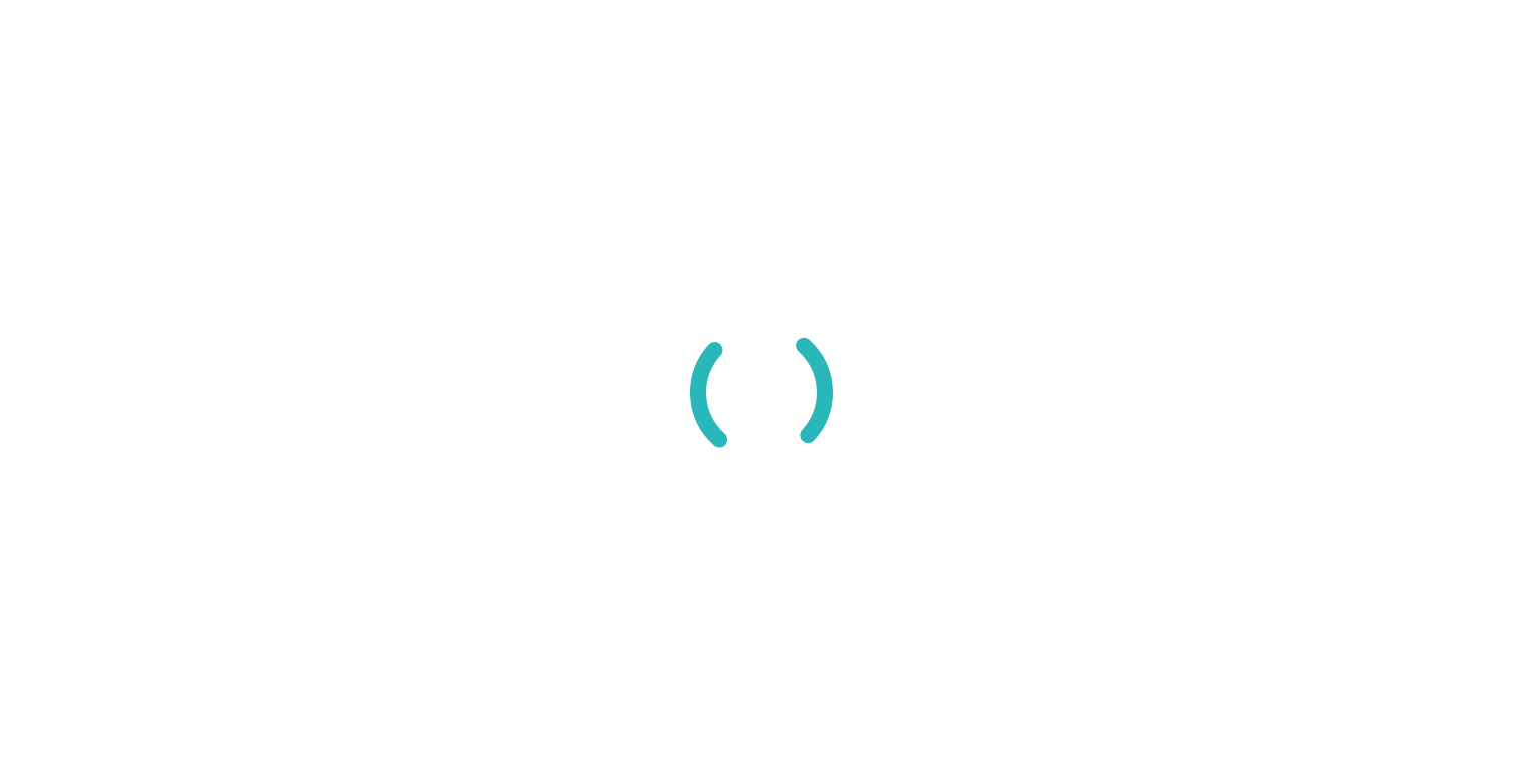 scroll, scrollTop: 0, scrollLeft: 0, axis: both 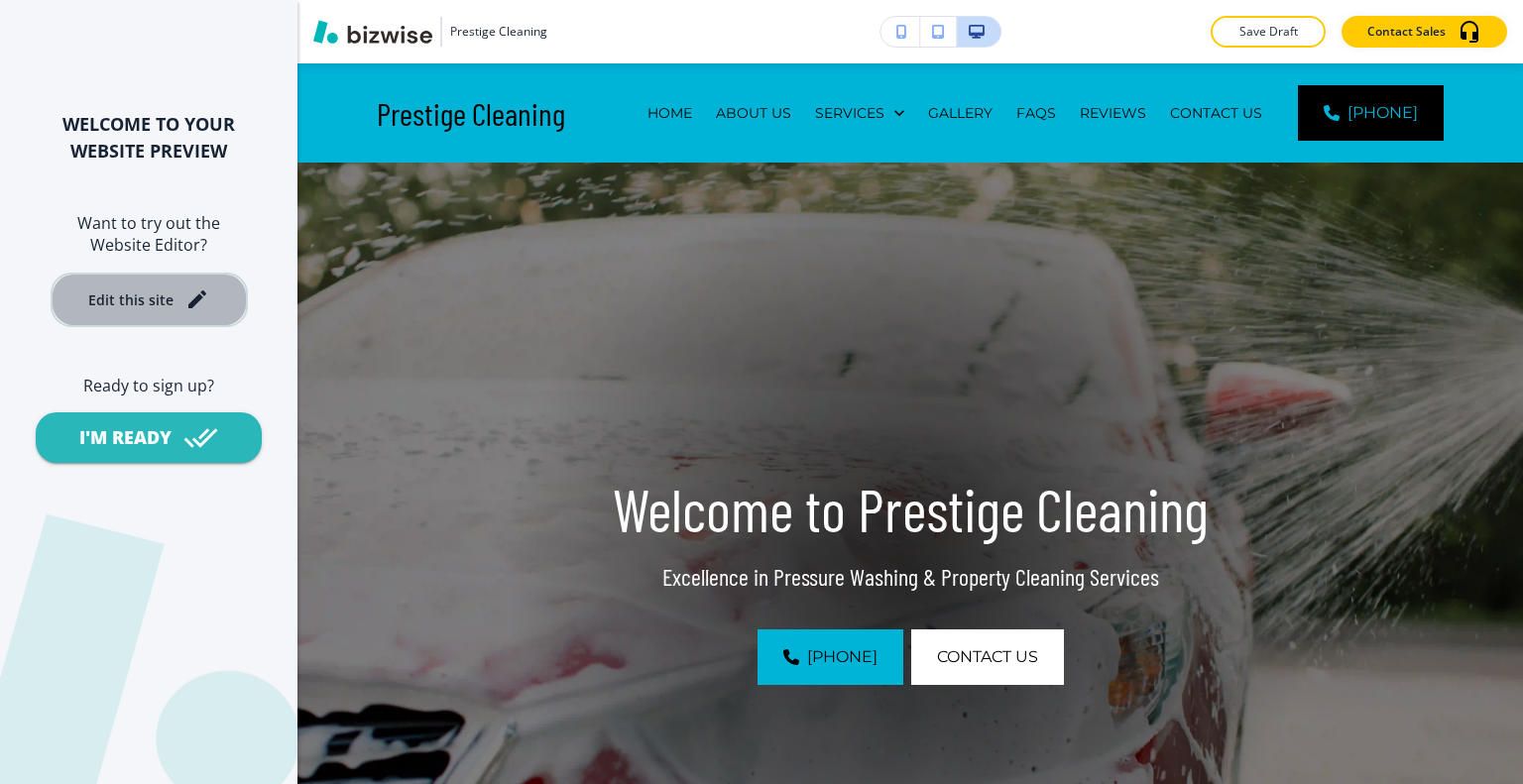 click on "Edit this site" 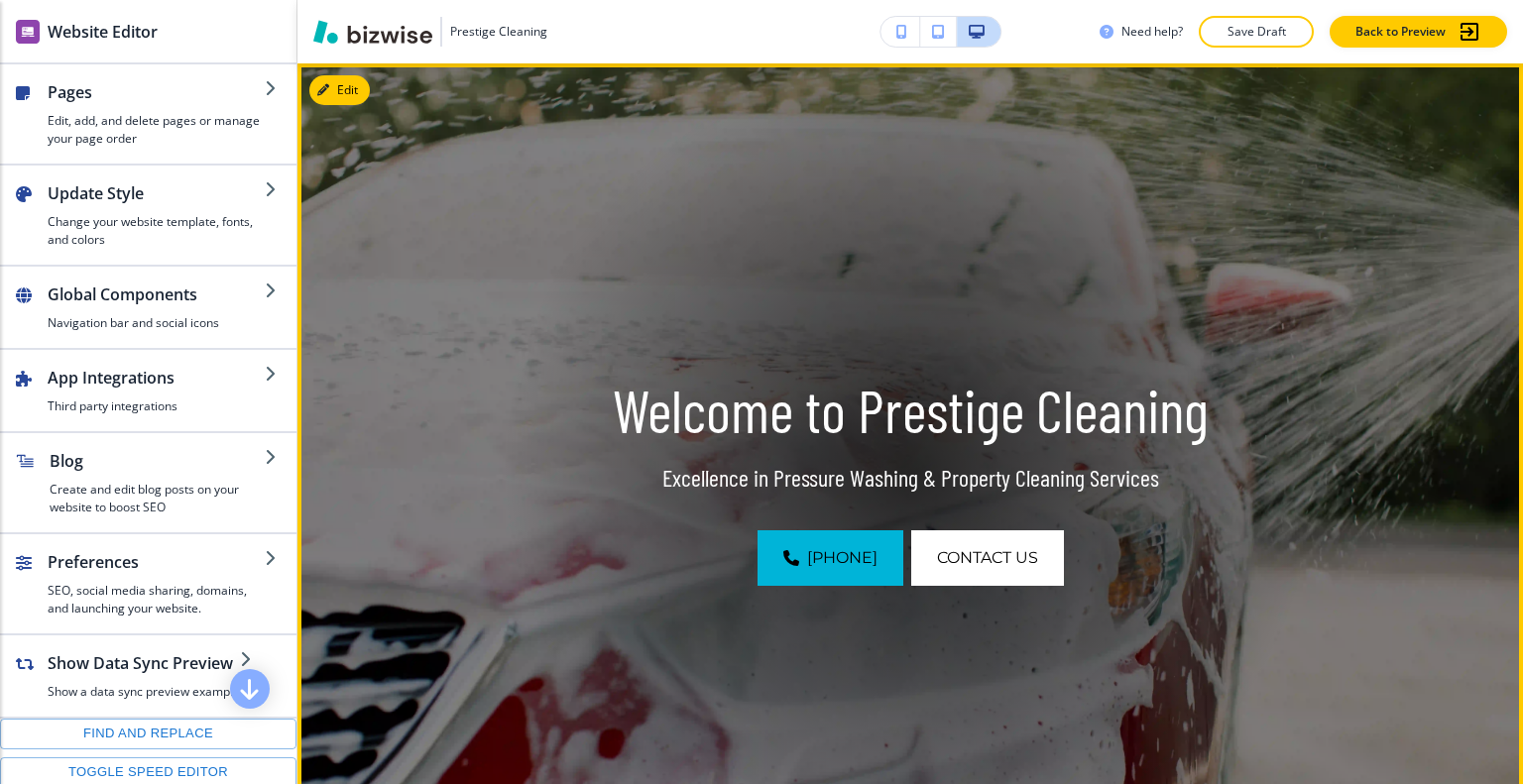 scroll, scrollTop: 0, scrollLeft: 0, axis: both 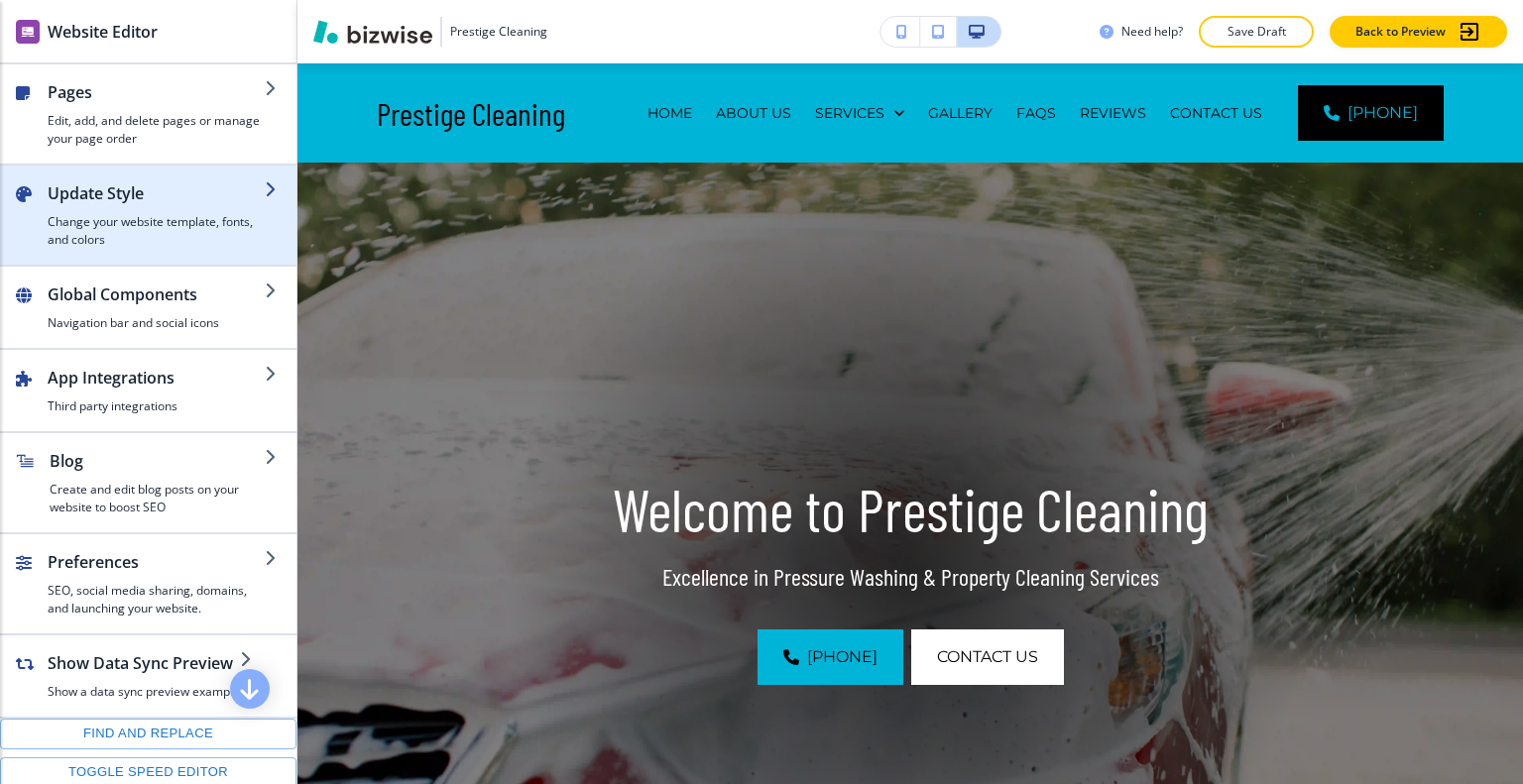 click on "Change your website template, fonts, and colors" 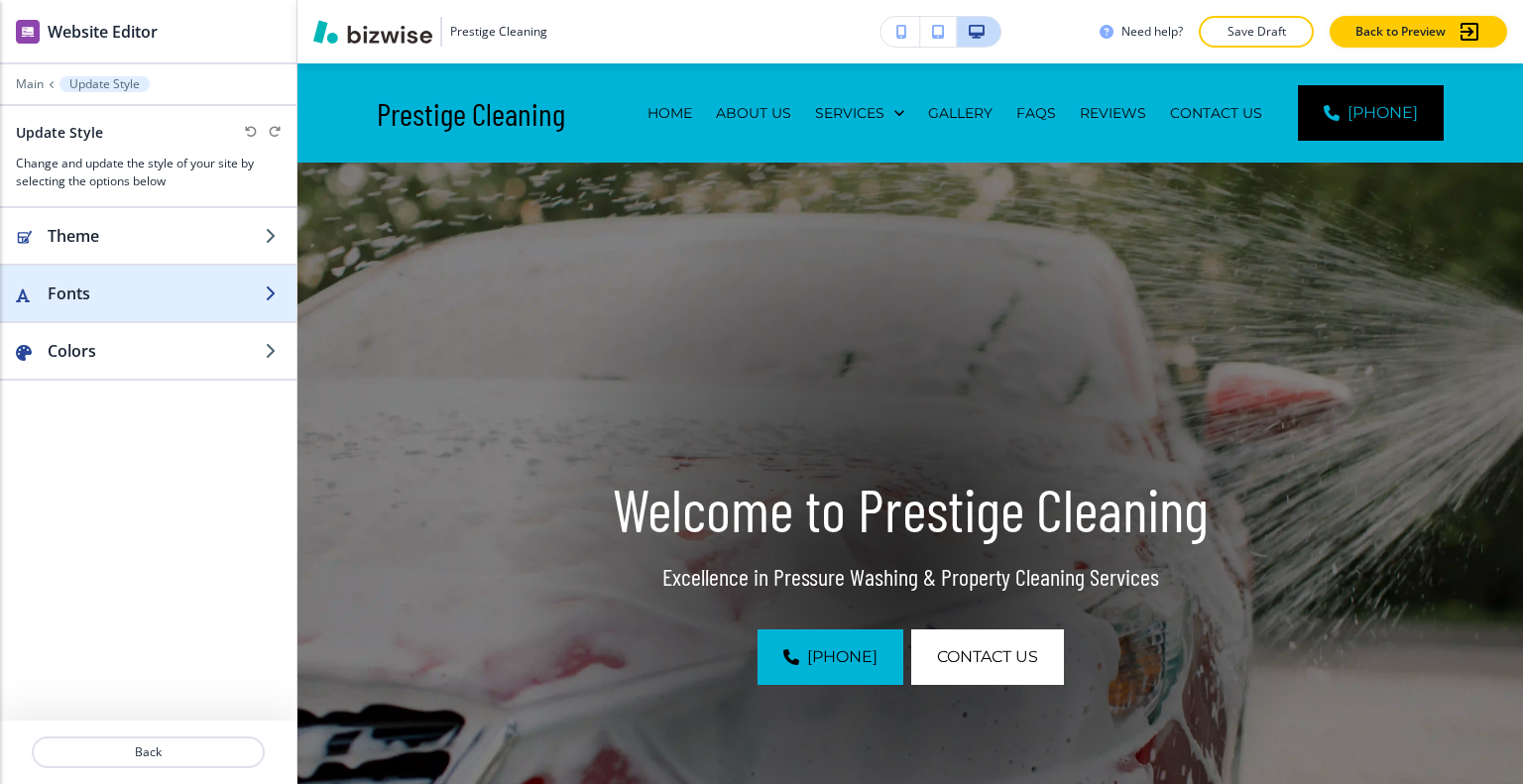 click on "Fonts" 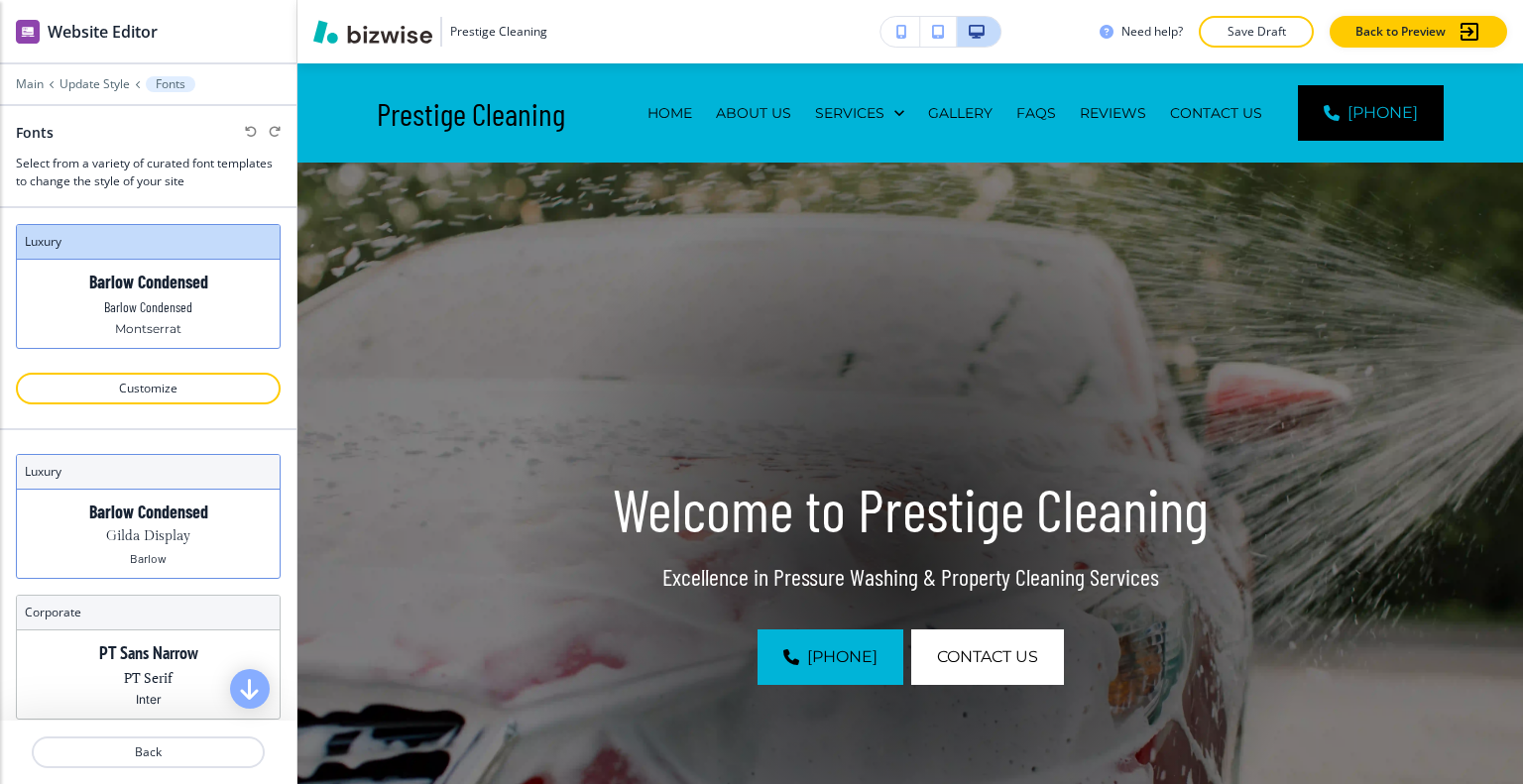 click on "Barlow Condensed Gilda Display Barlow" 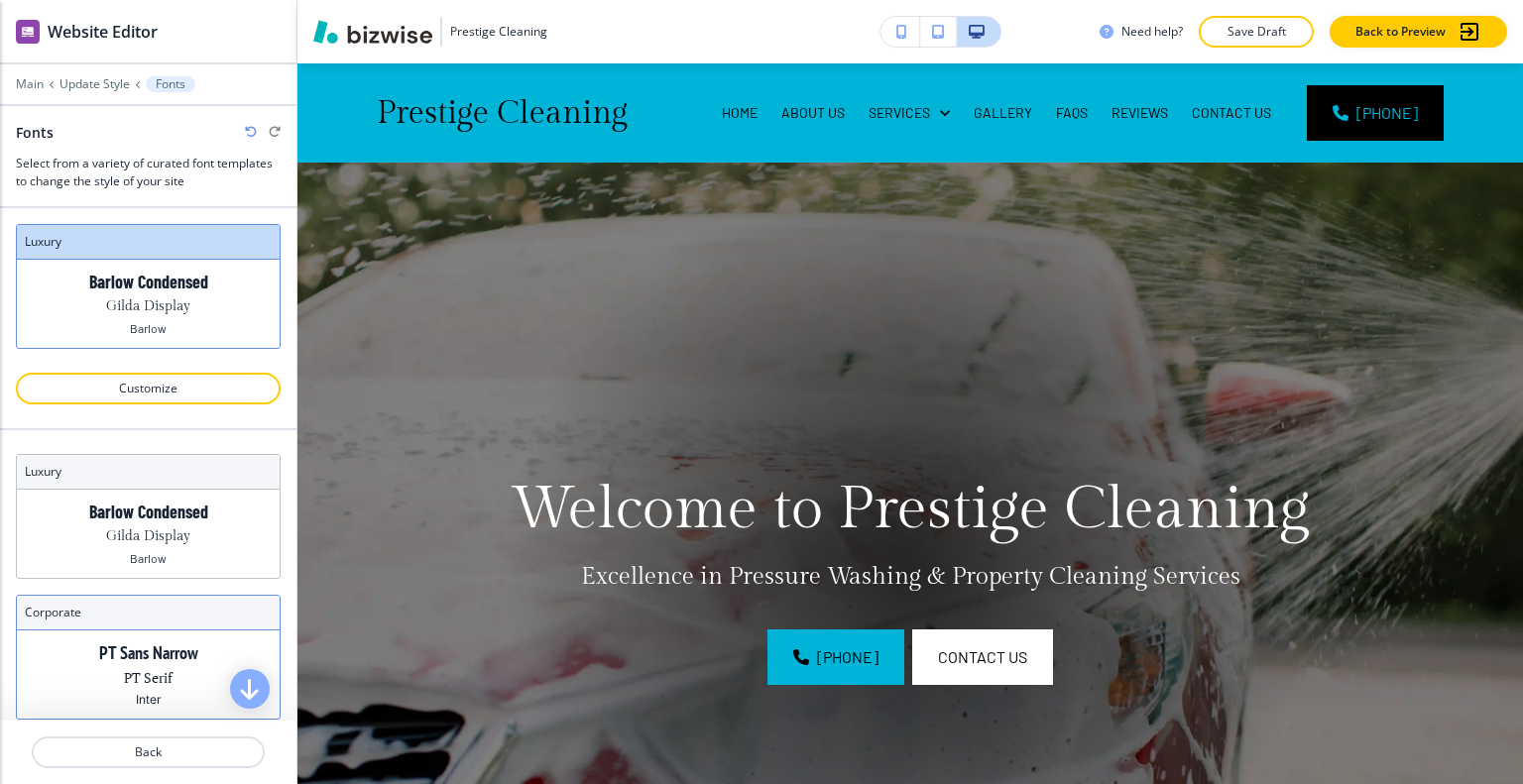 scroll, scrollTop: 99, scrollLeft: 0, axis: vertical 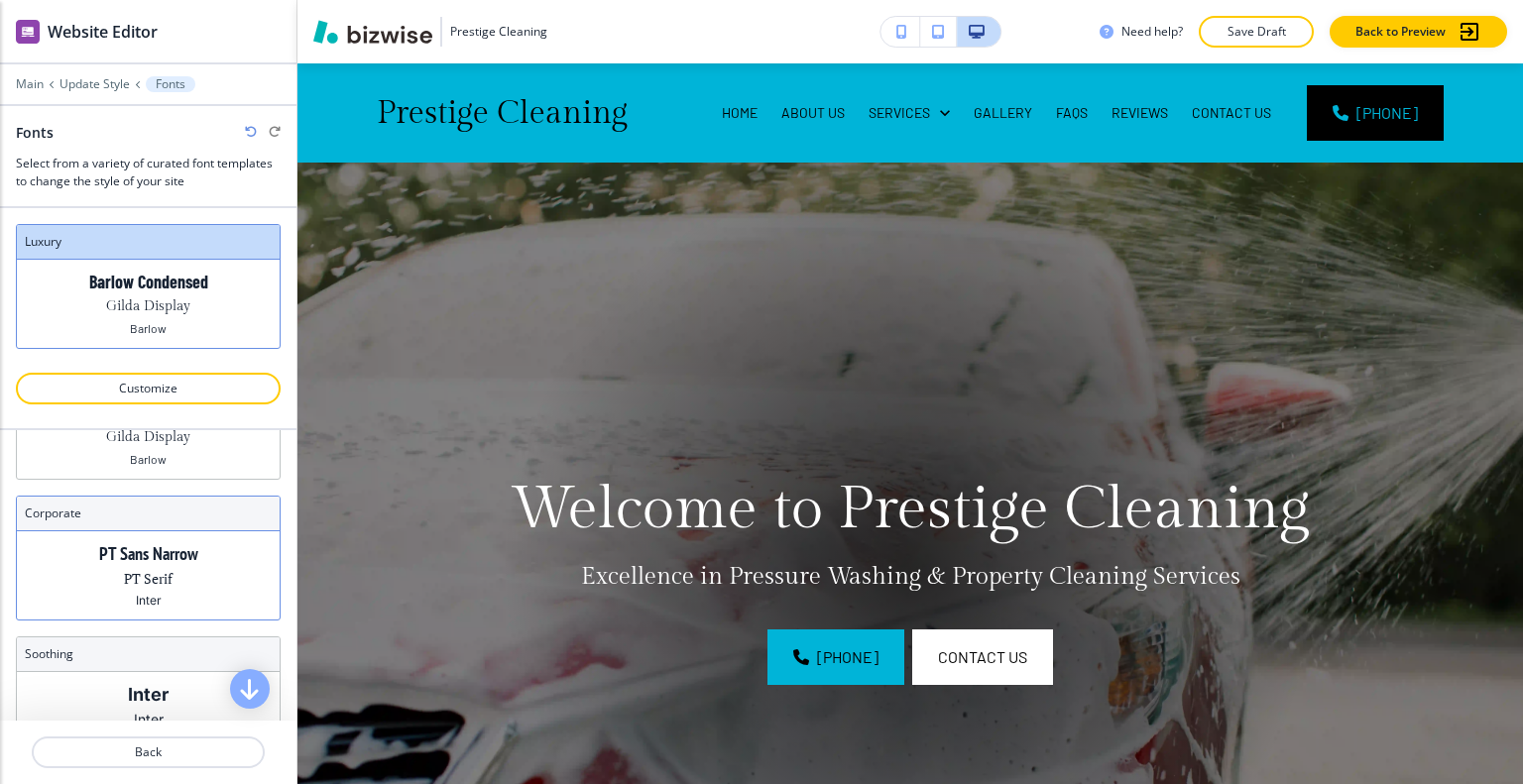 click on "PT Serif" 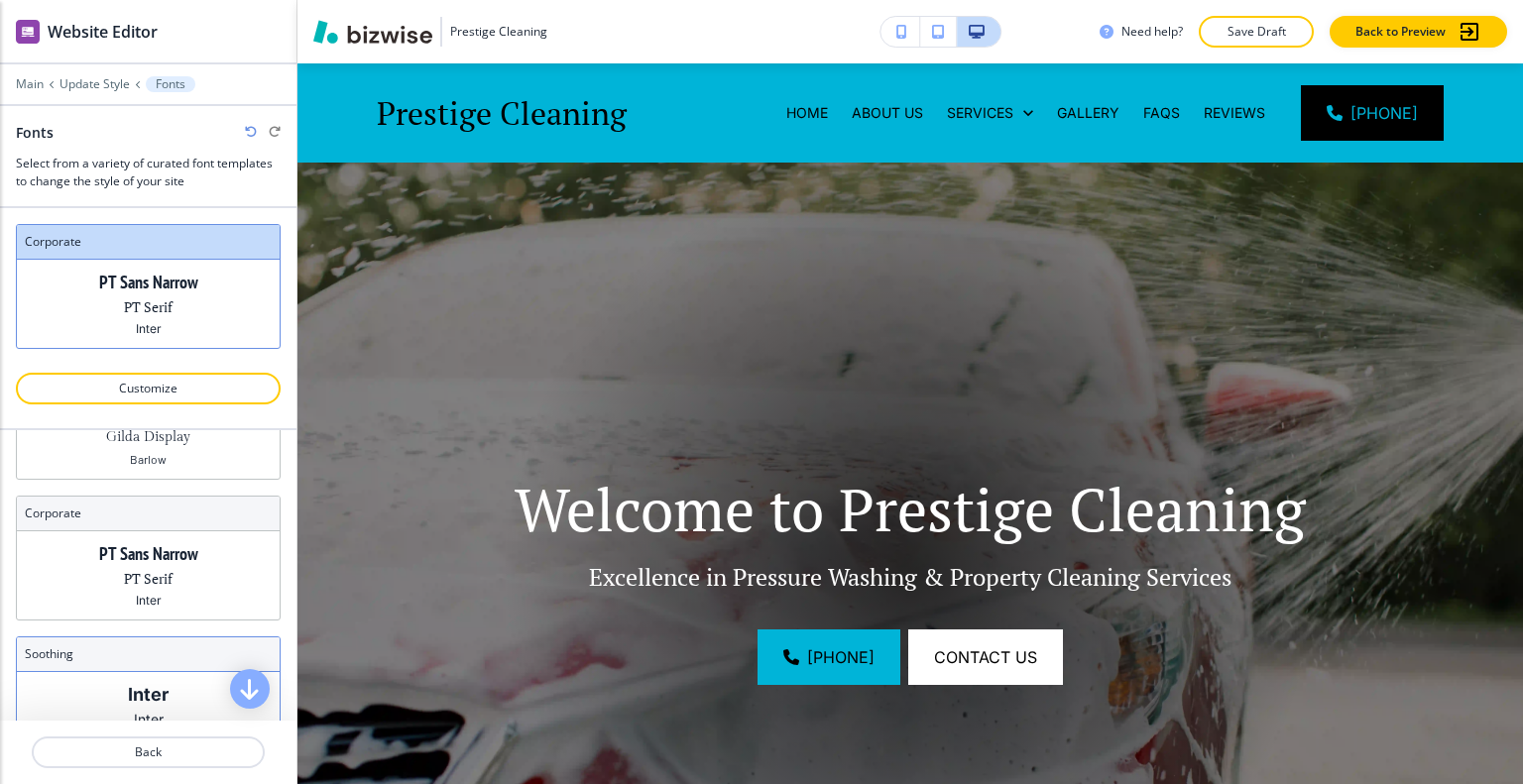scroll, scrollTop: 174, scrollLeft: 0, axis: vertical 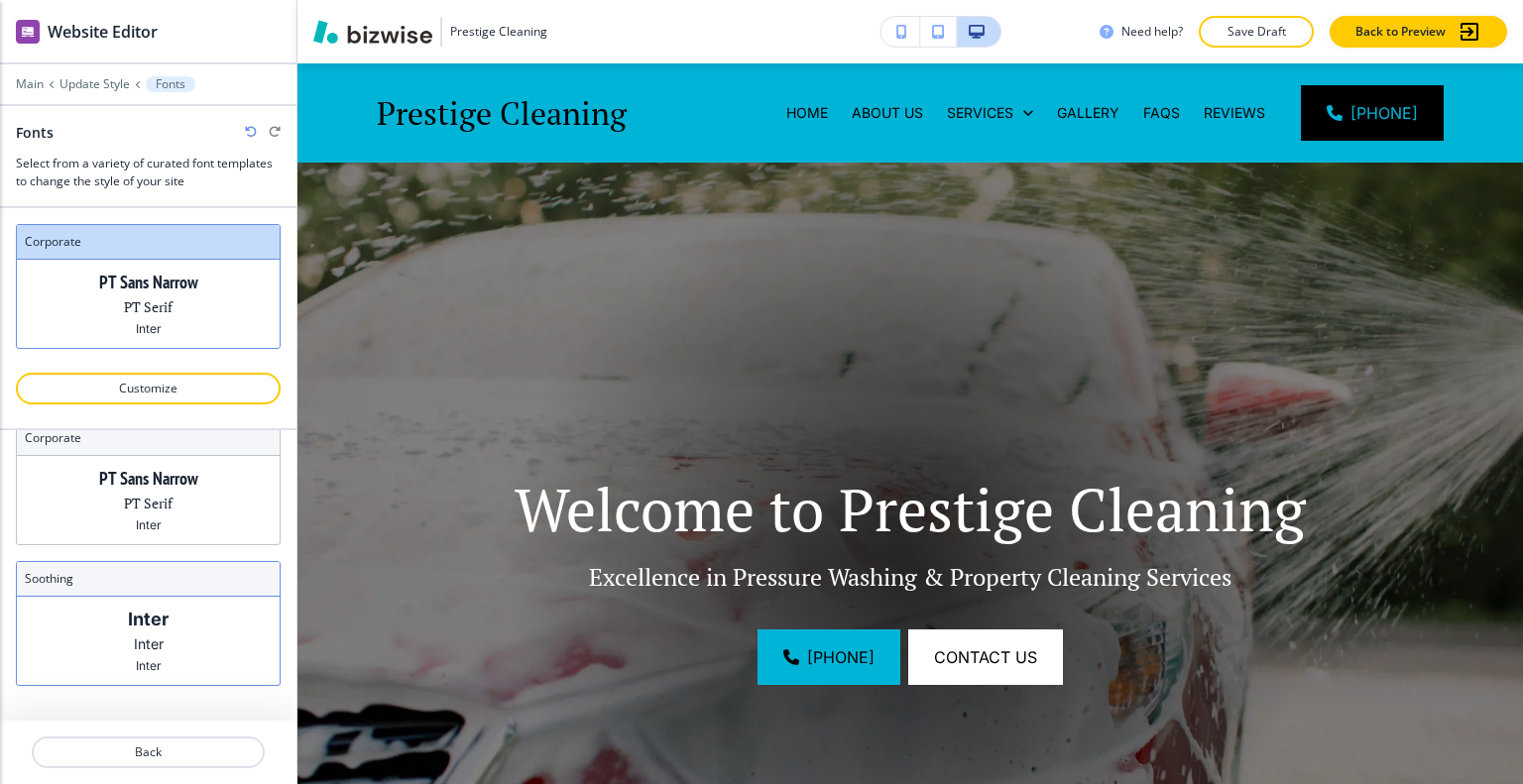 click on "Inter" 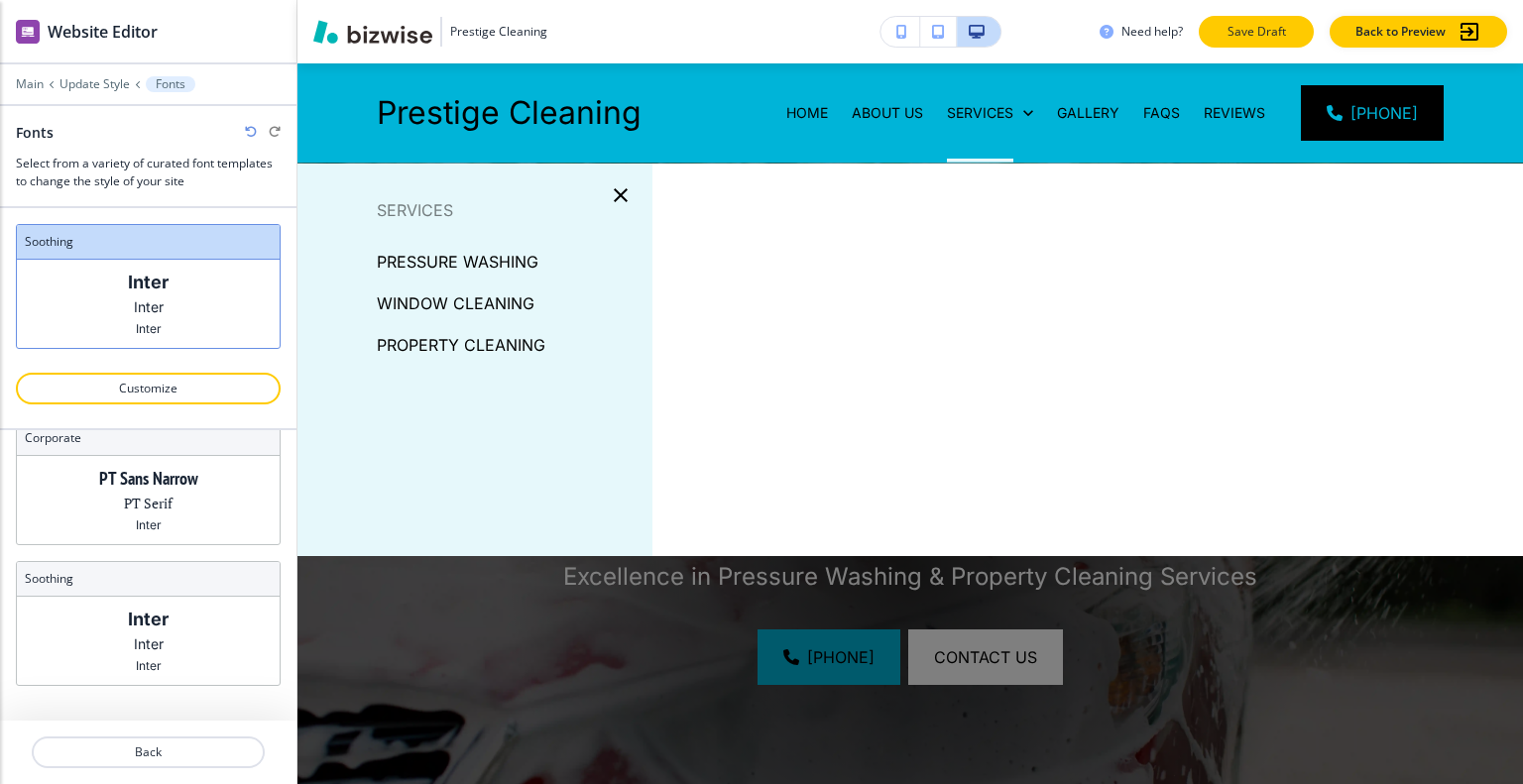 click on "Save Draft" 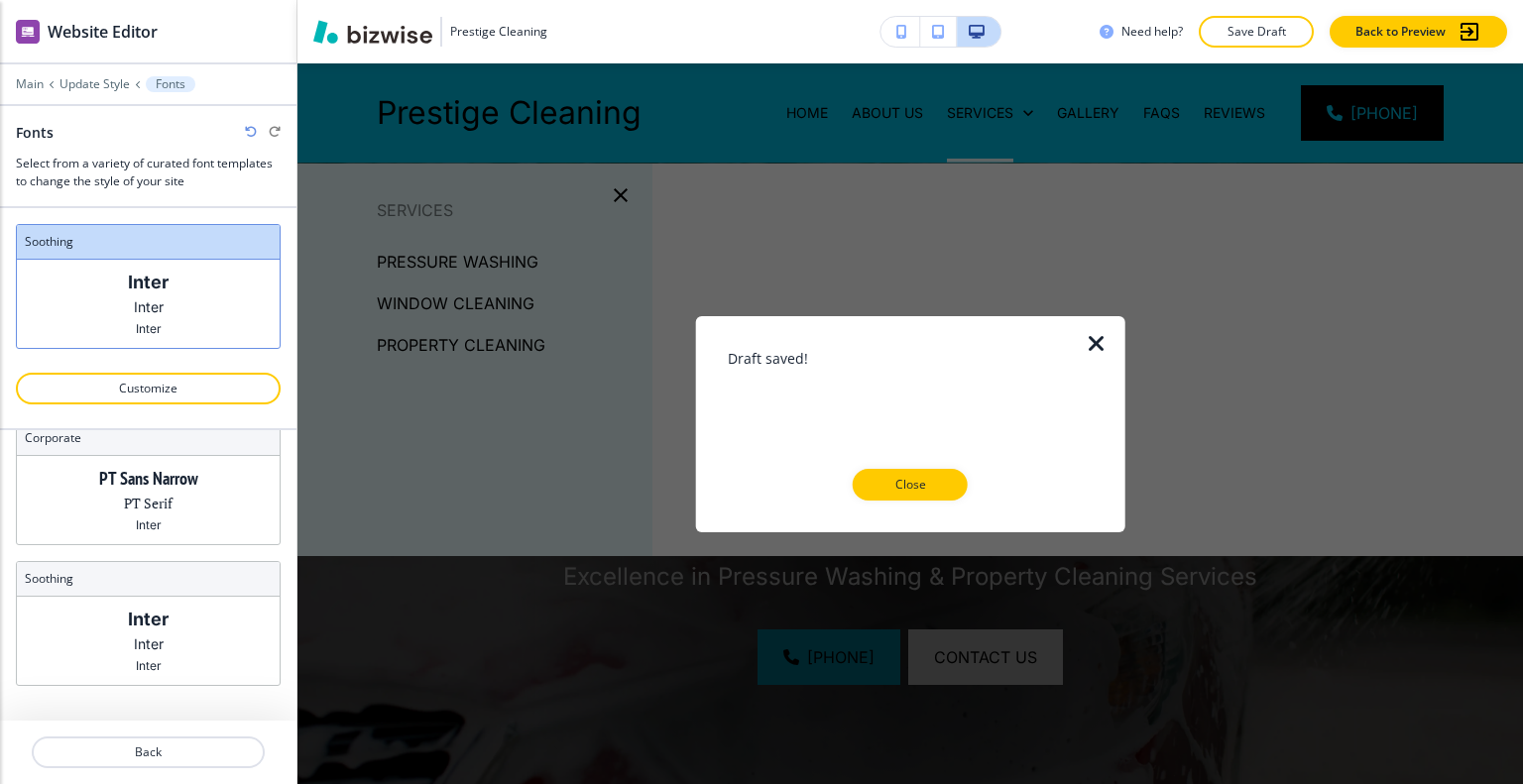 click 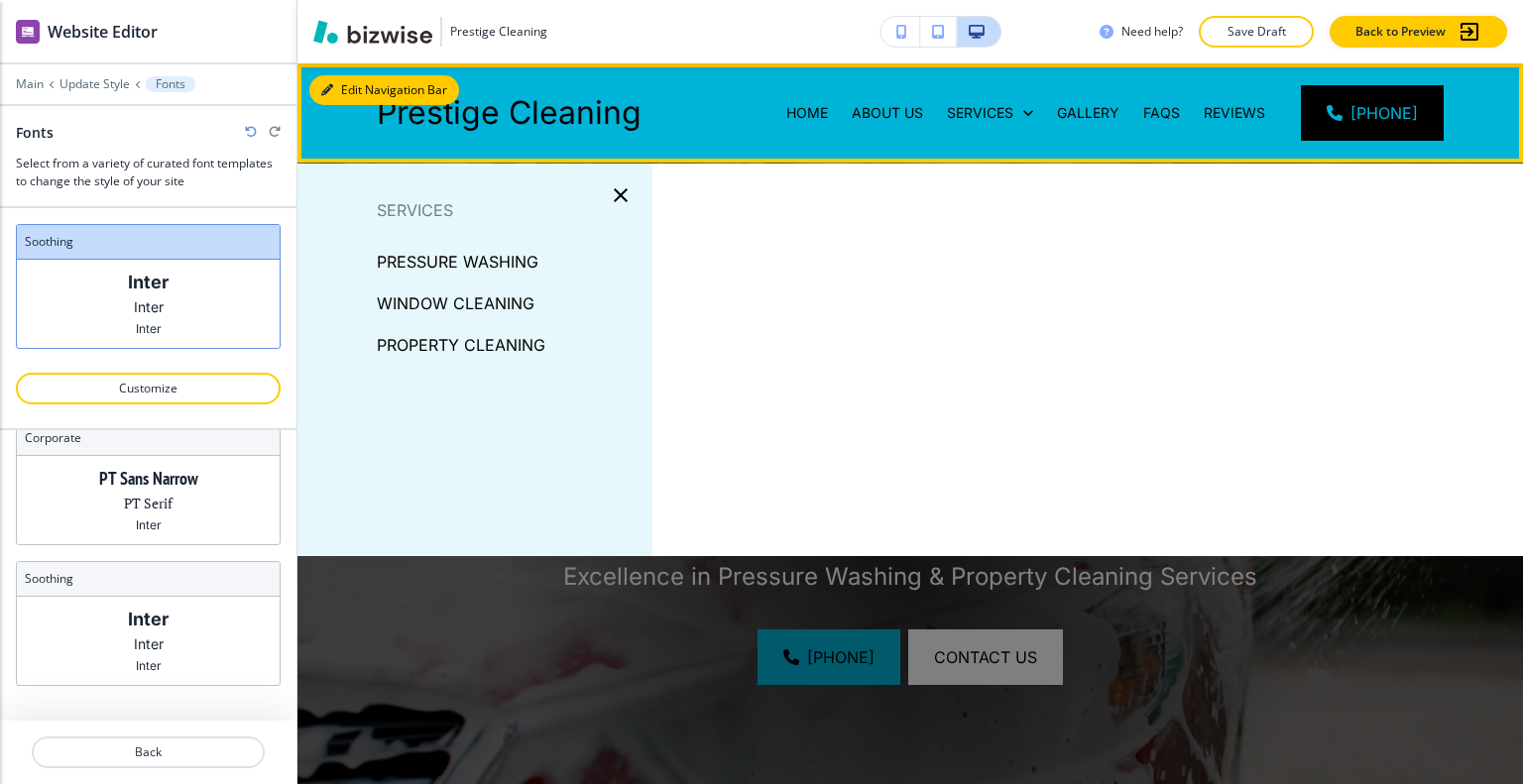 click on "Edit Navigation Bar Prestige Cleaning Home About Us SERVICES Gallery FAQs Reviews Contact Us (904) 861-5714" 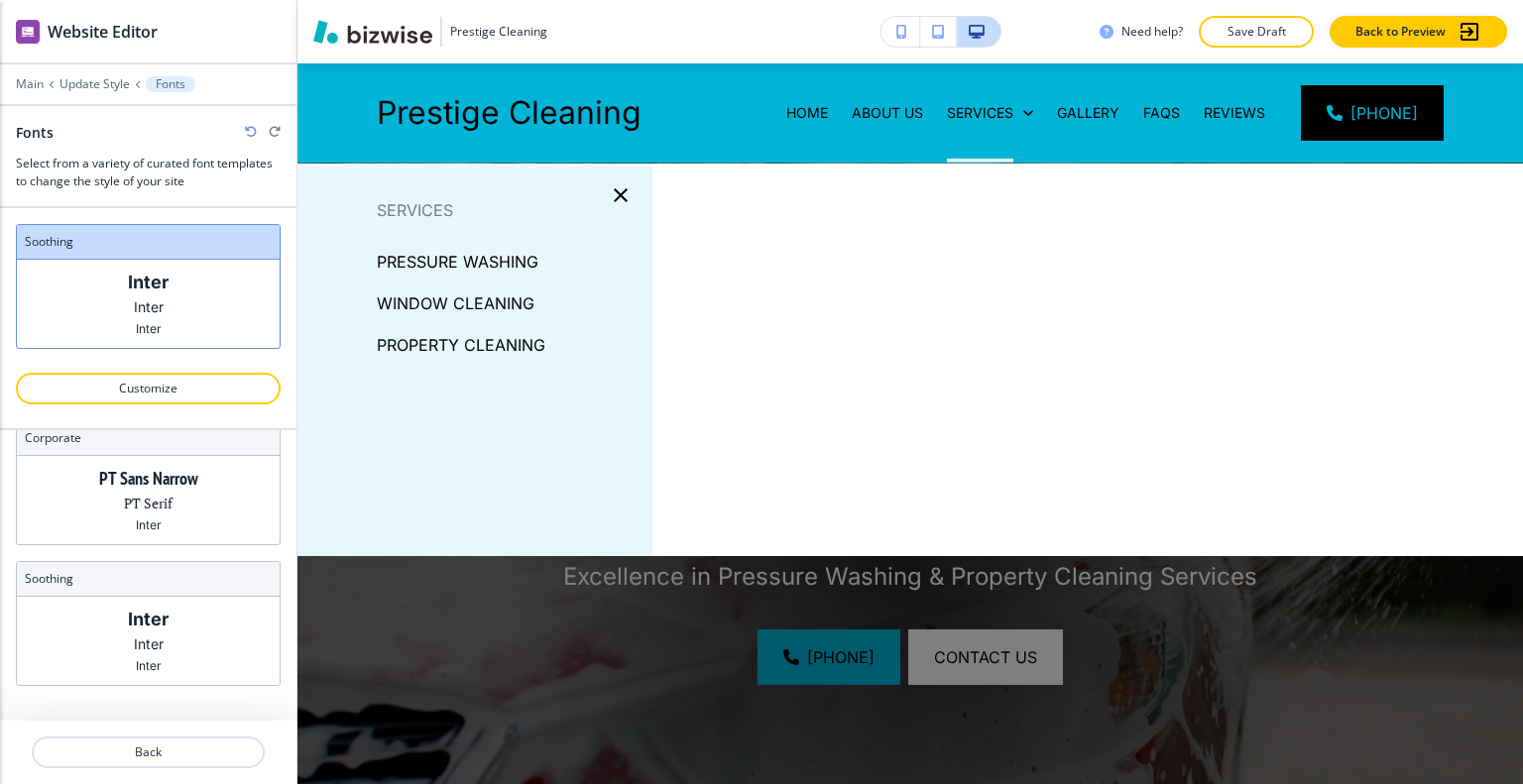click on "Edit Prestige Cleaning Home About Us SERVICES Gallery FAQs Reviews Contact Us (904) 861-5714" 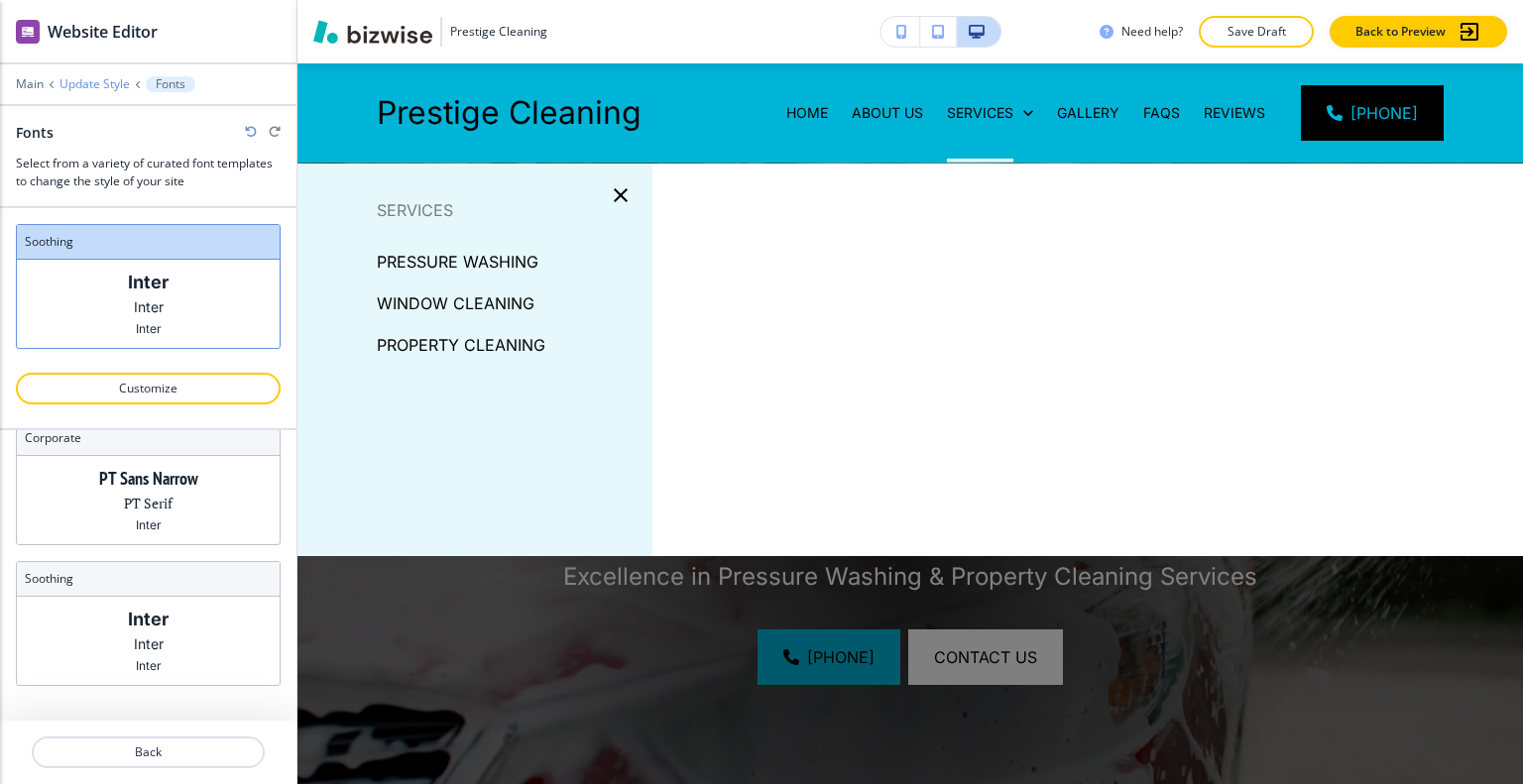 click on "Update Style" 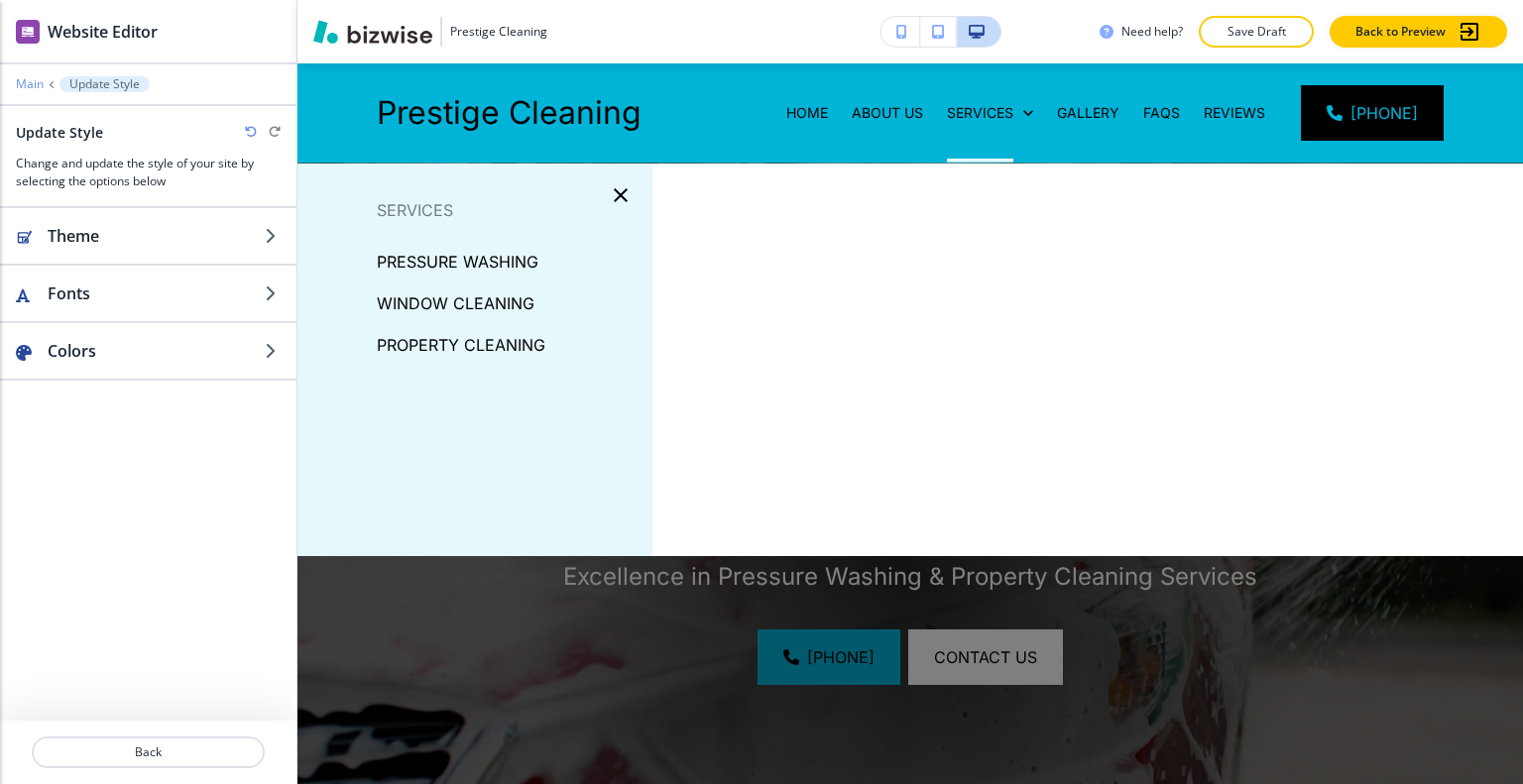 click on "Main" 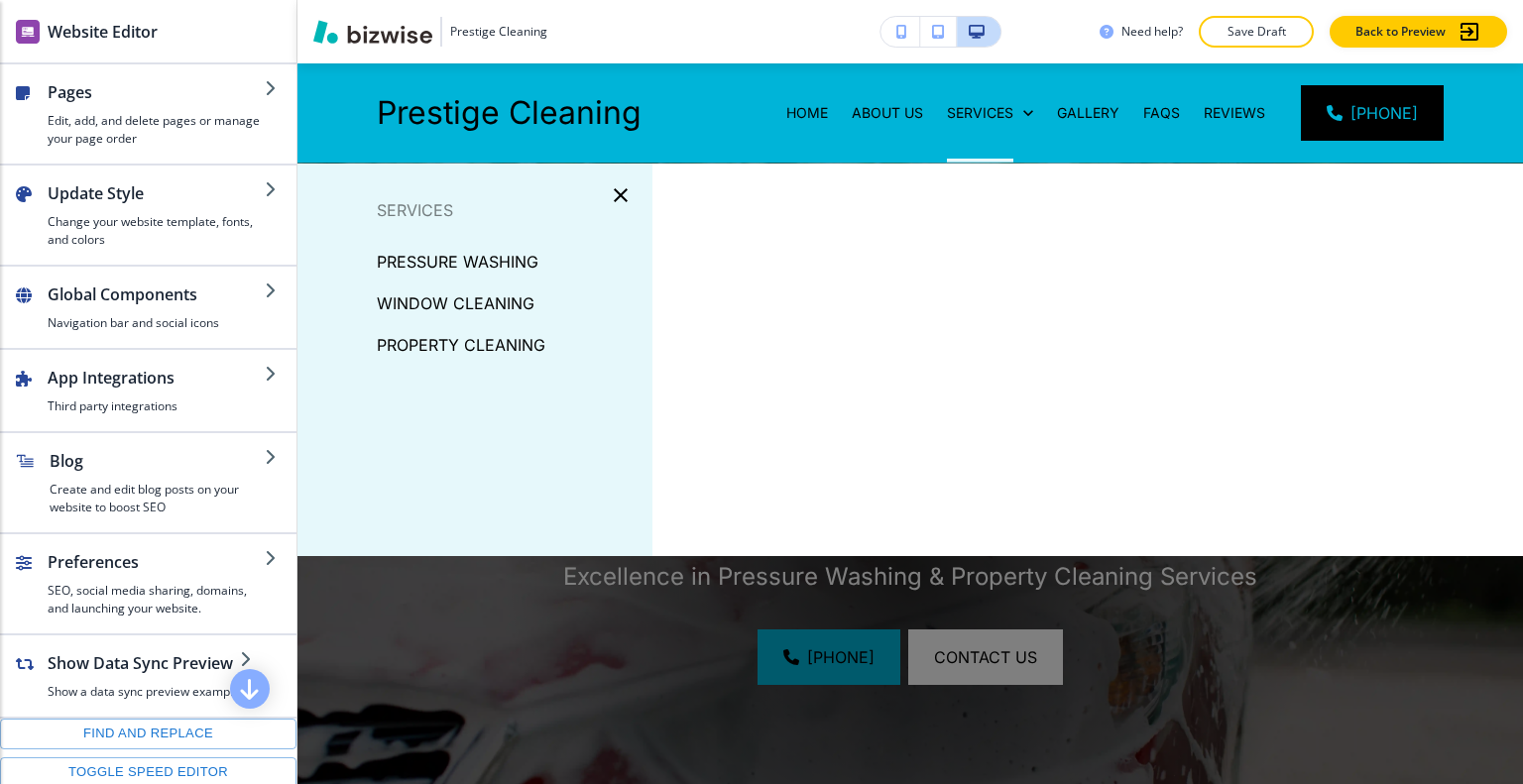 click on "Edit Prestige Cleaning Home About Us SERVICES Gallery FAQs Reviews Contact Us (904) 861-5714" 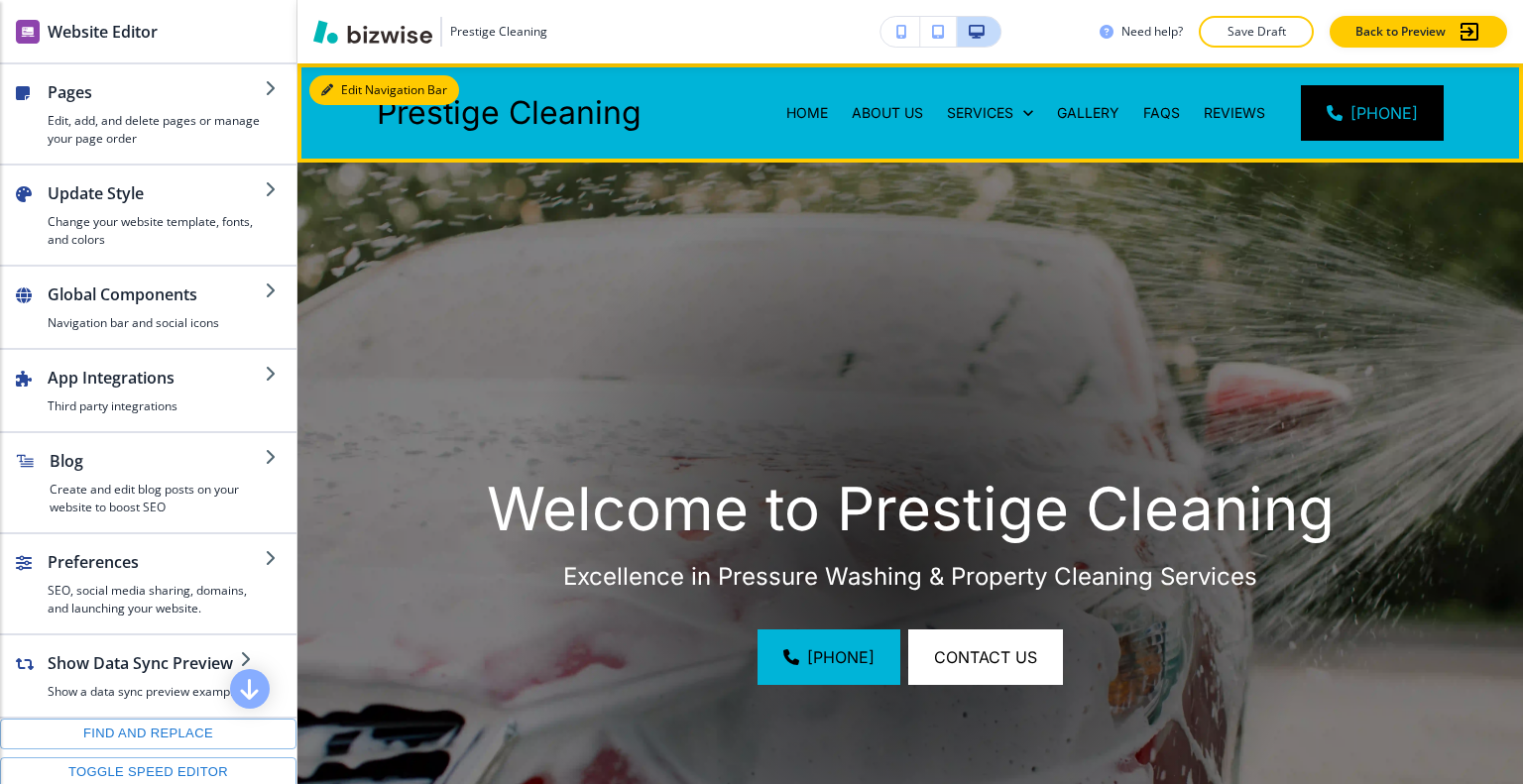 click on "Edit Navigation Bar" 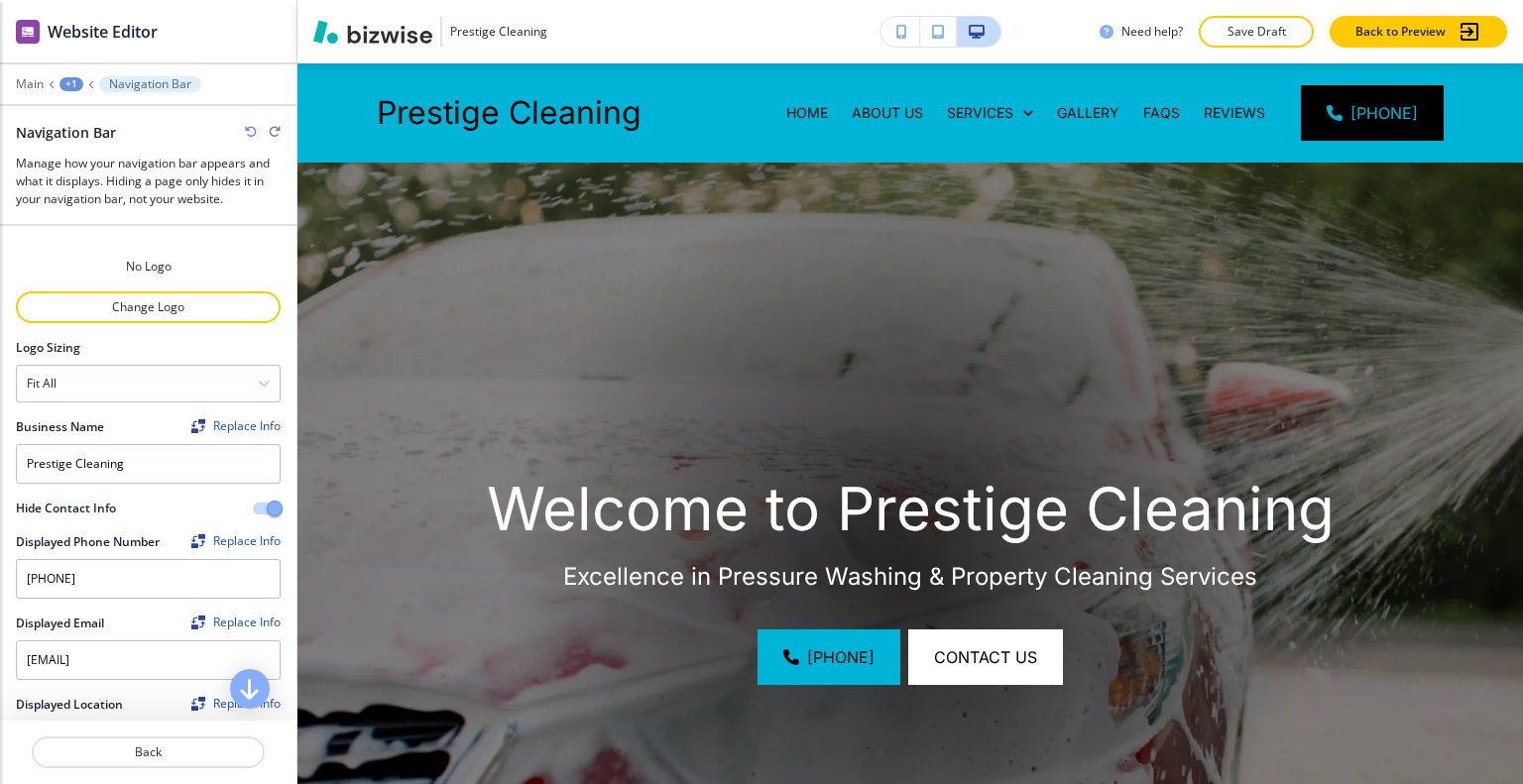 scroll, scrollTop: 496, scrollLeft: 0, axis: vertical 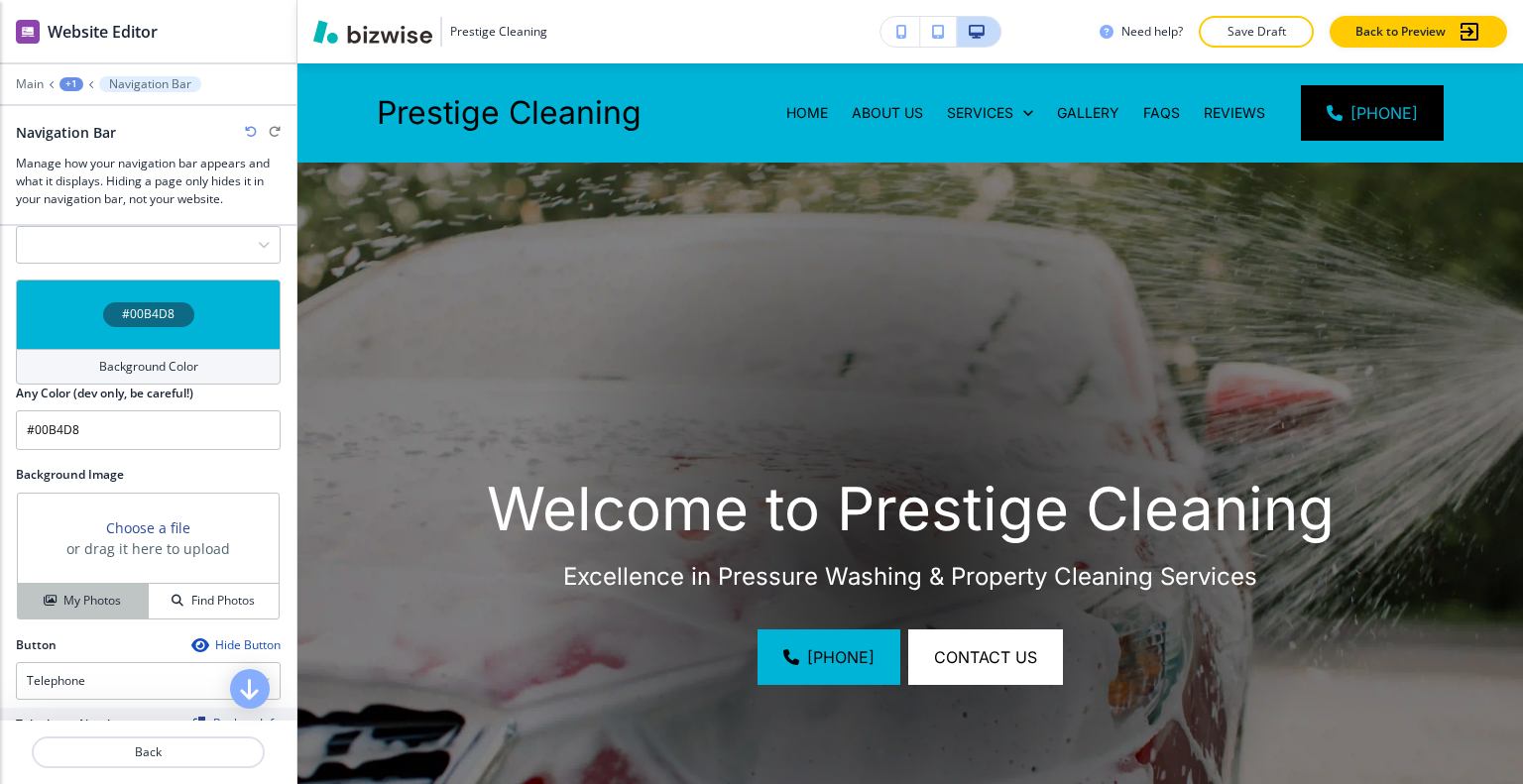 click on "My Photos" 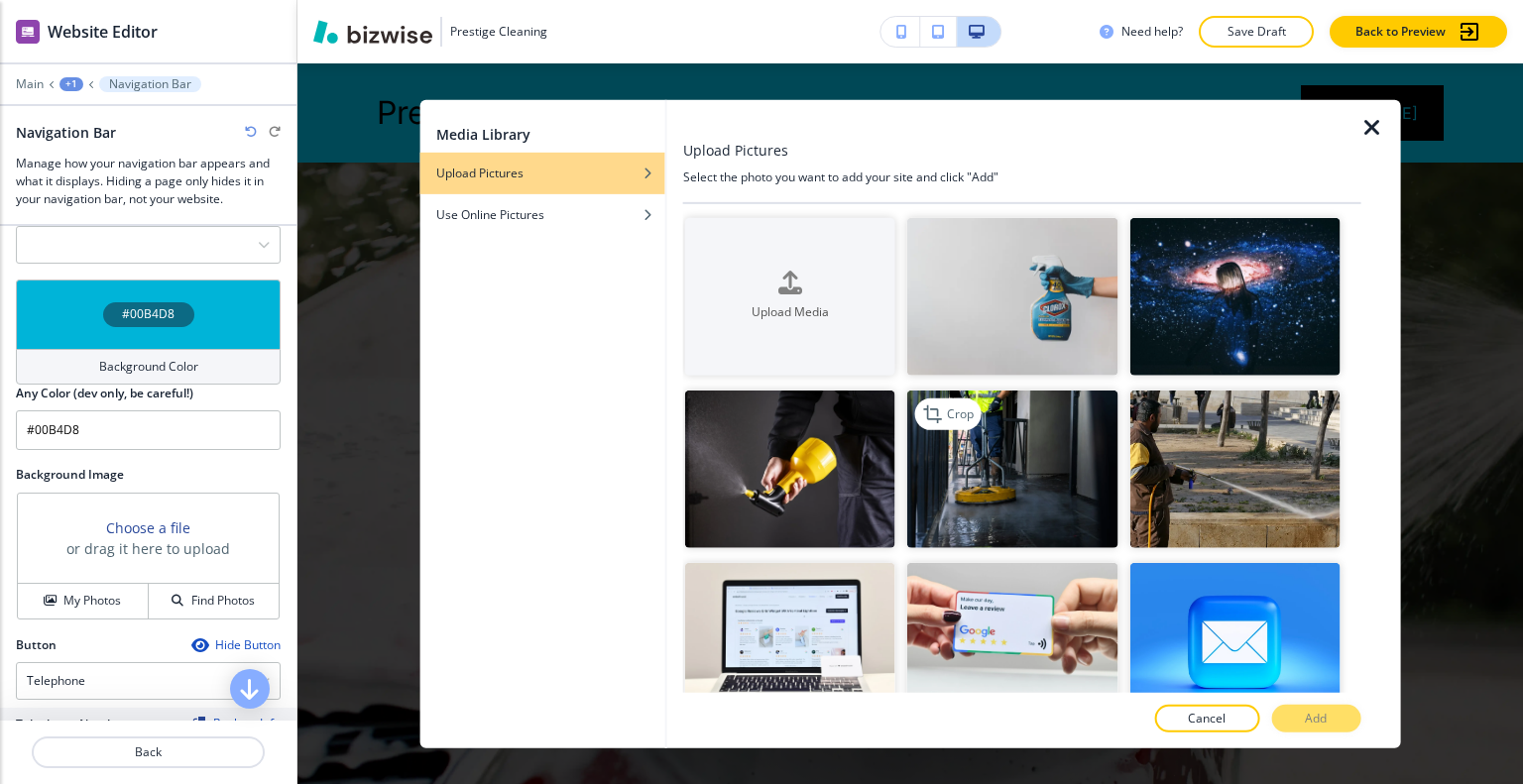click 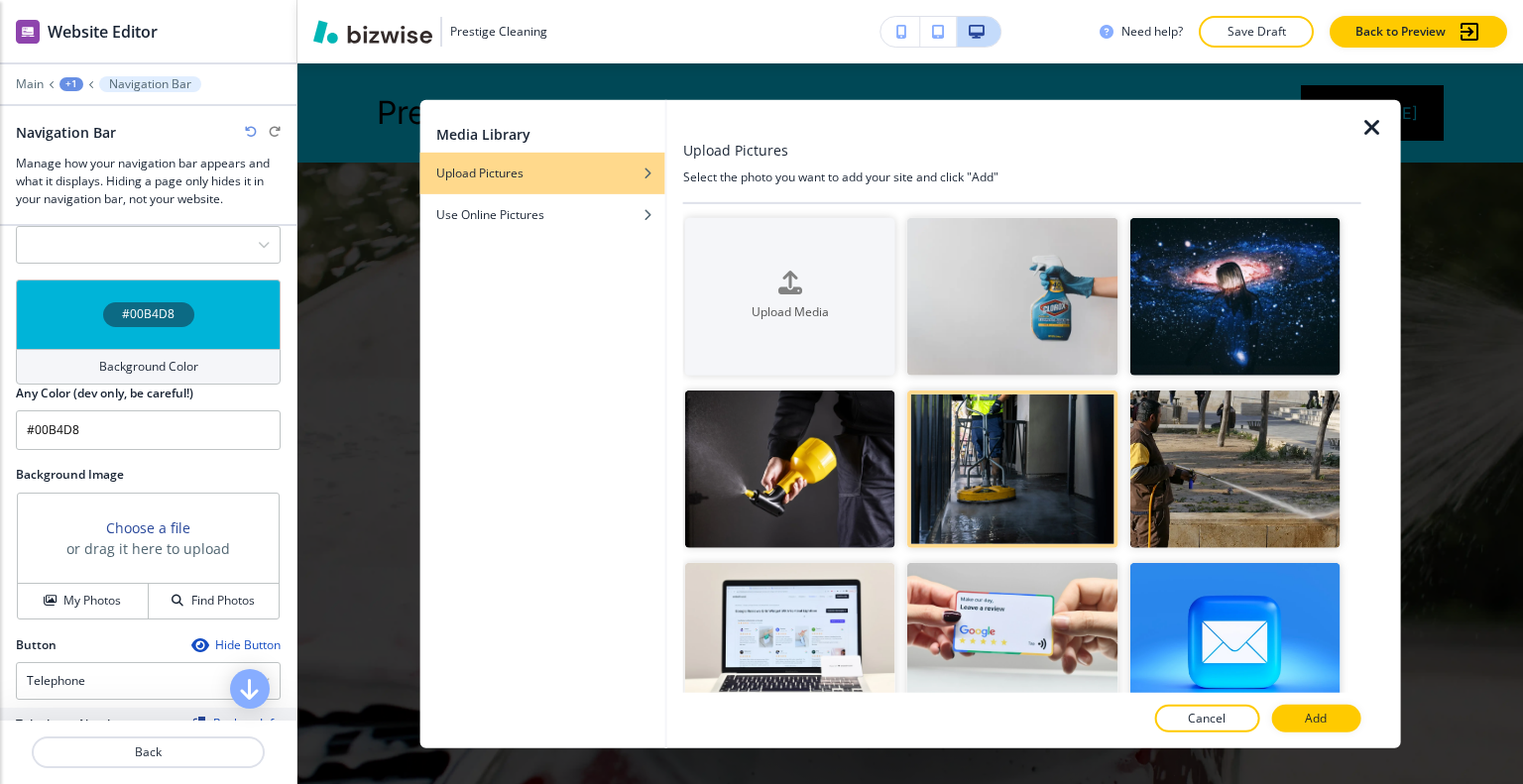 click on "Add" 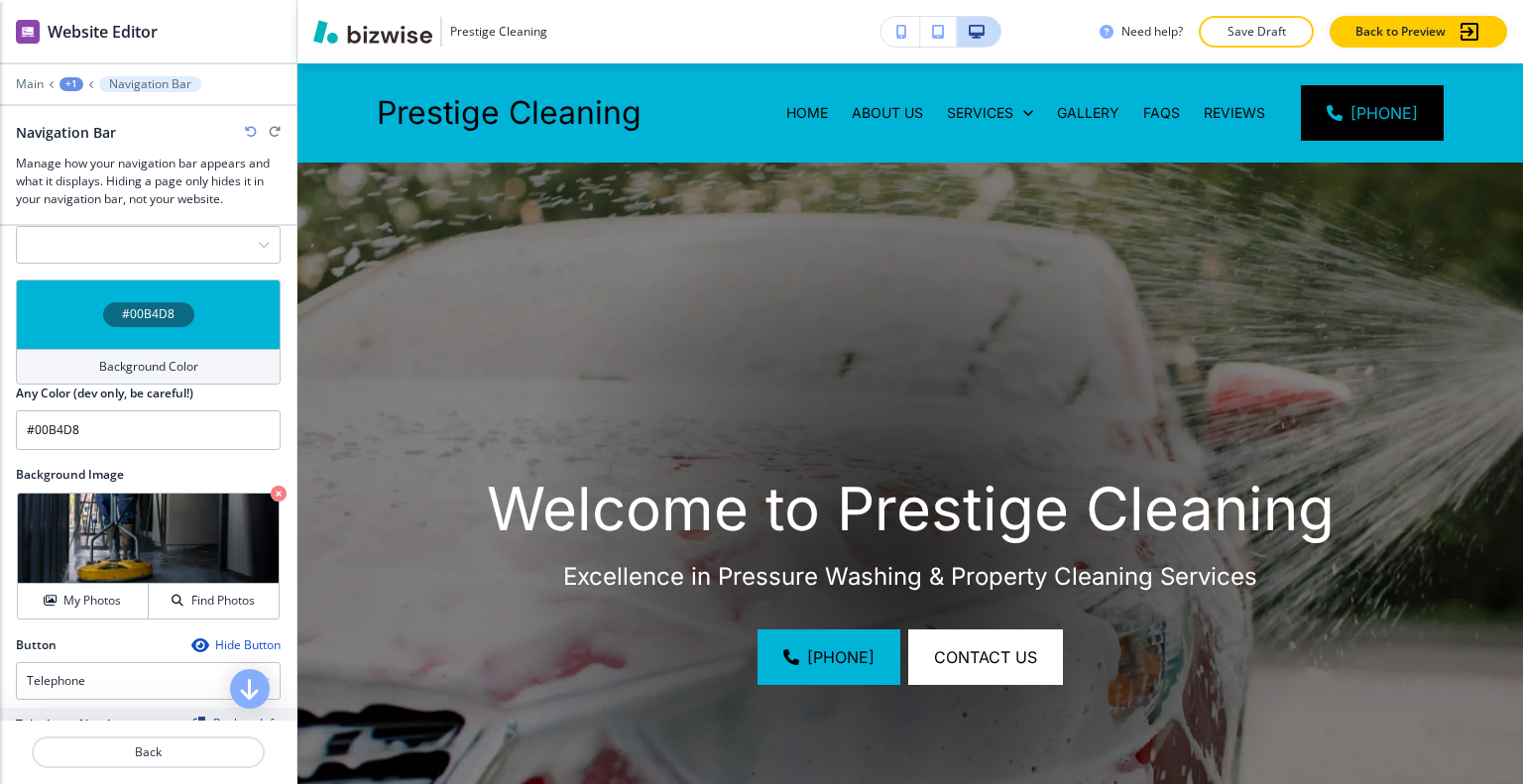 scroll, scrollTop: 99, scrollLeft: 0, axis: vertical 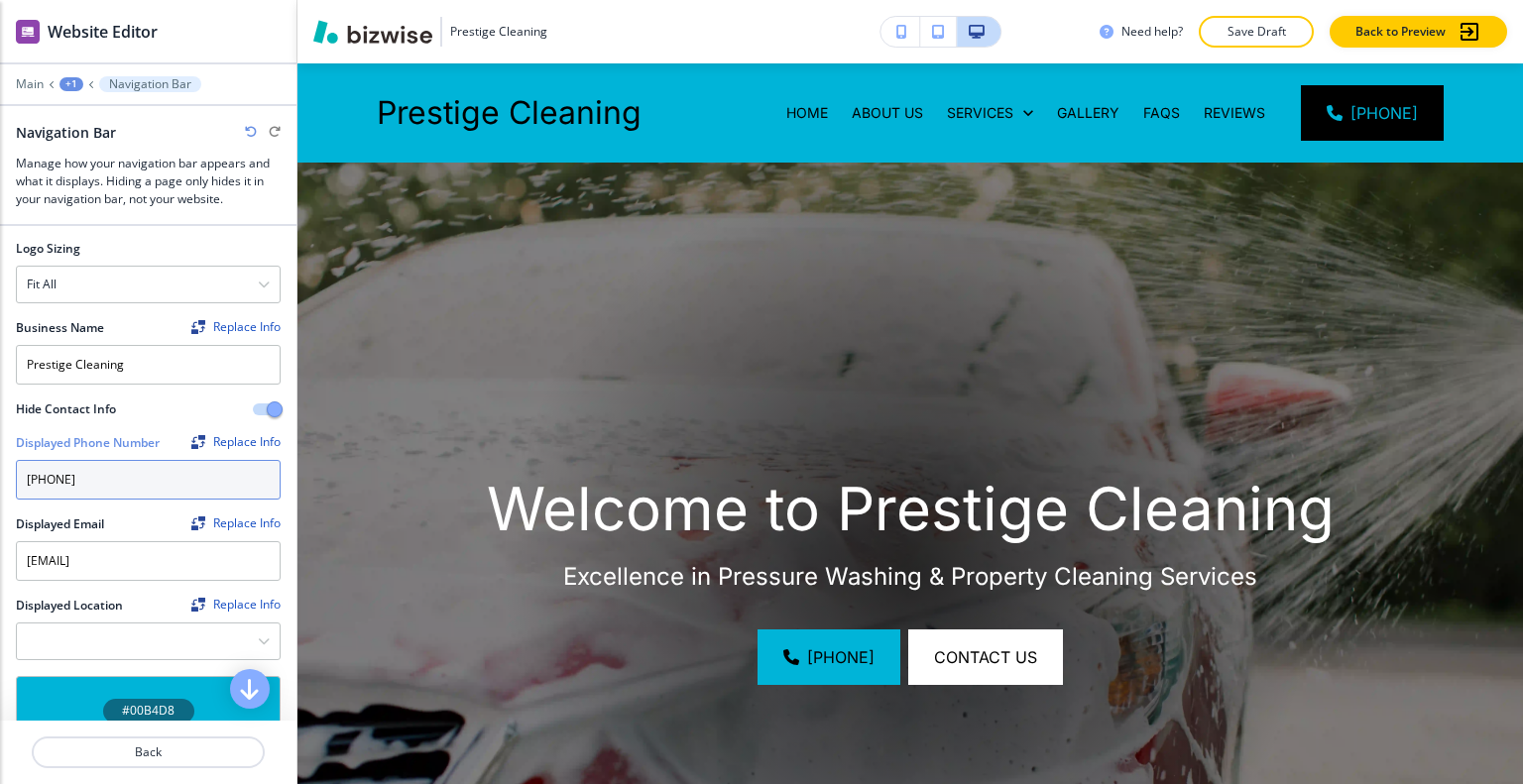 click on "(904) 861-5714" 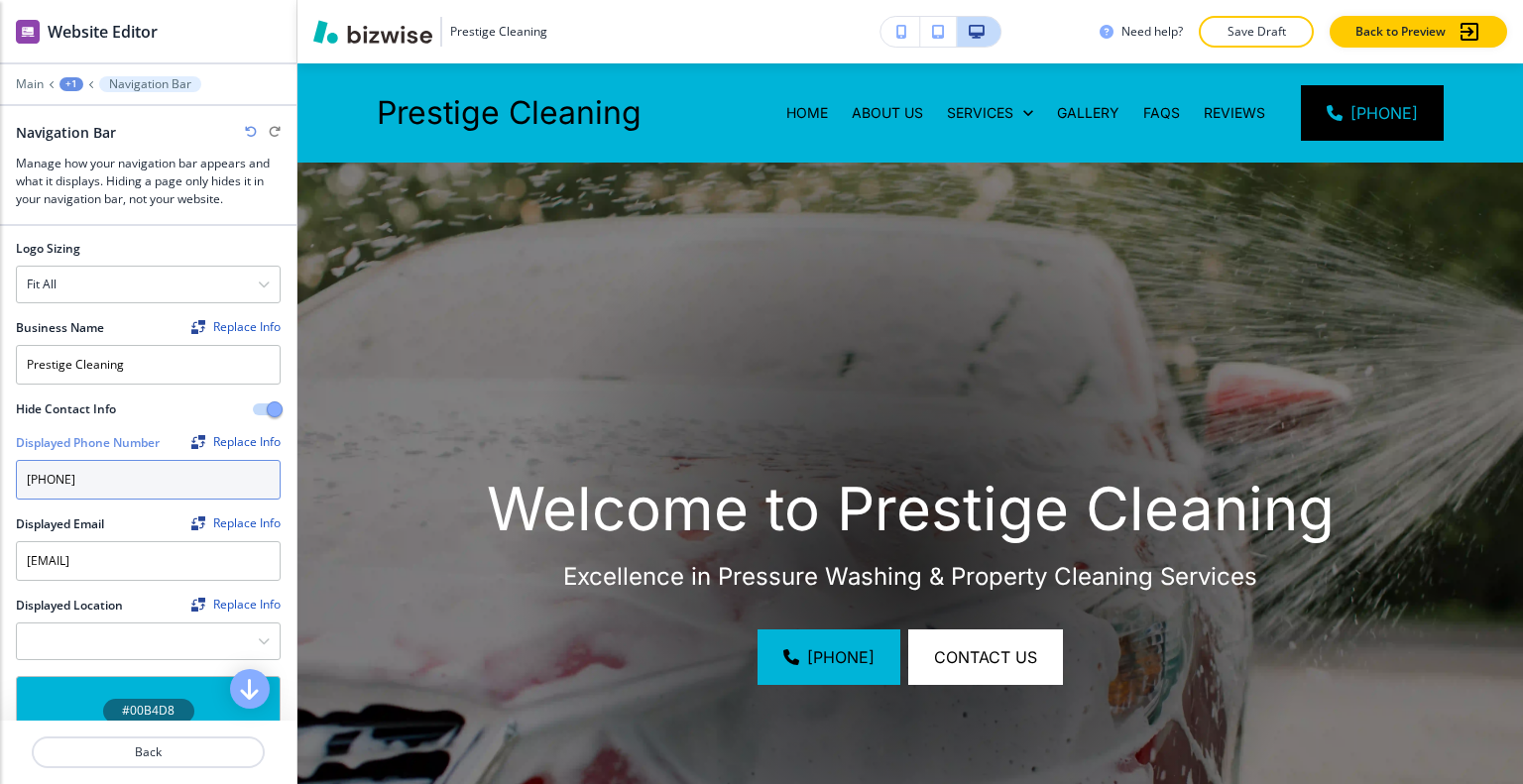 type on "(904) 861-5714" 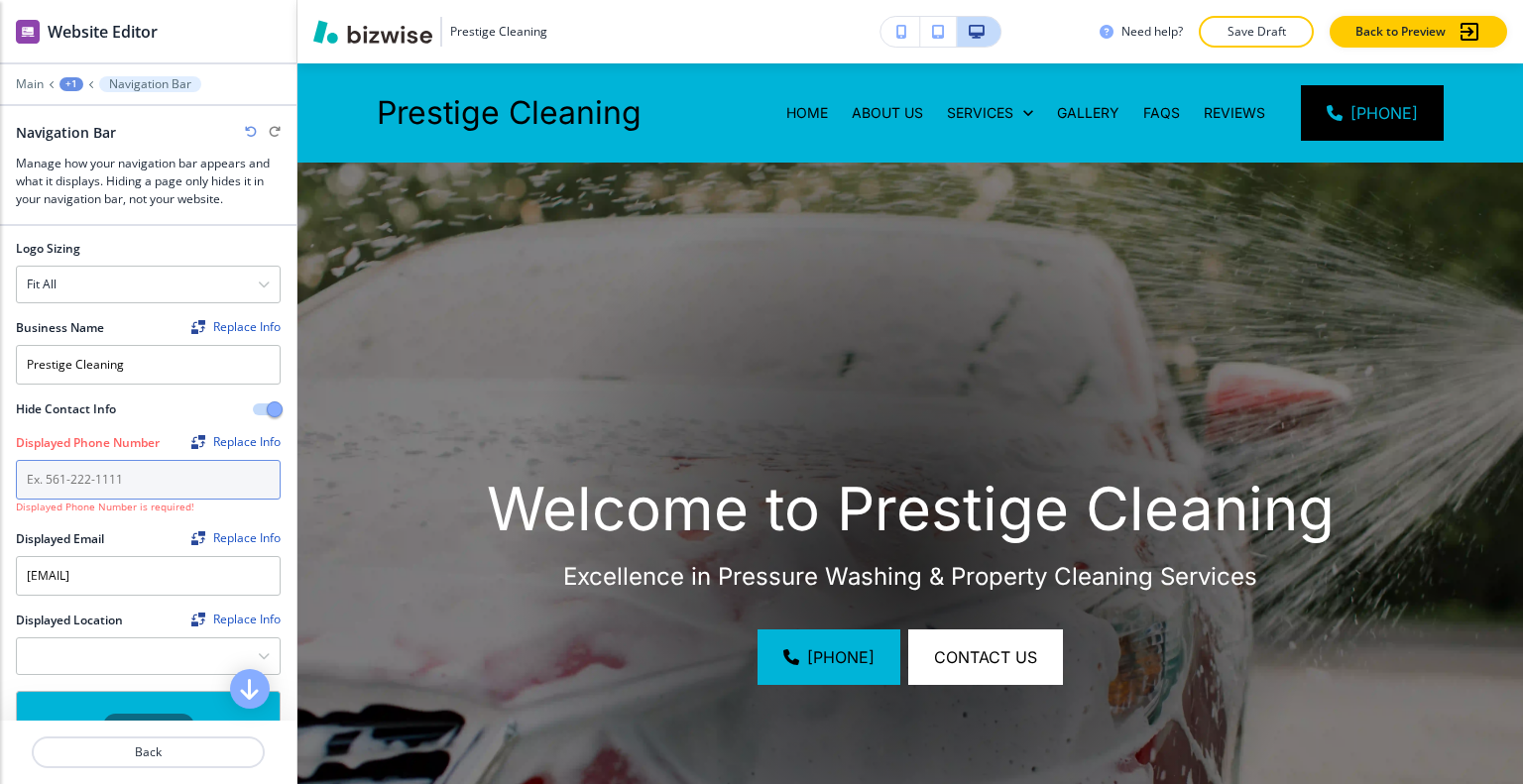paste on "(904) 861-5714" 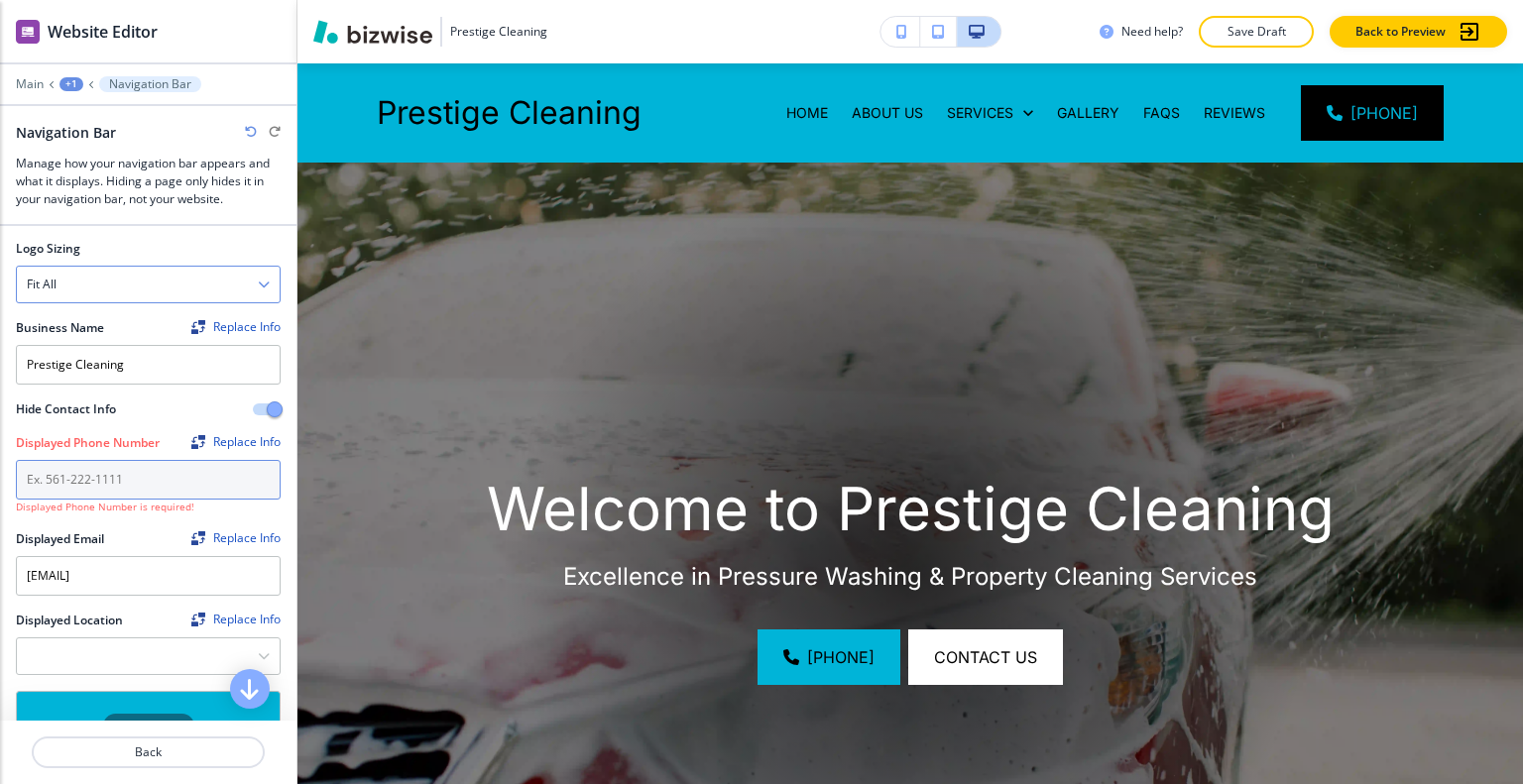 type on "(904) 861-5714" 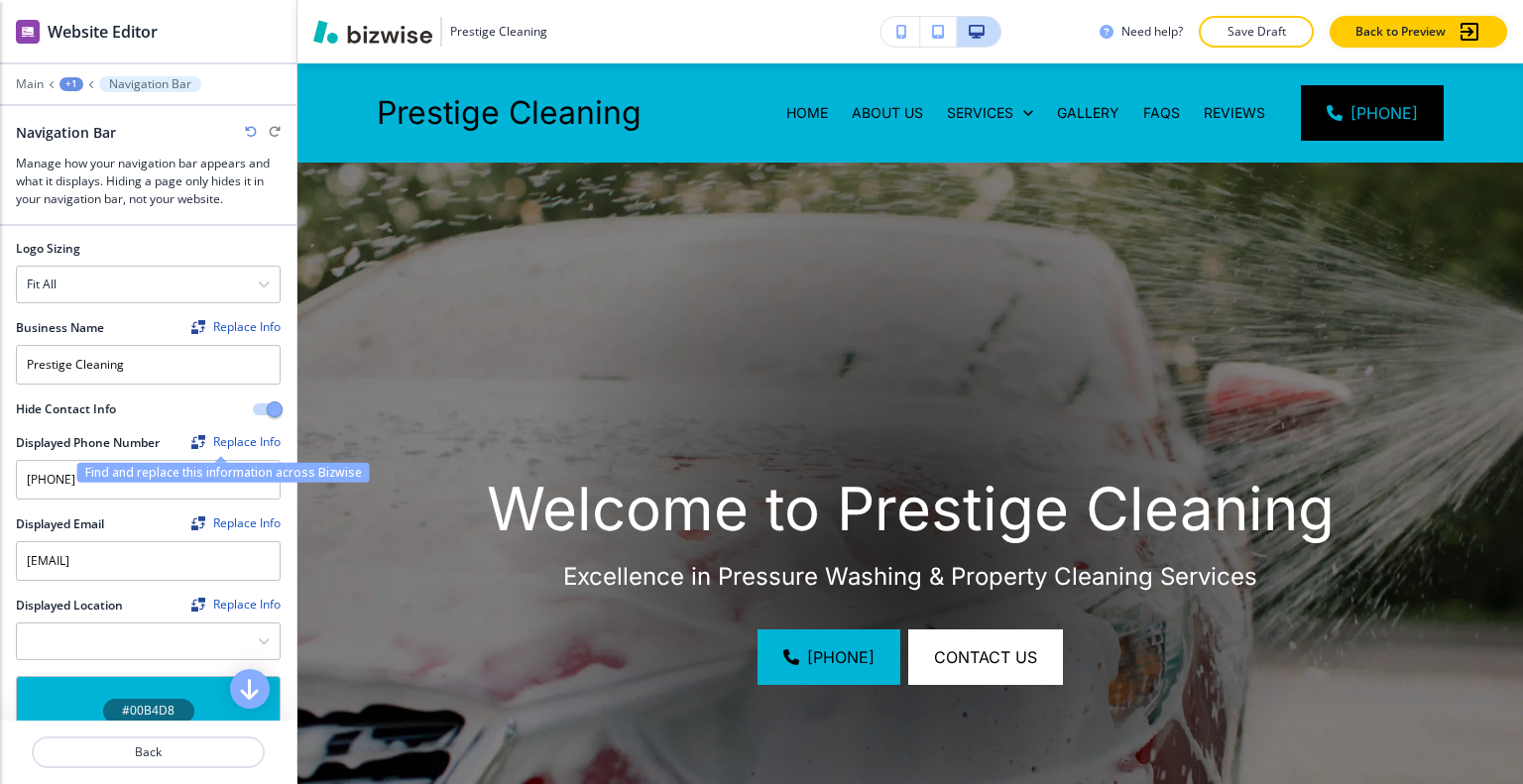 click on "Replace Info" 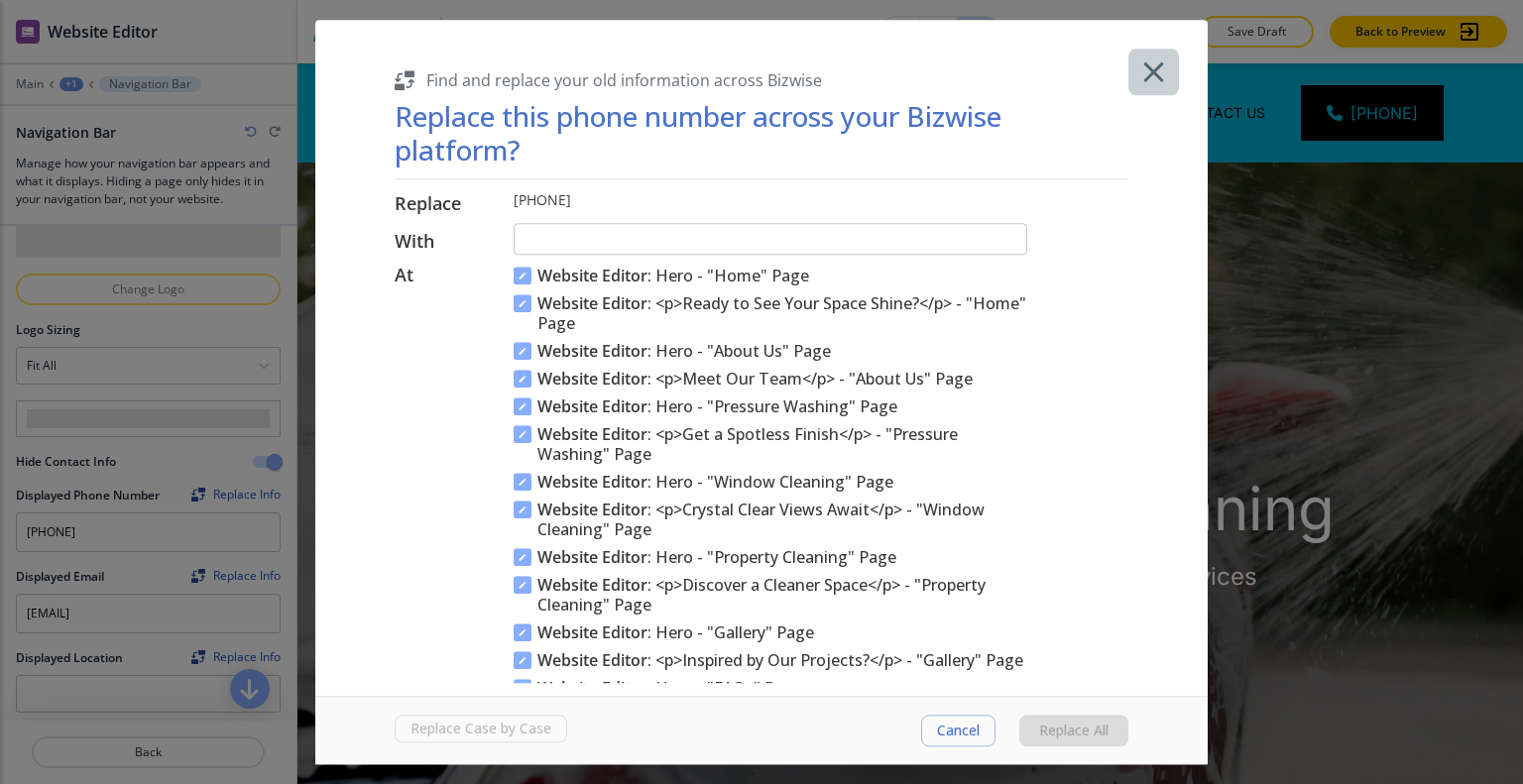 click 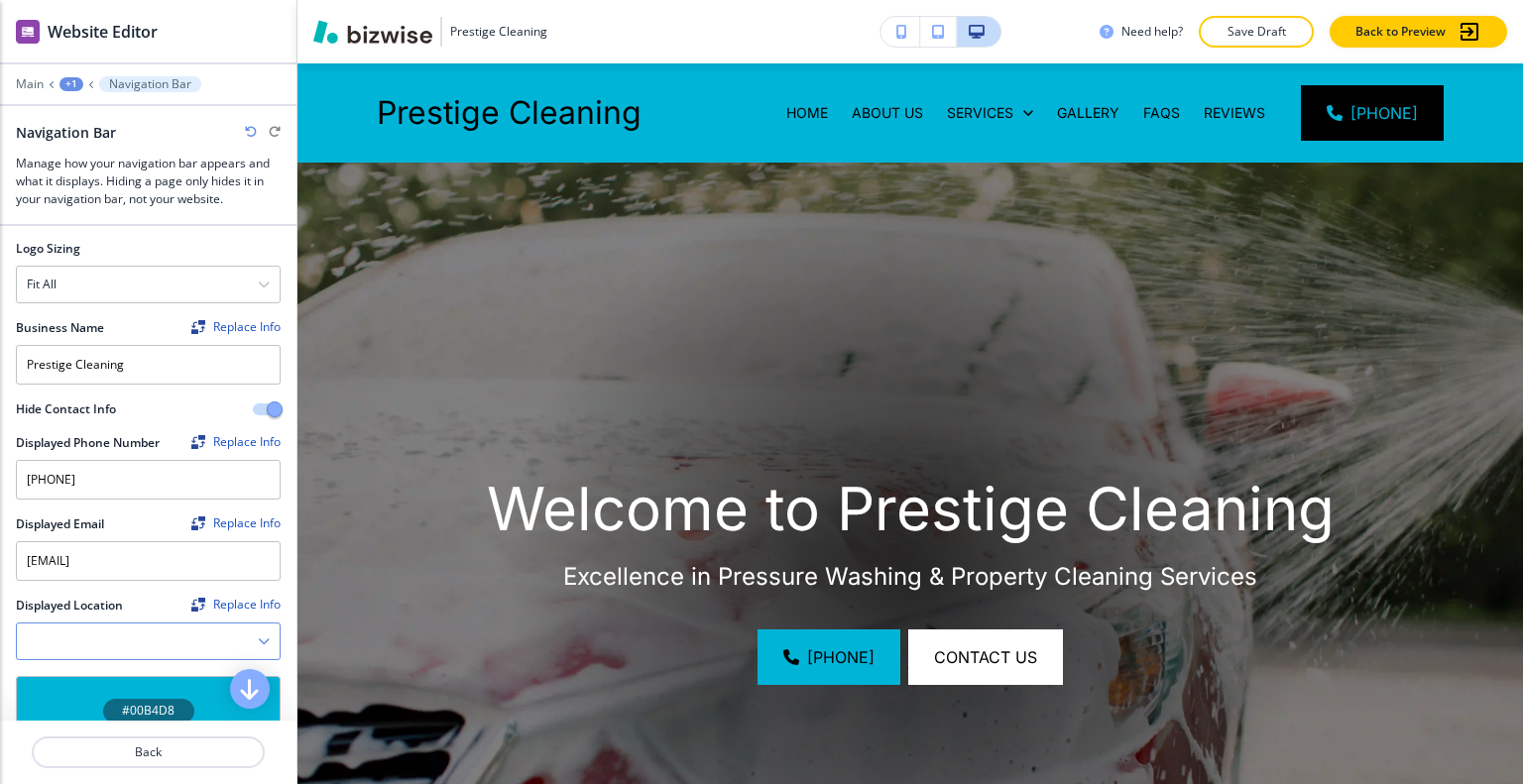 scroll, scrollTop: 198, scrollLeft: 0, axis: vertical 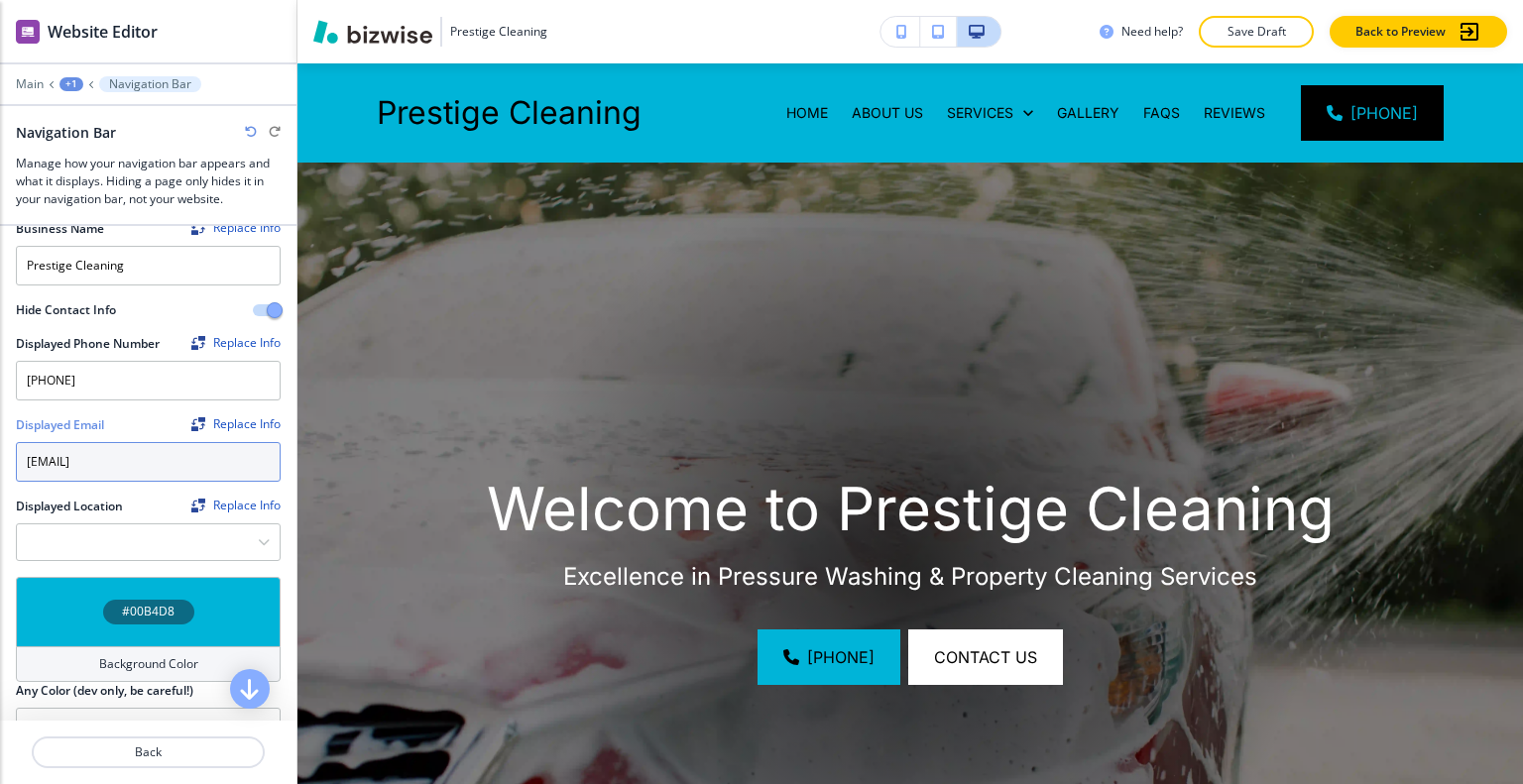 drag, startPoint x: 232, startPoint y: 467, endPoint x: 0, endPoint y: 460, distance: 232.10558 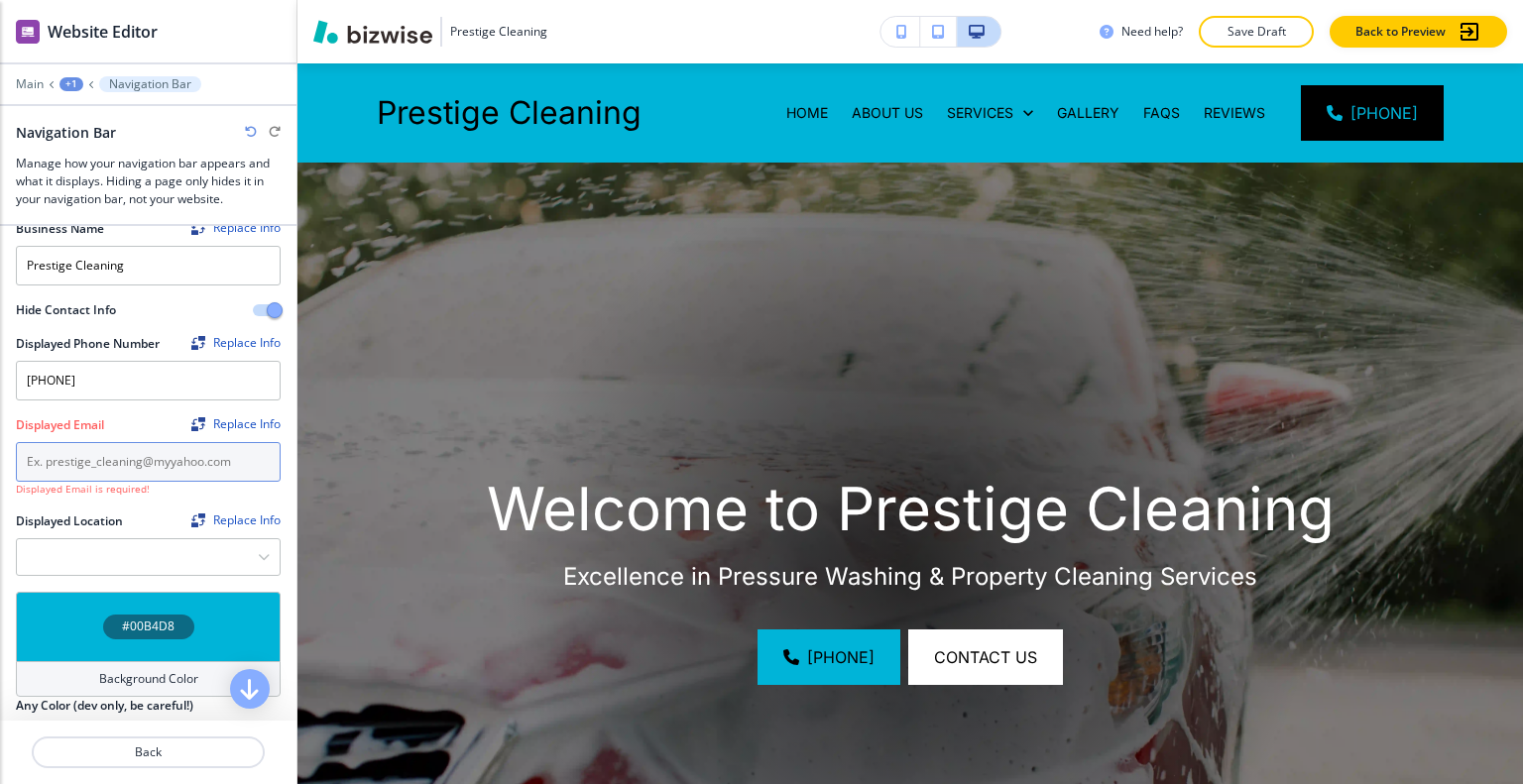paste on "prestige_cleaning@myyahoo.com" 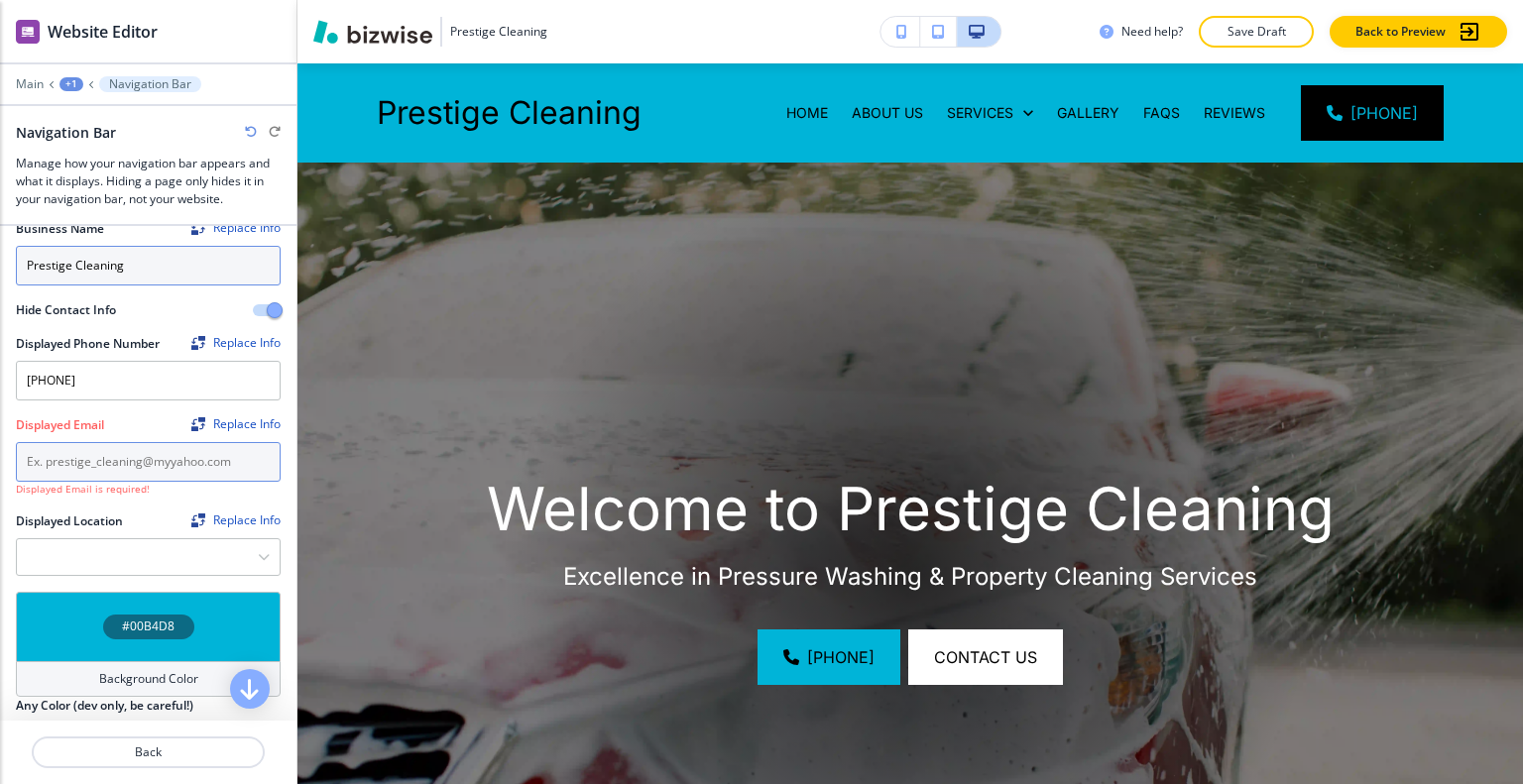 type on "prestige_cleaning@myyahoo.com" 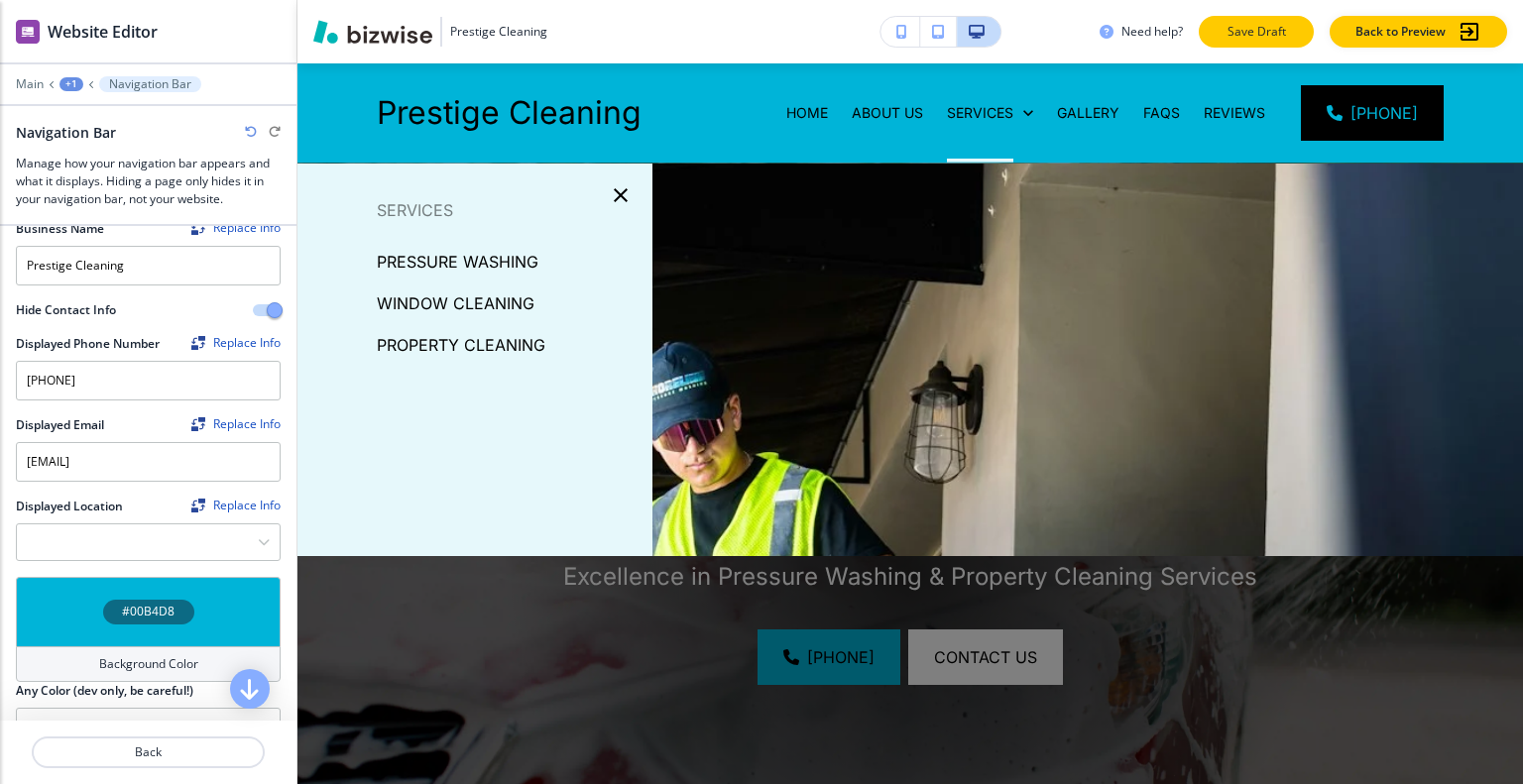 click on "Save Draft" 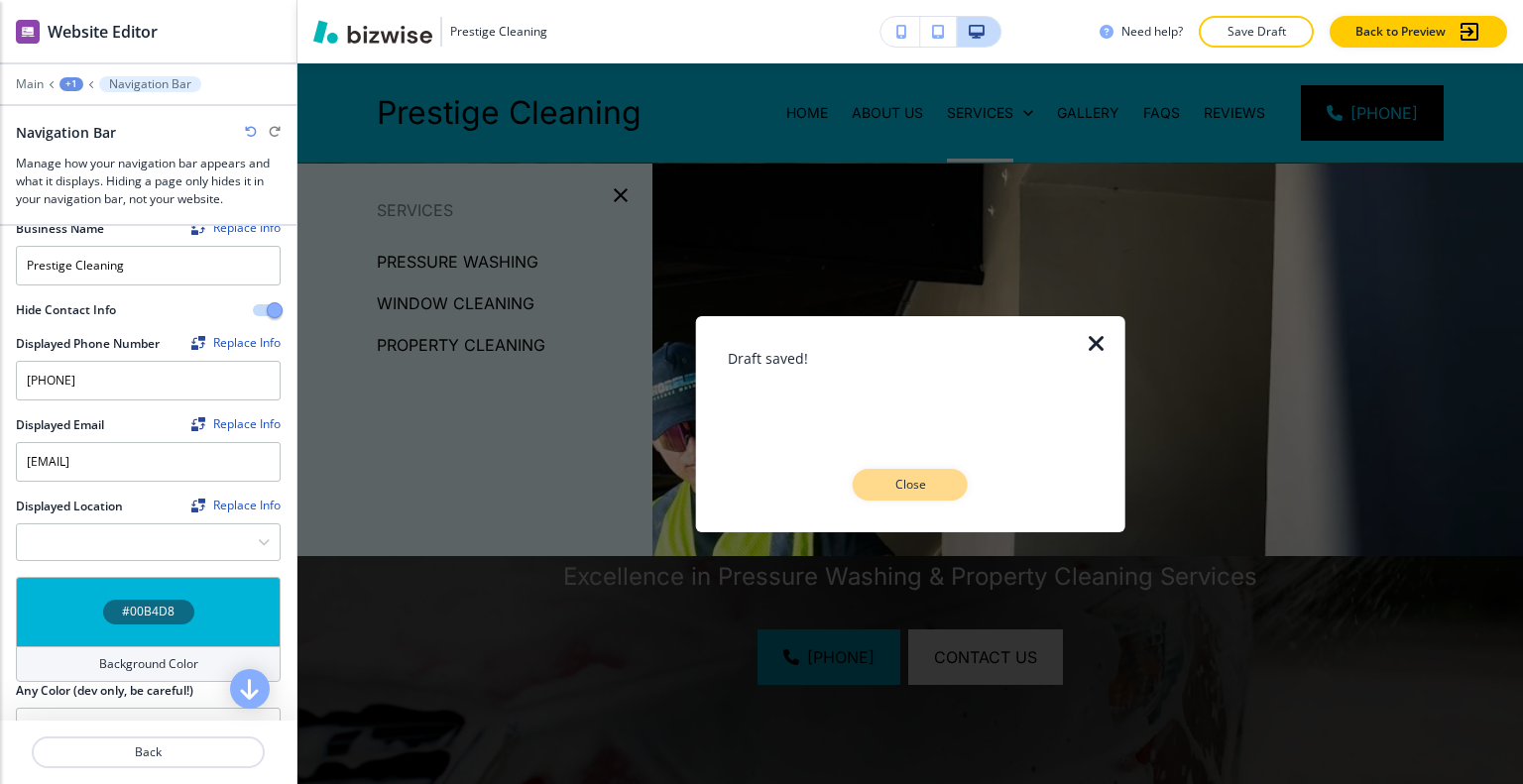 click on "Close" 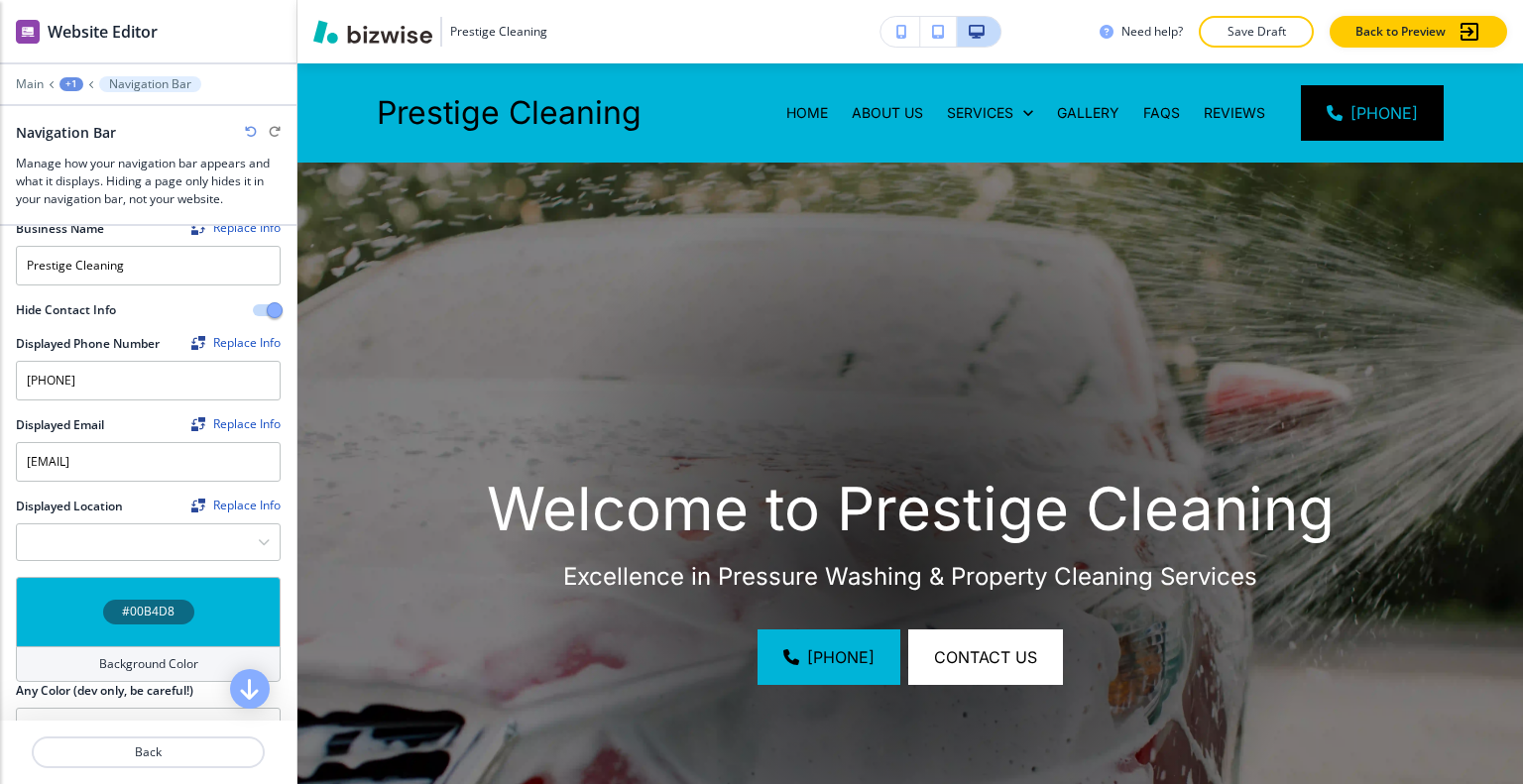 click on "Welcome to Prestige Cleaning Excellence in Pressure Washing & Property Cleaning Services (904) 861-5714 CONTACT US" 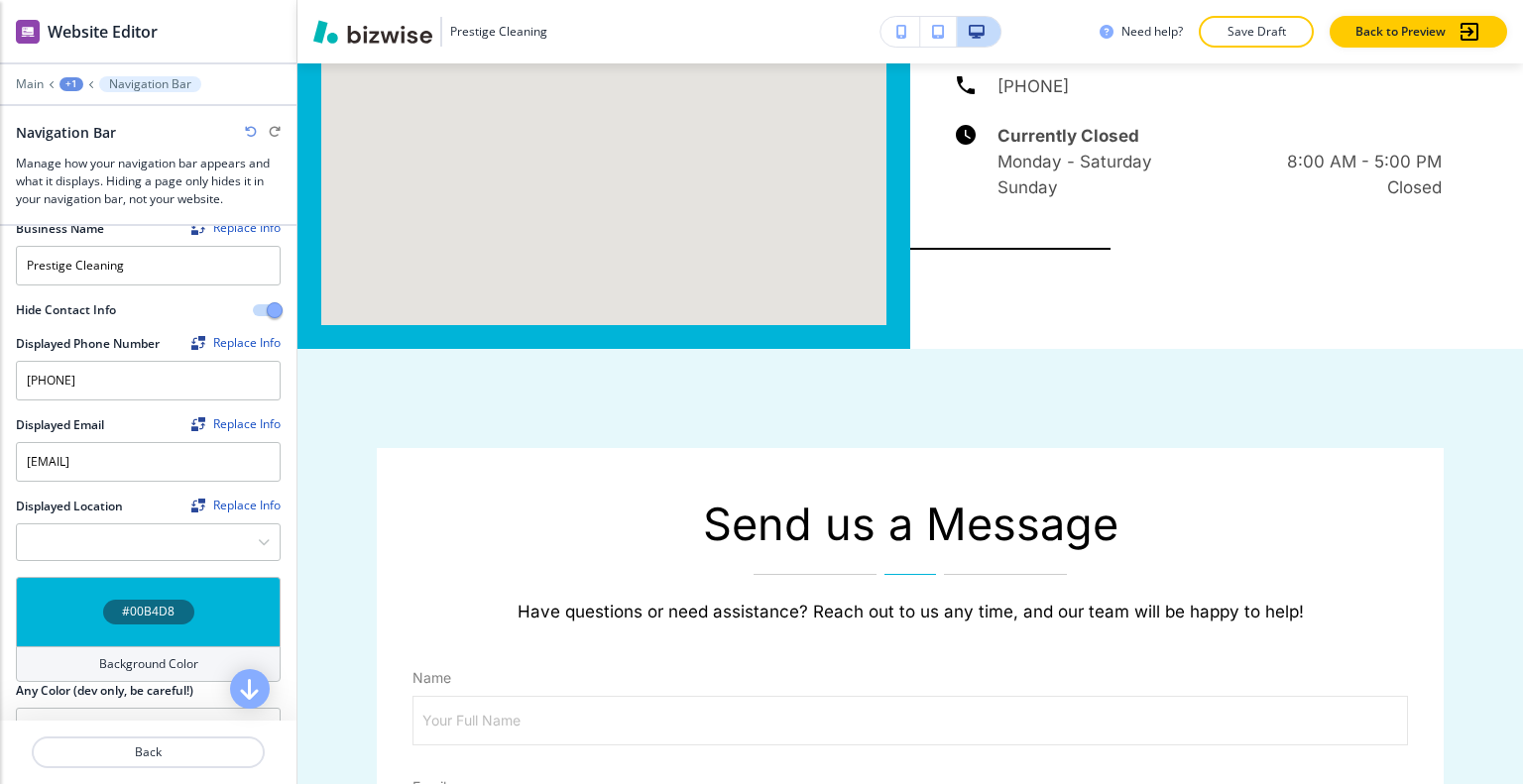 scroll, scrollTop: 6112, scrollLeft: 0, axis: vertical 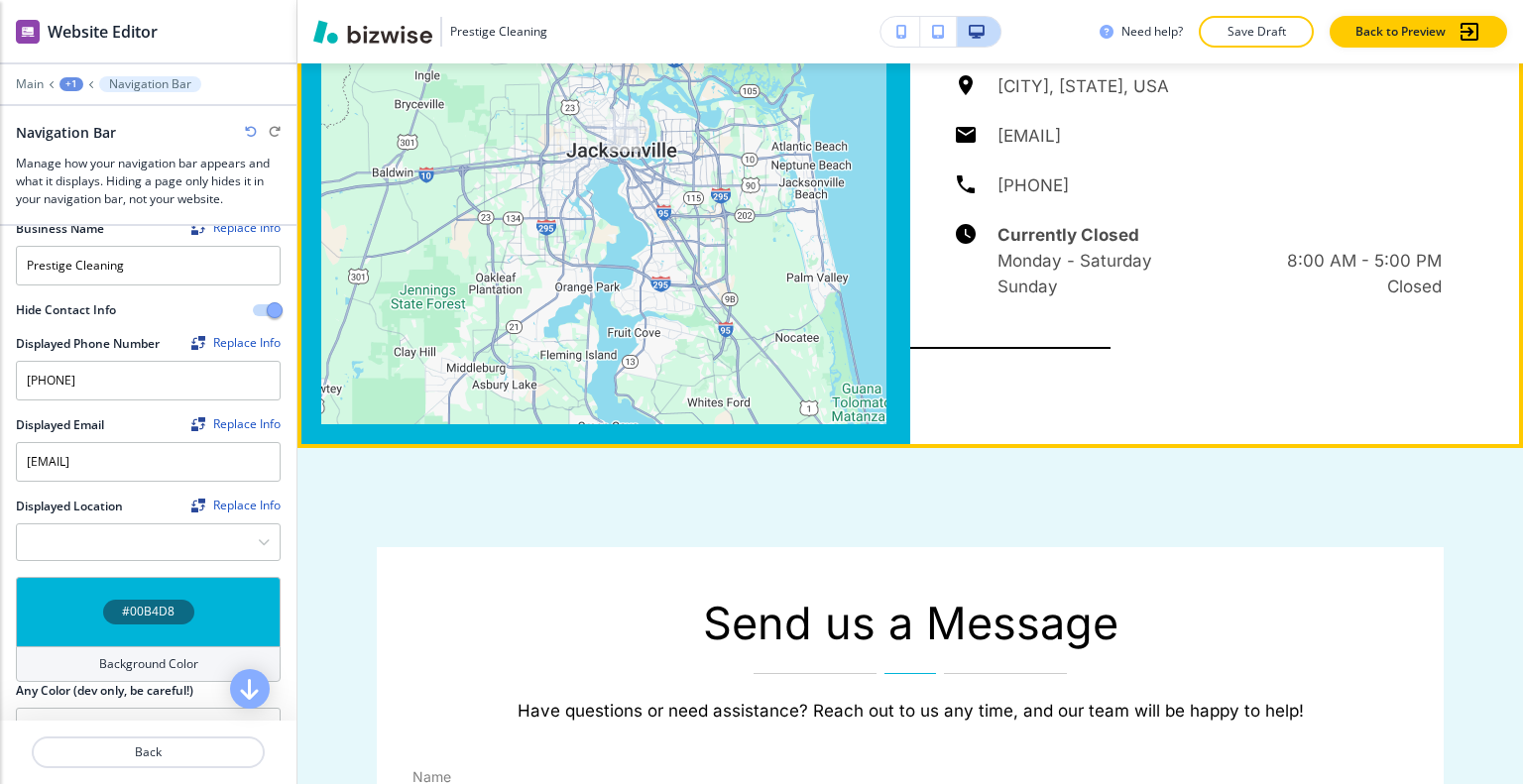 drag, startPoint x: 1187, startPoint y: 351, endPoint x: 962, endPoint y: 360, distance: 225.17993 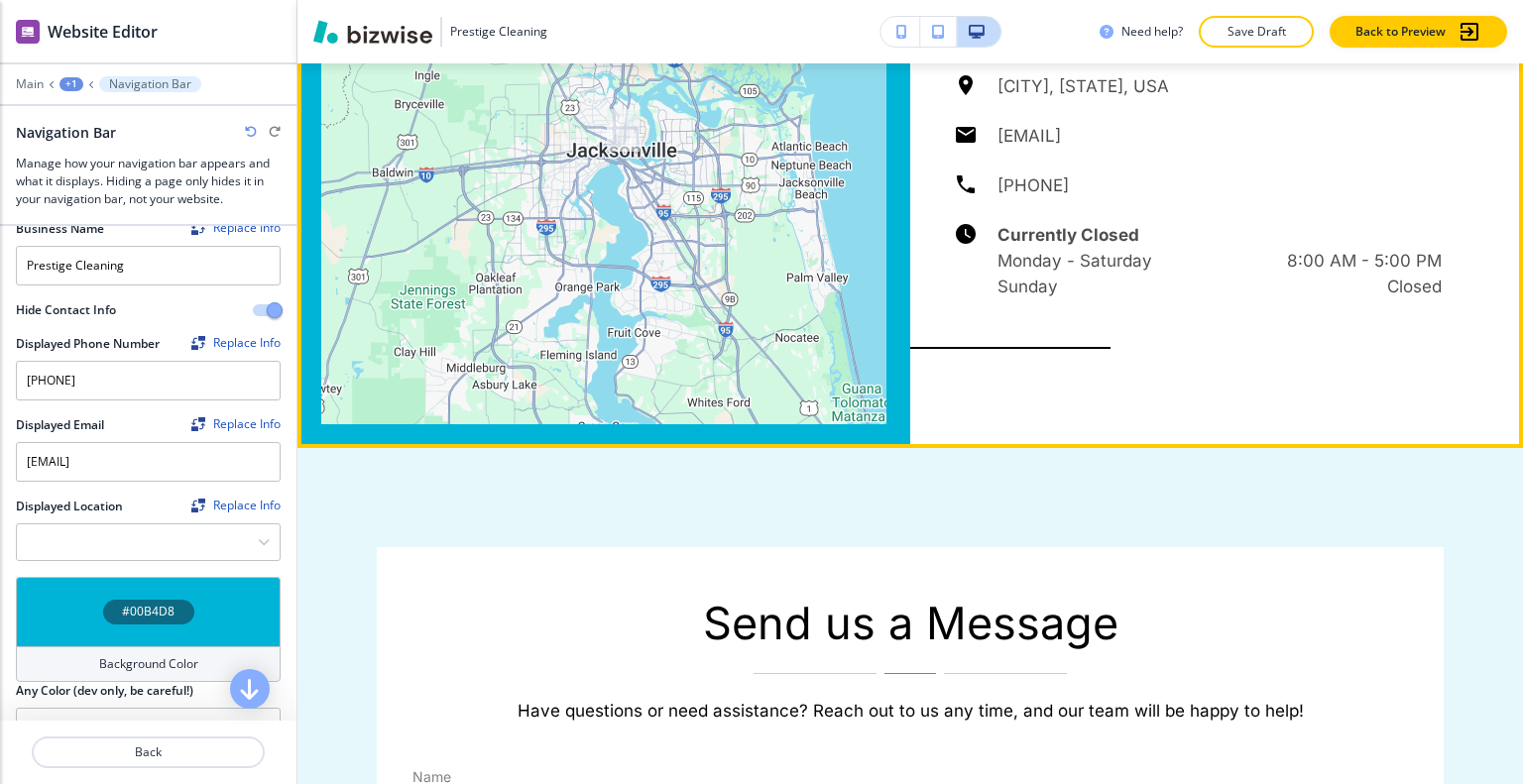 copy on "Jacksonville, FL, USA" 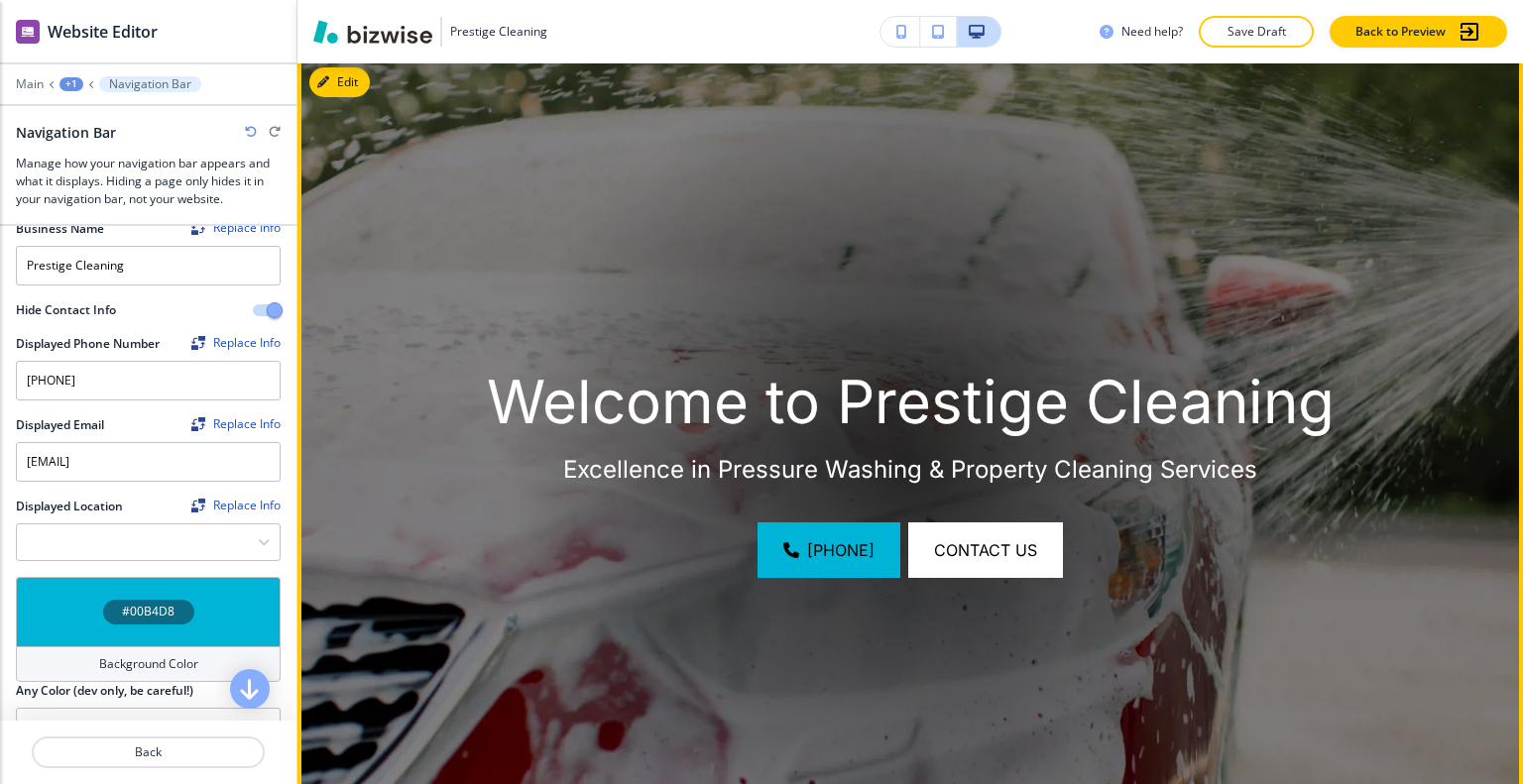 scroll, scrollTop: 0, scrollLeft: 0, axis: both 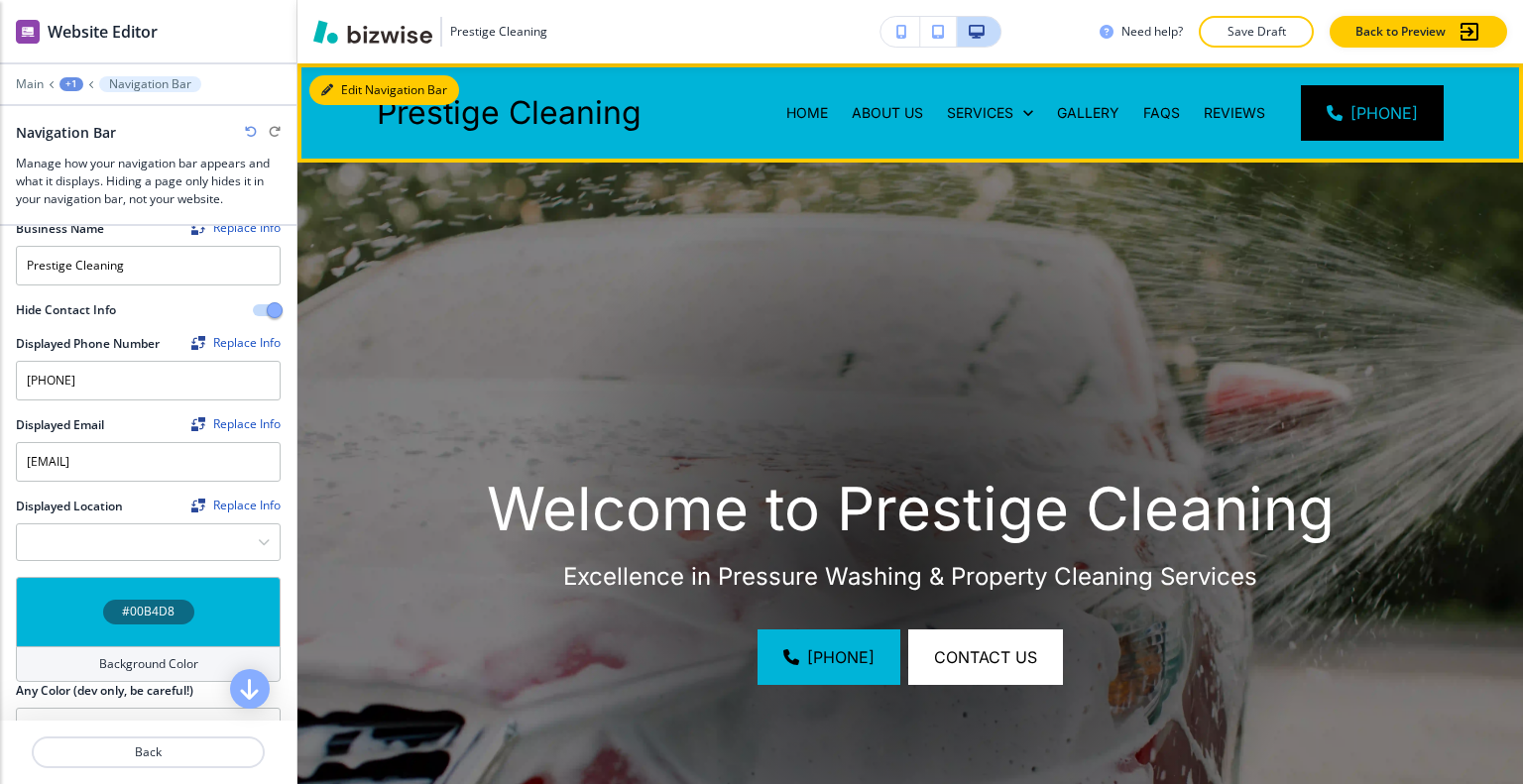 click on "Edit Navigation Bar" 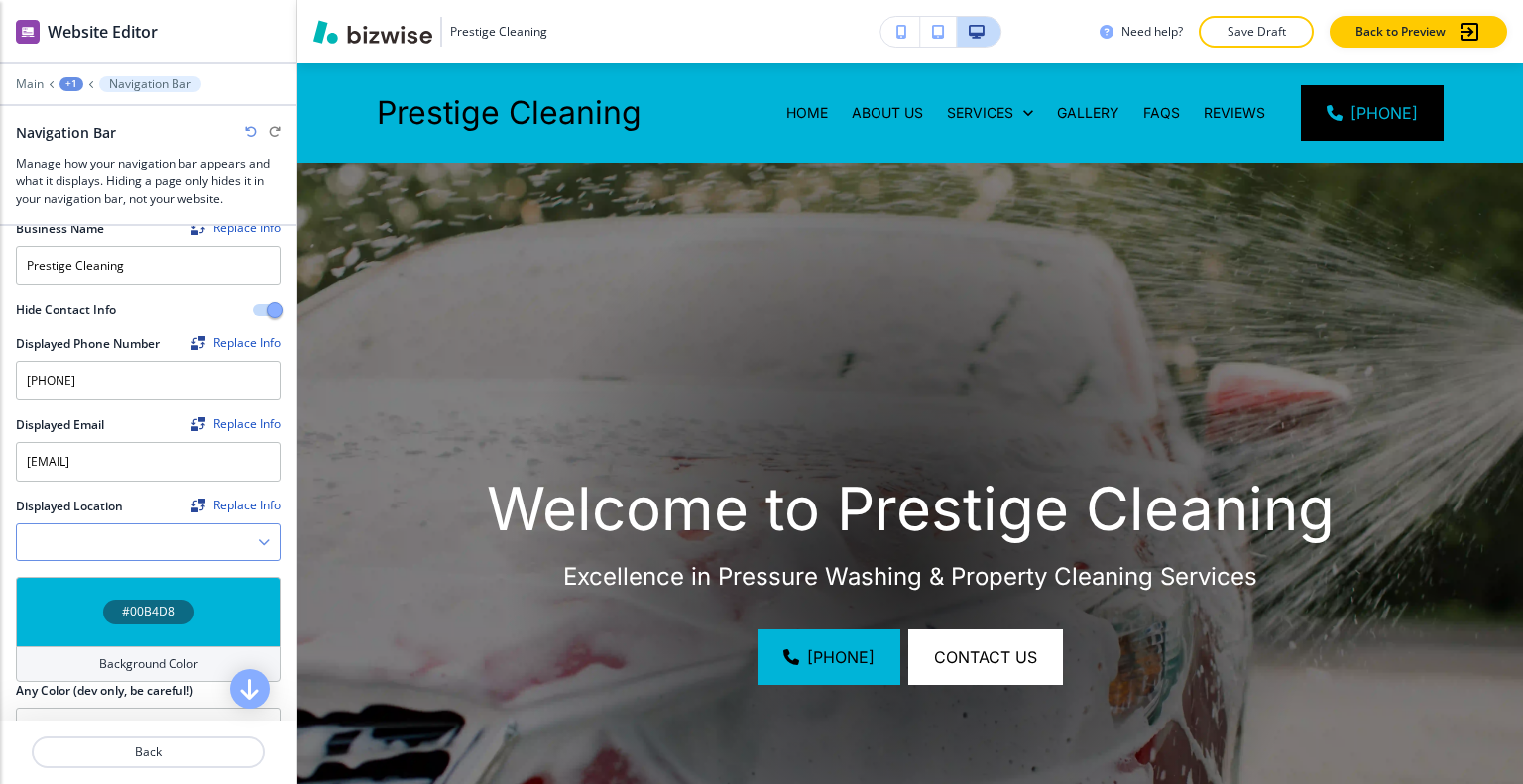 click 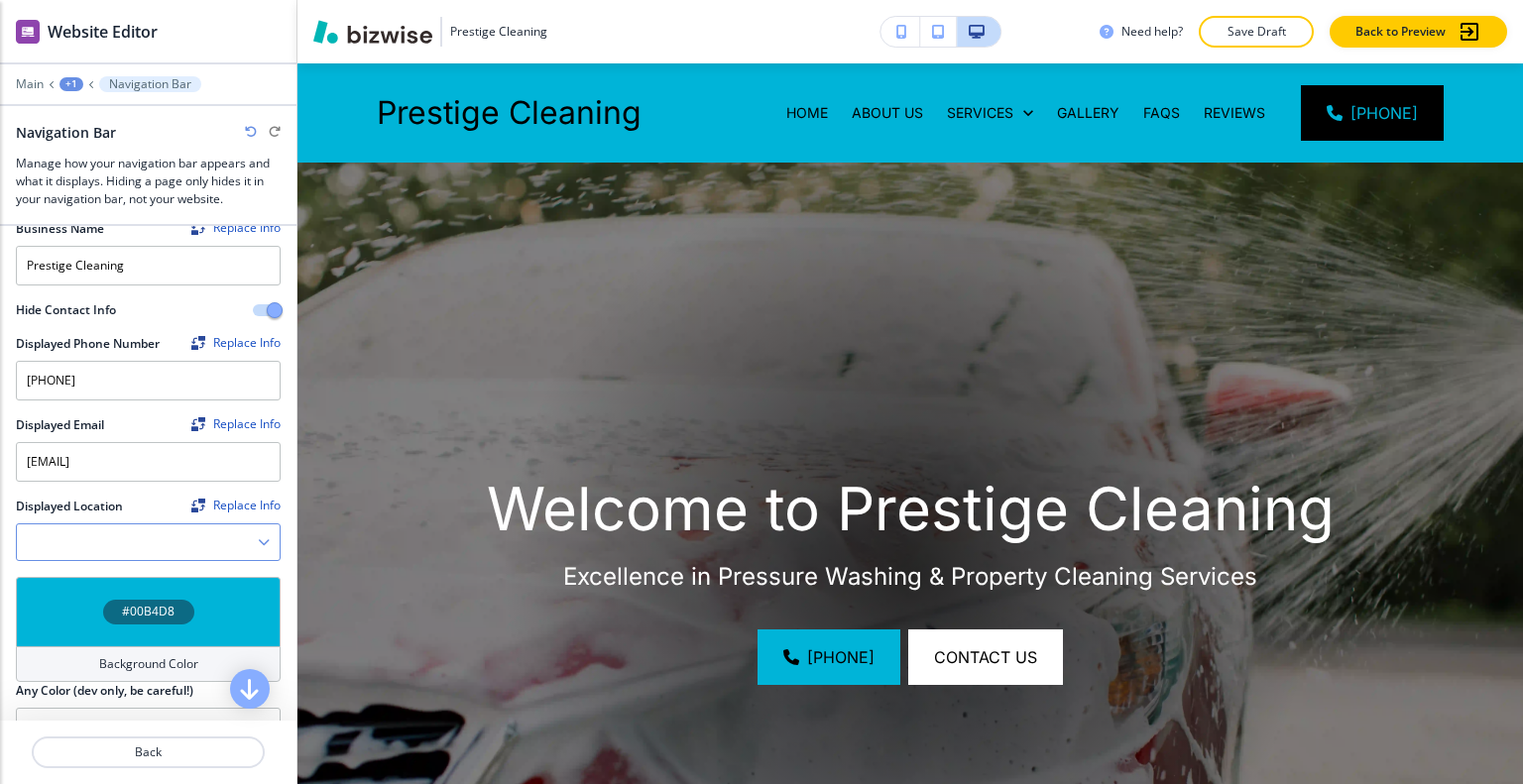 paste on "Jacksonville, FL, USA" 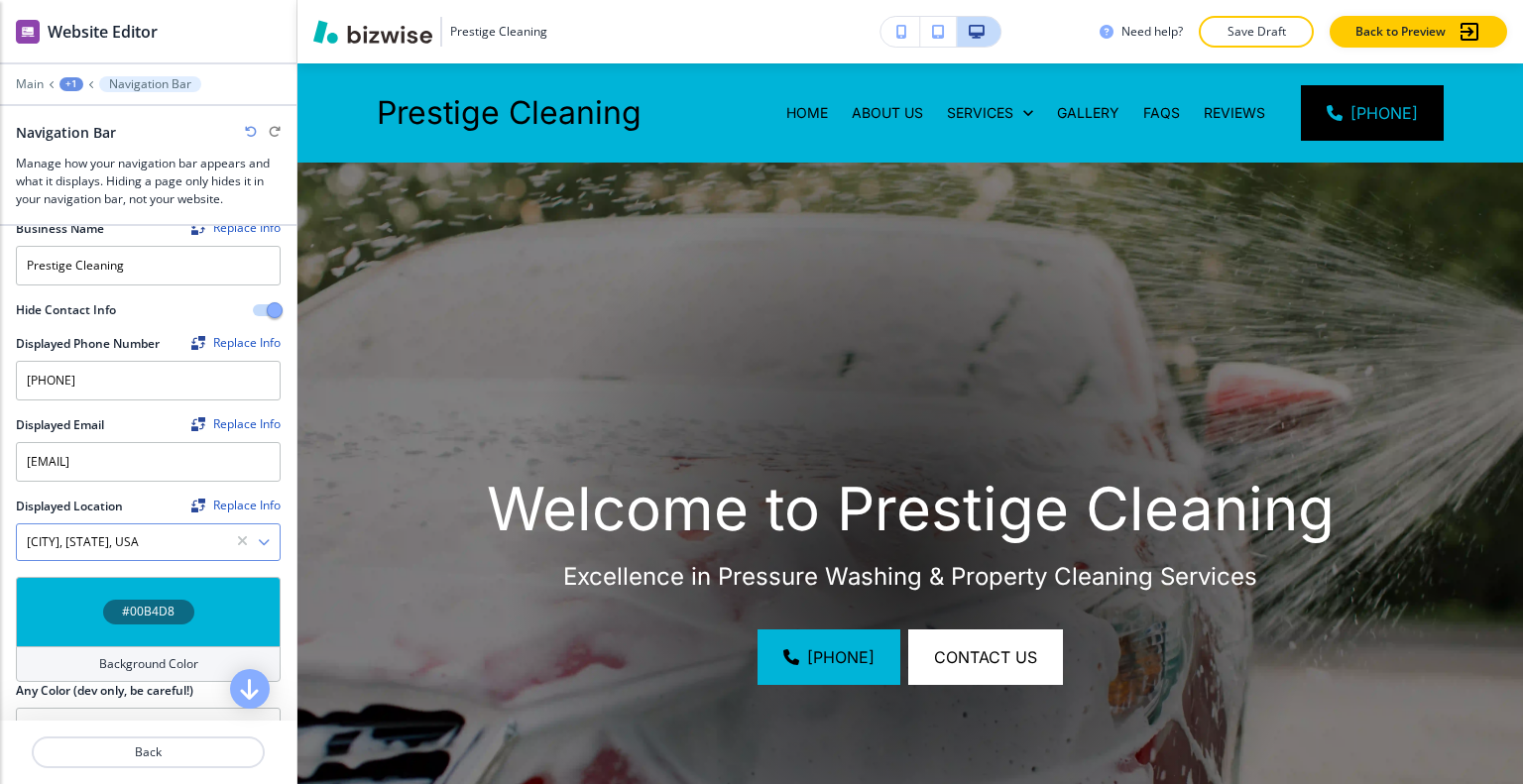 type on "Jacksonville, FL, USA" 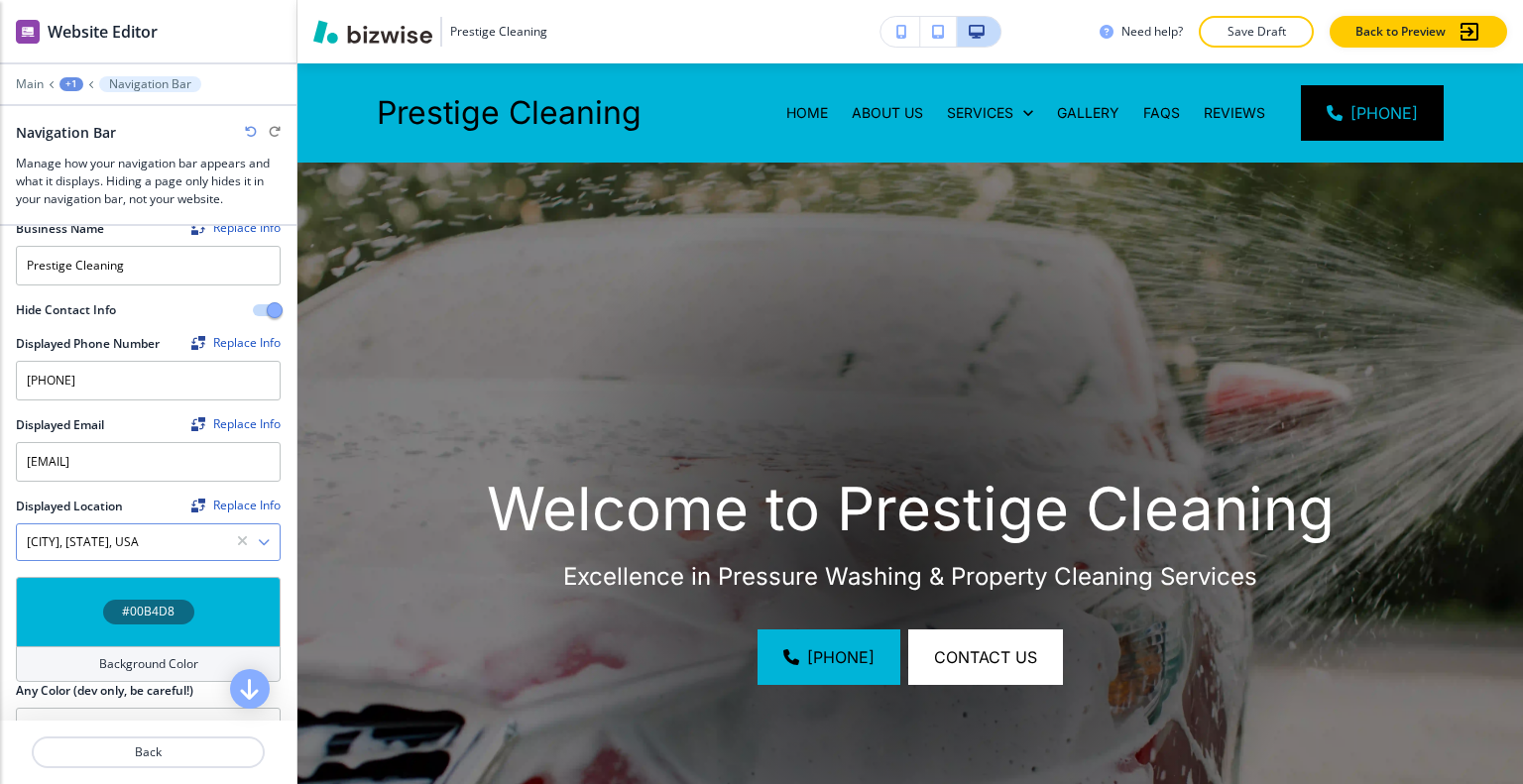 click 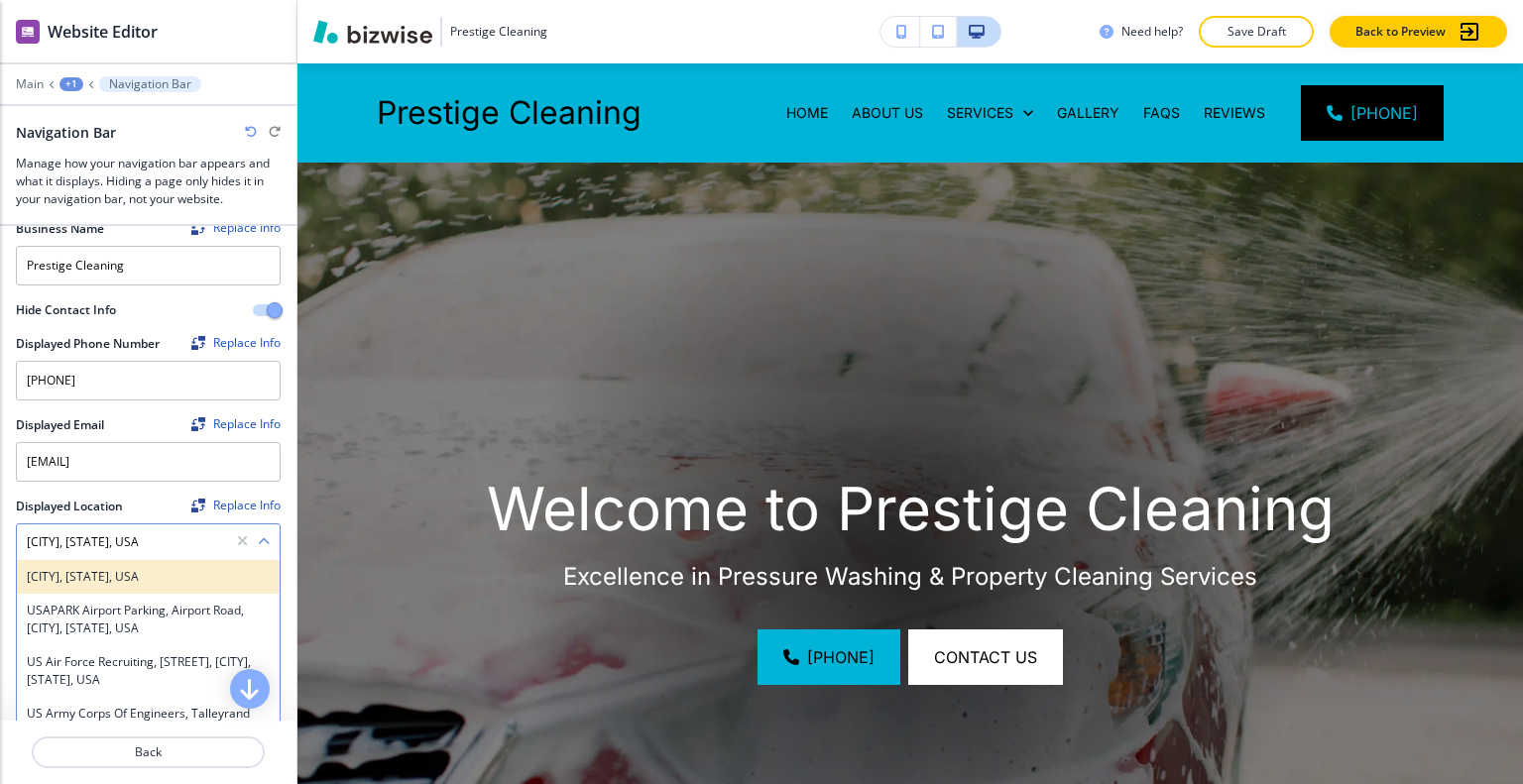 click on "Jacksonville, FL, USA" 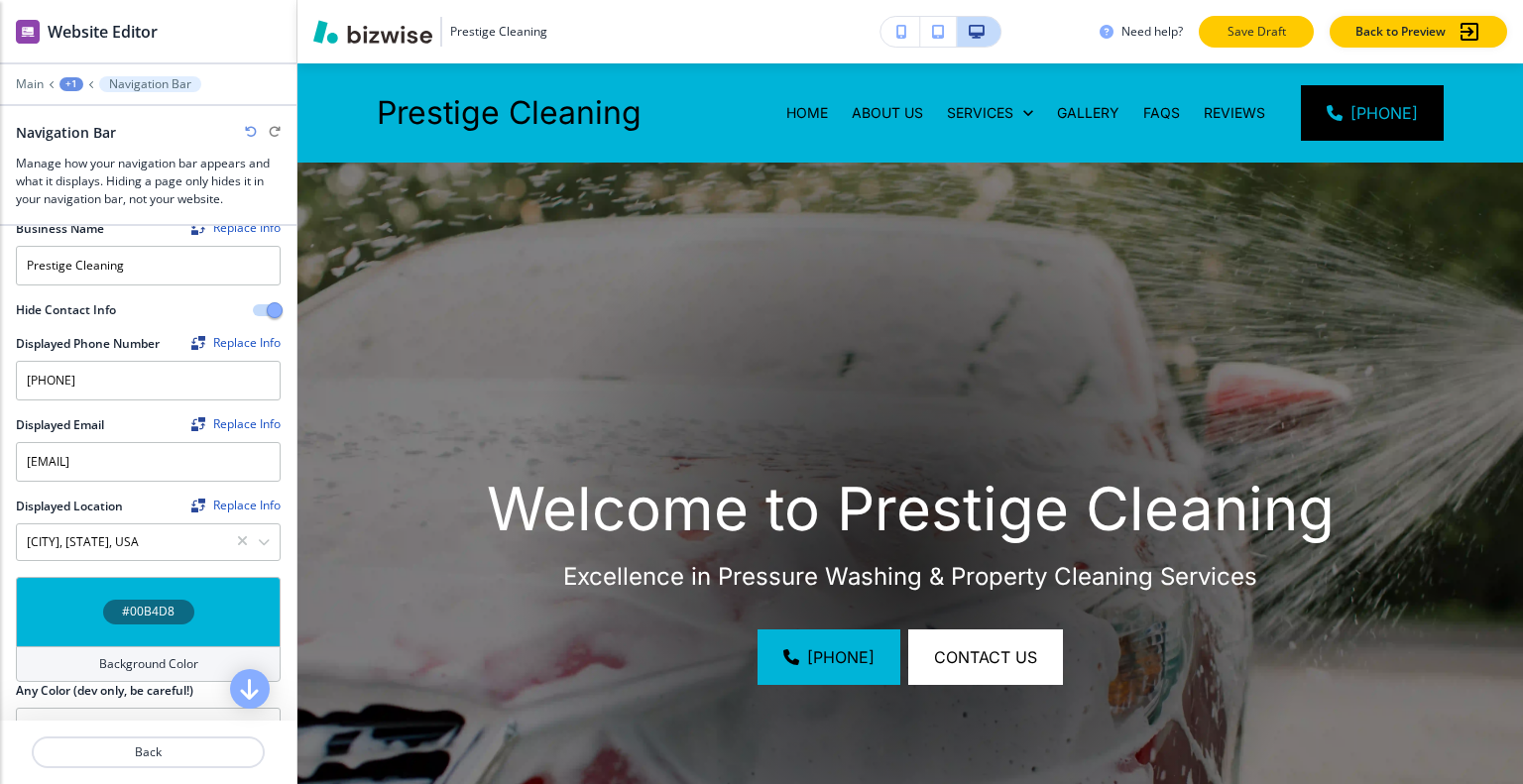 click on "Save Draft" 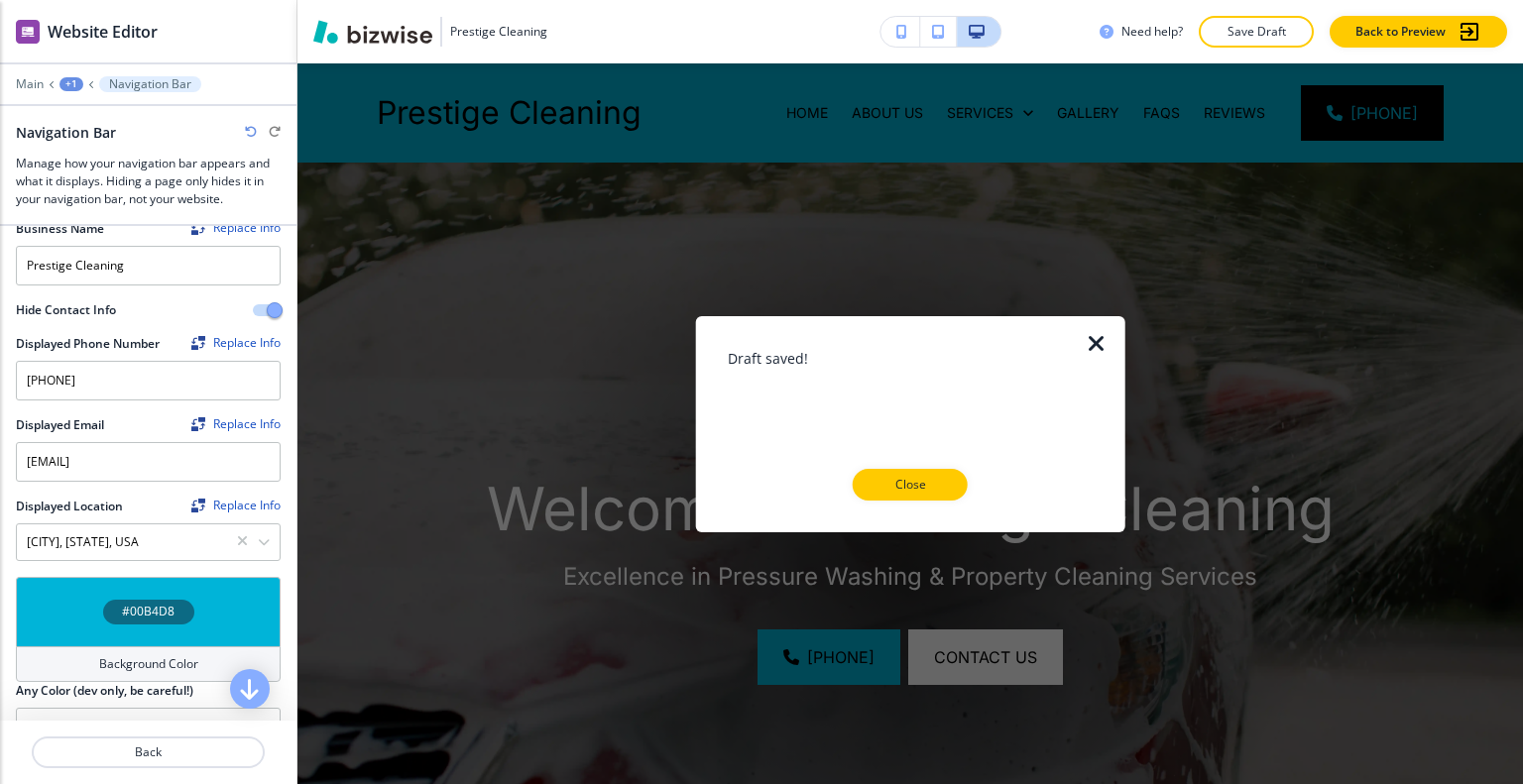 click on "Close" 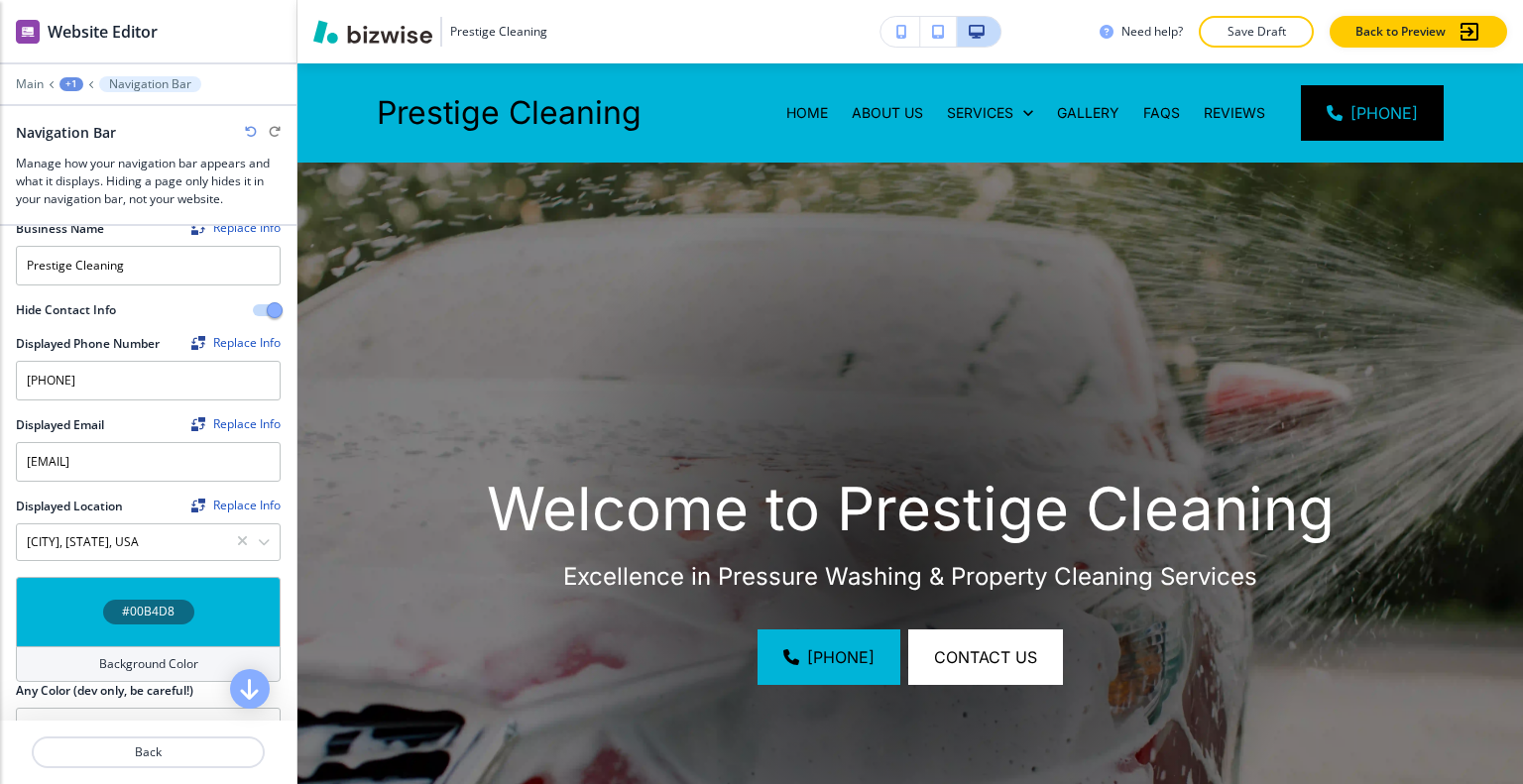 click on "Website Editor" 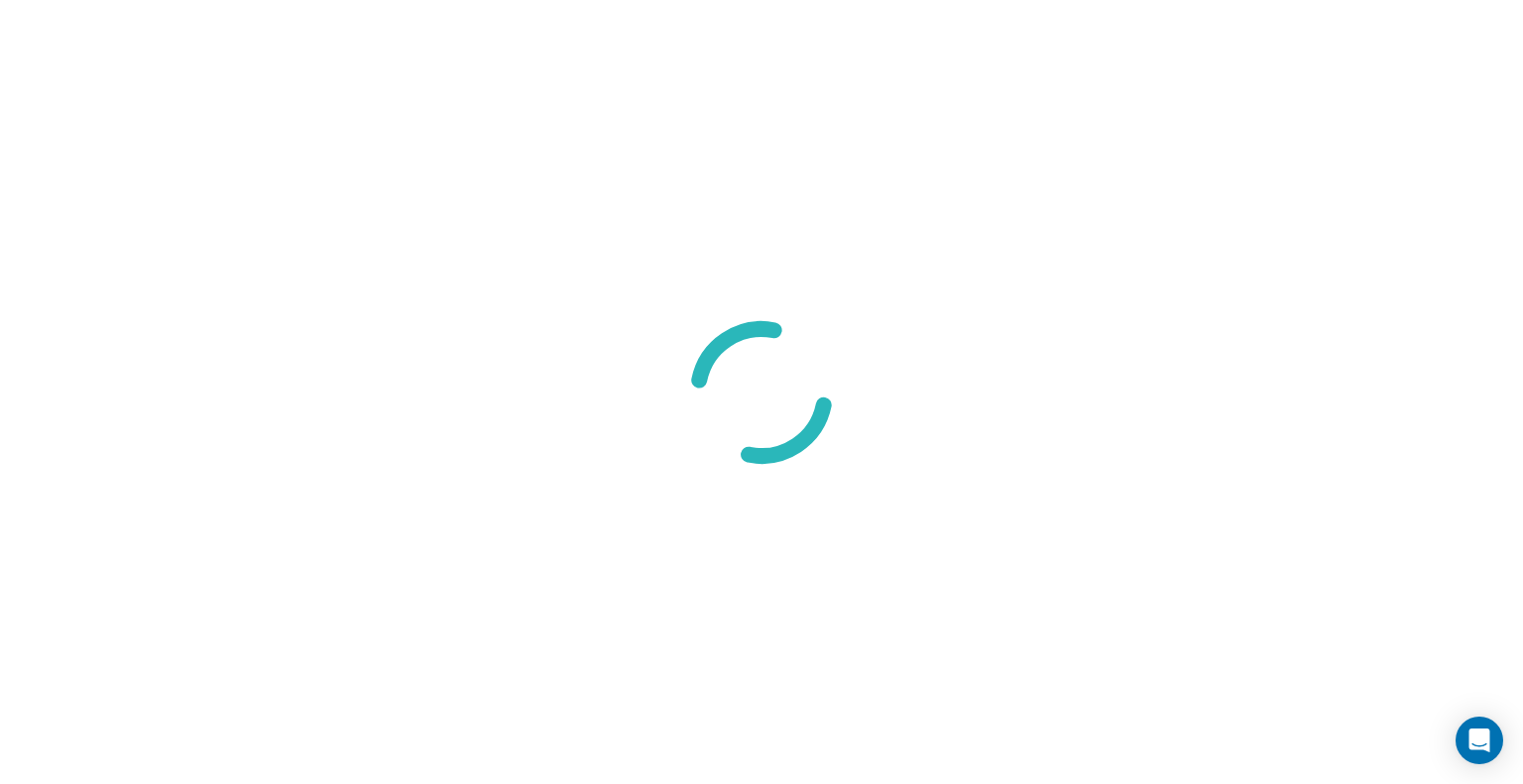 scroll, scrollTop: 0, scrollLeft: 0, axis: both 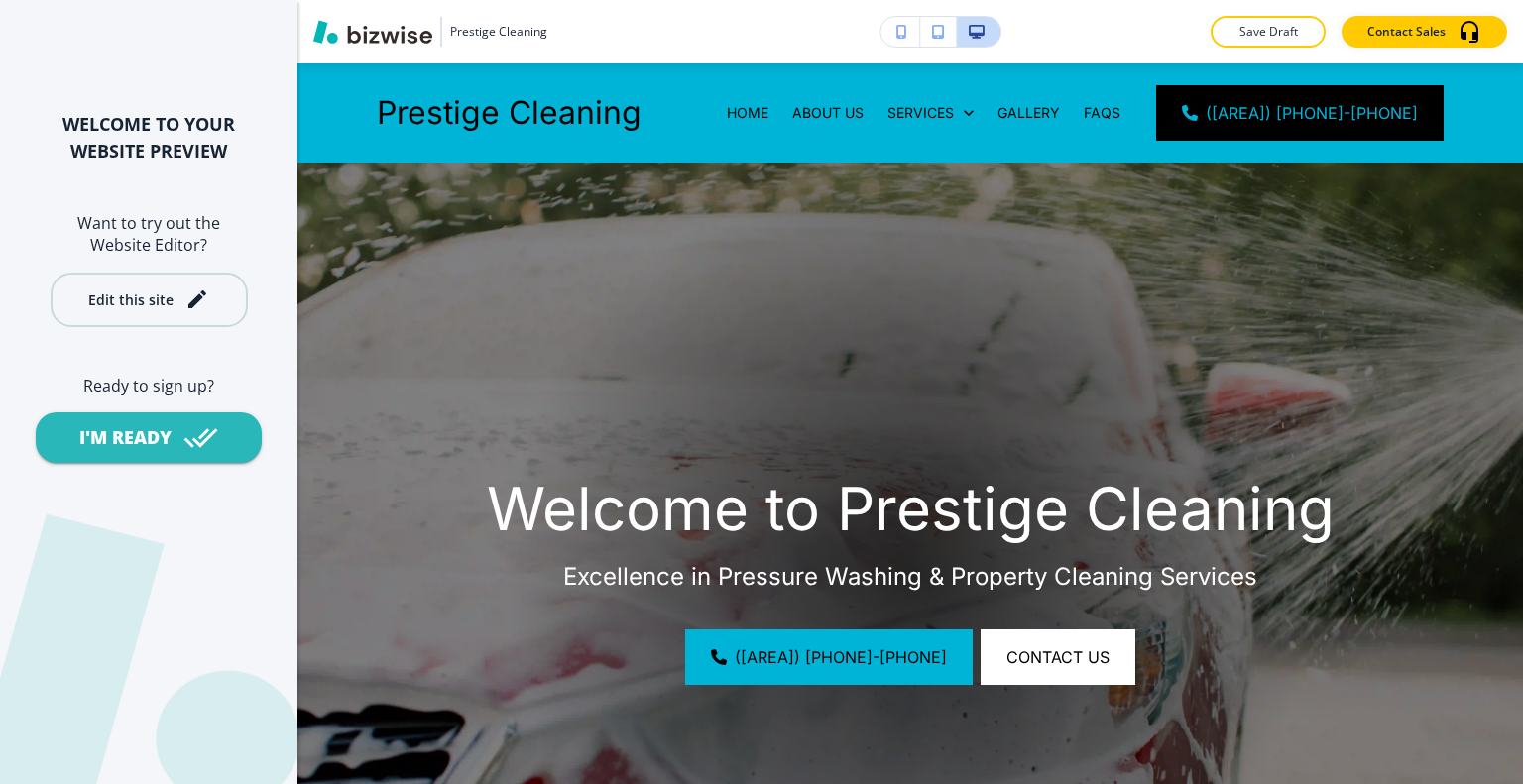click on "Edit this site" at bounding box center (149, 299) 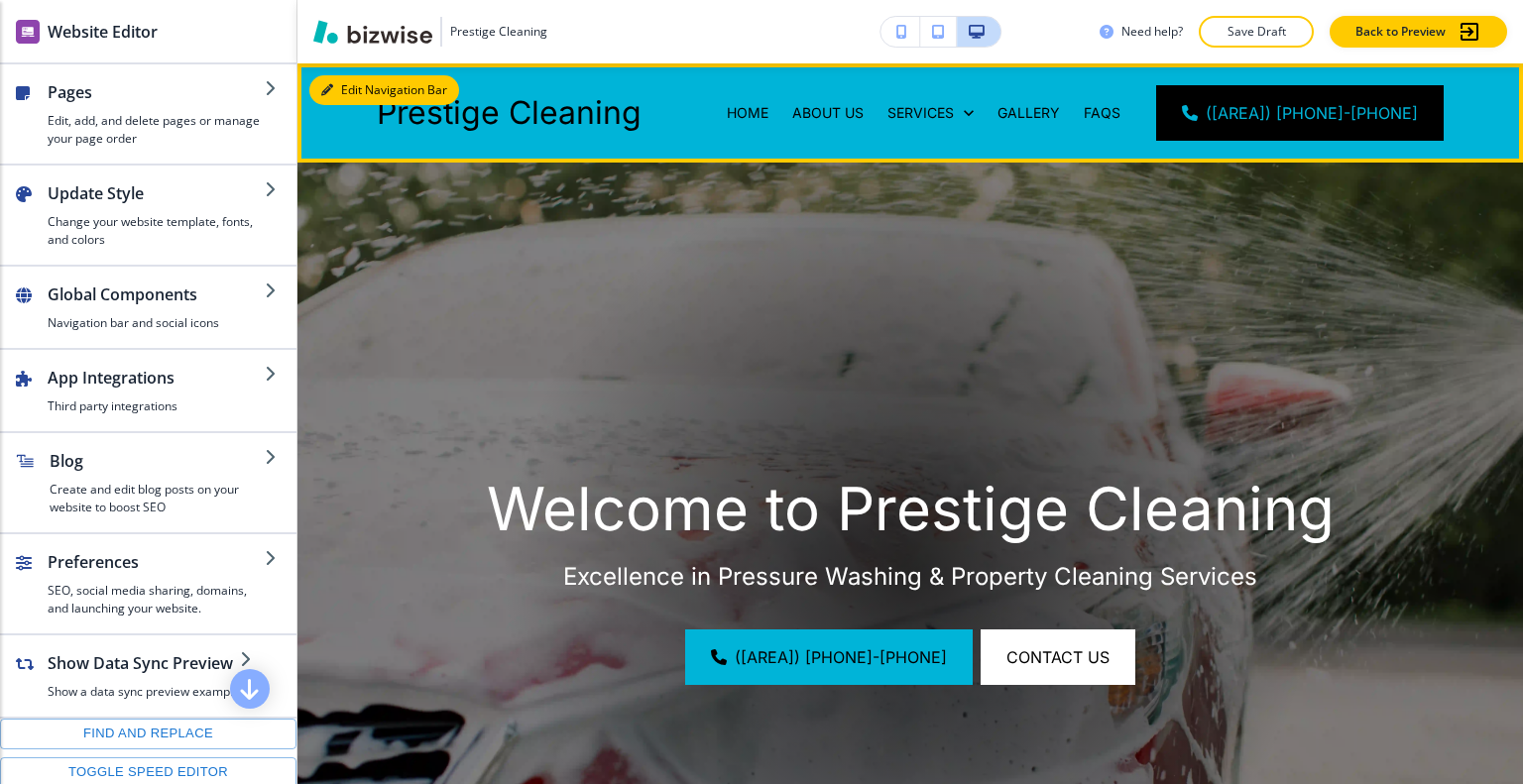 click on "Edit Navigation Bar" at bounding box center (384, 90) 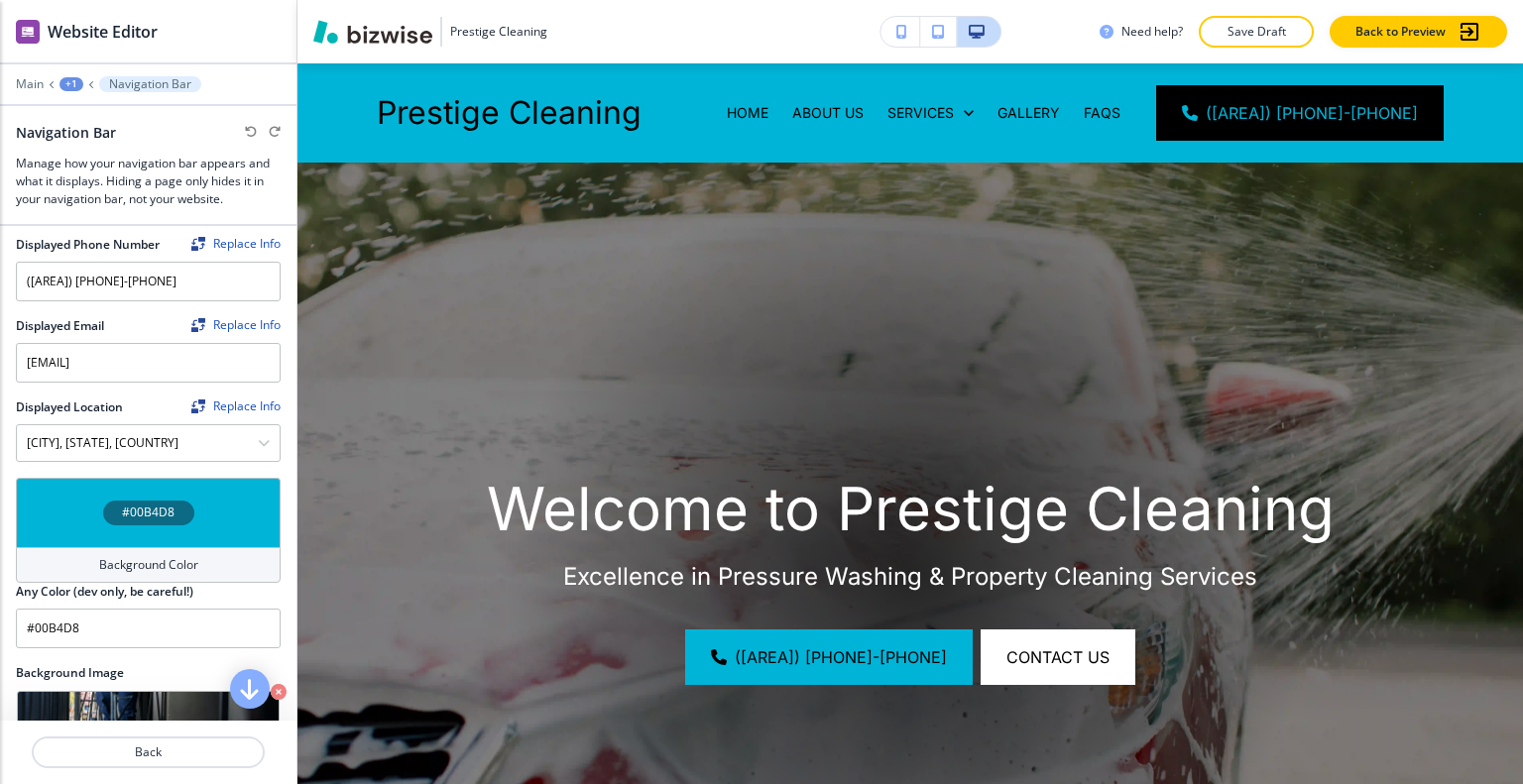 scroll, scrollTop: 198, scrollLeft: 0, axis: vertical 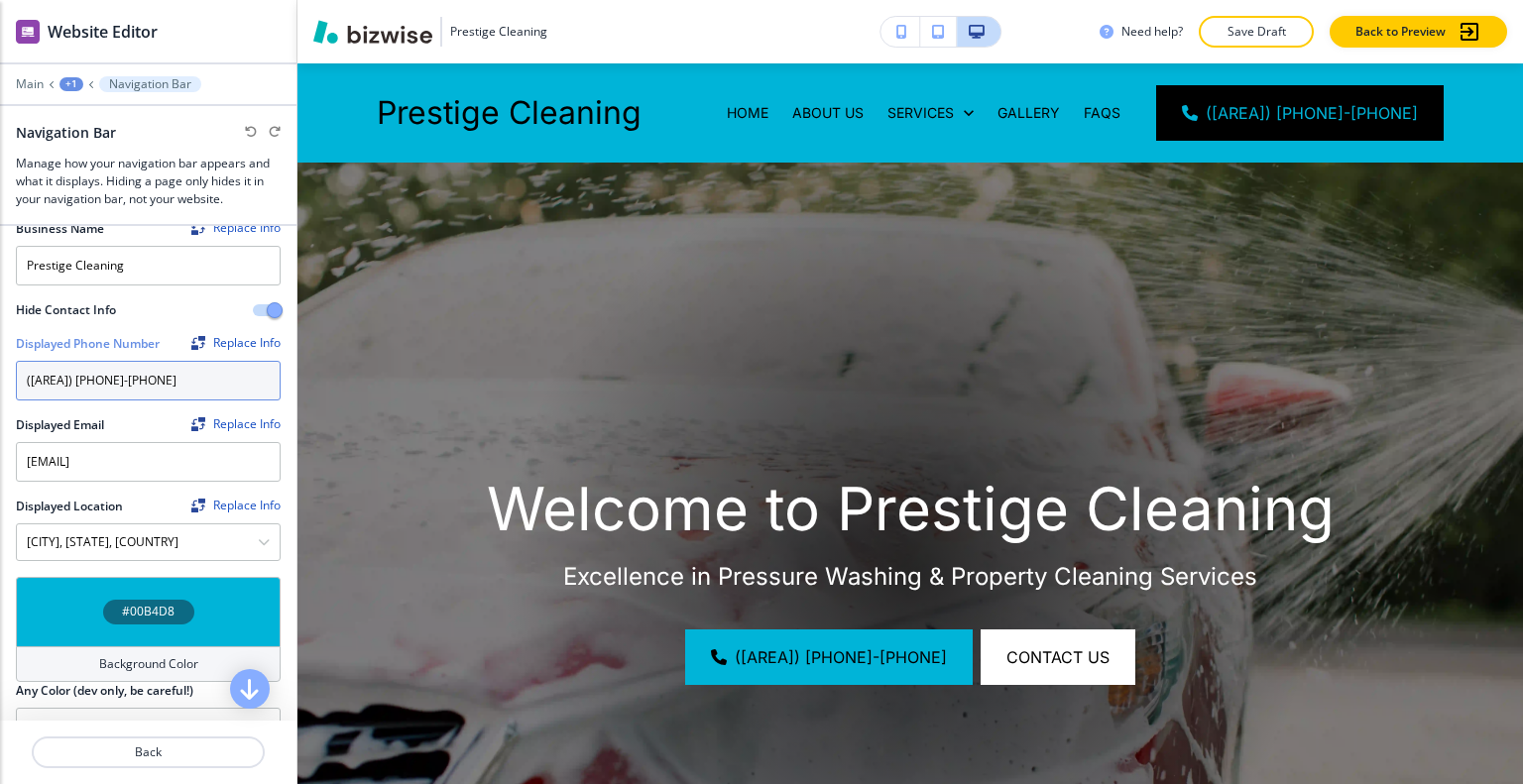 click on "[PHONE]" at bounding box center (148, 381) 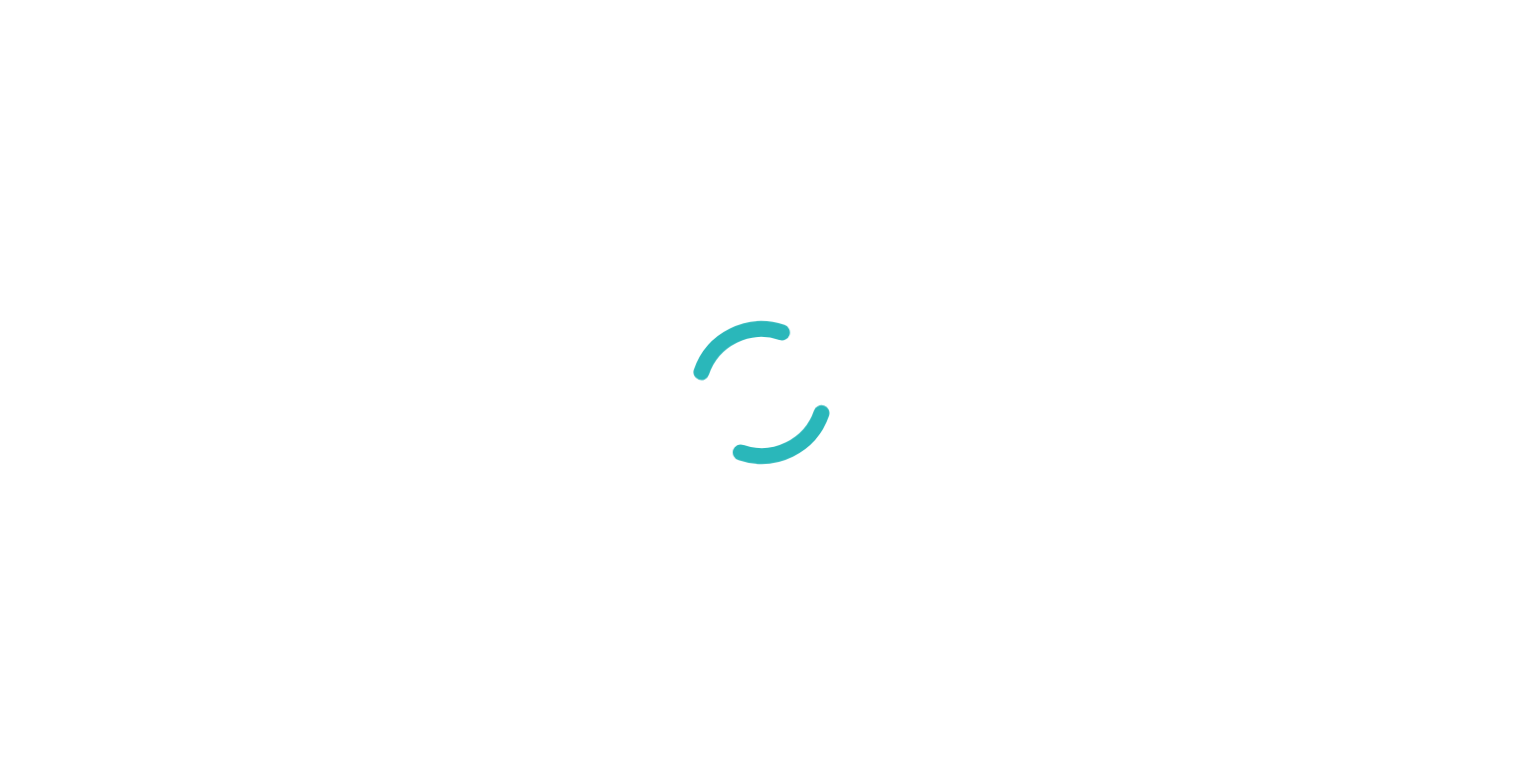 scroll, scrollTop: 0, scrollLeft: 0, axis: both 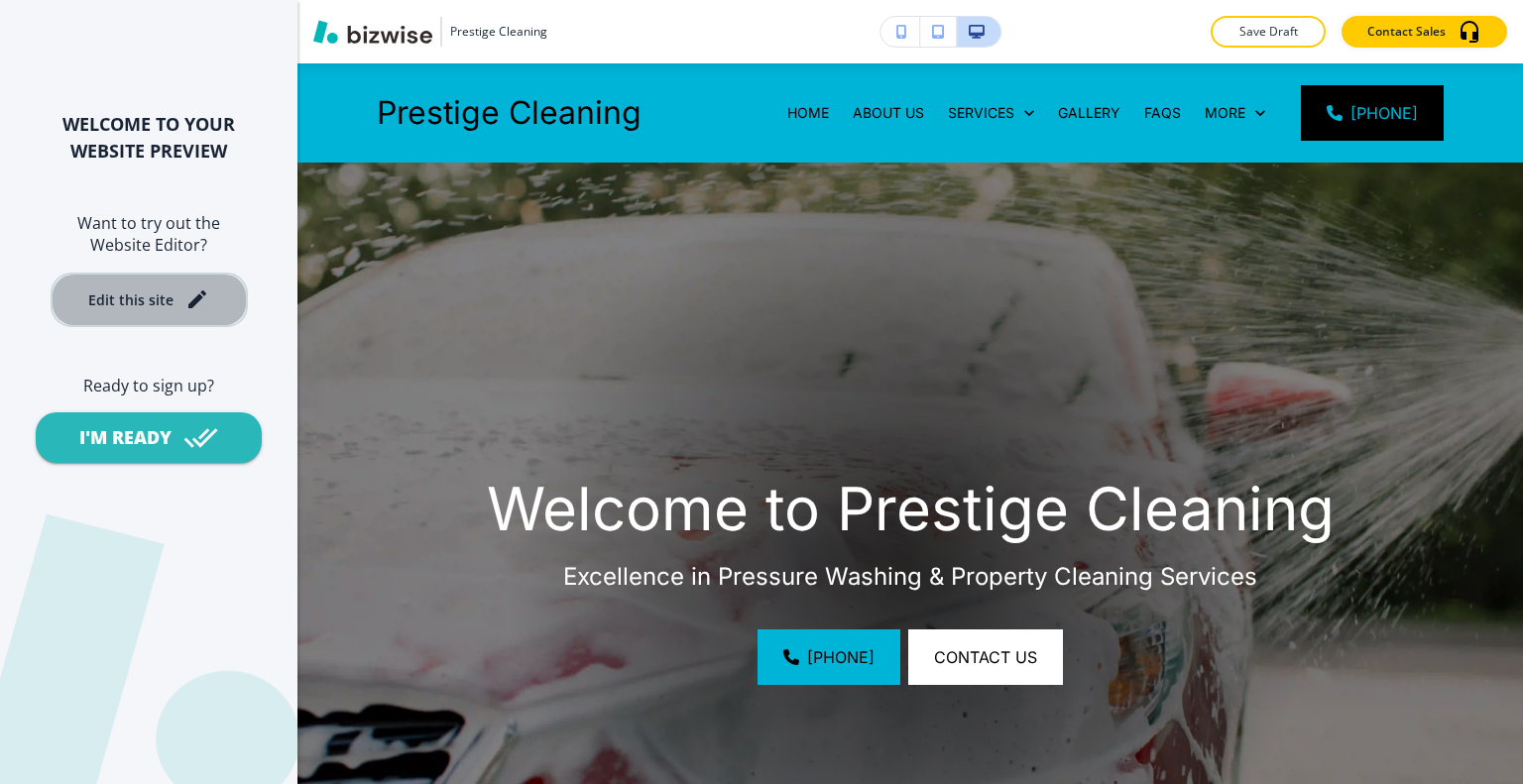 click on "Edit this site" at bounding box center (149, 299) 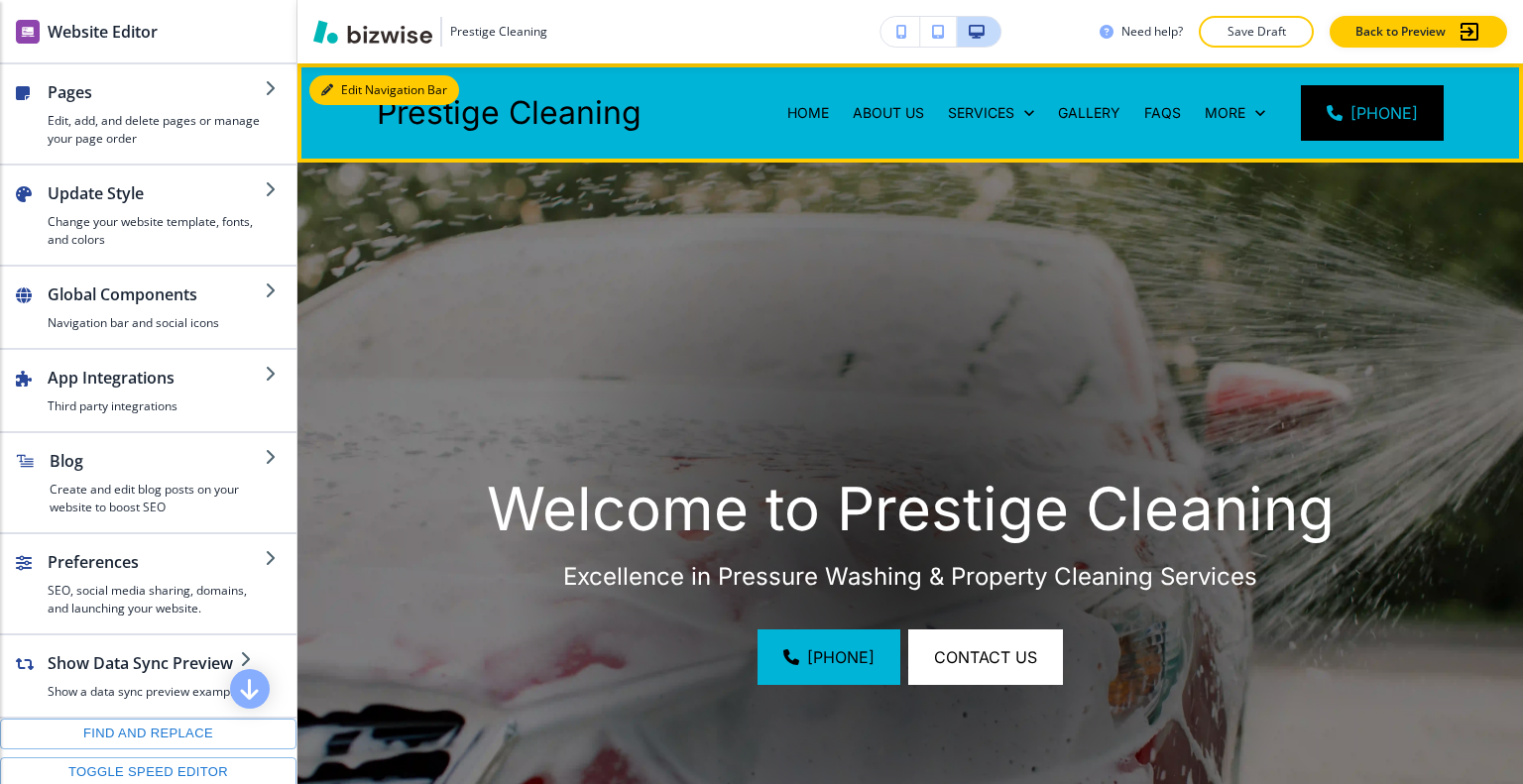 click on "Edit Navigation Bar" at bounding box center (384, 90) 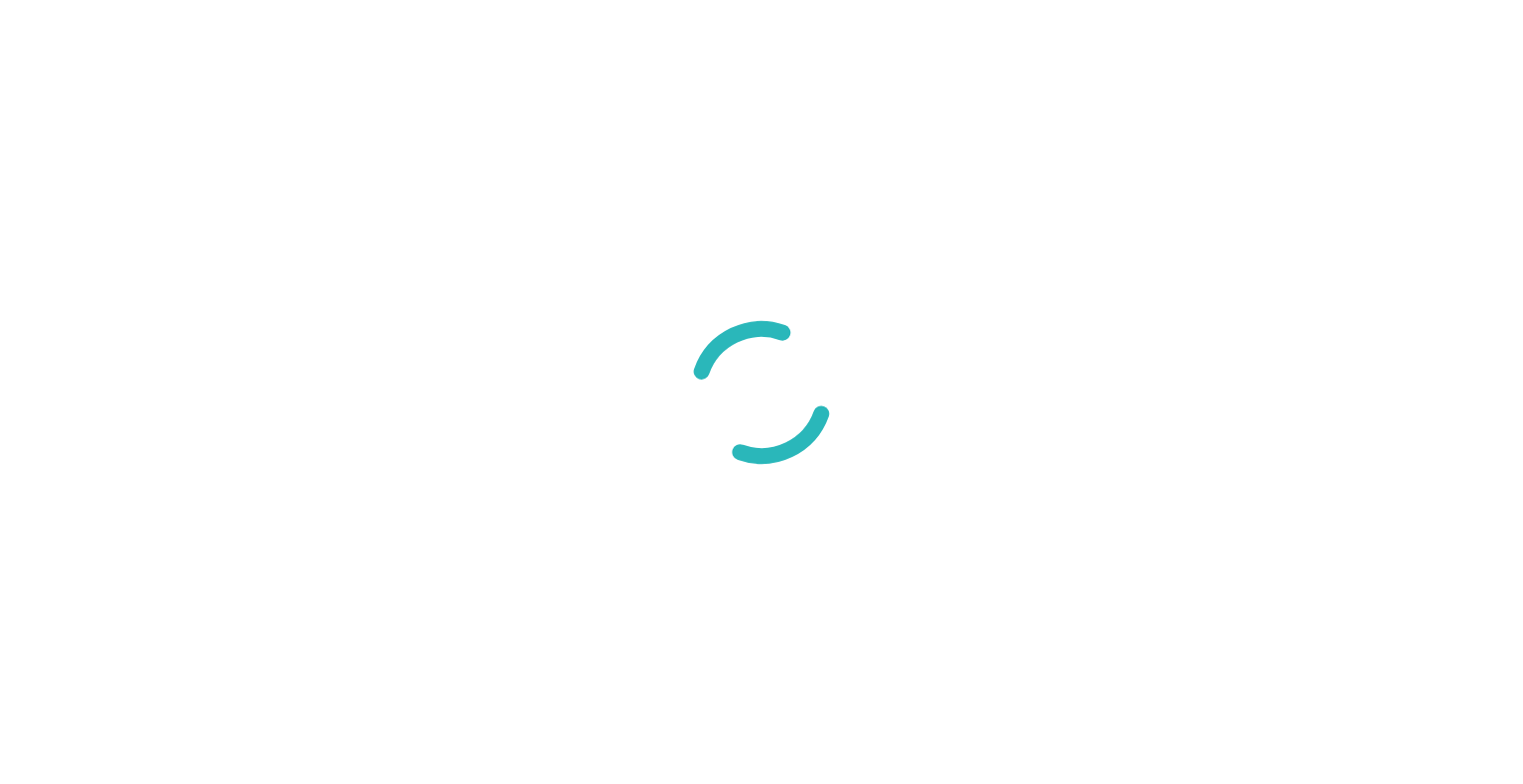 scroll, scrollTop: 0, scrollLeft: 0, axis: both 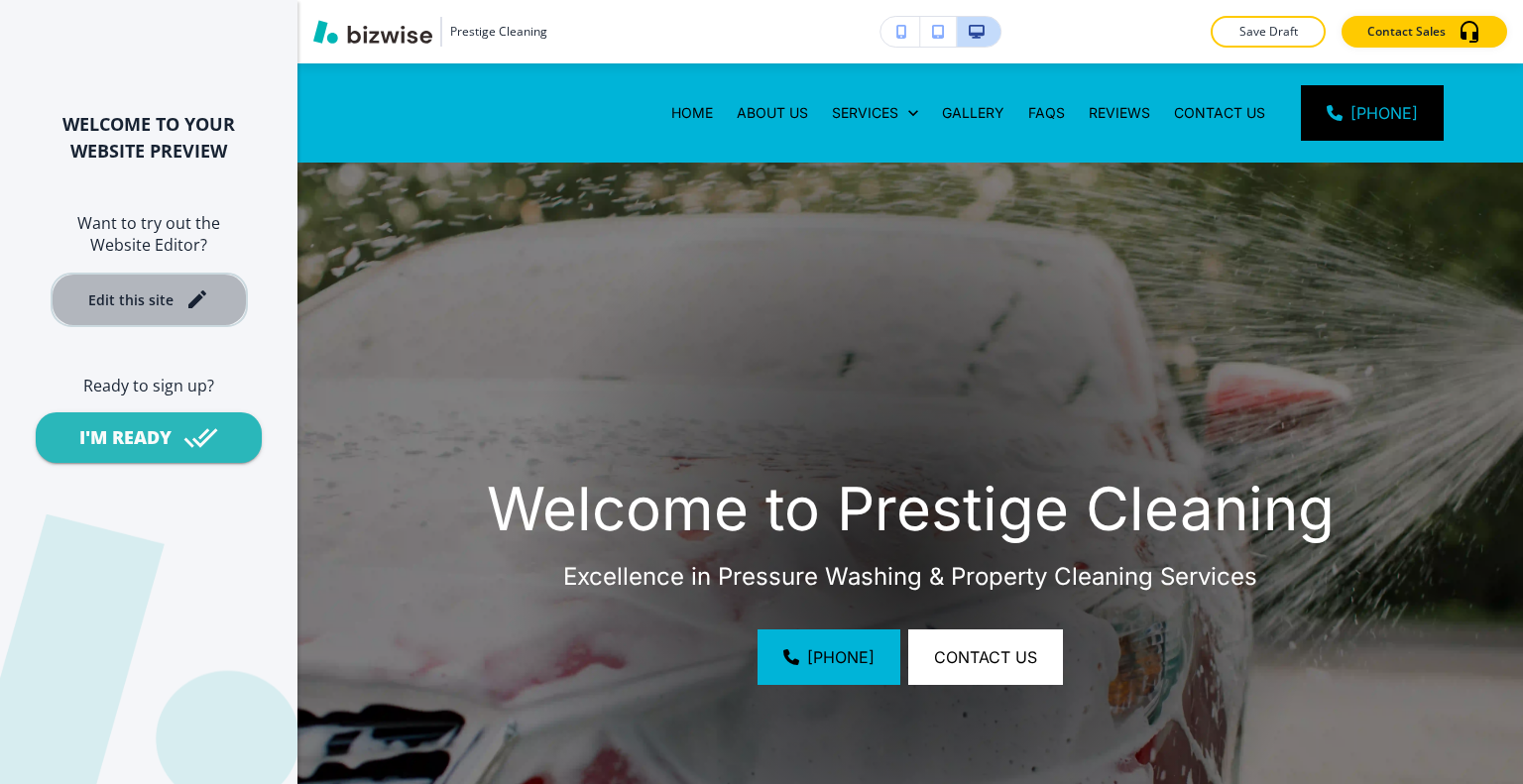 click on "Edit this site" at bounding box center (131, 299) 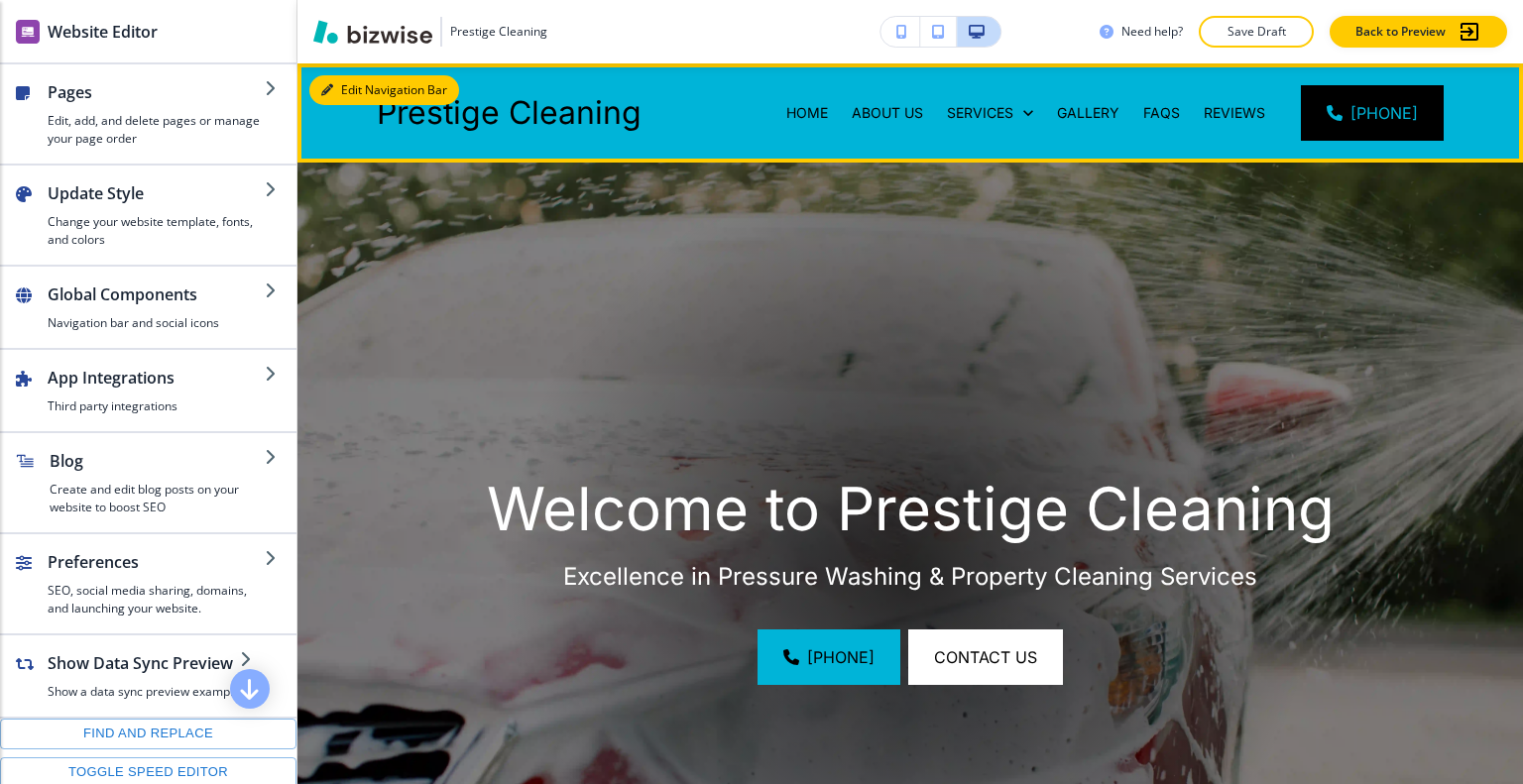 click on "Edit Navigation Bar" at bounding box center [384, 90] 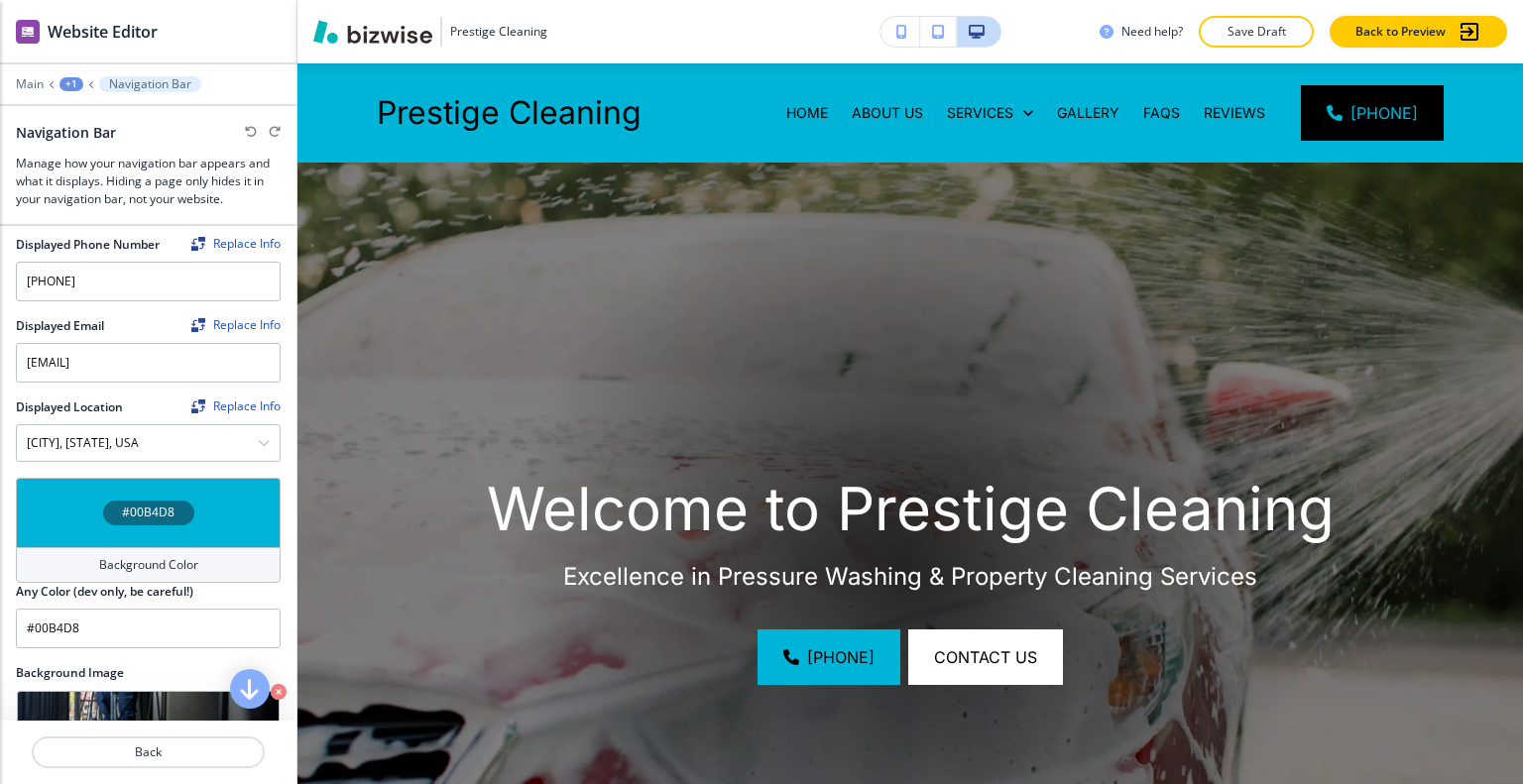 scroll, scrollTop: 198, scrollLeft: 0, axis: vertical 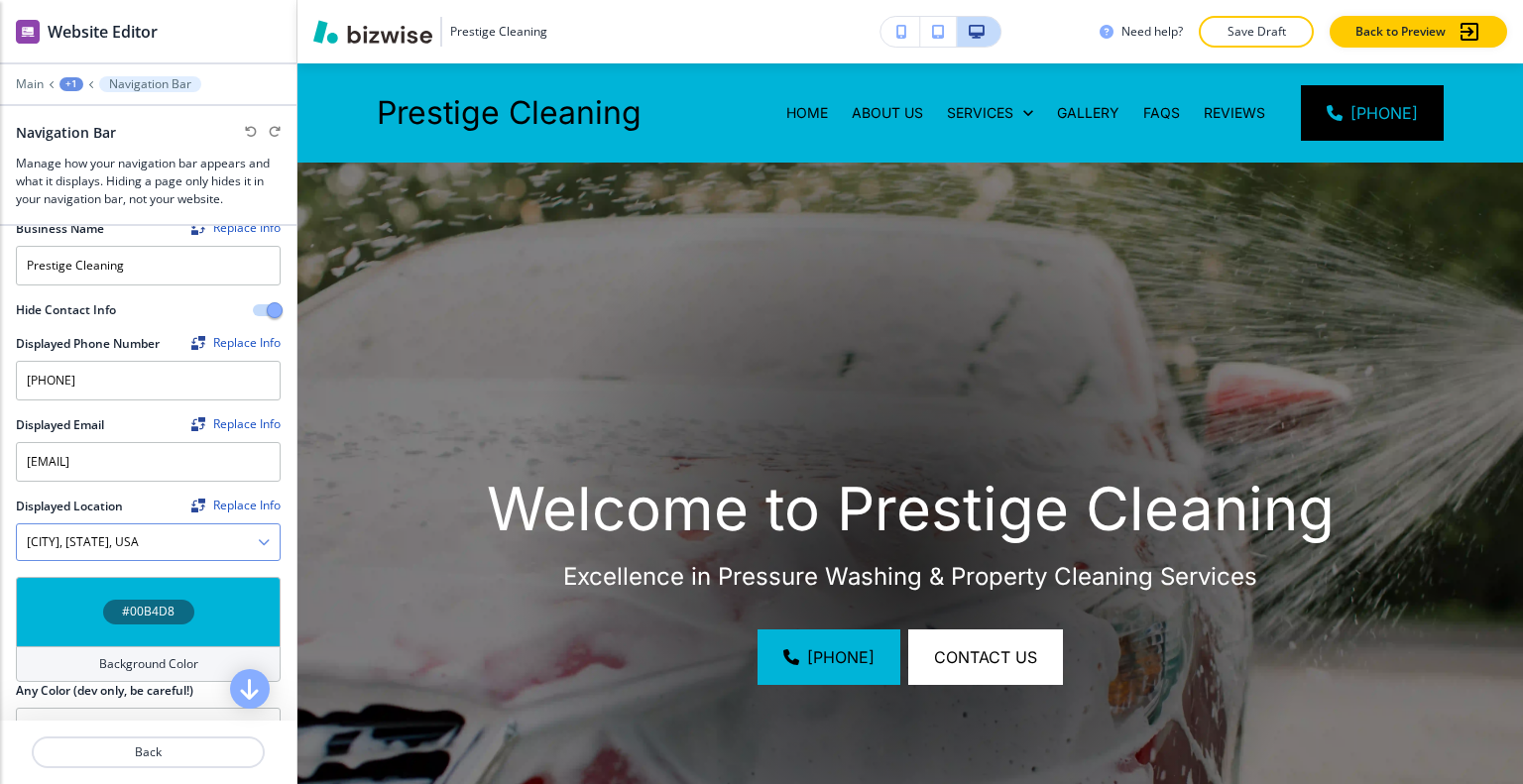 click on "[CITY], [STATE], [COUNTRY]" at bounding box center (137, 542) 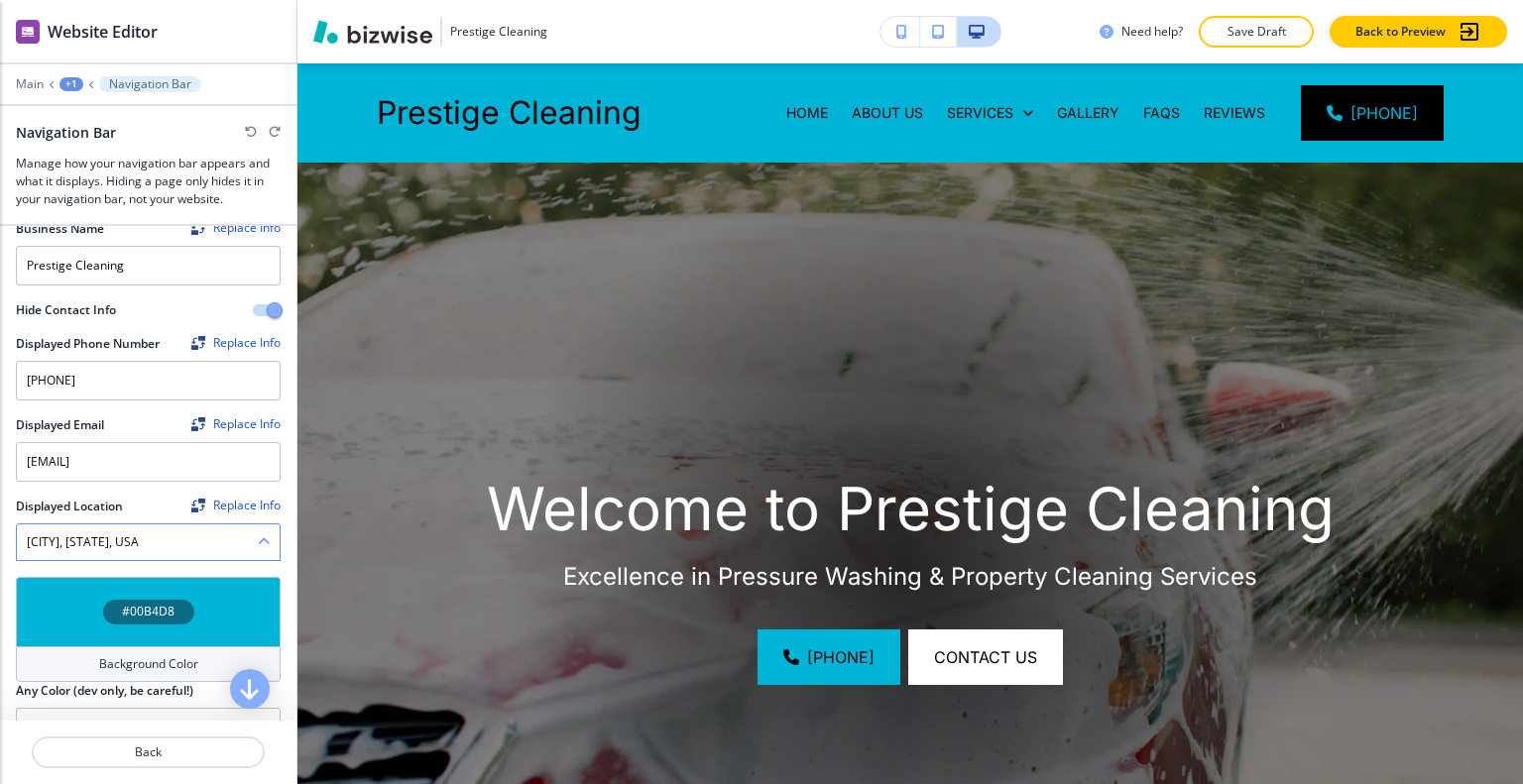 click at bounding box center [264, 542] 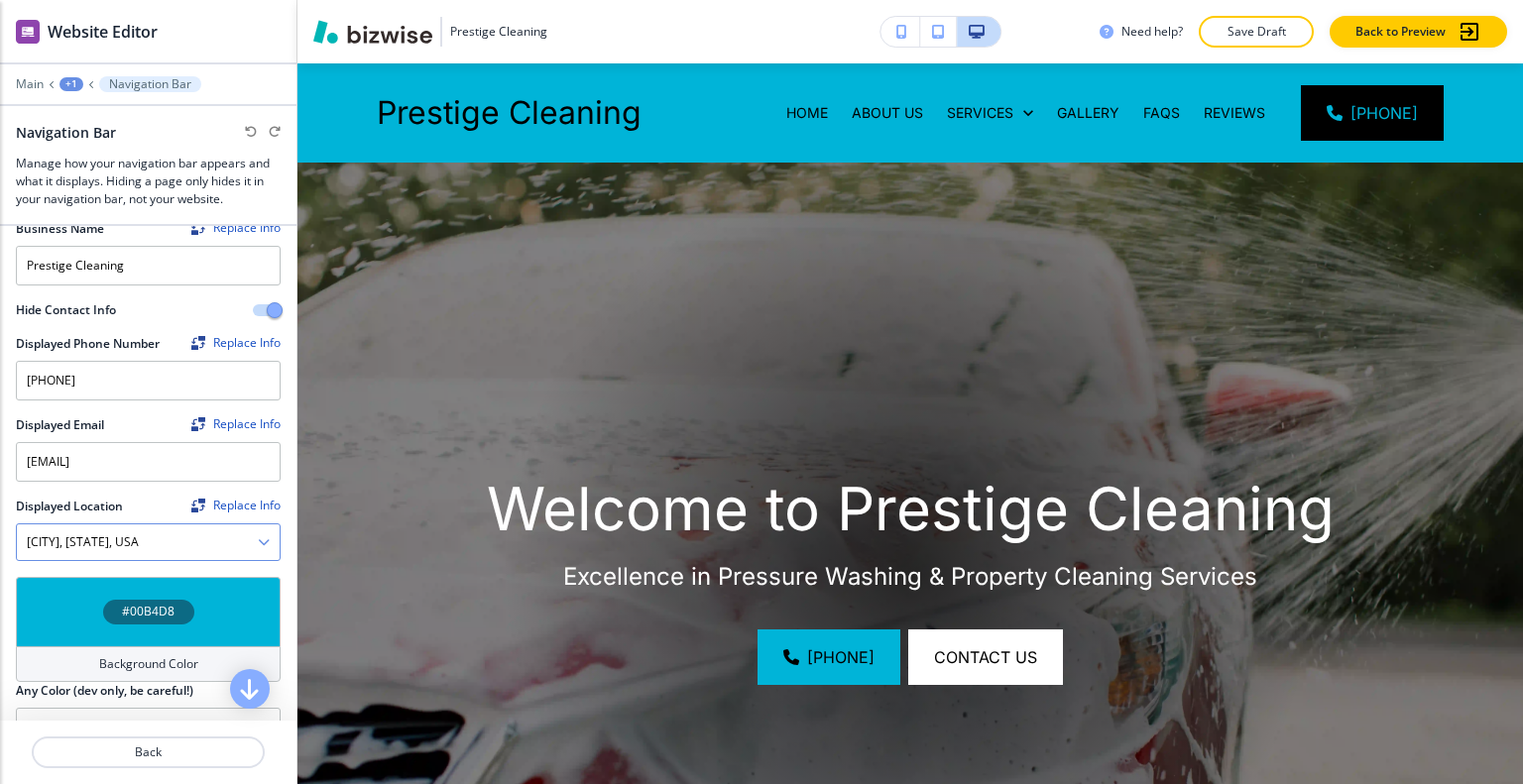 drag, startPoint x: 168, startPoint y: 534, endPoint x: 53, endPoint y: 534, distance: 115 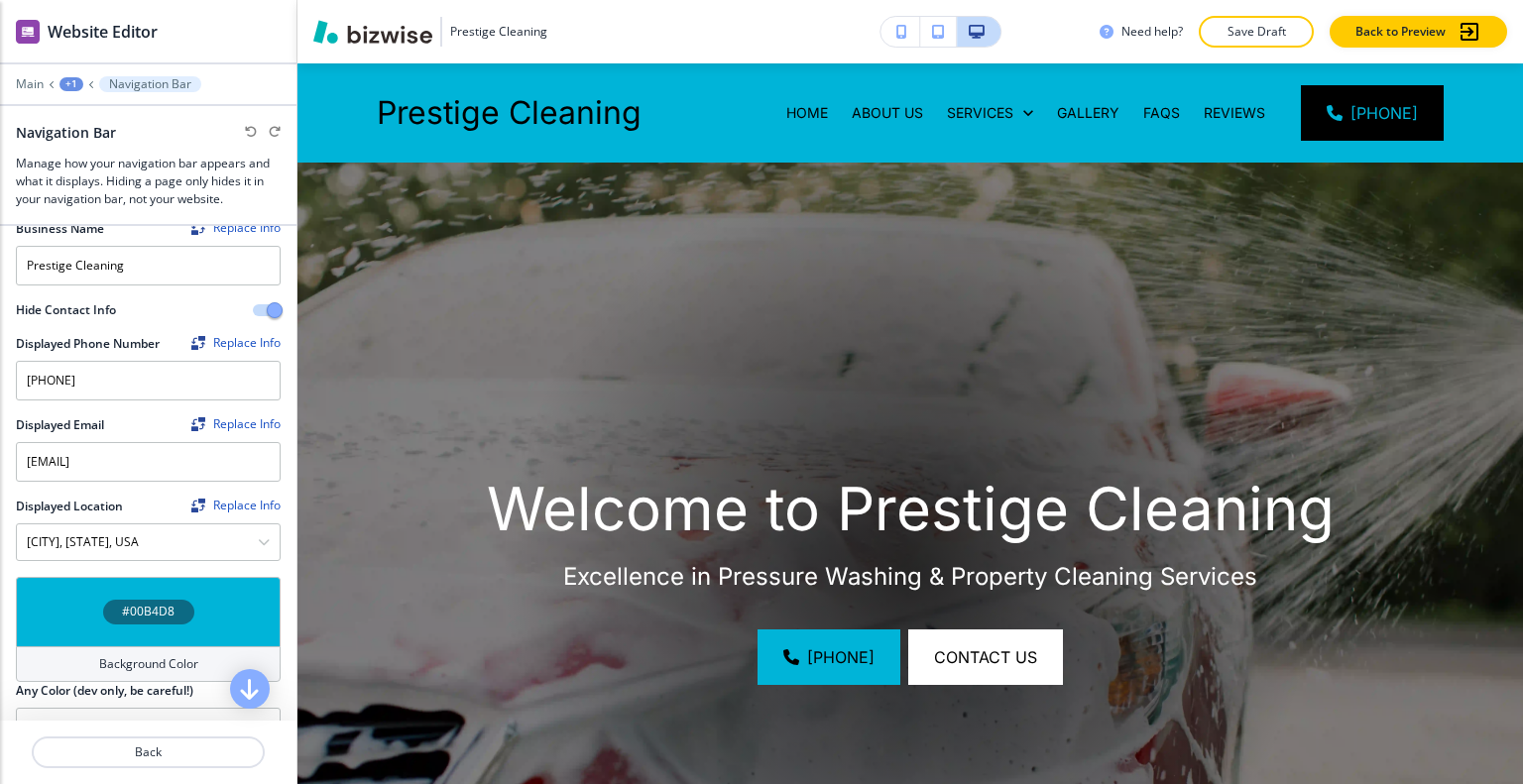 drag, startPoint x: 148, startPoint y: 537, endPoint x: 14, endPoint y: 537, distance: 134 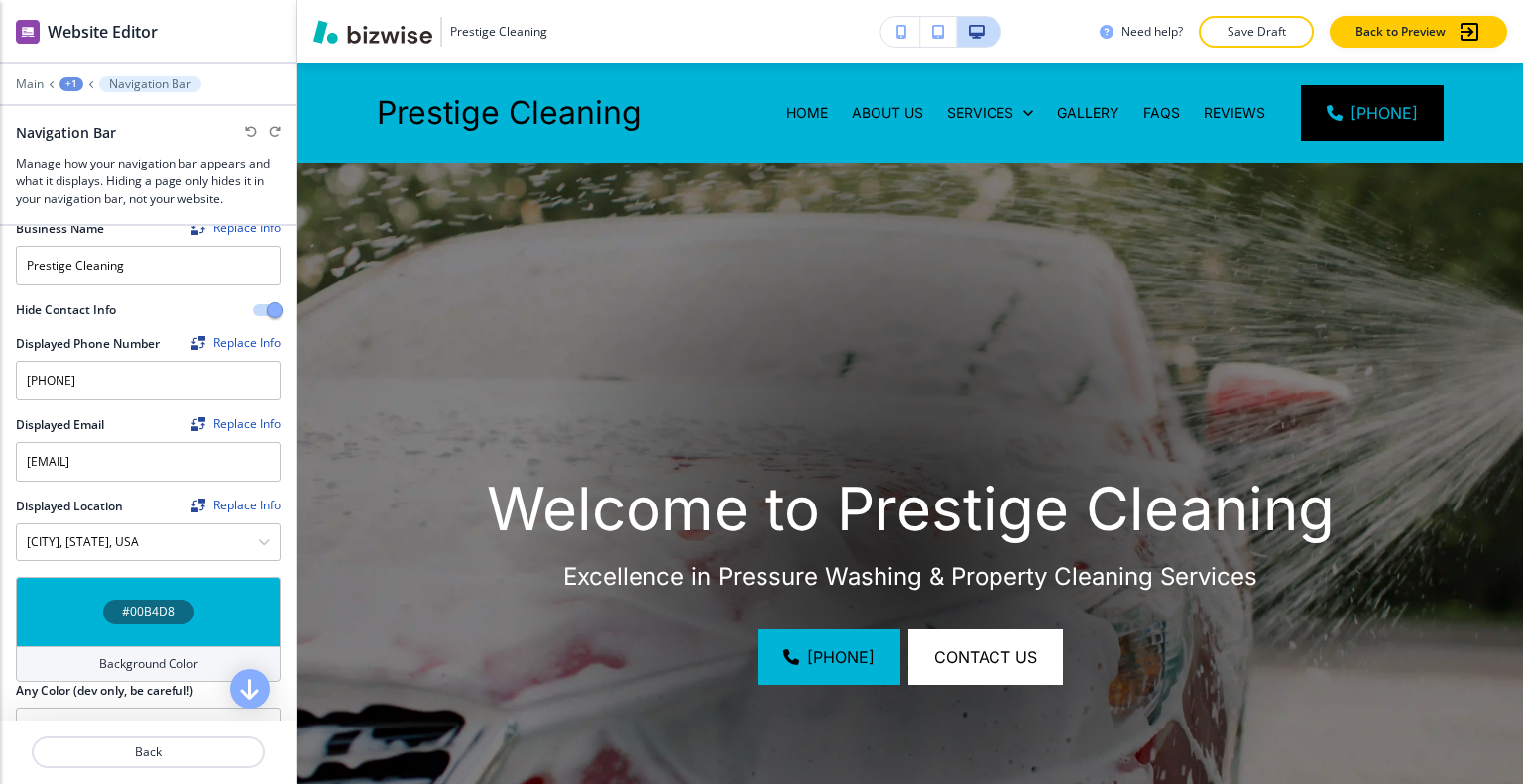 click on "Displayed Location Replace Info Jacksonville, FL, USA" at bounding box center (148, 537) 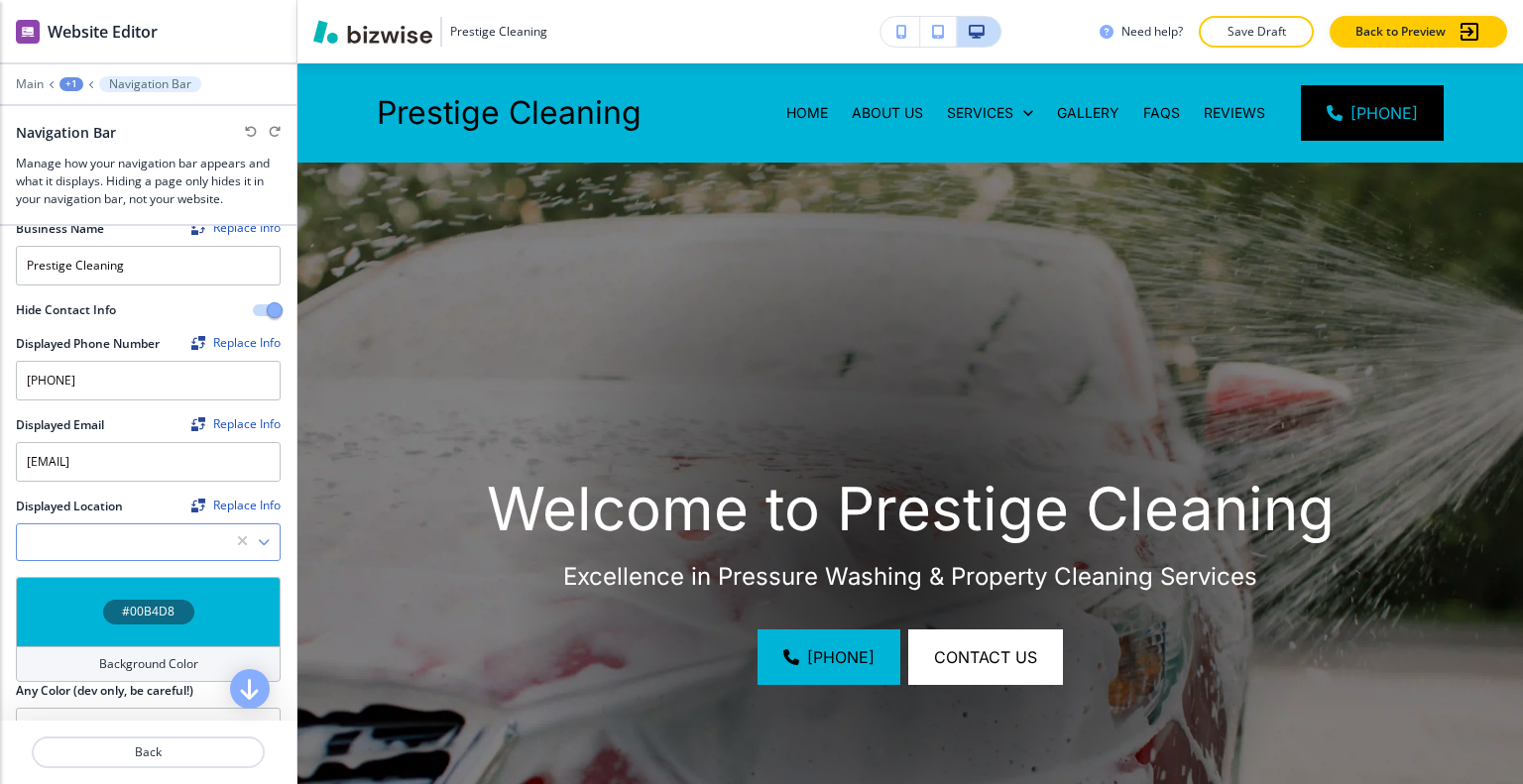 paste on "Jacksonville, FL, USA" 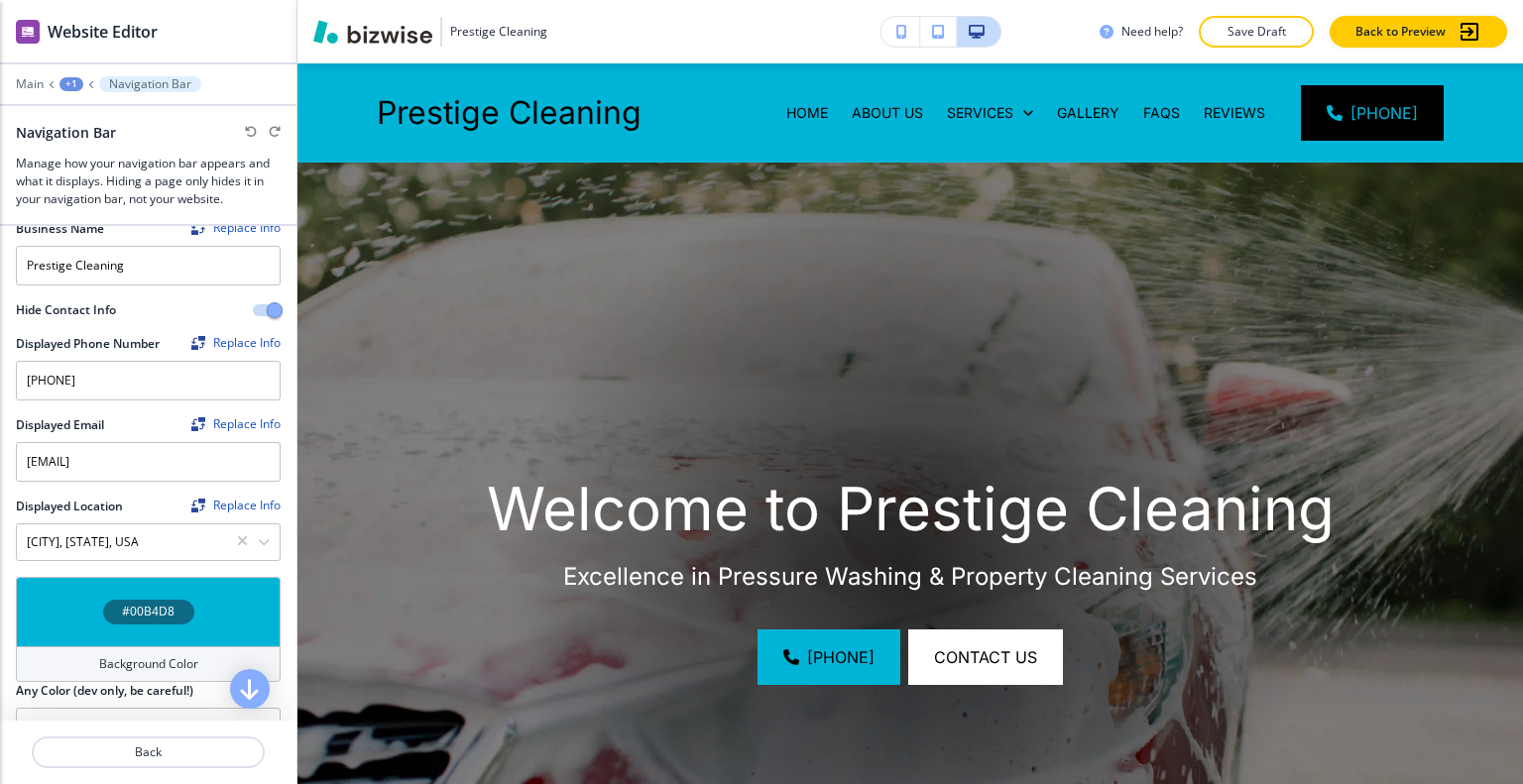 click at bounding box center (264, 542) 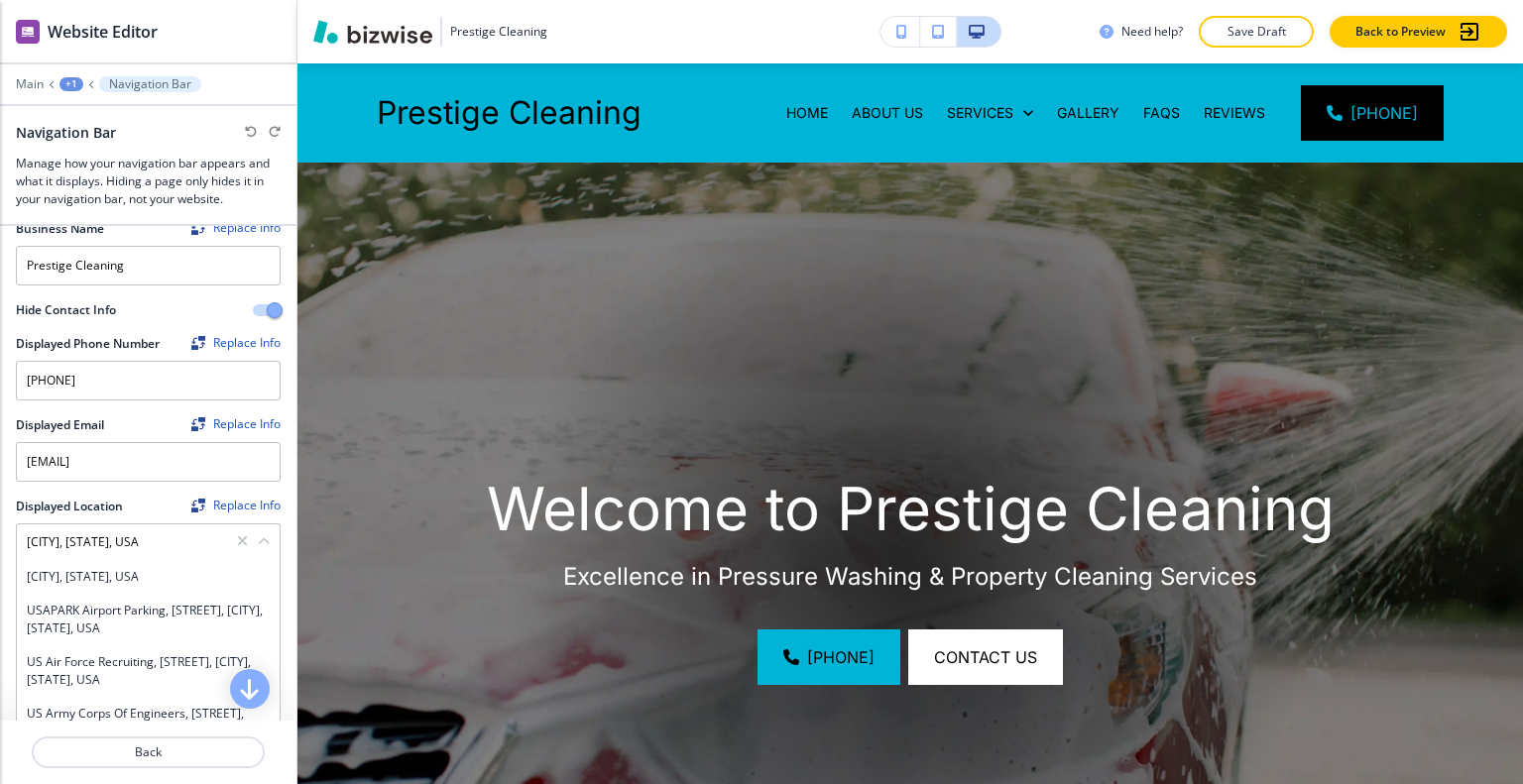 click at bounding box center (264, 542) 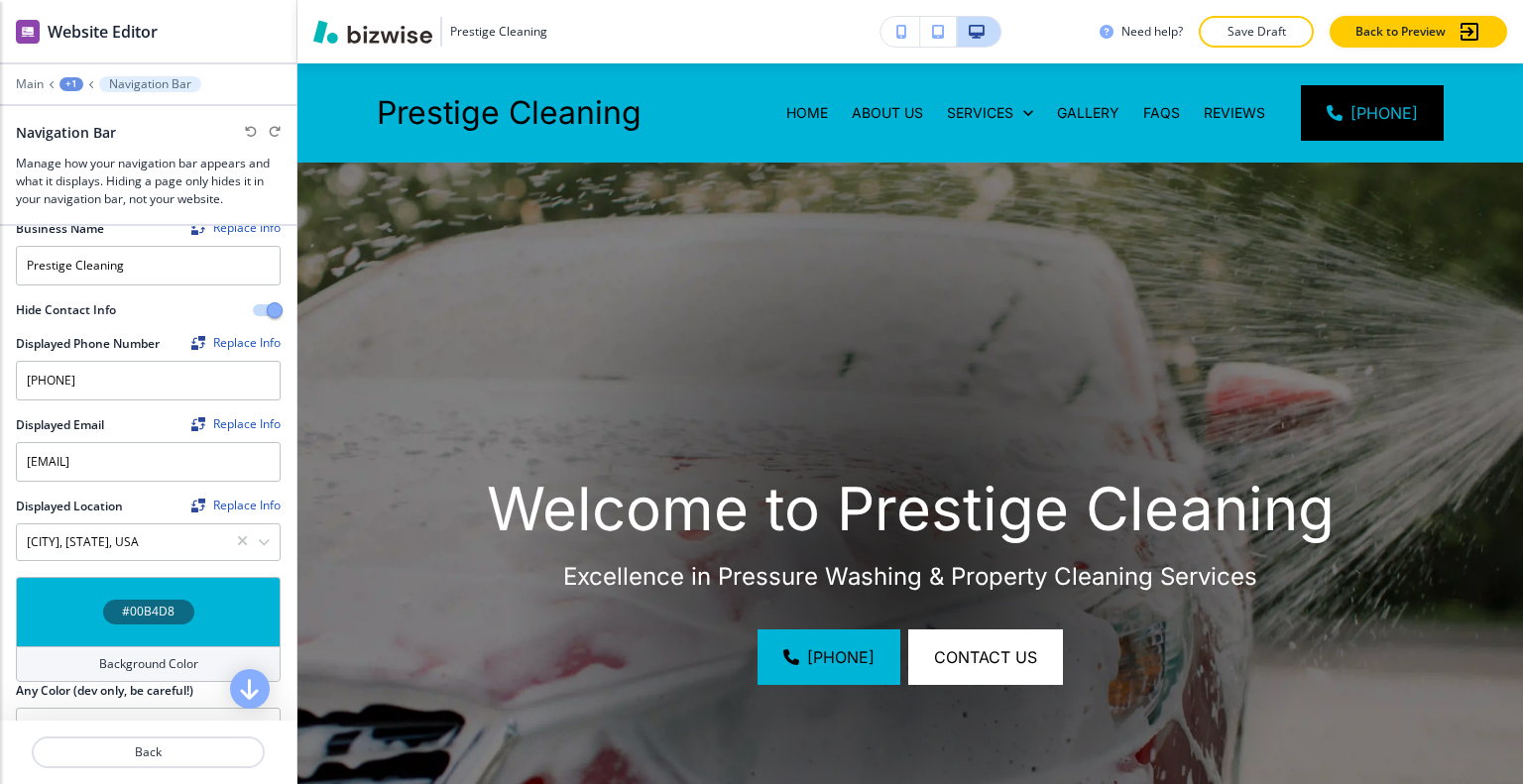 click at bounding box center [264, 542] 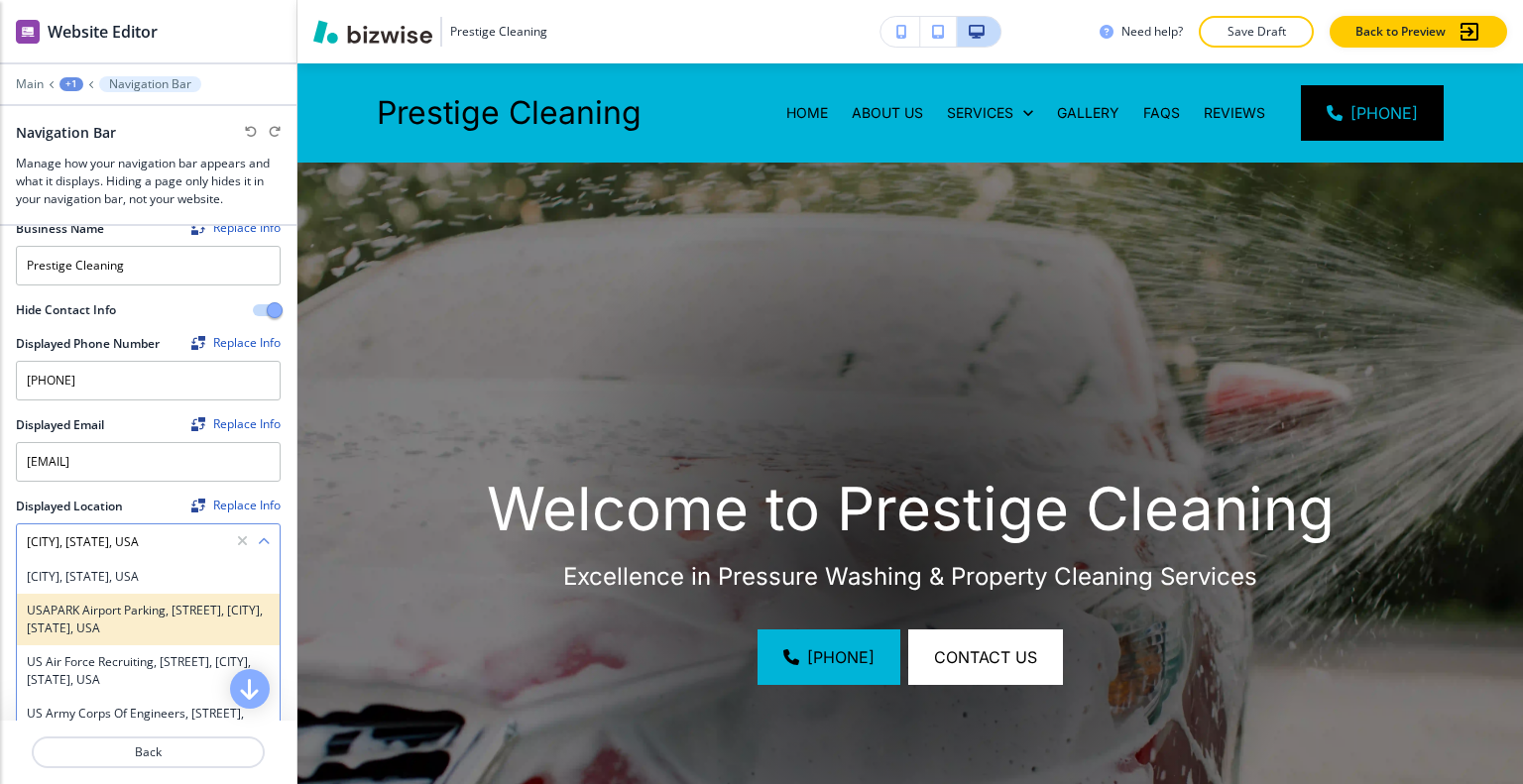 click on "USAPARK Airport Parking, Airport Road, Jacksonville, FL, USA" at bounding box center [148, 619] 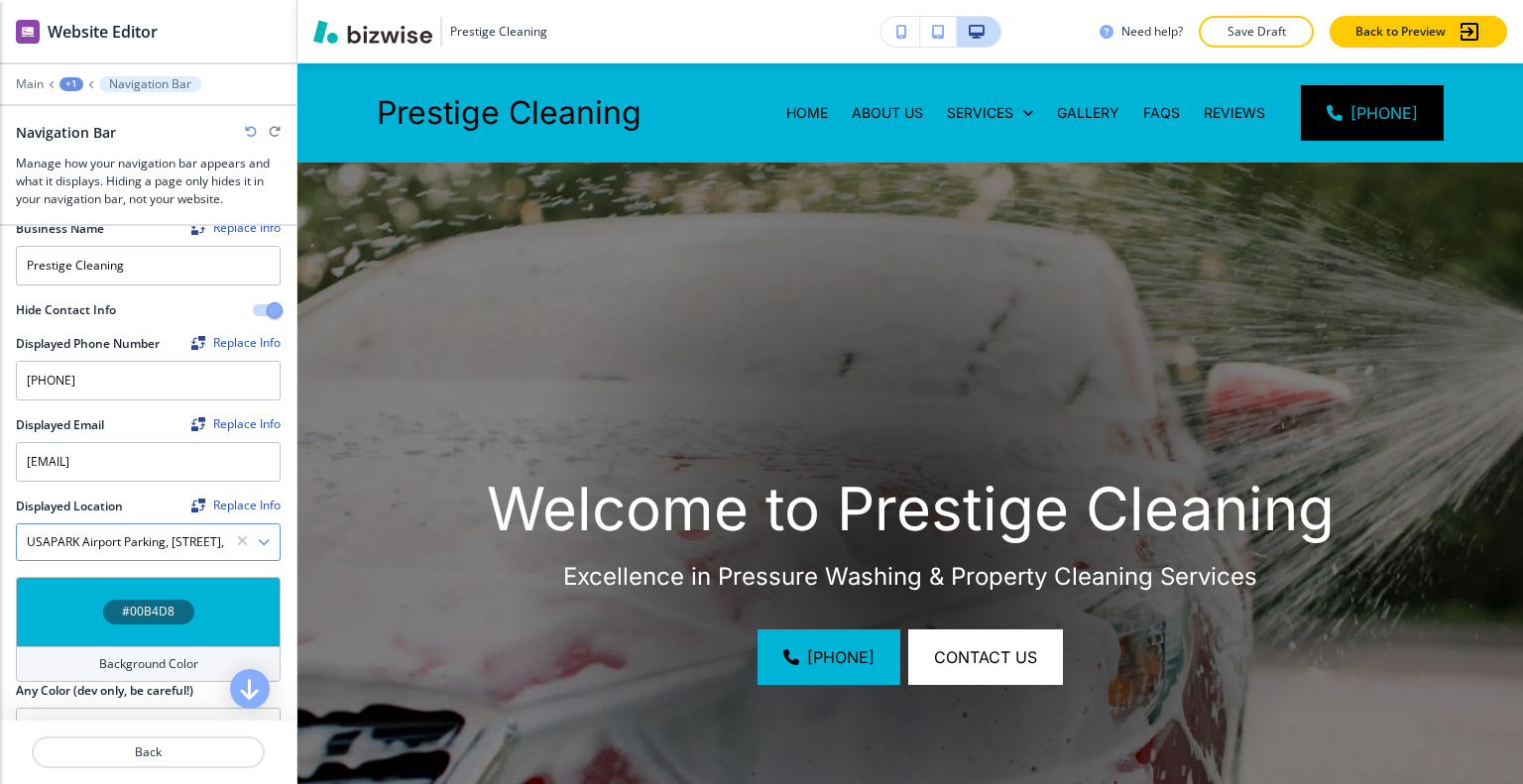 click at bounding box center (264, 542) 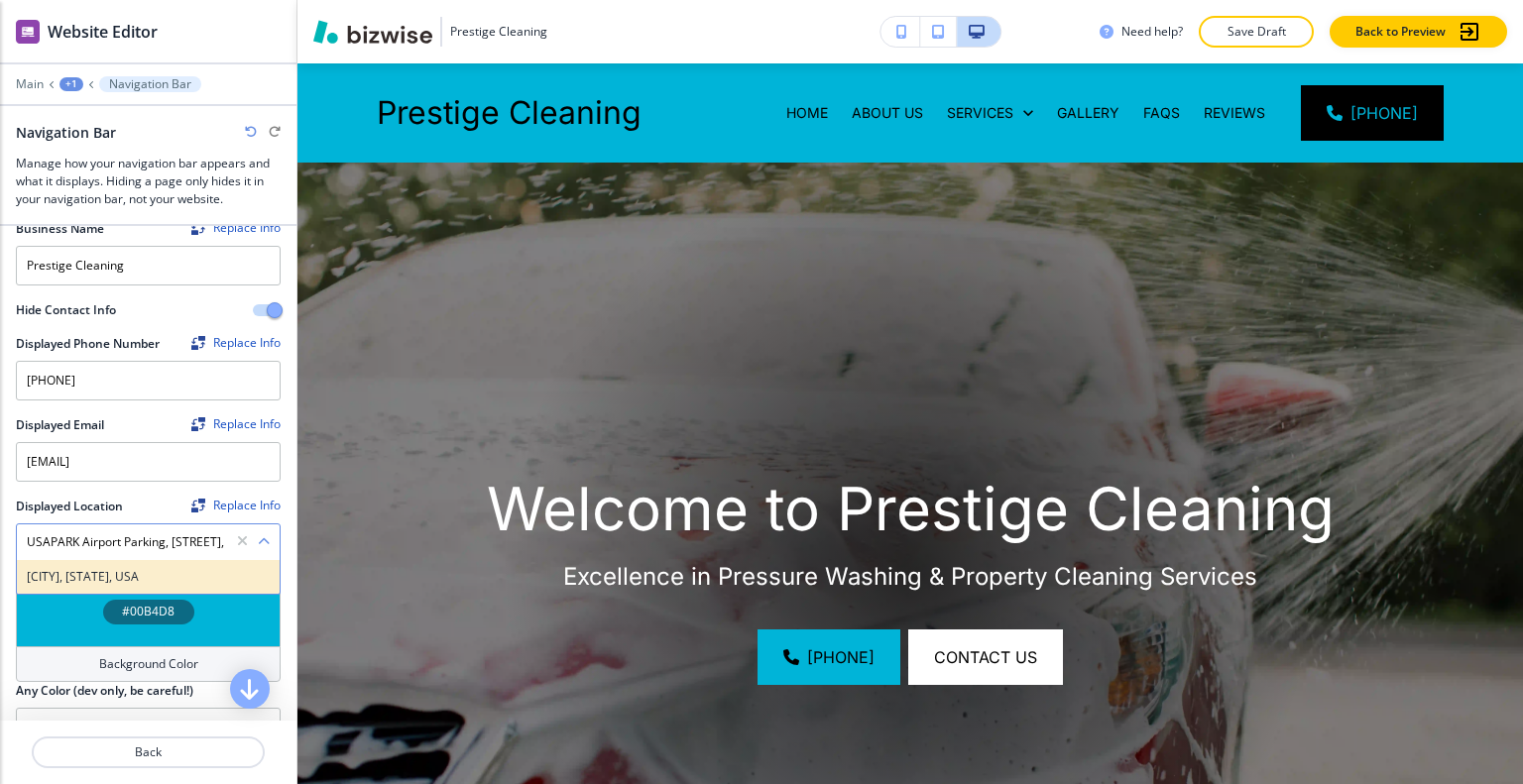 click on "Jacksonville, FL, USA" at bounding box center (148, 577) 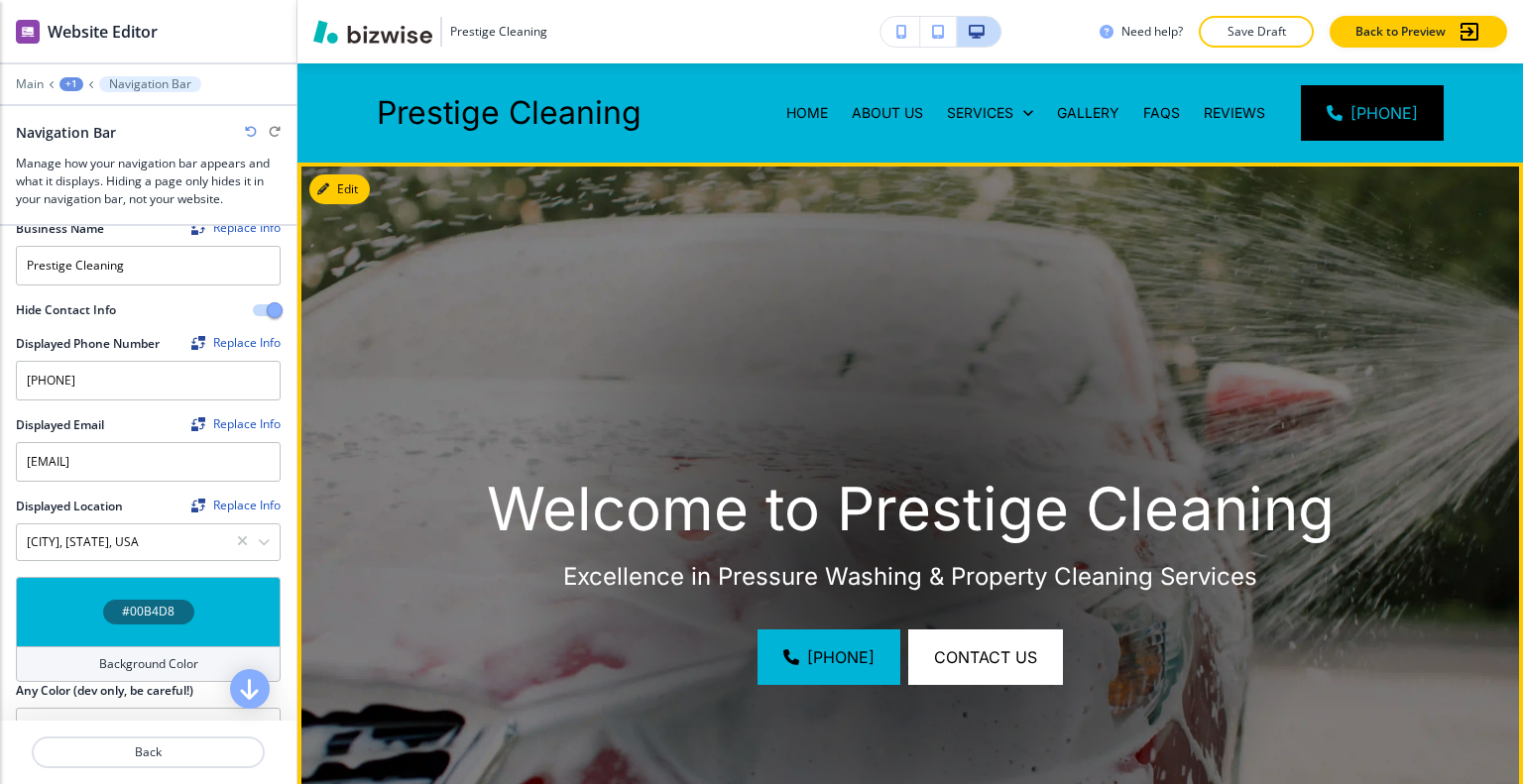 click on "Welcome to Prestige Cleaning" at bounding box center (910, 508) 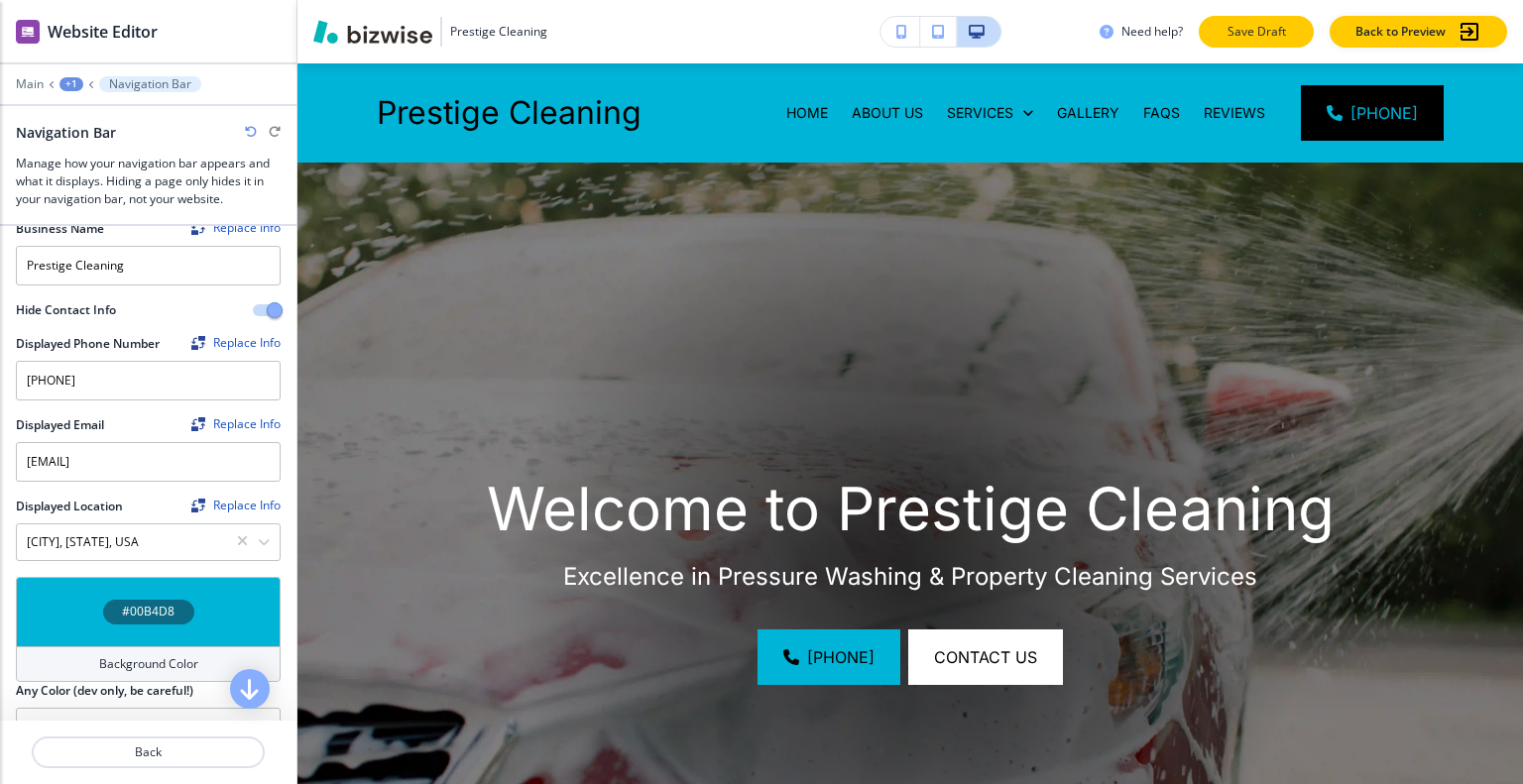click on "Save Draft" at bounding box center (1256, 32) 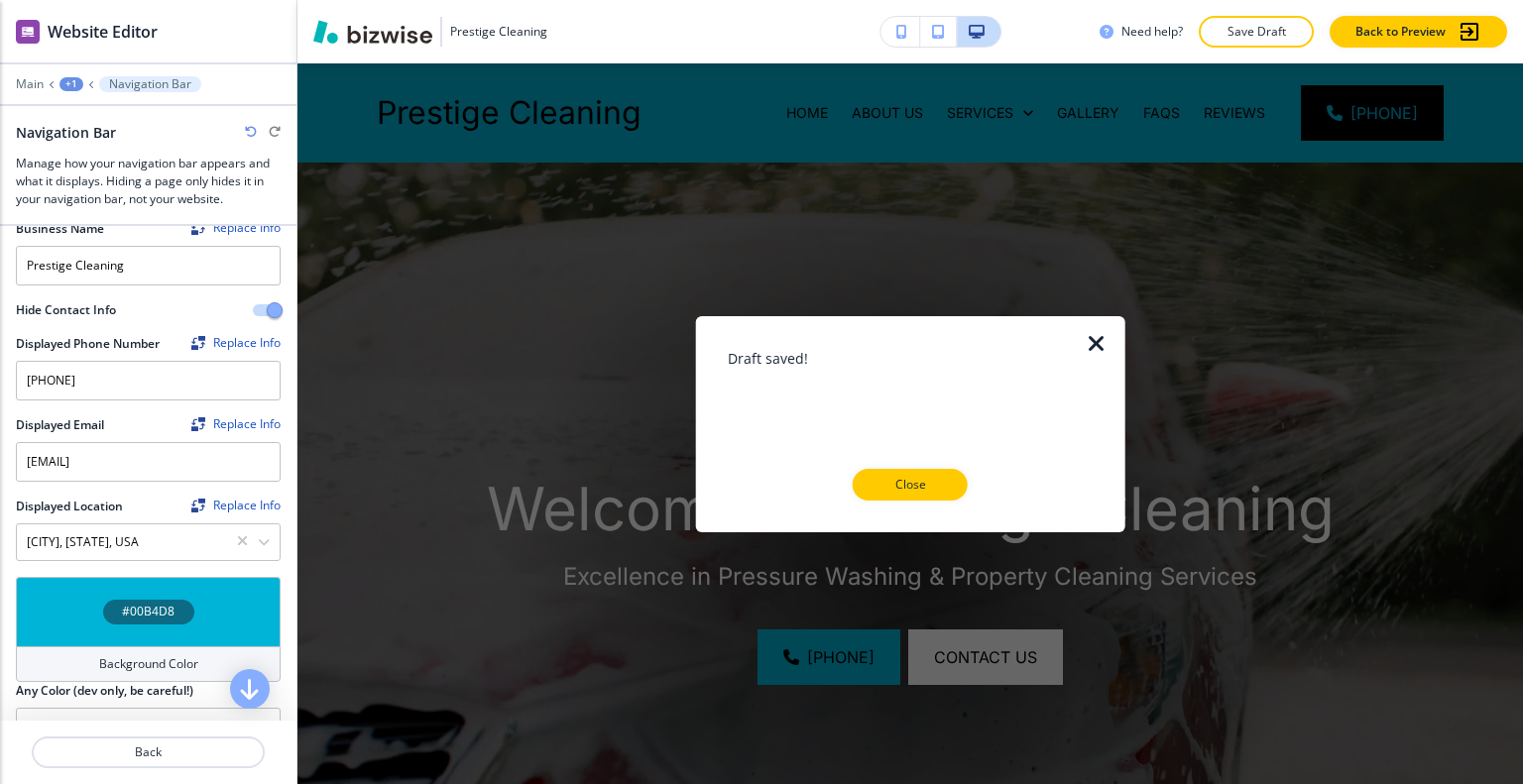 click on "Close" at bounding box center (910, 485) 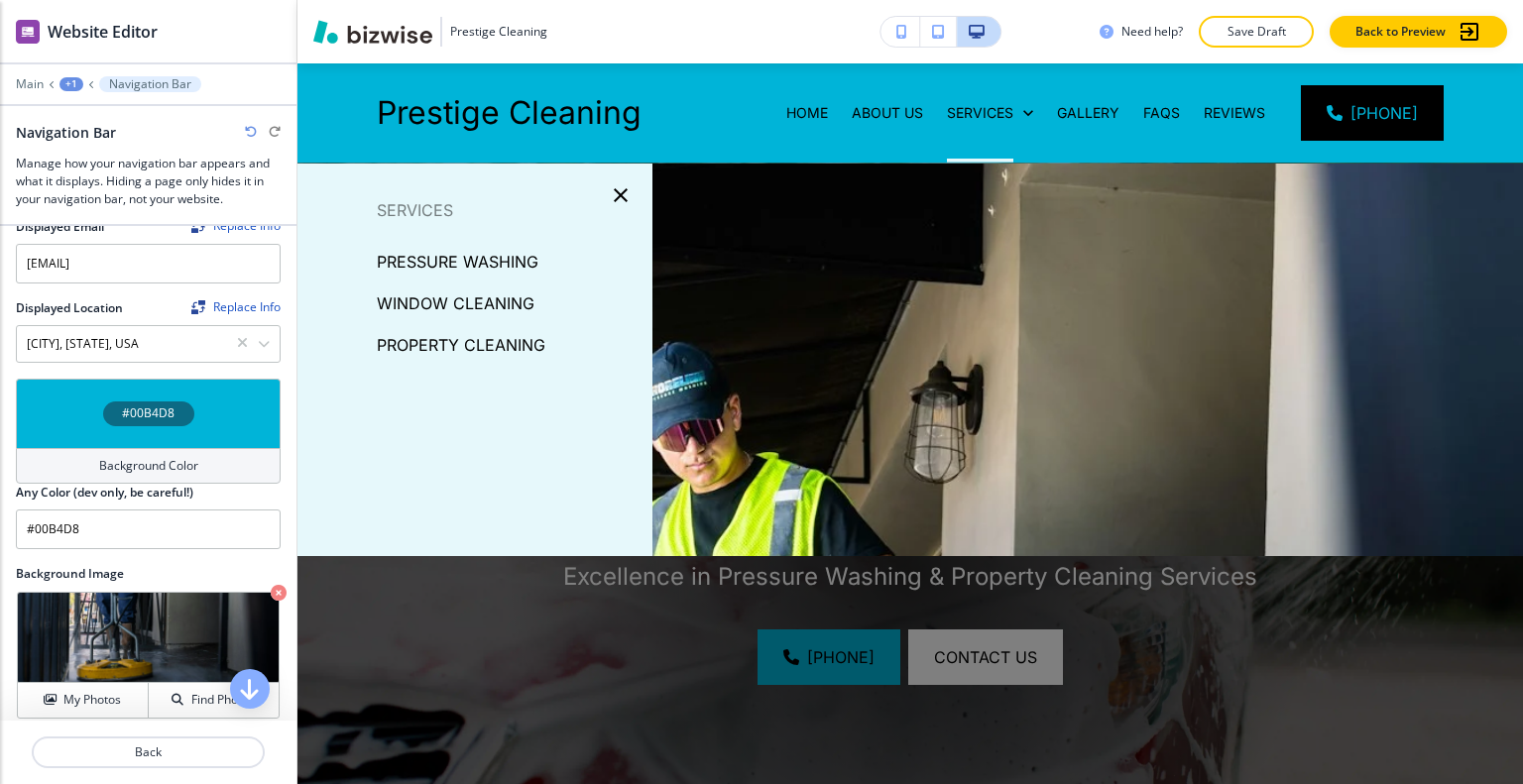 scroll, scrollTop: 496, scrollLeft: 0, axis: vertical 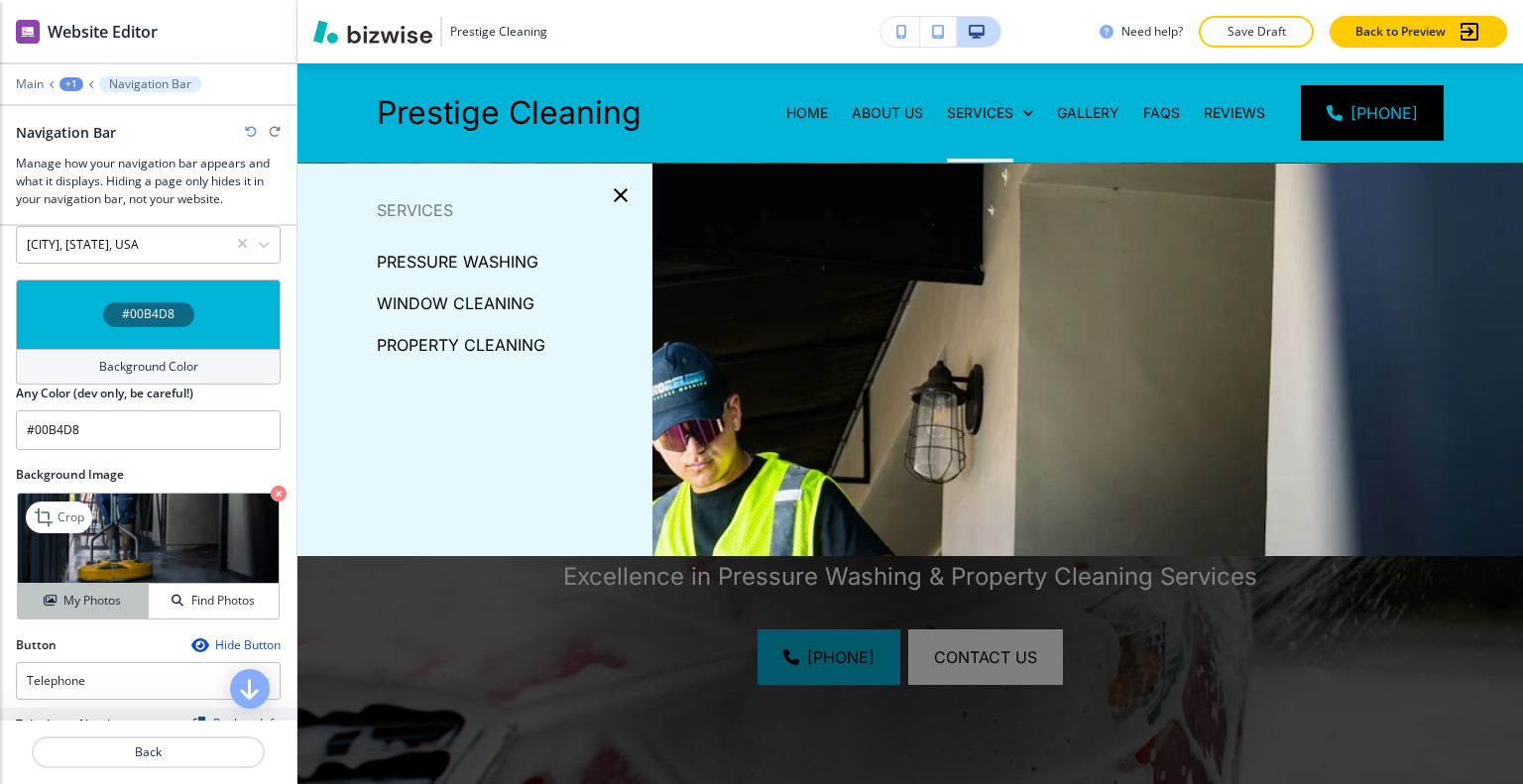 click on "My Photos" at bounding box center (92, 601) 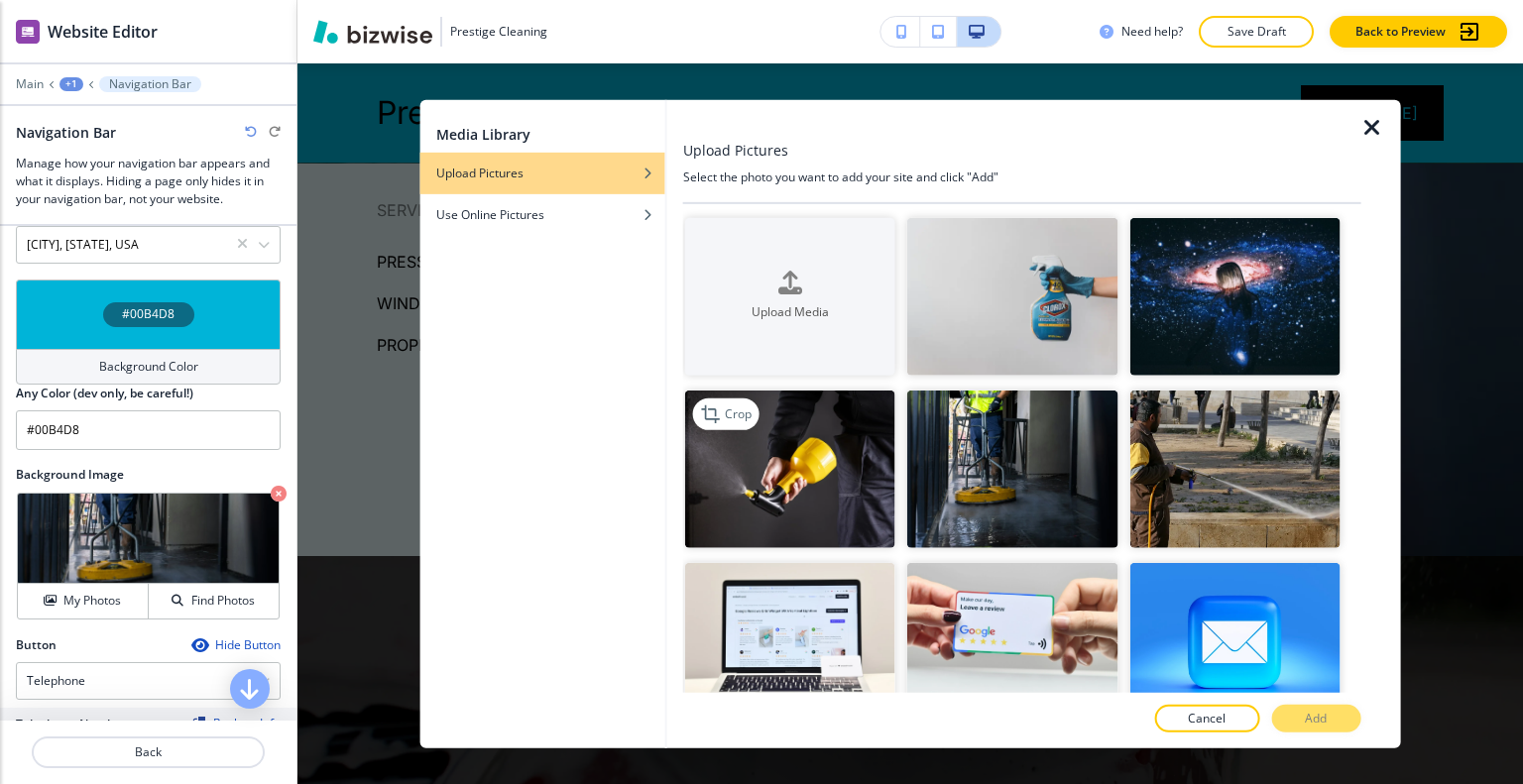 click at bounding box center [790, 469] 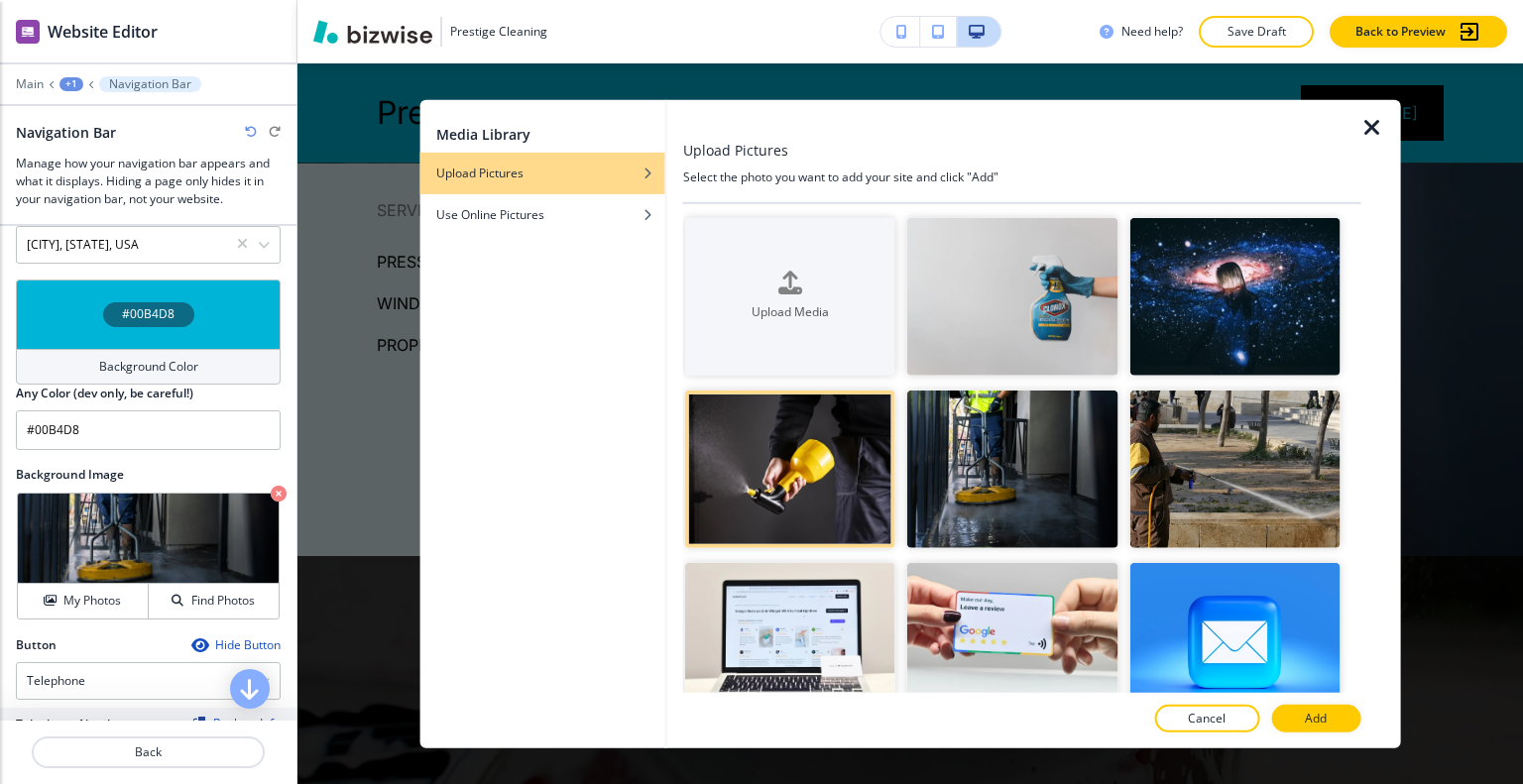 click on "Add" at bounding box center [1316, 719] 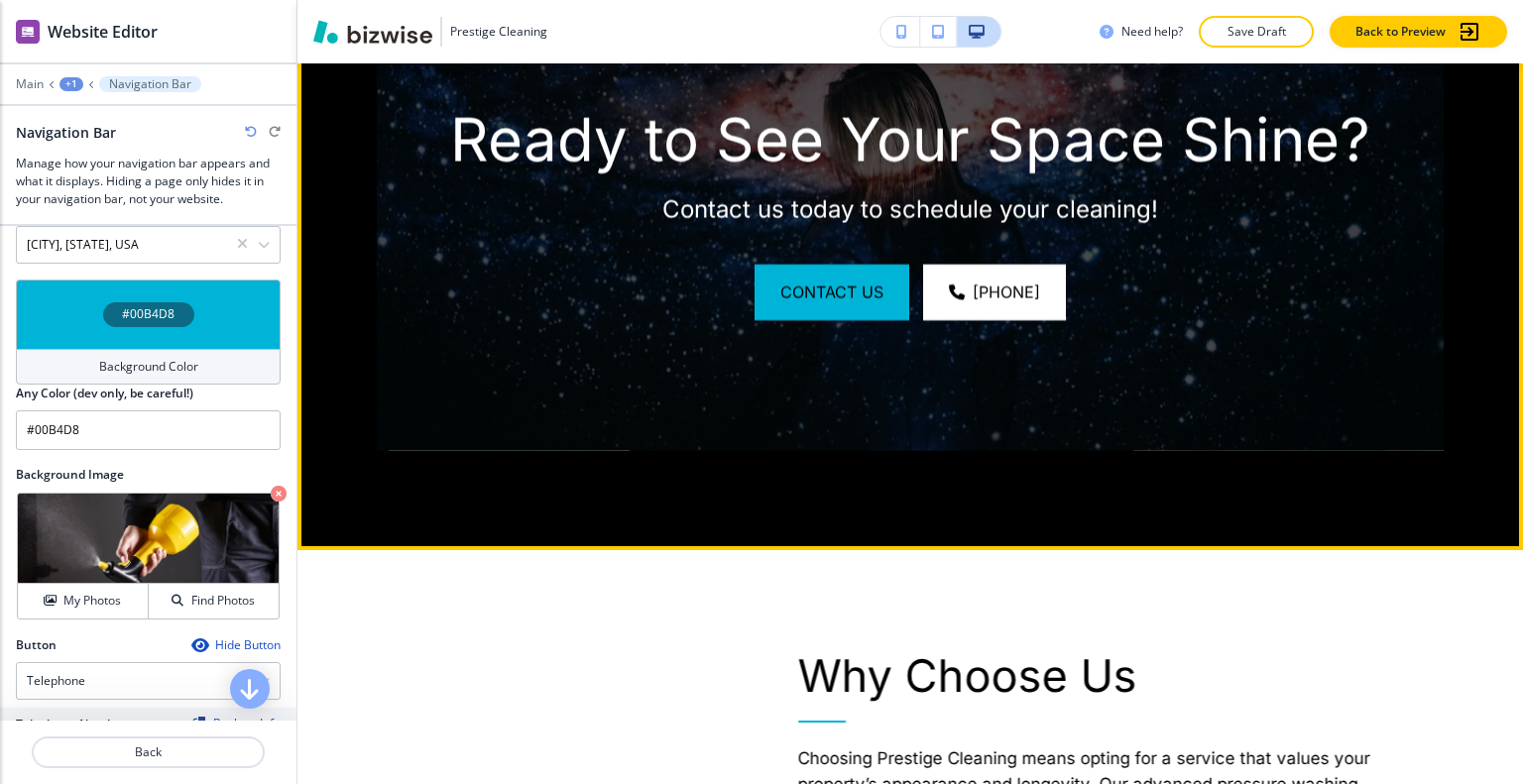 scroll, scrollTop: 4658, scrollLeft: 0, axis: vertical 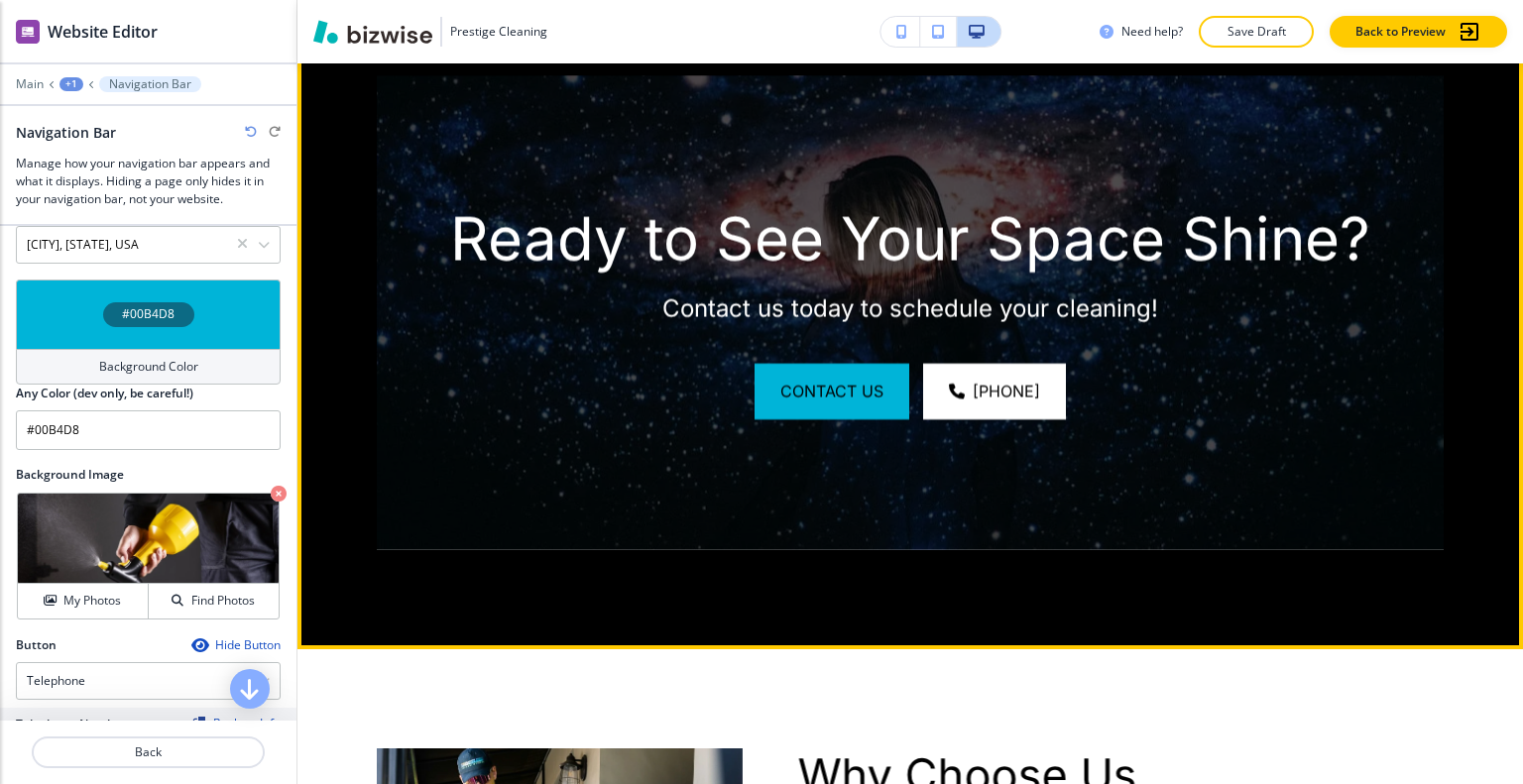 click on "Ready to See Your Space Shine? Contact us today to schedule your cleaning! contact us (904) 861-5714" at bounding box center (910, 312) 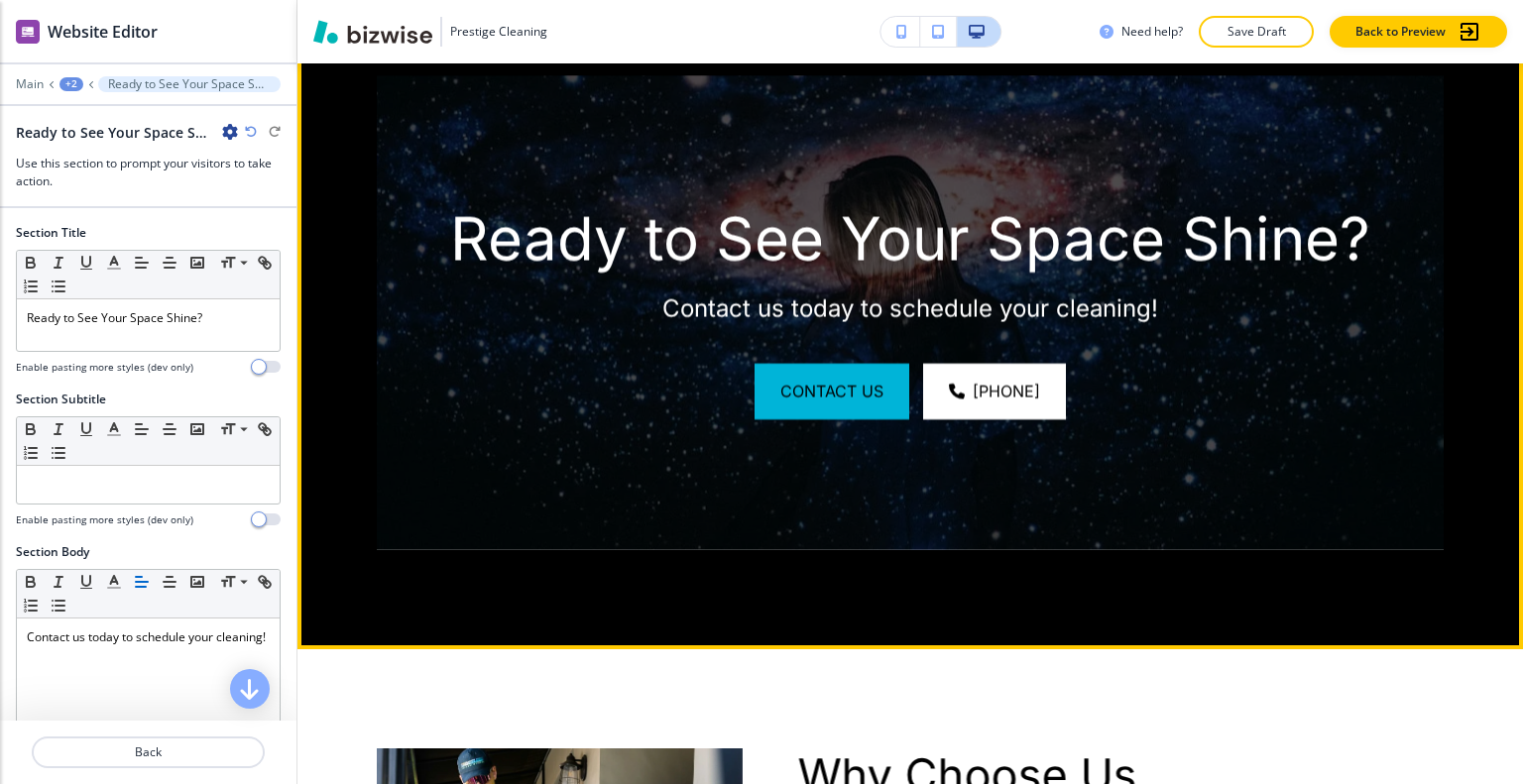 scroll, scrollTop: 4747, scrollLeft: 0, axis: vertical 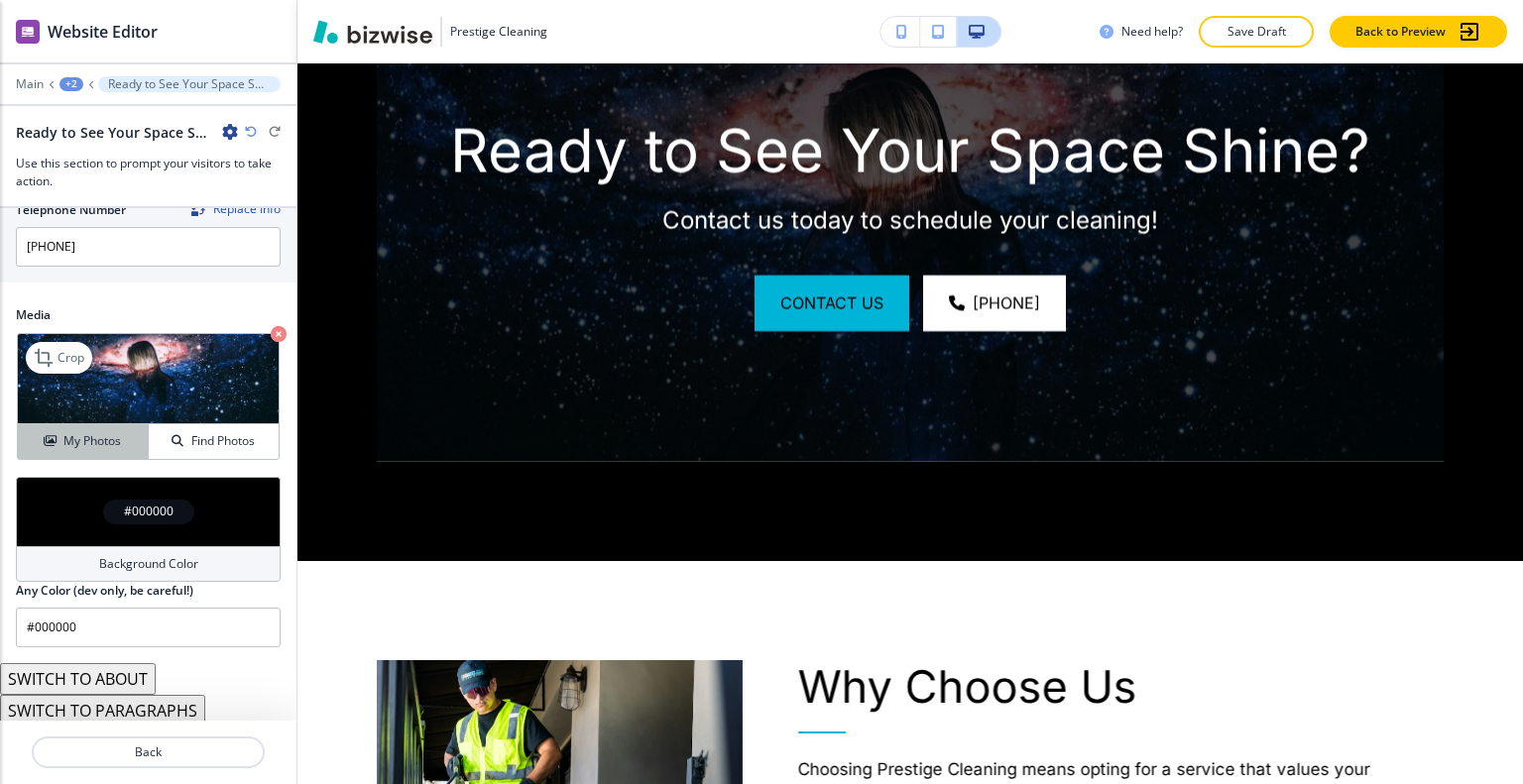 click on "My Photos" at bounding box center [92, 441] 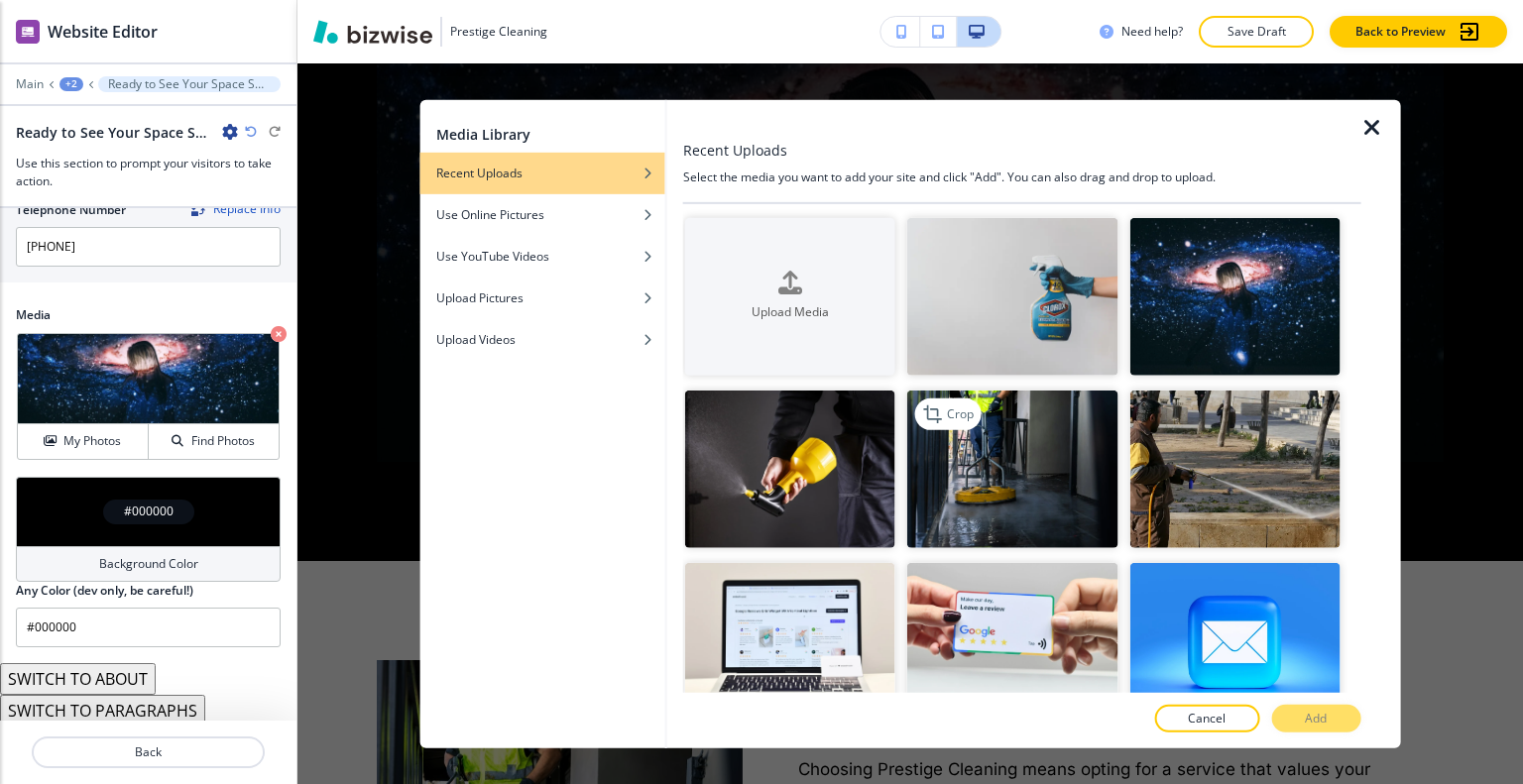 click at bounding box center [1012, 469] 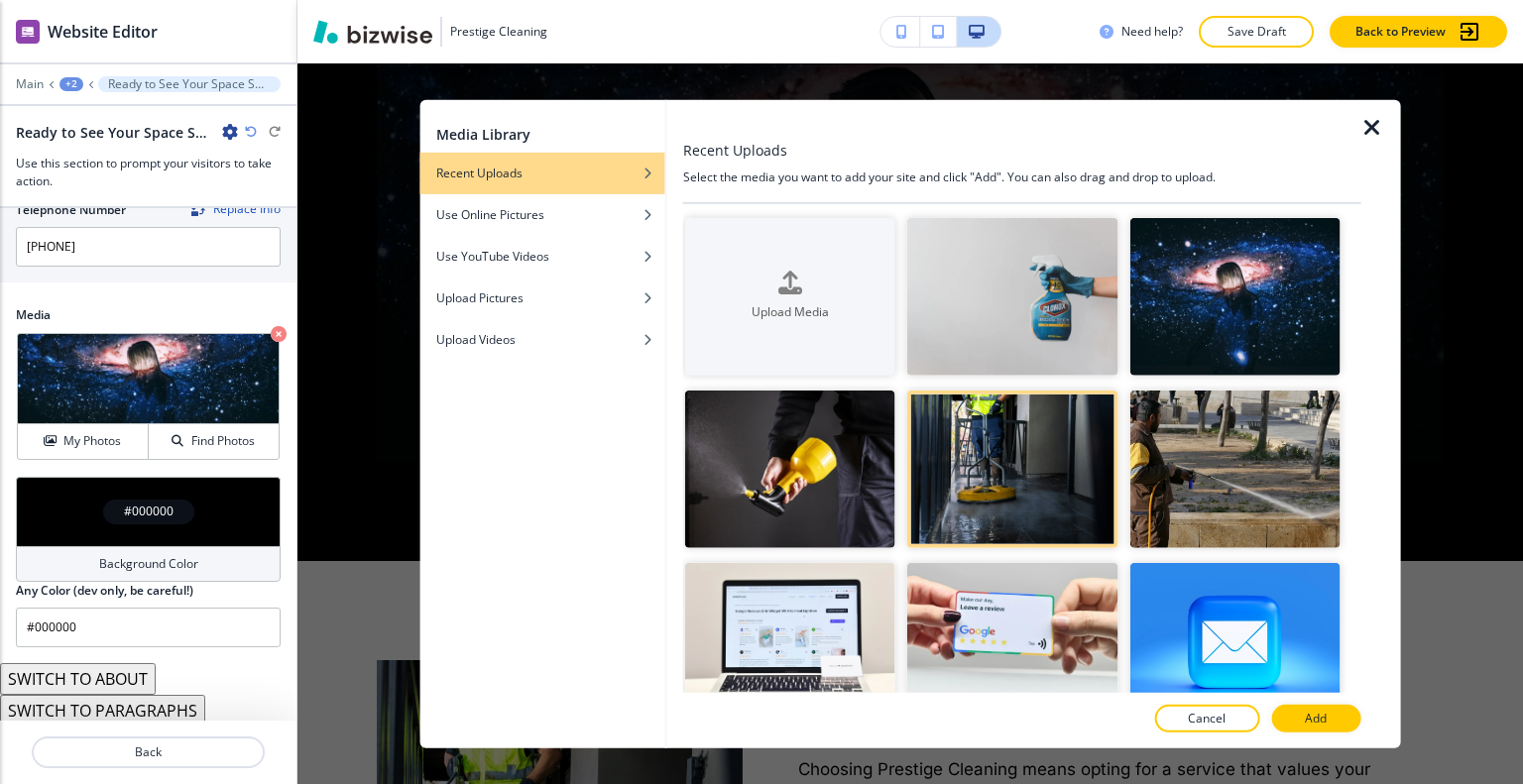 click on "Add" at bounding box center (1316, 719) 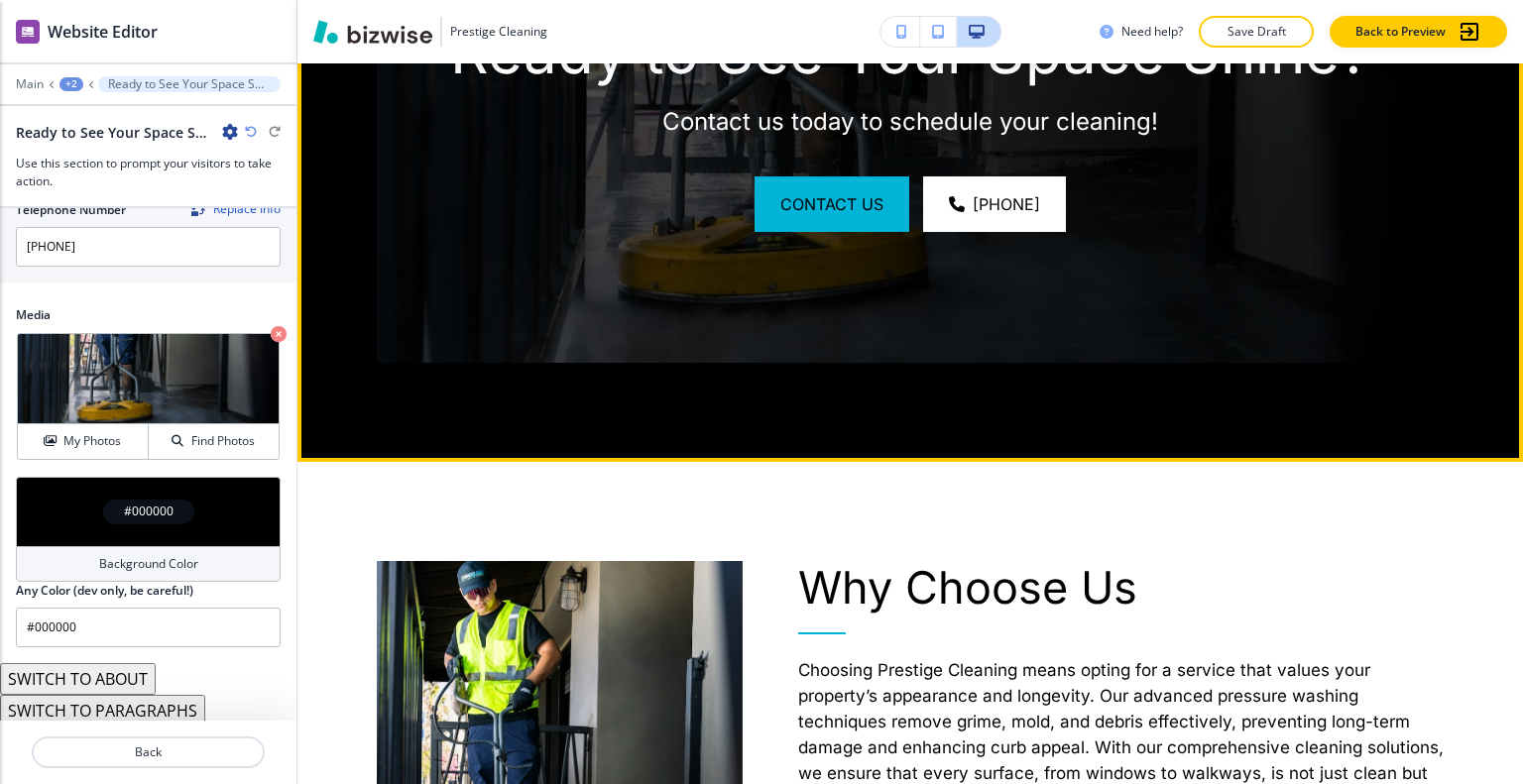 scroll, scrollTop: 5540, scrollLeft: 0, axis: vertical 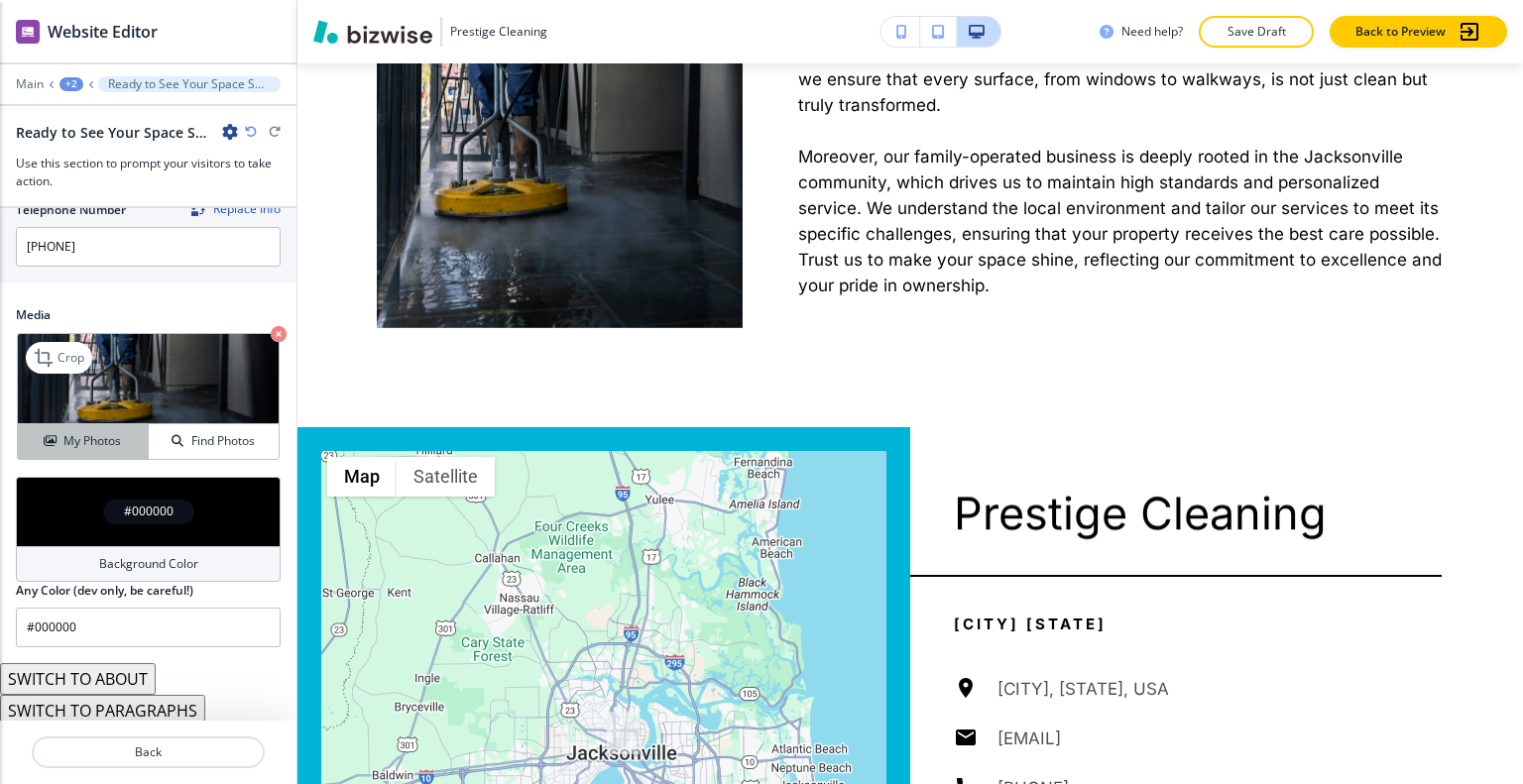click on "My Photos" at bounding box center [92, 441] 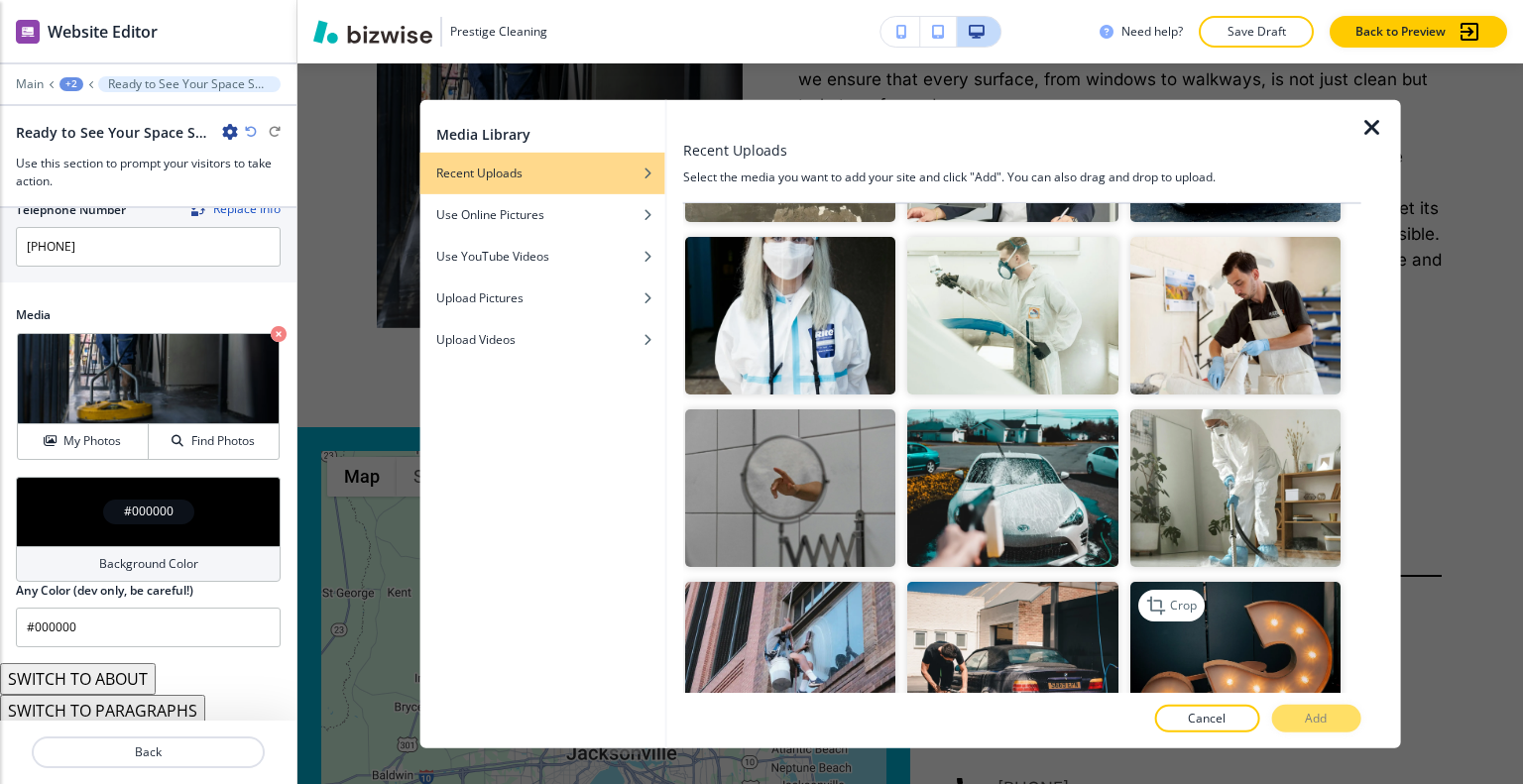scroll, scrollTop: 1288, scrollLeft: 0, axis: vertical 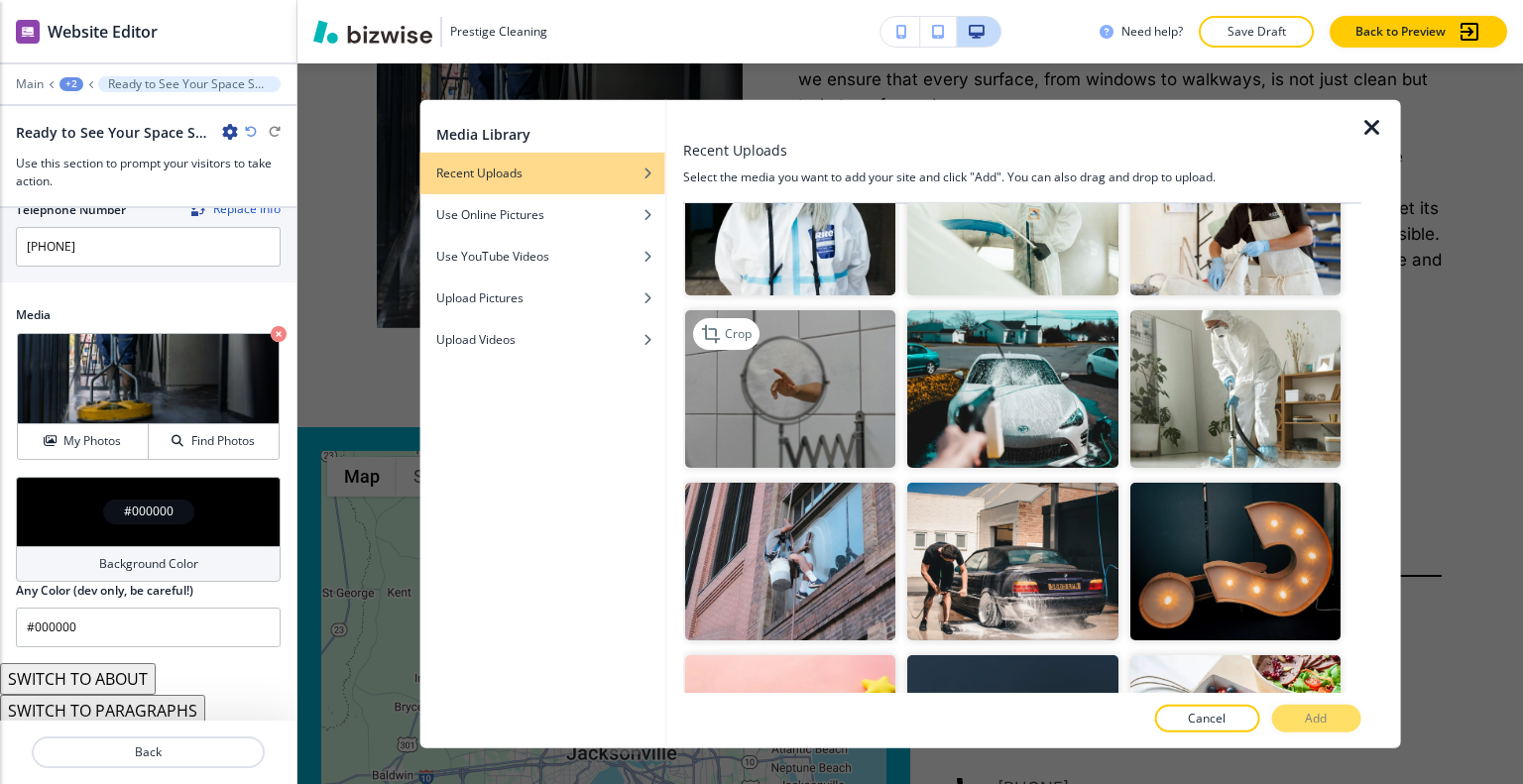 click at bounding box center (790, 389) 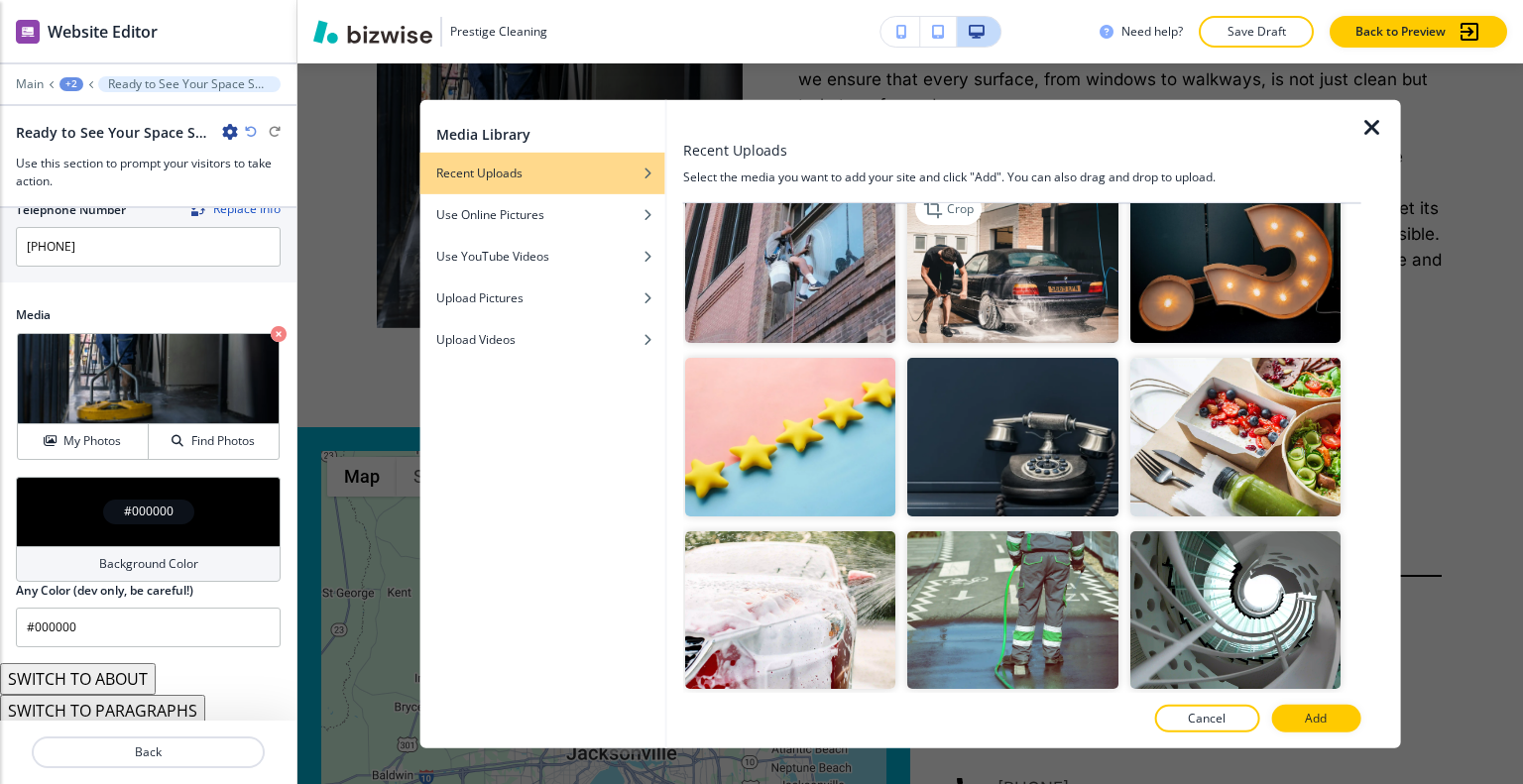 scroll, scrollTop: 1388, scrollLeft: 0, axis: vertical 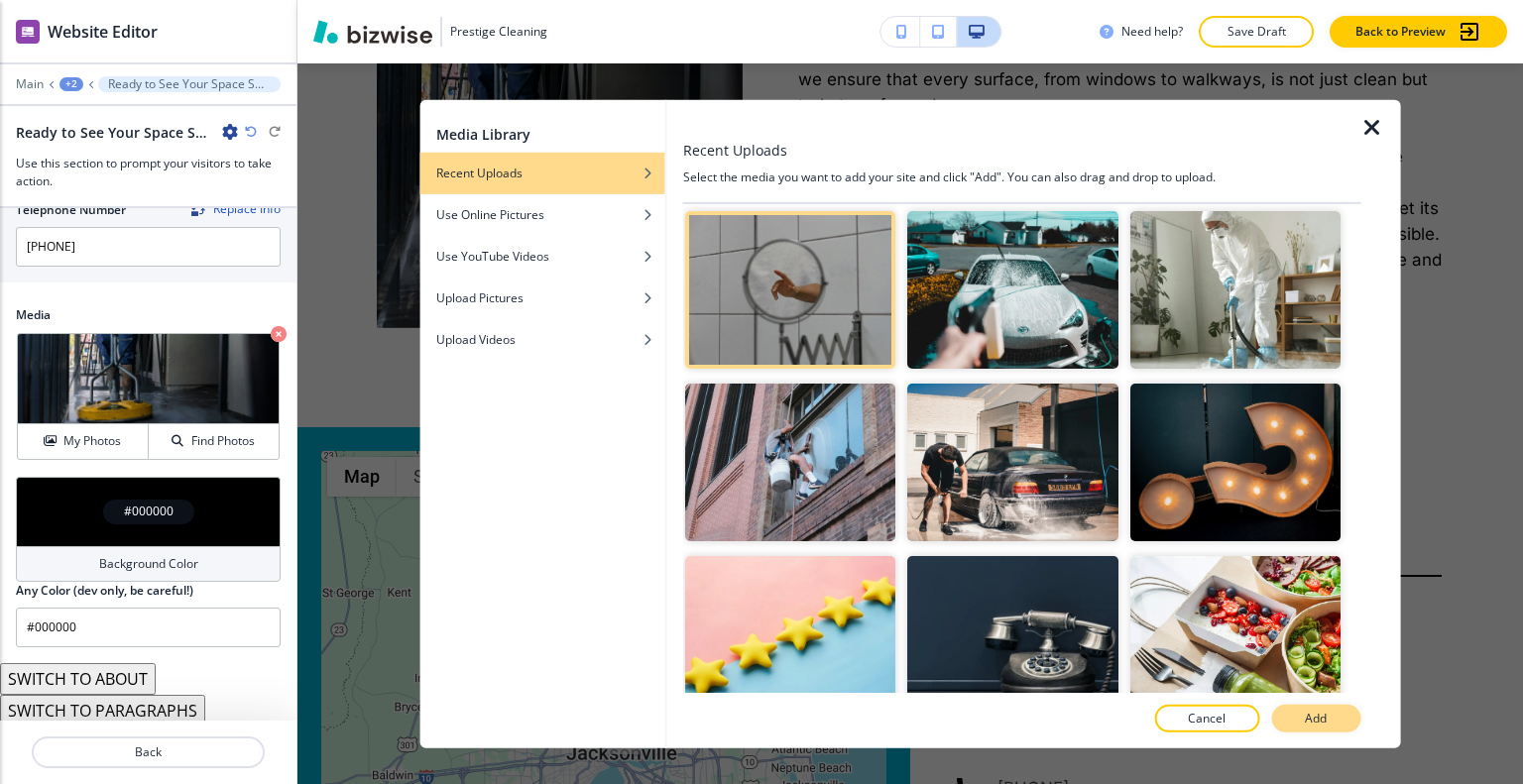 click on "Add" at bounding box center [1316, 719] 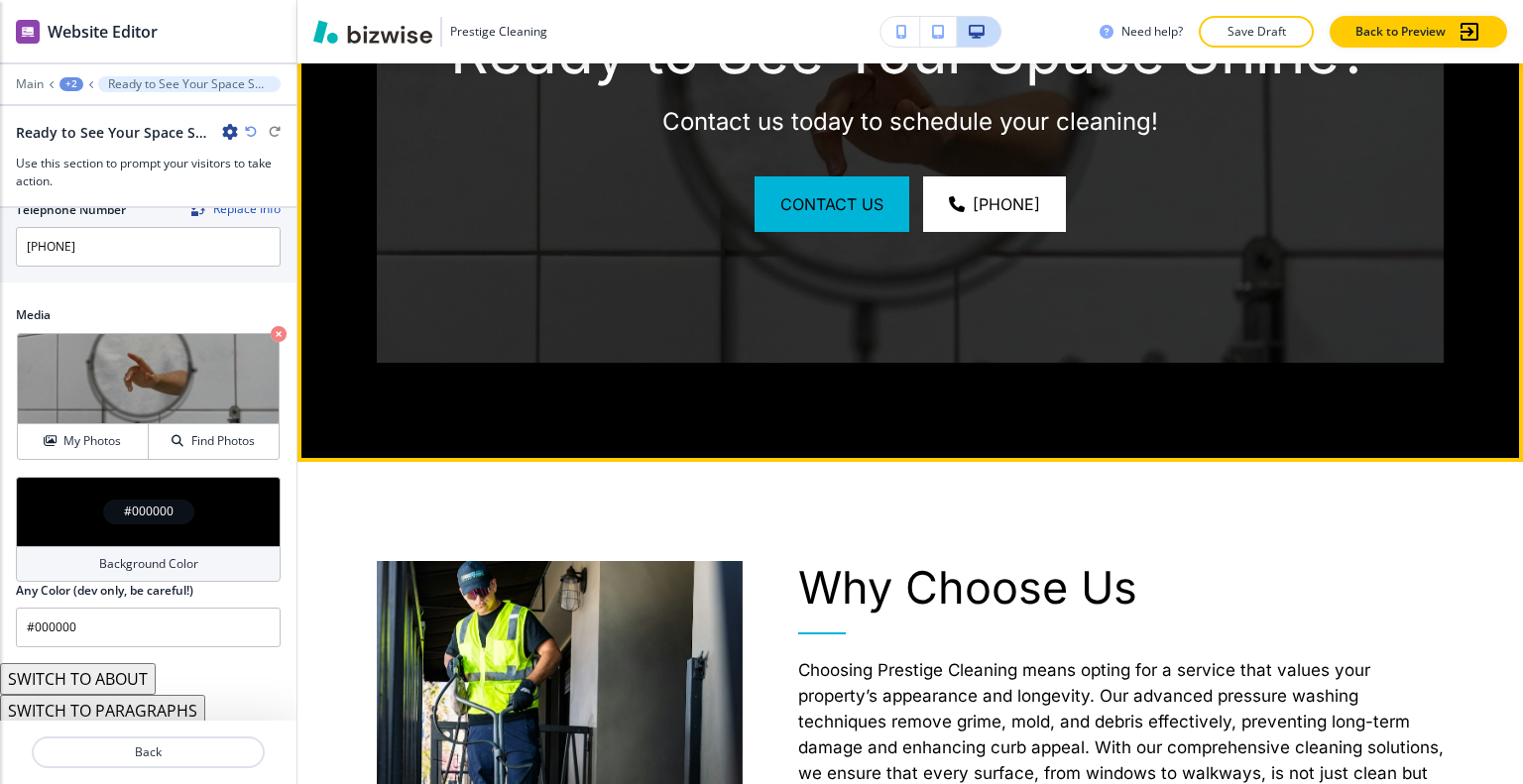 scroll, scrollTop: 4648, scrollLeft: 0, axis: vertical 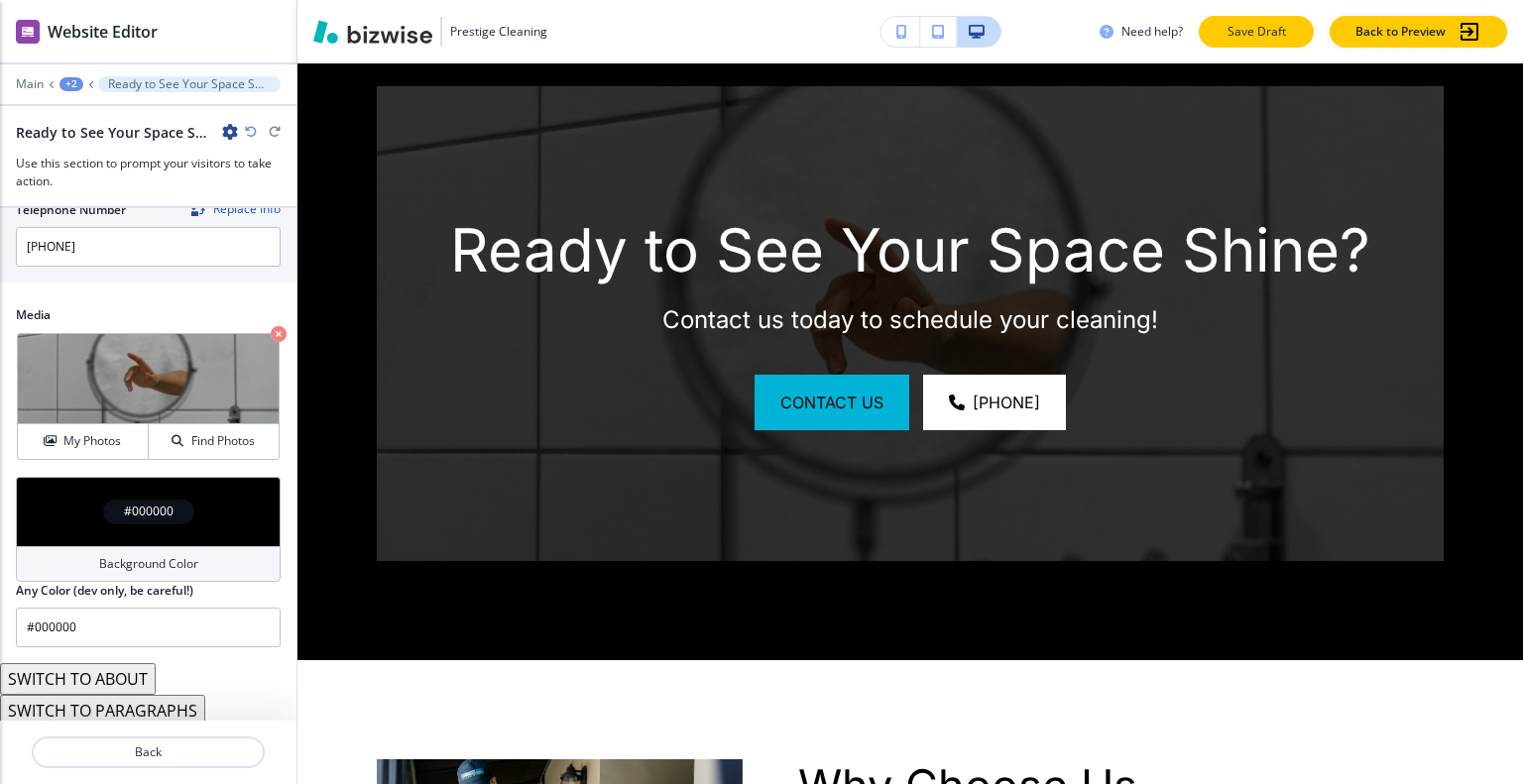 click on "Save Draft" at bounding box center (1256, 32) 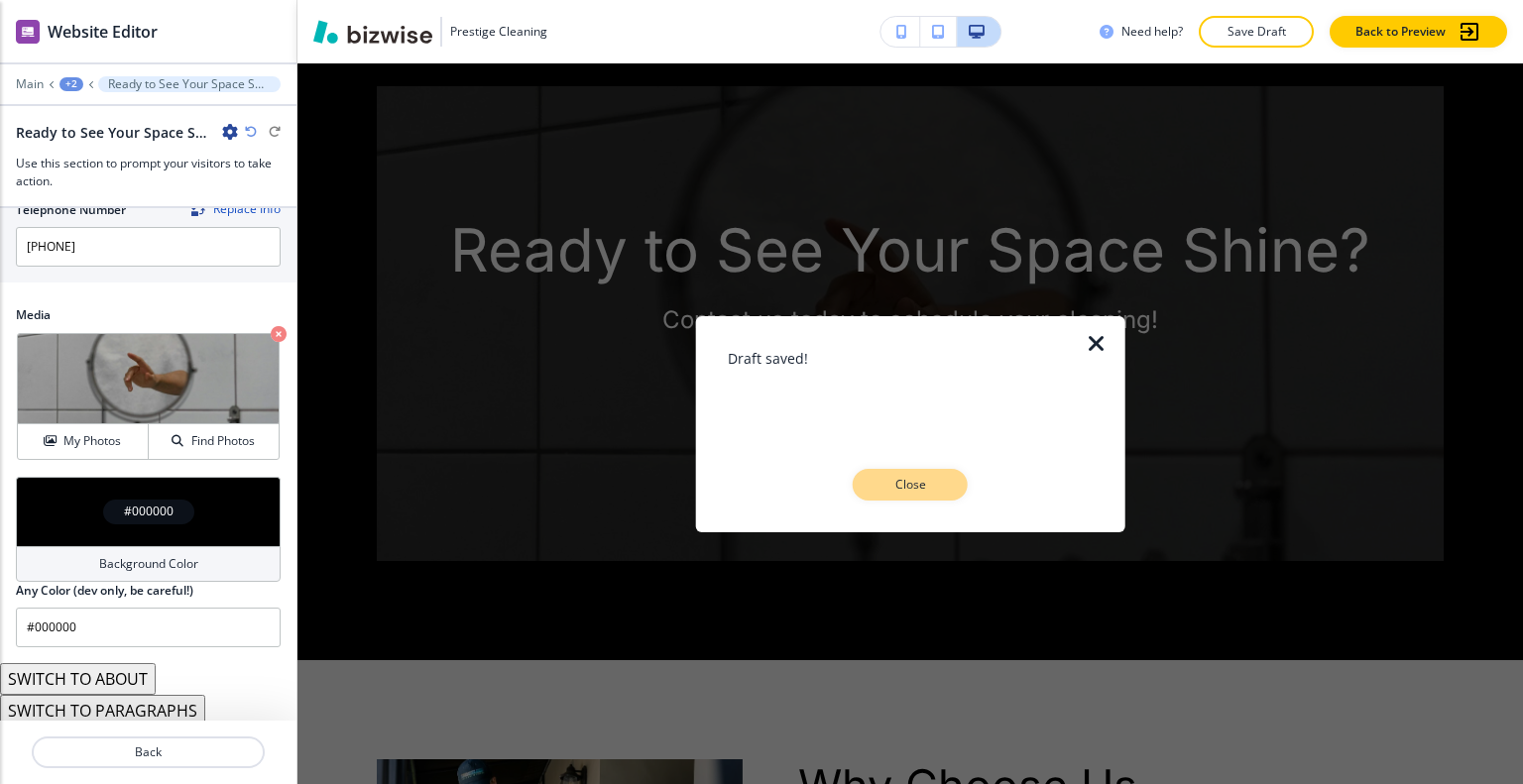 click on "Close" at bounding box center (910, 485) 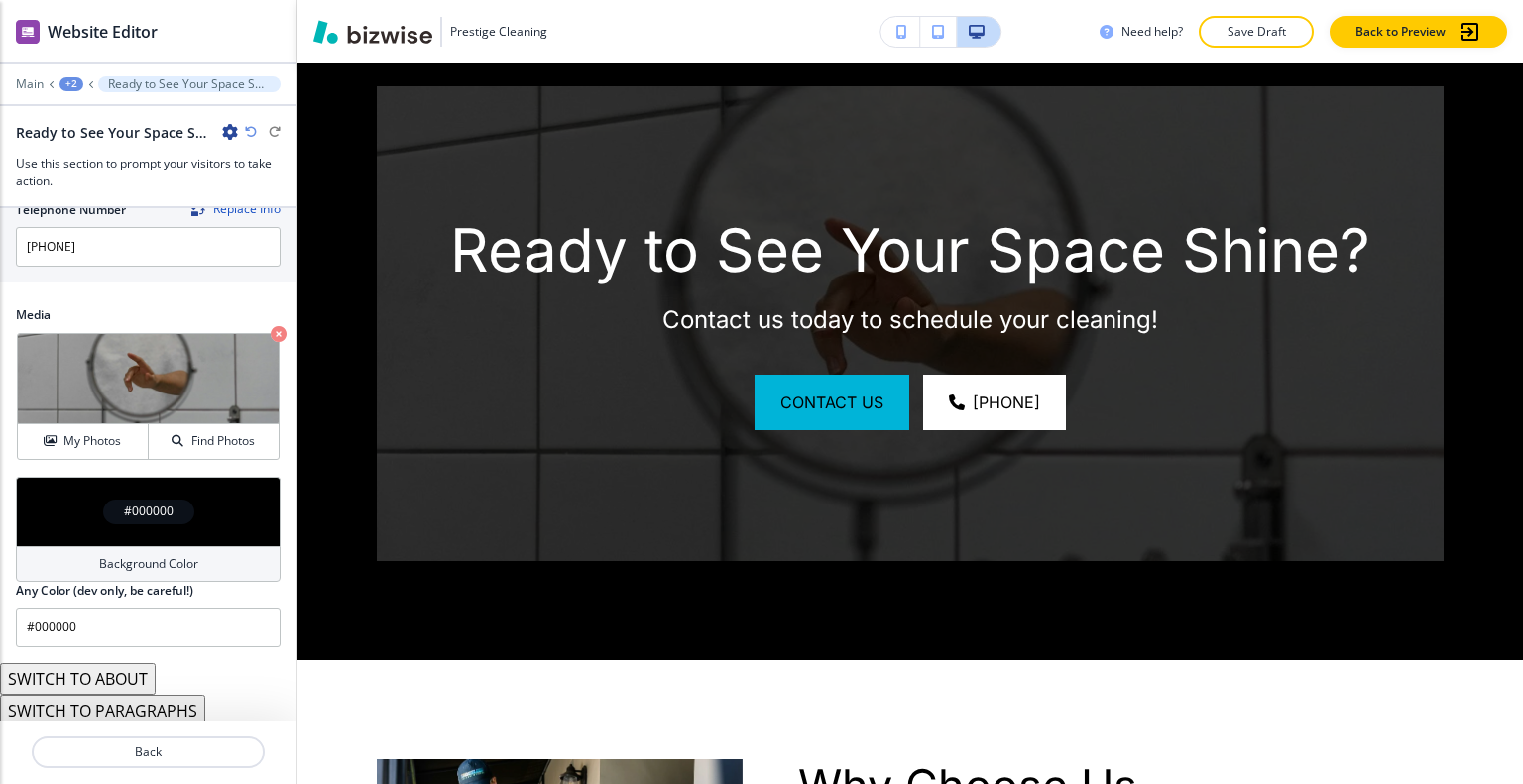 scroll, scrollTop: 4548, scrollLeft: 0, axis: vertical 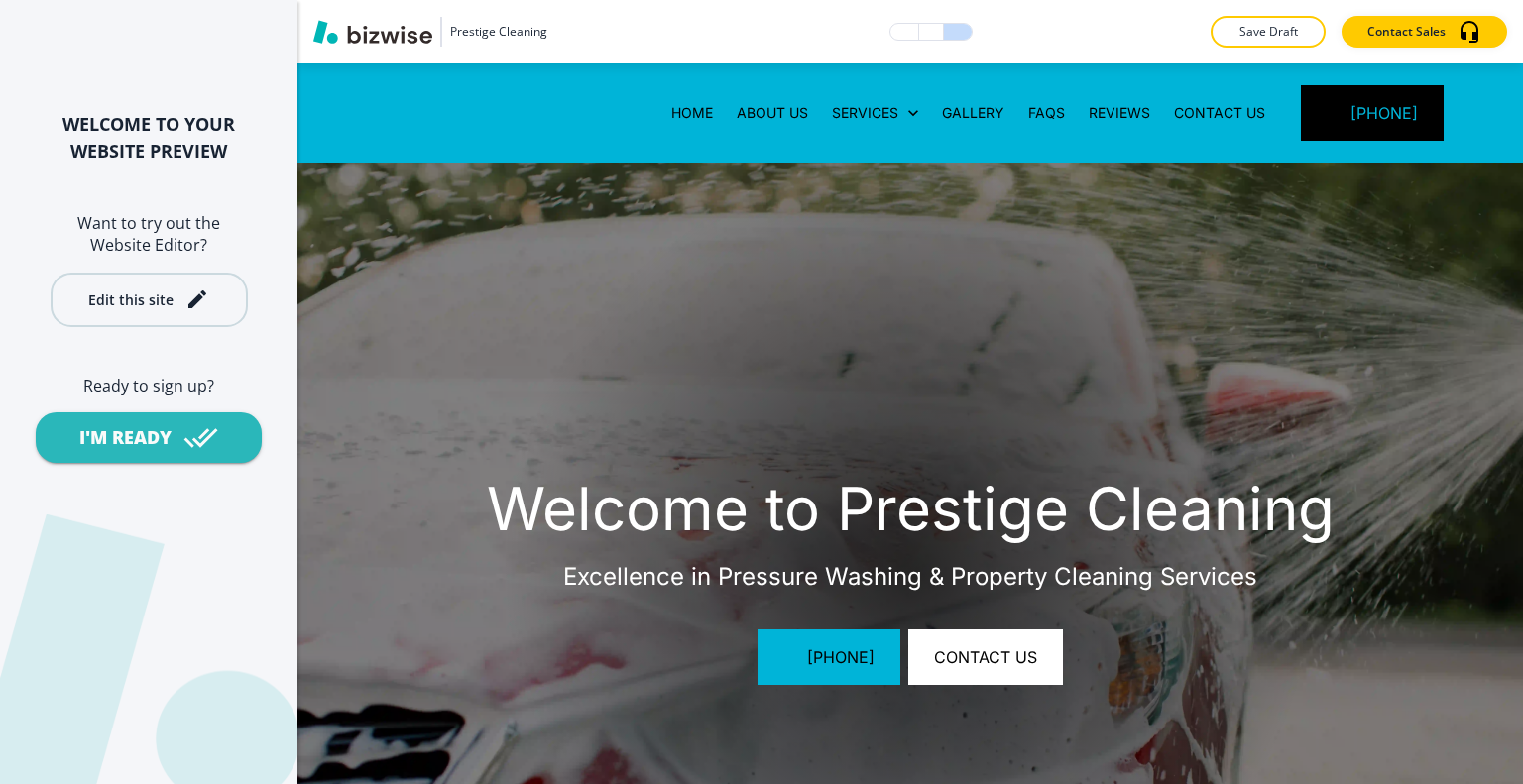 click on "Edit this site" at bounding box center (149, 299) 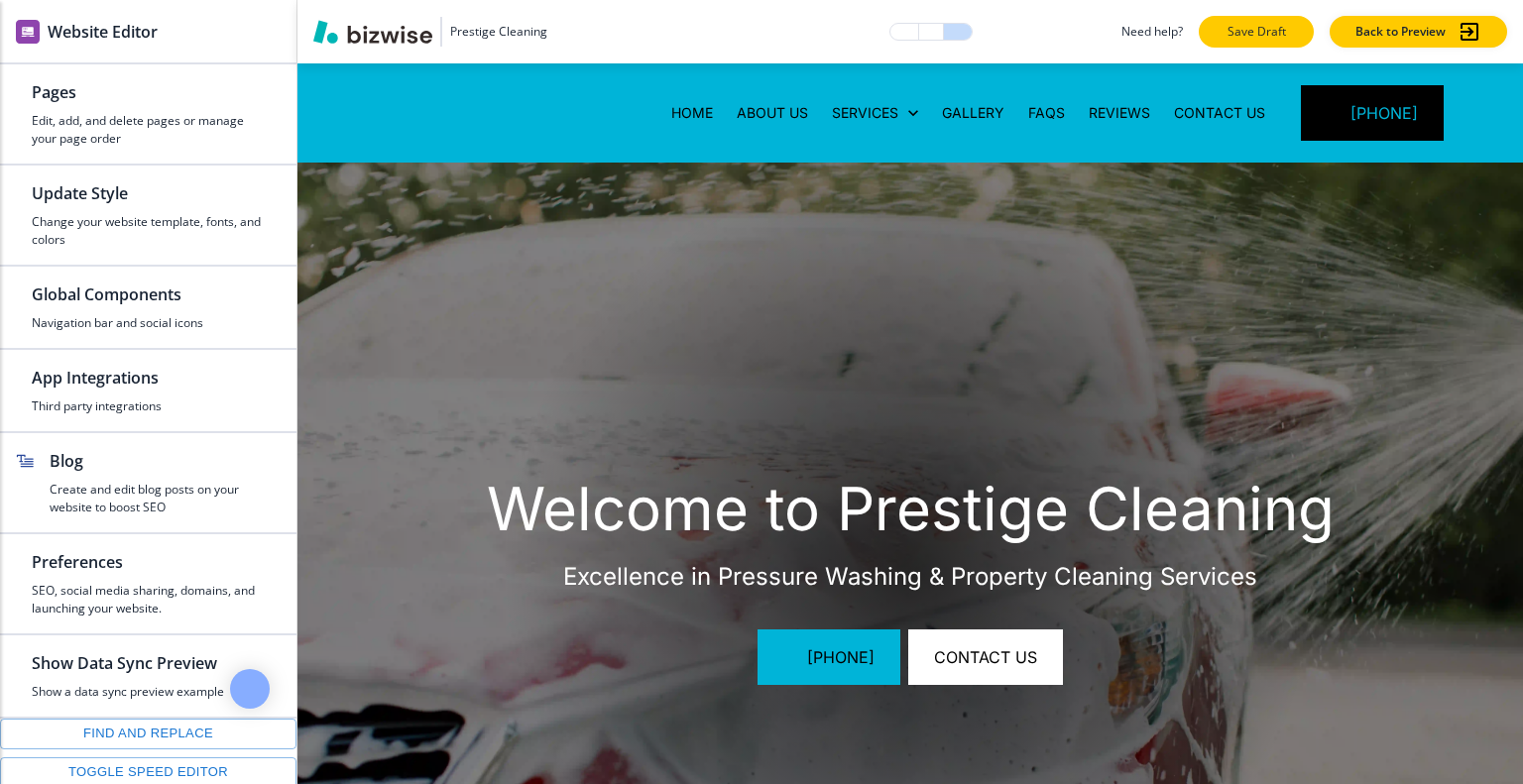 click on "Save Draft" at bounding box center (1256, 32) 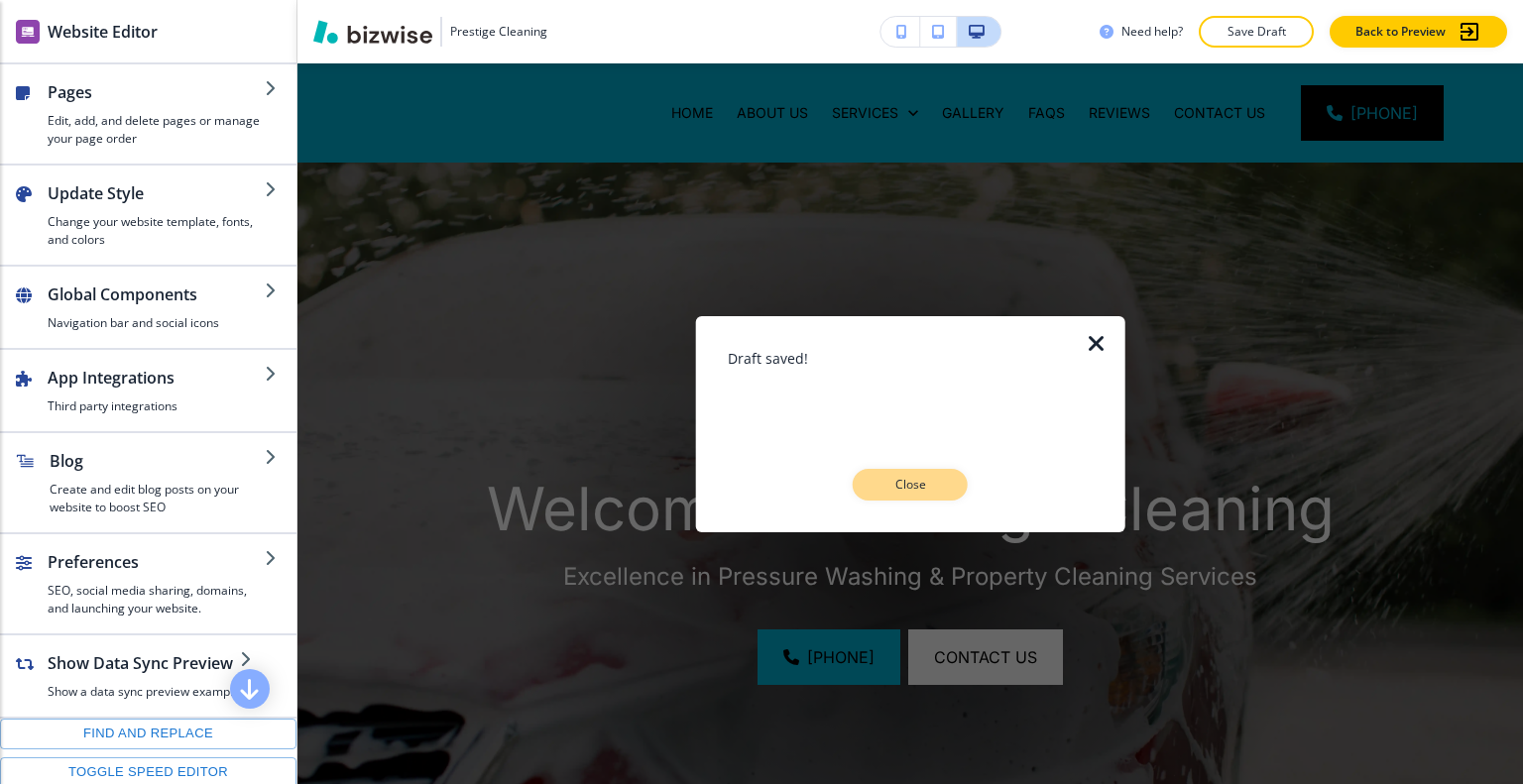 click on "Close" at bounding box center [910, 485] 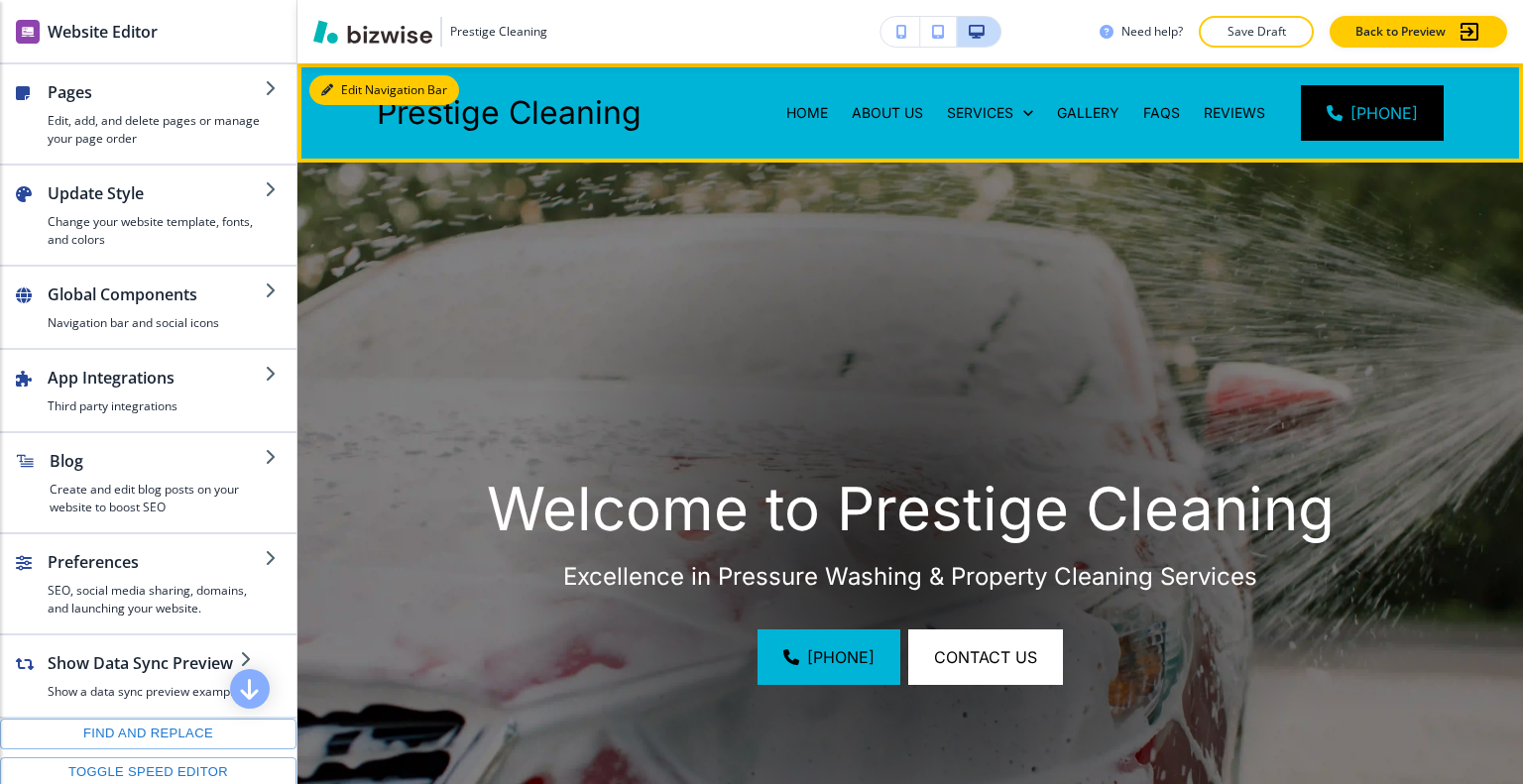 click at bounding box center (327, 90) 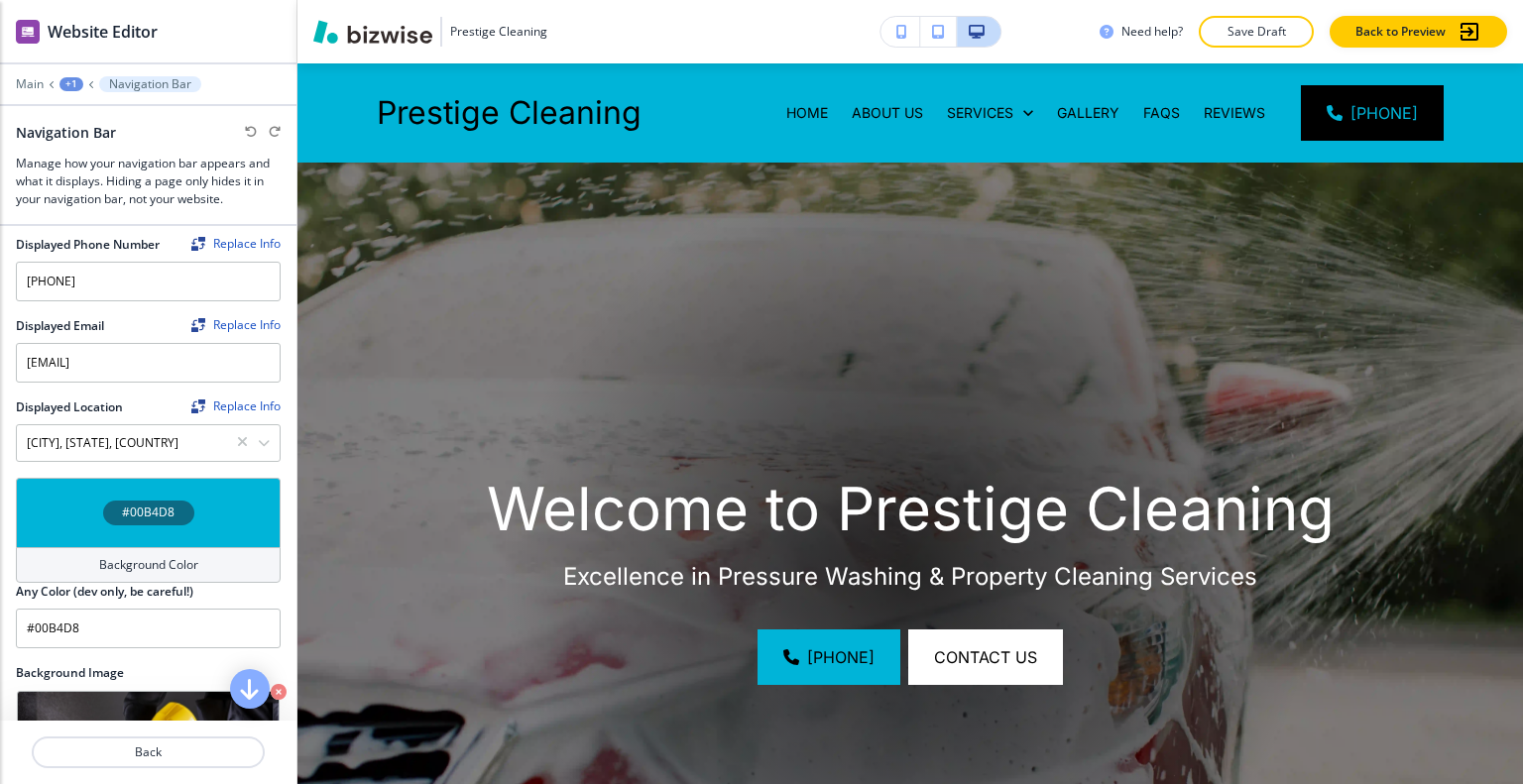 scroll, scrollTop: 99, scrollLeft: 0, axis: vertical 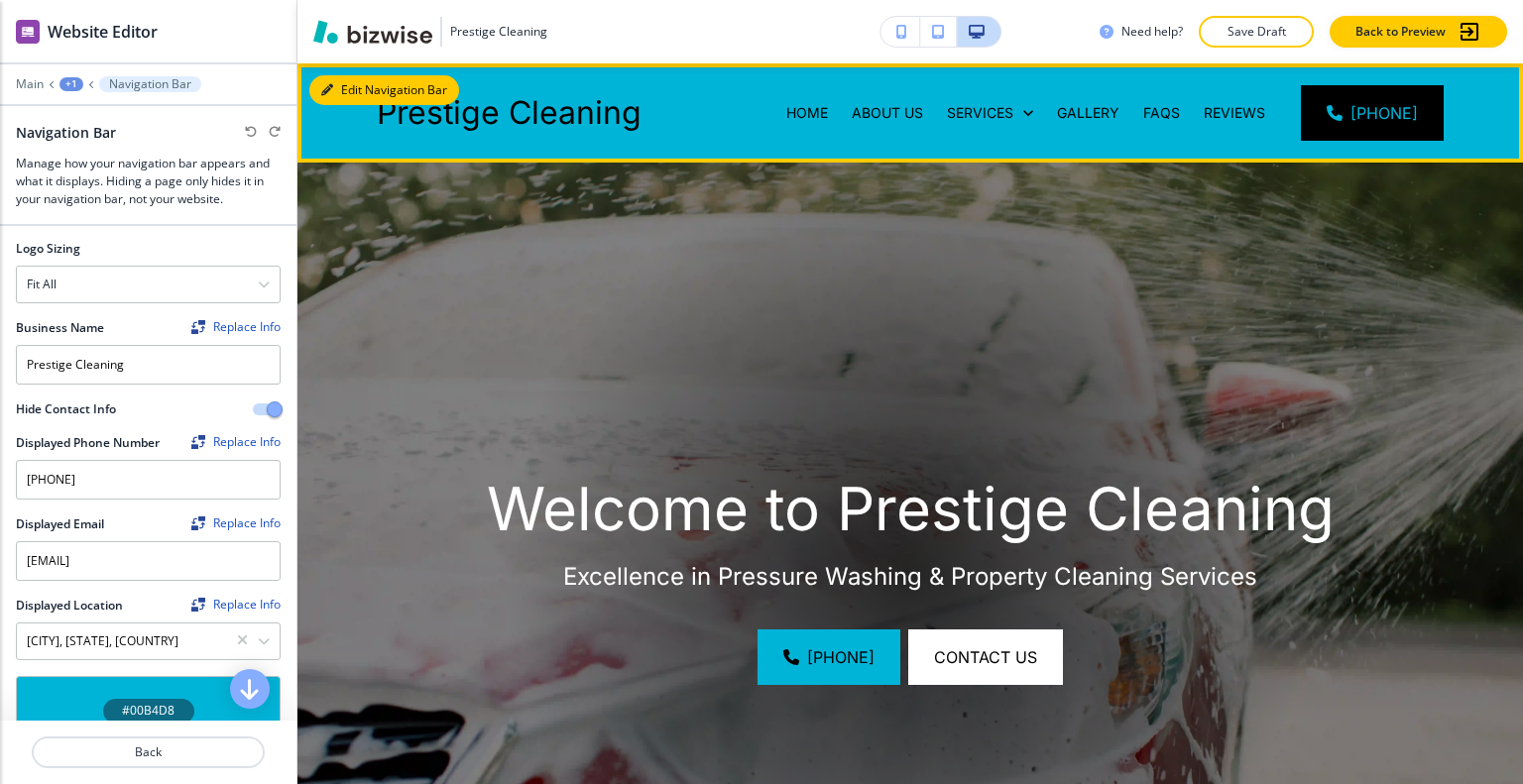 click on "Edit Navigation Bar" at bounding box center (384, 90) 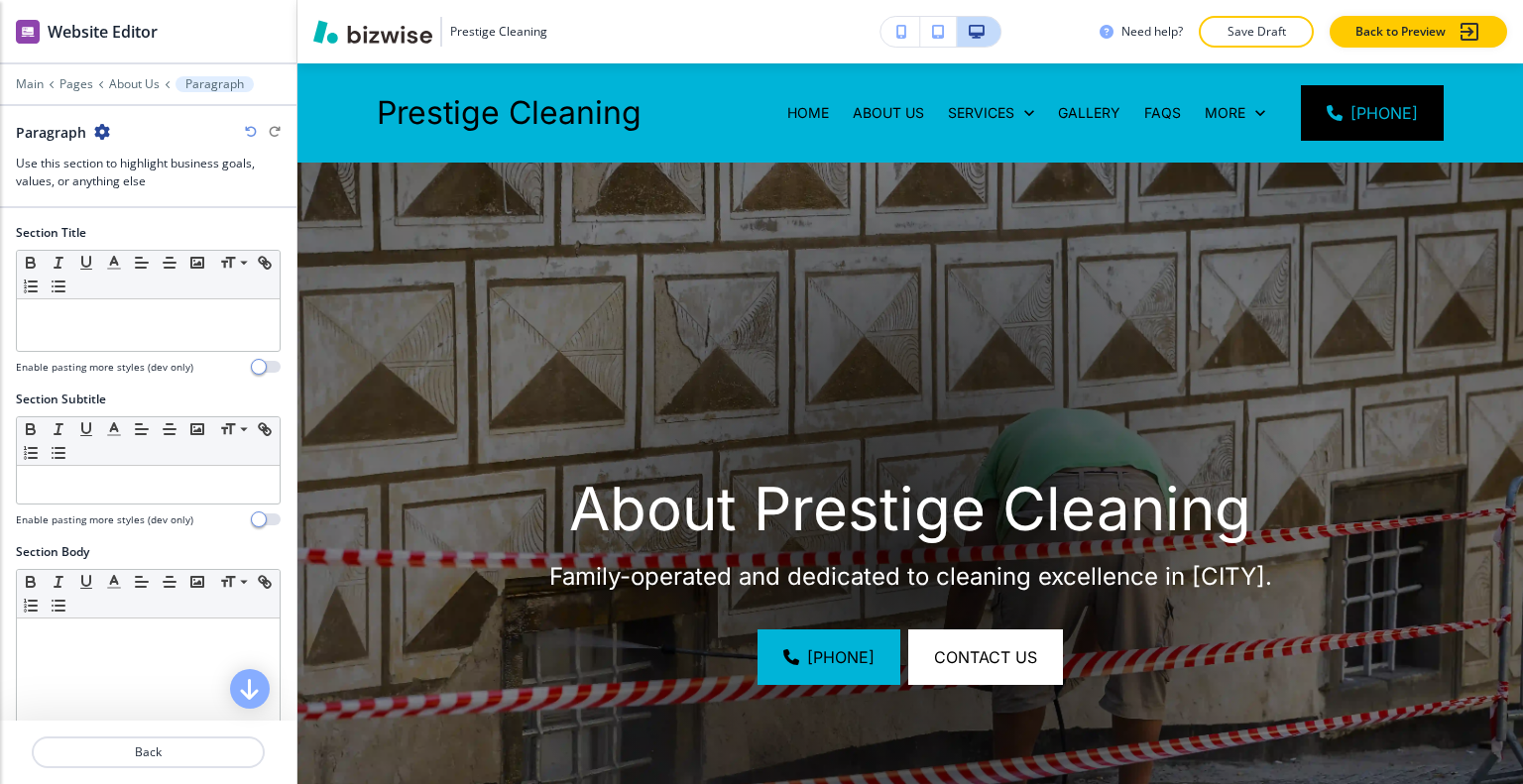 scroll, scrollTop: 0, scrollLeft: 0, axis: both 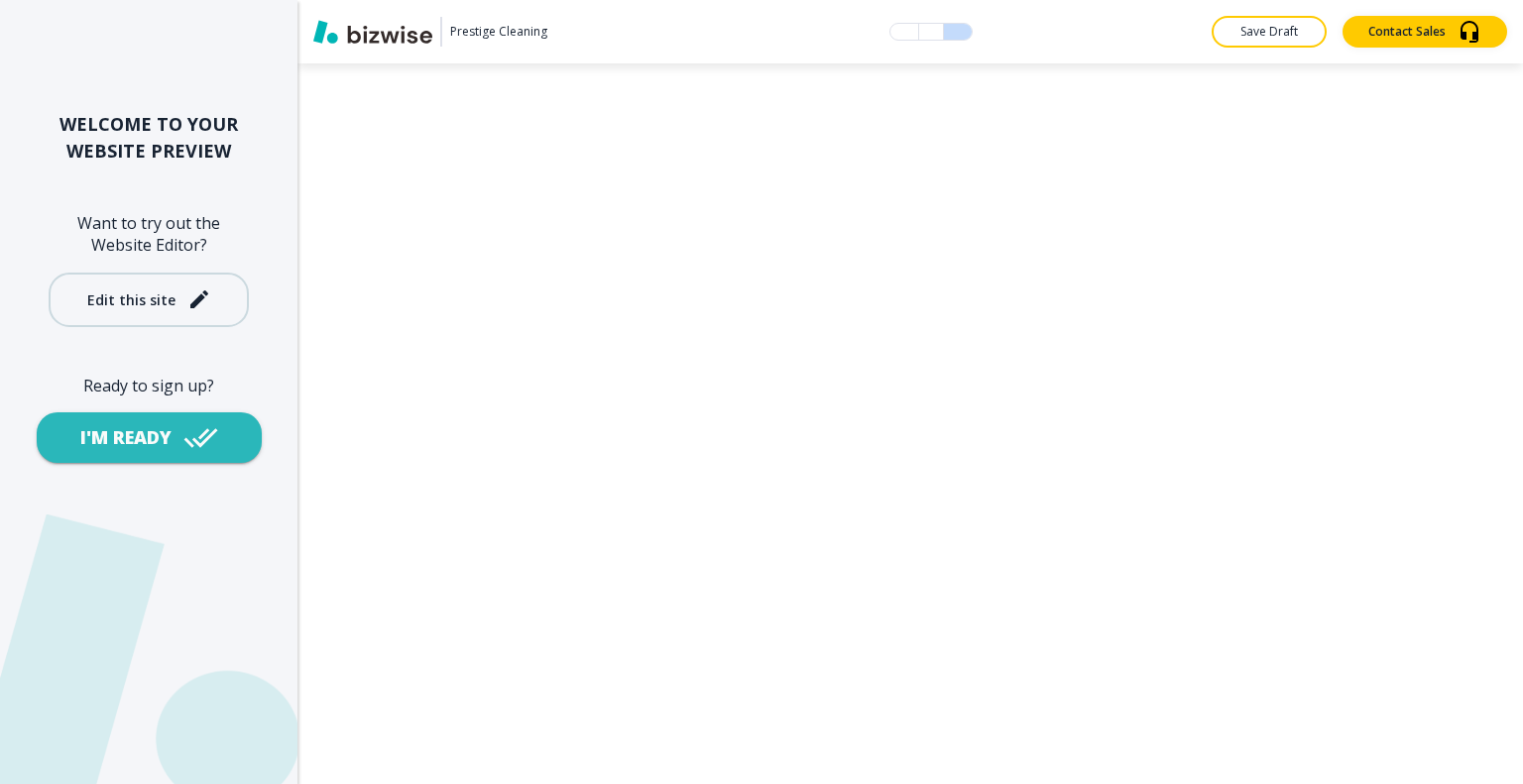 click on "Edit this site" at bounding box center [131, 299] 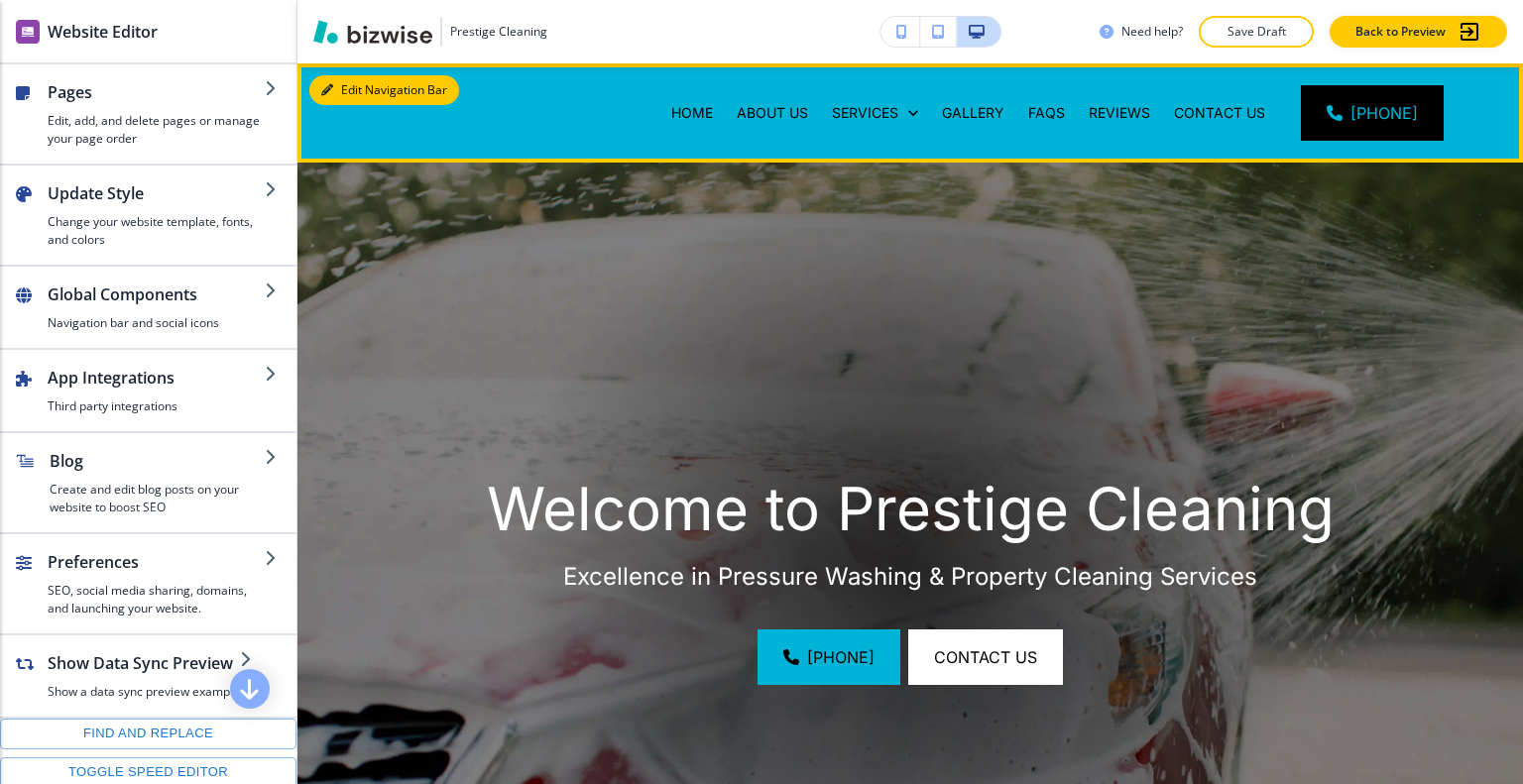 click at bounding box center [327, 90] 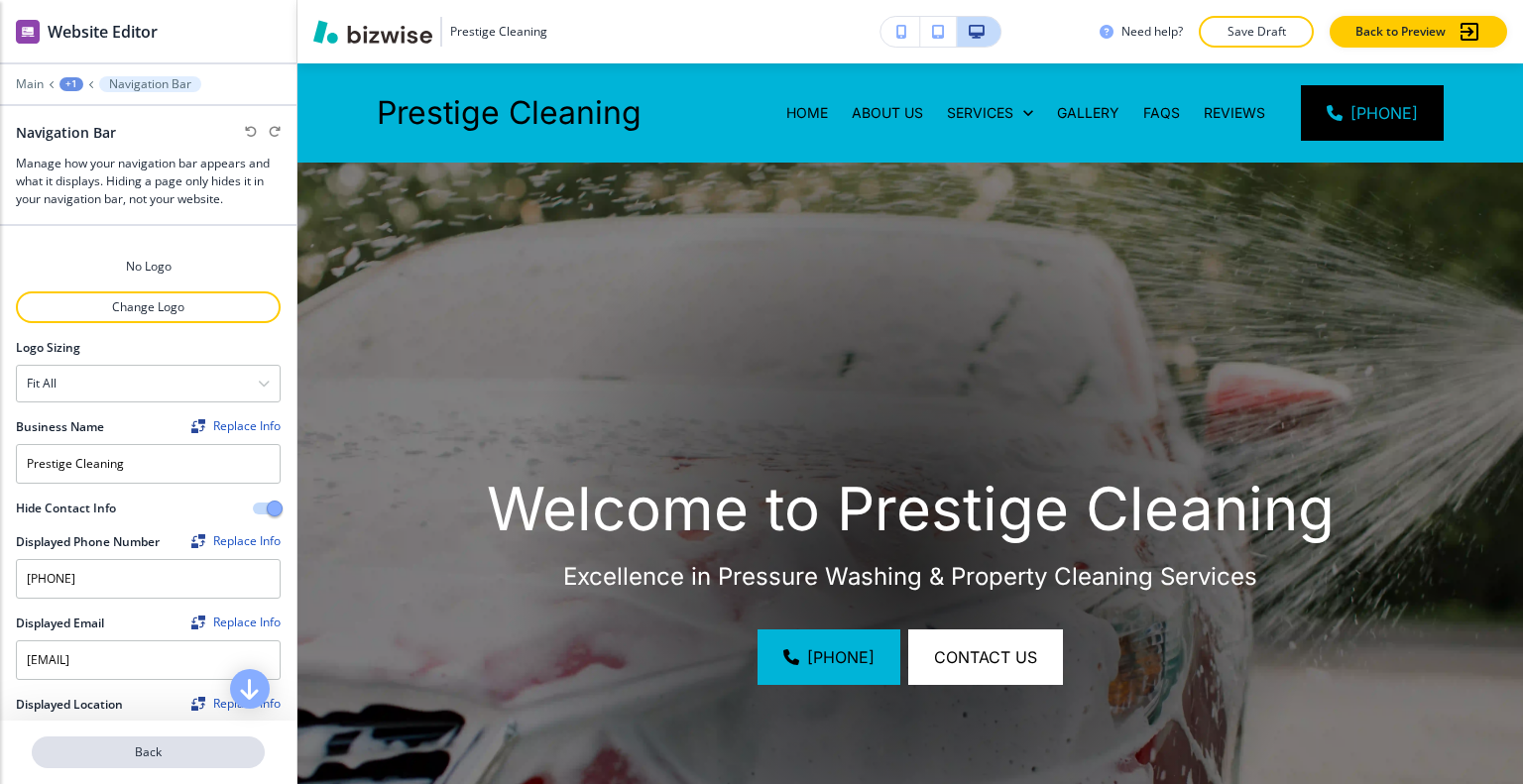click on "Back" at bounding box center (148, 752) 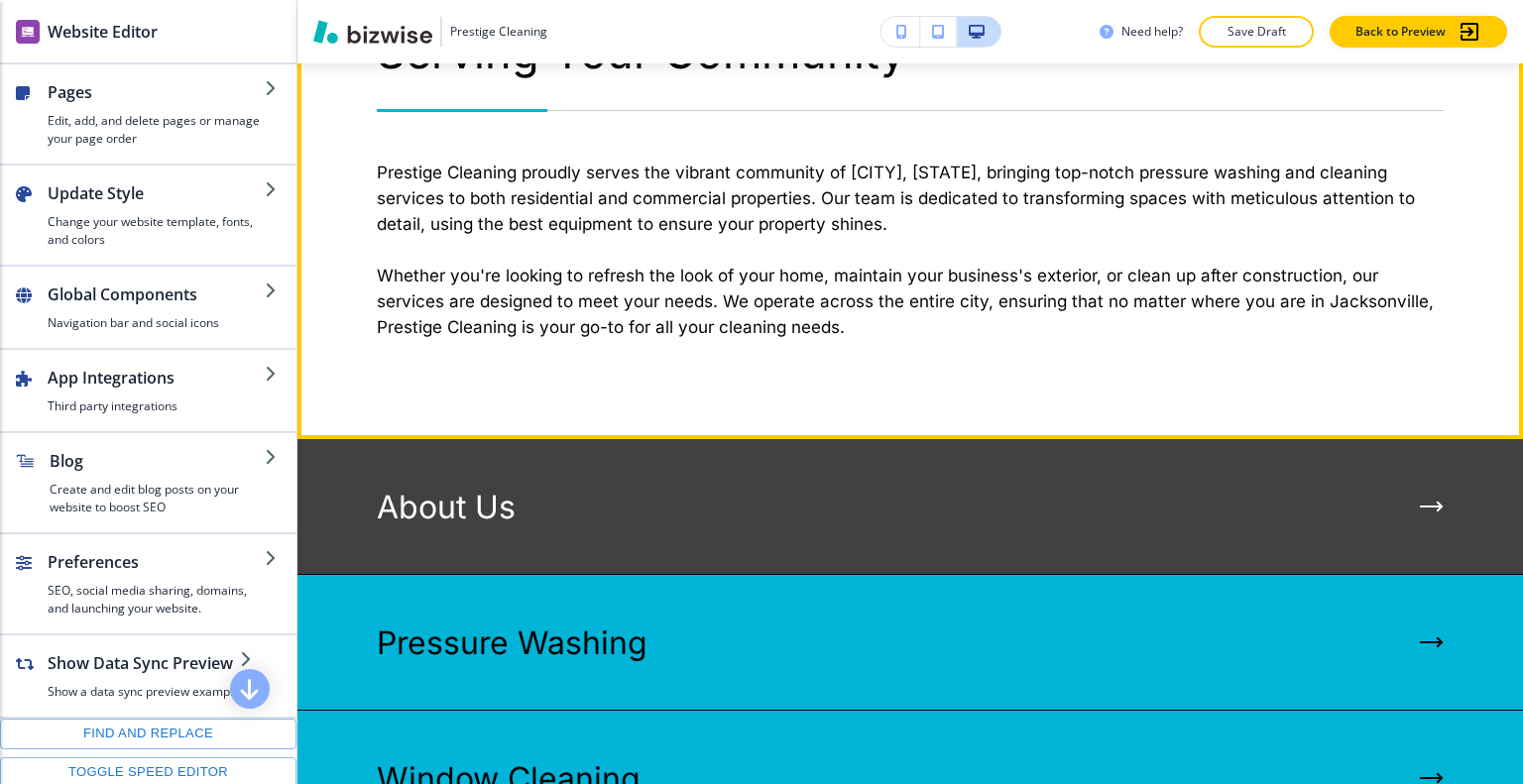 scroll, scrollTop: 2973, scrollLeft: 0, axis: vertical 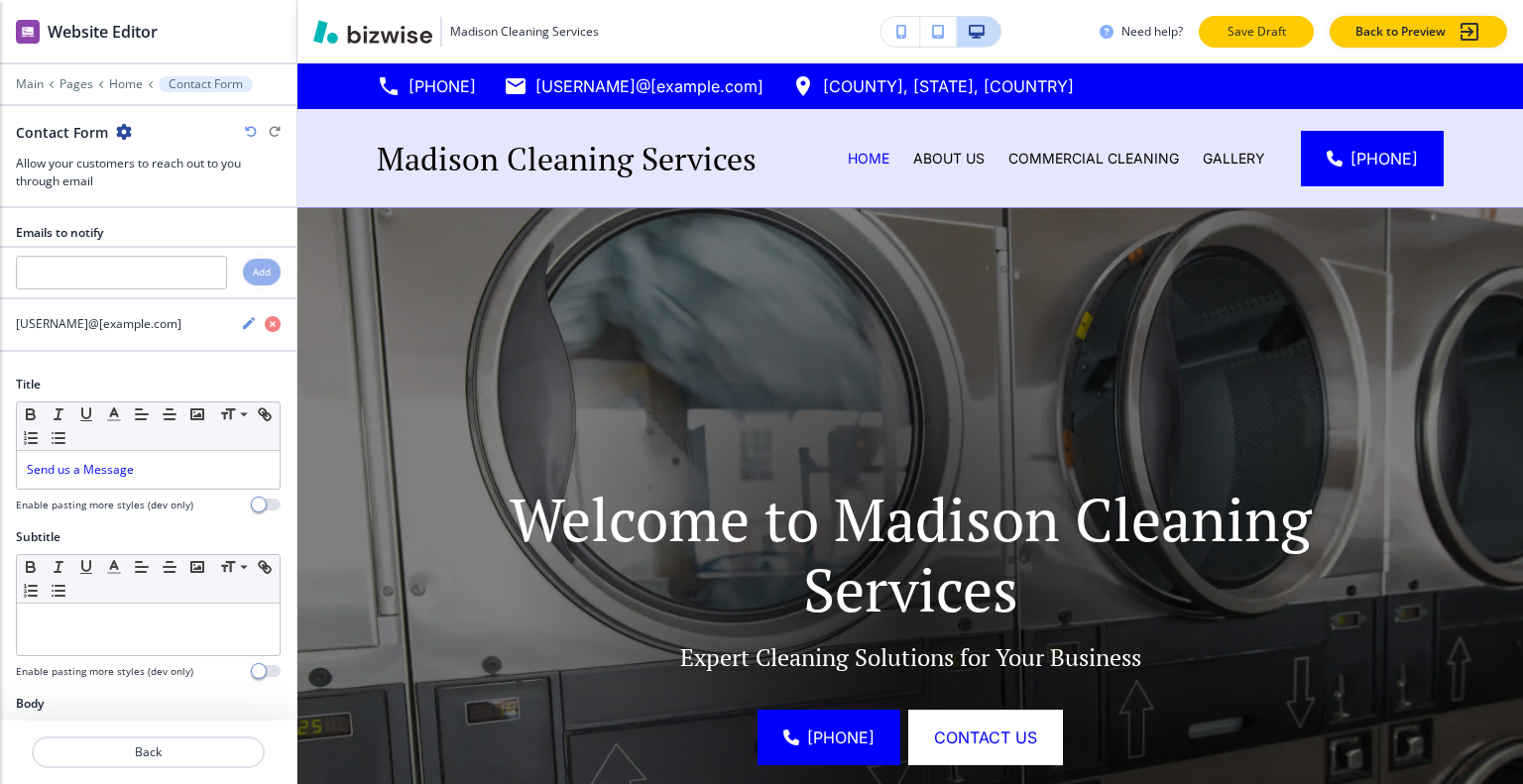 click on "Save Draft" at bounding box center [1256, 32] 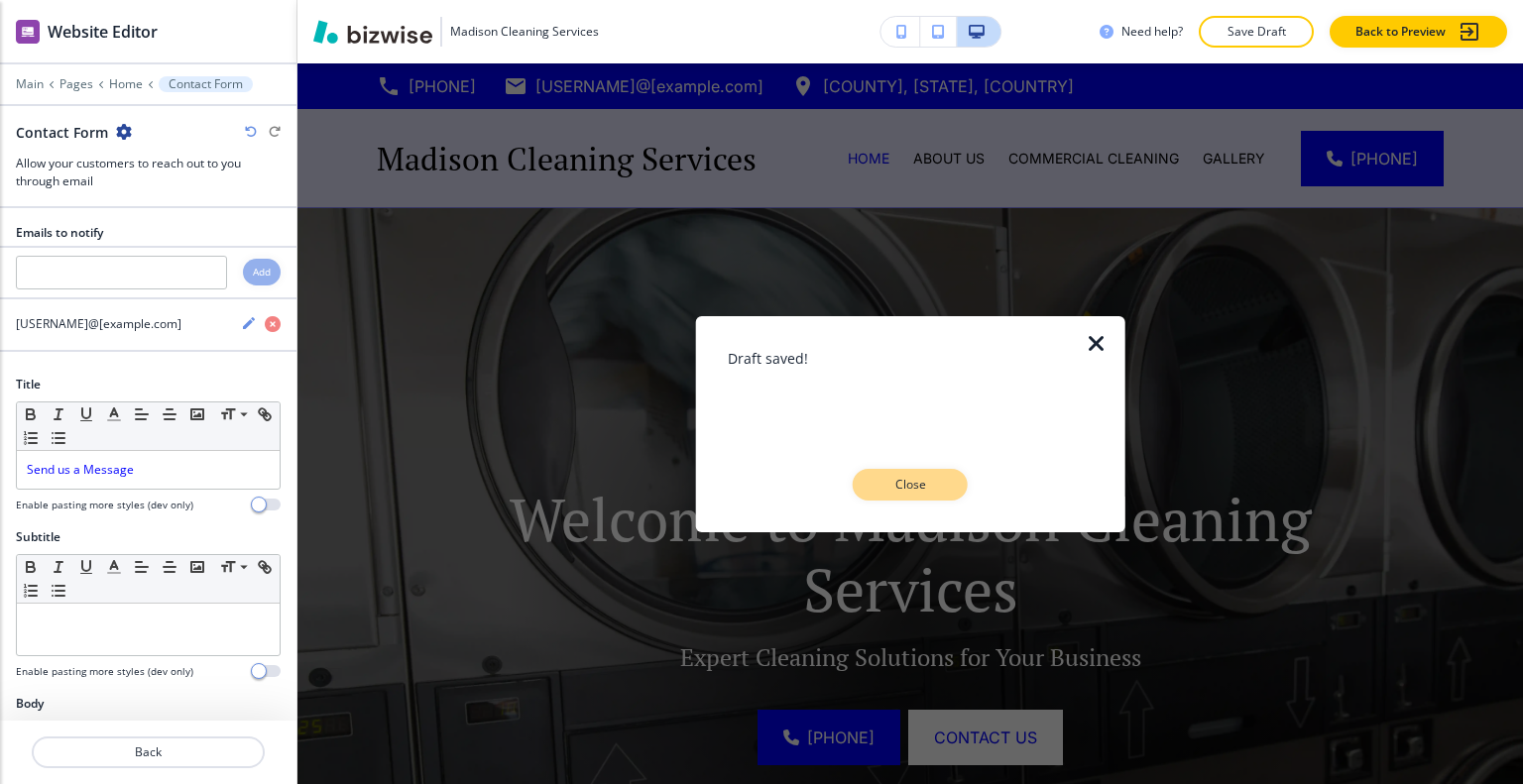 click on "Close" at bounding box center [910, 485] 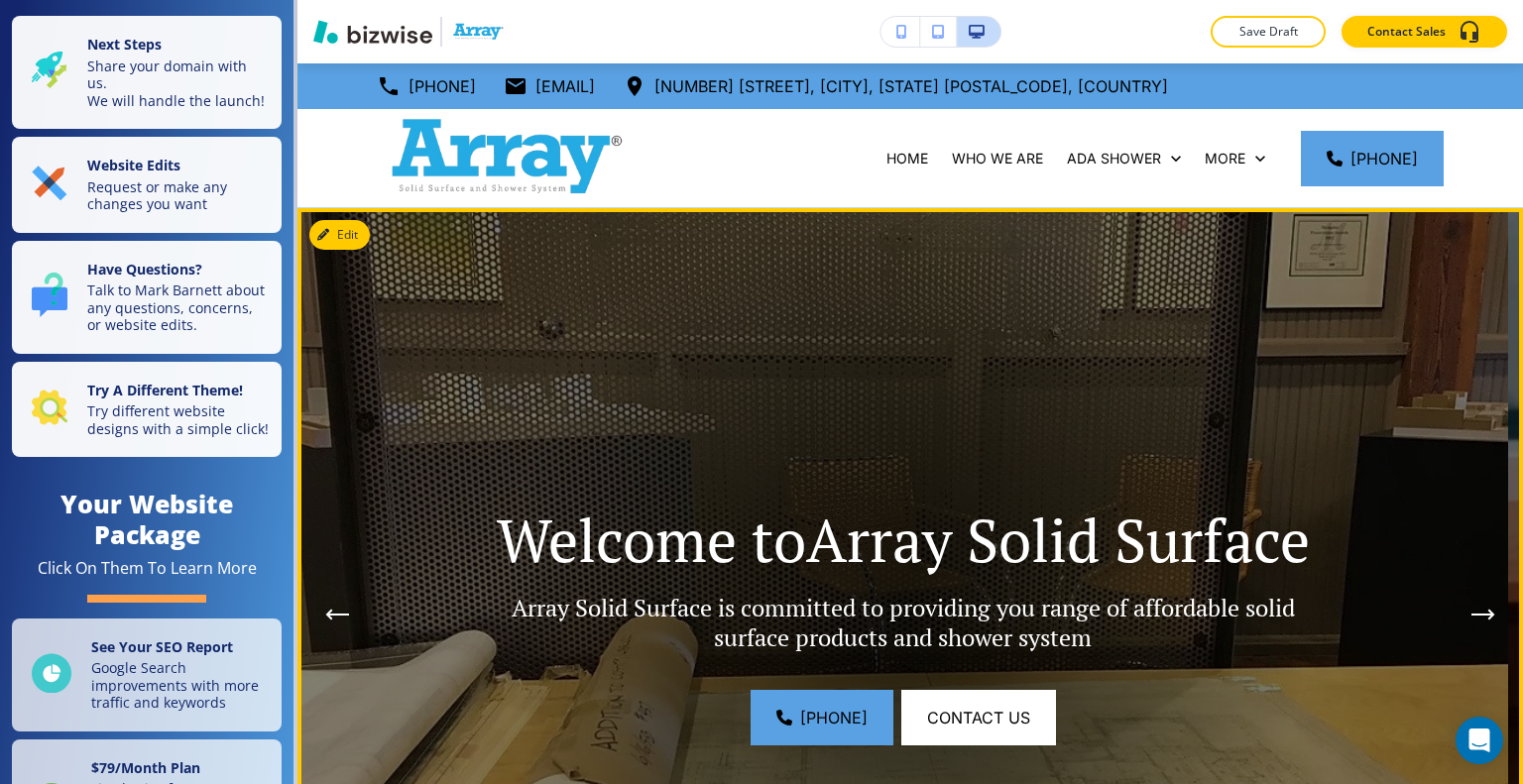 scroll, scrollTop: 0, scrollLeft: 0, axis: both 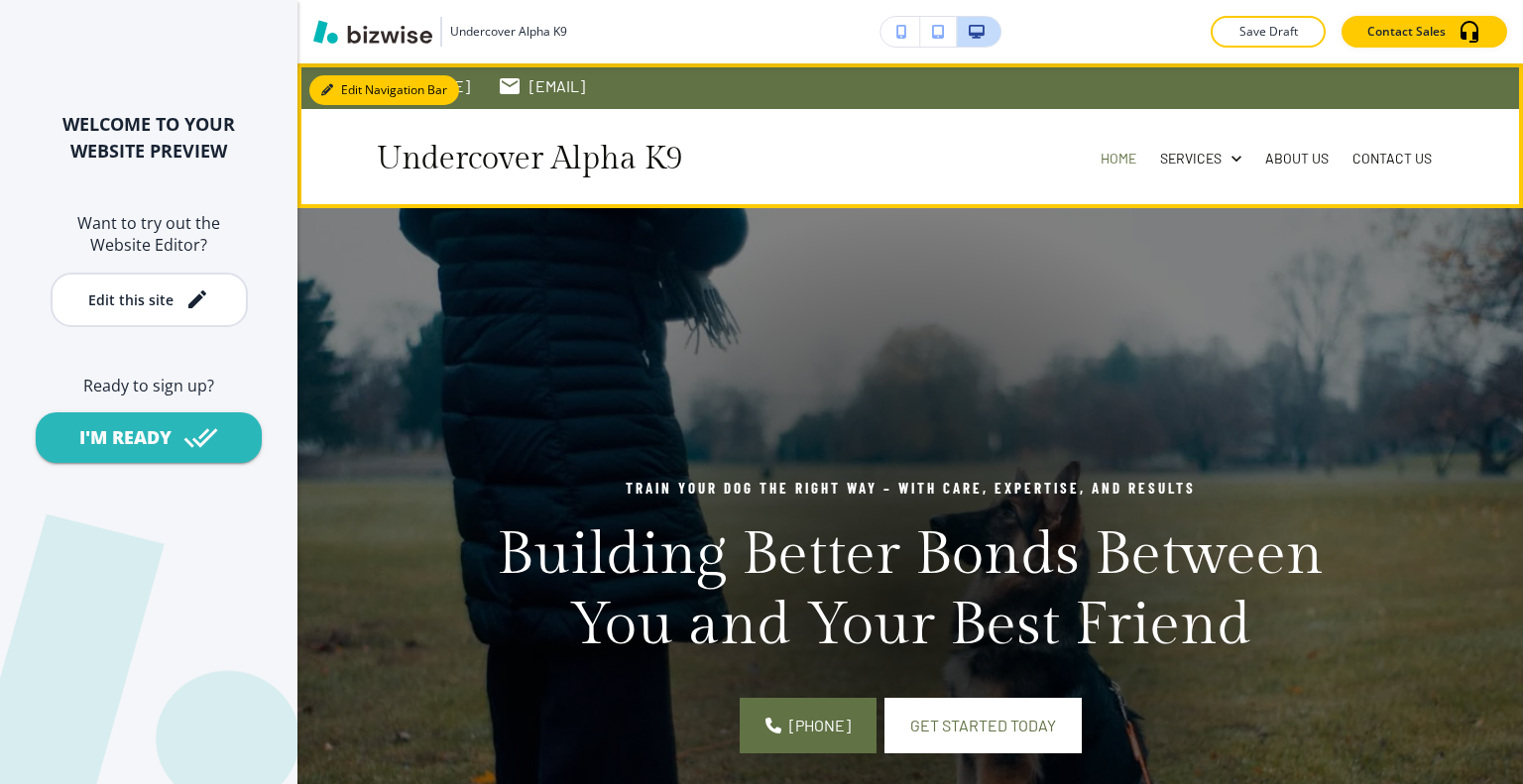 click on "Edit Navigation Bar" at bounding box center (384, 90) 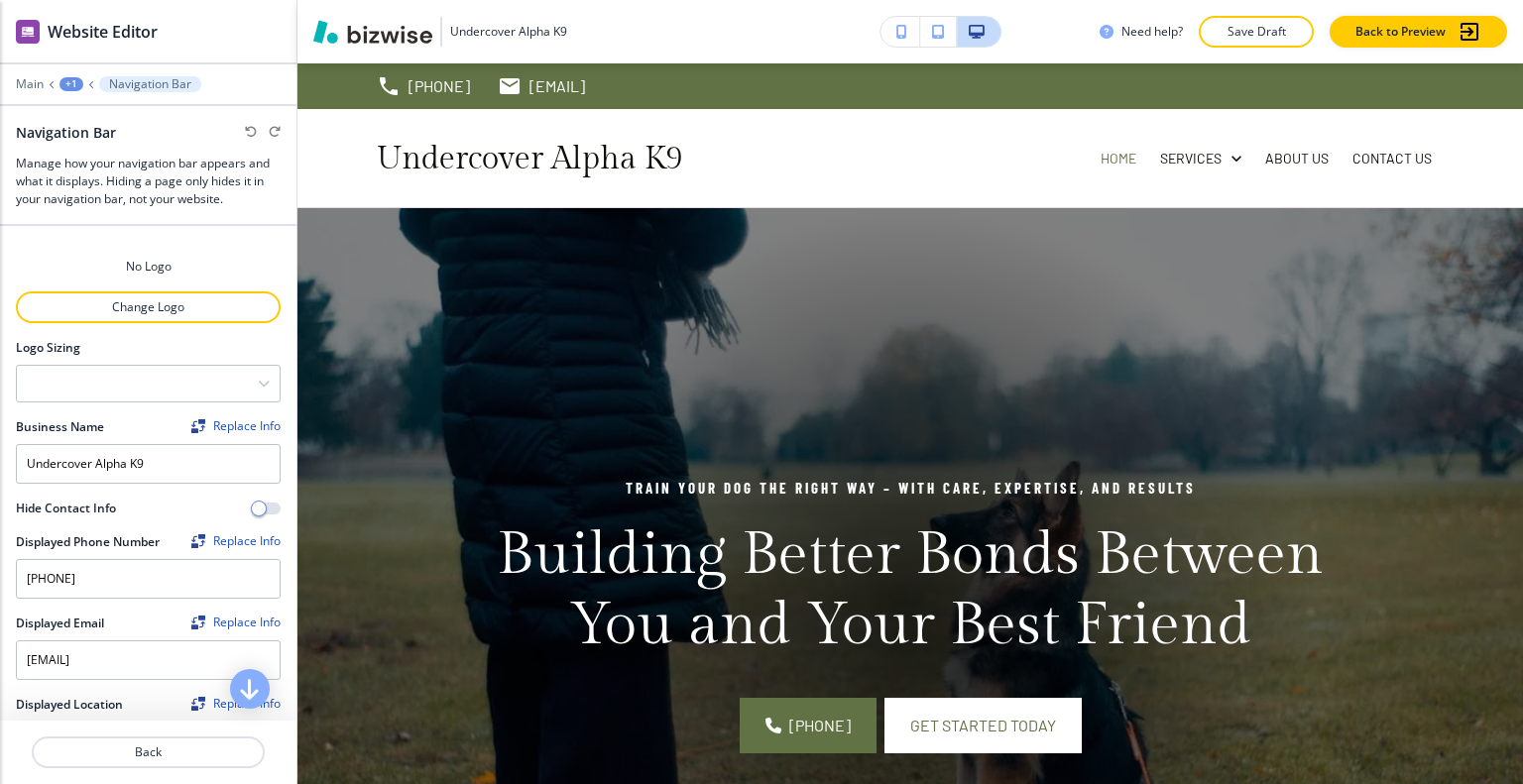 click on "Main +1 Navigation Bar" at bounding box center (148, 84) 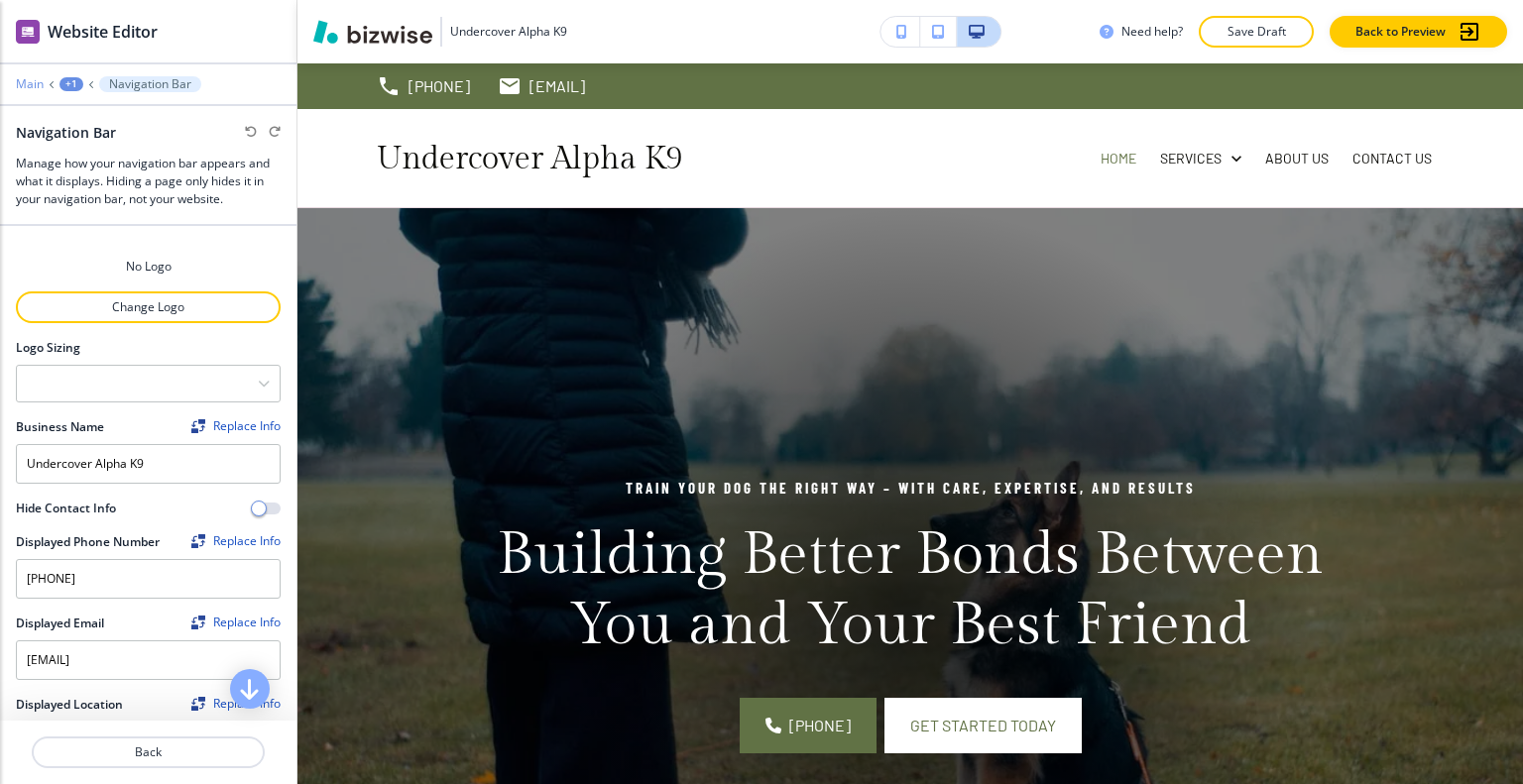 click on "Main" at bounding box center (30, 84) 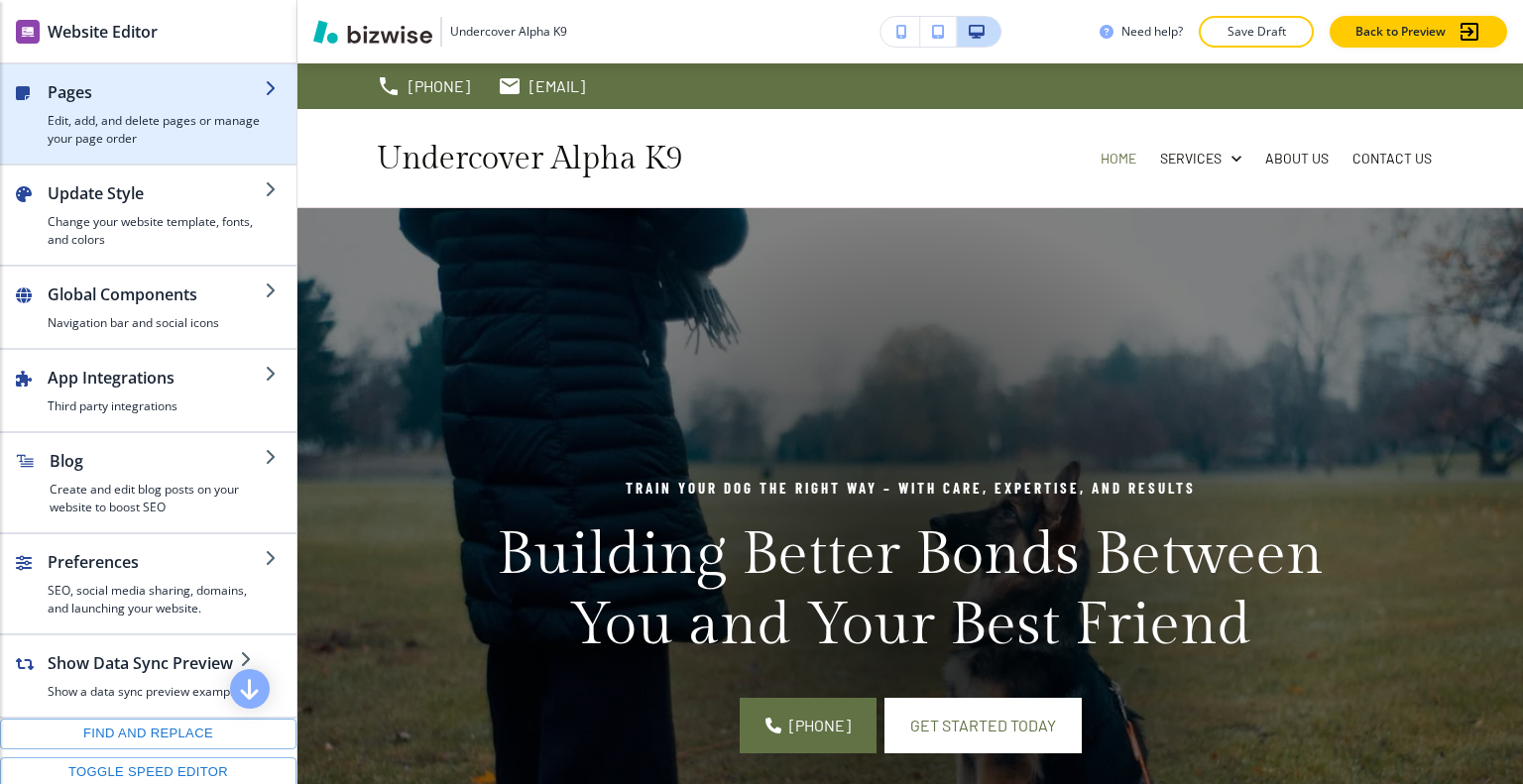 click on "Edit, add, and delete pages or manage your page order" at bounding box center [156, 130] 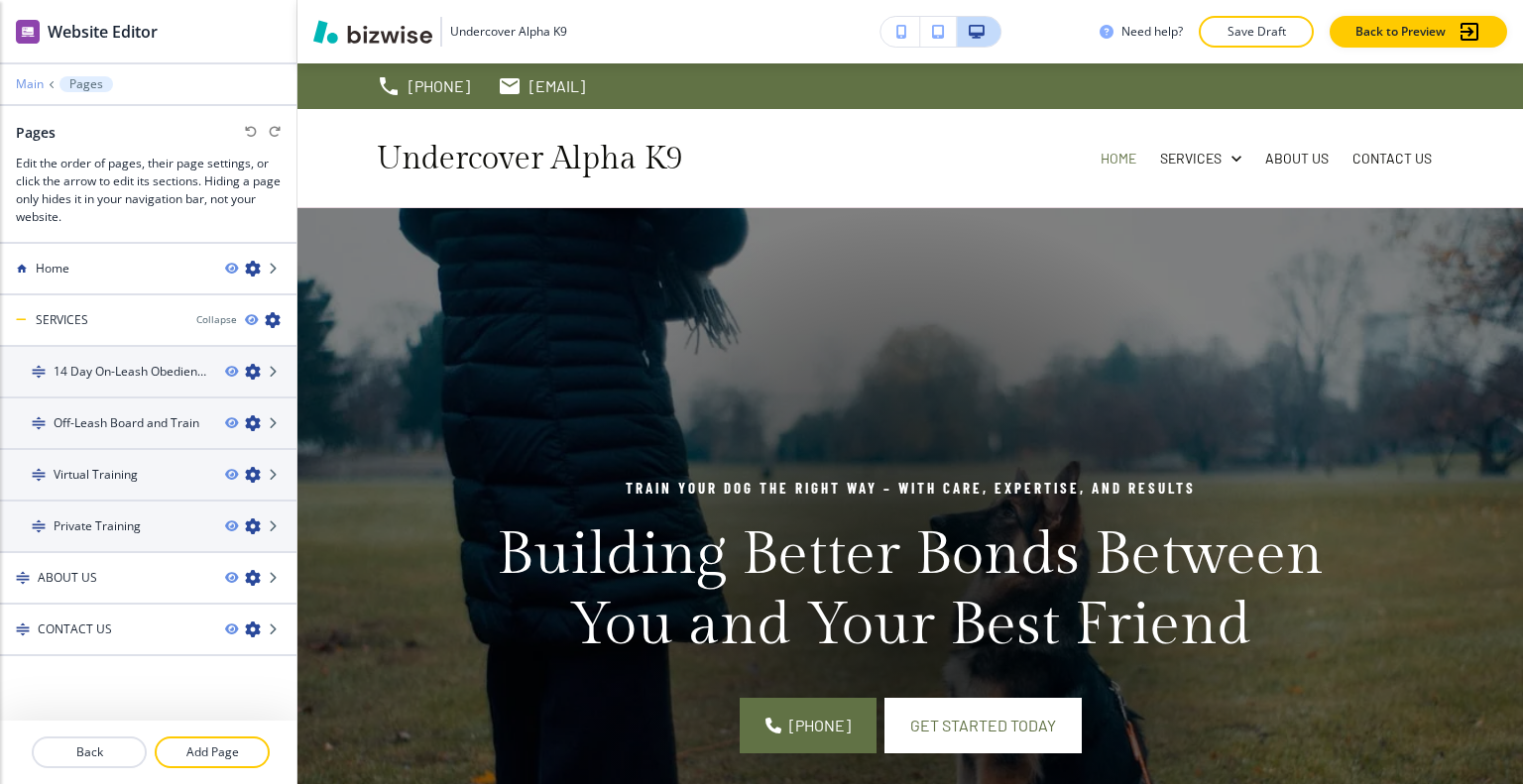 click on "Main" at bounding box center (30, 84) 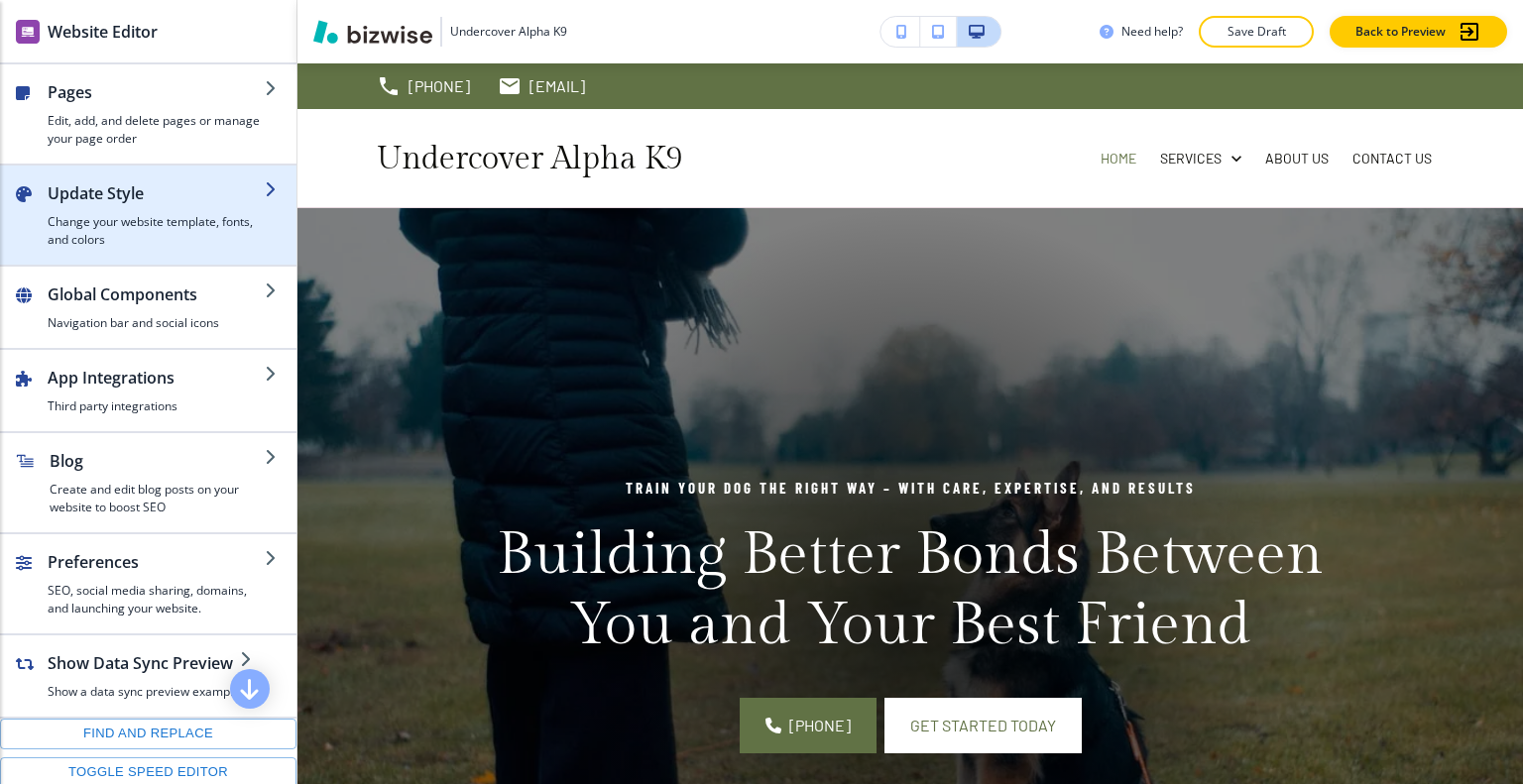 click at bounding box center [156, 209] 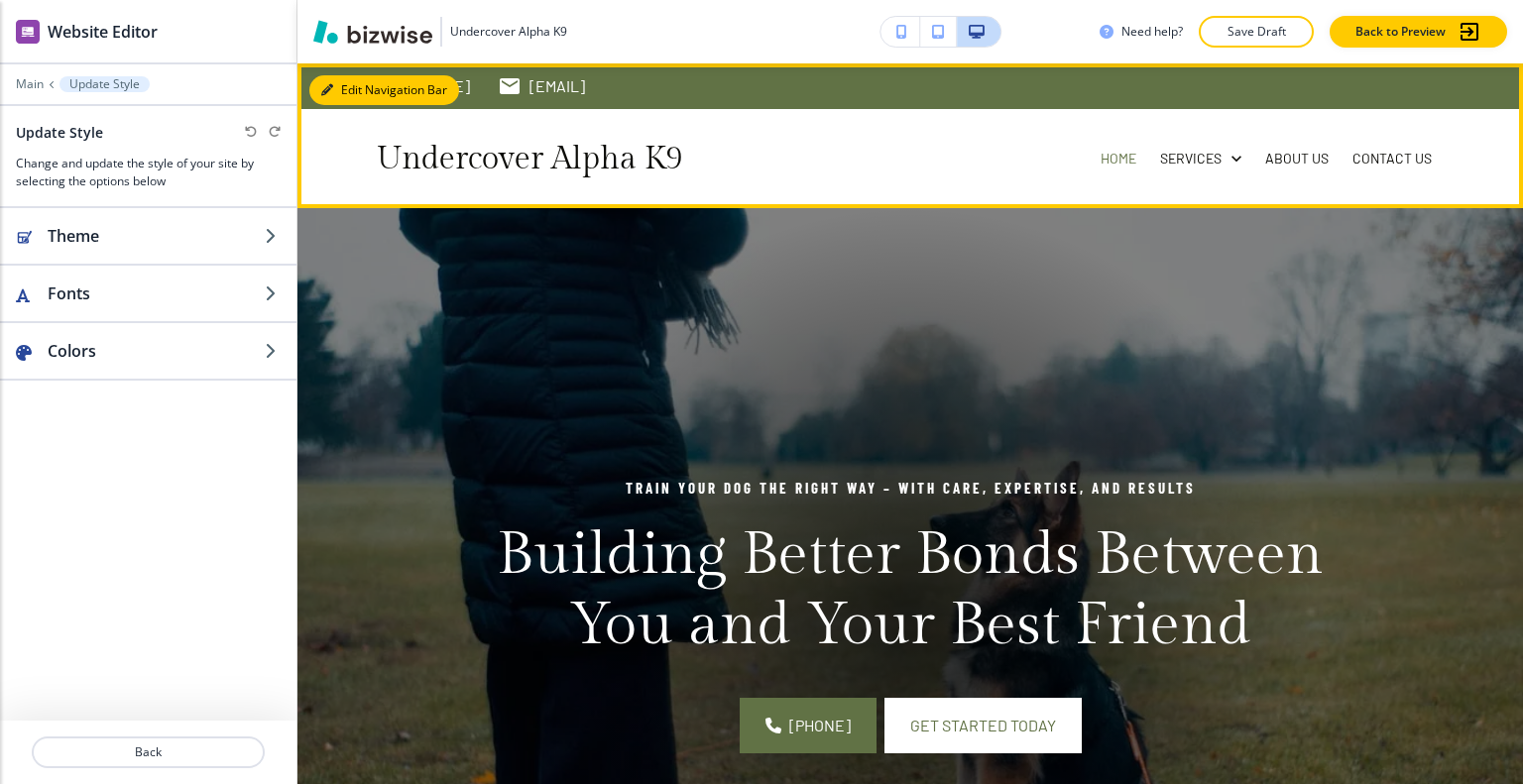 click on "Edit Navigation Bar" at bounding box center (384, 90) 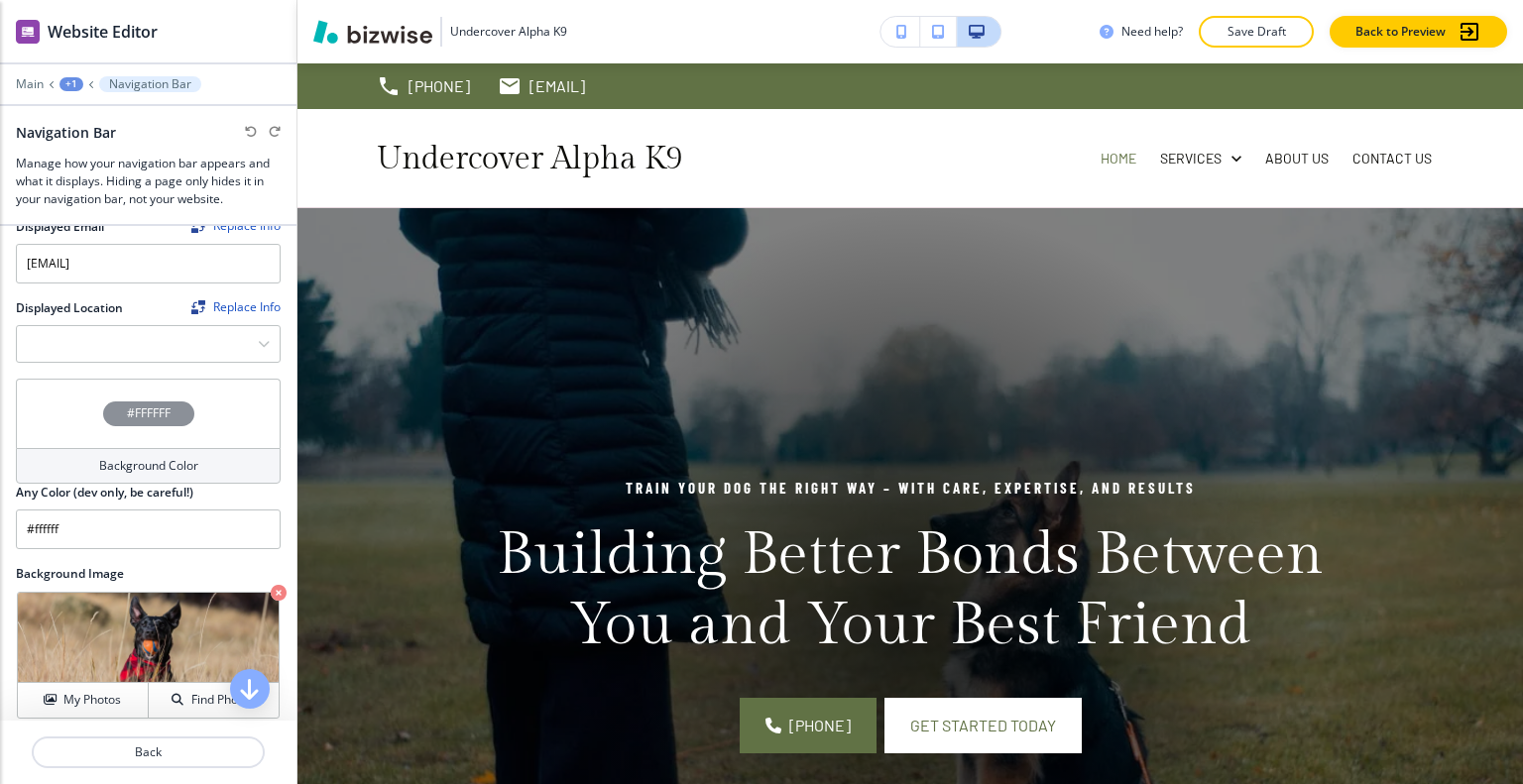 scroll, scrollTop: 496, scrollLeft: 0, axis: vertical 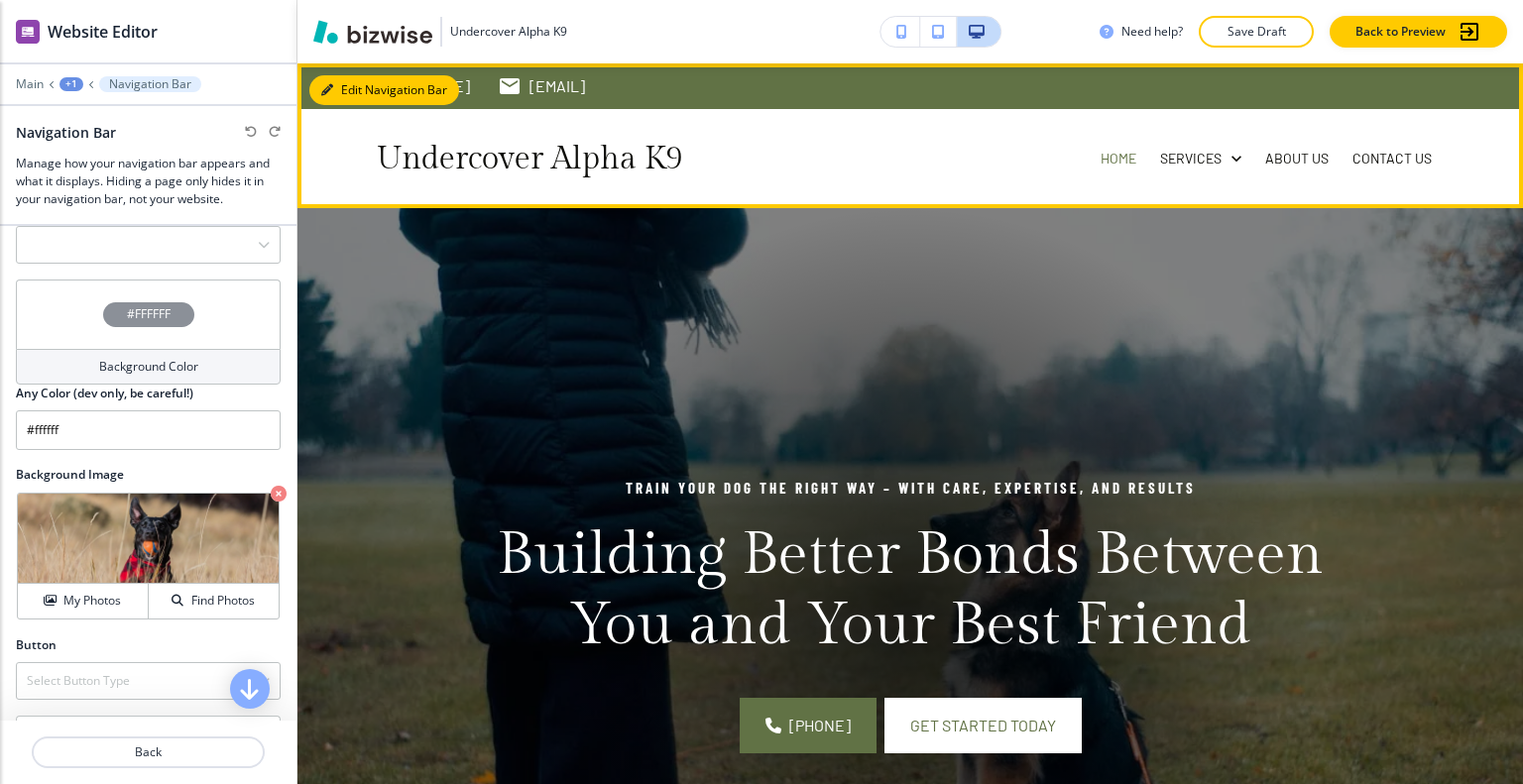 click on "Edit Navigation Bar" at bounding box center (384, 90) 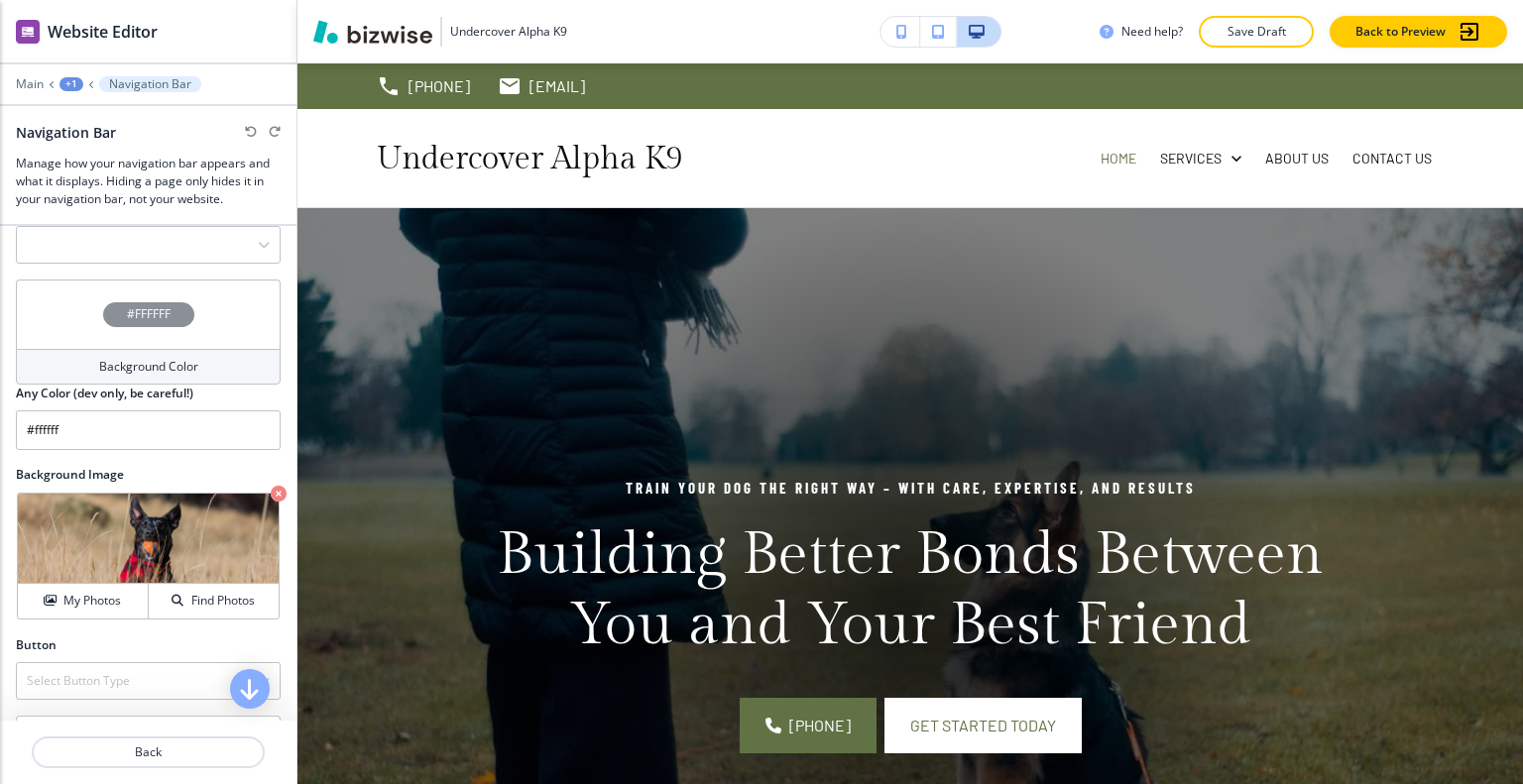 scroll, scrollTop: 0, scrollLeft: 0, axis: both 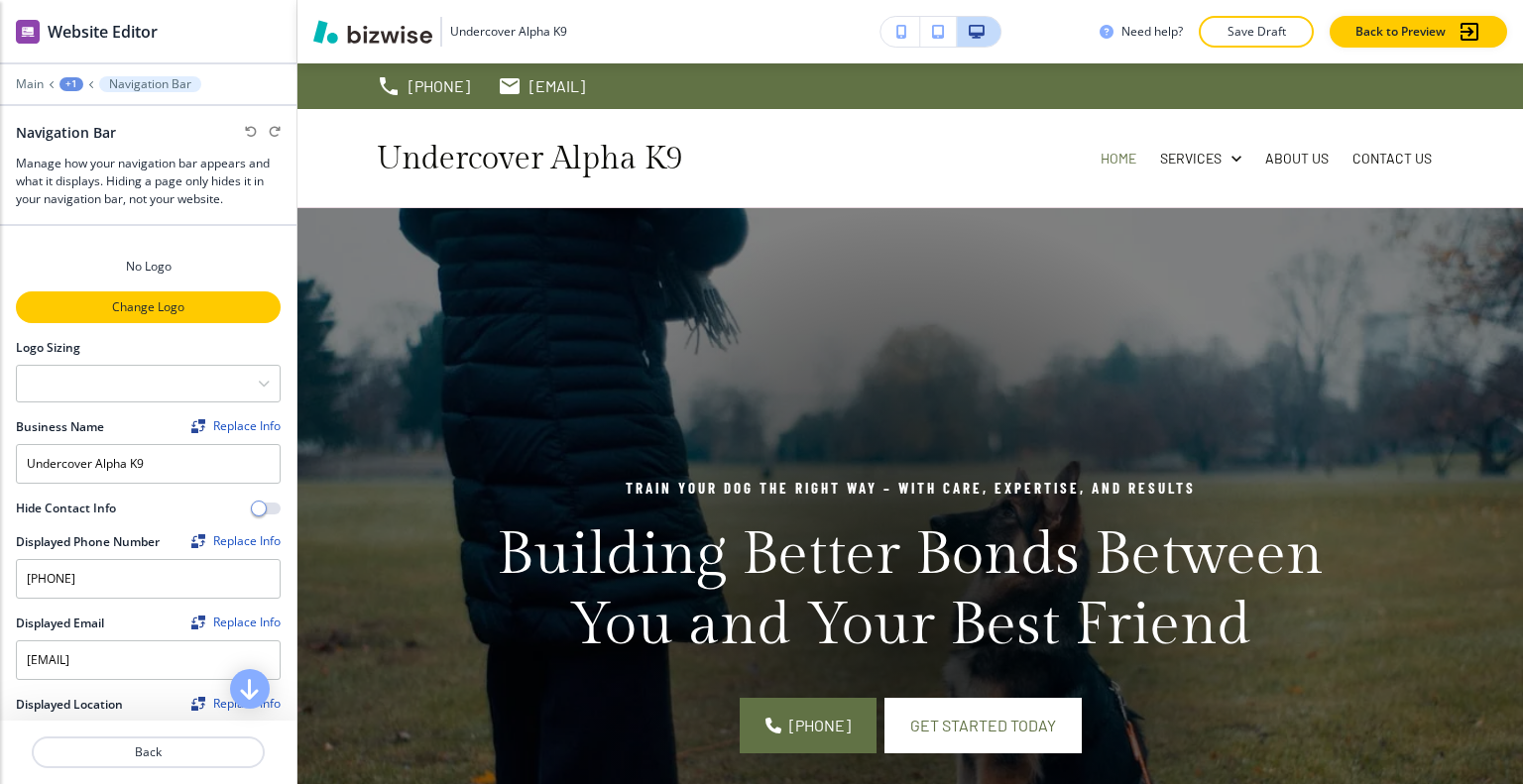 click on "Change Logo" at bounding box center (148, 307) 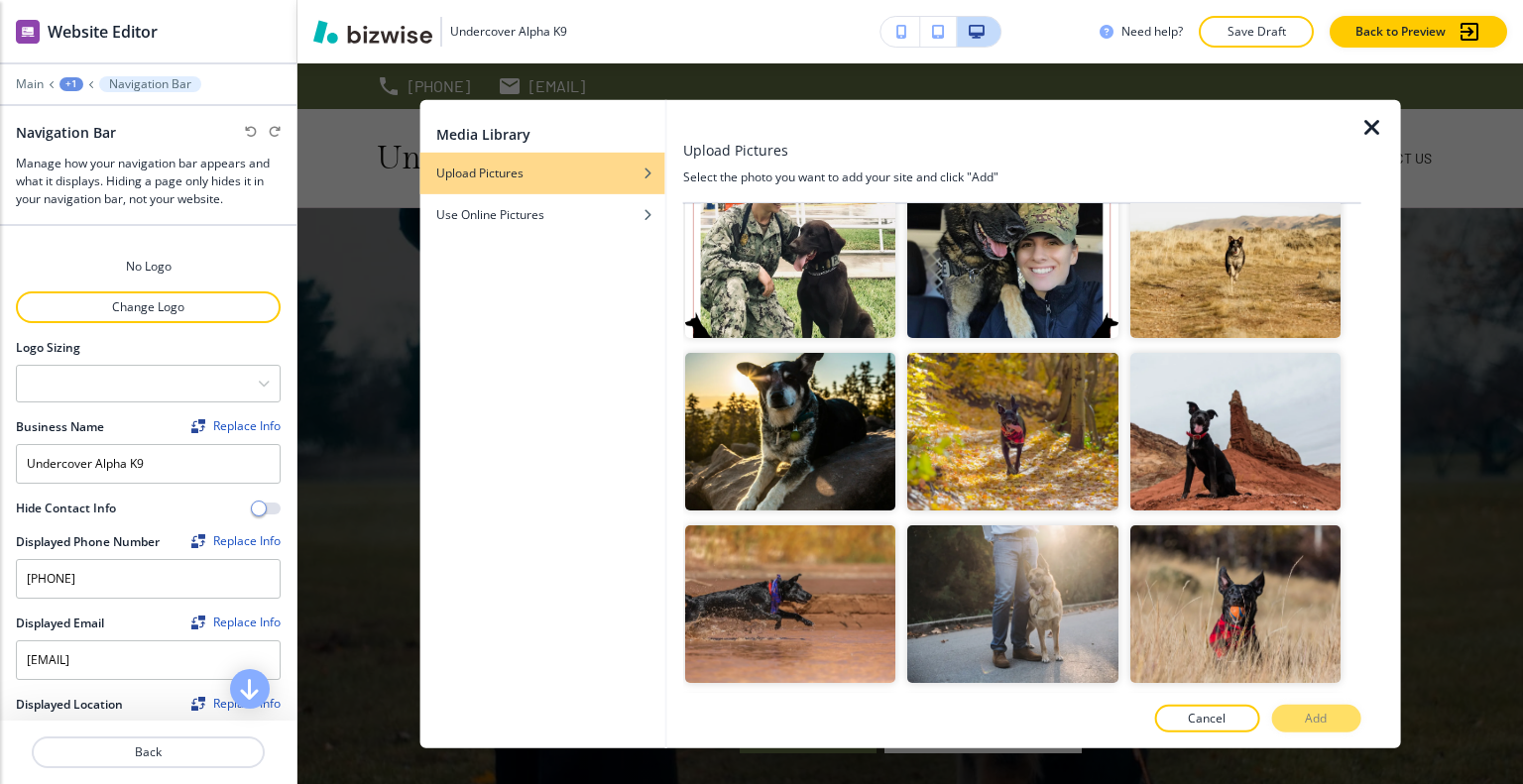 scroll, scrollTop: 0, scrollLeft: 0, axis: both 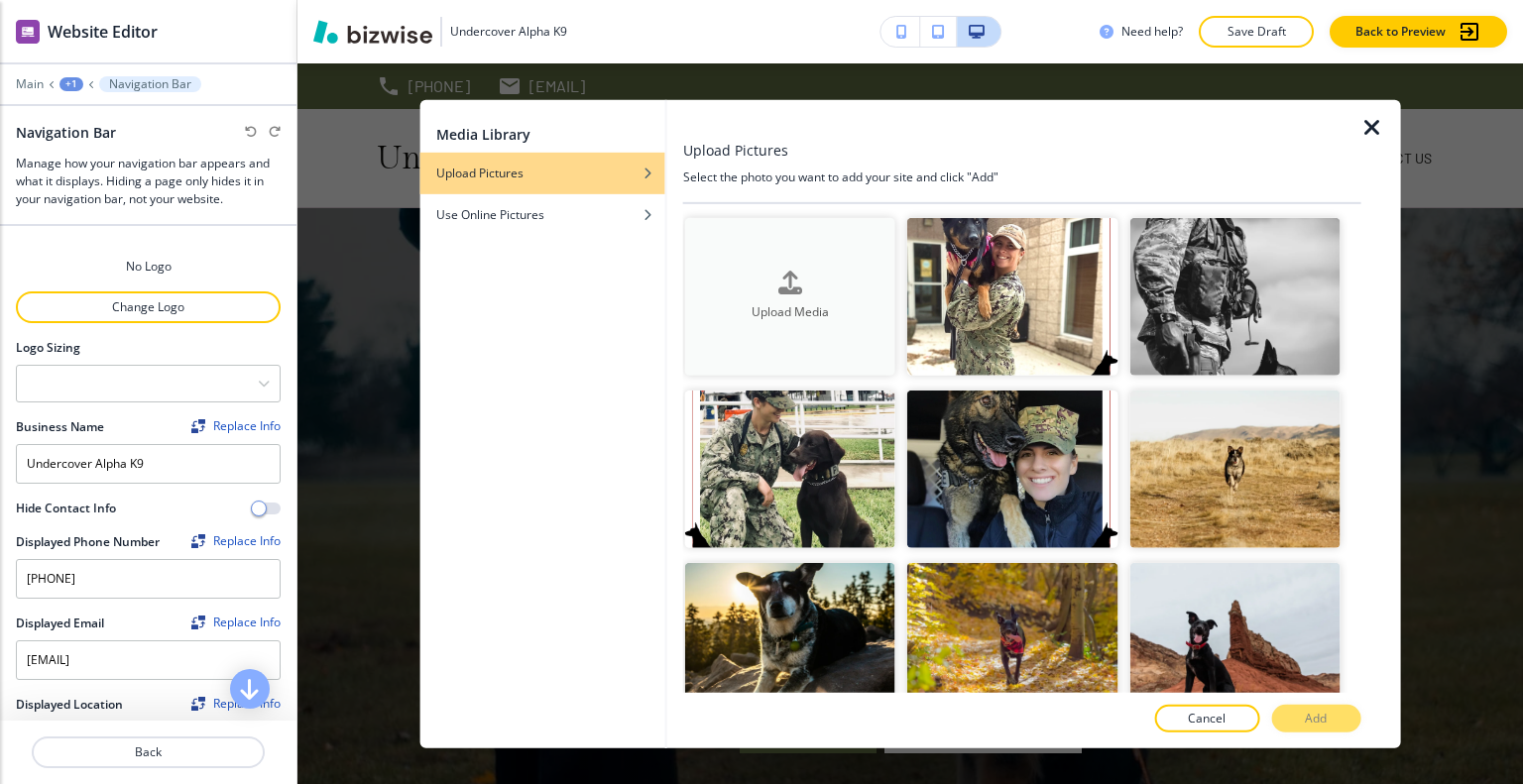 click on "Upload Media" at bounding box center [790, 295] 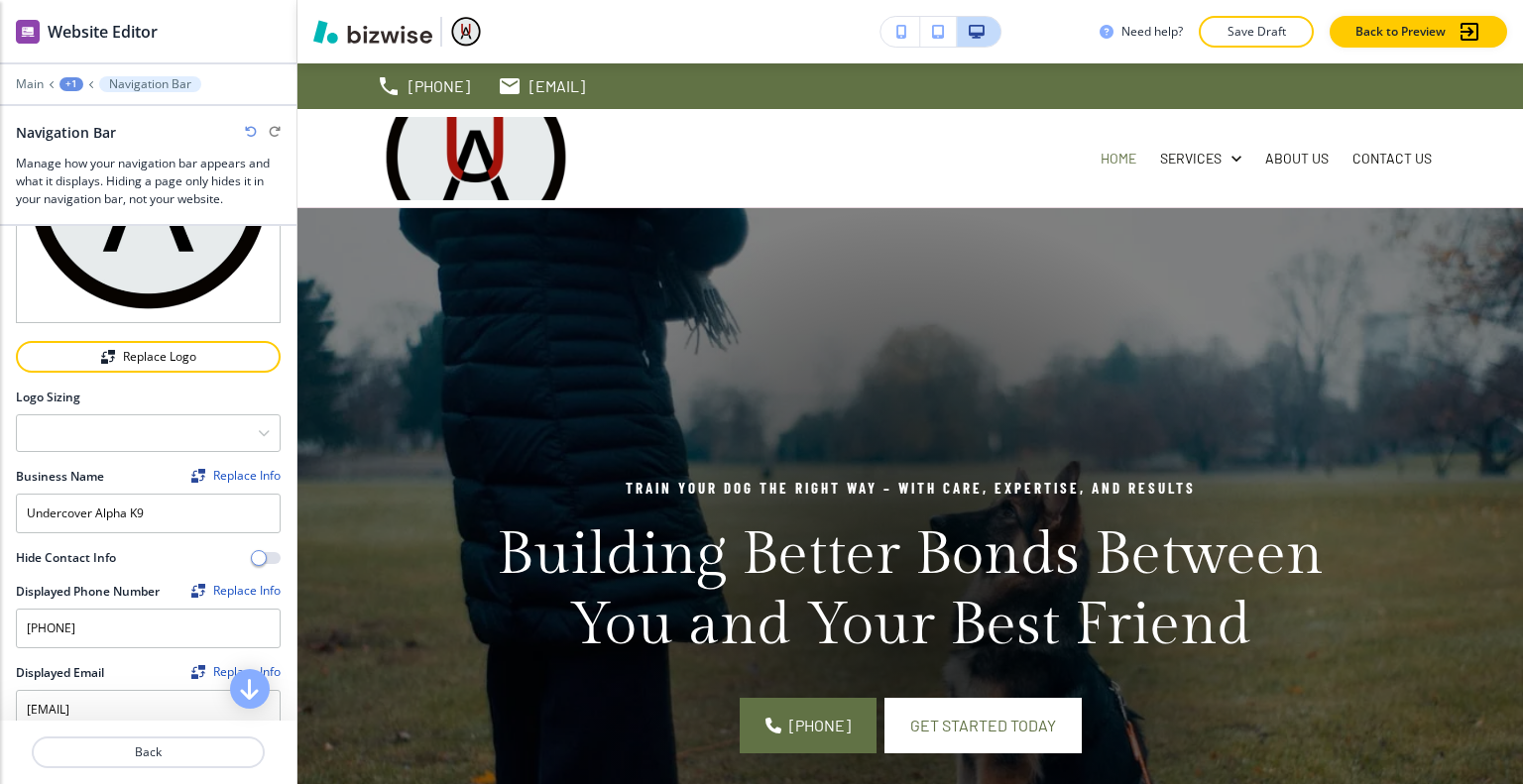 scroll, scrollTop: 0, scrollLeft: 0, axis: both 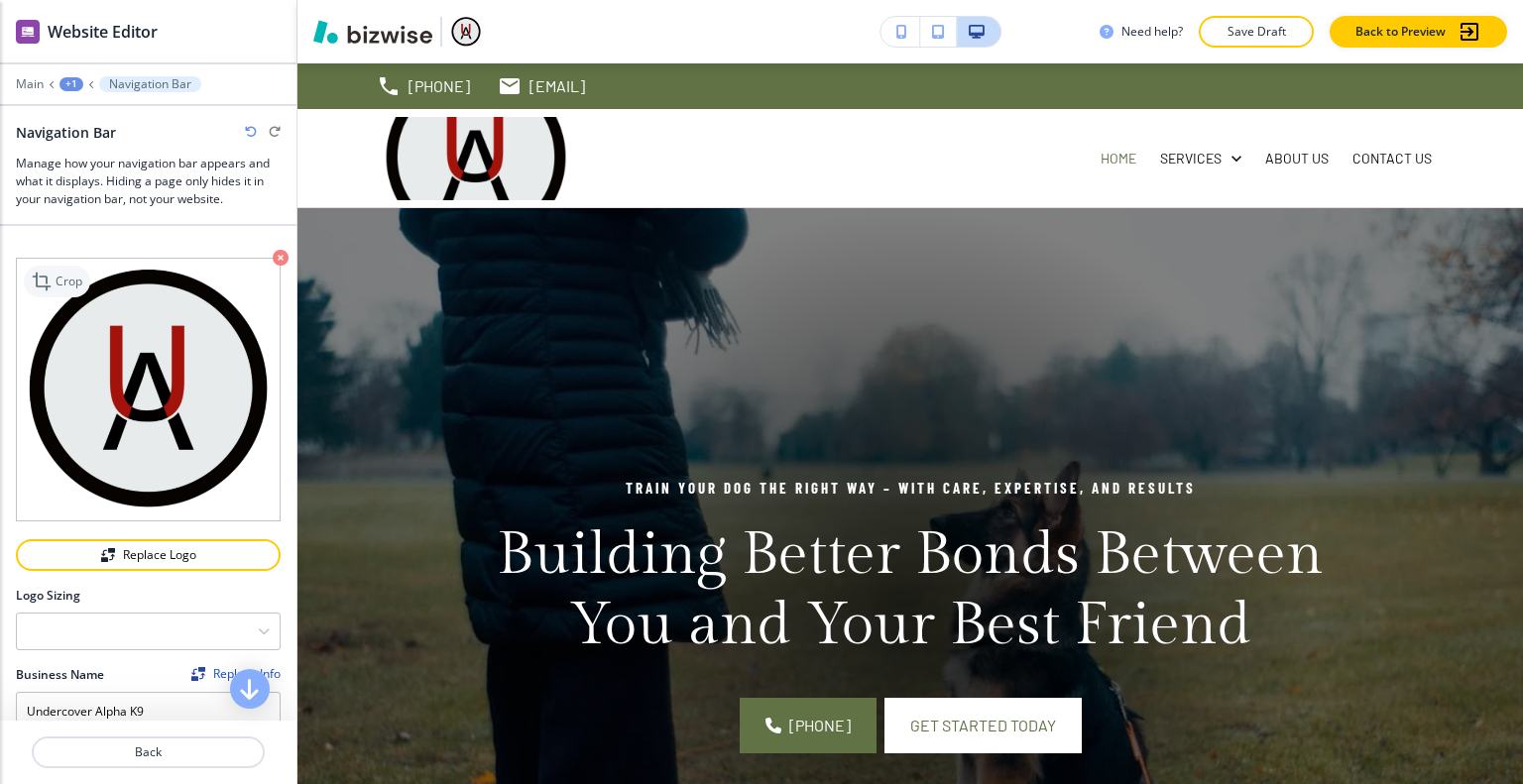 click on "Crop" at bounding box center (57, 281) 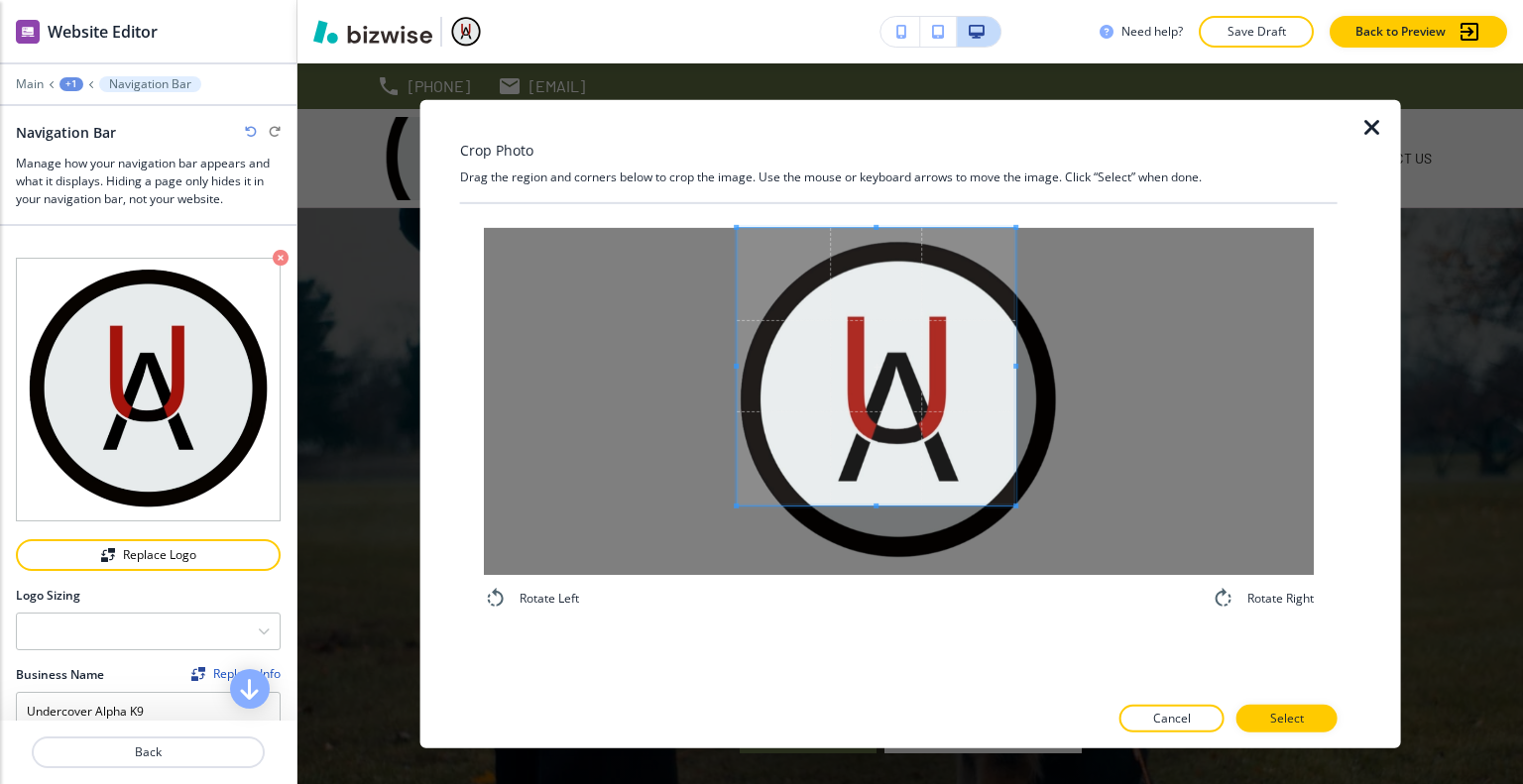 click at bounding box center [876, 366] 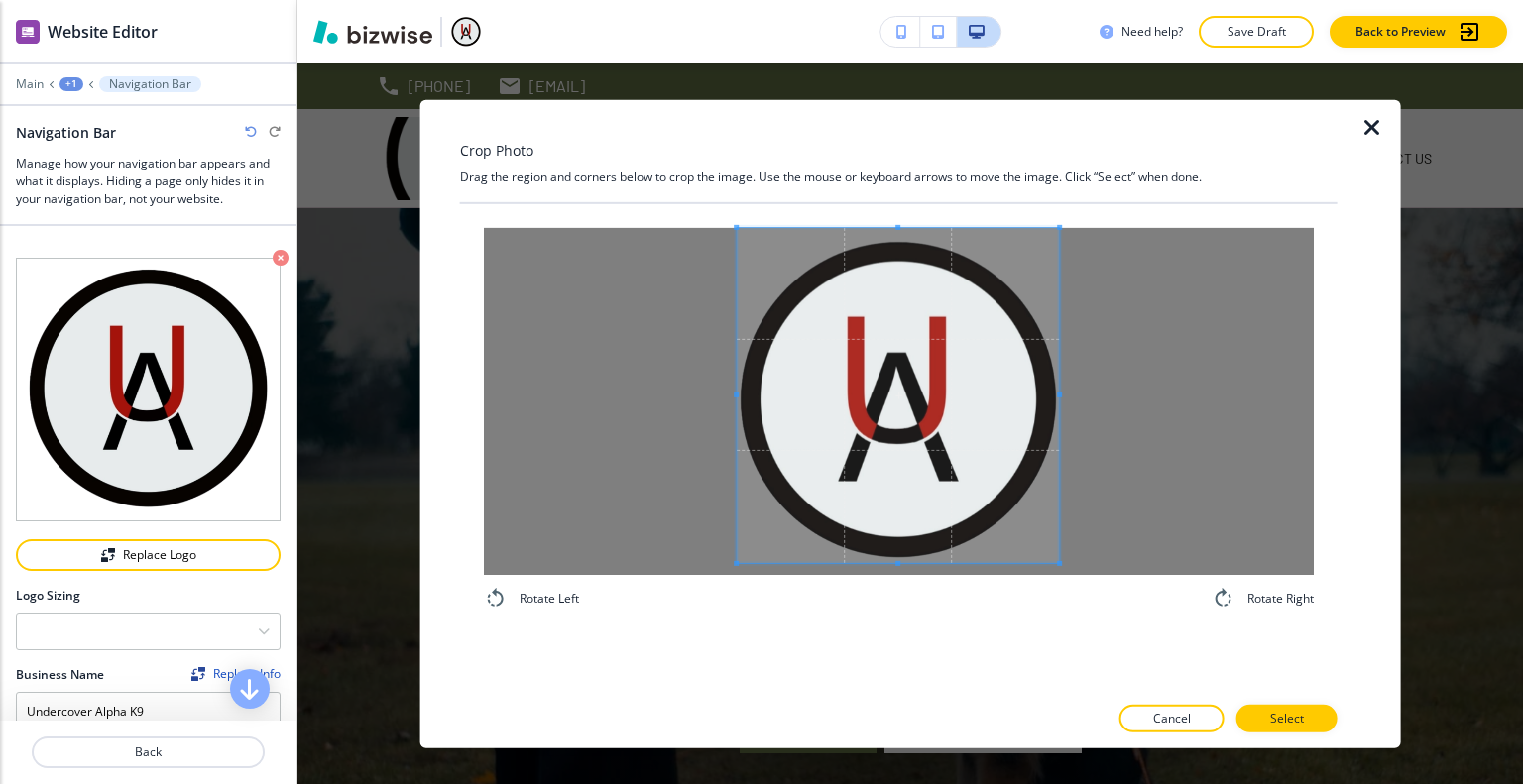 click at bounding box center [1059, 562] 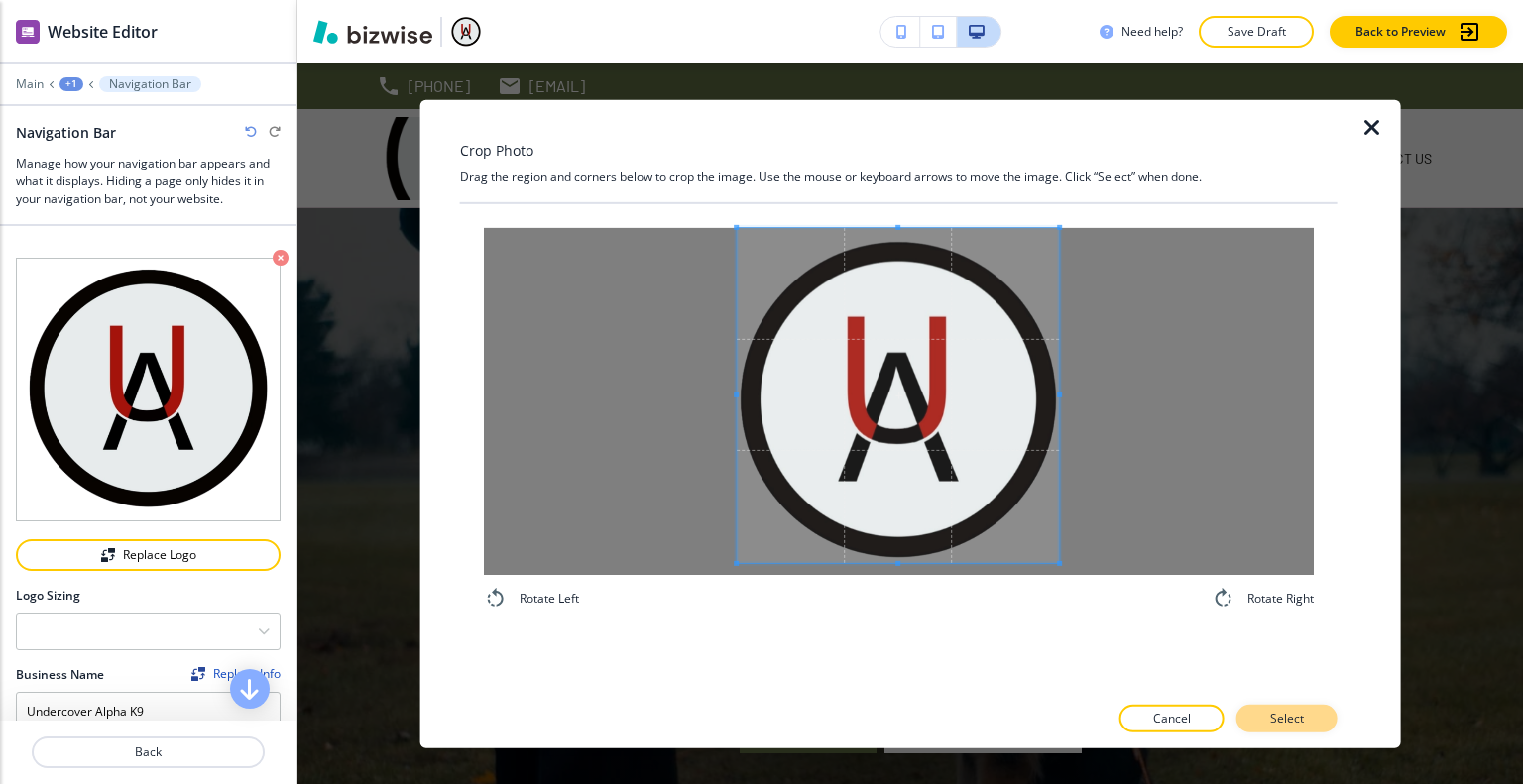 click on "Select" at bounding box center [1287, 719] 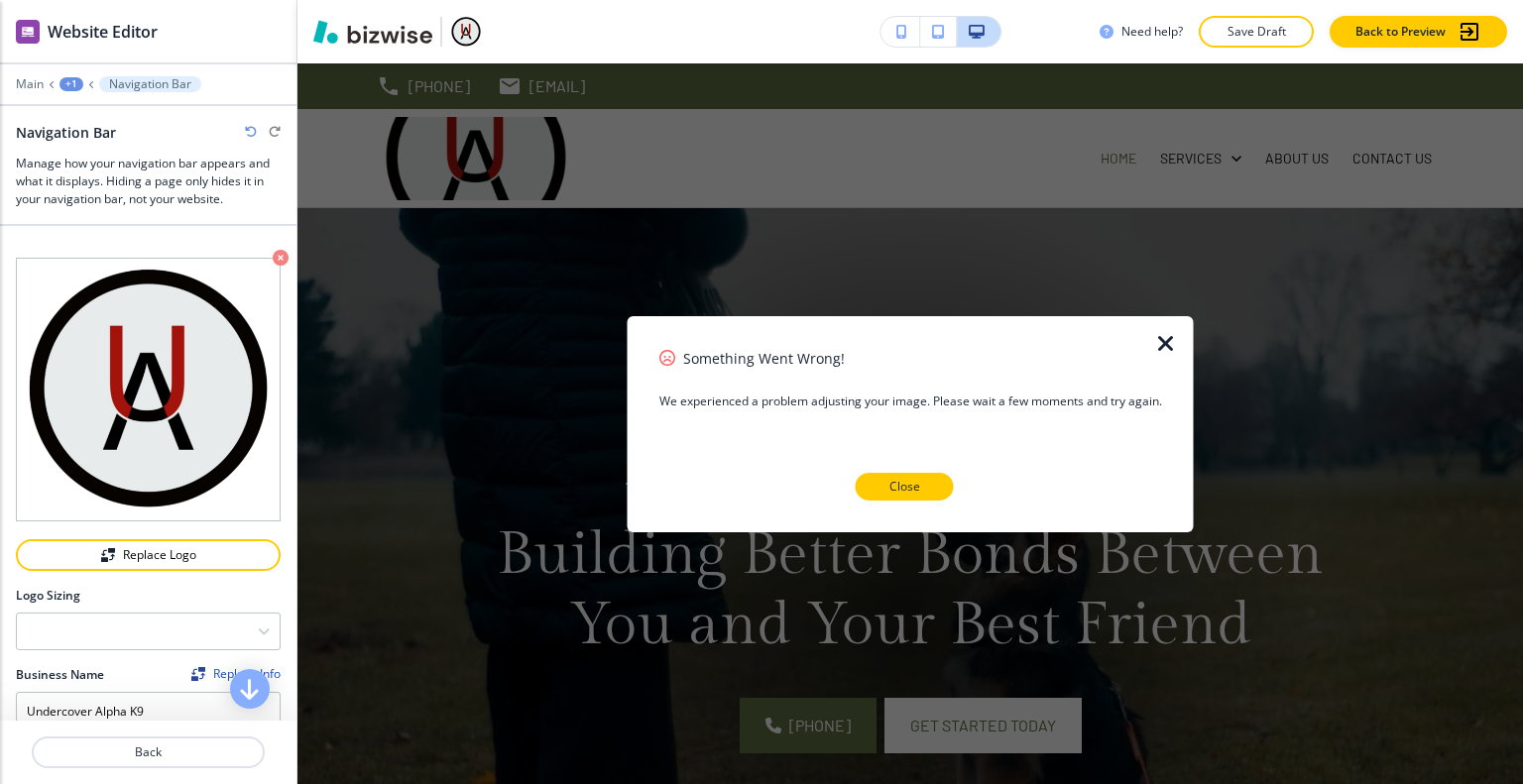 click on "Close" at bounding box center [904, 487] 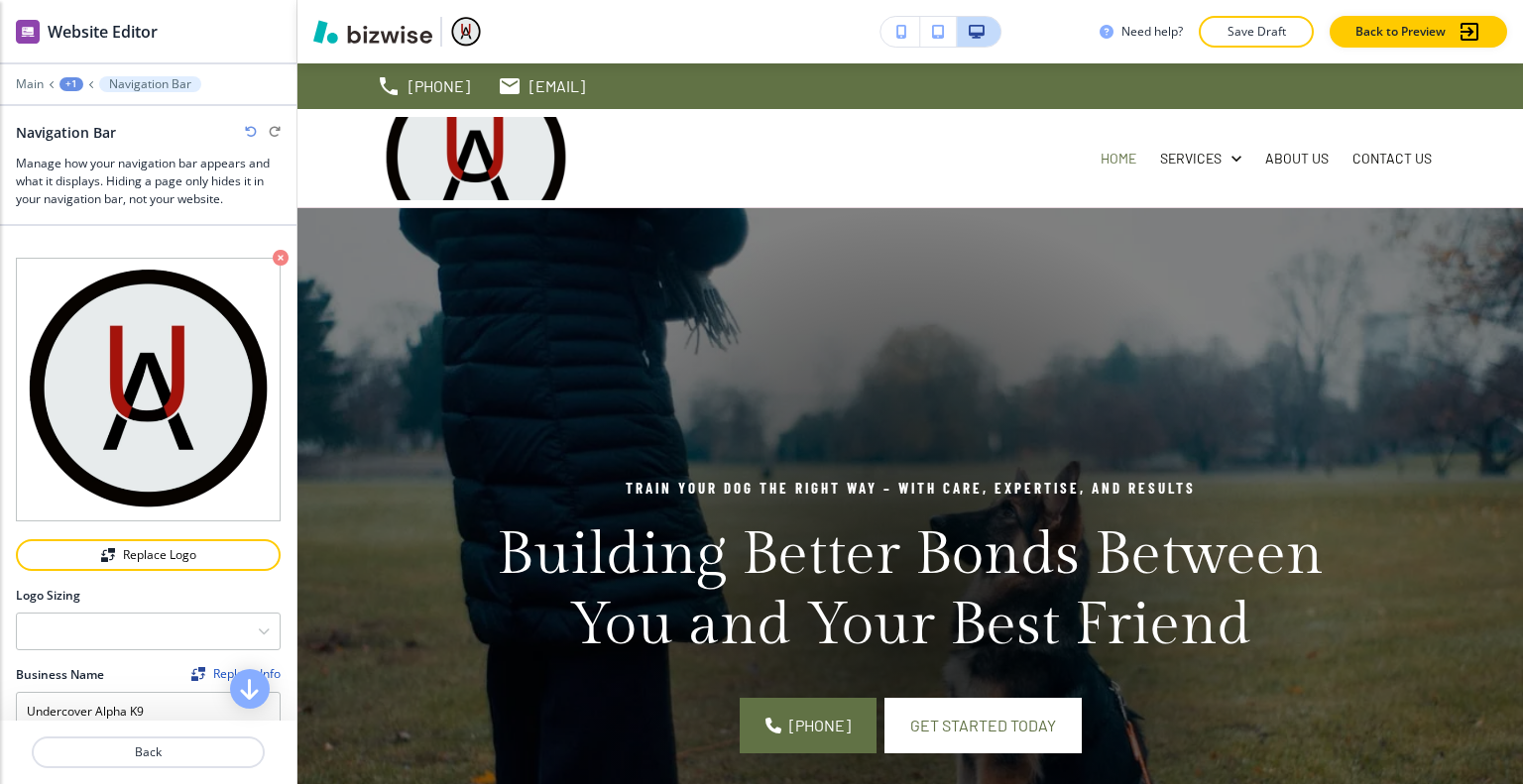 scroll, scrollTop: 99, scrollLeft: 0, axis: vertical 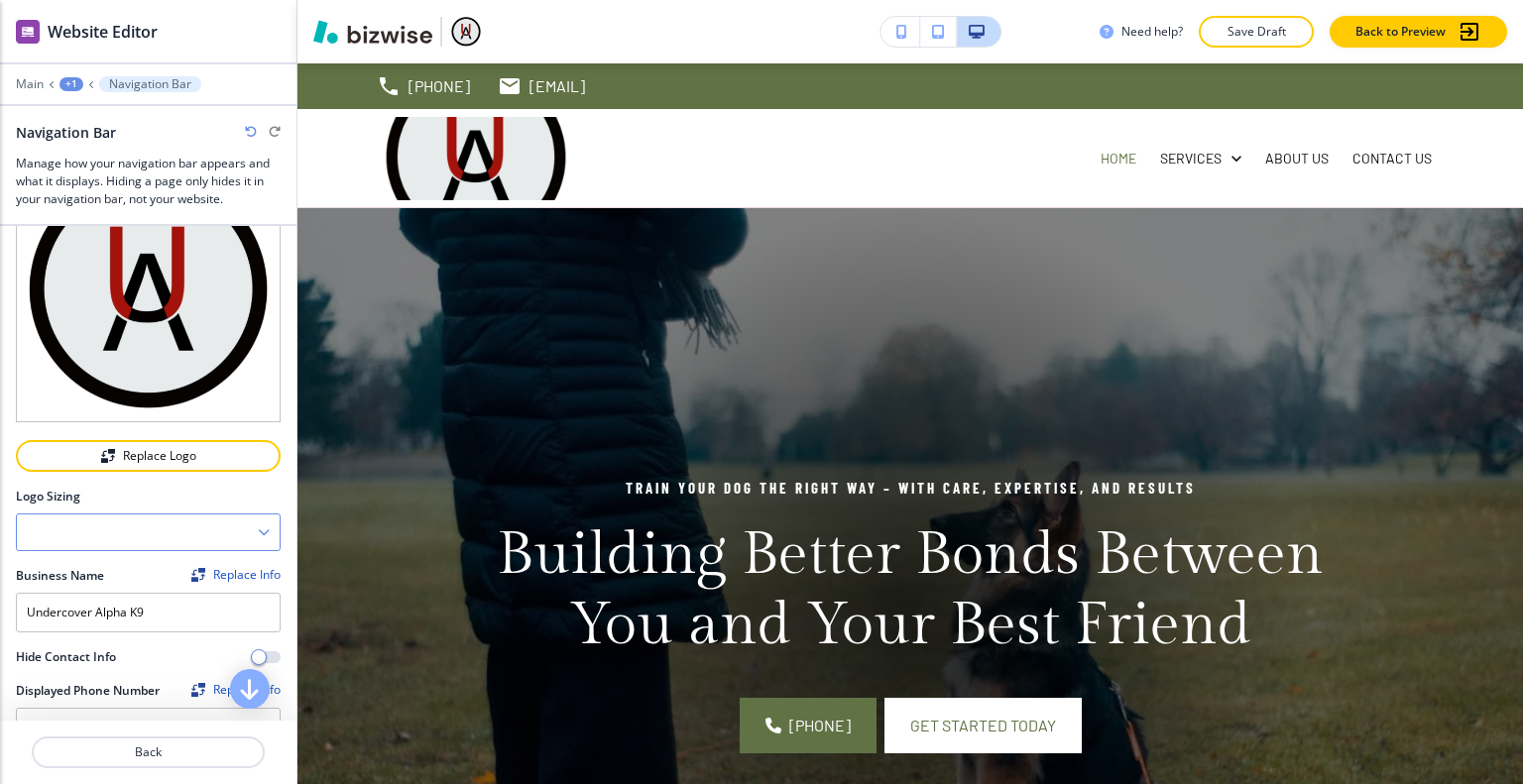 click at bounding box center (148, 532) 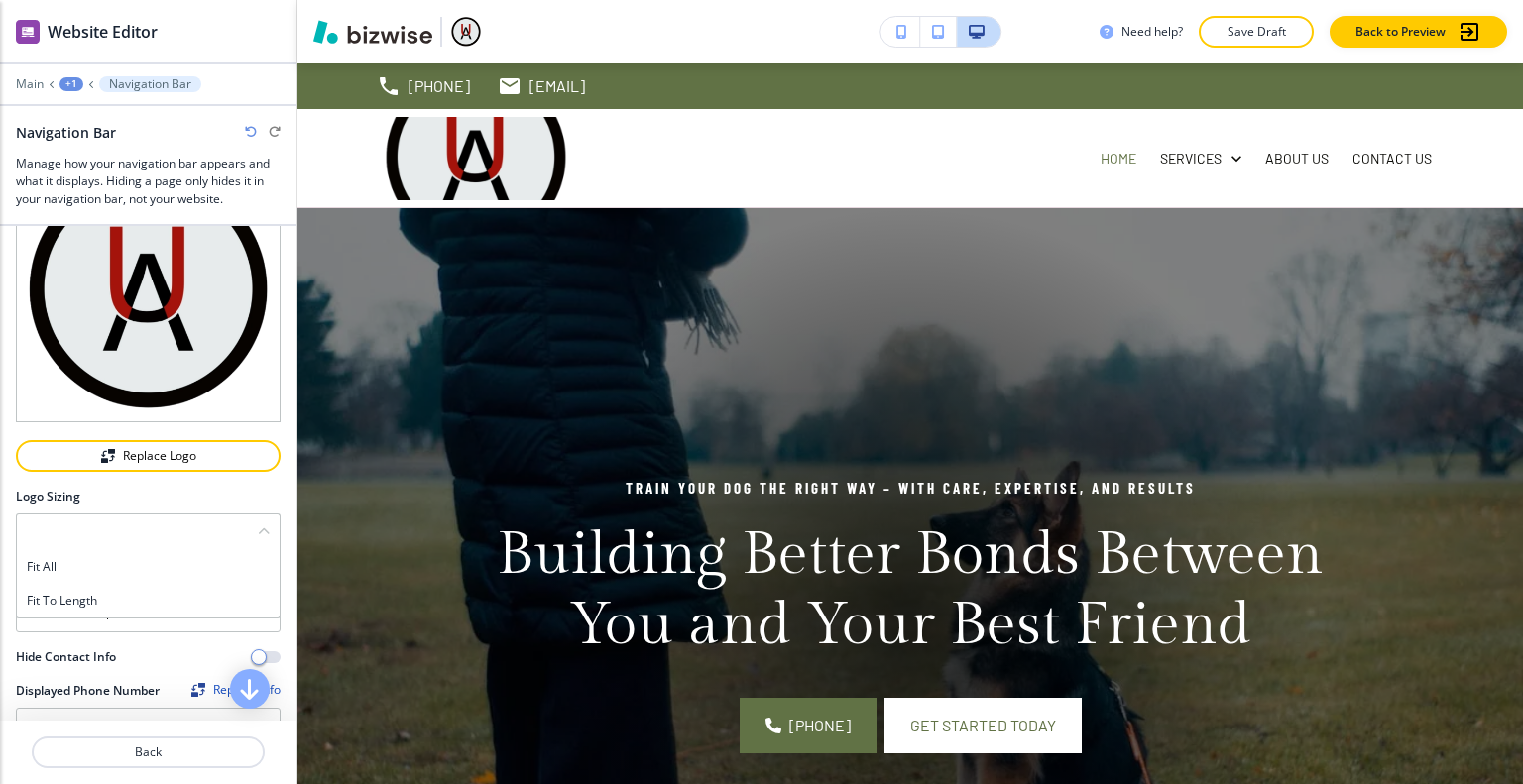 click on "Fit all" at bounding box center [148, 567] 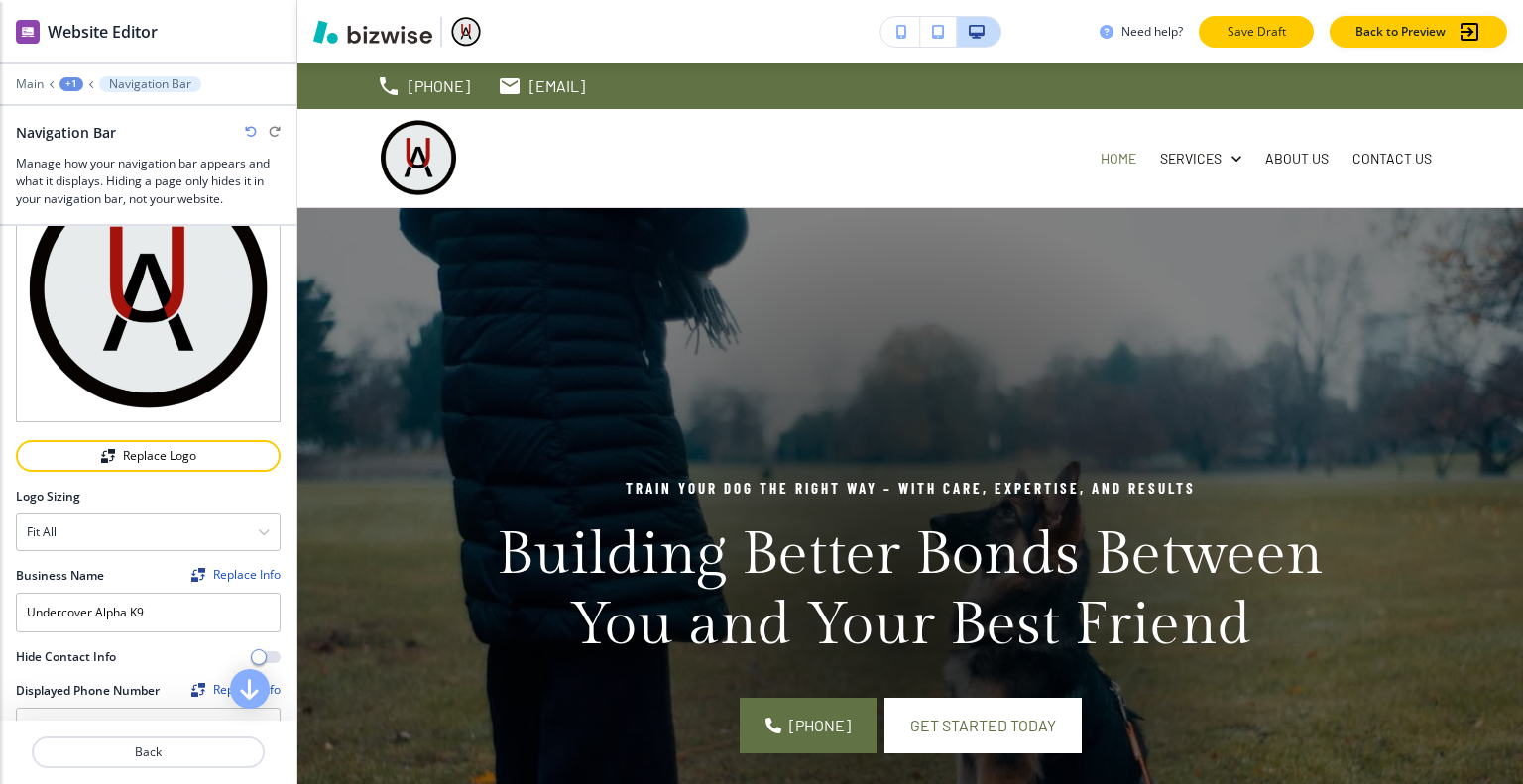 click on "Save Draft" at bounding box center [1256, 32] 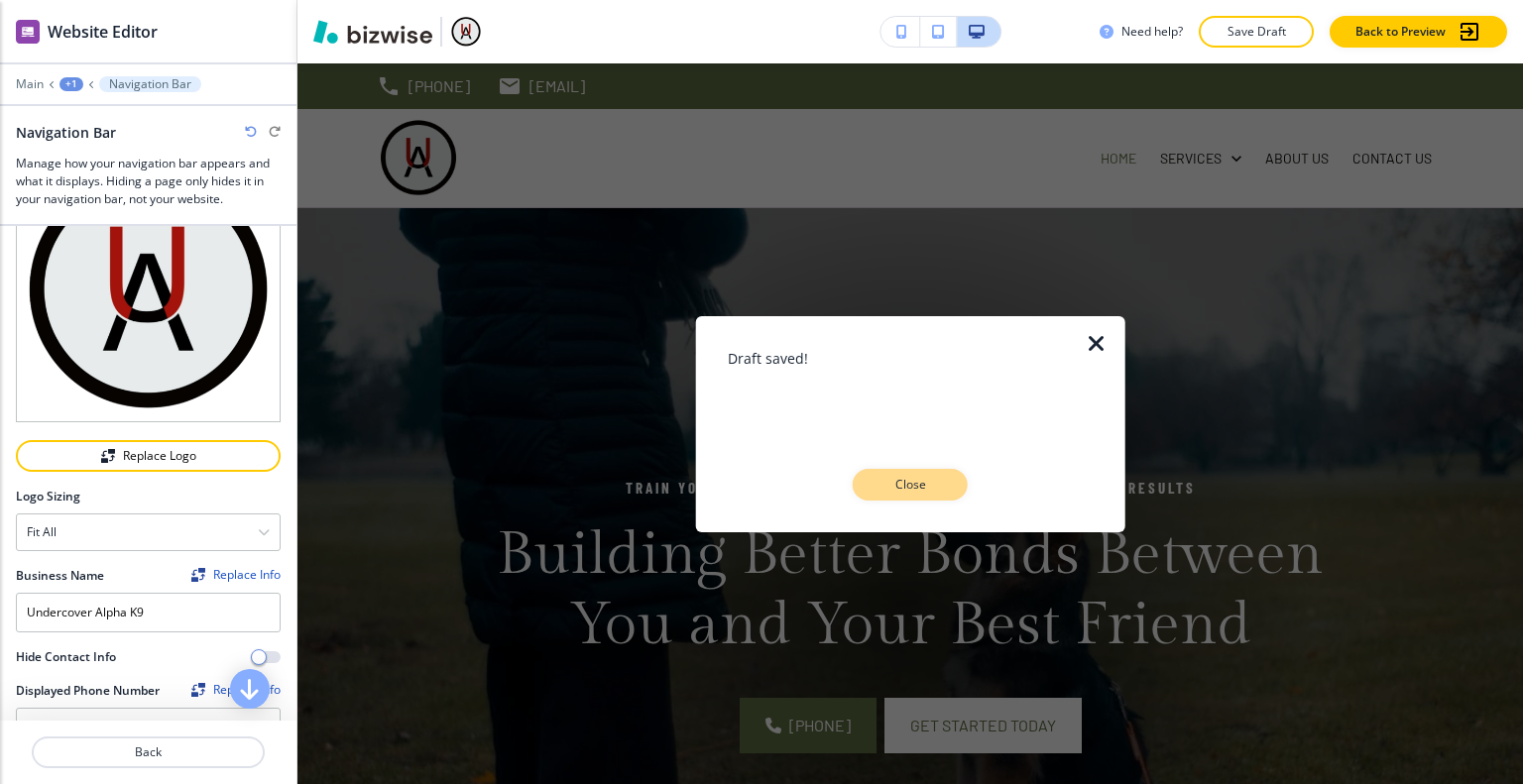 click on "Close" at bounding box center (910, 485) 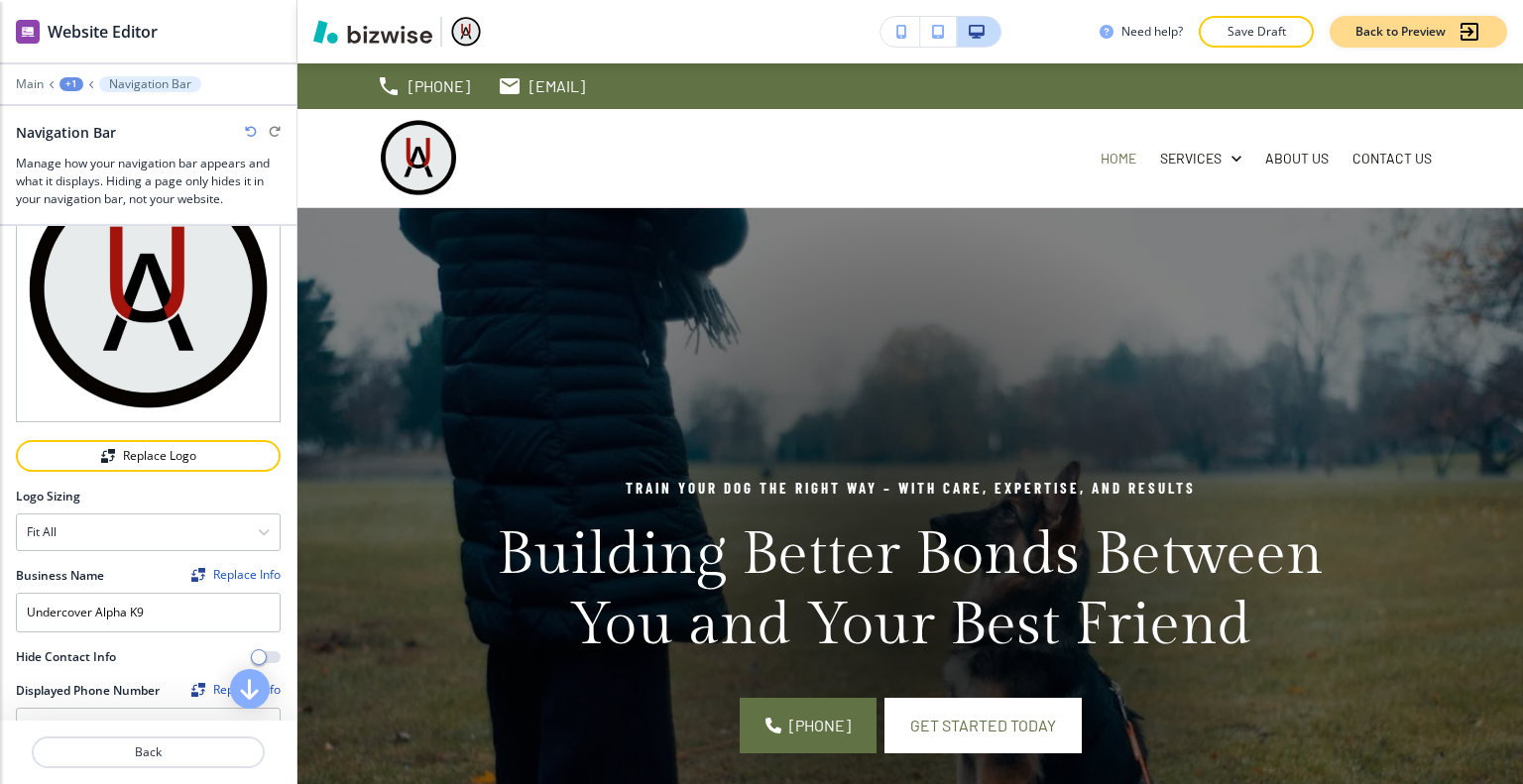 click on "Back to Preview" at bounding box center [1400, 32] 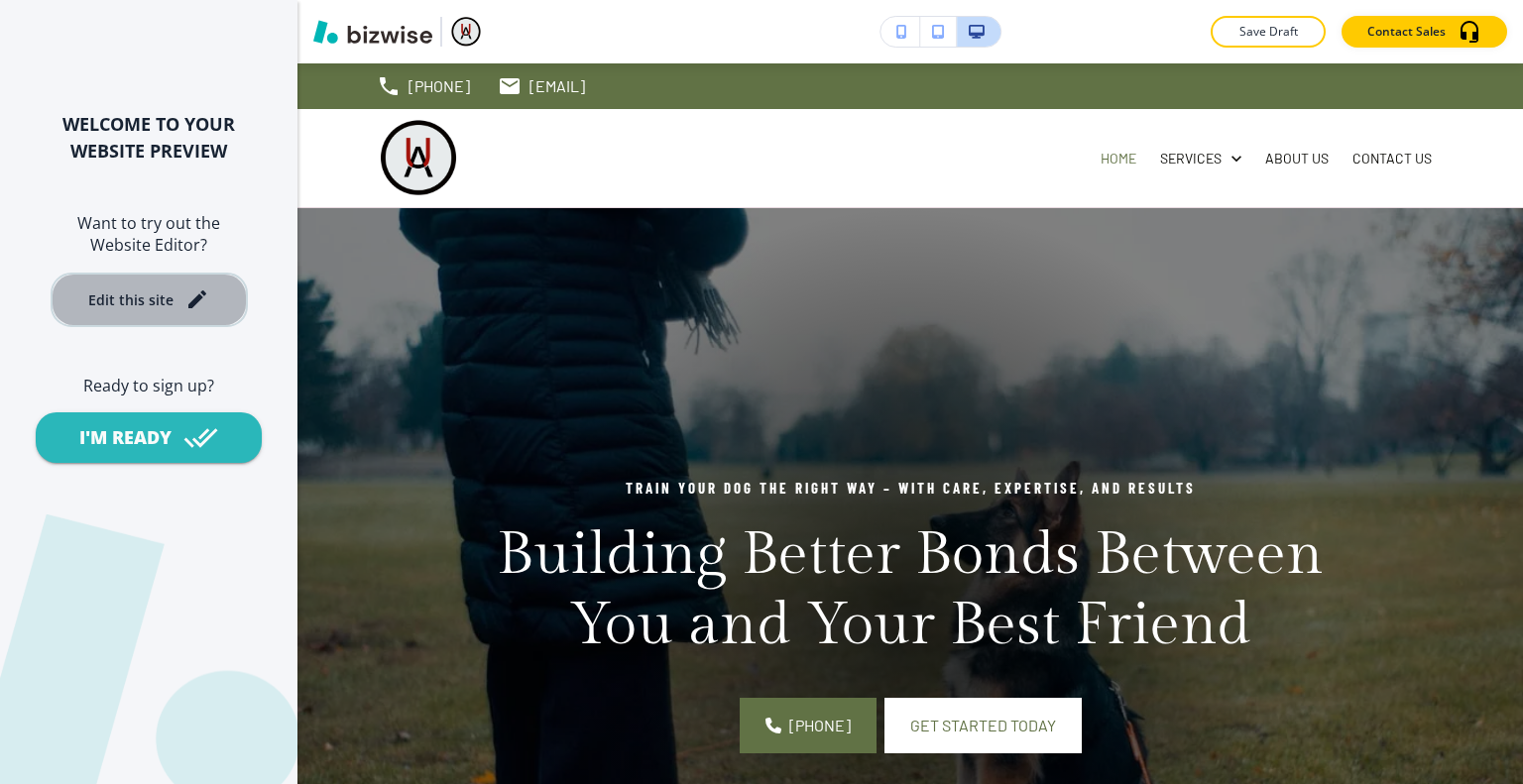 click on "Edit this site" at bounding box center [149, 299] 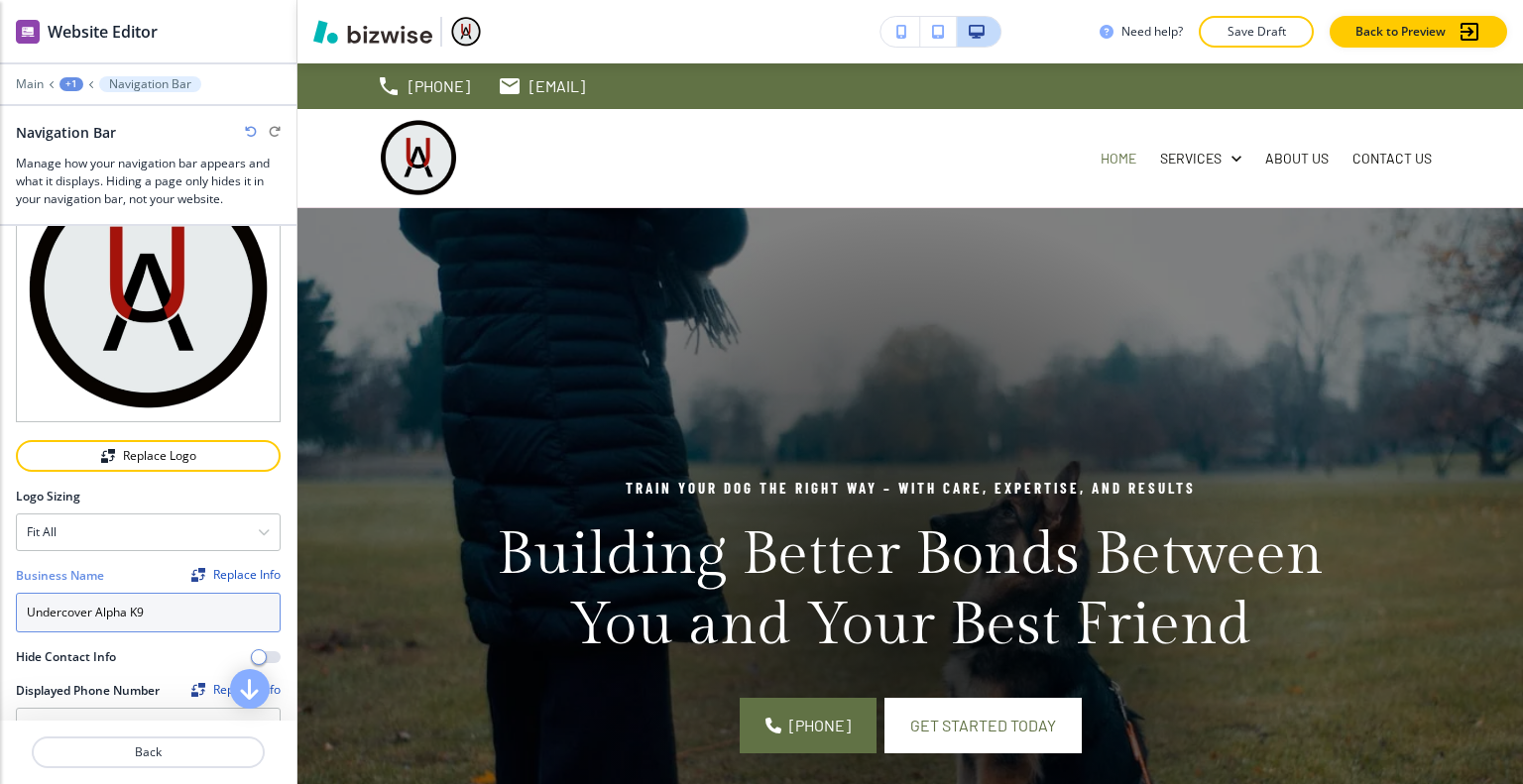 drag, startPoint x: 168, startPoint y: 598, endPoint x: 6, endPoint y: 564, distance: 165.52945 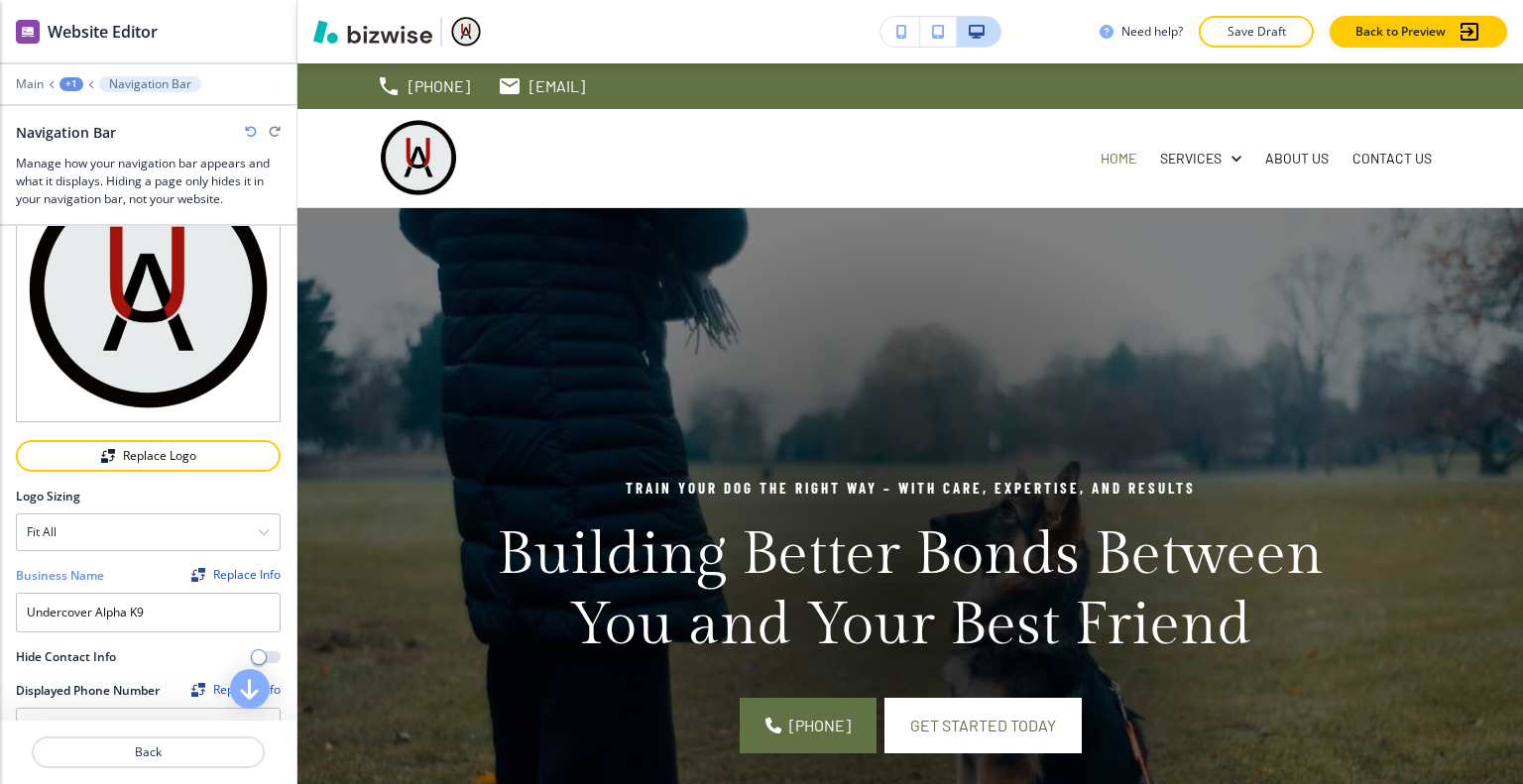 click on "Replace Info" at bounding box center [236, 575] 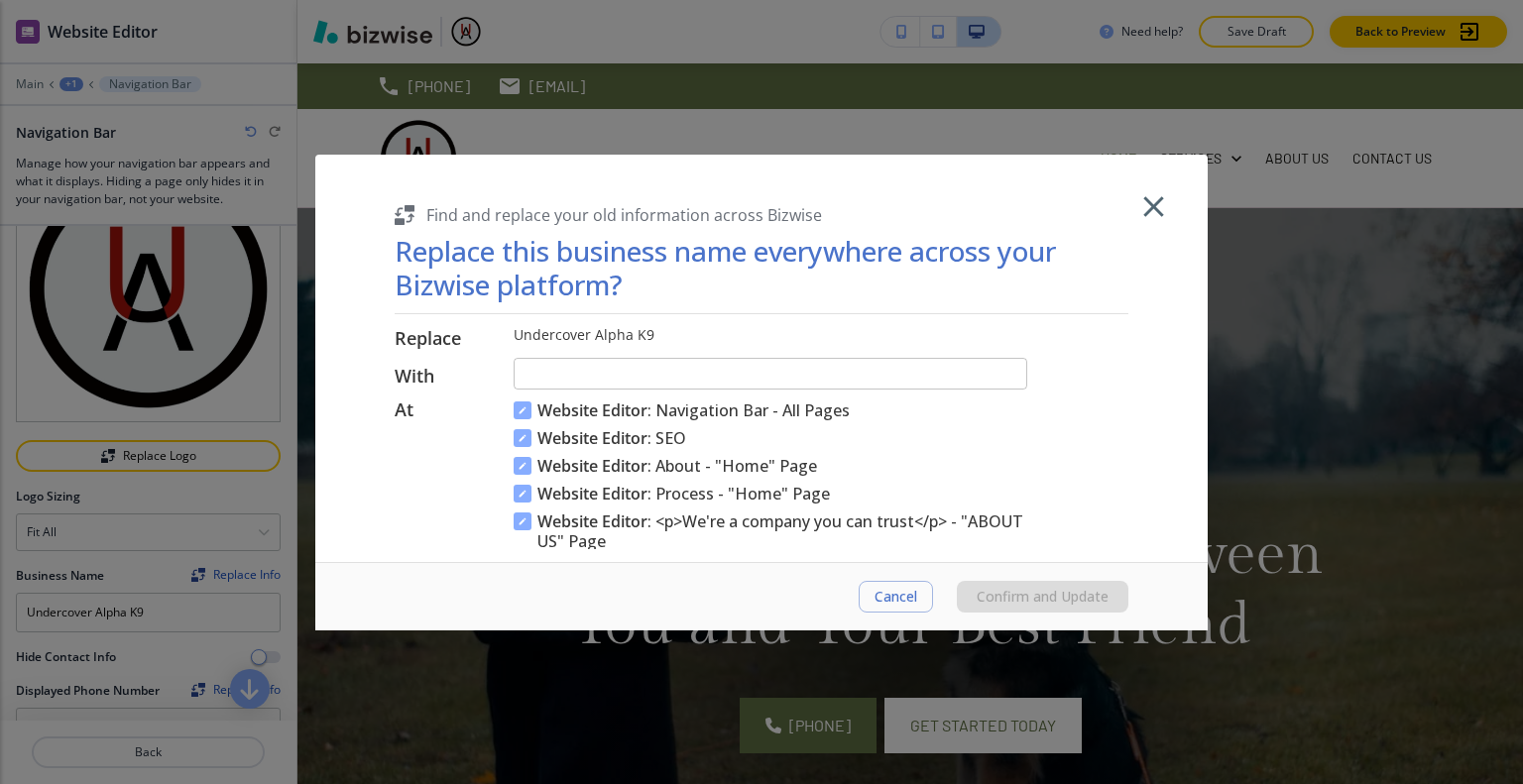 scroll, scrollTop: 50, scrollLeft: 0, axis: vertical 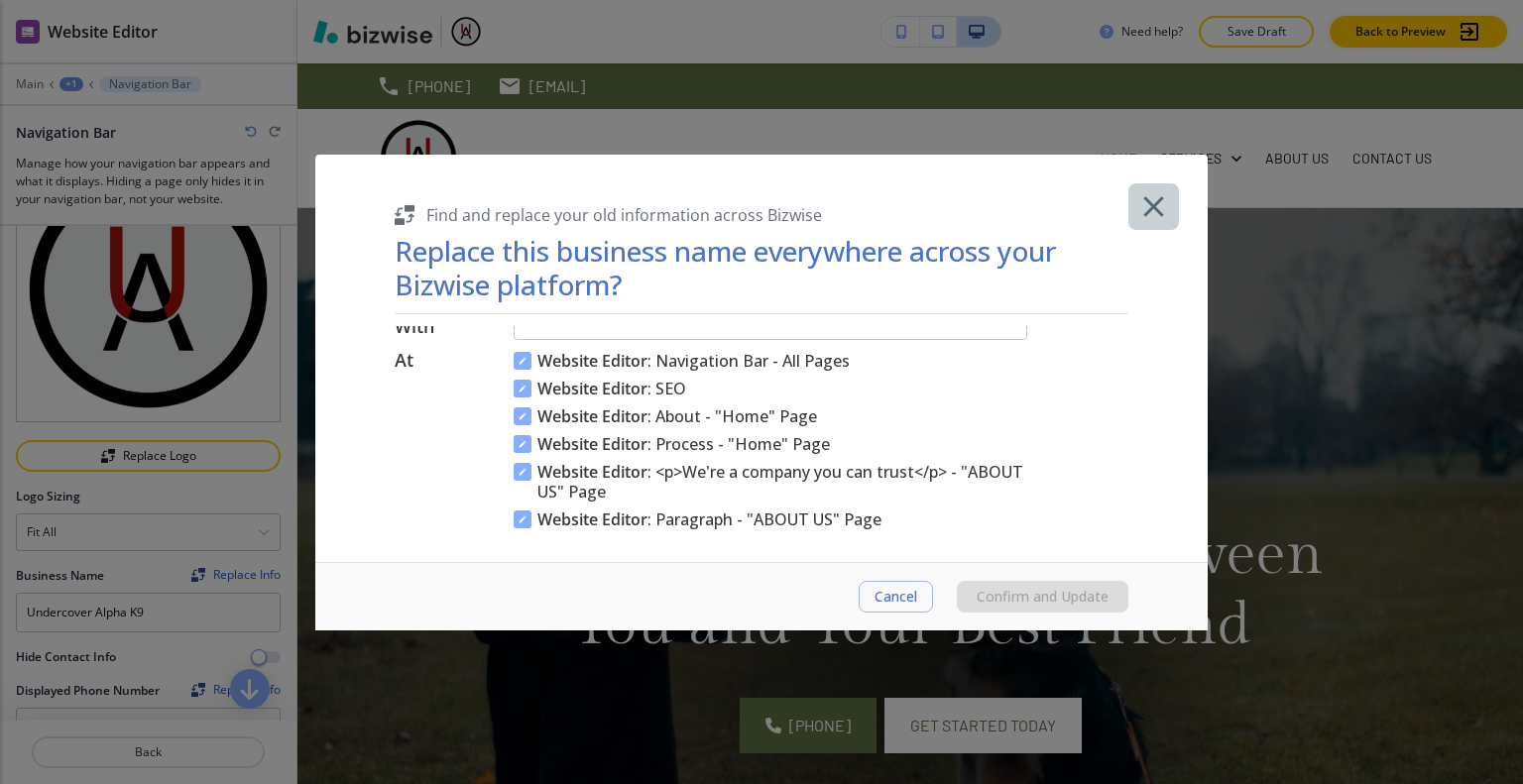 click 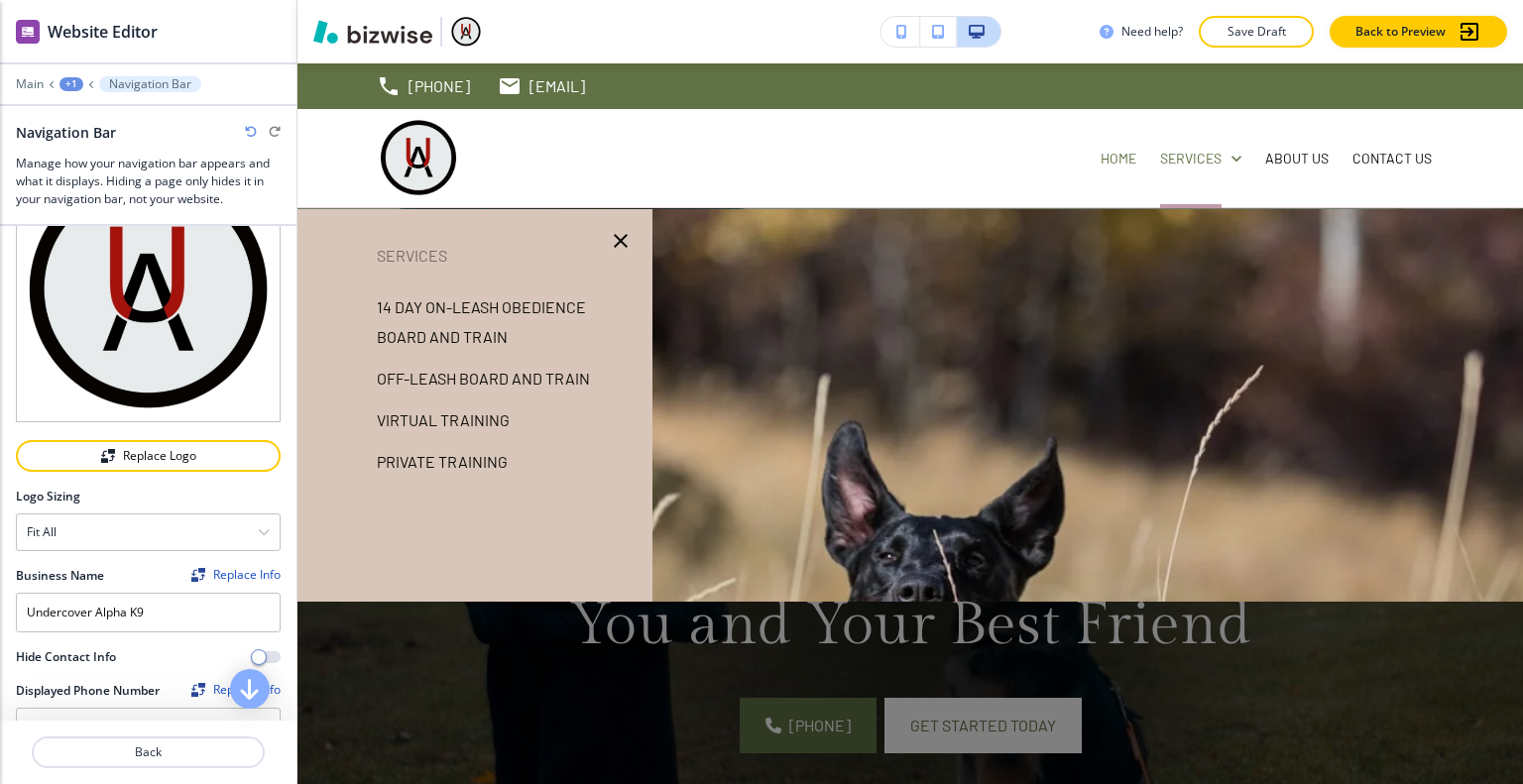 click at bounding box center [910, 528] 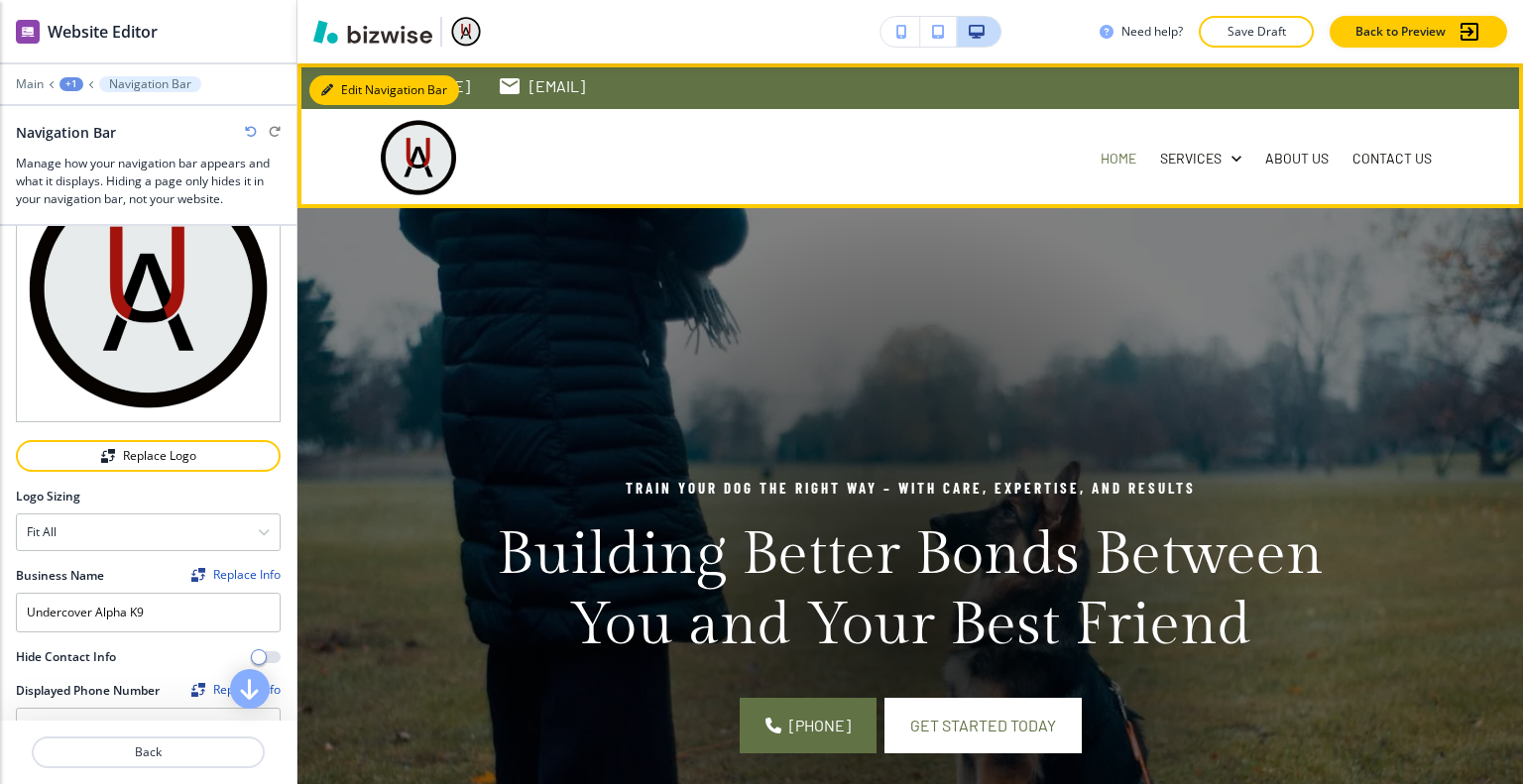 click on "Edit Navigation Bar" at bounding box center (384, 90) 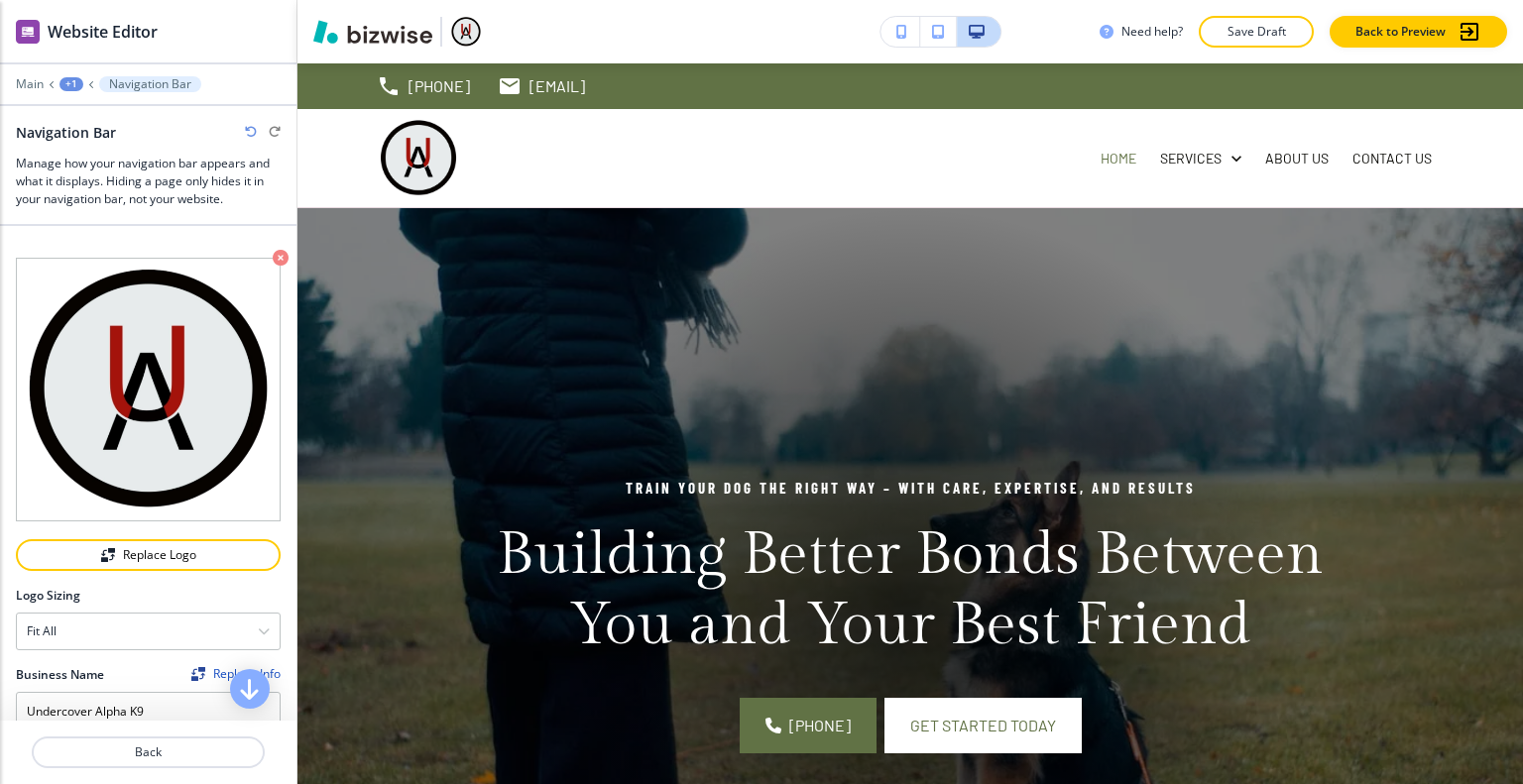 scroll, scrollTop: 496, scrollLeft: 0, axis: vertical 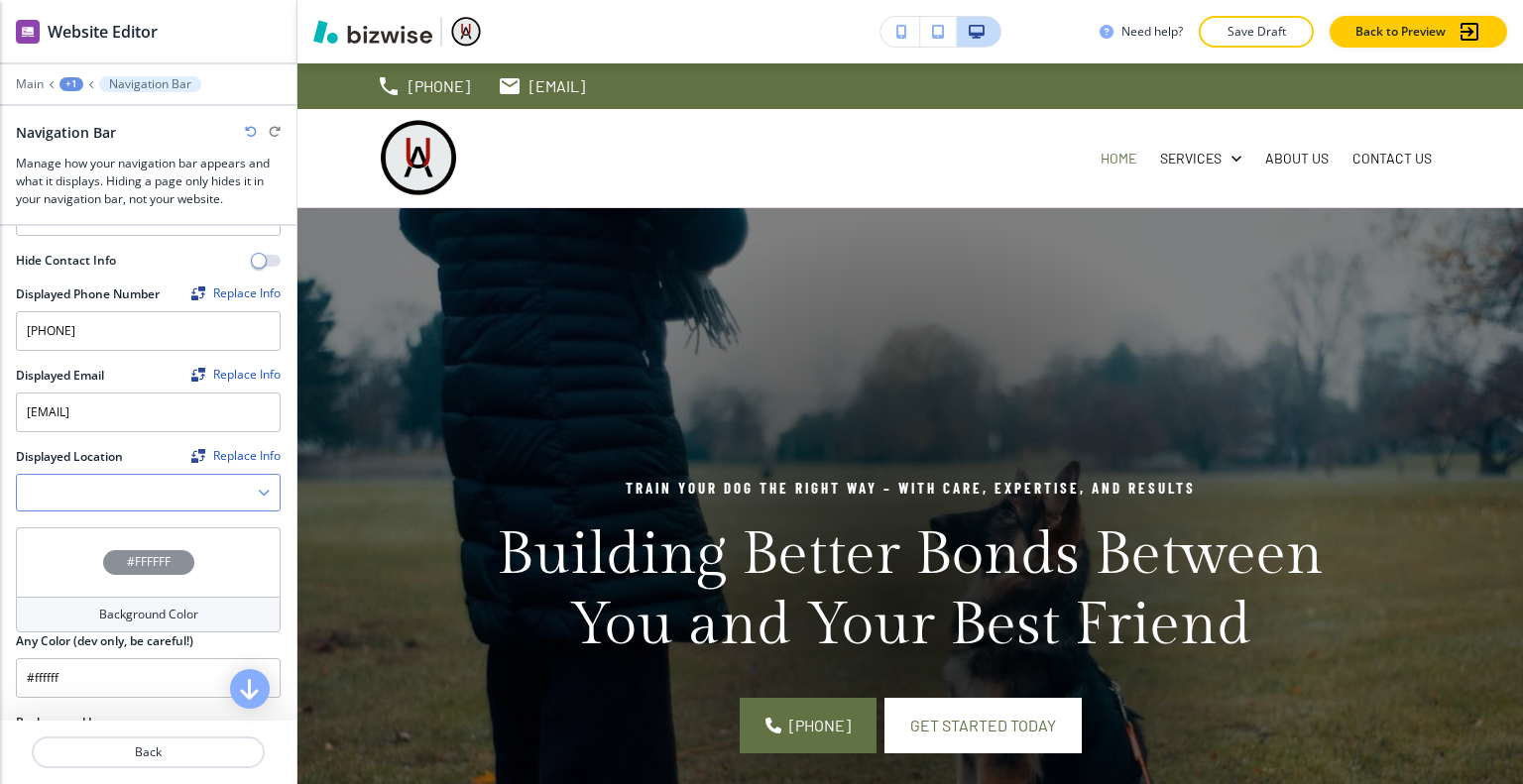 click at bounding box center (137, 493) 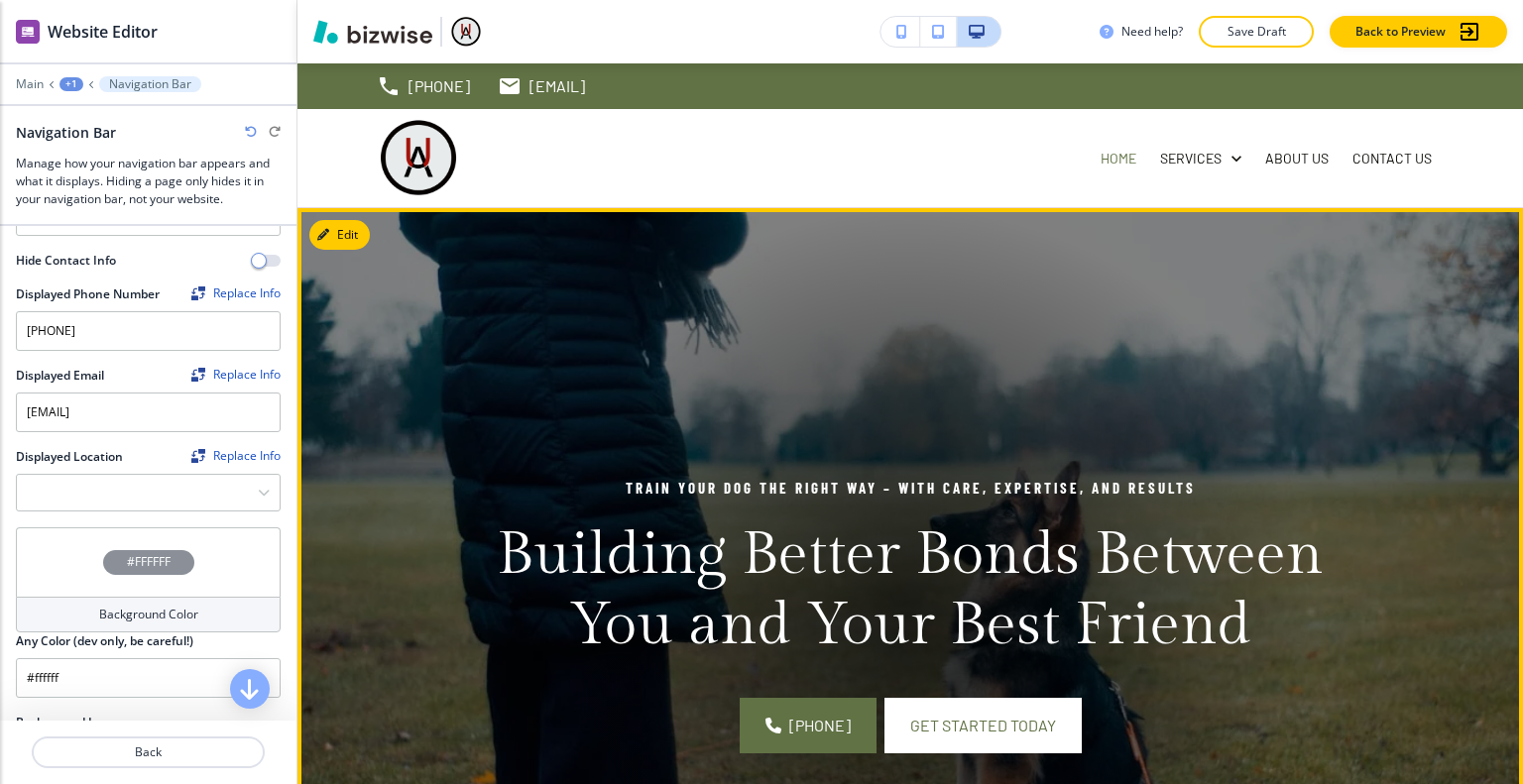 click at bounding box center (910, 615) 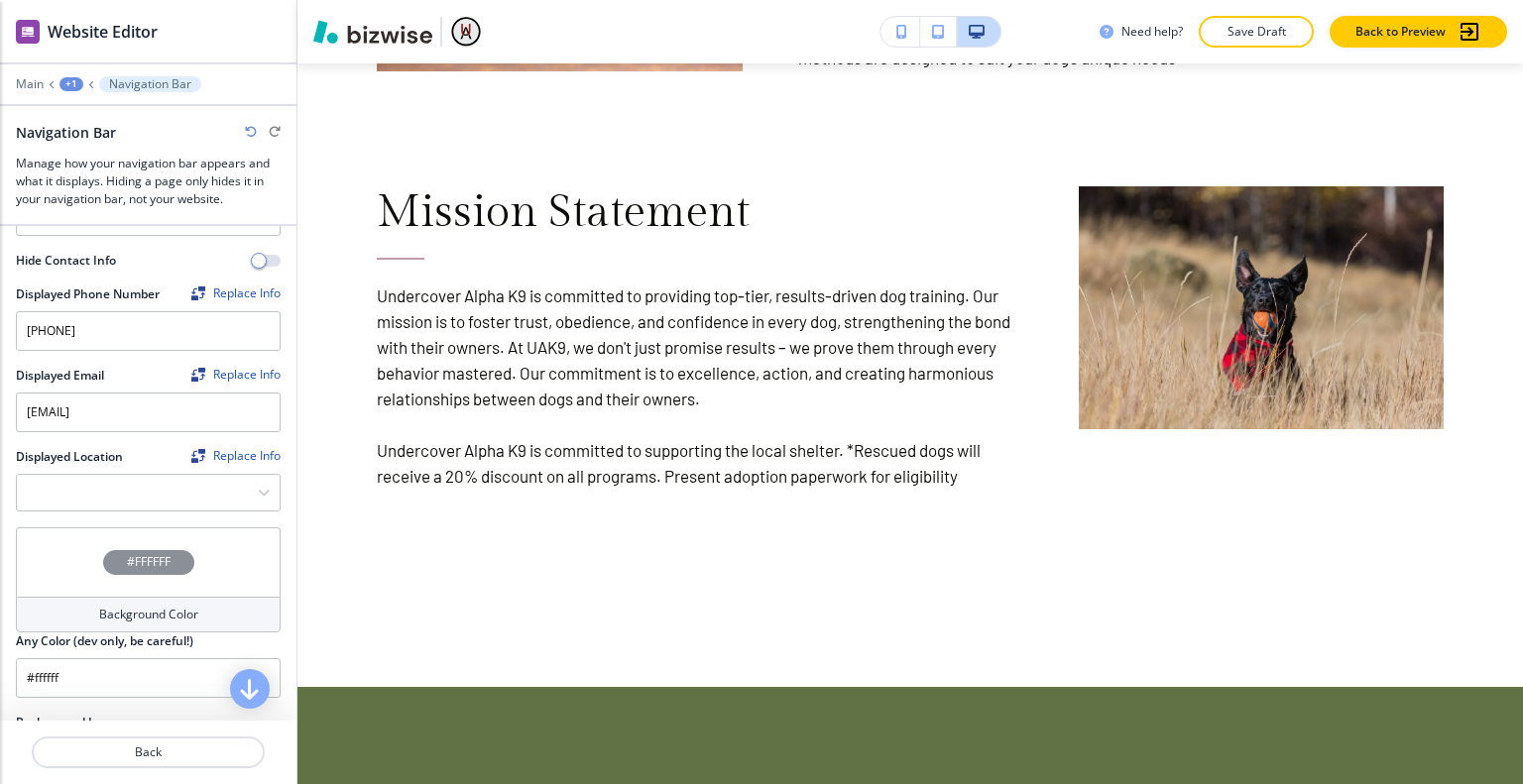 scroll, scrollTop: 0, scrollLeft: 0, axis: both 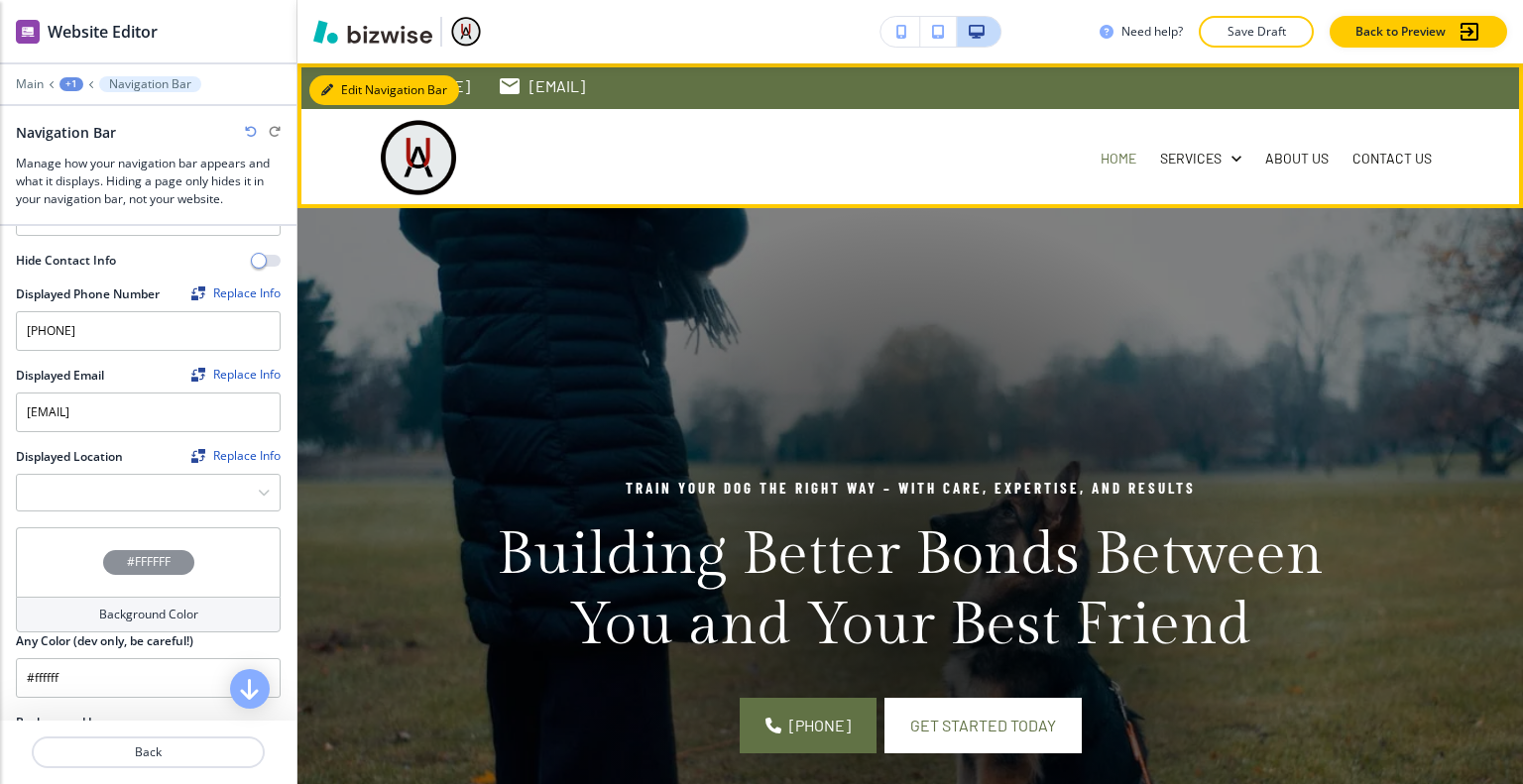 click on "Edit Navigation Bar" at bounding box center [384, 90] 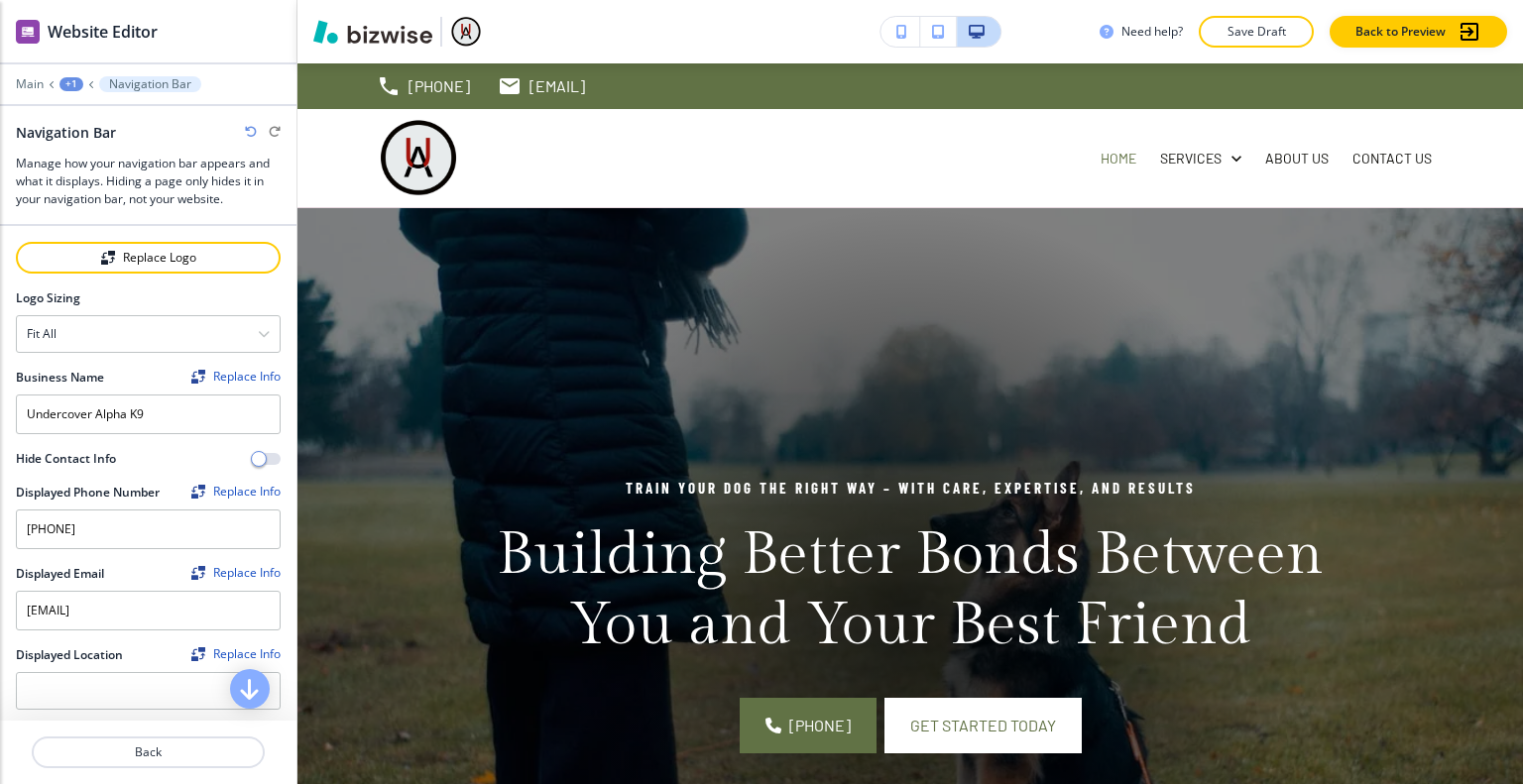 scroll, scrollTop: 0, scrollLeft: 0, axis: both 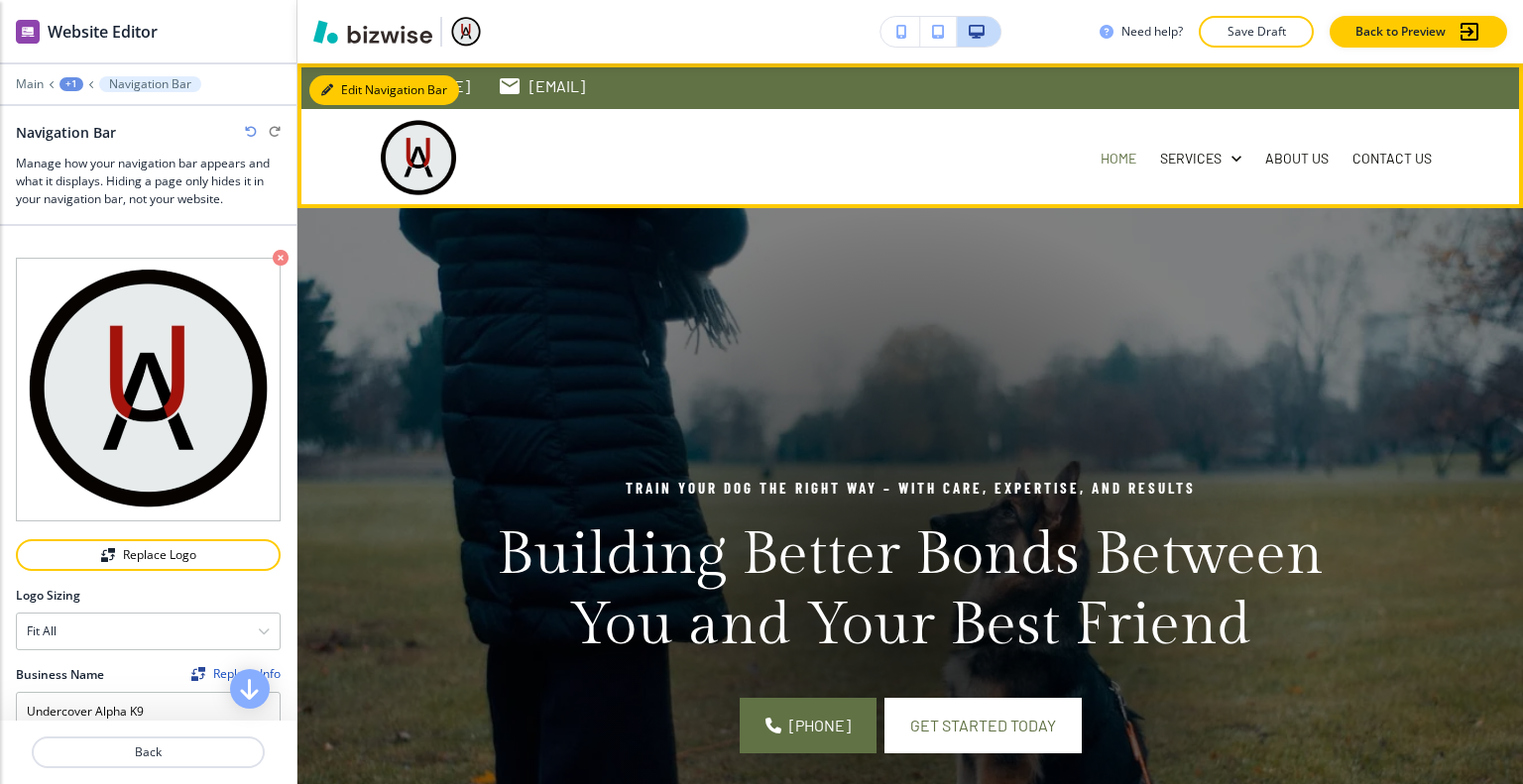 click on "Edit Navigation Bar" at bounding box center (384, 90) 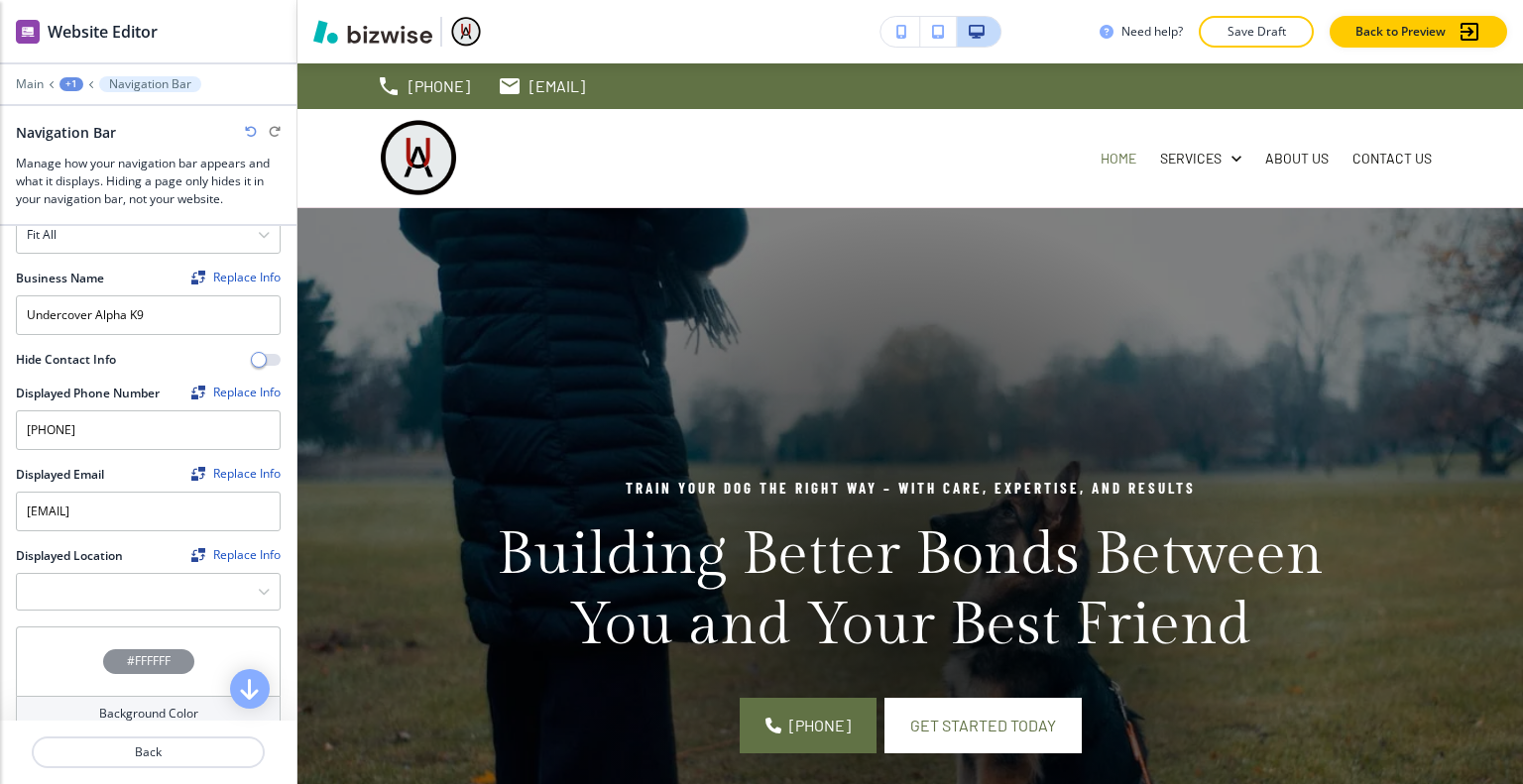 scroll, scrollTop: 297, scrollLeft: 0, axis: vertical 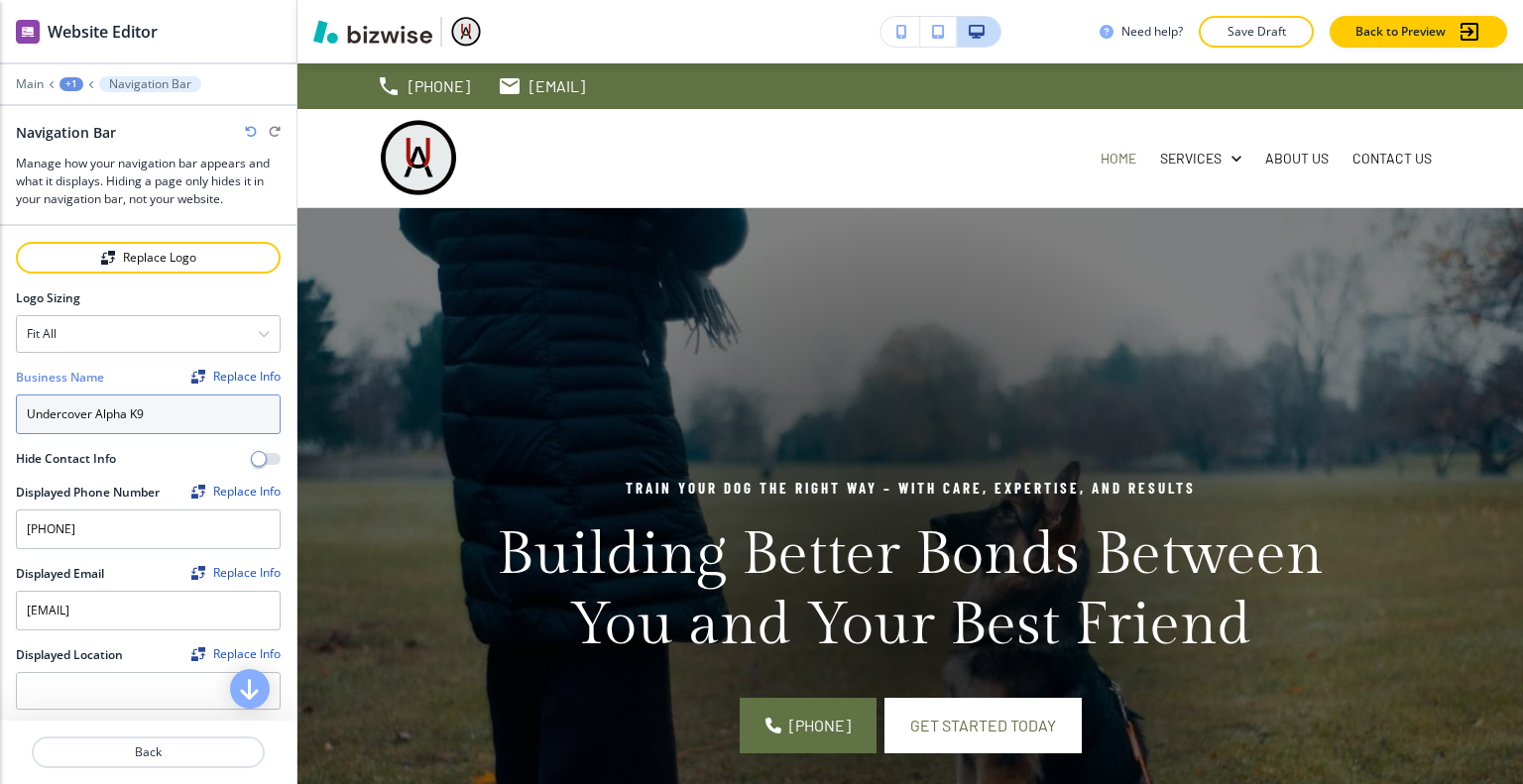 click on "Undercover Alpha K9" at bounding box center [148, 414] 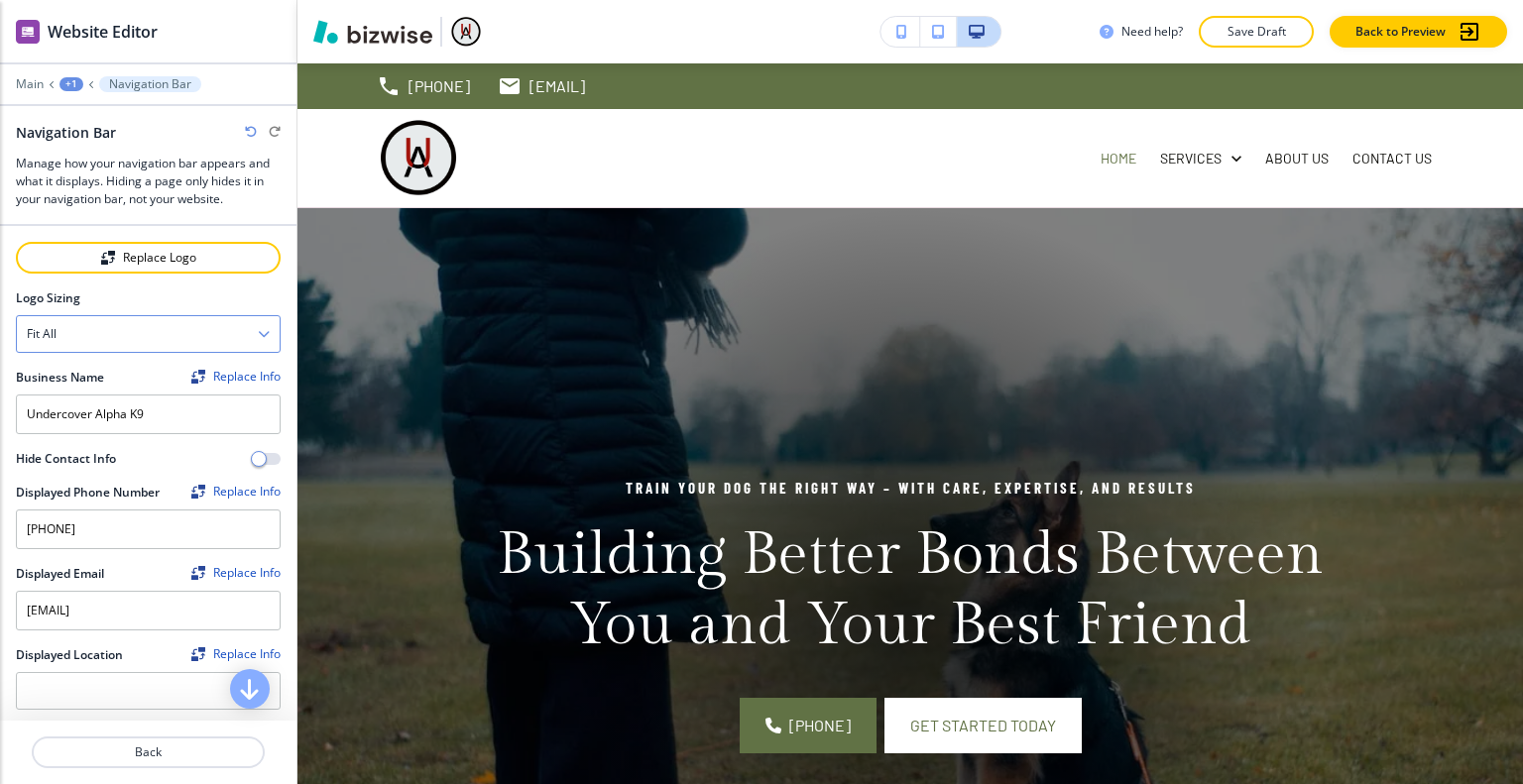 click on "Fit all" at bounding box center (148, 334) 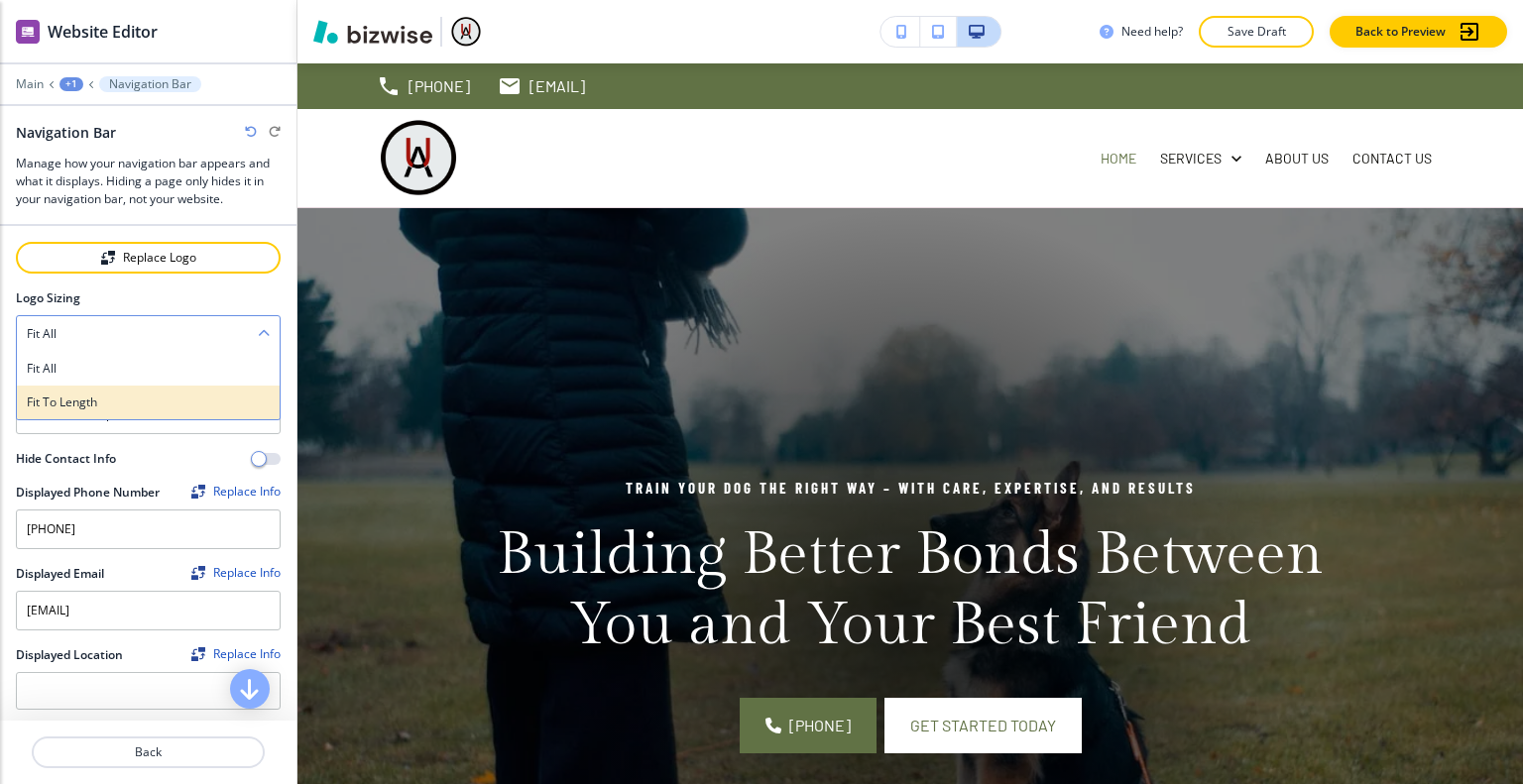 click on "Fit to length" at bounding box center [148, 402] 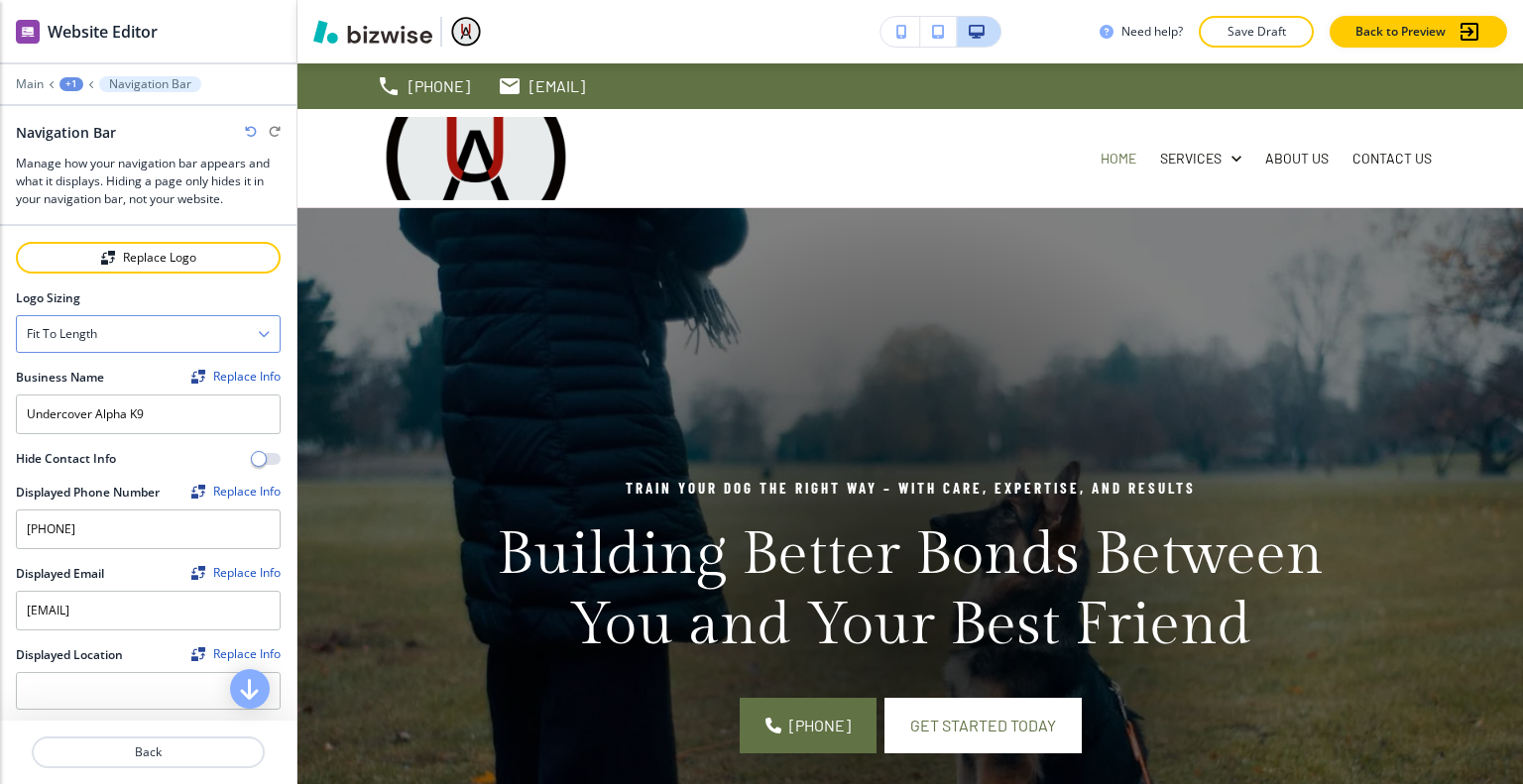 click on "Fit to length" at bounding box center (148, 334) 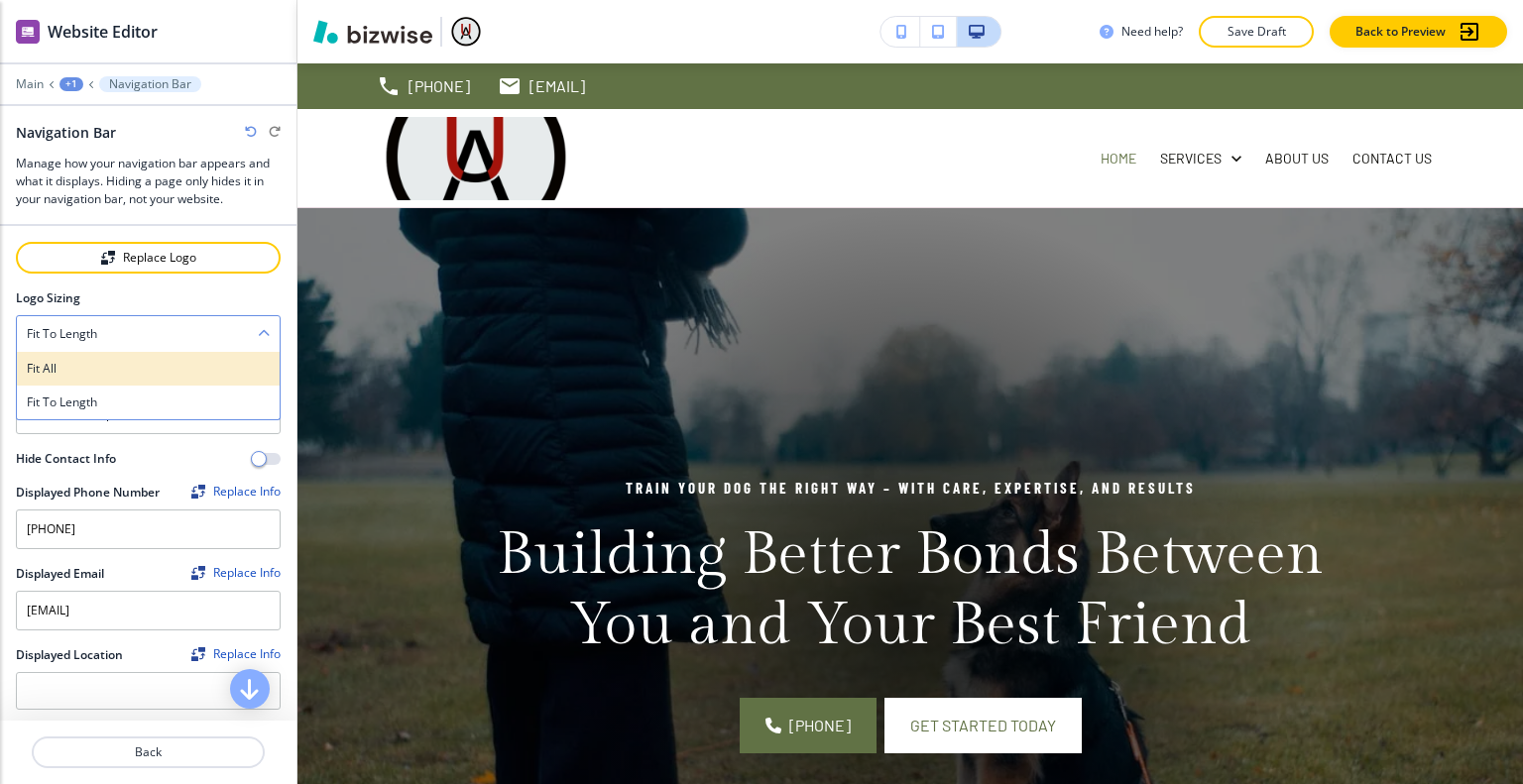 click on "Fit all" at bounding box center [148, 369] 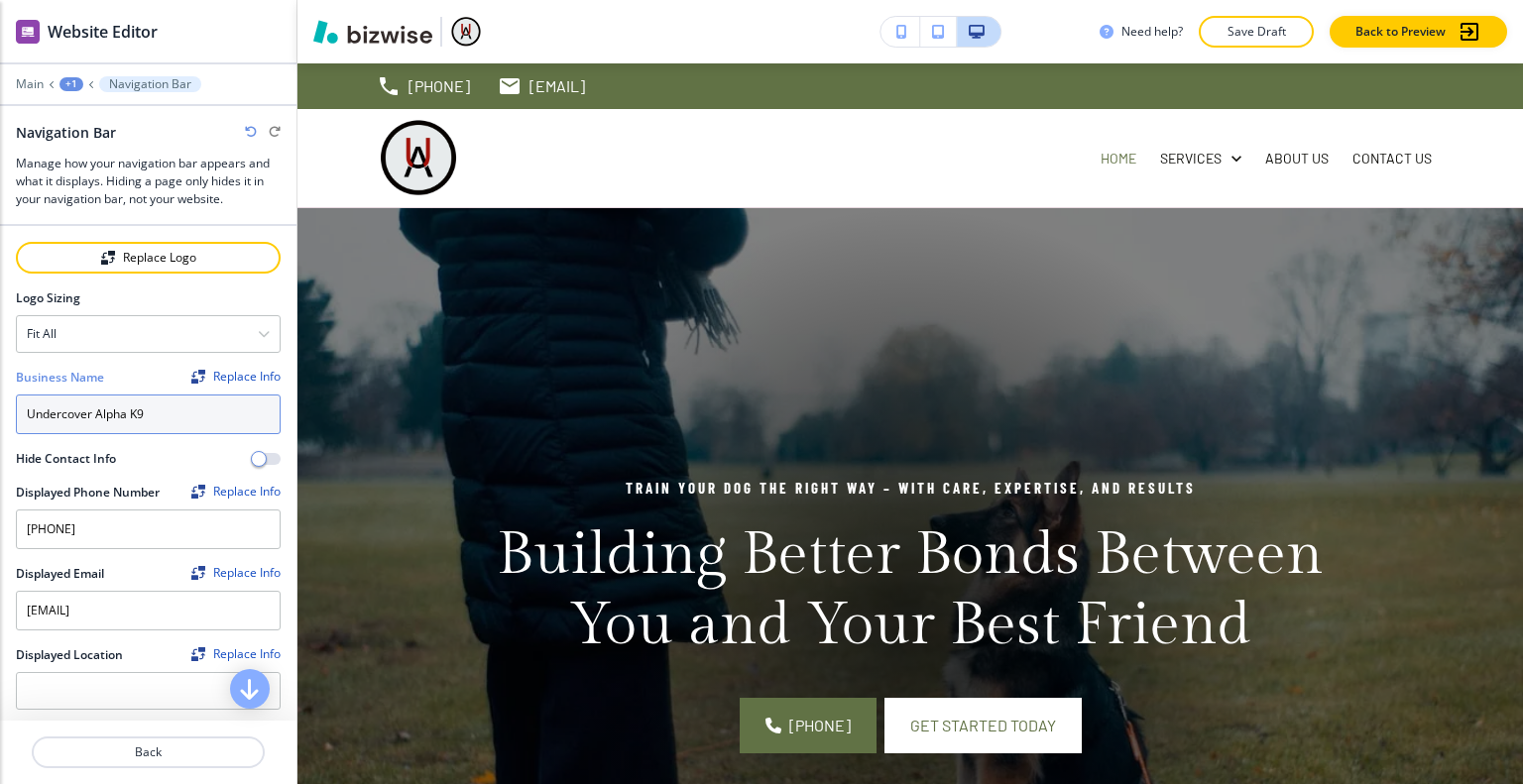 click on "Undercover Alpha K9" at bounding box center [148, 414] 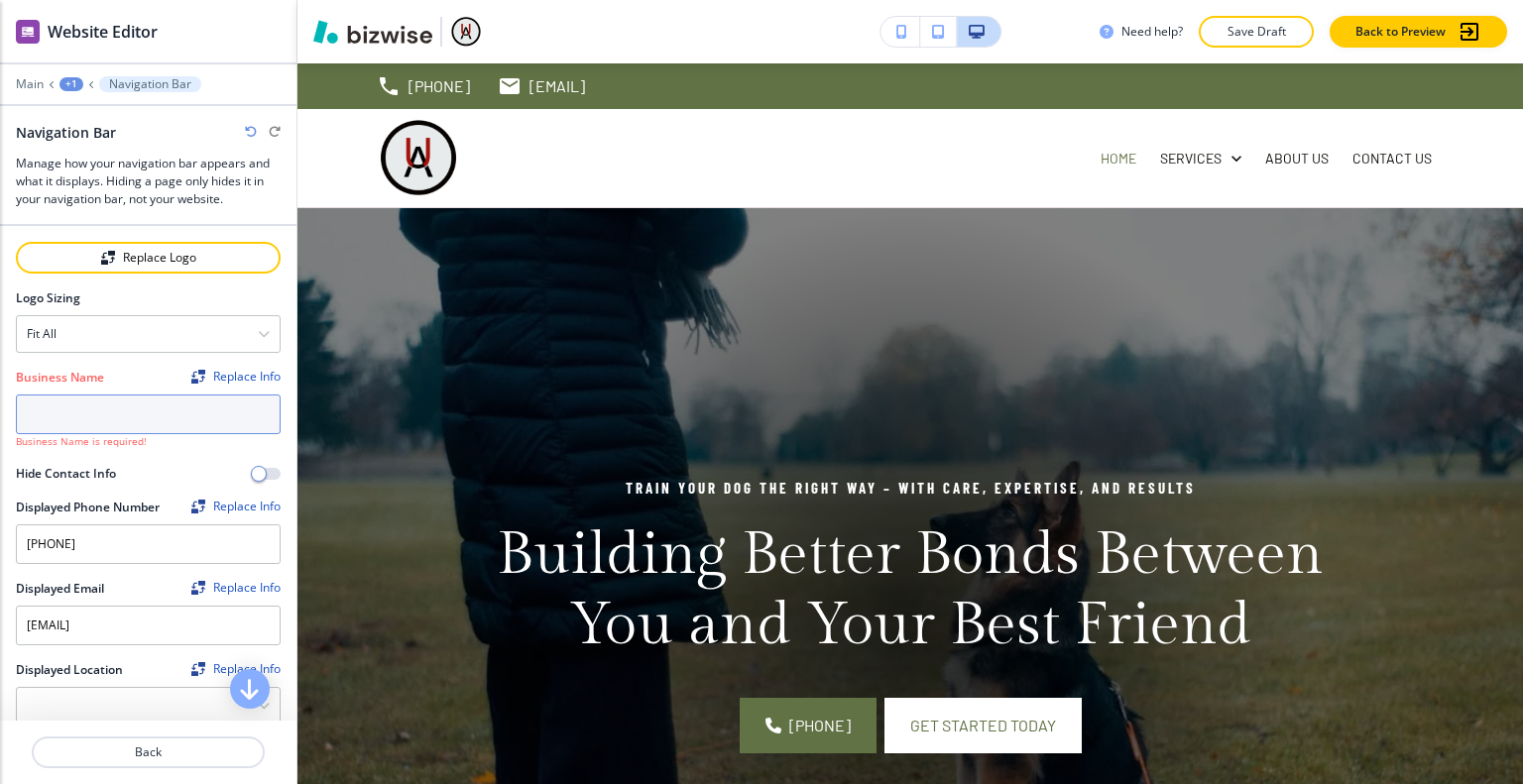 paste on "Undercover Alpha K9" 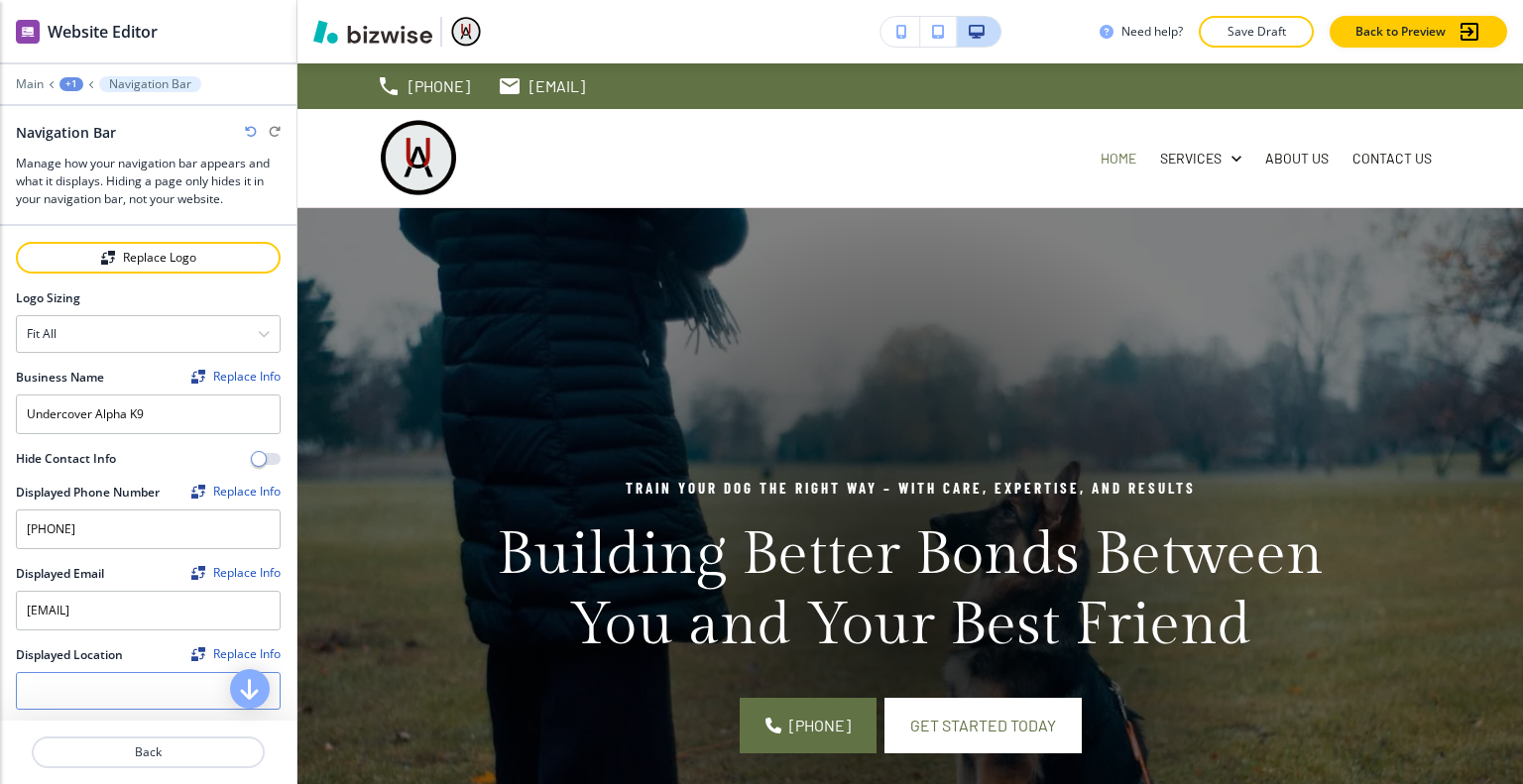 click at bounding box center [137, 691] 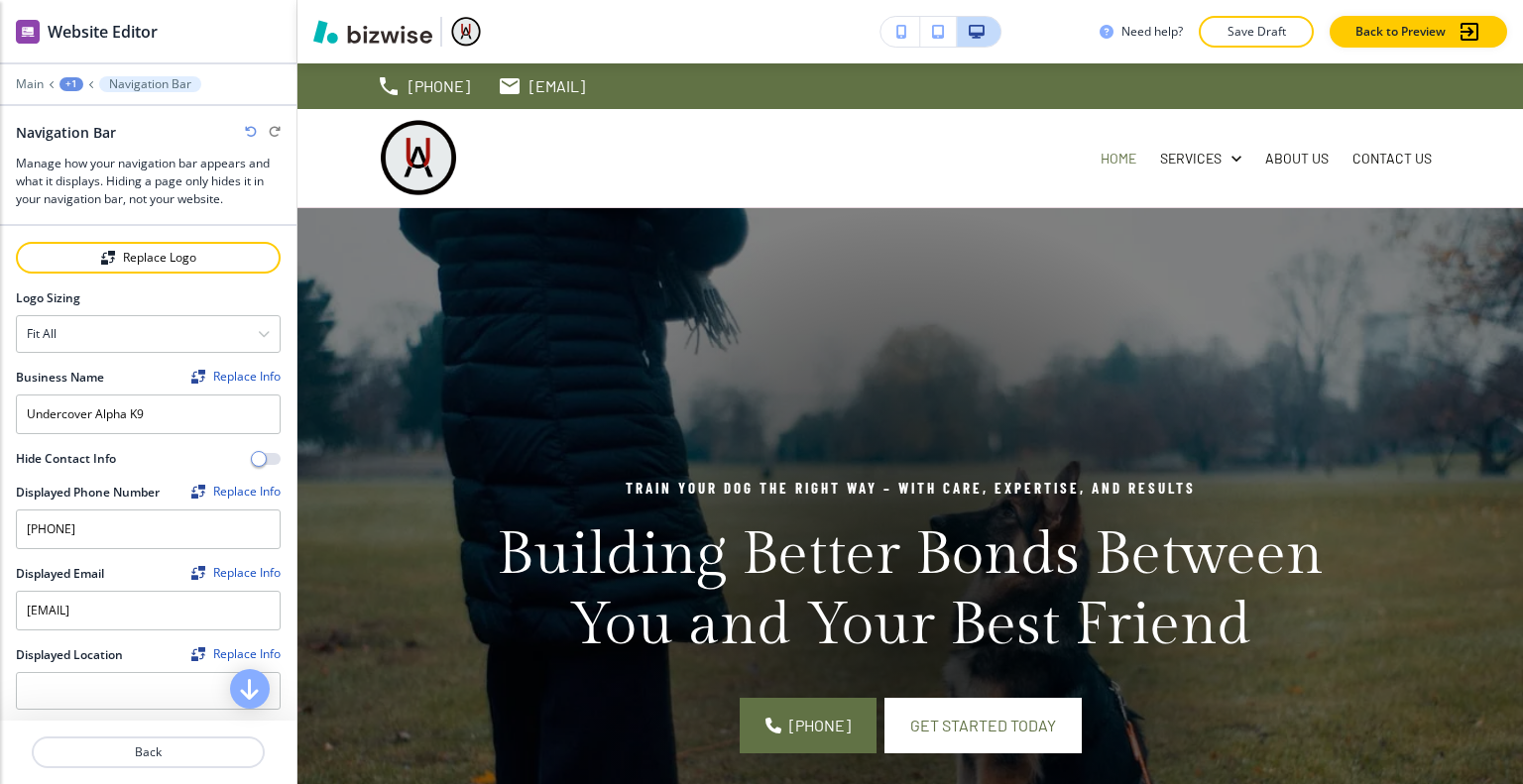 scroll, scrollTop: 396, scrollLeft: 0, axis: vertical 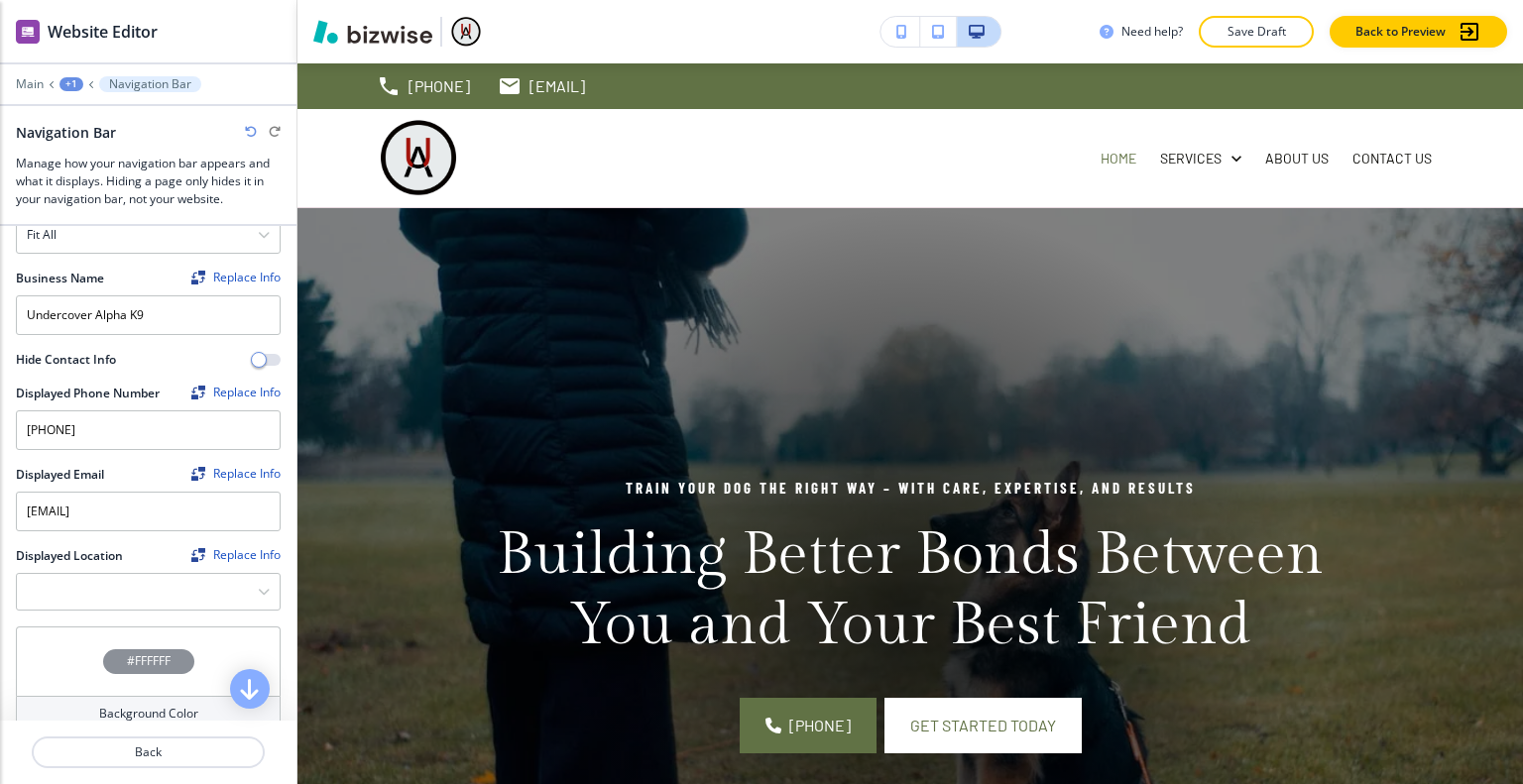 click on "#FFFFFF" at bounding box center (148, 661) 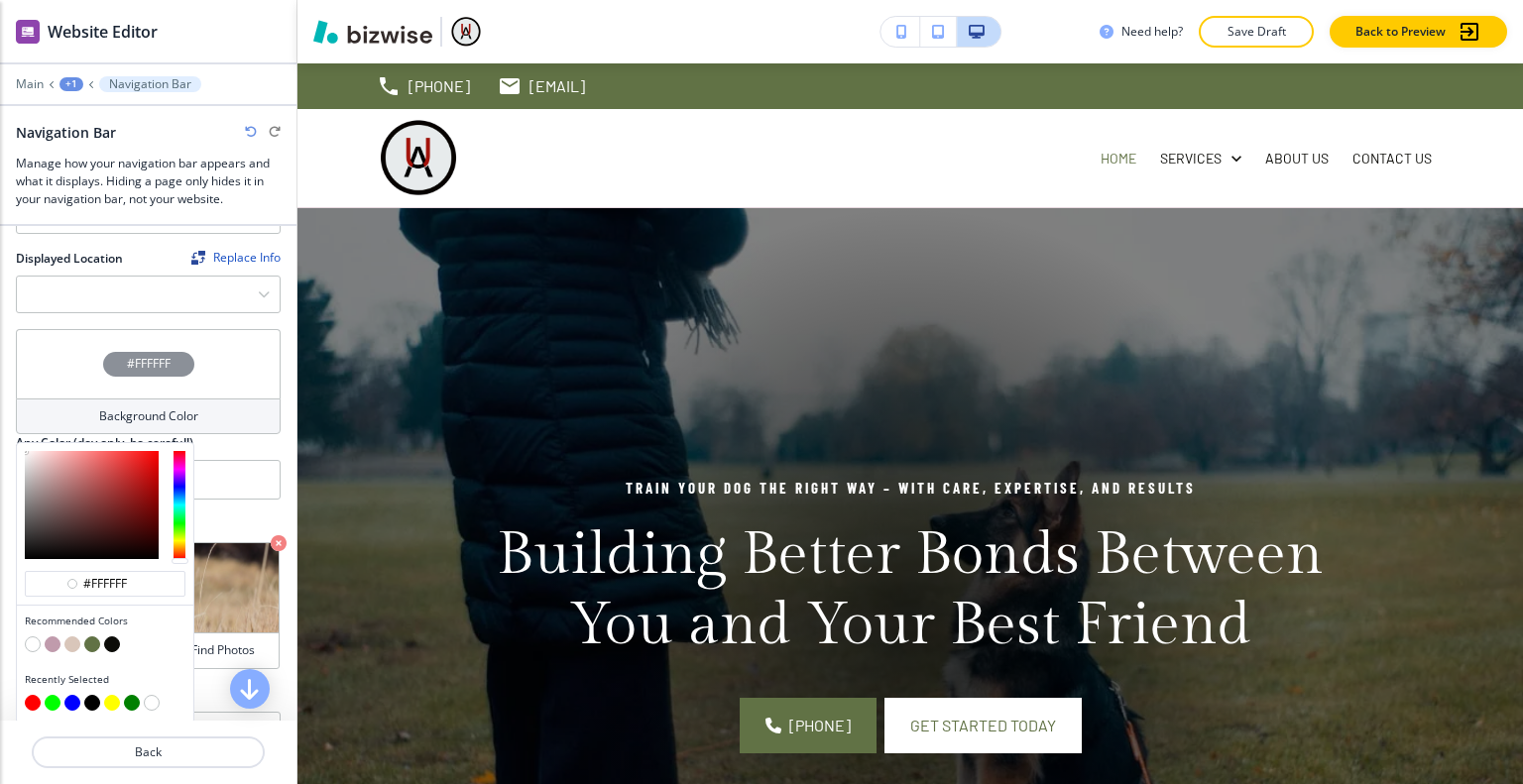 scroll, scrollTop: 991, scrollLeft: 0, axis: vertical 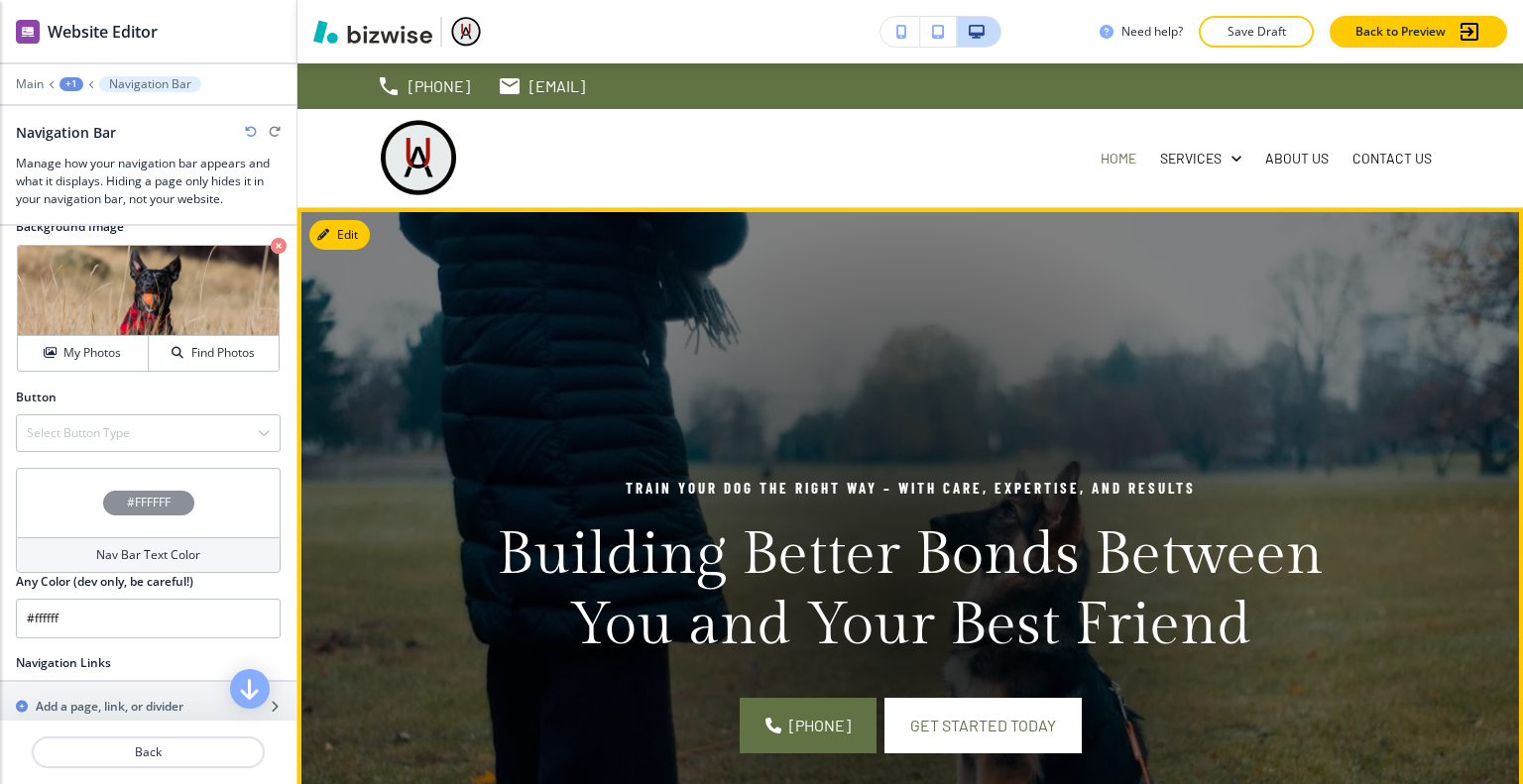 click at bounding box center [910, 615] 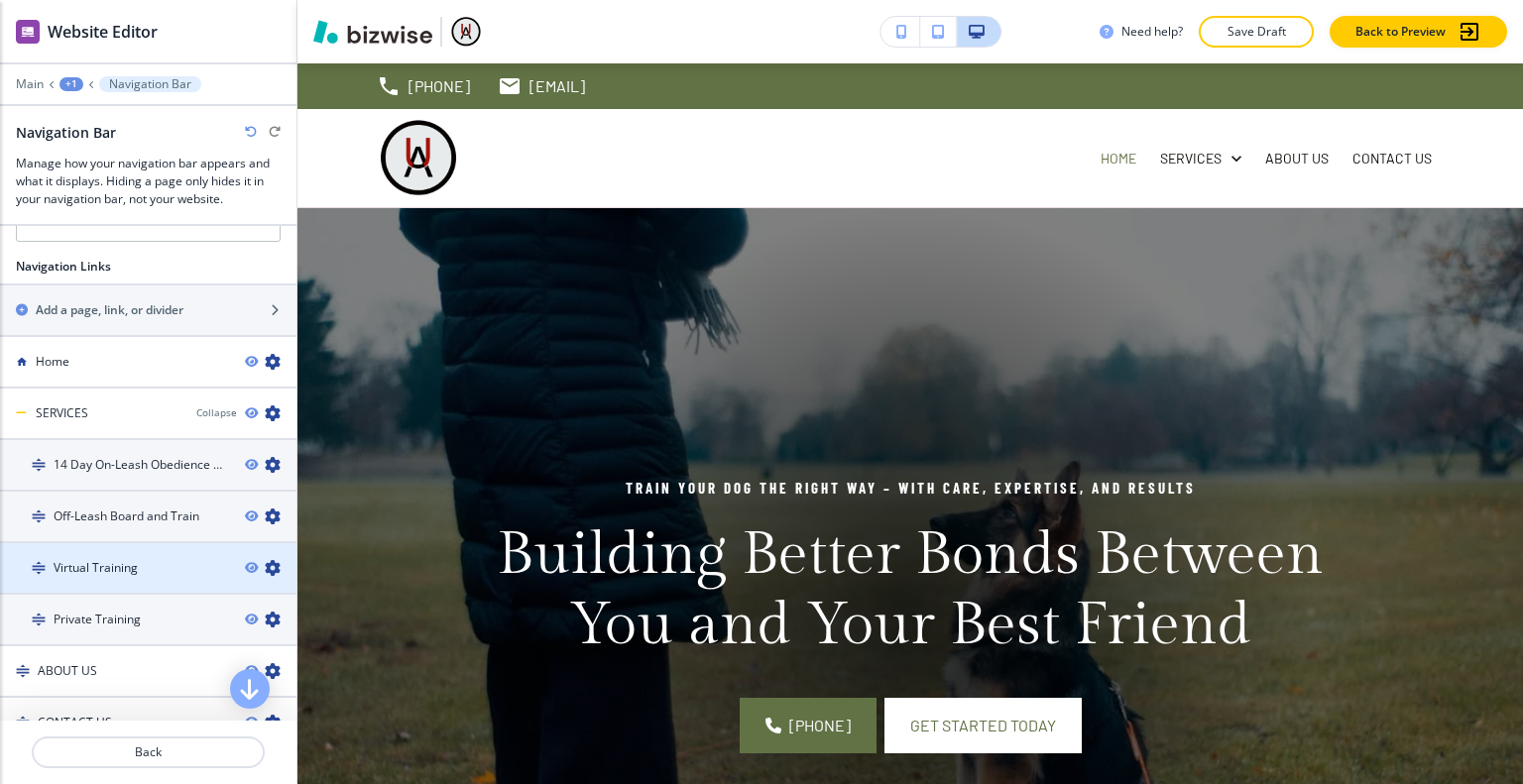 scroll, scrollTop: 1455, scrollLeft: 0, axis: vertical 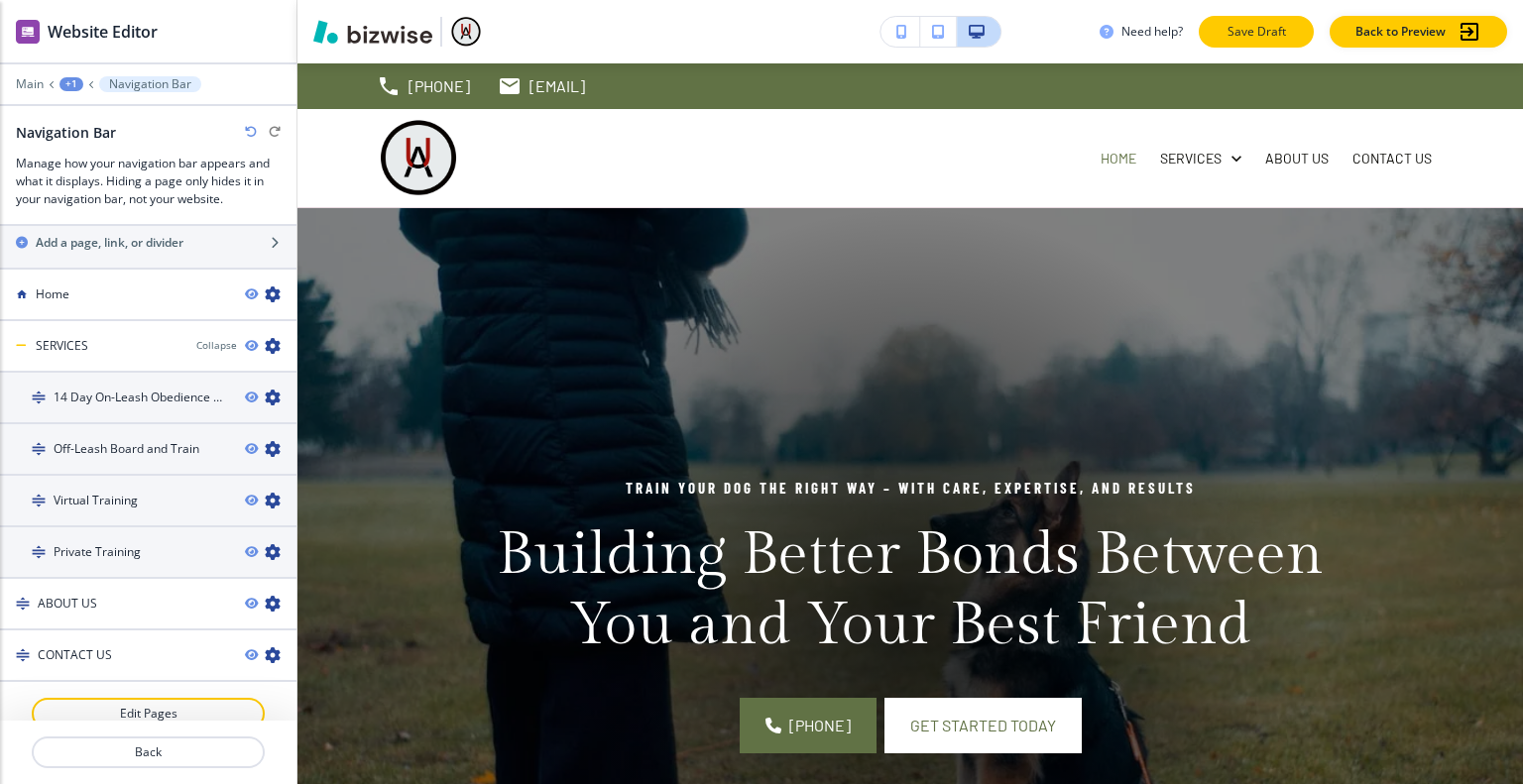 click on "Save Draft" at bounding box center (1256, 32) 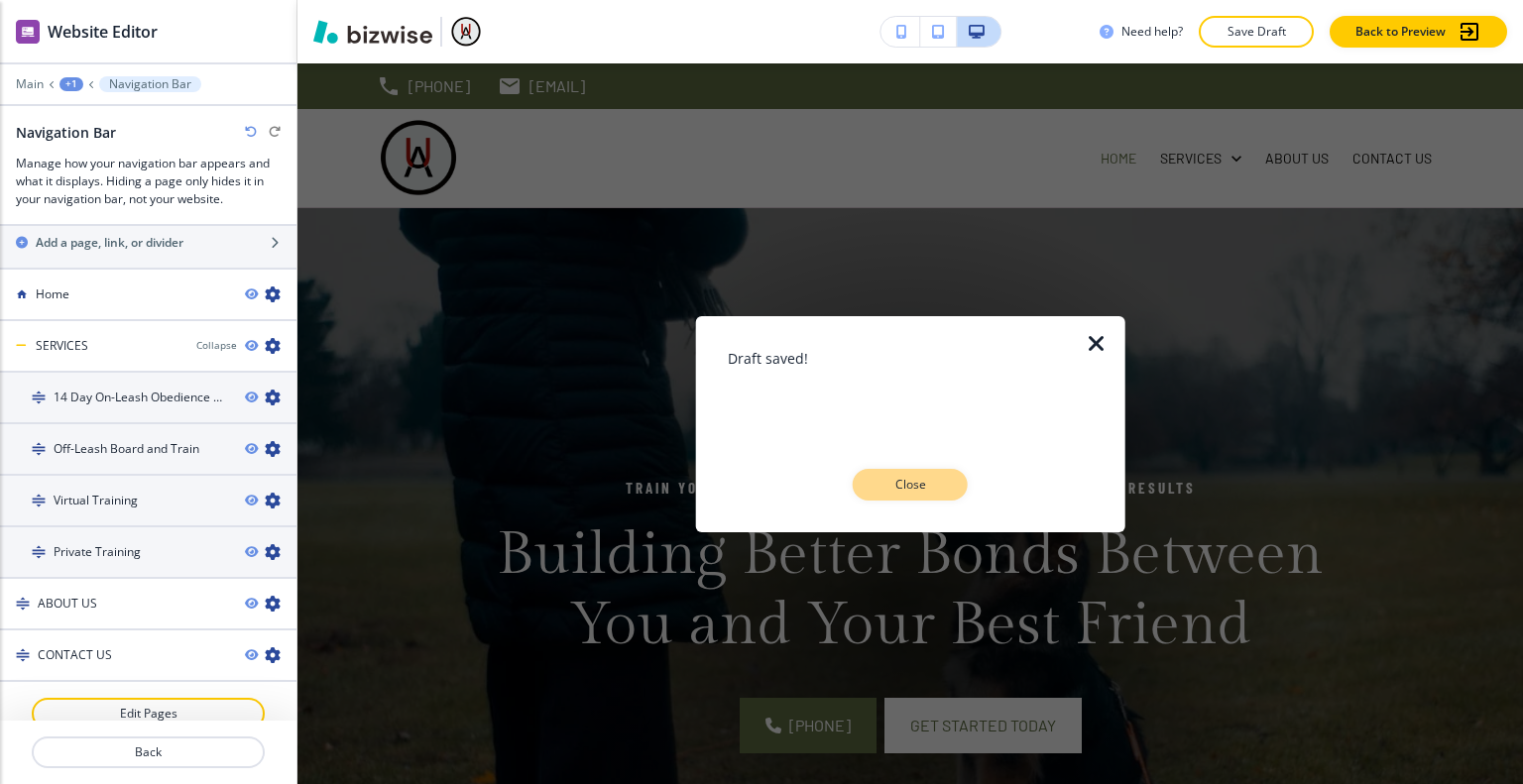 click on "Close" at bounding box center (910, 485) 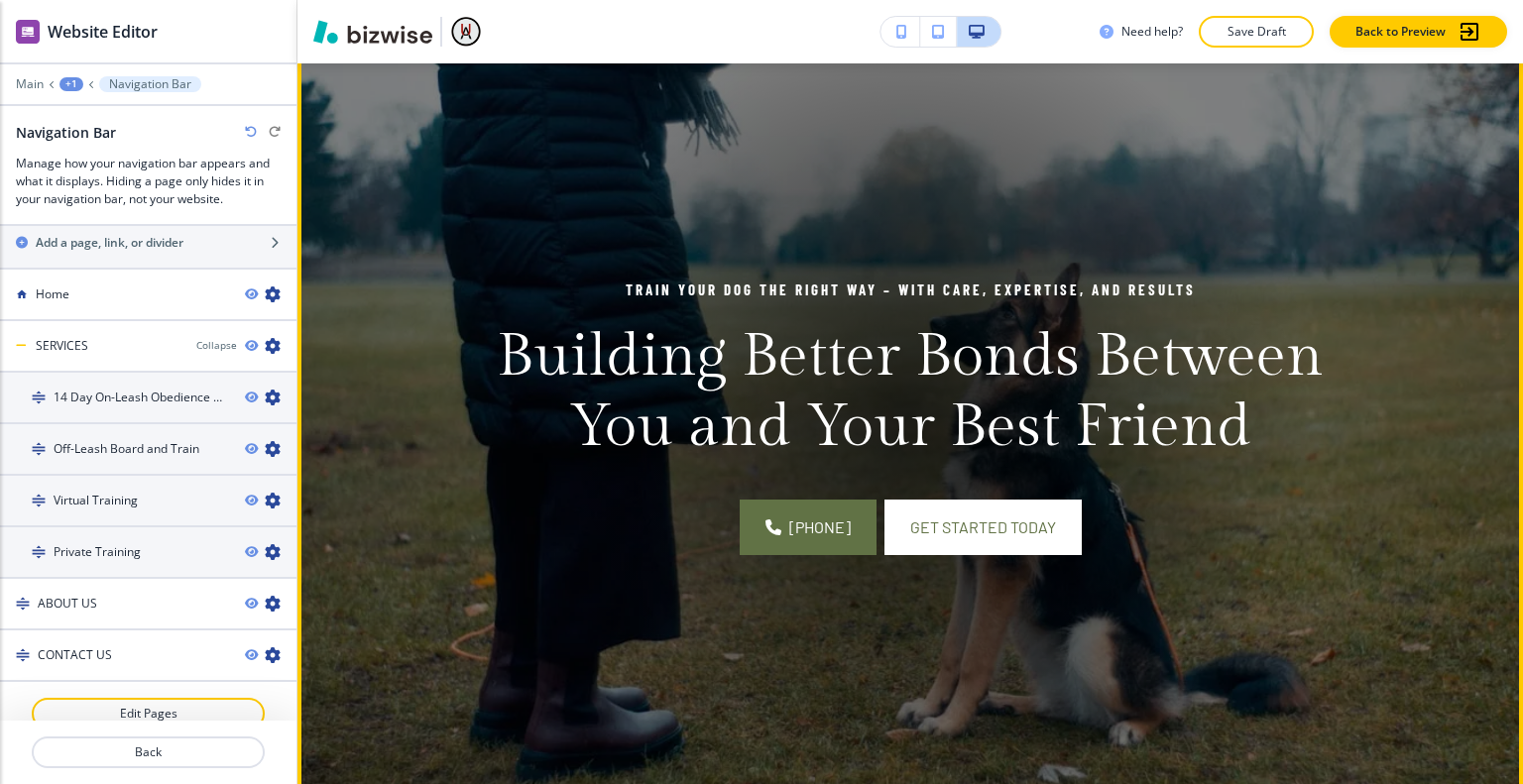 scroll, scrollTop: 0, scrollLeft: 0, axis: both 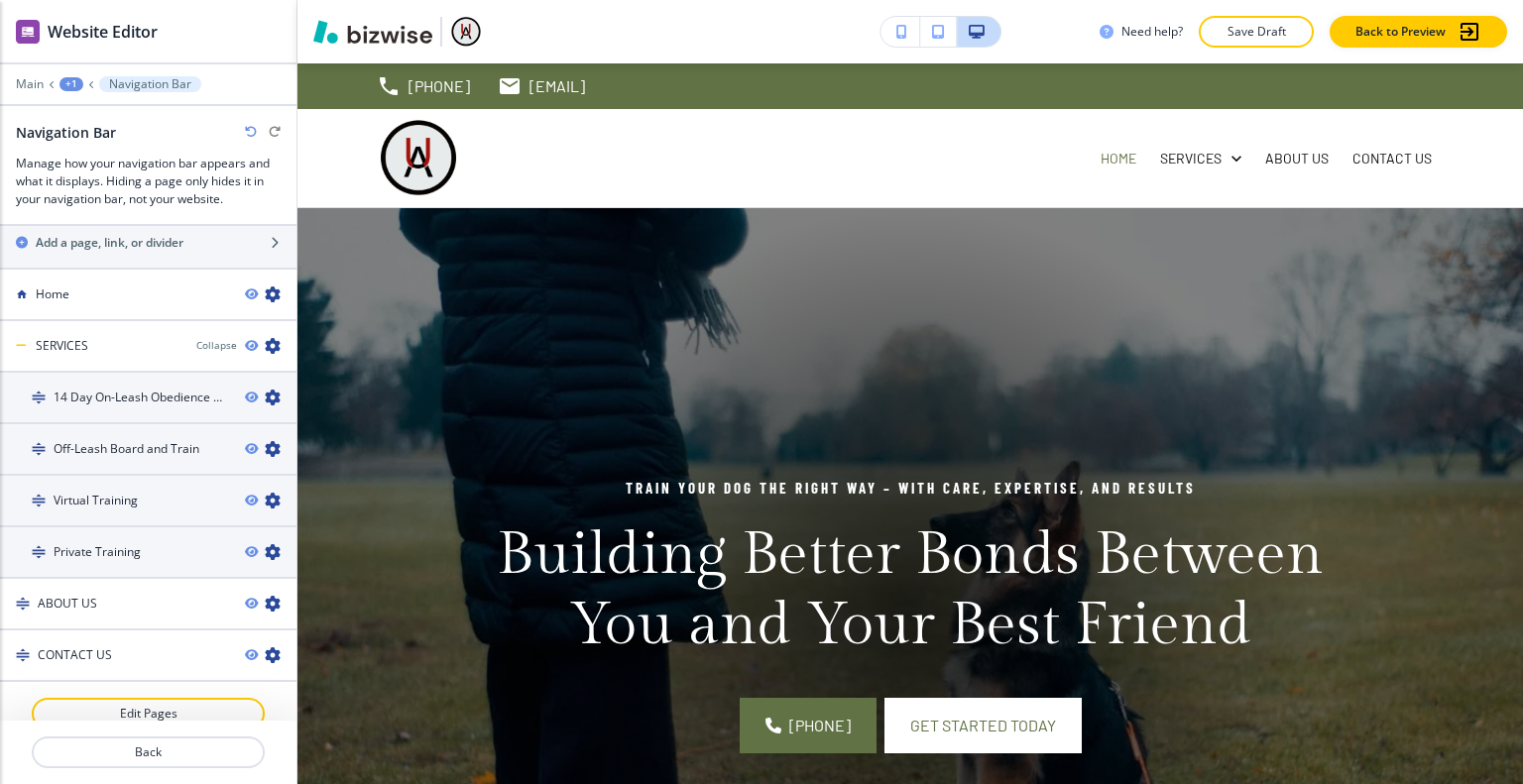 click at bounding box center [251, 132] 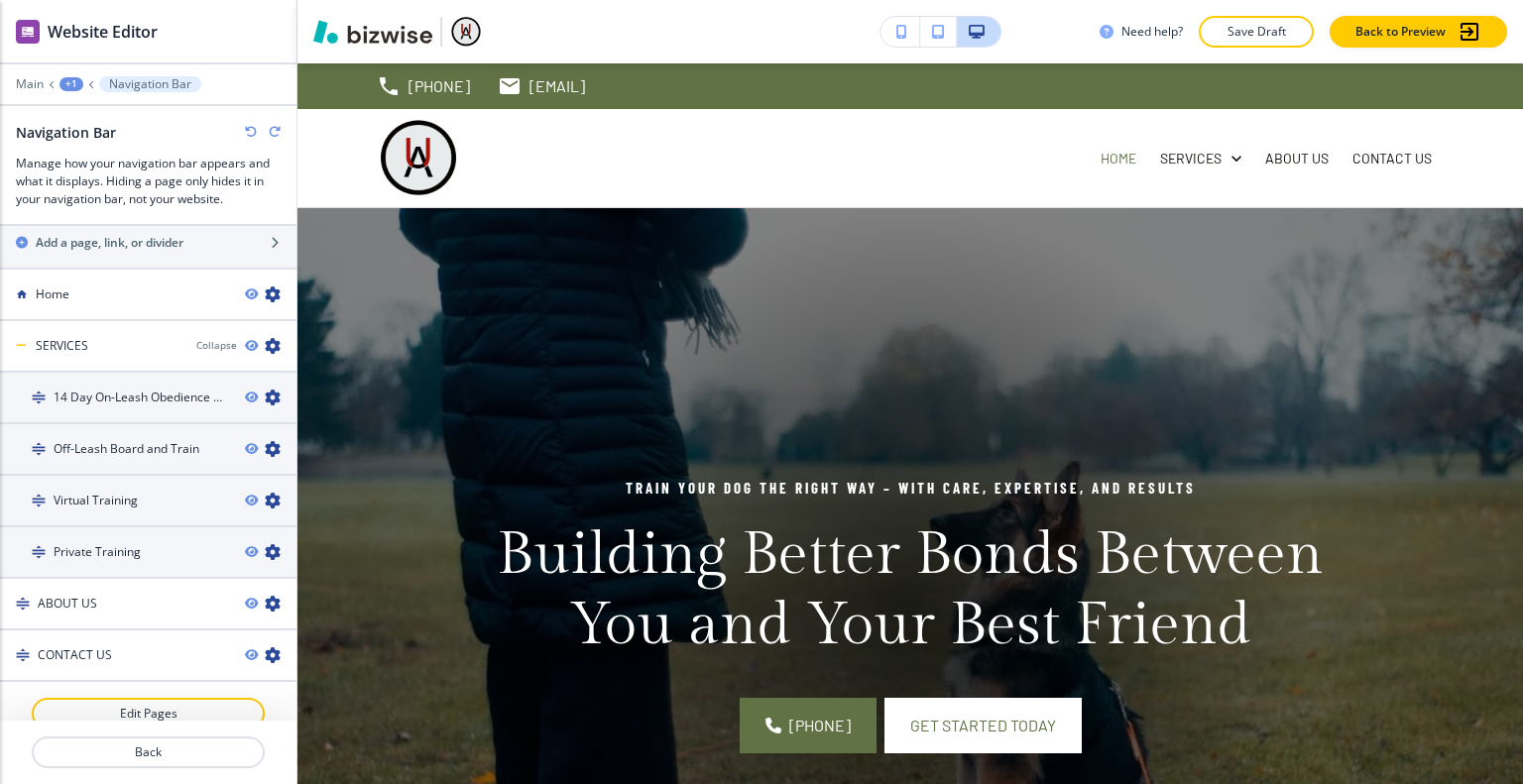 click at bounding box center (251, 132) 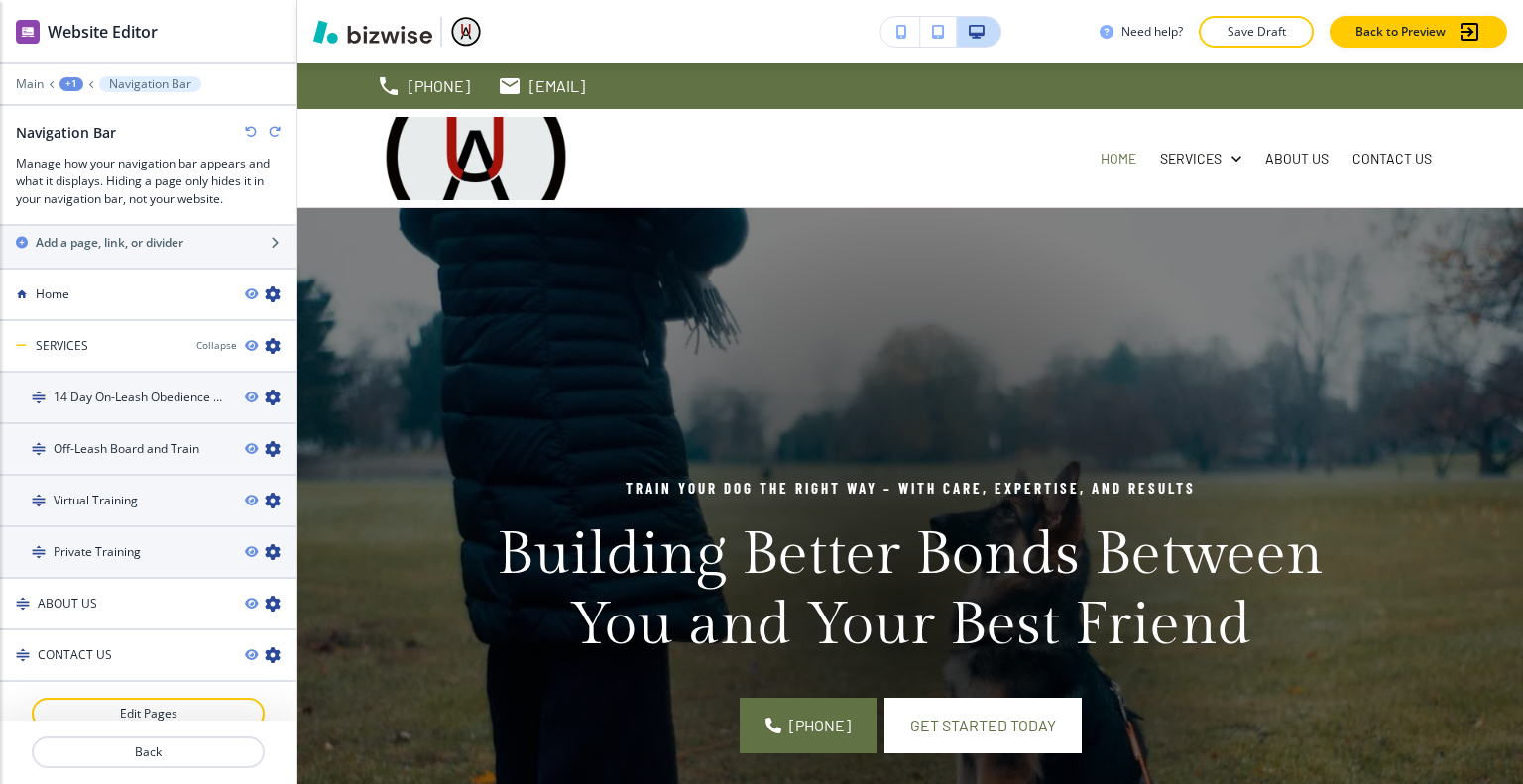 click at bounding box center (251, 132) 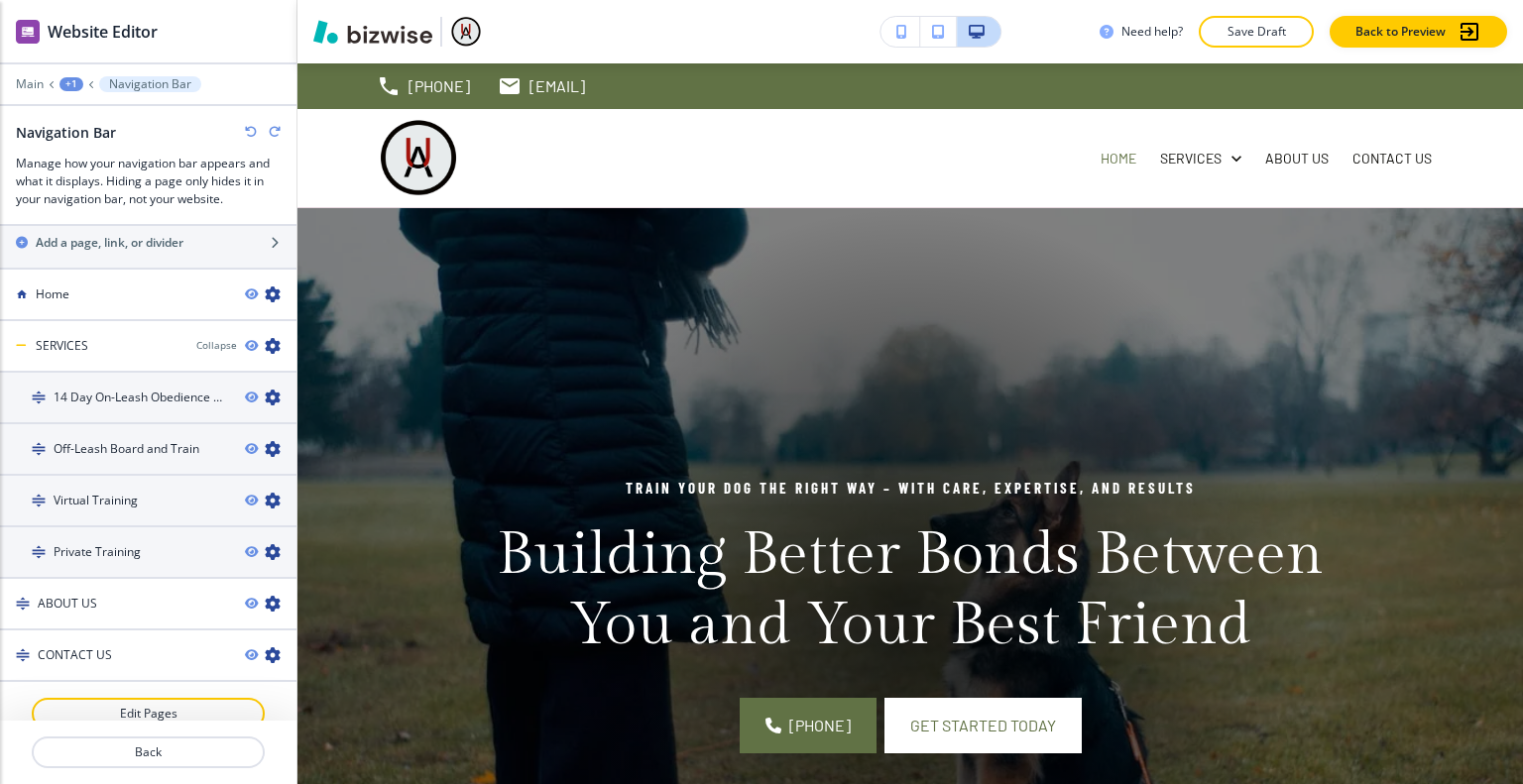 click at bounding box center (251, 132) 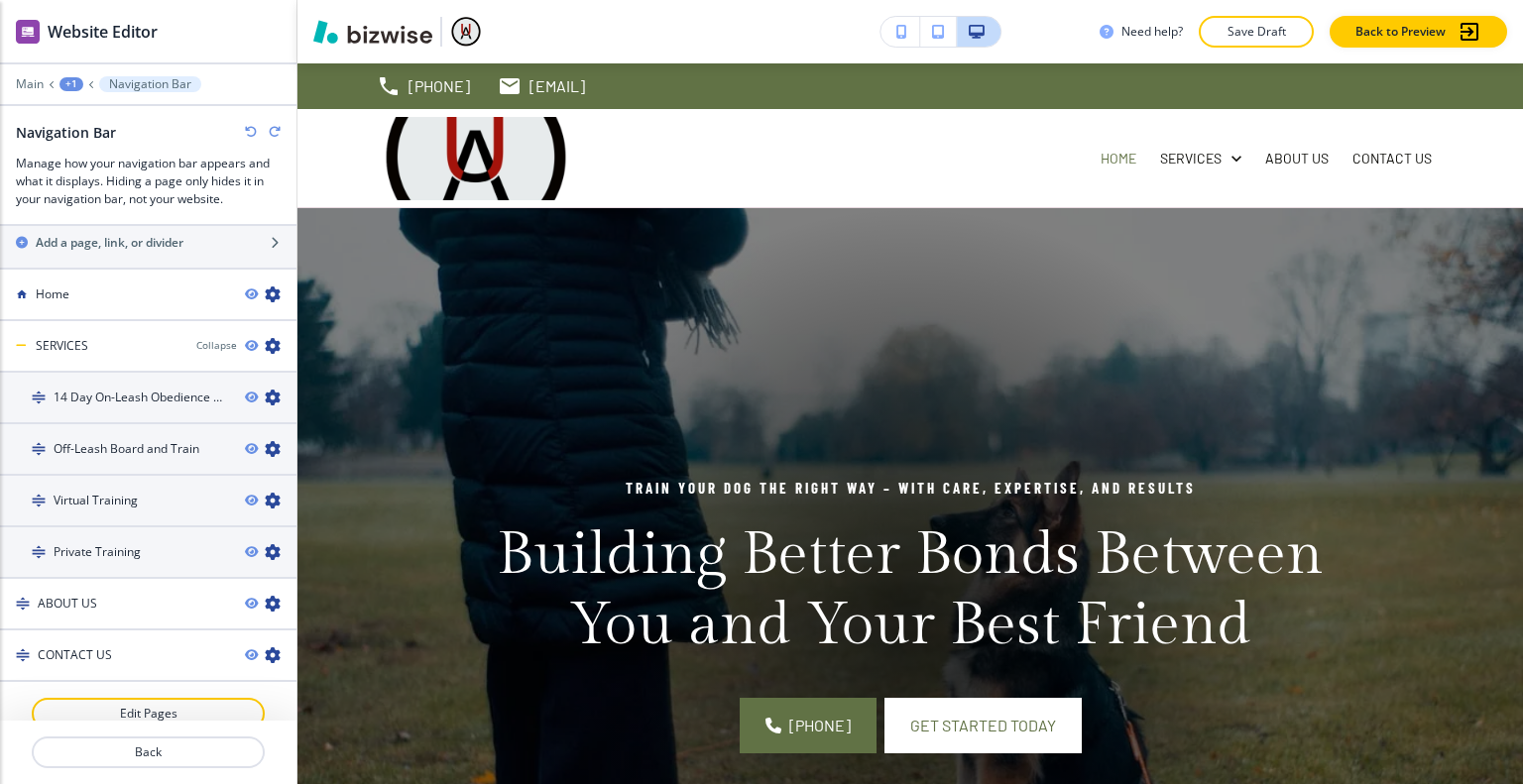 click at bounding box center [251, 132] 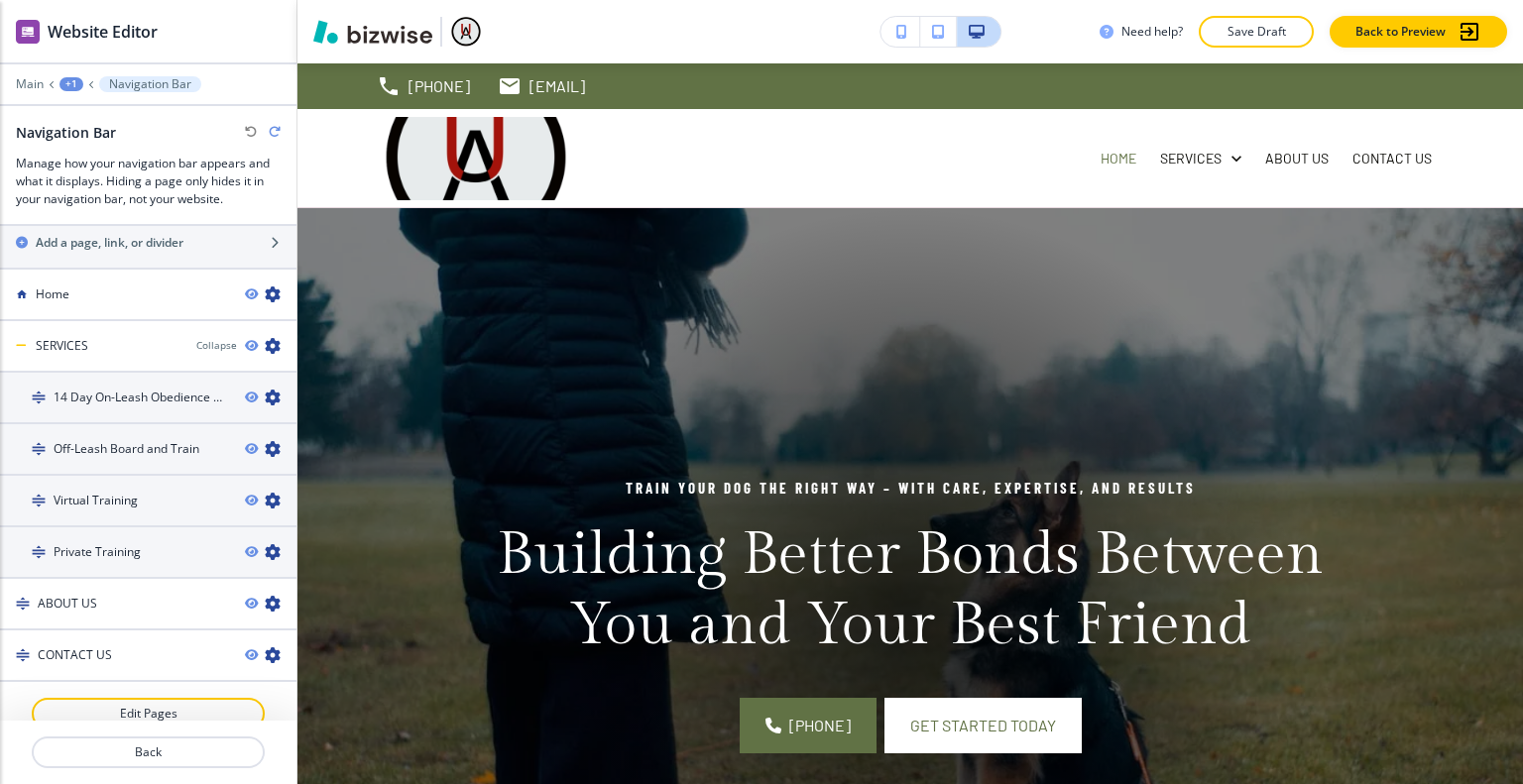 scroll, scrollTop: 1222, scrollLeft: 0, axis: vertical 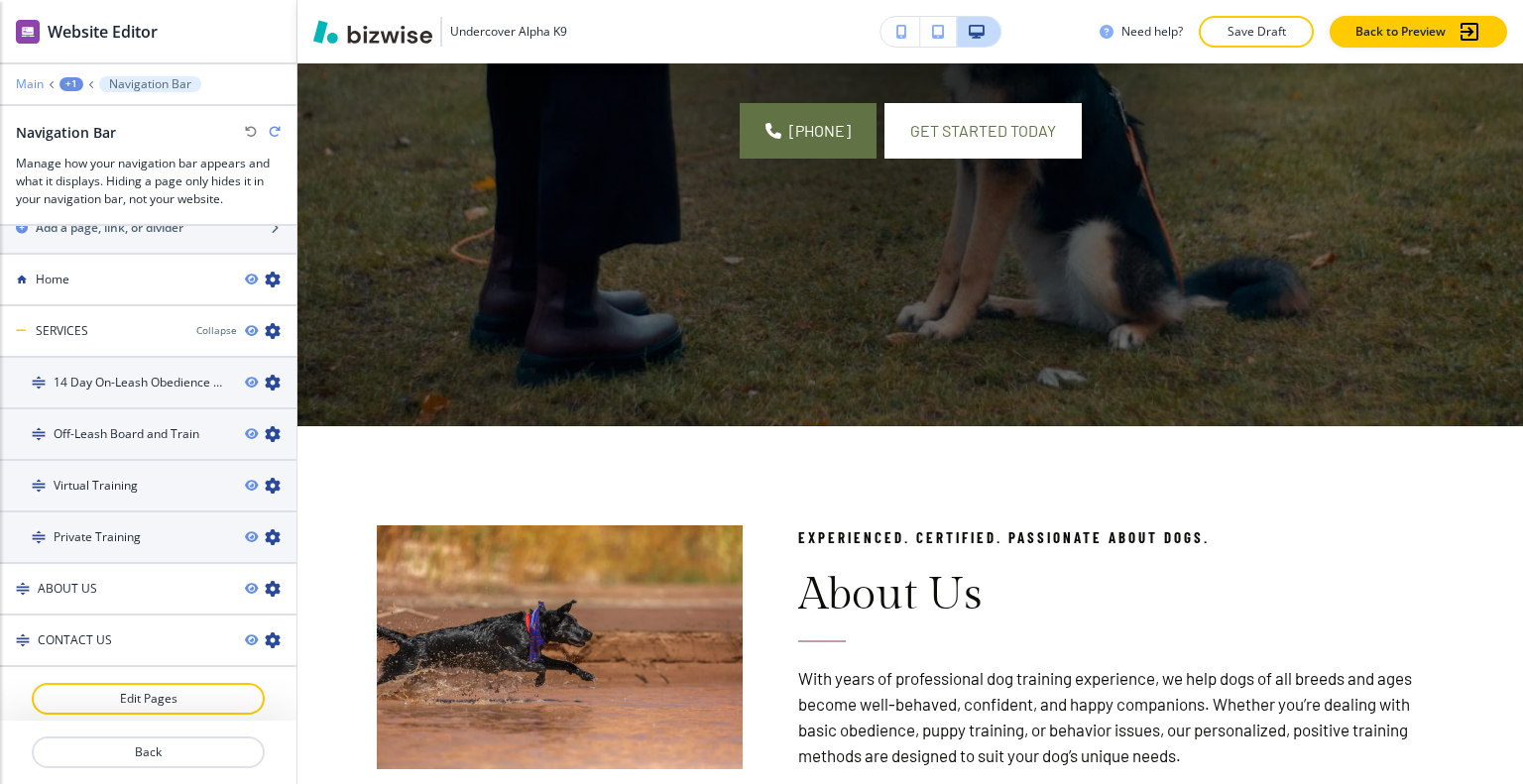 click on "Main" at bounding box center (30, 84) 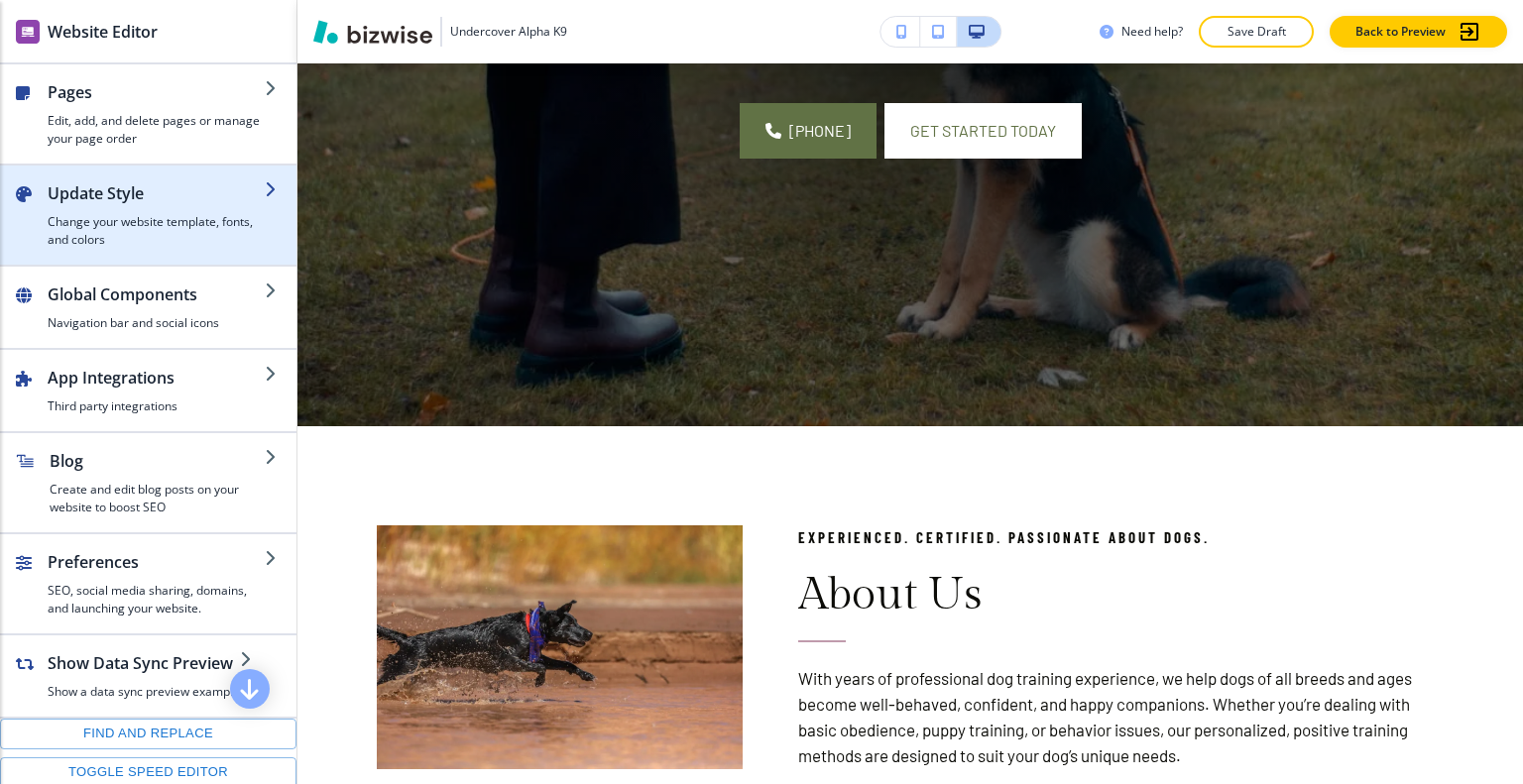 click at bounding box center [156, 209] 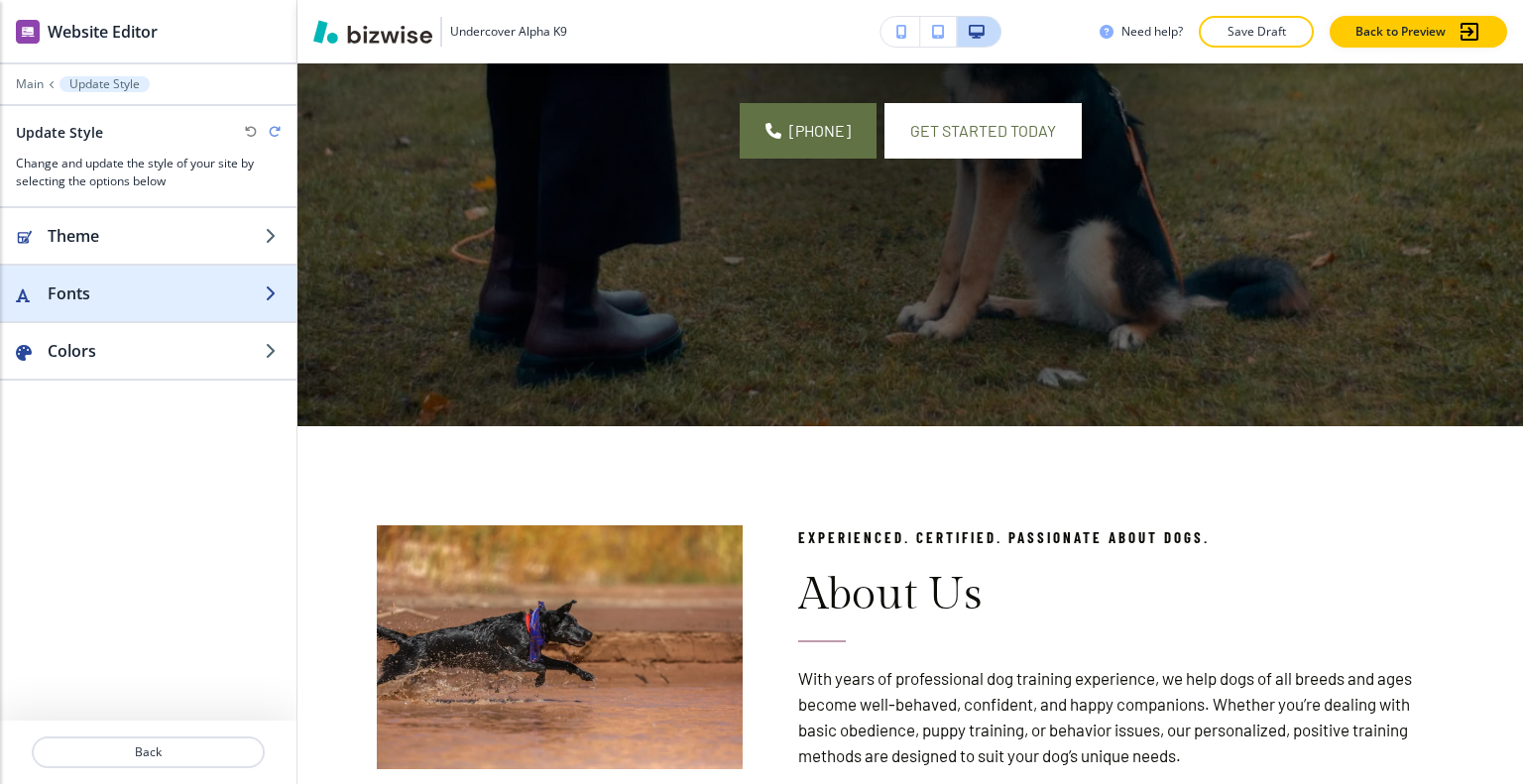 click on "Fonts" at bounding box center (156, 293) 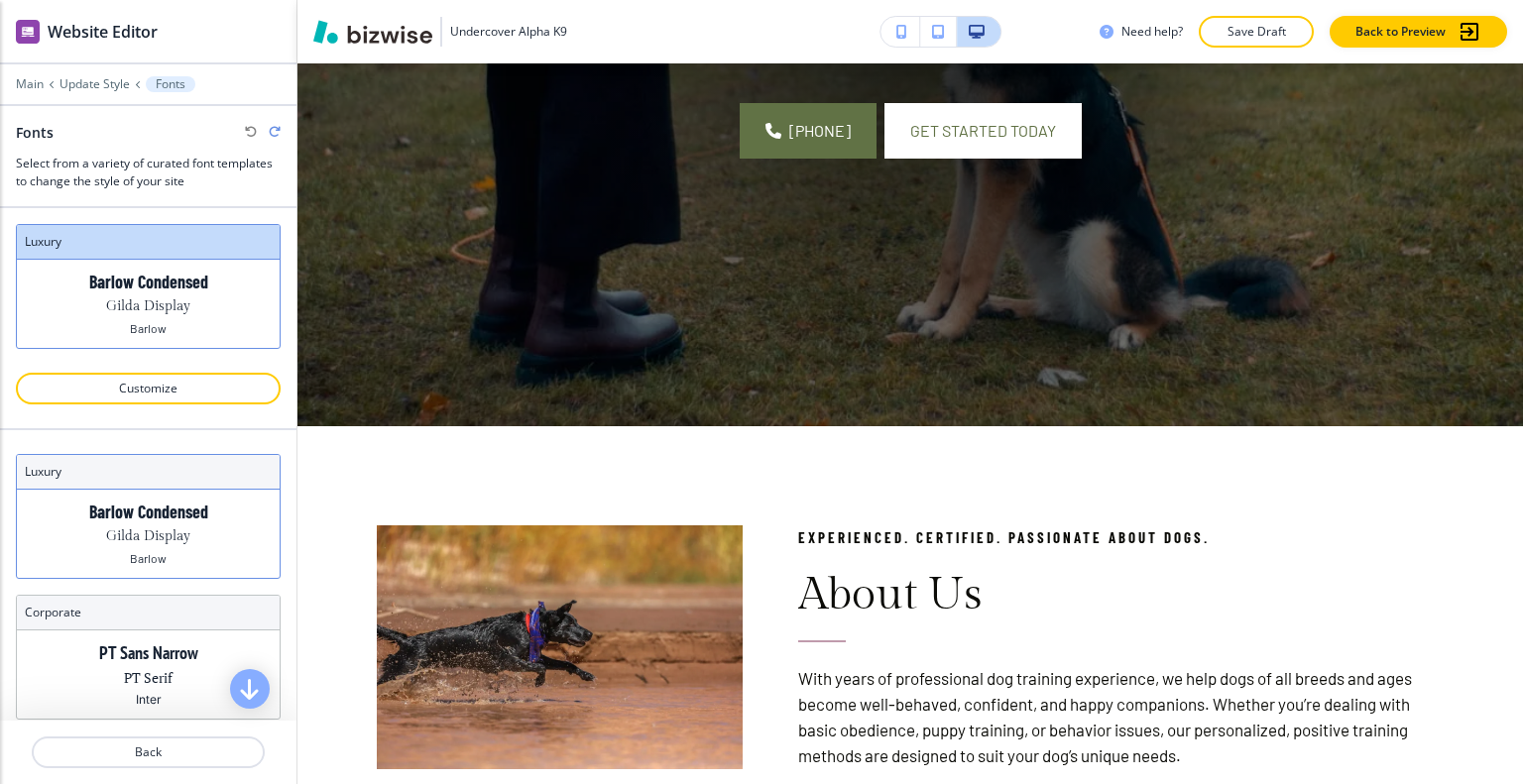 click on "Gilda Display" at bounding box center (148, 536) 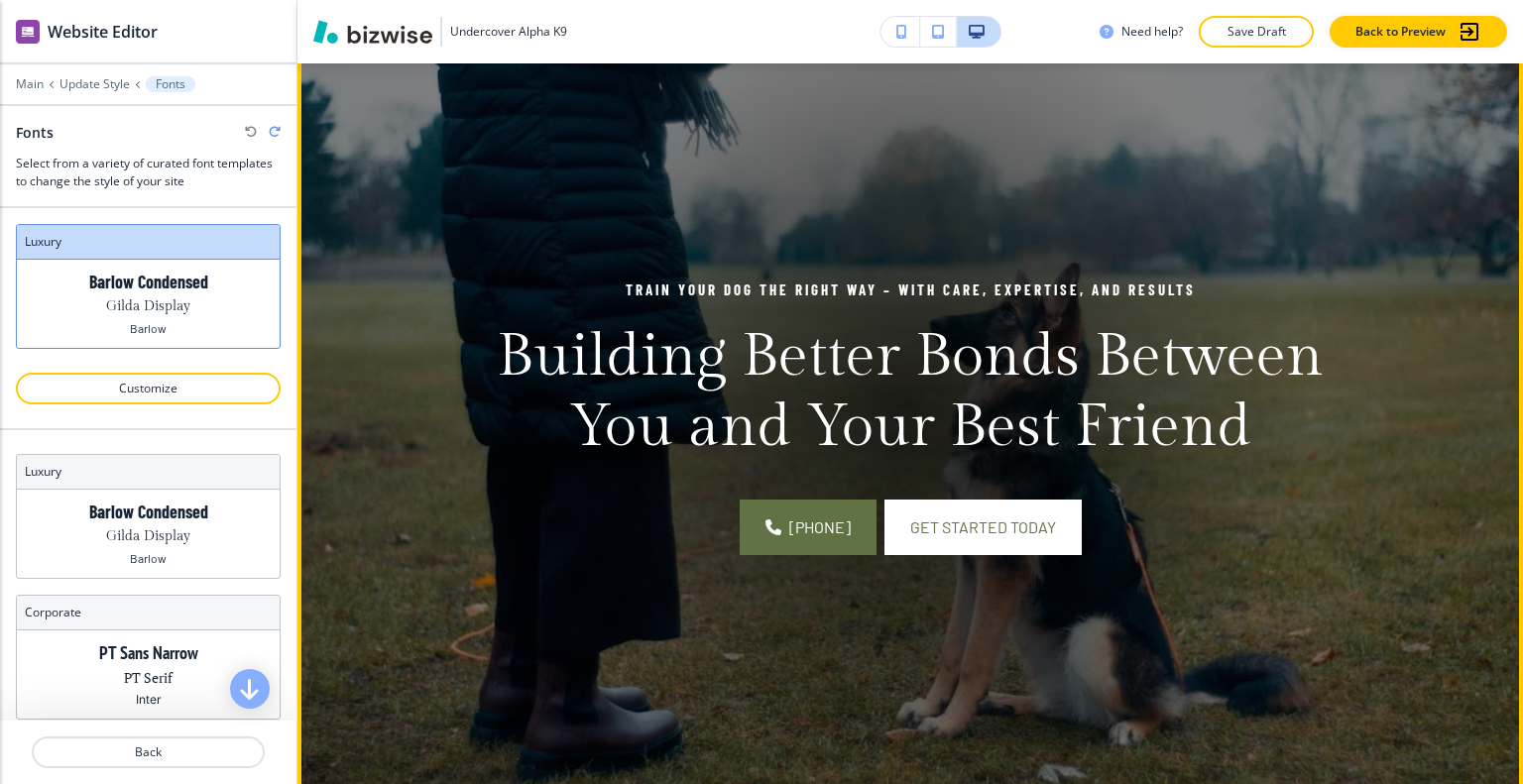 scroll, scrollTop: 0, scrollLeft: 0, axis: both 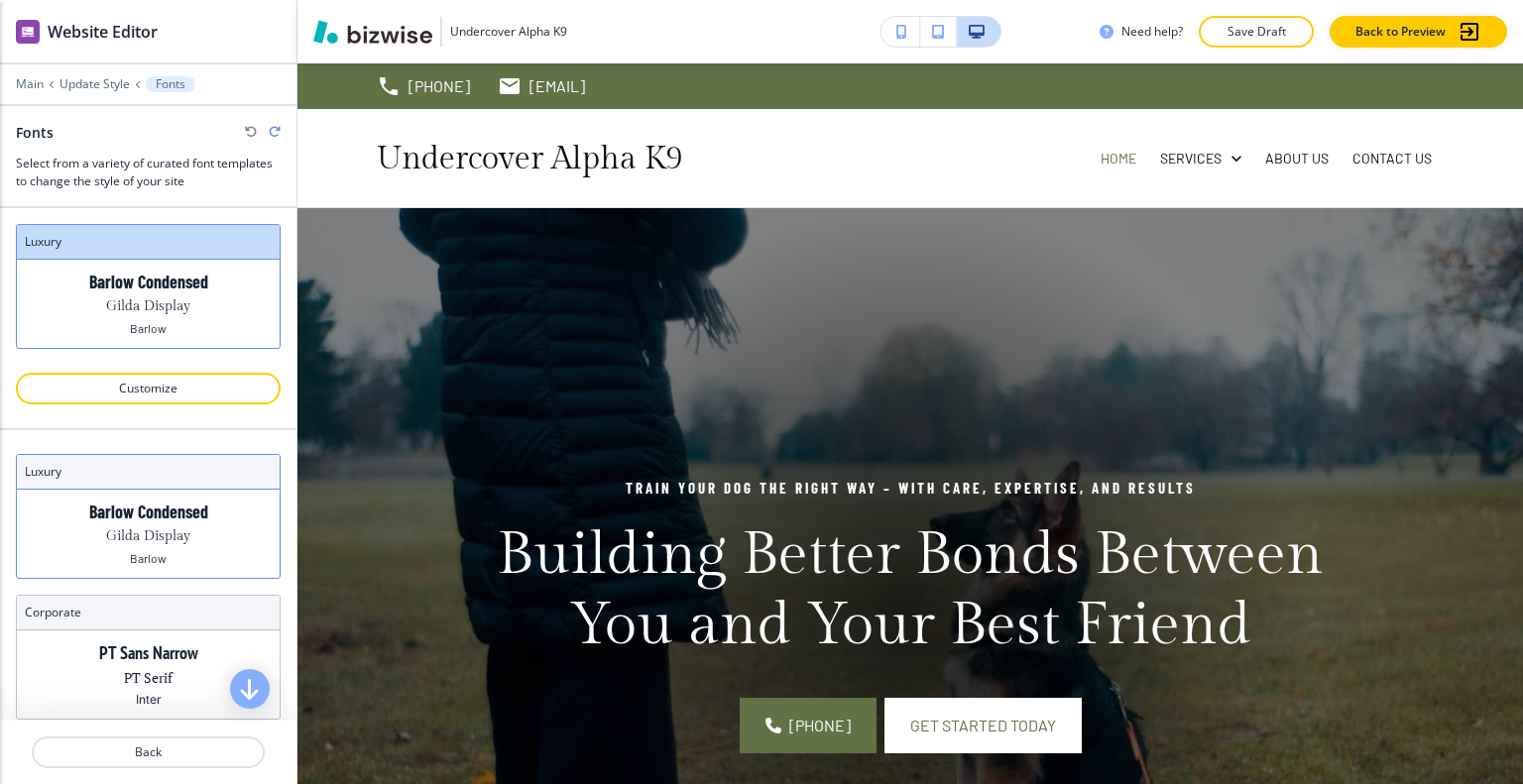 click on "Gilda Display" at bounding box center (148, 536) 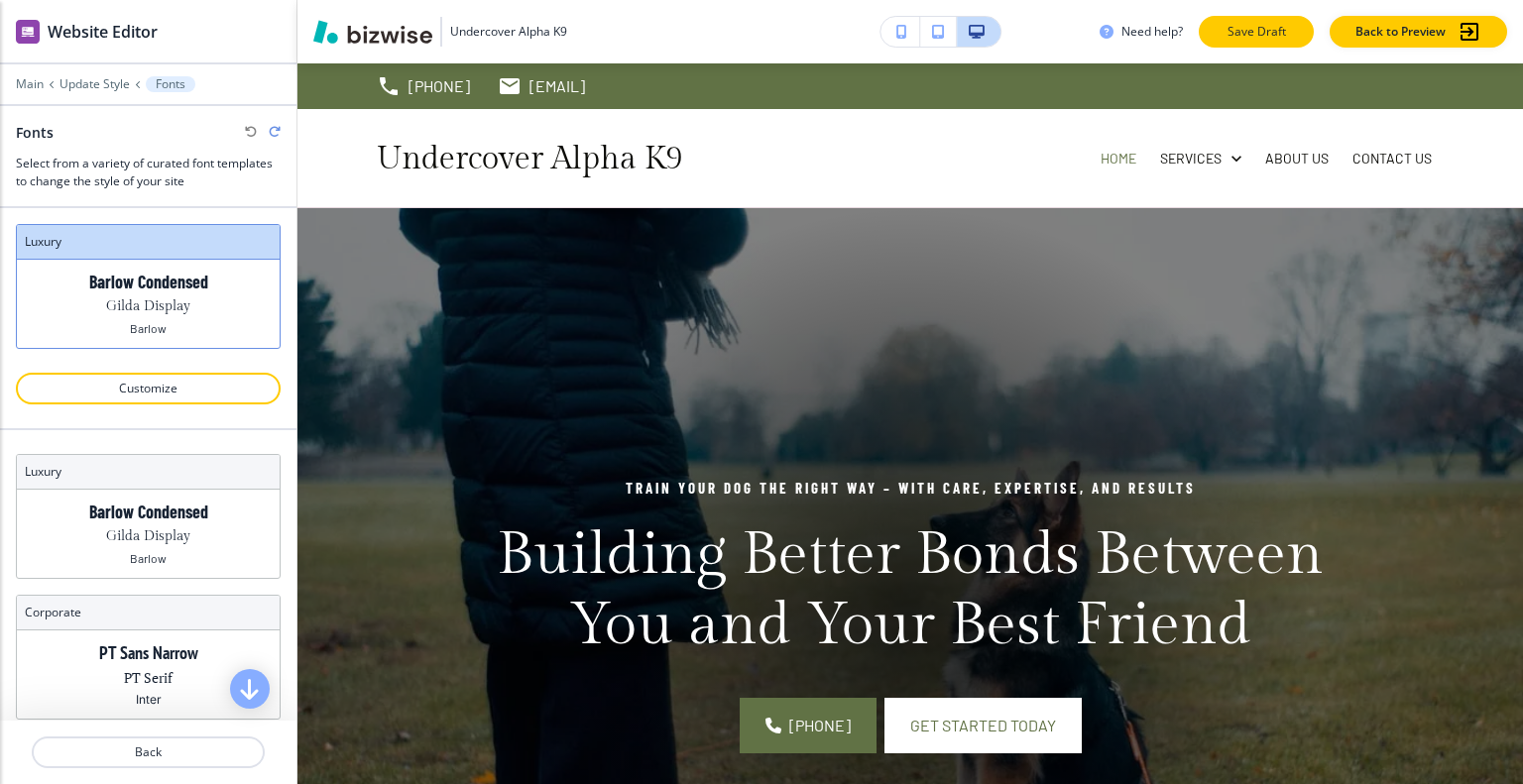 click on "Save Draft" at bounding box center [1256, 32] 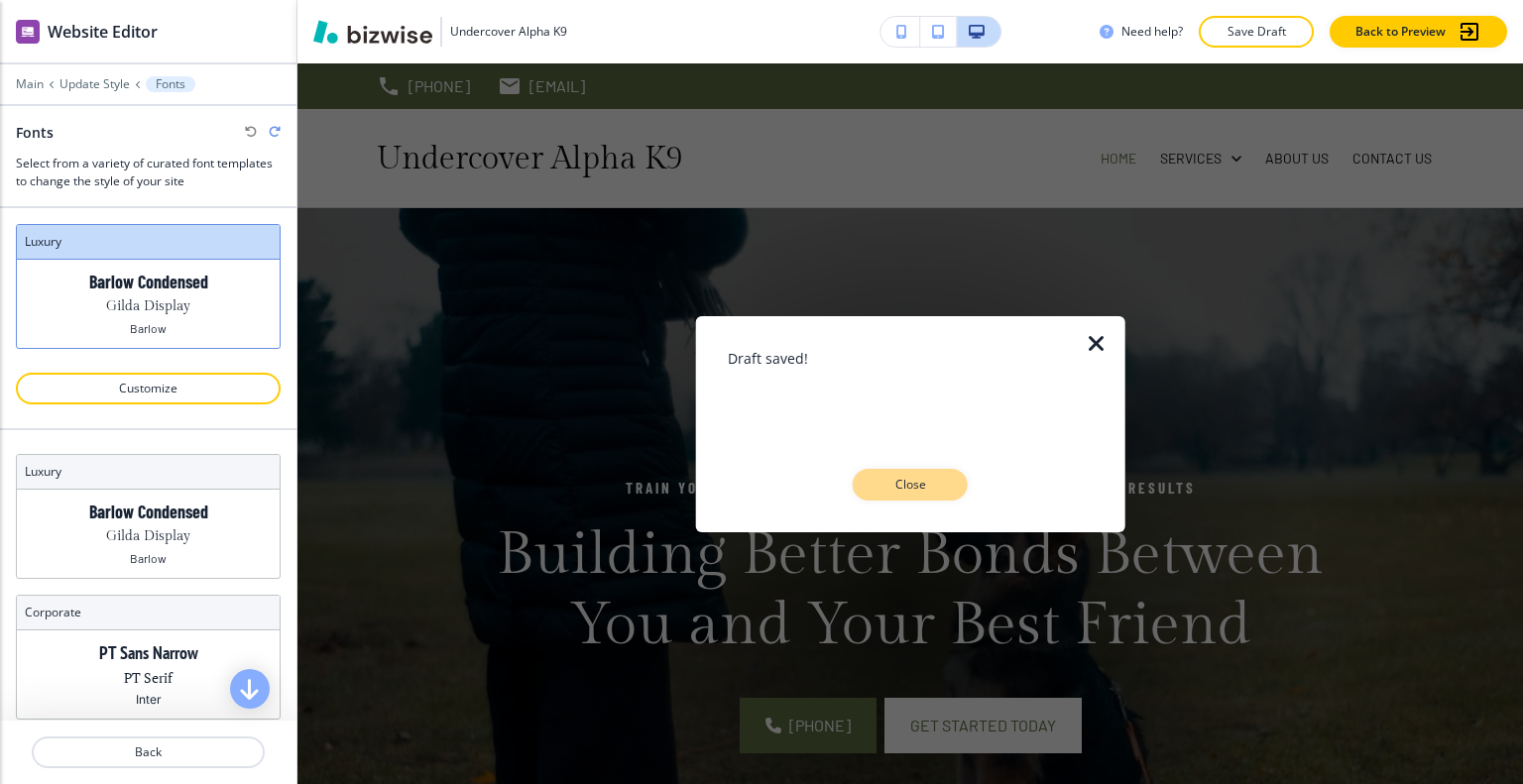 click on "Close" at bounding box center [910, 485] 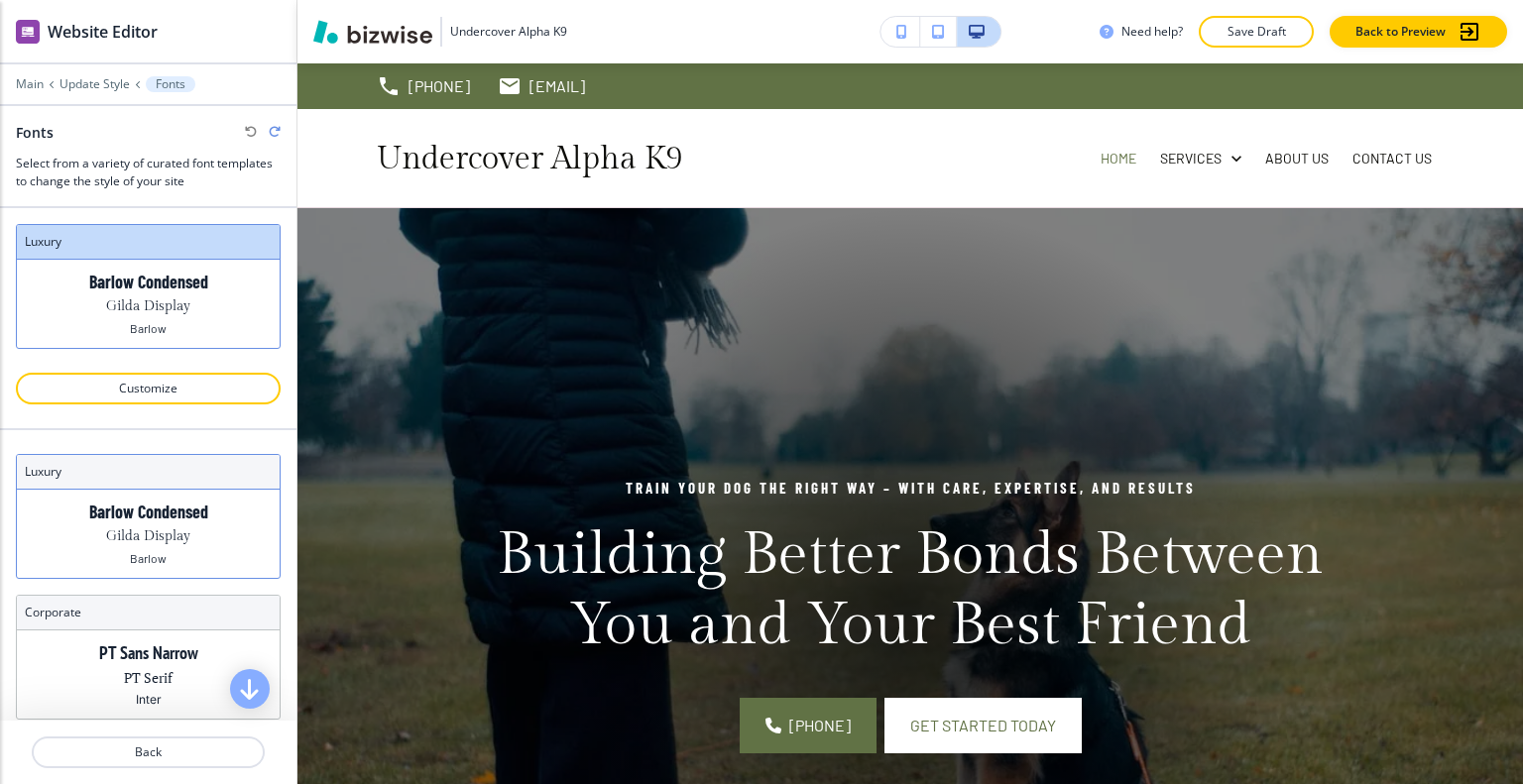 click on "Barlow Condensed Gilda Display Barlow" at bounding box center [148, 533] 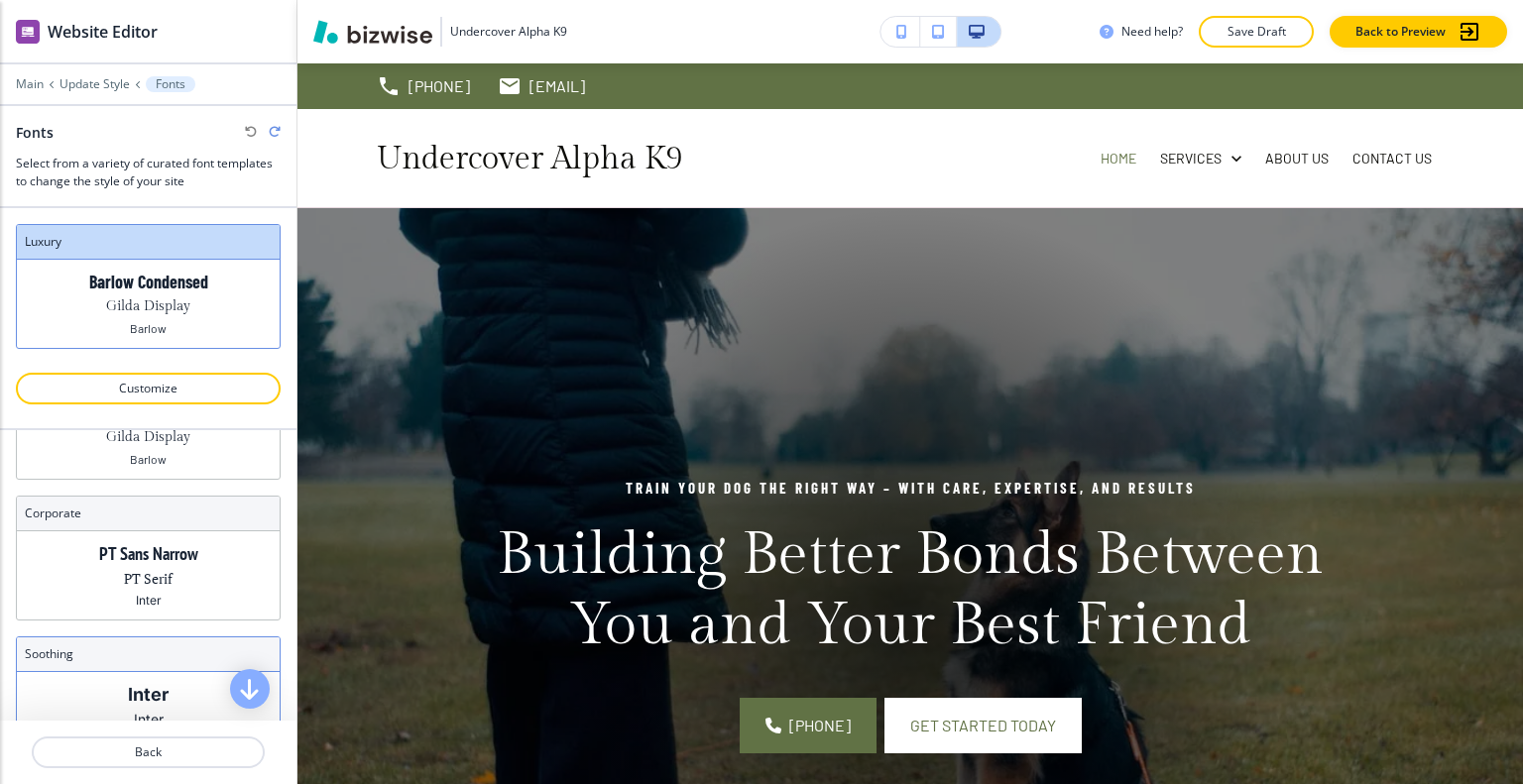 scroll, scrollTop: 174, scrollLeft: 0, axis: vertical 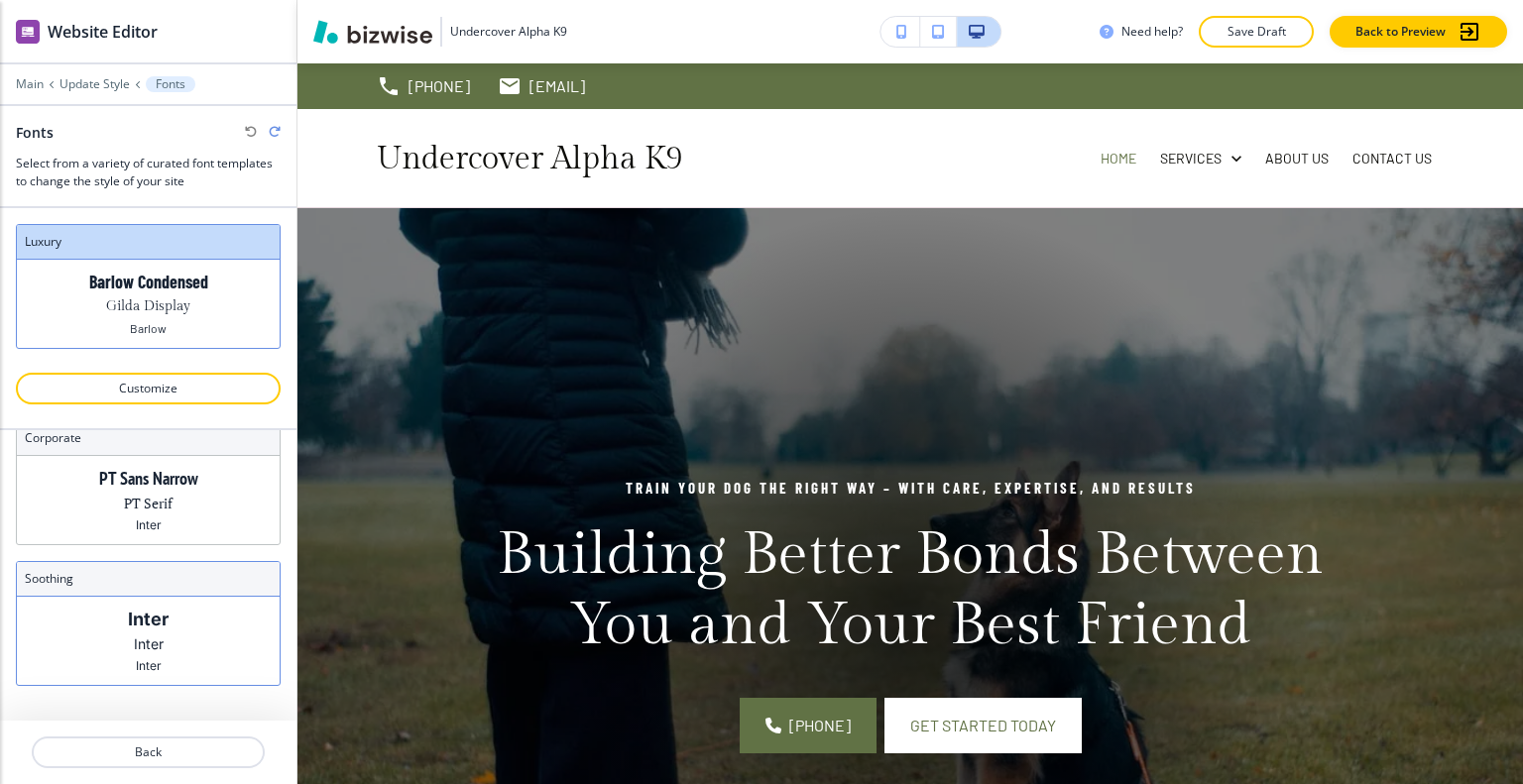 click on "Inter Inter Inter" at bounding box center [148, 640] 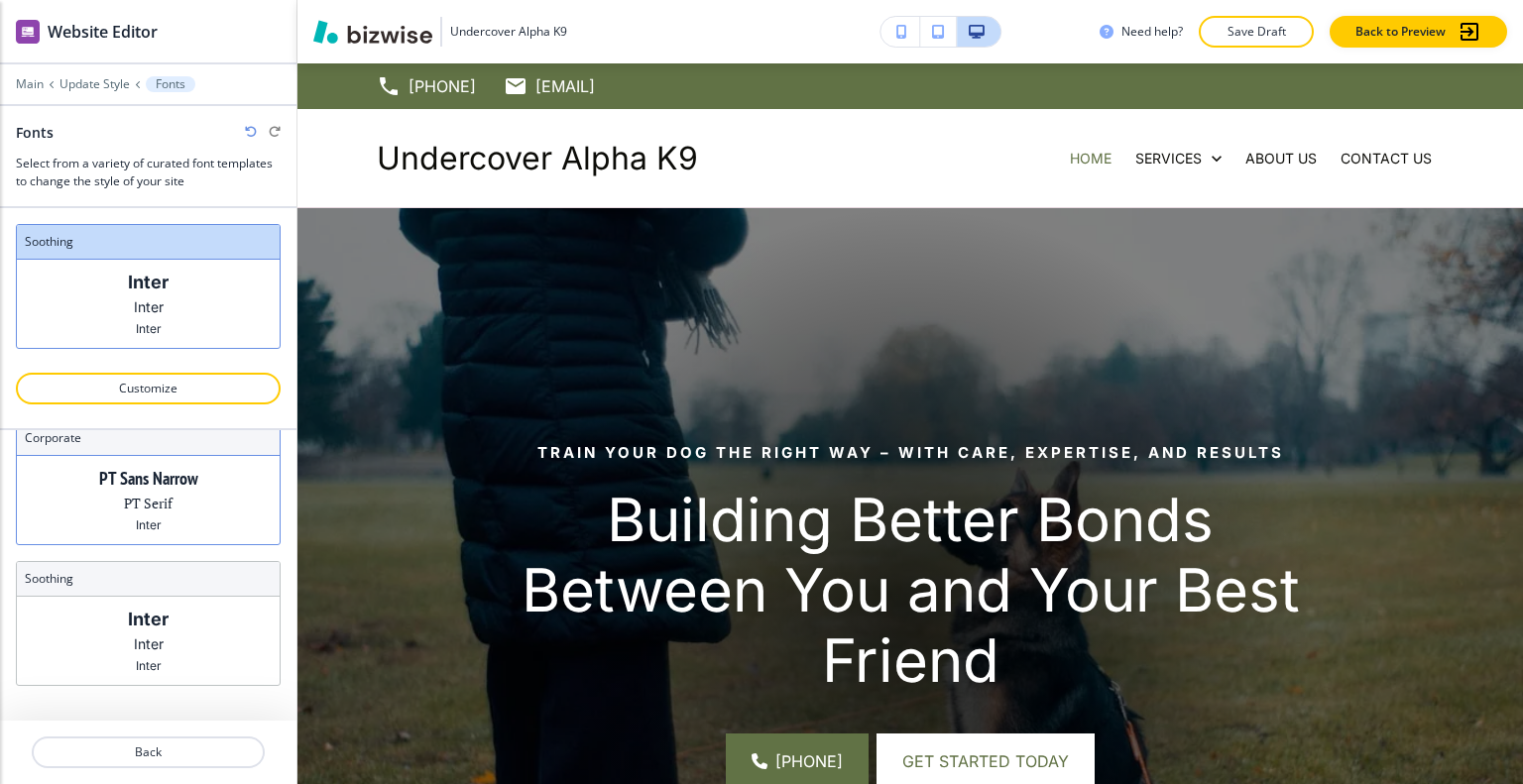 click on "PT Sans Narrow PT Serif Inter" at bounding box center [148, 500] 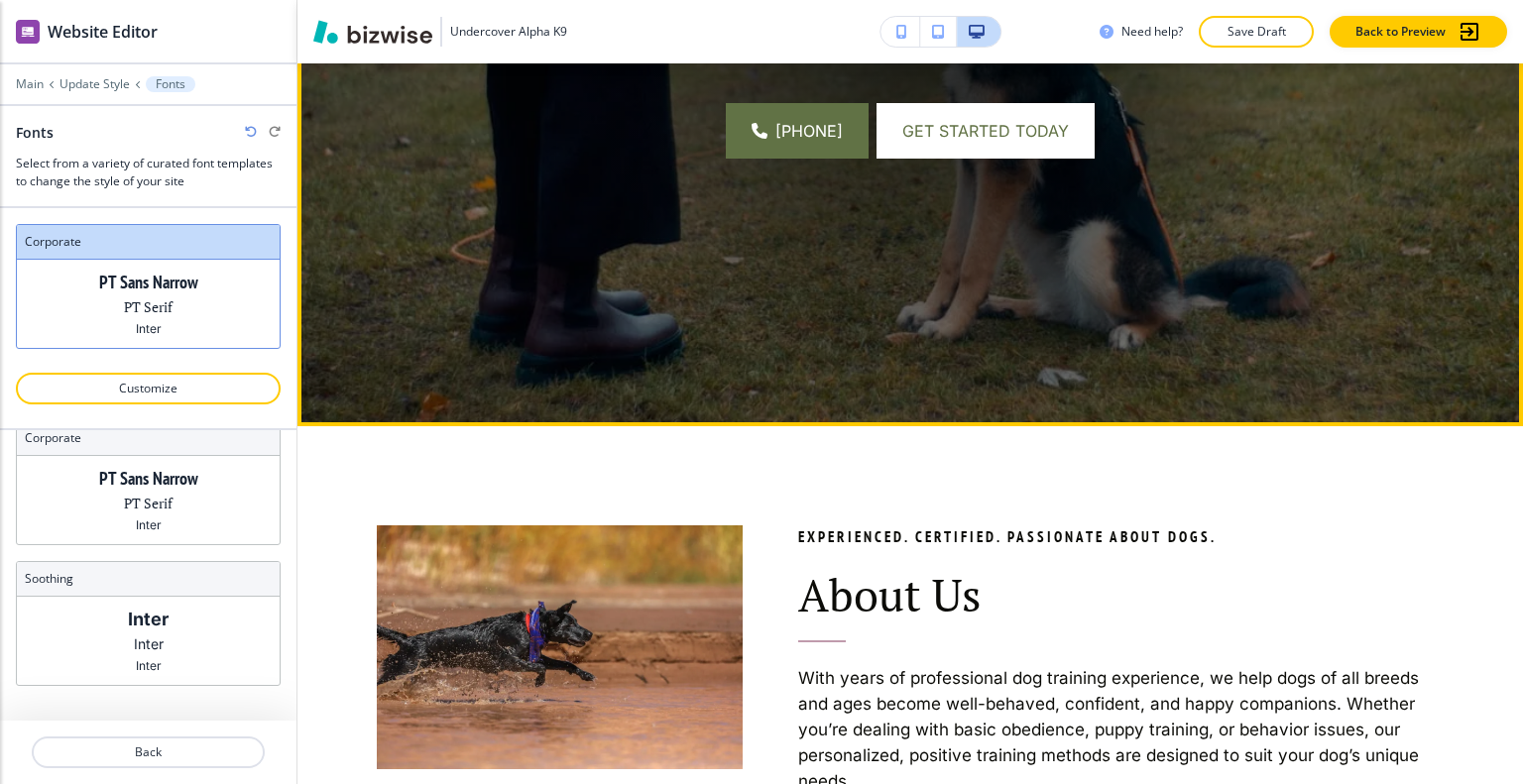 scroll, scrollTop: 793, scrollLeft: 0, axis: vertical 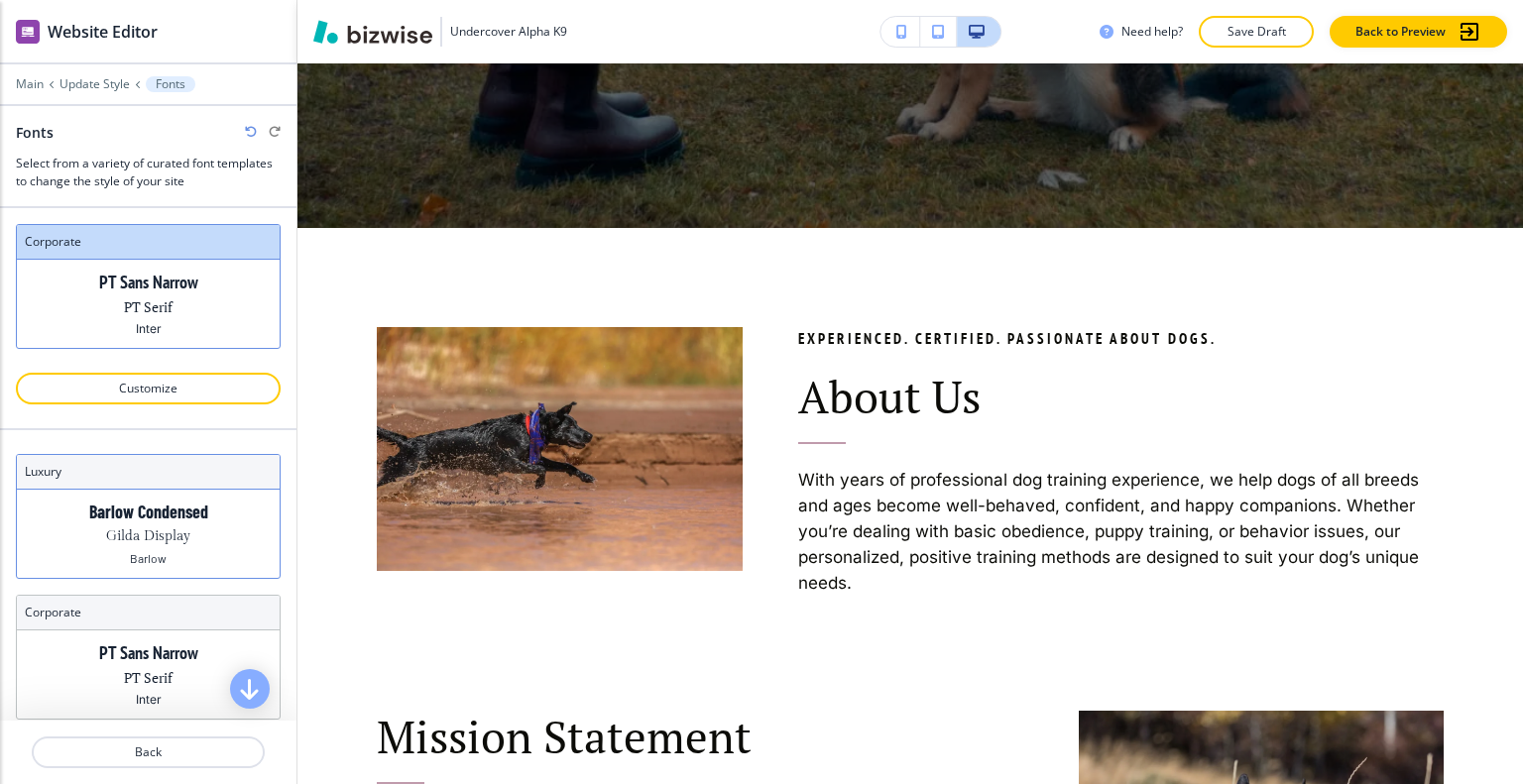 click on "Barlow Condensed" at bounding box center (149, 511) 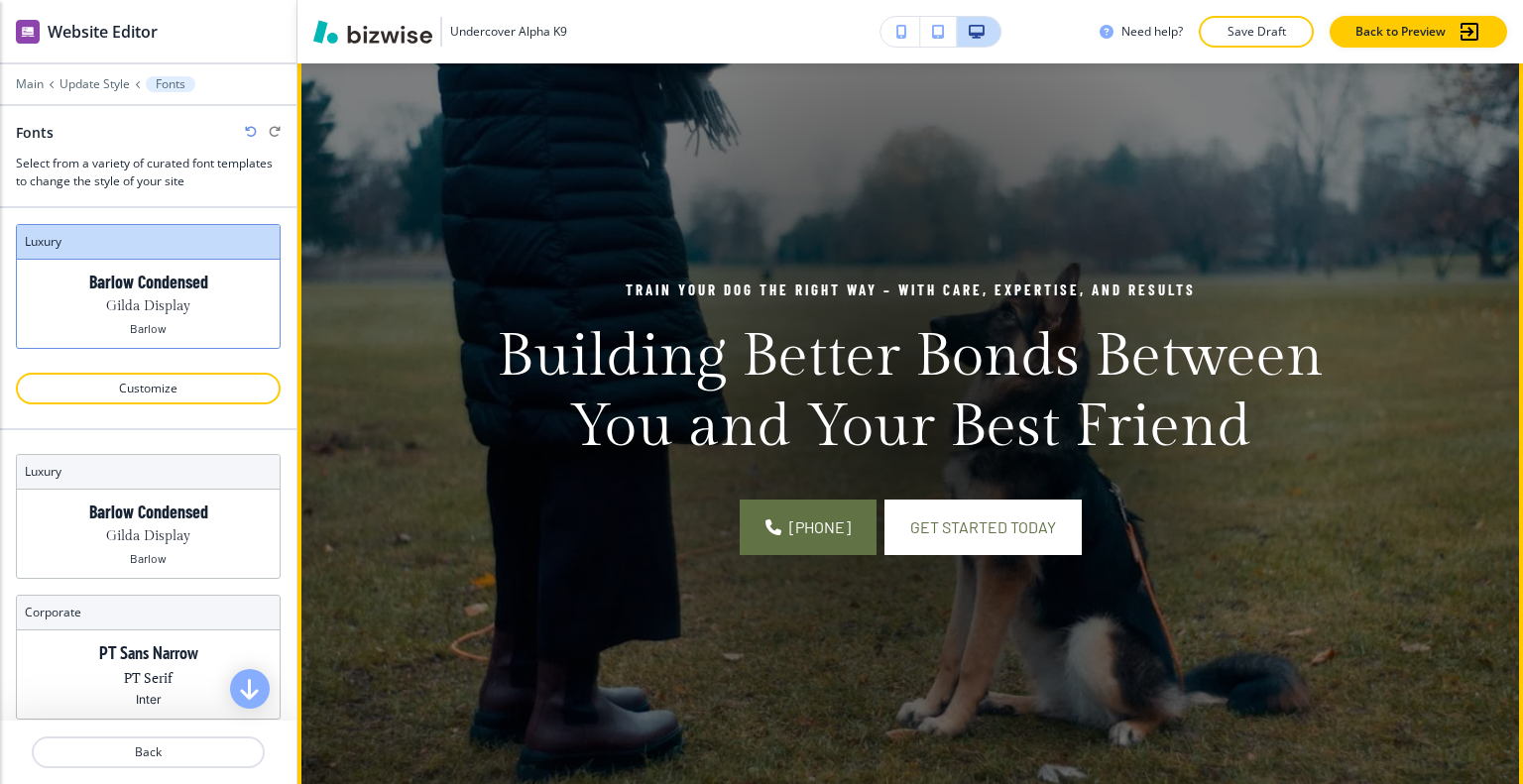 scroll, scrollTop: 0, scrollLeft: 0, axis: both 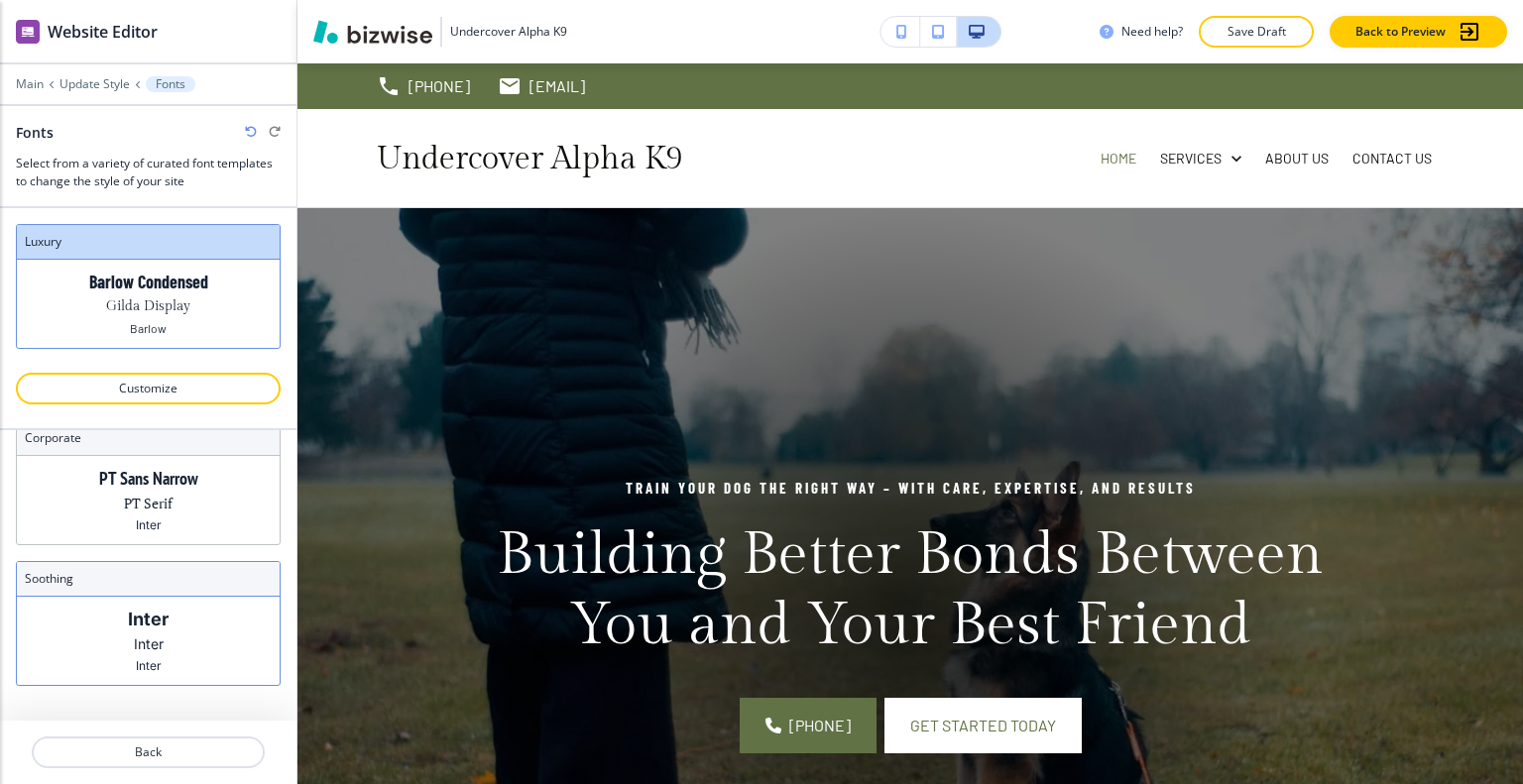 click on "Inter" at bounding box center (148, 618) 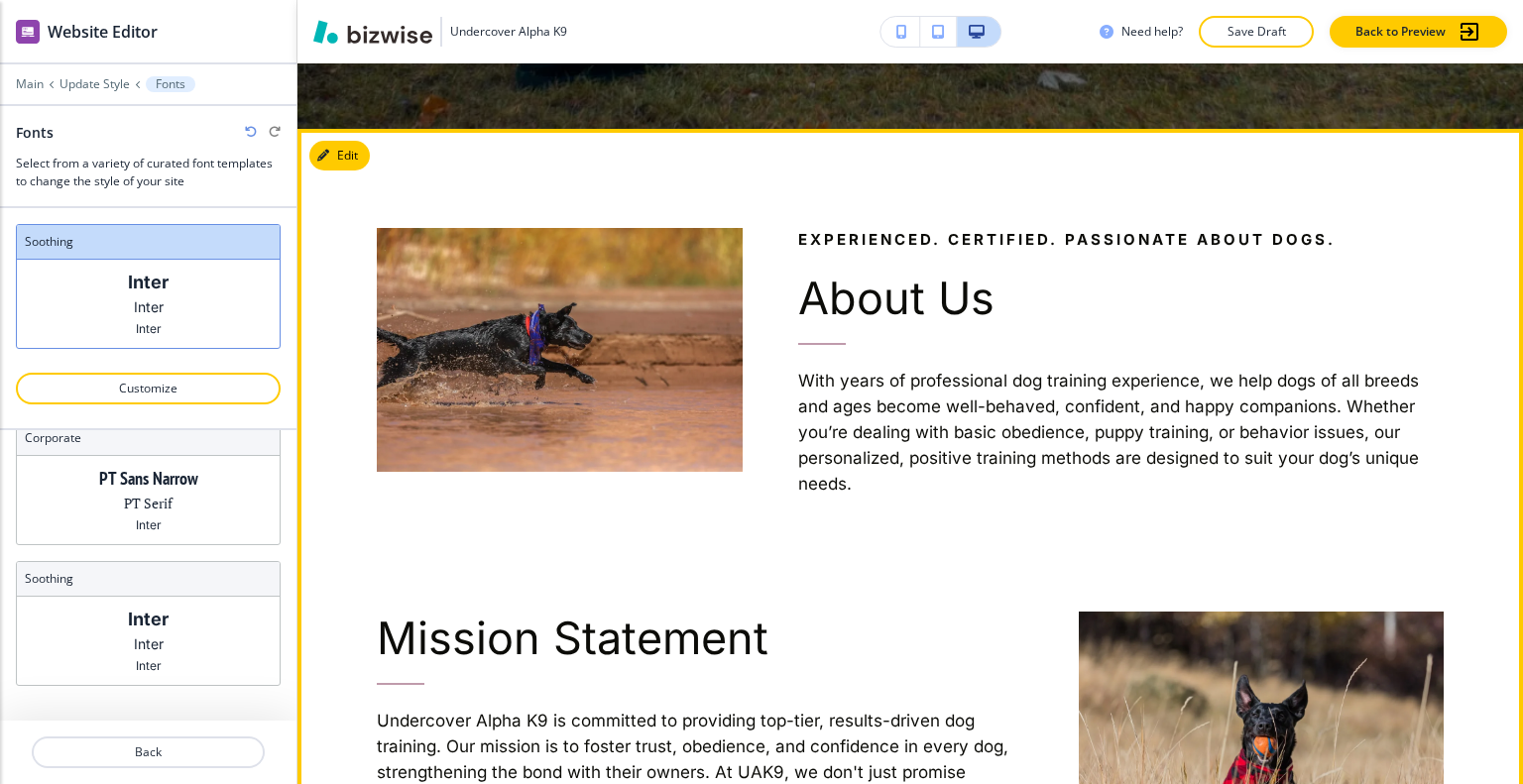 scroll, scrollTop: 1388, scrollLeft: 0, axis: vertical 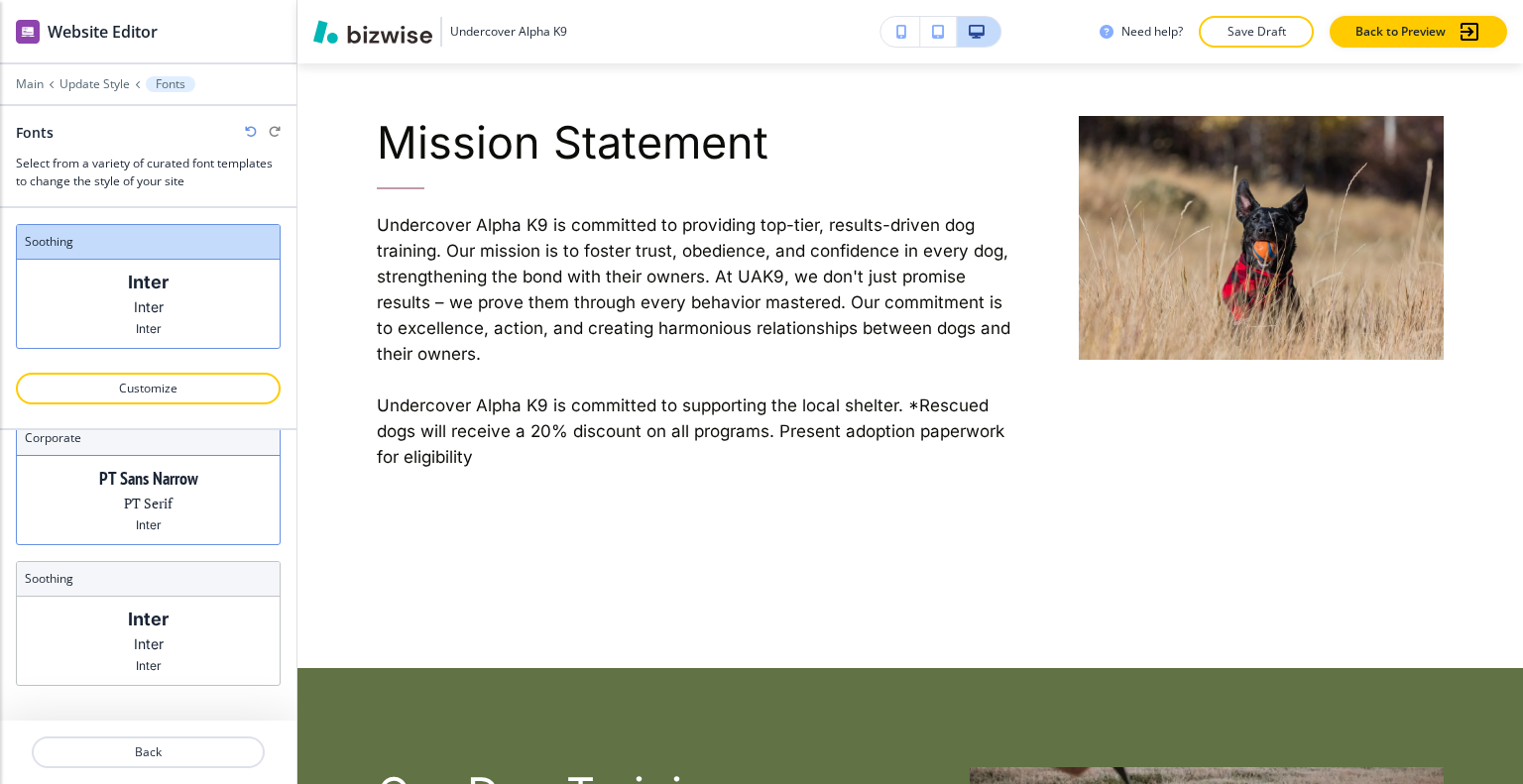 click on "PT Sans Narrow PT Serif Inter" at bounding box center (148, 500) 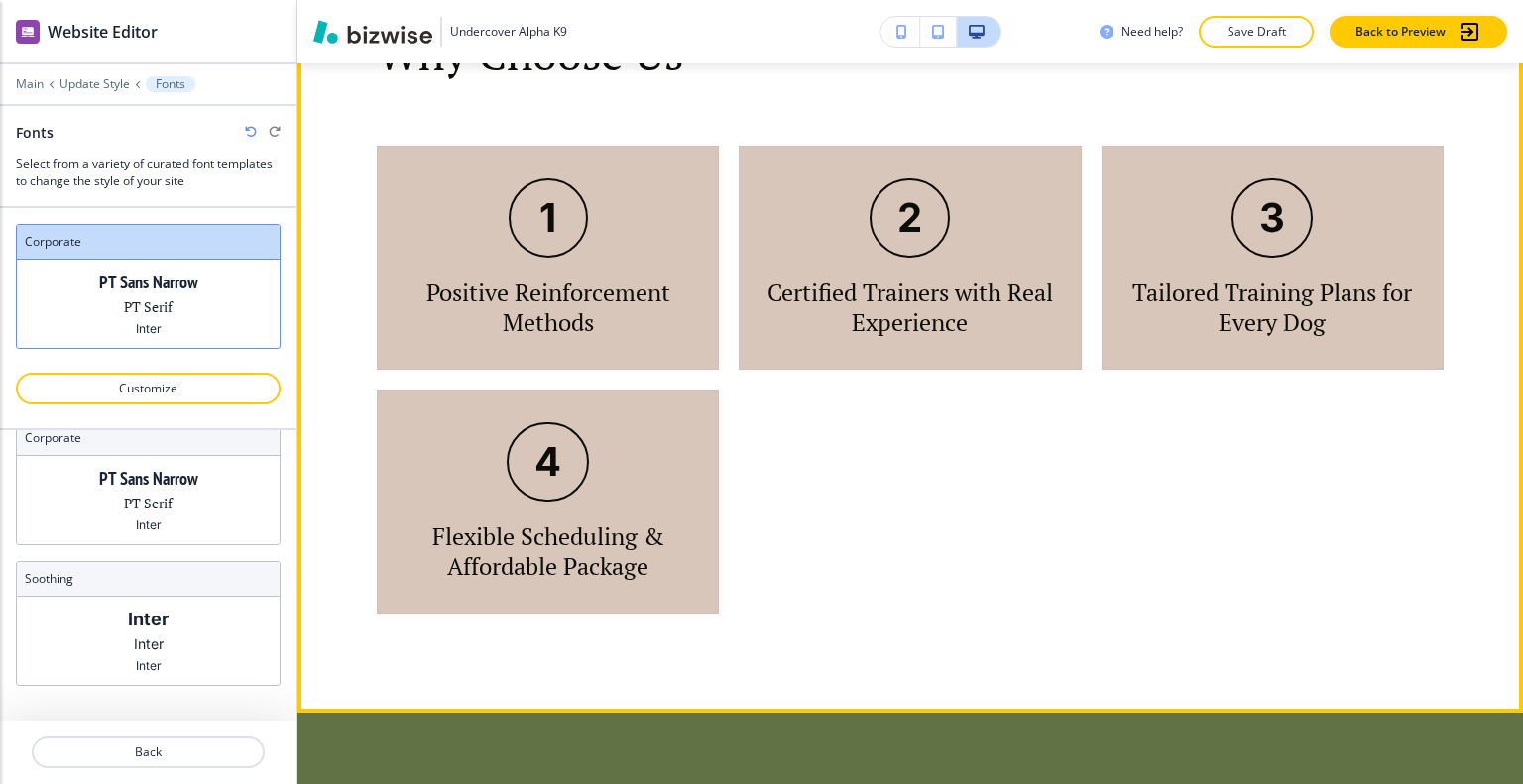 scroll, scrollTop: 4163, scrollLeft: 0, axis: vertical 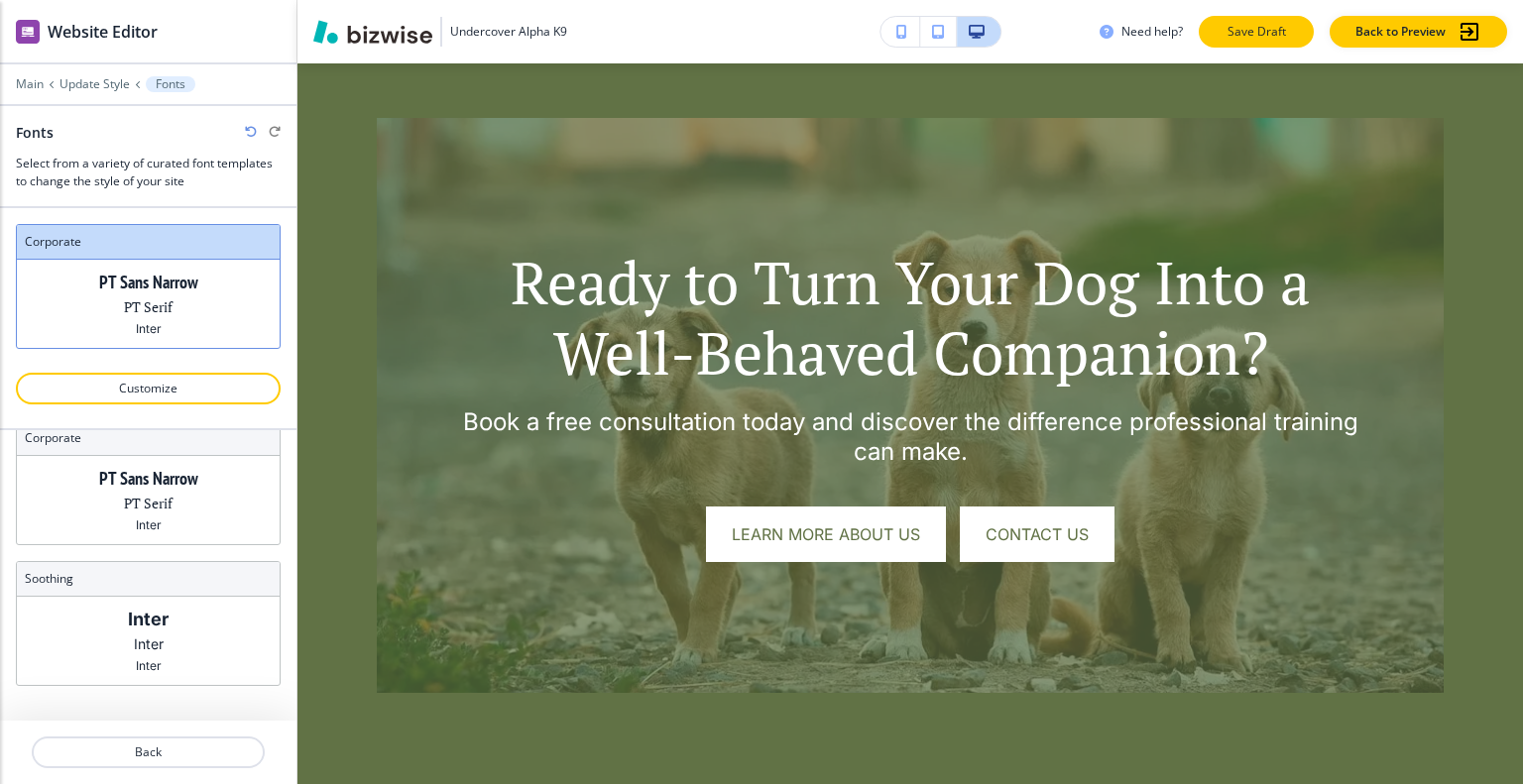 click on "Save Draft" at bounding box center (1256, 32) 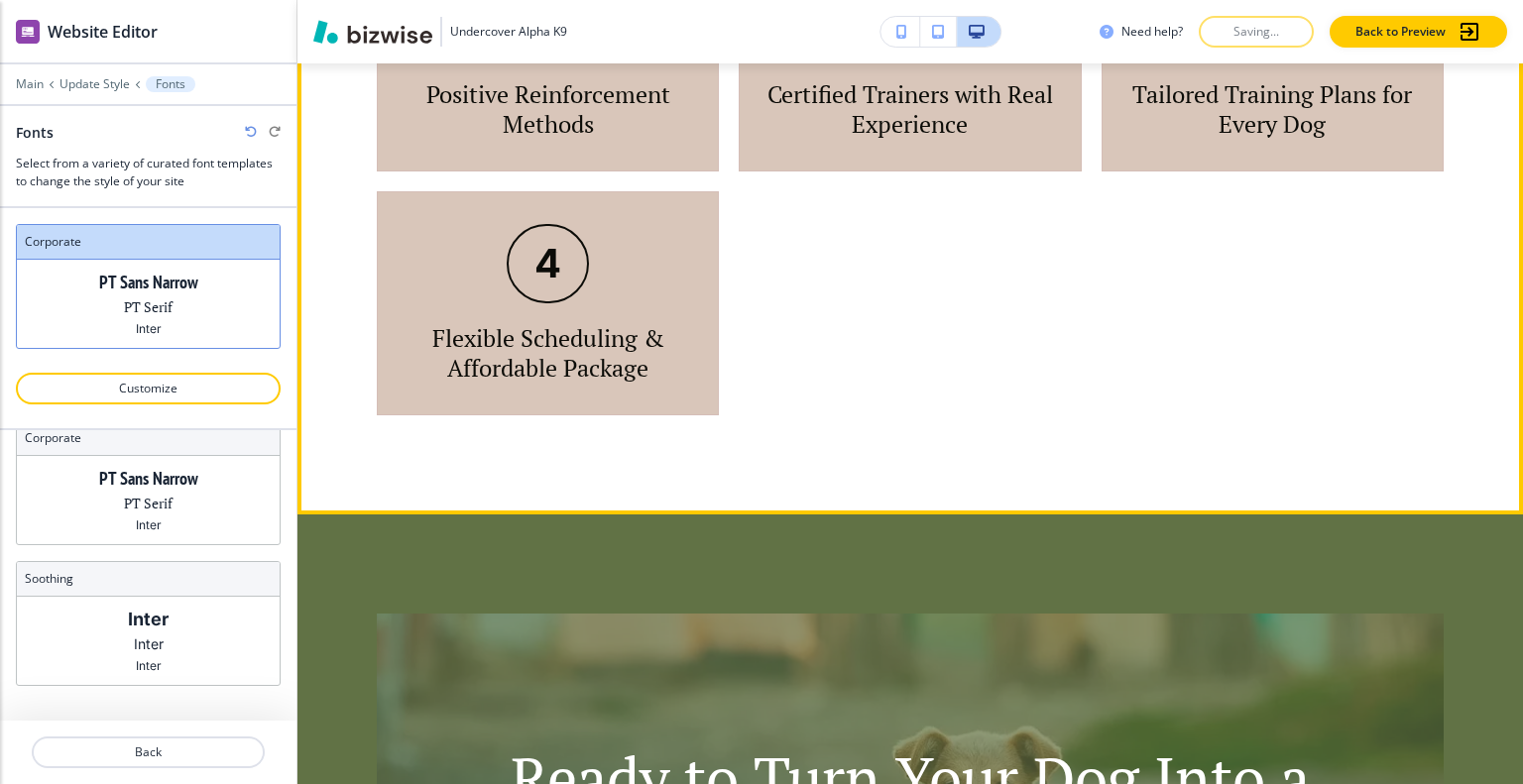 scroll, scrollTop: 3073, scrollLeft: 0, axis: vertical 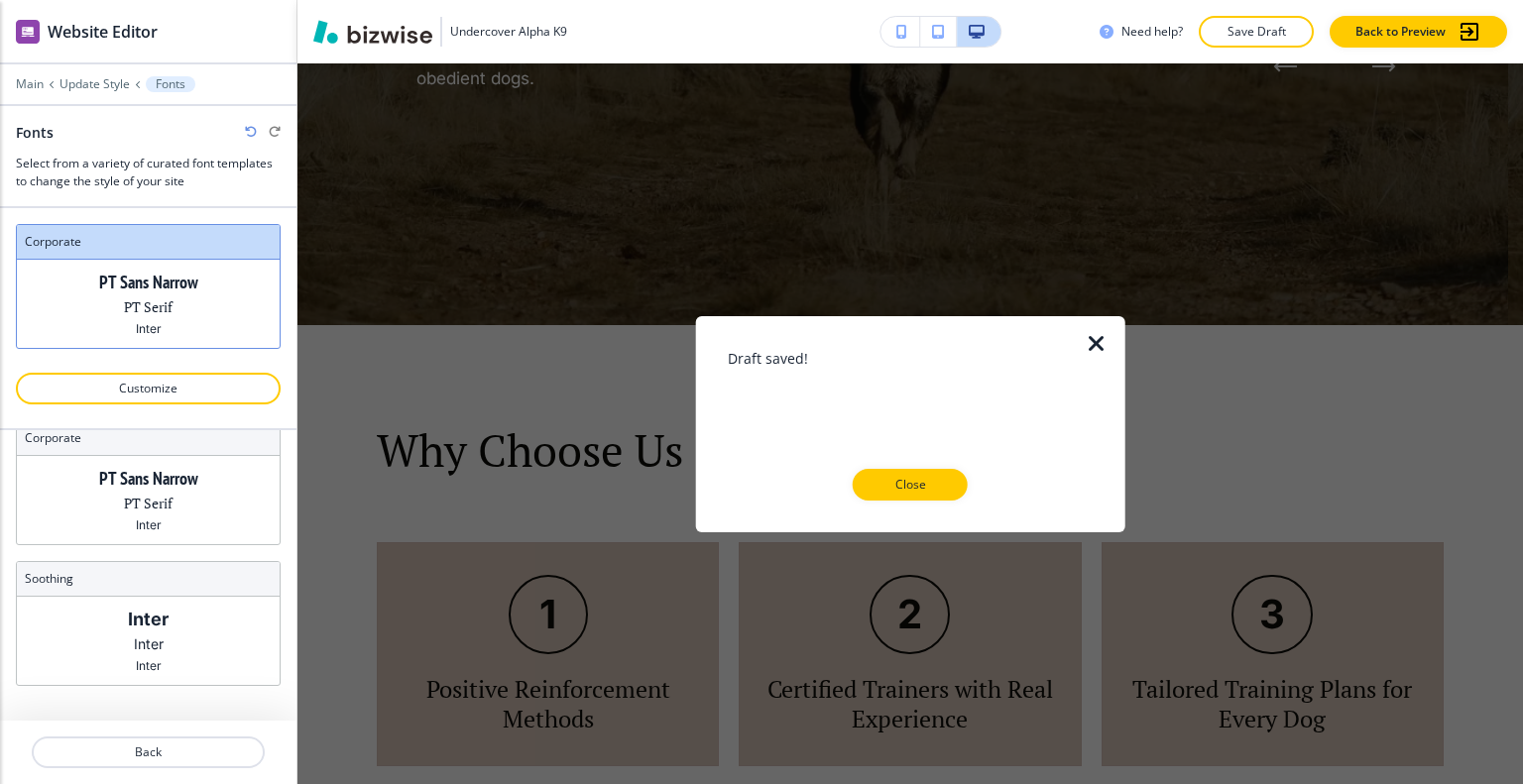 click on "Close" at bounding box center (910, 485) 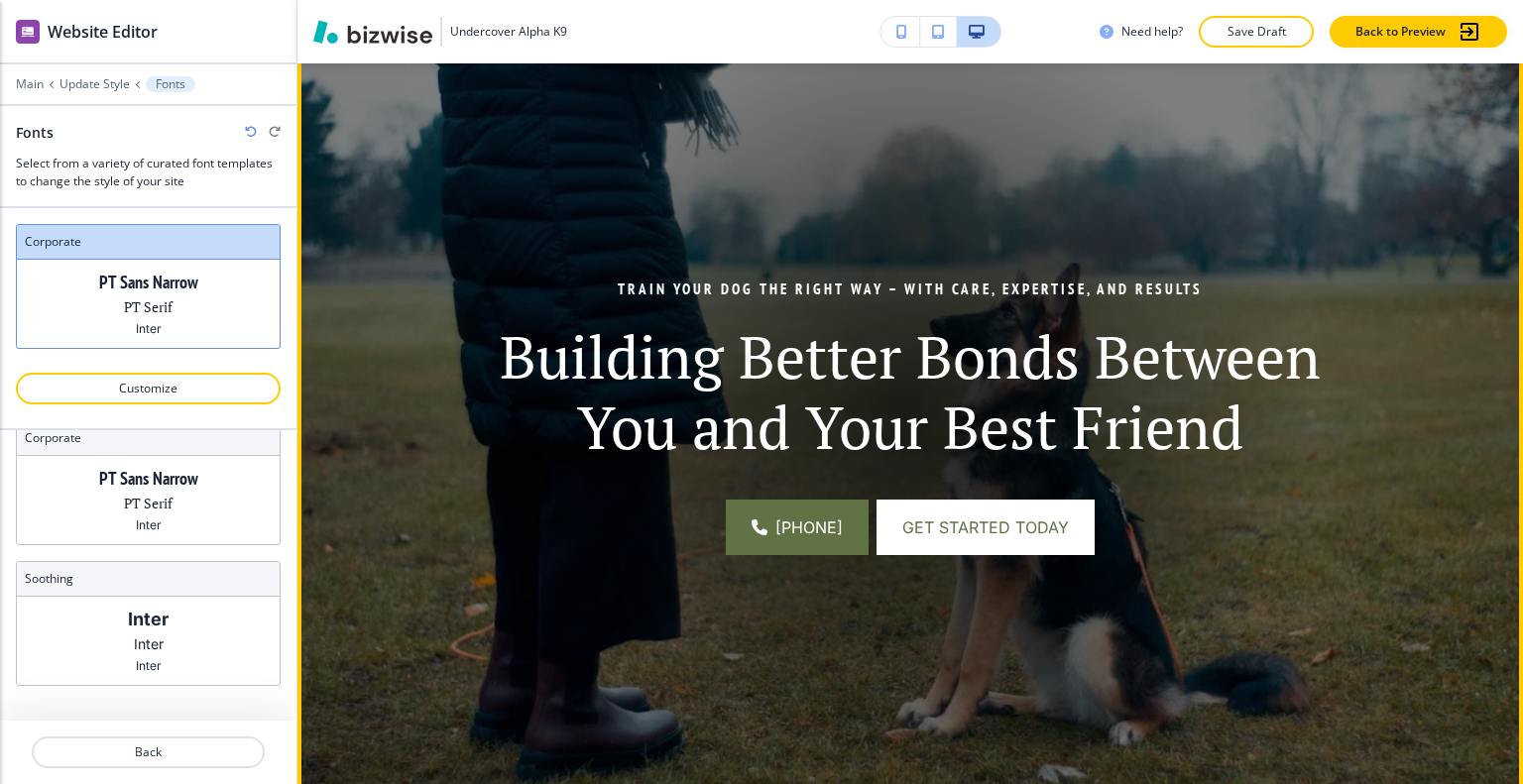 scroll, scrollTop: 0, scrollLeft: 0, axis: both 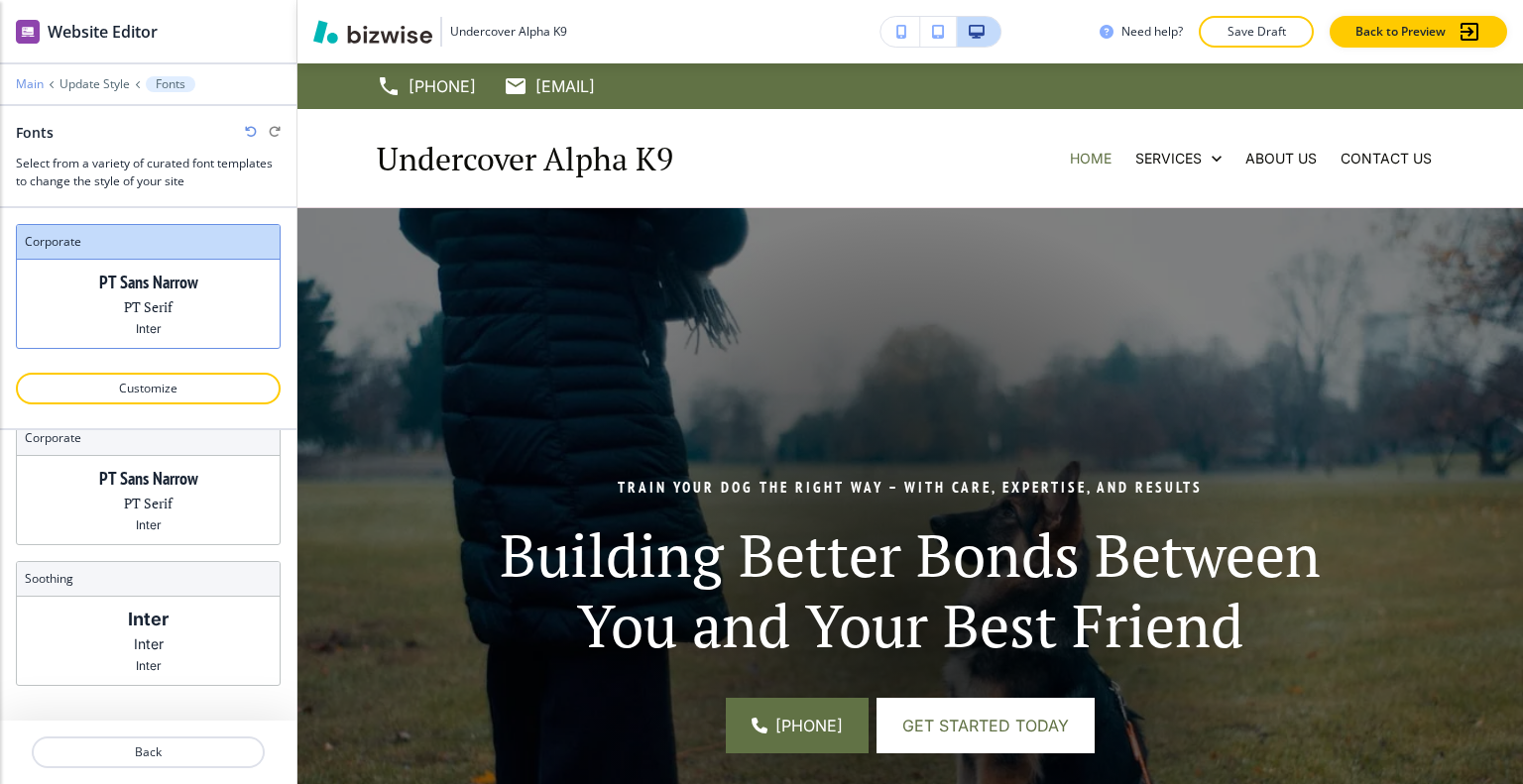 click on "Main" at bounding box center (30, 84) 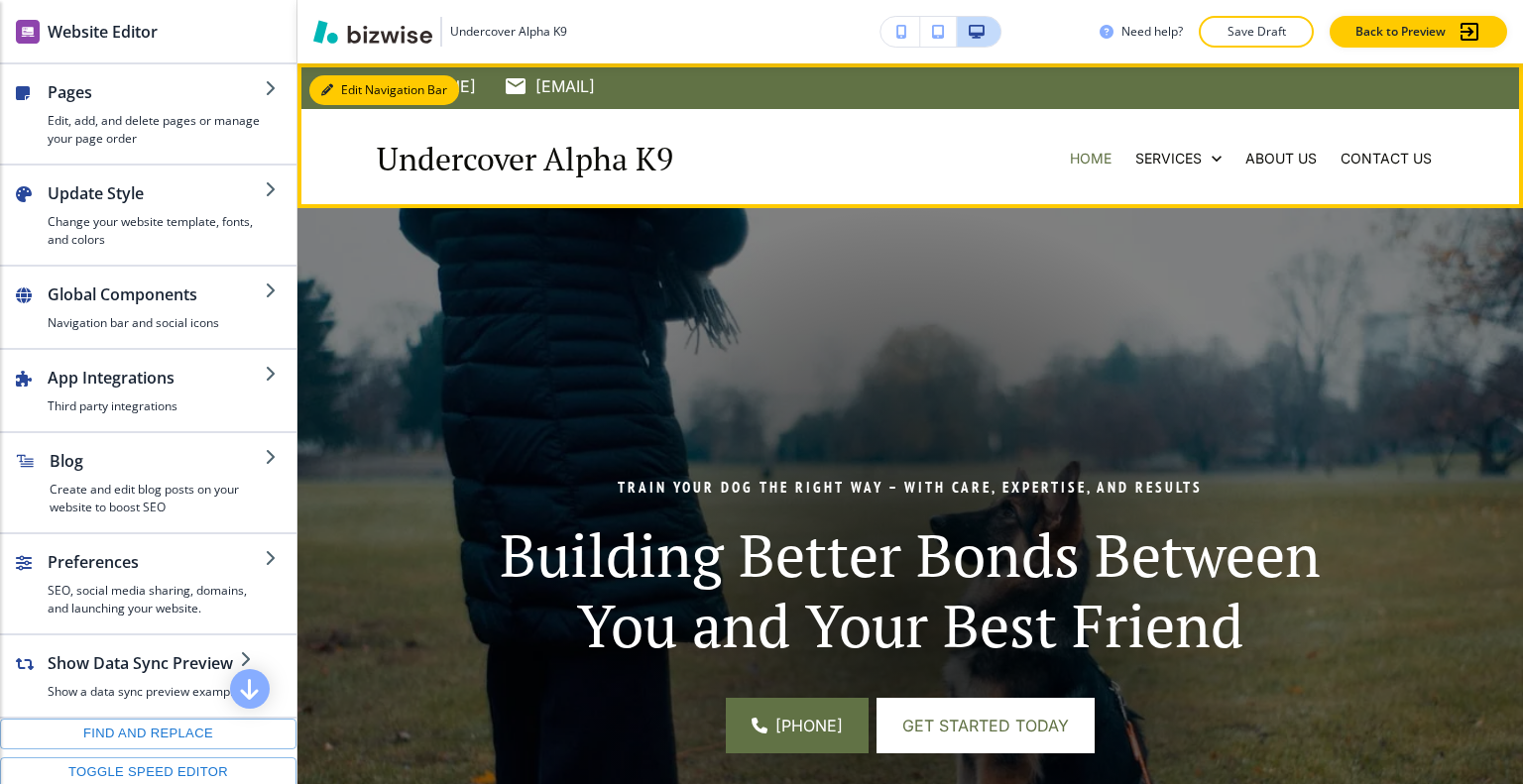 click on "Edit Navigation Bar" at bounding box center (384, 90) 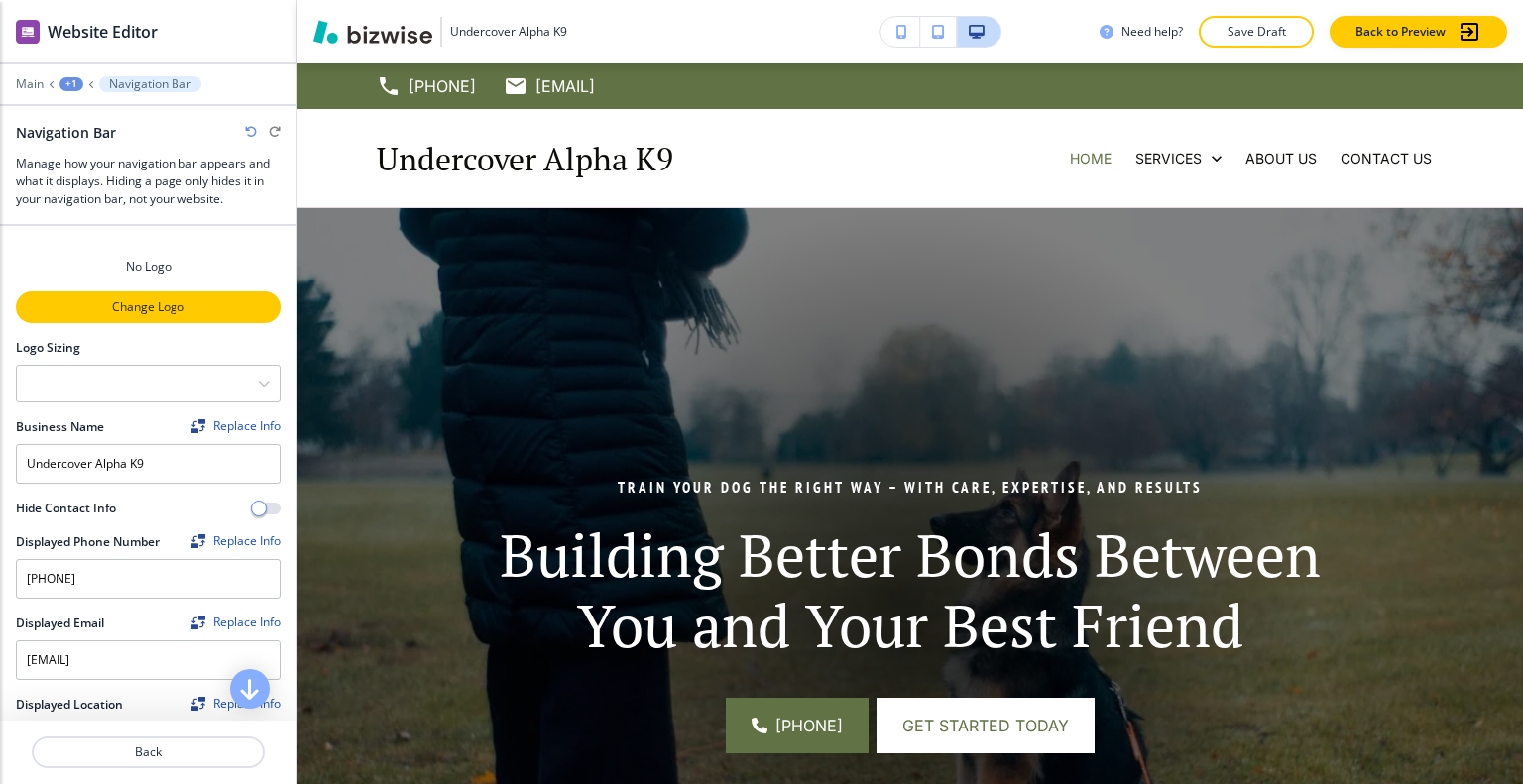 click on "Change Logo" at bounding box center [148, 307] 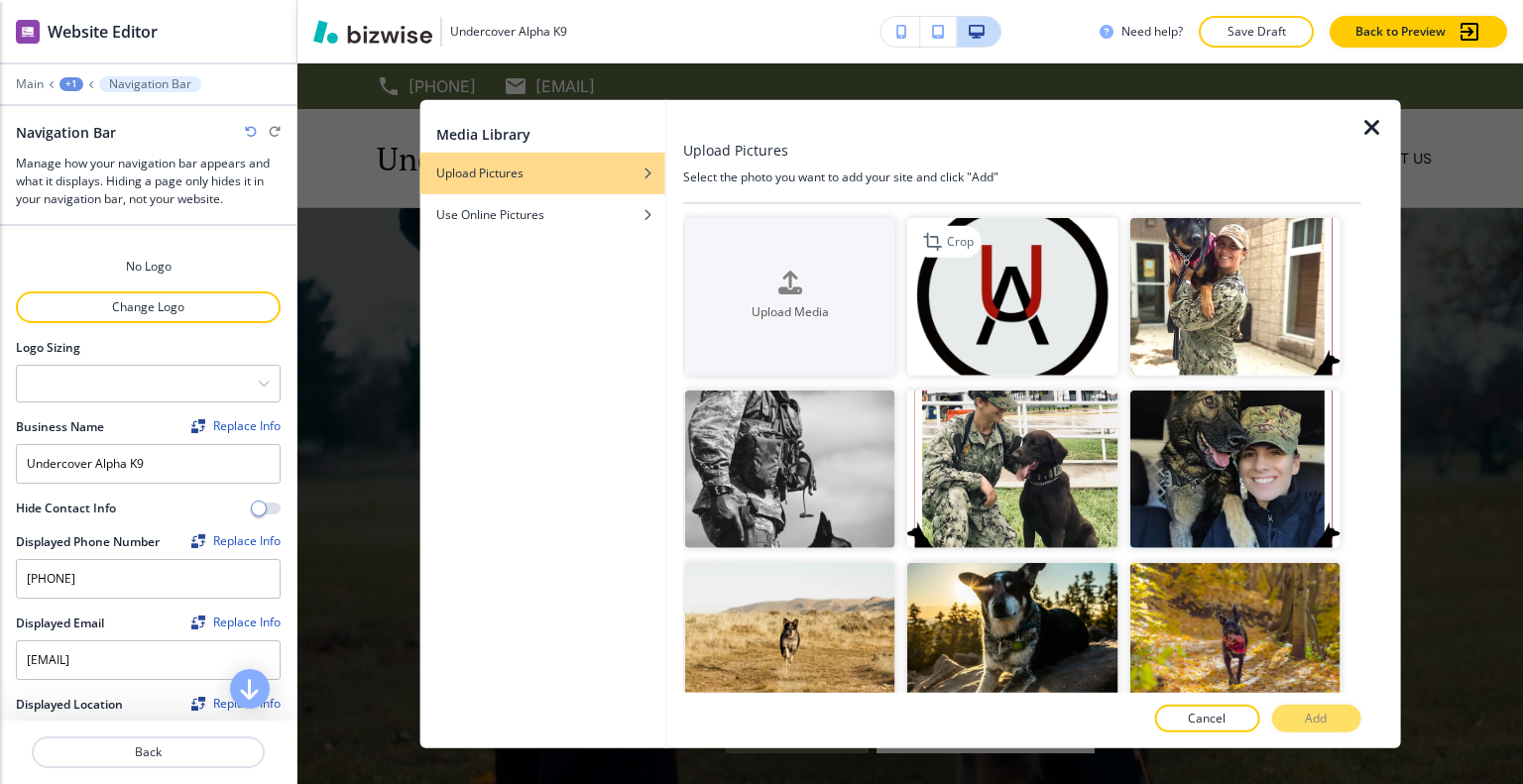 click at bounding box center [1012, 295] 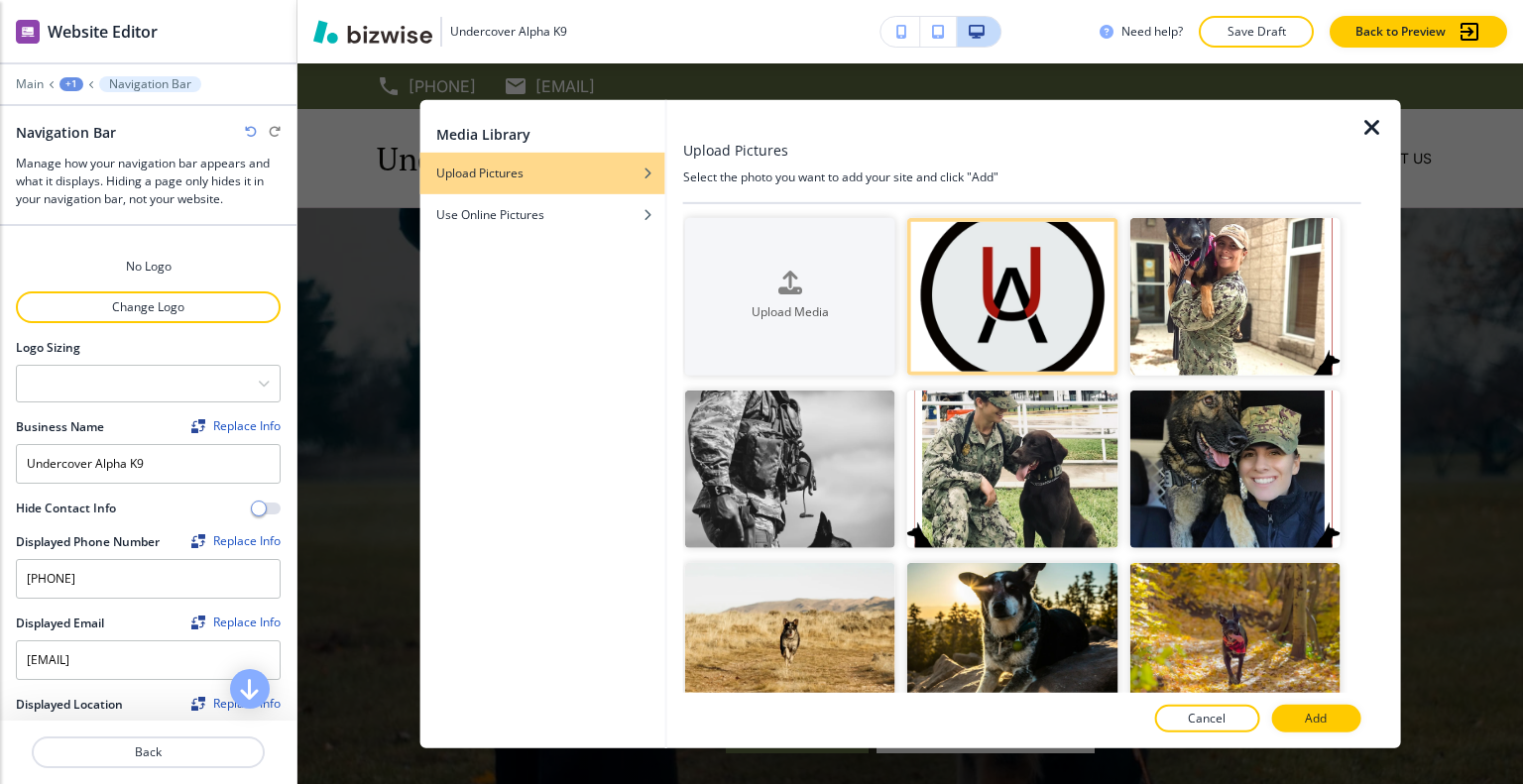 click on "Add" at bounding box center (1316, 719) 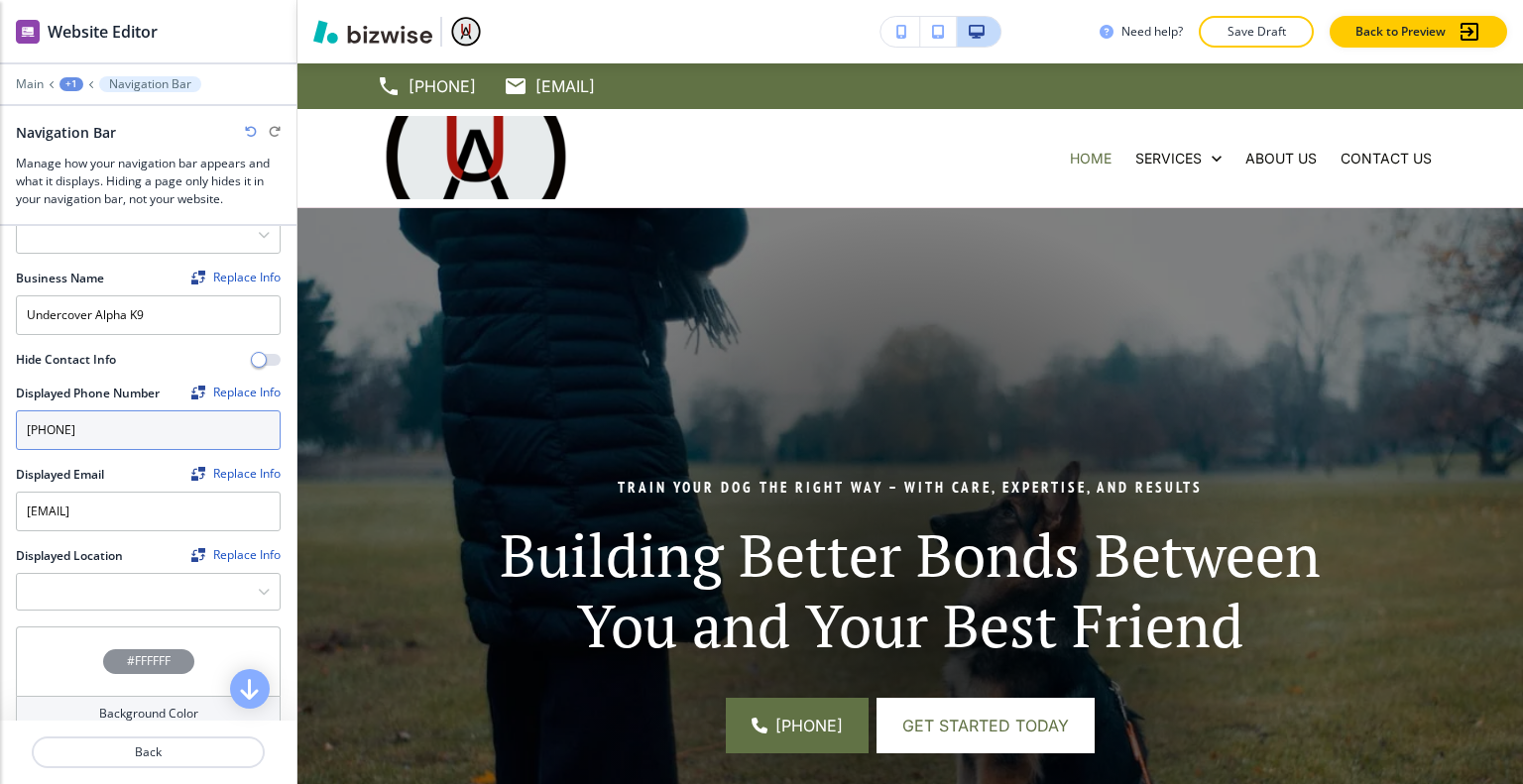 scroll, scrollTop: 297, scrollLeft: 0, axis: vertical 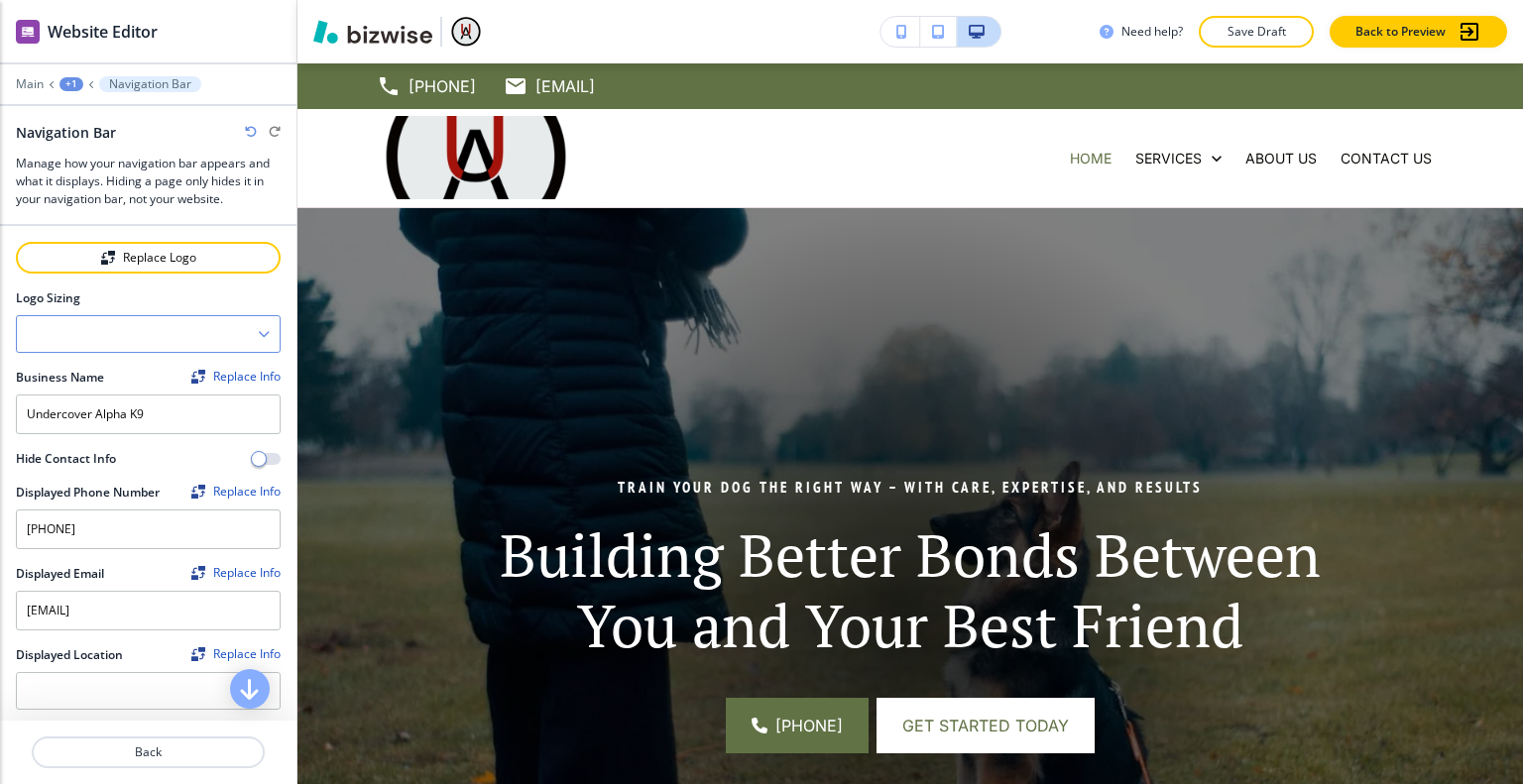 click at bounding box center (148, 334) 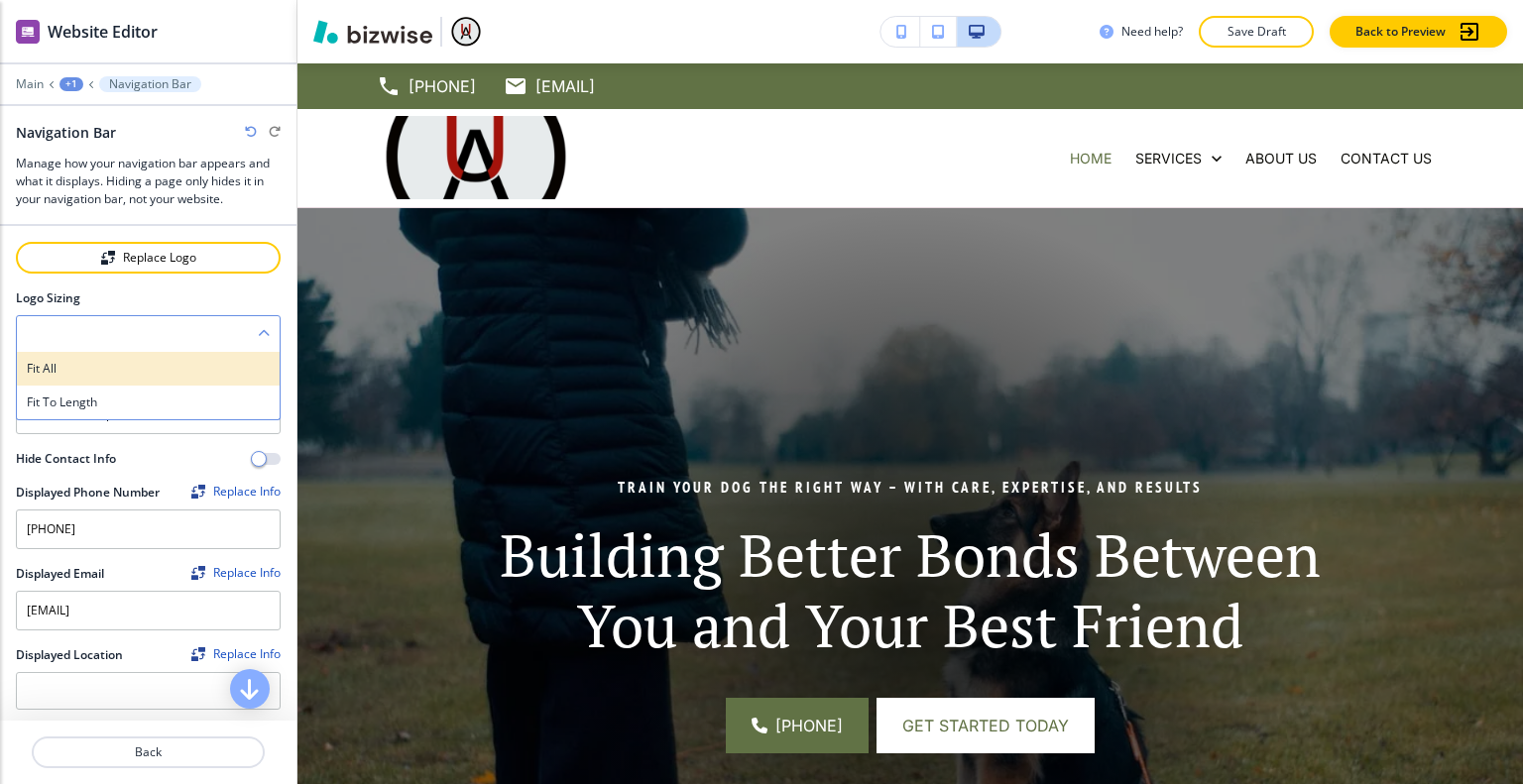 click on "Fit all" at bounding box center [148, 369] 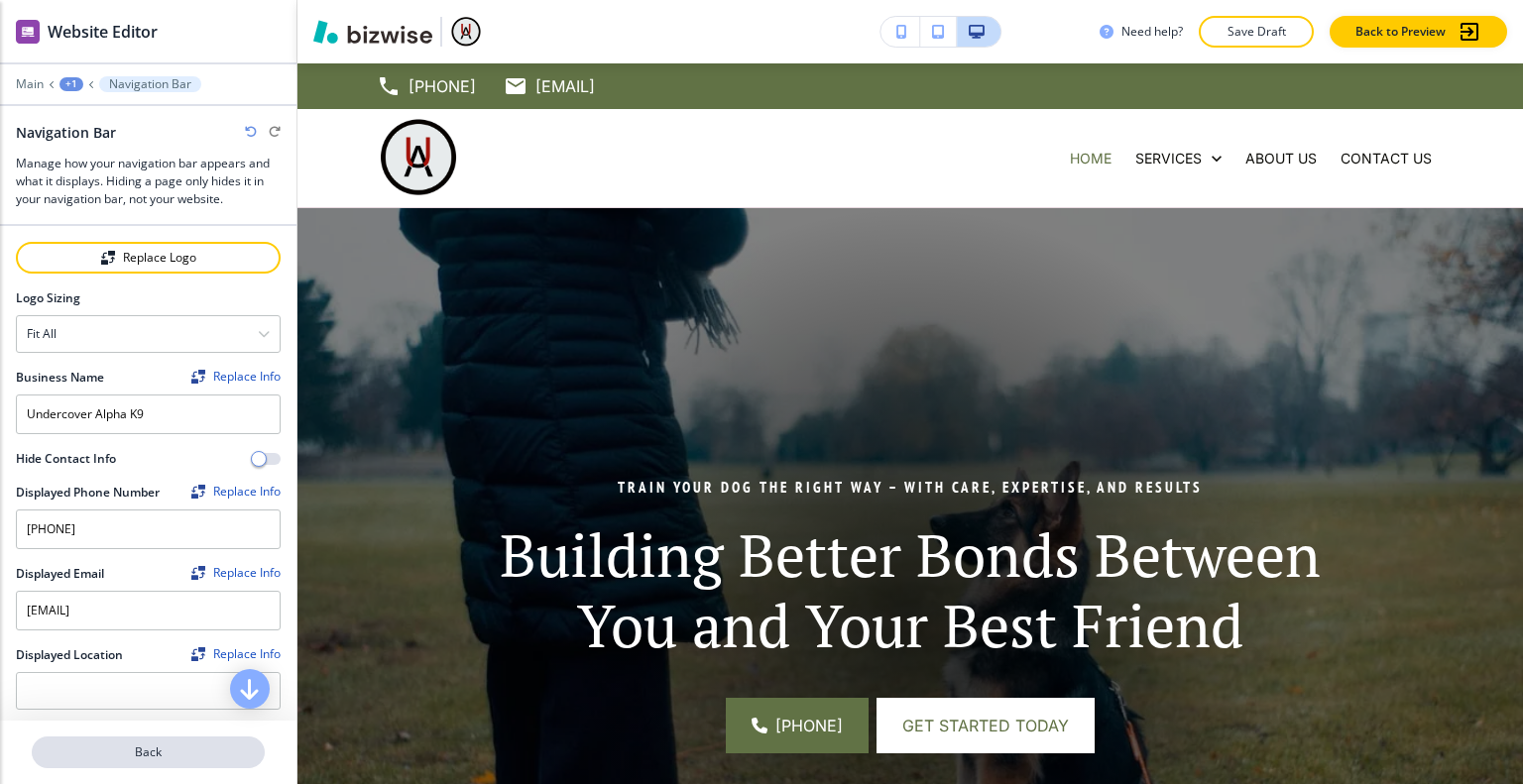 click on "Back" at bounding box center [148, 752] 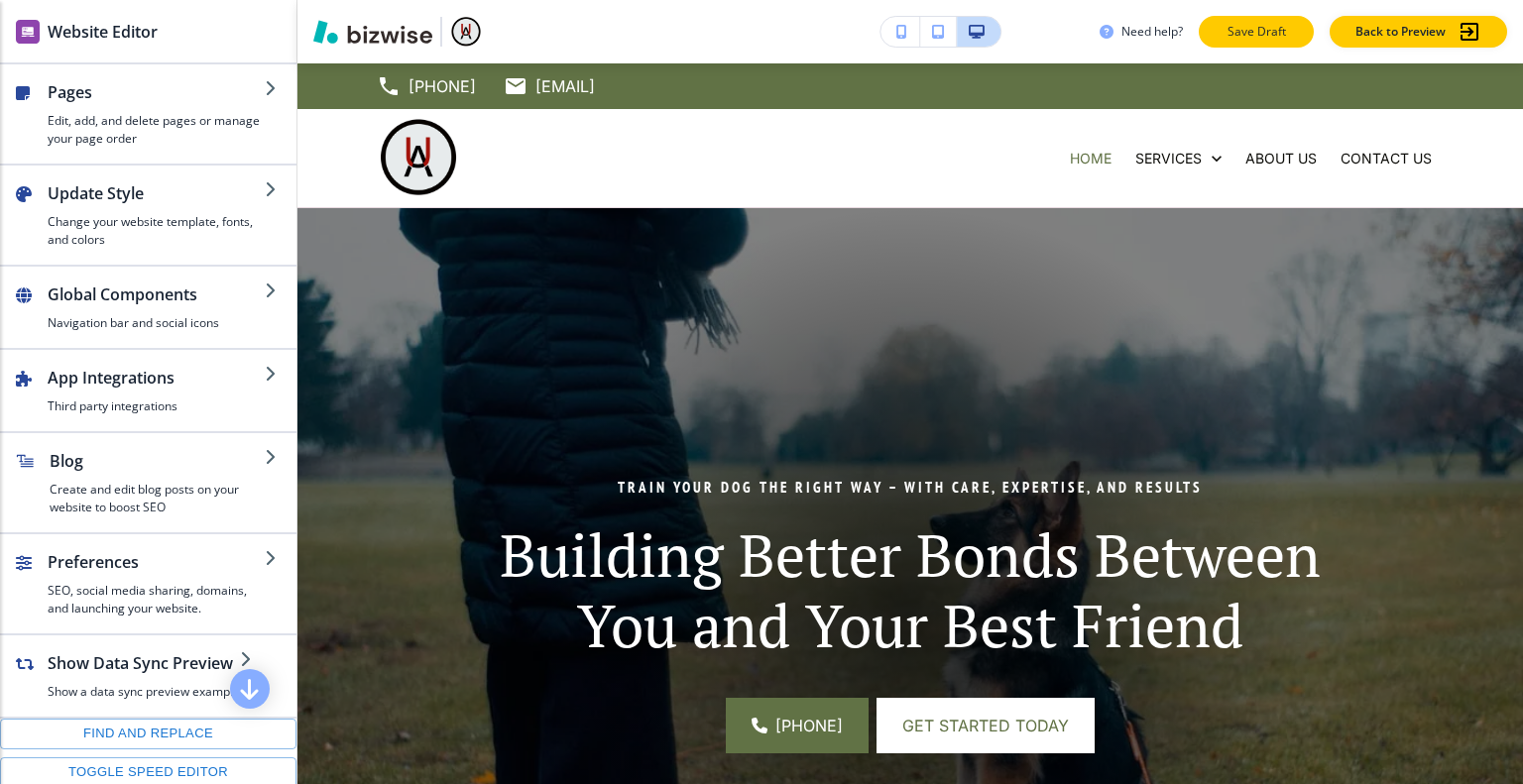 click on "Save Draft" at bounding box center [1256, 32] 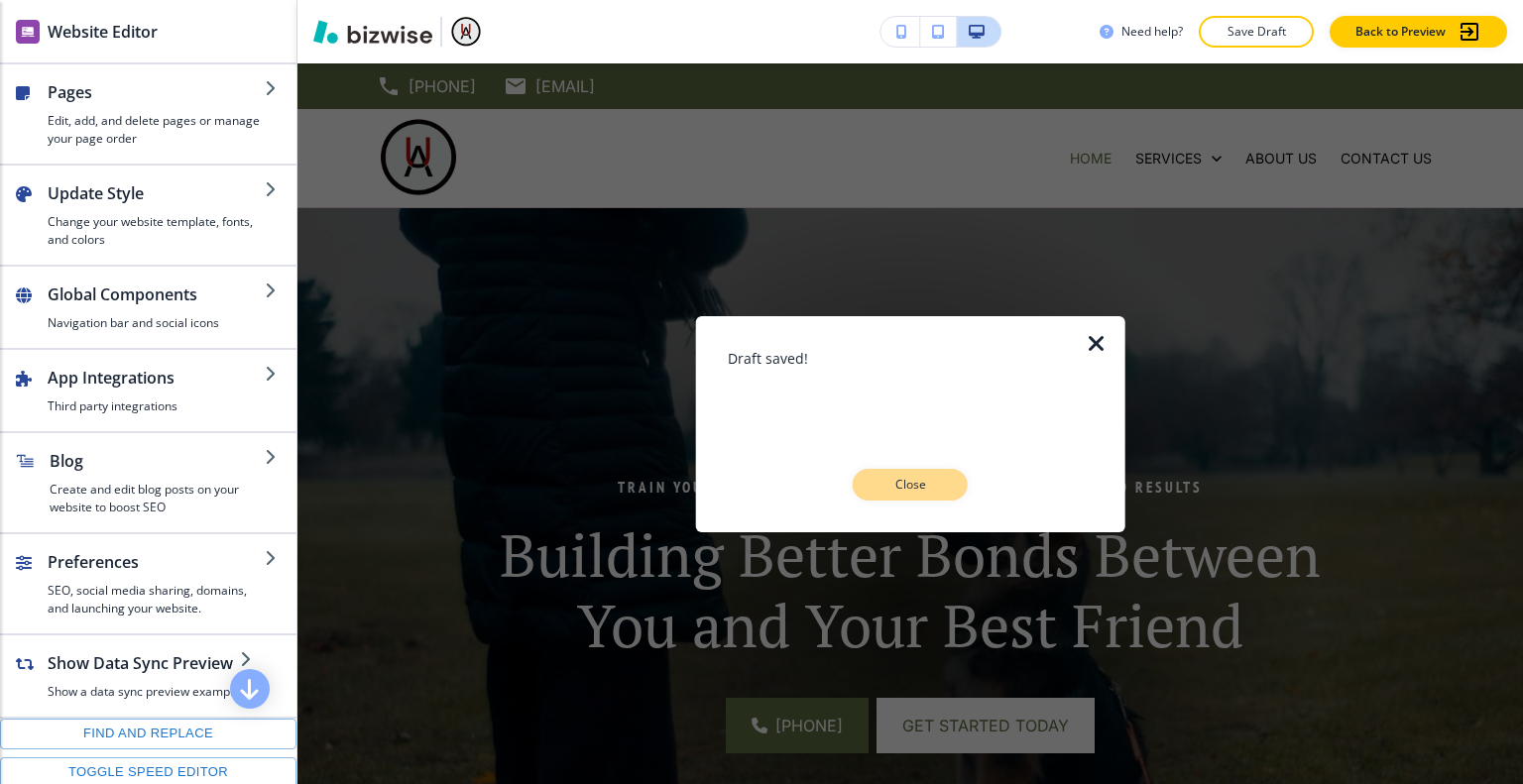 click on "Close" at bounding box center (910, 485) 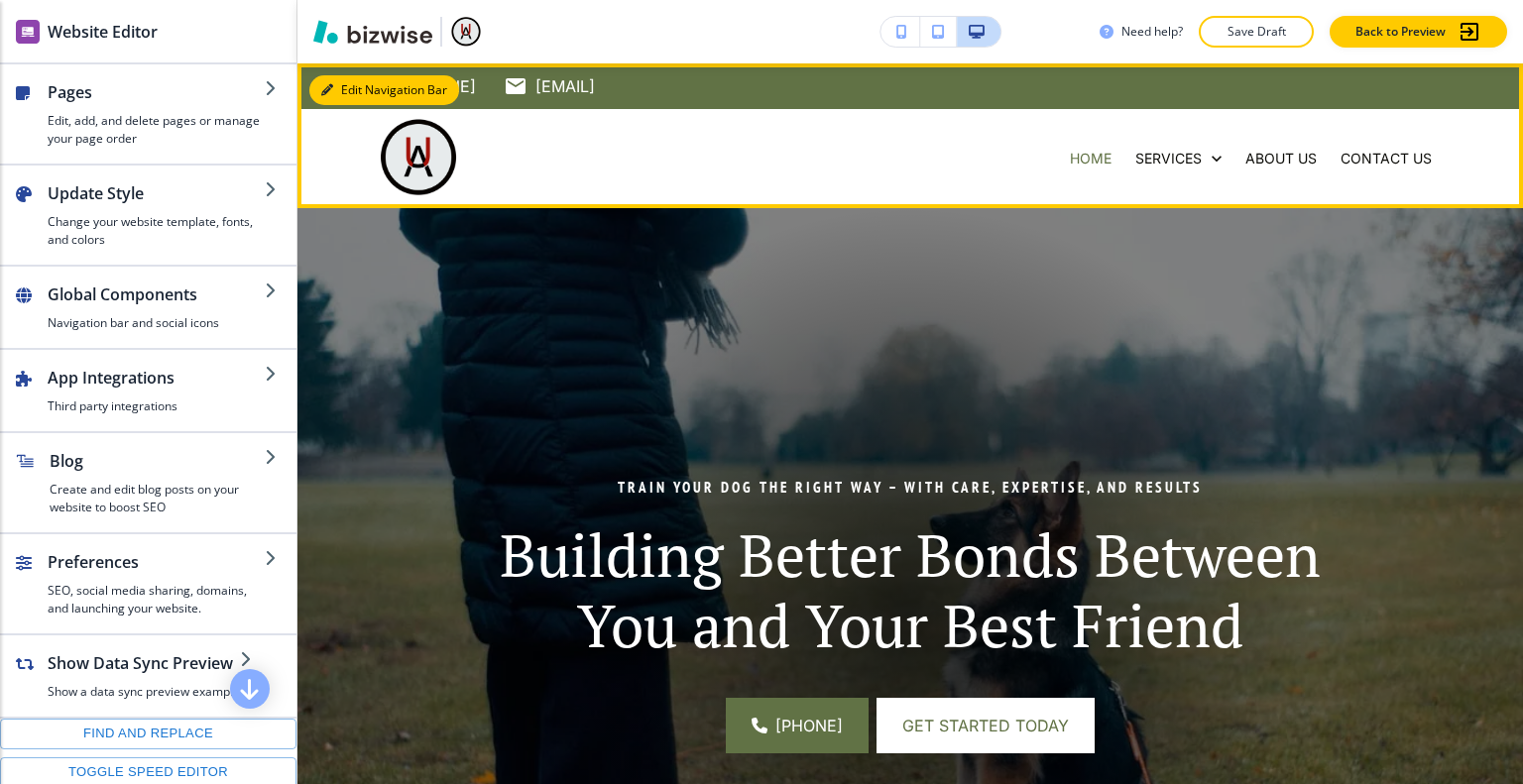 click on "Edit Navigation Bar" at bounding box center [384, 90] 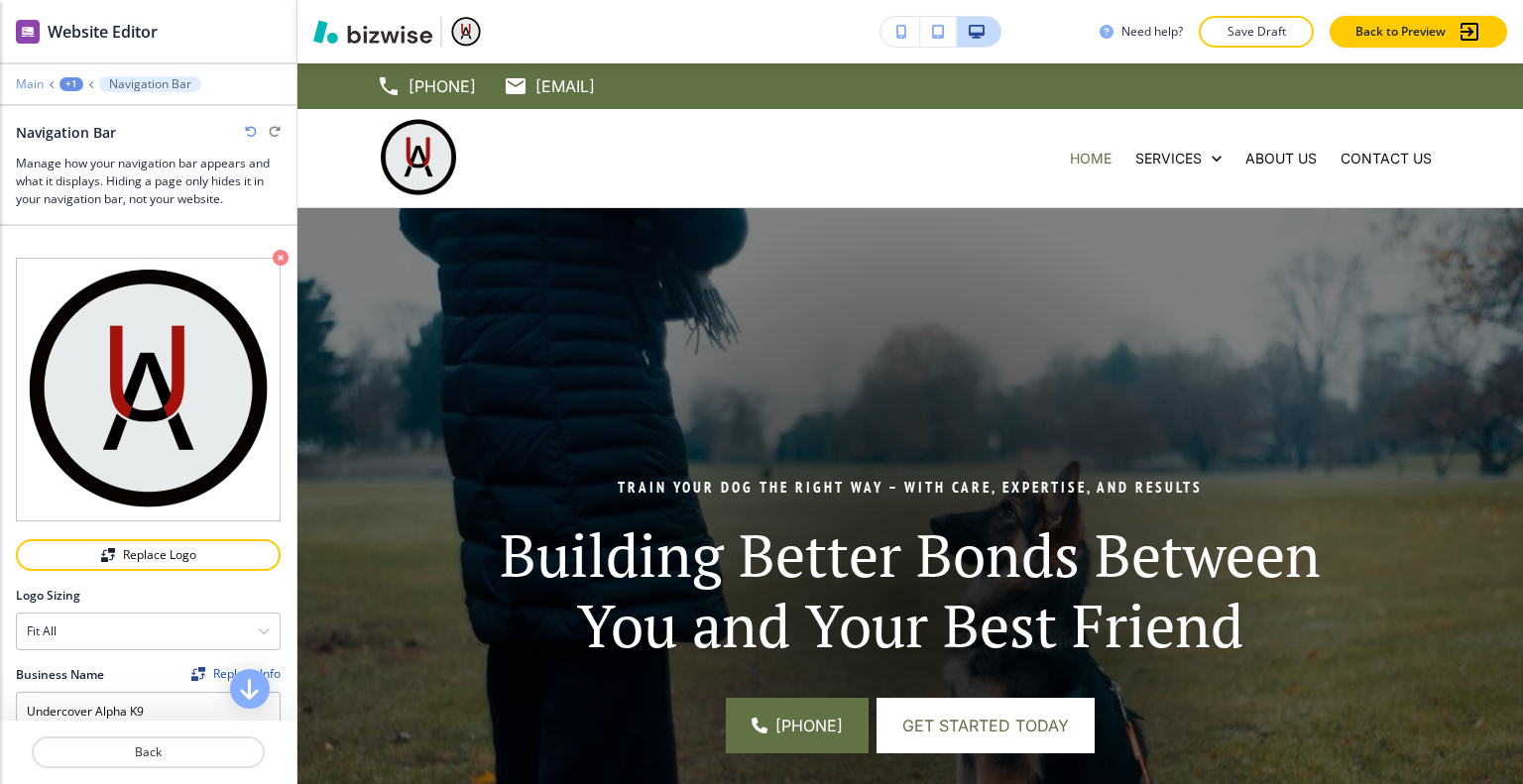 click on "Main" at bounding box center (30, 84) 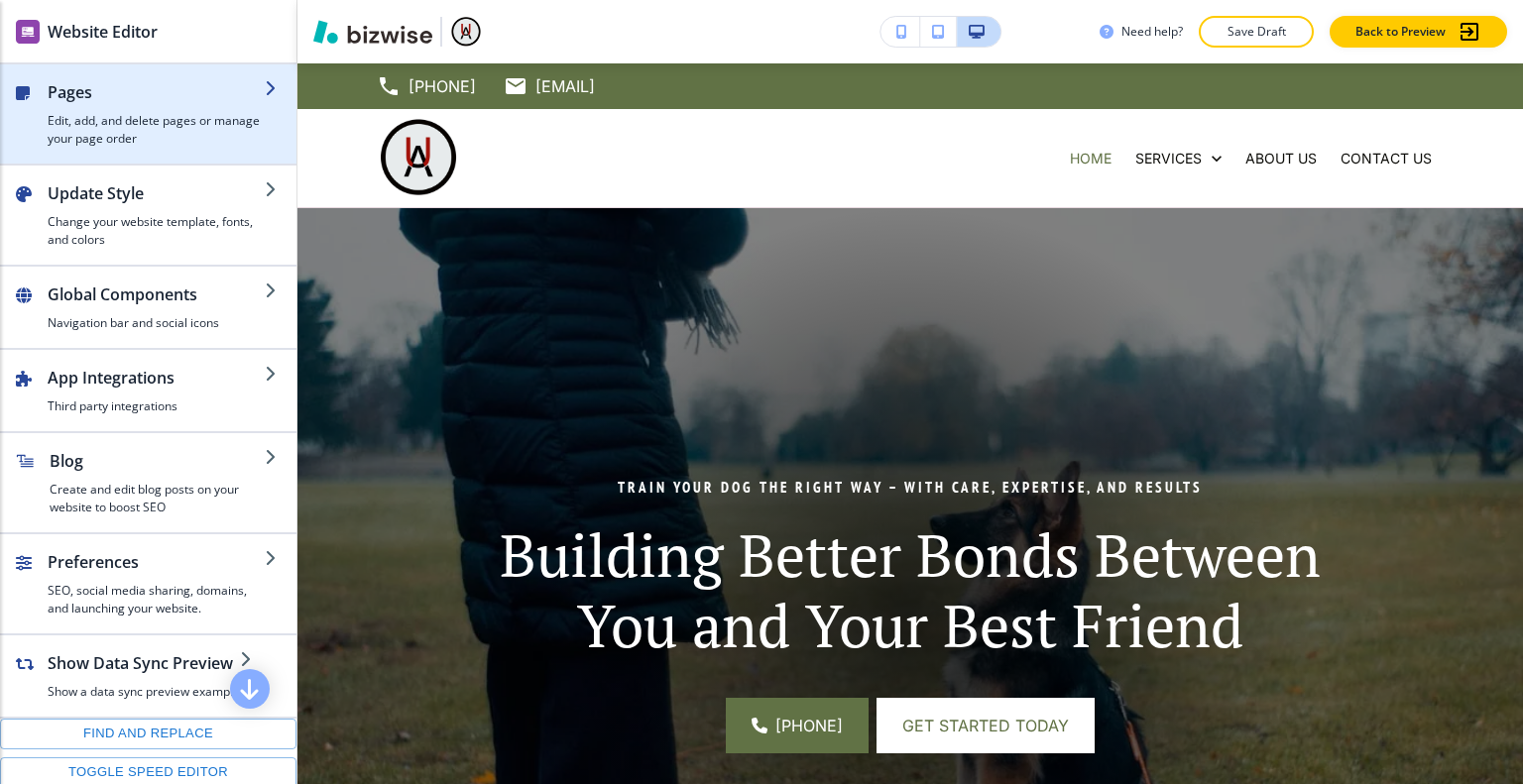 click at bounding box center (156, 108) 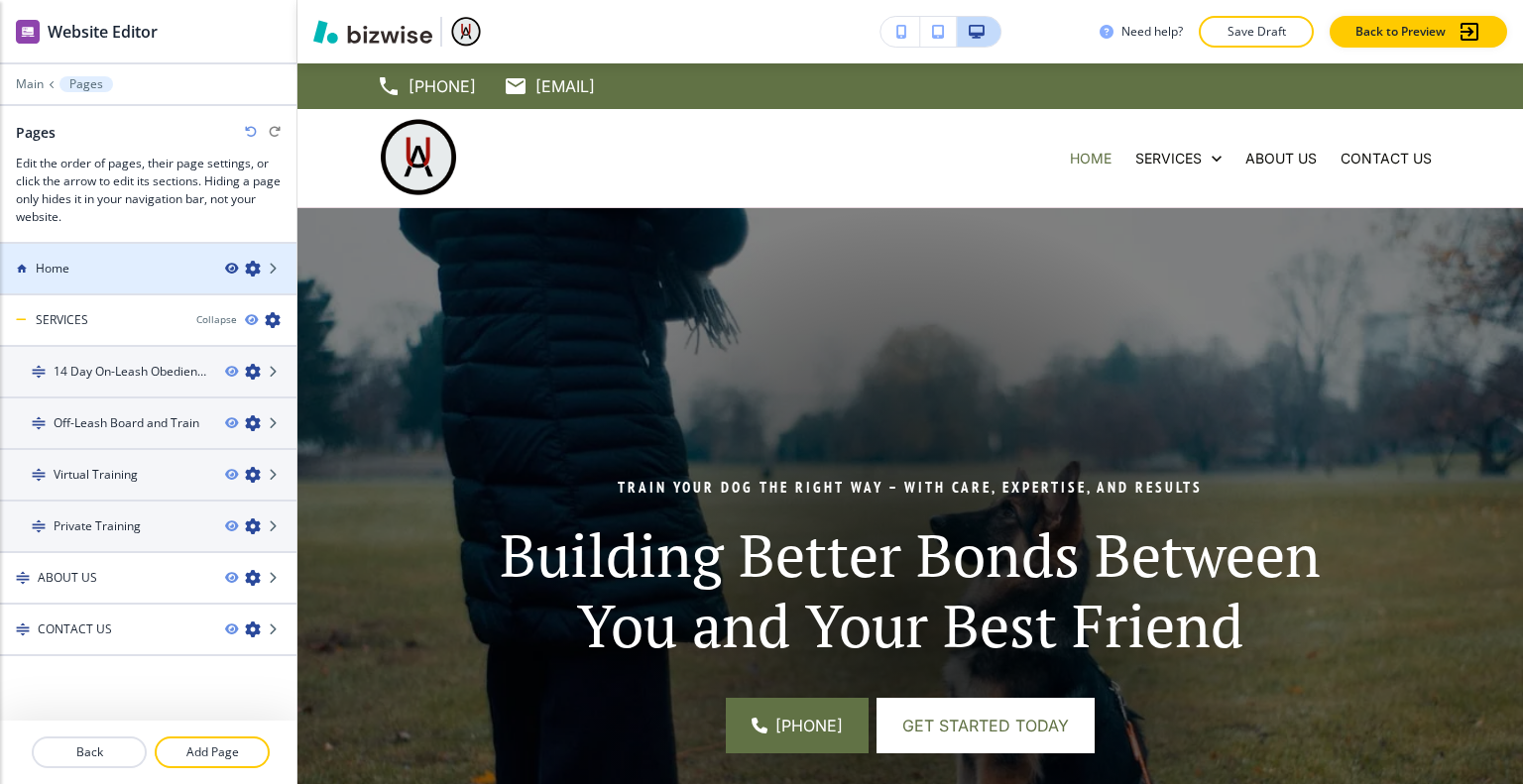 click at bounding box center (231, 269) 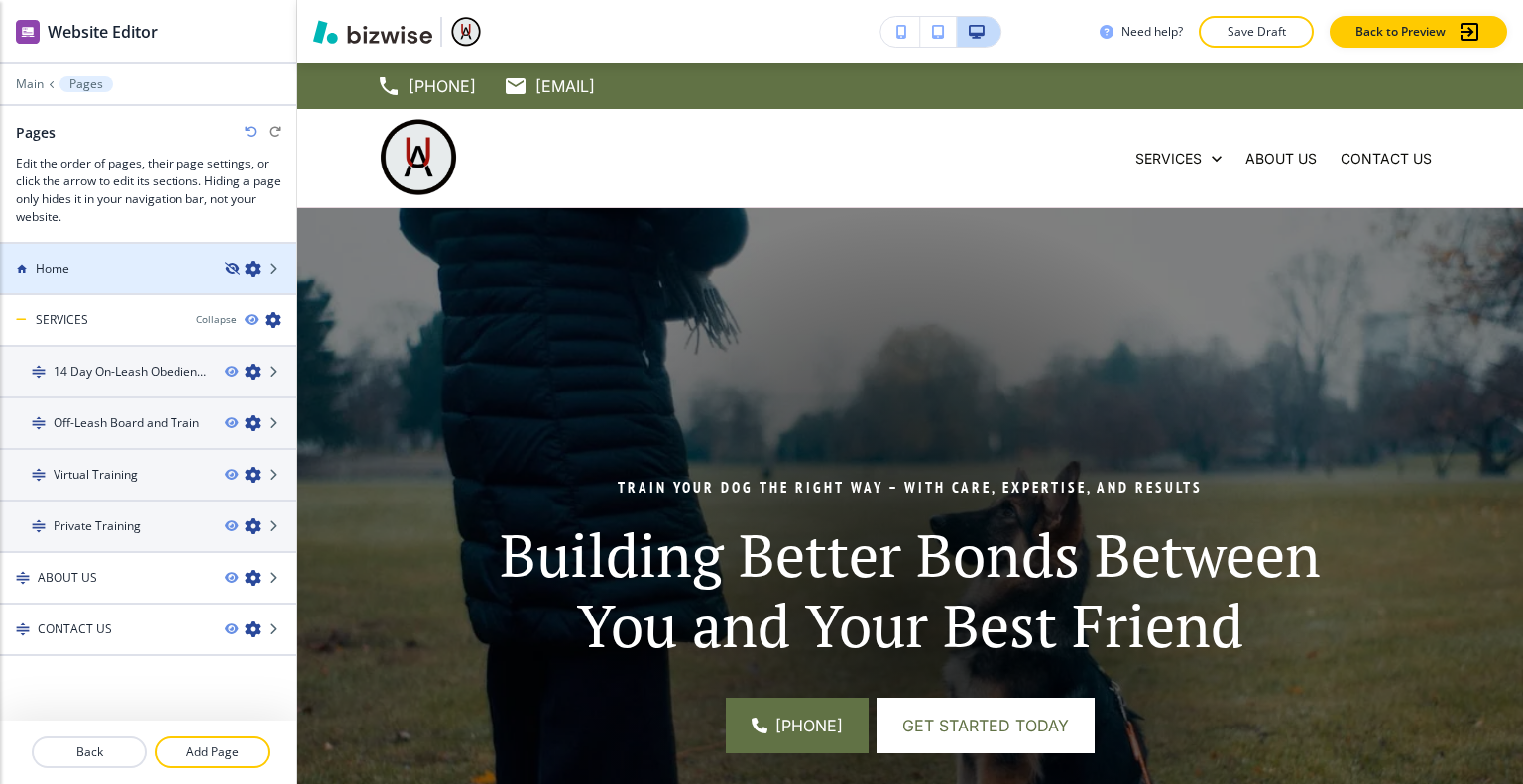 click at bounding box center (231, 269) 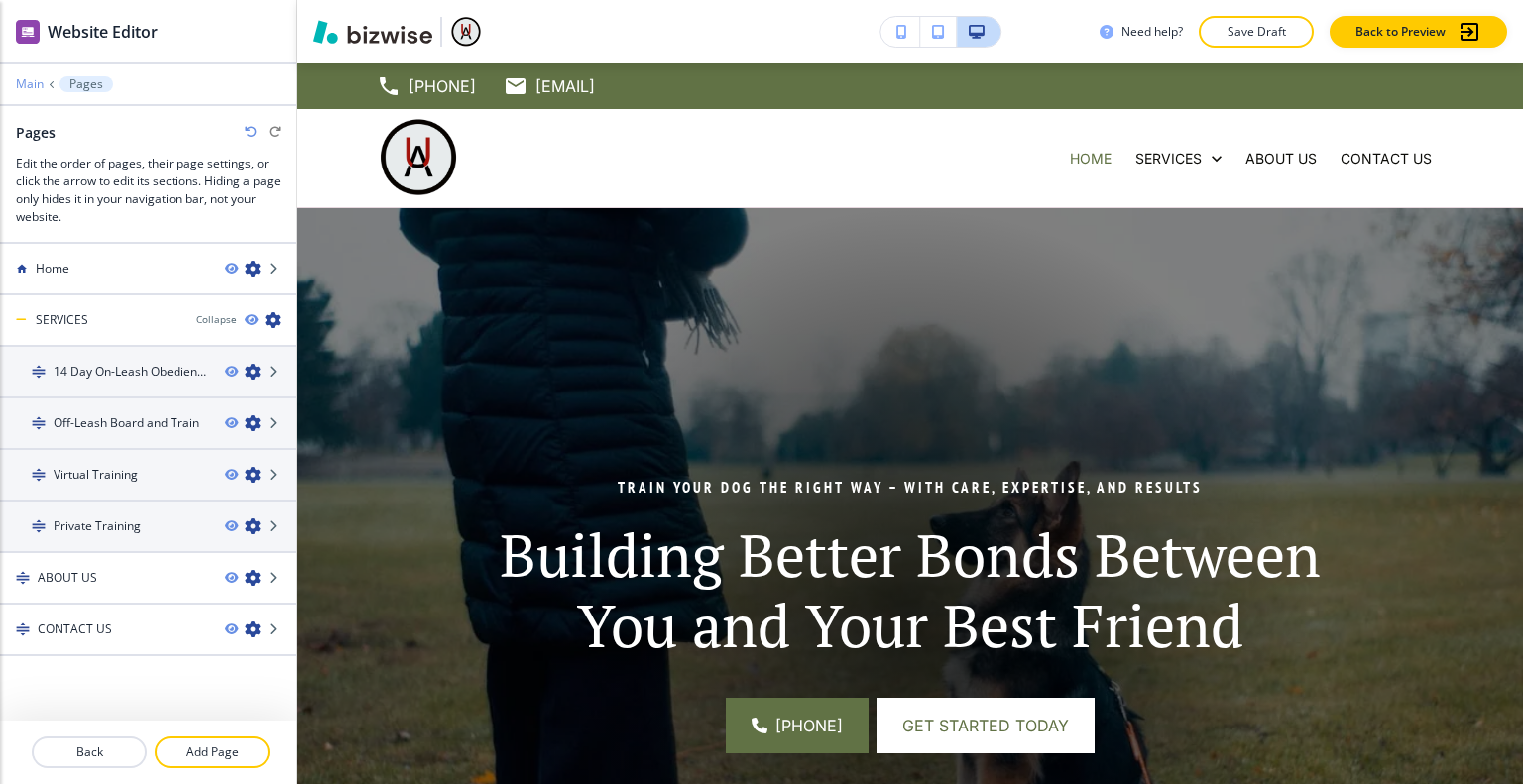 click on "Main" at bounding box center [30, 84] 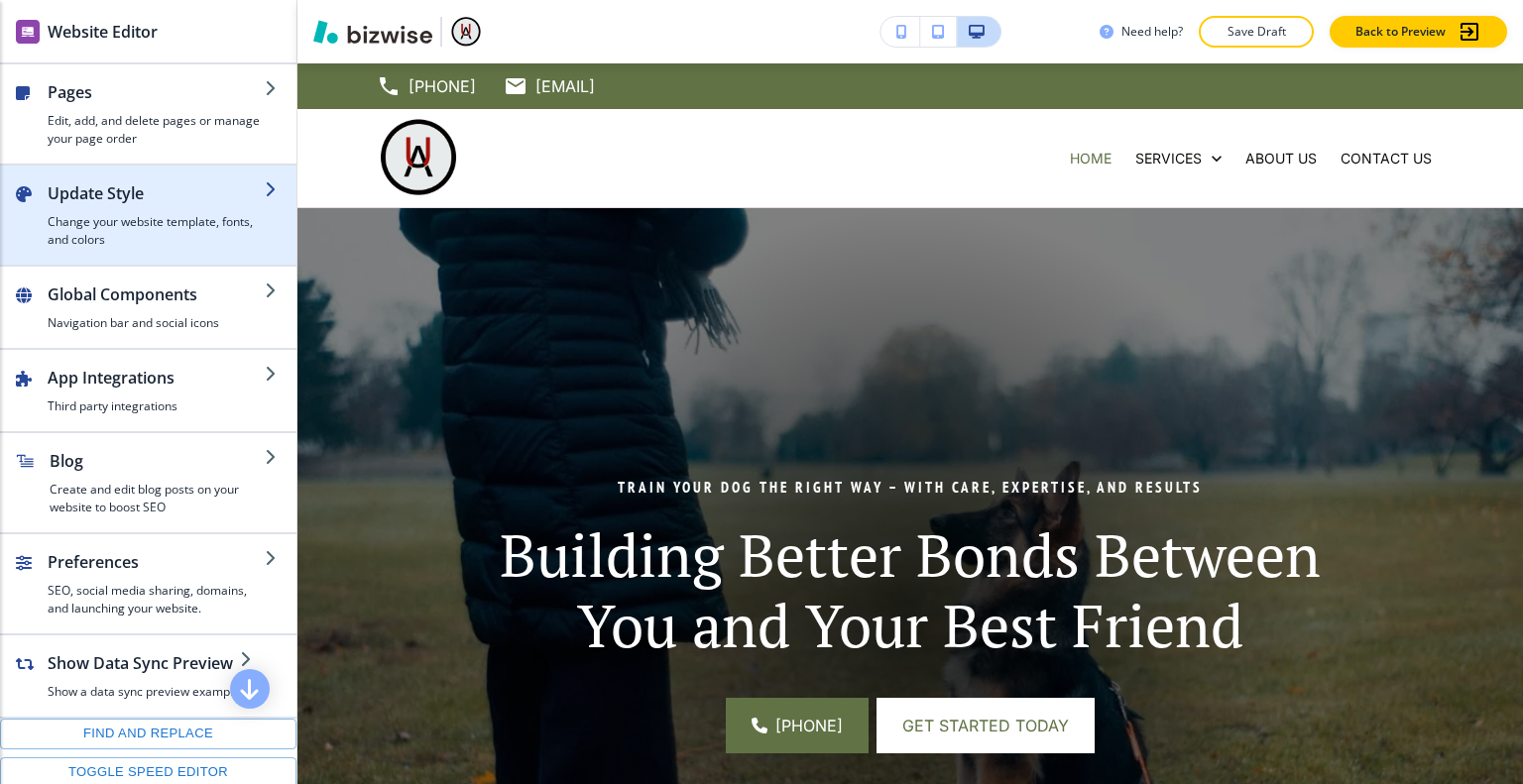 click at bounding box center [148, 173] 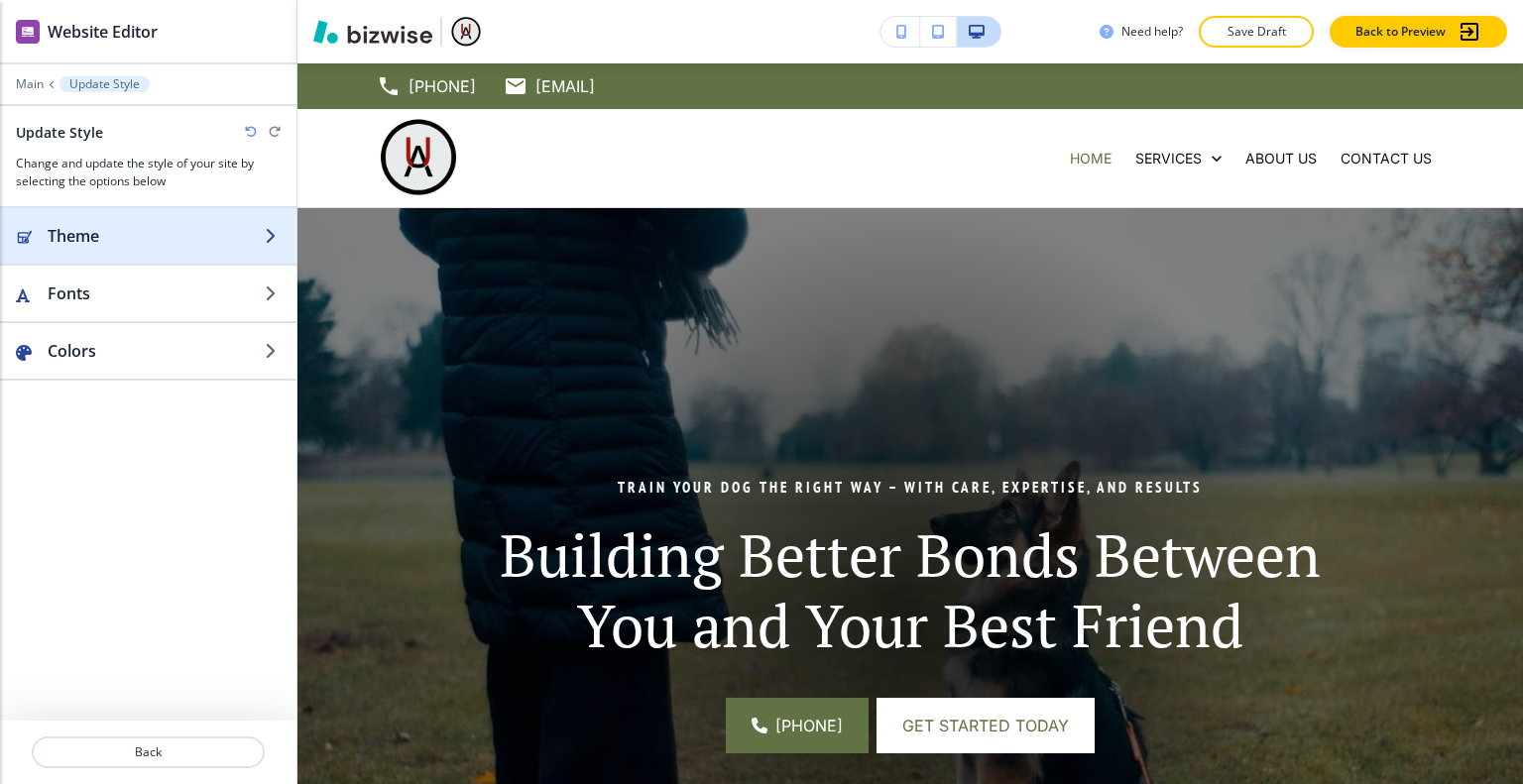 click at bounding box center (148, 256) 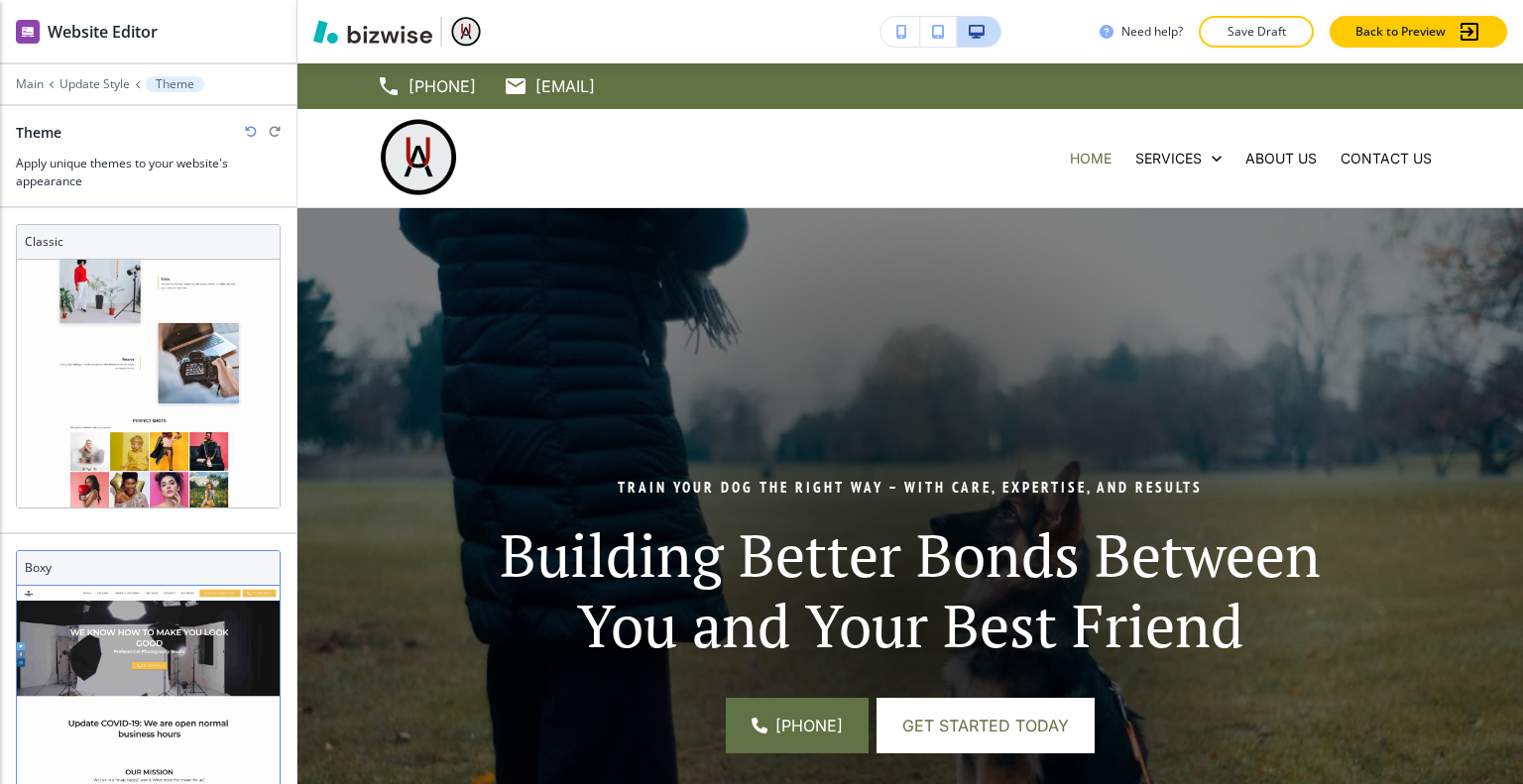 scroll, scrollTop: 539, scrollLeft: 0, axis: vertical 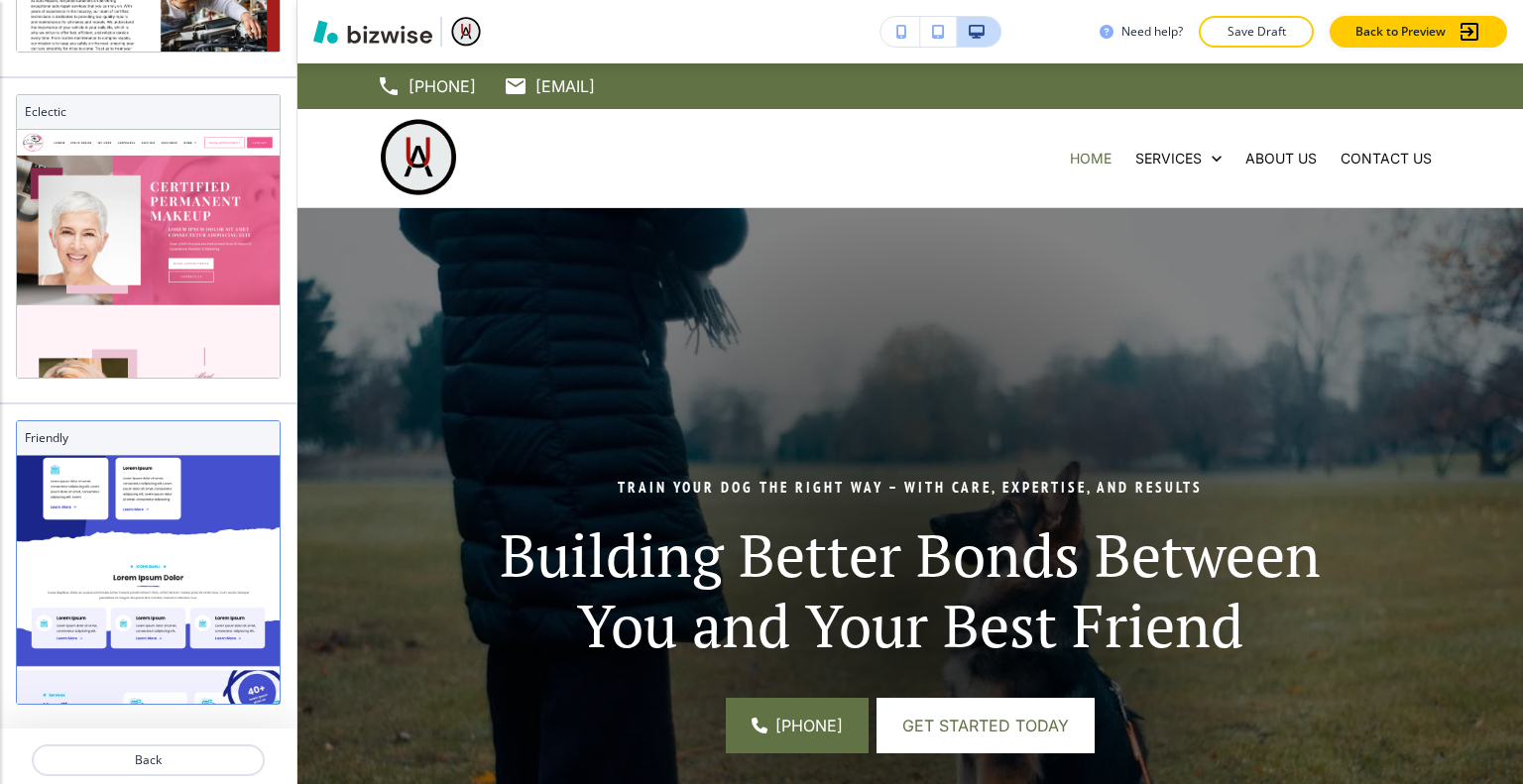 click at bounding box center [148, 3753] 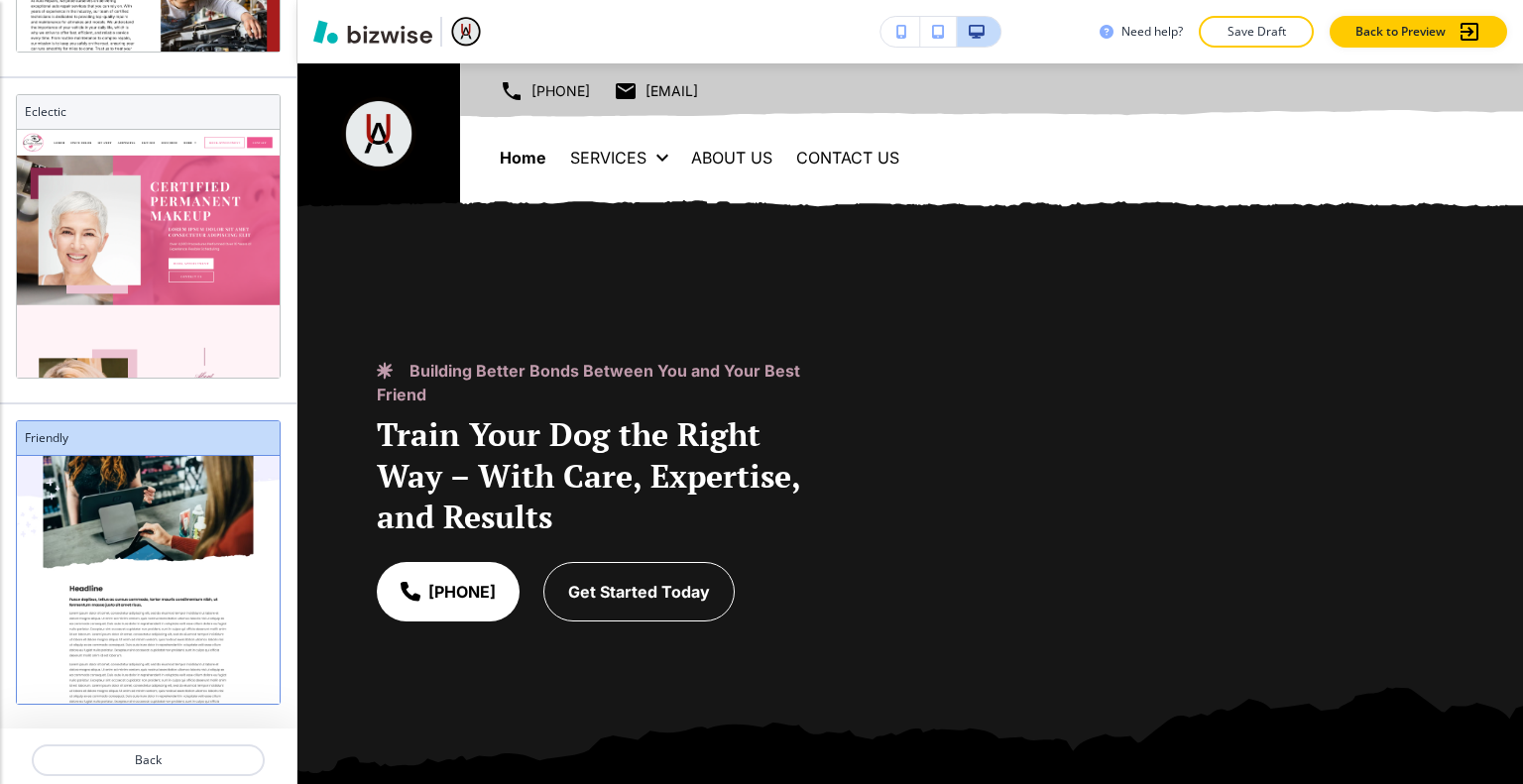 scroll, scrollTop: 2162, scrollLeft: 0, axis: vertical 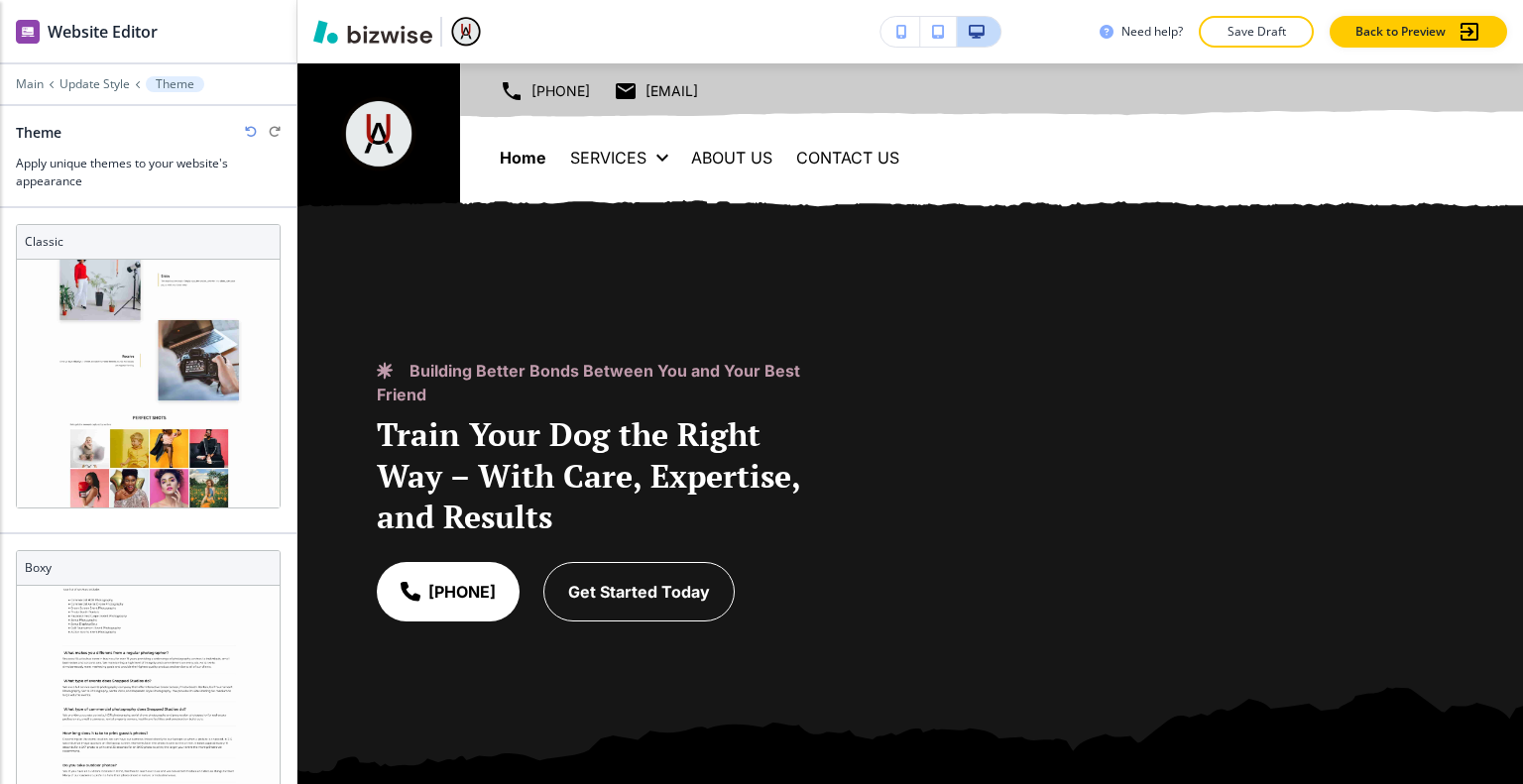 click at bounding box center (251, 132) 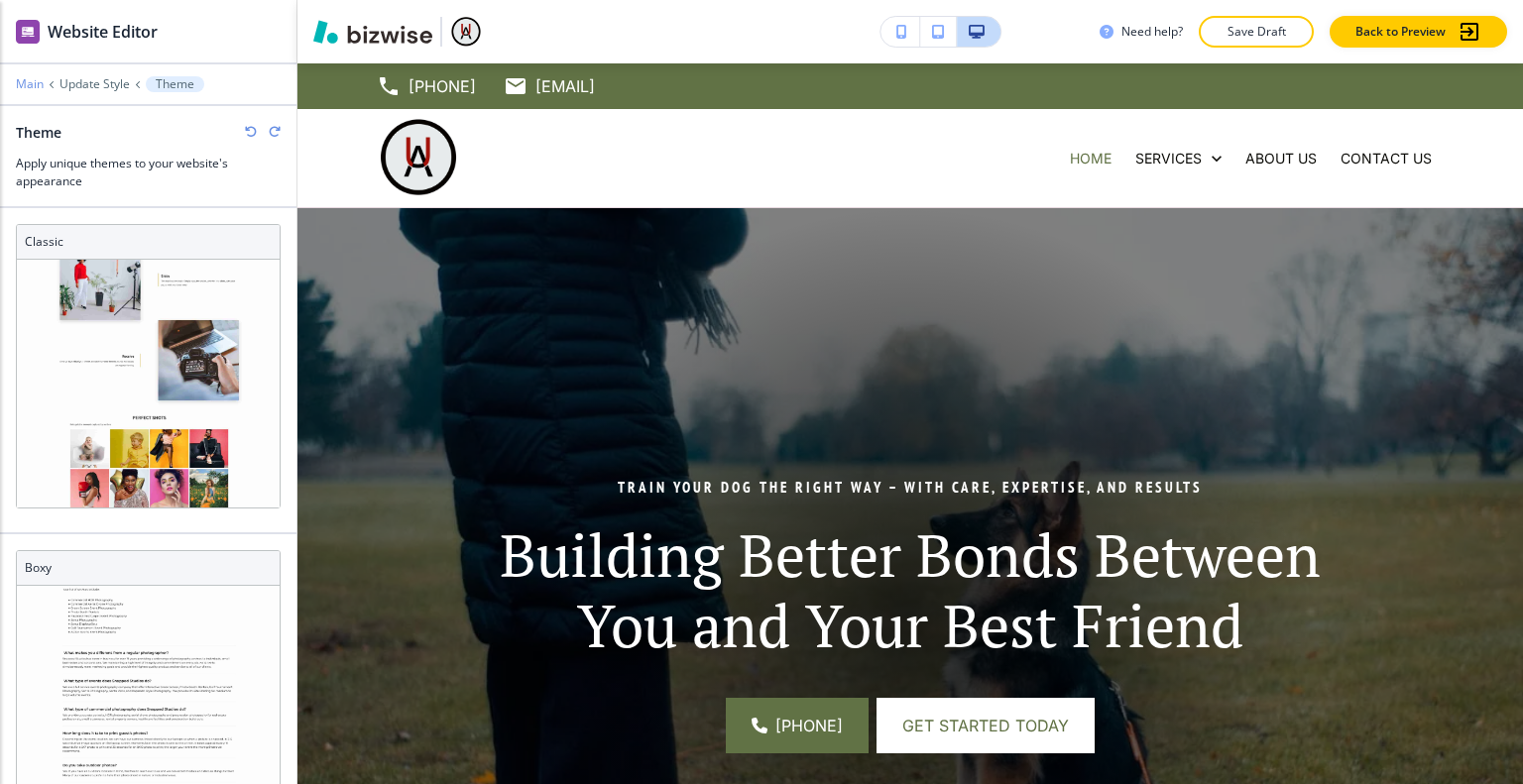 click on "Main" at bounding box center (30, 84) 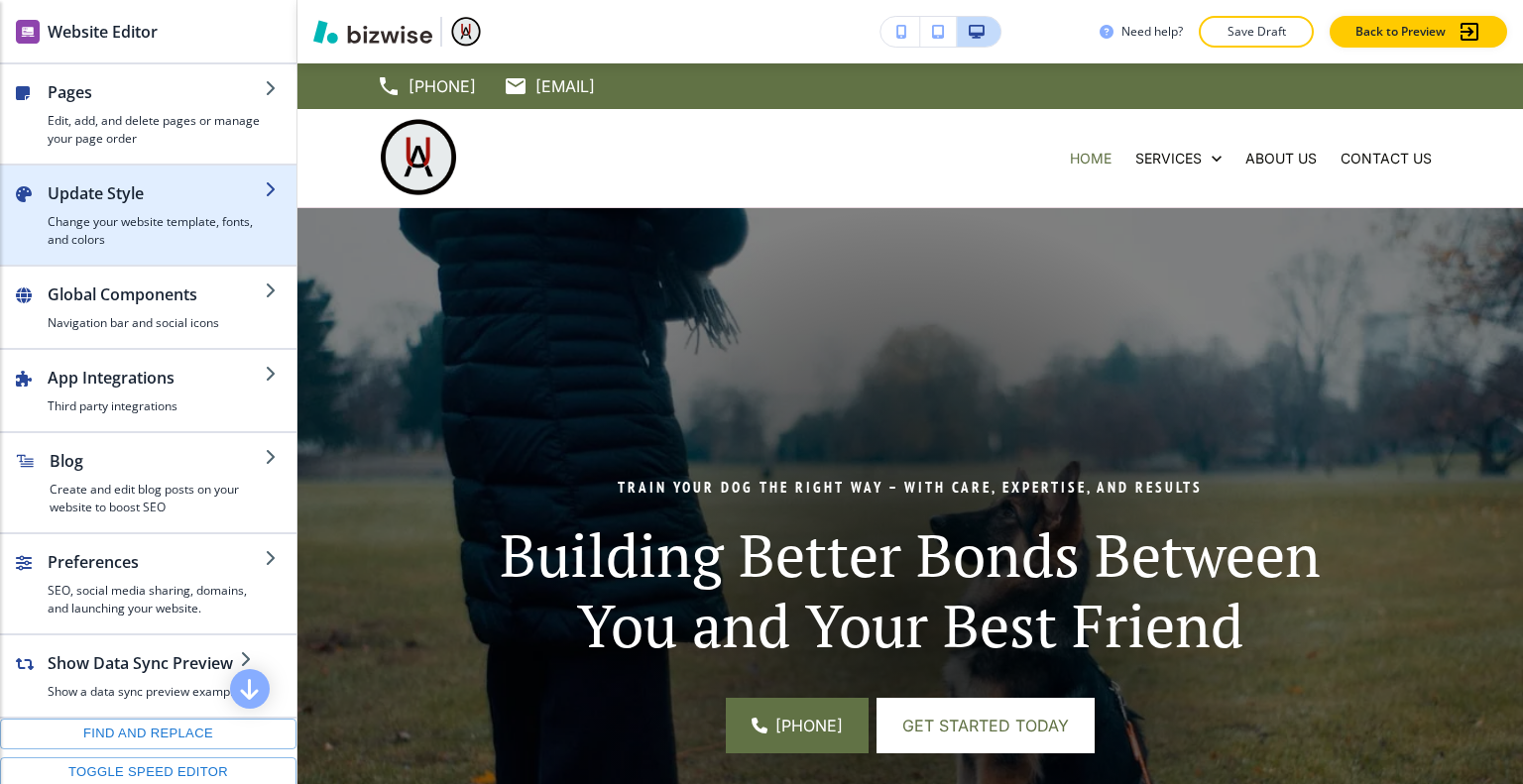 click at bounding box center [156, 209] 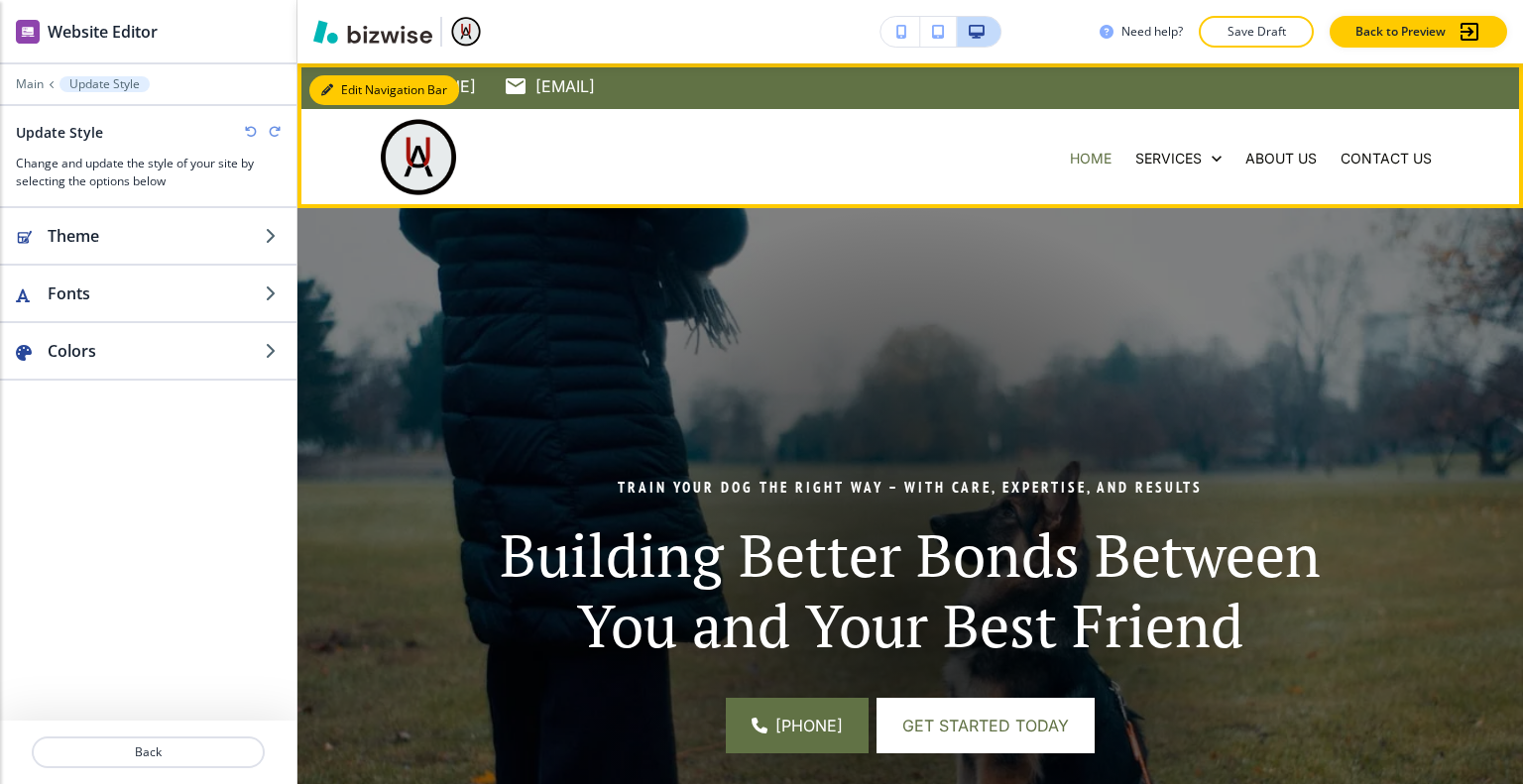 click on "Edit Navigation Bar" at bounding box center [384, 90] 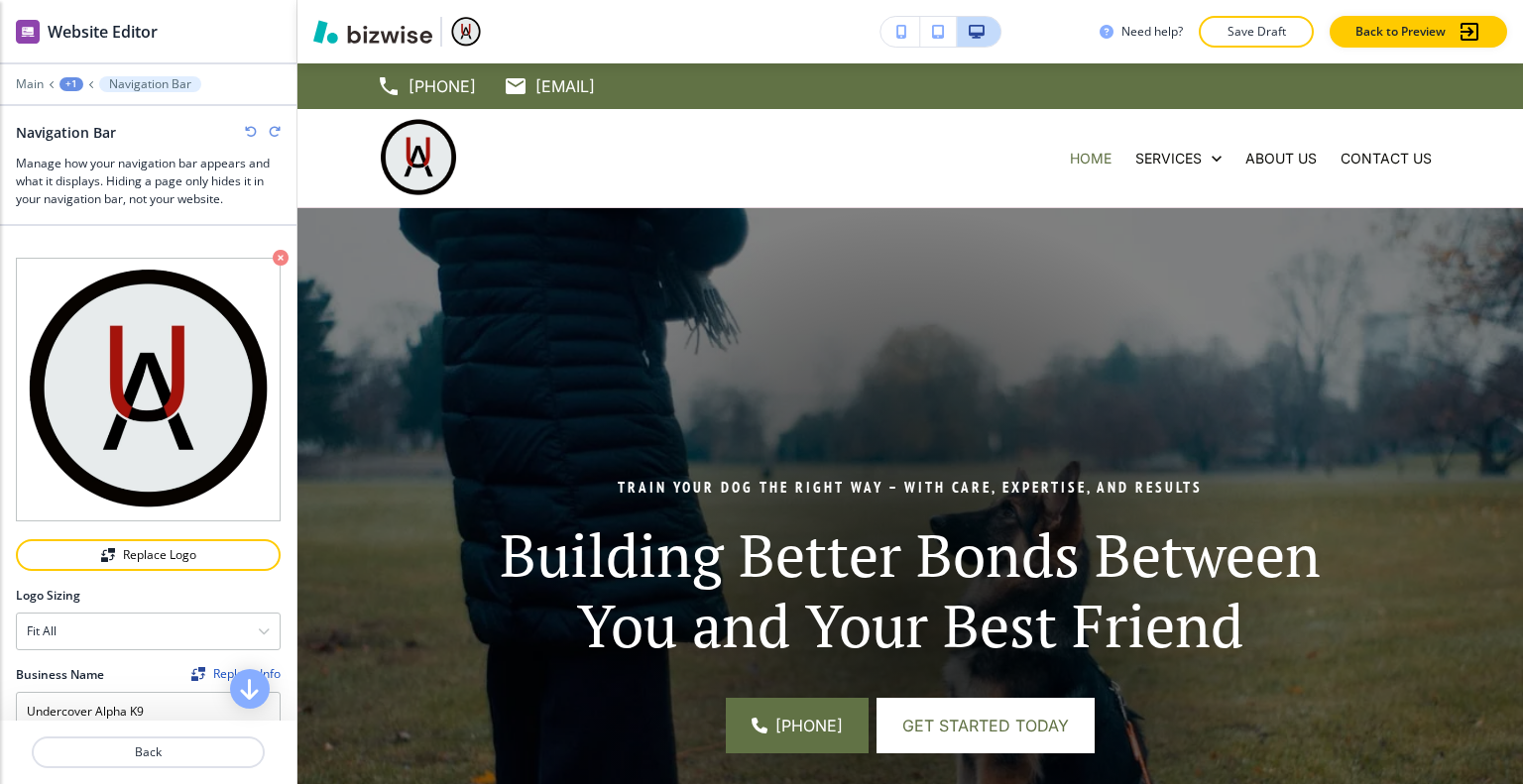 click on "Website Editor Main +1 Navigation Bar Navigation Bar Manage how your navigation bar appears and what it displays. Hiding a page only hides it in your navigation bar, not your website." at bounding box center (148, 113) 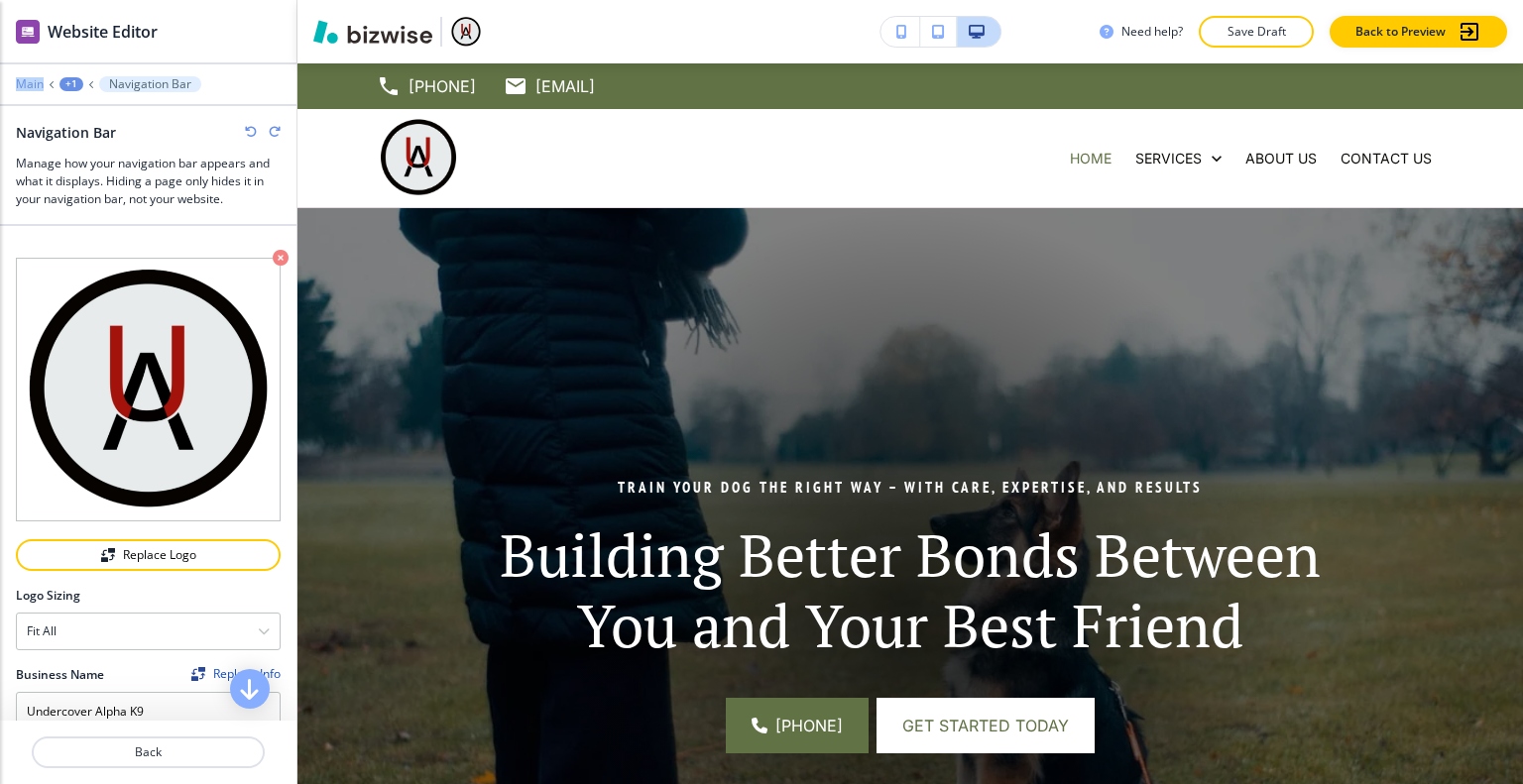 click on "Main" at bounding box center [30, 84] 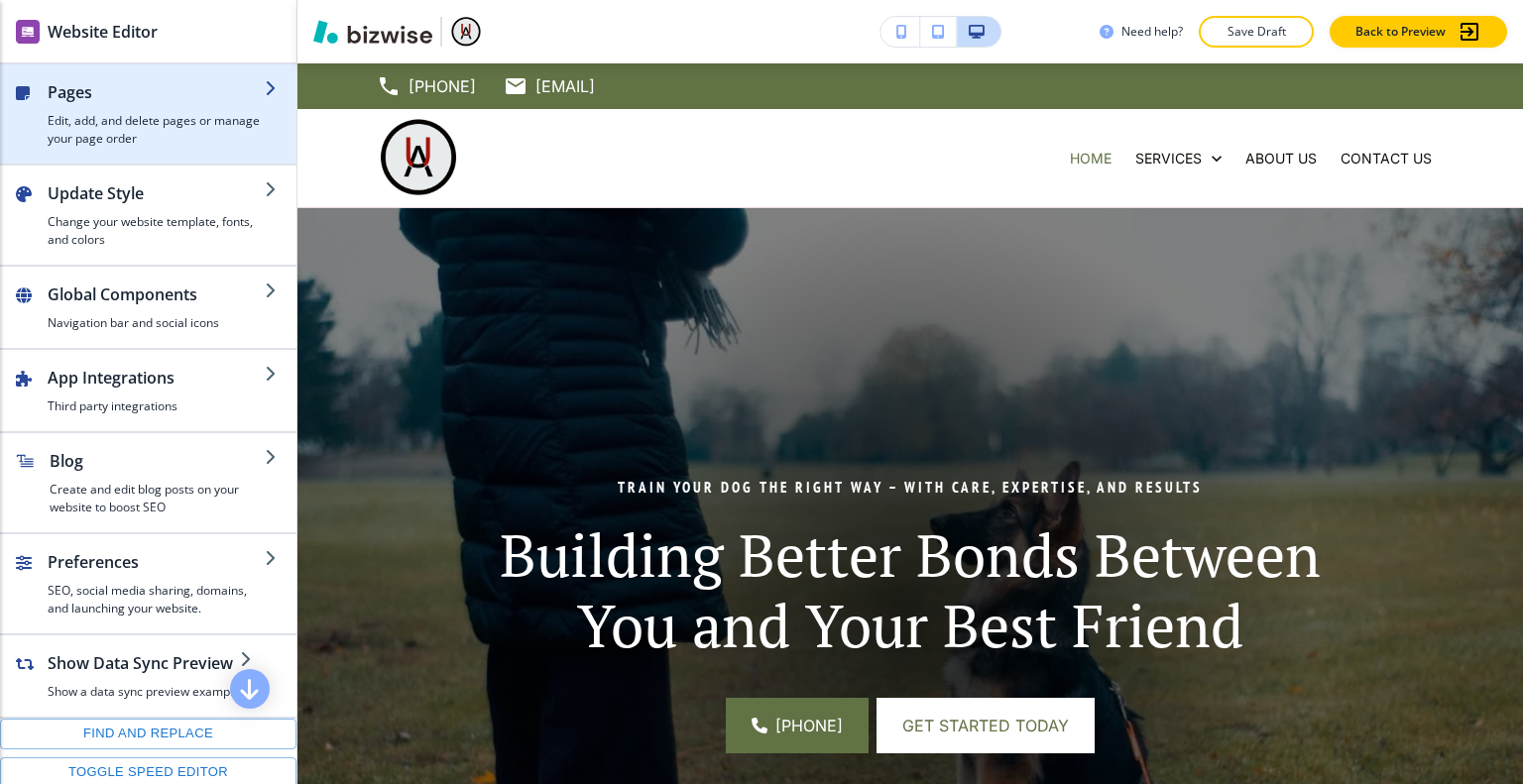 click at bounding box center (156, 108) 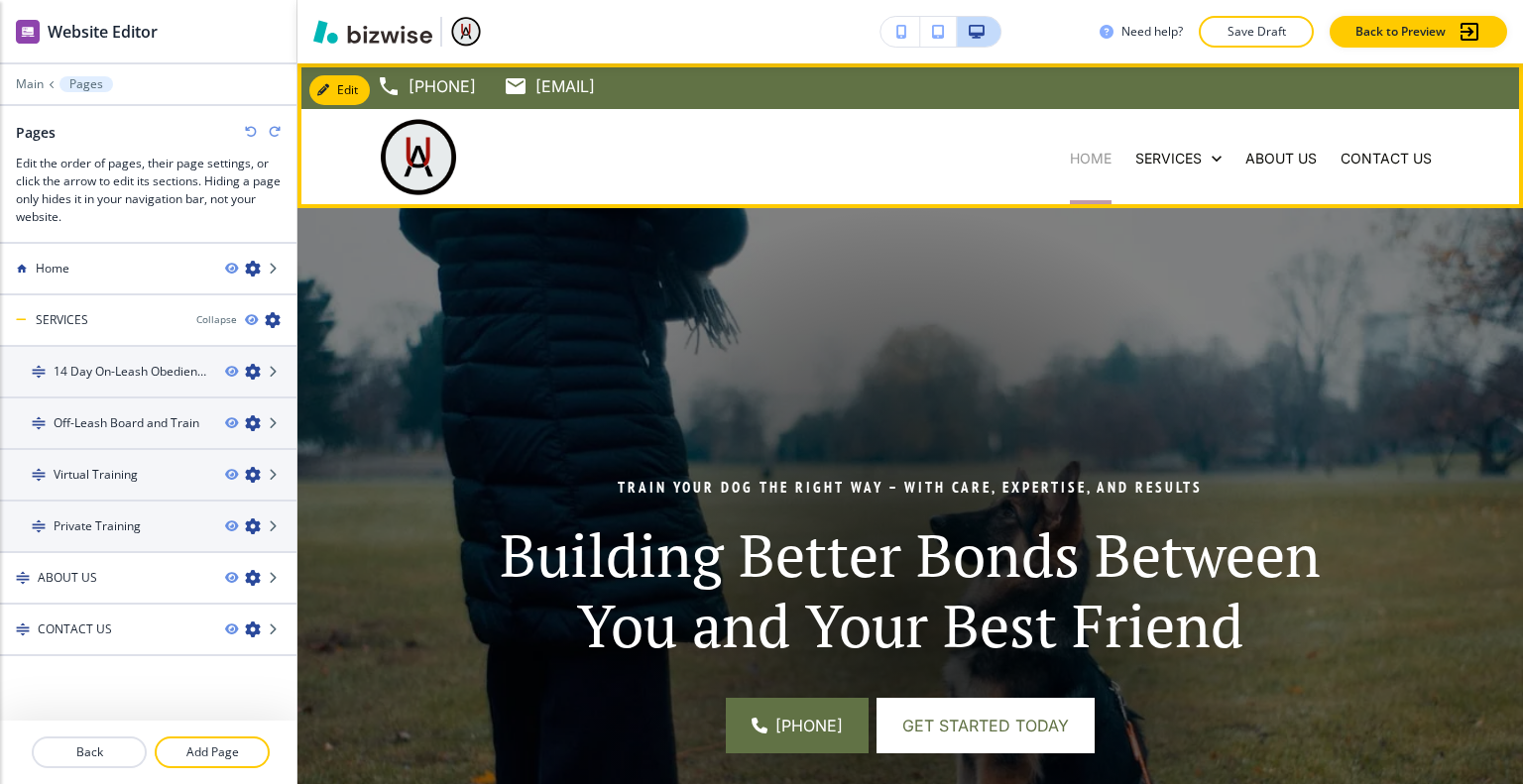 click on "Home" at bounding box center (1091, 159) 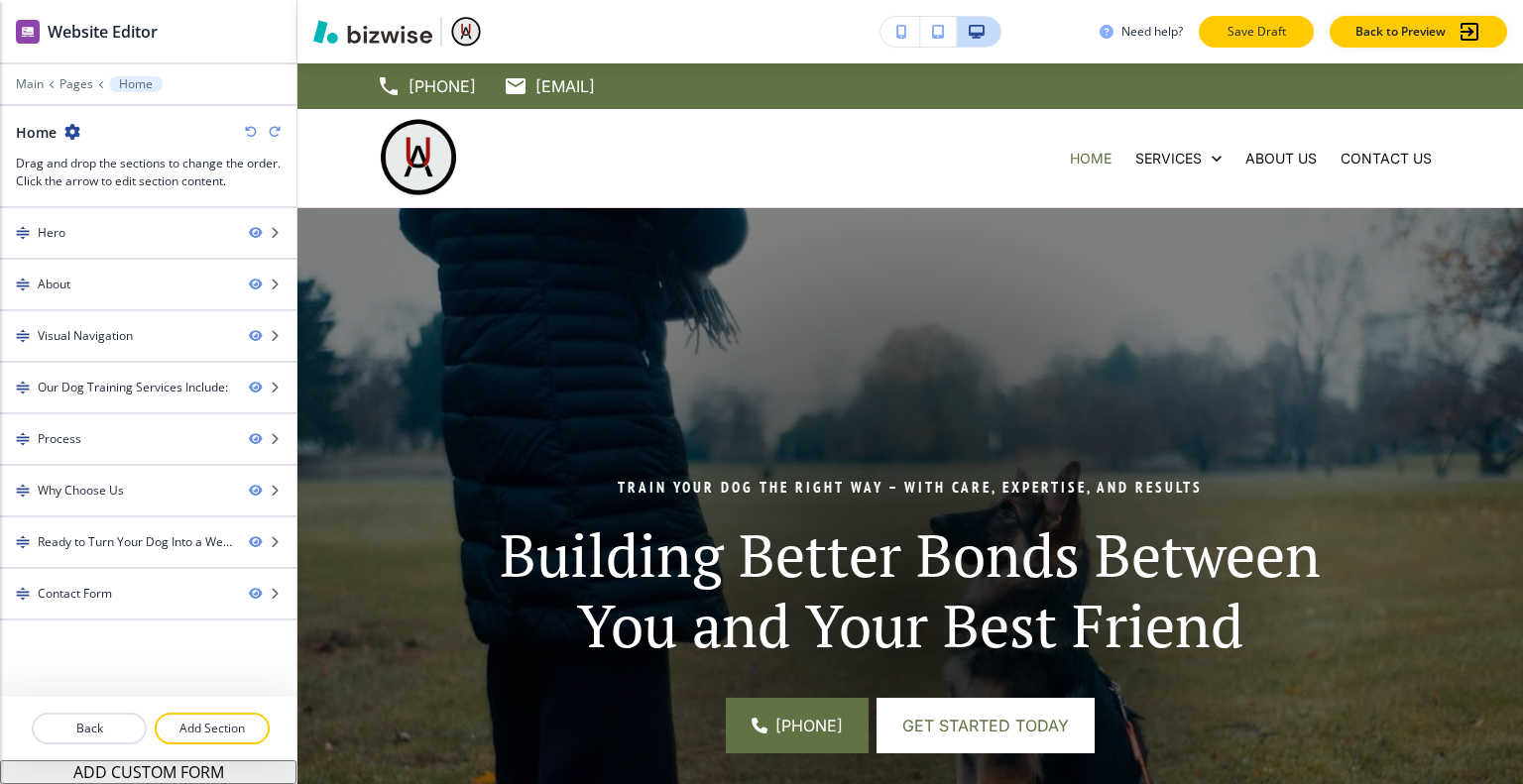 click on "Save Draft" at bounding box center (1256, 32) 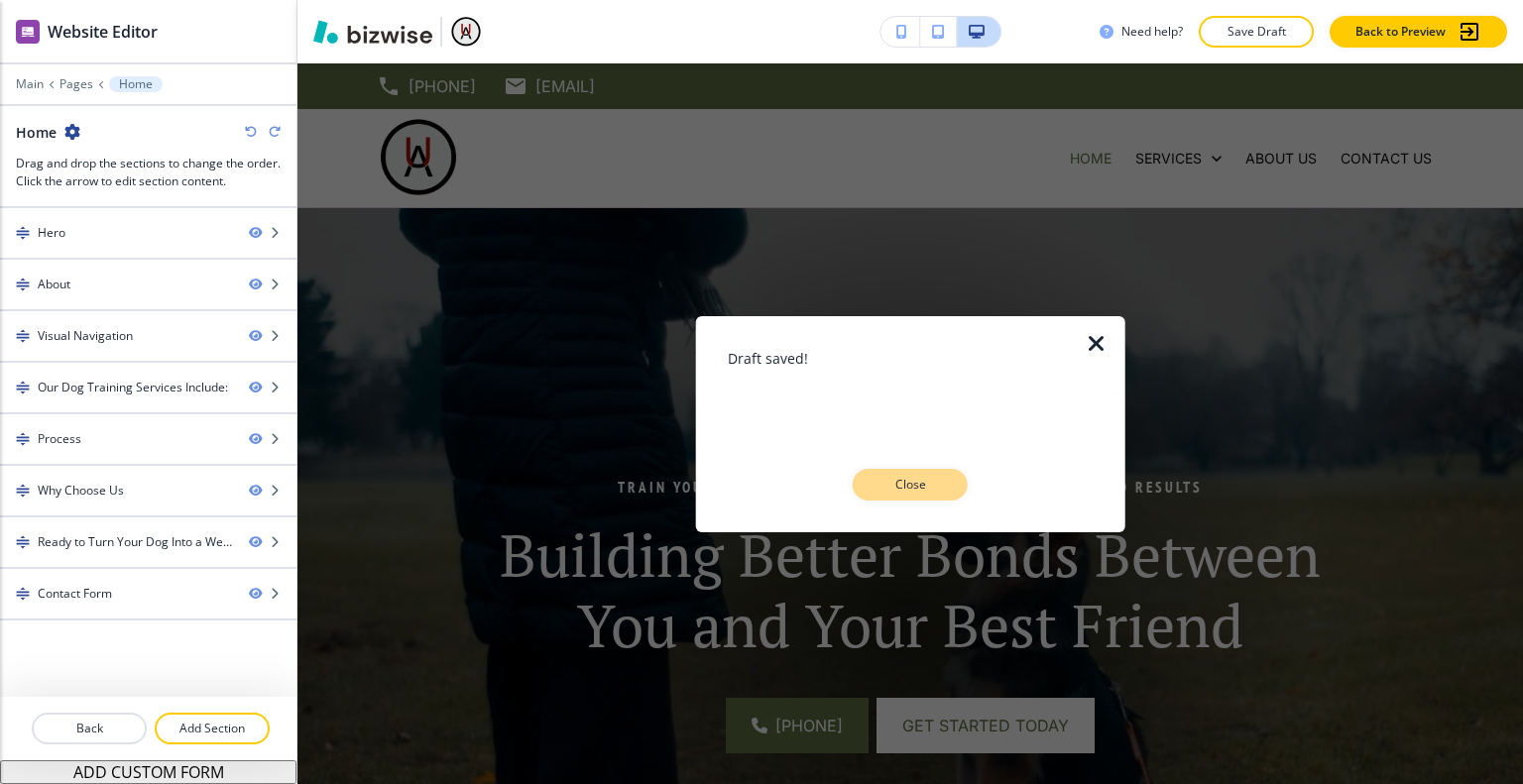 click on "Close" at bounding box center (910, 485) 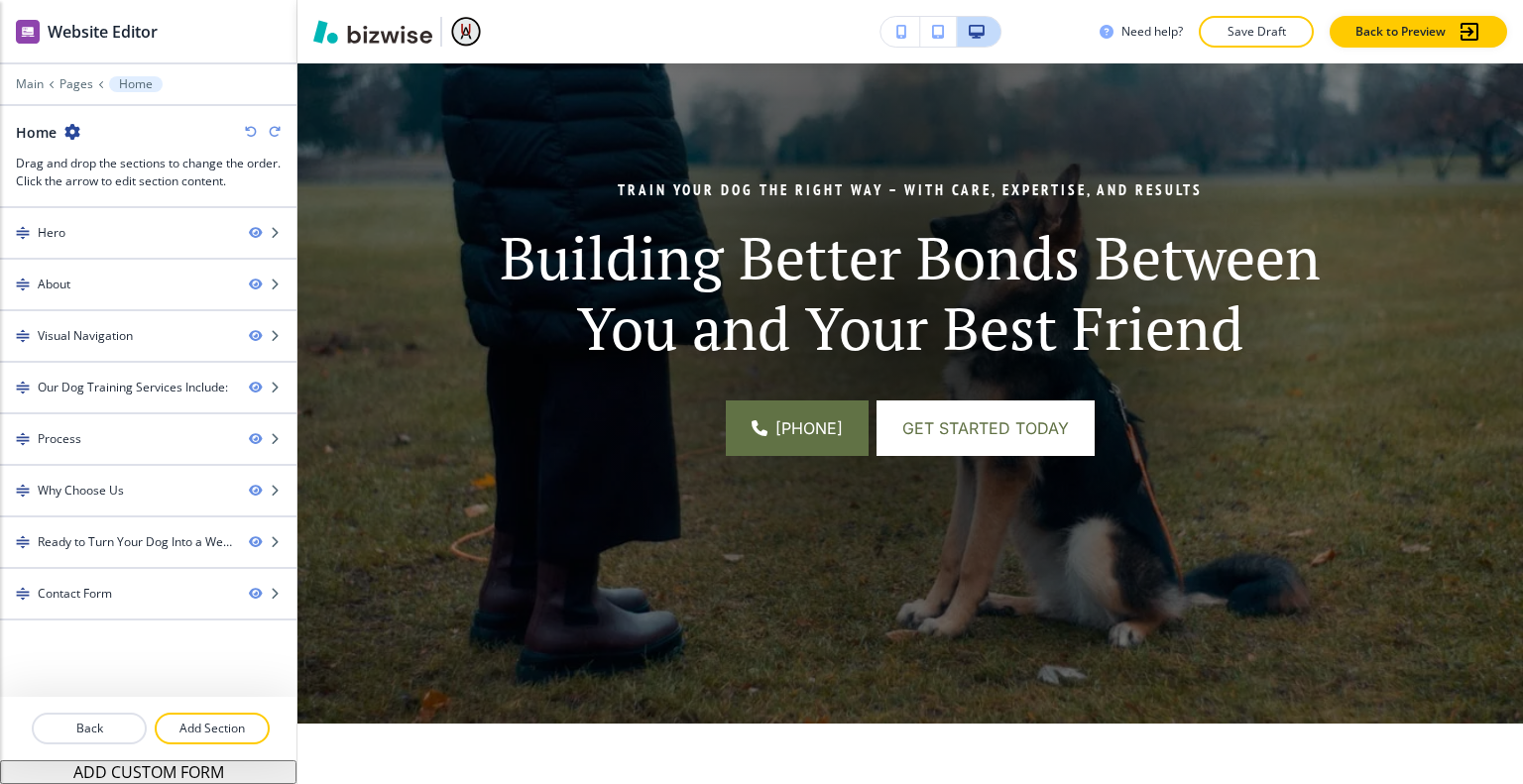 scroll, scrollTop: 99, scrollLeft: 0, axis: vertical 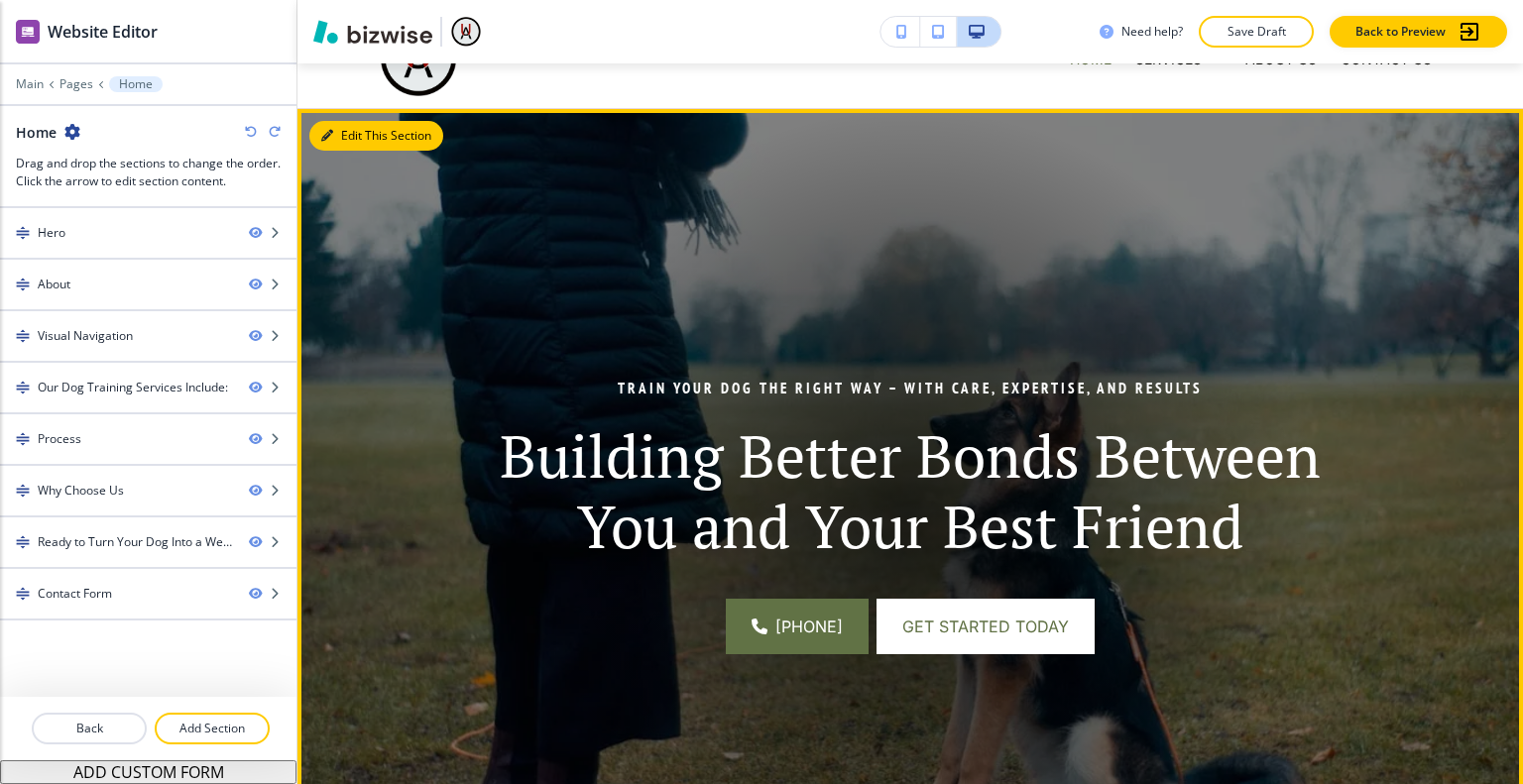 click on "Edit This Section" at bounding box center (376, 136) 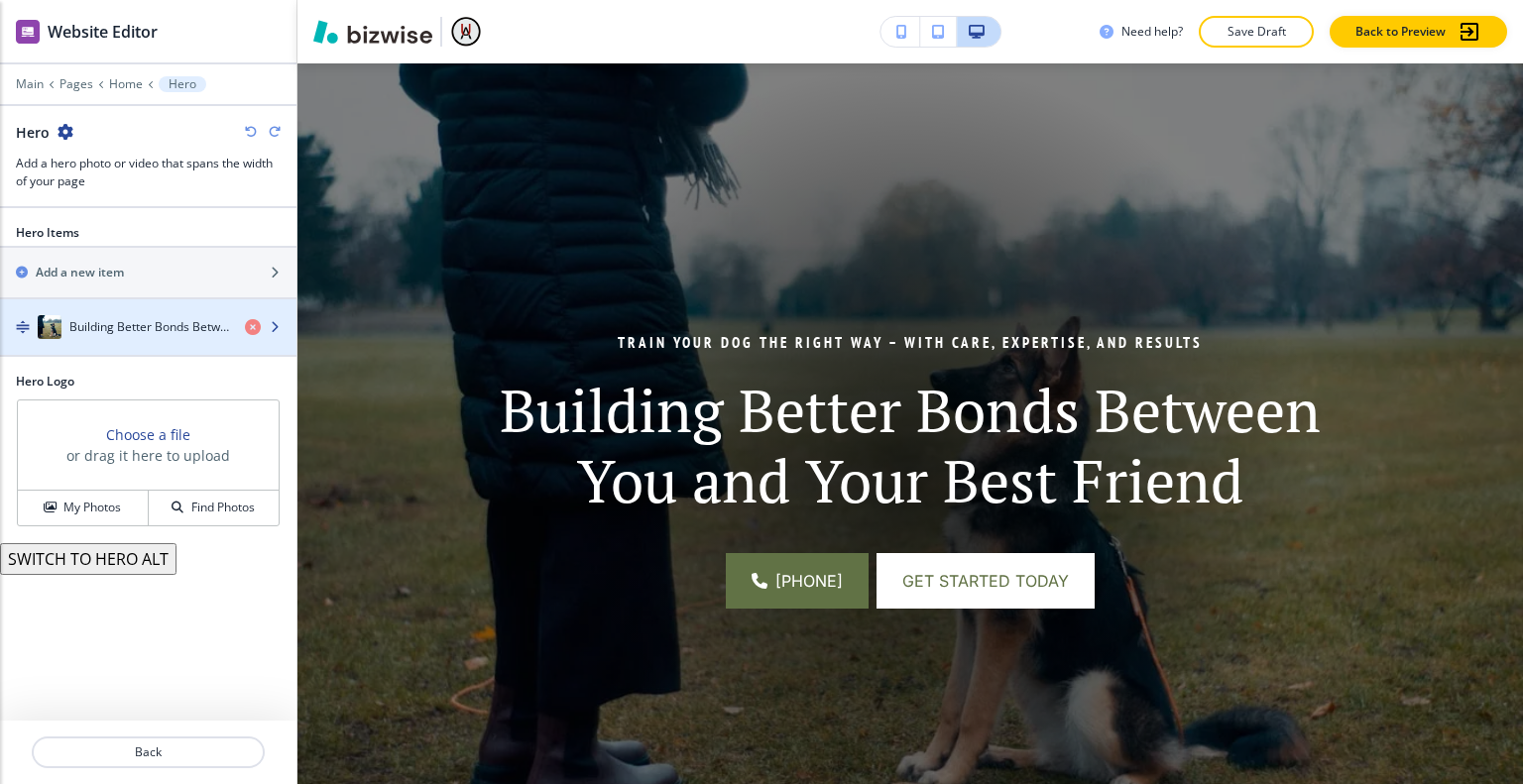 click on "Building Better Bonds Between You and Your Best Friend" at bounding box center (149, 327) 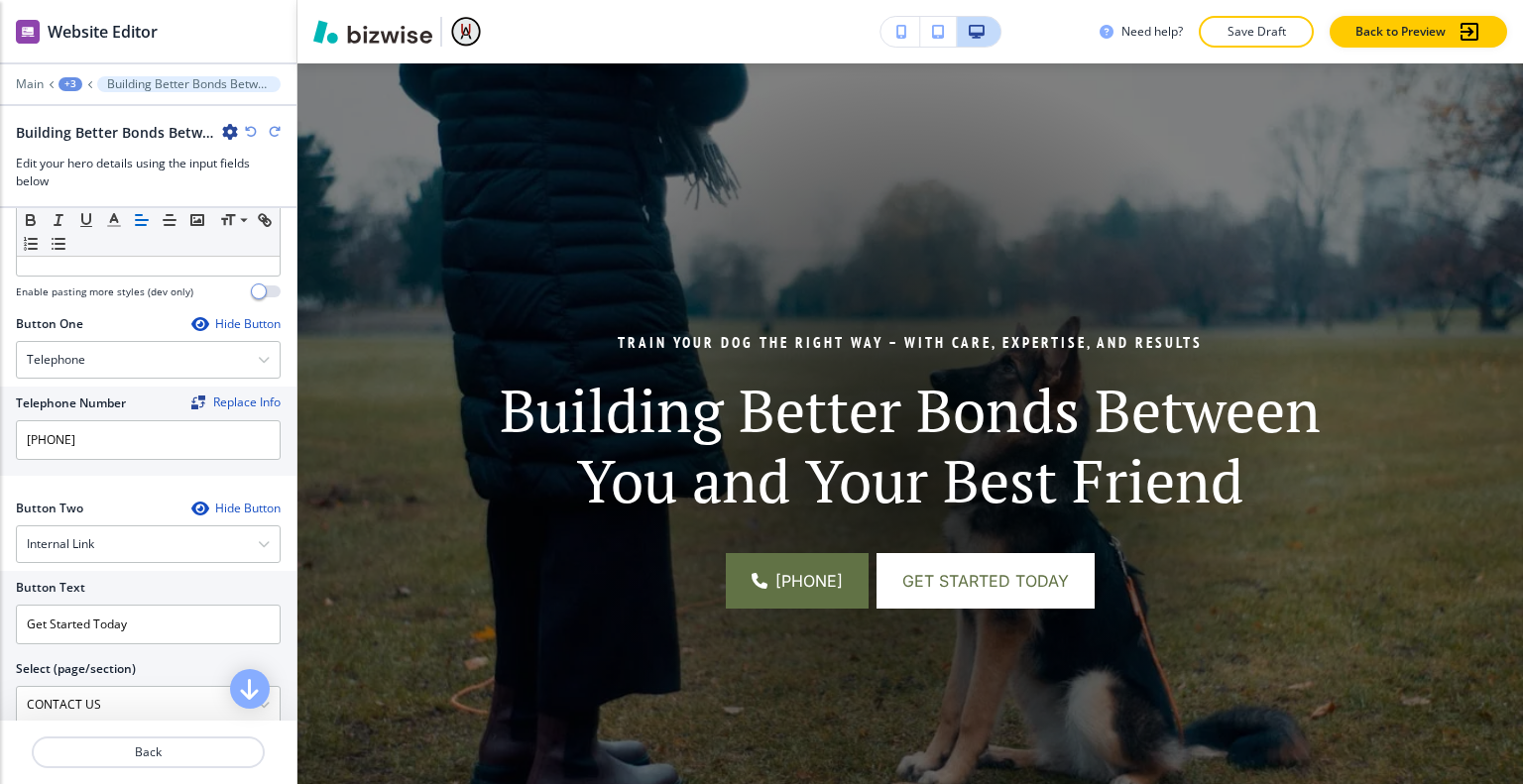 scroll, scrollTop: 892, scrollLeft: 0, axis: vertical 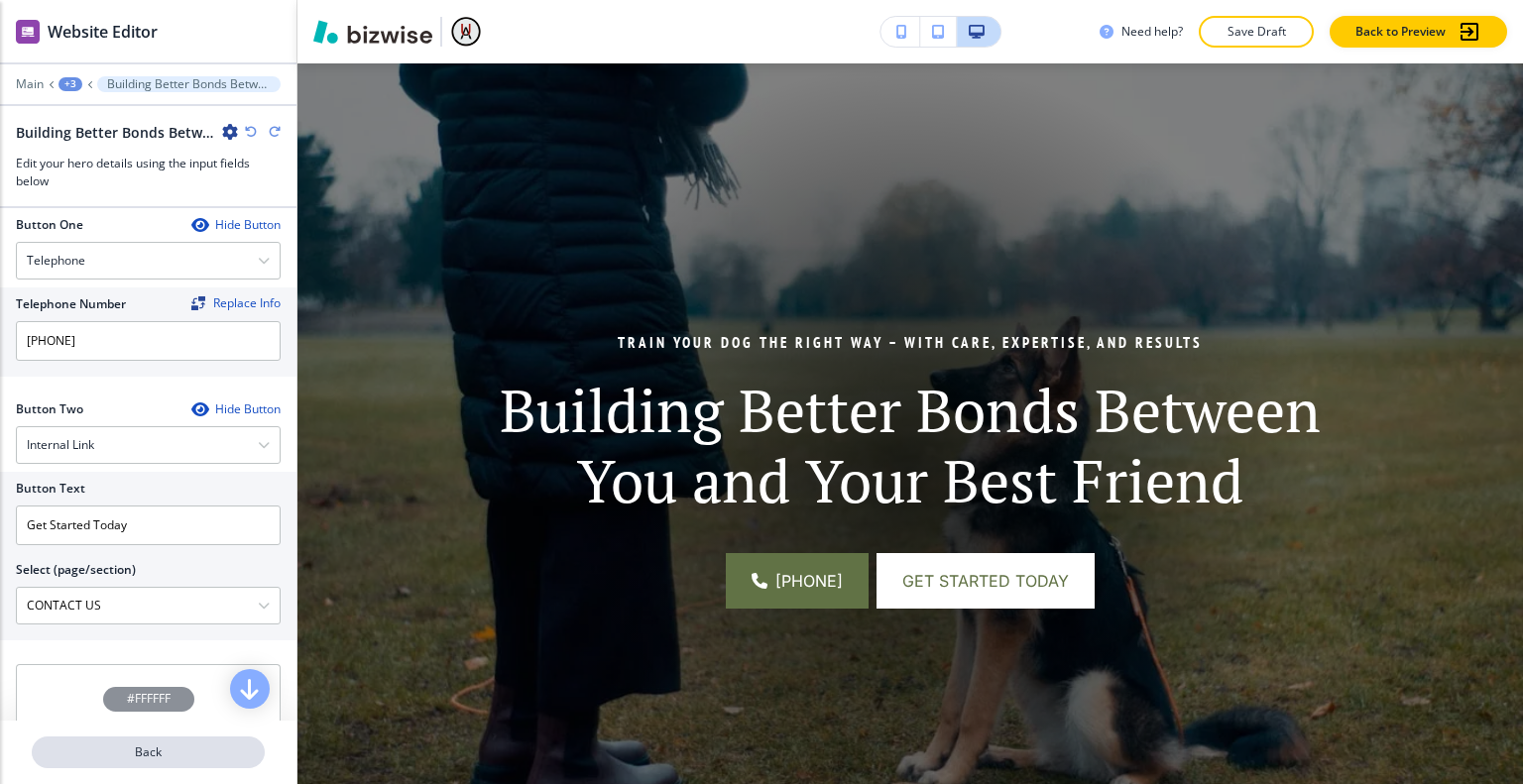click on "Back" at bounding box center (148, 752) 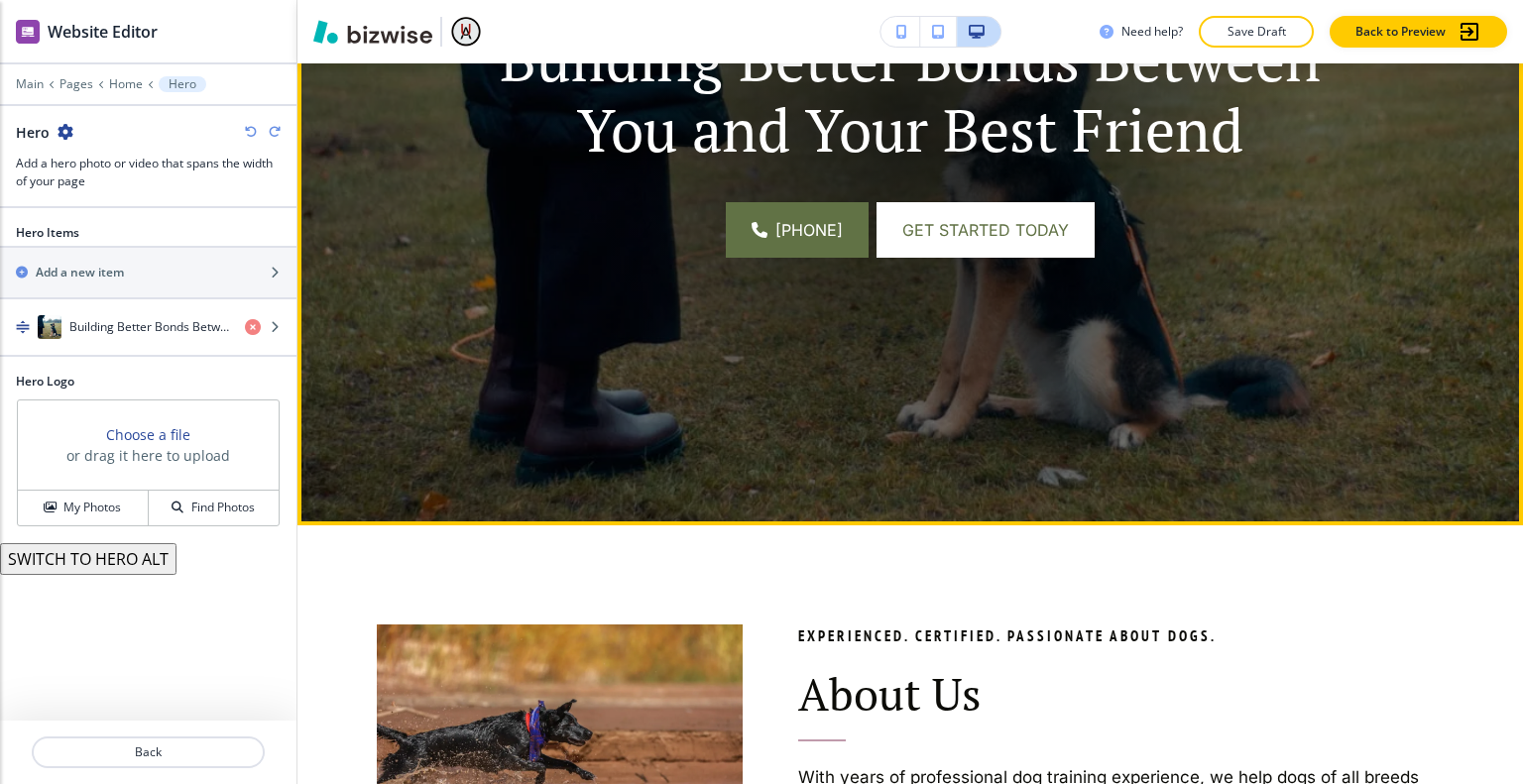 scroll, scrollTop: 99, scrollLeft: 0, axis: vertical 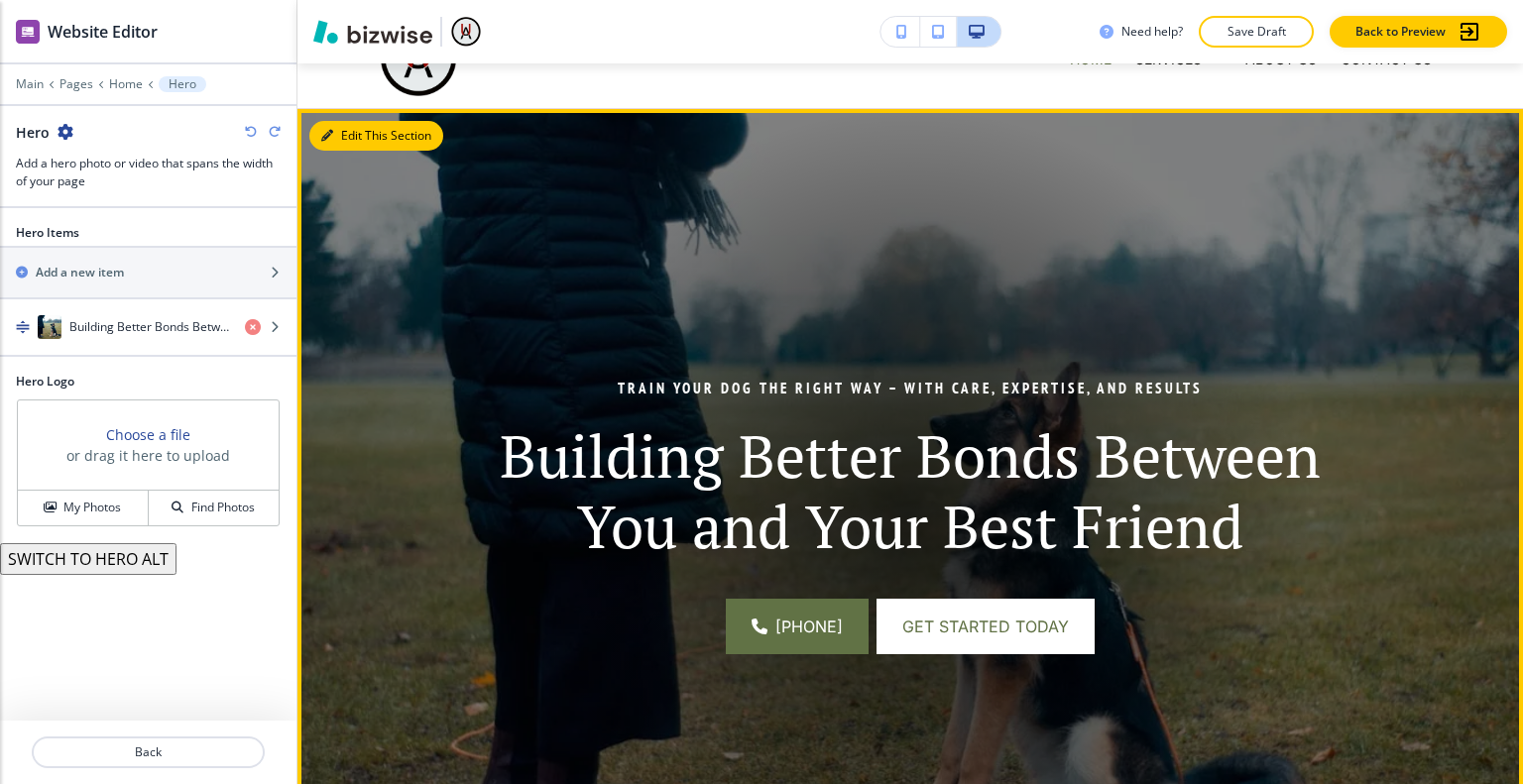 click at bounding box center [327, 136] 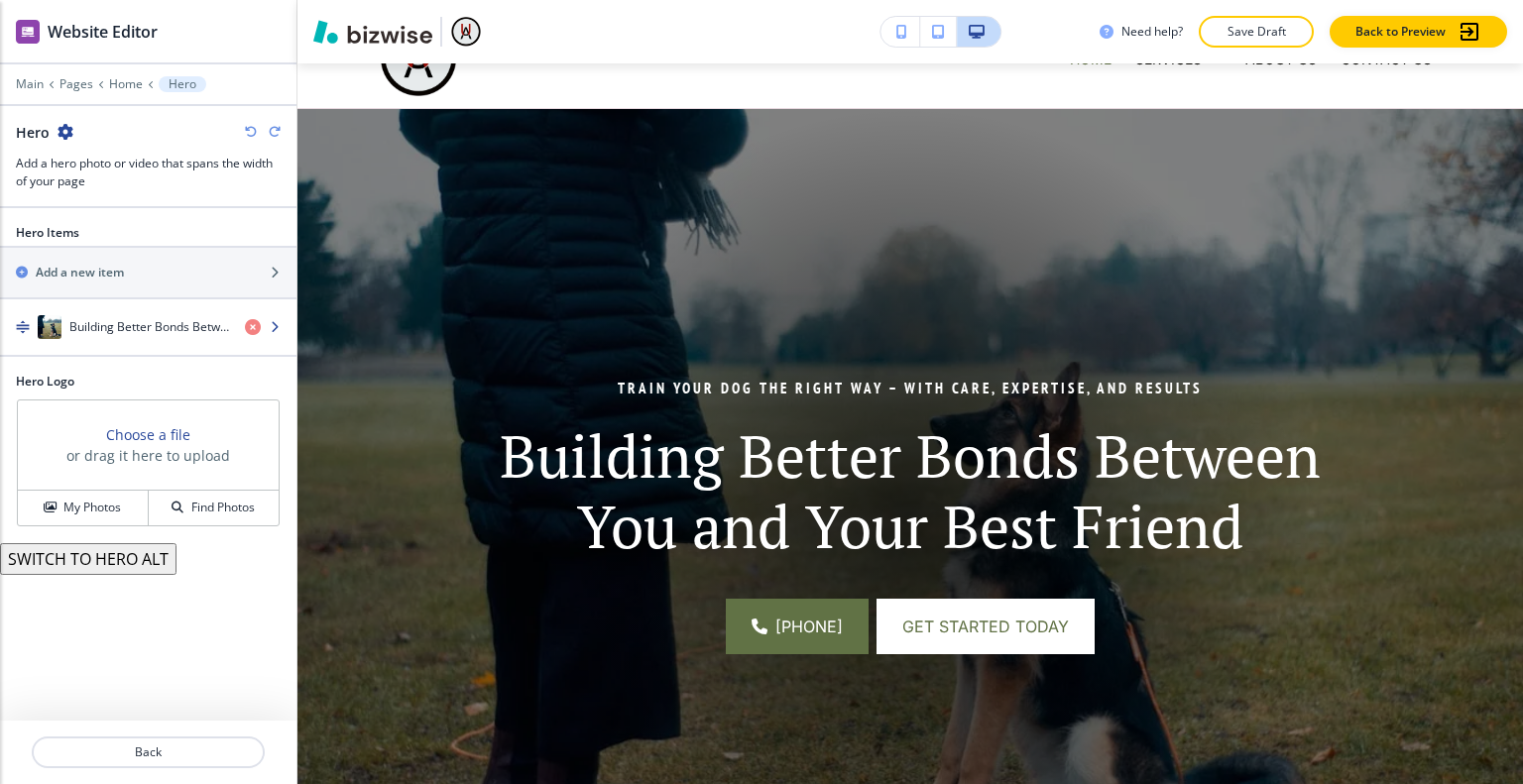 click on "Building Better Bonds Between You and Your Best Friend" at bounding box center (149, 327) 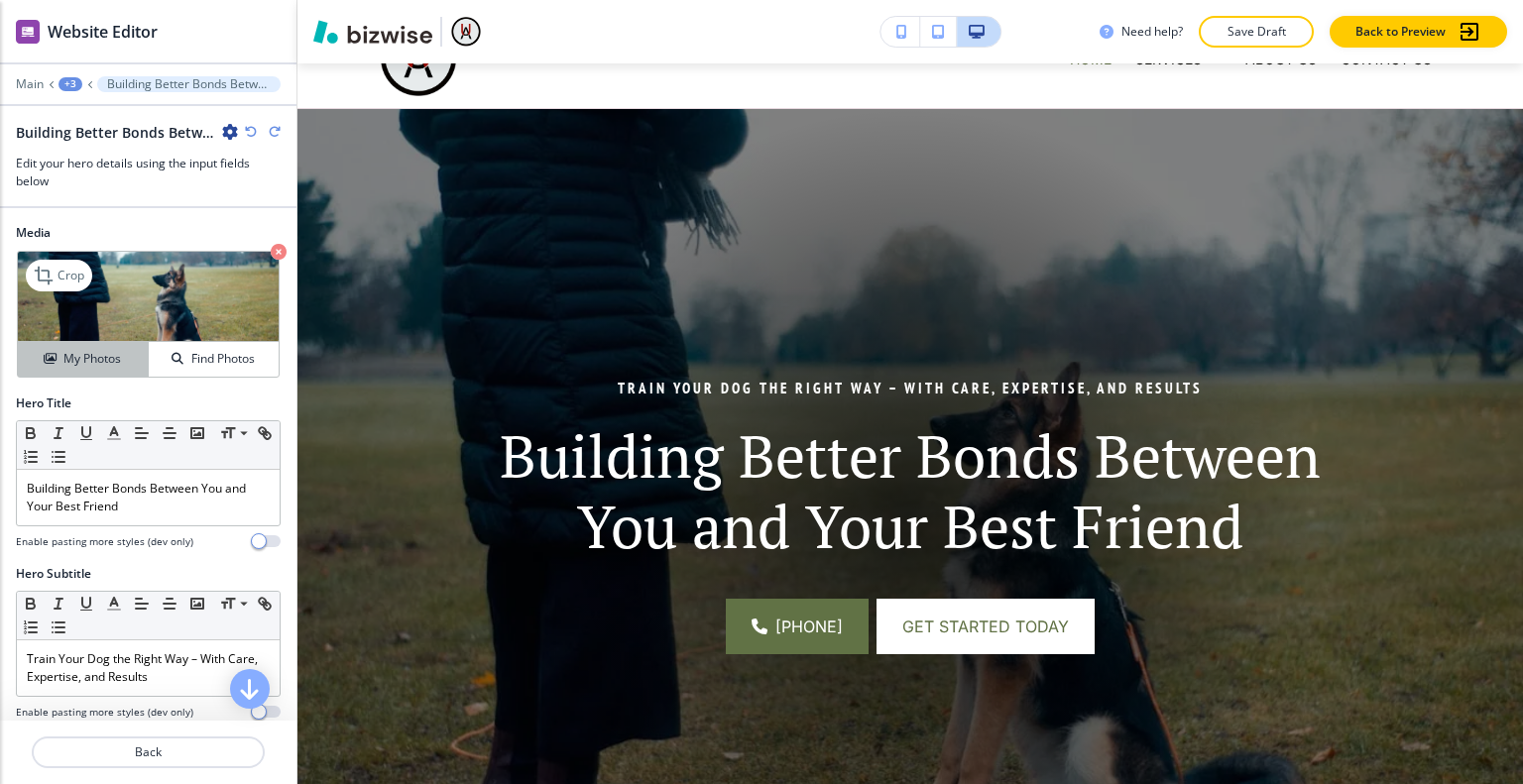 click on "My Photos" at bounding box center [92, 359] 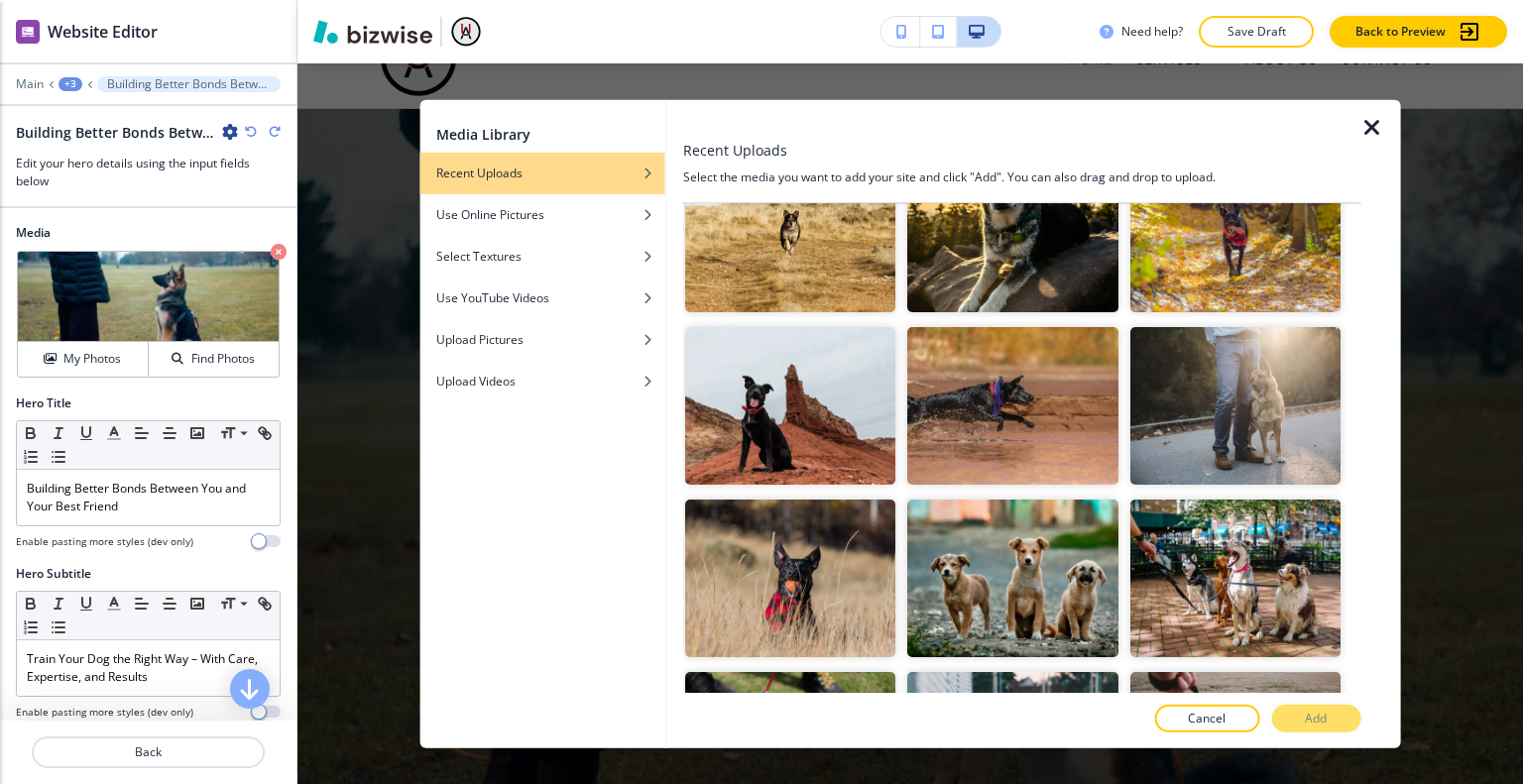 scroll, scrollTop: 706, scrollLeft: 0, axis: vertical 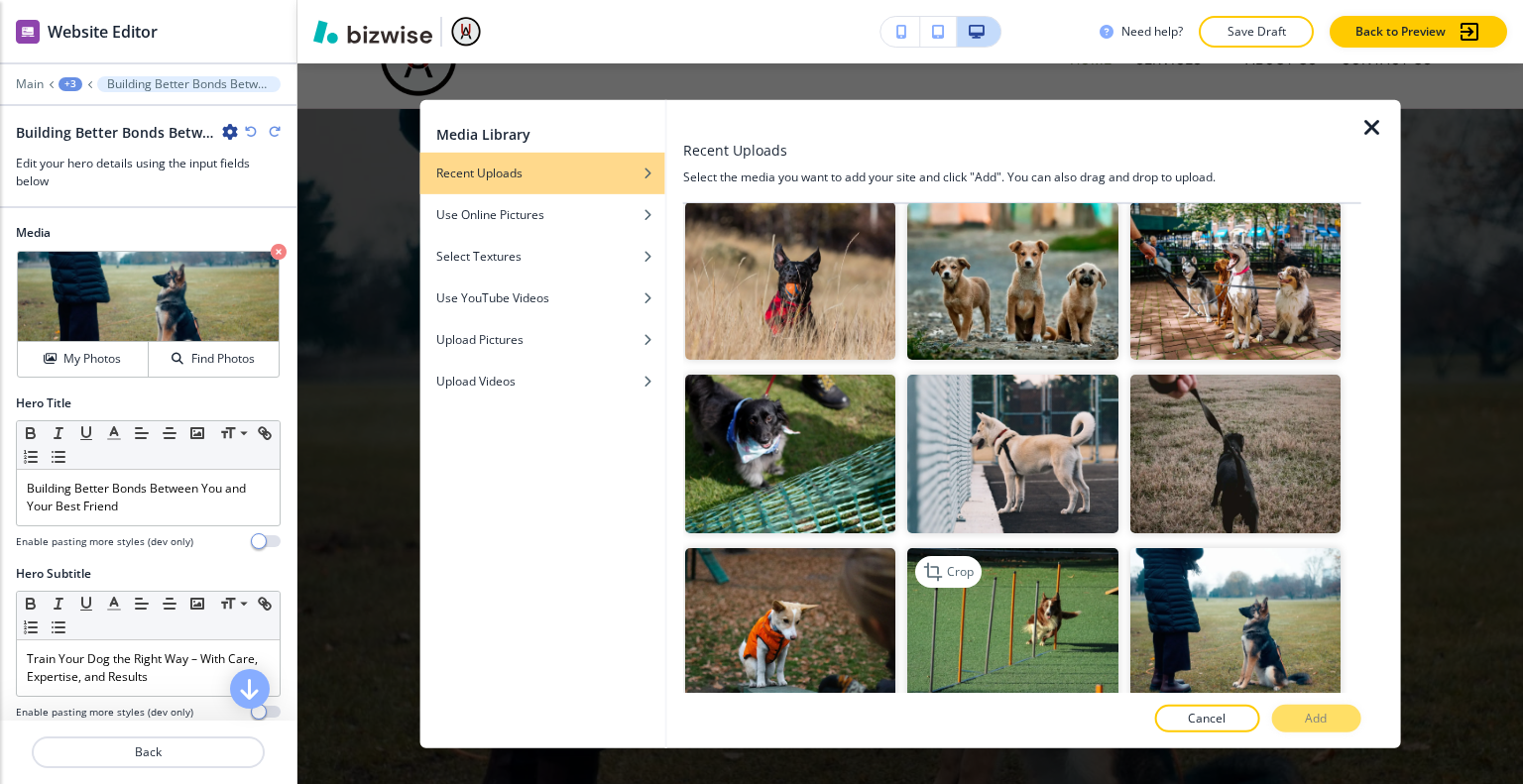 click at bounding box center (1012, 625) 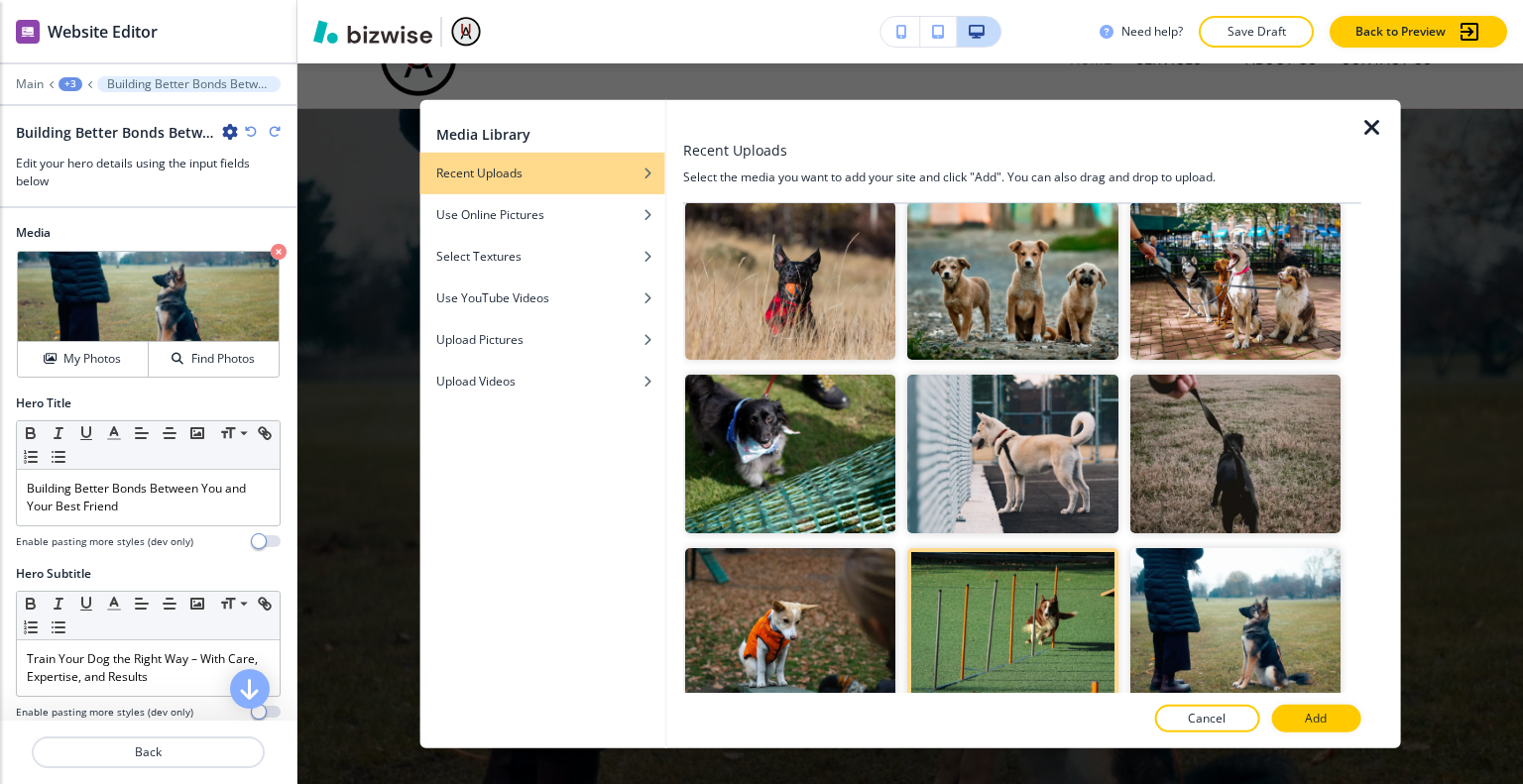 click on "Add" at bounding box center [1316, 719] 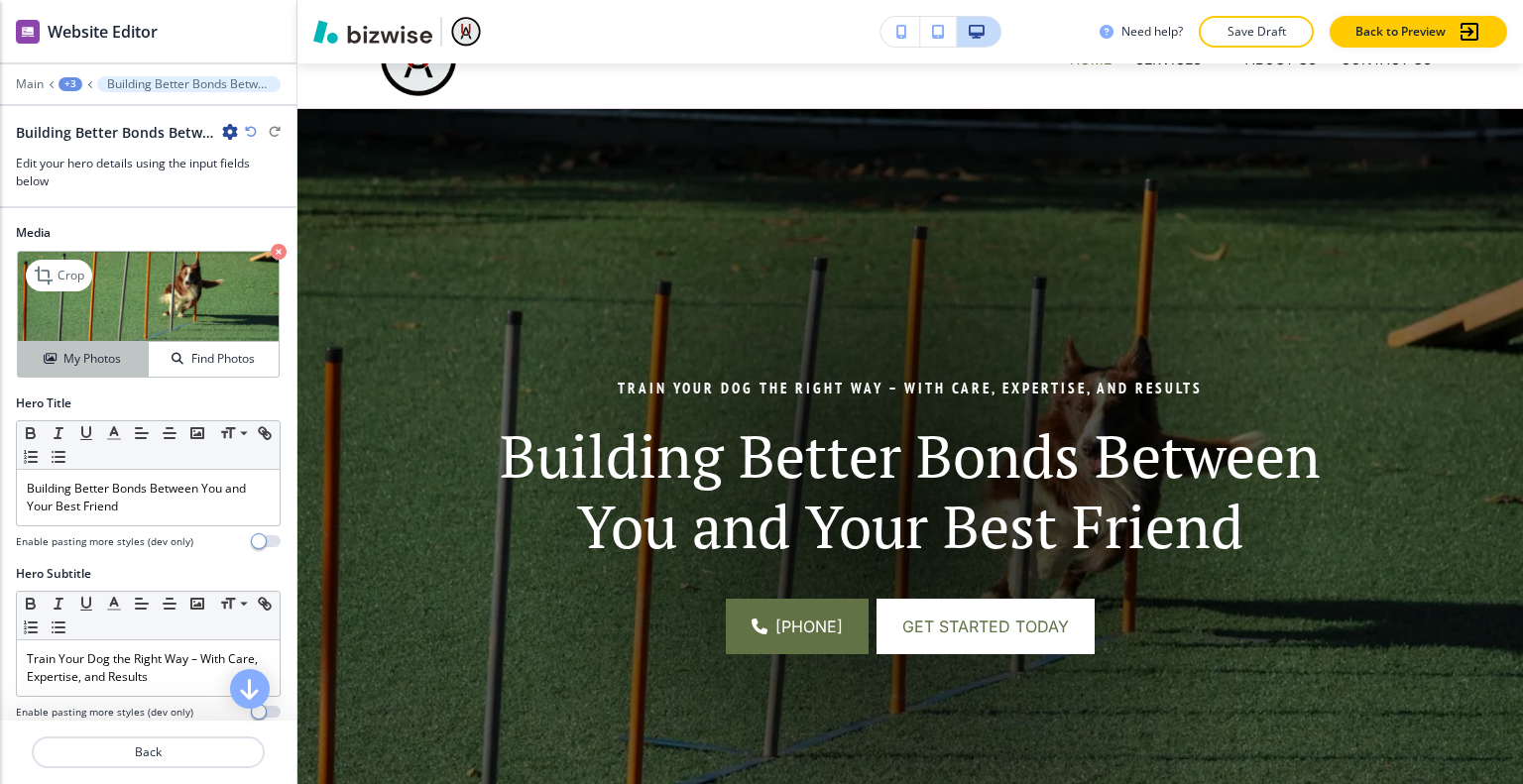 click on "My Photos" at bounding box center [92, 359] 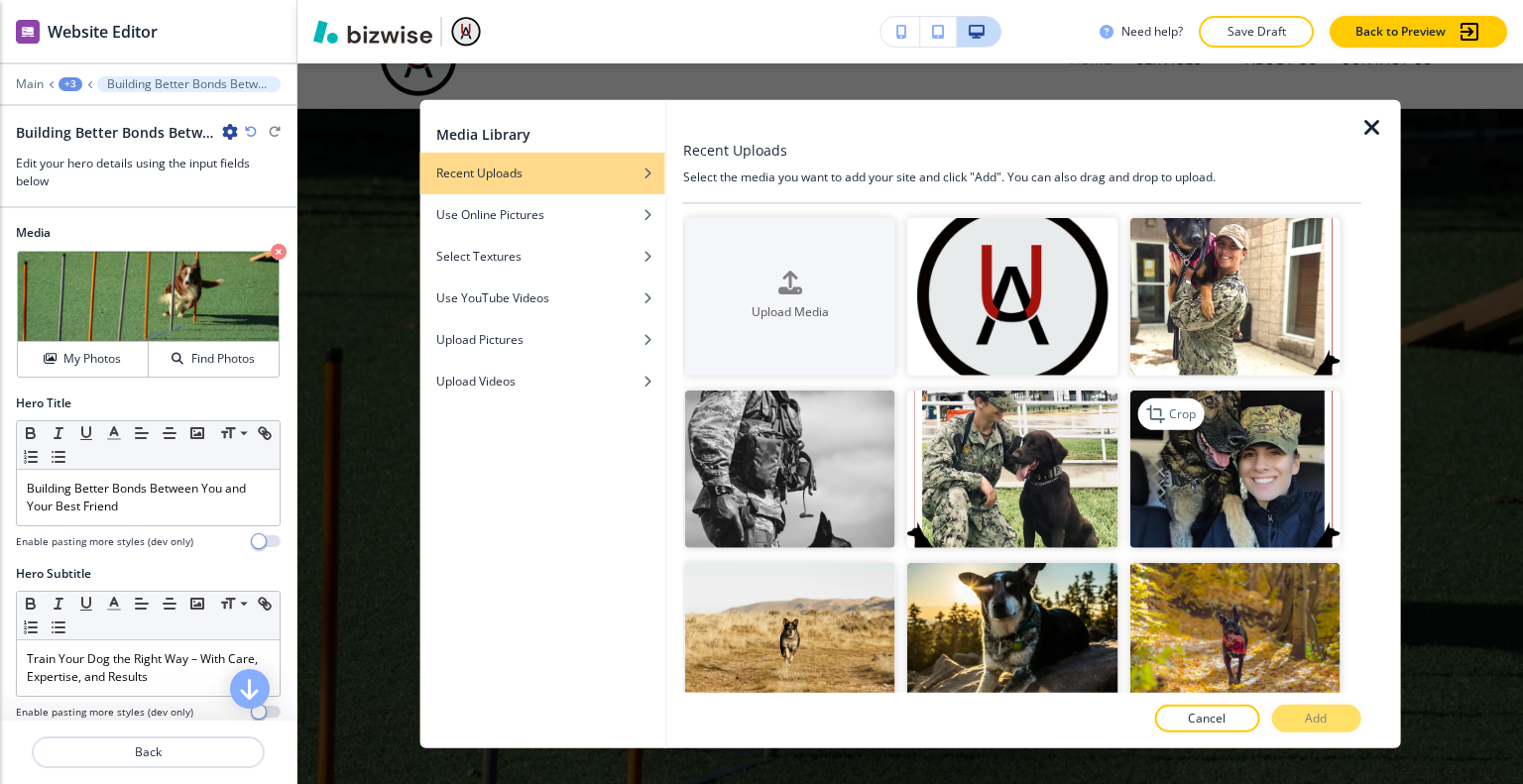 scroll, scrollTop: 496, scrollLeft: 0, axis: vertical 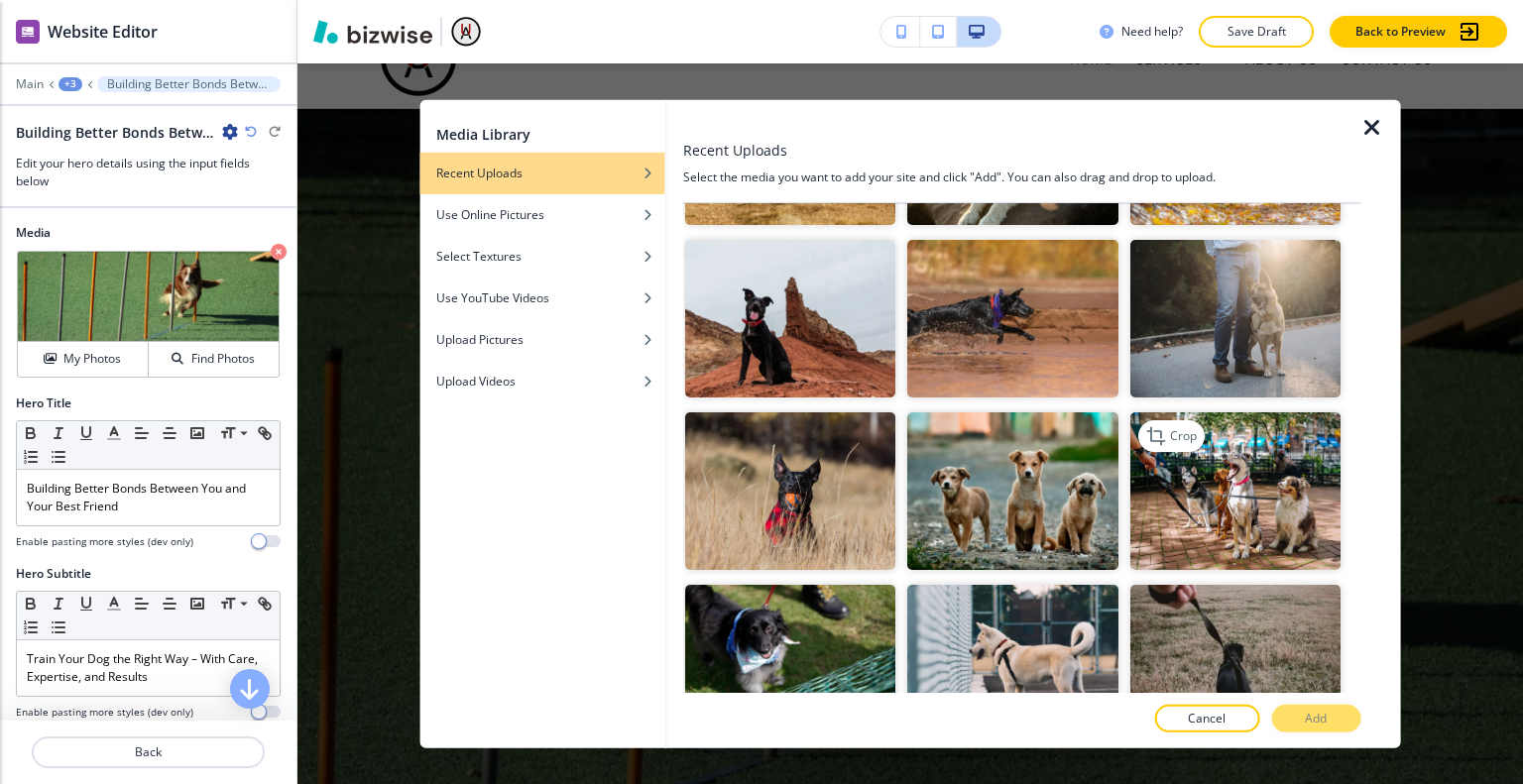 click at bounding box center [1234, 491] 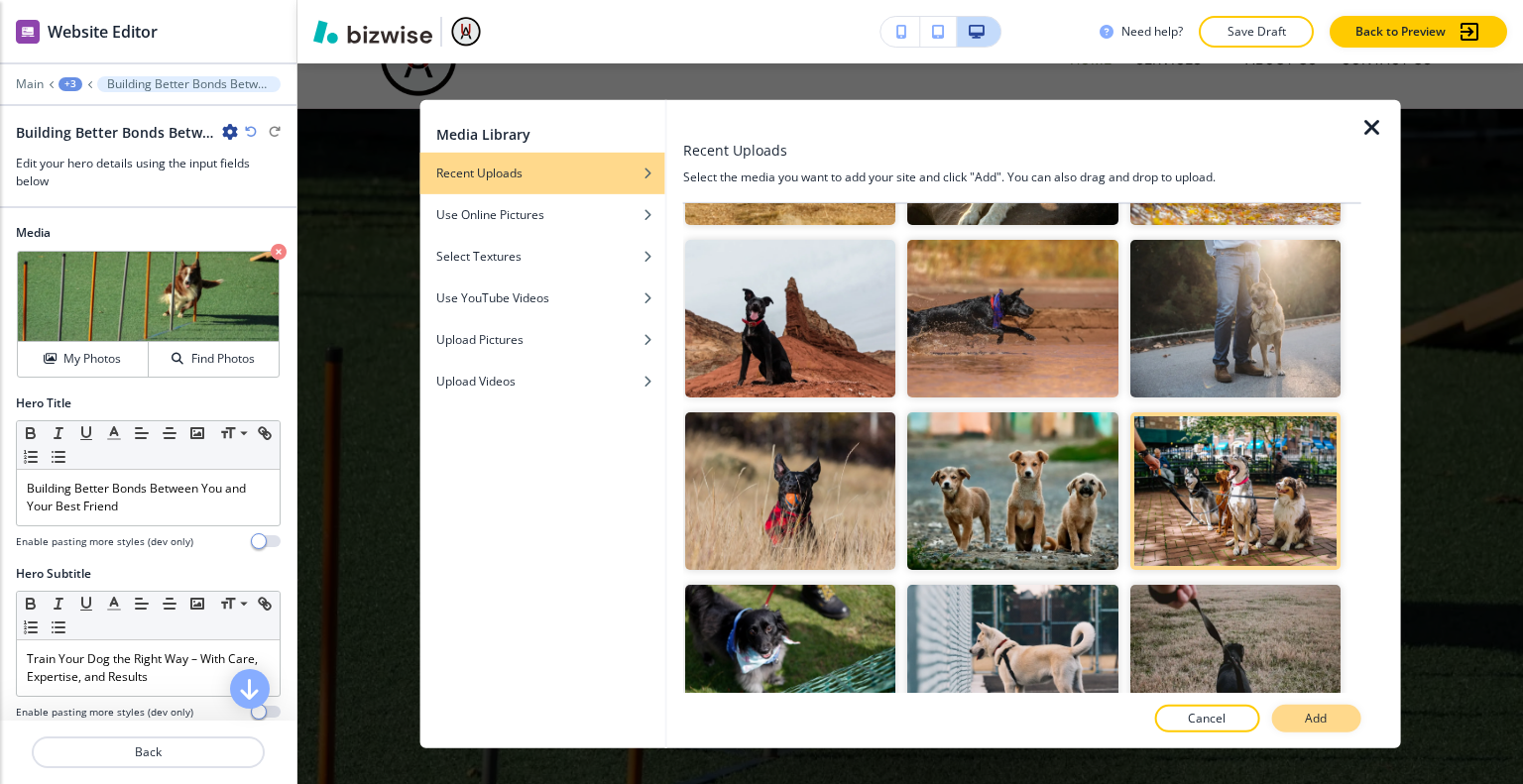 click on "Add" at bounding box center (1316, 719) 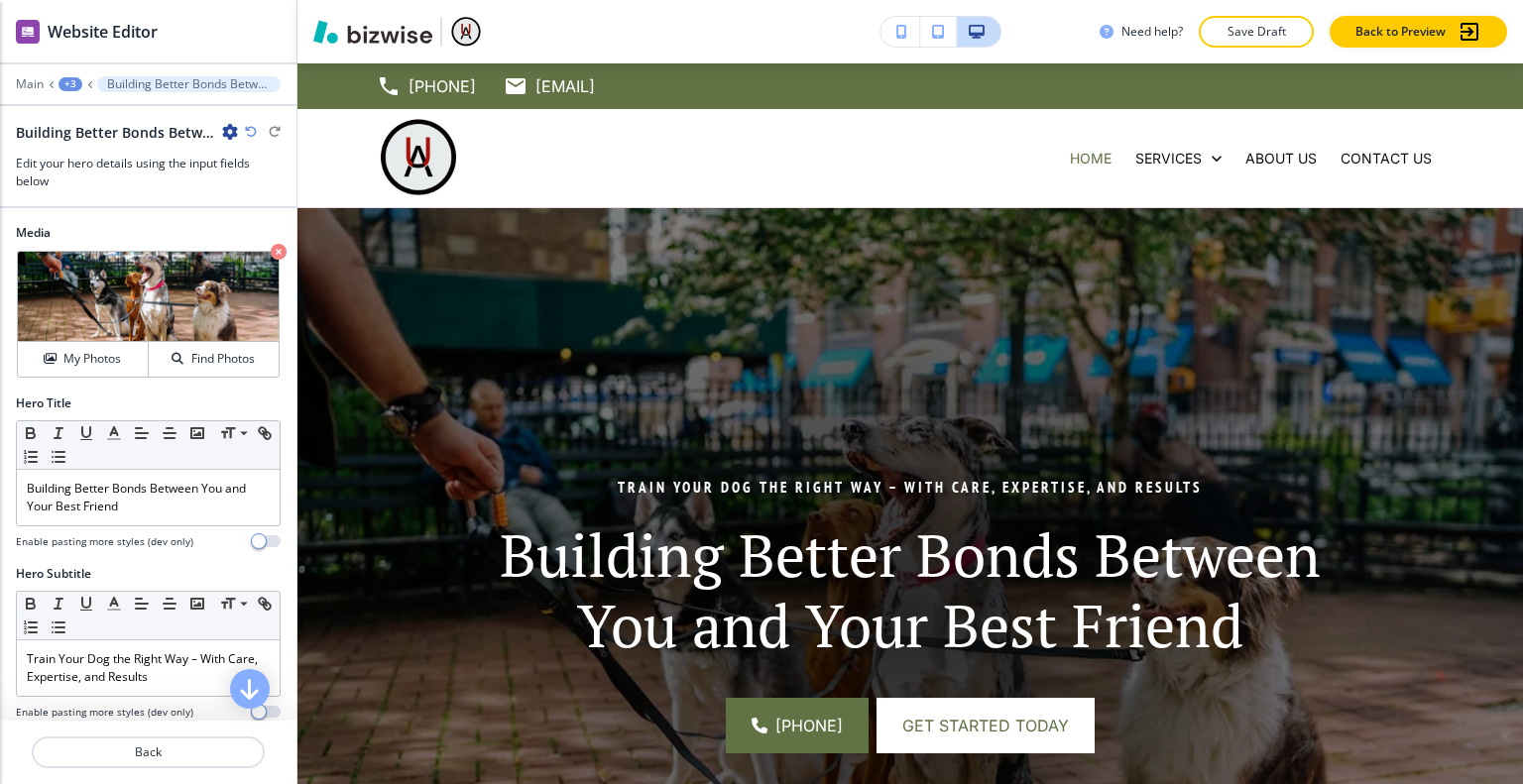 scroll, scrollTop: 198, scrollLeft: 0, axis: vertical 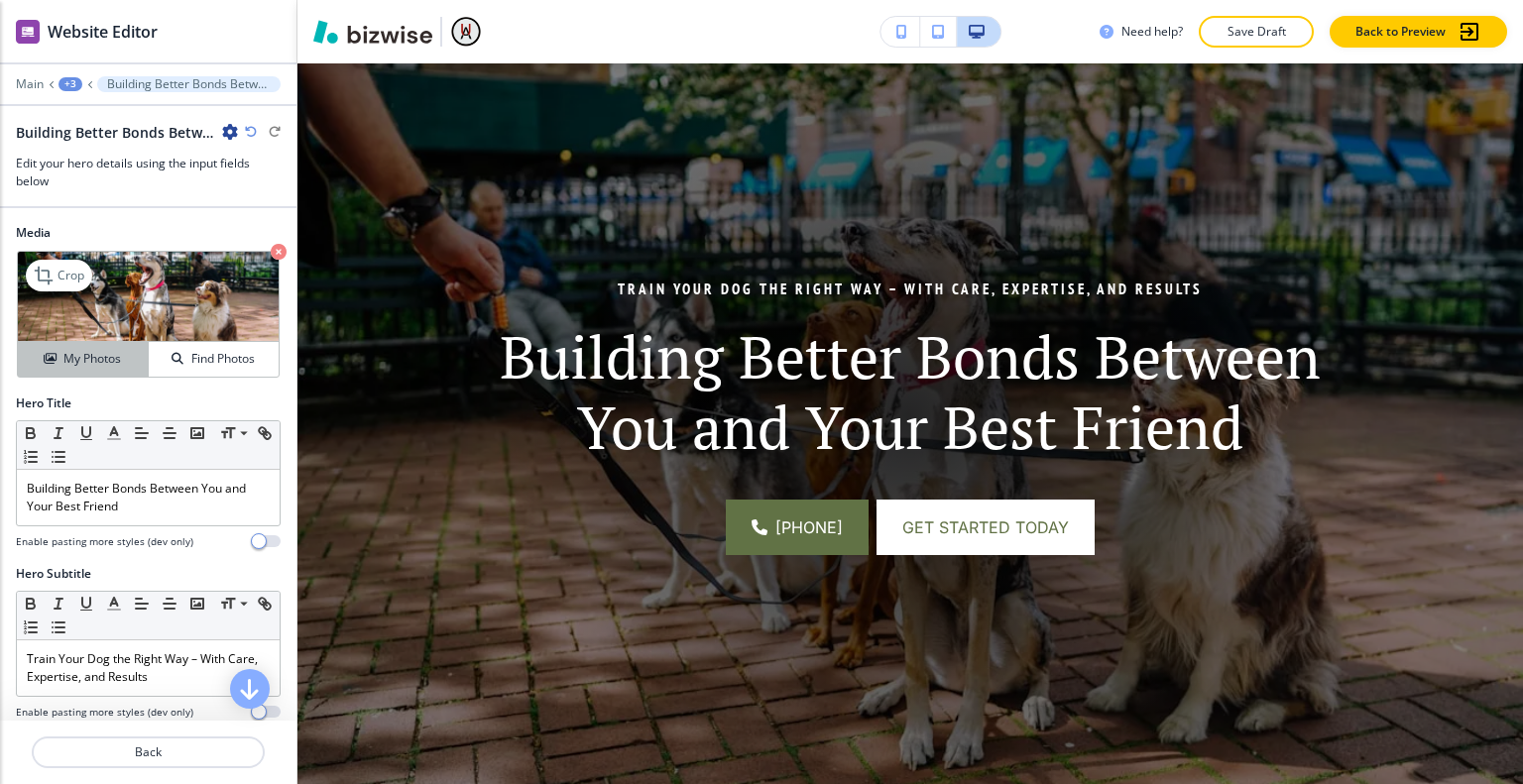 click on "My Photos" at bounding box center [83, 359] 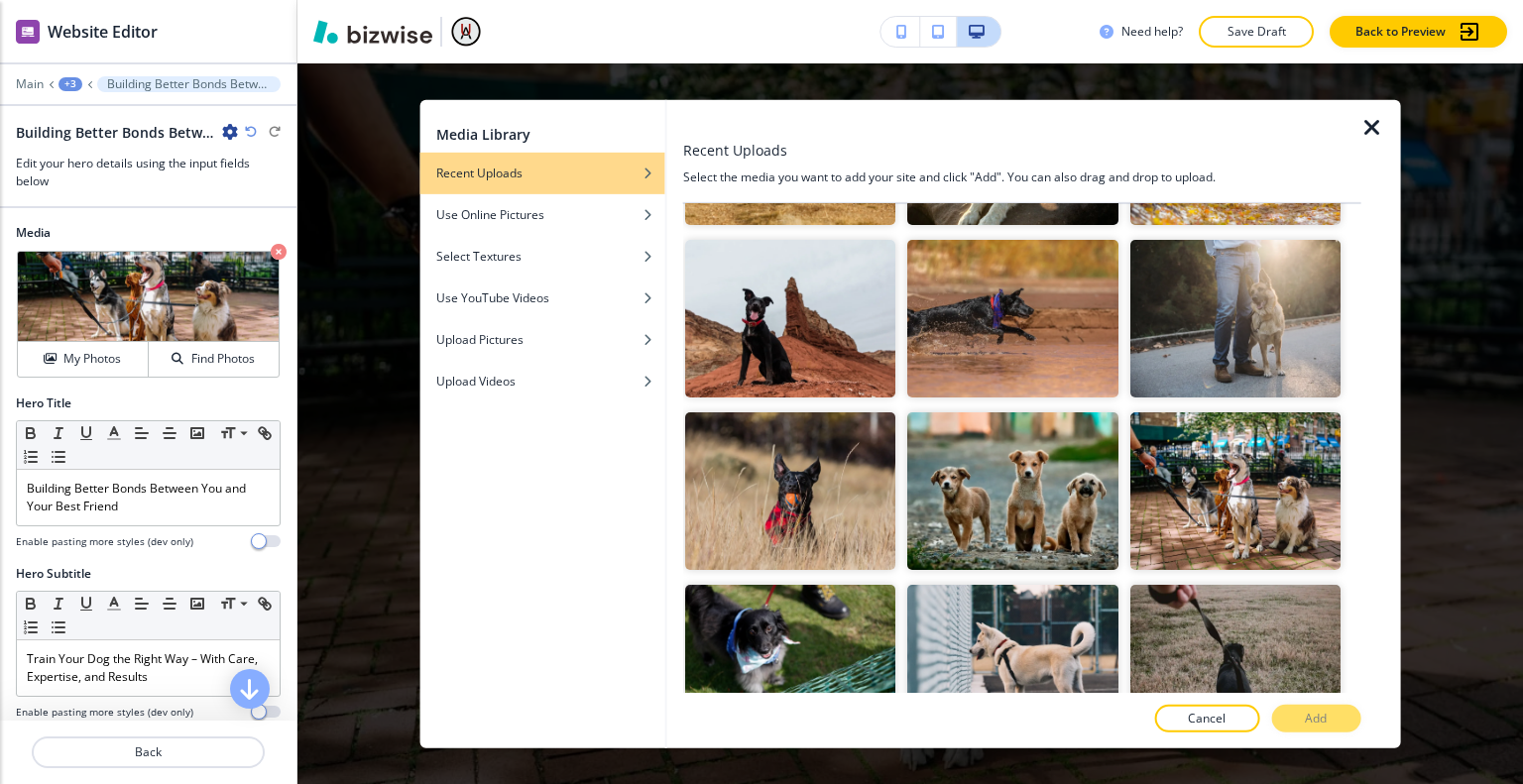 scroll, scrollTop: 694, scrollLeft: 0, axis: vertical 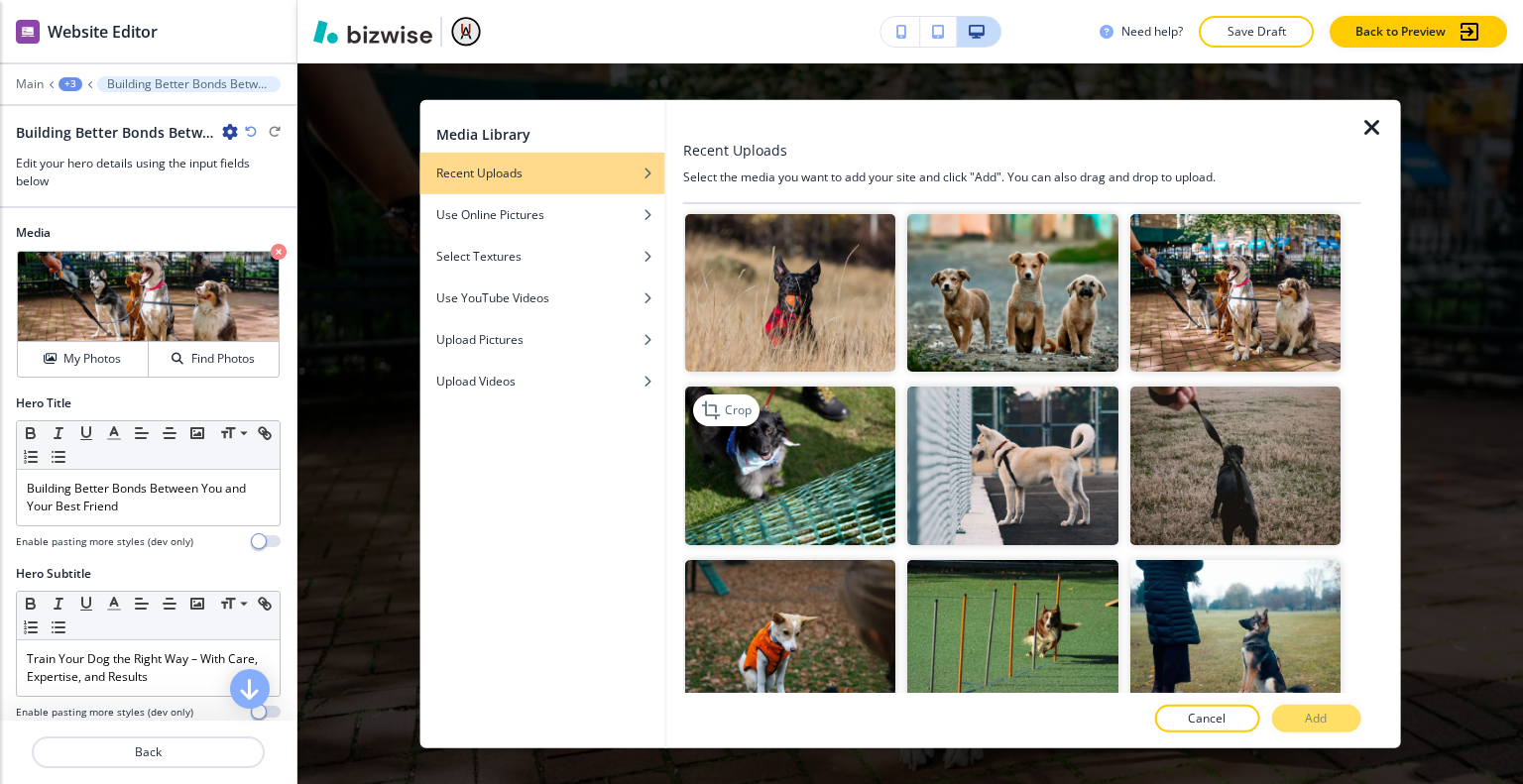 click at bounding box center [790, 465] 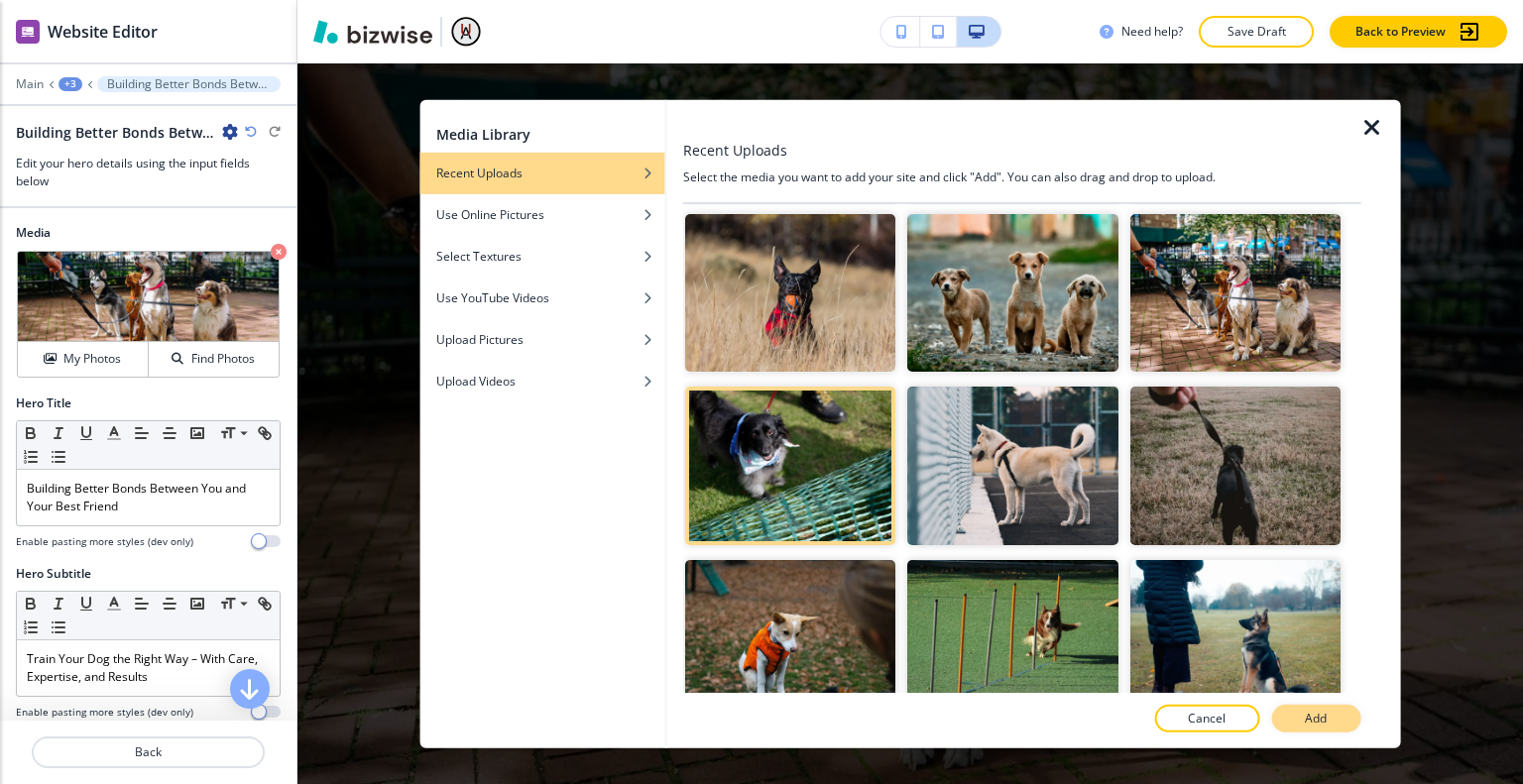 click on "Add" at bounding box center (1316, 719) 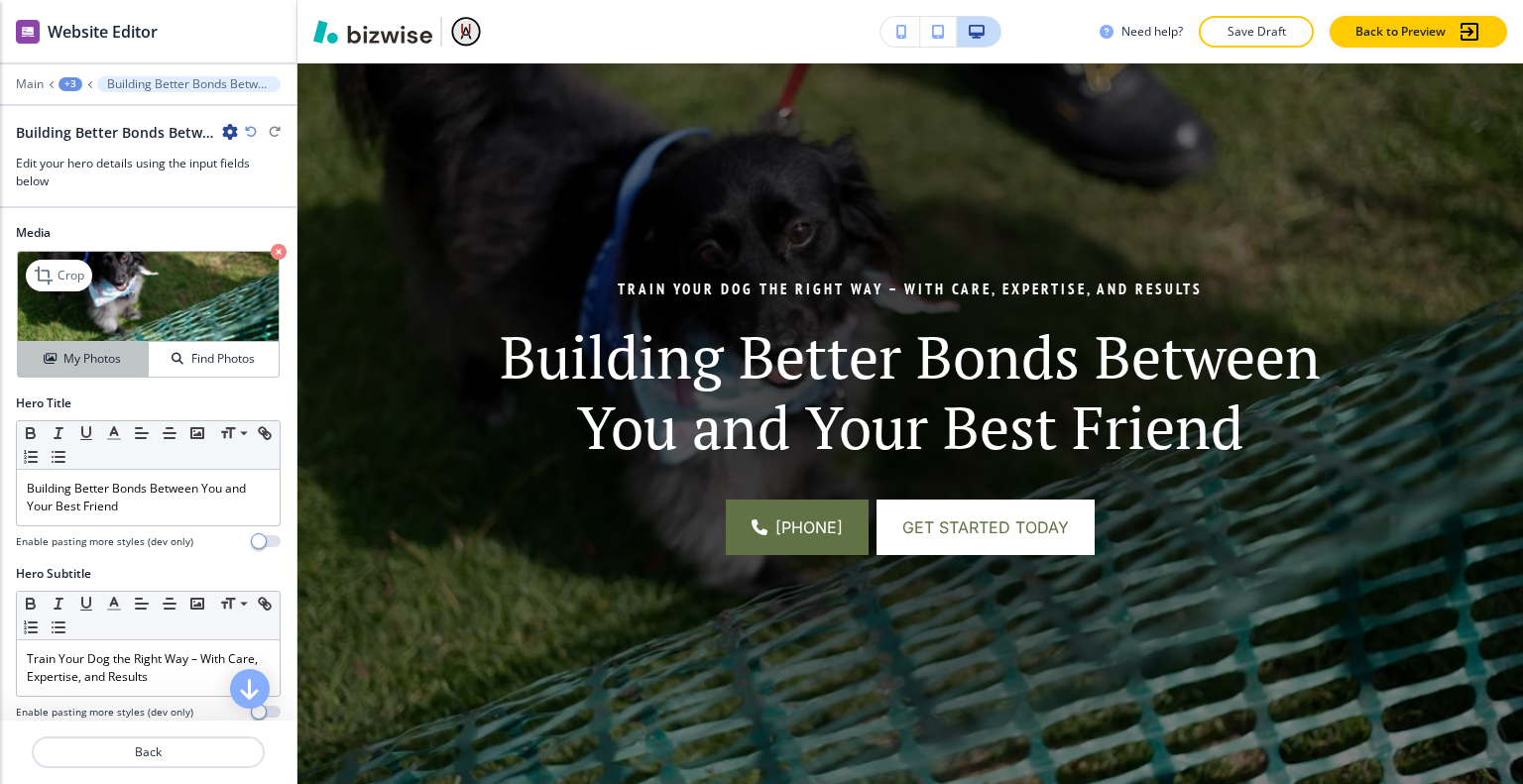 click on "My Photos" at bounding box center [92, 359] 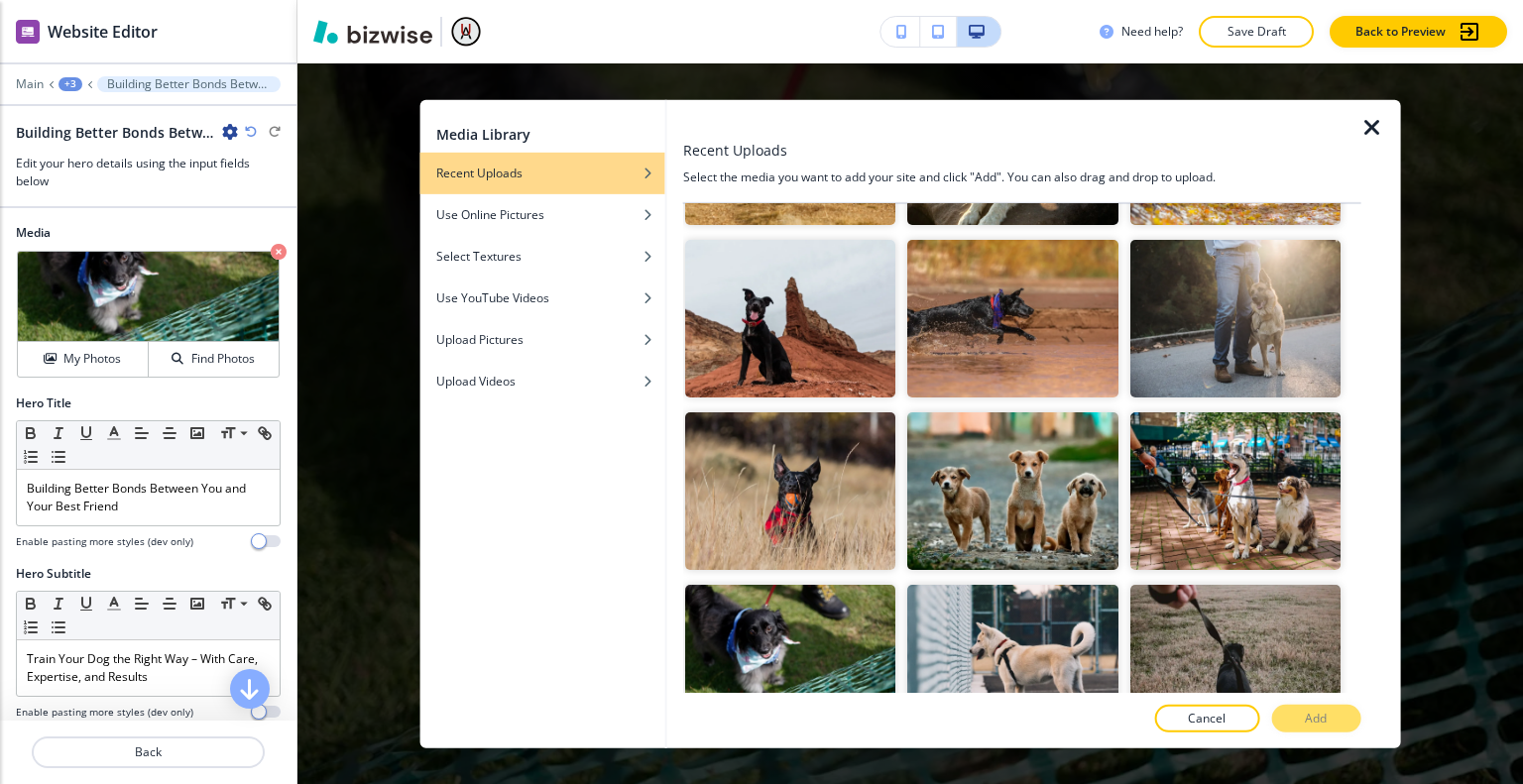 scroll, scrollTop: 706, scrollLeft: 0, axis: vertical 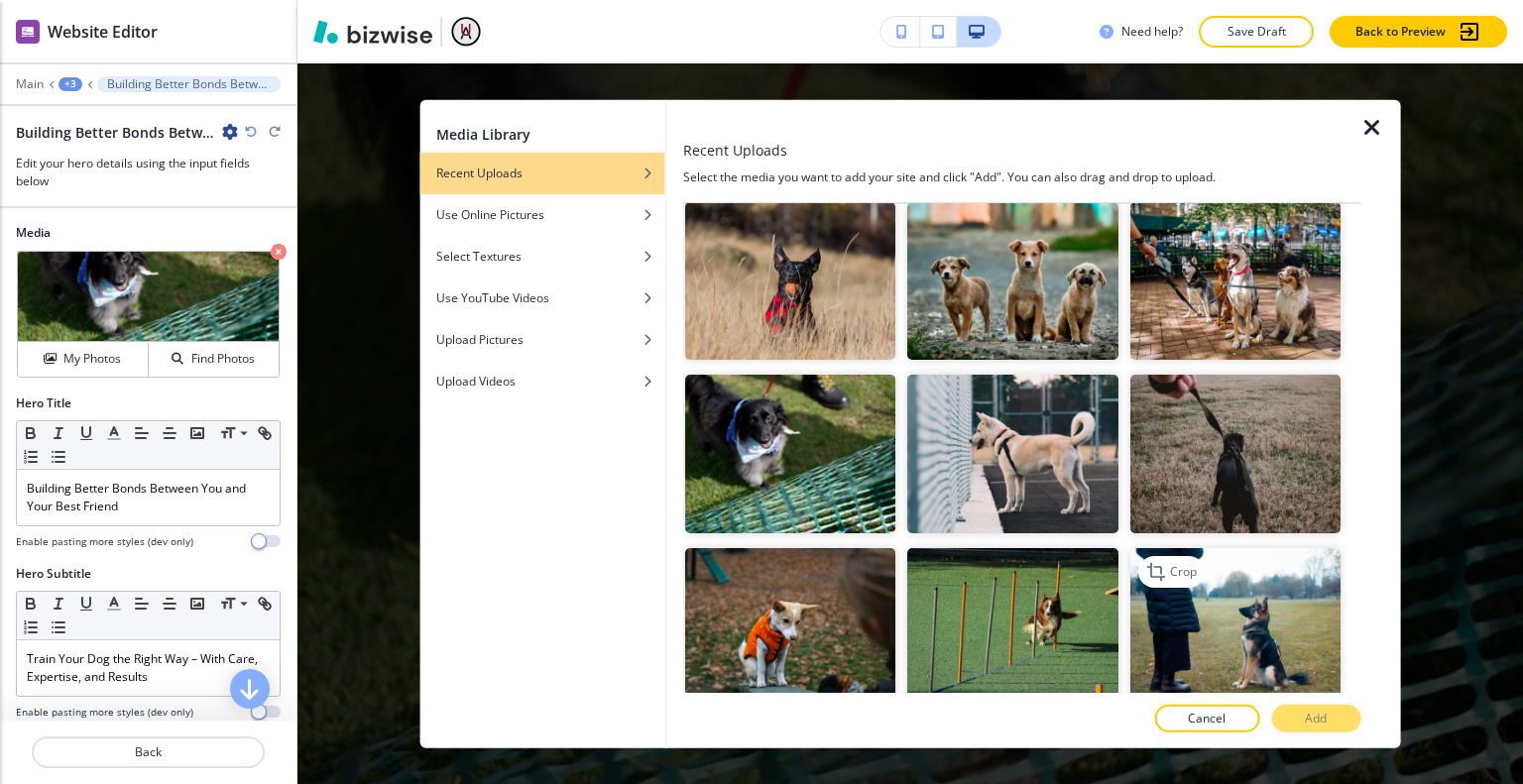click at bounding box center [1234, 625] 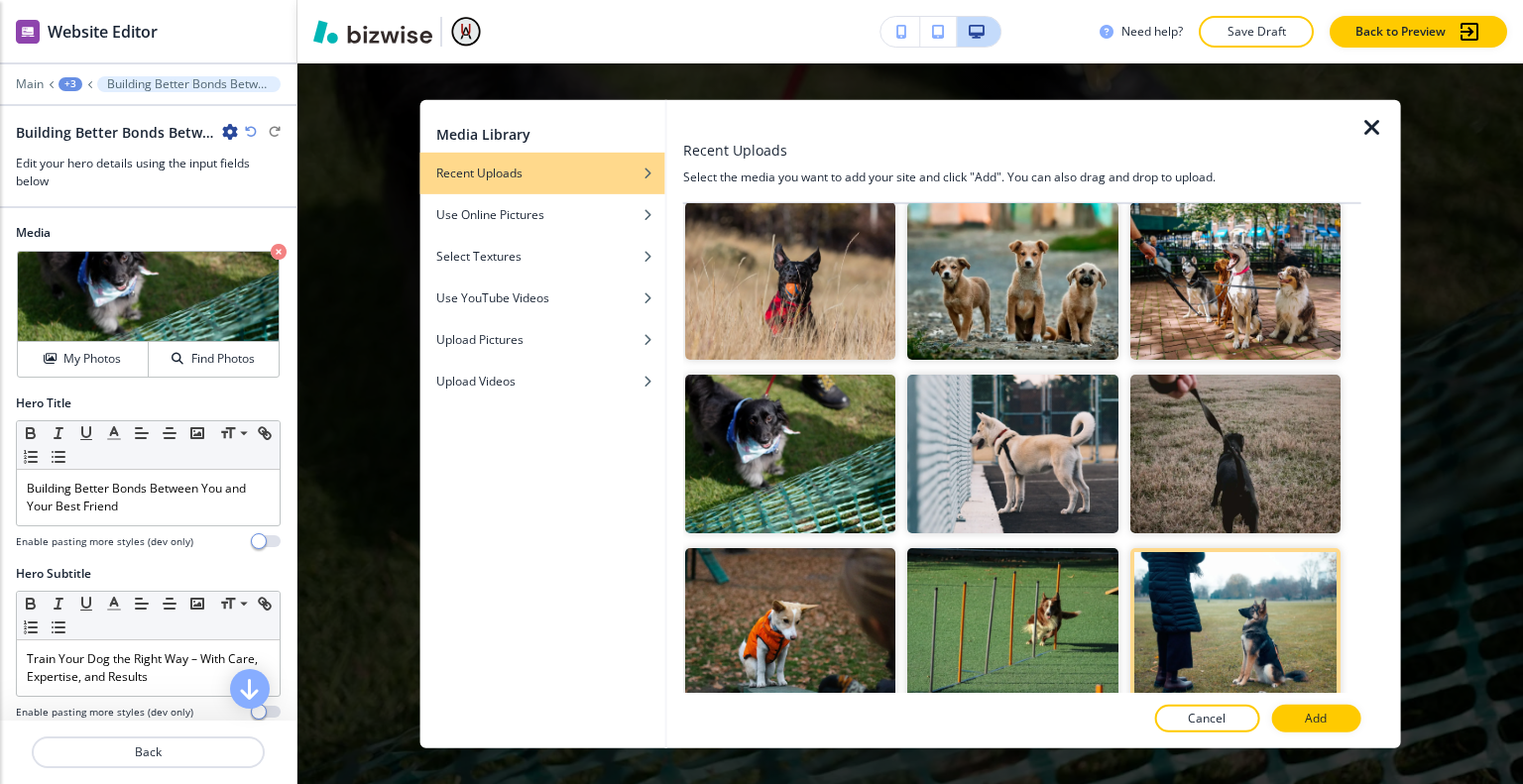 click on "Add" at bounding box center (1316, 719) 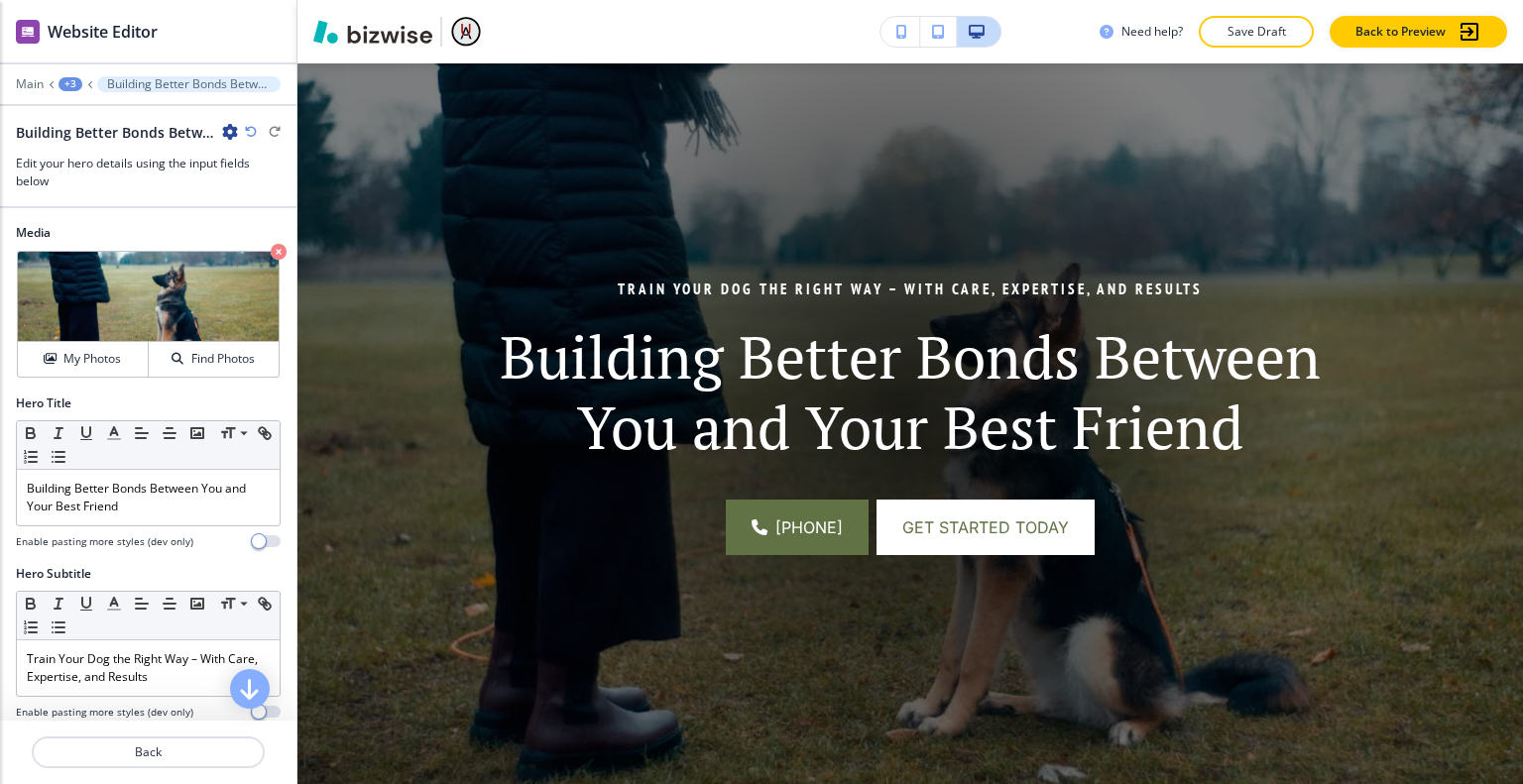 scroll, scrollTop: 0, scrollLeft: 0, axis: both 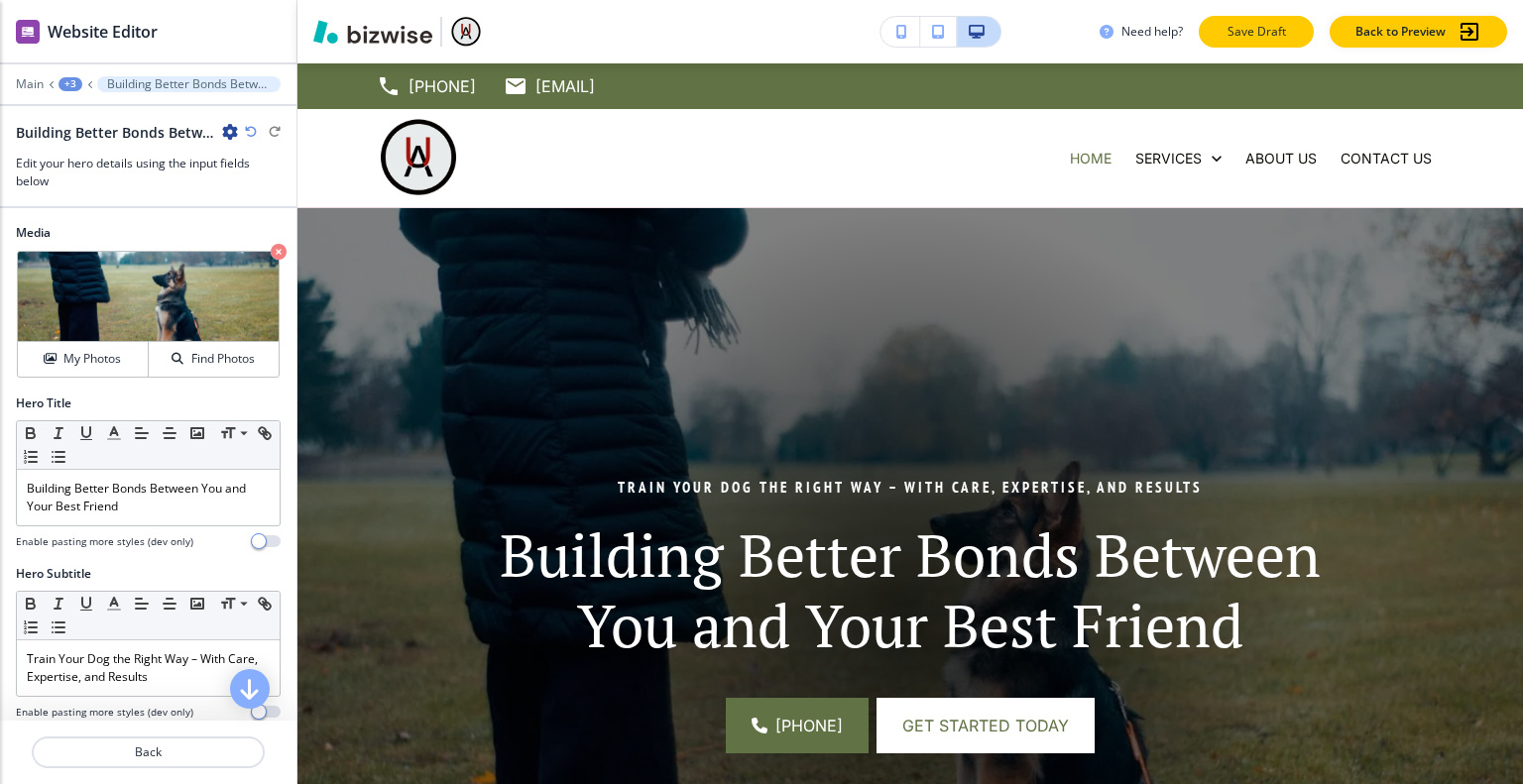 click on "Save Draft" at bounding box center [1256, 32] 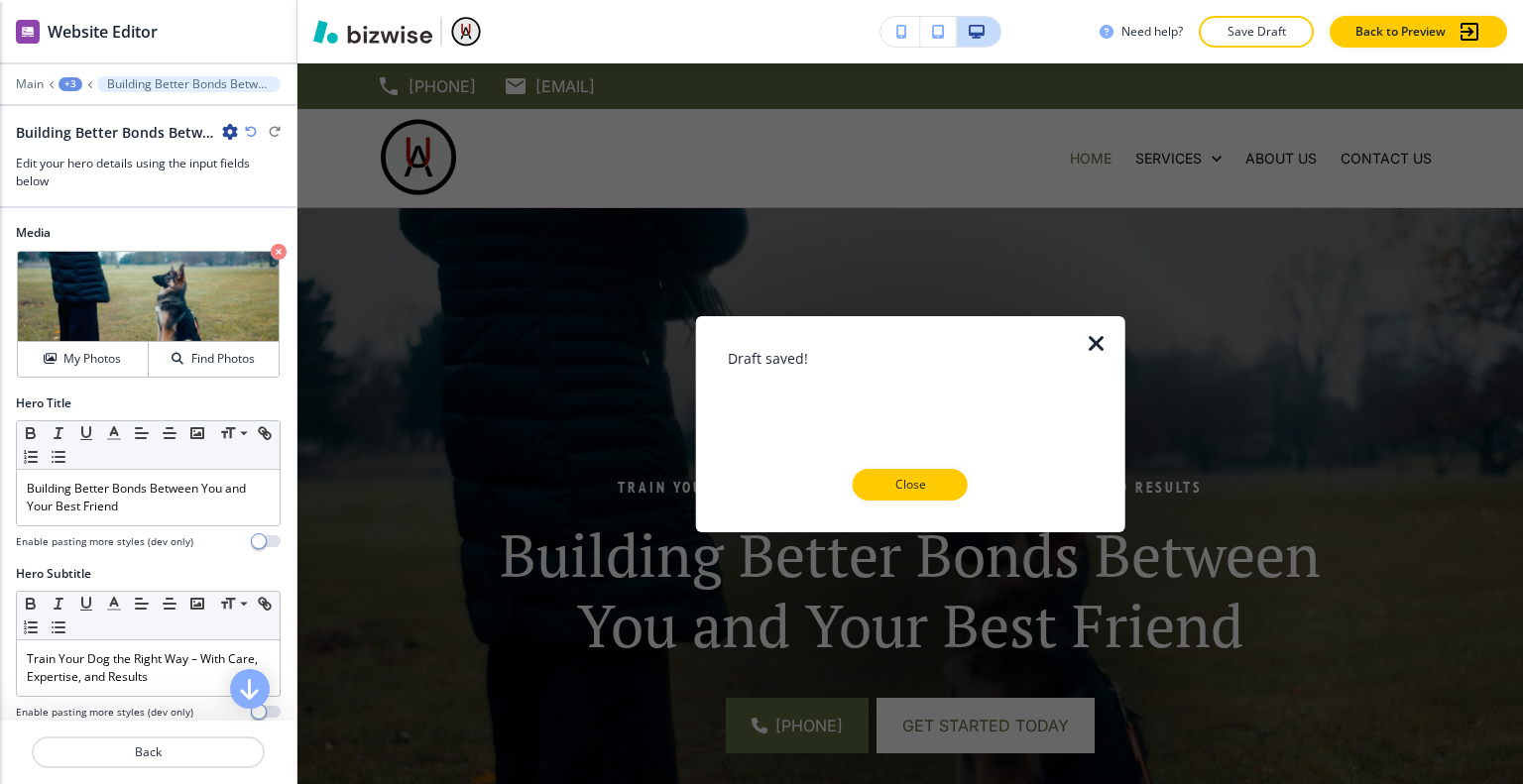 click on "Close" at bounding box center [910, 485] 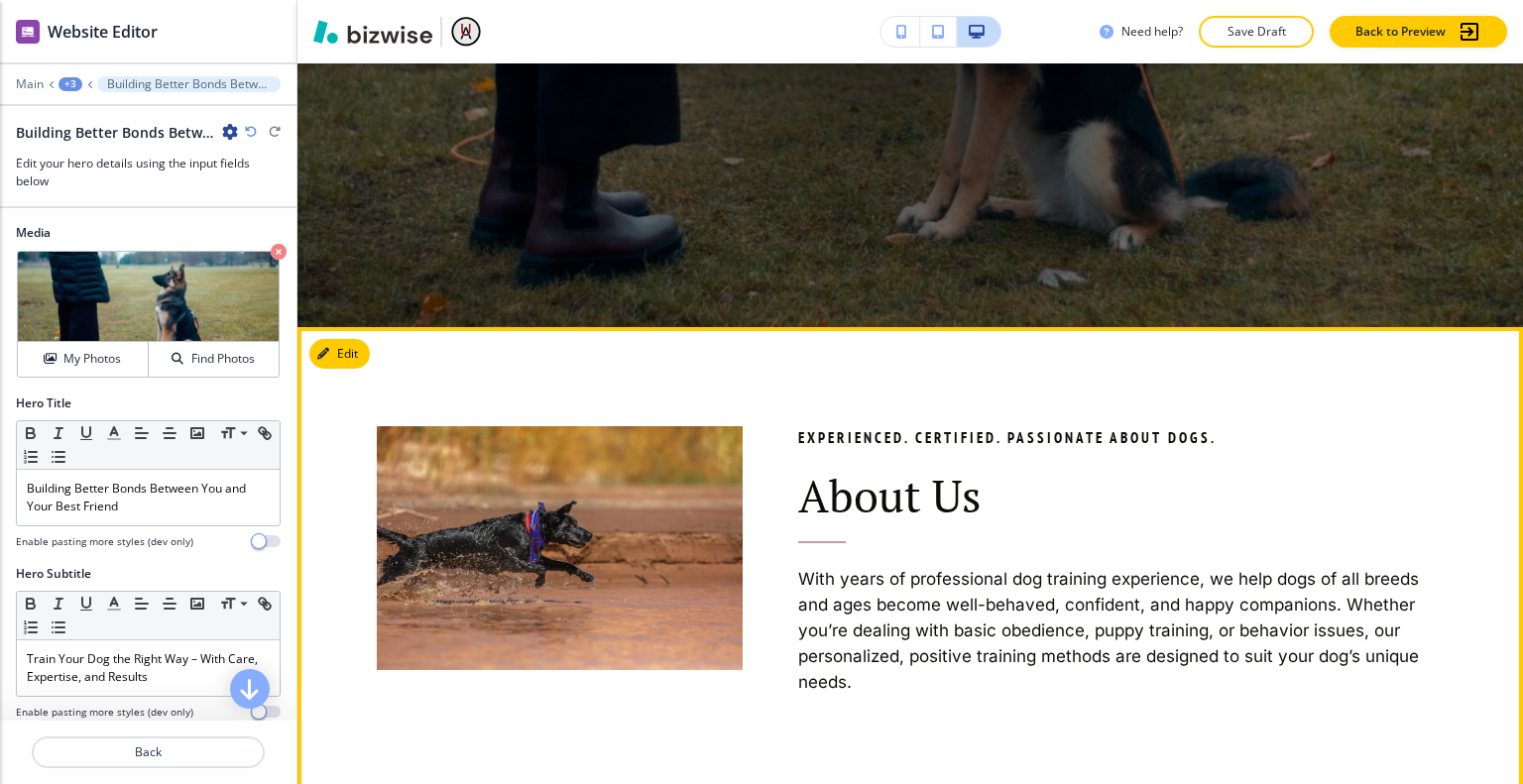 scroll, scrollTop: 892, scrollLeft: 0, axis: vertical 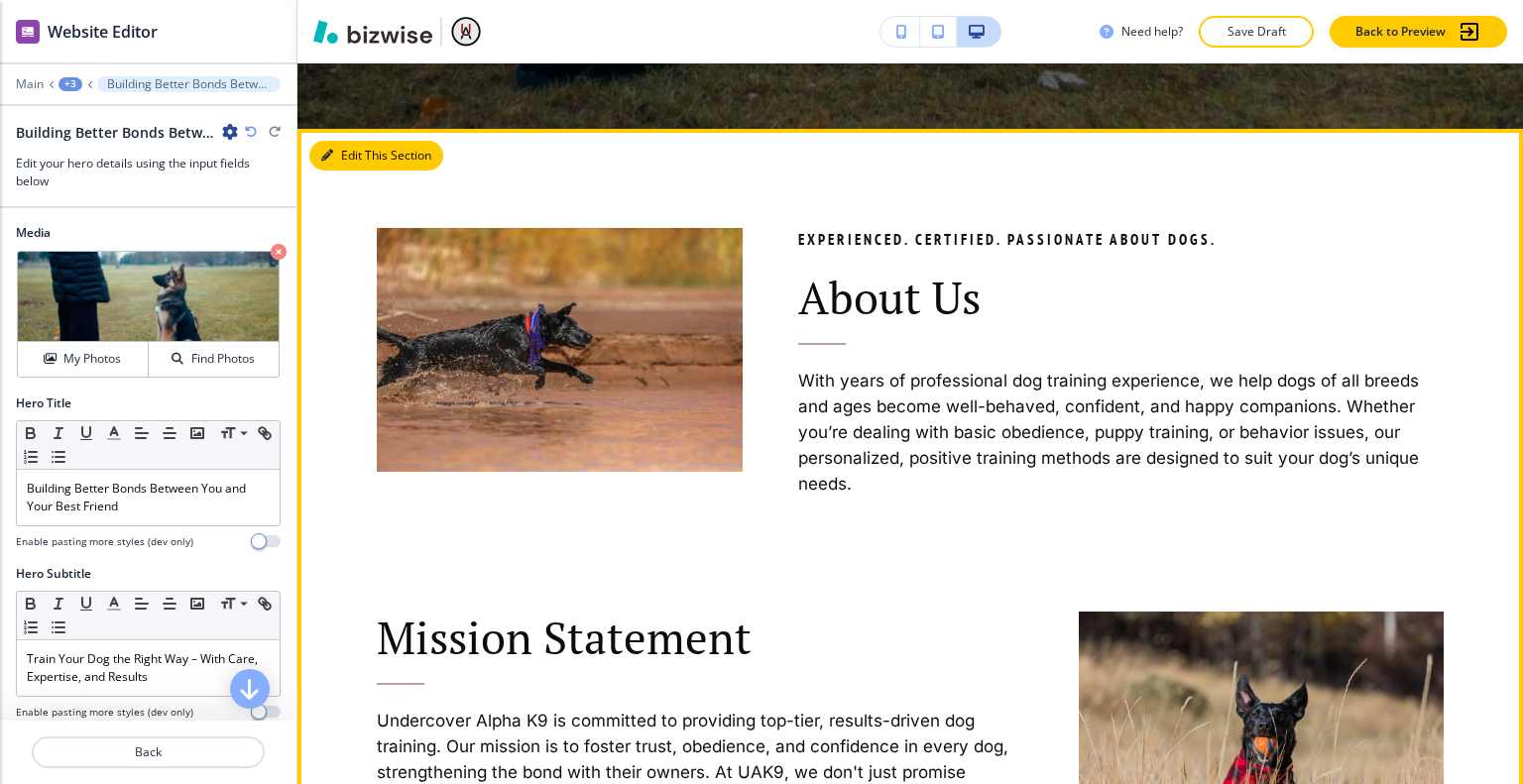 click on "Edit This Section" at bounding box center (376, 156) 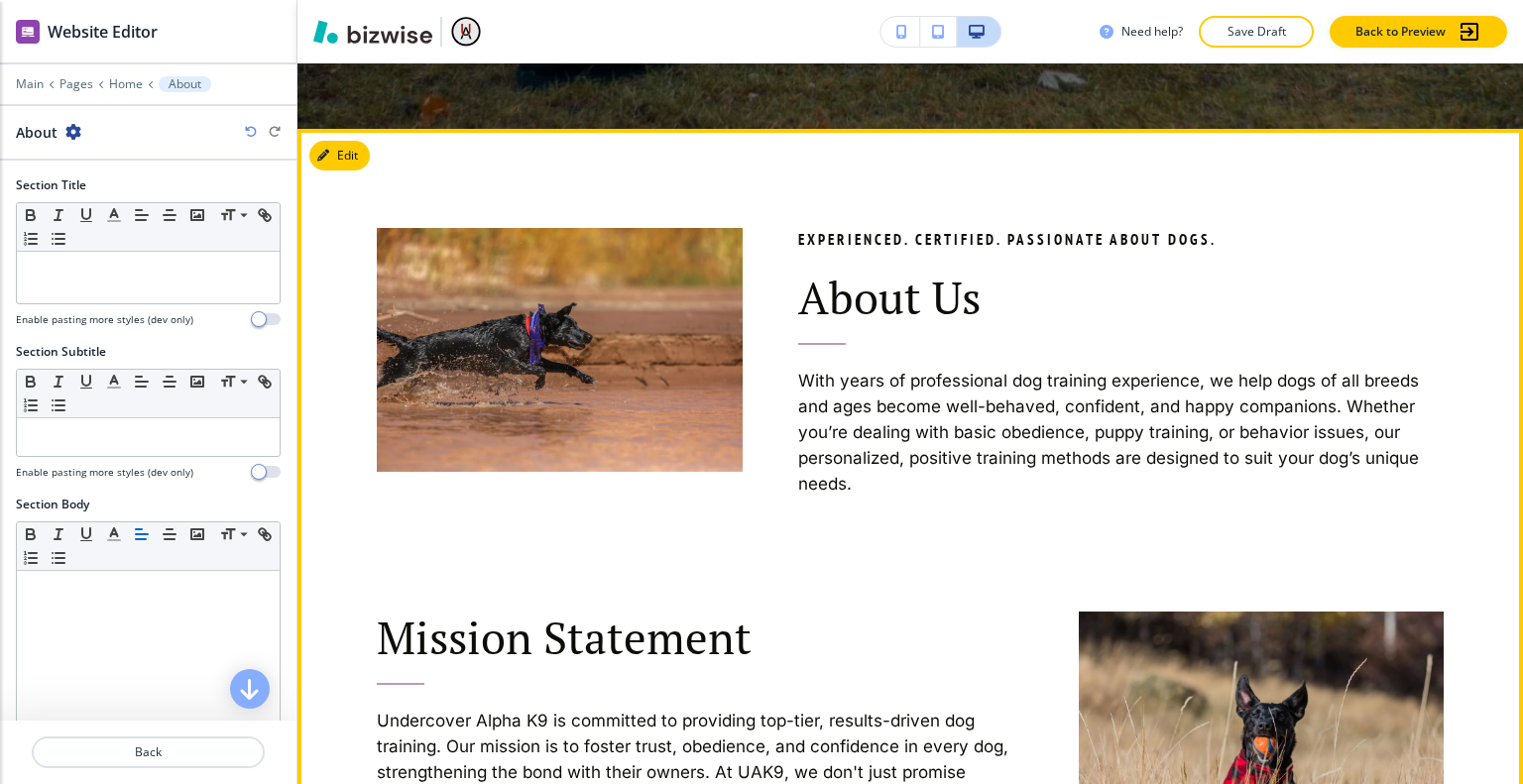 scroll, scrollTop: 957, scrollLeft: 0, axis: vertical 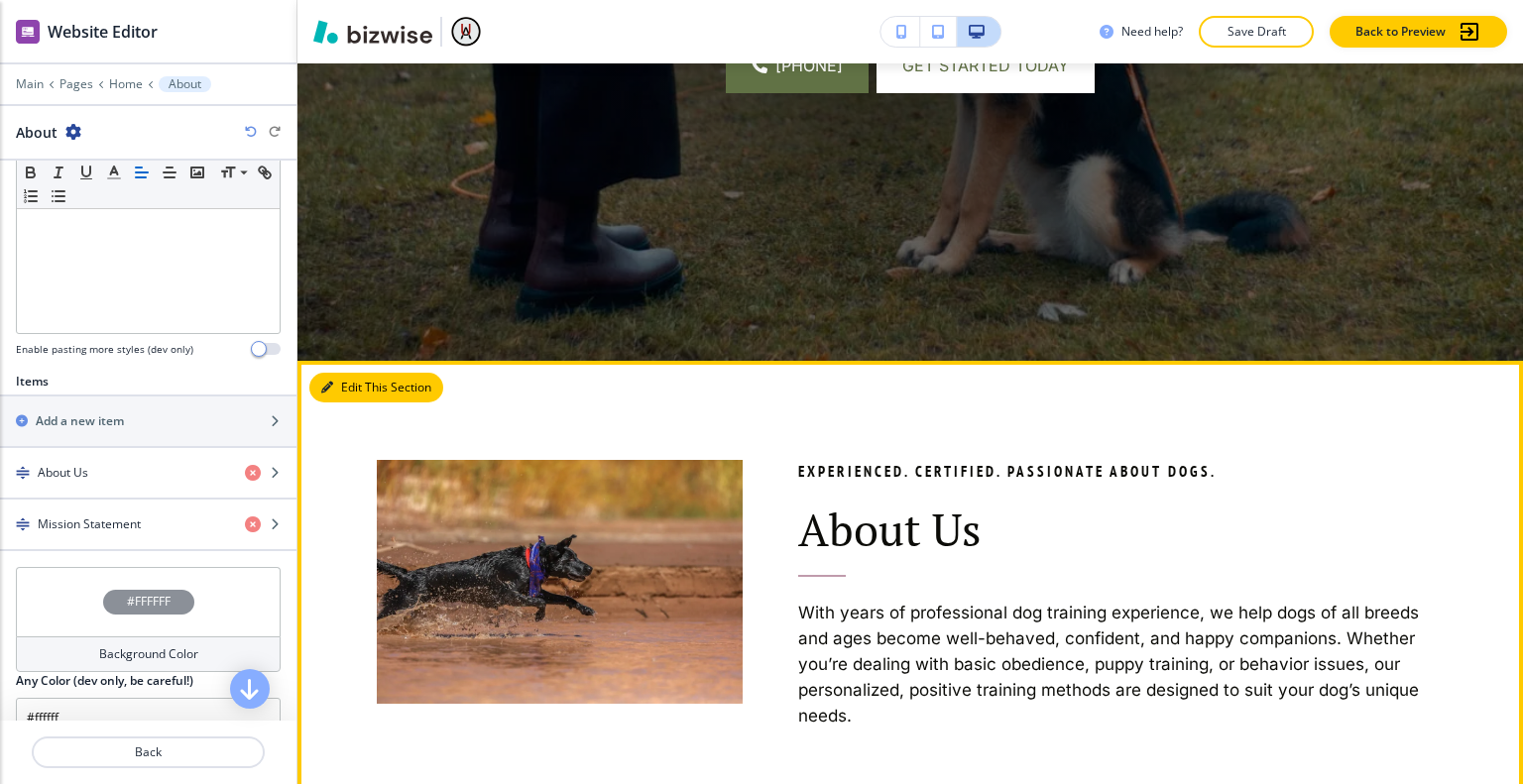click on "Edit This Section" at bounding box center [376, 388] 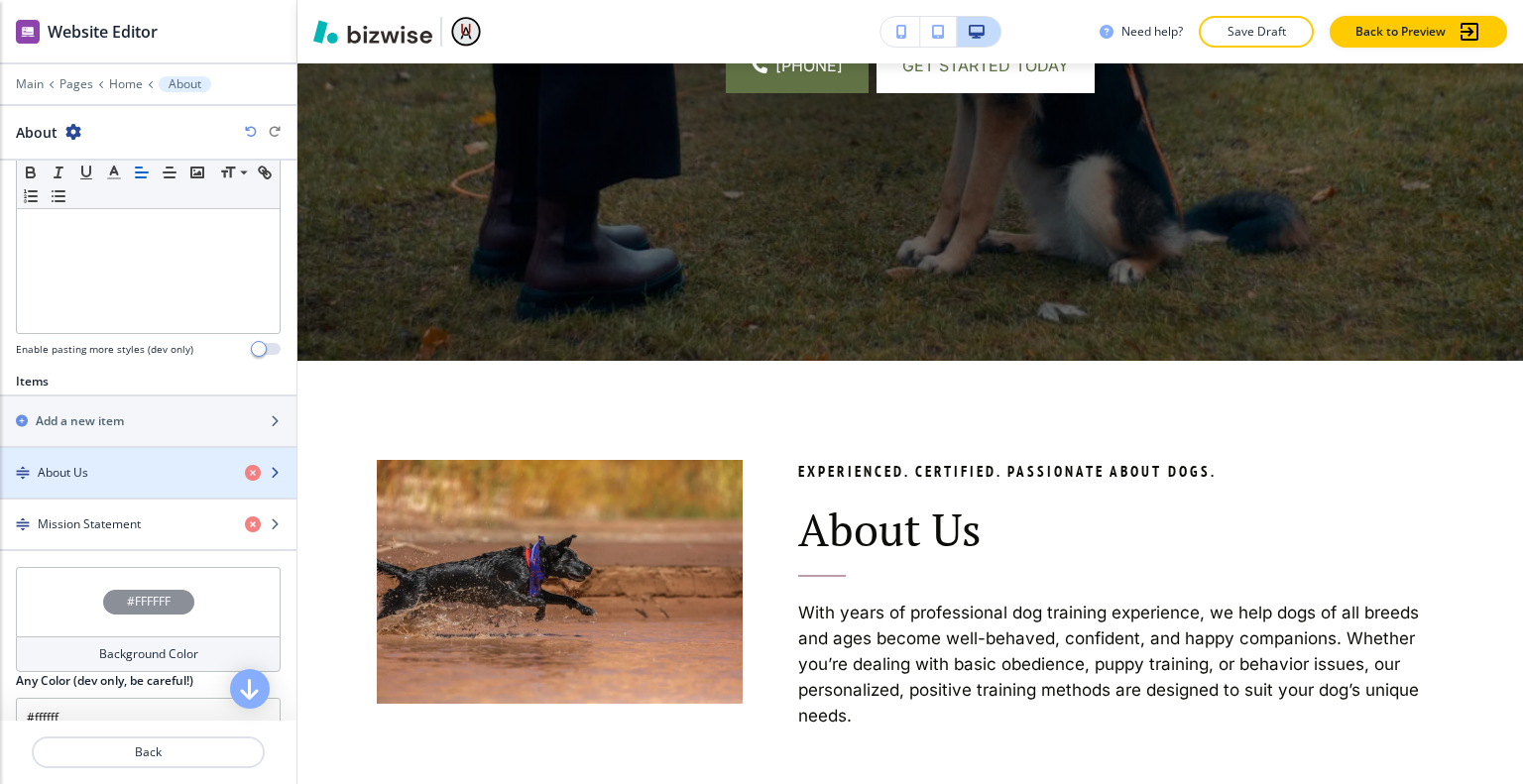 click on "About Us" at bounding box center [114, 473] 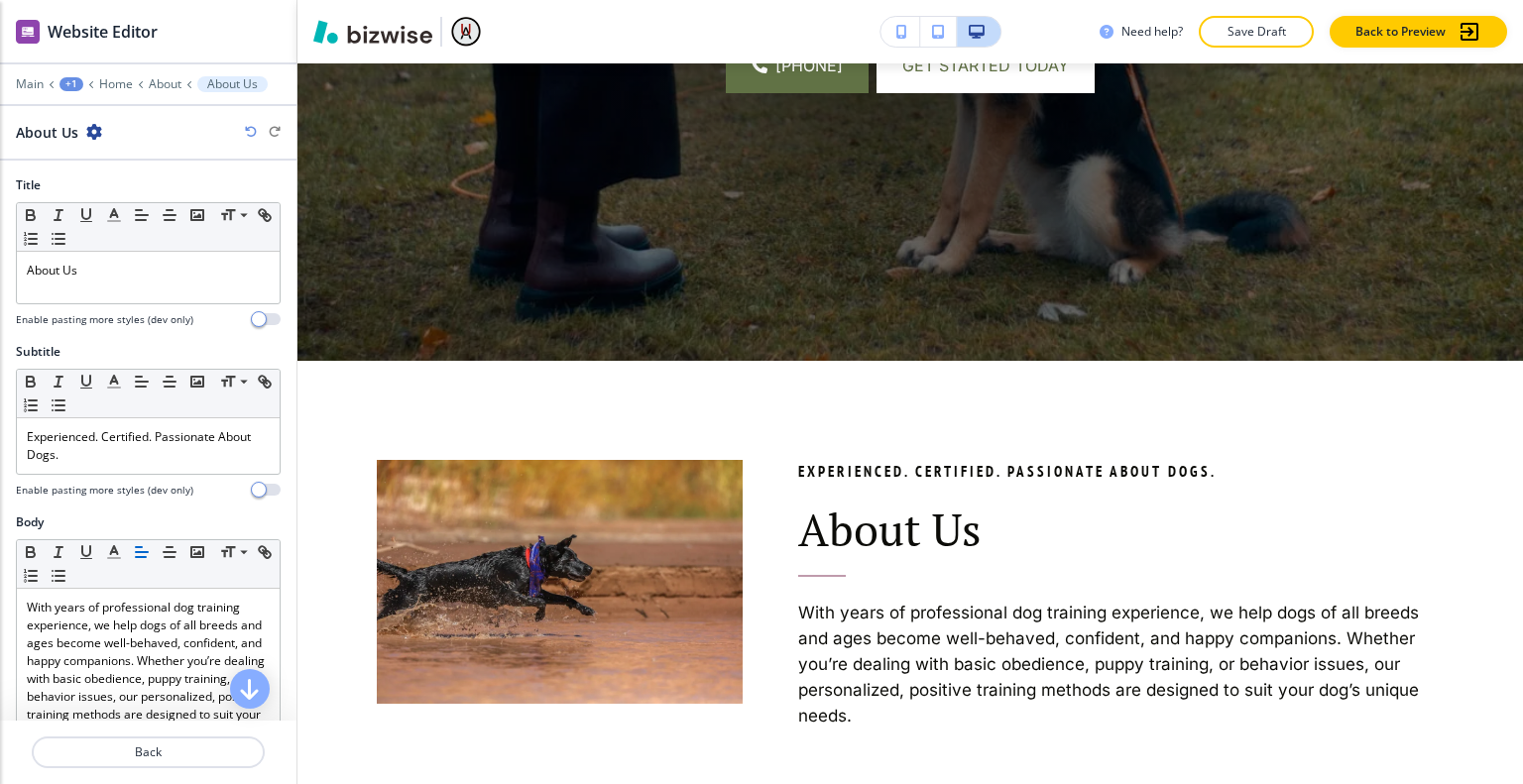 scroll, scrollTop: 957, scrollLeft: 0, axis: vertical 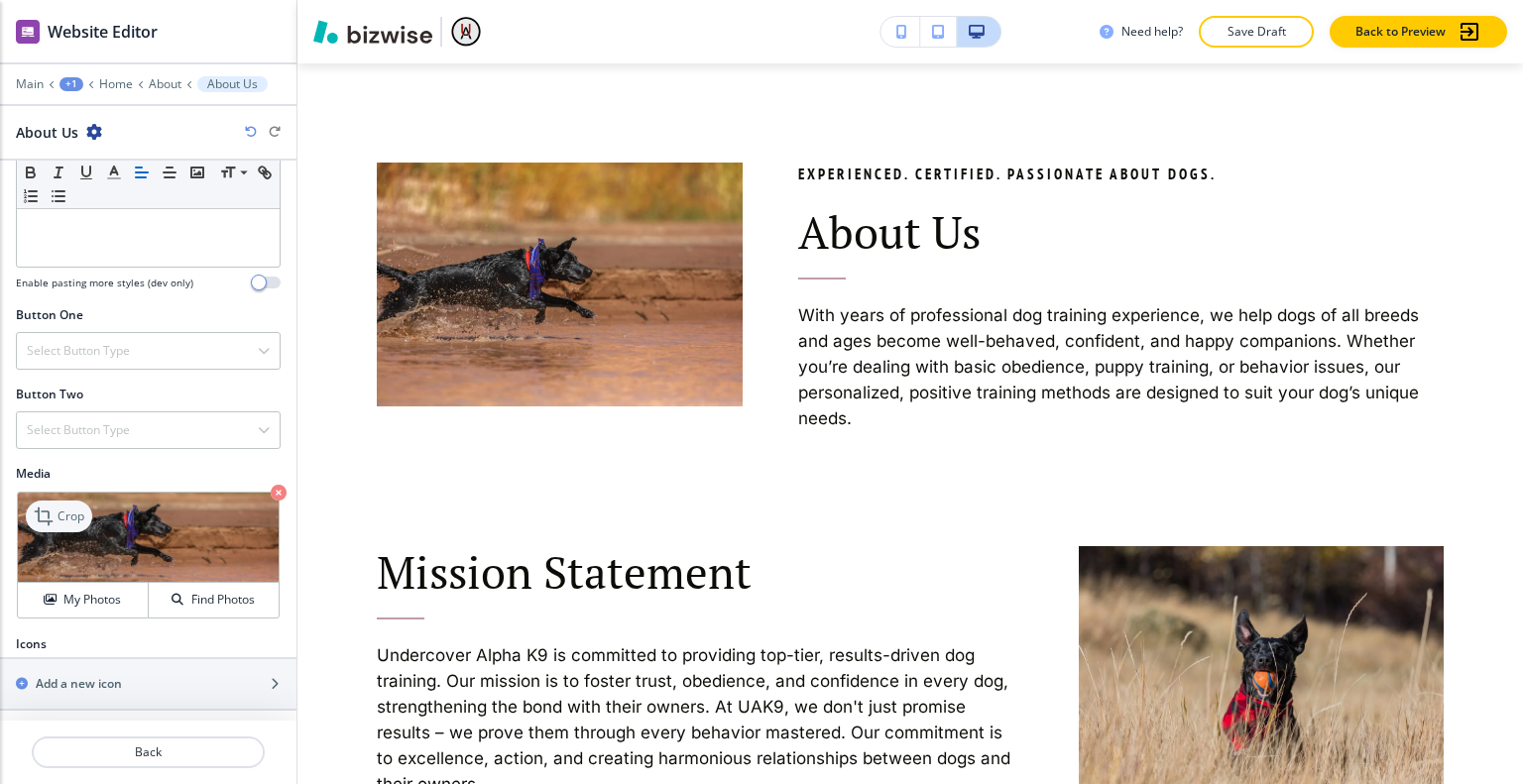 click on "Crop" at bounding box center [70, 516] 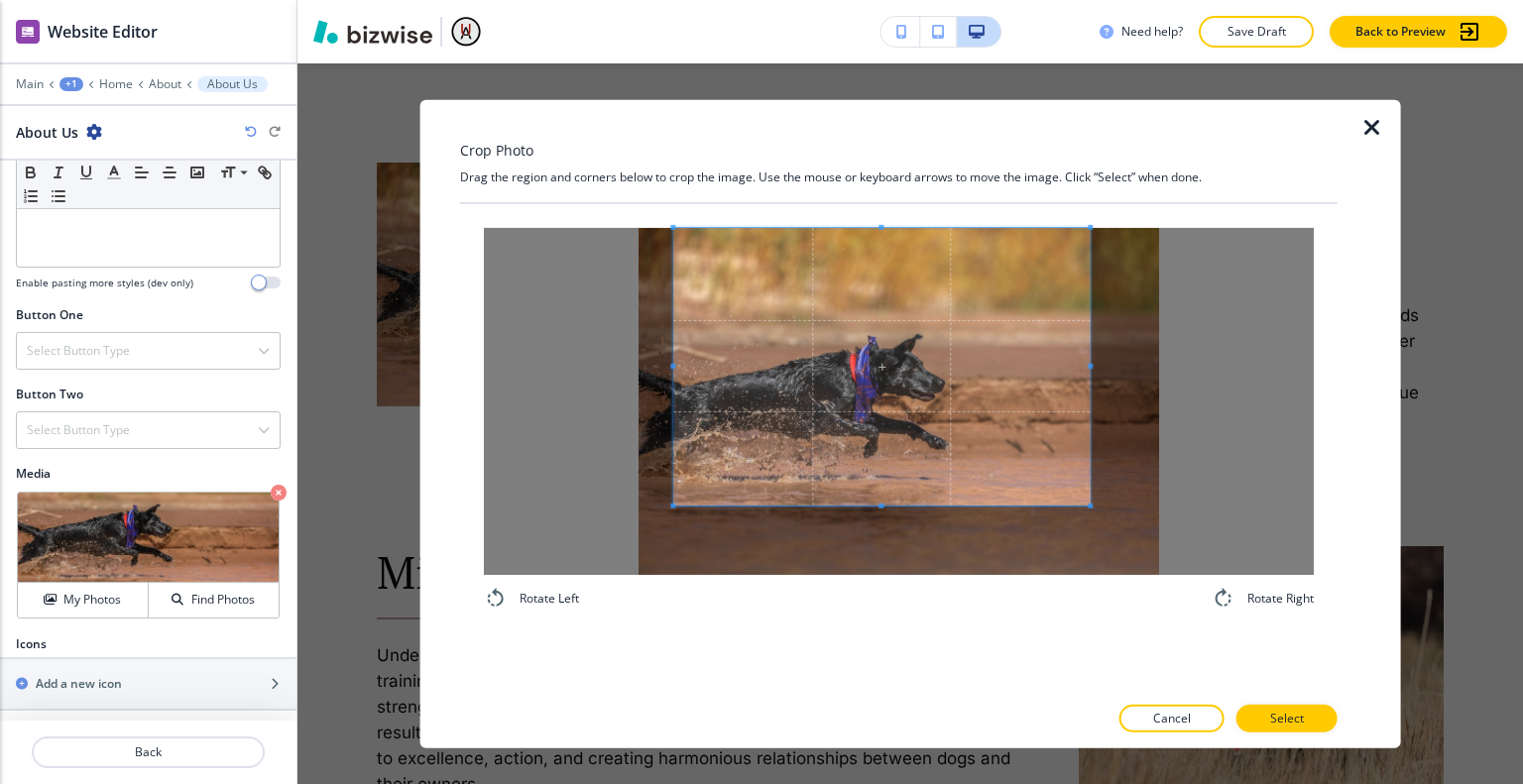 click at bounding box center [881, 366] 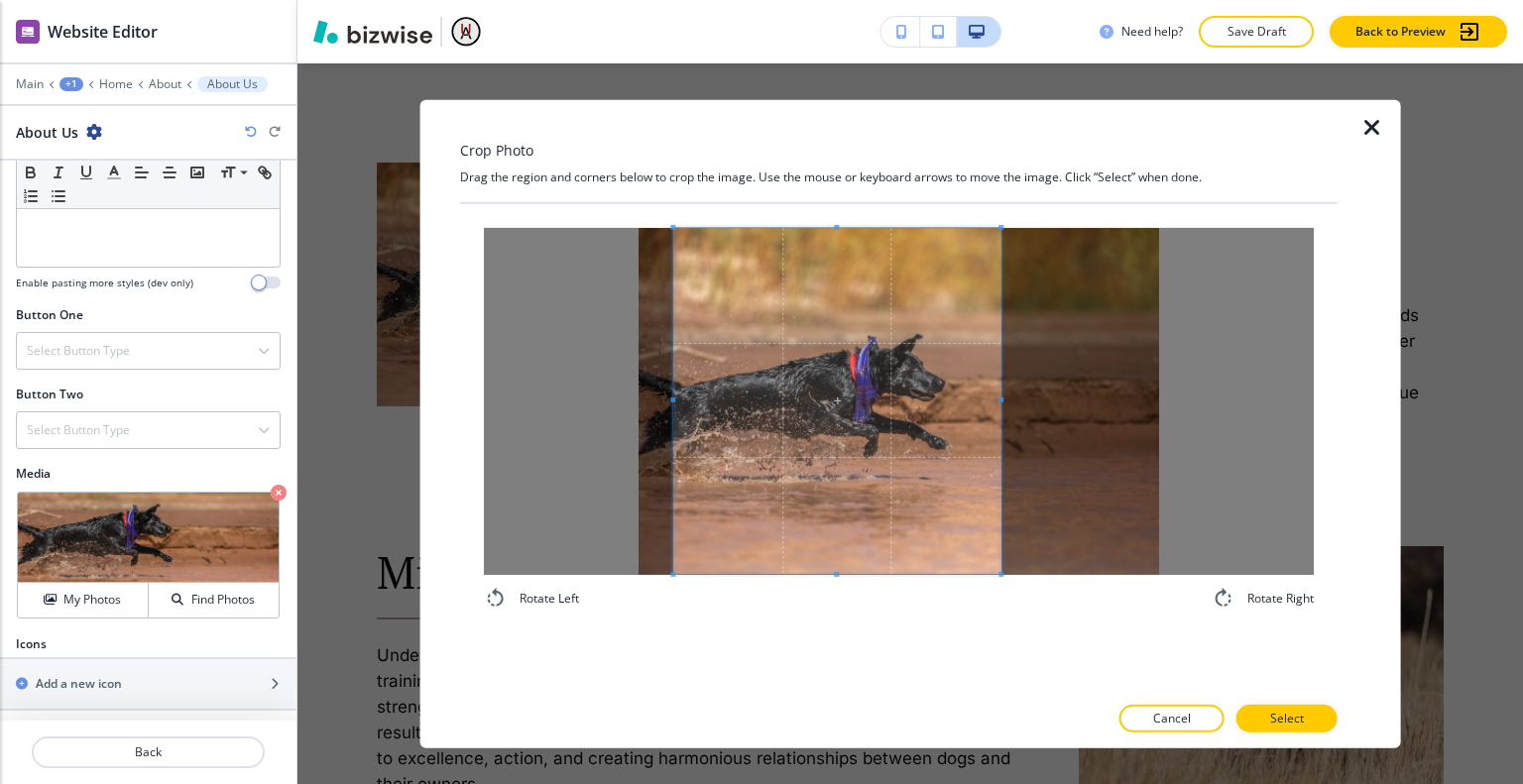 click at bounding box center [1000, 399] 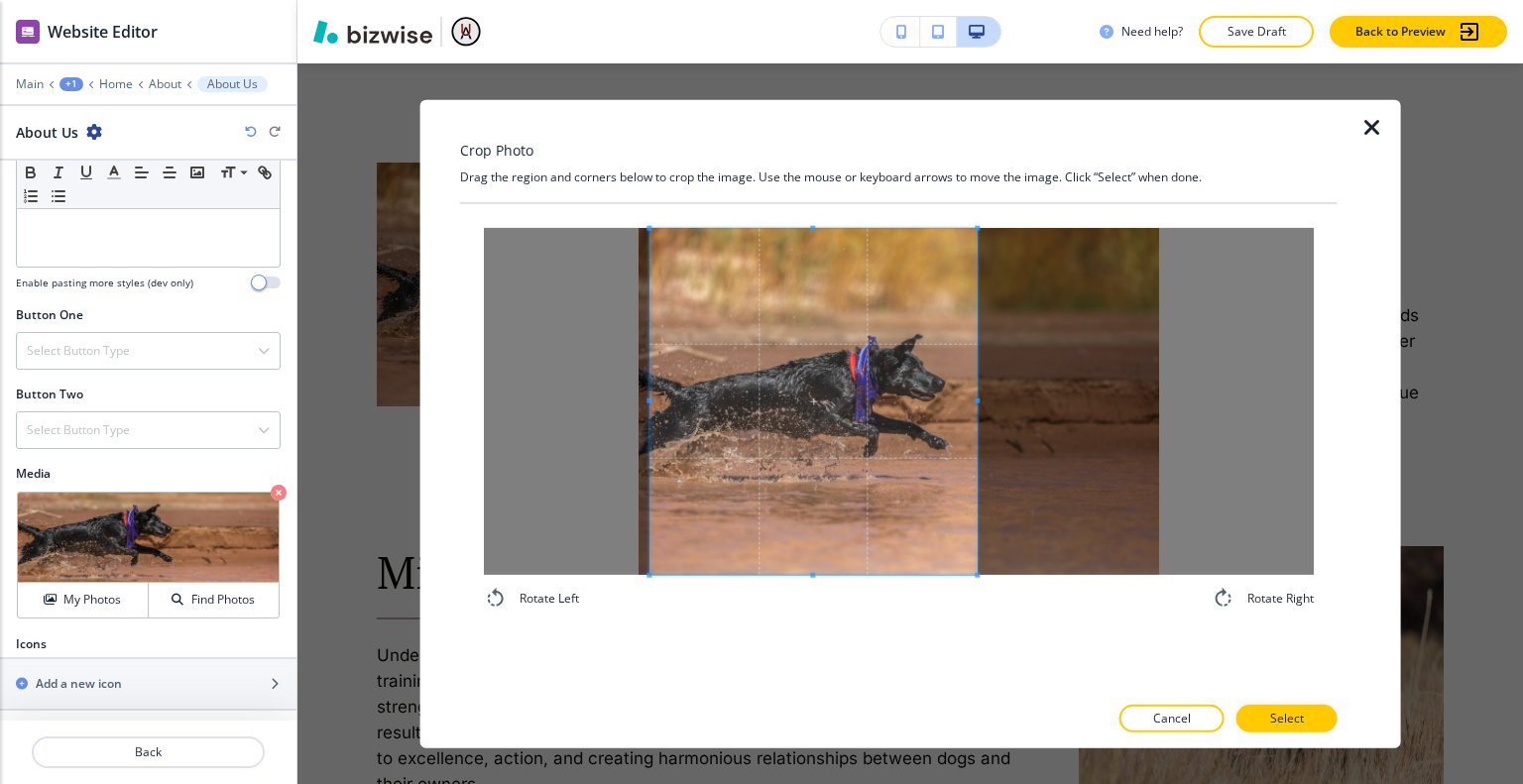 click at bounding box center [813, 400] 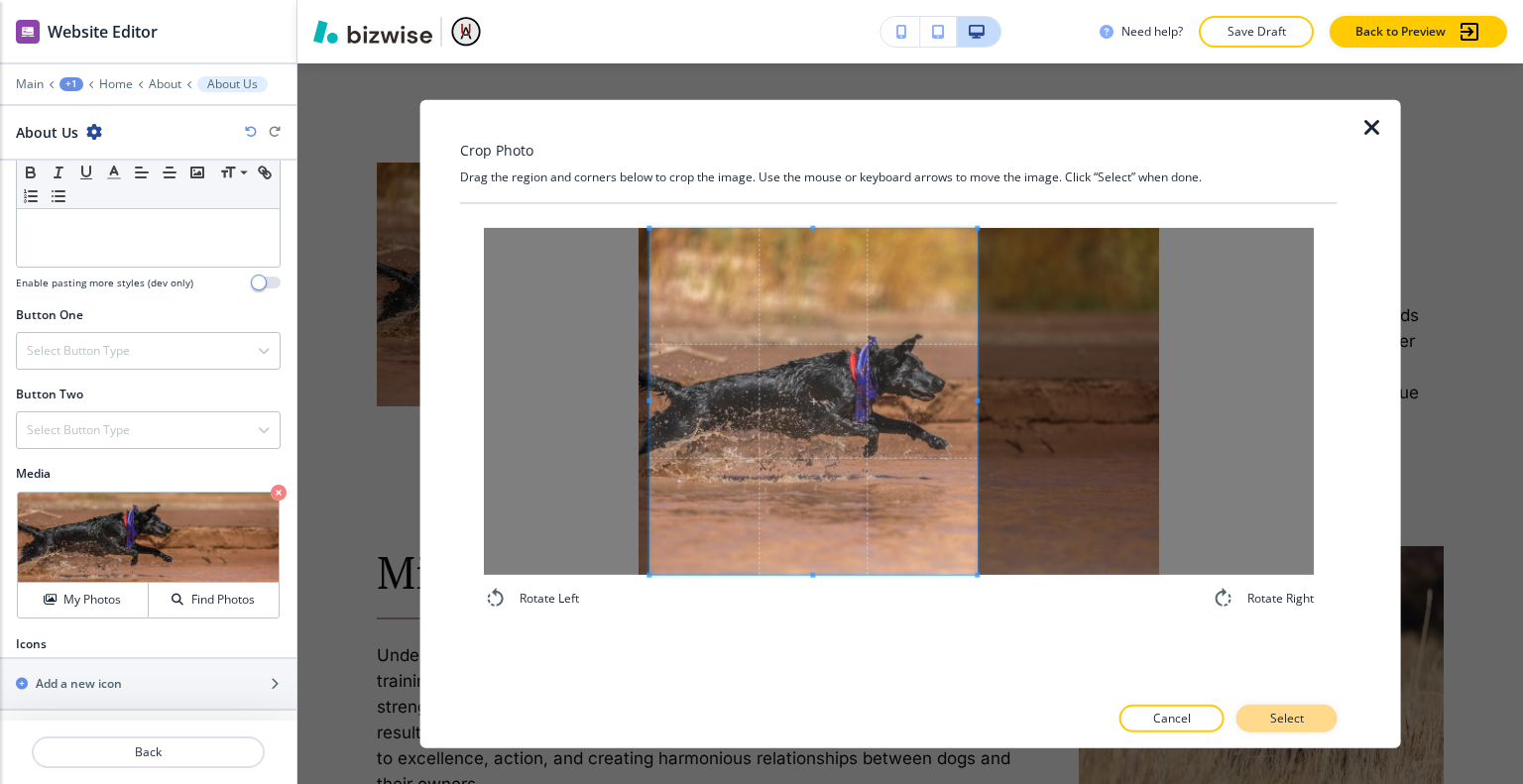 click on "Select" at bounding box center [1287, 719] 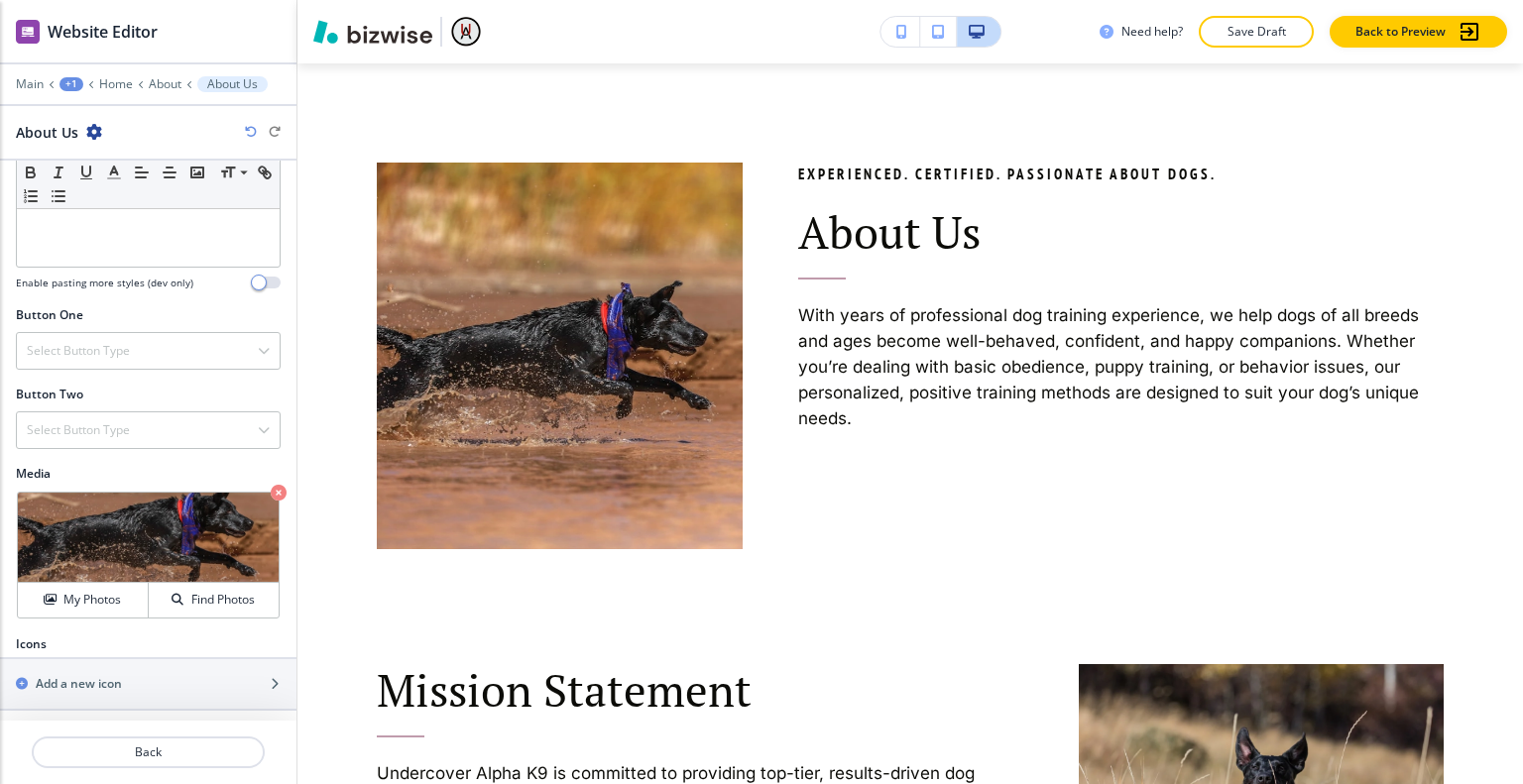 scroll, scrollTop: 1354, scrollLeft: 0, axis: vertical 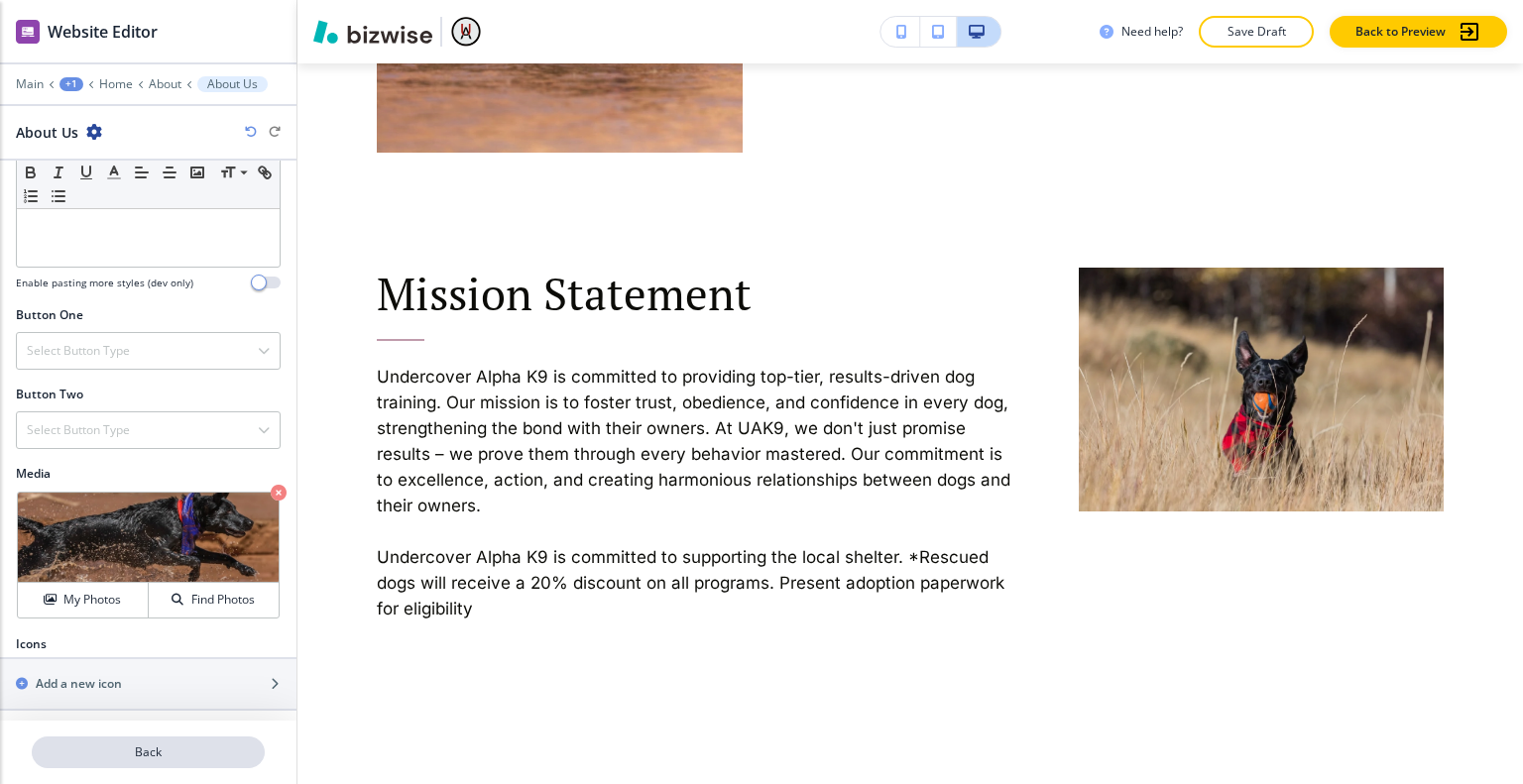 click on "Back" at bounding box center (148, 752) 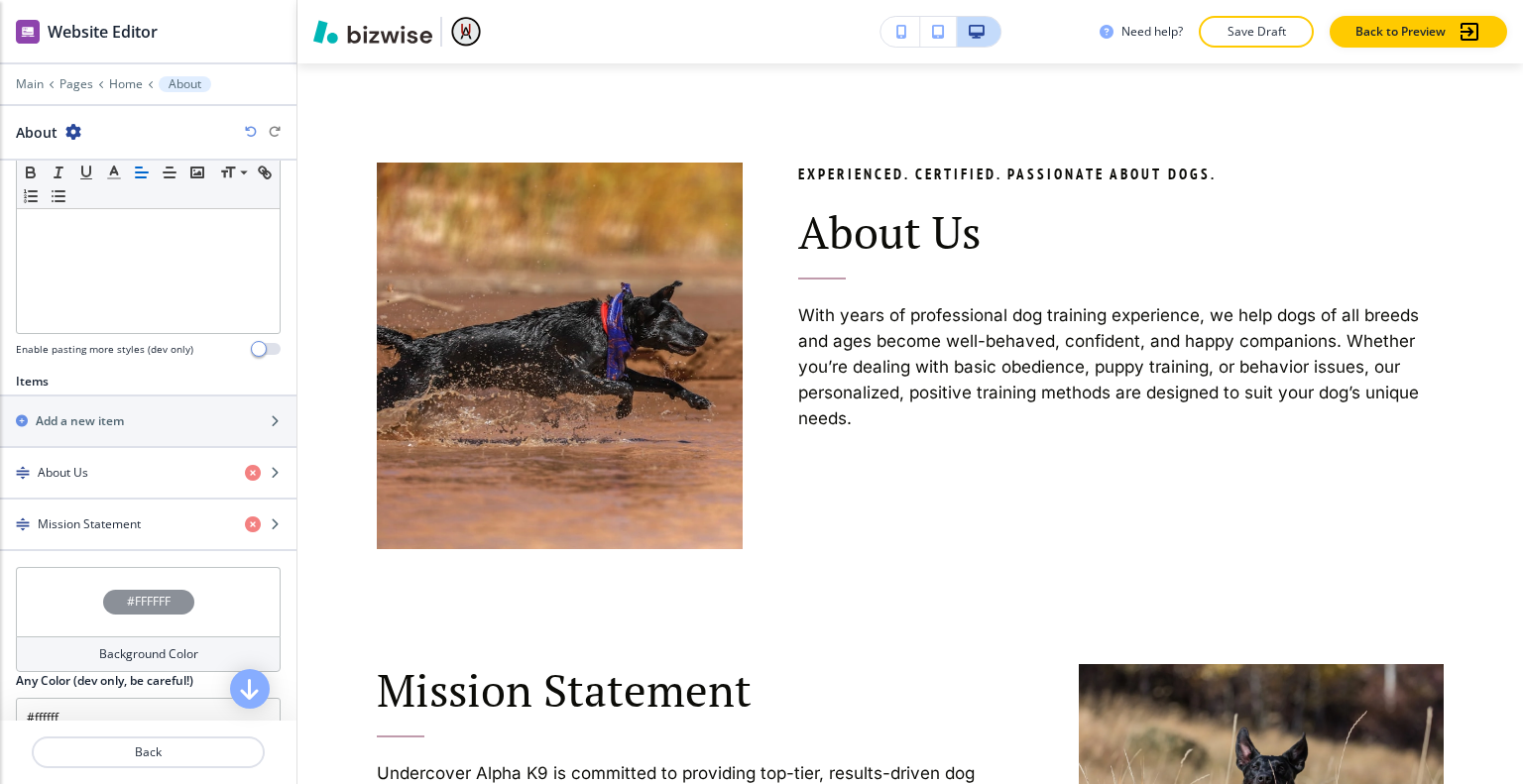 scroll, scrollTop: 595, scrollLeft: 0, axis: vertical 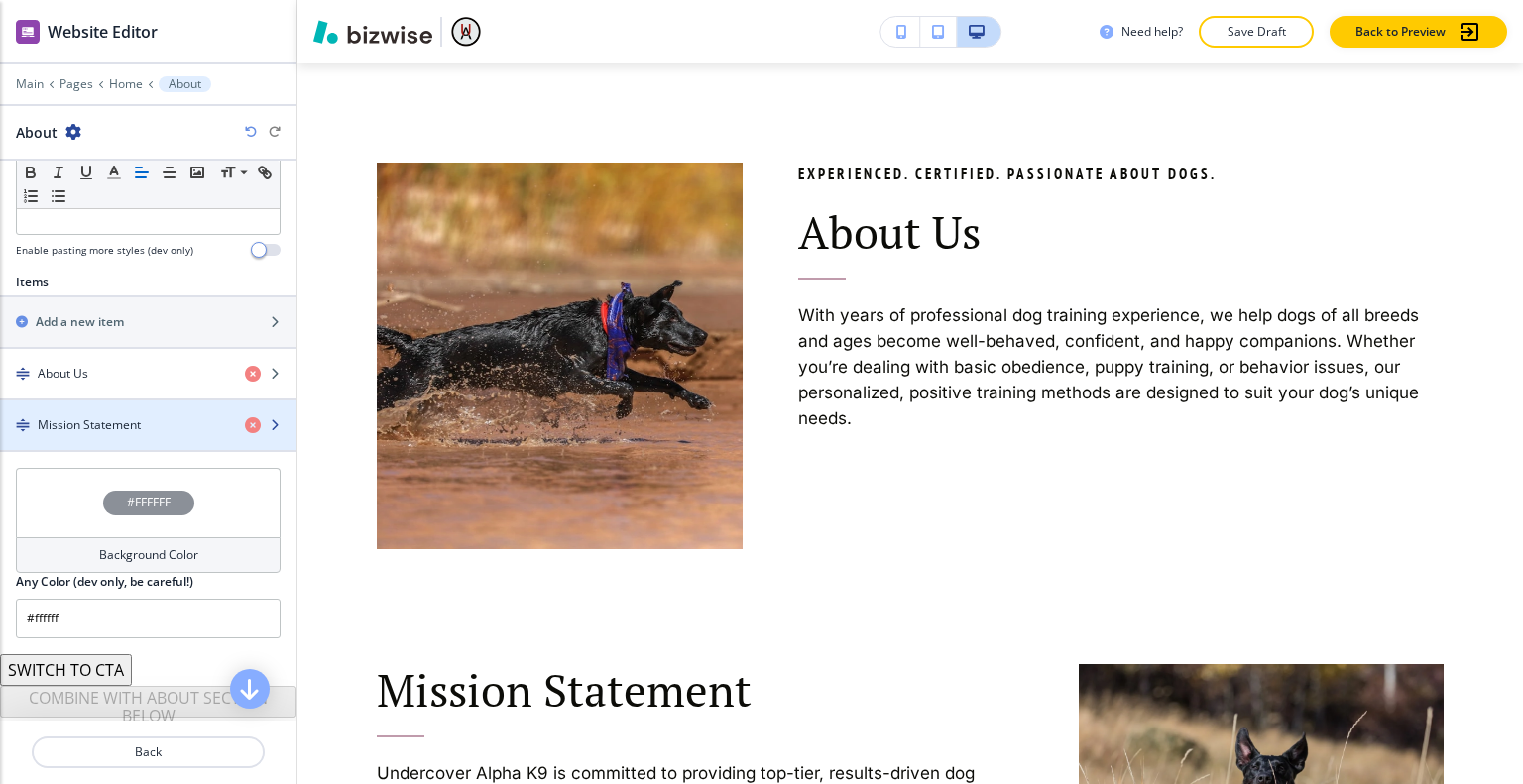 click on "Mission Statement" at bounding box center [89, 425] 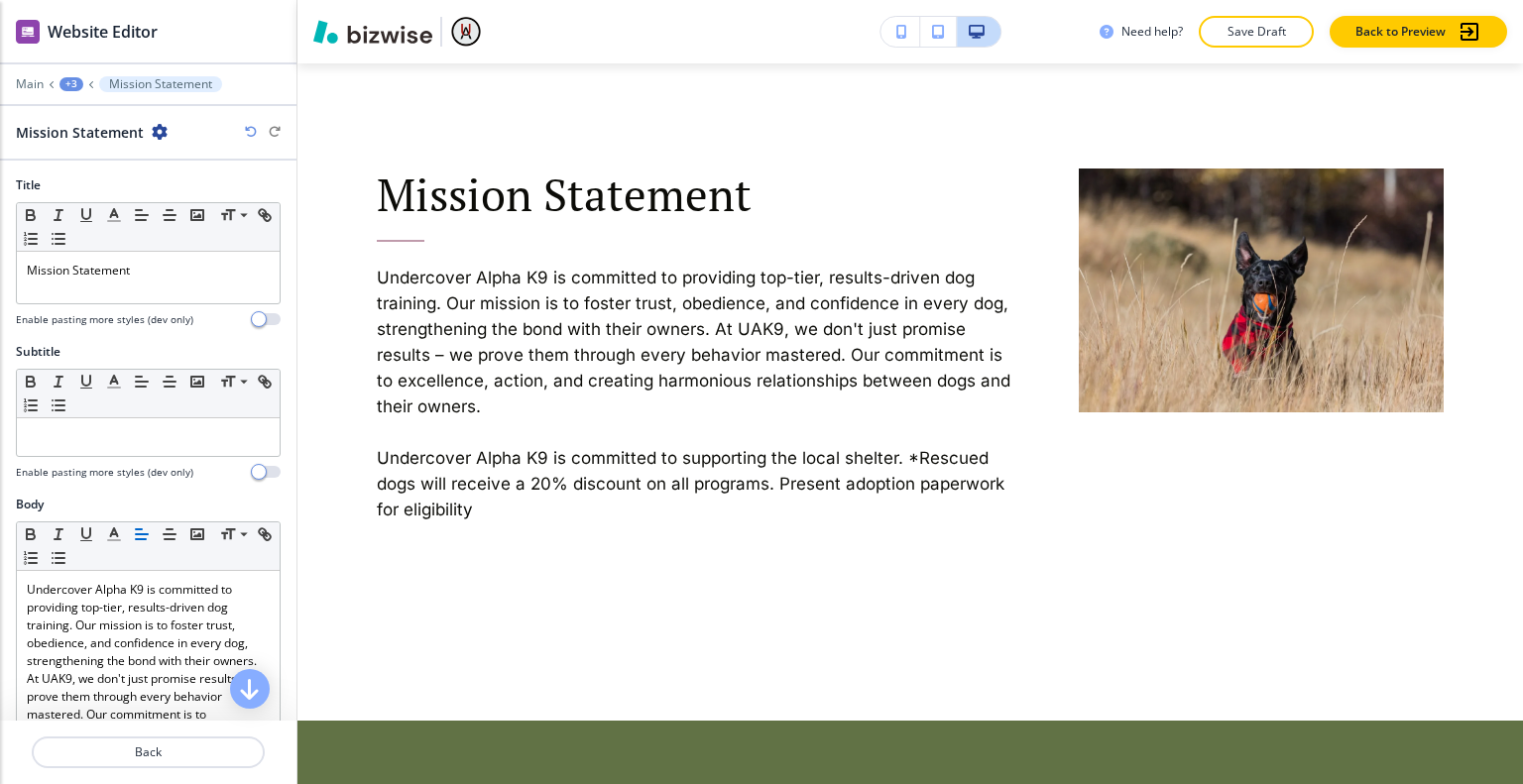 scroll, scrollTop: 496, scrollLeft: 0, axis: vertical 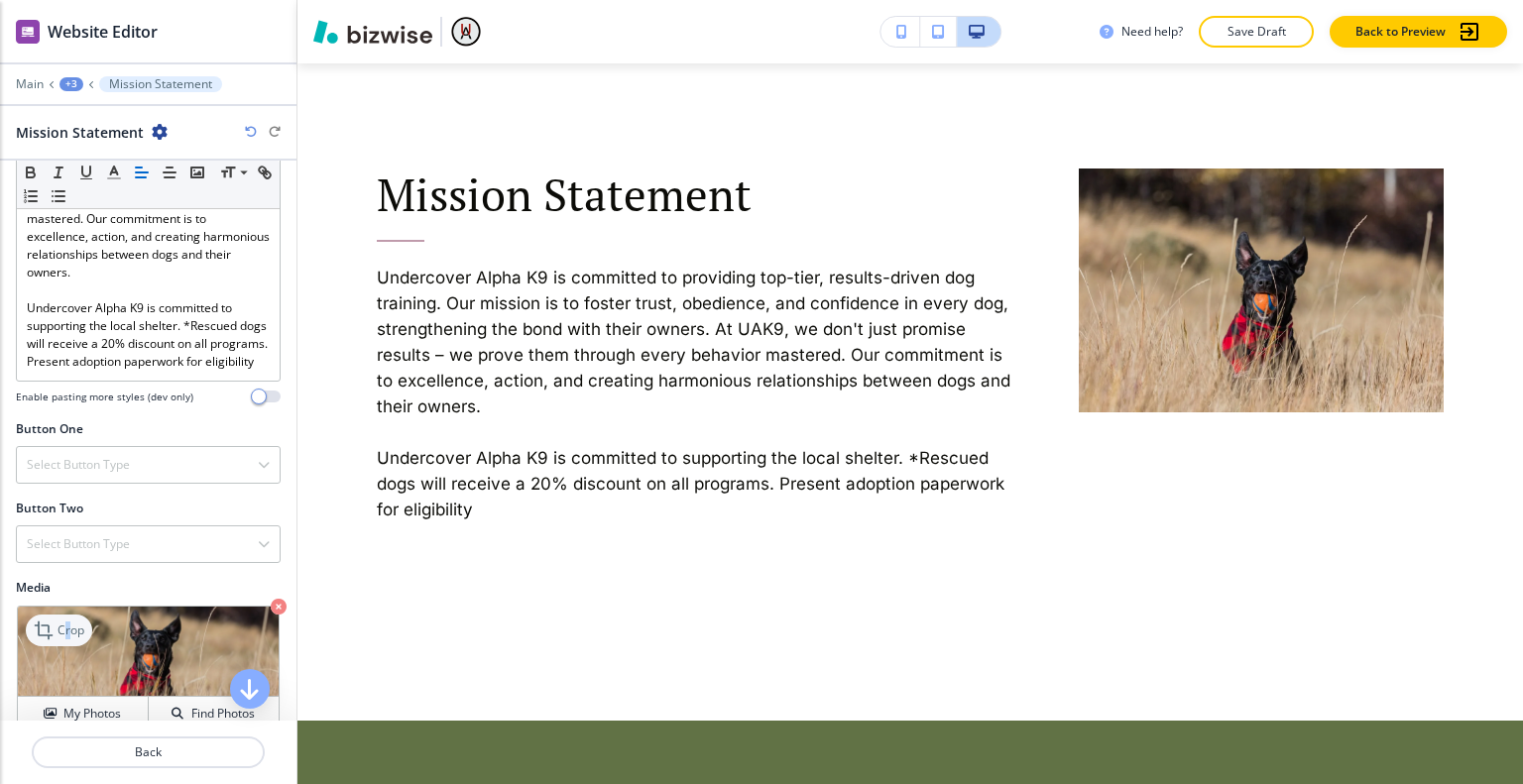 click on "Crop" at bounding box center (70, 630) 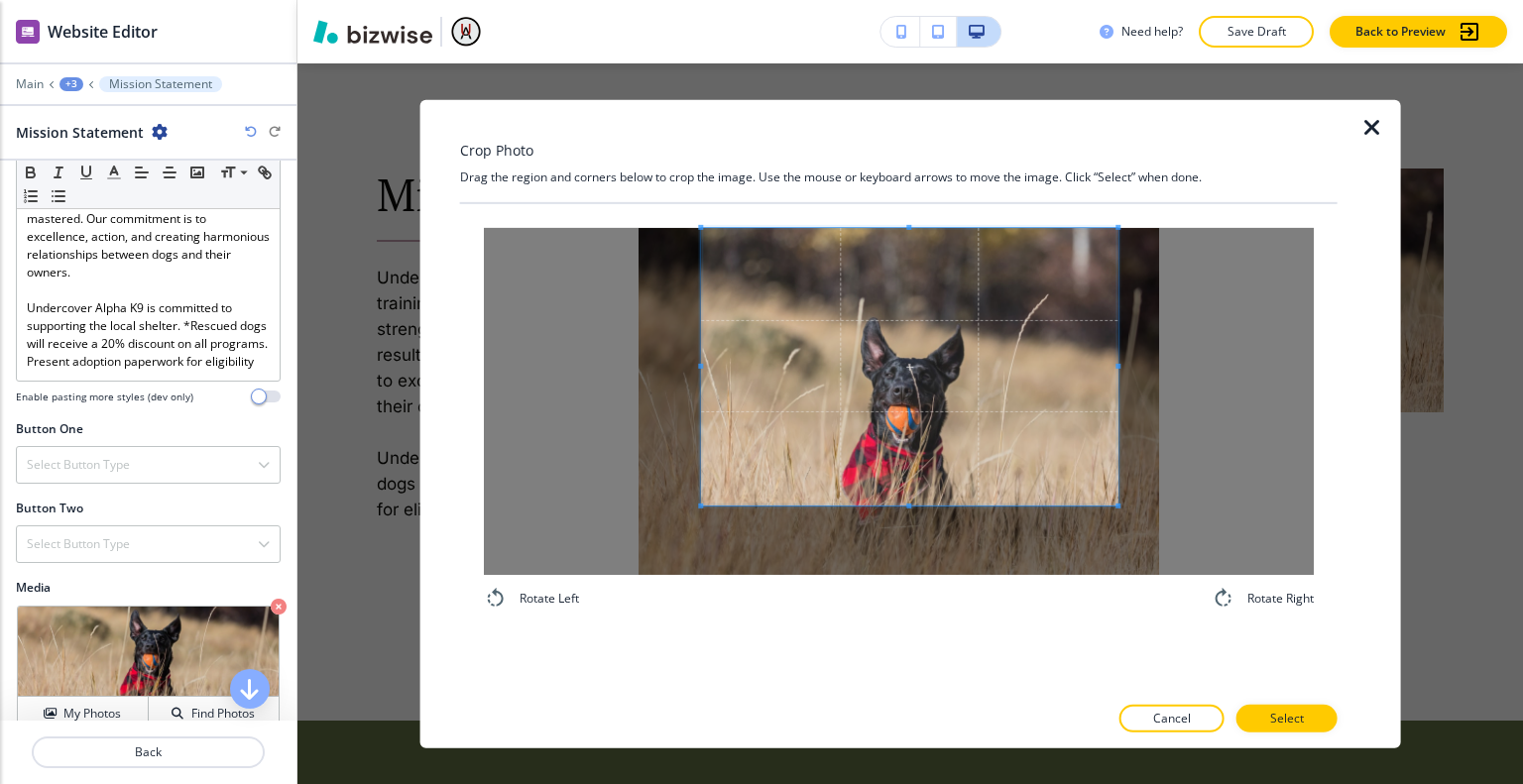 click at bounding box center (909, 366) 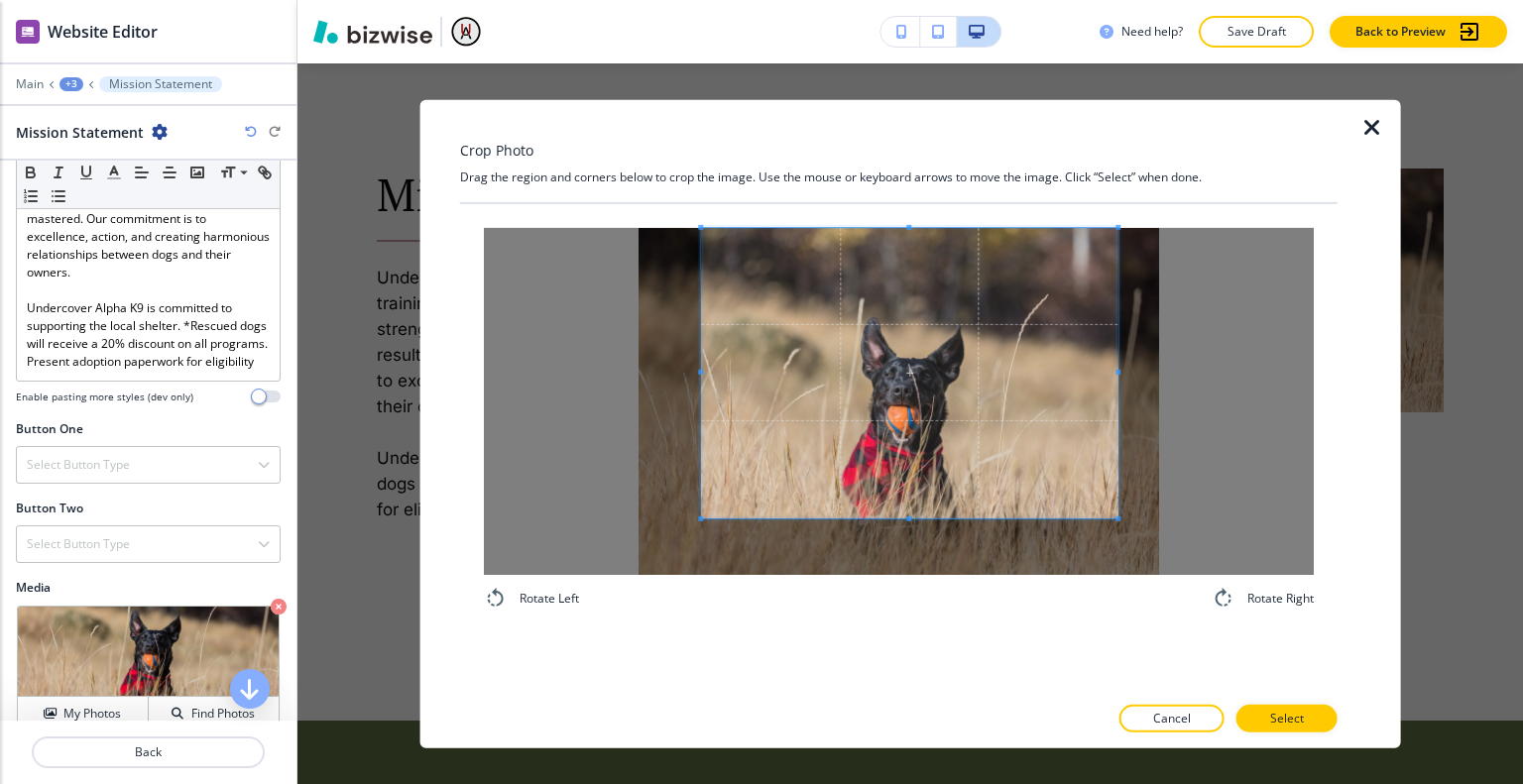 click on "Rotate Left Rotate Right" at bounding box center [898, 418] 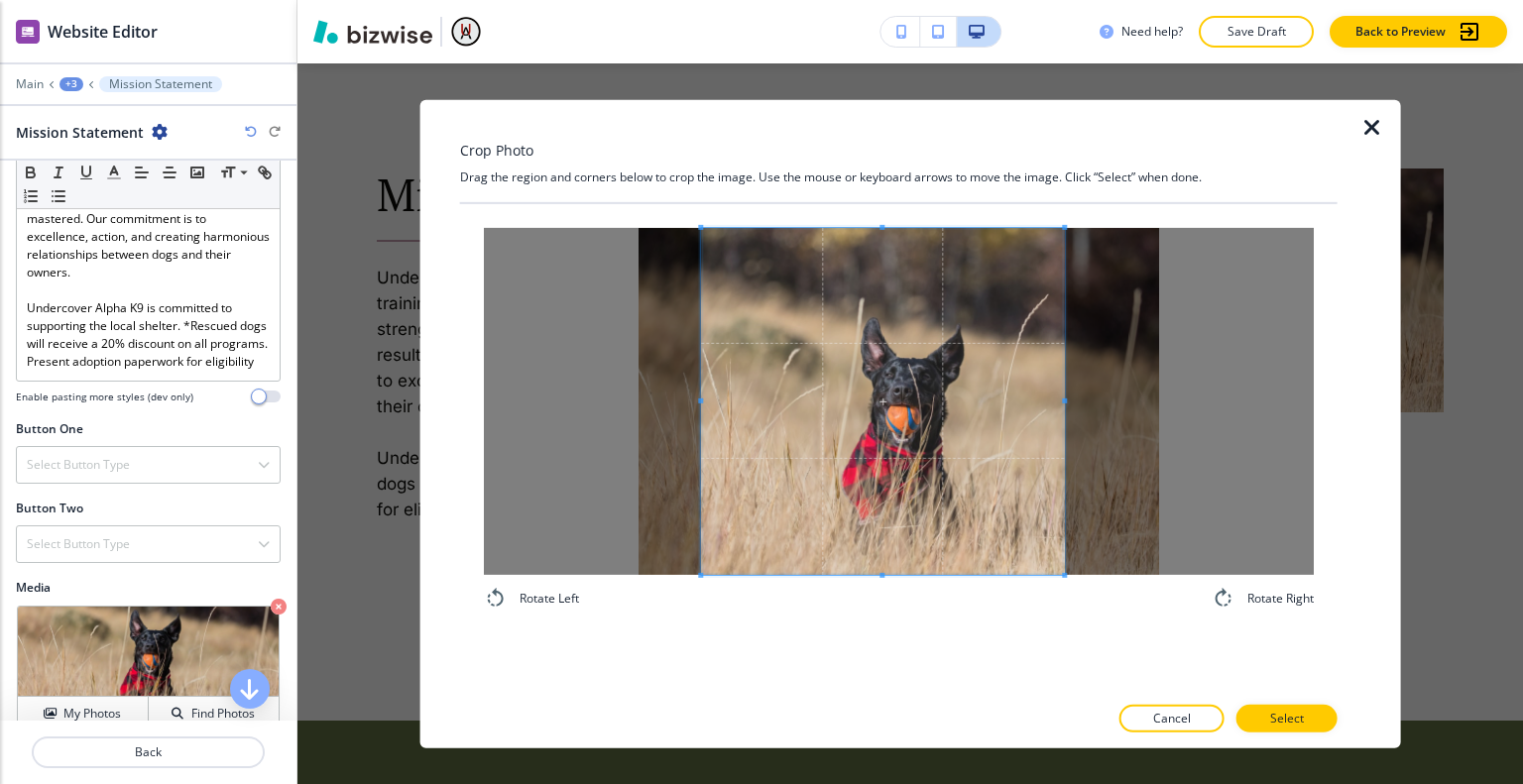 click at bounding box center [882, 400] 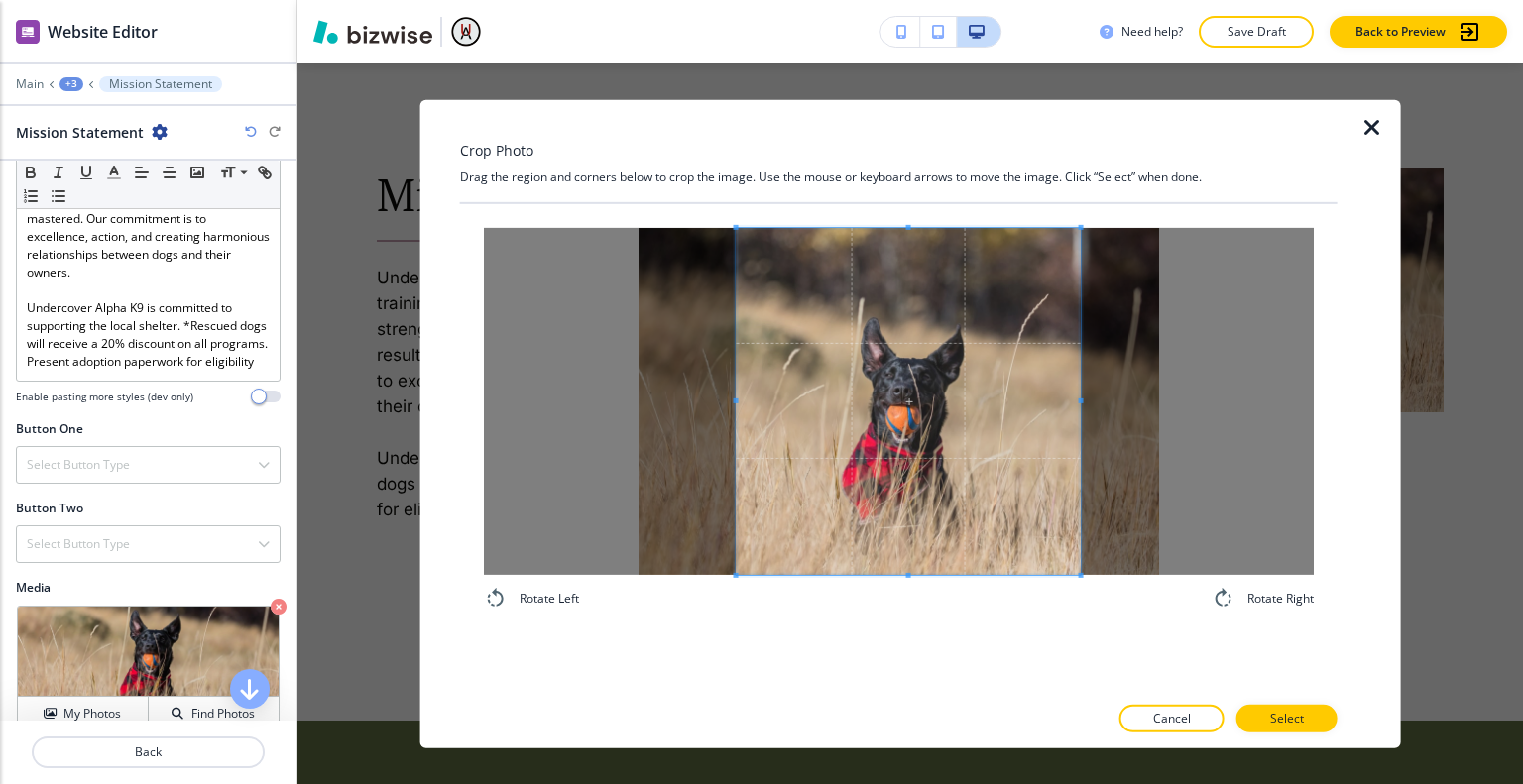 click at bounding box center [908, 400] 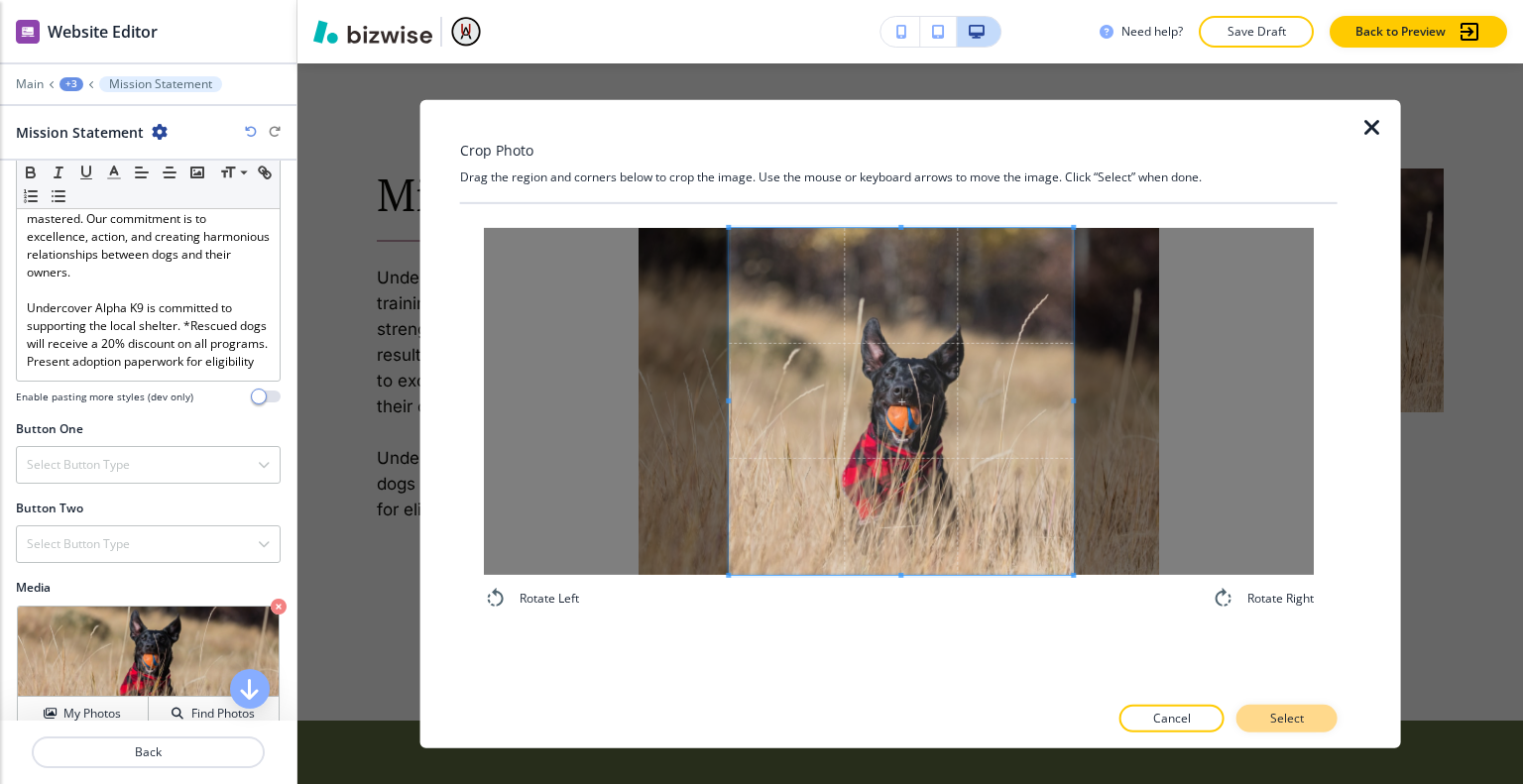click on "Select" at bounding box center (1287, 719) 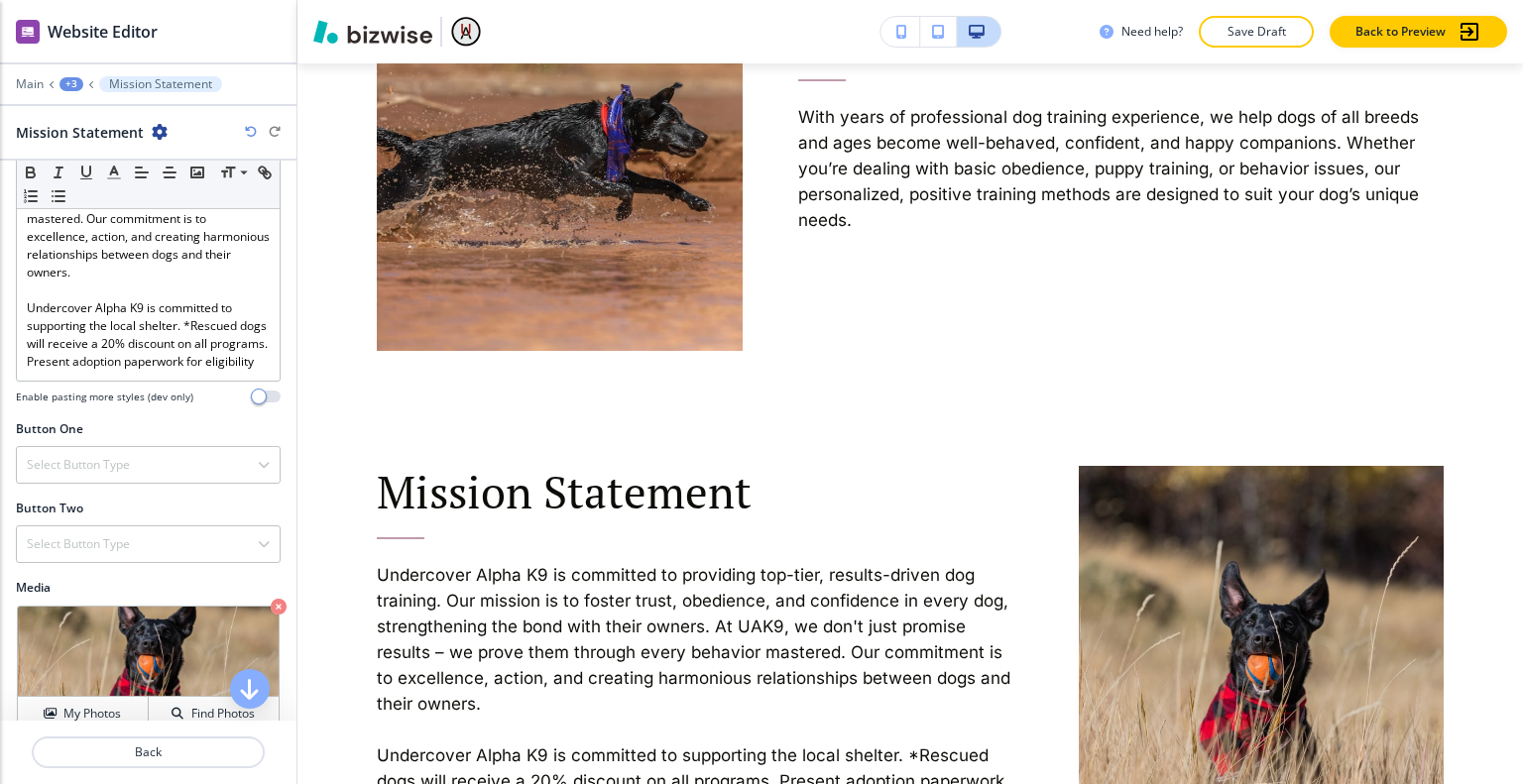 scroll, scrollTop: 759, scrollLeft: 0, axis: vertical 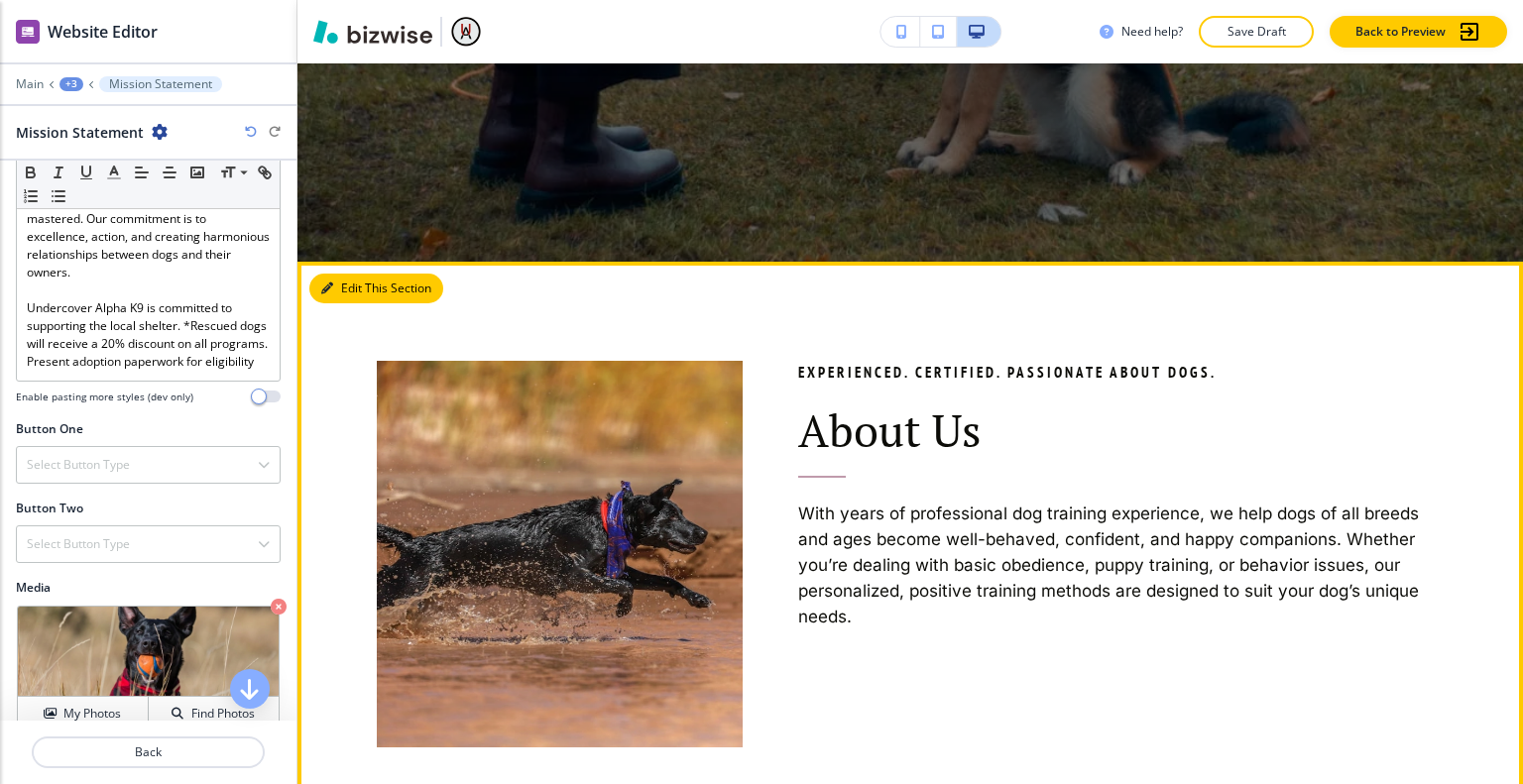 click on "Edit This Section" at bounding box center (376, 288) 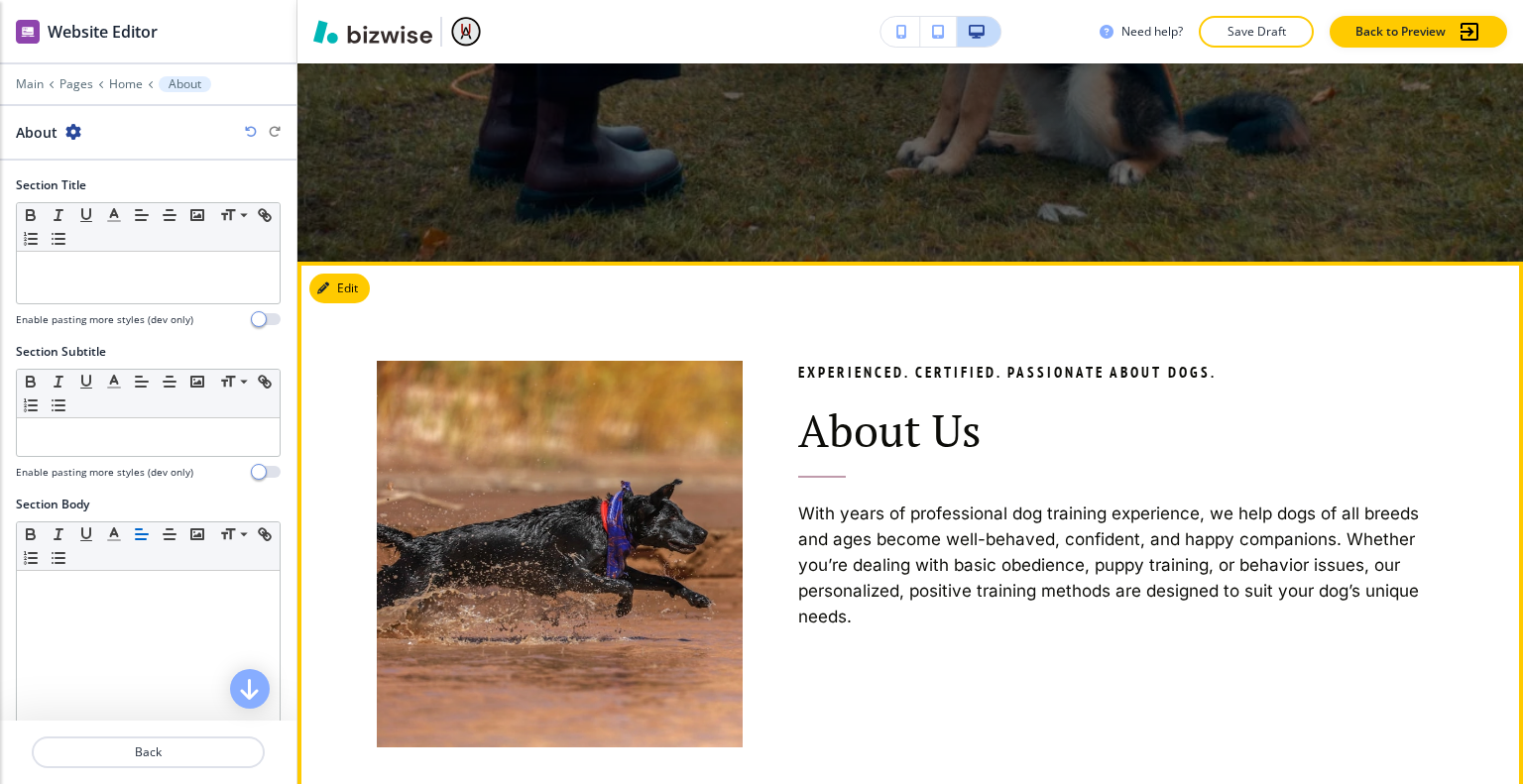 scroll, scrollTop: 957, scrollLeft: 0, axis: vertical 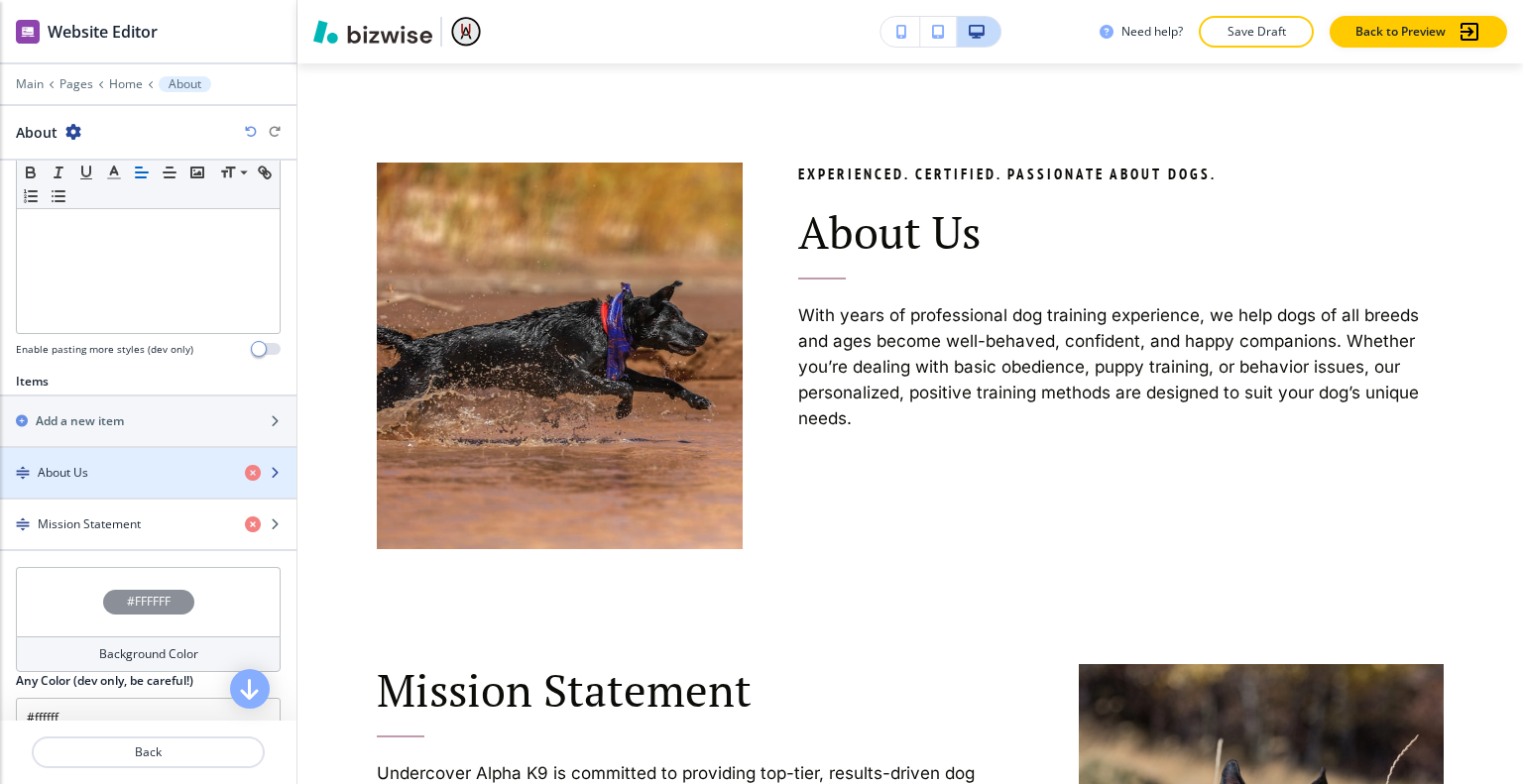 click on "About Us" at bounding box center [114, 473] 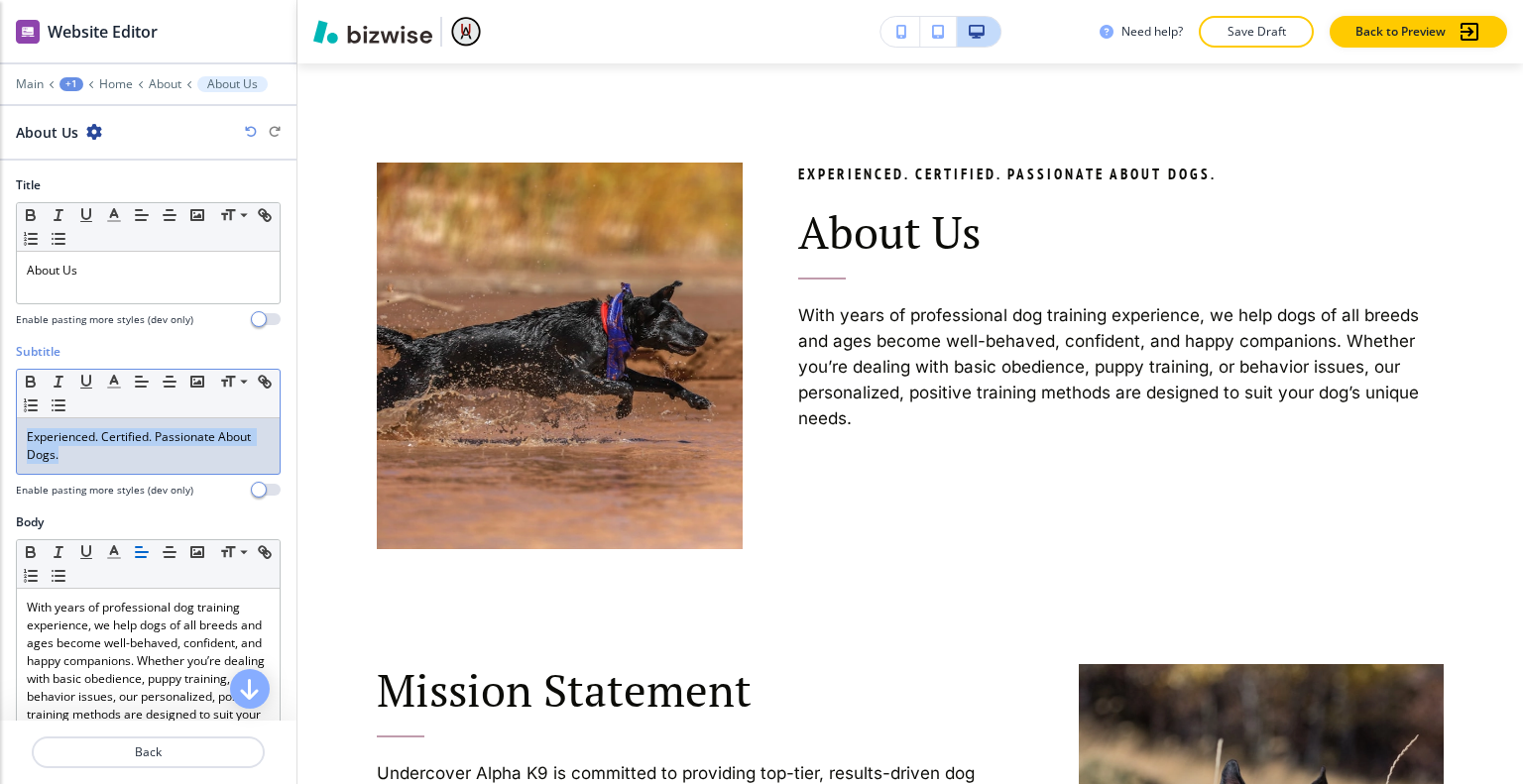 drag, startPoint x: 104, startPoint y: 468, endPoint x: 0, endPoint y: 442, distance: 107.20075 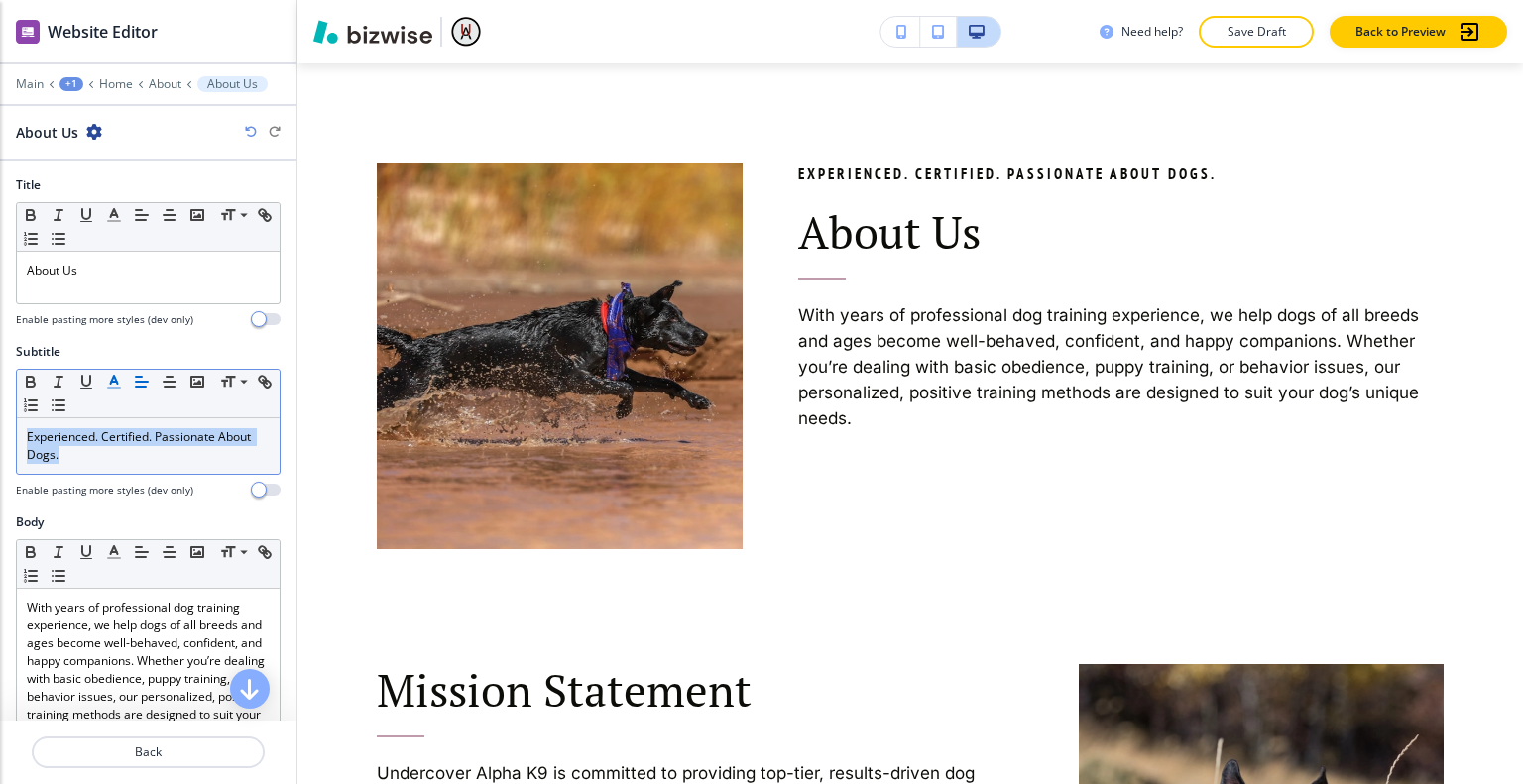 click 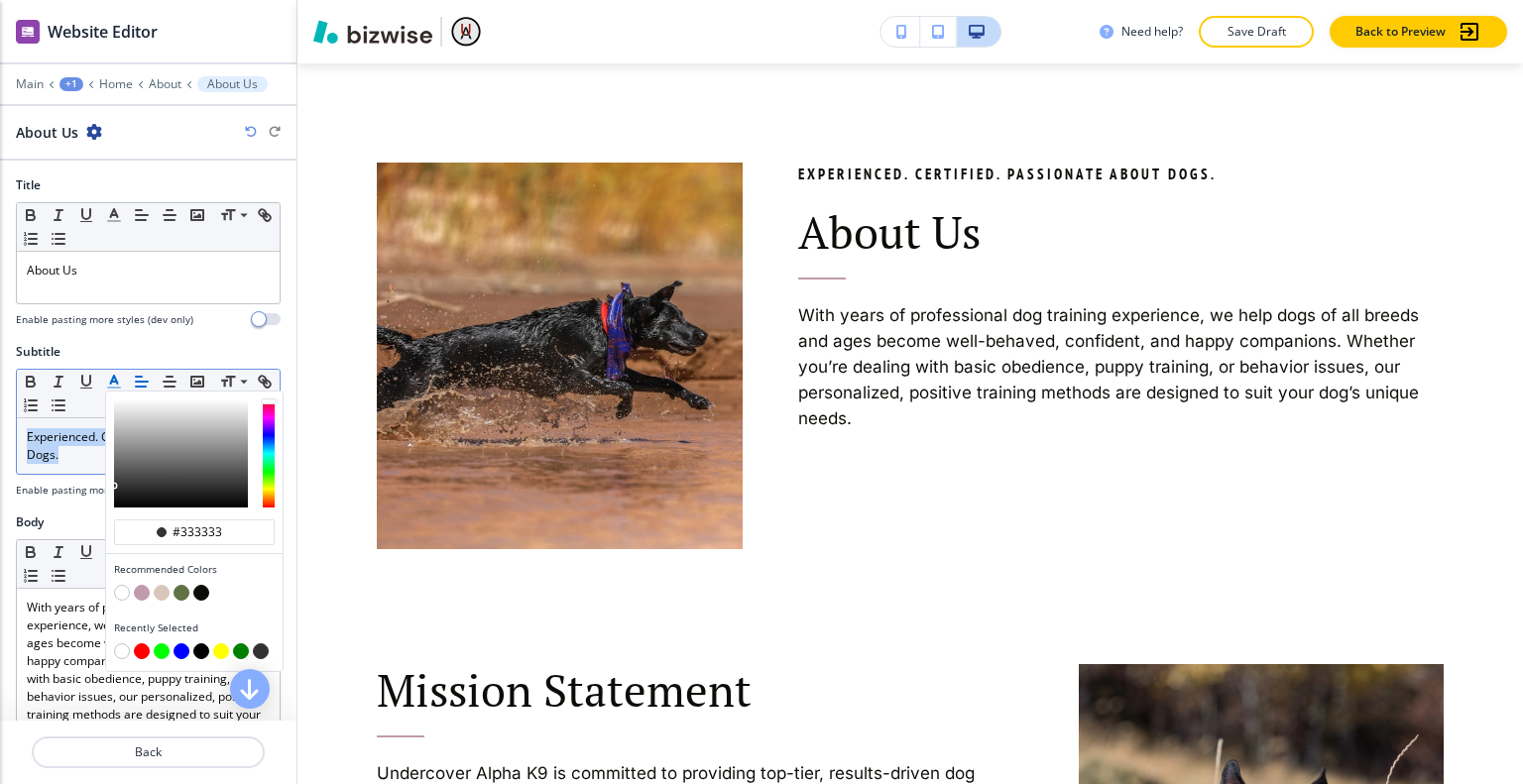 click at bounding box center [181, 593] 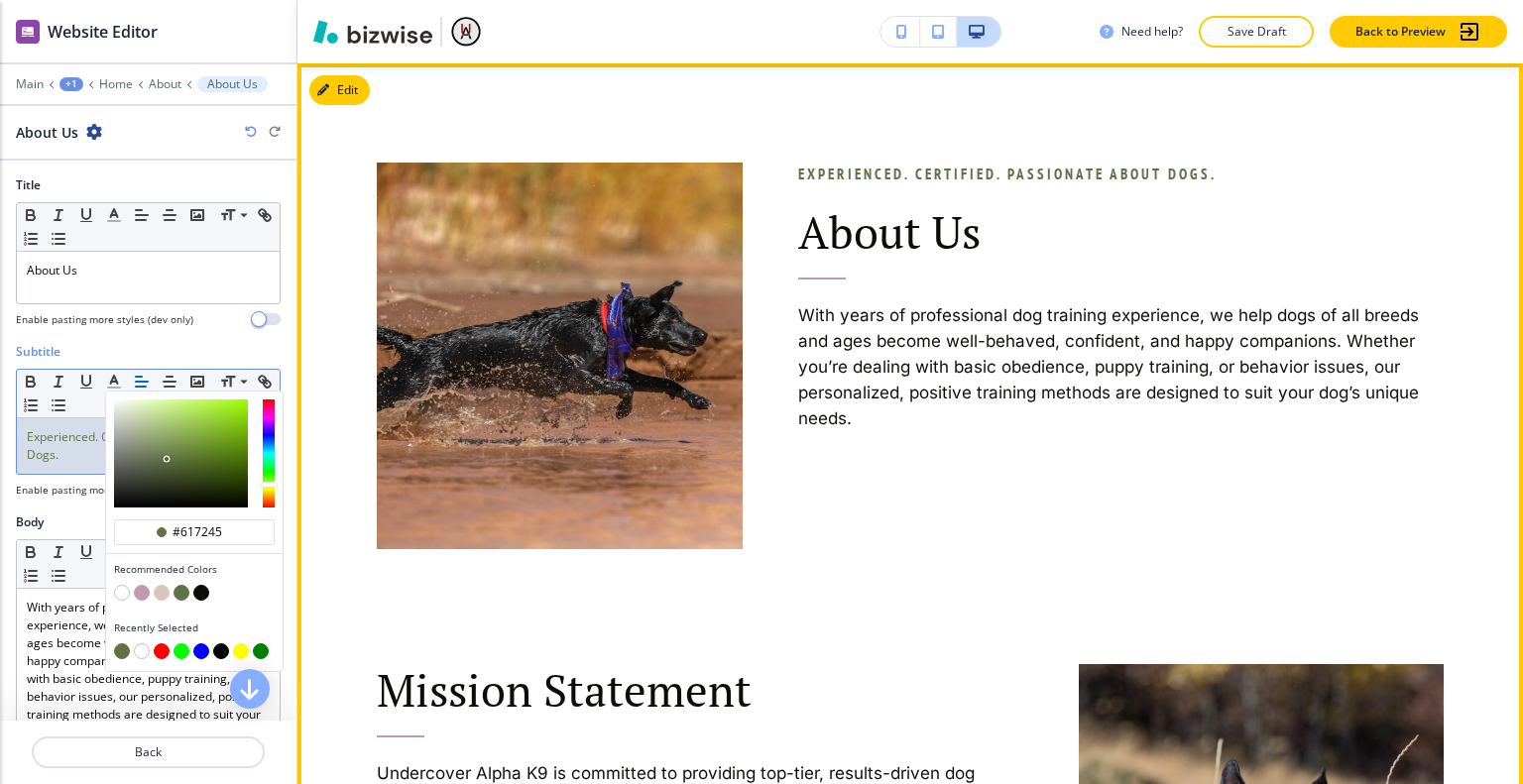 click on "Mission Statement Undercover Alpha K9 is committed to providing top-tier, results-driven dog training. Our mission is to foster trust, obedience, and confidence in every dog, strengthening the bond with their owners. At UAK9, we don't just promise results – we prove them through every behavior mastered. Our commitment is to excellence, action, and creating harmonious relationships between dogs and their owners. Undercover Alpha K9 is committed to supporting the local shelter. *Rescued dogs will receive a 20% discount on all programs. Present adoption paperwork for eligibility" at bounding box center [672, 799] 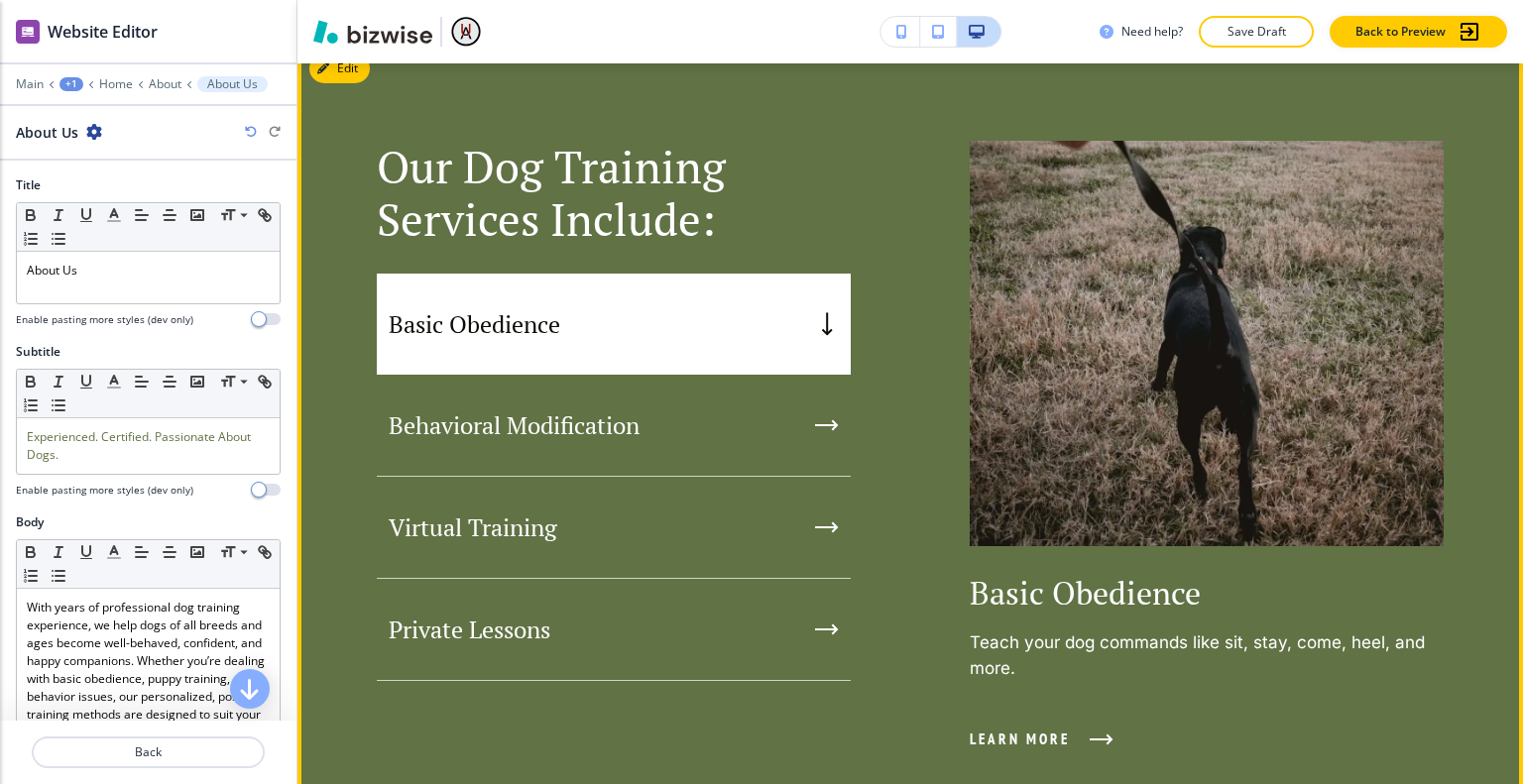 scroll, scrollTop: 2048, scrollLeft: 0, axis: vertical 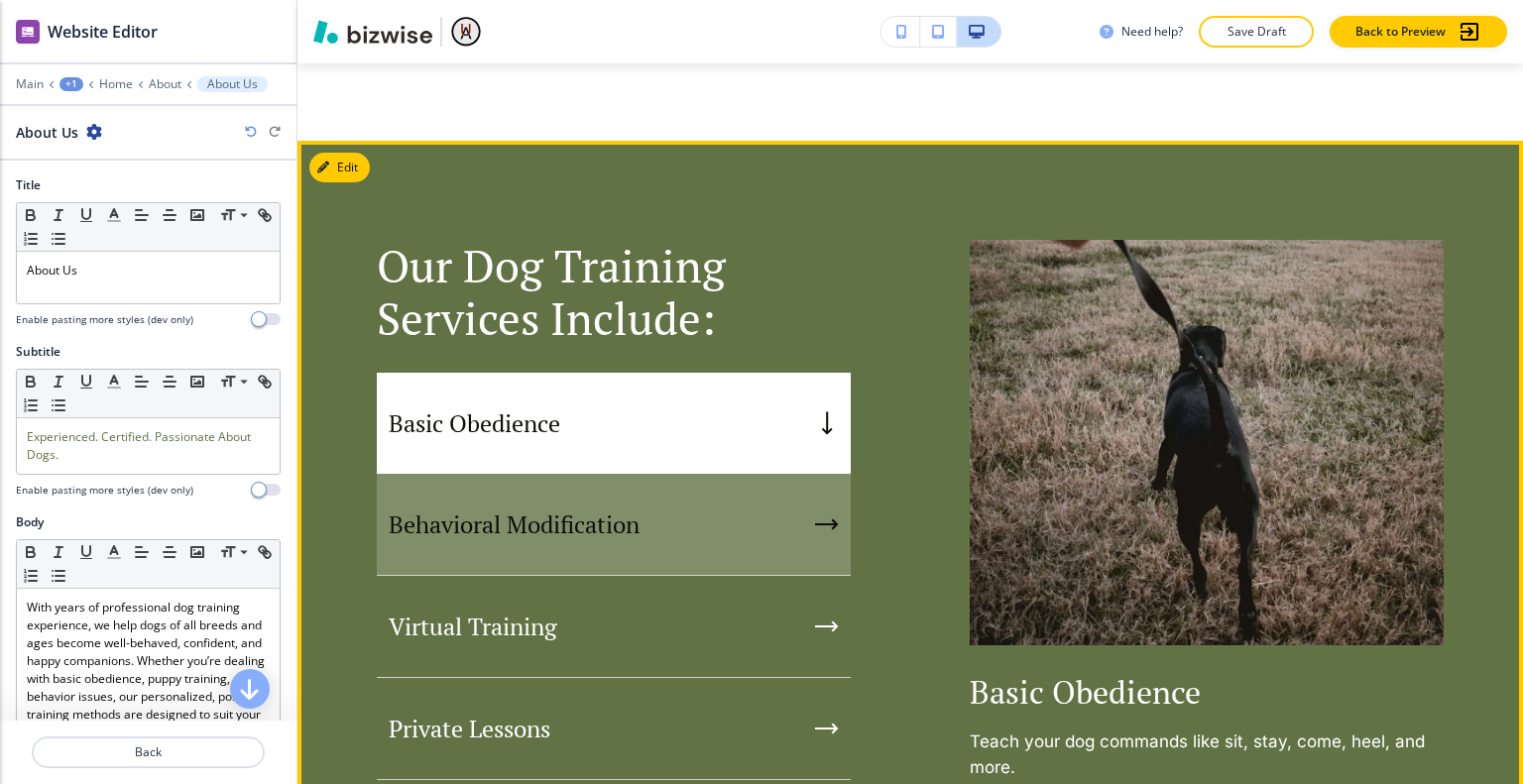 click on "Behavioral Modification" at bounding box center [614, 524] 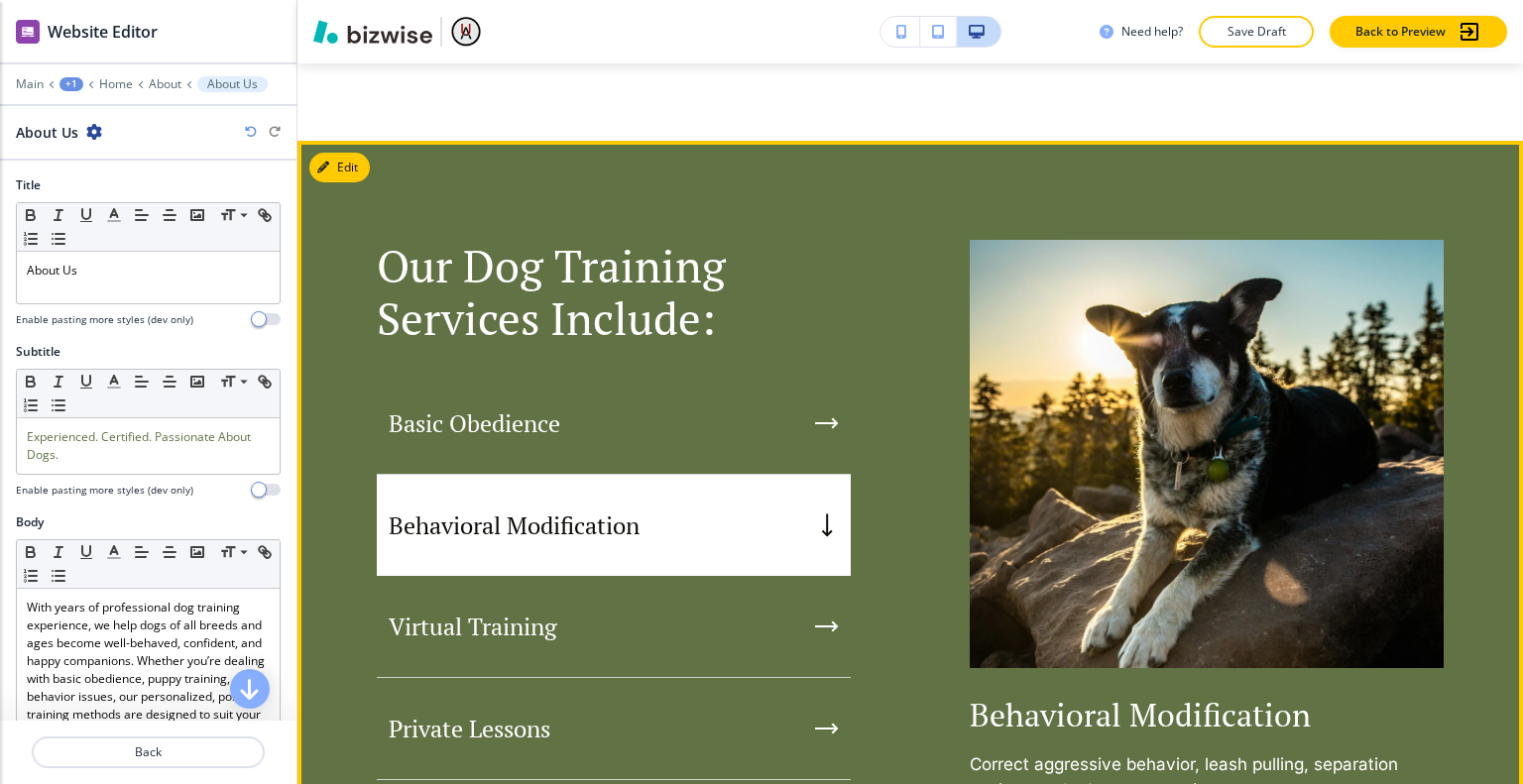 click on "Behavioral Modification" at bounding box center (614, 525) 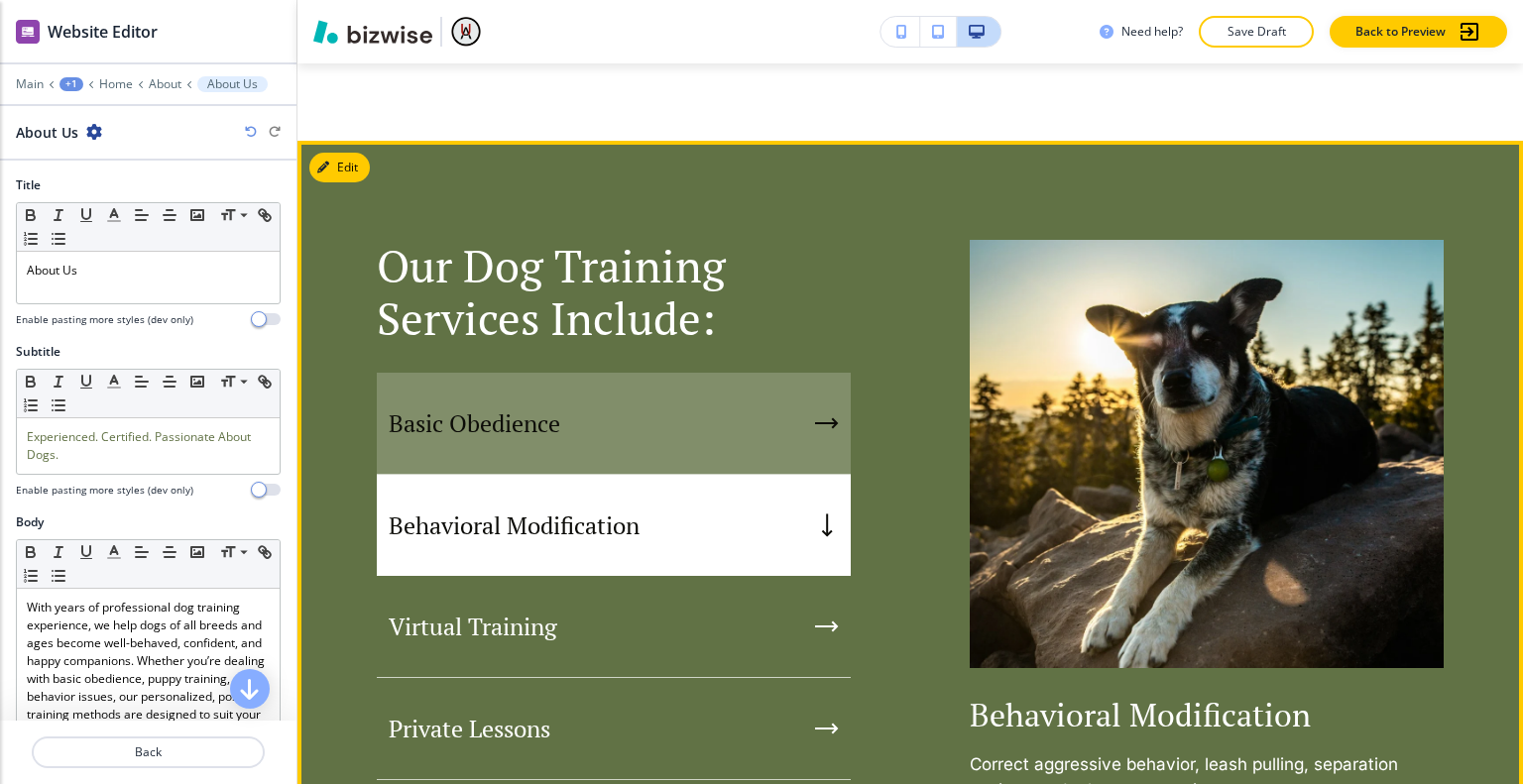 click on "Basic Obedience" at bounding box center [614, 423] 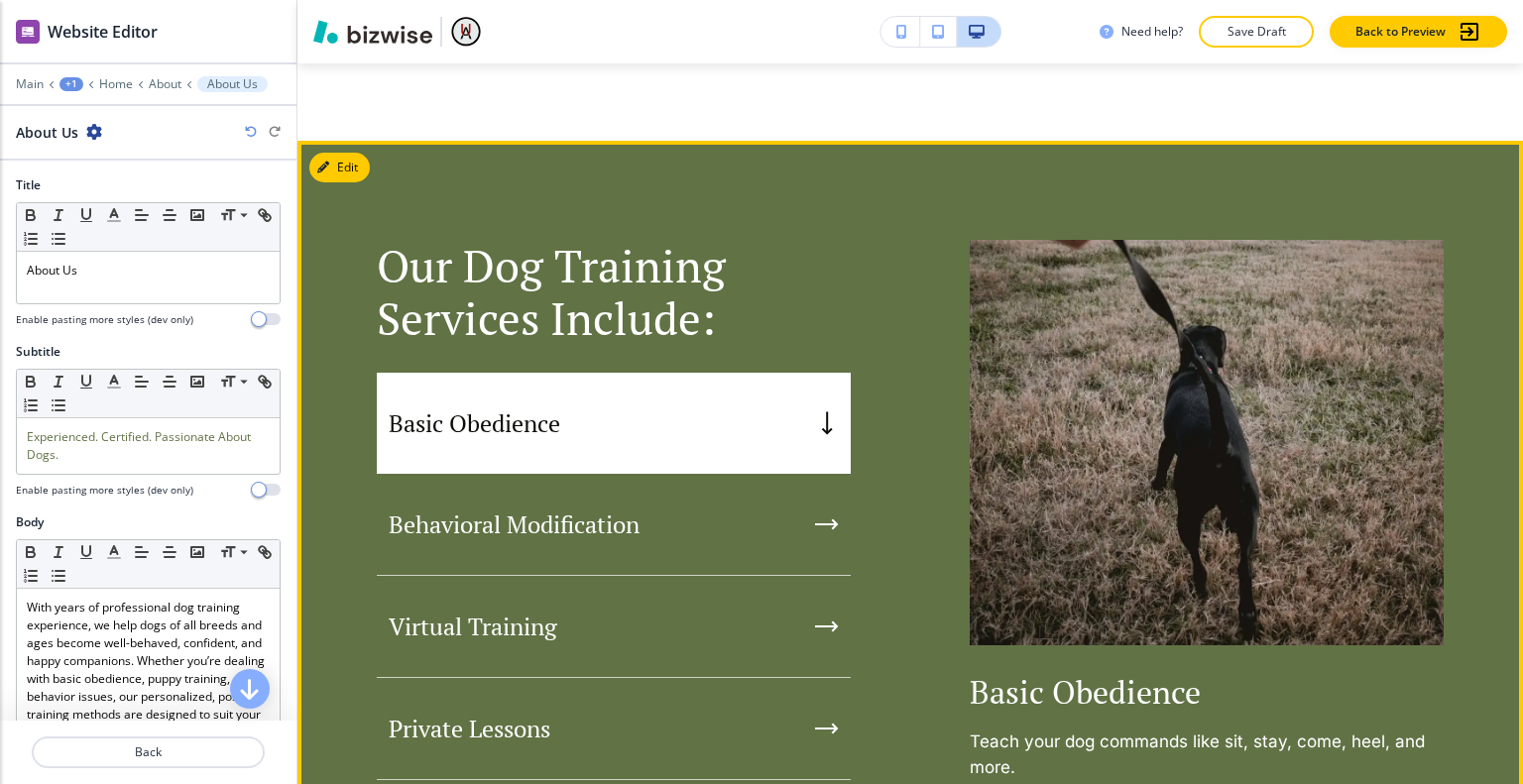 scroll, scrollTop: 2246, scrollLeft: 0, axis: vertical 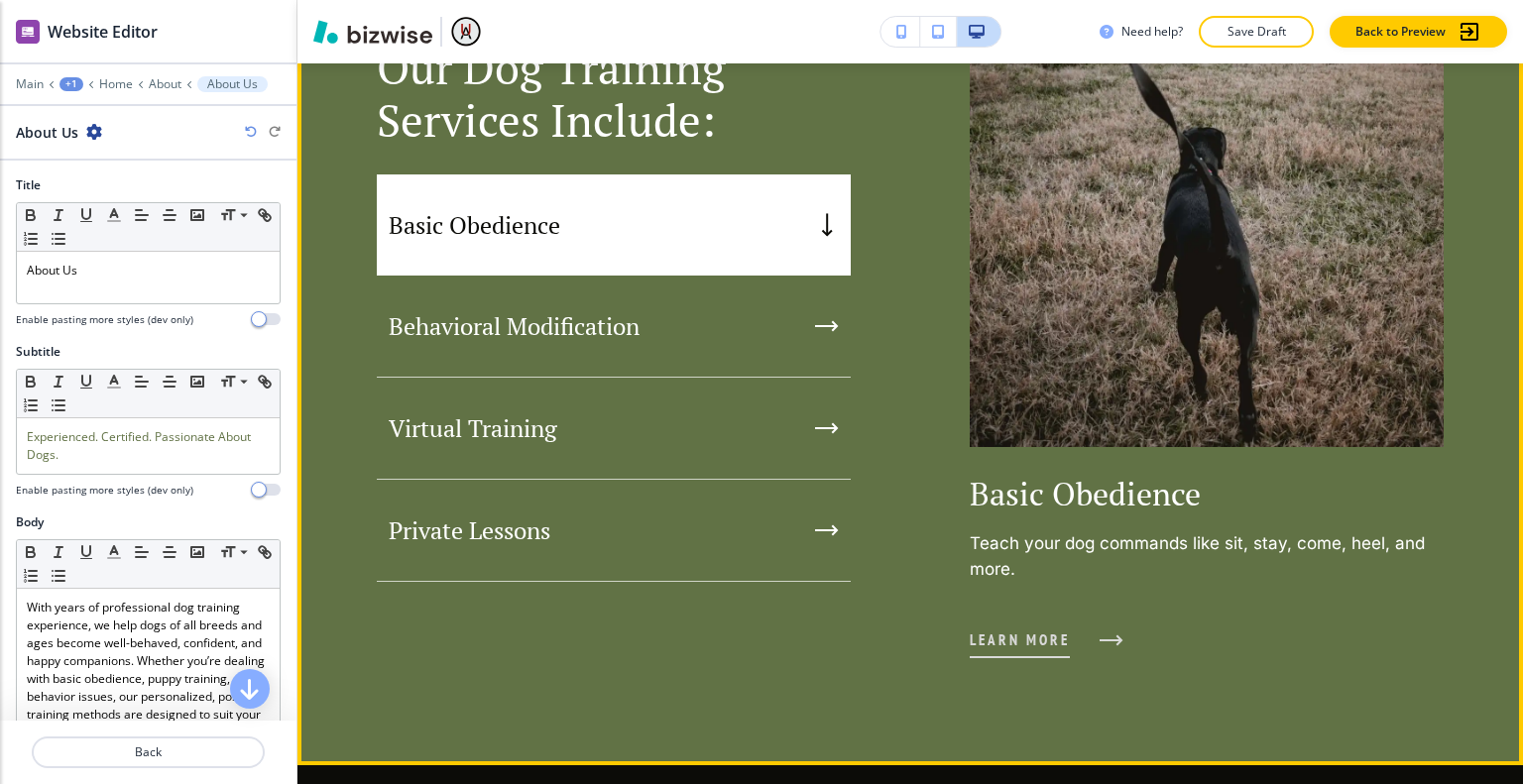click on "Learn More" at bounding box center (1019, 639) 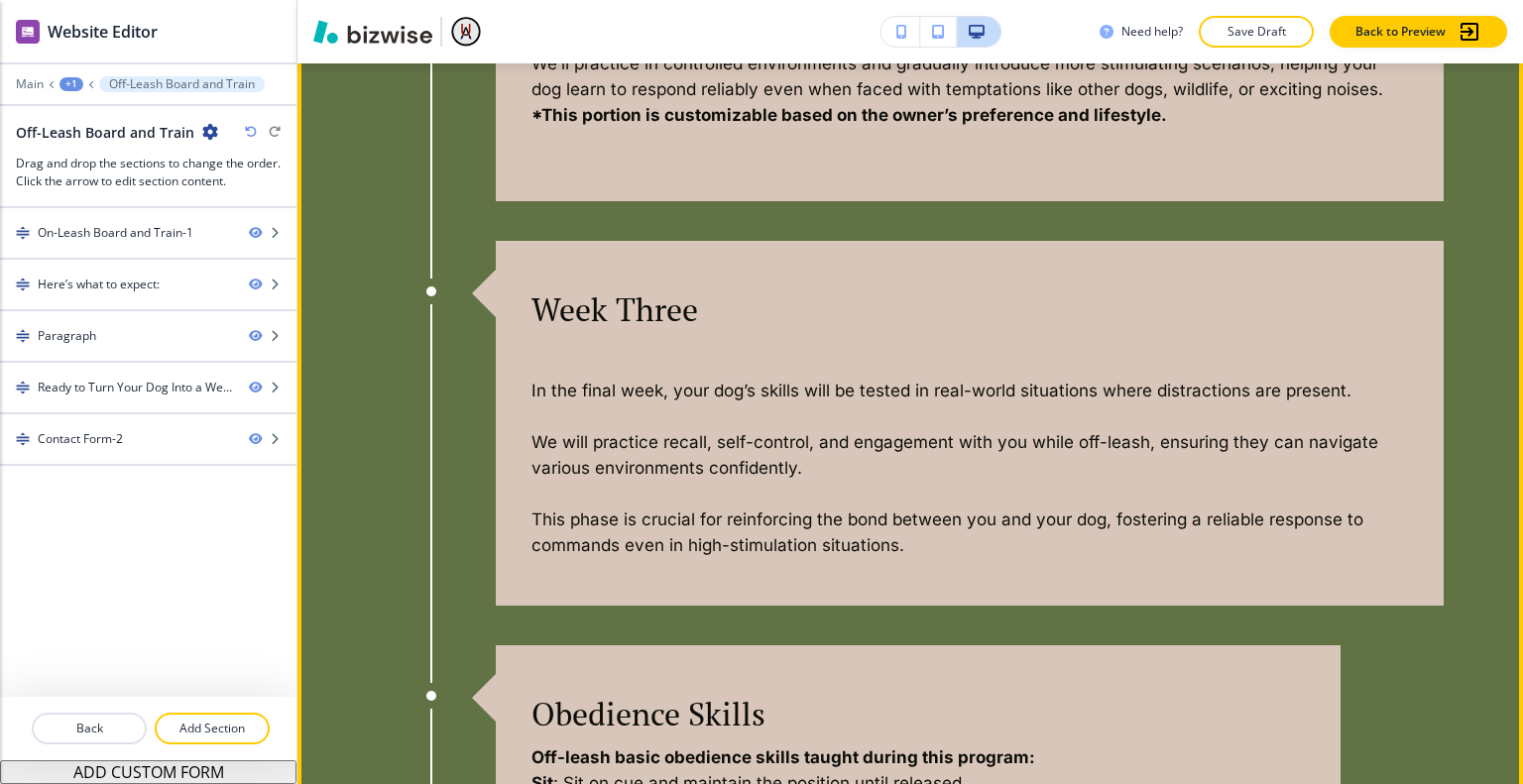 scroll, scrollTop: 1982, scrollLeft: 0, axis: vertical 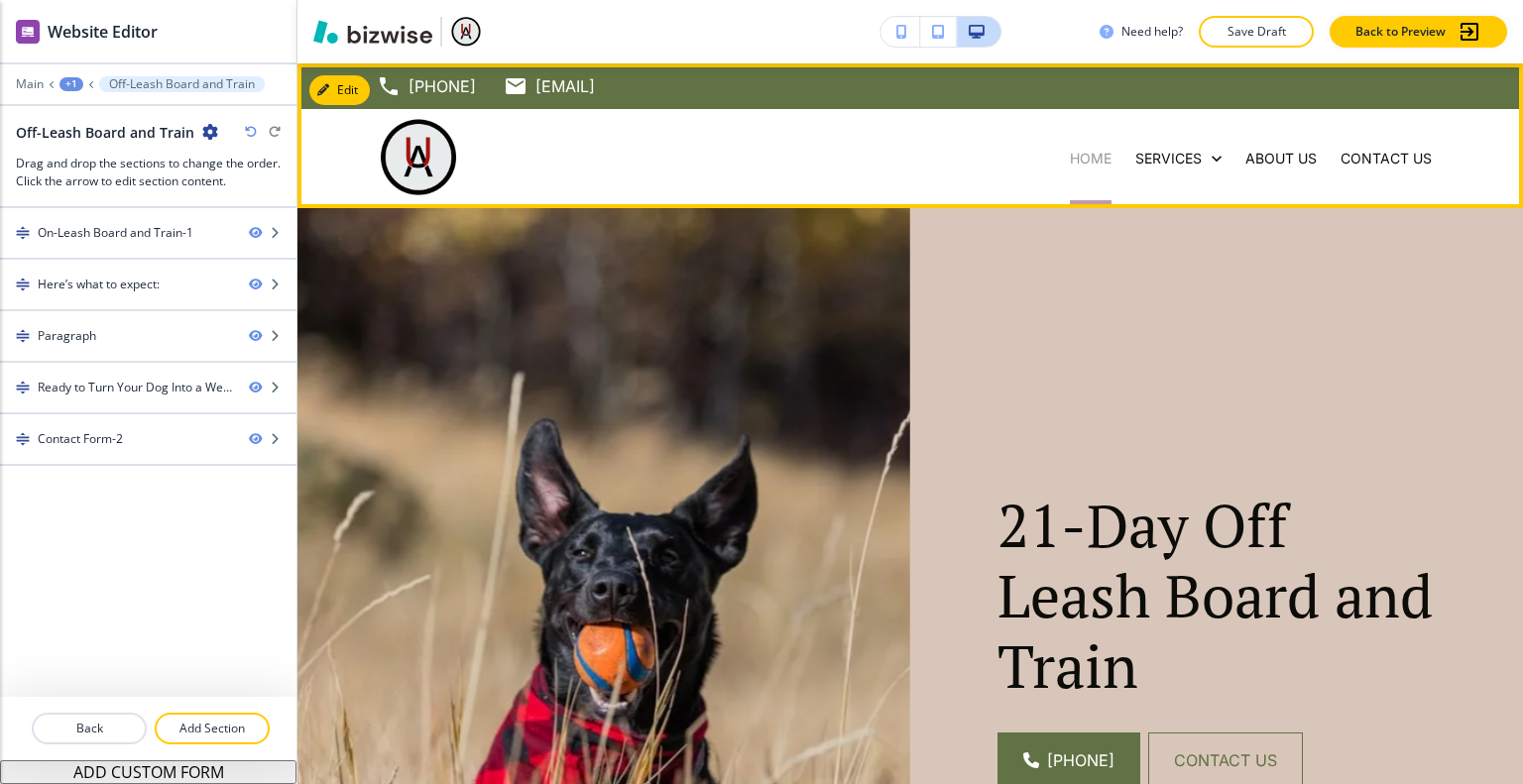 click on "Home" at bounding box center [1091, 159] 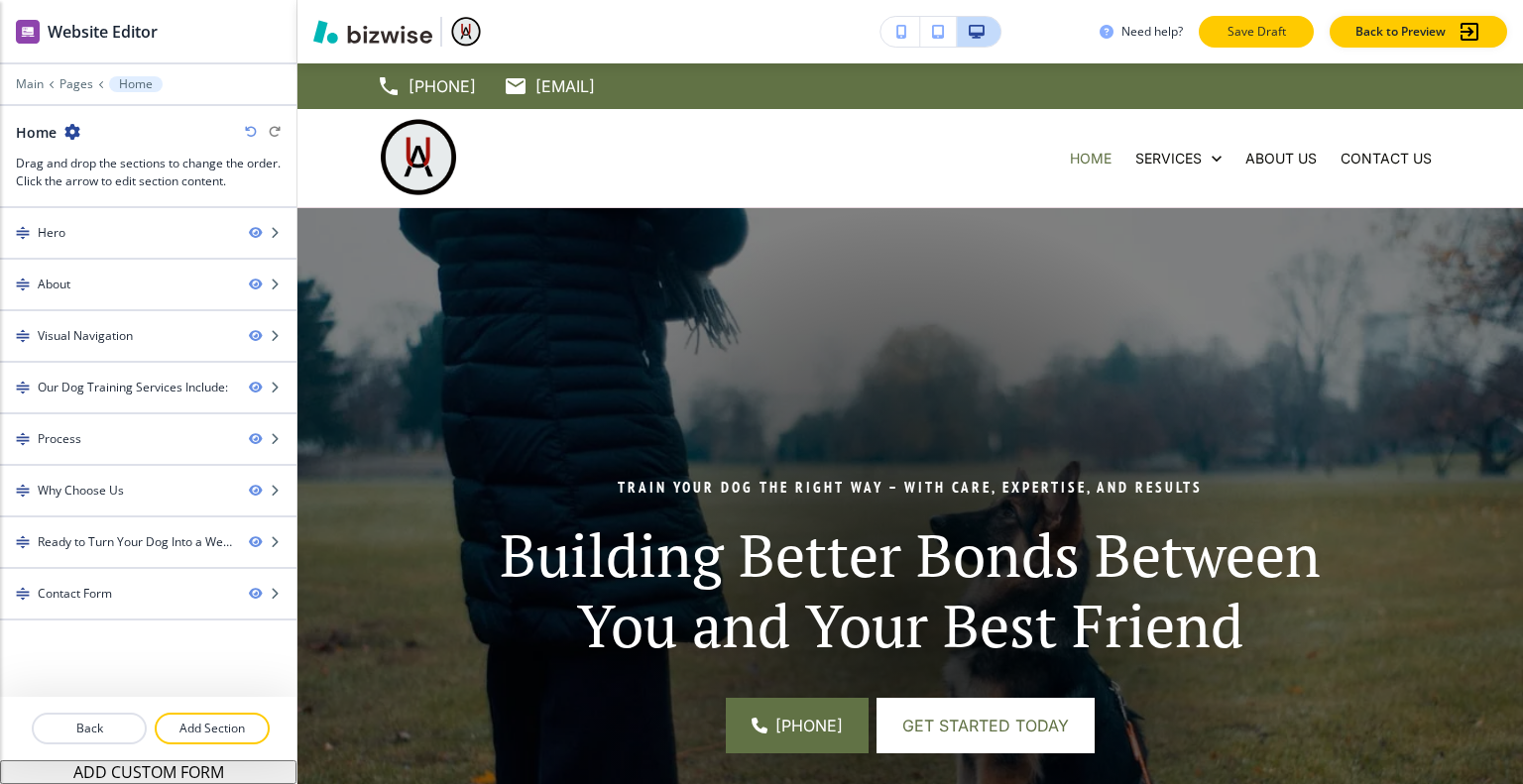 click on "Save Draft" at bounding box center [1256, 32] 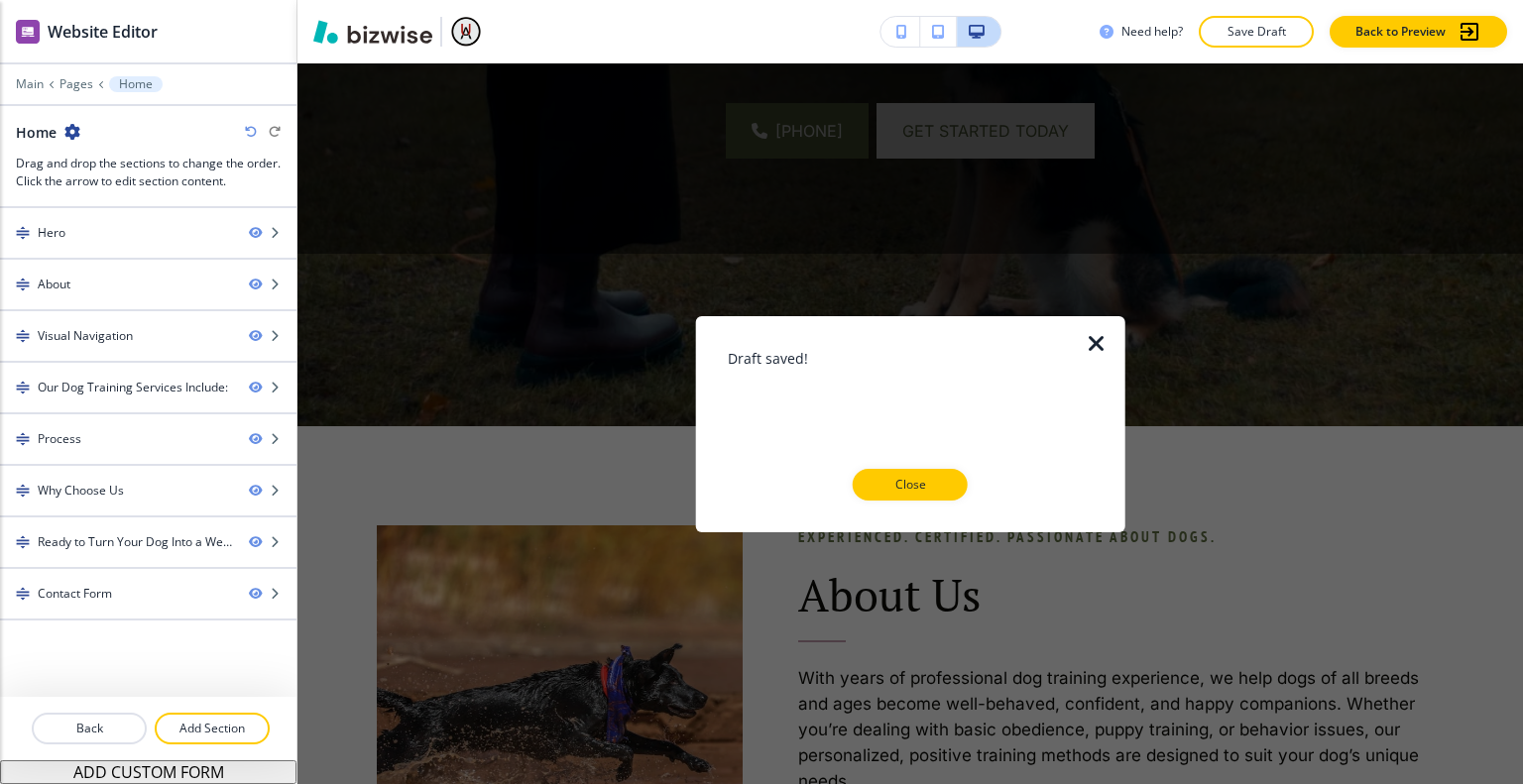 scroll, scrollTop: 1090, scrollLeft: 0, axis: vertical 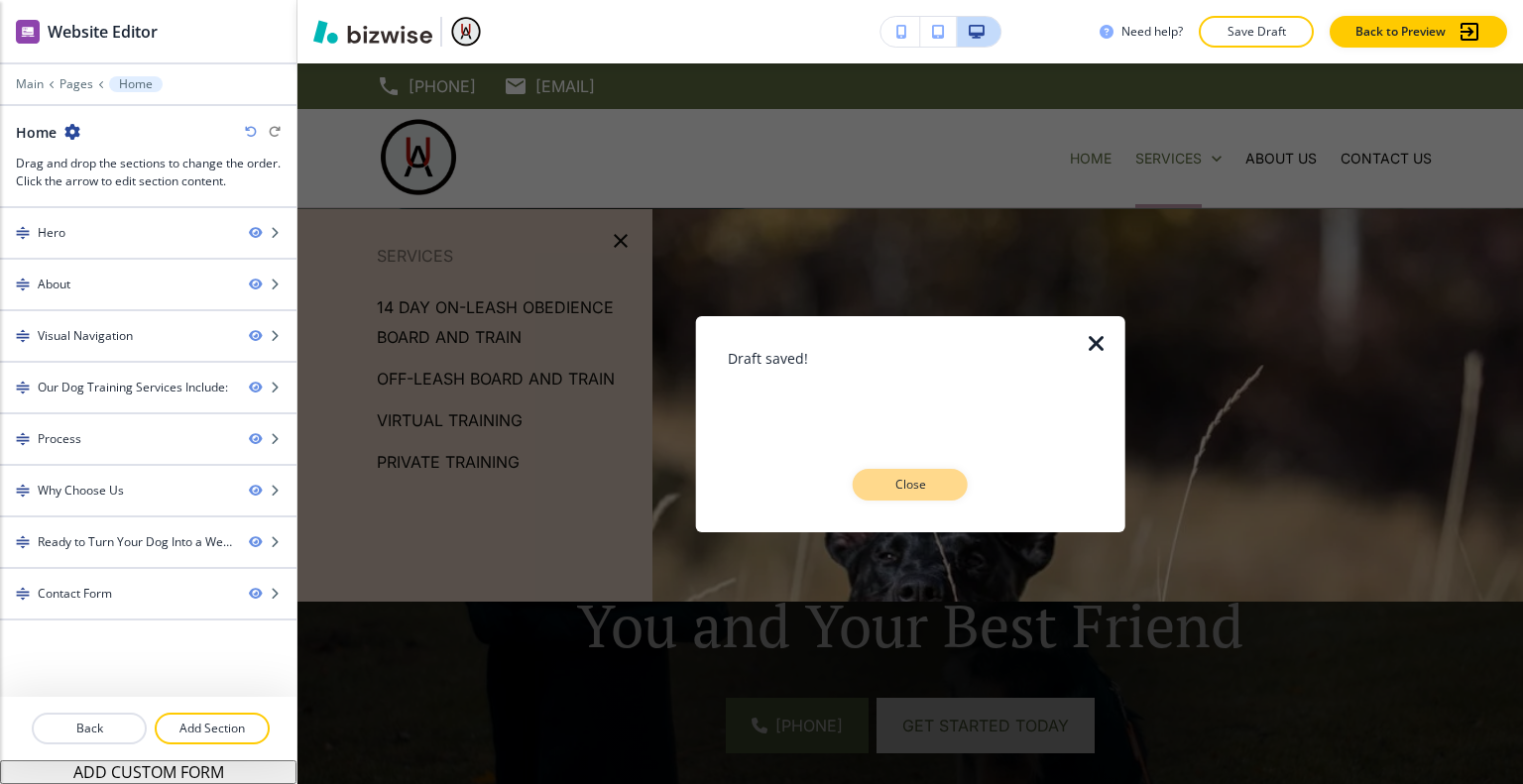 click on "Close" at bounding box center (910, 485) 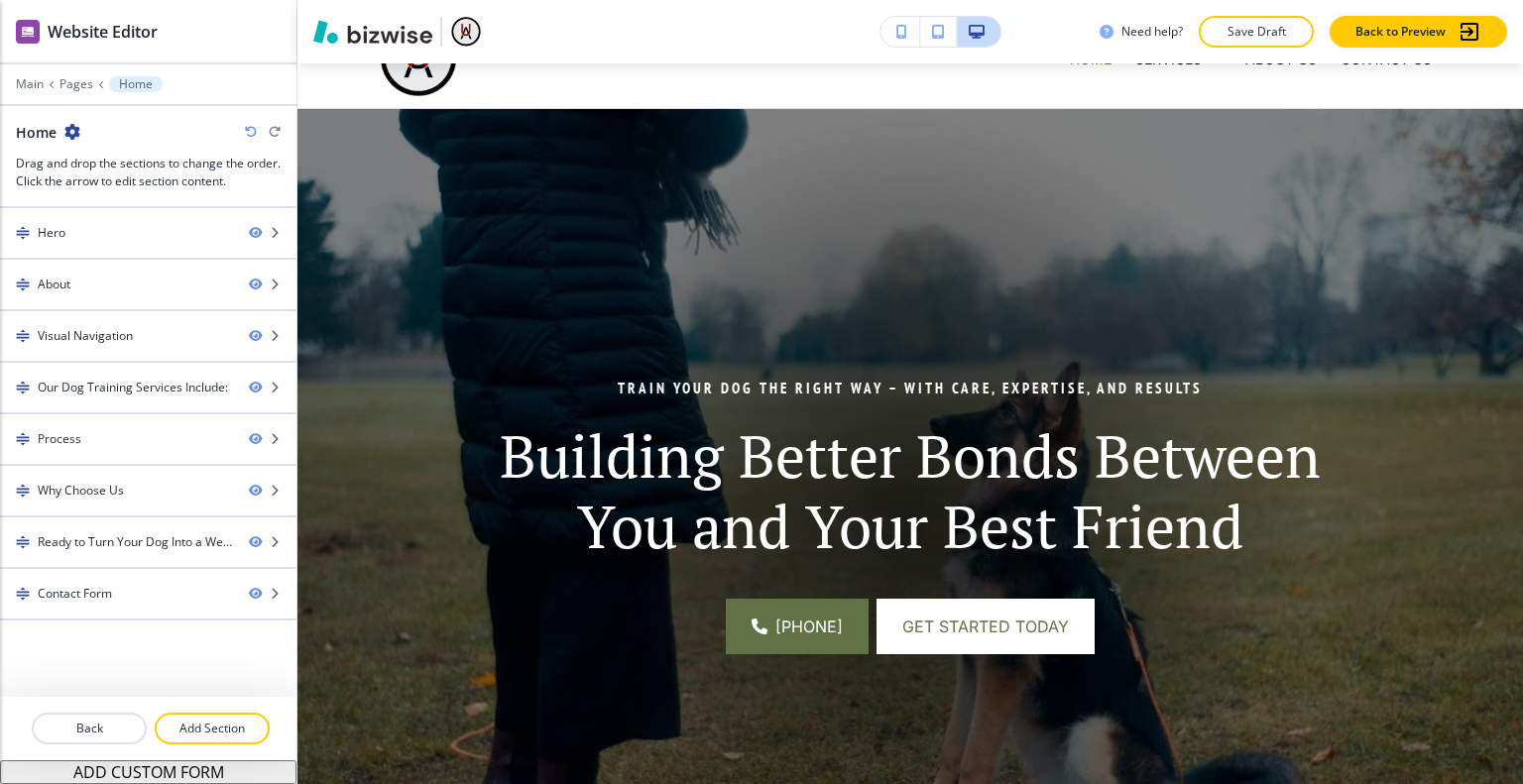click on "6614996415 Get Started Today" at bounding box center [910, 626] 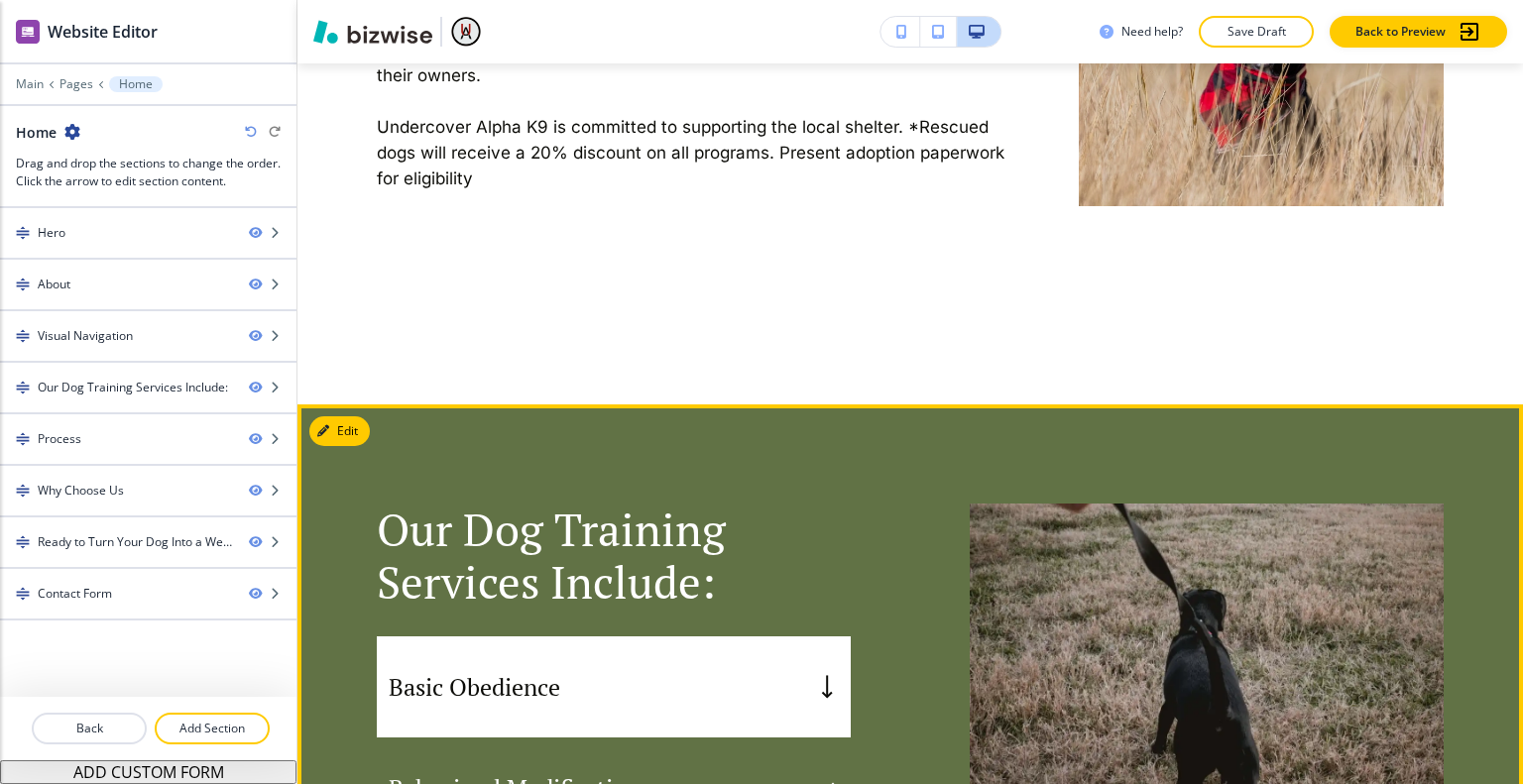 scroll, scrollTop: 2181, scrollLeft: 0, axis: vertical 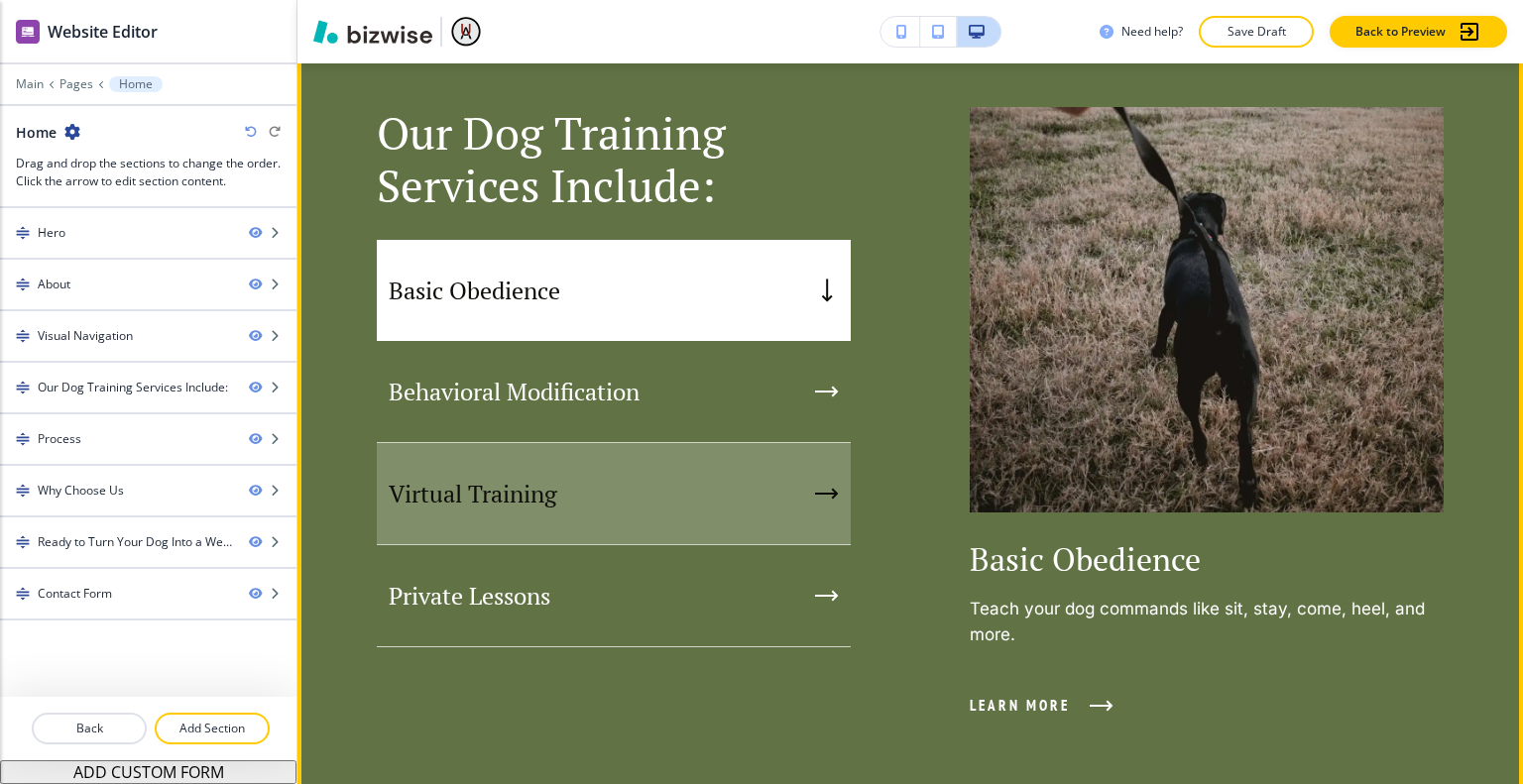 click on "Behavioral Modification" at bounding box center (614, 392) 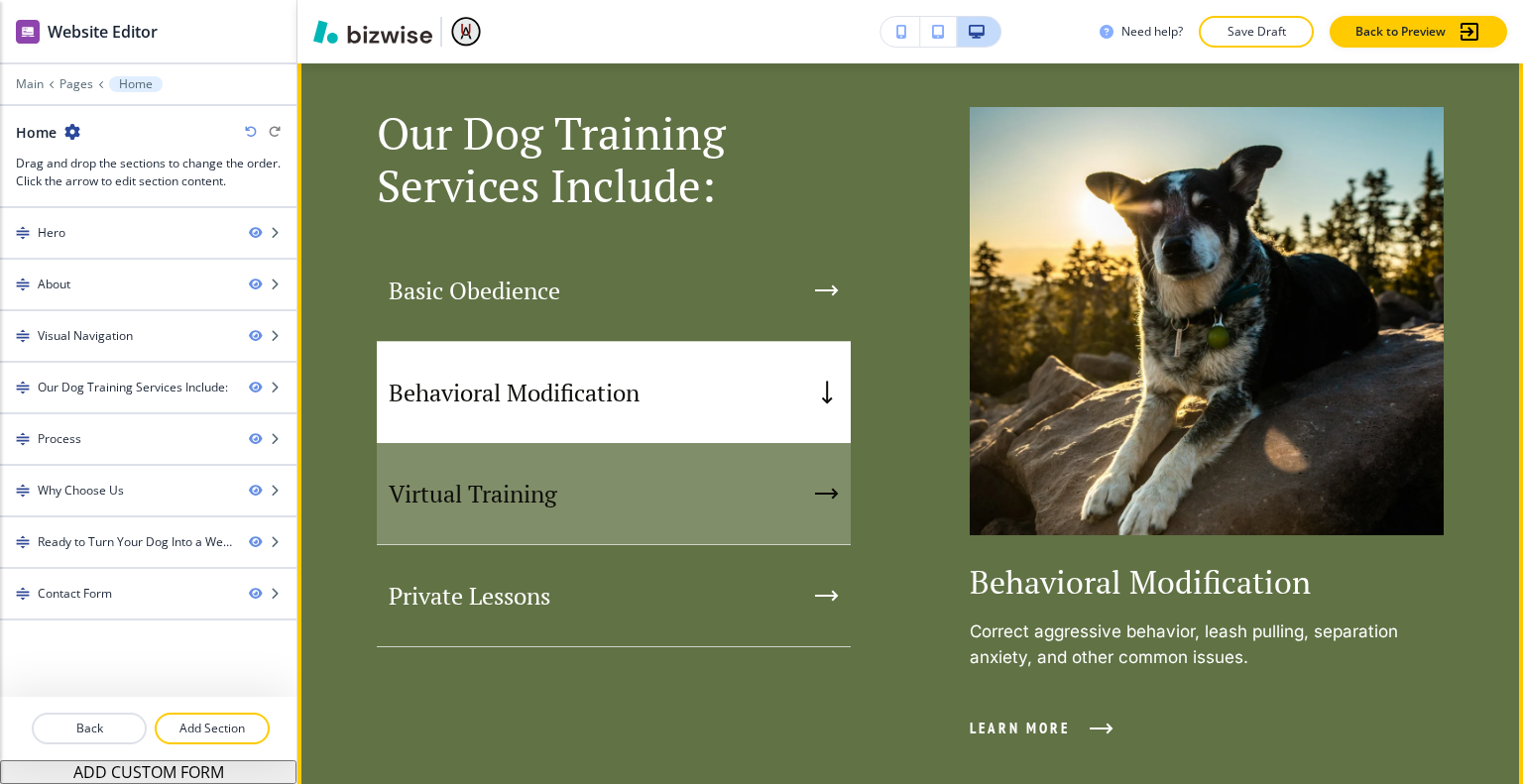 click on "Virtual Training" at bounding box center (614, 494) 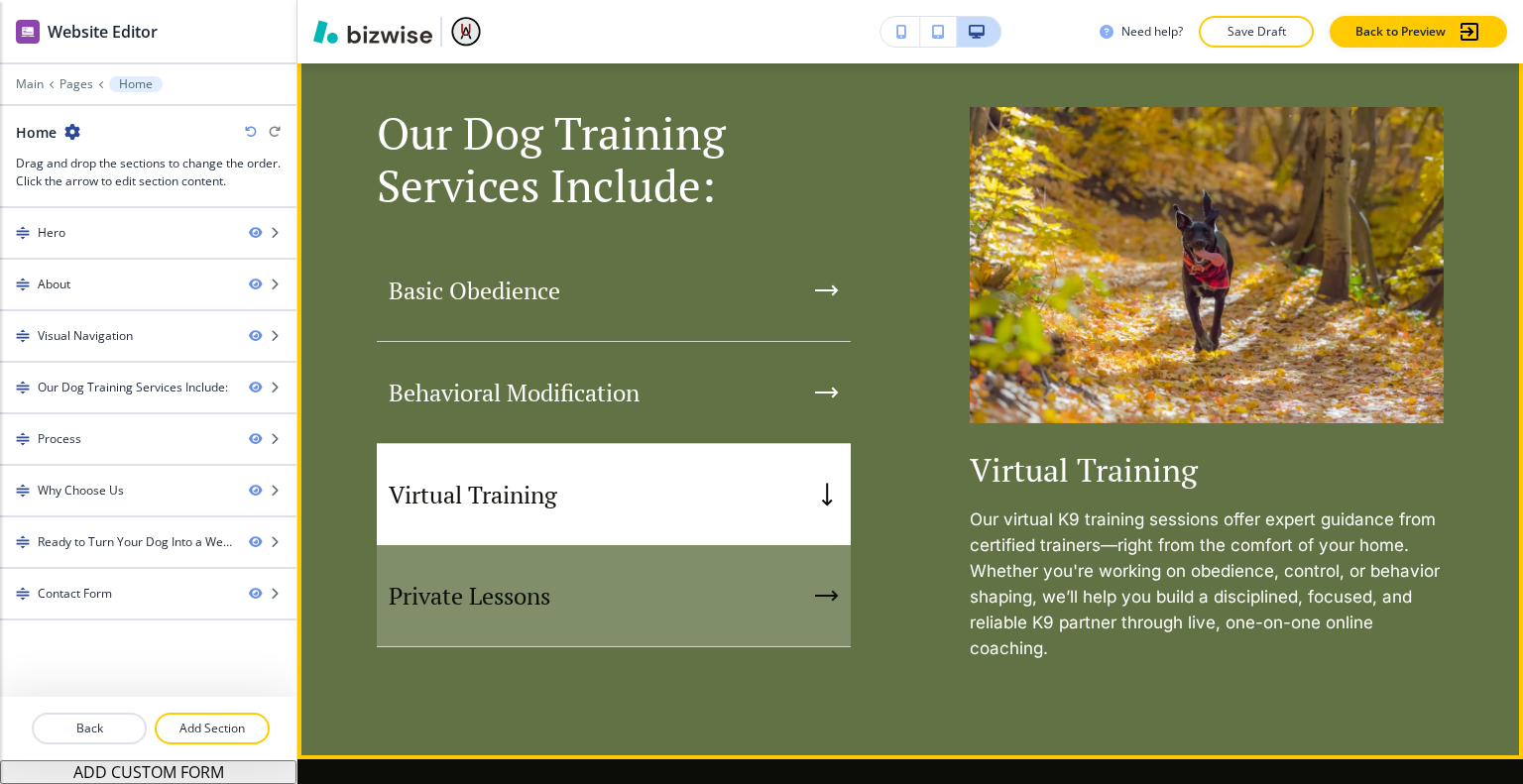 click on "Private Lessons" at bounding box center [614, 596] 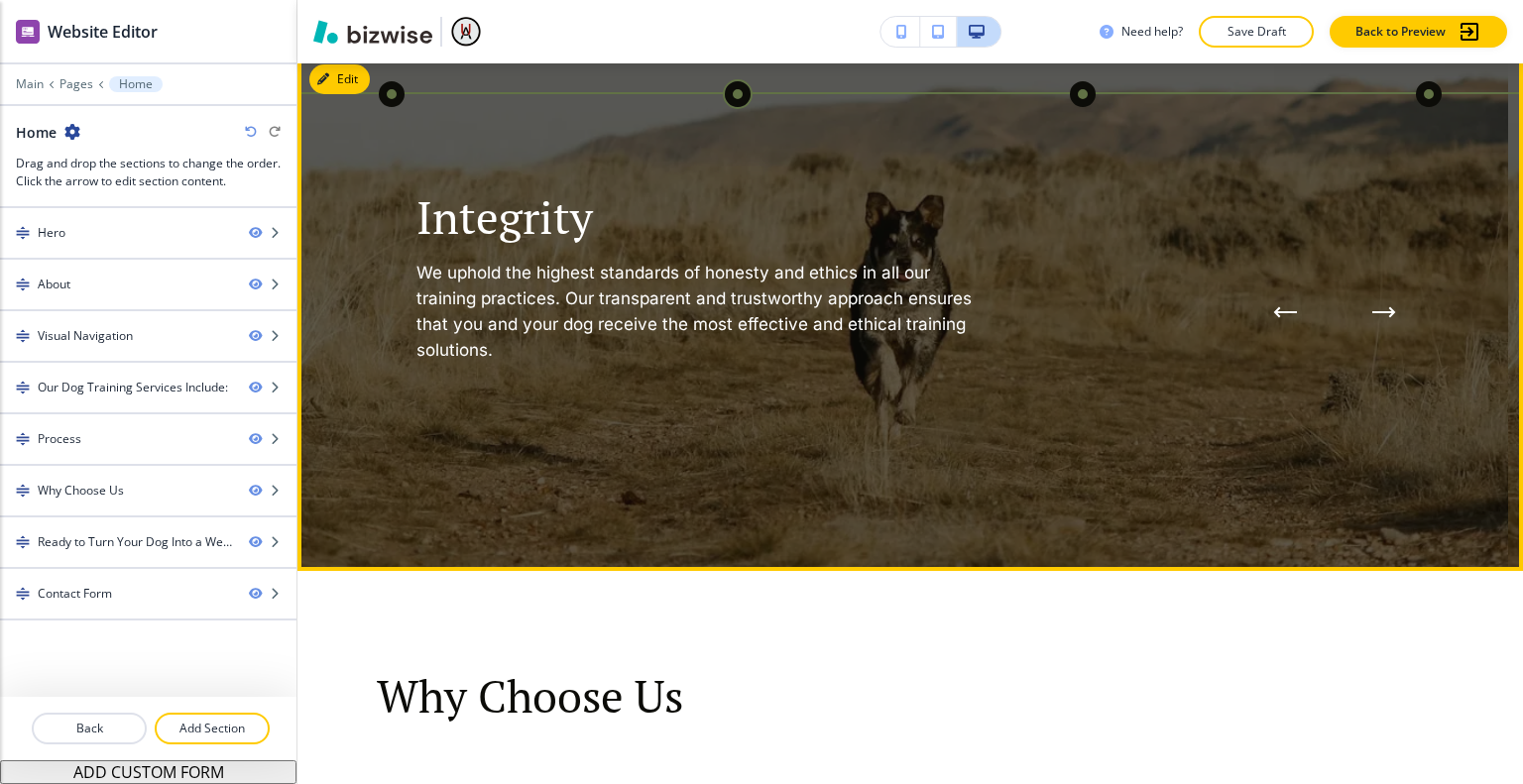 scroll, scrollTop: 2676, scrollLeft: 0, axis: vertical 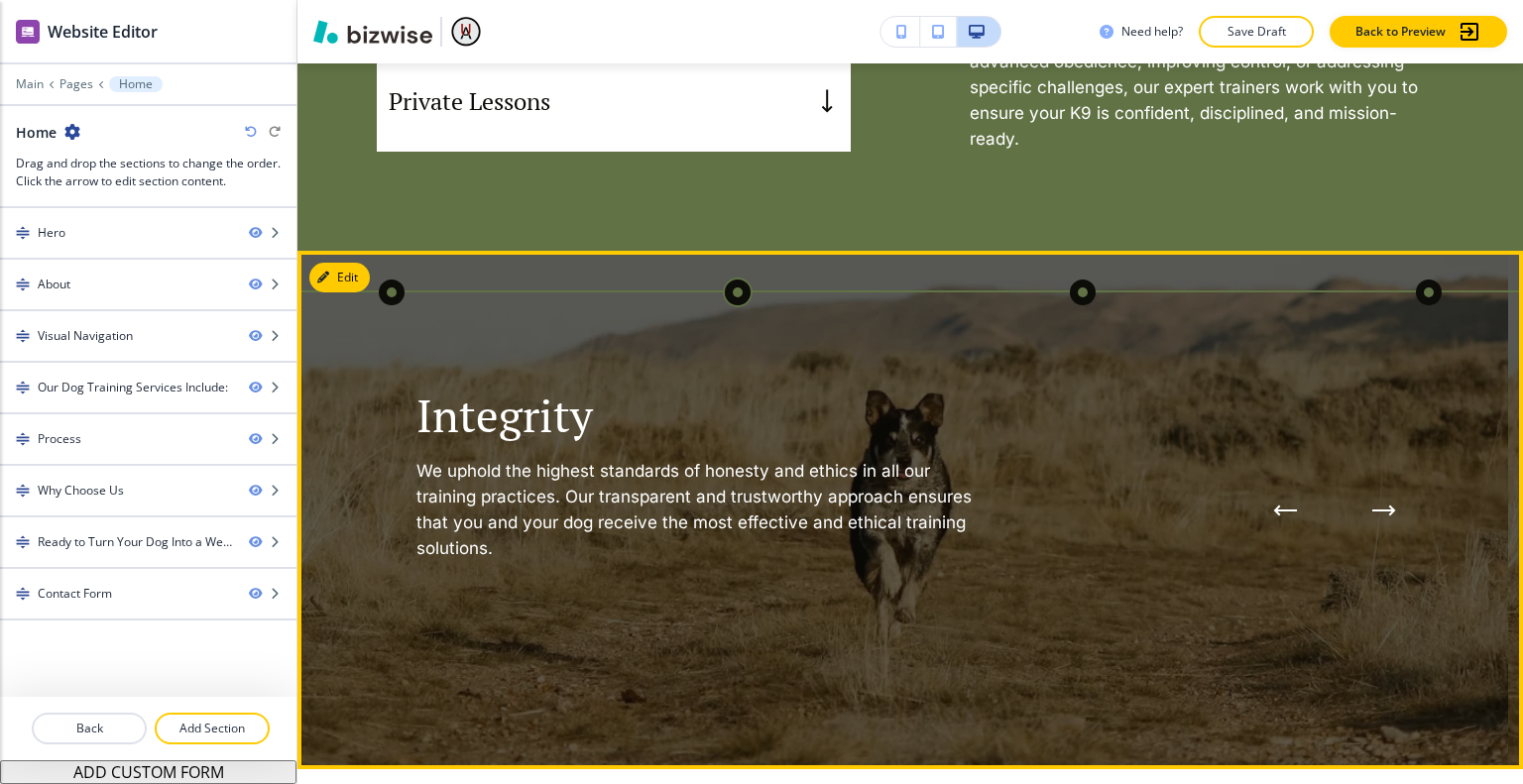 click at bounding box center (392, 292) 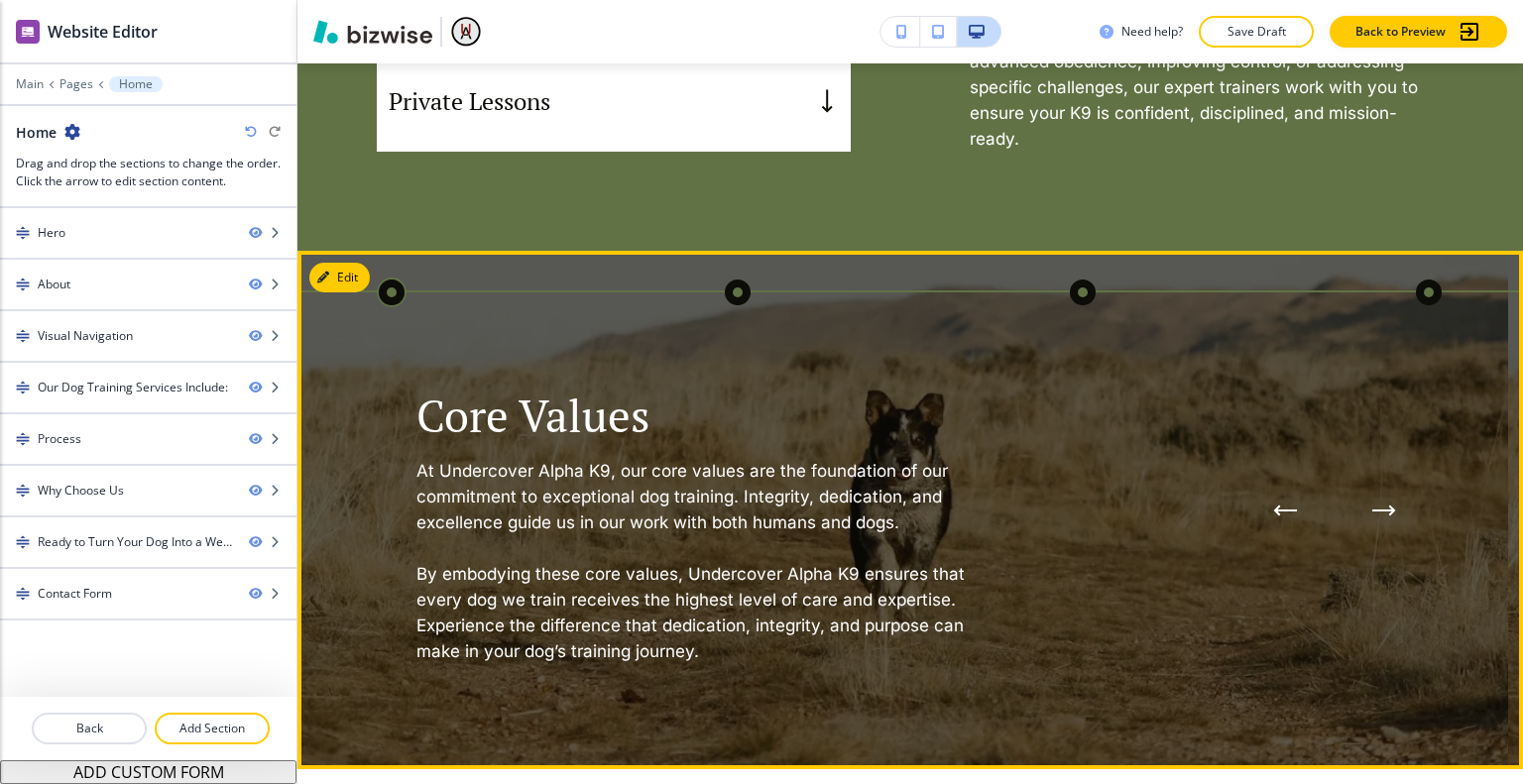 click at bounding box center (738, 292) 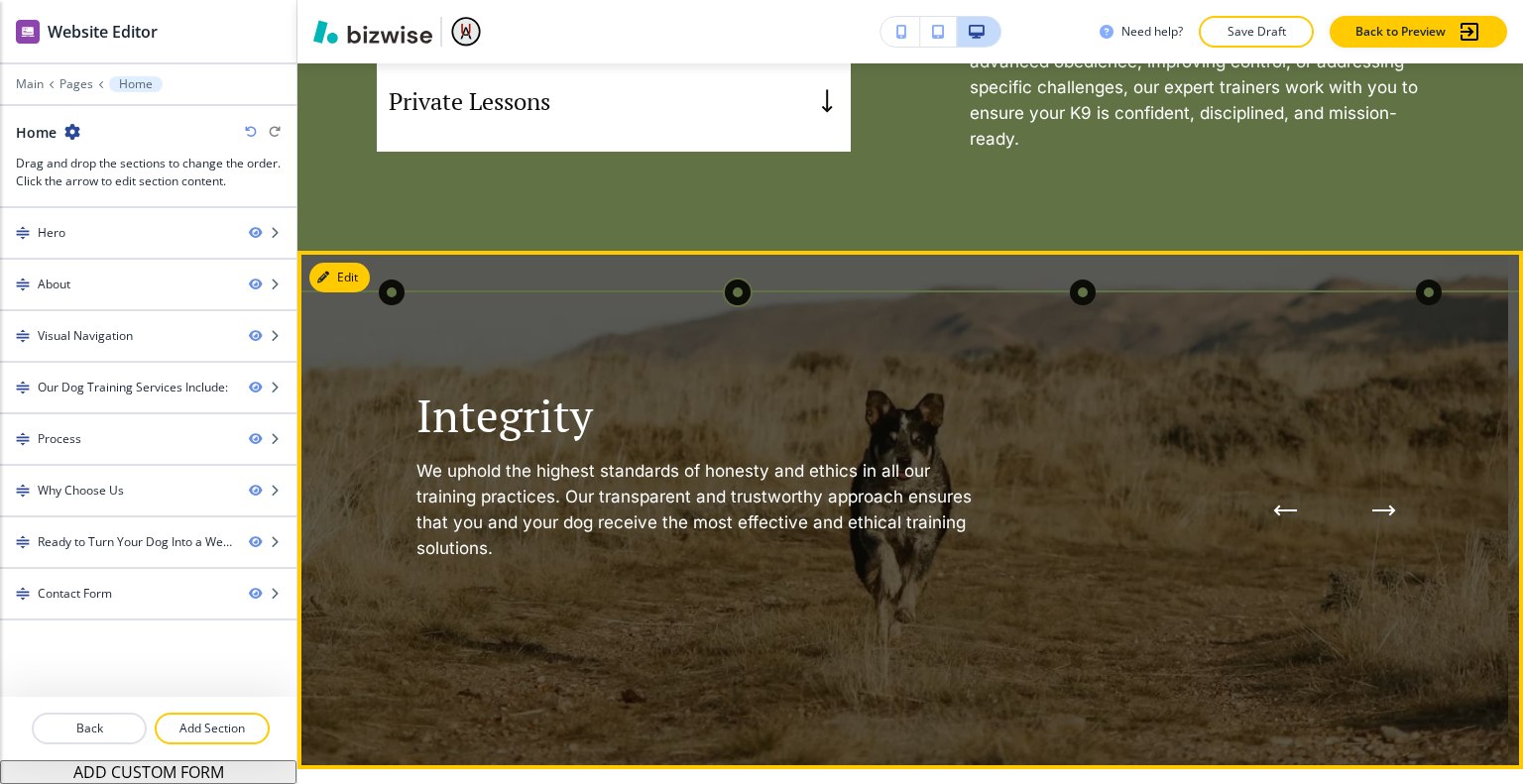 click at bounding box center (1083, 292) 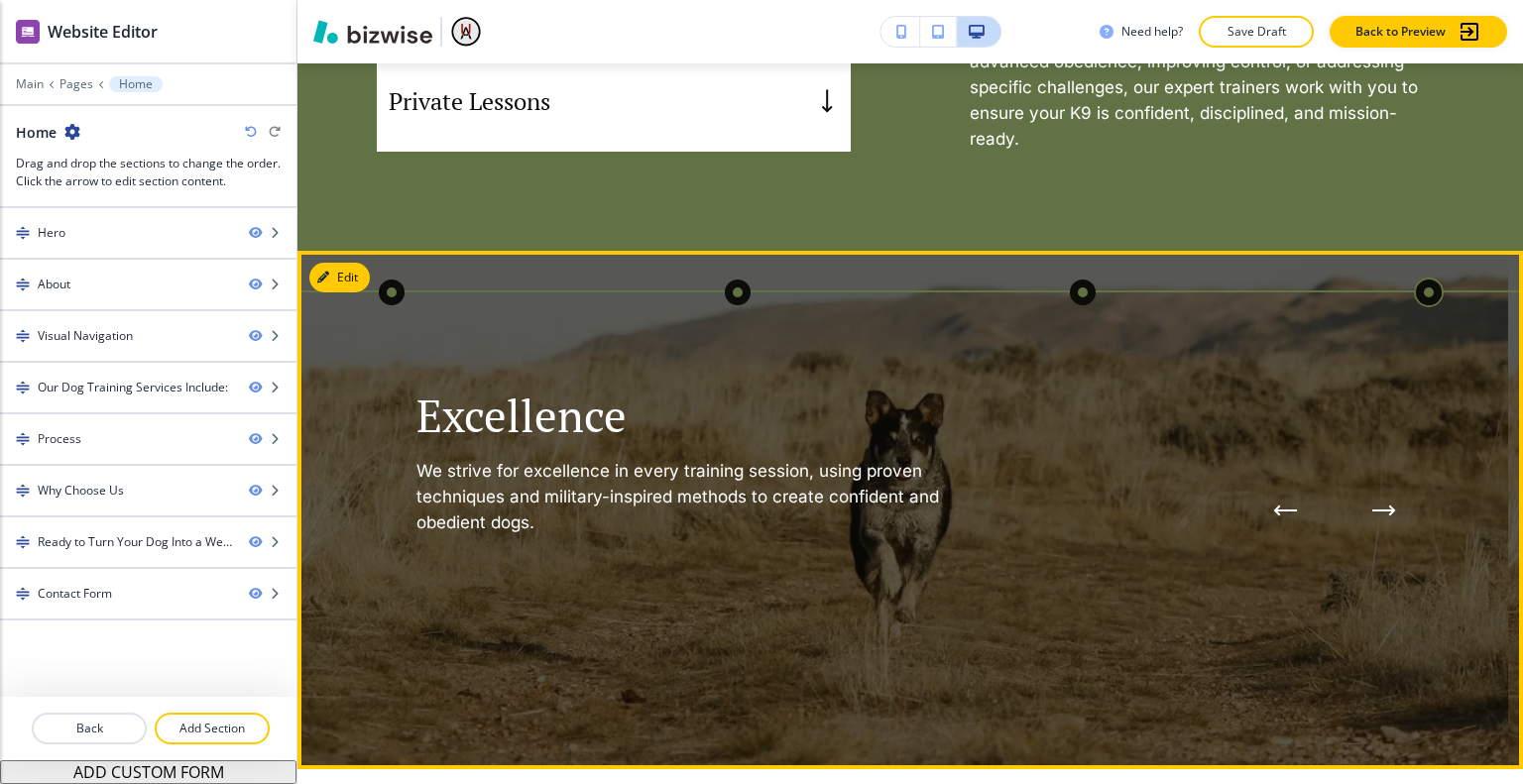 click at bounding box center (1285, 509) 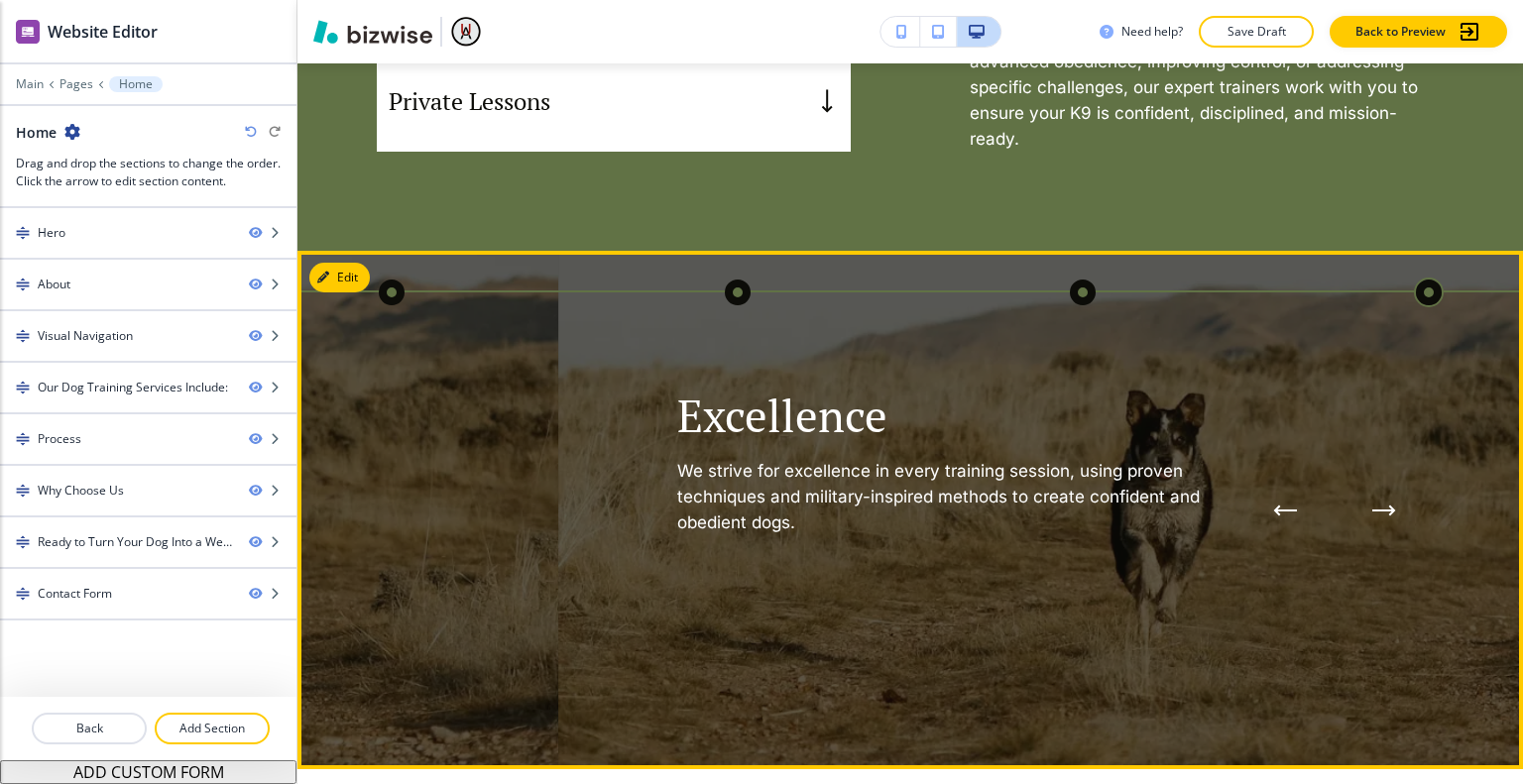 click at bounding box center [1285, 509] 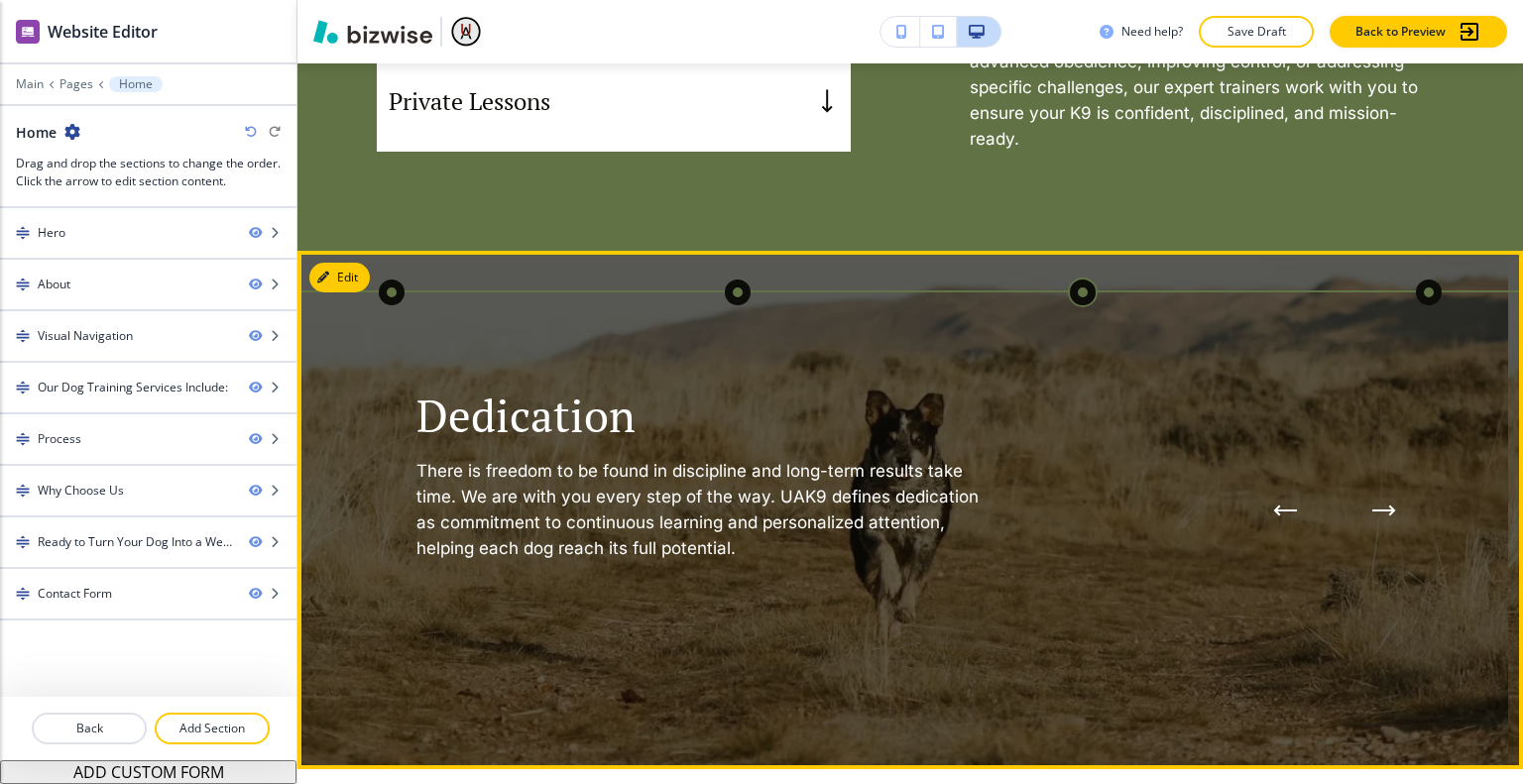 click 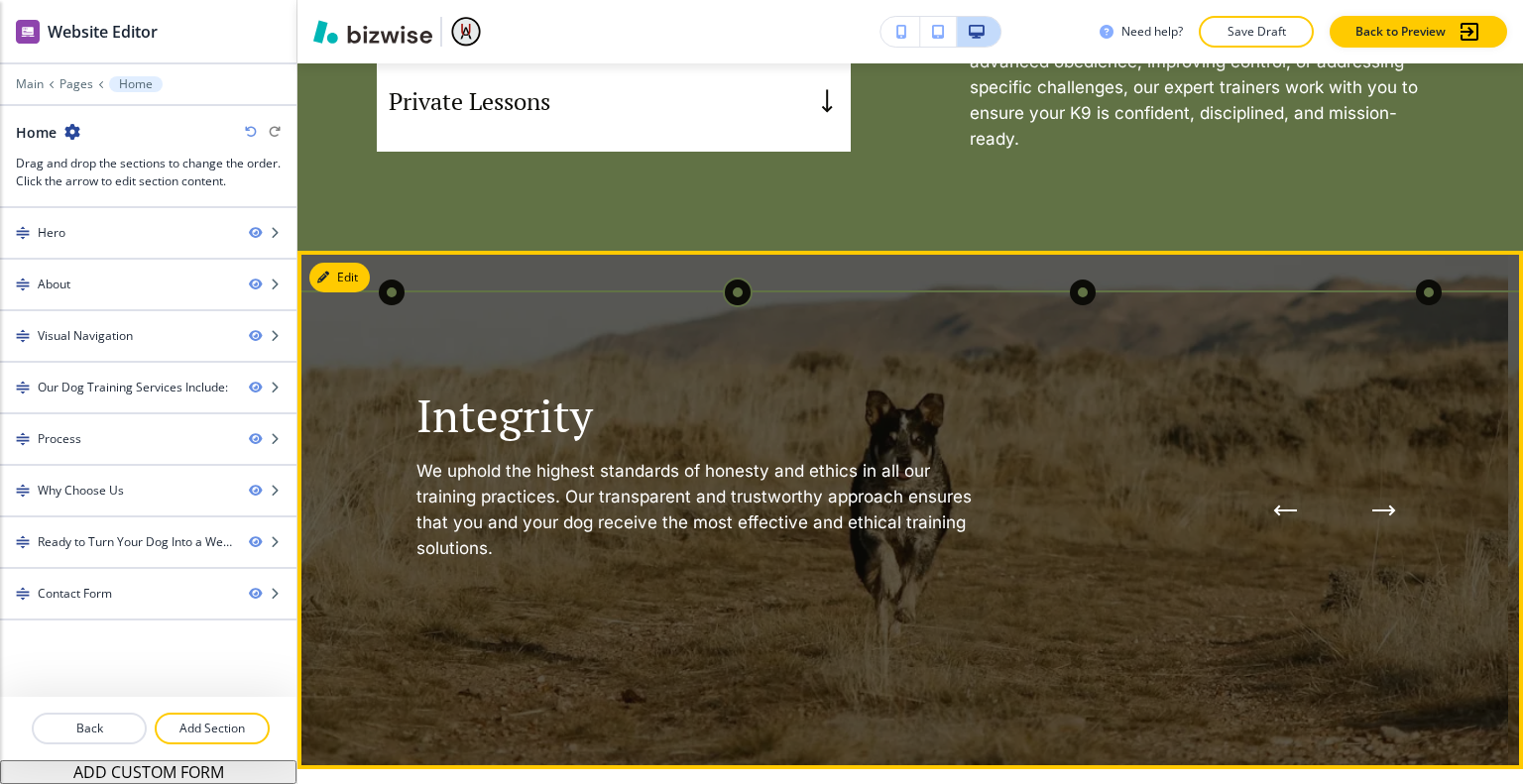 click 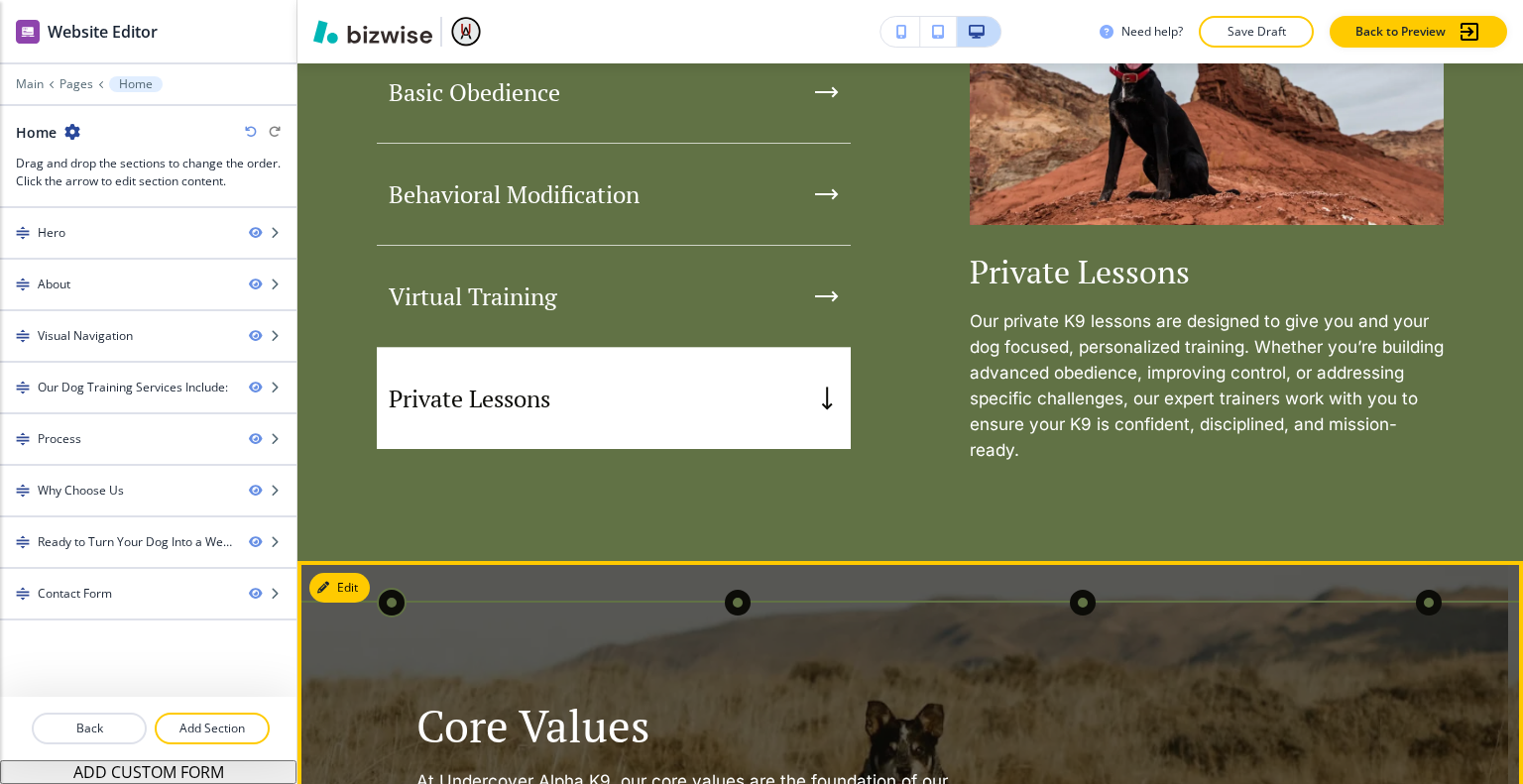 scroll, scrollTop: 2775, scrollLeft: 0, axis: vertical 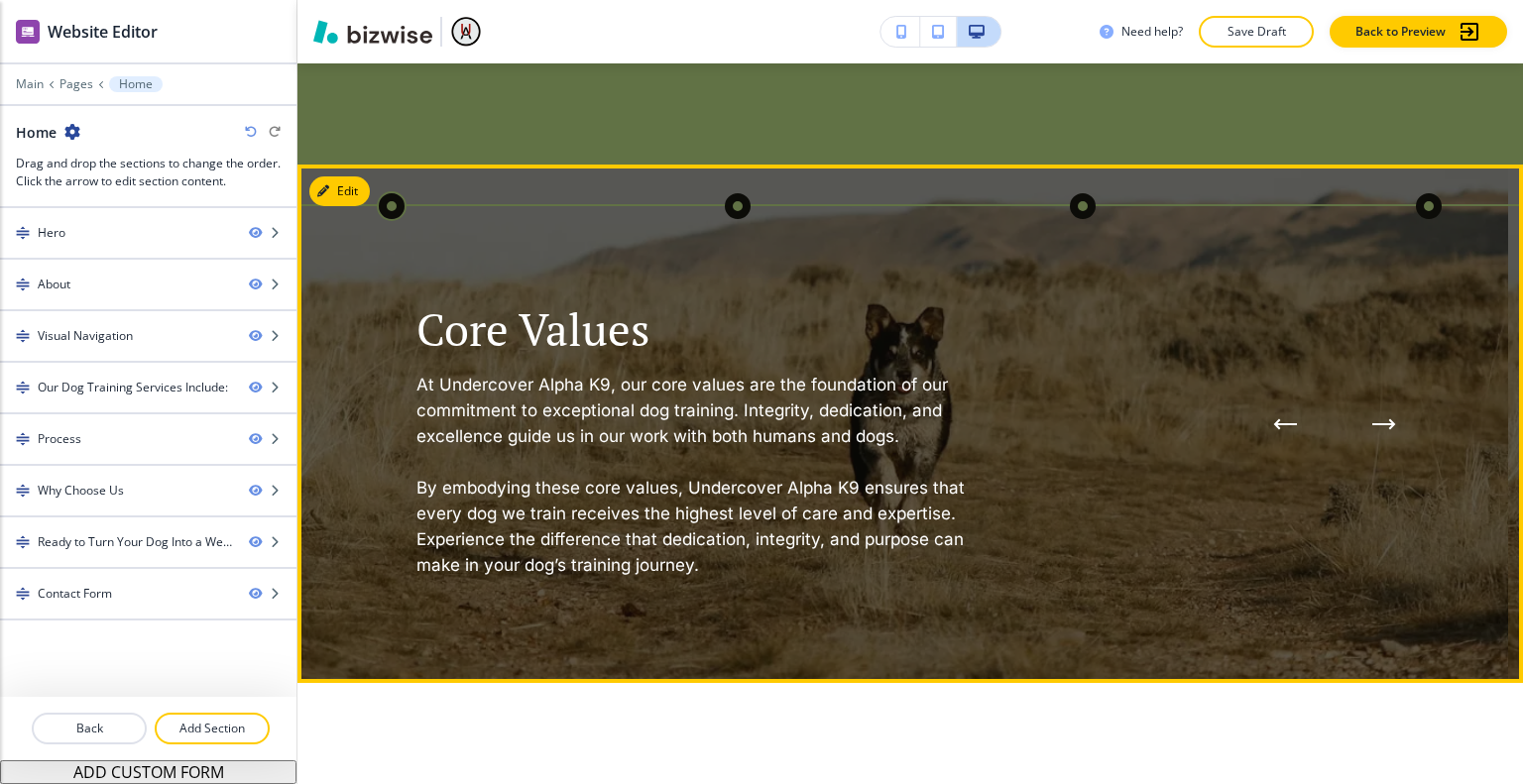 click at bounding box center (1384, 424) 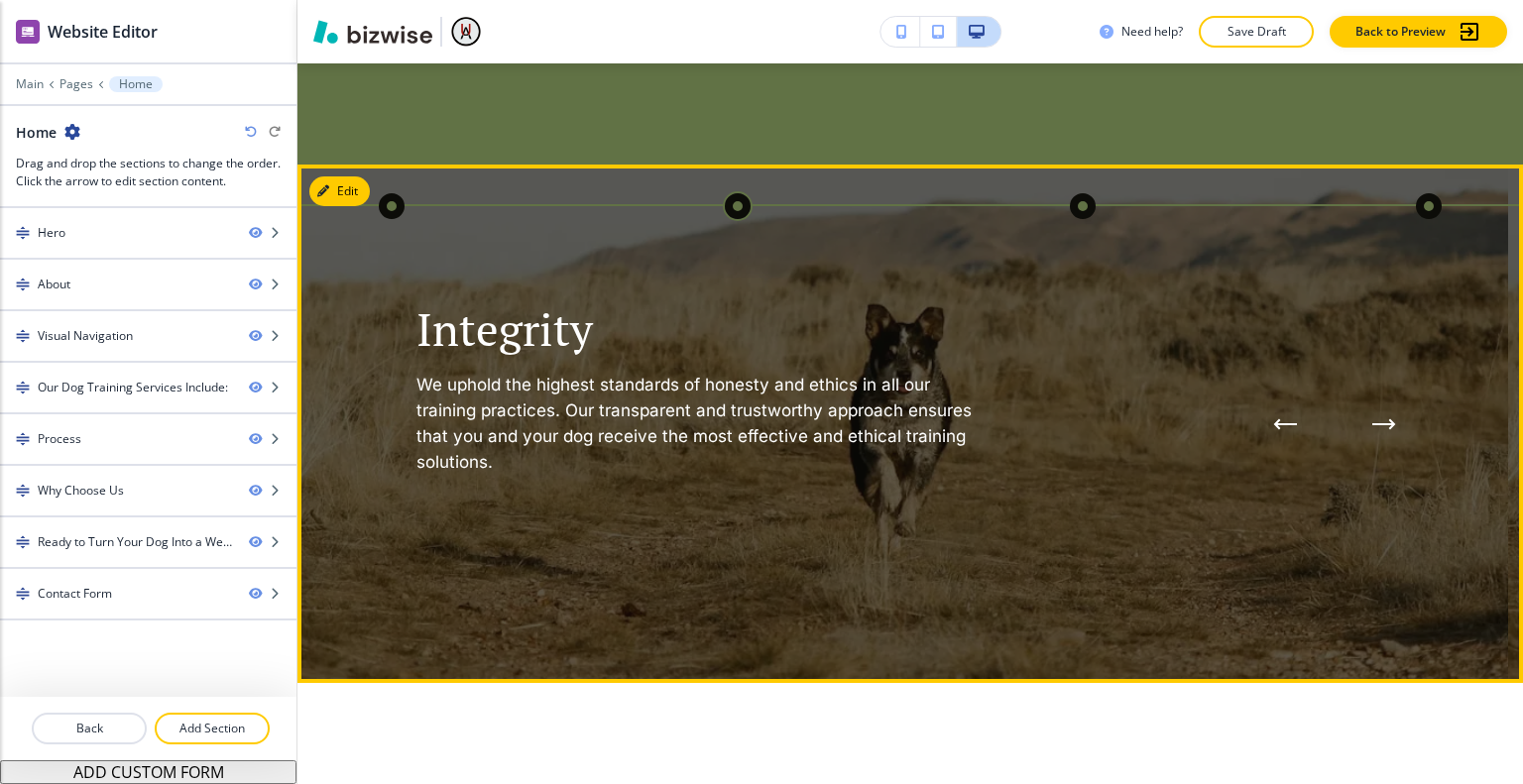 click 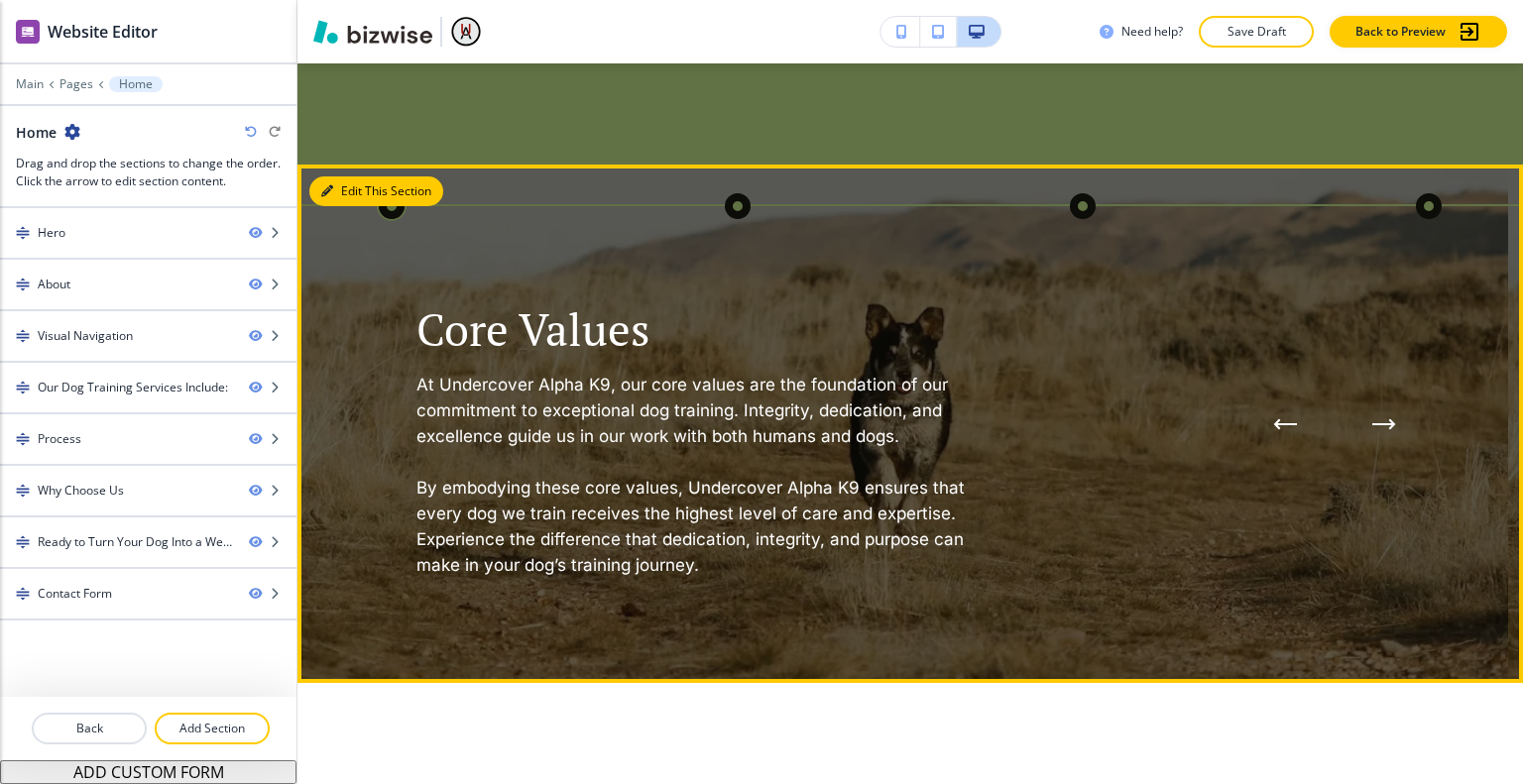 click on "Edit This Section Excellence We strive for excellence in every training session, using proven techniques and military-inspired methods to create confident and obedient dogs. Core Values At Undercover Alpha K9, our core values are the foundation of our commitment to exceptional dog training. Integrity, dedication, and excellence guide us in our work with both humans and dogs. By embodying these core values, Undercover Alpha K9 ensures that every dog we train receives the highest level of care and expertise. Experience the difference that dedication, integrity, and purpose can make in your dog’s training journey. Integrity We uphold the highest standards of honesty and ethics in all our training practices. Our transparent and trustworthy approach ensures that you and your dog receive the most effective and ethical training solutions. Dedication Excellence We strive for excellence in every training session, using proven techniques and military-inspired methods to create confident and obedient dogs. Core Values" at bounding box center (910, 423) 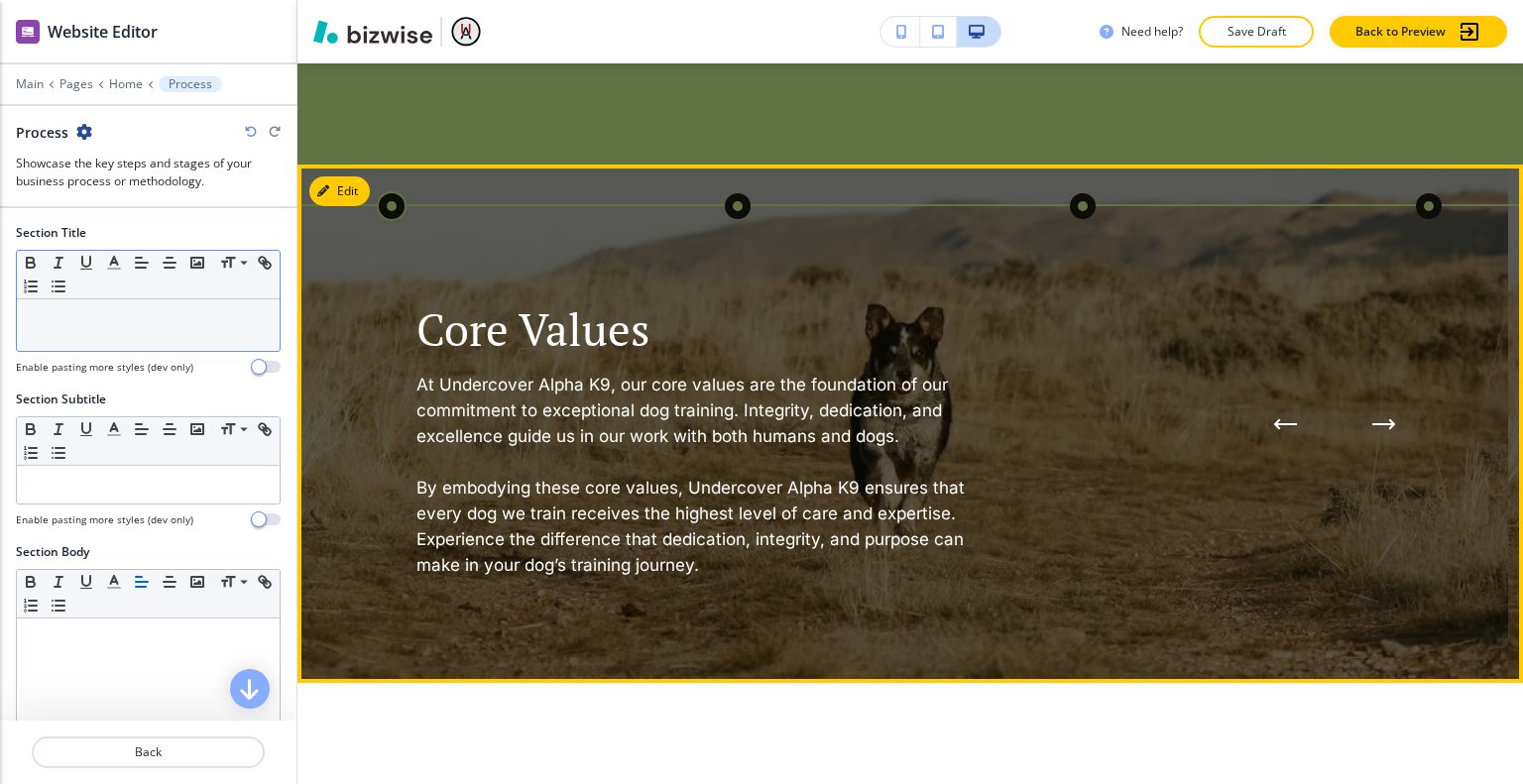 scroll, scrollTop: 2859, scrollLeft: 0, axis: vertical 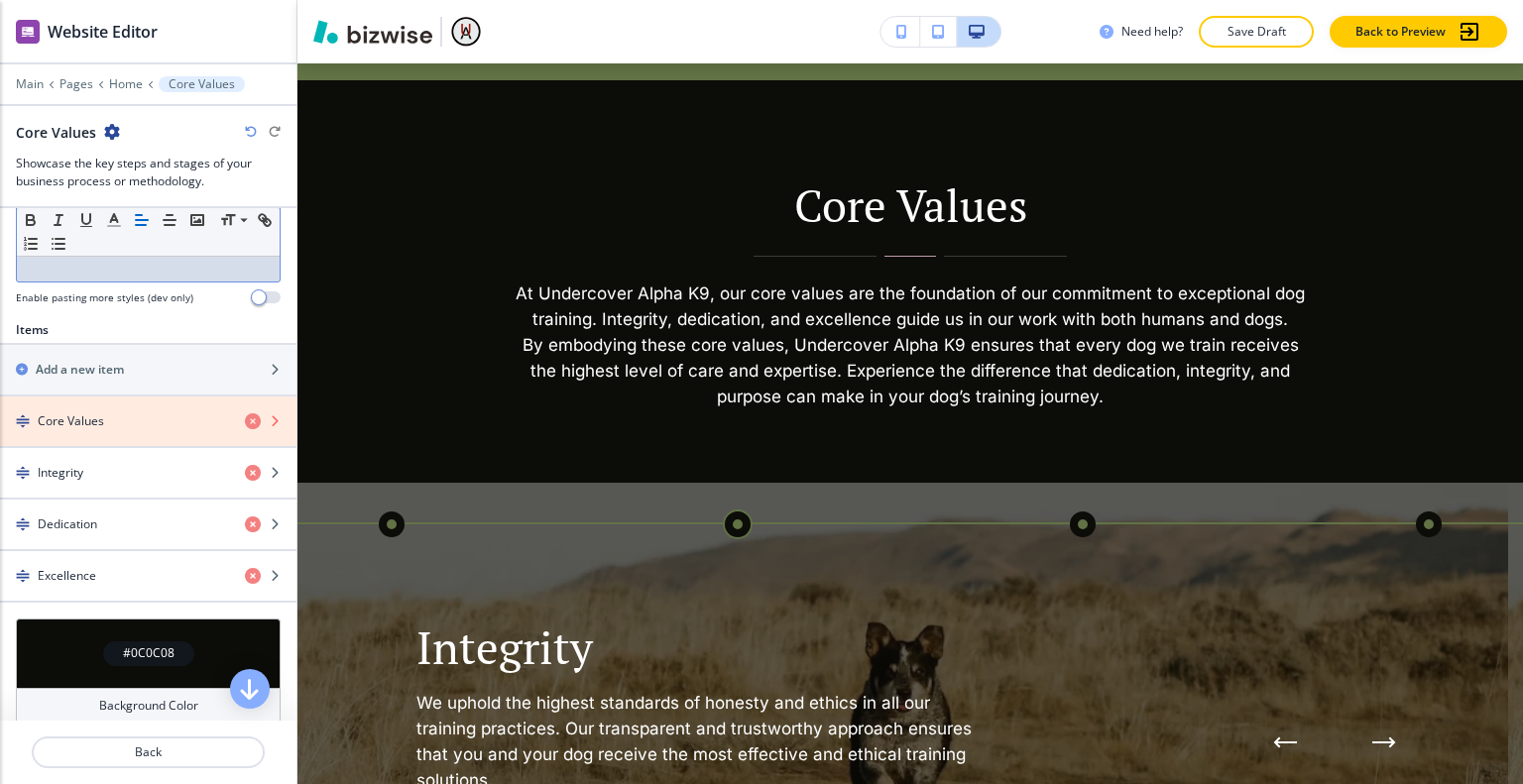 click at bounding box center [253, 421] 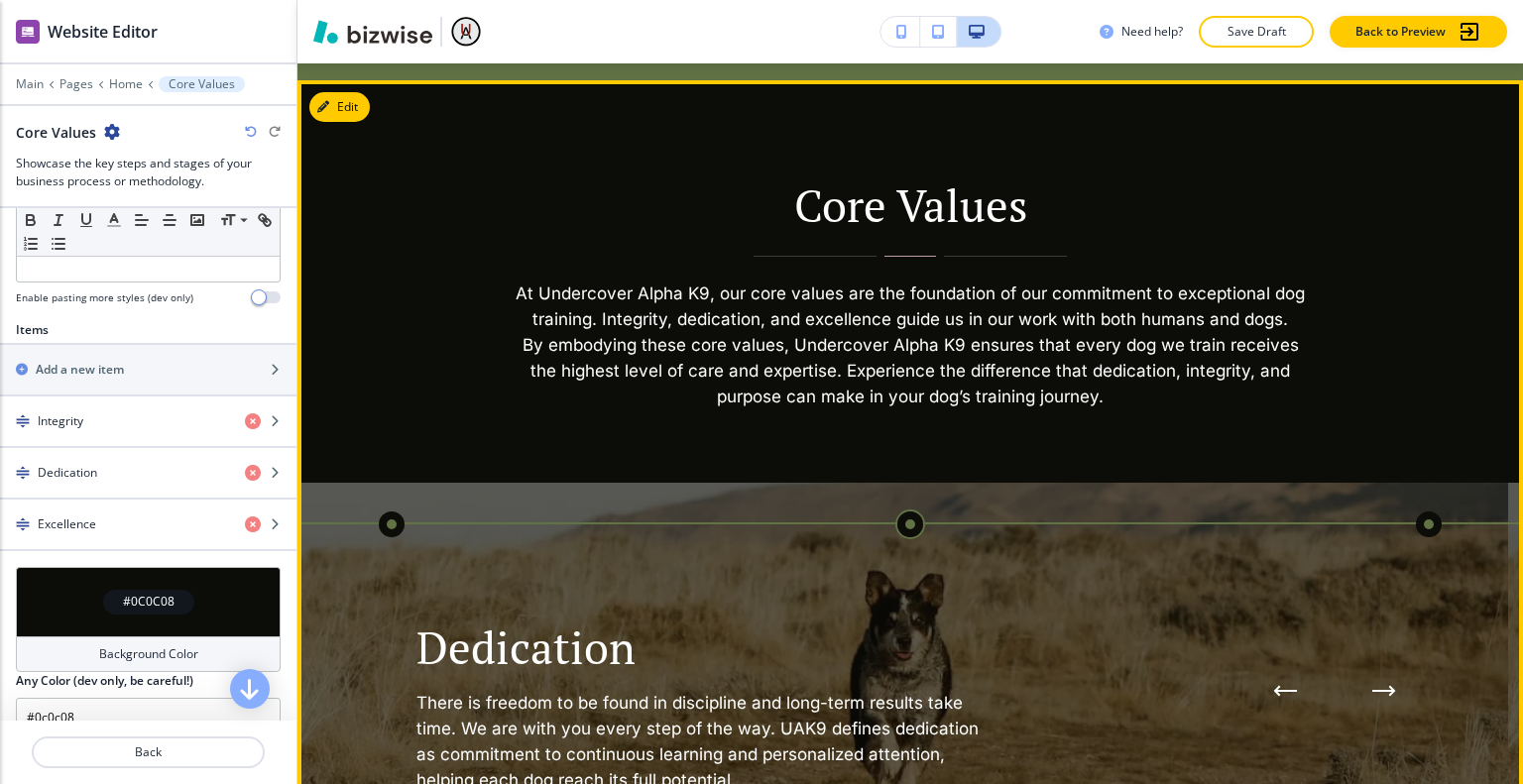 scroll, scrollTop: 3058, scrollLeft: 0, axis: vertical 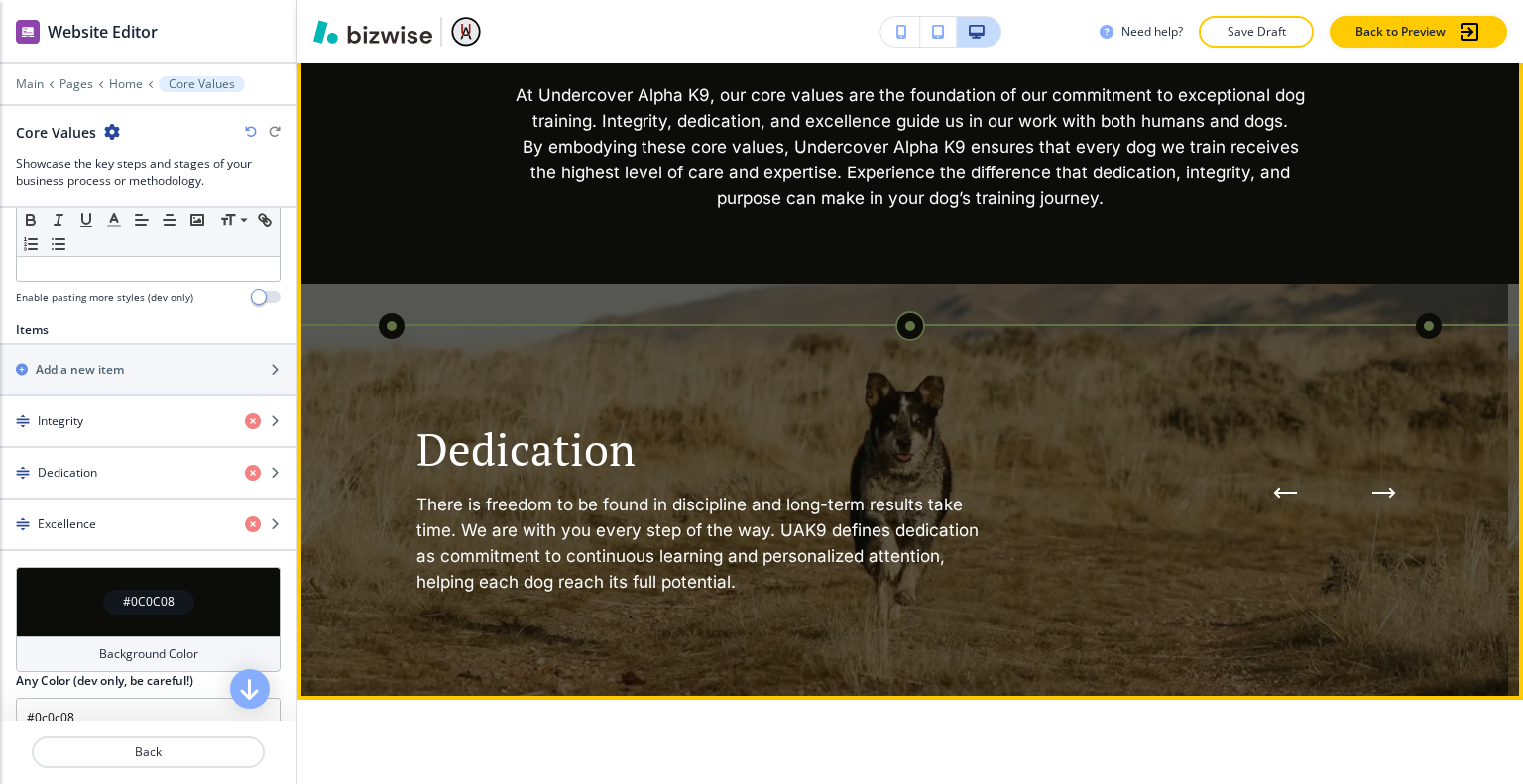 click at bounding box center (392, 326) 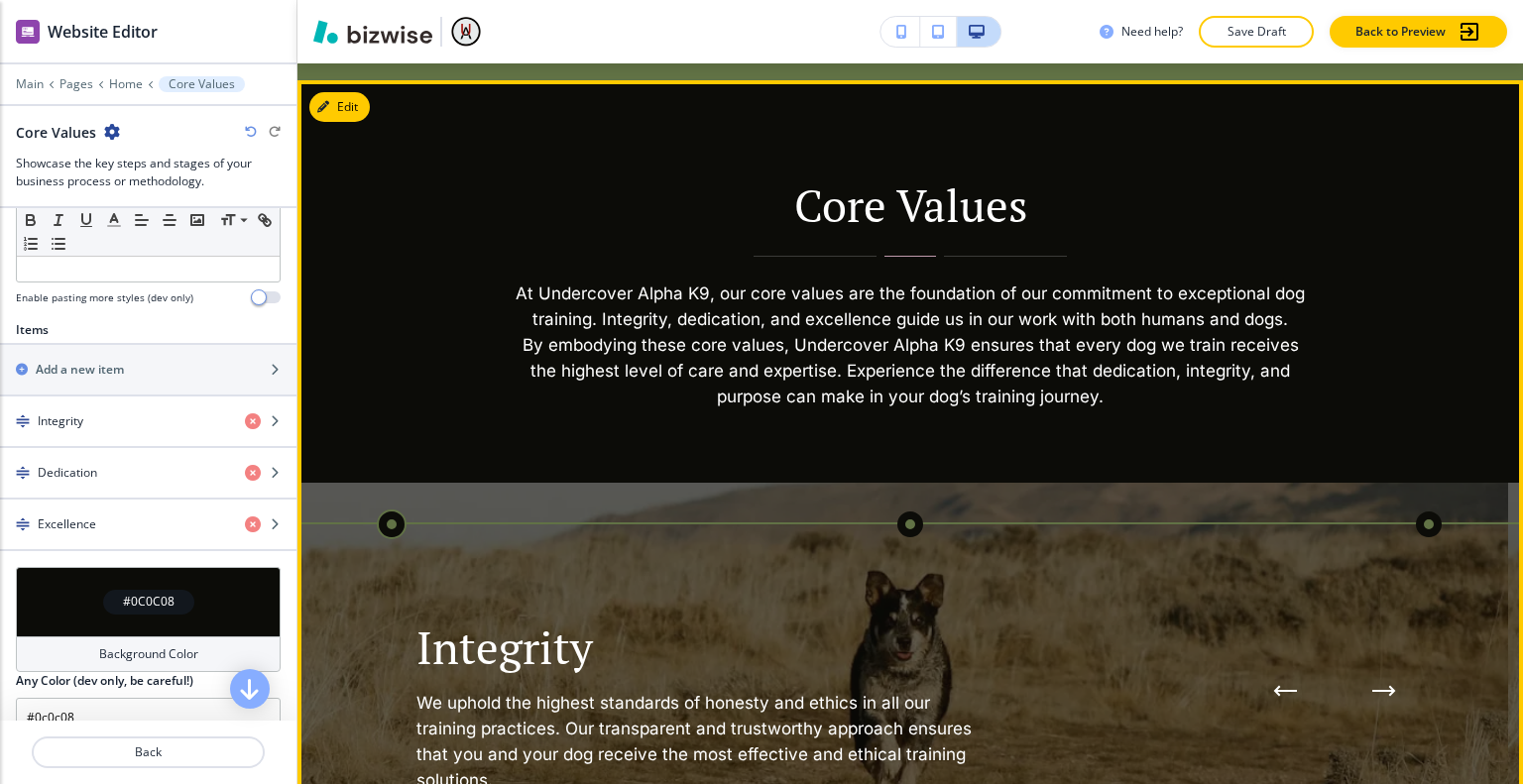 scroll, scrollTop: 2760, scrollLeft: 0, axis: vertical 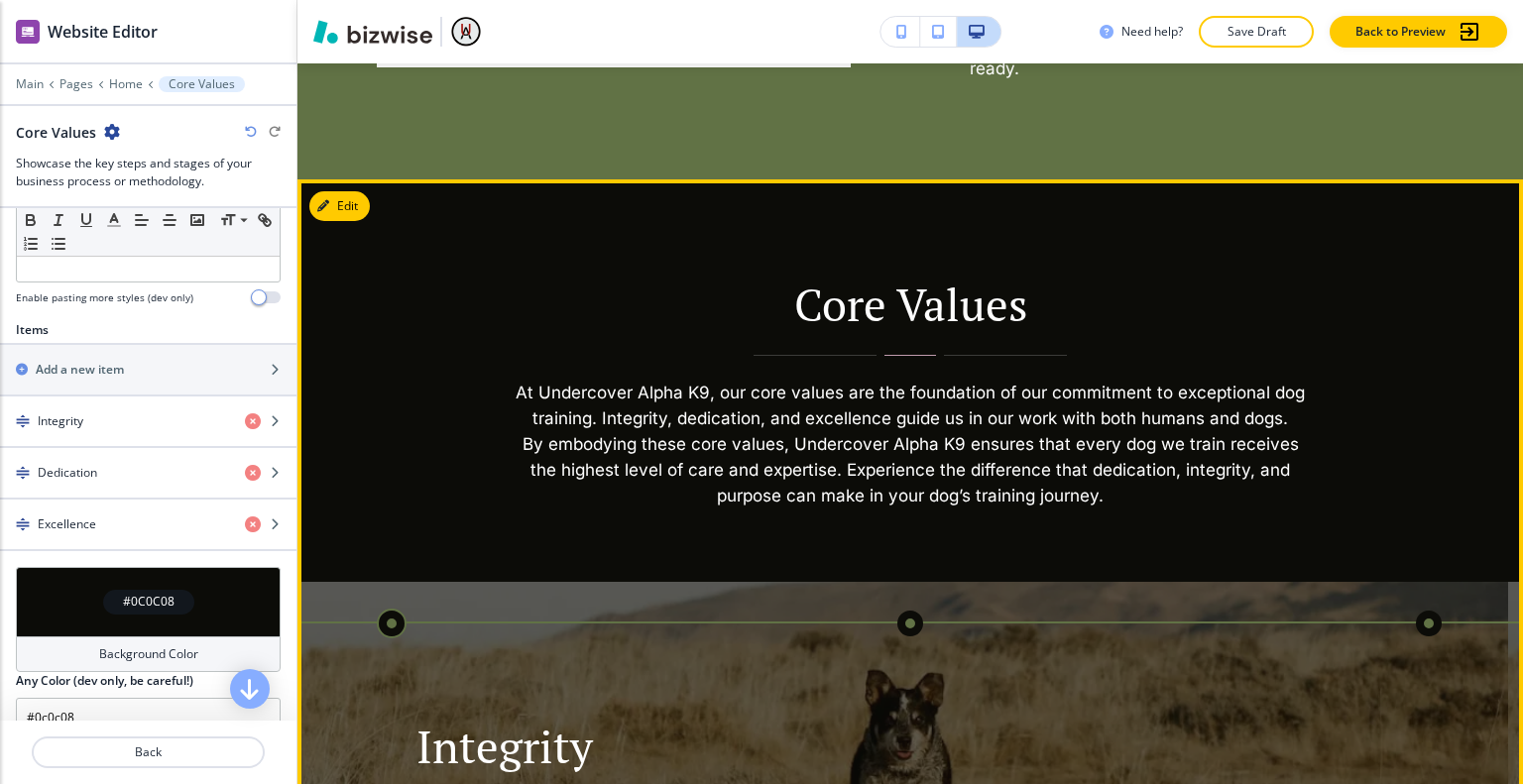 click at bounding box center (910, 623) 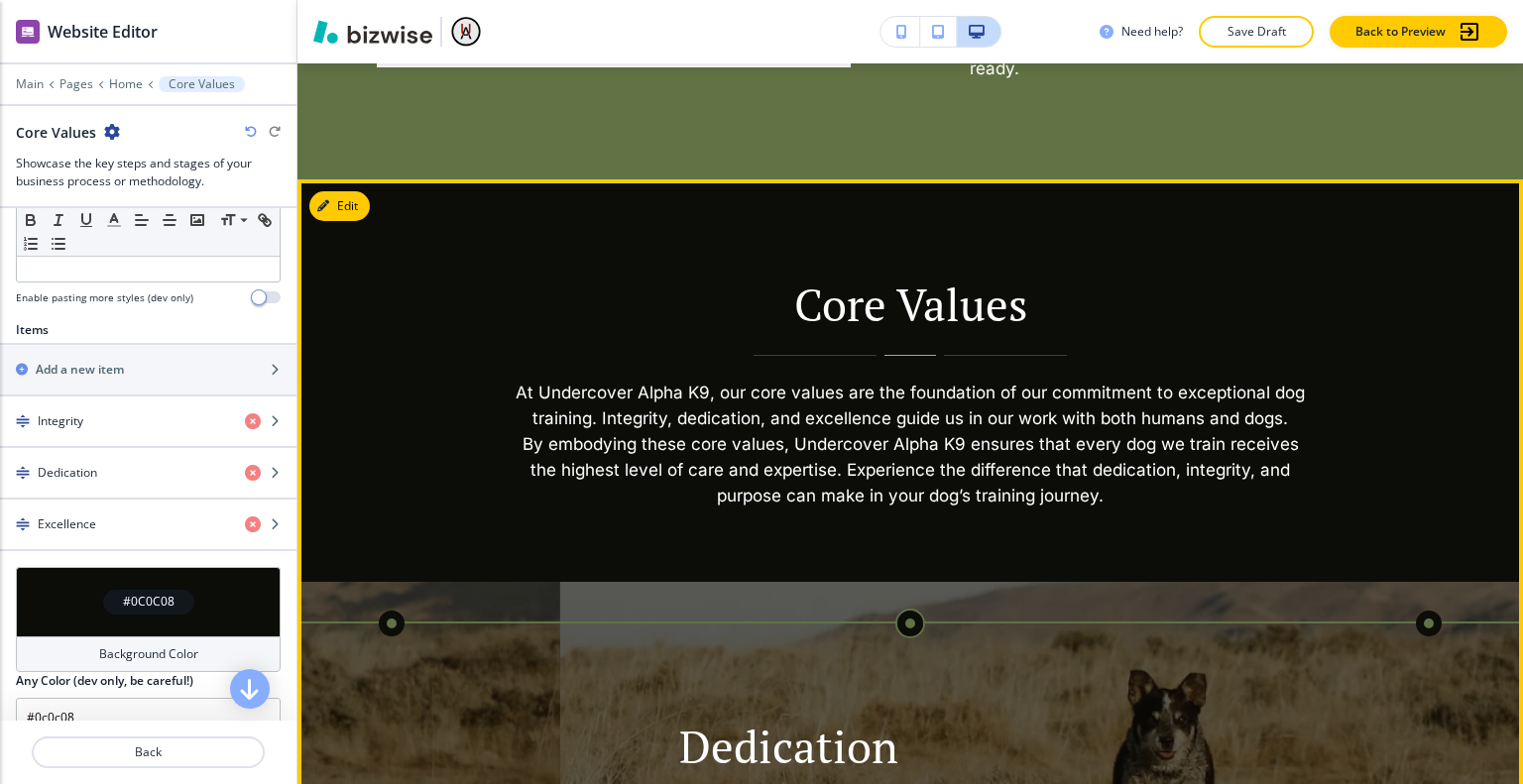 click at bounding box center [1429, 623] 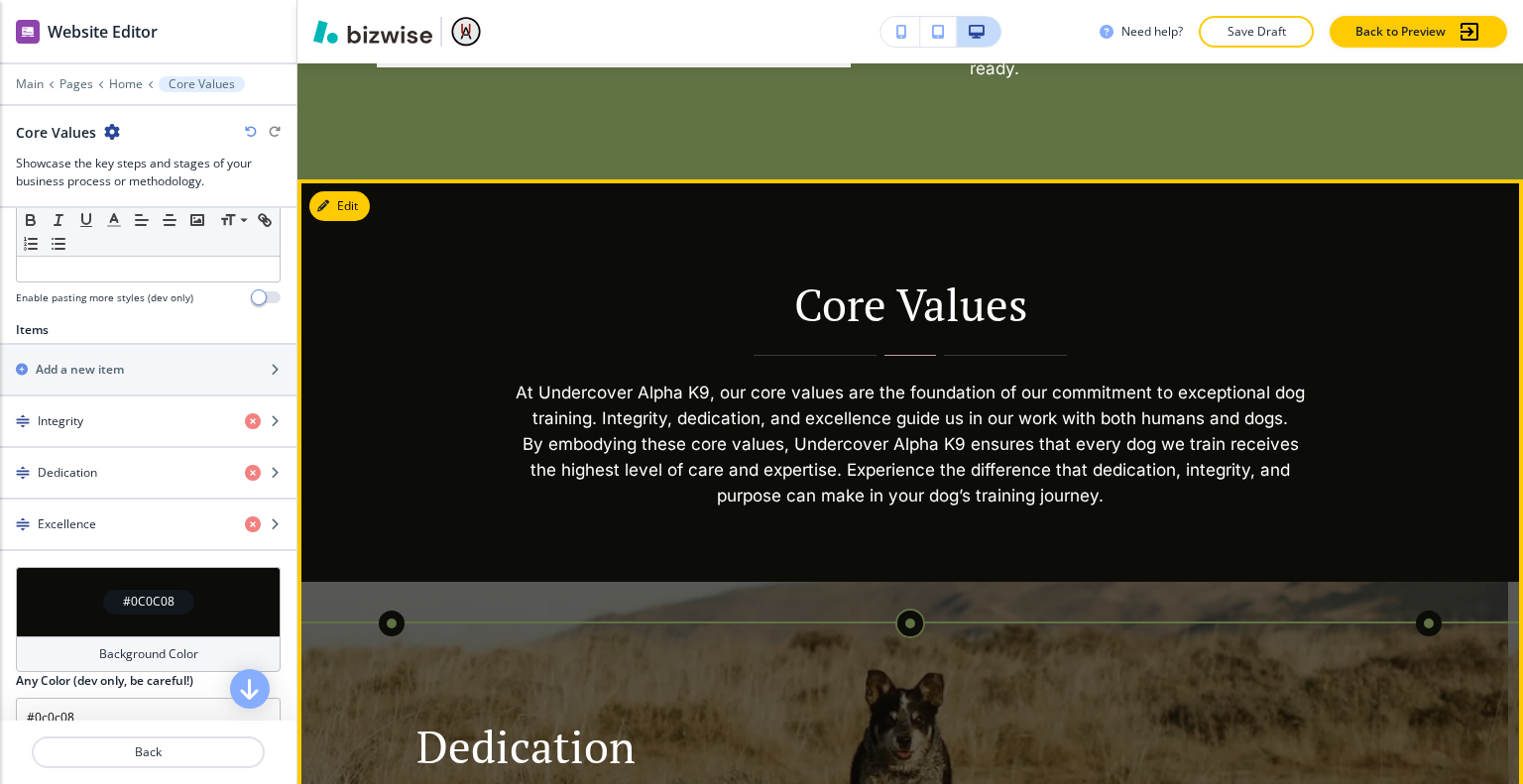 click at bounding box center (1429, 623) 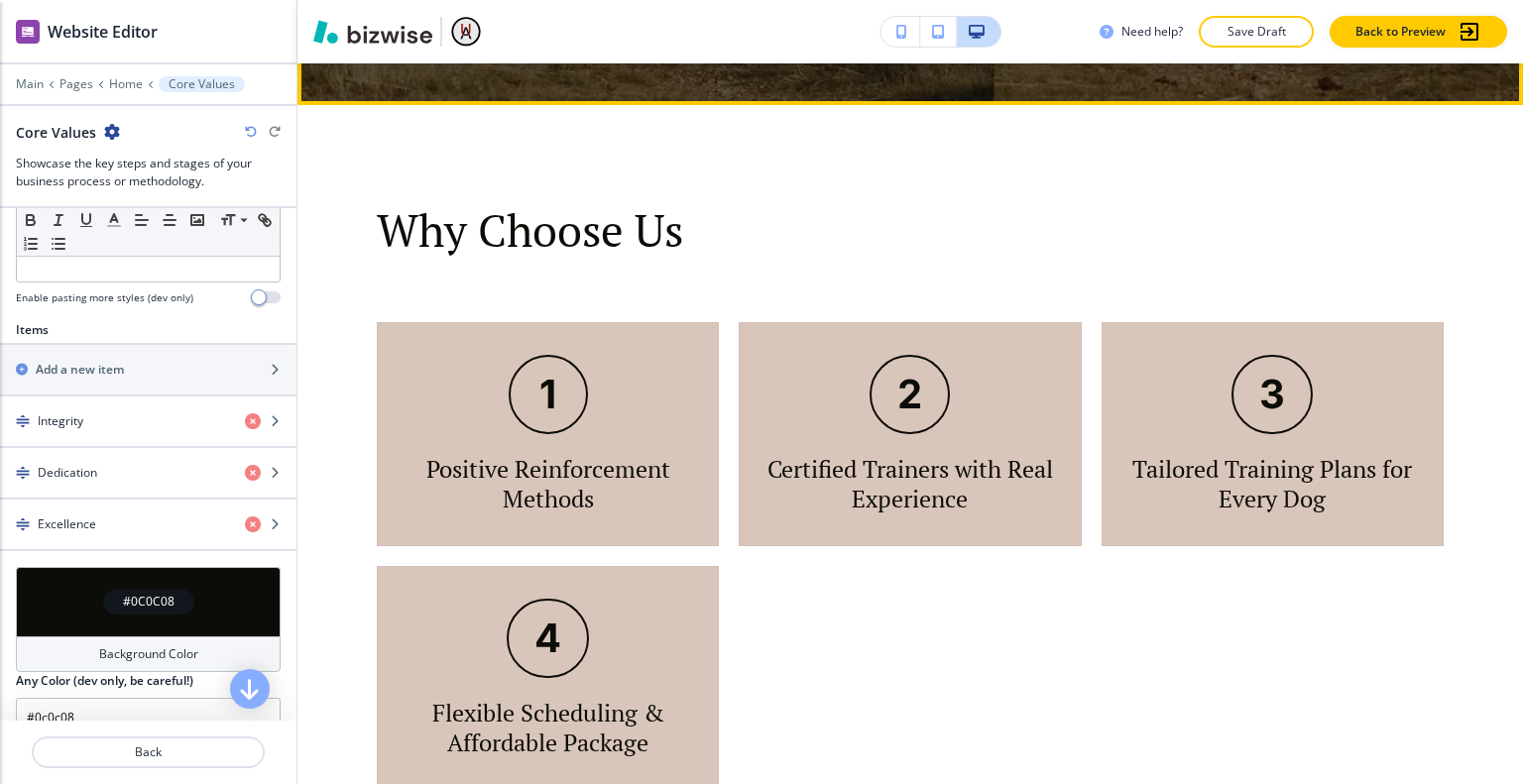 scroll, scrollTop: 3454, scrollLeft: 0, axis: vertical 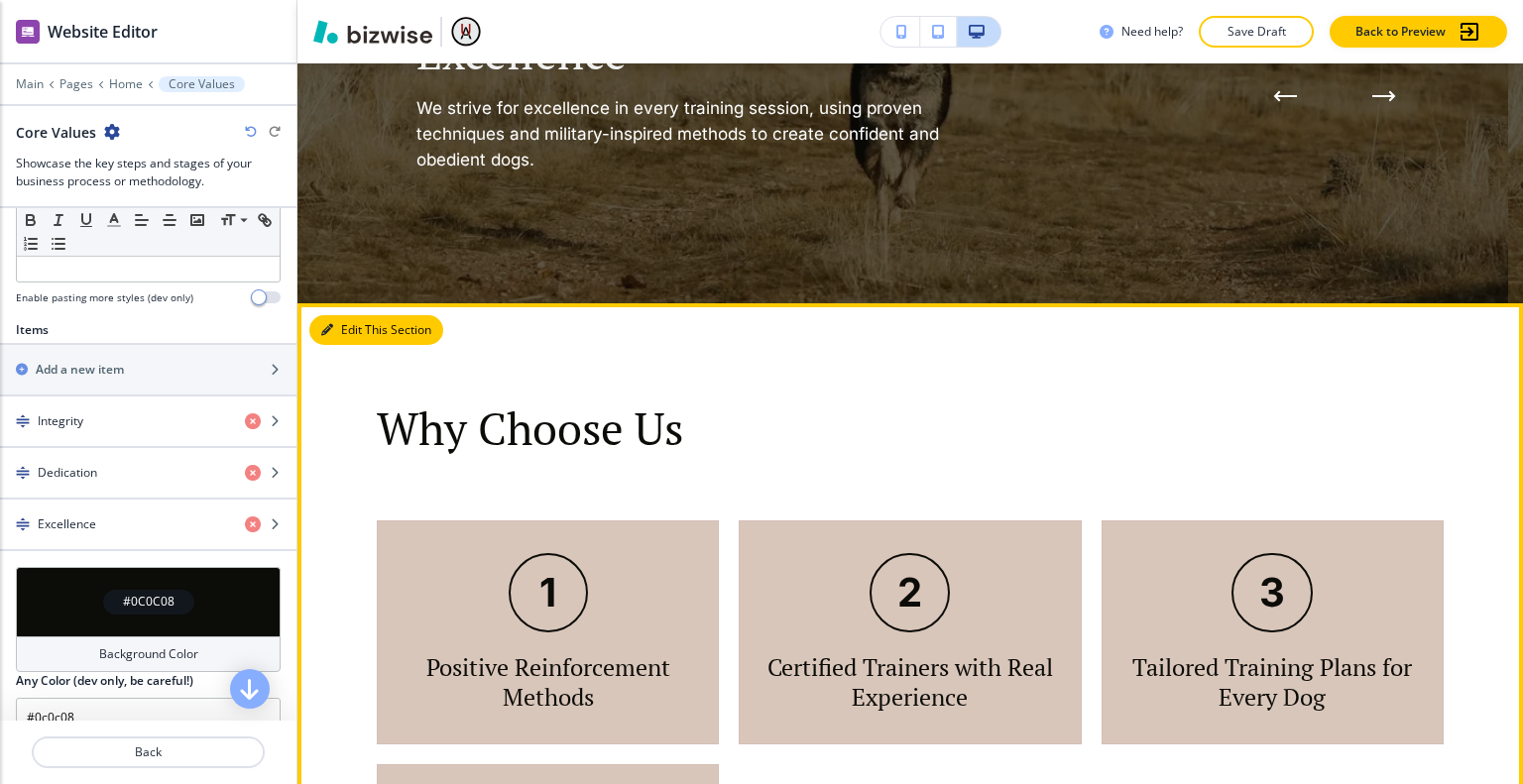click at bounding box center [327, 330] 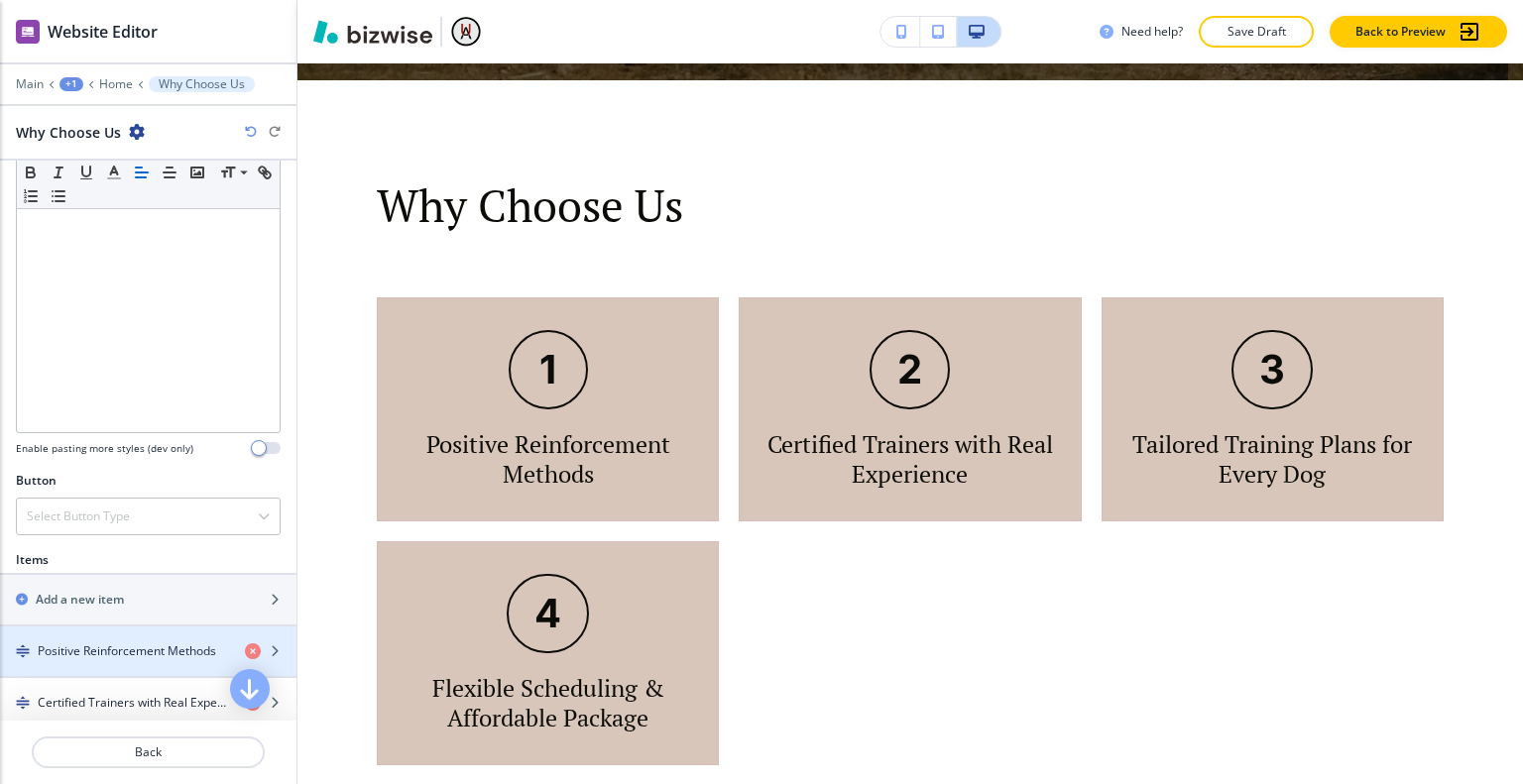 scroll, scrollTop: 595, scrollLeft: 0, axis: vertical 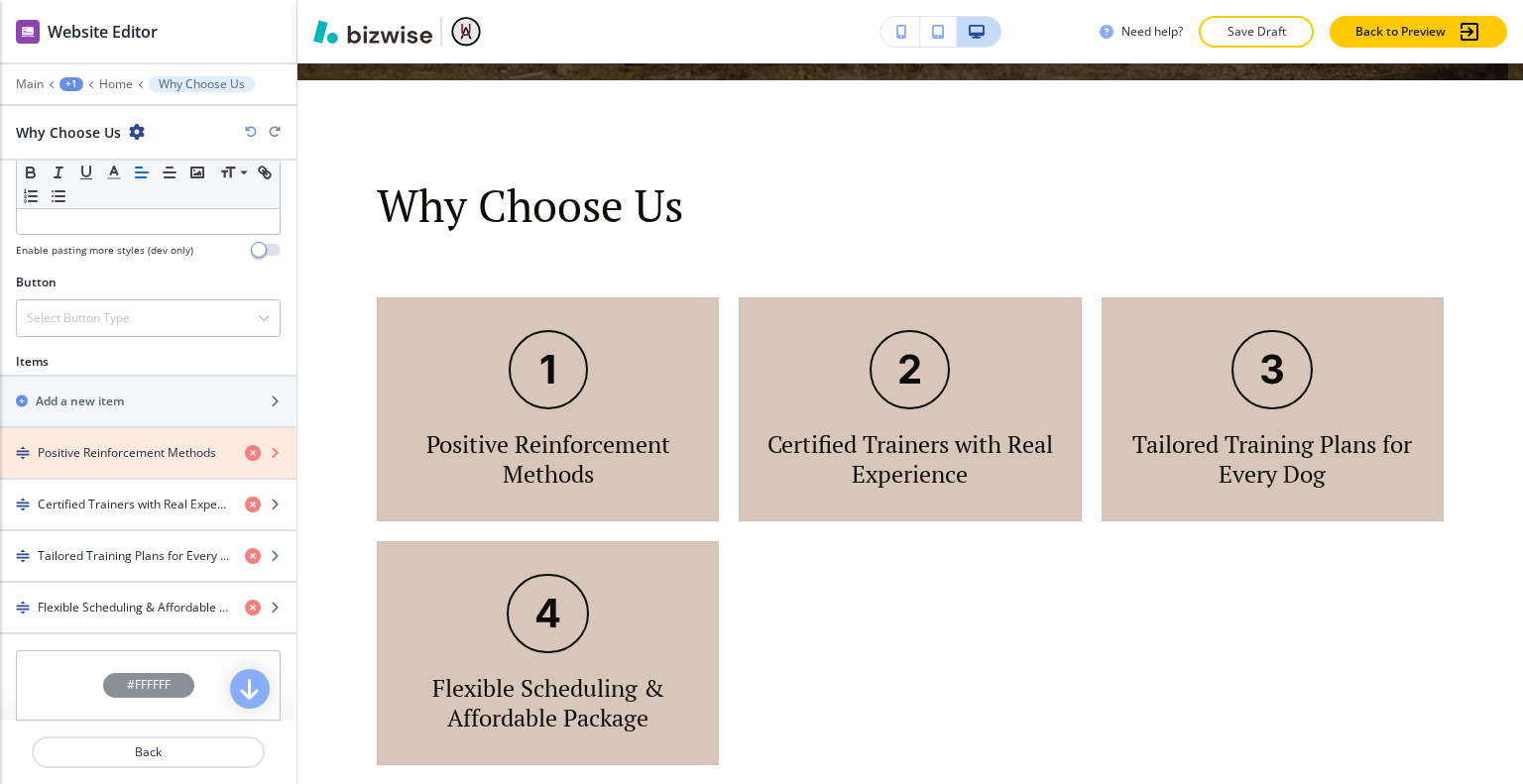 click at bounding box center (253, 453) 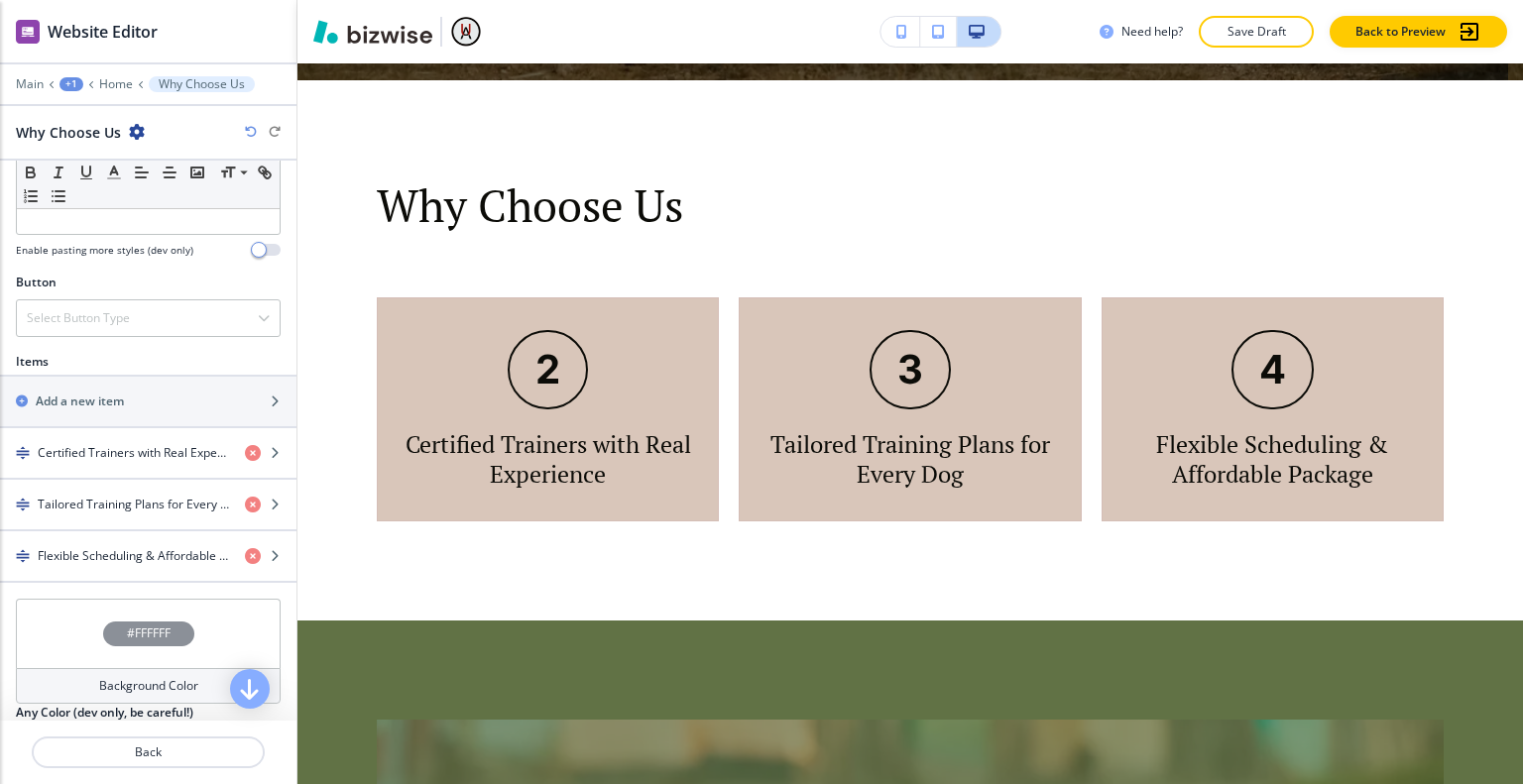 click at bounding box center (251, 132) 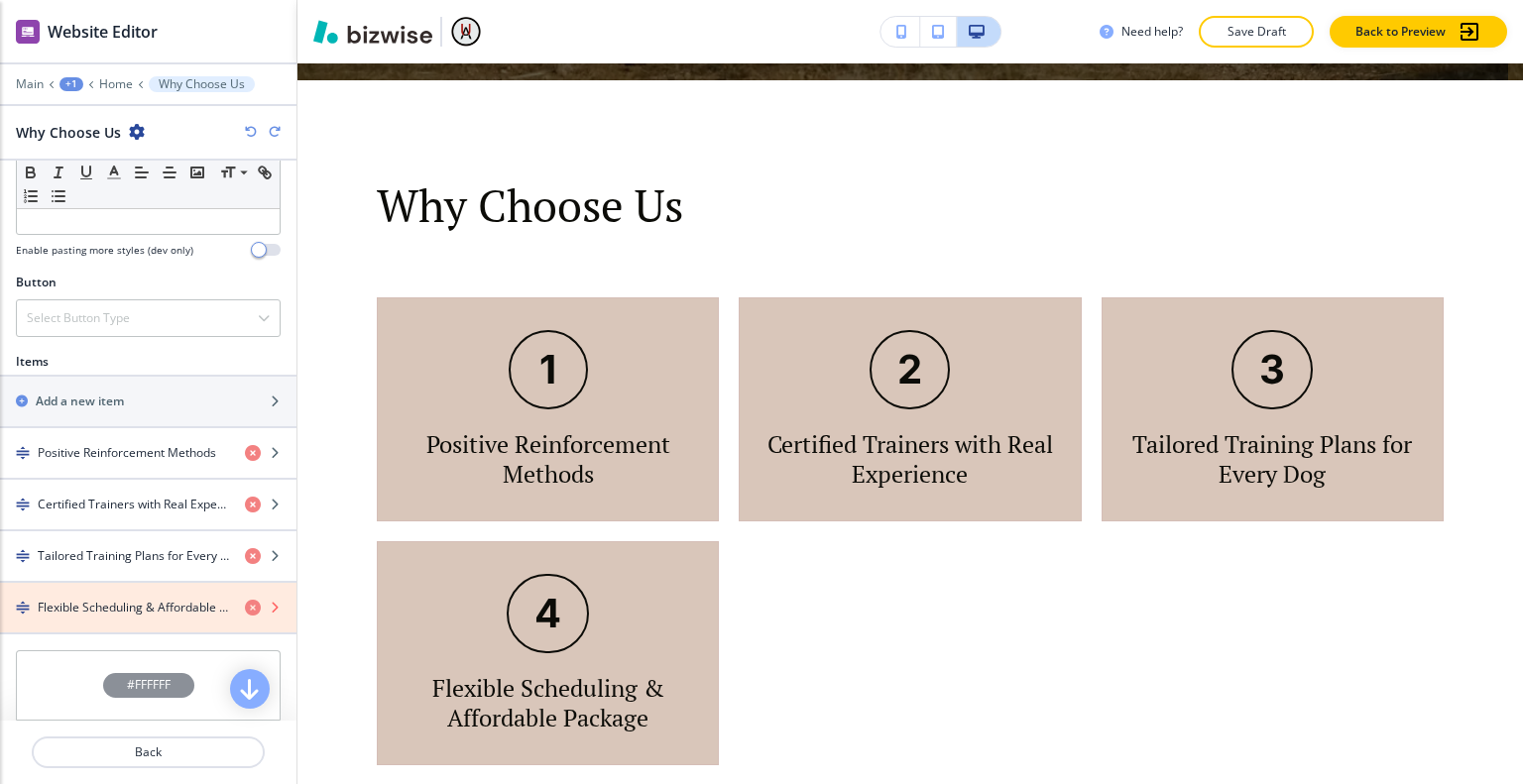 click at bounding box center [253, 608] 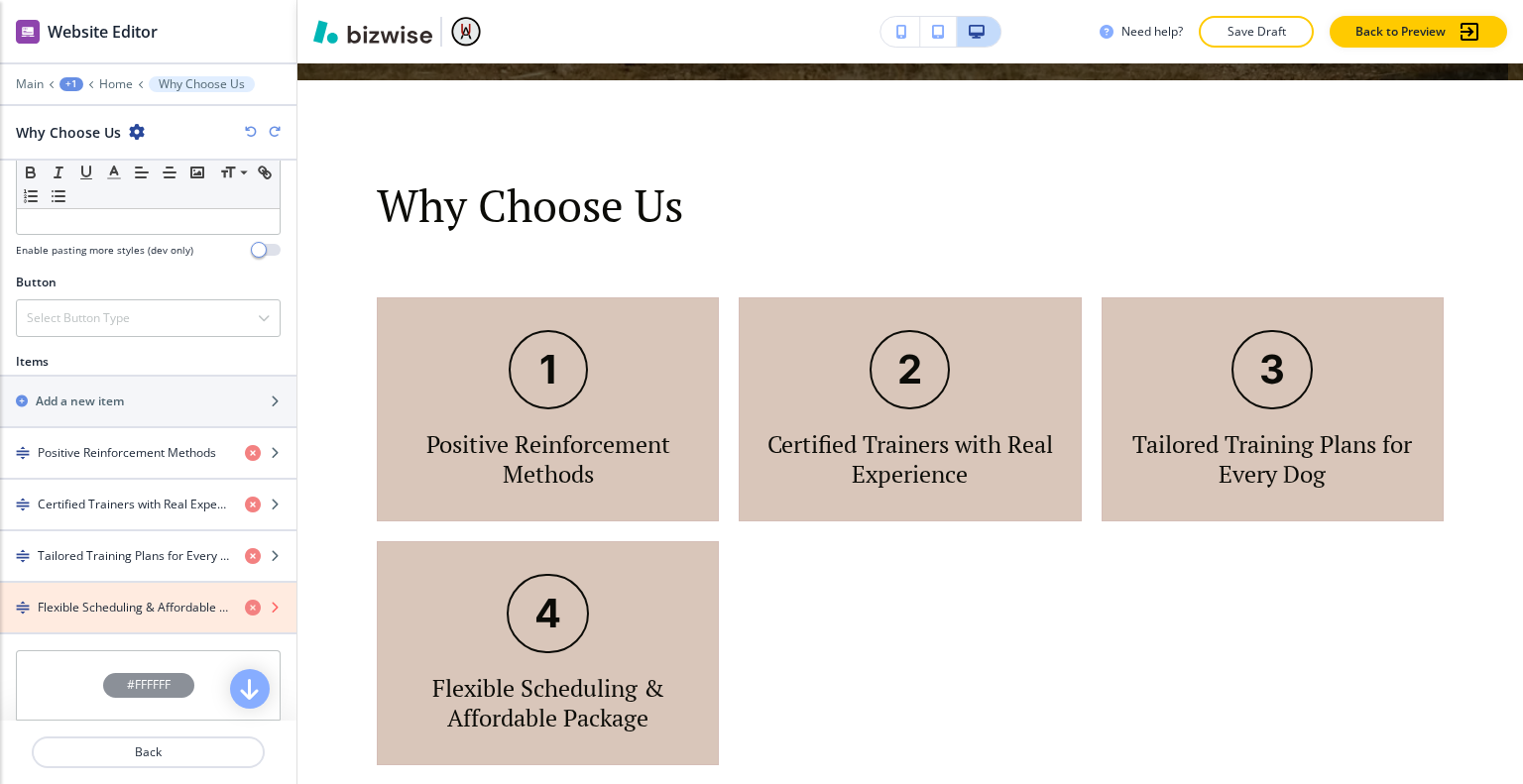 click at bounding box center [253, 608] 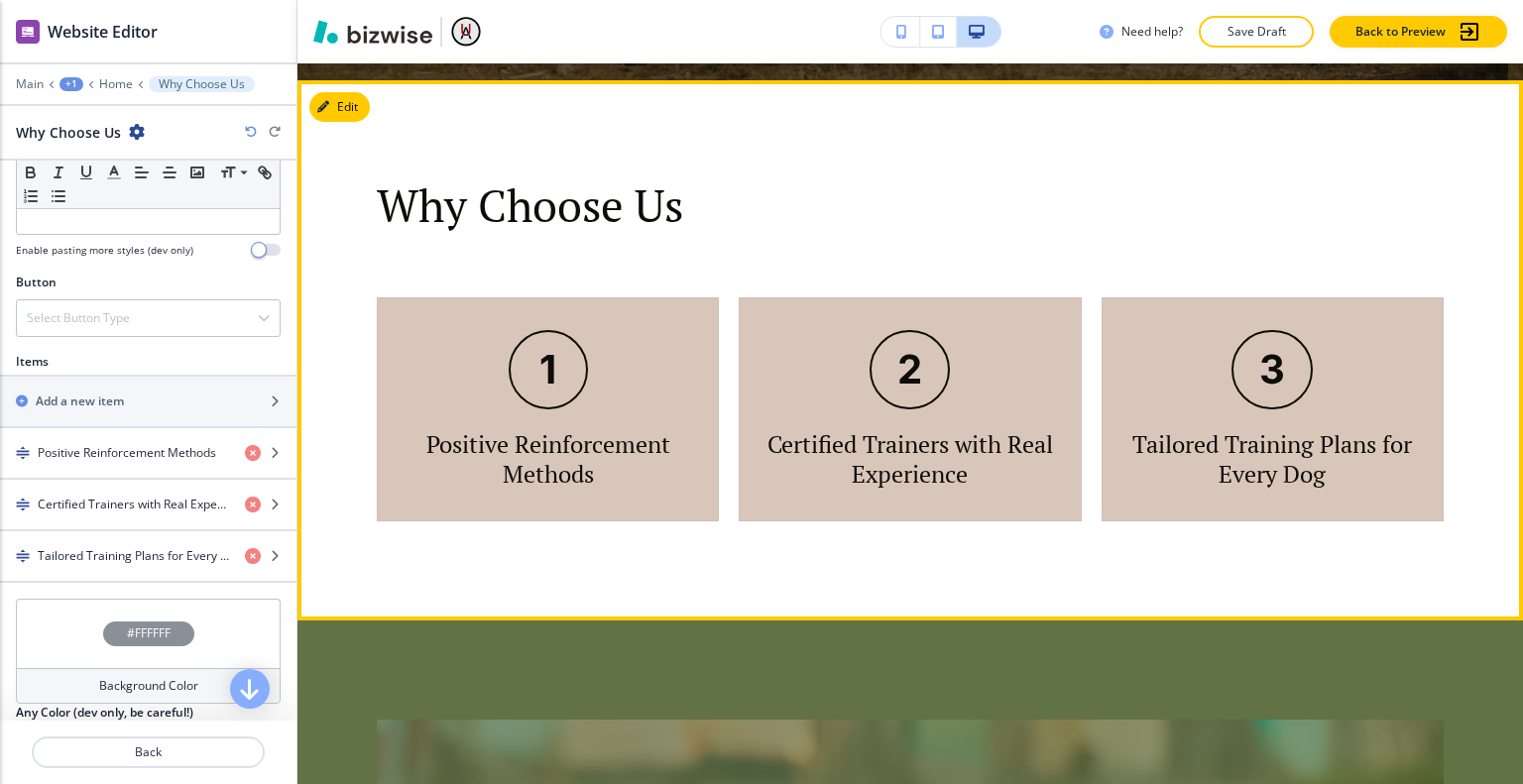 scroll, scrollTop: 3479, scrollLeft: 0, axis: vertical 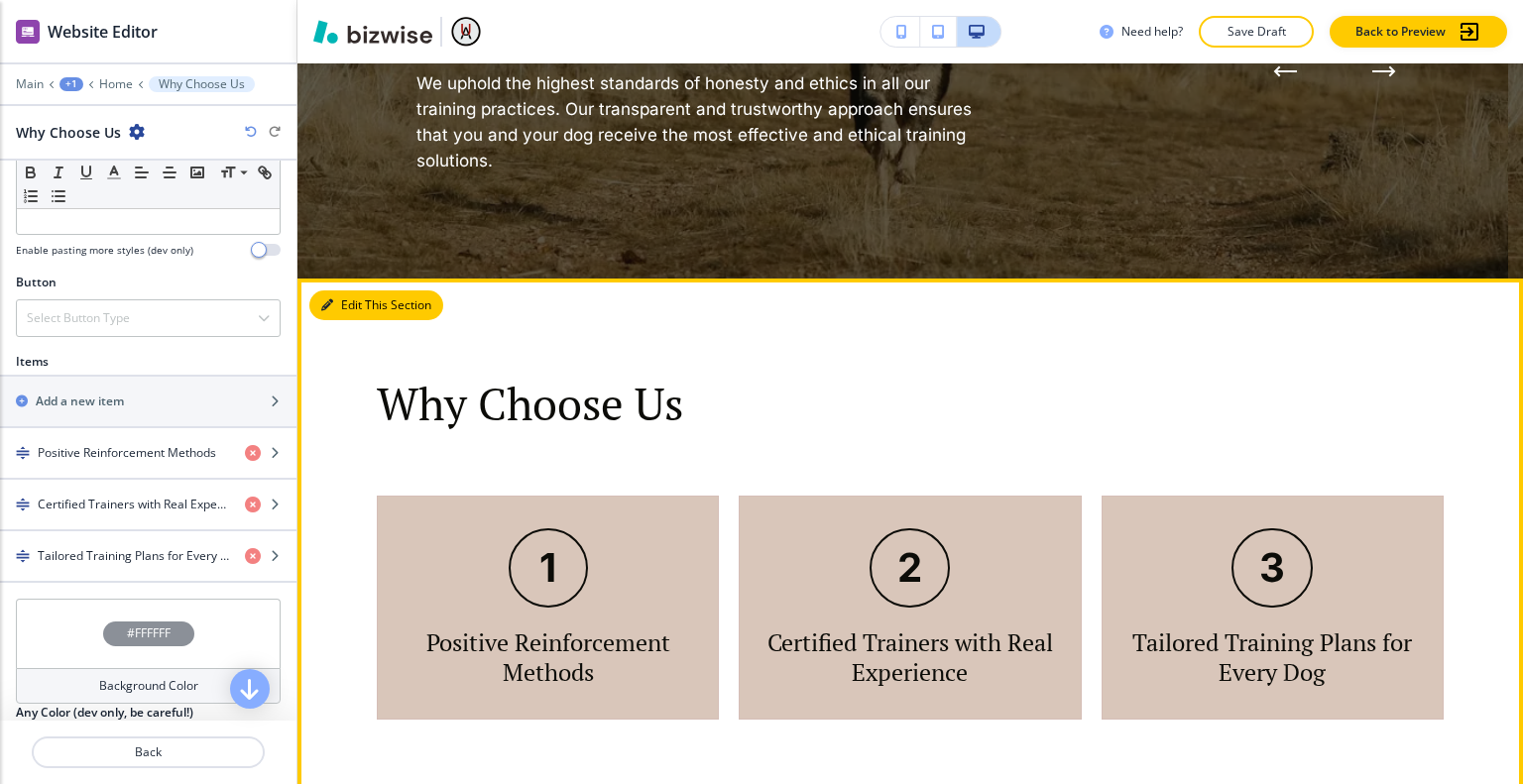 click on "Edit This Section" at bounding box center (376, 305) 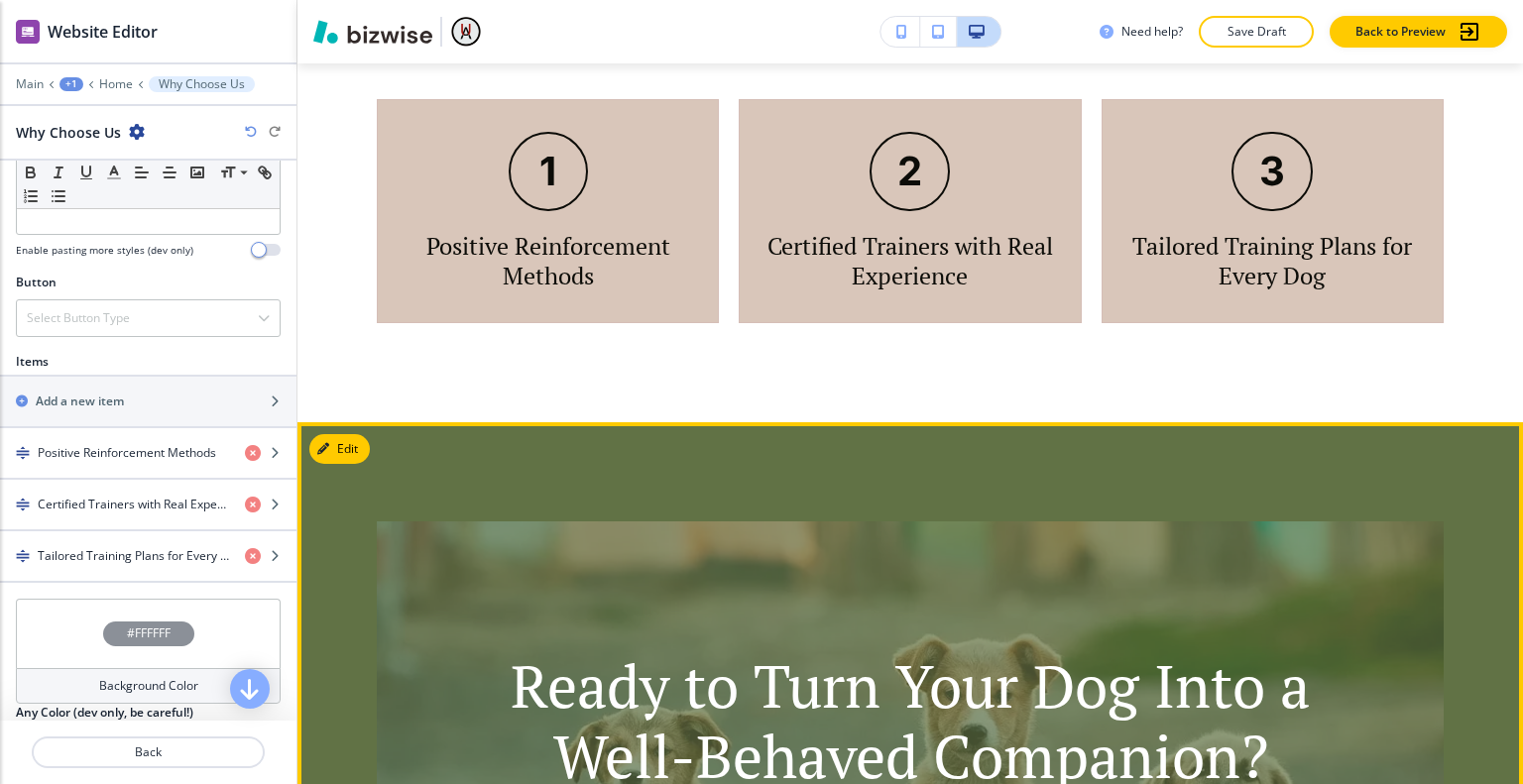 scroll, scrollTop: 3578, scrollLeft: 0, axis: vertical 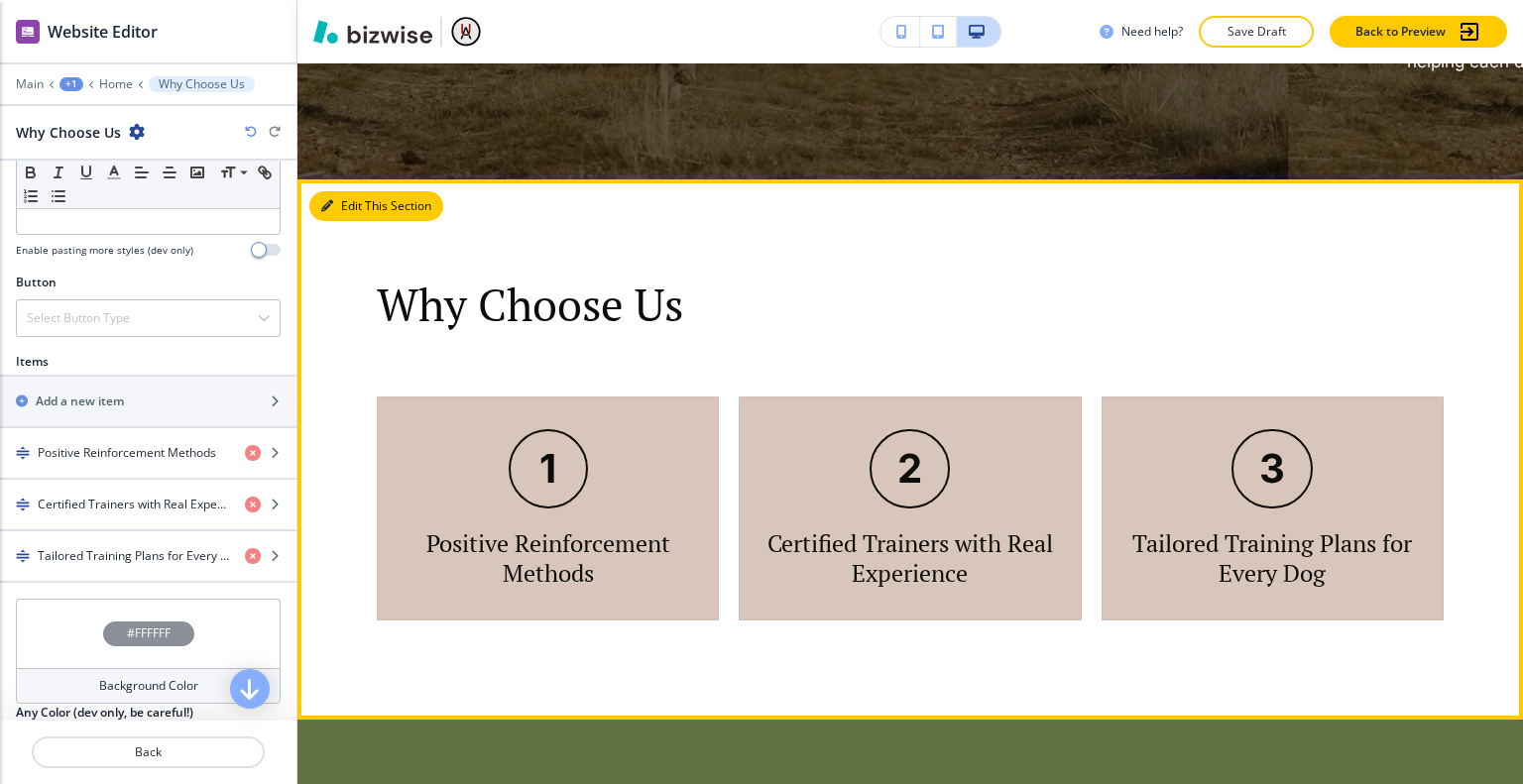 click on "Edit This Section" at bounding box center [376, 206] 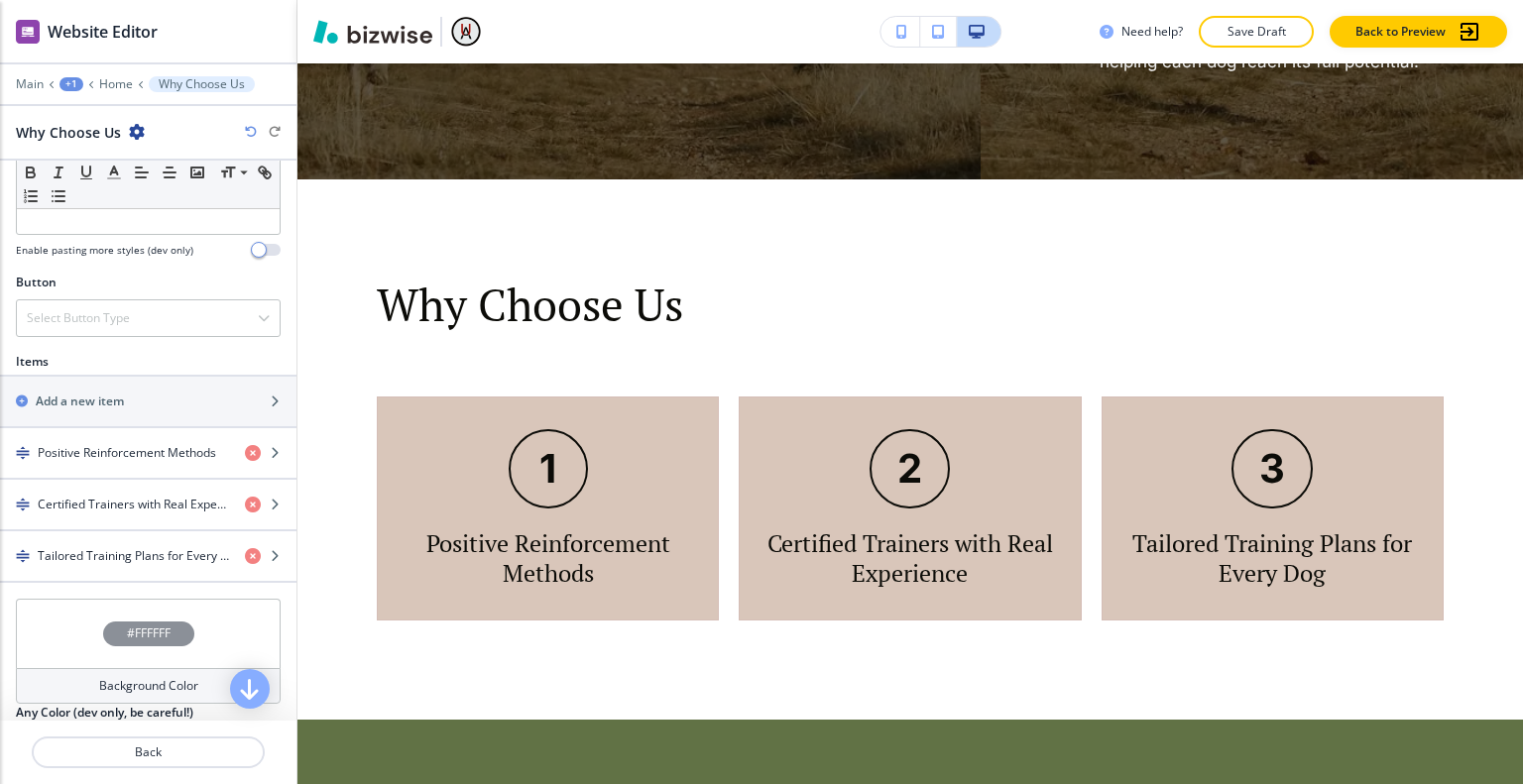 scroll, scrollTop: 780, scrollLeft: 0, axis: vertical 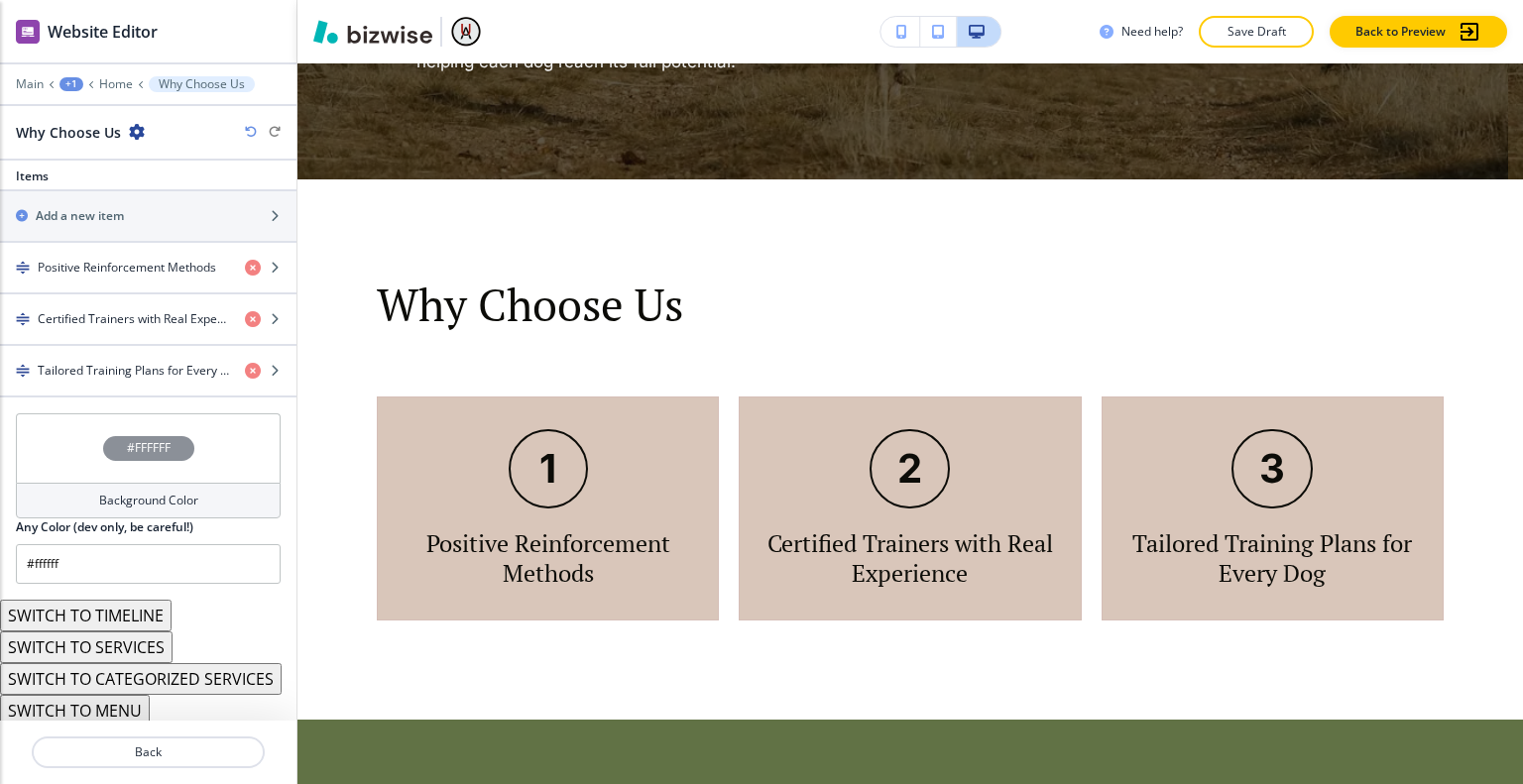 click on "#FFFFFF" at bounding box center [148, 448] 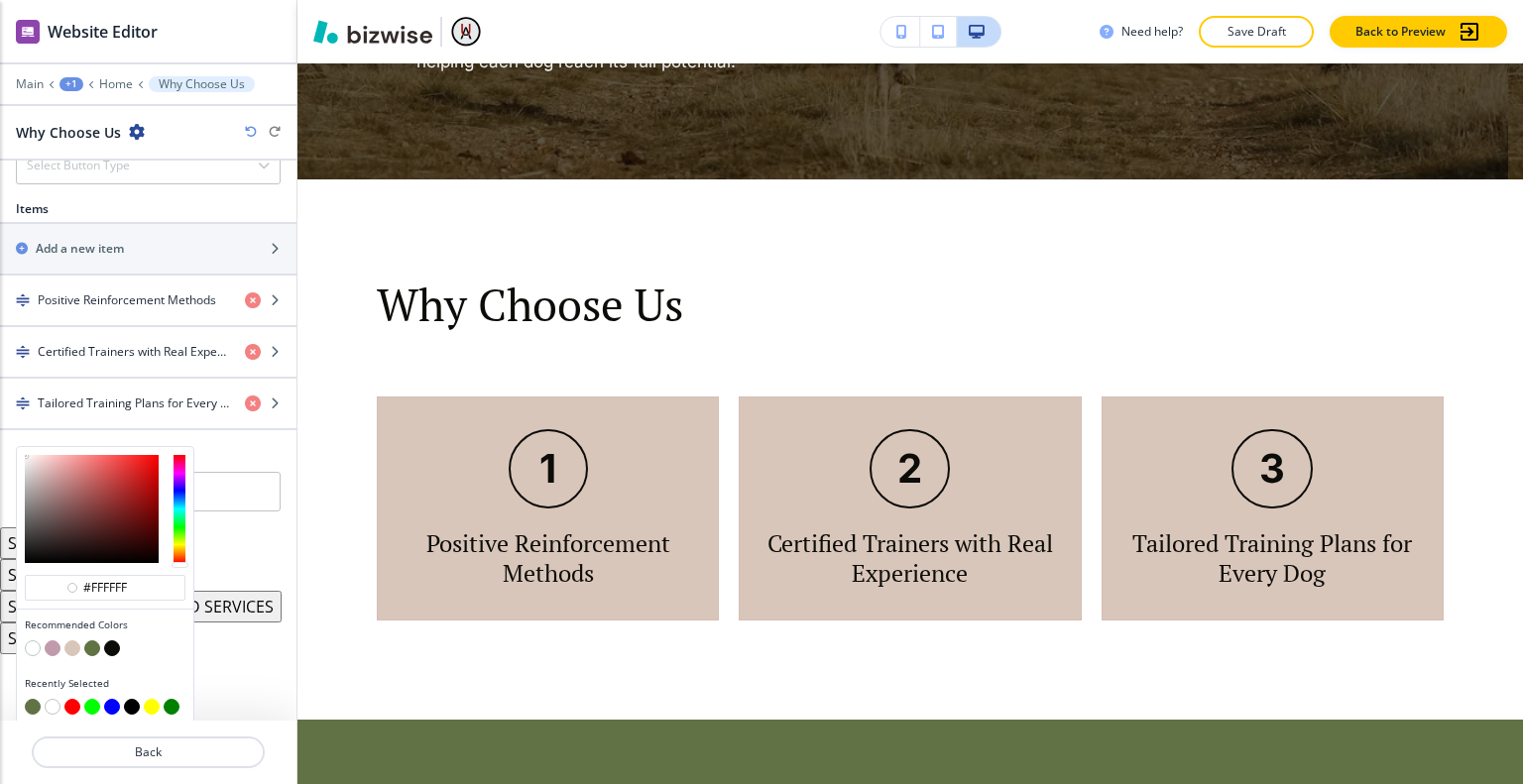 click at bounding box center [72, 648] 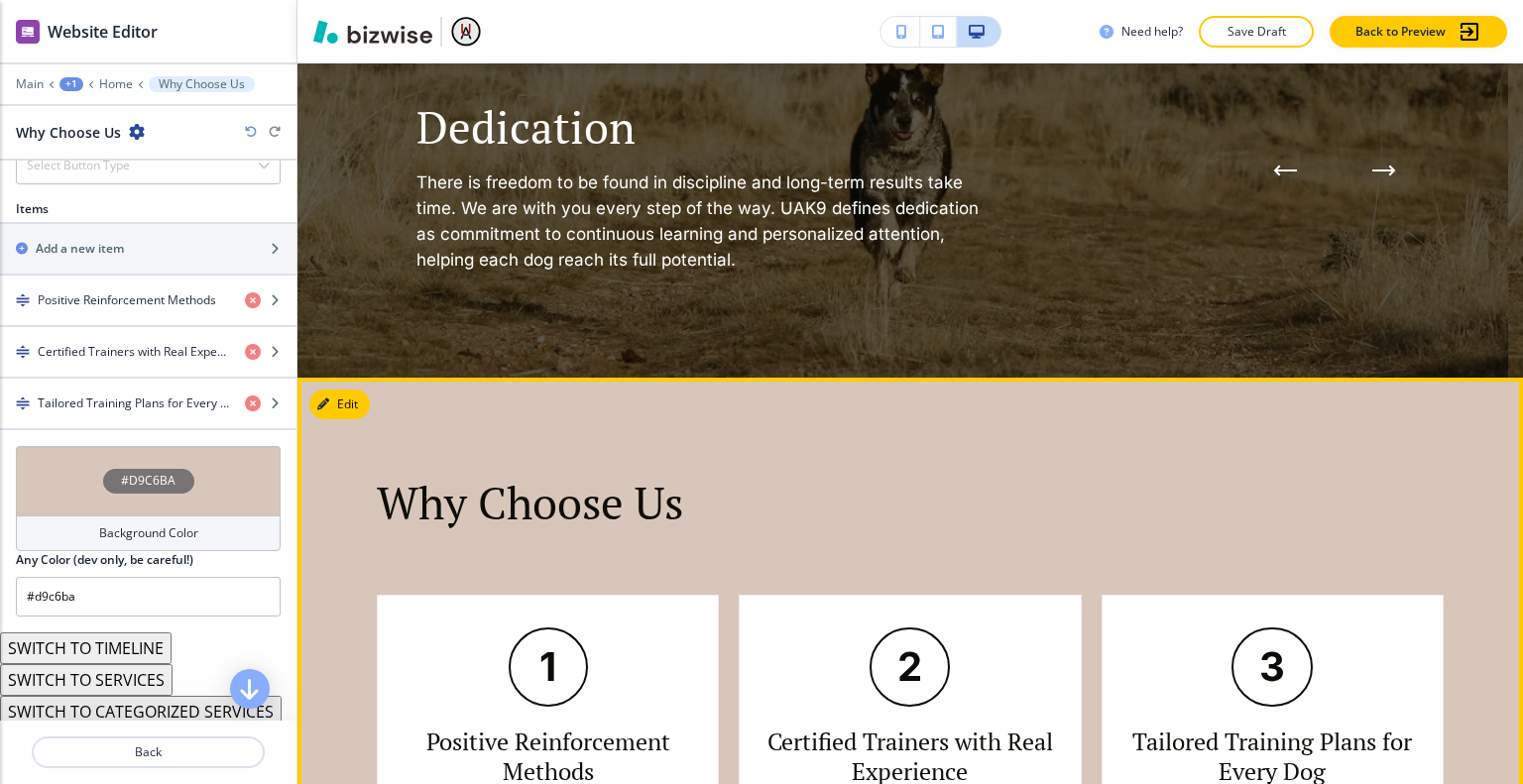 scroll, scrollTop: 3677, scrollLeft: 0, axis: vertical 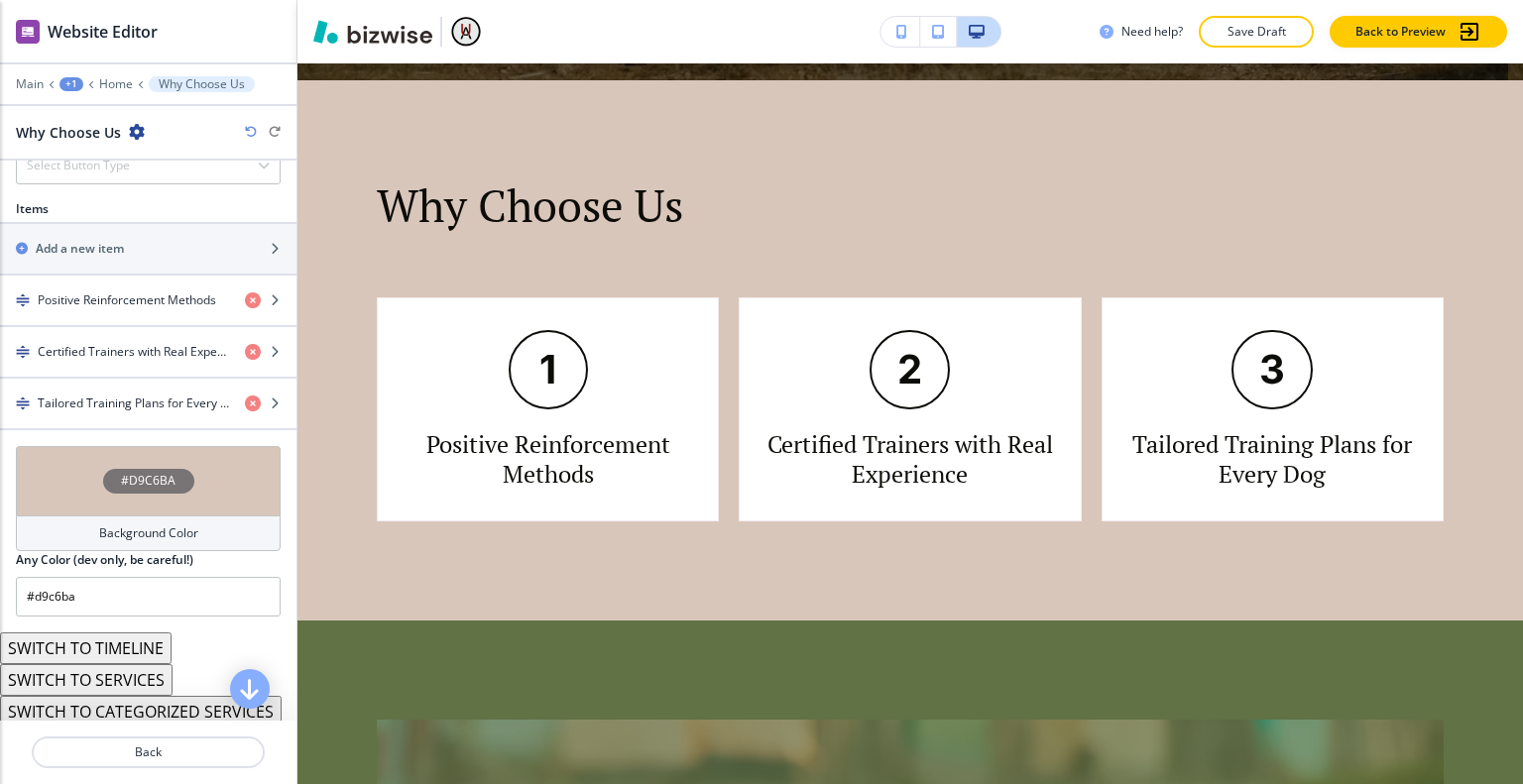 click at bounding box center [251, 132] 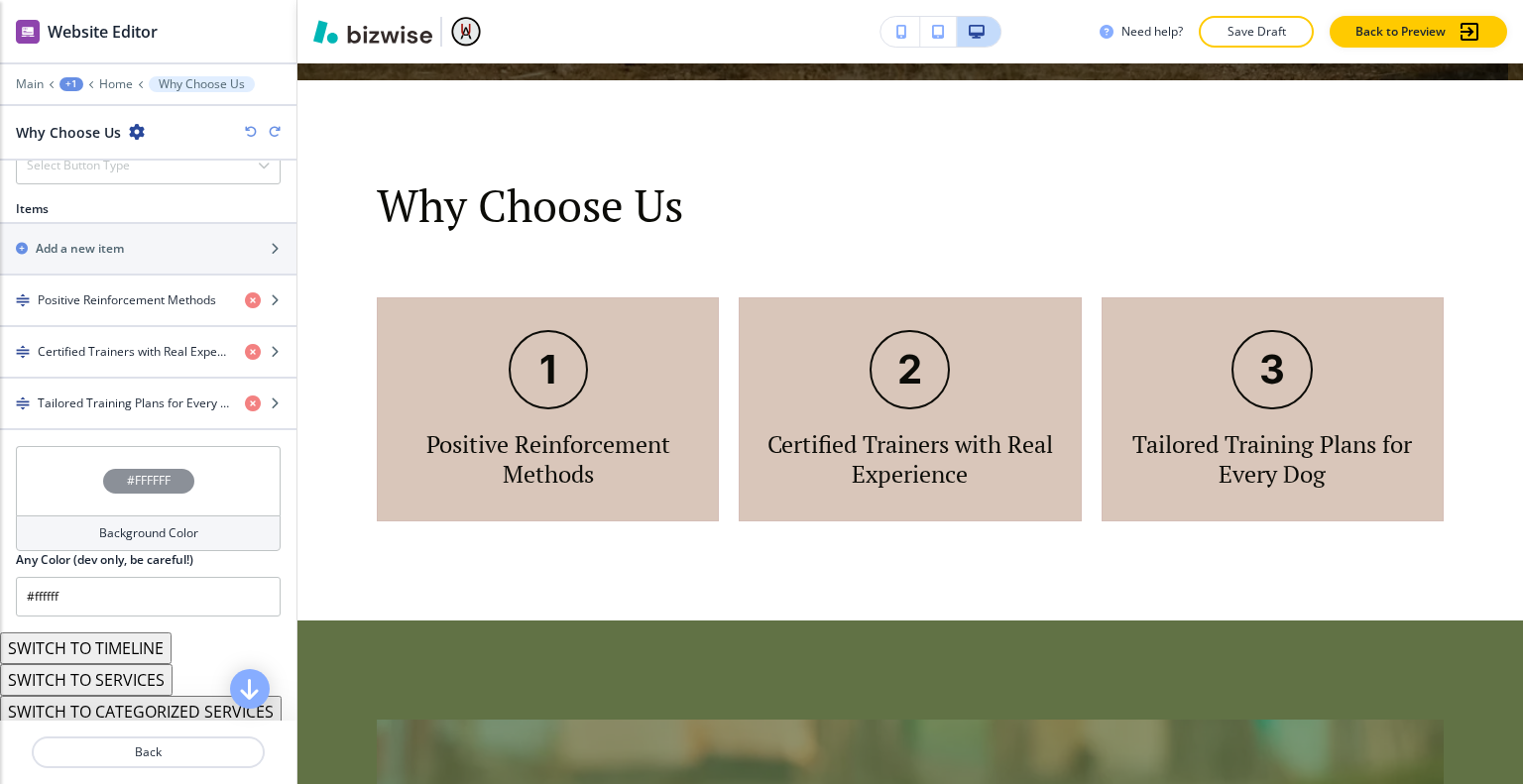 click on "#FFFFFF" at bounding box center [148, 481] 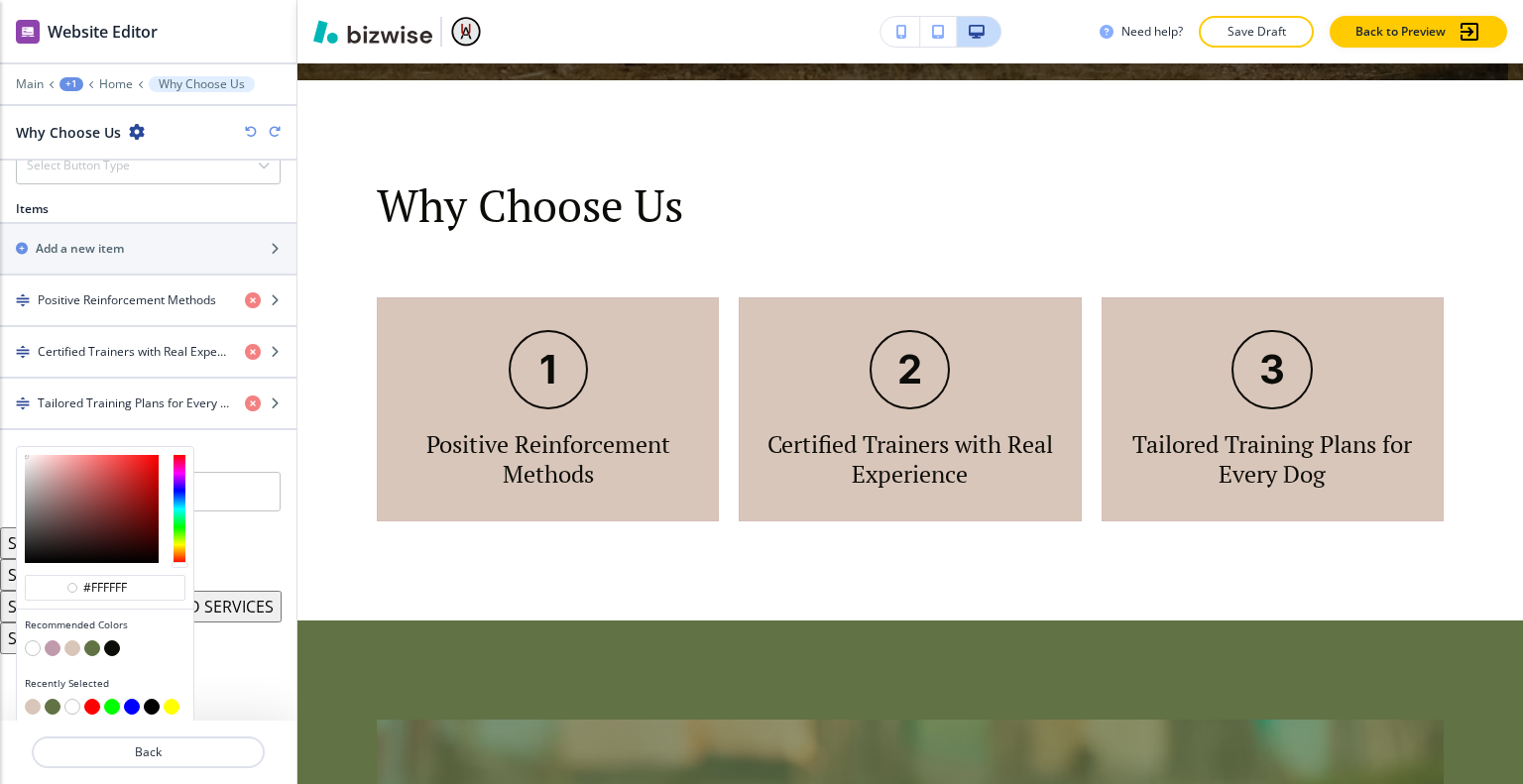 click at bounding box center [33, 707] 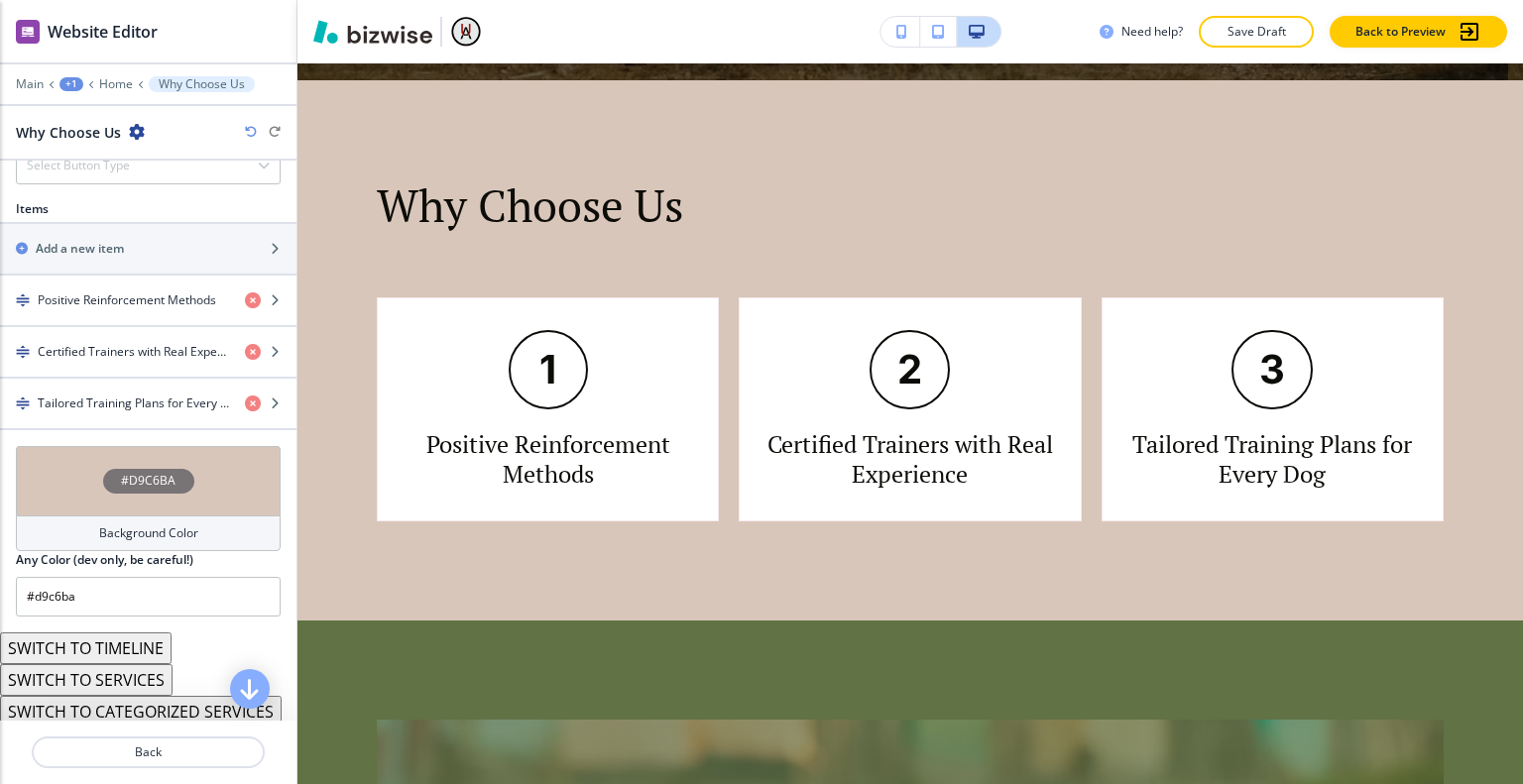 click on "#D9C6BA" at bounding box center (148, 481) 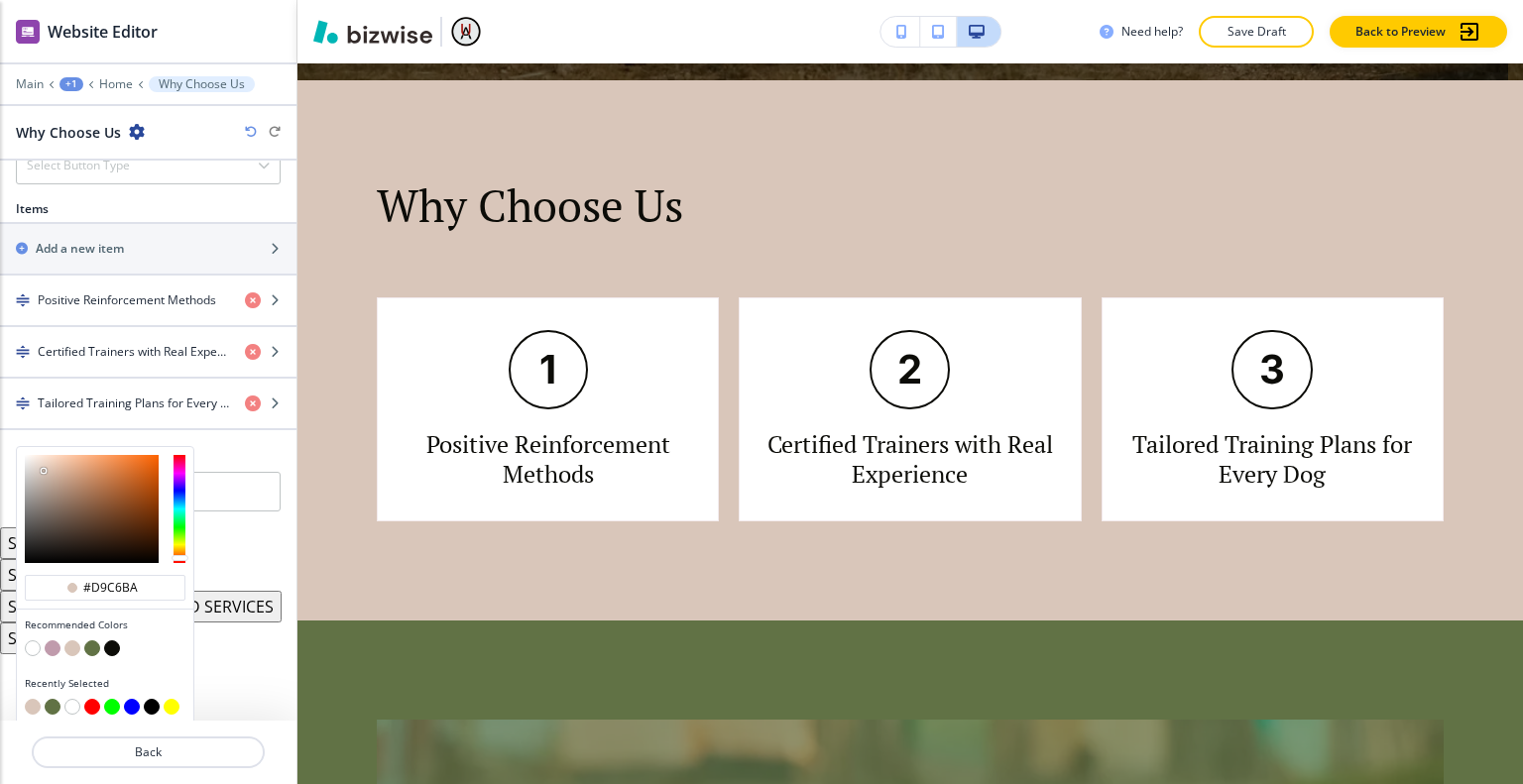 type on "#eee9e5" 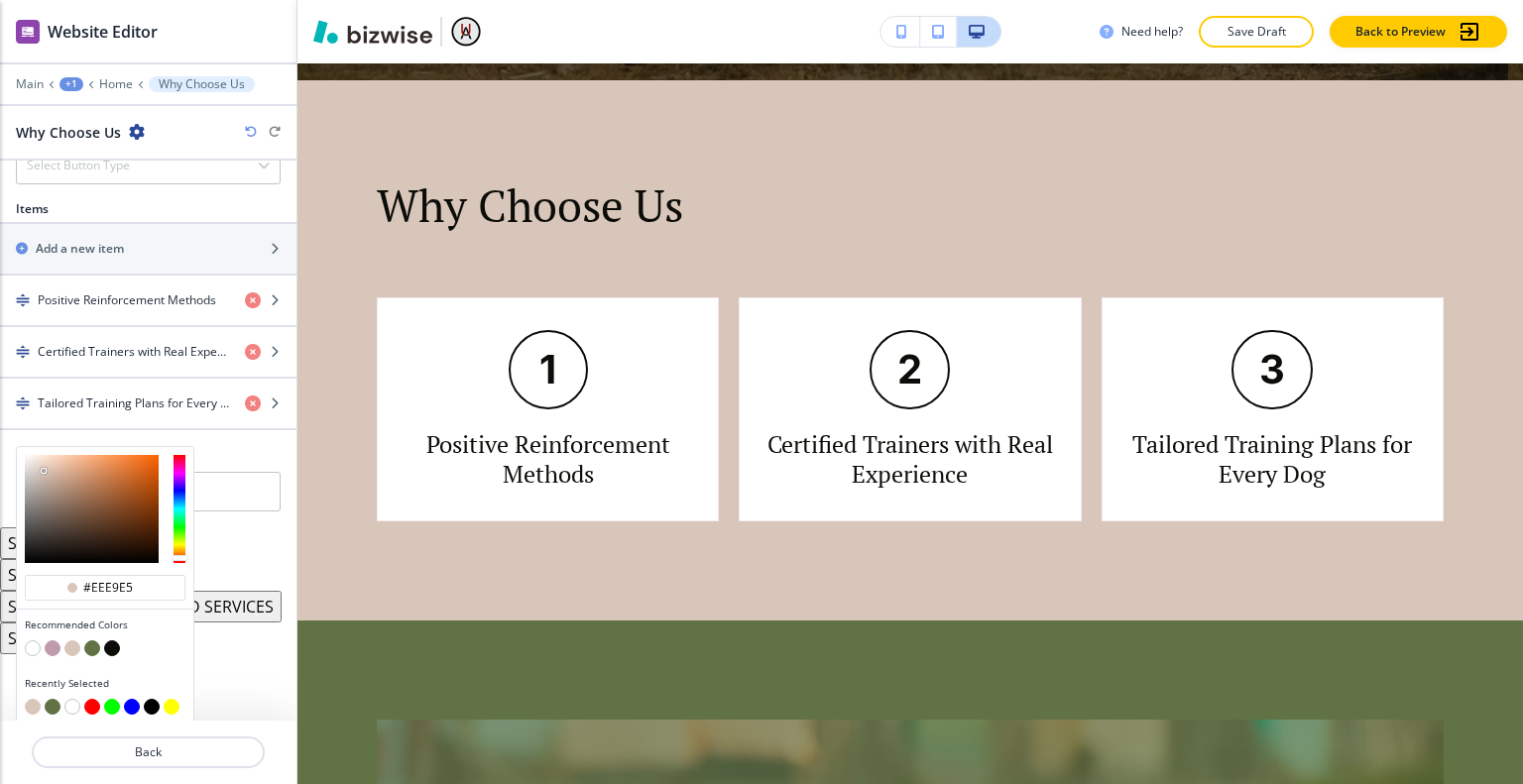 click at bounding box center [91, 508] 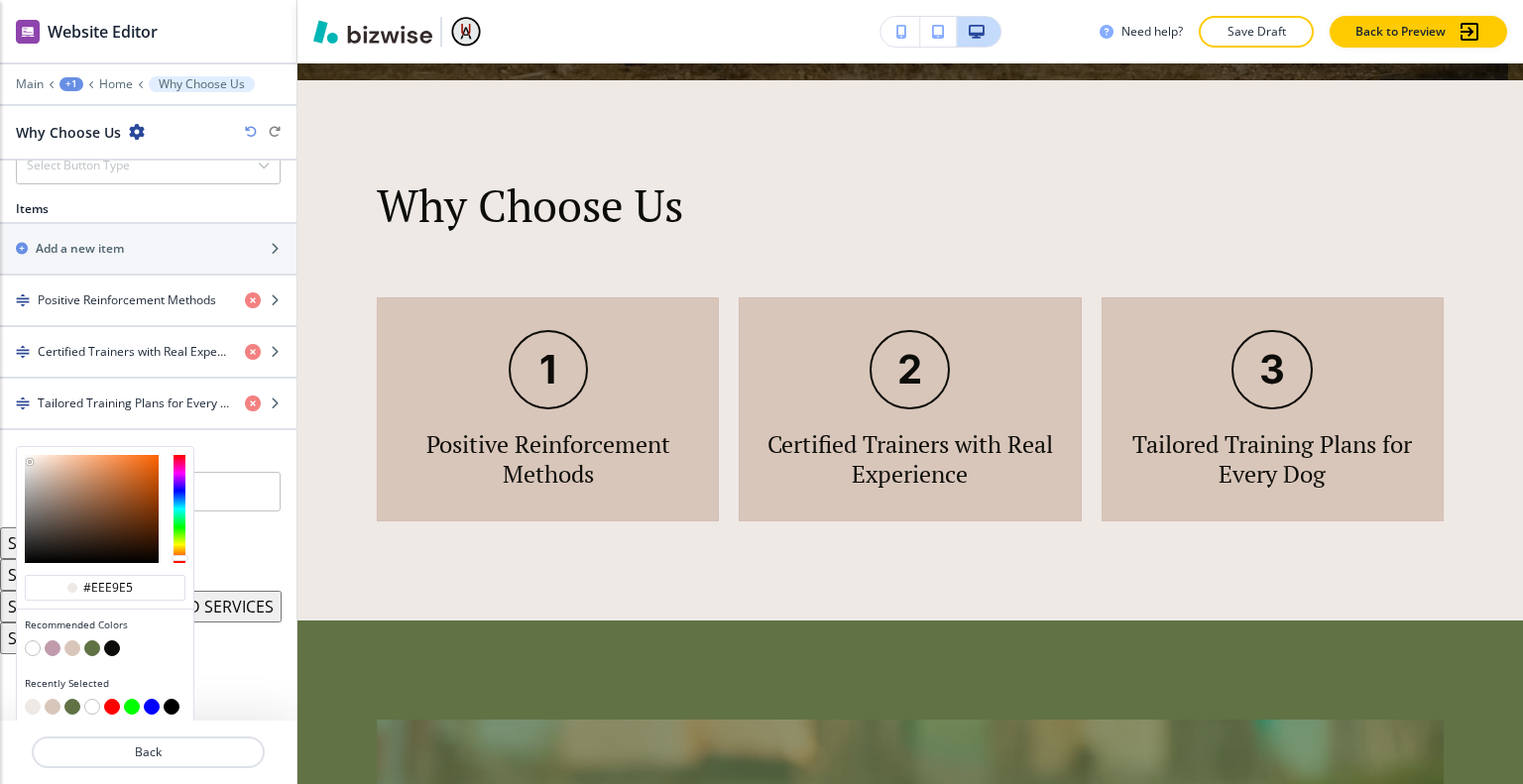 type on "#f3ccb4" 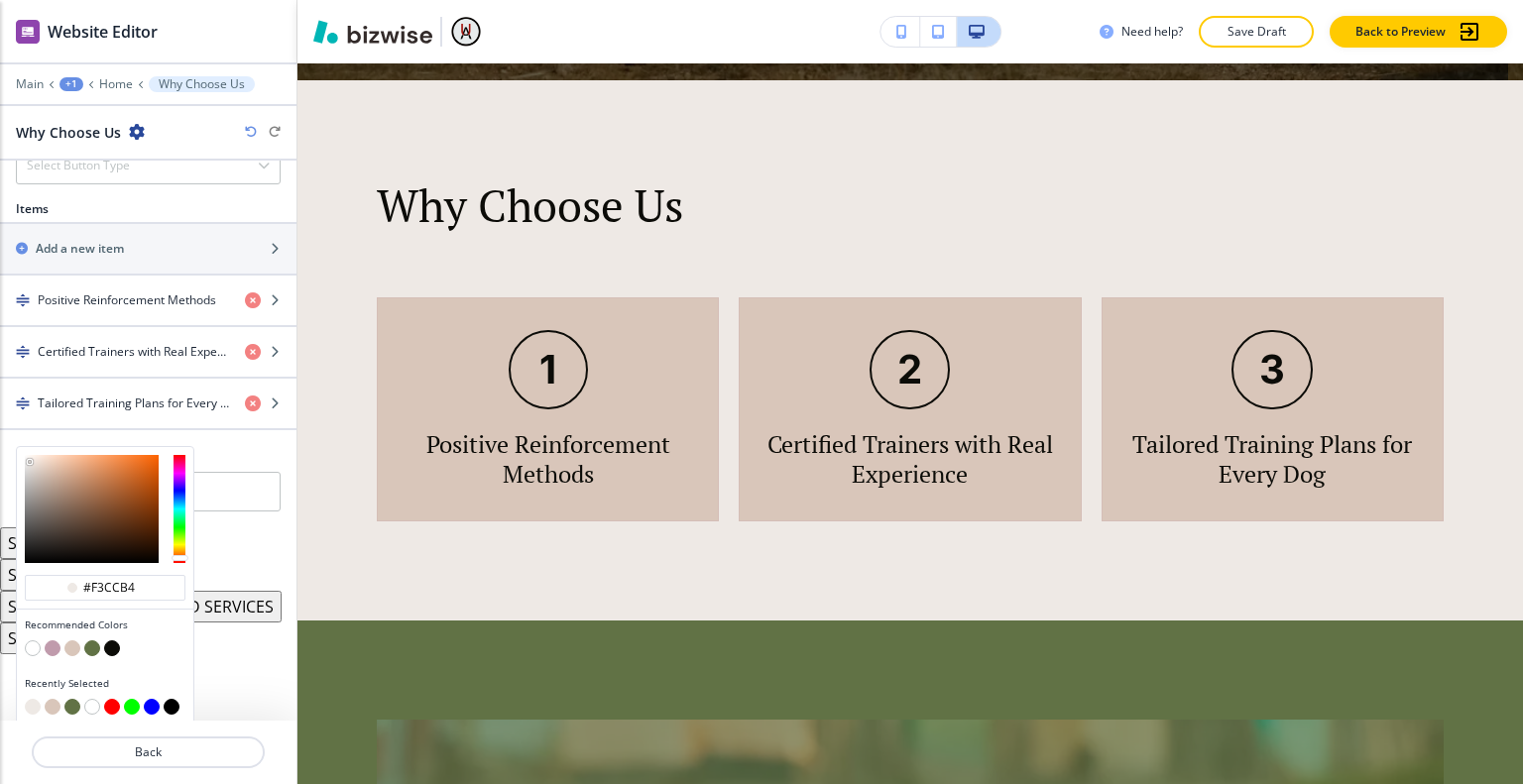 click at bounding box center (91, 508) 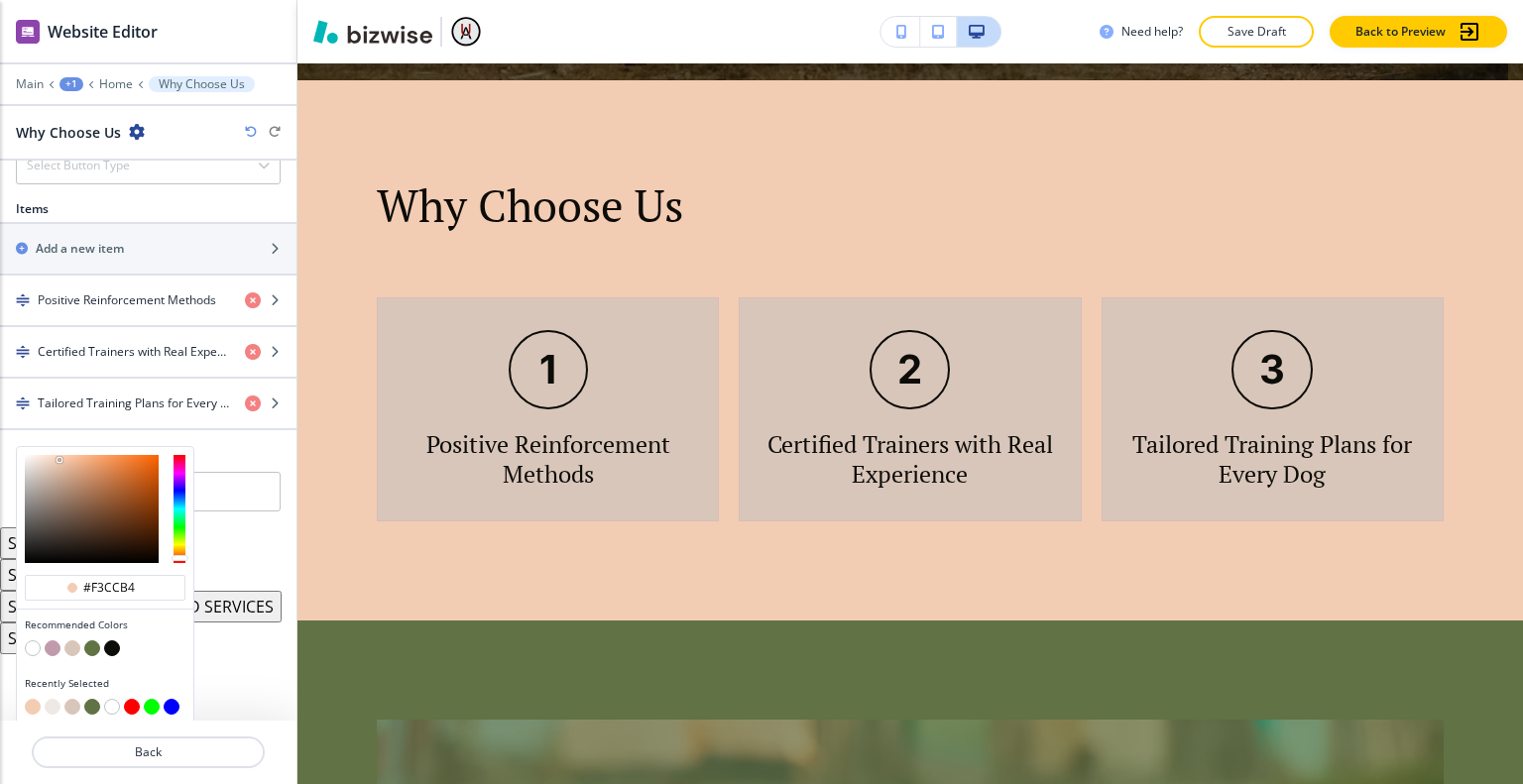 type on "#ece3dd" 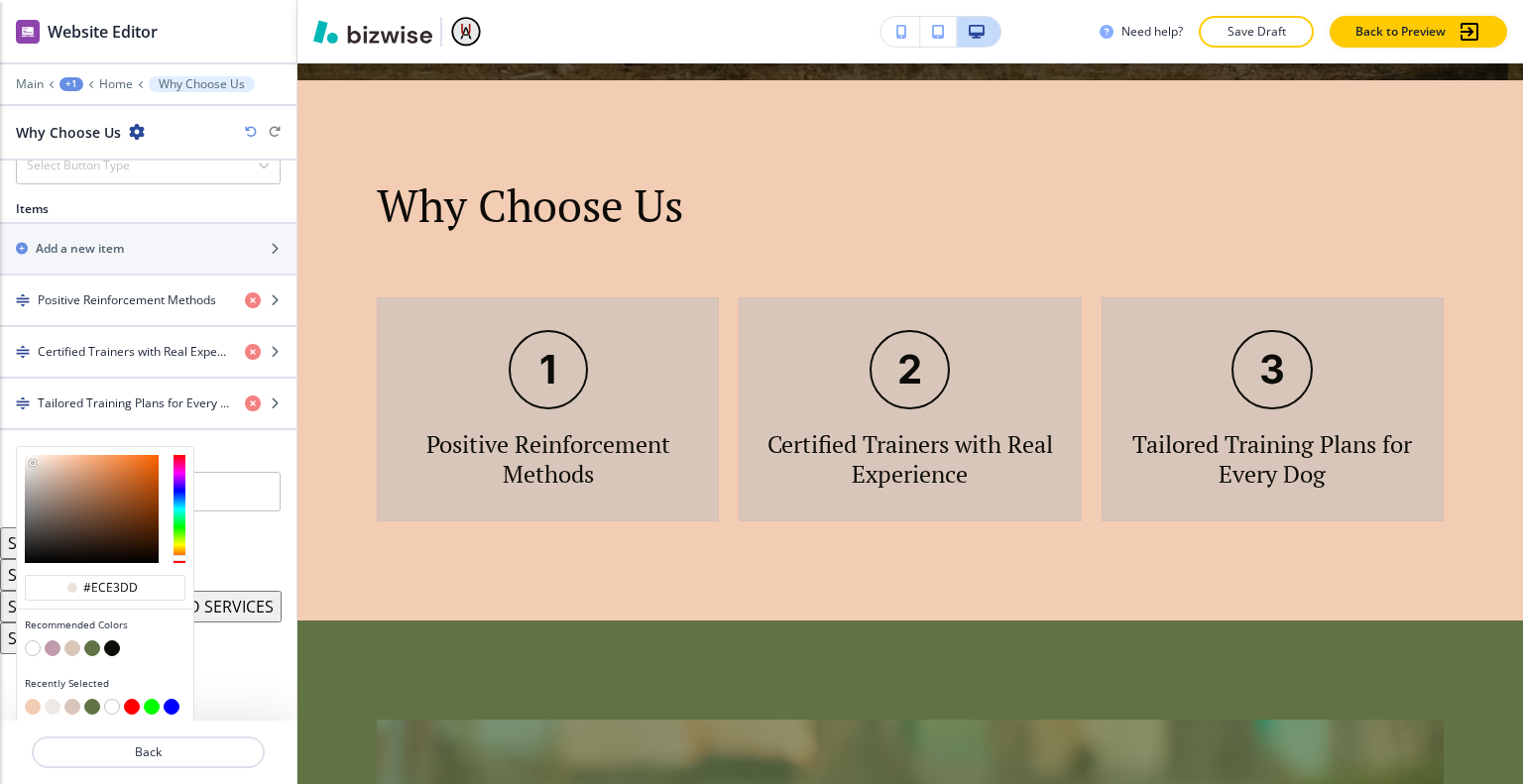 click at bounding box center [91, 508] 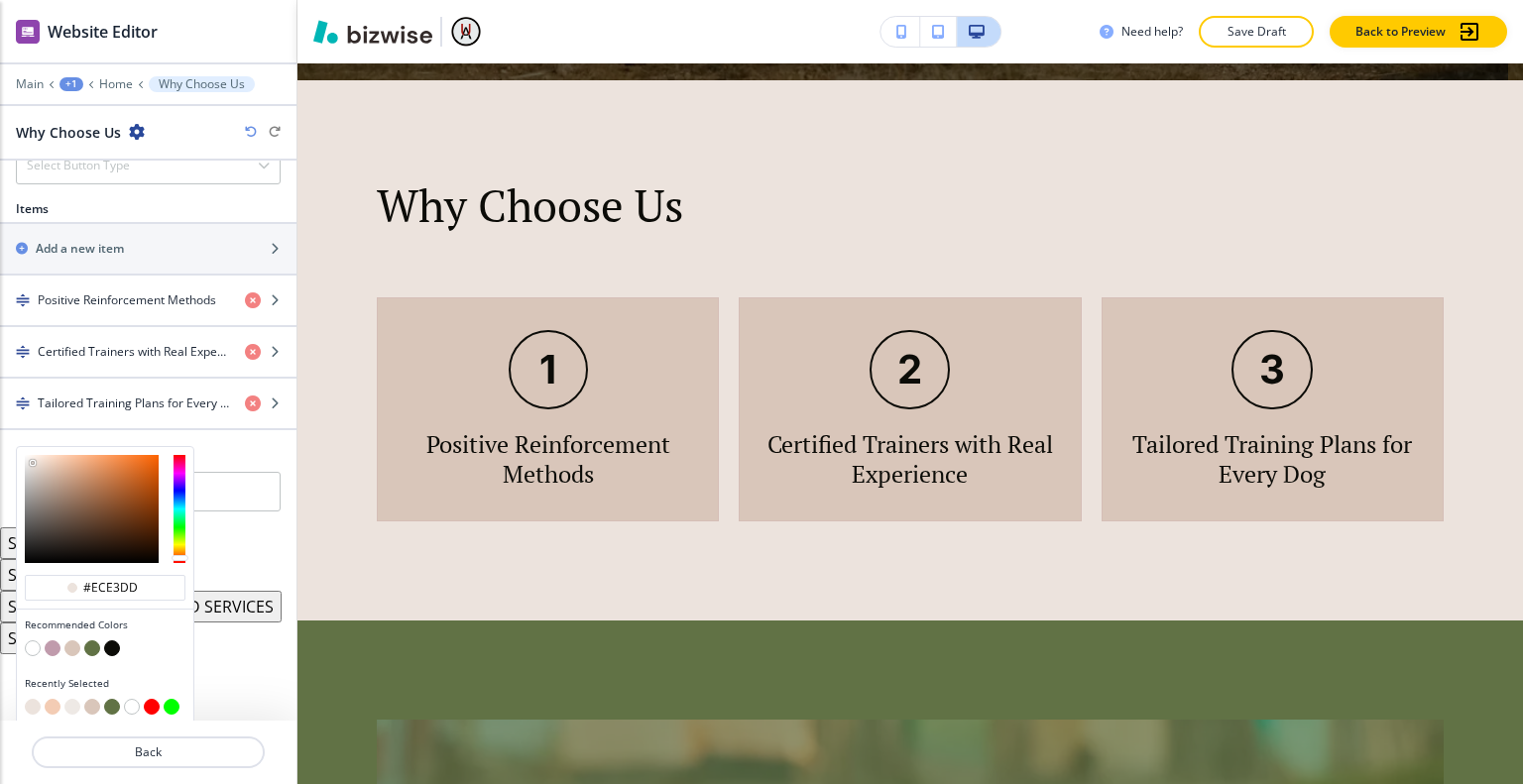 type on "#e9e9e9" 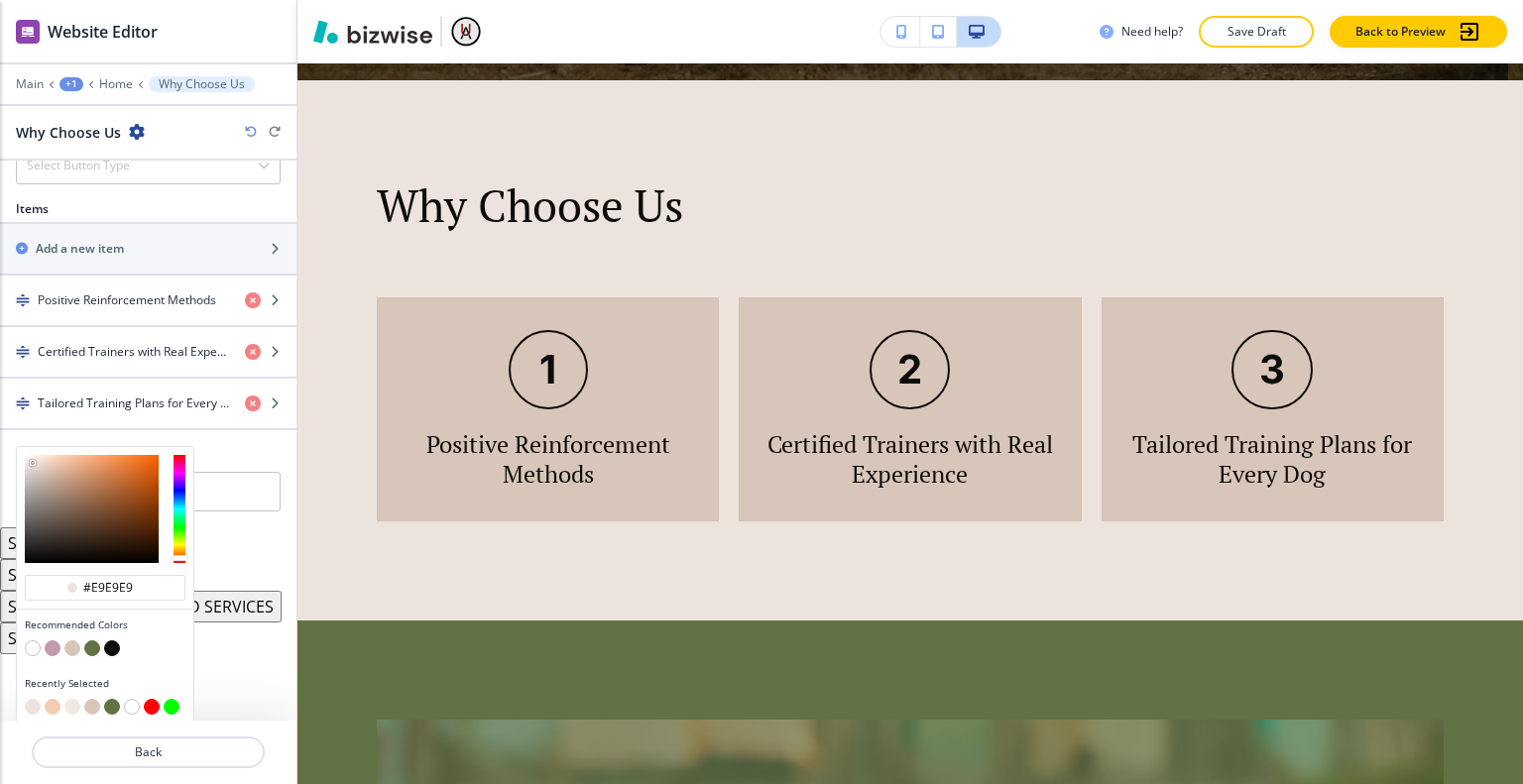 click at bounding box center [91, 508] 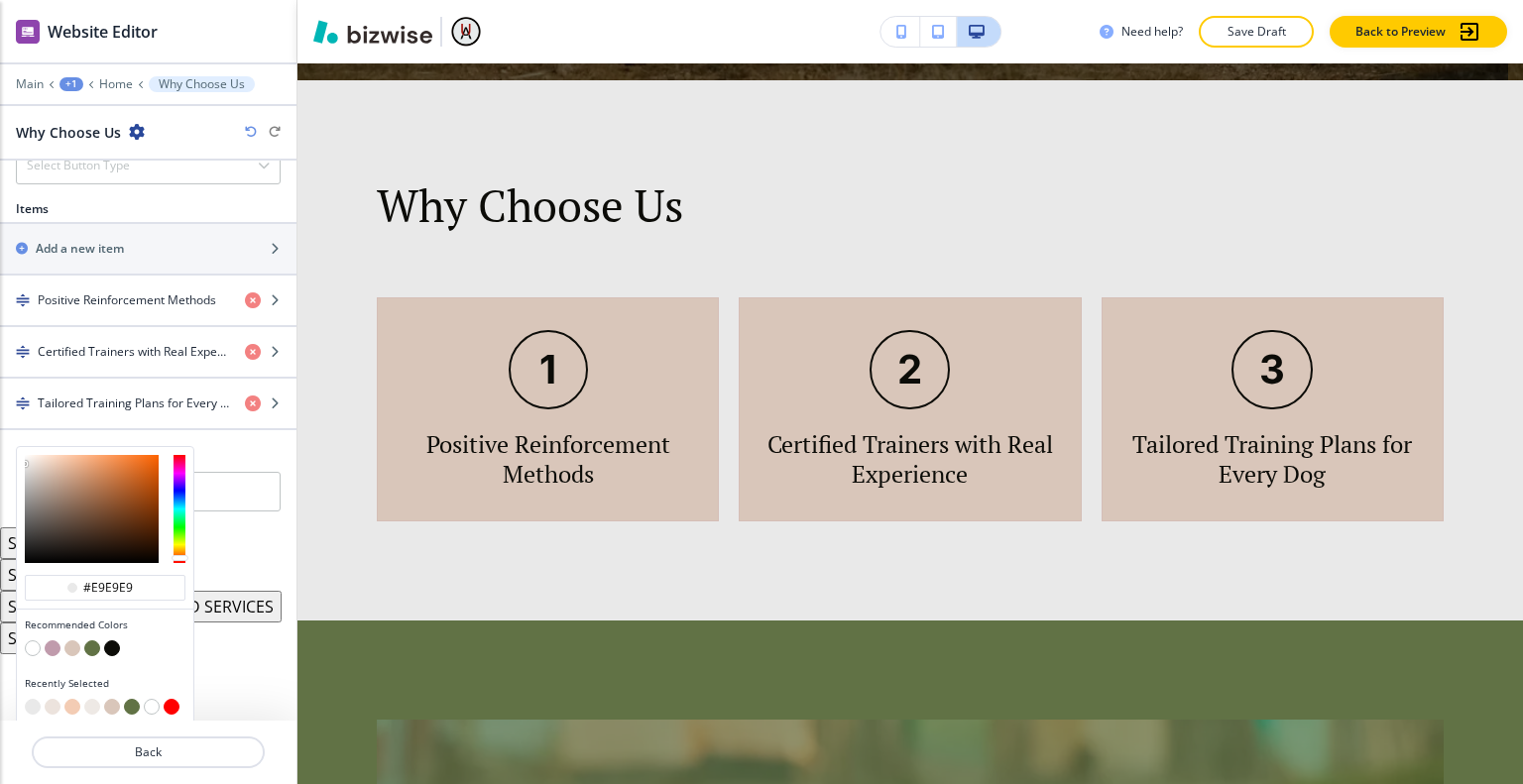 type on "#dbd4d0" 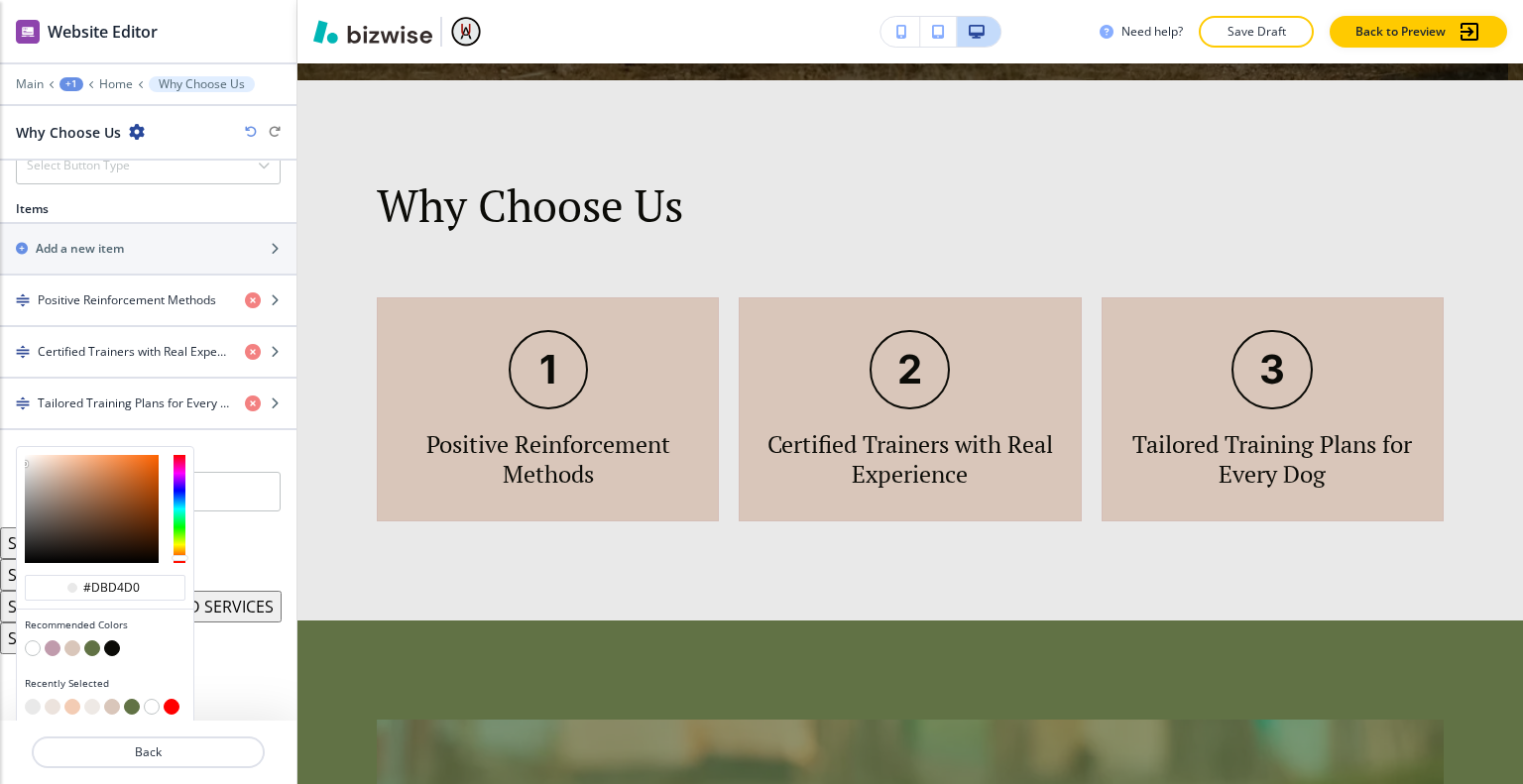 click at bounding box center (91, 508) 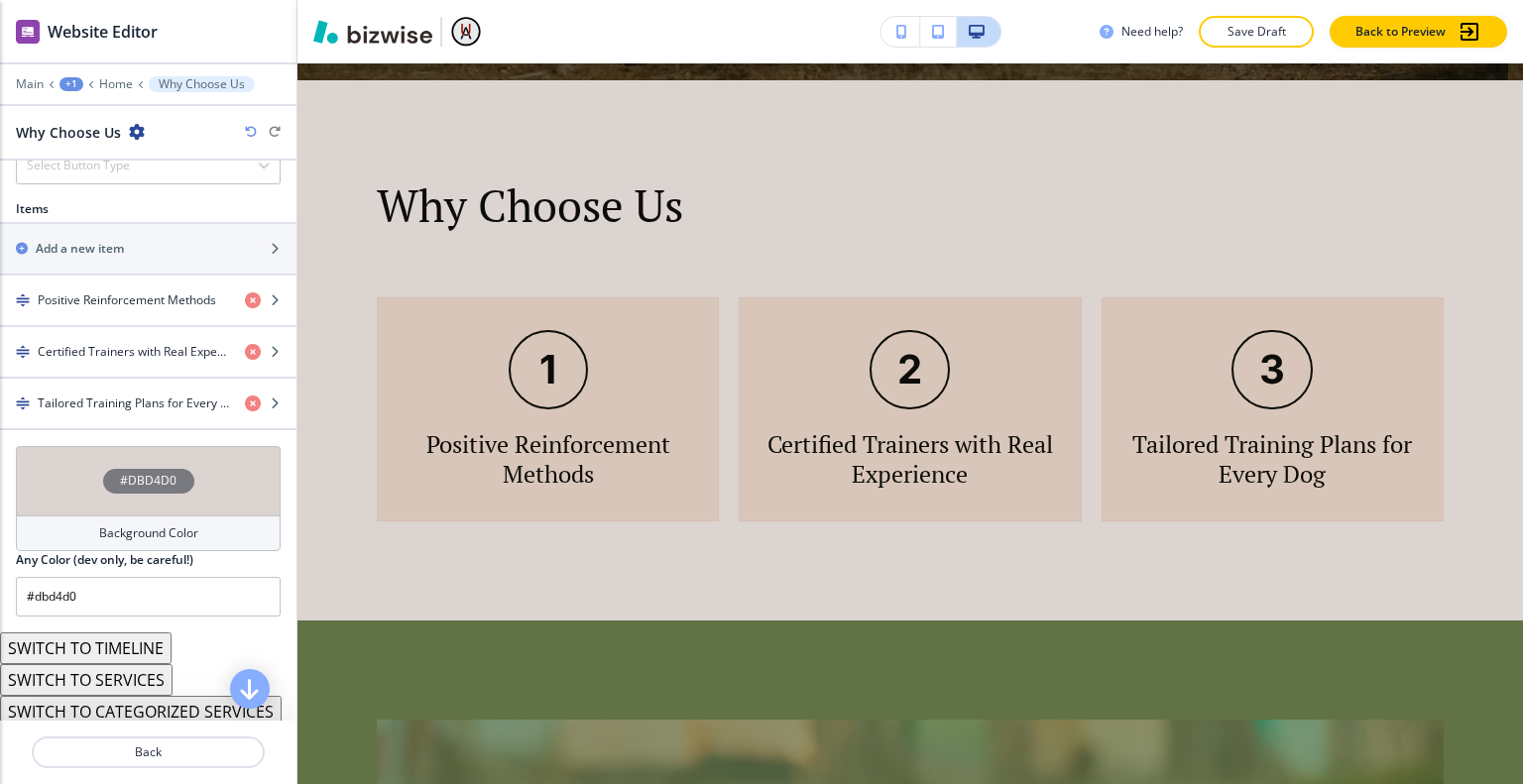 click at bounding box center (251, 132) 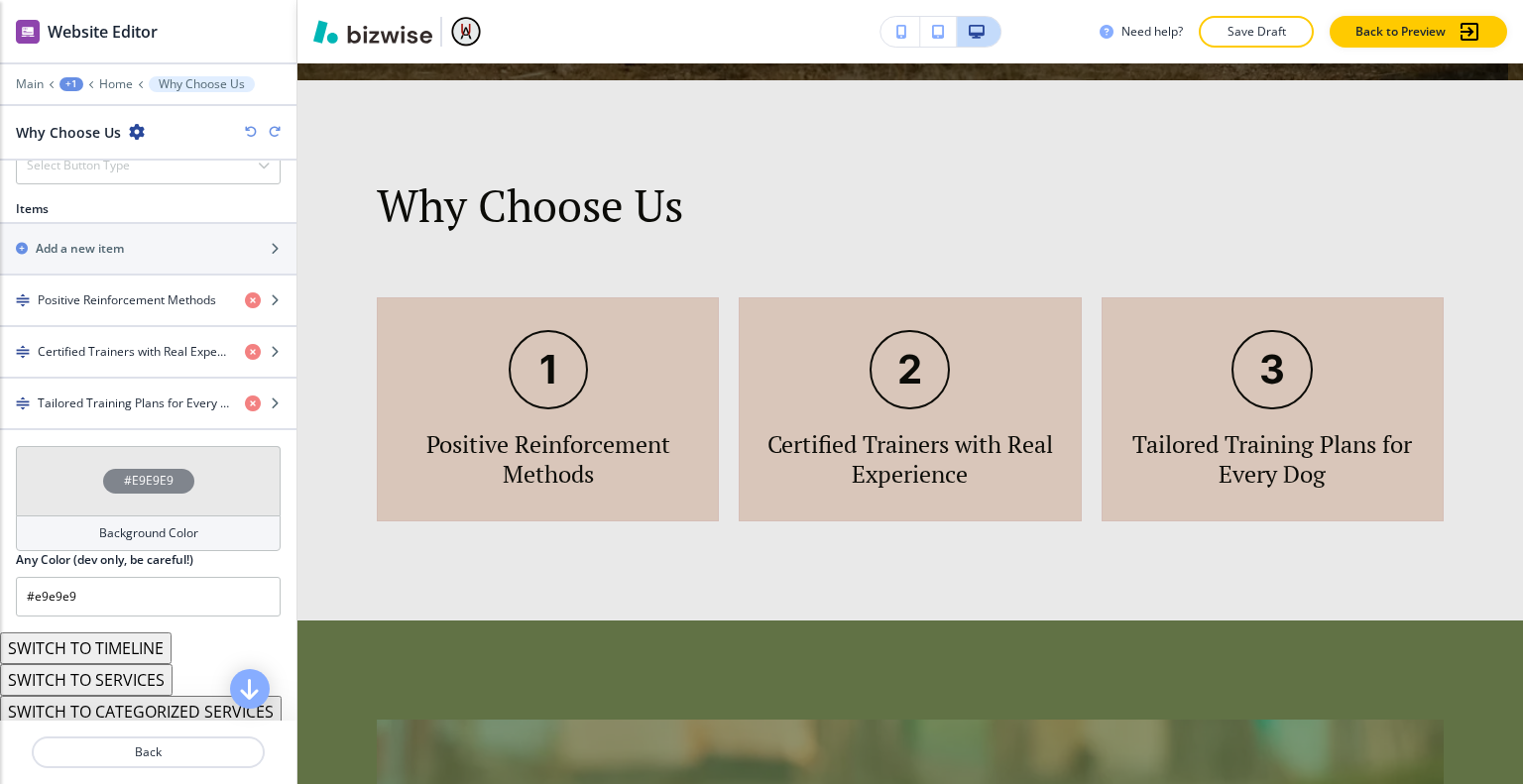click at bounding box center (251, 132) 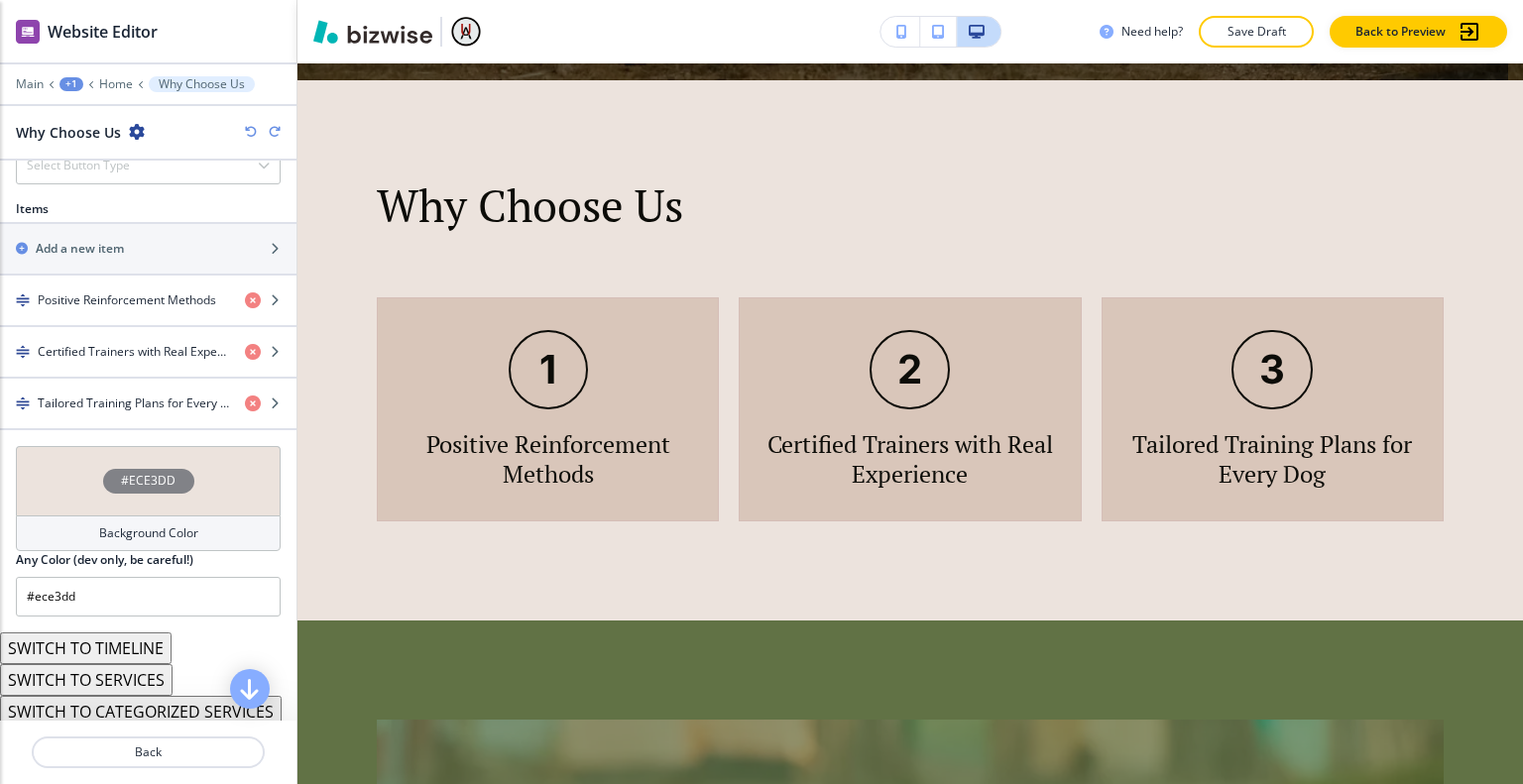 click at bounding box center [251, 132] 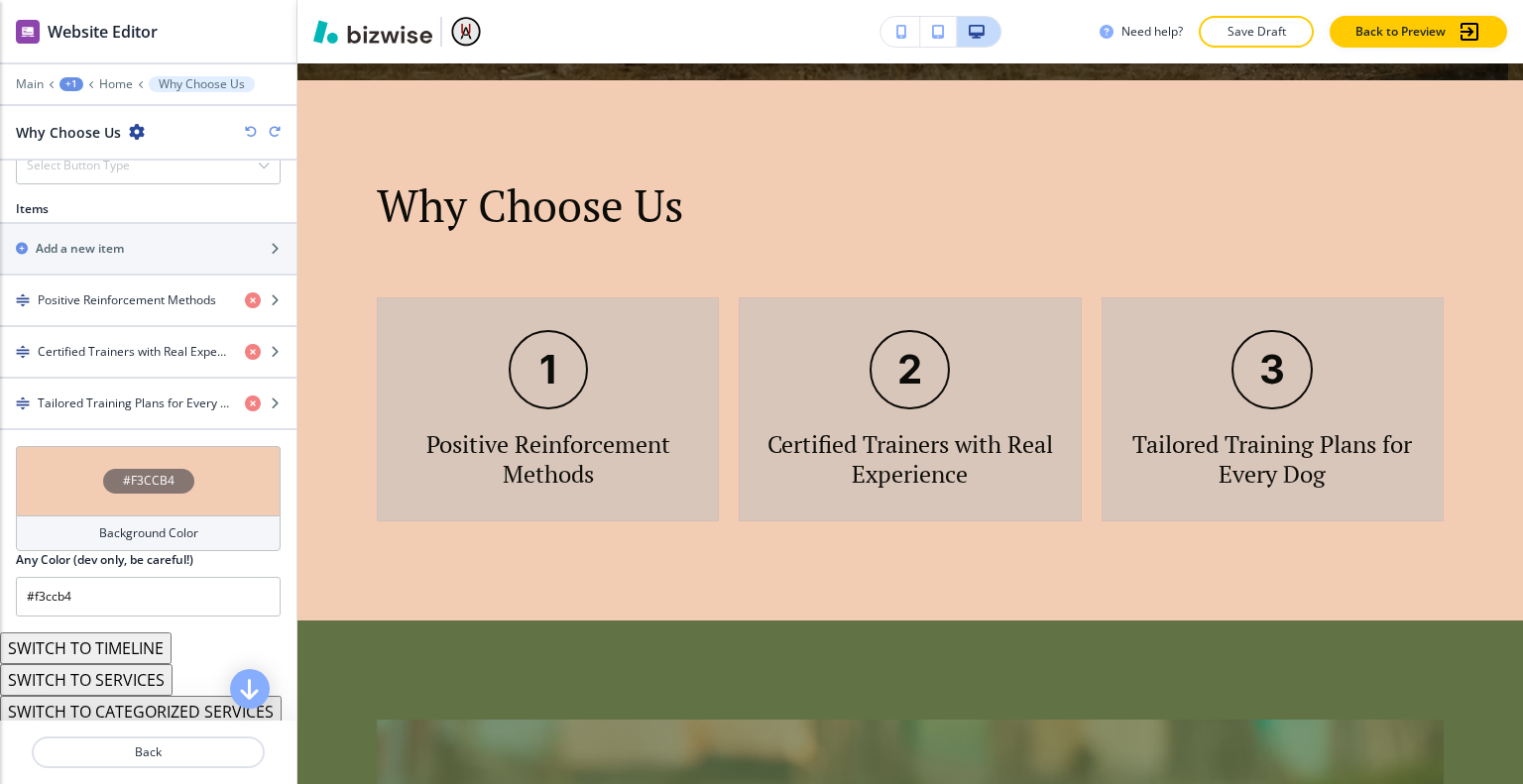 click at bounding box center [251, 132] 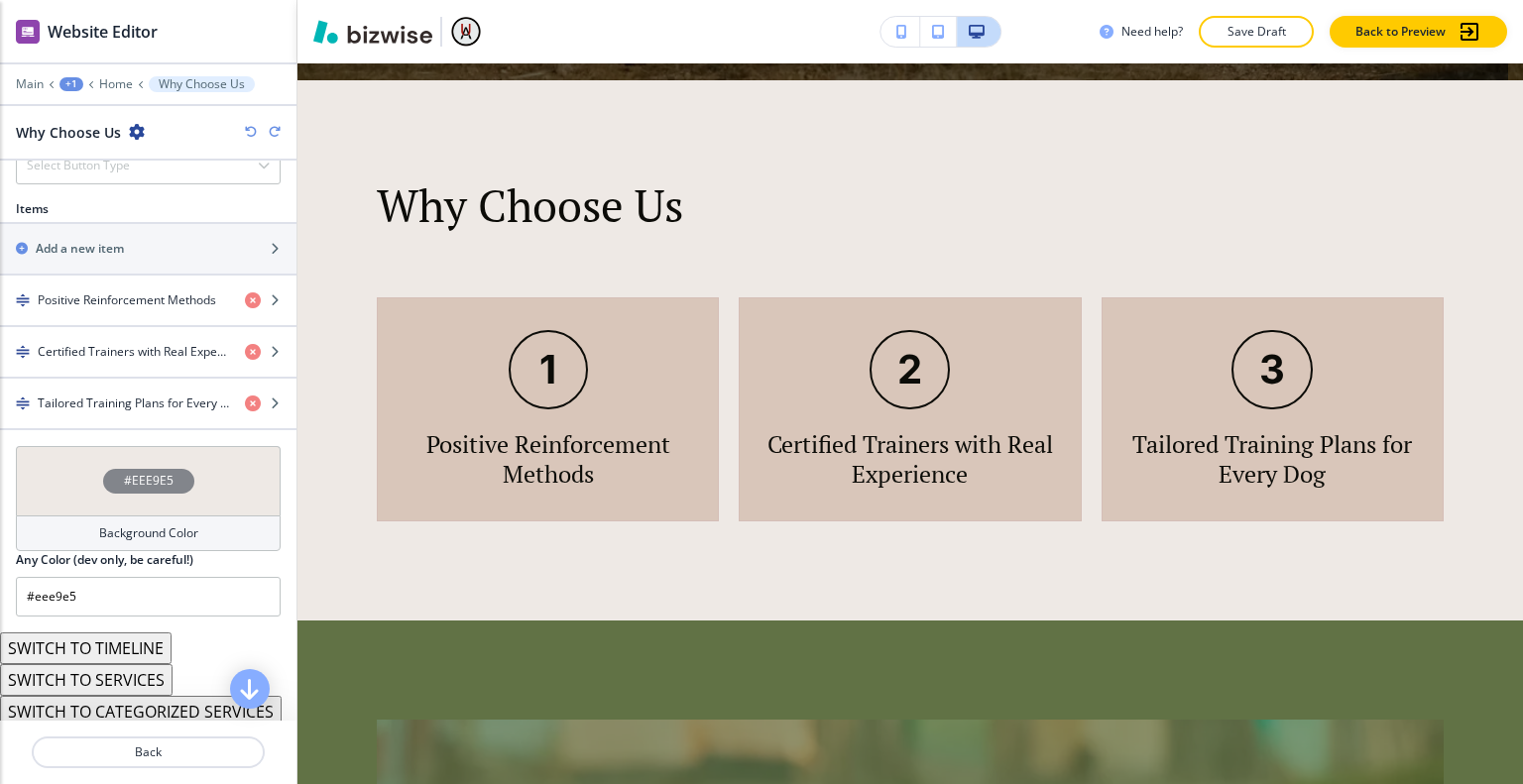 click at bounding box center (251, 132) 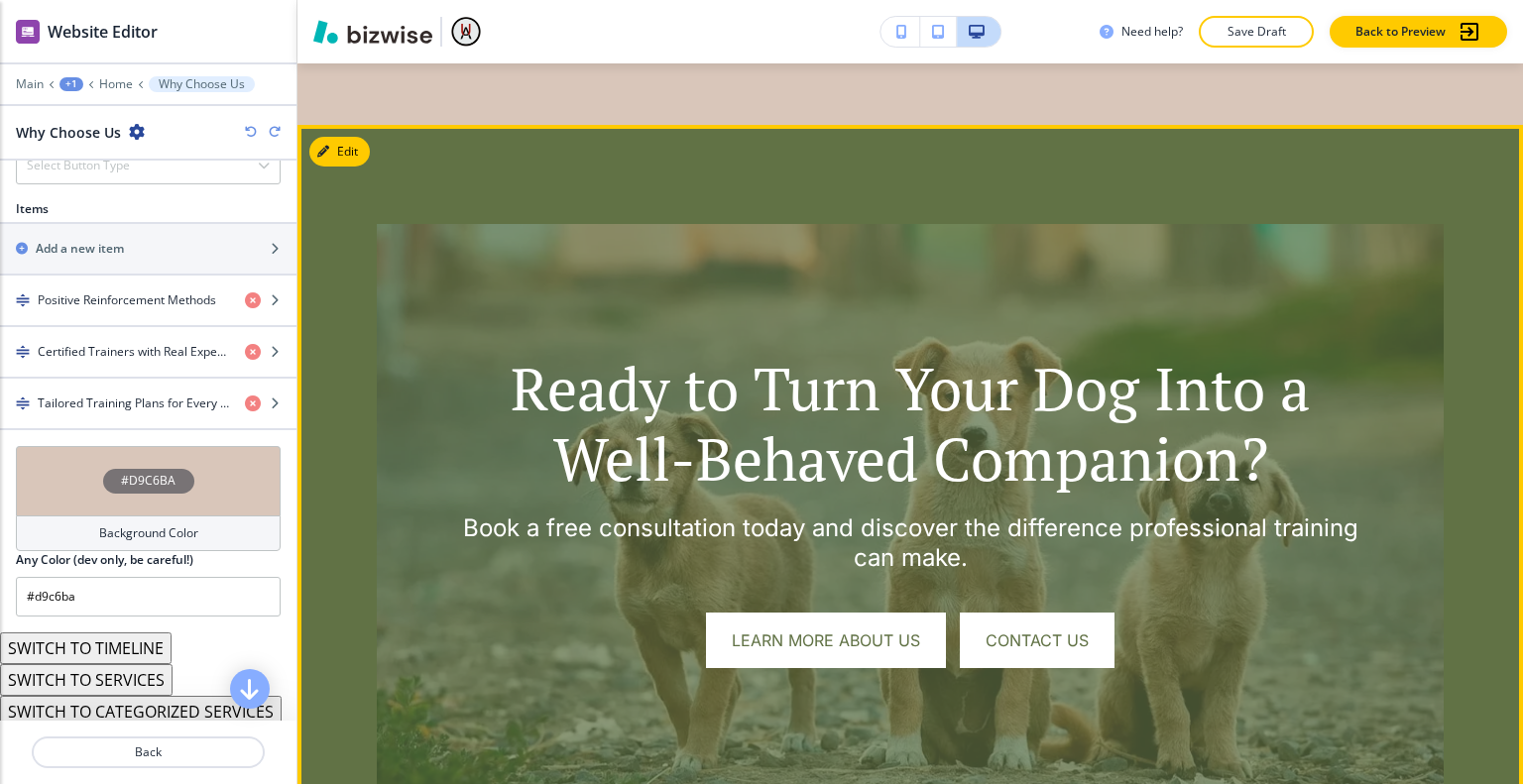 scroll, scrollTop: 4272, scrollLeft: 0, axis: vertical 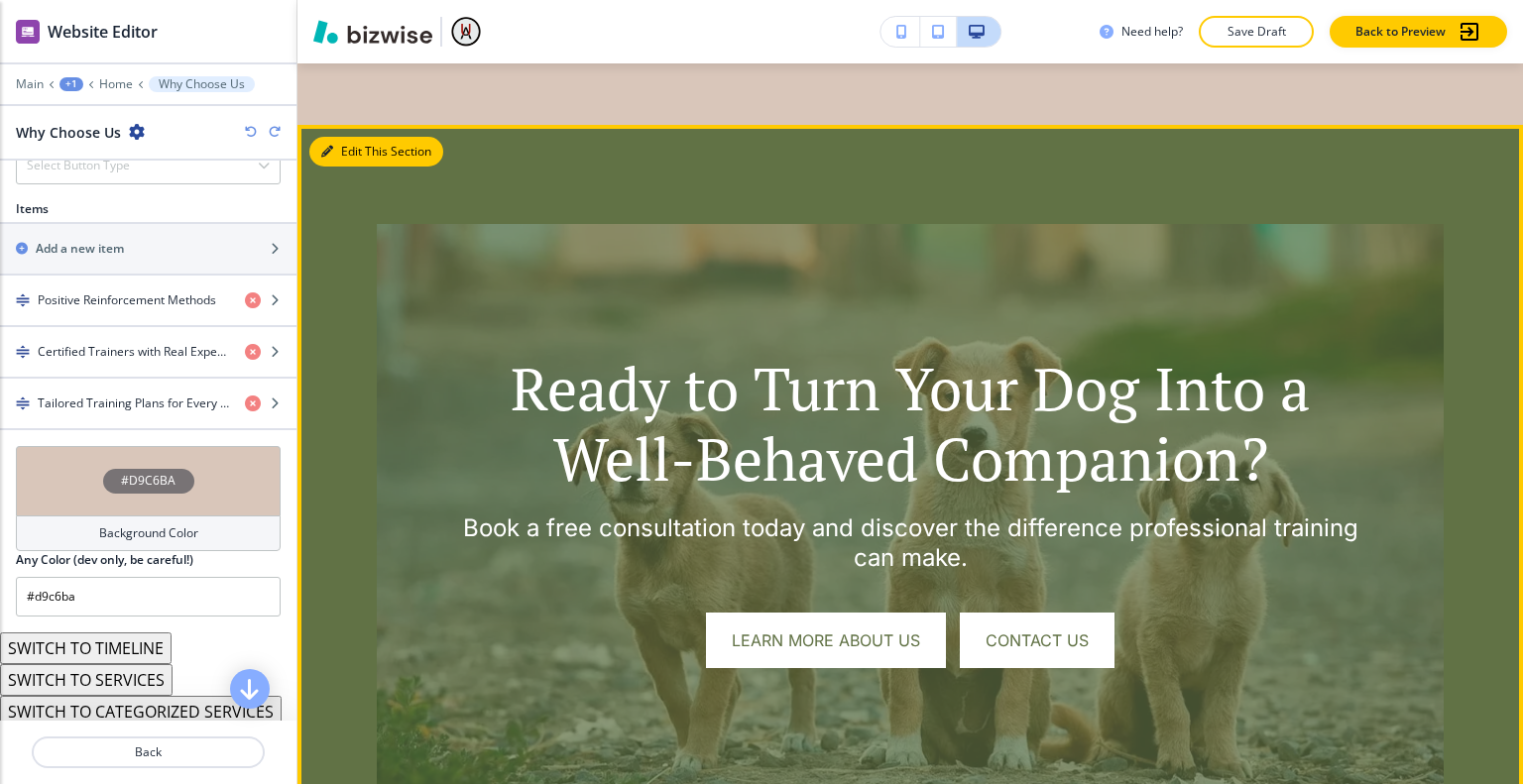 click on "Edit This Section" at bounding box center [376, 152] 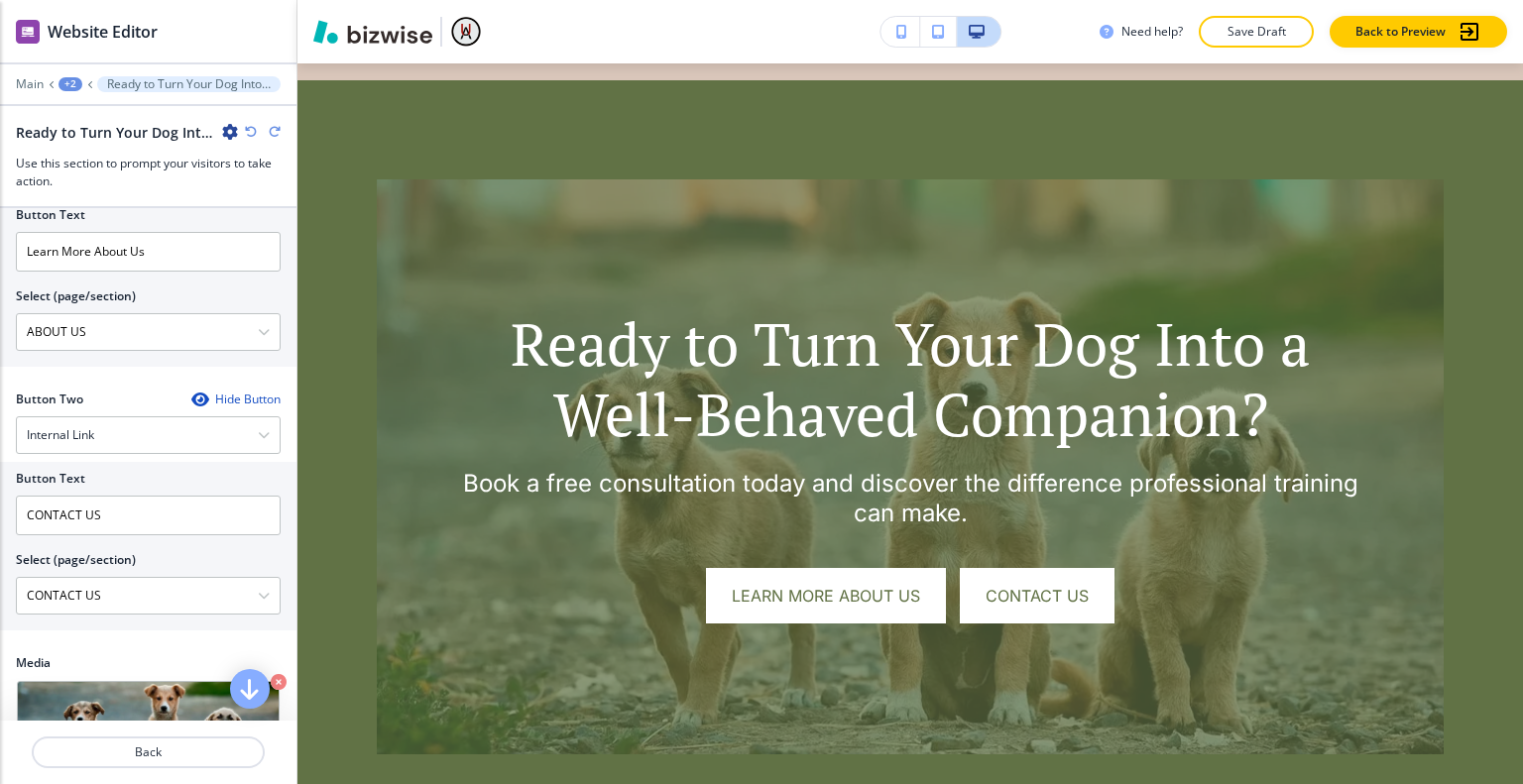 scroll, scrollTop: 694, scrollLeft: 0, axis: vertical 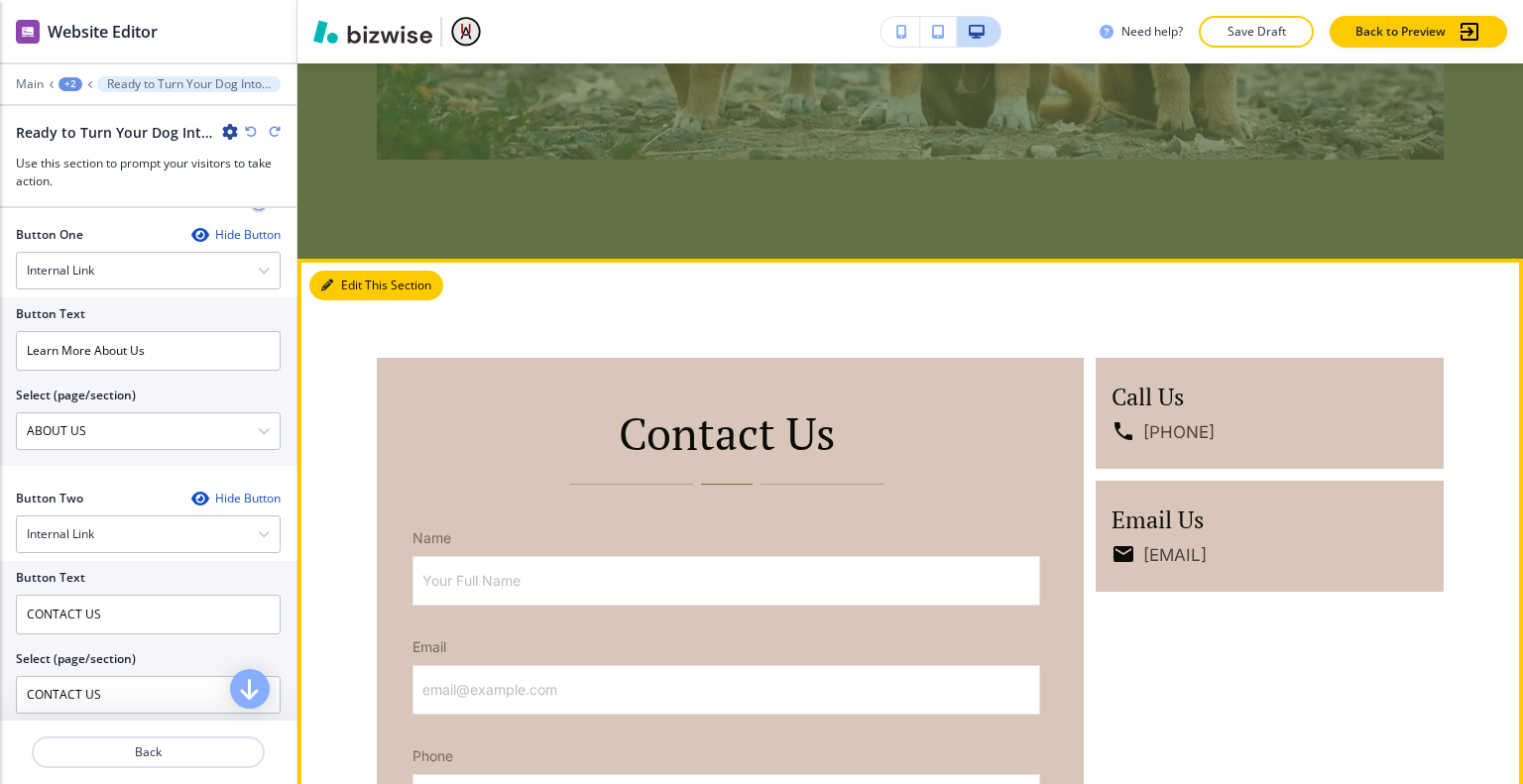 click on "Edit This Section" at bounding box center [376, 285] 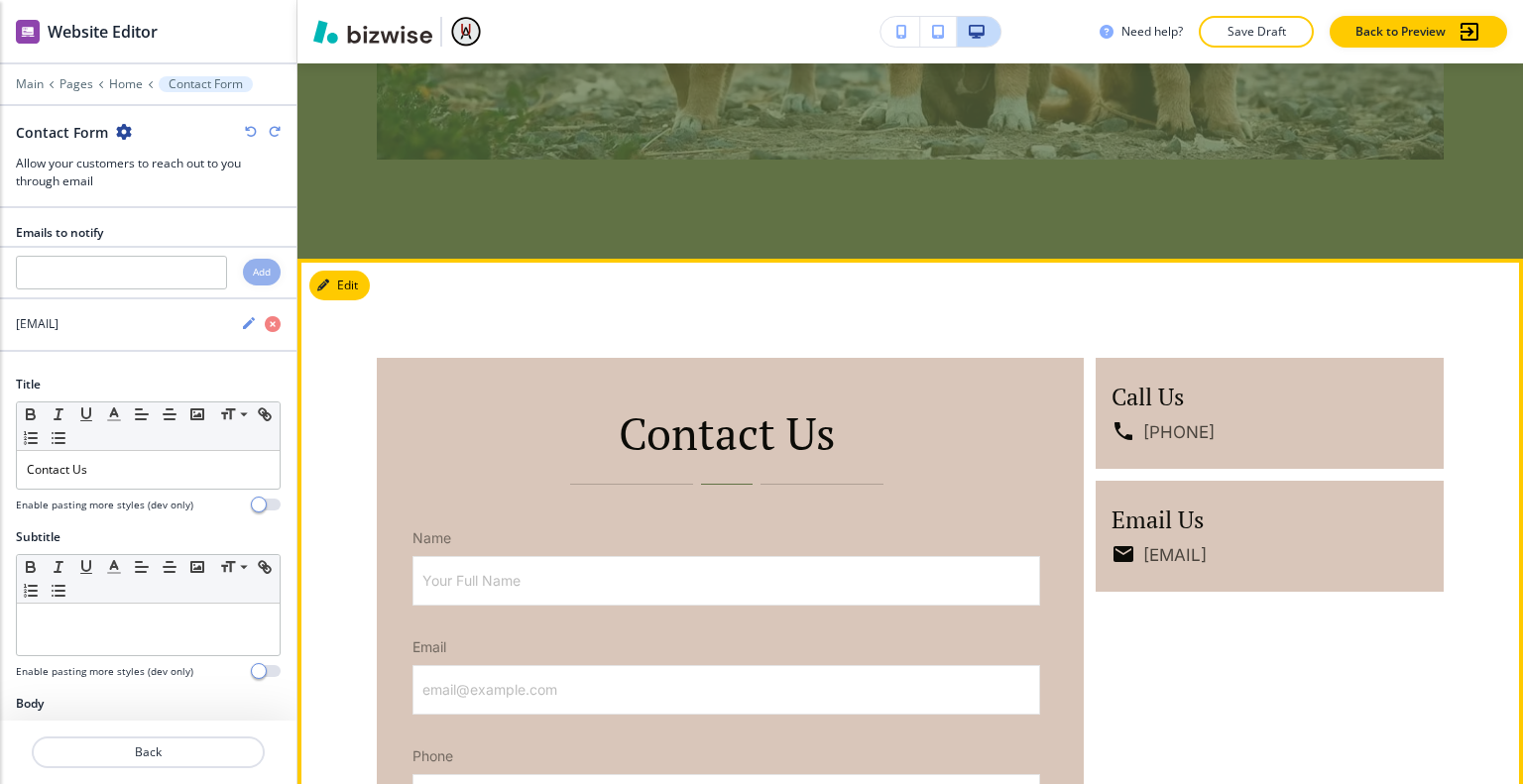 scroll, scrollTop: 4990, scrollLeft: 0, axis: vertical 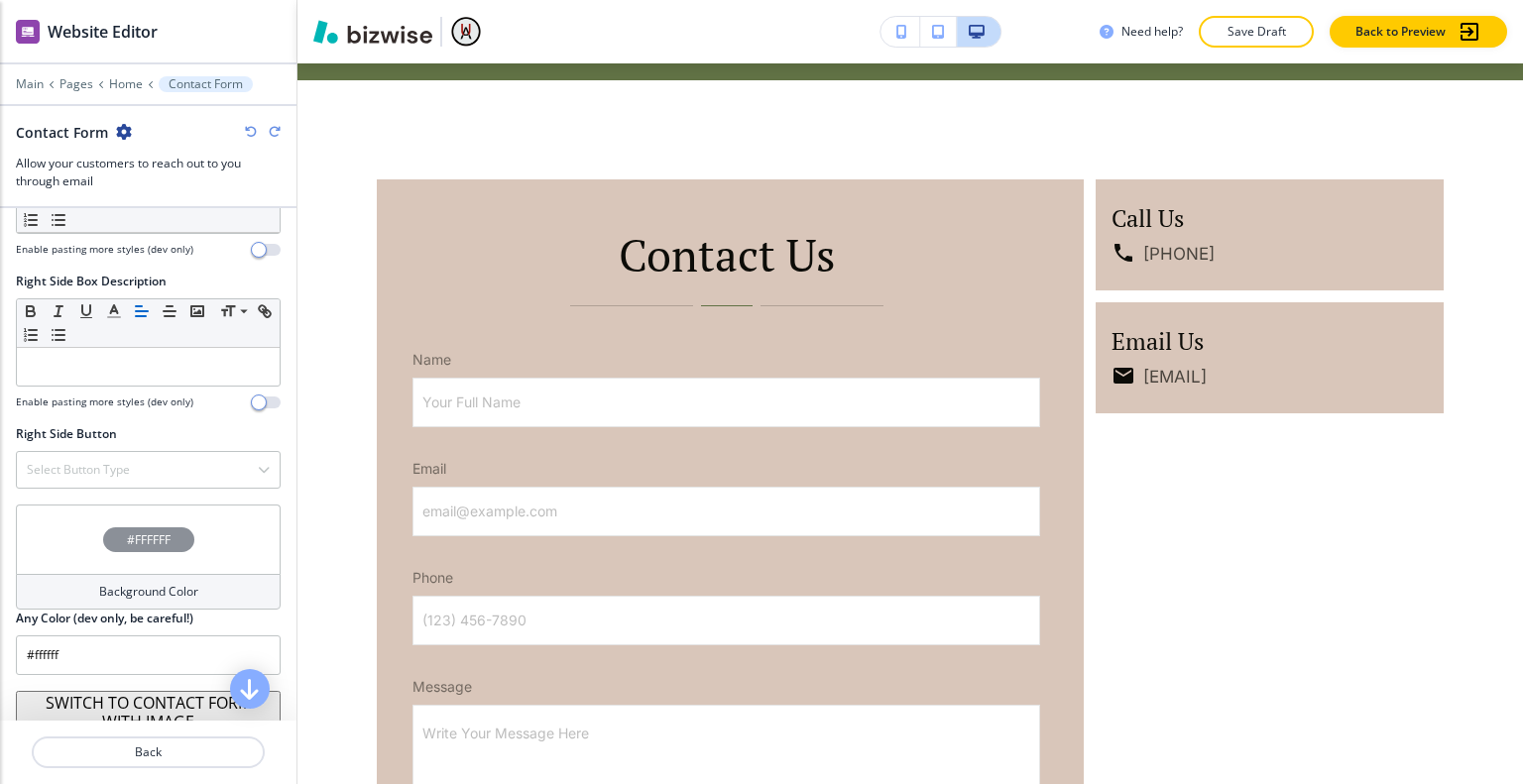 click on "SWITCH TO CONTACT FORM WITH IMAGE" at bounding box center (148, 707) 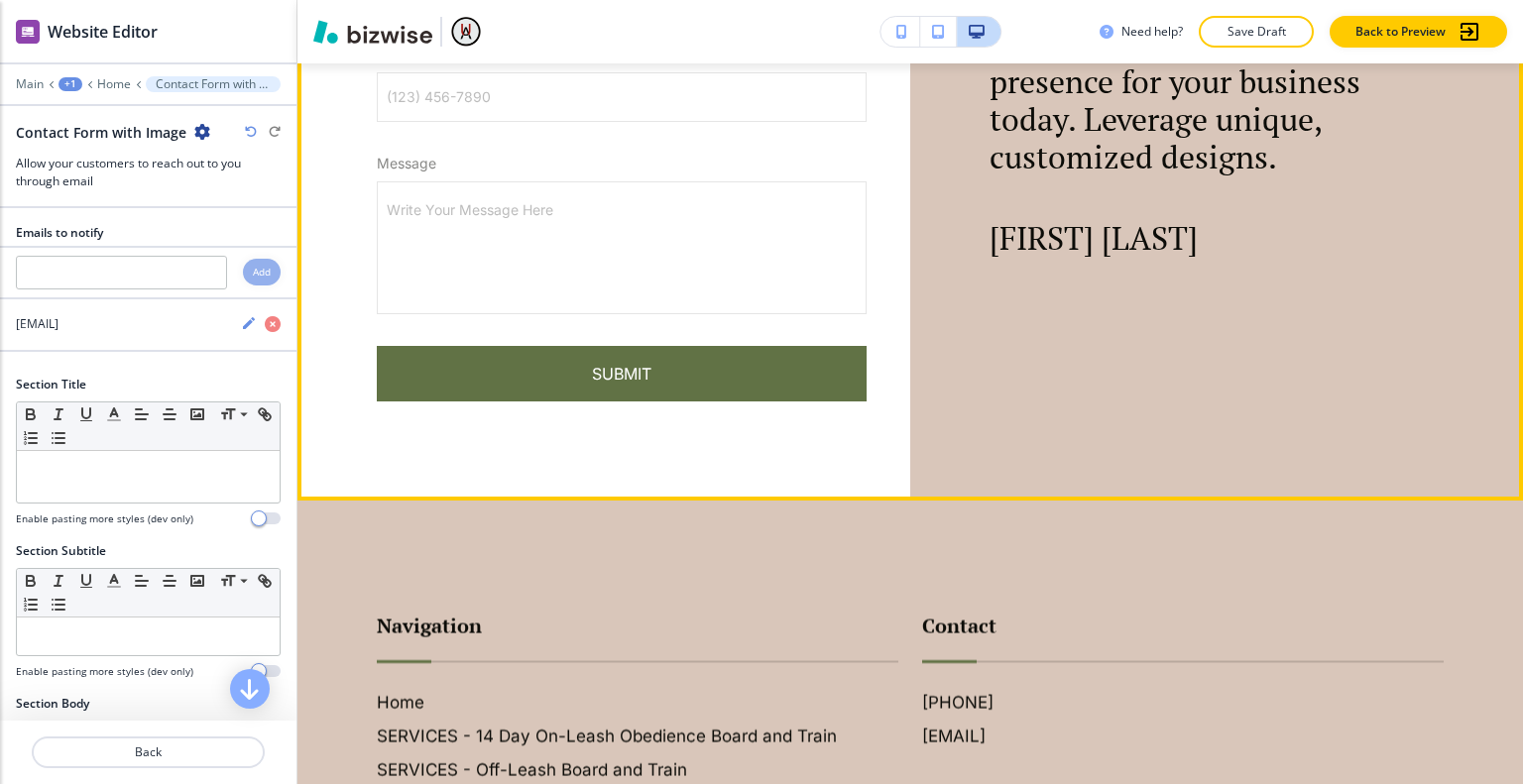 scroll, scrollTop: 4990, scrollLeft: 0, axis: vertical 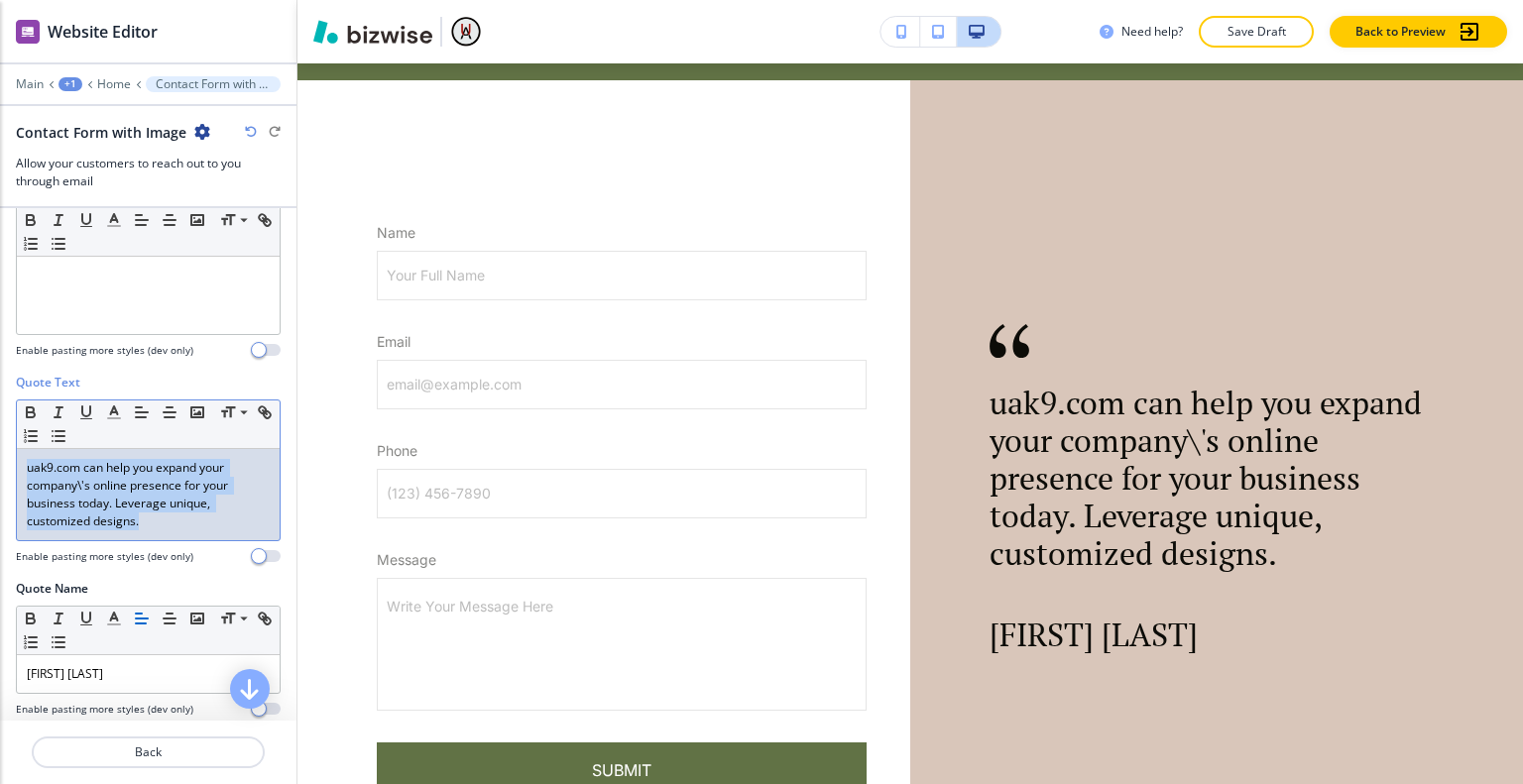 drag, startPoint x: 188, startPoint y: 530, endPoint x: 2, endPoint y: 456, distance: 200.18 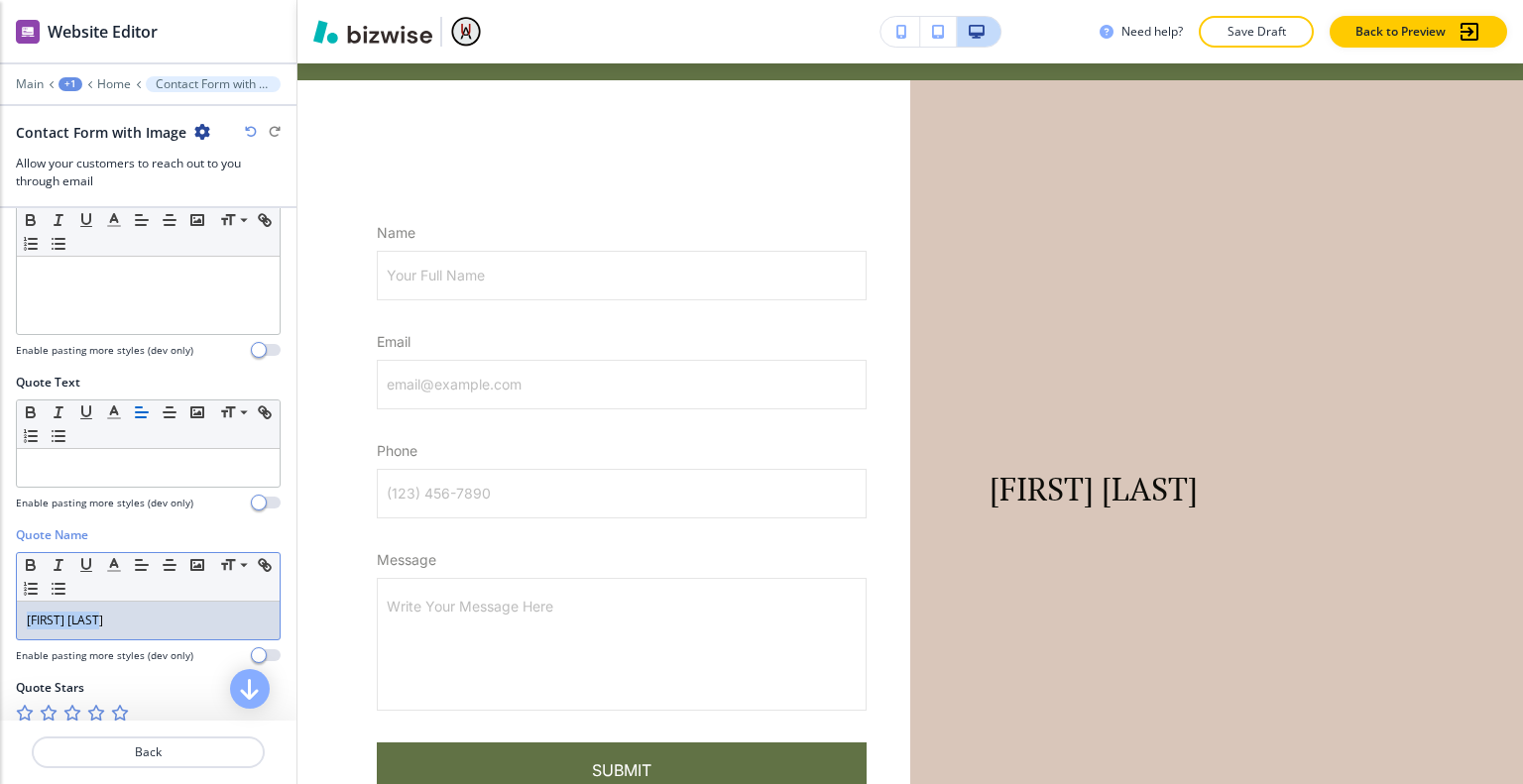 drag, startPoint x: 145, startPoint y: 607, endPoint x: 0, endPoint y: 594, distance: 145.58159 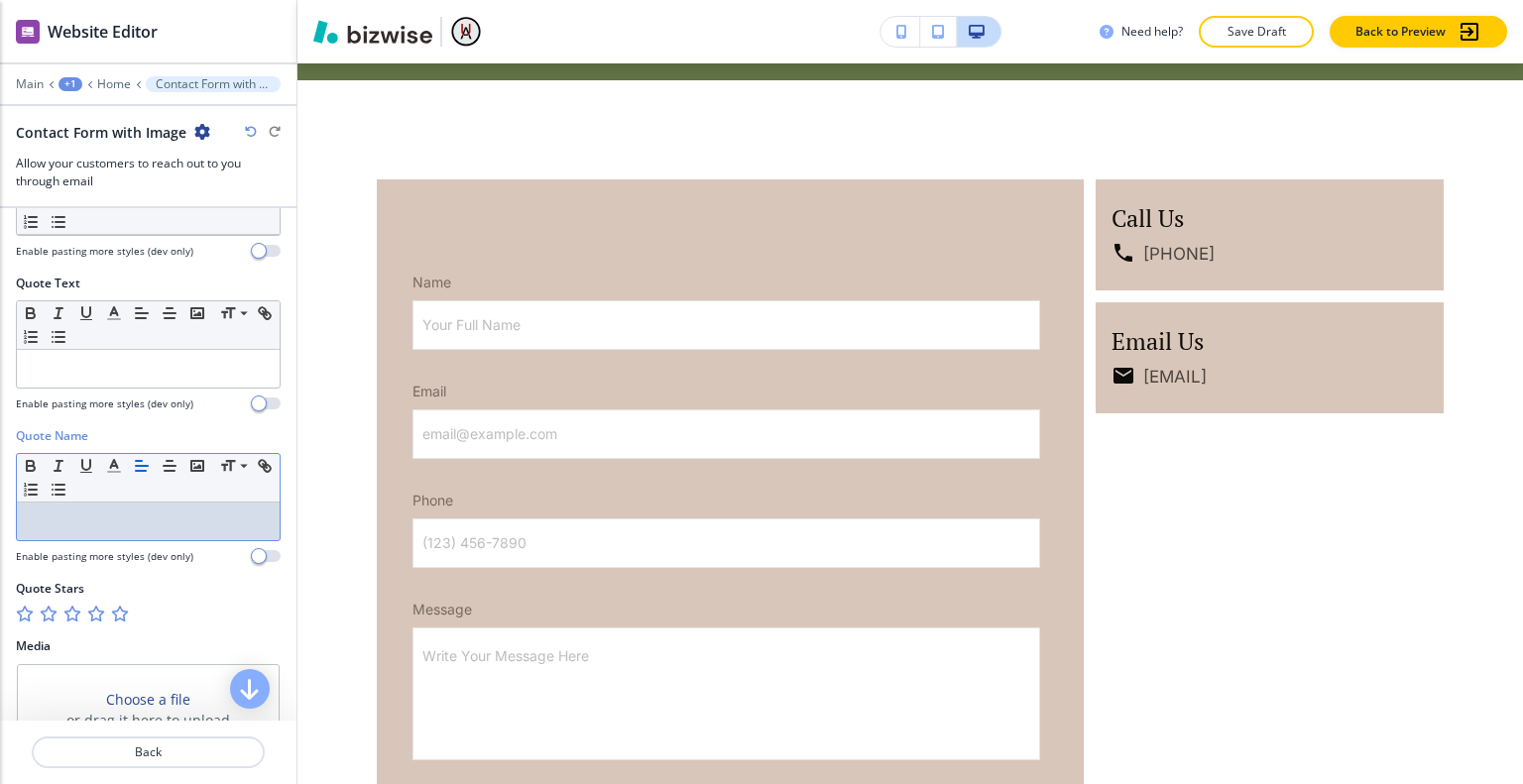 scroll, scrollTop: 991, scrollLeft: 0, axis: vertical 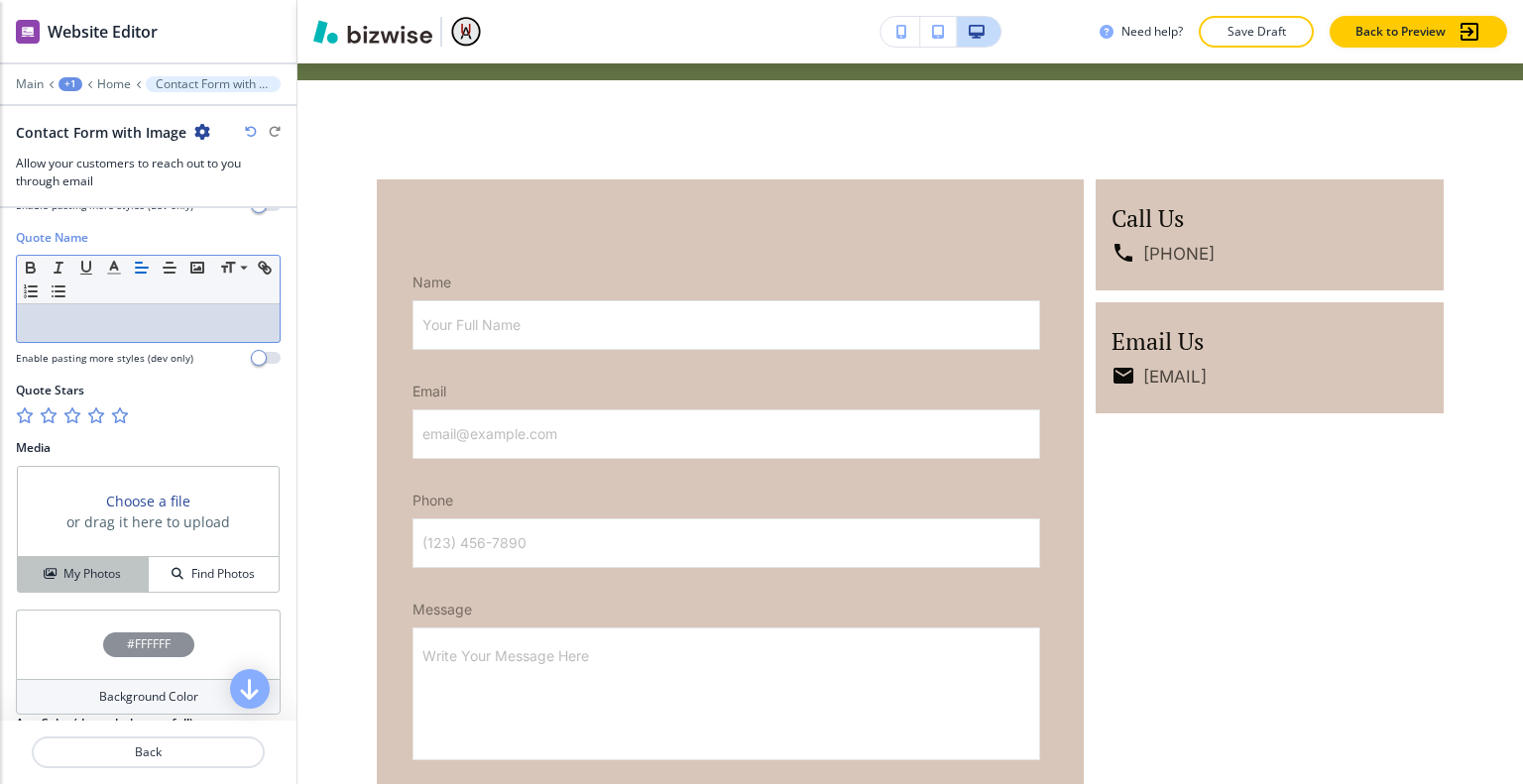 click on "My Photos" at bounding box center (83, 574) 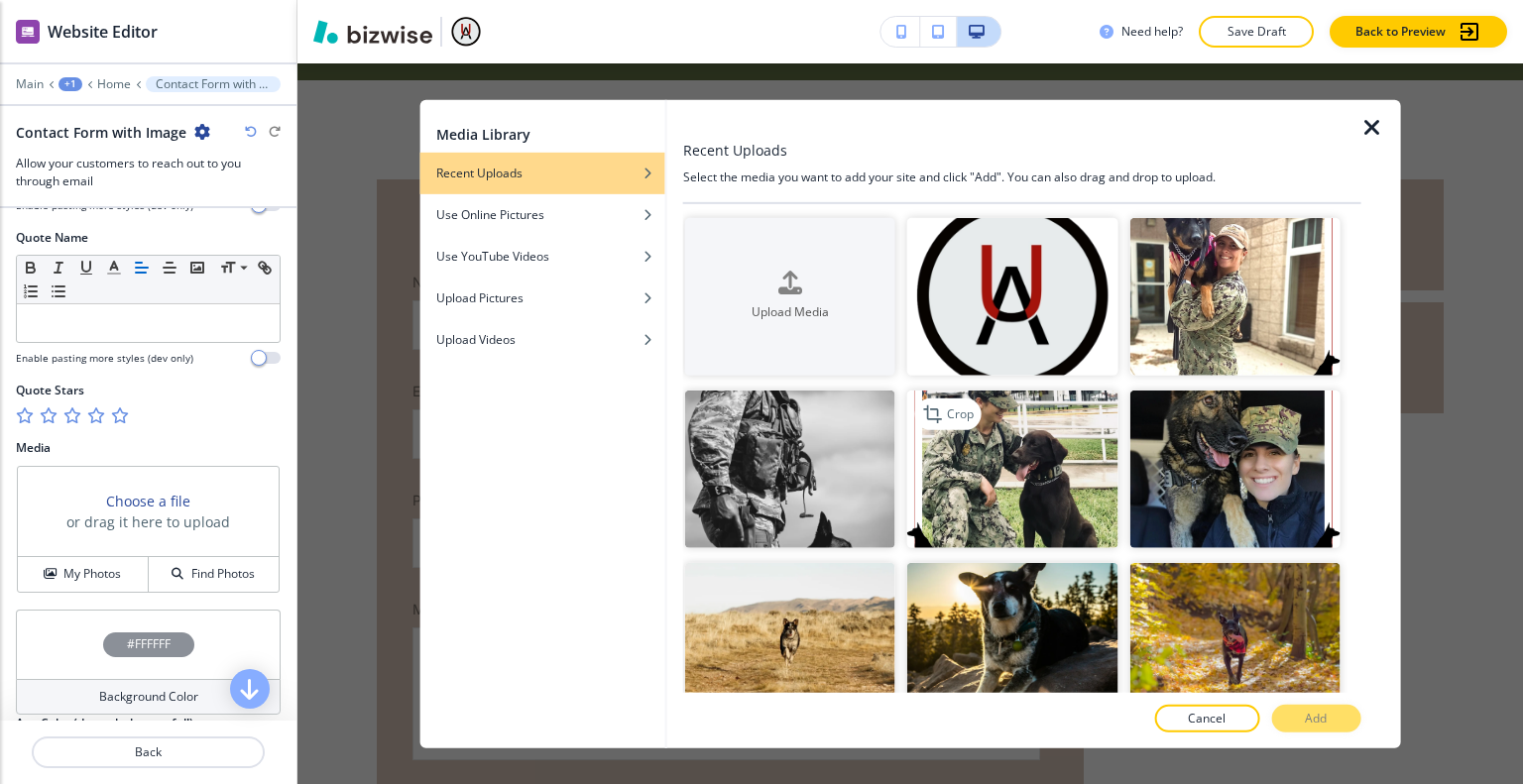 click at bounding box center (1012, 469) 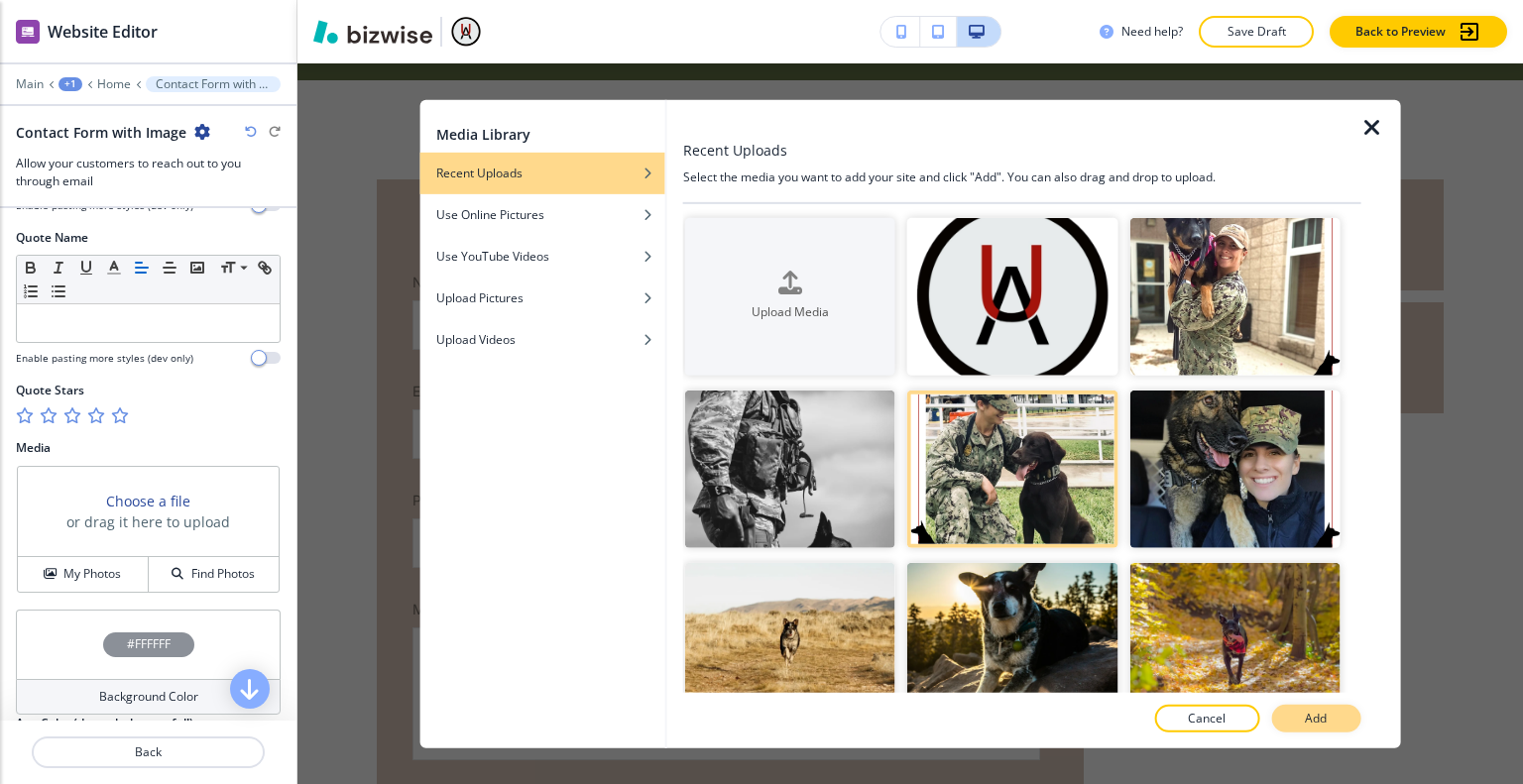 click on "Add" at bounding box center [1316, 719] 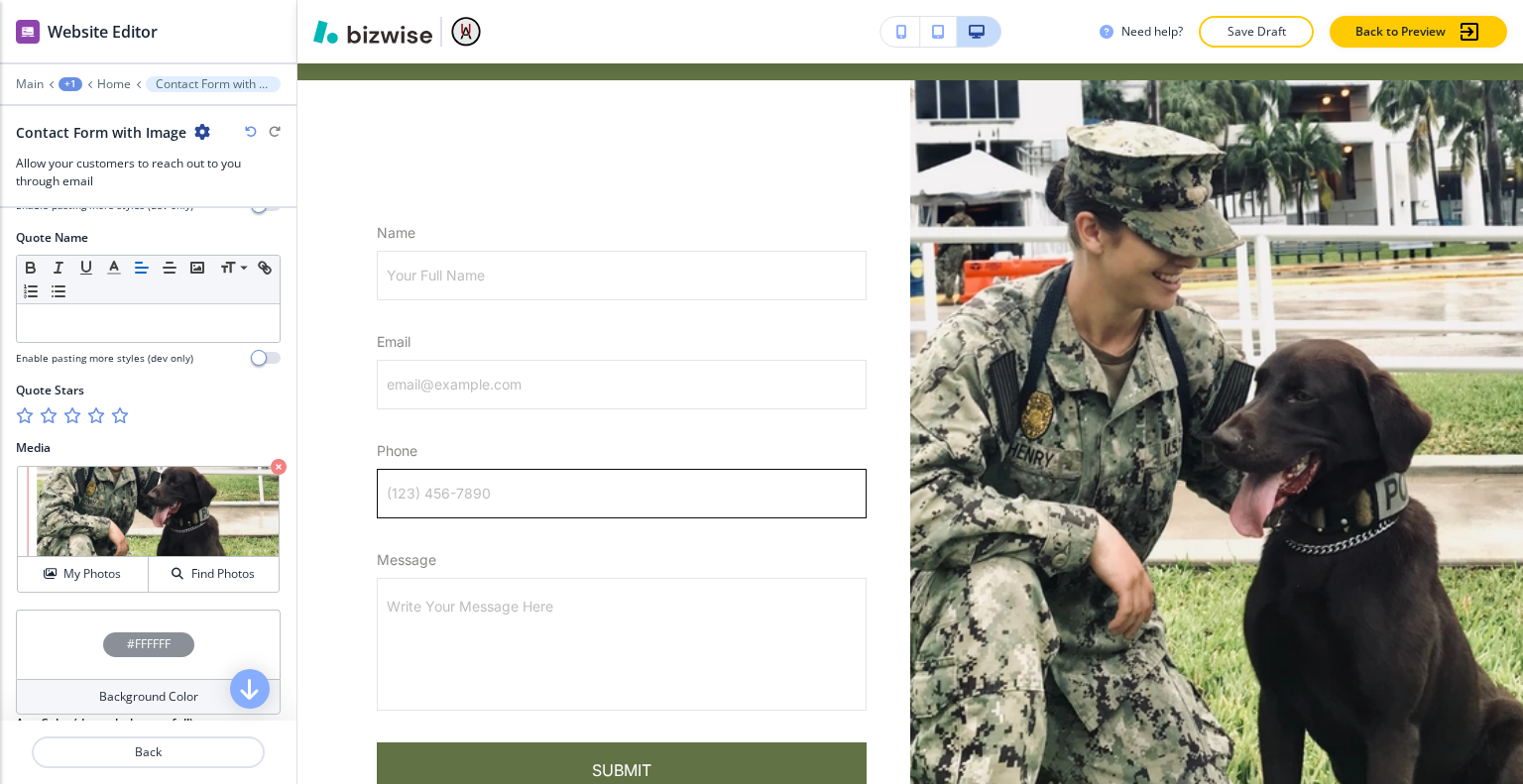 scroll, scrollTop: 4792, scrollLeft: 0, axis: vertical 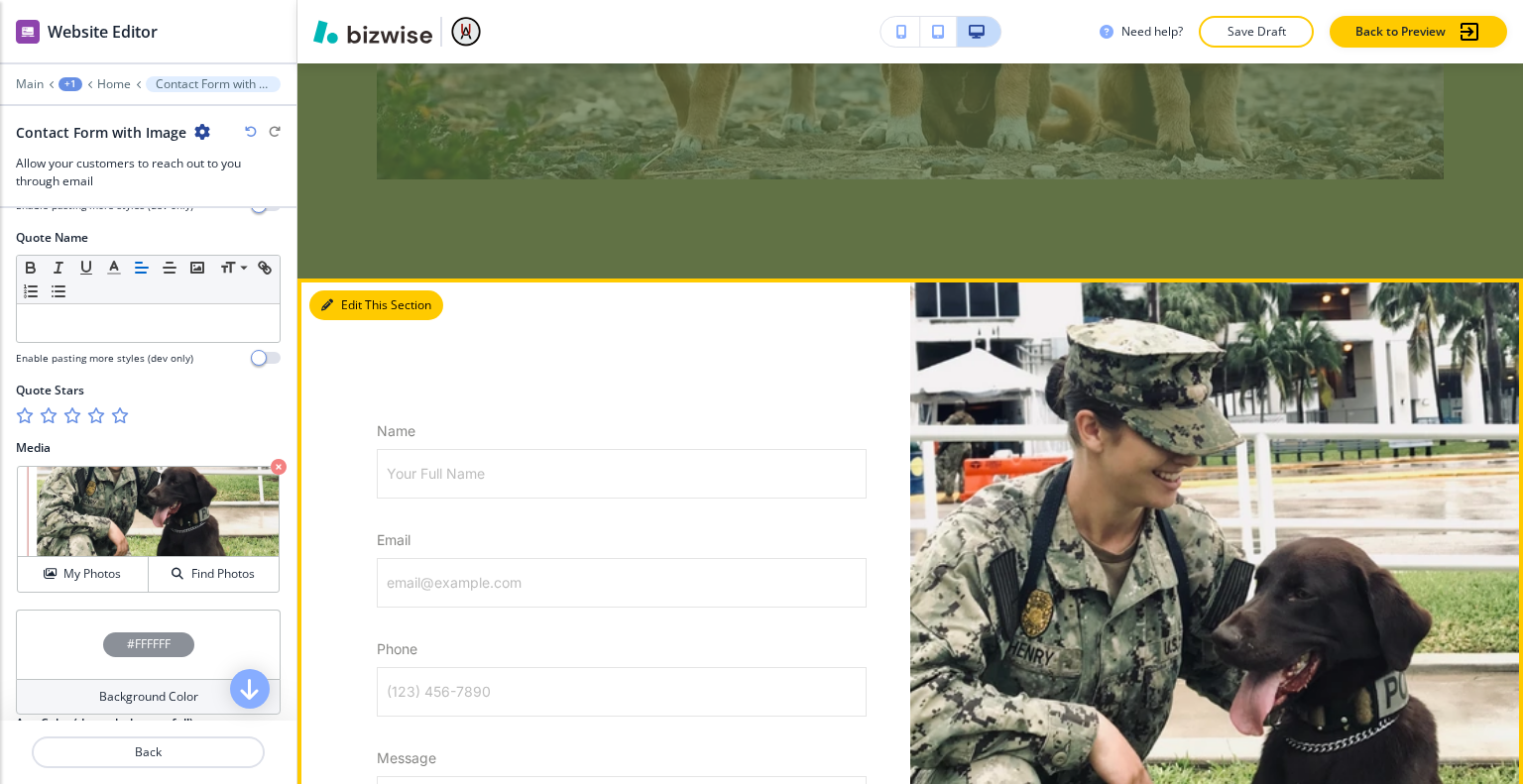 click on "Edit This Section" at bounding box center (376, 305) 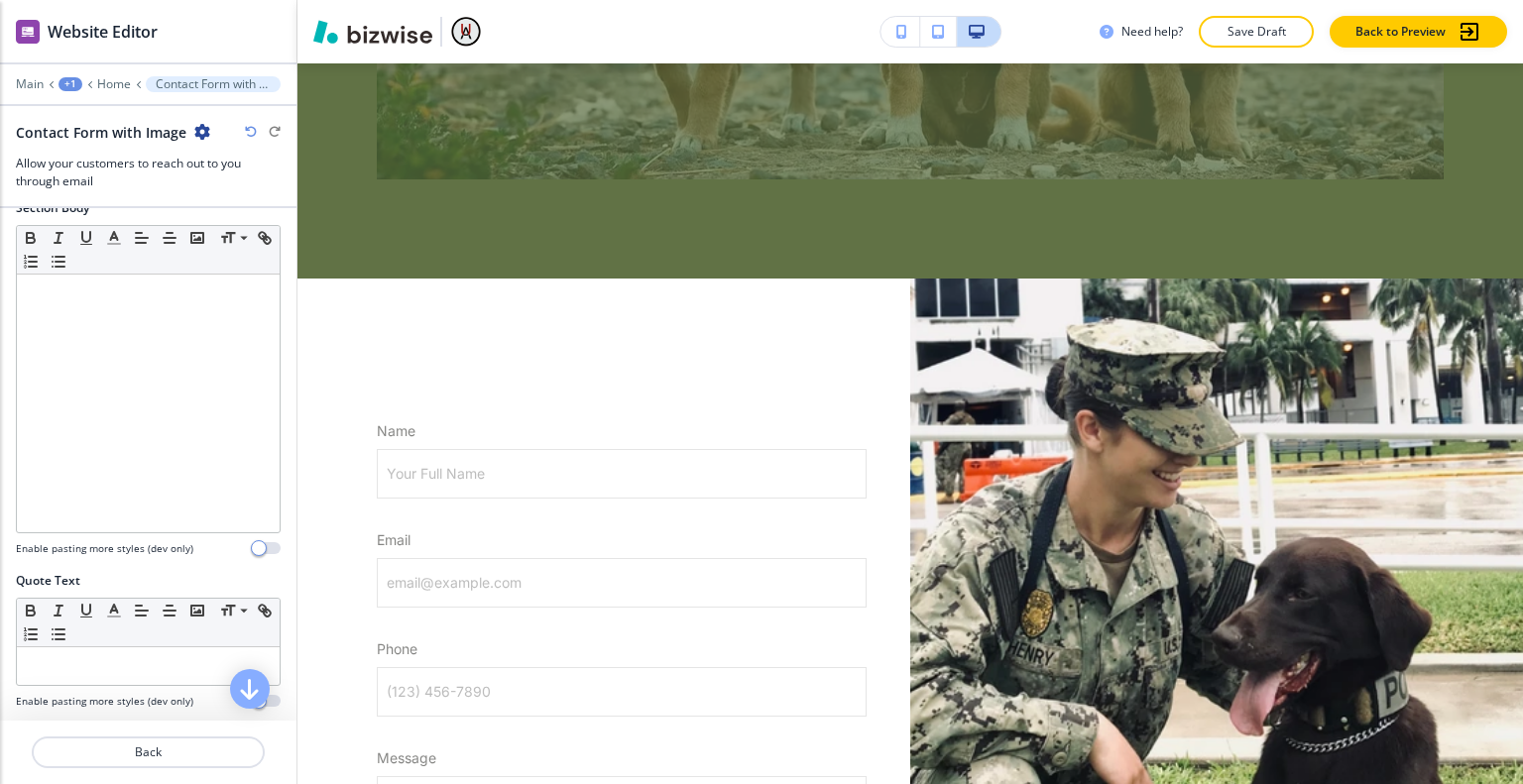 scroll, scrollTop: 0, scrollLeft: 0, axis: both 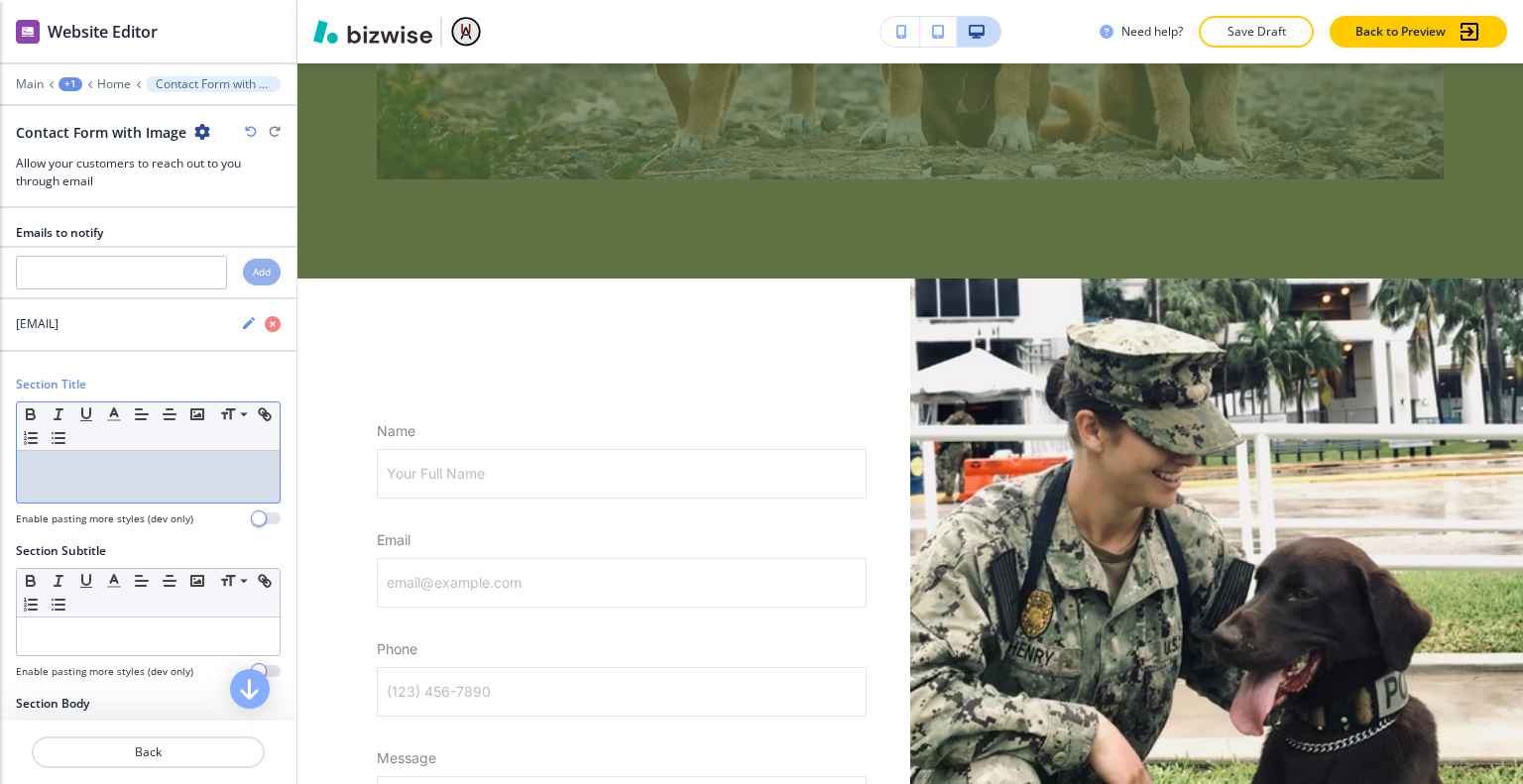click at bounding box center [148, 477] 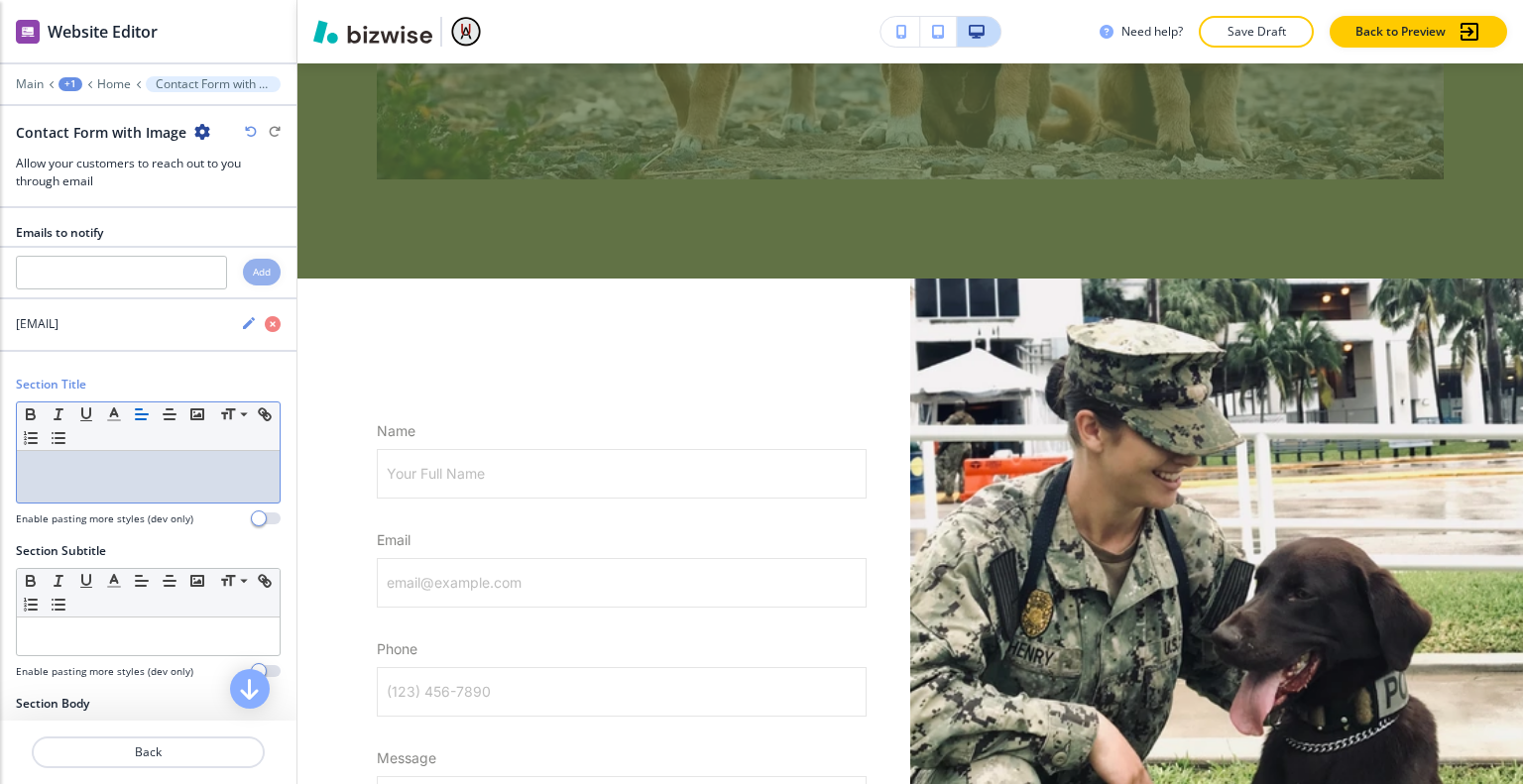 type 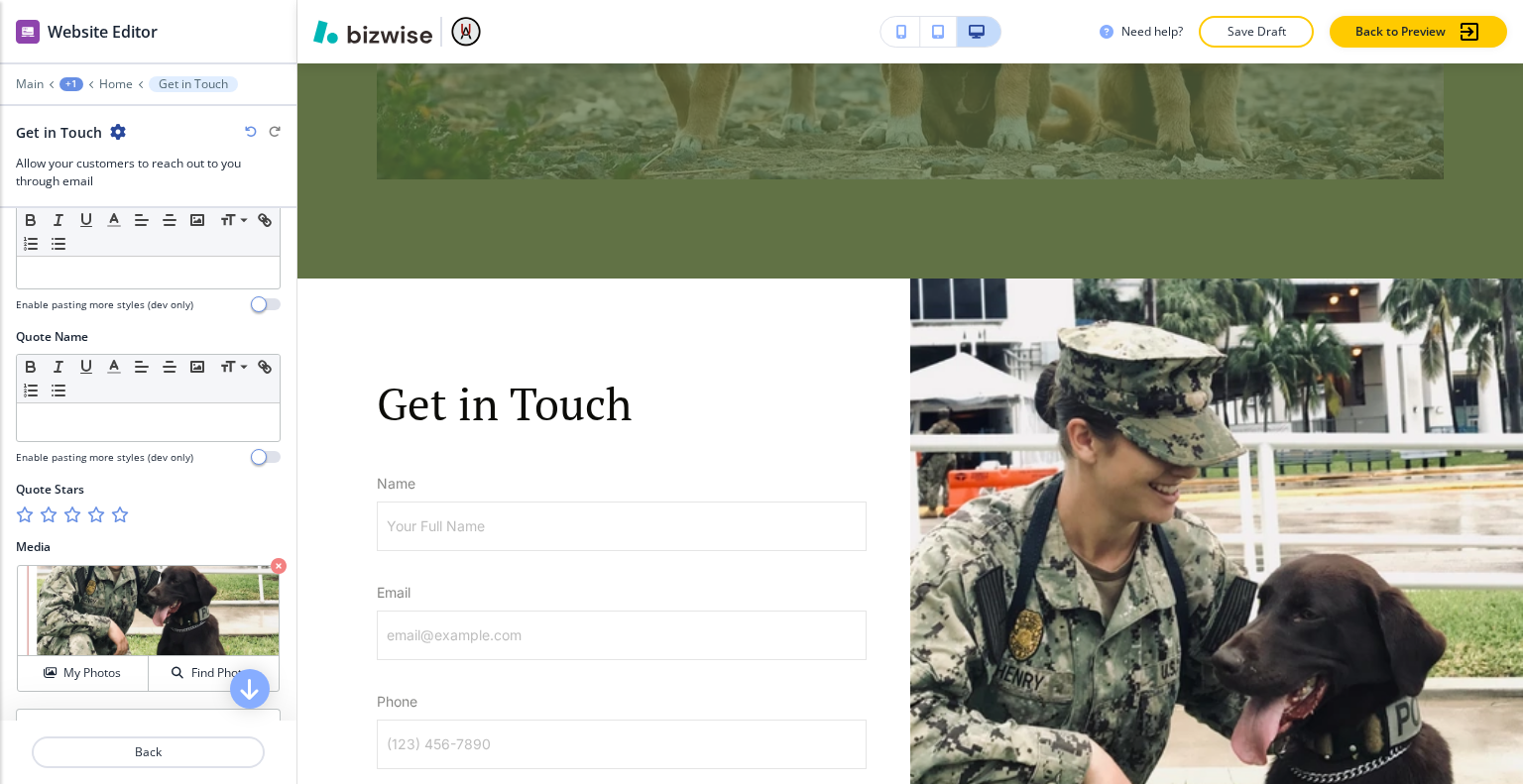 scroll, scrollTop: 1099, scrollLeft: 0, axis: vertical 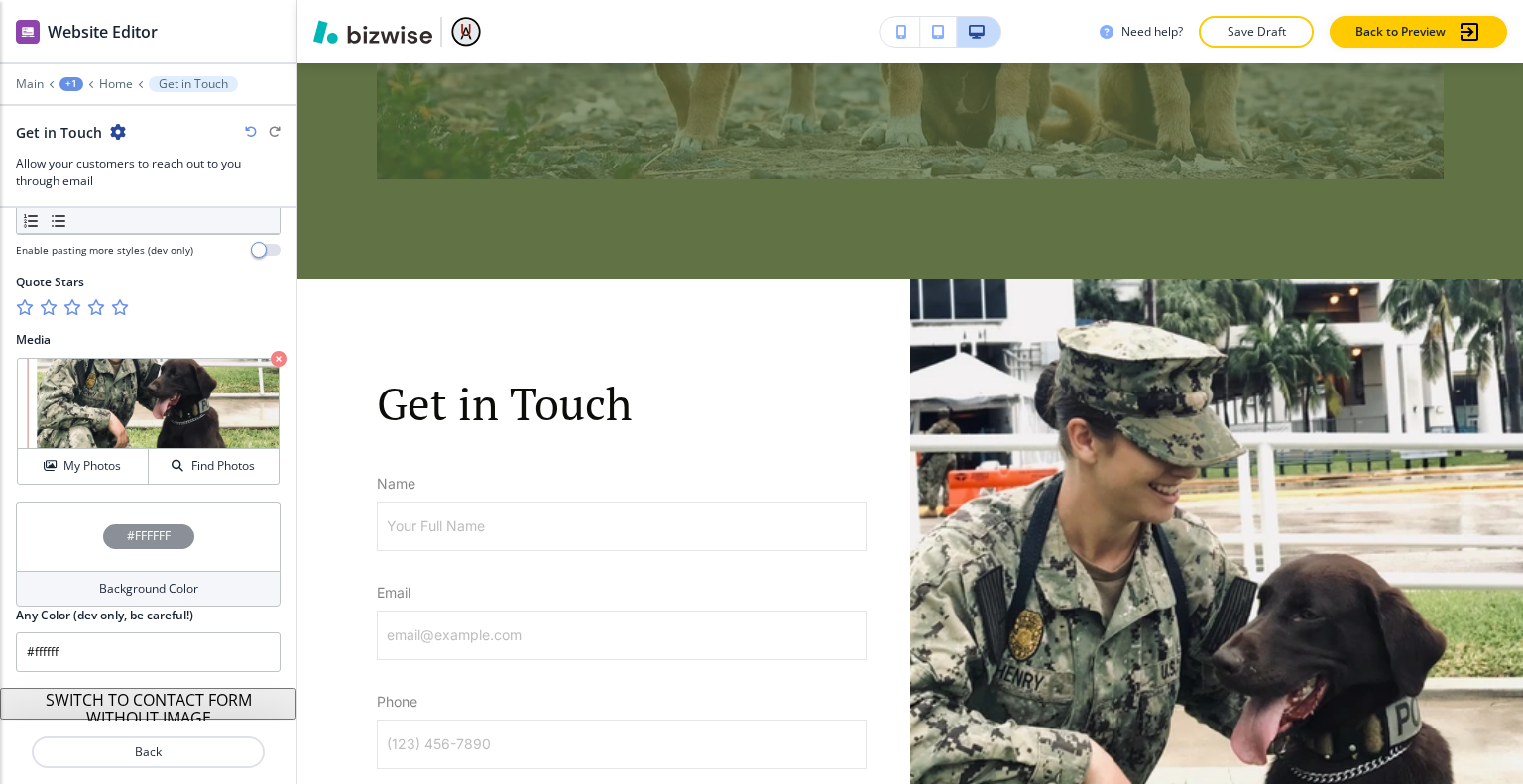 click on "#FFFFFF" at bounding box center [148, 536] 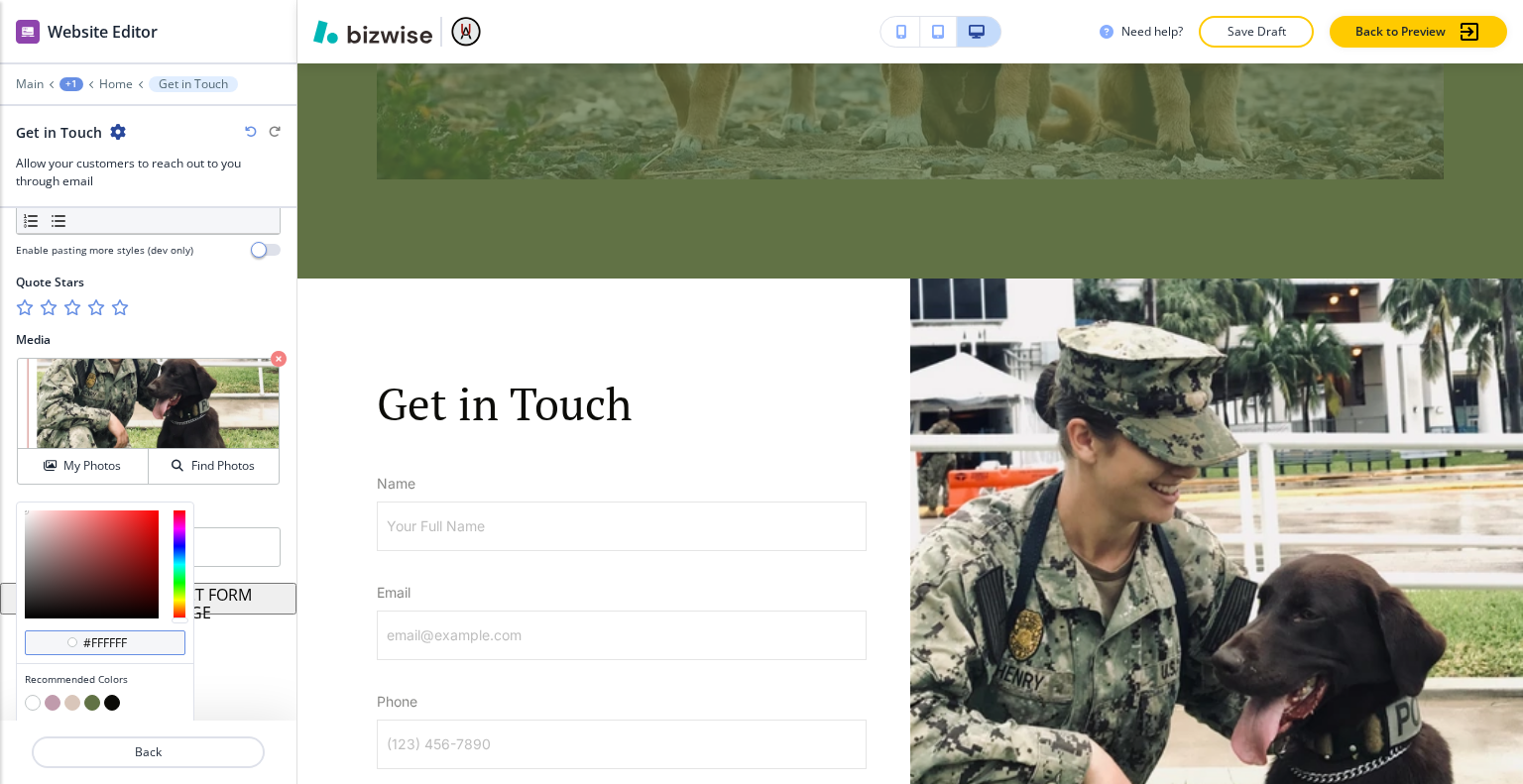 scroll, scrollTop: 1154, scrollLeft: 0, axis: vertical 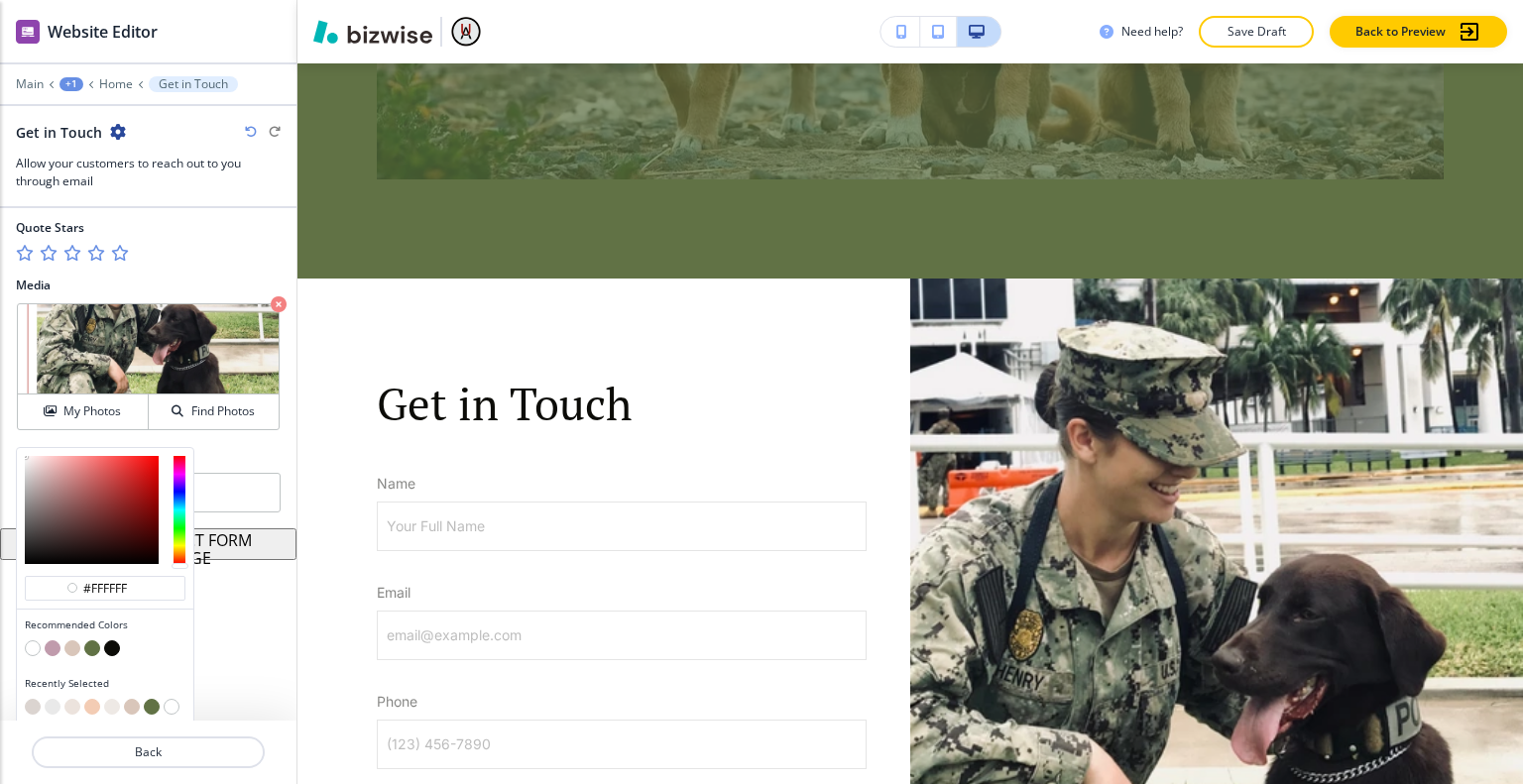 click at bounding box center (72, 648) 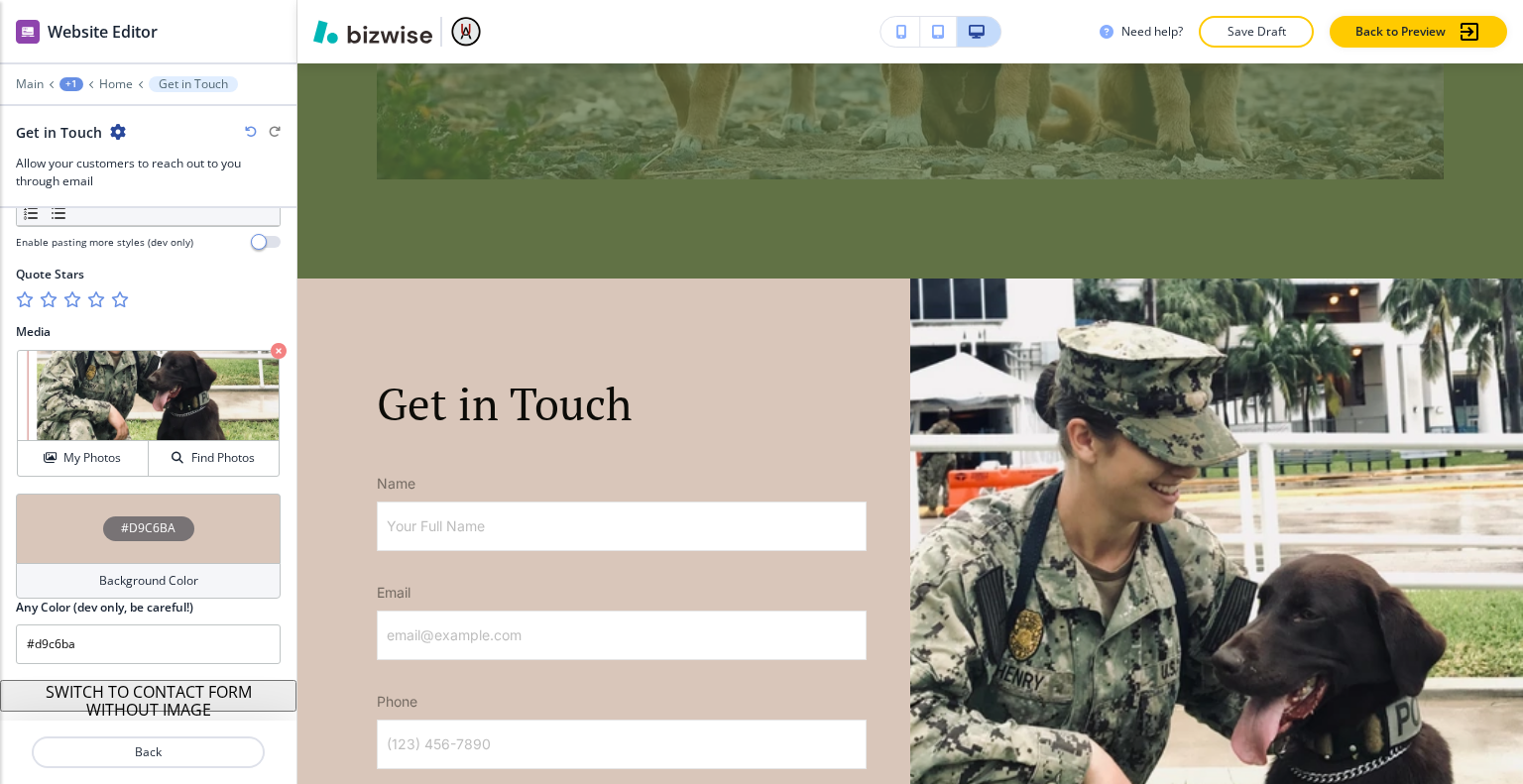scroll, scrollTop: 1099, scrollLeft: 0, axis: vertical 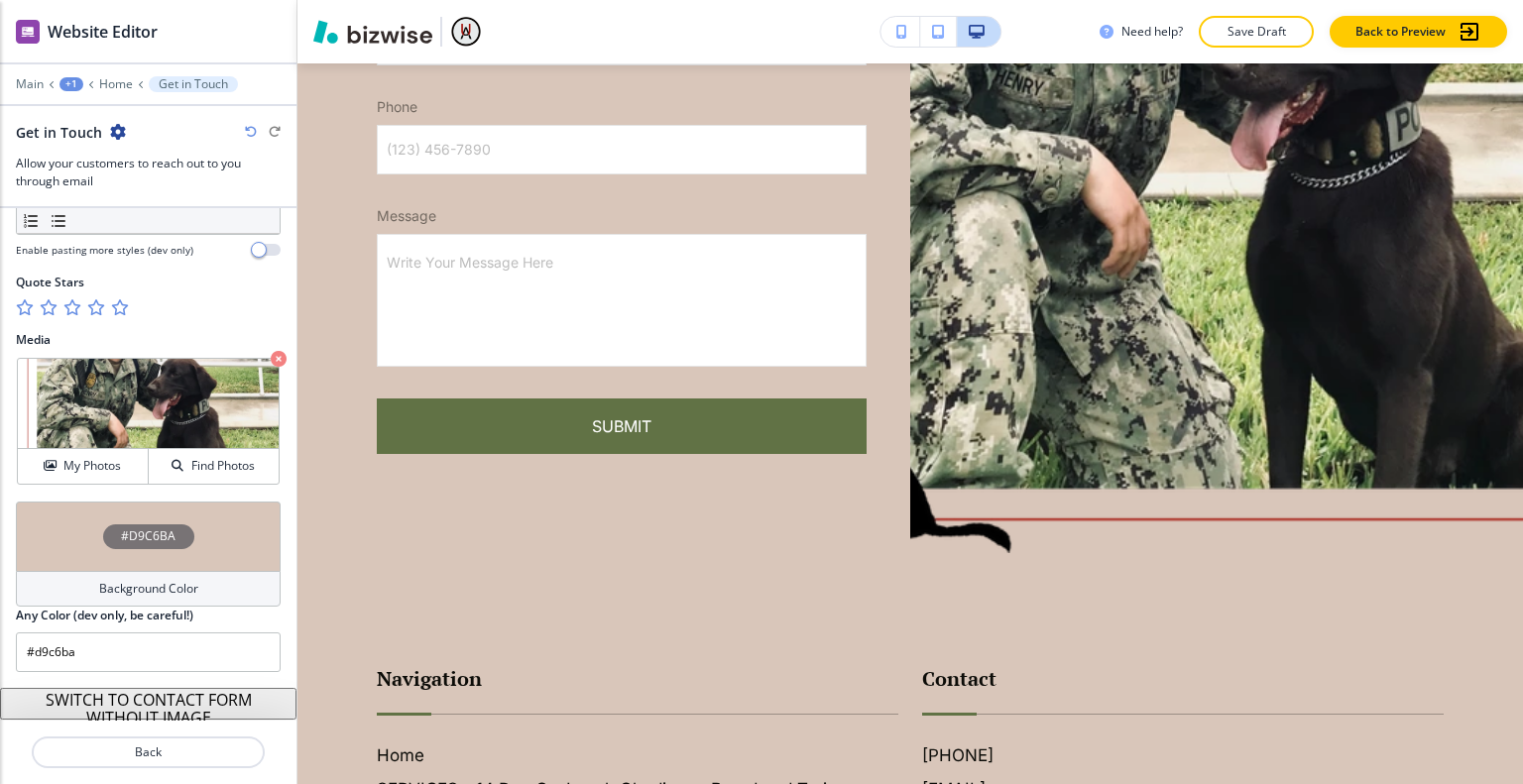 click on "#D9C6BA" at bounding box center [148, 536] 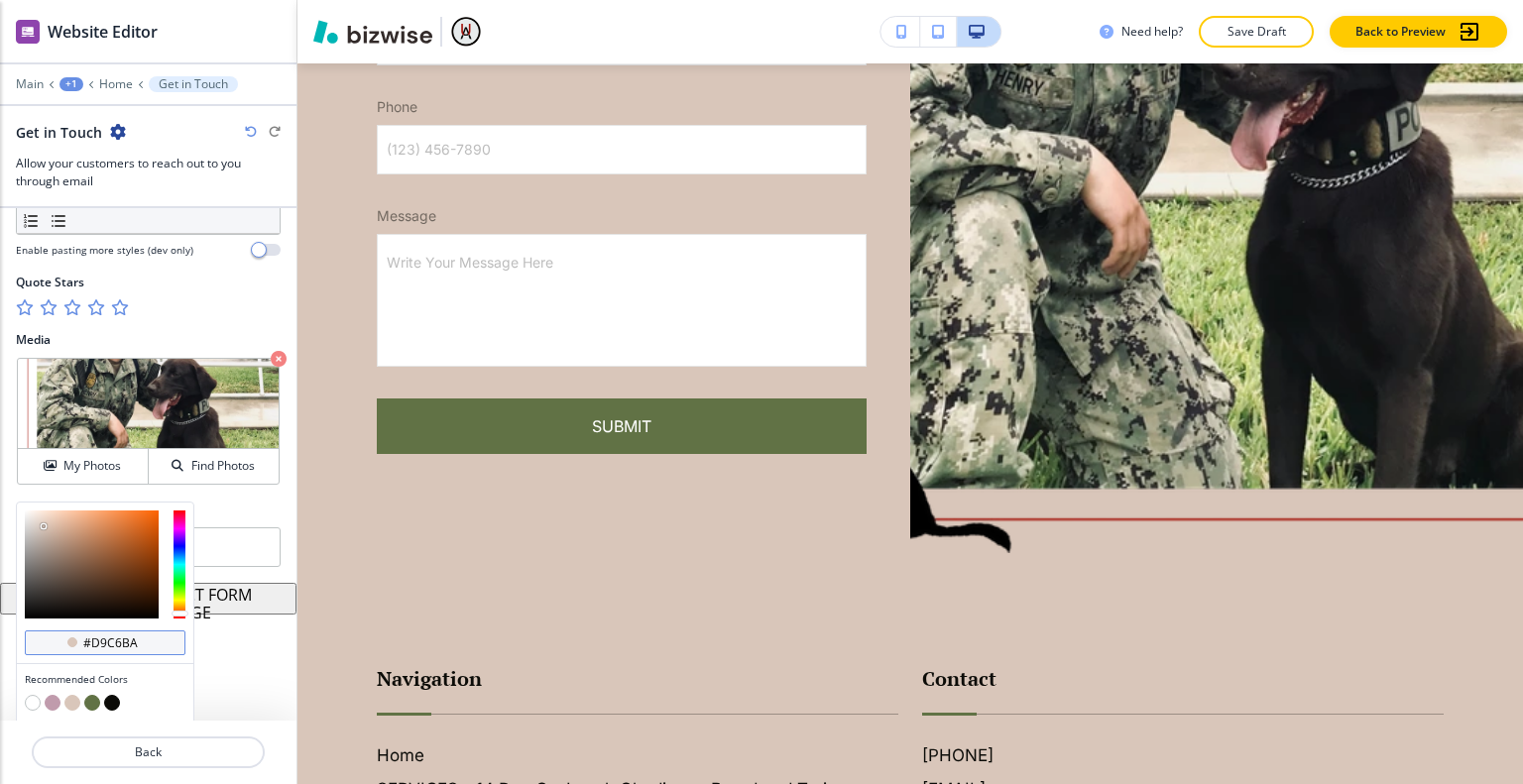 scroll, scrollTop: 1154, scrollLeft: 0, axis: vertical 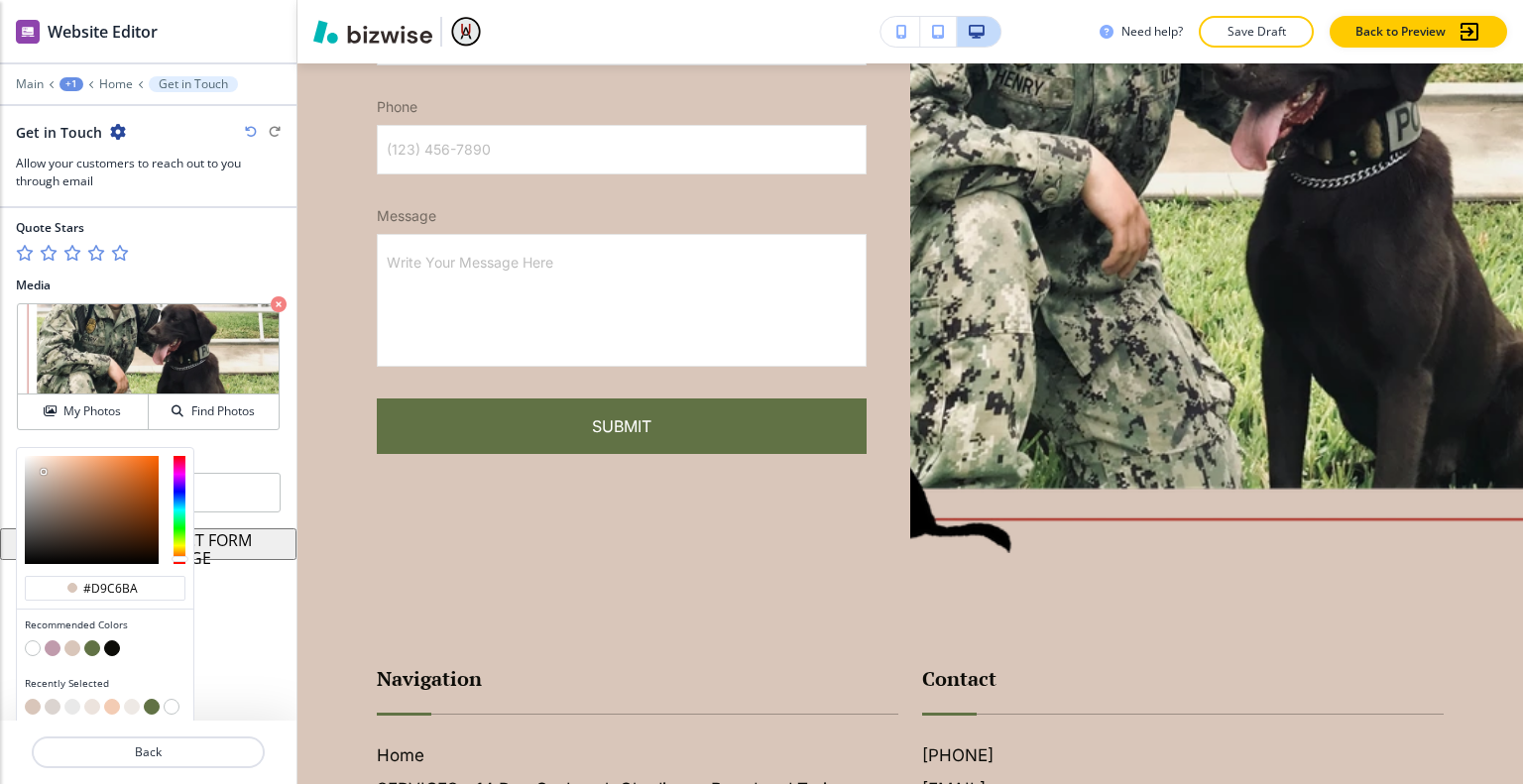 click at bounding box center (92, 648) 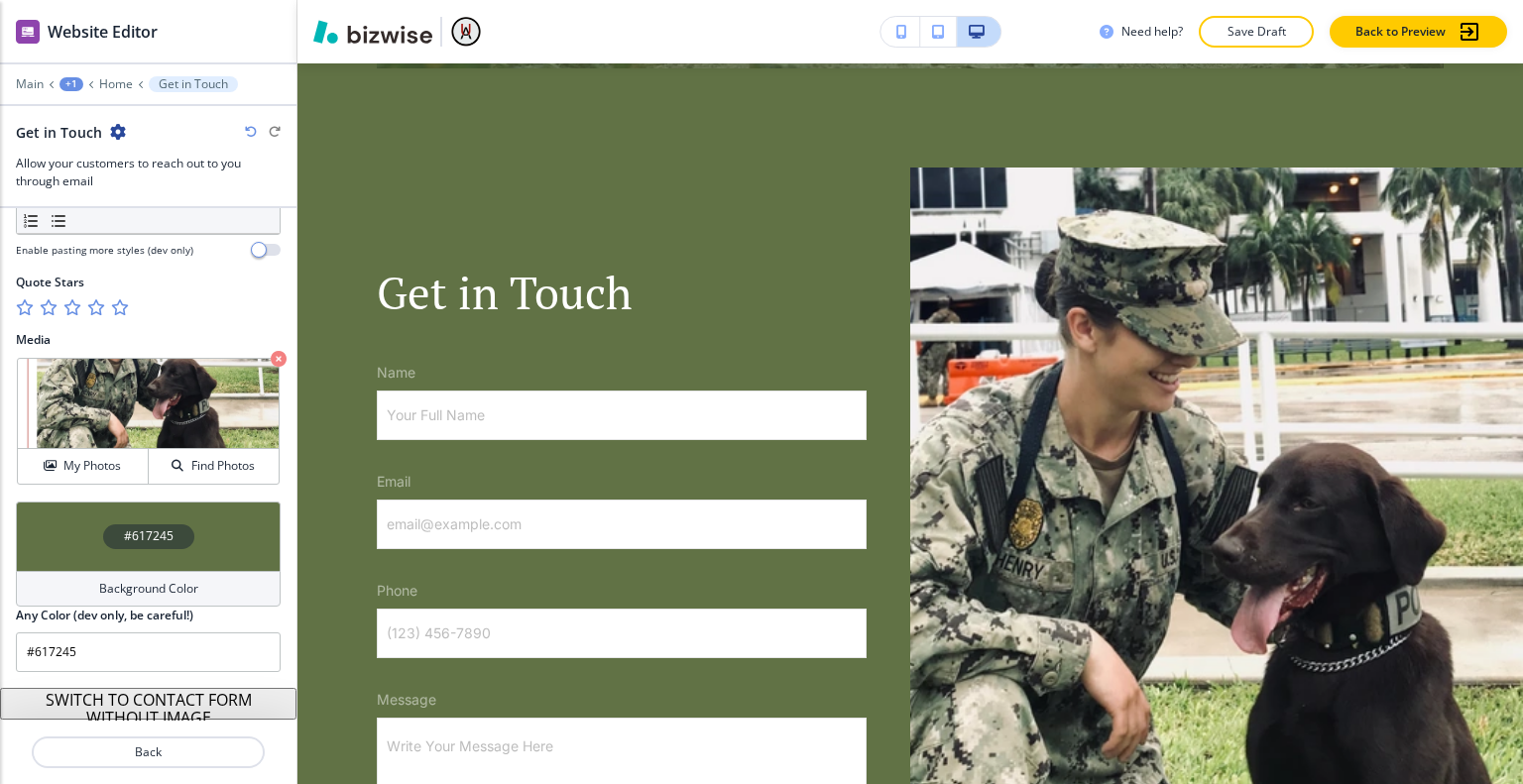 scroll, scrollTop: 4683, scrollLeft: 0, axis: vertical 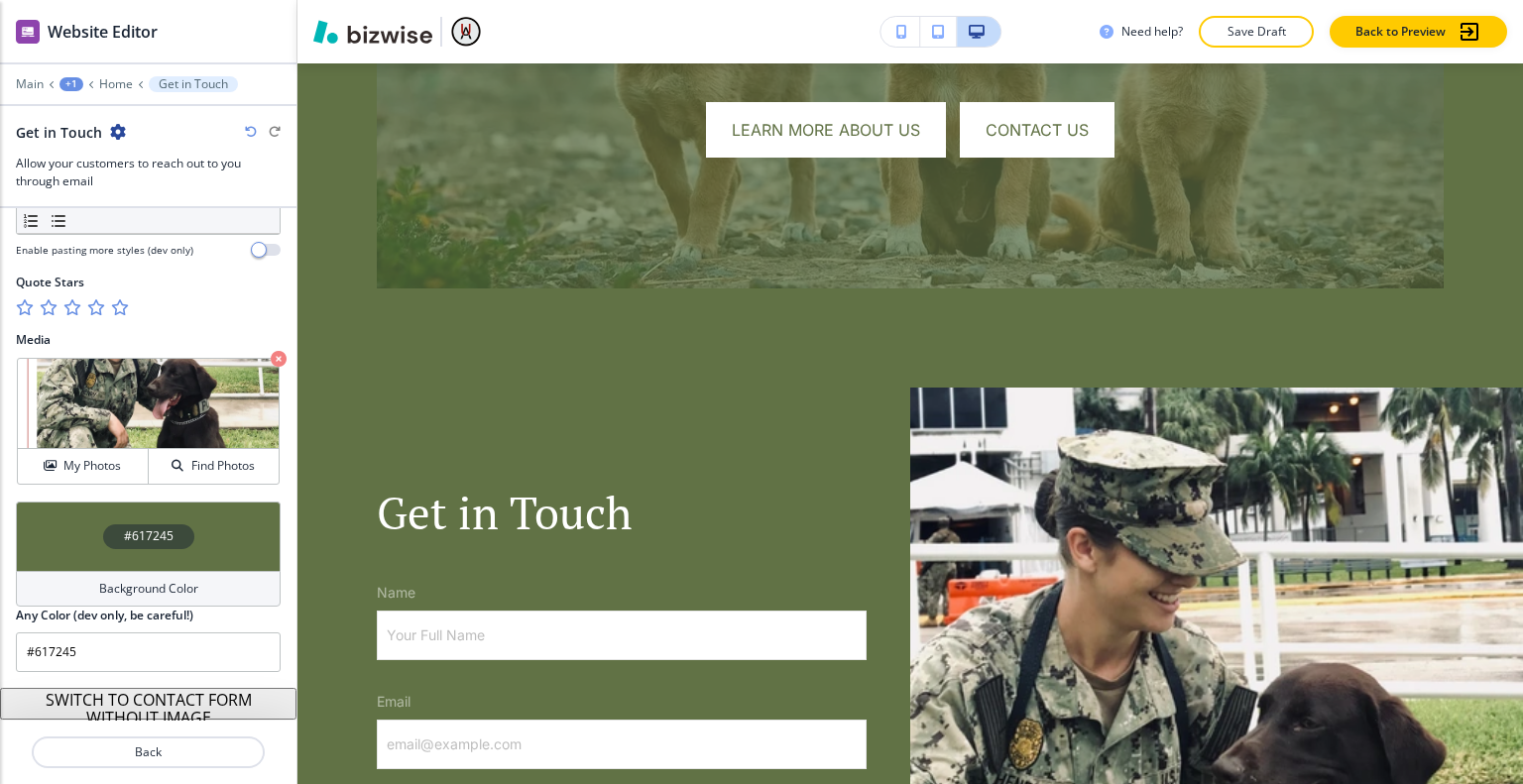 click on "#617245" at bounding box center (148, 536) 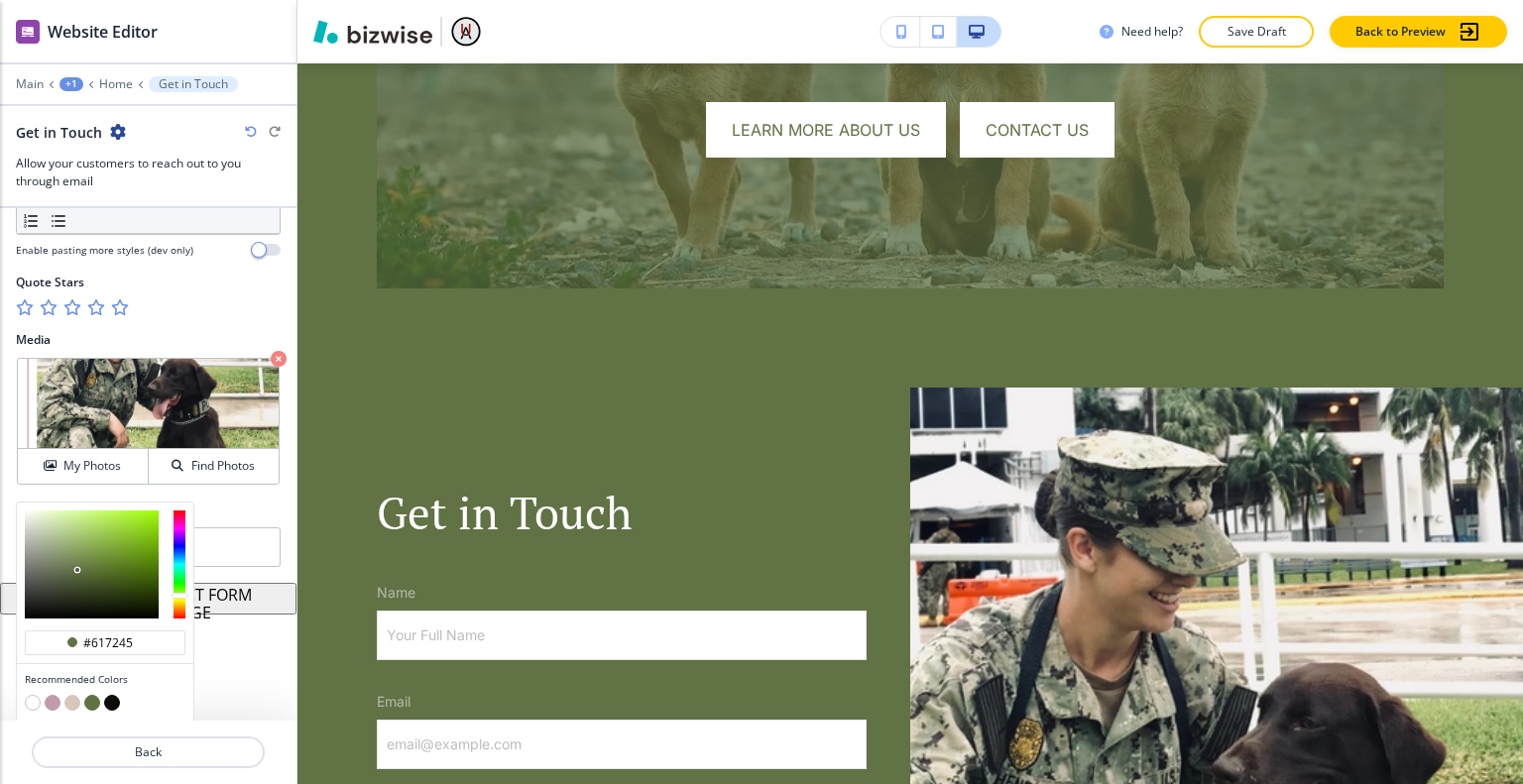 scroll, scrollTop: 1154, scrollLeft: 0, axis: vertical 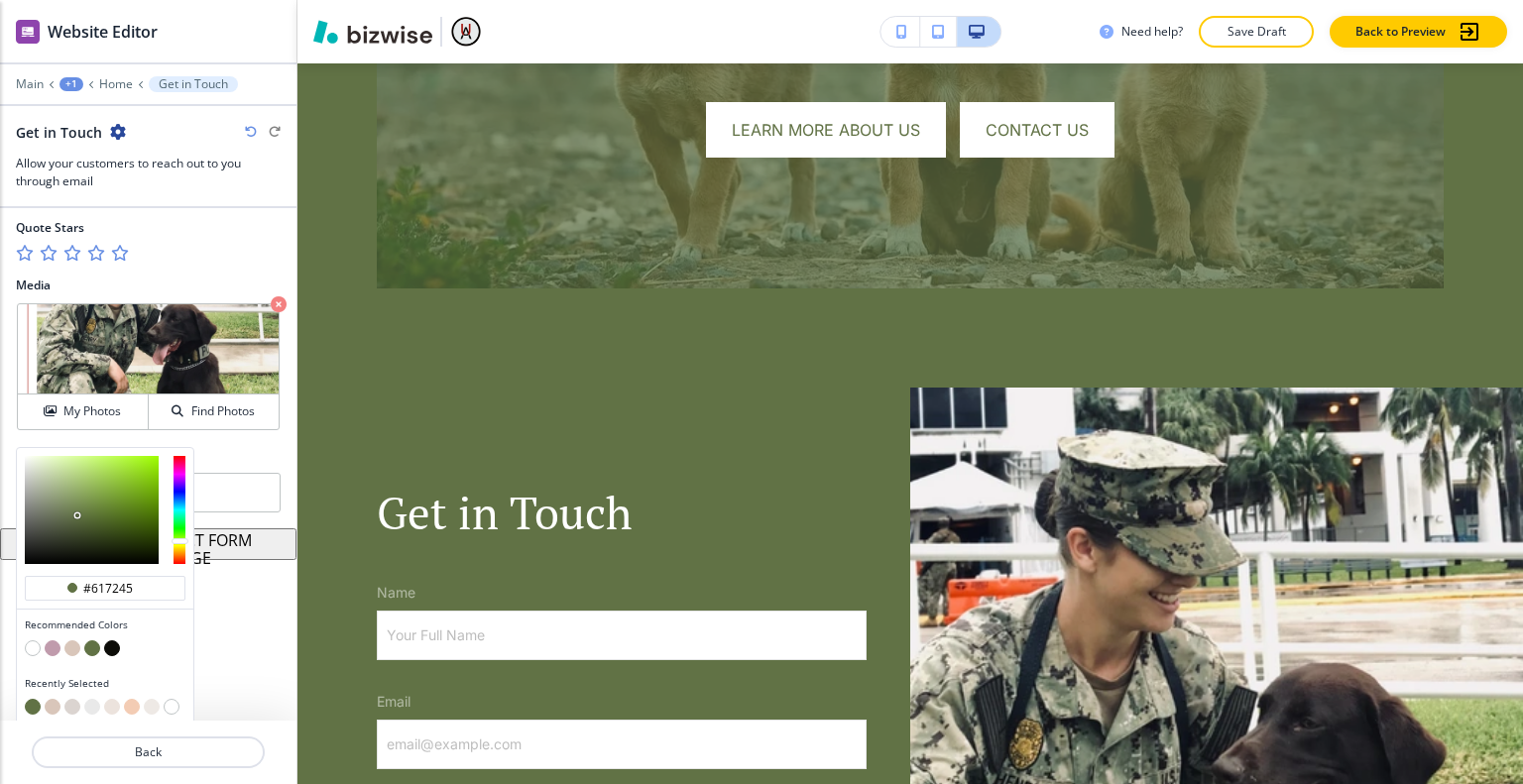 click at bounding box center (53, 648) 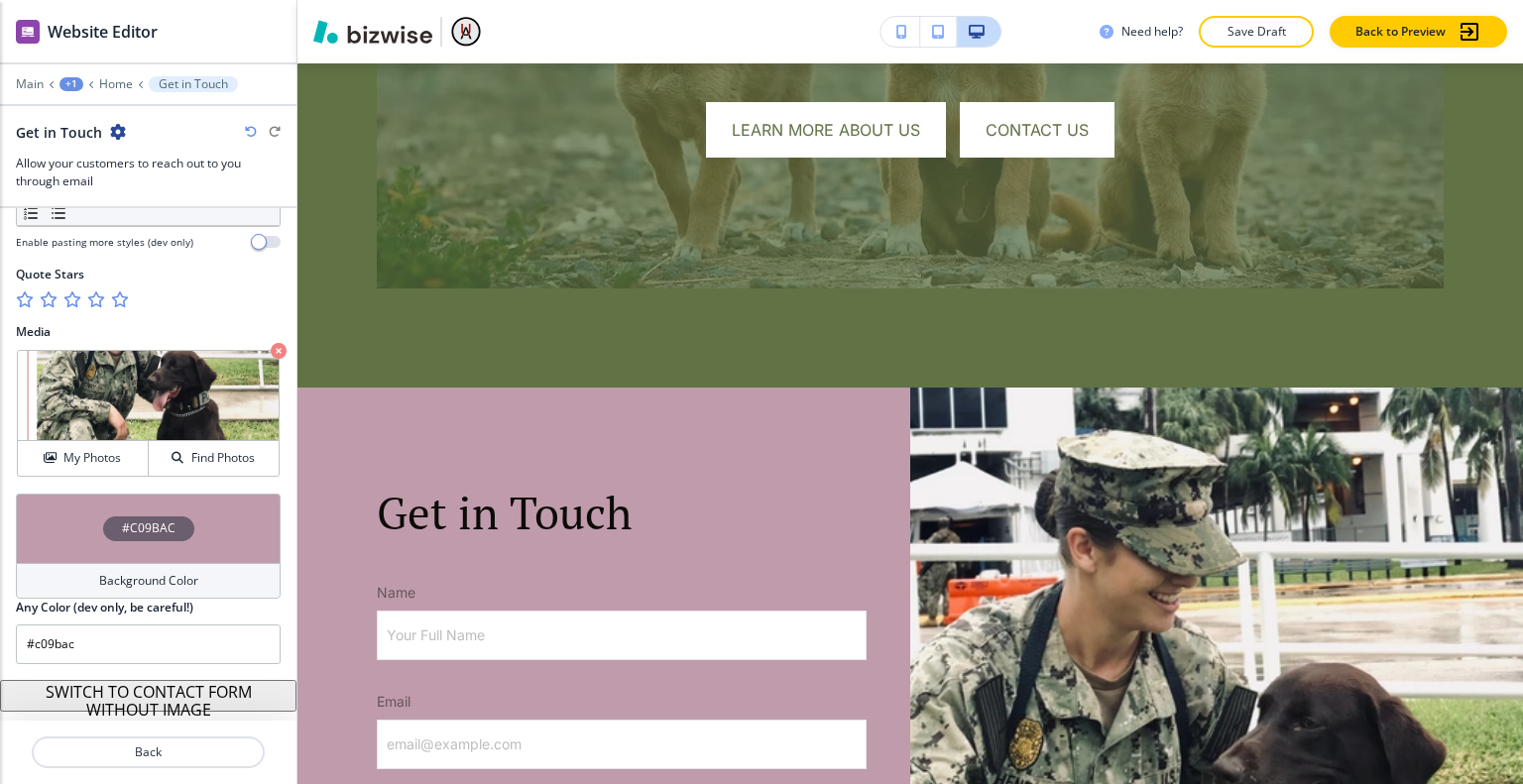 scroll, scrollTop: 1099, scrollLeft: 0, axis: vertical 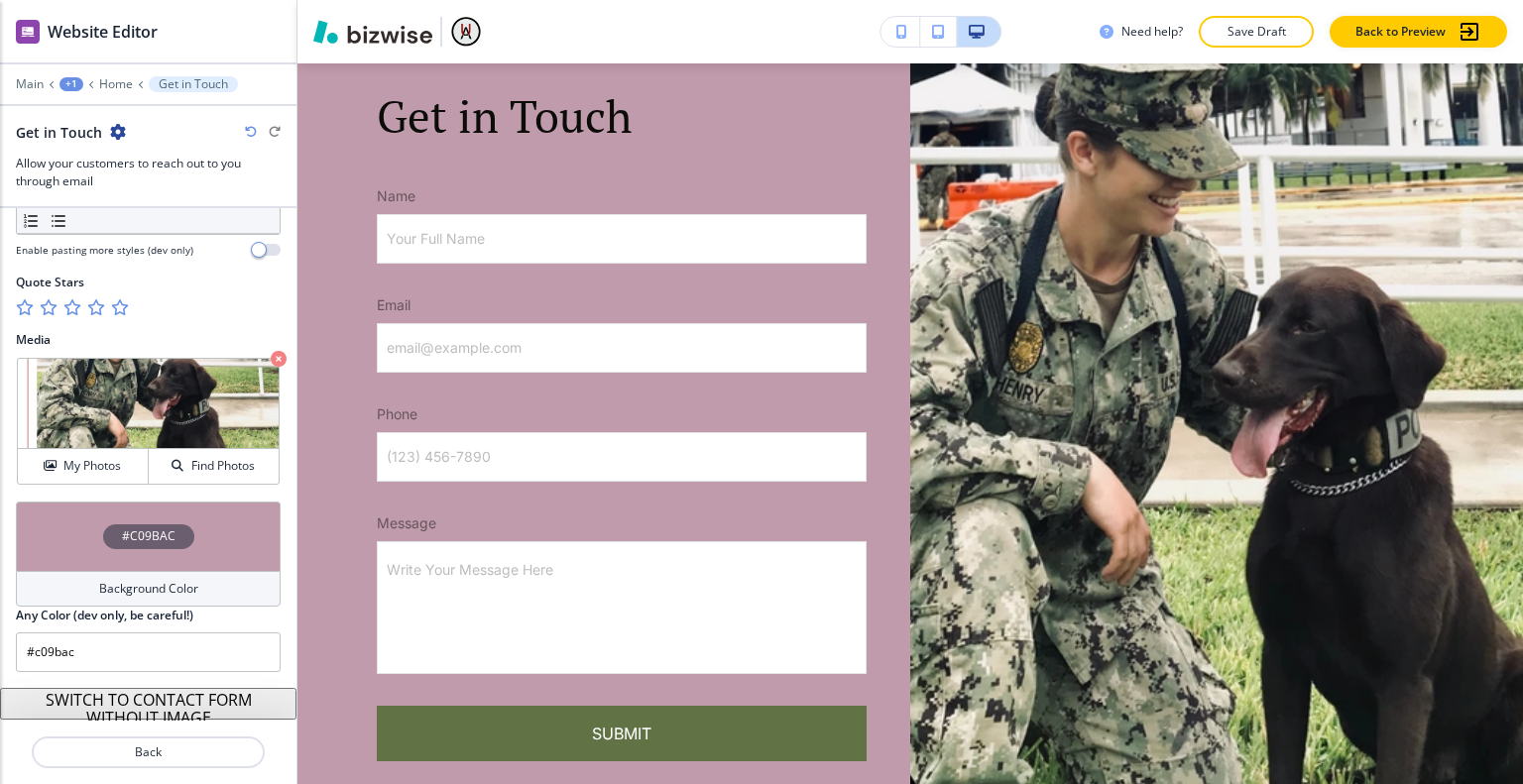 click on "#C09BAC" at bounding box center [148, 536] 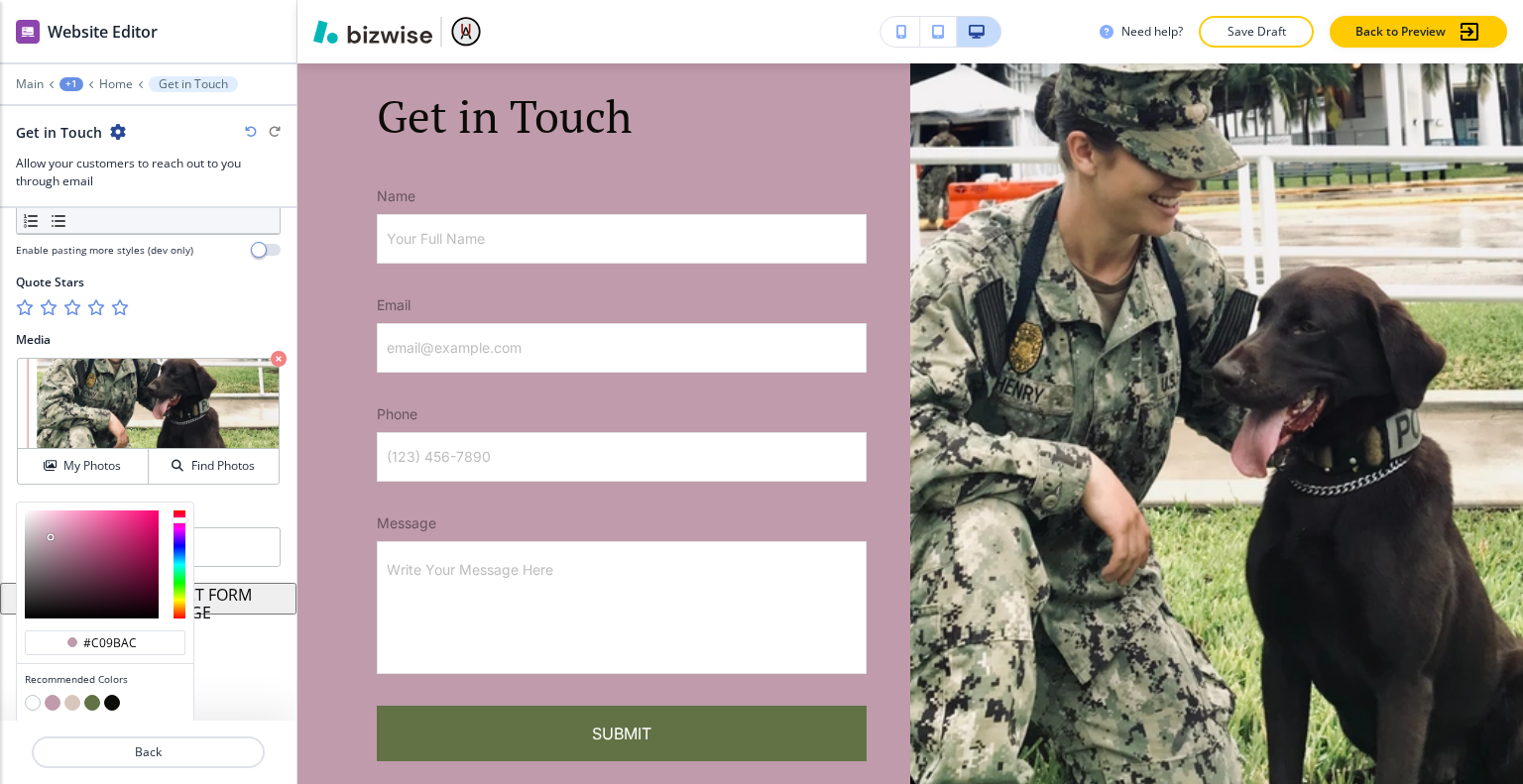 scroll, scrollTop: 1154, scrollLeft: 0, axis: vertical 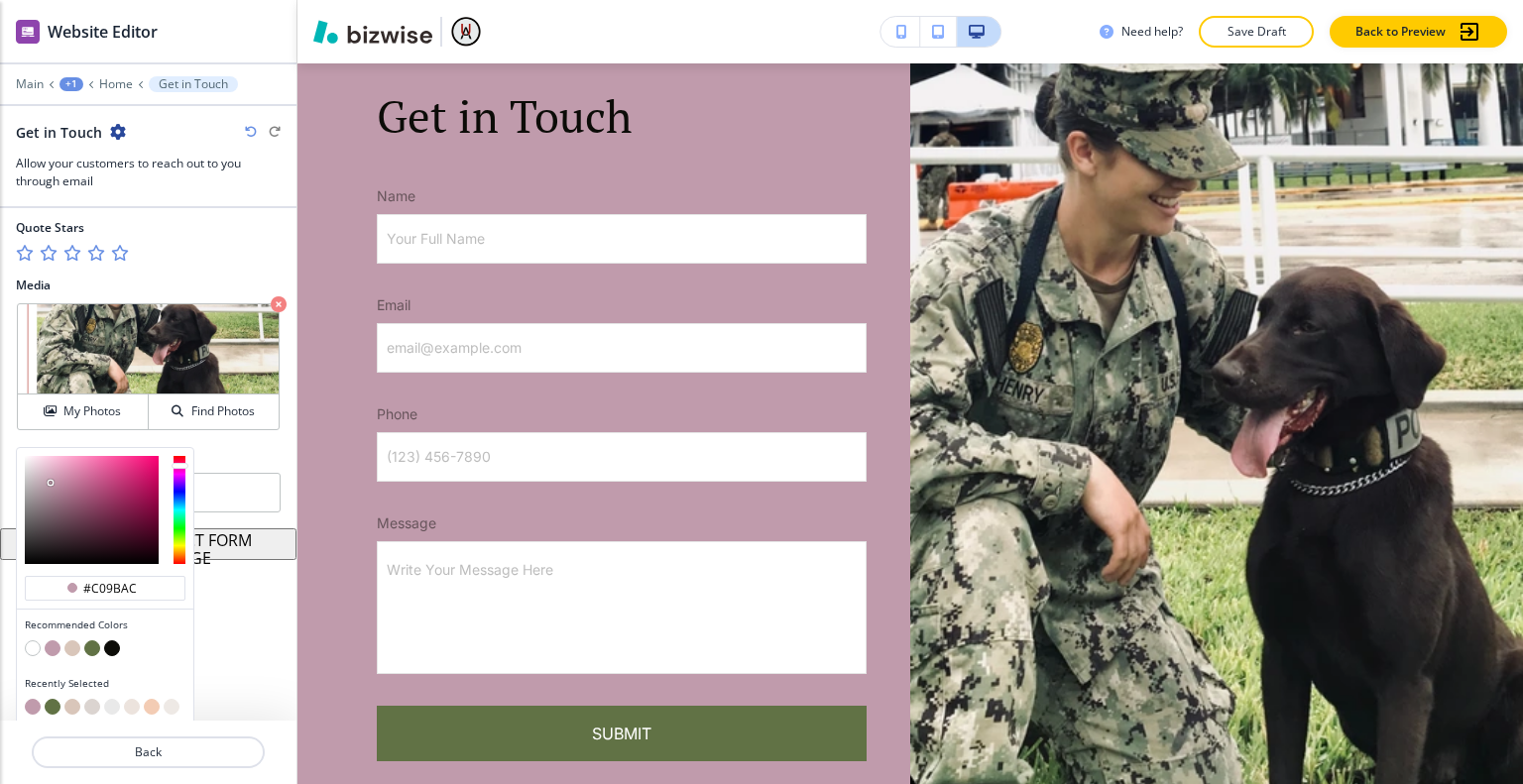 click at bounding box center [132, 707] 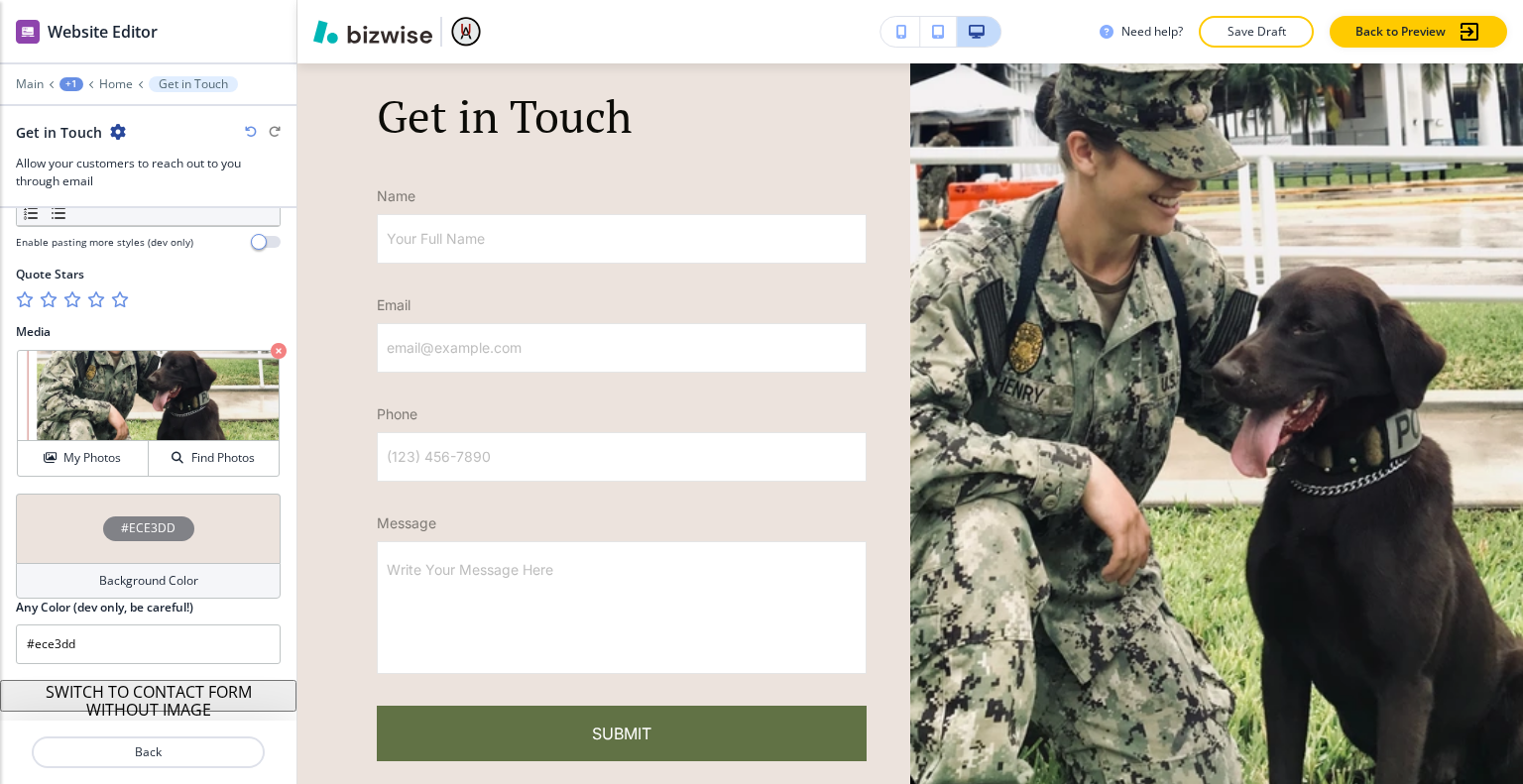 scroll, scrollTop: 1099, scrollLeft: 0, axis: vertical 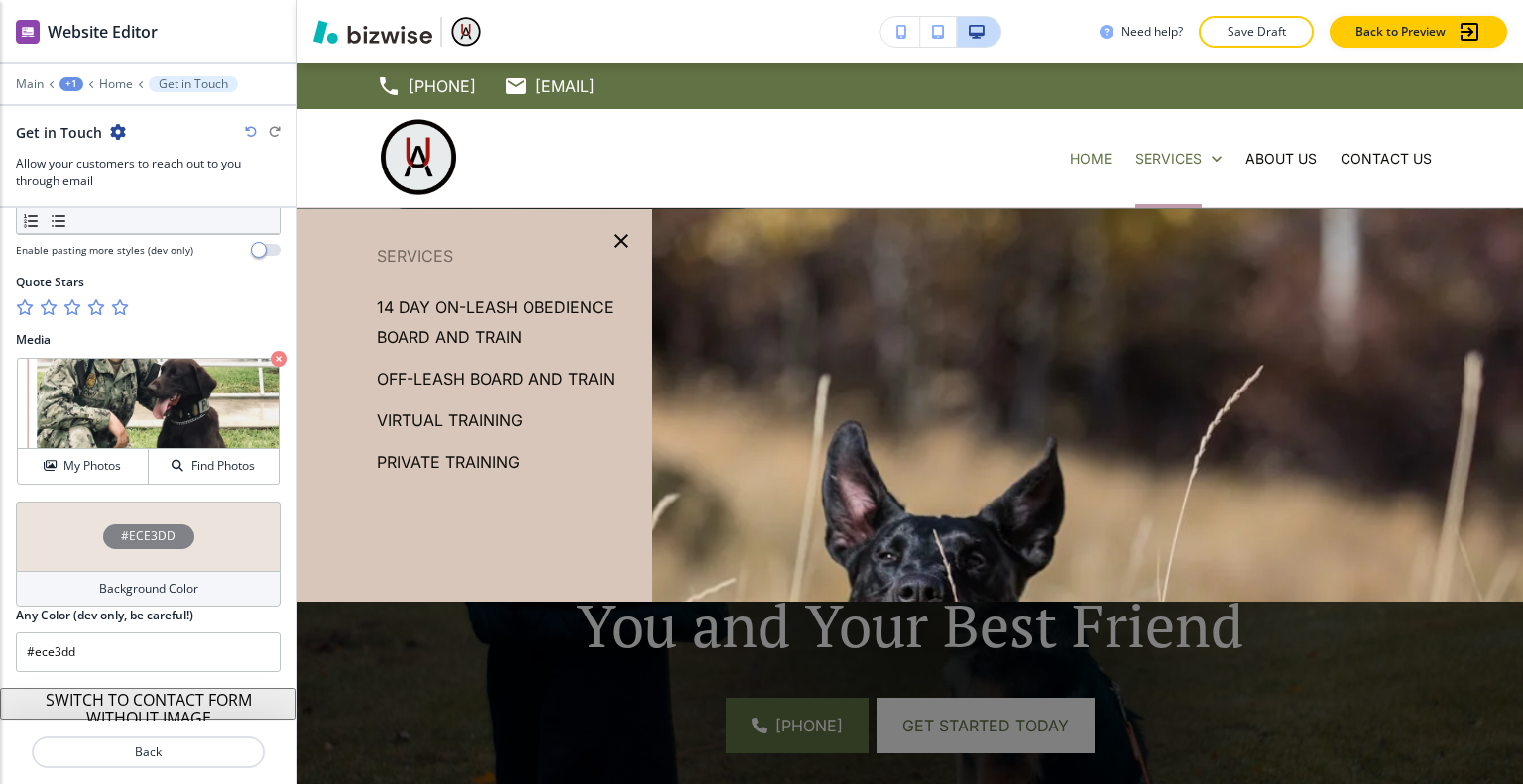 click on "14 Day On-Leash Obedience Board and Train" at bounding box center (507, 322) 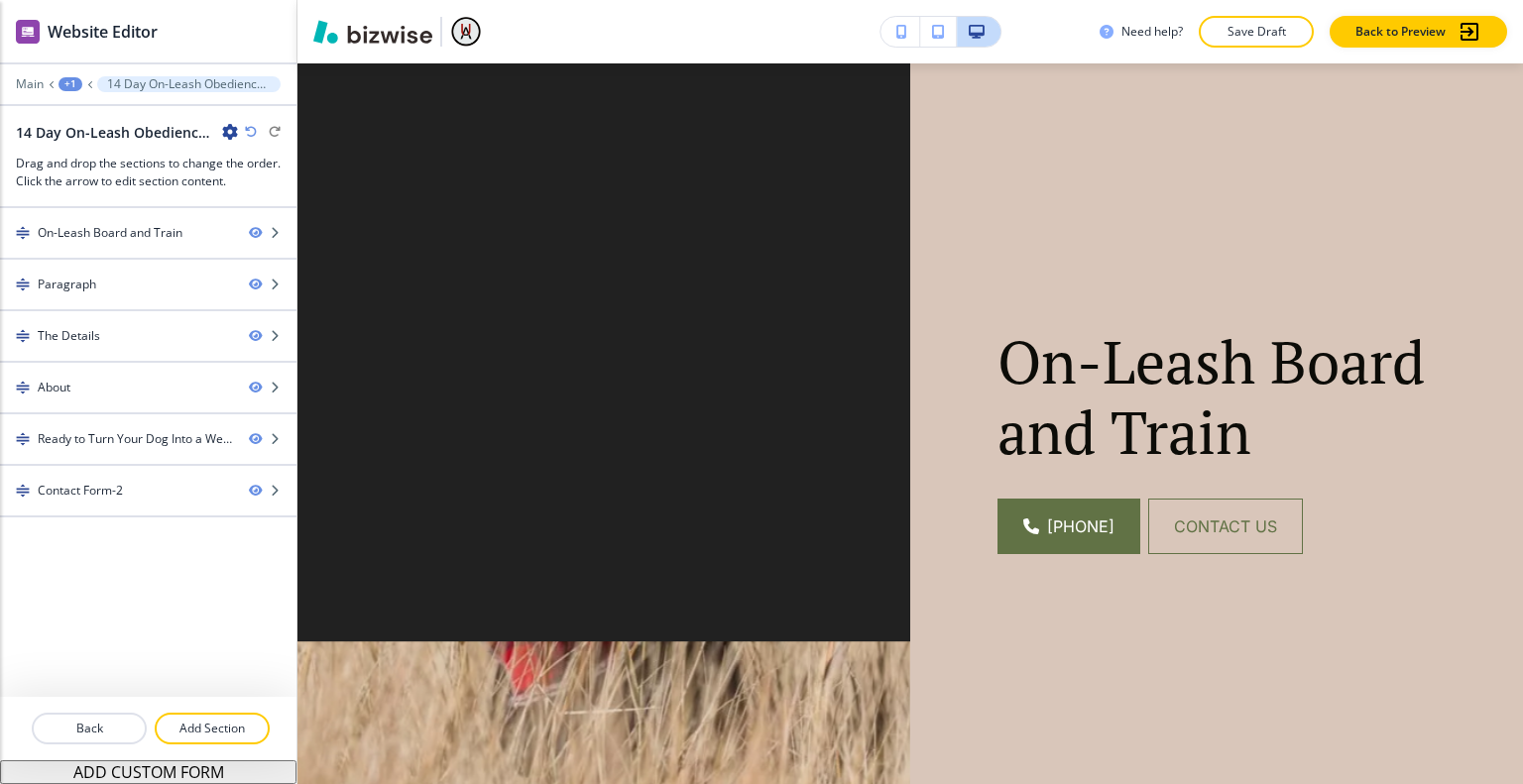 scroll, scrollTop: 99, scrollLeft: 0, axis: vertical 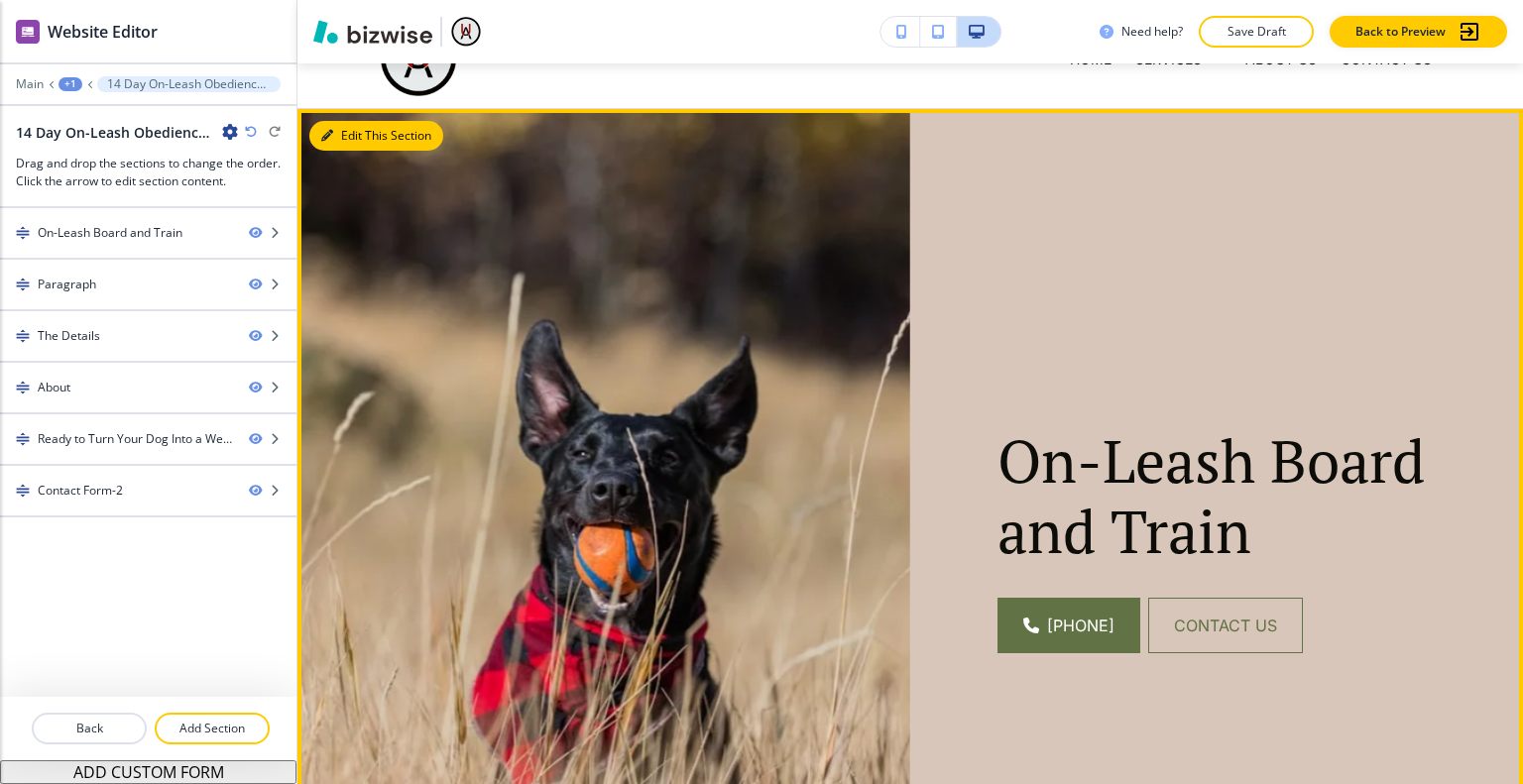 click at bounding box center (327, 136) 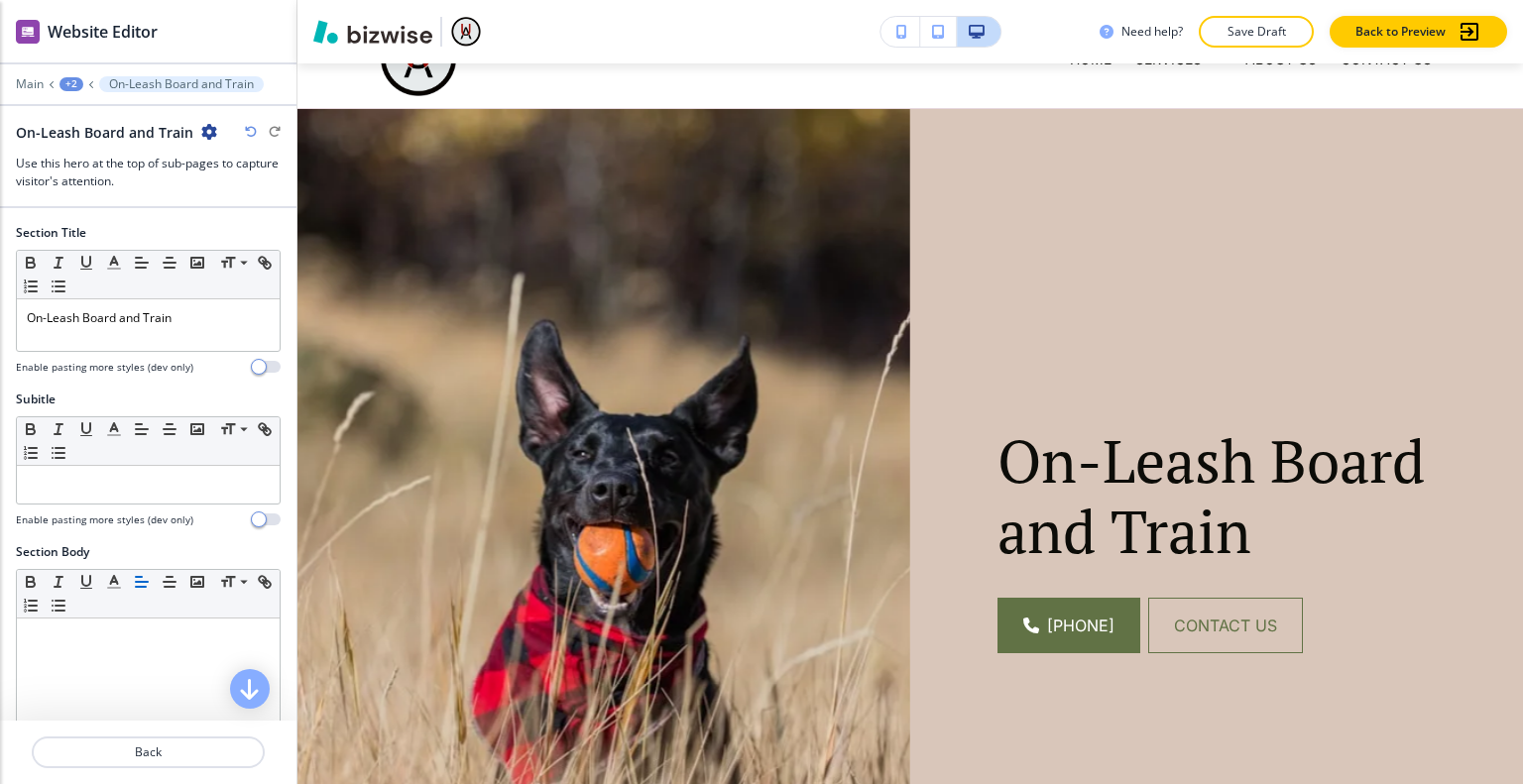 scroll, scrollTop: 145, scrollLeft: 0, axis: vertical 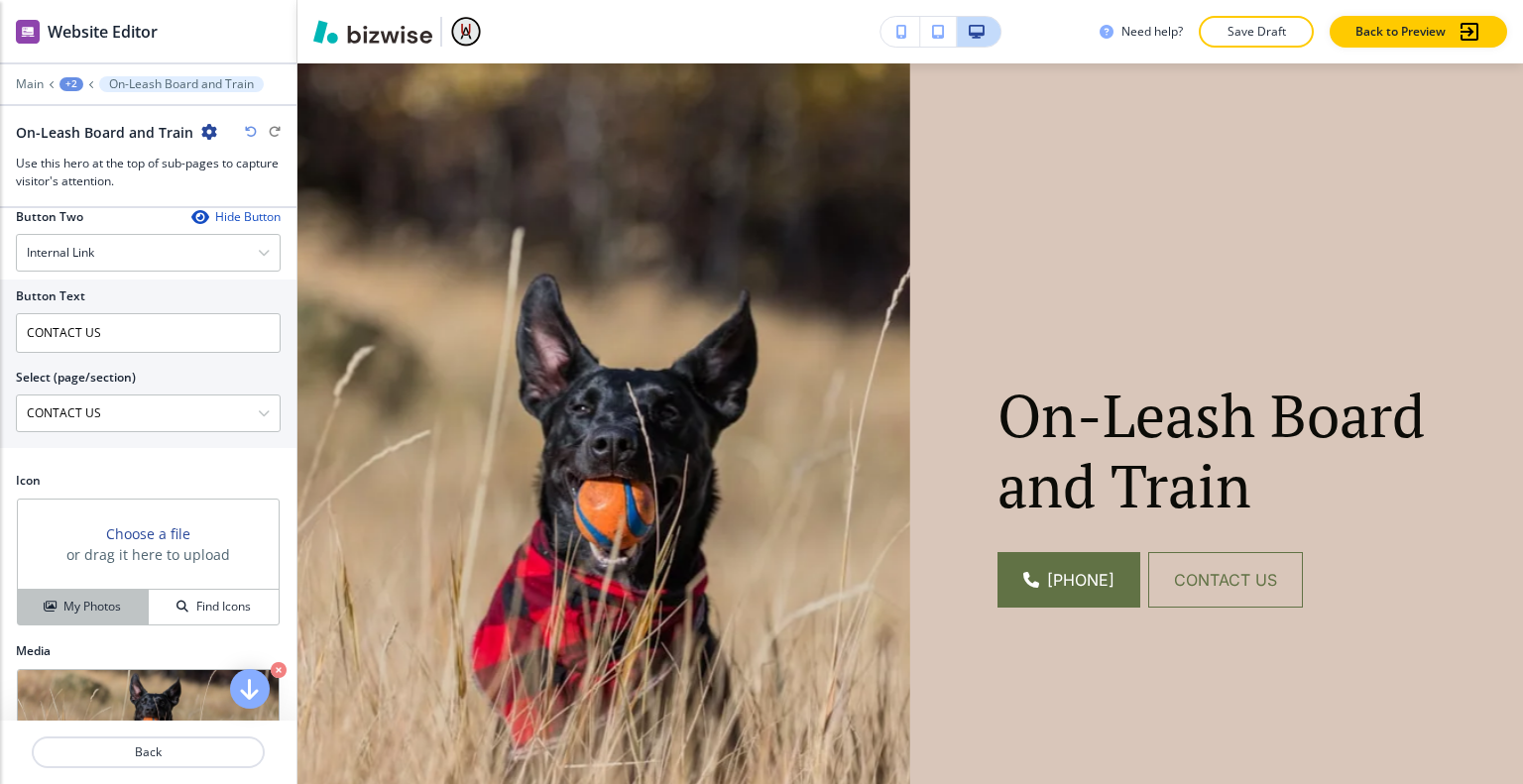 click on "My Photos" at bounding box center [92, 607] 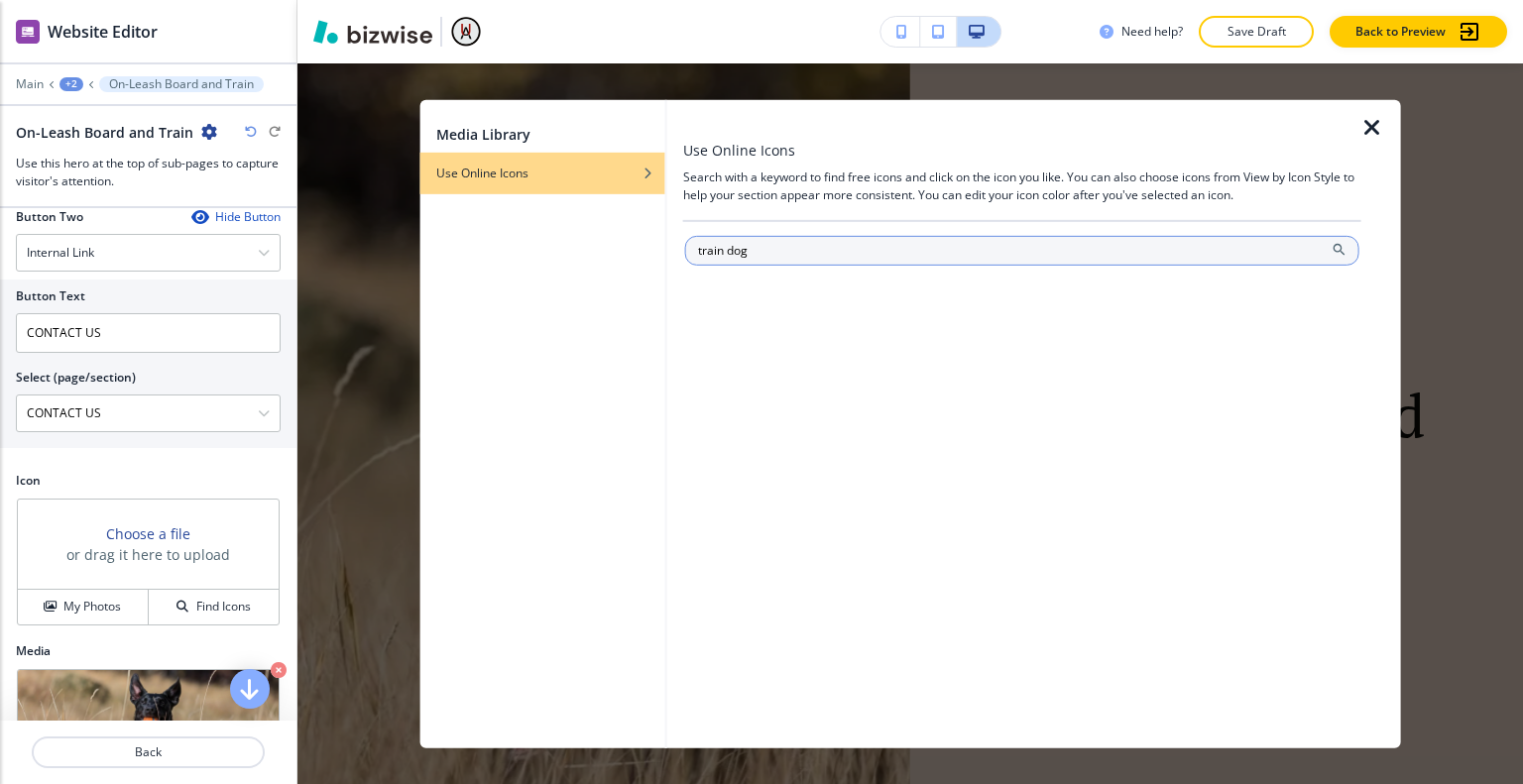 type on "train dog" 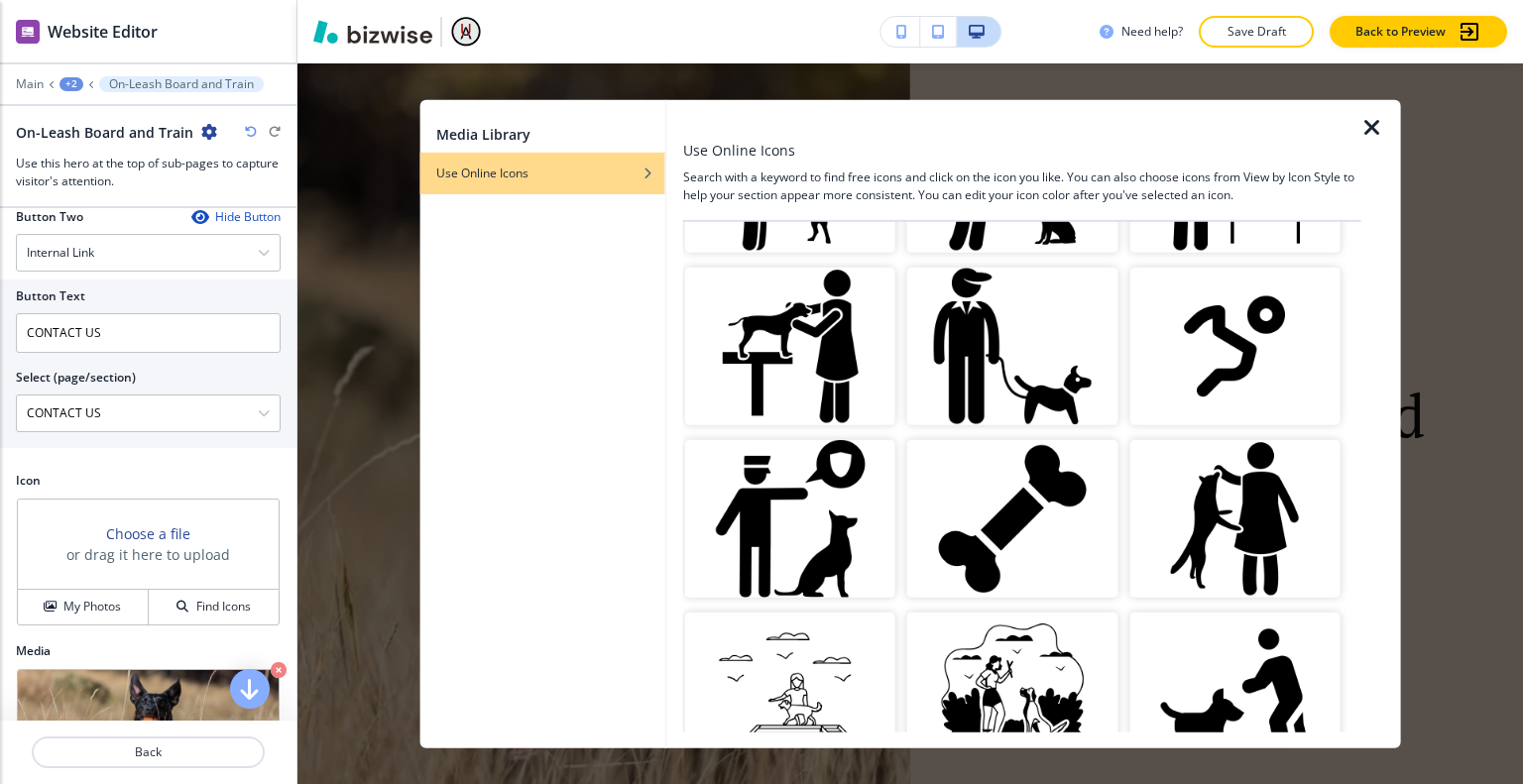 scroll, scrollTop: 32, scrollLeft: 0, axis: vertical 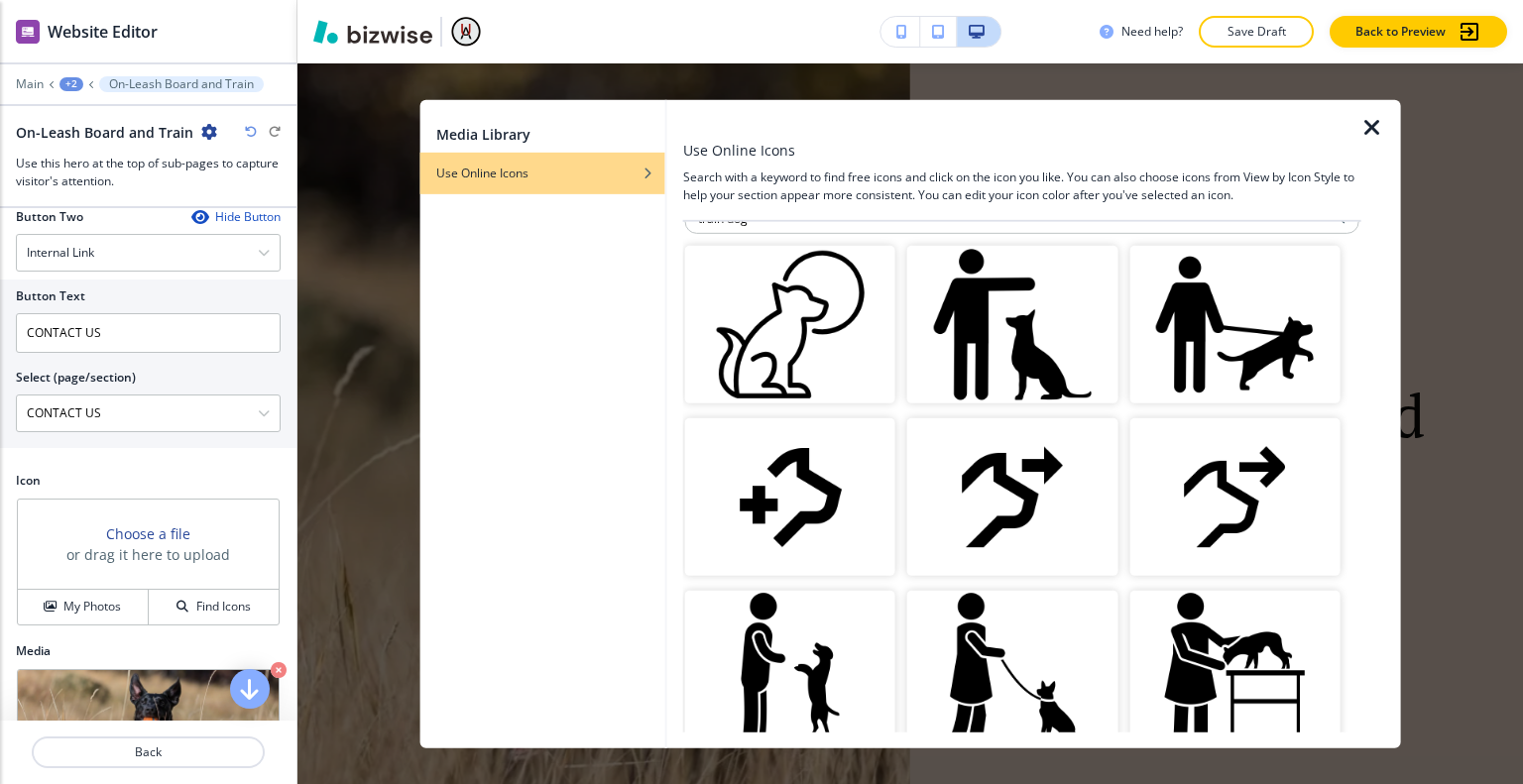 click at bounding box center [1234, 323] 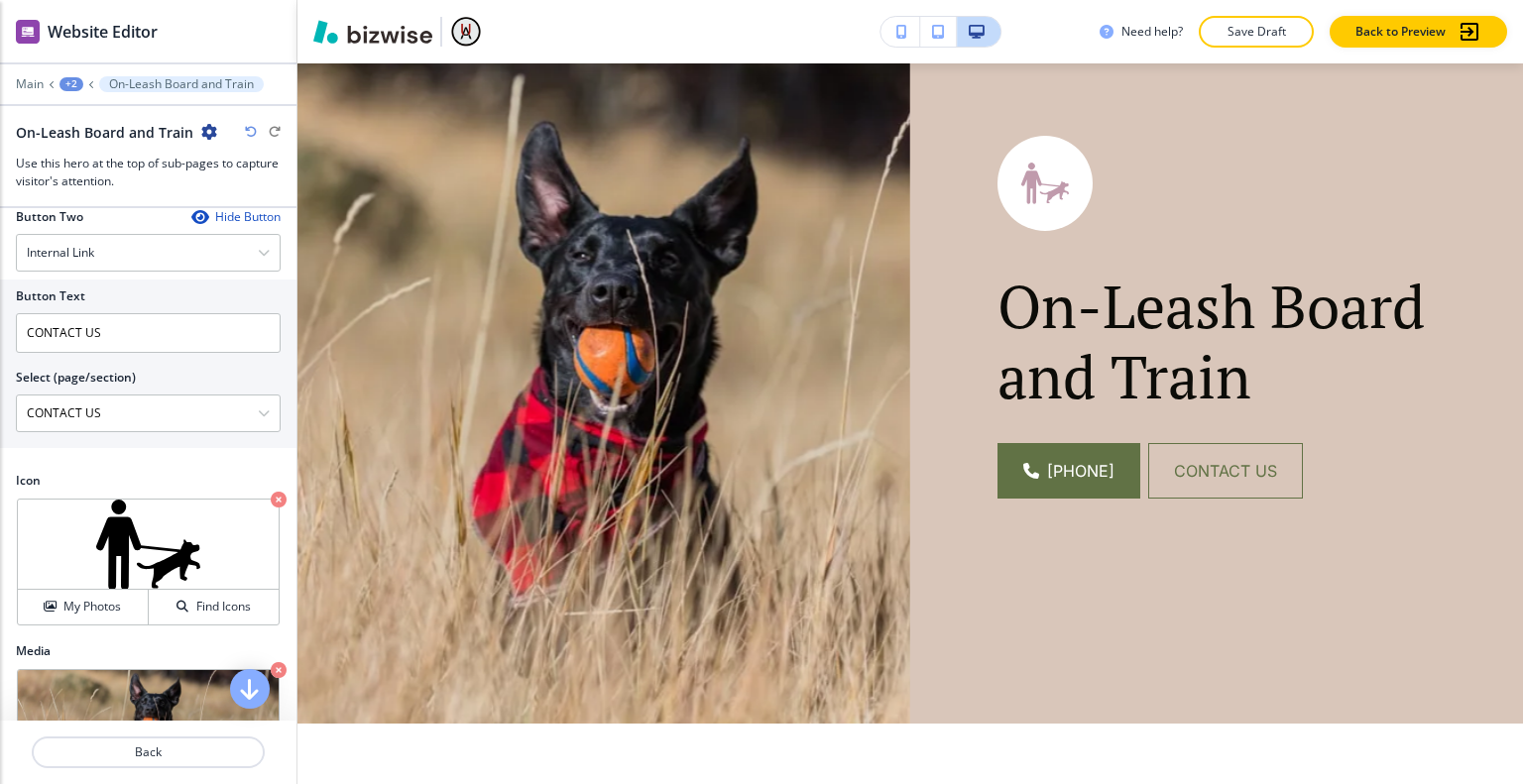 scroll, scrollTop: 0, scrollLeft: 0, axis: both 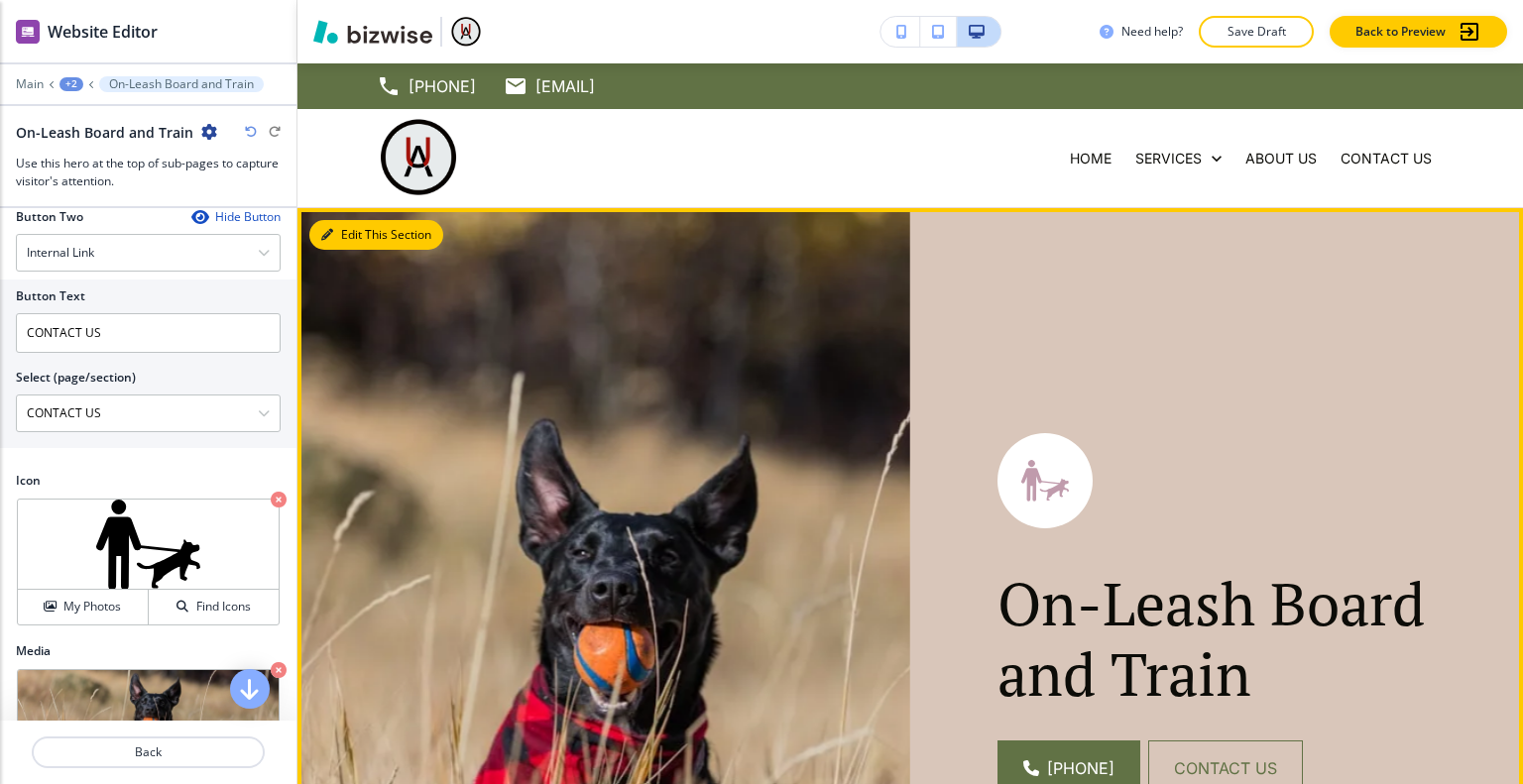 click on "Edit This Section" at bounding box center [376, 235] 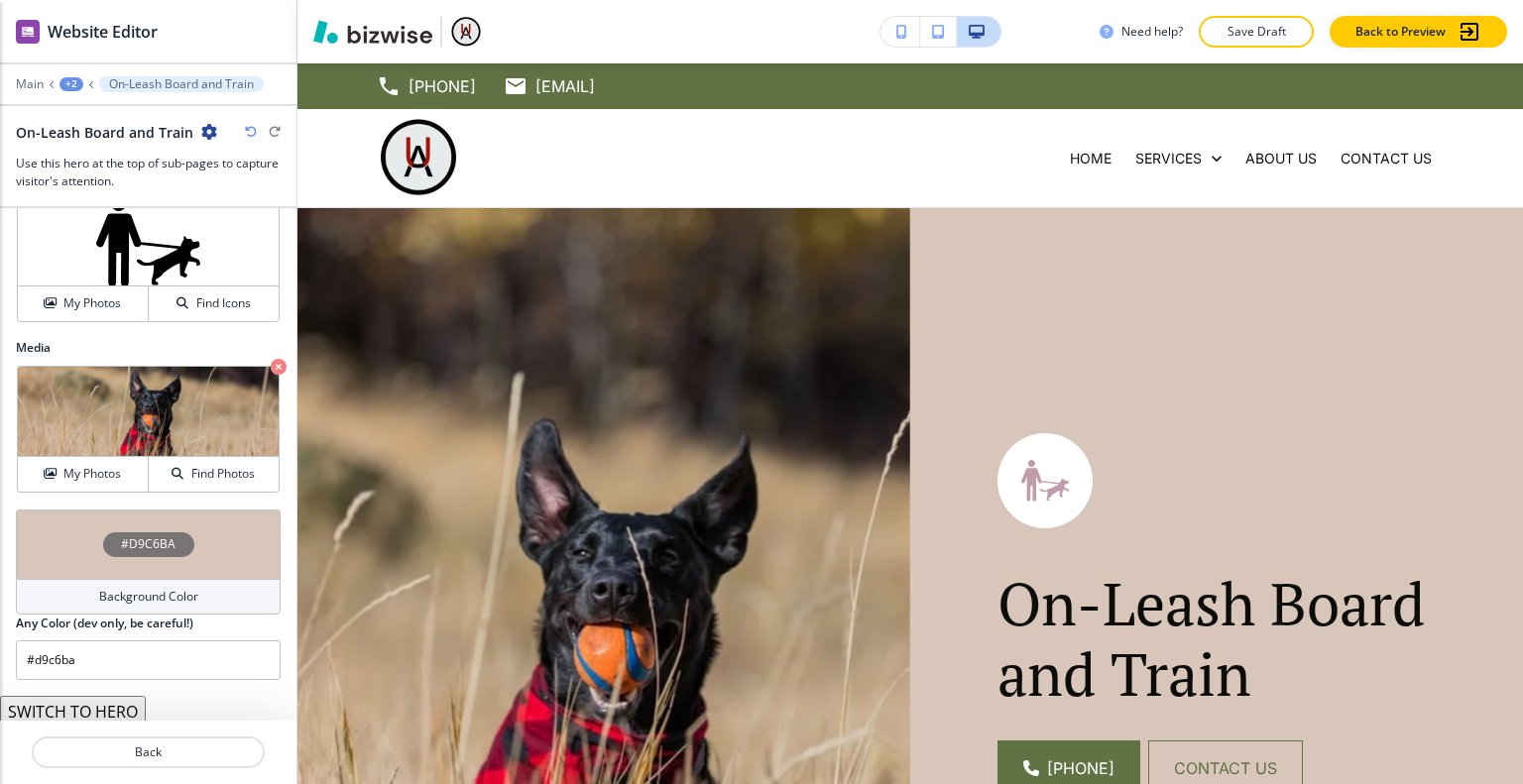 click on "#D9C6BA" at bounding box center (148, 544) 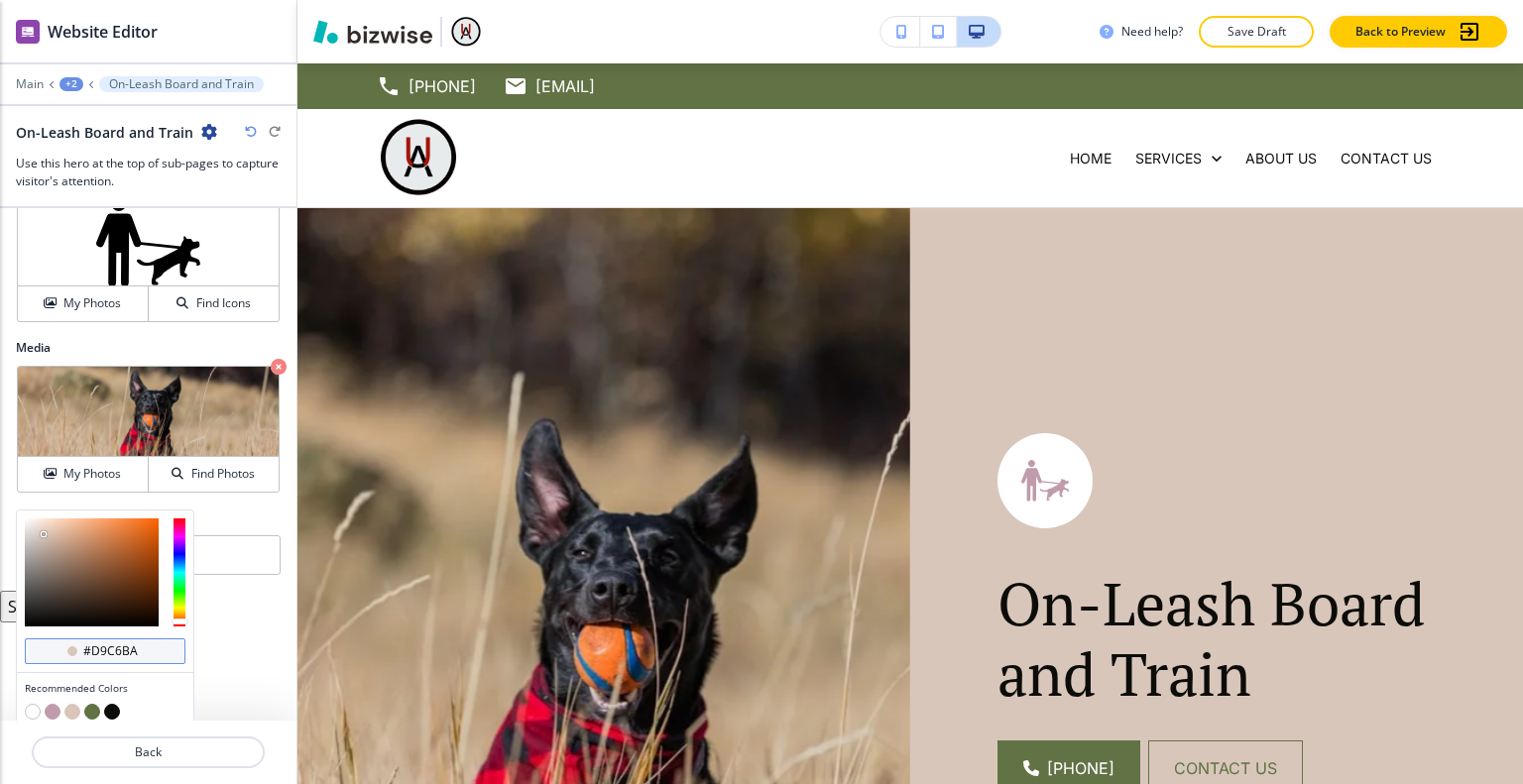 scroll, scrollTop: 1258, scrollLeft: 0, axis: vertical 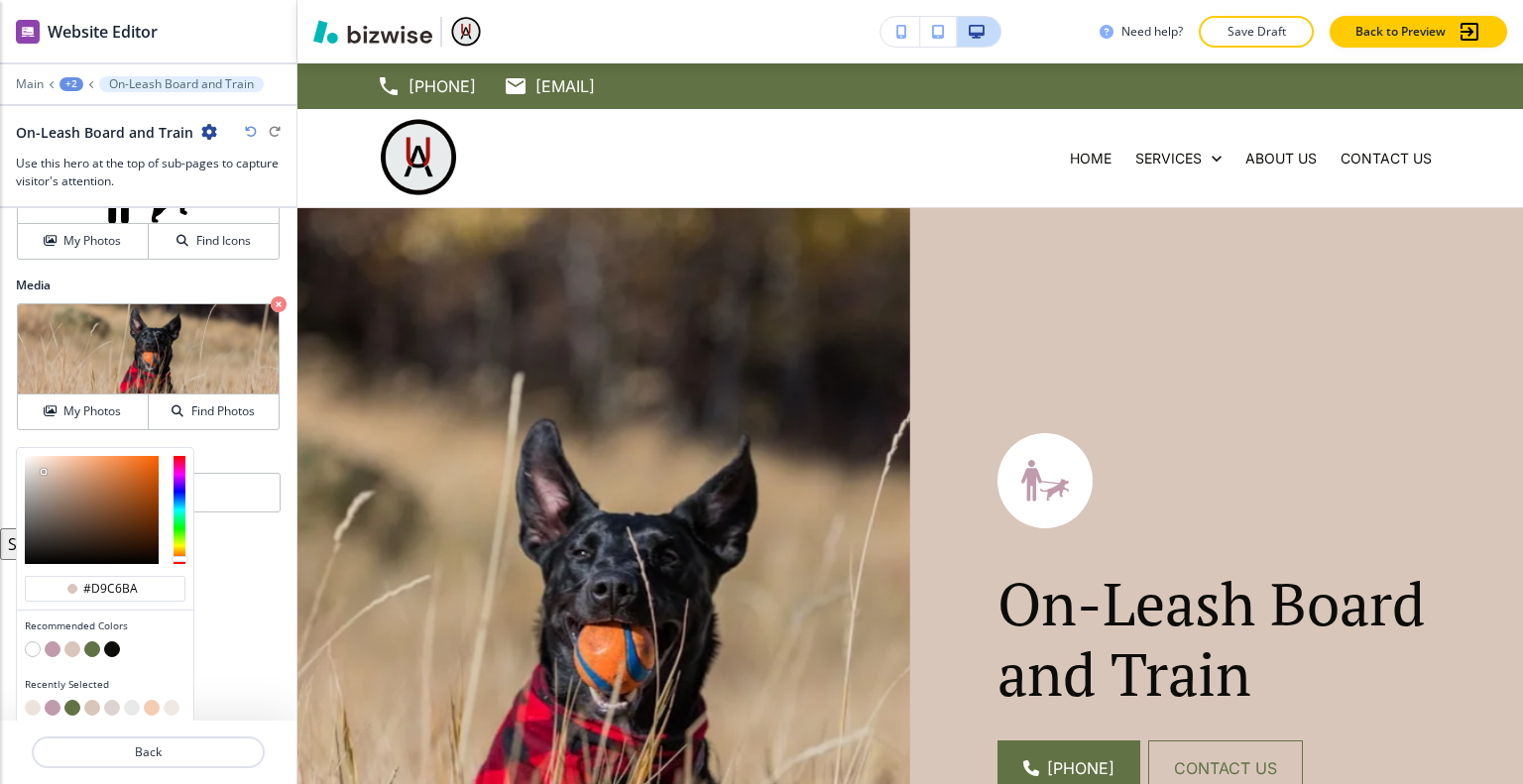 click at bounding box center [33, 649] 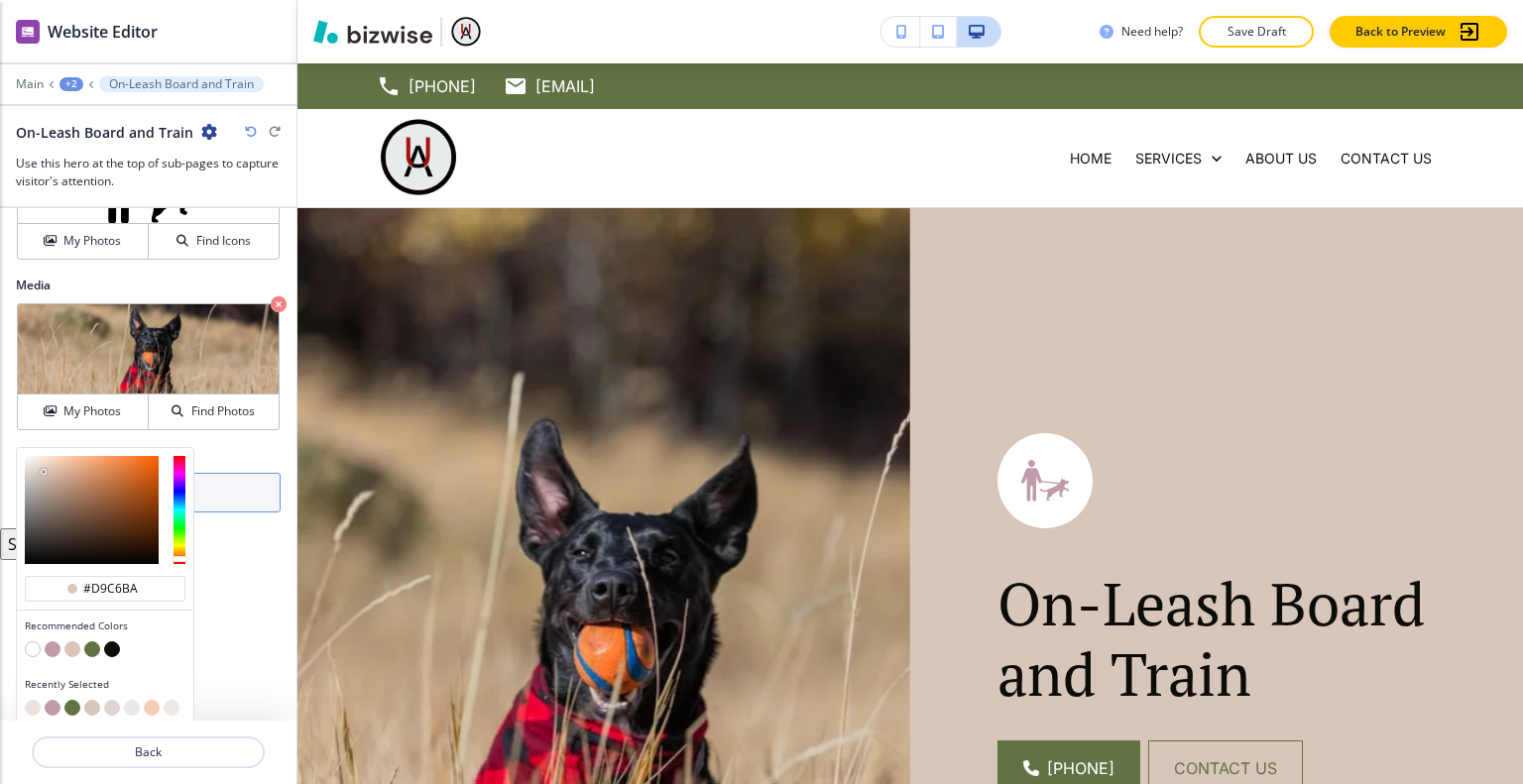 scroll, scrollTop: 1195, scrollLeft: 0, axis: vertical 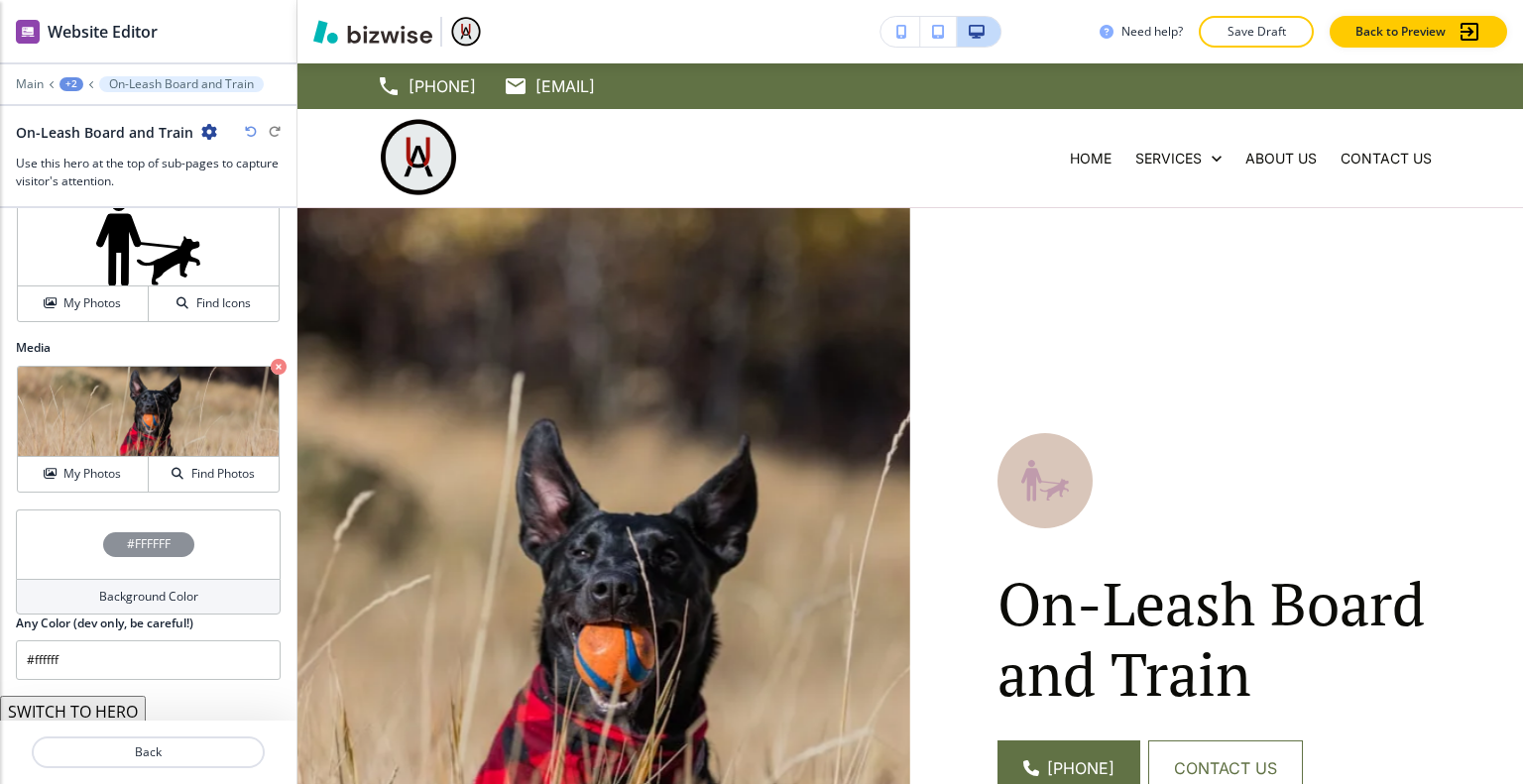 click at bounding box center (251, 132) 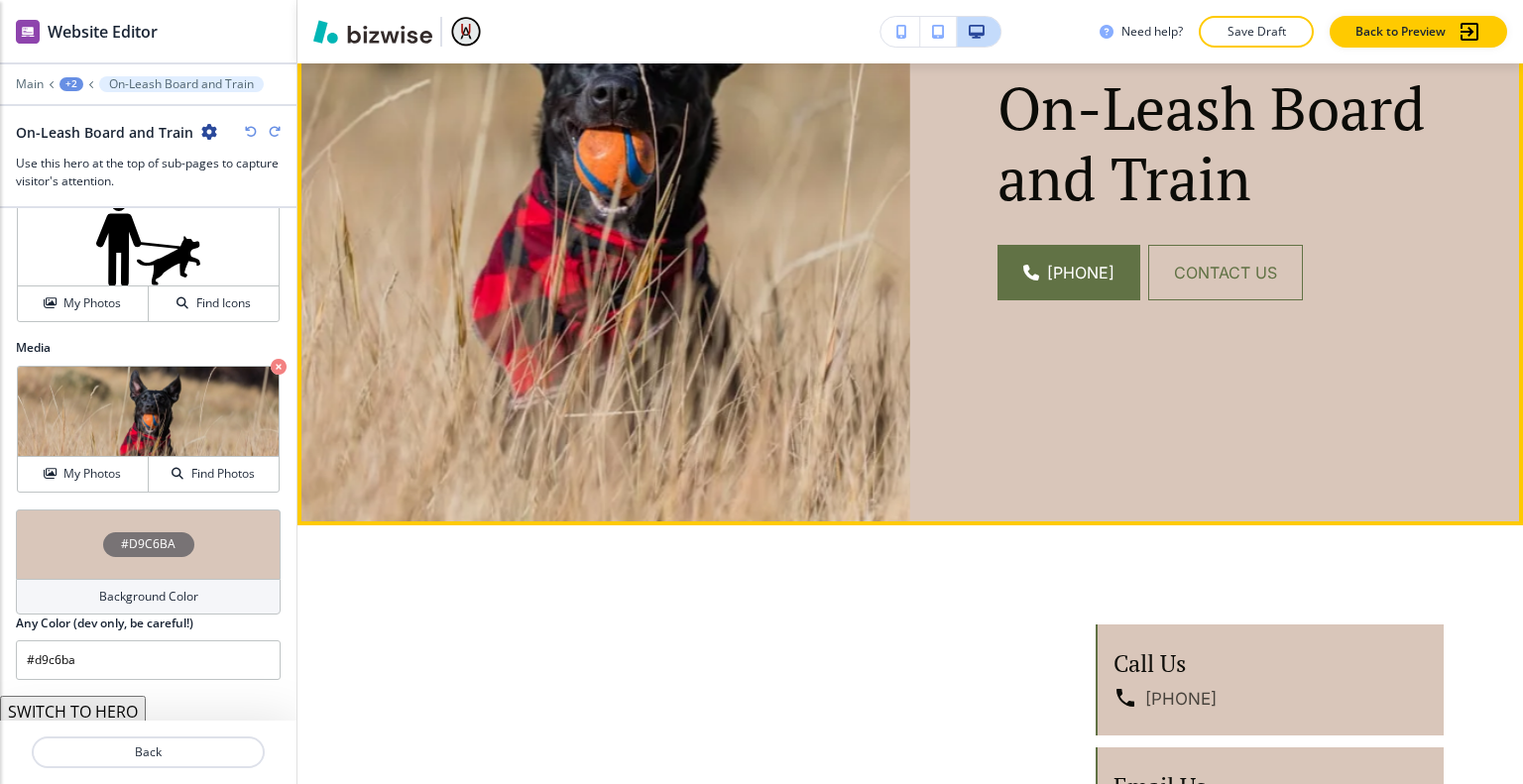scroll, scrollTop: 396, scrollLeft: 0, axis: vertical 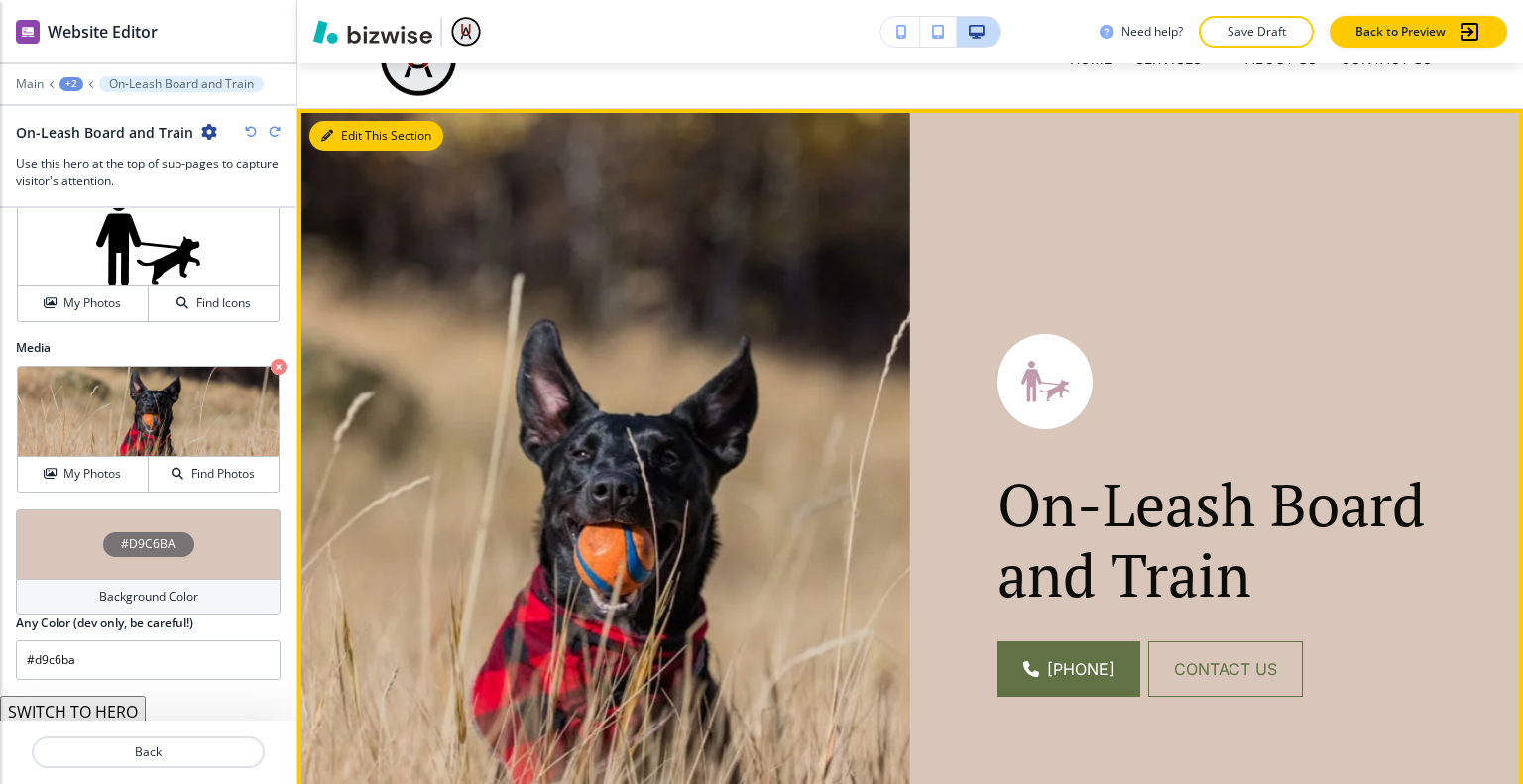 click on "Edit This Section" at bounding box center [376, 136] 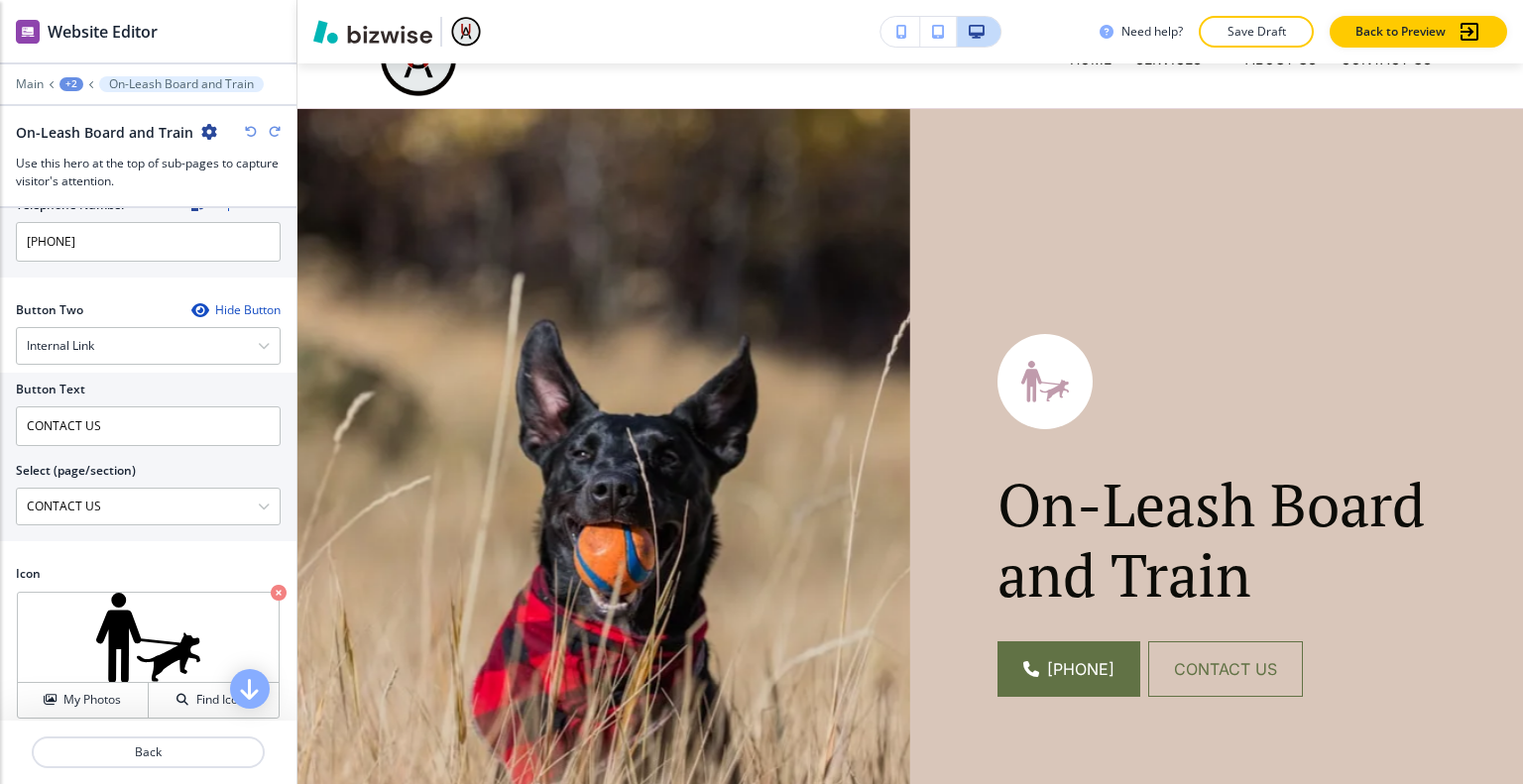 scroll, scrollTop: 700, scrollLeft: 0, axis: vertical 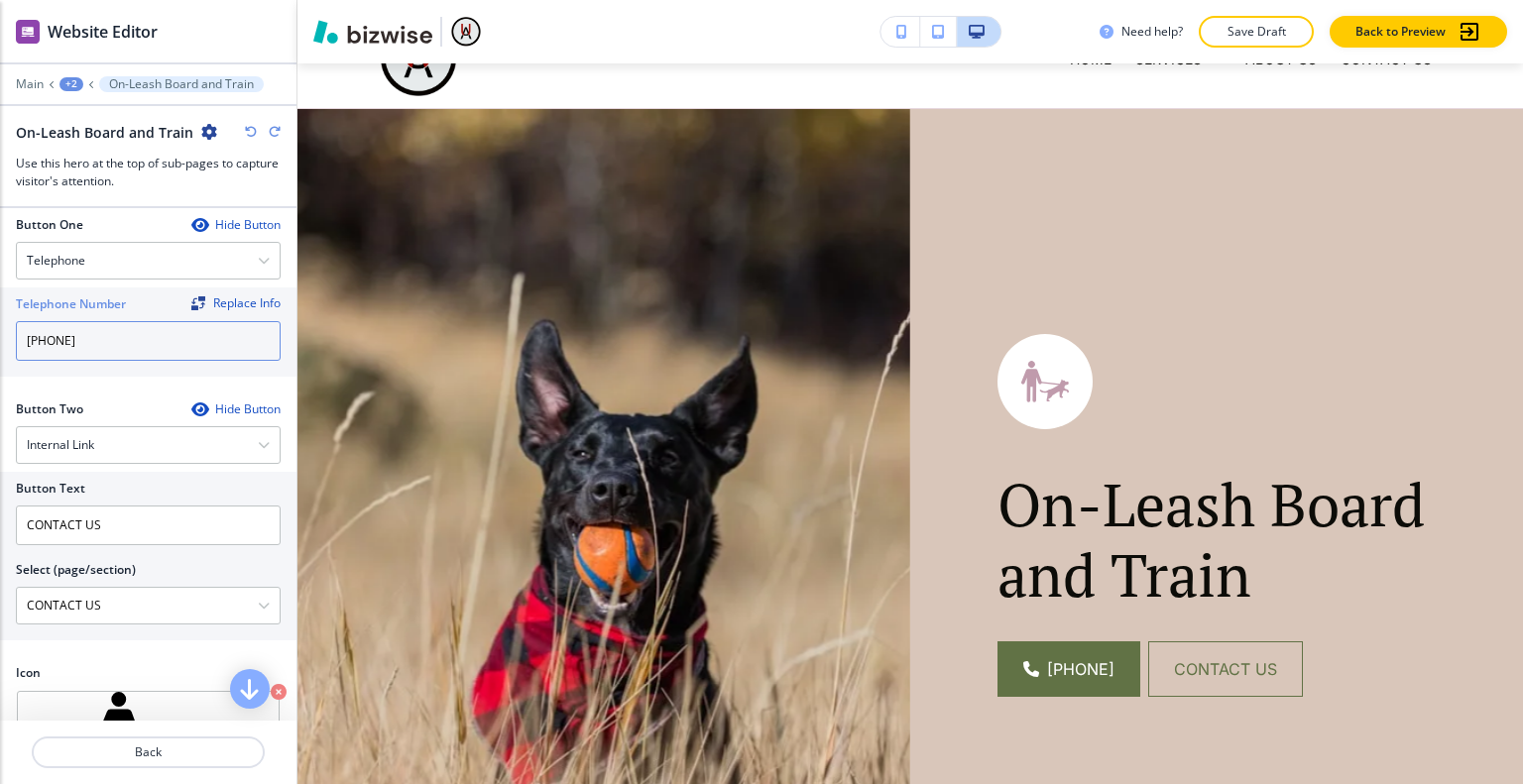 drag, startPoint x: 124, startPoint y: 331, endPoint x: 0, endPoint y: 331, distance: 124 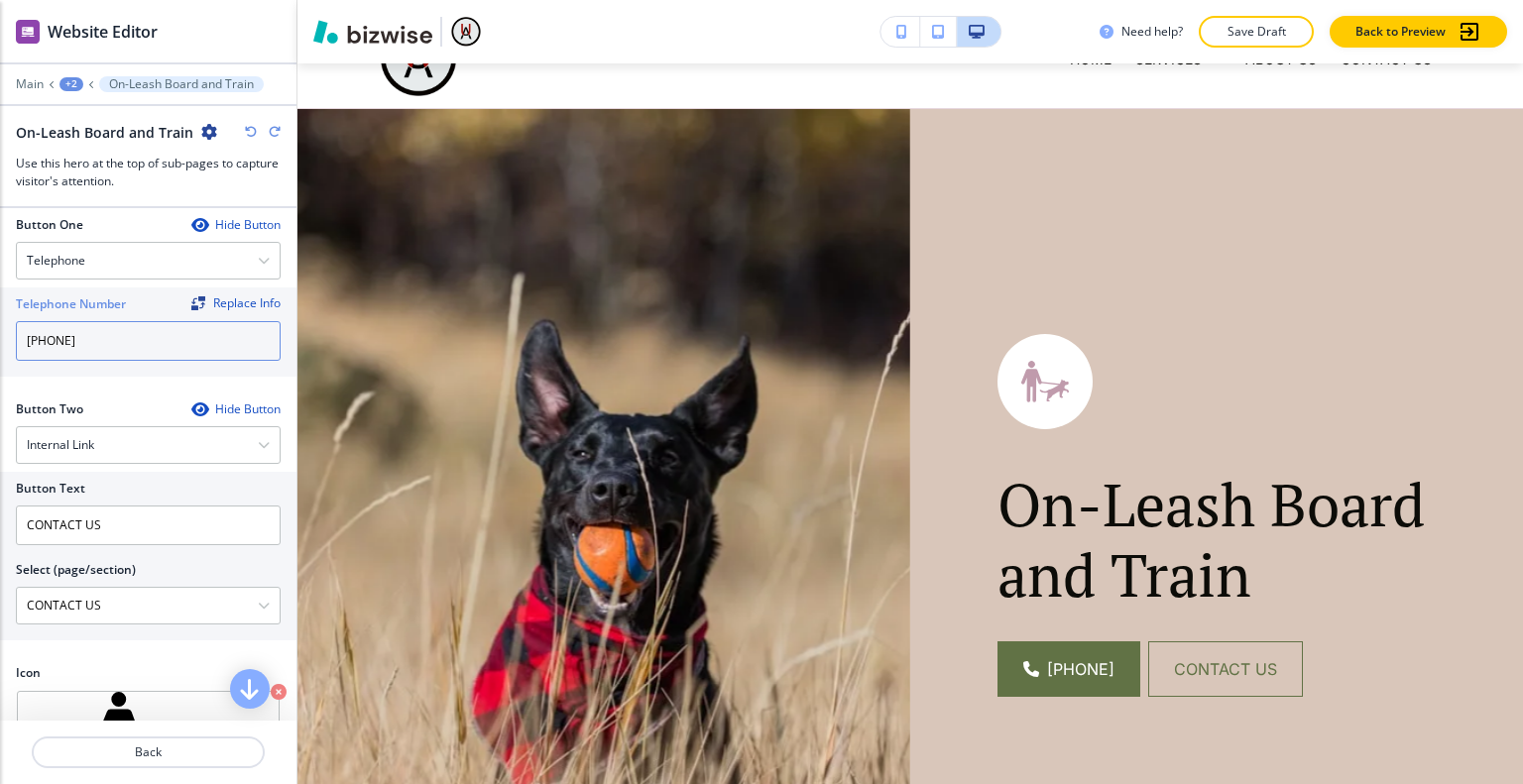 paste on "-499-" 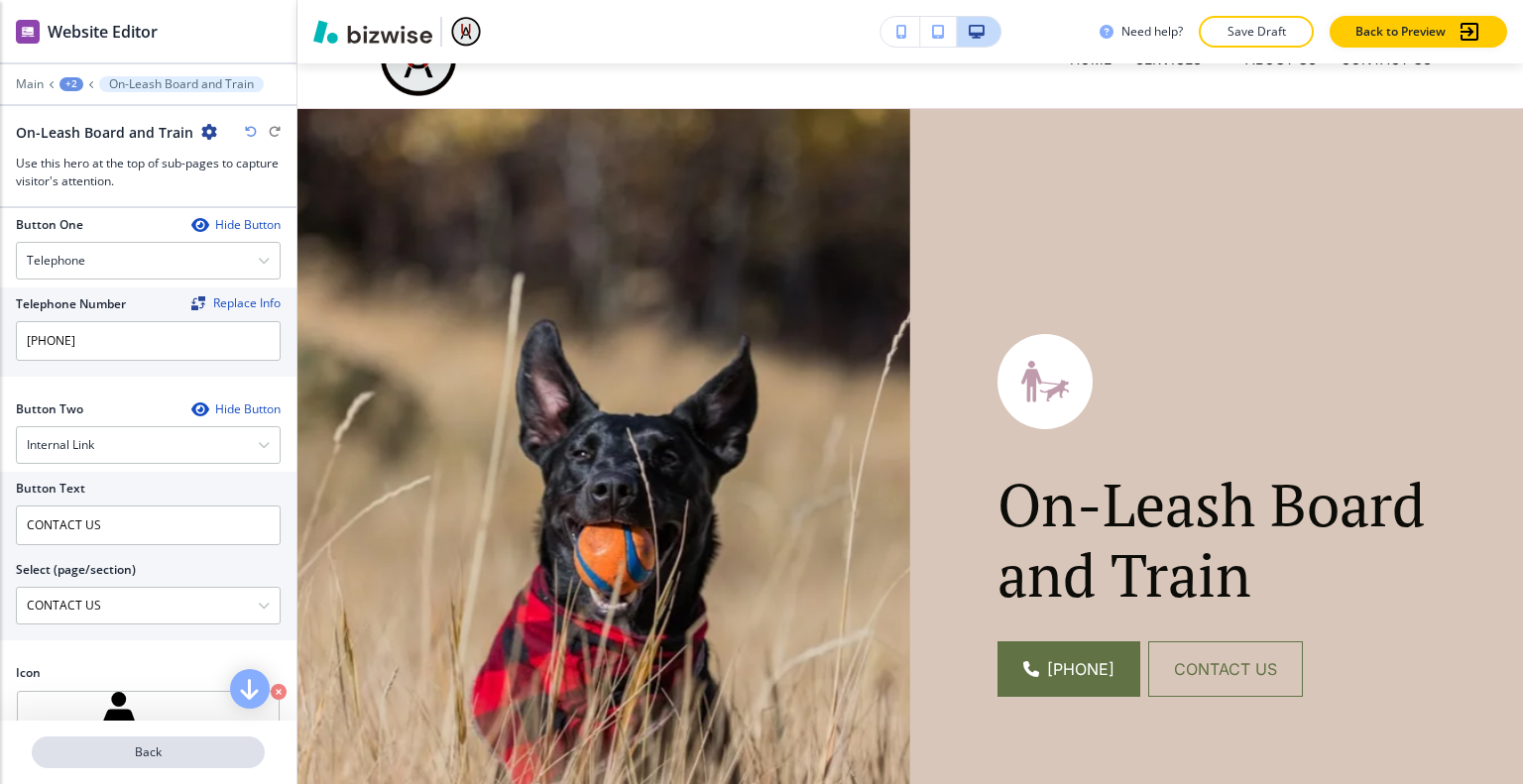 click on "Back" at bounding box center [148, 752] 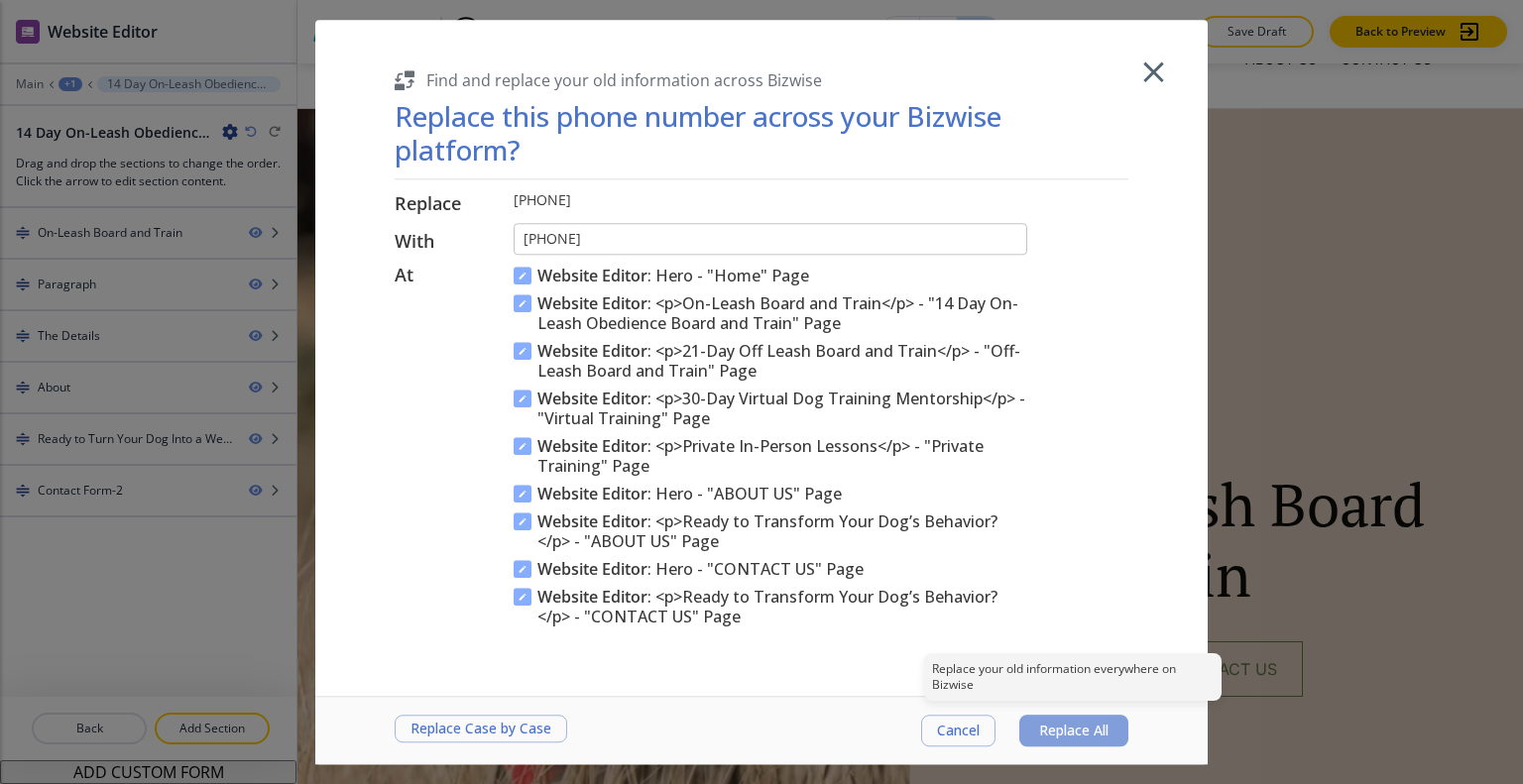 click on "Replace All" at bounding box center [1074, 730] 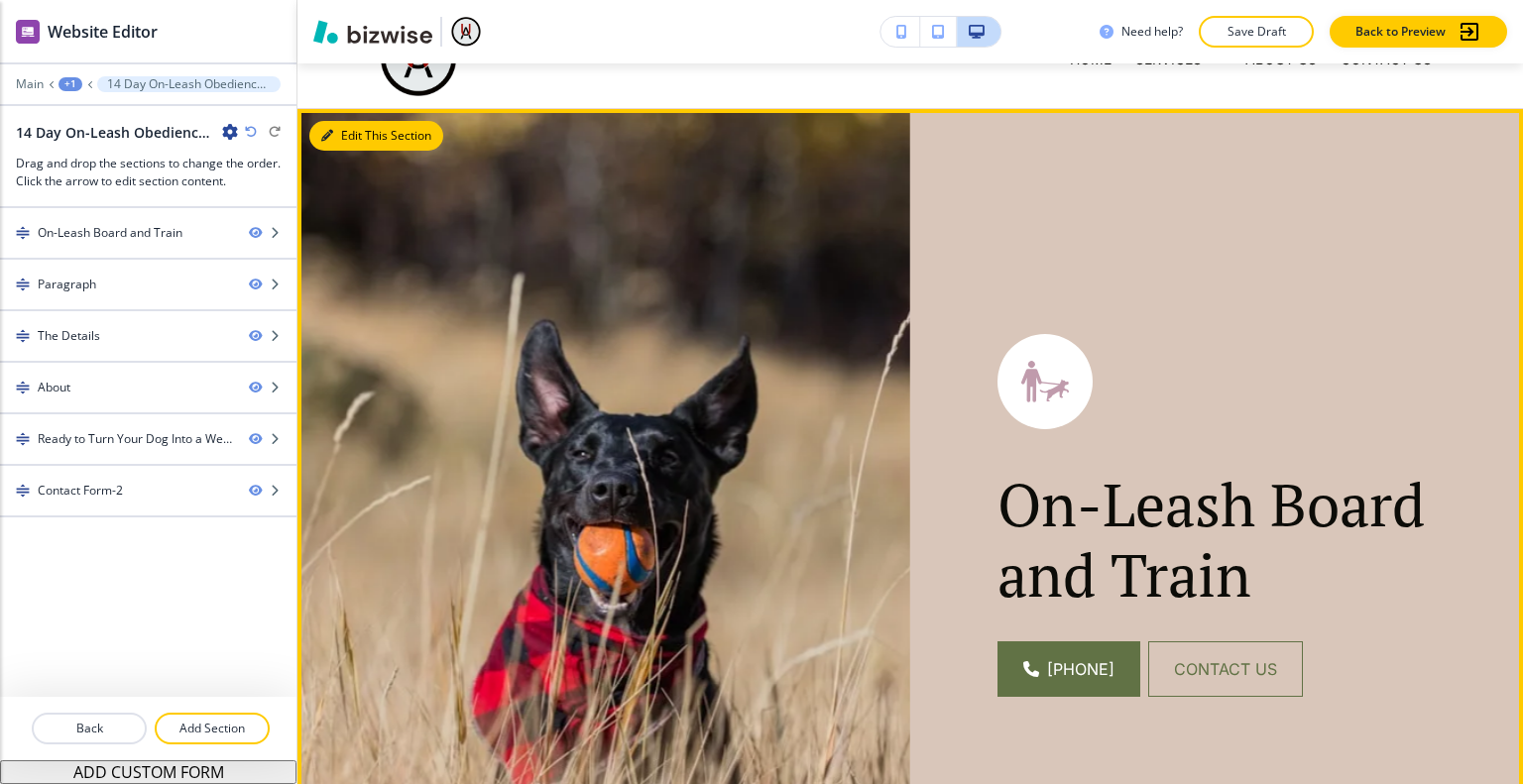 click on "Edit This Section" at bounding box center (376, 136) 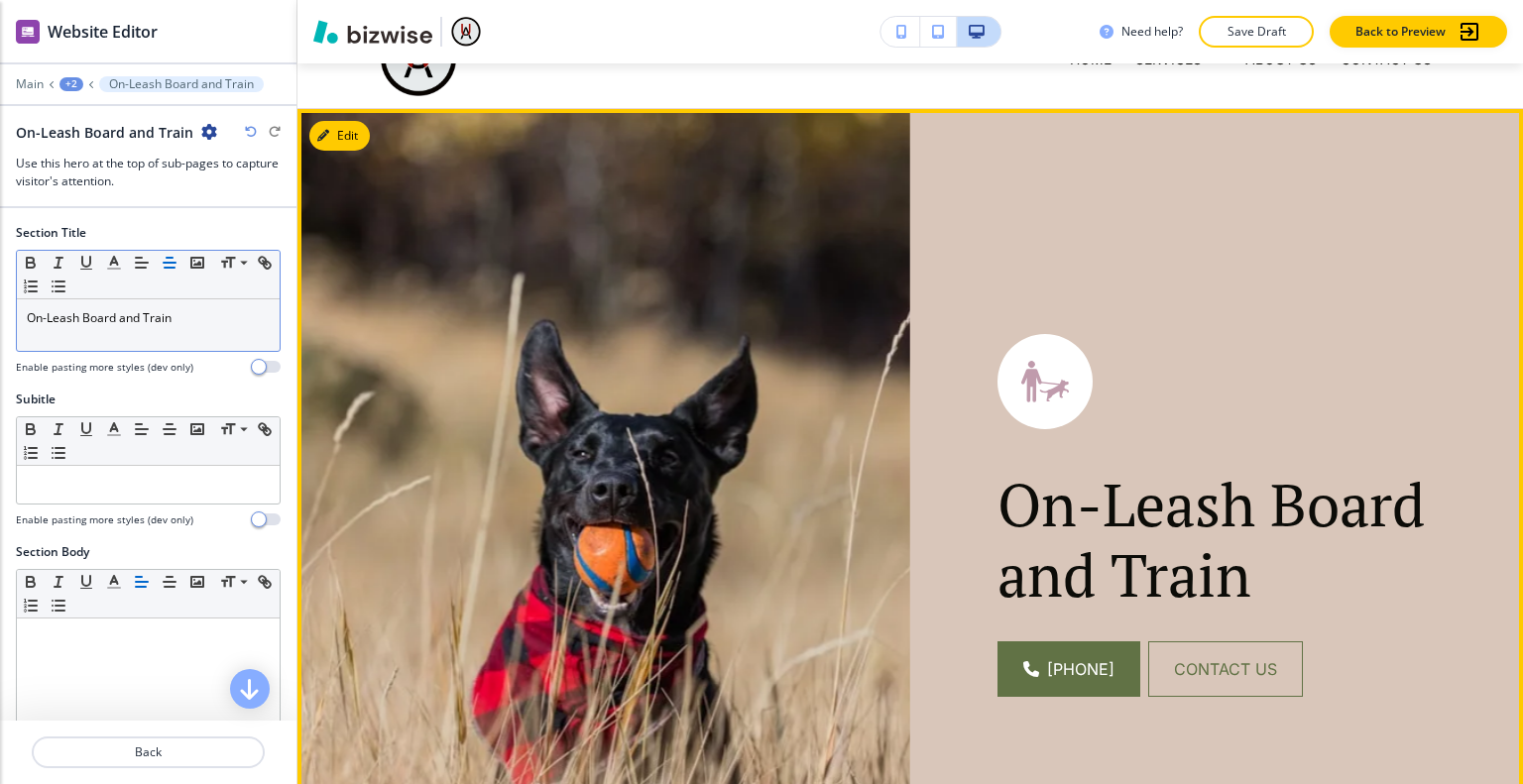 scroll, scrollTop: 145, scrollLeft: 0, axis: vertical 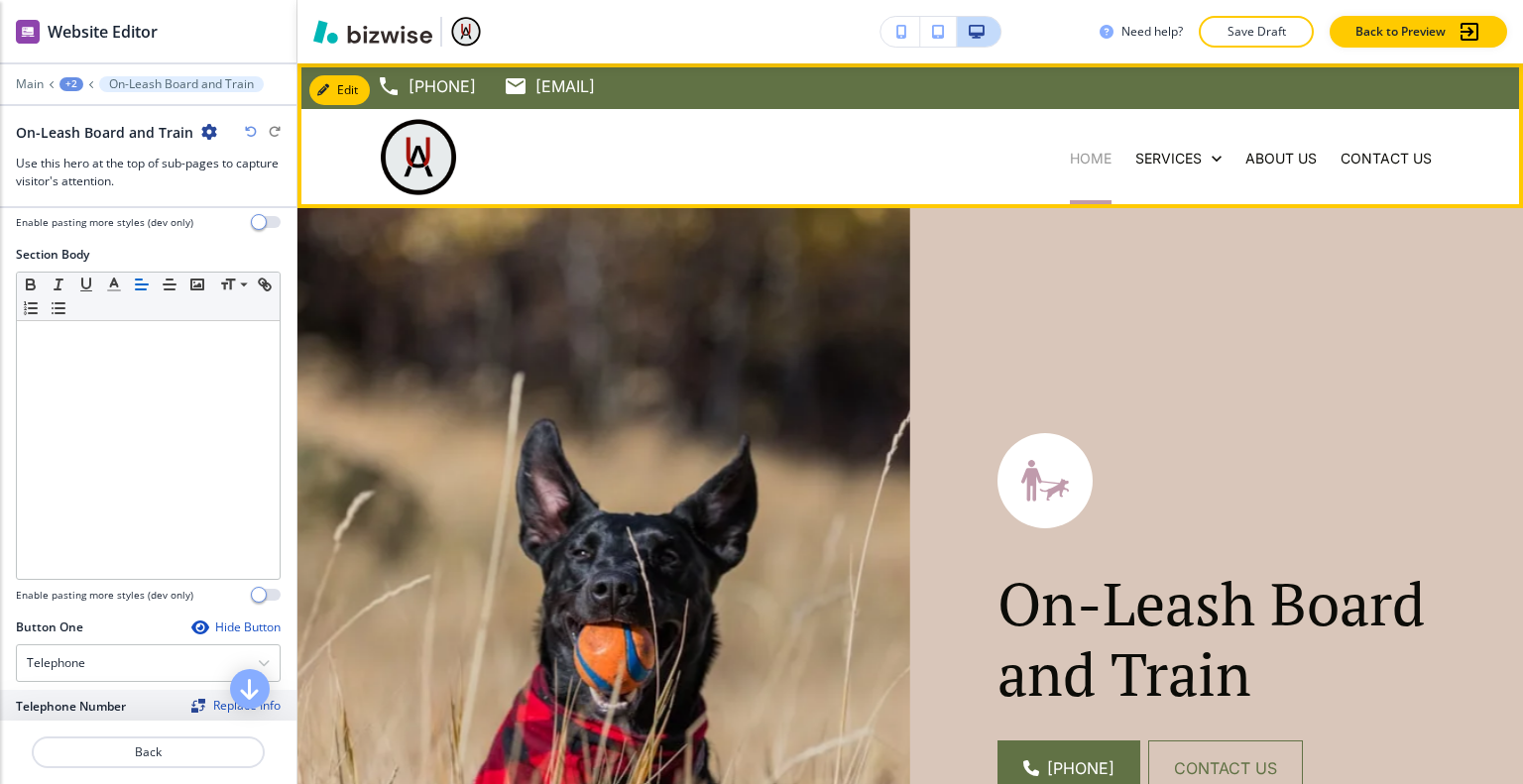 click on "Home" at bounding box center (1091, 159) 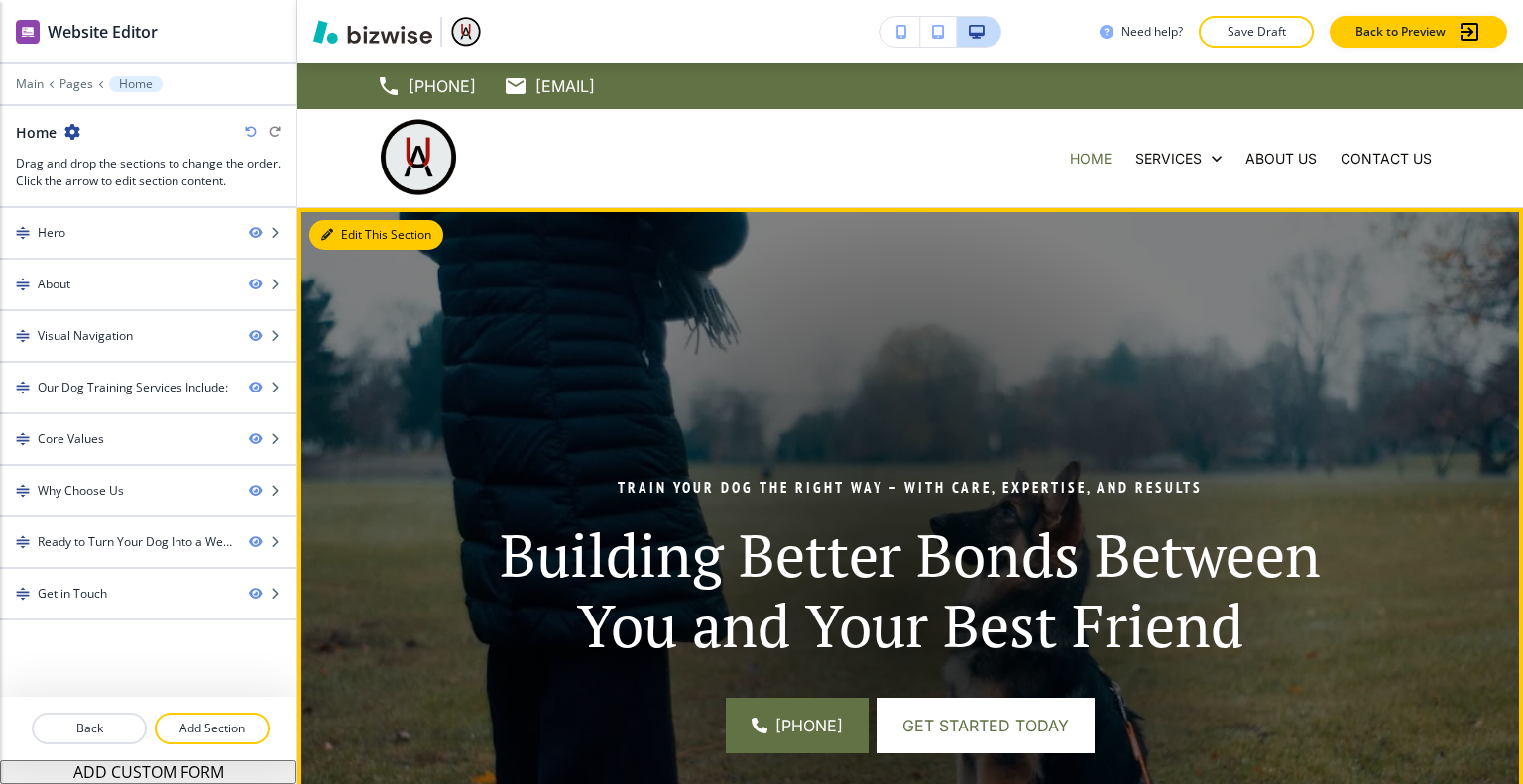 click on "Edit This Section" at bounding box center (376, 235) 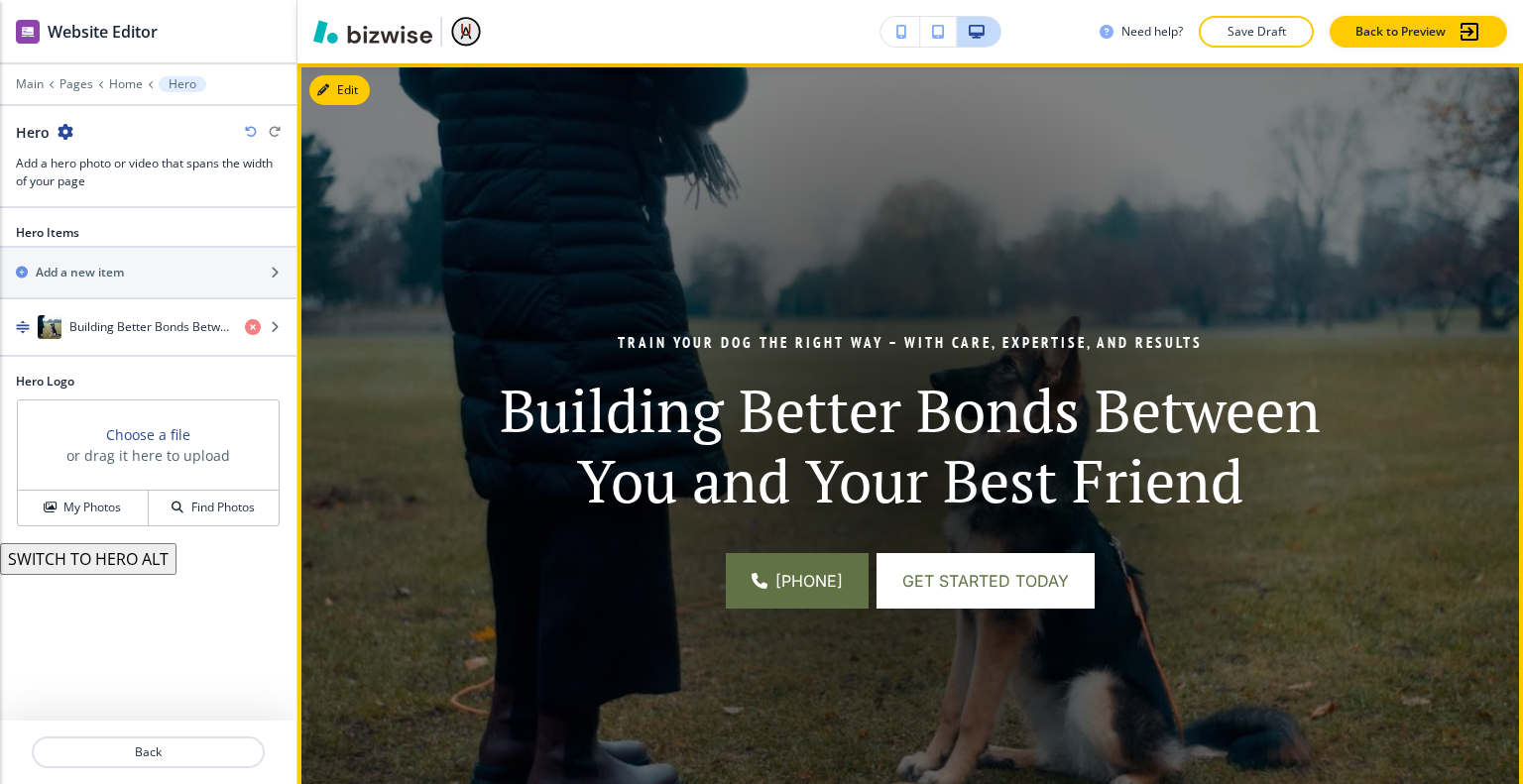 scroll, scrollTop: 0, scrollLeft: 0, axis: both 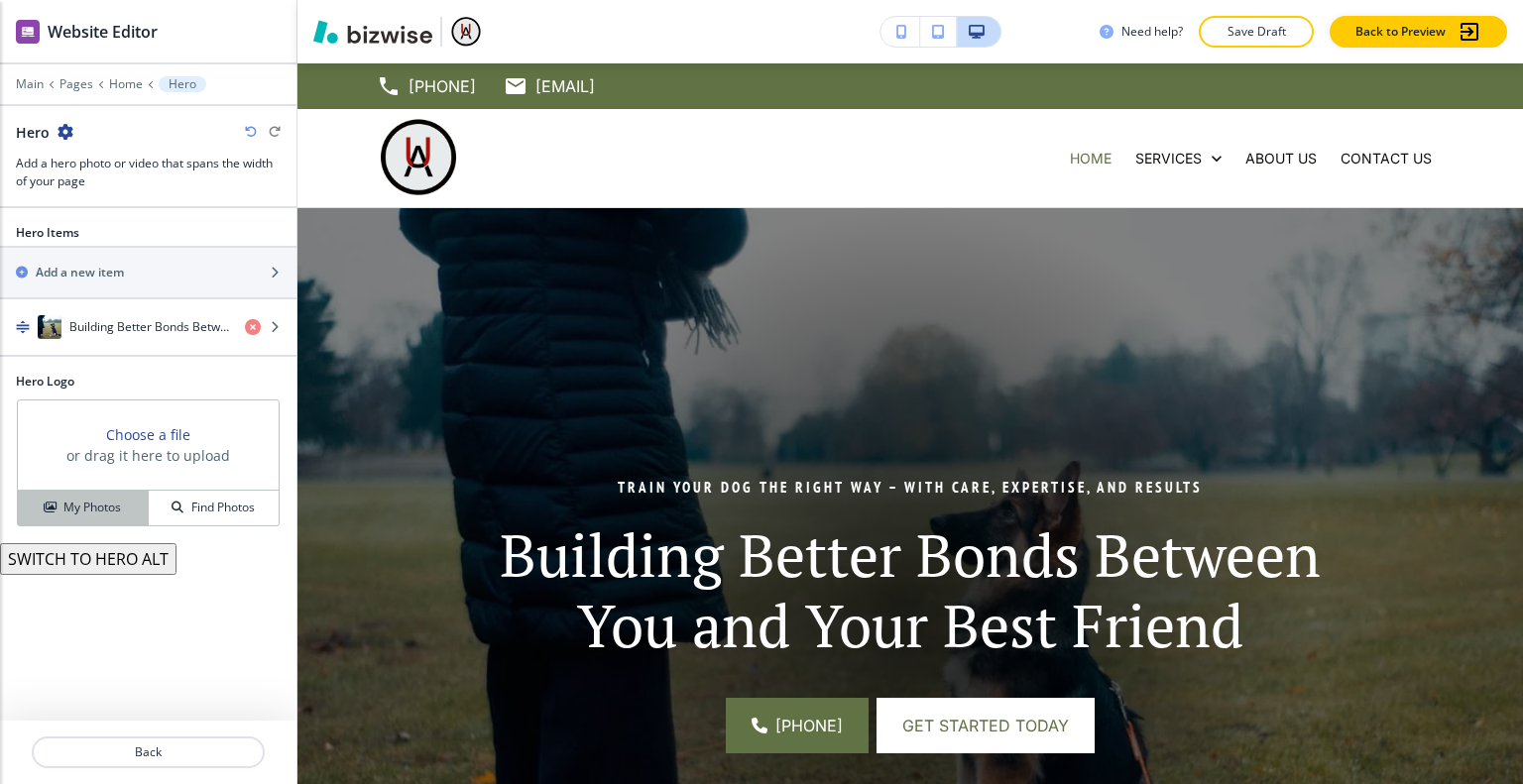 click on "My Photos" at bounding box center [92, 507] 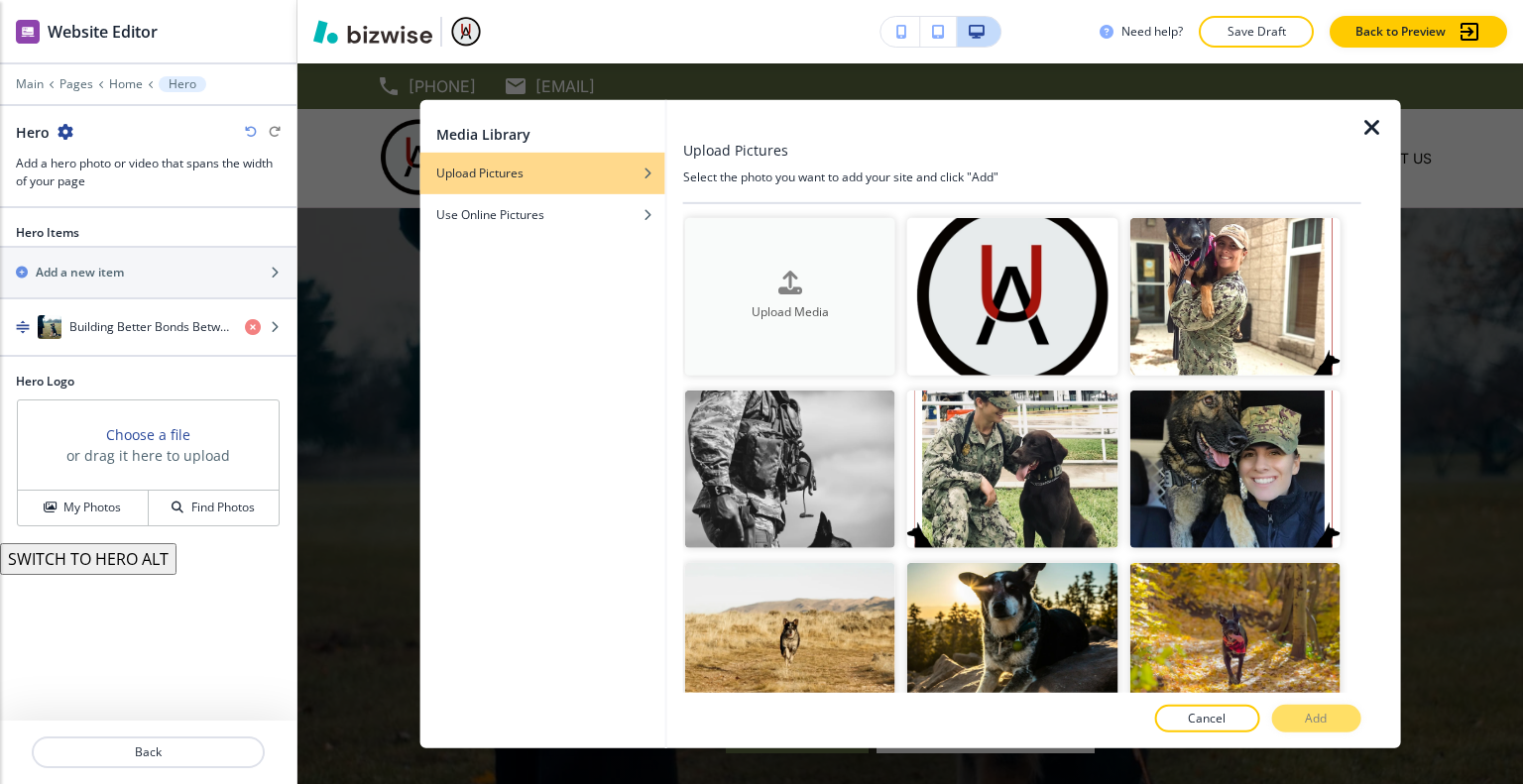 click on "Upload Media" at bounding box center (790, 312) 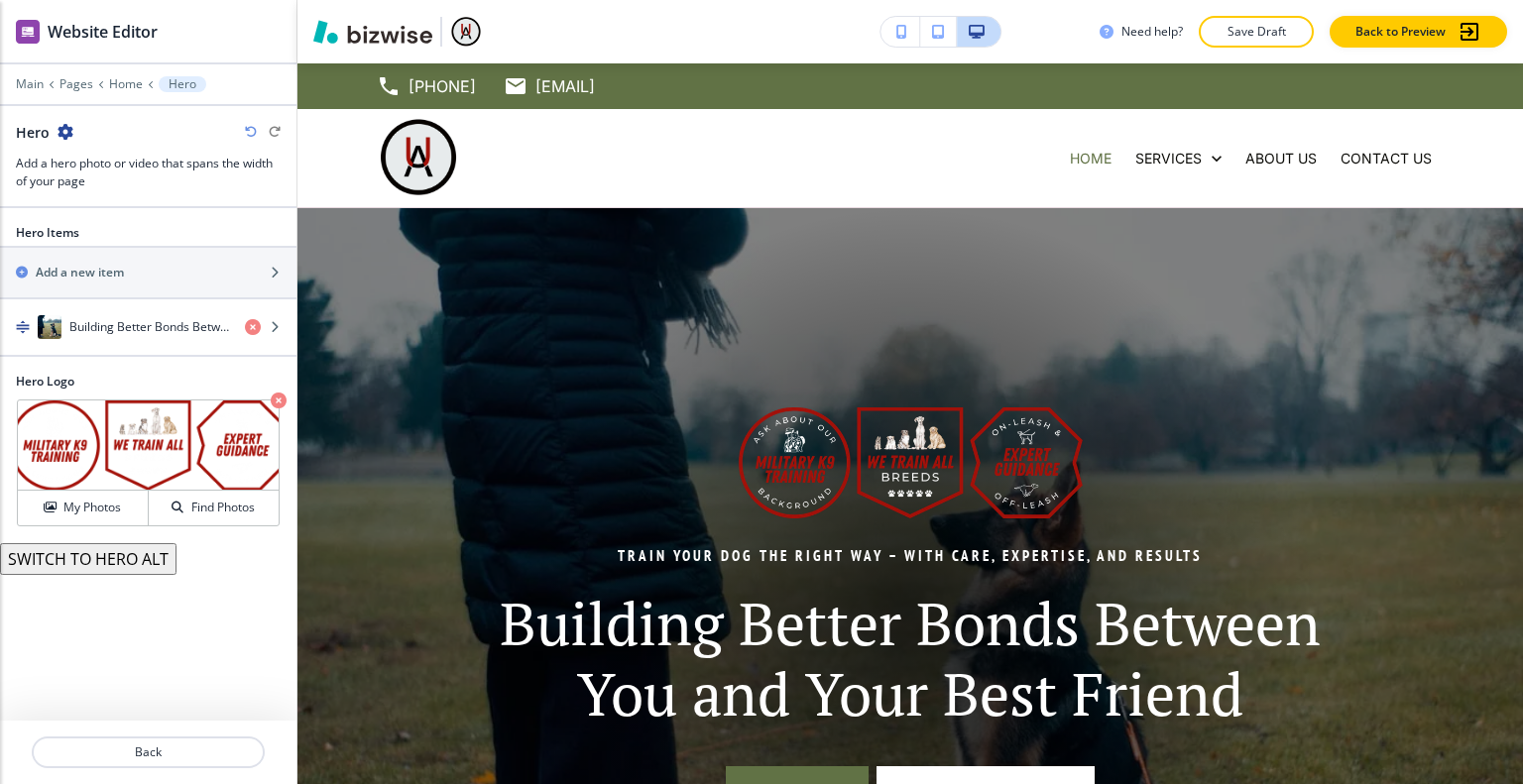 scroll, scrollTop: 694, scrollLeft: 0, axis: vertical 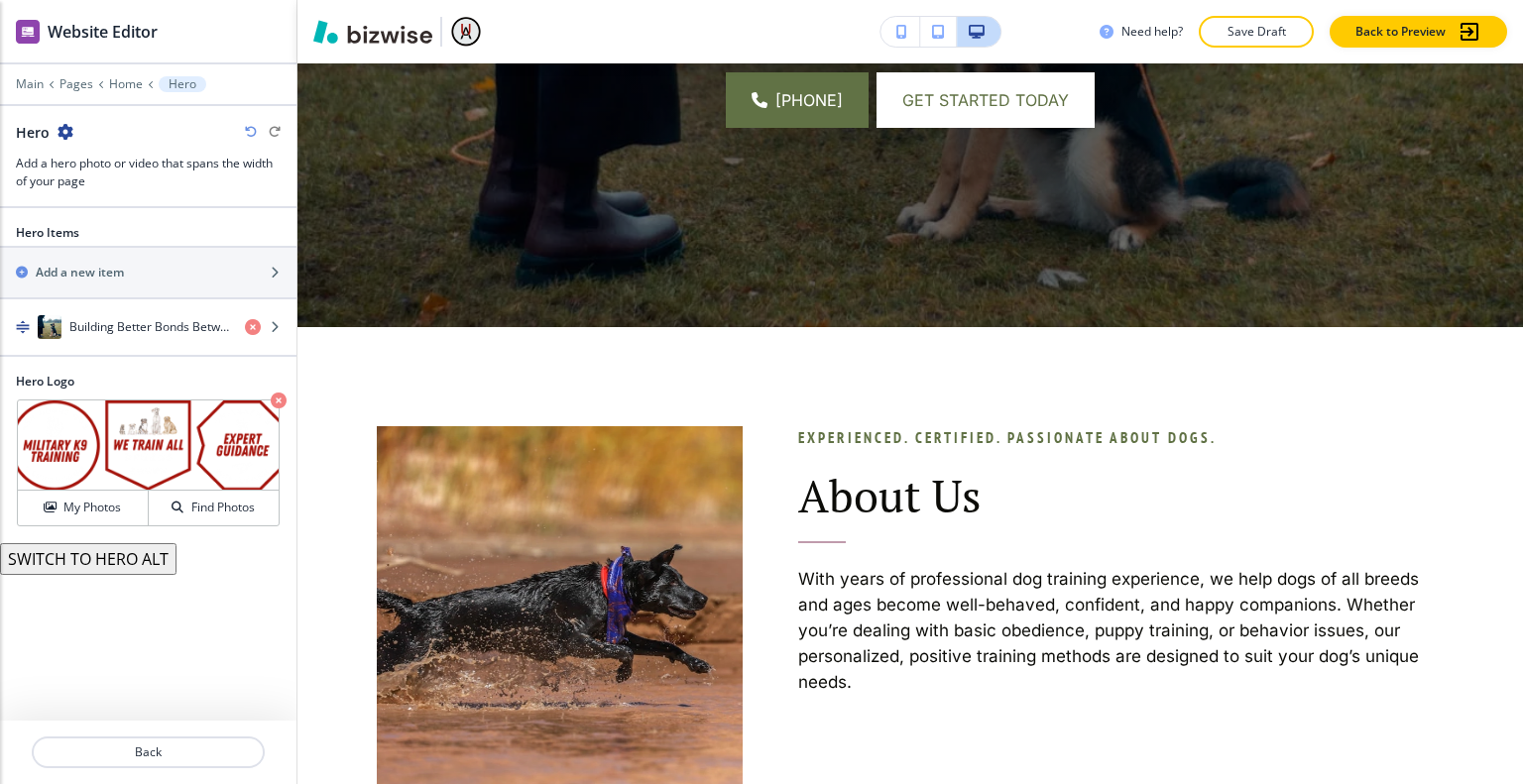 click at bounding box center [251, 132] 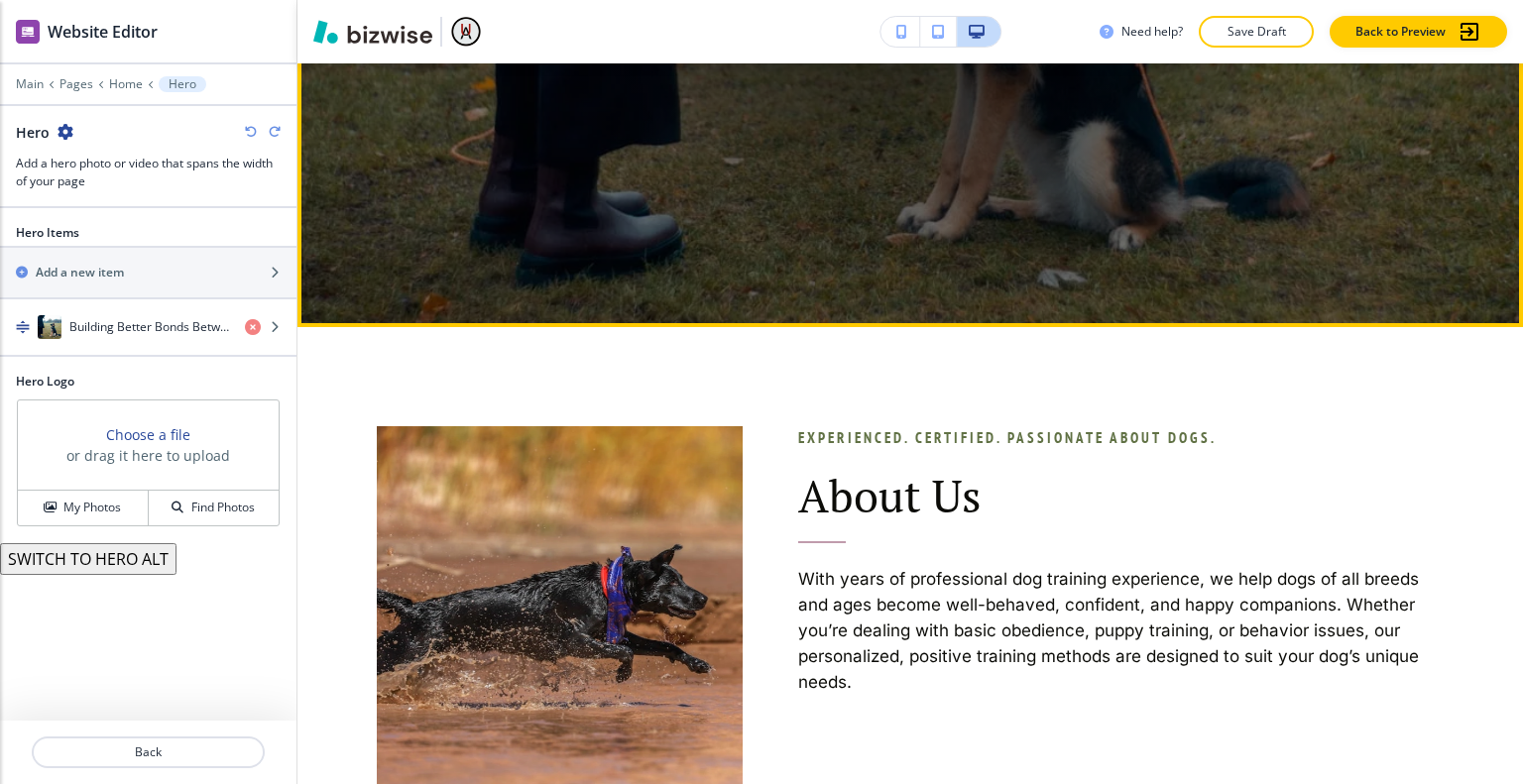 scroll, scrollTop: 892, scrollLeft: 0, axis: vertical 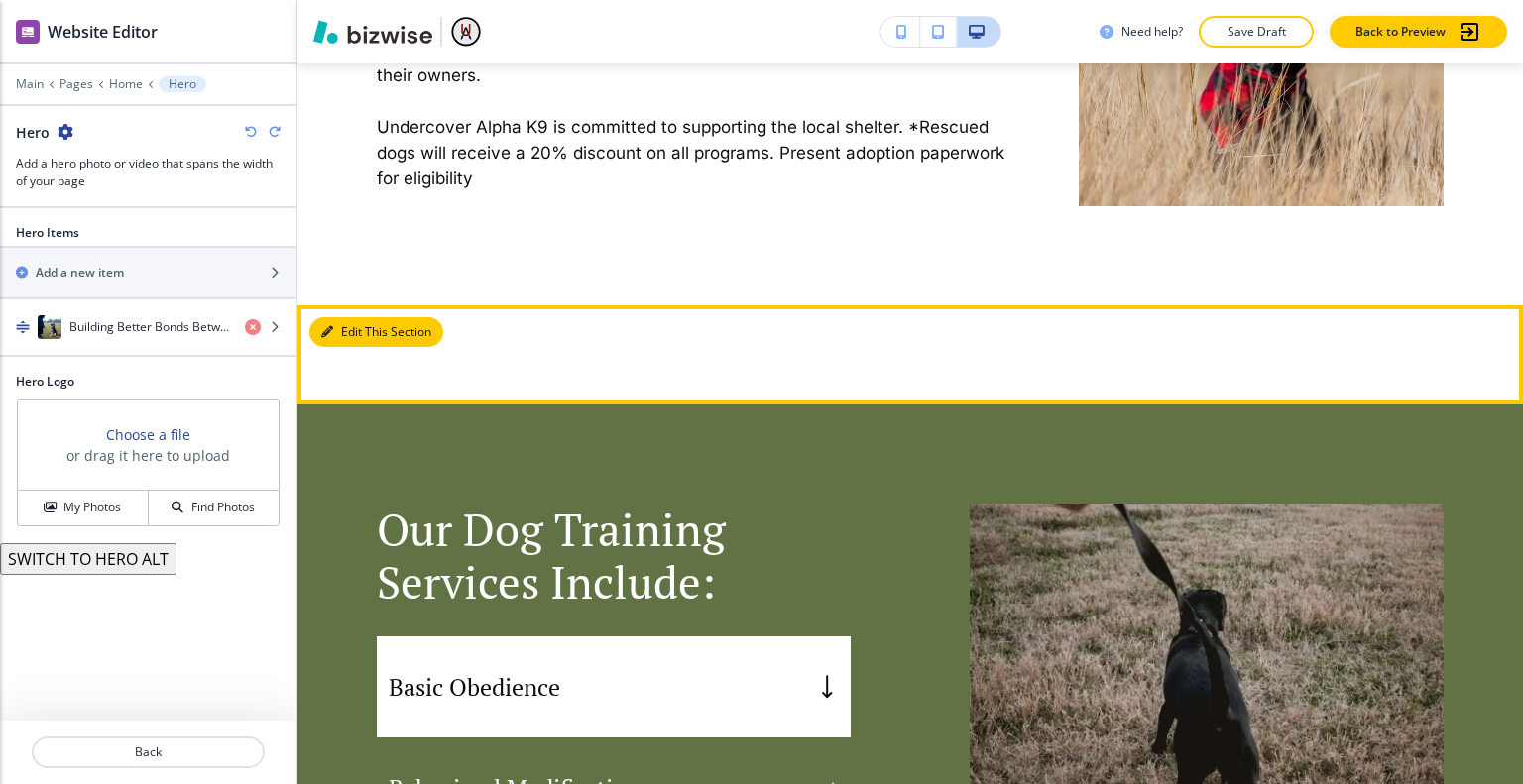 click on "Edit This Section" at bounding box center [376, 332] 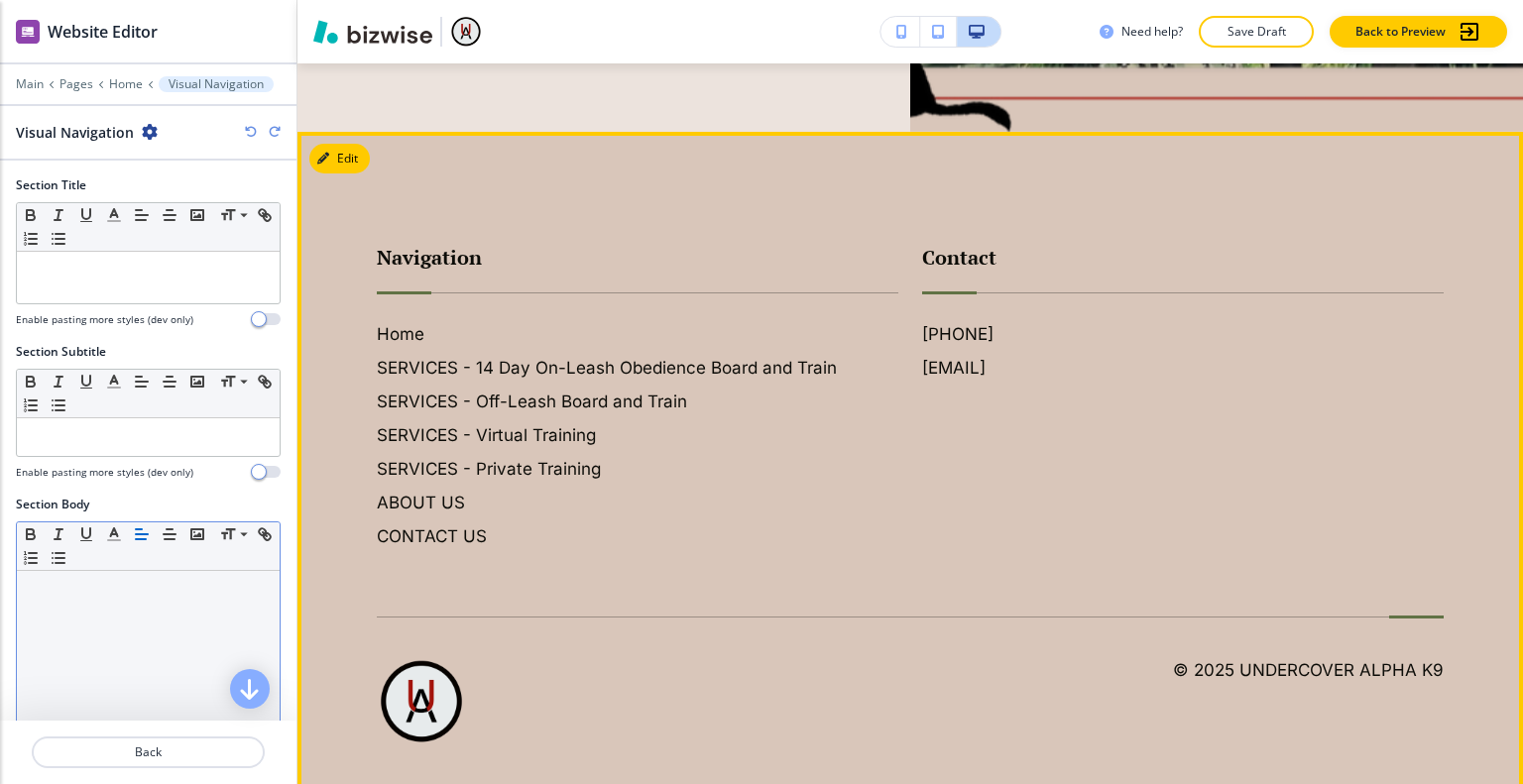 scroll, scrollTop: 5582, scrollLeft: 0, axis: vertical 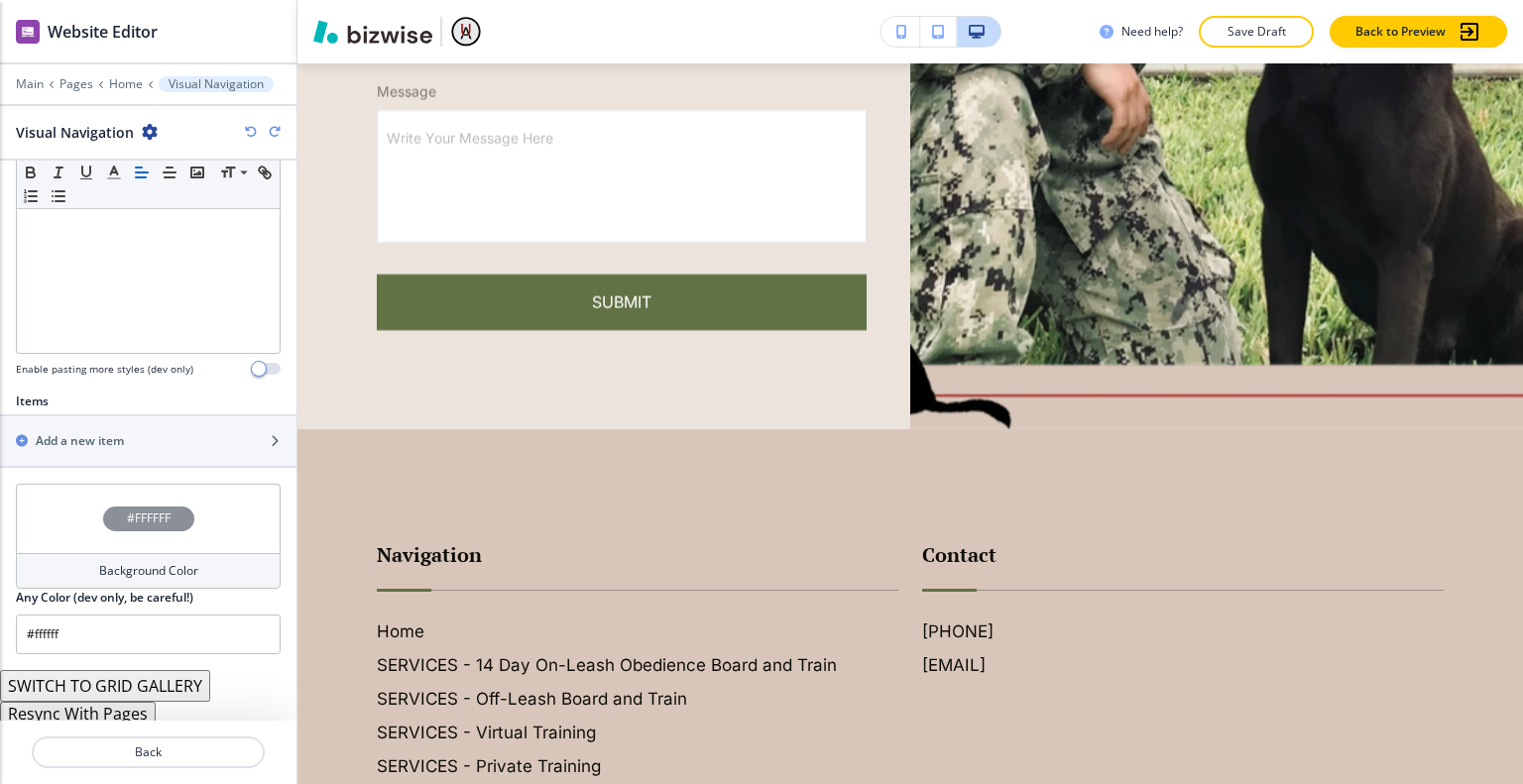 click on "Resync With Pages" at bounding box center (77, 714) 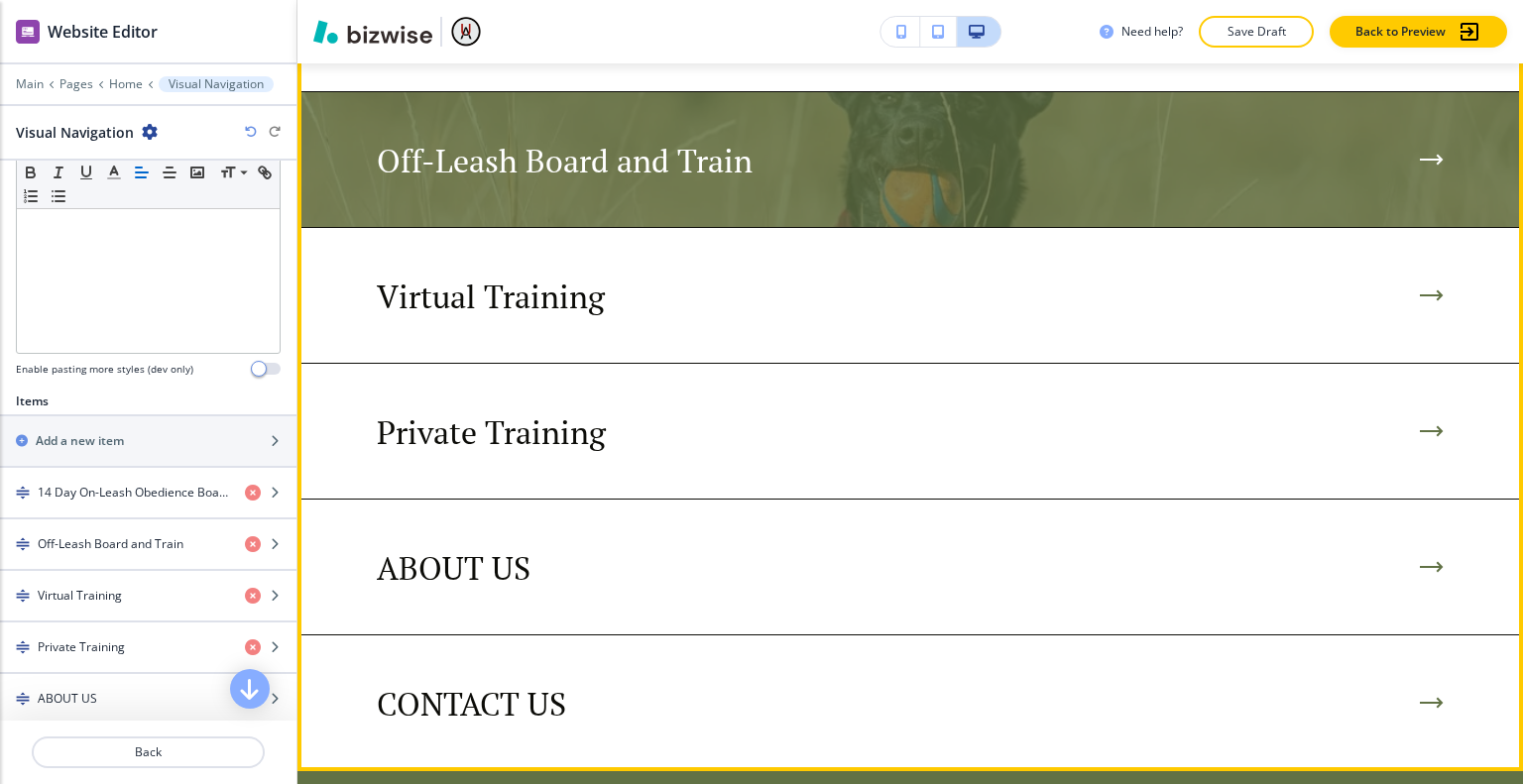 scroll, scrollTop: 1836, scrollLeft: 0, axis: vertical 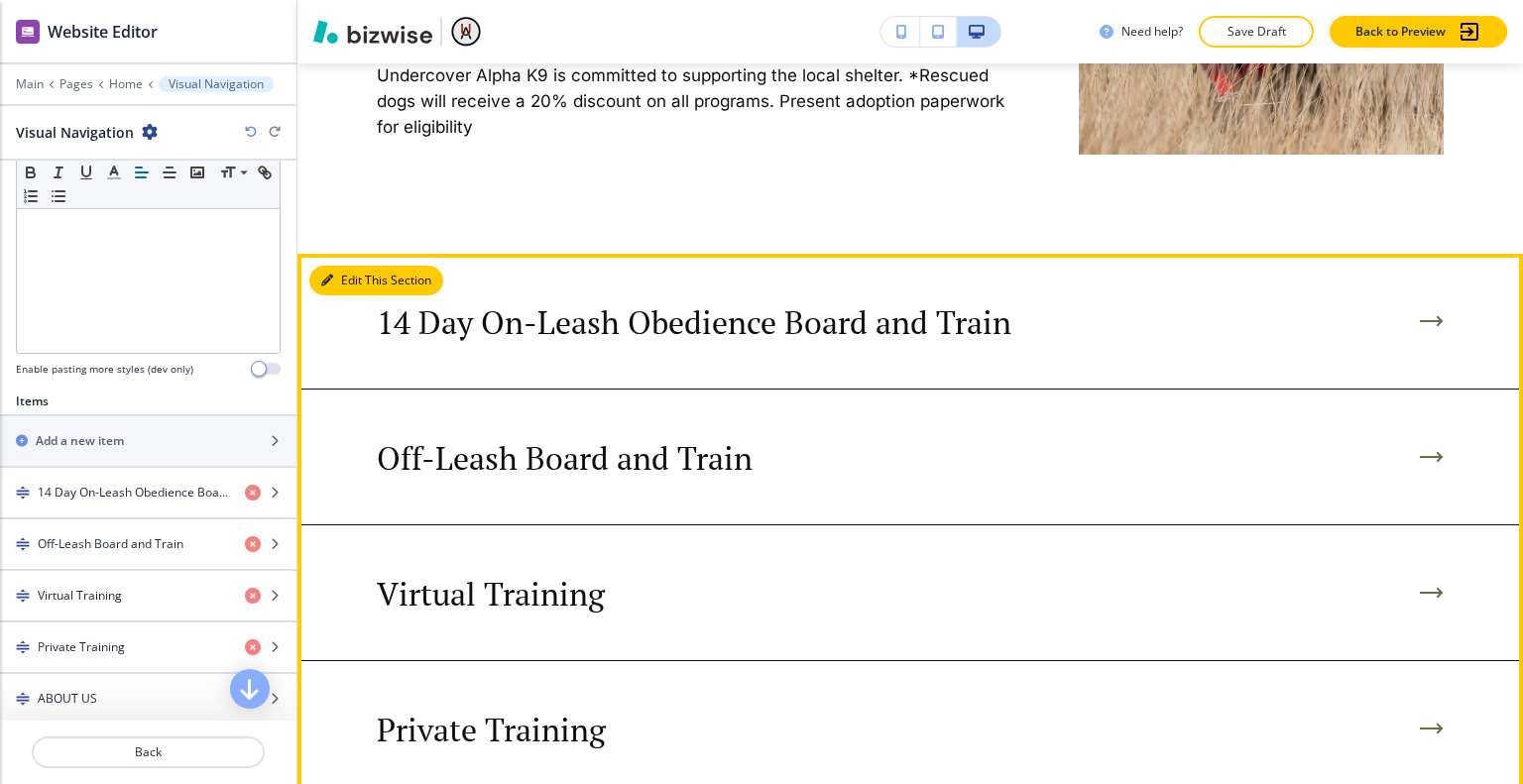 click on "Edit This Section" at bounding box center [376, 280] 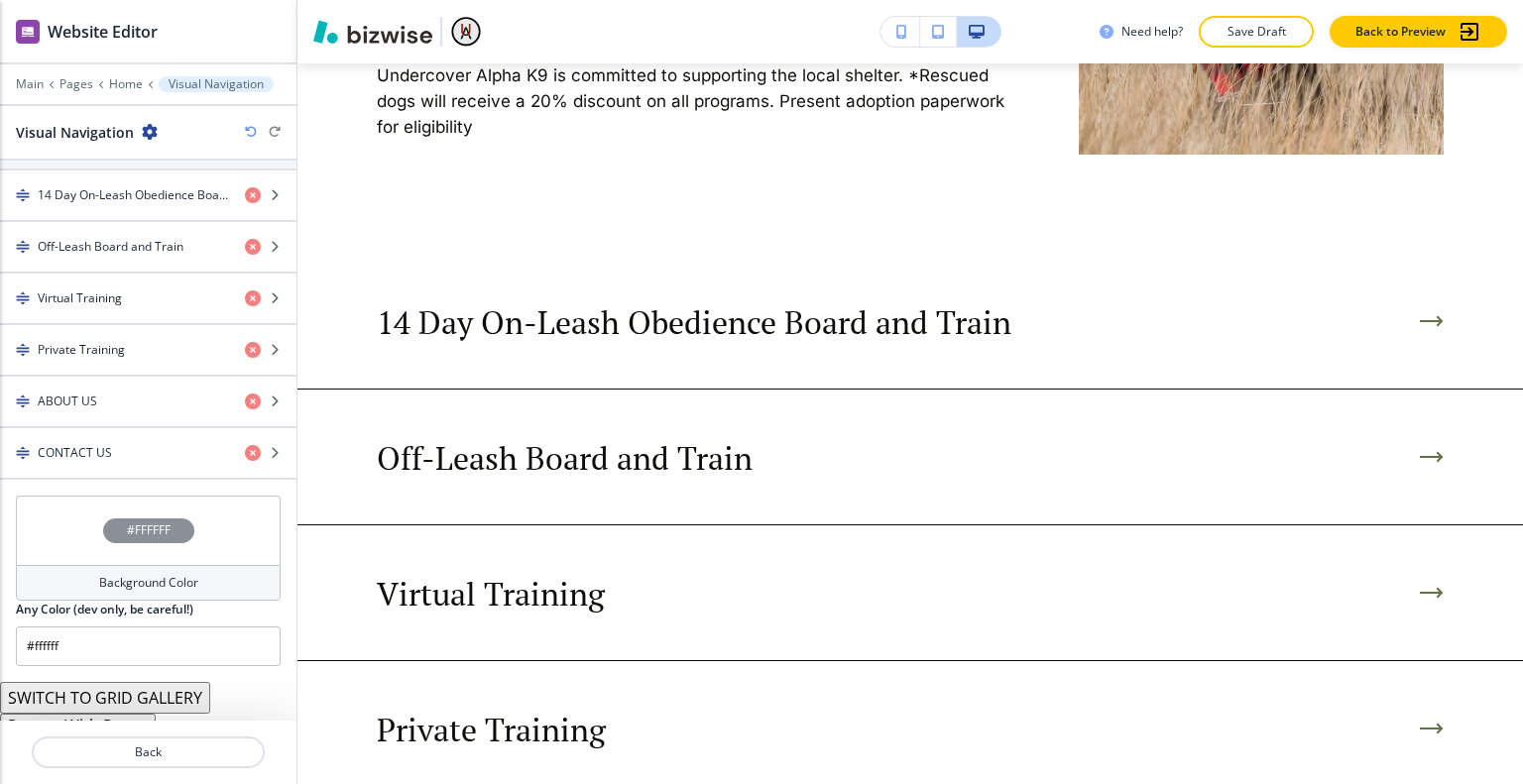 scroll, scrollTop: 674, scrollLeft: 0, axis: vertical 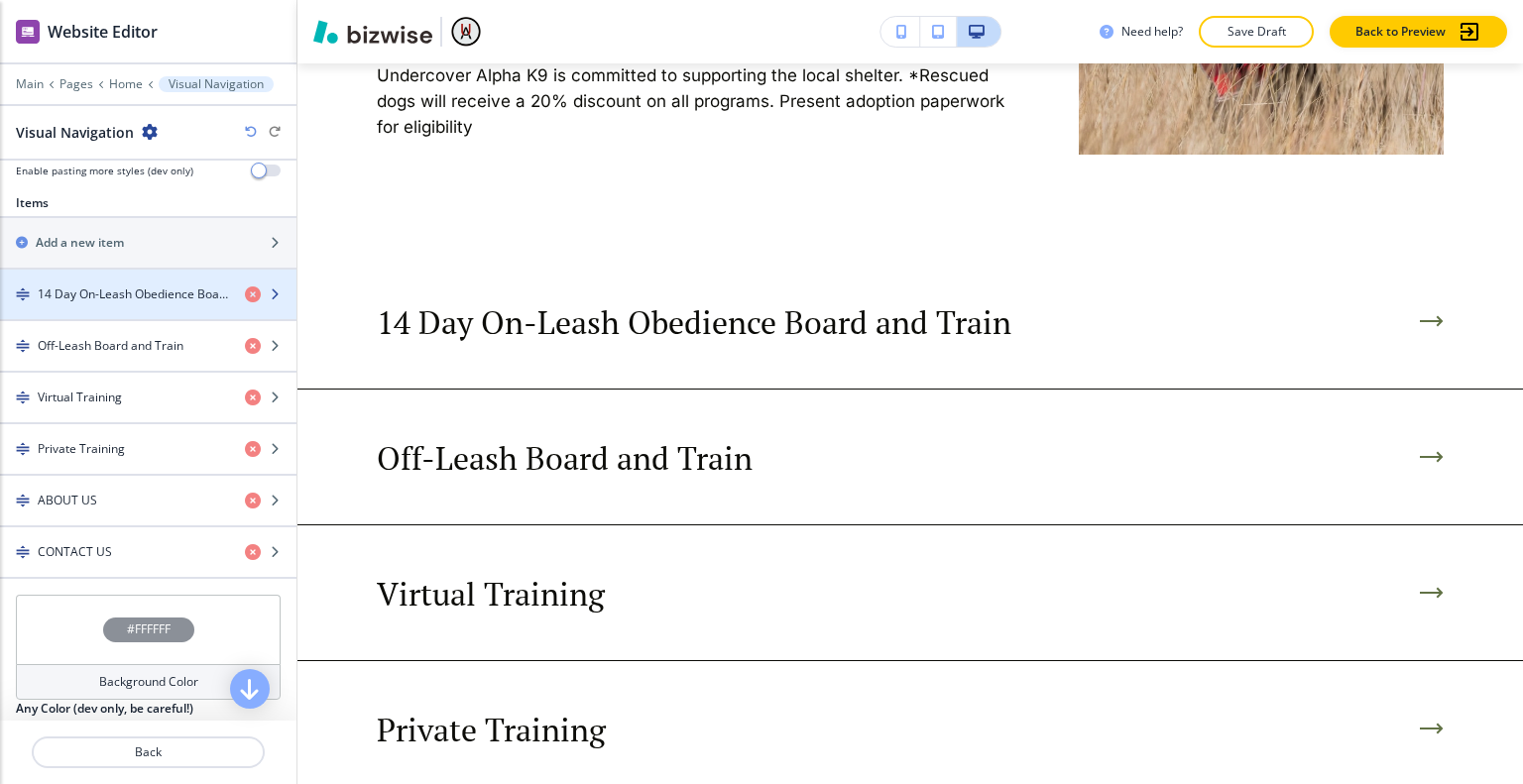 click on "14 Day On-Leash Obedience Board and Train" at bounding box center (133, 294) 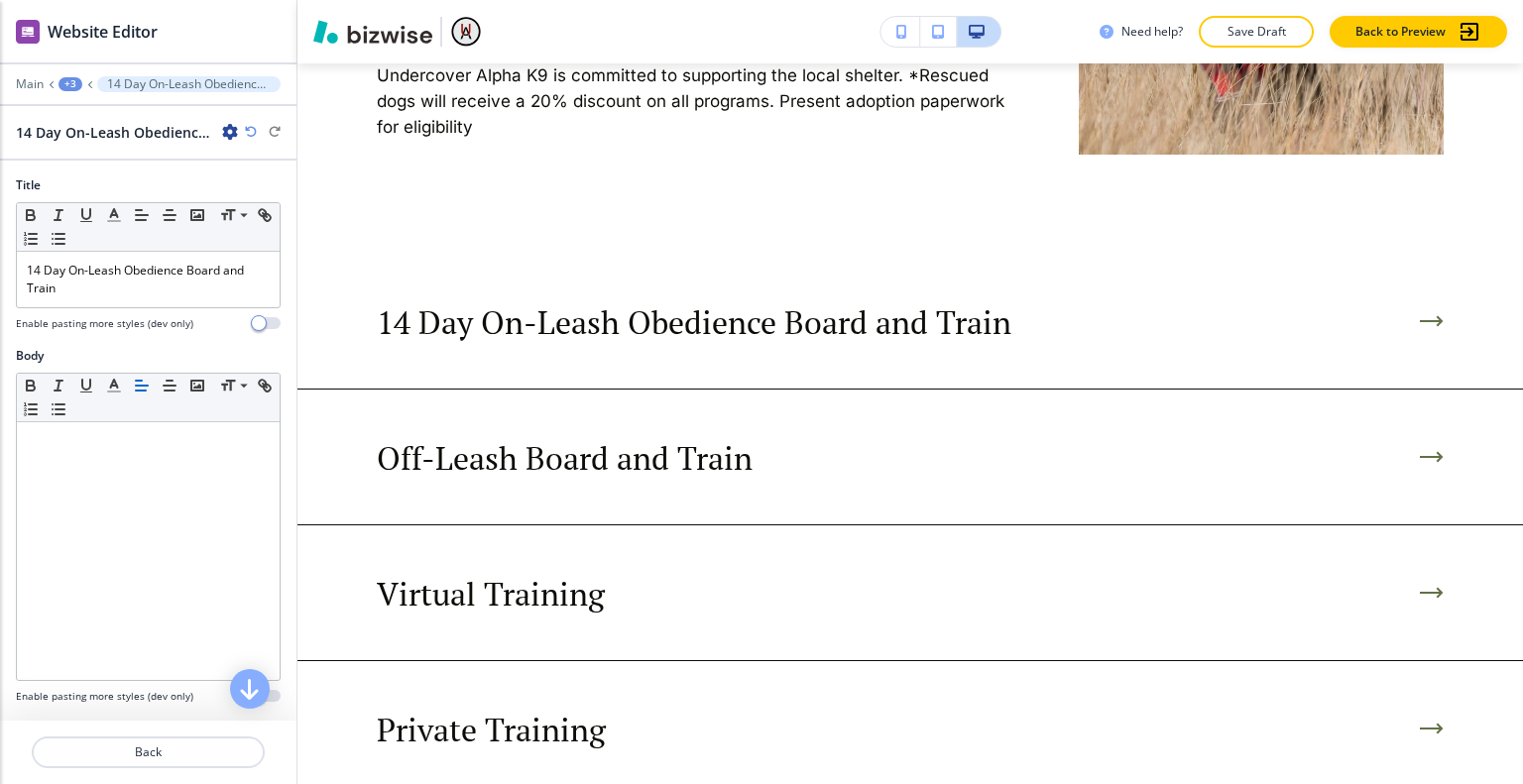 scroll, scrollTop: 2014, scrollLeft: 0, axis: vertical 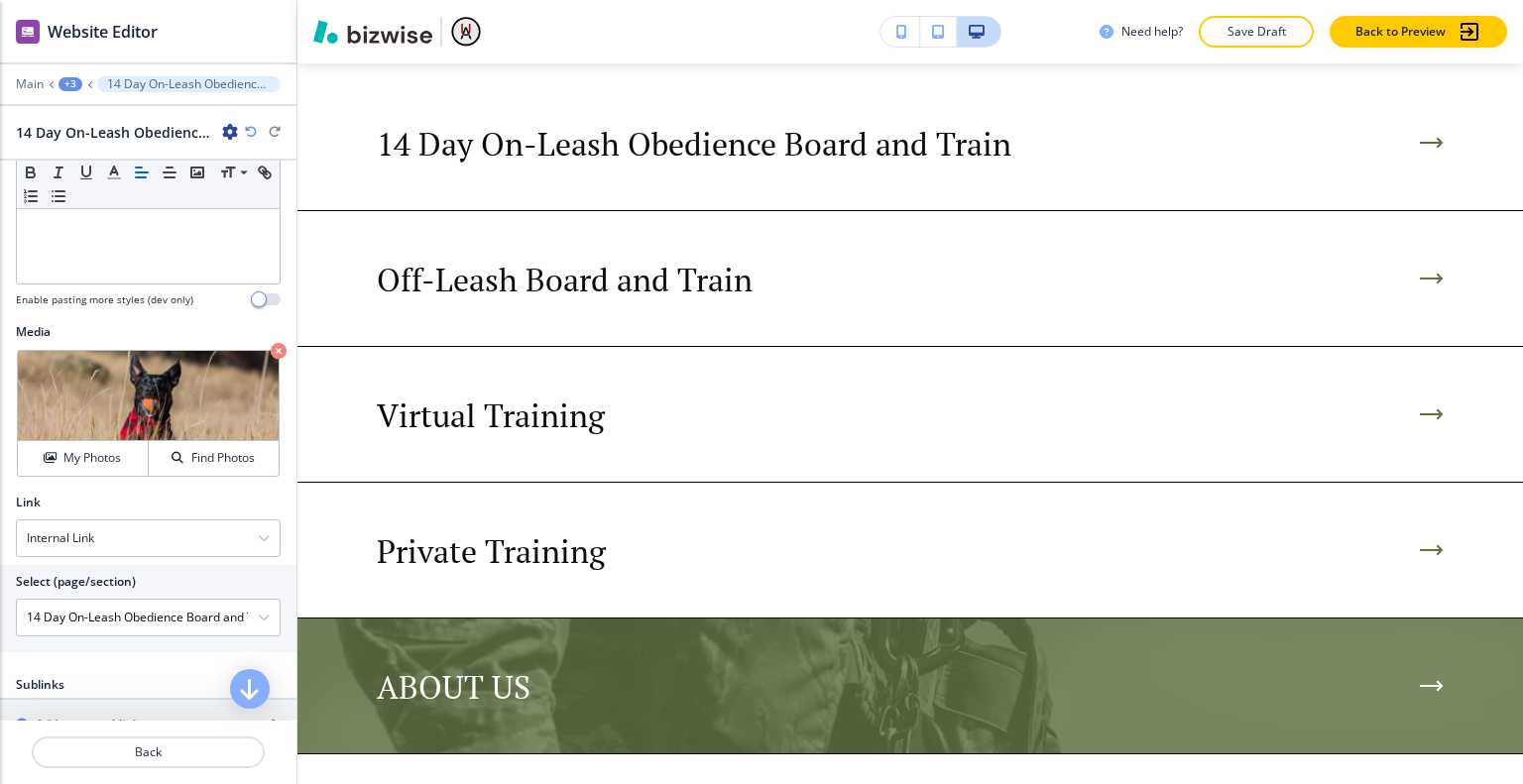 drag, startPoint x: 149, startPoint y: 758, endPoint x: 301, endPoint y: 674, distance: 173.66635 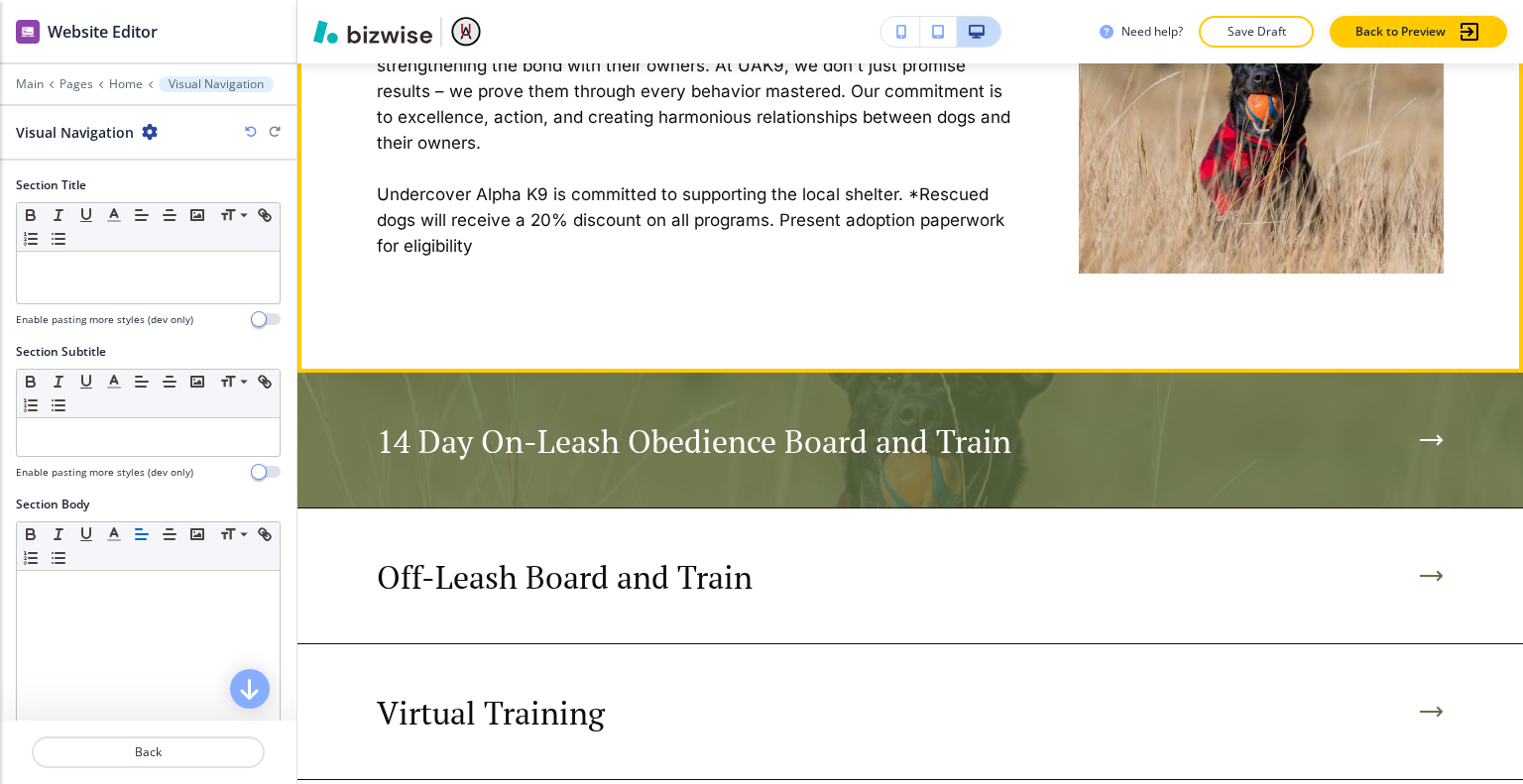 scroll, scrollTop: 1618, scrollLeft: 0, axis: vertical 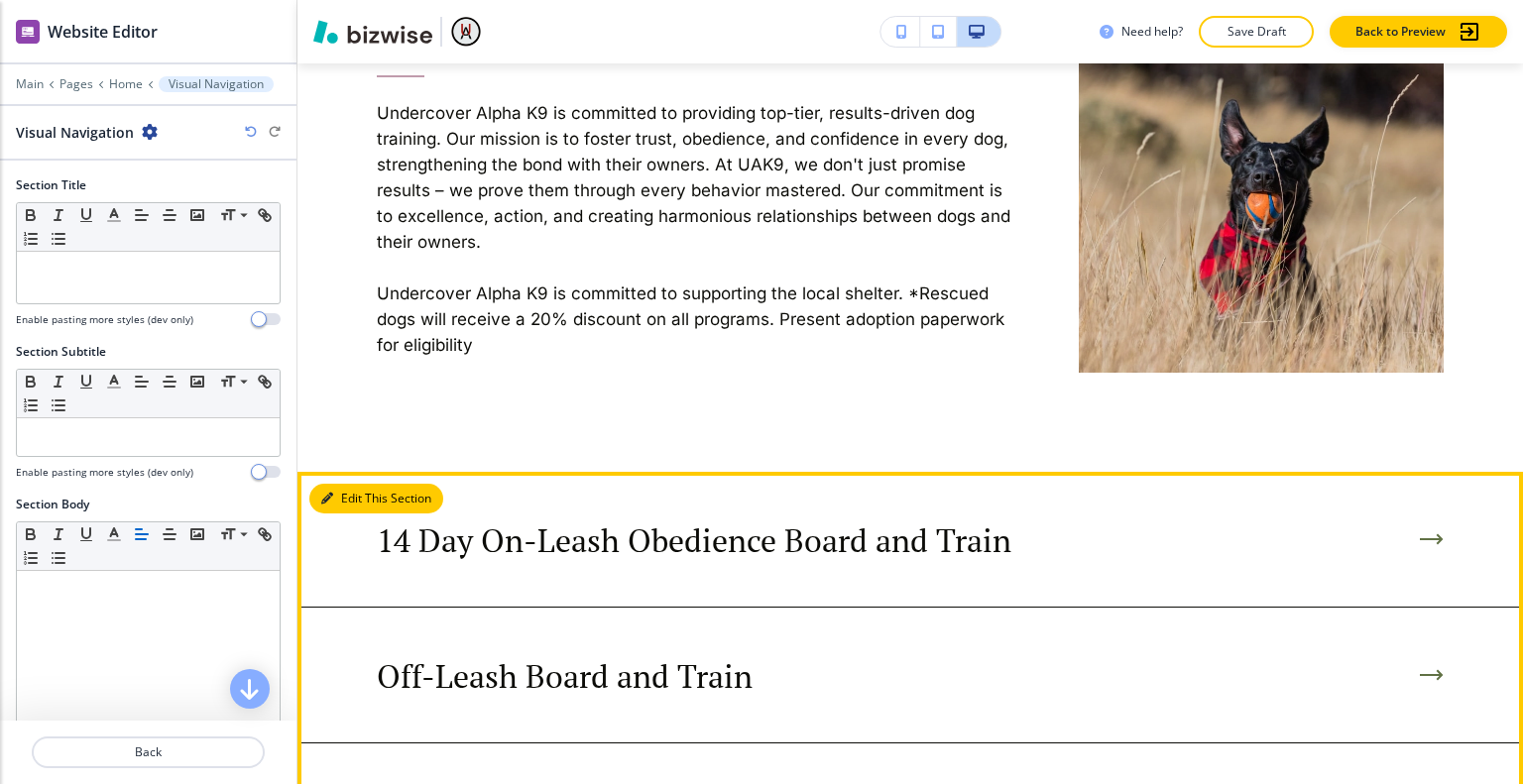 click on "Edit This Section" at bounding box center [376, 499] 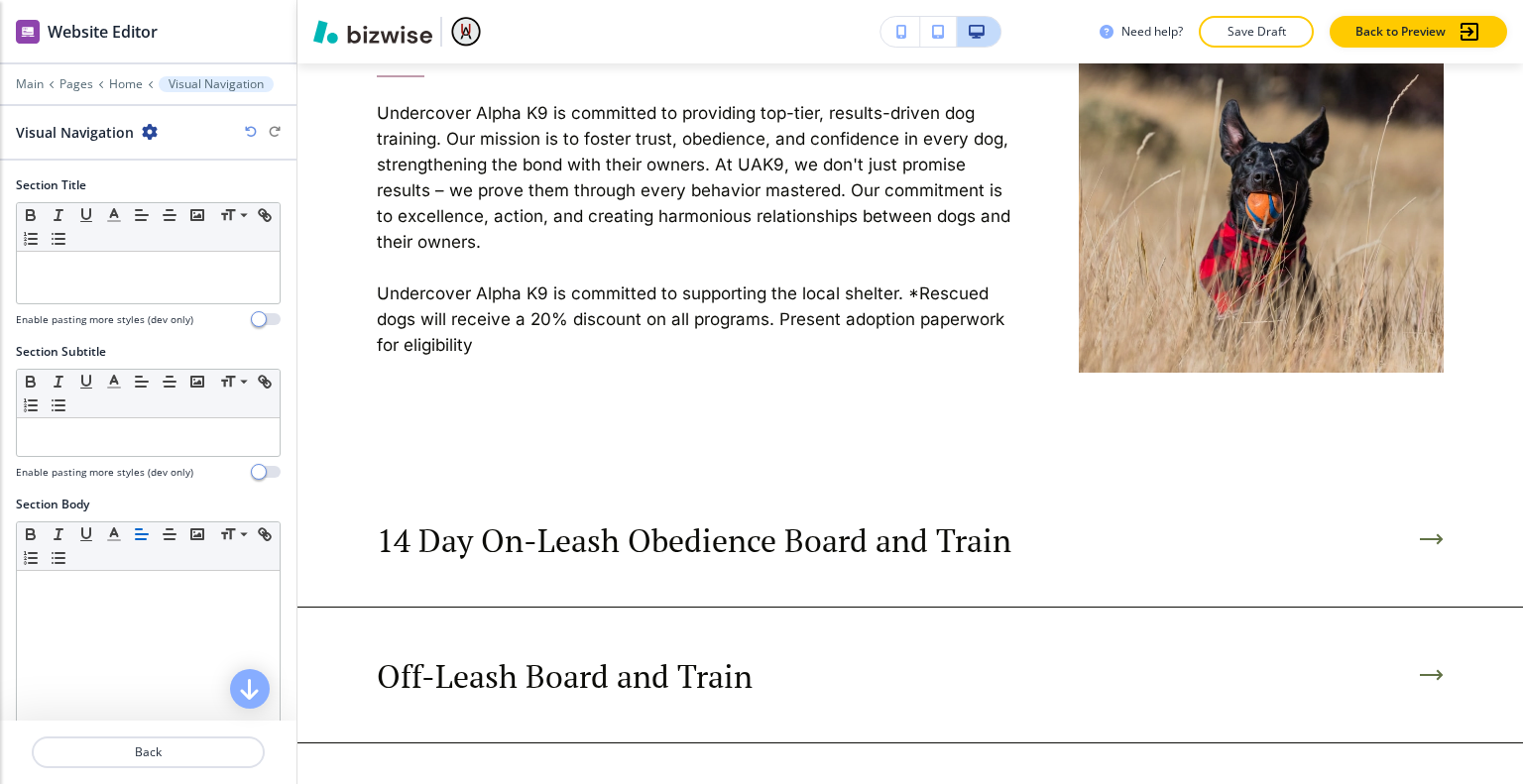 scroll, scrollTop: 782, scrollLeft: 0, axis: vertical 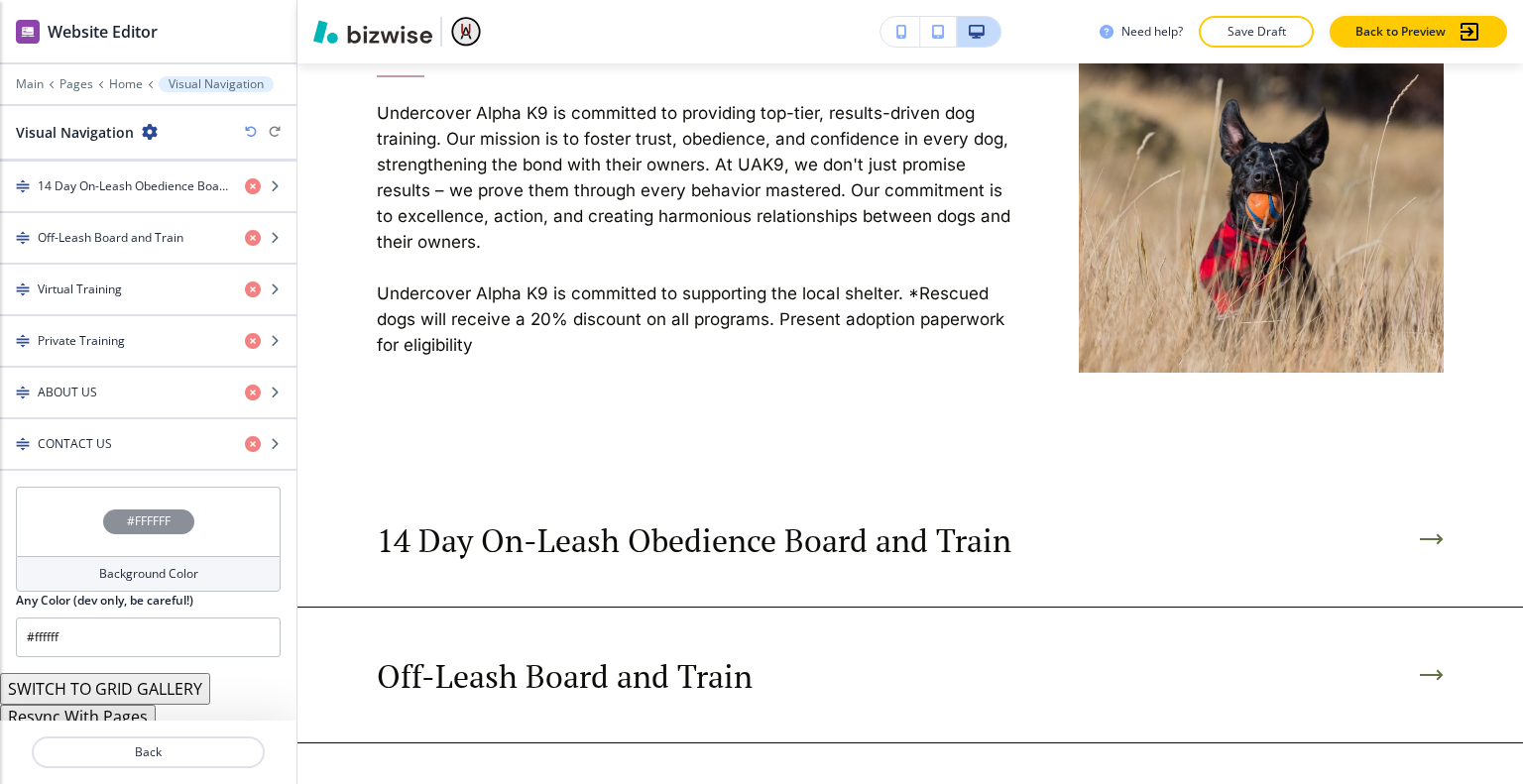 click on "#FFFFFF" at bounding box center (148, 521) 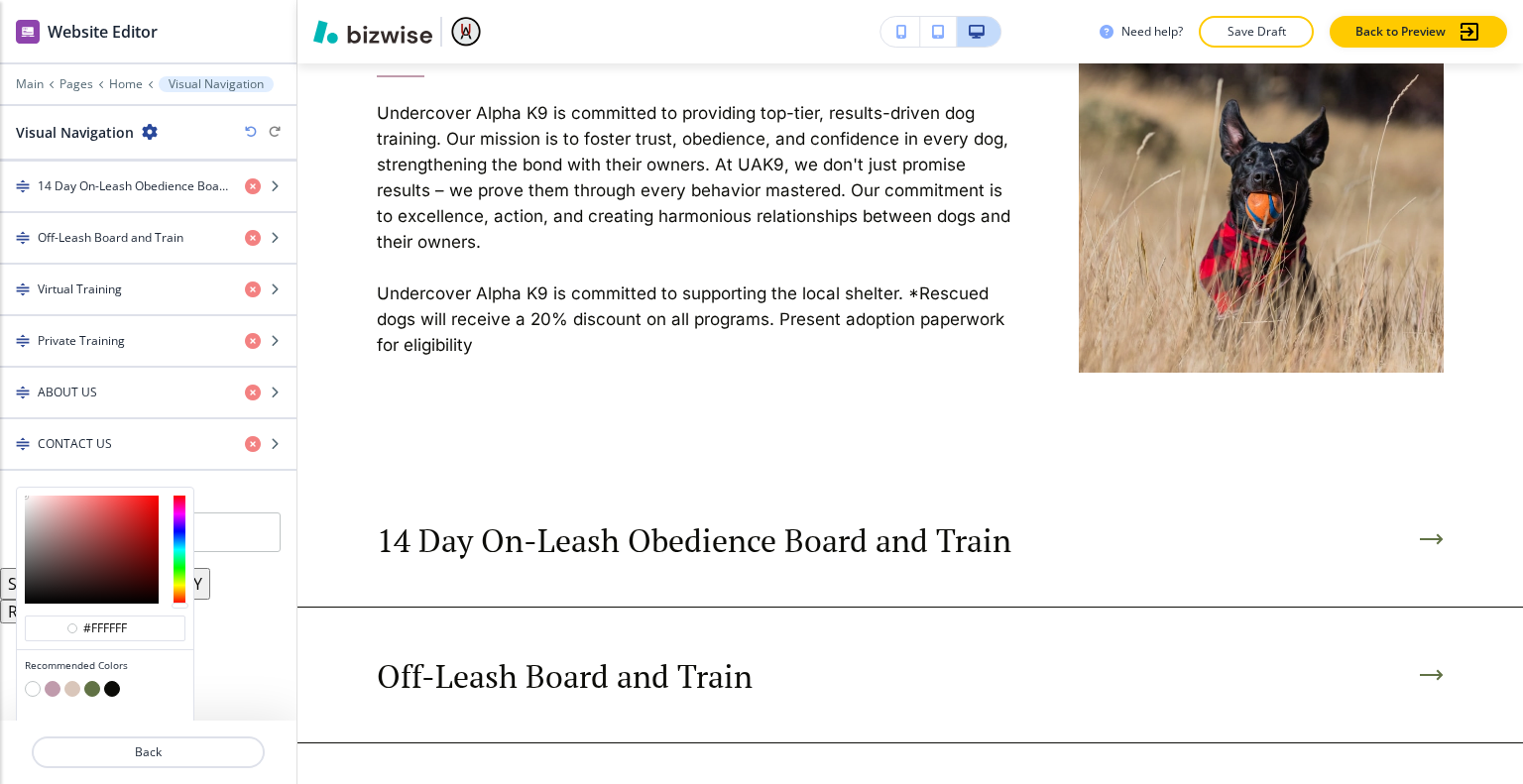 scroll, scrollTop: 822, scrollLeft: 0, axis: vertical 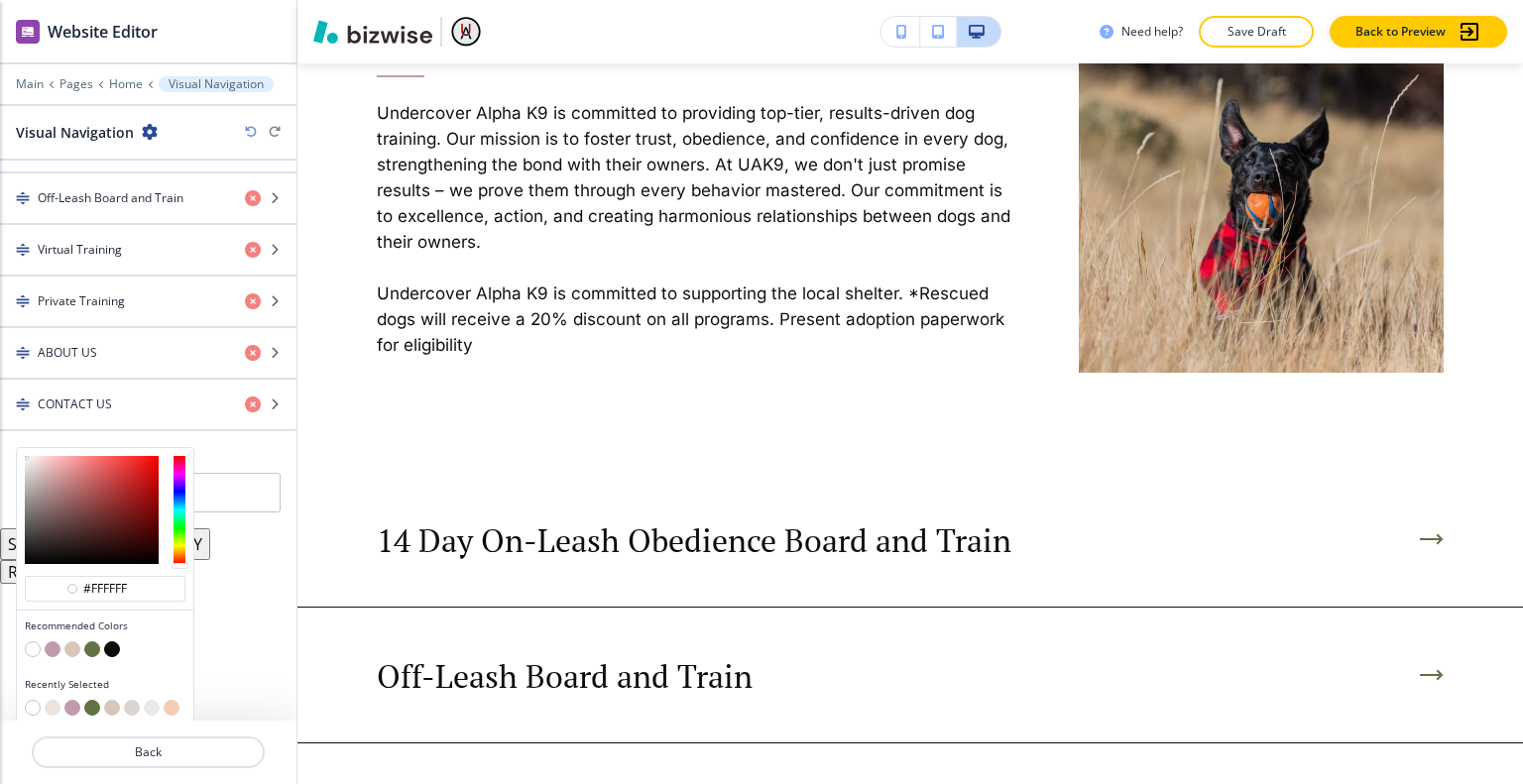 click at bounding box center [92, 649] 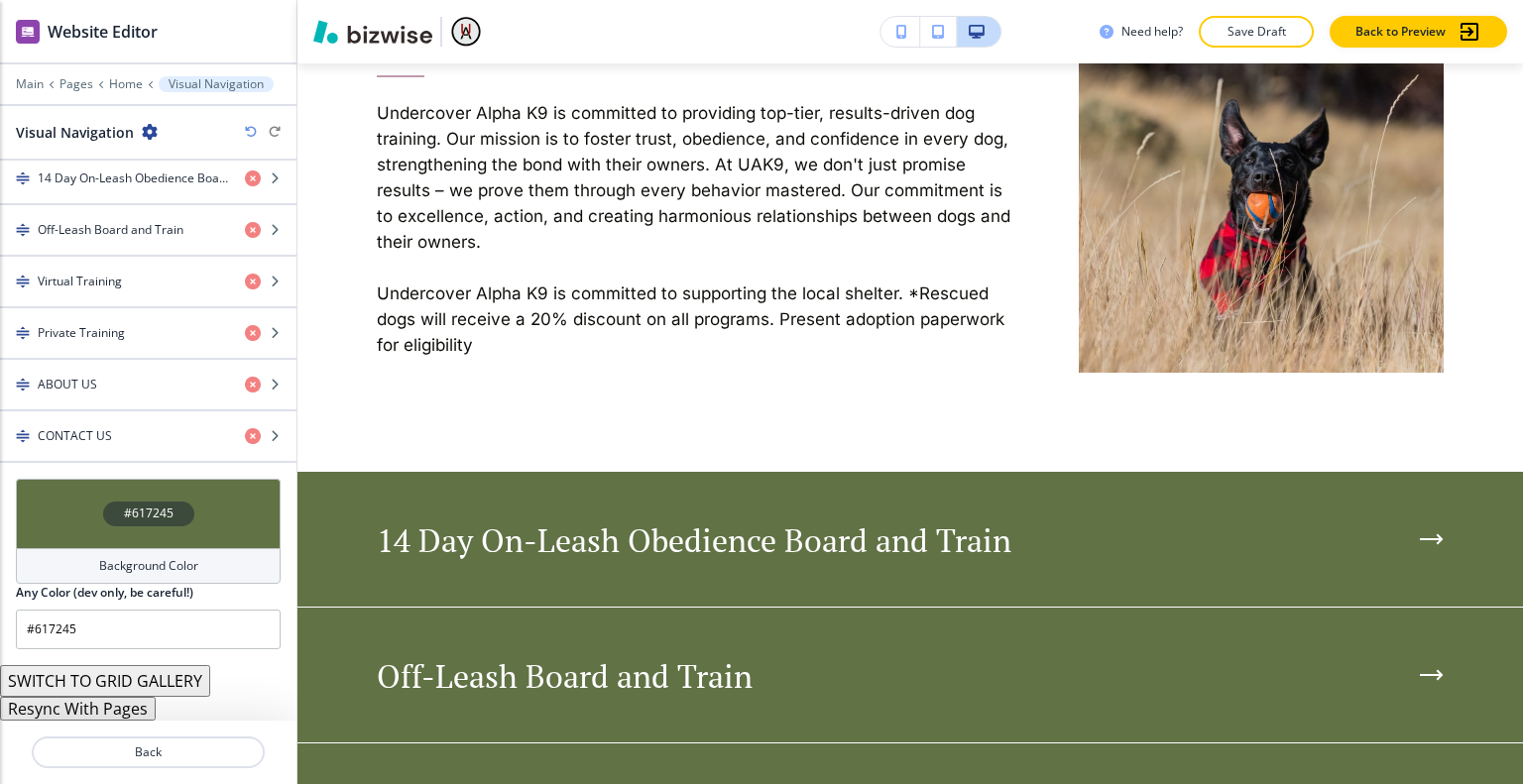 scroll, scrollTop: 782, scrollLeft: 0, axis: vertical 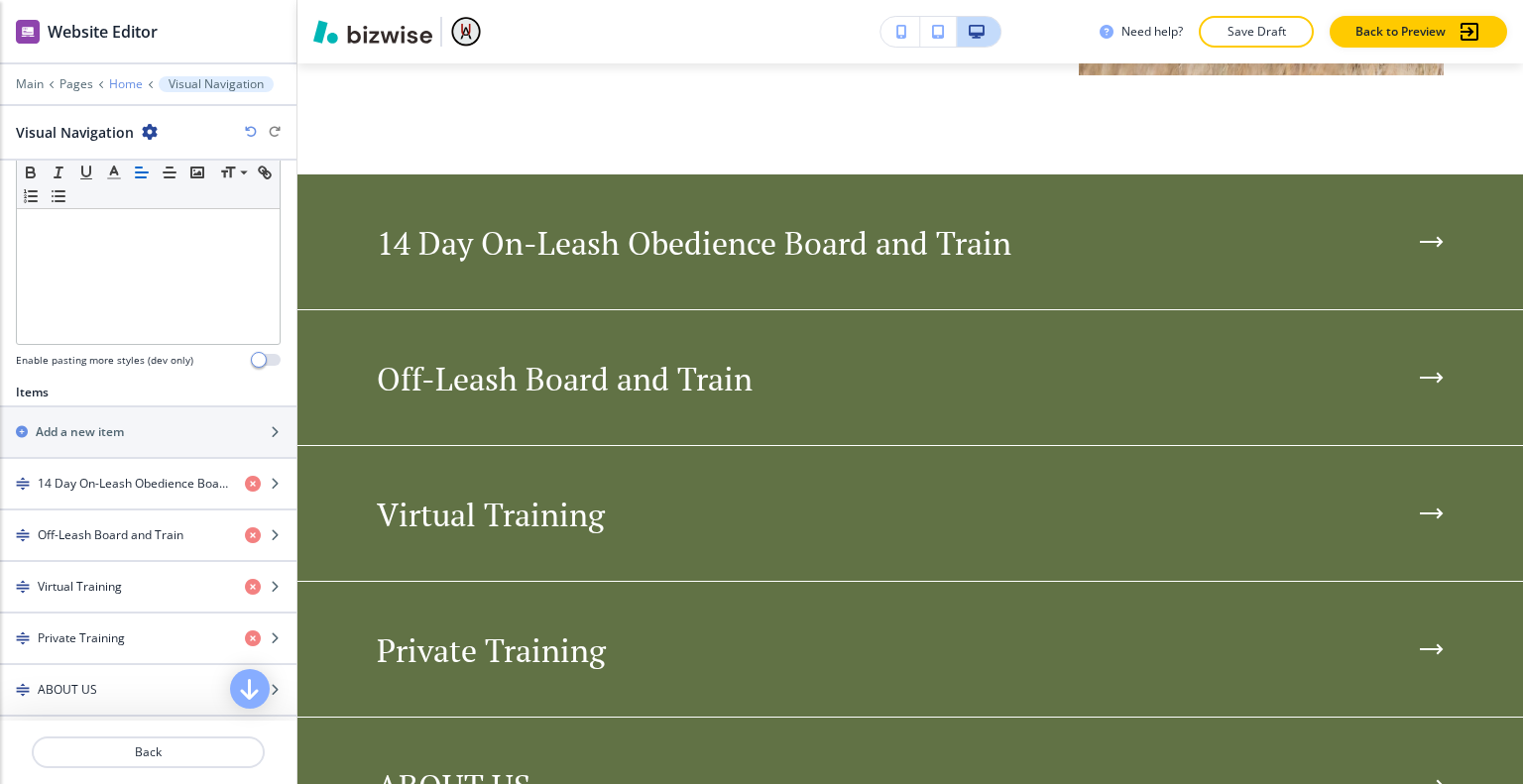 click on "Home" at bounding box center (126, 84) 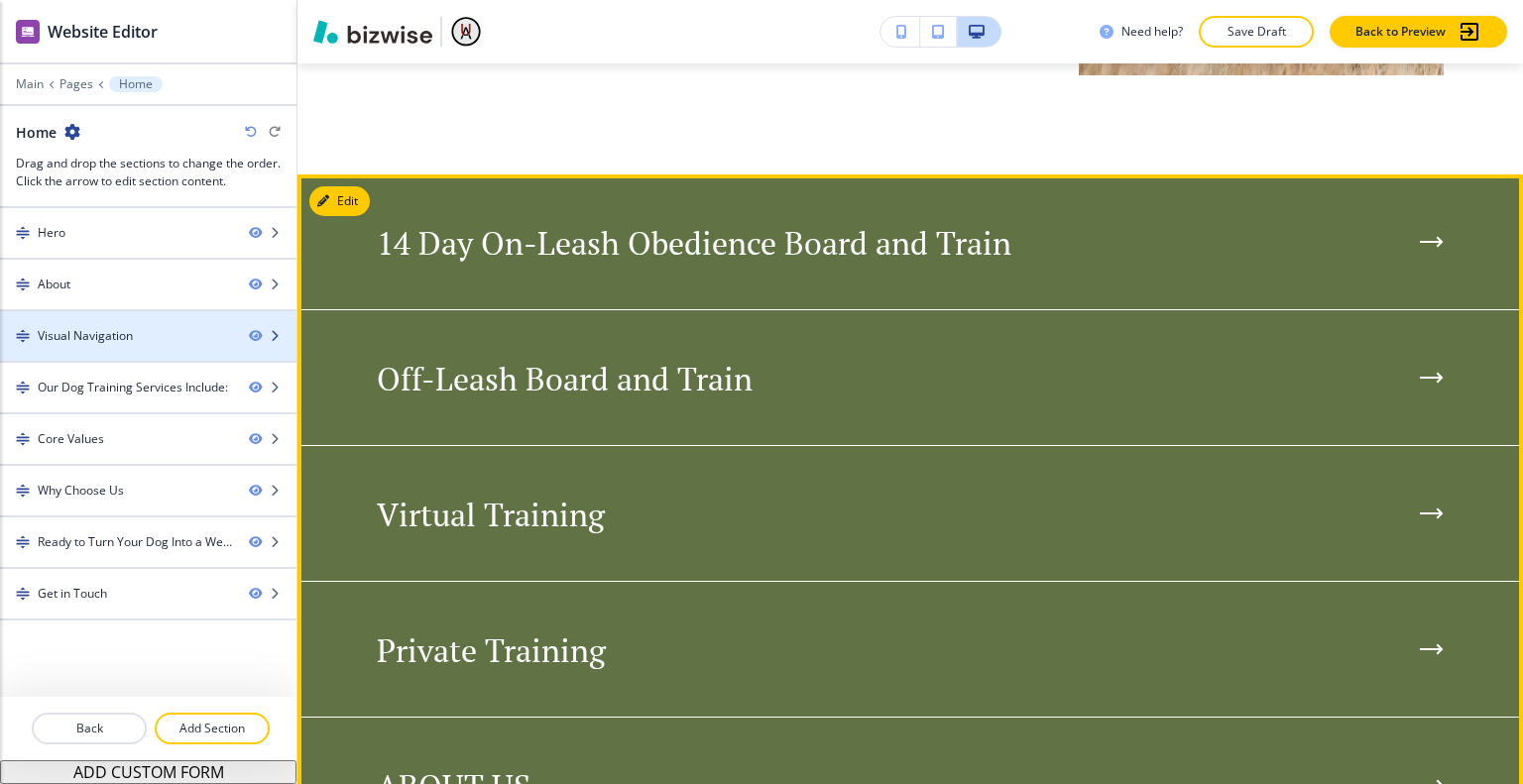type 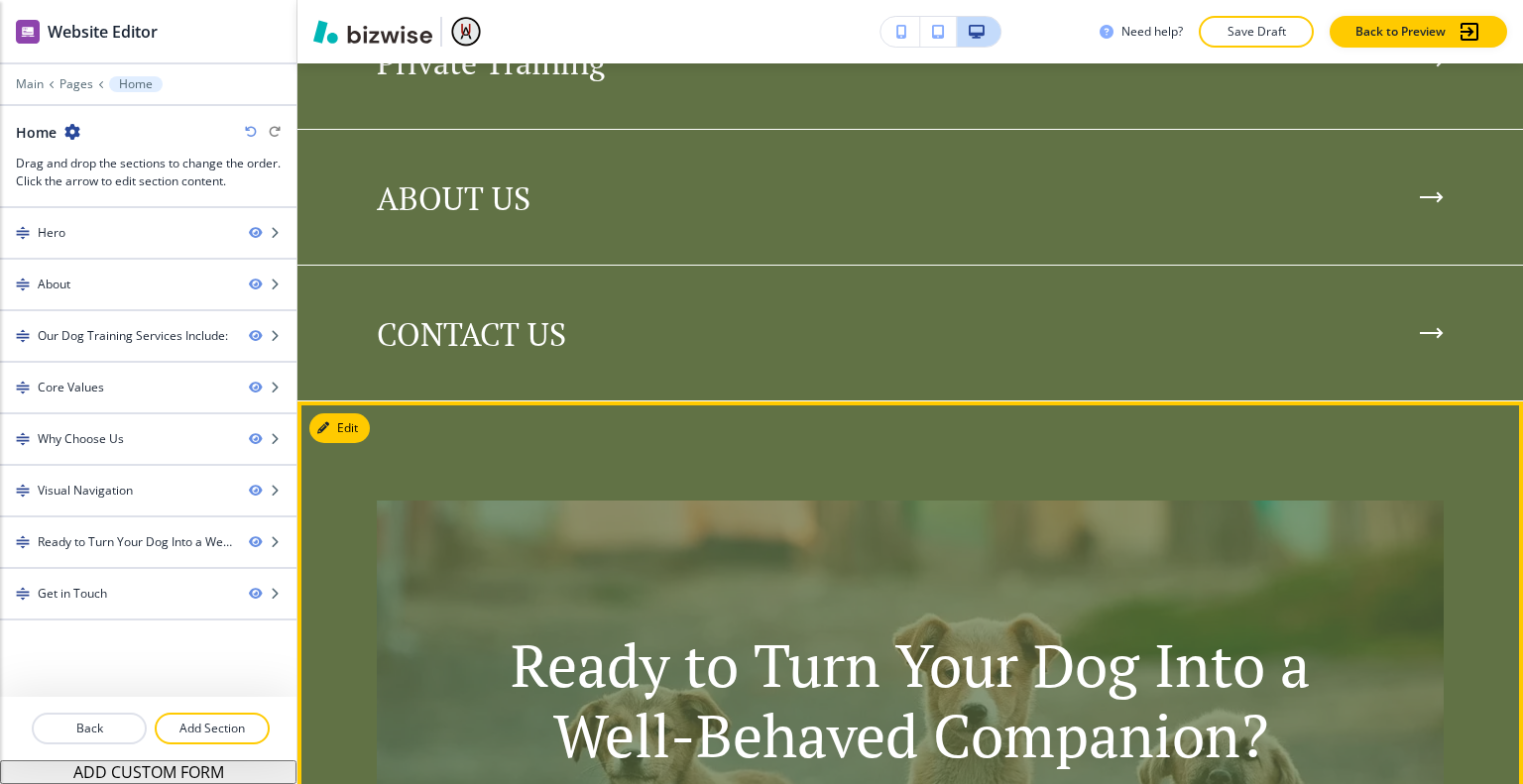 scroll, scrollTop: 4981, scrollLeft: 0, axis: vertical 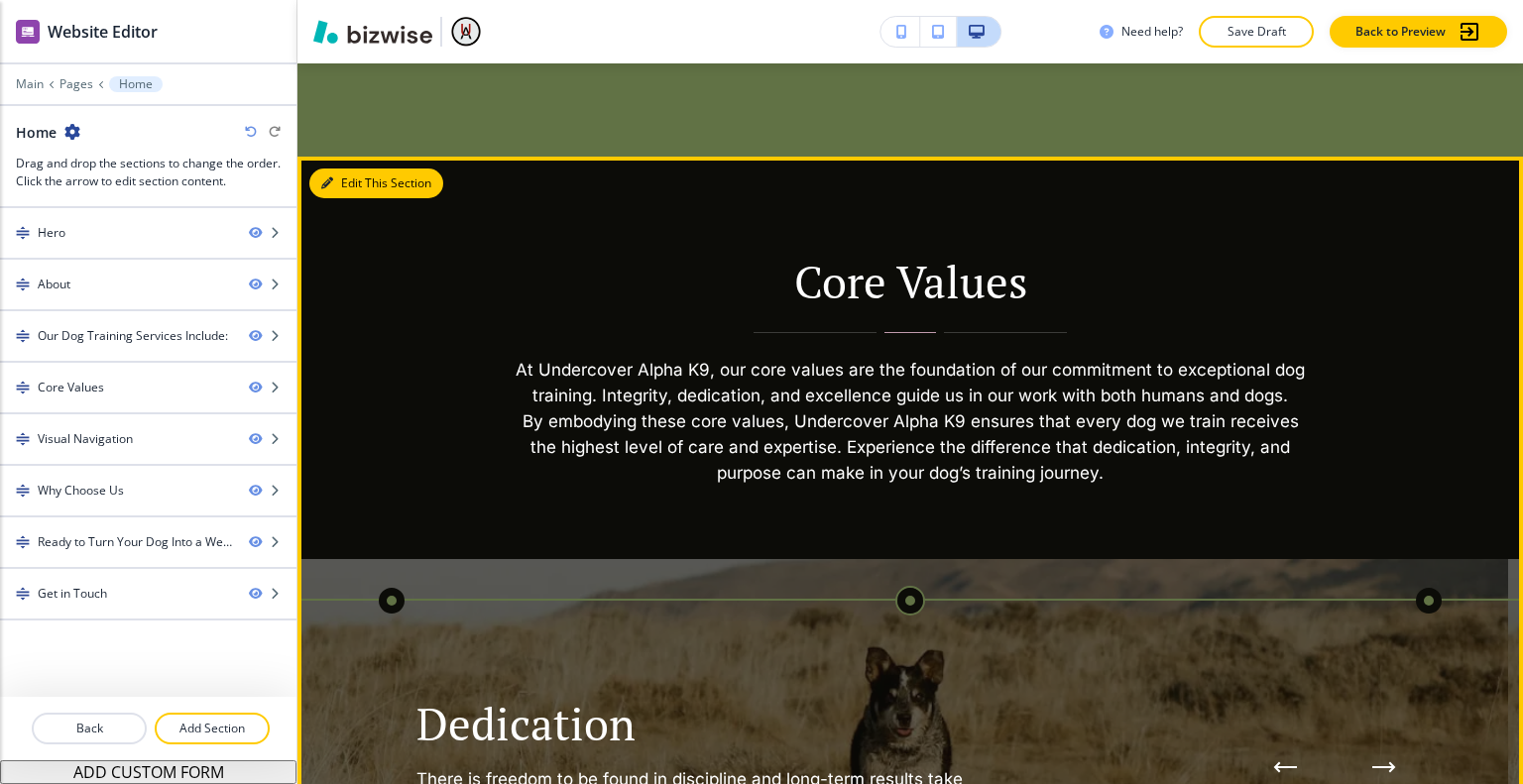click on "Edit This Section" at bounding box center [376, 183] 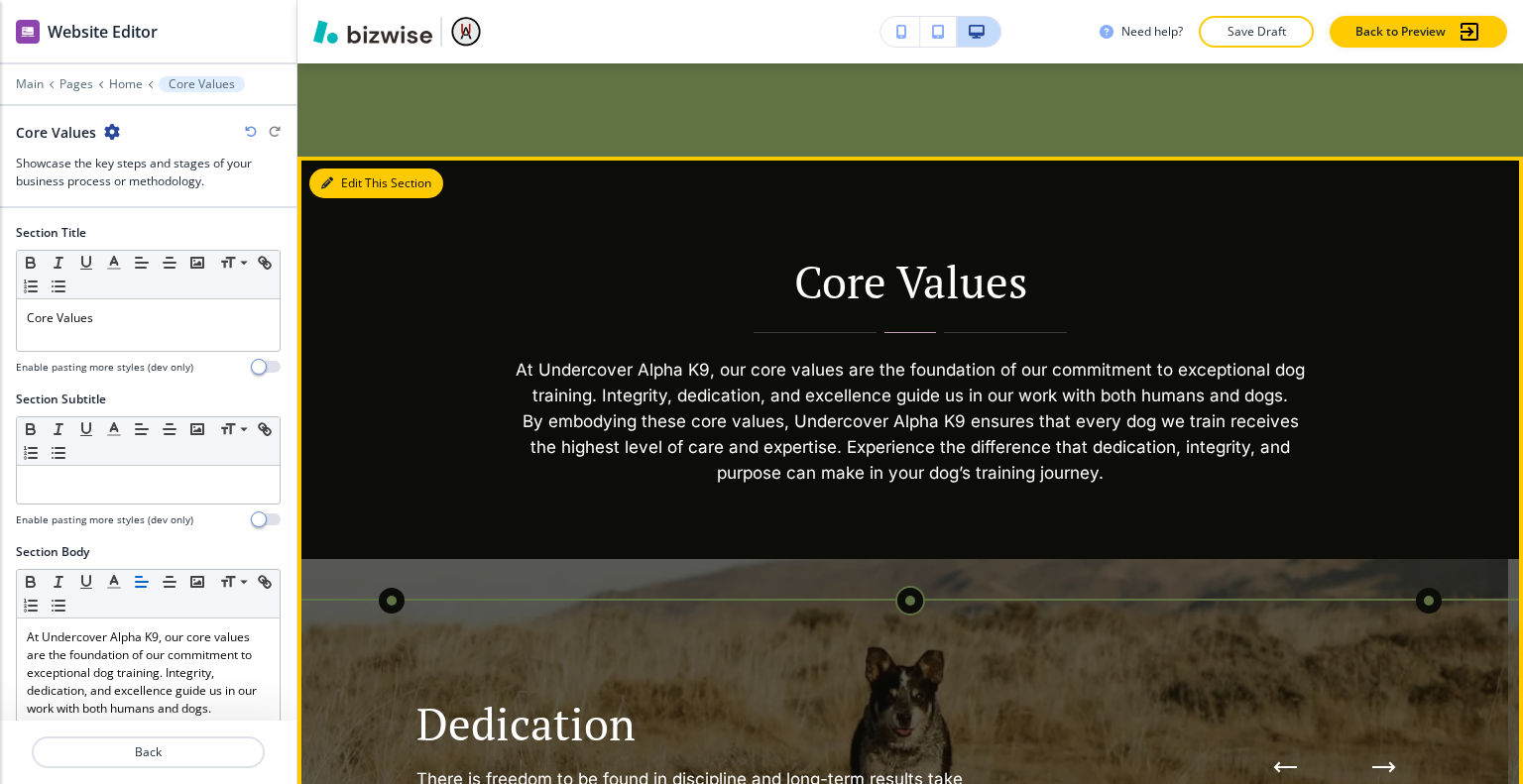 scroll, scrollTop: 2831, scrollLeft: 0, axis: vertical 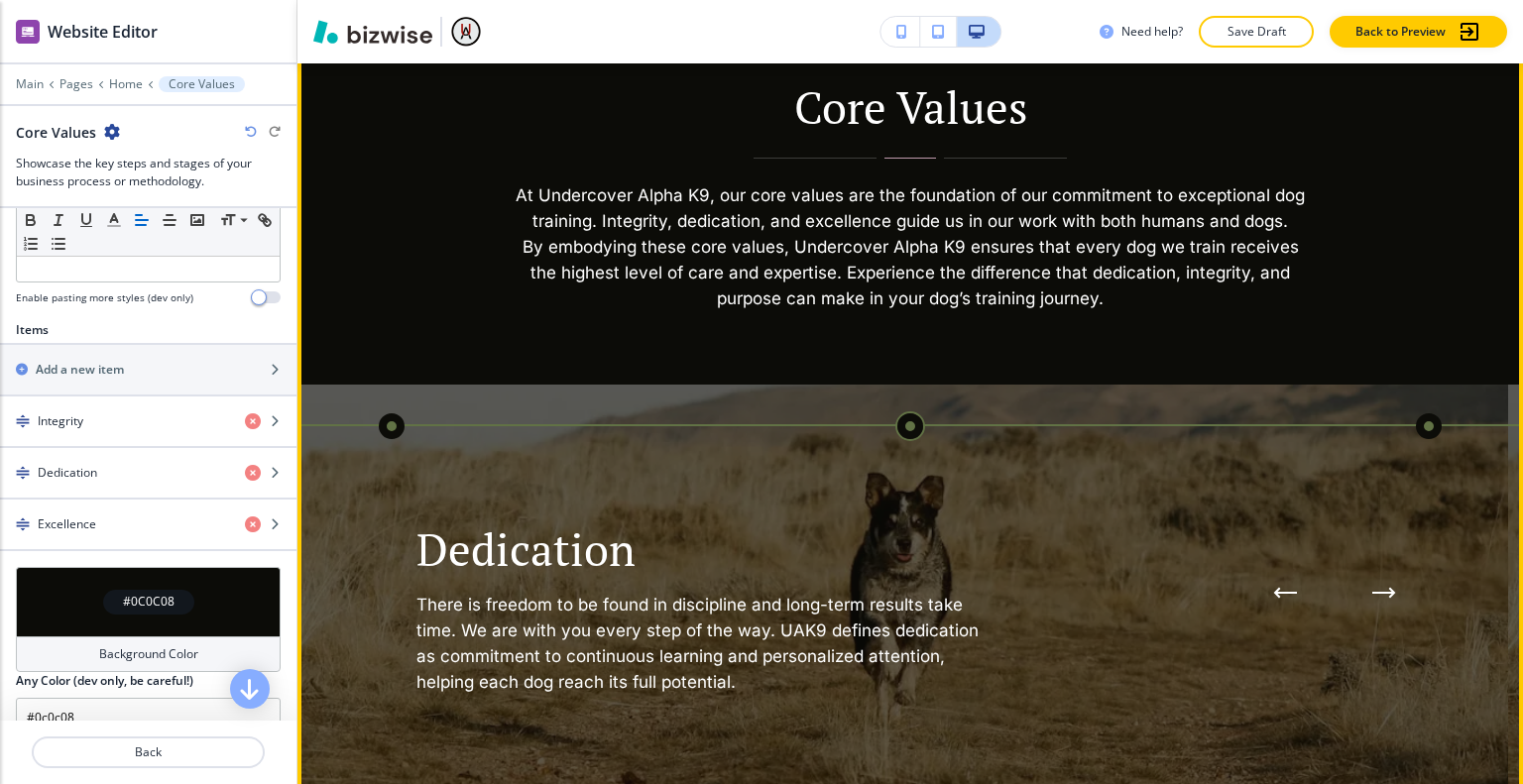 click at bounding box center (1384, 593) 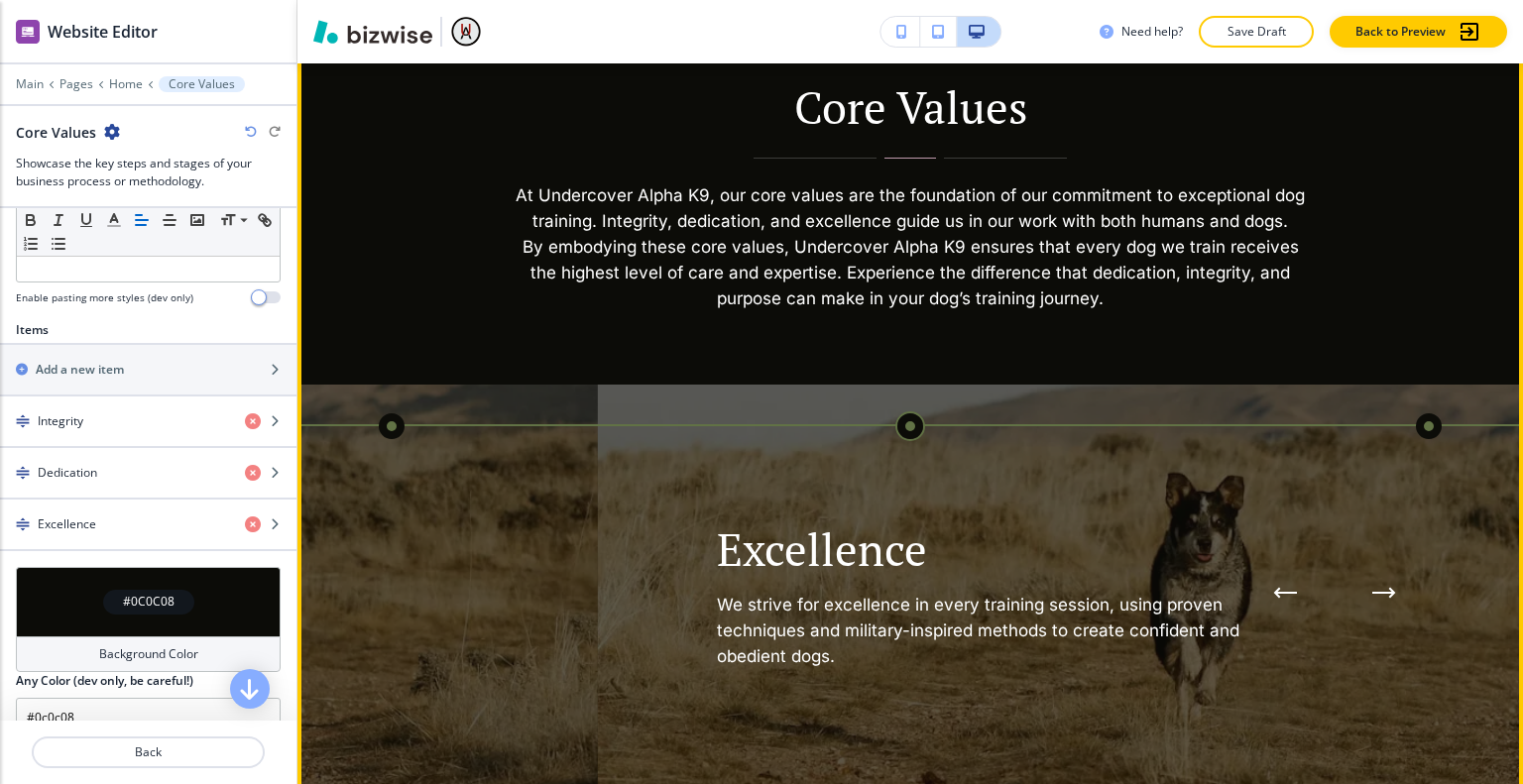 click at bounding box center (1384, 593) 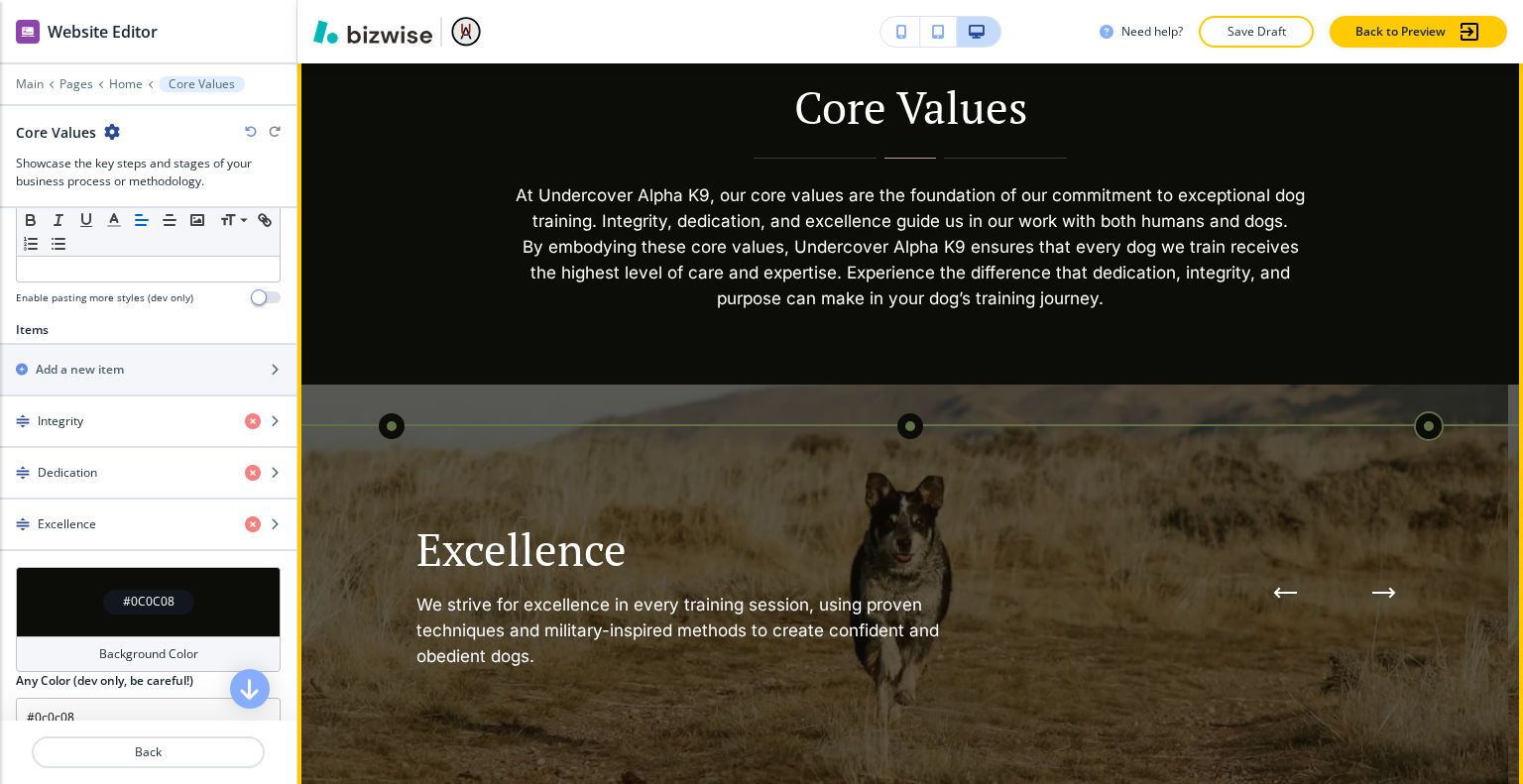 click at bounding box center (1384, 593) 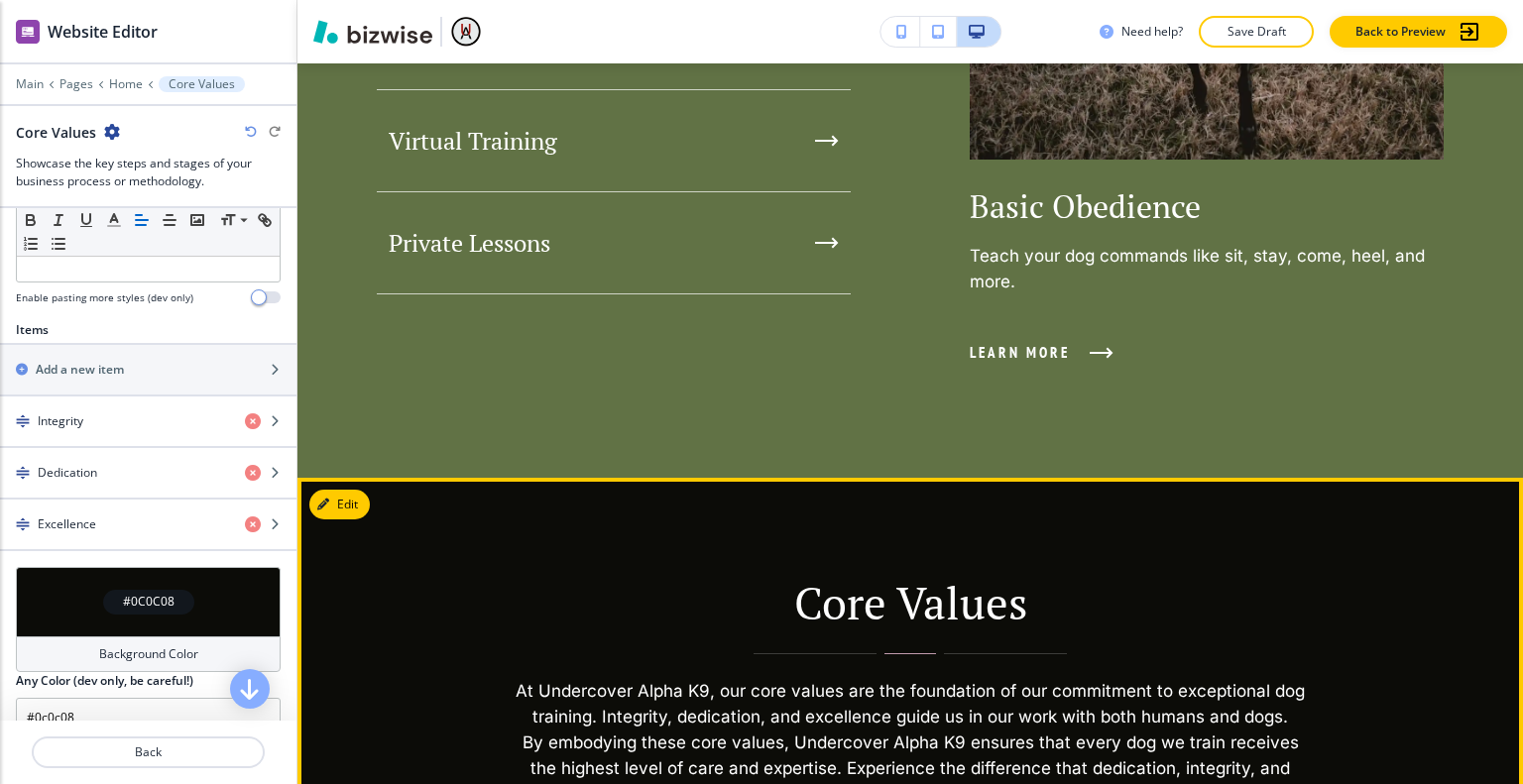 scroll, scrollTop: 2632, scrollLeft: 0, axis: vertical 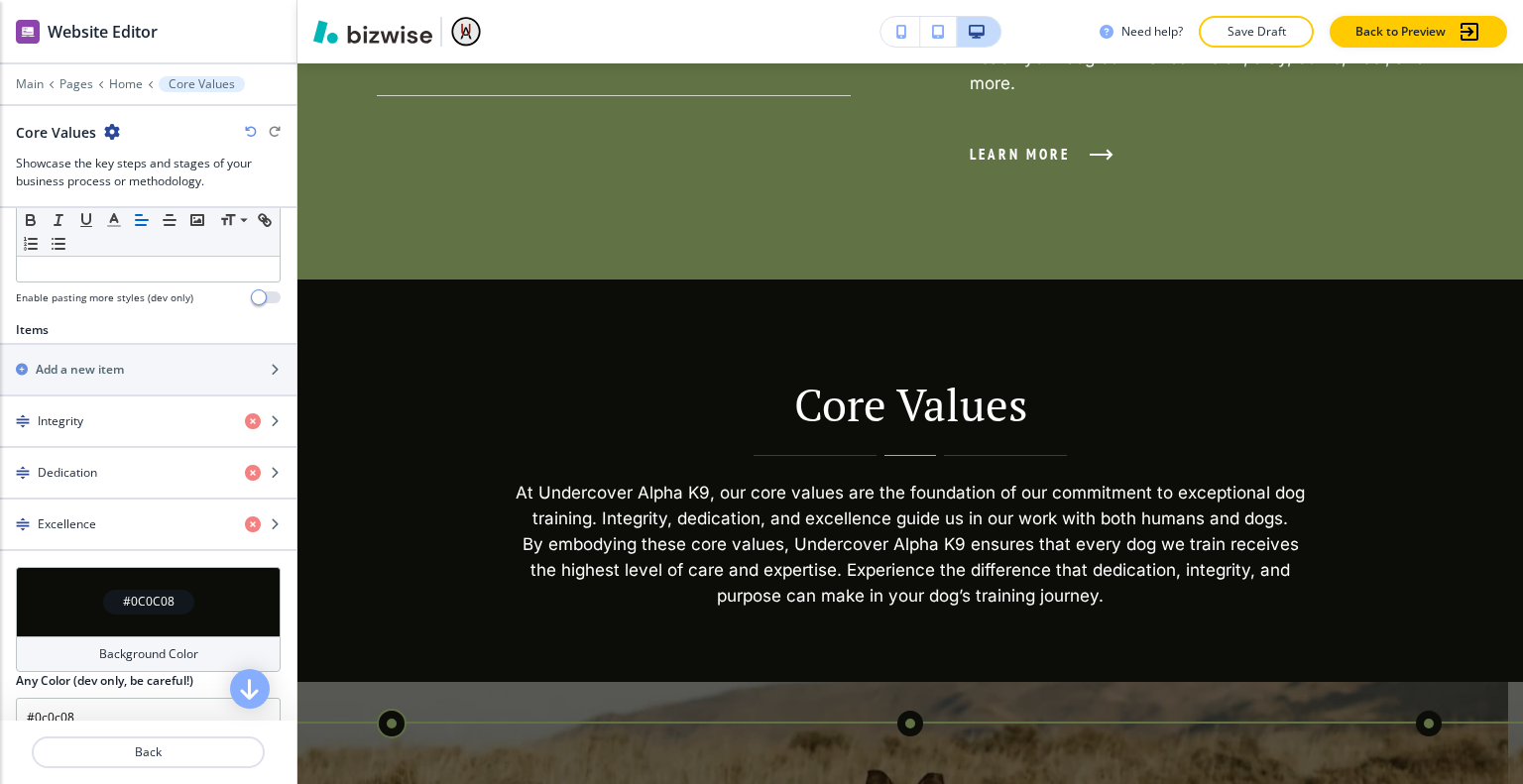 click on "Edit Core Values At Undercover Alpha K9, our core values are the foundation of our commitment to exceptional dog training. Integrity, dedication, and excellence guide us in our work with both humans and dogs. By embodying these core values, Undercover Alpha K9 ensures that every dog we train receives the highest level of care and expertise. Experience the difference that dedication, integrity, and purpose can make in your dog’s training journey. Excellence We strive for excellence in every training session, using proven techniques and military-inspired methods to create confident and obedient dogs. Integrity We uphold the highest standards of honesty and ethics in all our training practices. Our transparent and trustworthy approach ensures that you and your dog receive the most effective and ethical training solutions. Dedication Excellence We strive for excellence in every training session, using proven techniques and military-inspired methods to create confident and obedient dogs. Integrity" at bounding box center [910, 688] 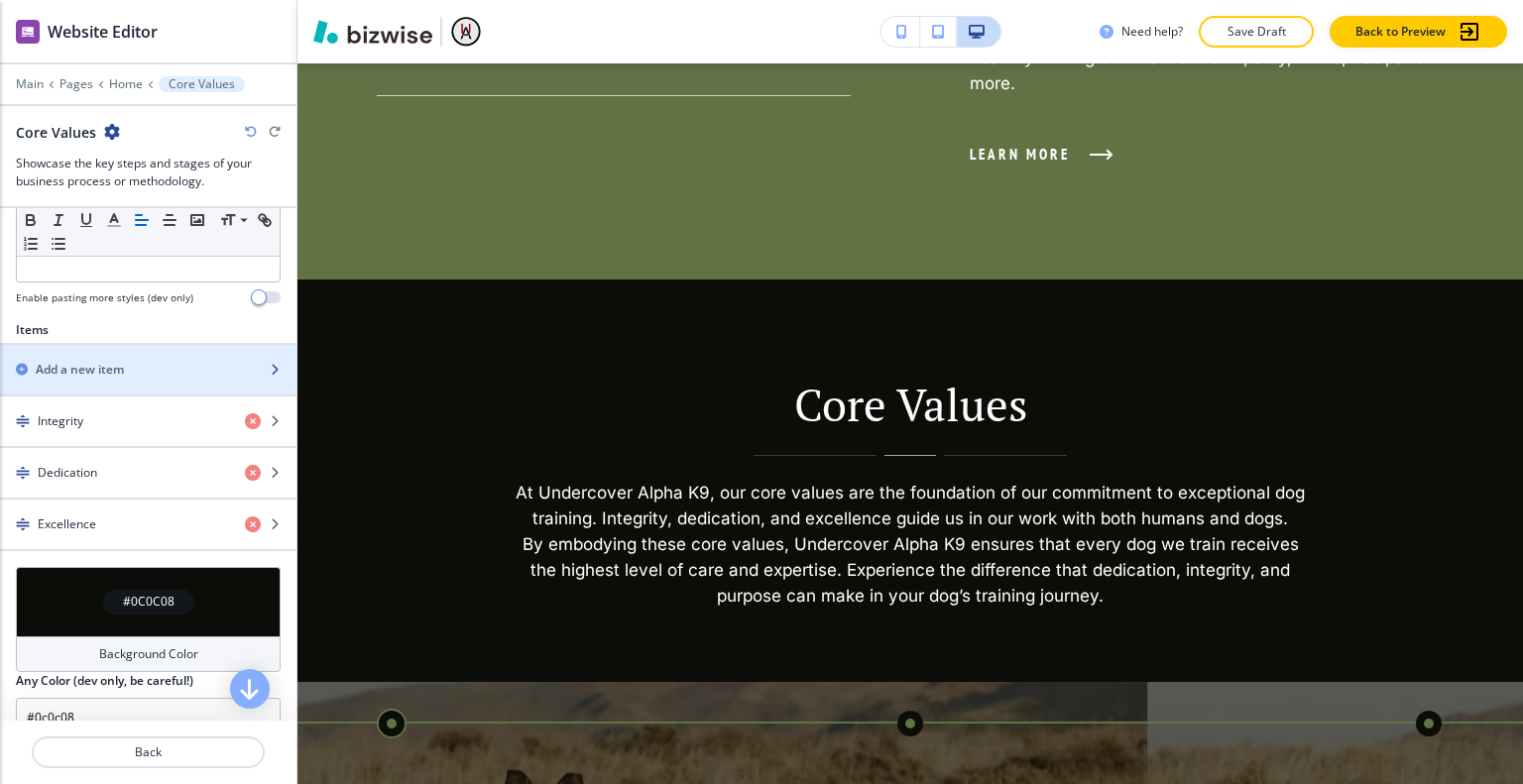click at bounding box center (148, 387) 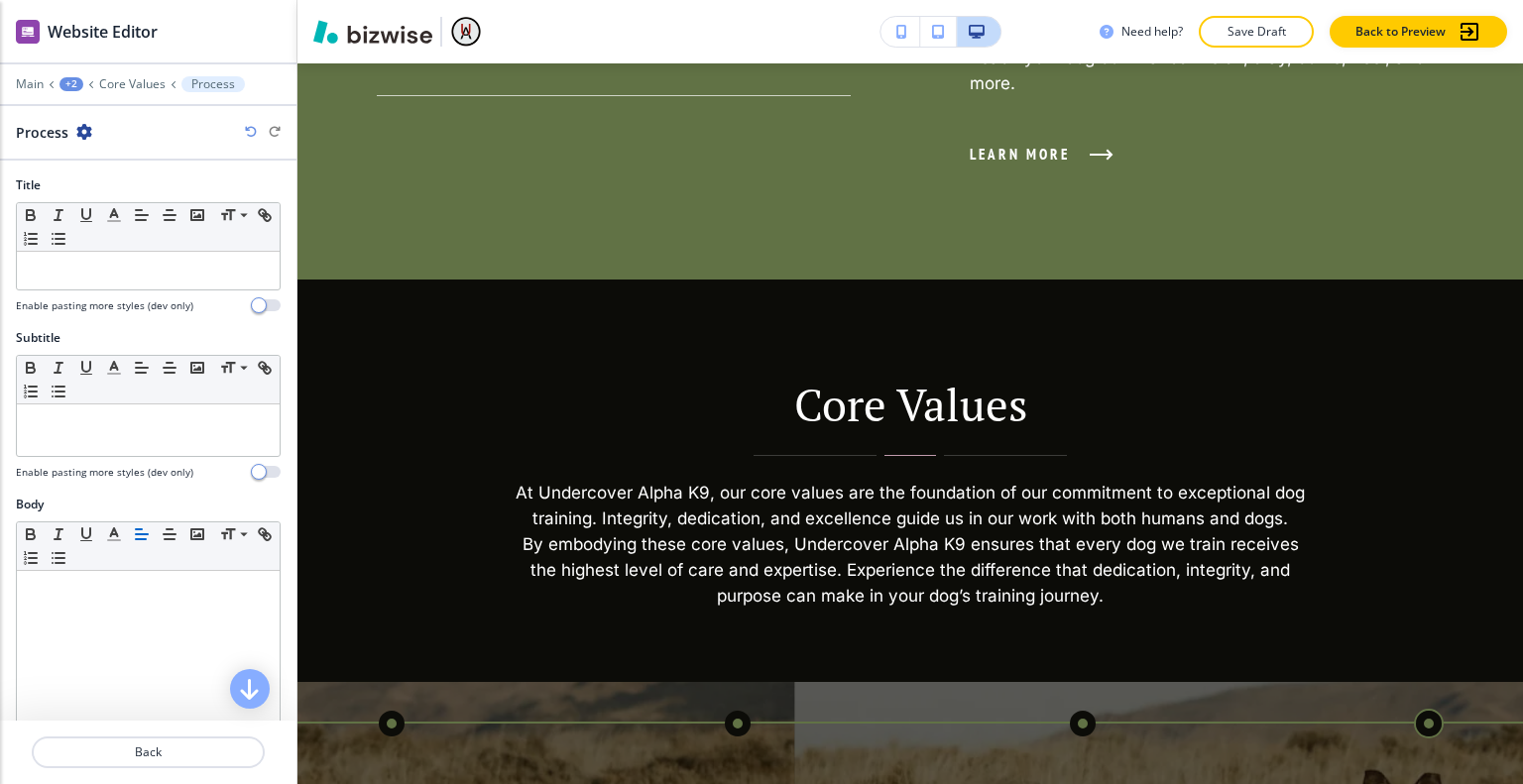 scroll, scrollTop: 3233, scrollLeft: 0, axis: vertical 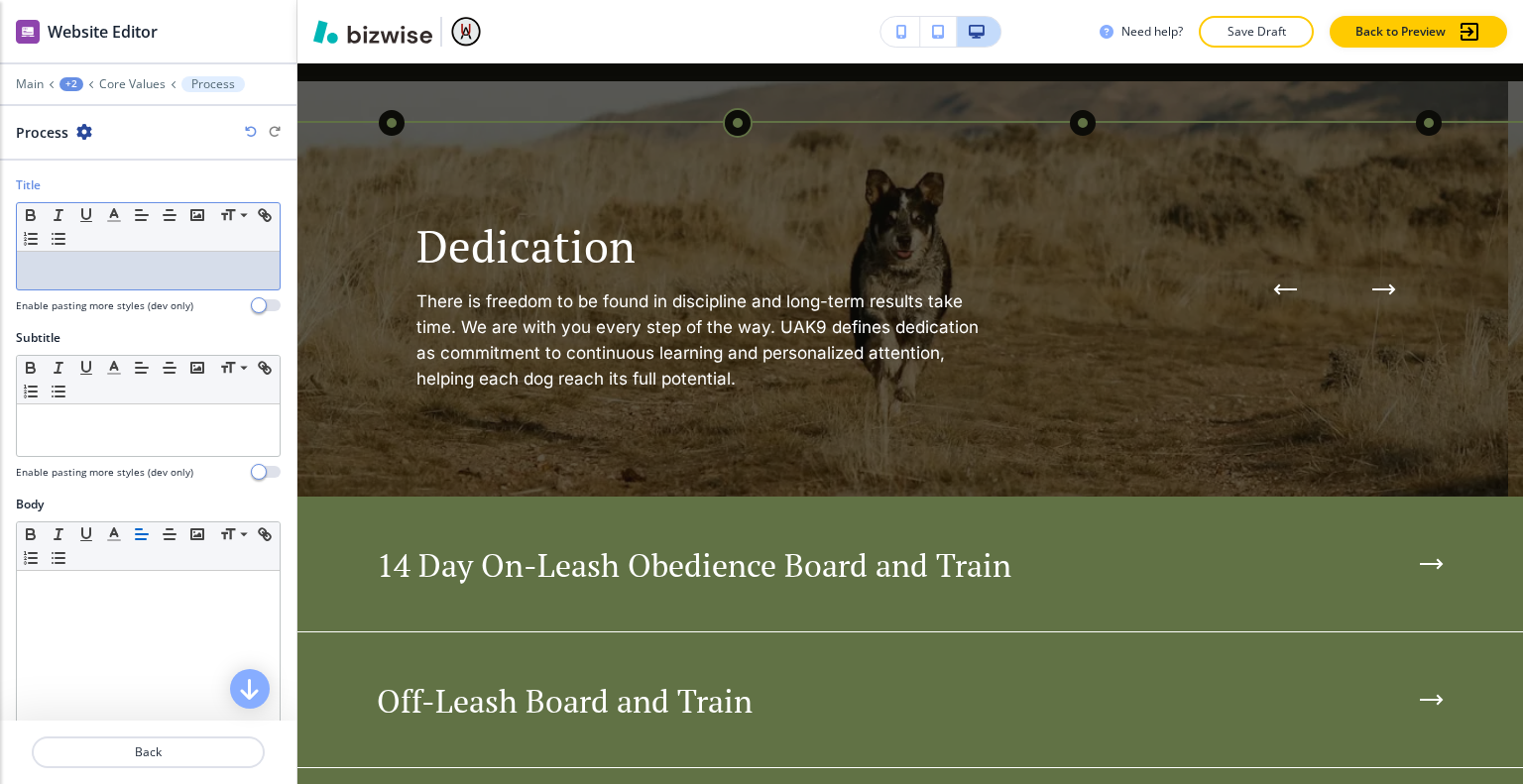 click at bounding box center [148, 271] 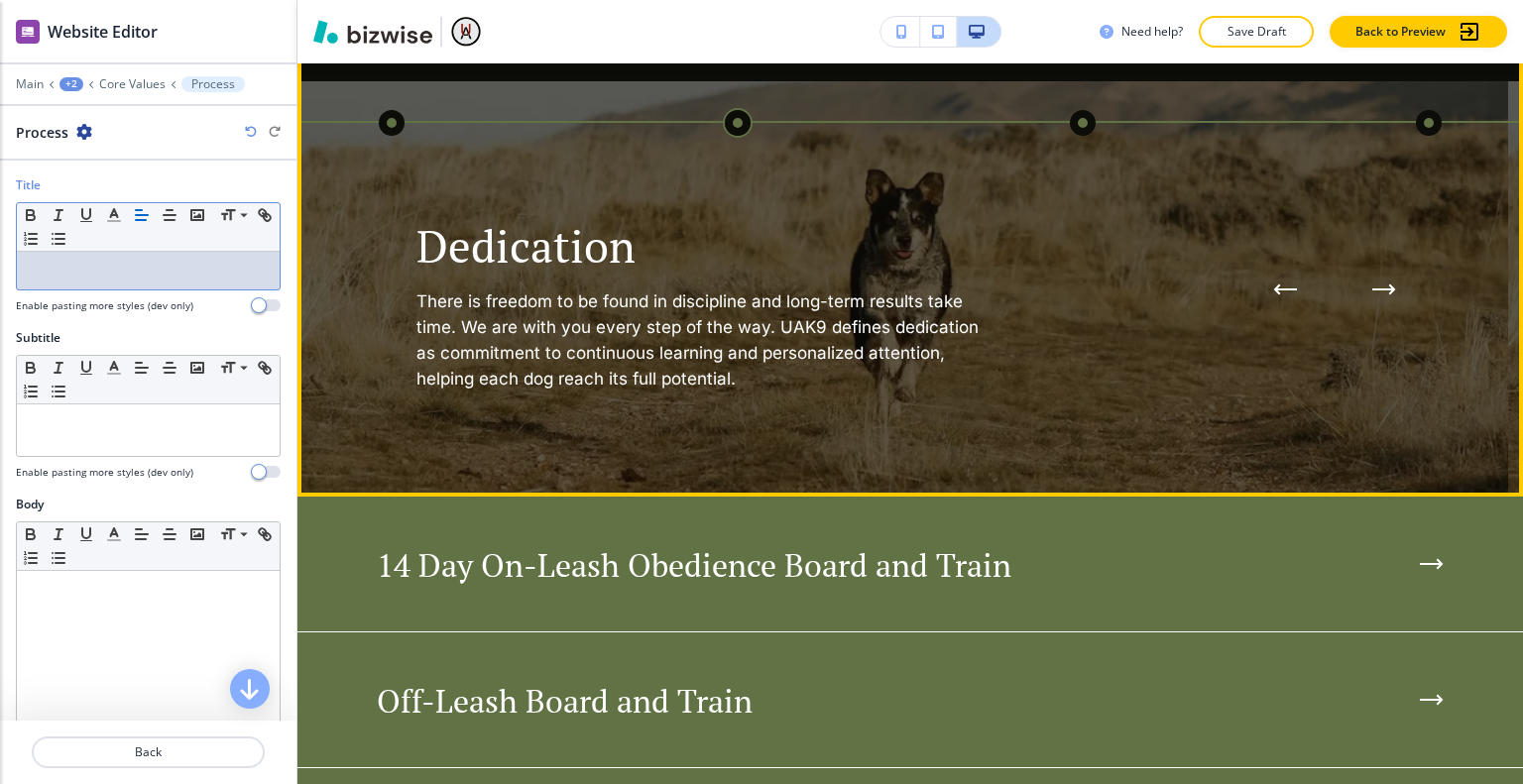 scroll, scrollTop: 2936, scrollLeft: 0, axis: vertical 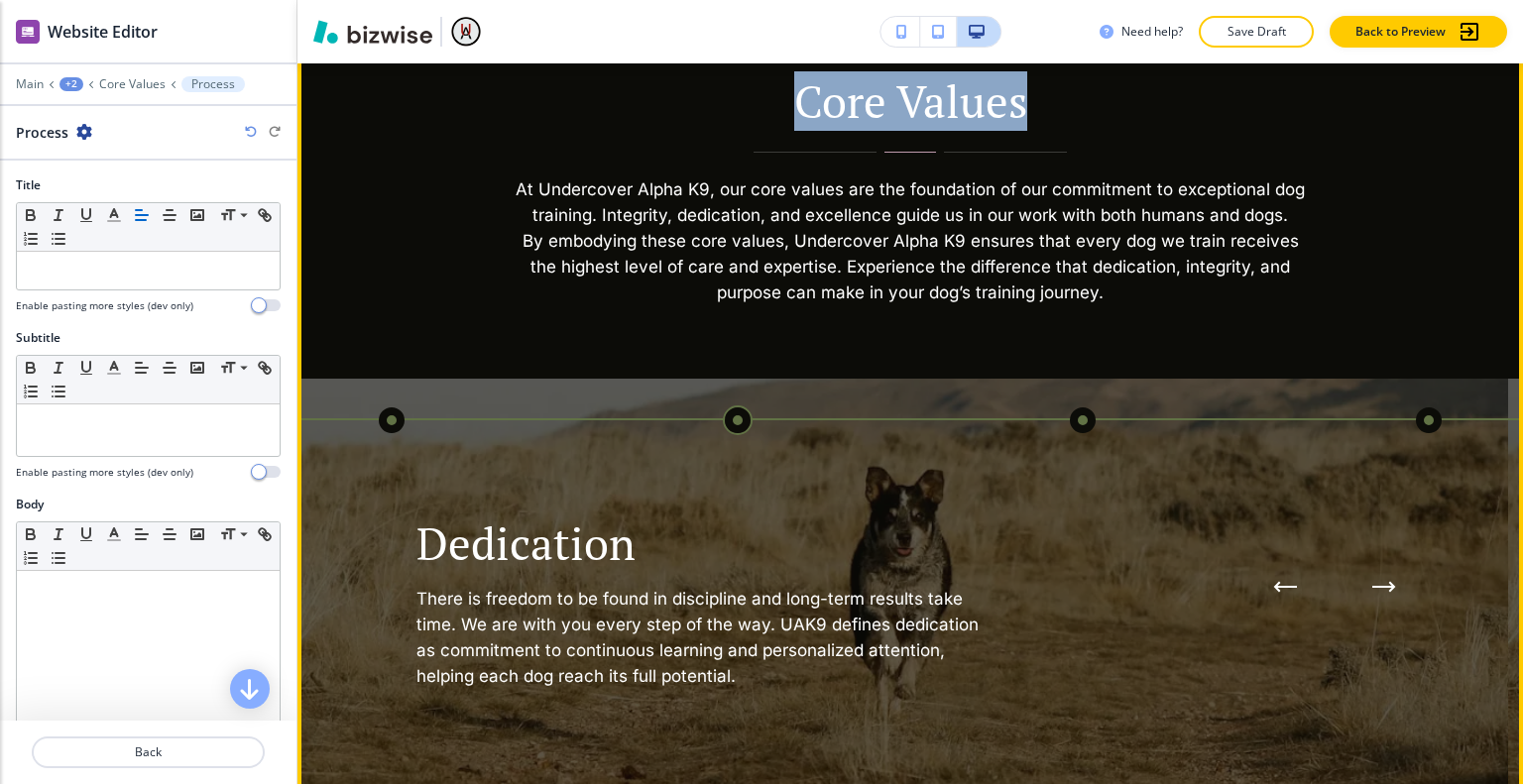 drag, startPoint x: 1051, startPoint y: 90, endPoint x: 746, endPoint y: 98, distance: 305.1049 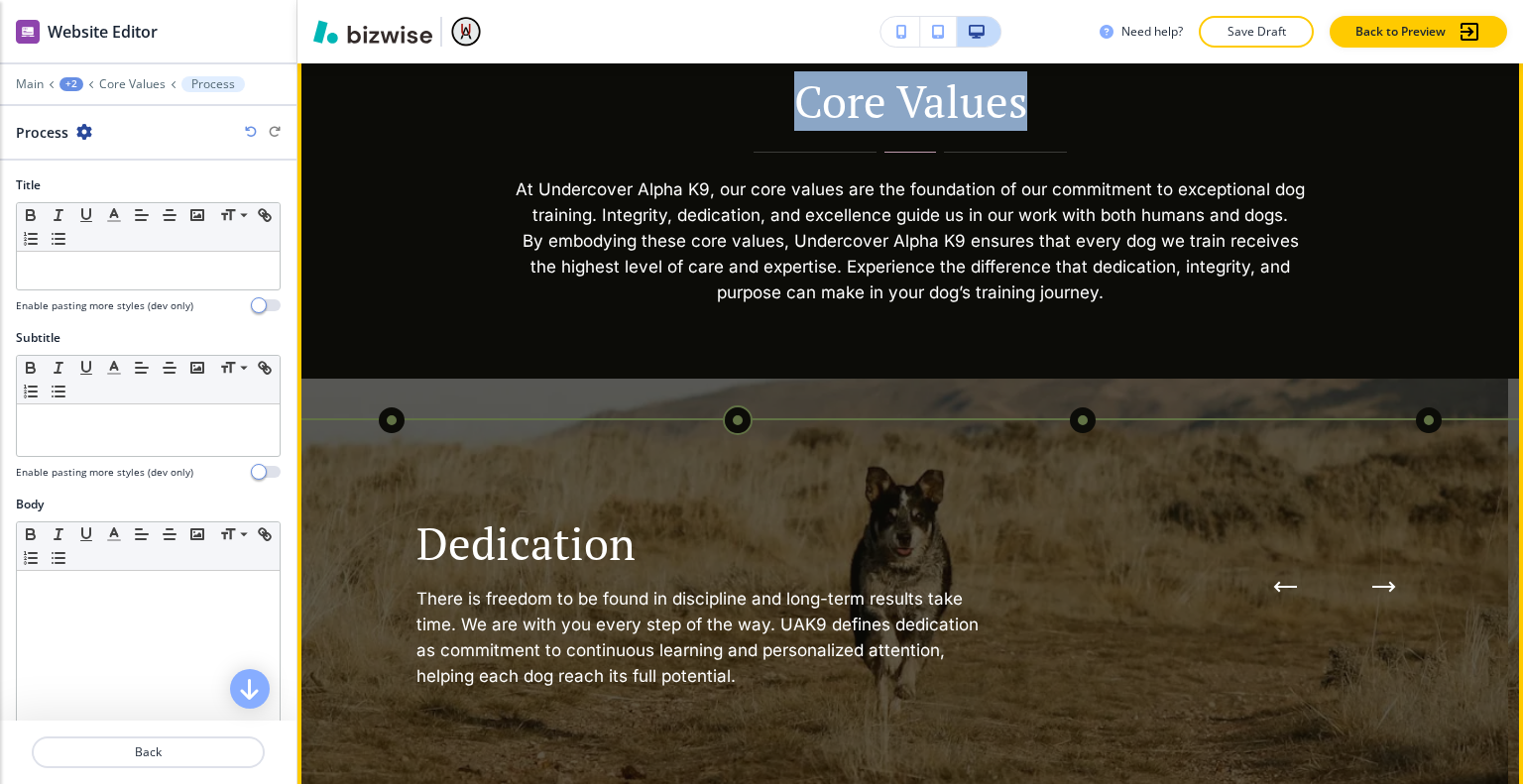 copy on "Core Values" 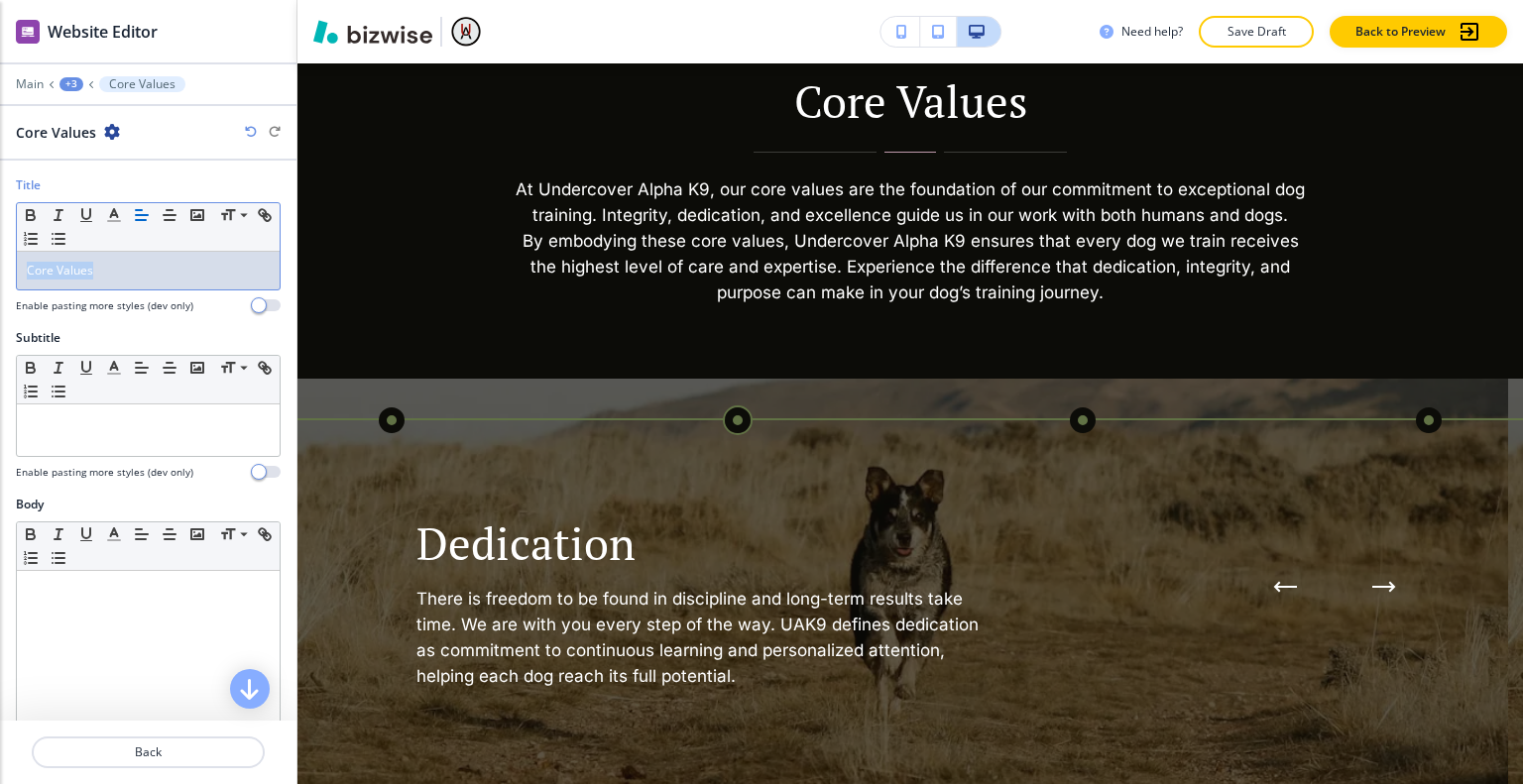 drag, startPoint x: 134, startPoint y: 268, endPoint x: 9, endPoint y: 269, distance: 125.004 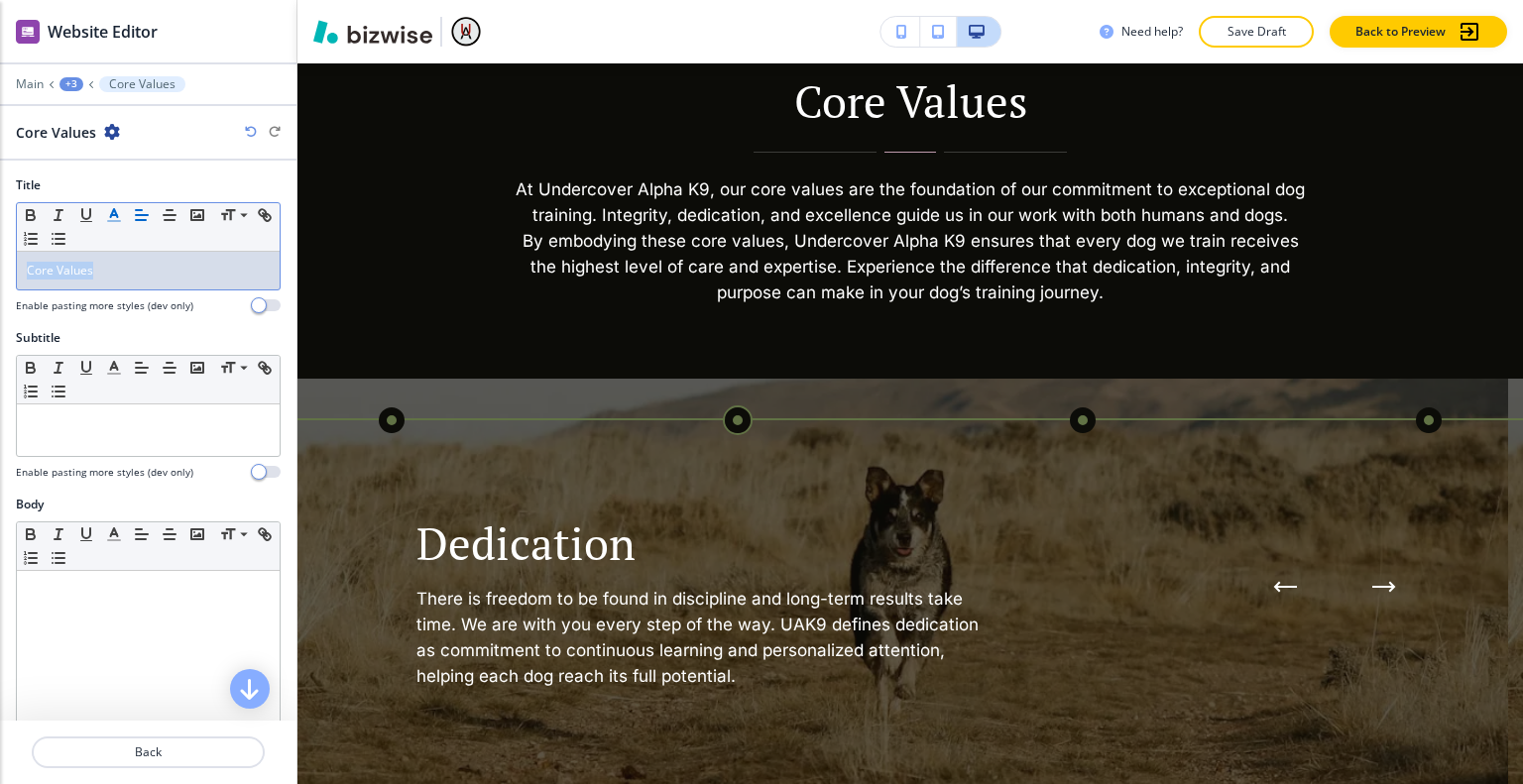 click 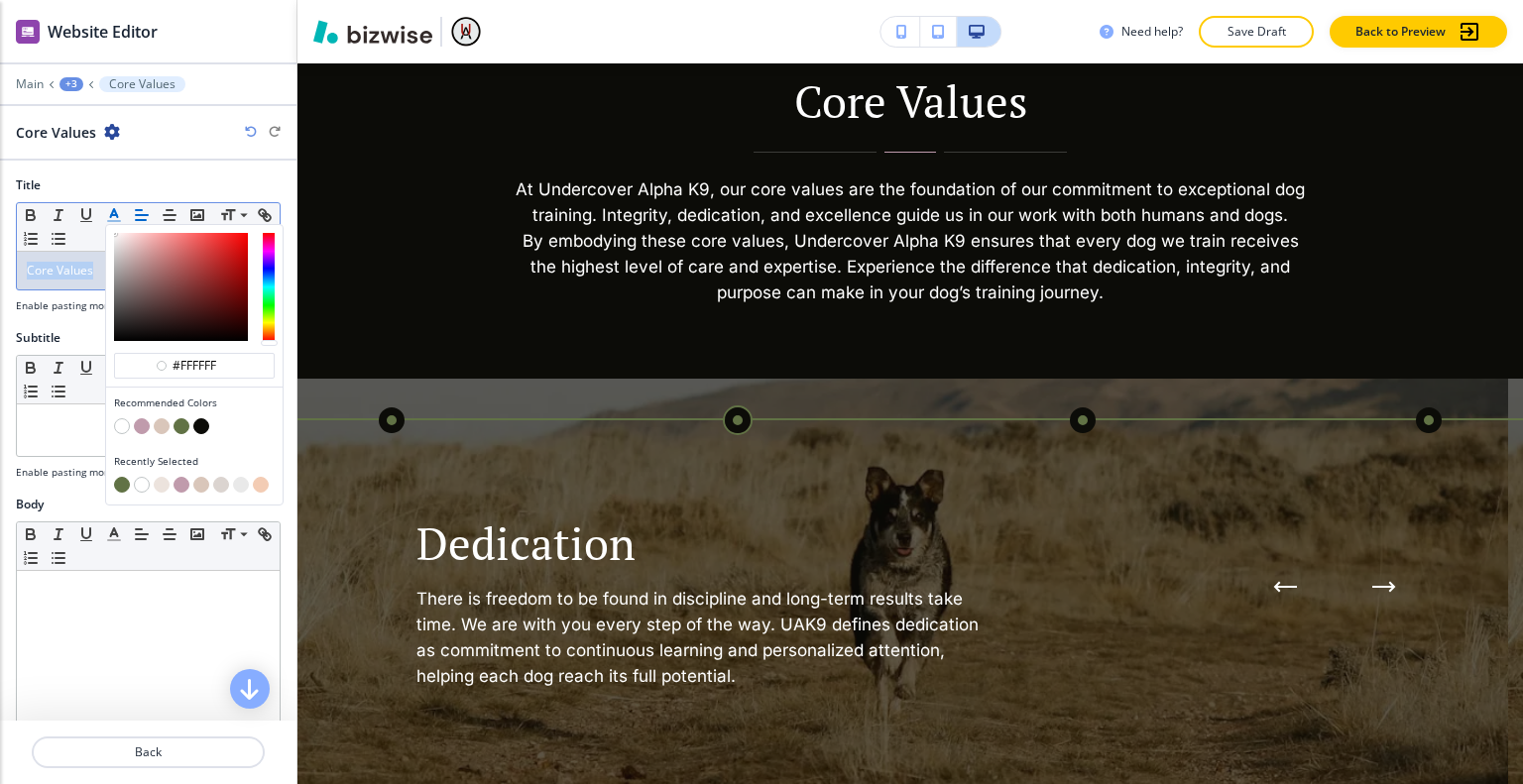 click at bounding box center [201, 426] 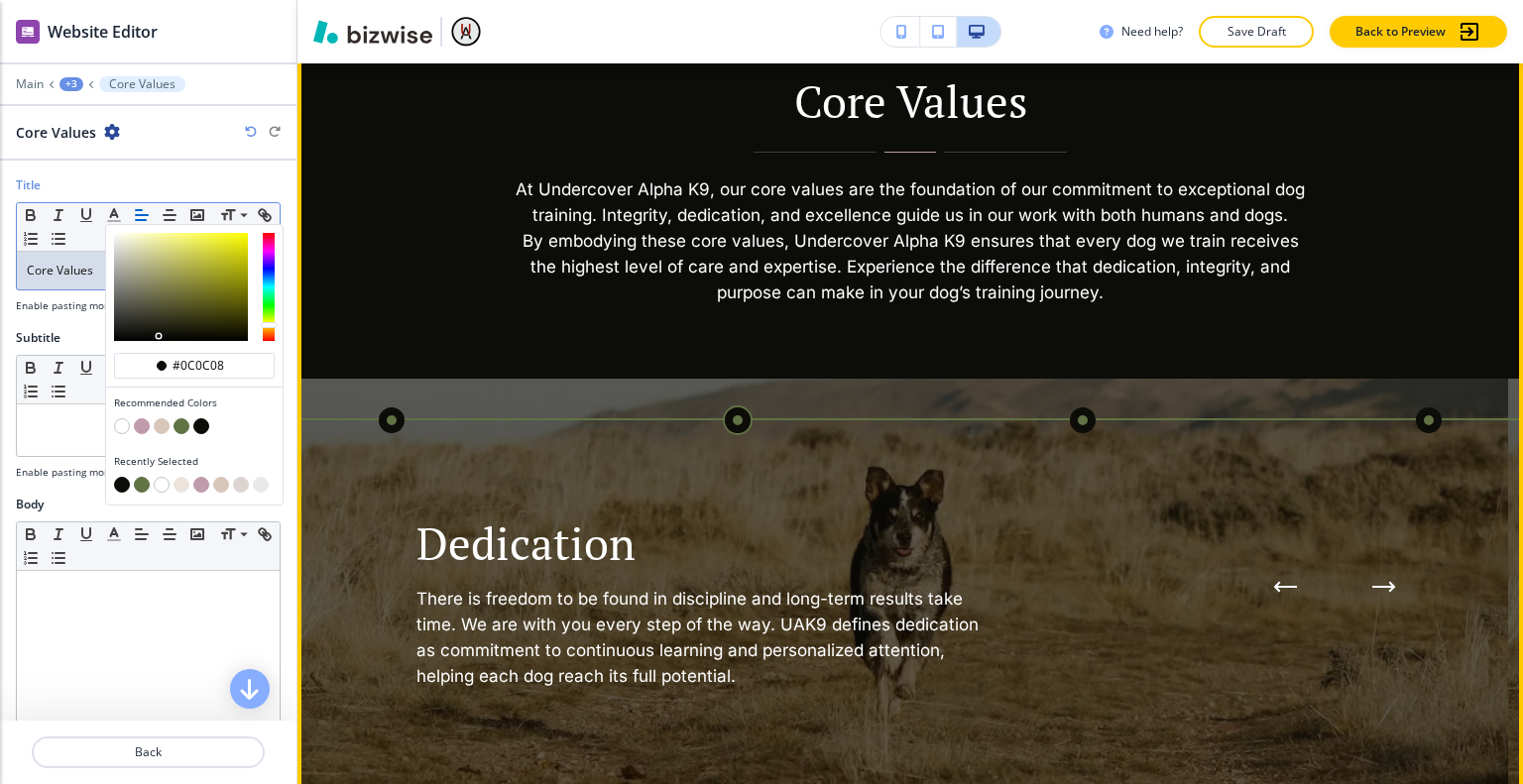 click on "At Undercover Alpha K9, our core values are the foundation of our commitment to exceptional dog training. Integrity, dedication, and excellence guide us in our work with both humans and dogs." at bounding box center [910, 202] 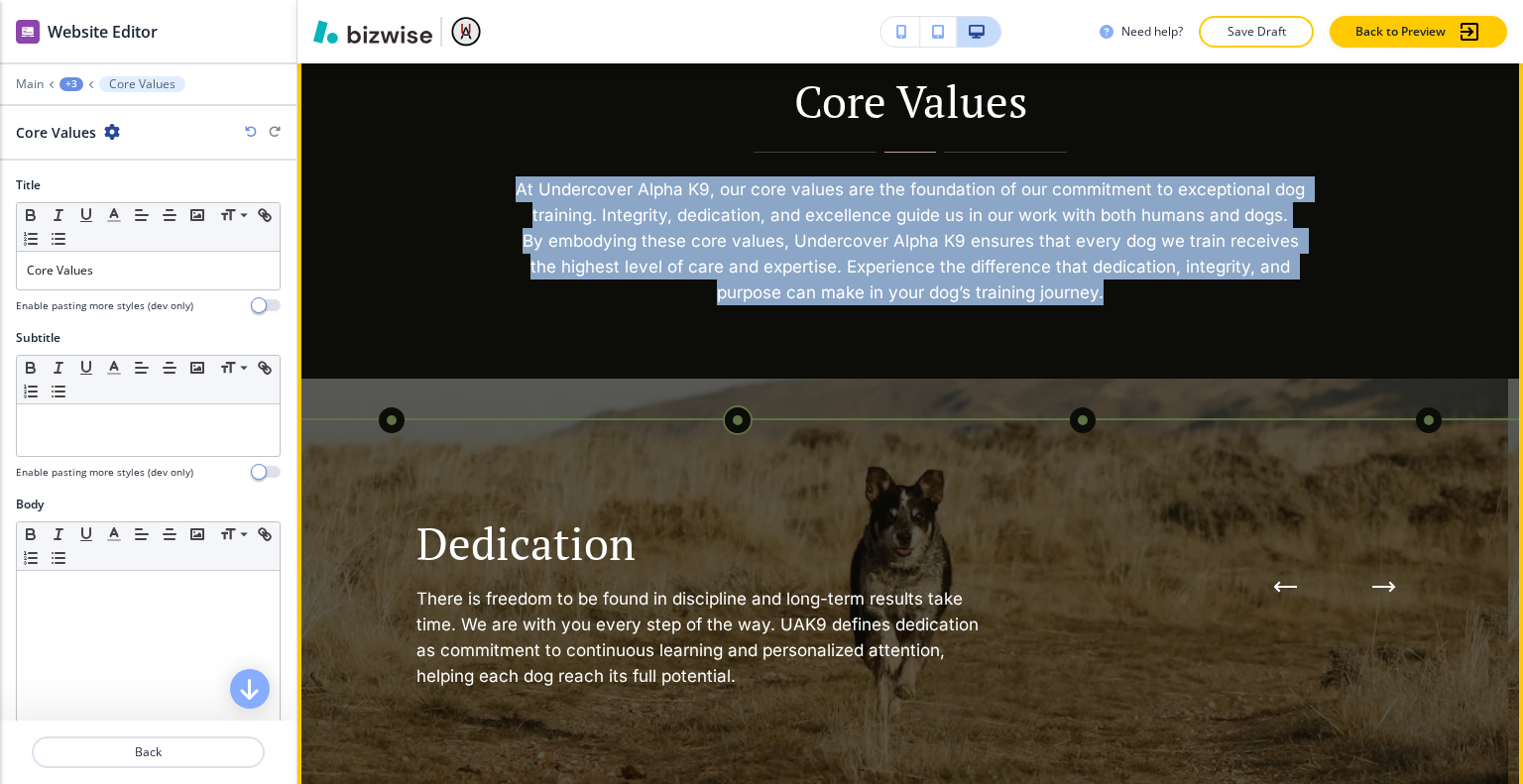 drag, startPoint x: 946, startPoint y: 261, endPoint x: 498, endPoint y: 169, distance: 457.34888 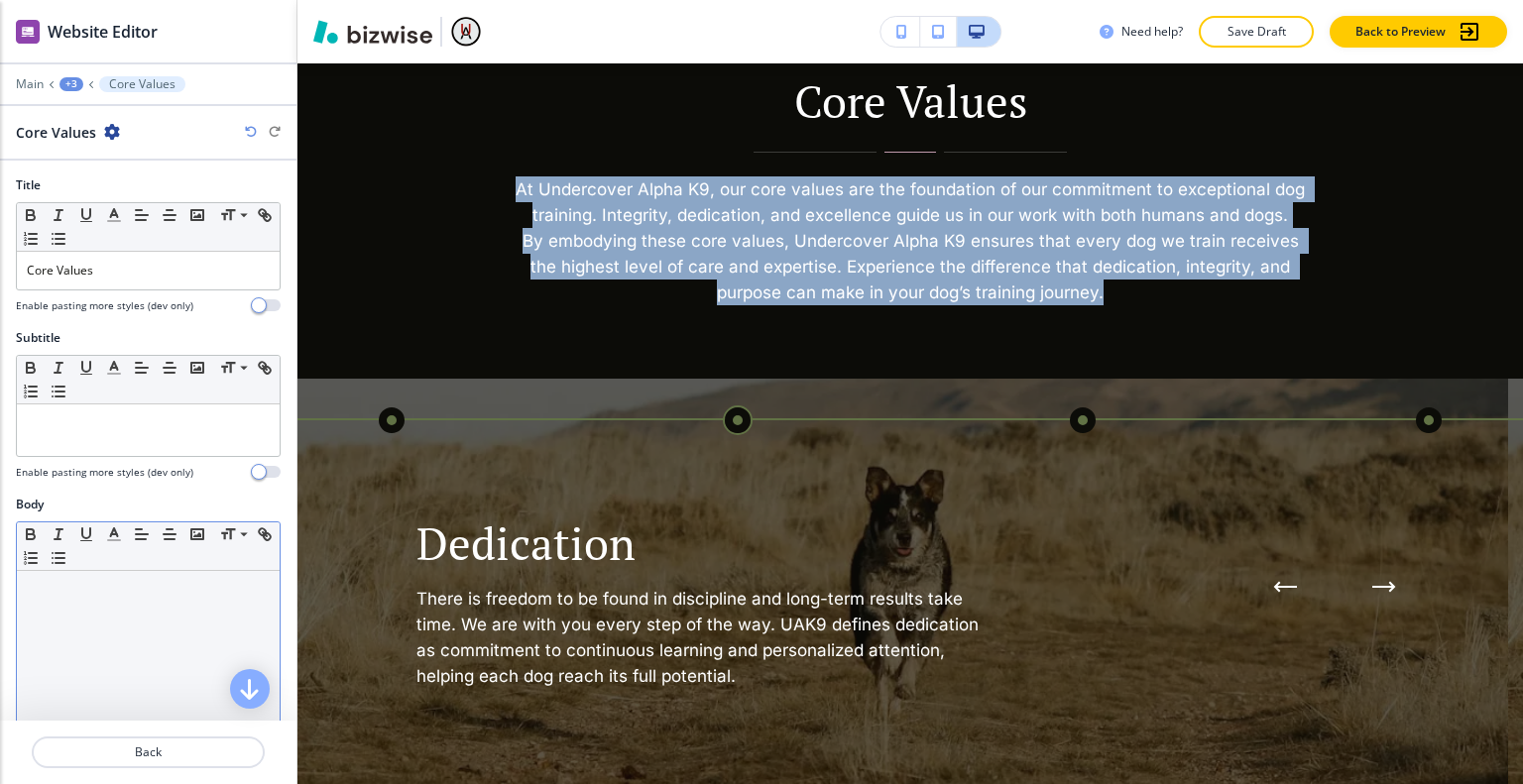 scroll, scrollTop: 99, scrollLeft: 0, axis: vertical 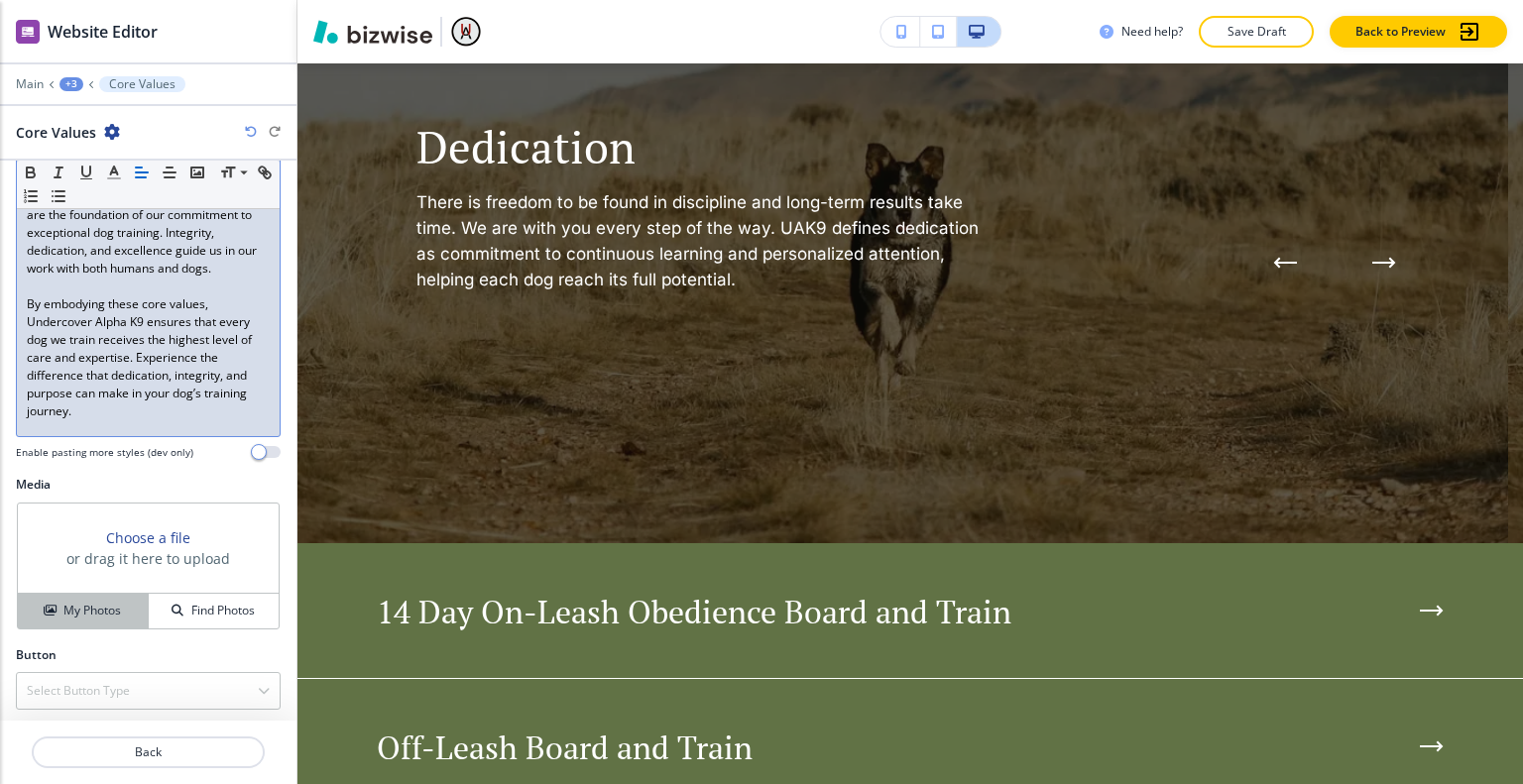 click on "My Photos" at bounding box center [83, 611] 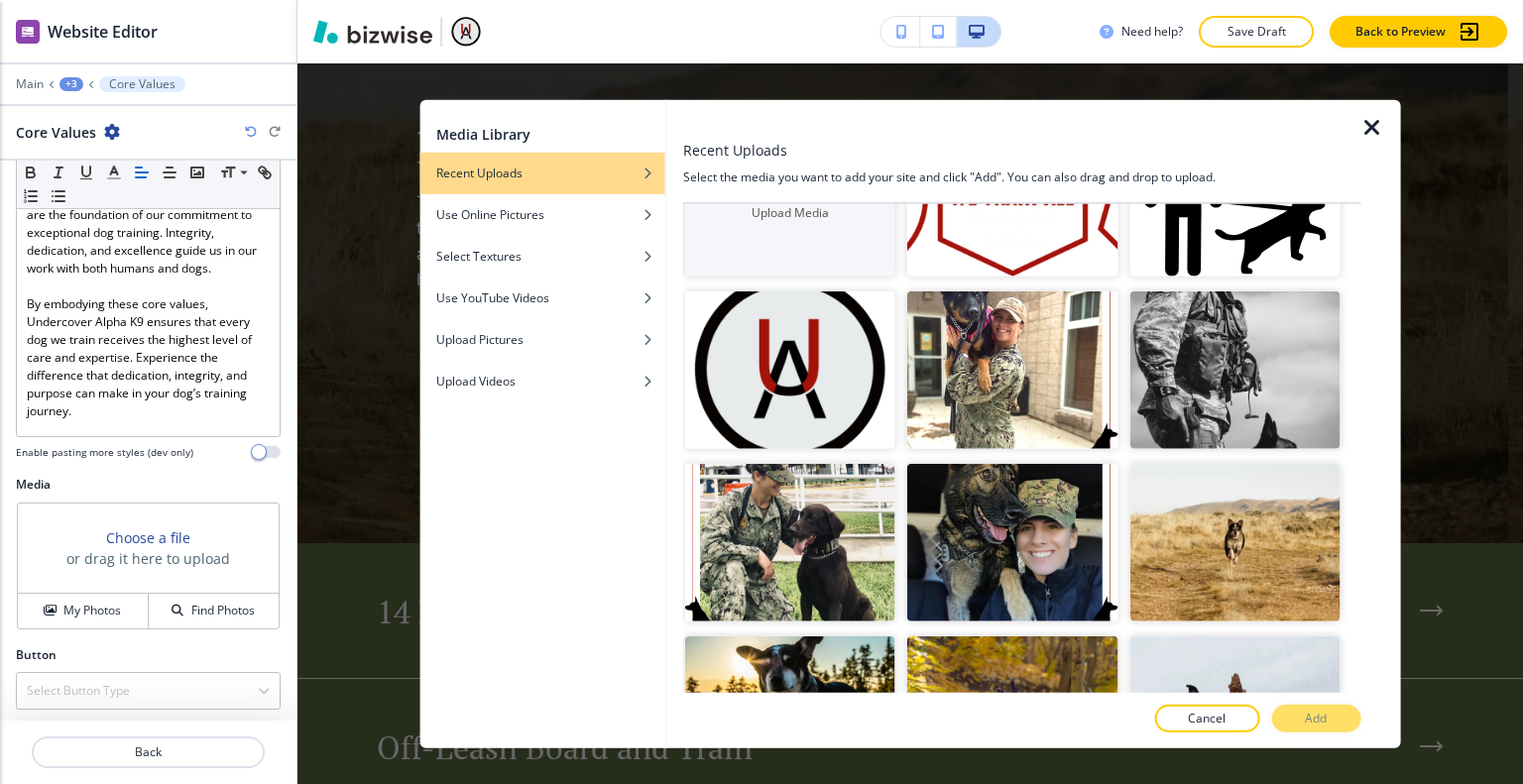 scroll, scrollTop: 496, scrollLeft: 0, axis: vertical 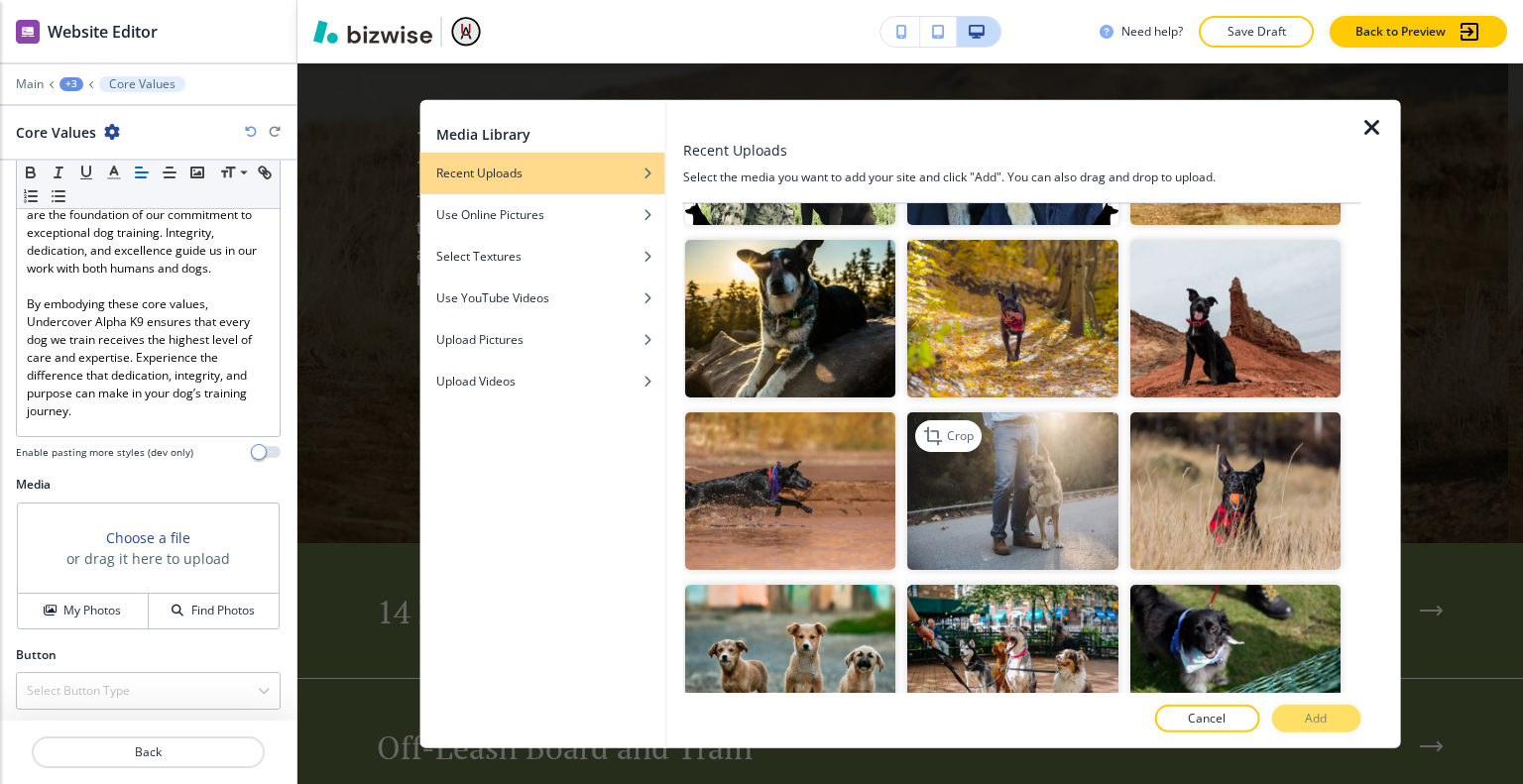click at bounding box center (1012, 491) 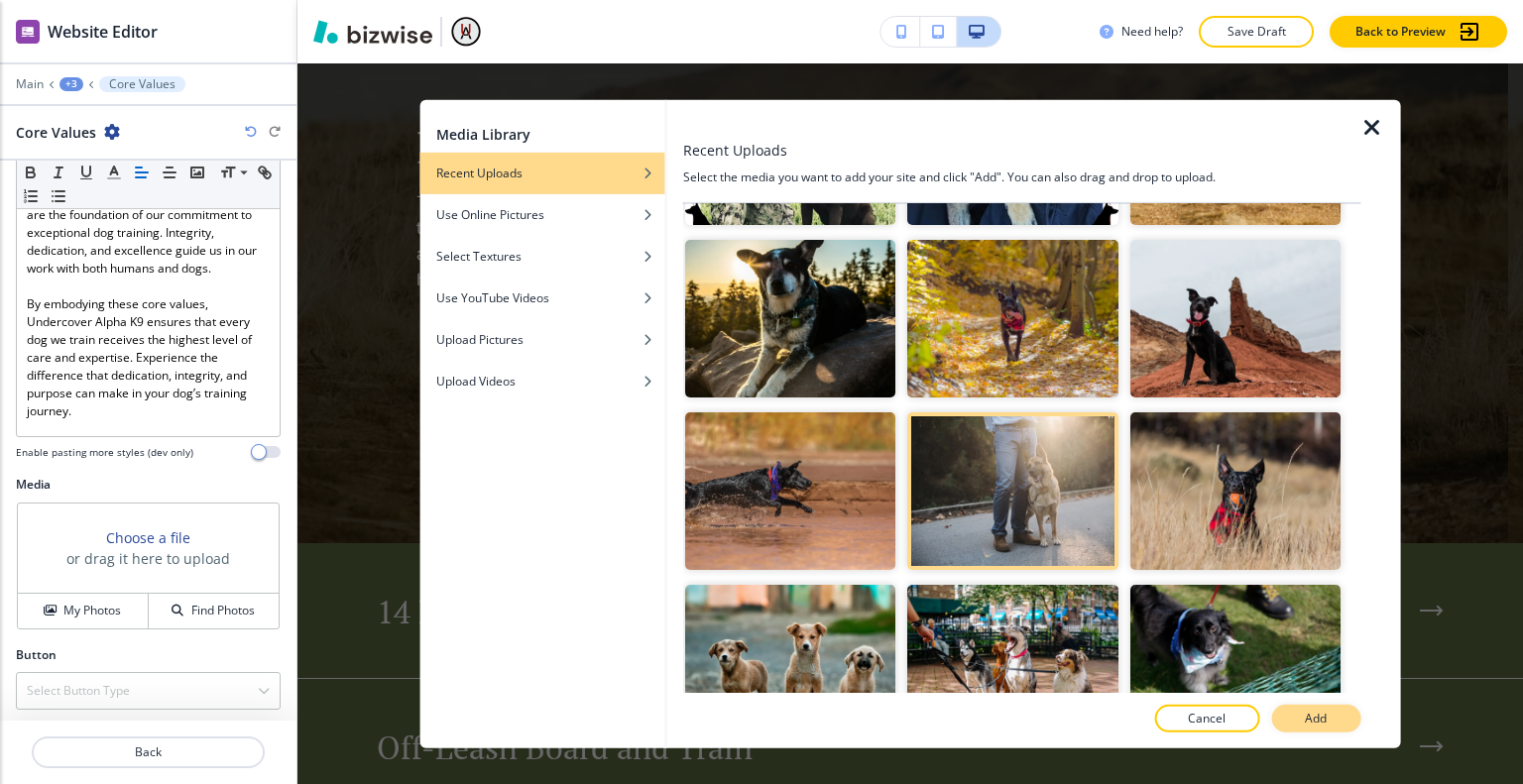 click on "Add" at bounding box center [1316, 719] 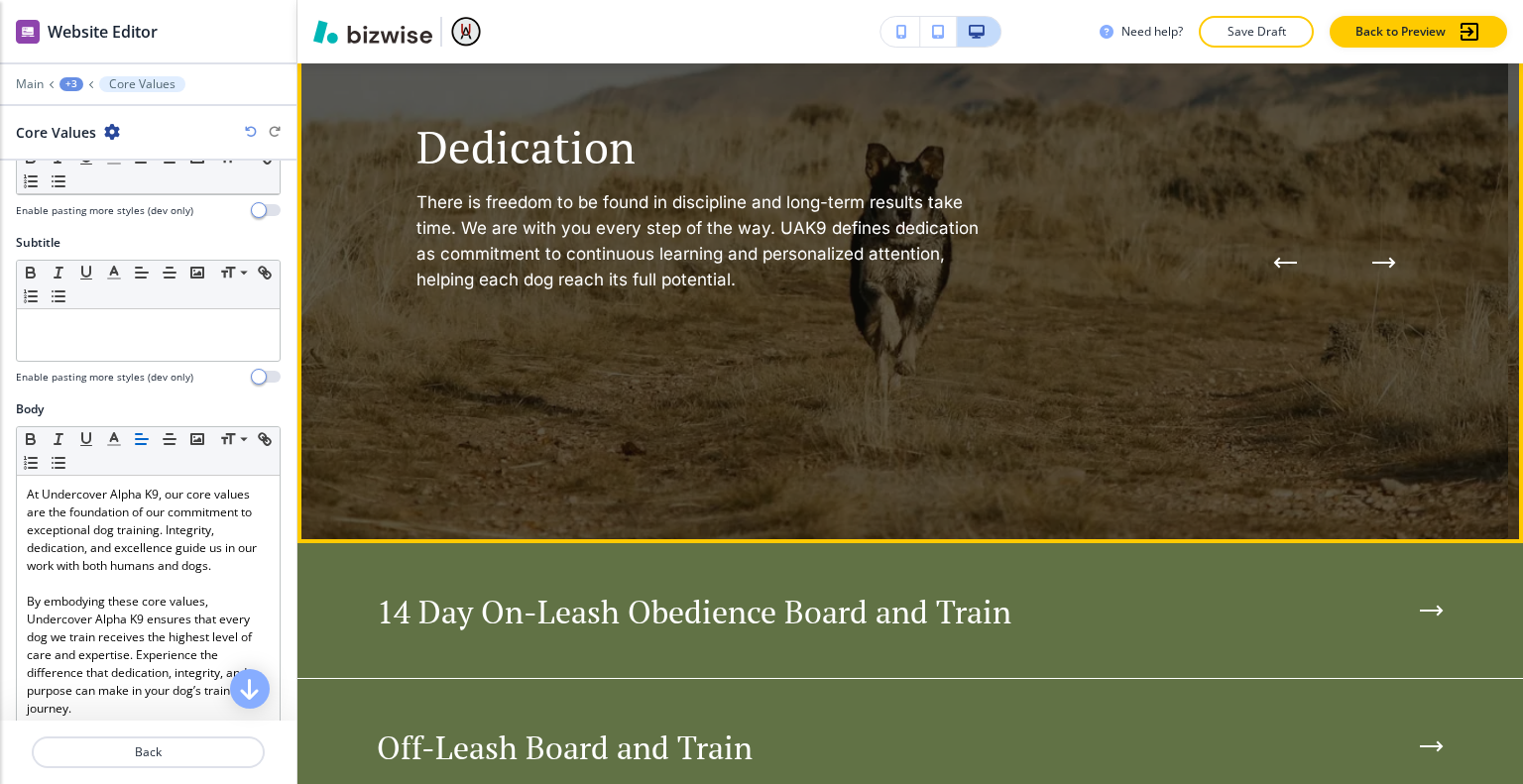 scroll, scrollTop: 0, scrollLeft: 0, axis: both 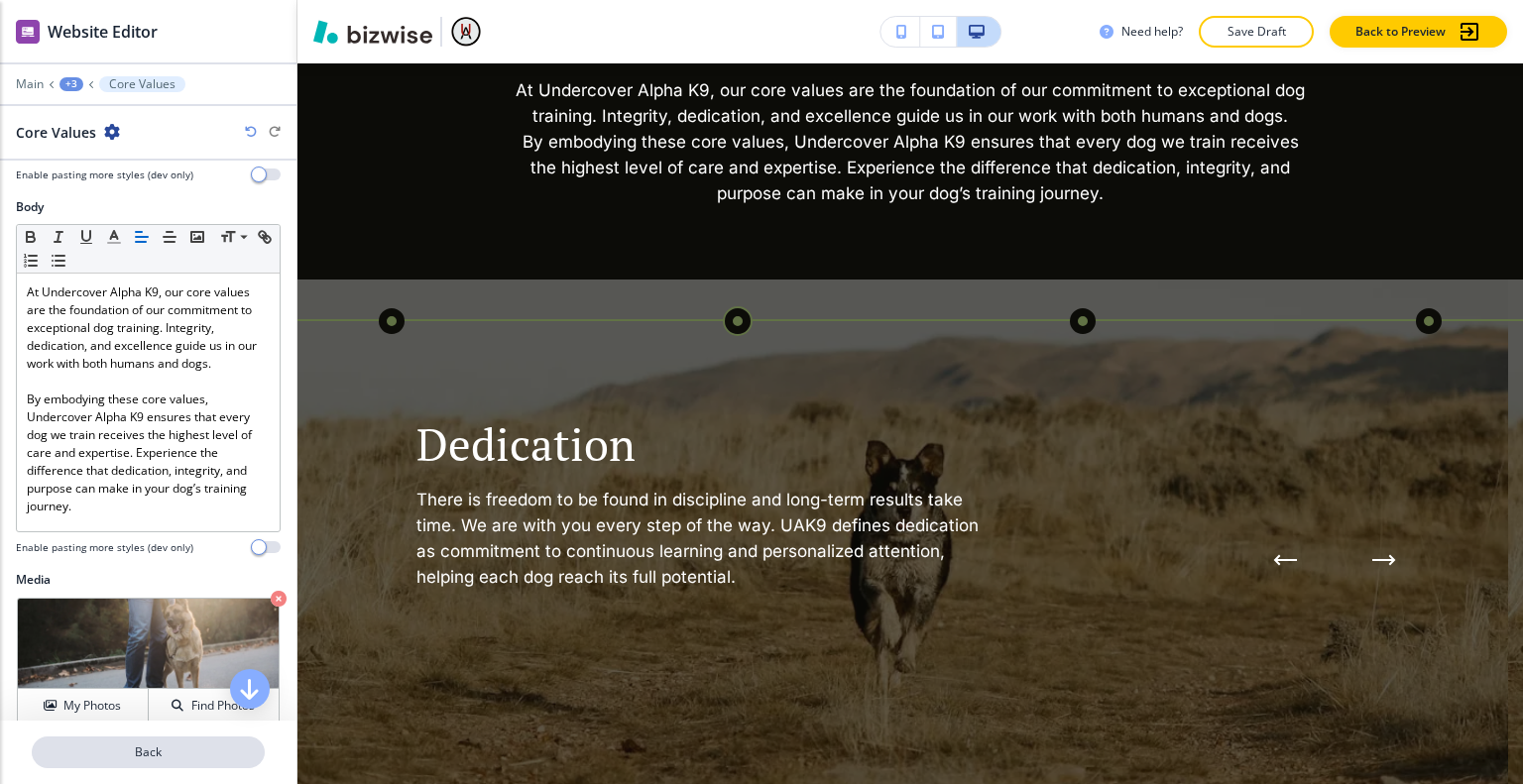 click on "Back" at bounding box center [148, 752] 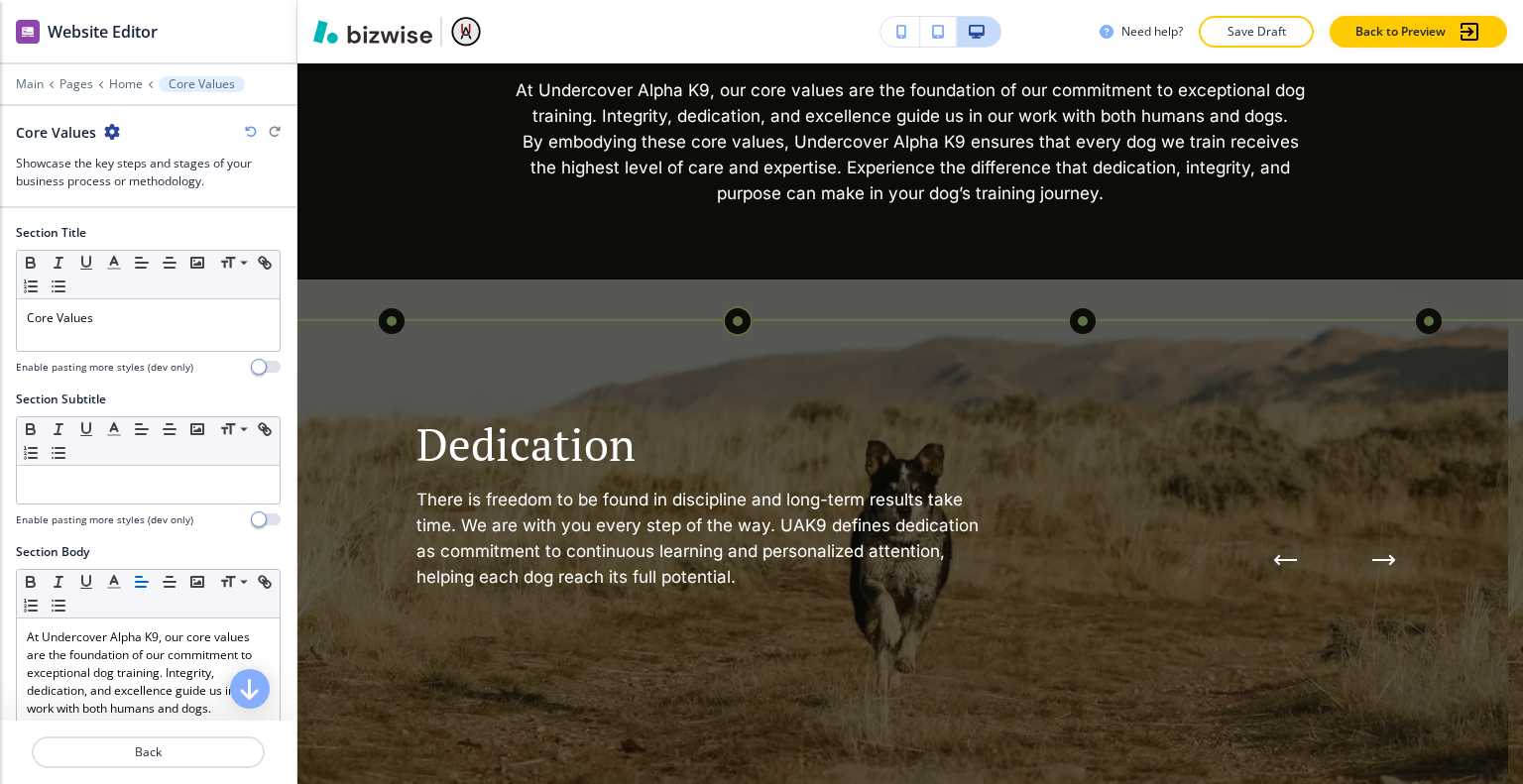 scroll, scrollTop: 2831, scrollLeft: 0, axis: vertical 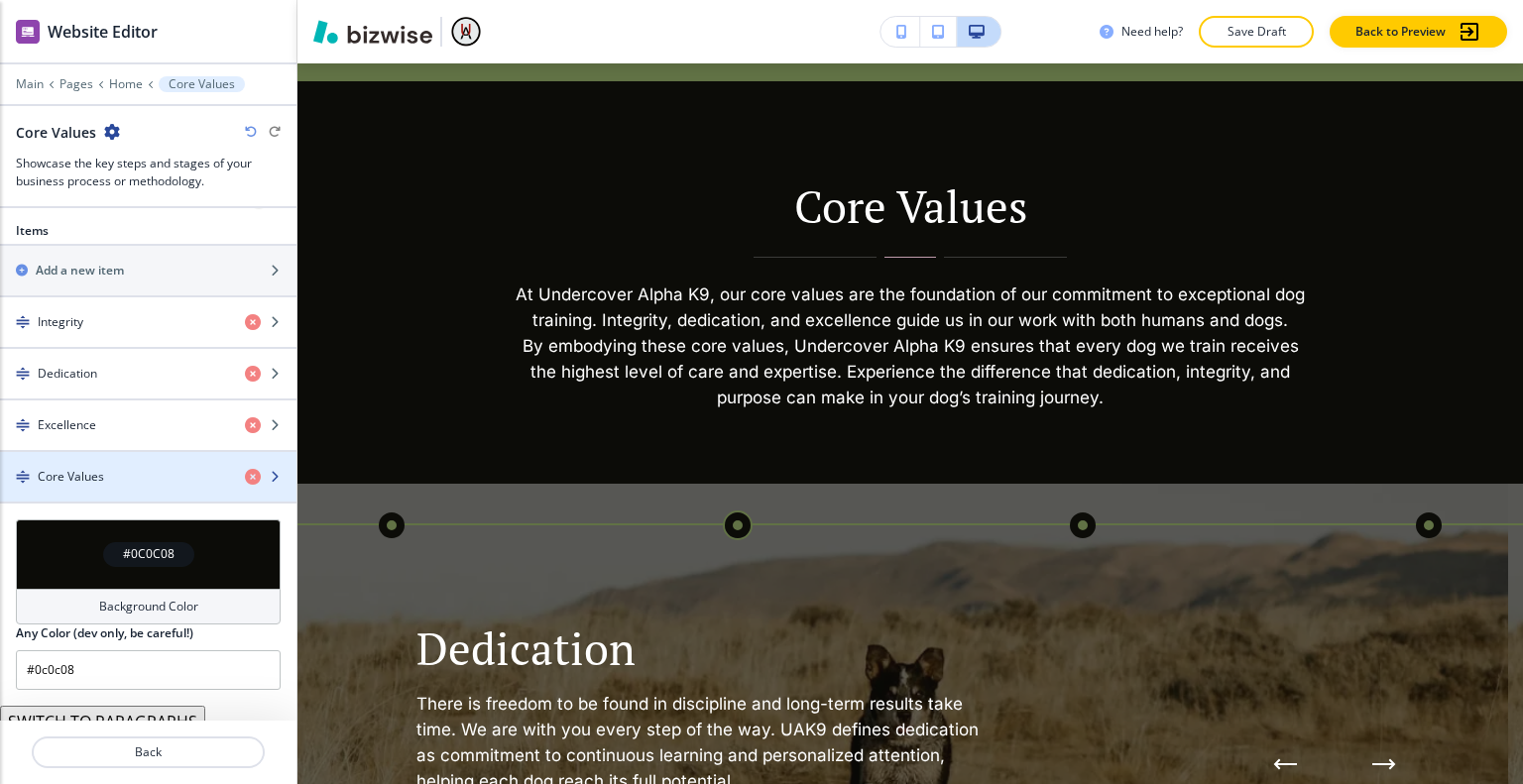 type 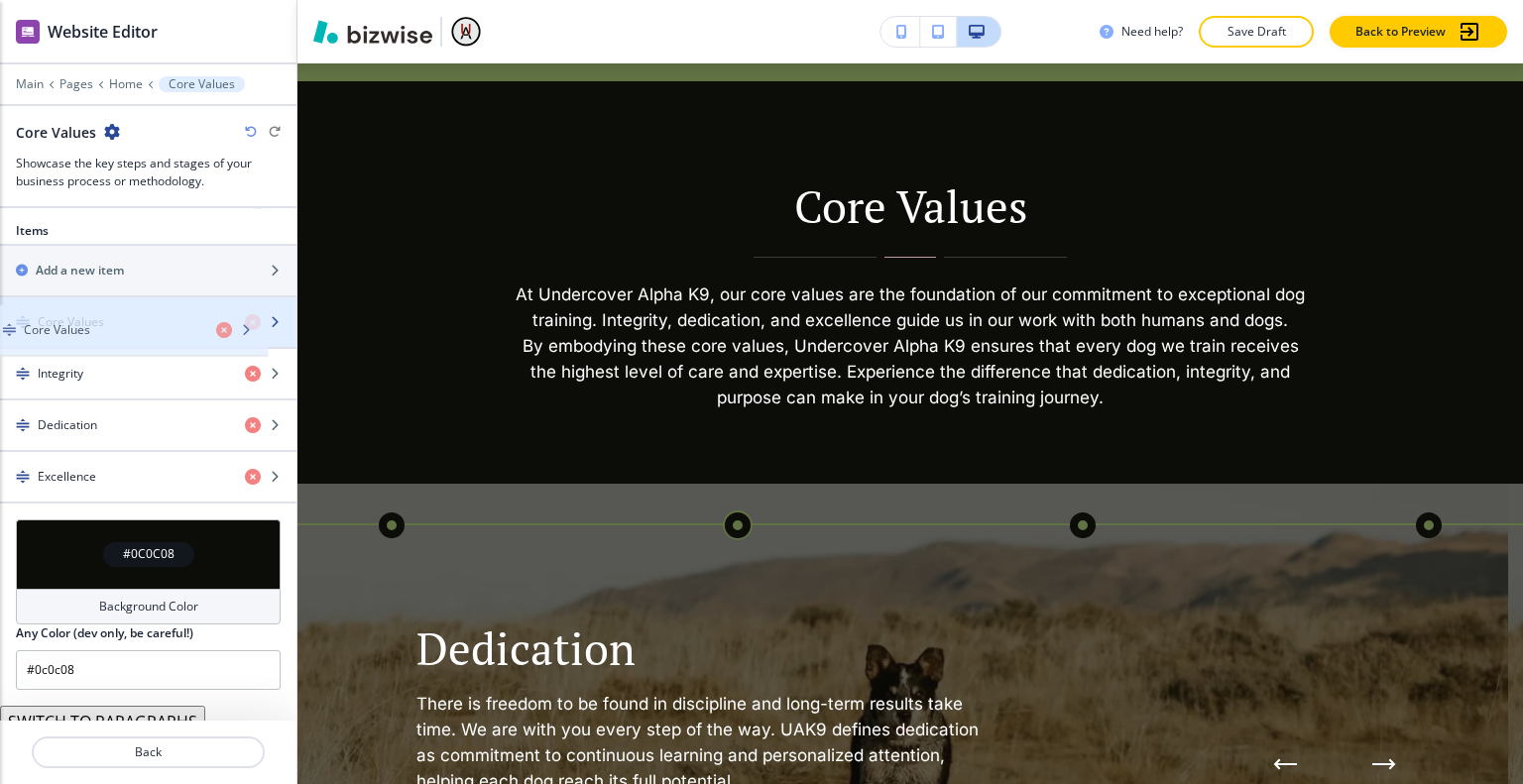 drag, startPoint x: 121, startPoint y: 441, endPoint x: 107, endPoint y: 331, distance: 110.8873 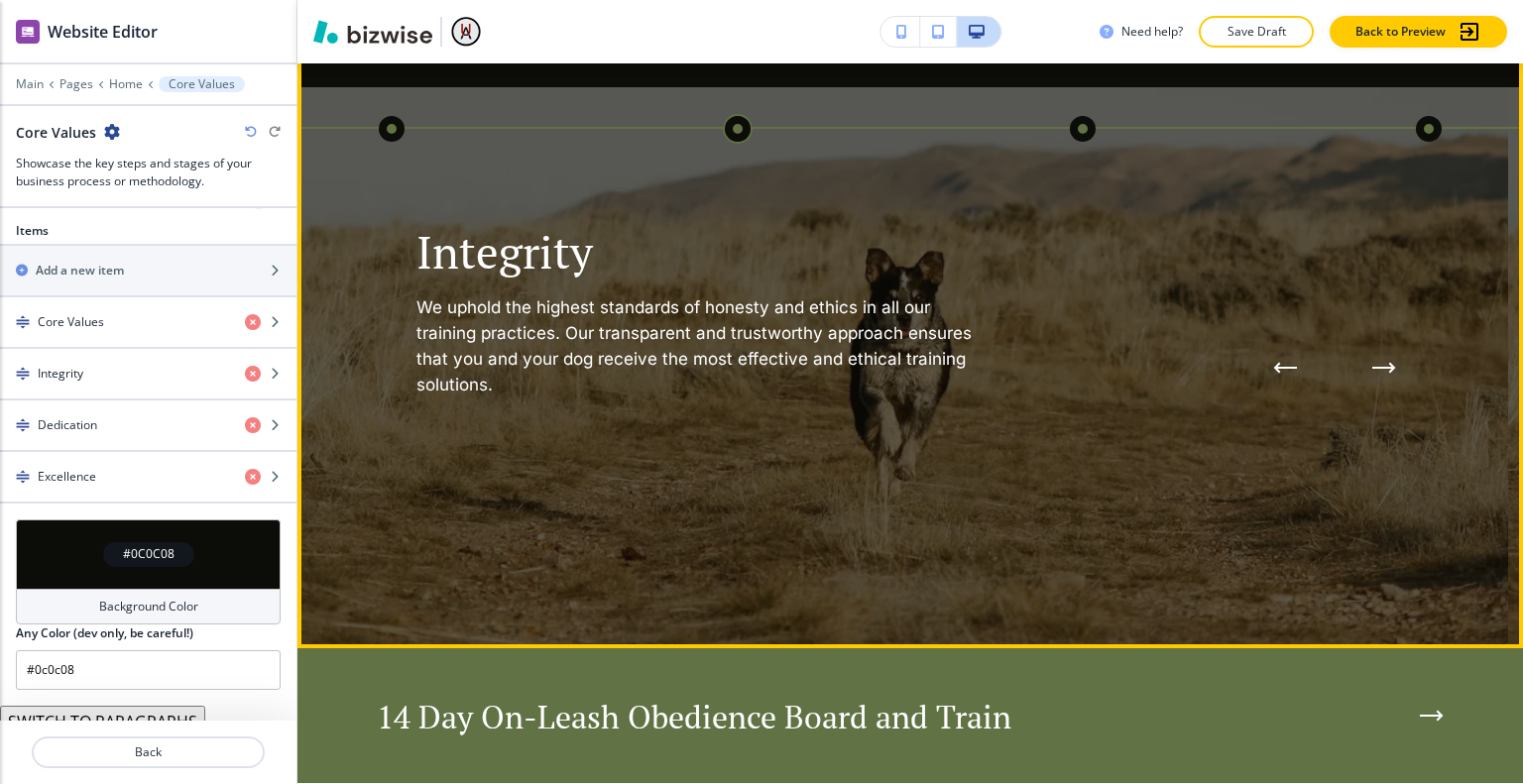 scroll, scrollTop: 3029, scrollLeft: 0, axis: vertical 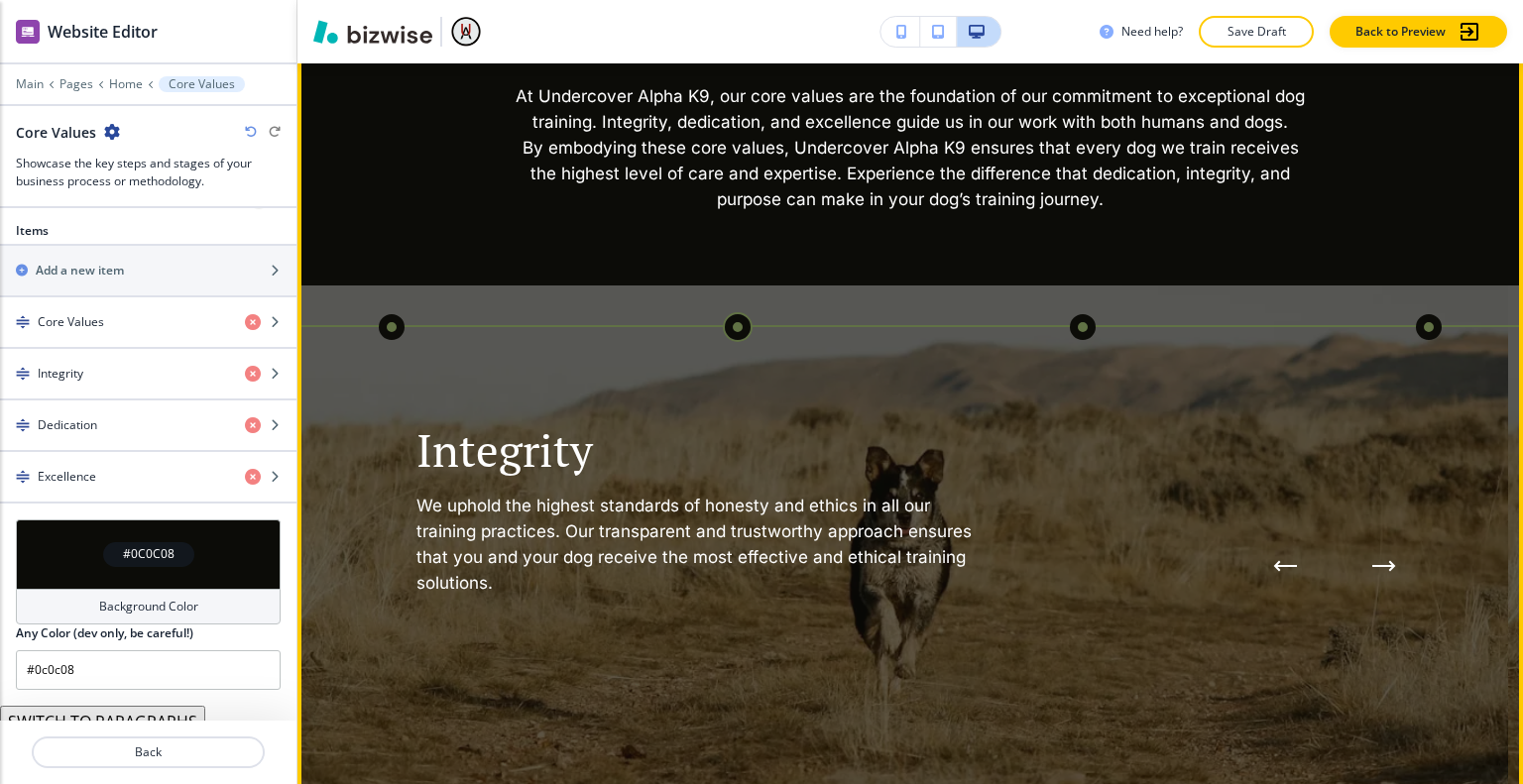 click at bounding box center (392, 327) 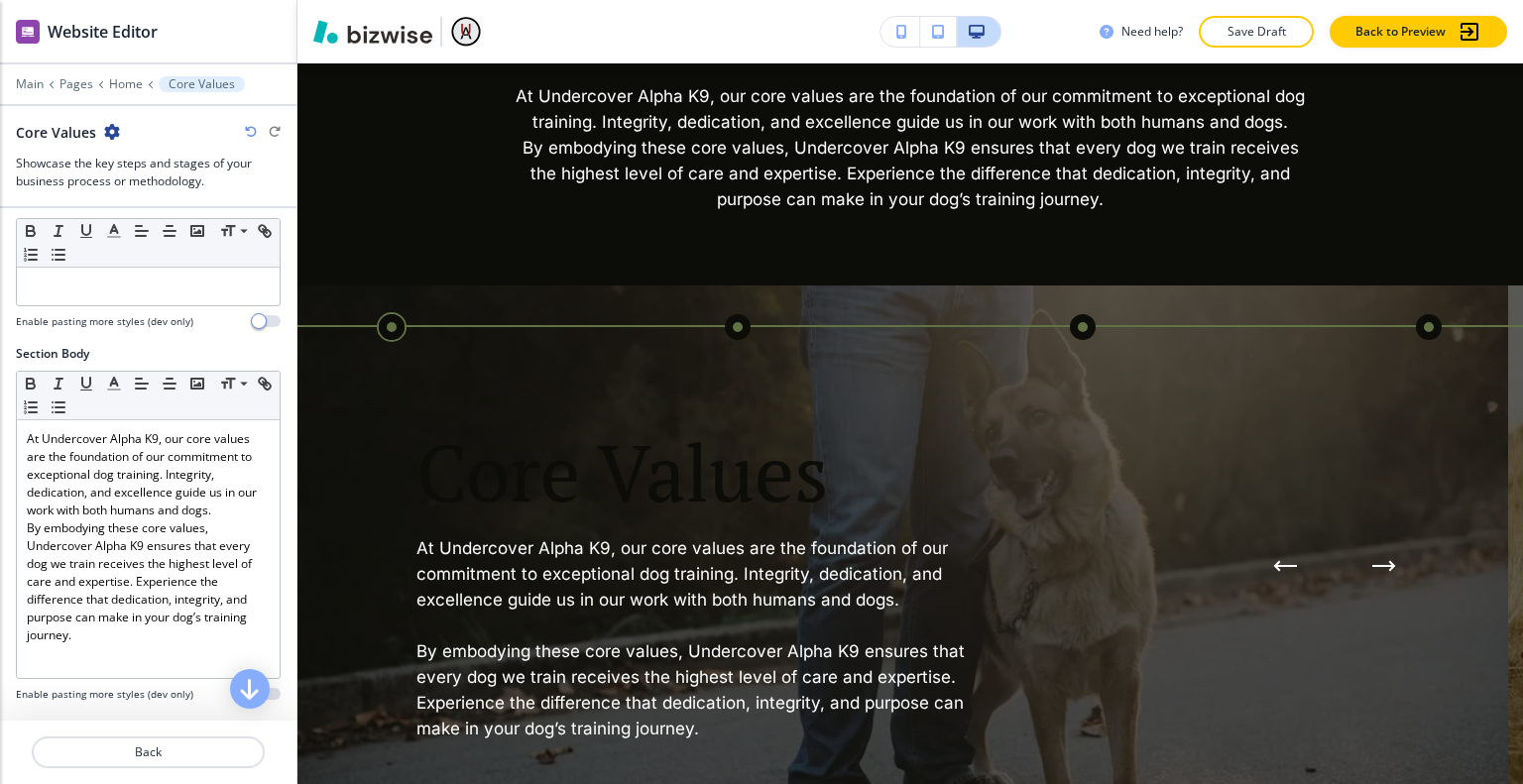 scroll, scrollTop: 0, scrollLeft: 0, axis: both 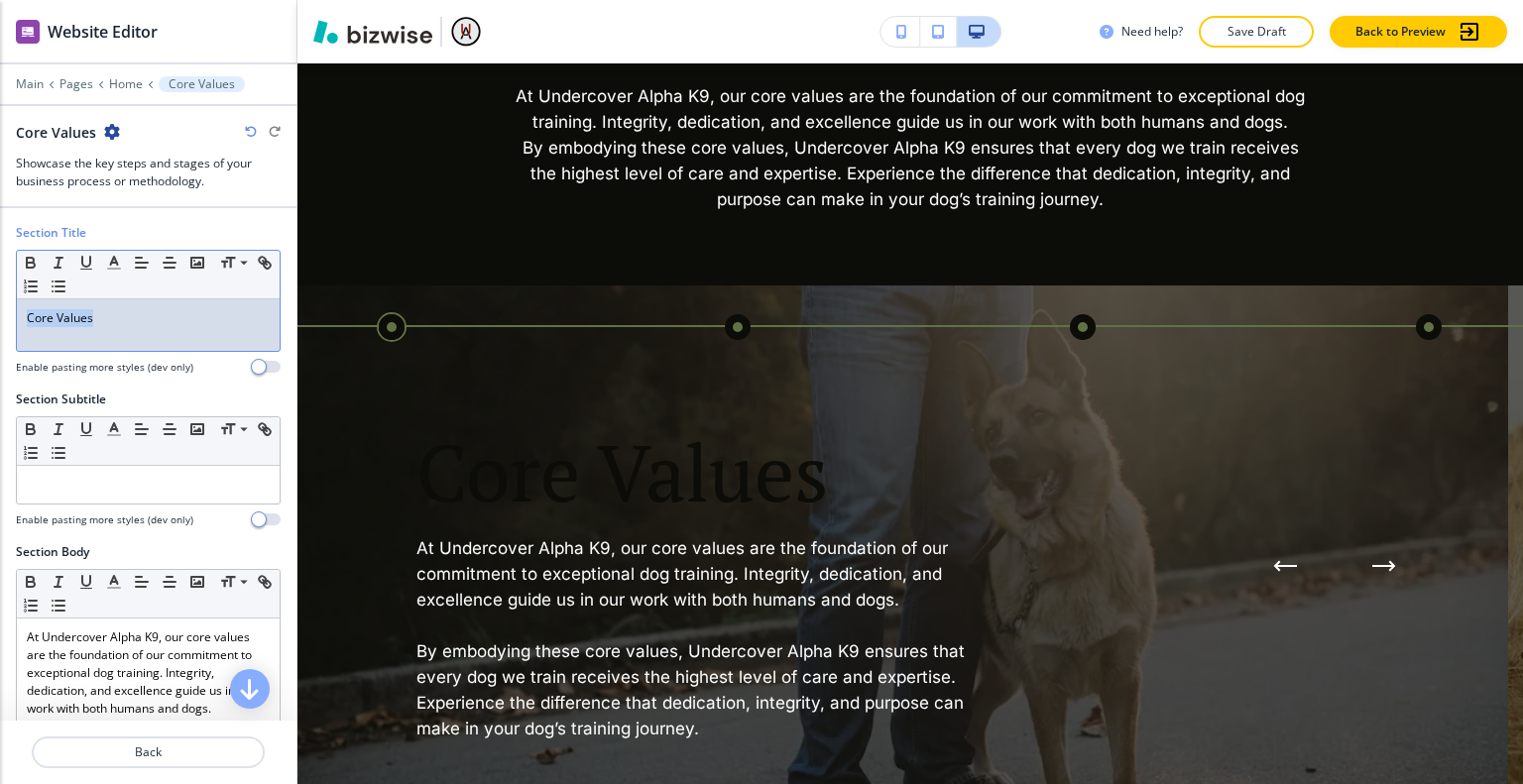 drag, startPoint x: 102, startPoint y: 320, endPoint x: 0, endPoint y: 310, distance: 102.489 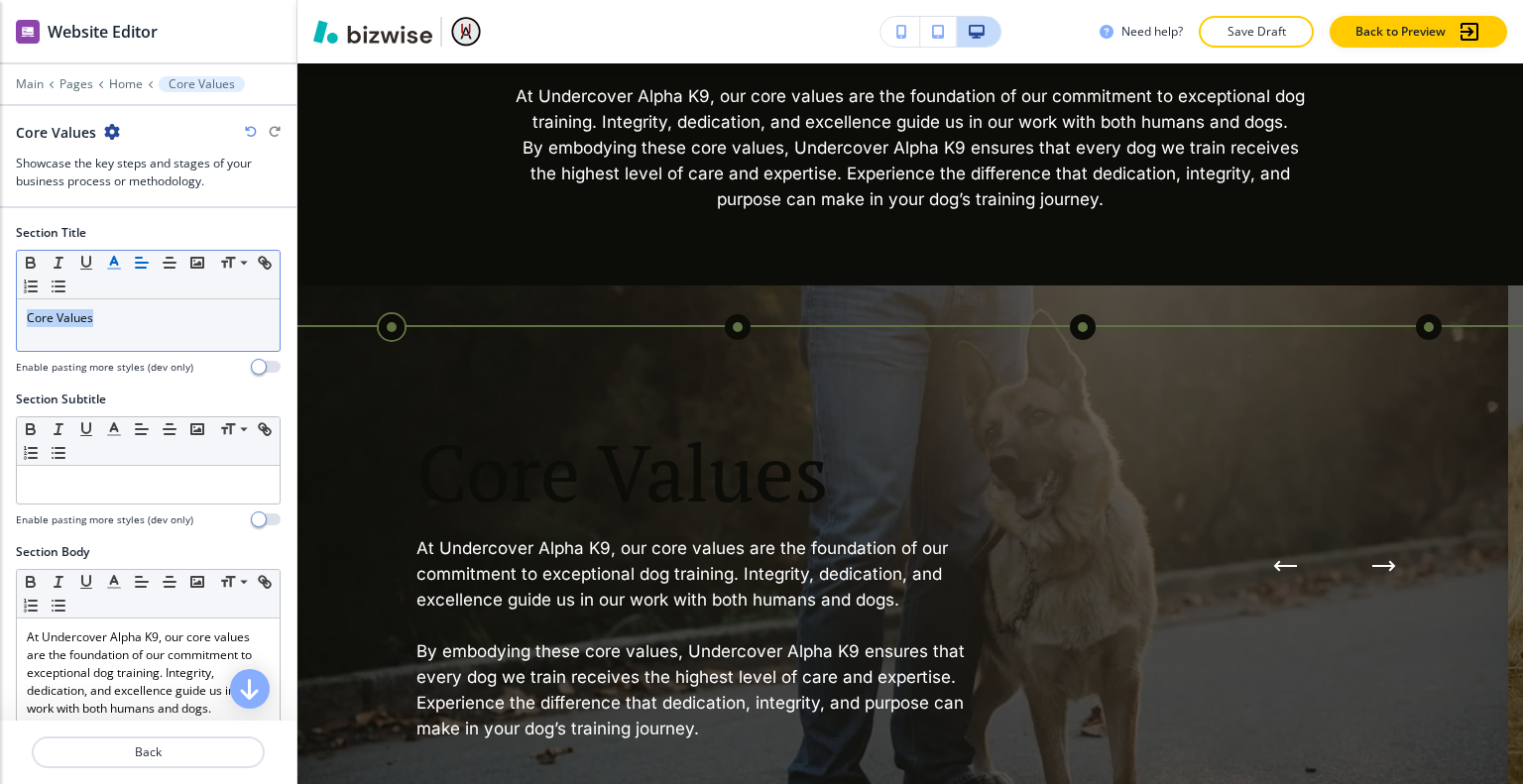 click 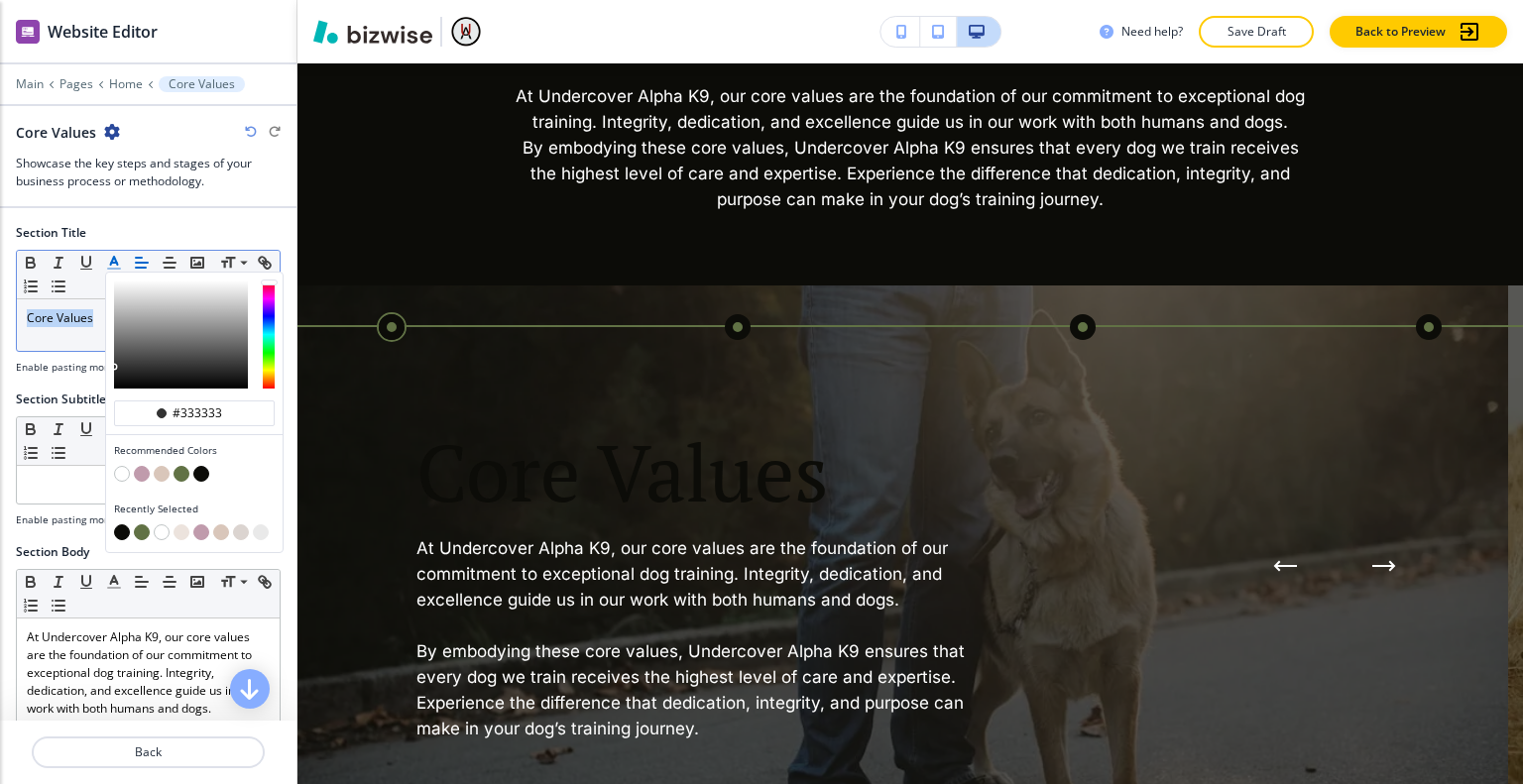 click at bounding box center (122, 474) 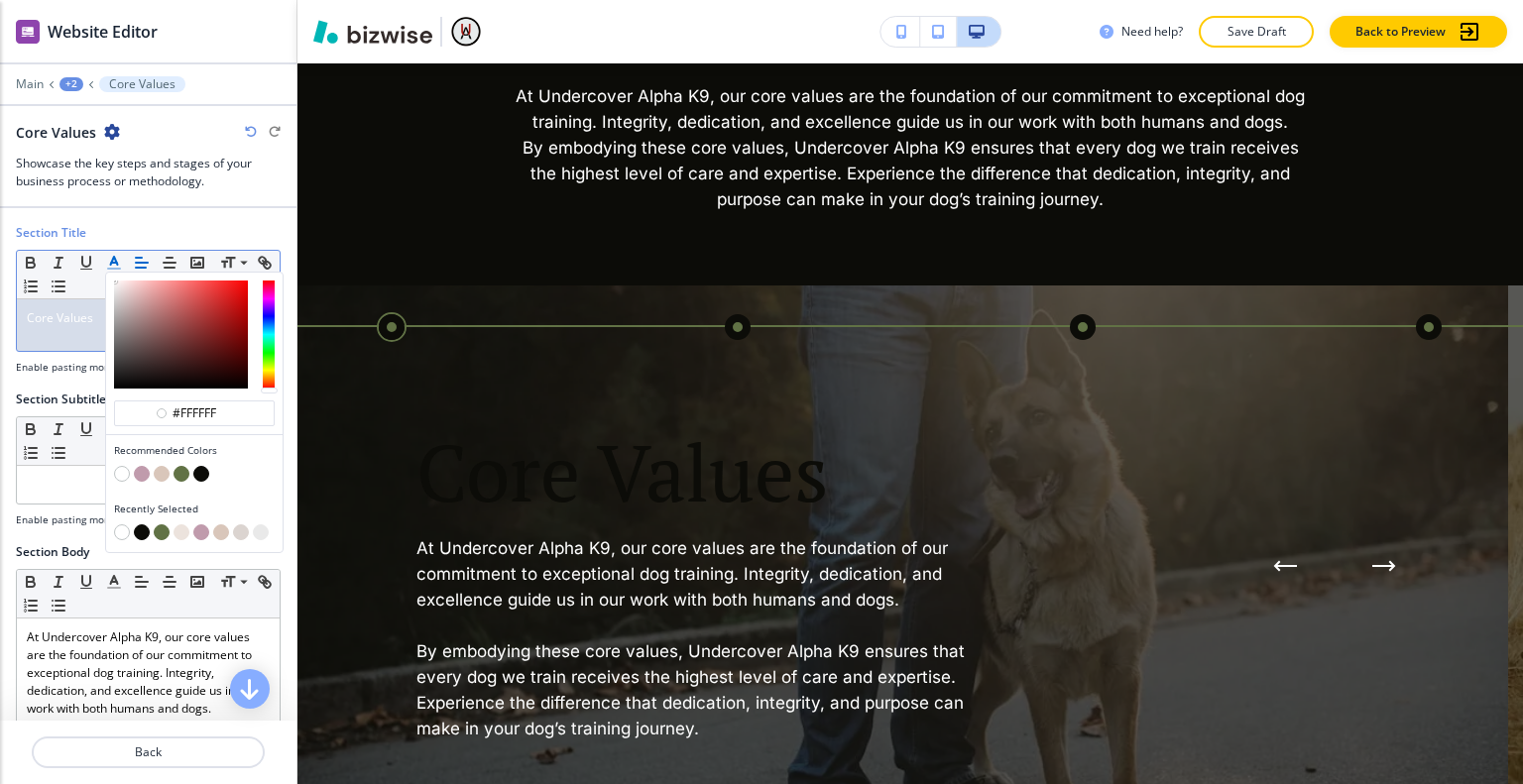 click at bounding box center [122, 474] 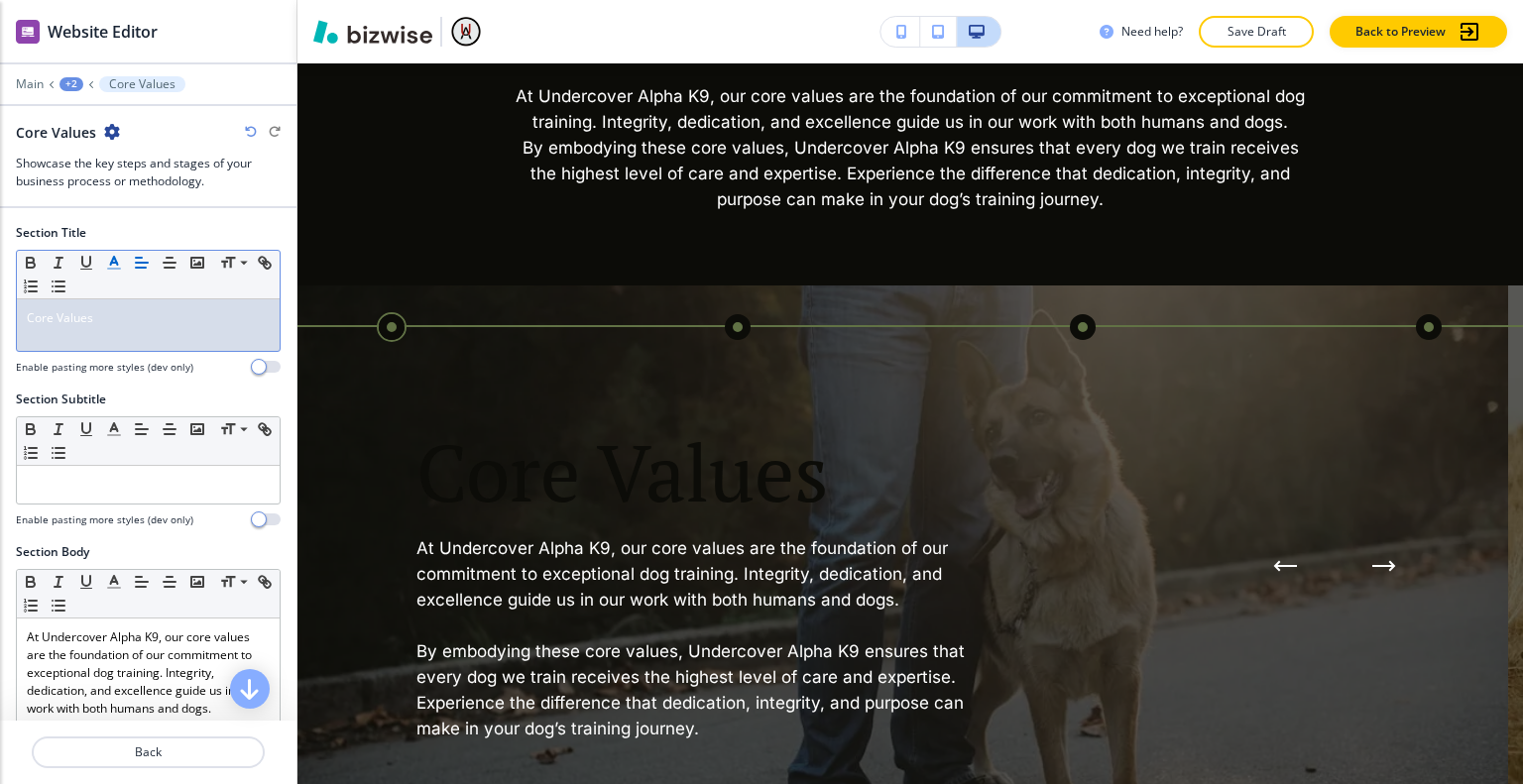click on "Enable pasting more styles (dev only)" at bounding box center (104, 367) 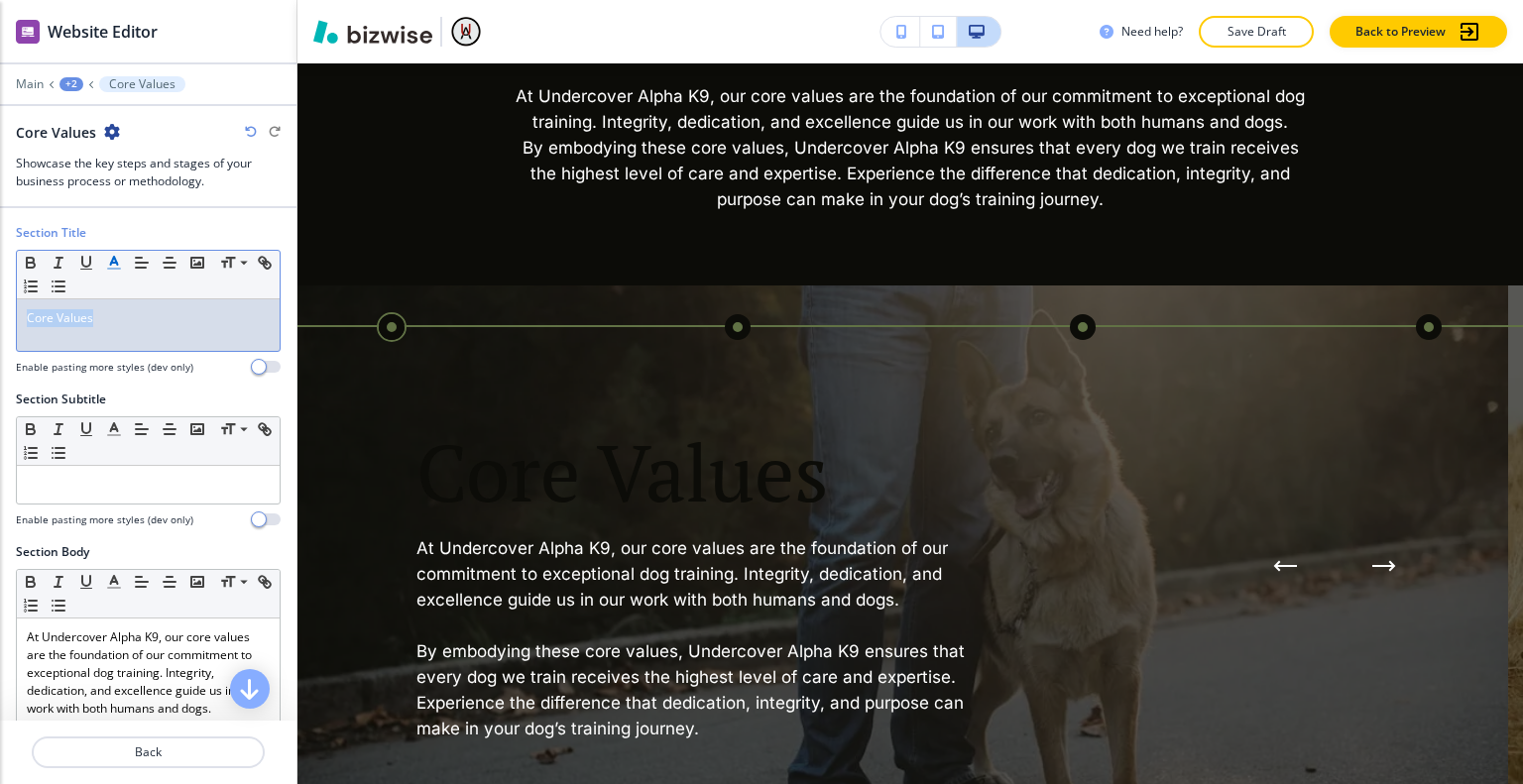 drag, startPoint x: 117, startPoint y: 324, endPoint x: 0, endPoint y: 316, distance: 117.273185 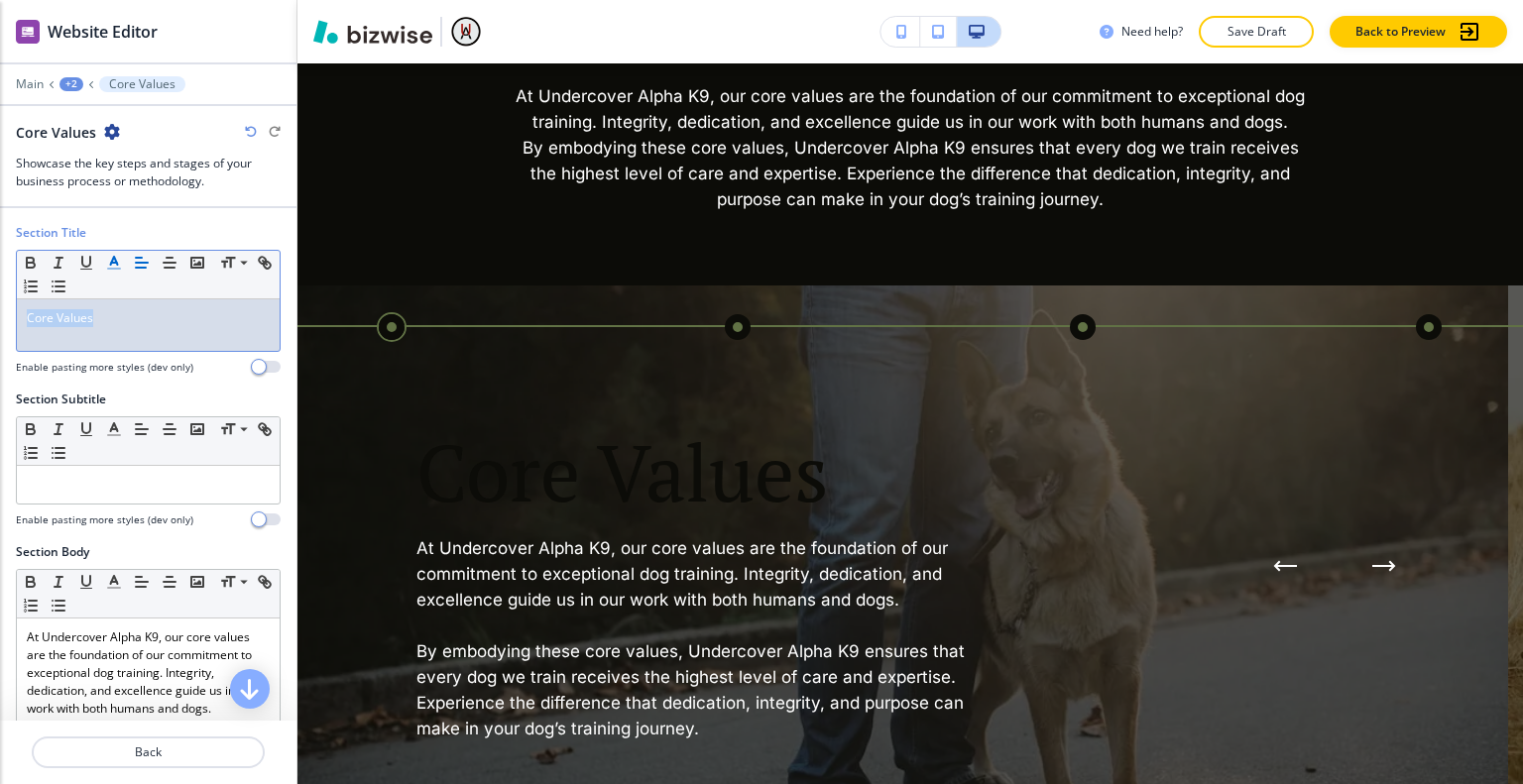 copy on "Core Values" 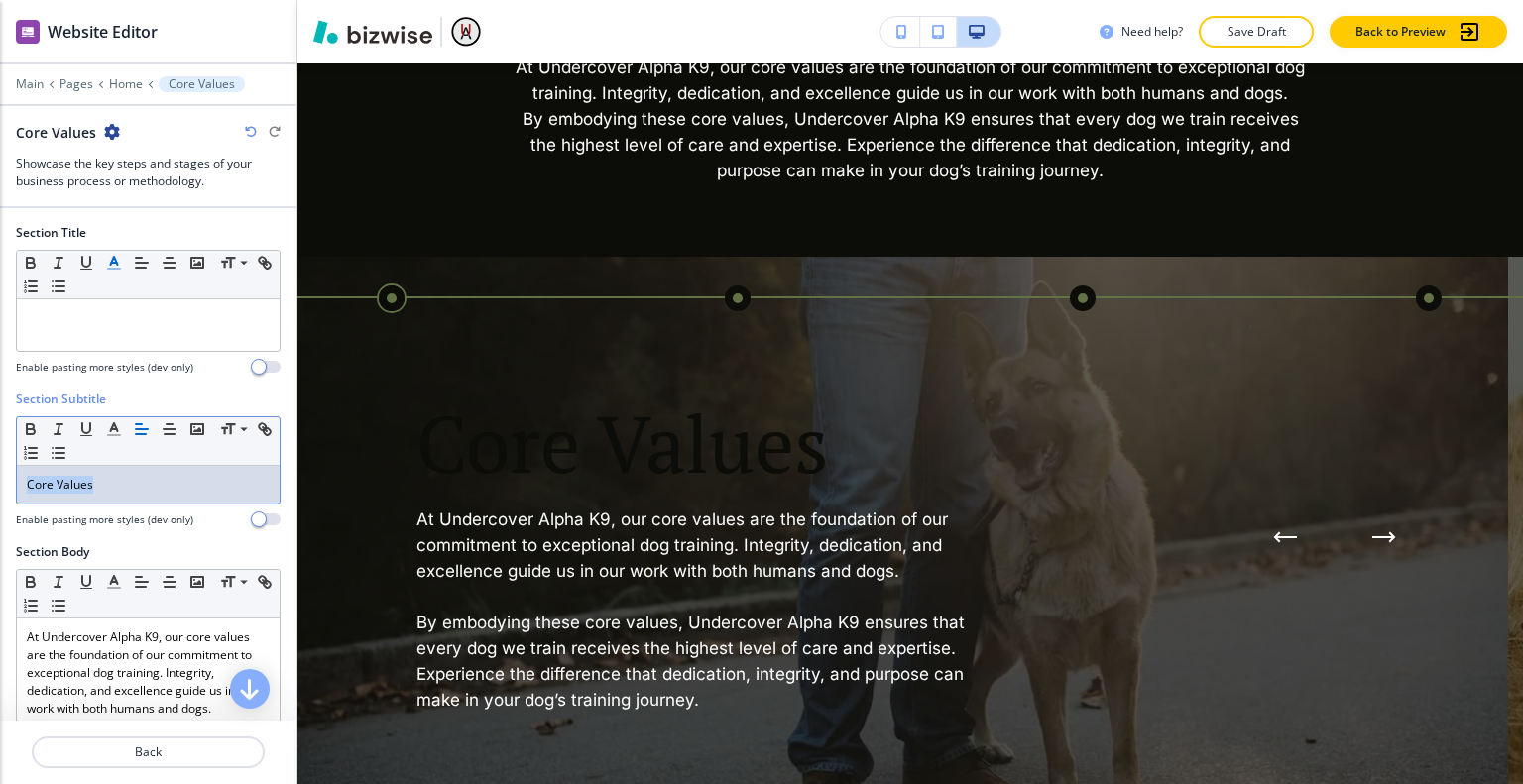 drag, startPoint x: 122, startPoint y: 469, endPoint x: 0, endPoint y: 451, distance: 123.3207 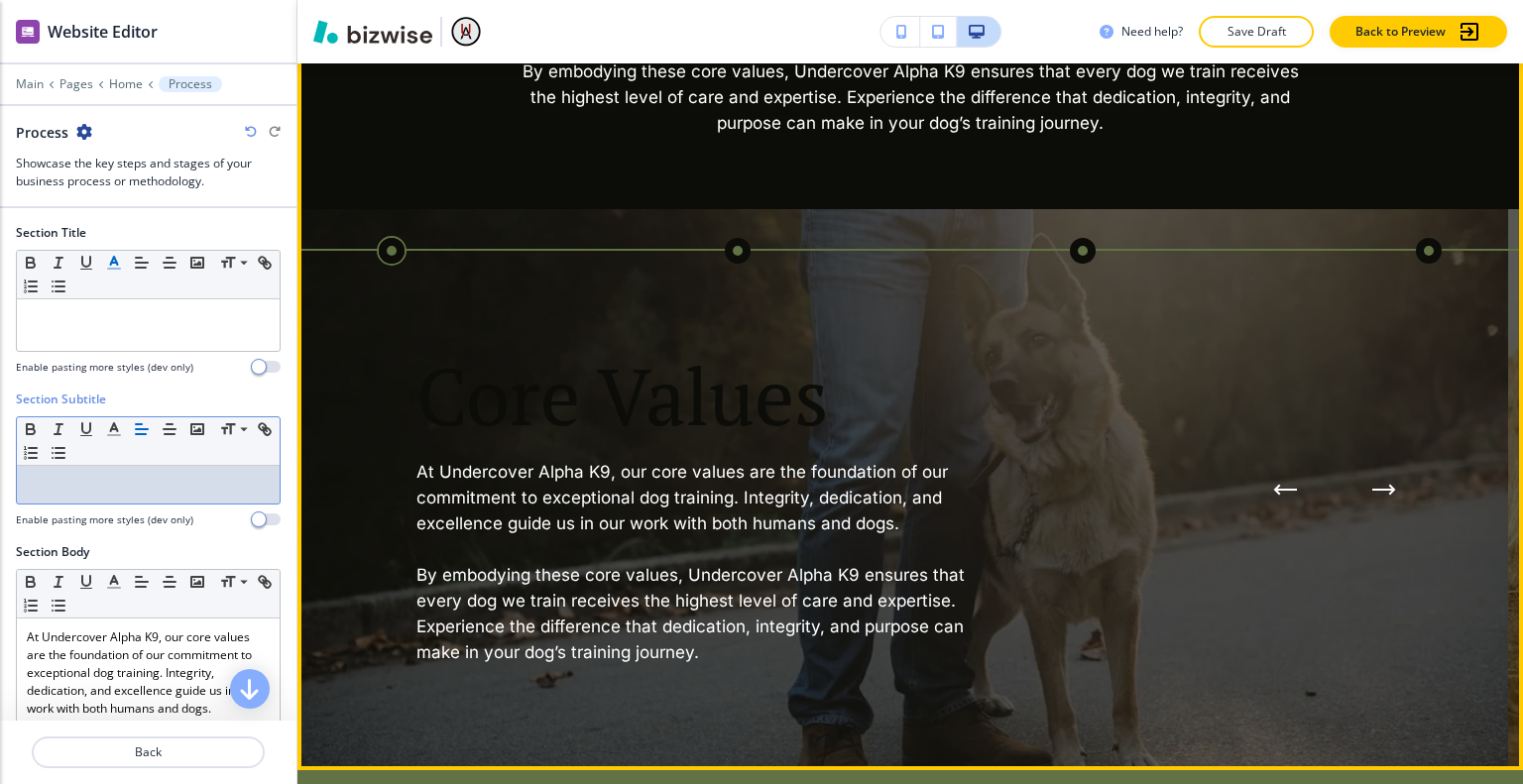 scroll, scrollTop: 2930, scrollLeft: 0, axis: vertical 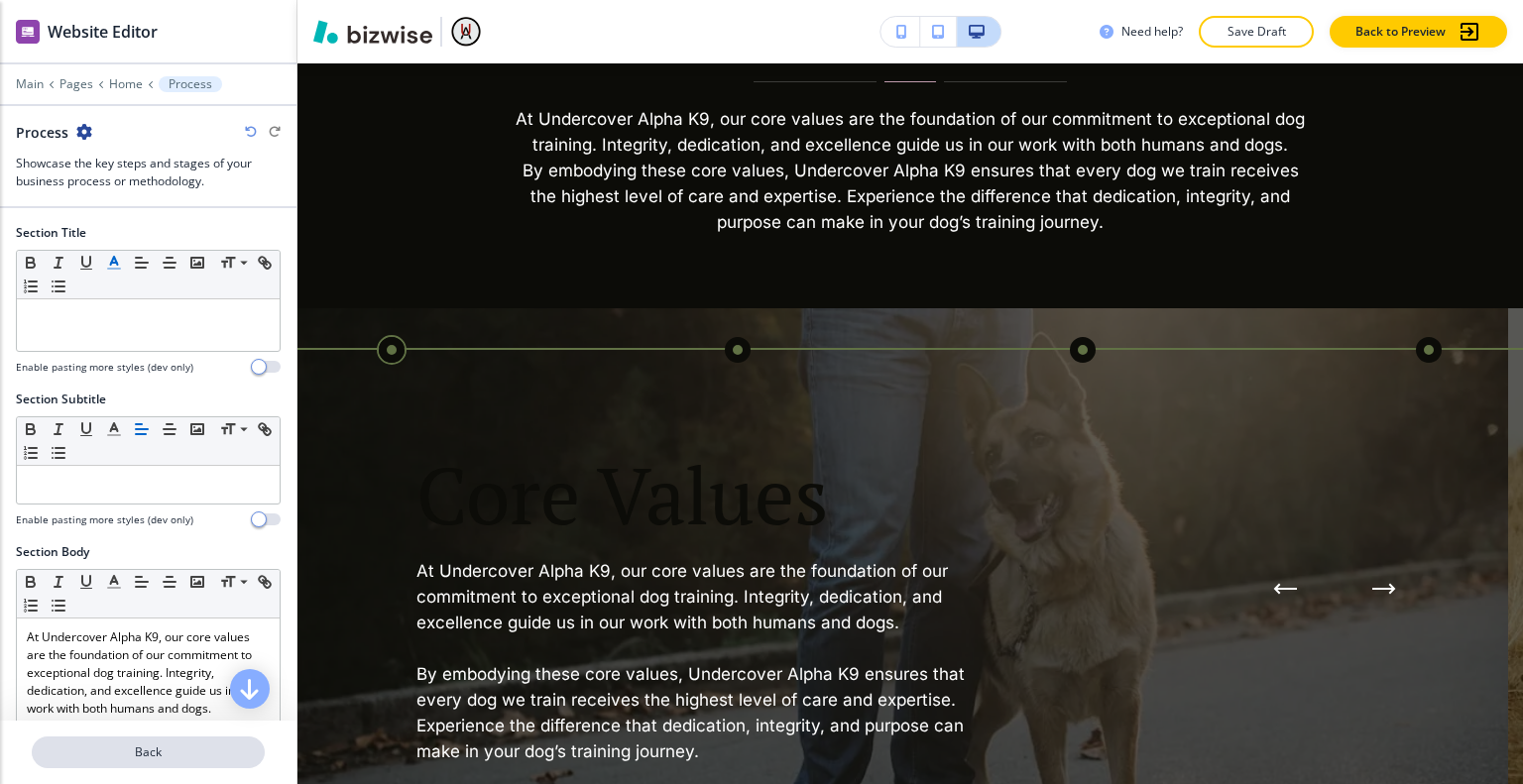 click on "Back" at bounding box center (148, 752) 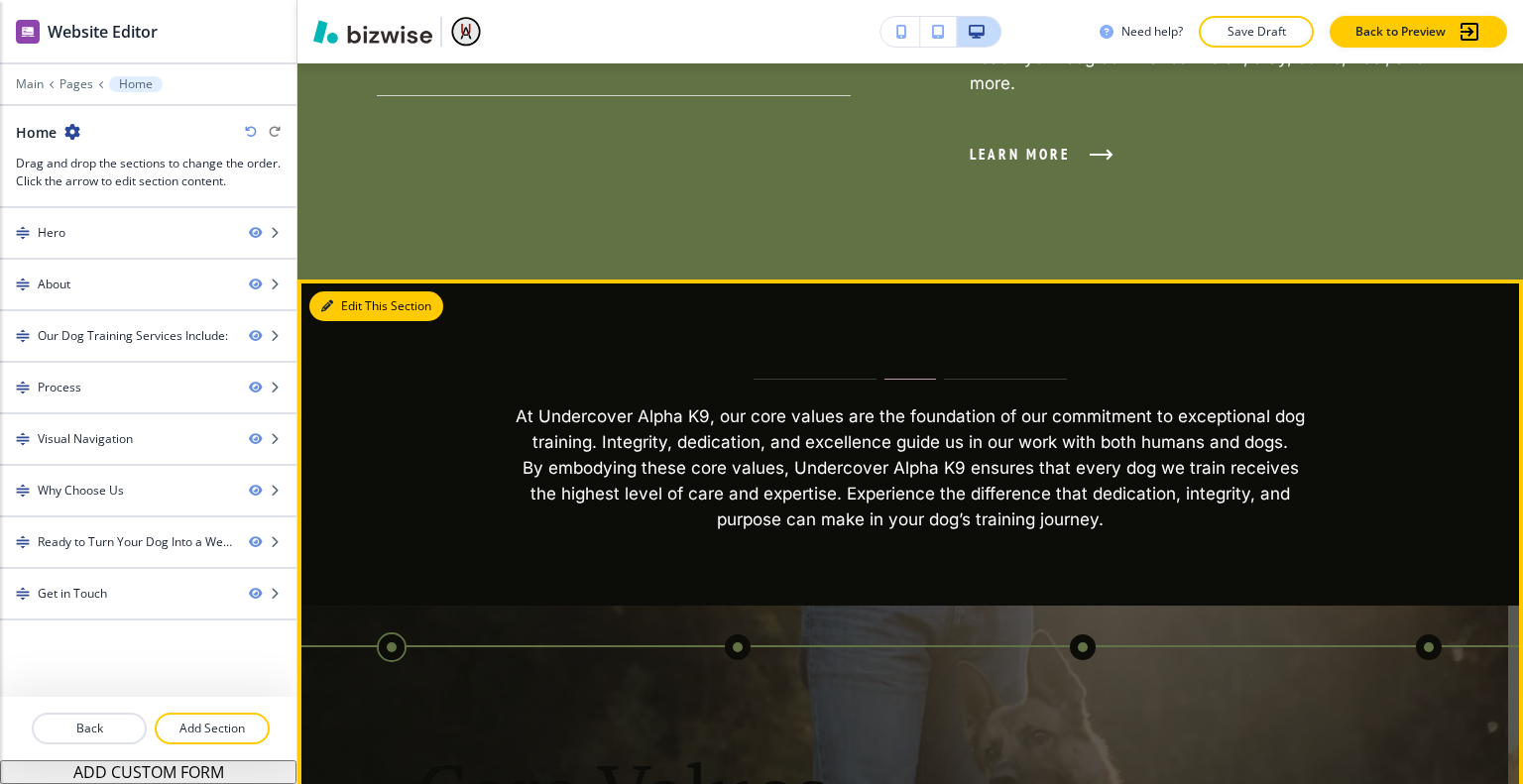 click on "Edit This Section" at bounding box center [376, 306] 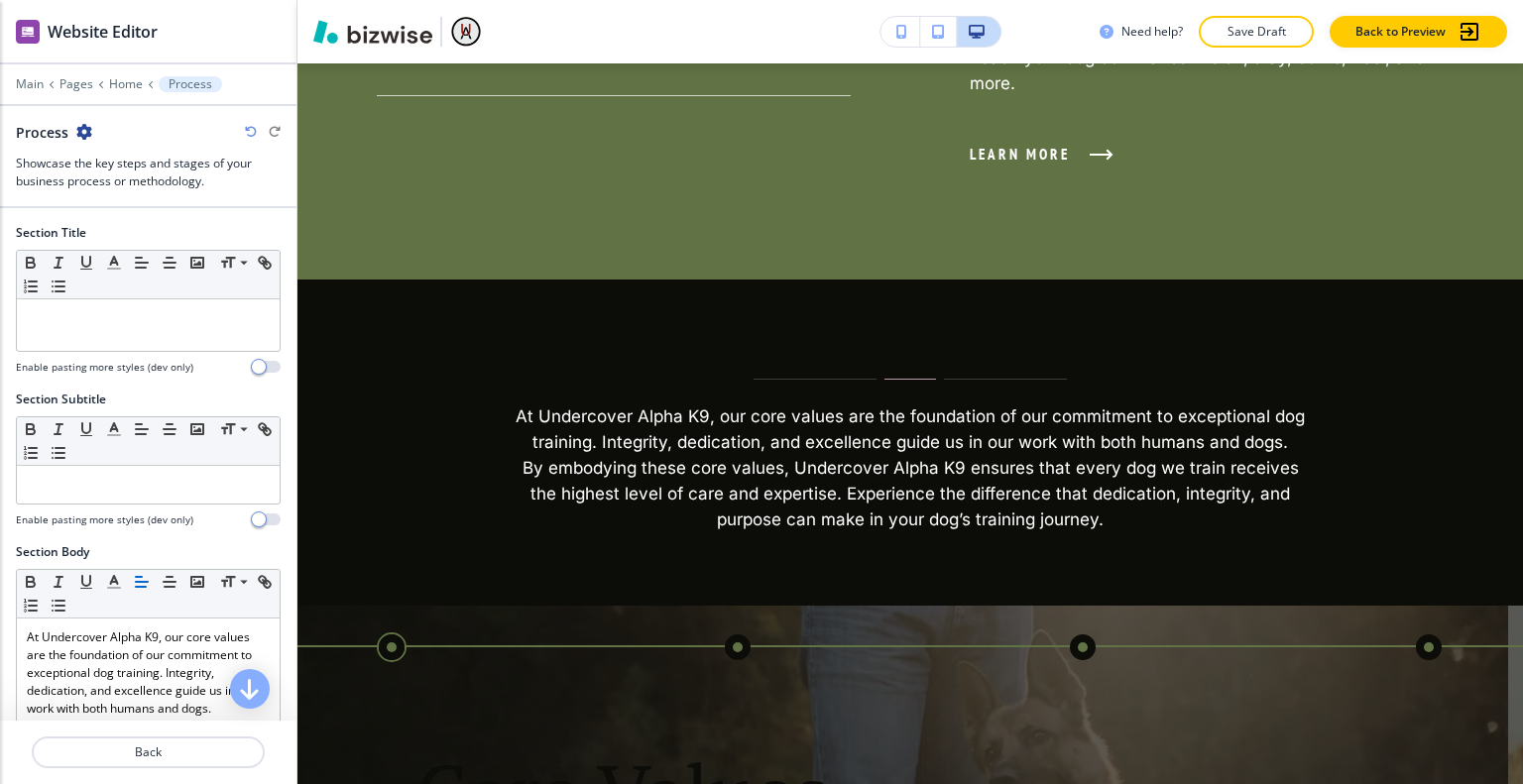 scroll, scrollTop: 2831, scrollLeft: 0, axis: vertical 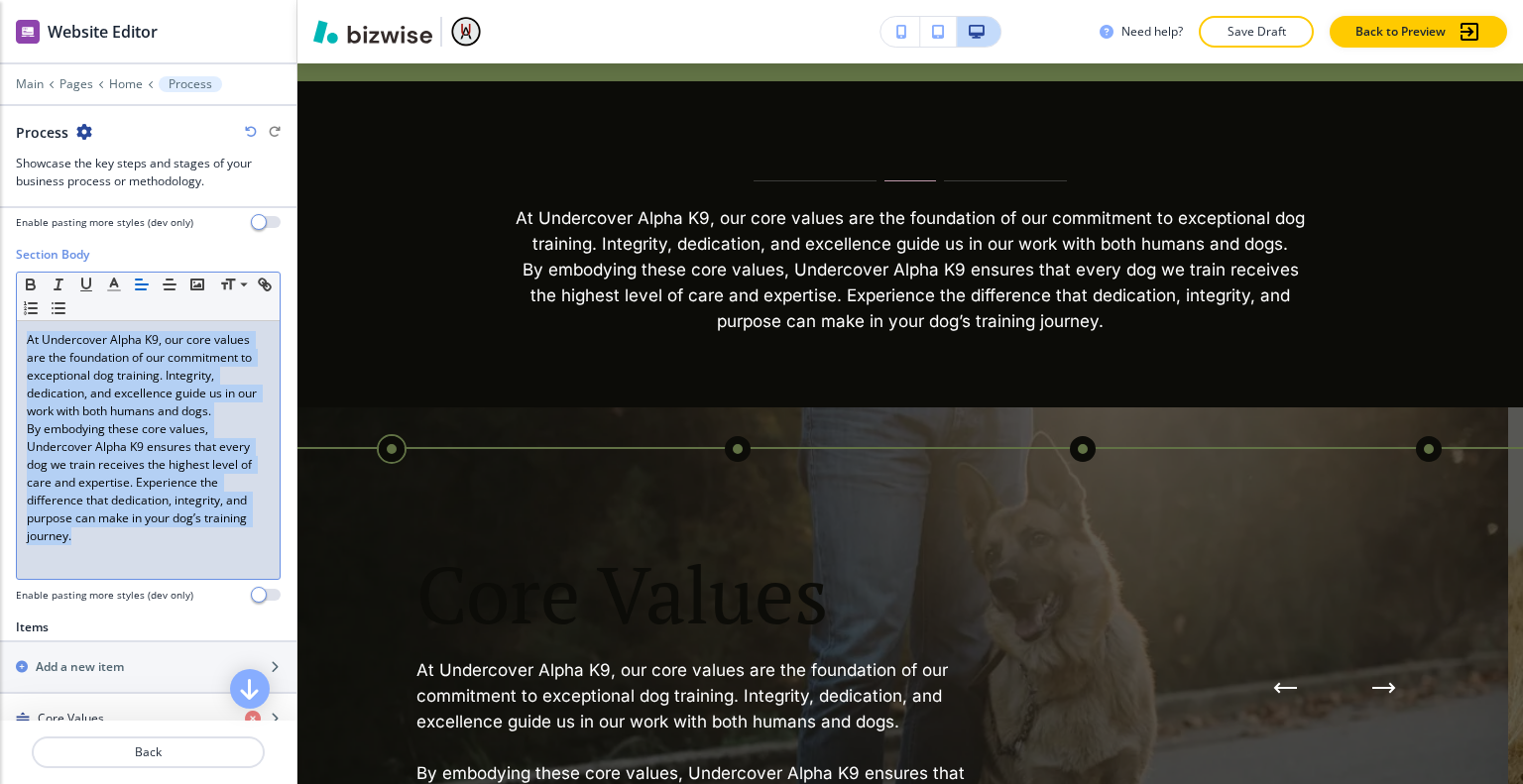 drag, startPoint x: 56, startPoint y: 499, endPoint x: 0, endPoint y: 234, distance: 270.85236 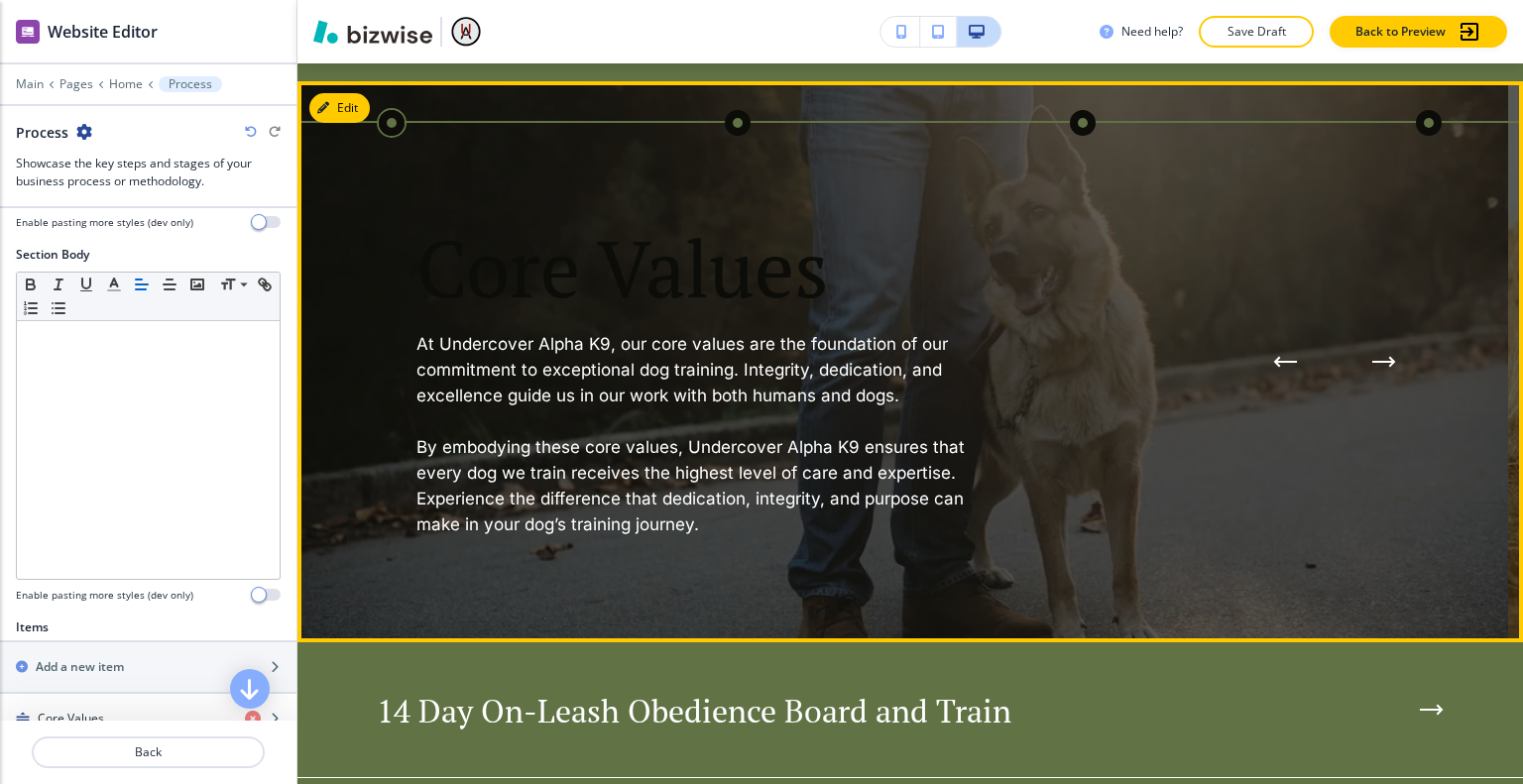 click at bounding box center [902, 362] 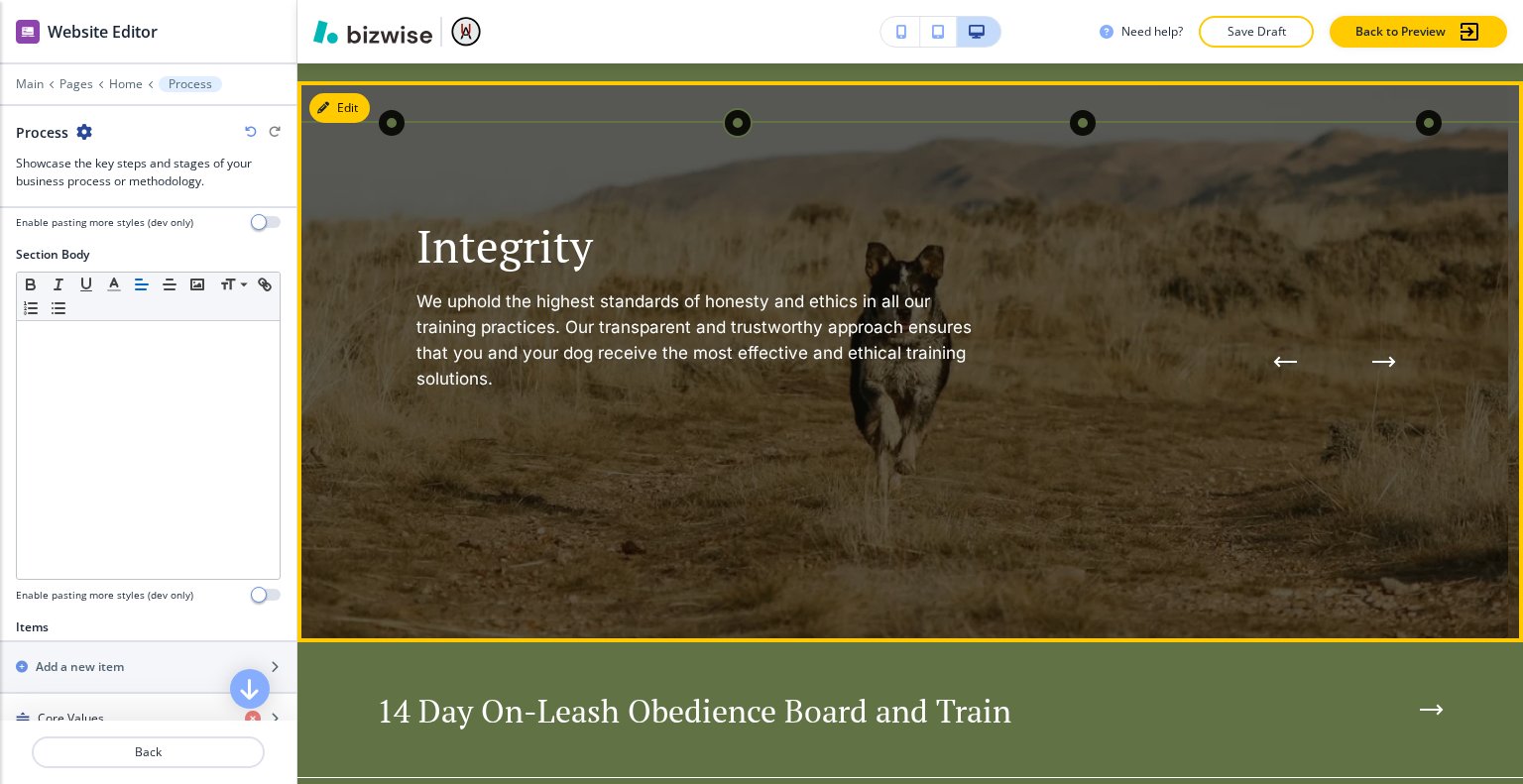 click 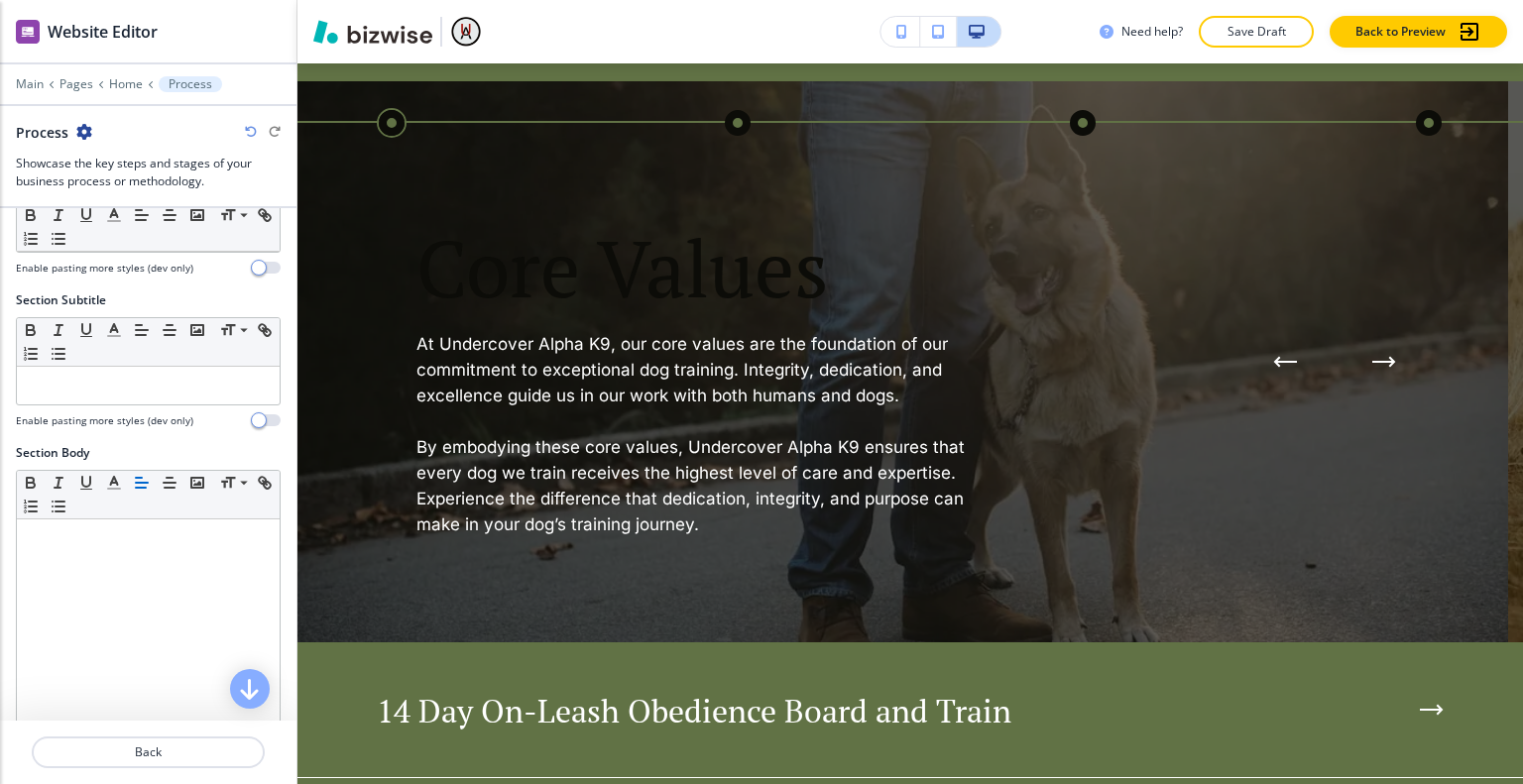 scroll, scrollTop: 595, scrollLeft: 0, axis: vertical 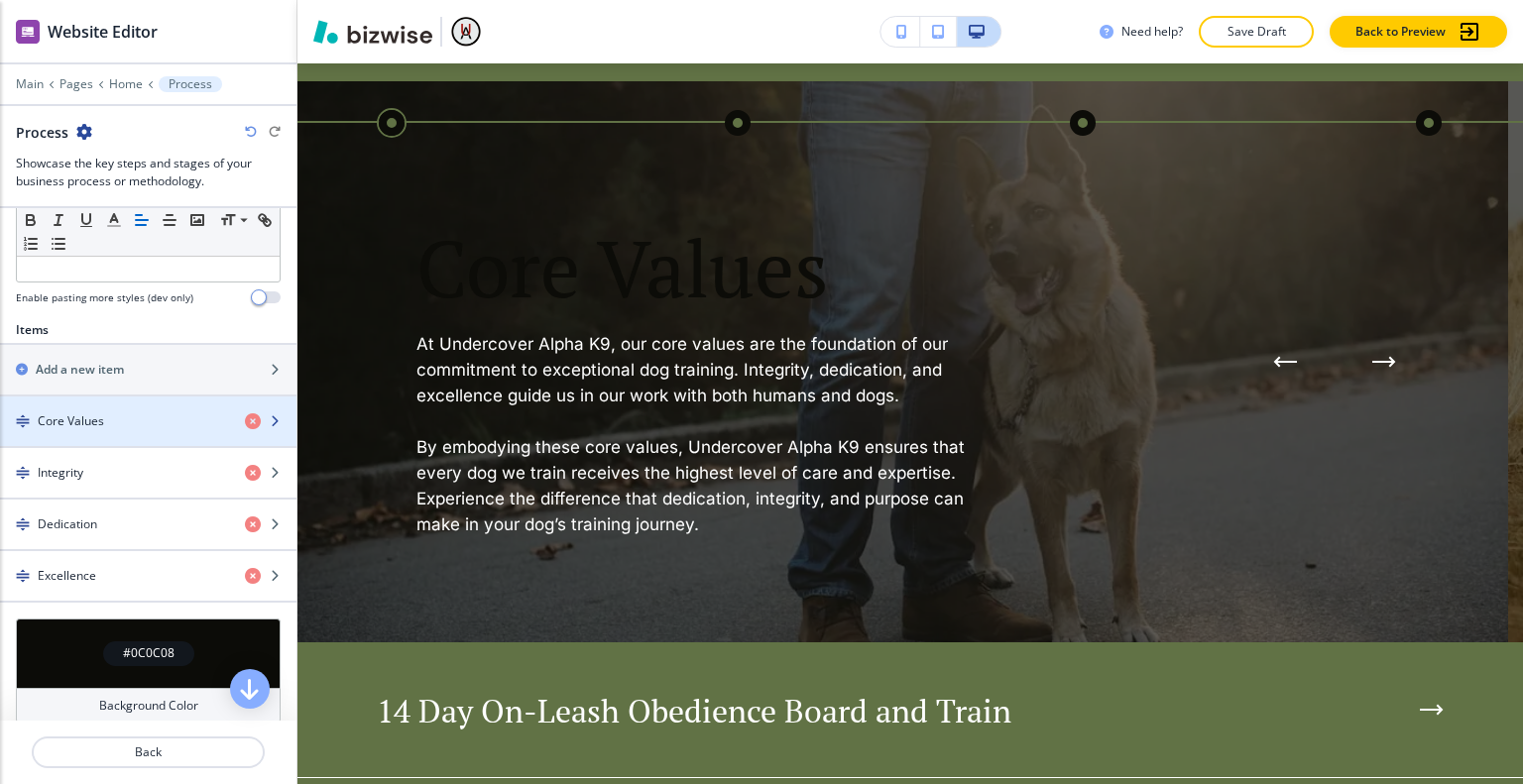 click on "Core Values" at bounding box center (114, 421) 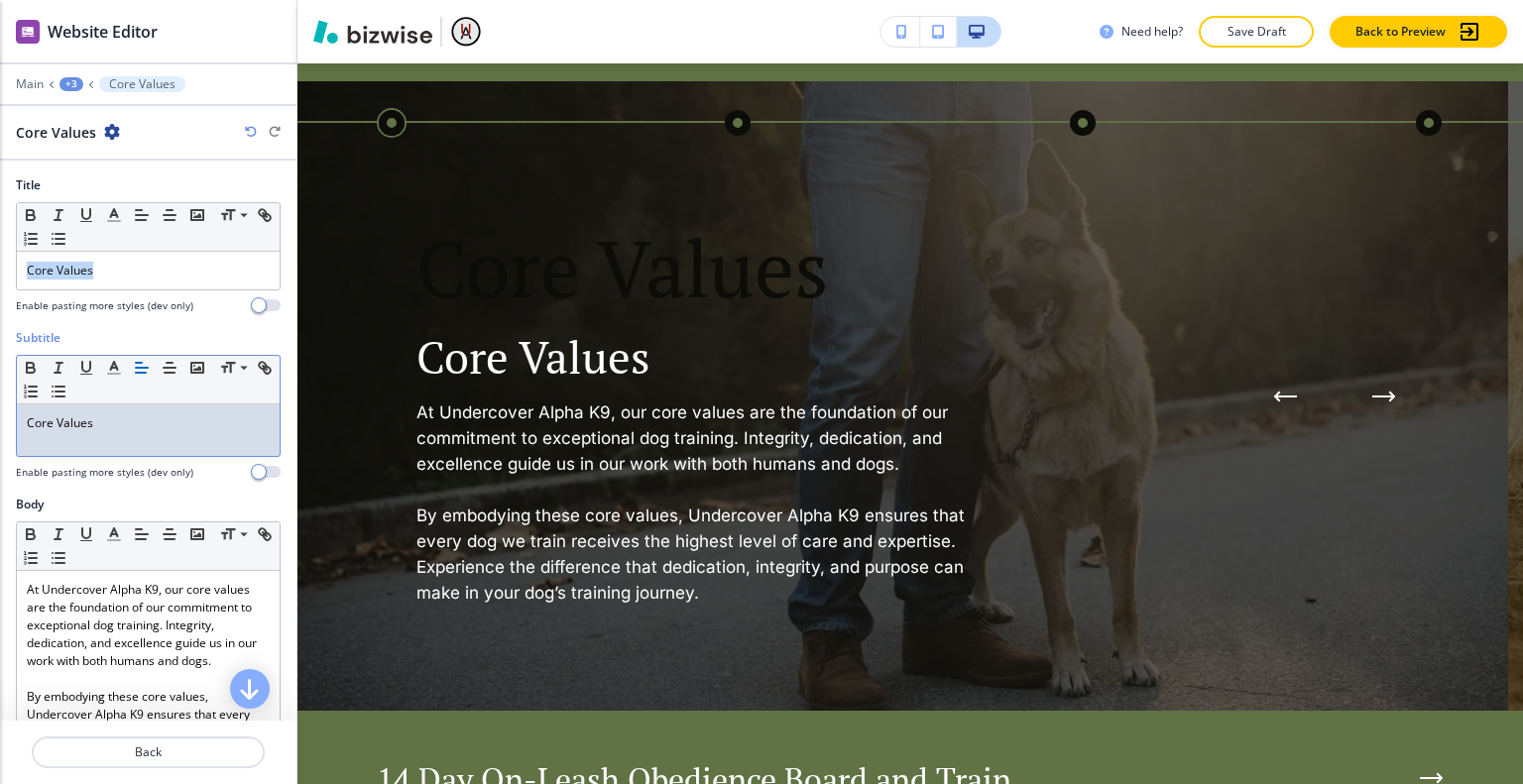 drag, startPoint x: 56, startPoint y: 272, endPoint x: 0, endPoint y: 265, distance: 56.435804 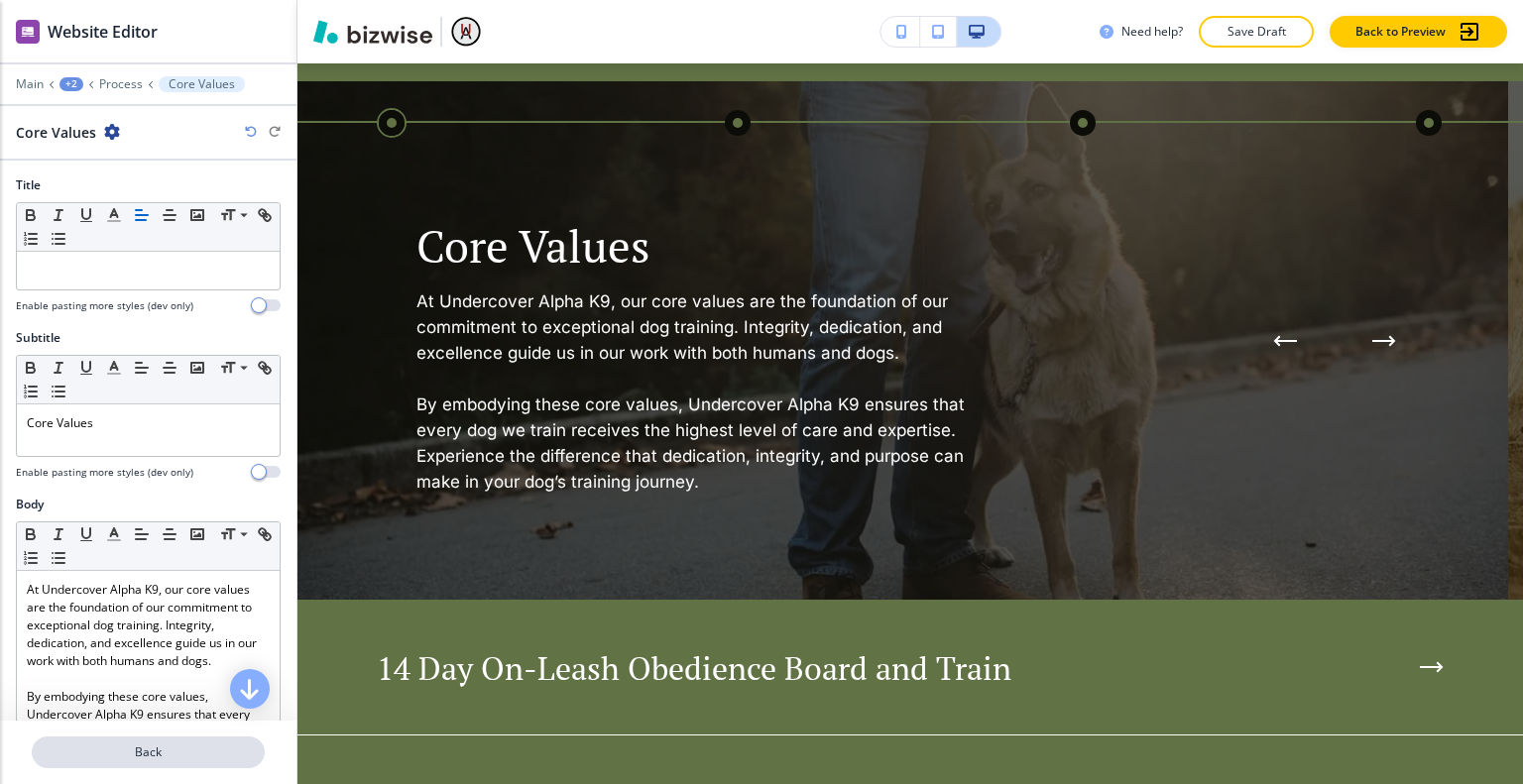 click on "Back" at bounding box center [148, 752] 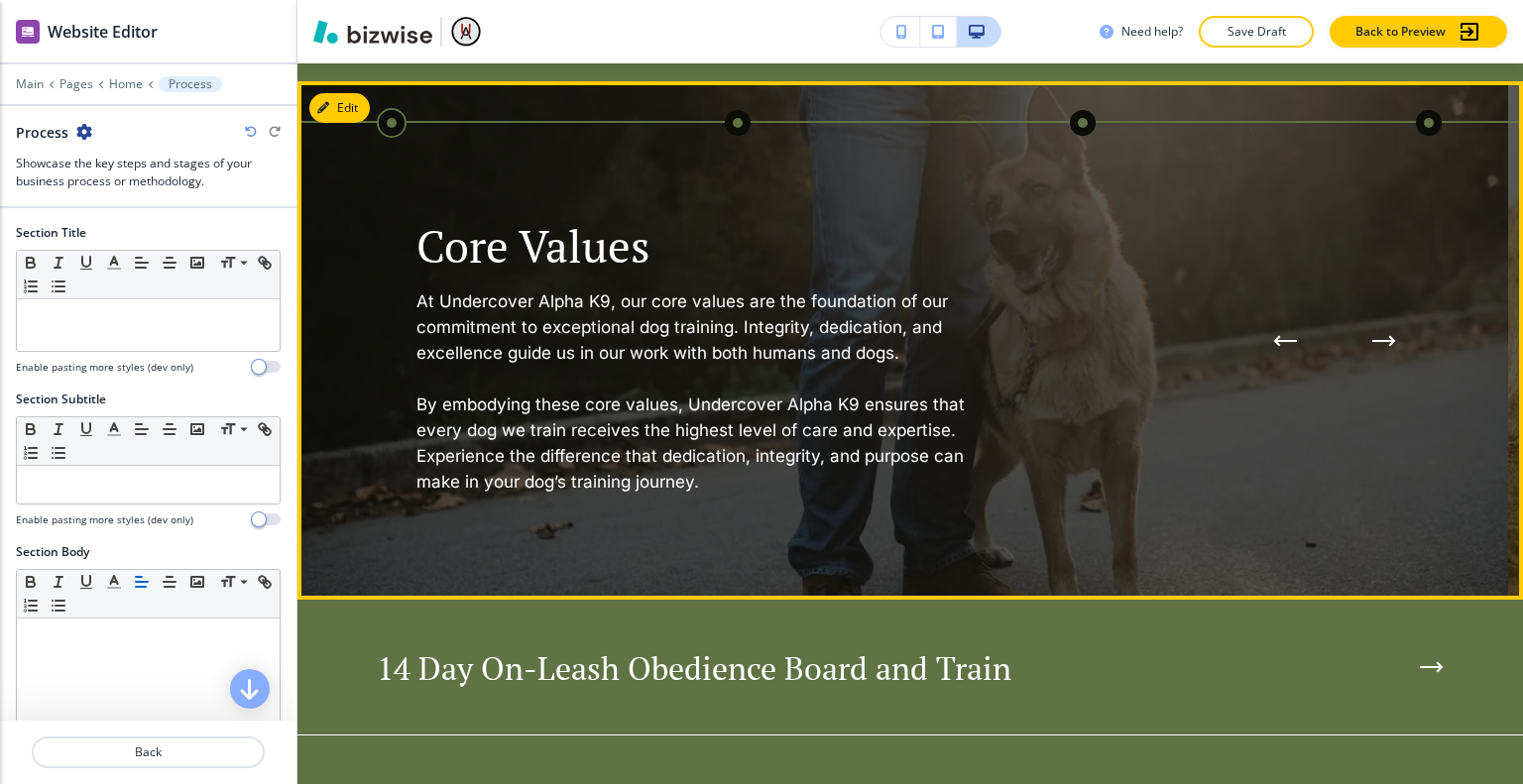 click at bounding box center (1384, 341) 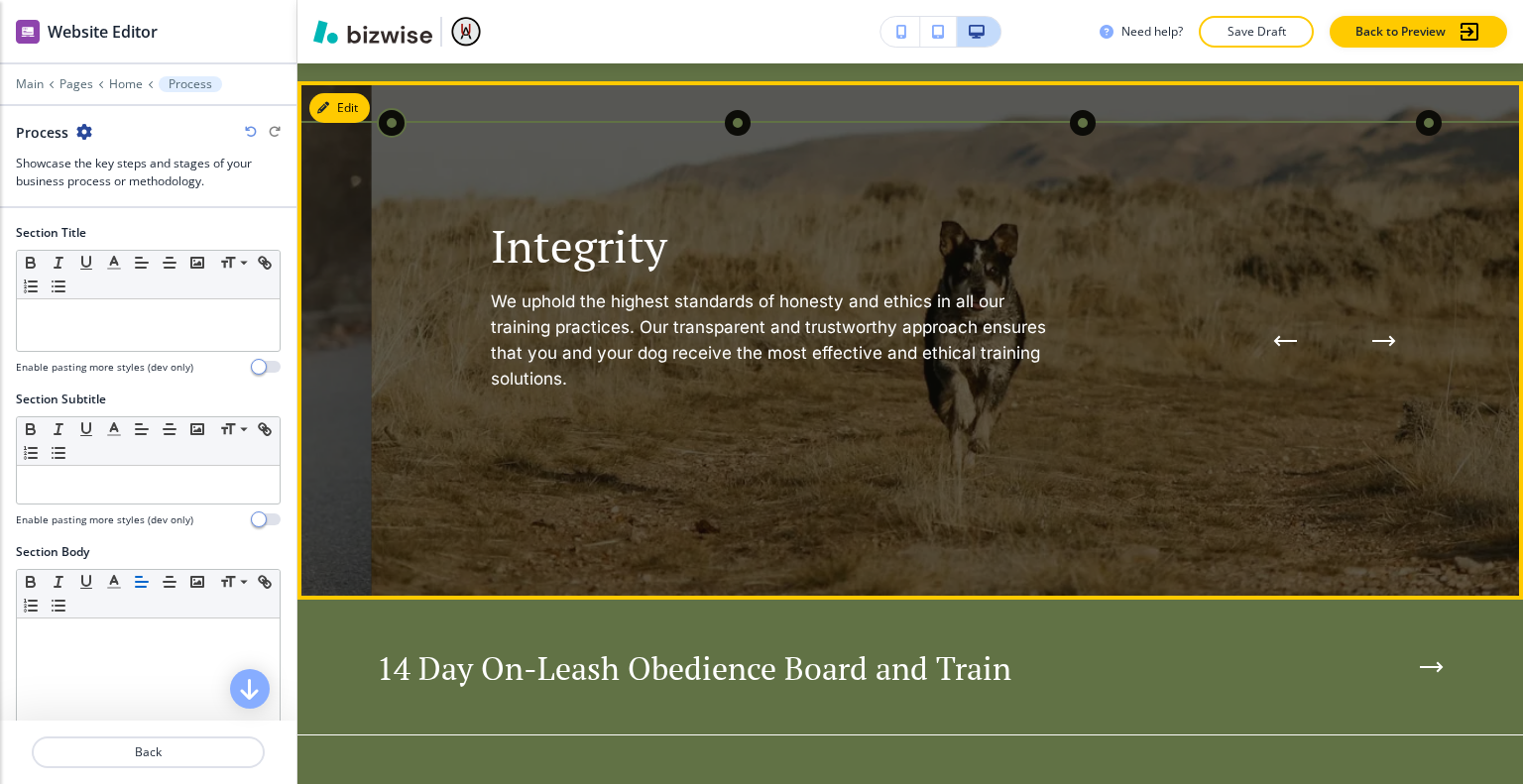 click at bounding box center [1384, 341] 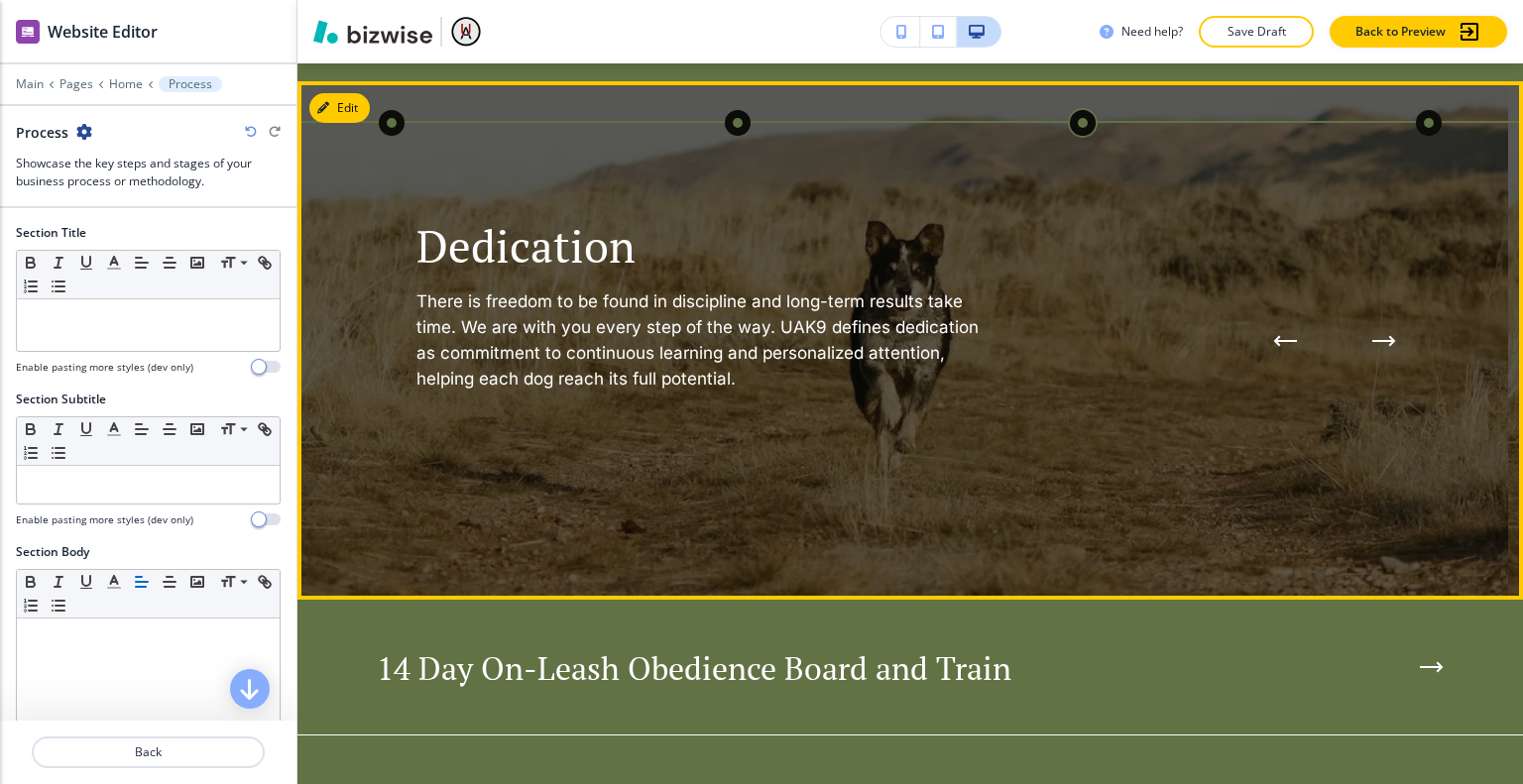 click at bounding box center [1384, 341] 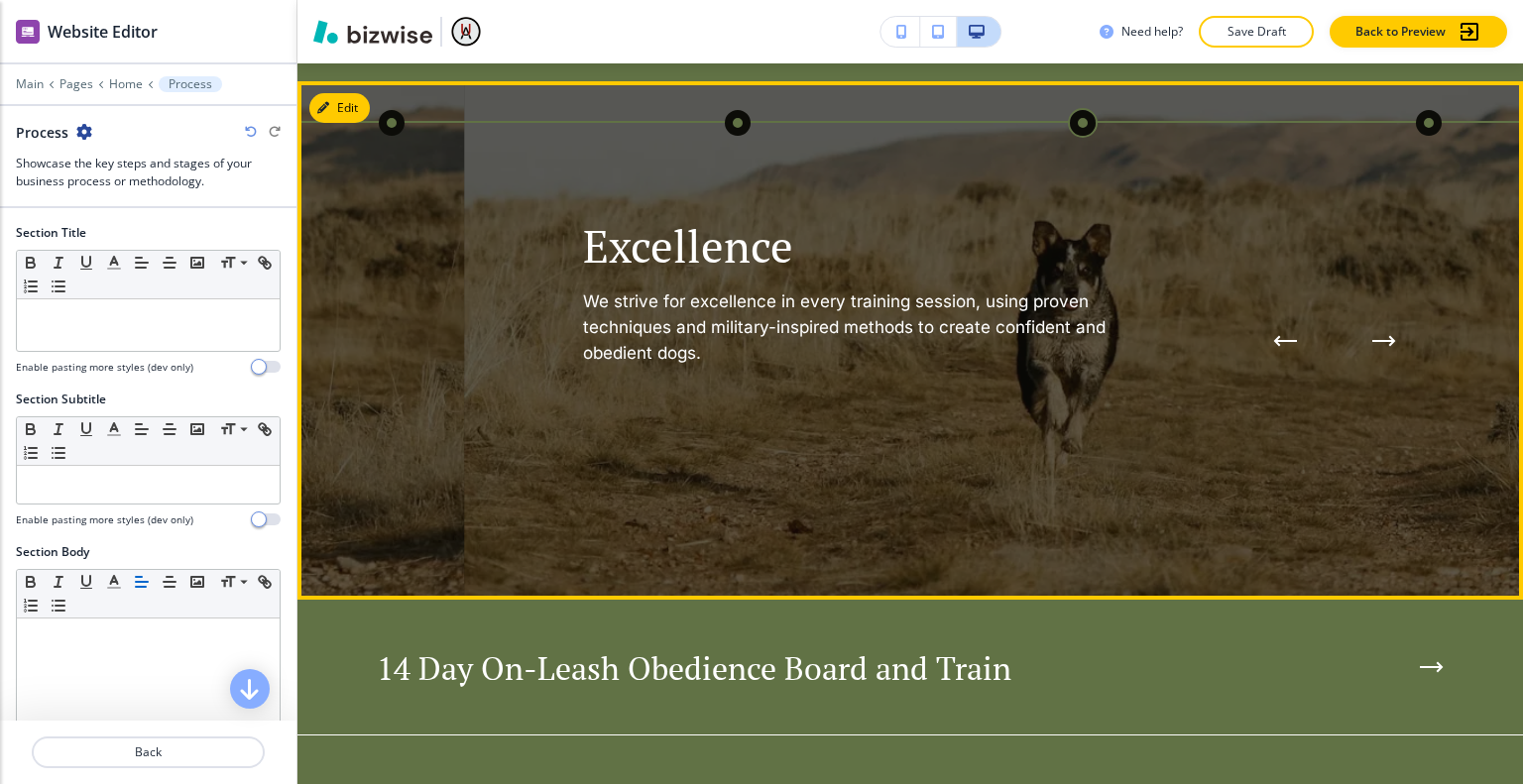 click at bounding box center (1069, 340) 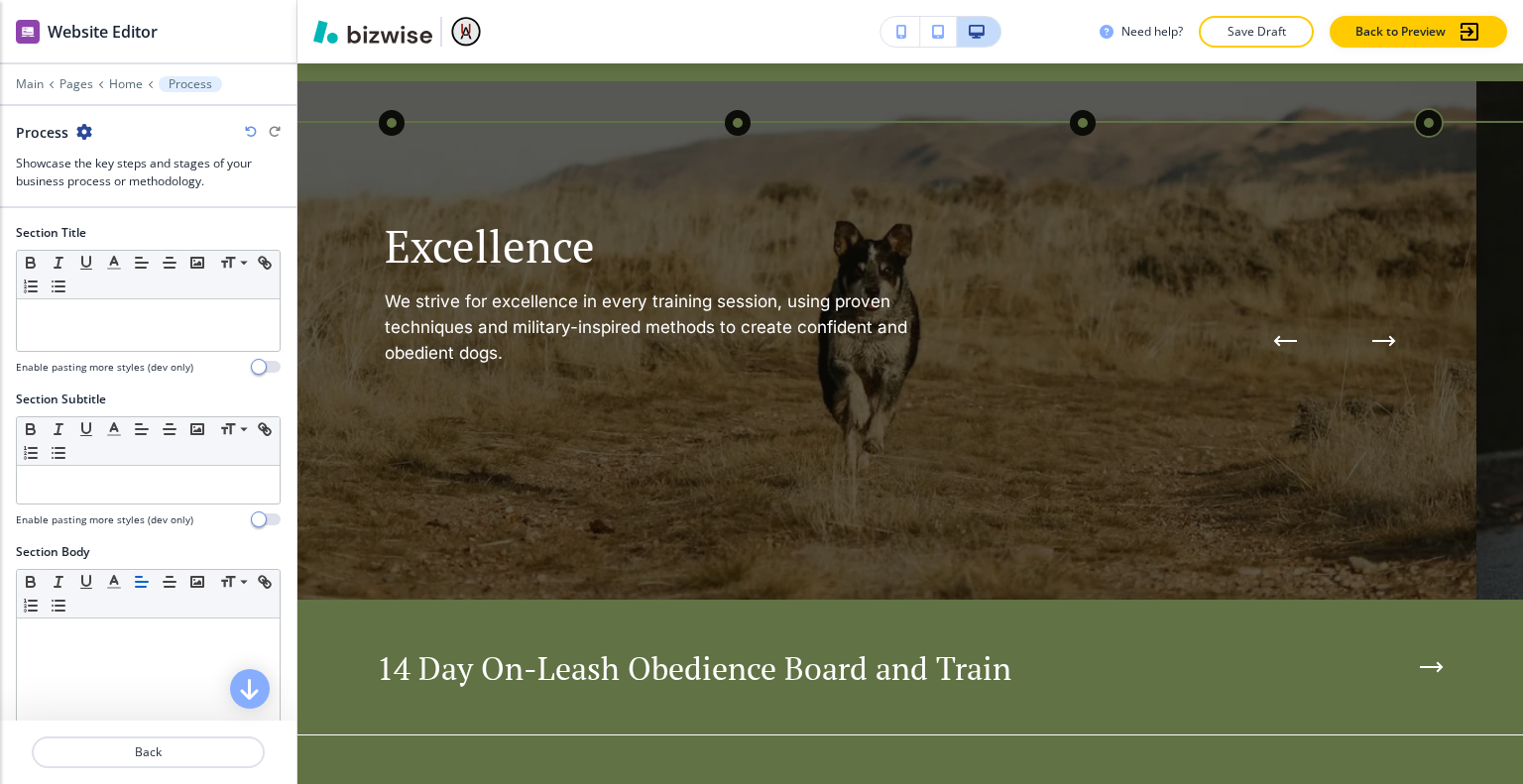 click 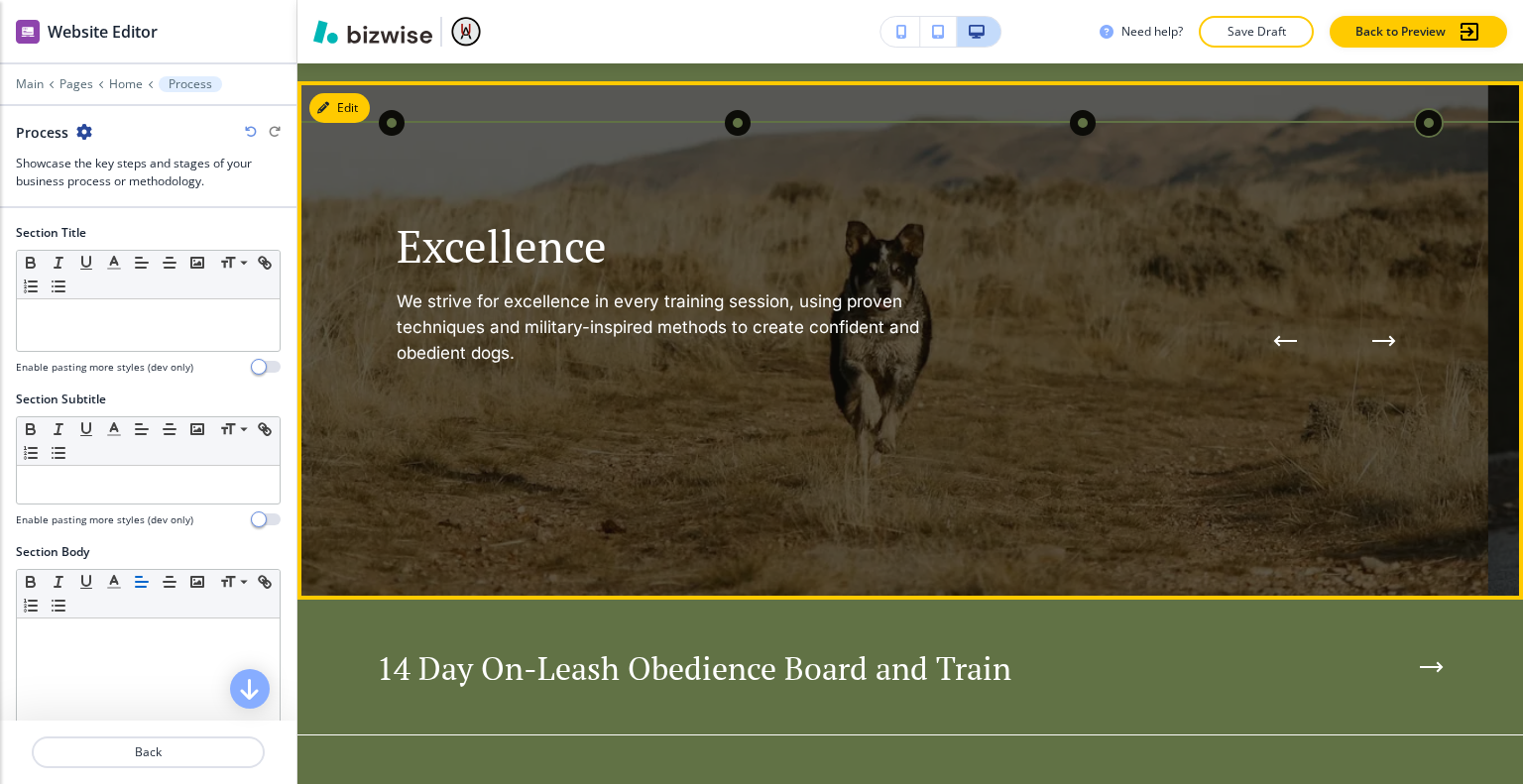 click 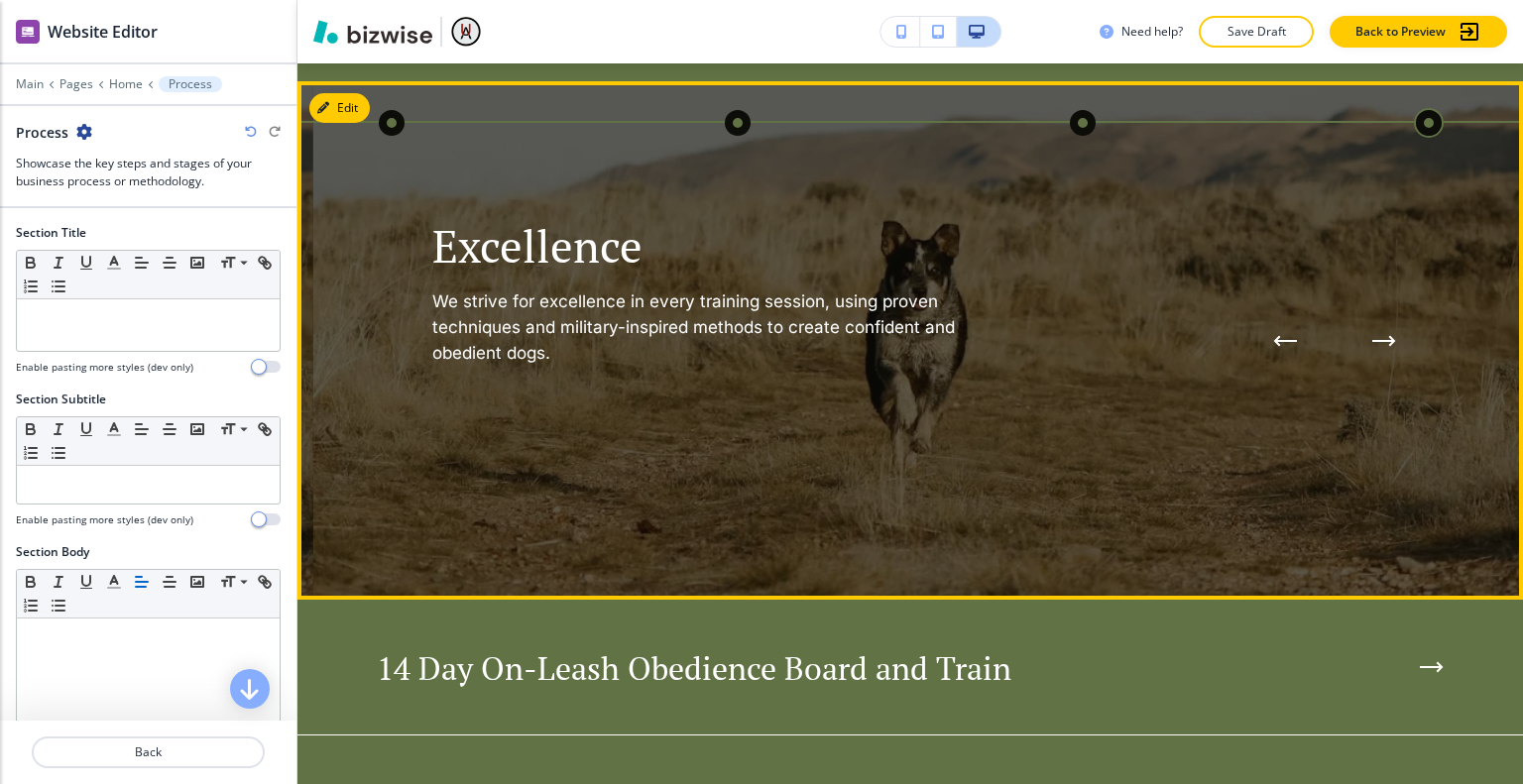 click 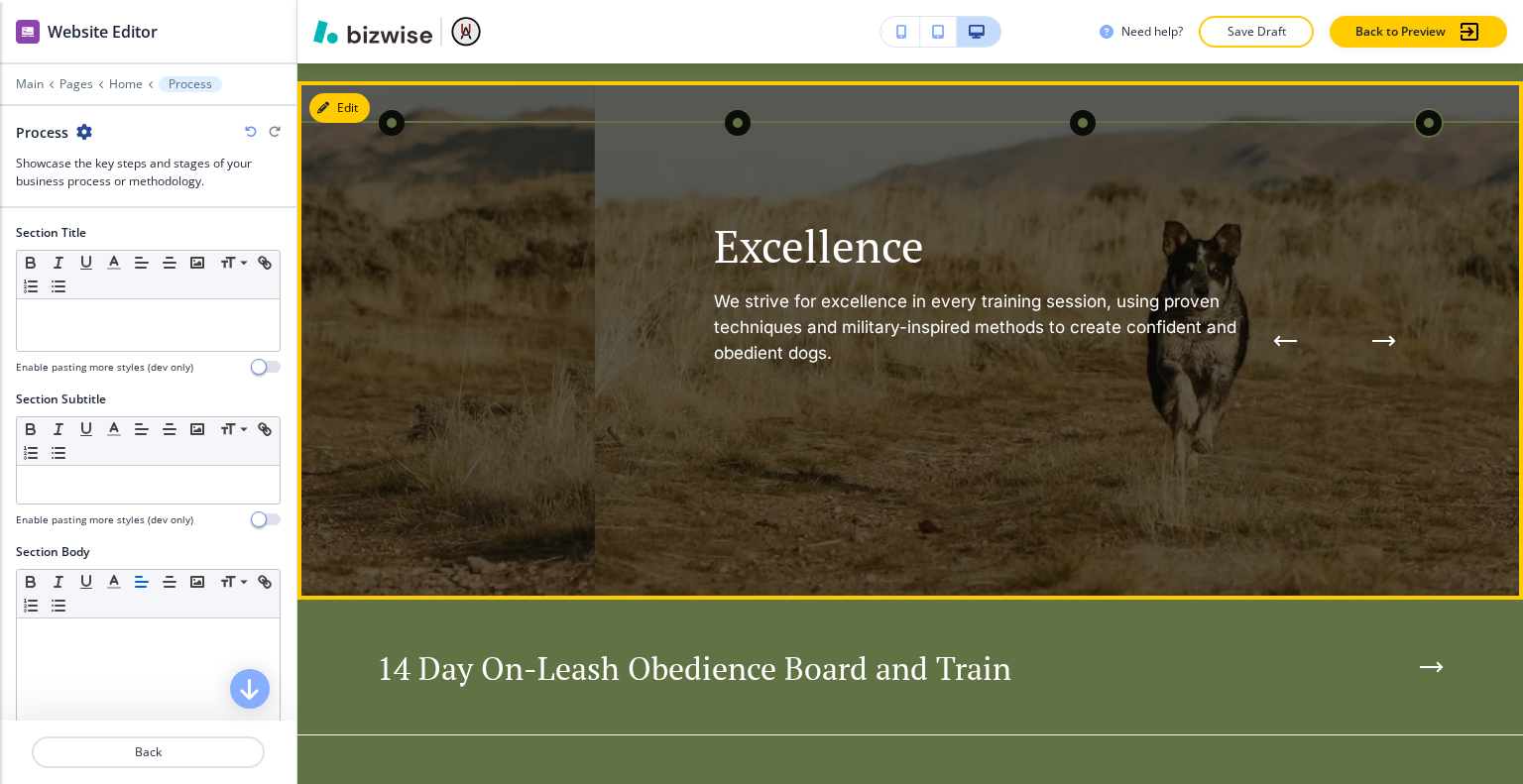 click 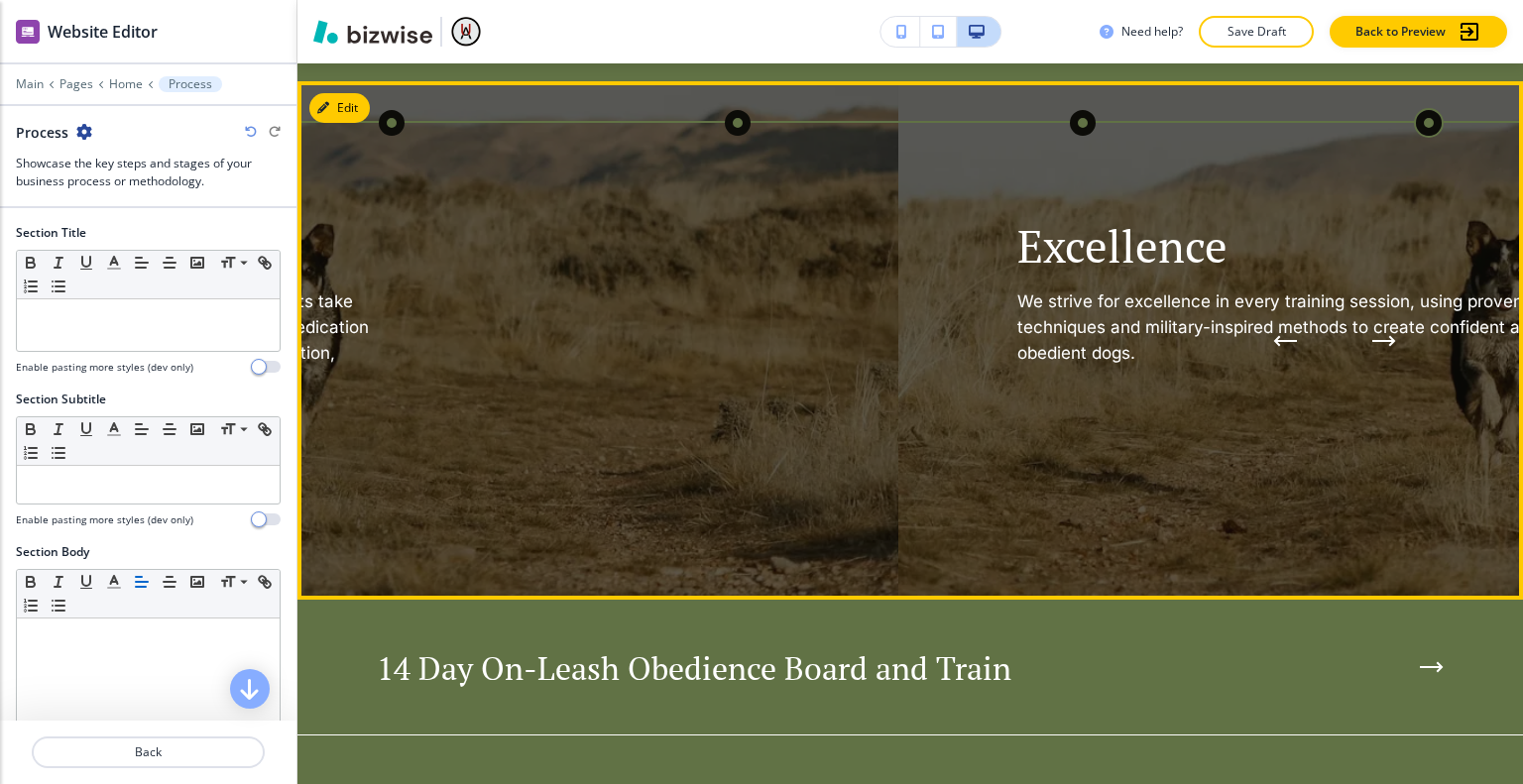 click 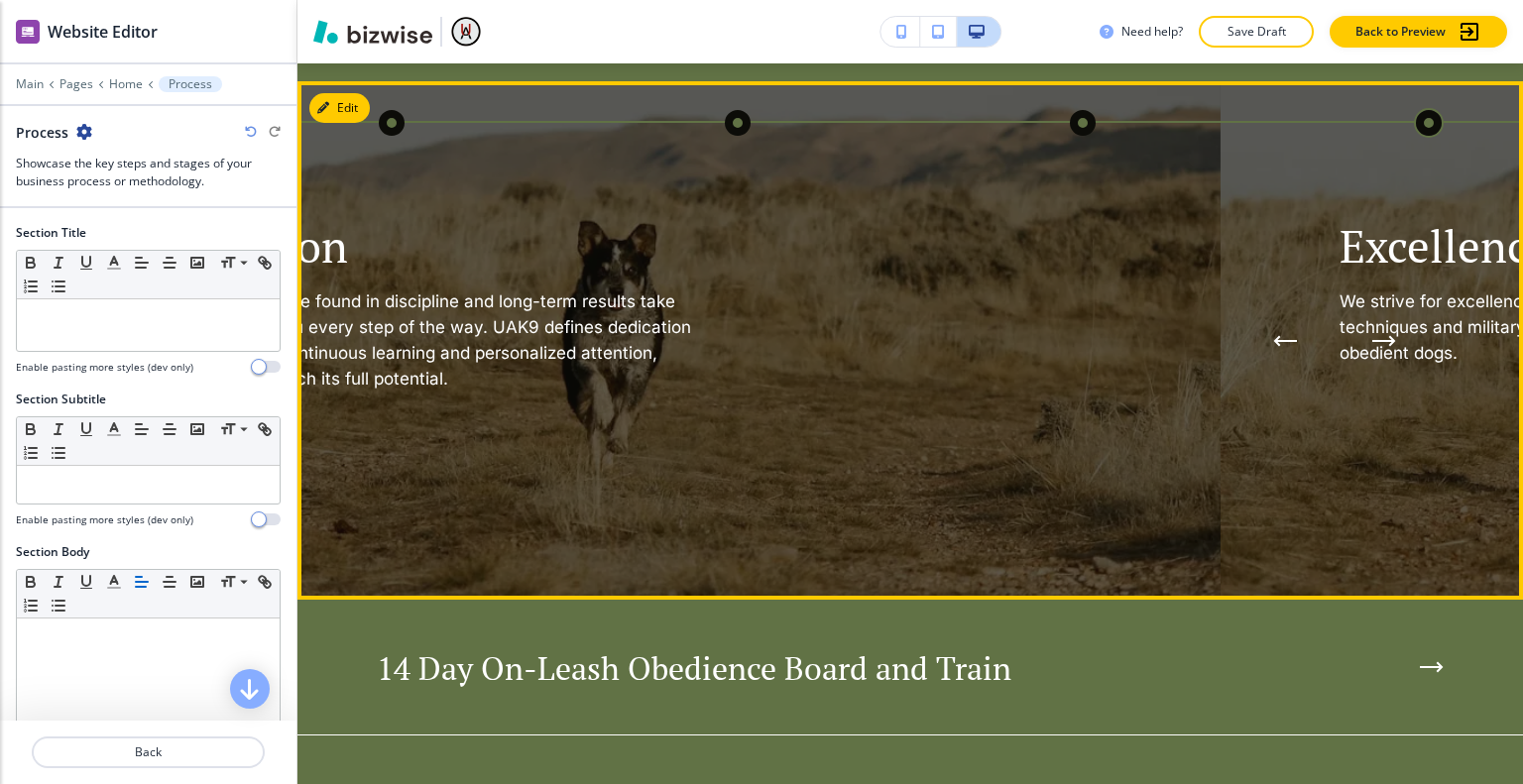 click 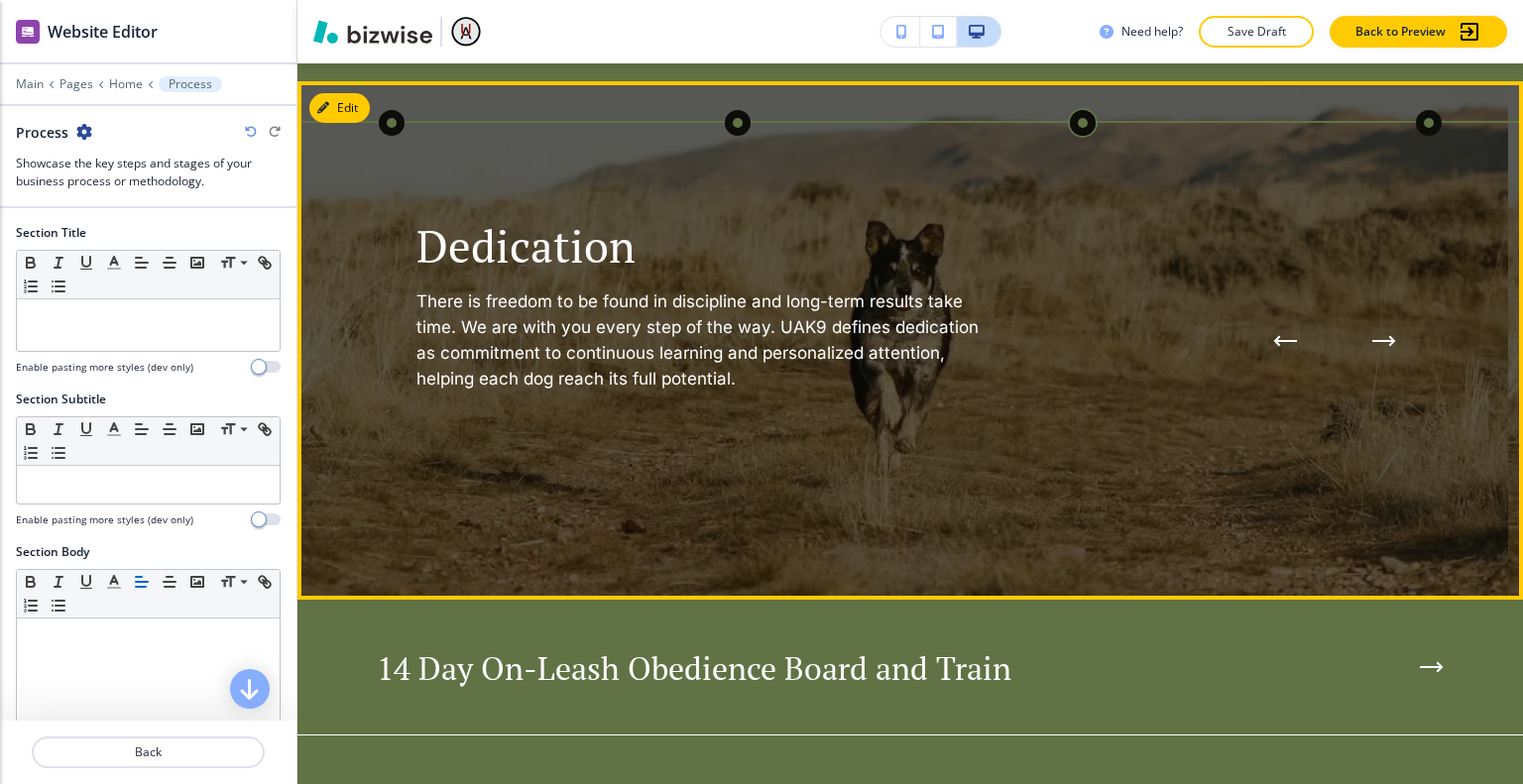click 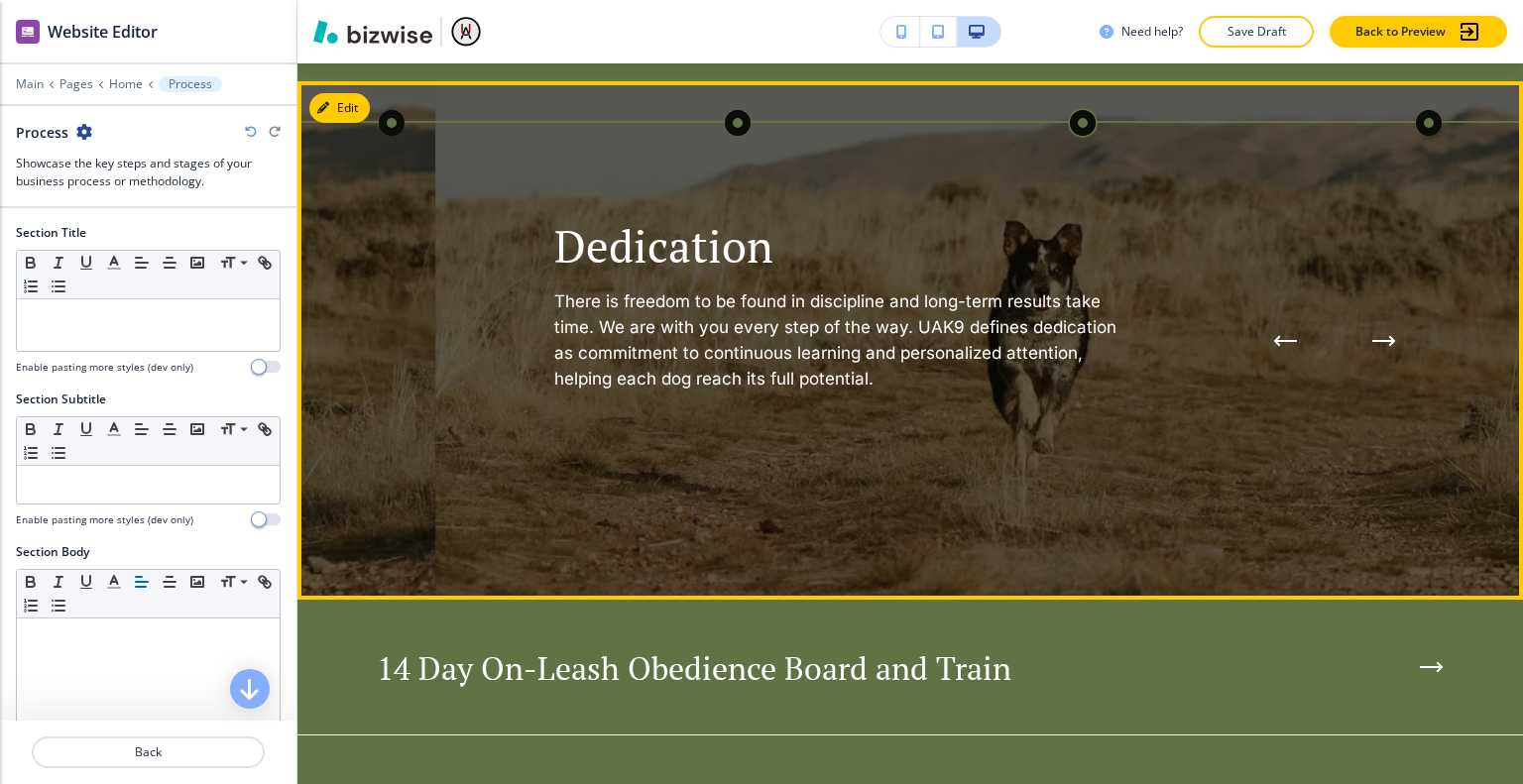 click 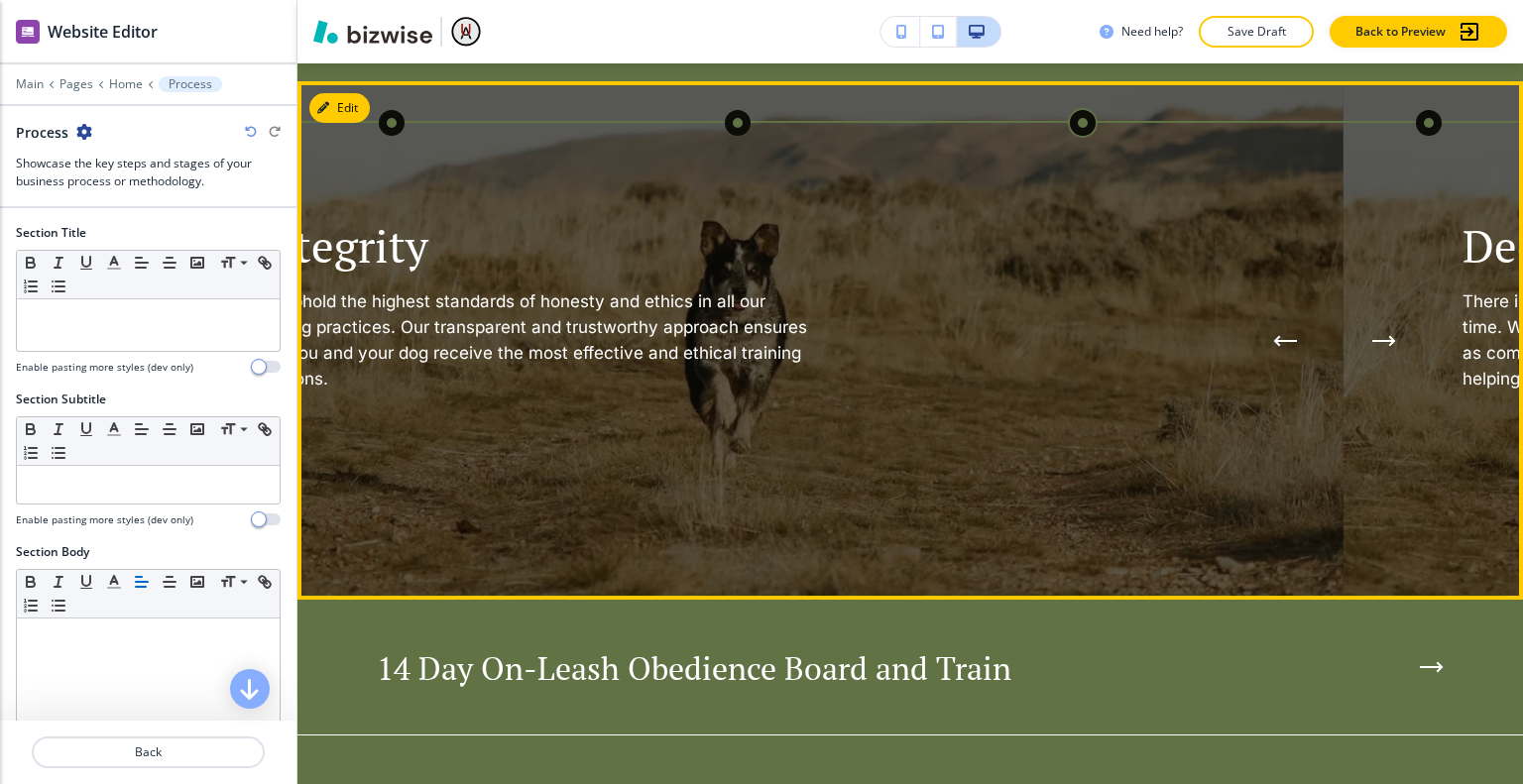 click 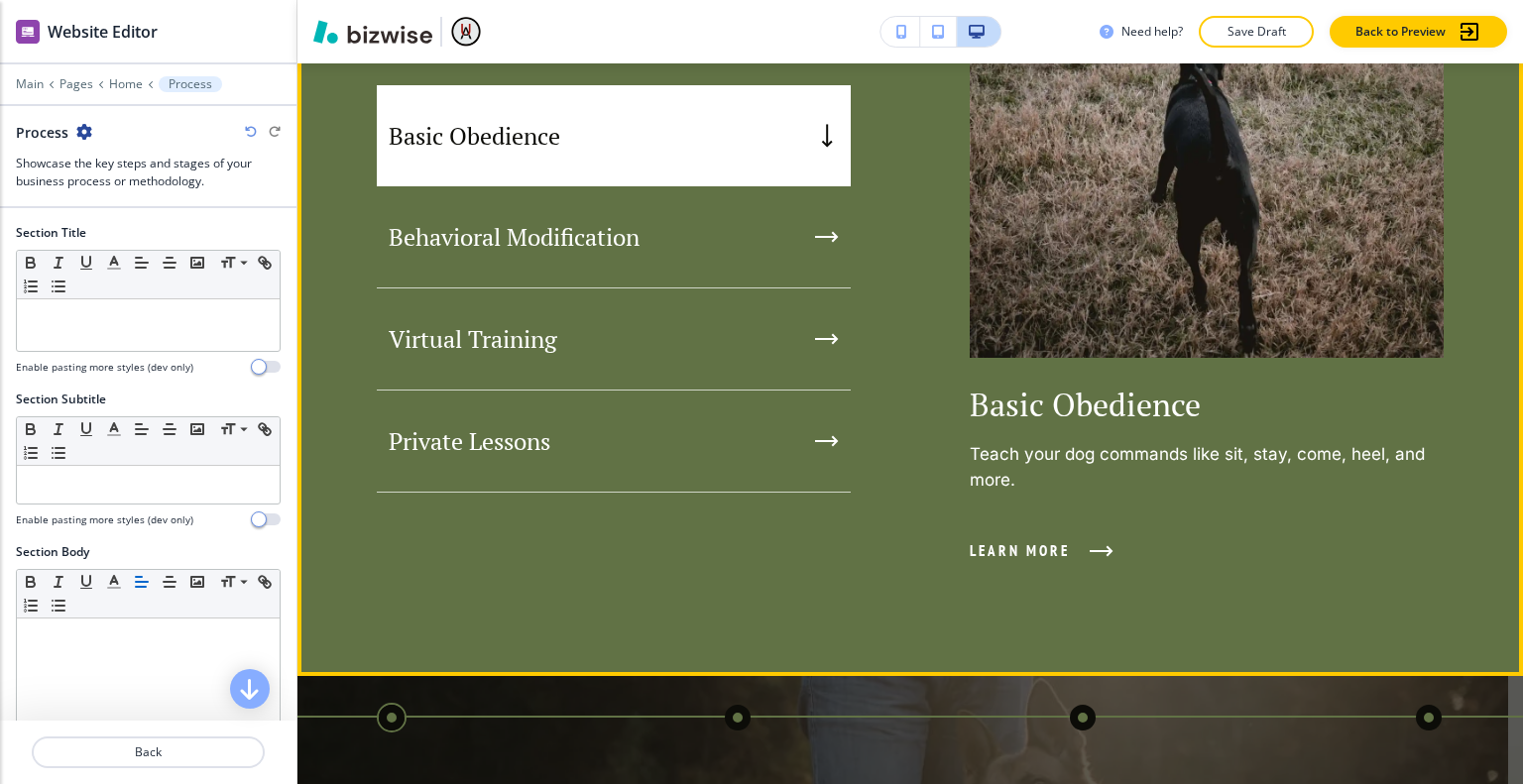 scroll, scrollTop: 1740, scrollLeft: 0, axis: vertical 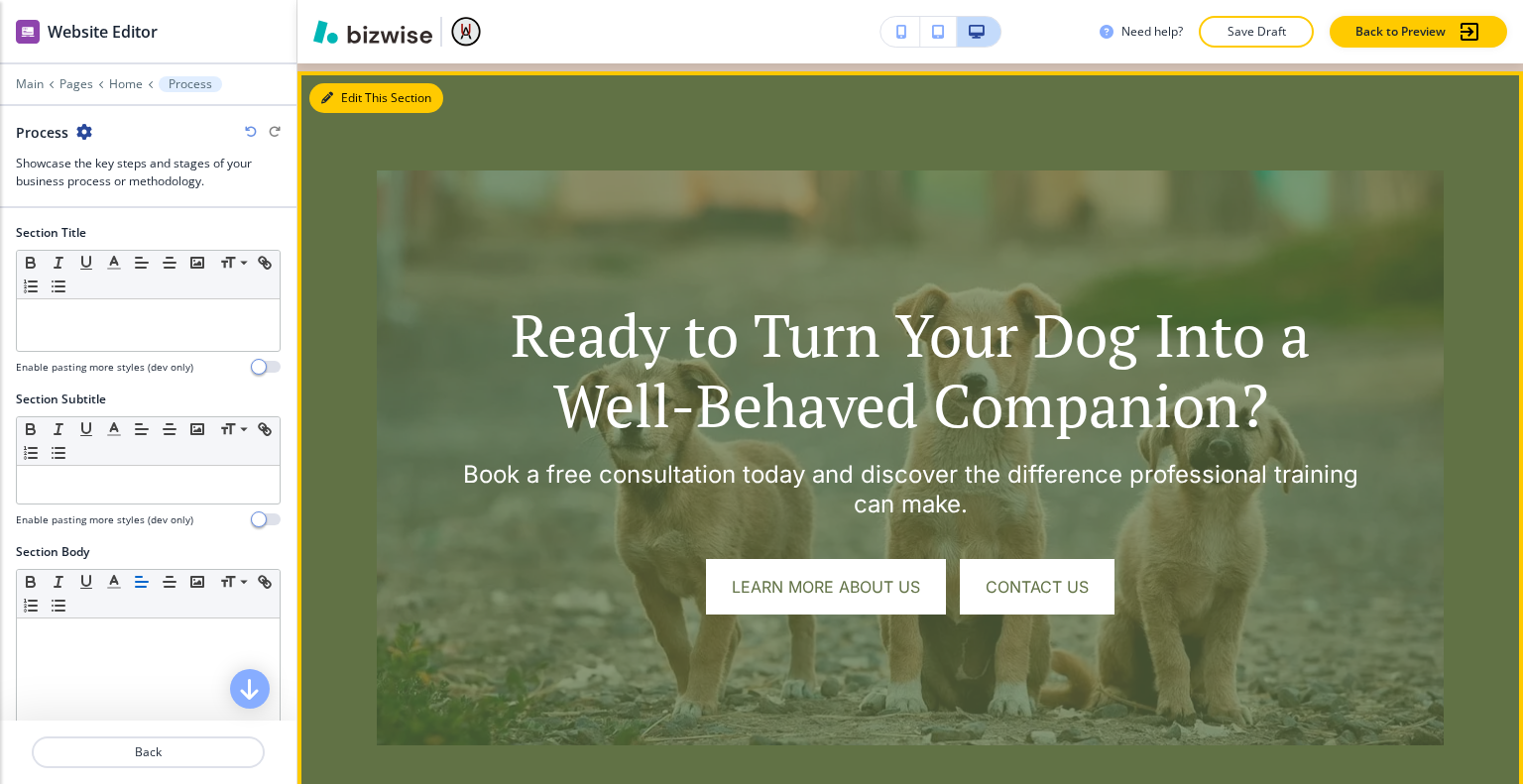 click on "Edit This Section" at bounding box center [376, 98] 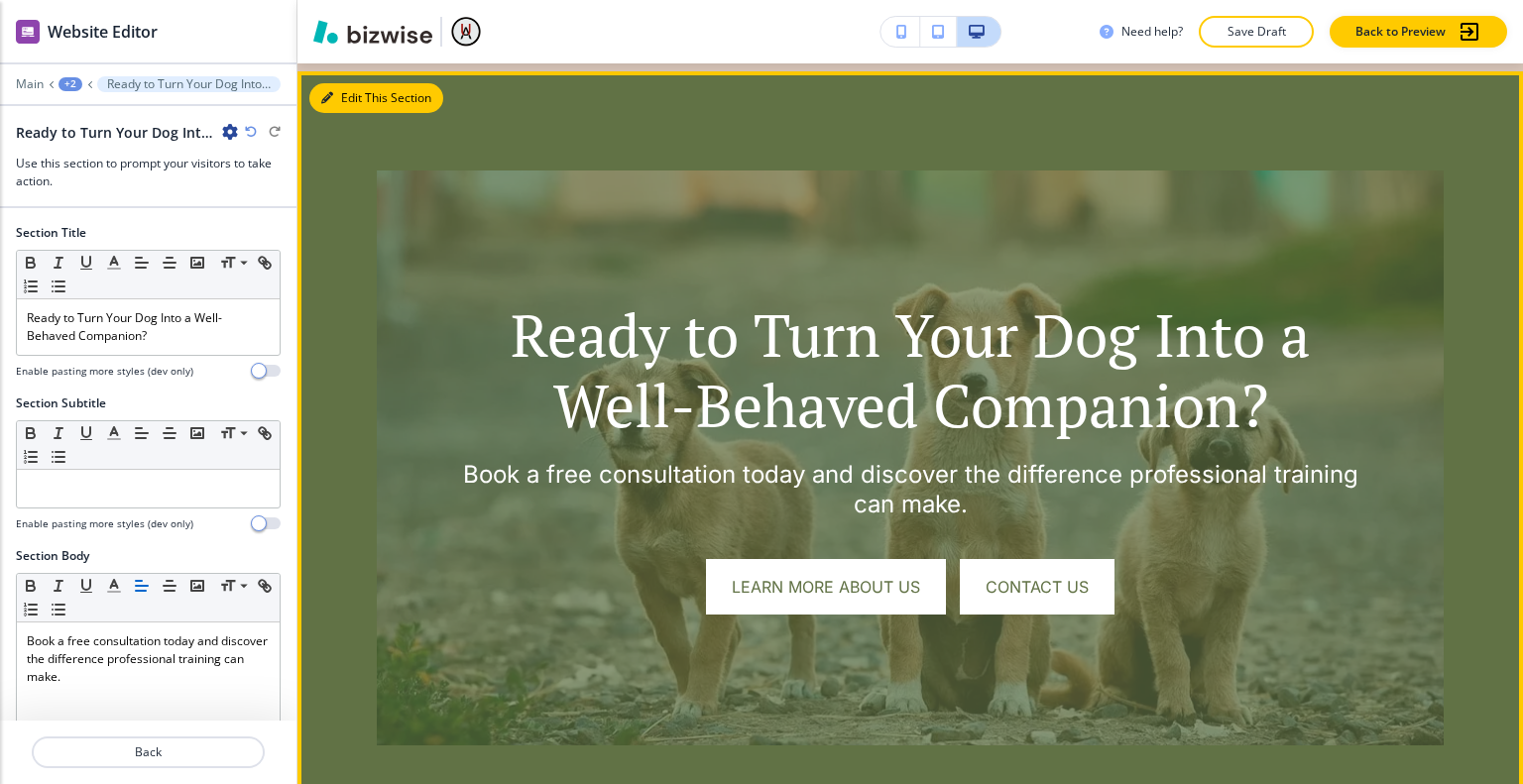 scroll, scrollTop: 4702, scrollLeft: 0, axis: vertical 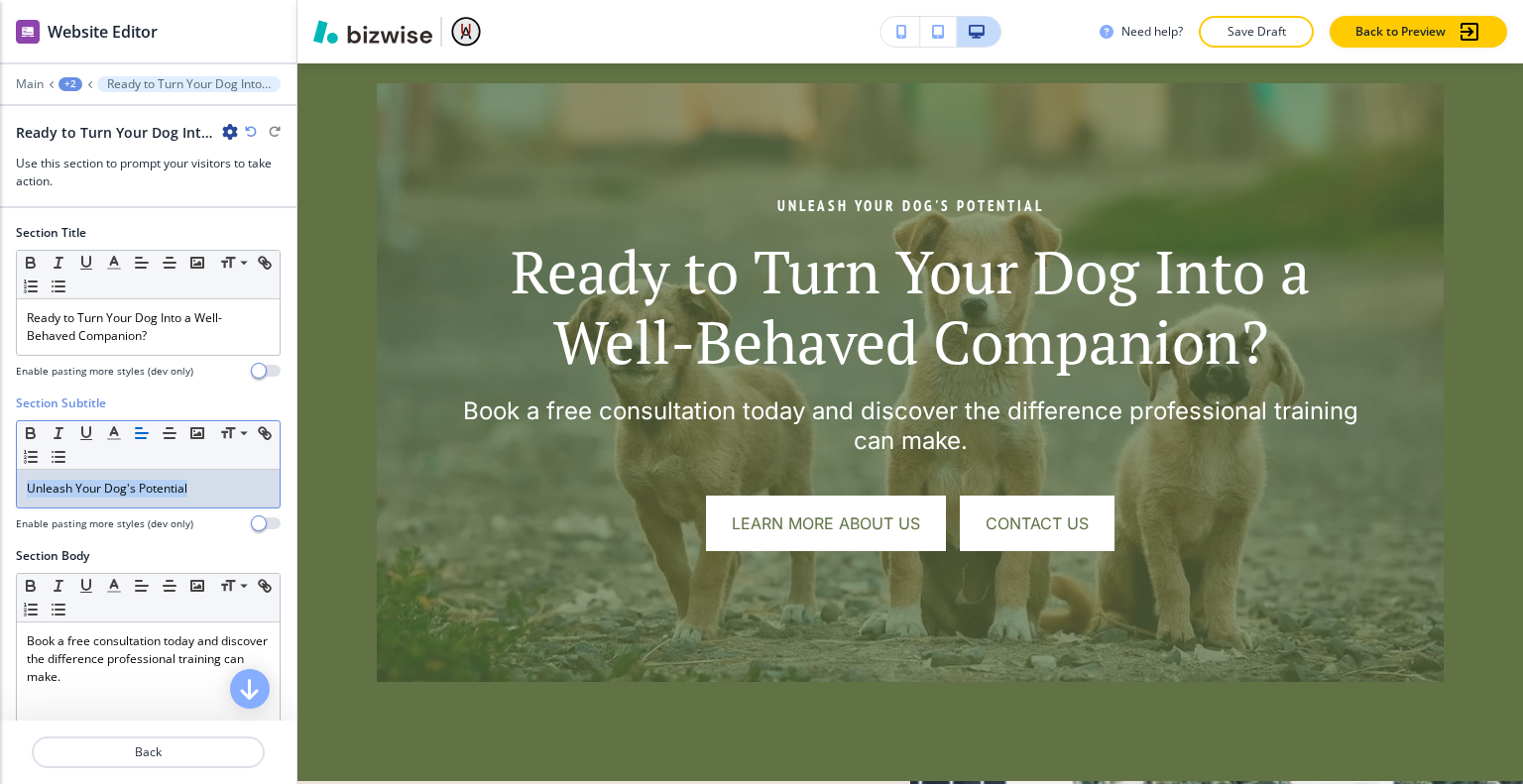 drag, startPoint x: 208, startPoint y: 491, endPoint x: 0, endPoint y: 487, distance: 208.03846 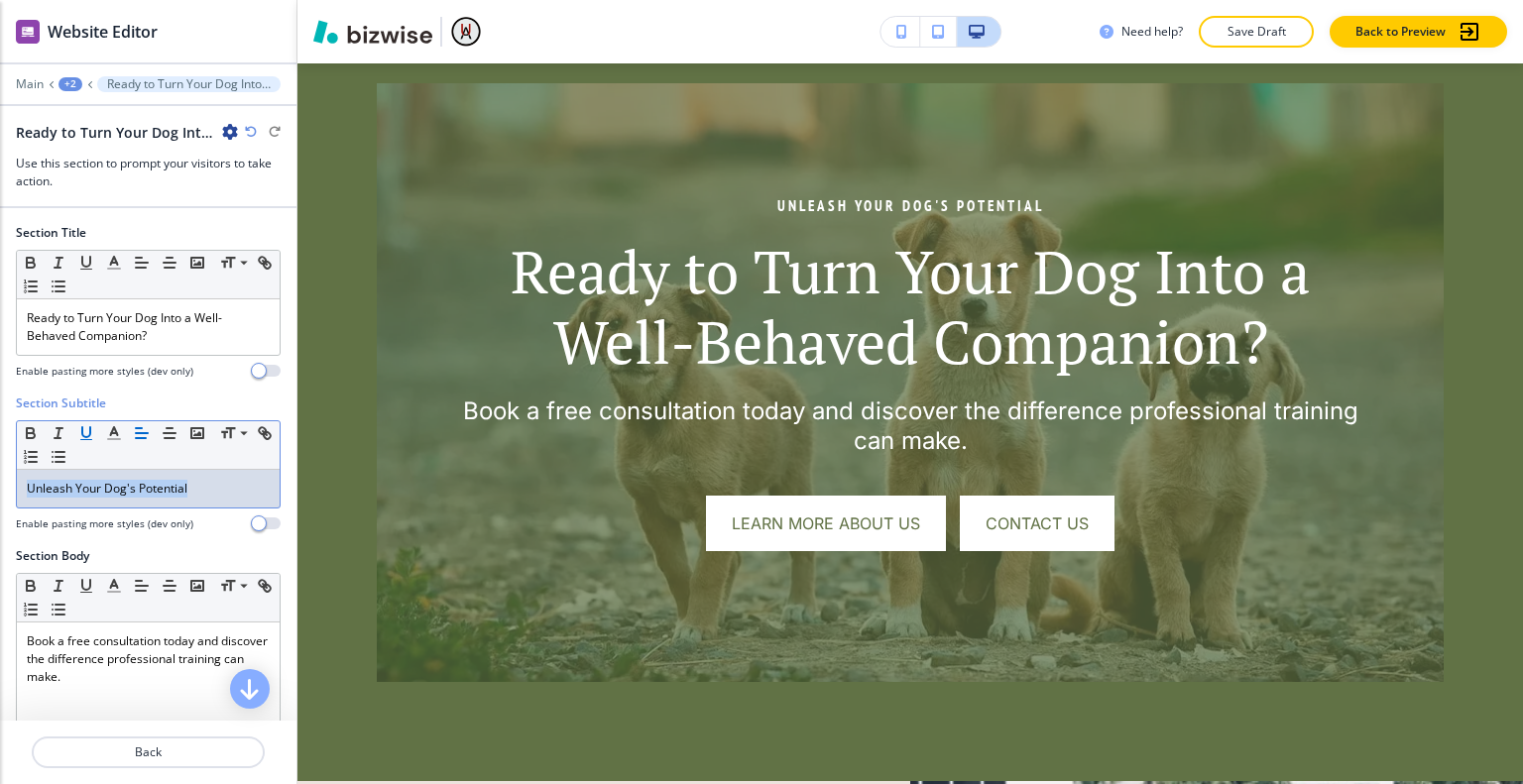 click 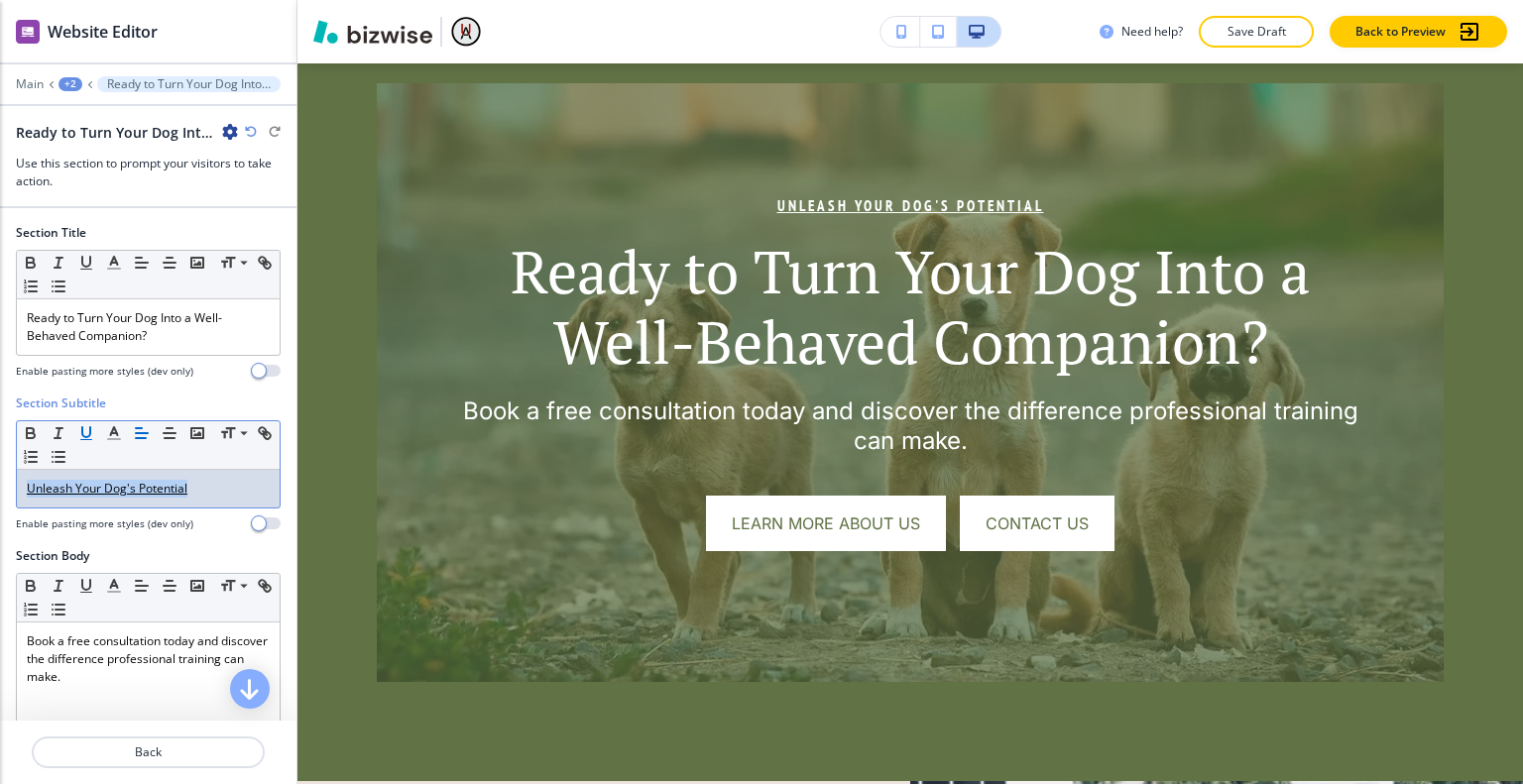 click at bounding box center [251, 132] 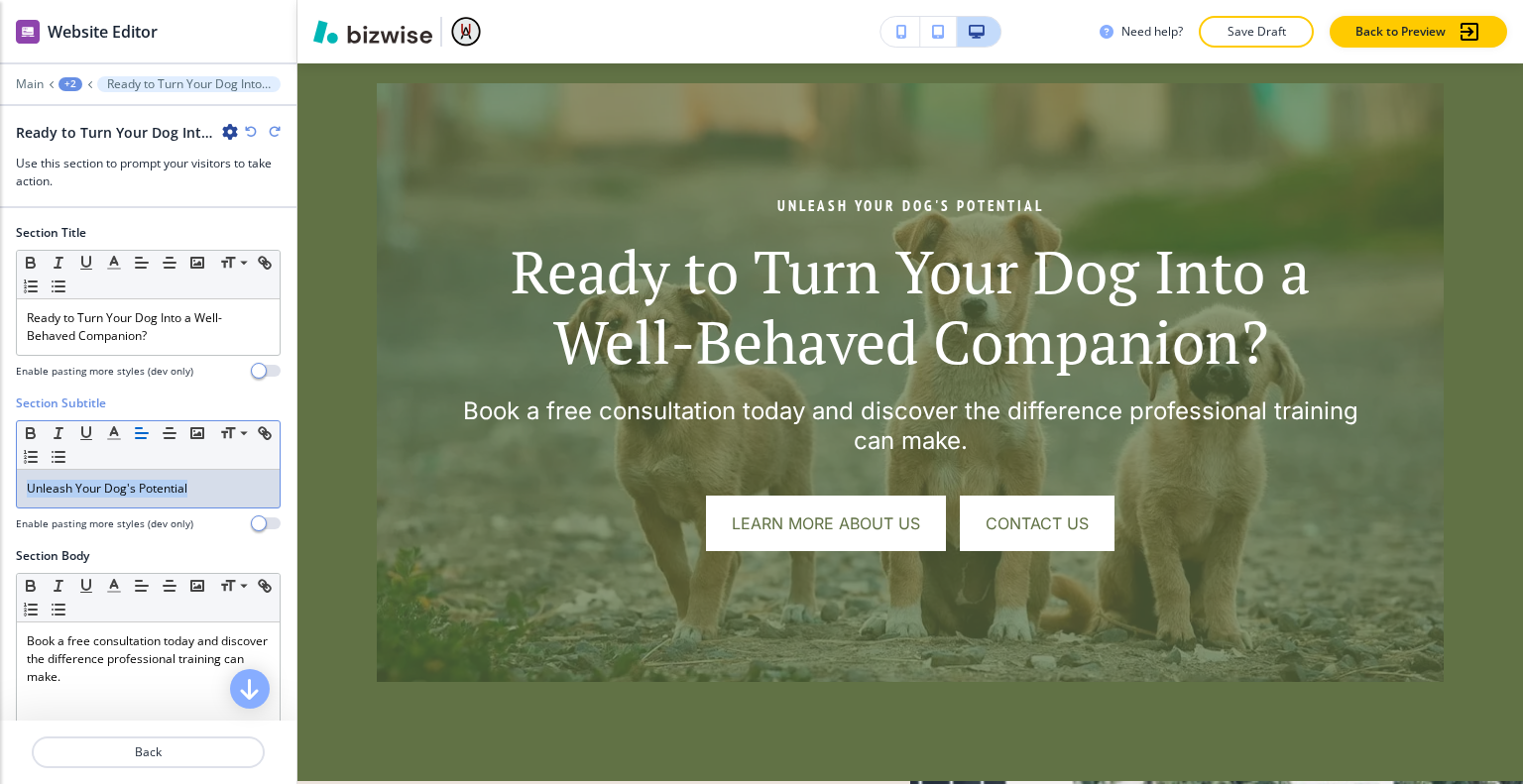 drag, startPoint x: 209, startPoint y: 483, endPoint x: 0, endPoint y: 484, distance: 209.00239 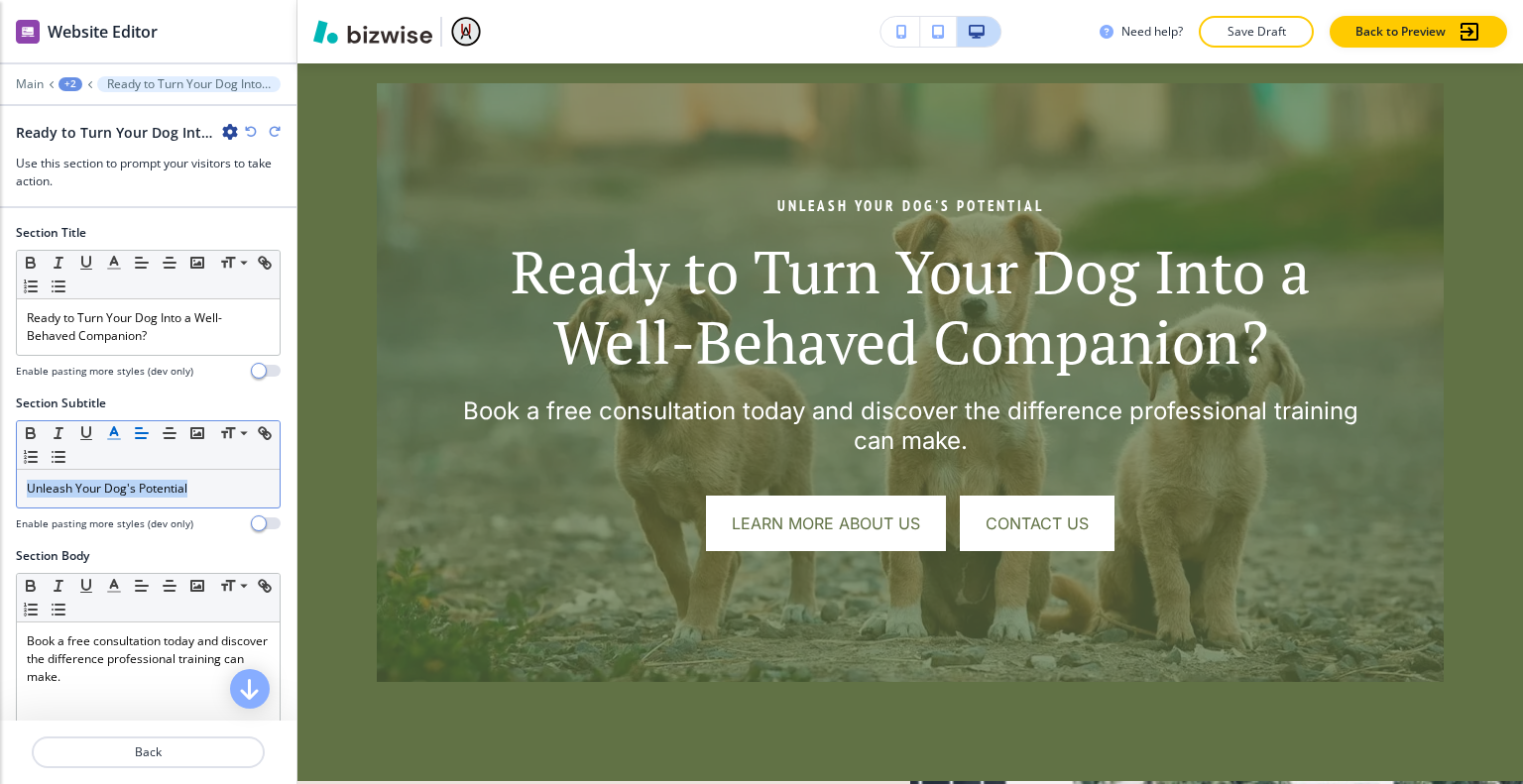 click 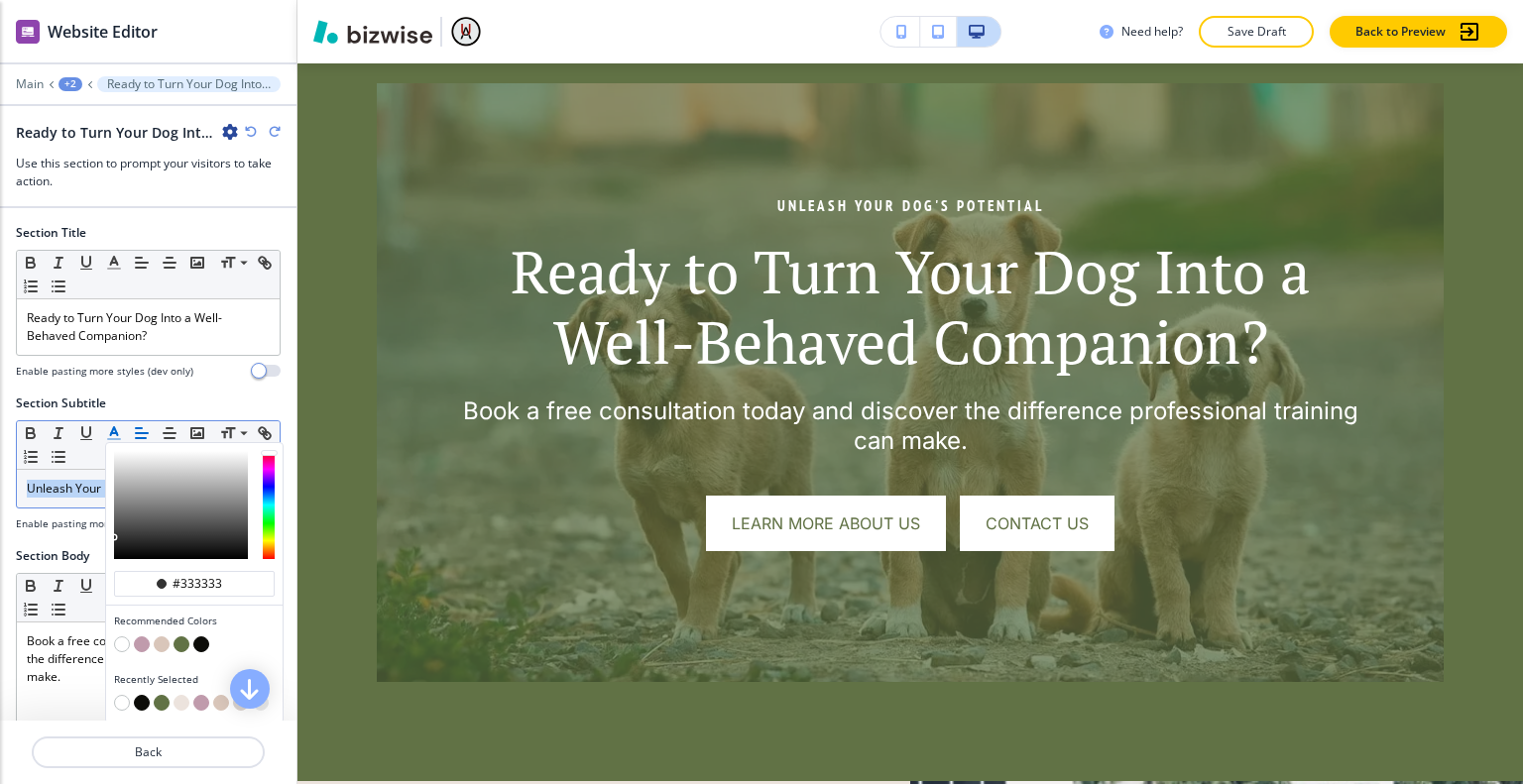 click at bounding box center [122, 644] 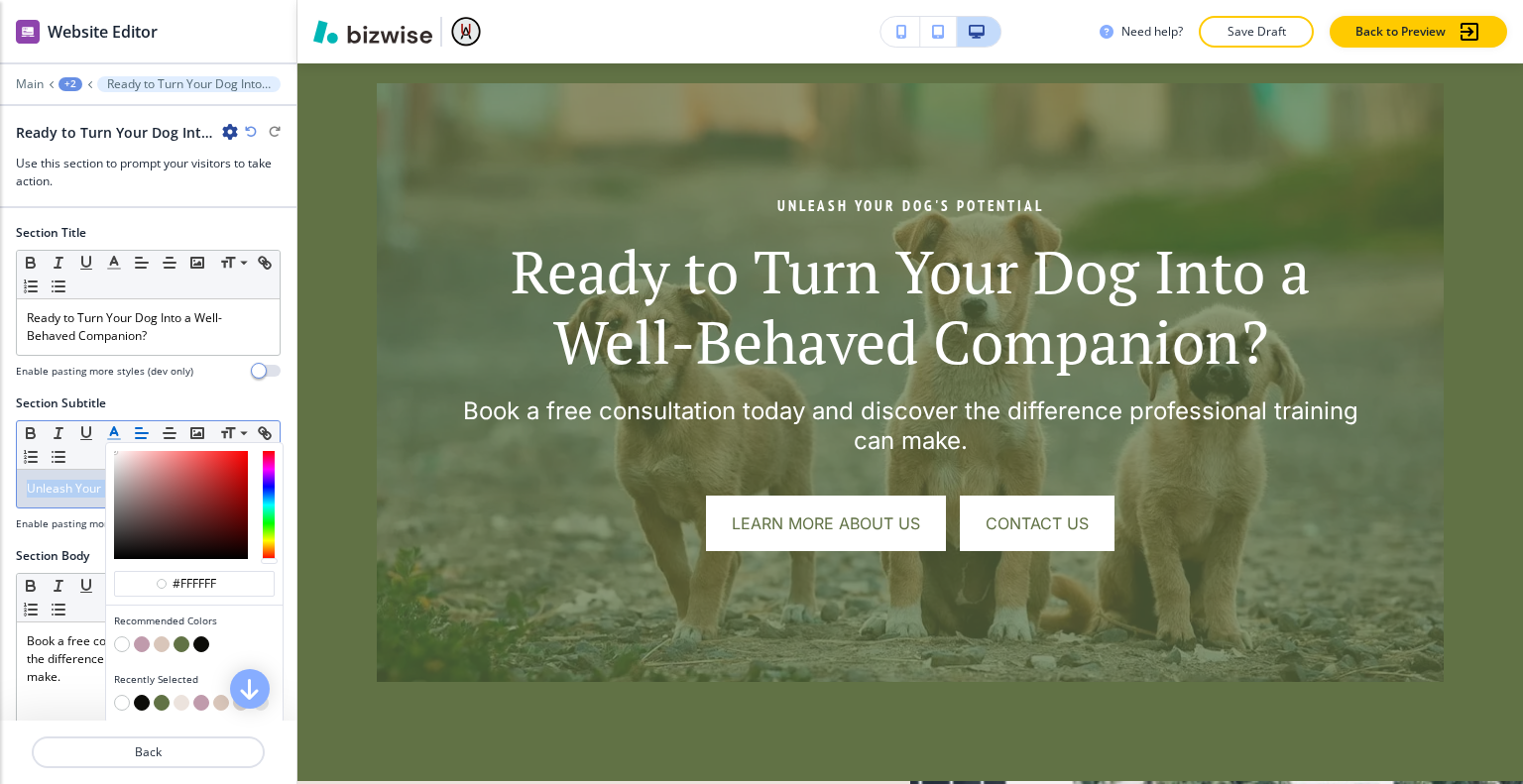 click at bounding box center (122, 644) 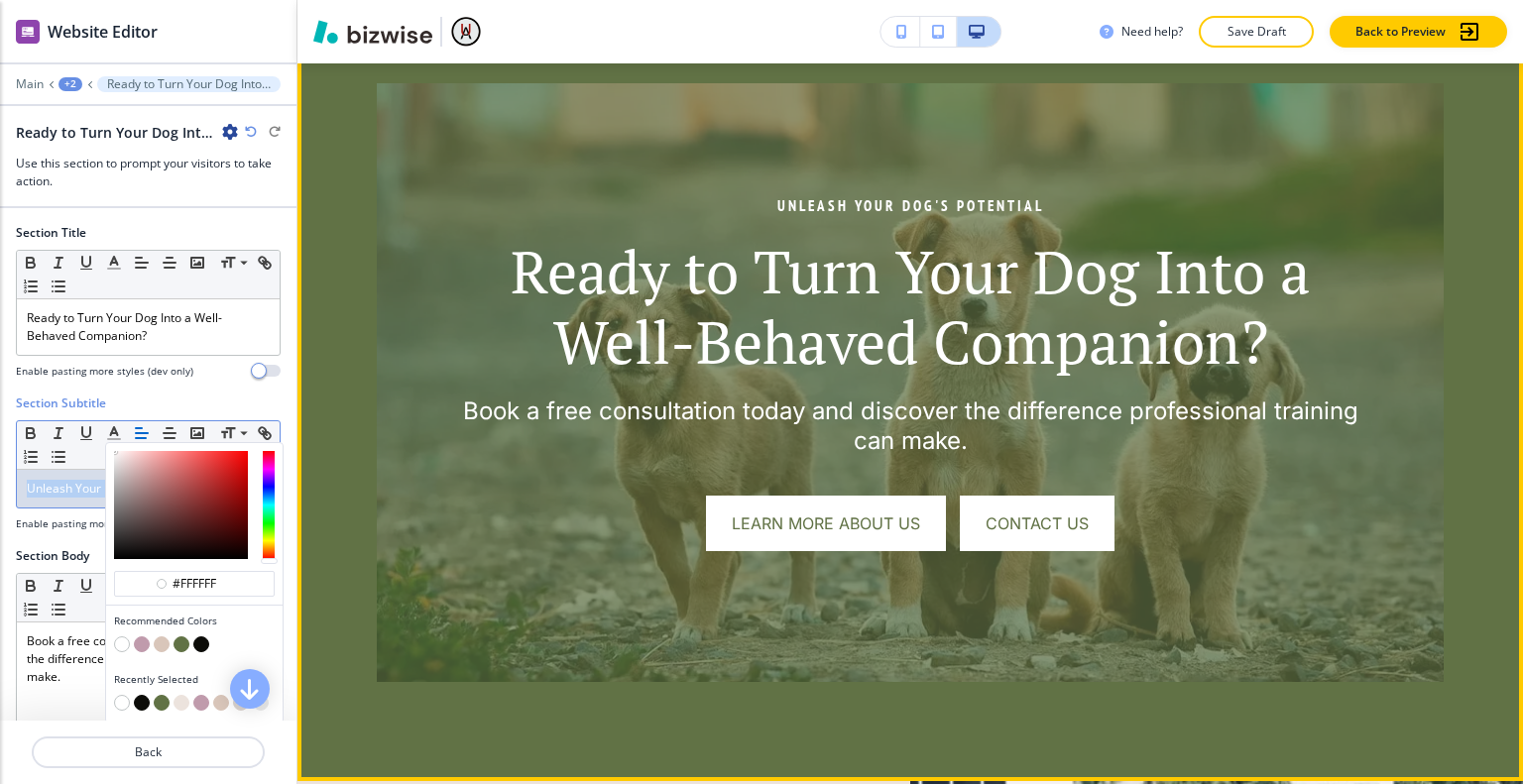 click at bounding box center (910, 383) 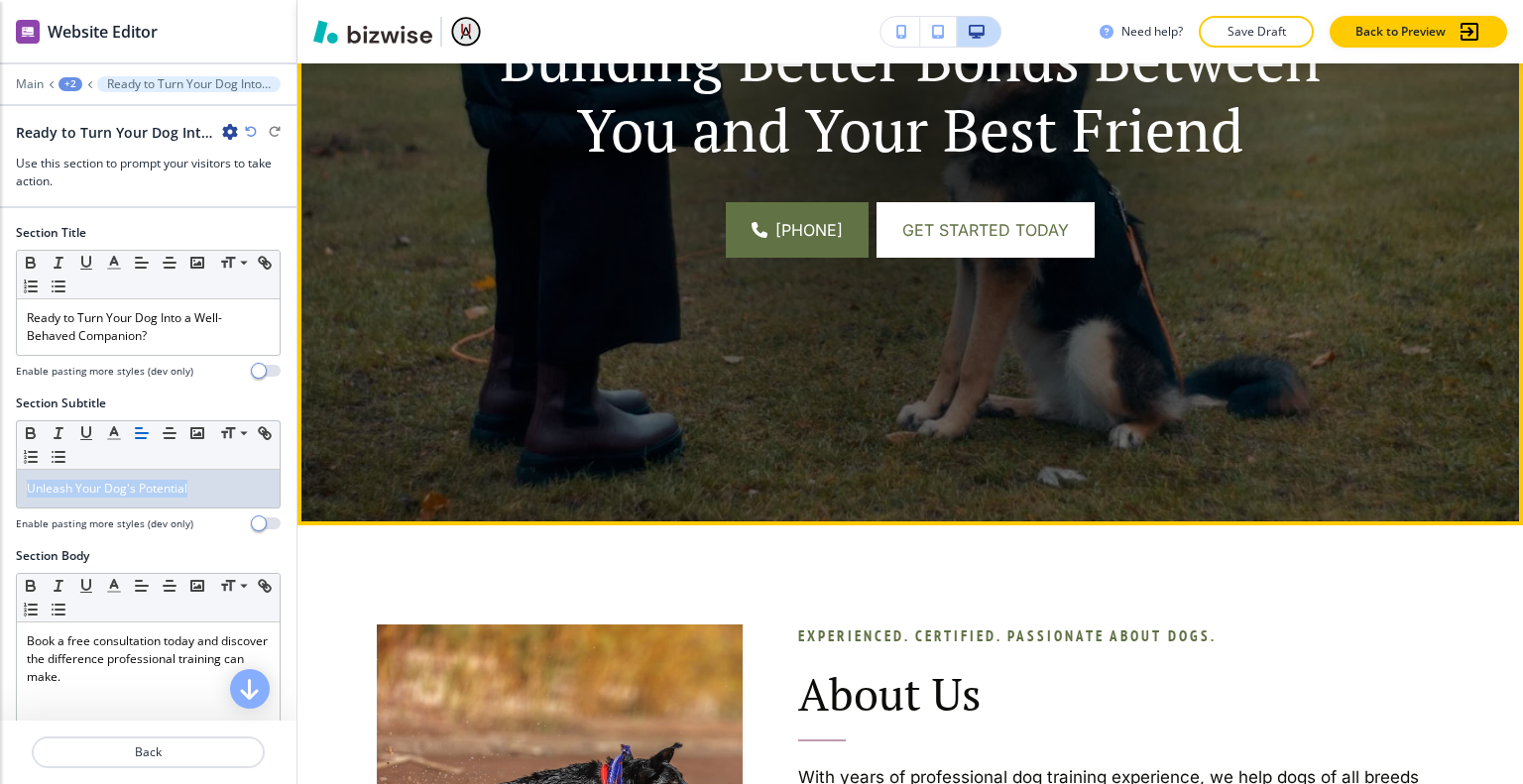 scroll, scrollTop: 694, scrollLeft: 0, axis: vertical 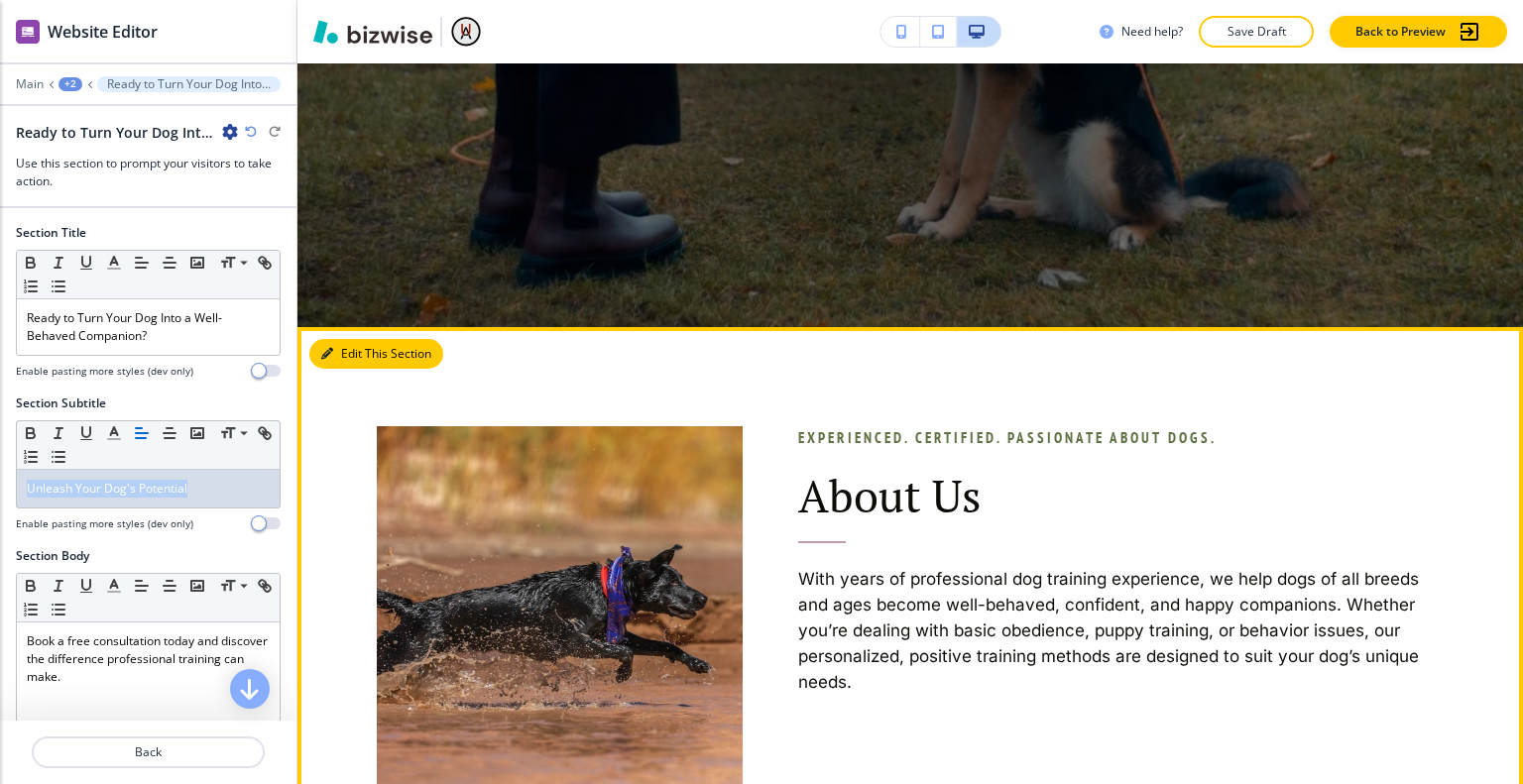 click on "Edit This Section" at bounding box center (376, 354) 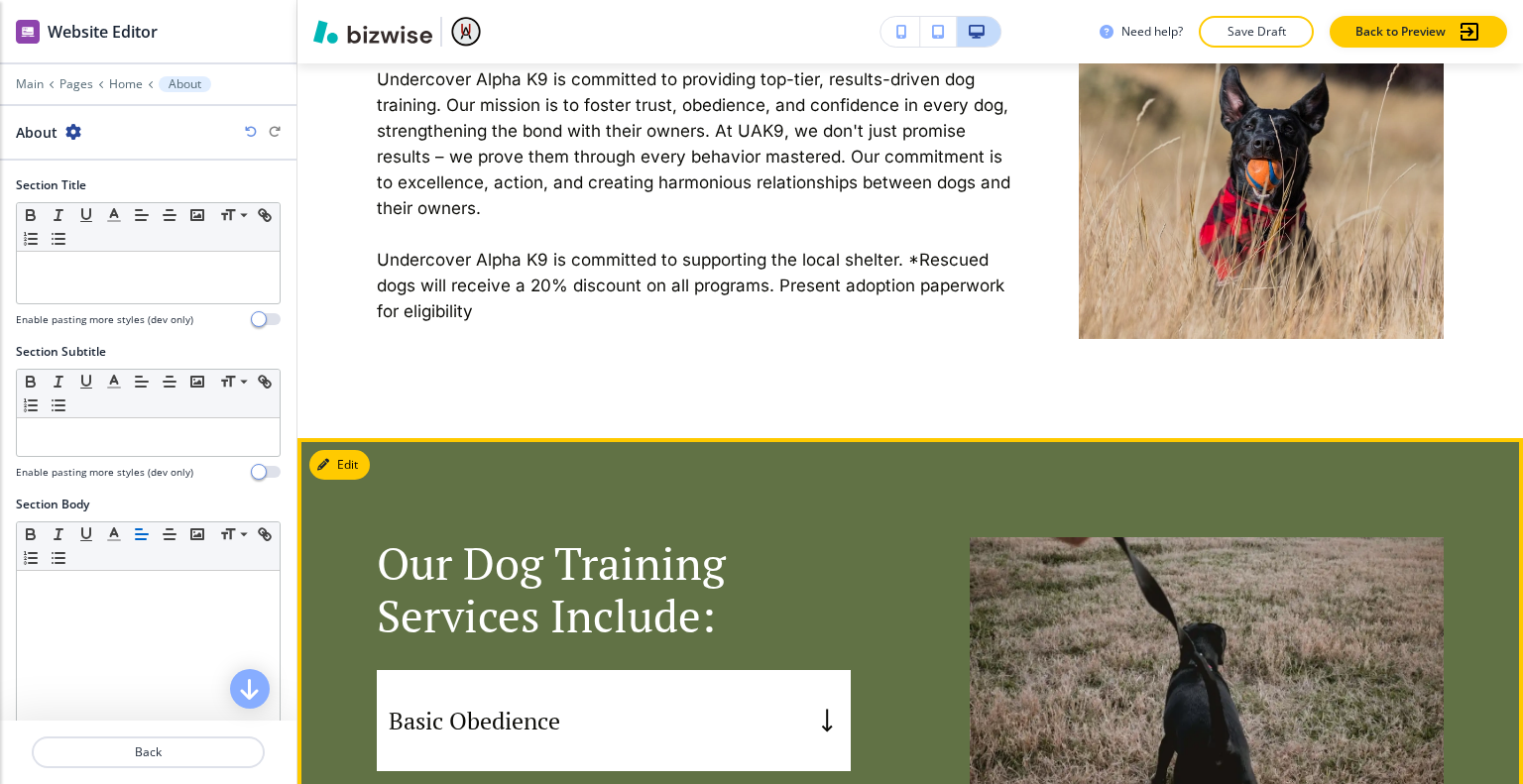 scroll, scrollTop: 1354, scrollLeft: 0, axis: vertical 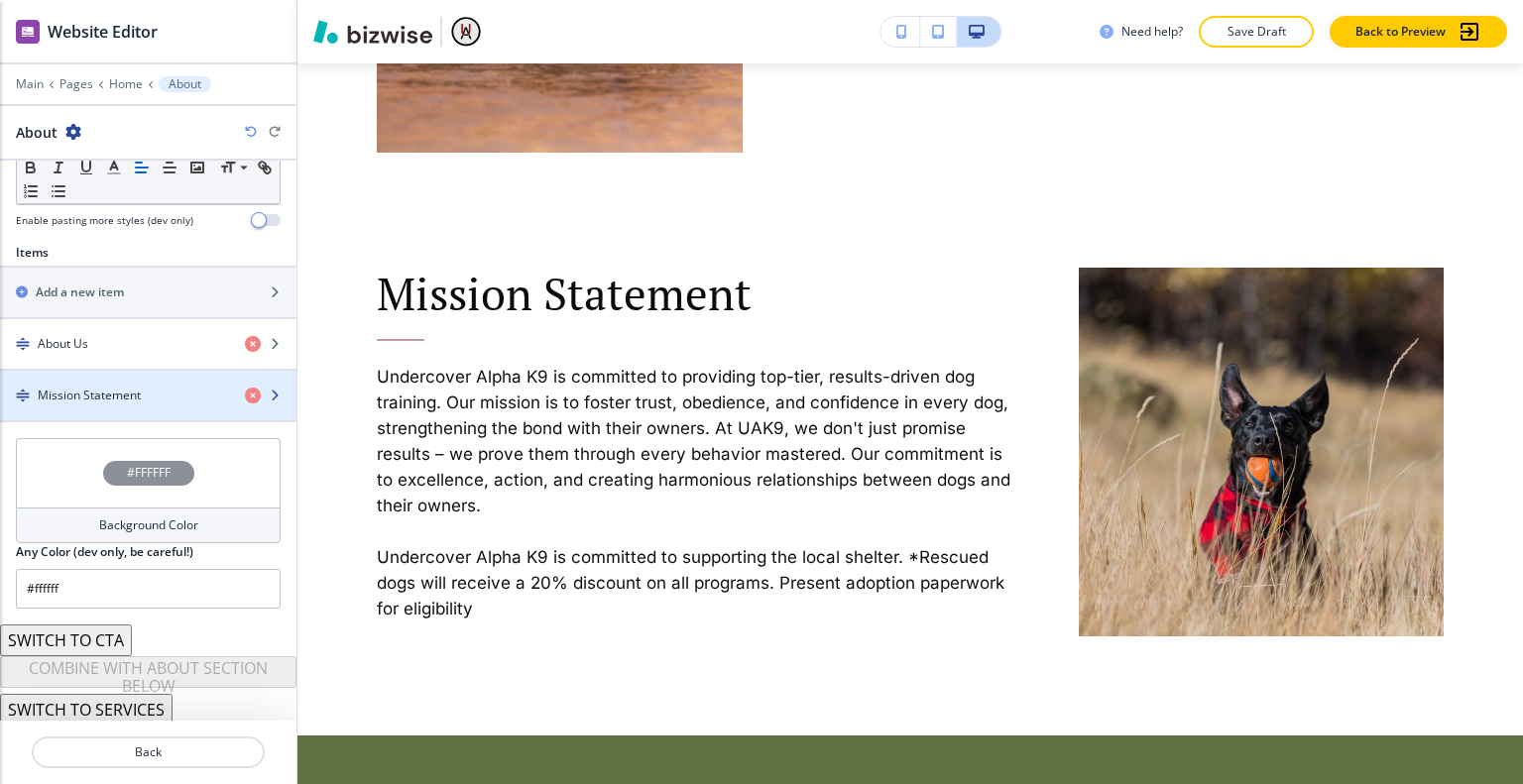 click on "Mission Statement" at bounding box center [89, 395] 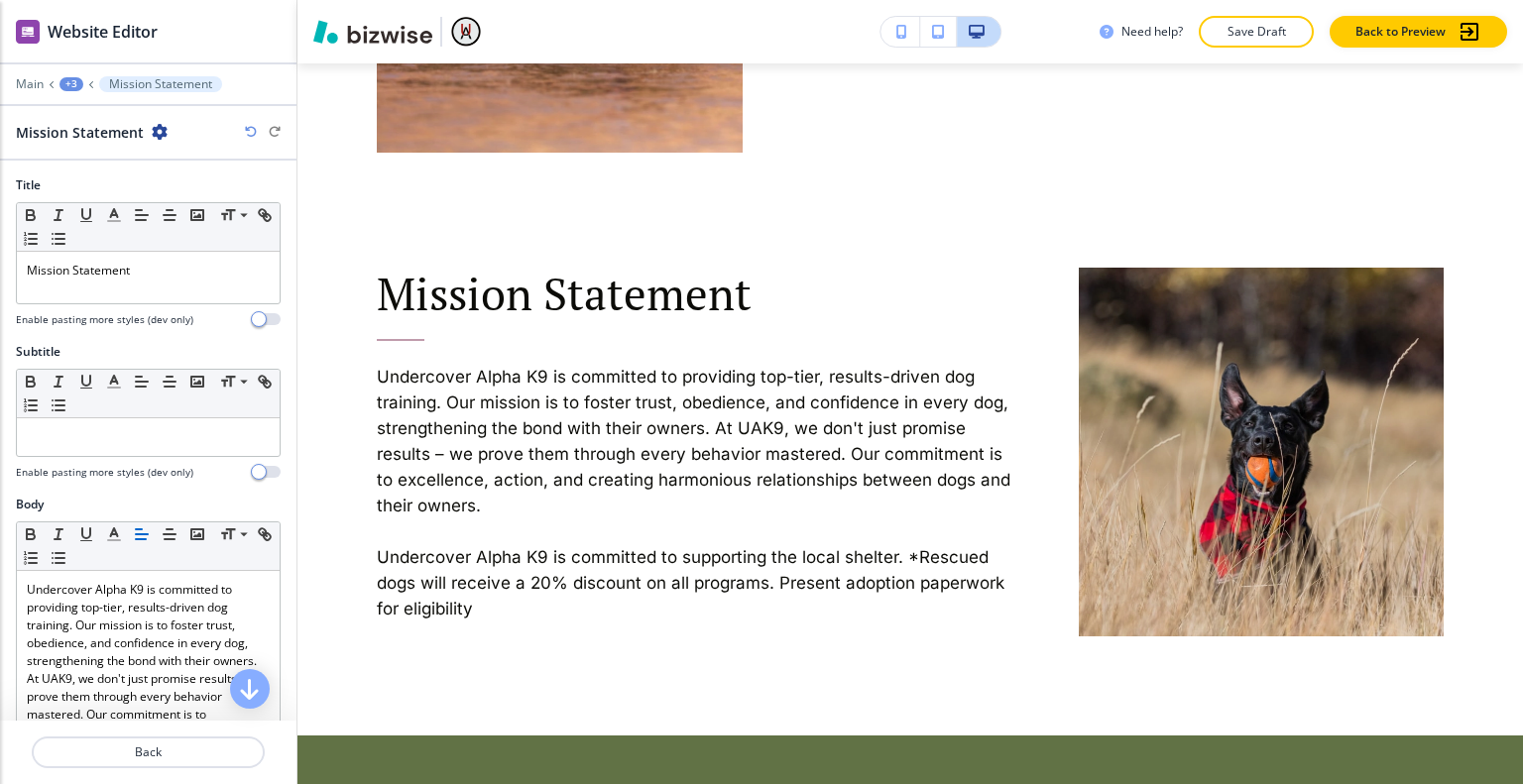 scroll, scrollTop: 1453, scrollLeft: 0, axis: vertical 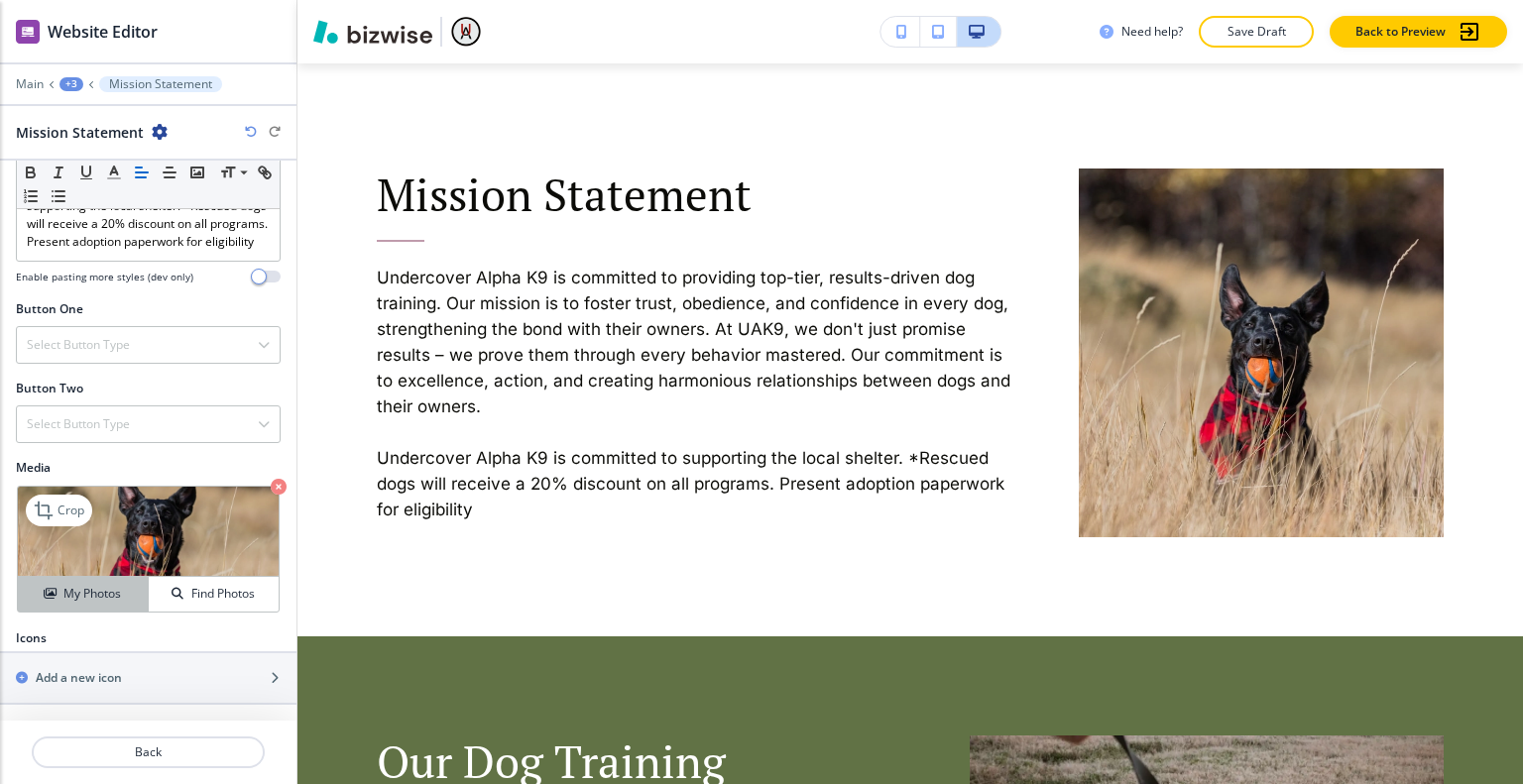 click on "My Photos" at bounding box center (92, 594) 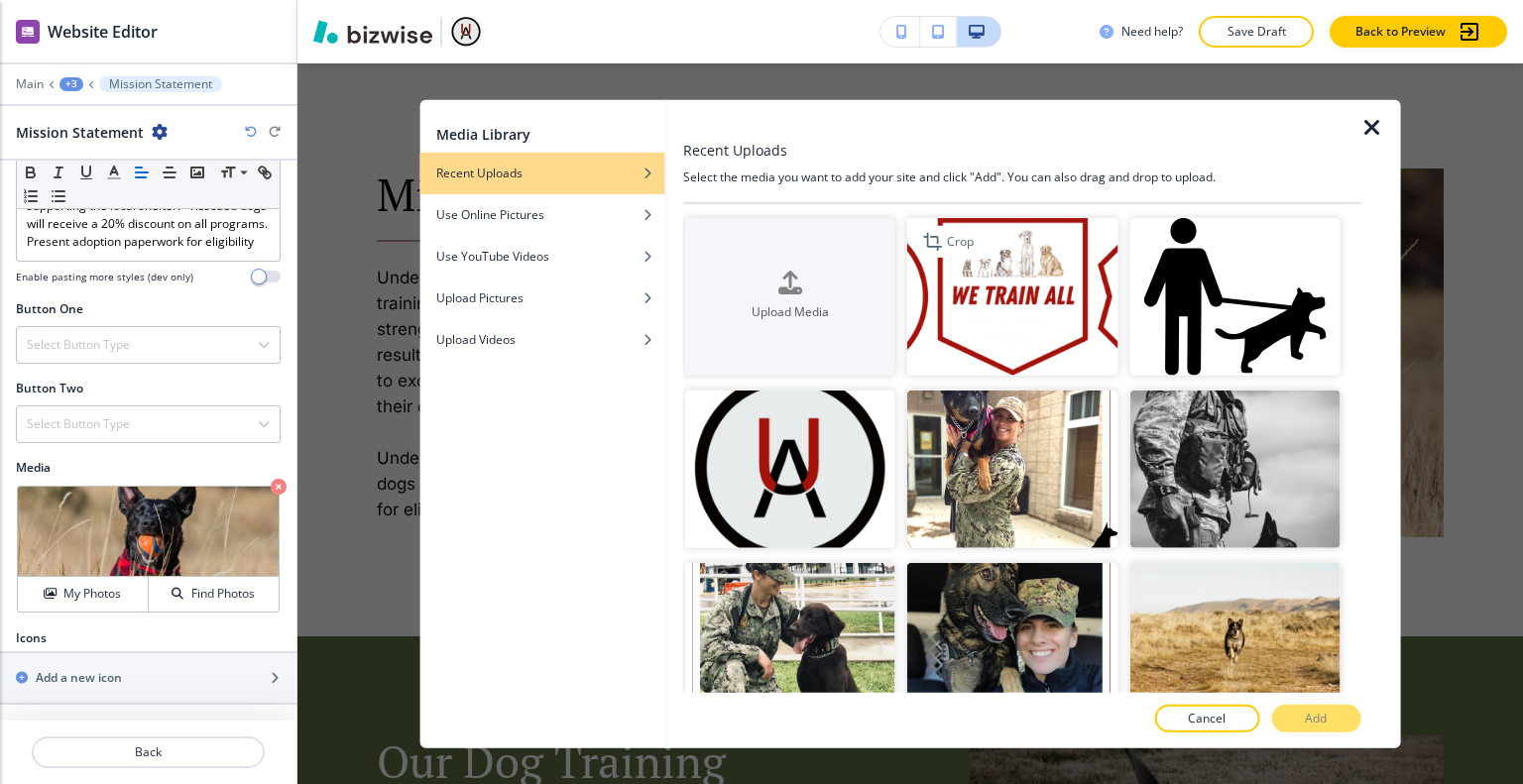 click at bounding box center (1012, 295) 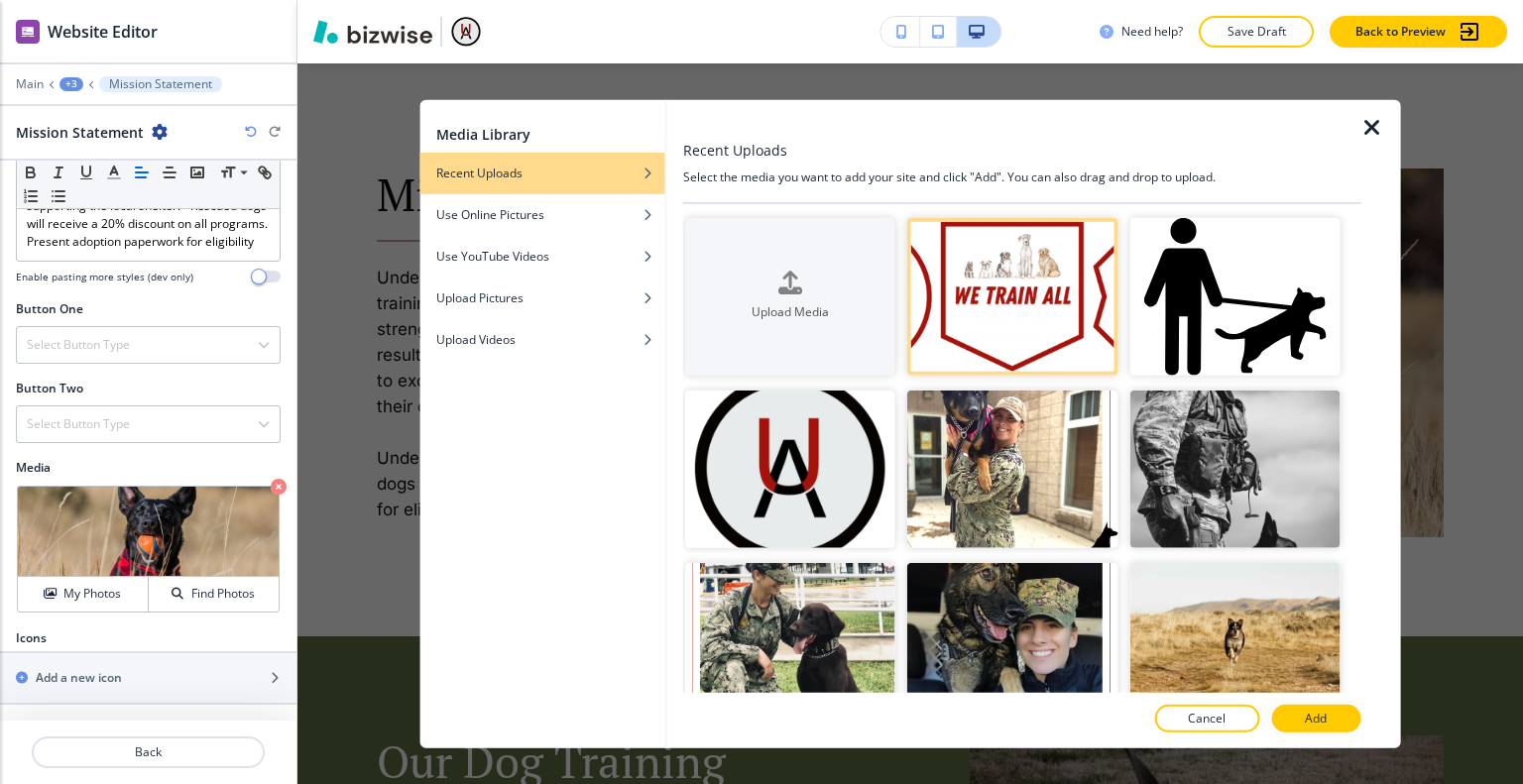 click on "Add" at bounding box center [1316, 719] 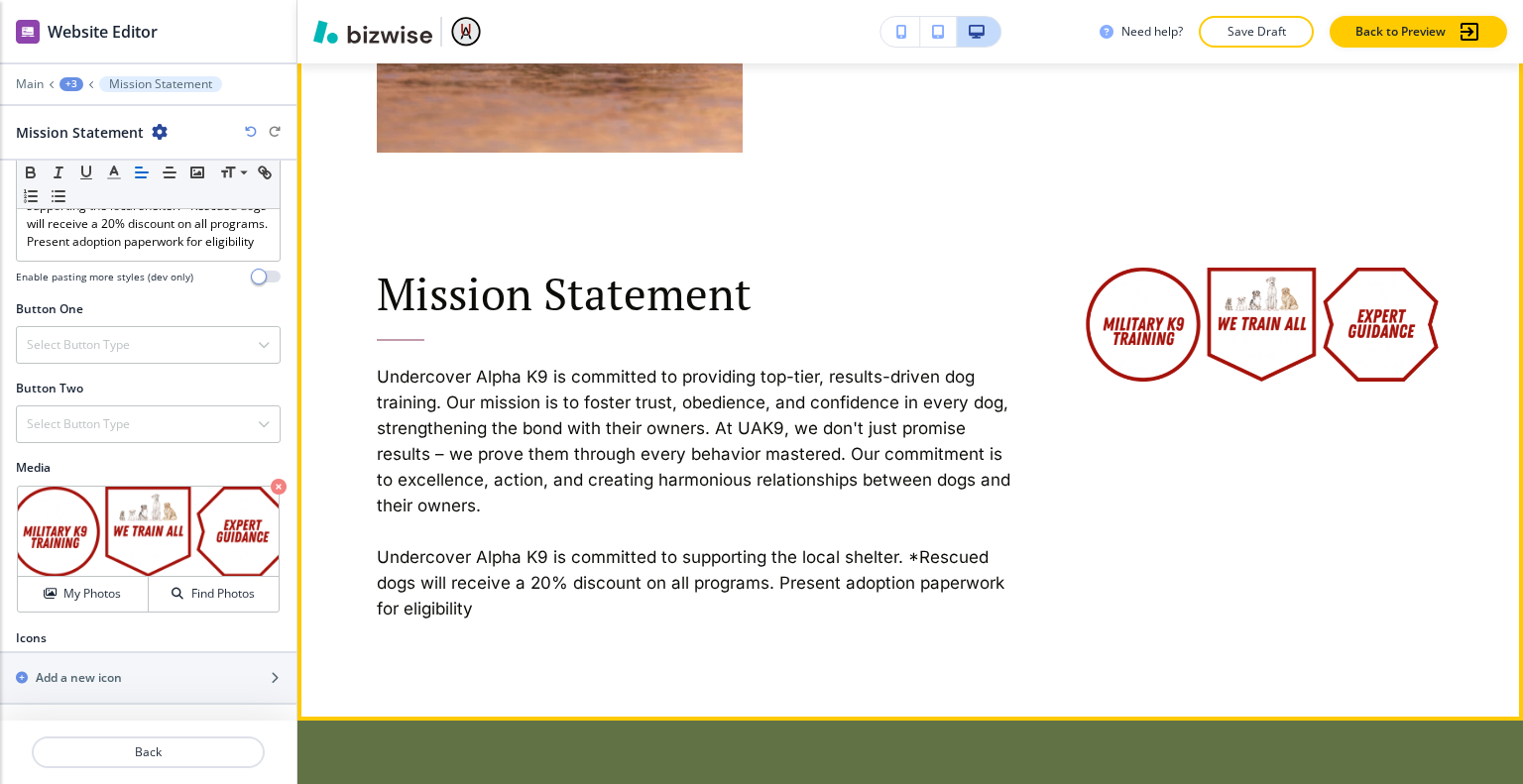 scroll, scrollTop: 1156, scrollLeft: 0, axis: vertical 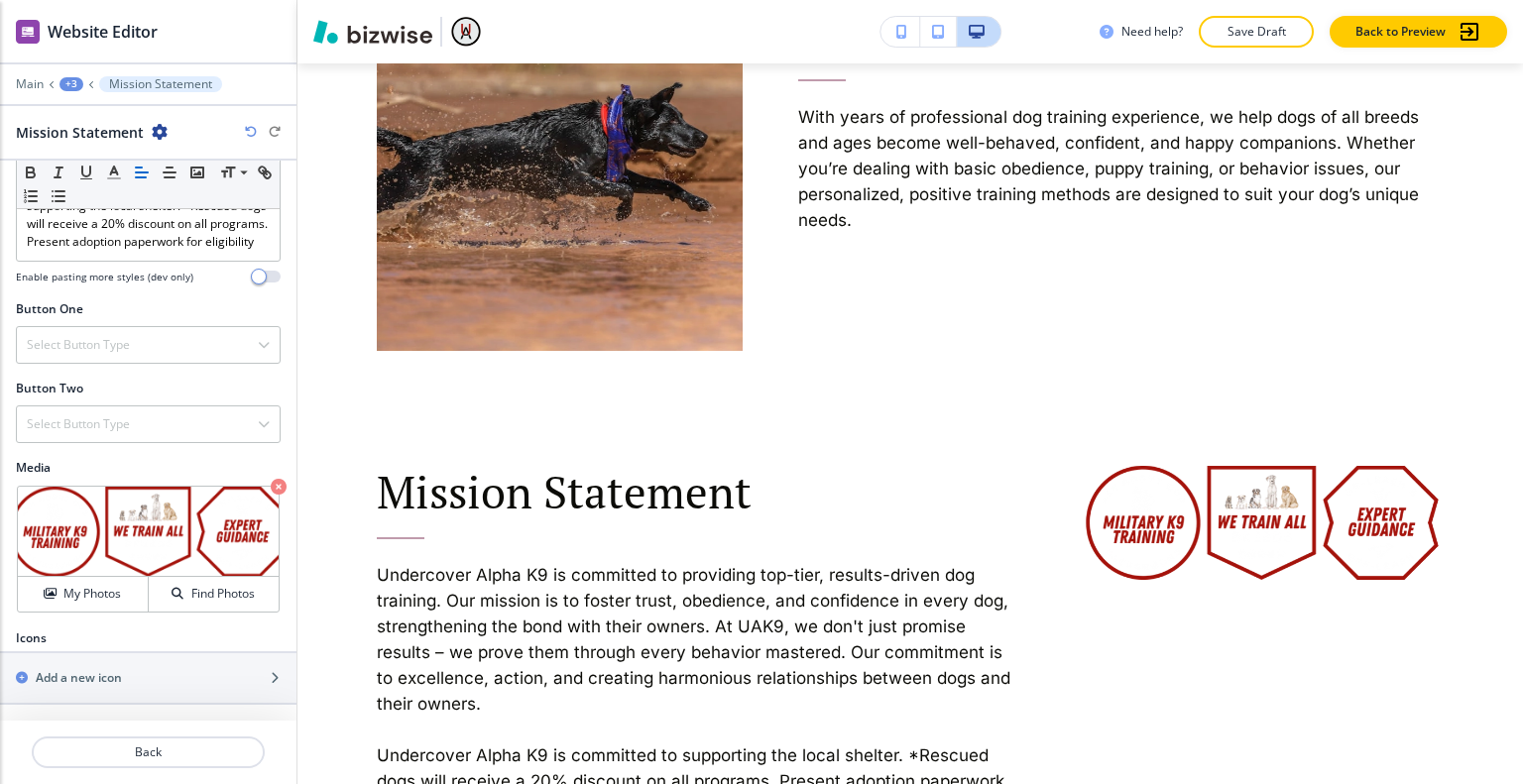 click at bounding box center [251, 132] 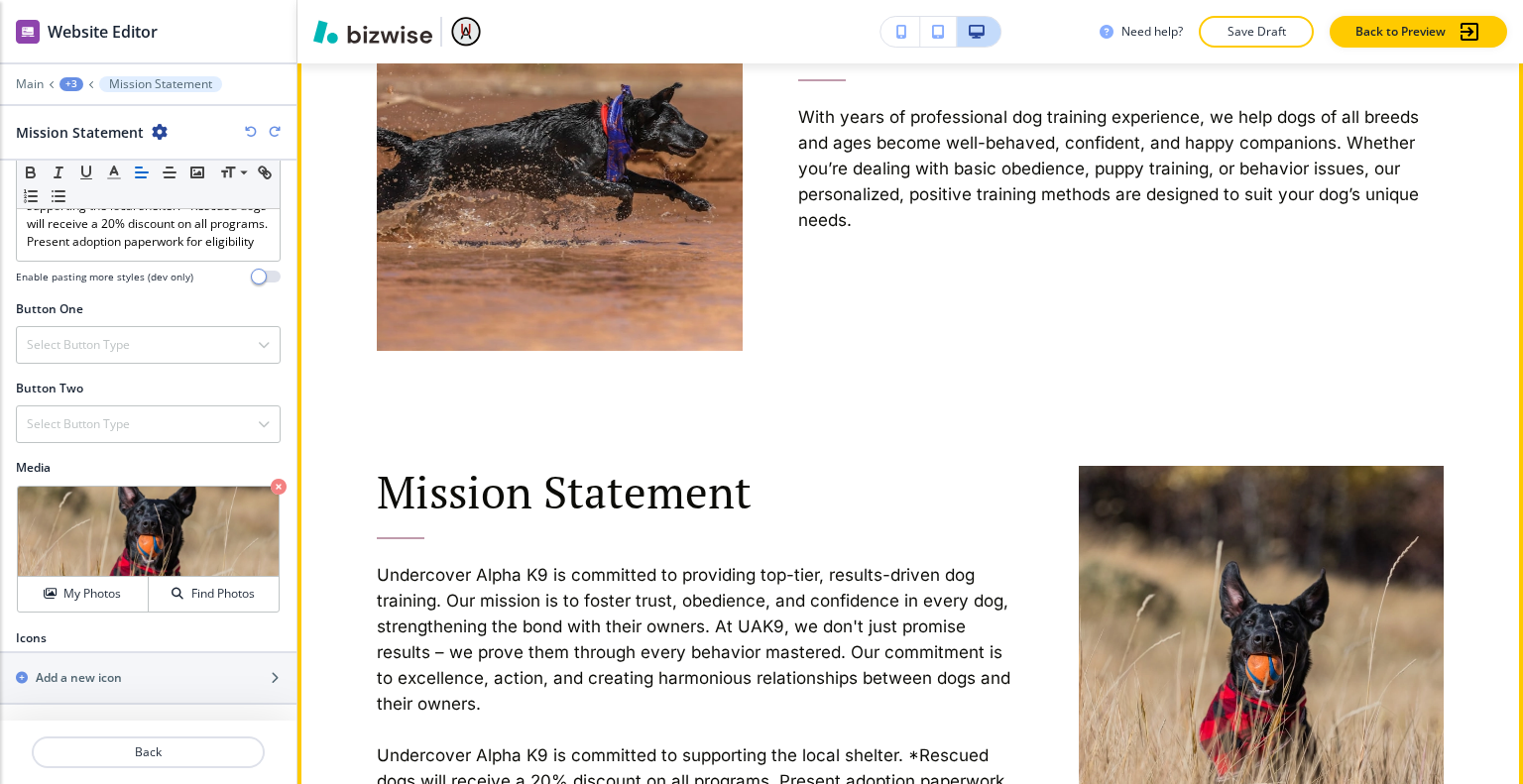 scroll, scrollTop: 759, scrollLeft: 0, axis: vertical 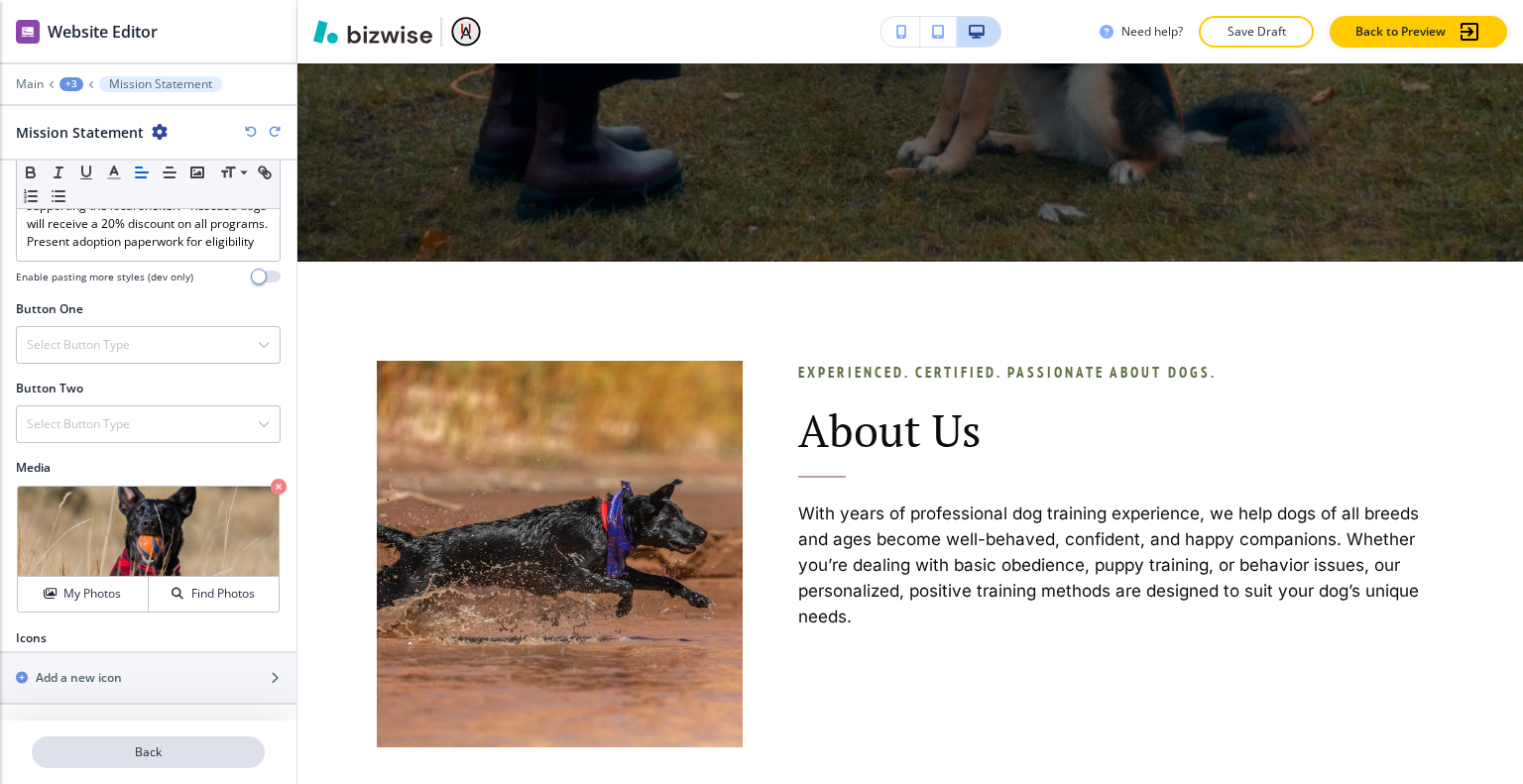 click on "Back" at bounding box center [148, 752] 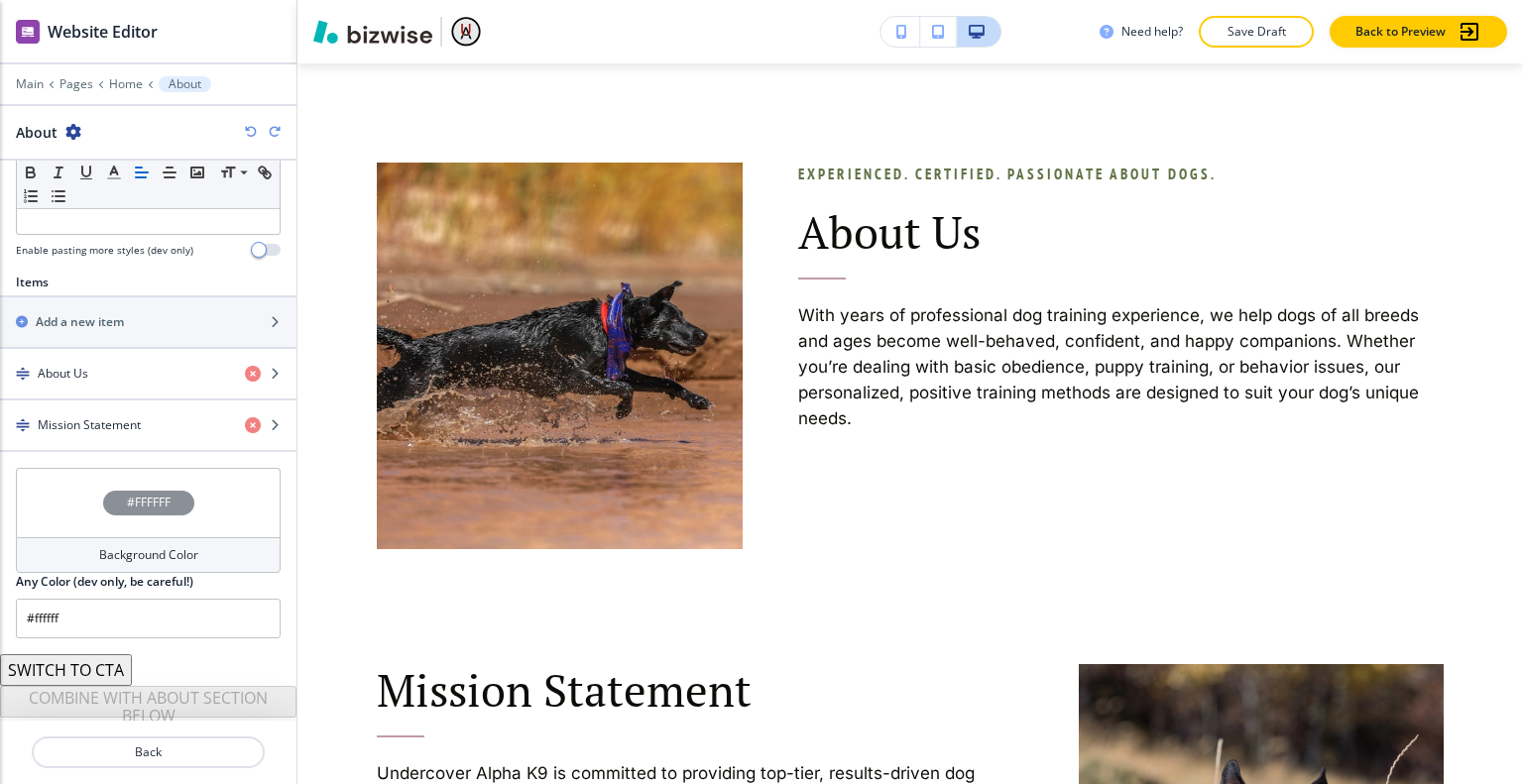 scroll, scrollTop: 624, scrollLeft: 0, axis: vertical 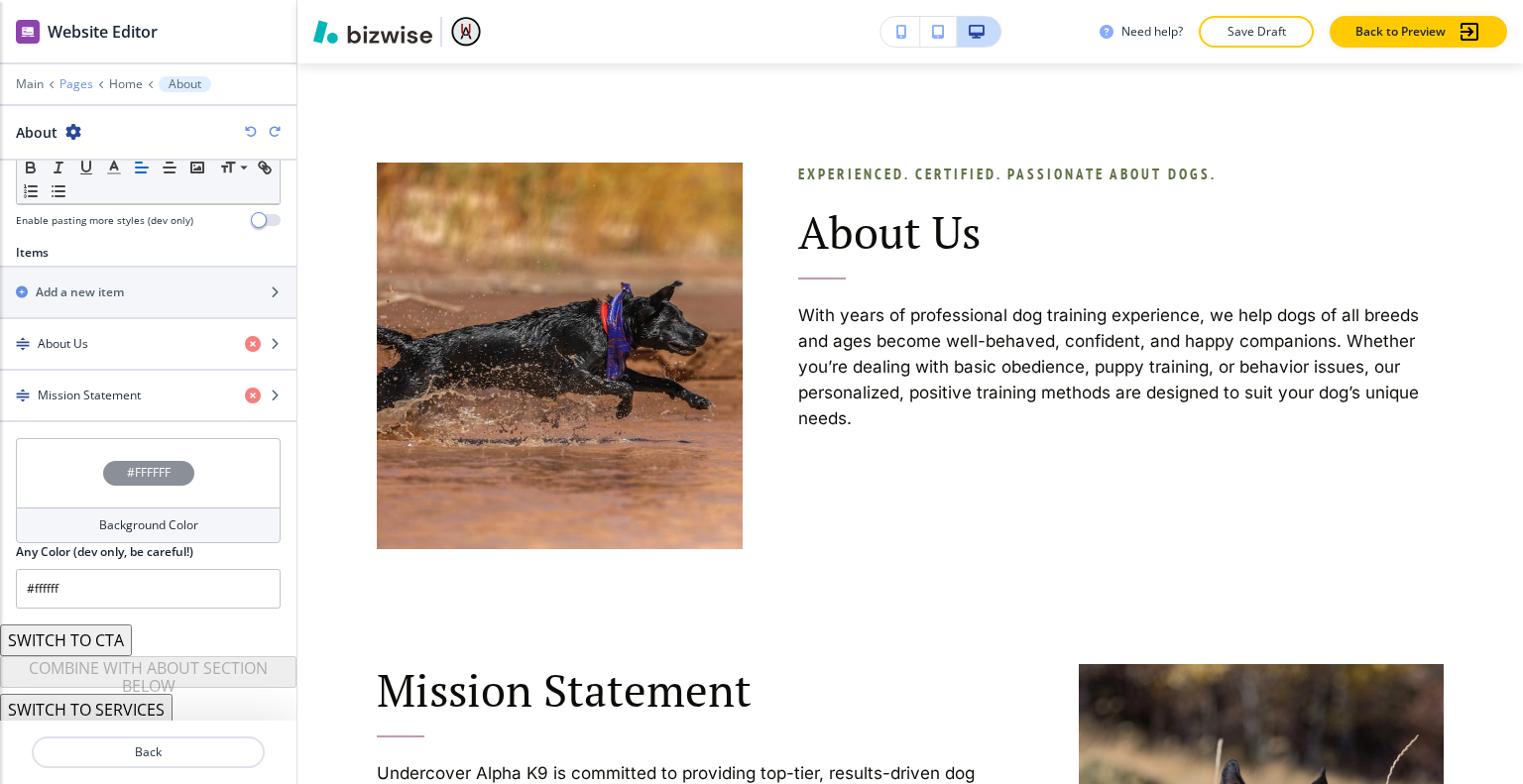 click on "Pages" at bounding box center (76, 84) 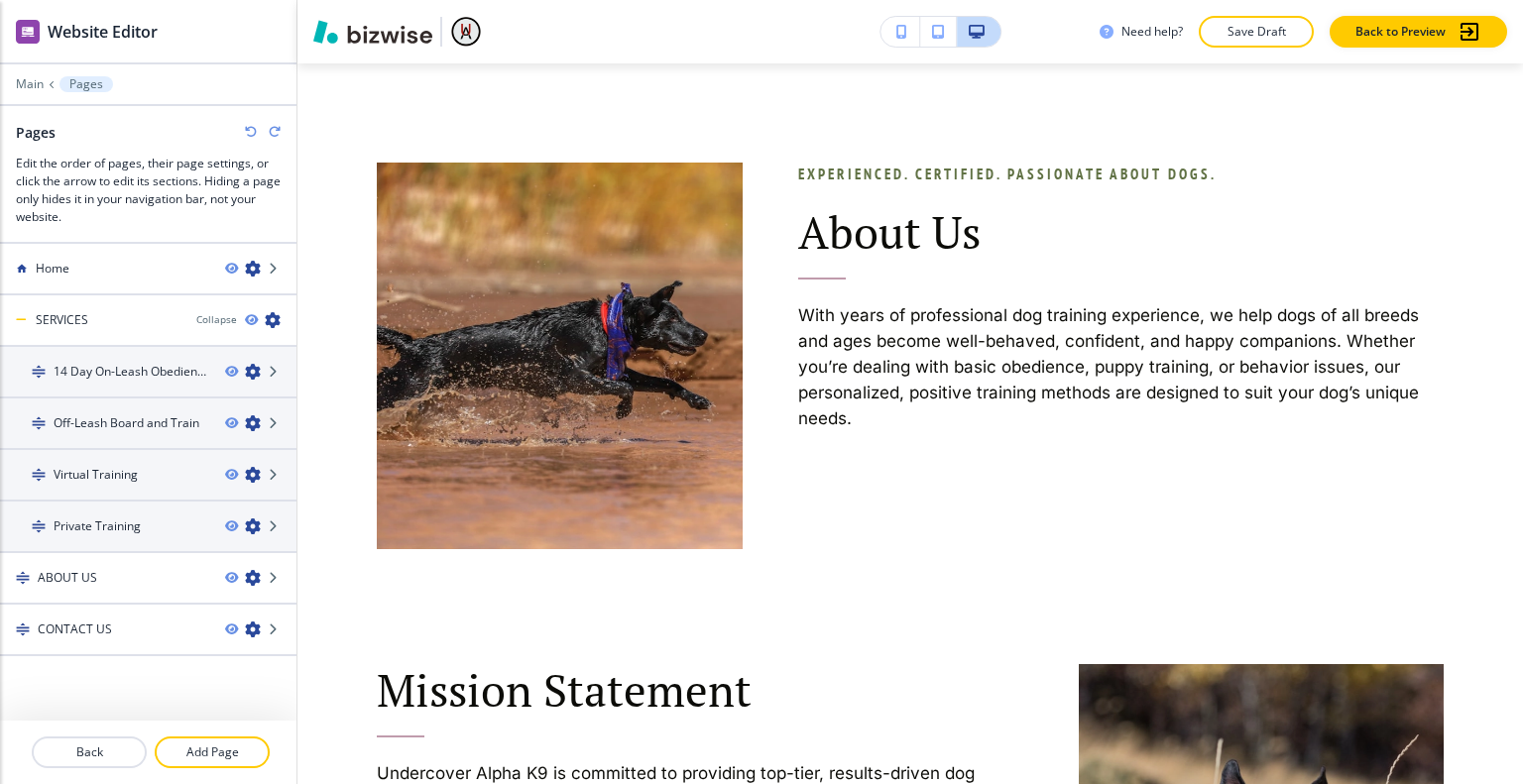 click on "Main Pages" at bounding box center [148, 84] 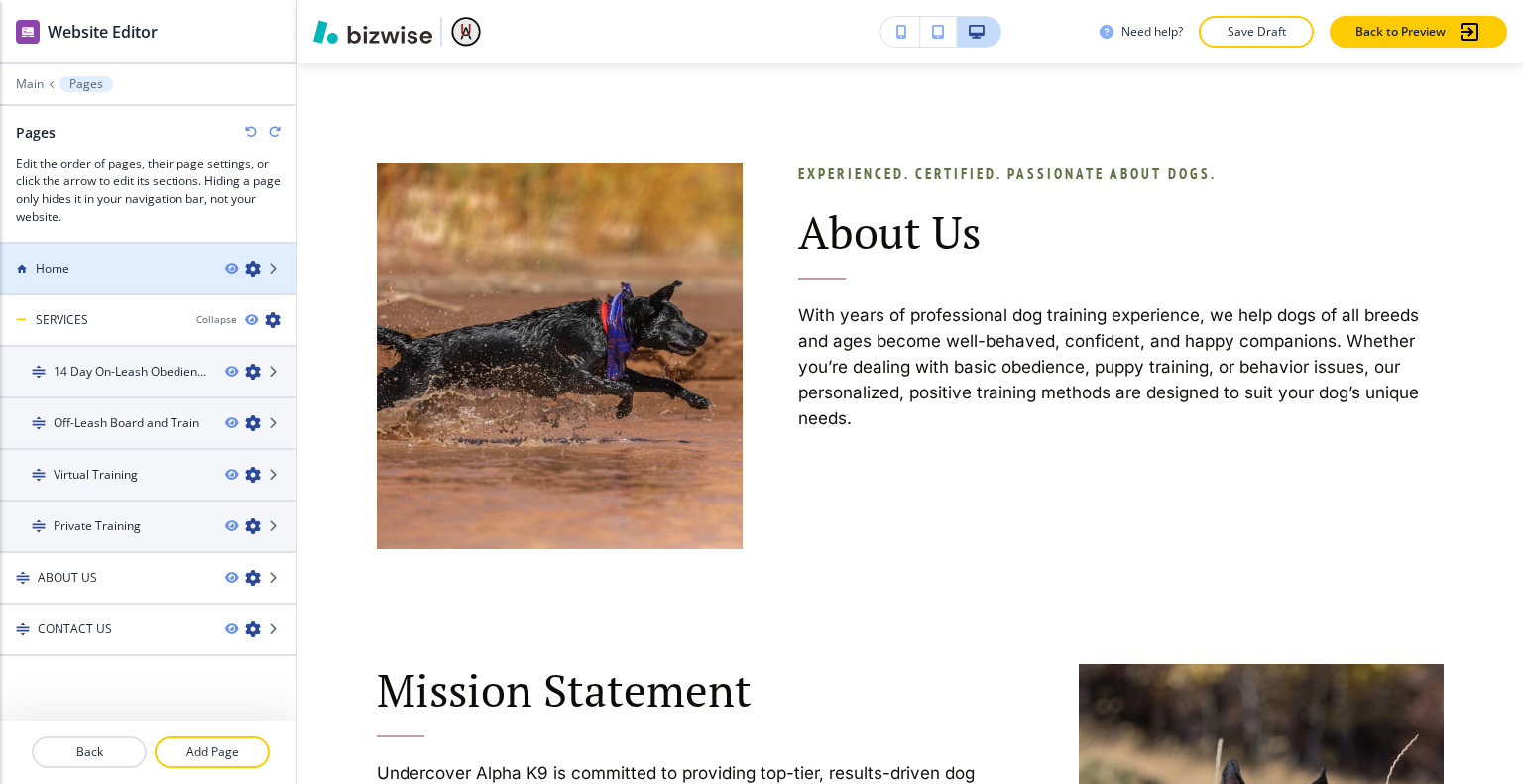 click at bounding box center [148, 252] 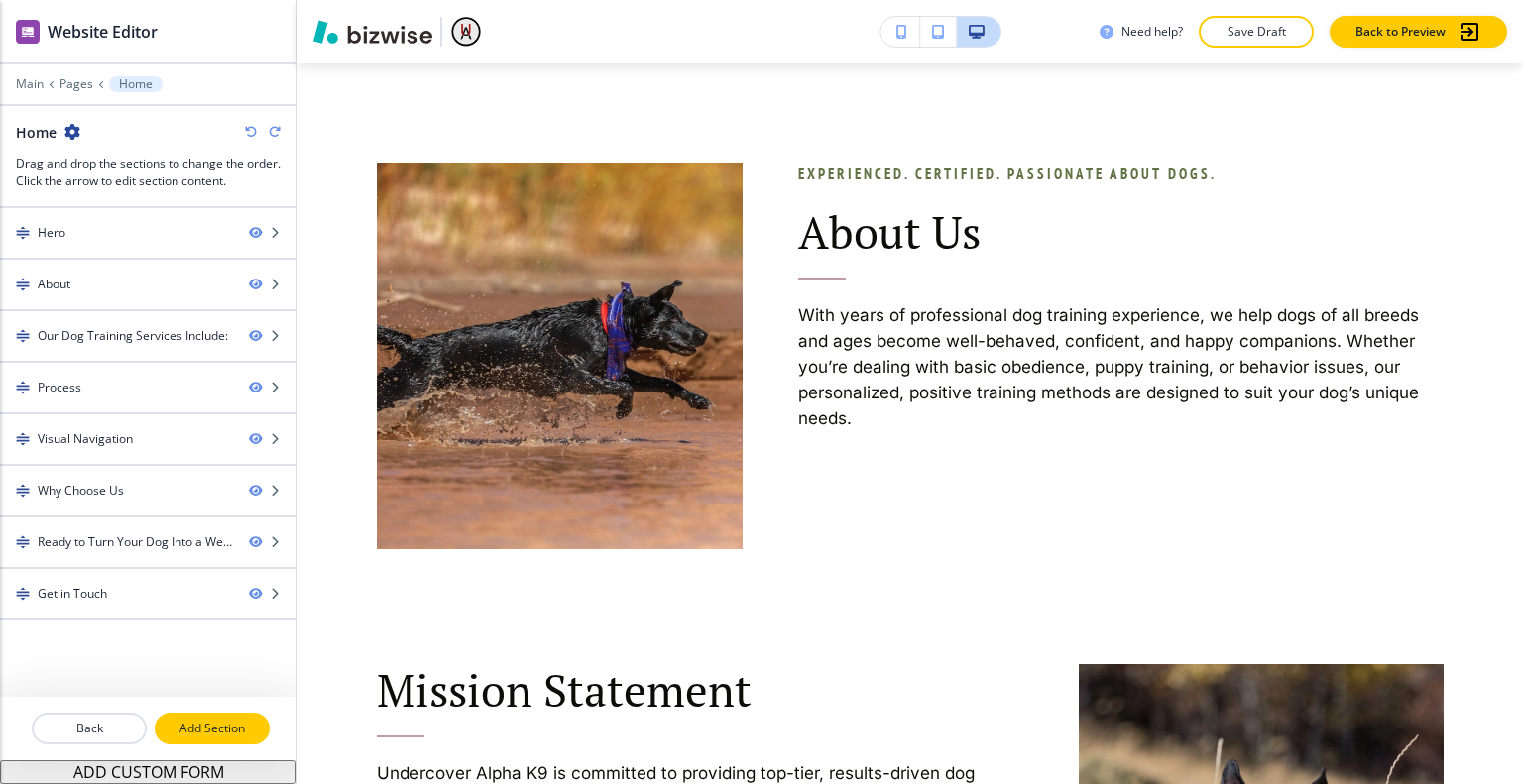 click on "Add Section" at bounding box center [212, 728] 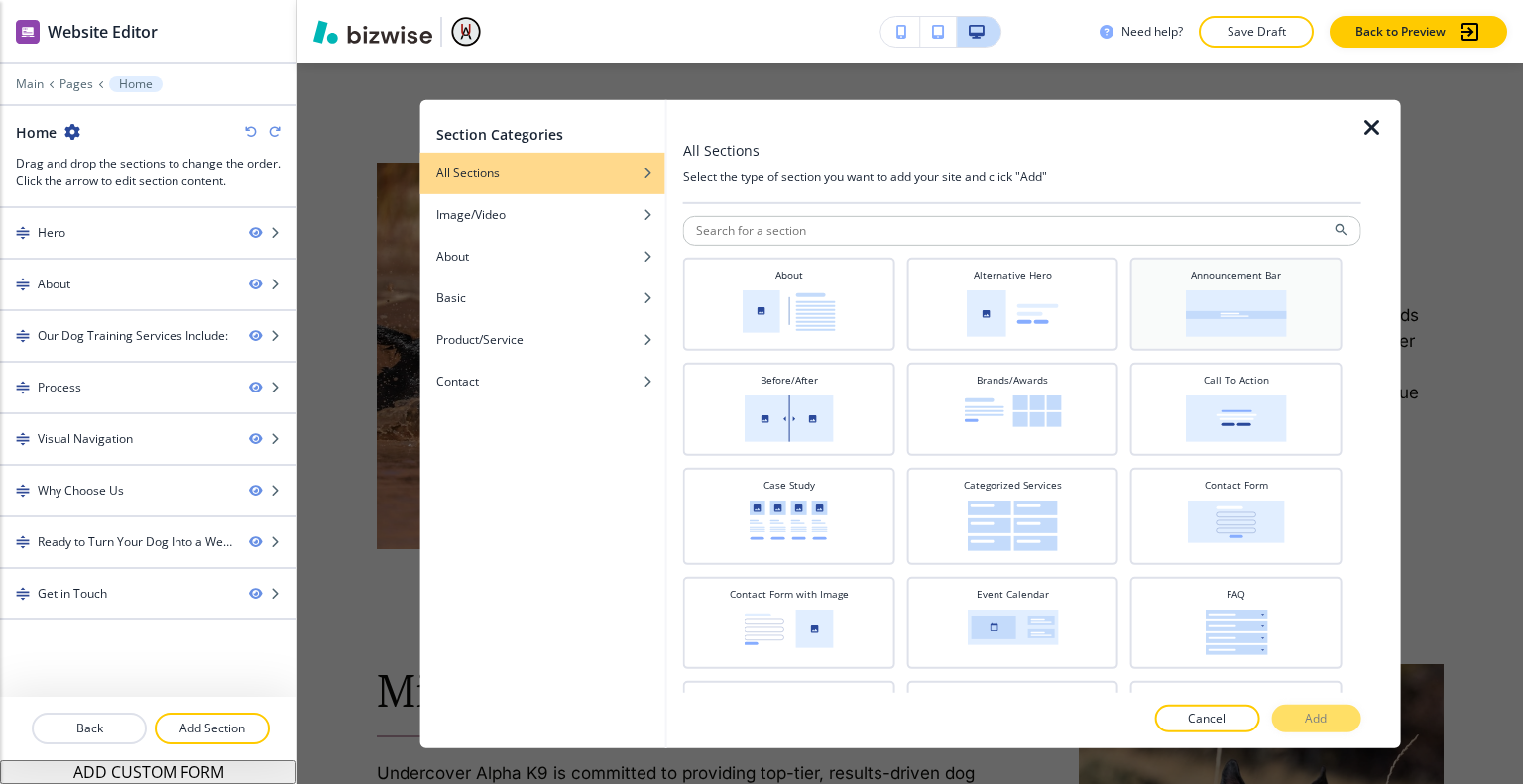 click at bounding box center (1236, 312) 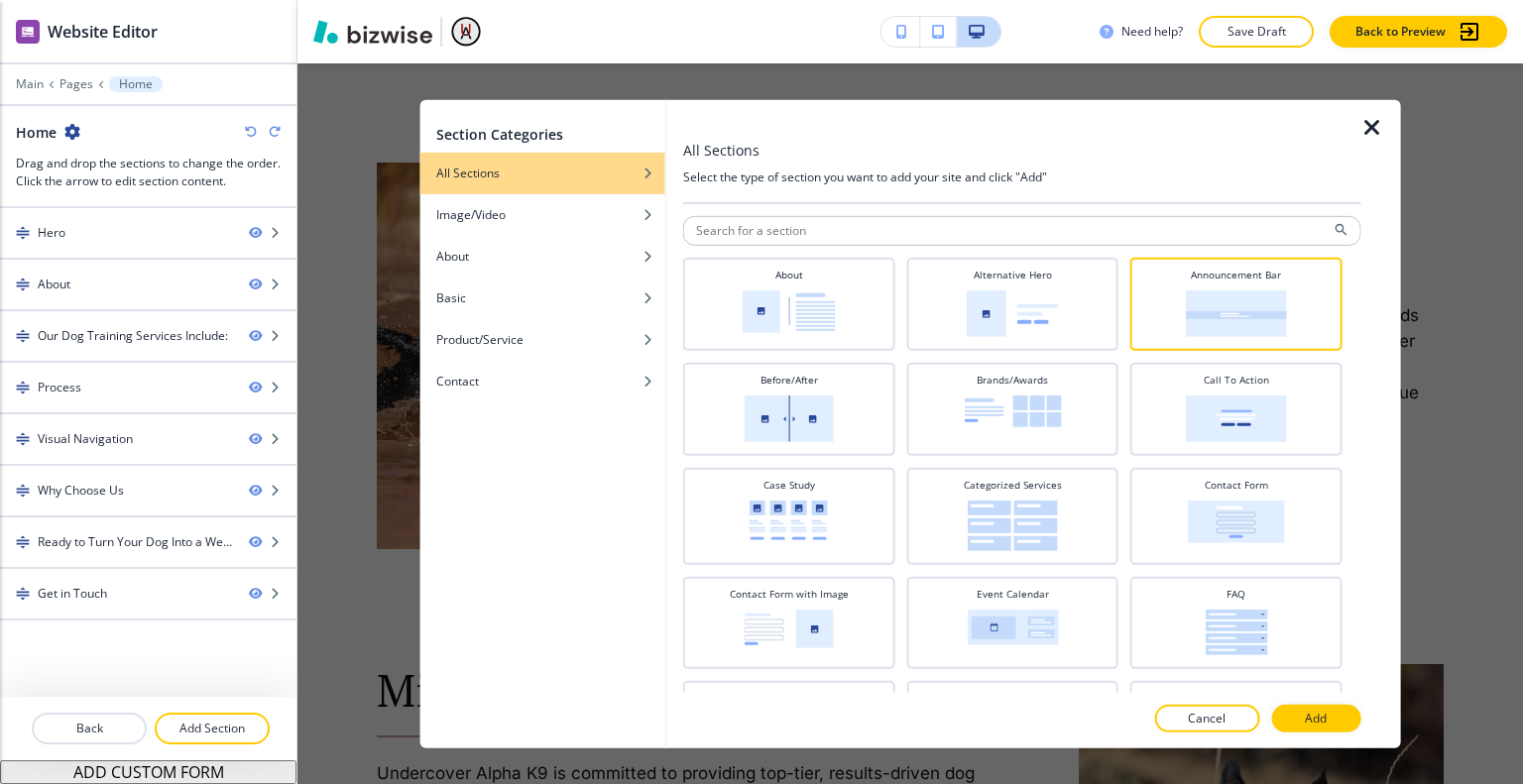 click on "Add" at bounding box center (1316, 719) 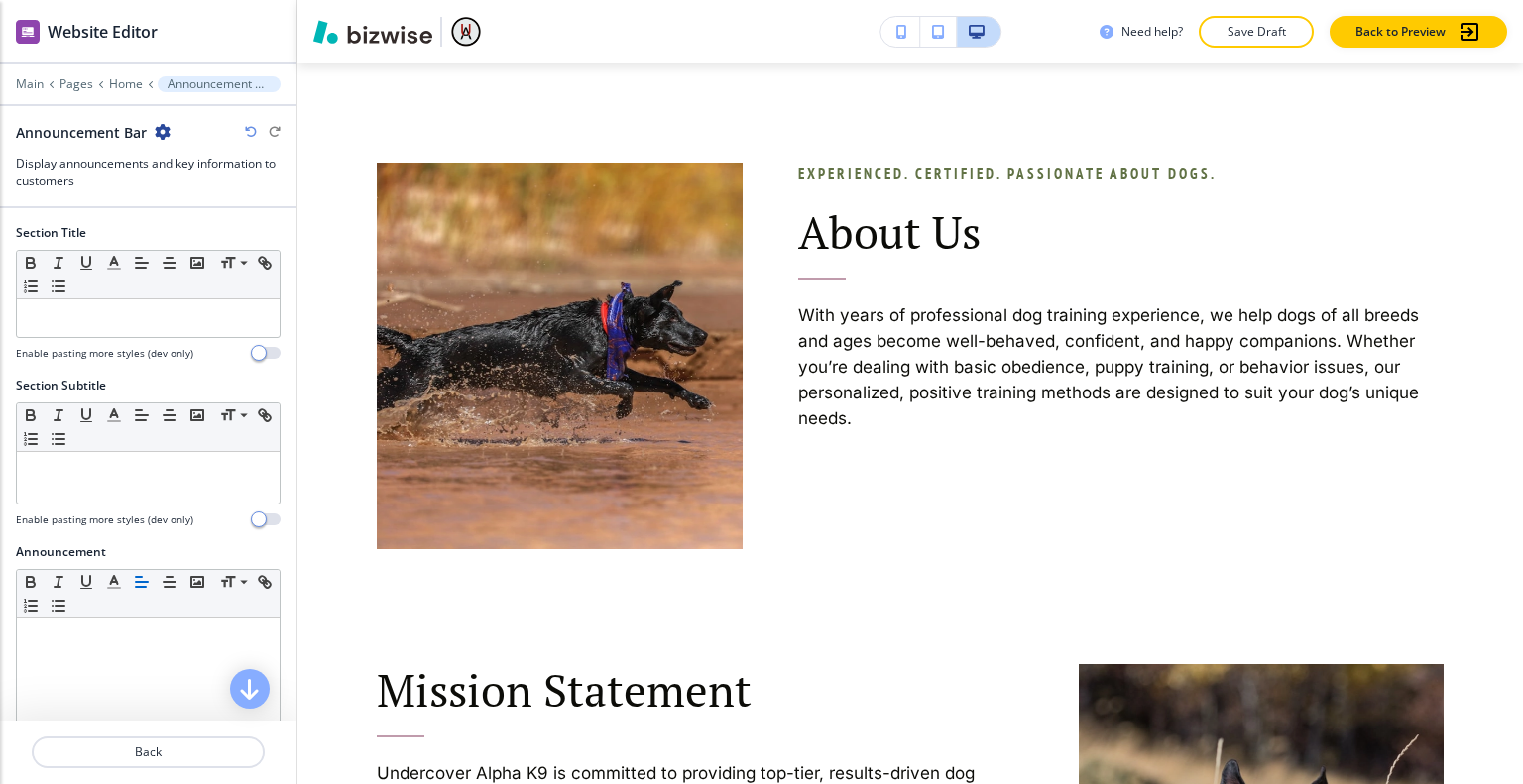 scroll, scrollTop: 6366, scrollLeft: 0, axis: vertical 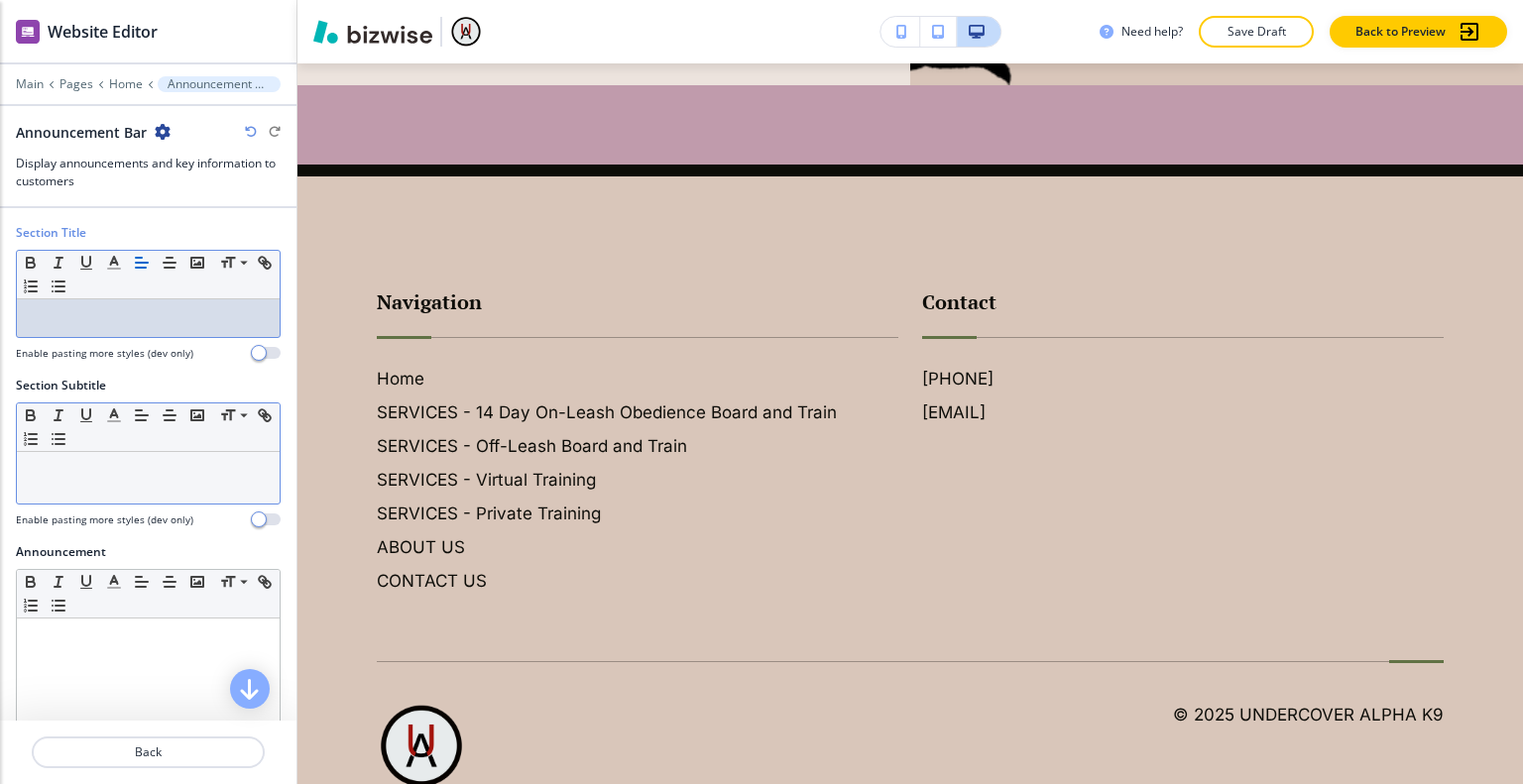 drag, startPoint x: 77, startPoint y: 300, endPoint x: 24, endPoint y: 476, distance: 183.80696 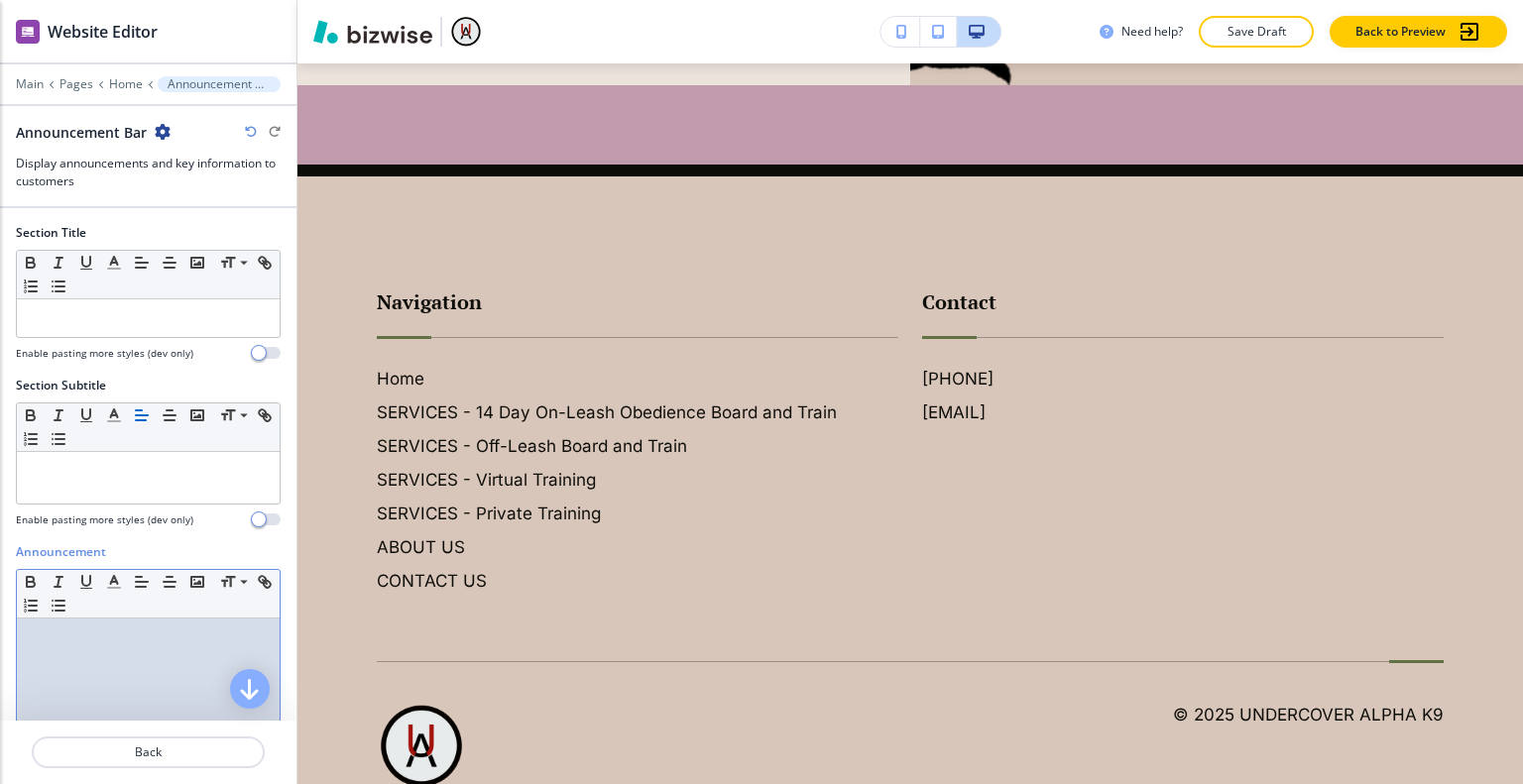 drag, startPoint x: 47, startPoint y: 477, endPoint x: 67, endPoint y: 646, distance: 170.17932 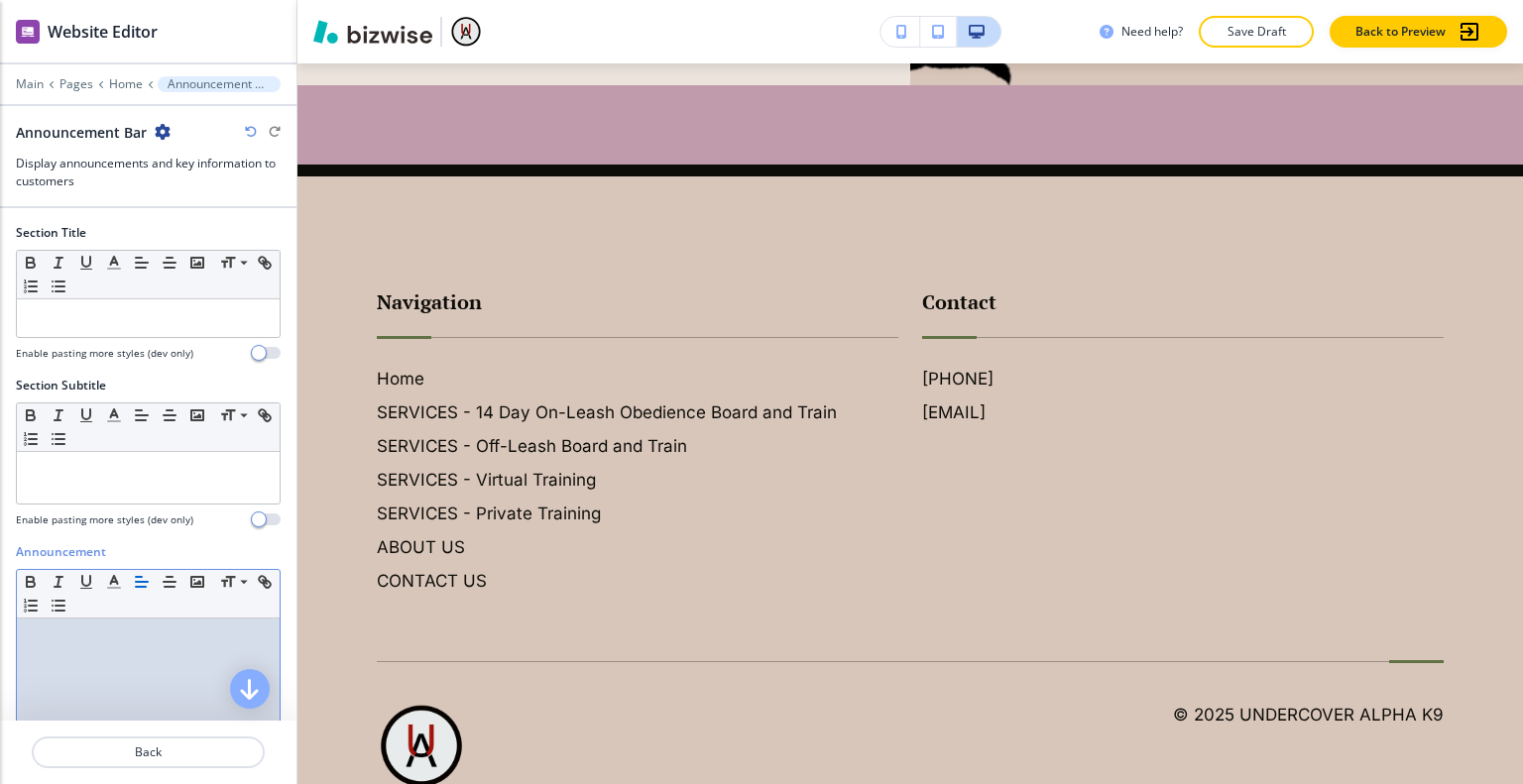 drag, startPoint x: 67, startPoint y: 646, endPoint x: 66, endPoint y: 675, distance: 29.017236 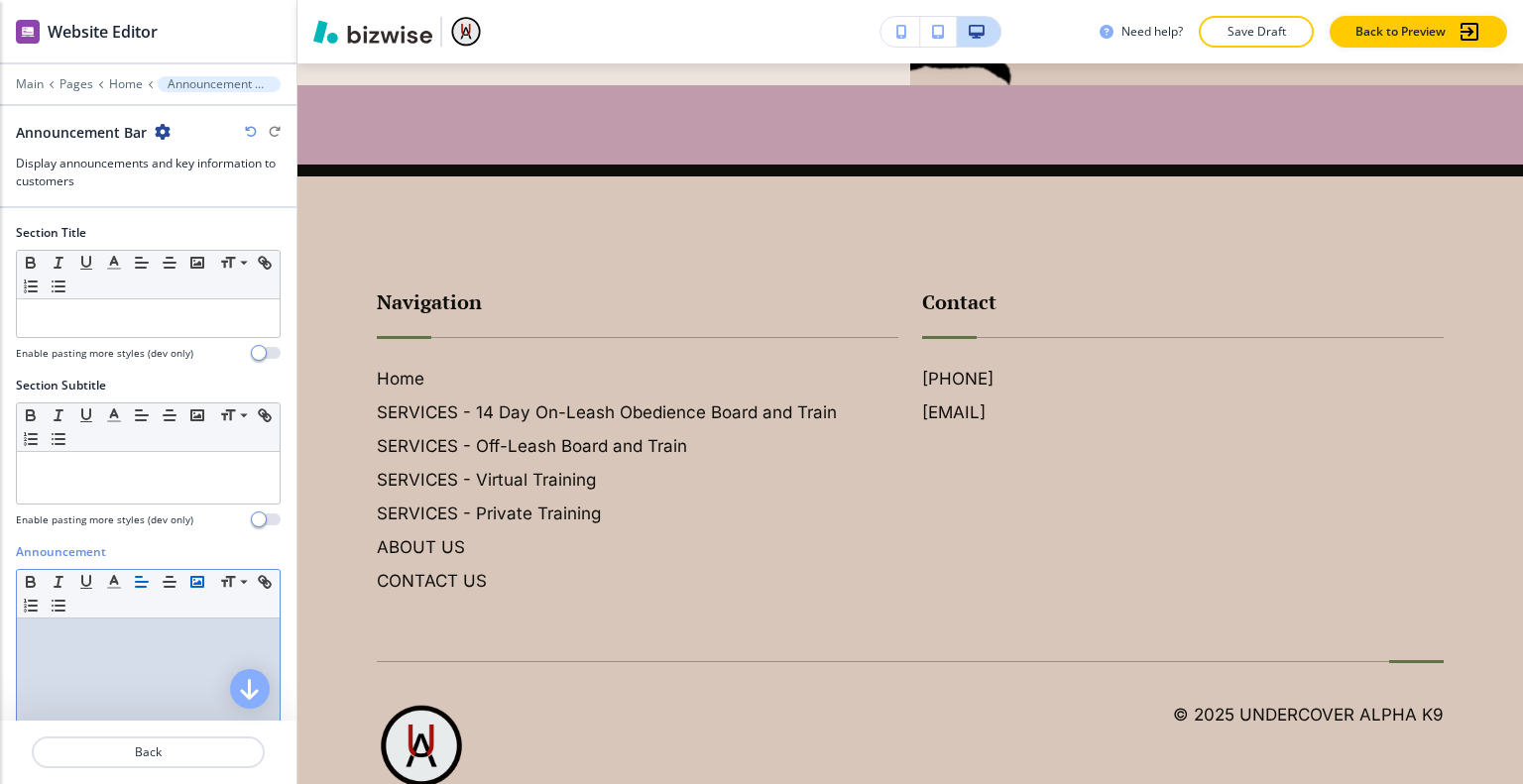 click 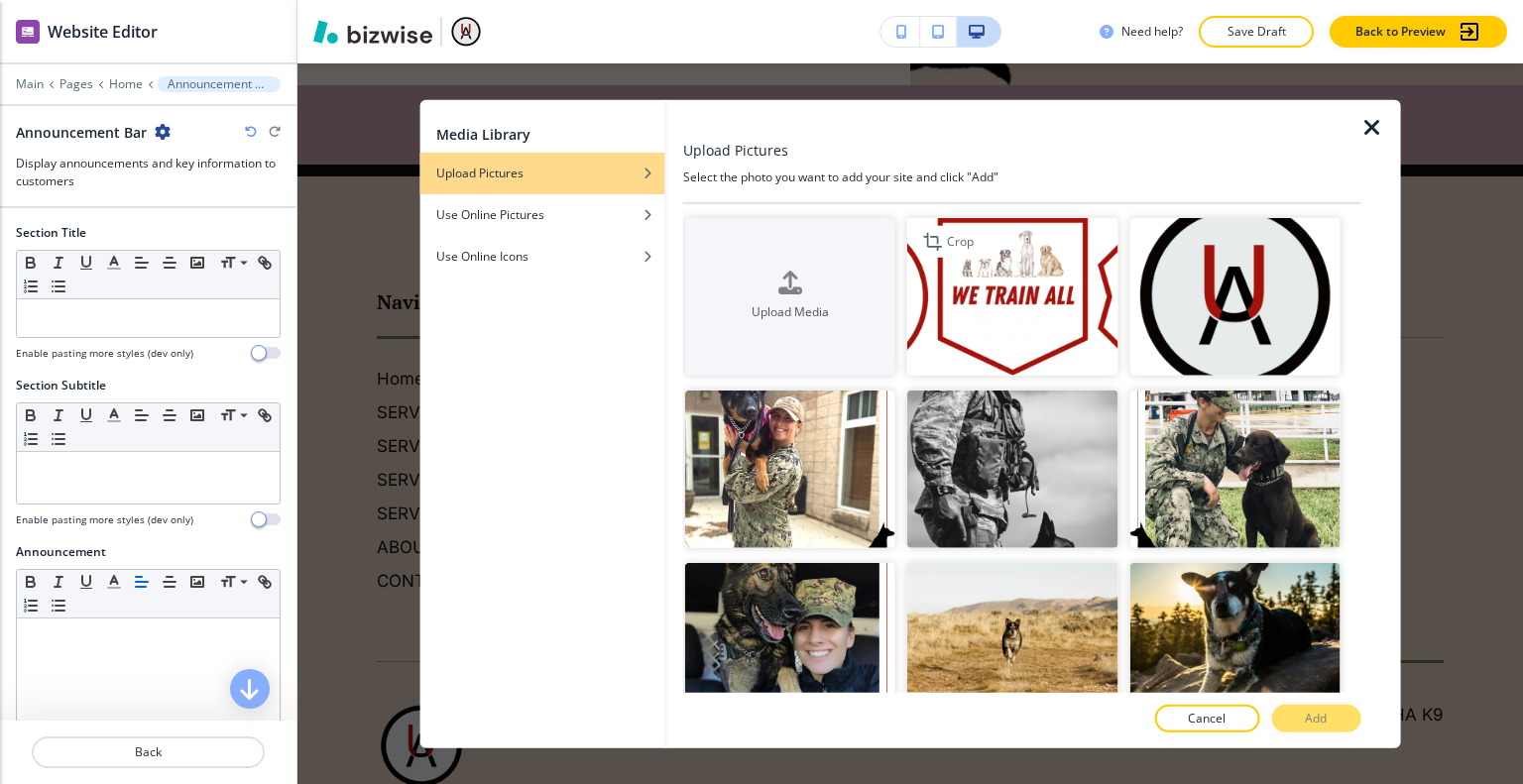 click at bounding box center (1012, 295) 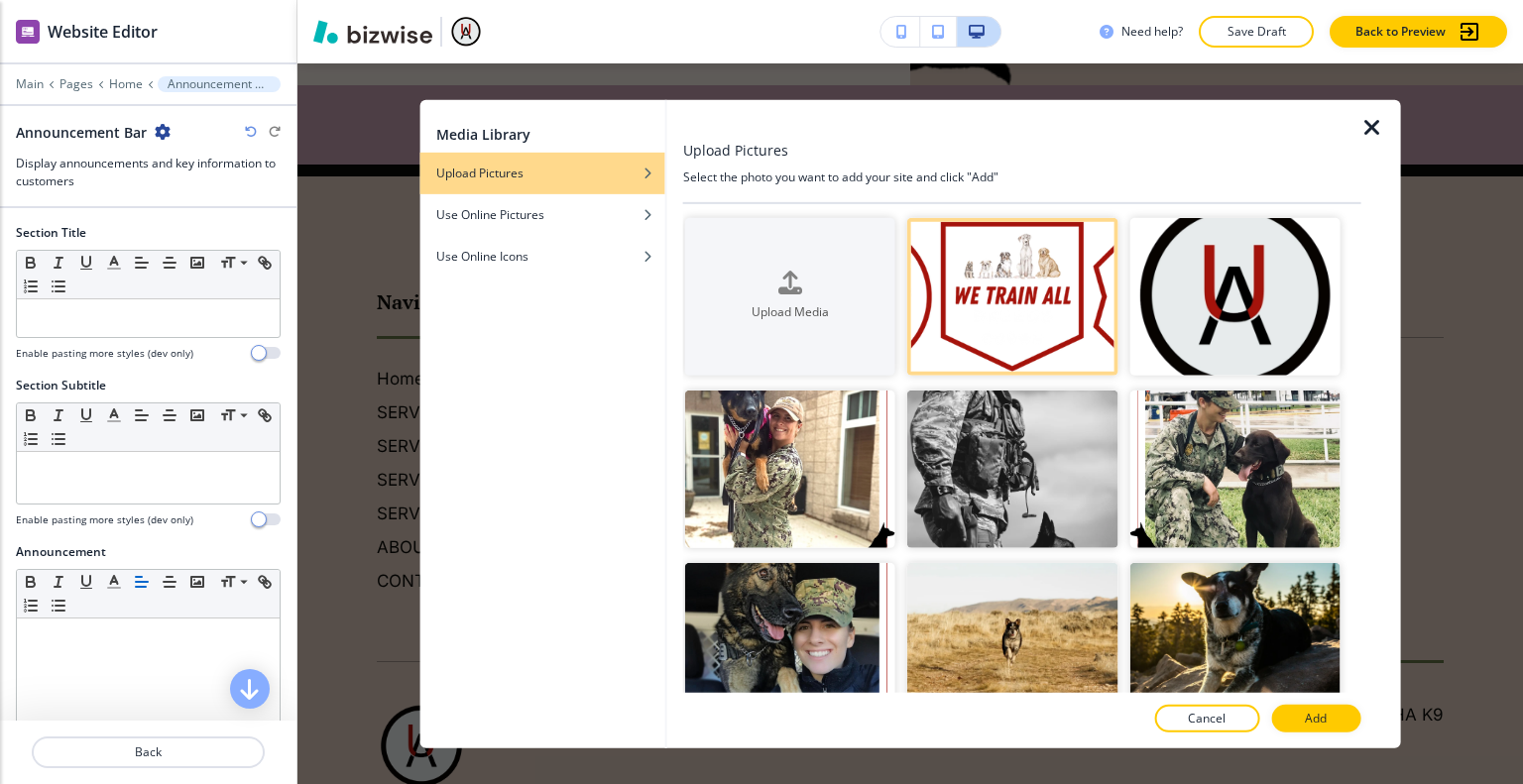 click at bounding box center (1022, 740) 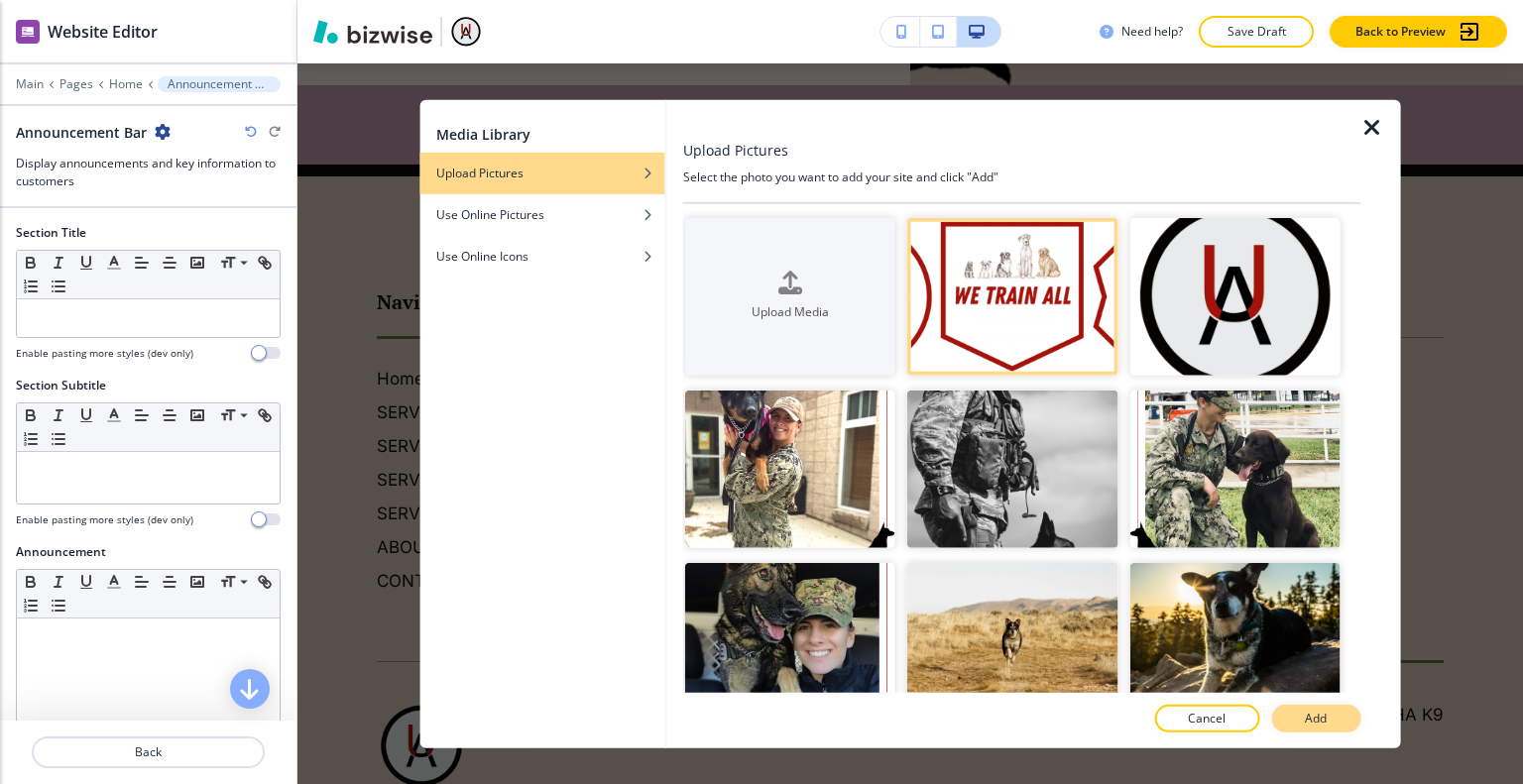 click on "Add" at bounding box center [1316, 719] 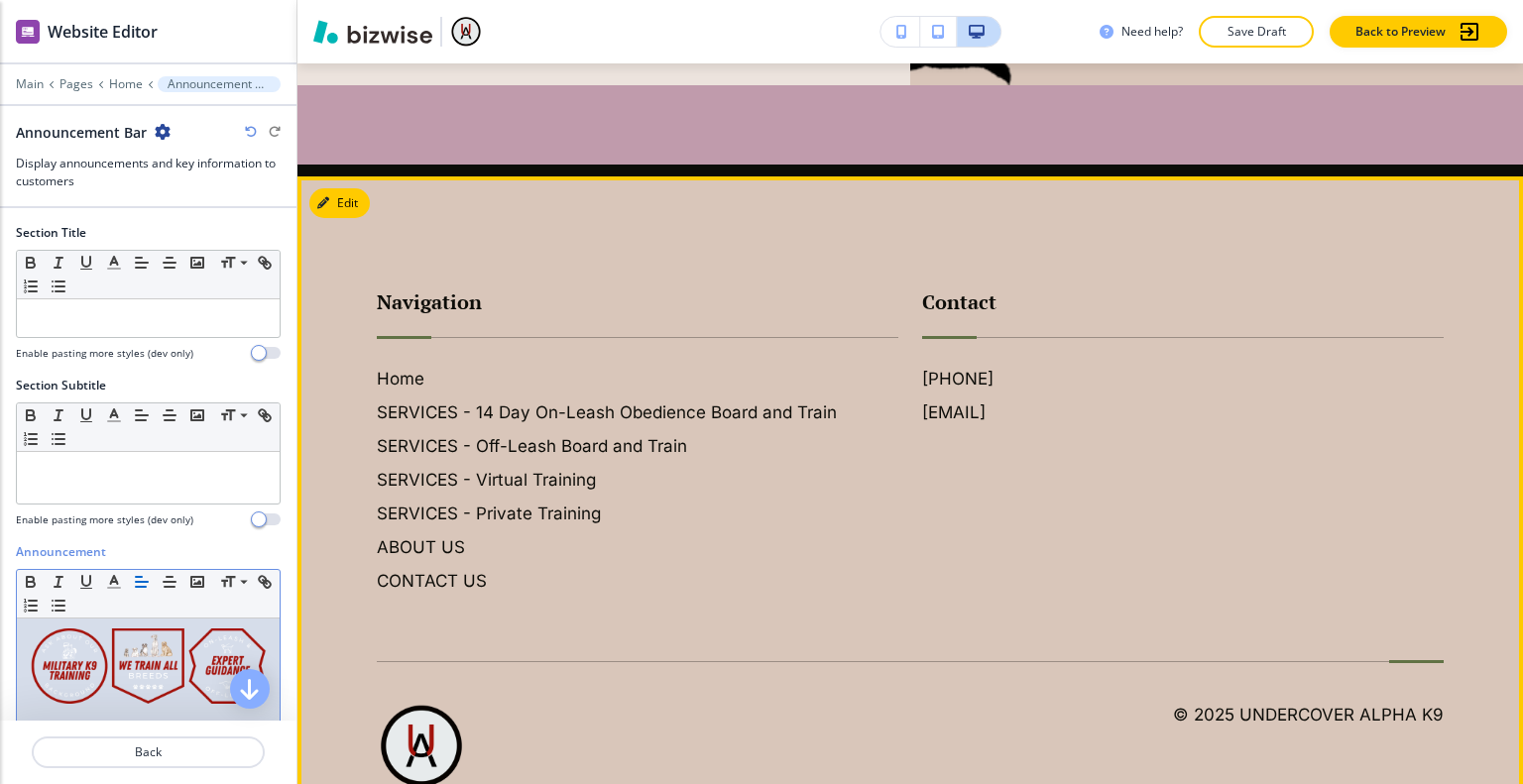 scroll, scrollTop: 6168, scrollLeft: 0, axis: vertical 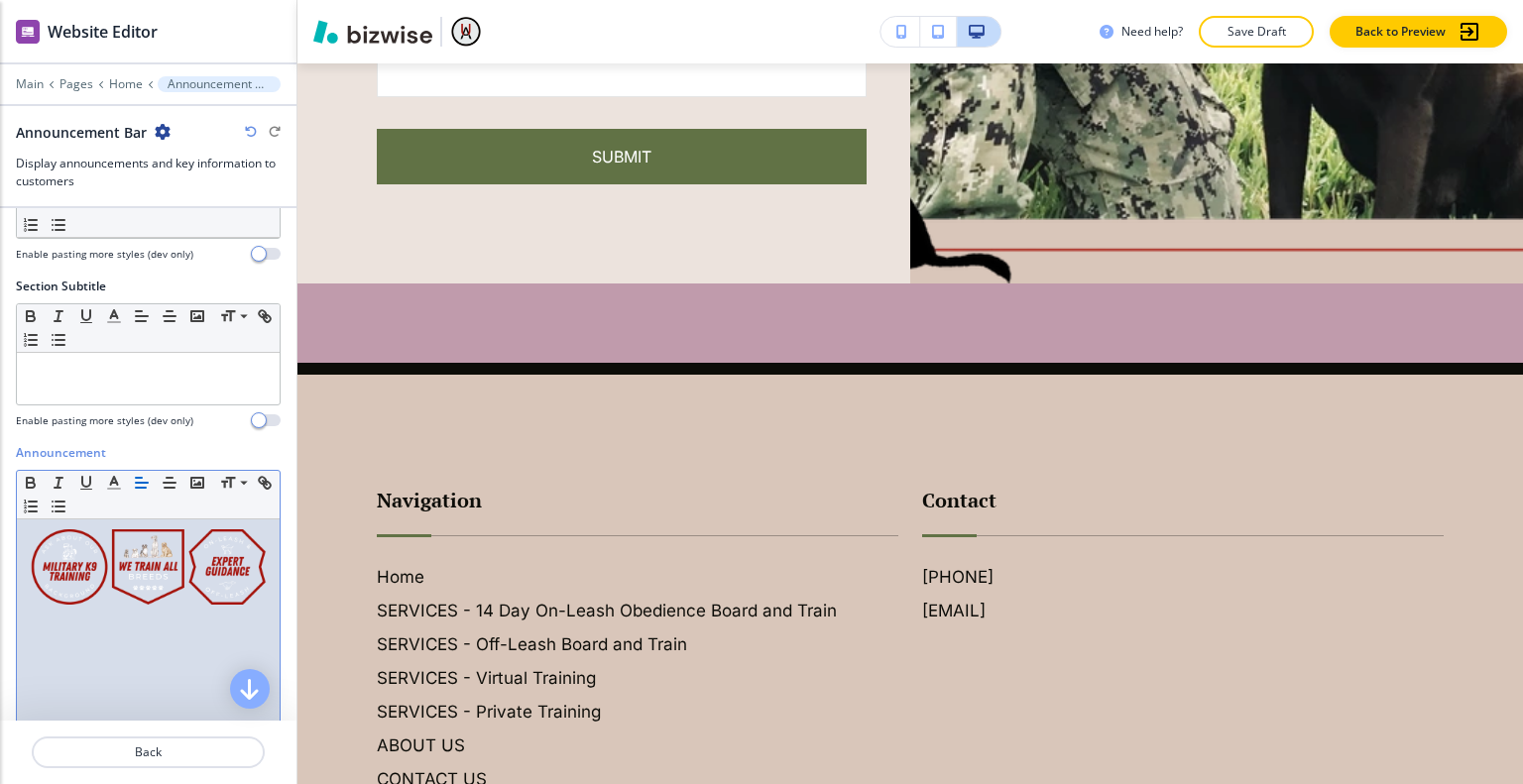 click at bounding box center [148, 648] 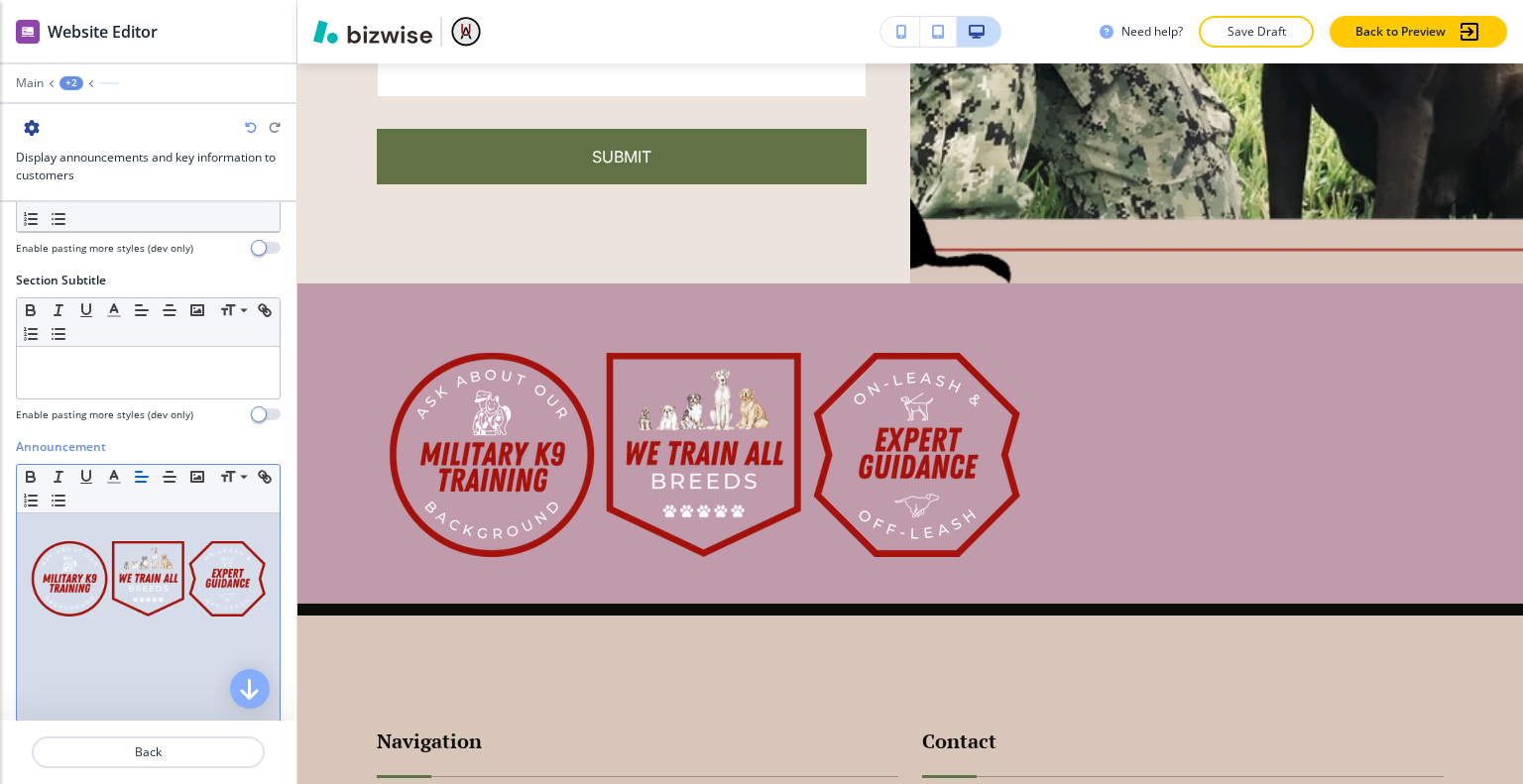 scroll, scrollTop: 452, scrollLeft: 0, axis: vertical 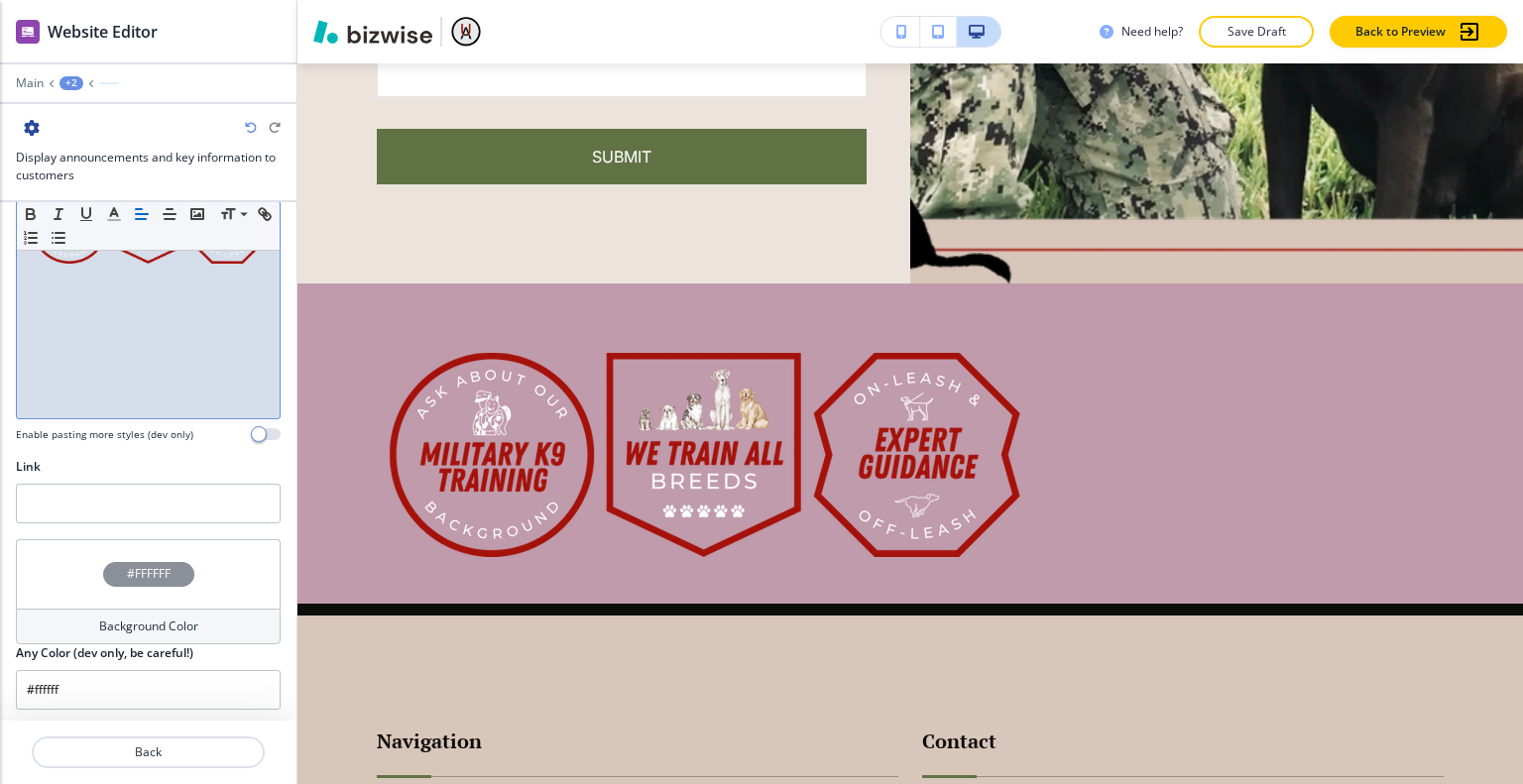 click on "#FFFFFF" at bounding box center (148, 574) 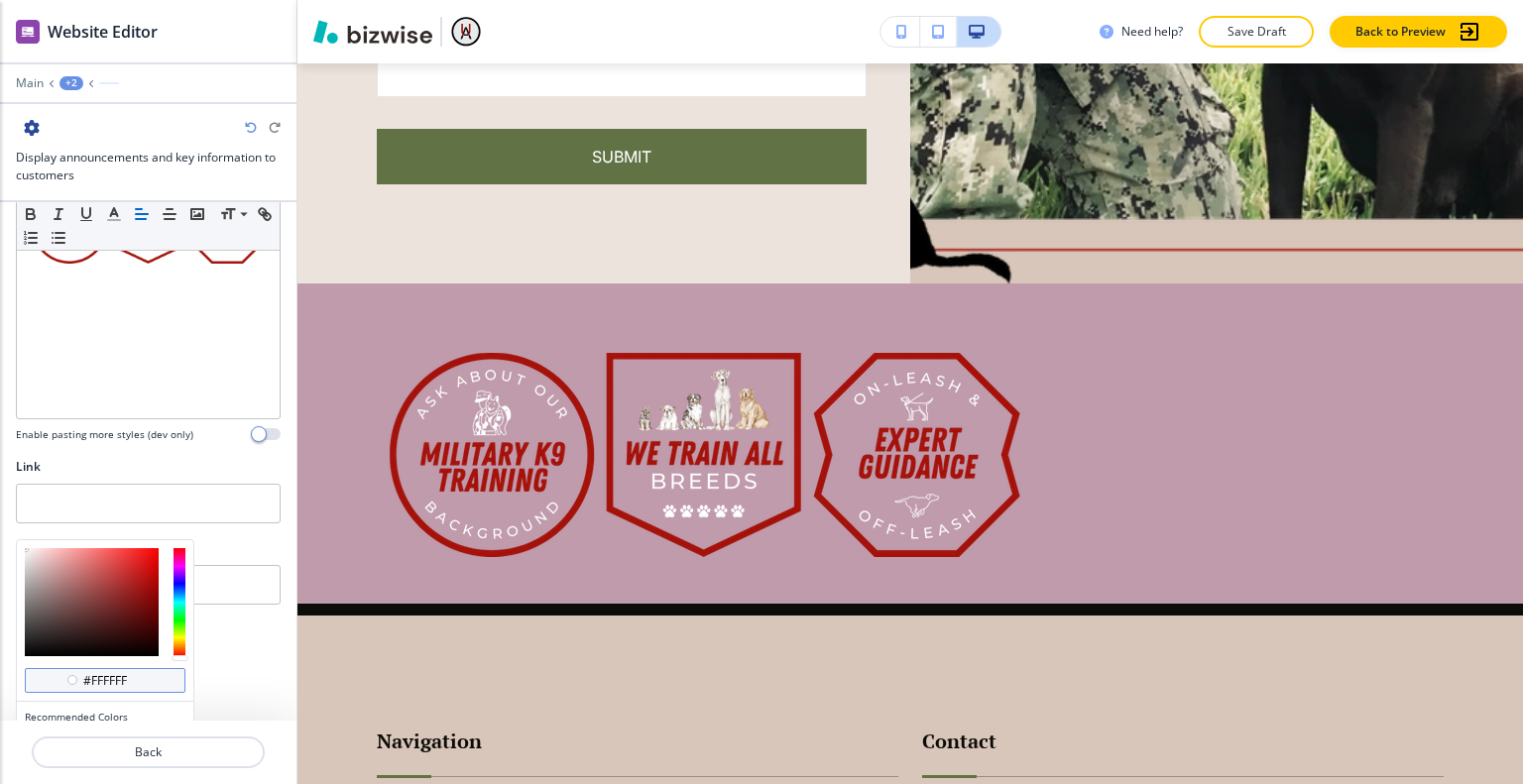 scroll, scrollTop: 546, scrollLeft: 0, axis: vertical 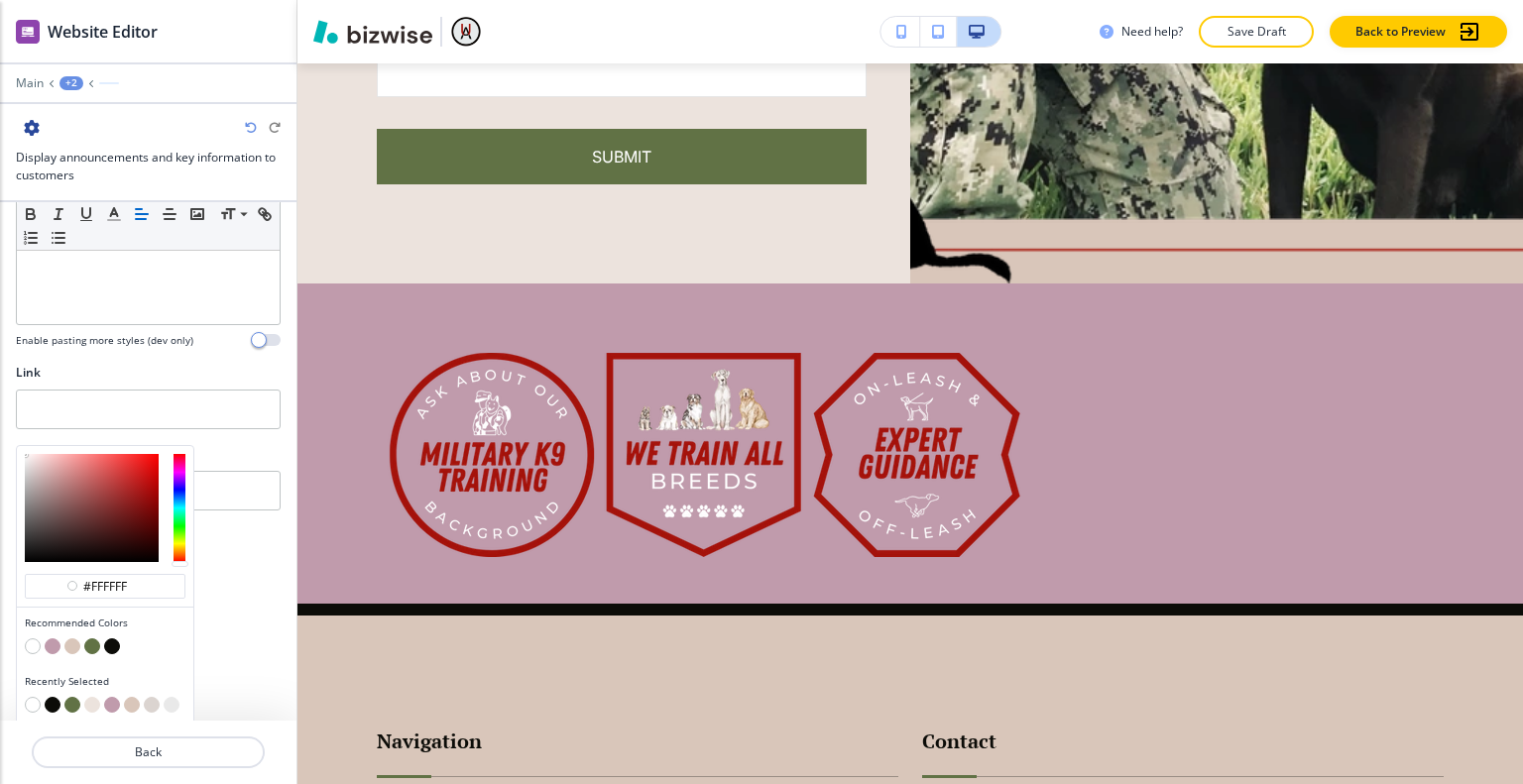click at bounding box center (33, 646) 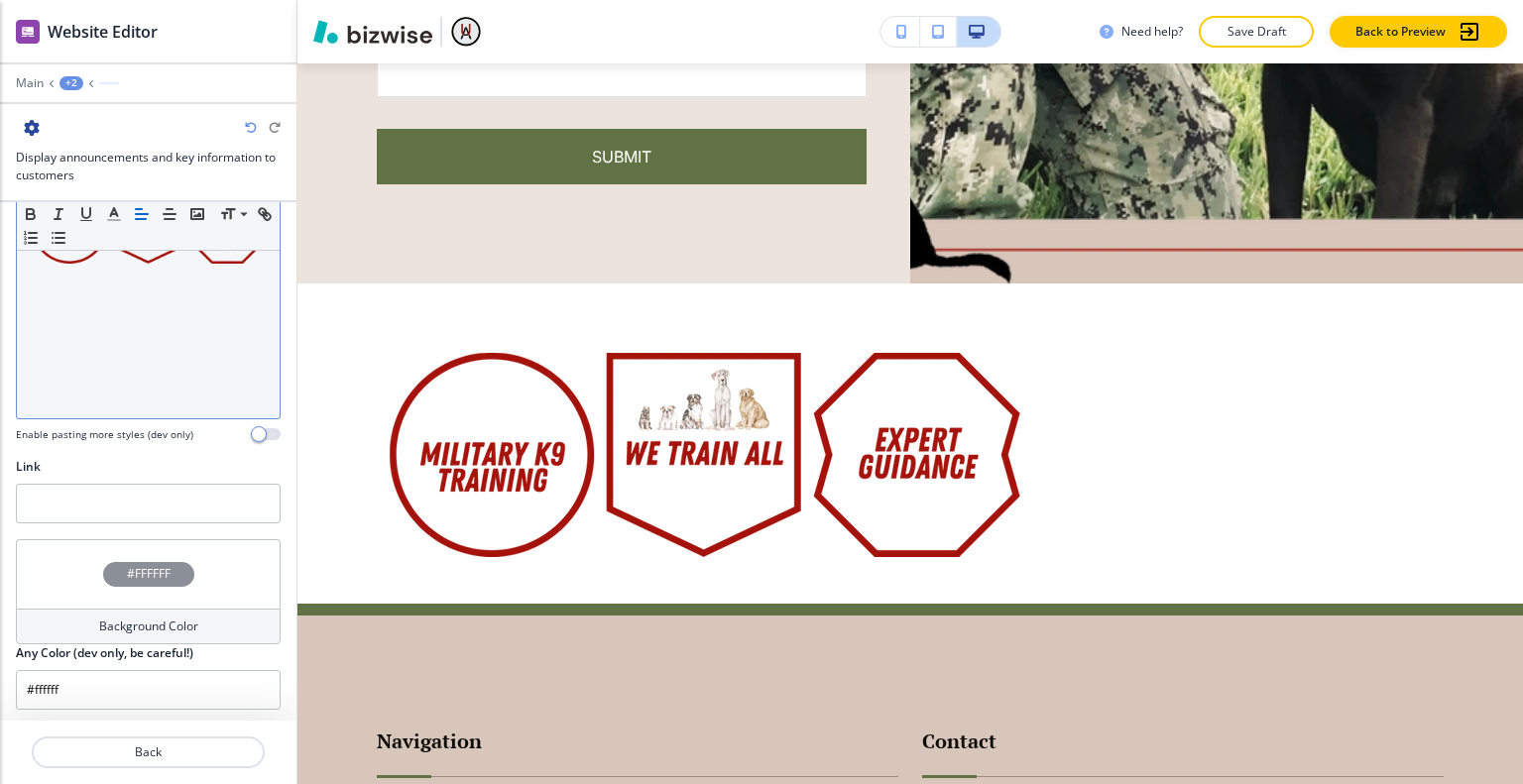 scroll, scrollTop: 155, scrollLeft: 0, axis: vertical 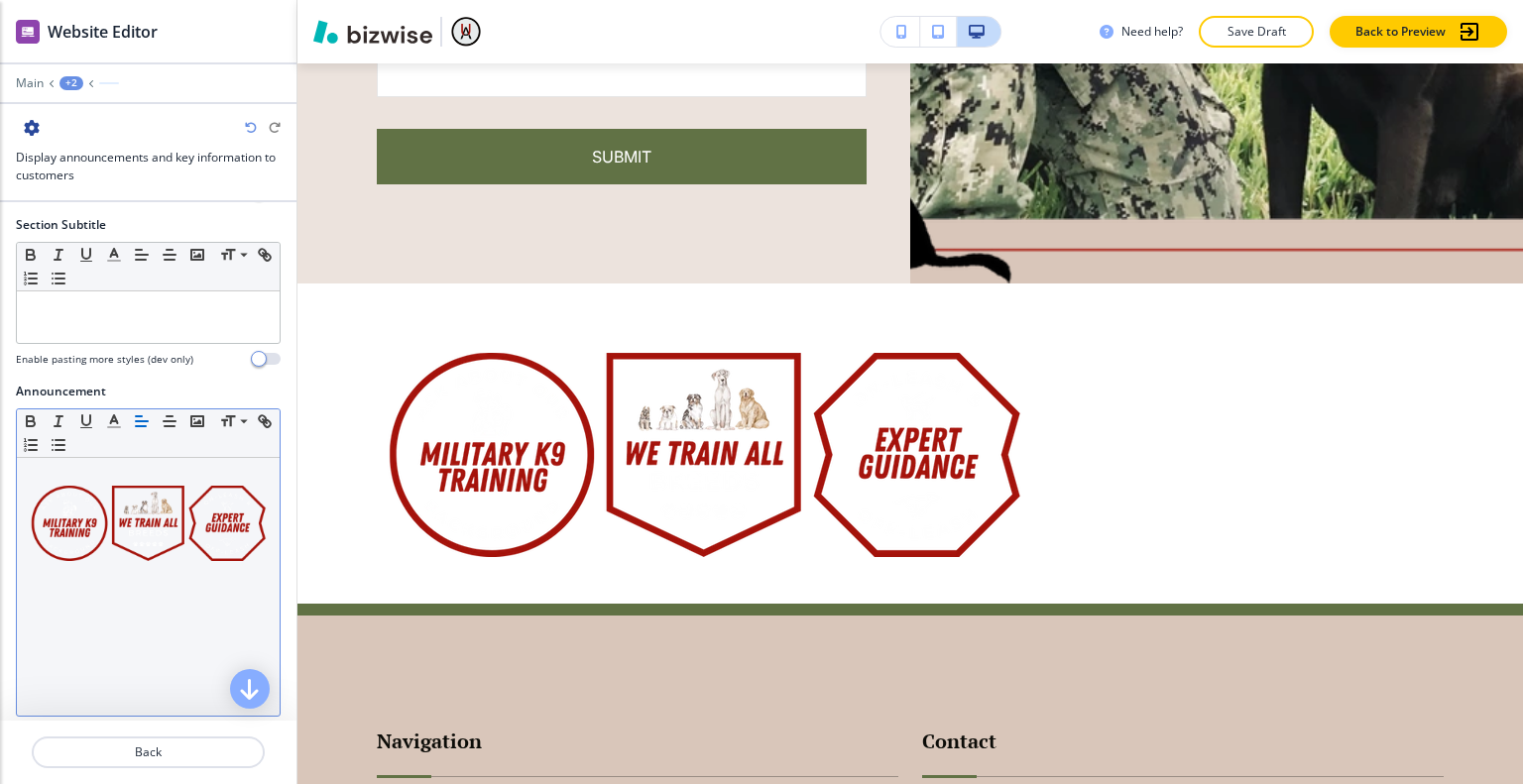 click at bounding box center [148, 523] 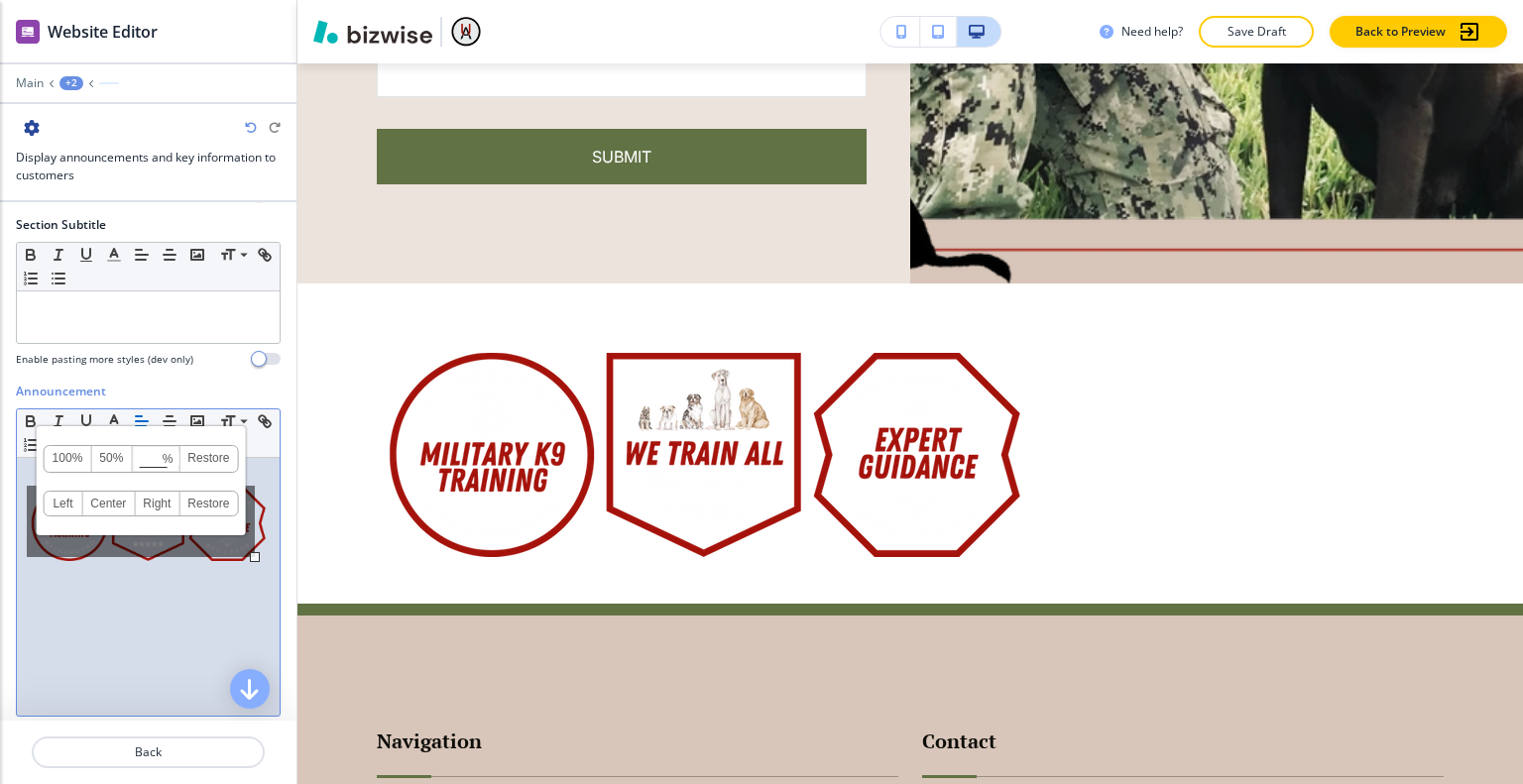 click on "Center" at bounding box center [108, 504] 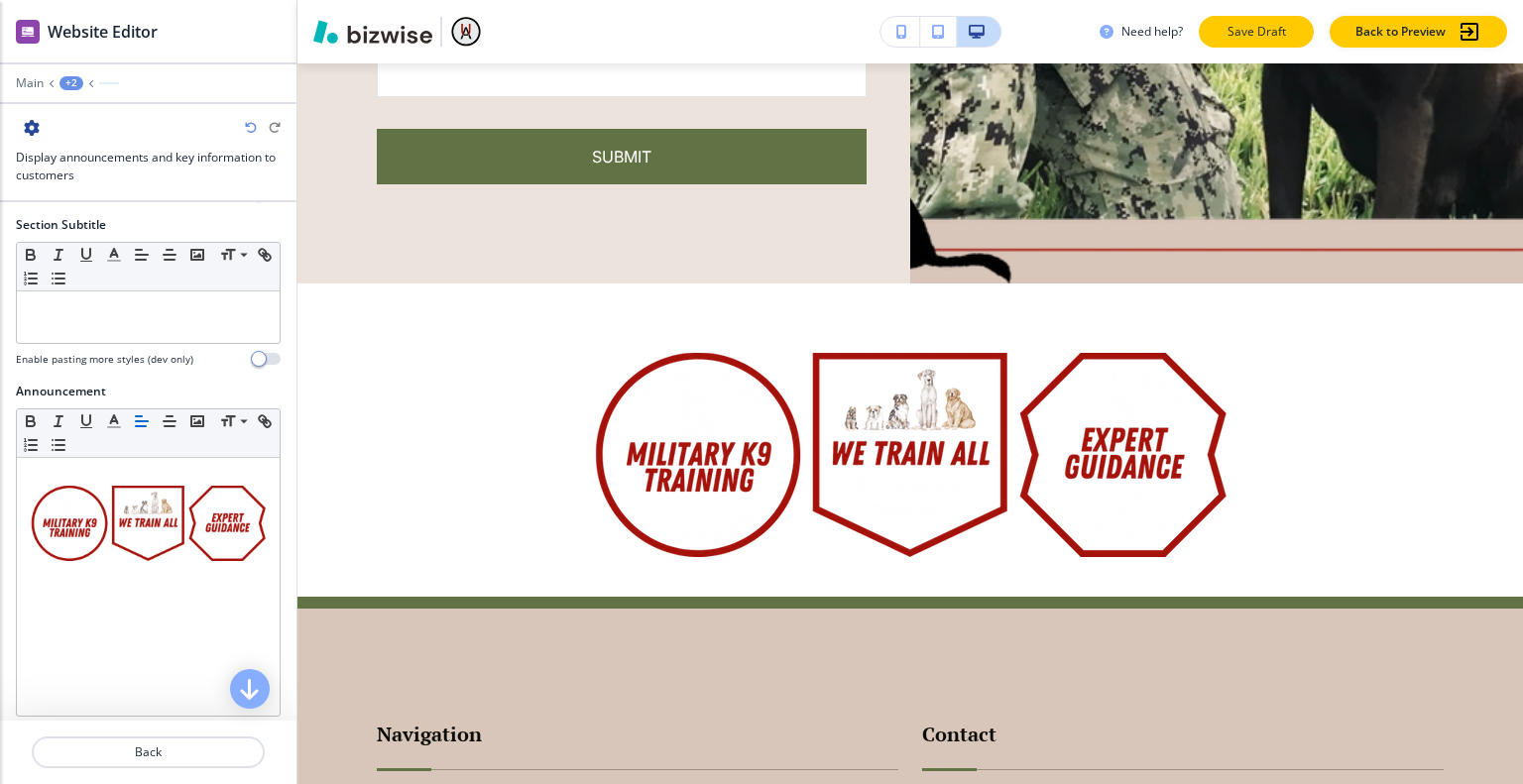 click on "Save Draft" at bounding box center (1256, 32) 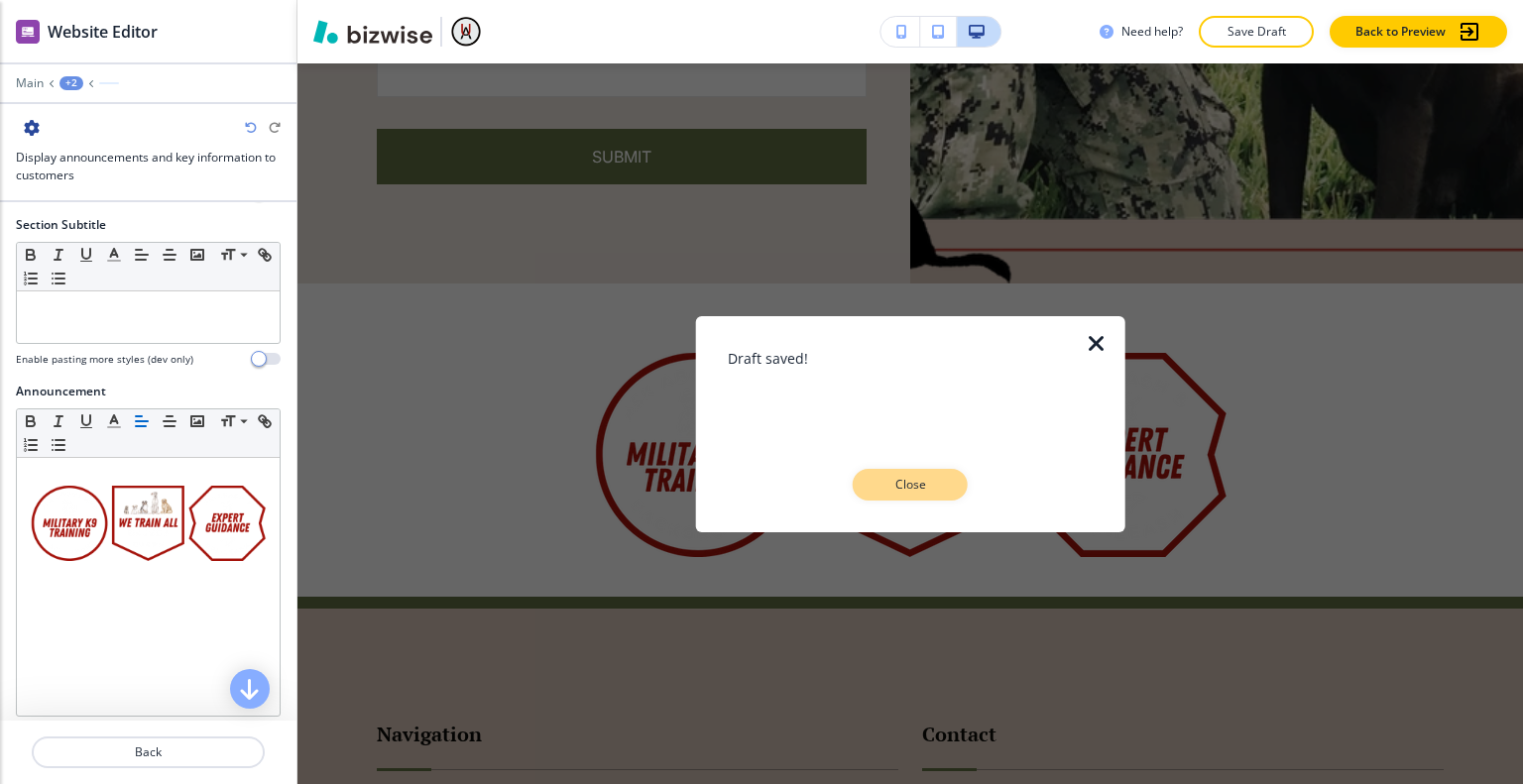 click on "Close" at bounding box center (910, 485) 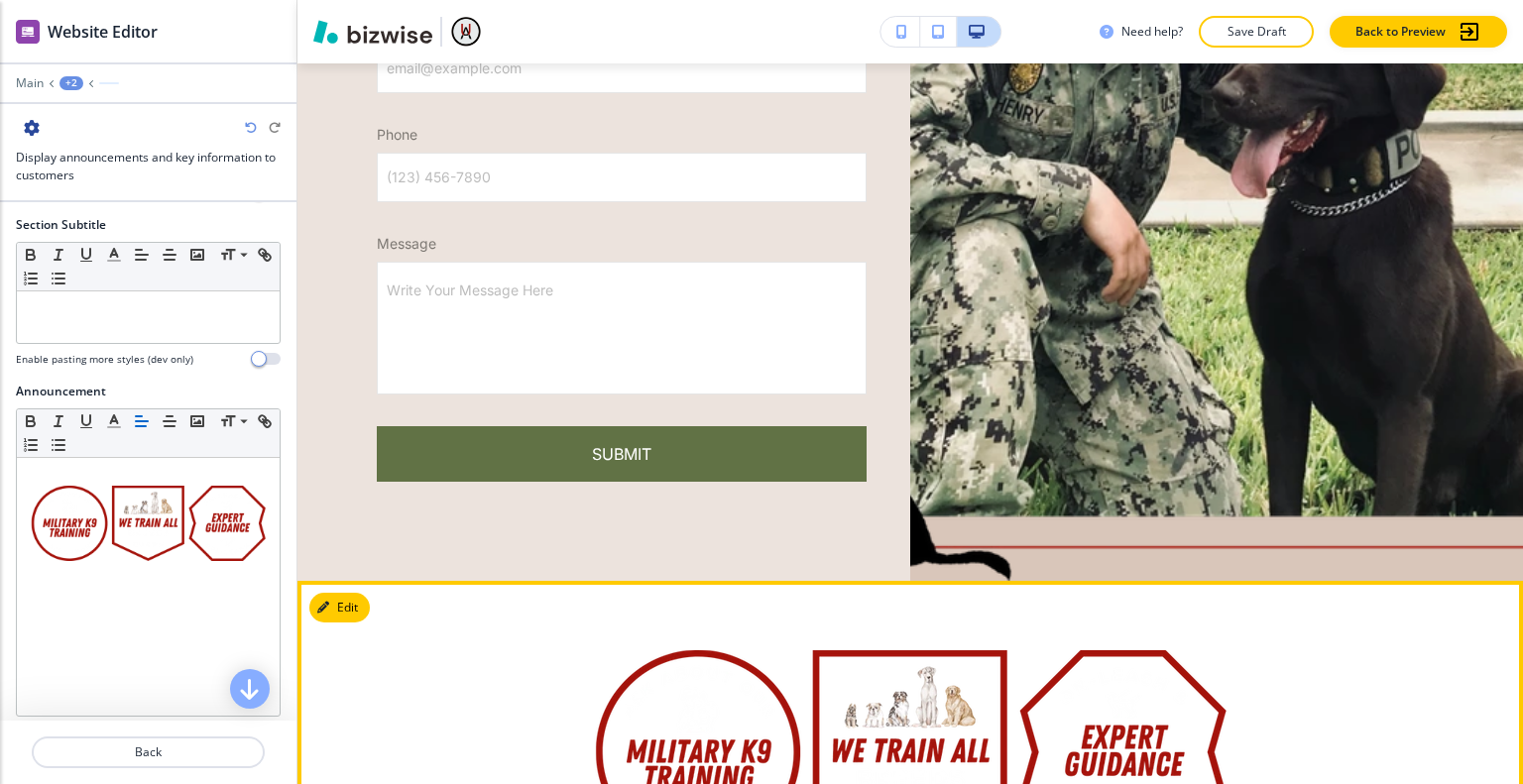 scroll, scrollTop: 6168, scrollLeft: 0, axis: vertical 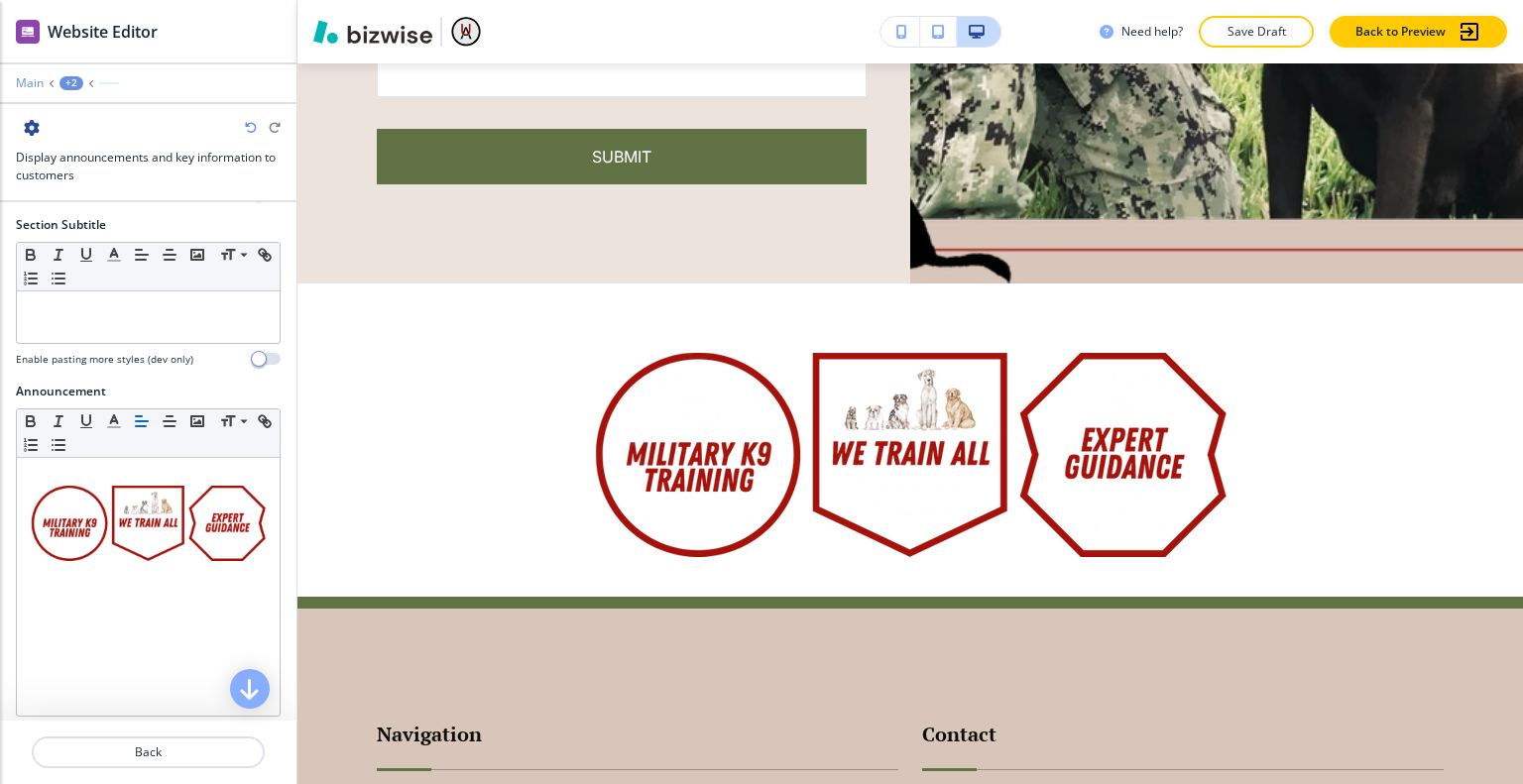 click on "Main" at bounding box center (30, 83) 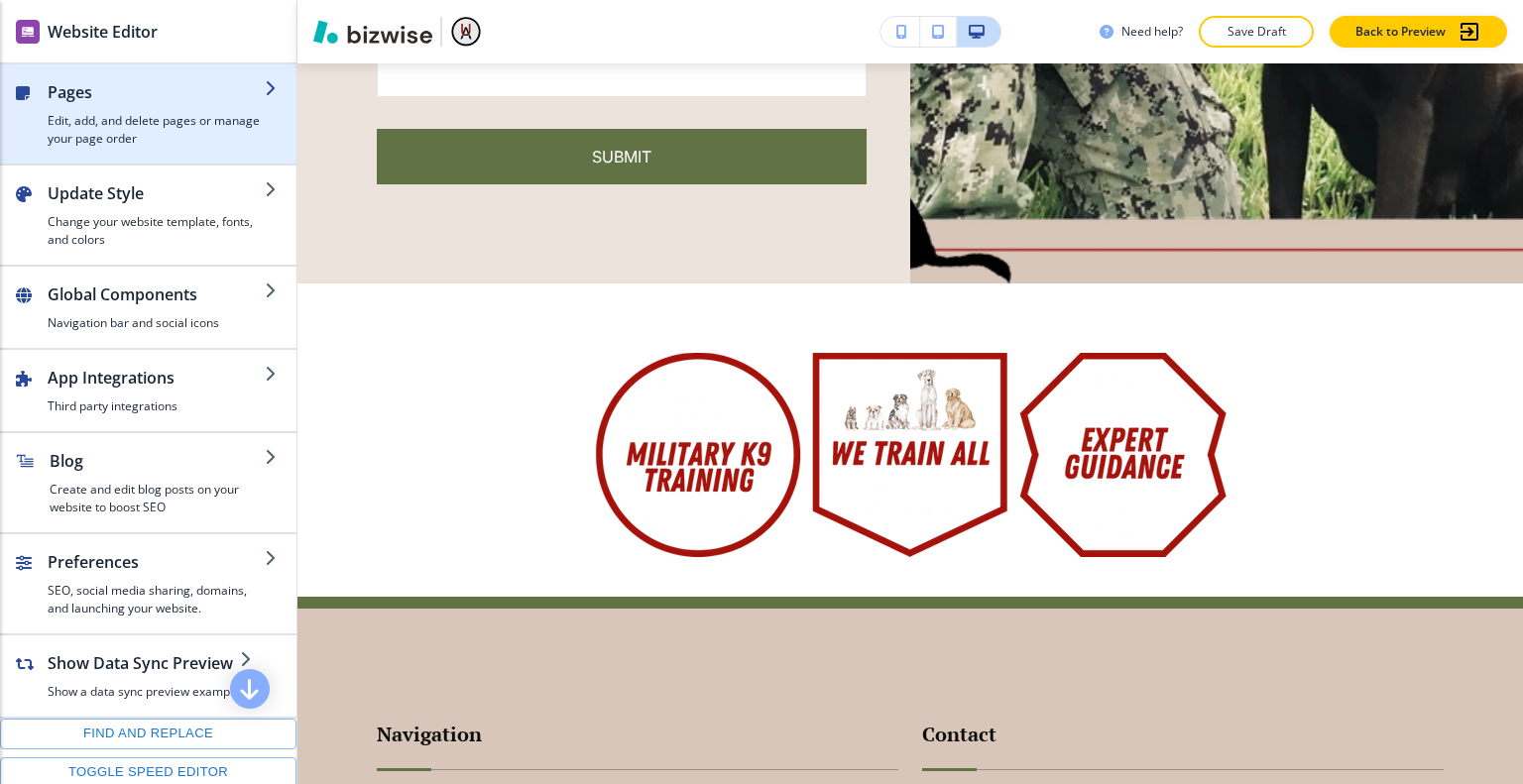 click on "Edit, add, and delete pages or manage your page order" at bounding box center [156, 130] 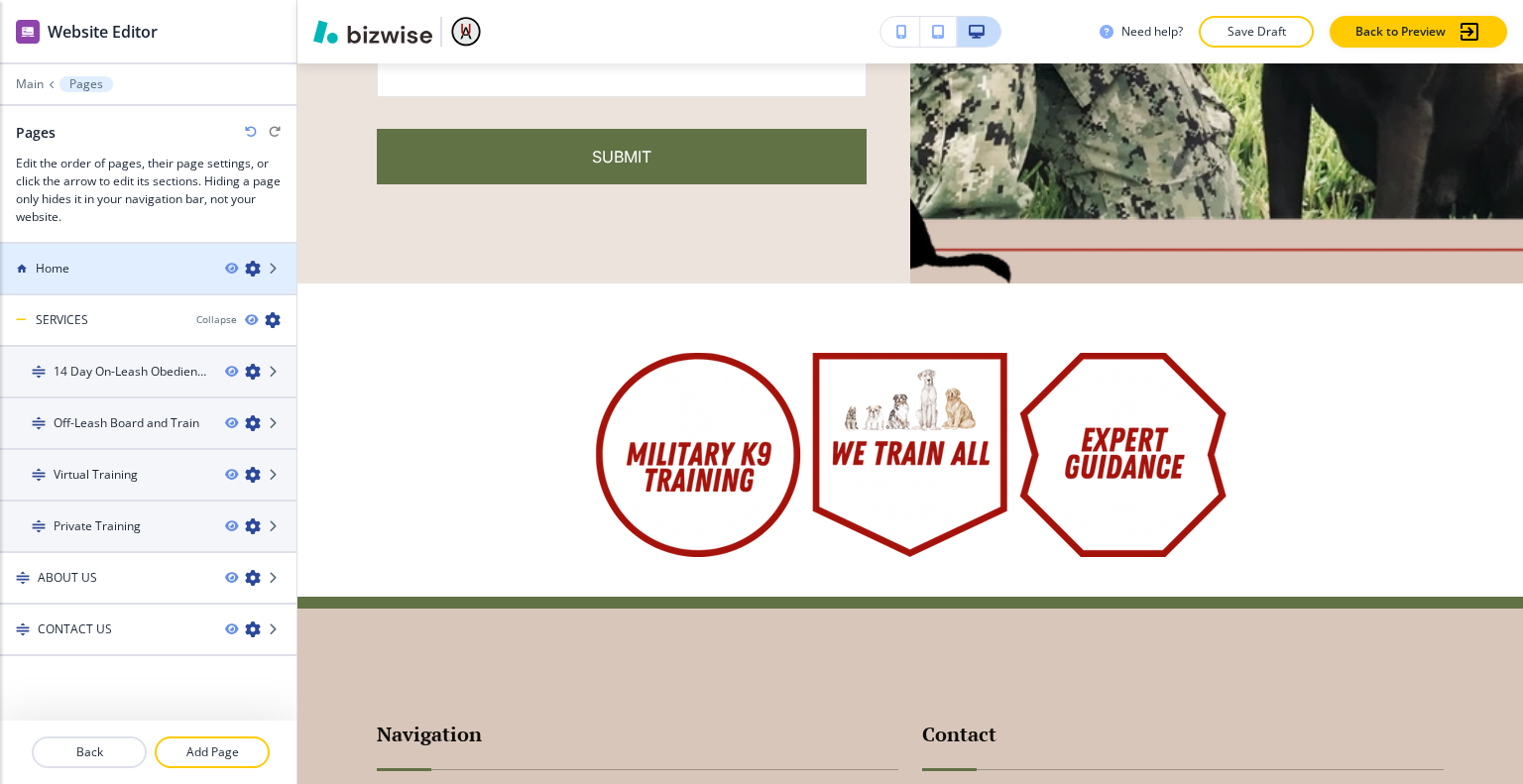 click on "Home" at bounding box center [104, 269] 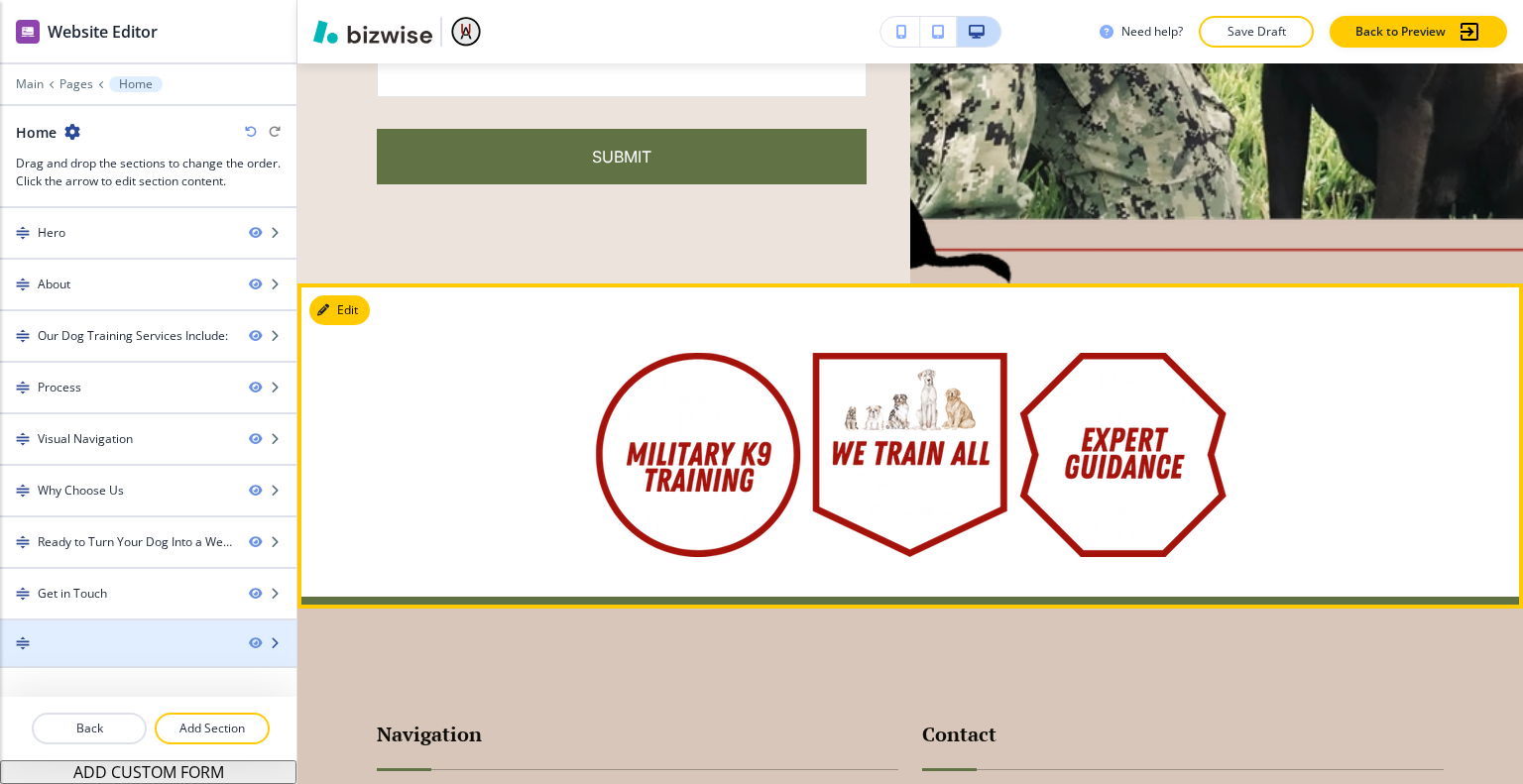 type 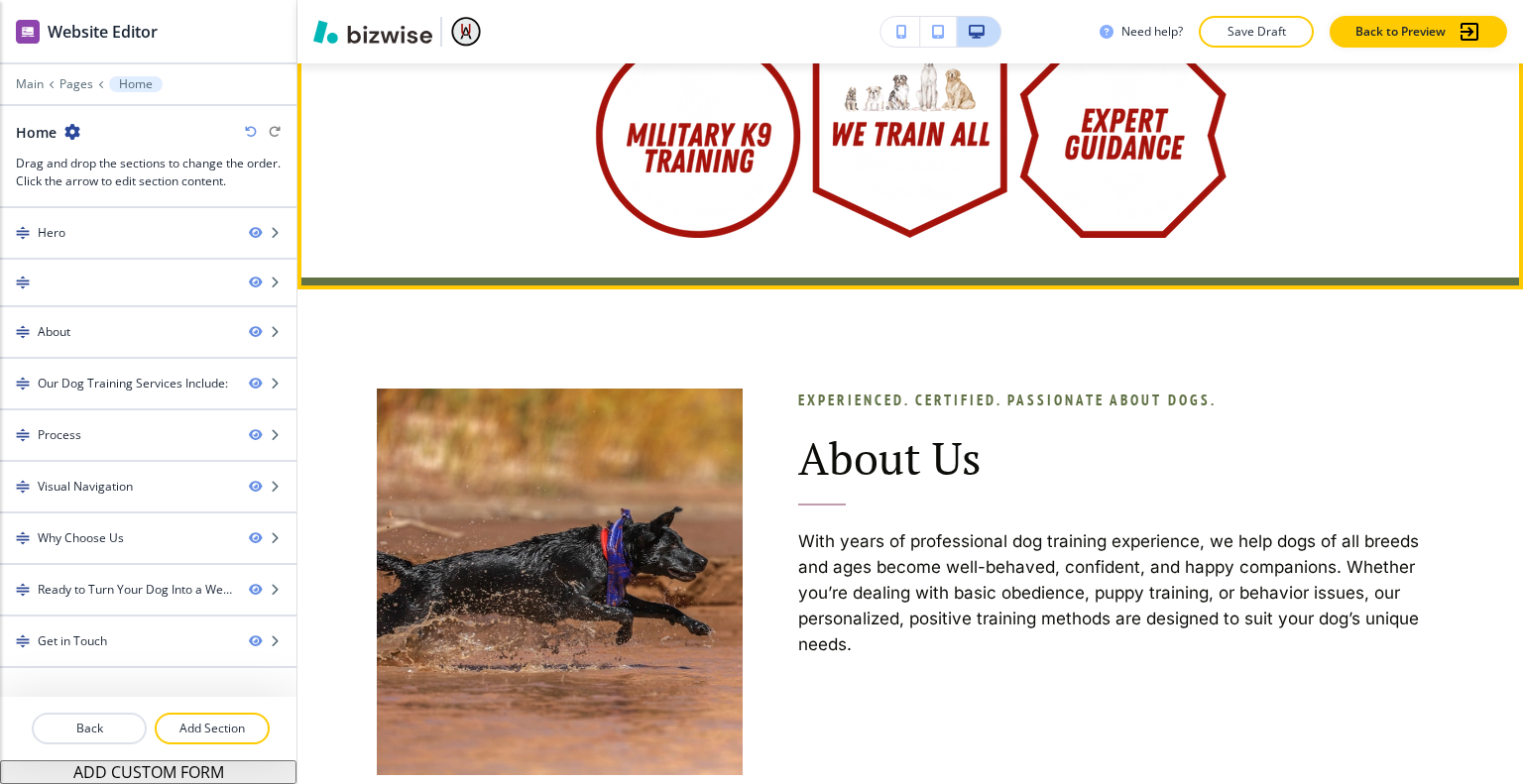 scroll, scrollTop: 660, scrollLeft: 0, axis: vertical 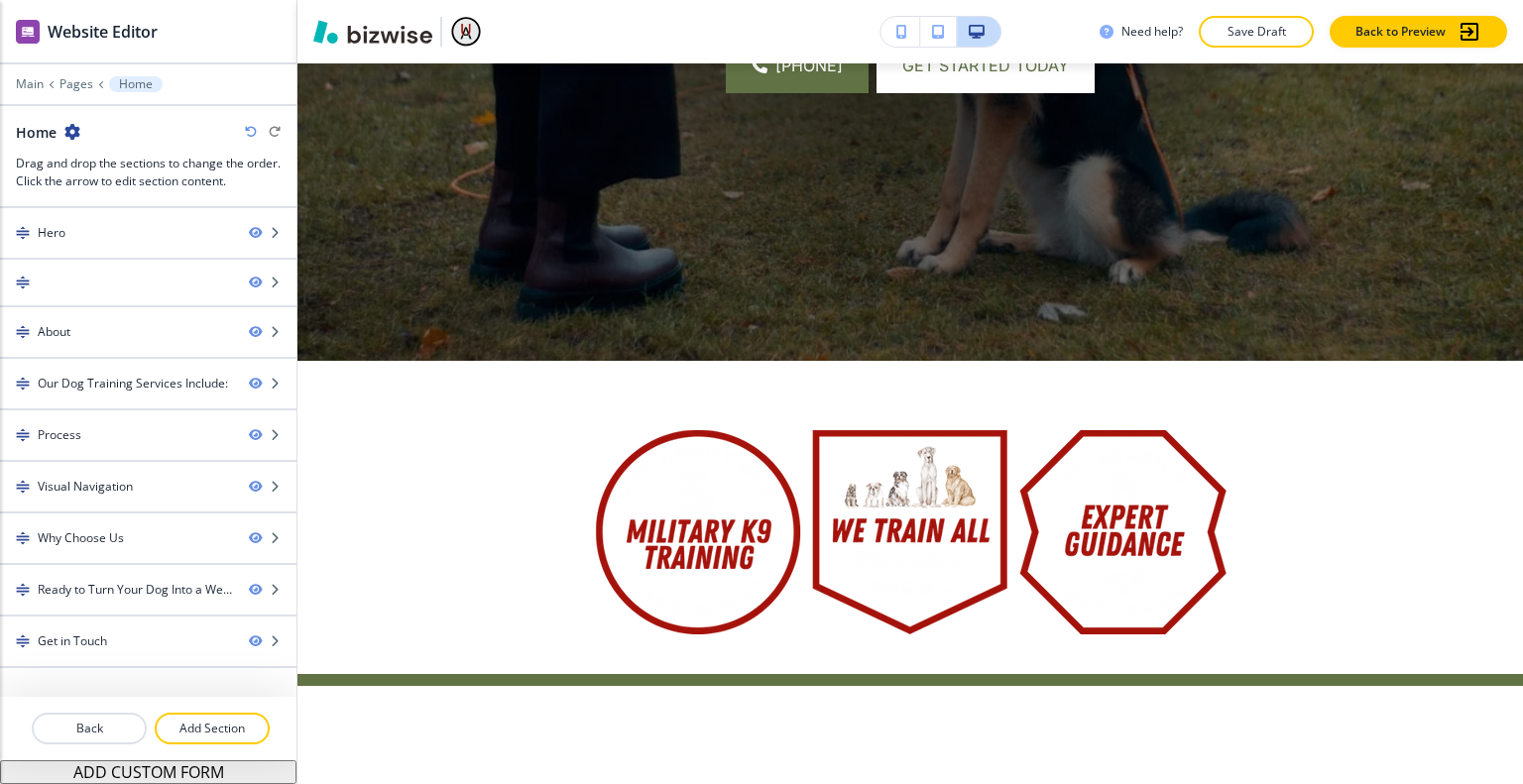 click at bounding box center [251, 132] 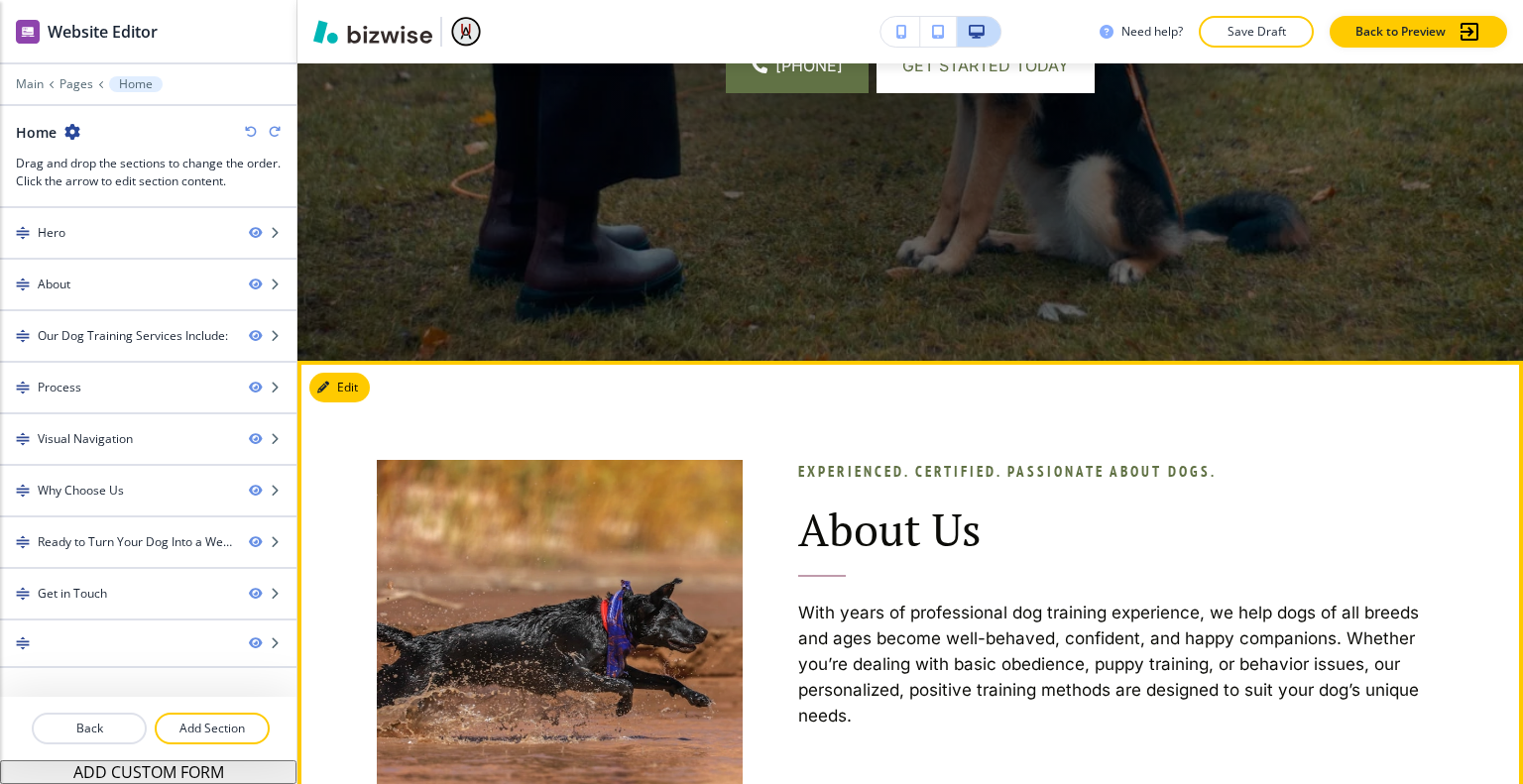 scroll, scrollTop: 957, scrollLeft: 0, axis: vertical 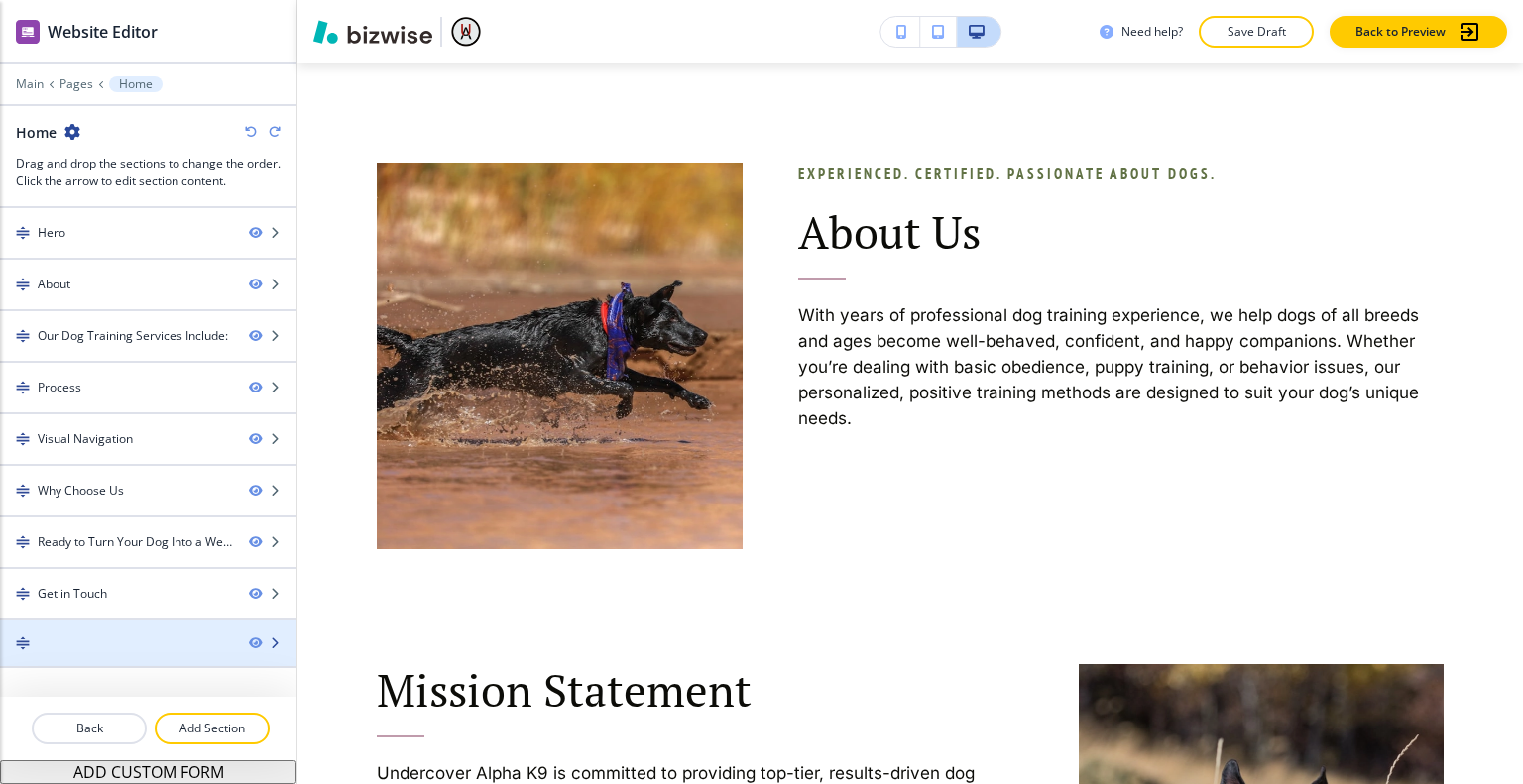 click at bounding box center [148, 658] 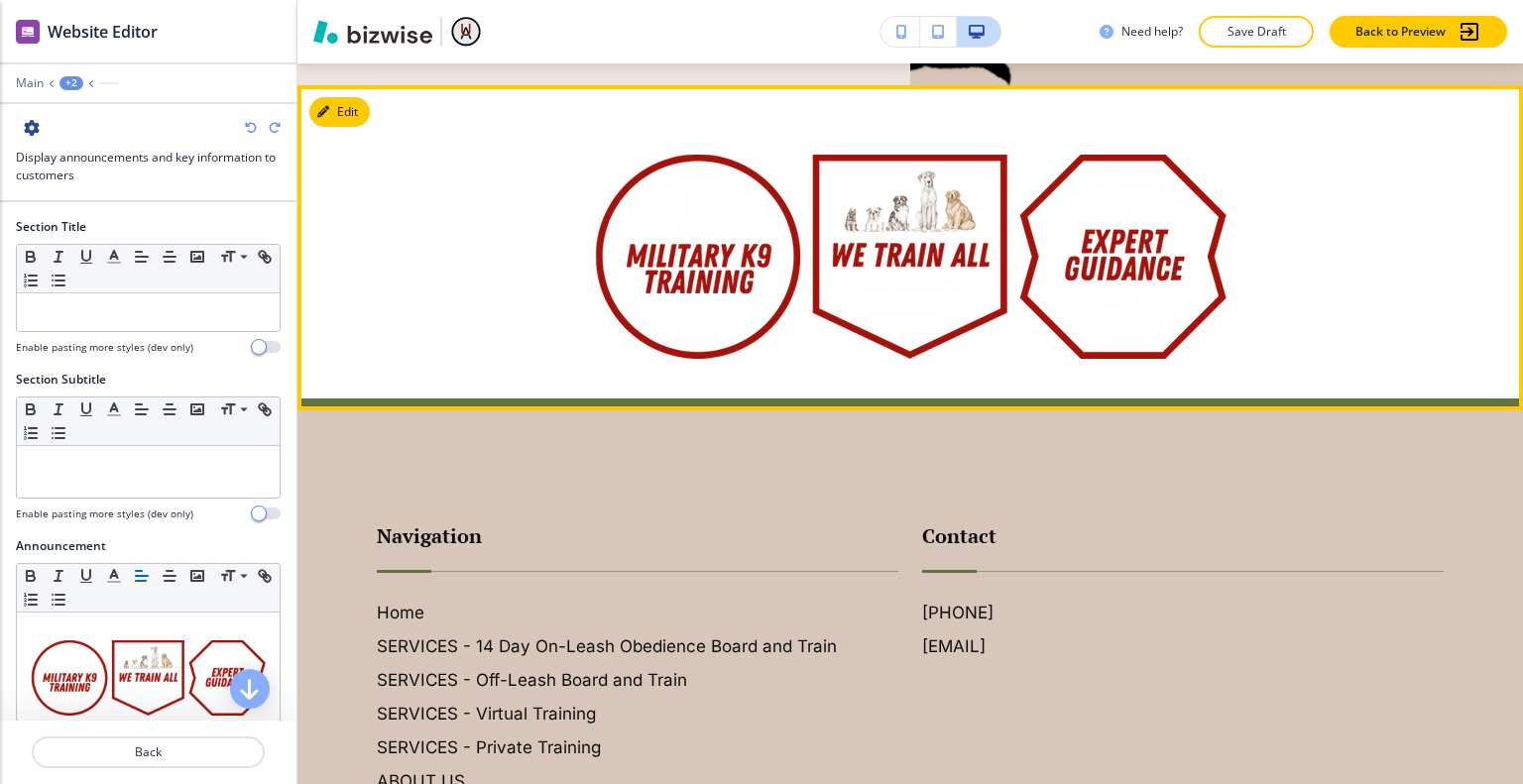scroll, scrollTop: 5970, scrollLeft: 0, axis: vertical 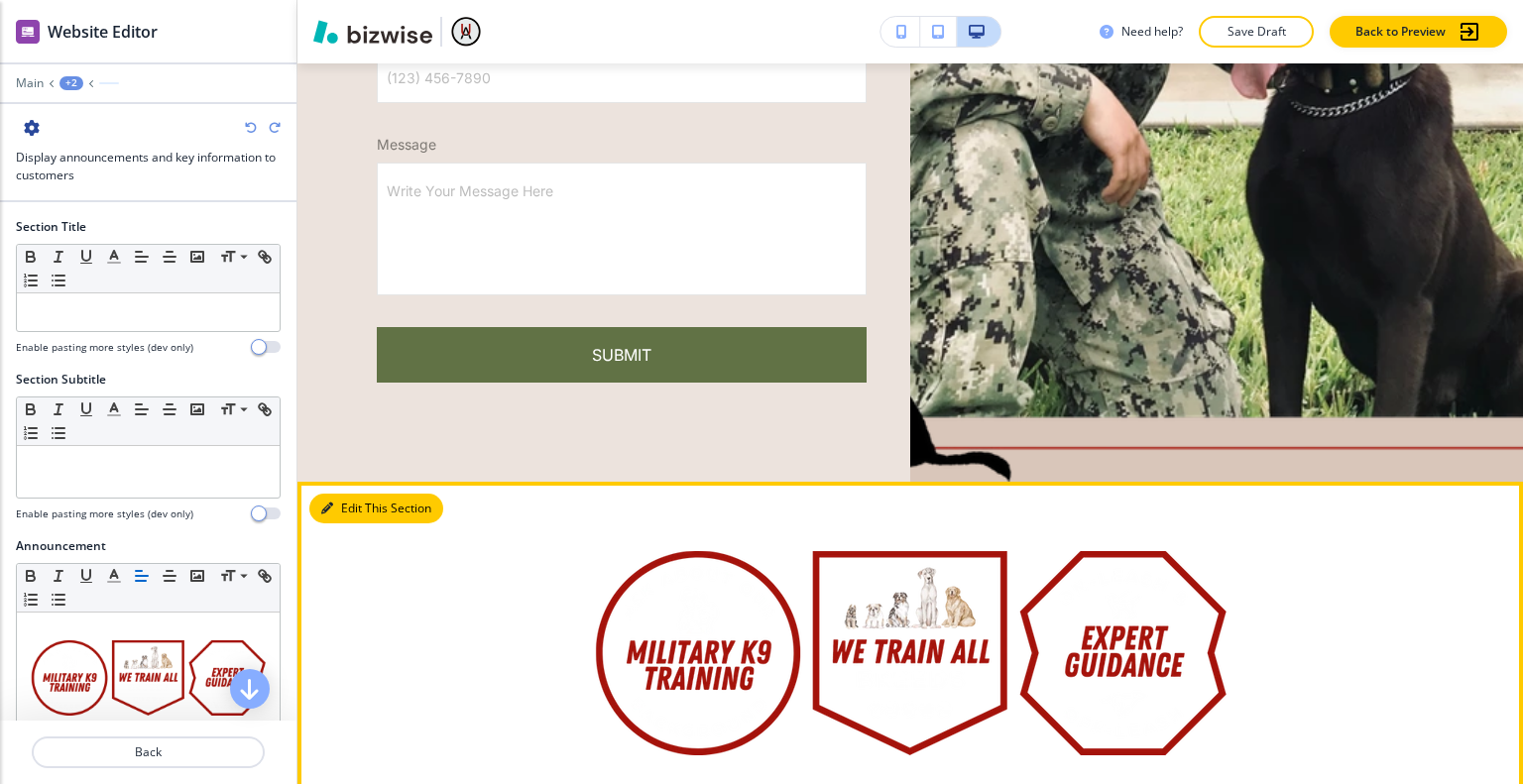 click on "Edit This Section" at bounding box center [376, 508] 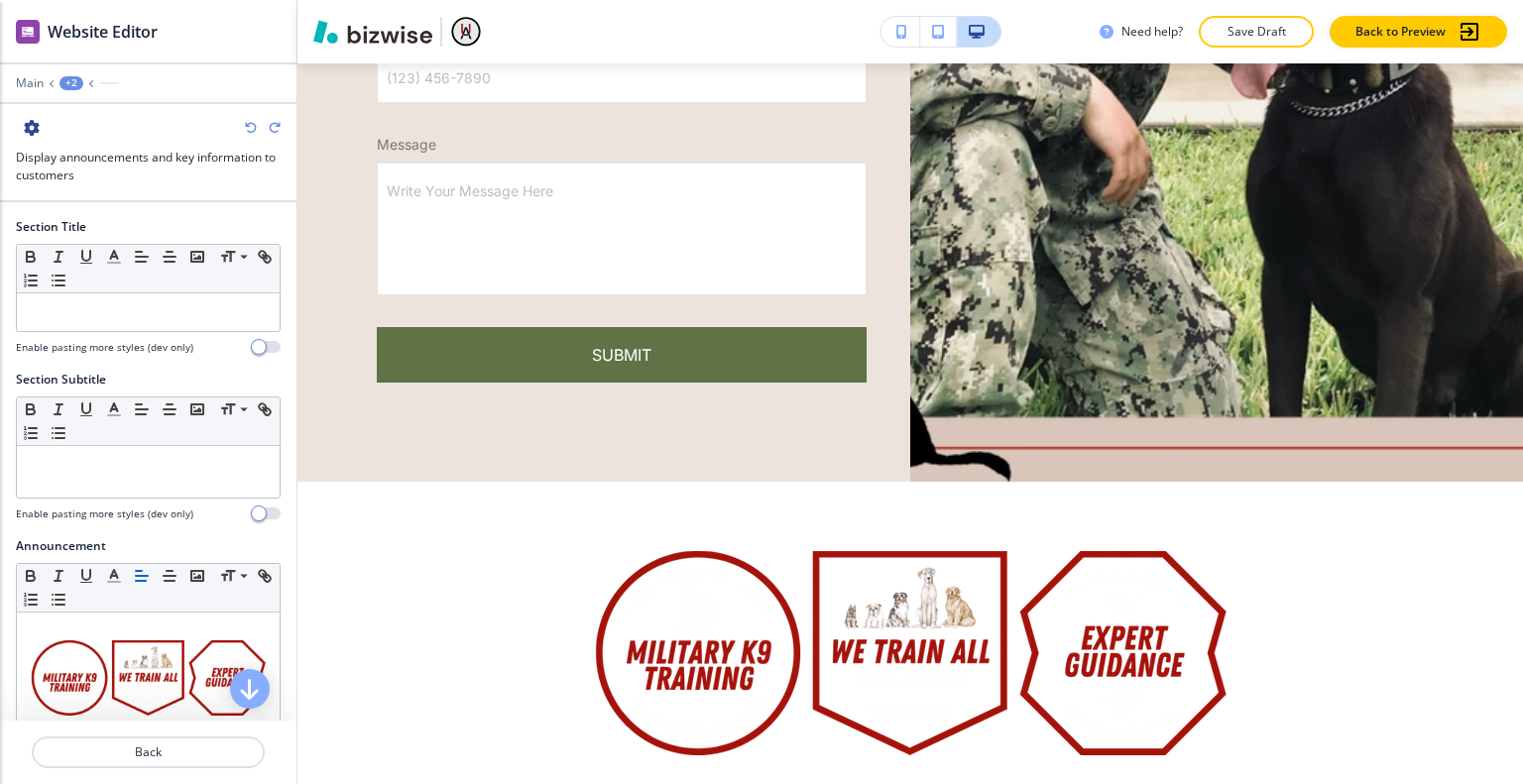 click at bounding box center [251, 128] 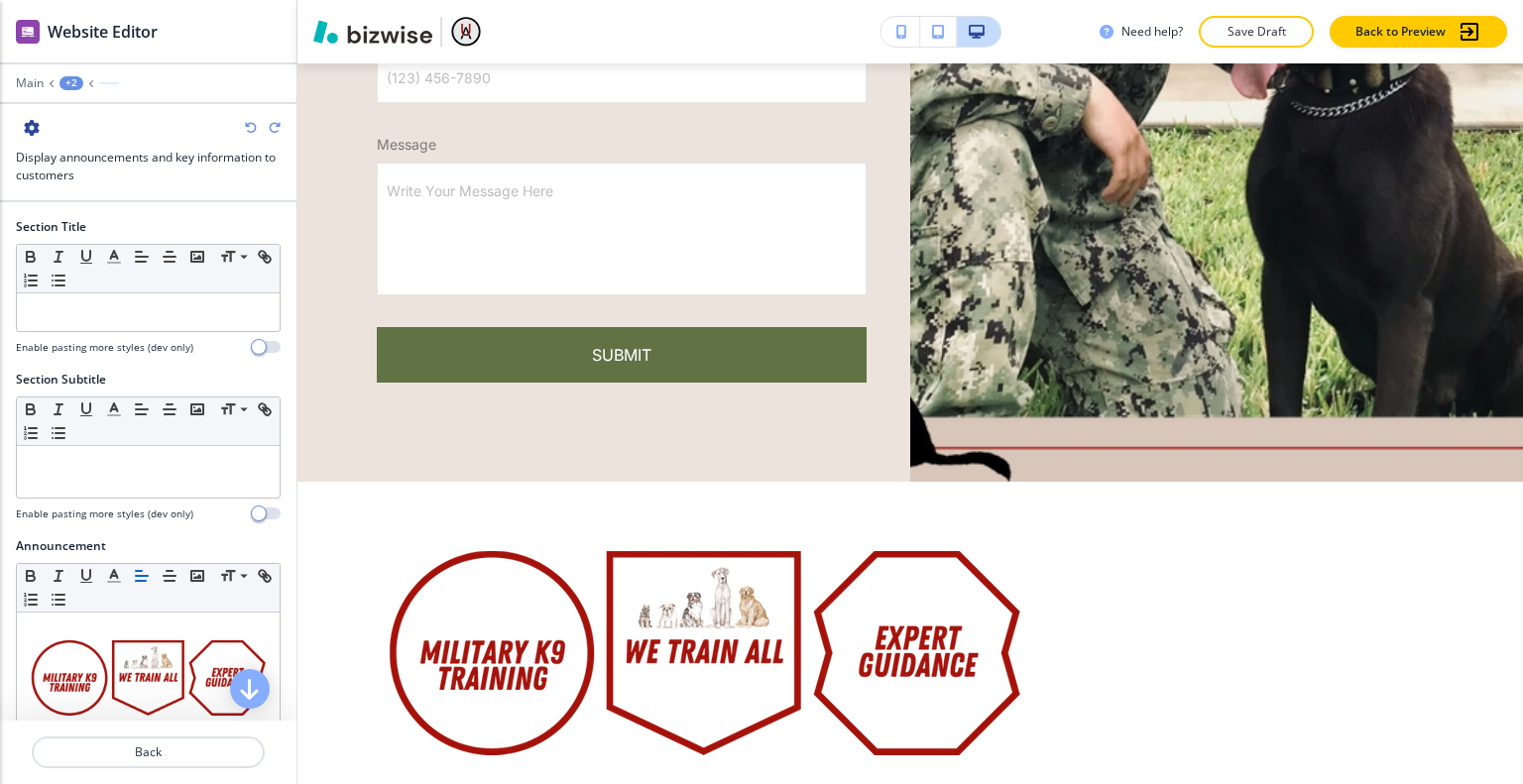 click at bounding box center [251, 128] 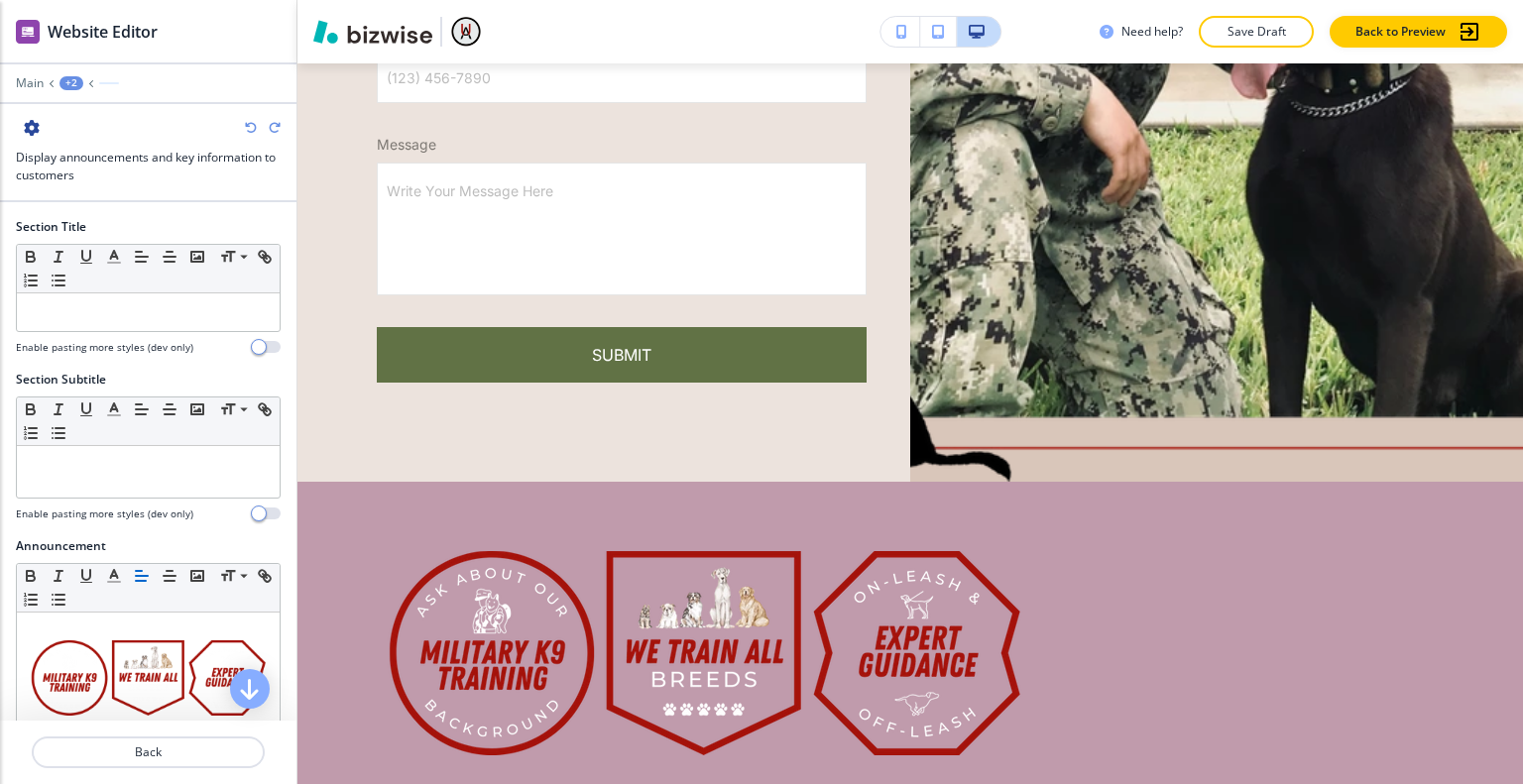 click at bounding box center [251, 128] 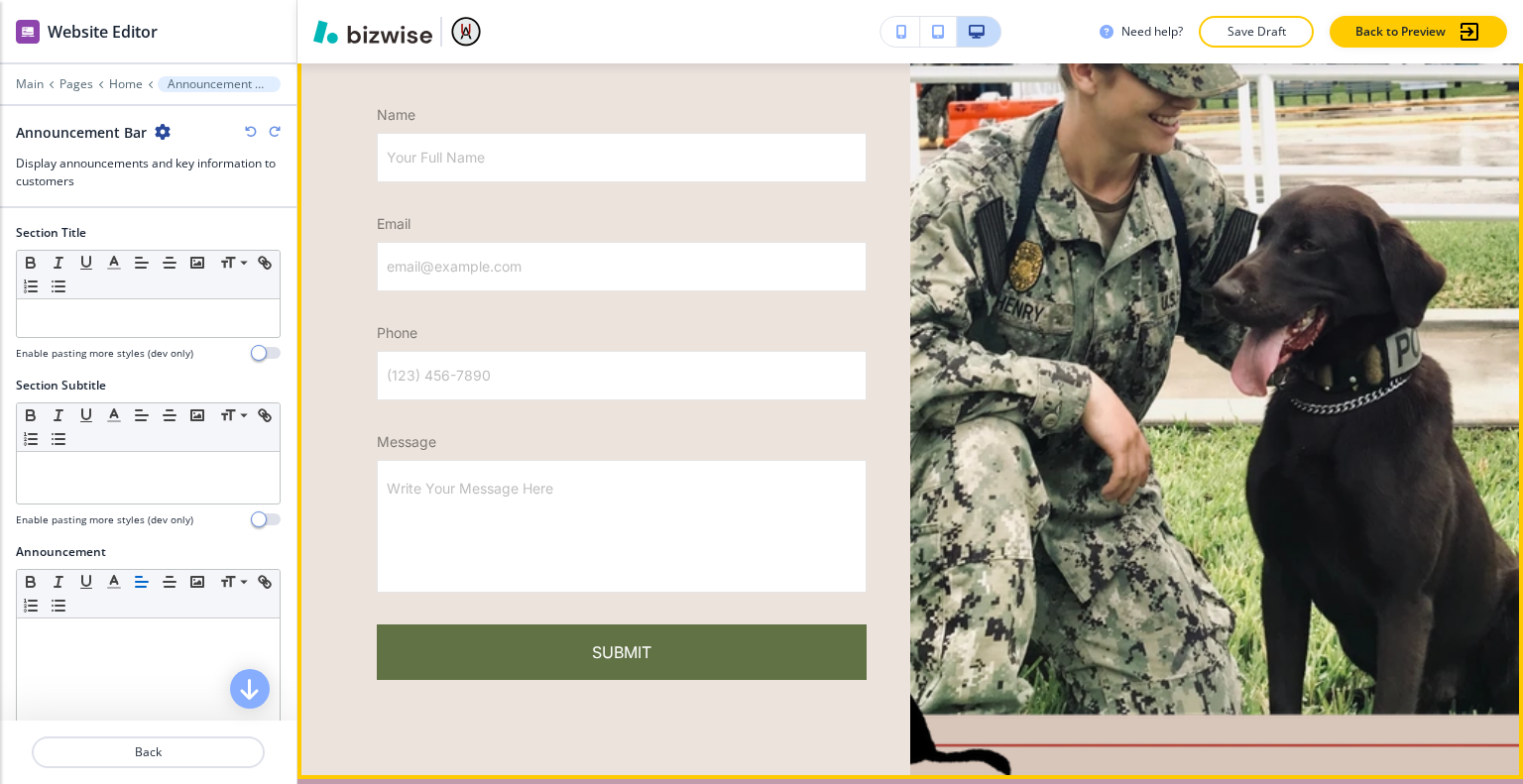 scroll, scrollTop: 5970, scrollLeft: 0, axis: vertical 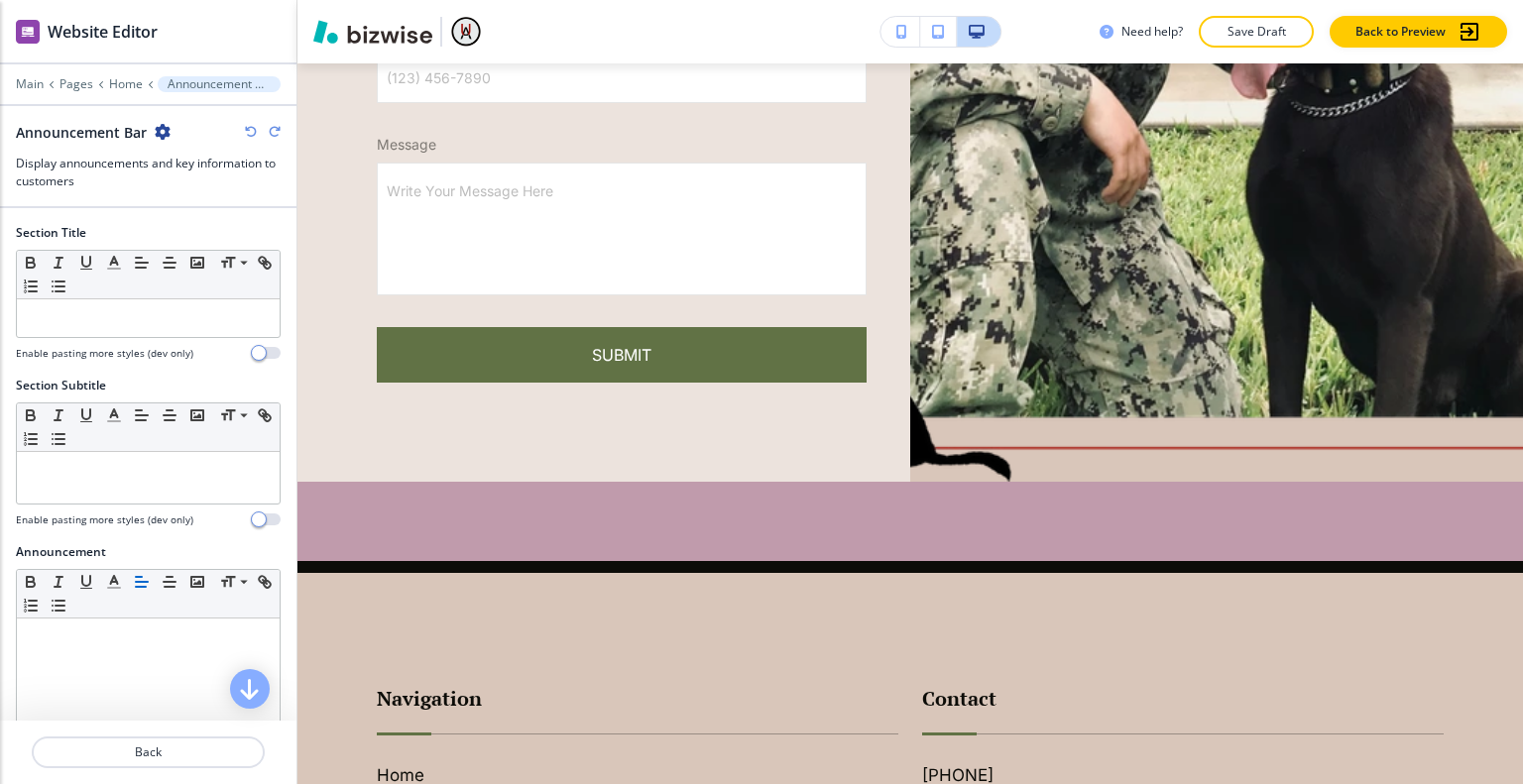click at bounding box center [251, 132] 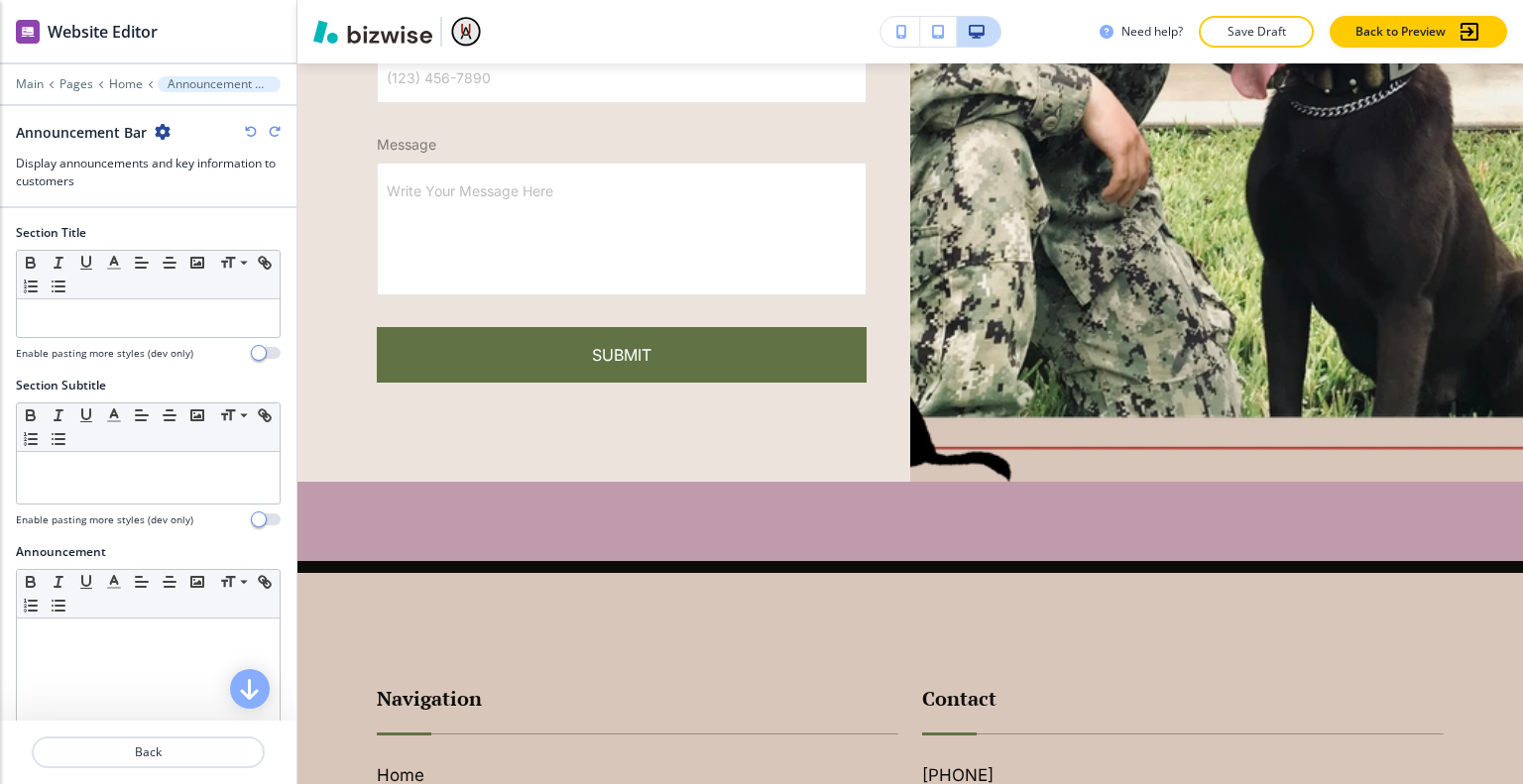click on "Announcement Bar" at bounding box center [148, 132] 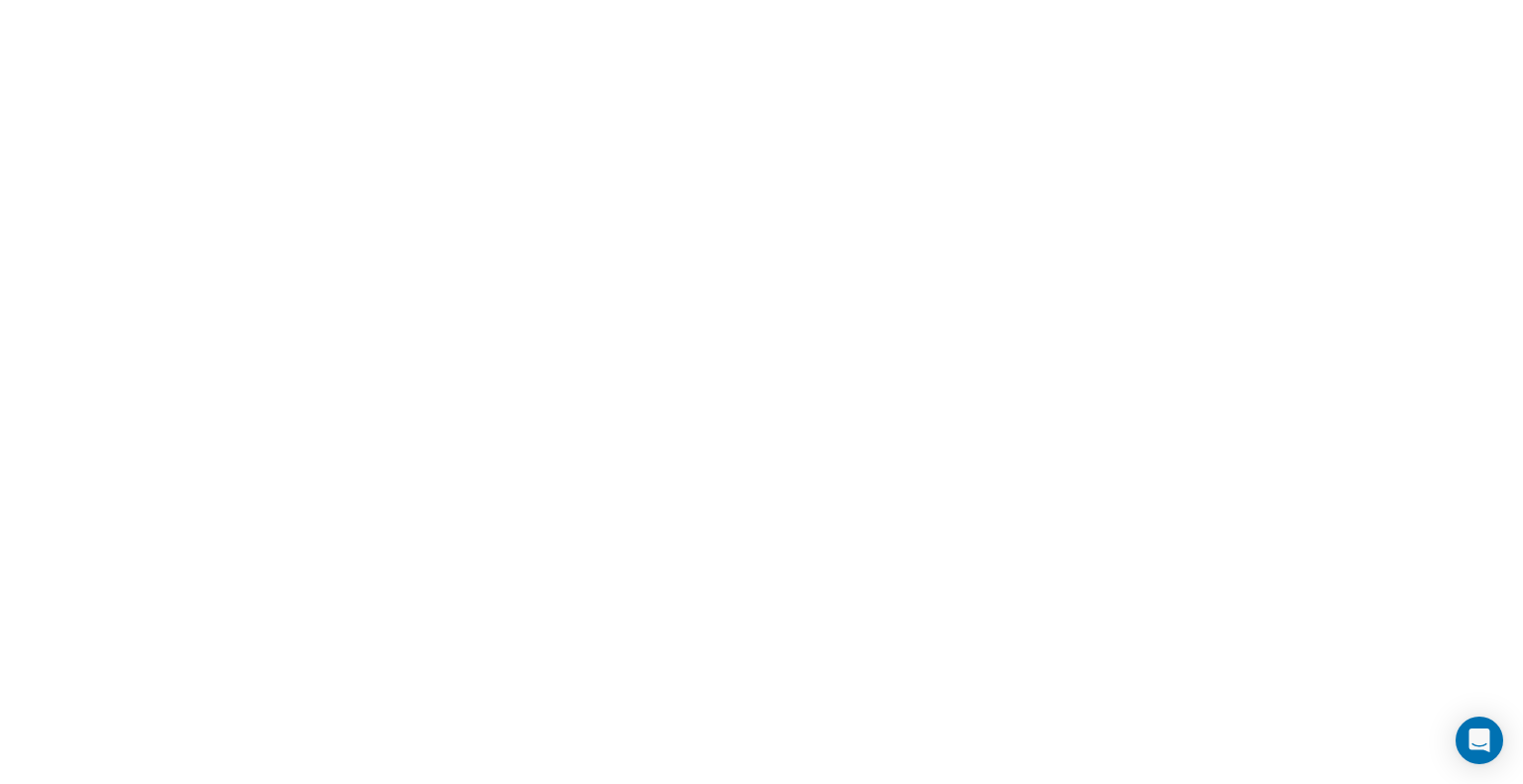 click at bounding box center [762, 0] 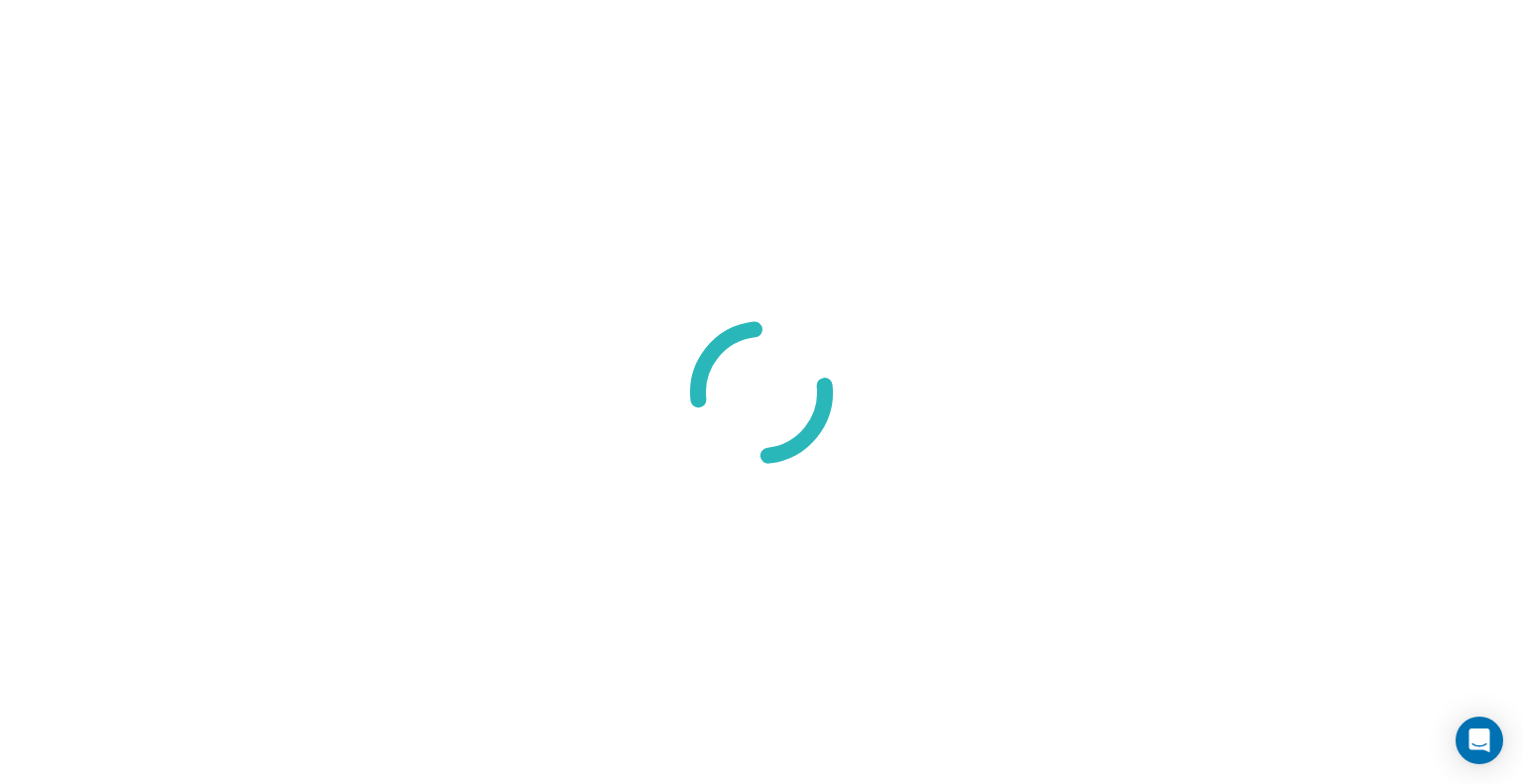 scroll, scrollTop: 0, scrollLeft: 0, axis: both 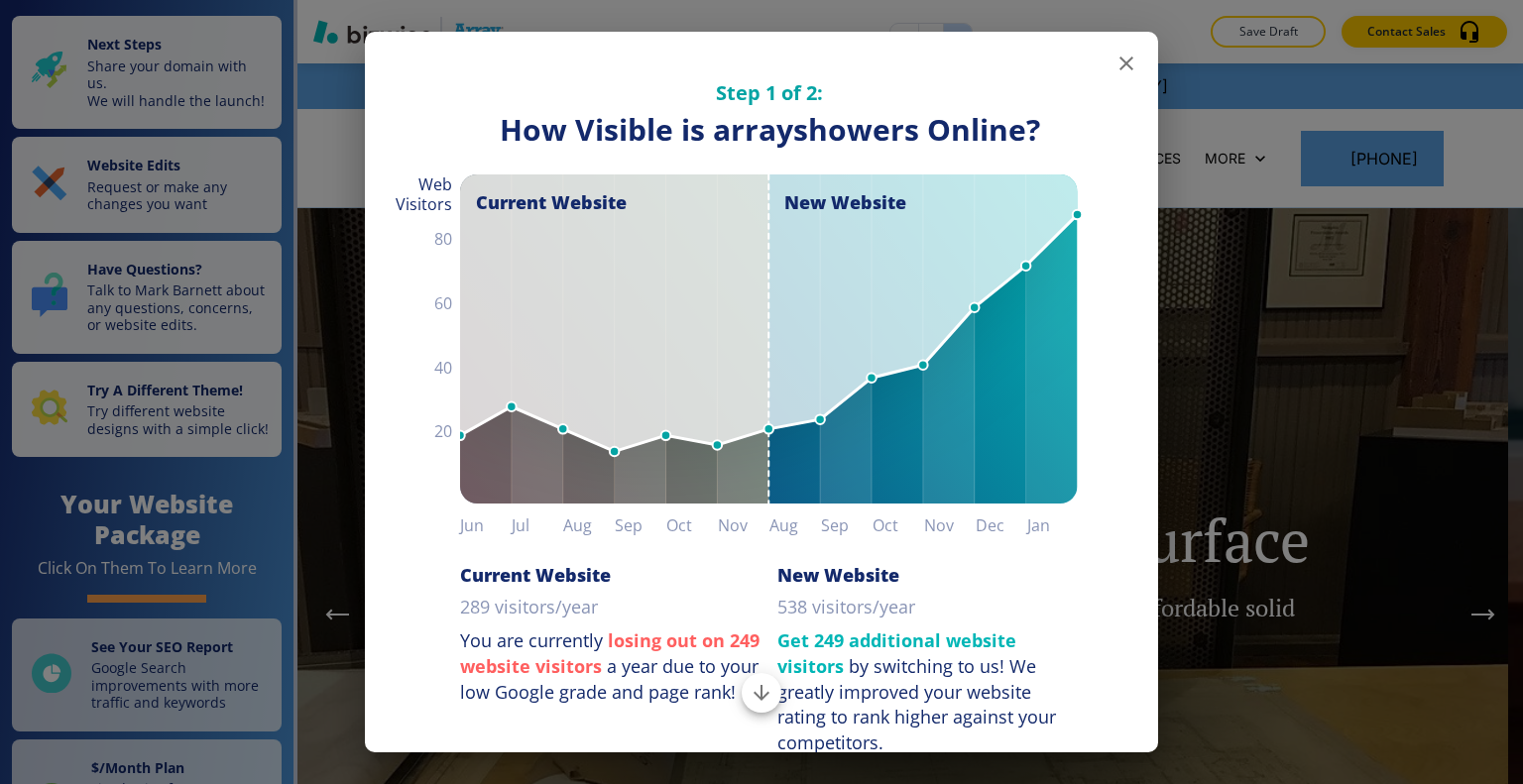 click 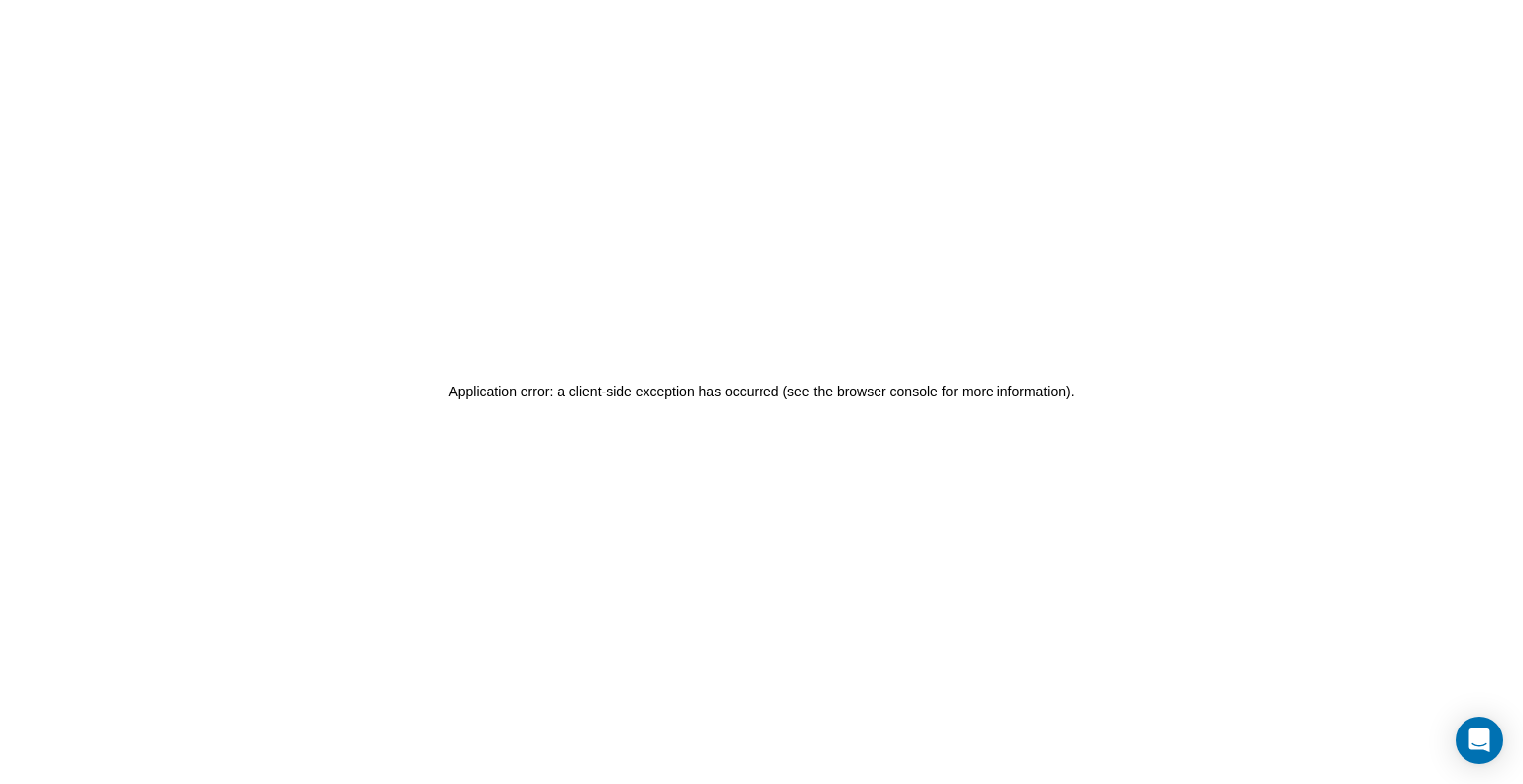 scroll, scrollTop: 0, scrollLeft: 0, axis: both 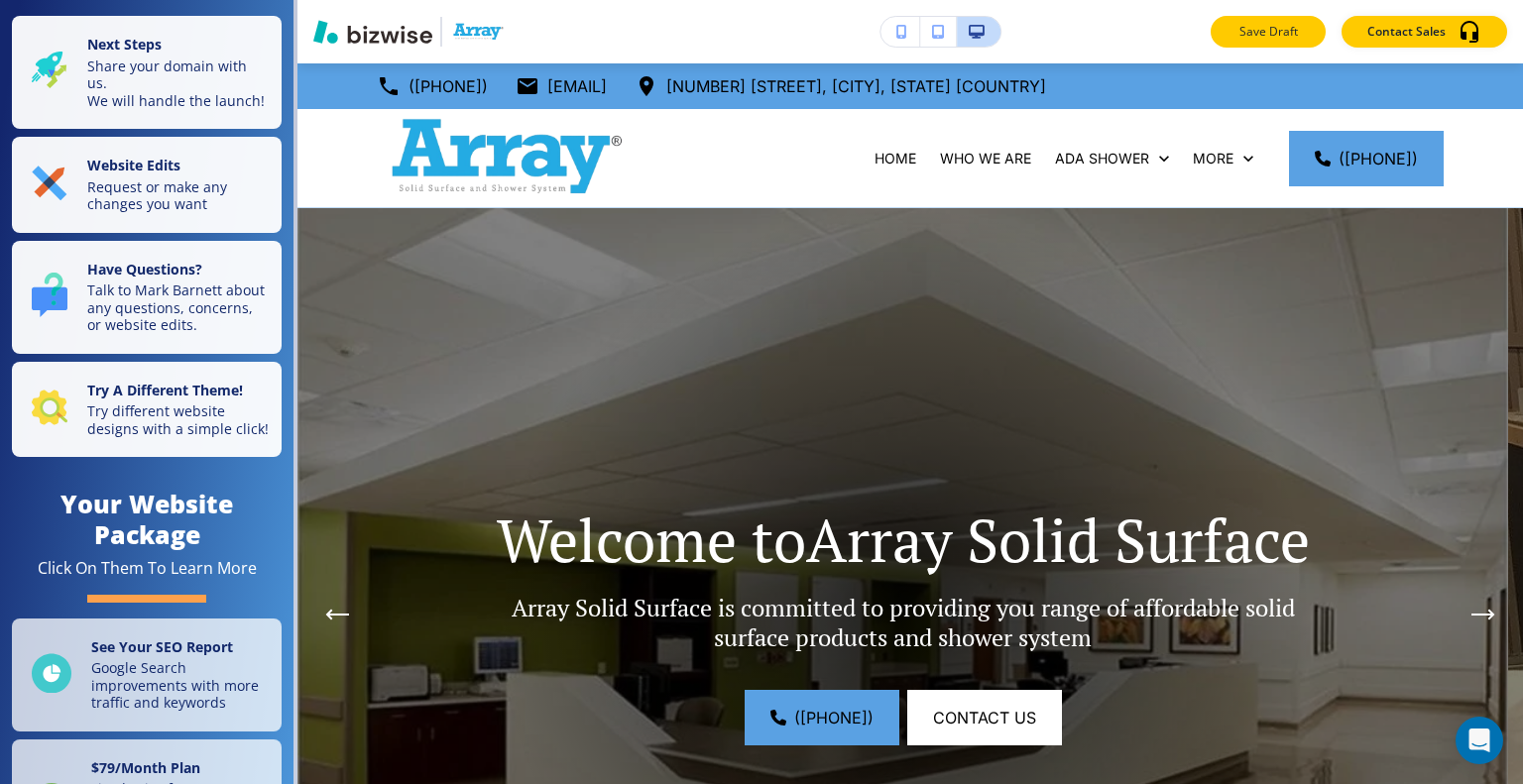 click on "Save Draft" at bounding box center (1268, 32) 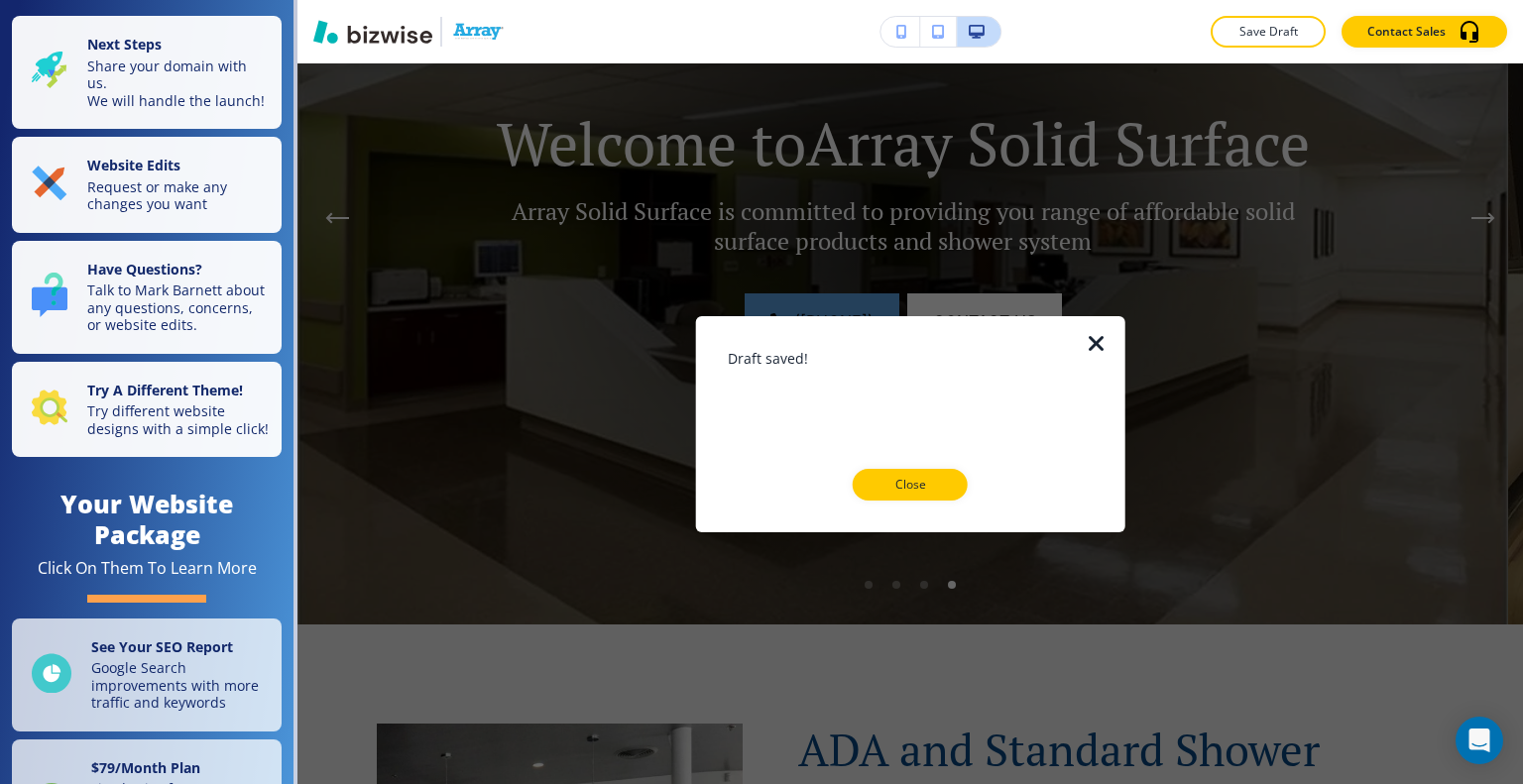 scroll, scrollTop: 496, scrollLeft: 0, axis: vertical 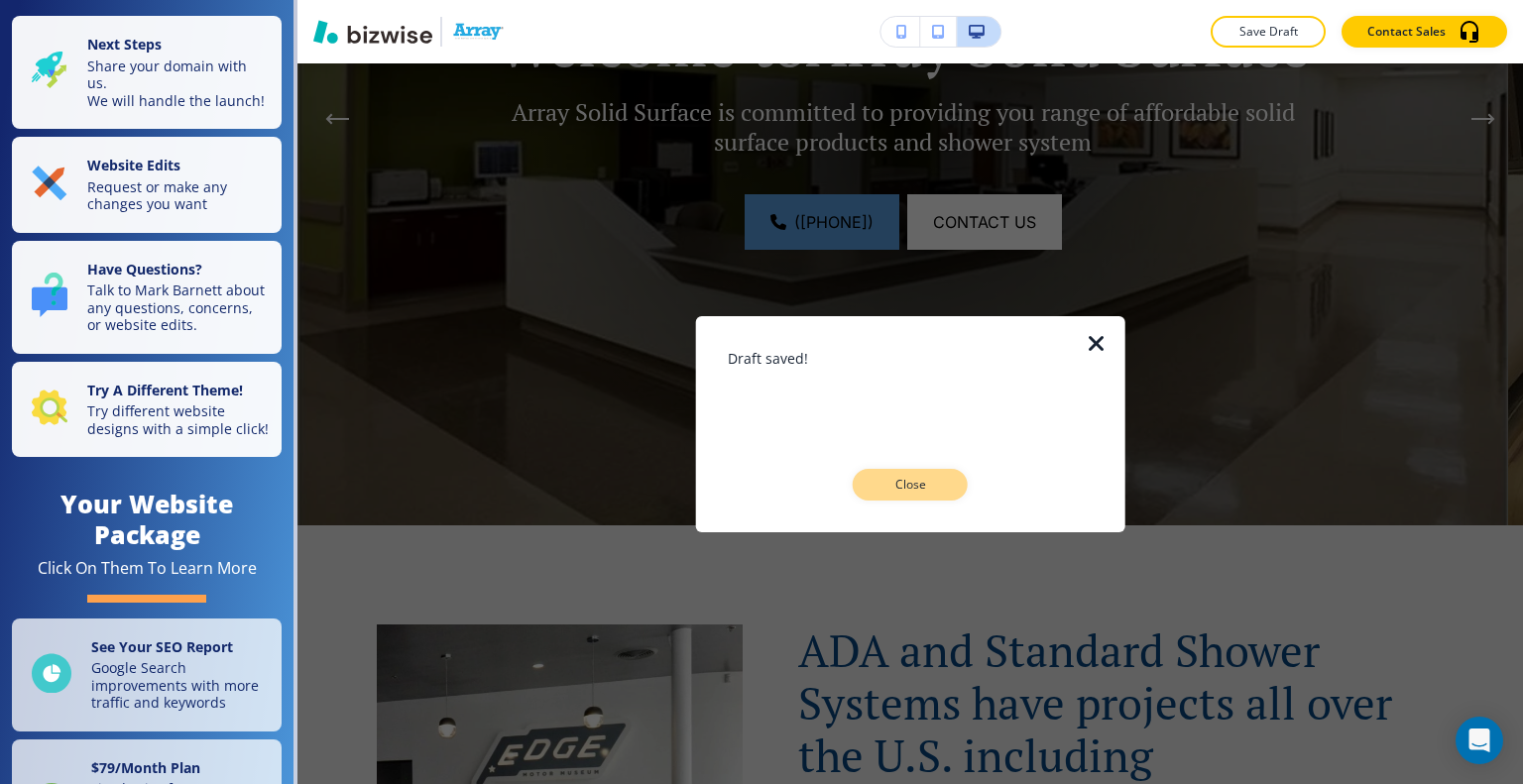 click on "Close" at bounding box center [910, 485] 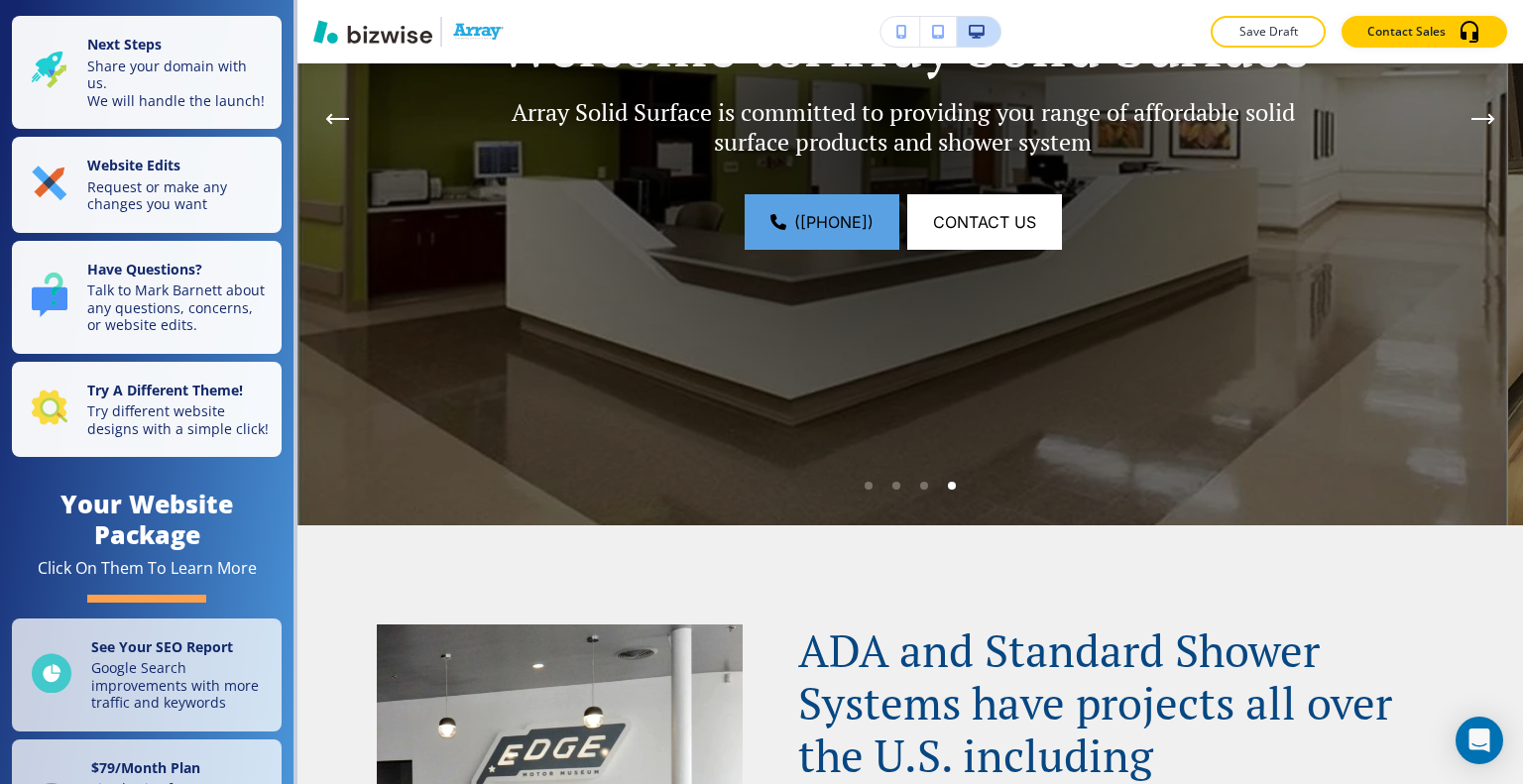scroll, scrollTop: 297, scrollLeft: 0, axis: vertical 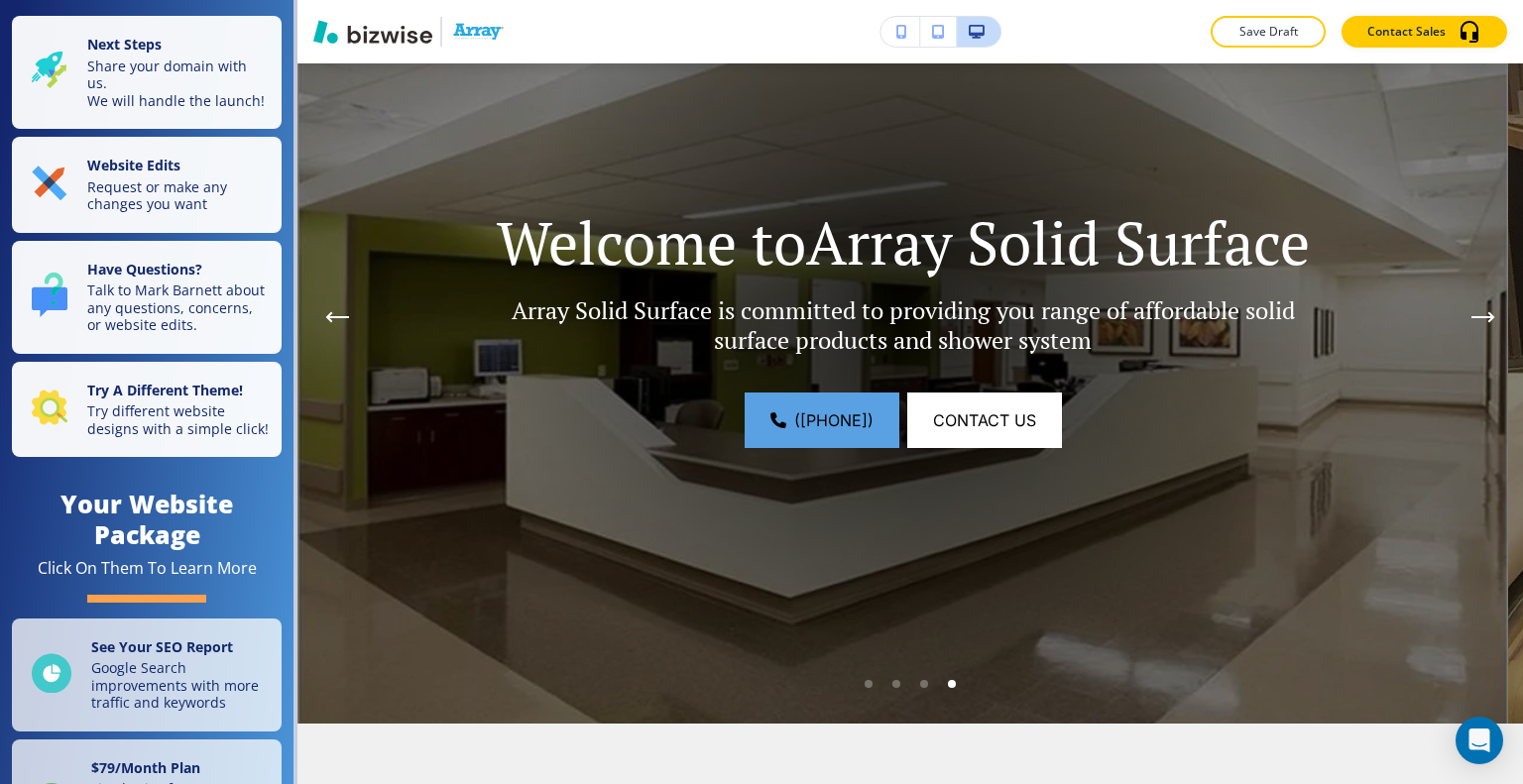 click at bounding box center (896, 684) 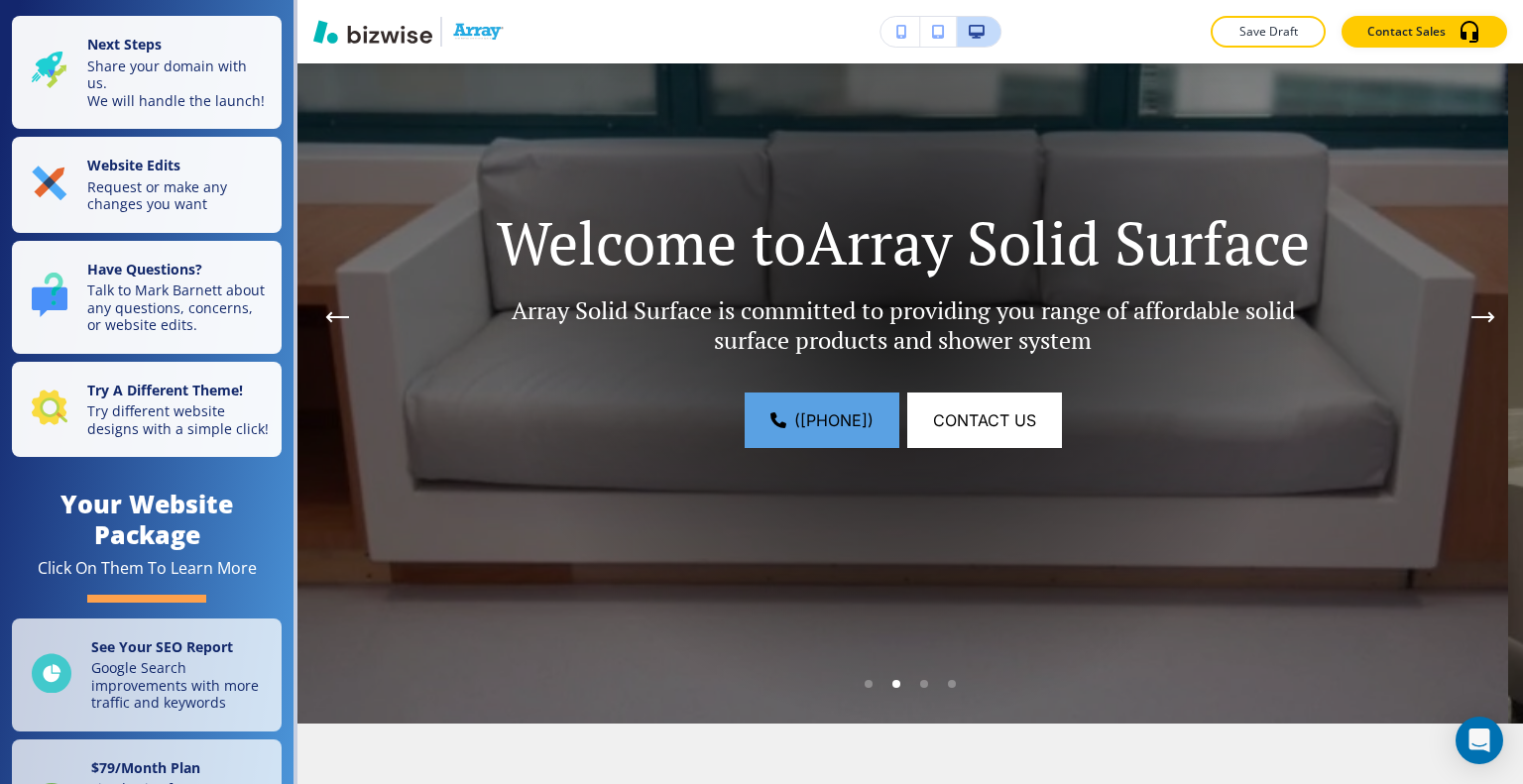 click at bounding box center (869, 684) 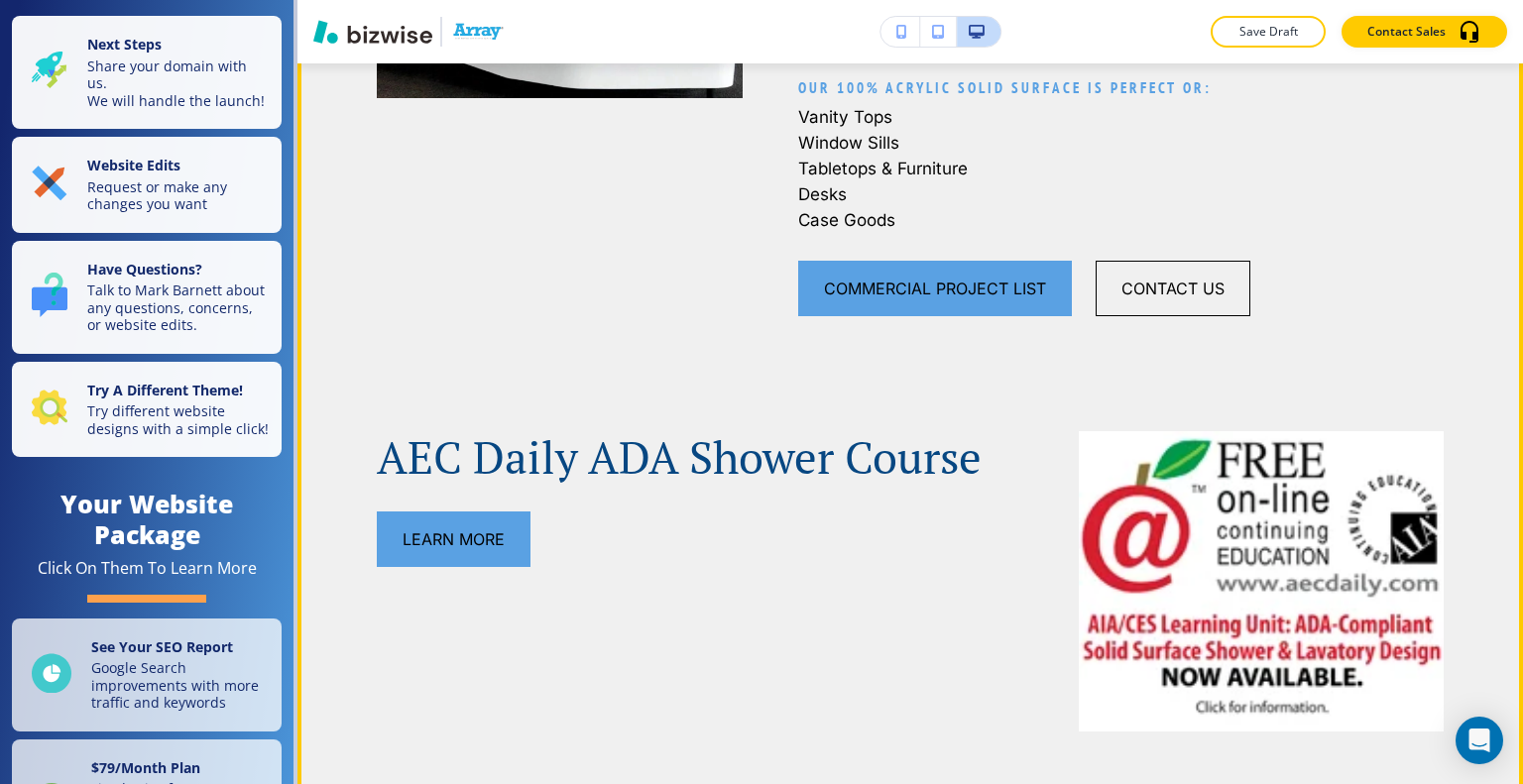 scroll, scrollTop: 1487, scrollLeft: 0, axis: vertical 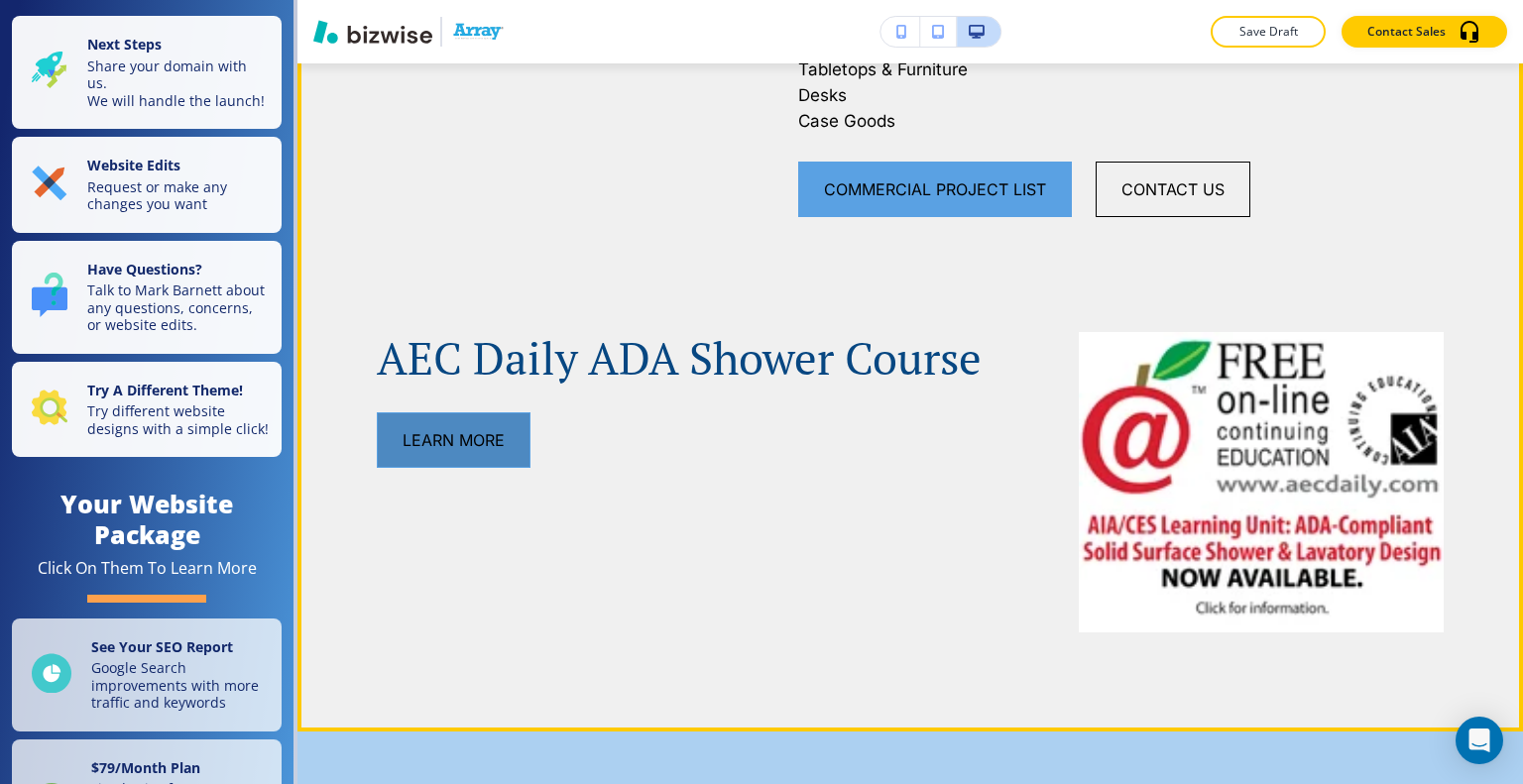 click on "Learn More" at bounding box center [453, 440] 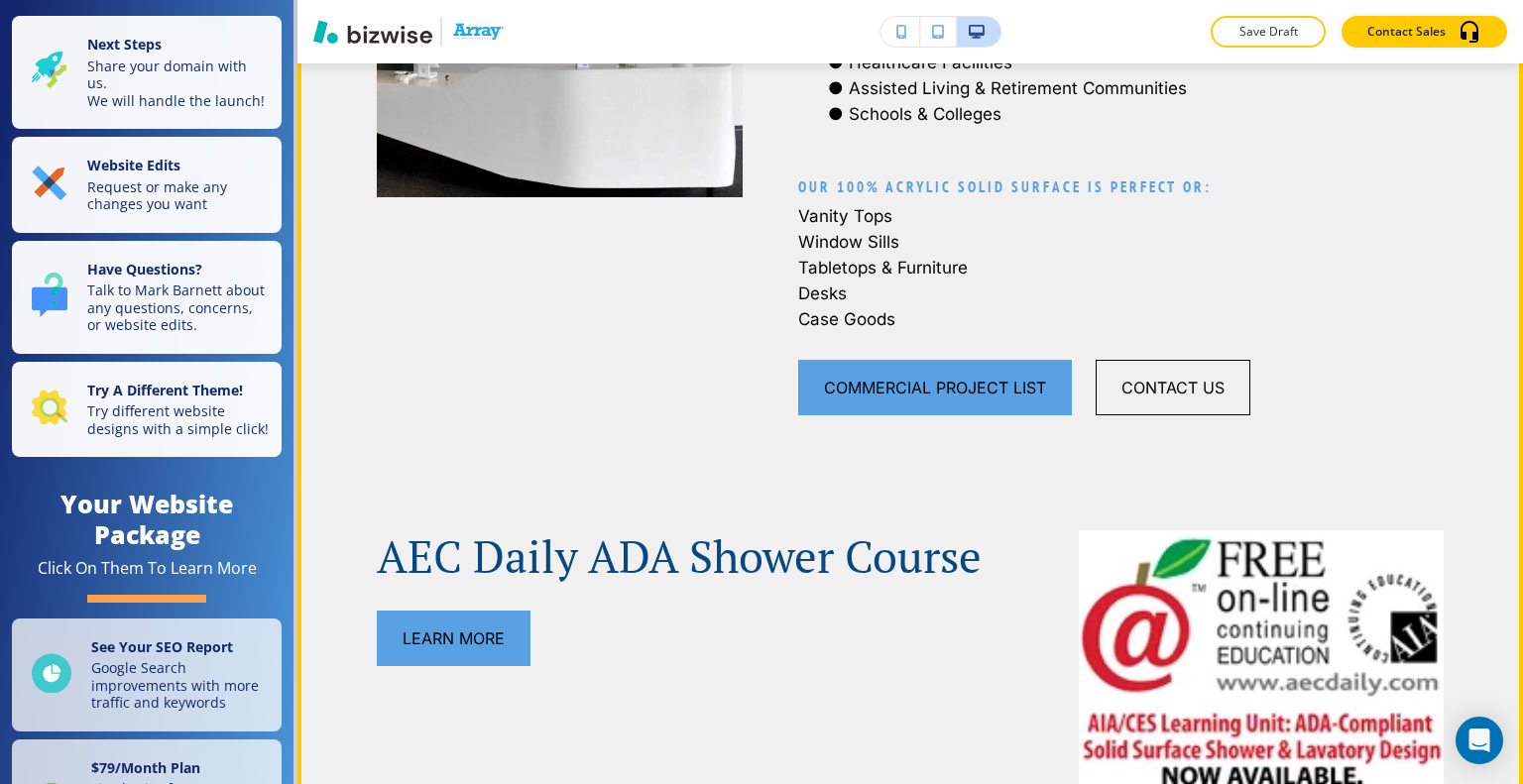 scroll, scrollTop: 892, scrollLeft: 0, axis: vertical 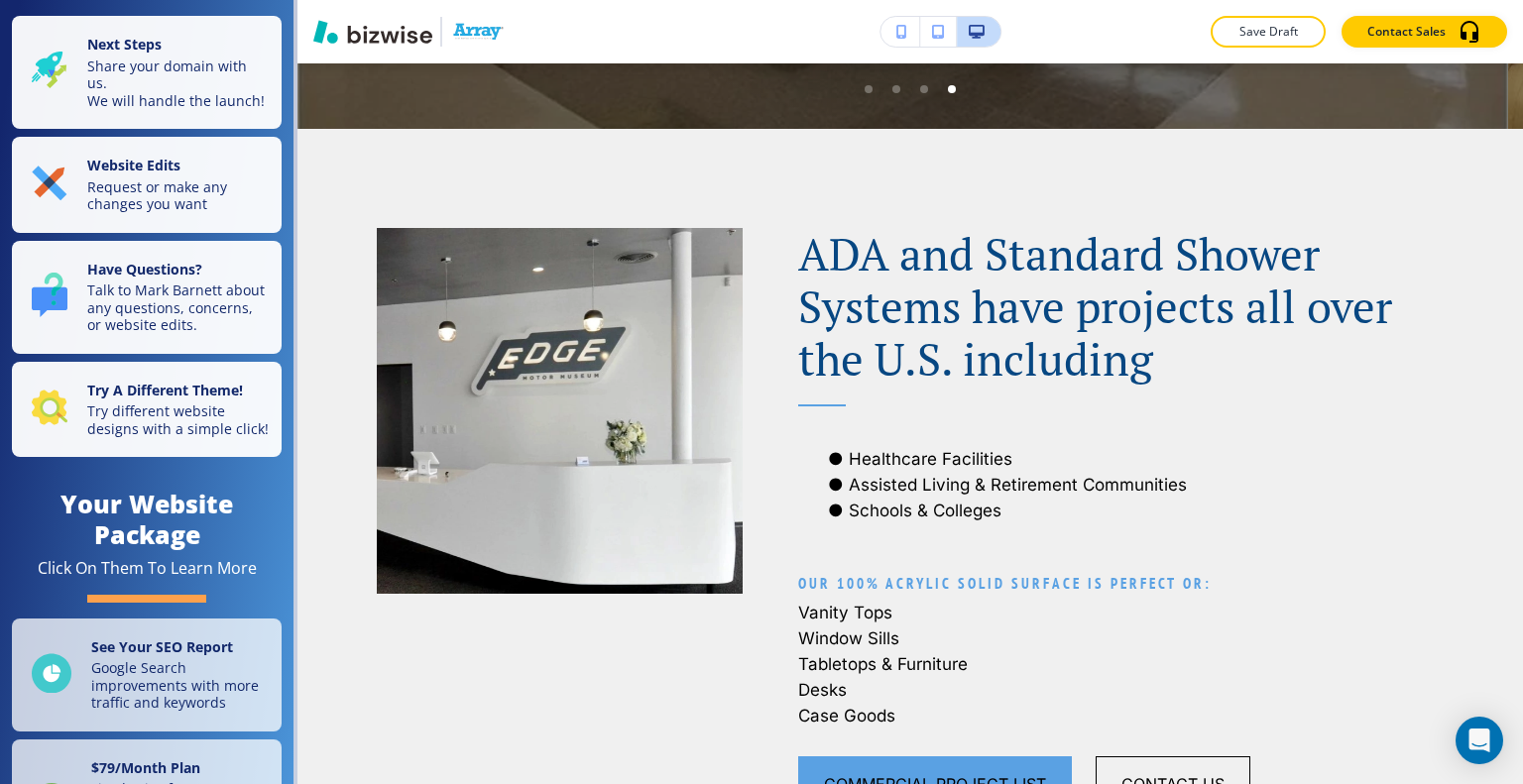click on "Edit ADA and Standard Shower Systems have projects all over the U.S. including Healthcare Facilities Assisted Living & Retirement Communities Schools & Colleges Our 100% Acrylic Solid Surface is perfect or: Vanity Tops Window Sills Tabletops & Furniture Desks Case Goods Commercial Project List cONTACT uS AEC Daily ADA Shower Course Learn More" at bounding box center (910, 728) 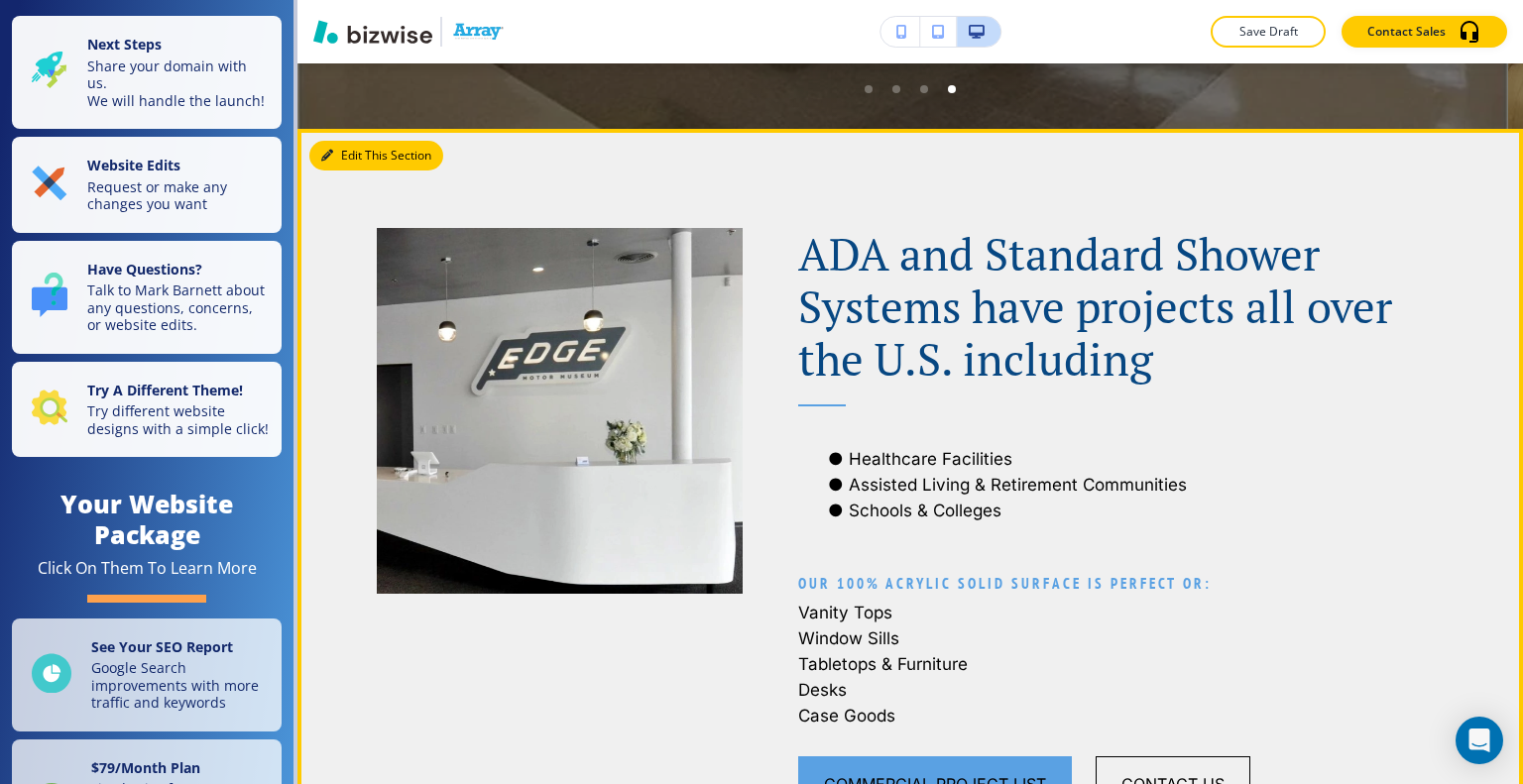 click on "Edit This Section" at bounding box center (376, 156) 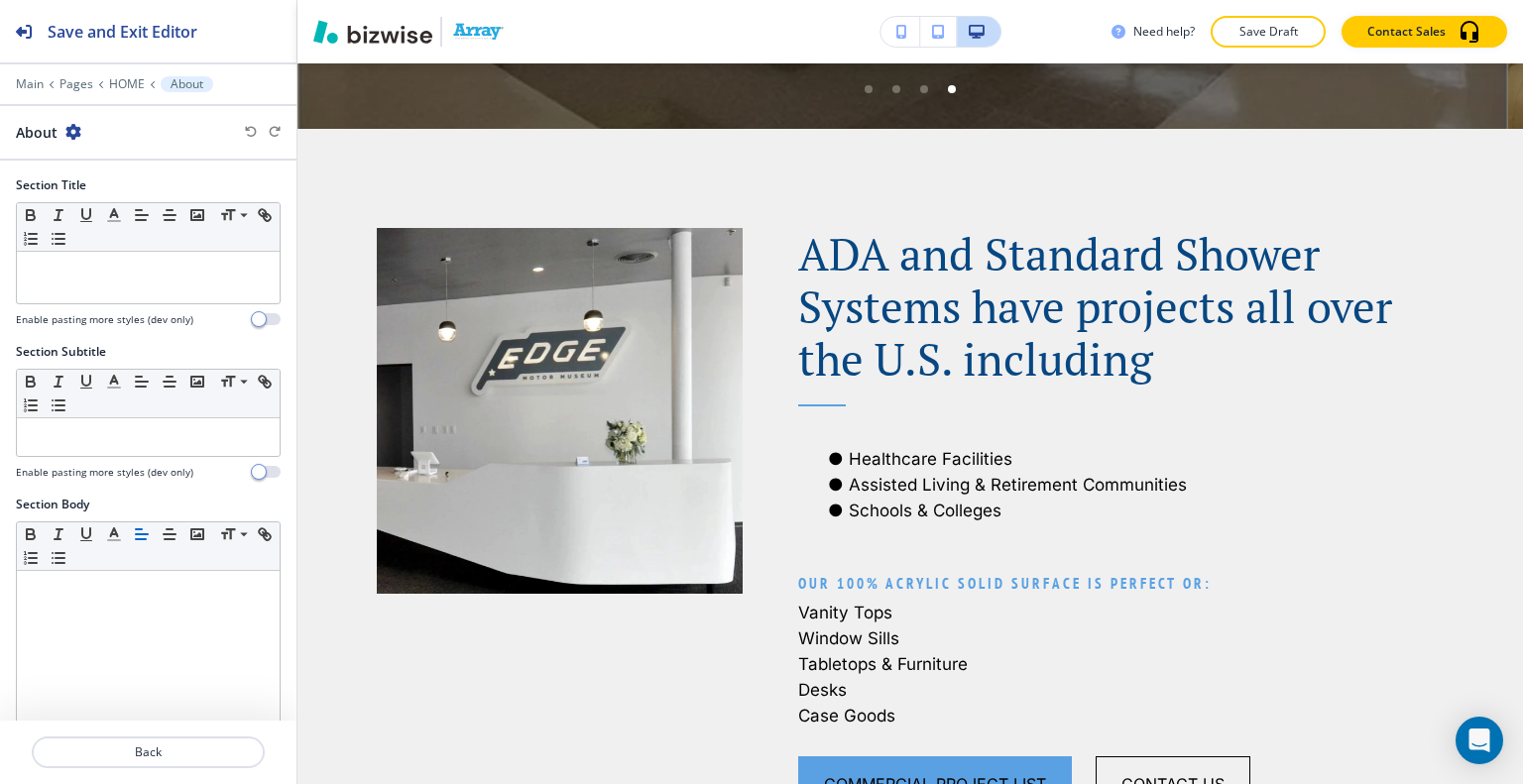 scroll, scrollTop: 595, scrollLeft: 0, axis: vertical 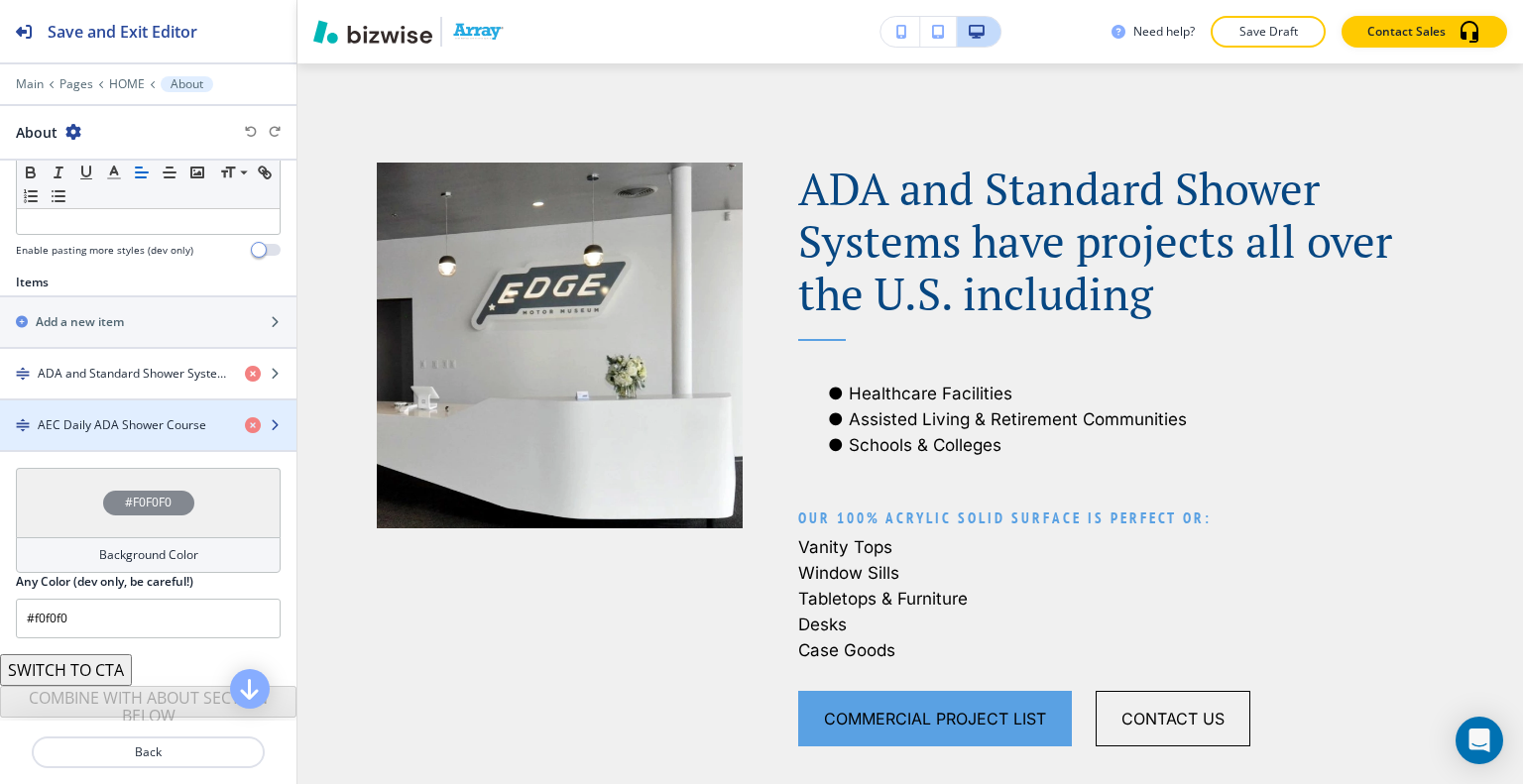 click on "AEC Daily ADA Shower Course" at bounding box center [122, 425] 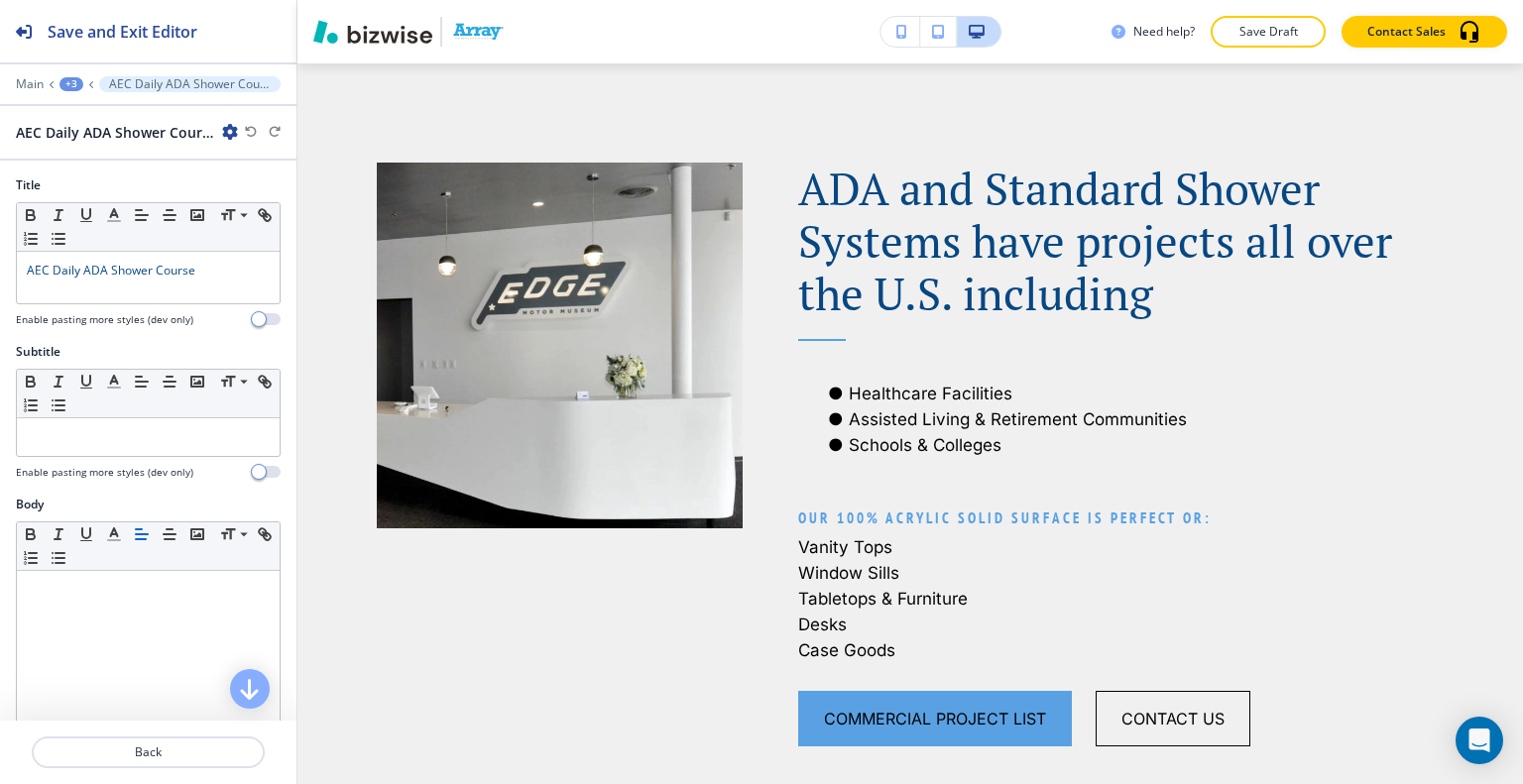scroll, scrollTop: 1655, scrollLeft: 0, axis: vertical 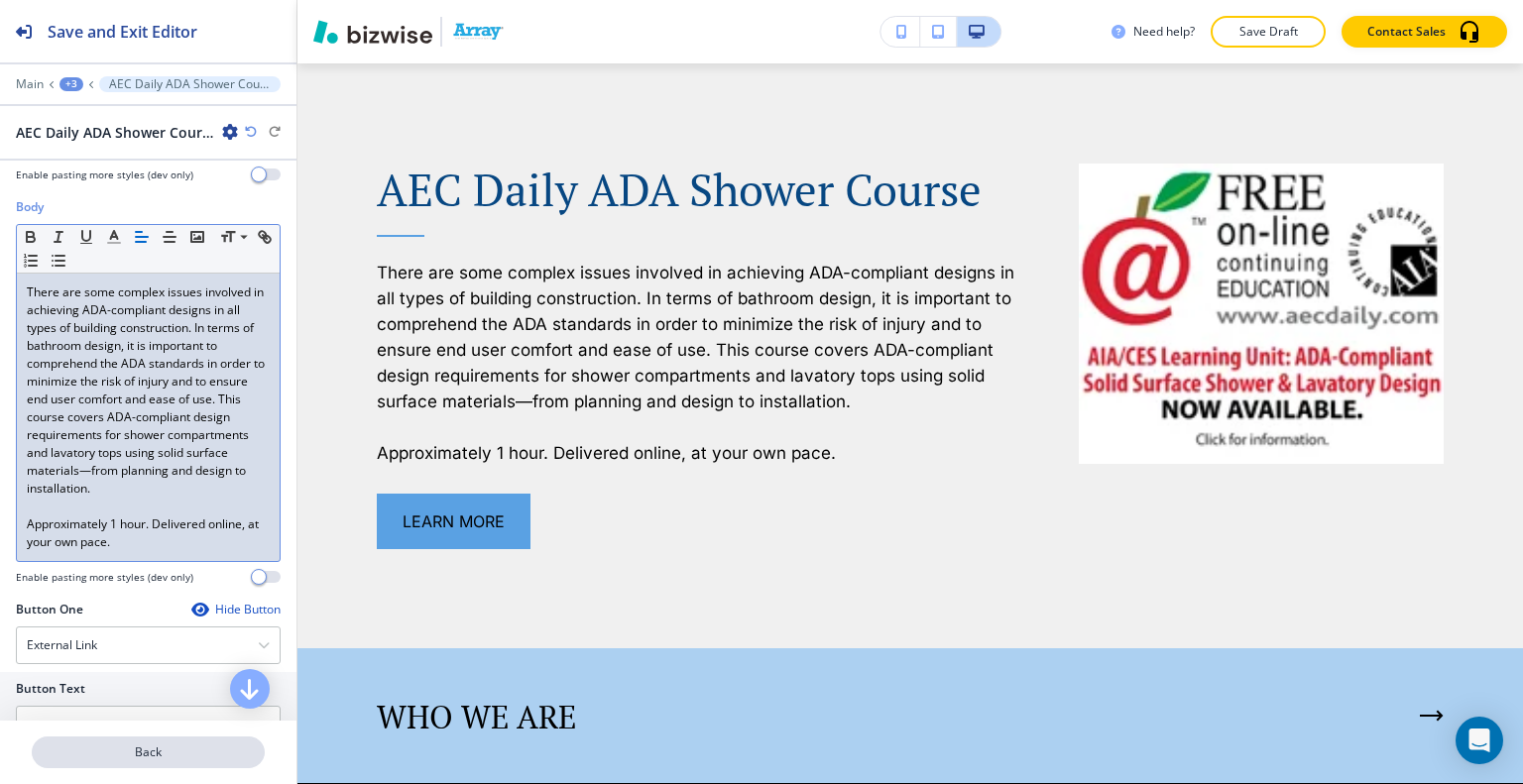 click on "Back" at bounding box center [148, 752] 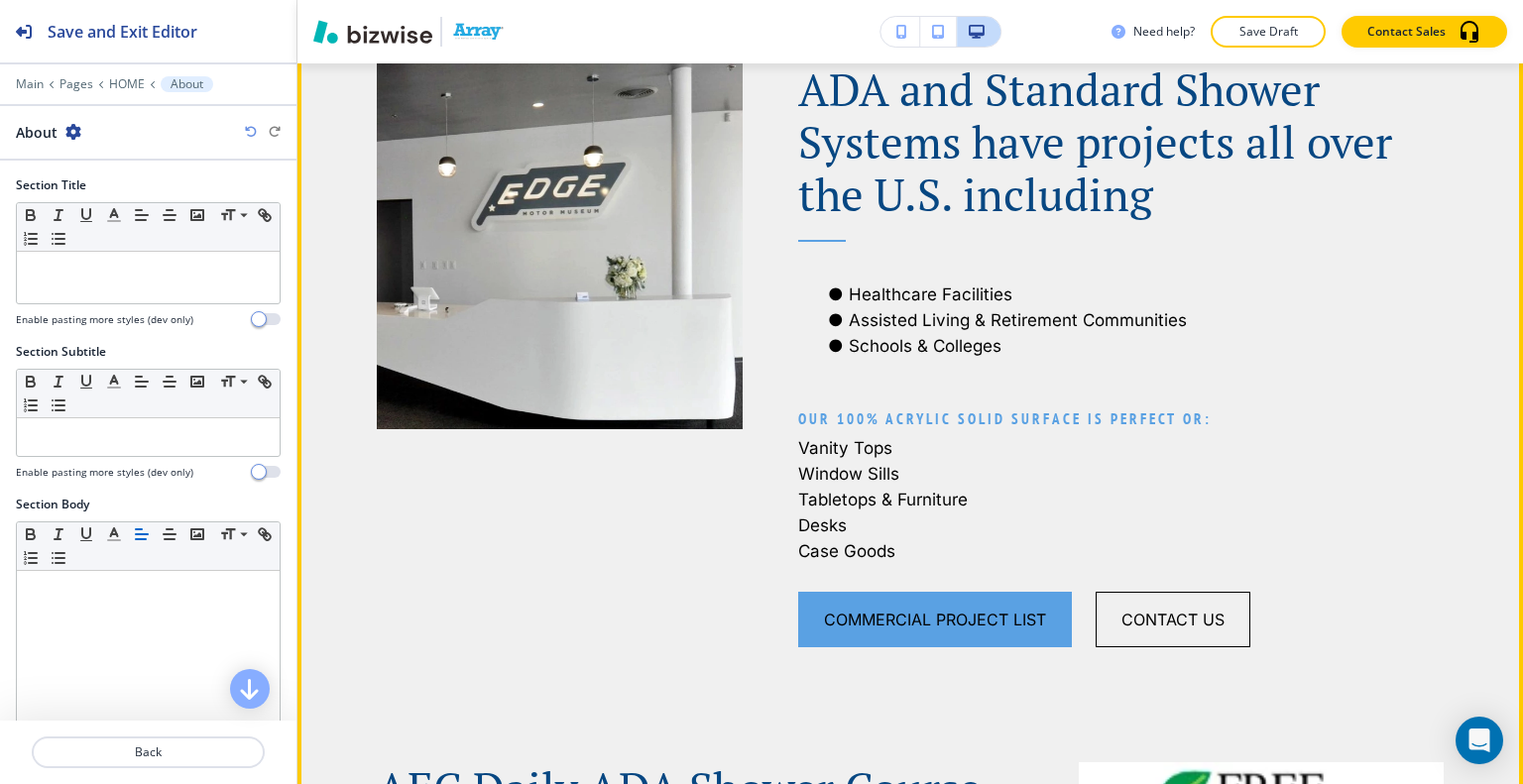 scroll, scrollTop: 957, scrollLeft: 0, axis: vertical 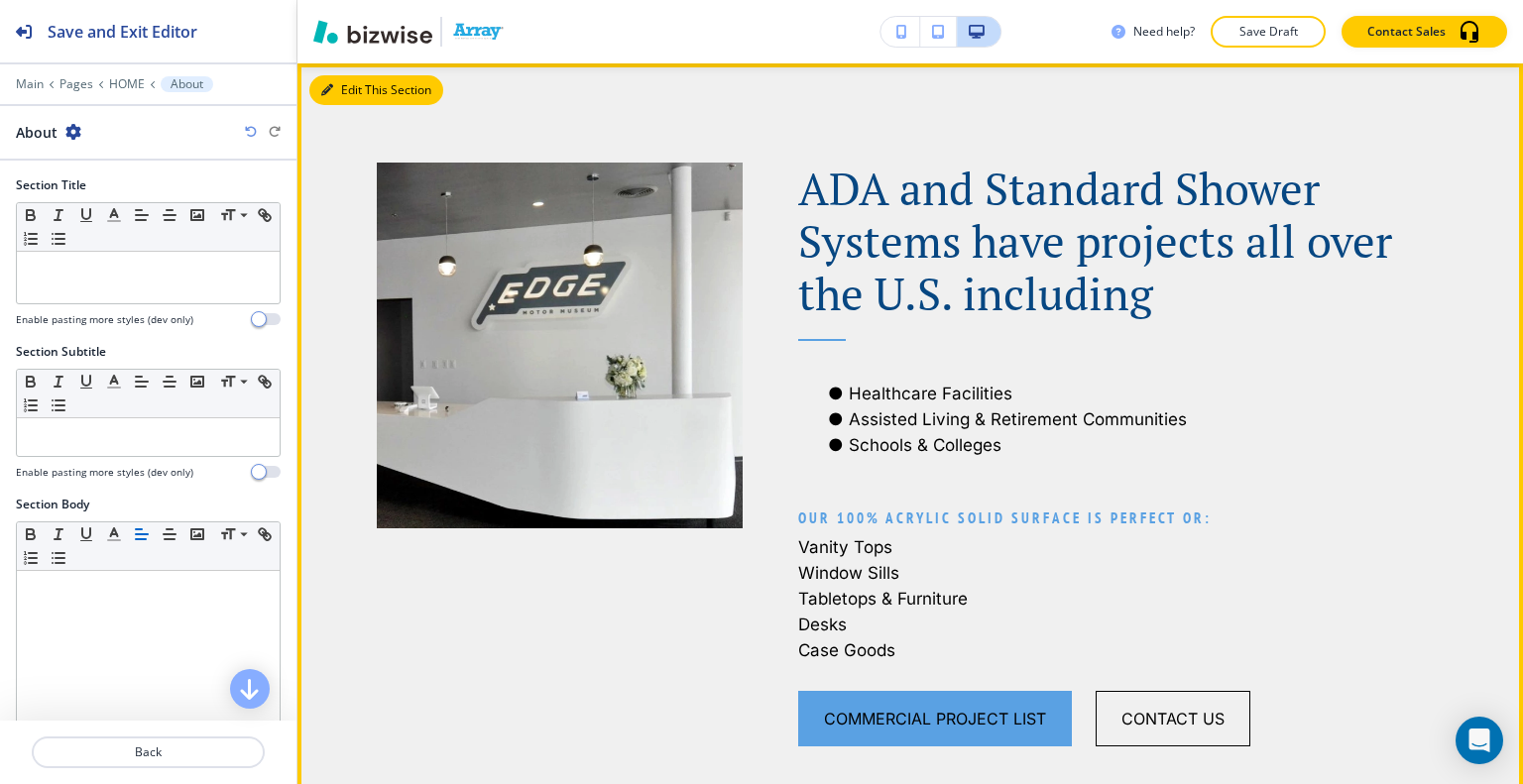 click on "Edit This Section" at bounding box center (376, 90) 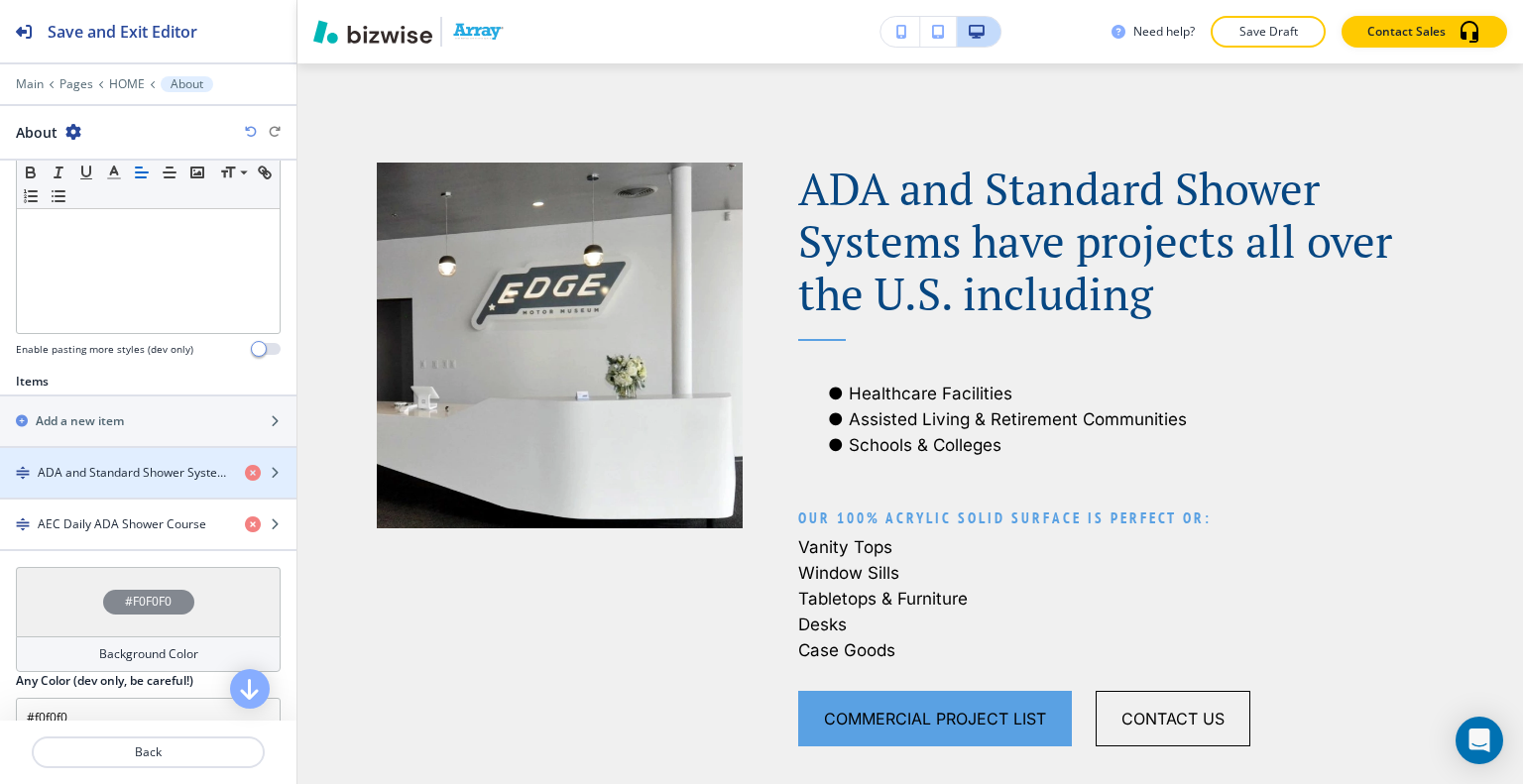 scroll, scrollTop: 595, scrollLeft: 0, axis: vertical 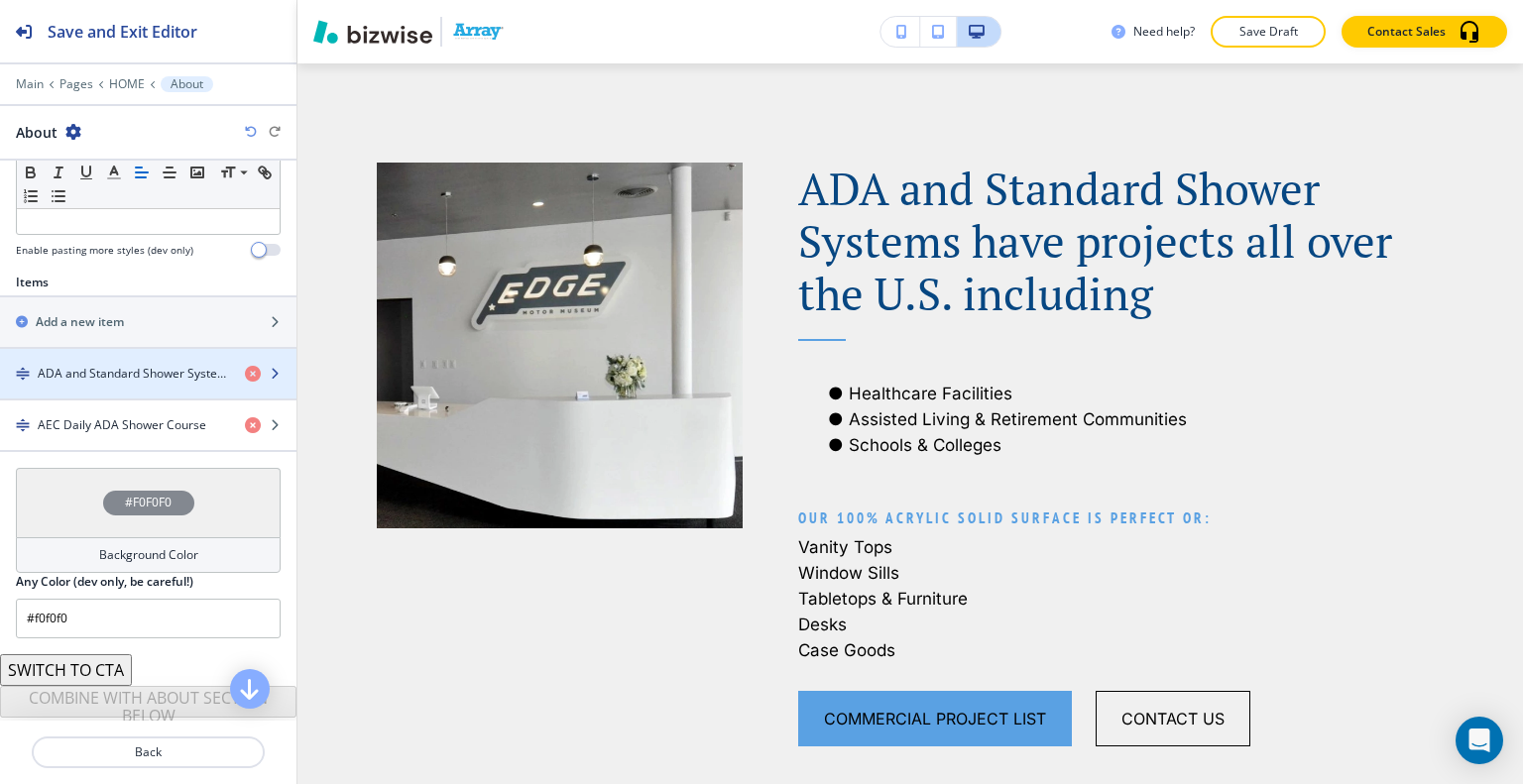 click on "ADA and Standard Shower Systems have projects all over the U.S. including" at bounding box center [133, 374] 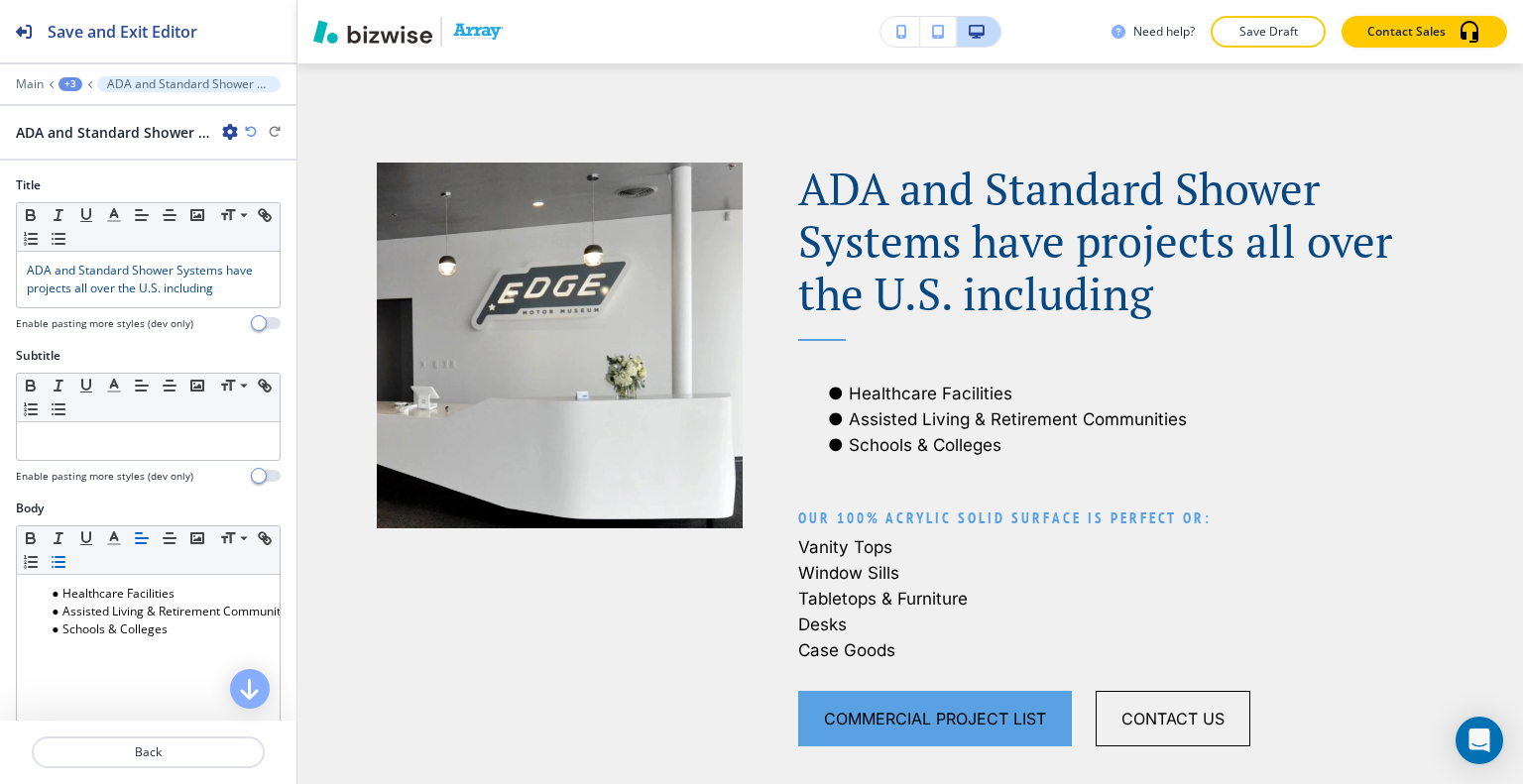 scroll, scrollTop: 496, scrollLeft: 0, axis: vertical 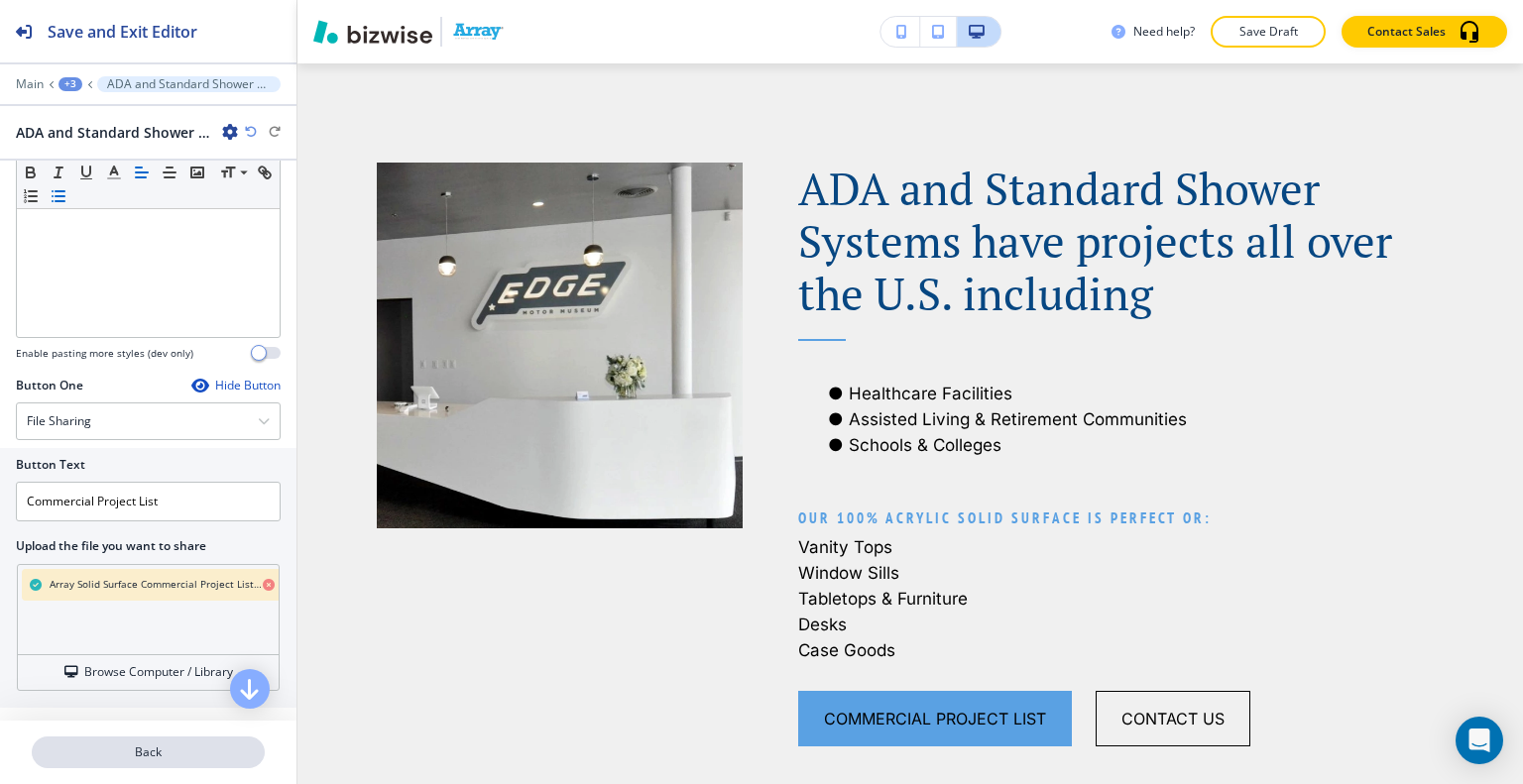 click on "Back" at bounding box center [148, 752] 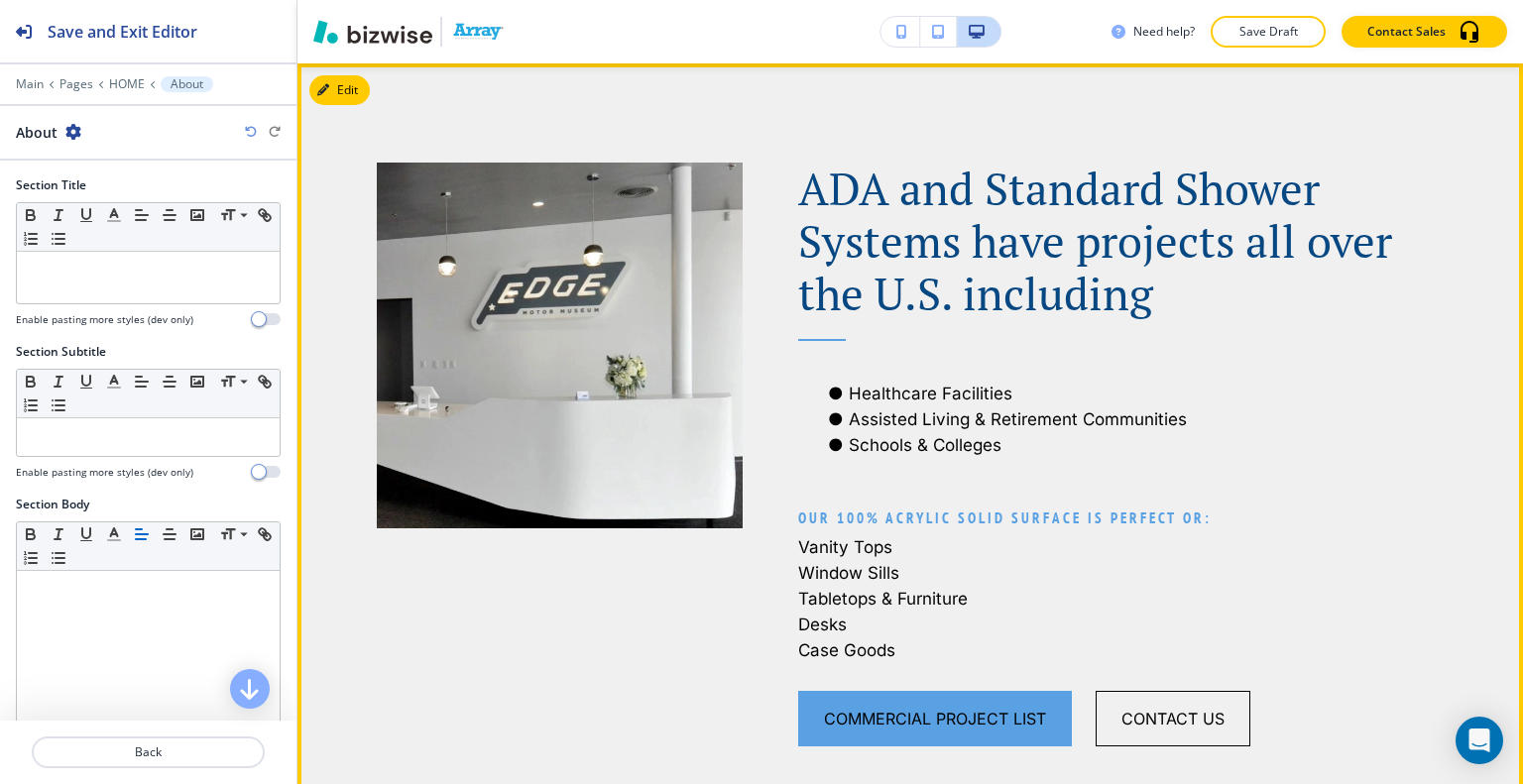 scroll, scrollTop: 1255, scrollLeft: 0, axis: vertical 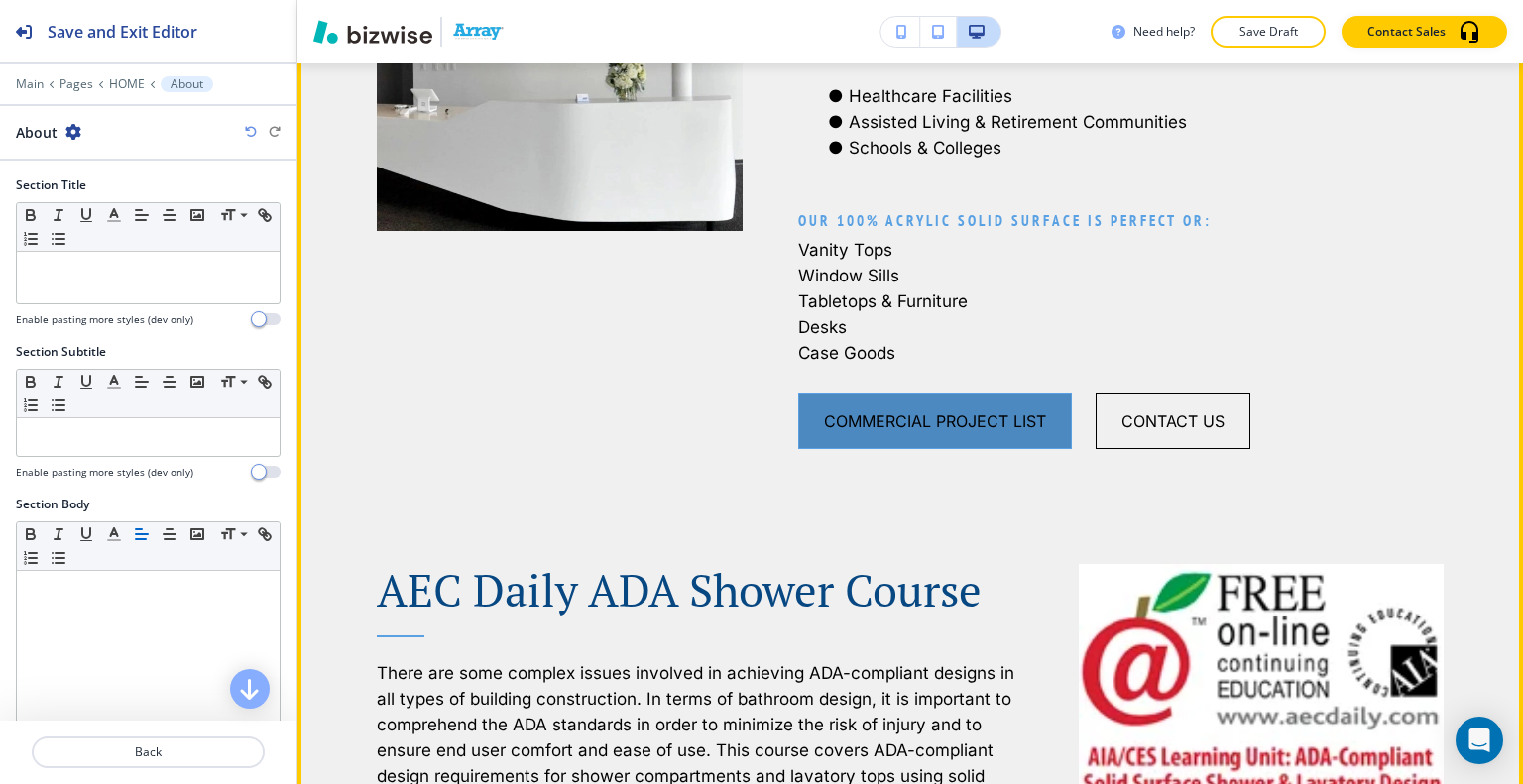 click on "Commercial Project List" at bounding box center (935, 421) 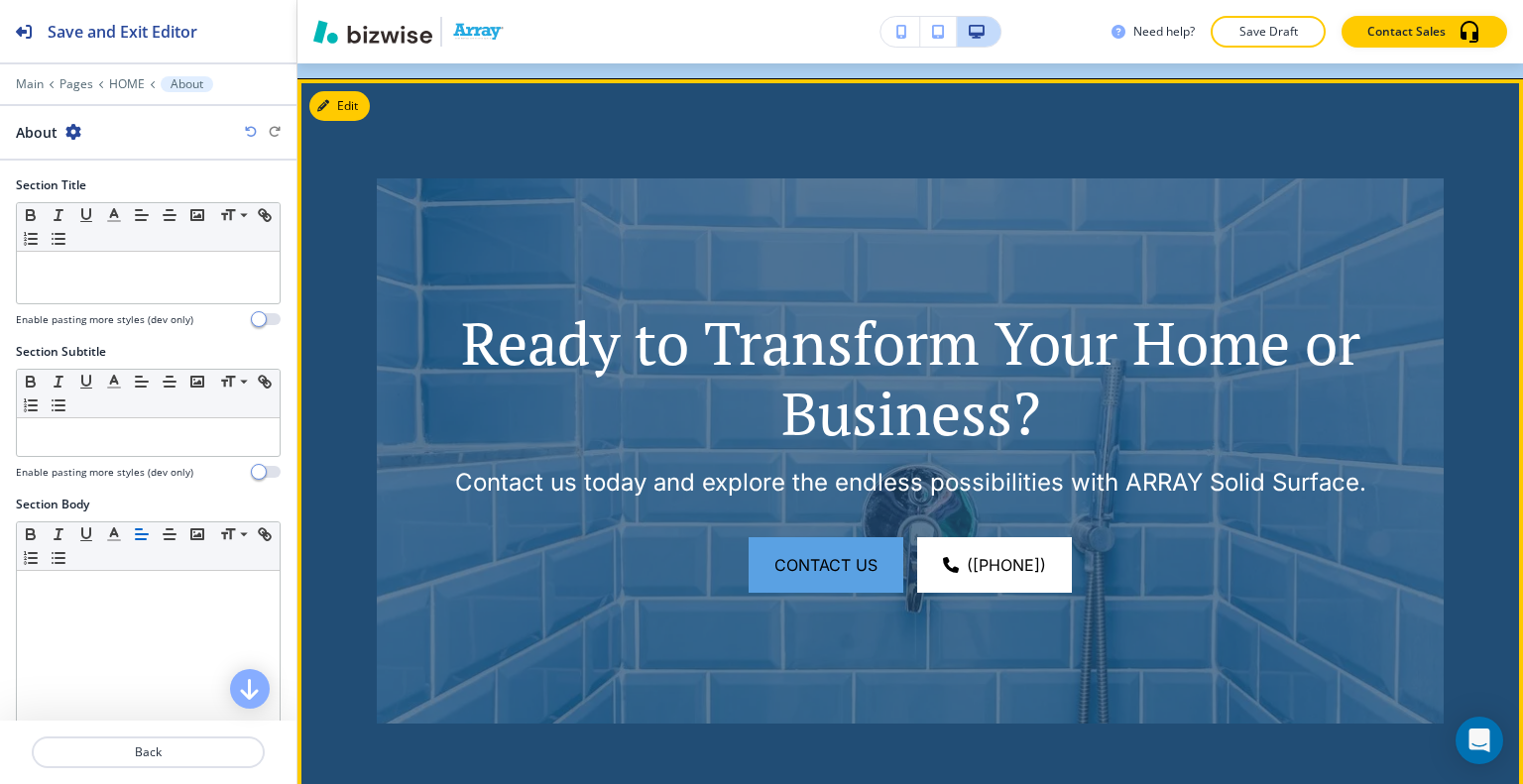 scroll, scrollTop: 2940, scrollLeft: 0, axis: vertical 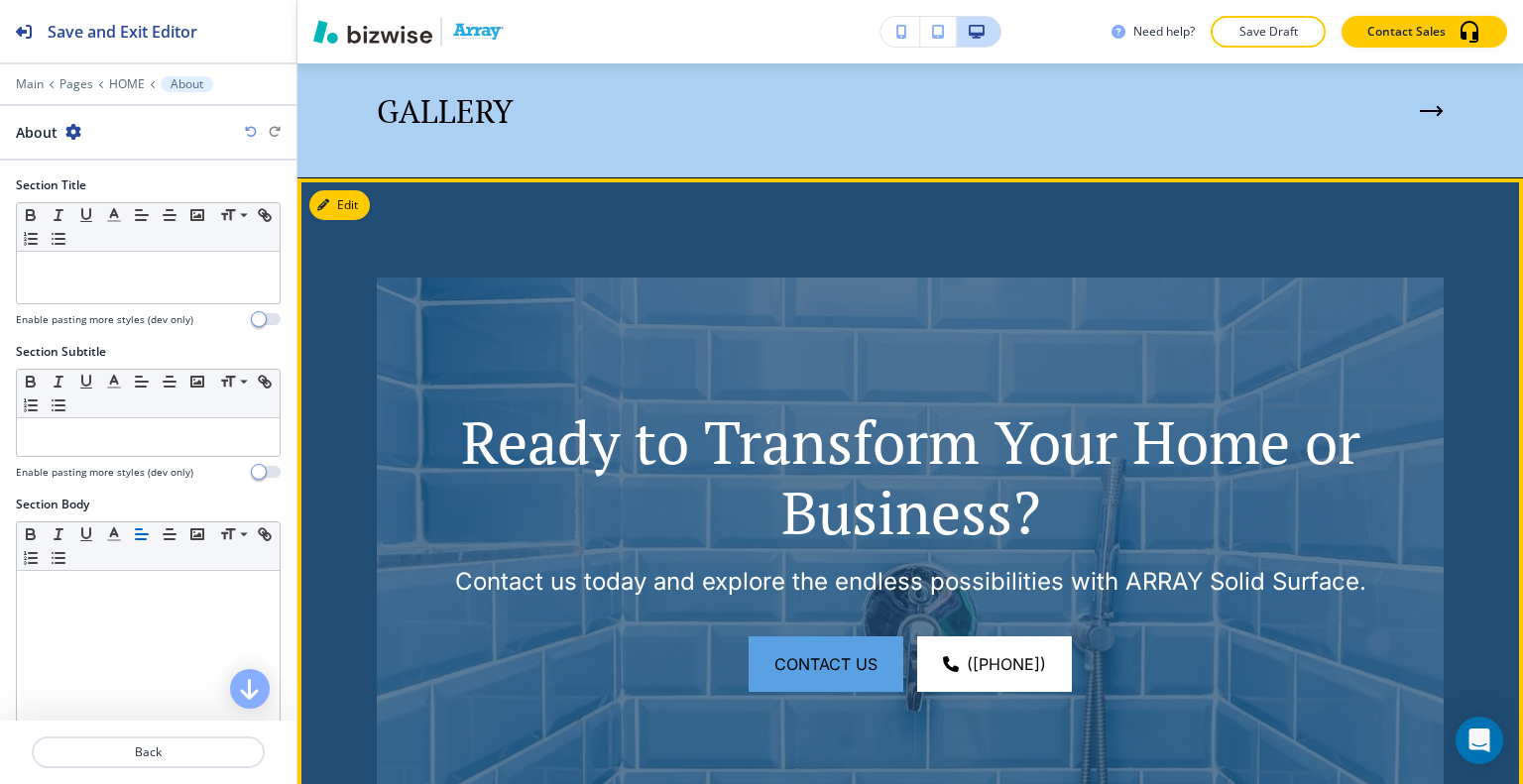 click on "Edit" at bounding box center [339, 205] 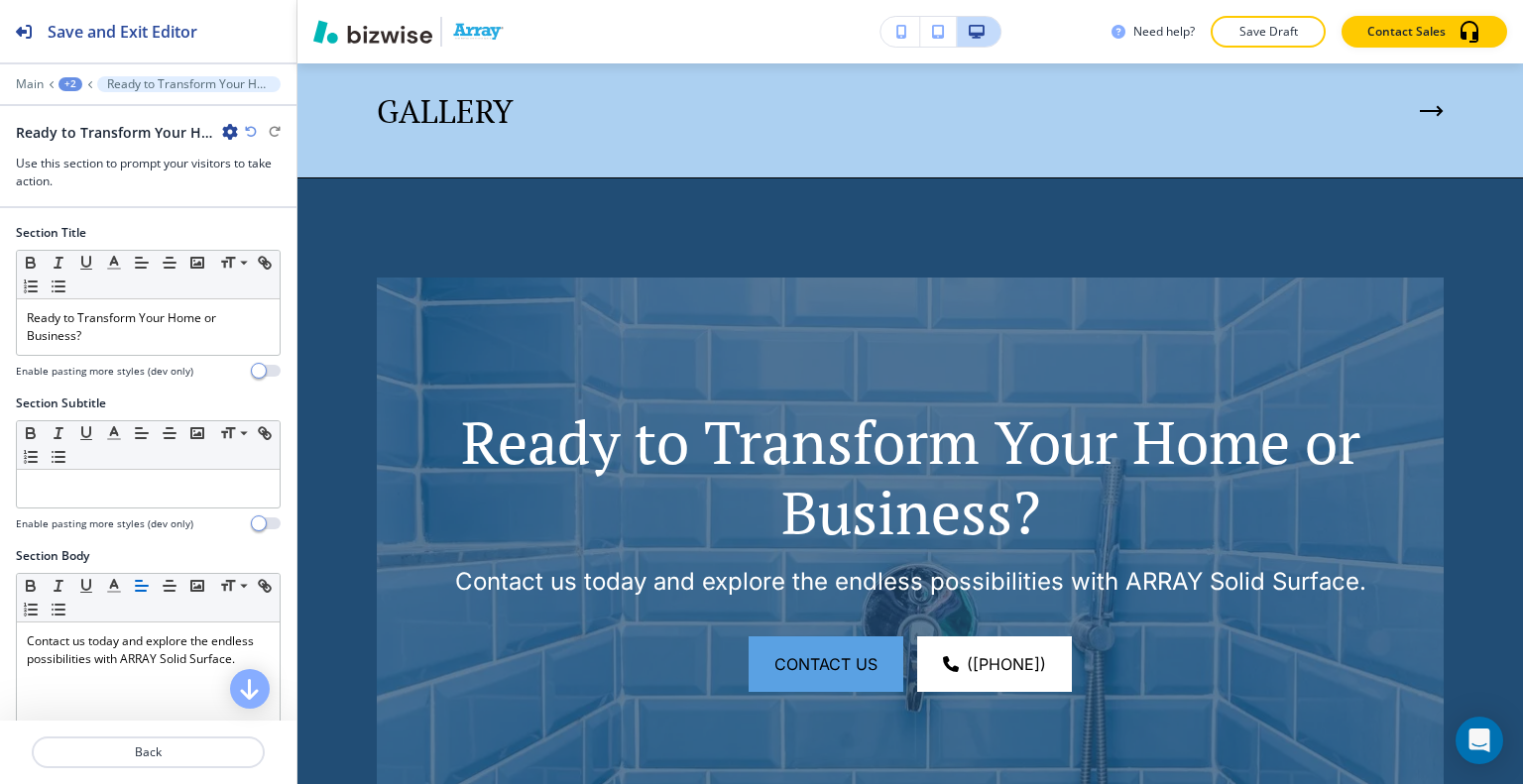 scroll, scrollTop: 3053, scrollLeft: 0, axis: vertical 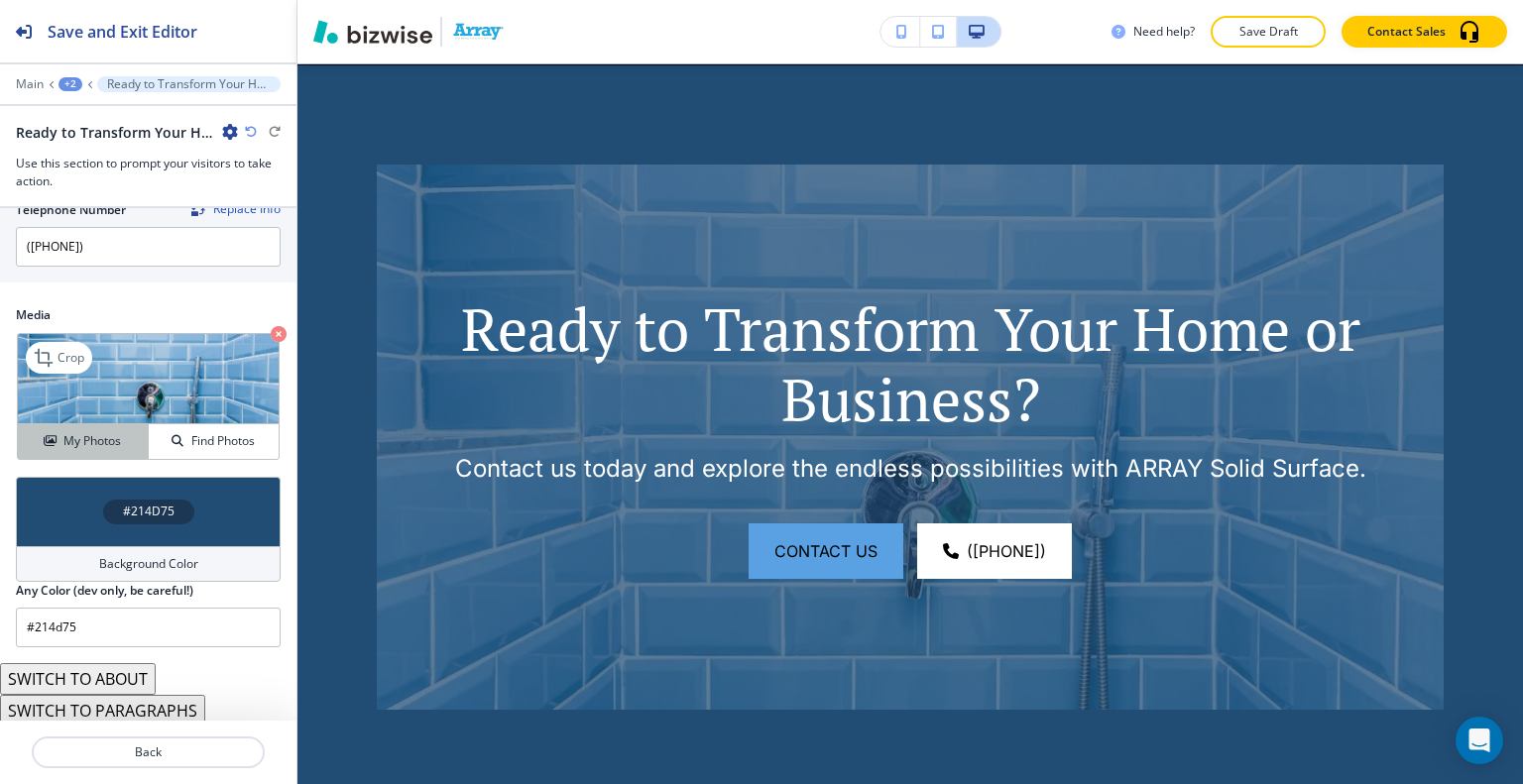click on "My Photos" at bounding box center [92, 441] 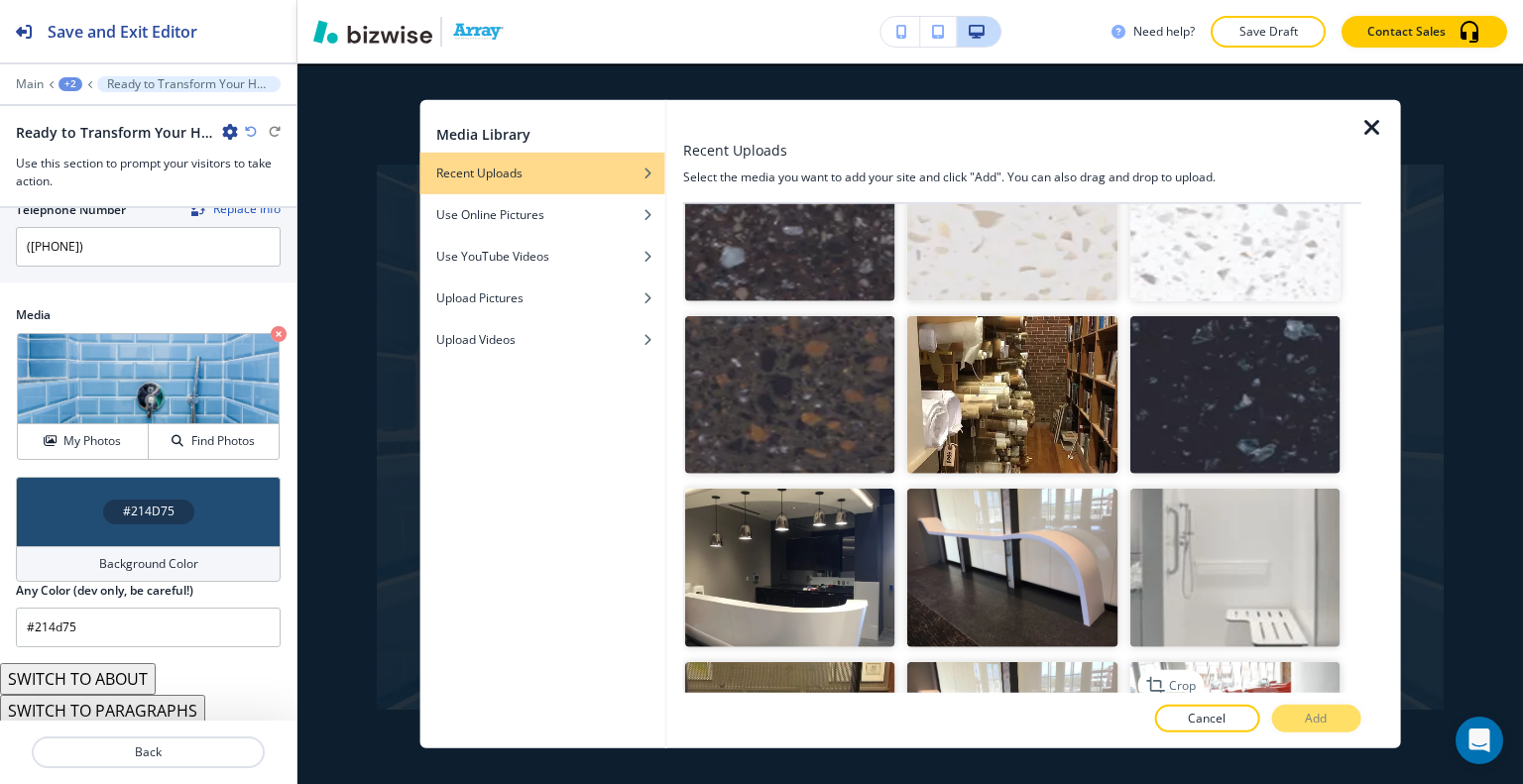 scroll, scrollTop: 10506, scrollLeft: 0, axis: vertical 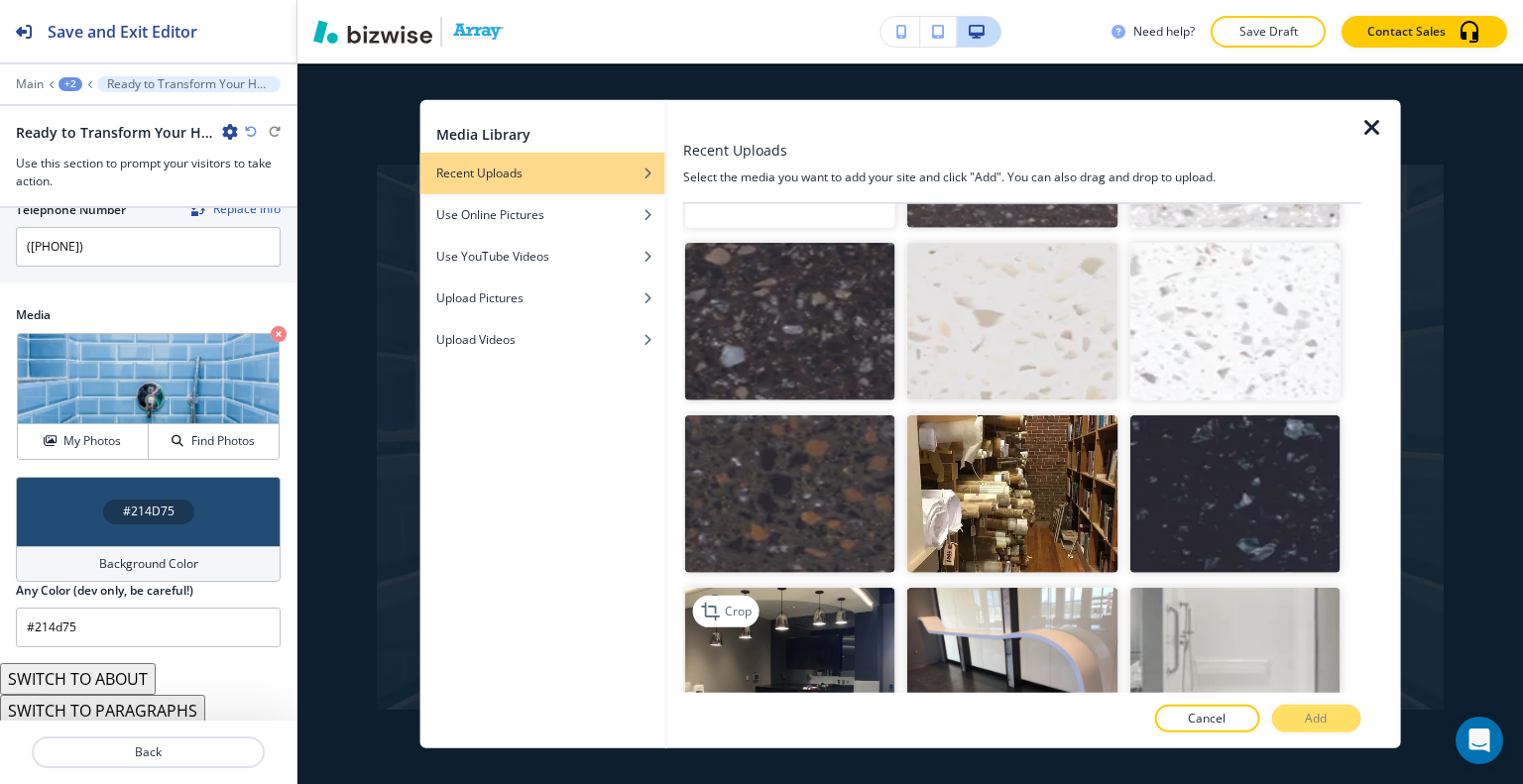 click at bounding box center (790, 666) 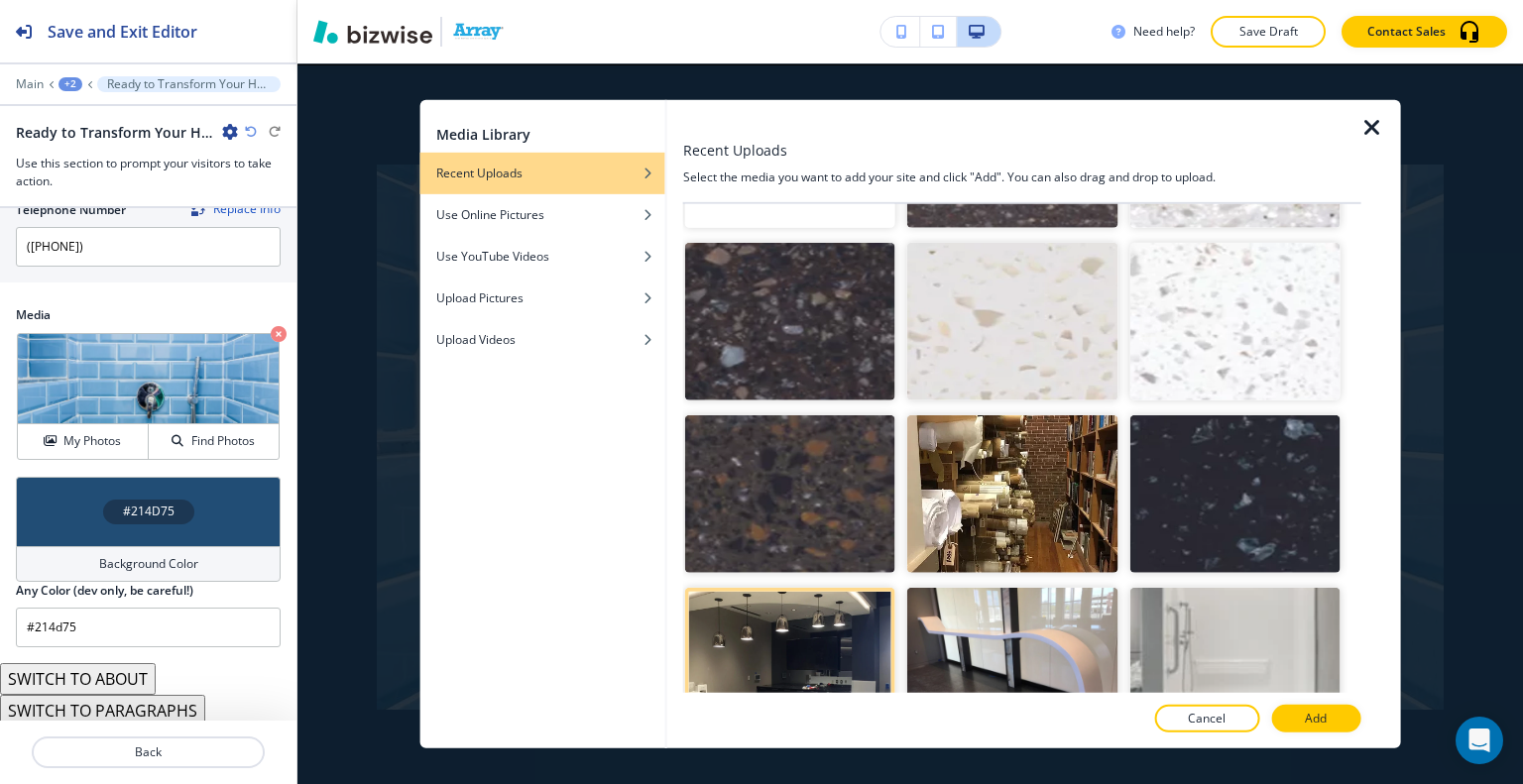 click on "Add" at bounding box center (1316, 719) 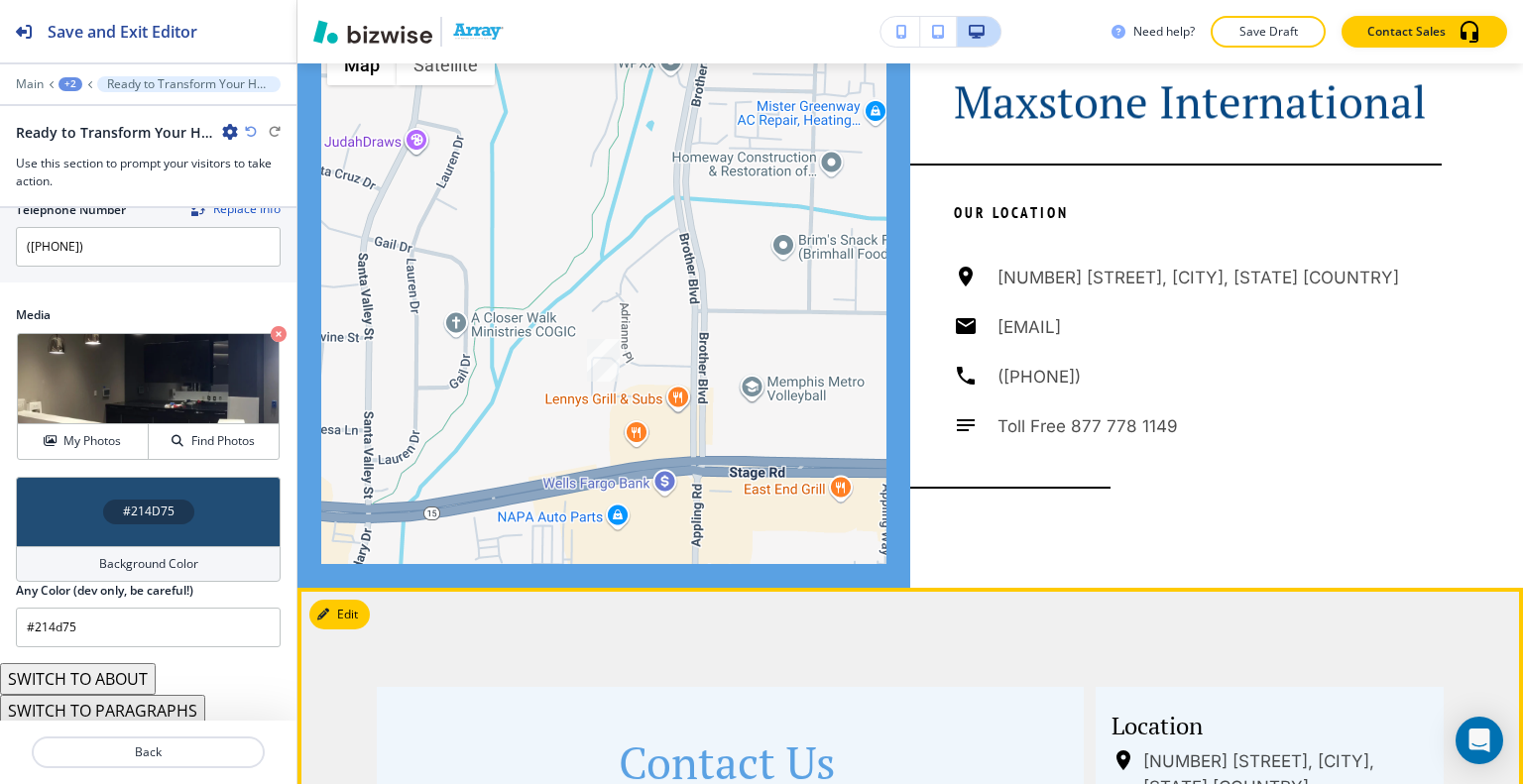 scroll, scrollTop: 4242, scrollLeft: 0, axis: vertical 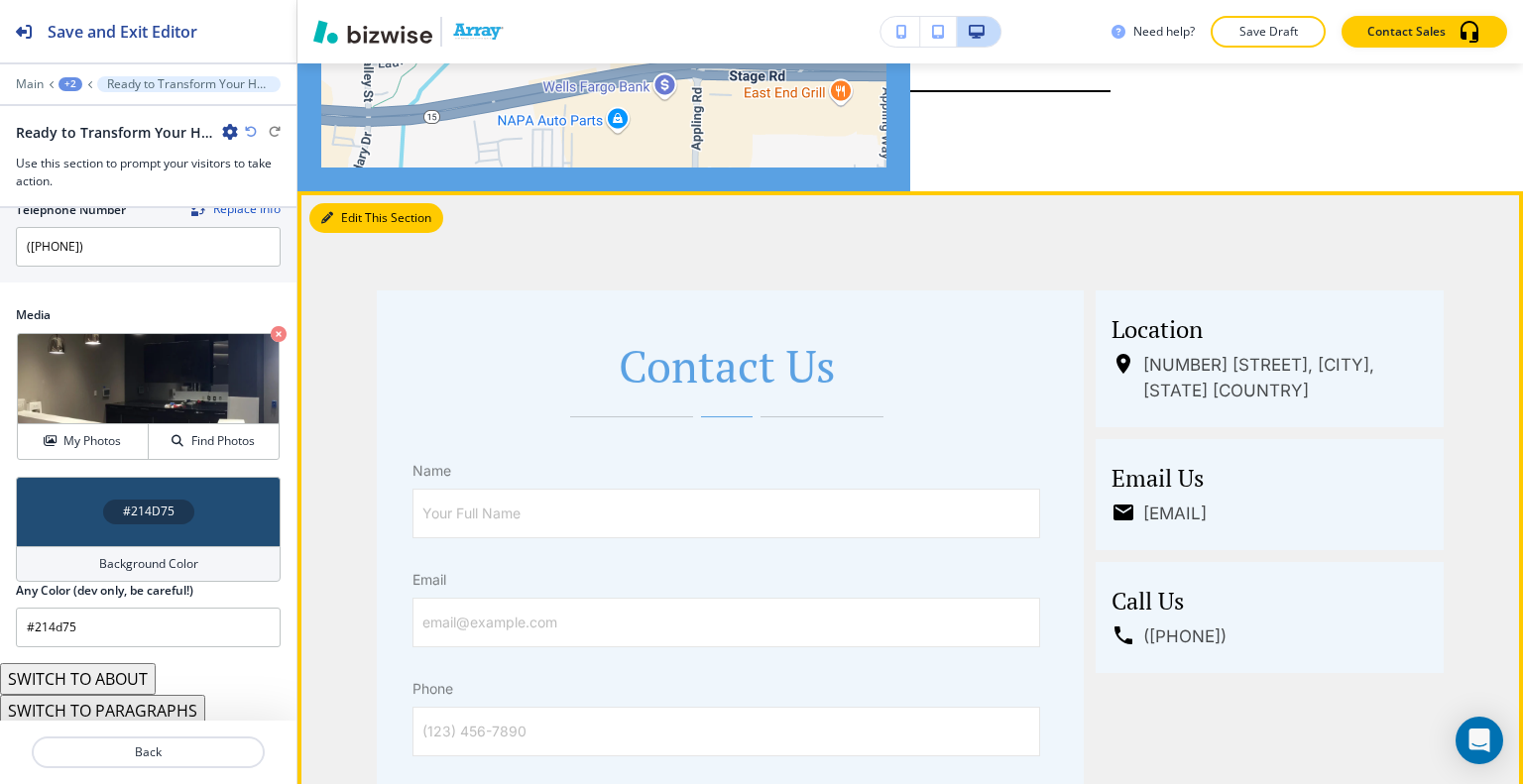 click on "Edit This Section" at bounding box center [376, 218] 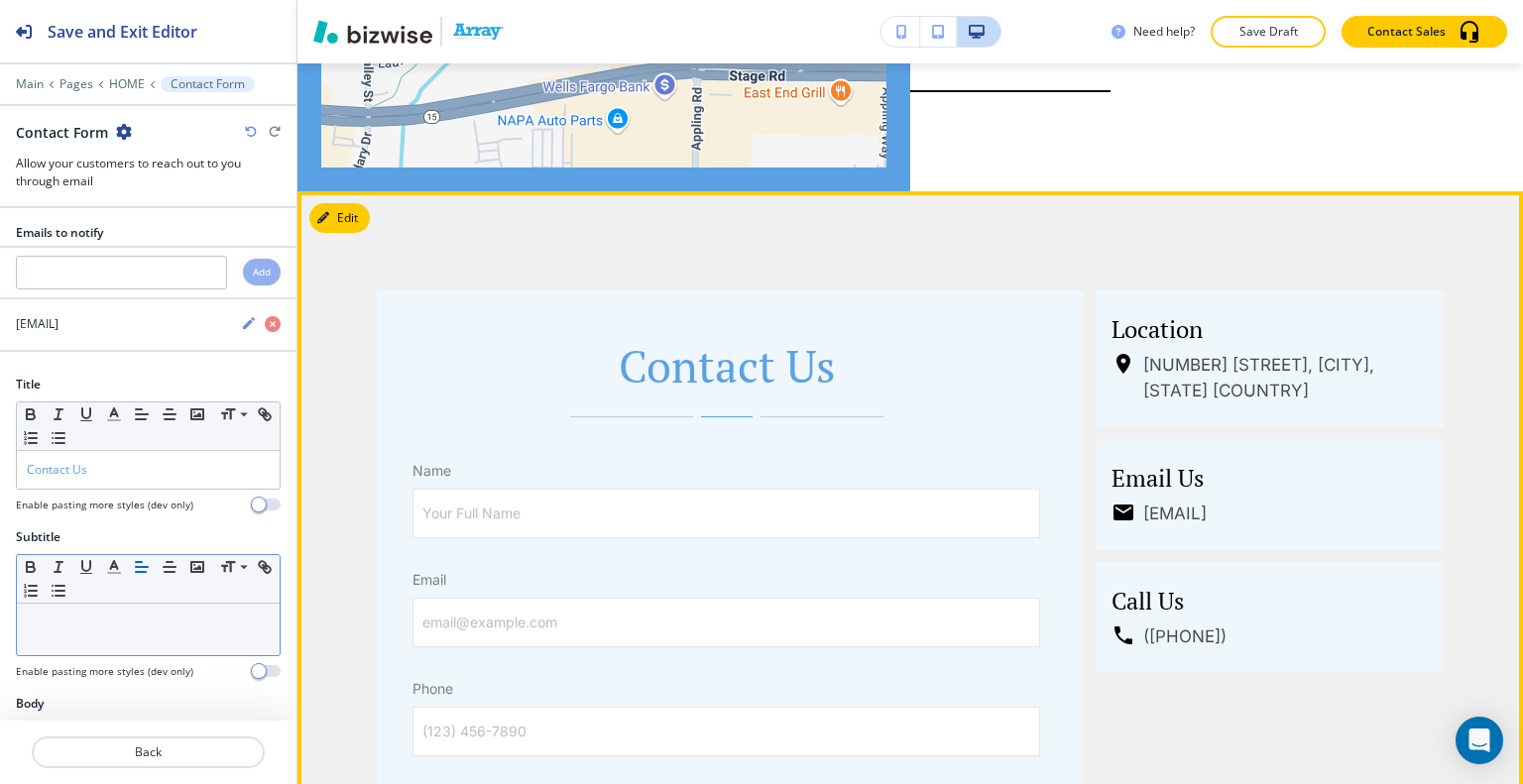 scroll, scrollTop: 4367, scrollLeft: 0, axis: vertical 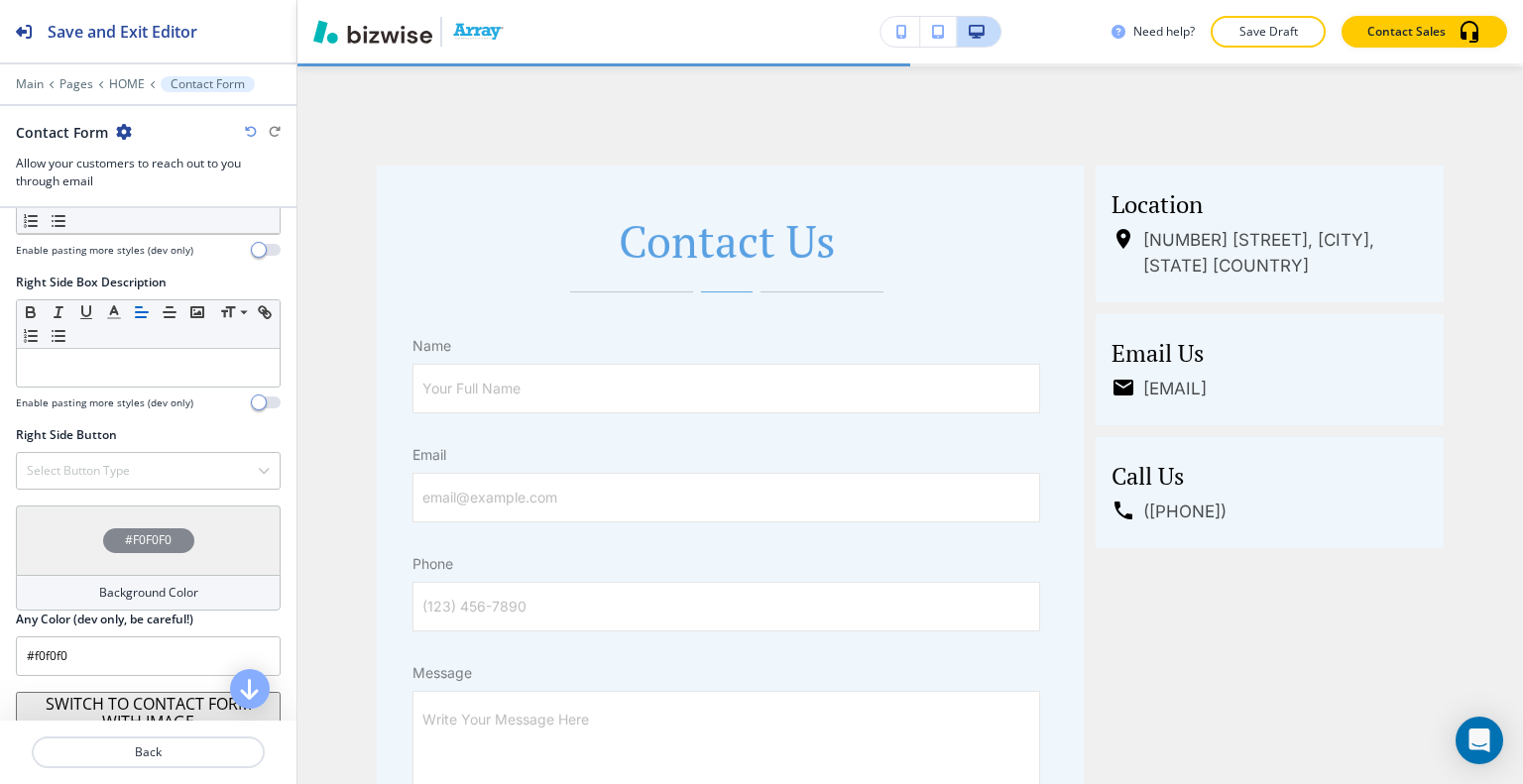 click on "SWITCH TO CONTACT FORM WITH IMAGE" at bounding box center [148, 708] 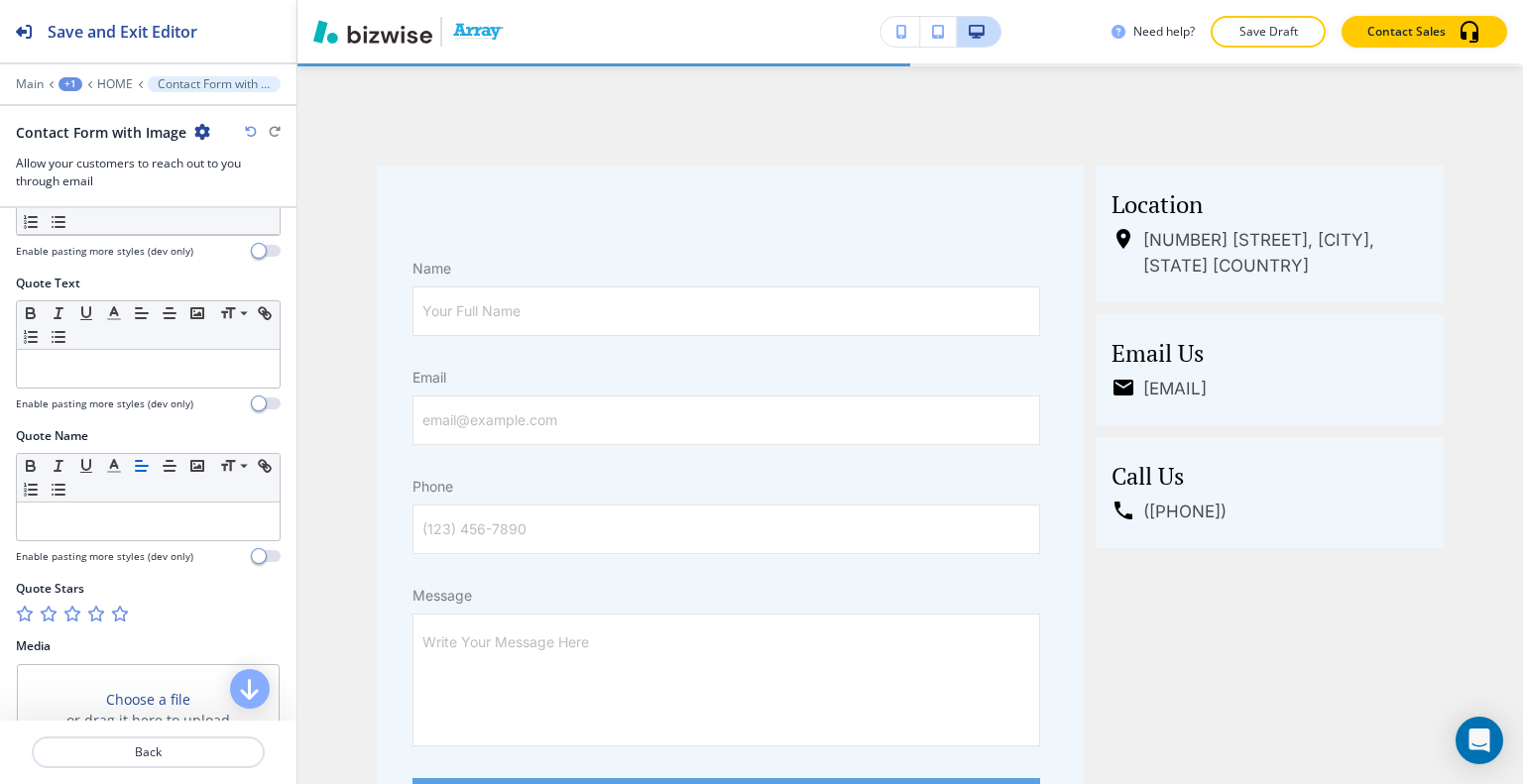 scroll, scrollTop: 1090, scrollLeft: 0, axis: vertical 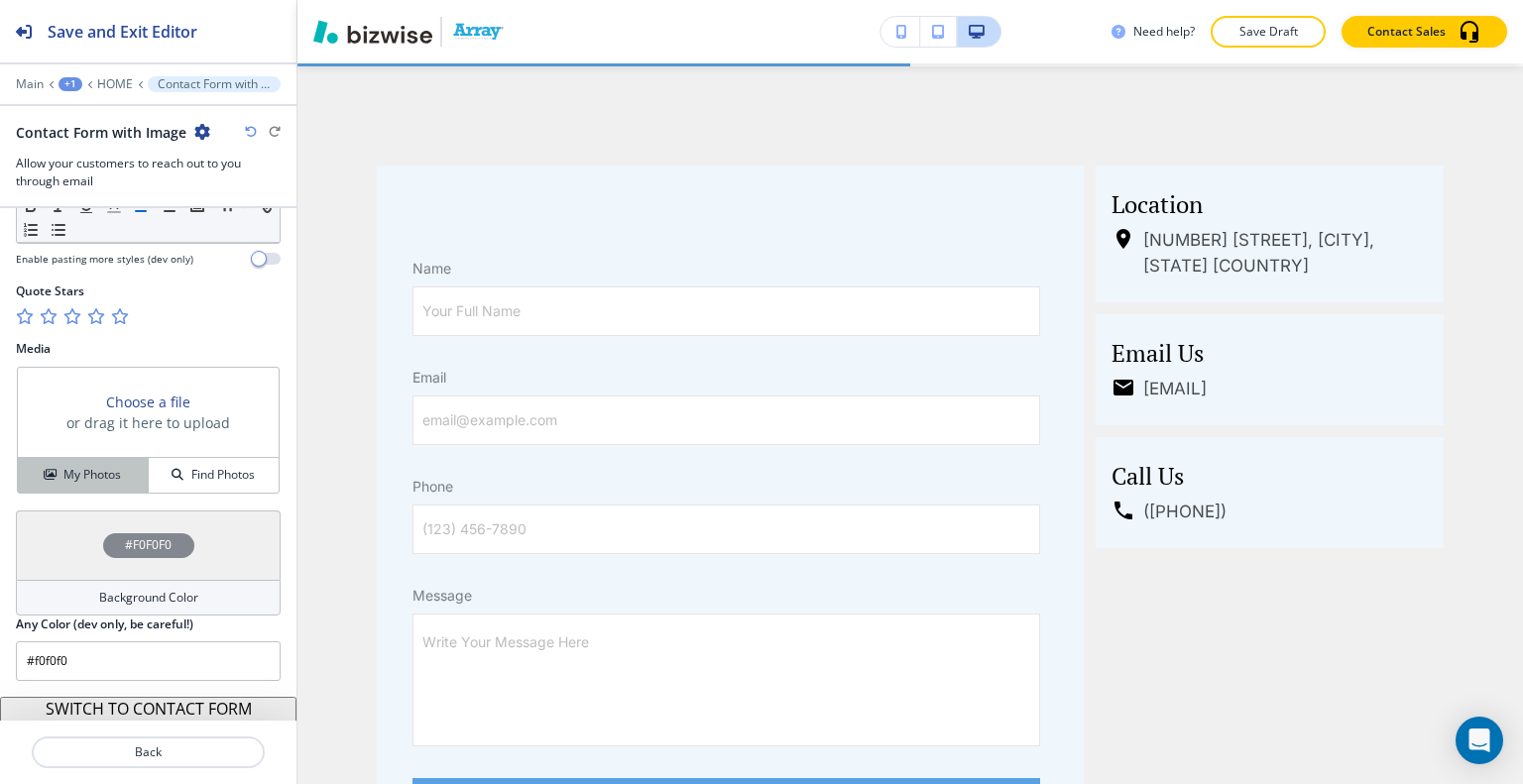 click on "My Photos" at bounding box center (92, 475) 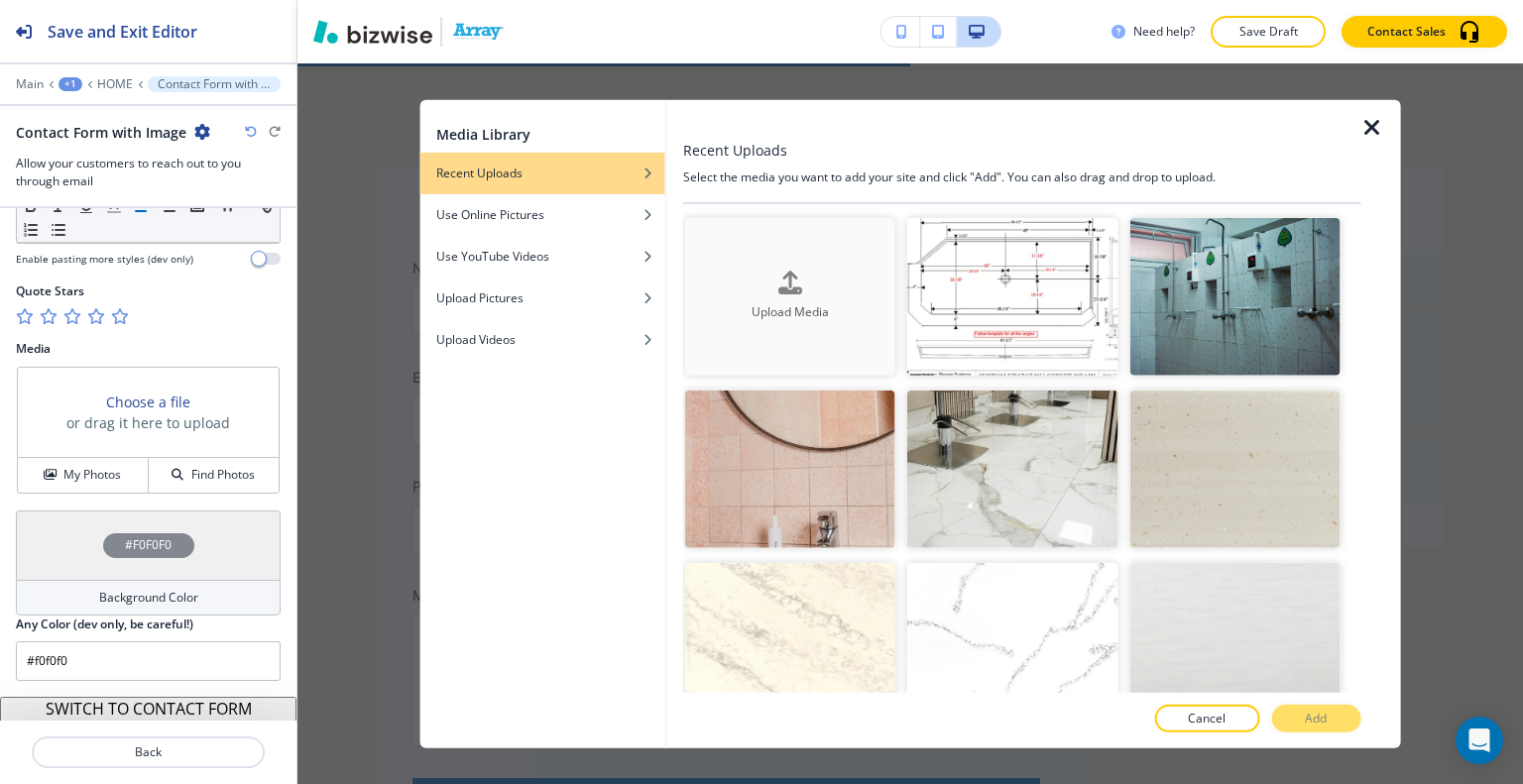 click at bounding box center [790, 283] 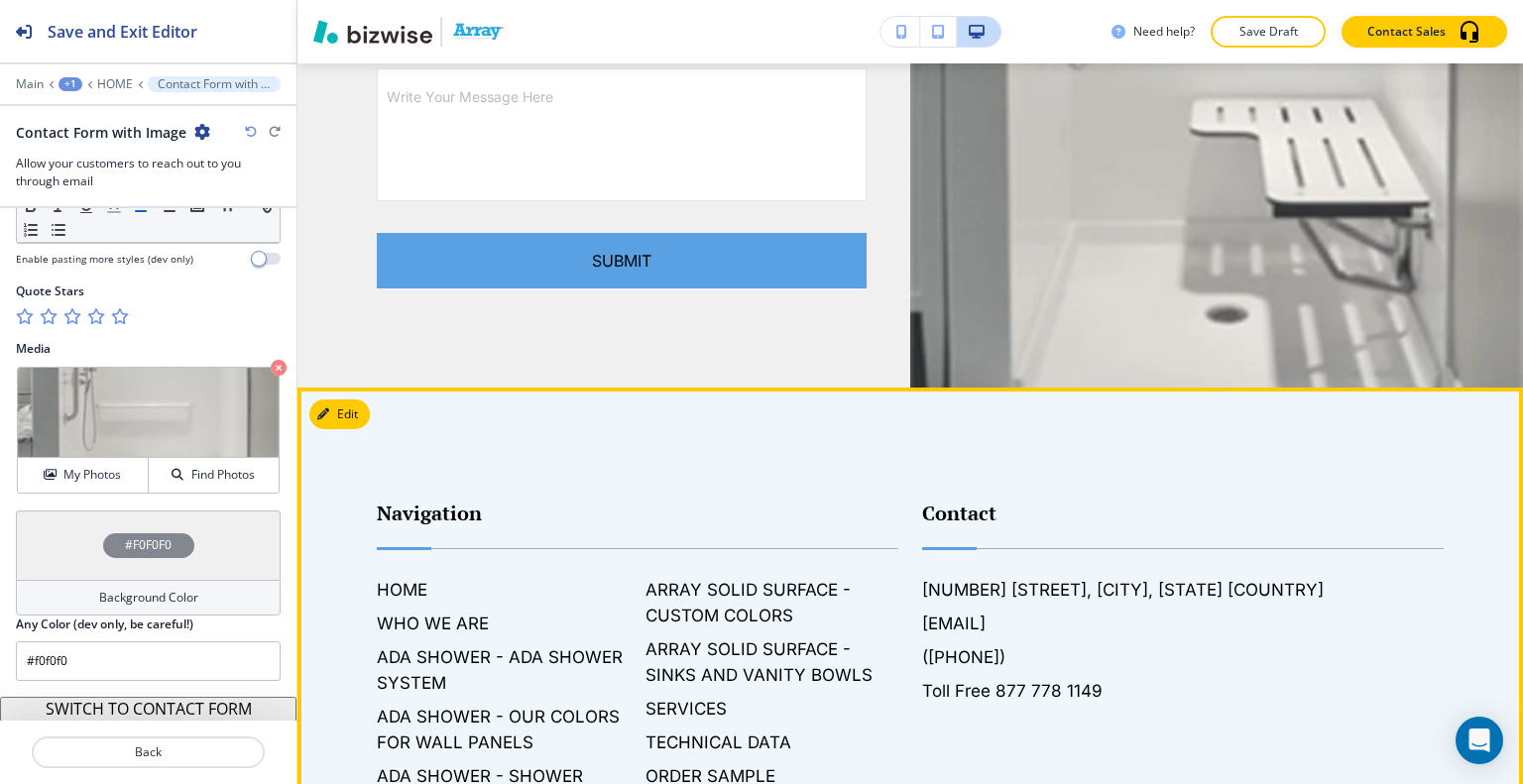 scroll, scrollTop: 4664, scrollLeft: 0, axis: vertical 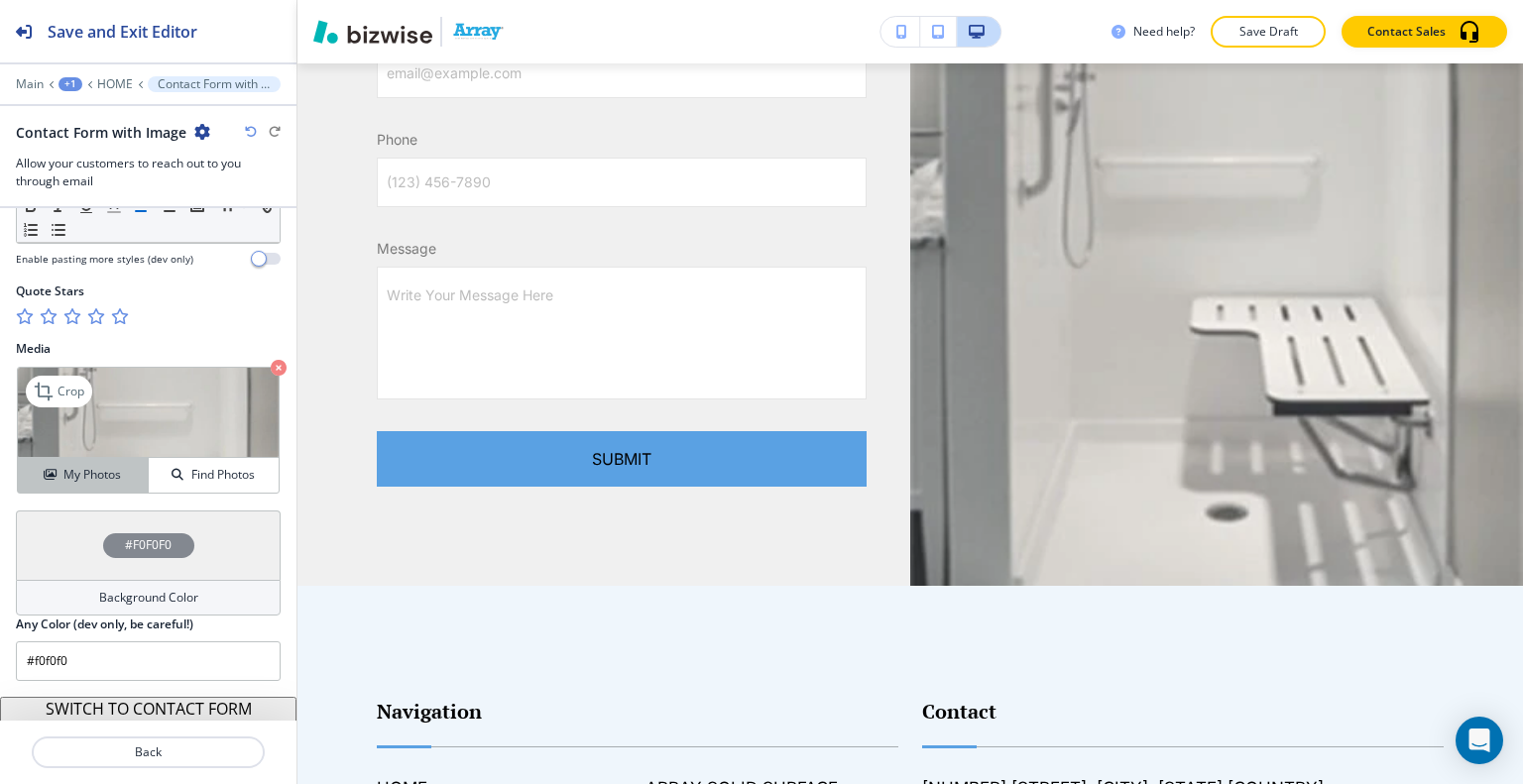 click on "My Photos" at bounding box center [82, 475] 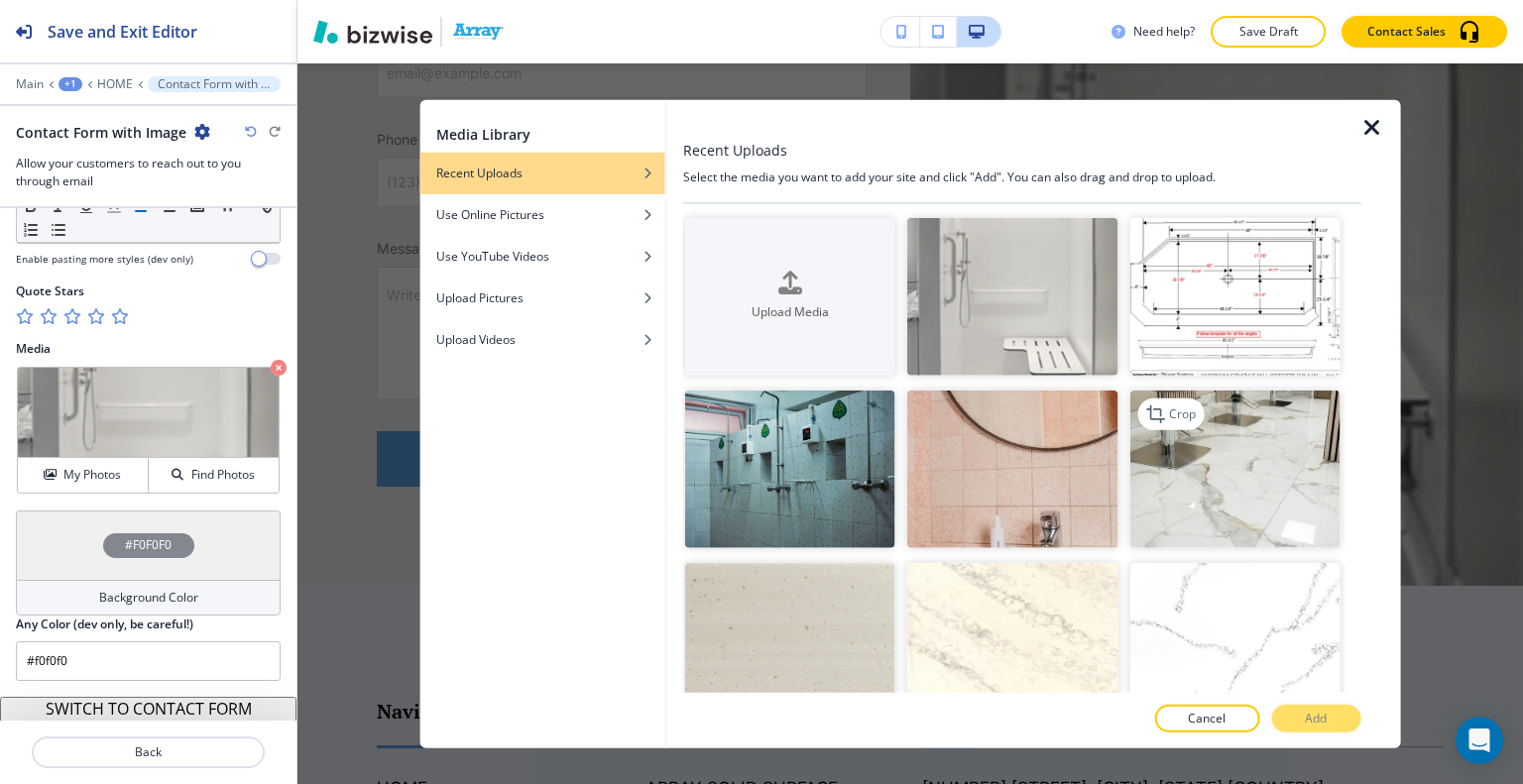 click at bounding box center [1234, 469] 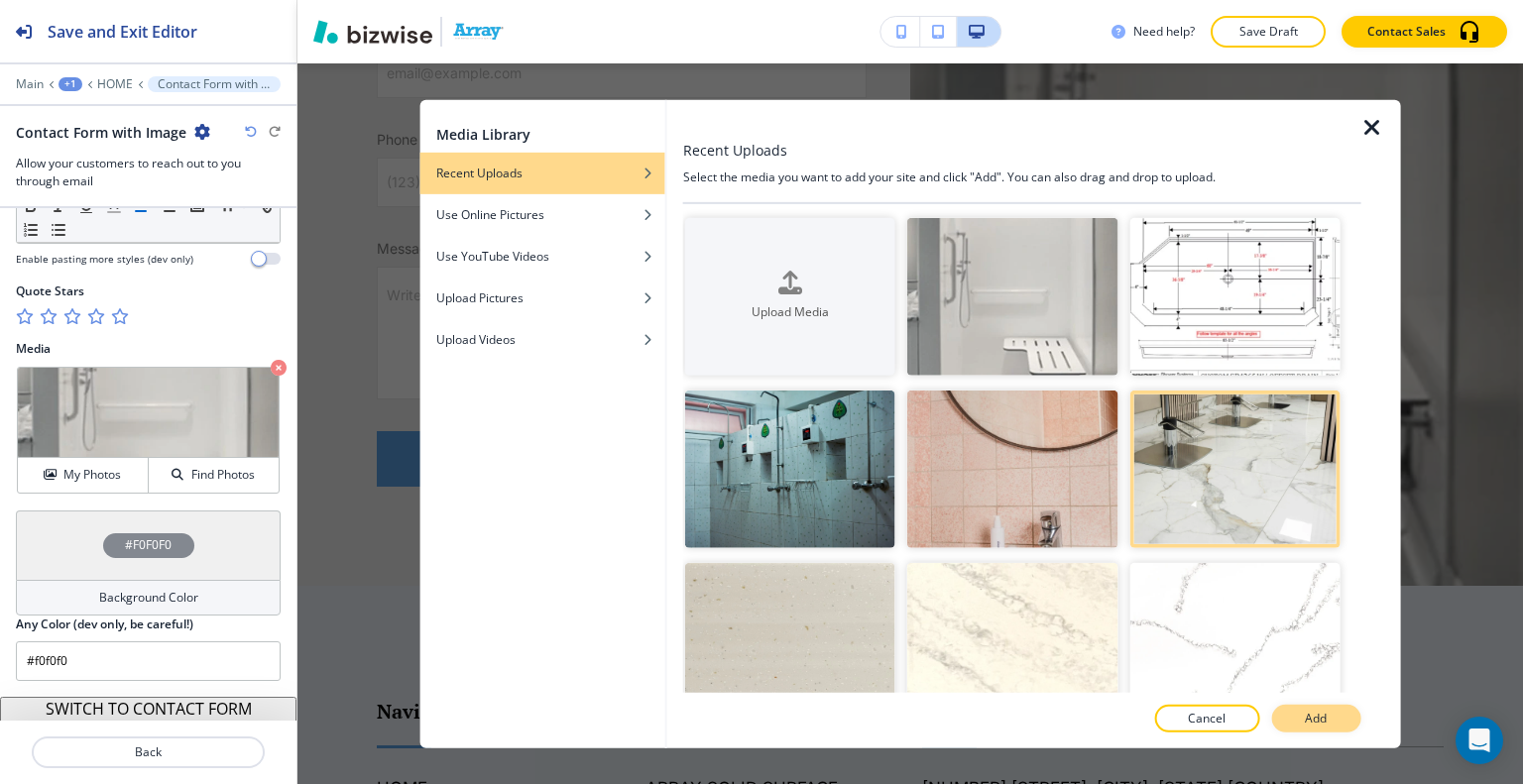 click on "Add" at bounding box center (1316, 719) 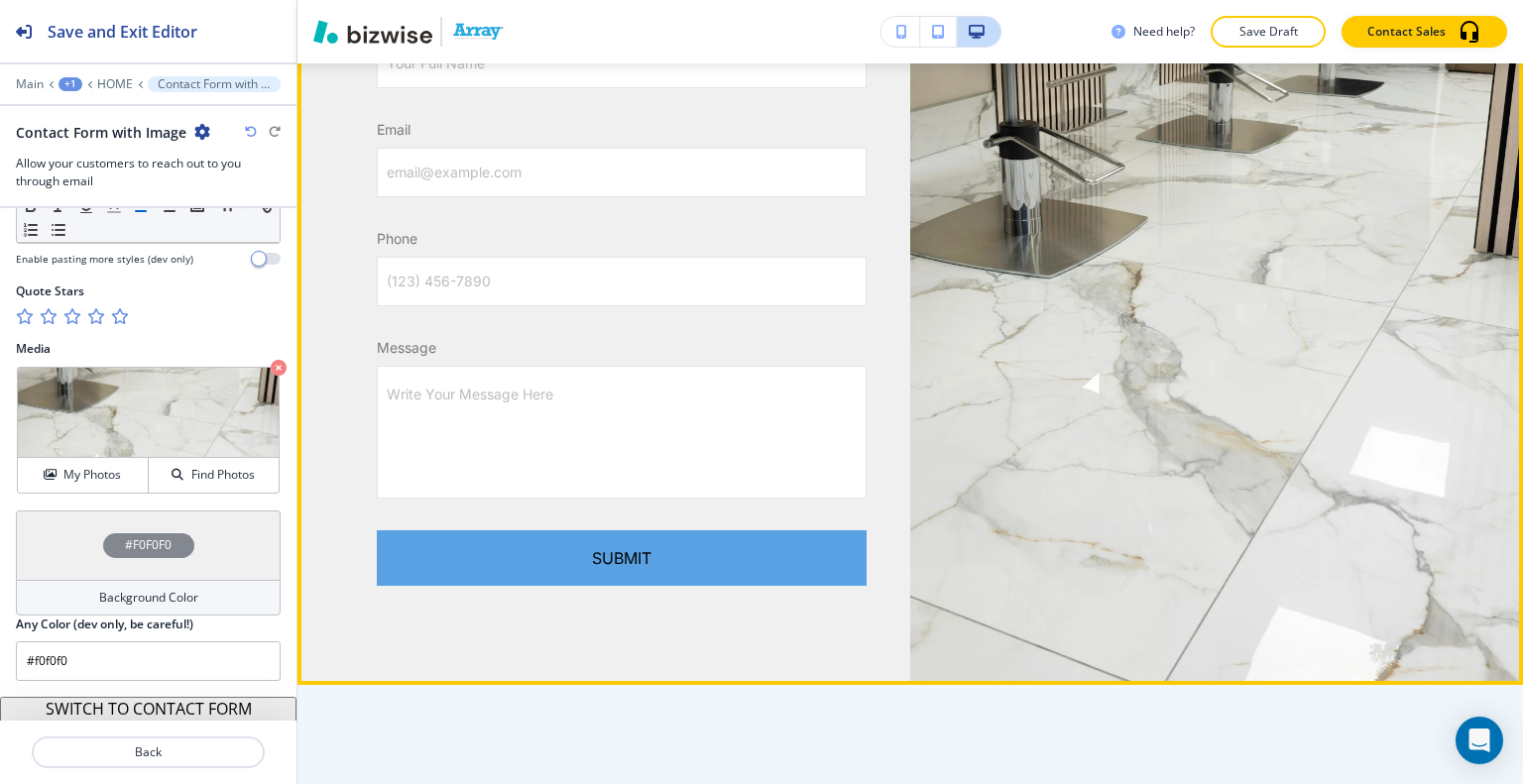 scroll, scrollTop: 4466, scrollLeft: 0, axis: vertical 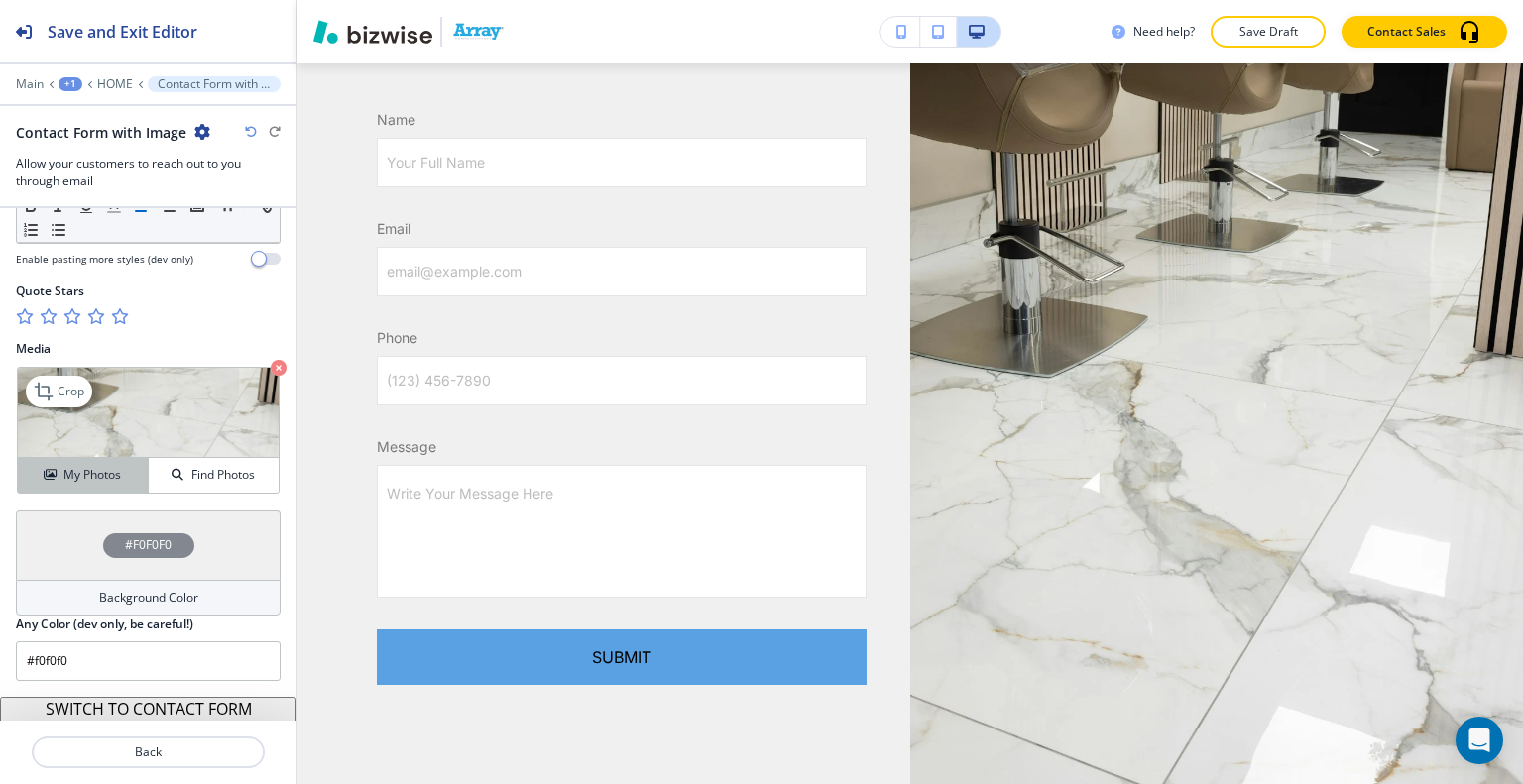 click on "My Photos" at bounding box center (83, 475) 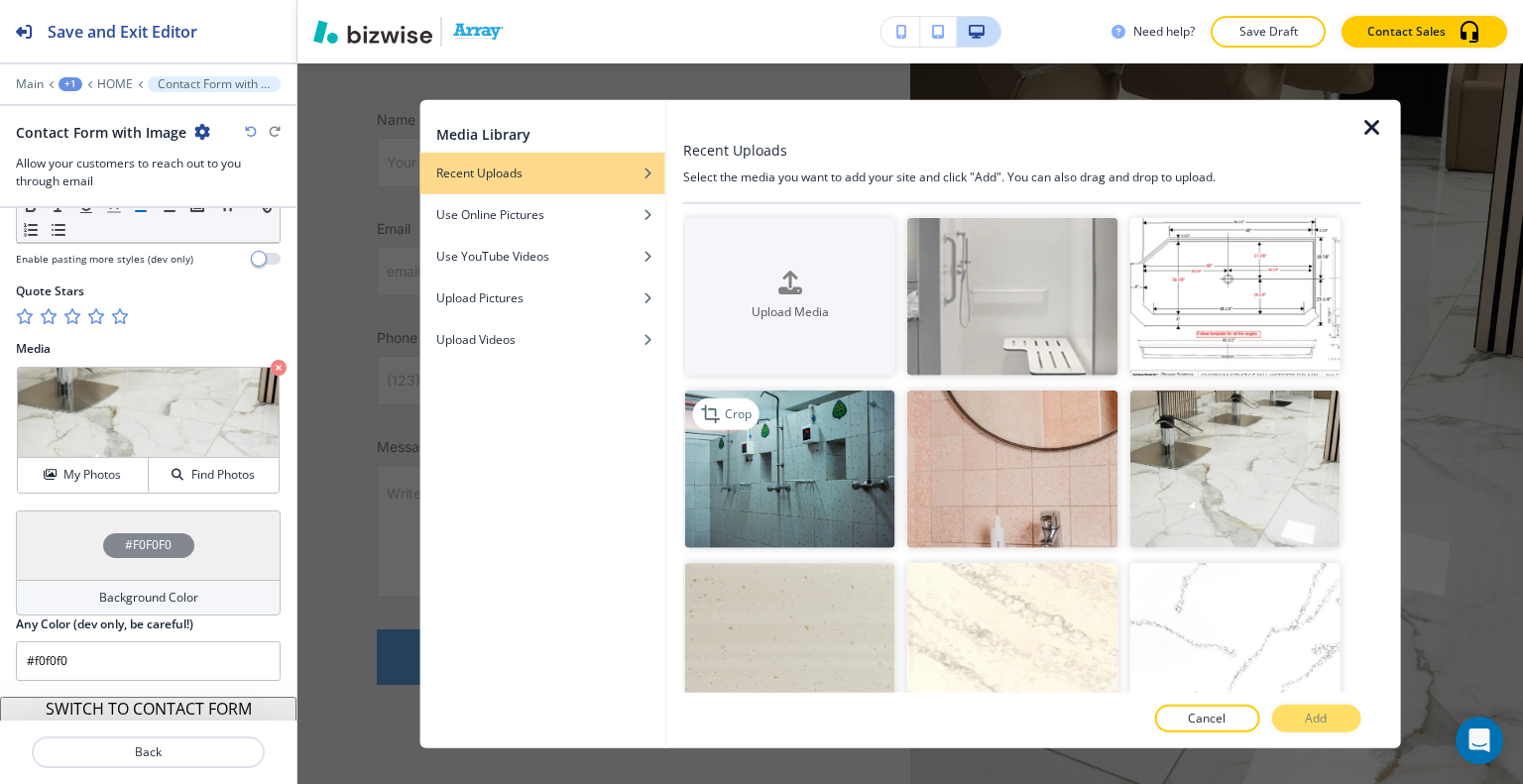 click at bounding box center (790, 469) 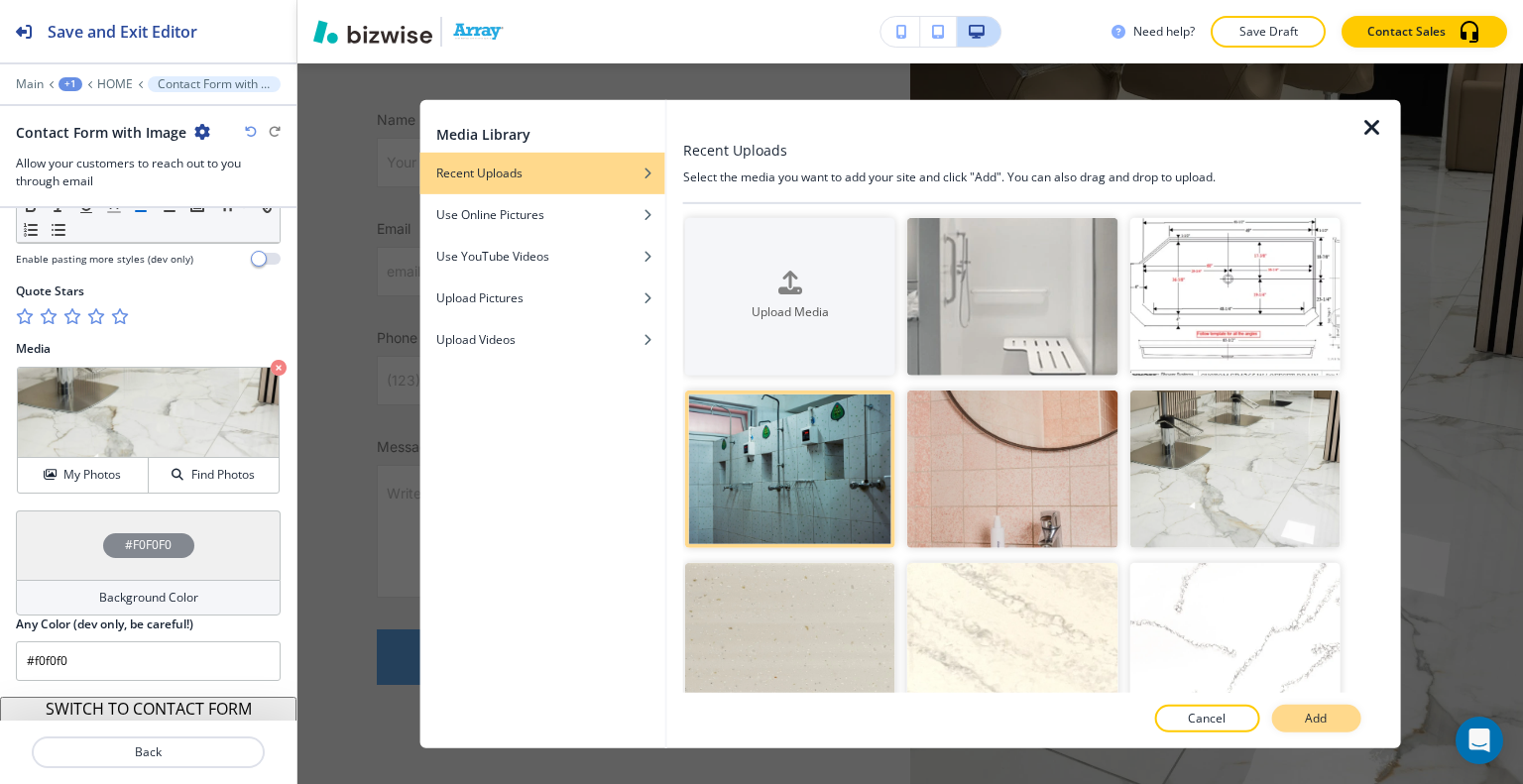click on "Add" at bounding box center (1316, 719) 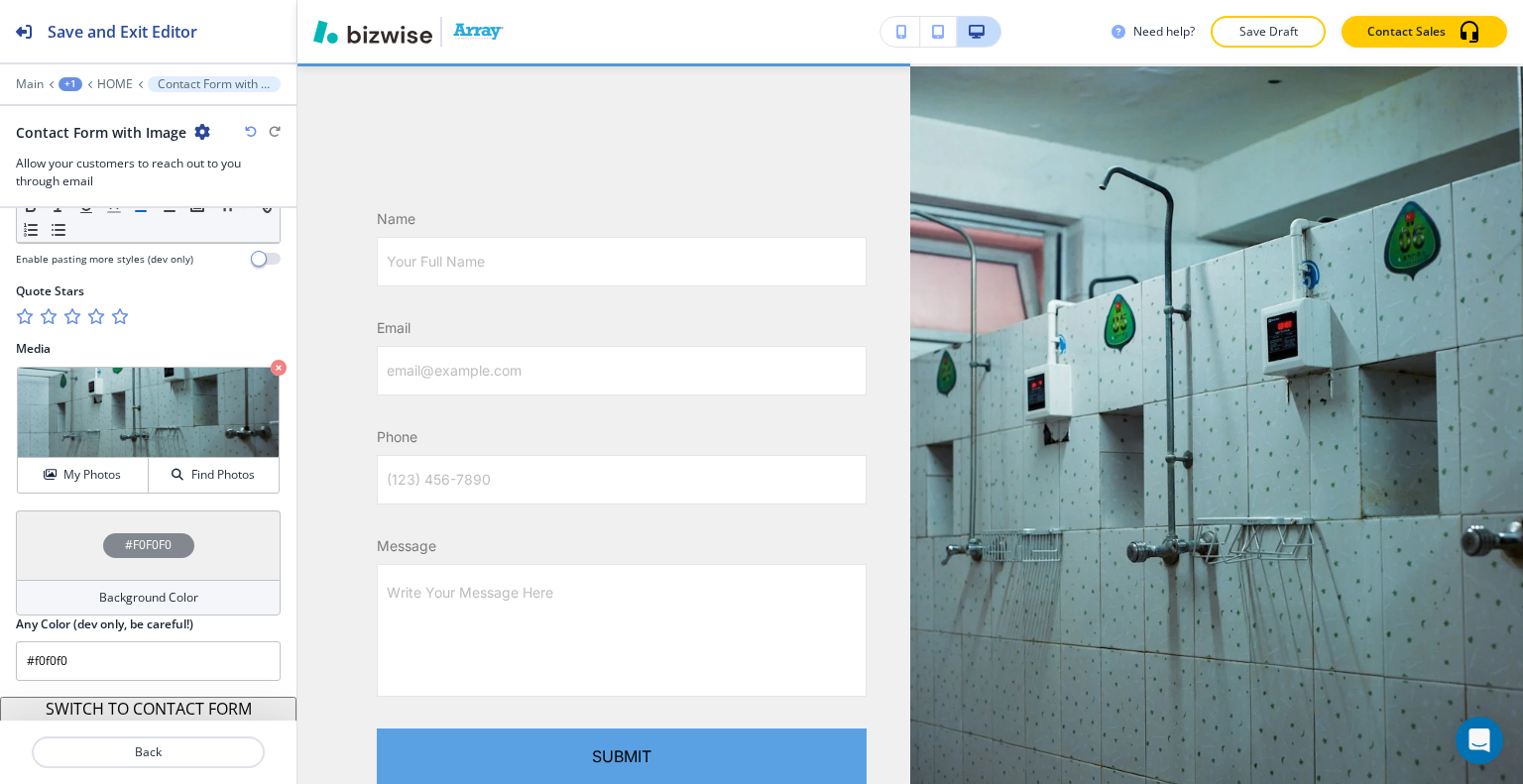 scroll, scrollTop: 4466, scrollLeft: 0, axis: vertical 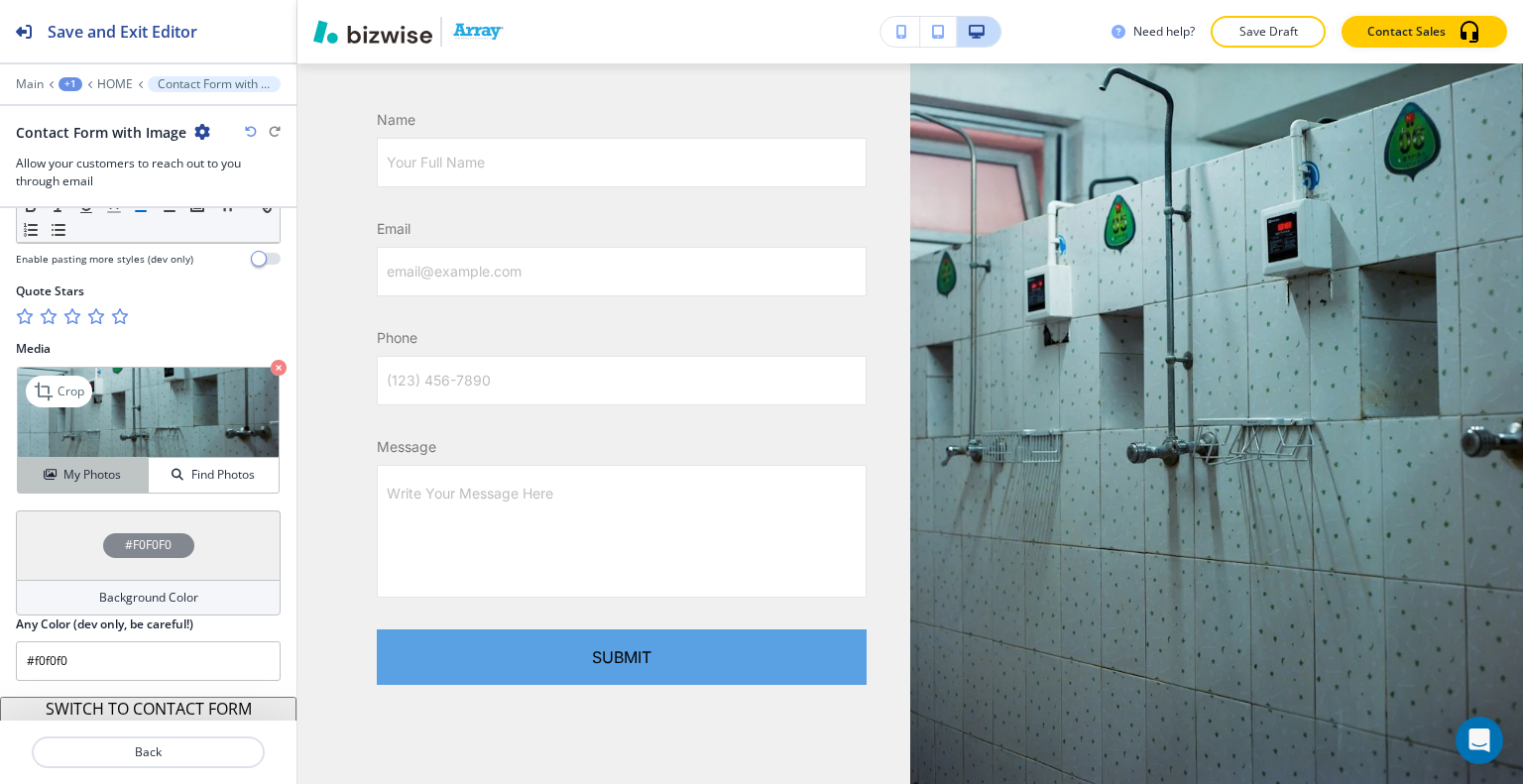 click on "My Photos" at bounding box center (92, 475) 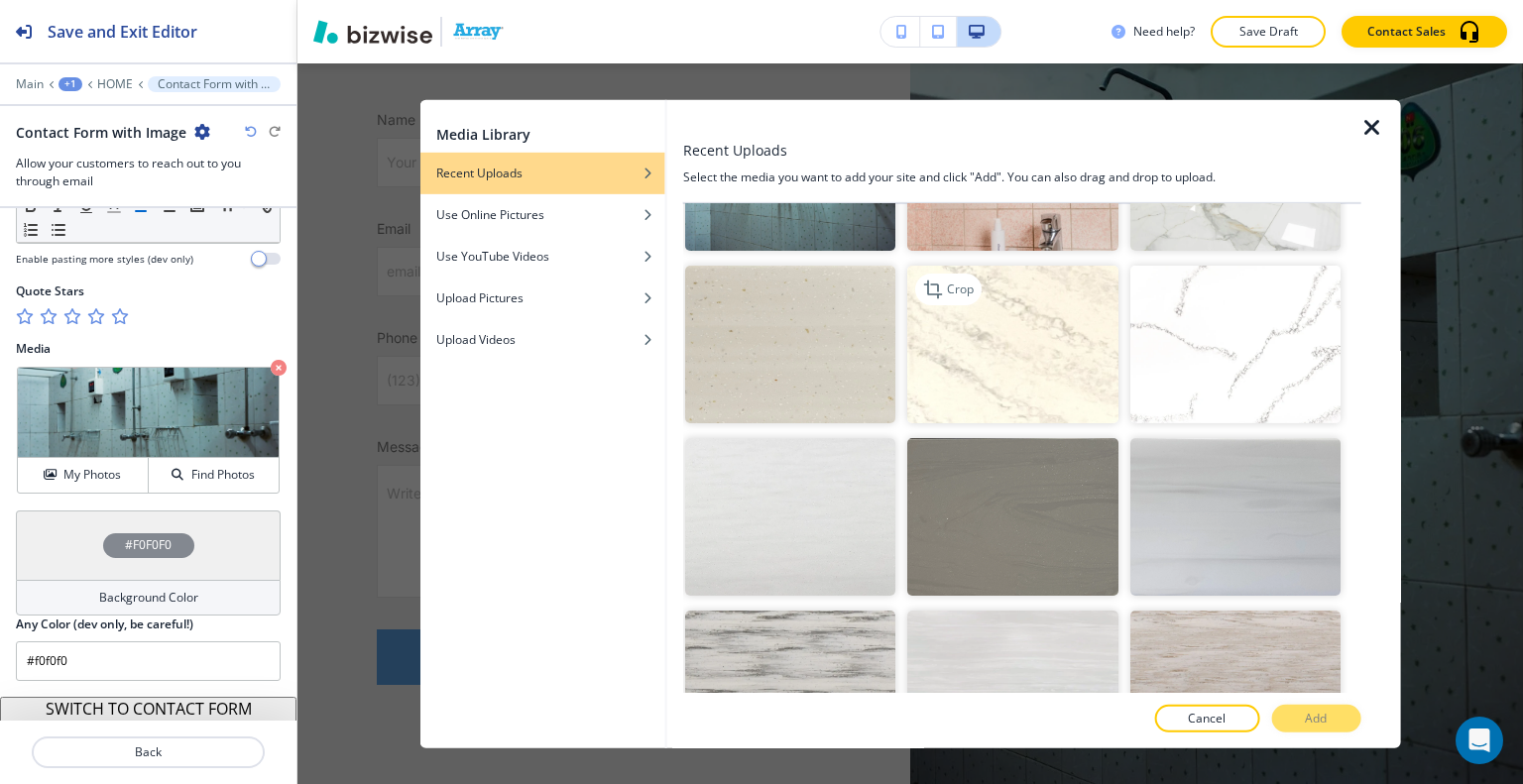 scroll, scrollTop: 0, scrollLeft: 0, axis: both 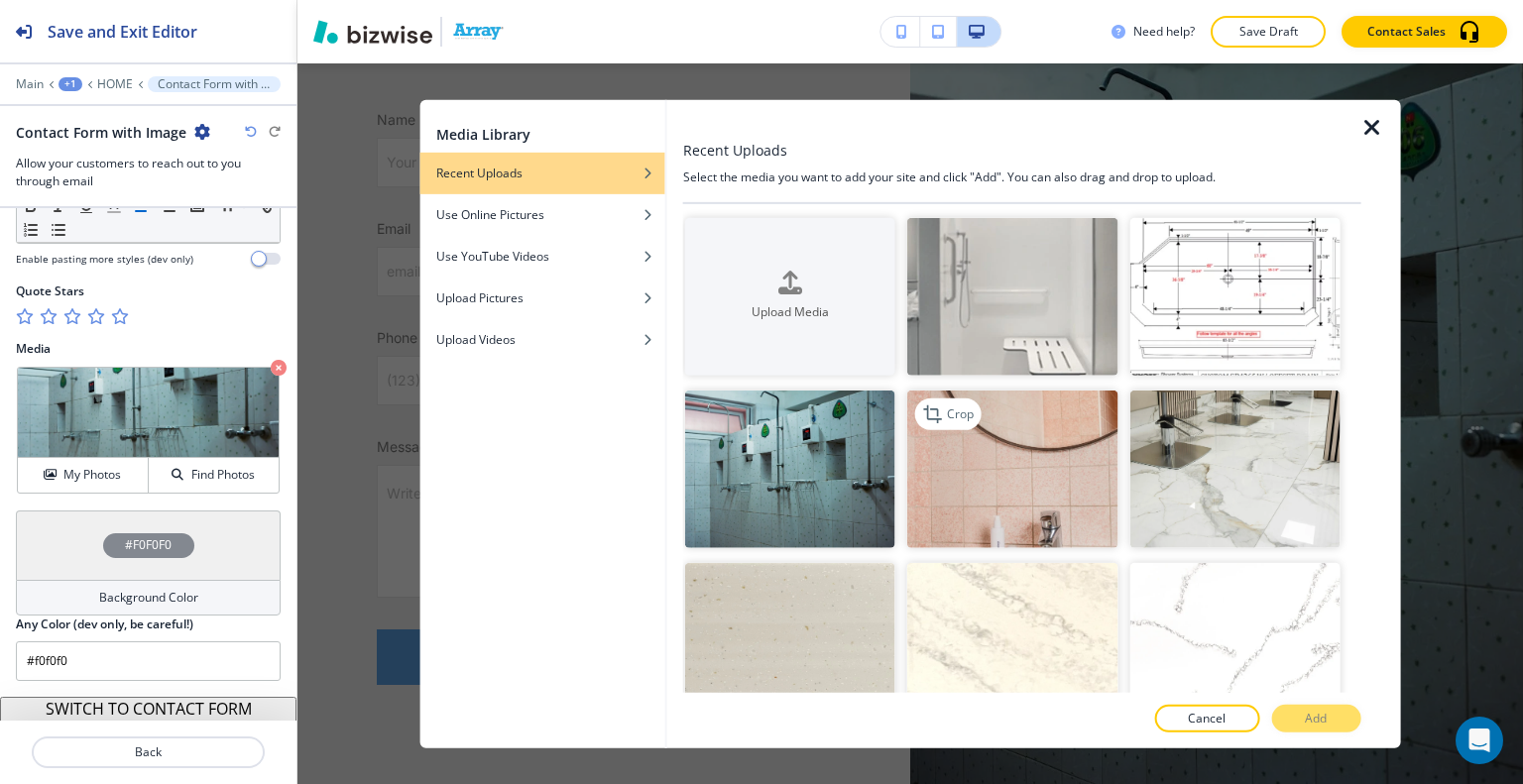 click at bounding box center (1012, 469) 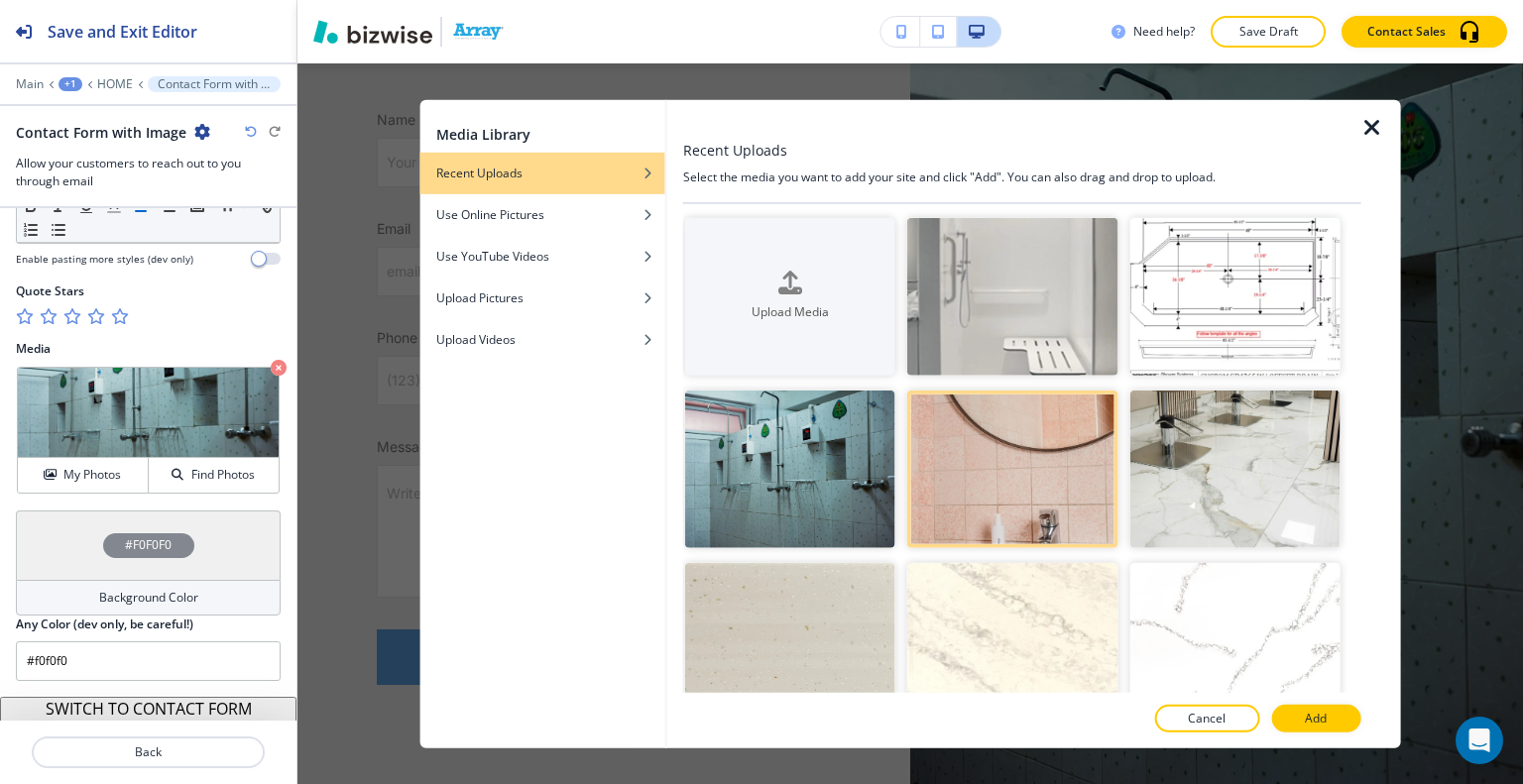 click on "Add" at bounding box center [1316, 719] 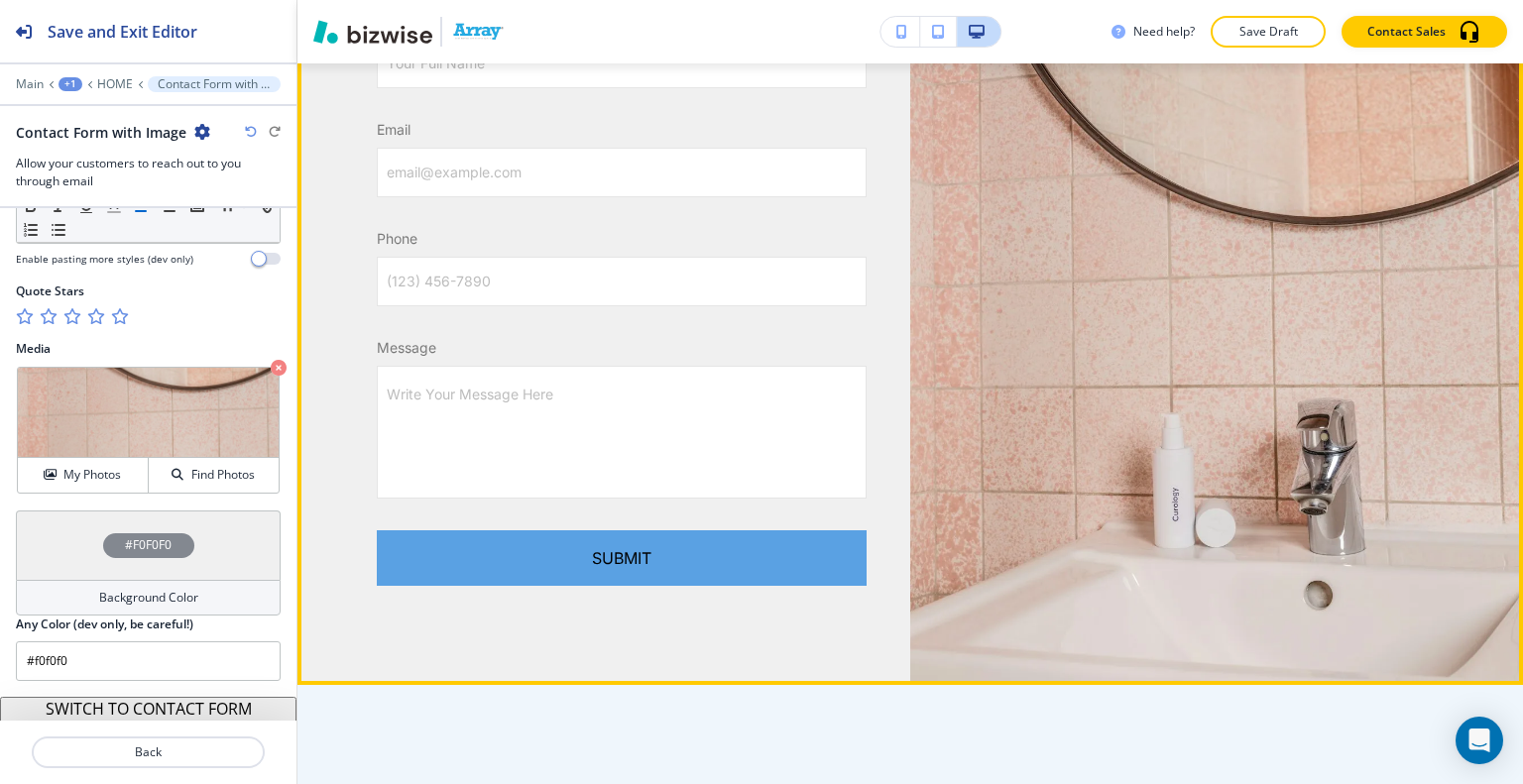 scroll, scrollTop: 4367, scrollLeft: 0, axis: vertical 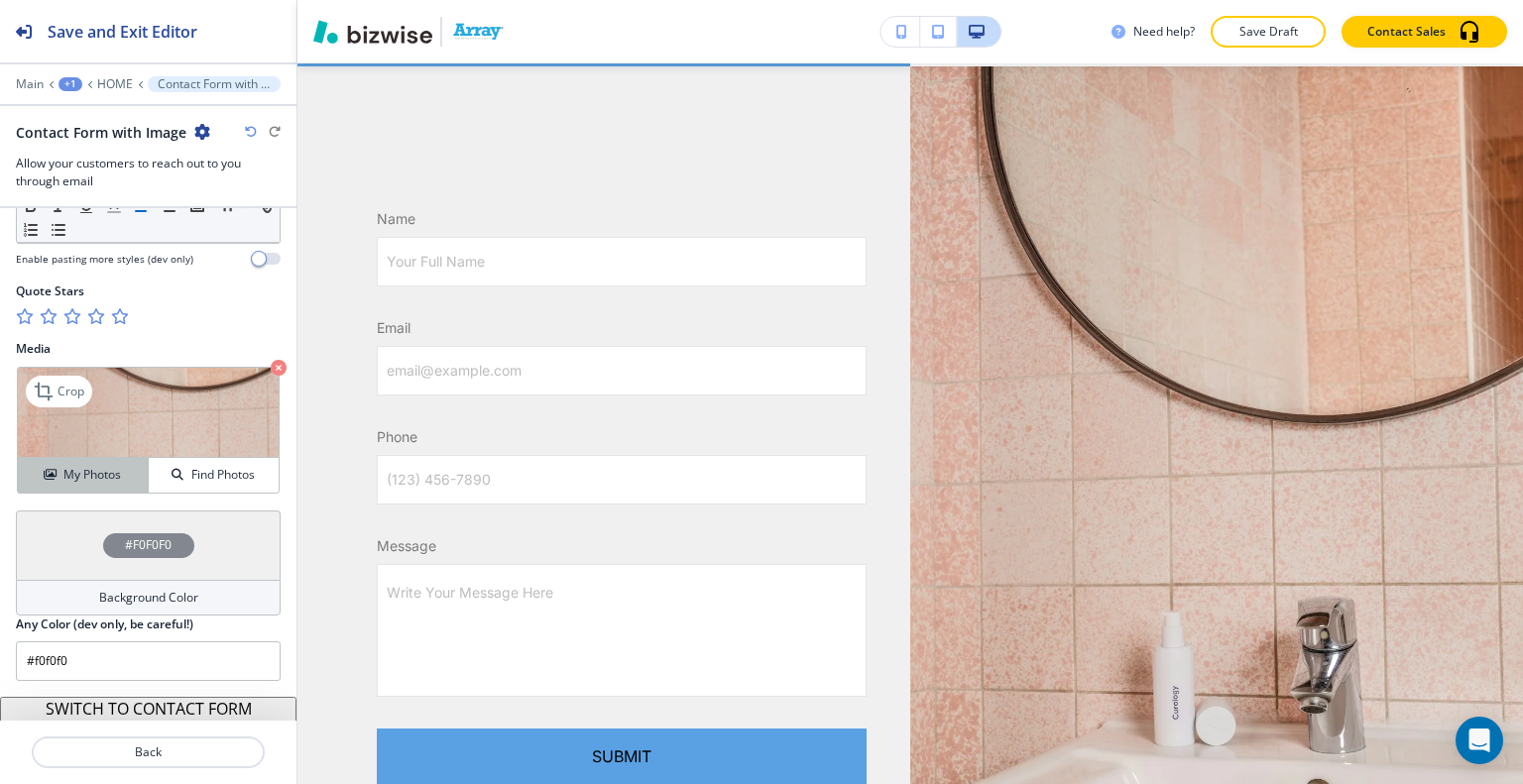 click on "My Photos" at bounding box center [83, 475] 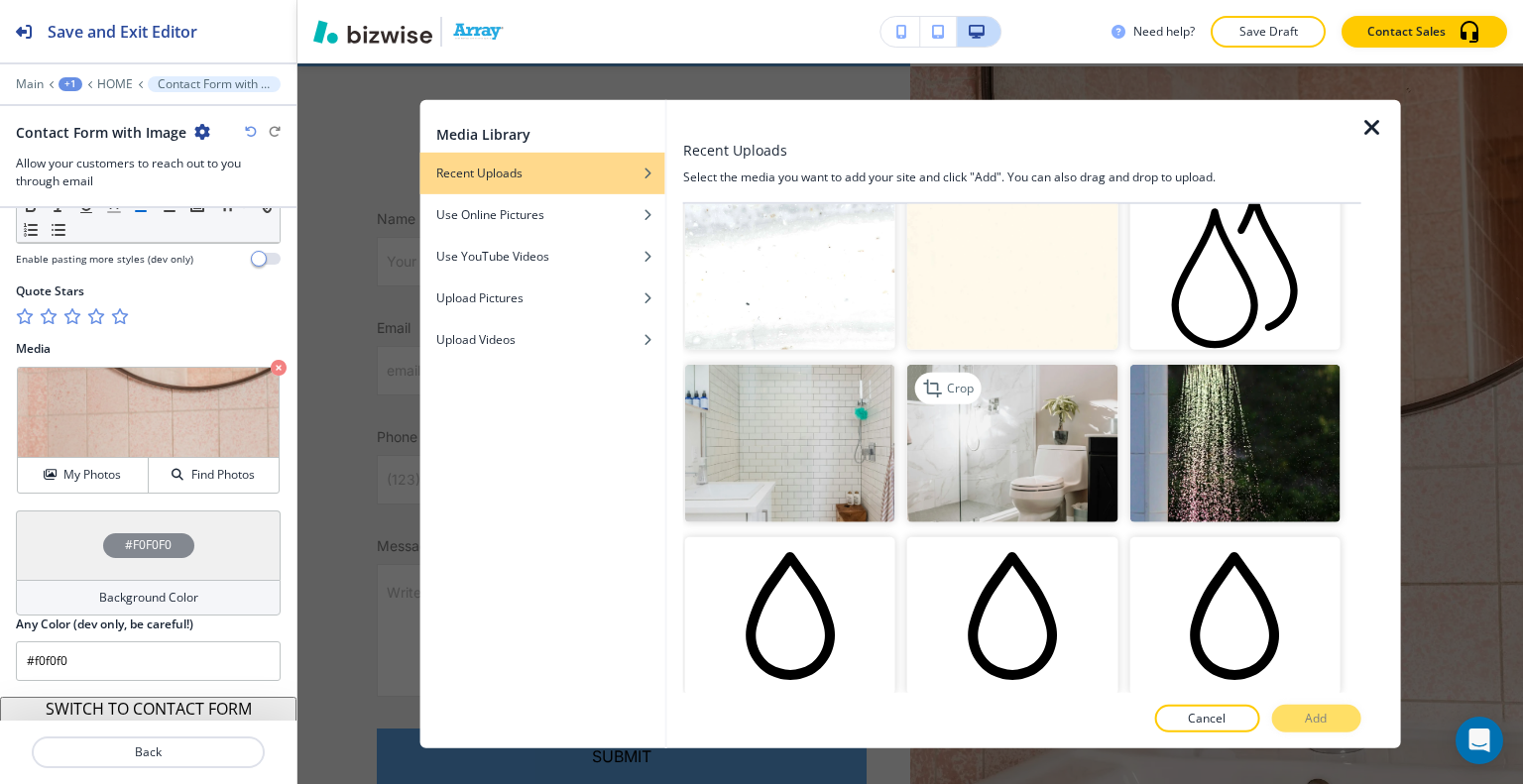 scroll, scrollTop: 5451, scrollLeft: 0, axis: vertical 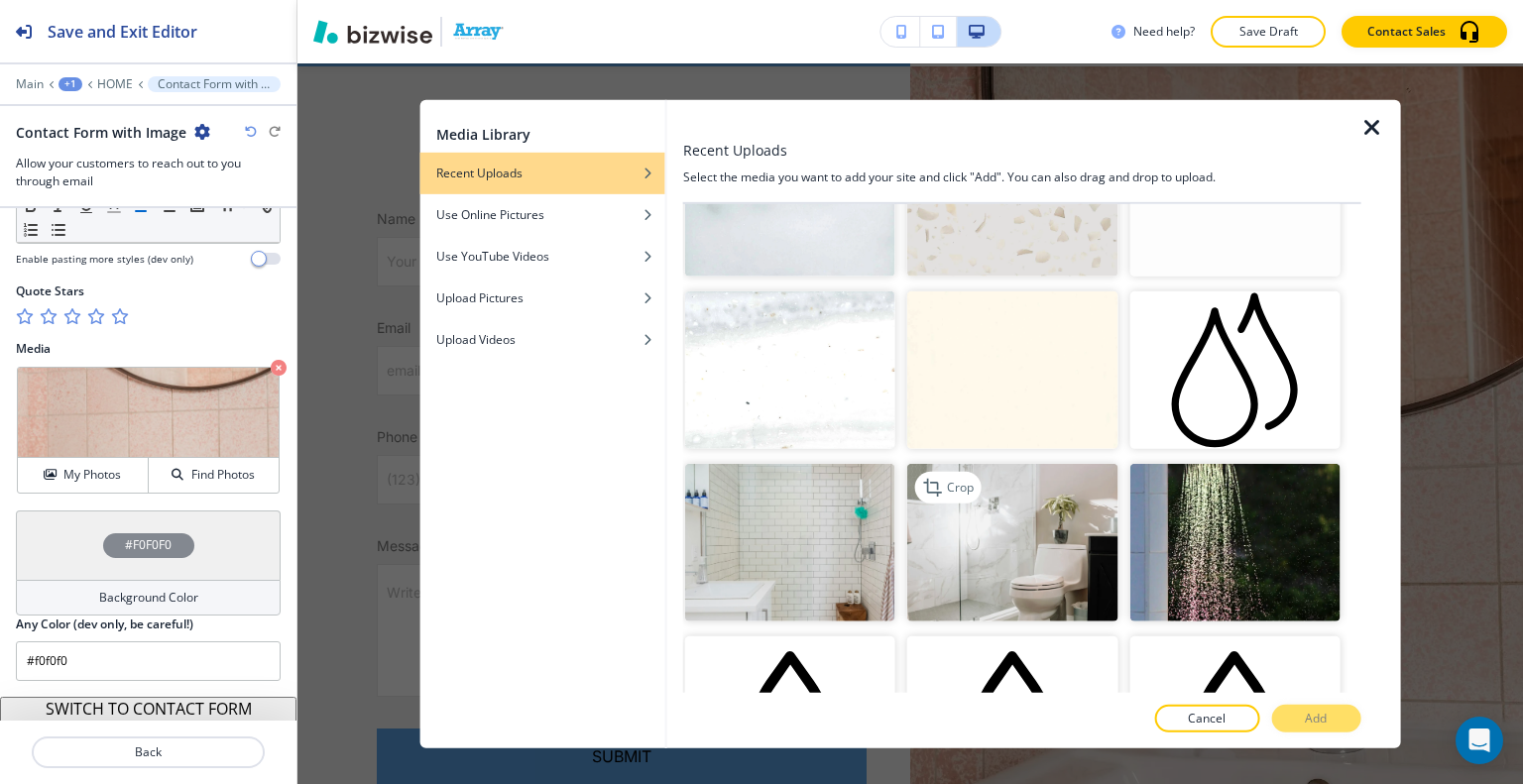 click at bounding box center [1012, 542] 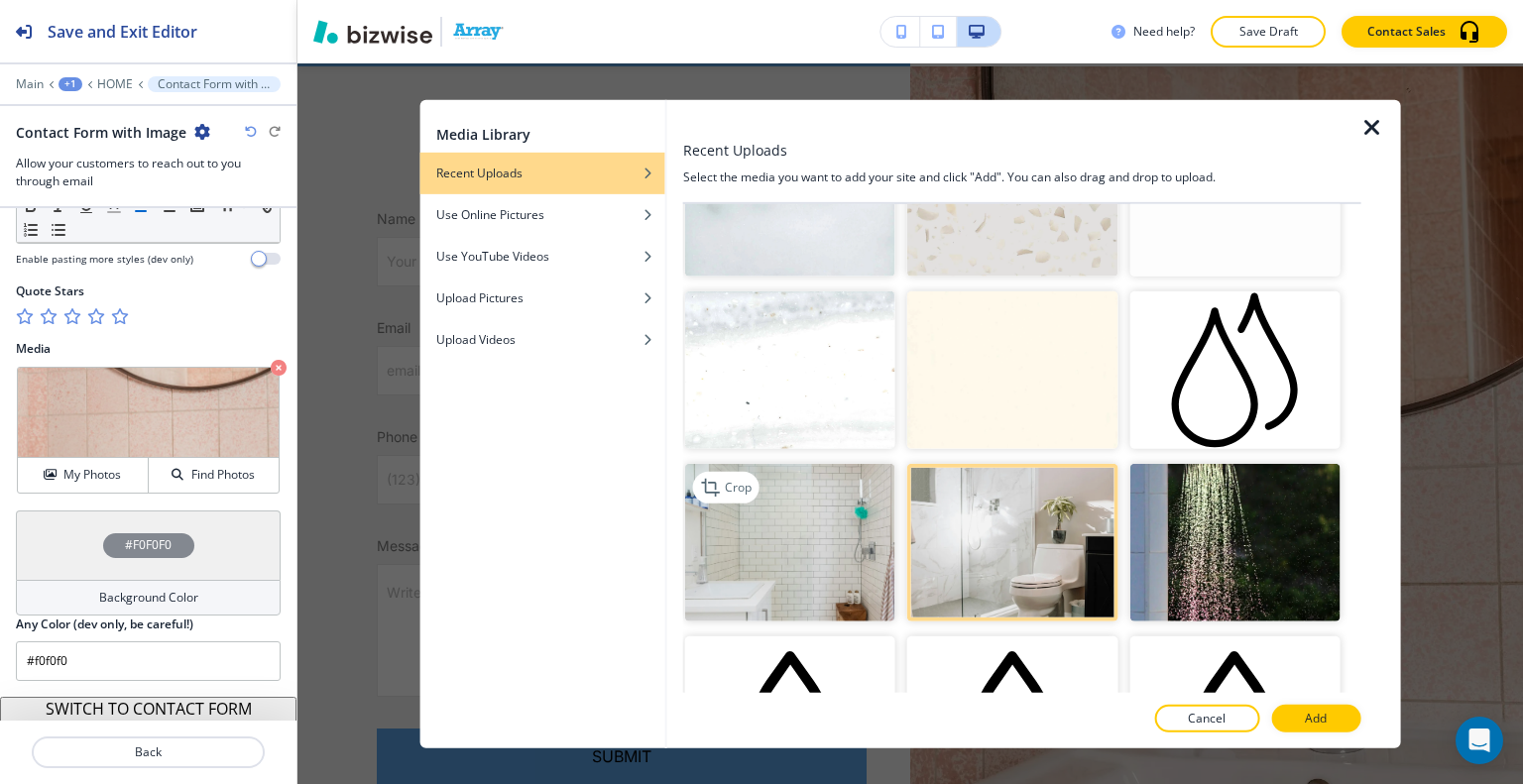 click at bounding box center [790, 542] 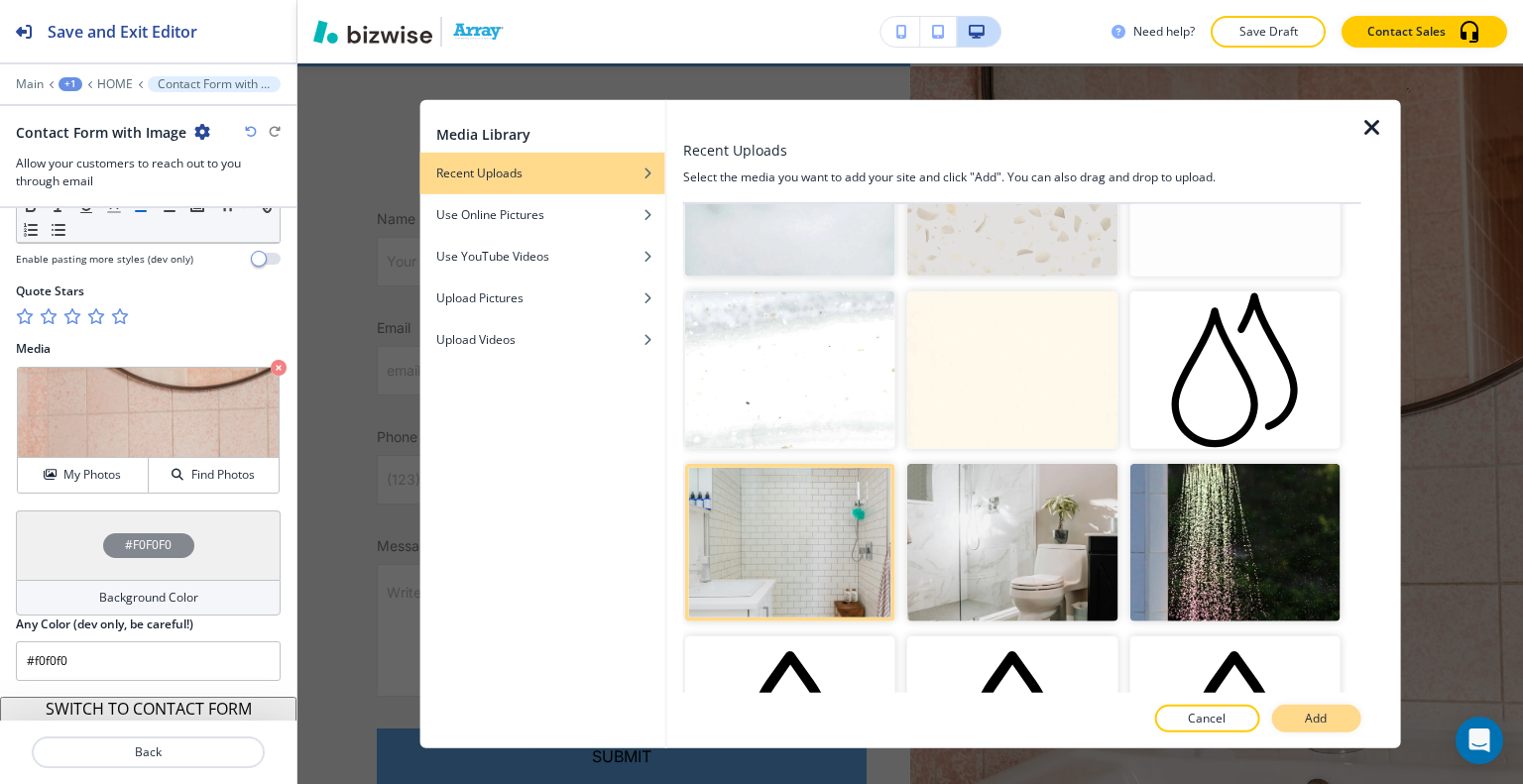 click on "Add" at bounding box center (1316, 719) 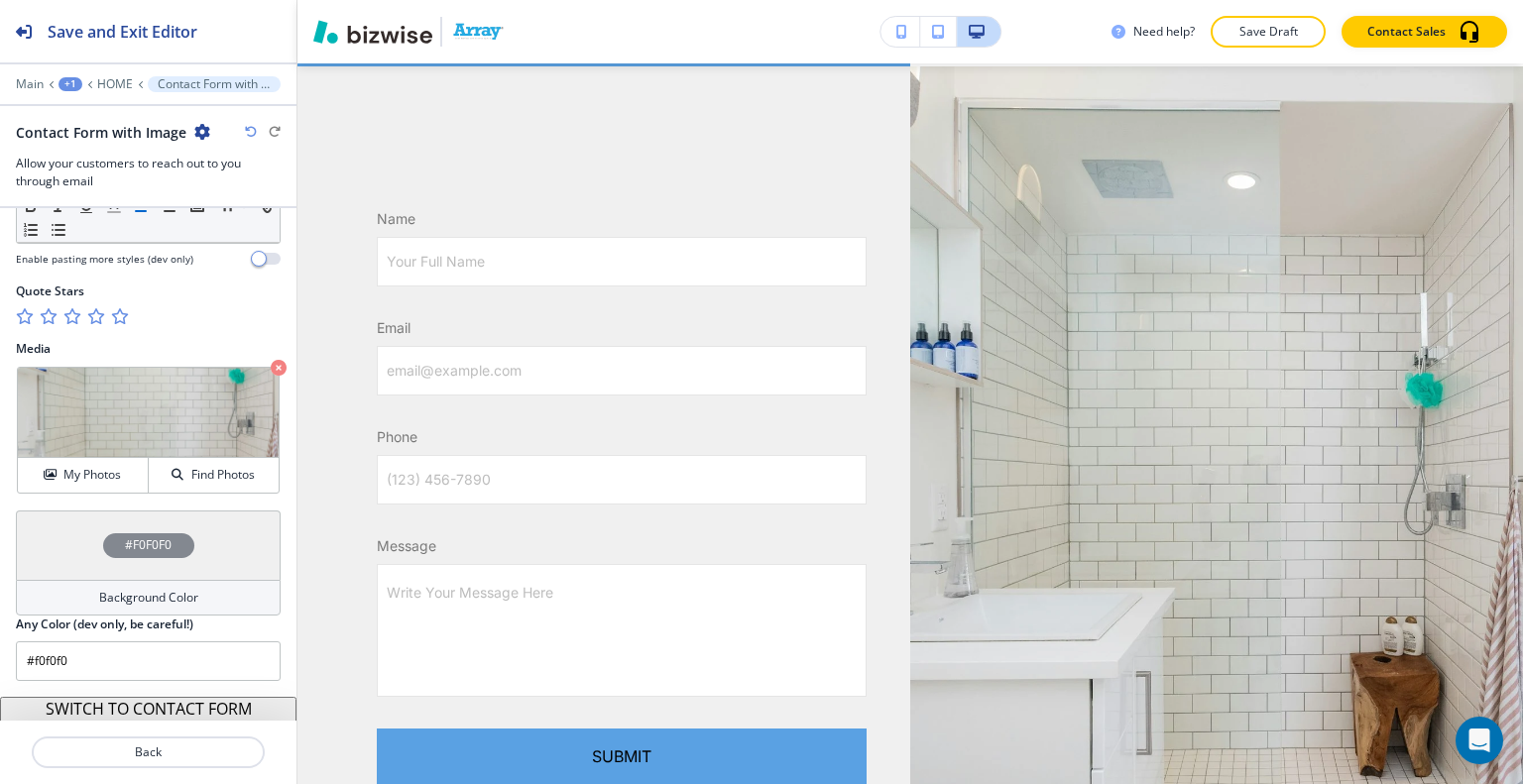 scroll, scrollTop: 4664, scrollLeft: 0, axis: vertical 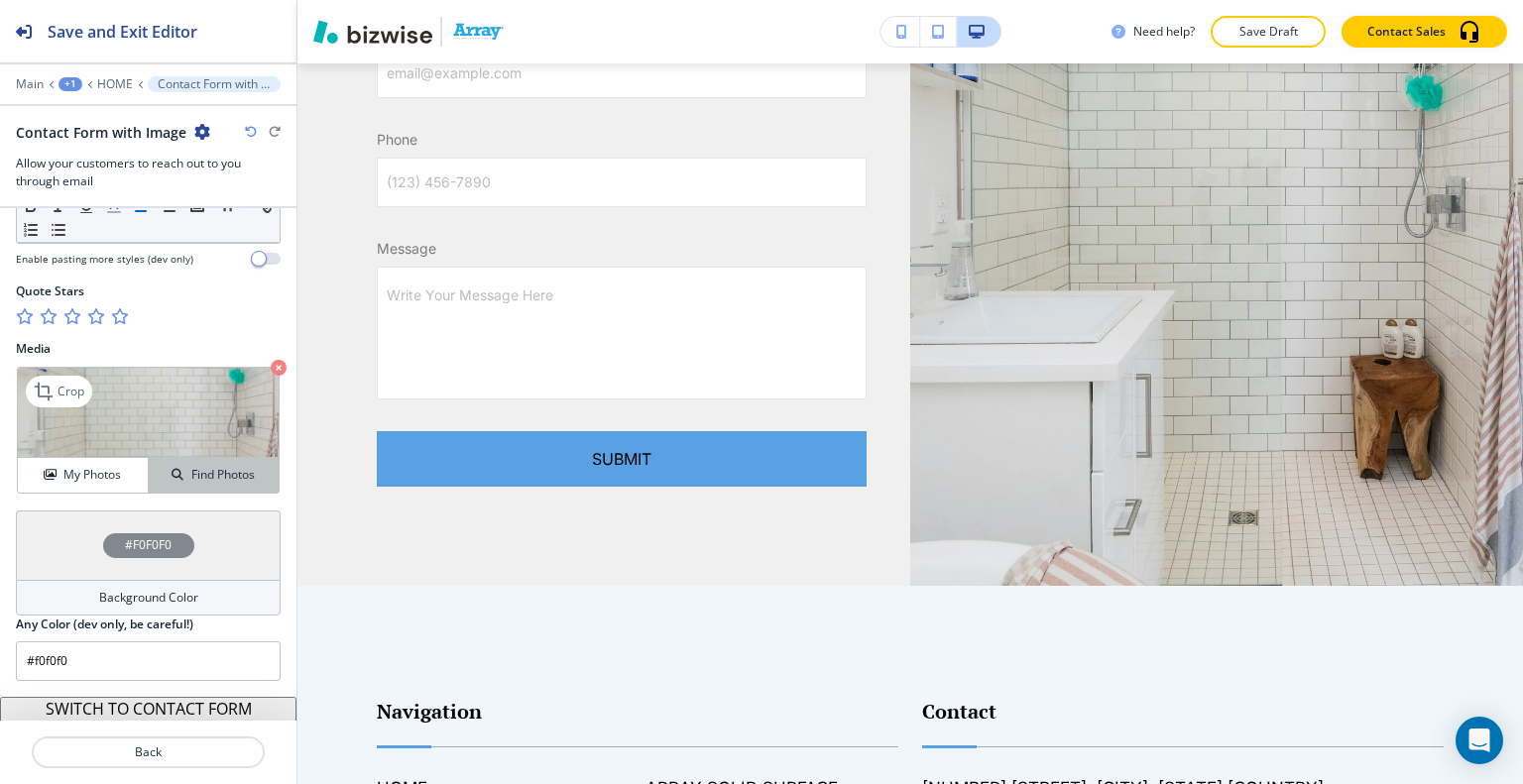 click on "Find Photos" at bounding box center [213, 475] 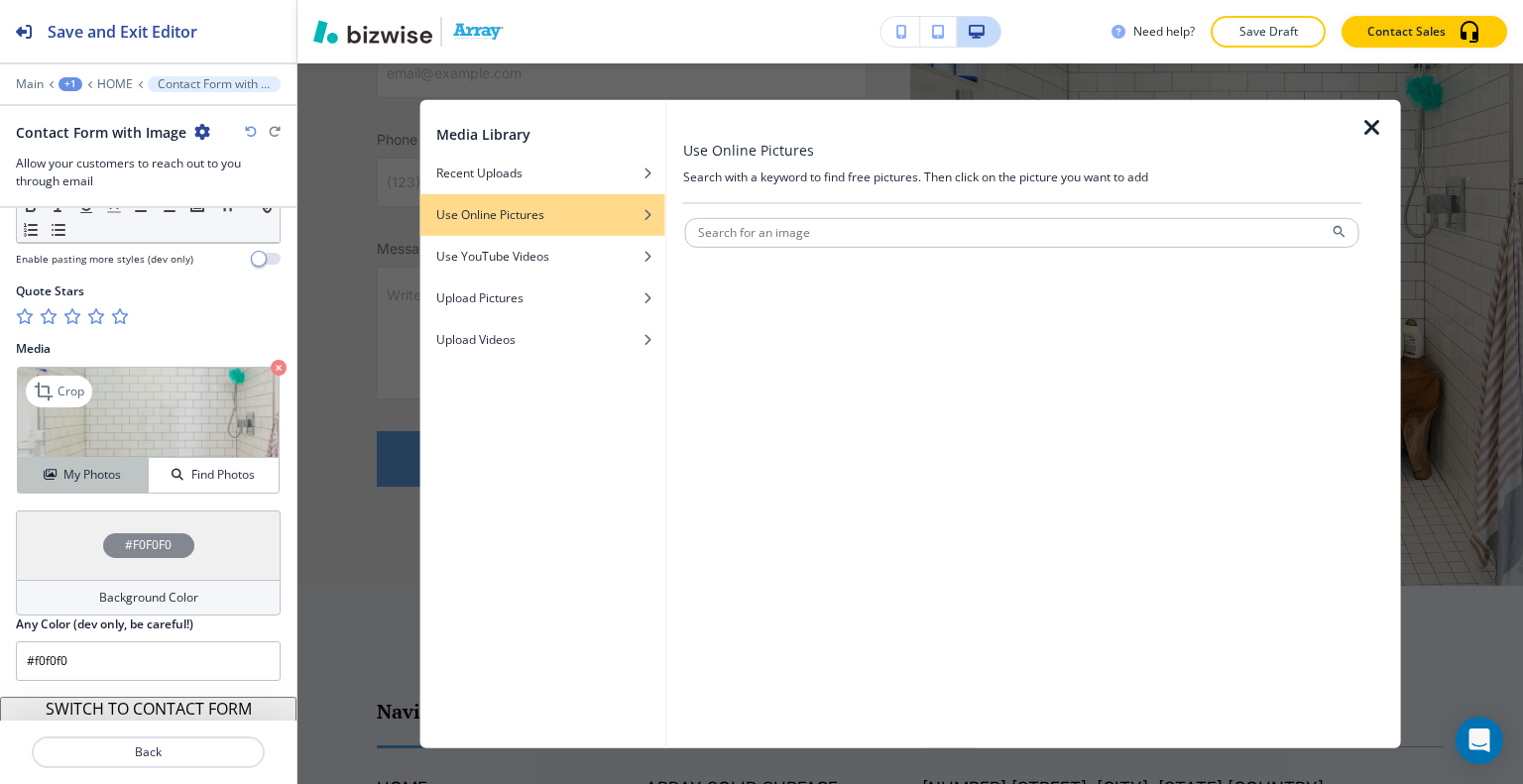 click on "My Photos" at bounding box center (82, 475) 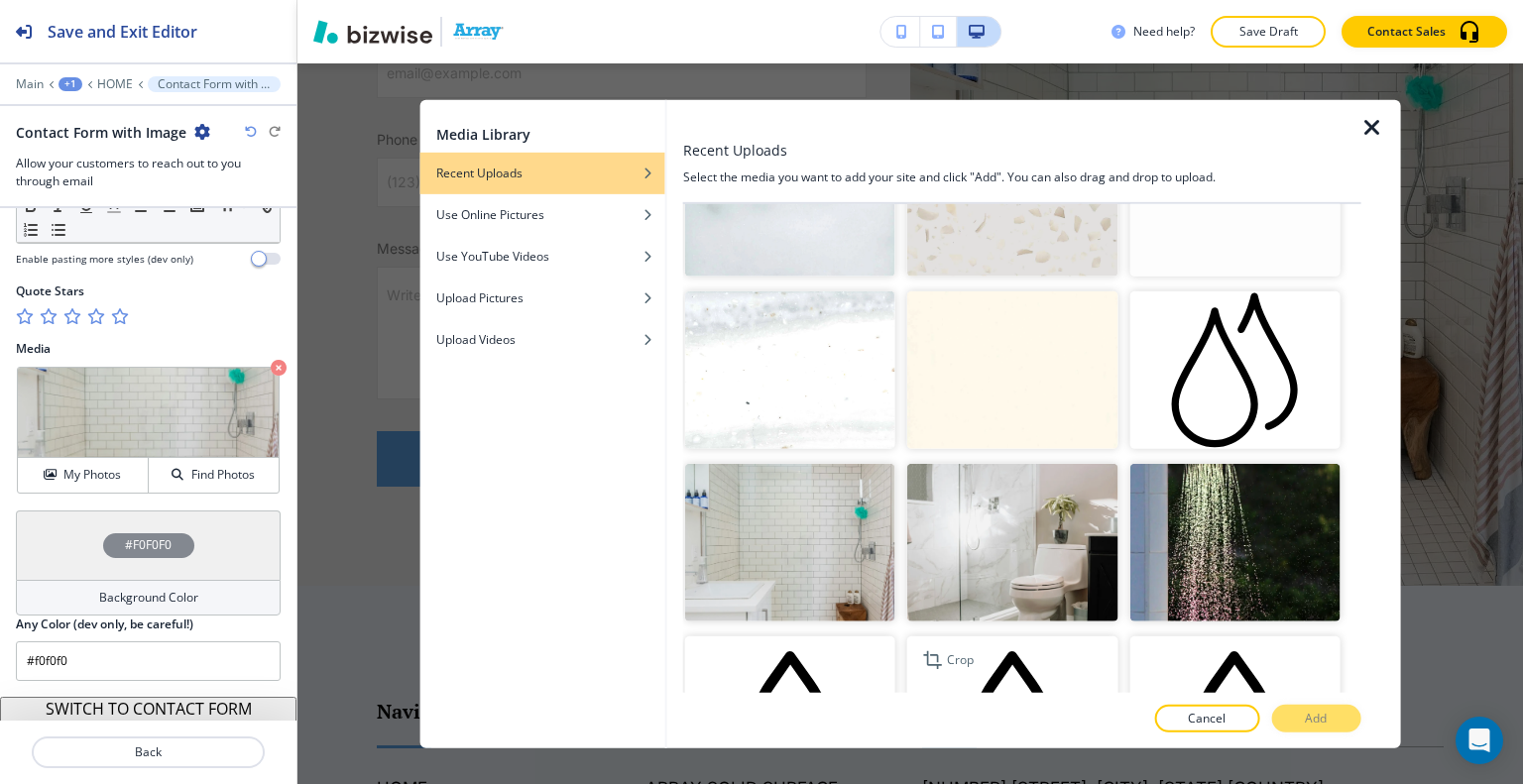 scroll, scrollTop: 5550, scrollLeft: 0, axis: vertical 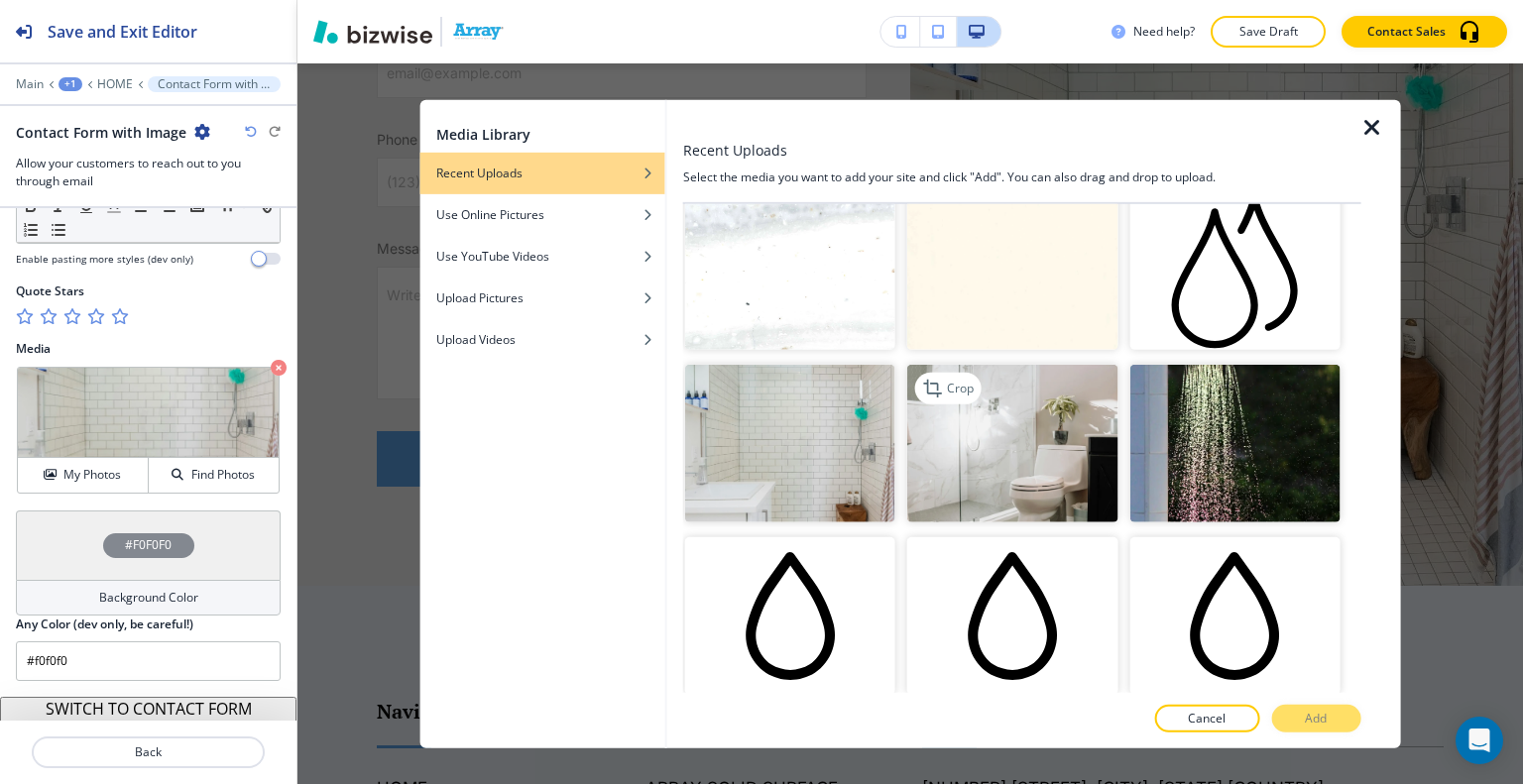 click at bounding box center (1012, 443) 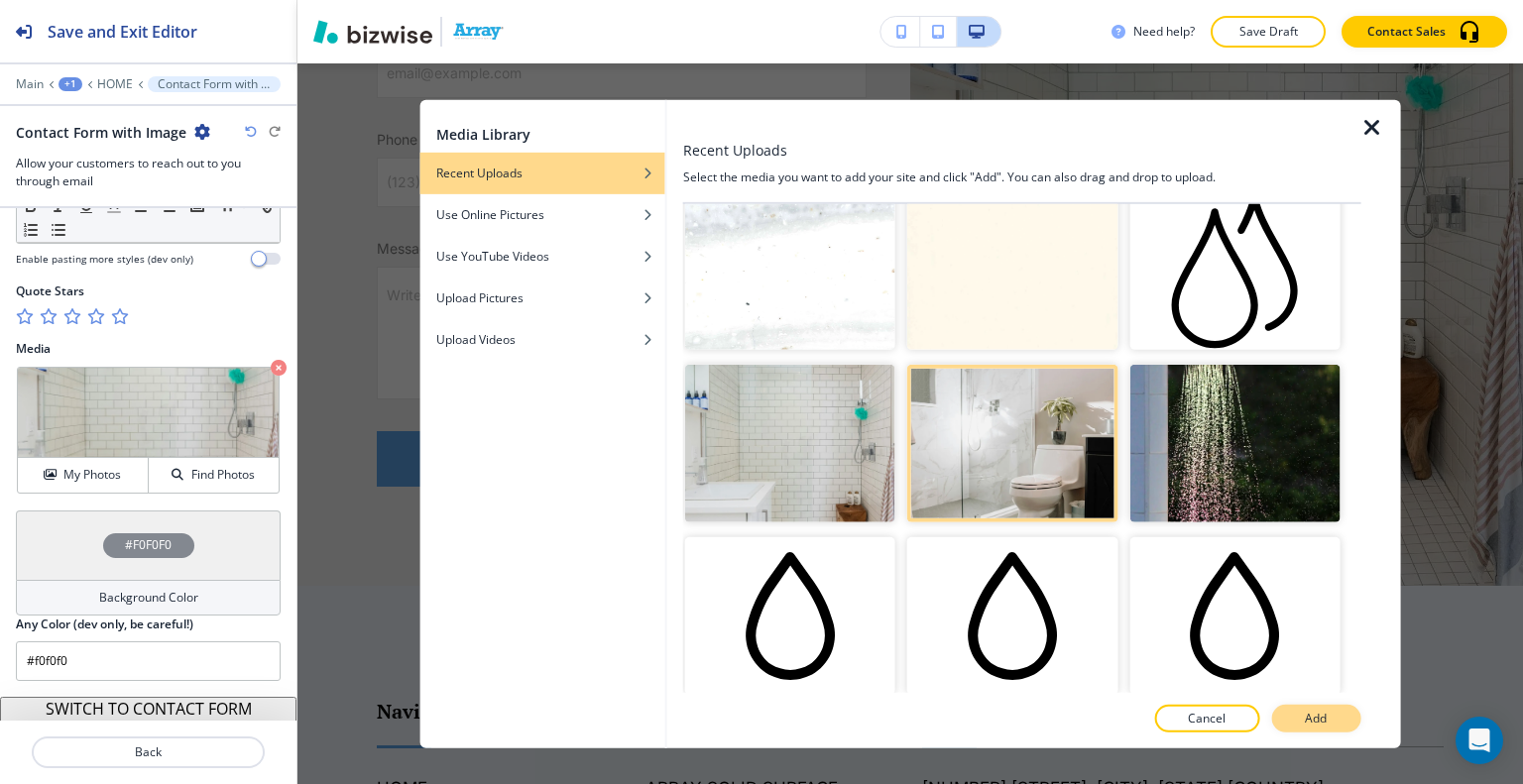 click on "Add" at bounding box center (1316, 719) 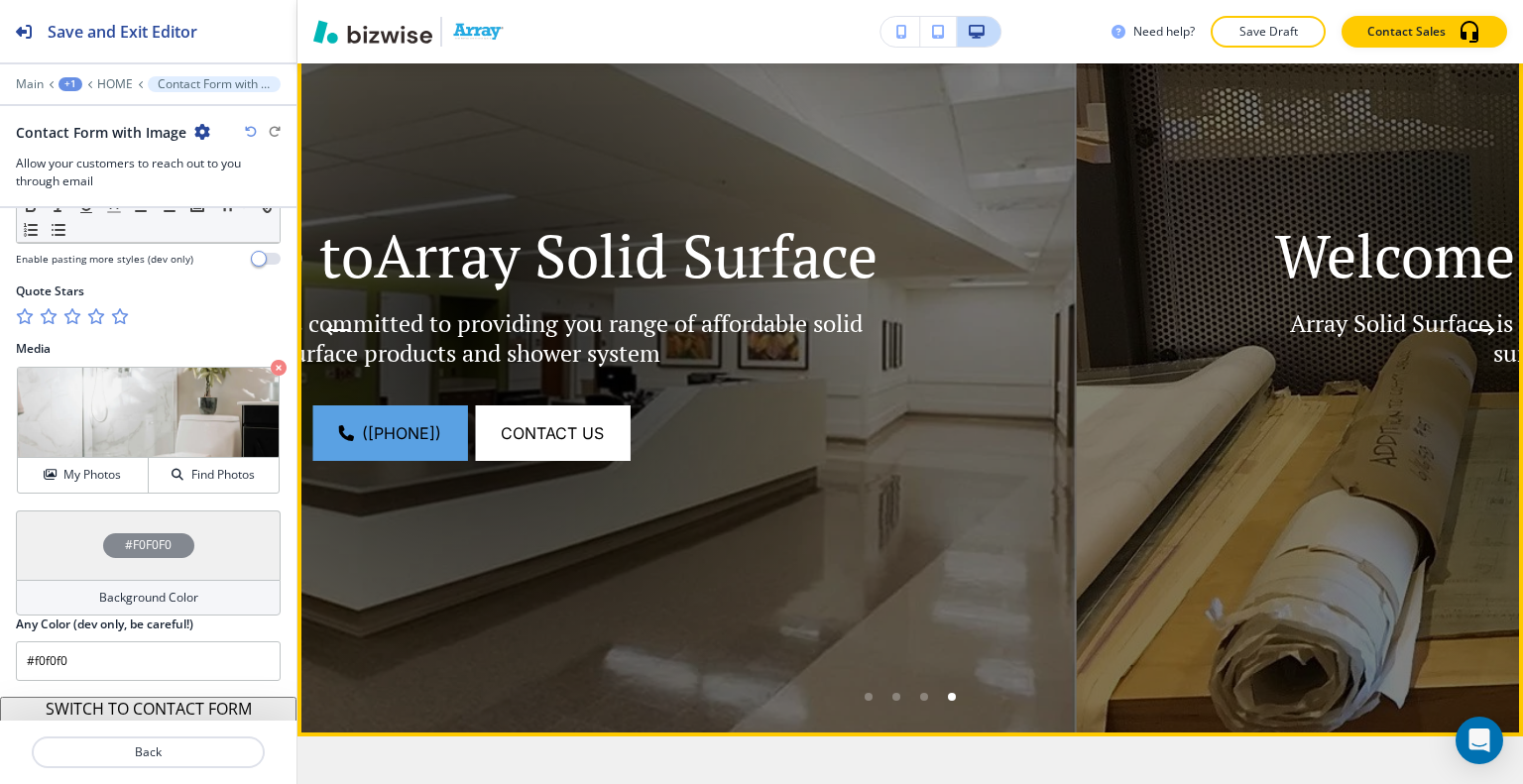 scroll, scrollTop: 0, scrollLeft: 0, axis: both 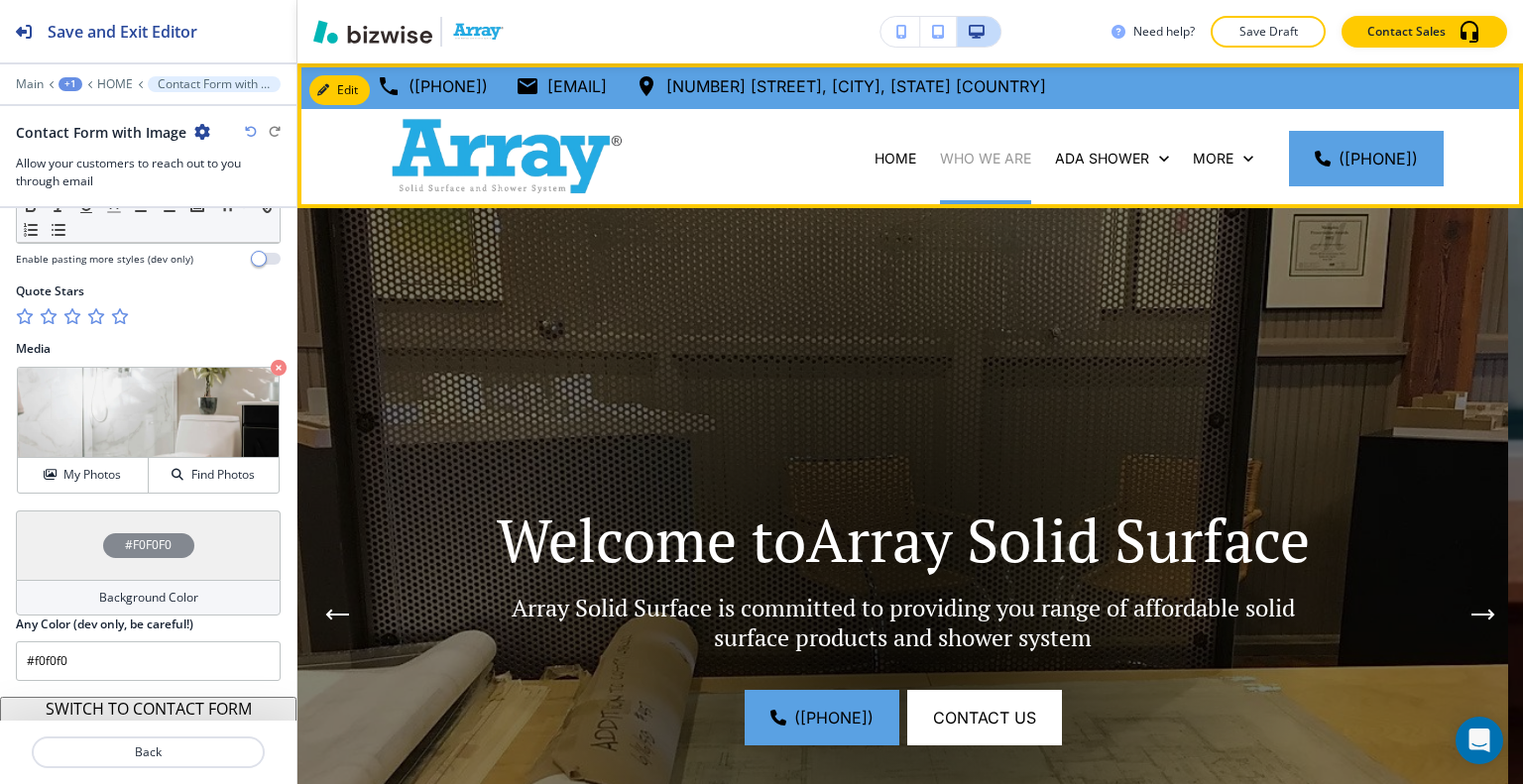 click on "WHO WE ARE" at bounding box center (986, 159) 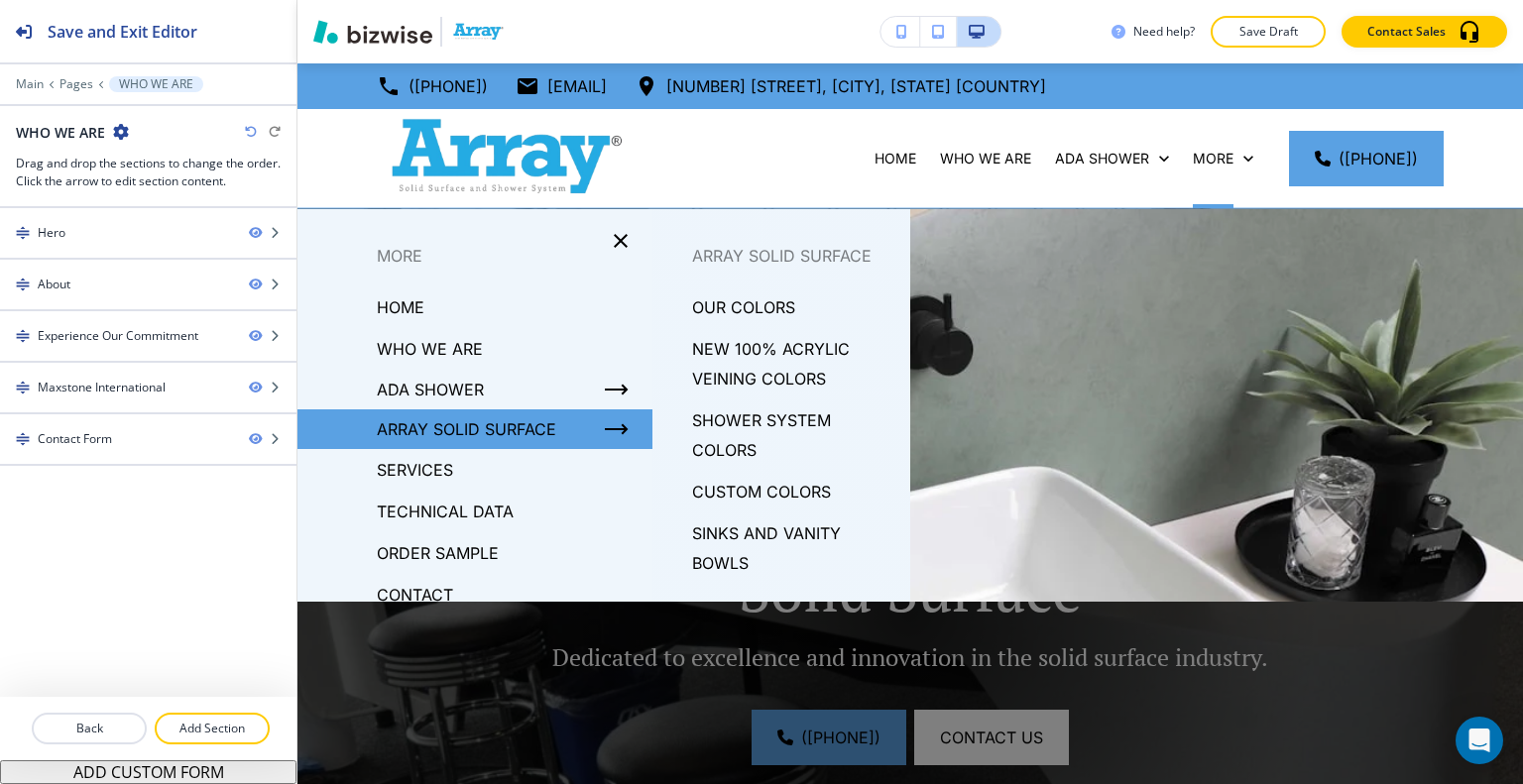 scroll, scrollTop: 97, scrollLeft: 0, axis: vertical 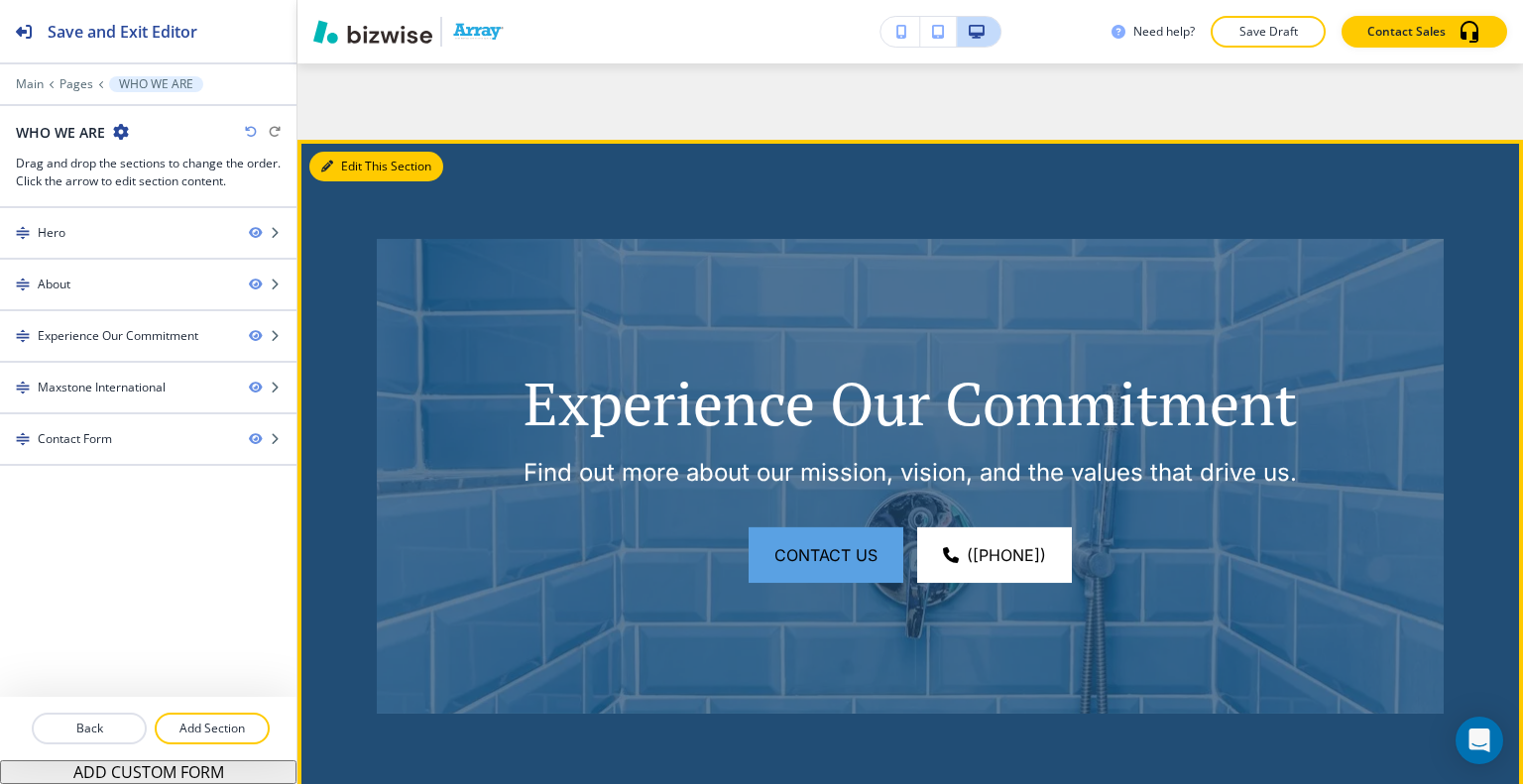 click on "Edit This Section" at bounding box center (376, 167) 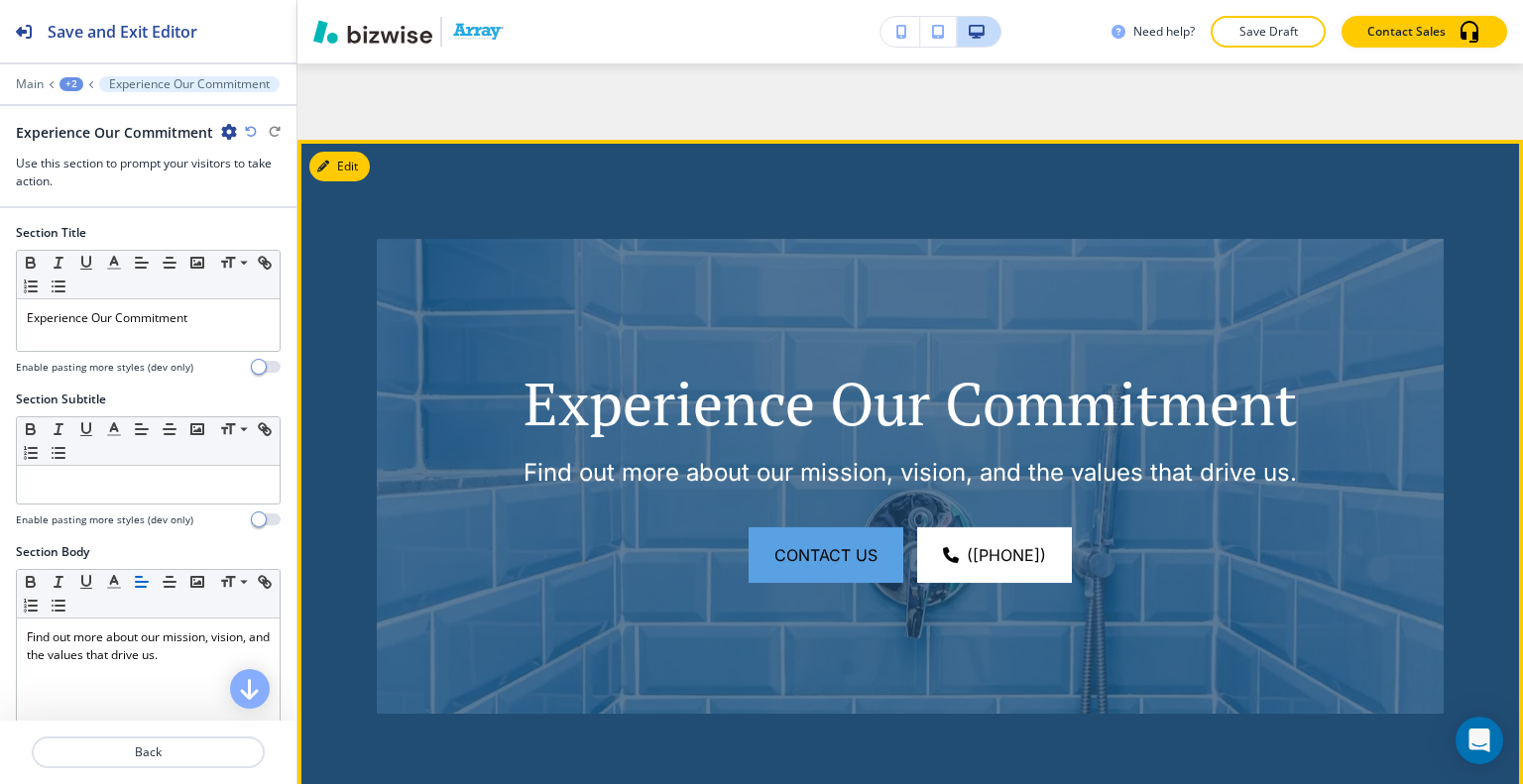 scroll, scrollTop: 2188, scrollLeft: 0, axis: vertical 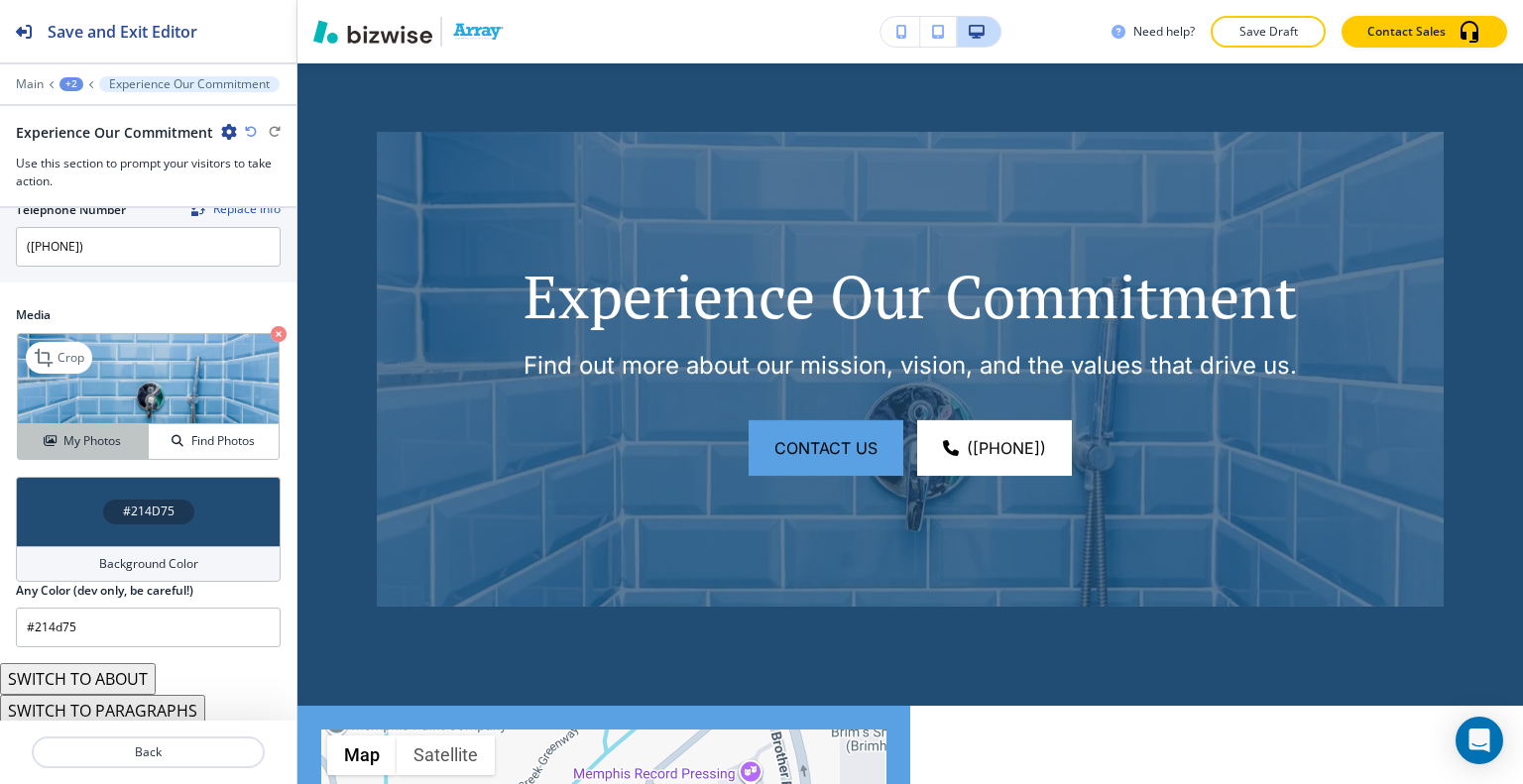 click on "My Photos" at bounding box center [92, 441] 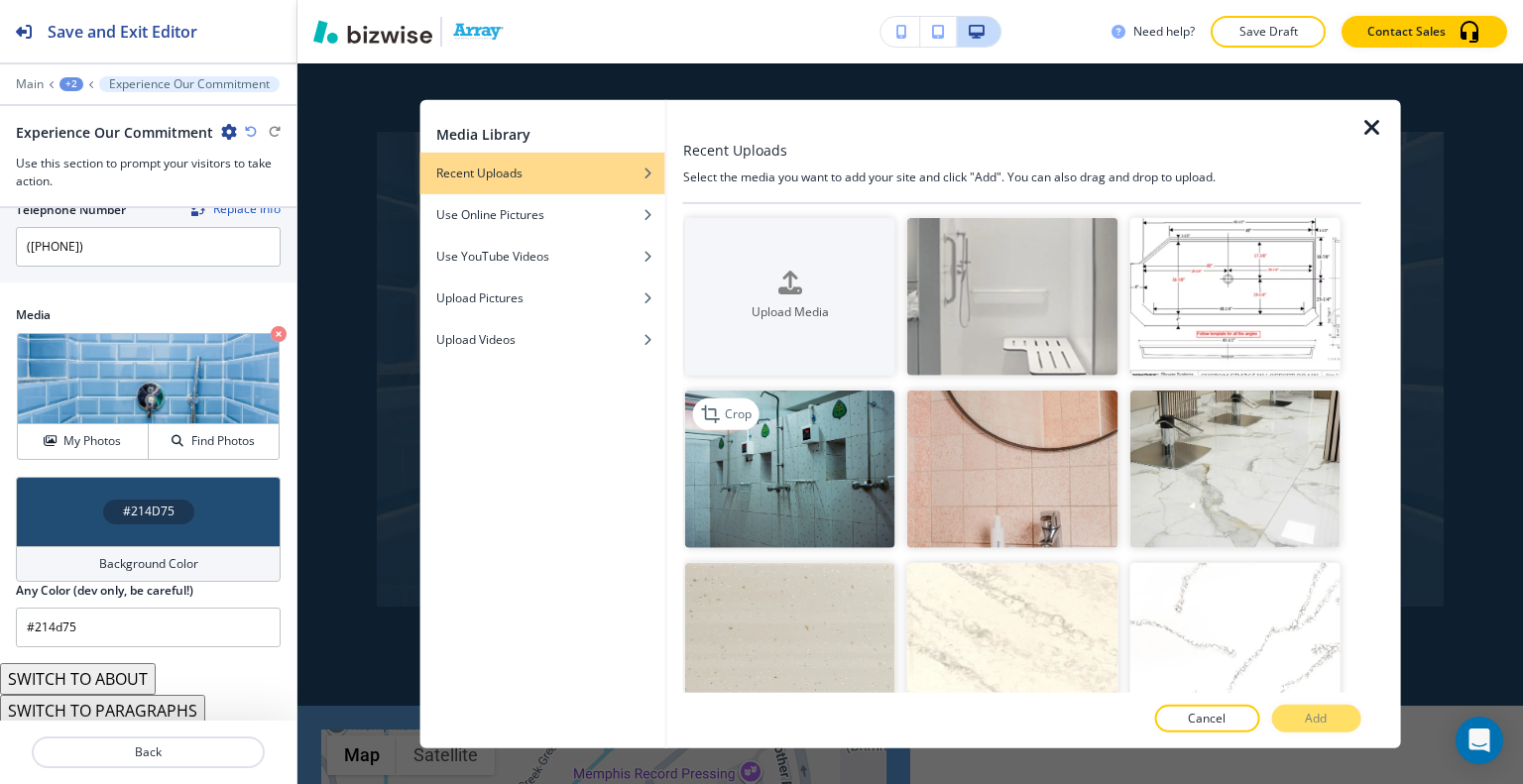 click at bounding box center [790, 469] 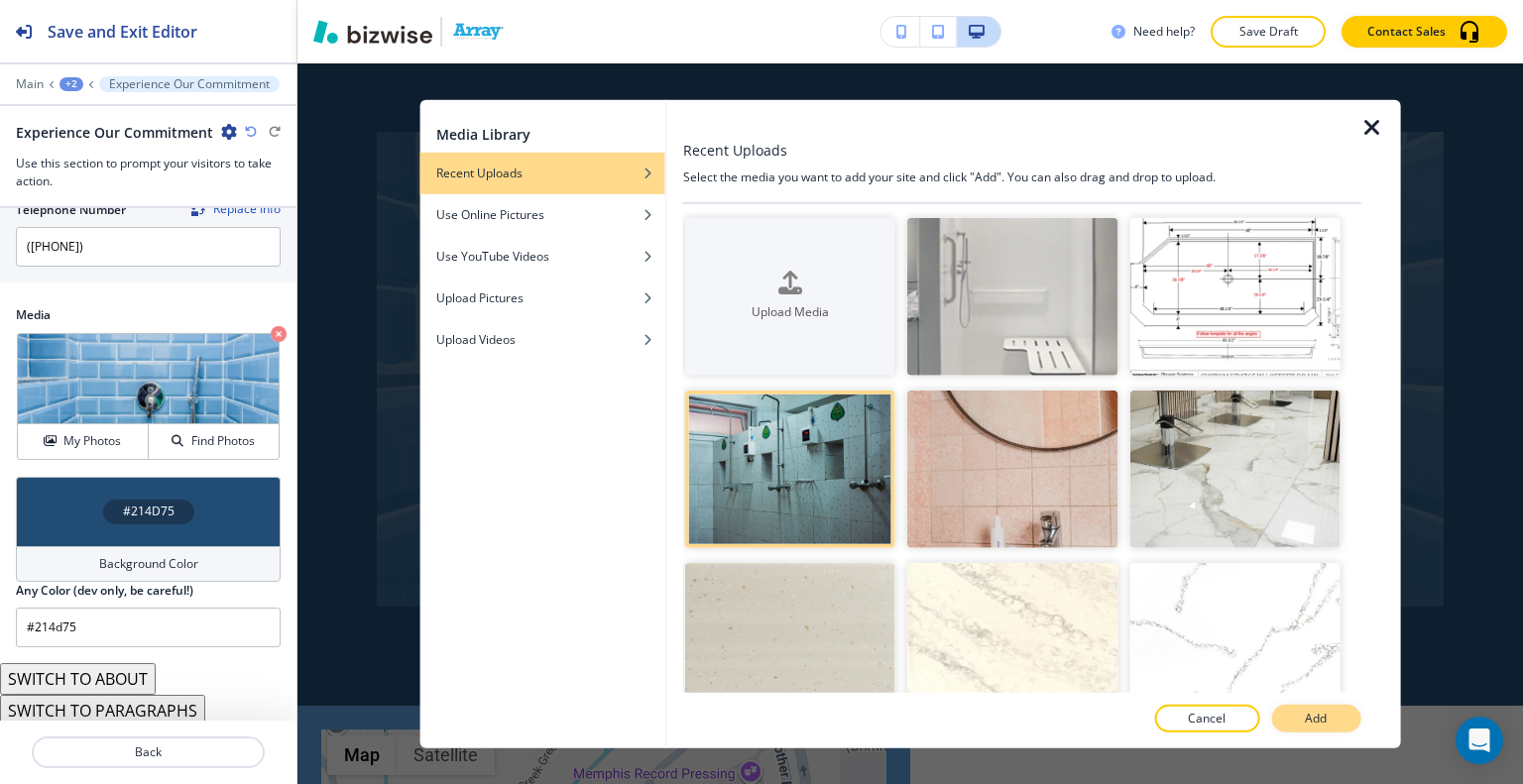 click on "Add" at bounding box center [1316, 719] 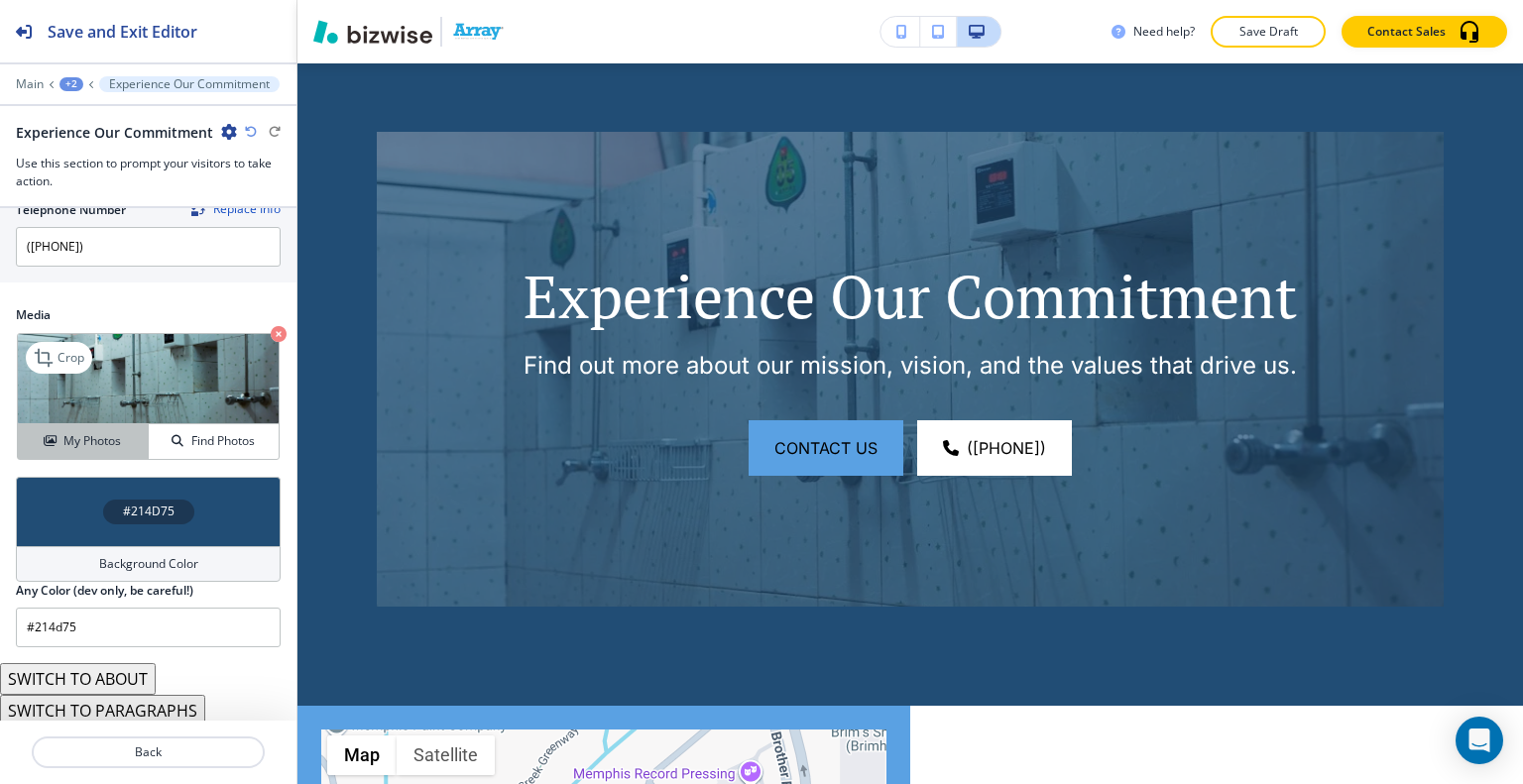 click on "My Photos" at bounding box center [92, 441] 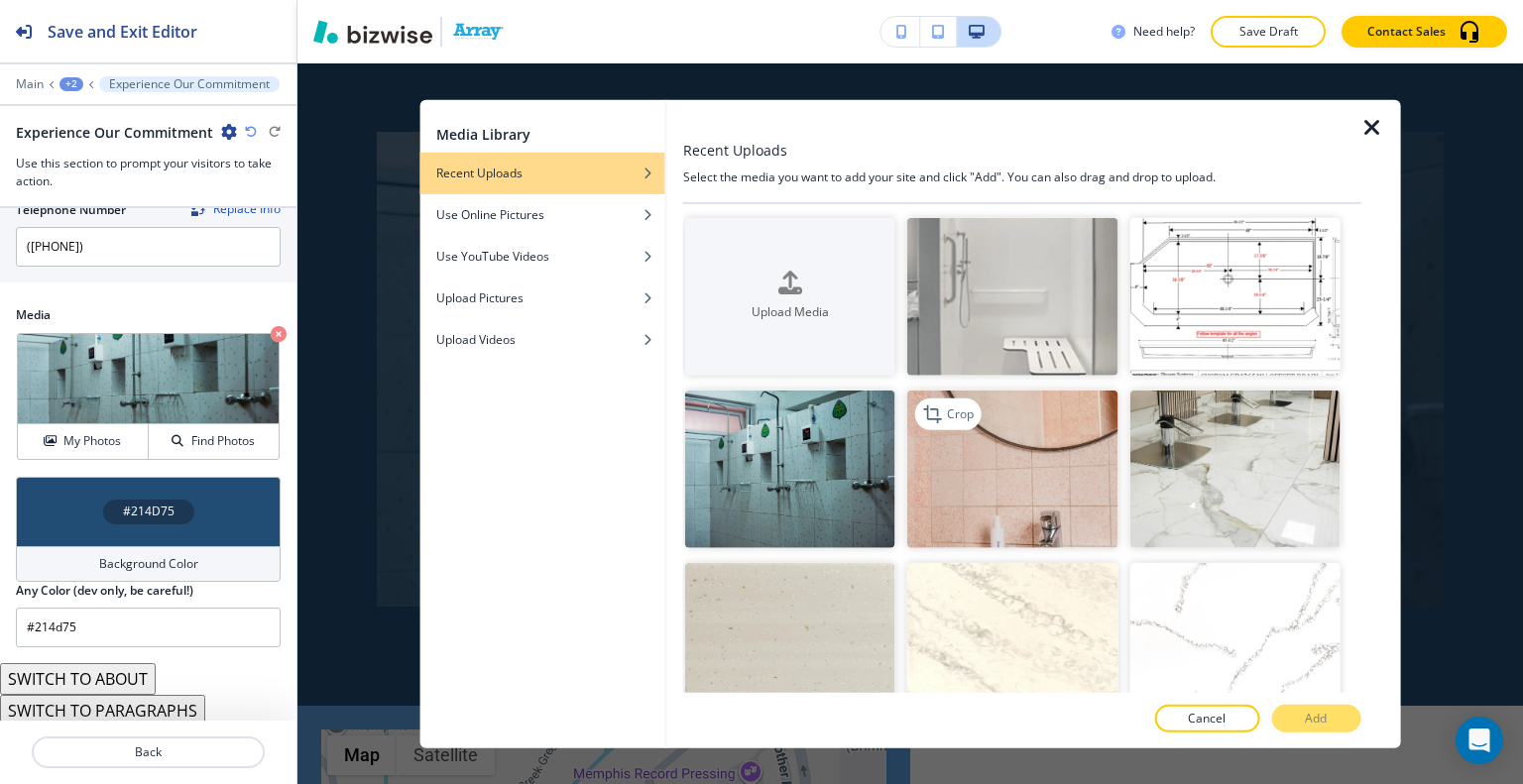 click at bounding box center (1012, 469) 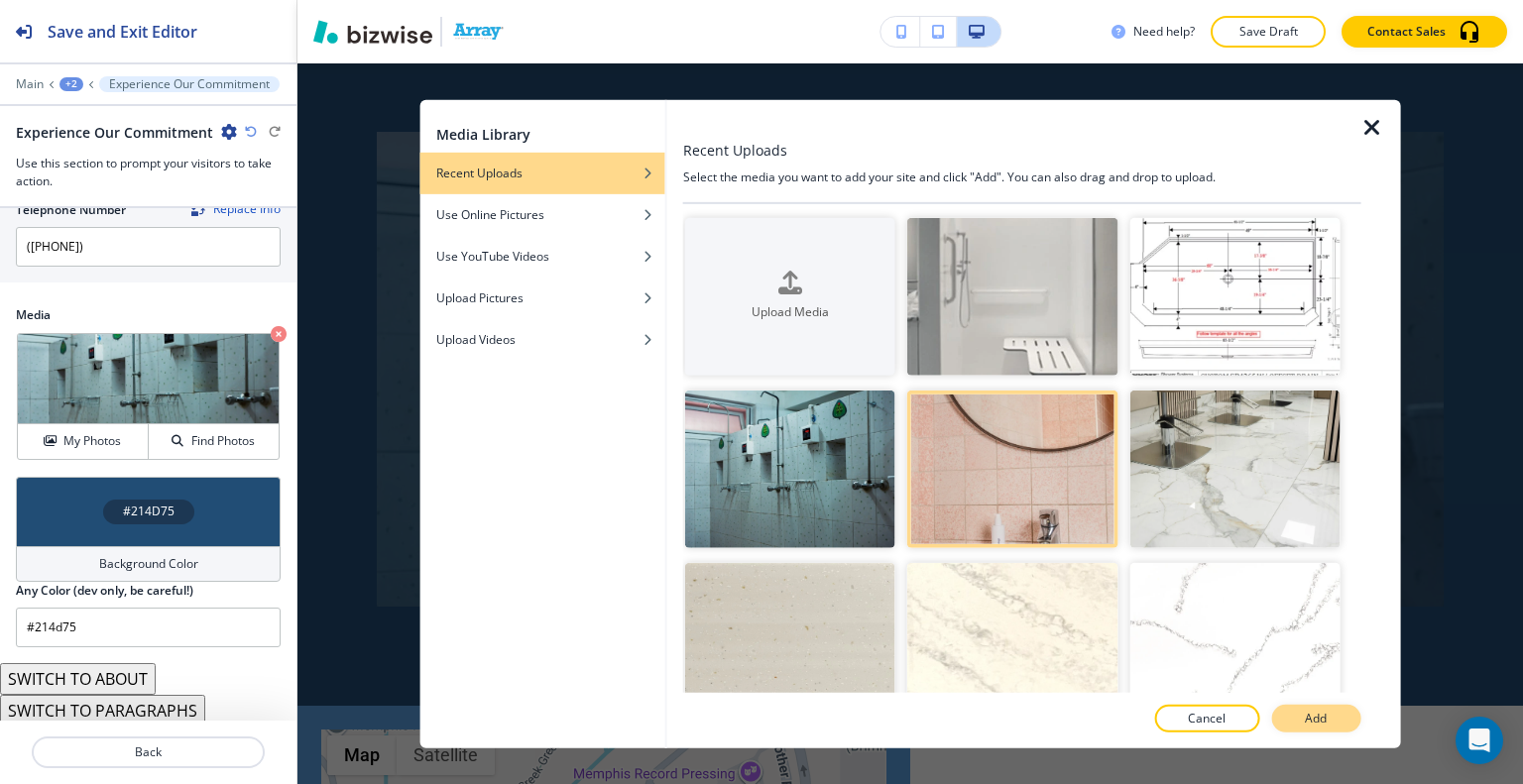 click on "Add" at bounding box center (1316, 719) 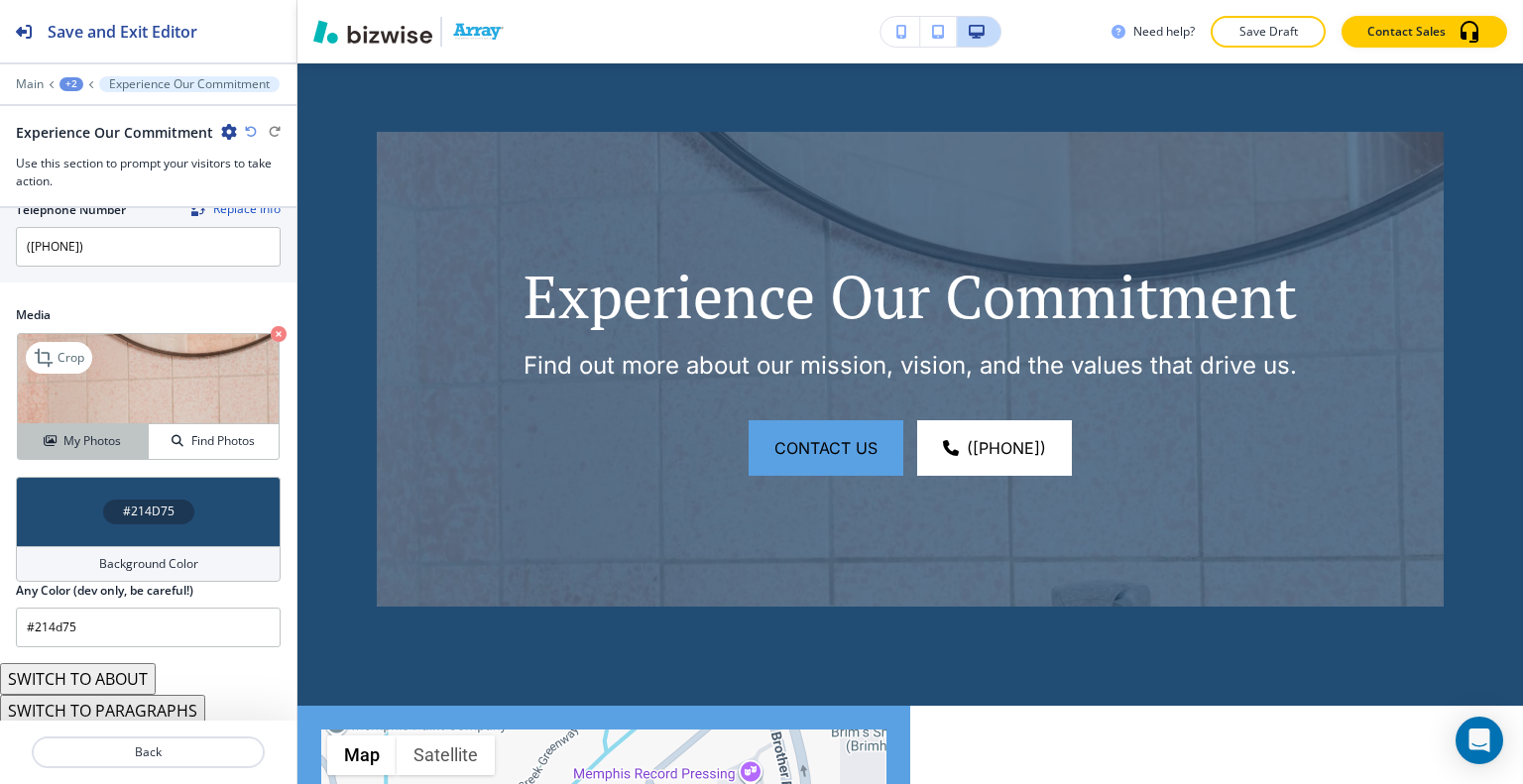 click on "My Photos" at bounding box center [92, 441] 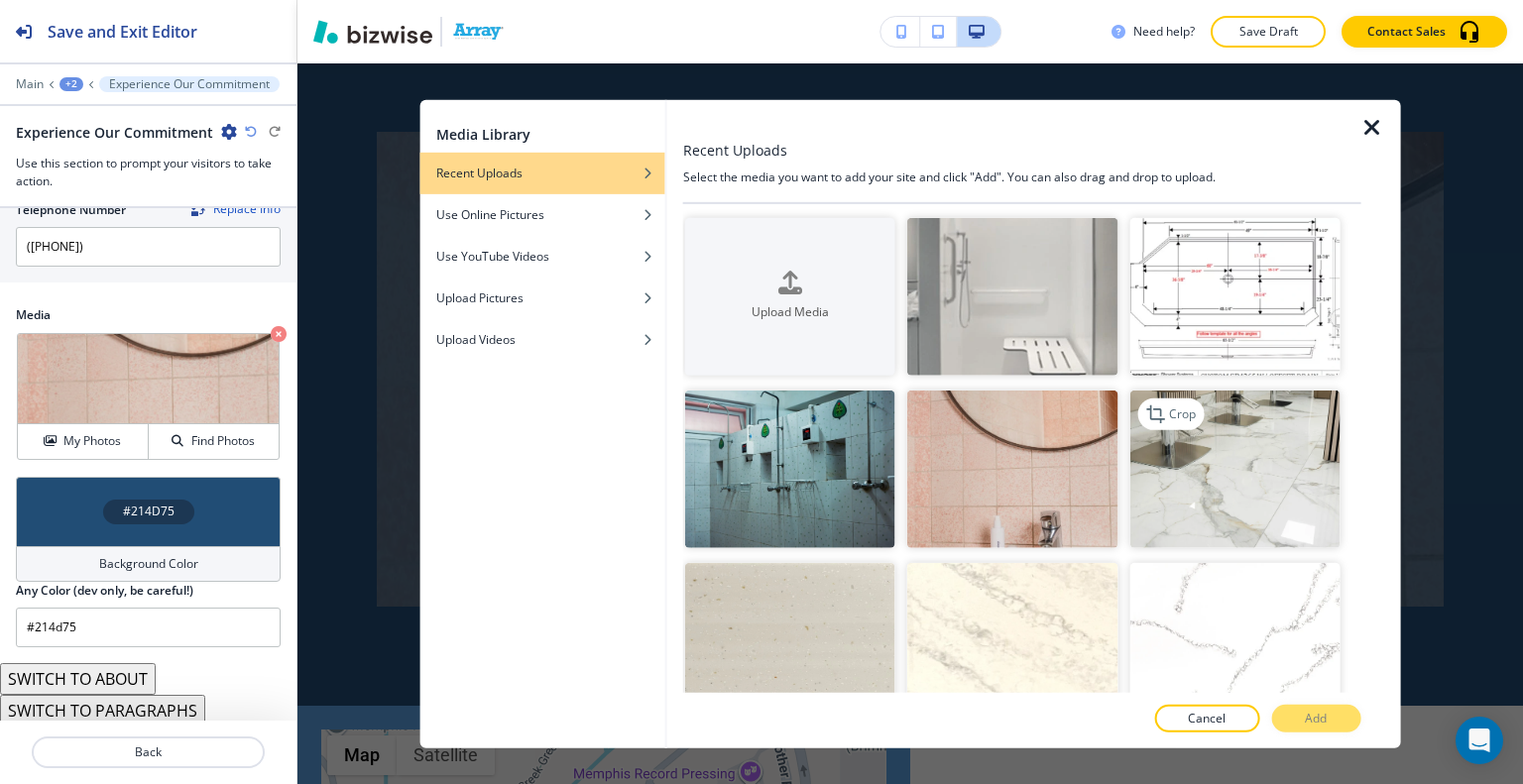 click at bounding box center [1234, 469] 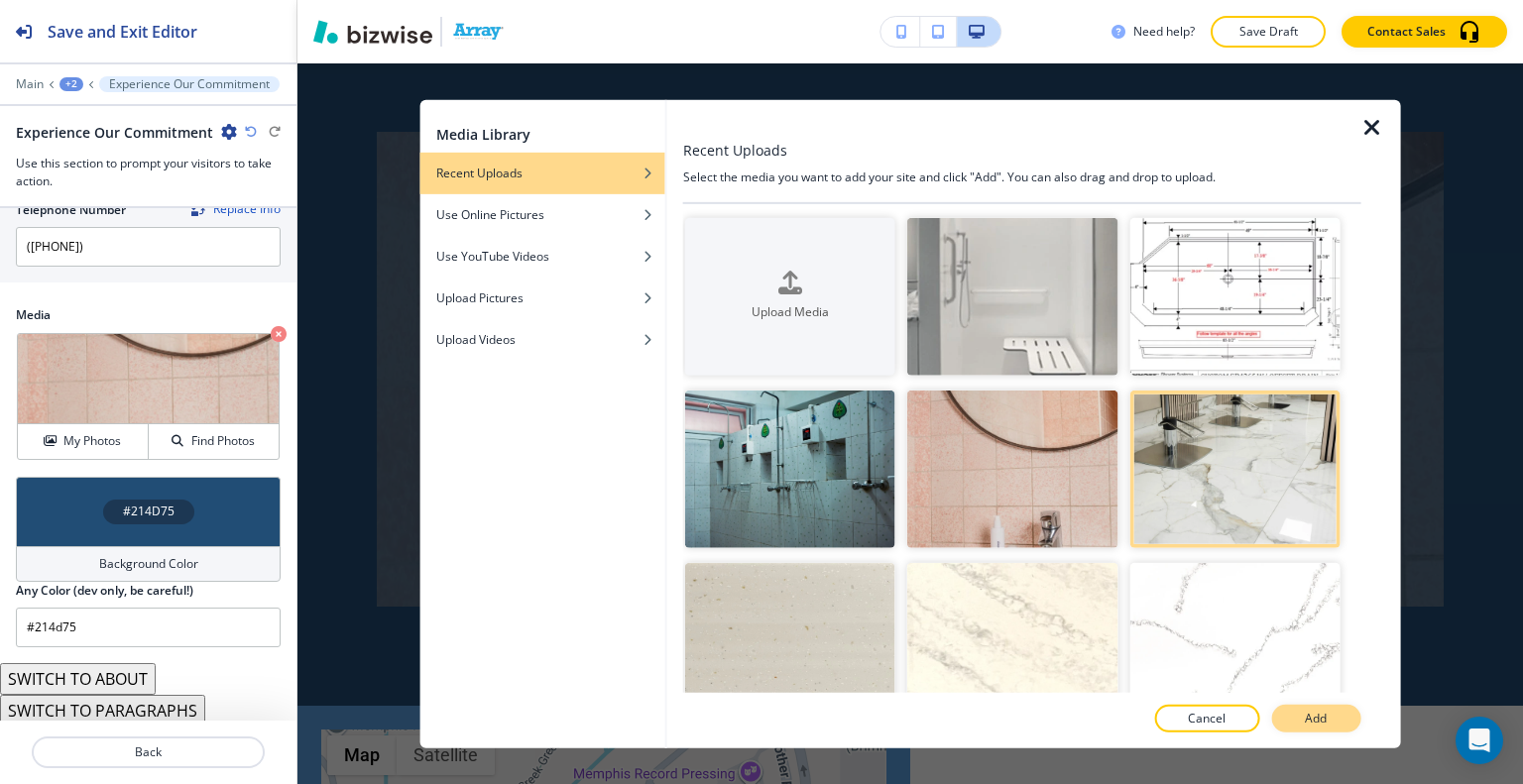 click on "Add" at bounding box center (1316, 719) 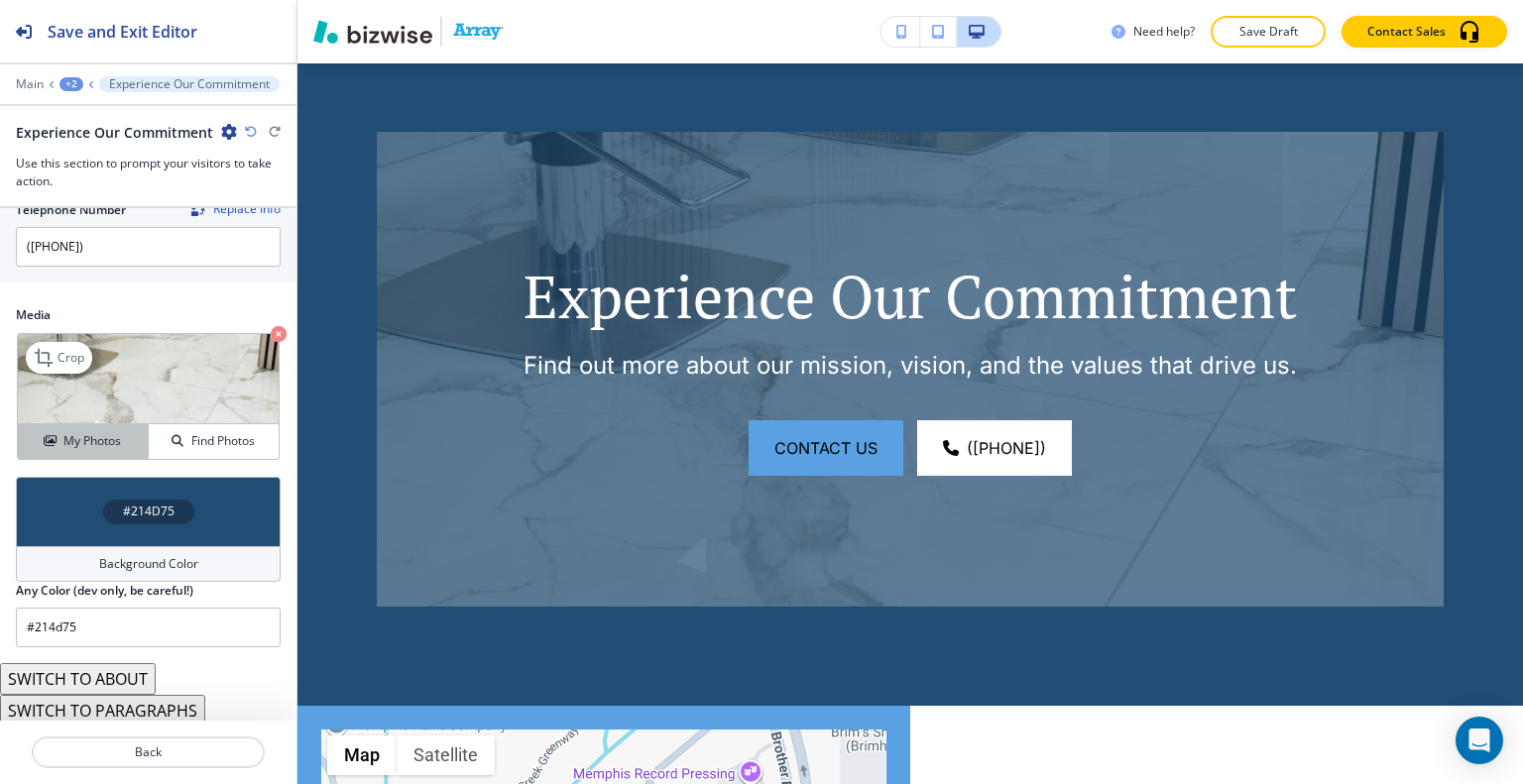 click on "My Photos" at bounding box center (92, 441) 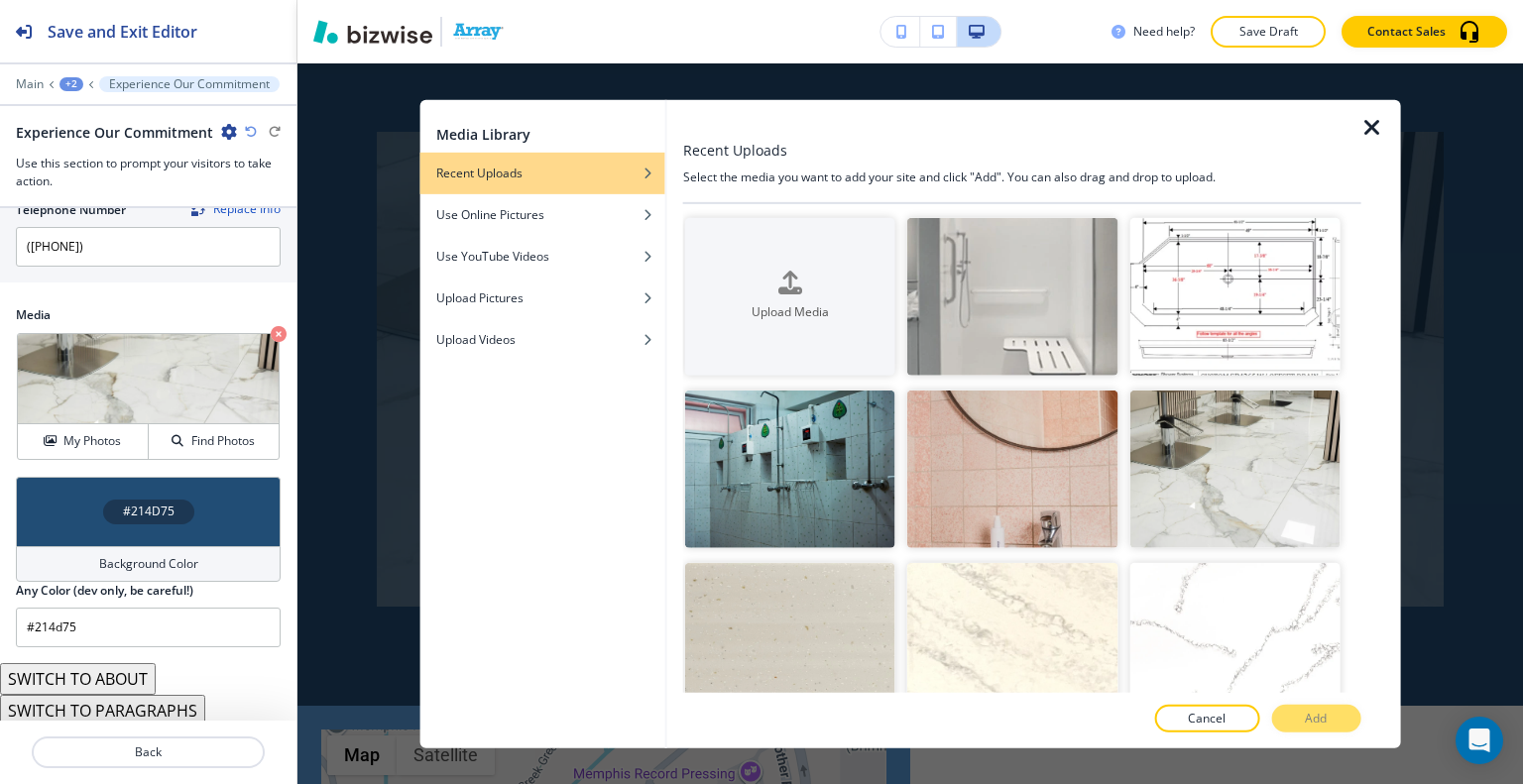 scroll, scrollTop: 15548, scrollLeft: 0, axis: vertical 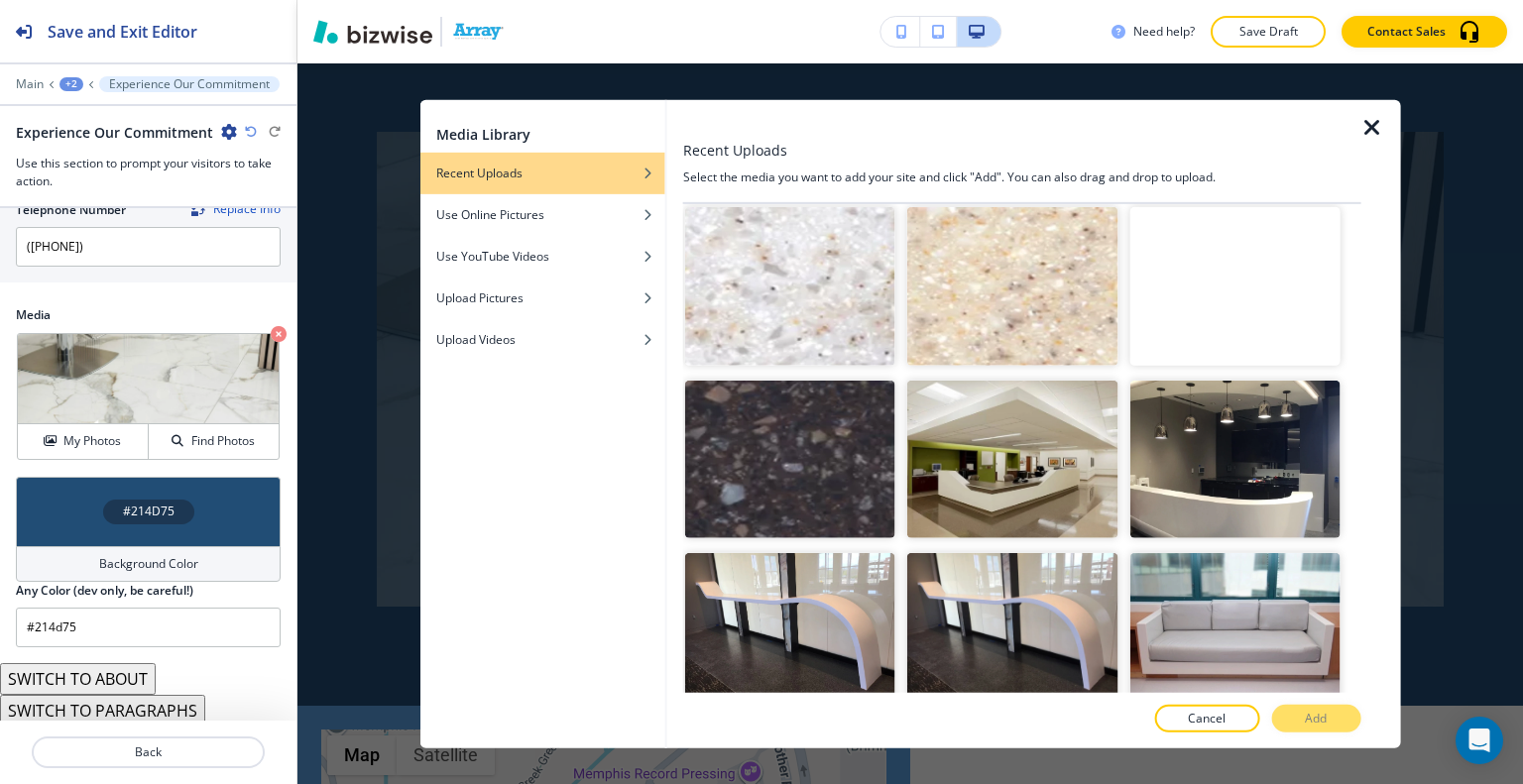 click at bounding box center (1234, 804) 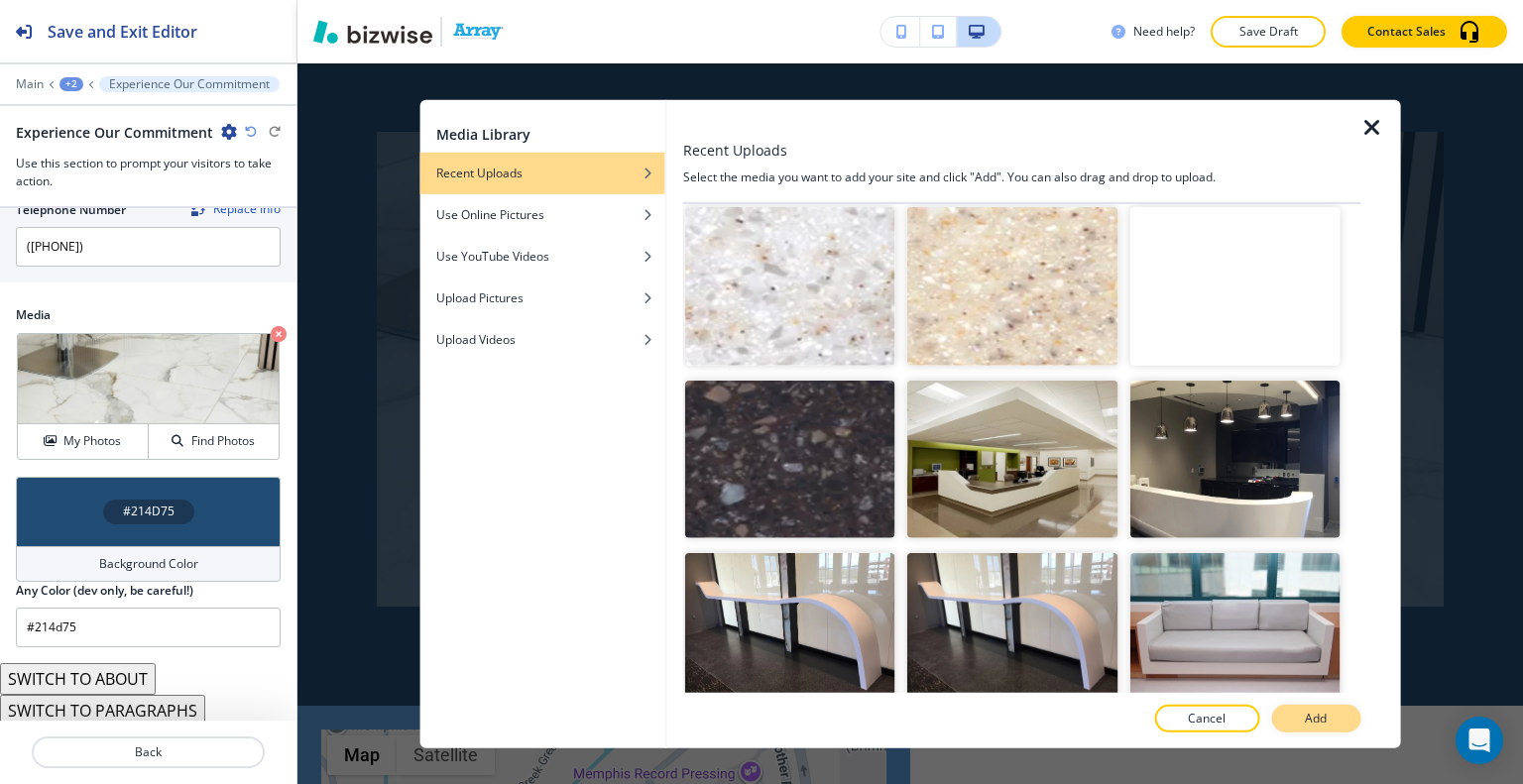 click on "Add" at bounding box center (1316, 719) 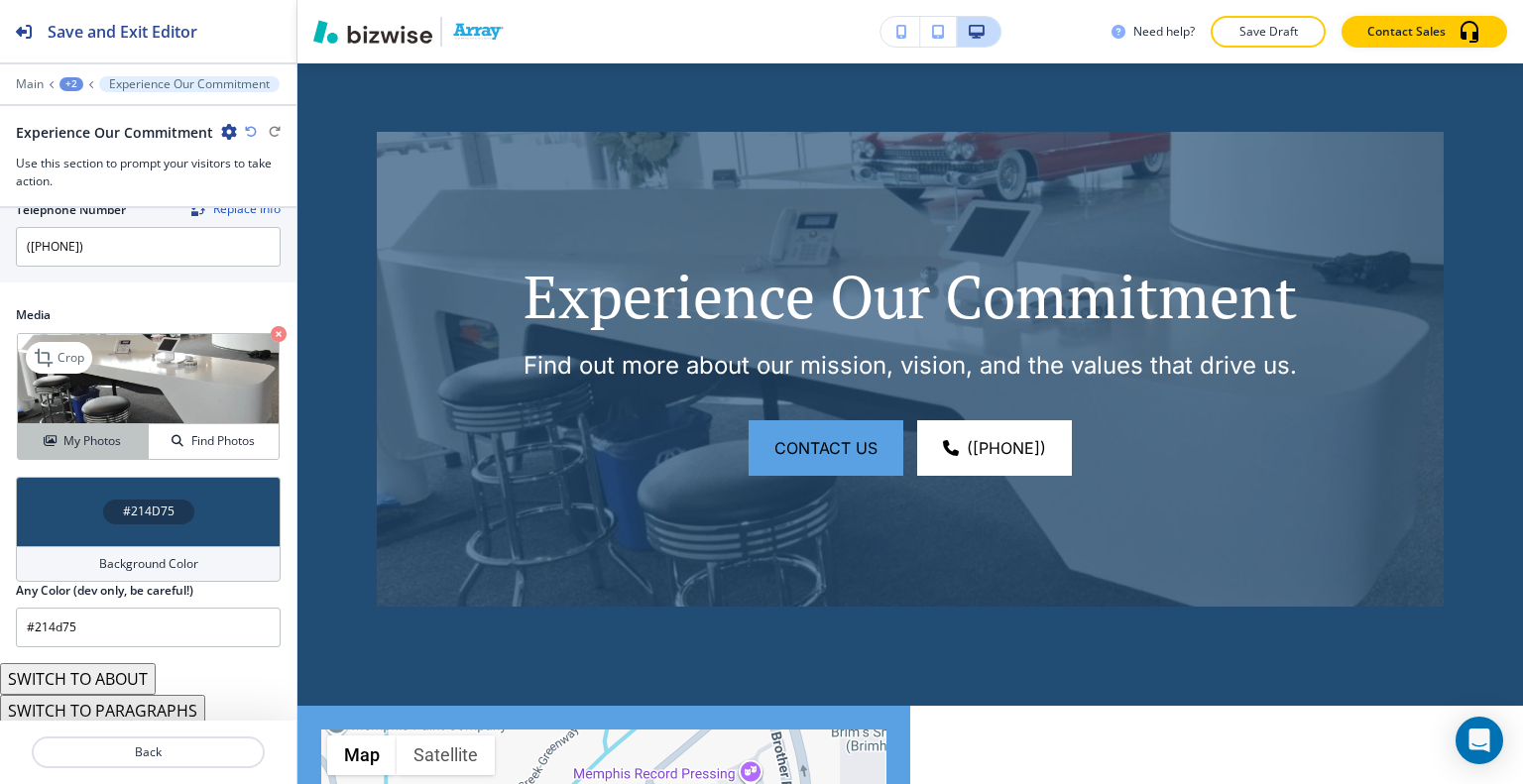click on "My Photos" at bounding box center [92, 441] 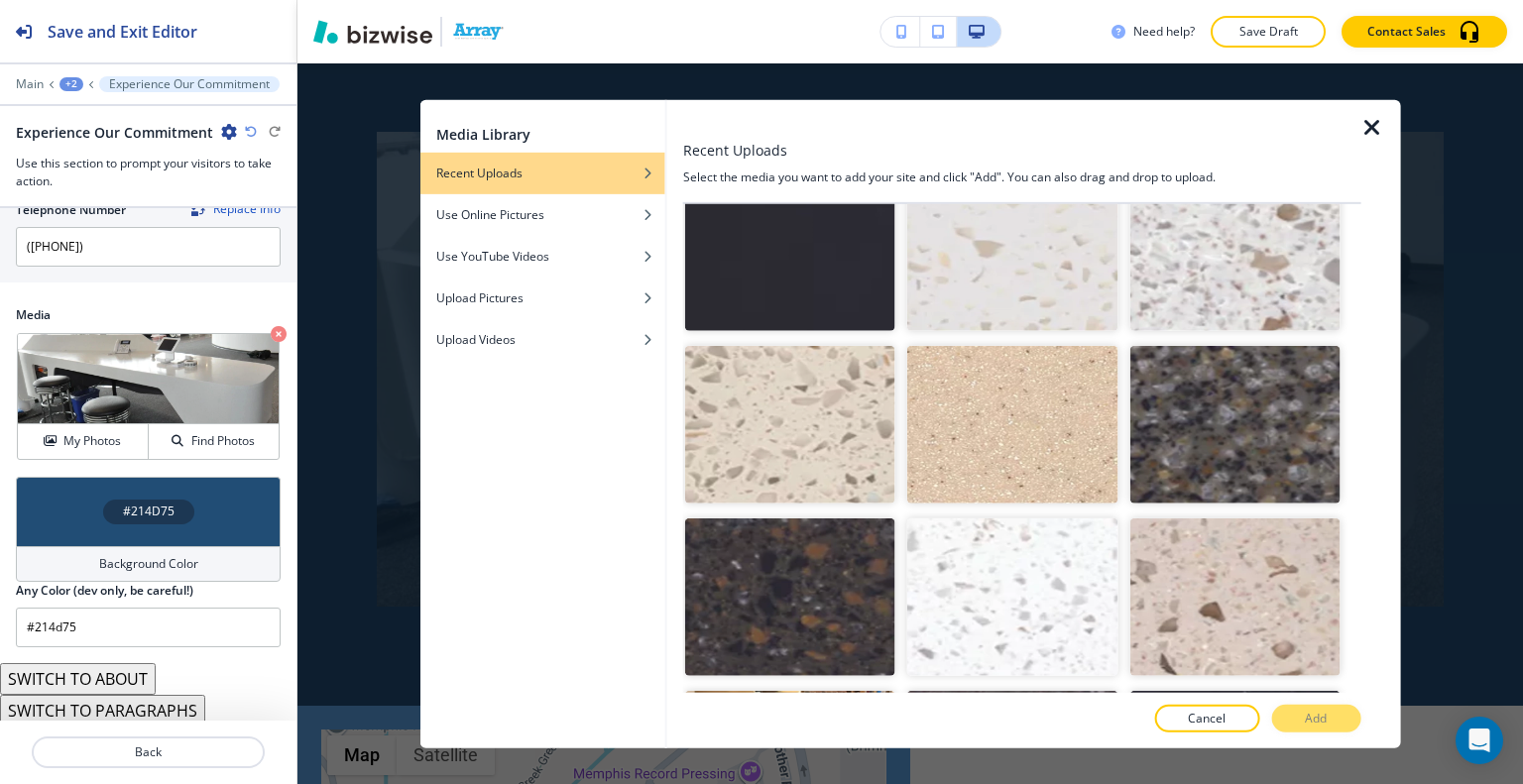 scroll, scrollTop: 15388, scrollLeft: 0, axis: vertical 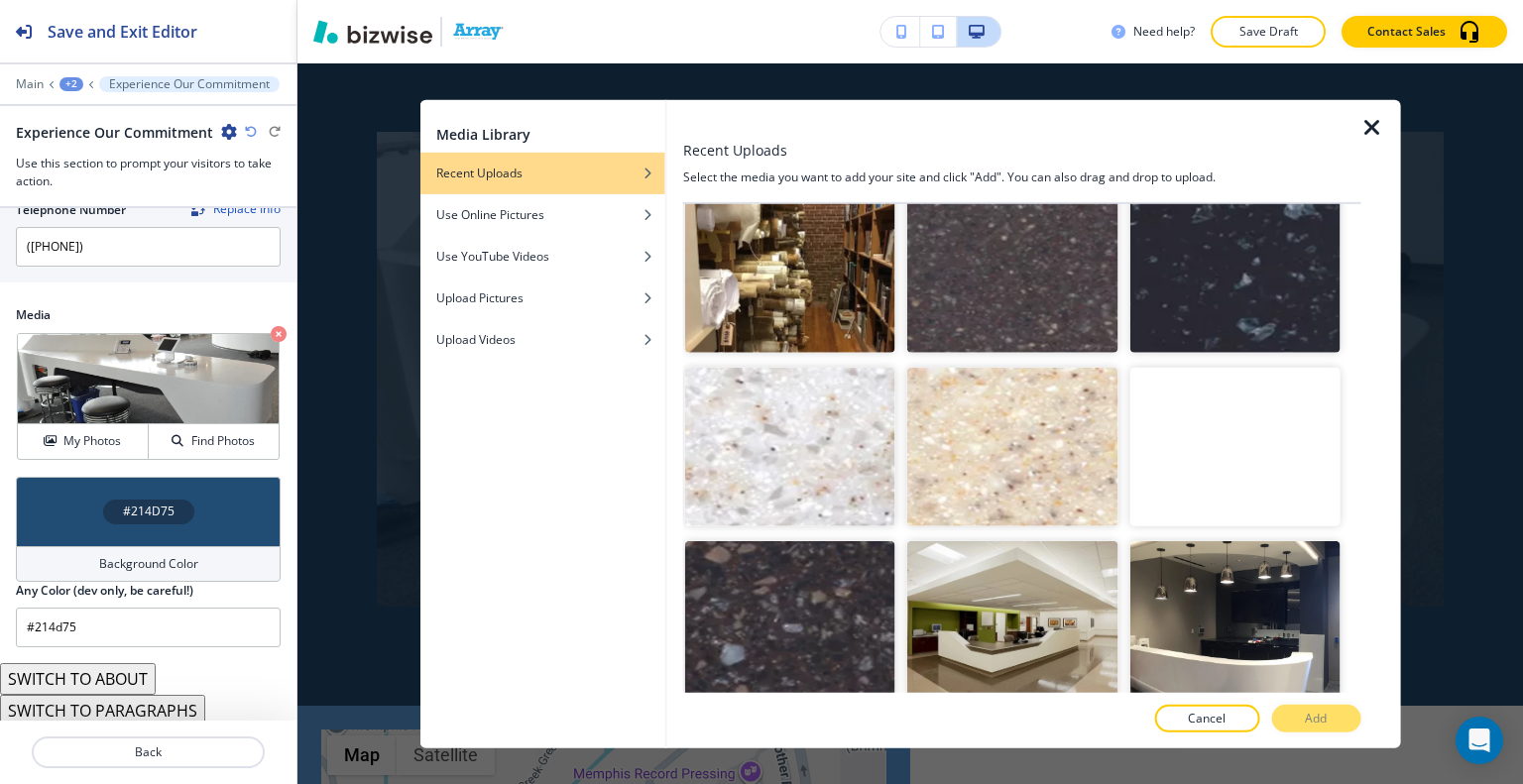 click at bounding box center (1234, 792) 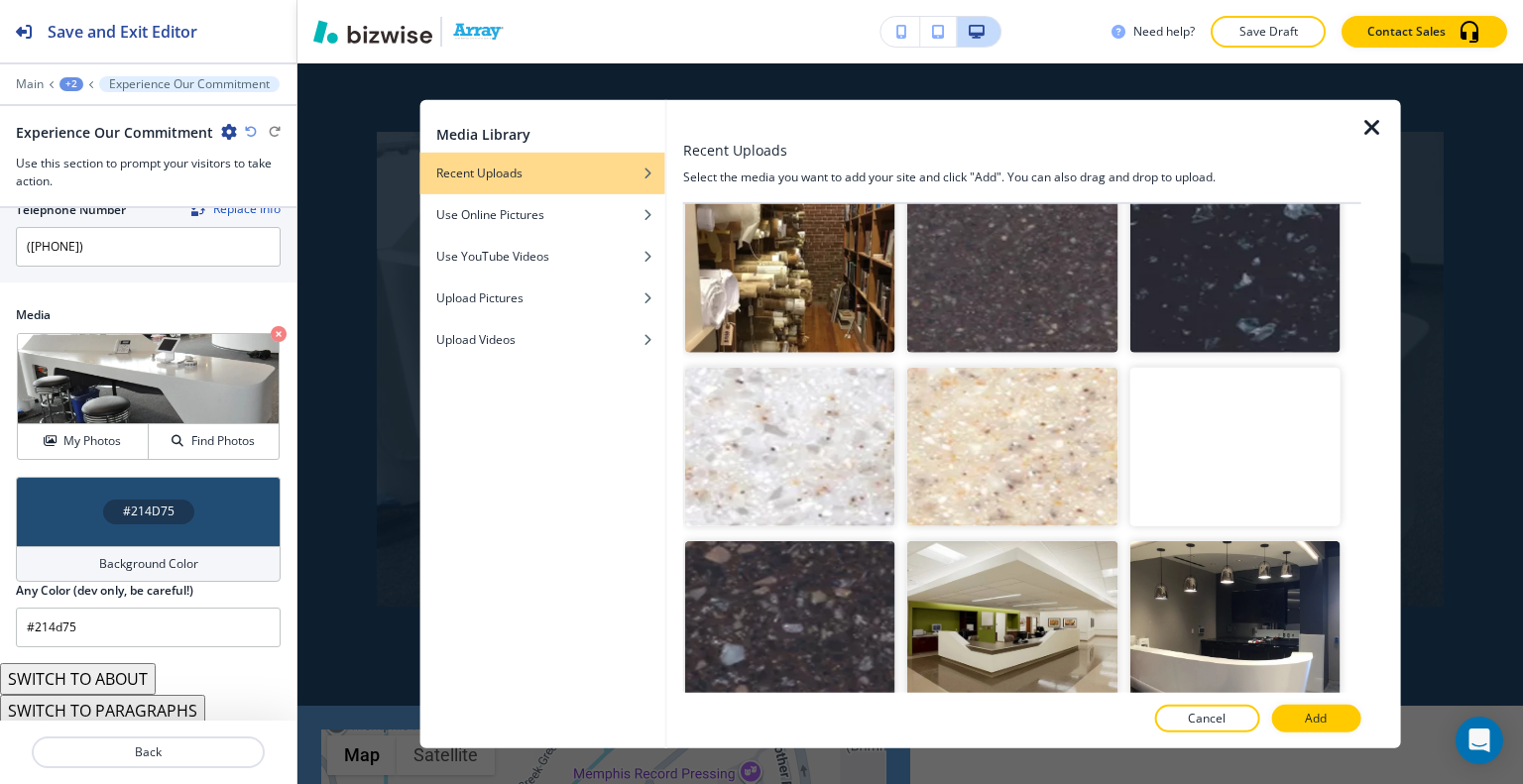 scroll, scrollTop: 15586, scrollLeft: 0, axis: vertical 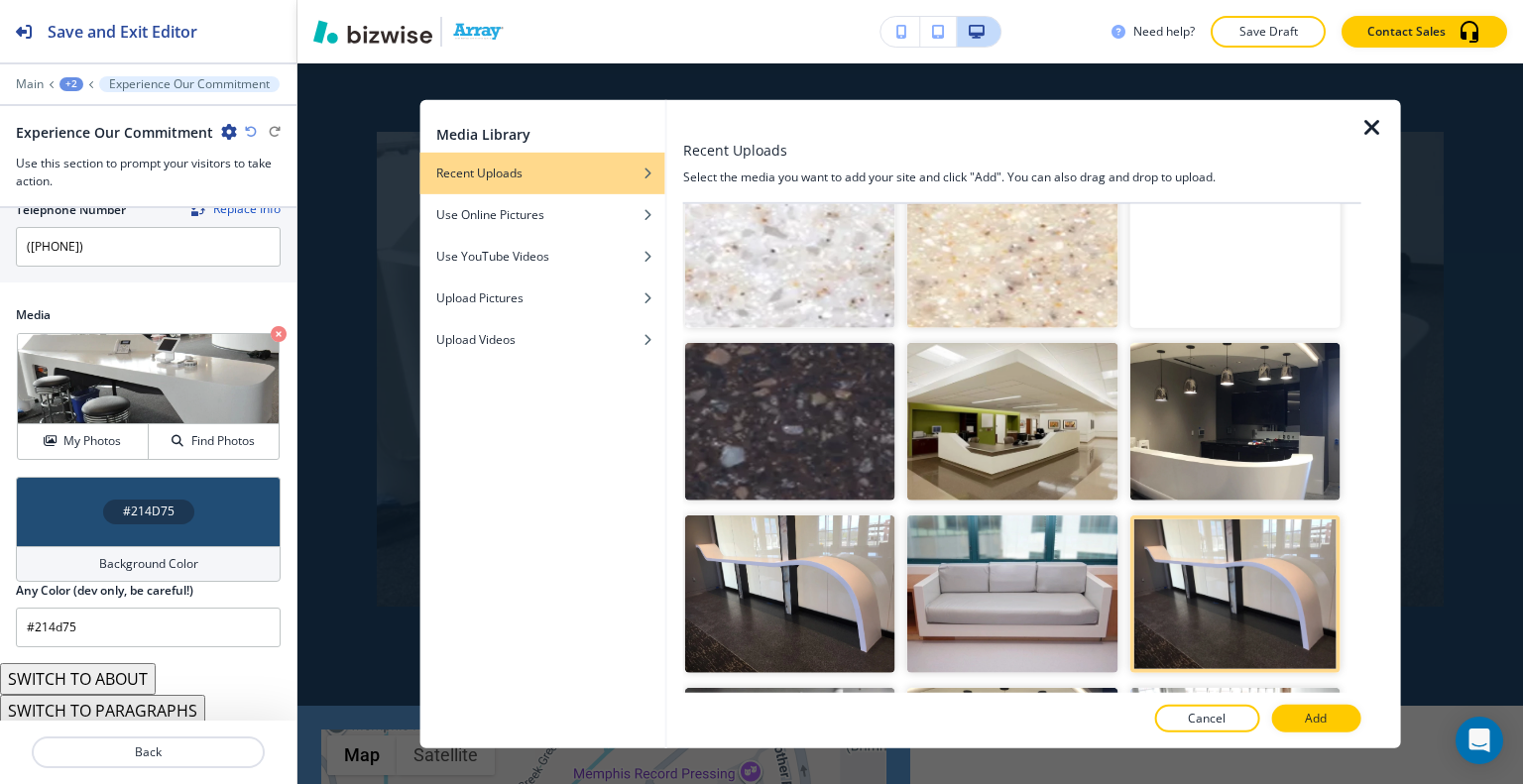 click at bounding box center (1012, 766) 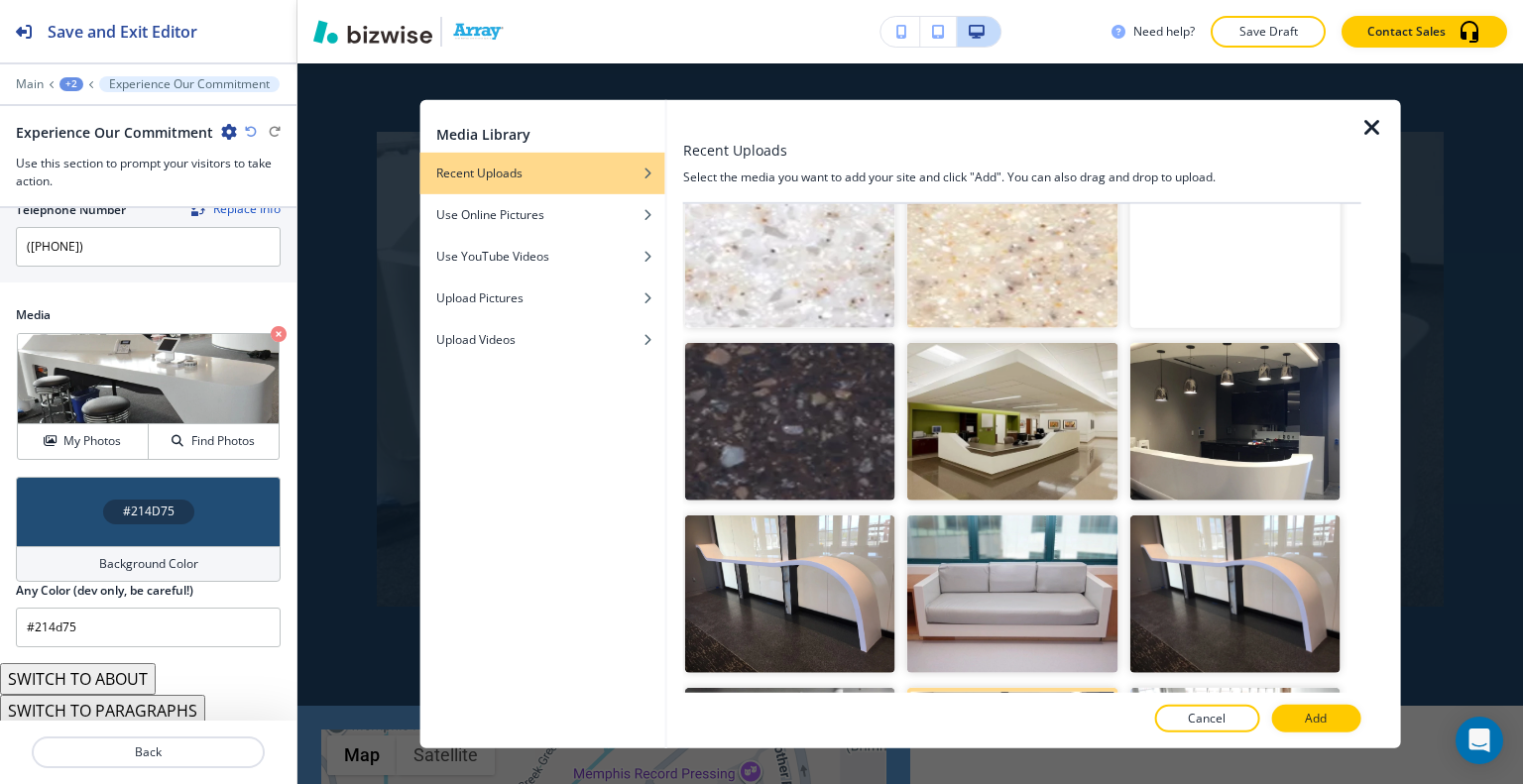 click at bounding box center (790, 766) 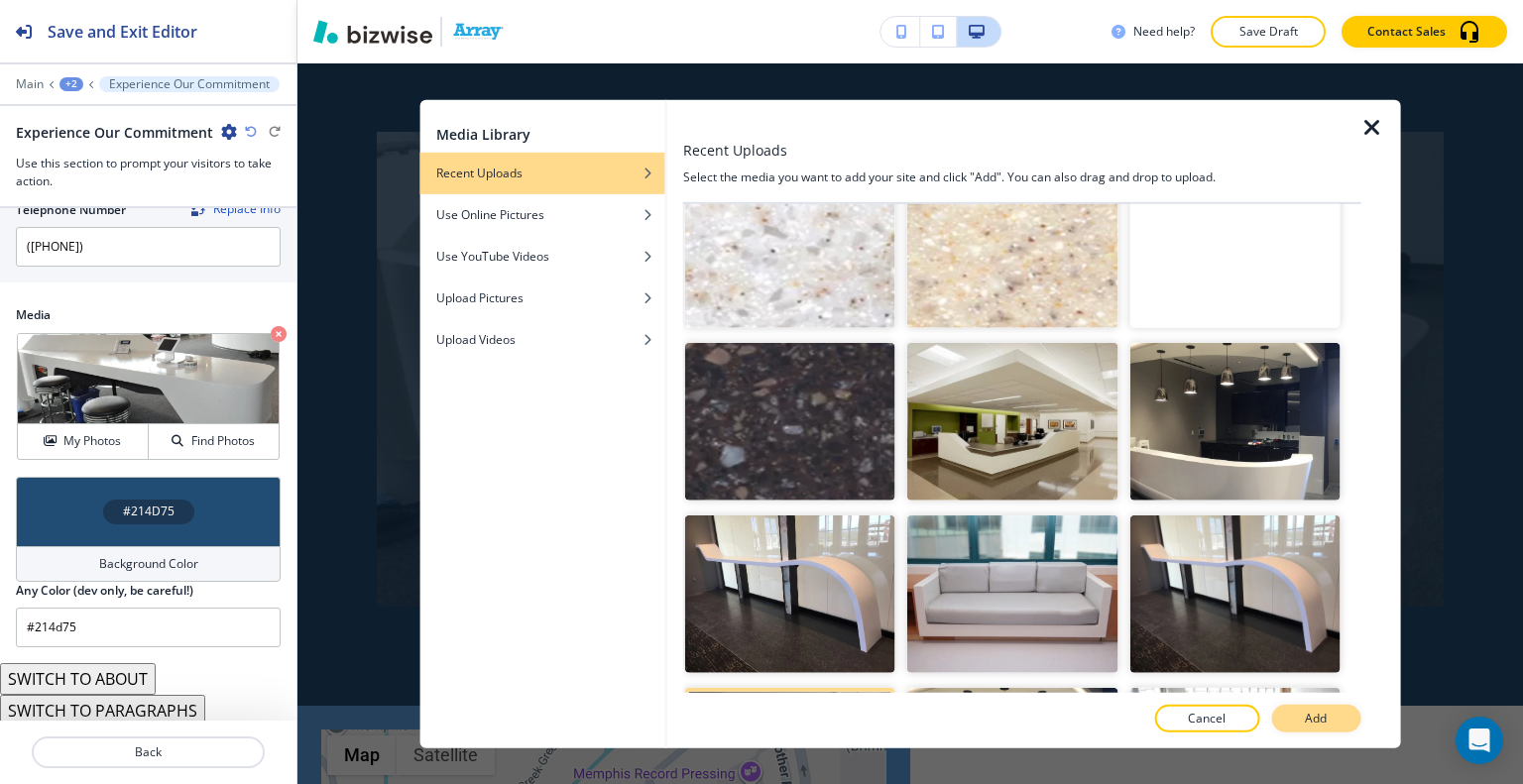 click on "Add" at bounding box center [1316, 719] 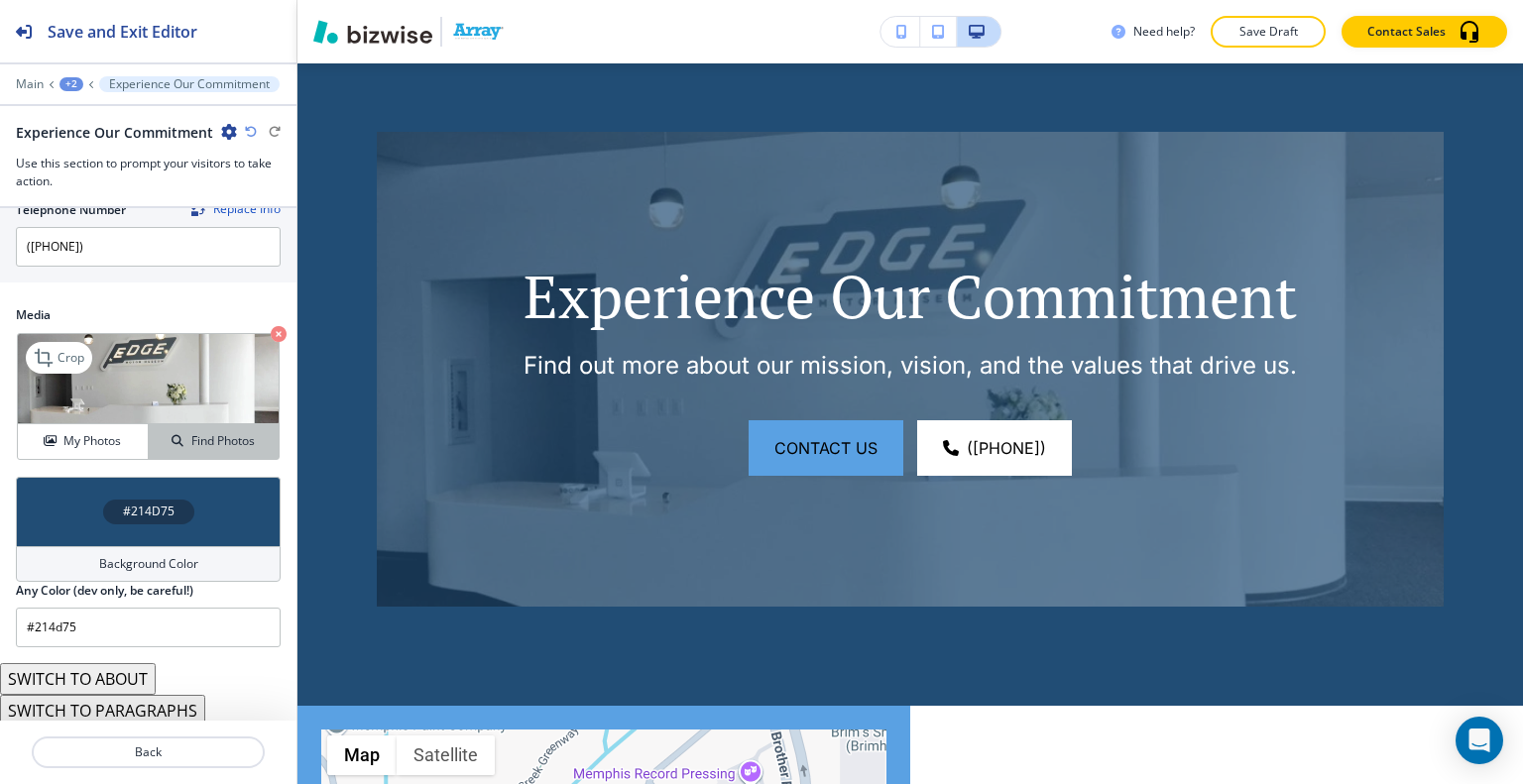 drag, startPoint x: 122, startPoint y: 432, endPoint x: 200, endPoint y: 433, distance: 78.00641 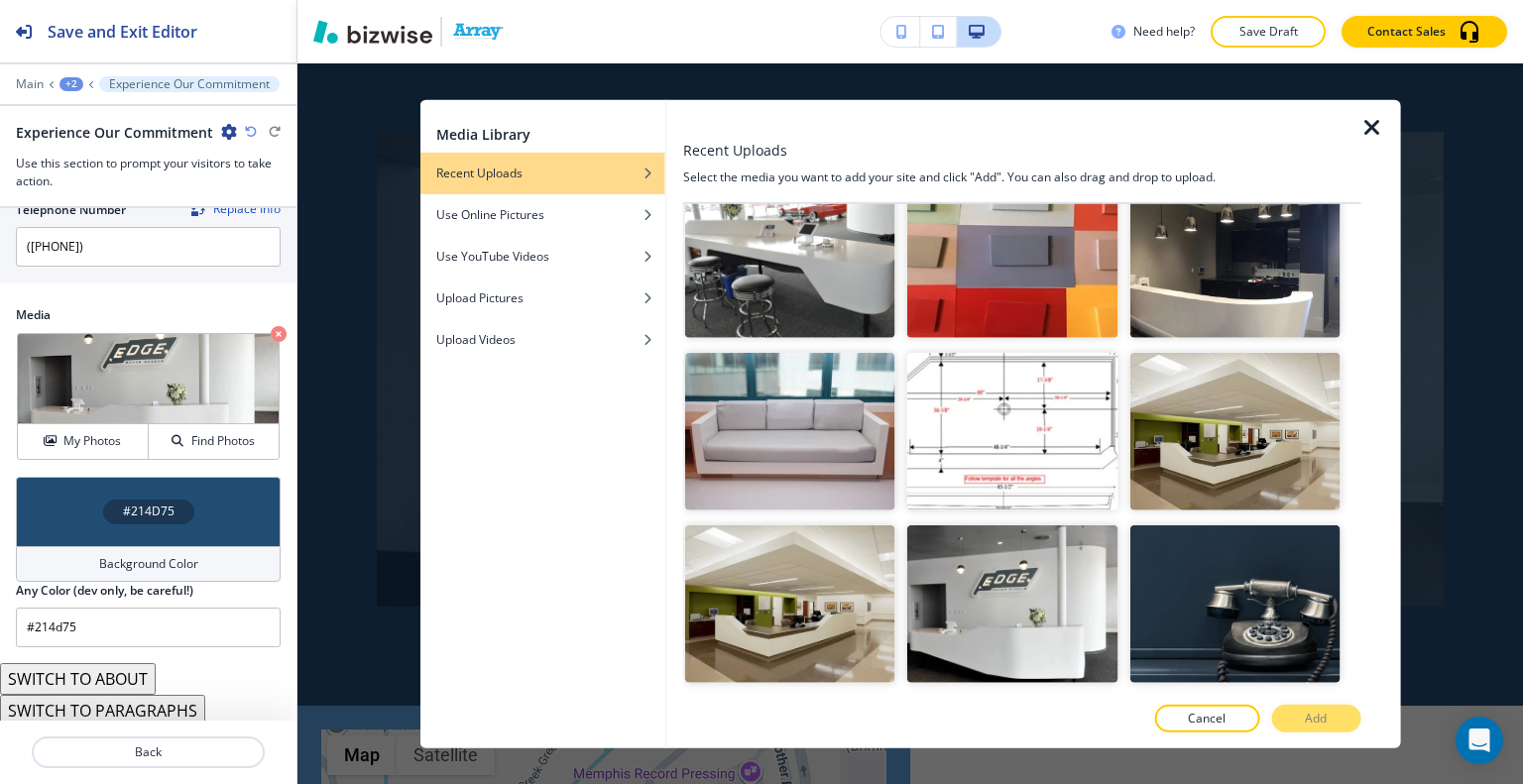scroll, scrollTop: 11160, scrollLeft: 0, axis: vertical 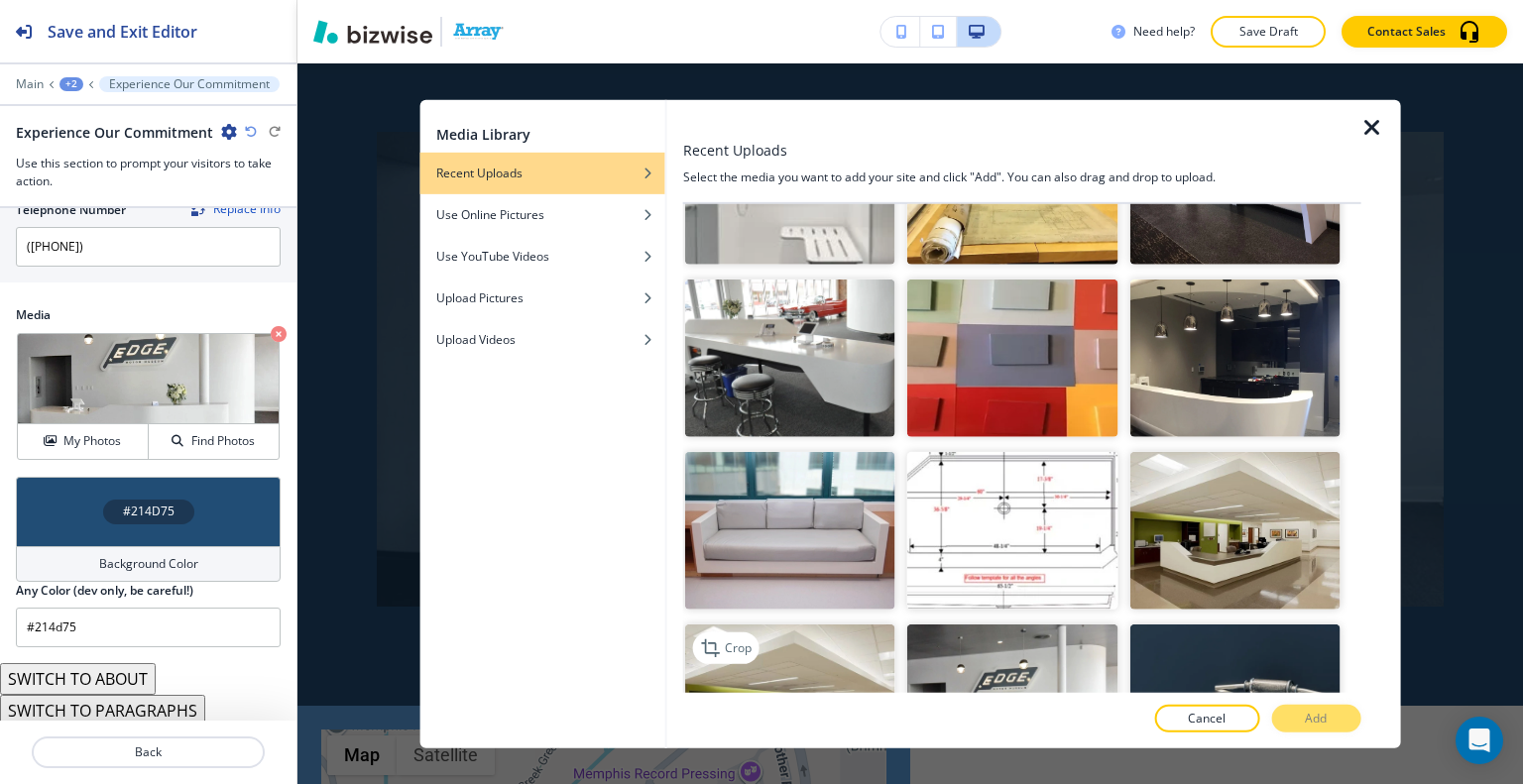 click at bounding box center (790, 703) 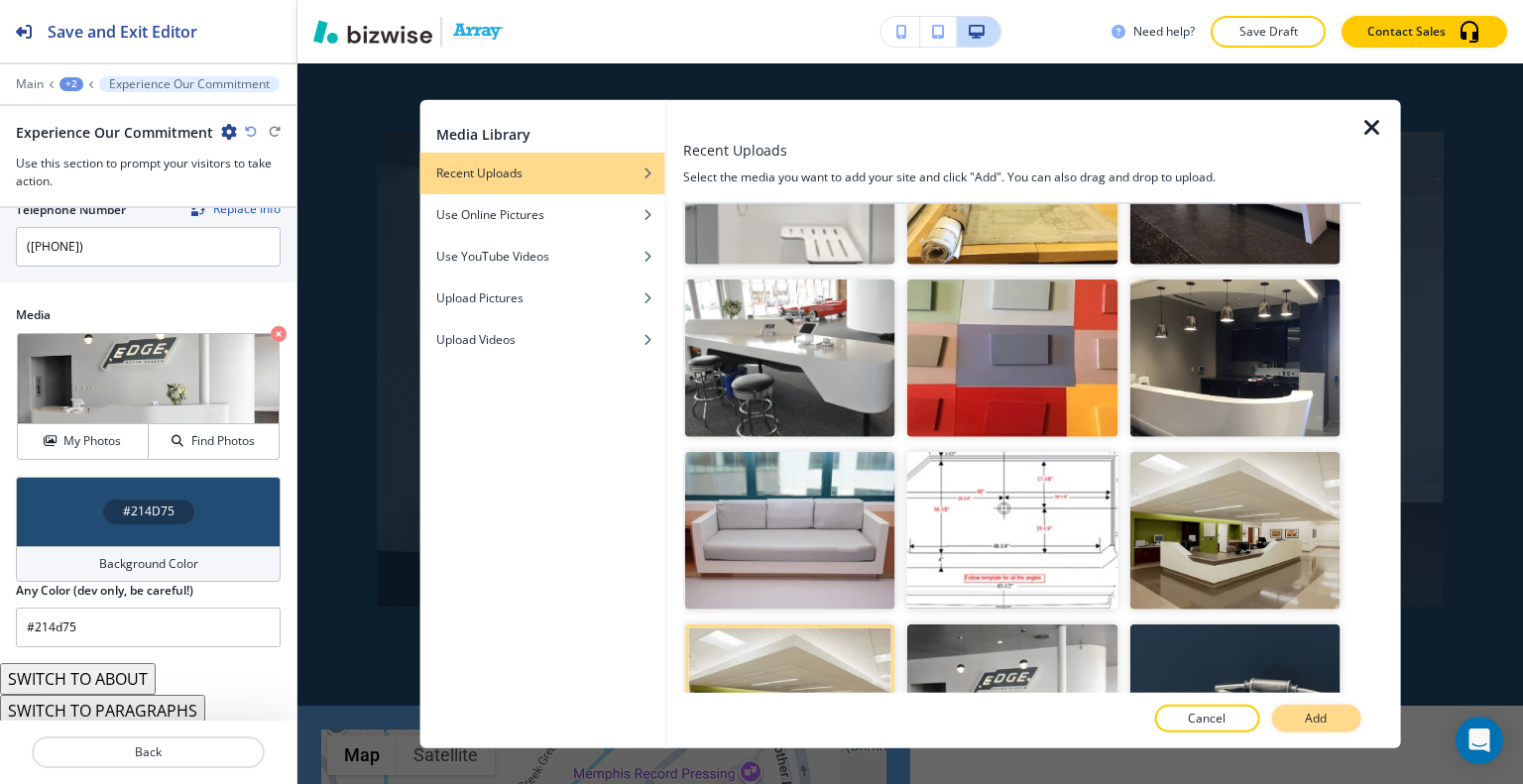 click on "Add" at bounding box center (1316, 719) 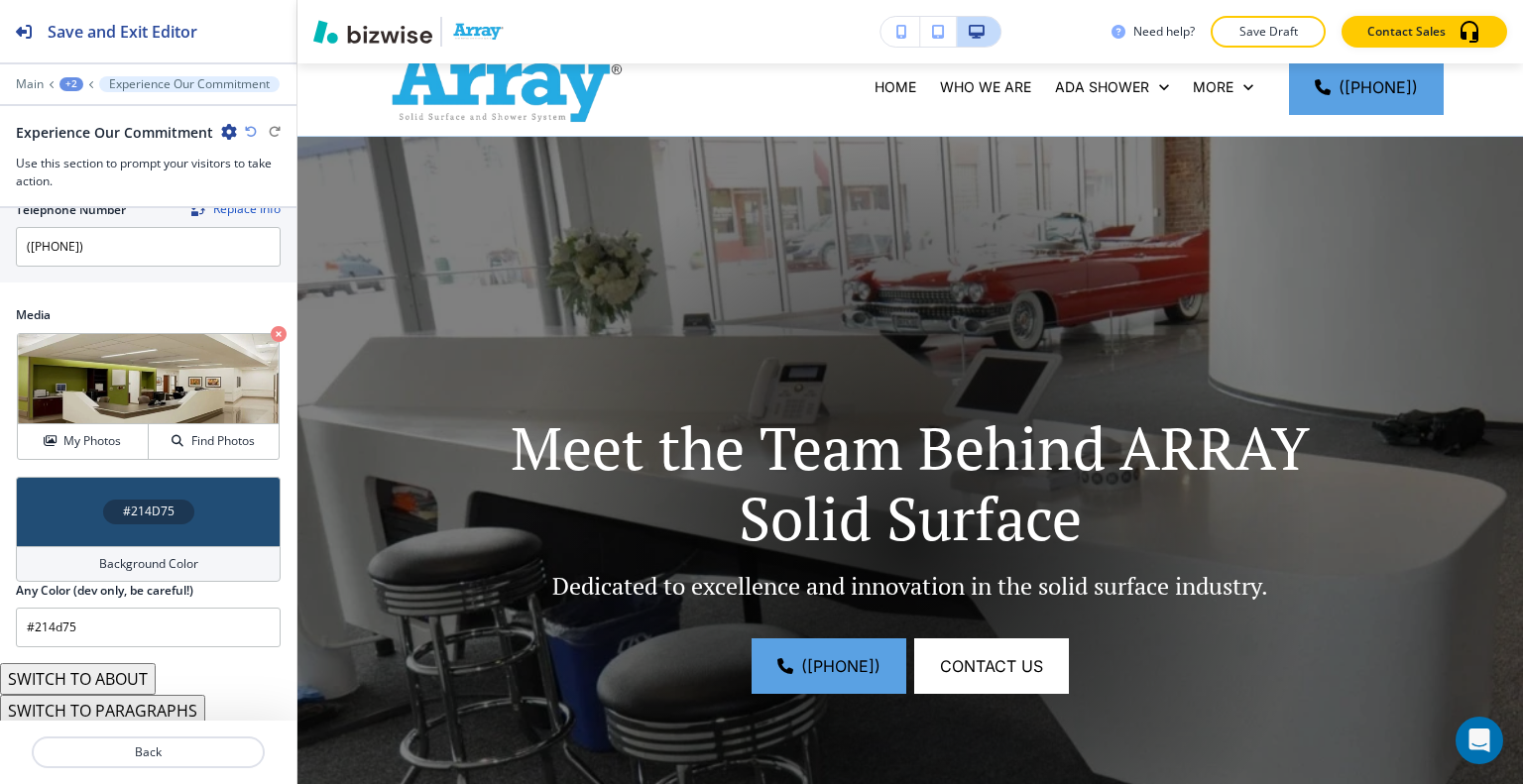 scroll, scrollTop: 0, scrollLeft: 0, axis: both 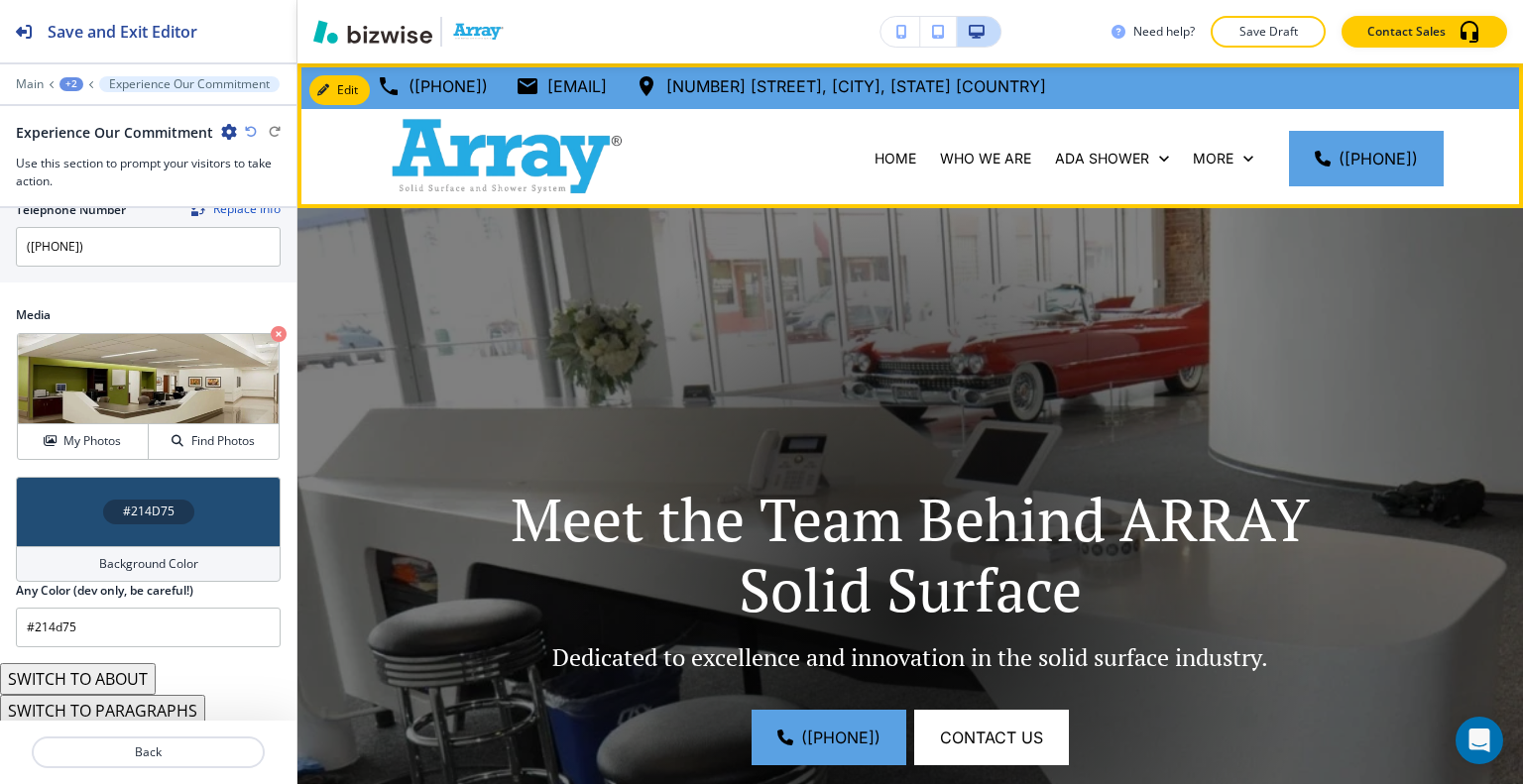 click on "HOME" at bounding box center (895, 159) 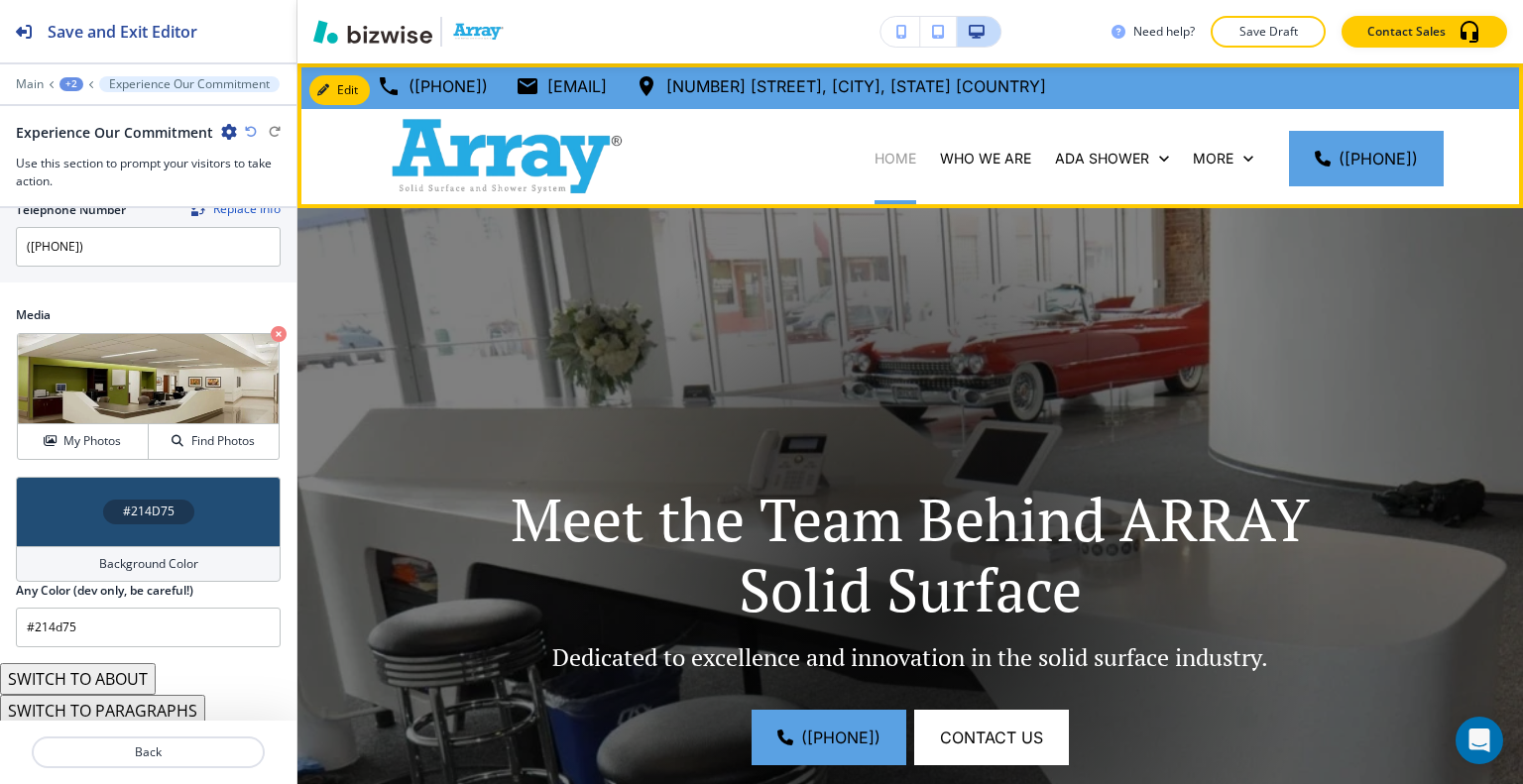click on "HOME" at bounding box center [895, 159] 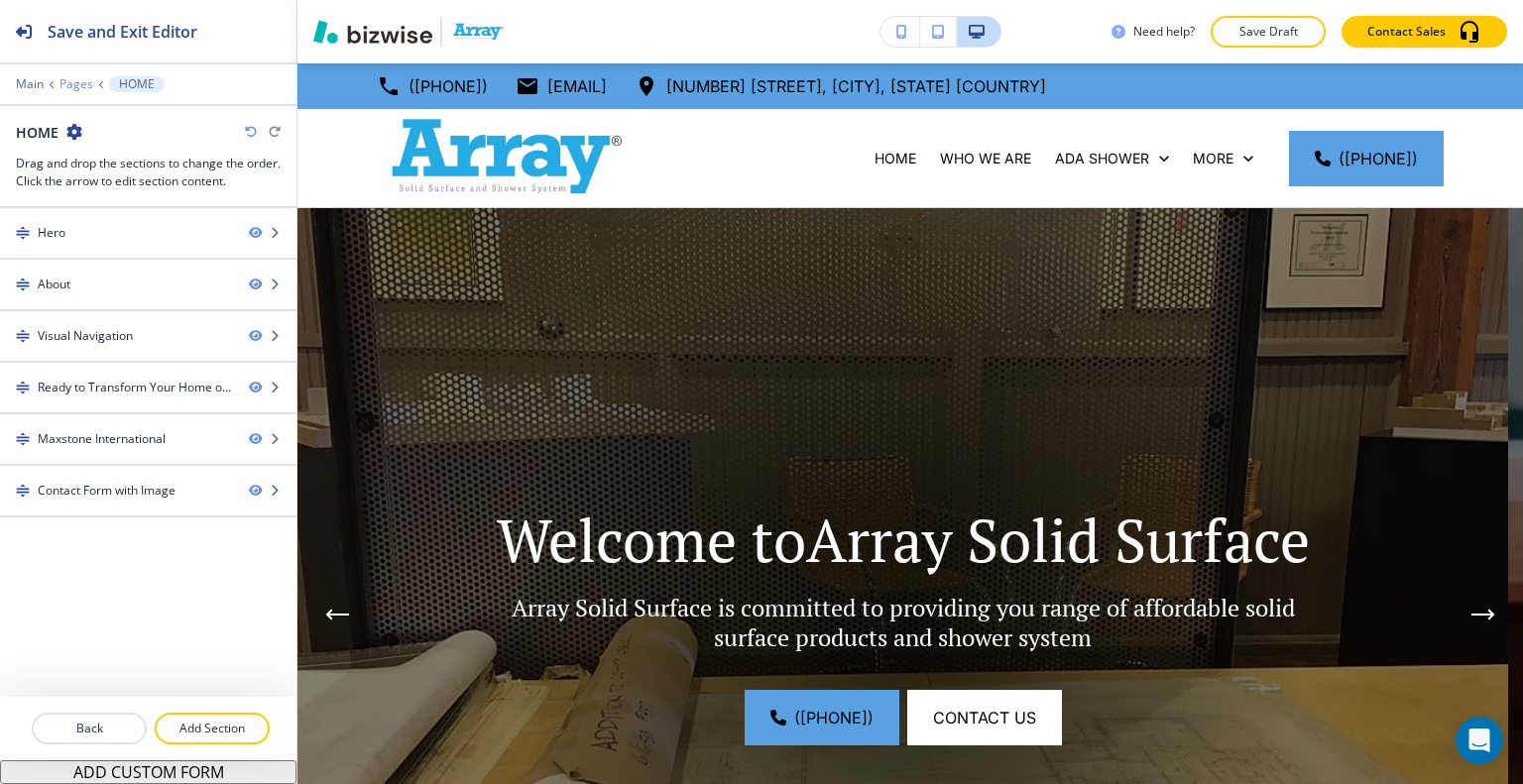 click on "Pages" at bounding box center (76, 84) 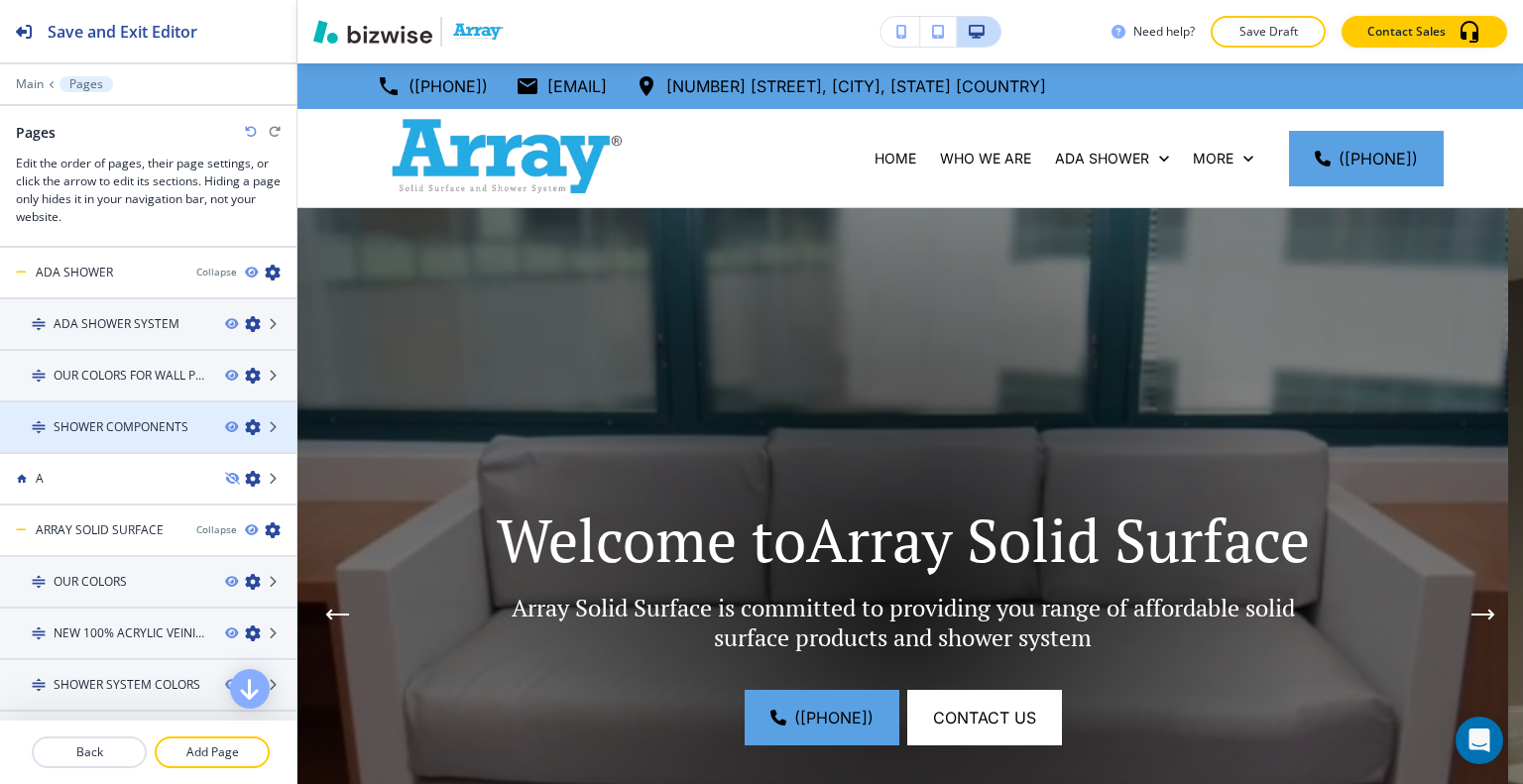 scroll, scrollTop: 0, scrollLeft: 0, axis: both 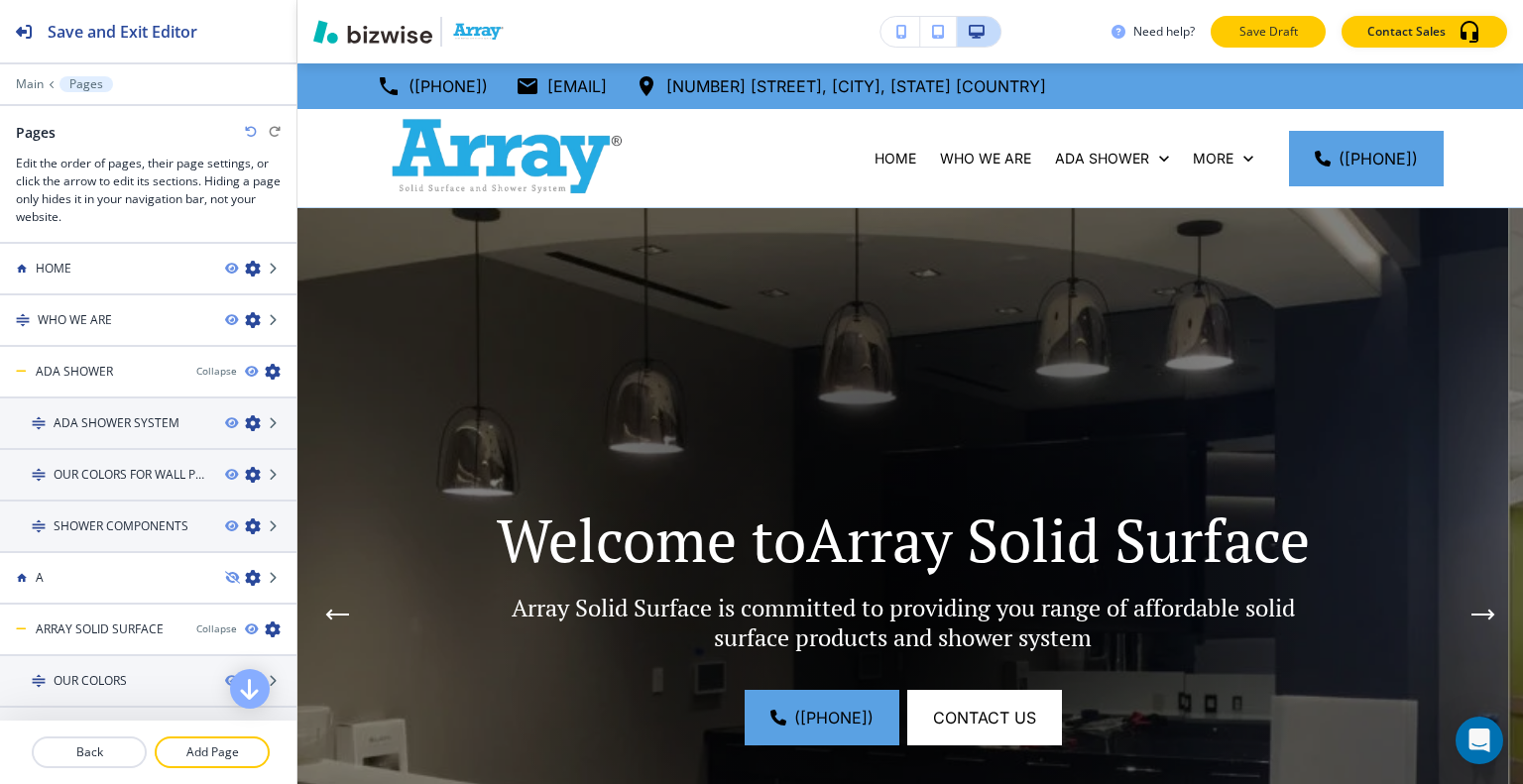 click on "Save Draft" at bounding box center [1268, 32] 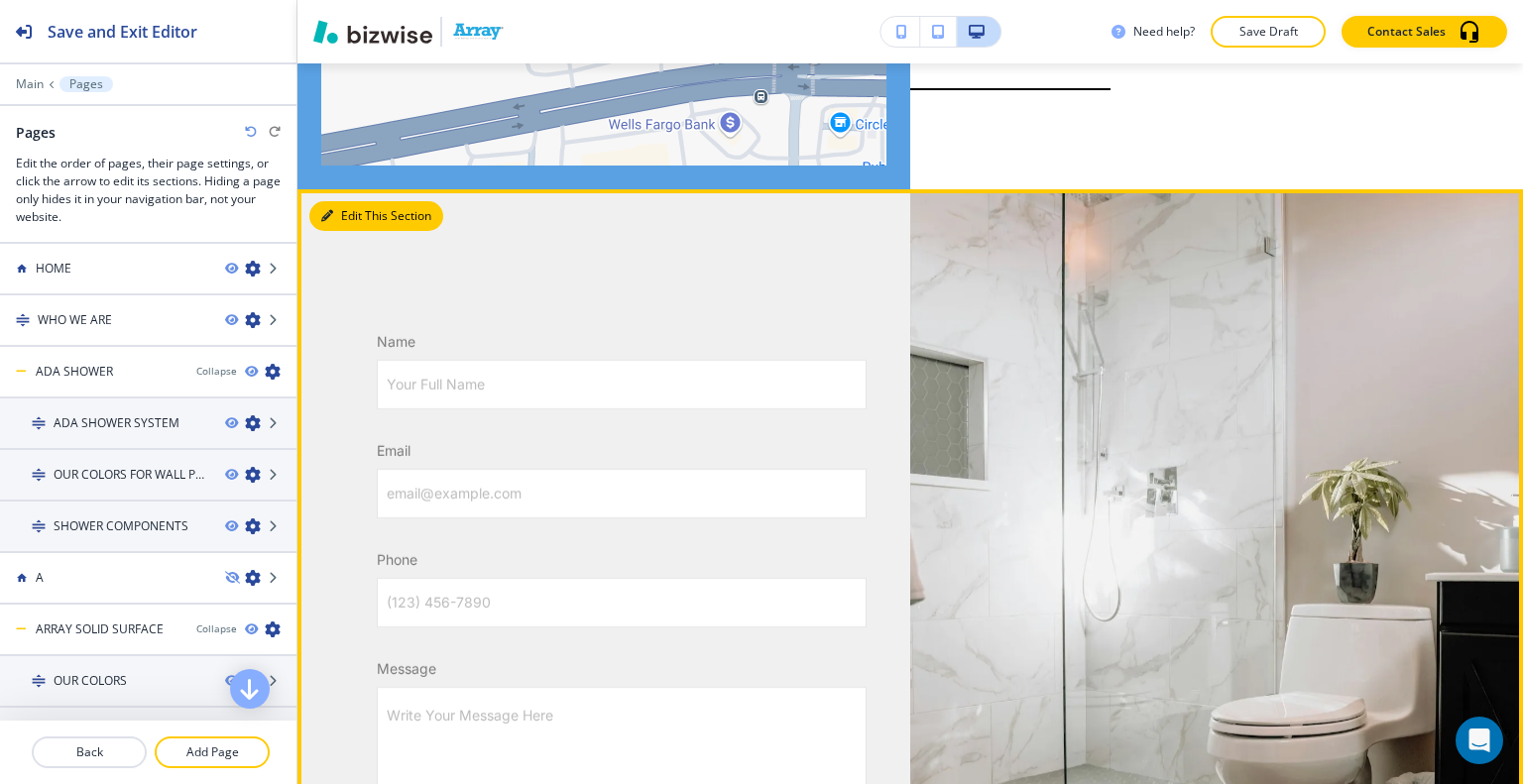 click on "Edit This Section" at bounding box center [376, 216] 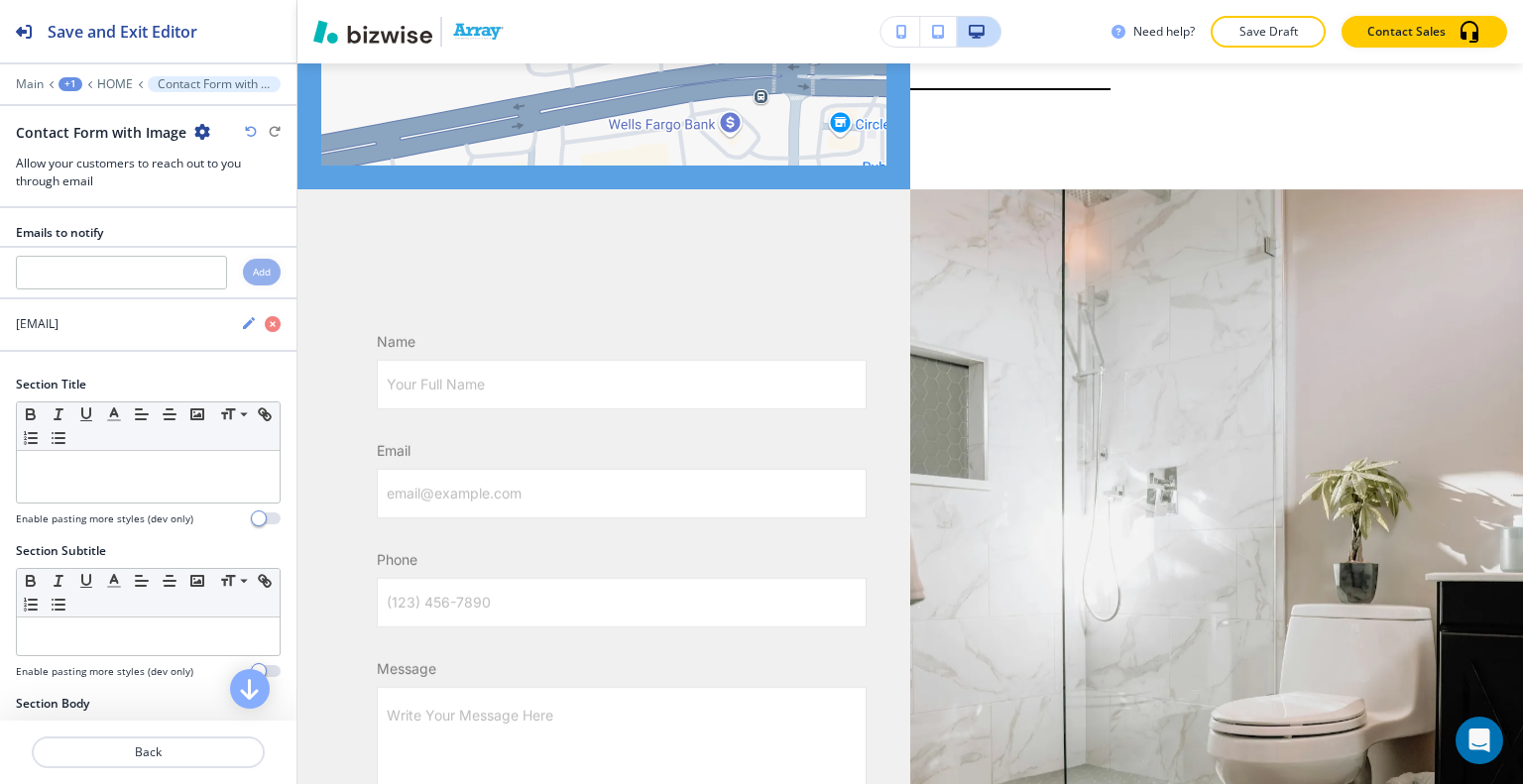 scroll, scrollTop: 4367, scrollLeft: 0, axis: vertical 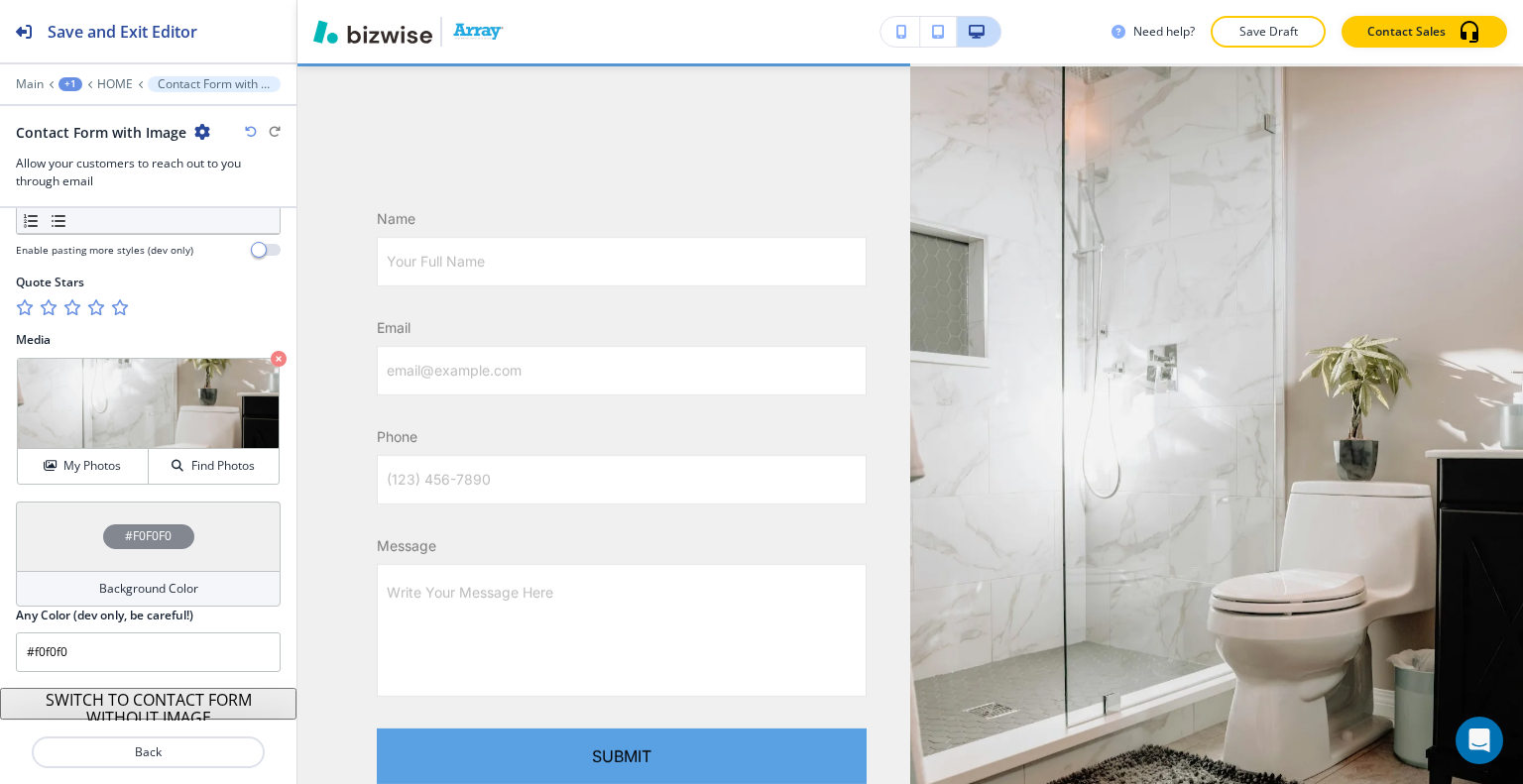 click on "#F0F0F0" at bounding box center (148, 536) 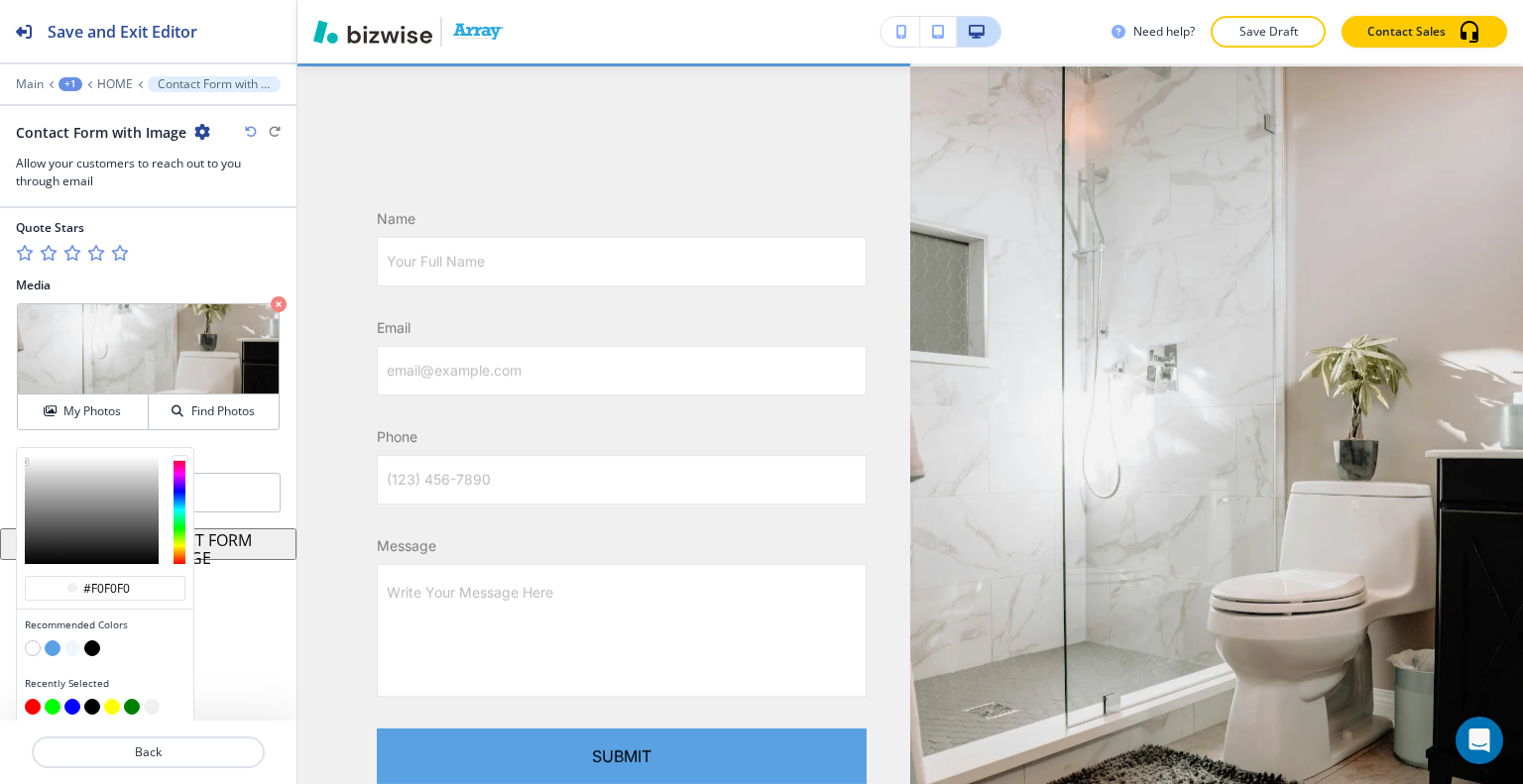 click at bounding box center [72, 648] 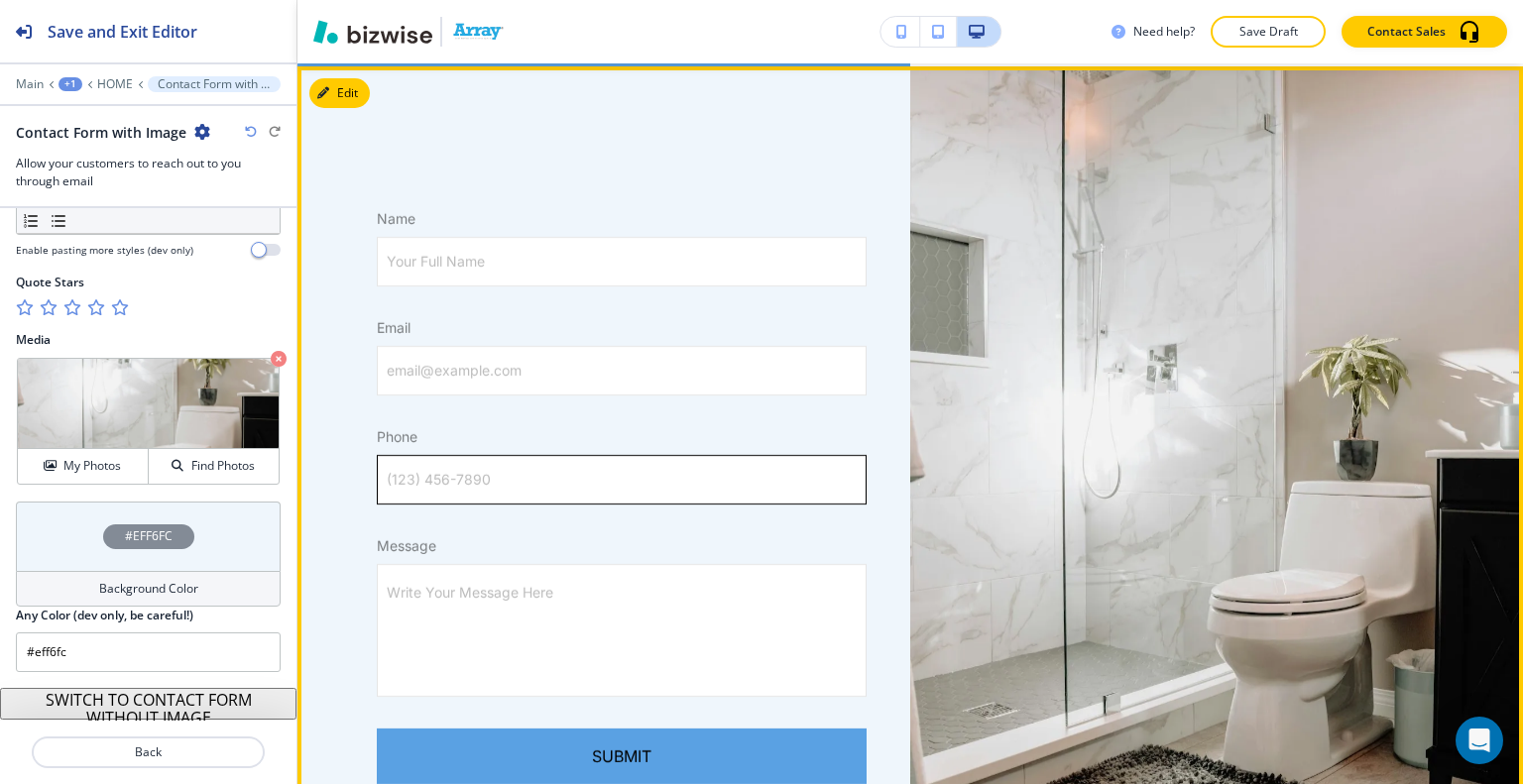 scroll, scrollTop: 4070, scrollLeft: 0, axis: vertical 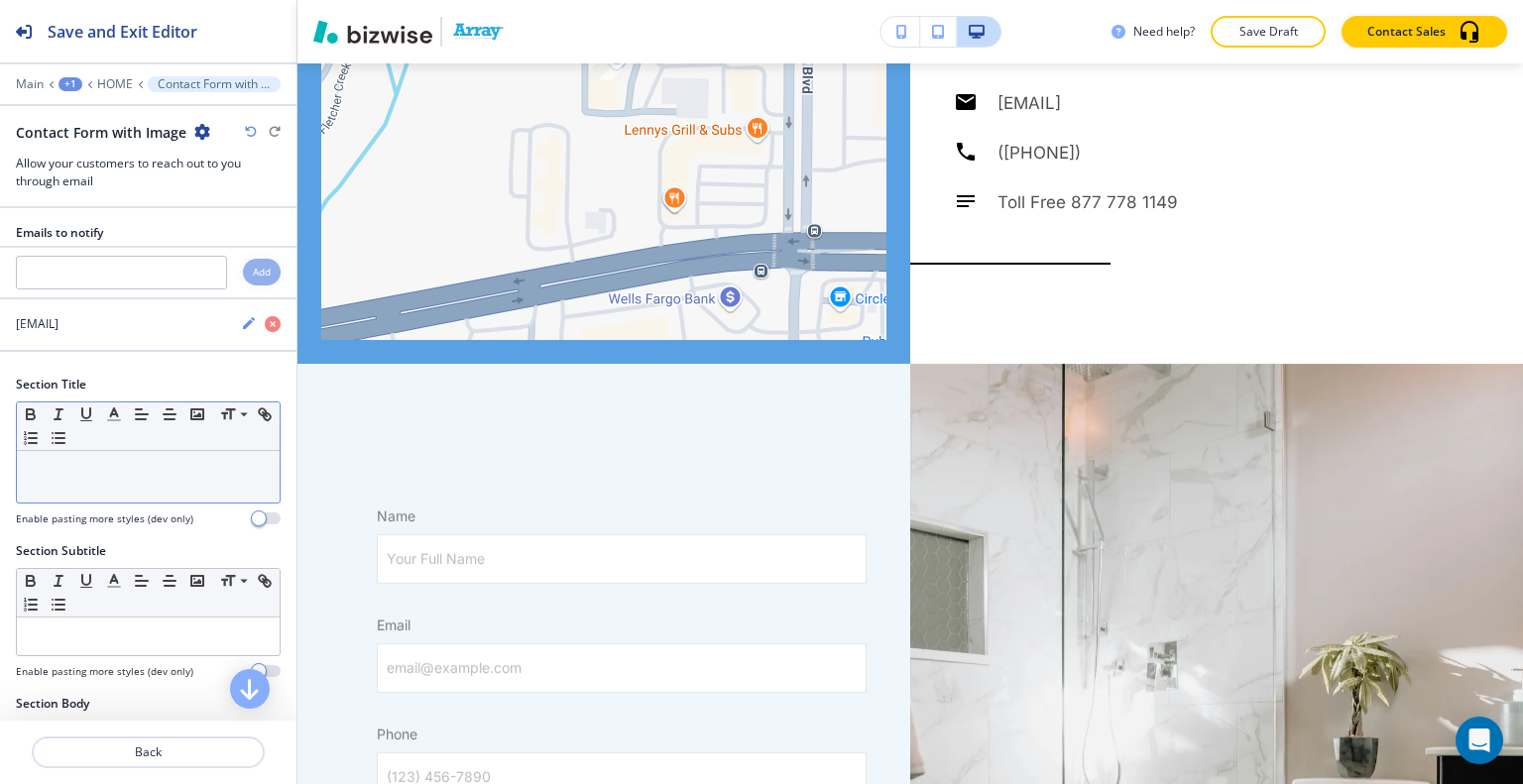 click at bounding box center [148, 470] 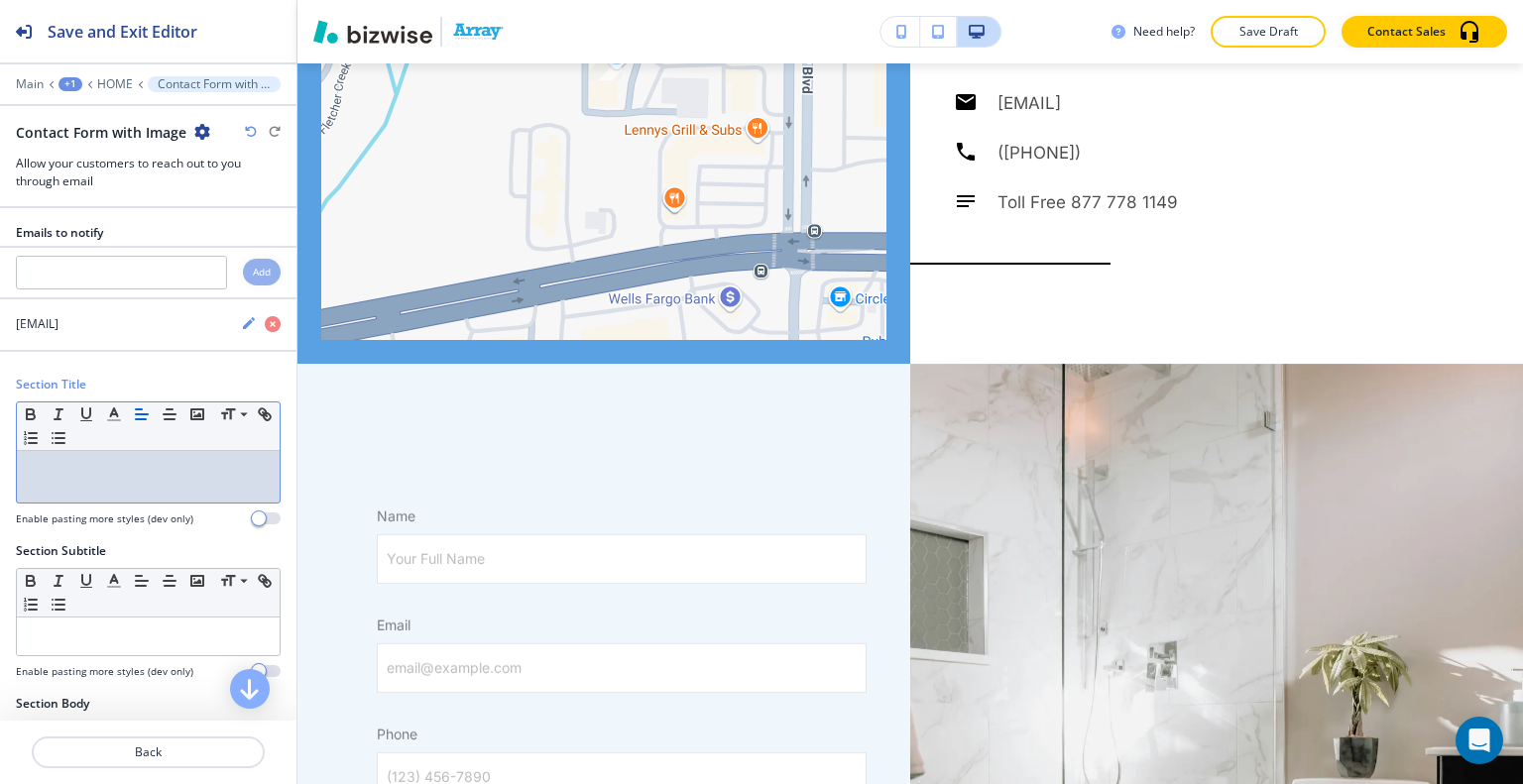 type 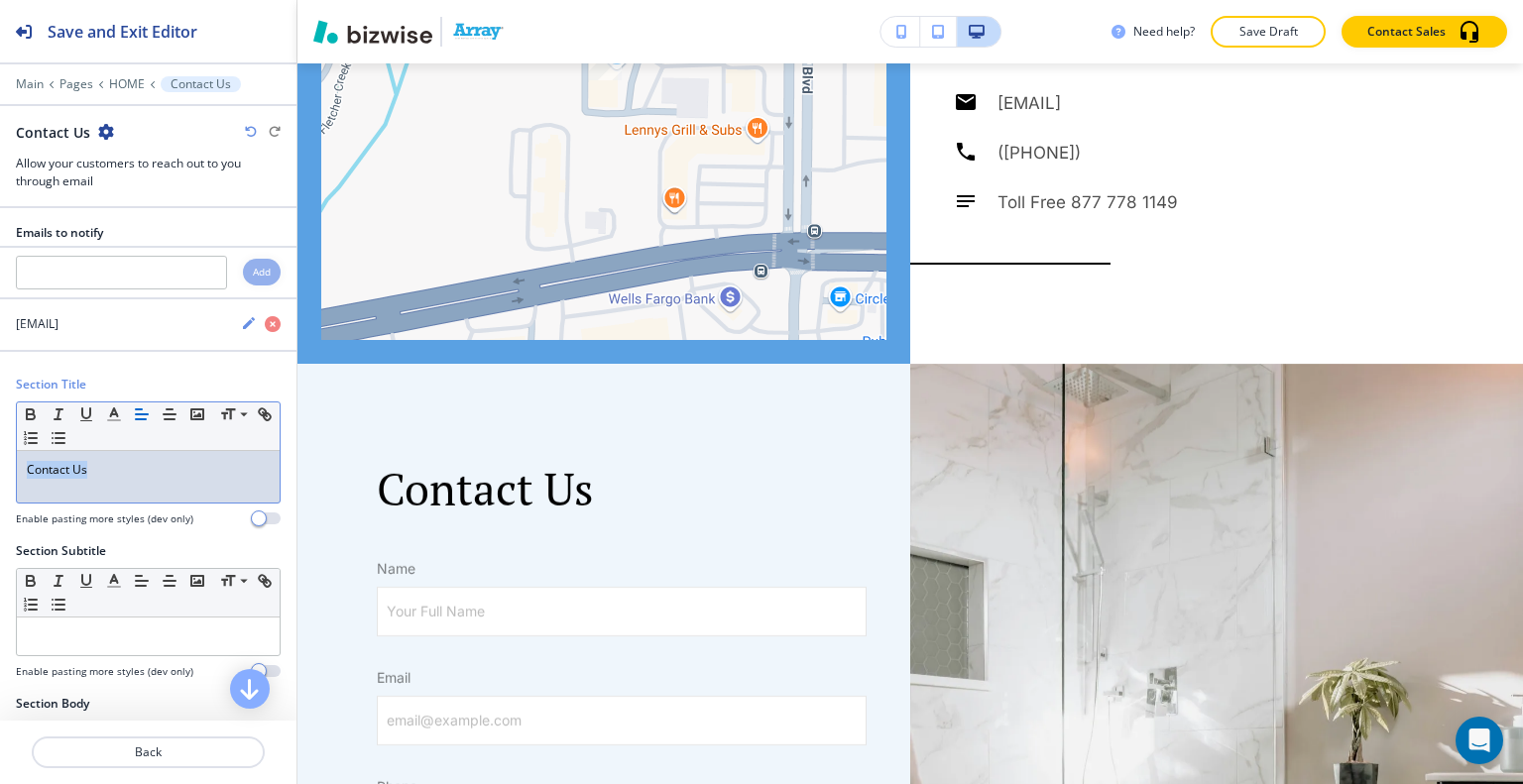 drag, startPoint x: 137, startPoint y: 471, endPoint x: 0, endPoint y: 462, distance: 137.2953 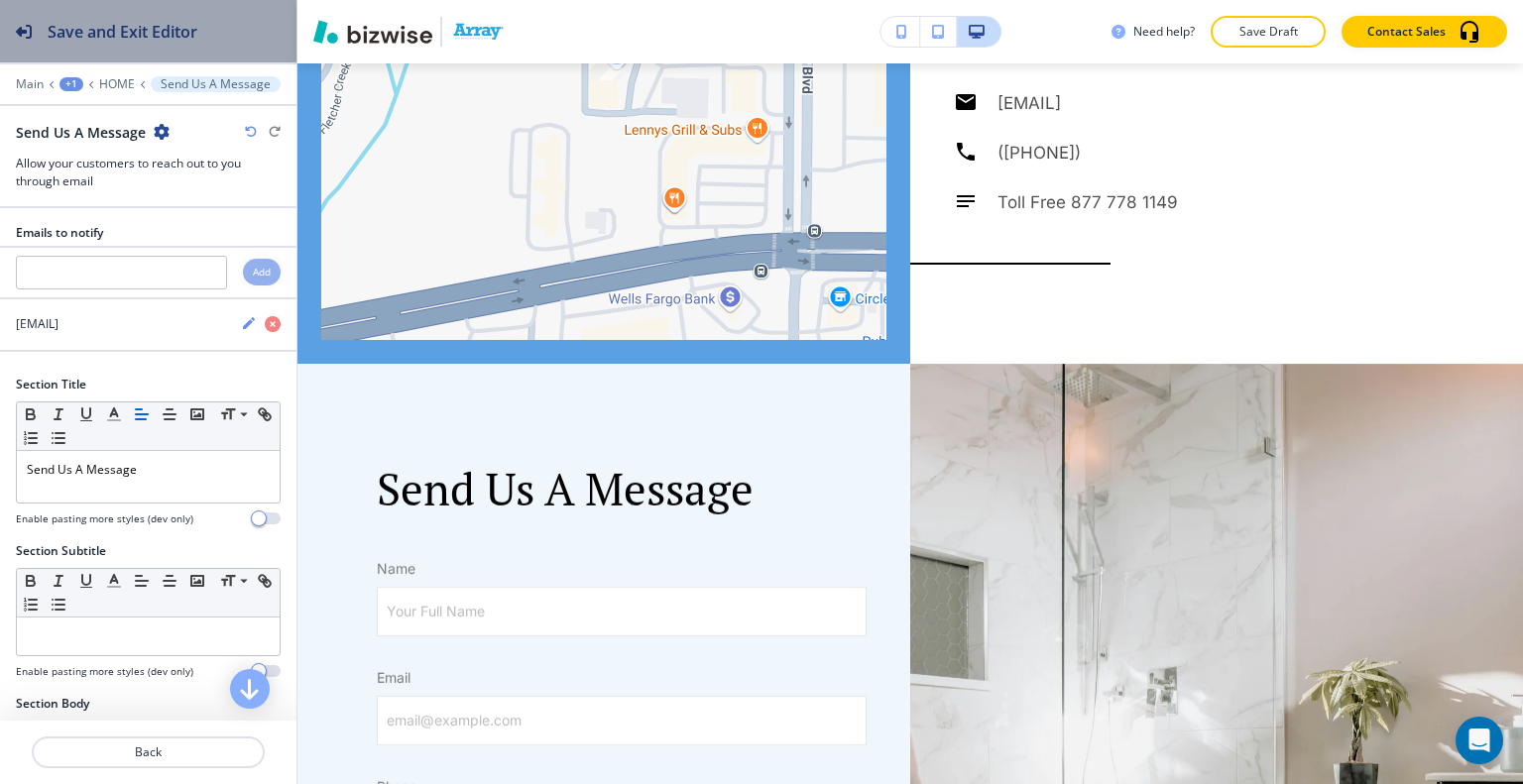 click on "Save and Exit Editor" at bounding box center [122, 32] 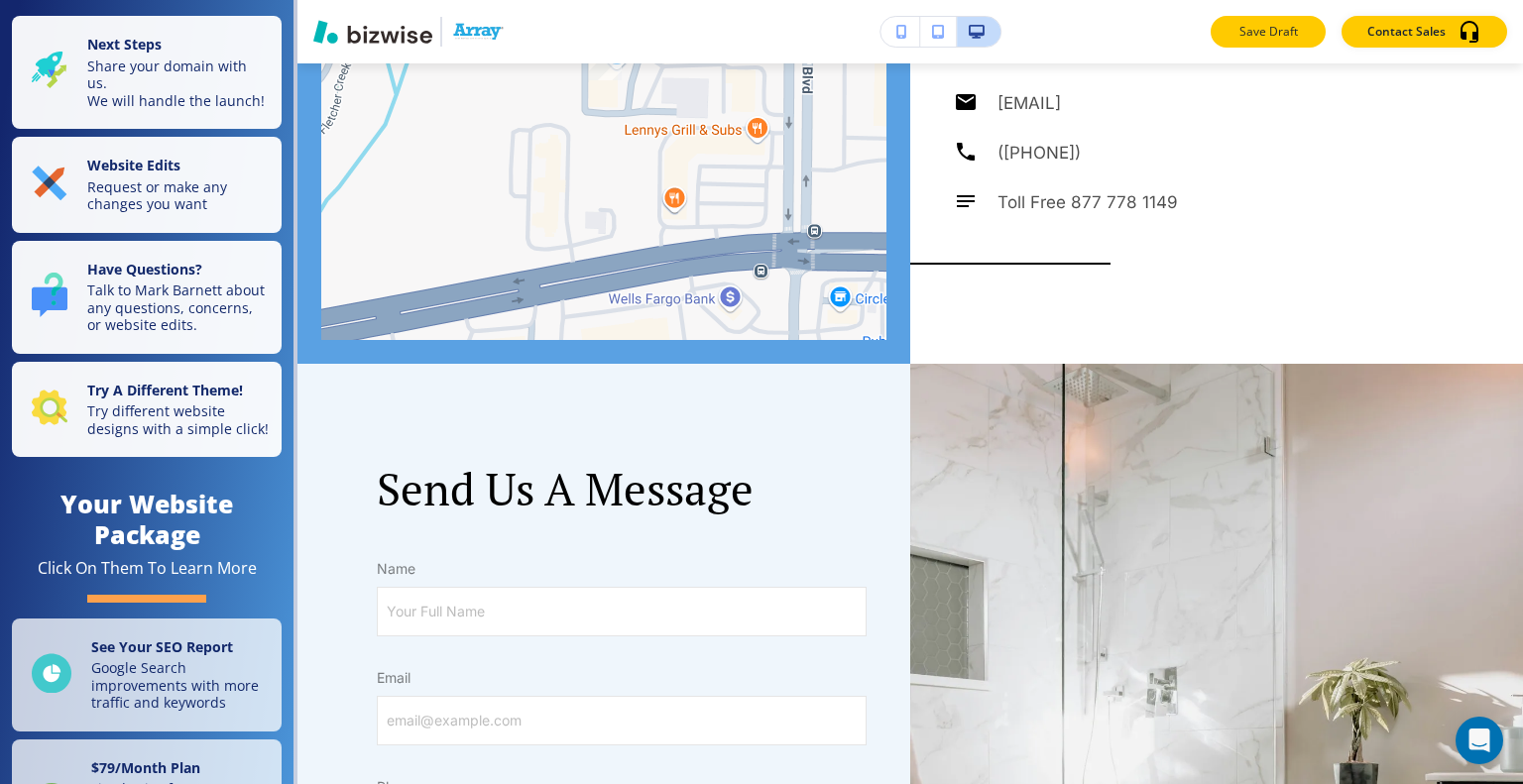 click on "Save Draft" at bounding box center [1268, 32] 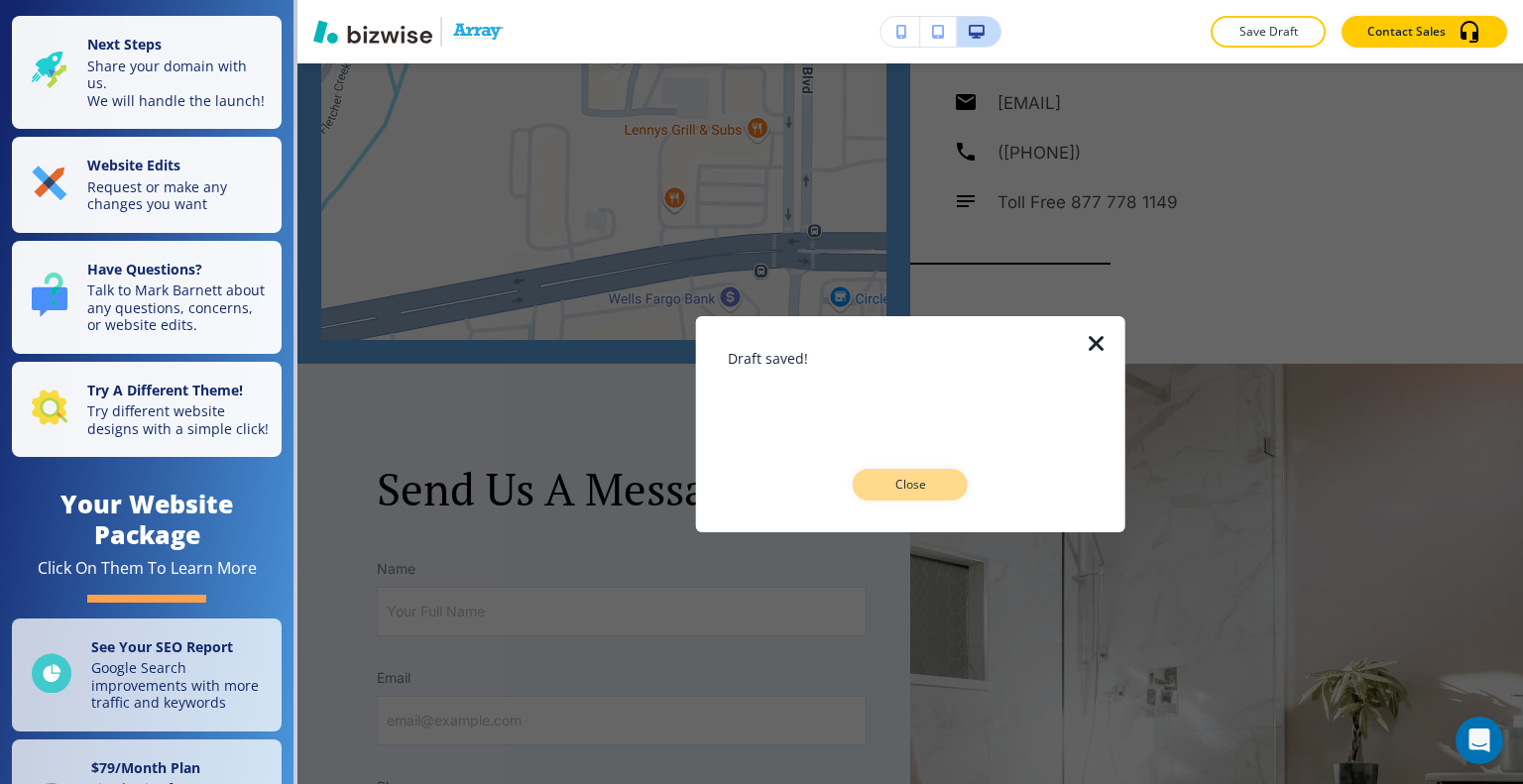 click on "Close" at bounding box center [910, 485] 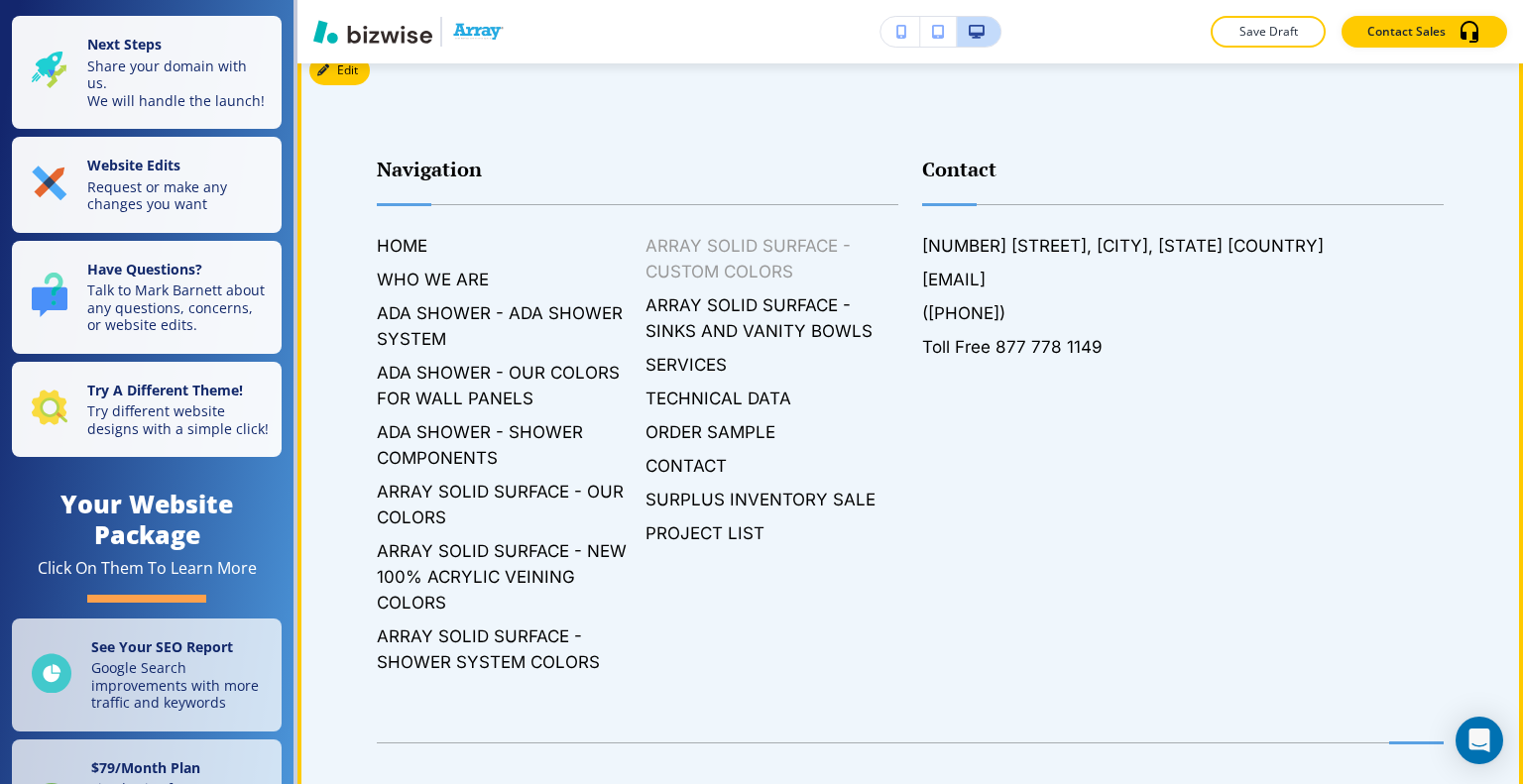 scroll, scrollTop: 5061, scrollLeft: 0, axis: vertical 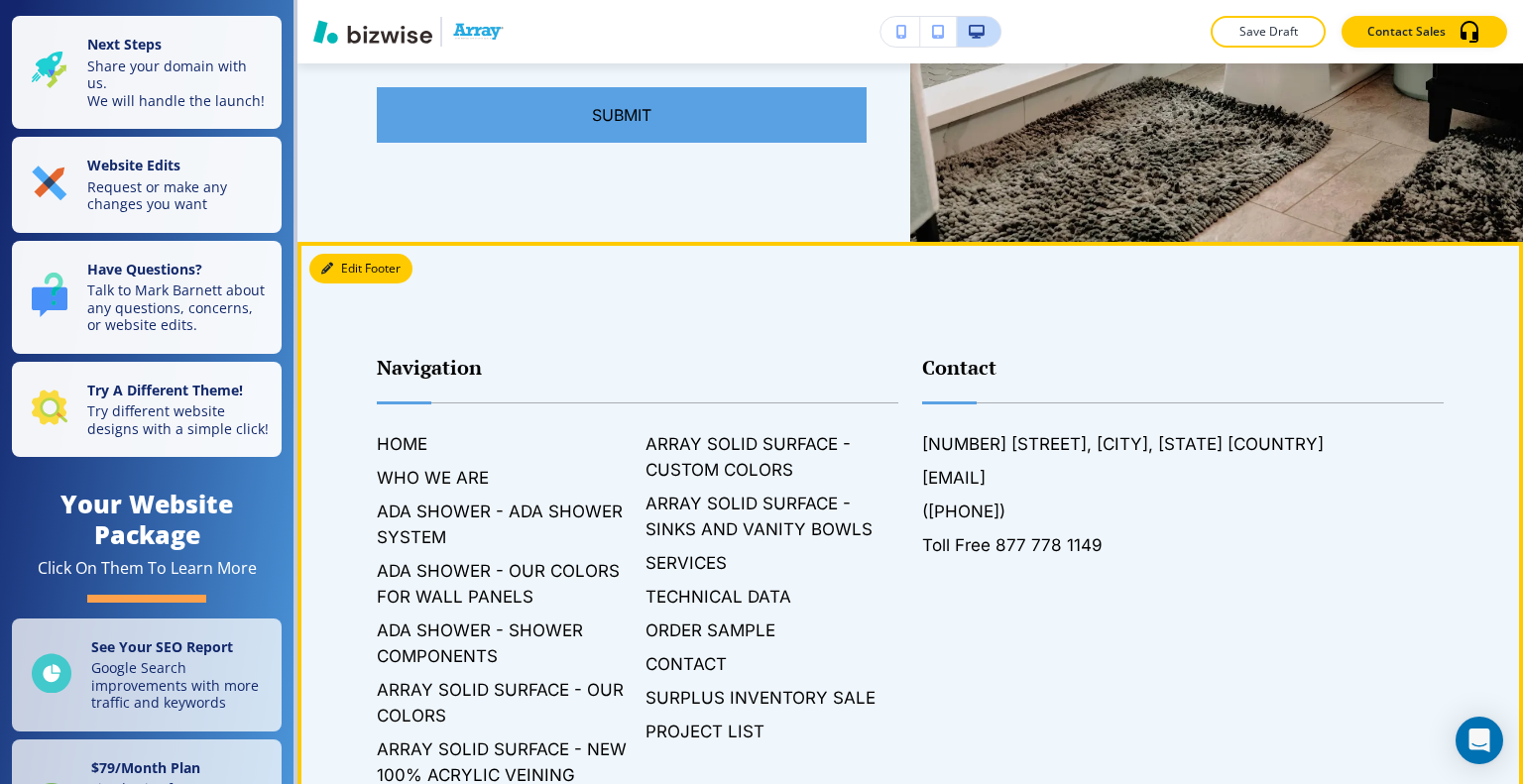 click on "Edit Footer" at bounding box center (361, 269) 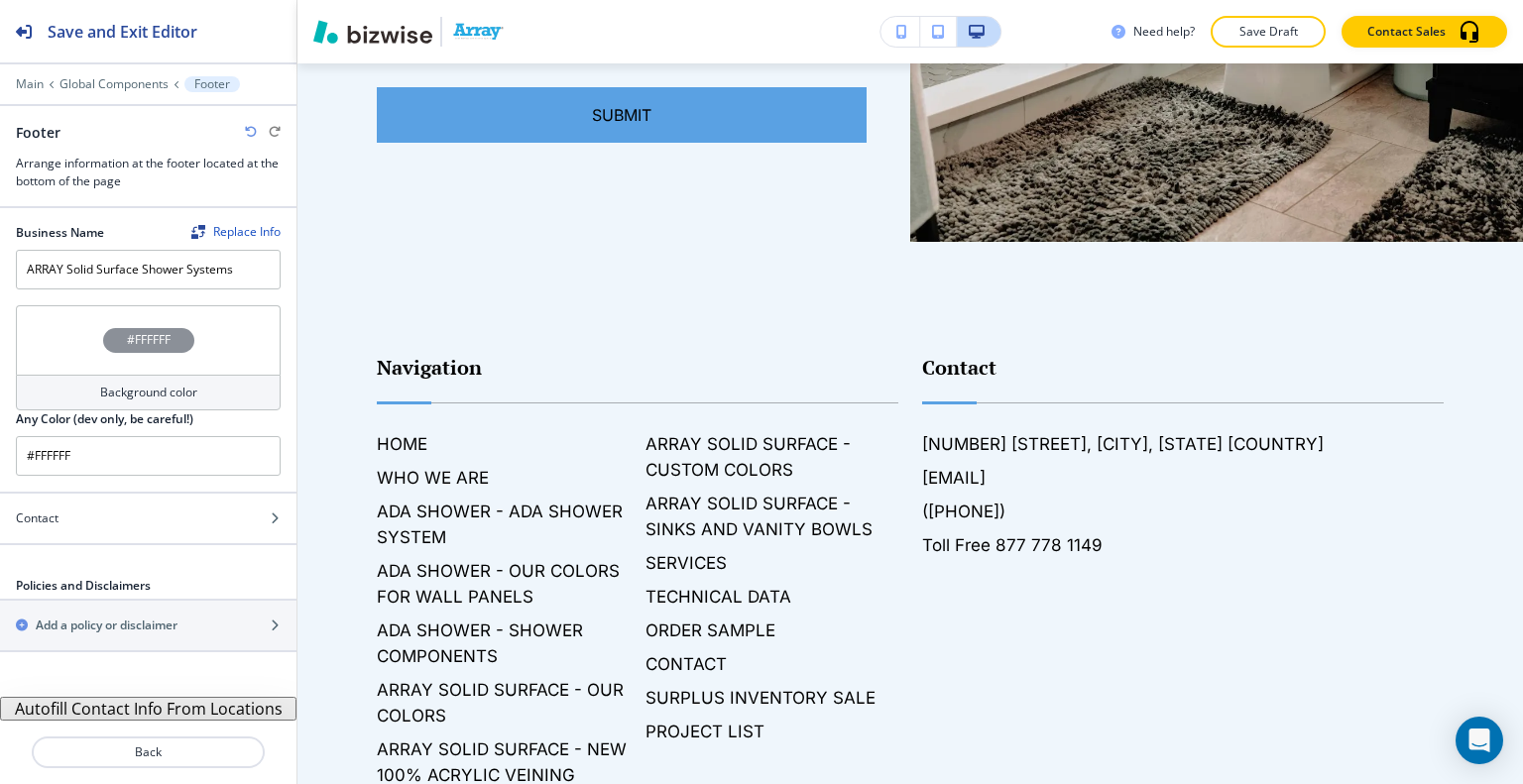 scroll, scrollTop: 5234, scrollLeft: 0, axis: vertical 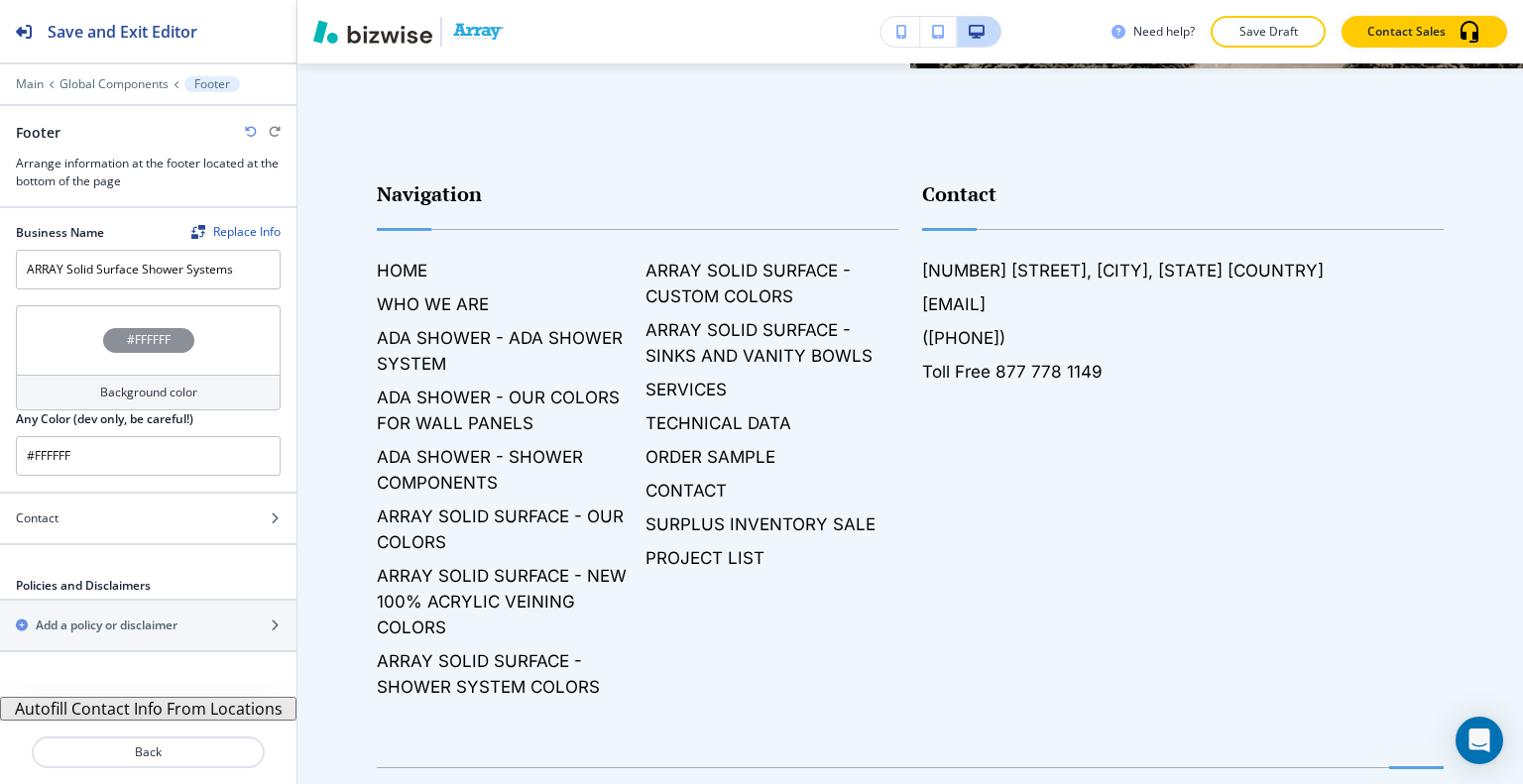 click on "#FFFFFF" at bounding box center [148, 340] 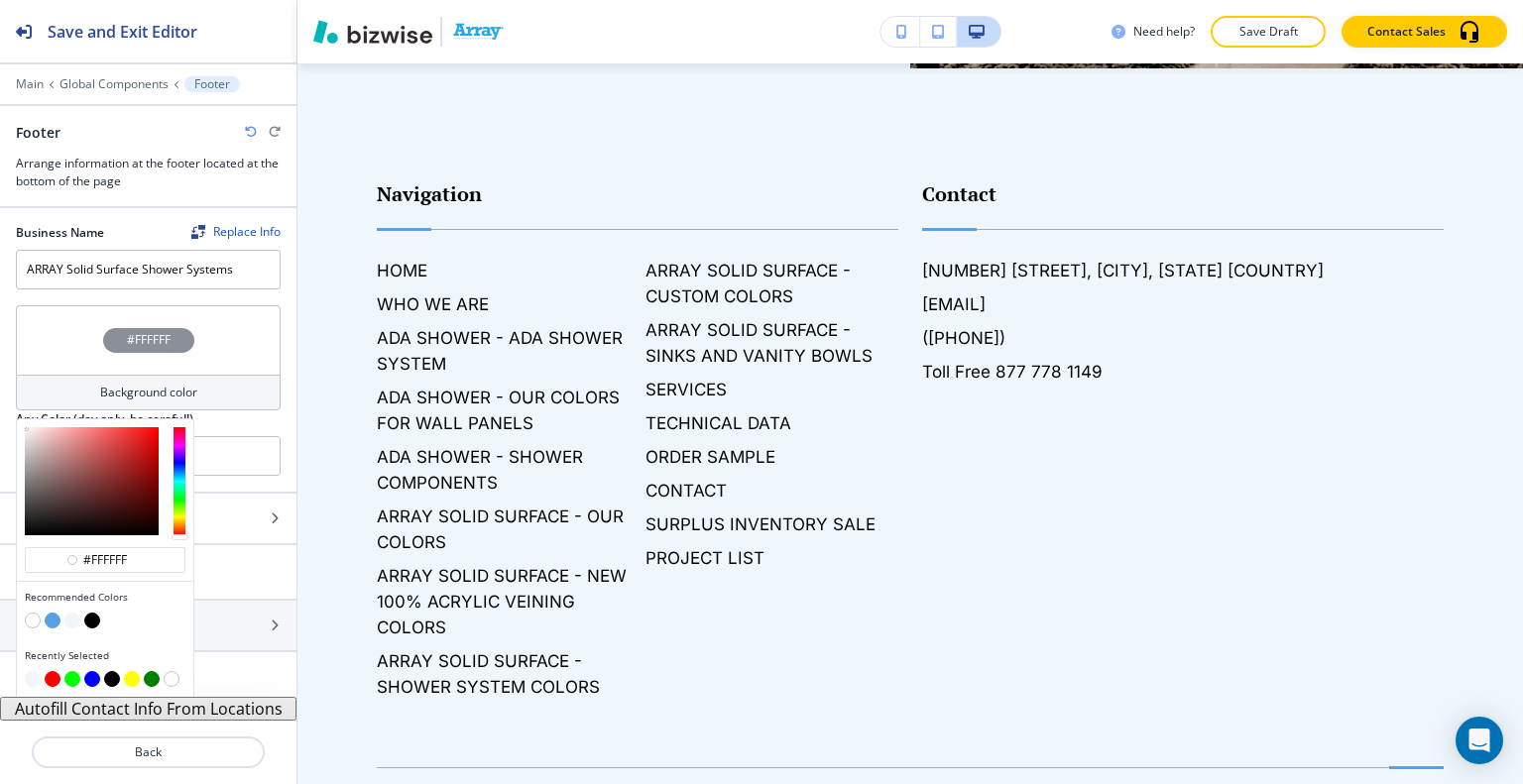 click at bounding box center [53, 620] 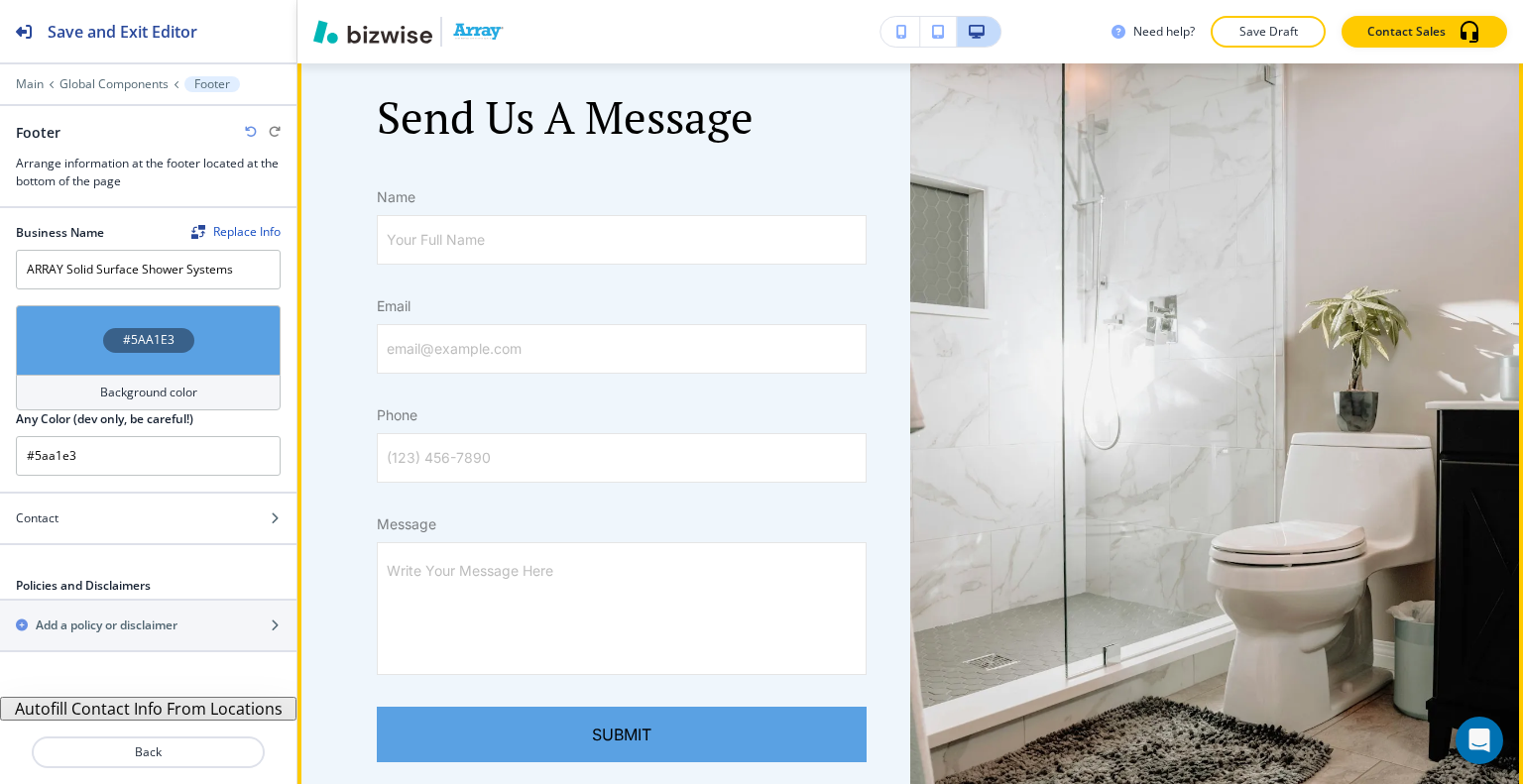 scroll, scrollTop: 4243, scrollLeft: 0, axis: vertical 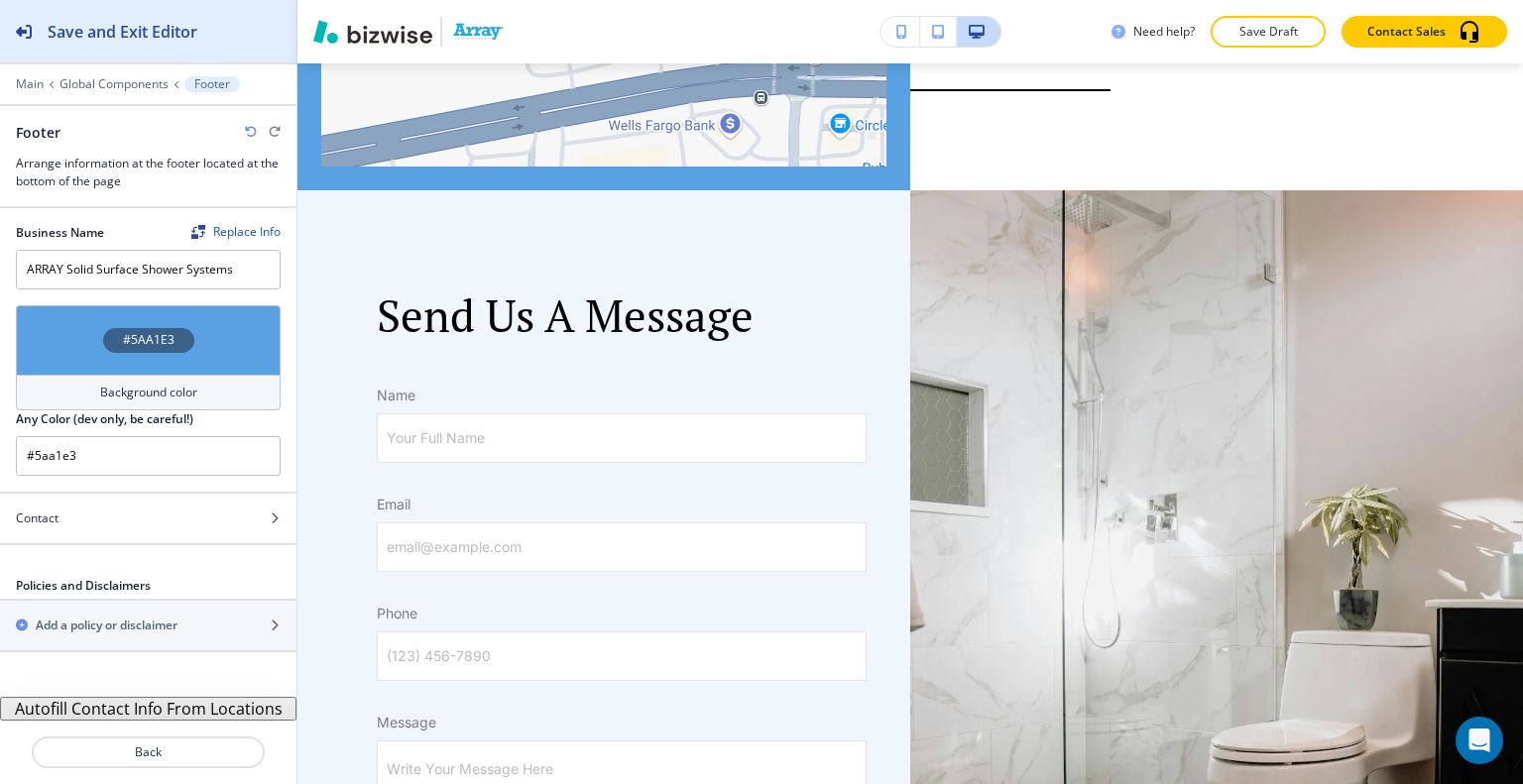 click on "Save and Exit Editor" at bounding box center (98, 31) 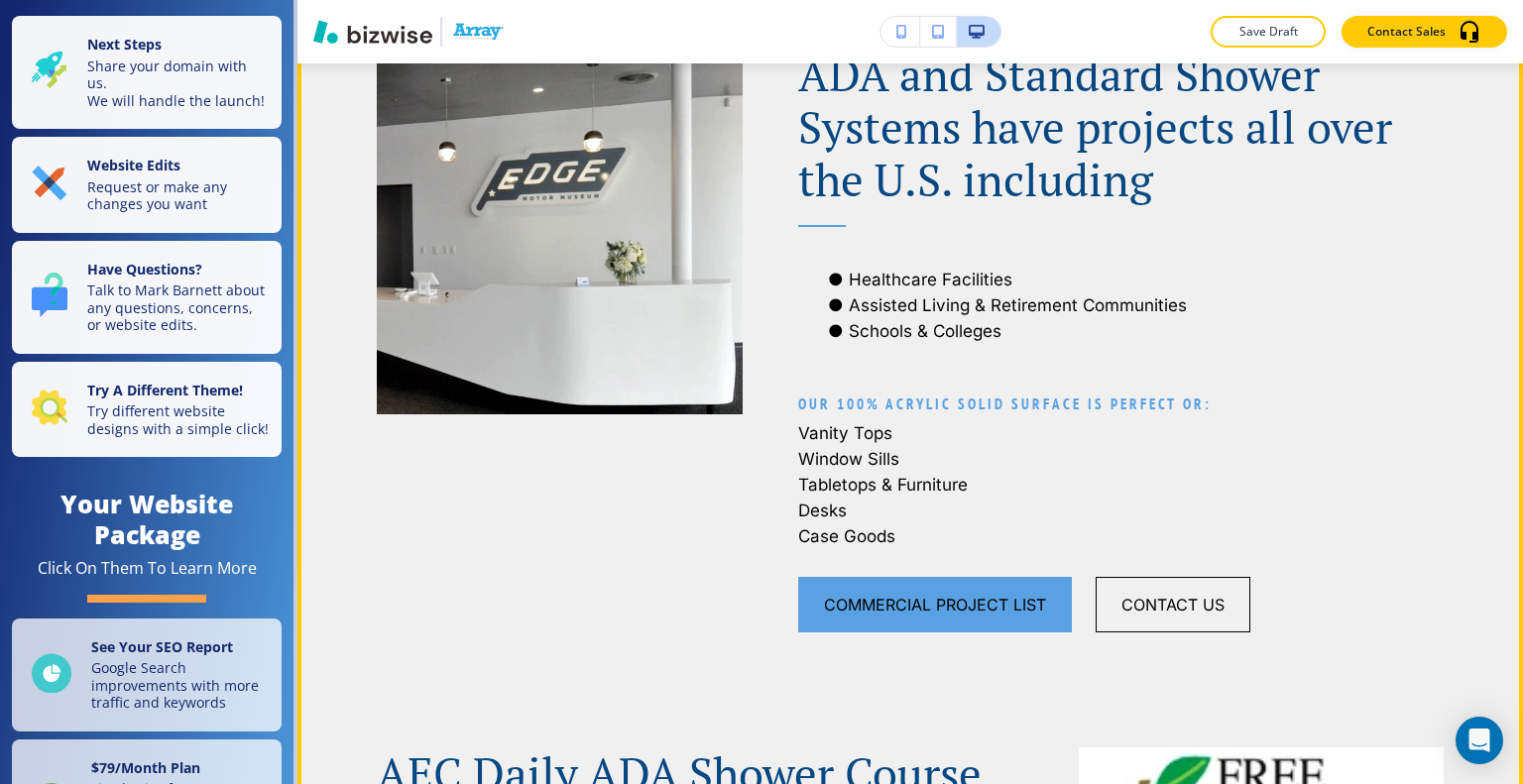 scroll, scrollTop: 774, scrollLeft: 0, axis: vertical 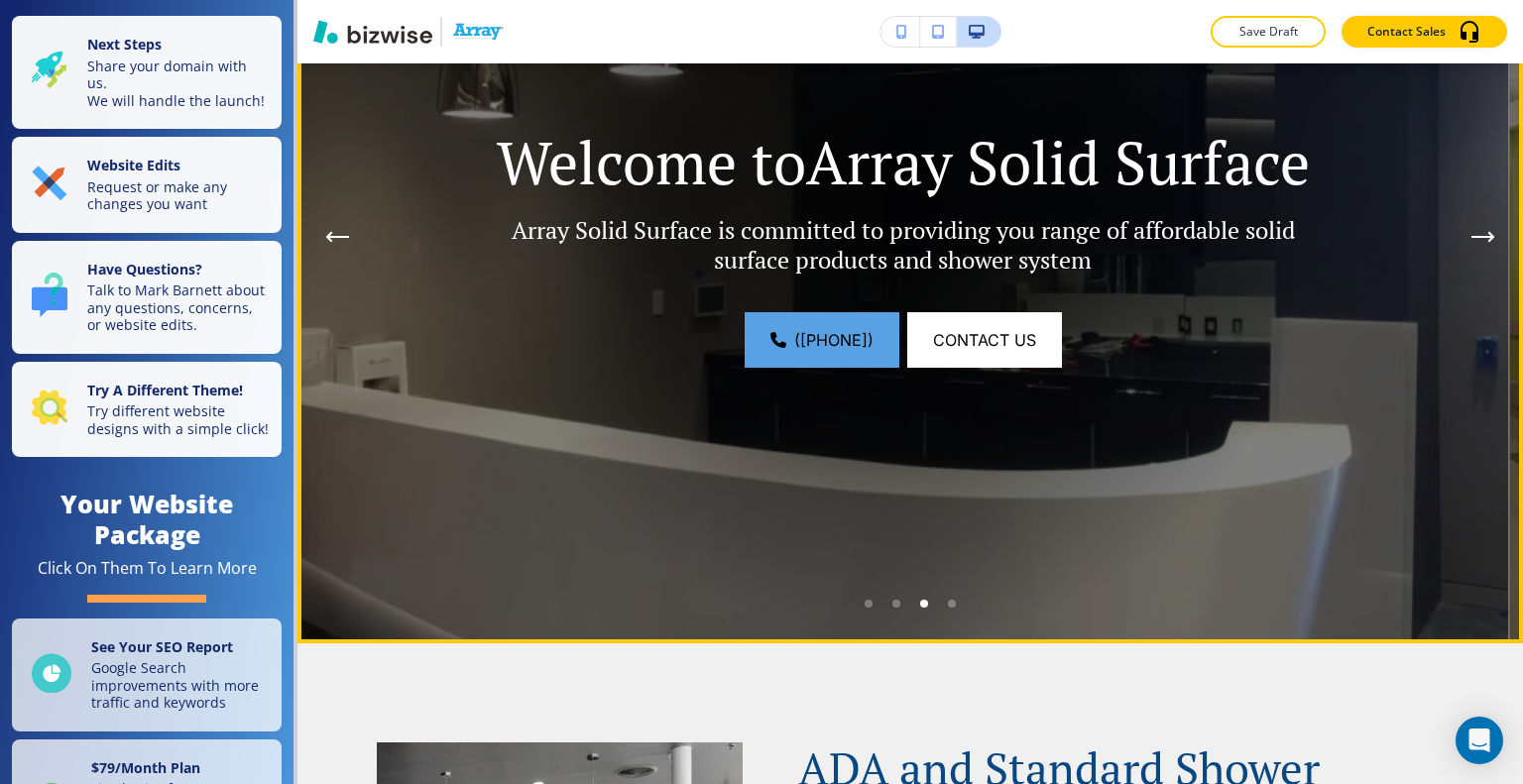 click at bounding box center (869, 604) 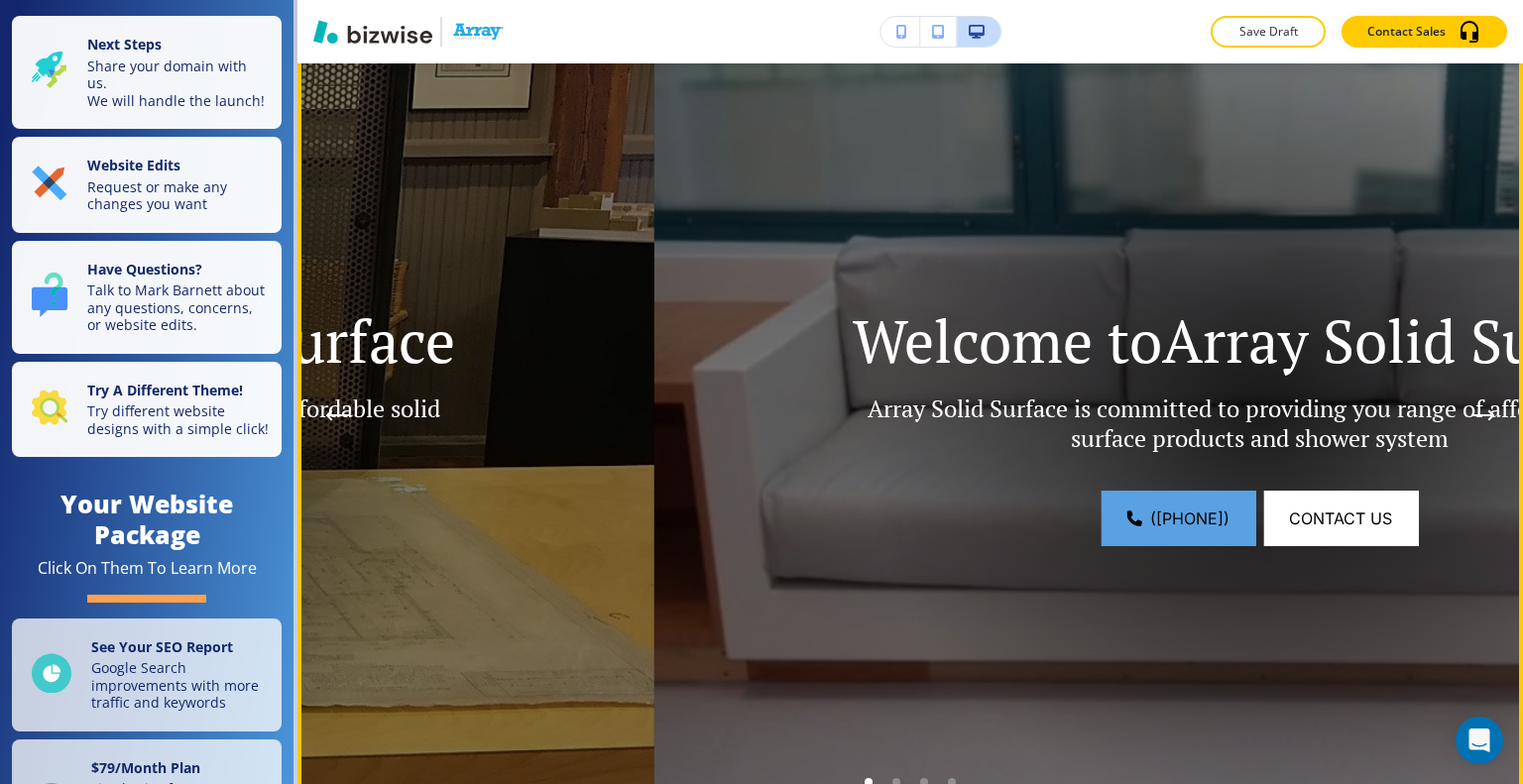 scroll, scrollTop: 0, scrollLeft: 0, axis: both 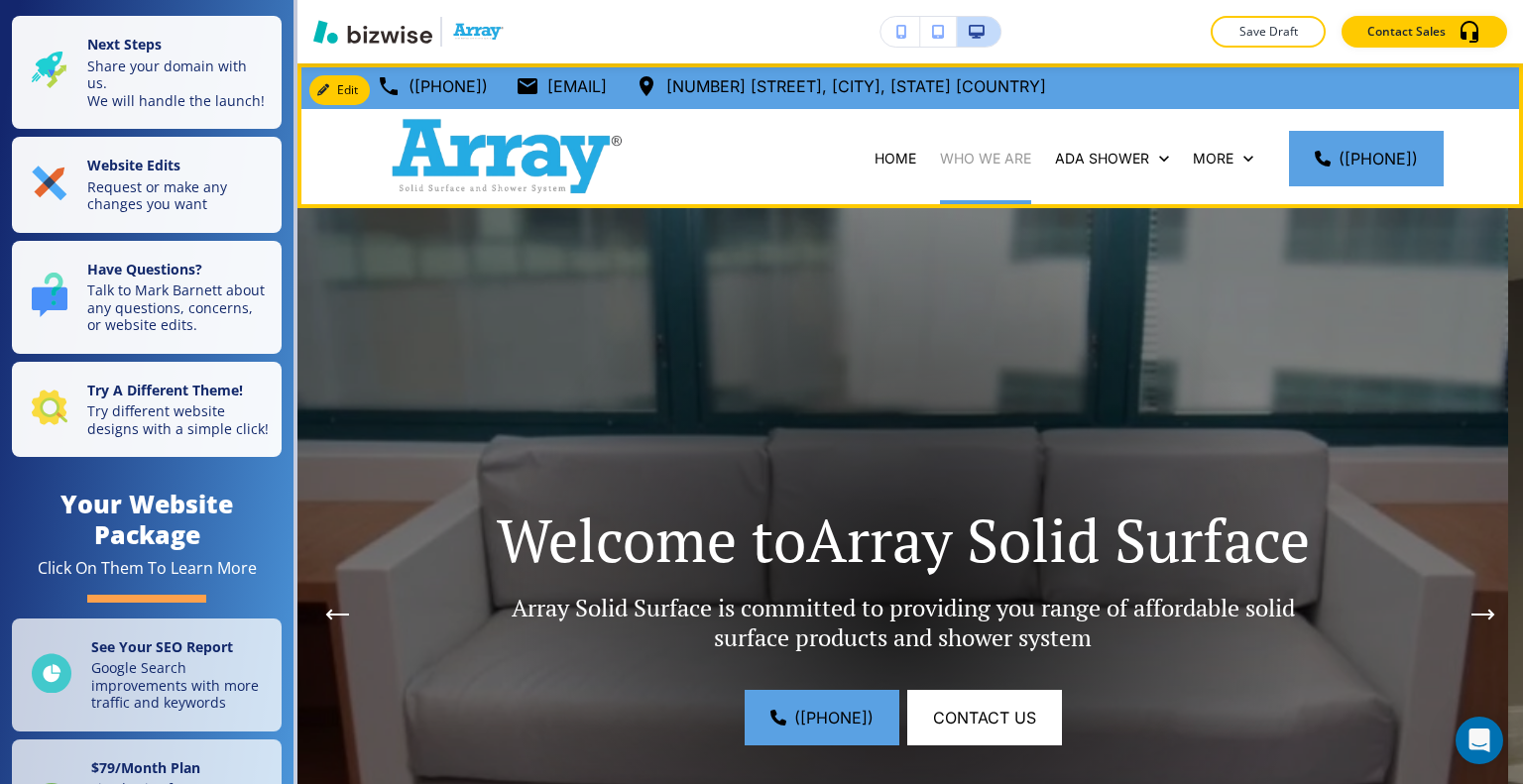 click on "WHO WE ARE" at bounding box center [986, 159] 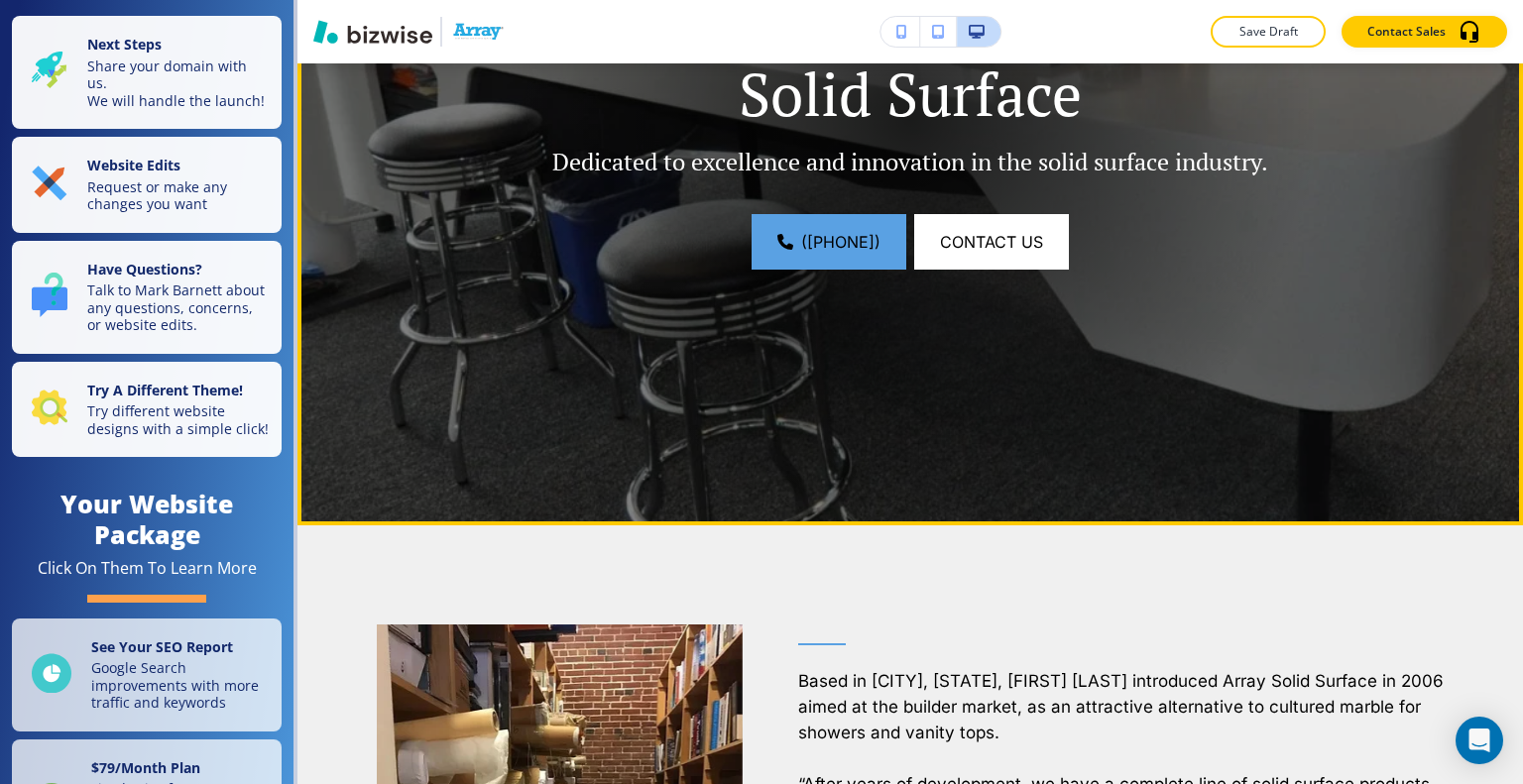 scroll, scrollTop: 793, scrollLeft: 0, axis: vertical 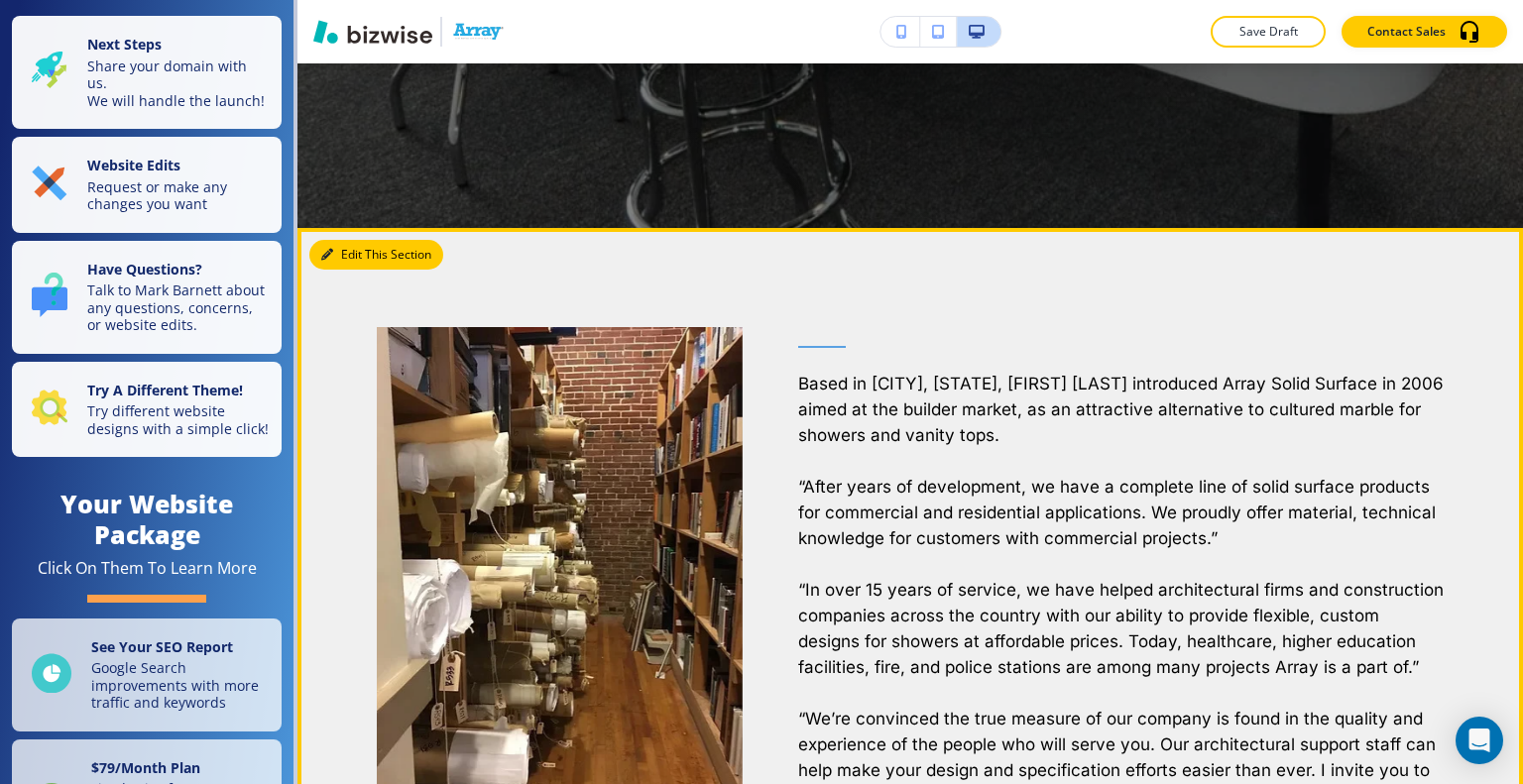 click on "Edit This Section" at bounding box center (376, 255) 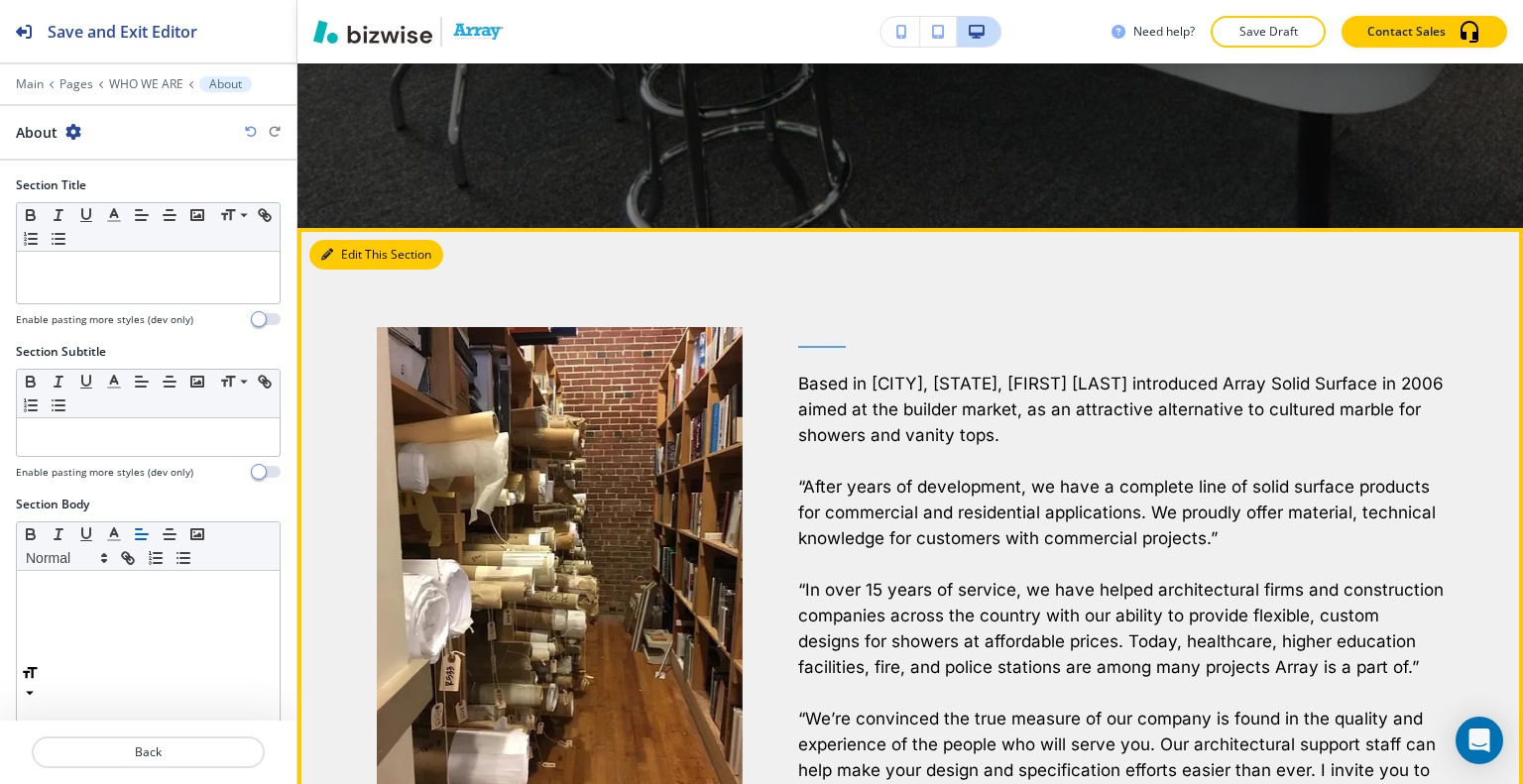 scroll, scrollTop: 957, scrollLeft: 0, axis: vertical 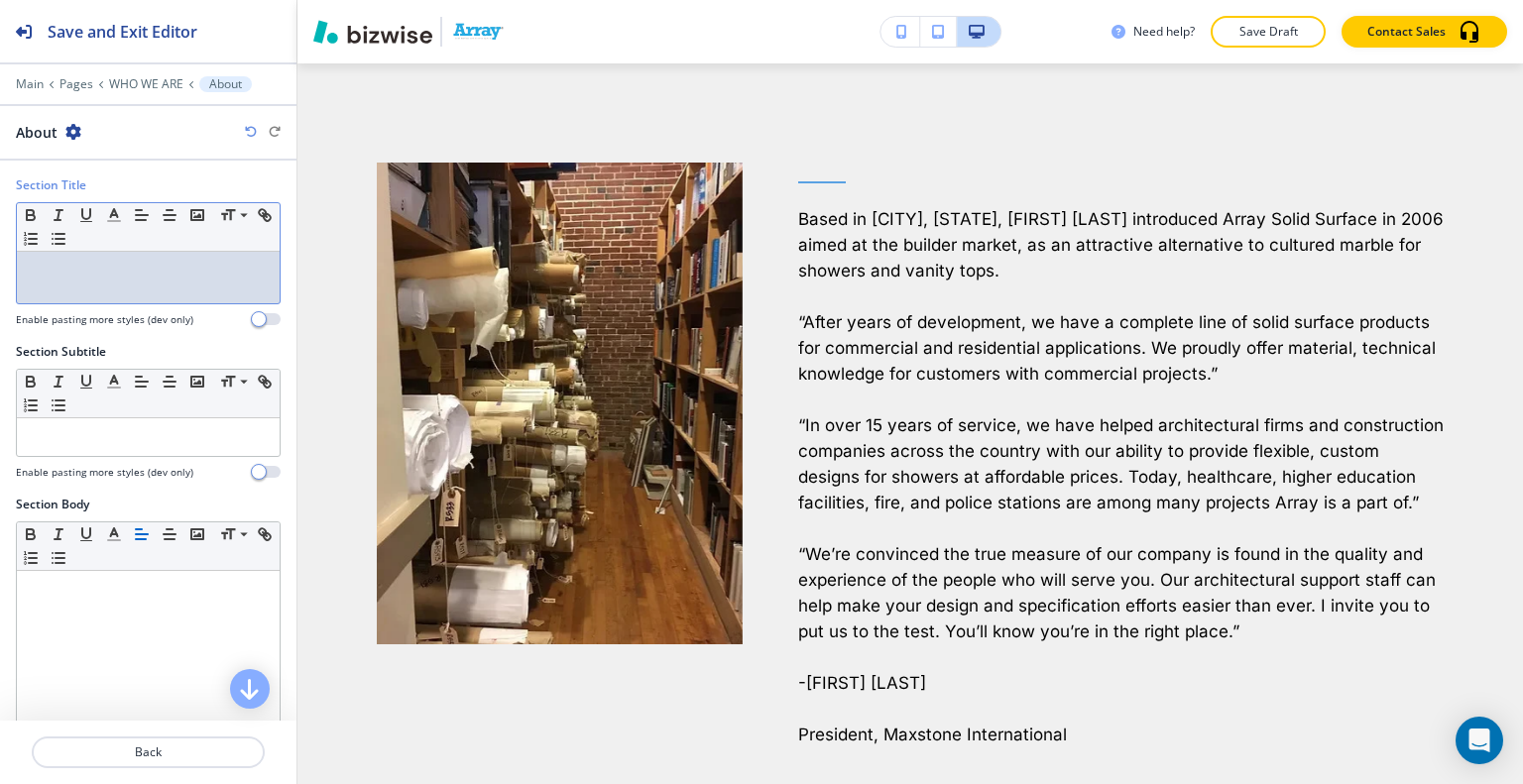 click at bounding box center (148, 278) 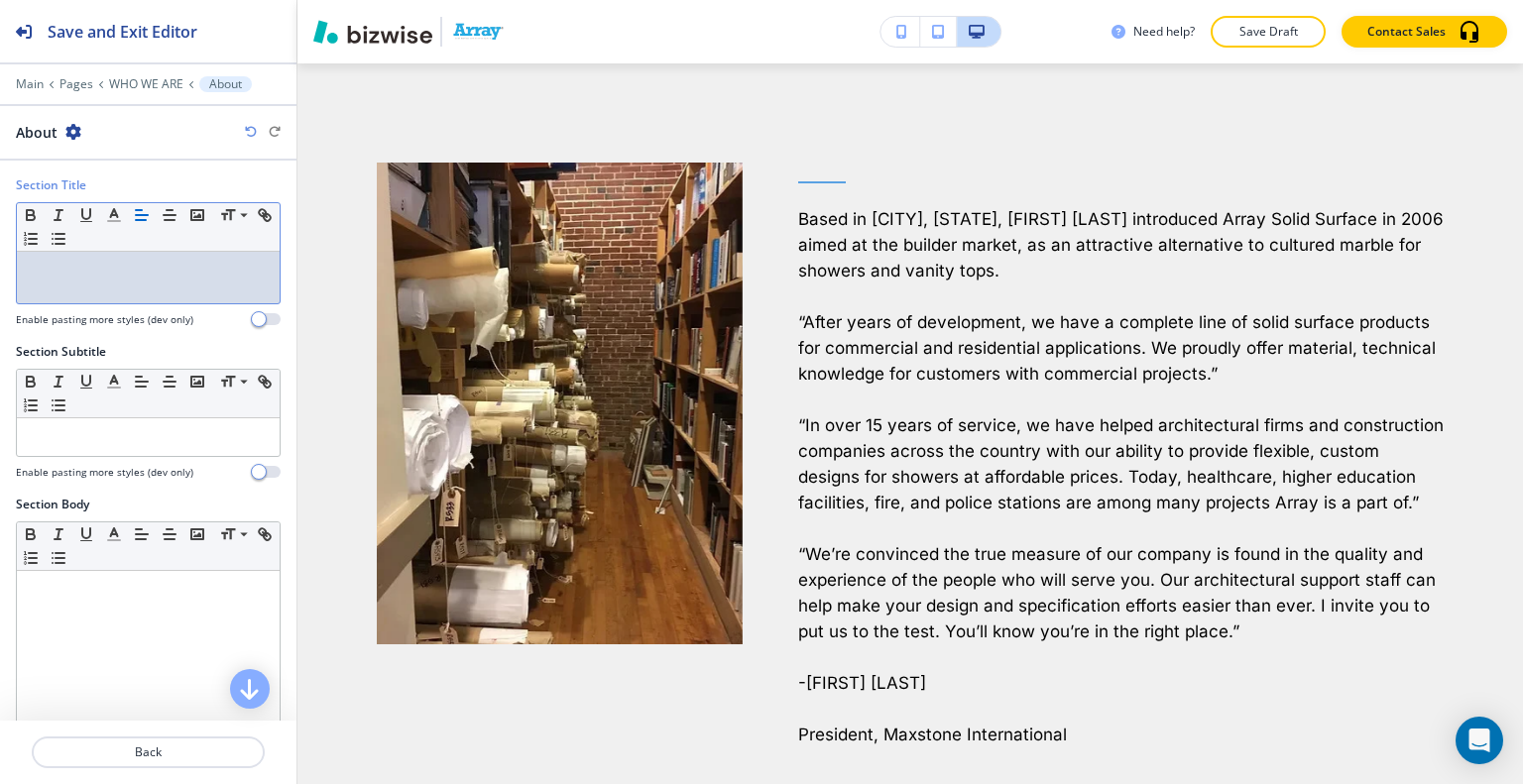 type 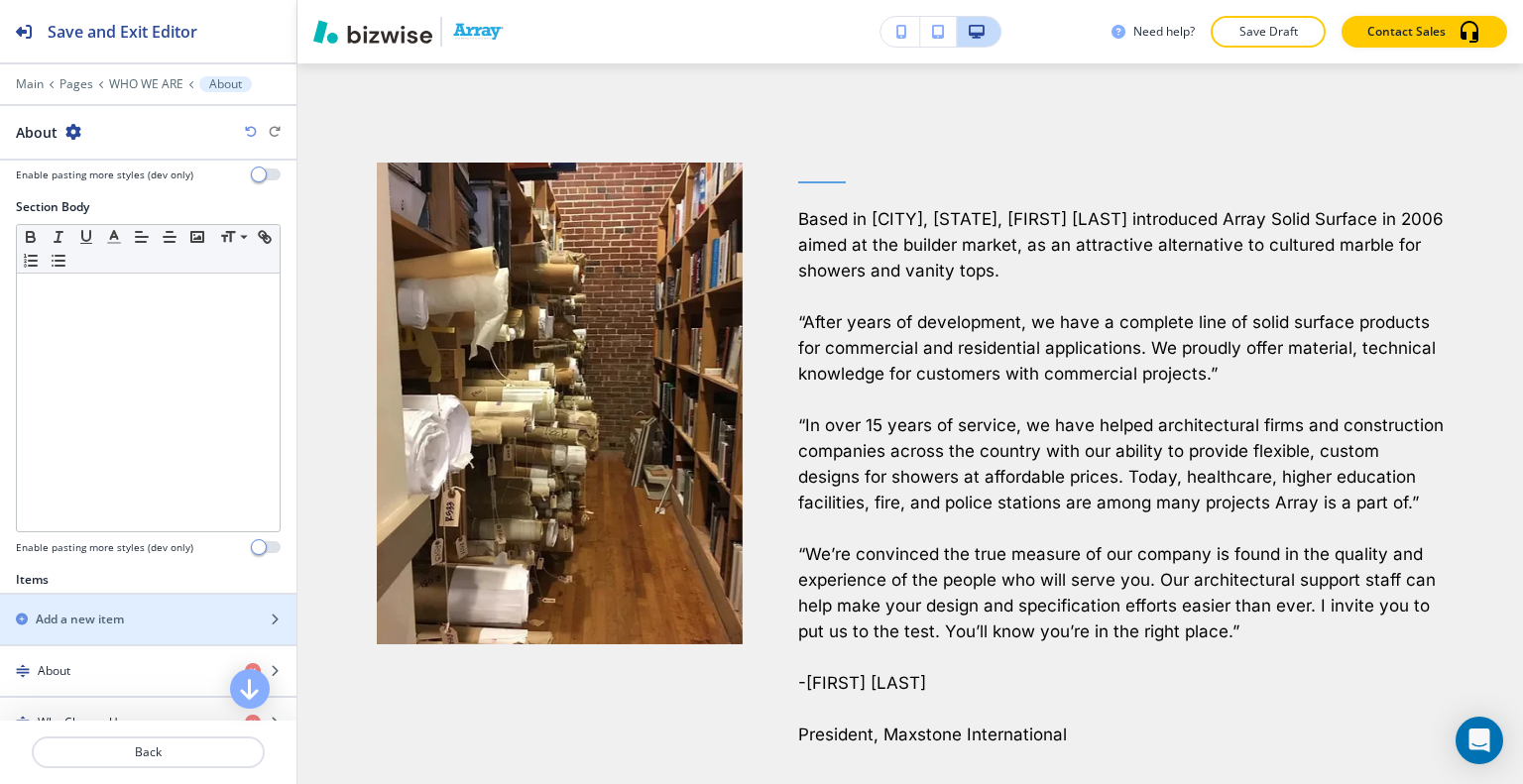 scroll, scrollTop: 595, scrollLeft: 0, axis: vertical 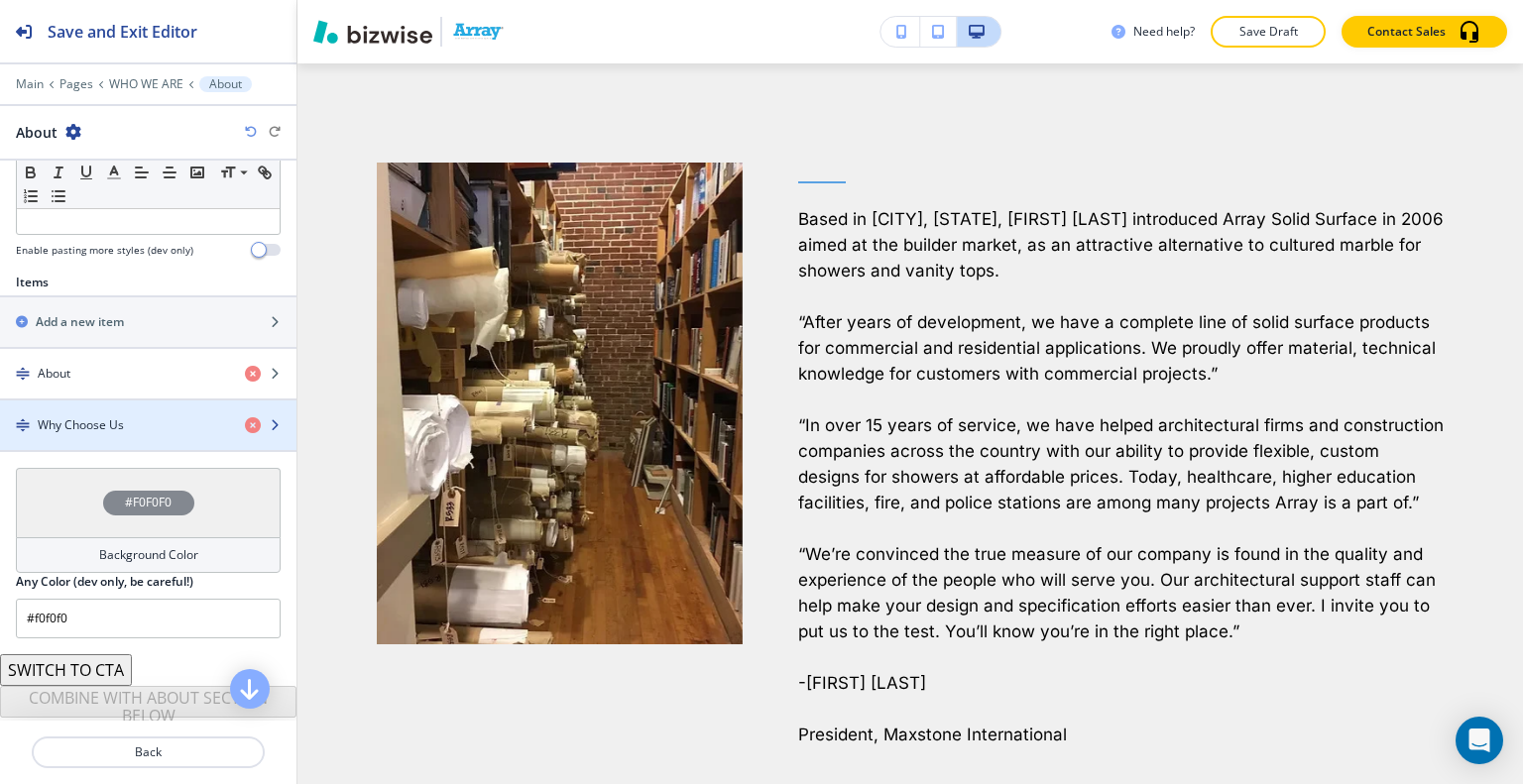 click on "Why Choose Us" at bounding box center [80, 425] 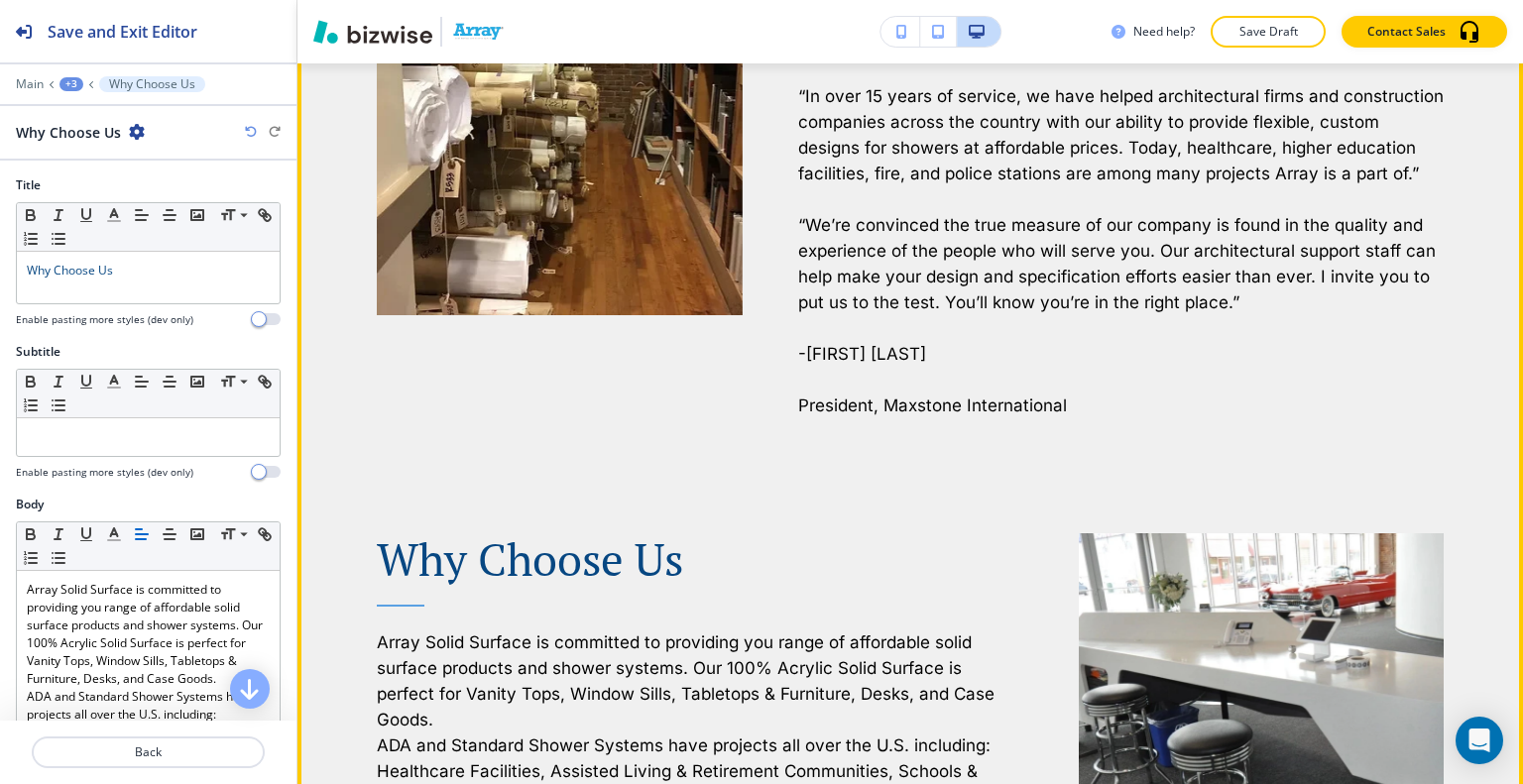 scroll, scrollTop: 890, scrollLeft: 0, axis: vertical 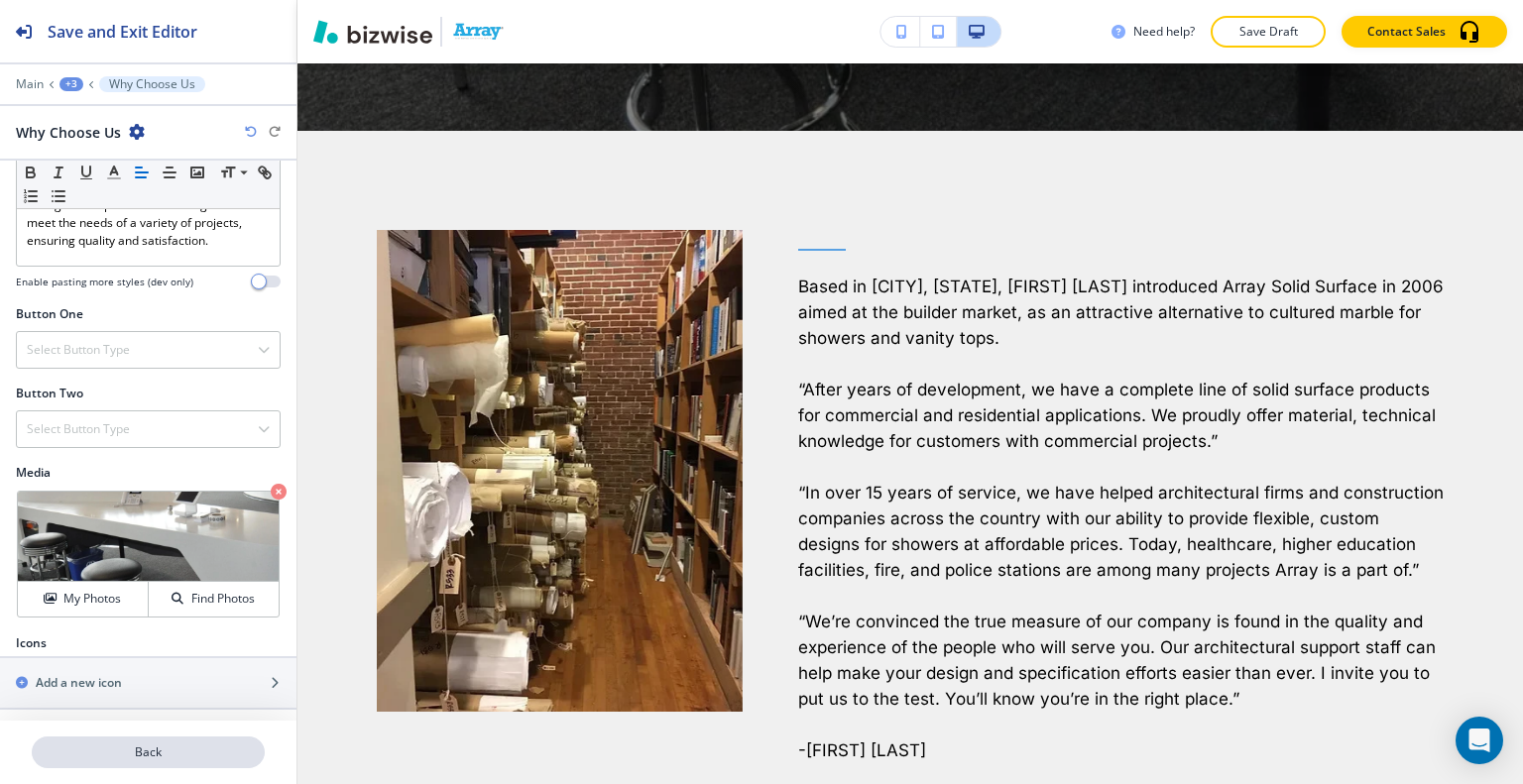 click on "Back" at bounding box center (148, 752) 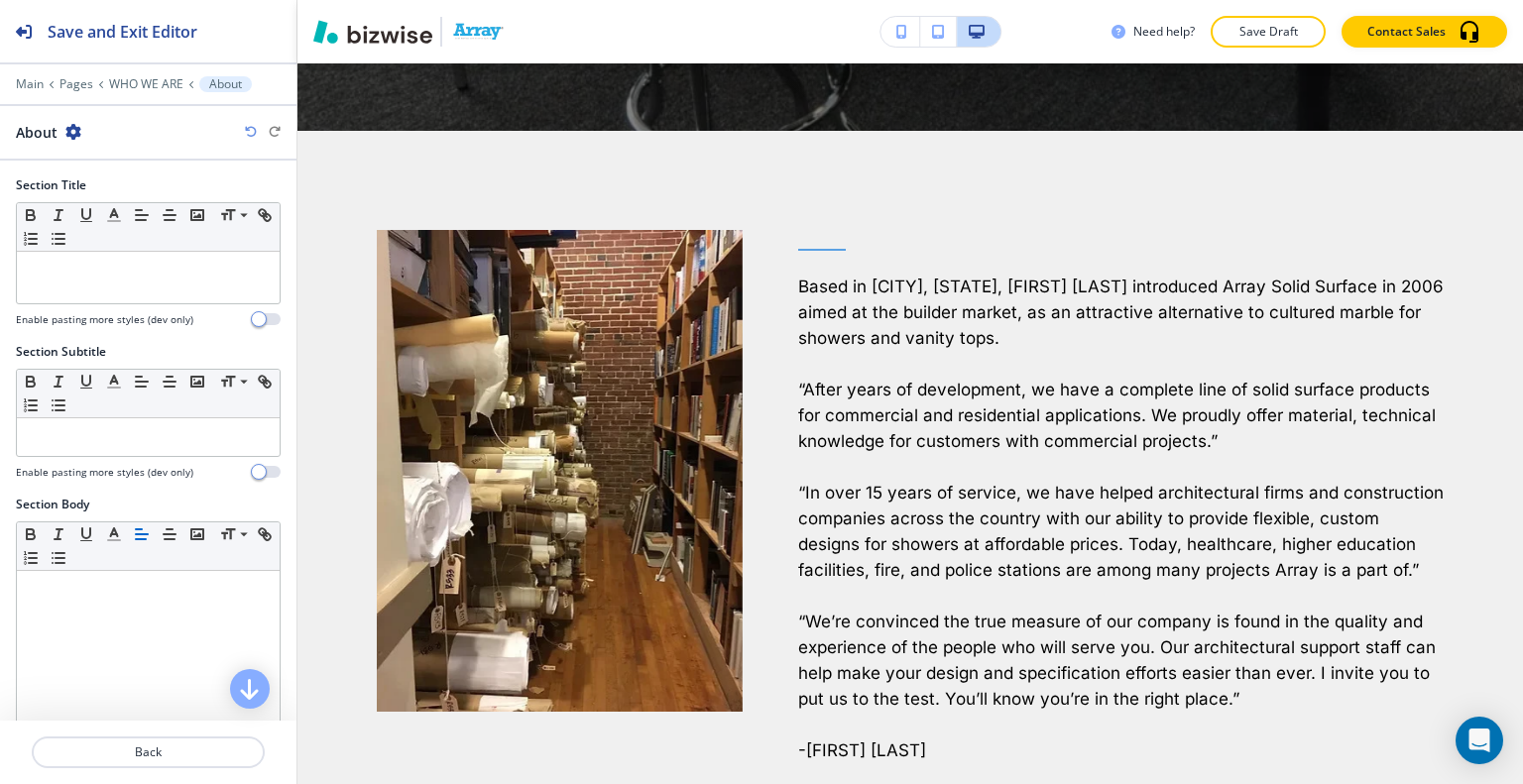 scroll, scrollTop: 957, scrollLeft: 0, axis: vertical 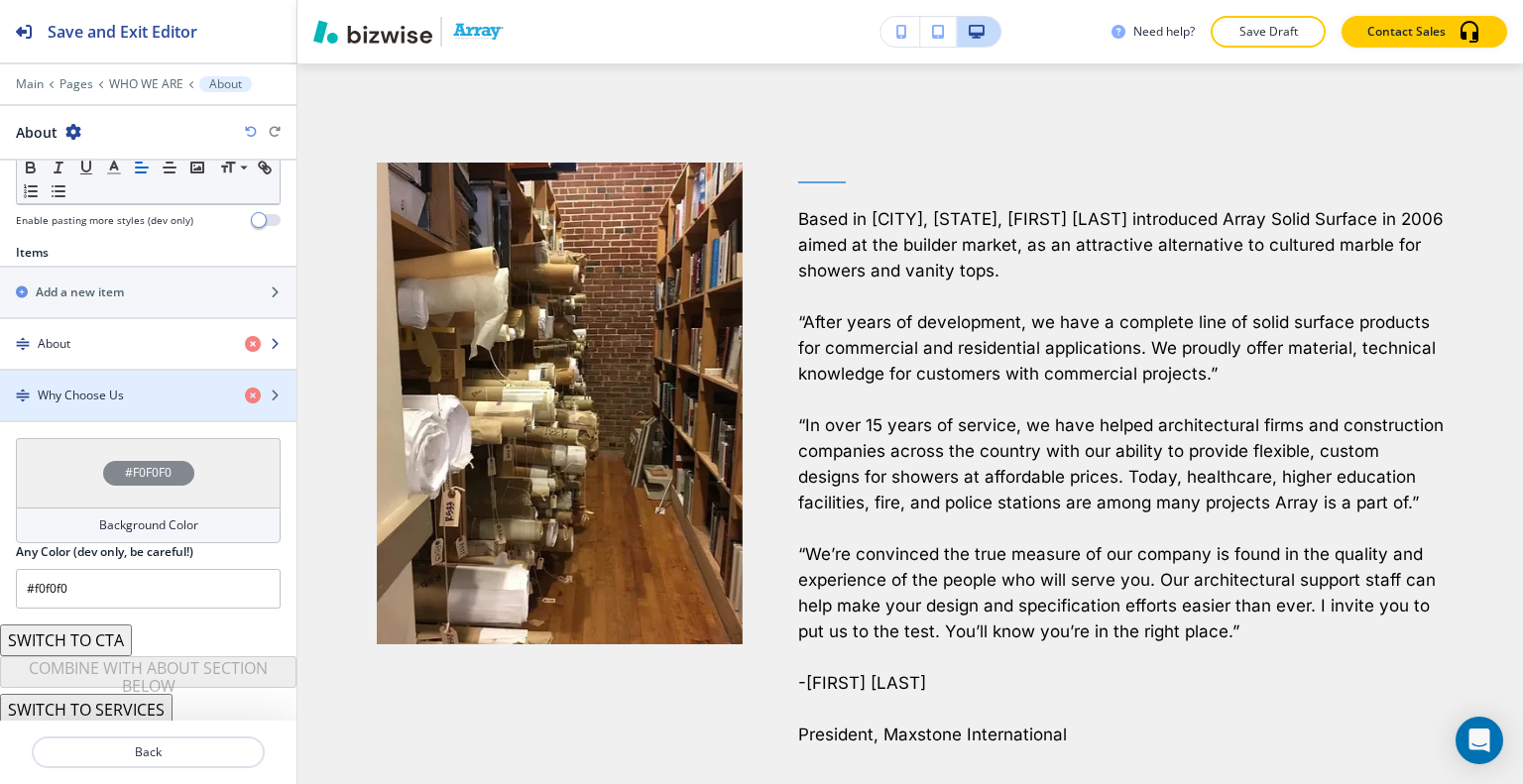 click on "About" at bounding box center (114, 344) 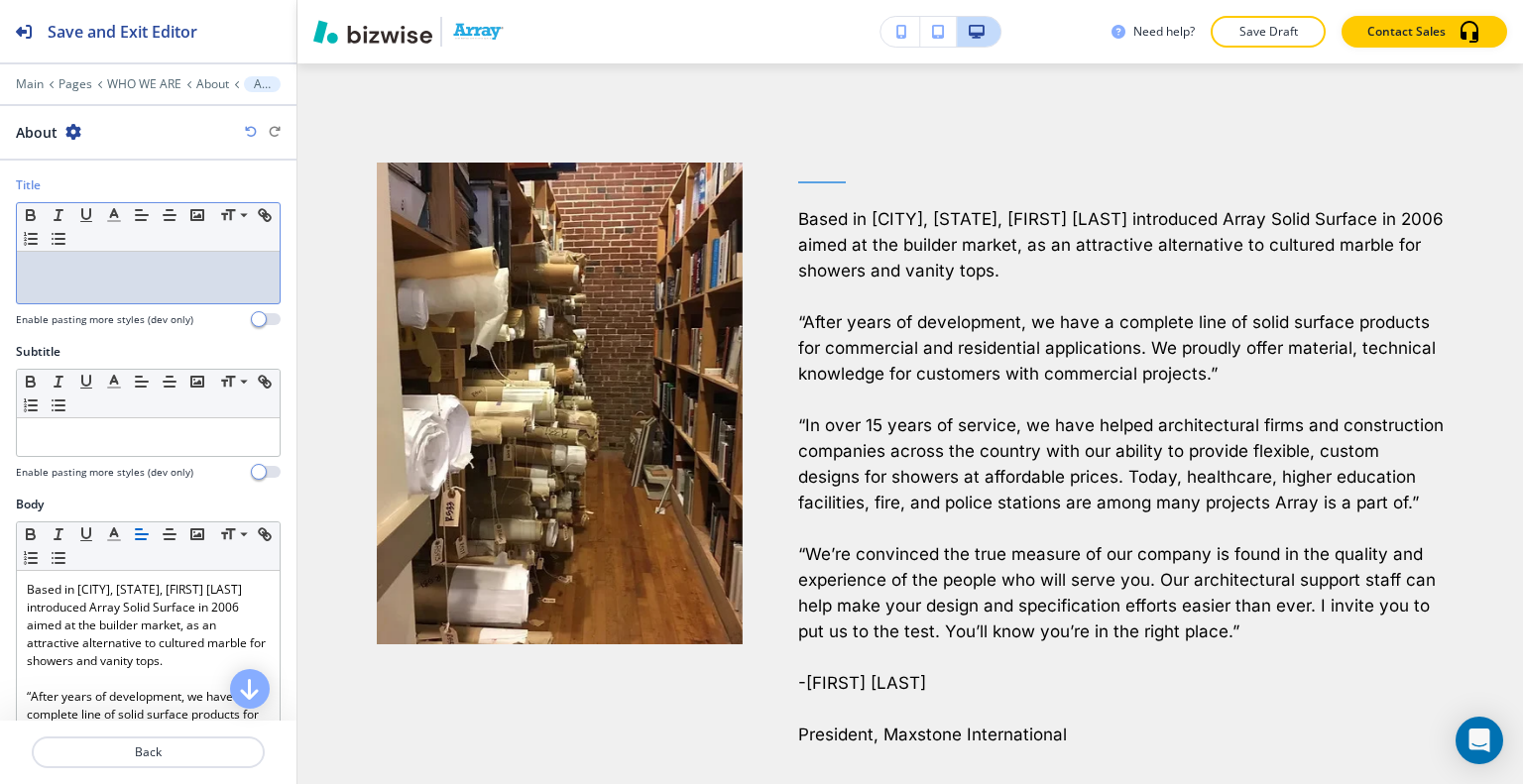 click at bounding box center (148, 278) 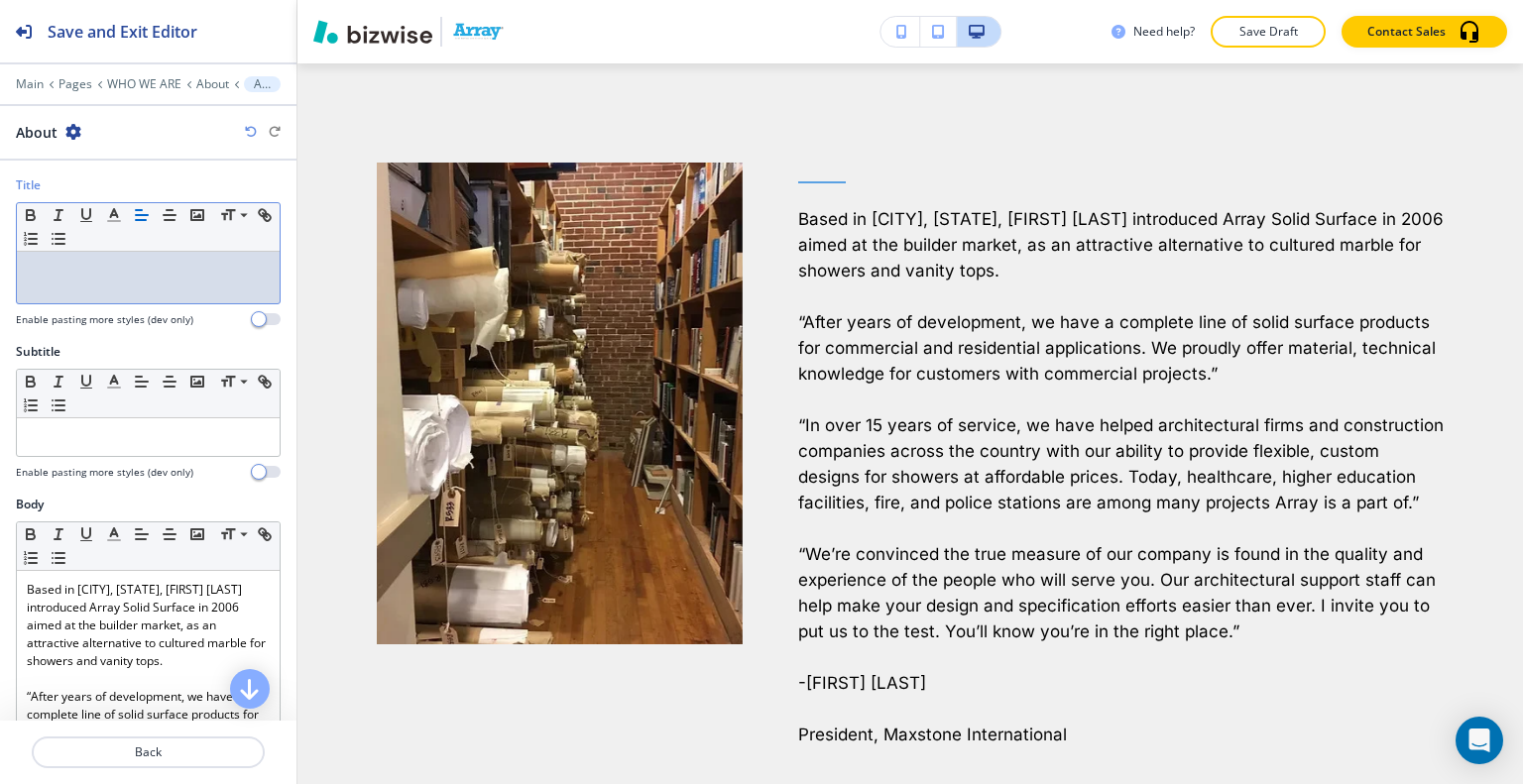 type 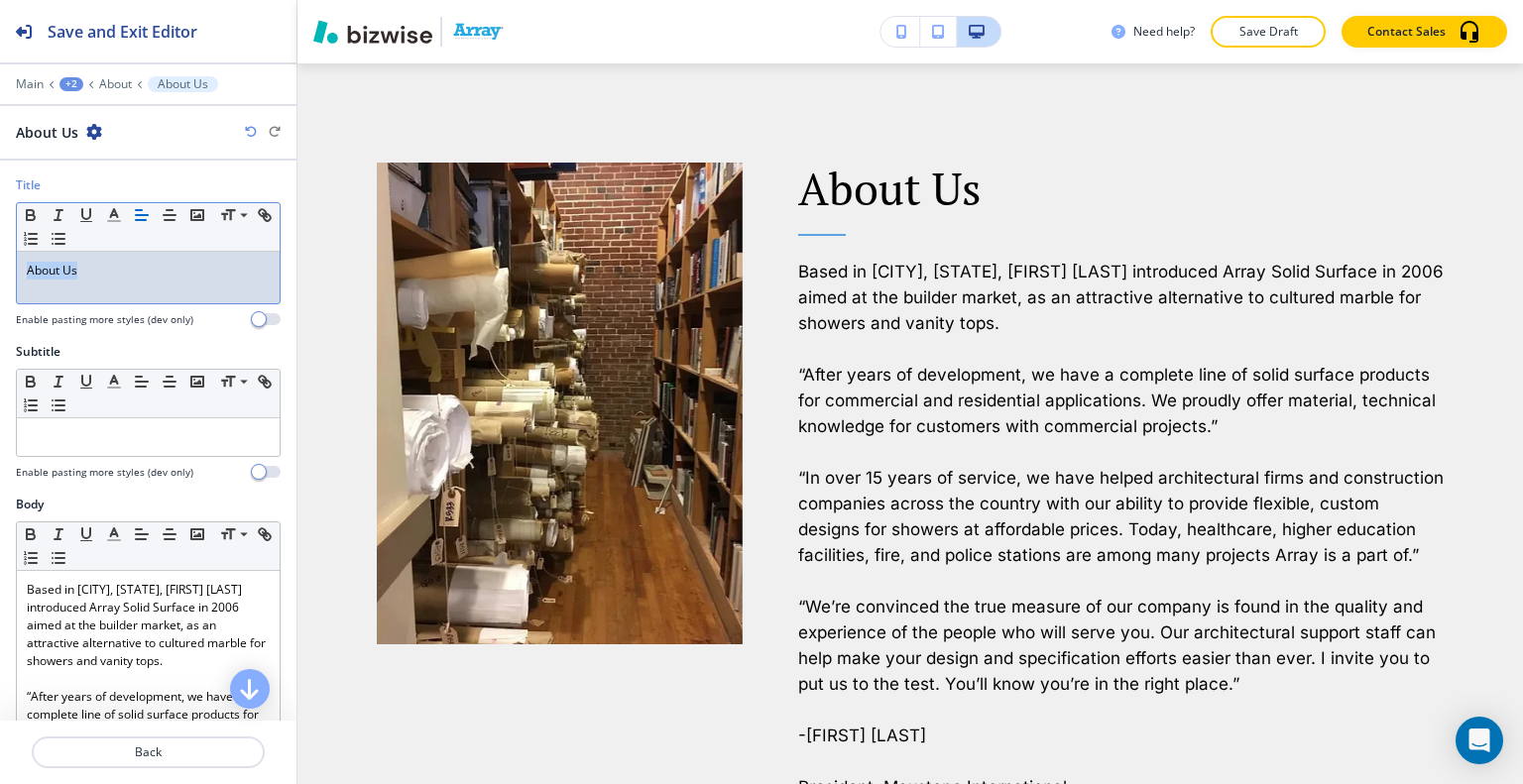 drag, startPoint x: 71, startPoint y: 269, endPoint x: 0, endPoint y: 263, distance: 71.25307 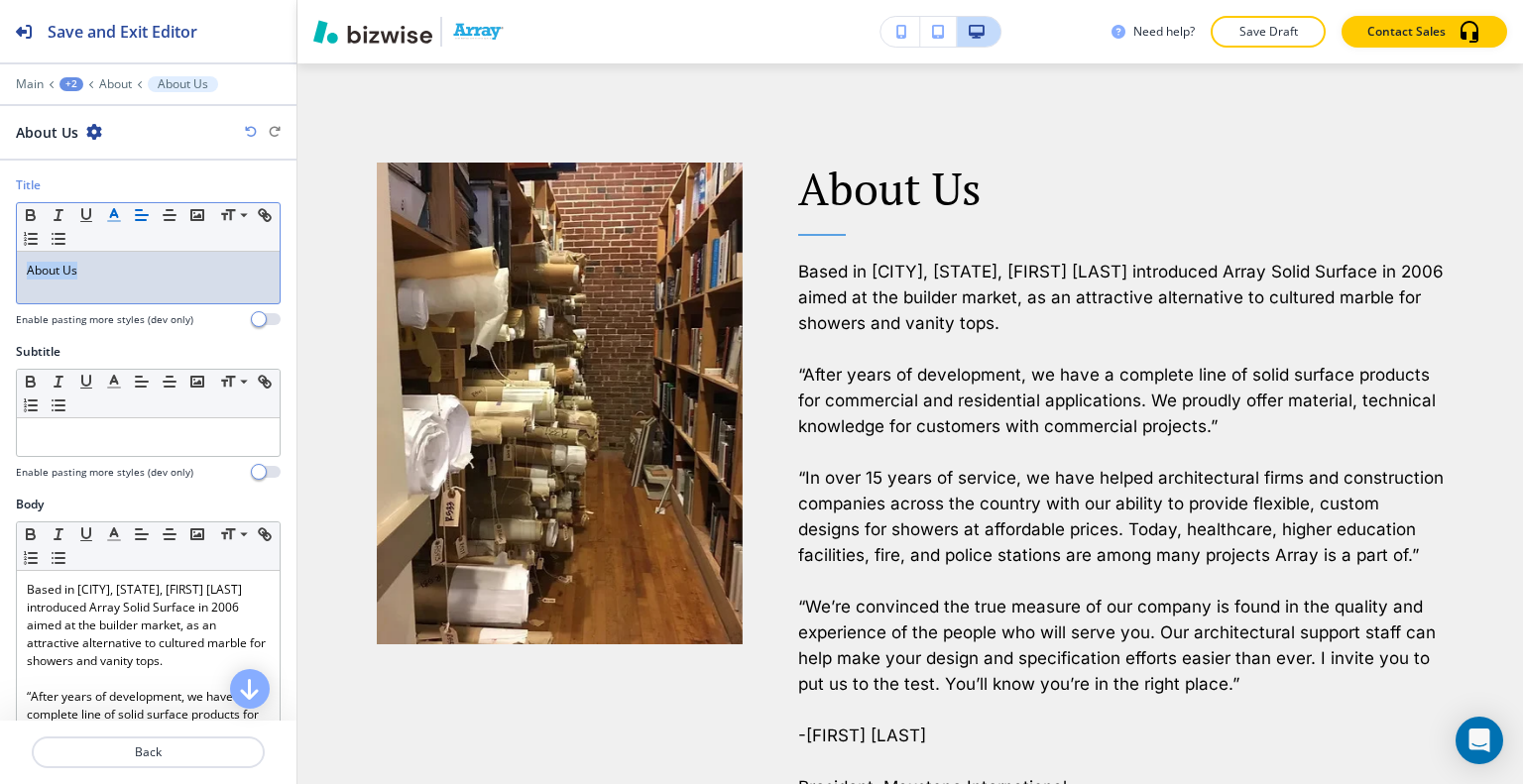 click 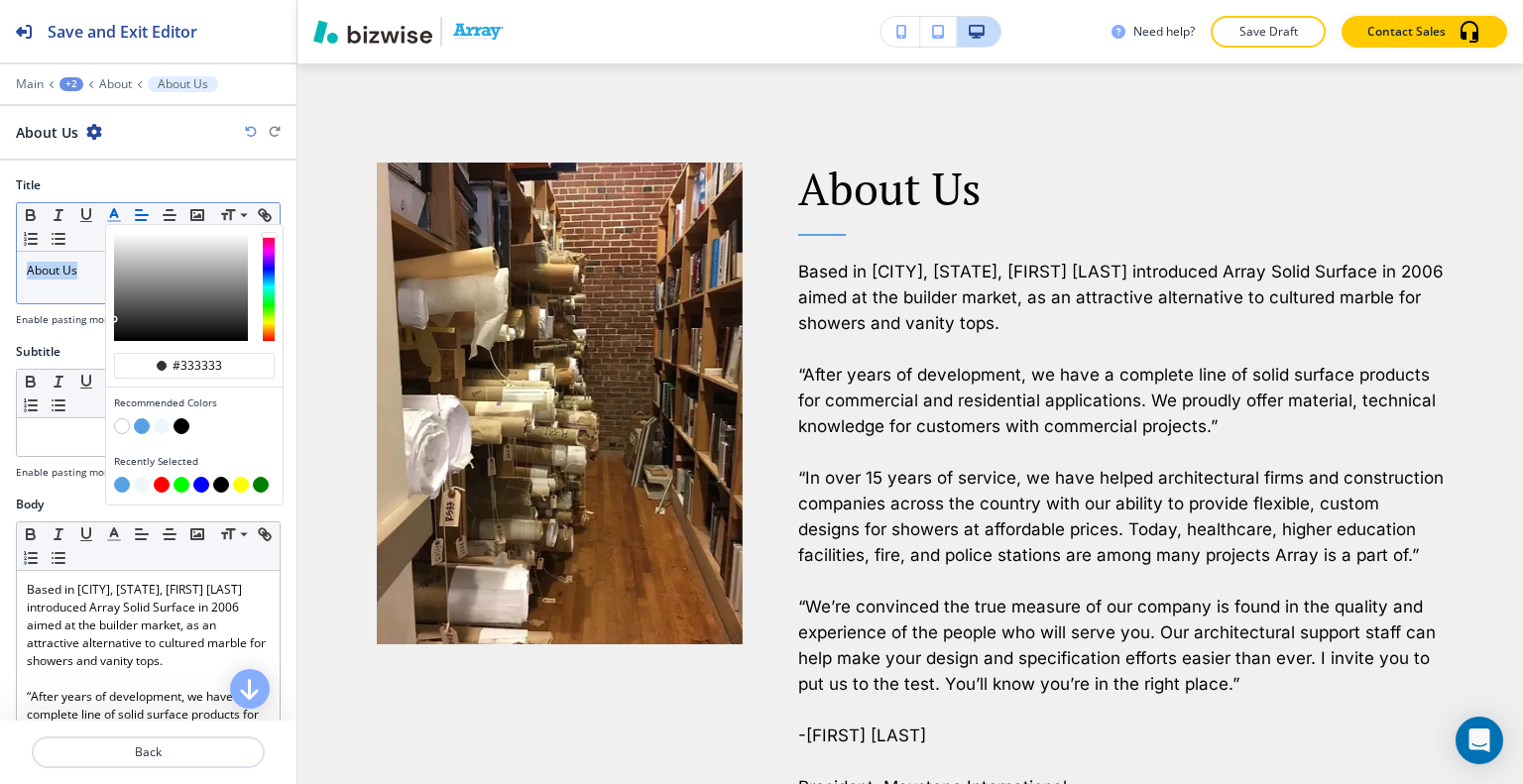 click at bounding box center [122, 485] 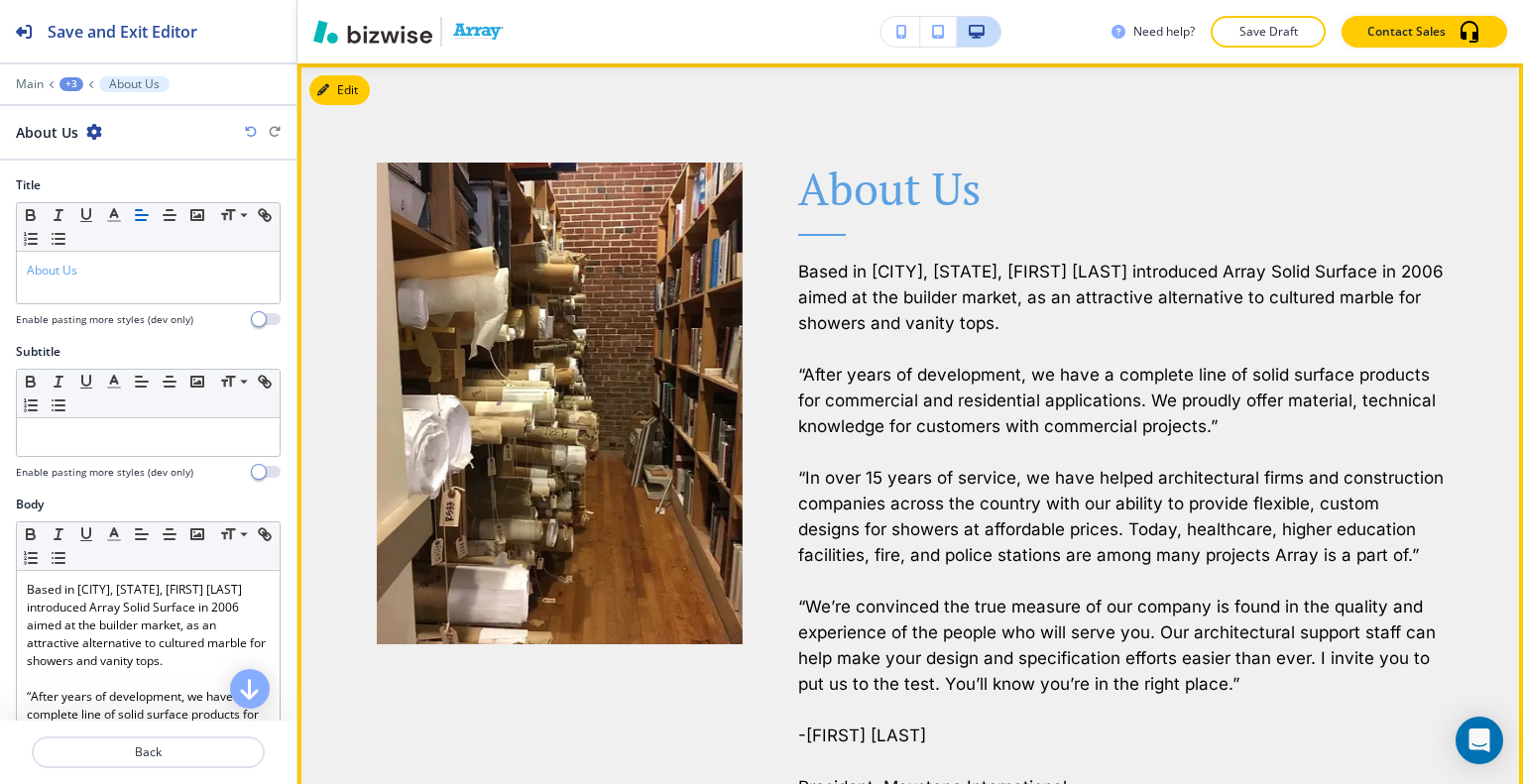 click on "“After years of development, we have a complete line of solid surface products for commercial and residential applications. We proudly offer material, technical knowledge for customers with commercial projects.”" at bounding box center [1121, 400] 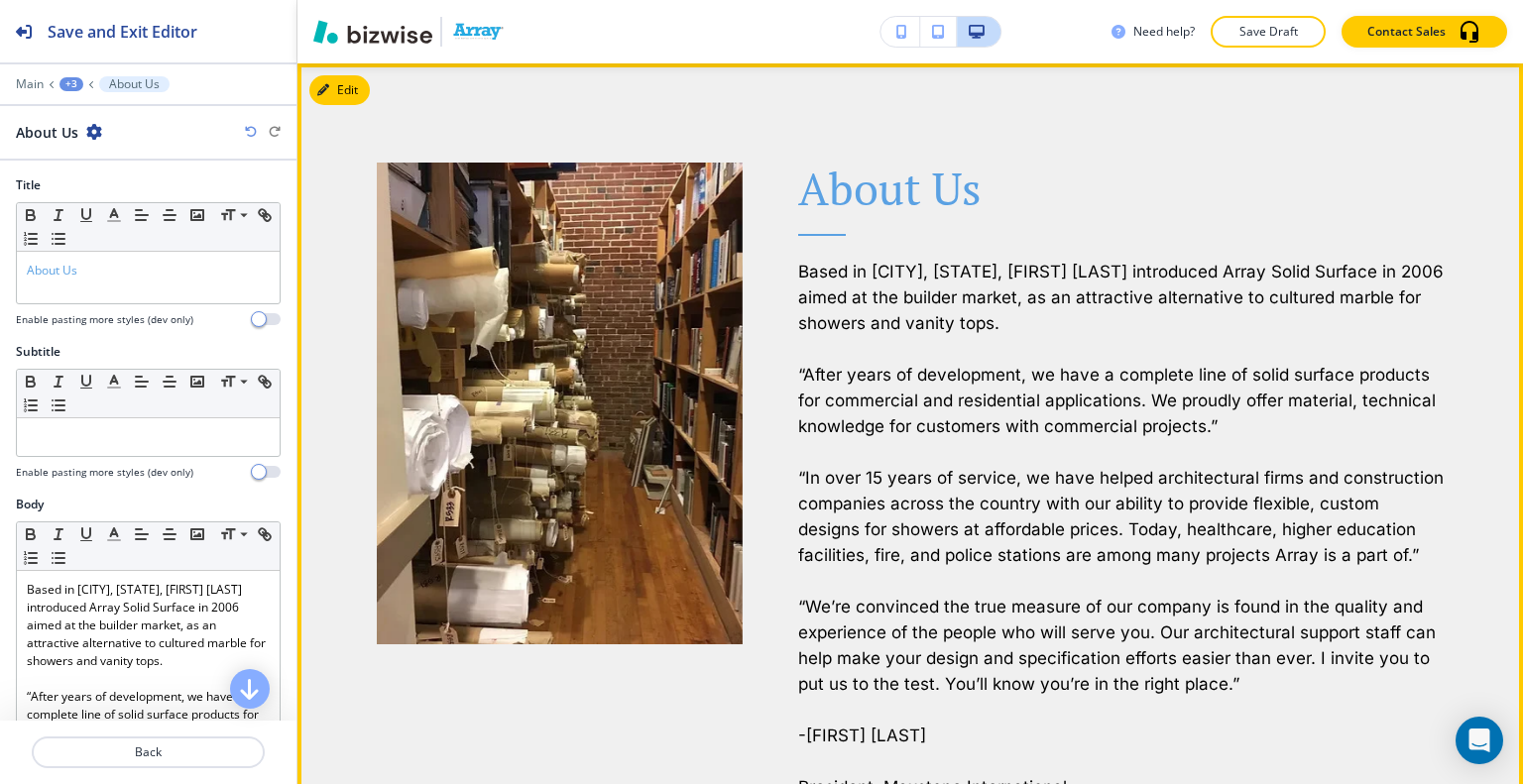 scroll, scrollTop: 1354, scrollLeft: 0, axis: vertical 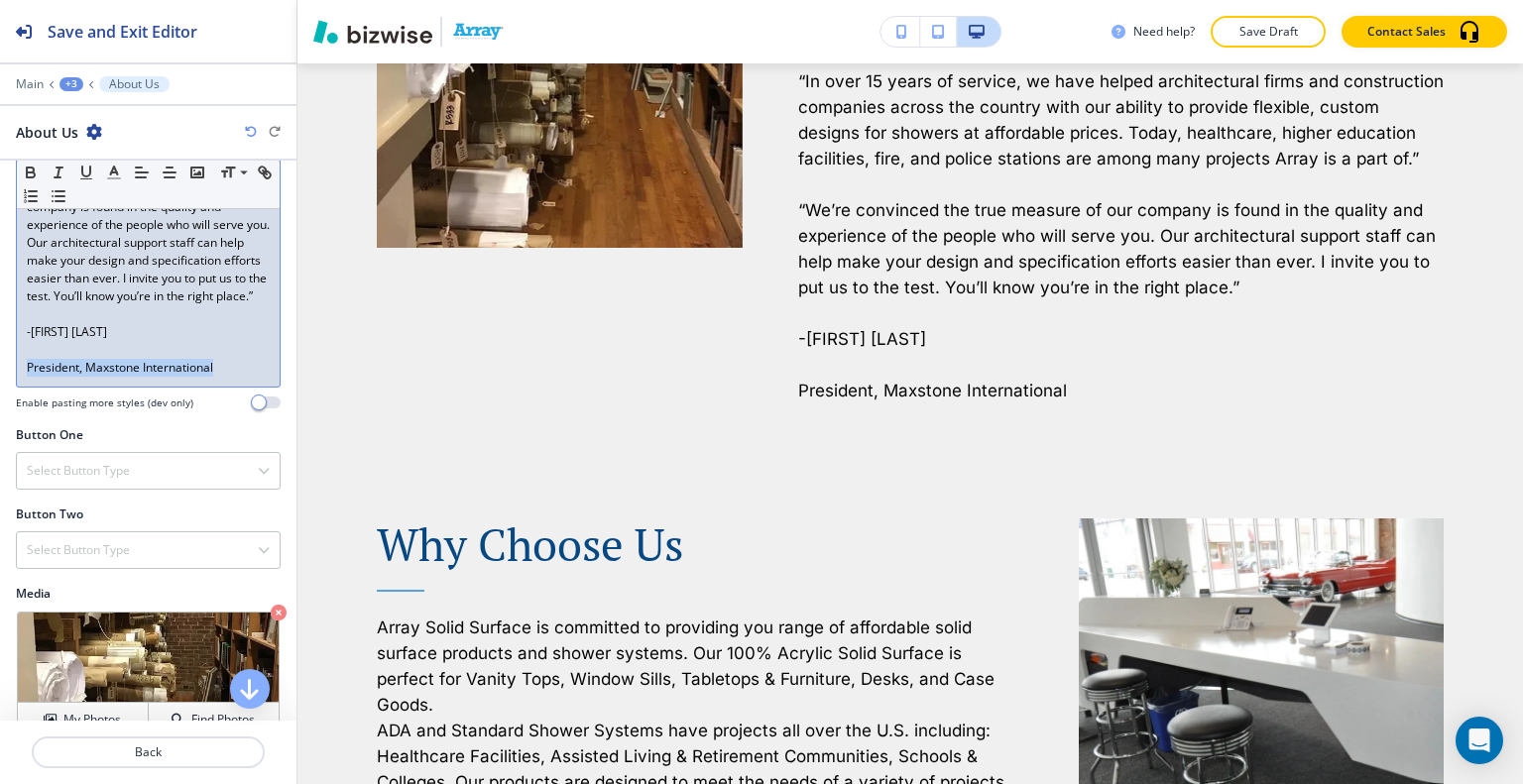 drag, startPoint x: 226, startPoint y: 394, endPoint x: 0, endPoint y: 397, distance: 226.01991 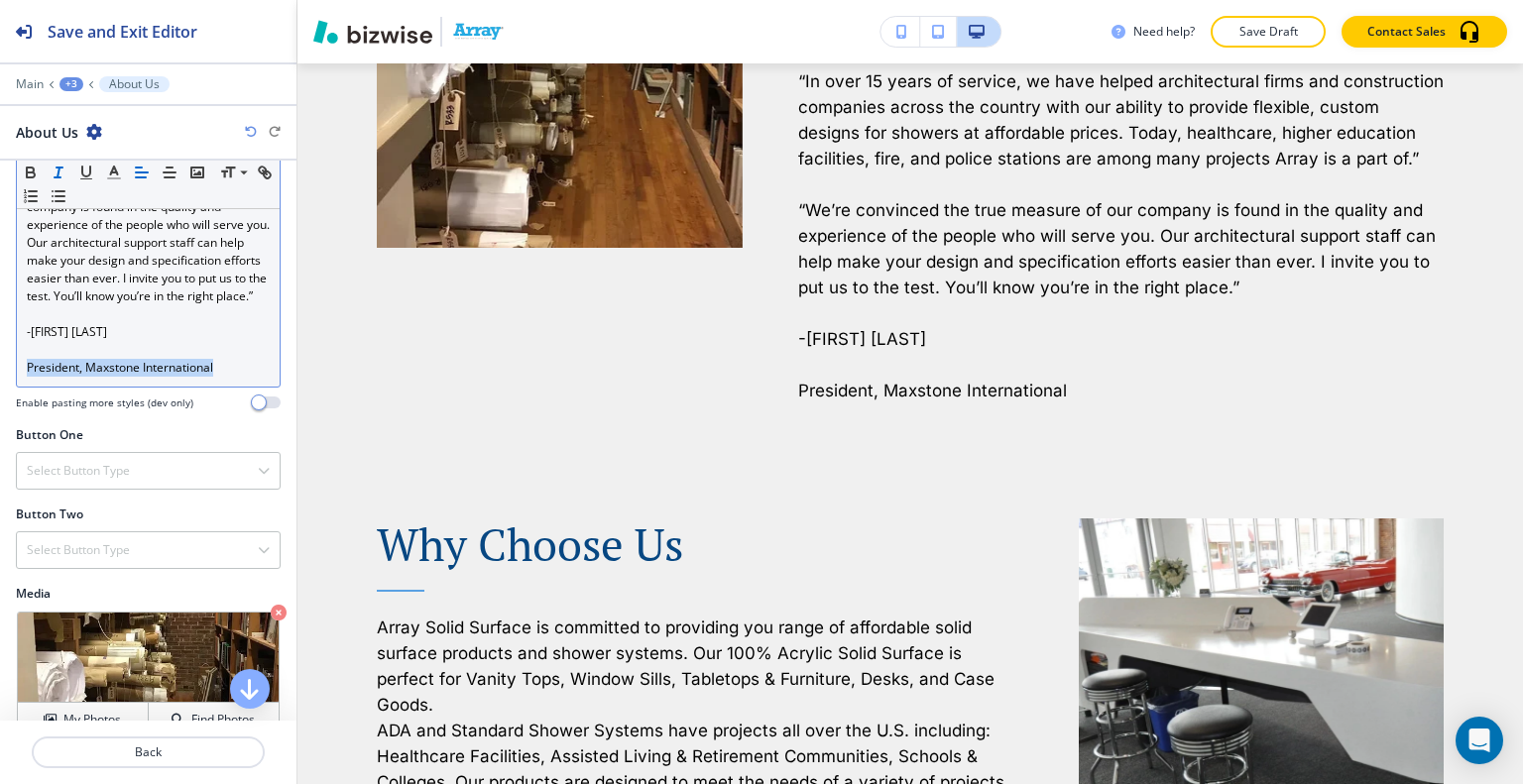 click 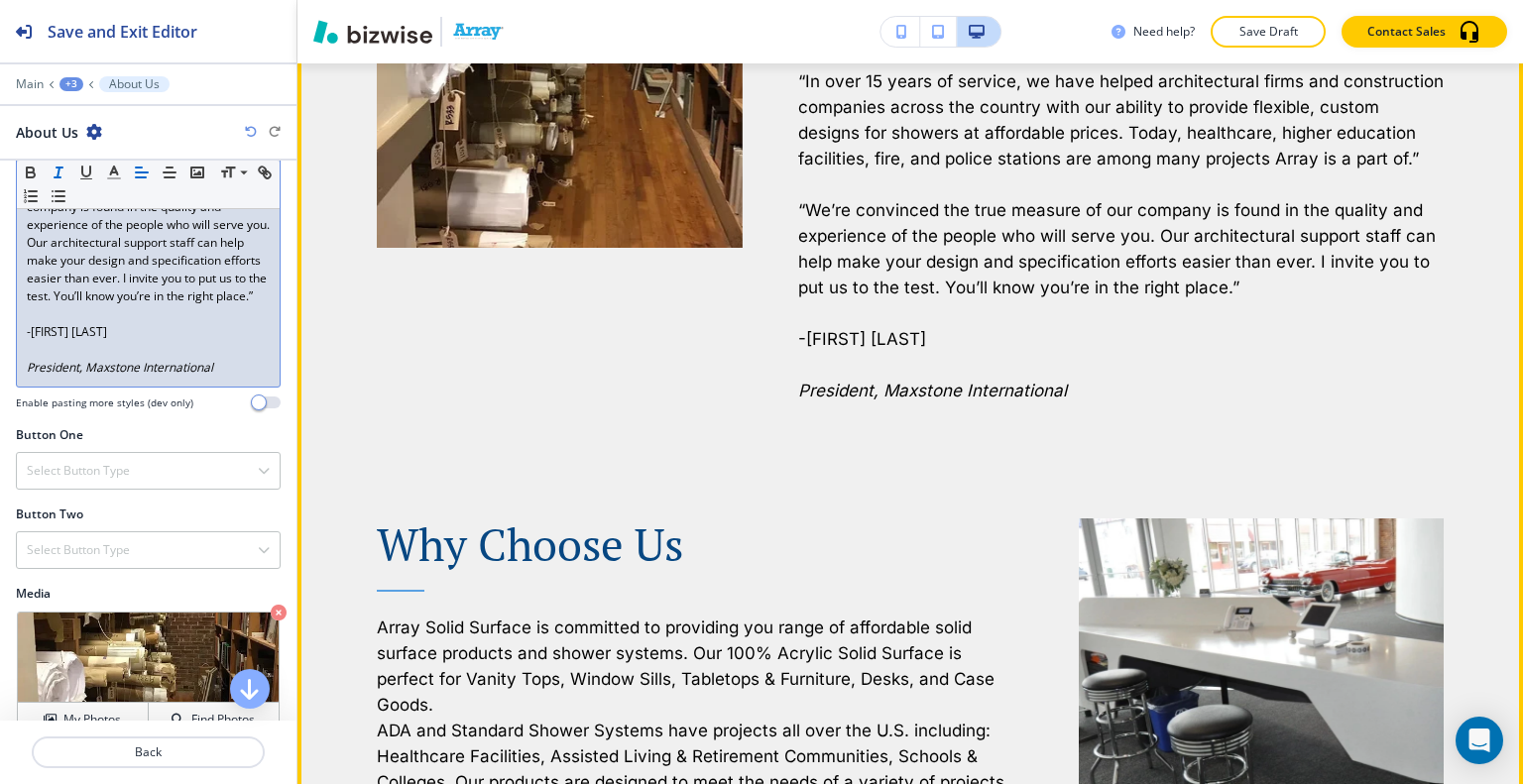 click at bounding box center (531, 35) 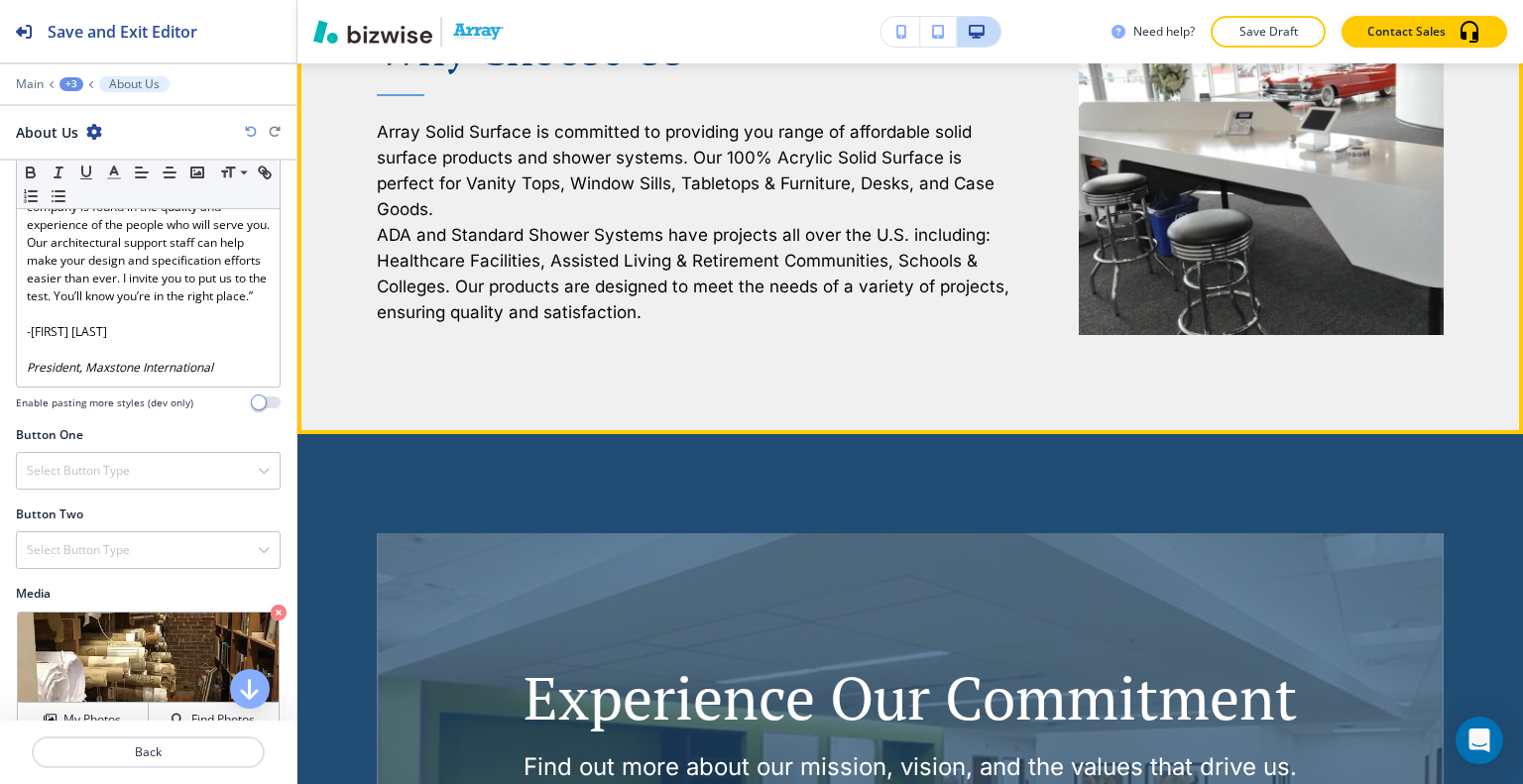 scroll, scrollTop: 1354, scrollLeft: 0, axis: vertical 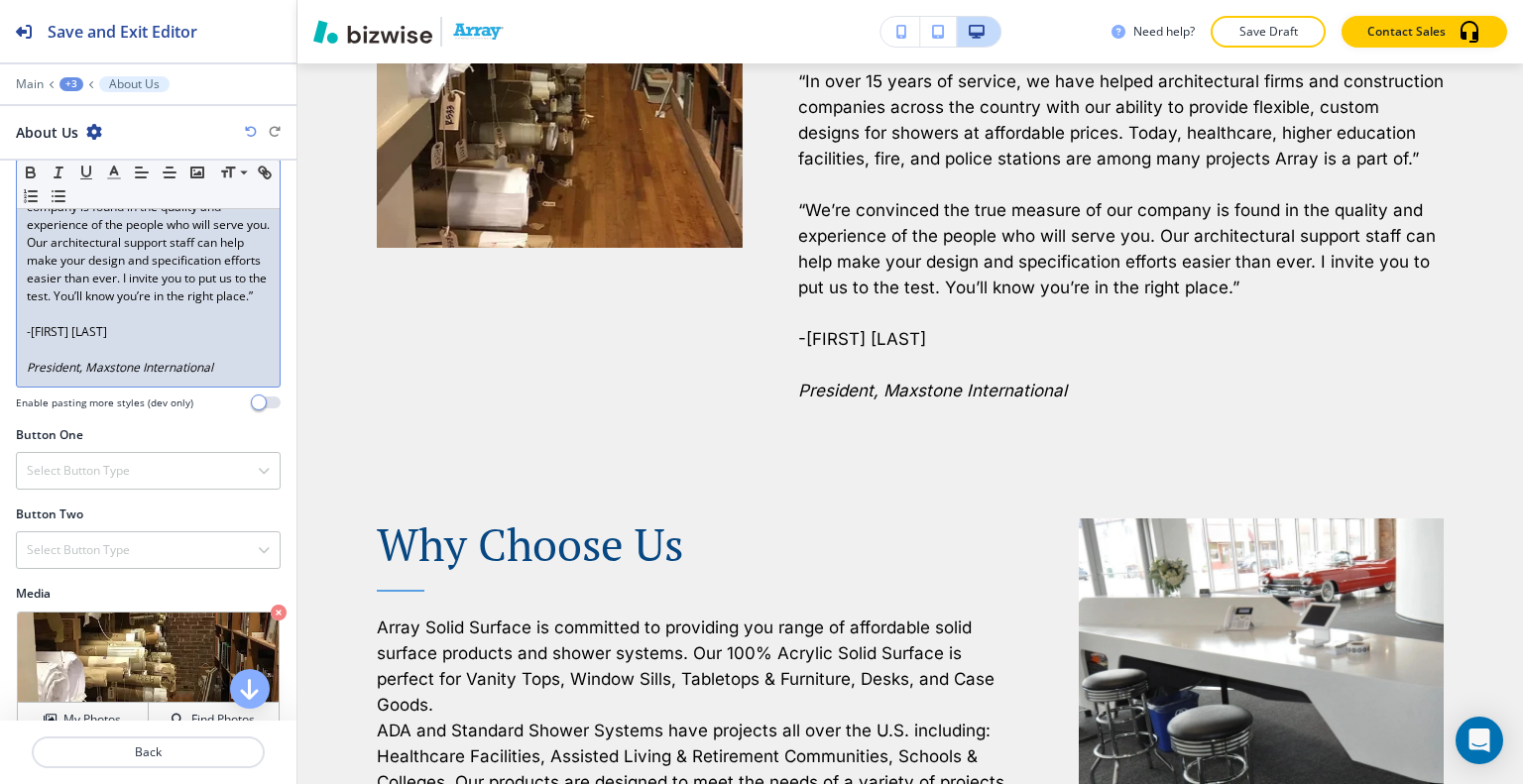 click on "President, Maxstone International" at bounding box center (120, 367) 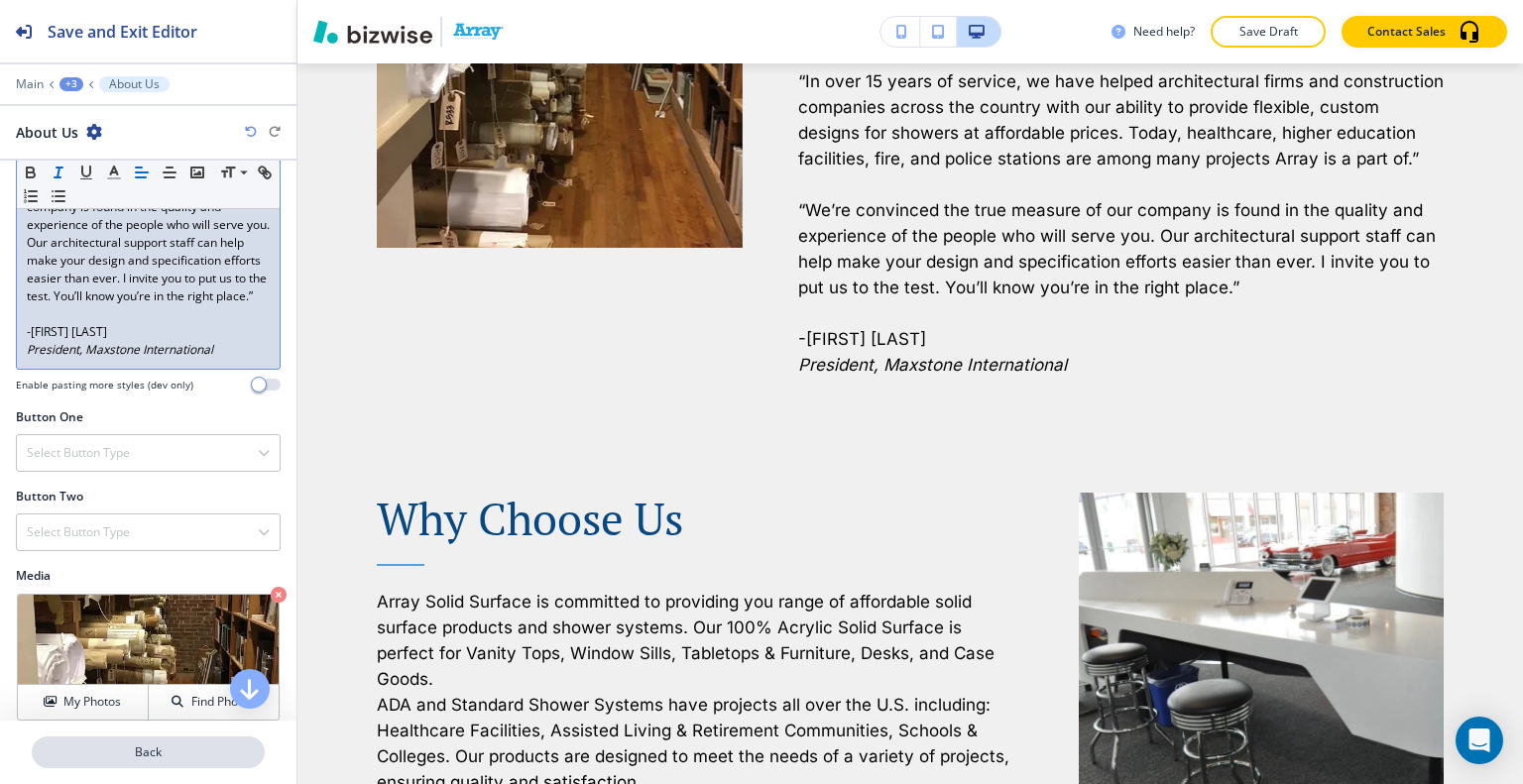 click on "Back" at bounding box center (148, 752) 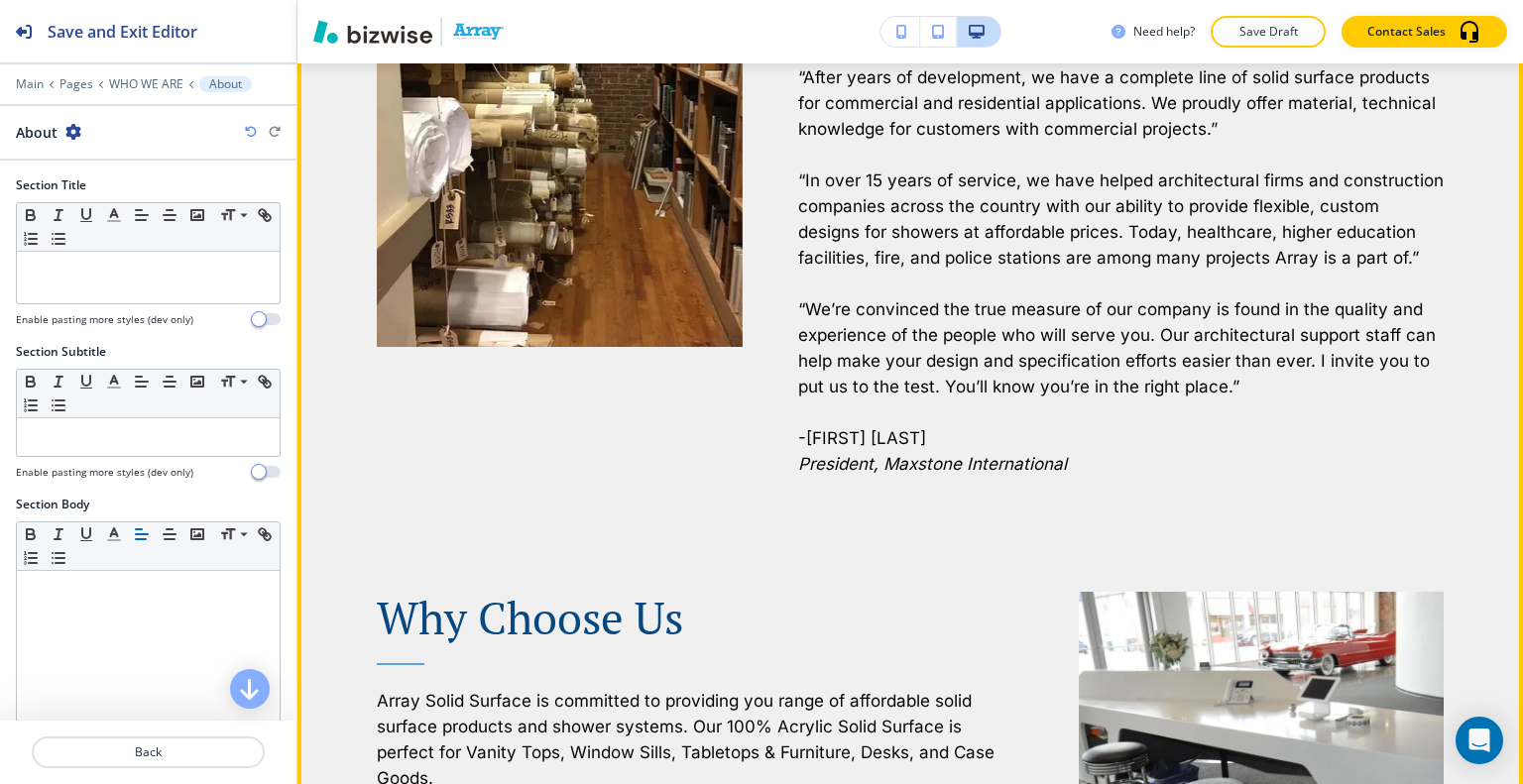 scroll, scrollTop: 1750, scrollLeft: 0, axis: vertical 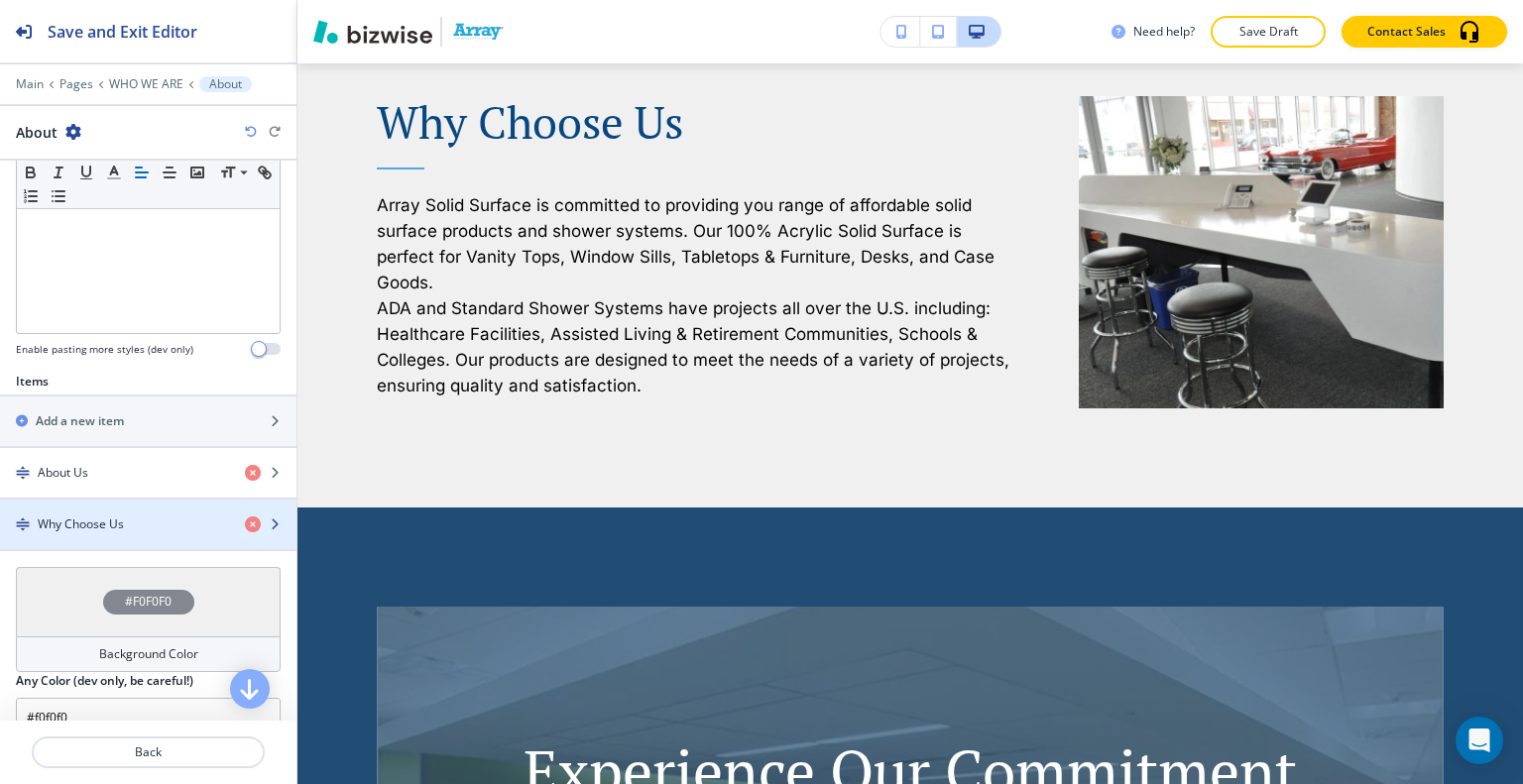 click on "Why Choose Us" at bounding box center [80, 524] 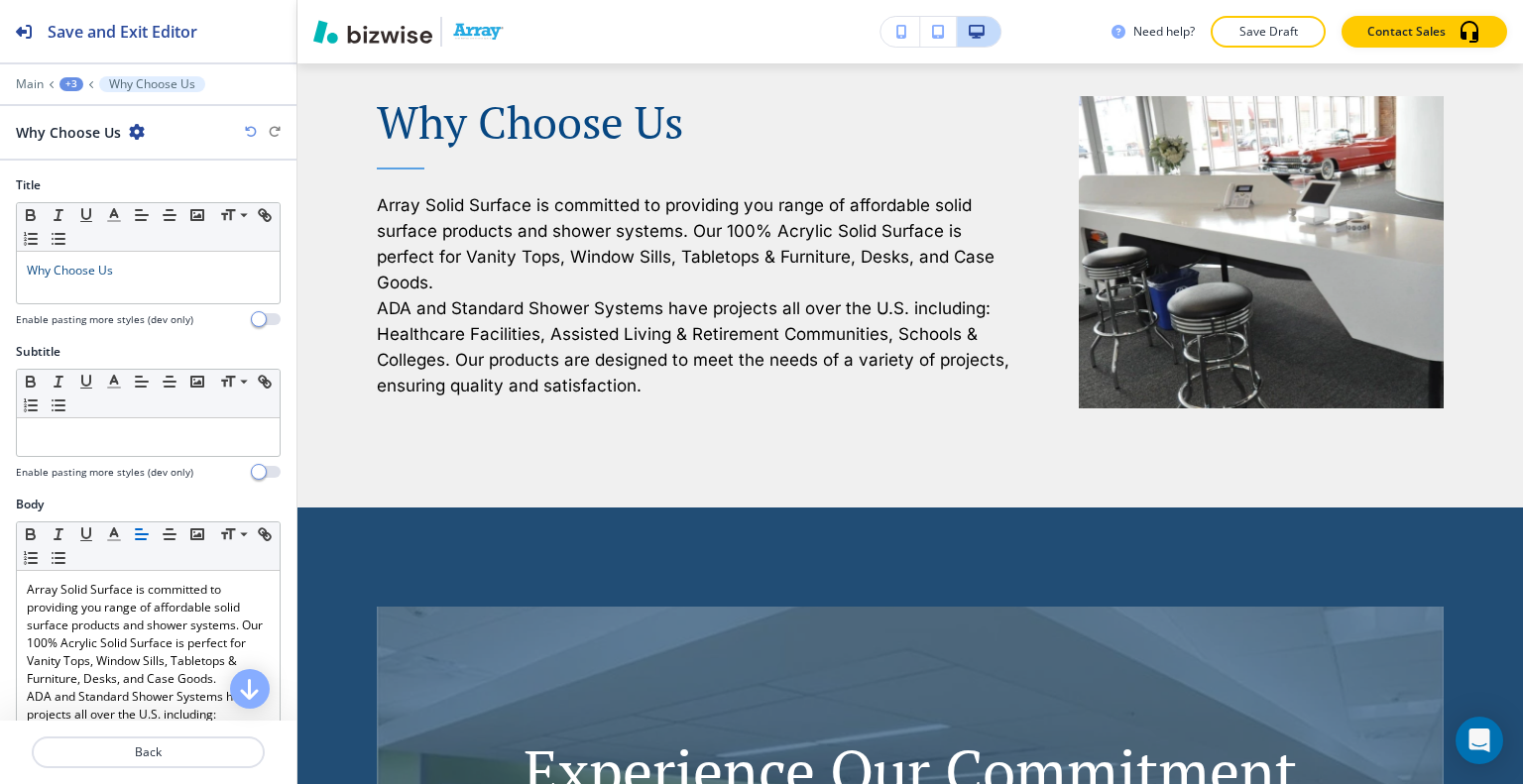 scroll, scrollTop: 1709, scrollLeft: 0, axis: vertical 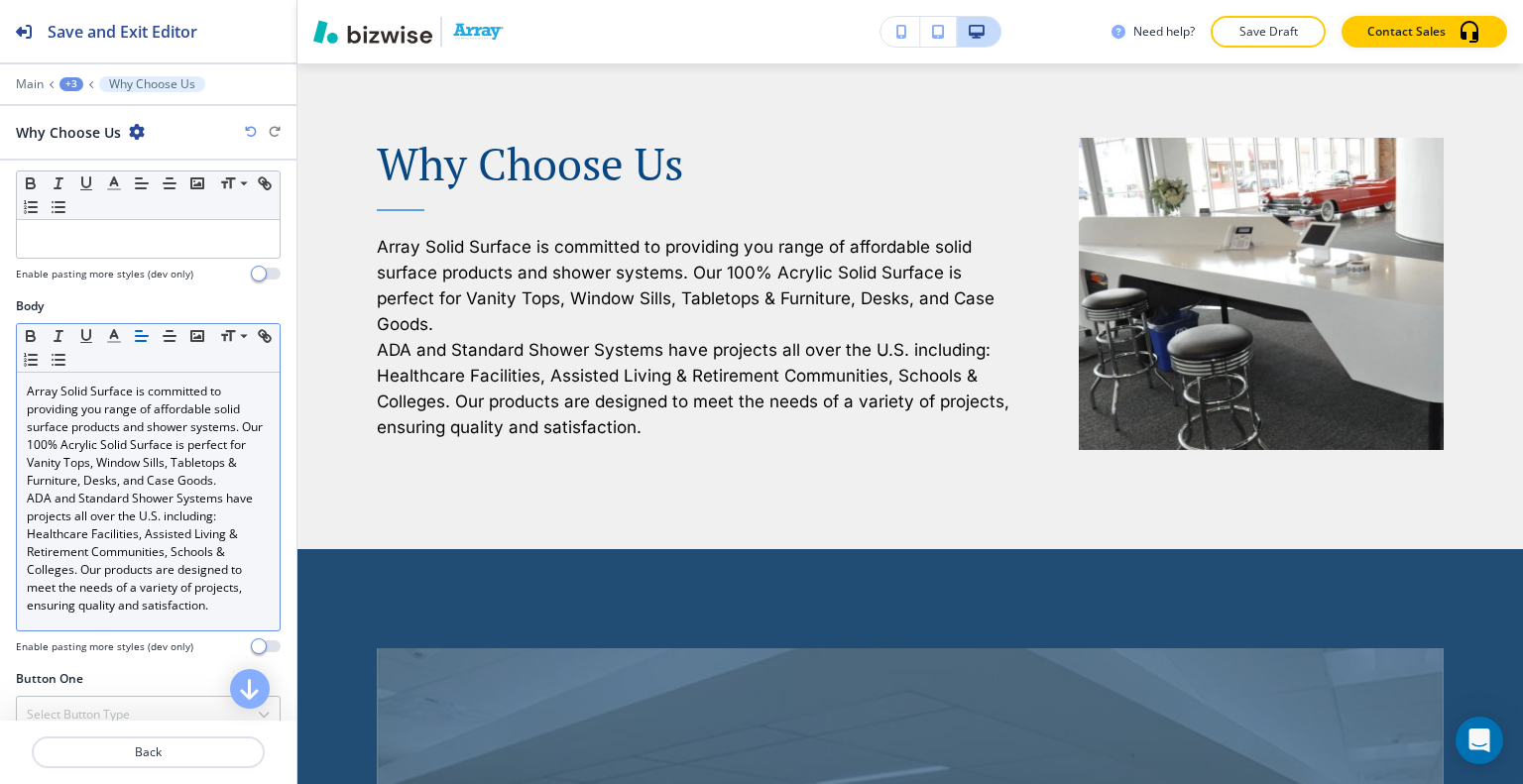click on "Array Solid Surface is committed to providing you range of affordable solid surface products and shower systems. Our 100% Acrylic Solid Surface is perfect for Vanity Tops, Window Sills, Tabletops & Furniture, Desks, and Case Goods." at bounding box center [148, 436] 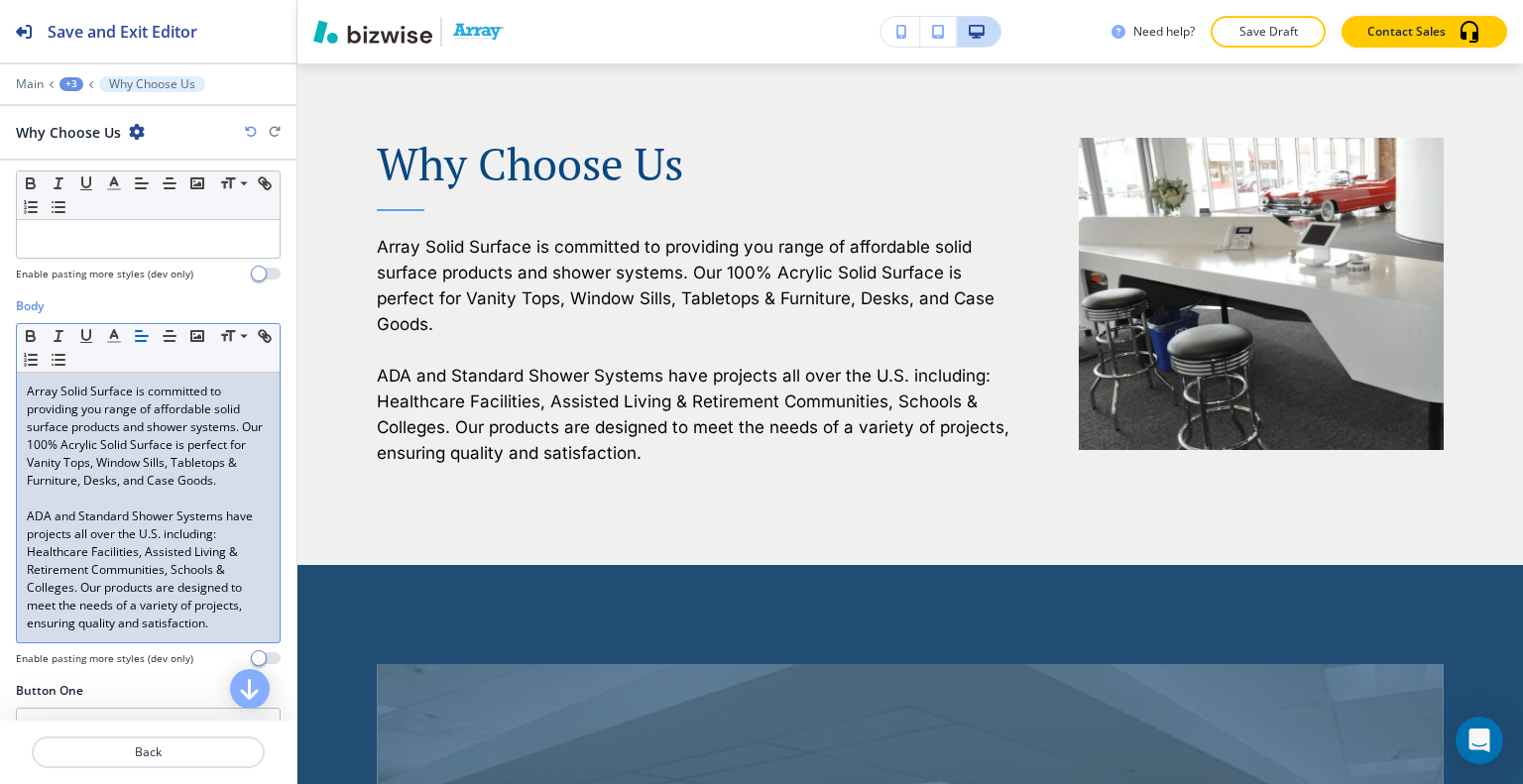 scroll, scrollTop: 575, scrollLeft: 0, axis: vertical 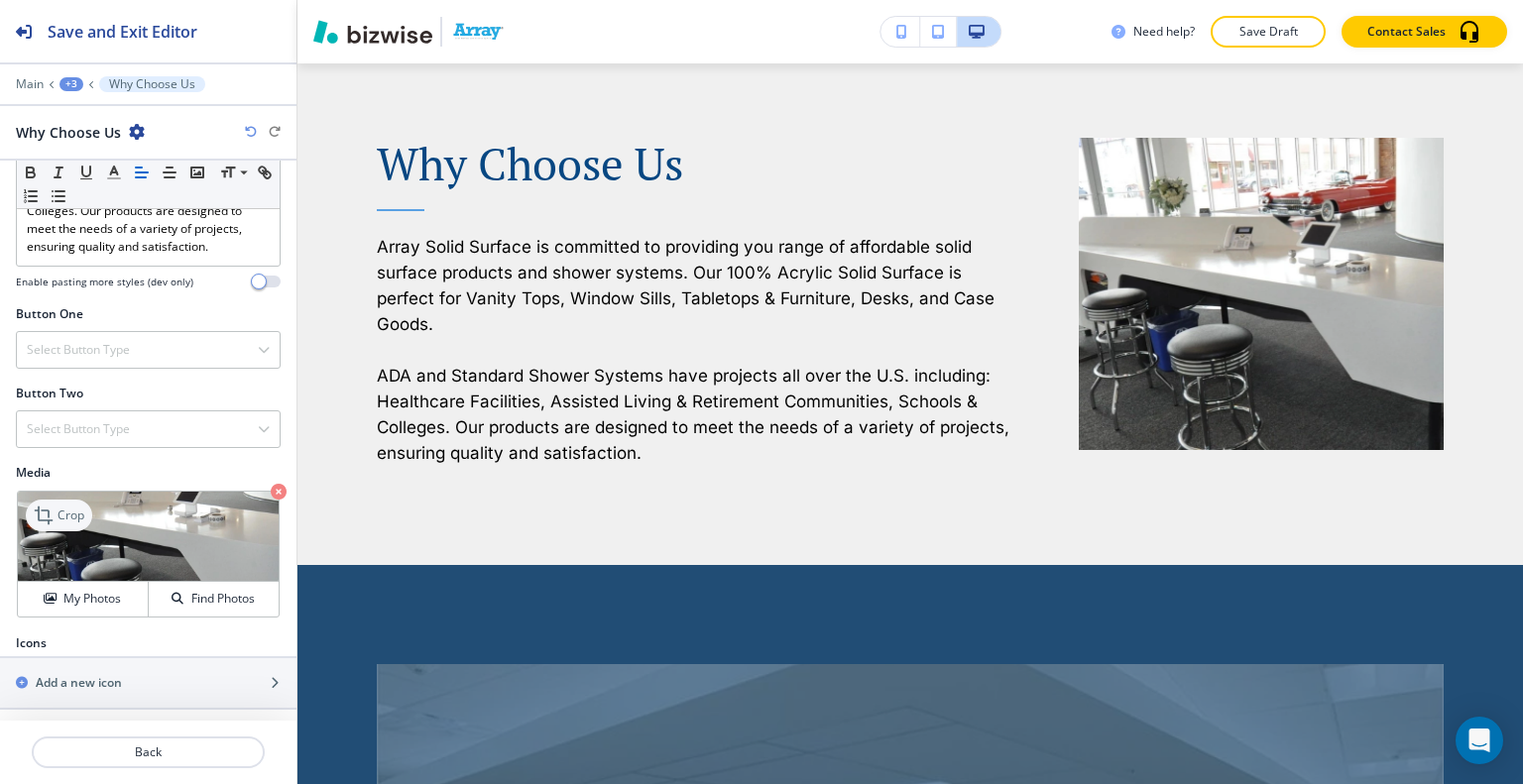 click 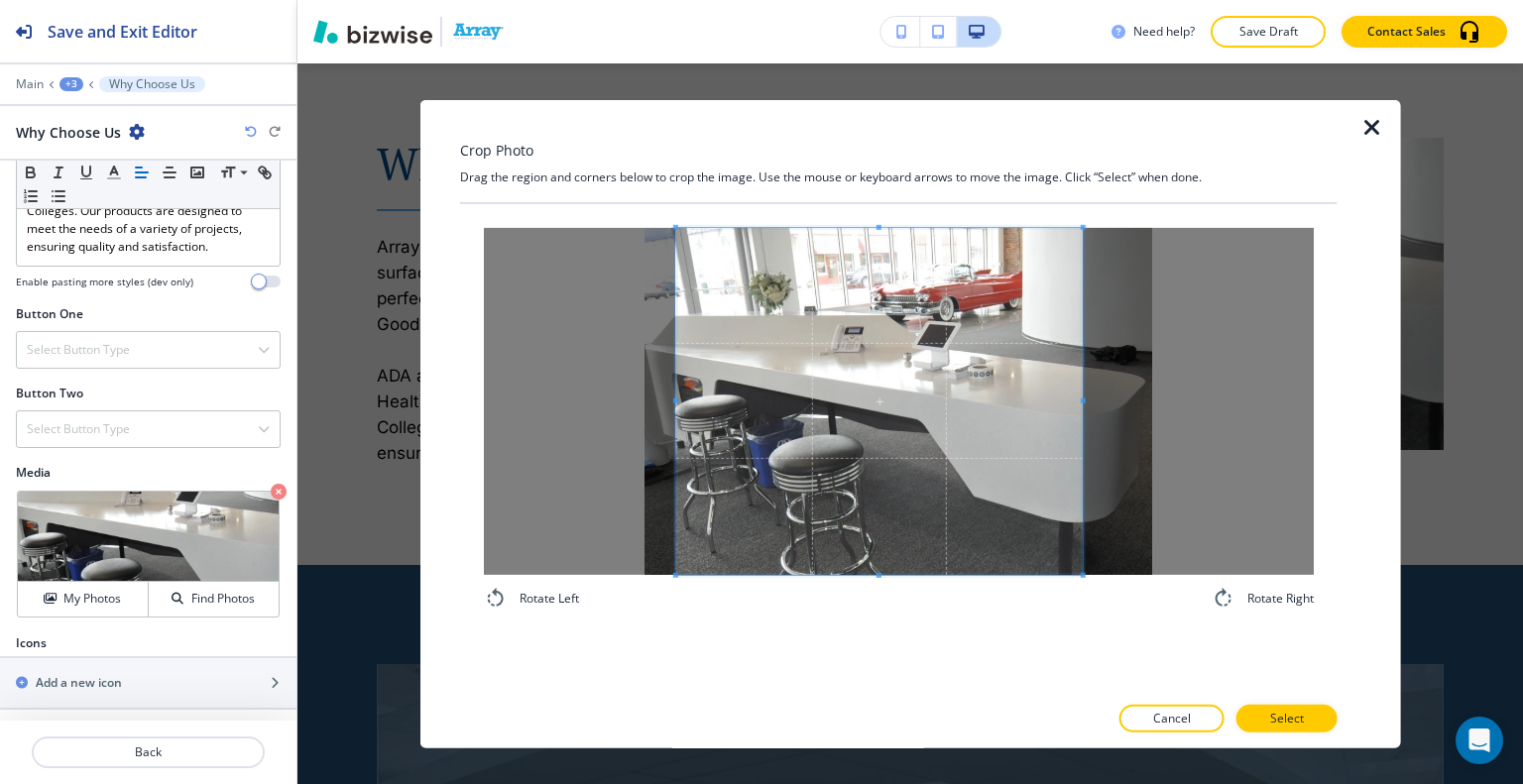 click at bounding box center (879, 400) 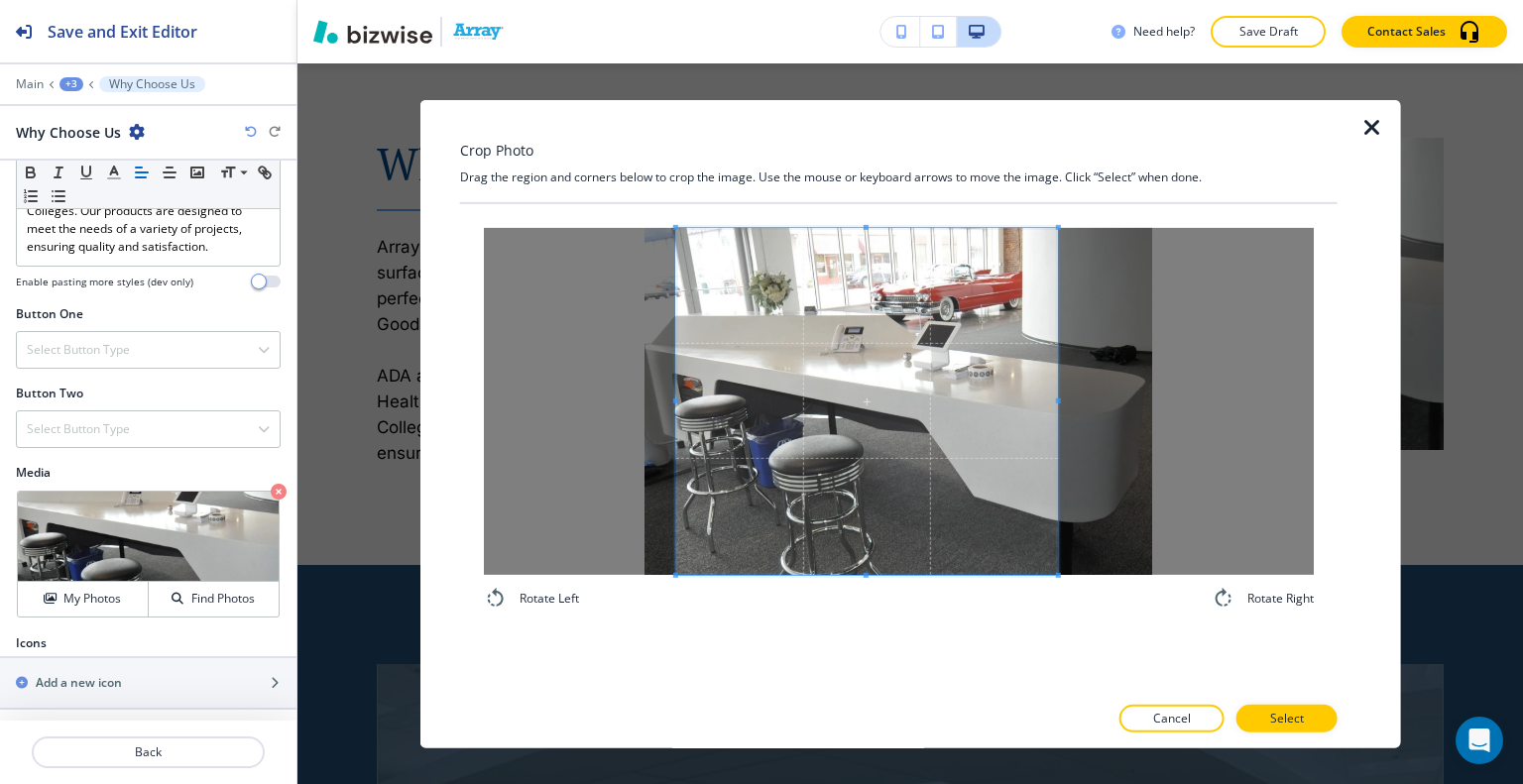 click at bounding box center (867, 400) 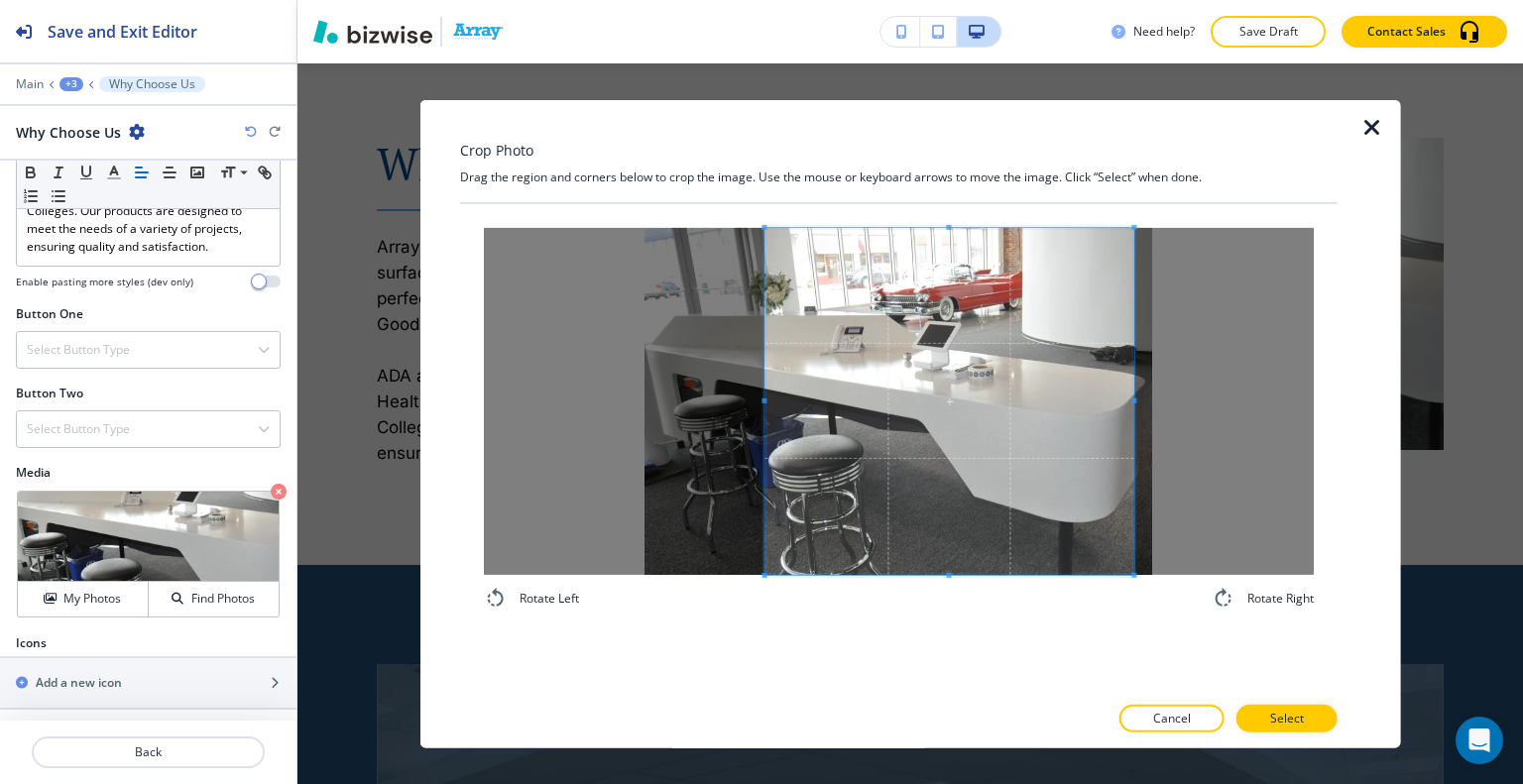 click at bounding box center [949, 400] 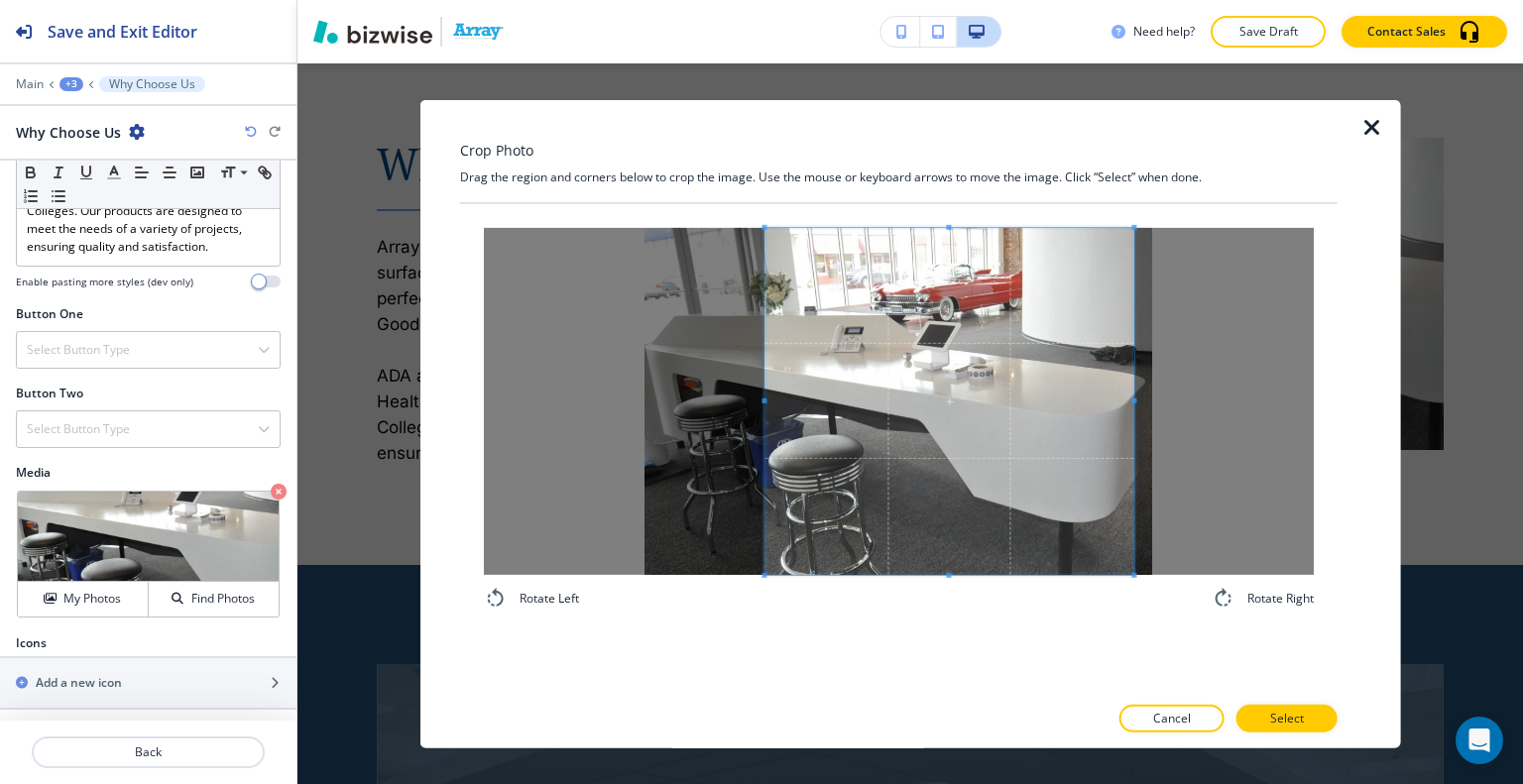 click at bounding box center (898, 699) 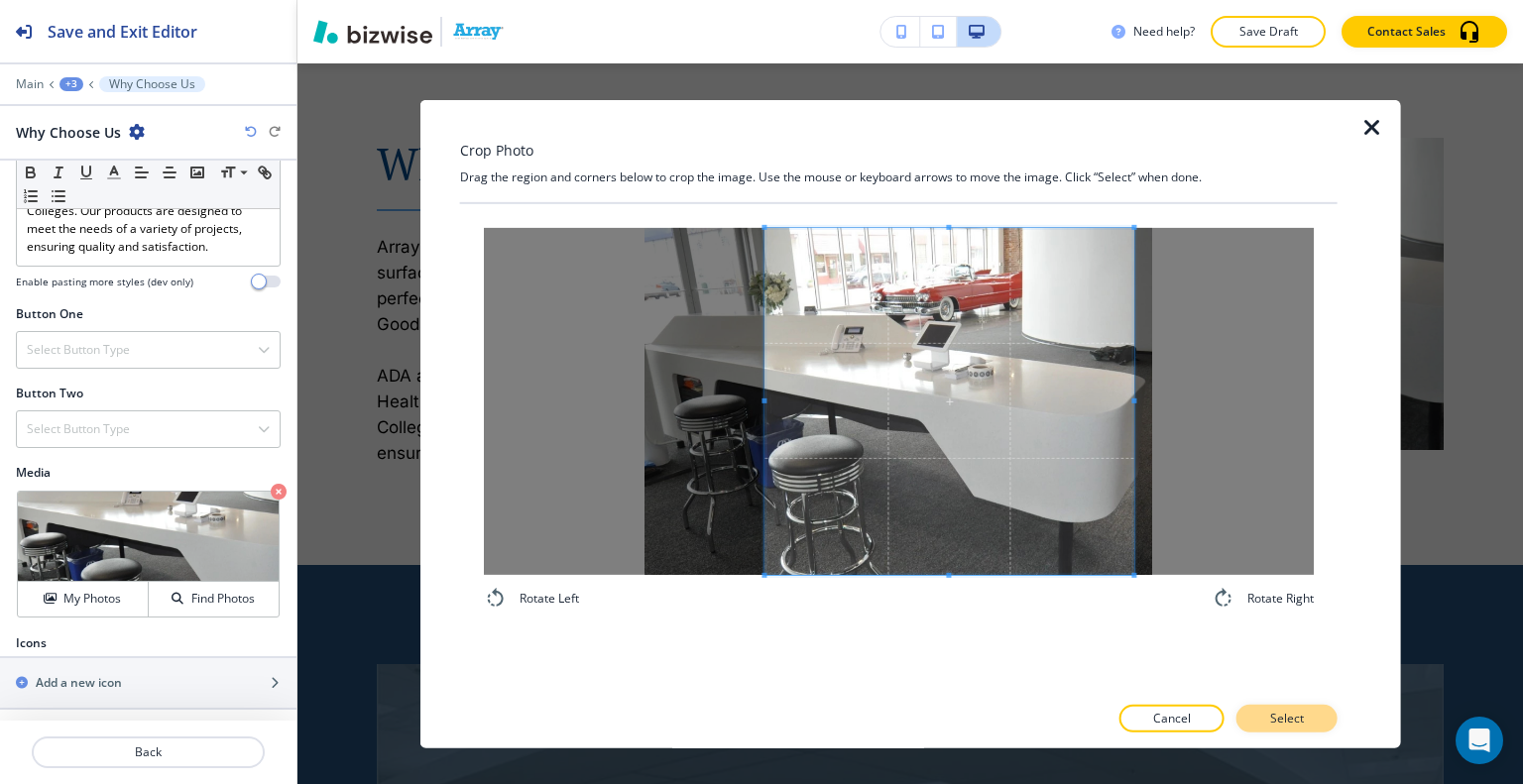 click on "Select" at bounding box center (1287, 719) 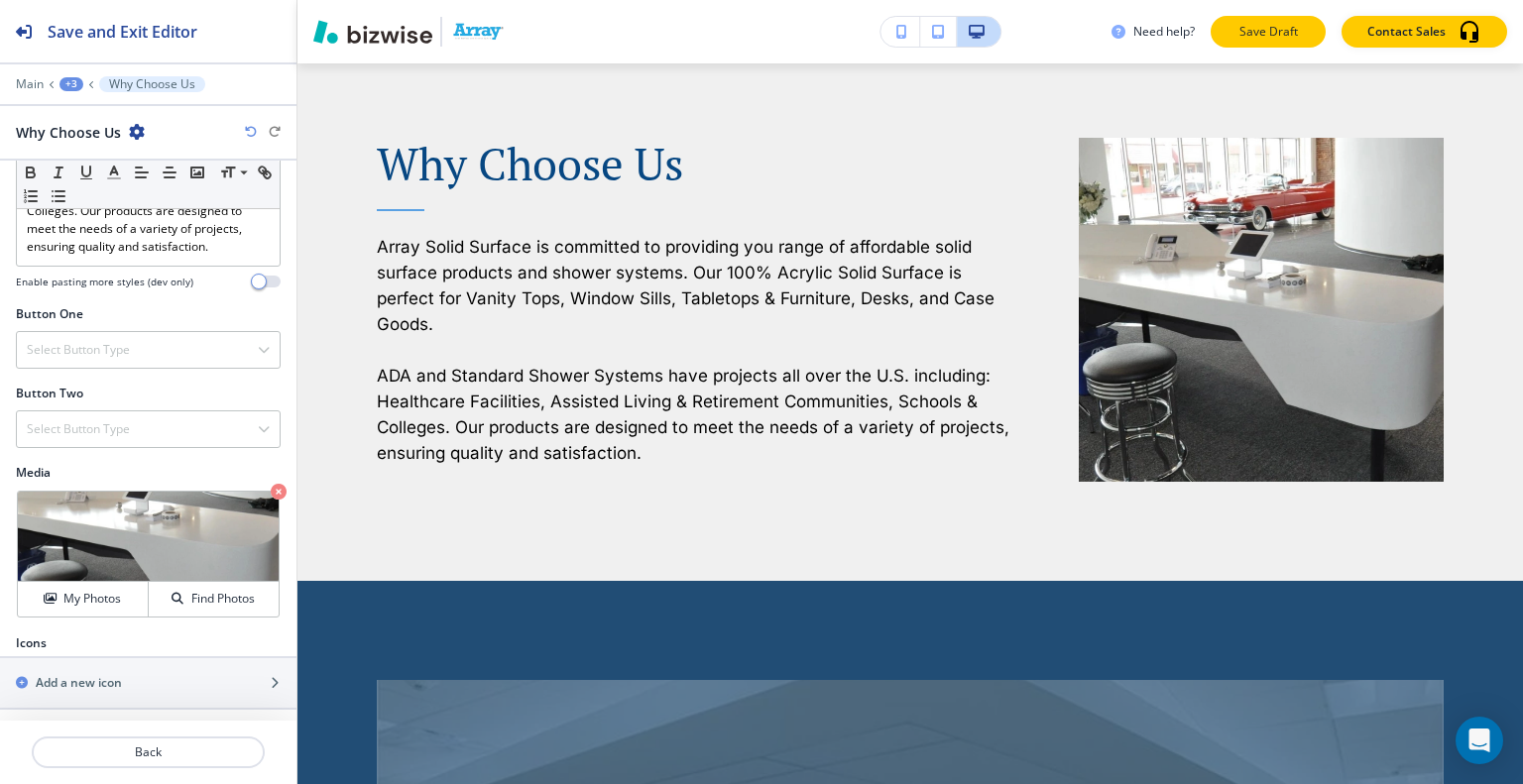 click on "Save Draft" at bounding box center [1268, 32] 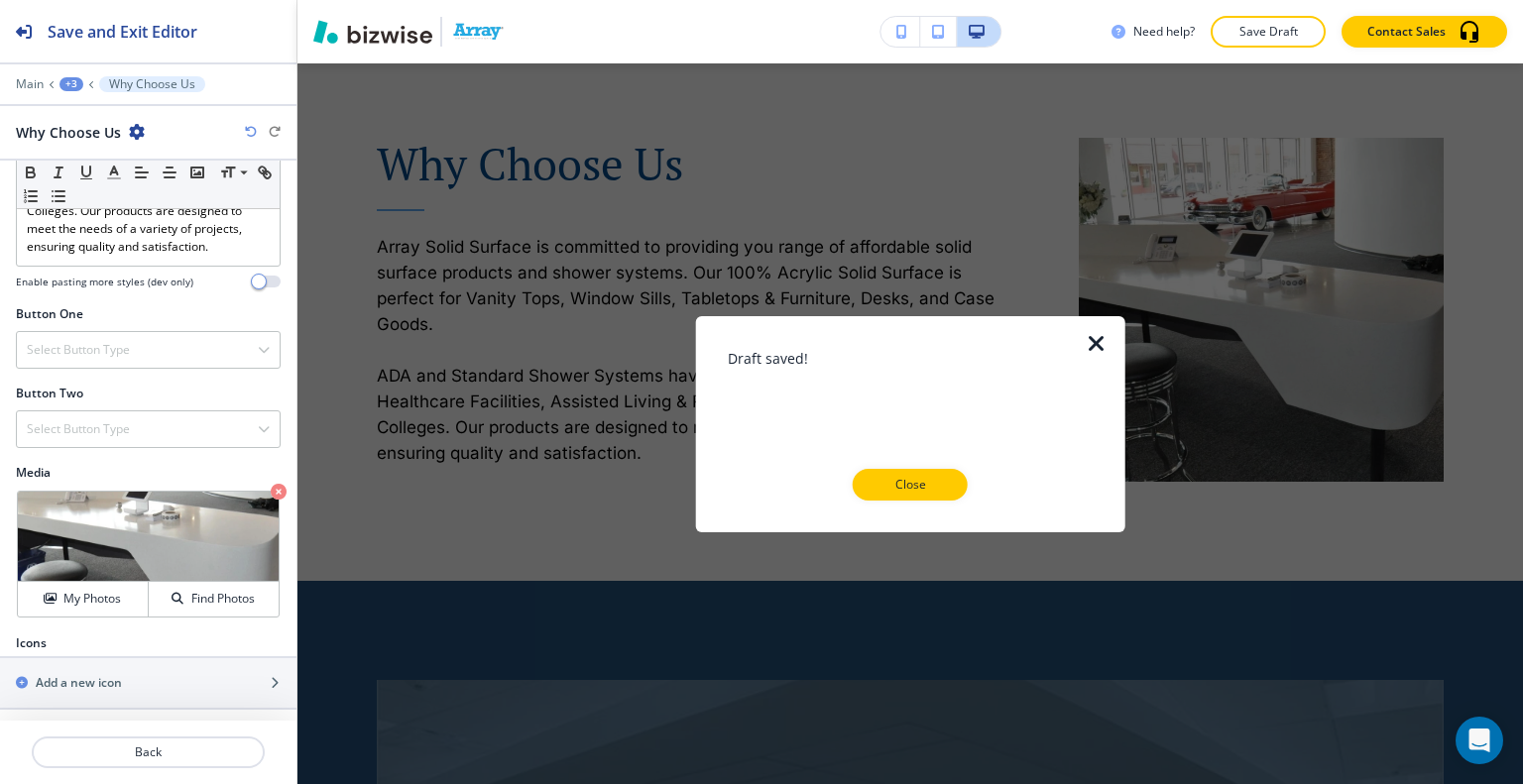 click at bounding box center [910, 516] 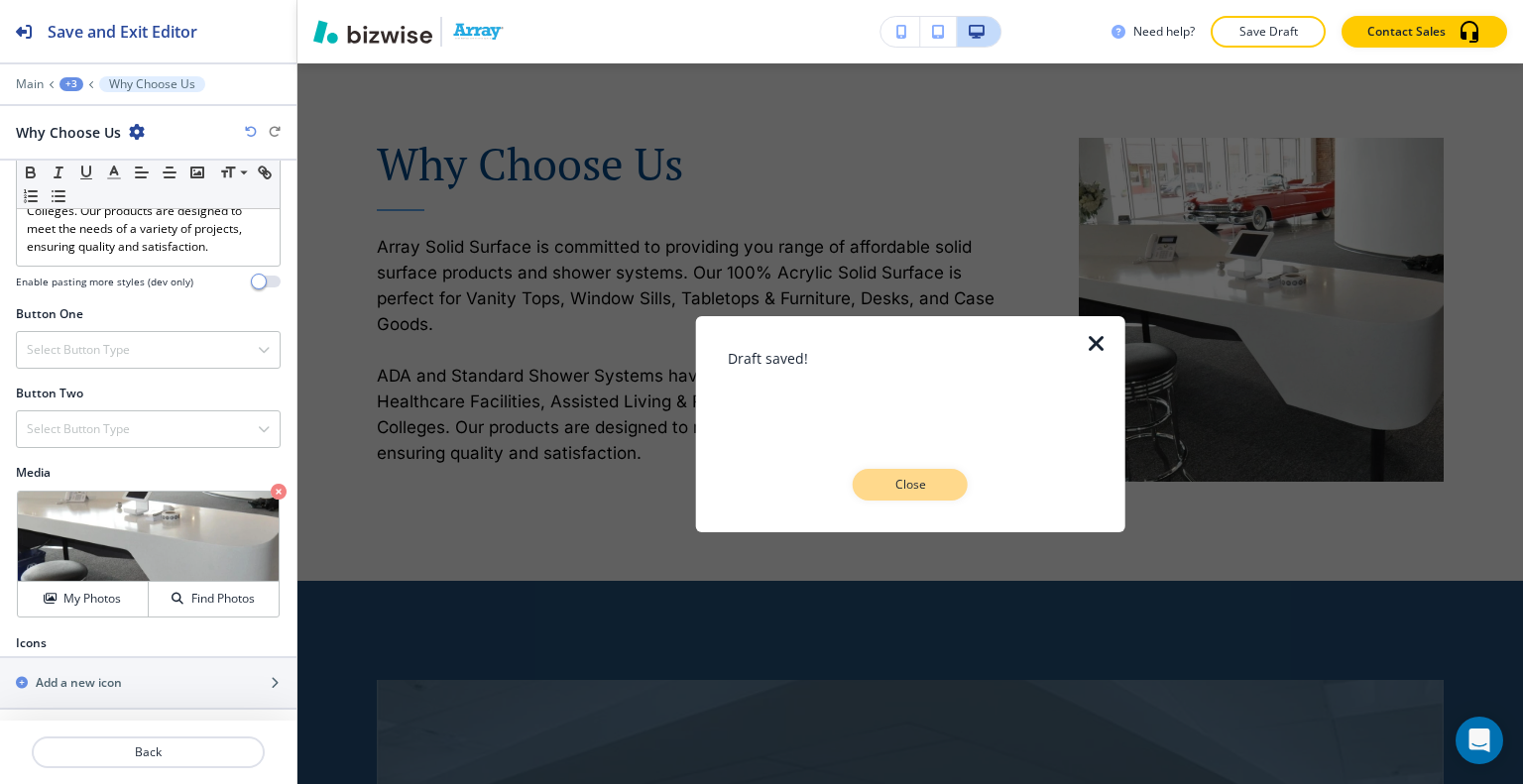 click on "Close" at bounding box center (910, 485) 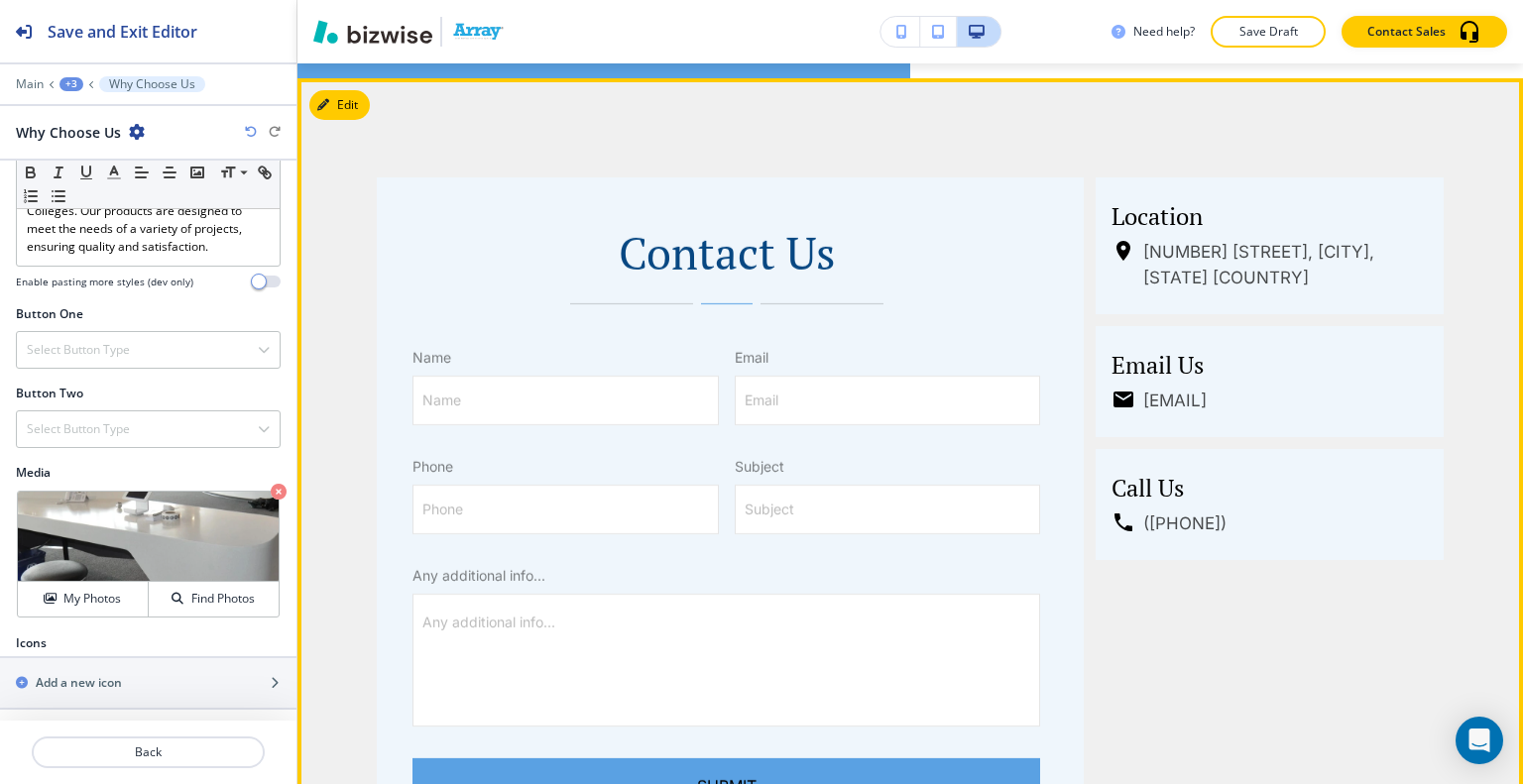 scroll, scrollTop: 3357, scrollLeft: 0, axis: vertical 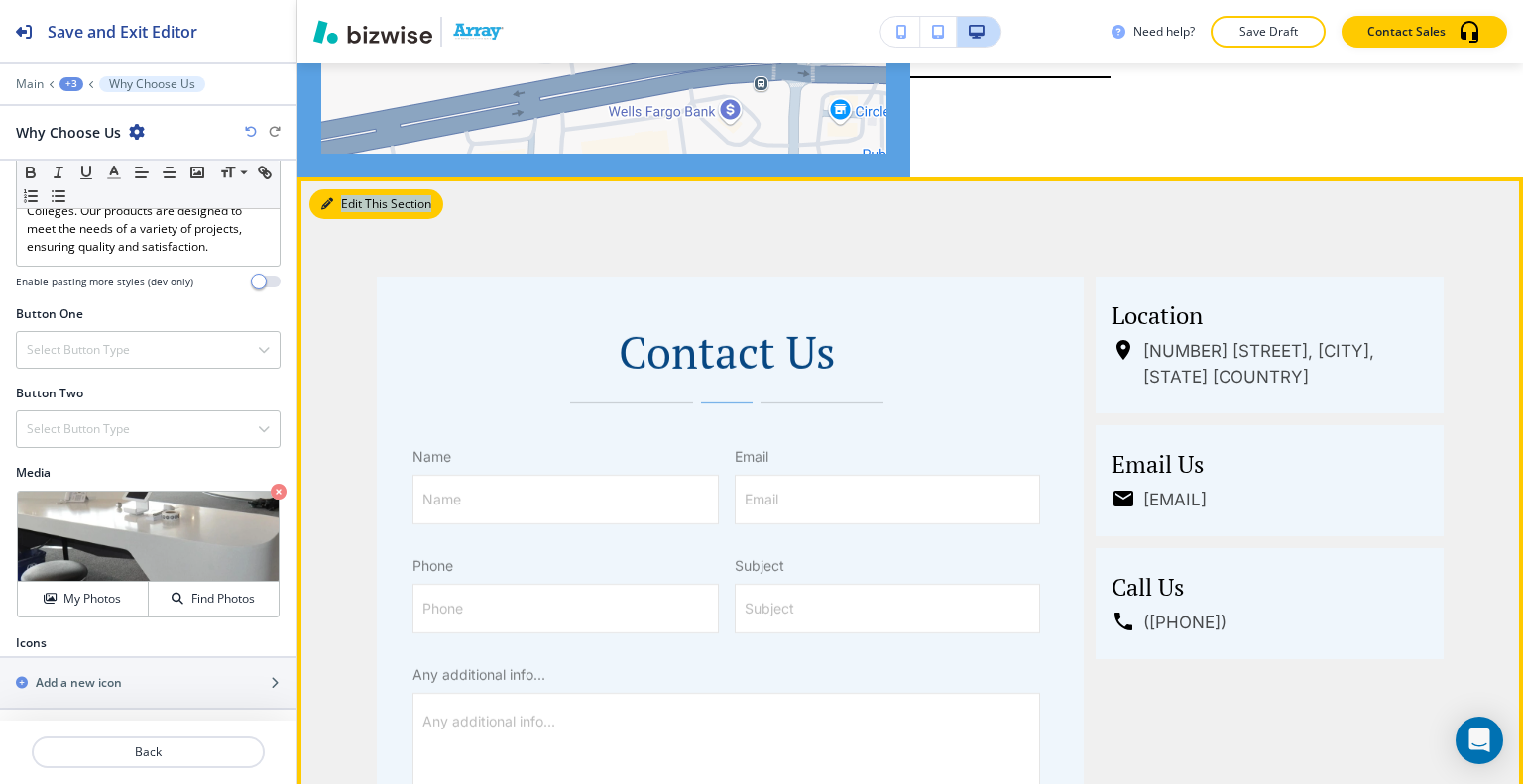 click on "Edit This Section Contact Us Name Name Name Email Email Email Phone Phone Phone Subject Subject Subject Any additional info... Any additional info... x Any additional info... Submit Location 7401 Adrianne Pl, Memphis, TN 38133, USA Email Us wayne@maxstoneusa.com Call Us (901) 386-2375" at bounding box center (910, 644) 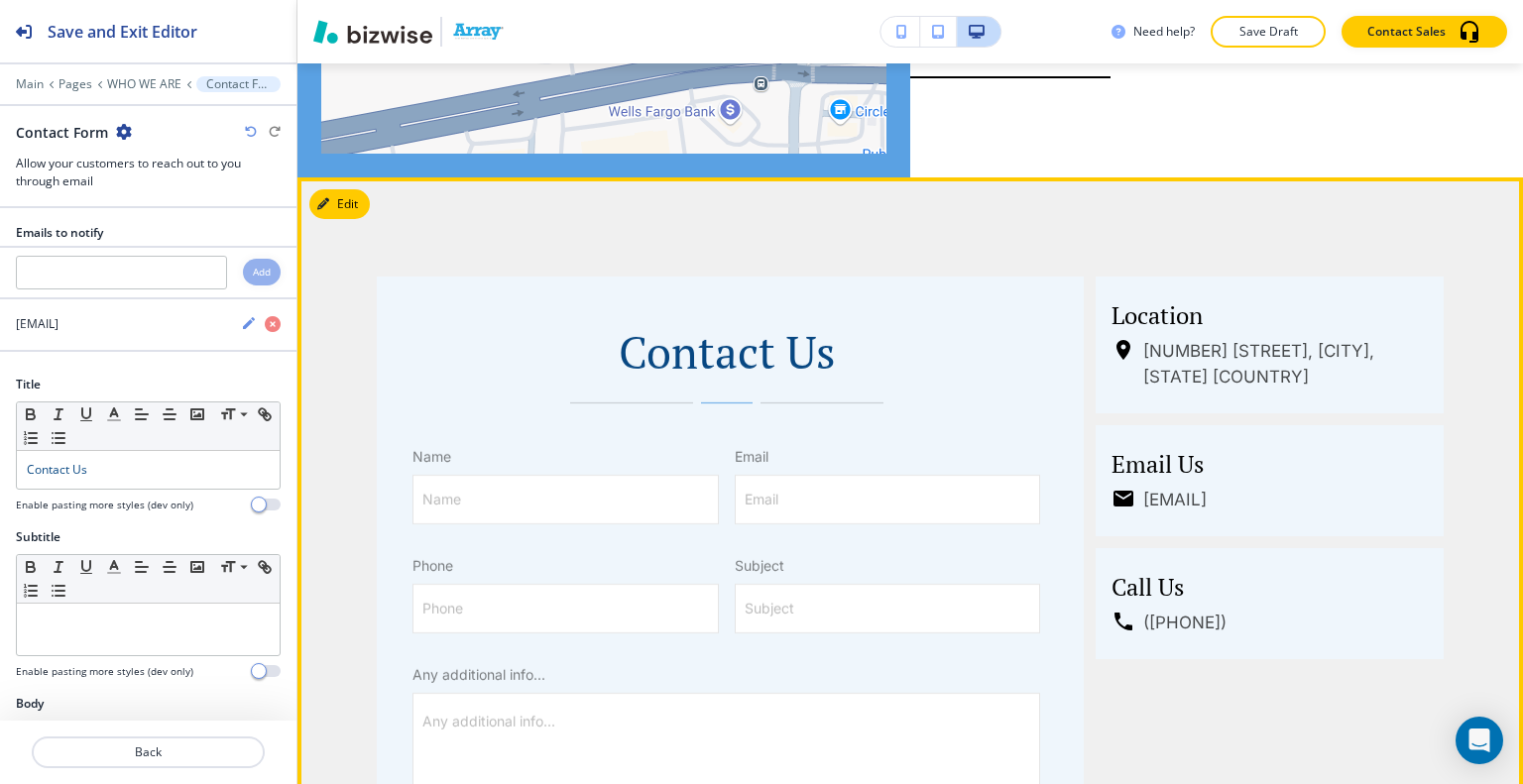 scroll, scrollTop: 3491, scrollLeft: 0, axis: vertical 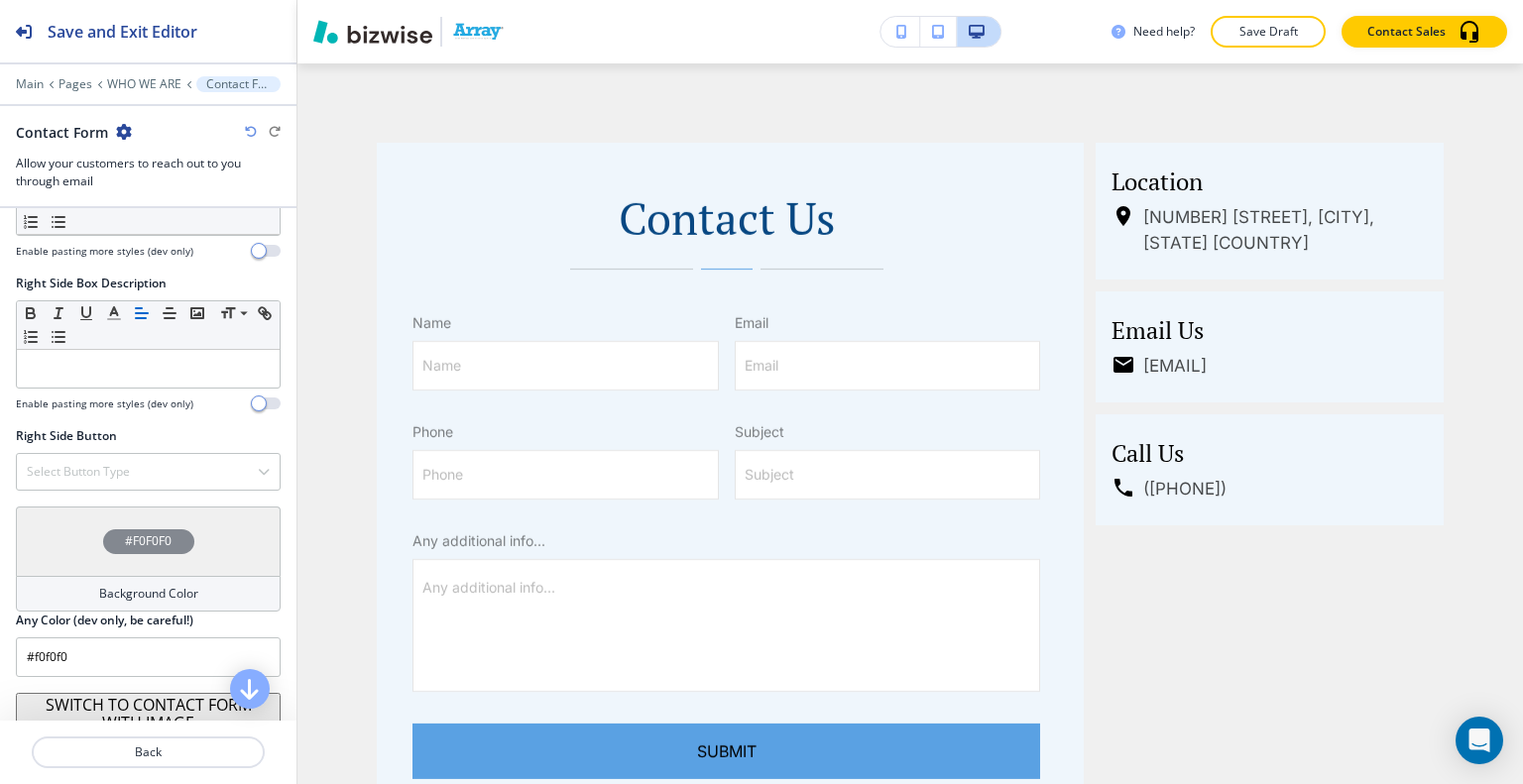 click on "#F0F0F0" at bounding box center (148, 541) 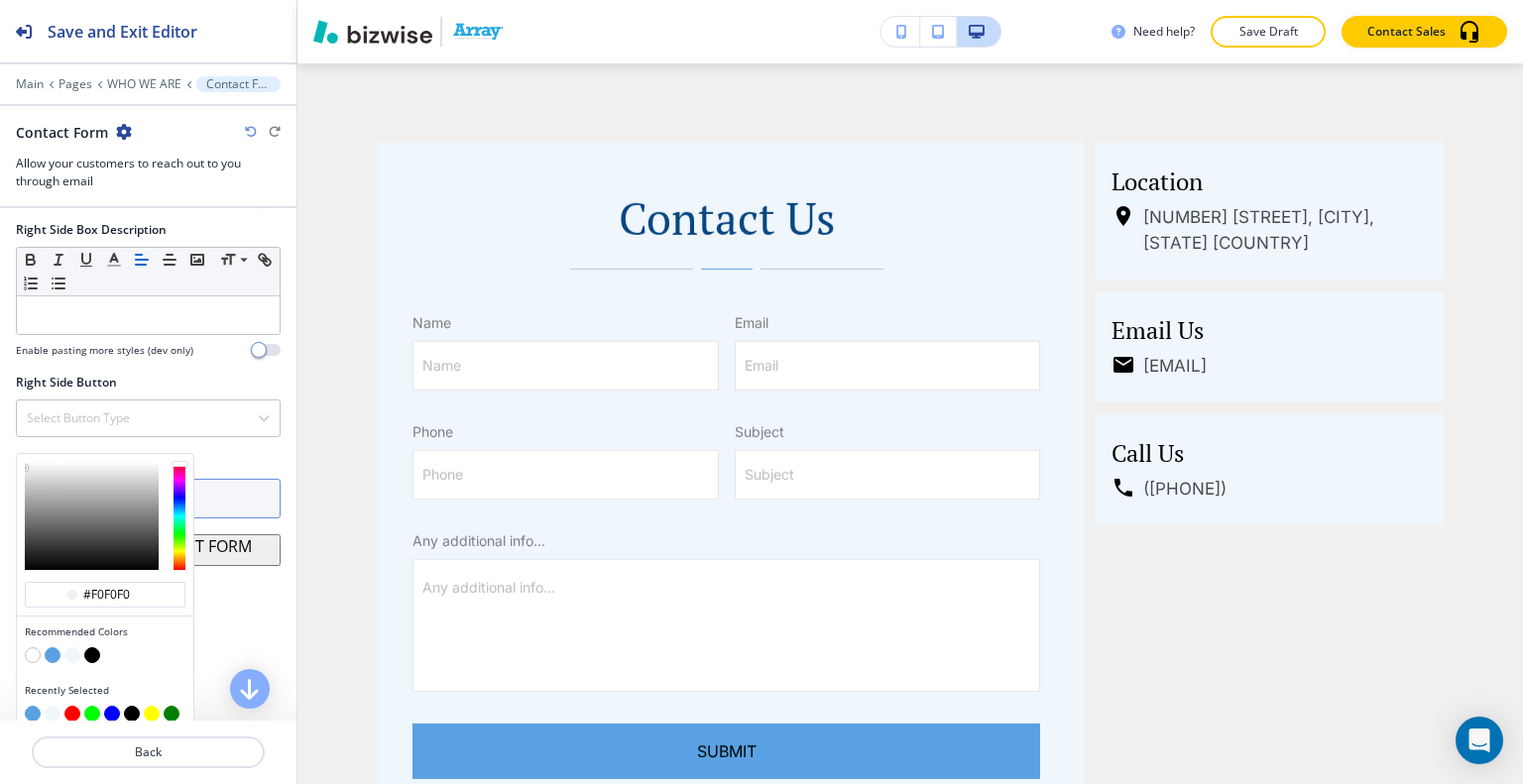 click at bounding box center [53, 655] 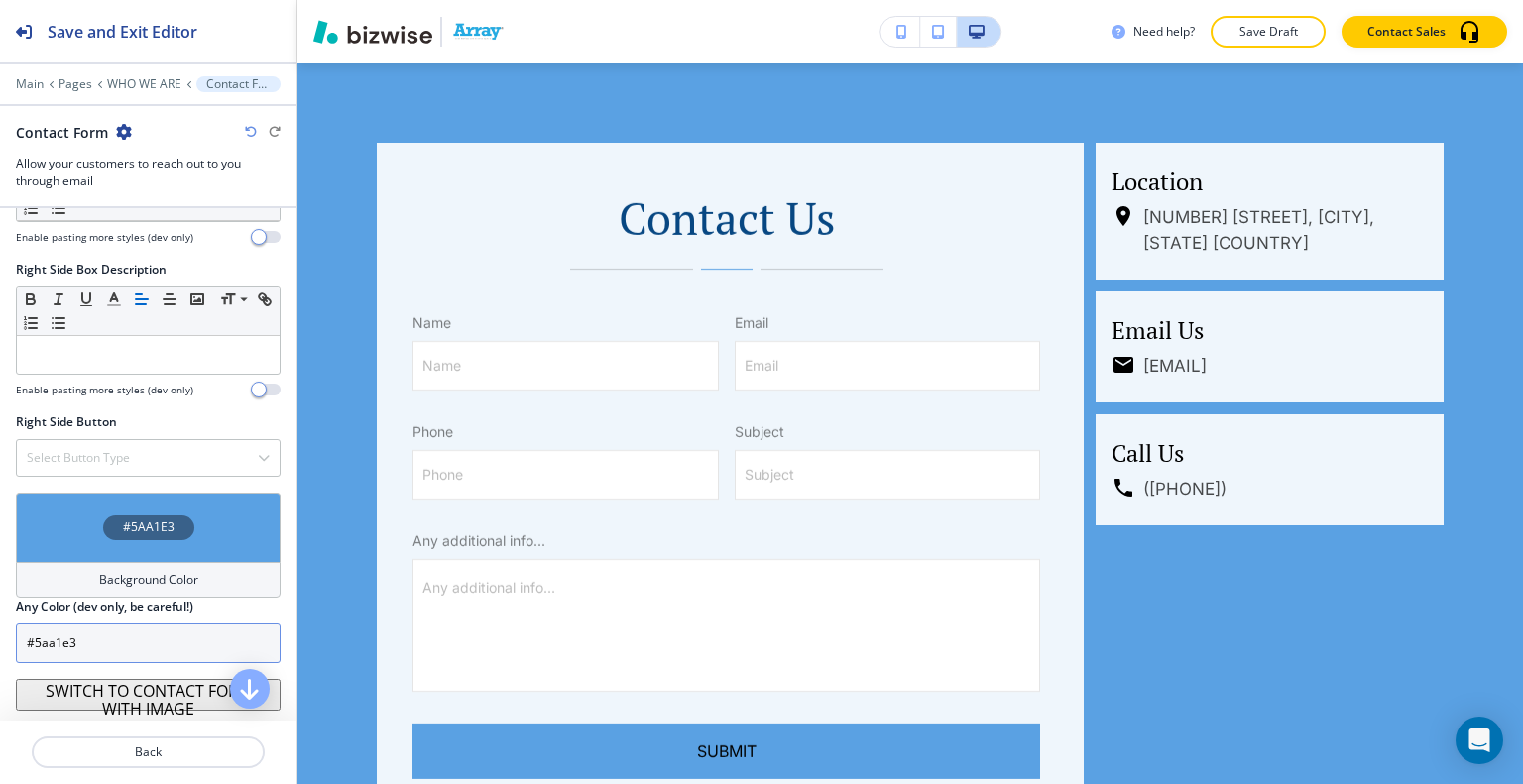 scroll, scrollTop: 1628, scrollLeft: 0, axis: vertical 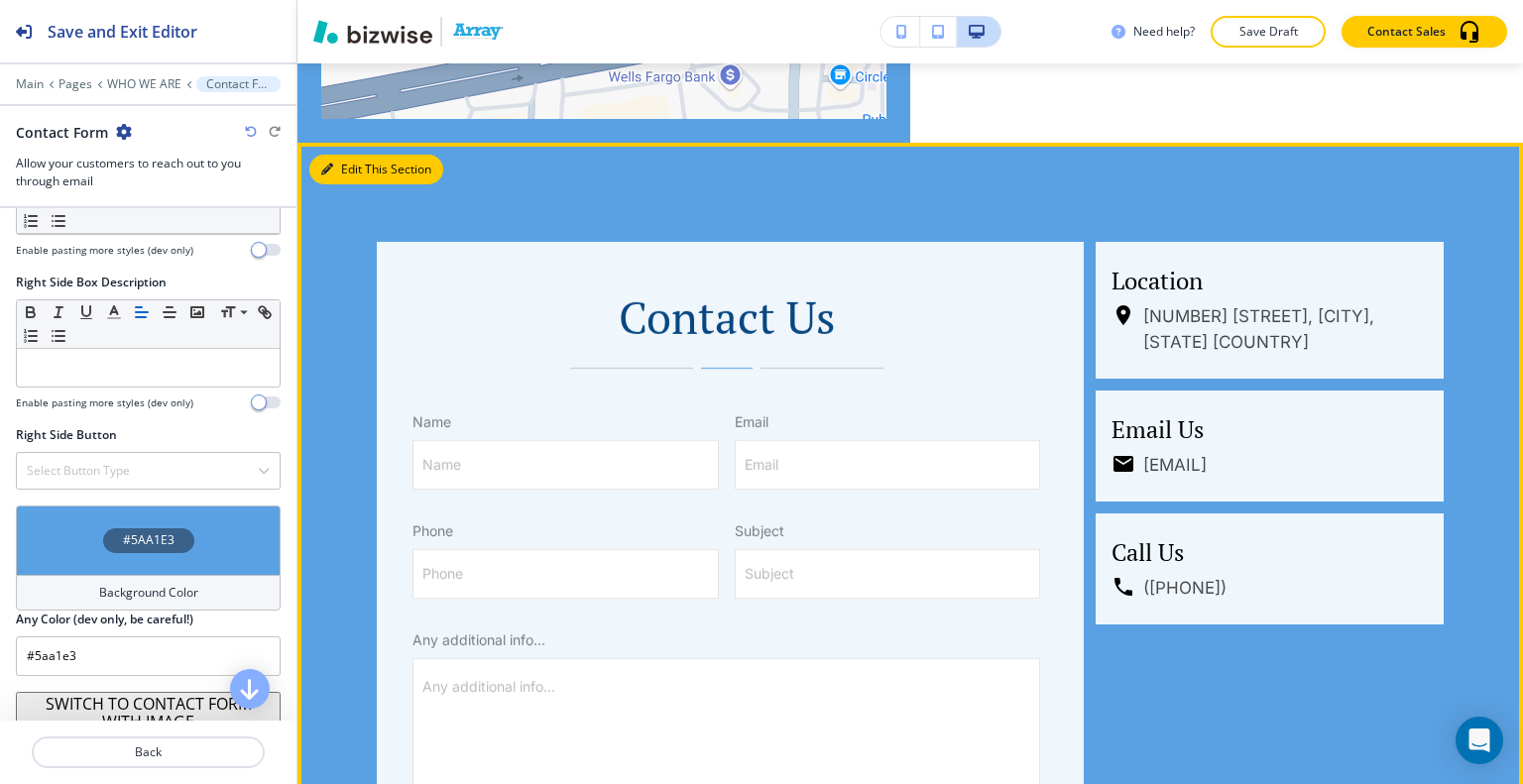 click on "Edit This Section" at bounding box center [376, 169] 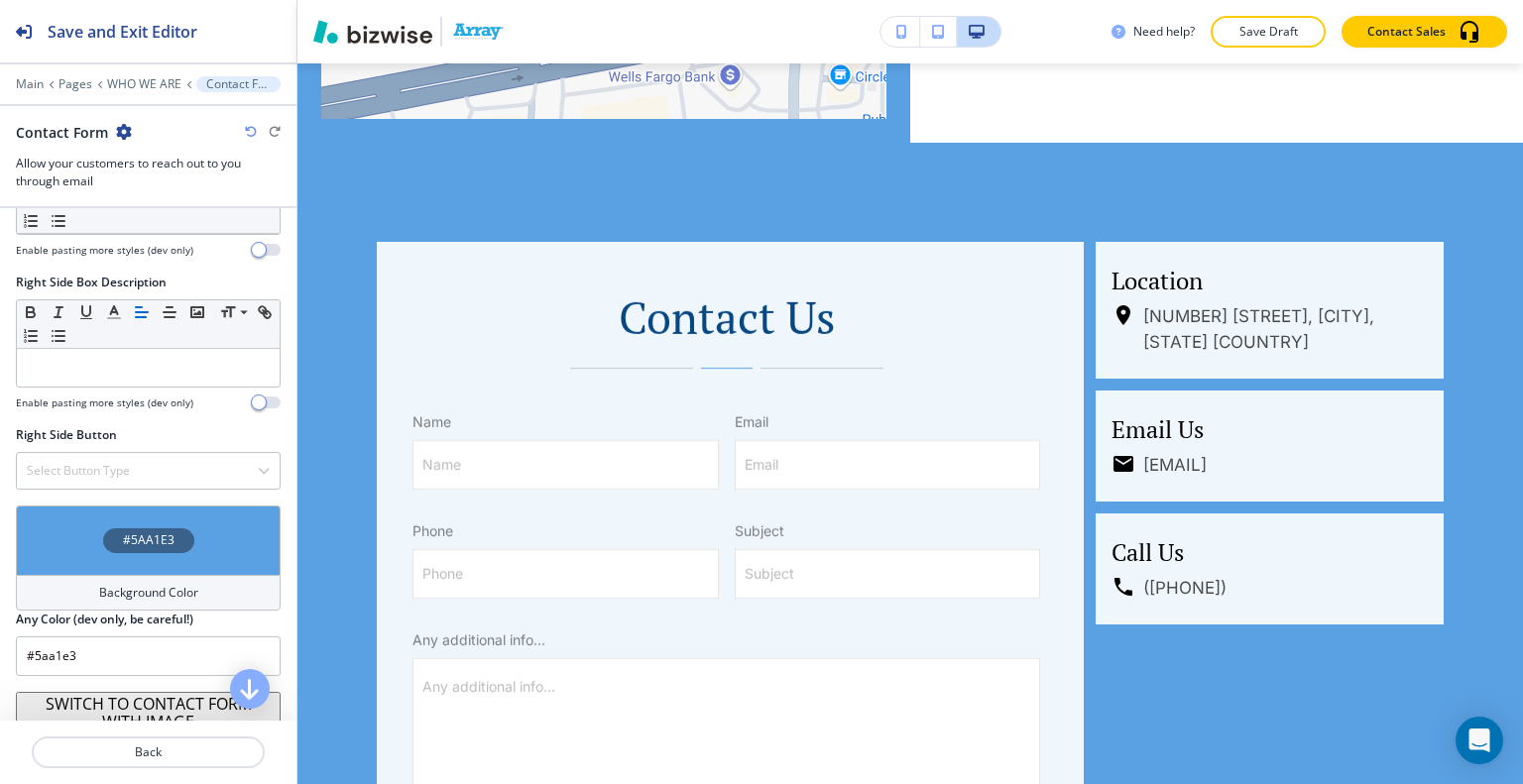 click on "Contact Form" at bounding box center [148, 132] 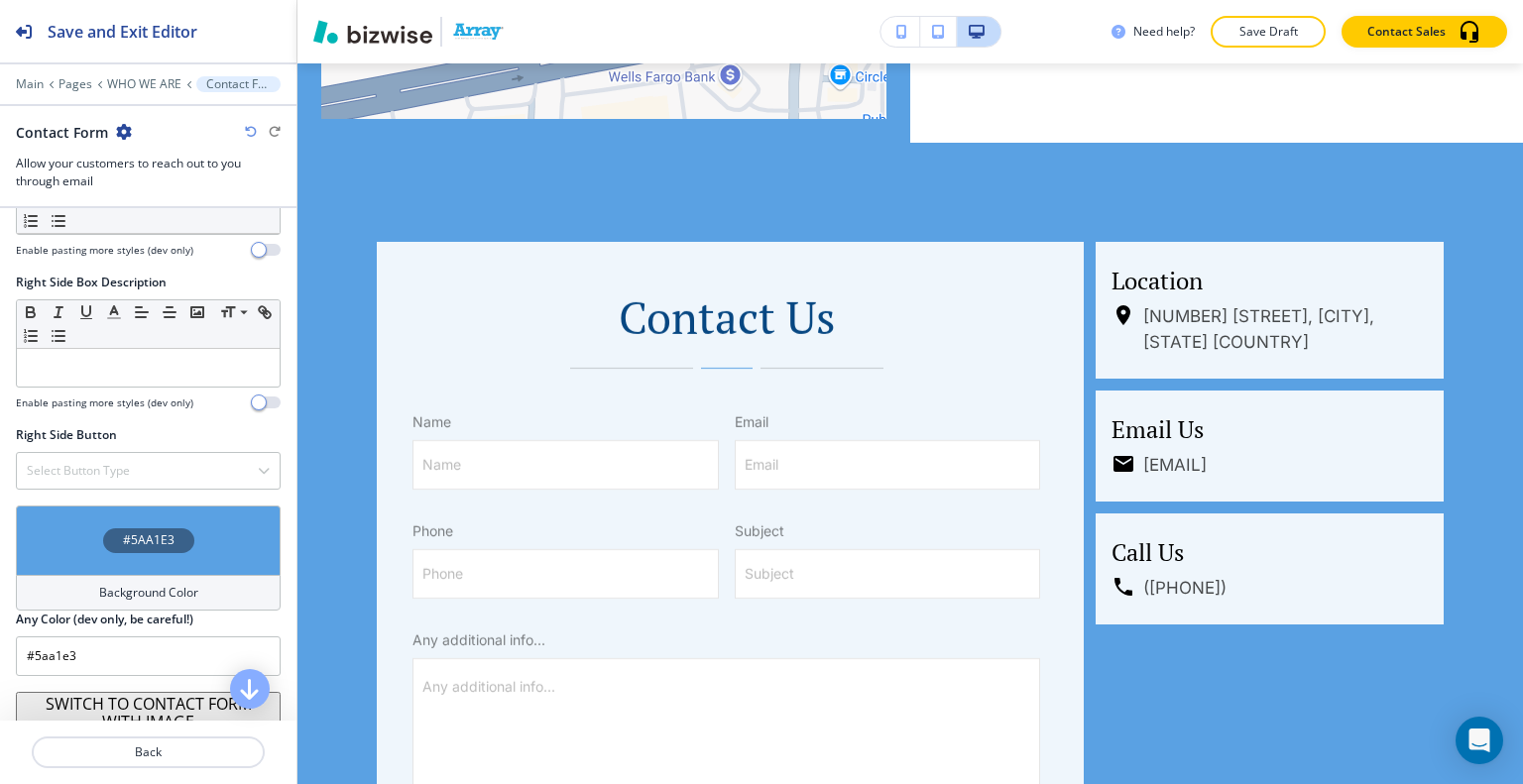 click at bounding box center (124, 132) 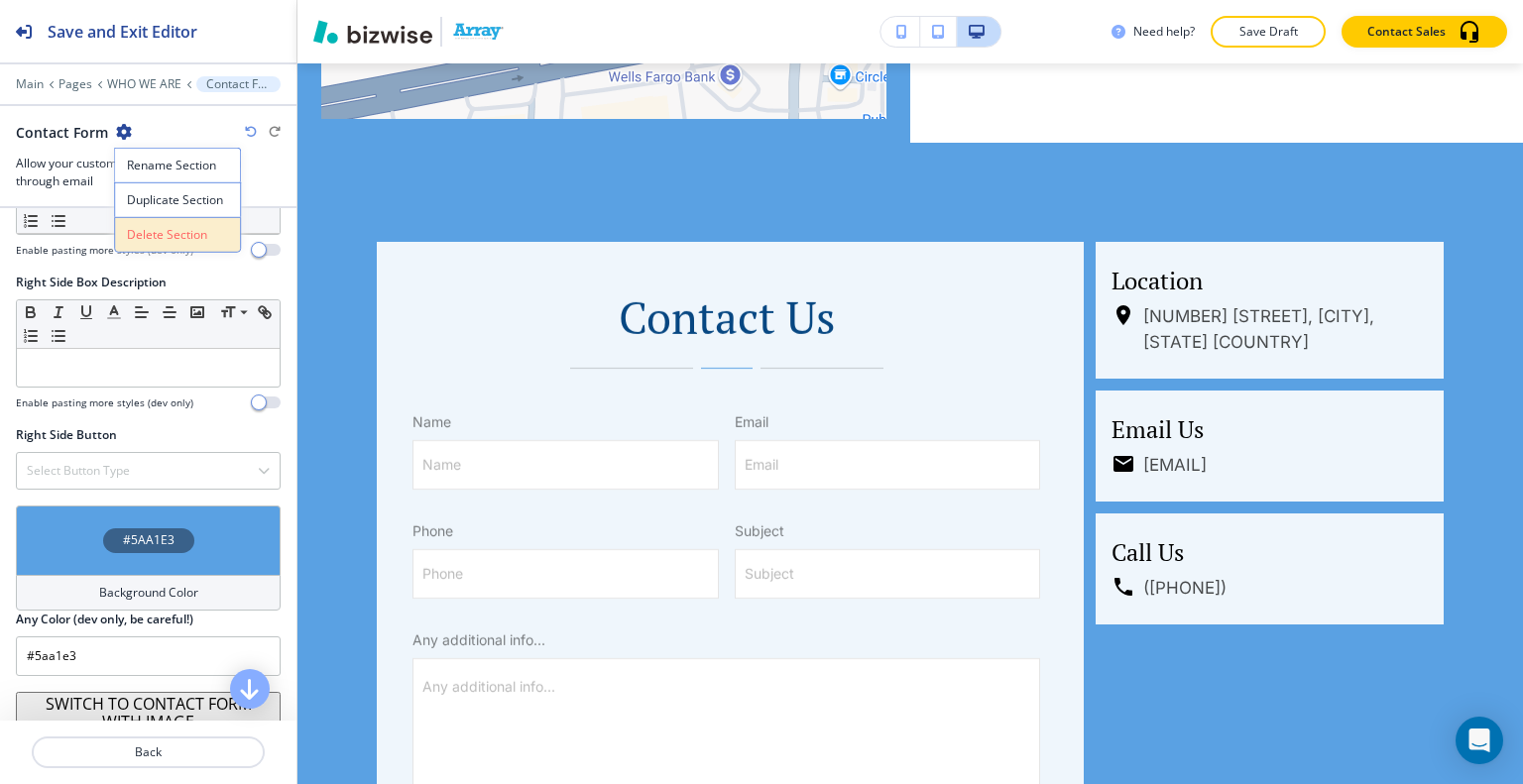 click on "Delete Section" at bounding box center [177, 235] 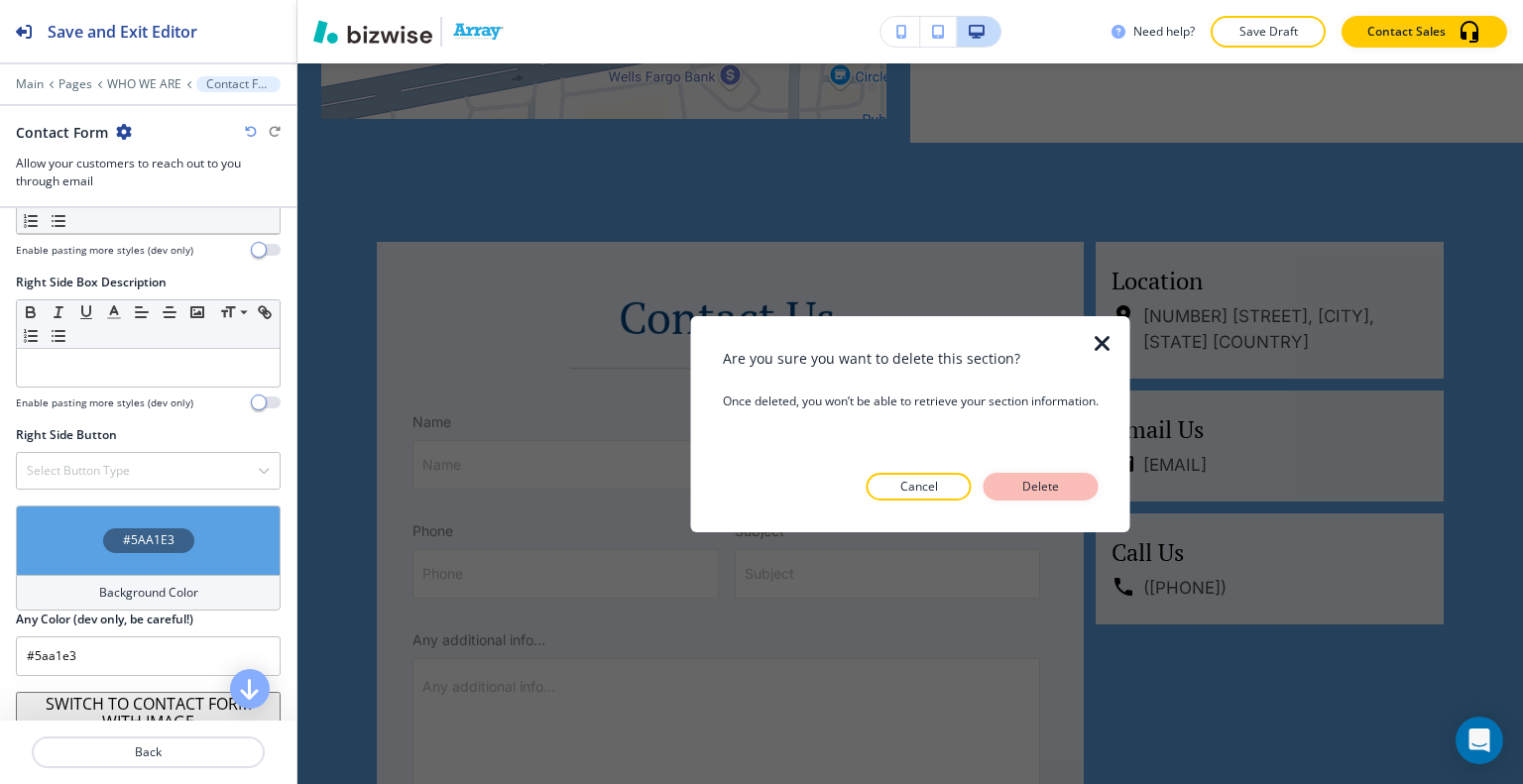 click on "Delete" at bounding box center [1041, 487] 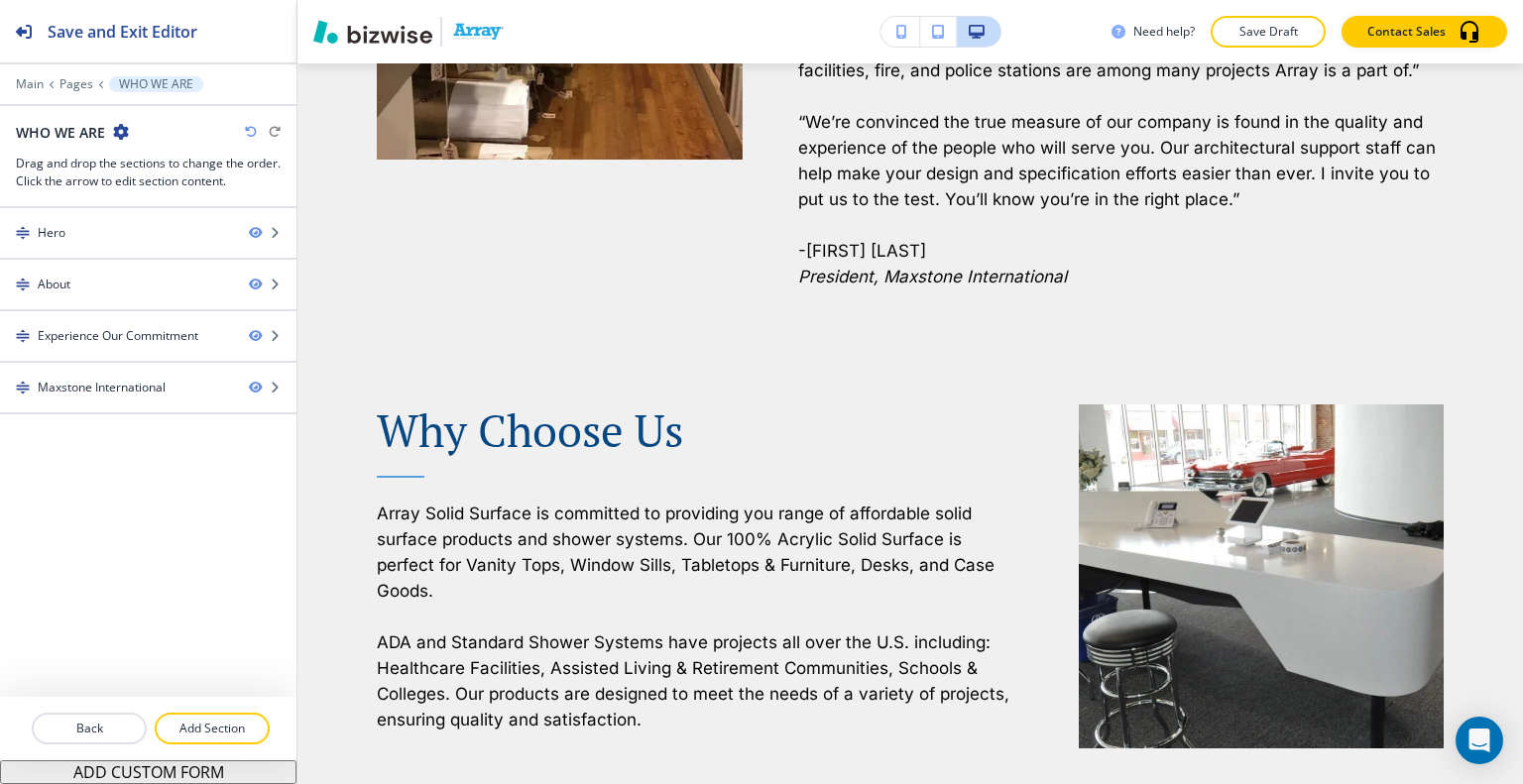scroll, scrollTop: 0, scrollLeft: 0, axis: both 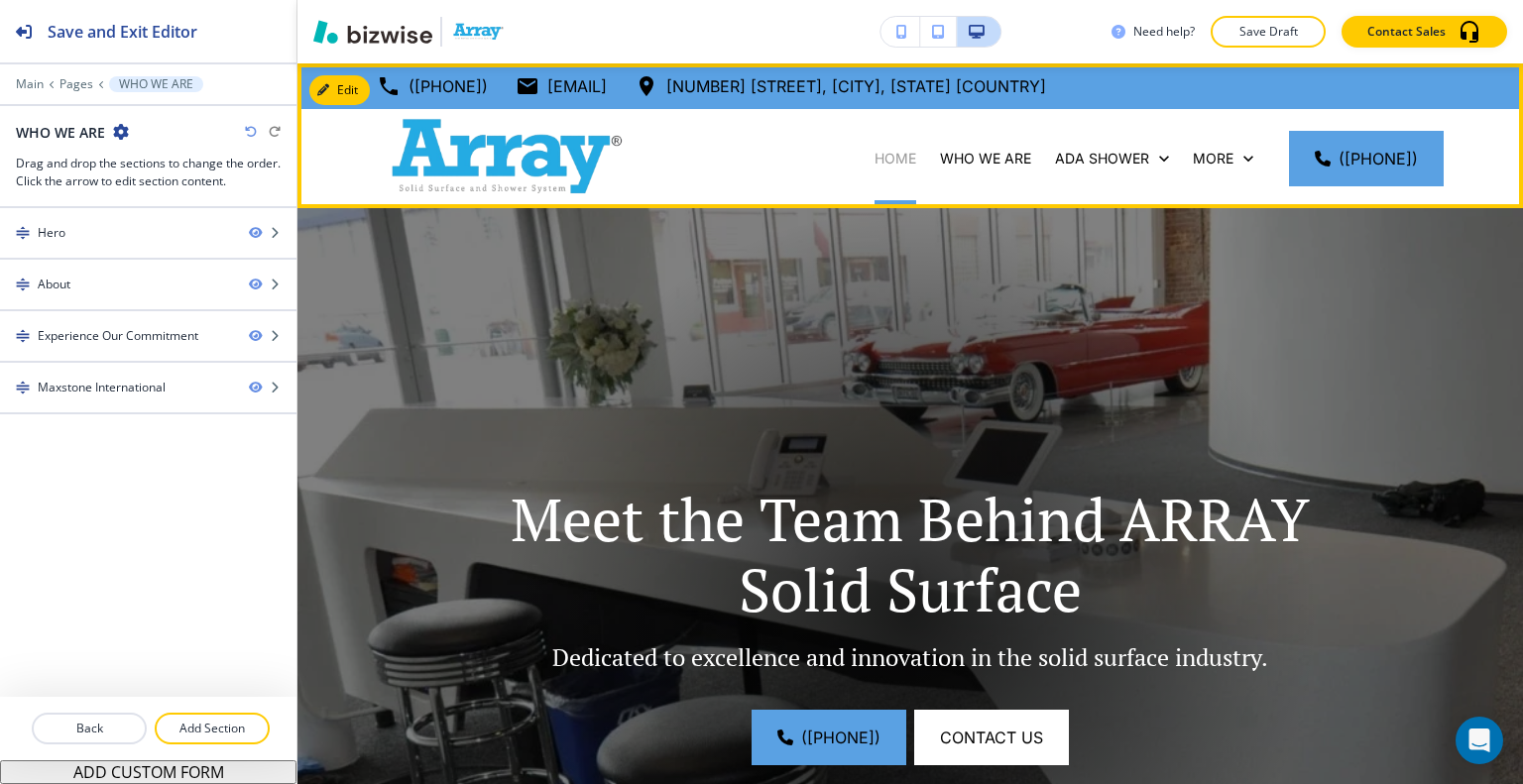 click on "HOME" at bounding box center (895, 159) 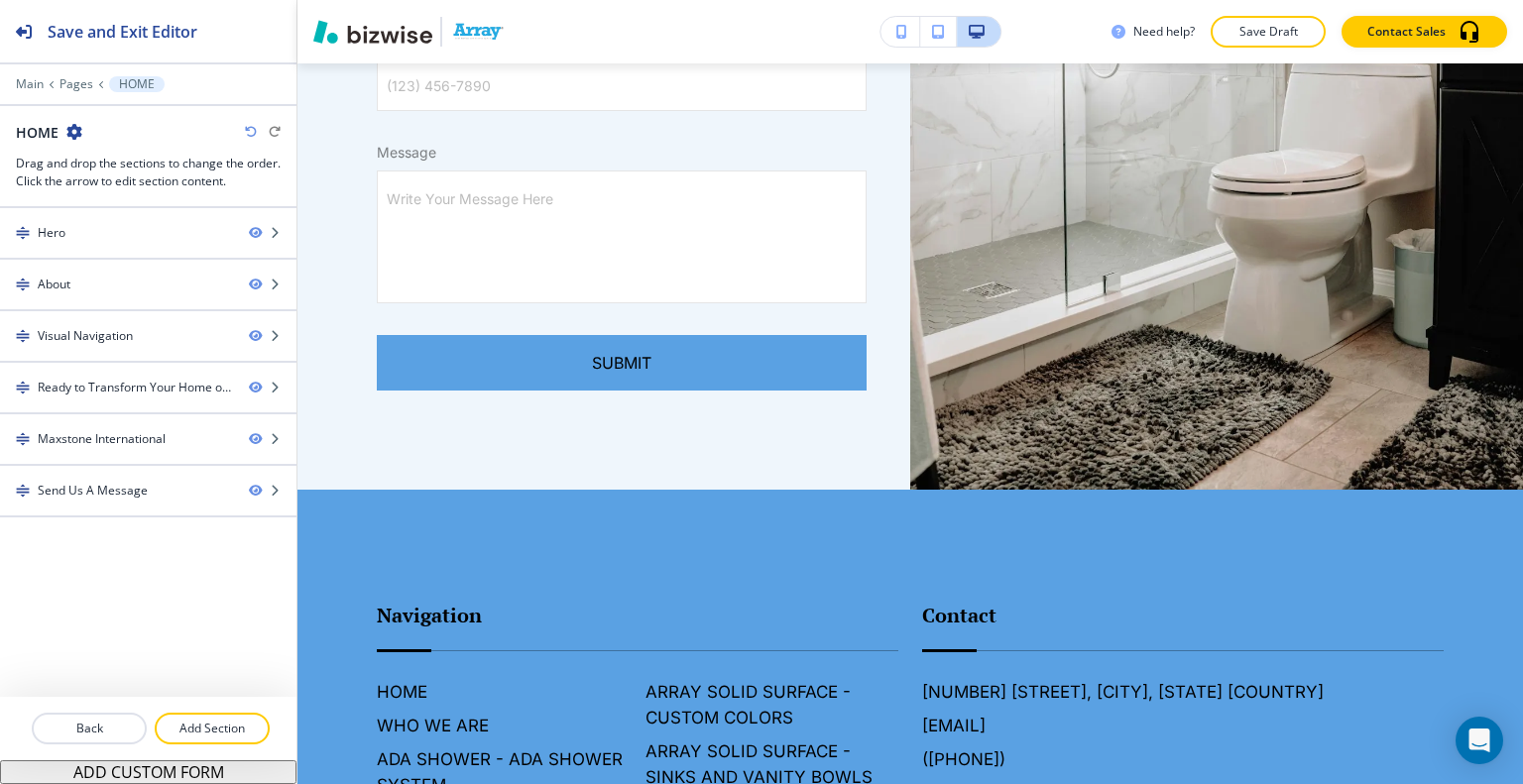 scroll, scrollTop: 4274, scrollLeft: 0, axis: vertical 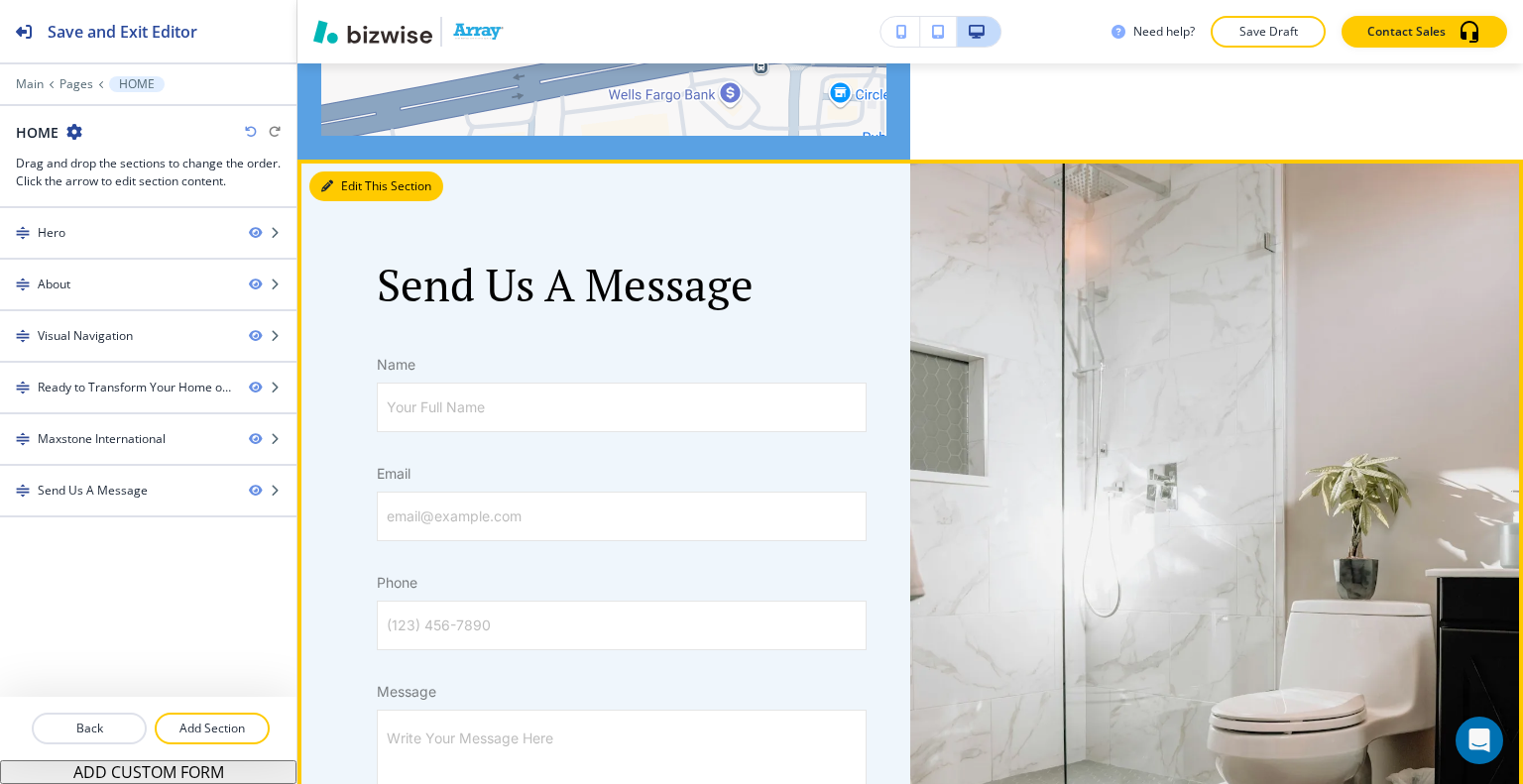 click at bounding box center (327, 186) 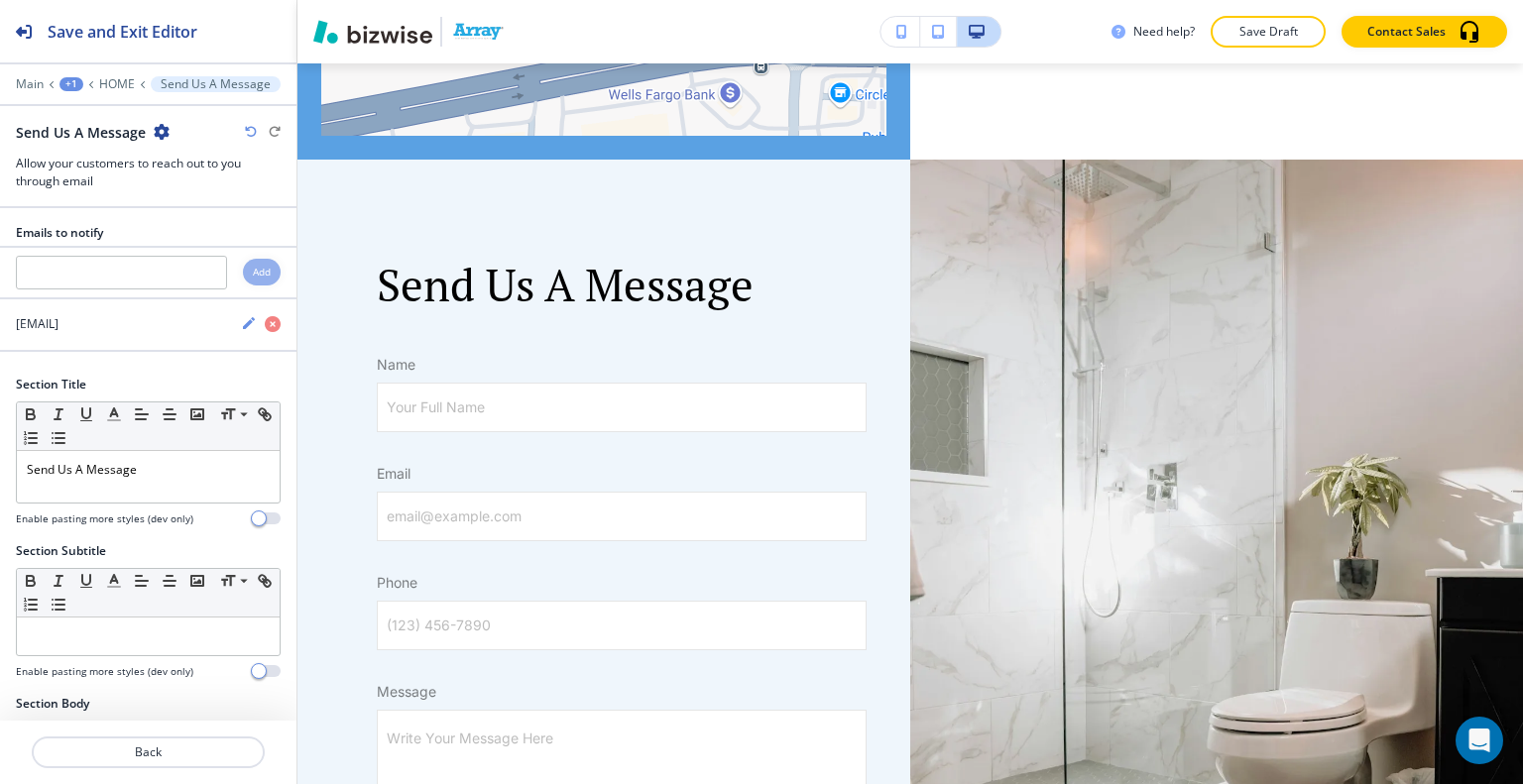 scroll, scrollTop: 4367, scrollLeft: 0, axis: vertical 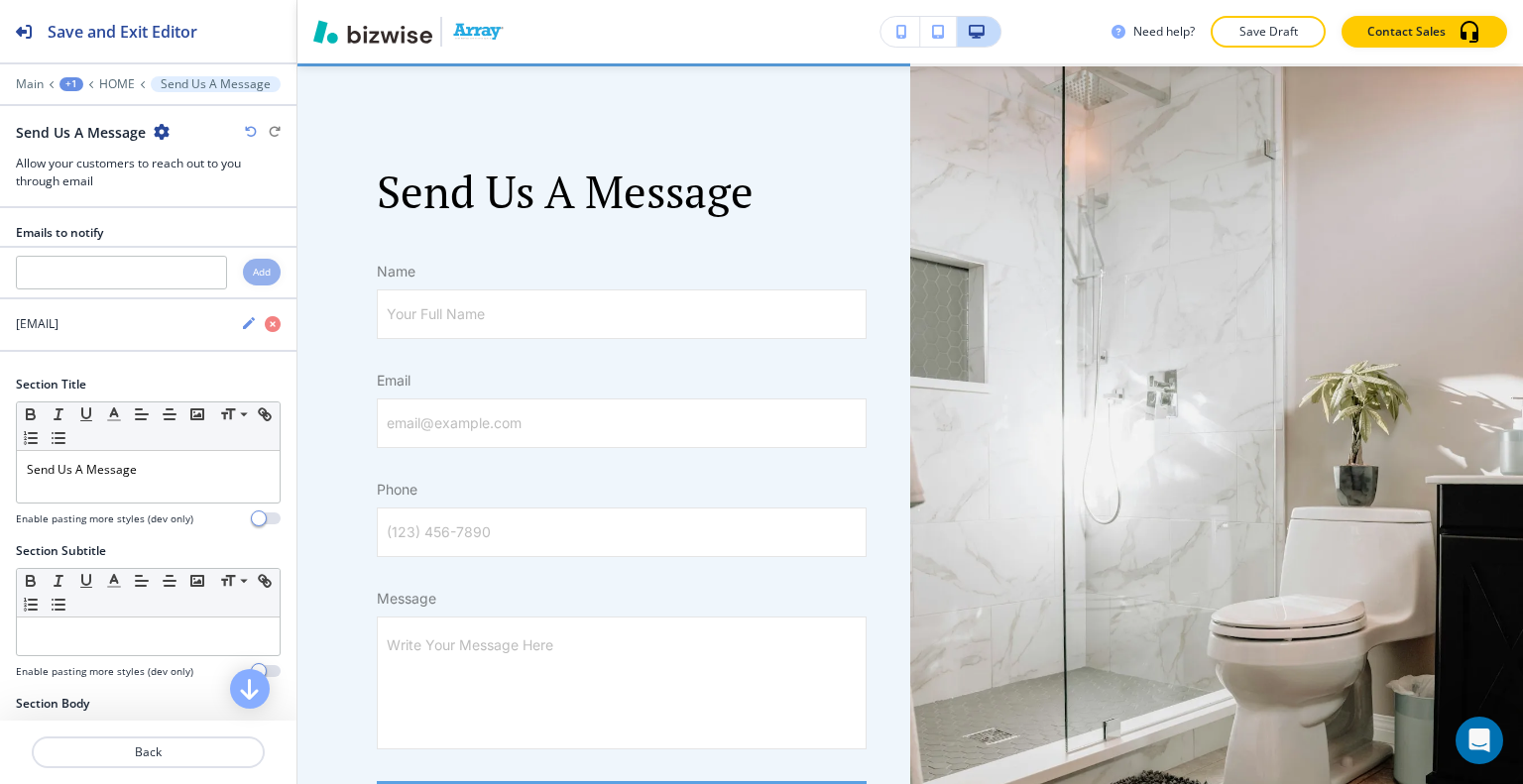 click on "Send Us A Message" at bounding box center [148, 132] 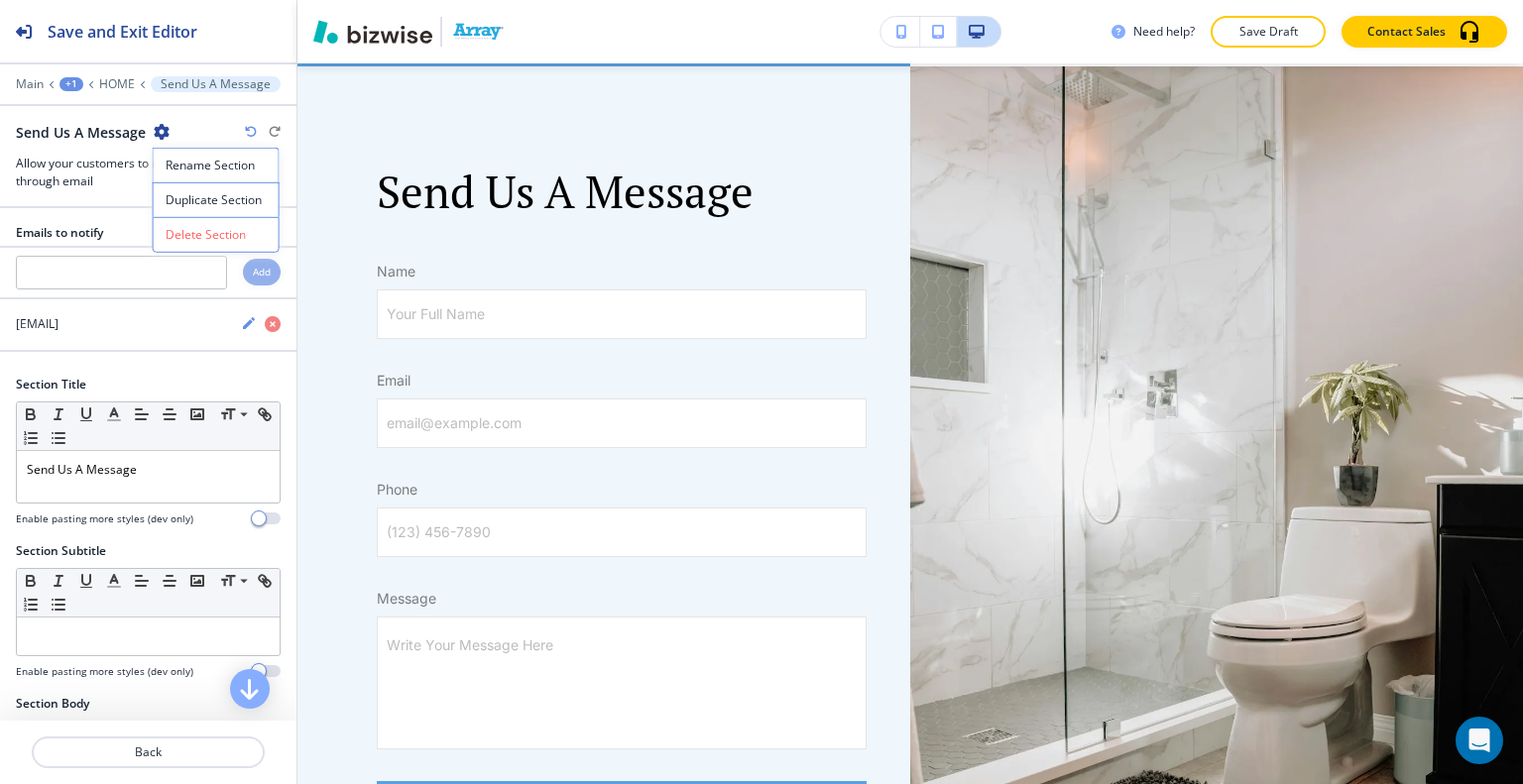drag, startPoint x: 178, startPoint y: 186, endPoint x: 264, endPoint y: 207, distance: 88.52683 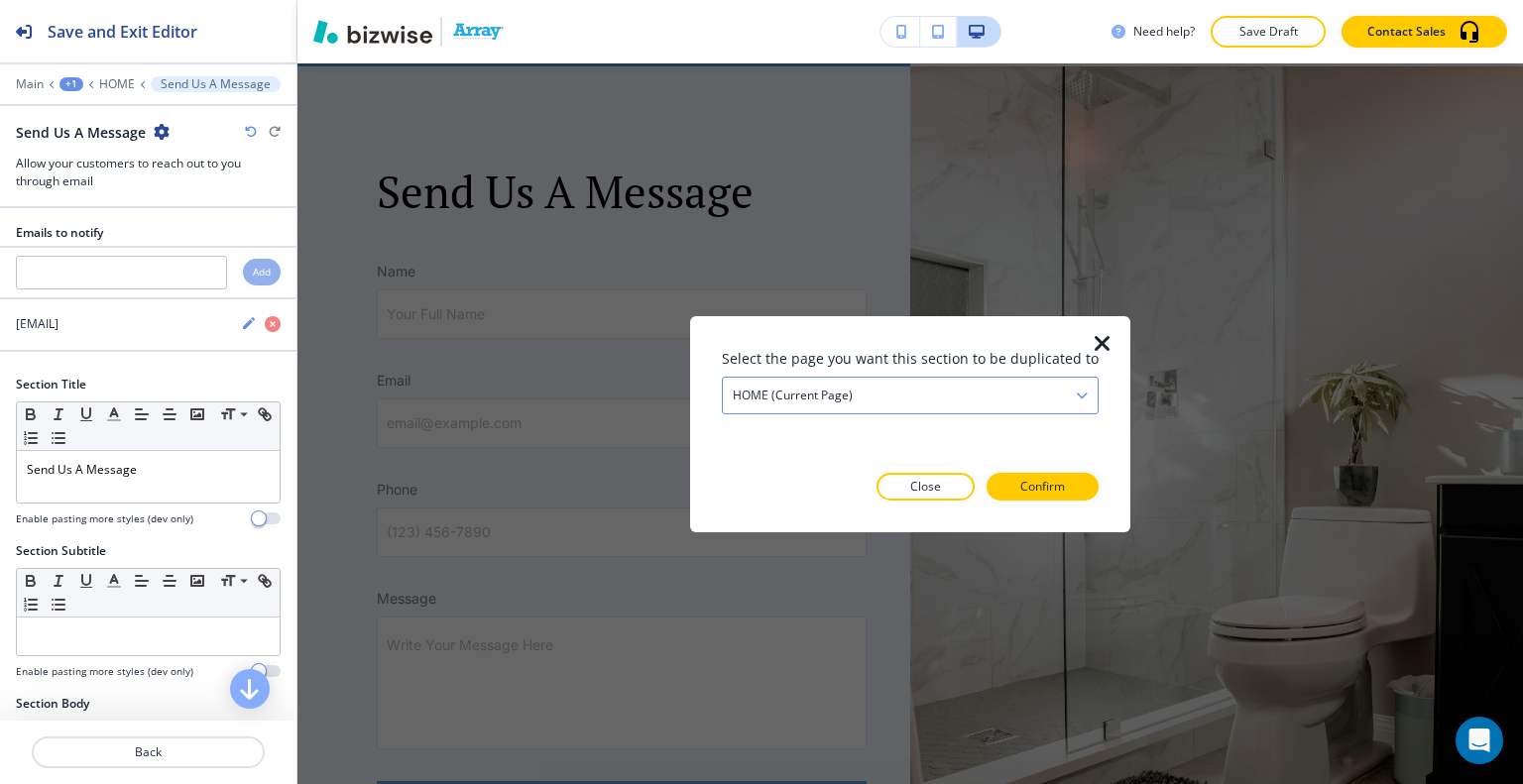 click on "HOME (current page)" at bounding box center (910, 394) 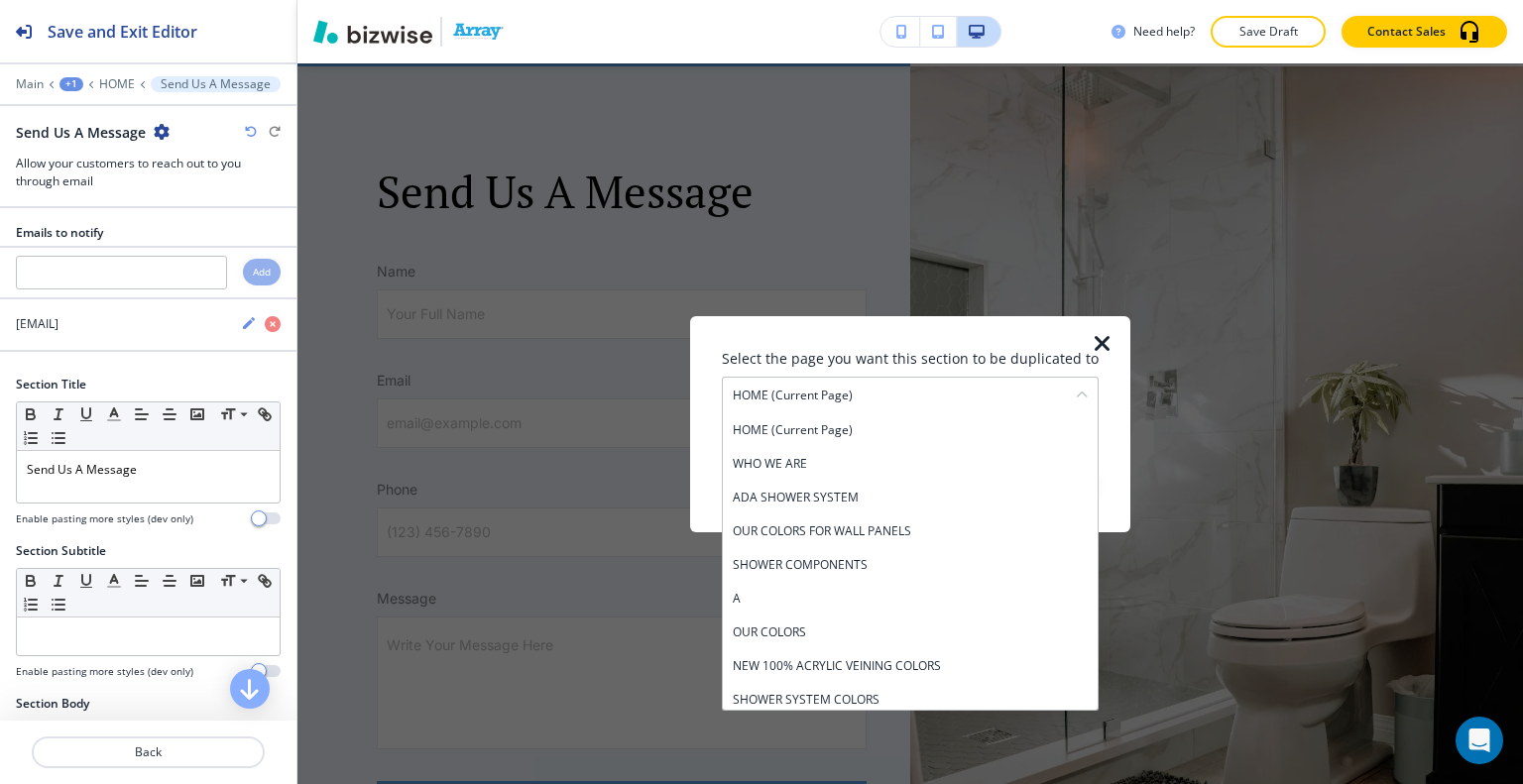 click on "WHO WE ARE" at bounding box center (910, 463) 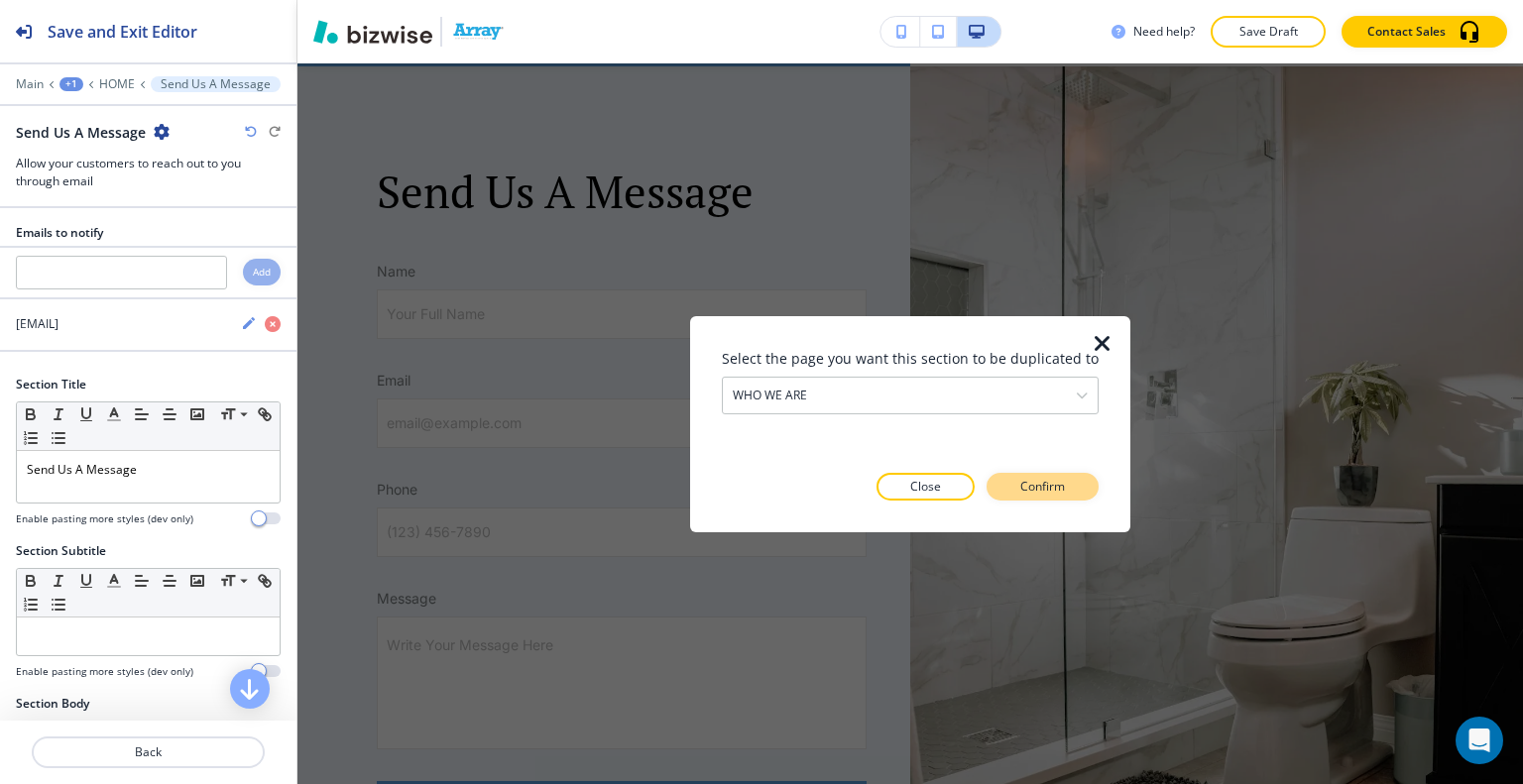 click on "Confirm" at bounding box center [1042, 487] 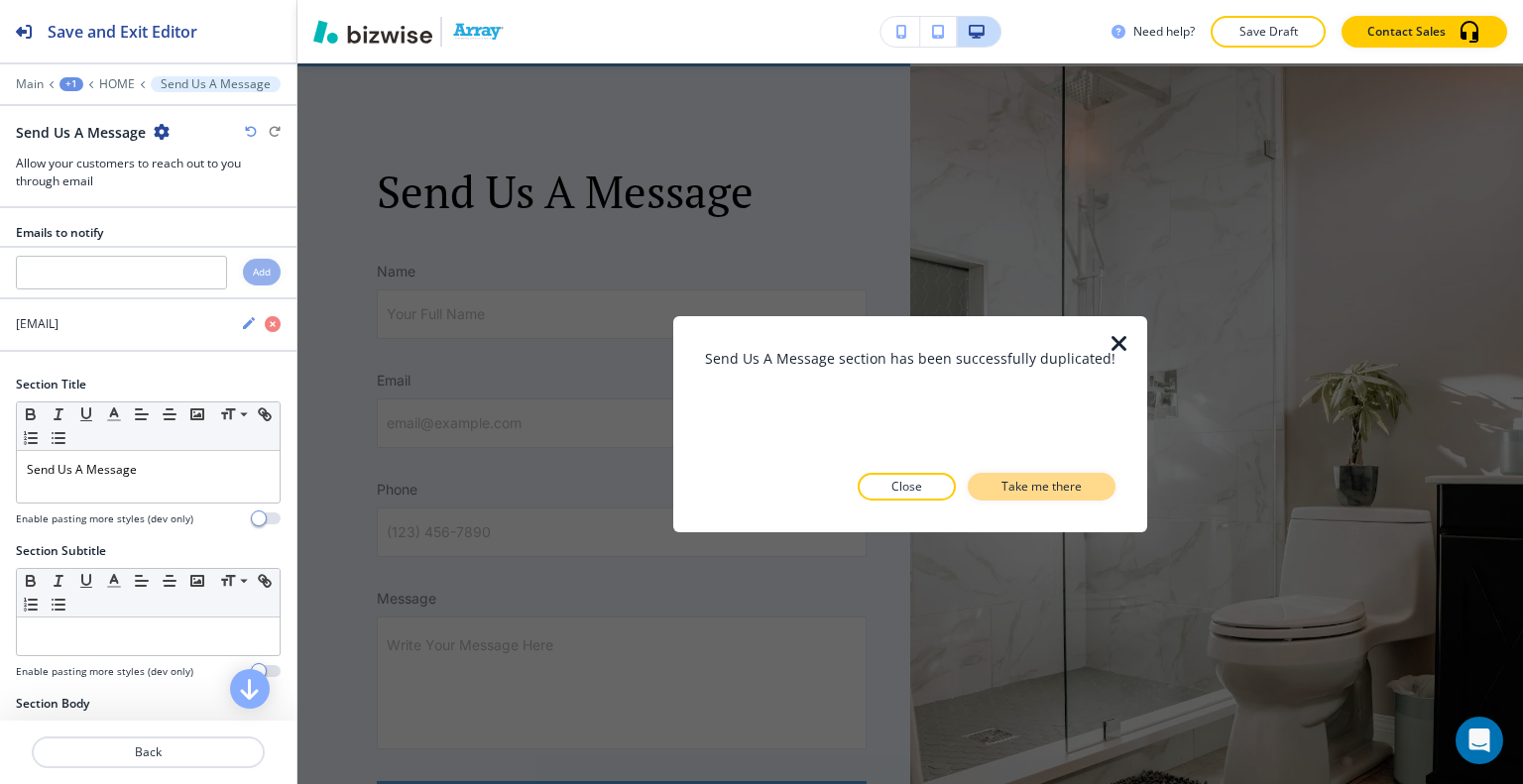 click on "Take me there" at bounding box center (1041, 487) 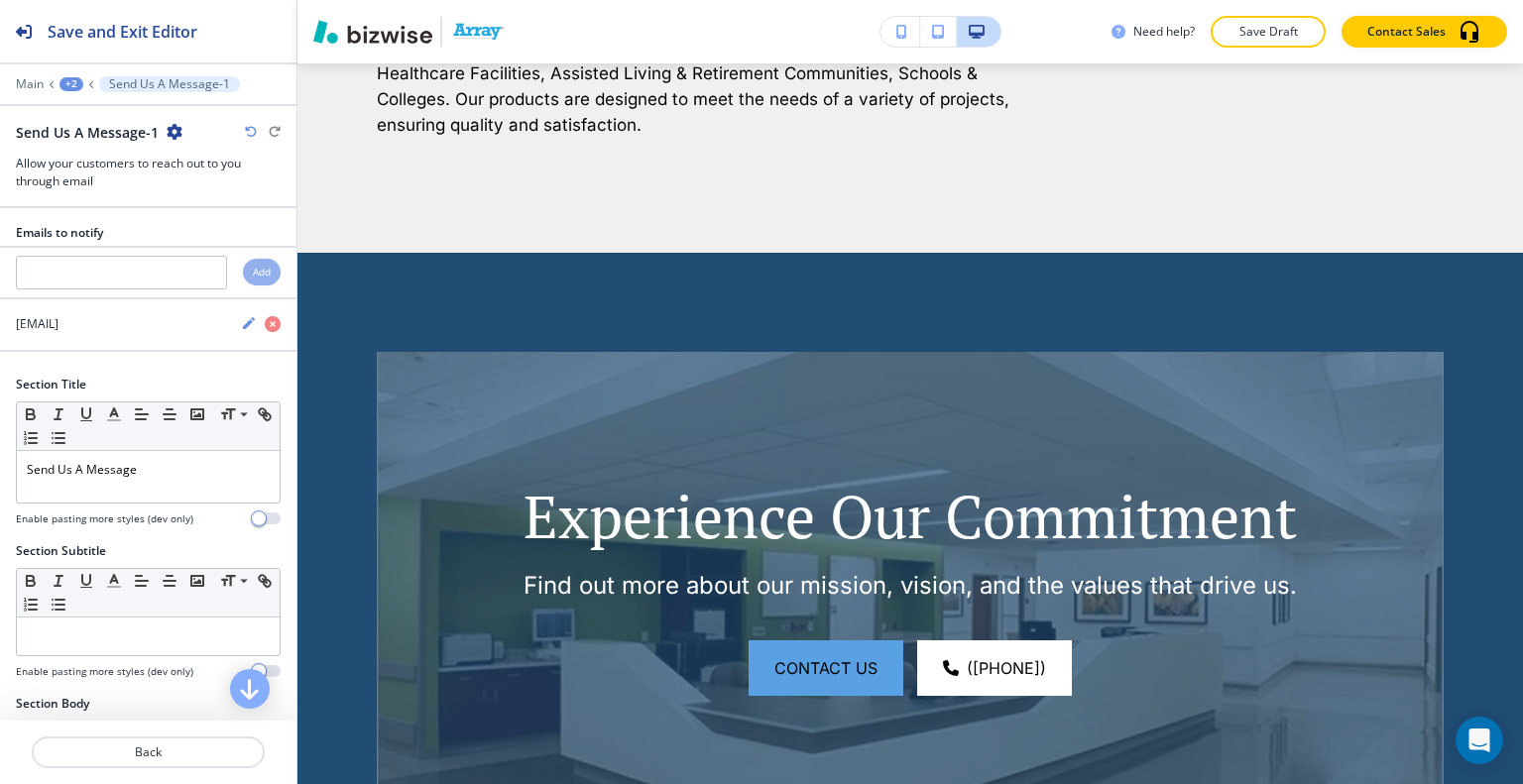 scroll, scrollTop: 0, scrollLeft: 0, axis: both 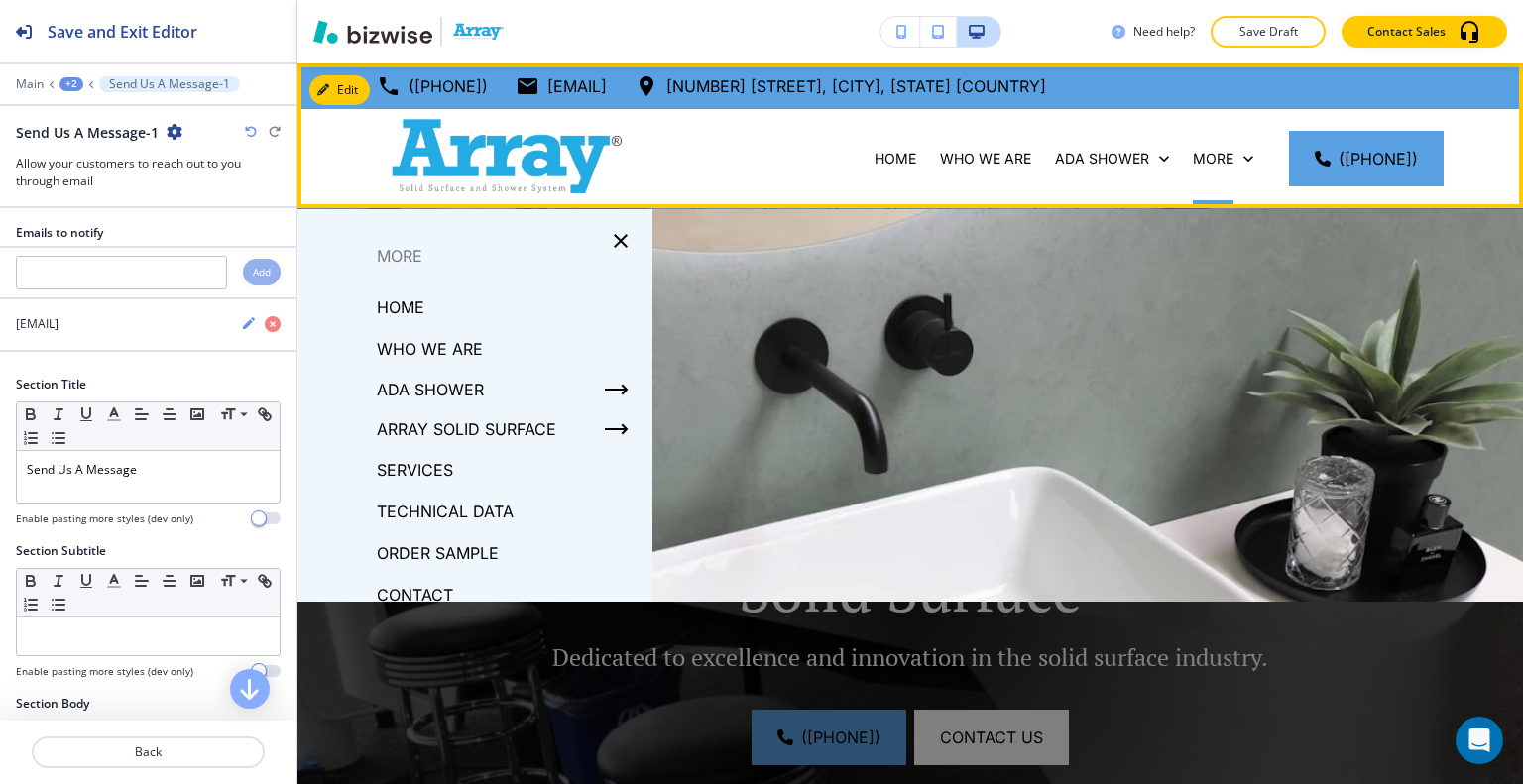 click on "More" at bounding box center (1223, 159) 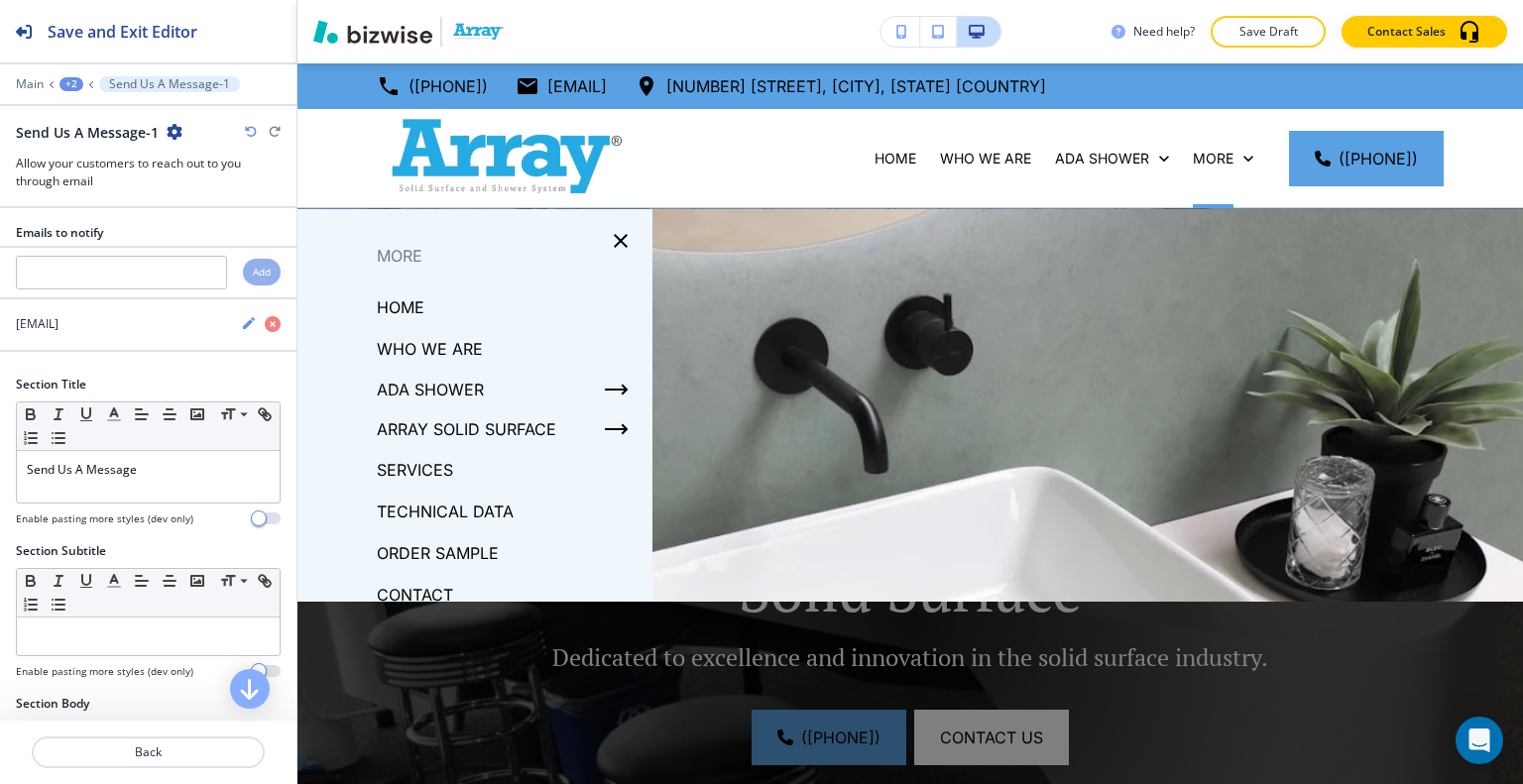 scroll, scrollTop: 0, scrollLeft: 0, axis: both 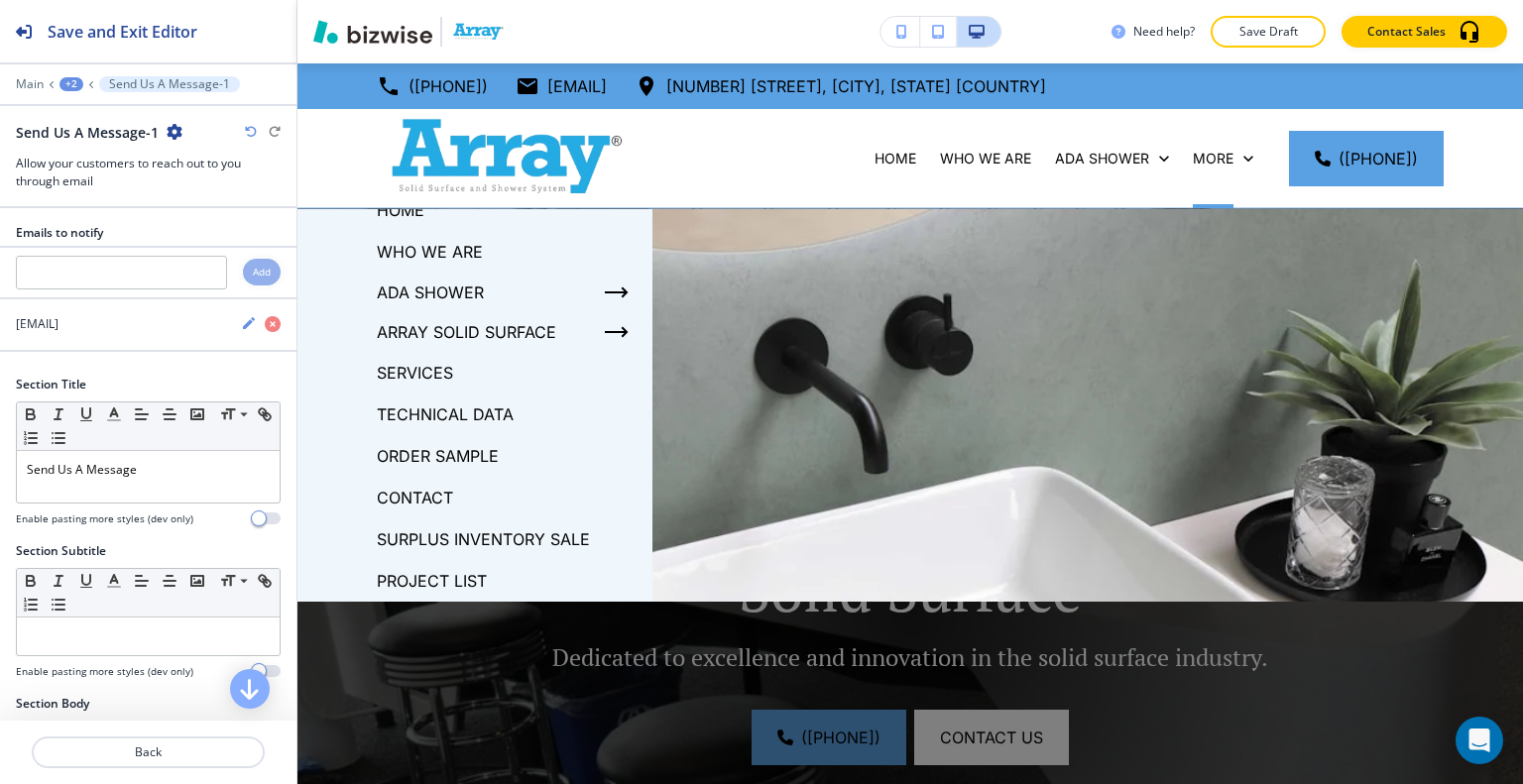 click on "PROJECT LIST" at bounding box center [431, 581] 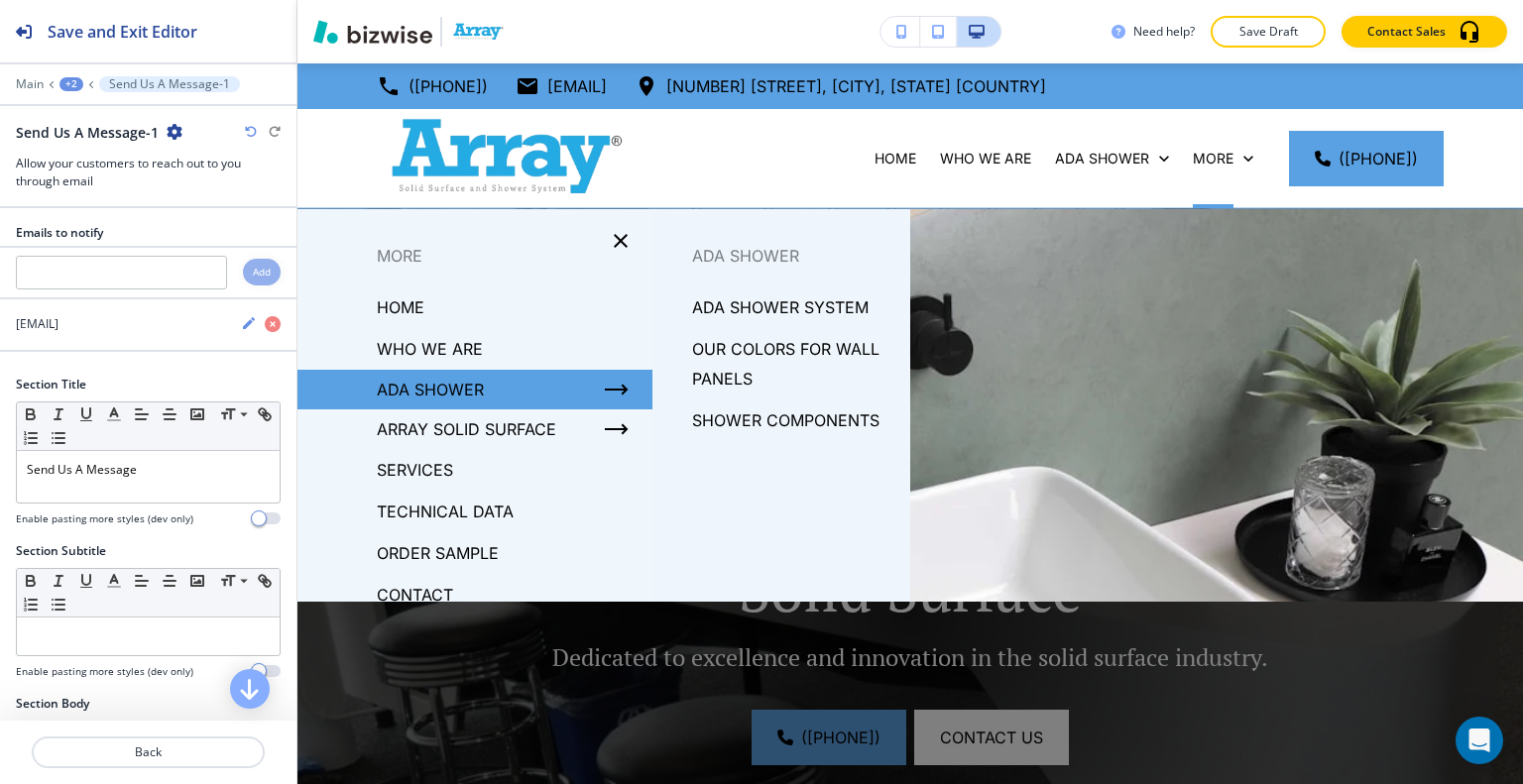 scroll, scrollTop: 0, scrollLeft: 0, axis: both 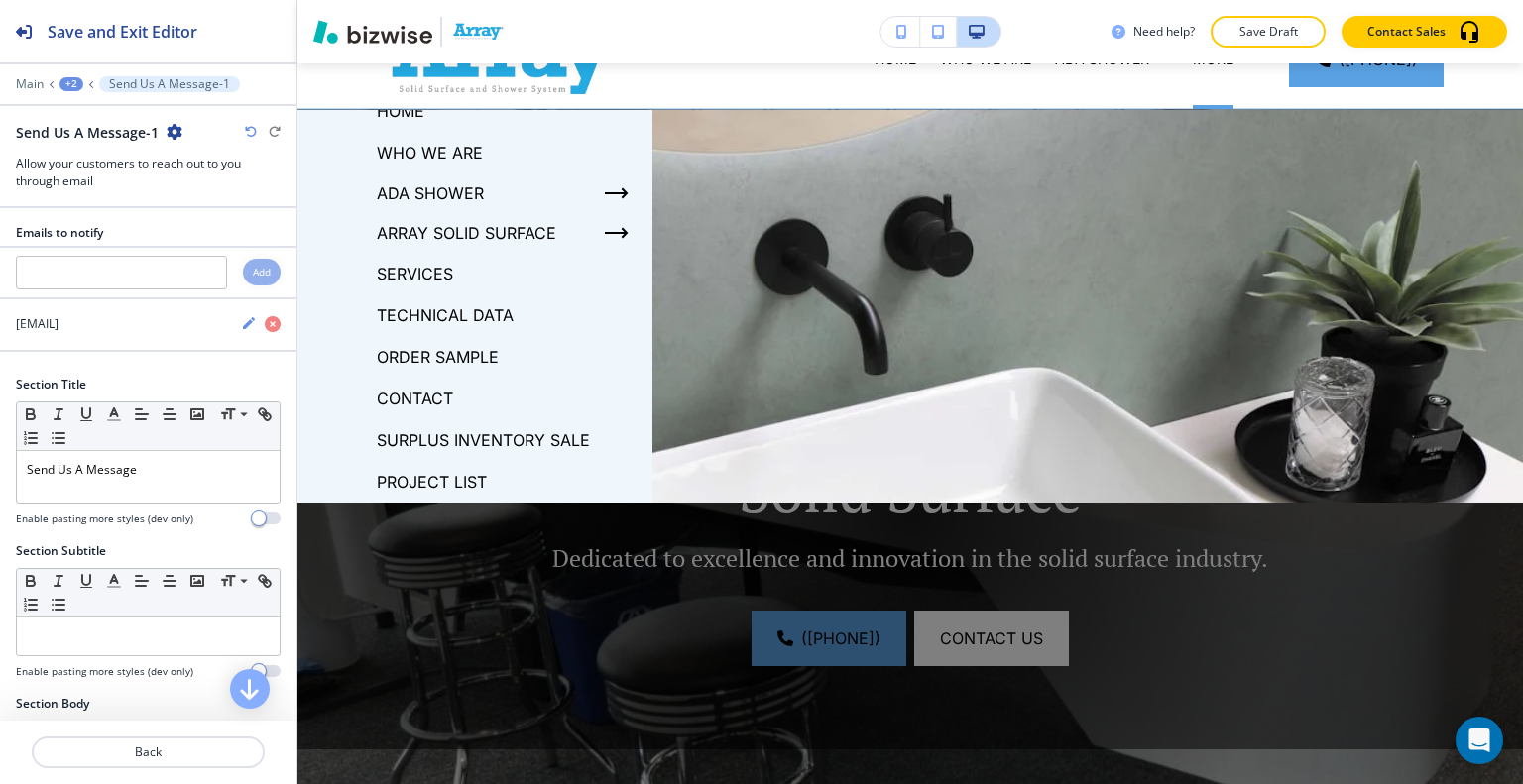 click on "CONTACT" at bounding box center [414, 398] 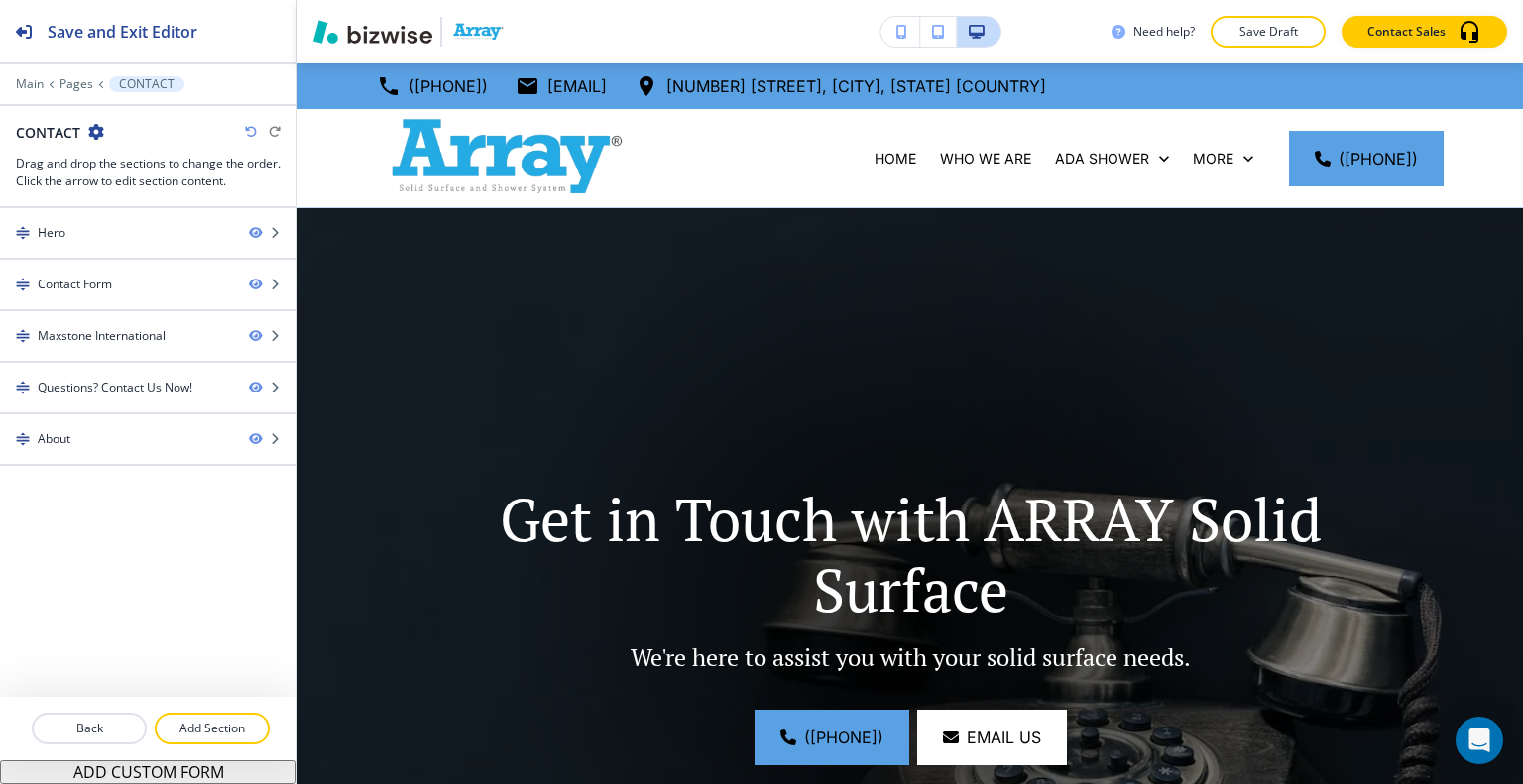 scroll, scrollTop: 396, scrollLeft: 0, axis: vertical 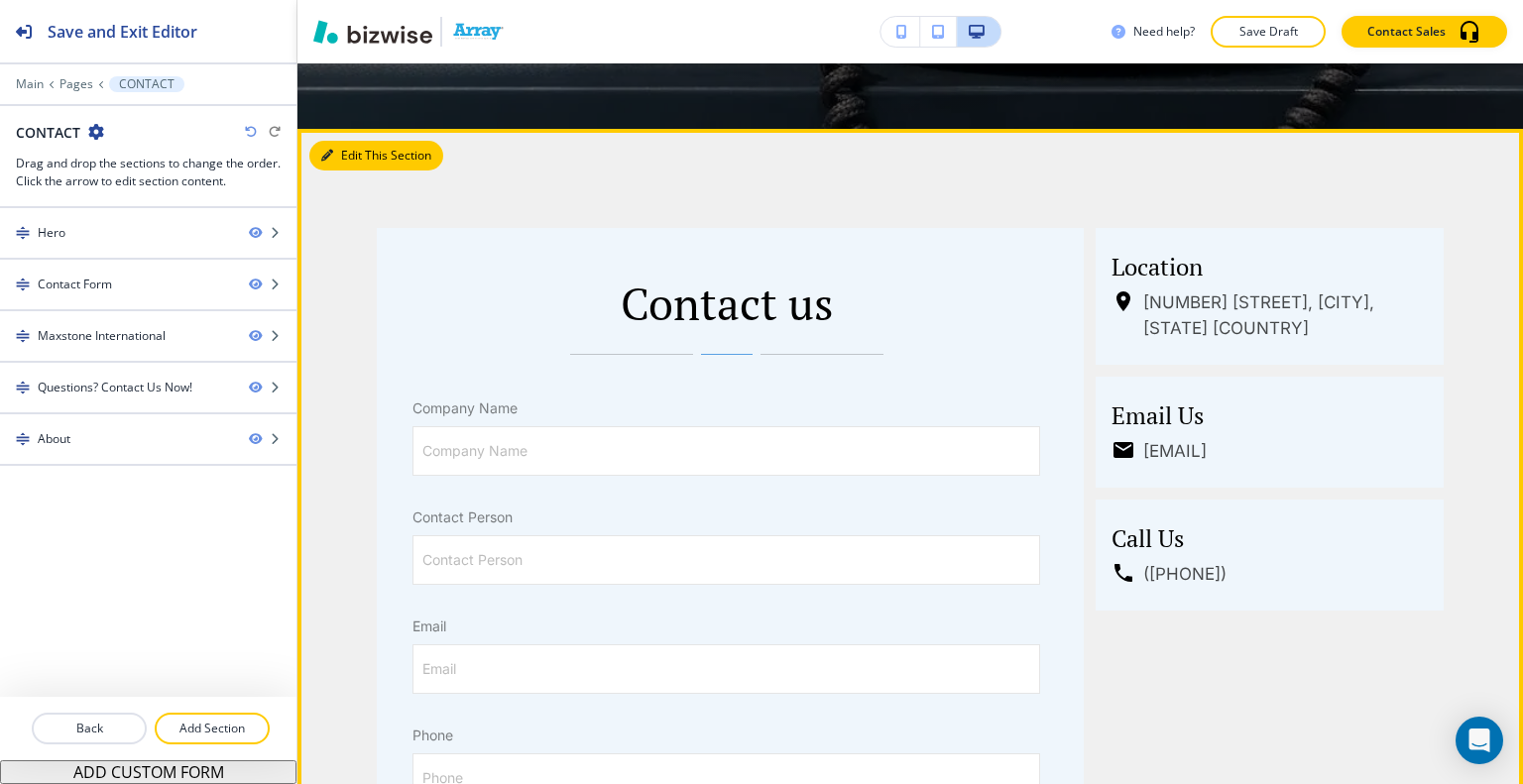 click on "Edit This Section" at bounding box center (376, 156) 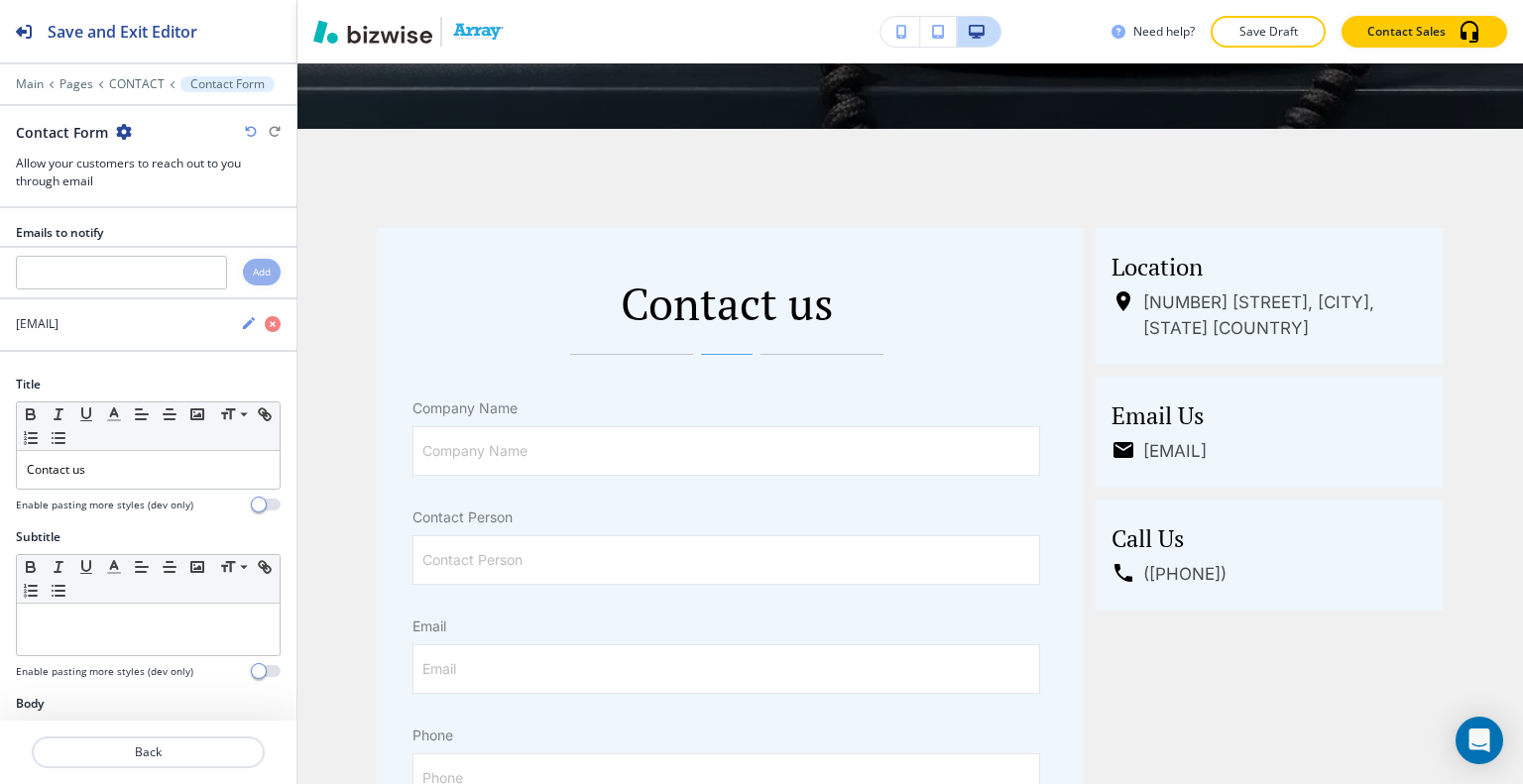 scroll, scrollTop: 957, scrollLeft: 0, axis: vertical 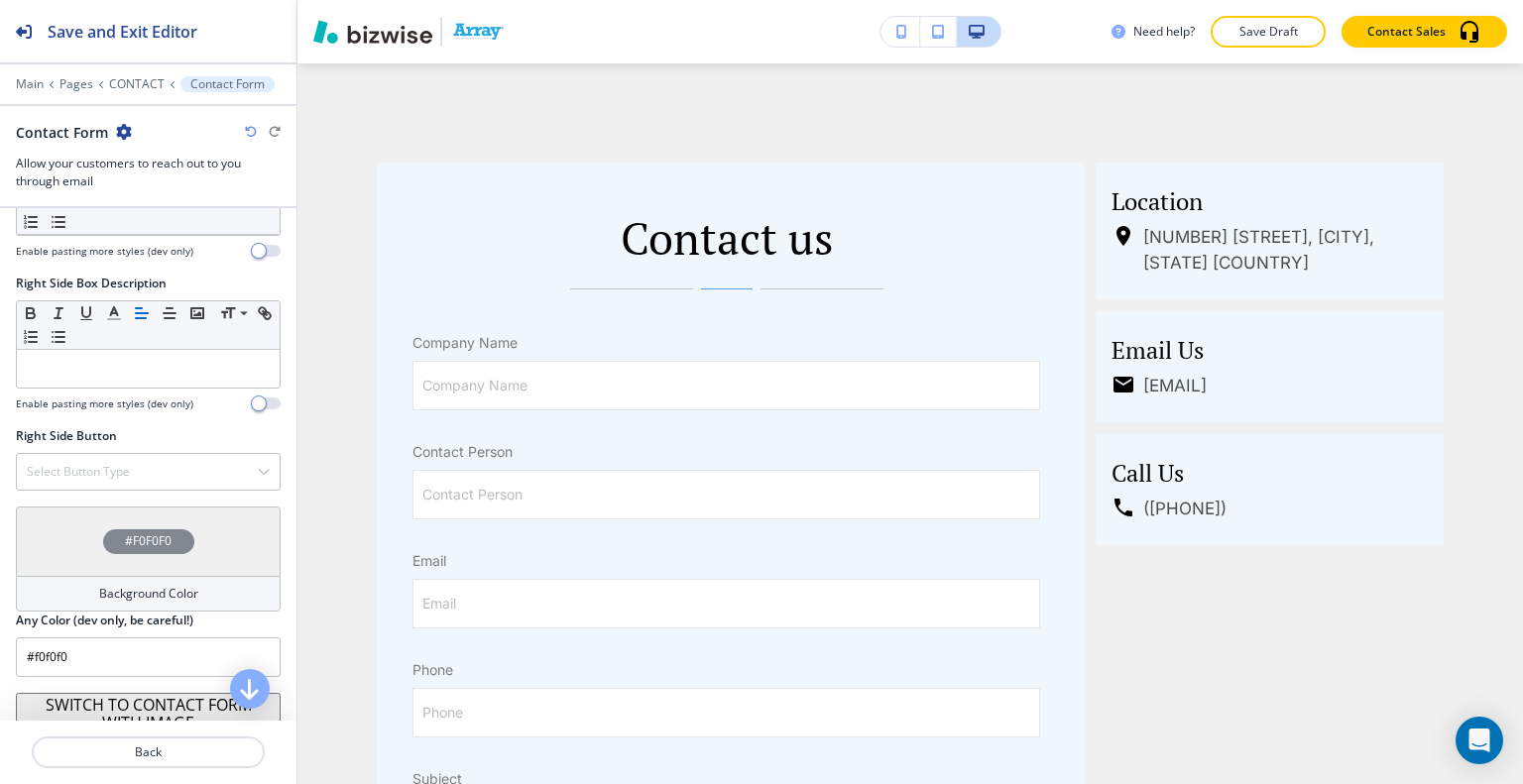 click on "#F0F0F0" at bounding box center [148, 541] 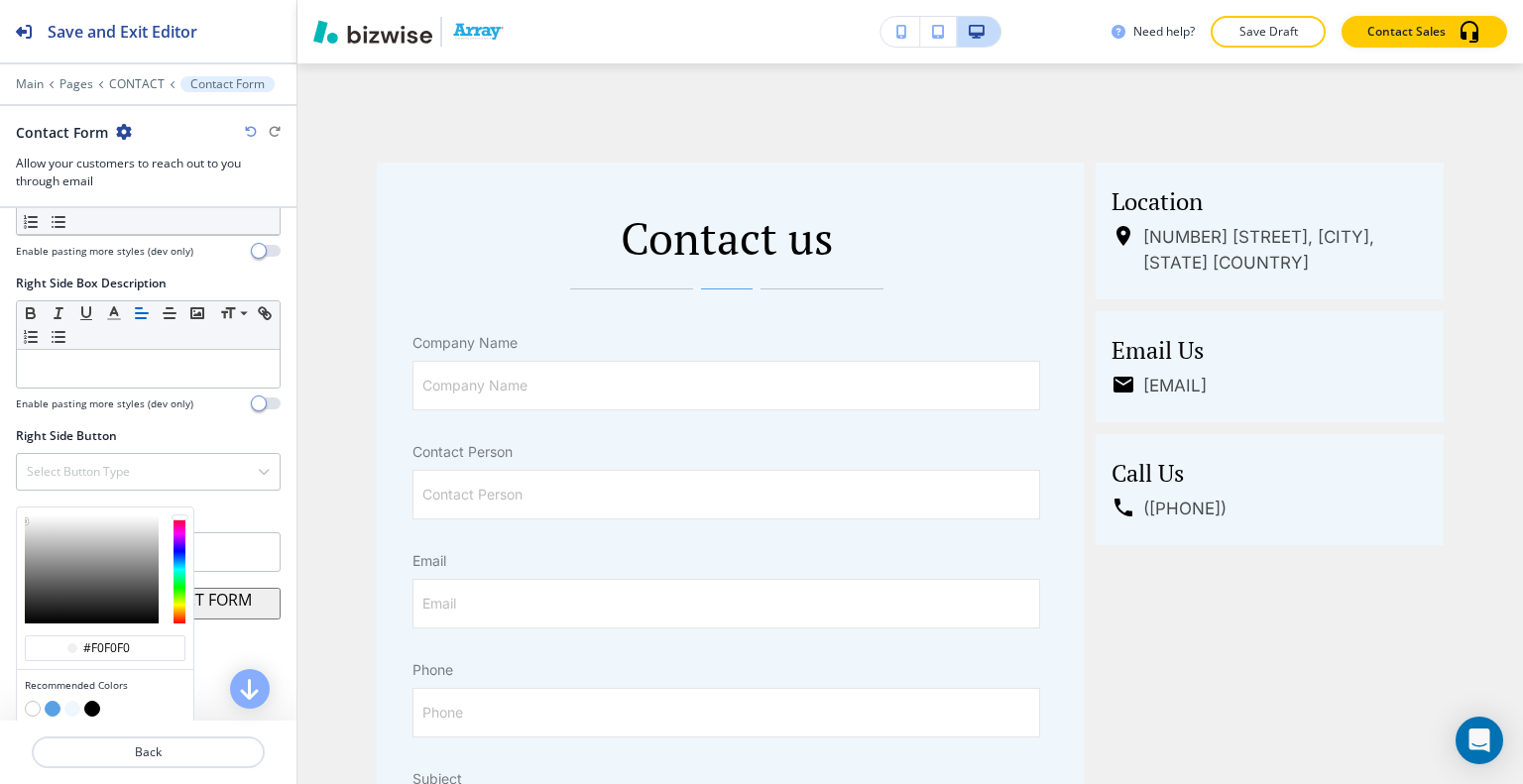 scroll, scrollTop: 1733, scrollLeft: 0, axis: vertical 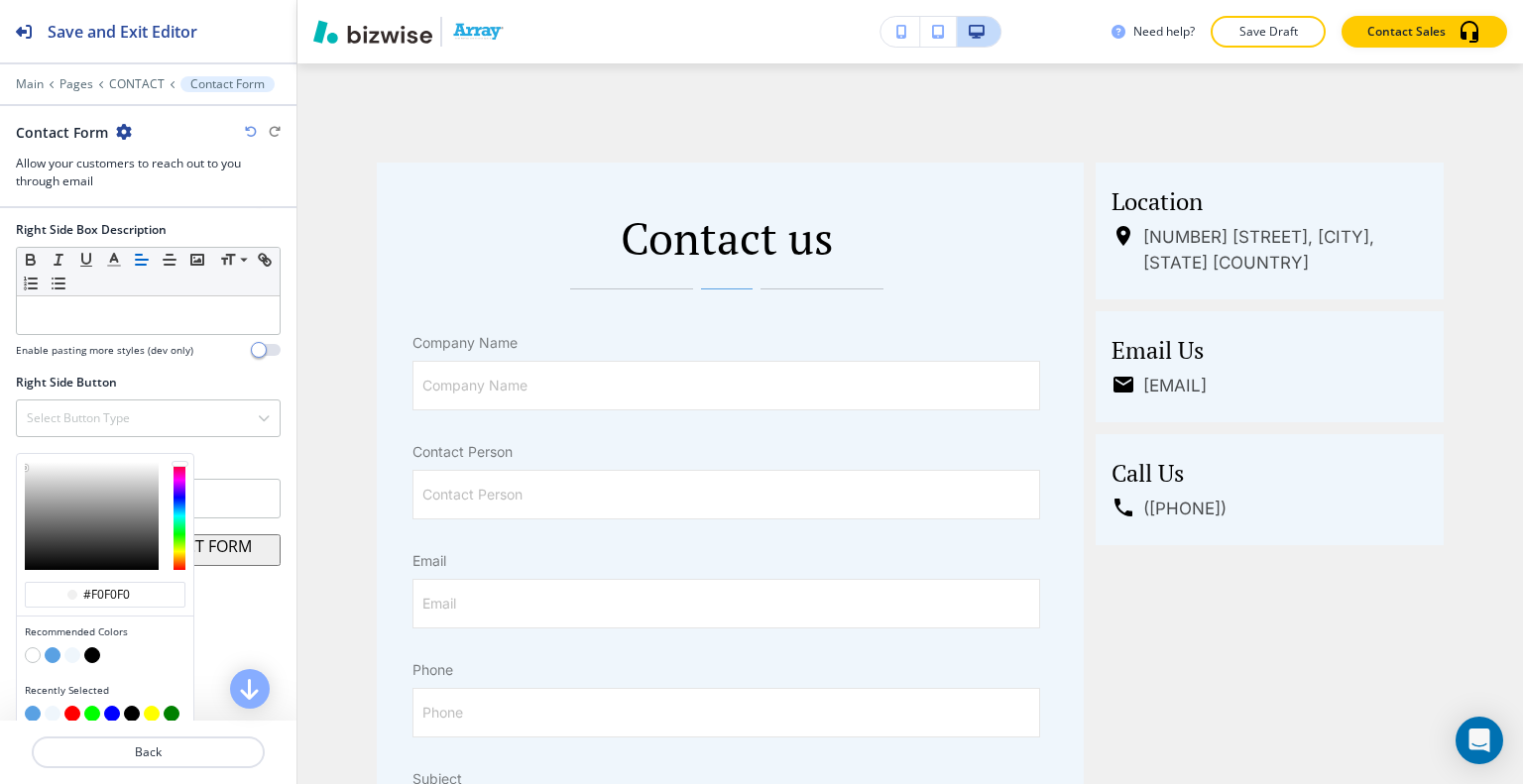 click at bounding box center [53, 714] 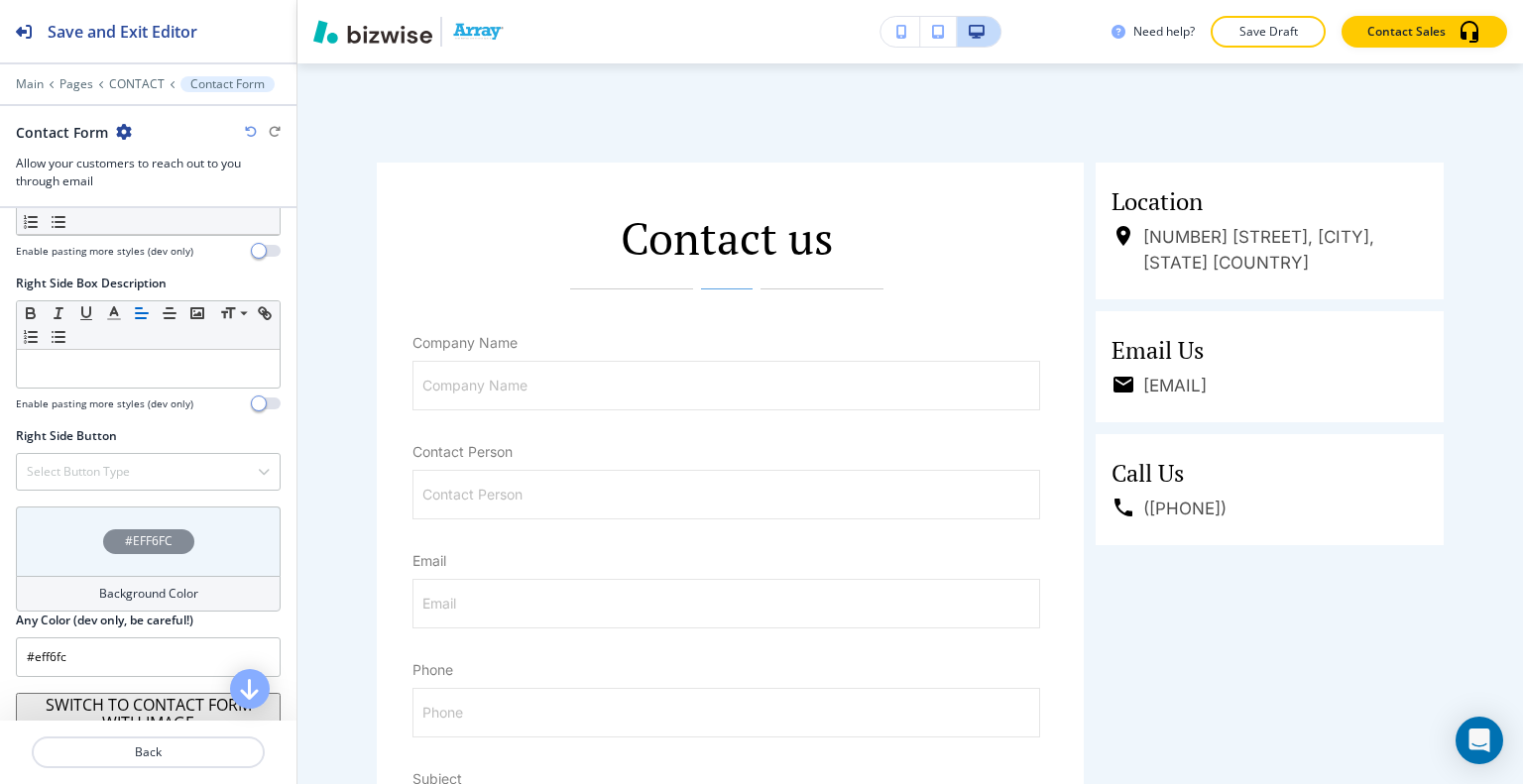 click on "#EFF6FC" at bounding box center (148, 541) 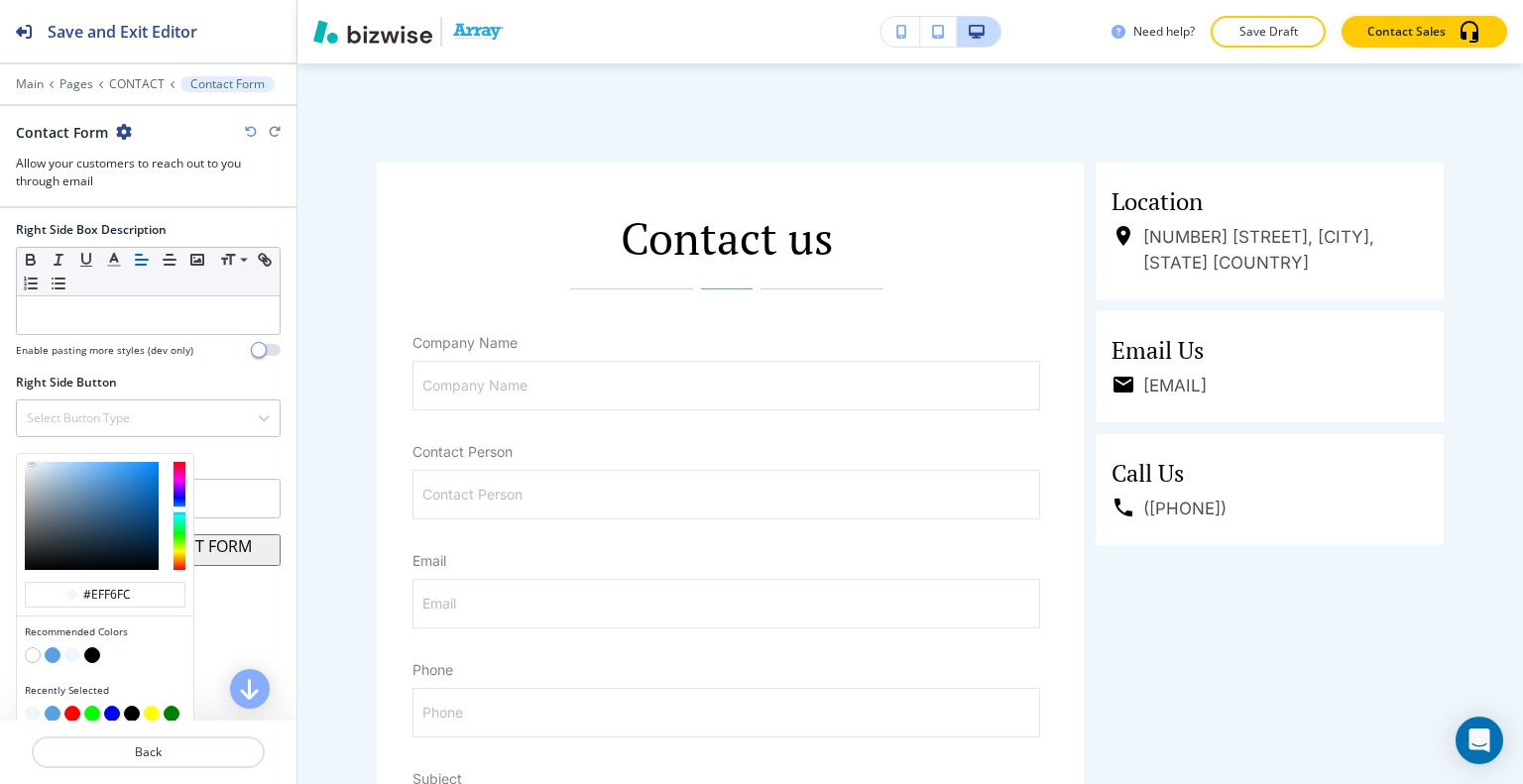 click at bounding box center (53, 655) 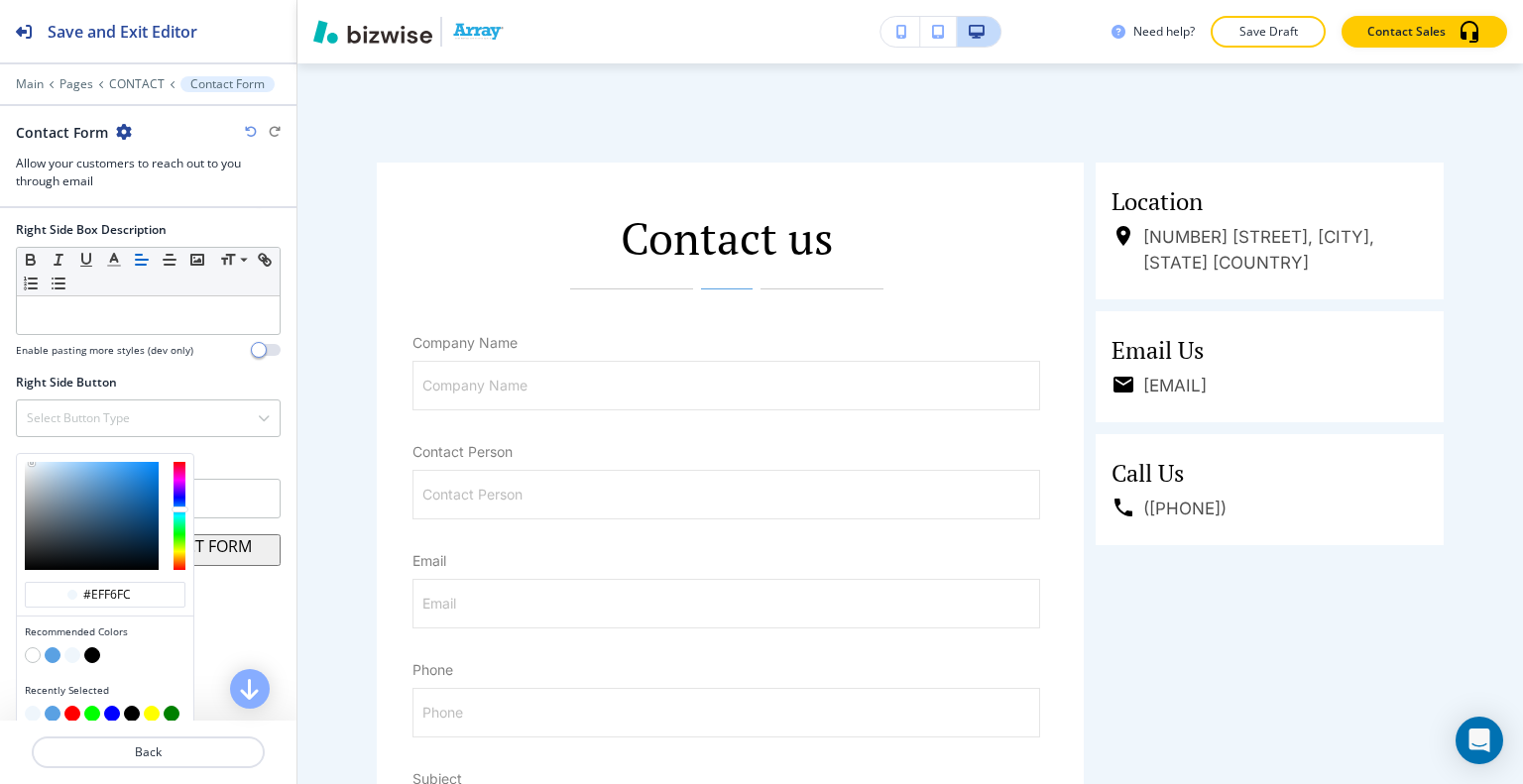 scroll, scrollTop: 1679, scrollLeft: 0, axis: vertical 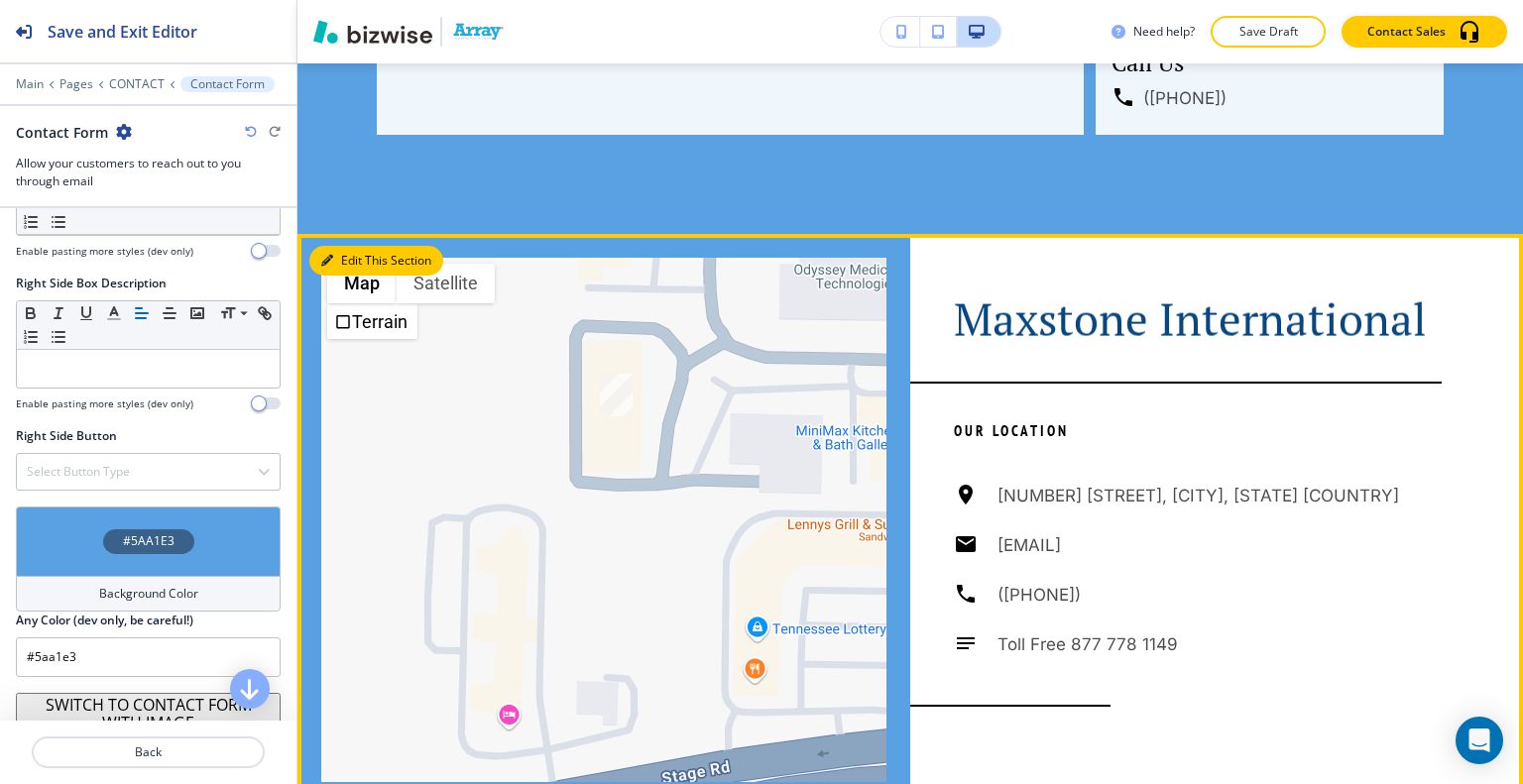 click on "Edit This Section" at bounding box center (376, 261) 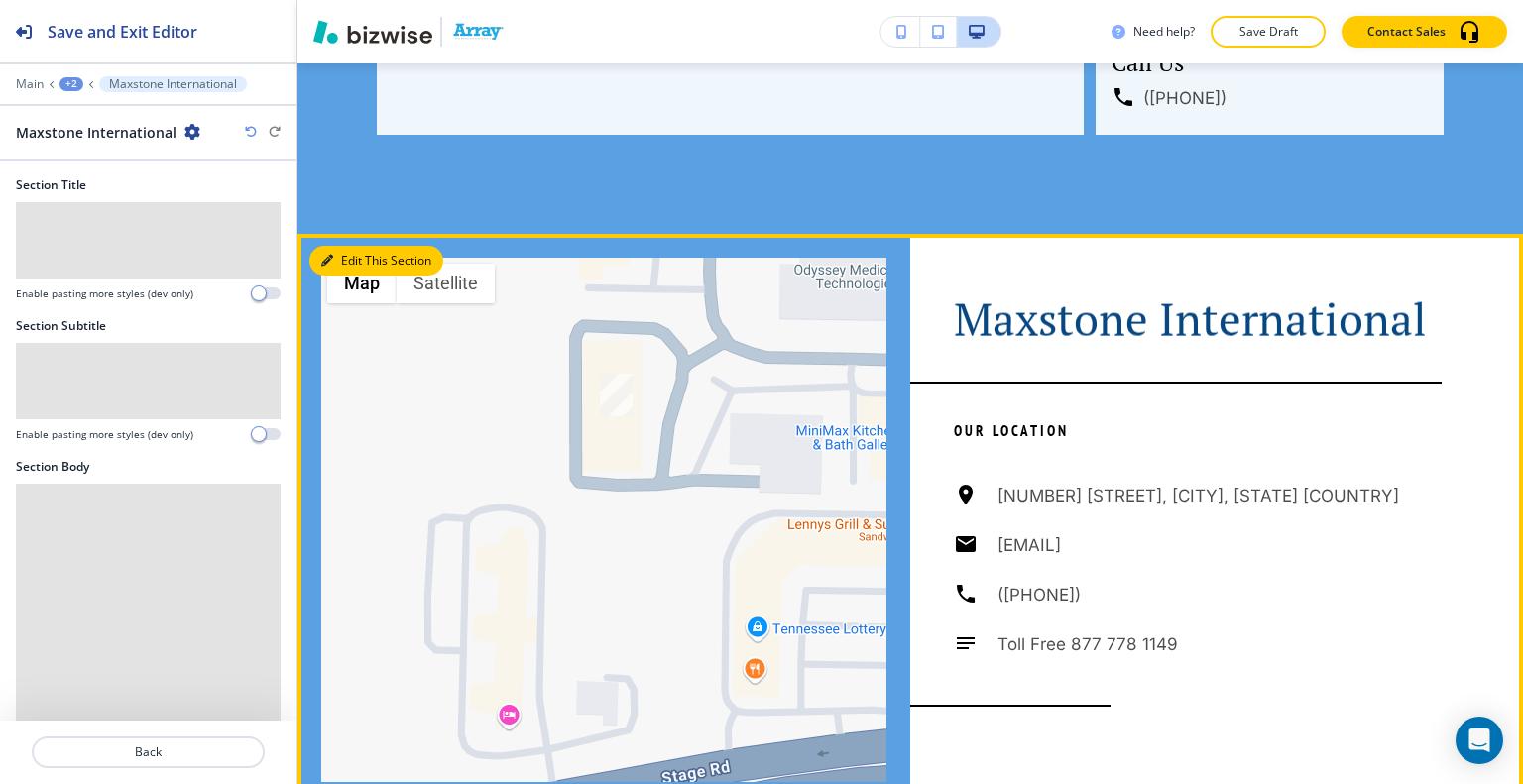 scroll, scrollTop: 2215, scrollLeft: 0, axis: vertical 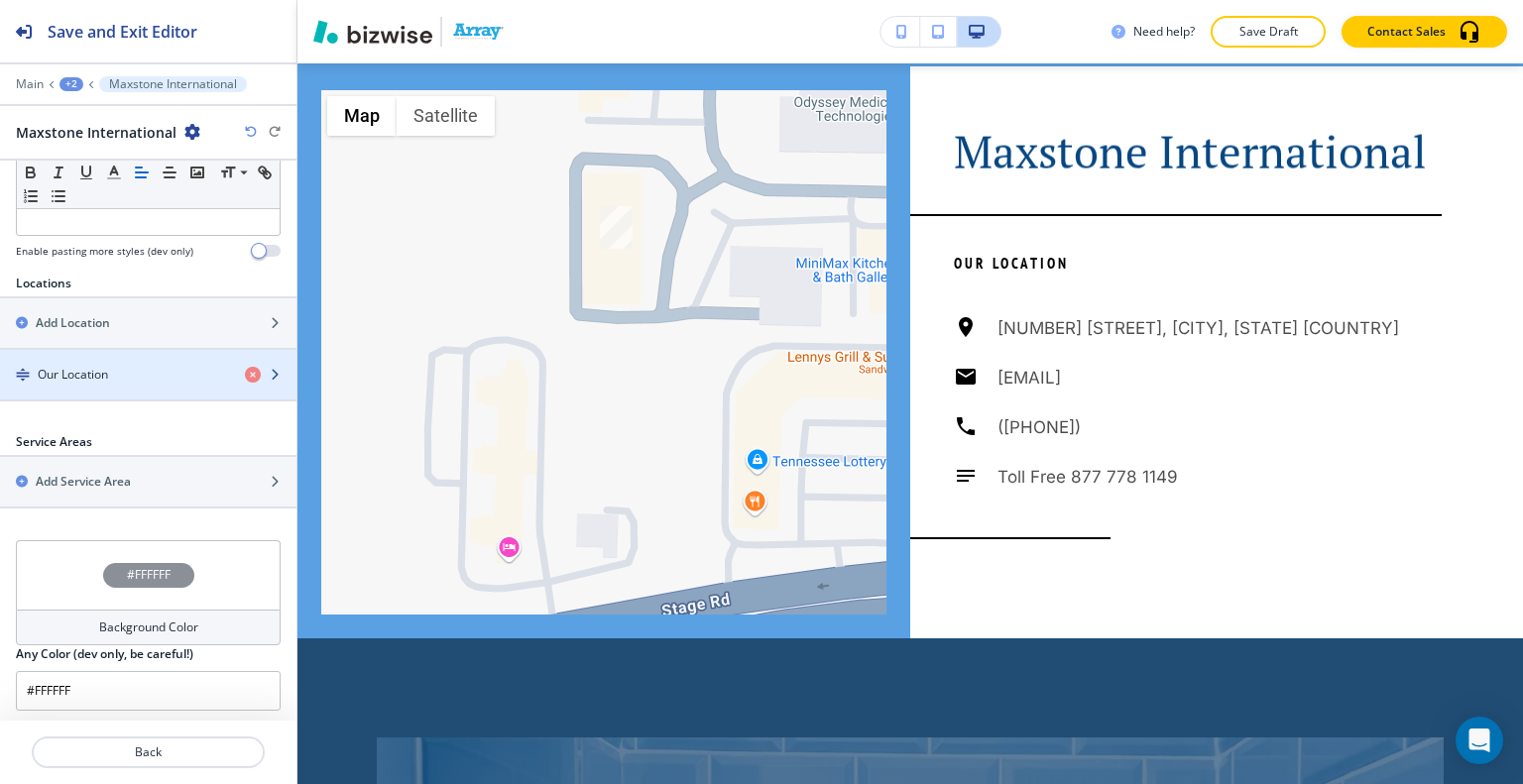 click at bounding box center [148, 392] 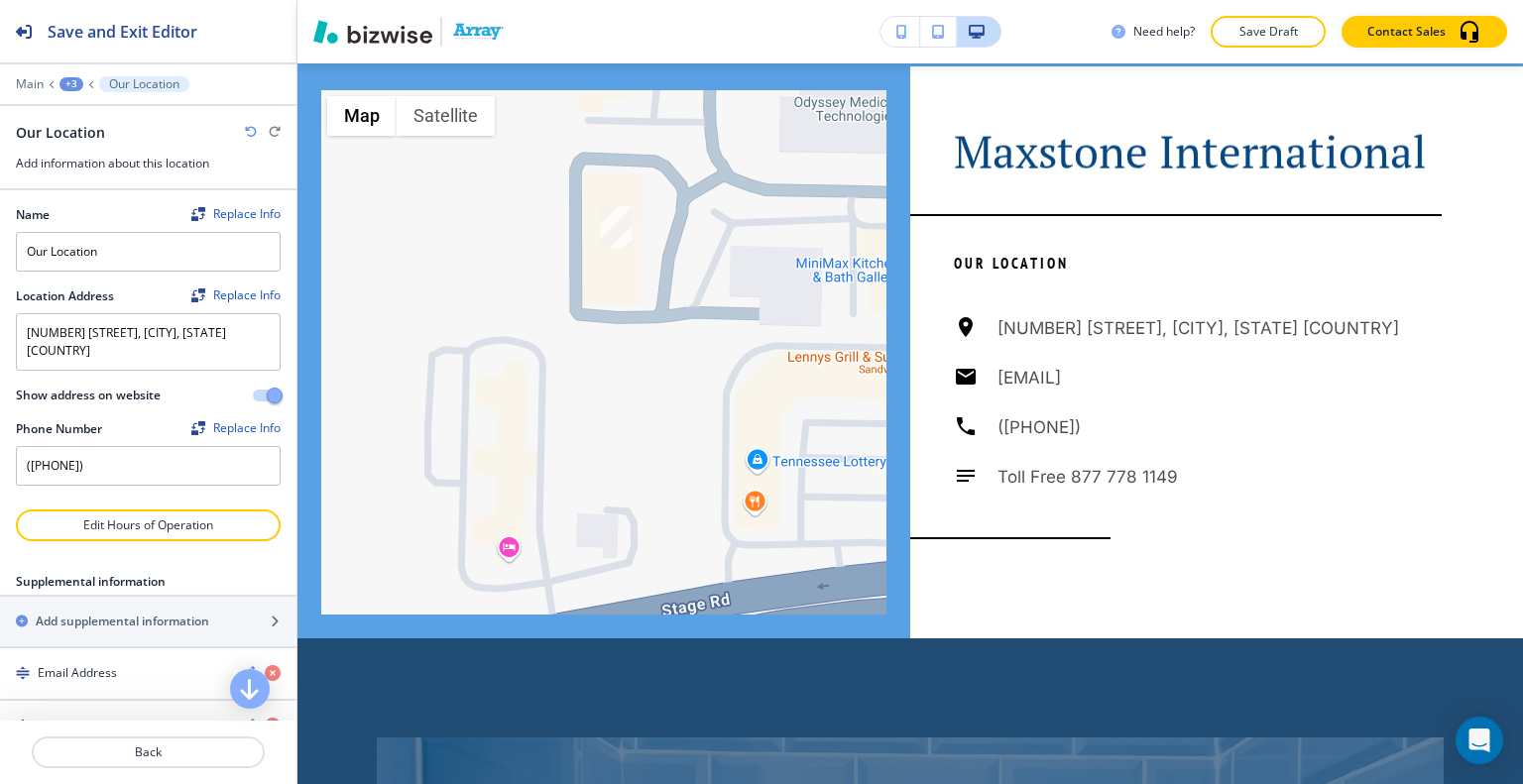 scroll, scrollTop: 44, scrollLeft: 0, axis: vertical 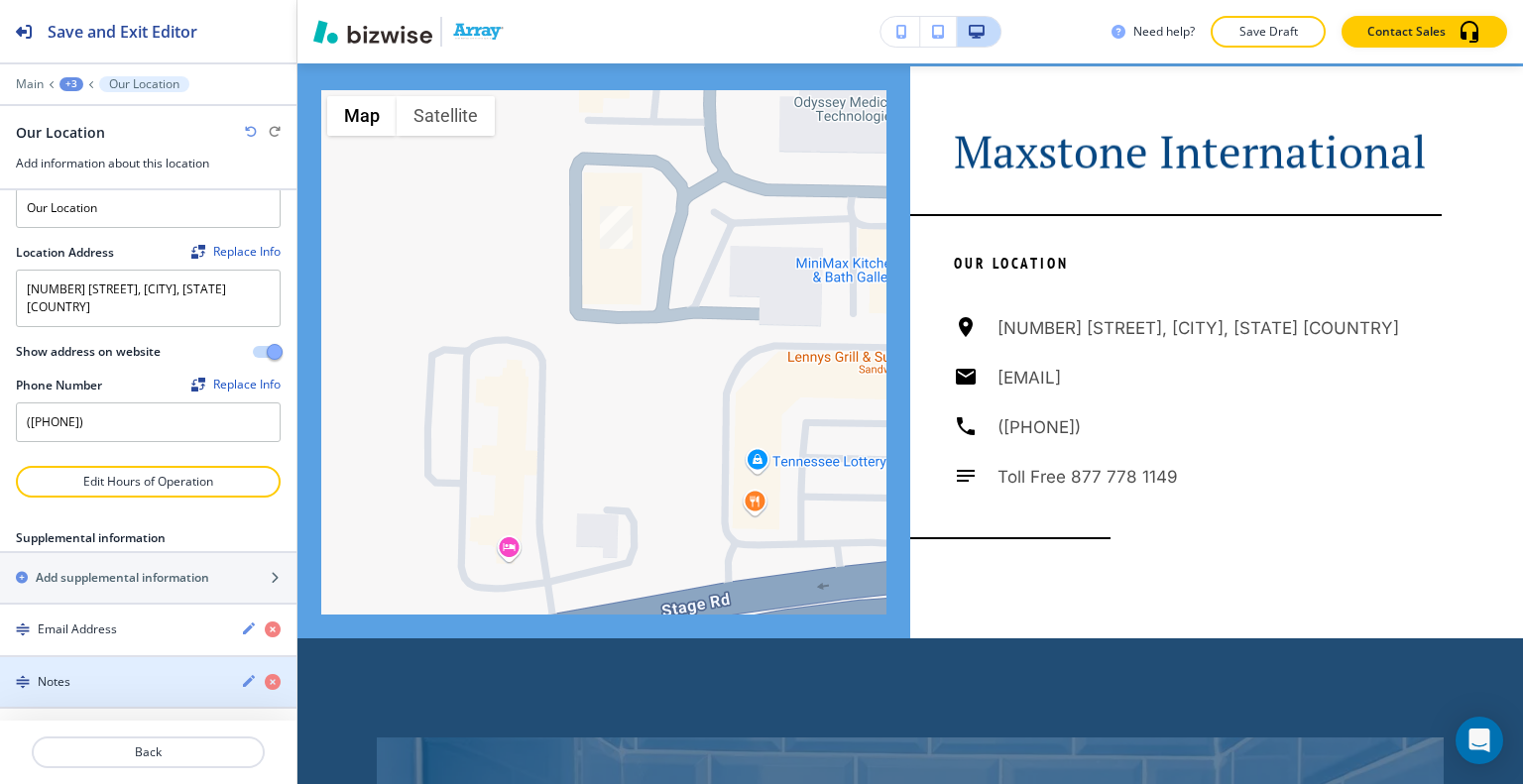 click at bounding box center (148, 665) 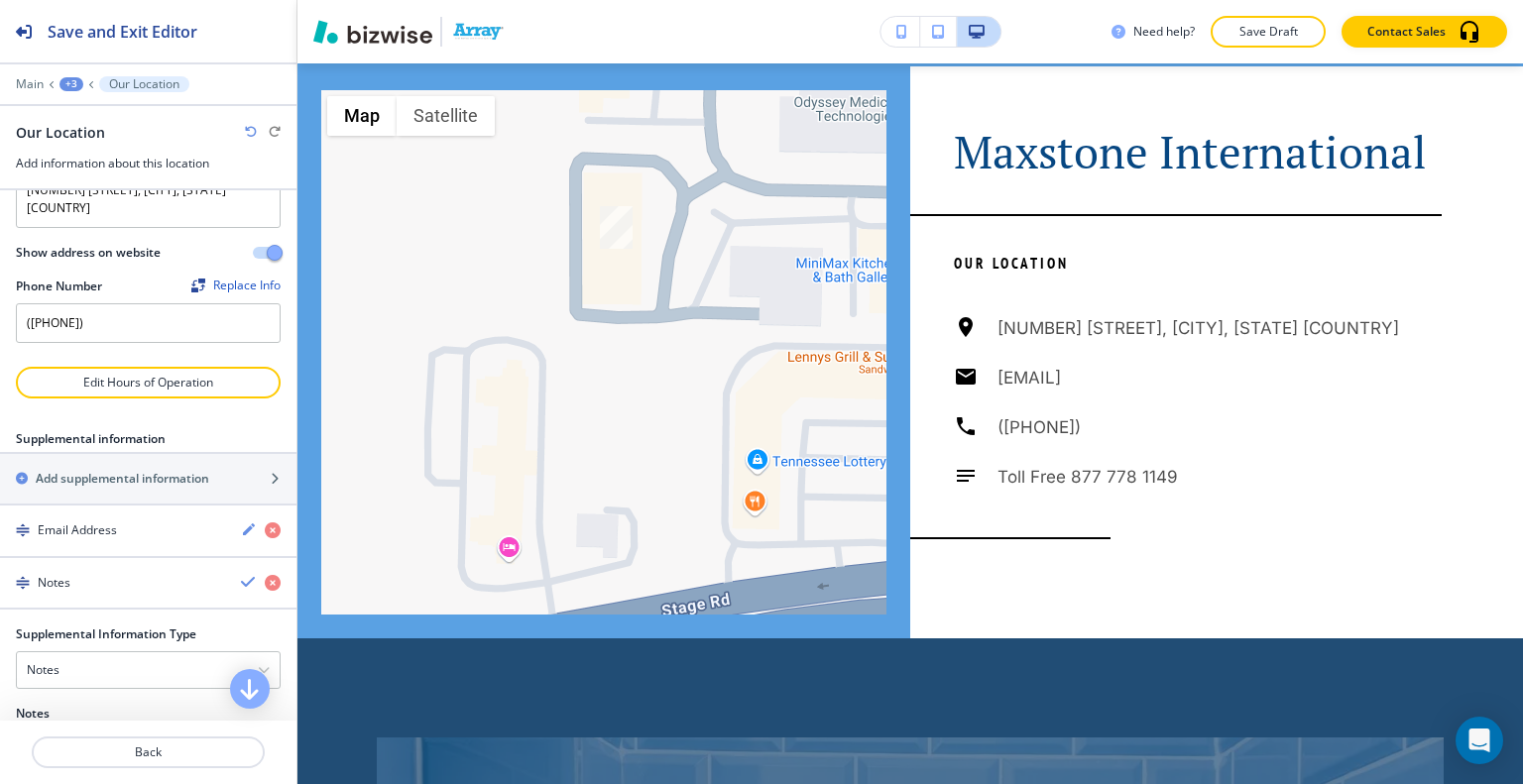 scroll, scrollTop: 305, scrollLeft: 0, axis: vertical 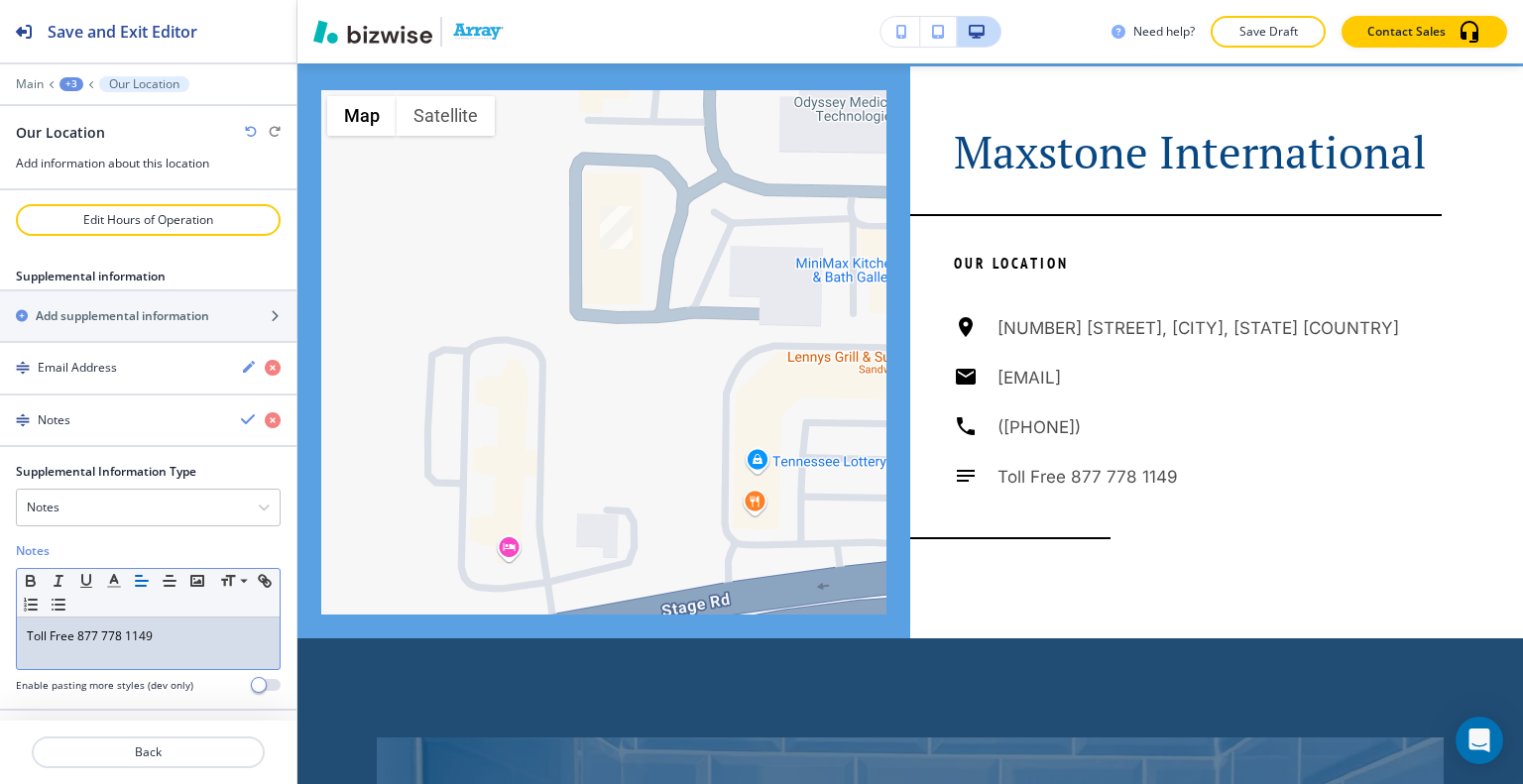 click on "Toll Free 877 778 1149" at bounding box center (148, 636) 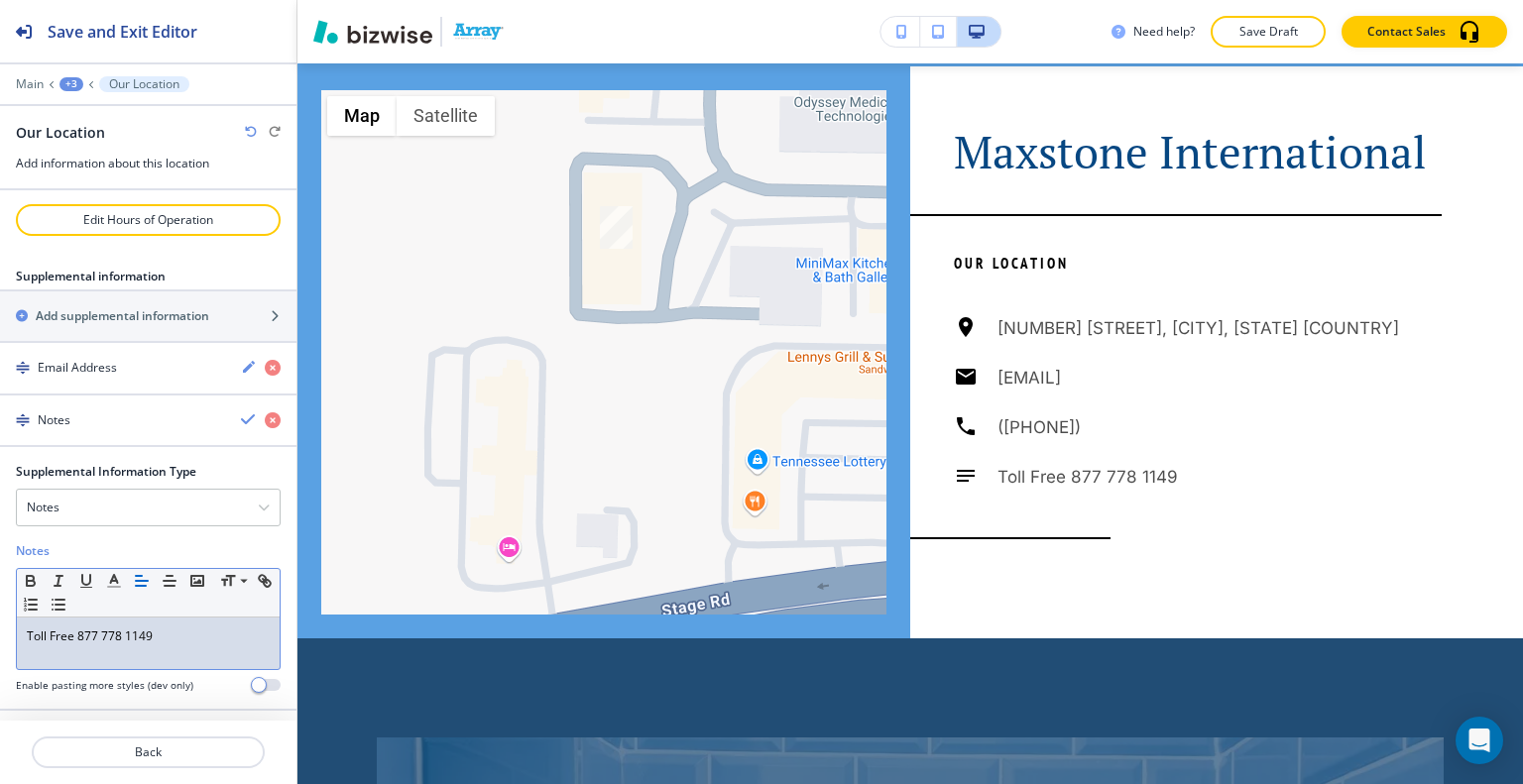 click at bounding box center [251, 132] 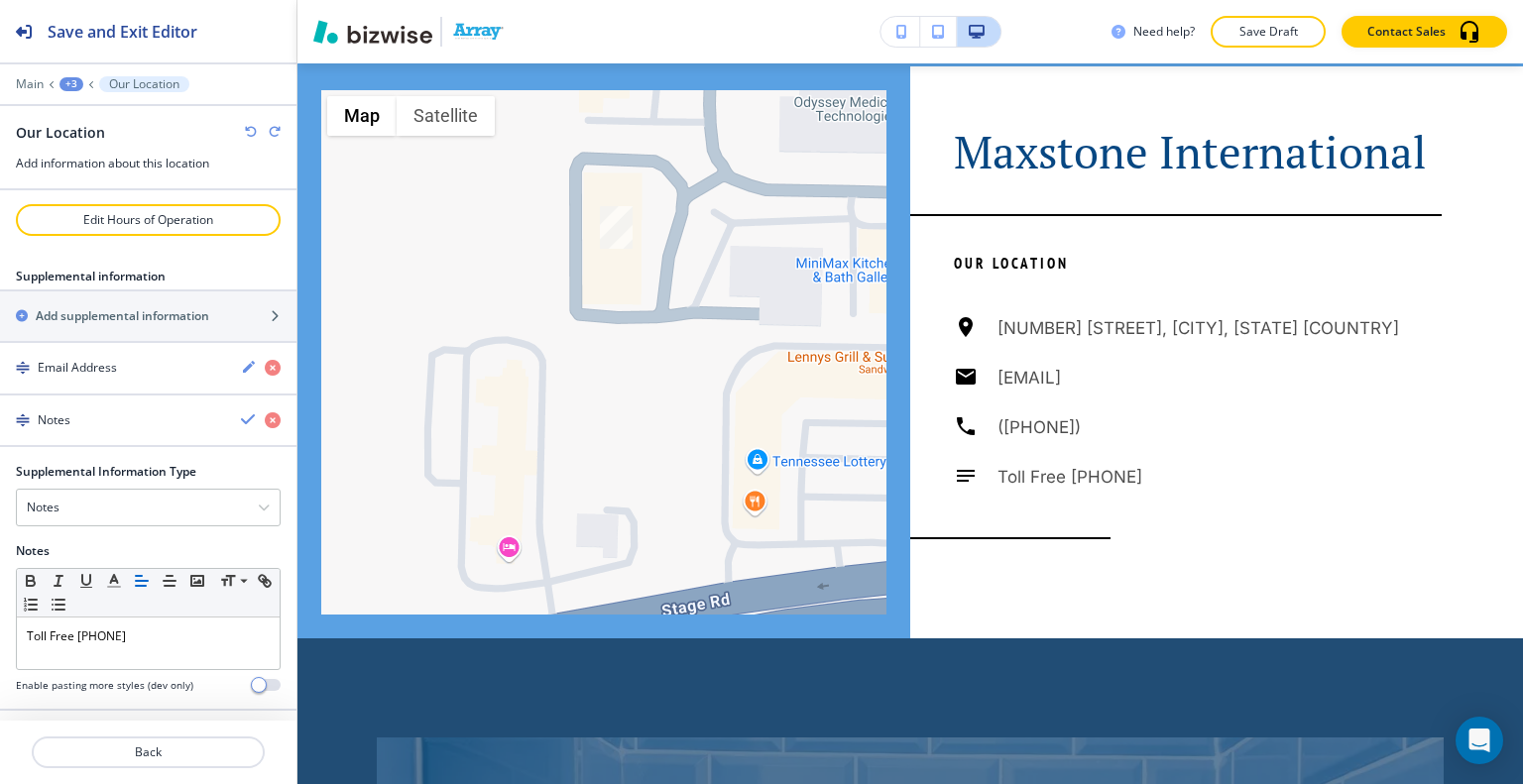 click at bounding box center (251, 132) 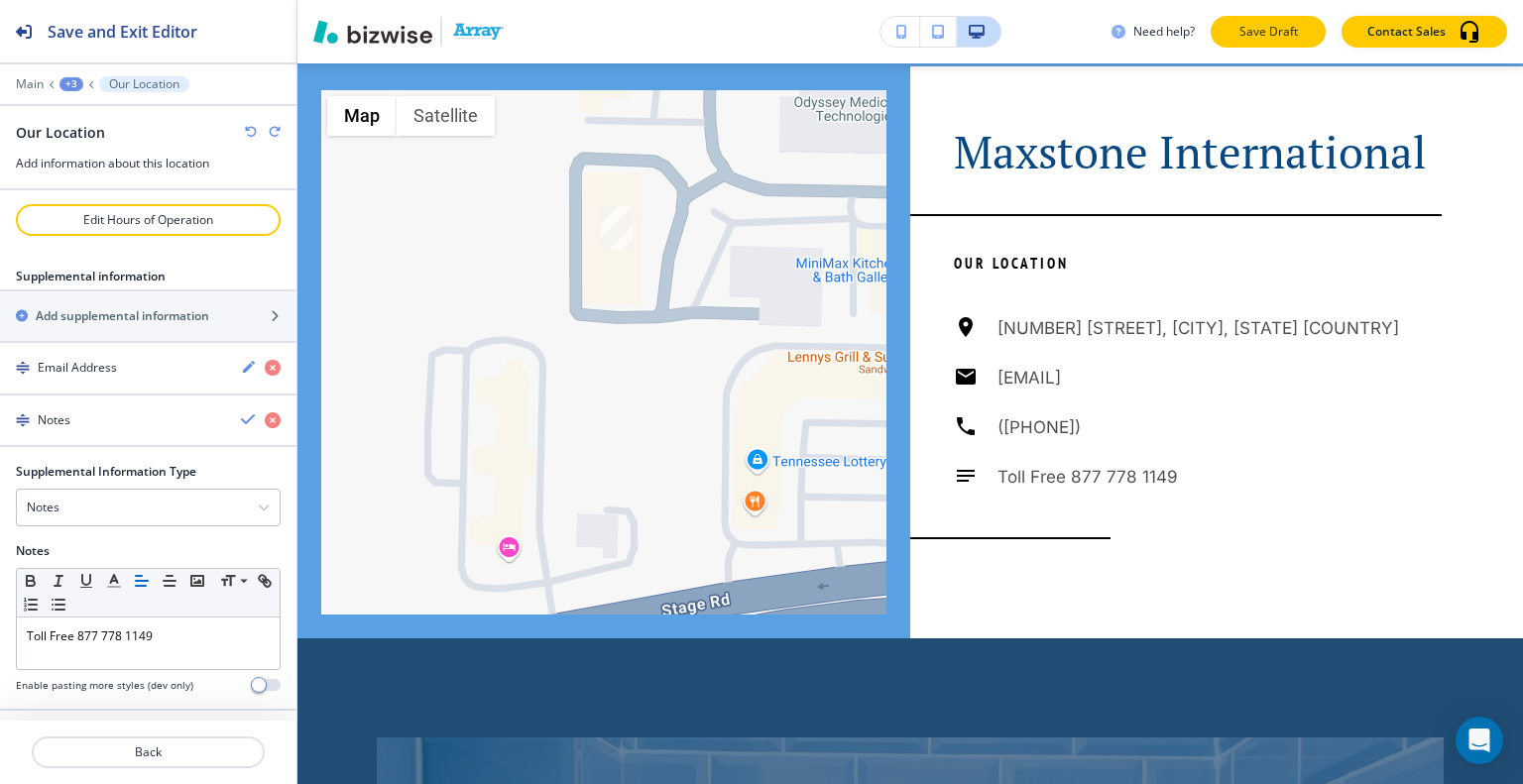 click on "Save Draft" at bounding box center (1268, 32) 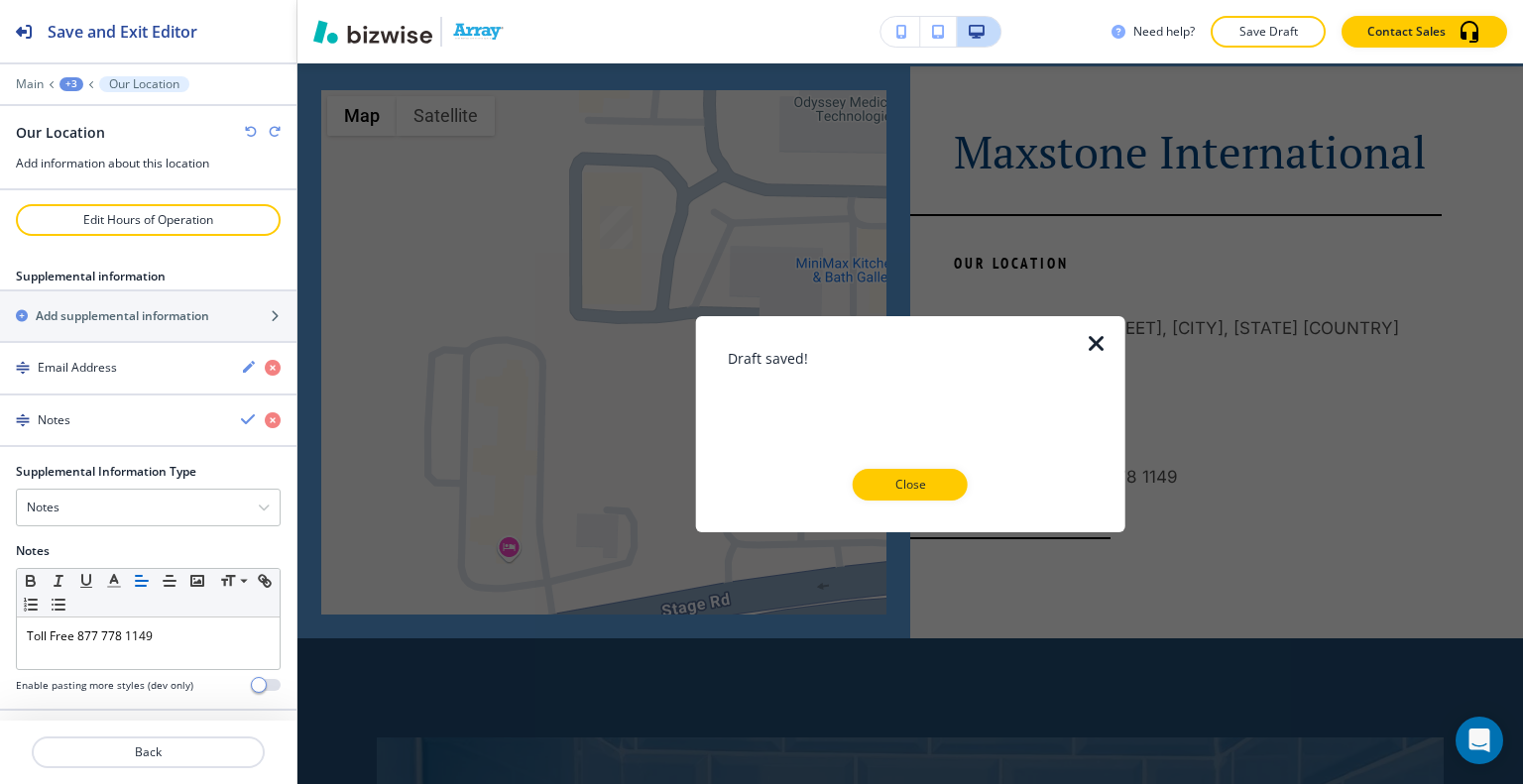 click on "Close" at bounding box center [910, 485] 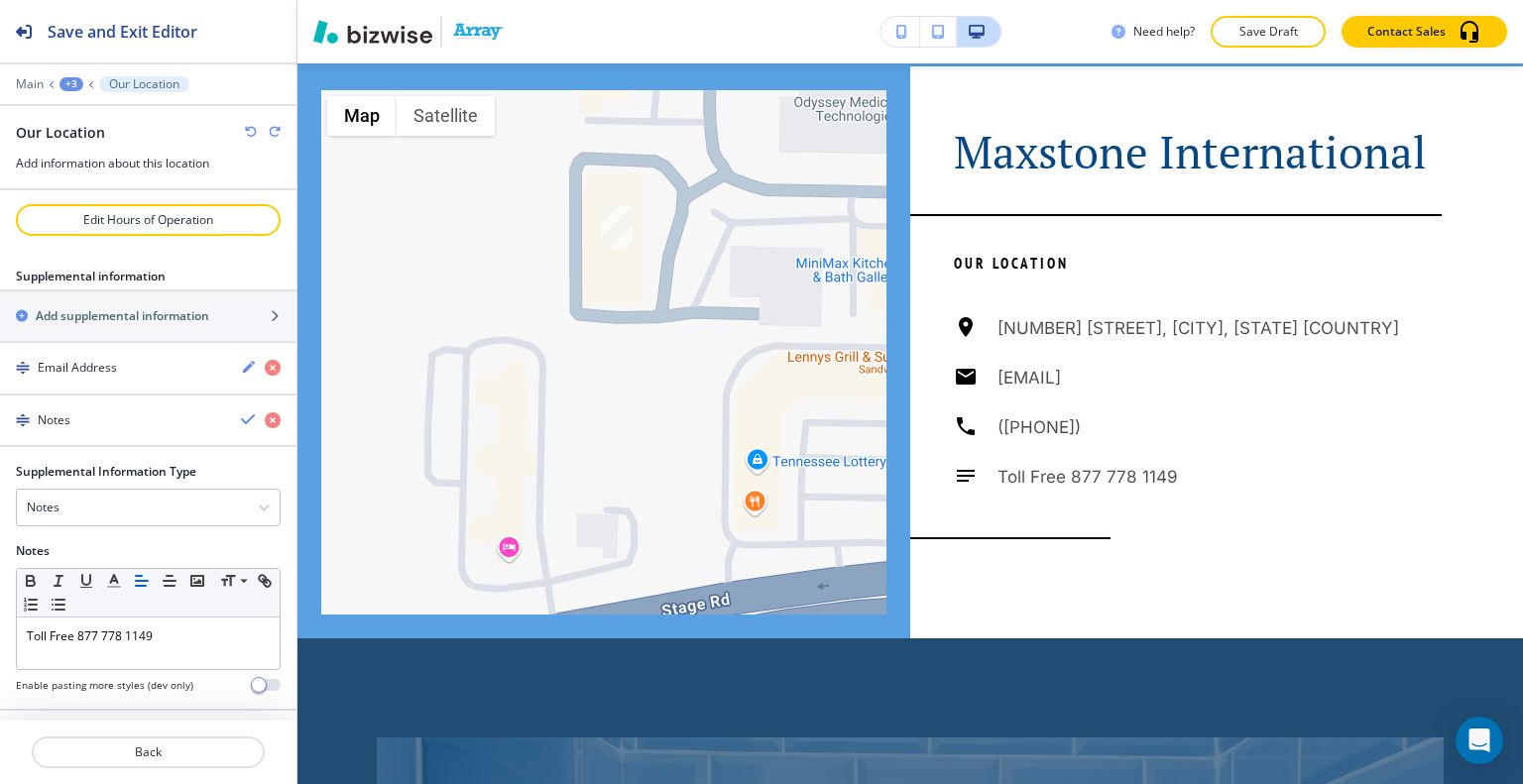 scroll, scrollTop: 2810, scrollLeft: 0, axis: vertical 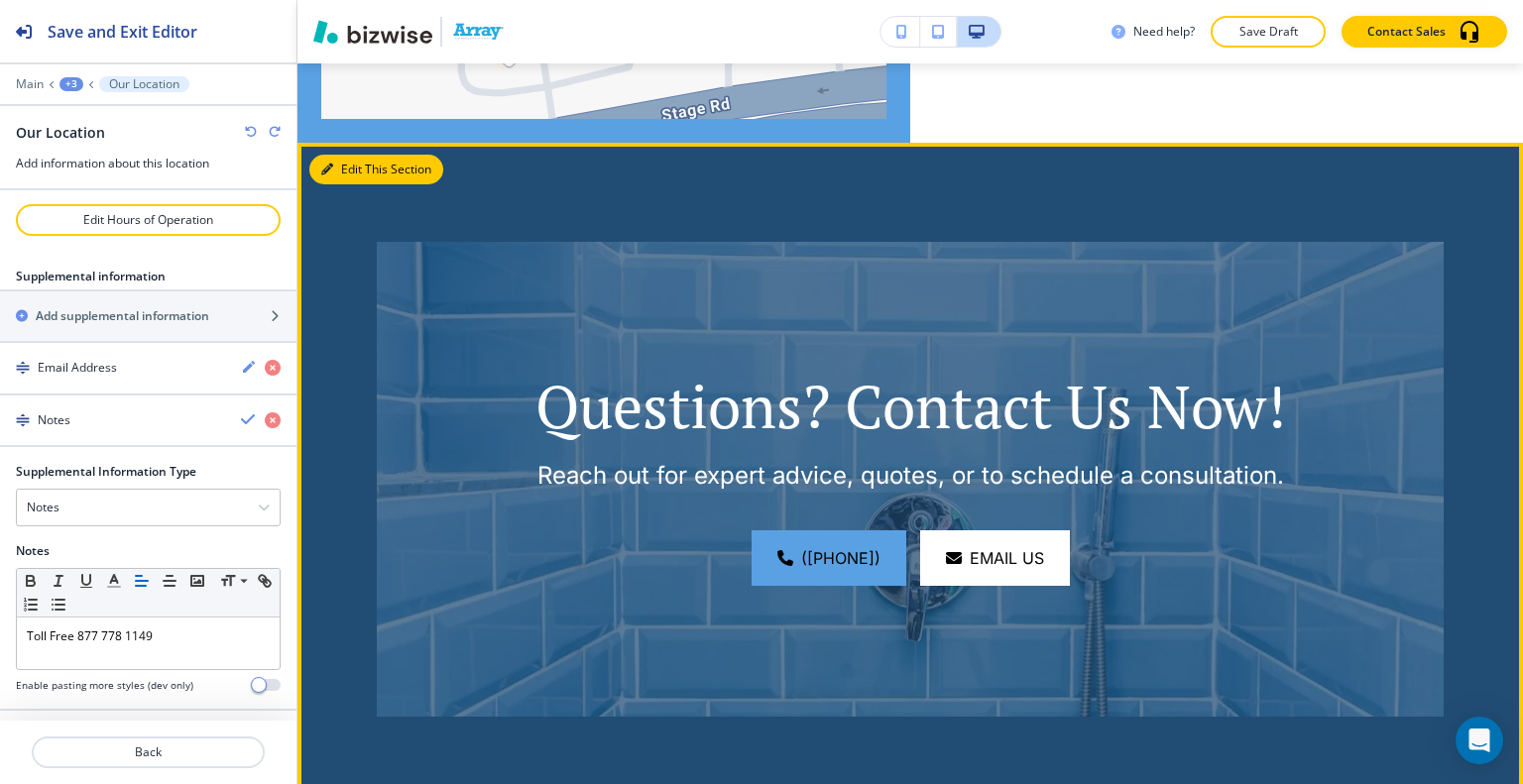 click on "Edit This Section" at bounding box center (376, 169) 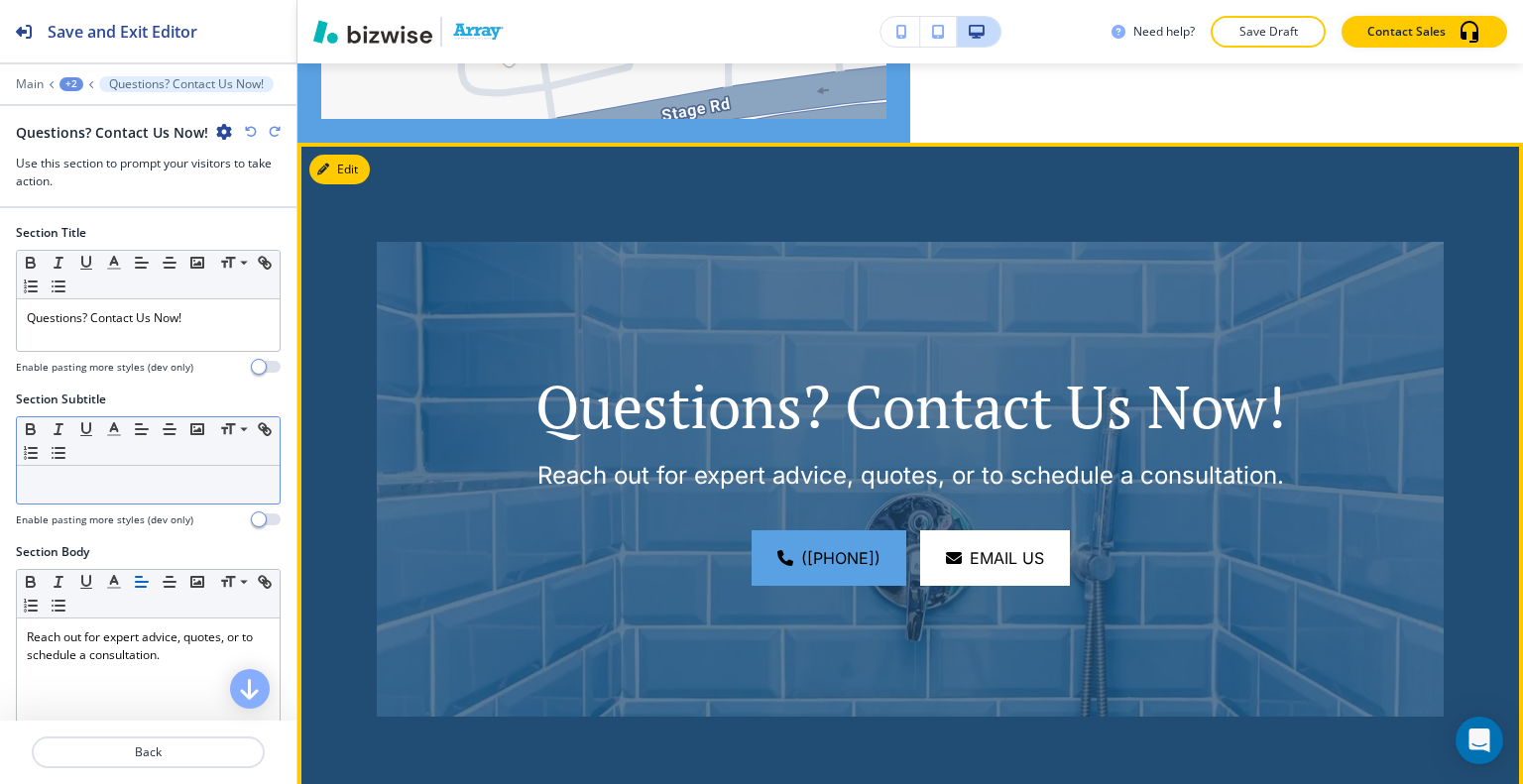 scroll, scrollTop: 2787, scrollLeft: 0, axis: vertical 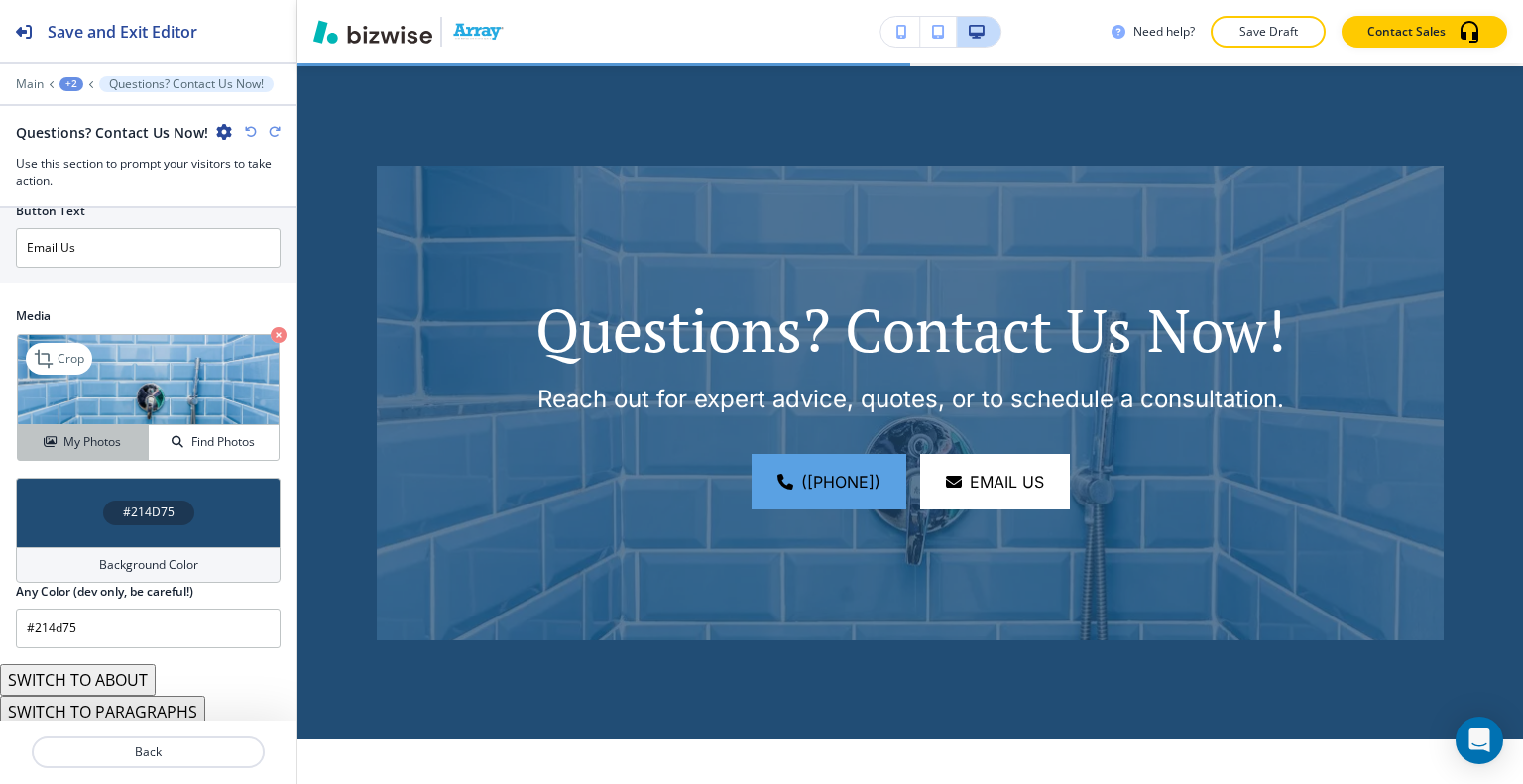 click on "My Photos" at bounding box center [92, 442] 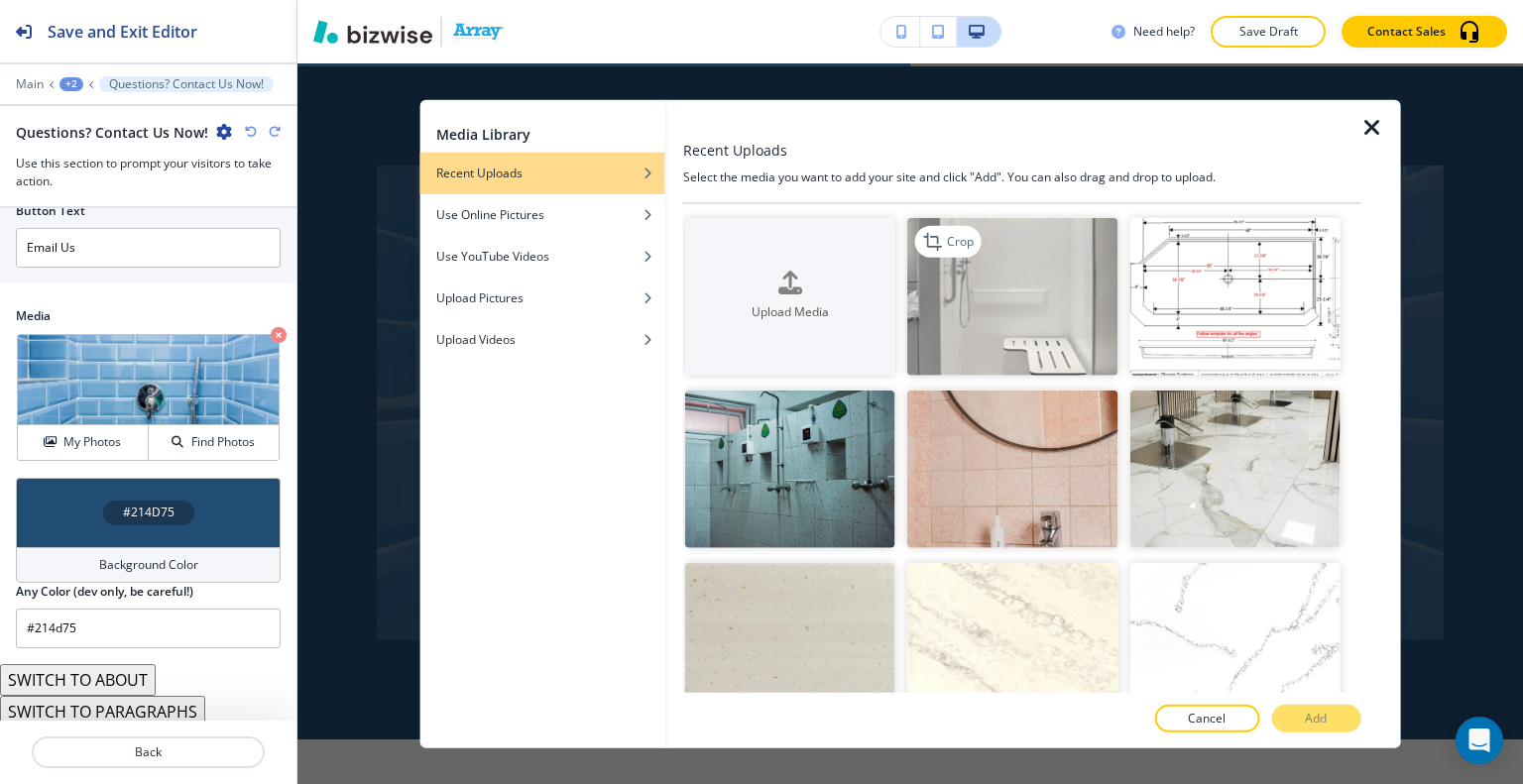 click at bounding box center (1012, 295) 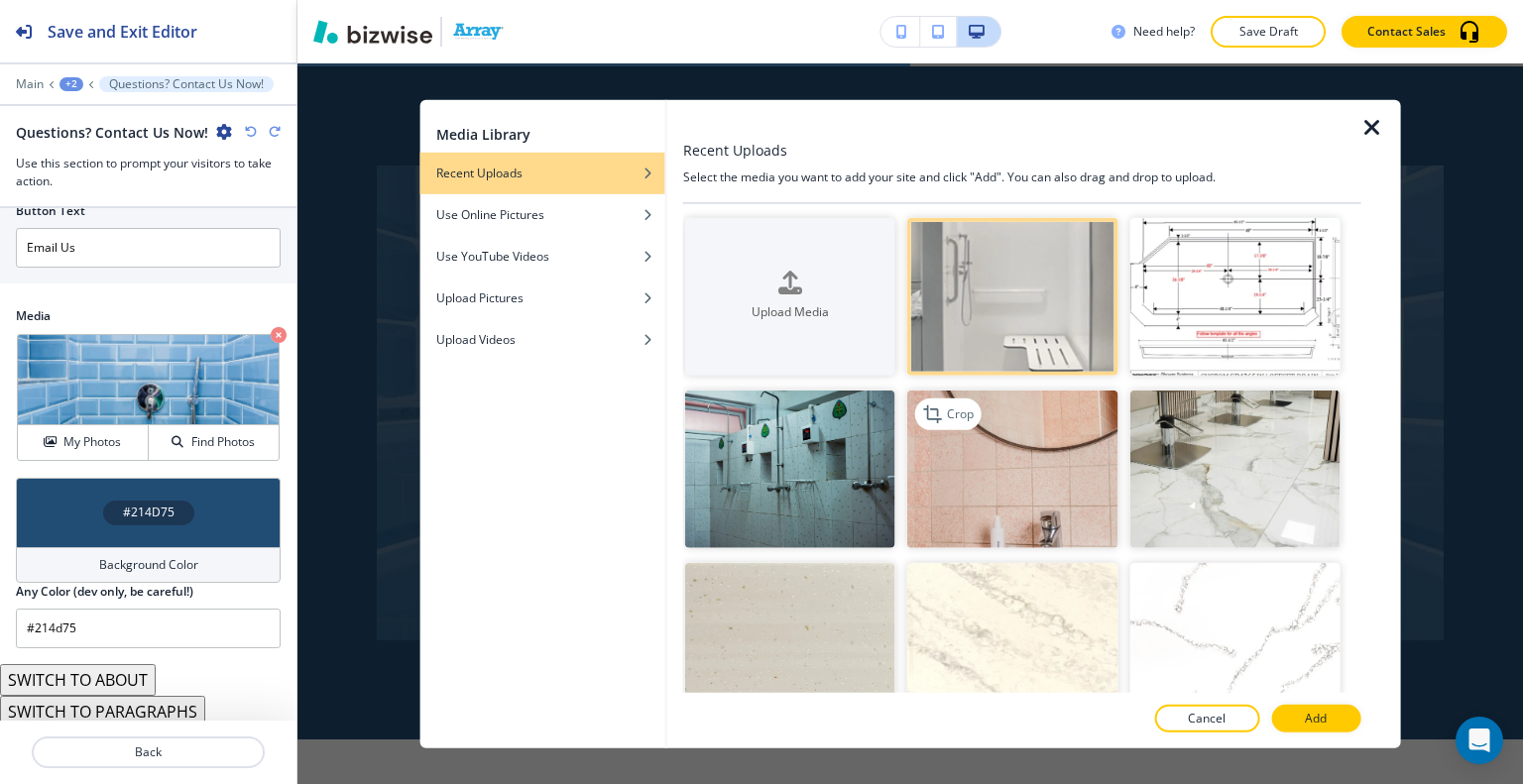 click at bounding box center (1012, 469) 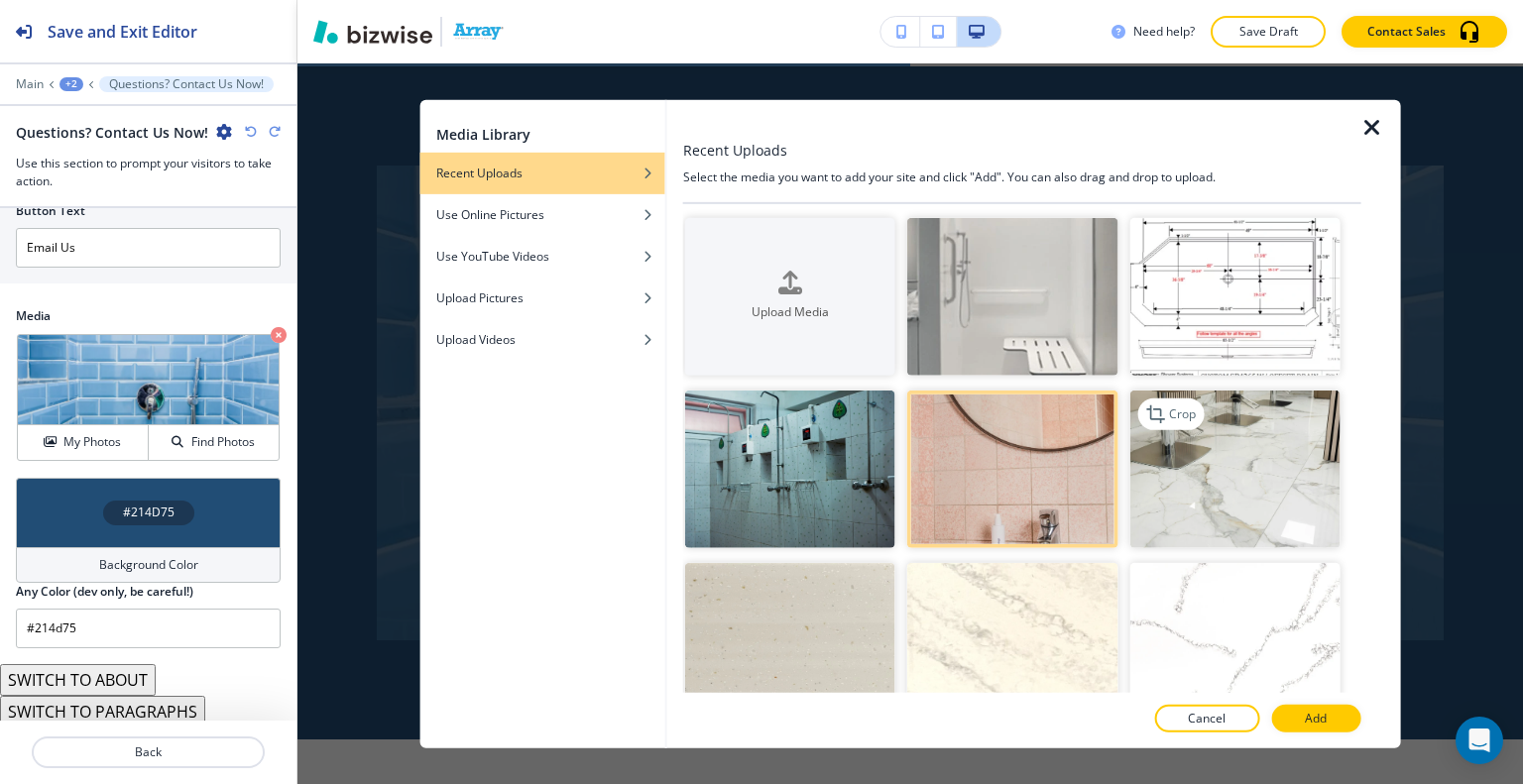 click at bounding box center [1234, 469] 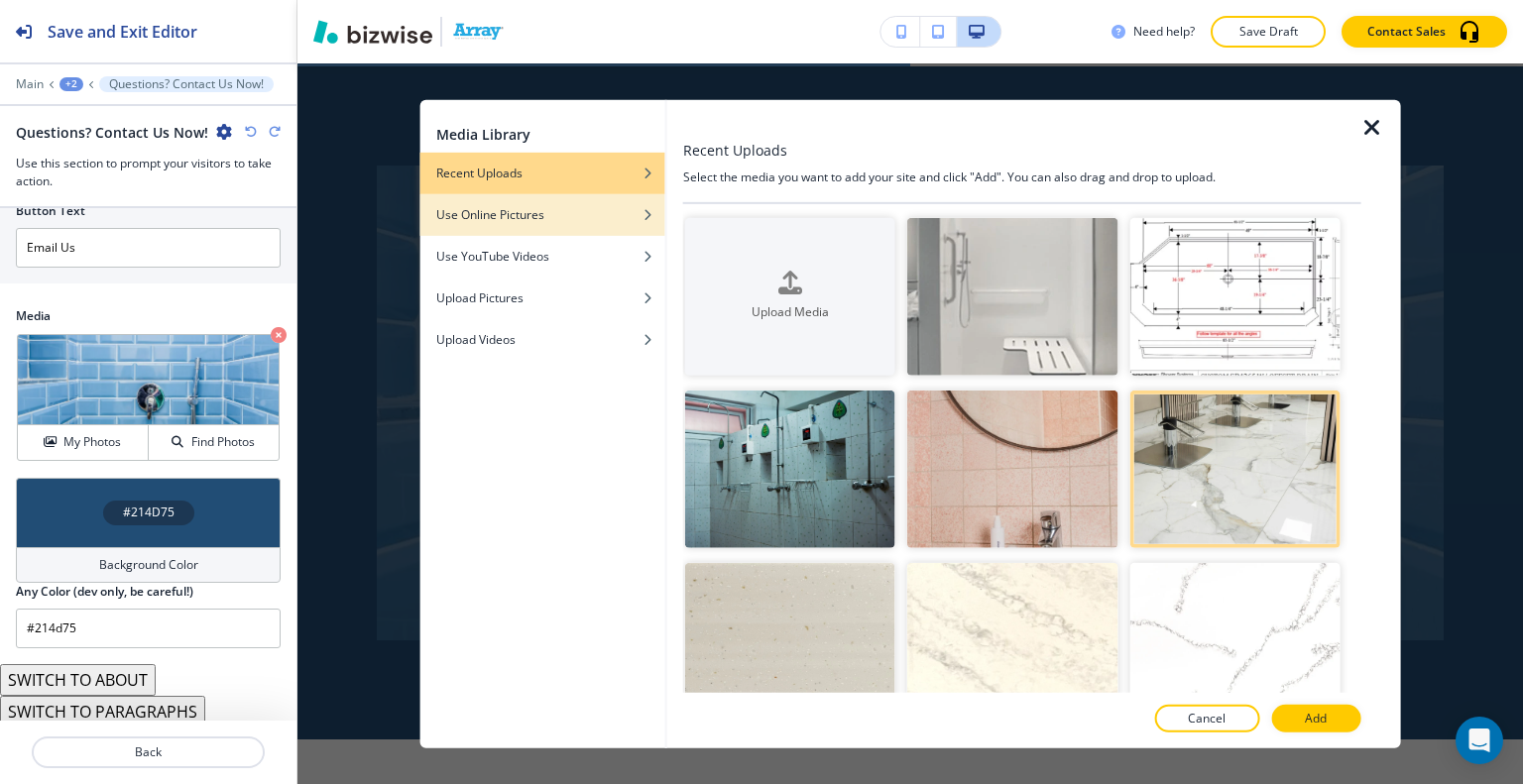 click at bounding box center (542, 229) 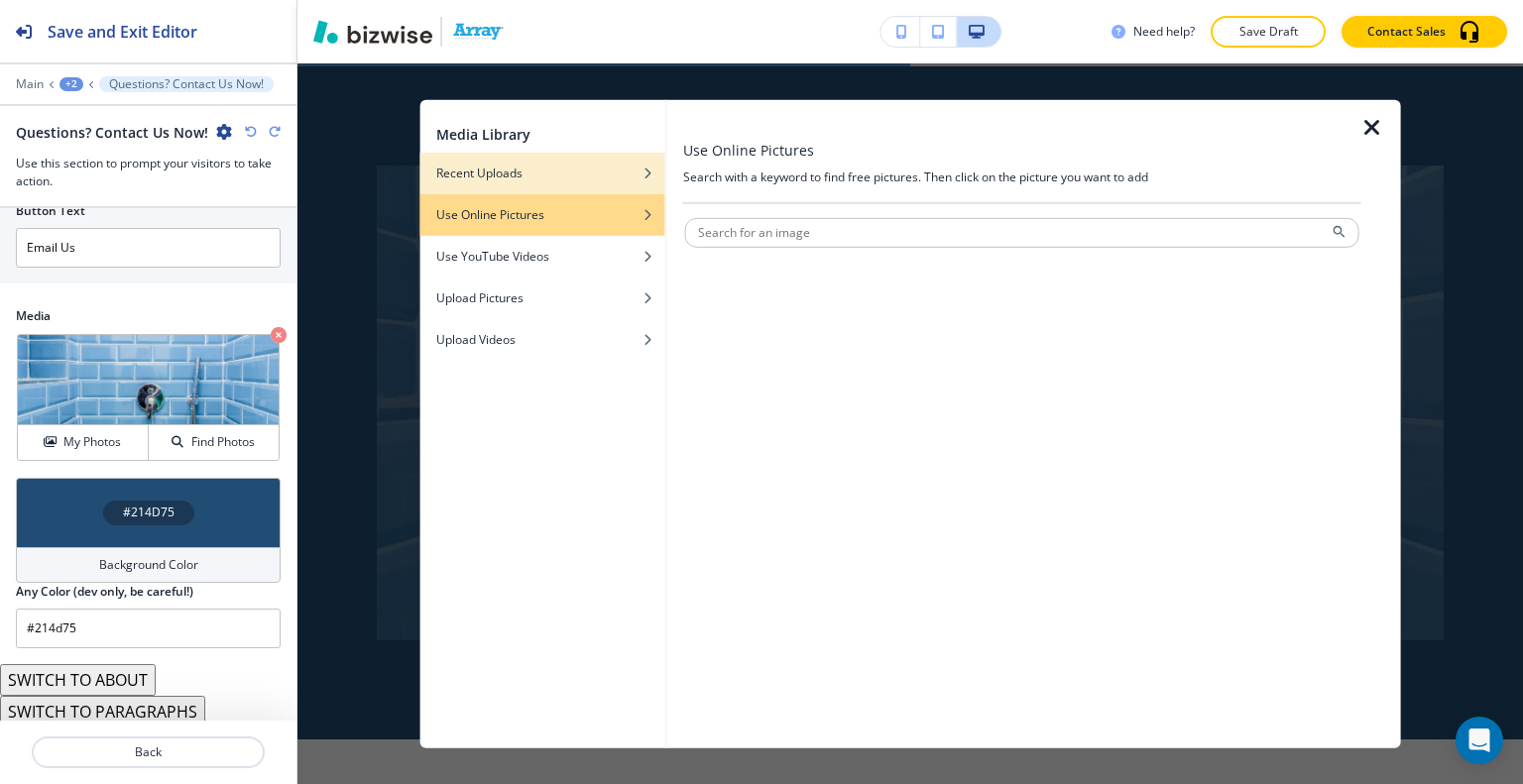 click on "Recent Uploads" at bounding box center [479, 172] 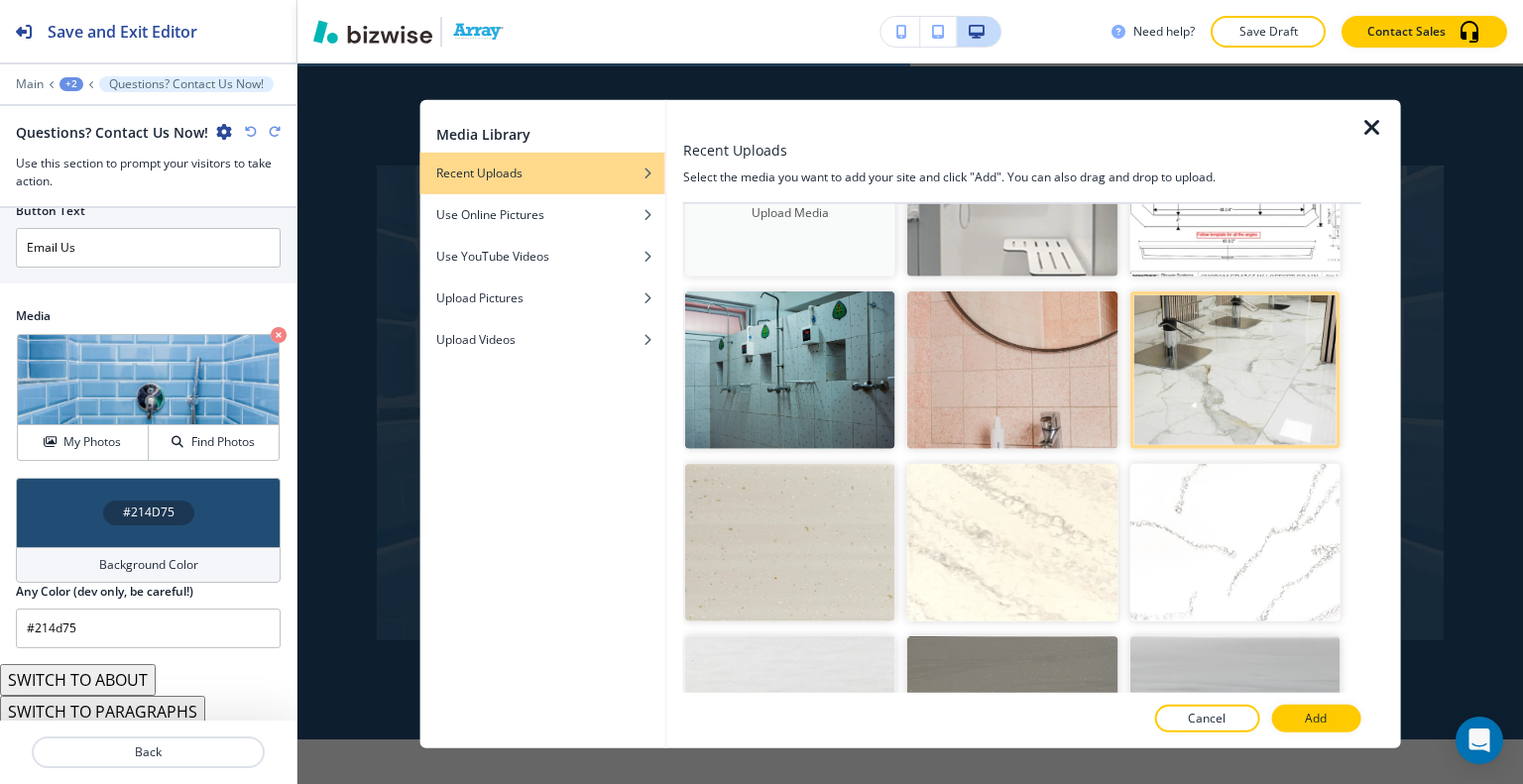 scroll, scrollTop: 0, scrollLeft: 0, axis: both 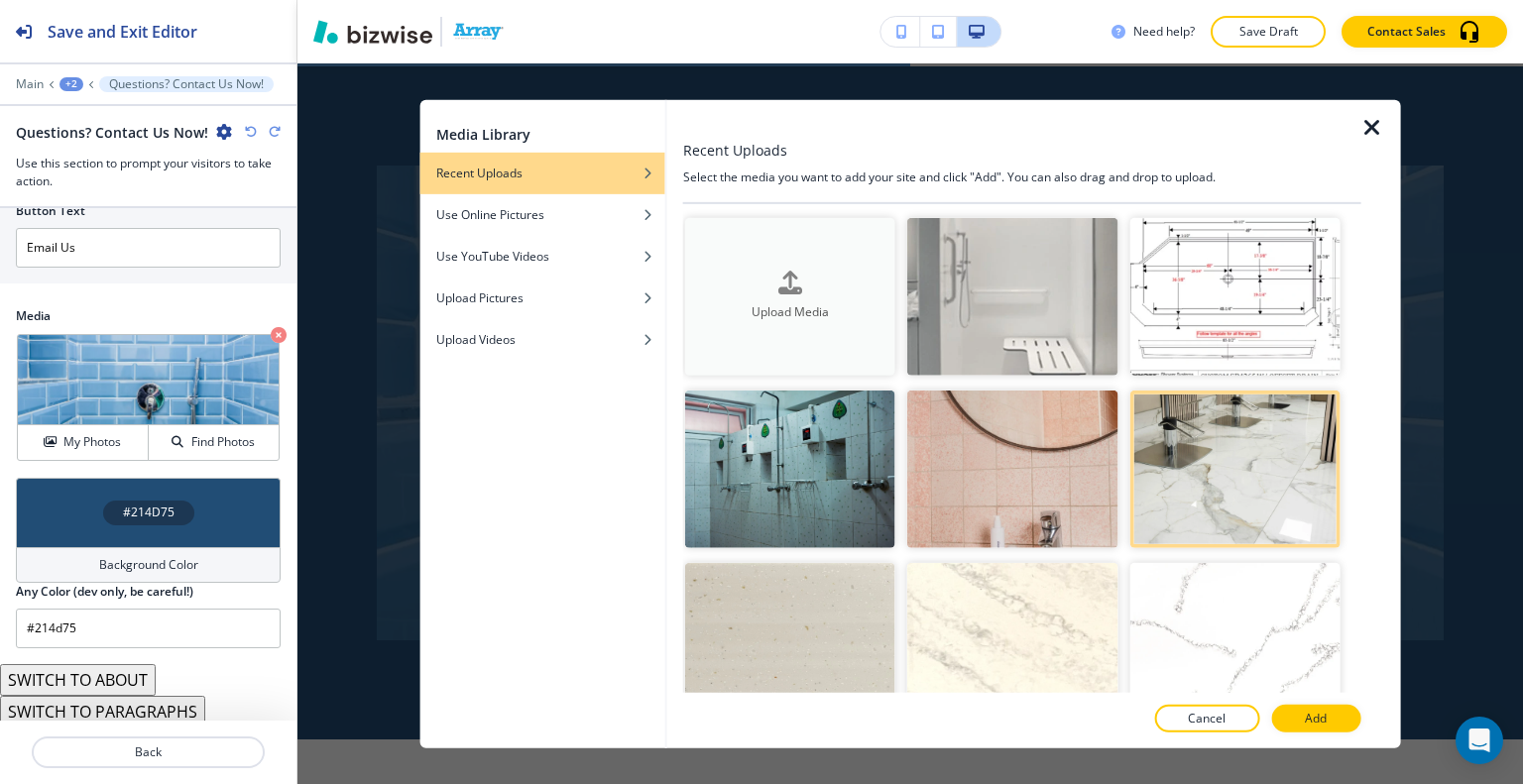 click on "Upload Media" at bounding box center (790, 296) 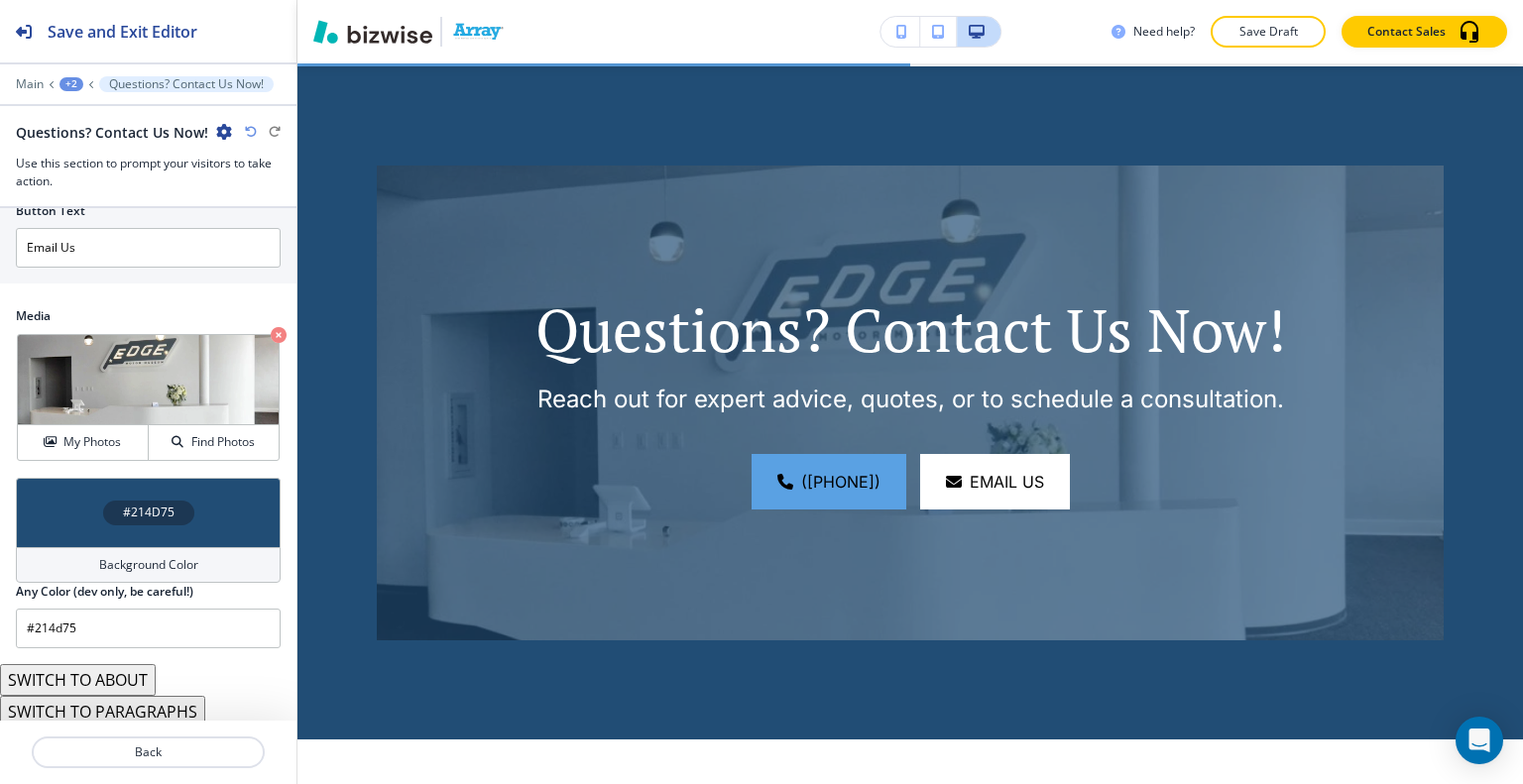 scroll, scrollTop: 2688, scrollLeft: 0, axis: vertical 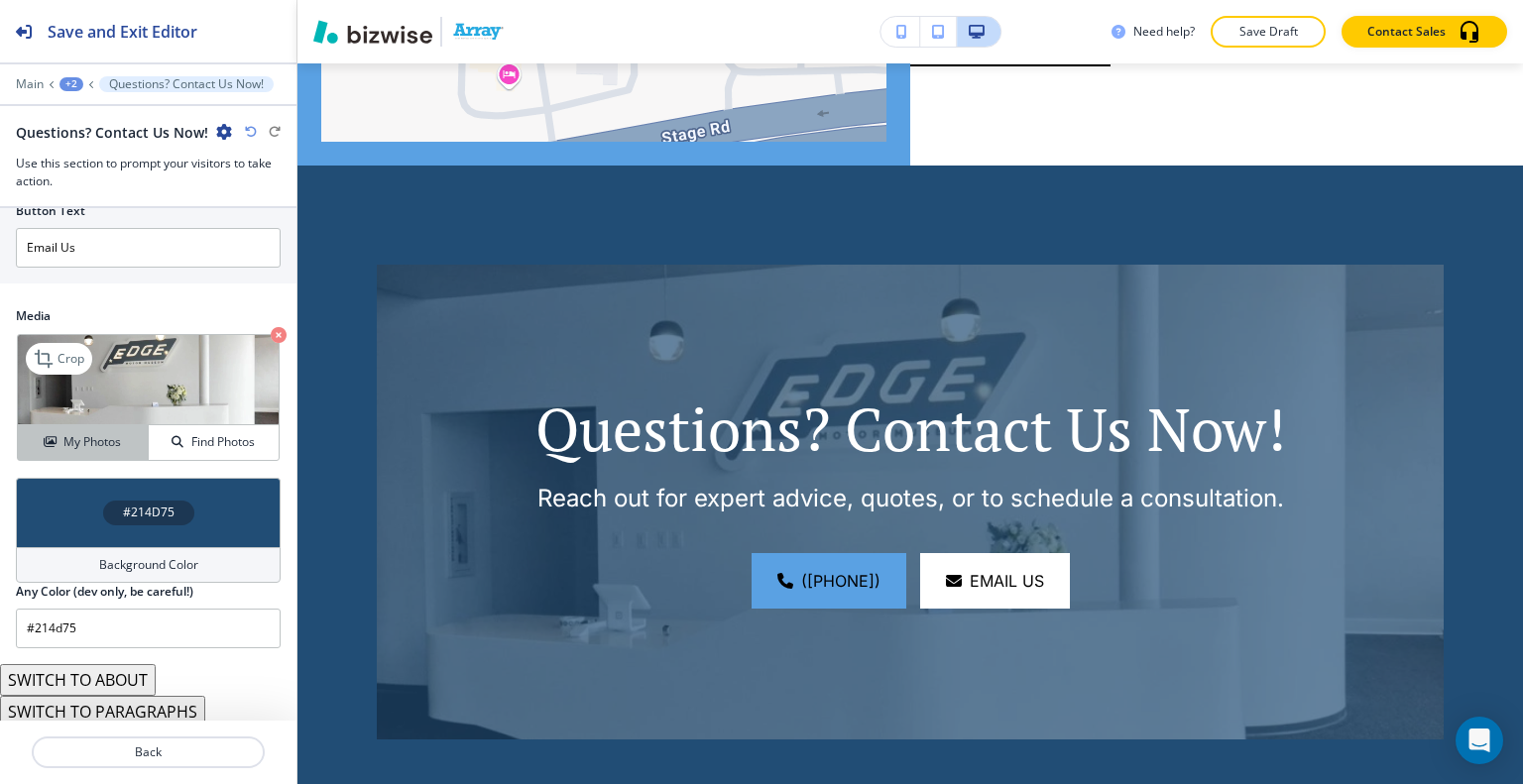click on "My Photos" at bounding box center (92, 442) 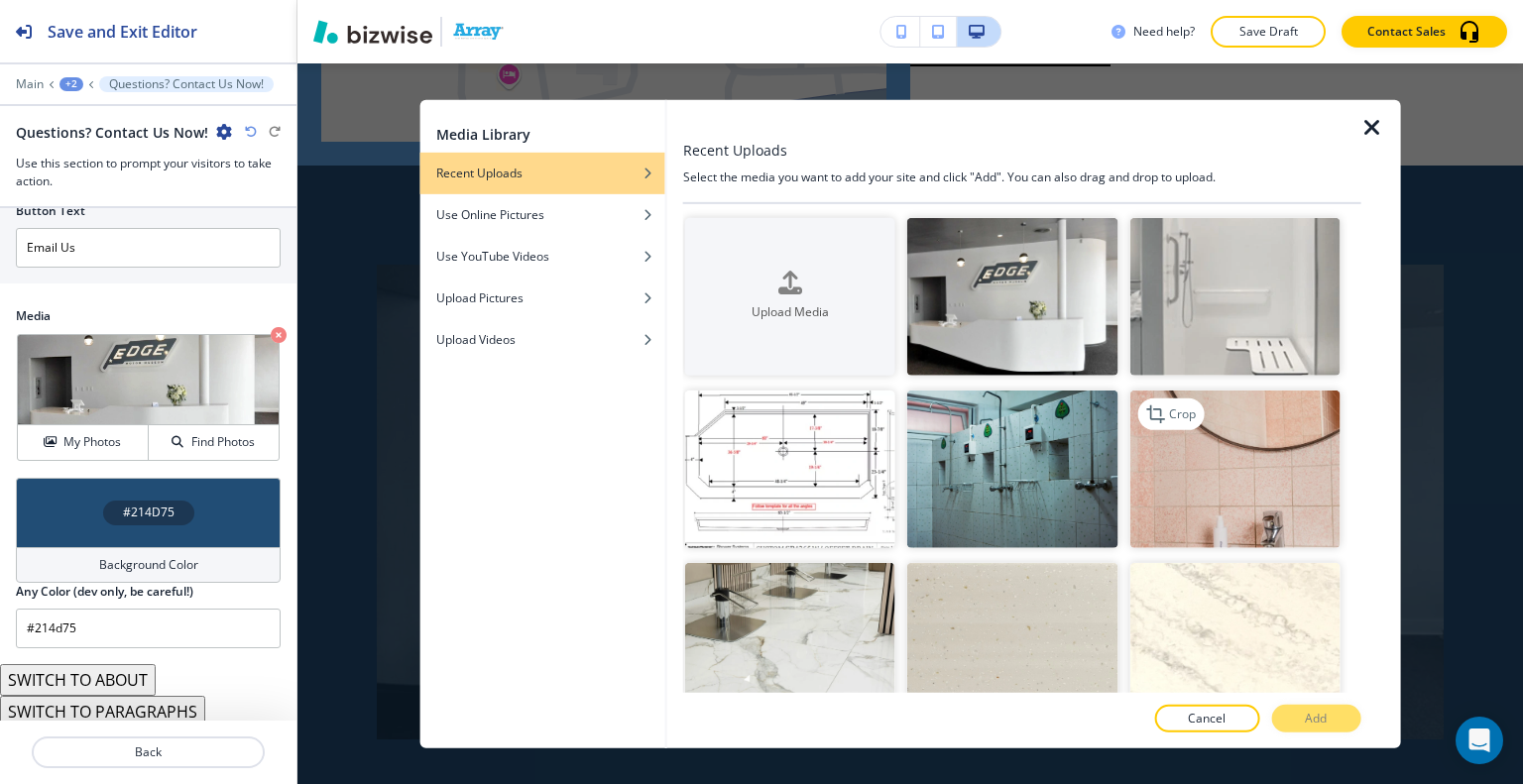 drag, startPoint x: 1032, startPoint y: 459, endPoint x: 1169, endPoint y: 525, distance: 152.0691 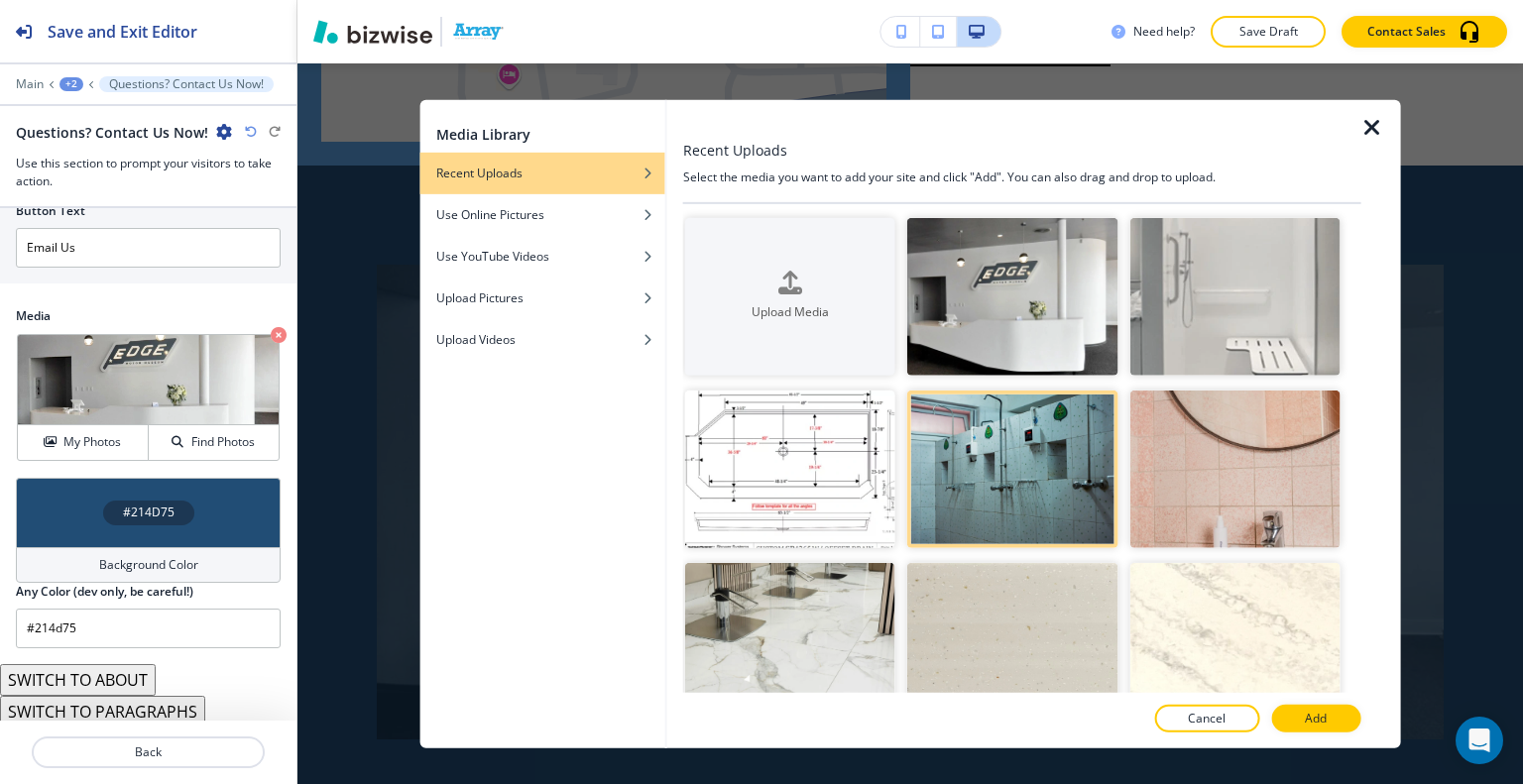 click on "Add" at bounding box center (1316, 719) 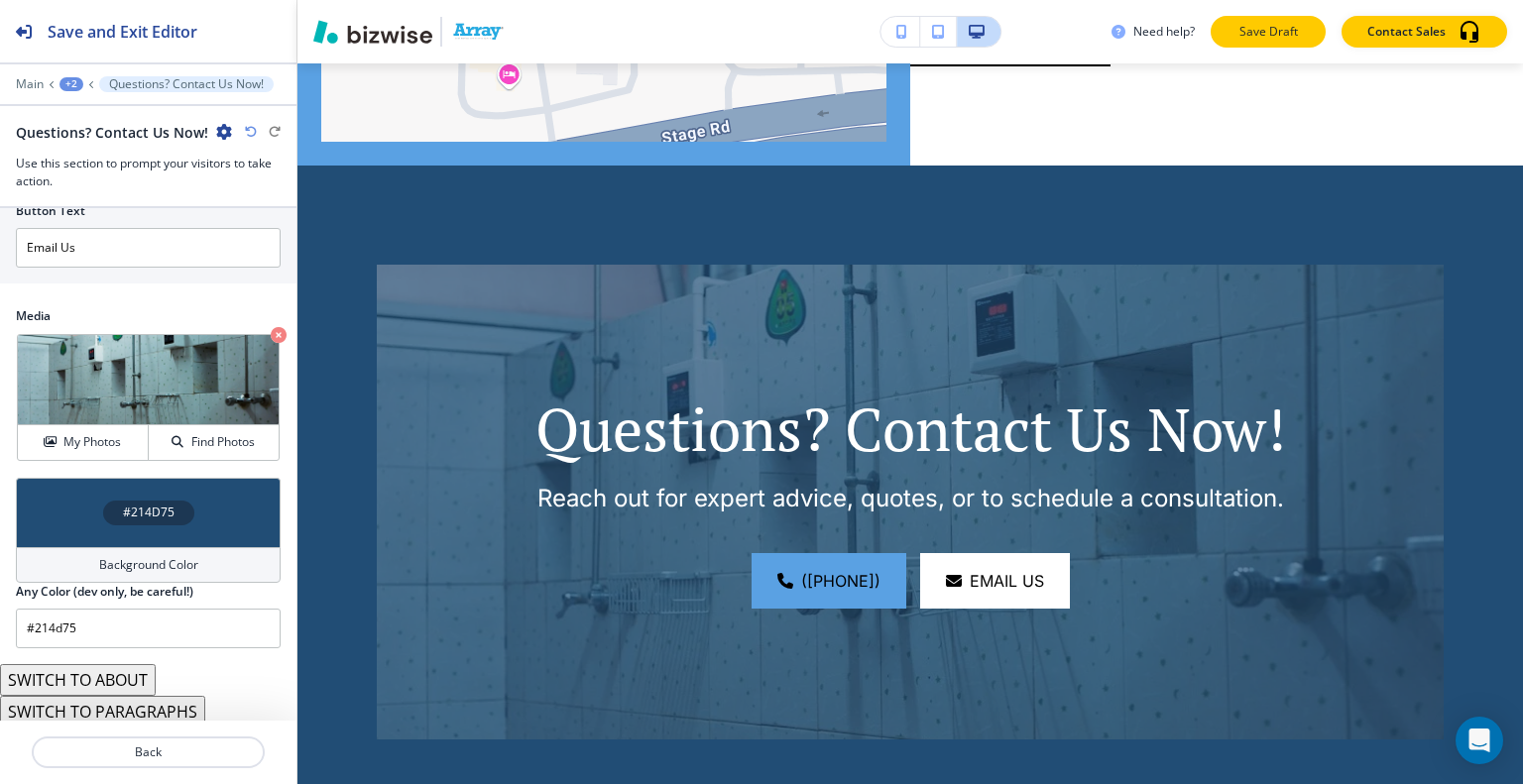 click on "Save Draft" at bounding box center [1268, 32] 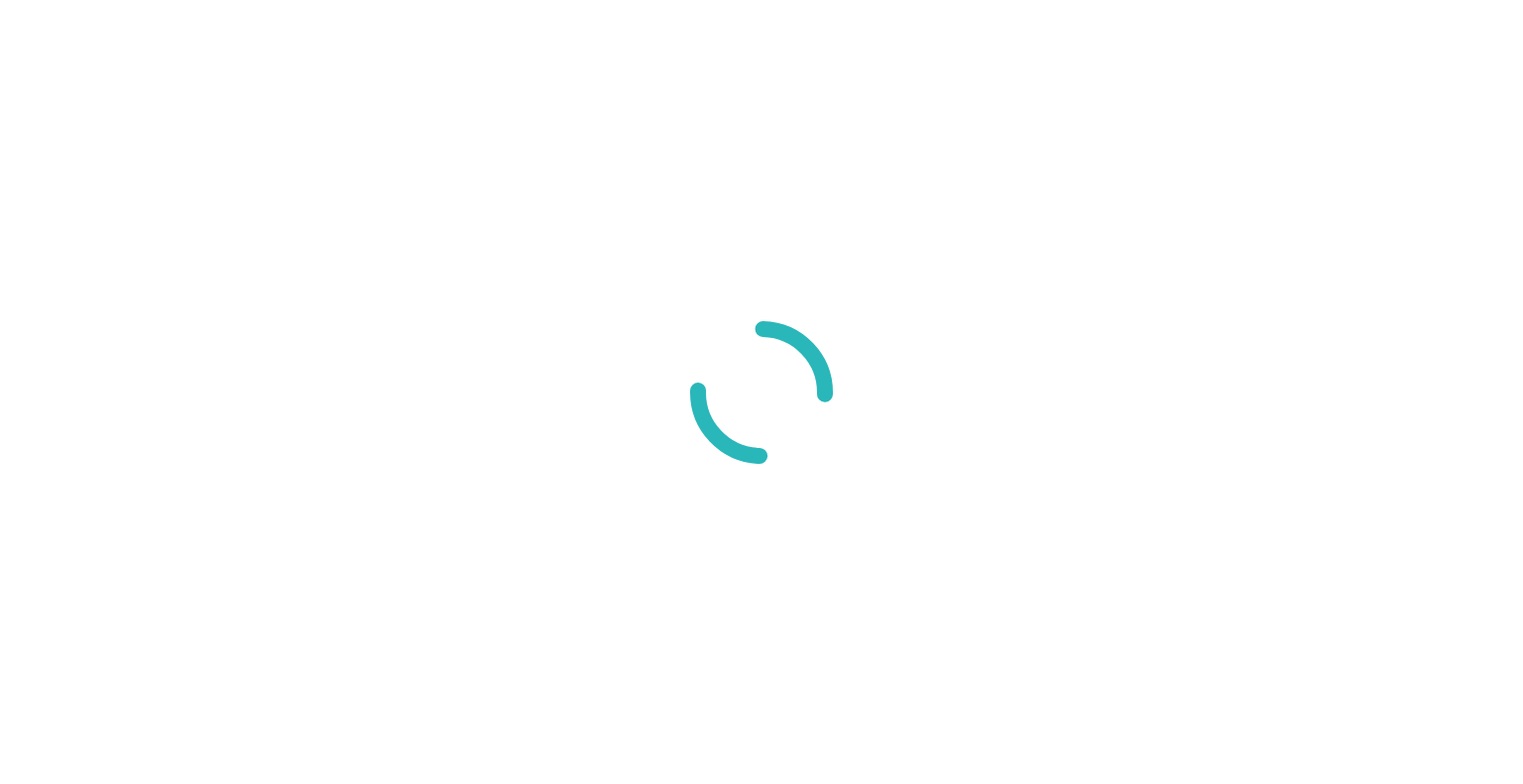 scroll, scrollTop: 0, scrollLeft: 0, axis: both 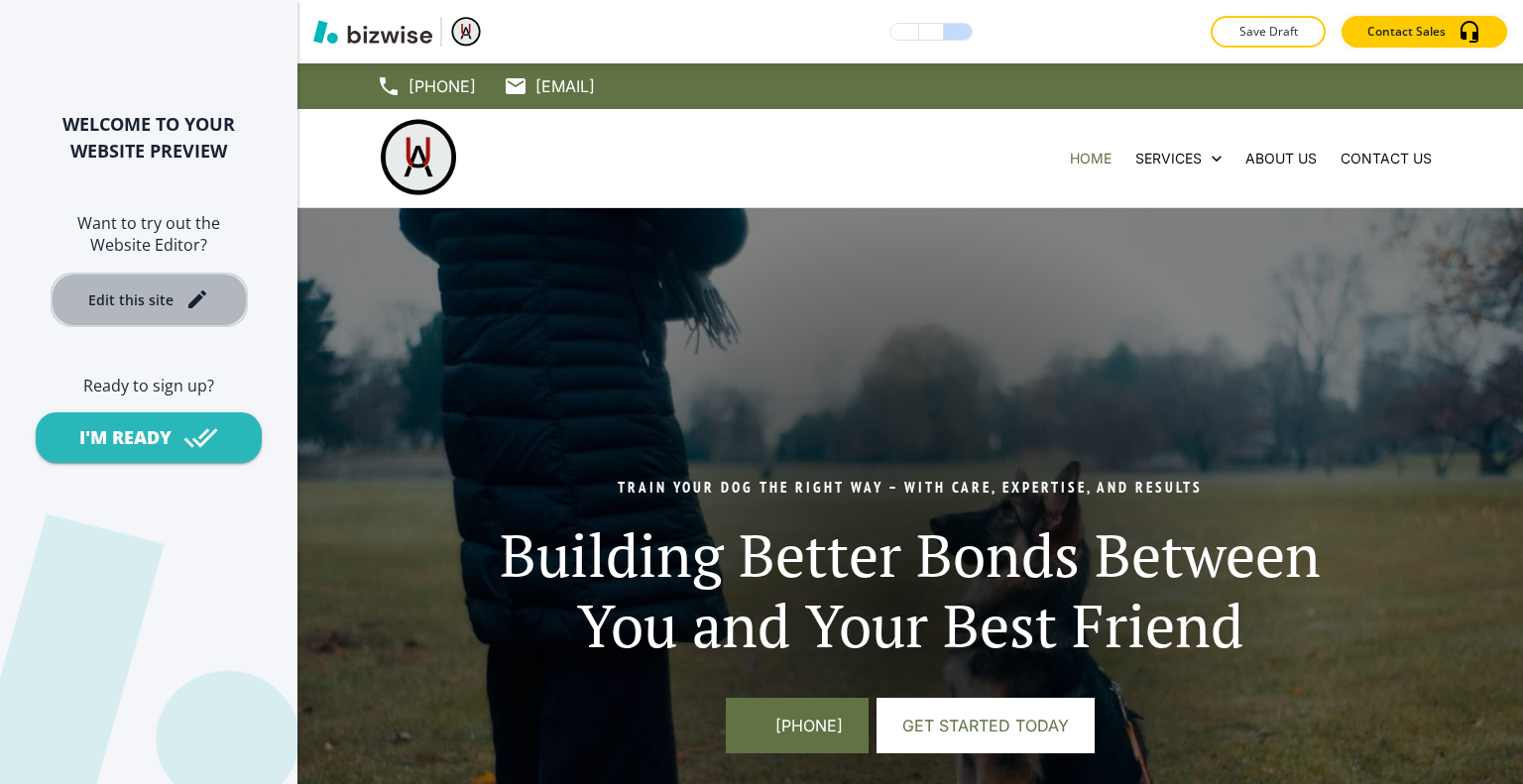 click on "Edit this site" at bounding box center (149, 299) 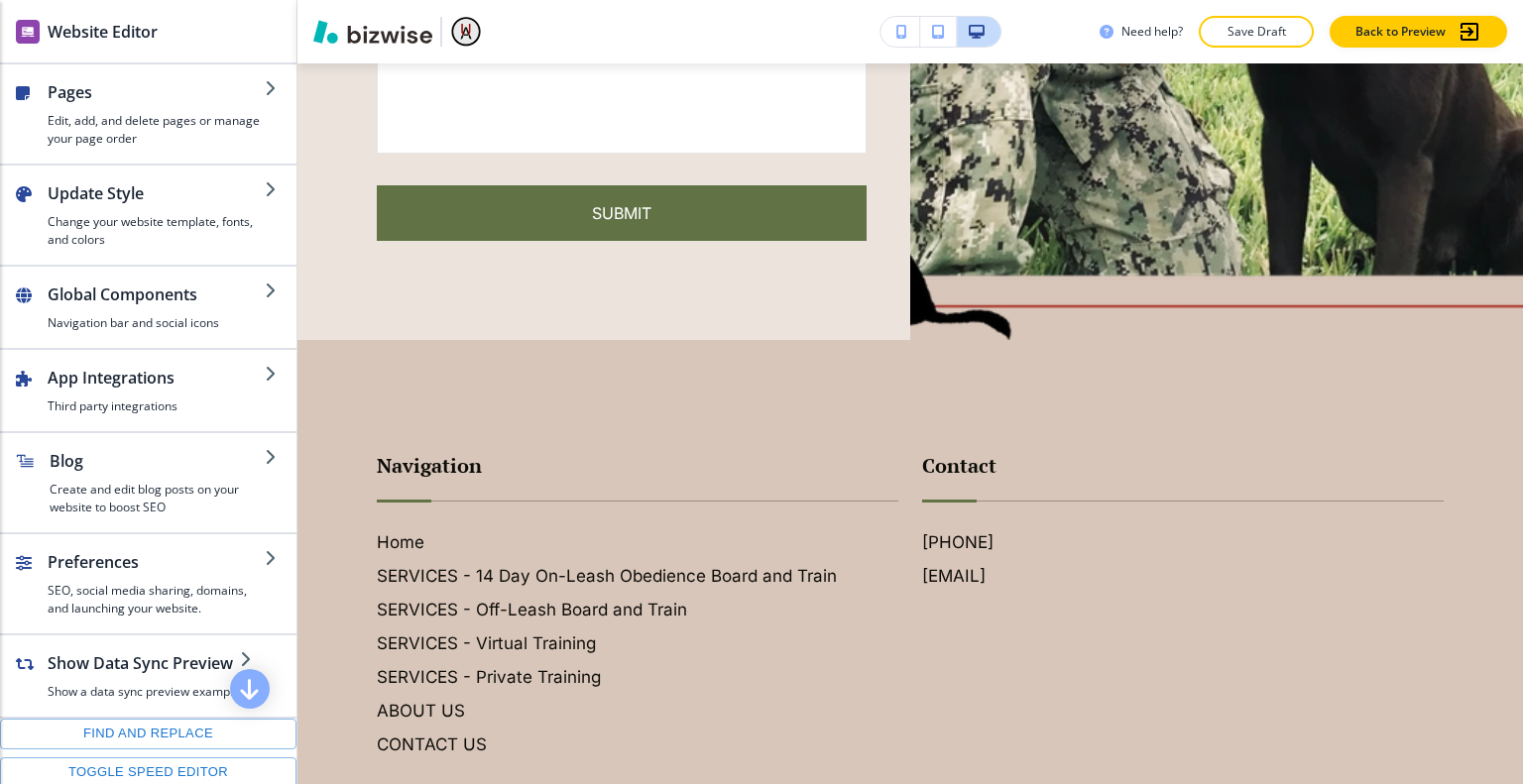scroll, scrollTop: 5731, scrollLeft: 0, axis: vertical 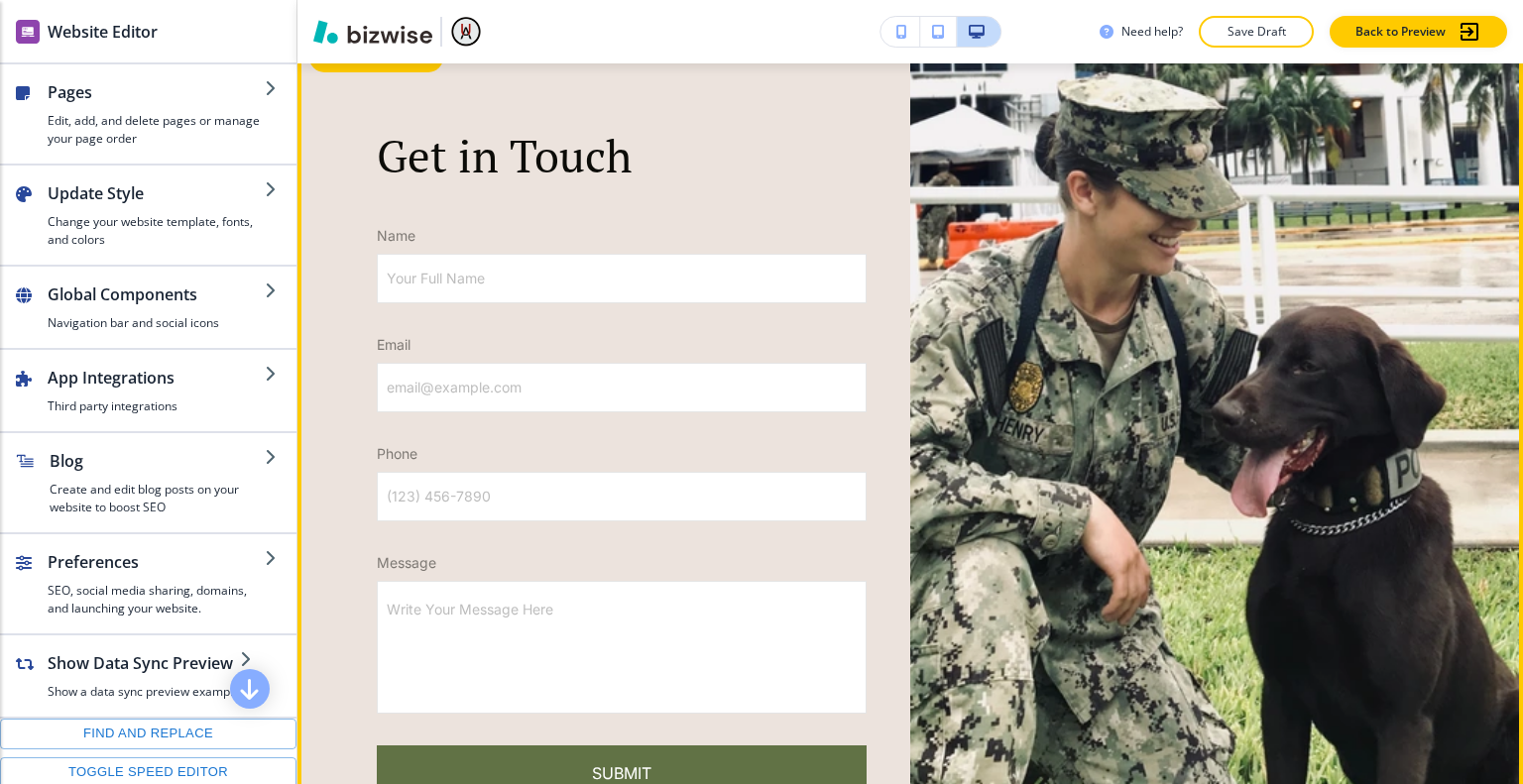 click on "Edit This Section" at bounding box center (376, 57) 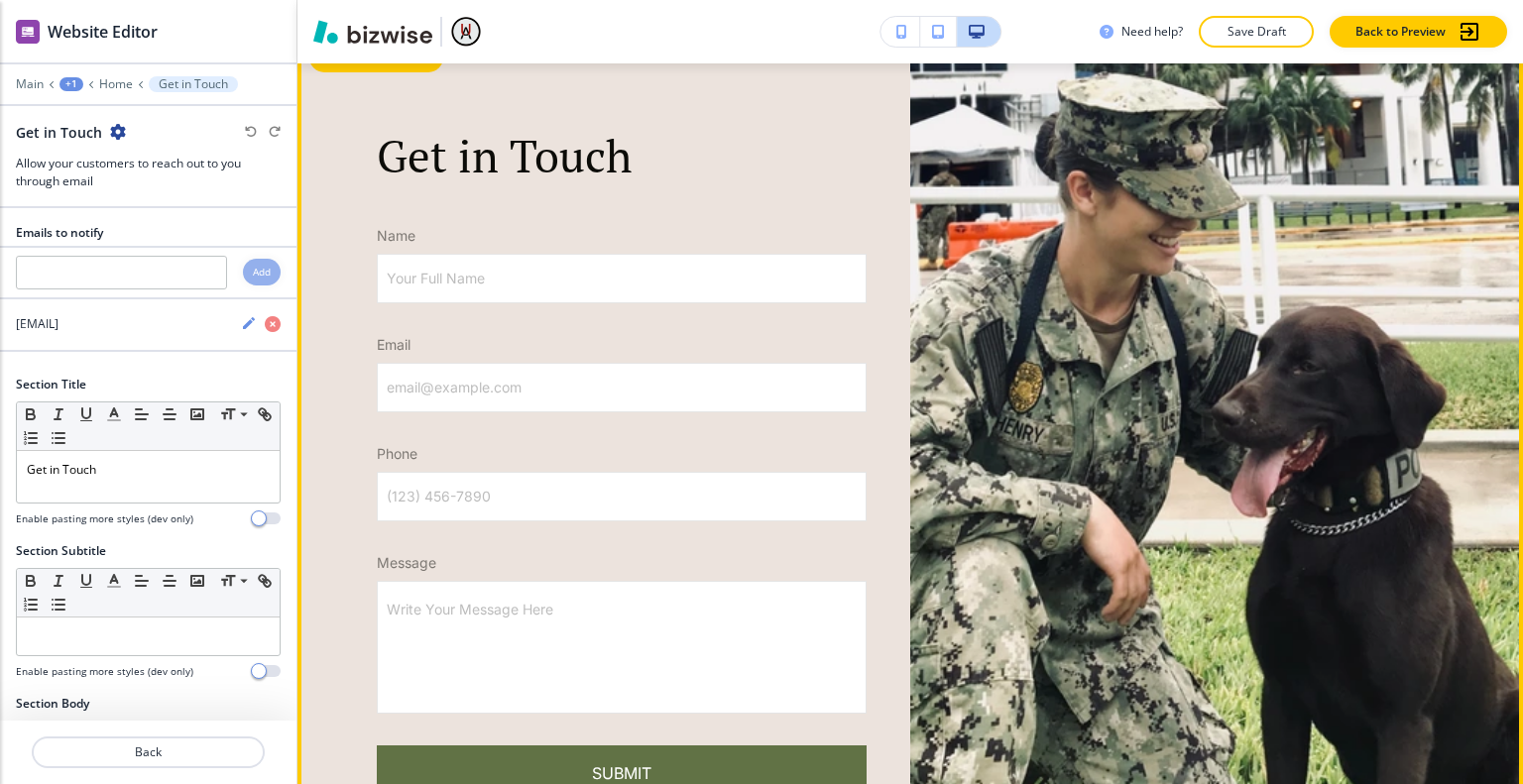 scroll, scrollTop: 5499, scrollLeft: 0, axis: vertical 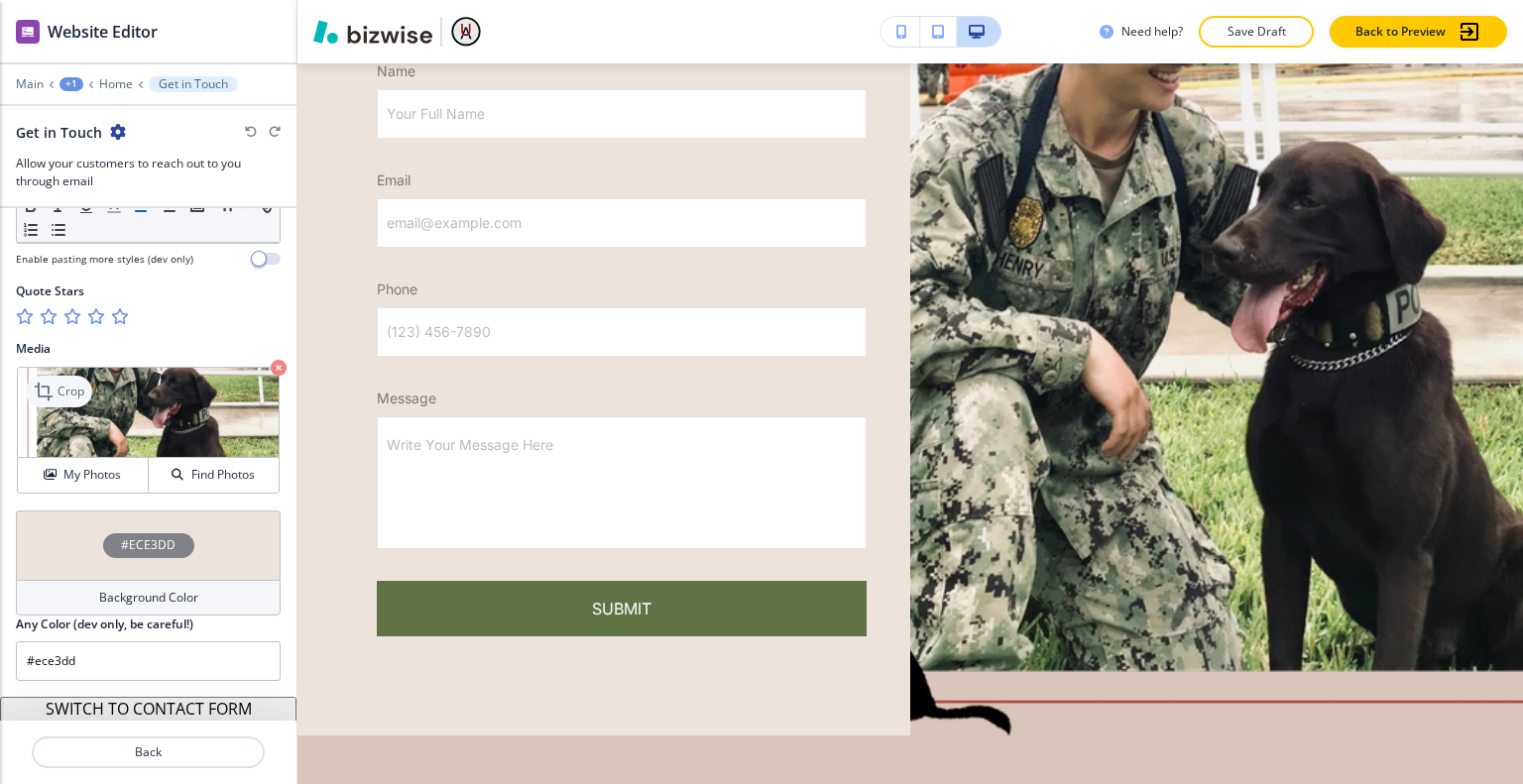 click on "Crop" at bounding box center (70, 392) 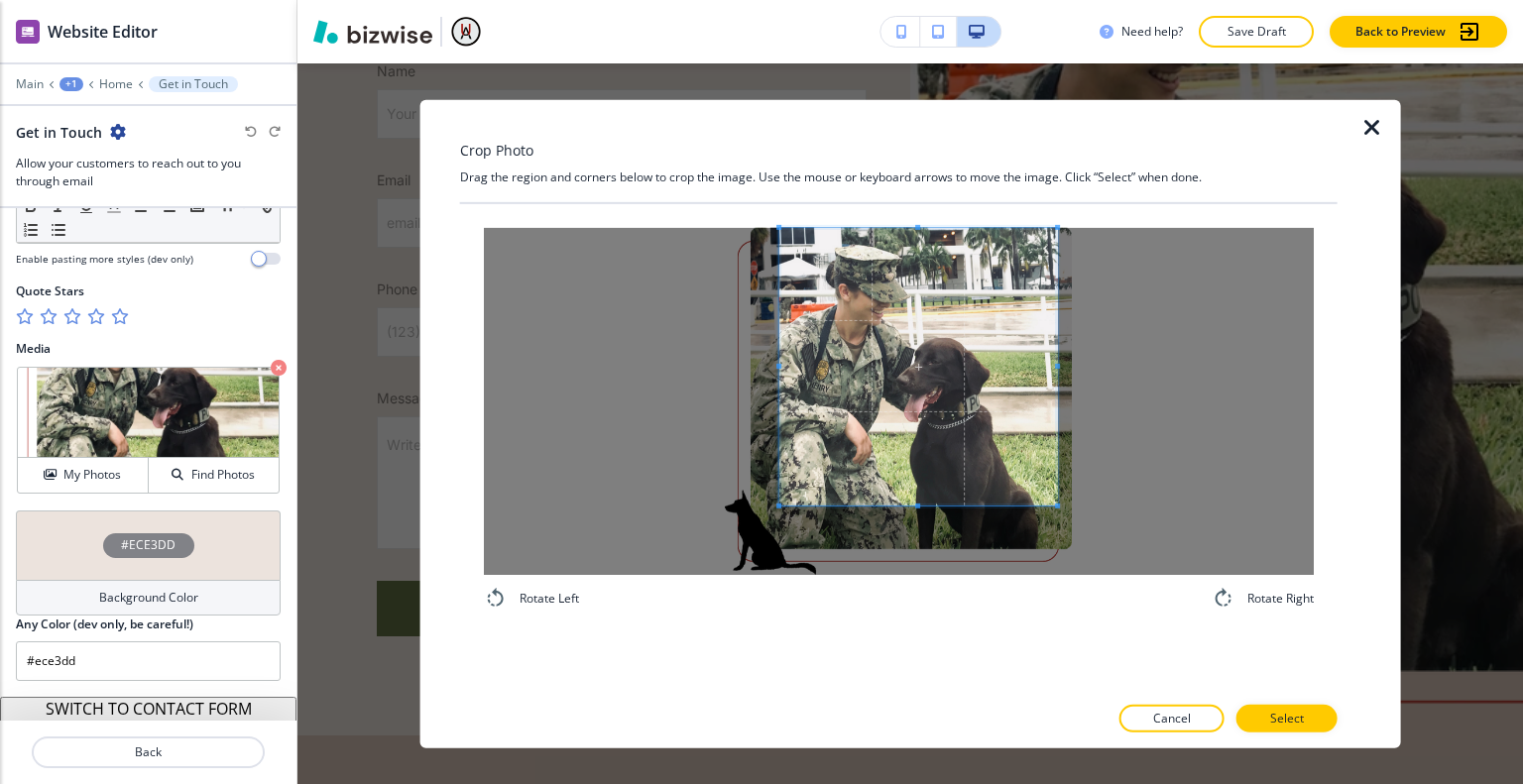 click at bounding box center [918, 366] 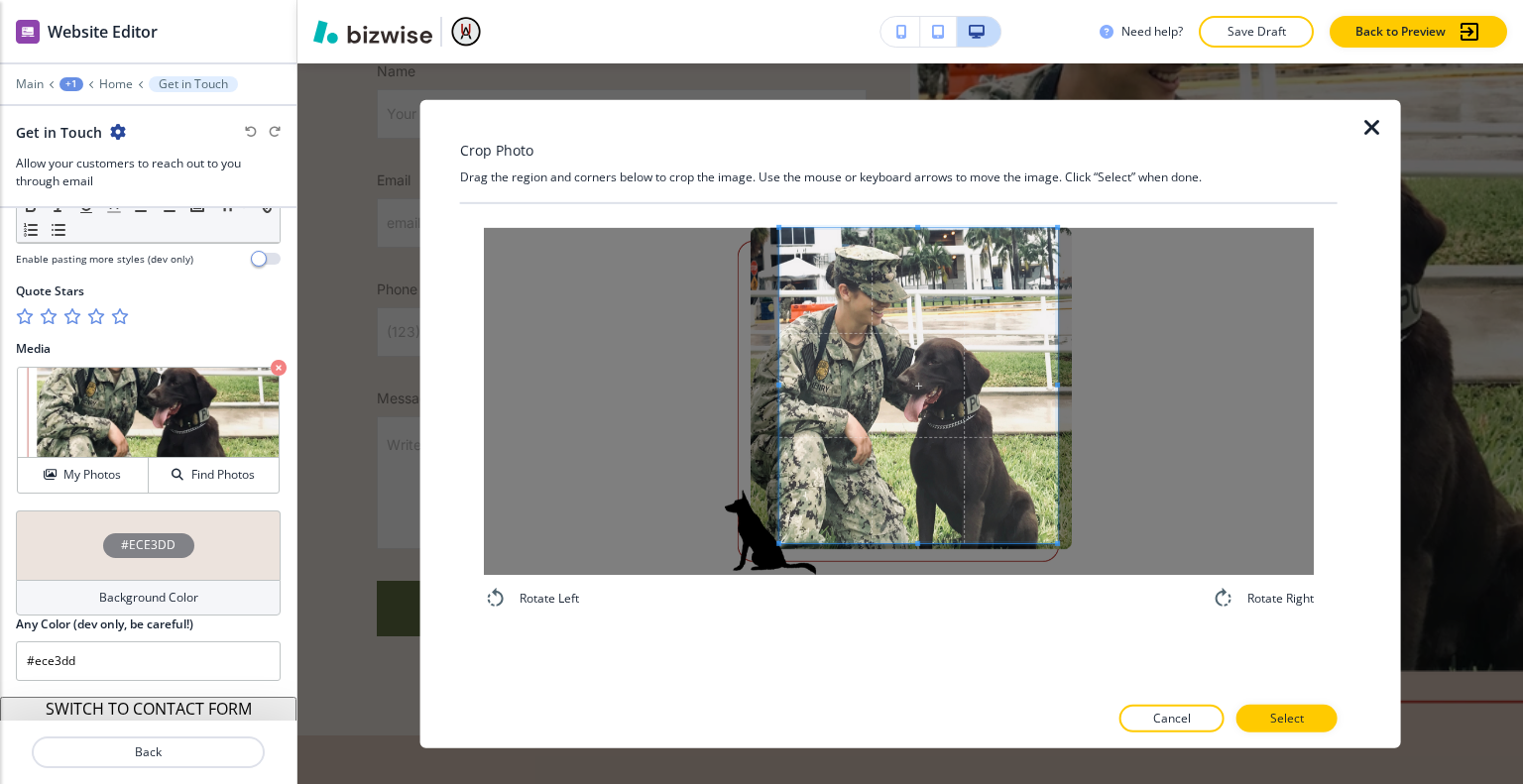 click at bounding box center (917, 543) 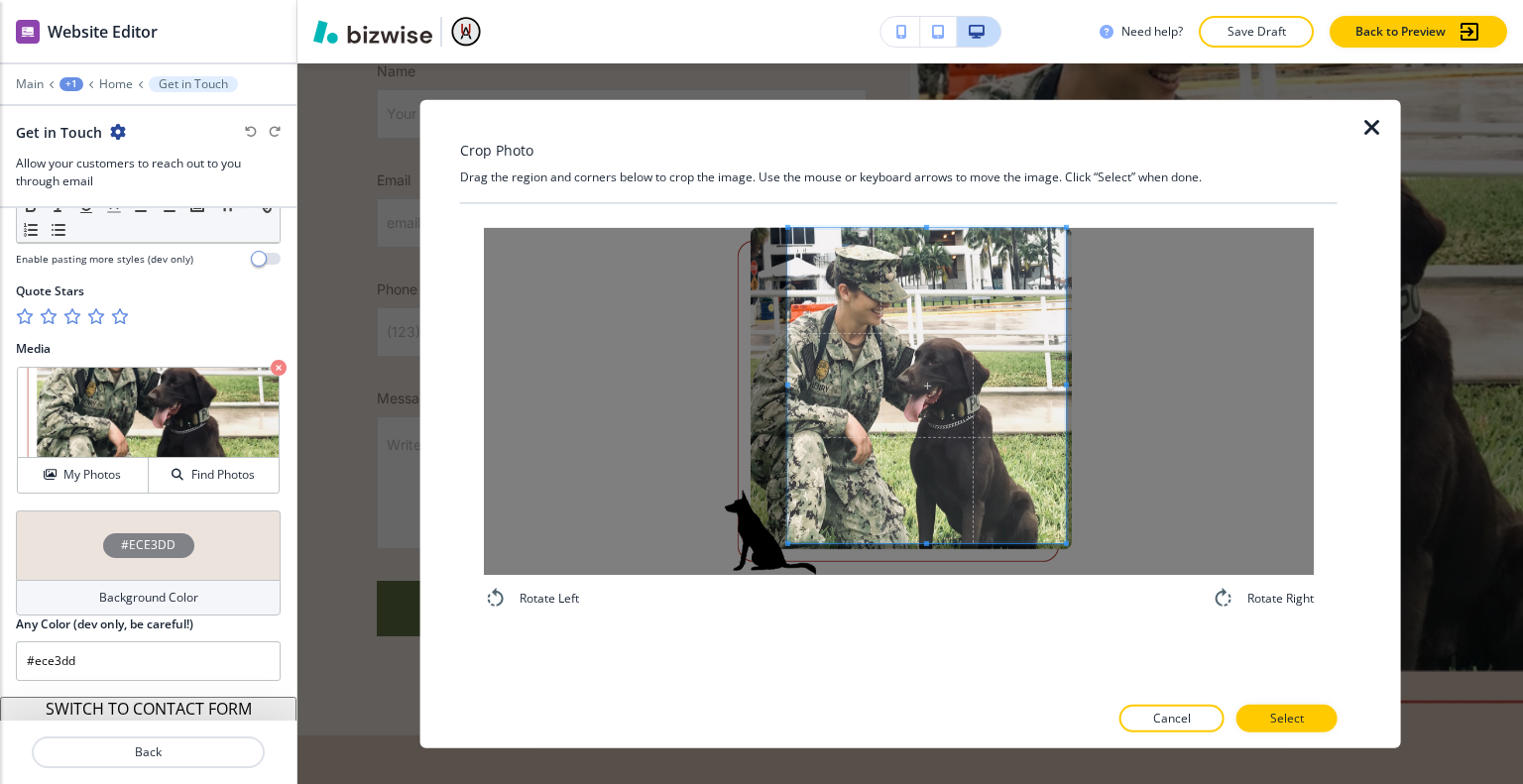 click at bounding box center [927, 385] 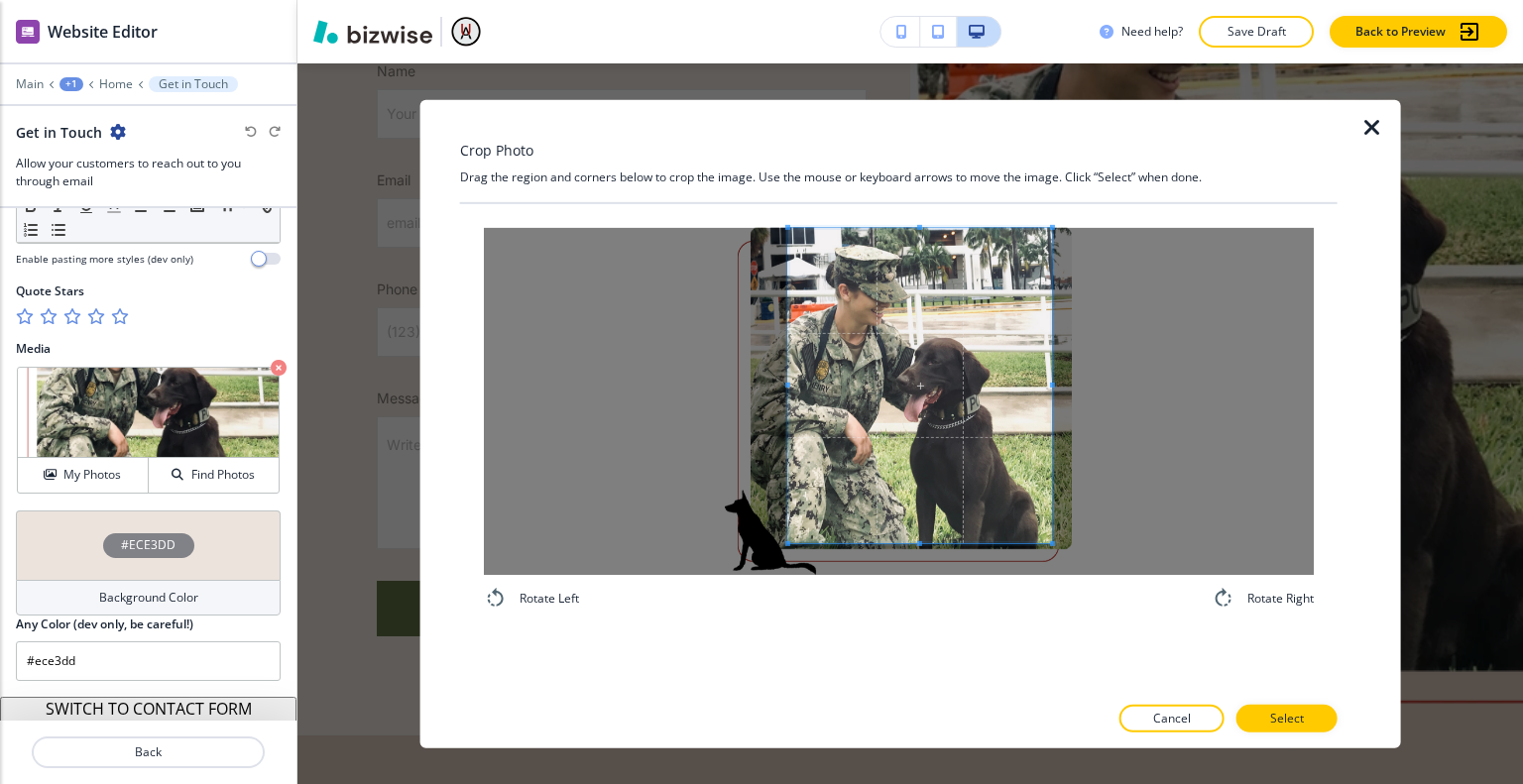 click at bounding box center [1051, 385] 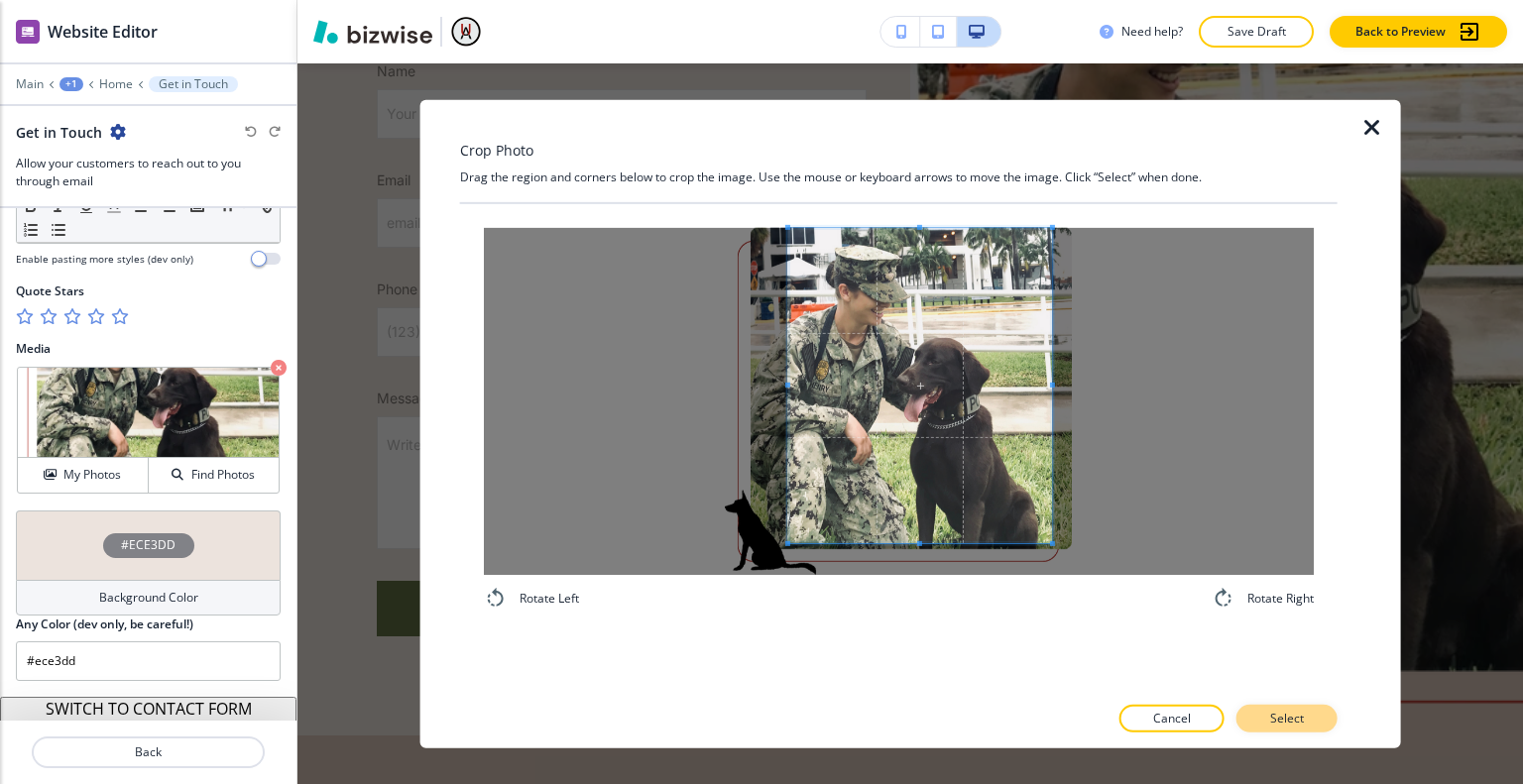 click on "Select" at bounding box center [1287, 719] 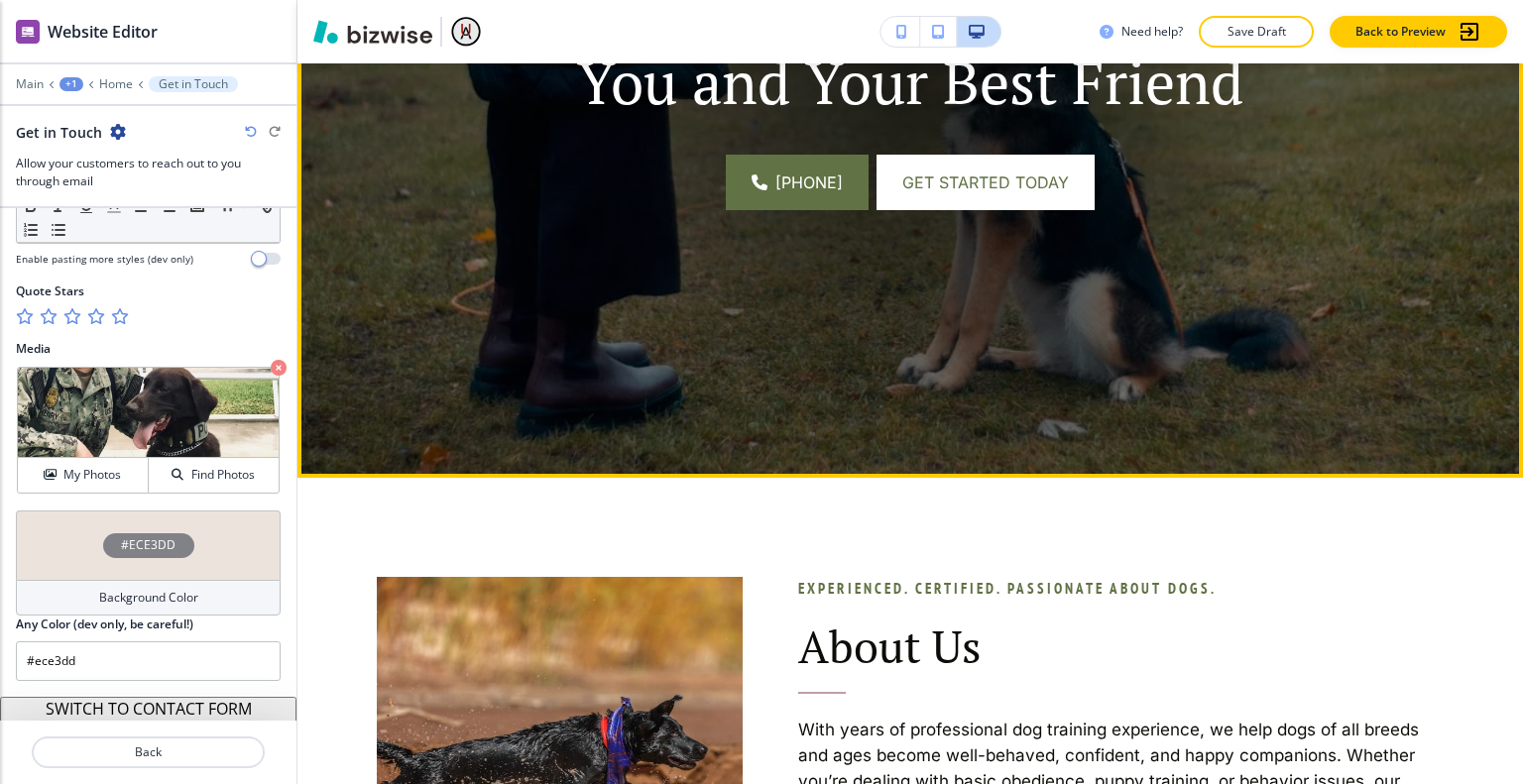 scroll, scrollTop: 444, scrollLeft: 0, axis: vertical 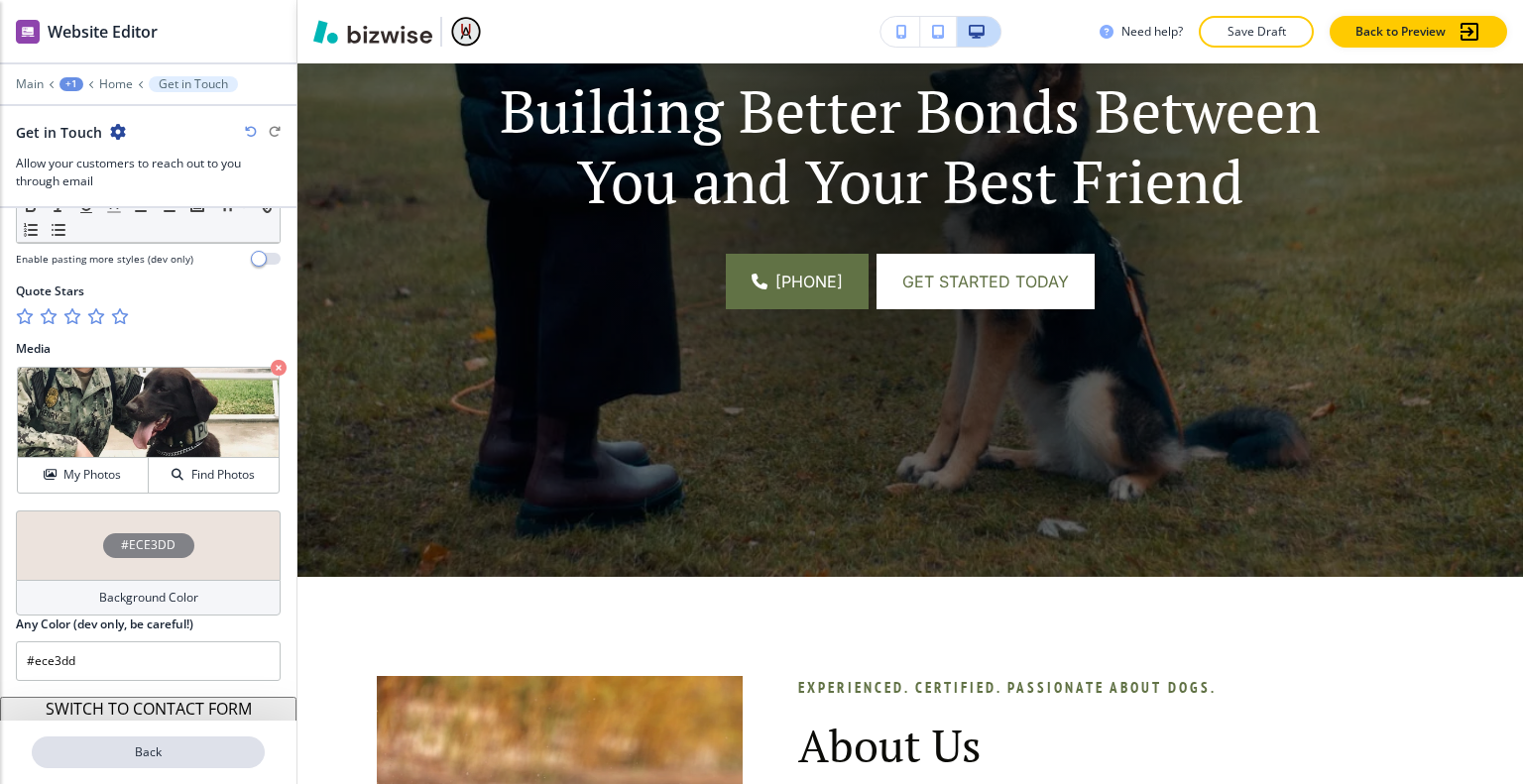click on "Back" at bounding box center (148, 752) 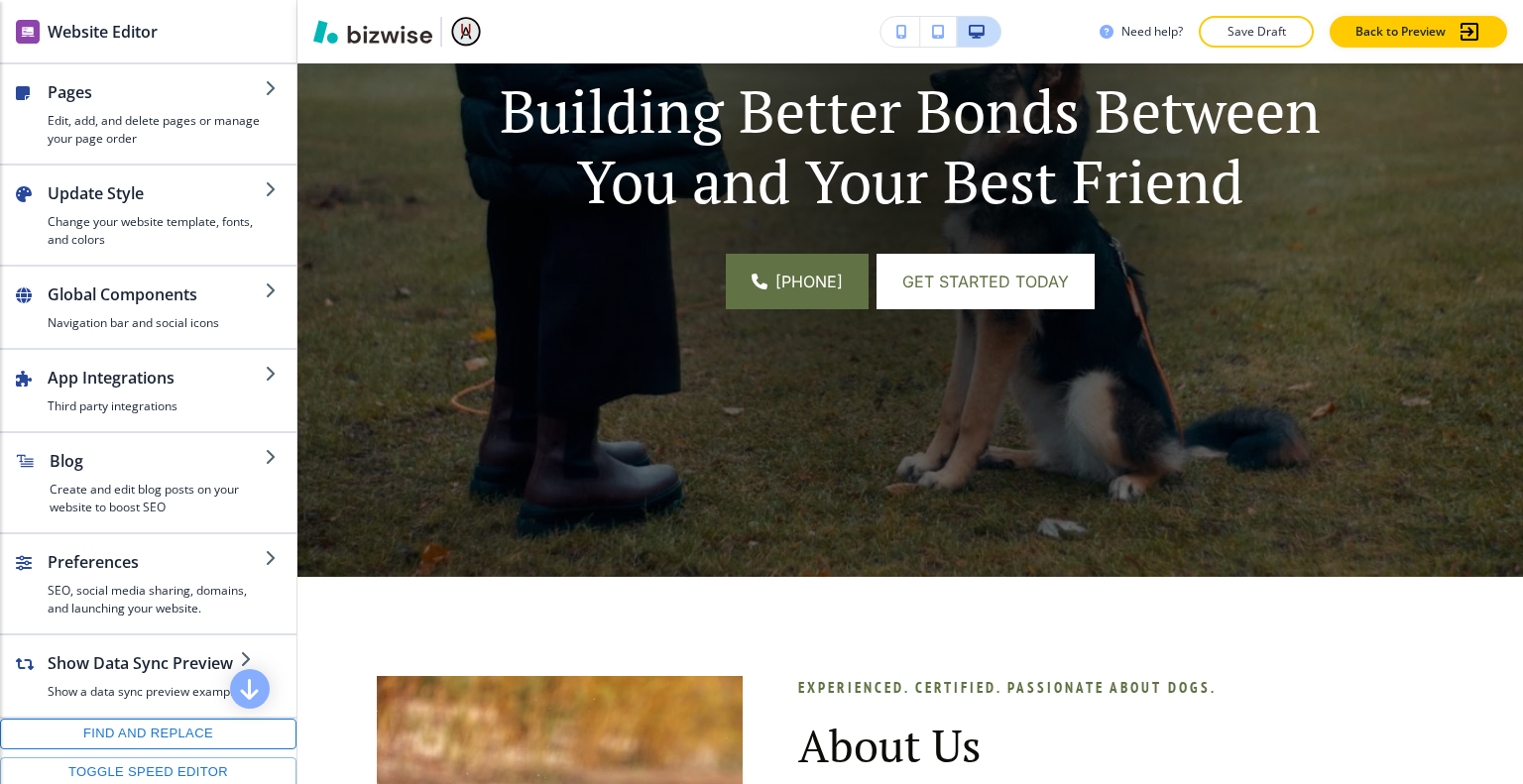 scroll, scrollTop: 266, scrollLeft: 0, axis: vertical 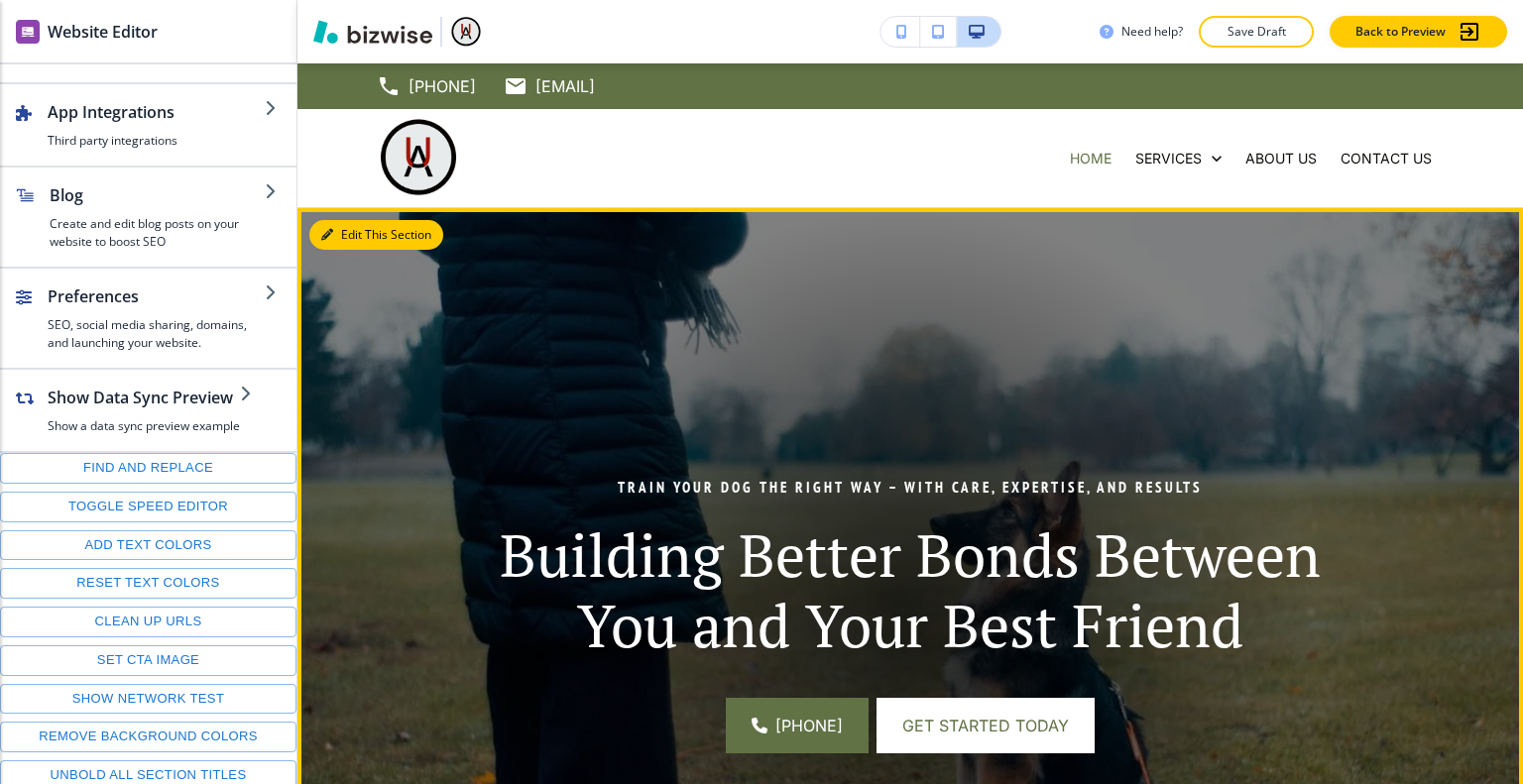 click on "Edit This Section" at bounding box center [376, 235] 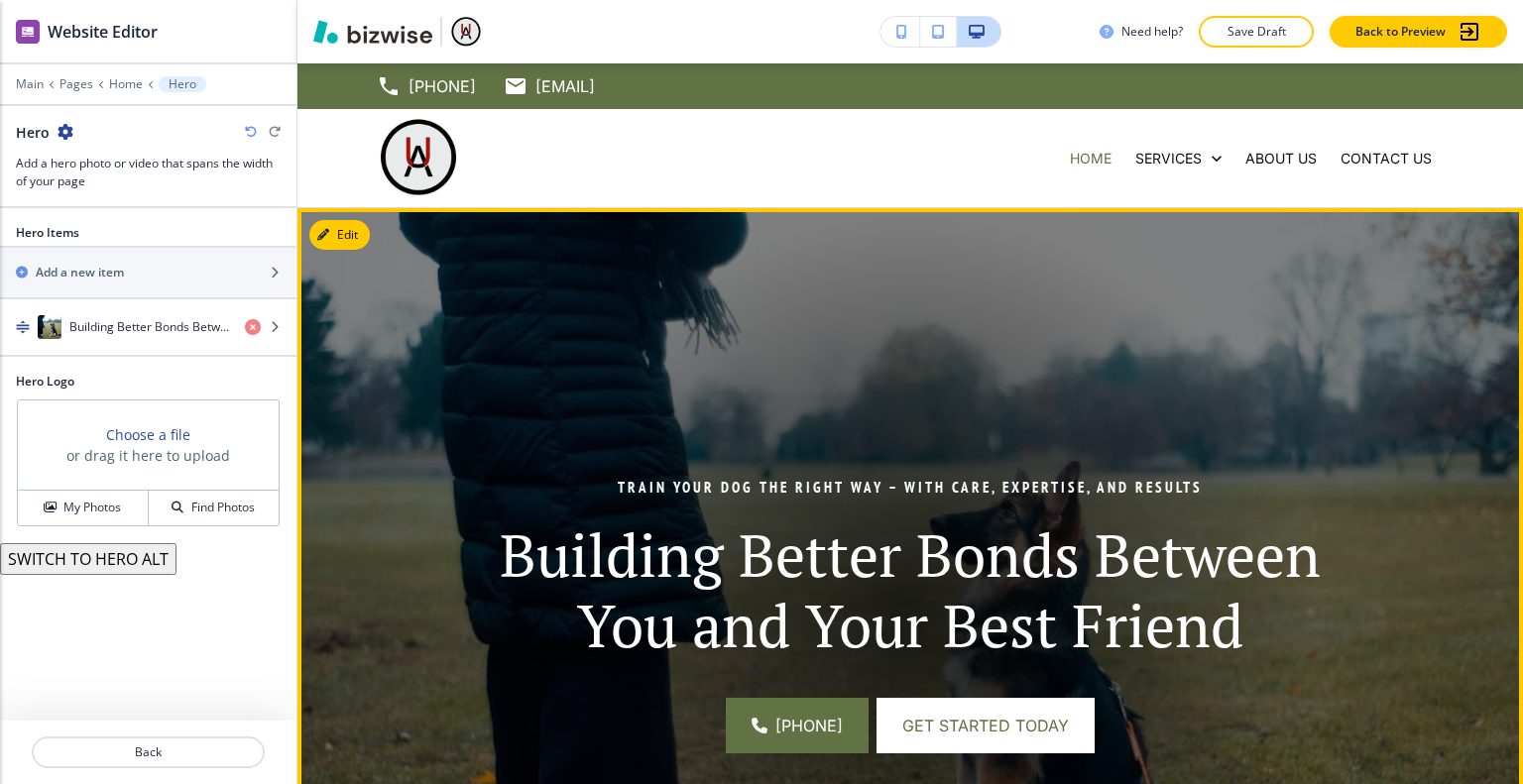scroll, scrollTop: 145, scrollLeft: 0, axis: vertical 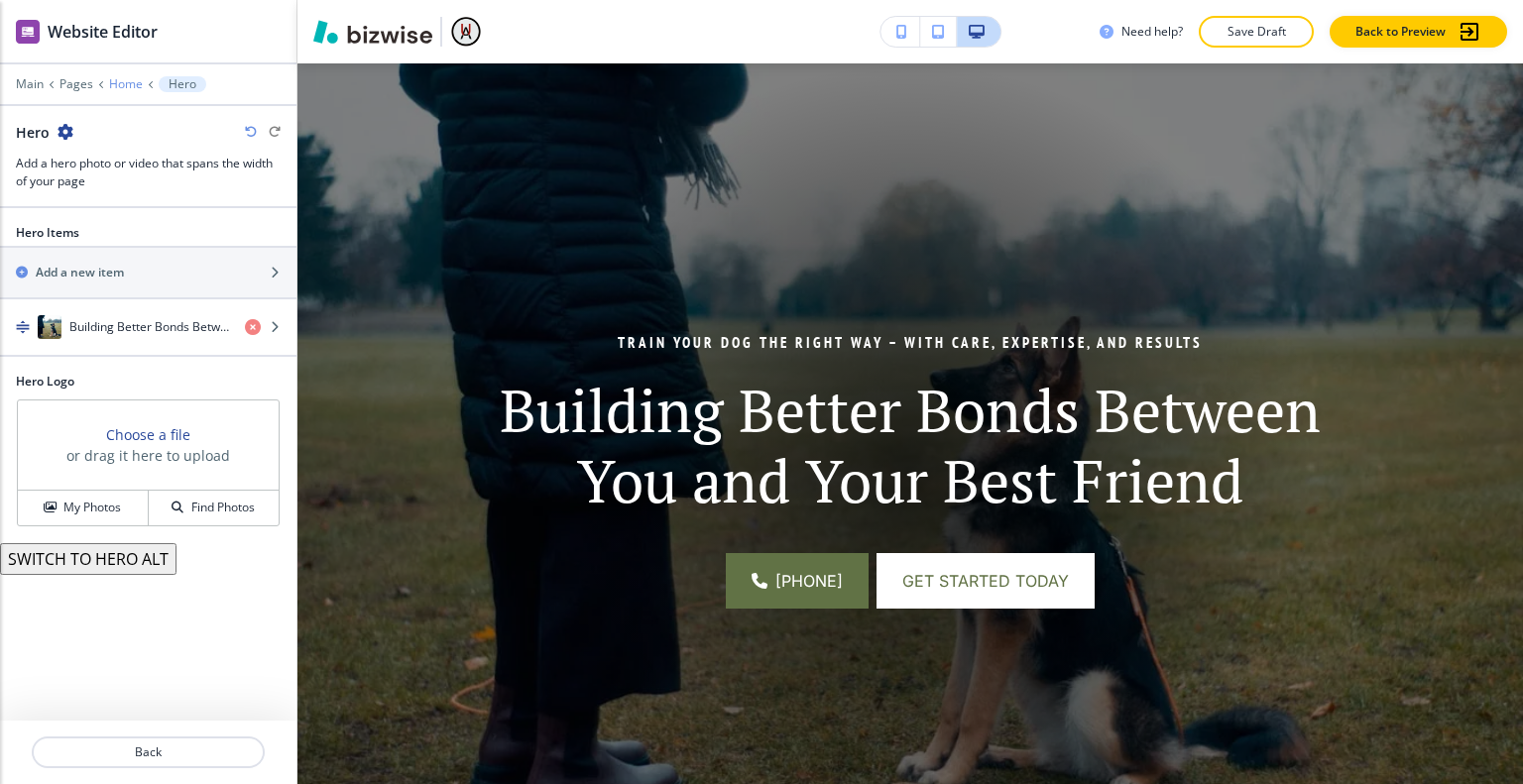 click on "Home" at bounding box center [126, 84] 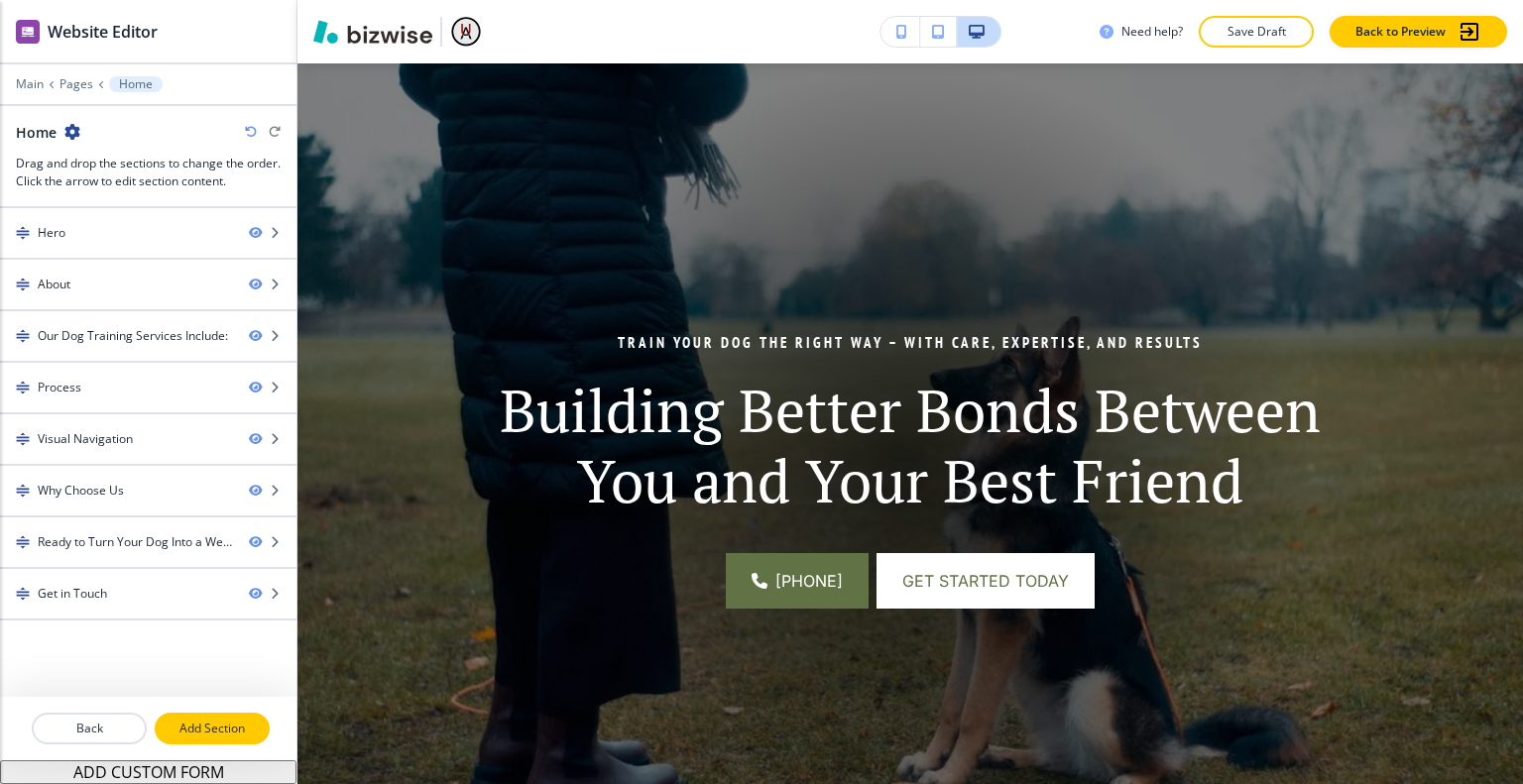 click on "Add Section" at bounding box center [212, 728] 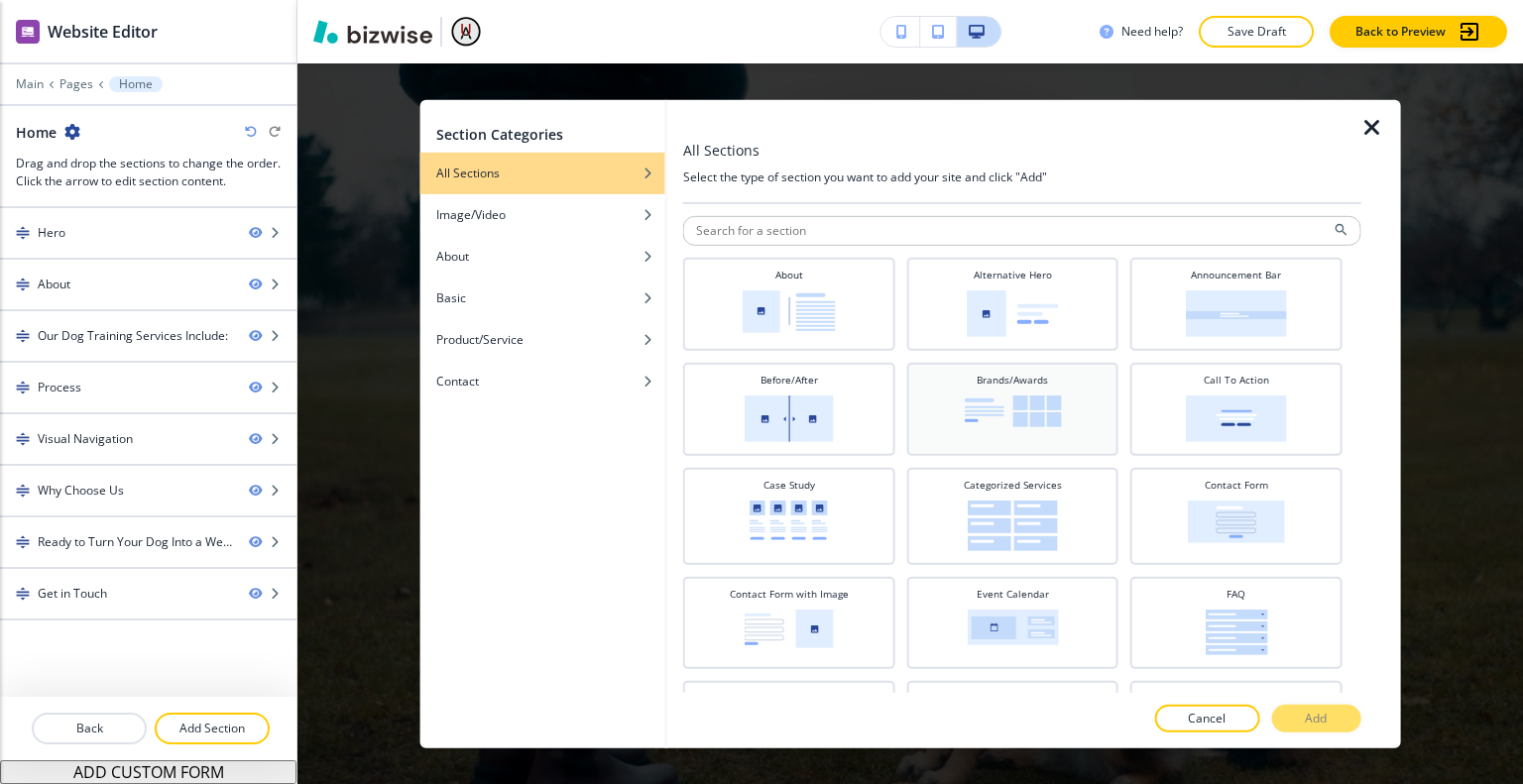 click at bounding box center (1012, 410) 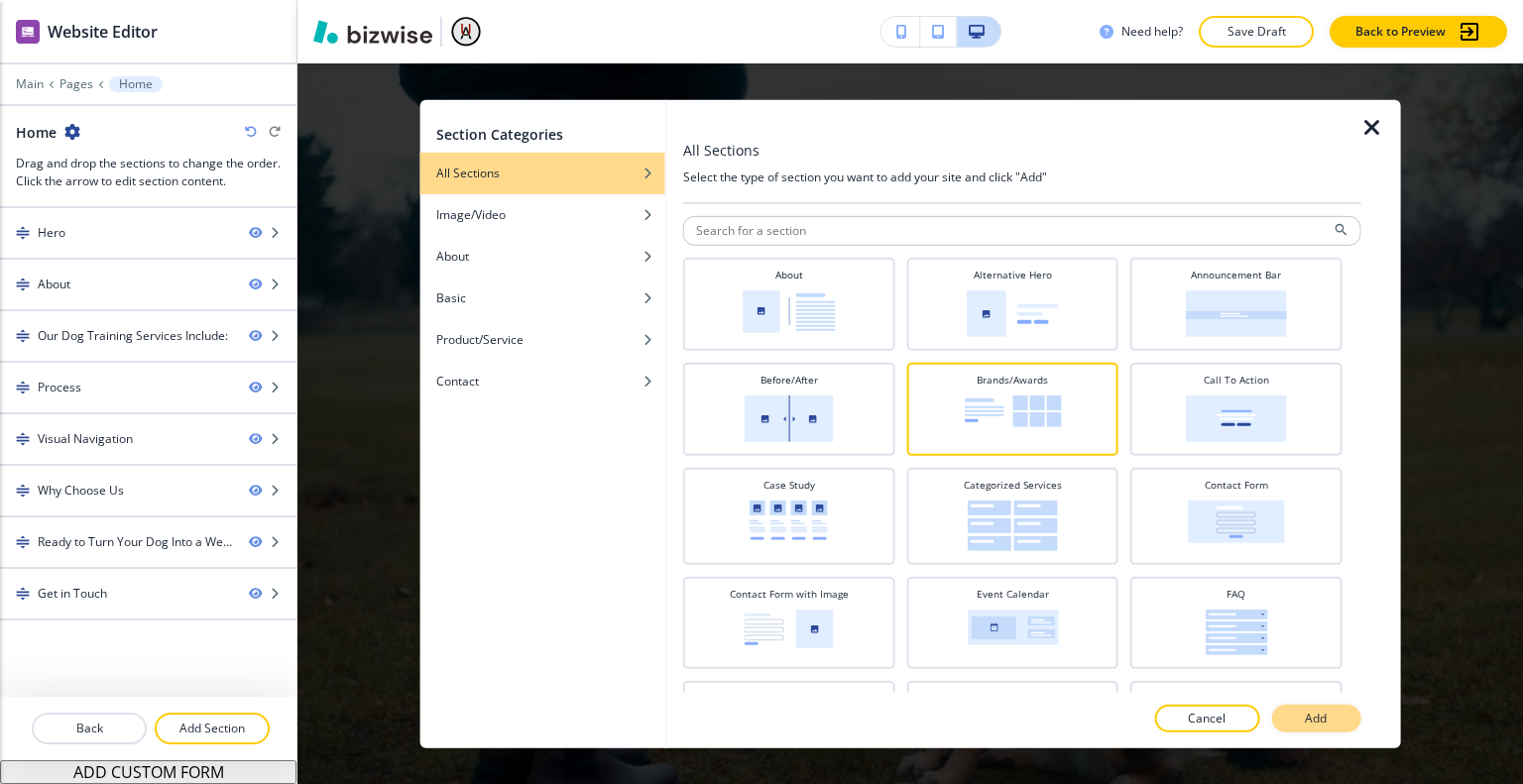 click on "Add" at bounding box center (1316, 719) 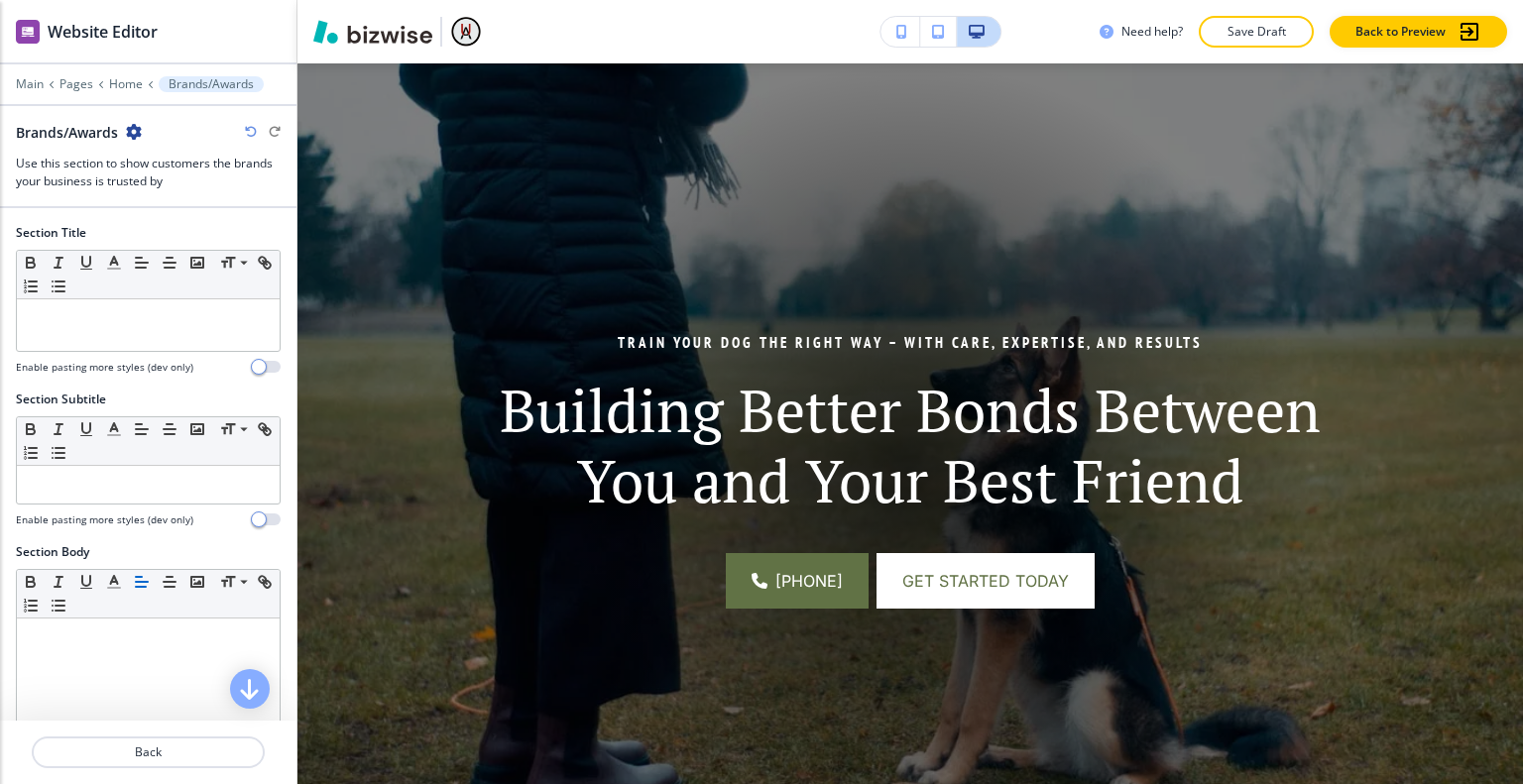 scroll, scrollTop: 6366, scrollLeft: 0, axis: vertical 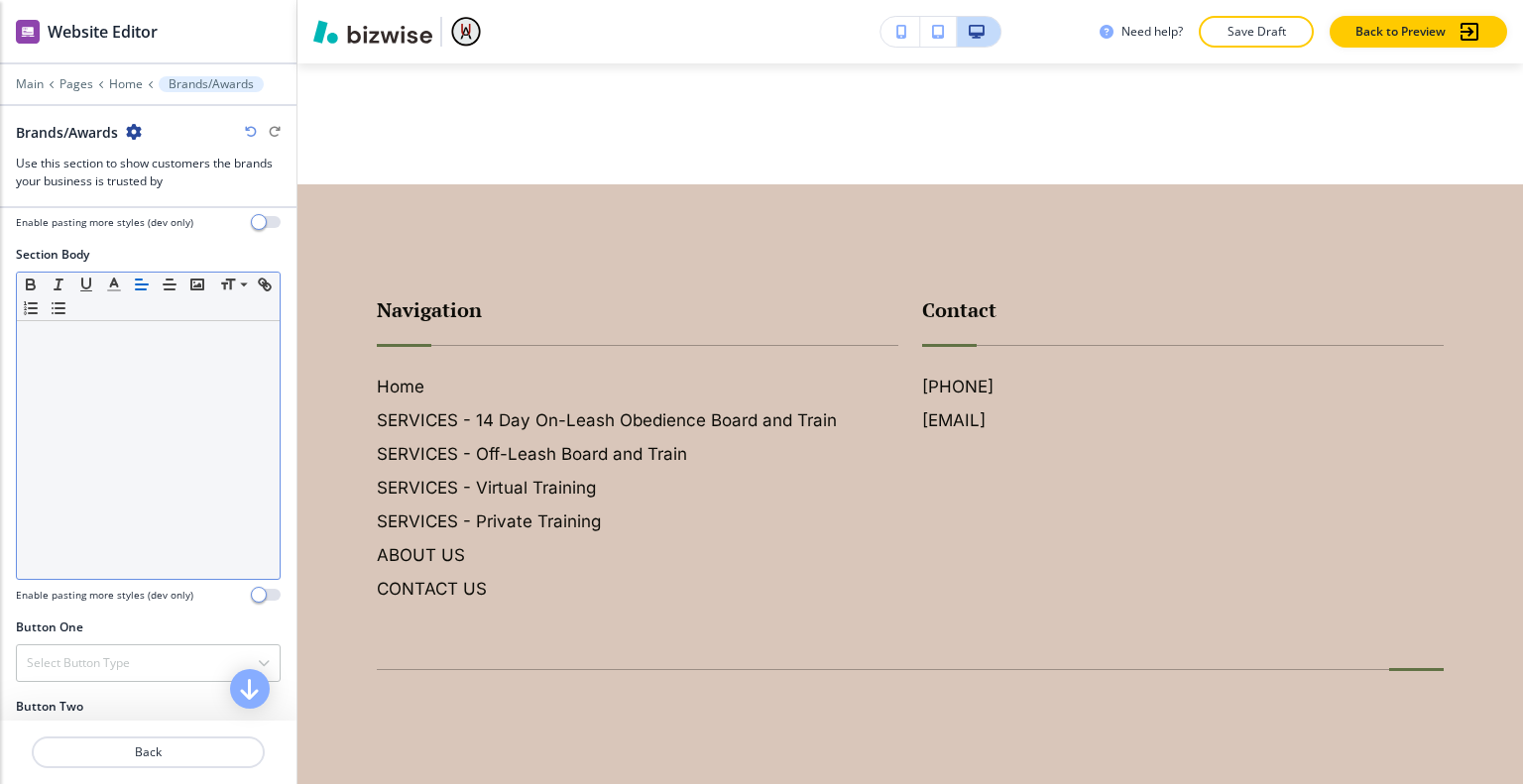 click at bounding box center (148, 450) 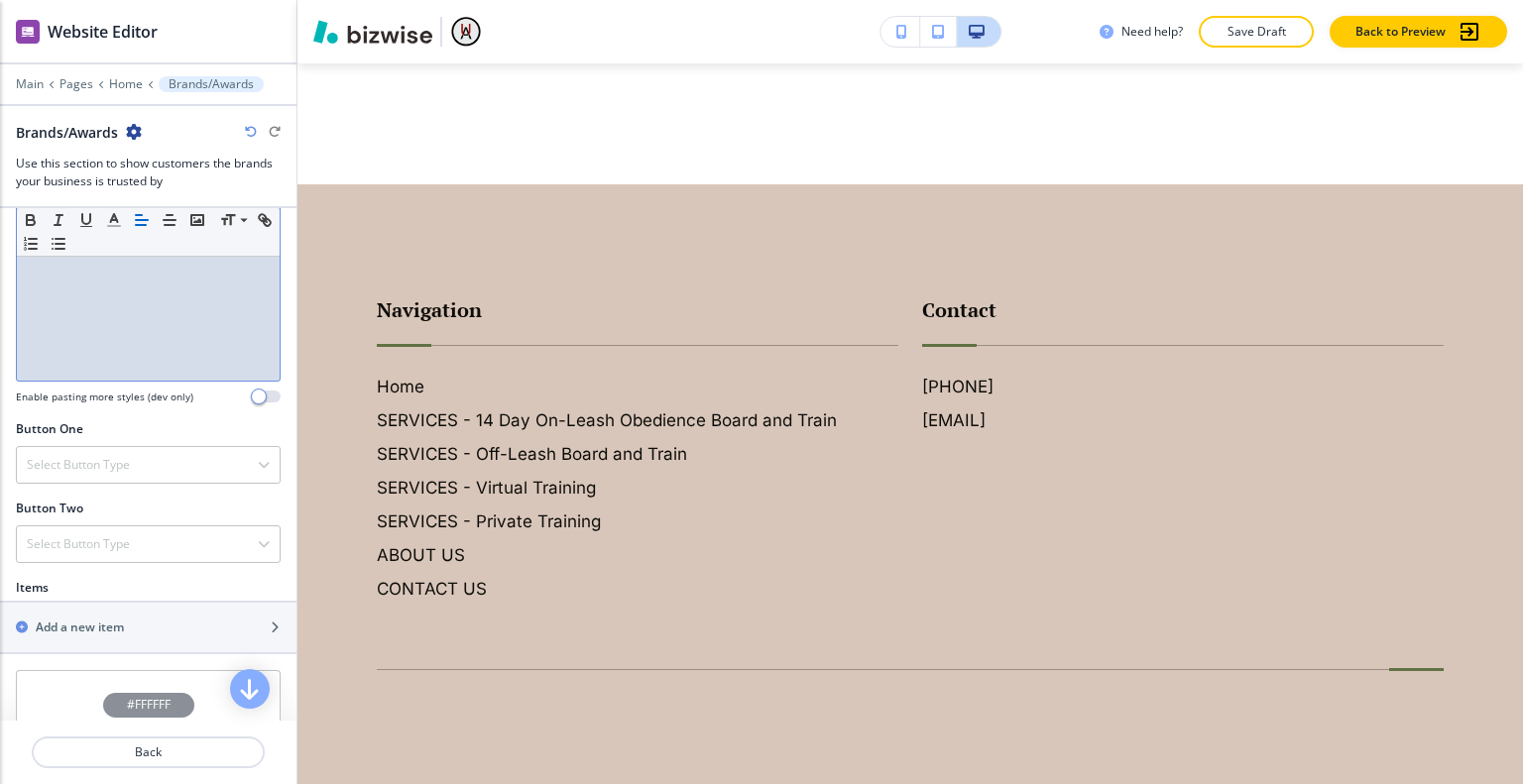 scroll, scrollTop: 690, scrollLeft: 0, axis: vertical 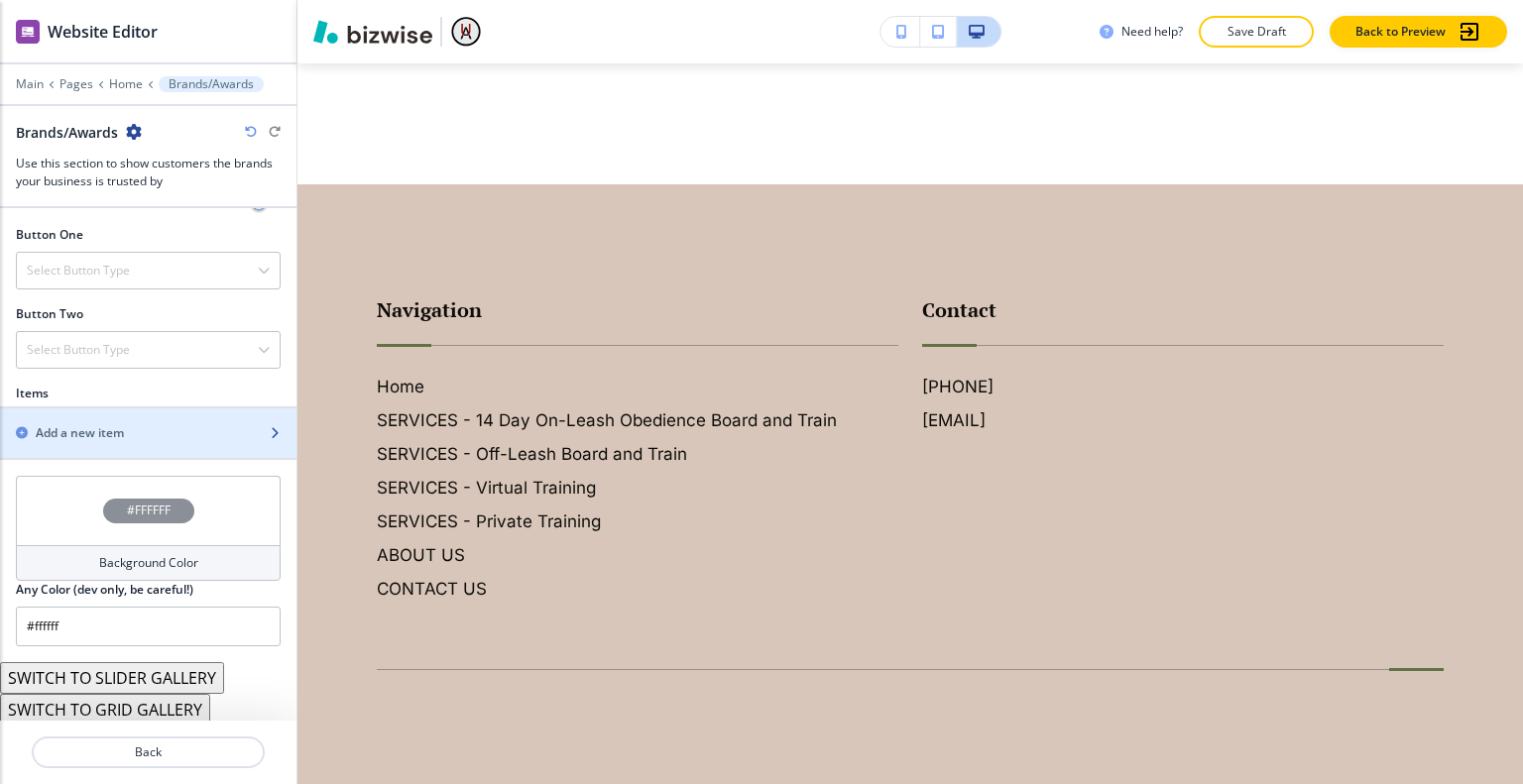 click at bounding box center [148, 416] 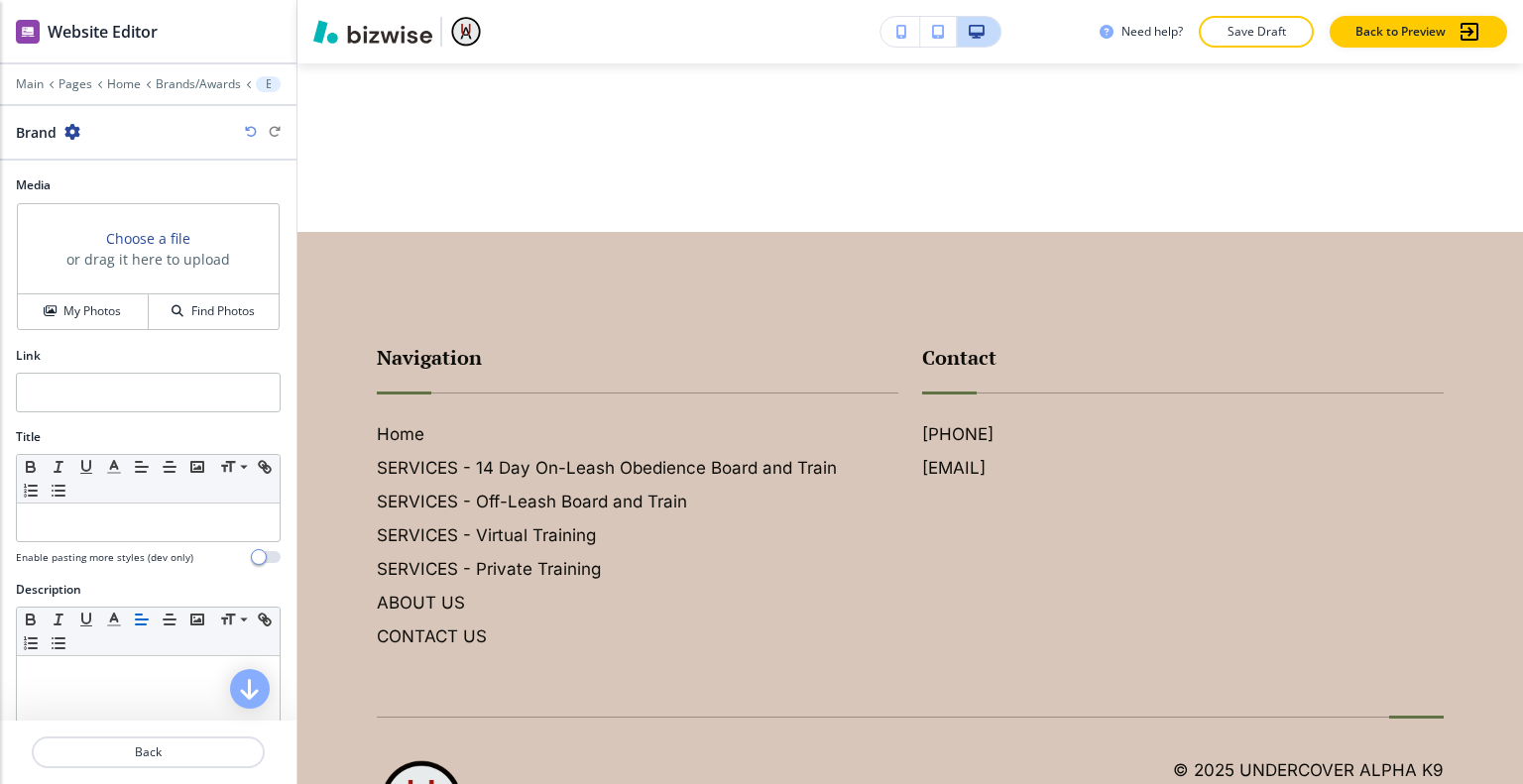 scroll, scrollTop: 6513, scrollLeft: 0, axis: vertical 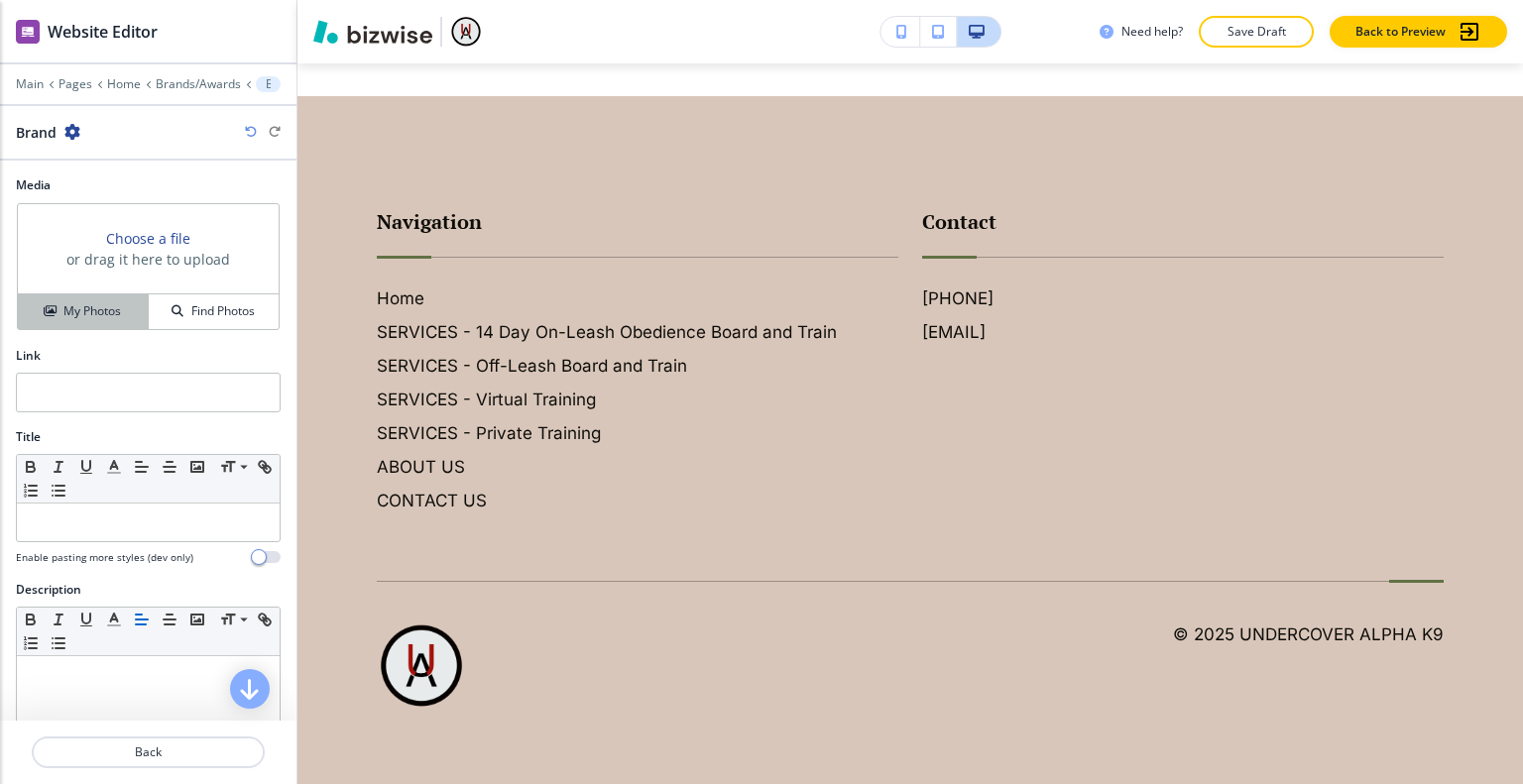 click on "My Photos" at bounding box center (83, 311) 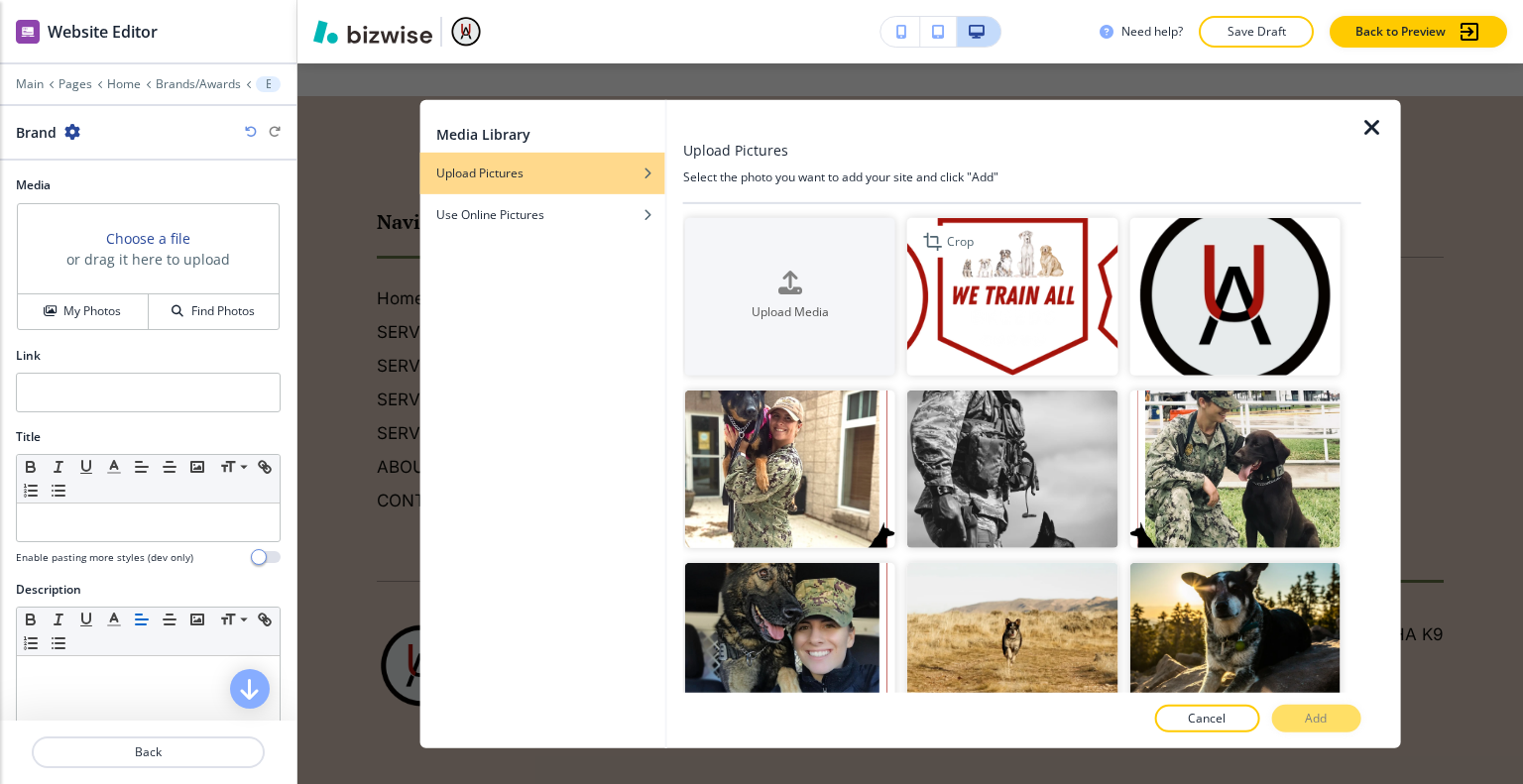 click at bounding box center (1012, 295) 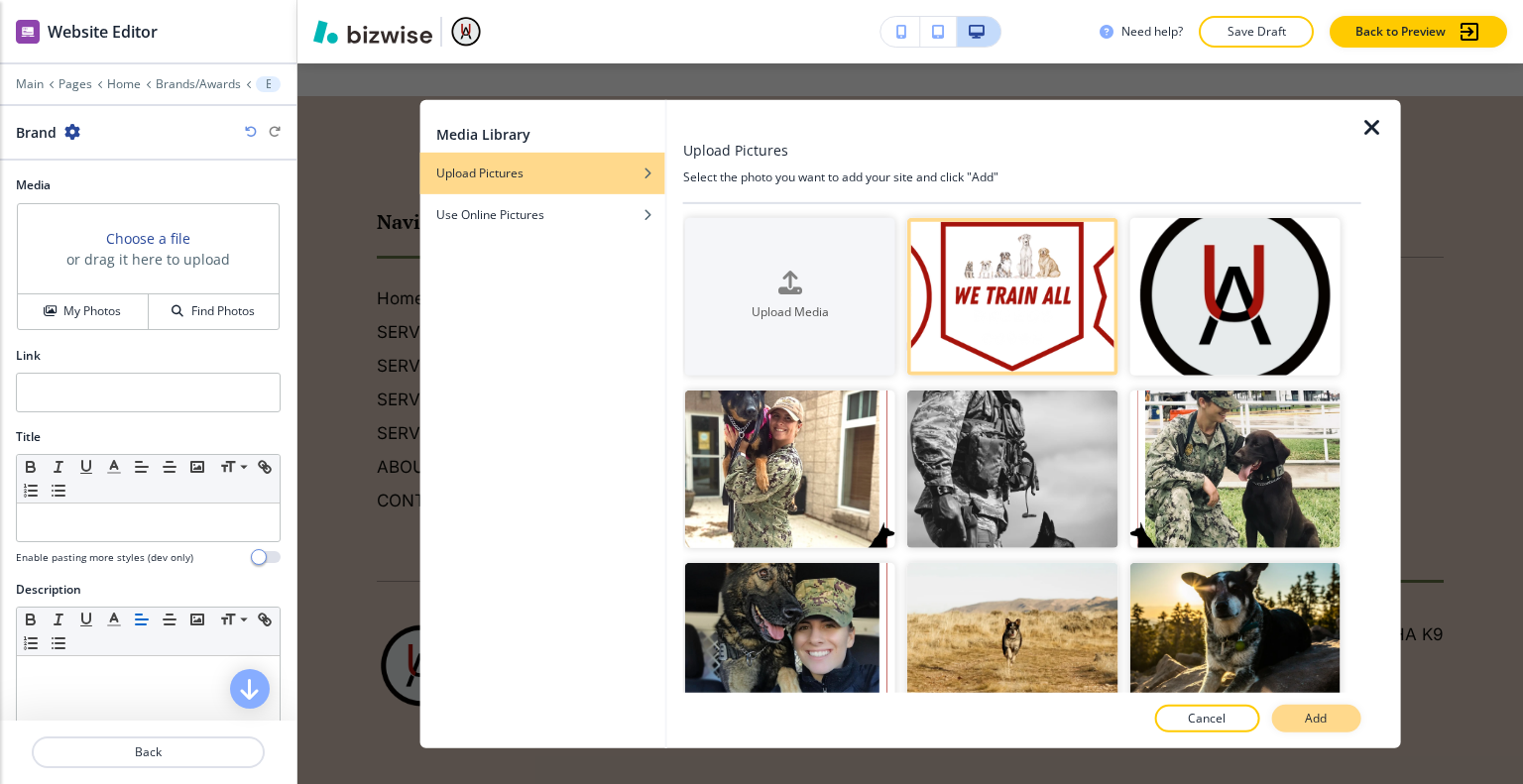 click on "Add" at bounding box center [1316, 719] 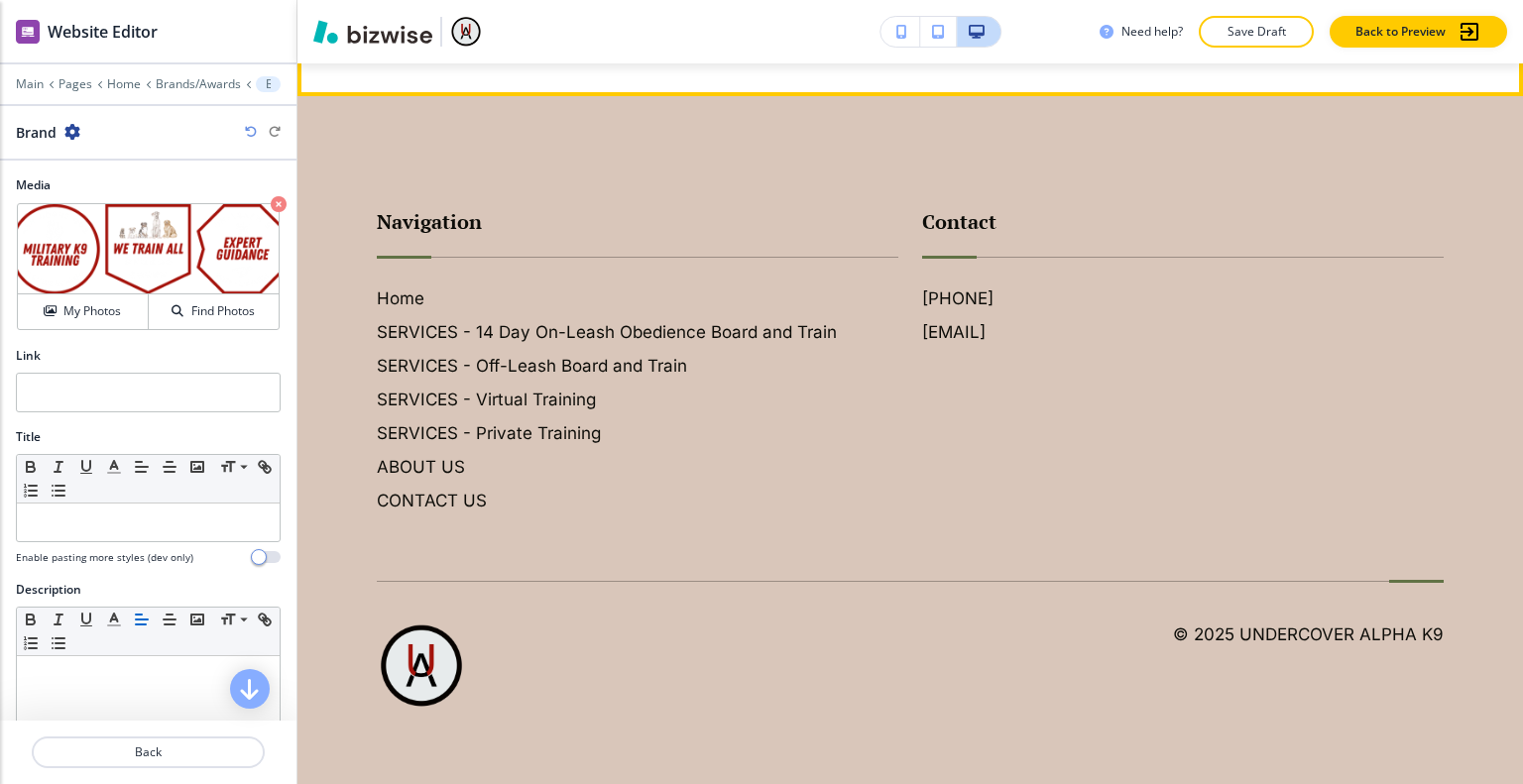 scroll, scrollTop: 6315, scrollLeft: 0, axis: vertical 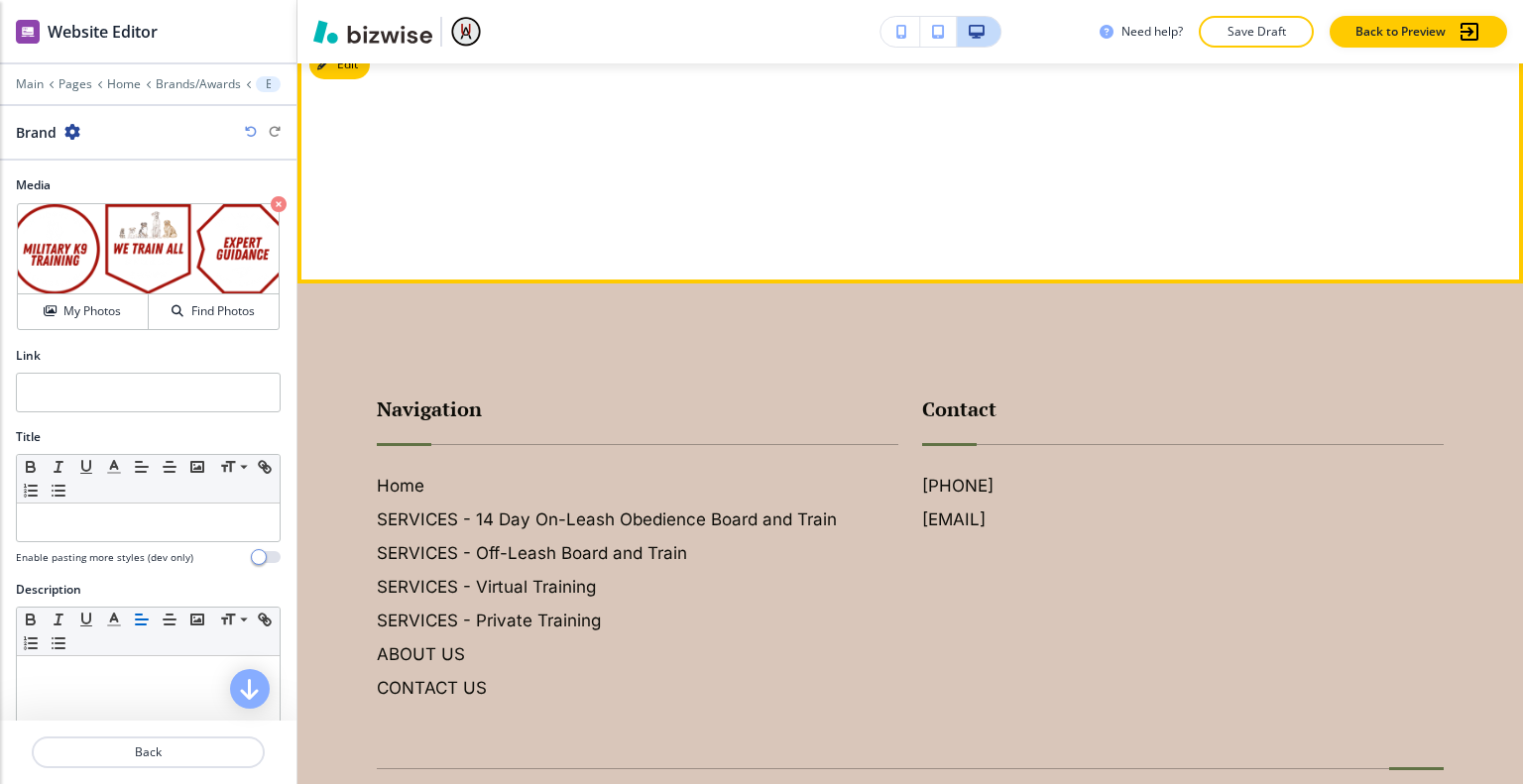 click 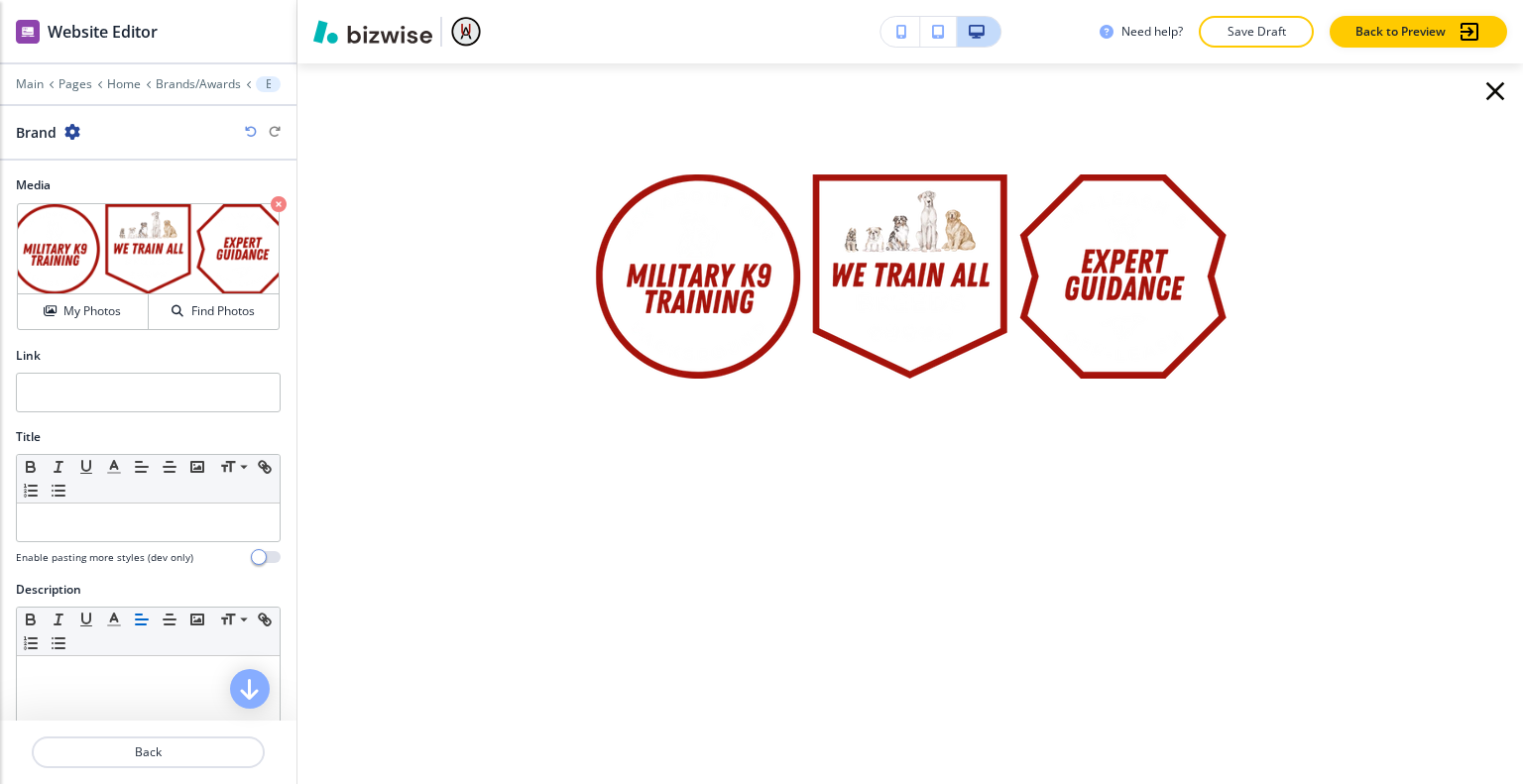 click 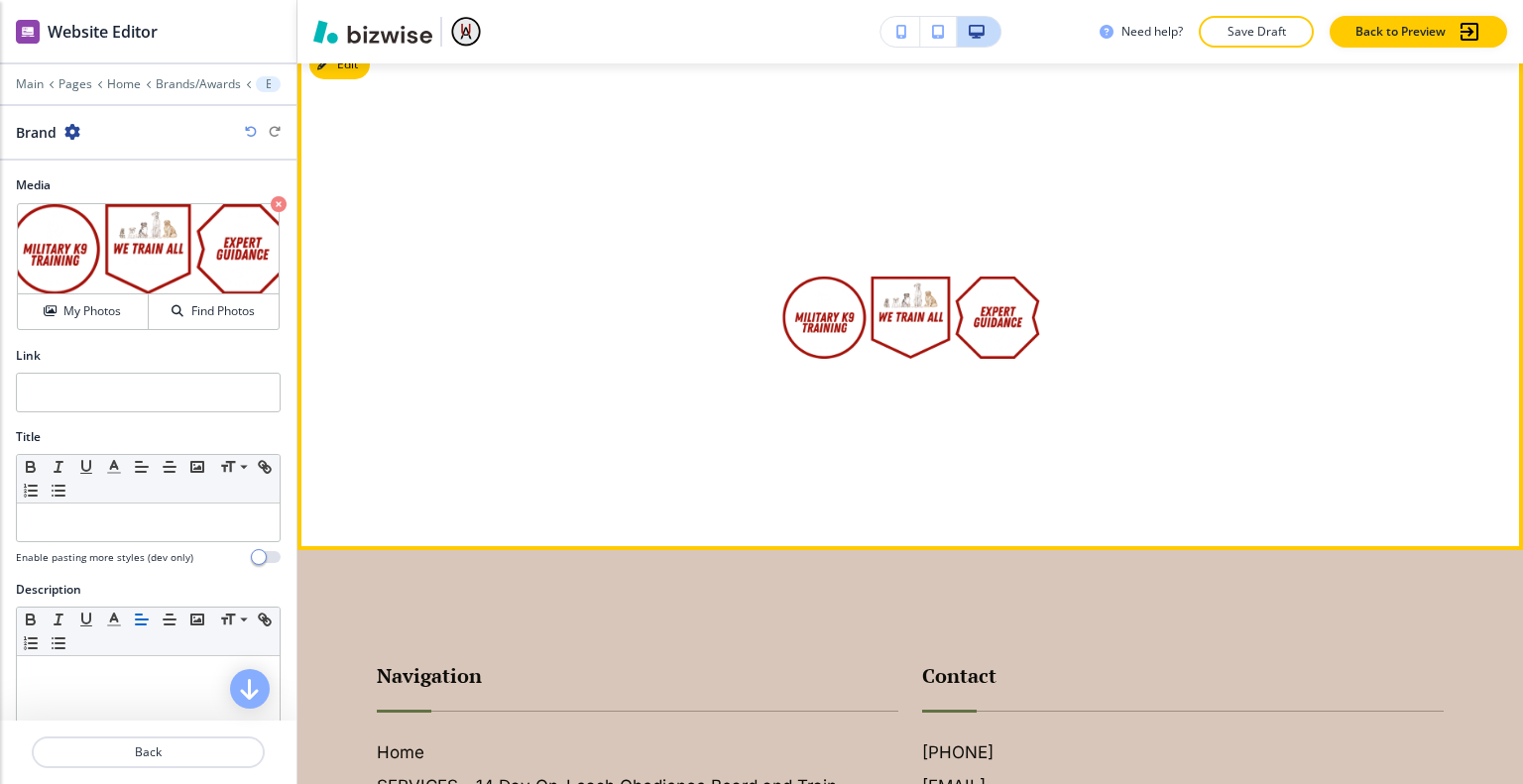 drag, startPoint x: 863, startPoint y: 385, endPoint x: 654, endPoint y: 411, distance: 210.611 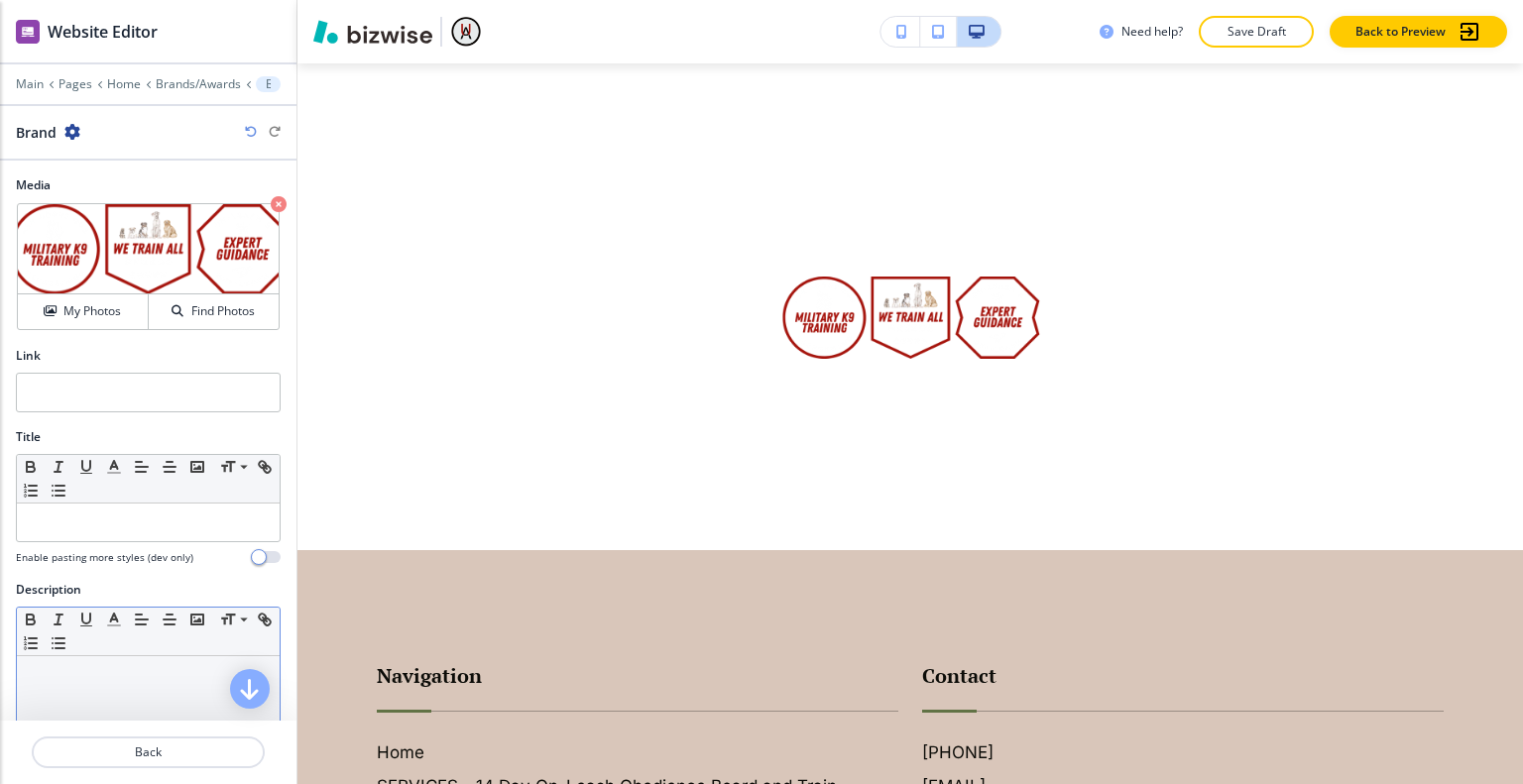 scroll, scrollTop: 229, scrollLeft: 0, axis: vertical 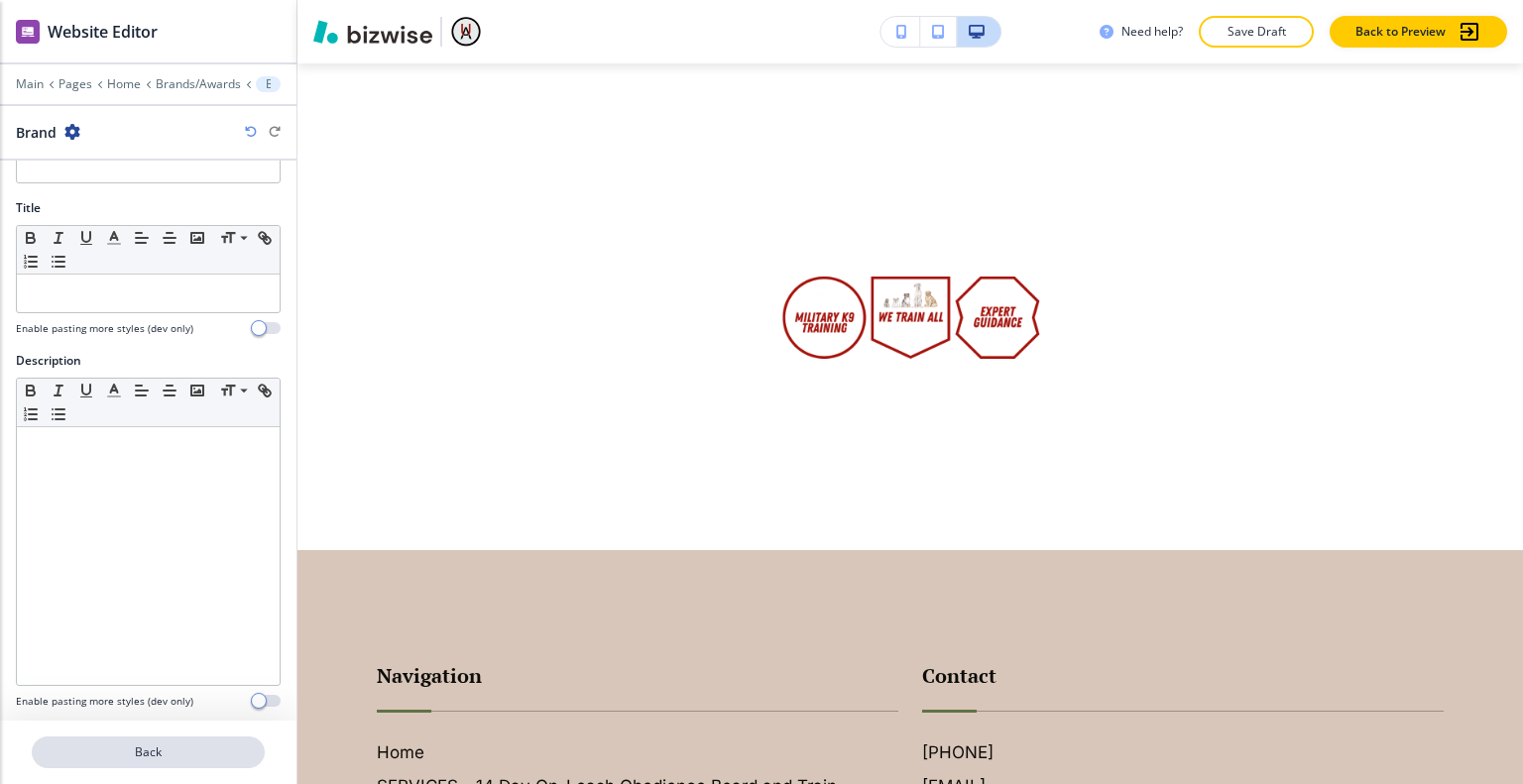 click on "Back" at bounding box center (148, 752) 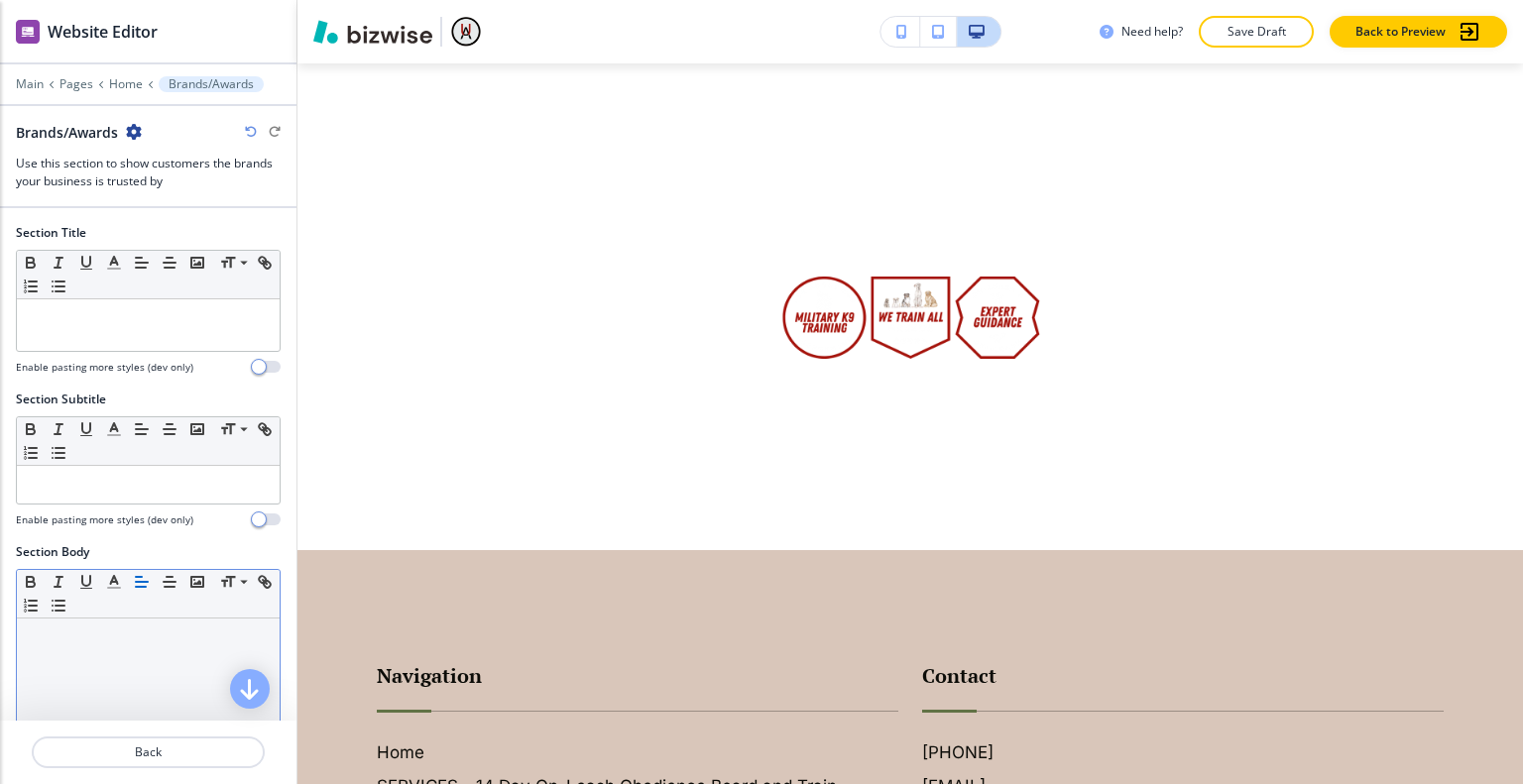 scroll, scrollTop: 6366, scrollLeft: 0, axis: vertical 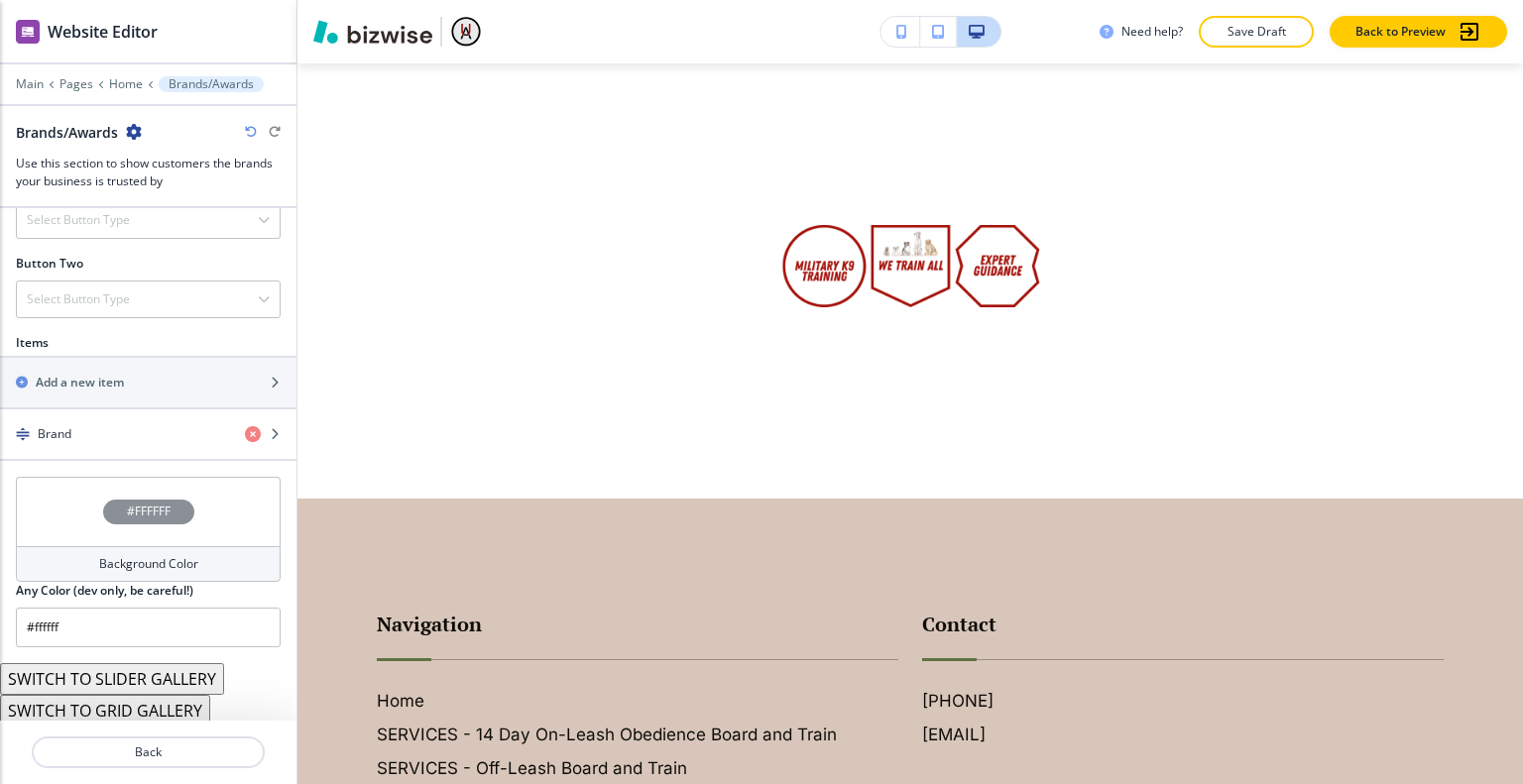 click on "SWITCH TO SLIDER GALLERY" at bounding box center [112, 679] 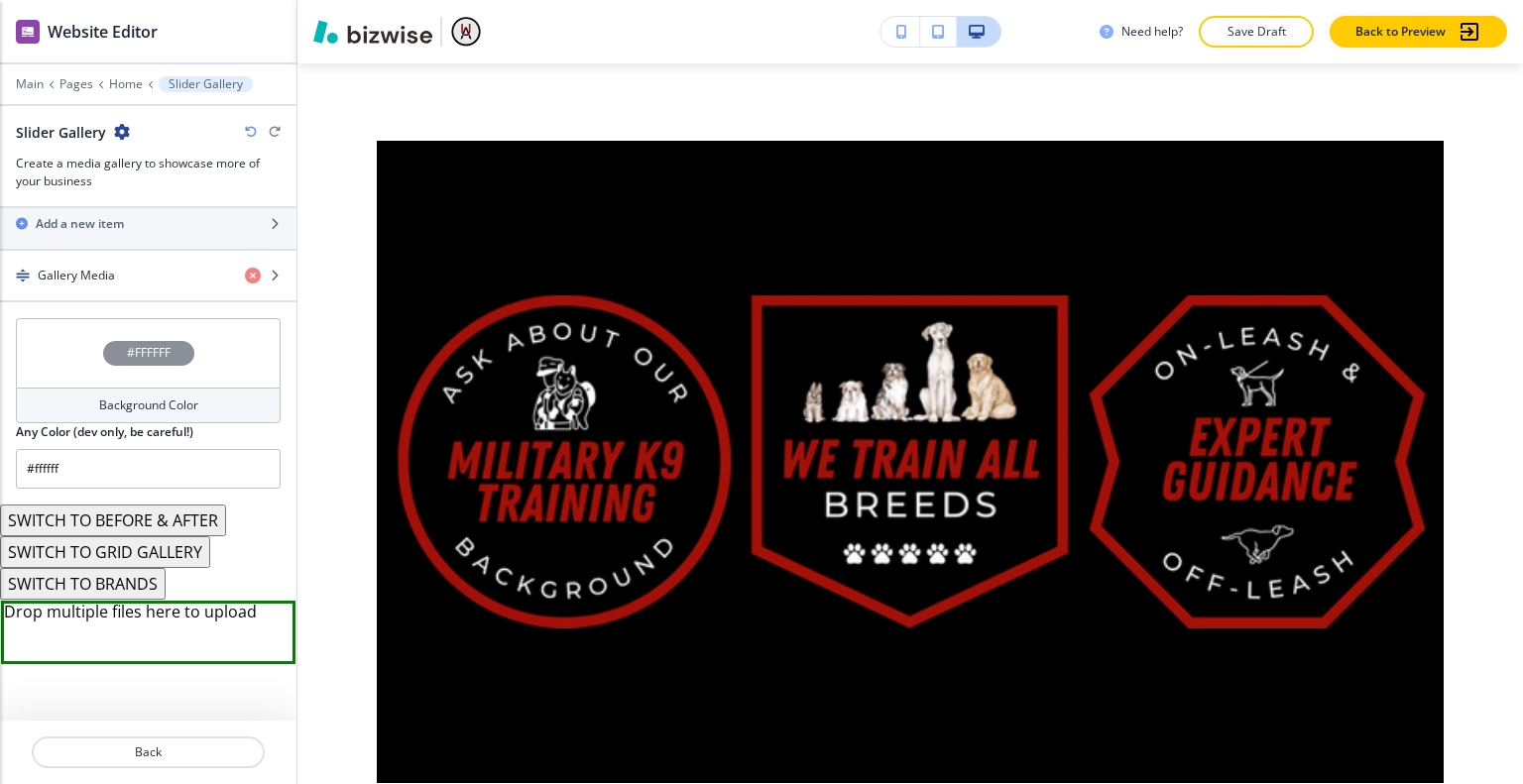 scroll, scrollTop: 774, scrollLeft: 0, axis: vertical 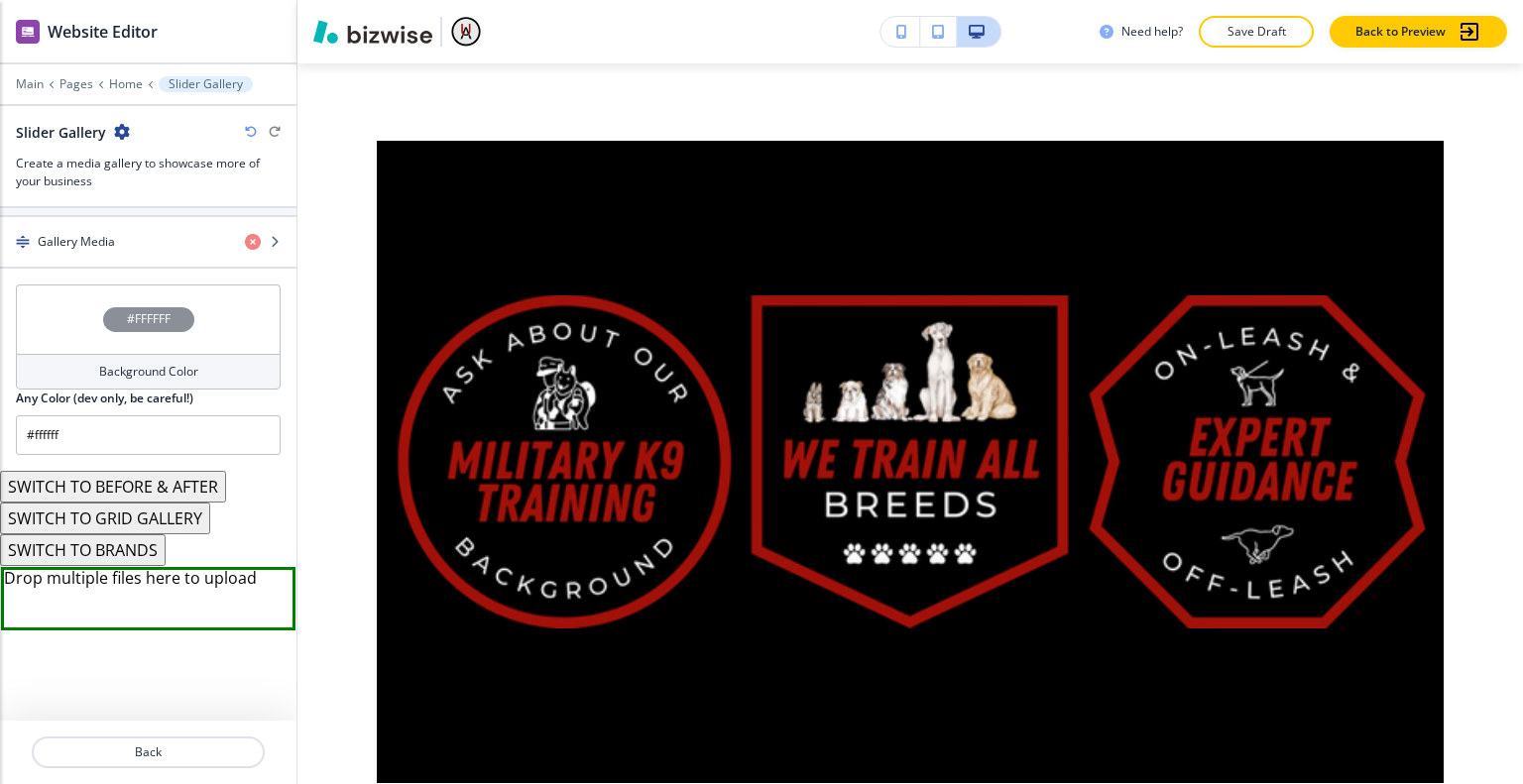 click on "SWITCH TO GRID GALLERY" at bounding box center [105, 518] 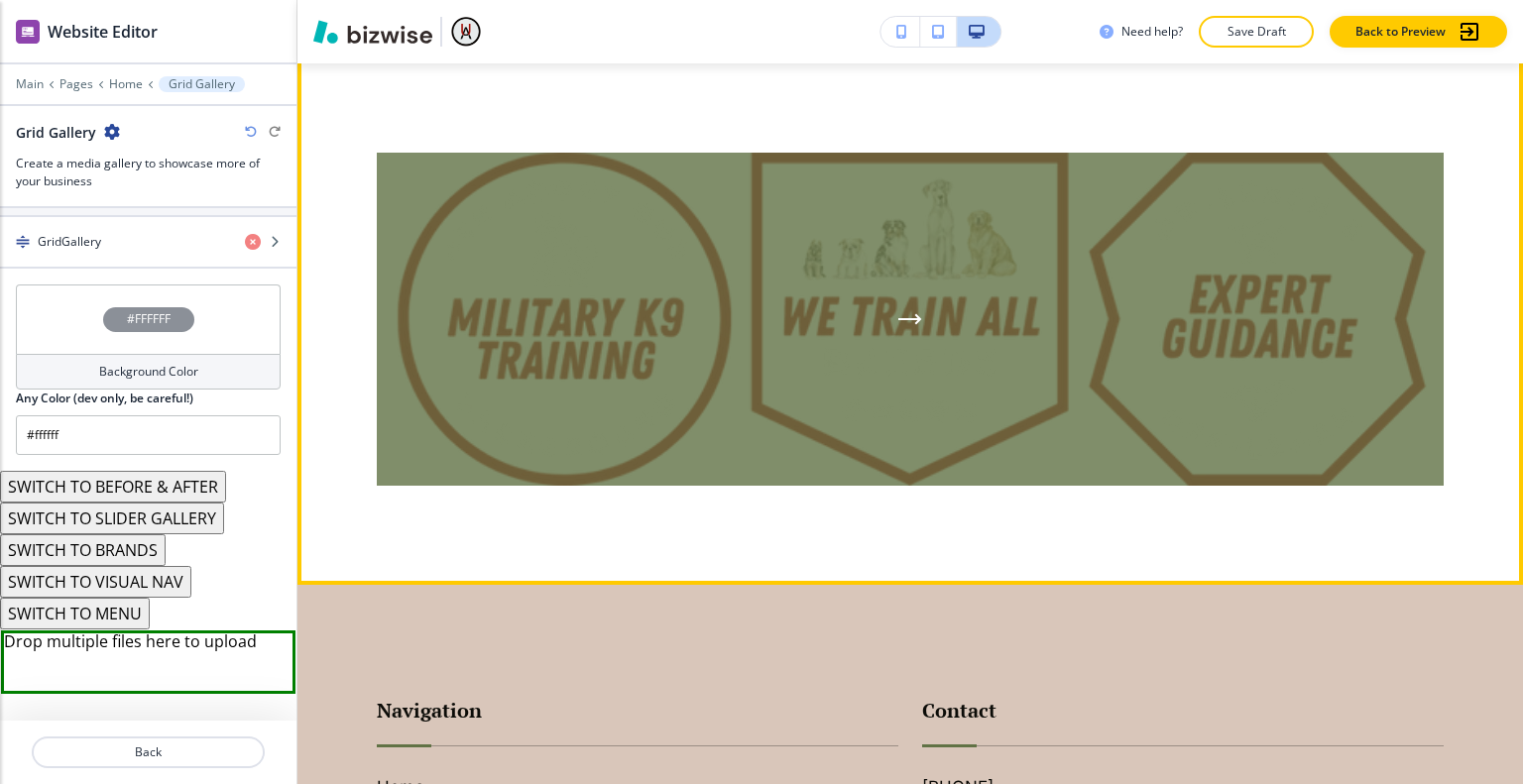 scroll, scrollTop: 6168, scrollLeft: 0, axis: vertical 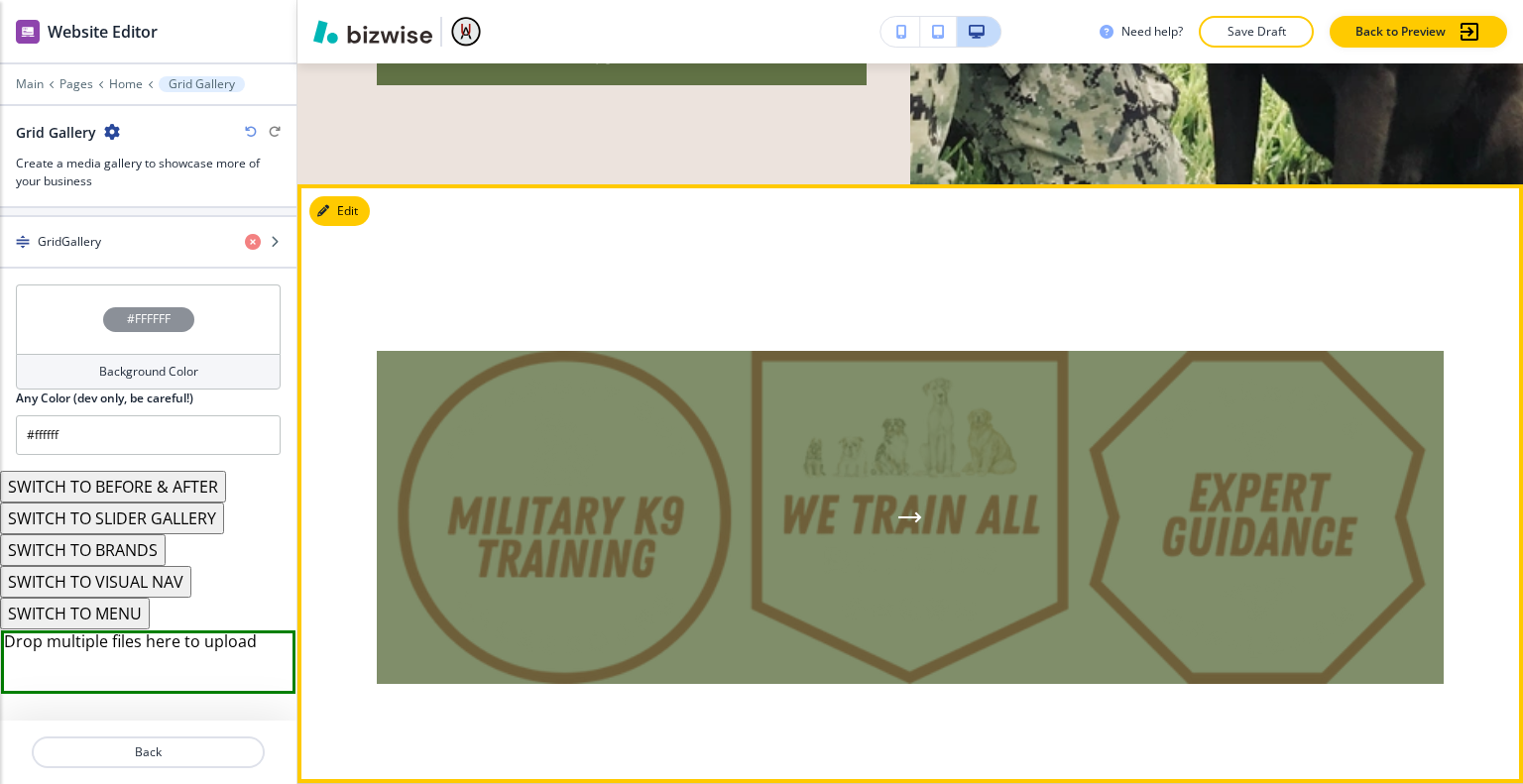click at bounding box center (910, 517) 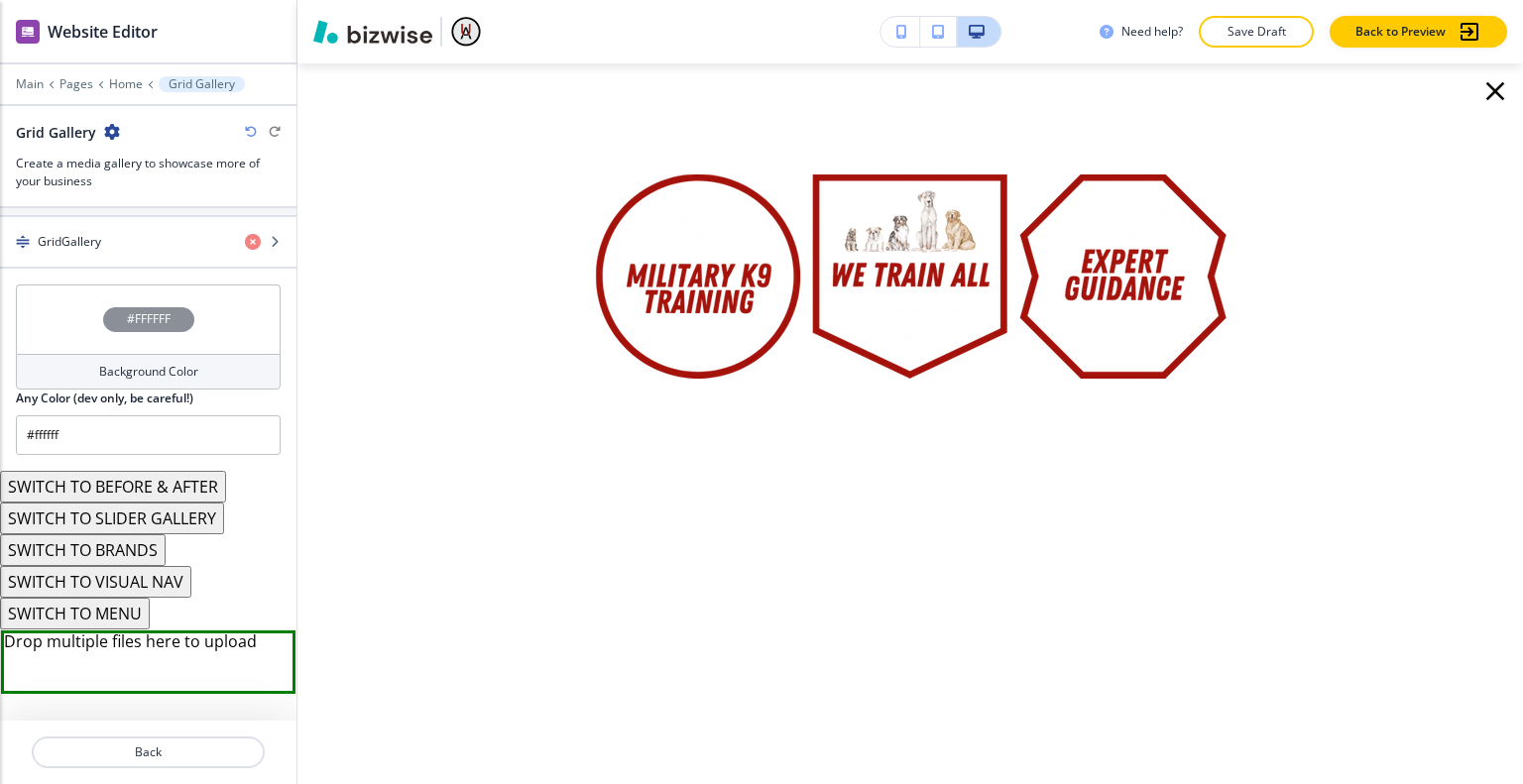 click 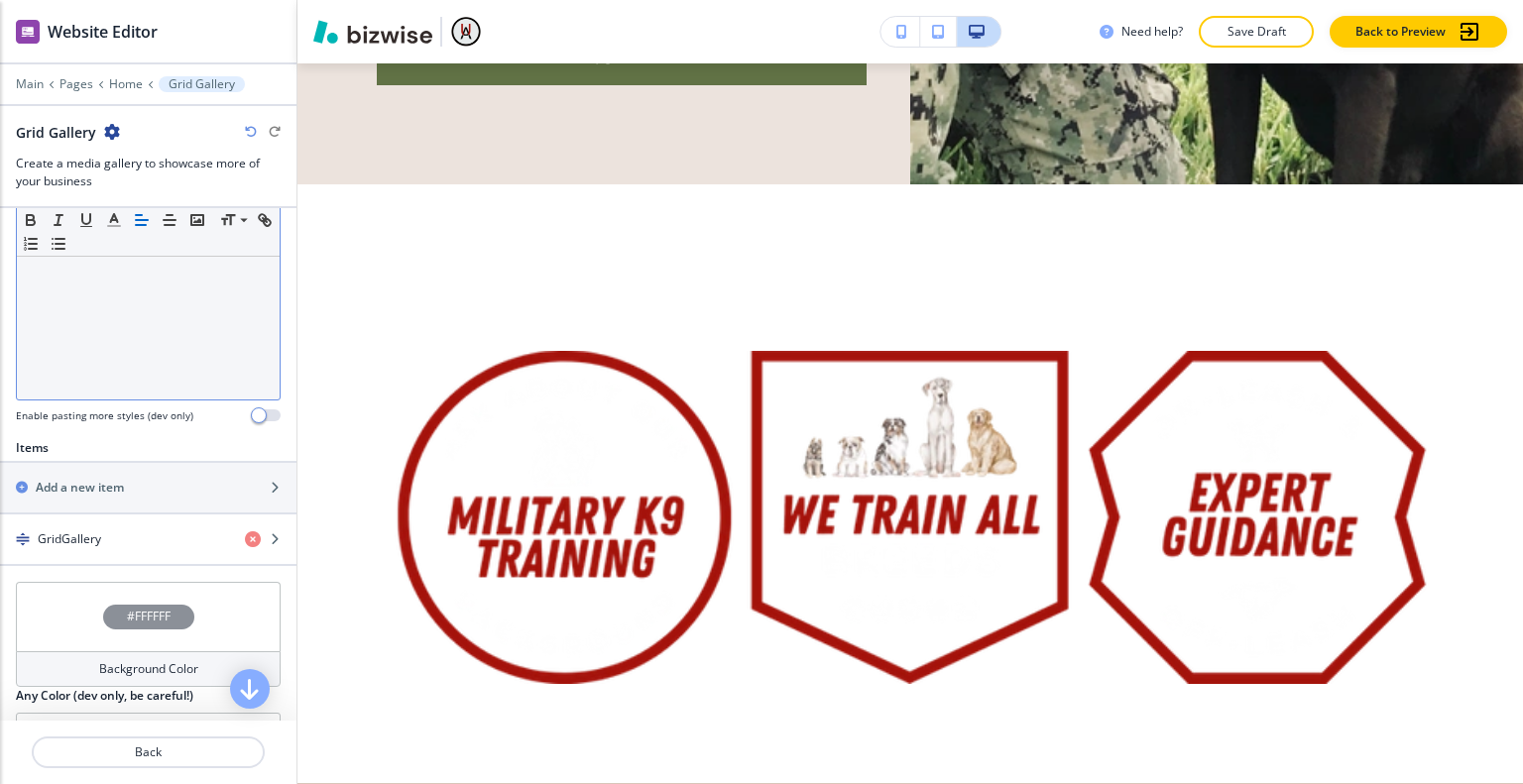 scroll, scrollTop: 378, scrollLeft: 0, axis: vertical 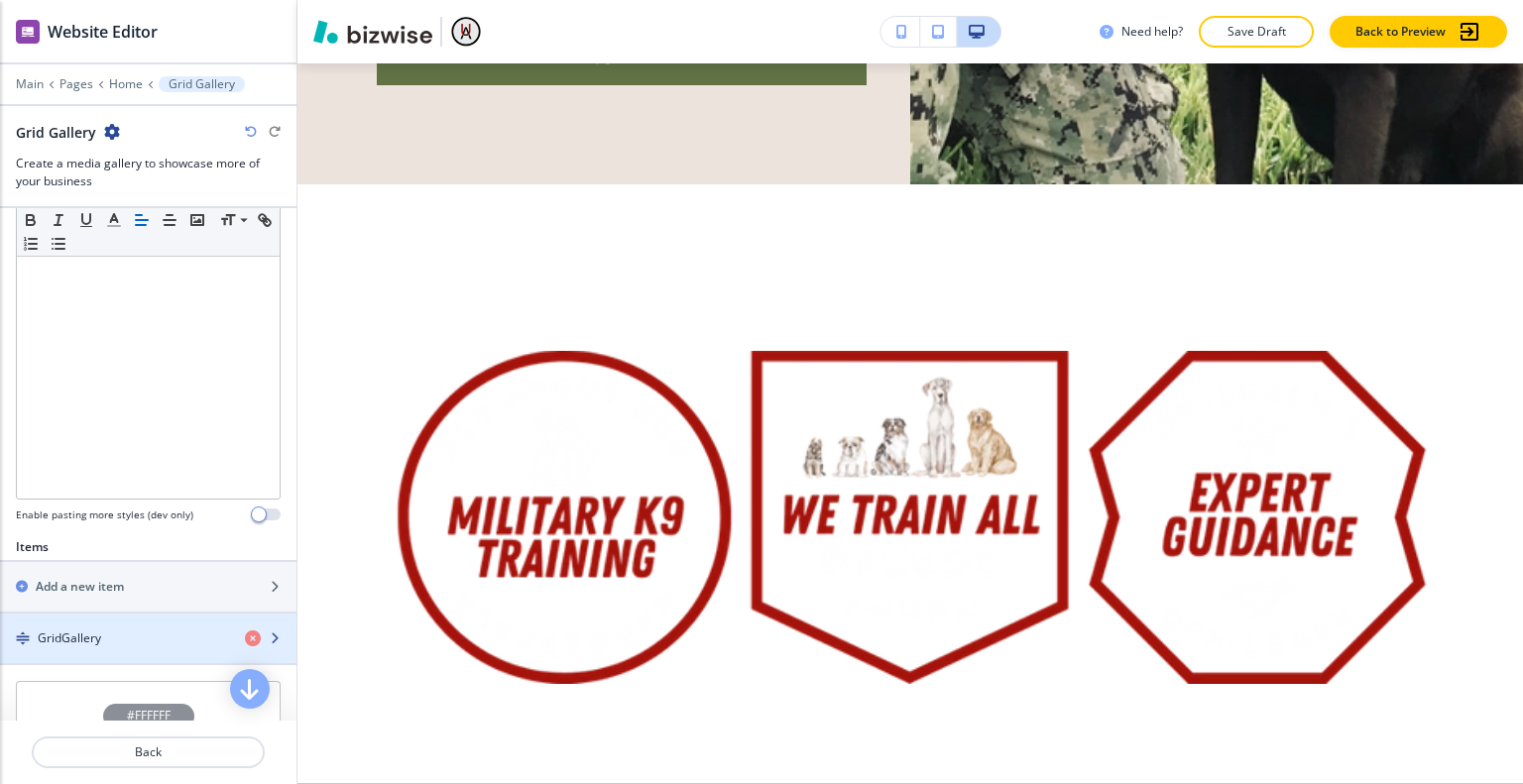 click on "GridGallery" at bounding box center [69, 638] 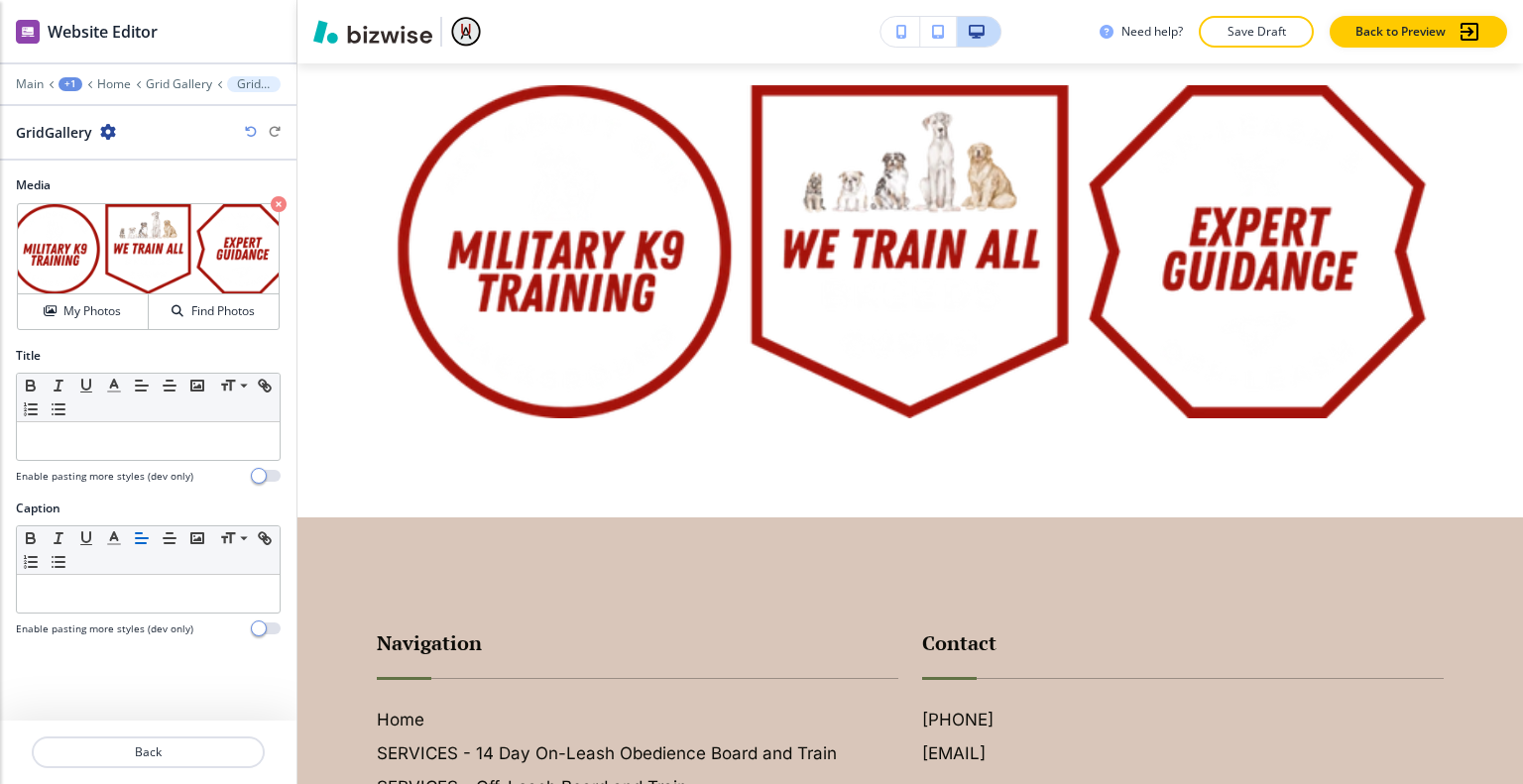 scroll, scrollTop: 6235, scrollLeft: 0, axis: vertical 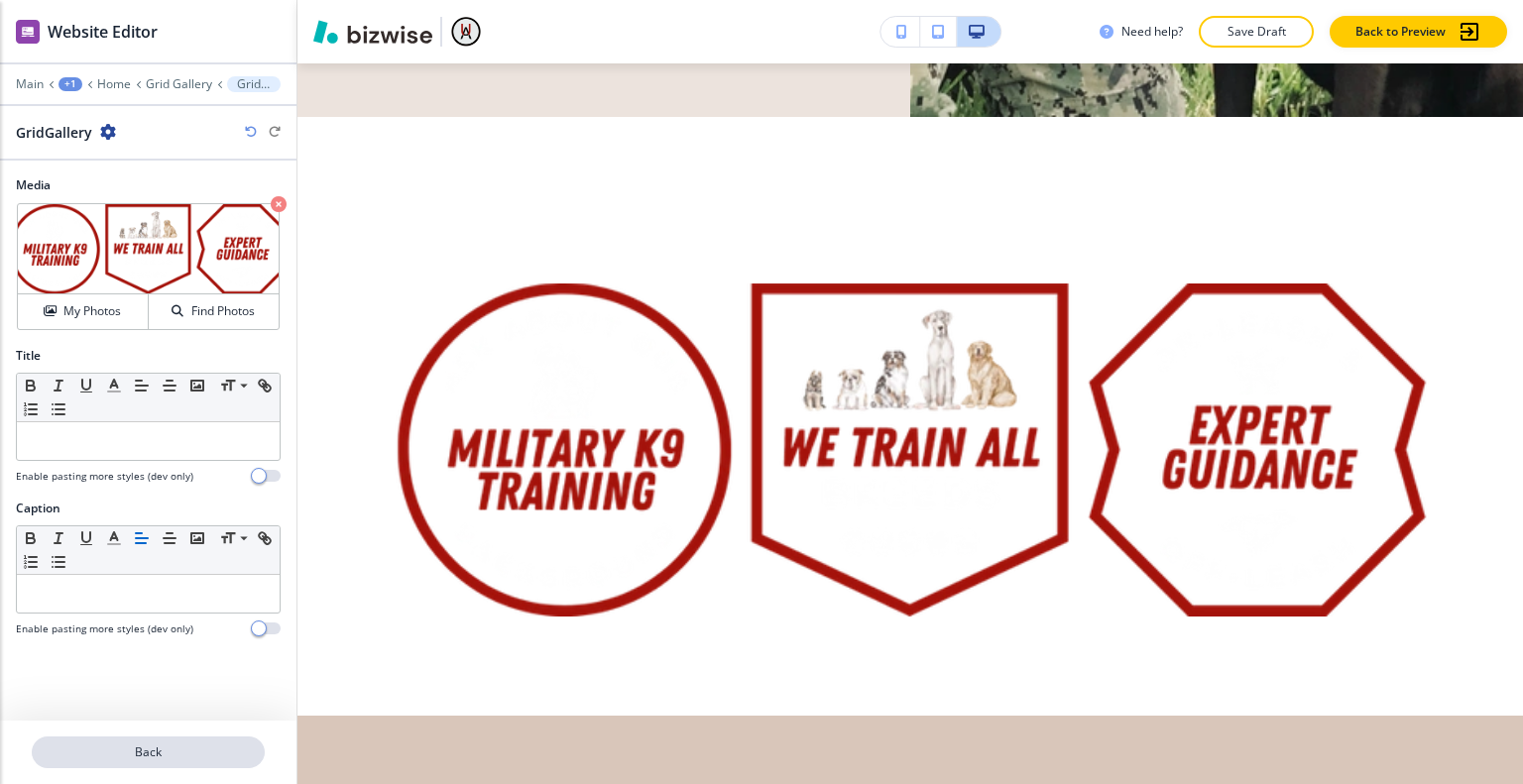 click on "Back" at bounding box center (148, 752) 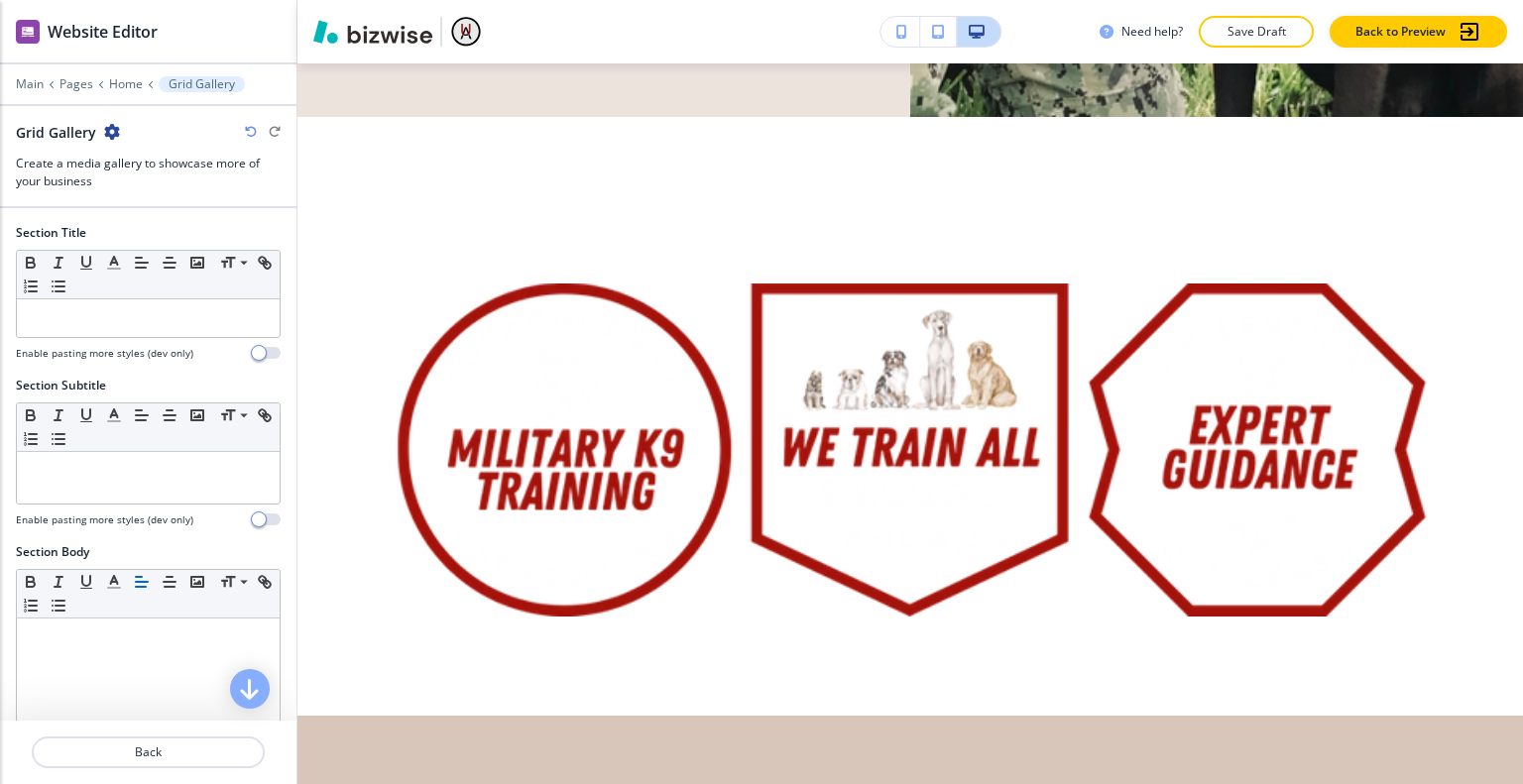 scroll, scrollTop: 6366, scrollLeft: 0, axis: vertical 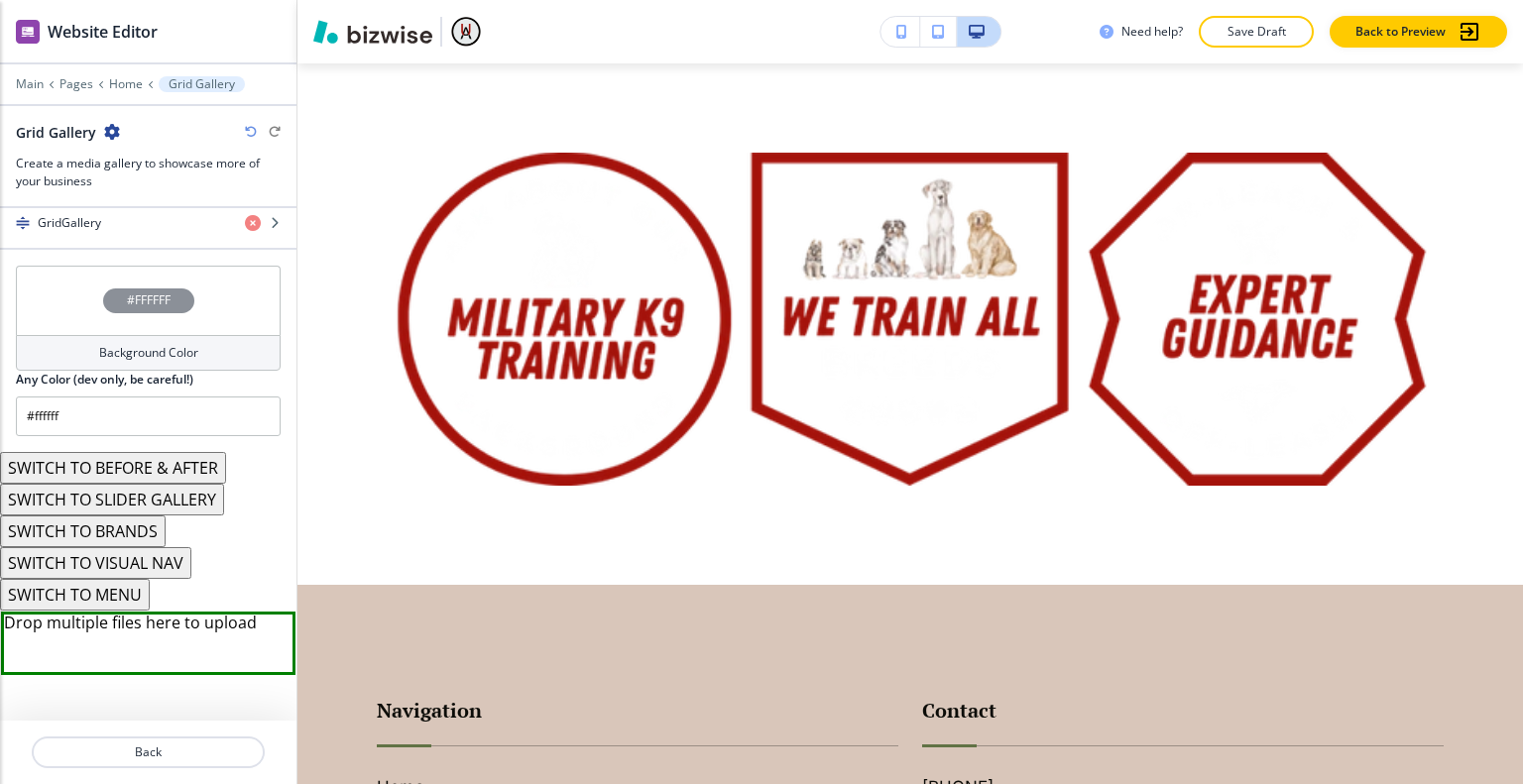 click on "SWITCH TO VISUAL NAV" at bounding box center [95, 563] 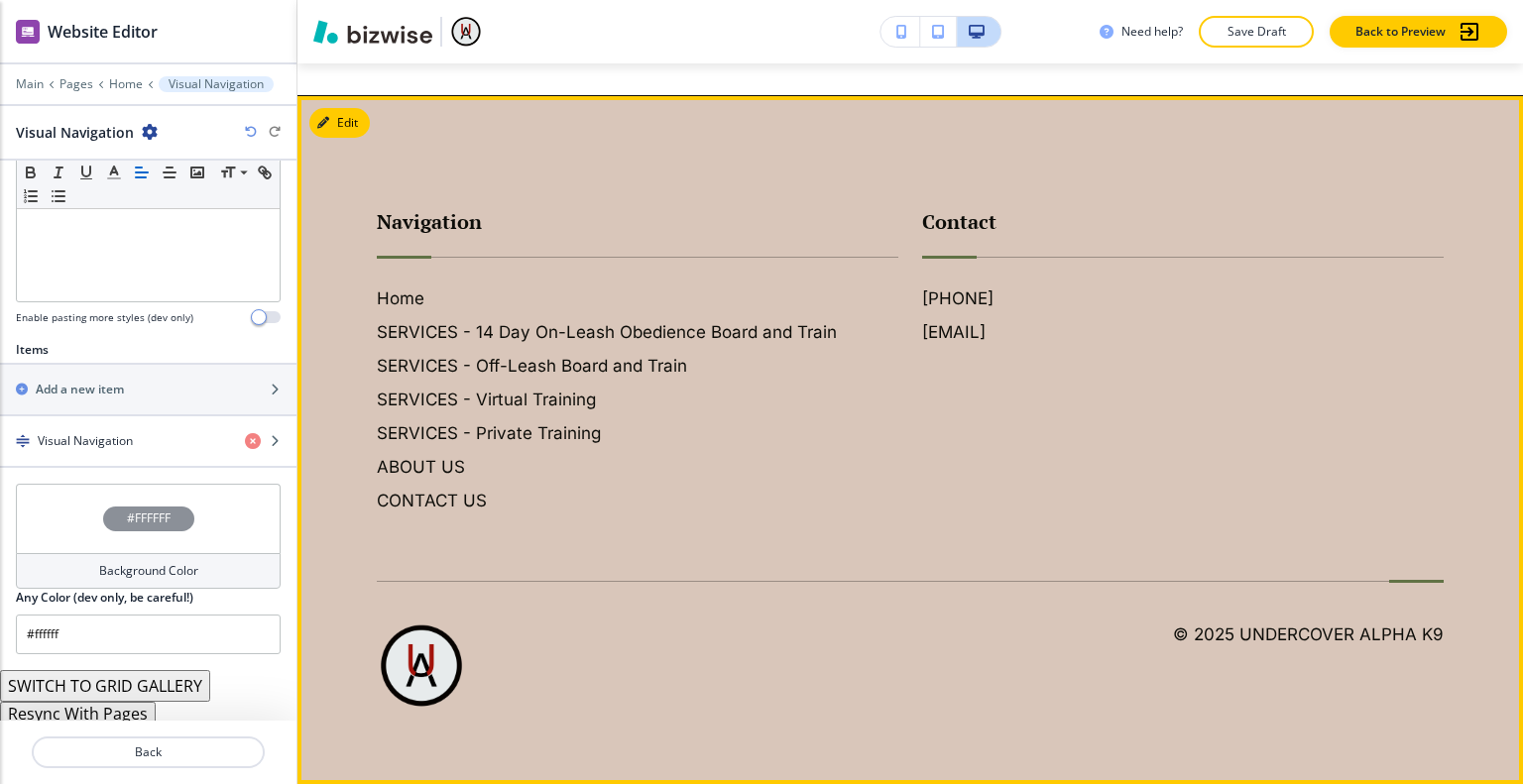 scroll, scrollTop: 5935, scrollLeft: 0, axis: vertical 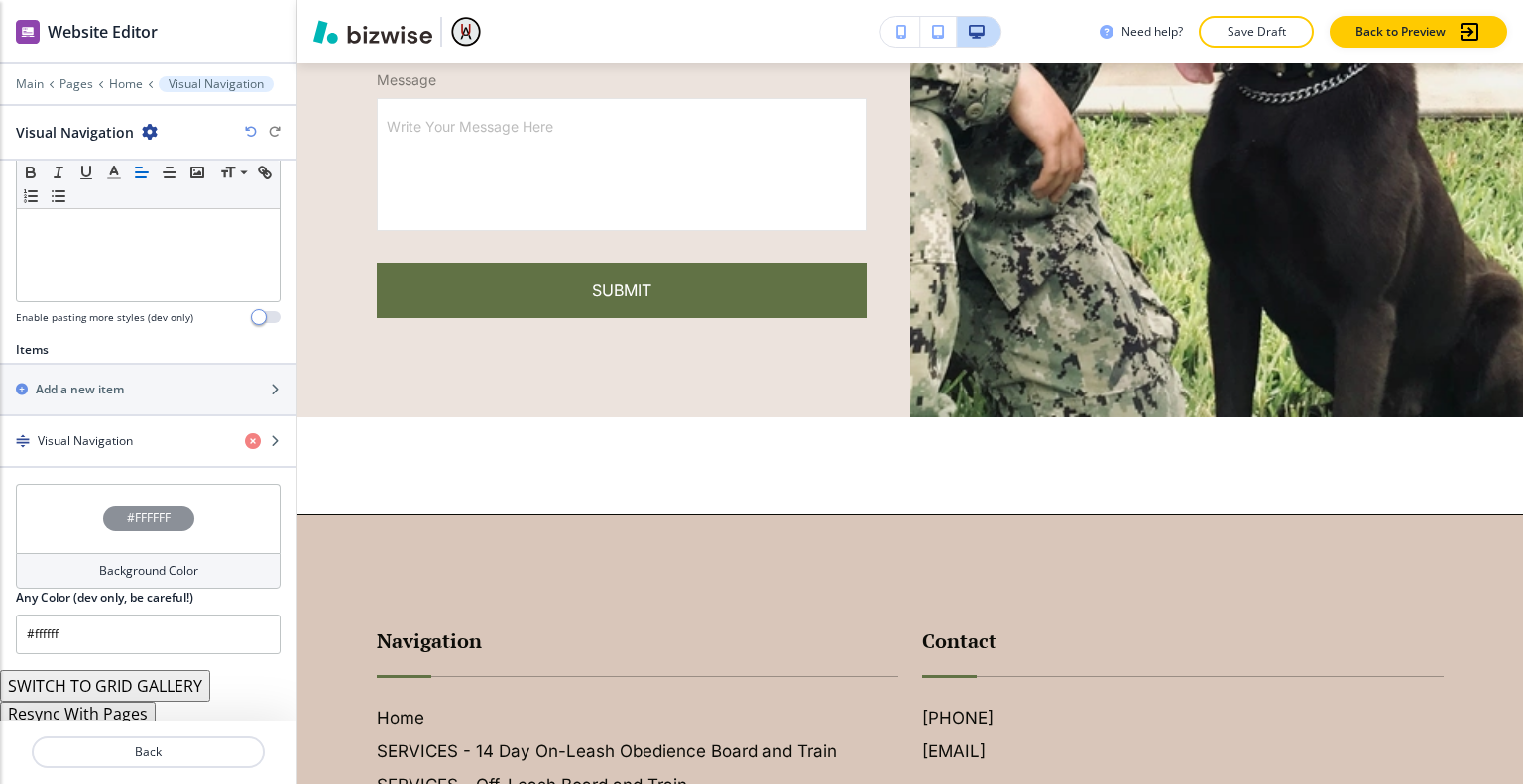 click on "Visual Navigation" at bounding box center (148, 132) 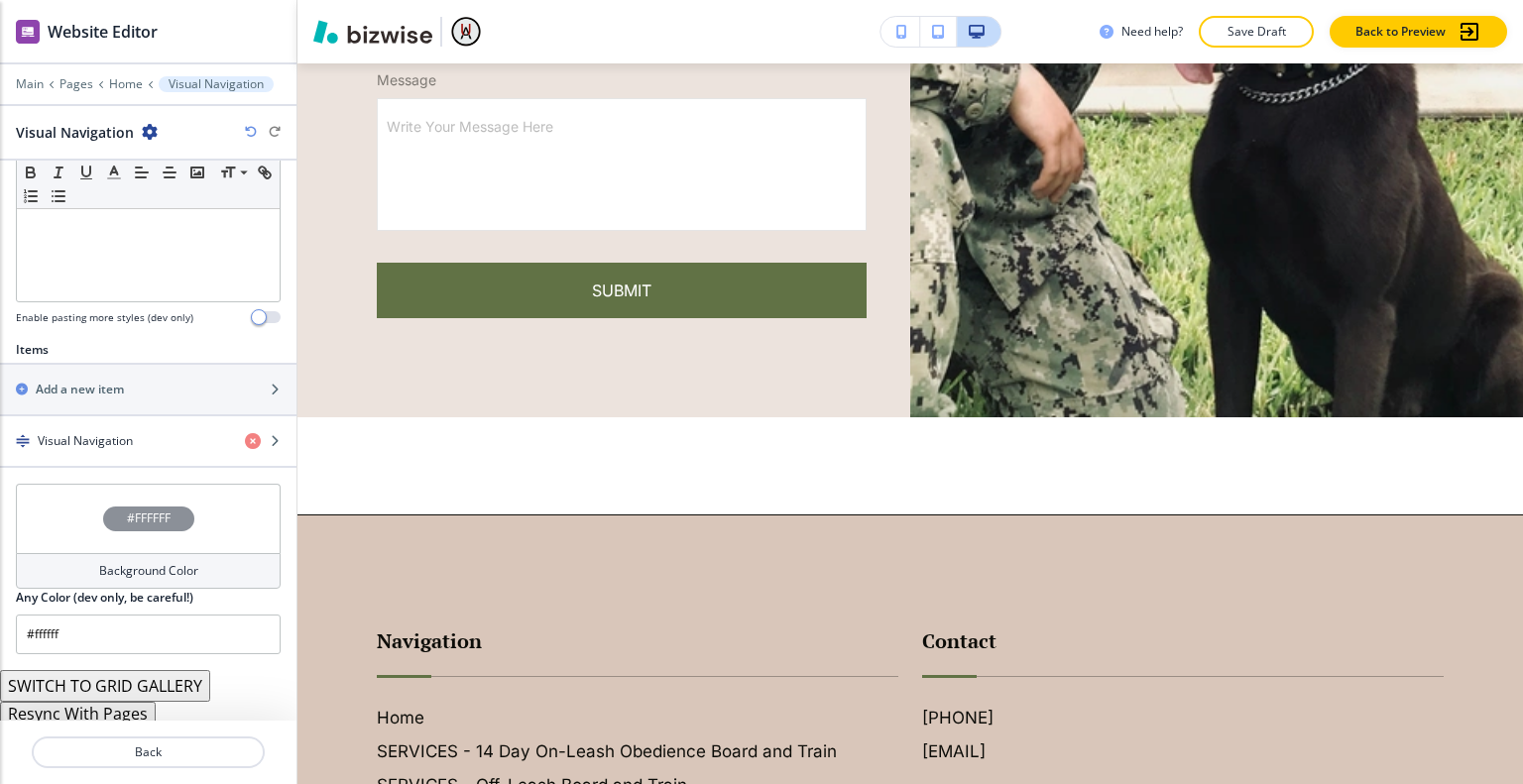 click at bounding box center (251, 132) 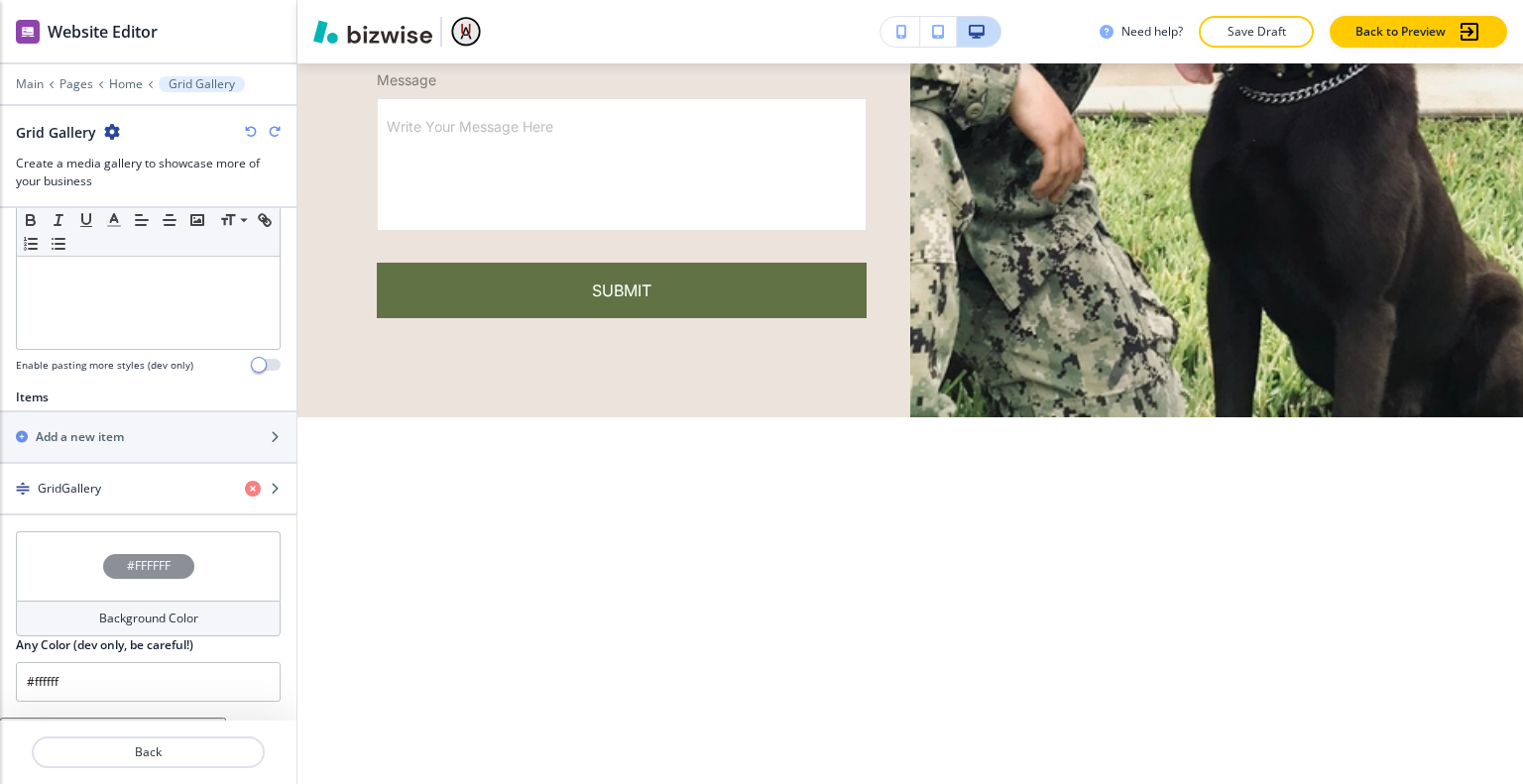 scroll, scrollTop: 793, scrollLeft: 0, axis: vertical 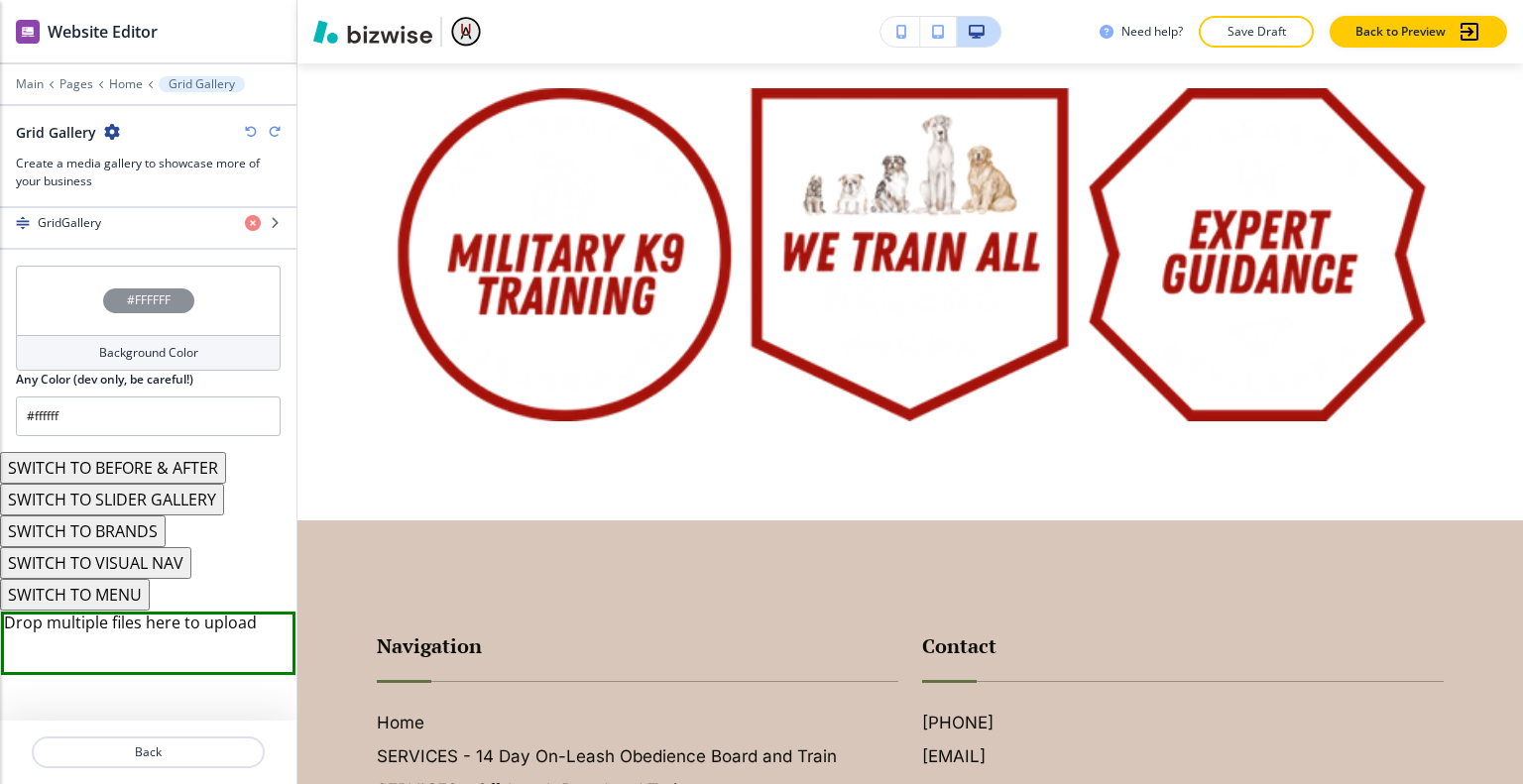 click on "SWITCH TO MENU" at bounding box center [74, 595] 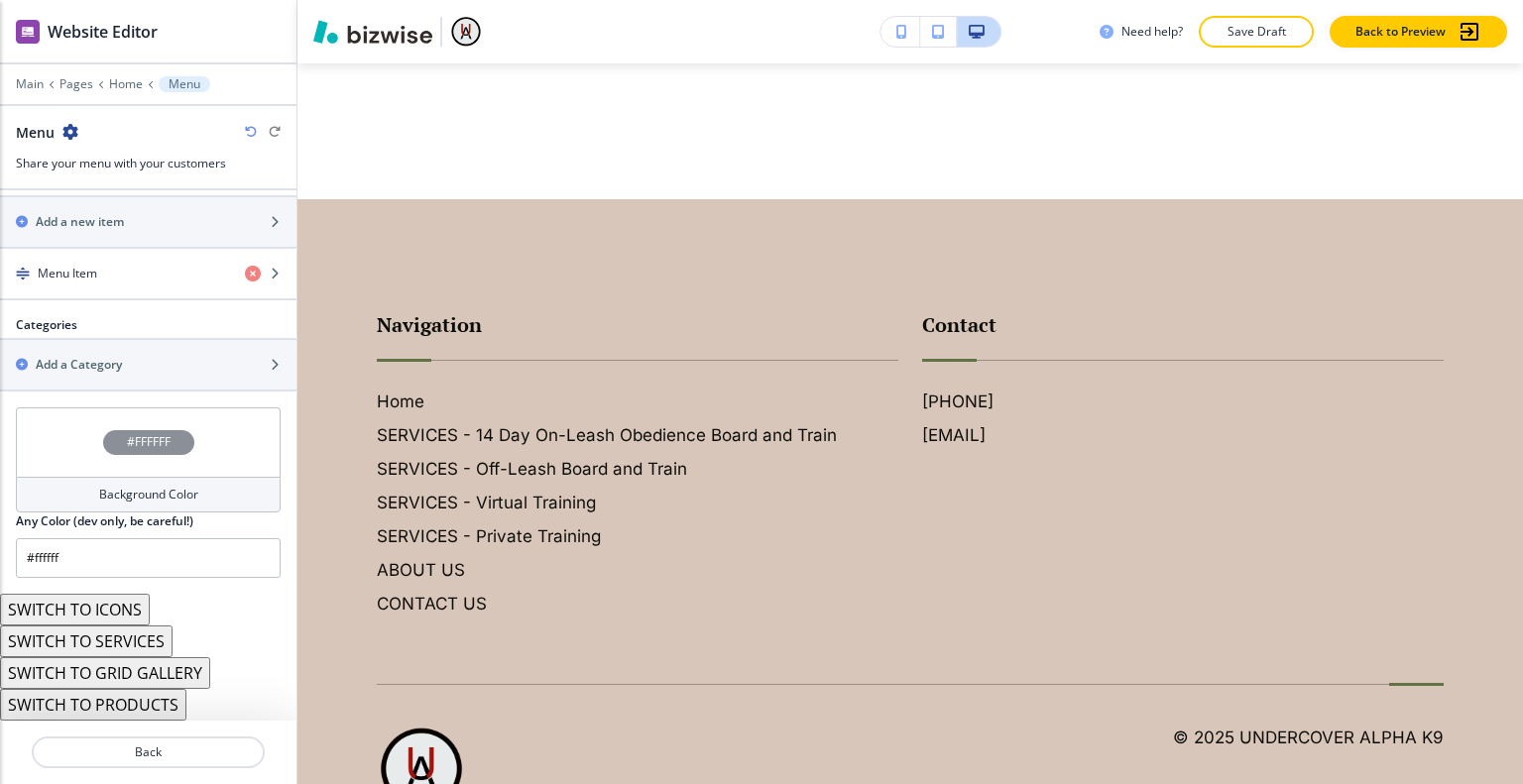 scroll, scrollTop: 718, scrollLeft: 0, axis: vertical 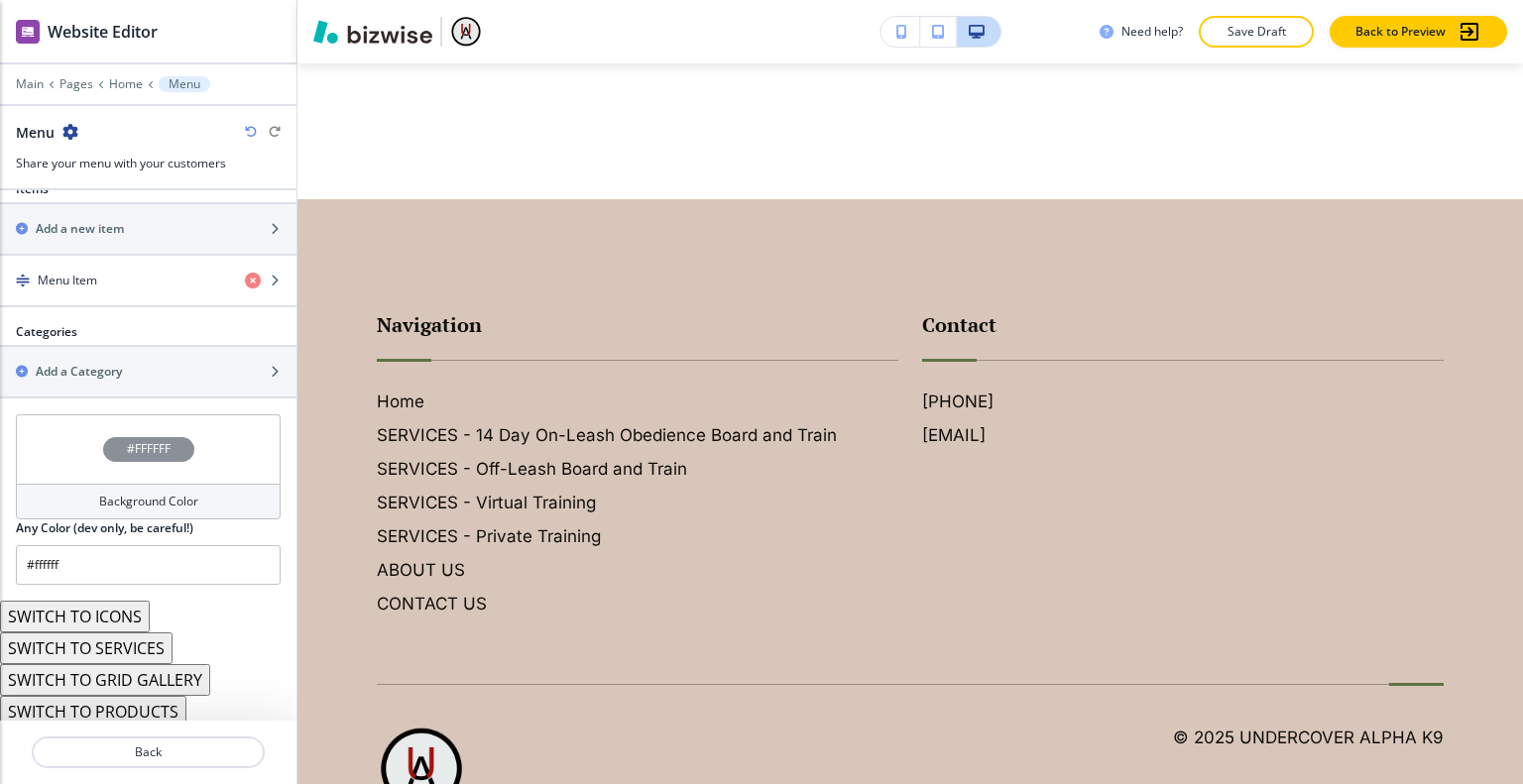 click on "SWITCH TO SERVICES" at bounding box center [86, 648] 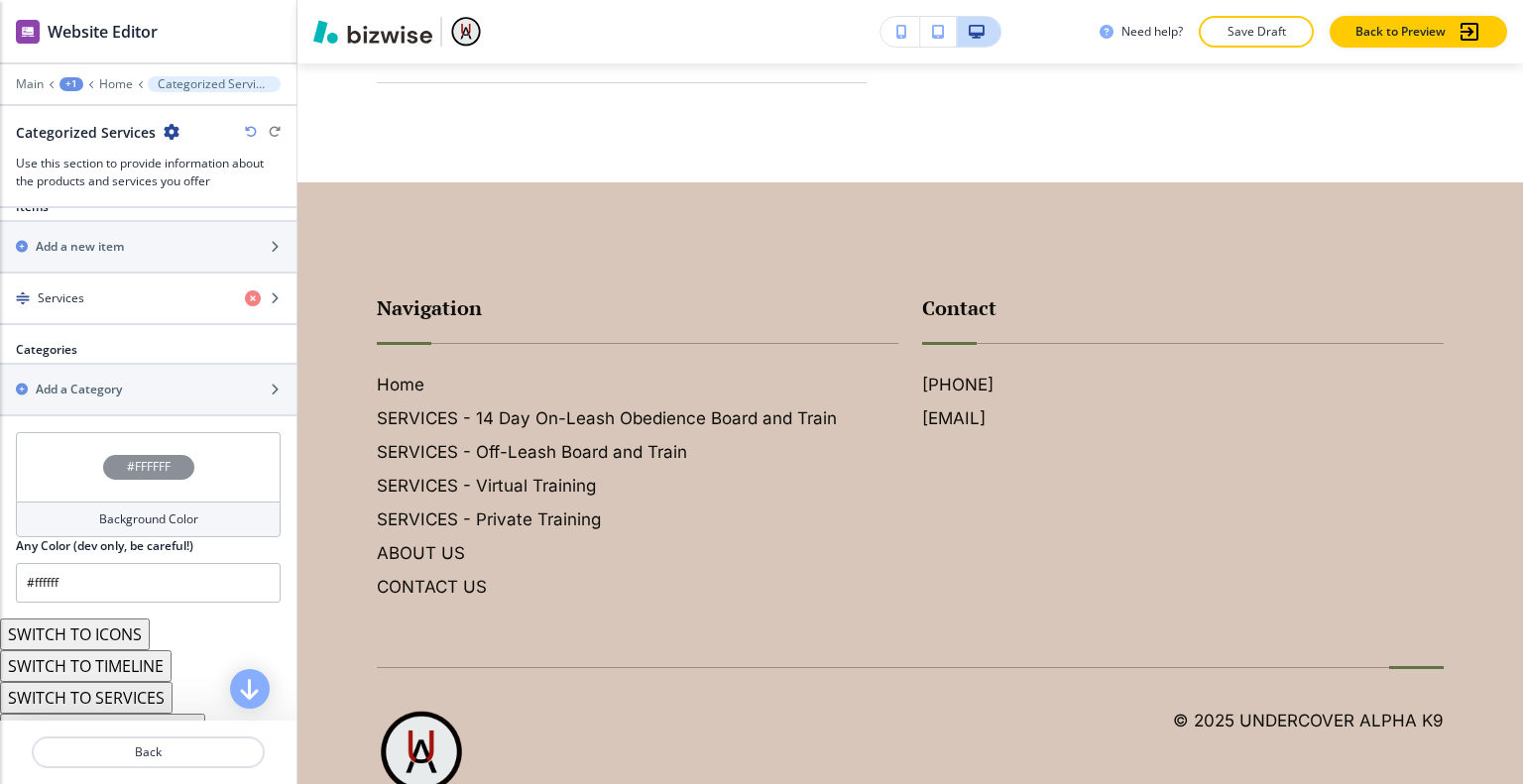 scroll, scrollTop: 879, scrollLeft: 0, axis: vertical 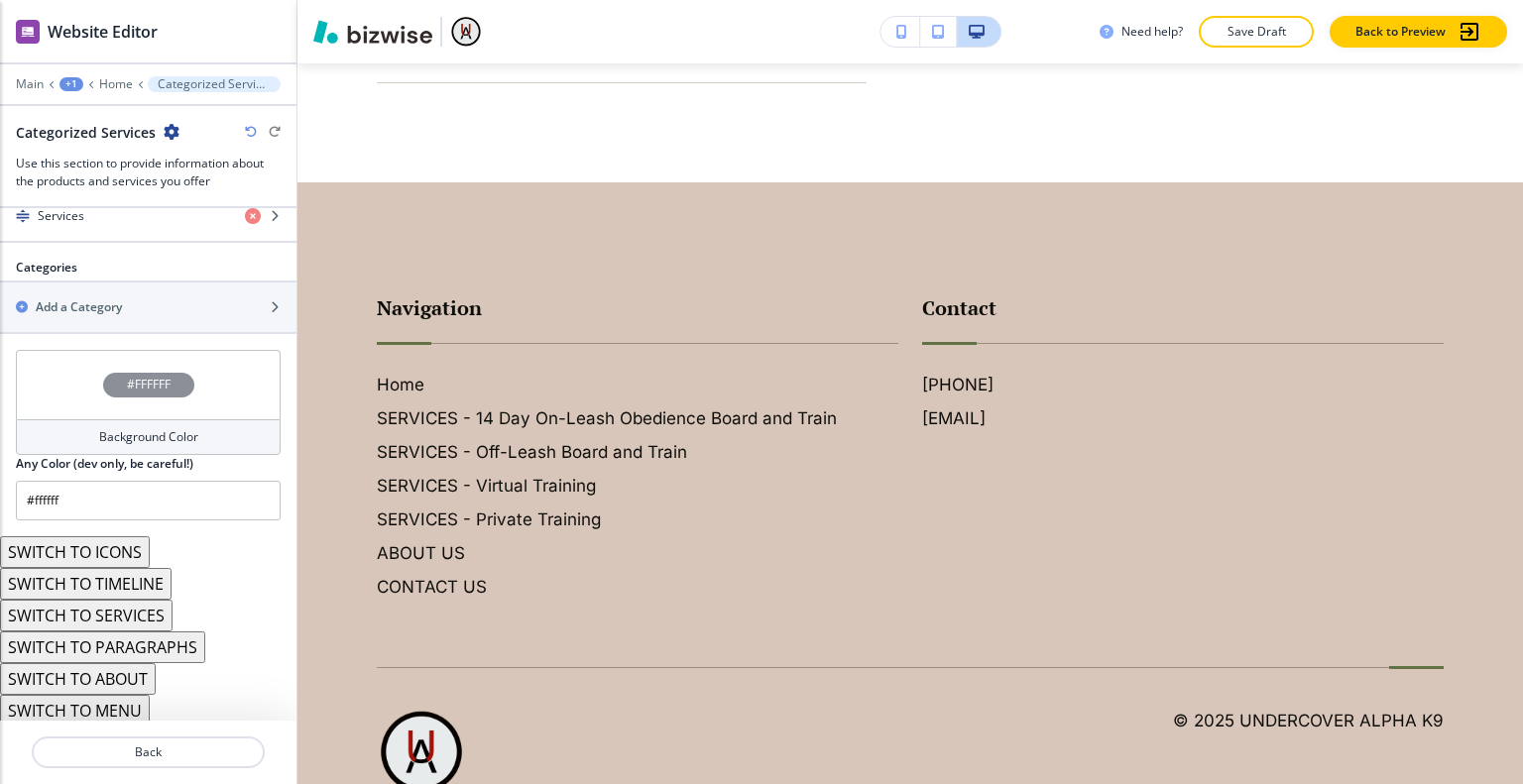 click on "SWITCH TO PARAGRAPHS" at bounding box center (102, 647) 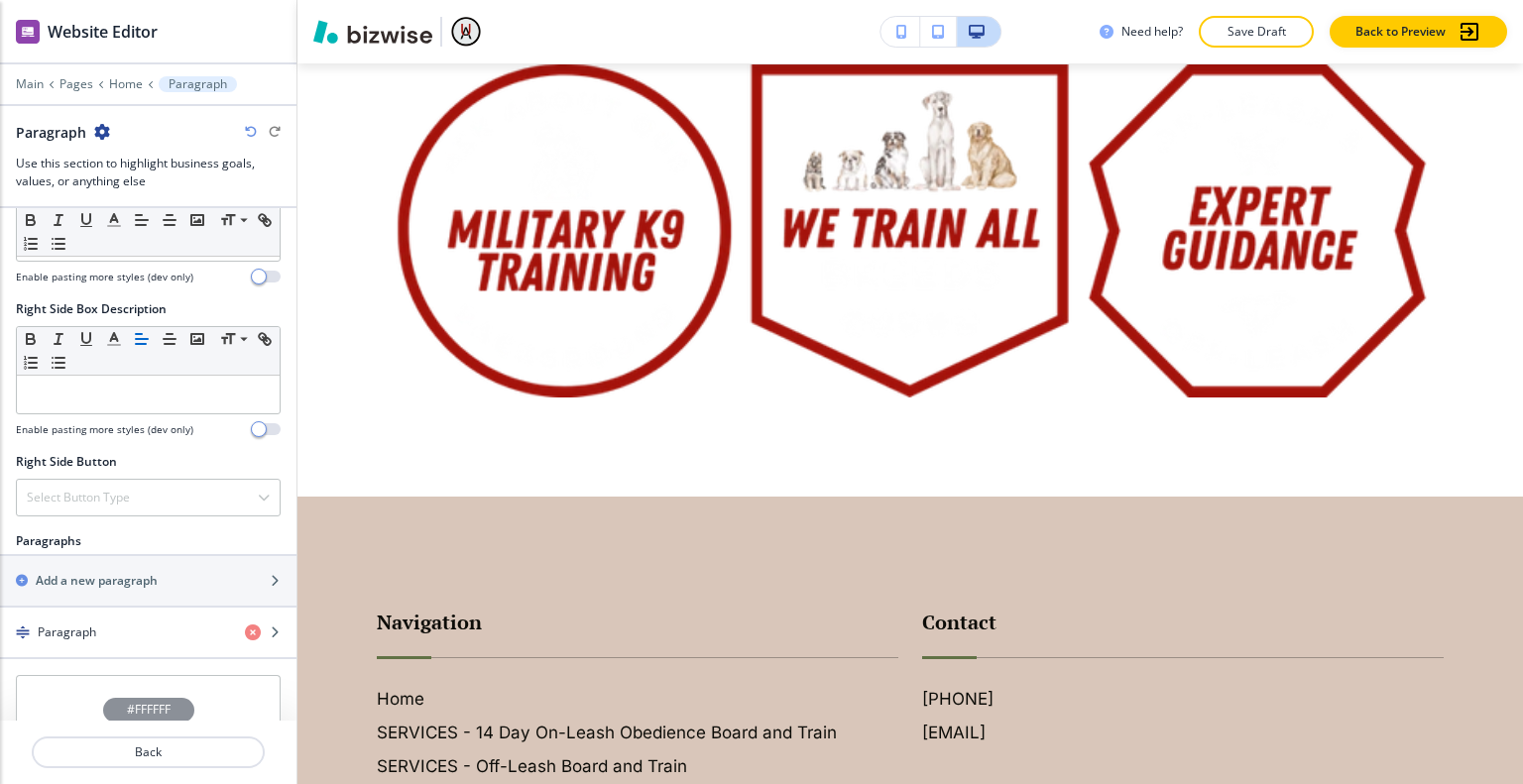 scroll, scrollTop: 1139, scrollLeft: 0, axis: vertical 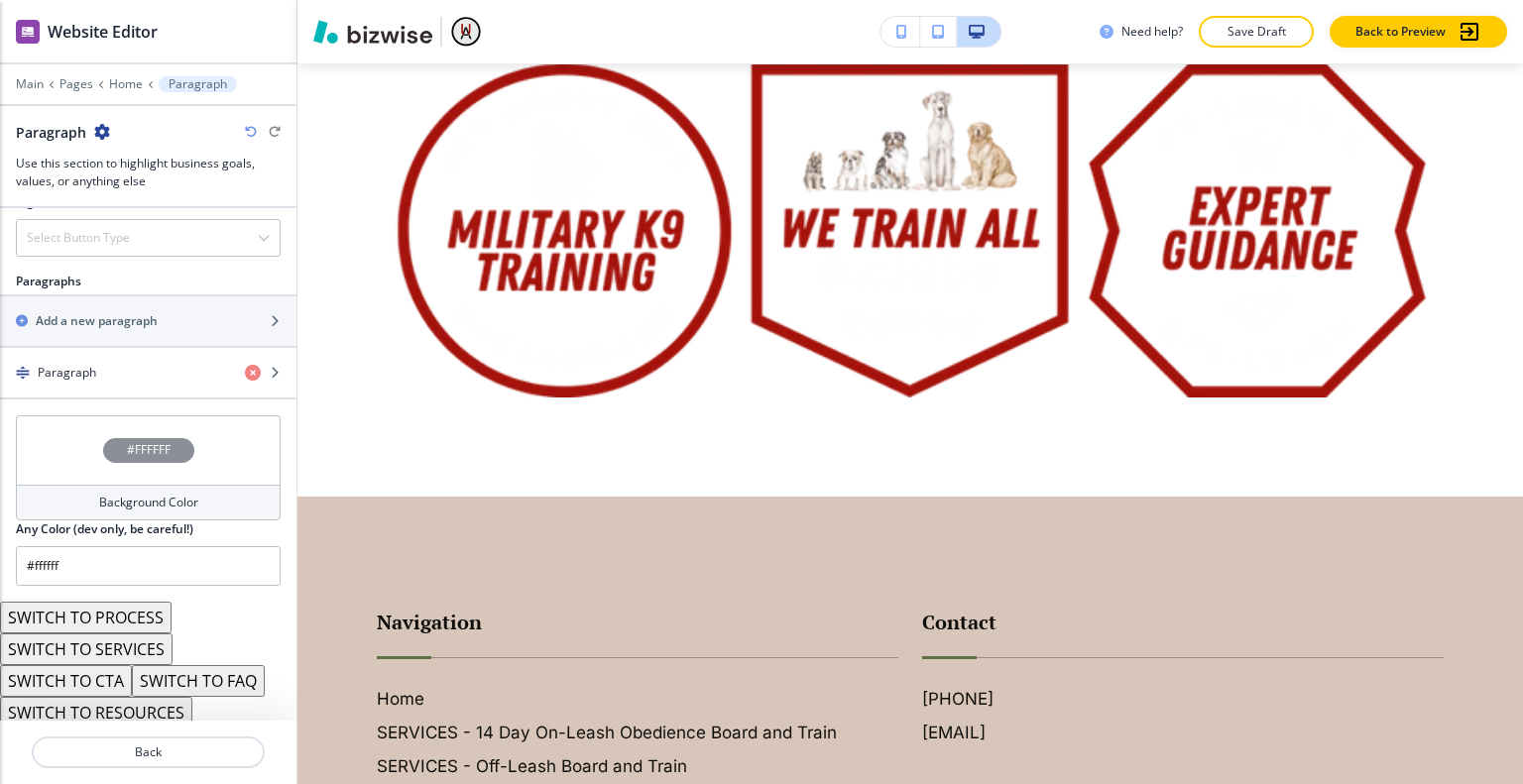 click on "SWITCH TO SERVICES" at bounding box center (86, 649) 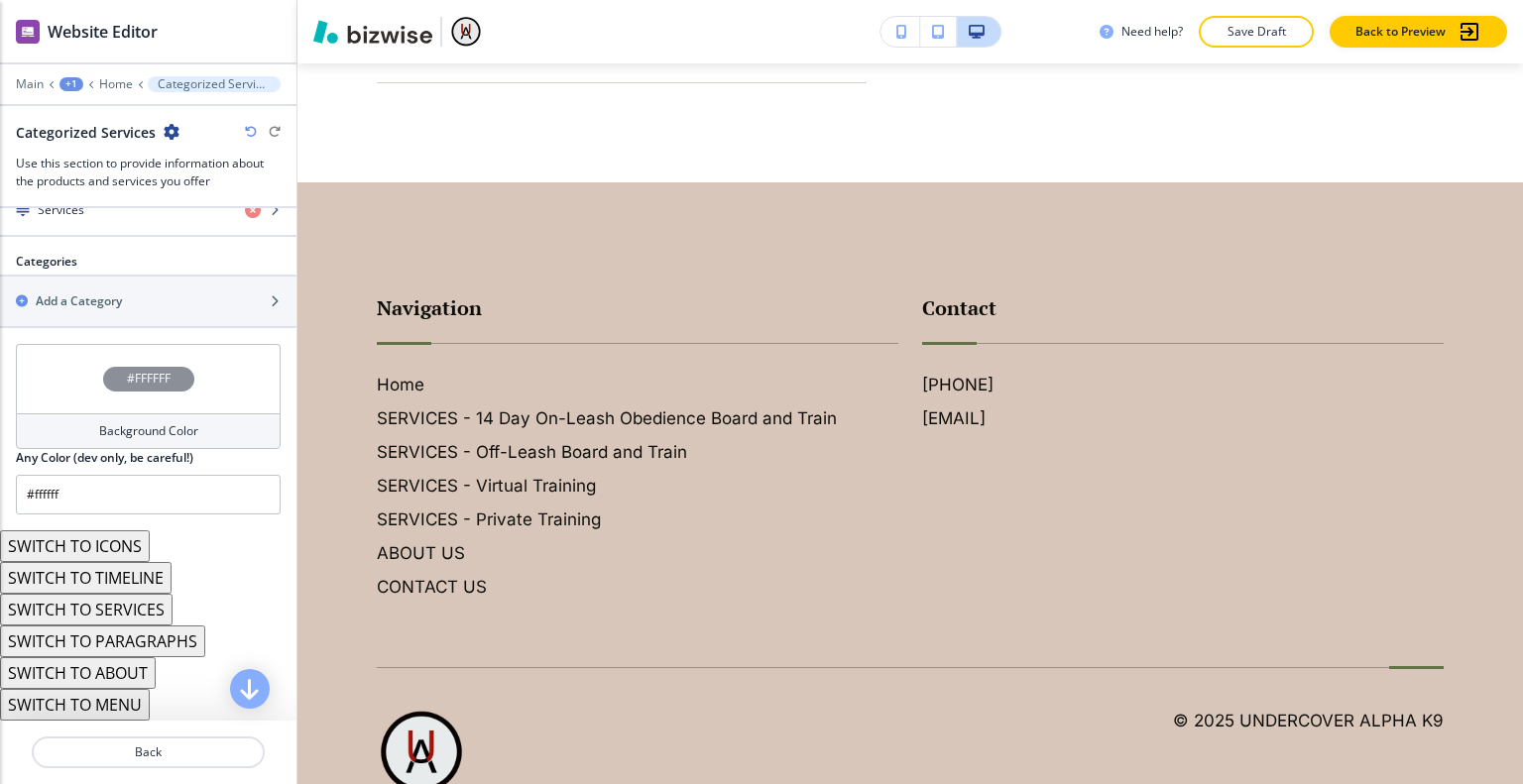 scroll, scrollTop: 816, scrollLeft: 0, axis: vertical 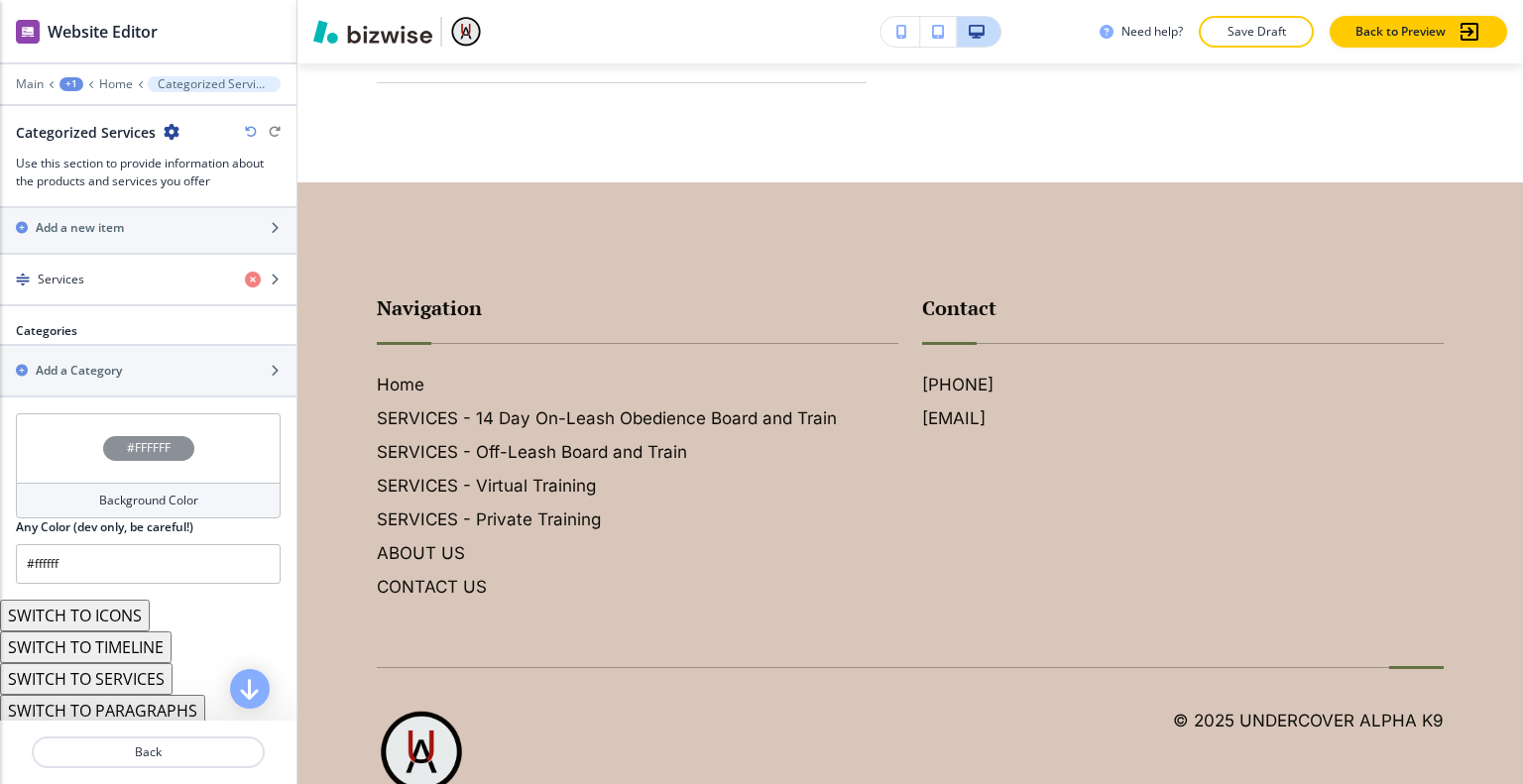 click on "SWITCH TO ICONS" at bounding box center (74, 616) 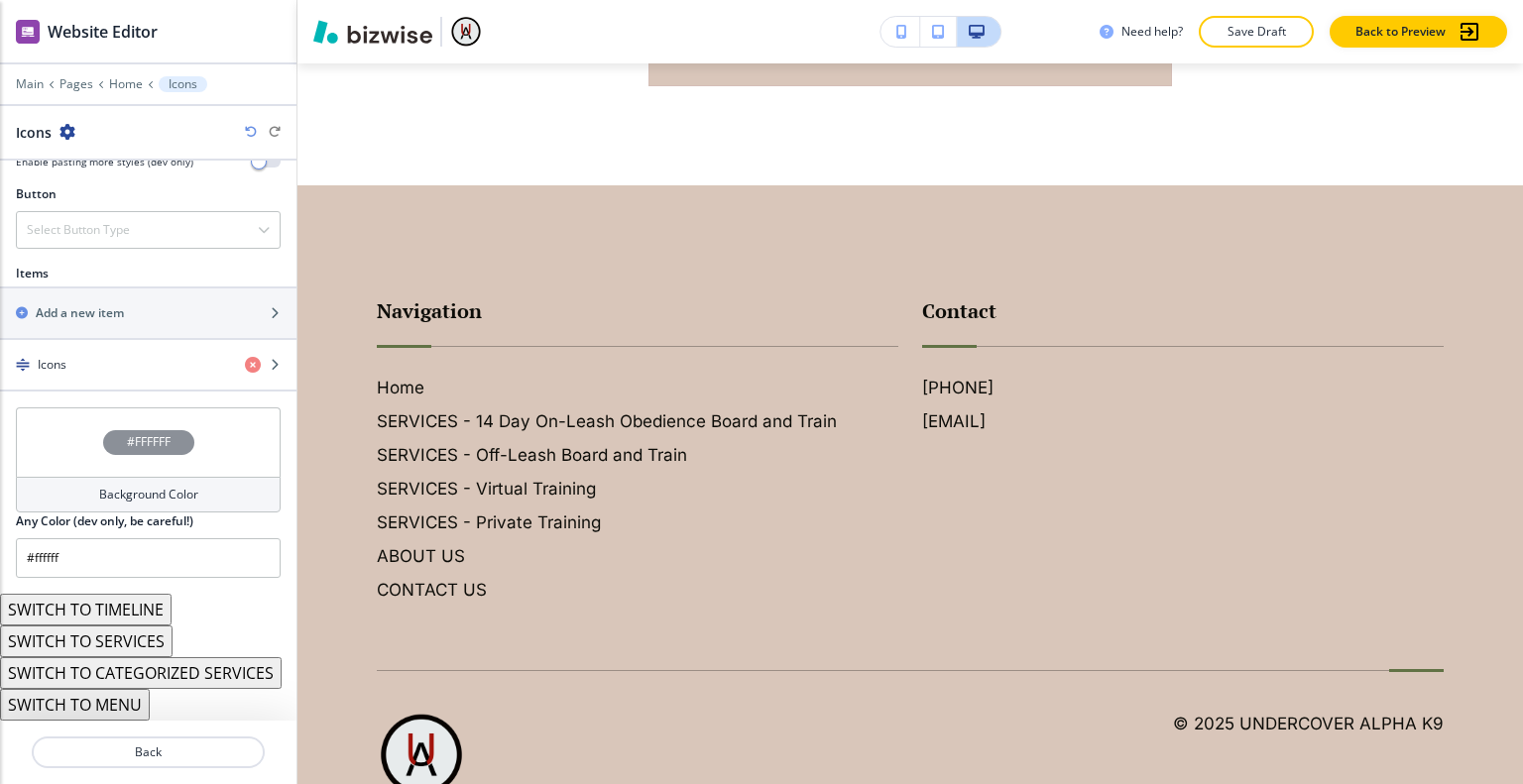 scroll, scrollTop: 678, scrollLeft: 0, axis: vertical 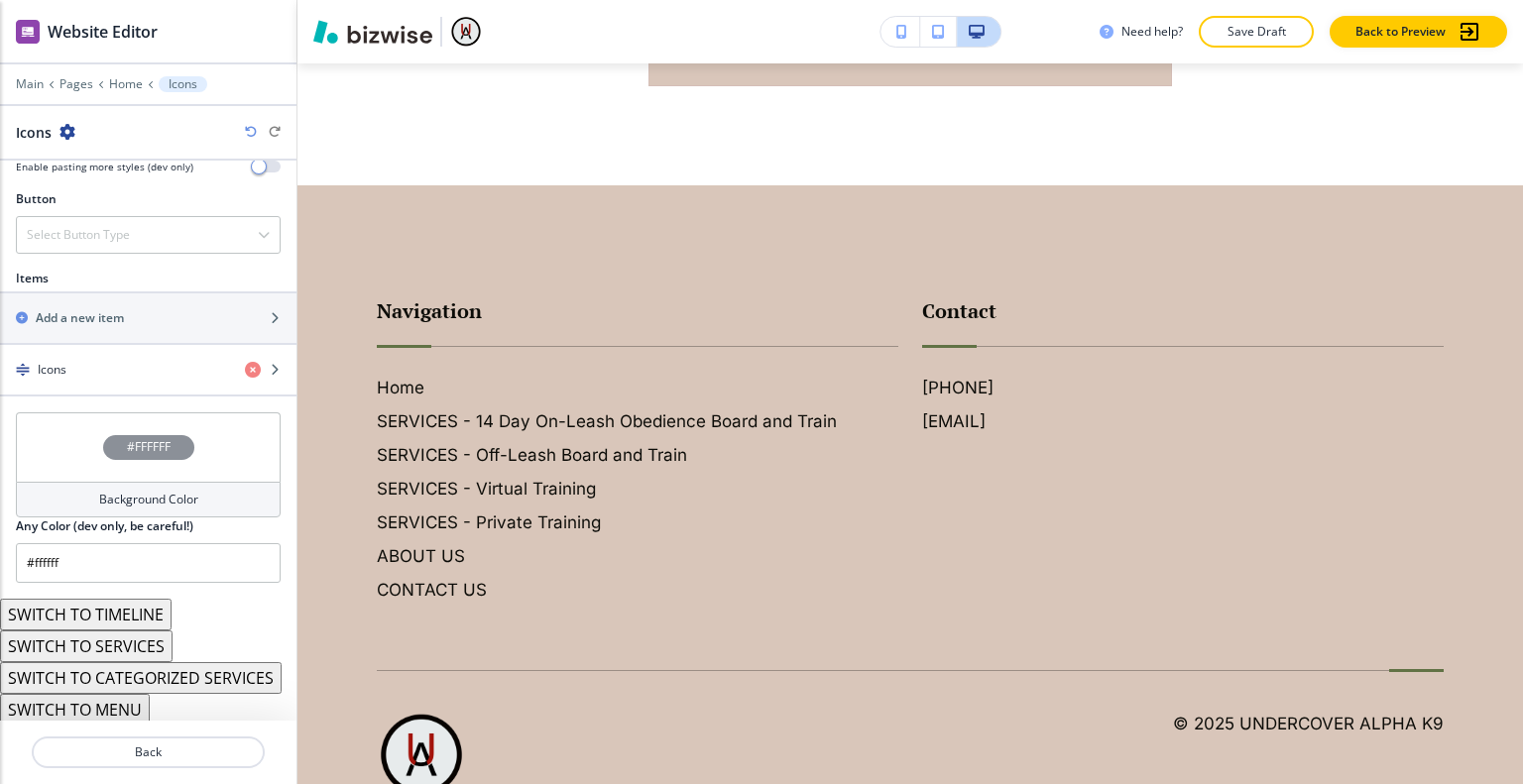click on "SWITCH TO CATEGORIZED SERVICES" at bounding box center [141, 678] 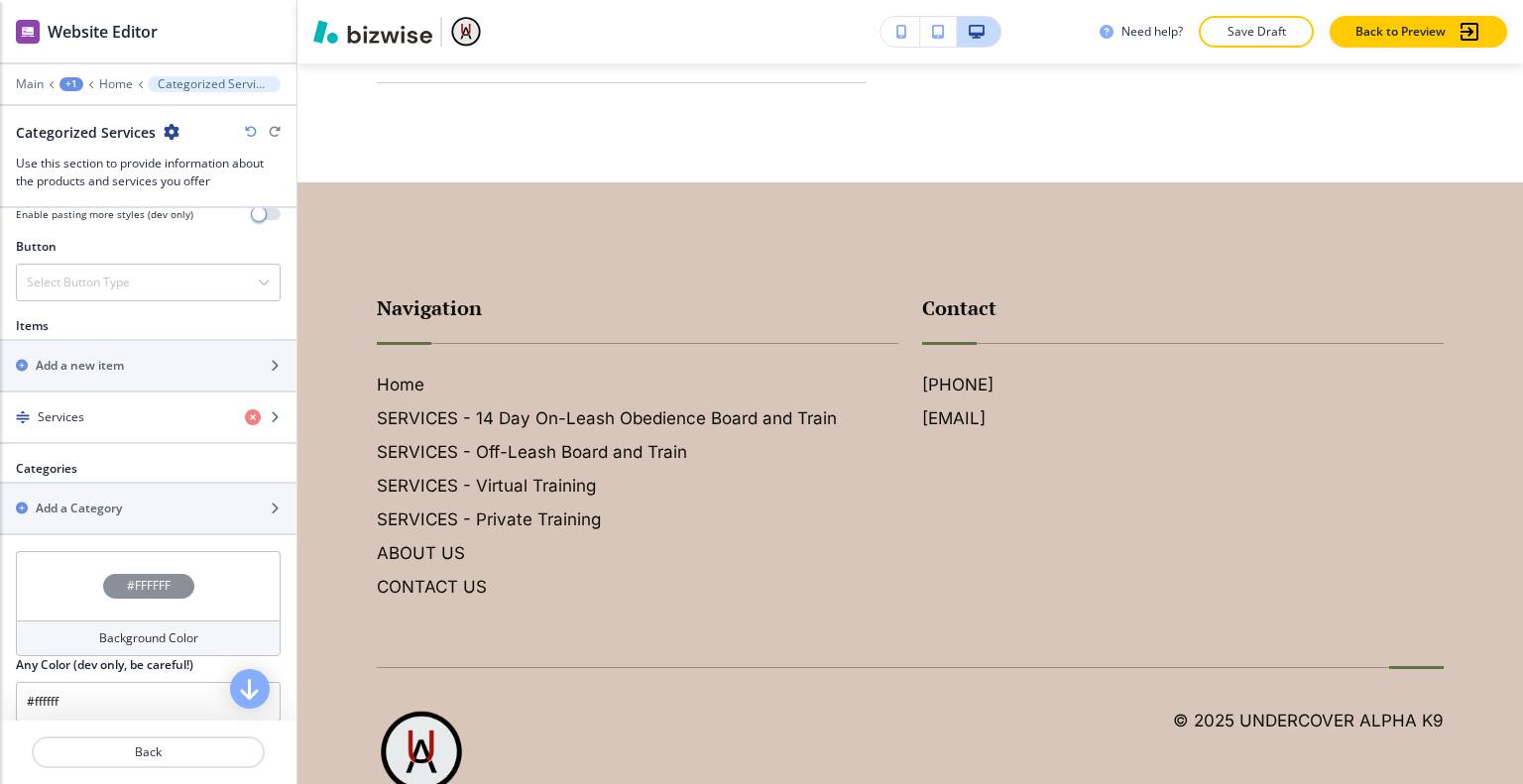 scroll, scrollTop: 879, scrollLeft: 0, axis: vertical 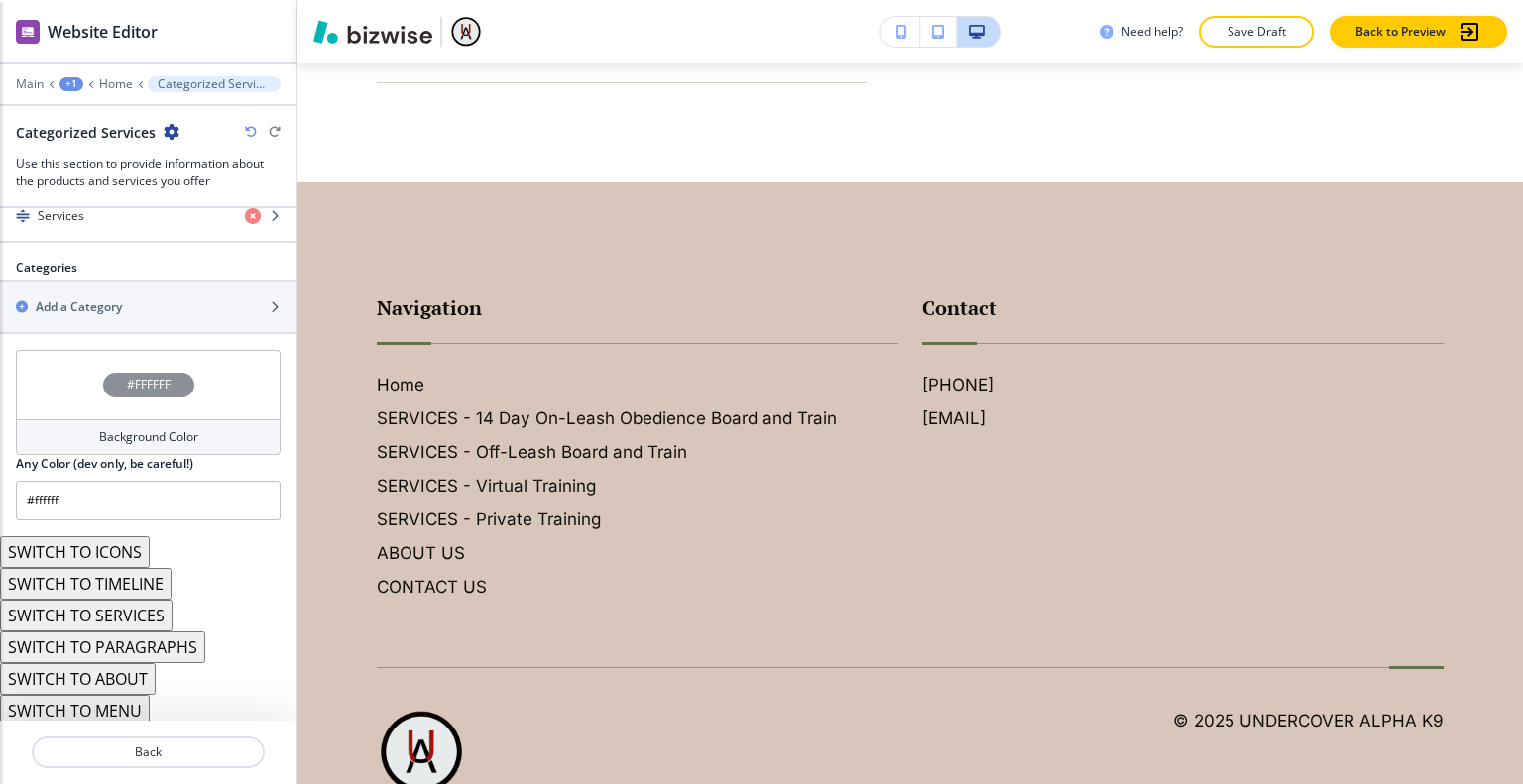 click on "SWITCH TO ABOUT" at bounding box center (77, 679) 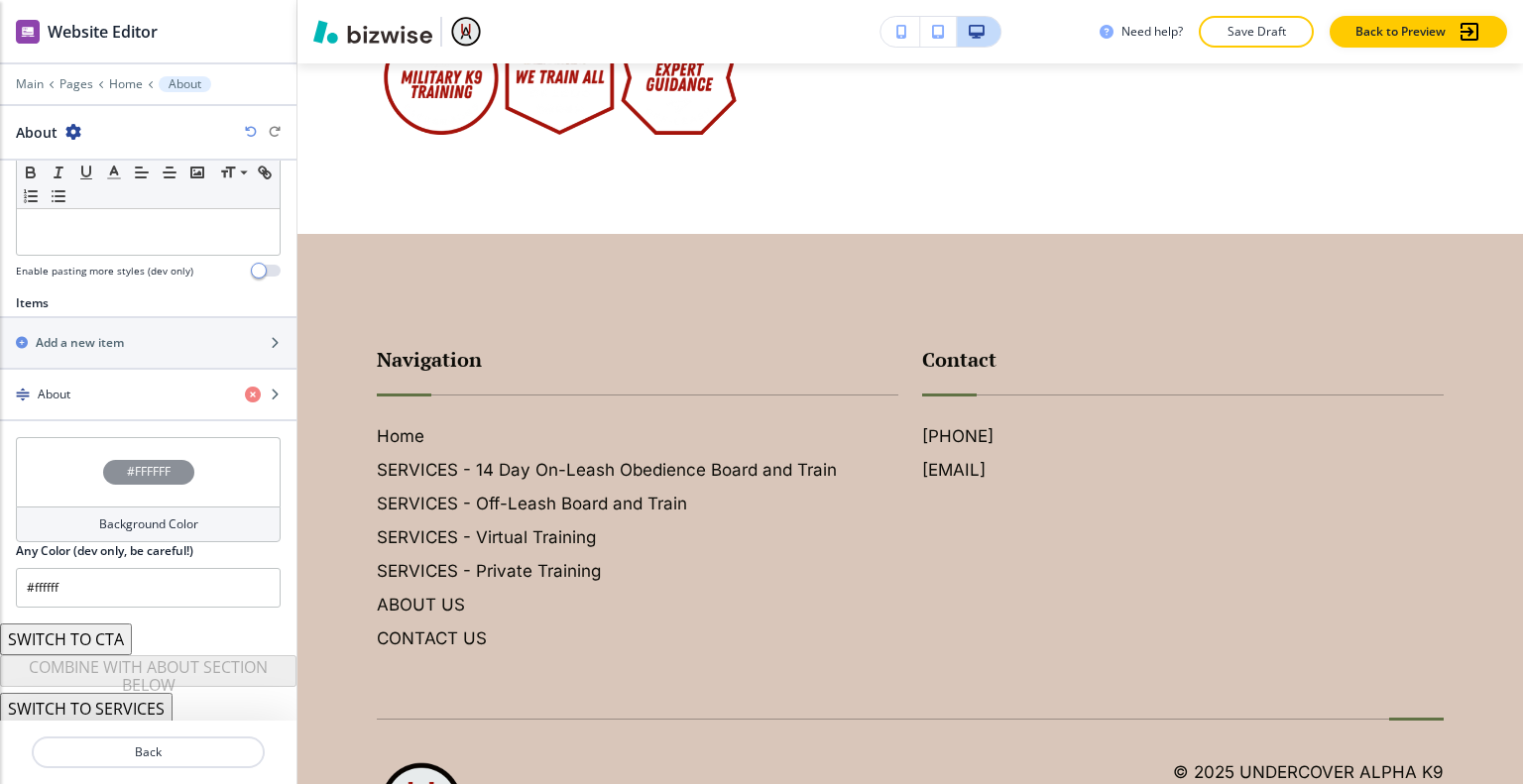scroll, scrollTop: 573, scrollLeft: 0, axis: vertical 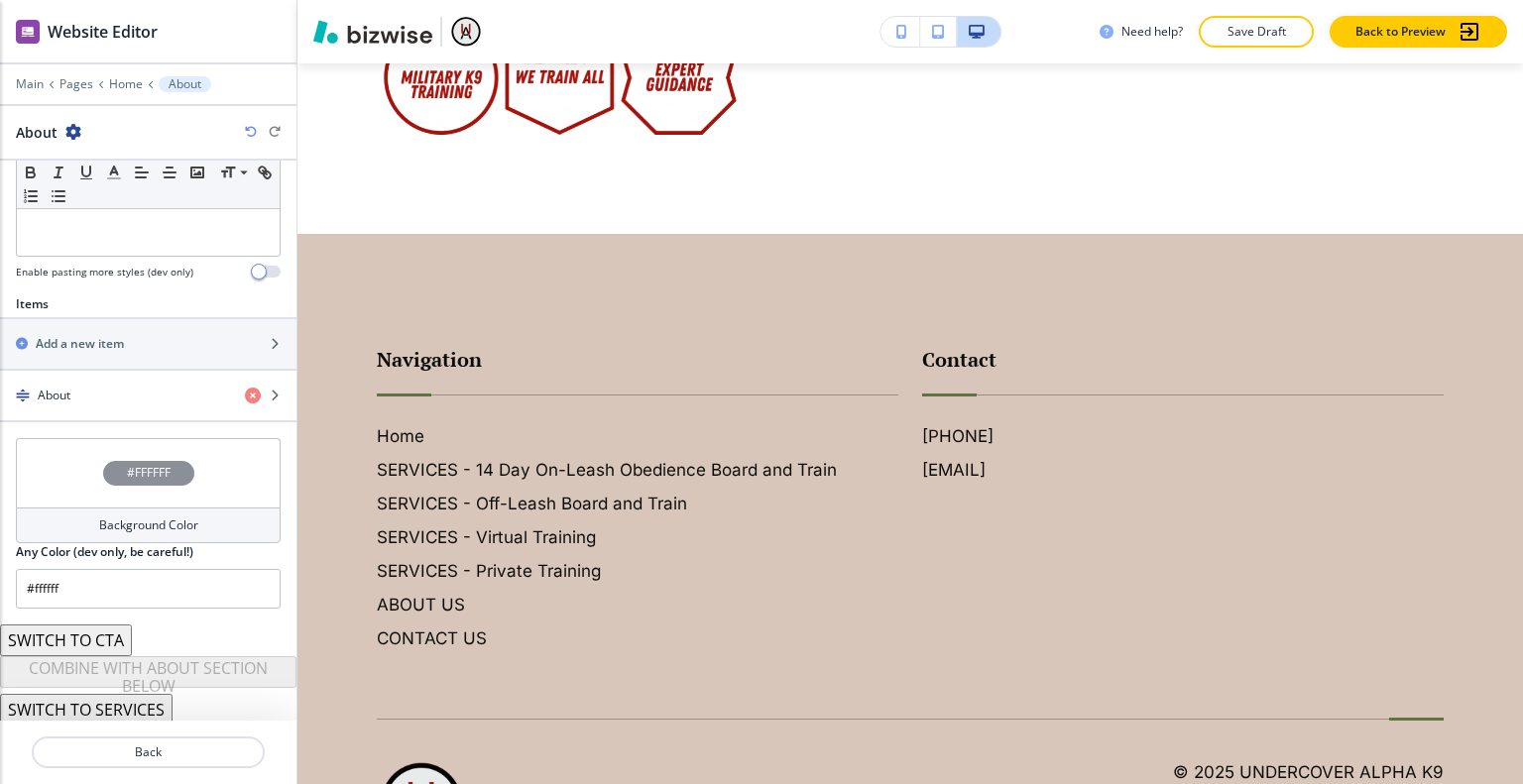 click on "SWITCH TO SERVICES" at bounding box center (86, 710) 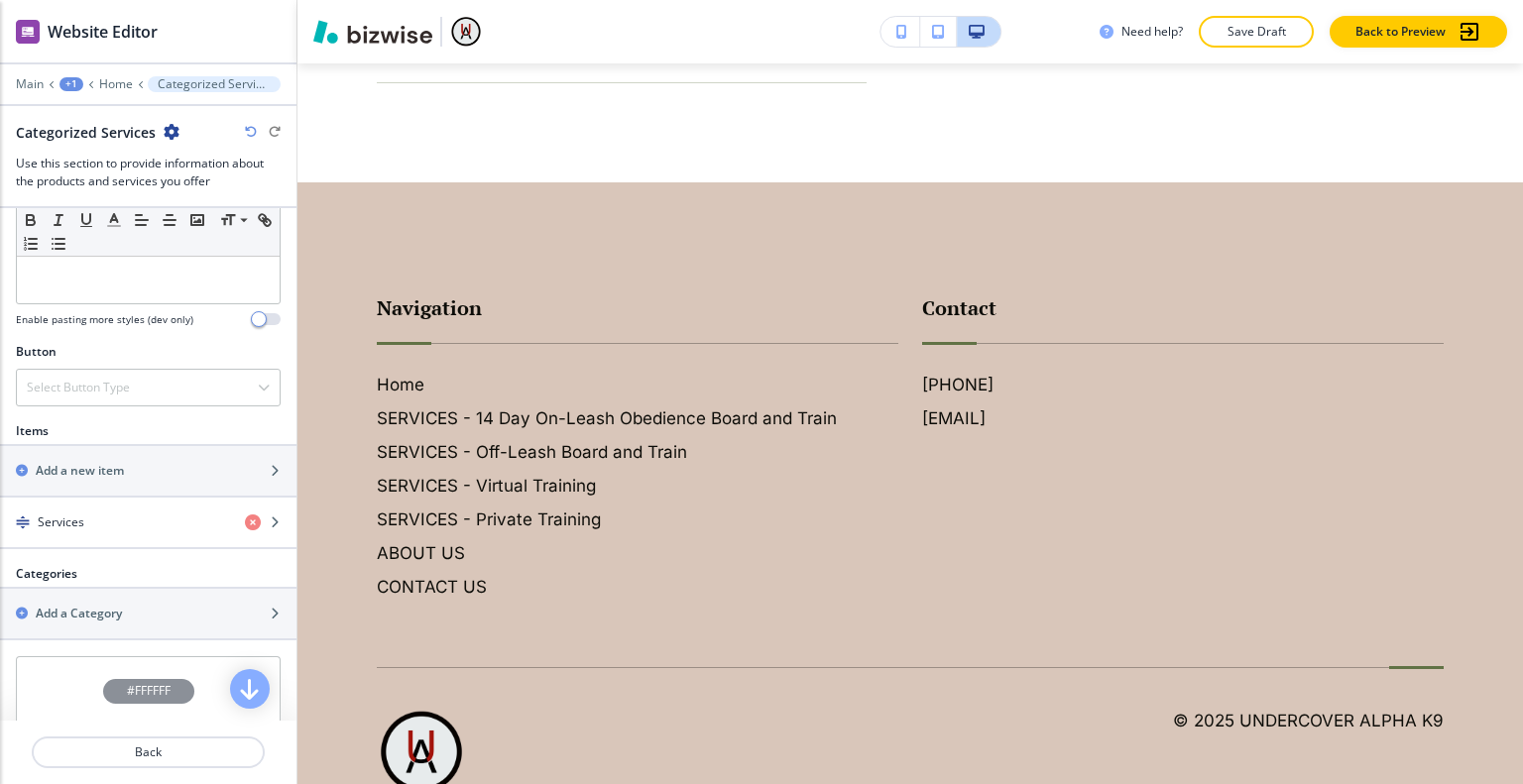 scroll, scrollTop: 879, scrollLeft: 0, axis: vertical 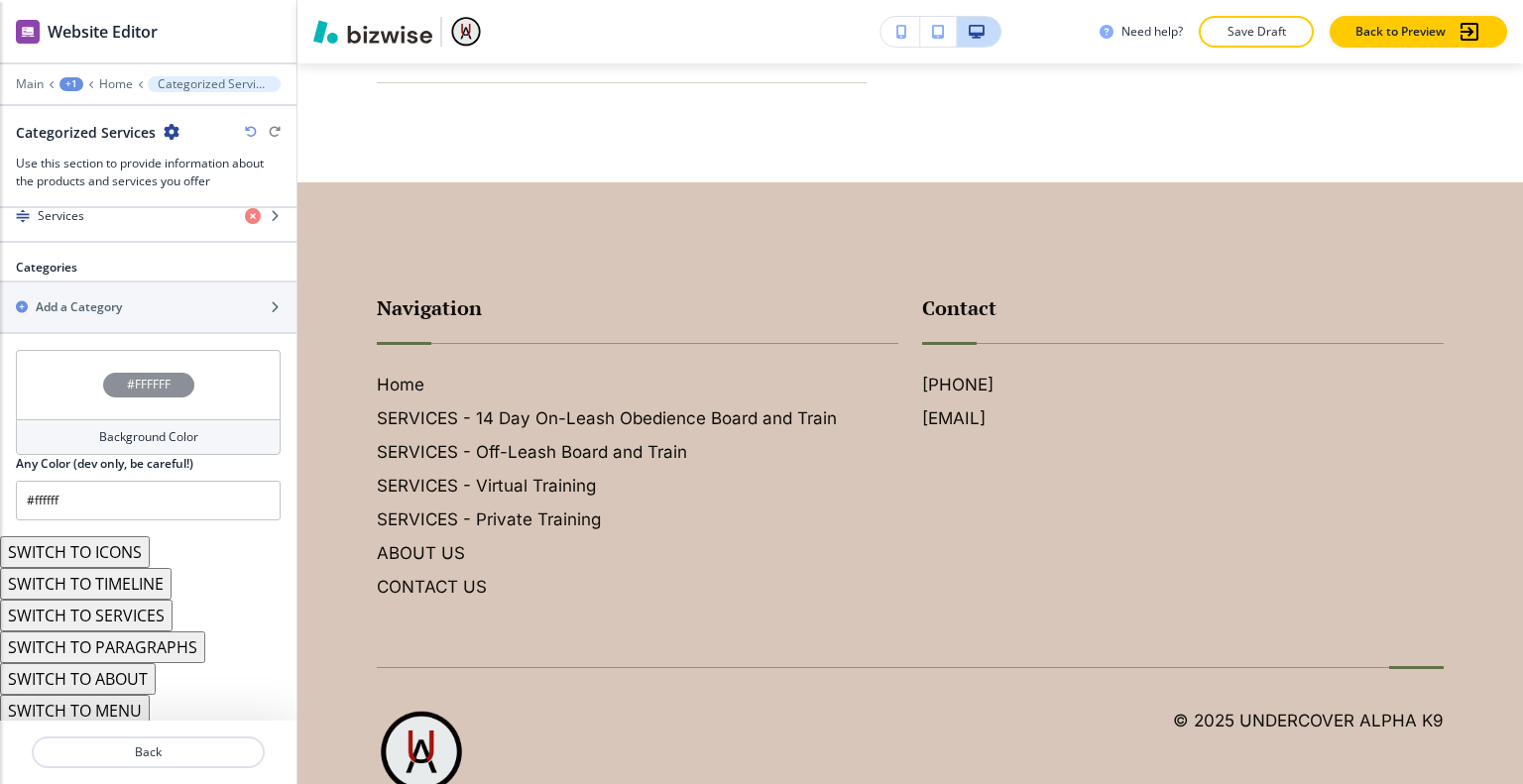 click on "SWITCH TO PARAGRAPHS" at bounding box center [102, 647] 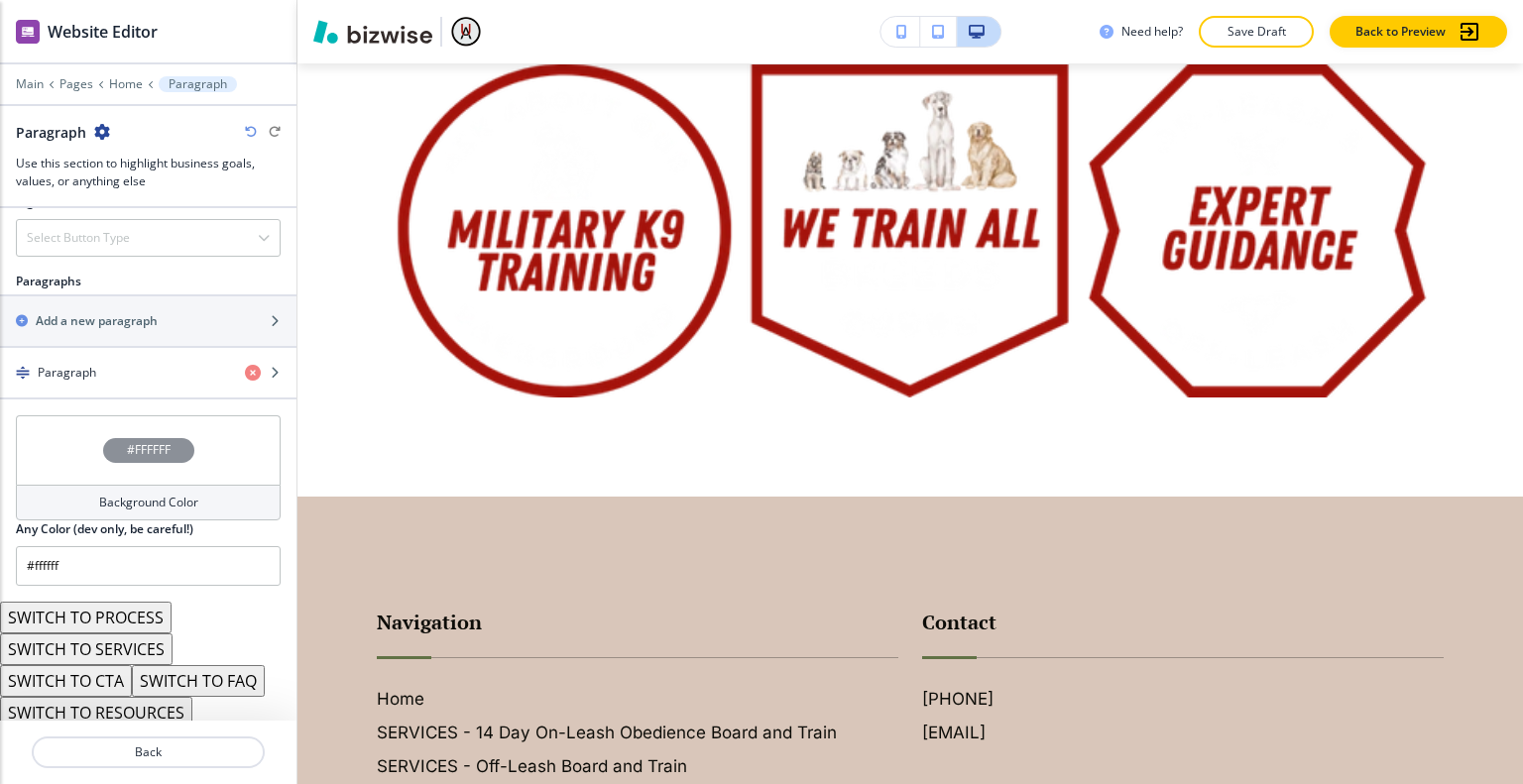click on "SWITCH TO RESOURCES" at bounding box center [96, 713] 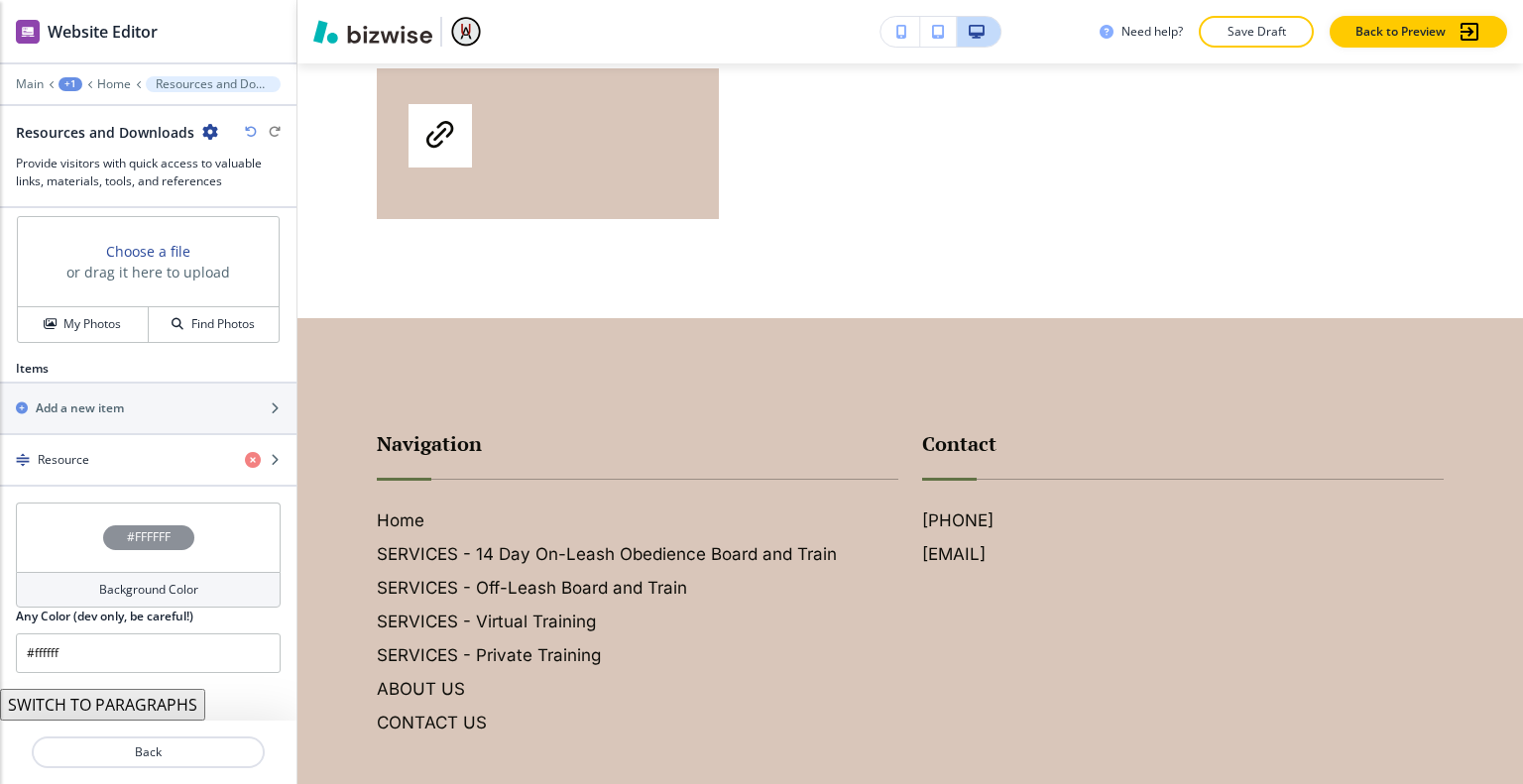 scroll, scrollTop: 722, scrollLeft: 0, axis: vertical 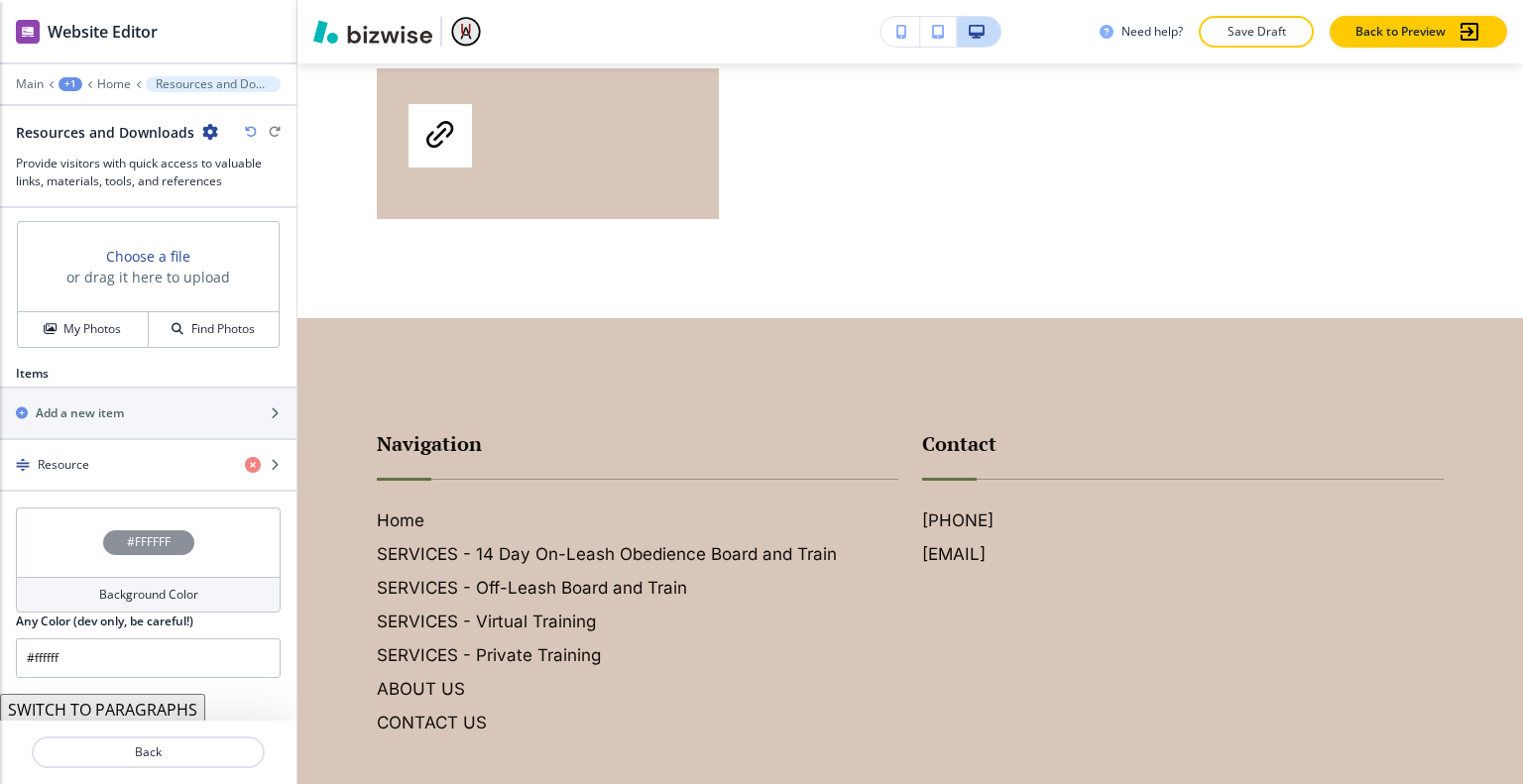 click on "SWITCH TO PARAGRAPHS" at bounding box center (102, 710) 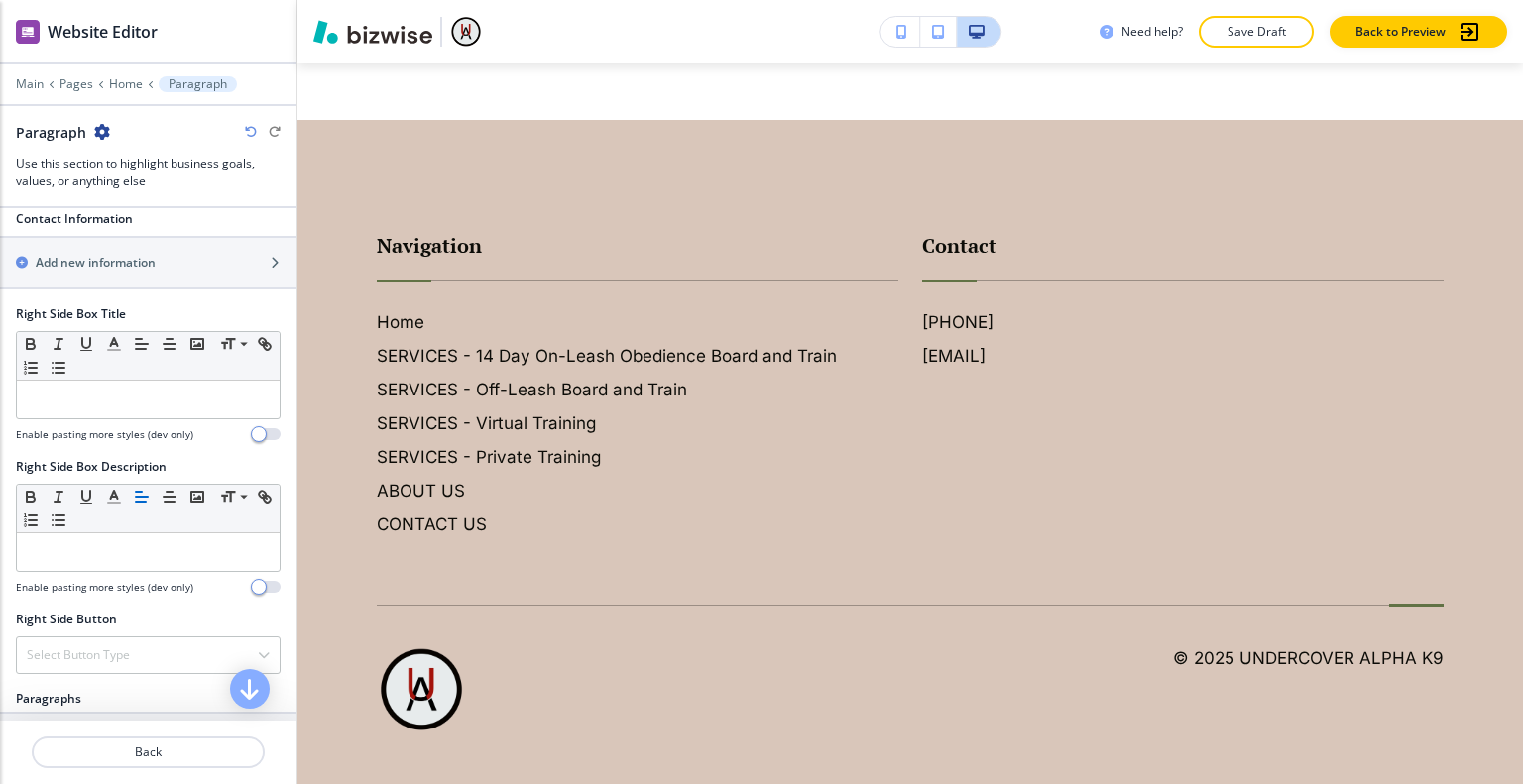 scroll, scrollTop: 1044, scrollLeft: 0, axis: vertical 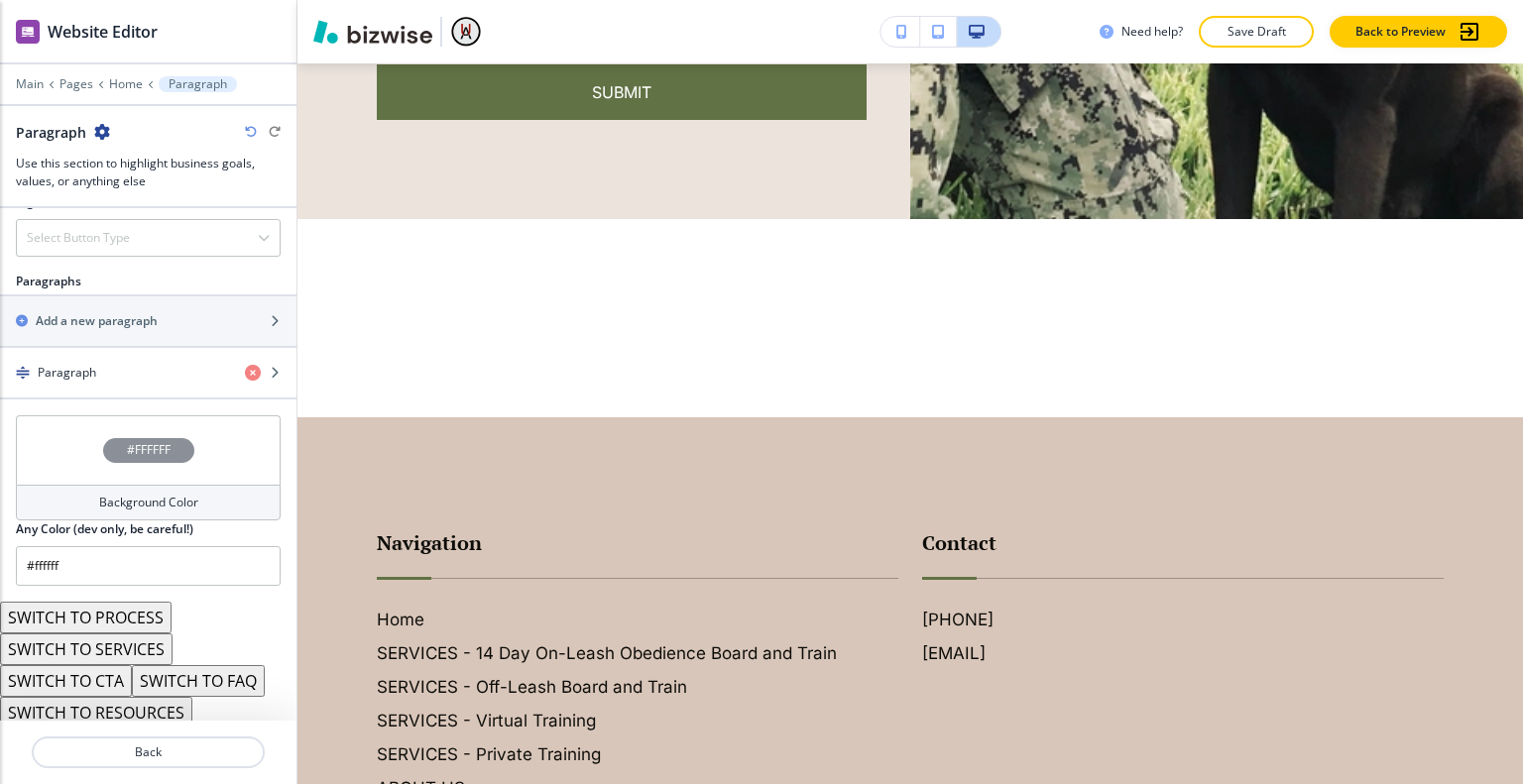 click on "SWITCH TO CTA" at bounding box center (65, 681) 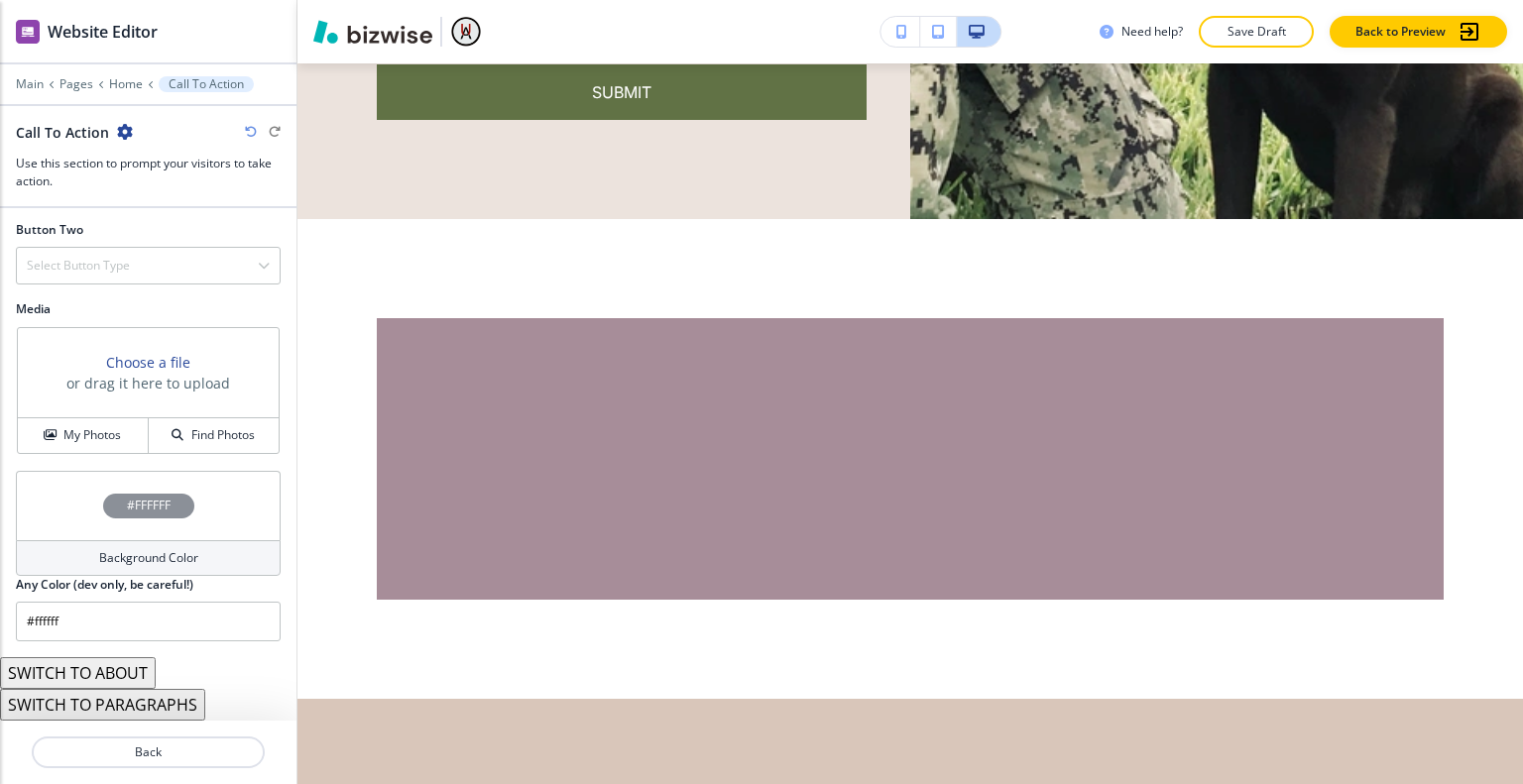 scroll, scrollTop: 769, scrollLeft: 0, axis: vertical 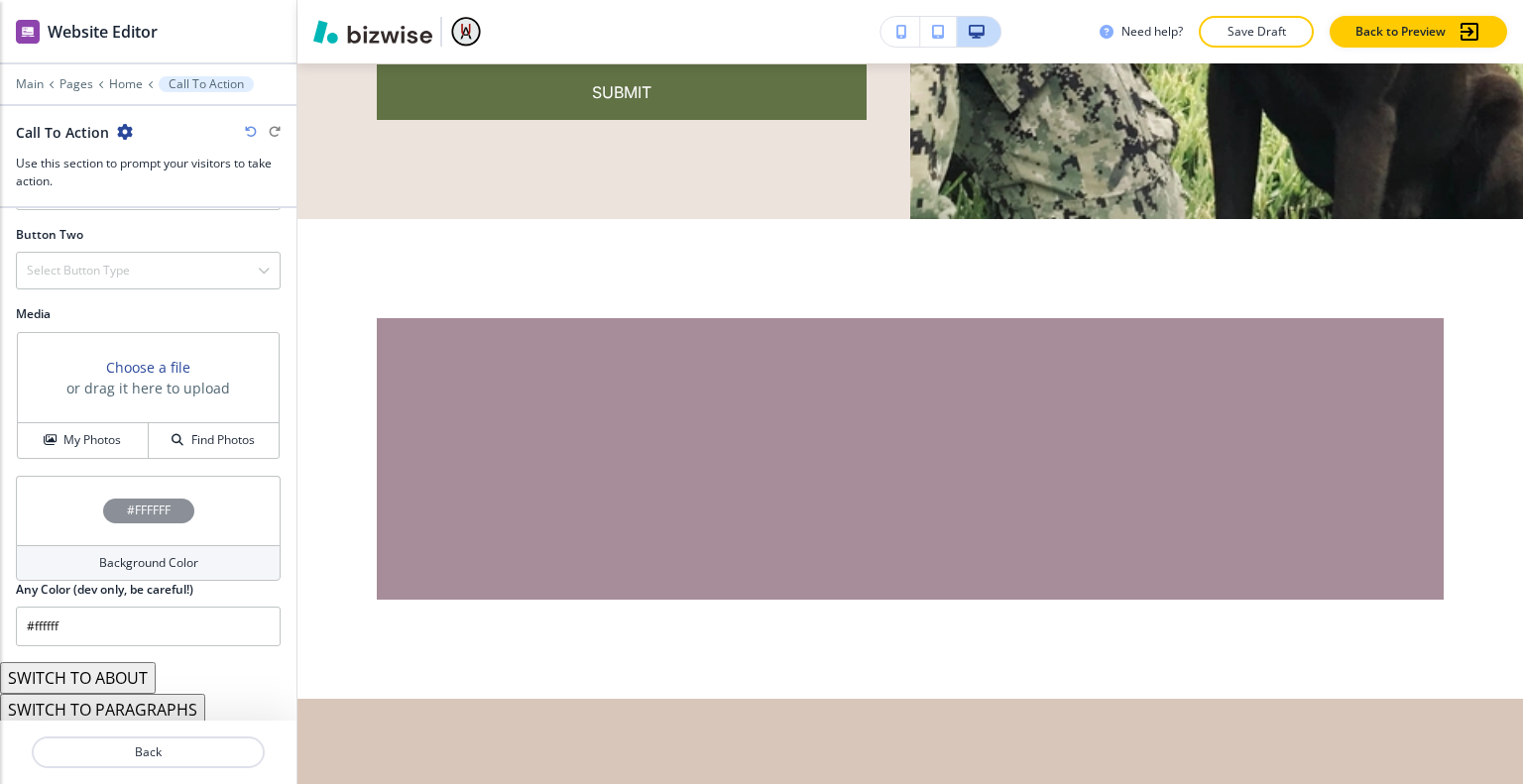 click on "SWITCH TO ABOUT" at bounding box center (77, 678) 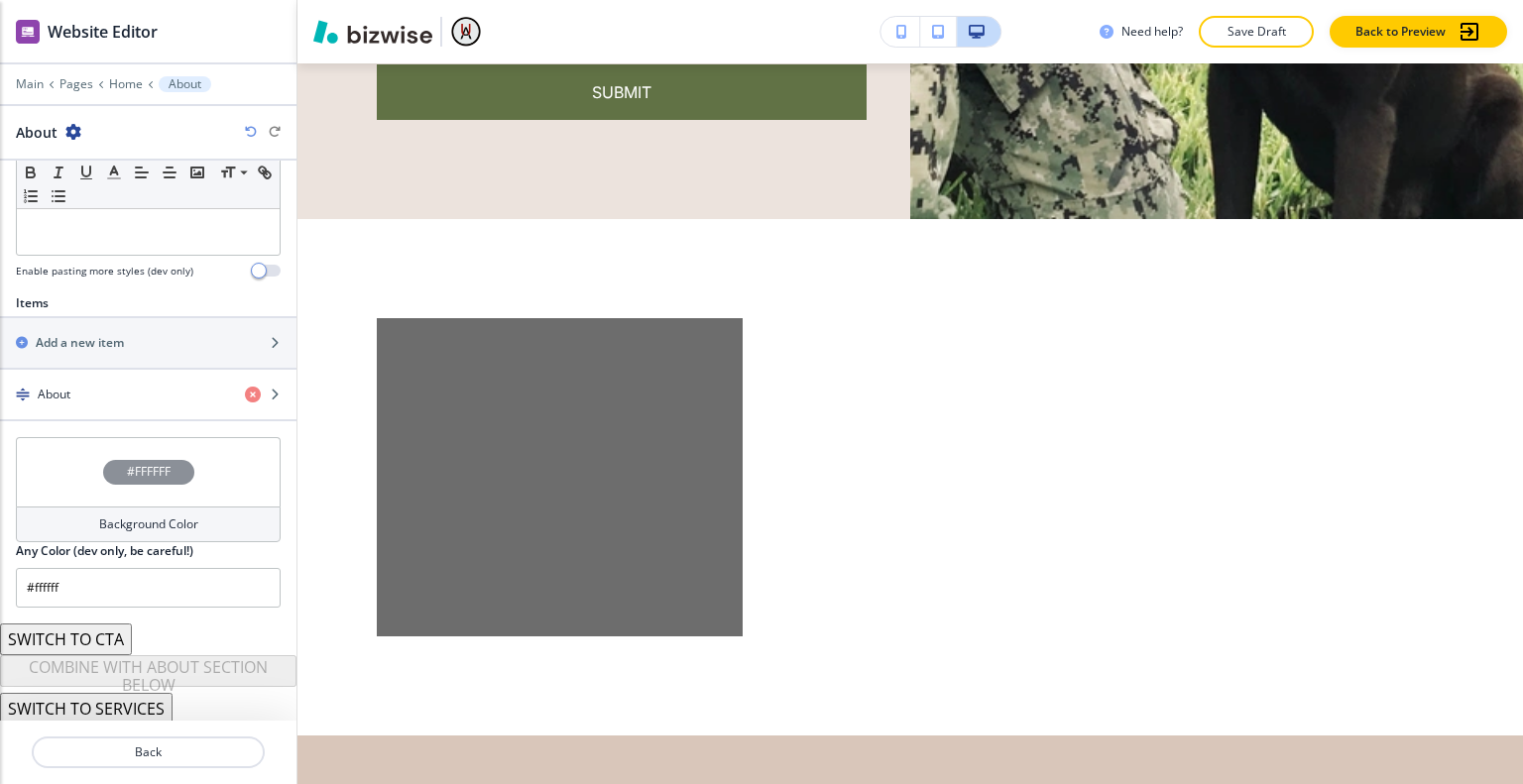 click on "SWITCH TO SERVICES" at bounding box center (86, 709) 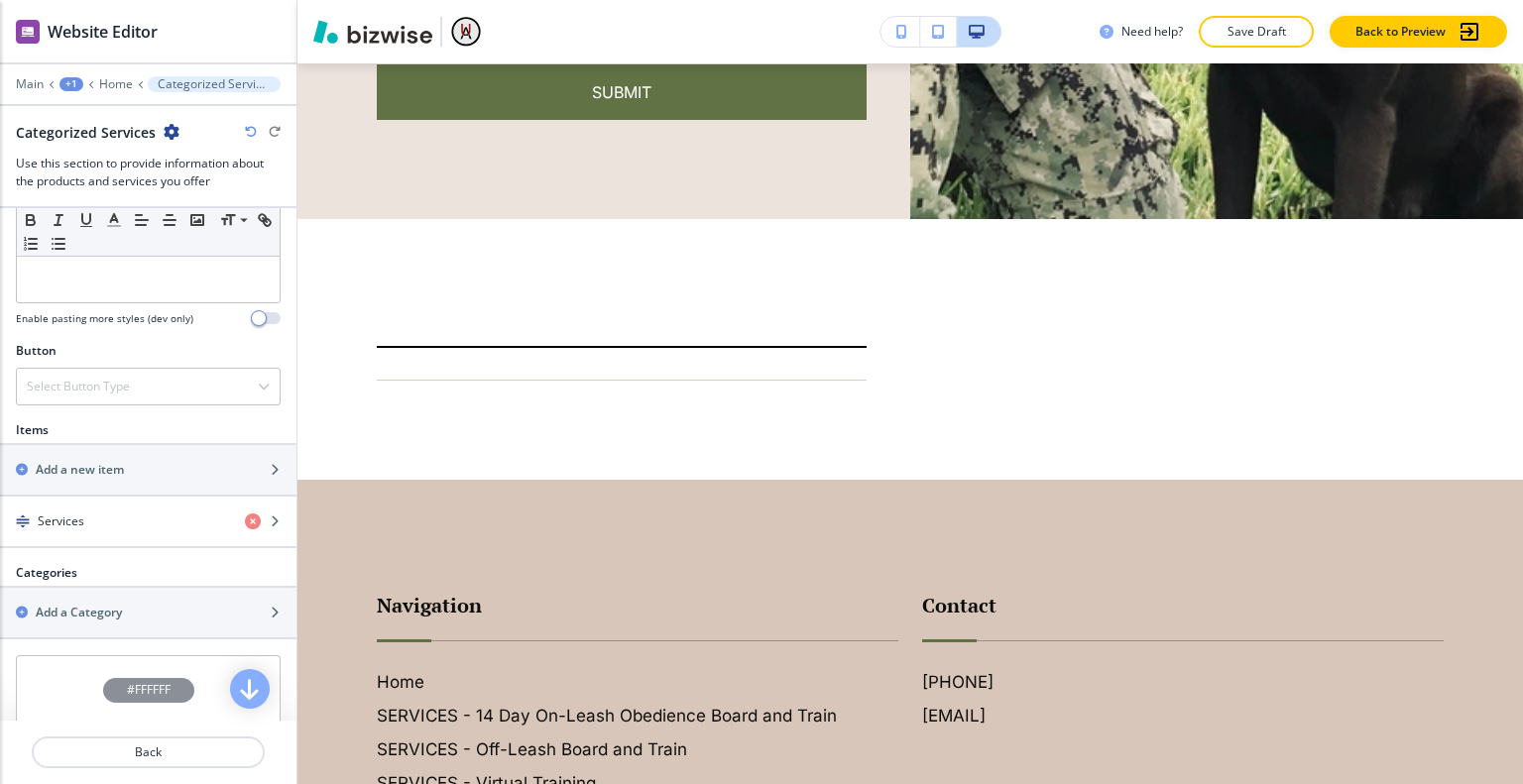 scroll, scrollTop: 879, scrollLeft: 0, axis: vertical 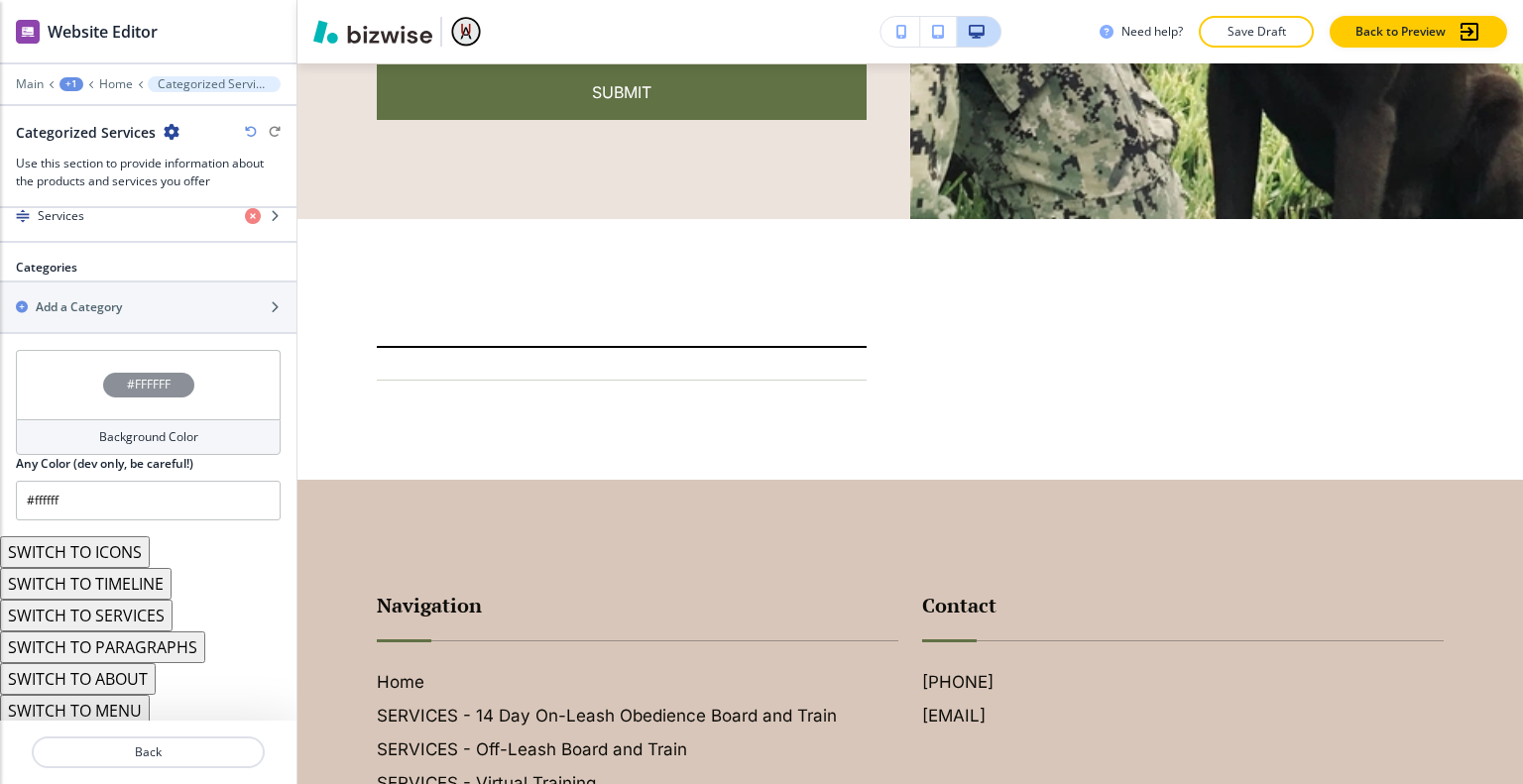 click on "SWITCH TO SERVICES" at bounding box center [86, 616] 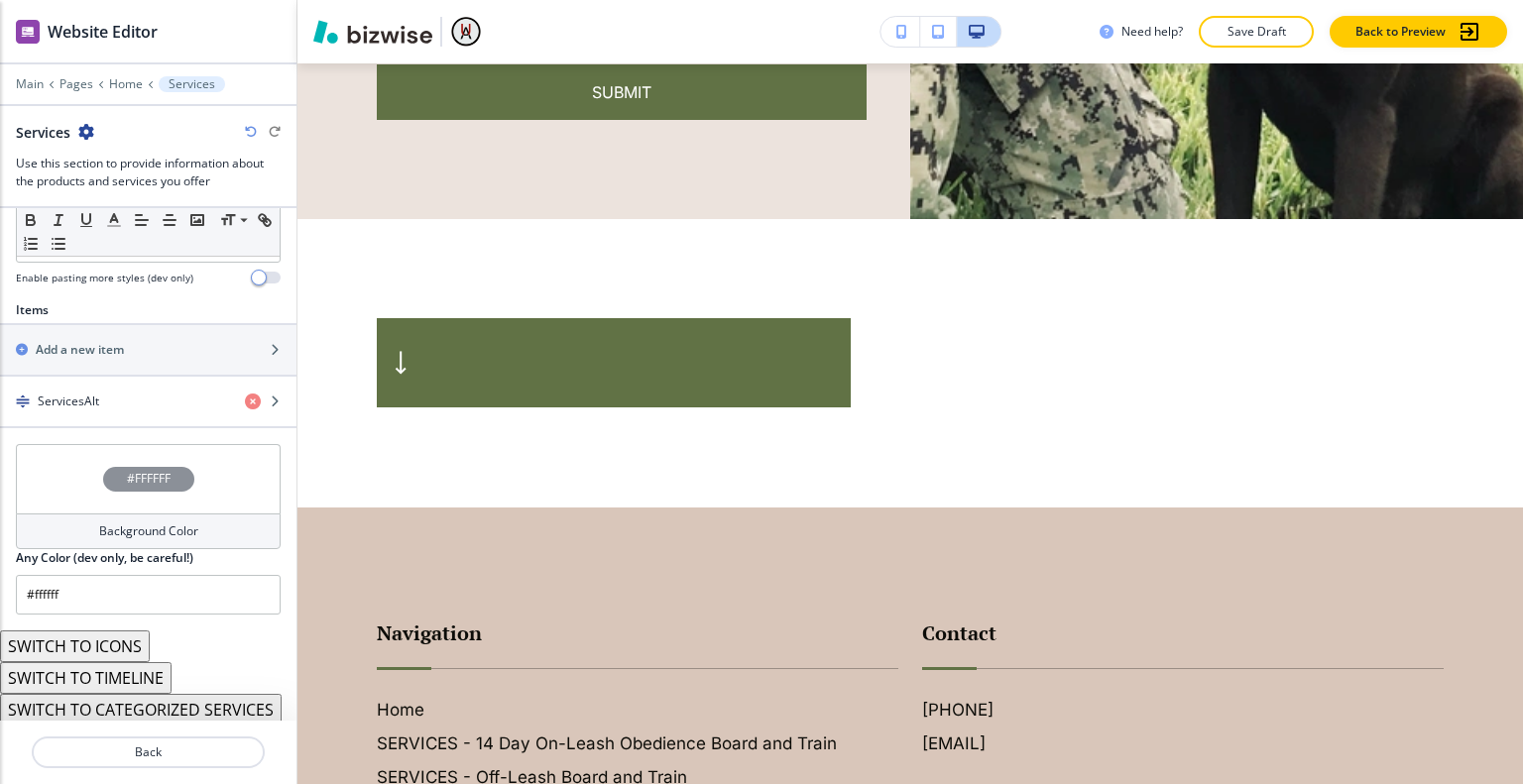 click on "SWITCH TO ICONS" at bounding box center [74, 646] 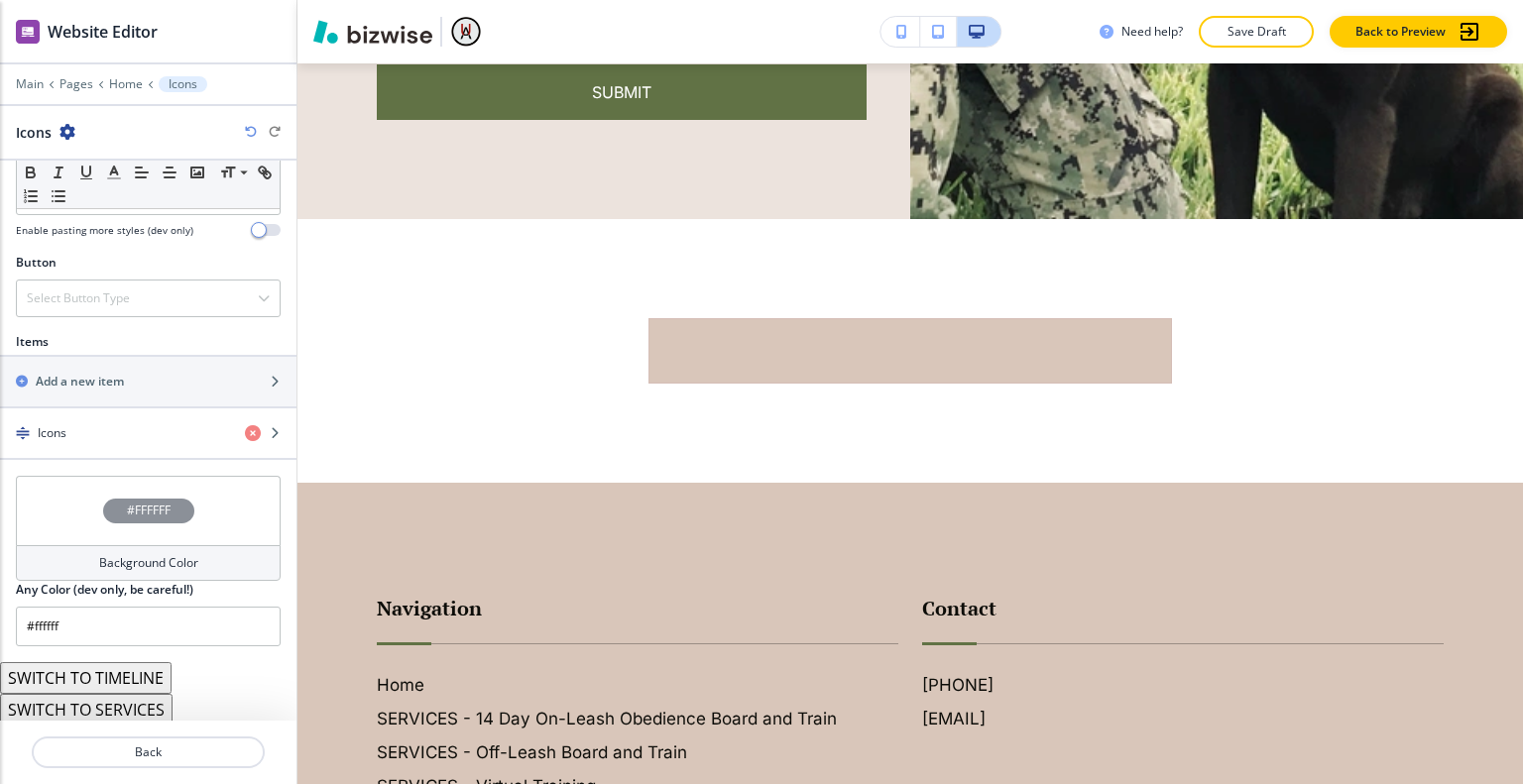 scroll, scrollTop: 678, scrollLeft: 0, axis: vertical 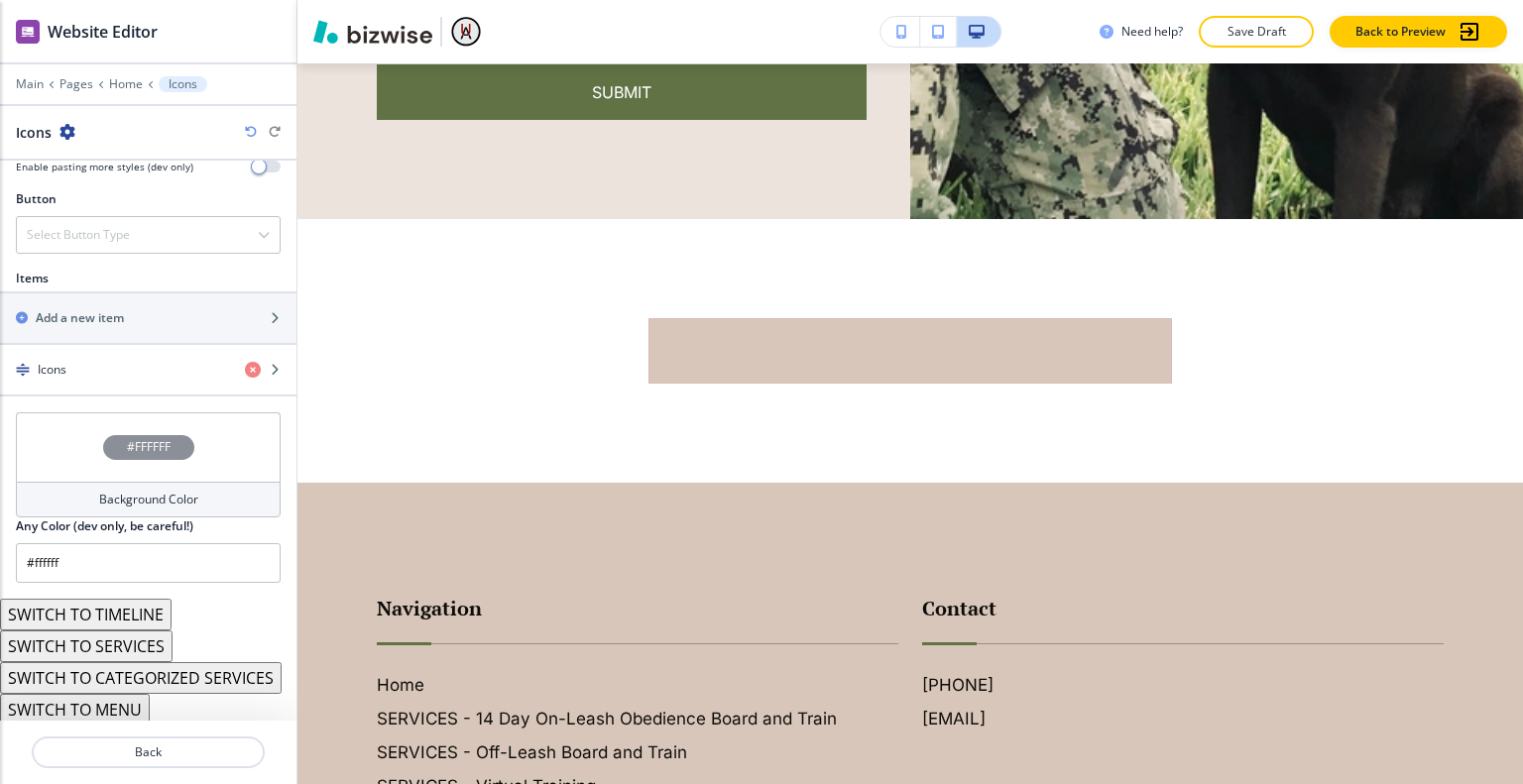 click on "SWITCH TO CATEGORIZED SERVICES" at bounding box center [141, 678] 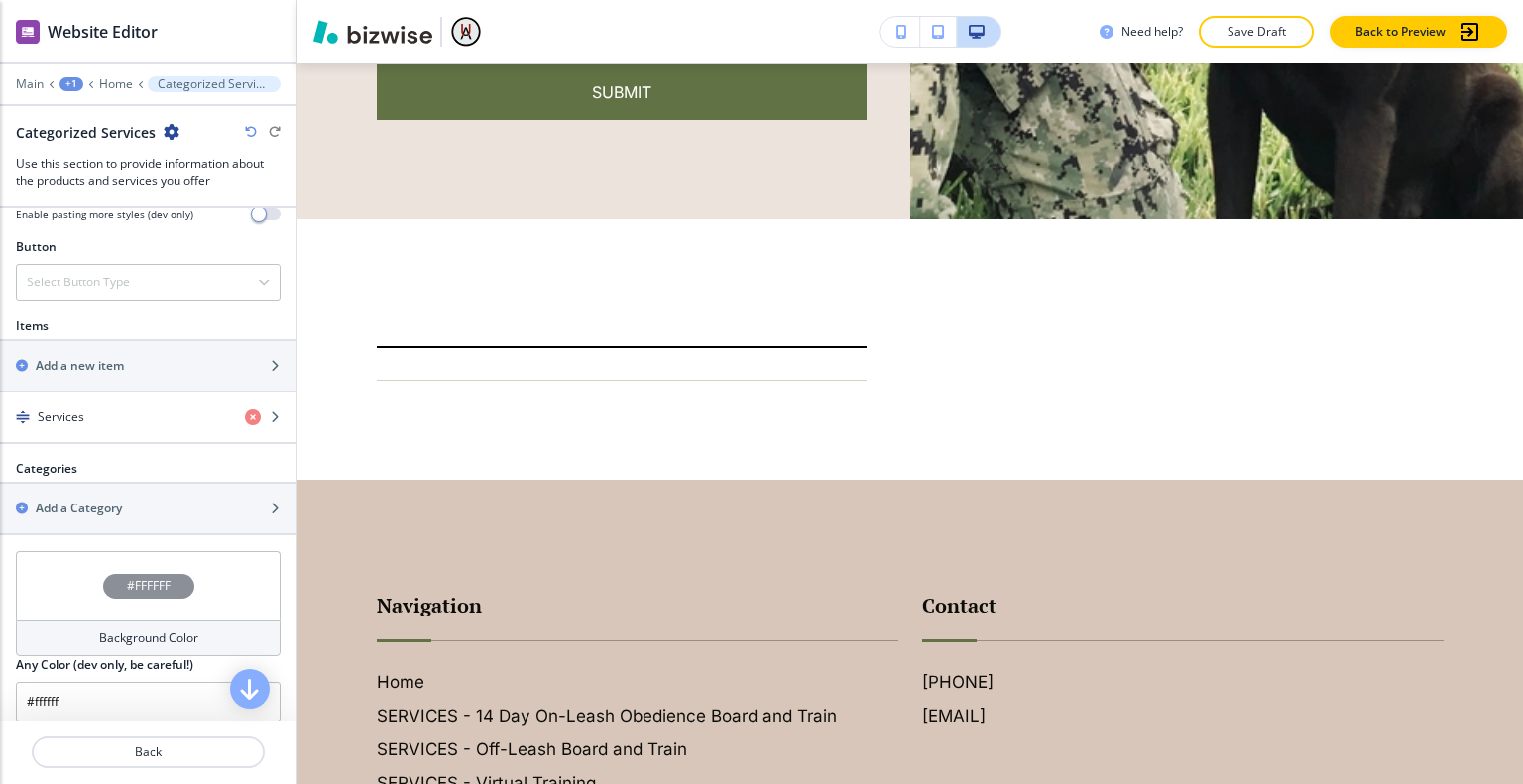 scroll, scrollTop: 879, scrollLeft: 0, axis: vertical 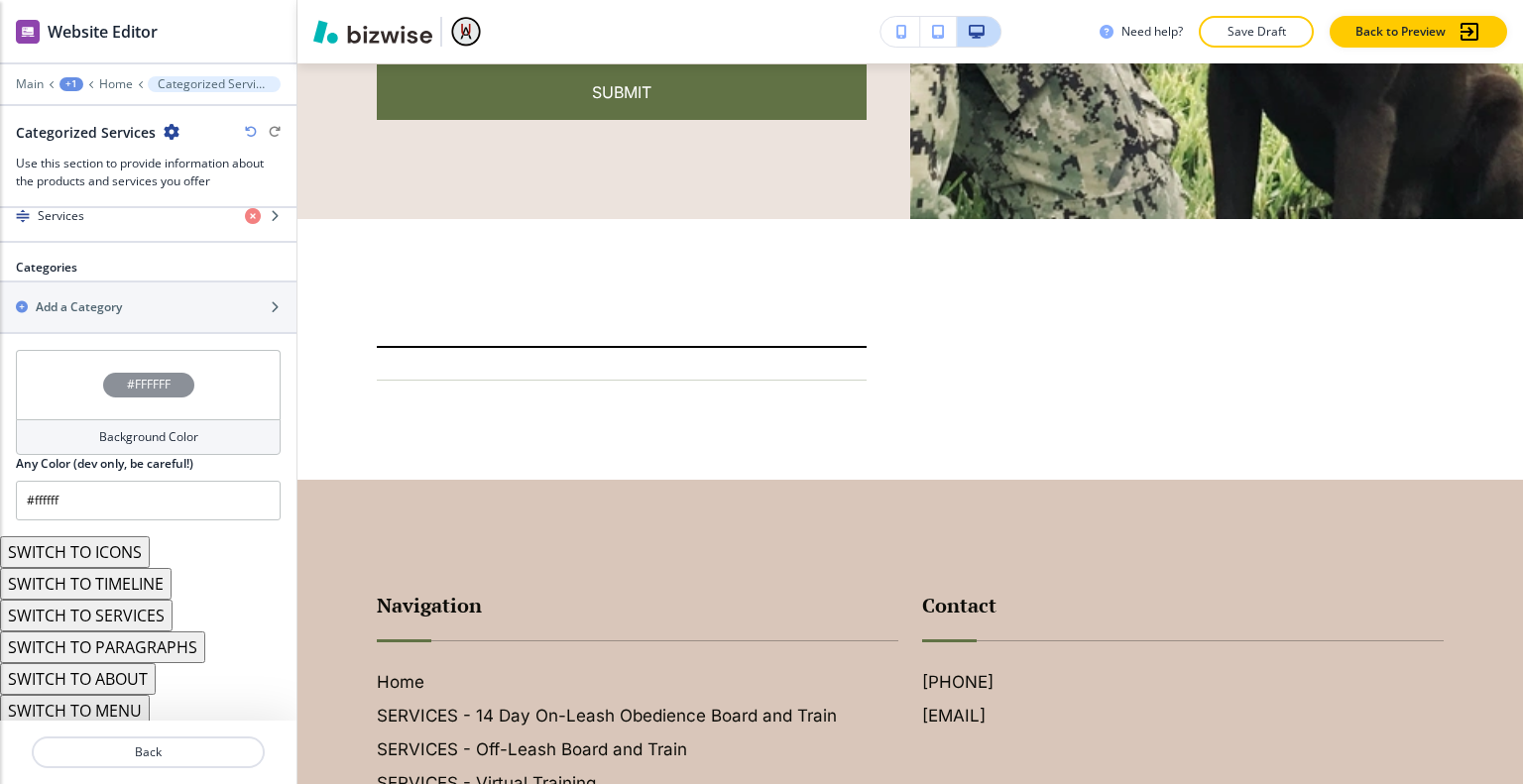 click on "SWITCH TO ABOUT" at bounding box center [77, 679] 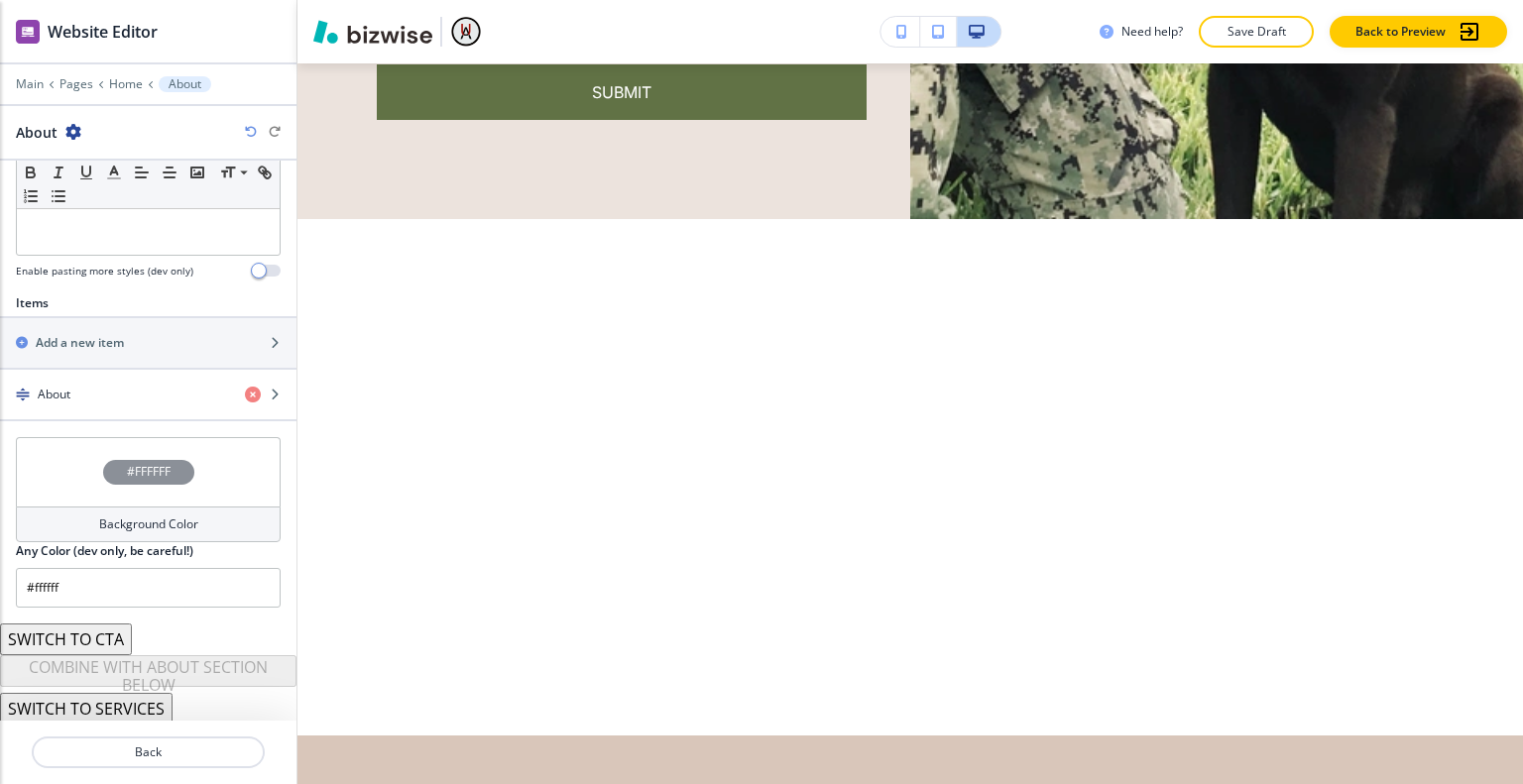 scroll, scrollTop: 573, scrollLeft: 0, axis: vertical 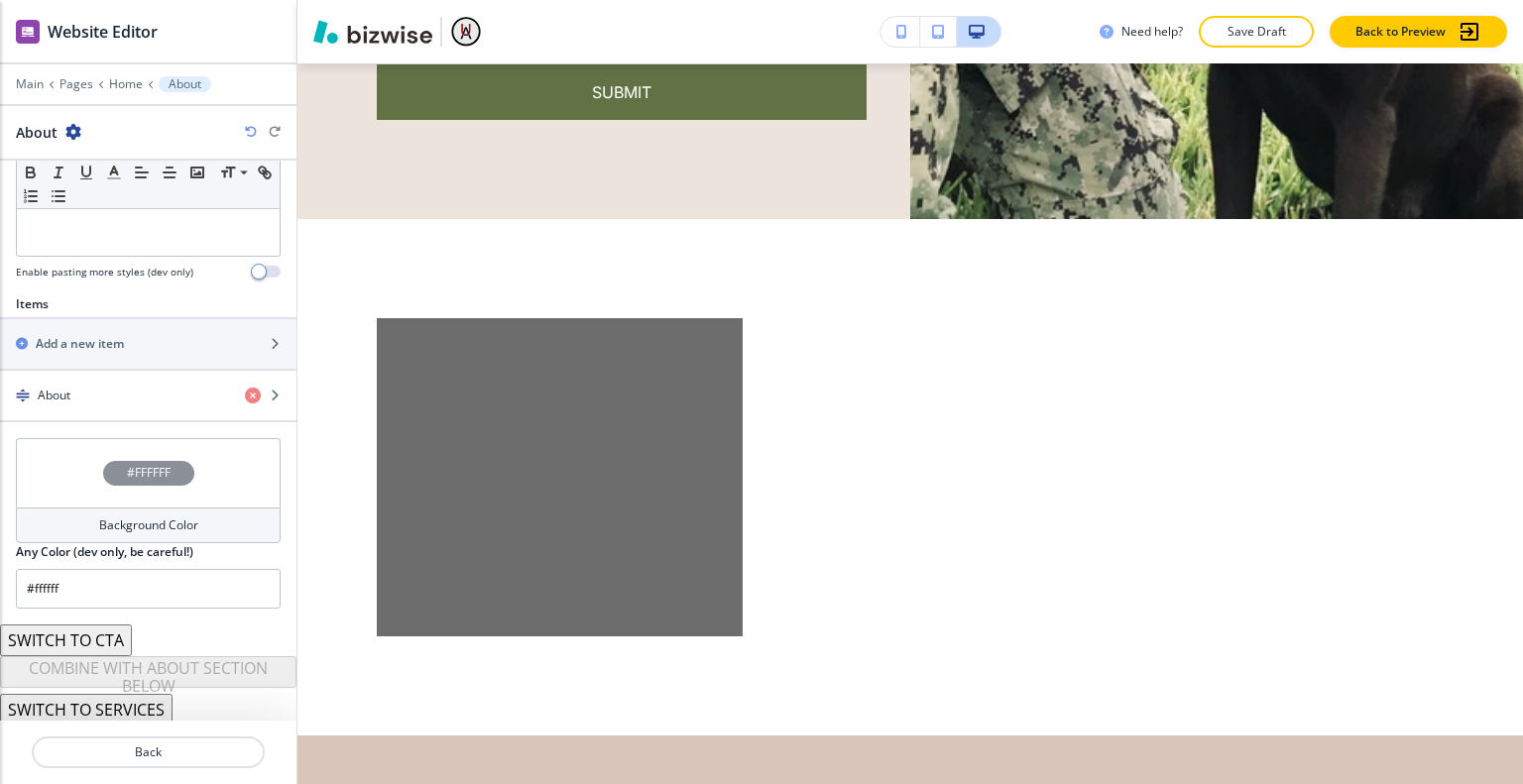 click on "SWITCH TO SERVICES" at bounding box center (86, 710) 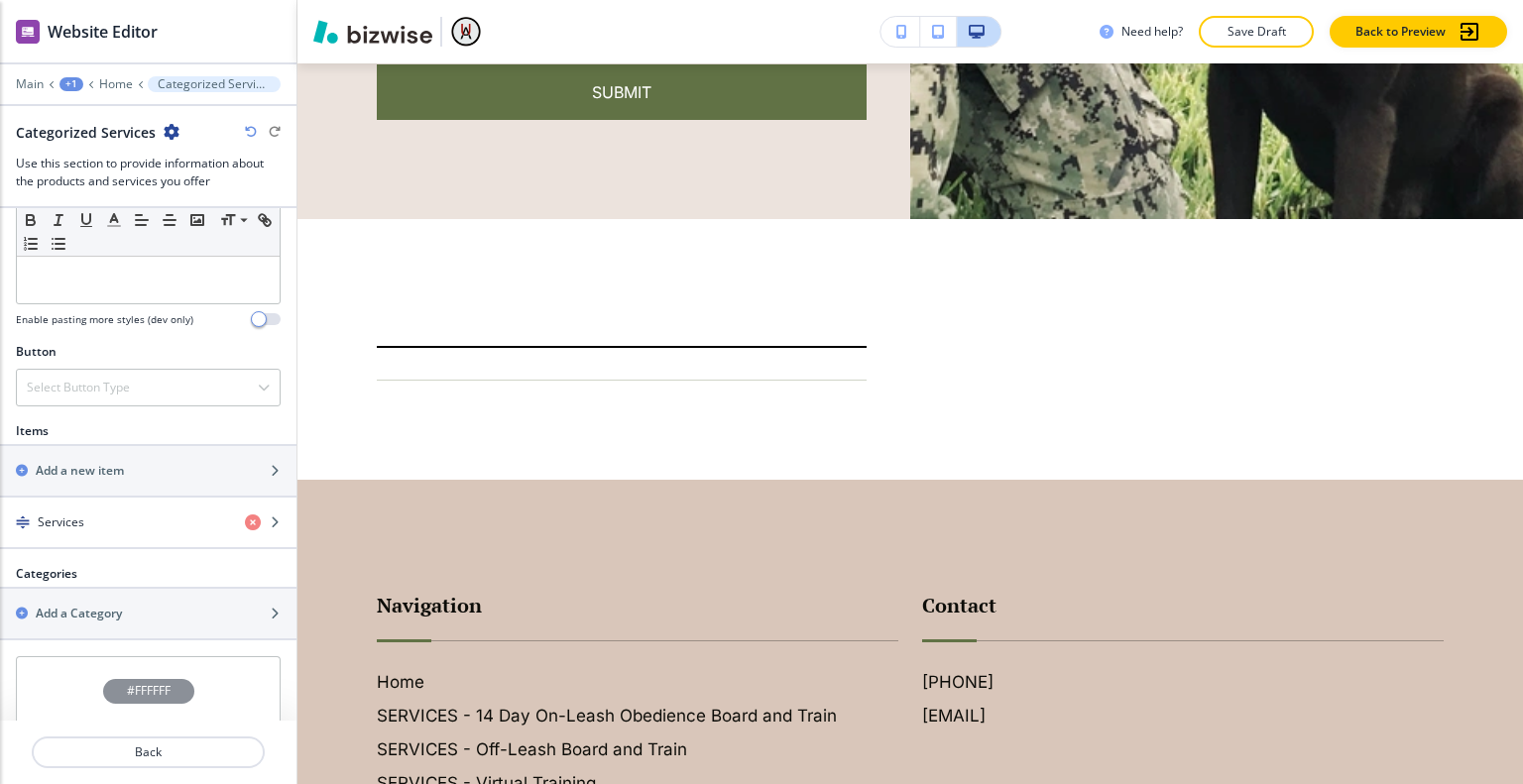 scroll, scrollTop: 879, scrollLeft: 0, axis: vertical 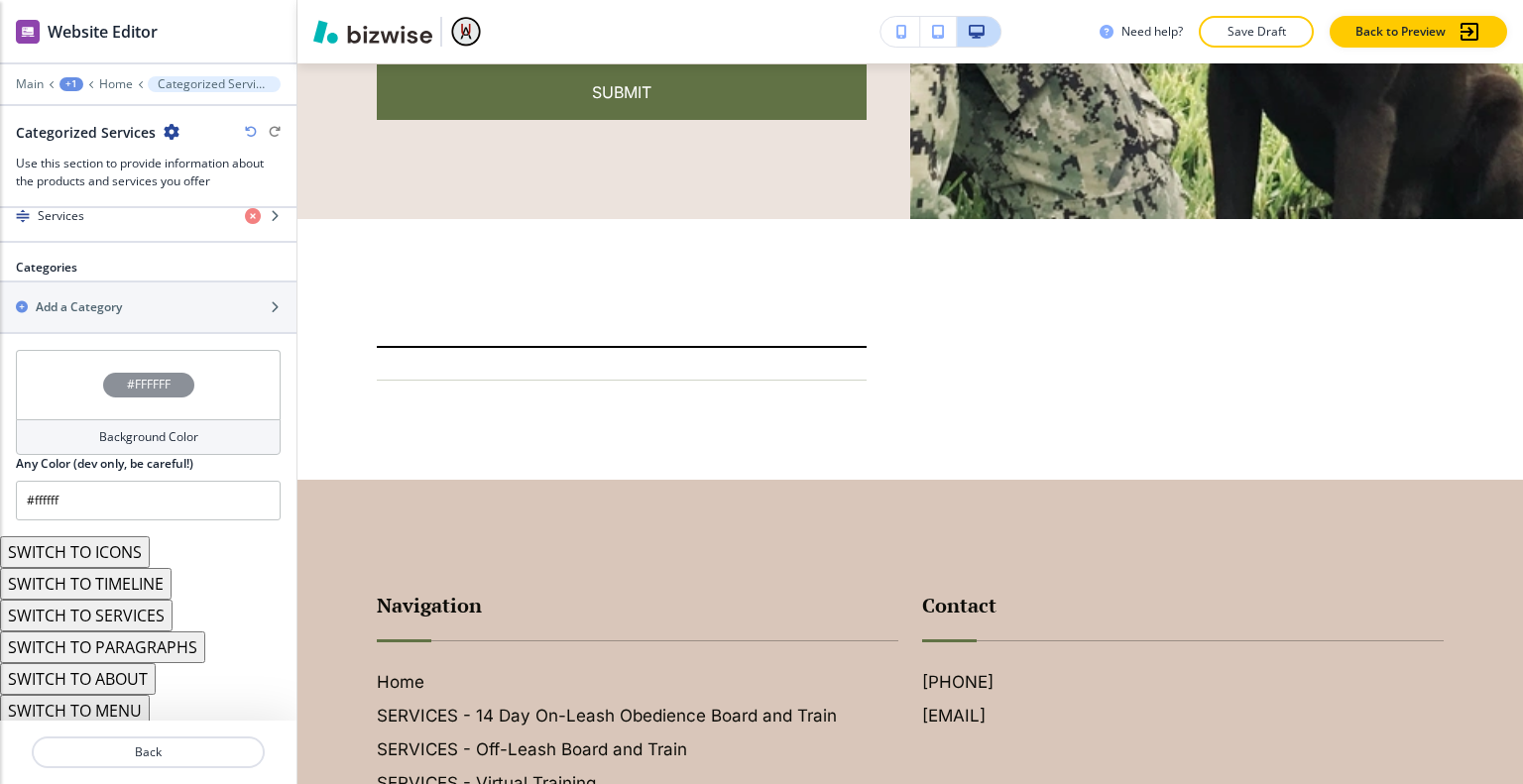 click on "SWITCH TO ICONS" at bounding box center [74, 552] 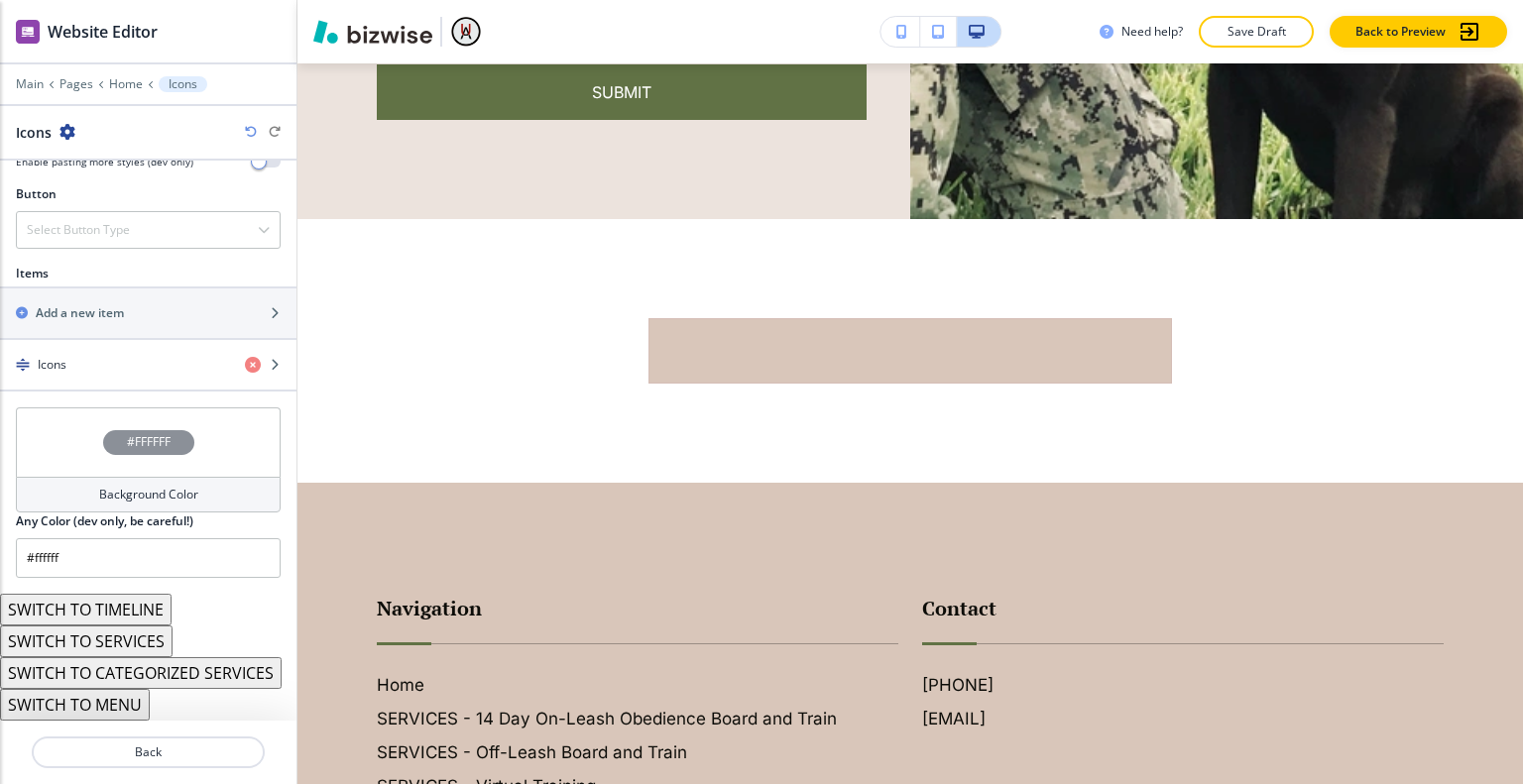 scroll, scrollTop: 678, scrollLeft: 0, axis: vertical 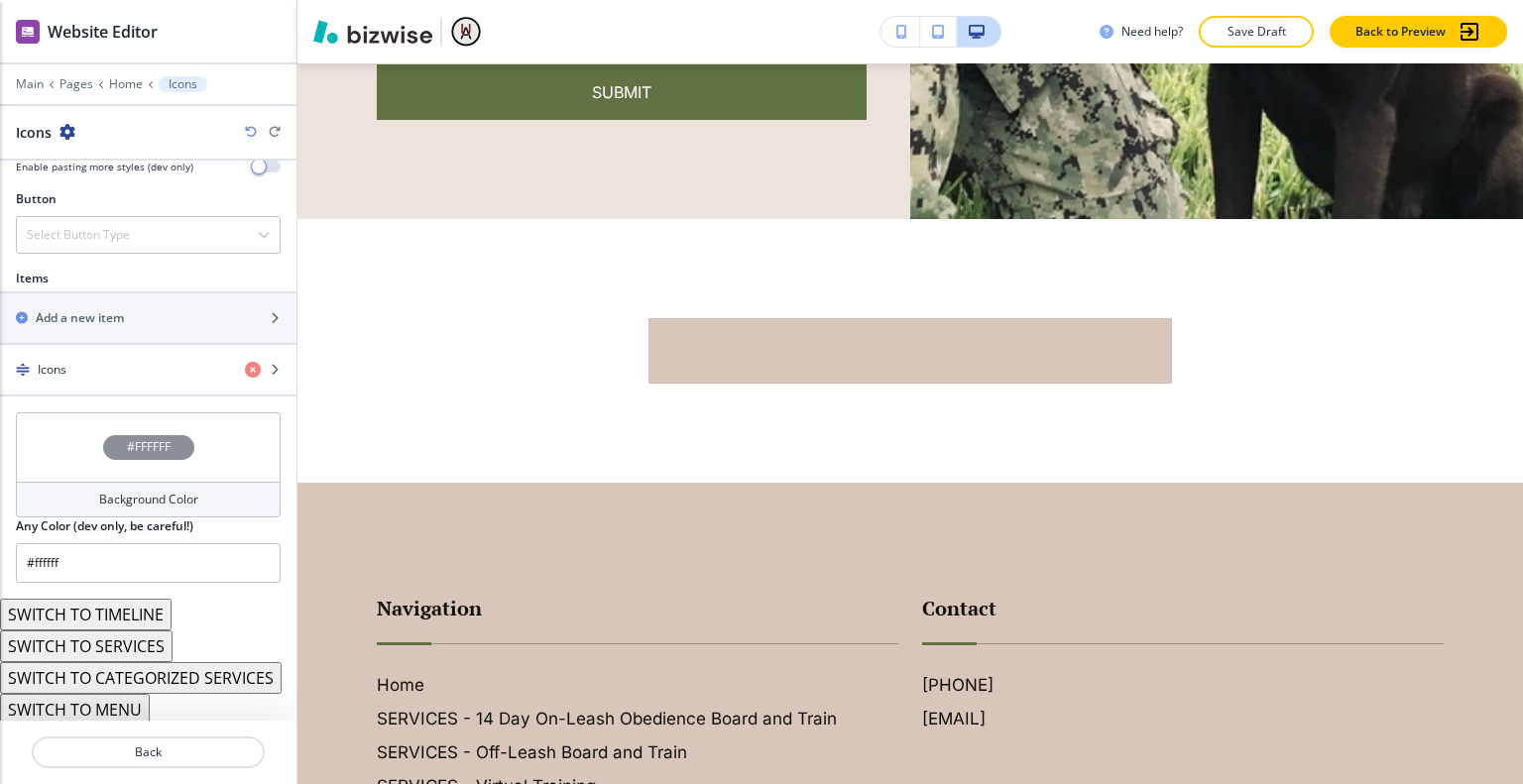click on "SWITCH TO MENU" at bounding box center [74, 710] 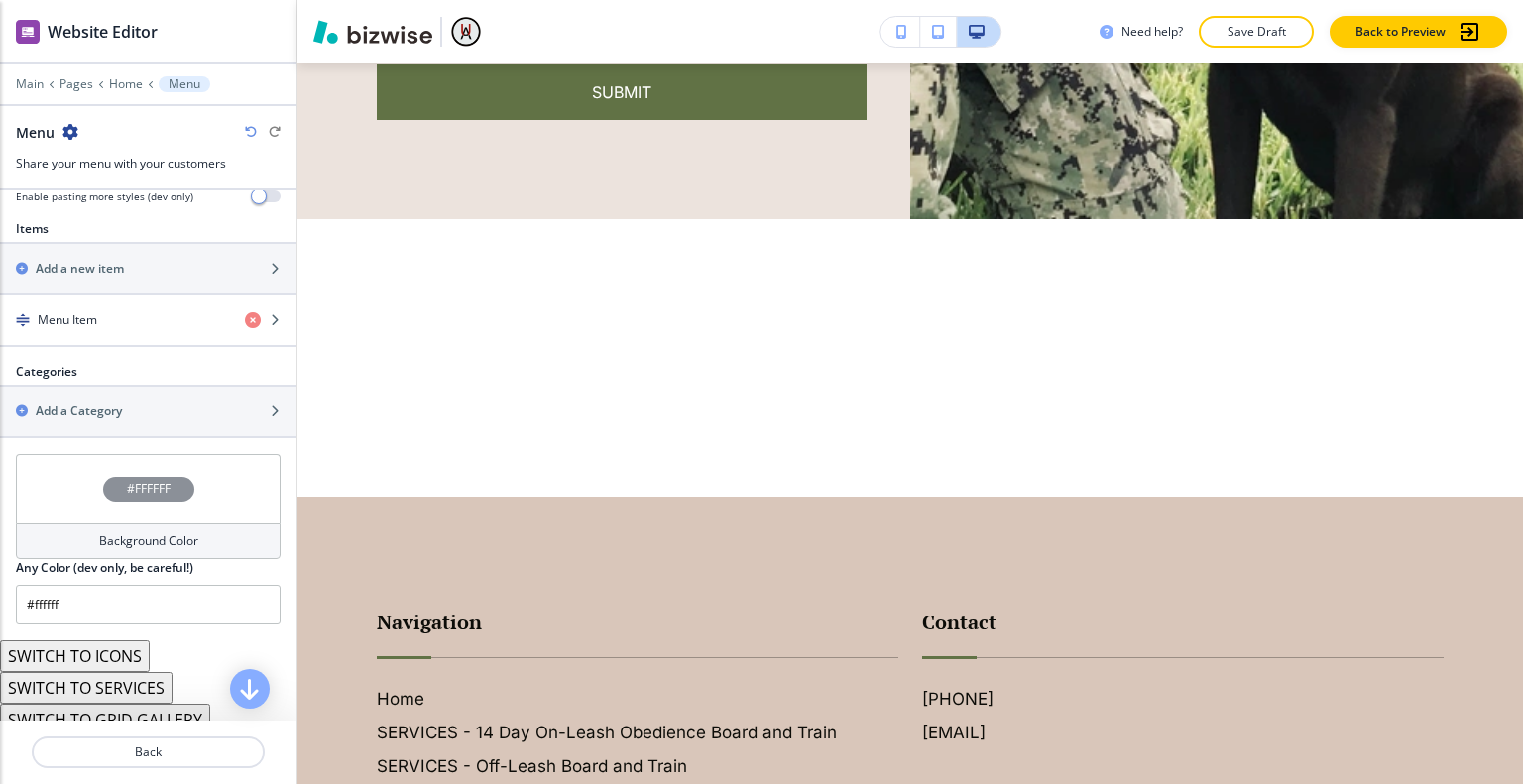 scroll, scrollTop: 718, scrollLeft: 0, axis: vertical 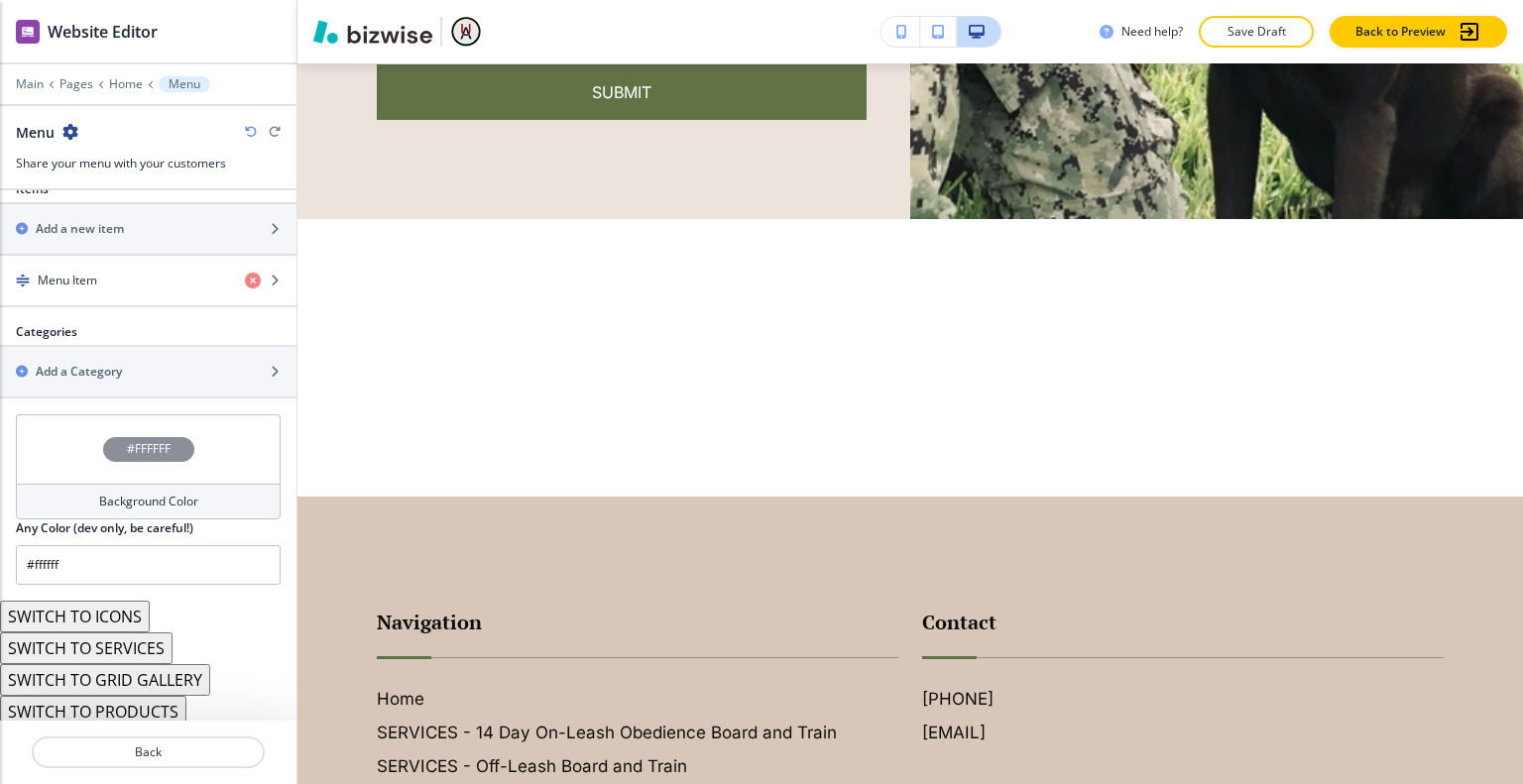 click on "SWITCH TO PRODUCTS" at bounding box center [93, 712] 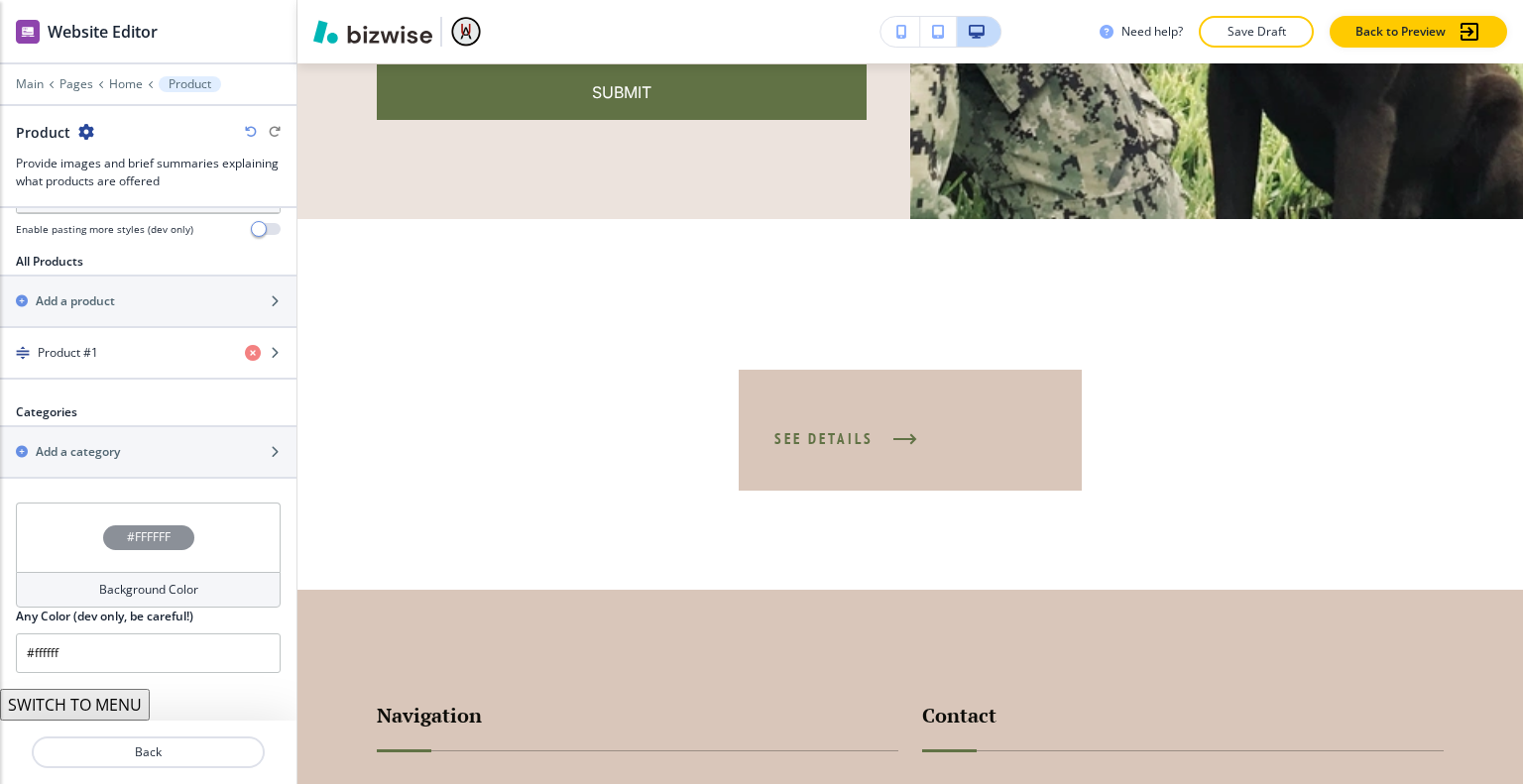 scroll, scrollTop: 657, scrollLeft: 0, axis: vertical 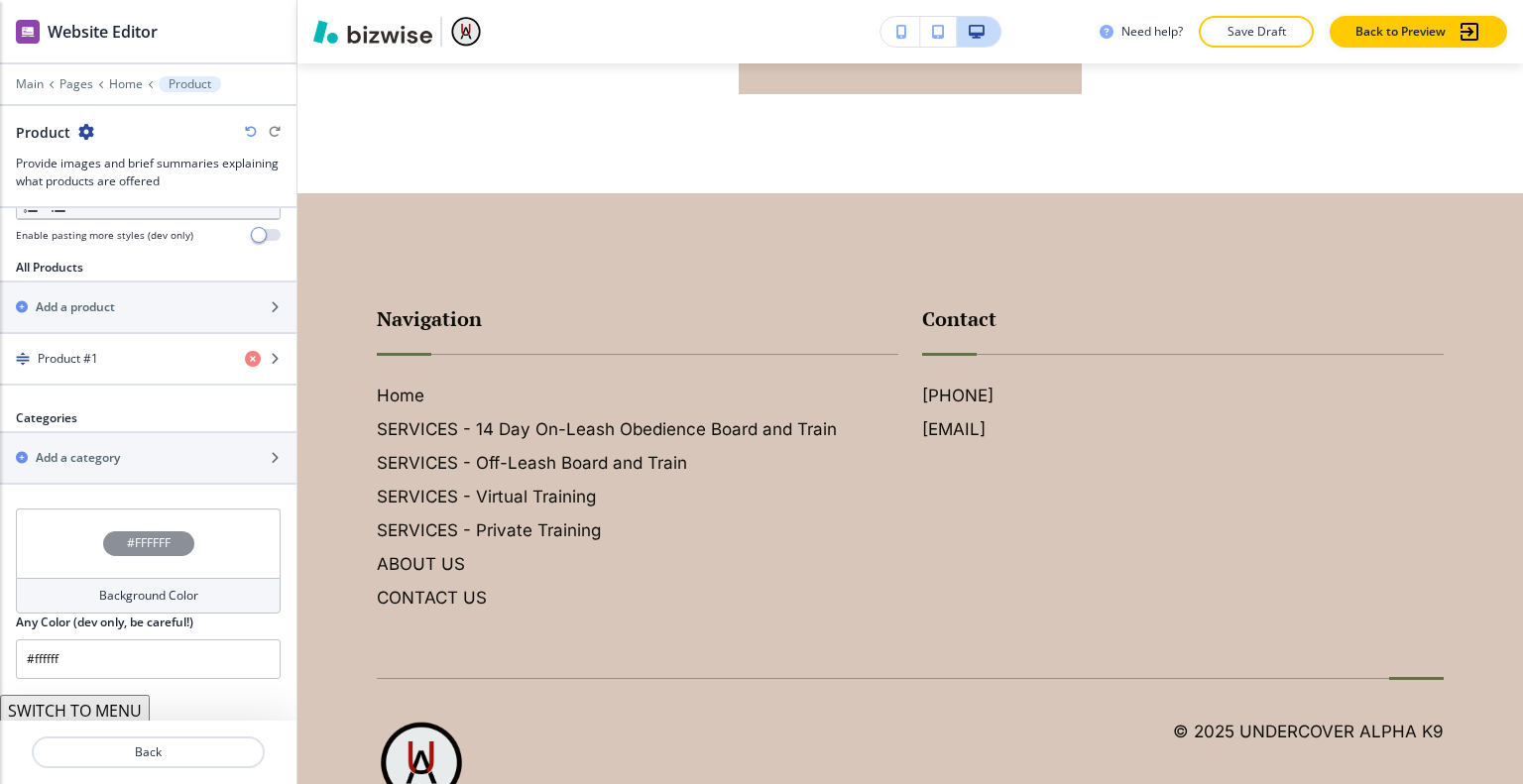 click on "SWITCH TO MENU" at bounding box center (74, 711) 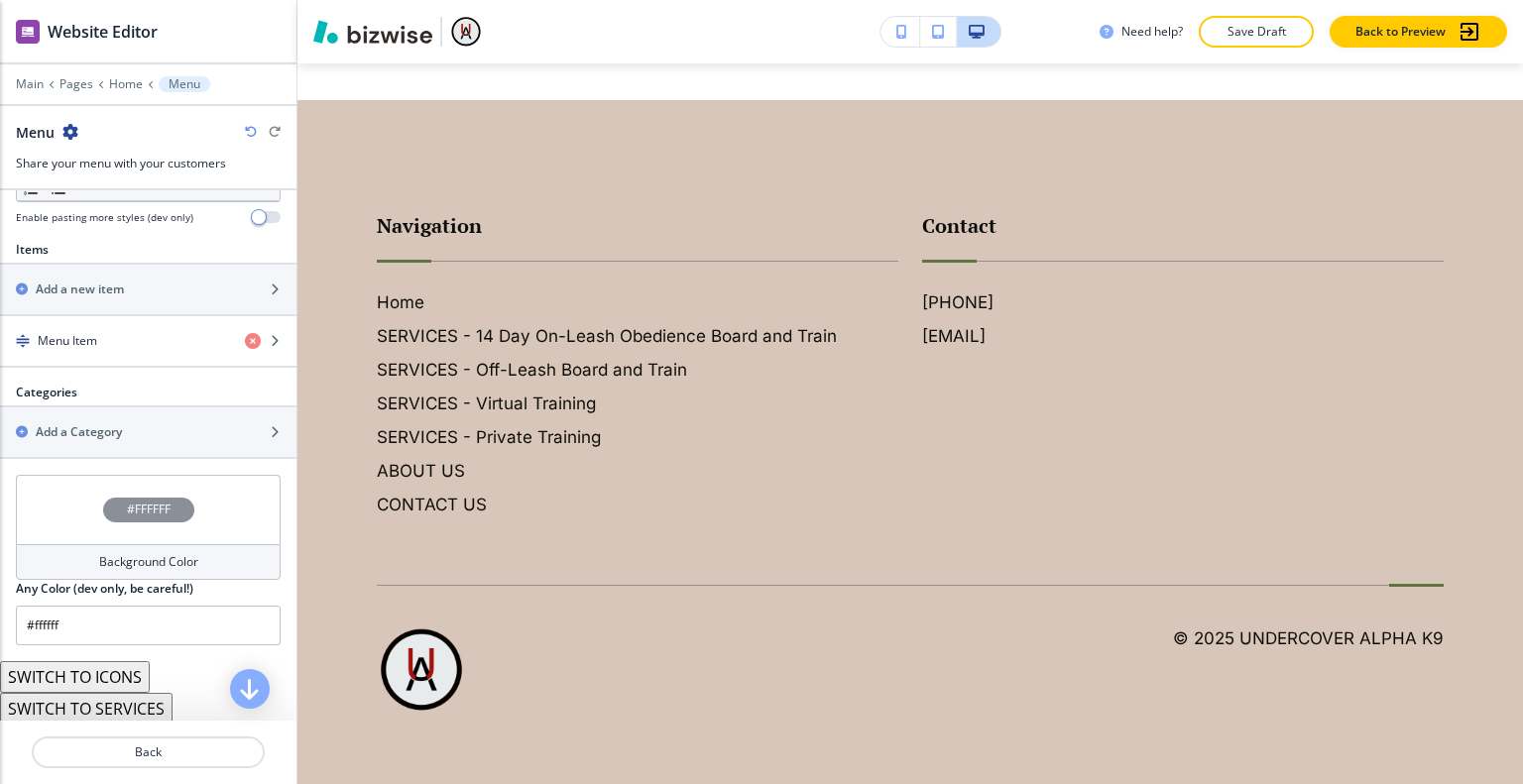 scroll, scrollTop: 718, scrollLeft: 0, axis: vertical 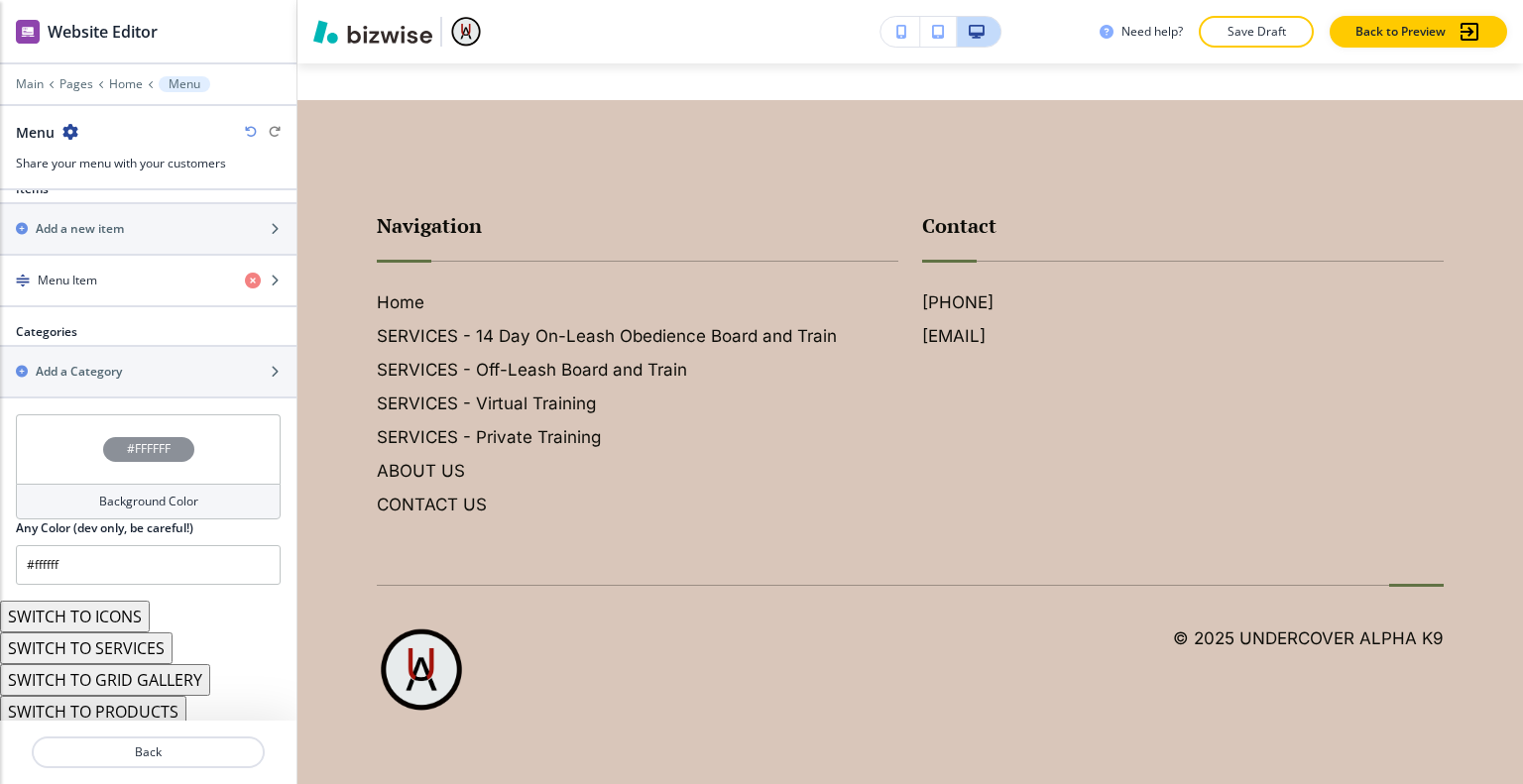 click on "SWITCH TO SERVICES" at bounding box center [86, 648] 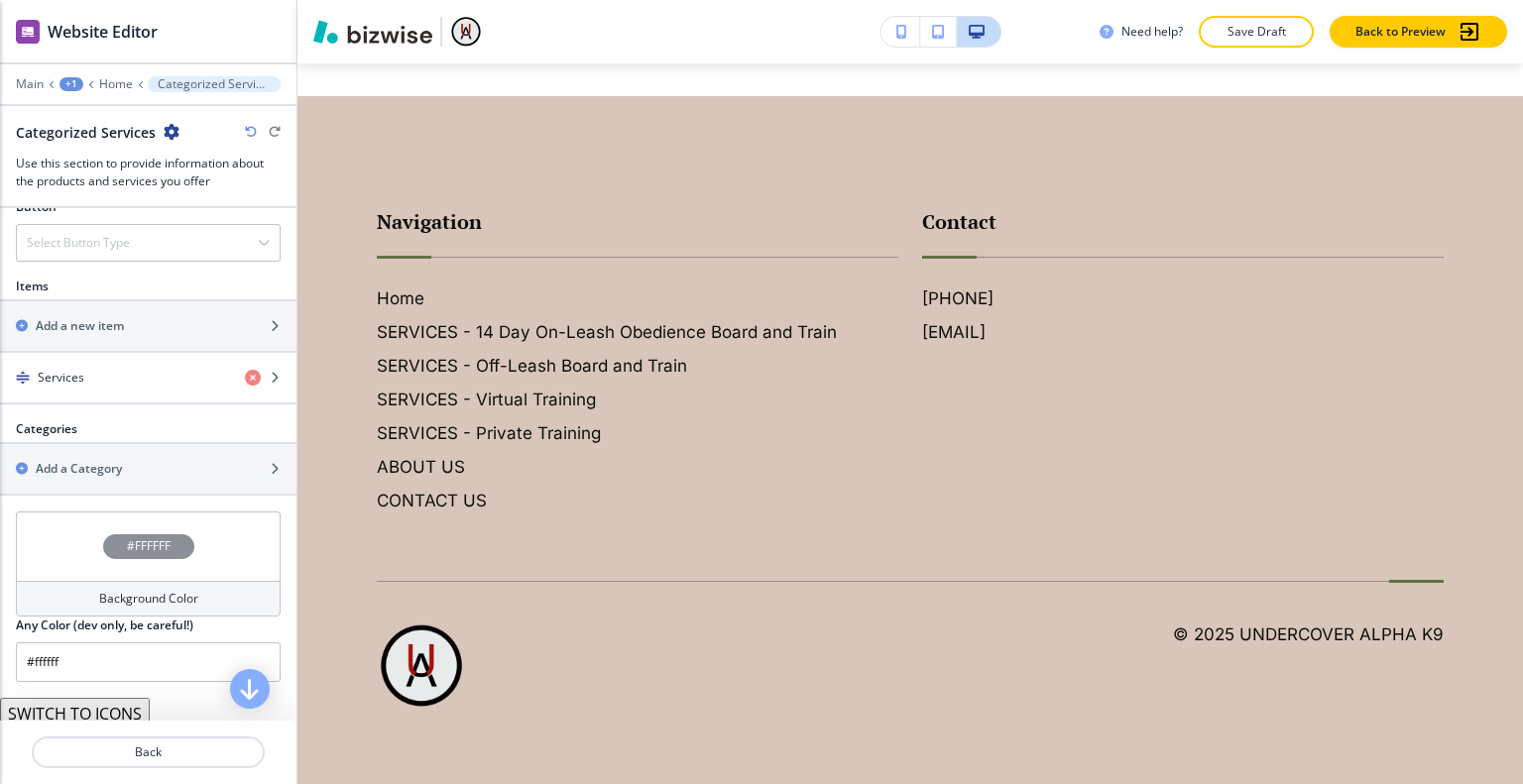 scroll 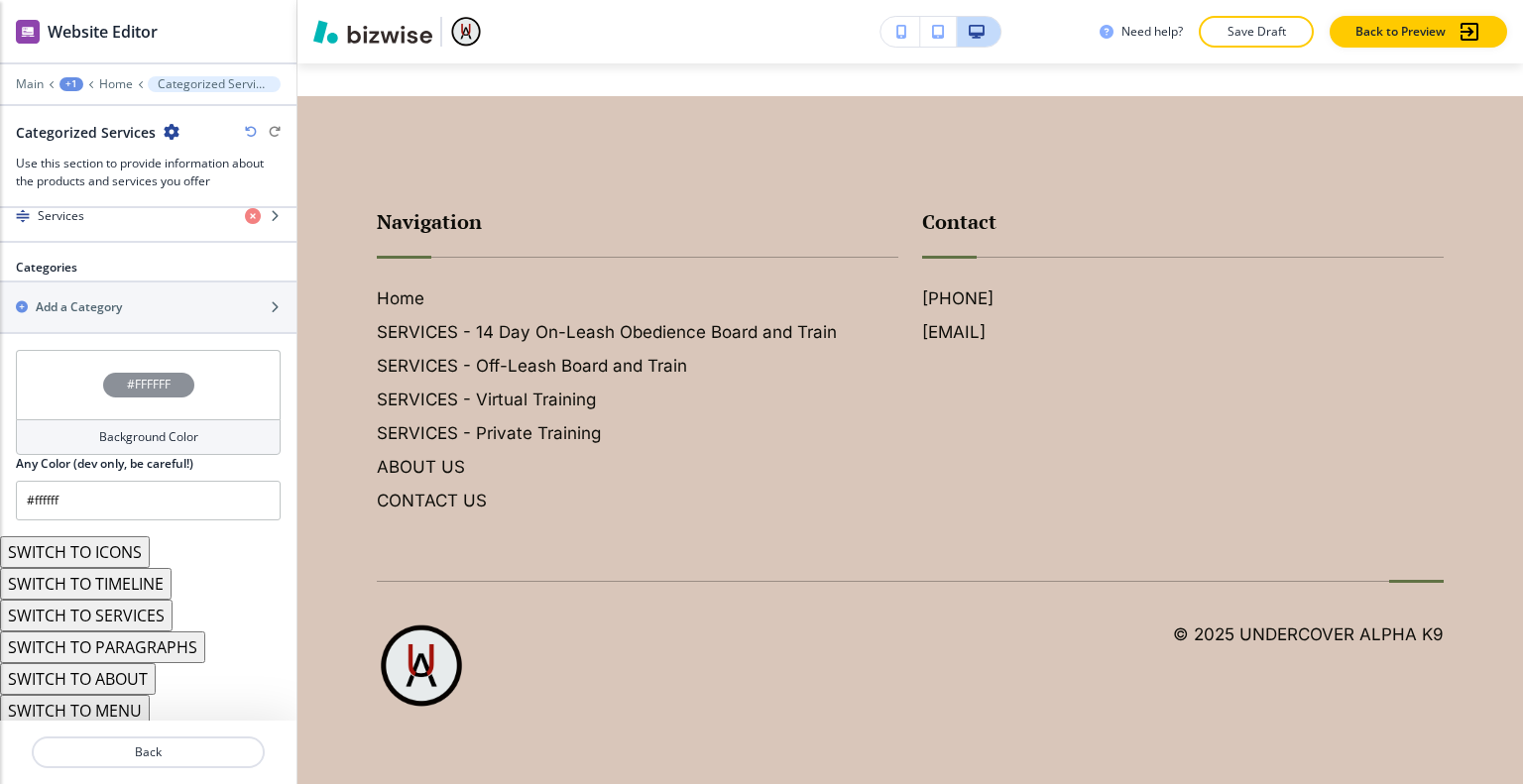 click on "SWITCH TO ABOUT" at bounding box center (77, 679) 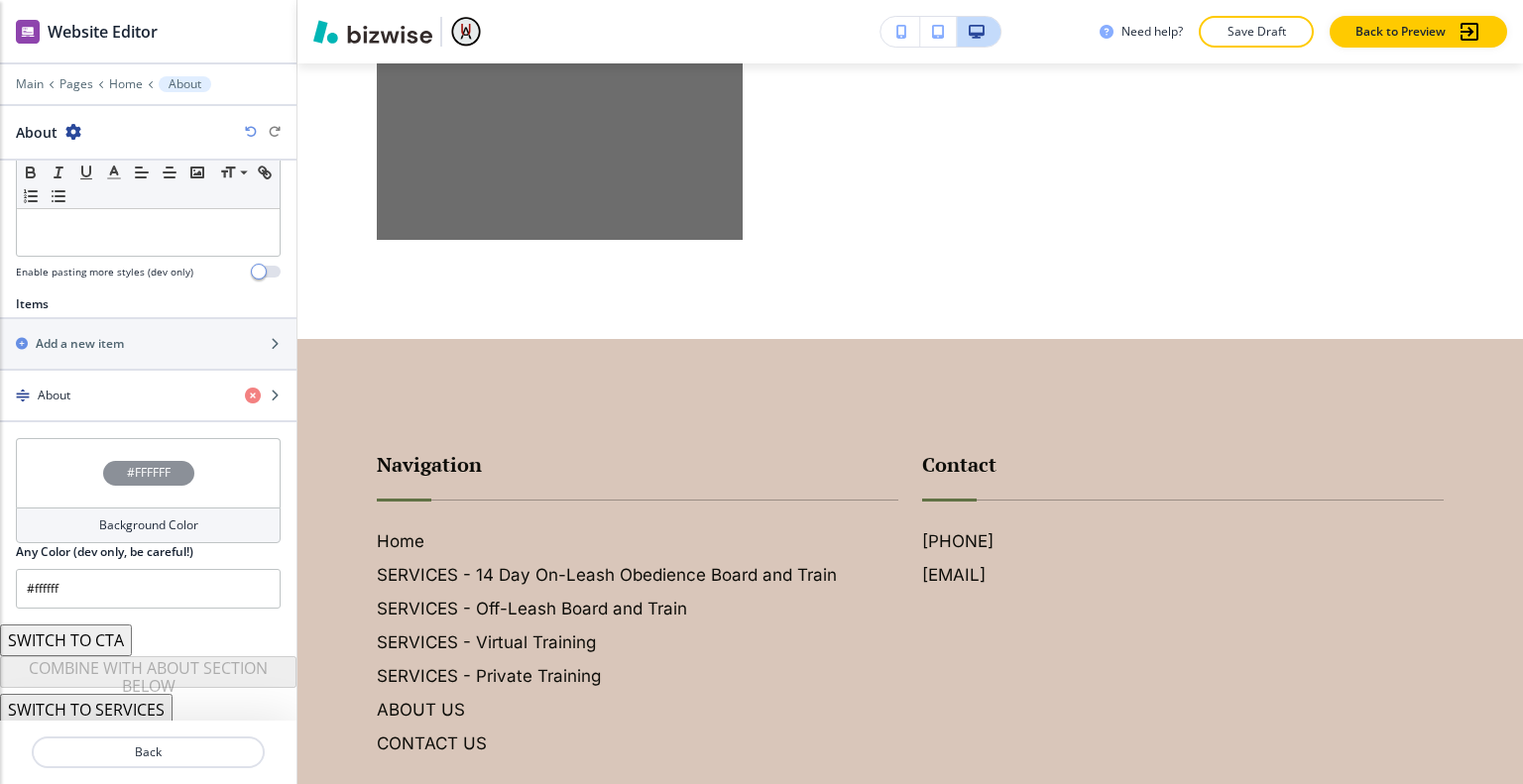 click on "SWITCH TO CTA" at bounding box center (65, 640) 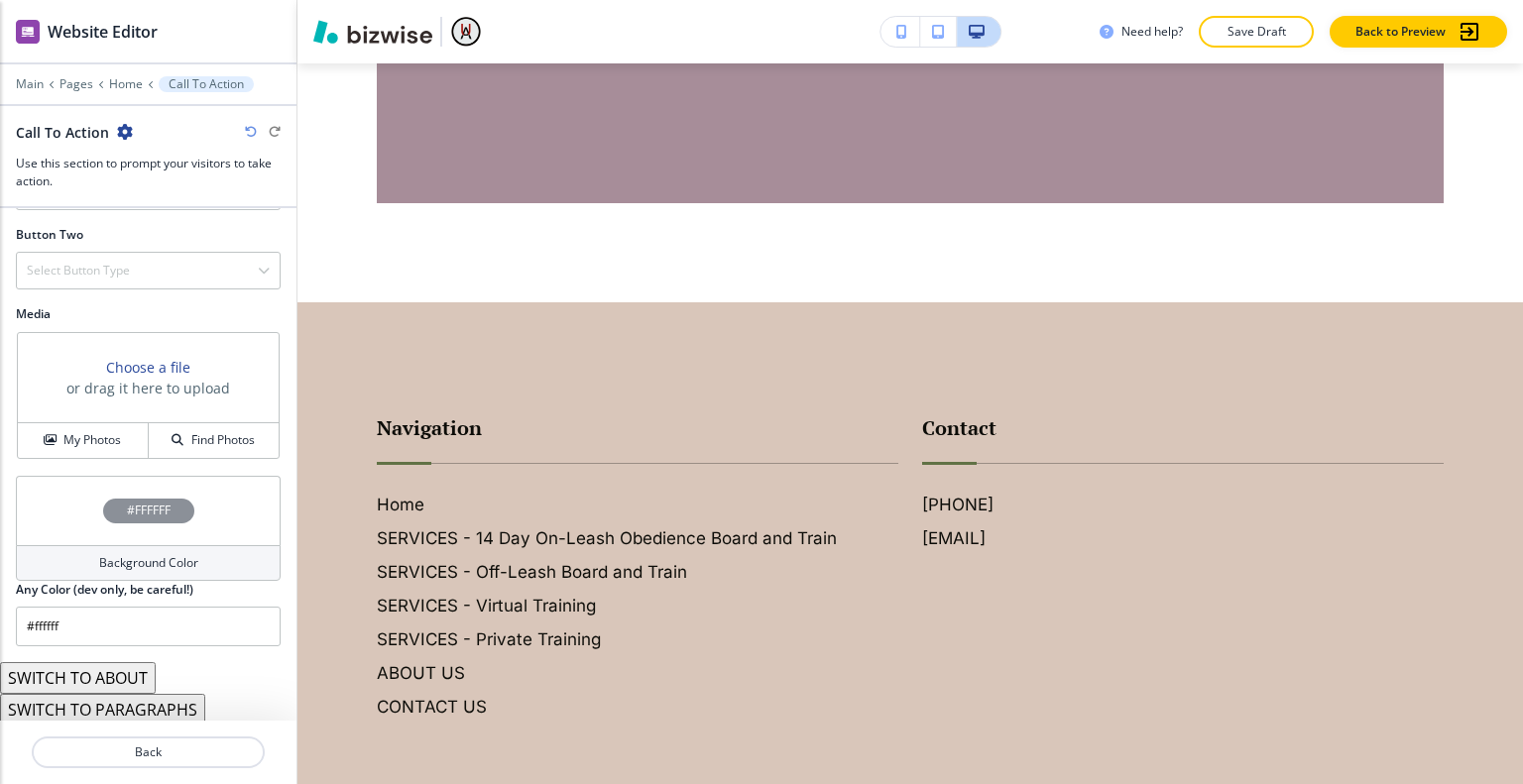 click on "SWITCH TO ABOUT" at bounding box center [77, 678] 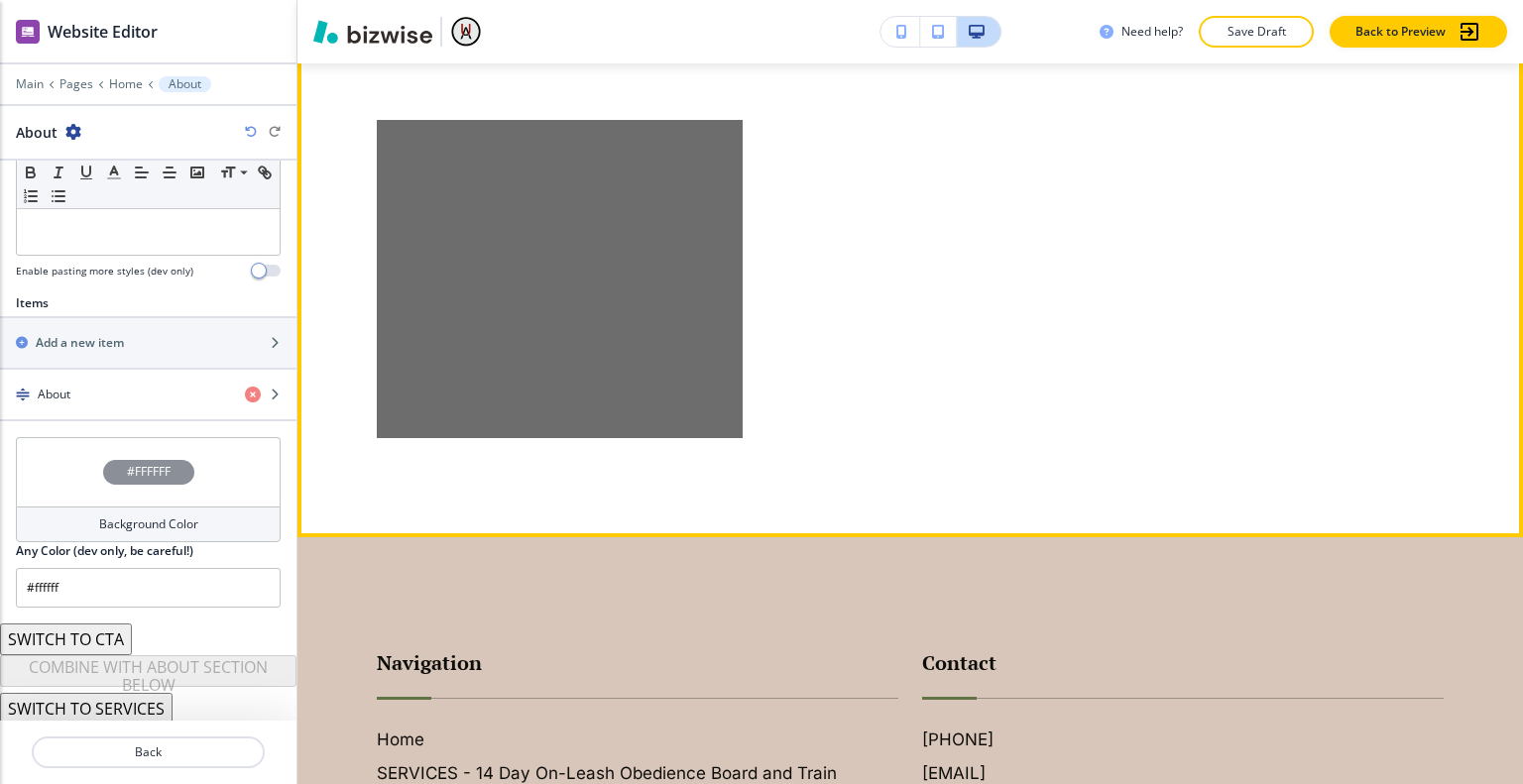 click on "Edit" at bounding box center (339, 48) 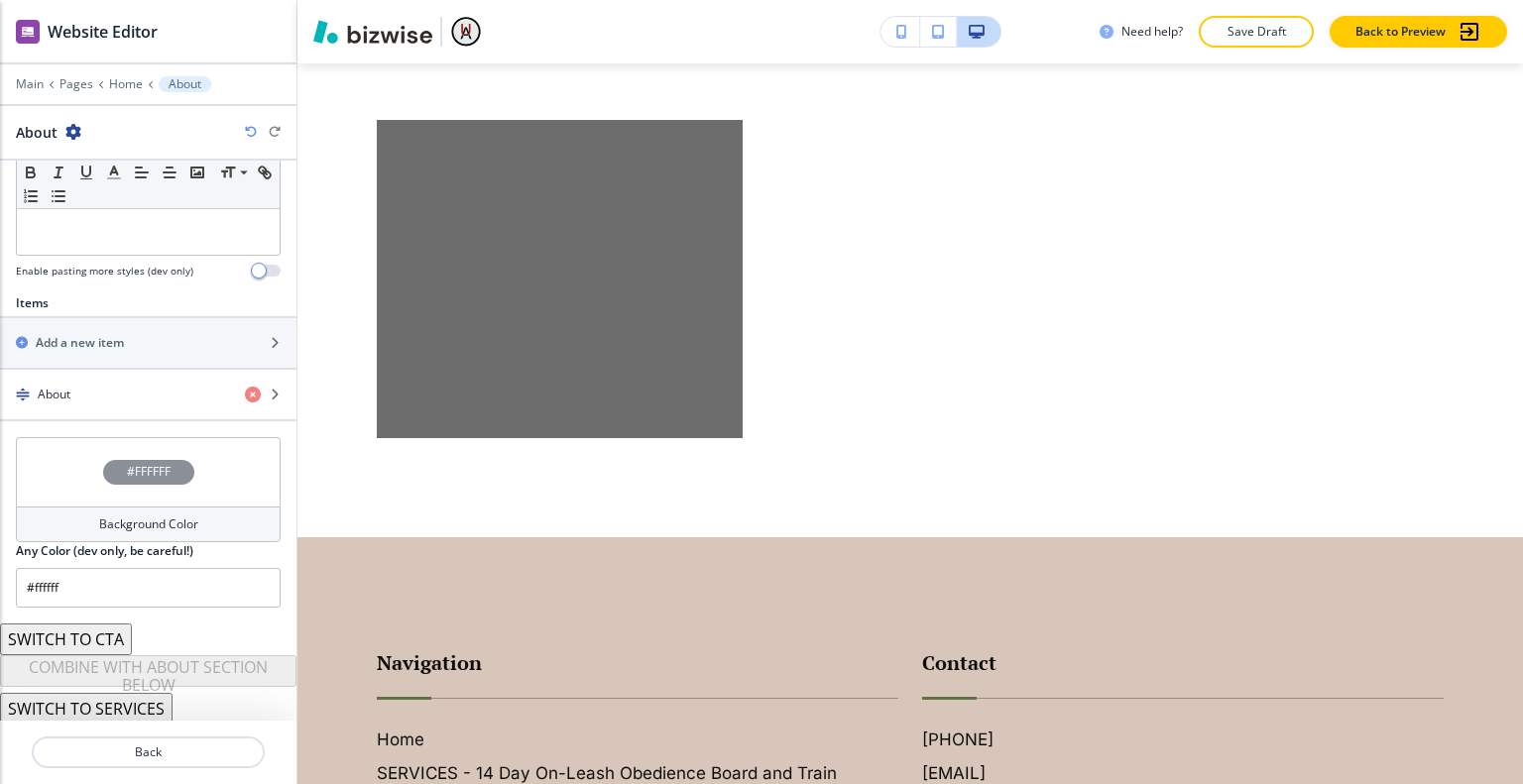 click at bounding box center [73, 132] 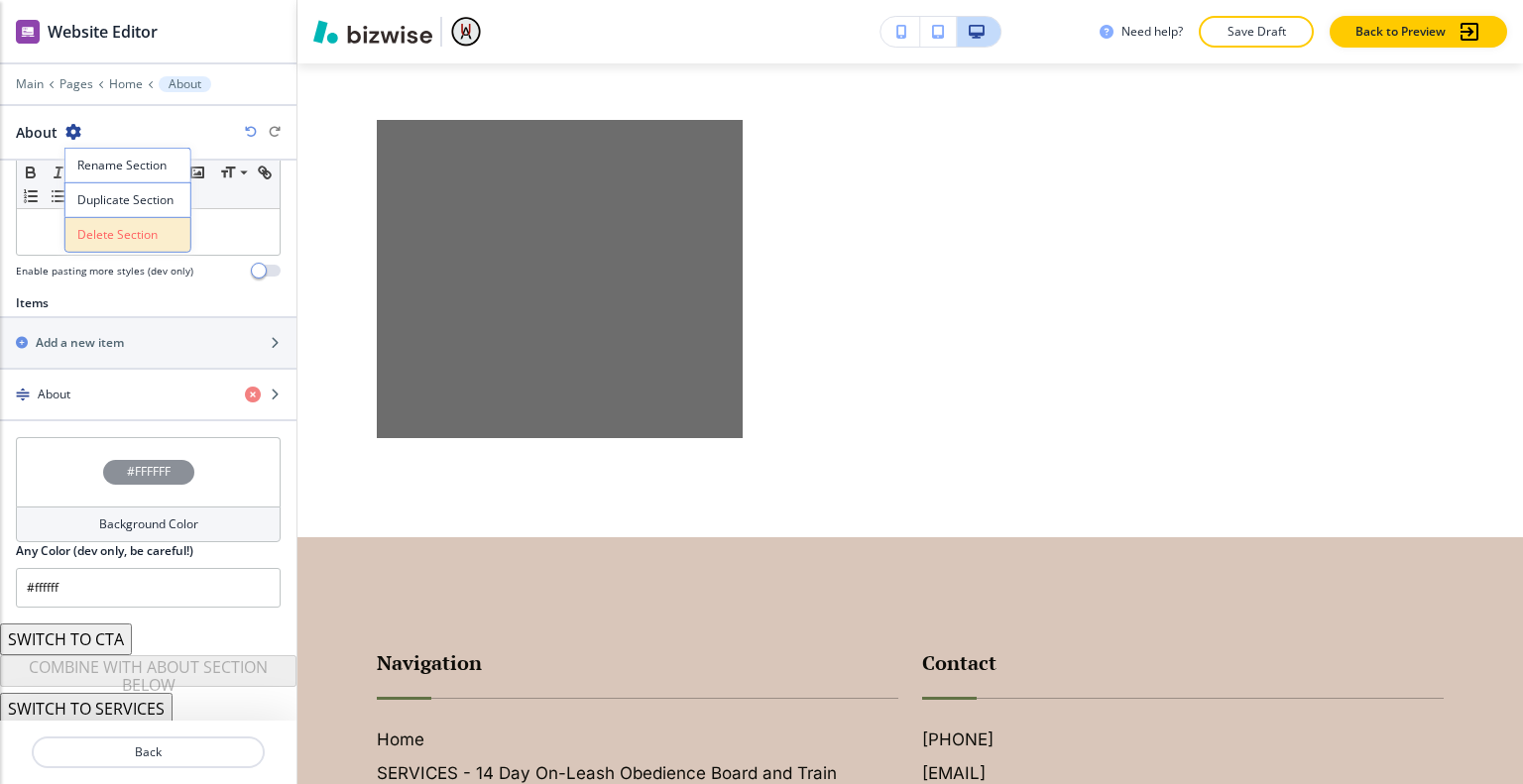 click on "Delete Section" at bounding box center (128, 235) 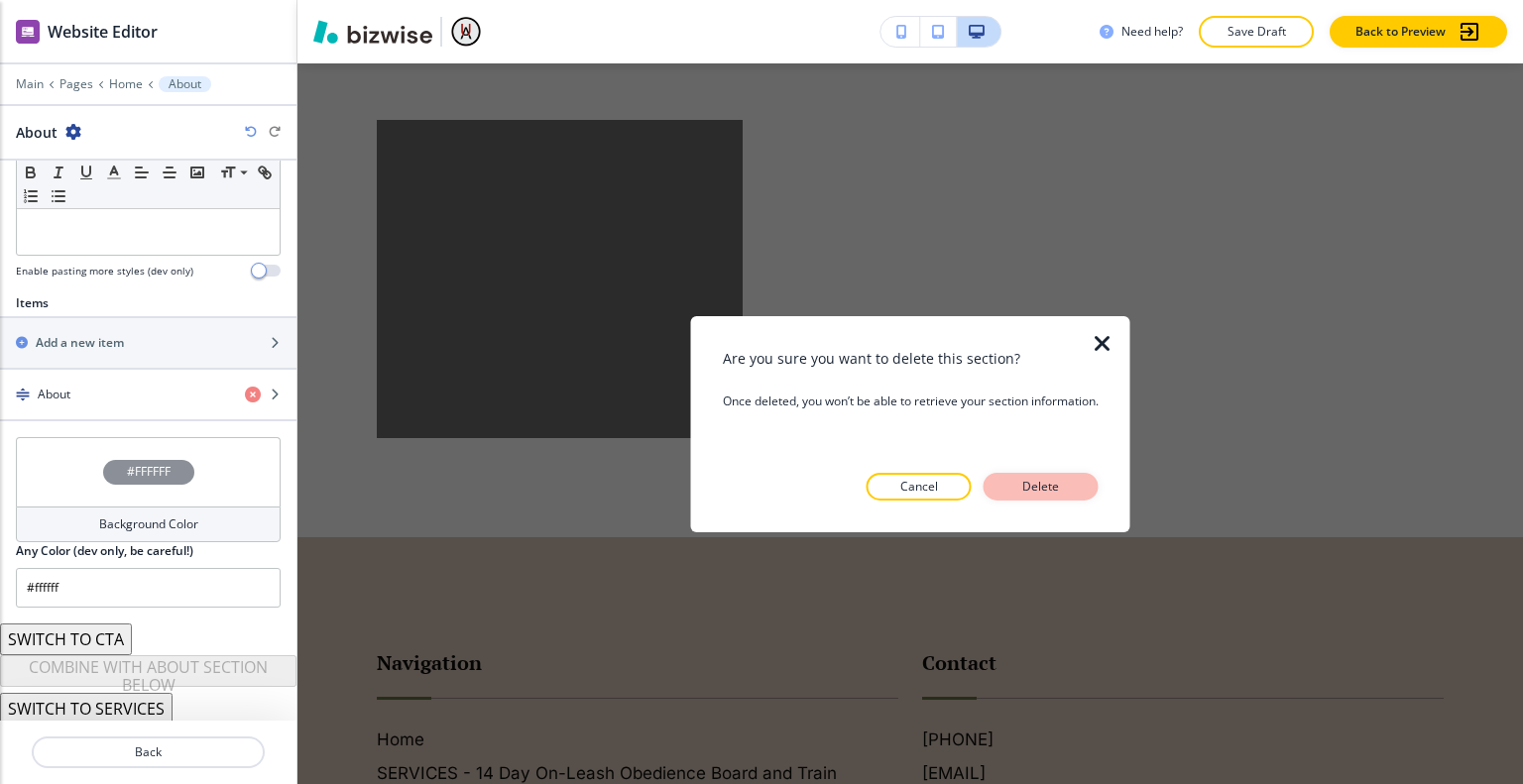 click on "Delete" at bounding box center (1041, 487) 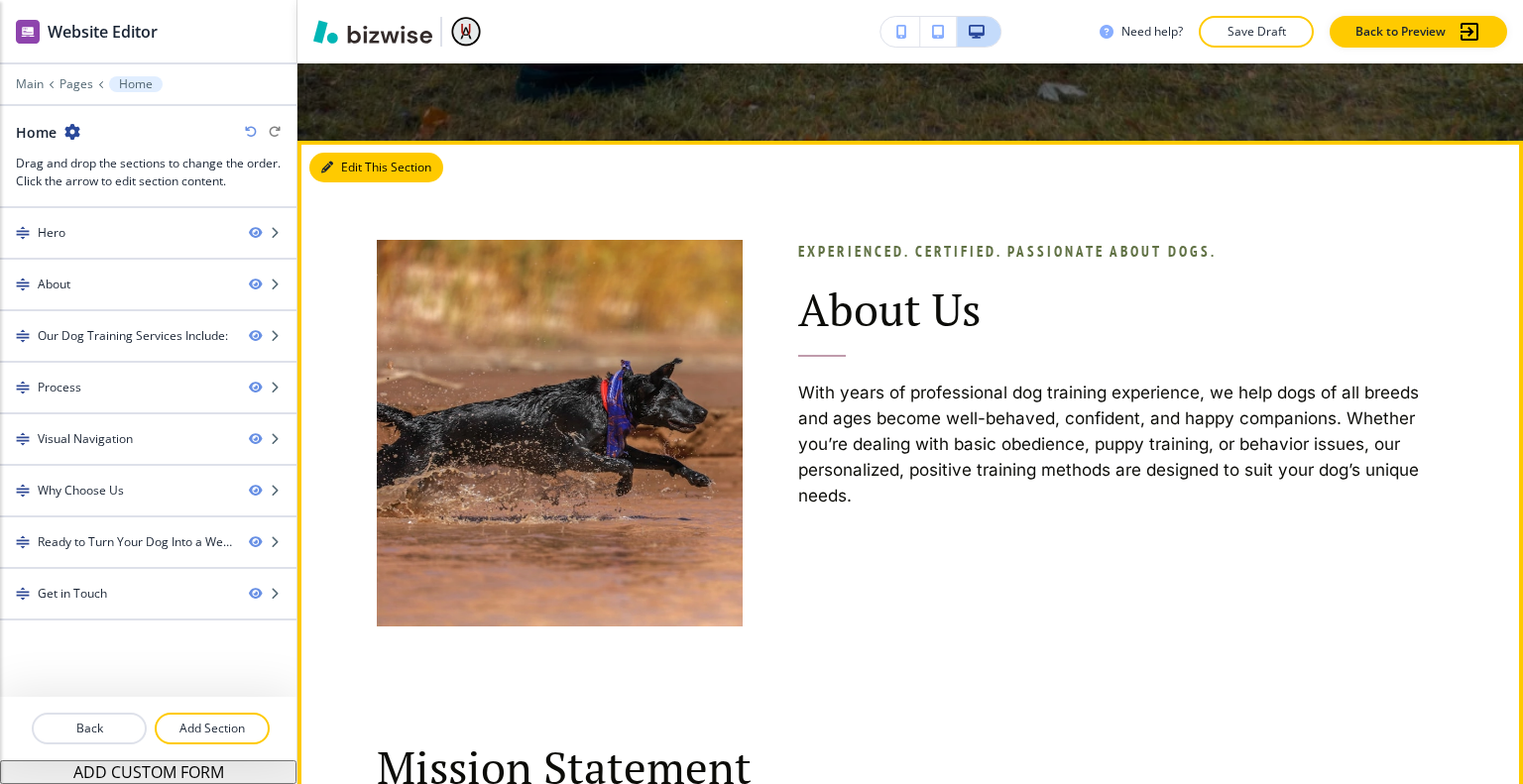 click on "Edit This Section" at bounding box center [376, 168] 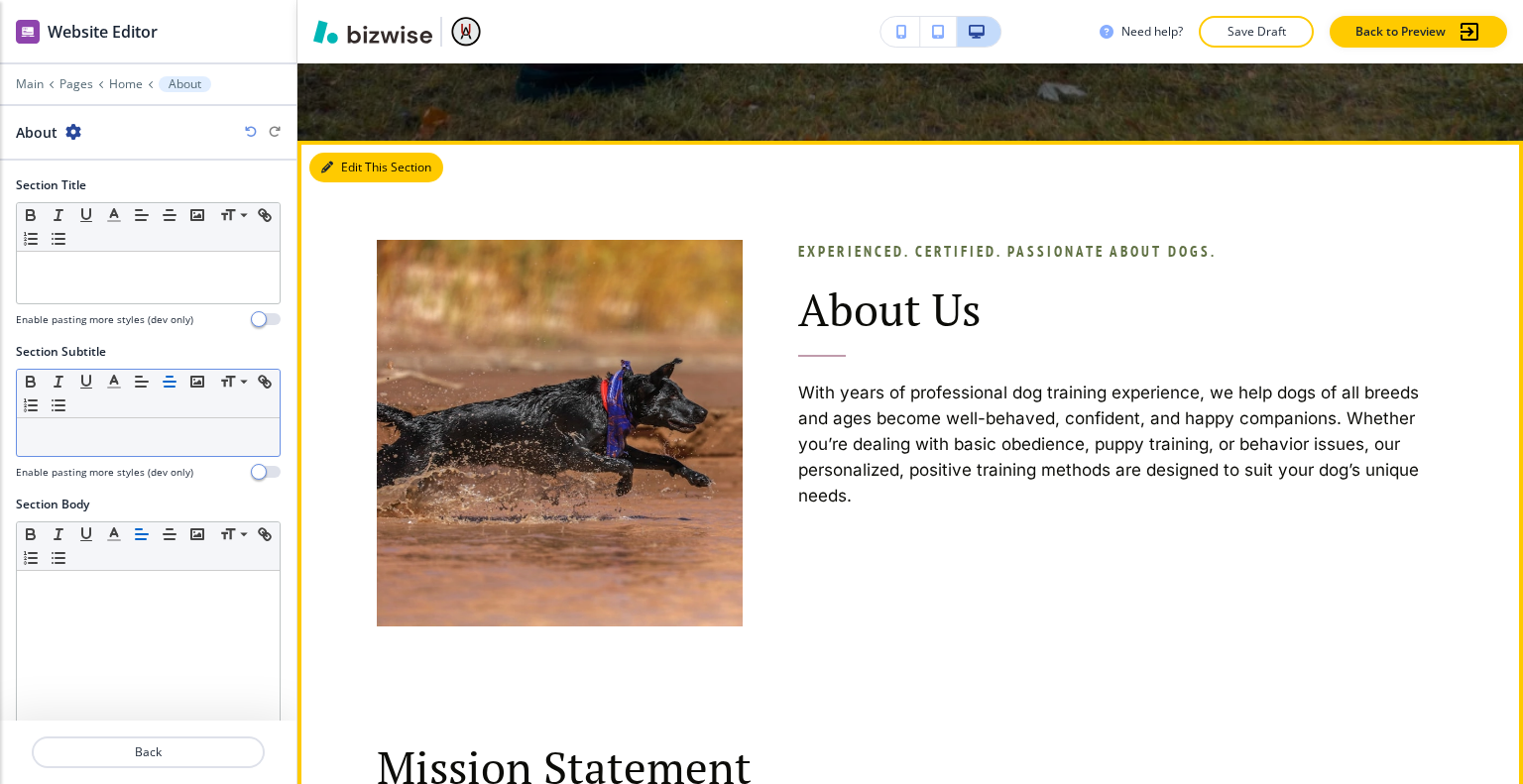 scroll, scrollTop: 957, scrollLeft: 0, axis: vertical 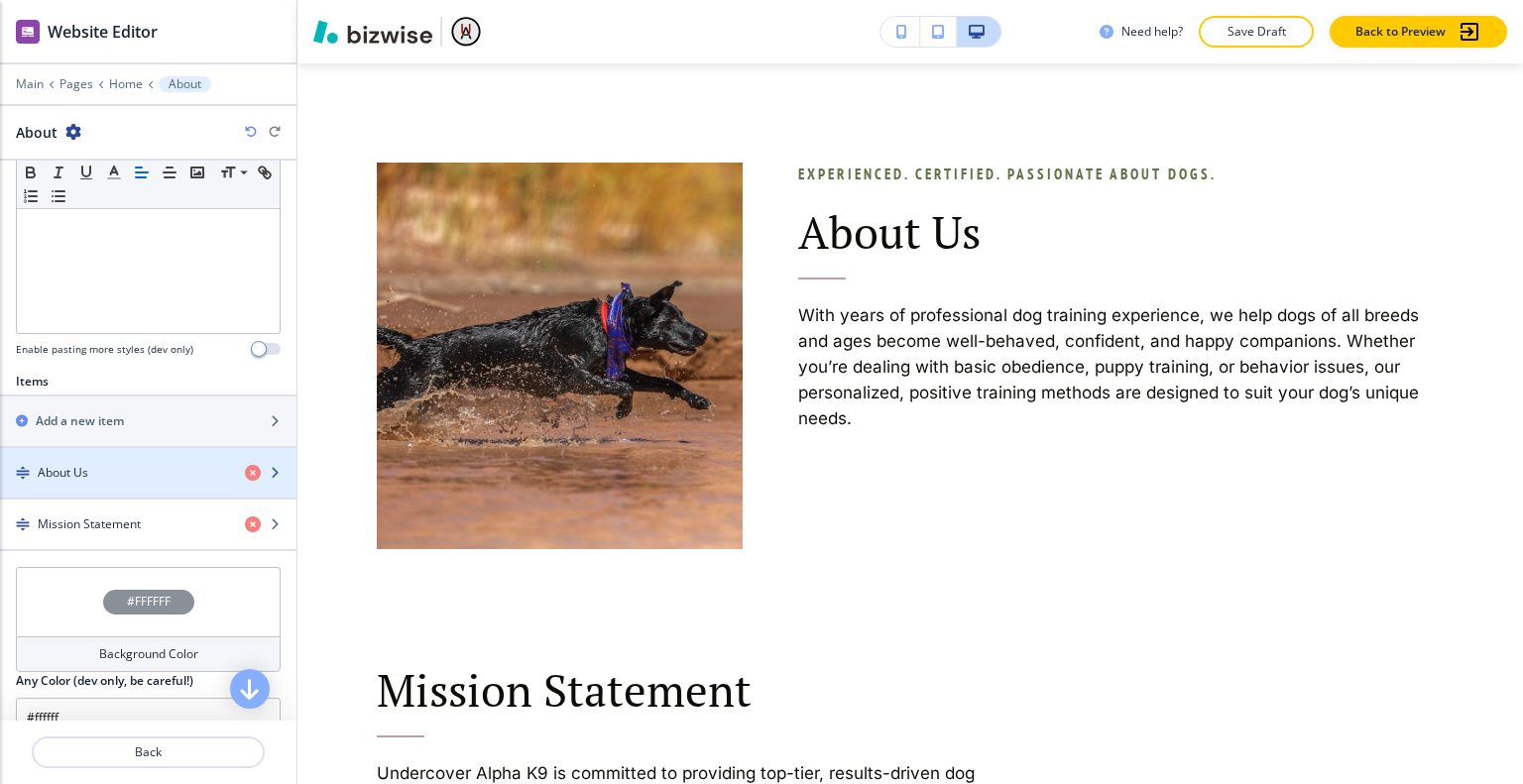 click on "About Us" at bounding box center [114, 473] 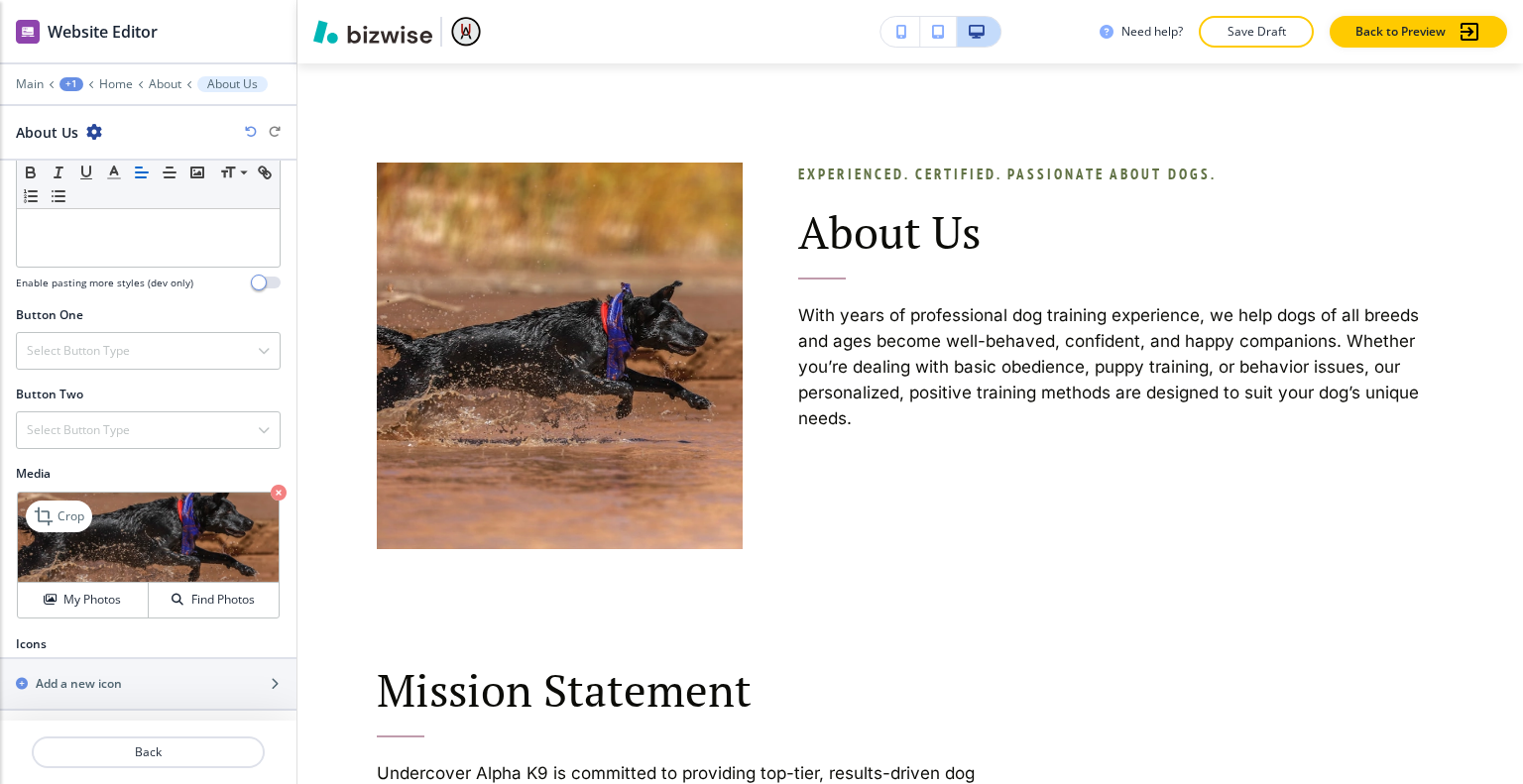 click at bounding box center (148, 537) 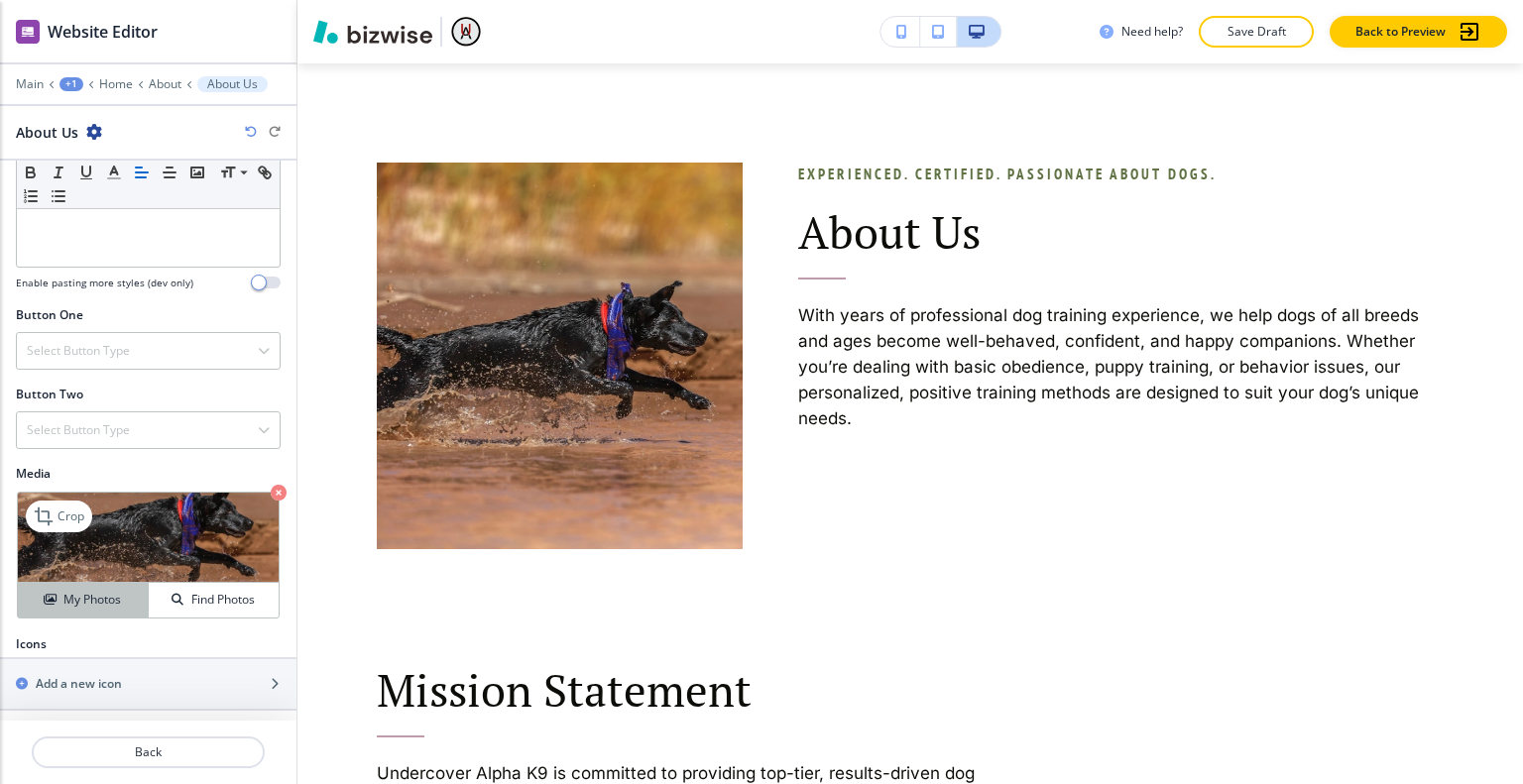click on "My Photos" at bounding box center [83, 600] 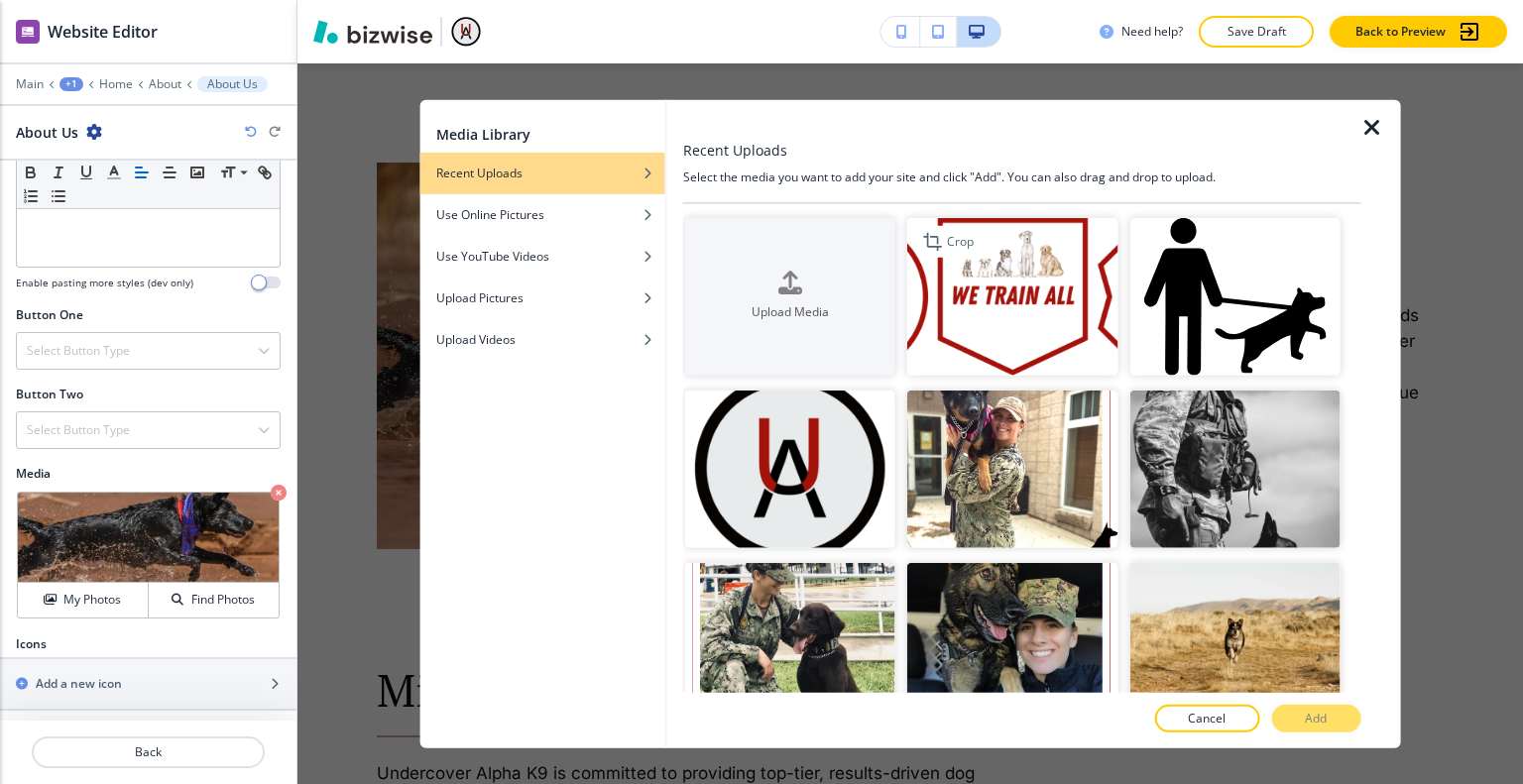 click at bounding box center (1012, 295) 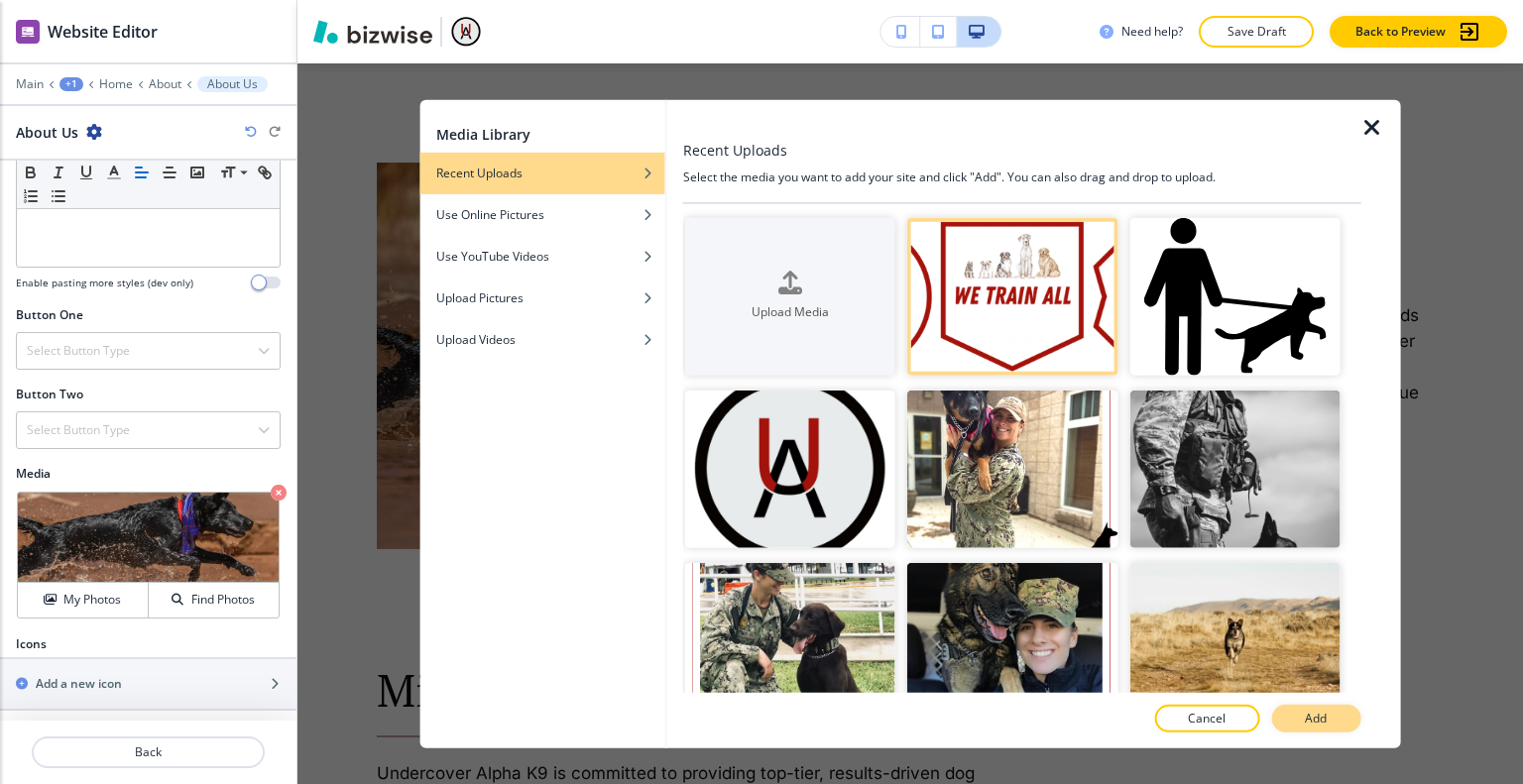 click on "Add" at bounding box center (1316, 719) 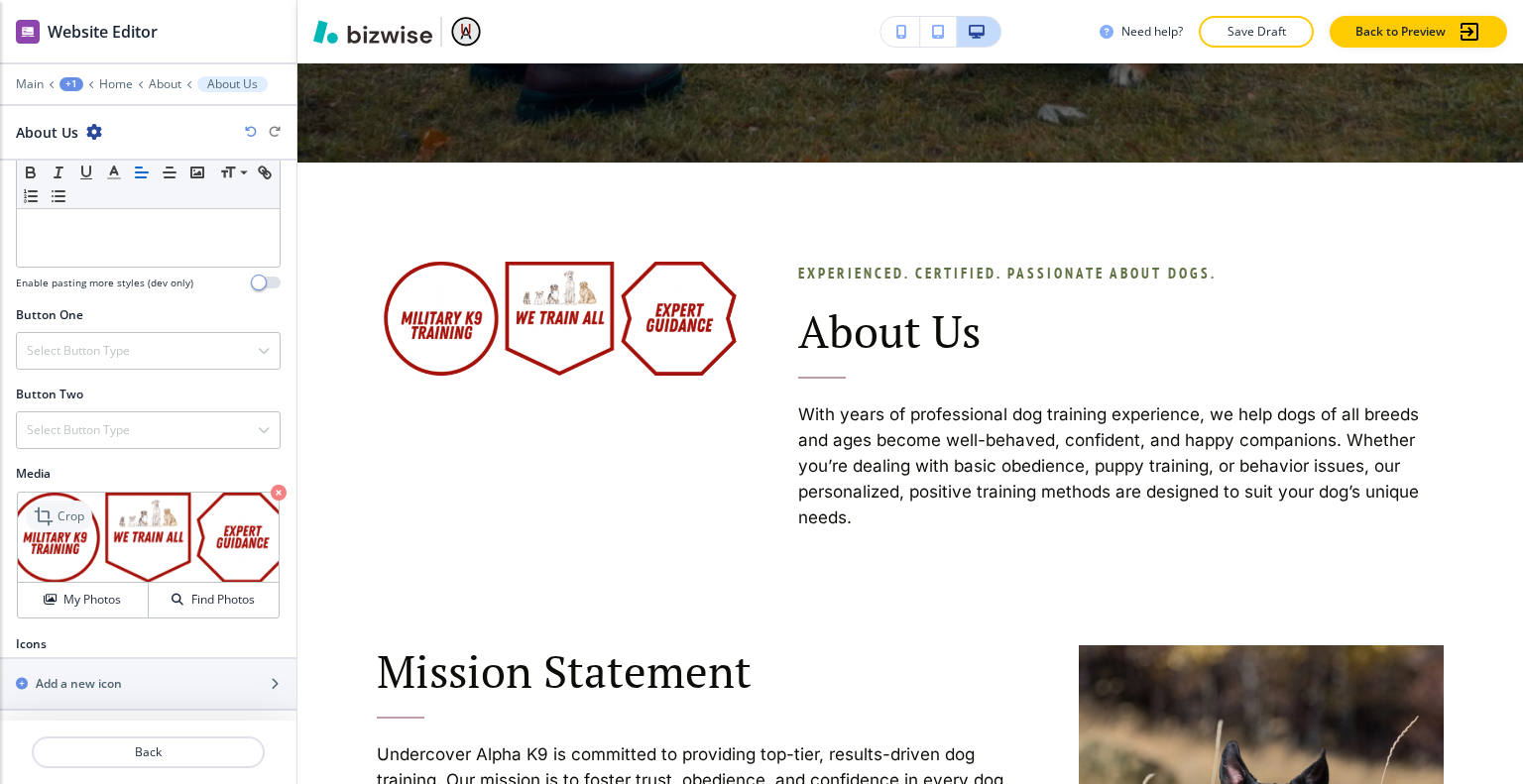 click on "Crop" at bounding box center [70, 516] 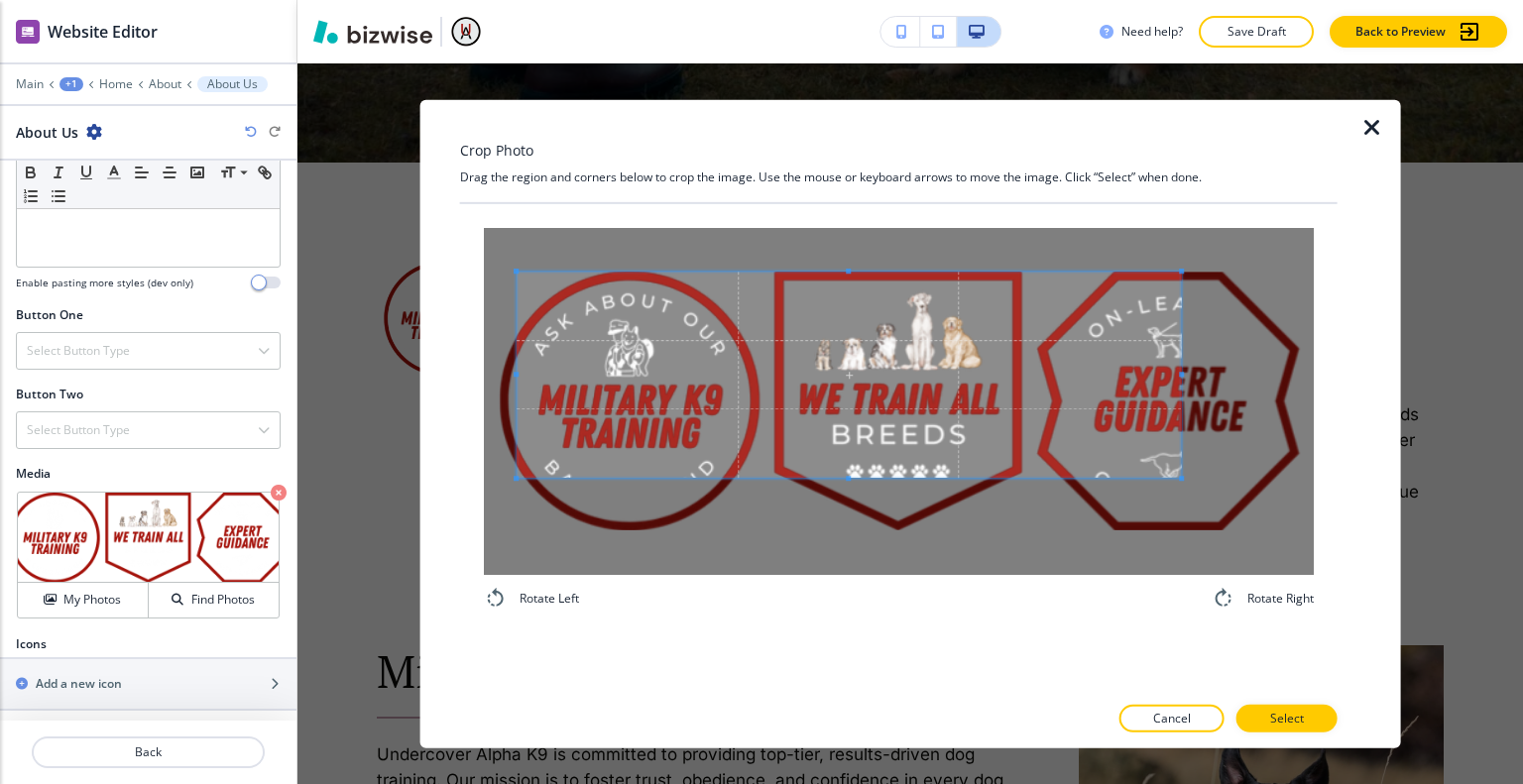 click at bounding box center [849, 375] 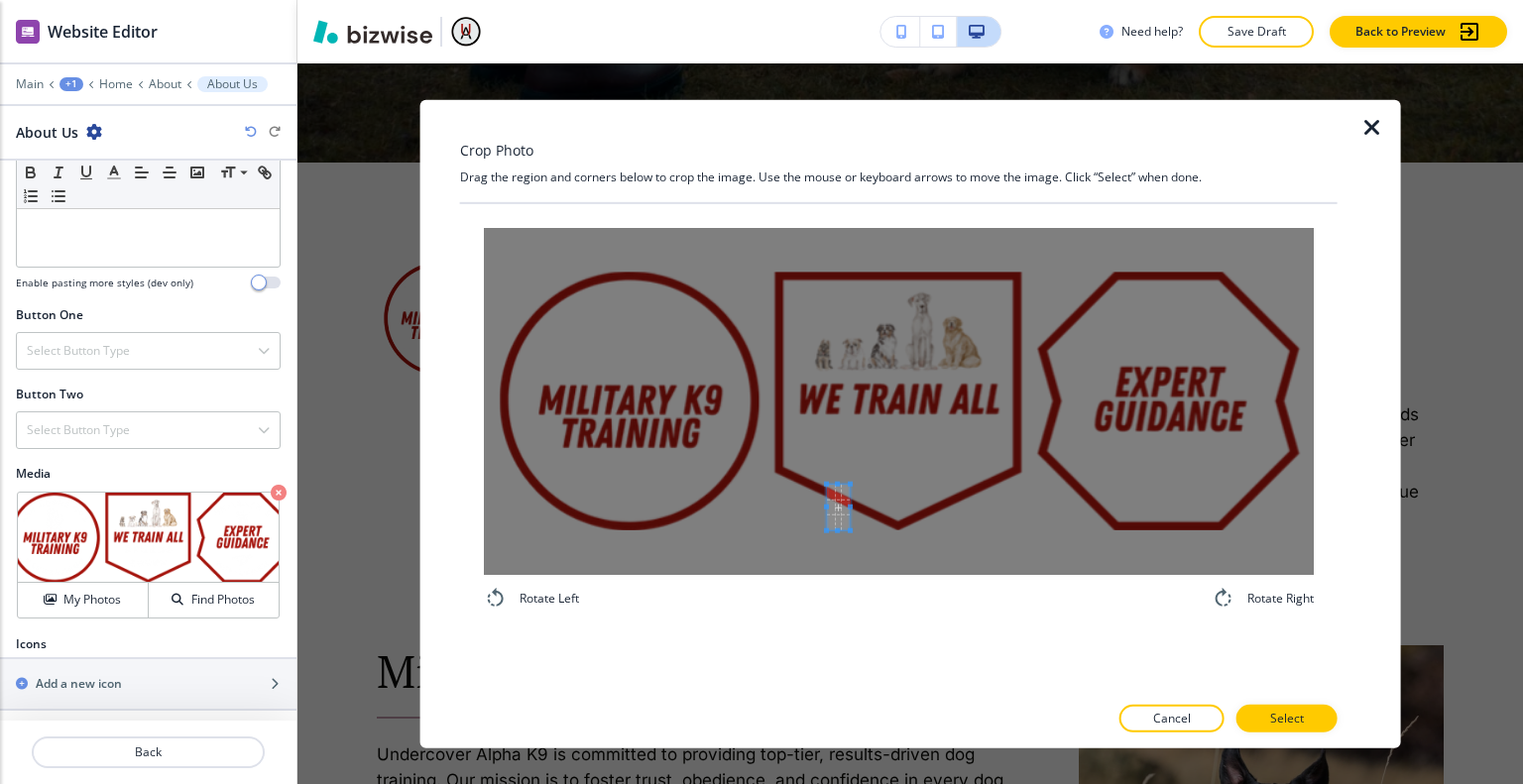 click on "Rotate Left Rotate Right" at bounding box center [898, 418] 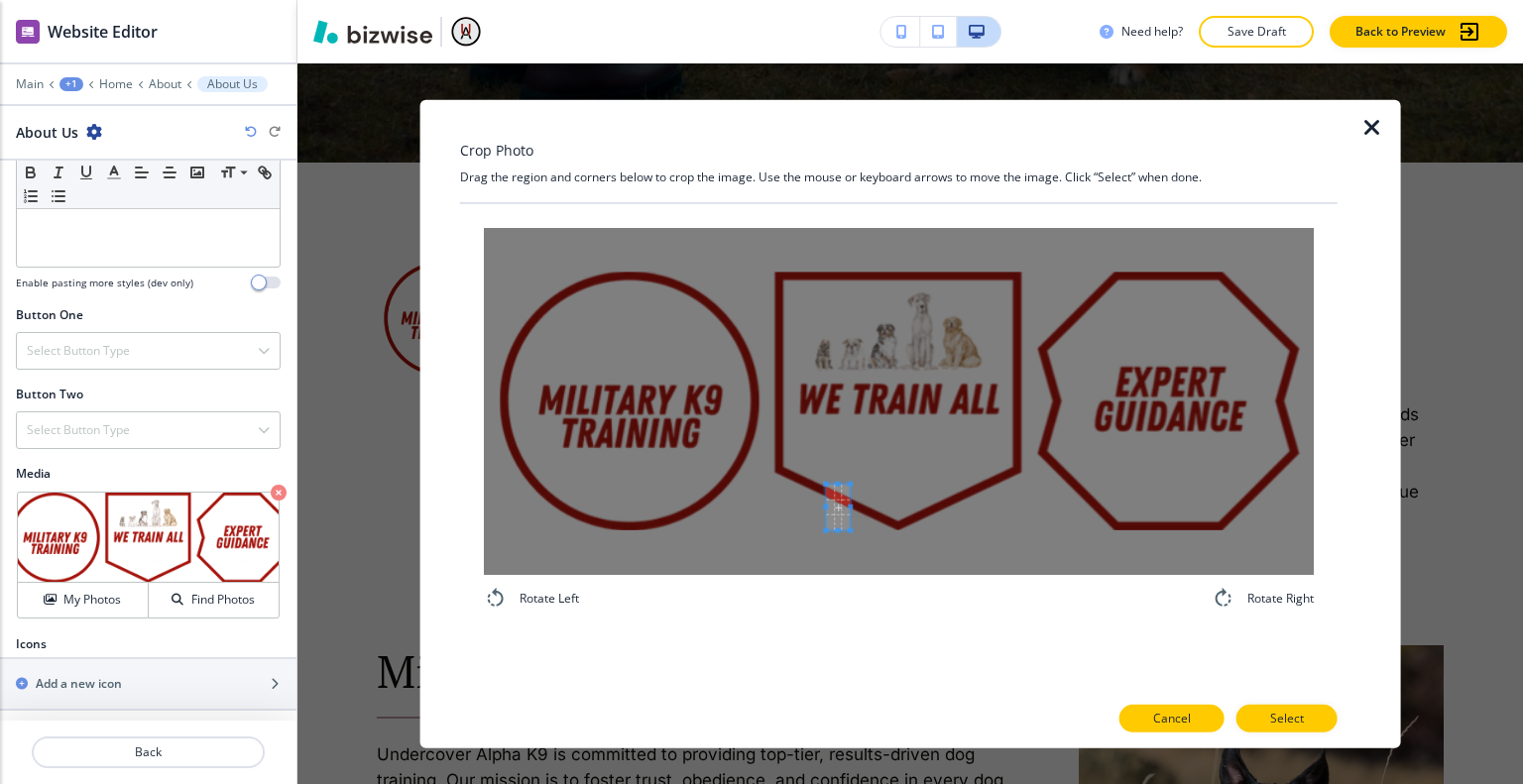 click on "Cancel" at bounding box center [1172, 719] 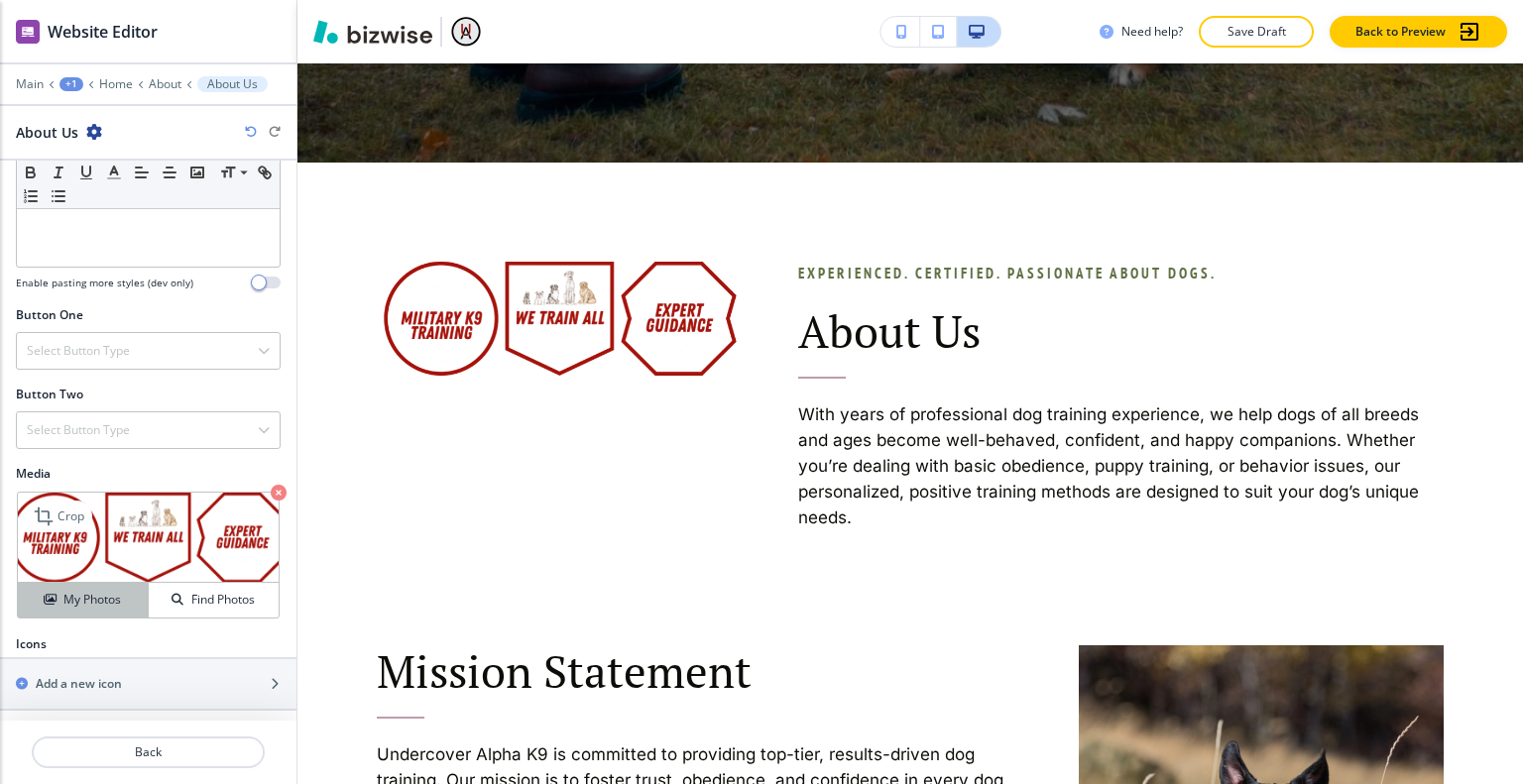 click on "My Photos" at bounding box center [92, 600] 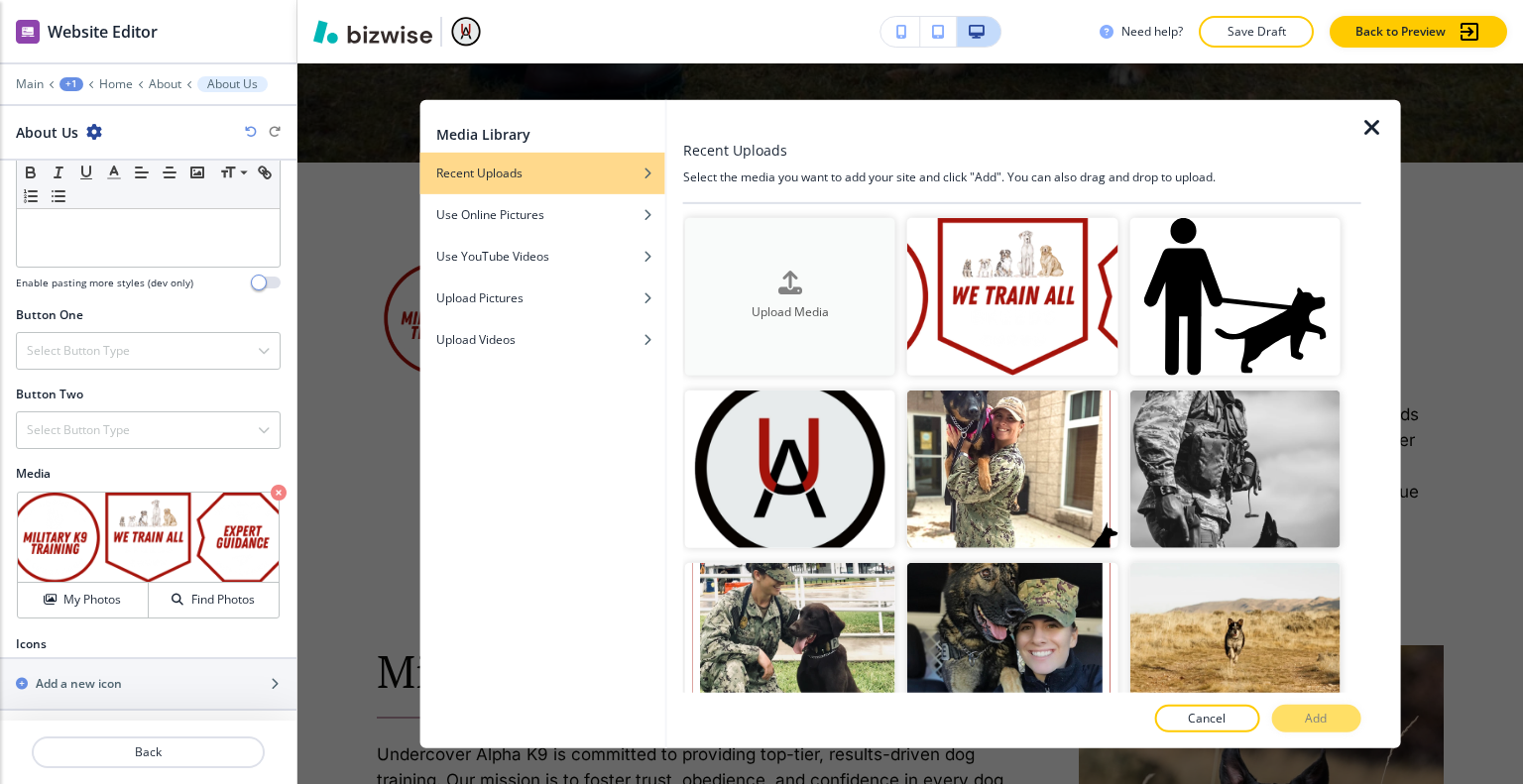 click on "Upload Media" at bounding box center [790, 296] 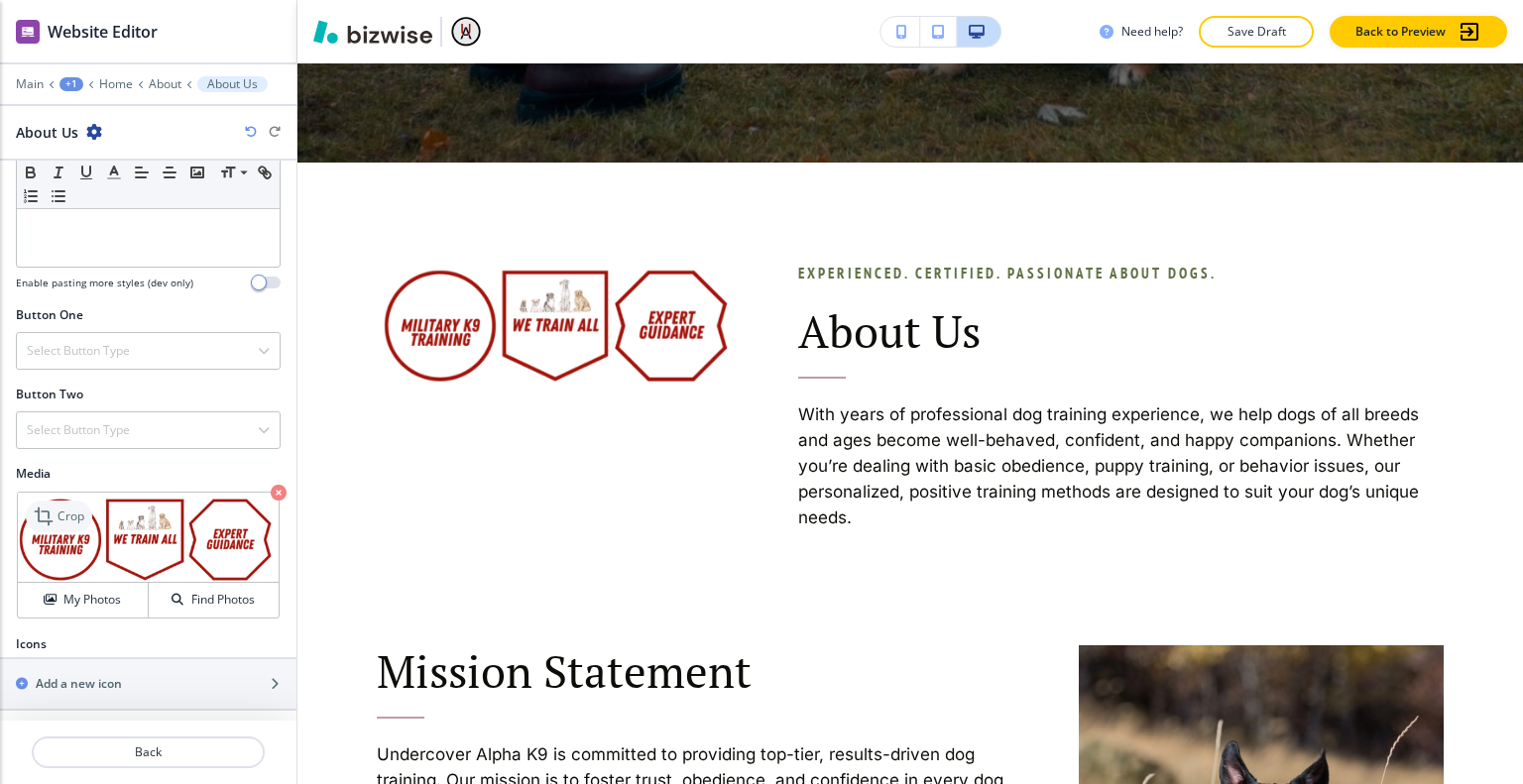 click on "Crop" at bounding box center [70, 516] 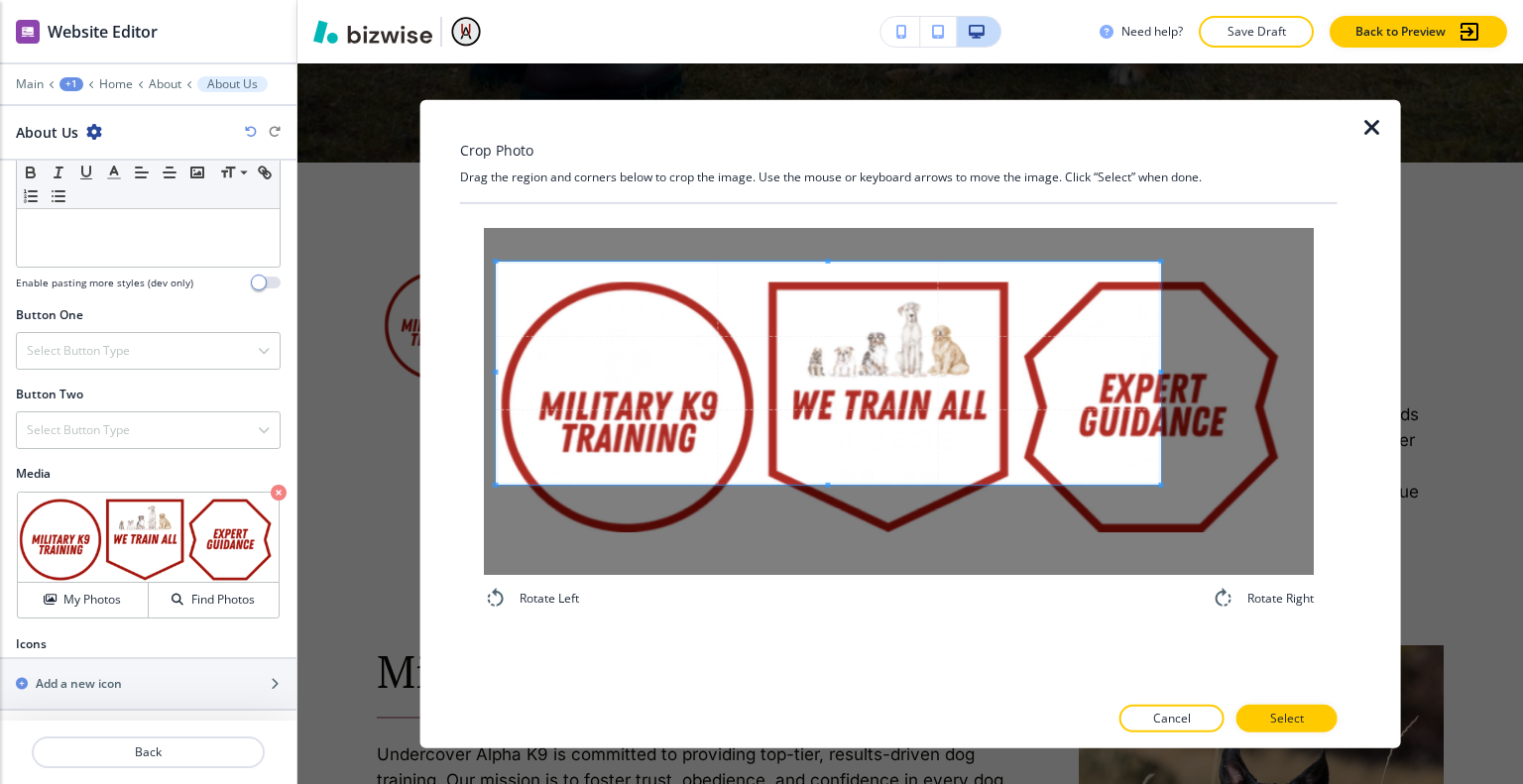 click at bounding box center (828, 373) 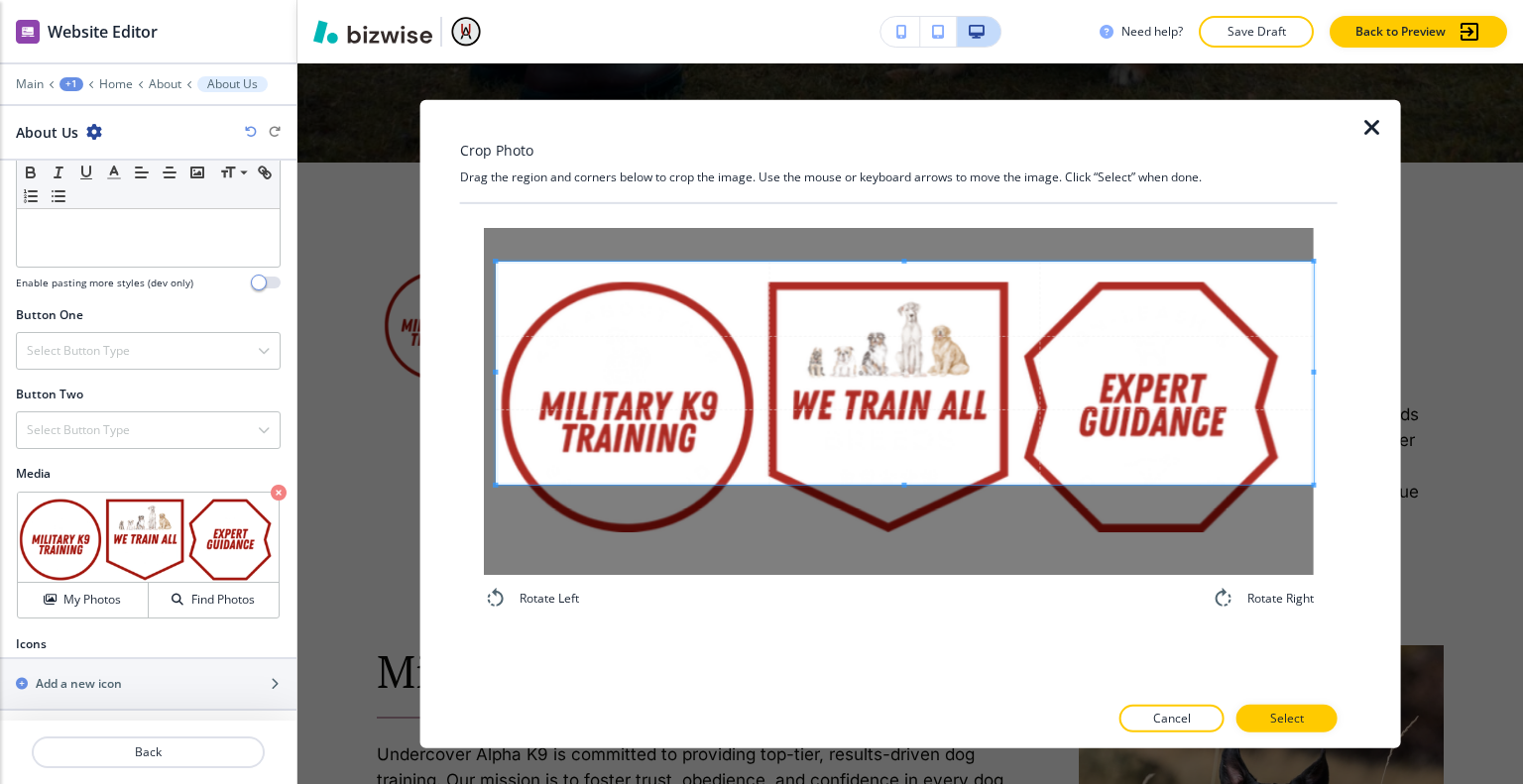 click on "Crop Photo Drag the region and corners below to crop the image. Use the mouse or keyboard arrows to move the image. Click “Select” when done. Rotate Left Rotate Right Cancel Select" at bounding box center (910, 423) 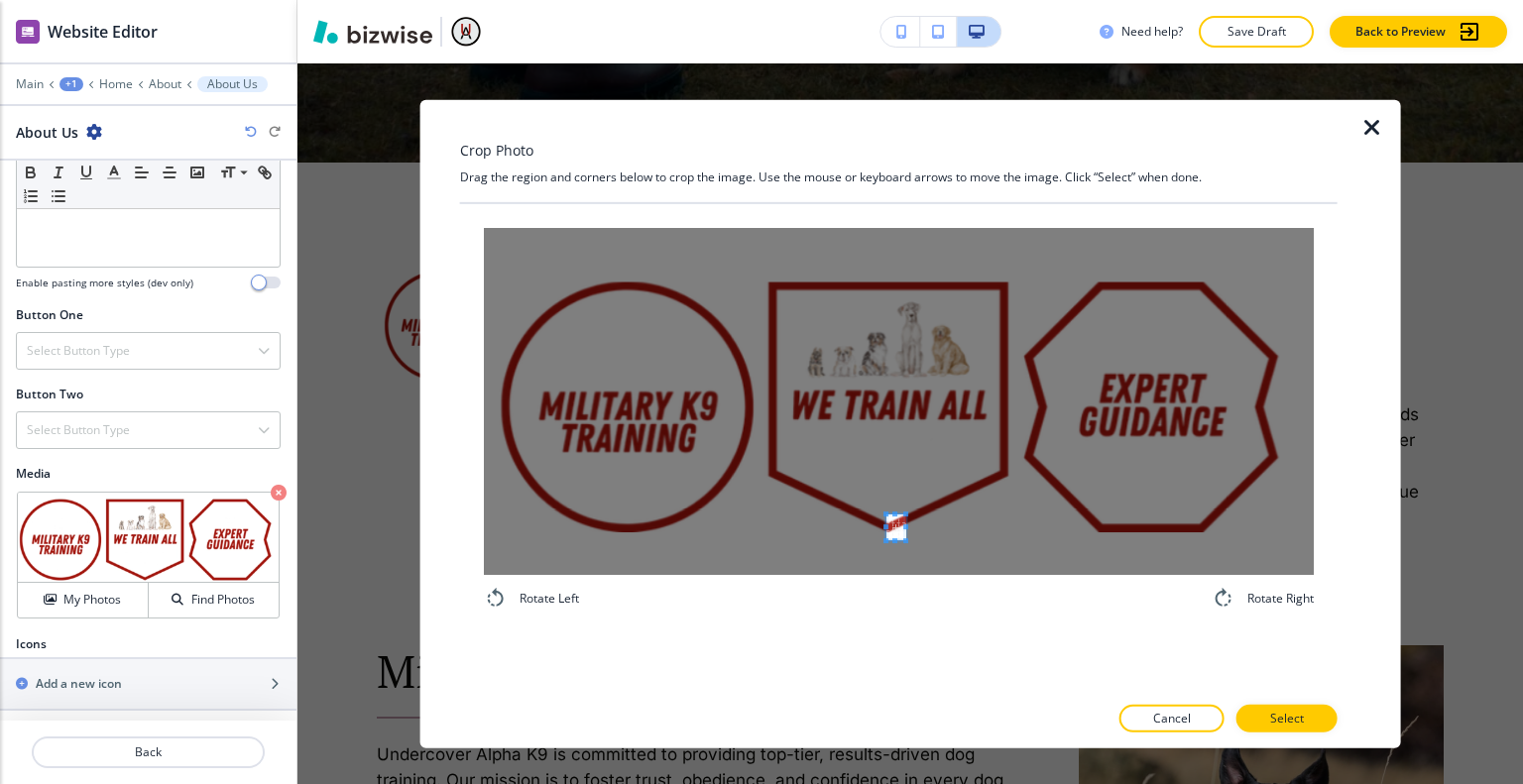 click on "Rotate Left Rotate Right" at bounding box center [898, 418] 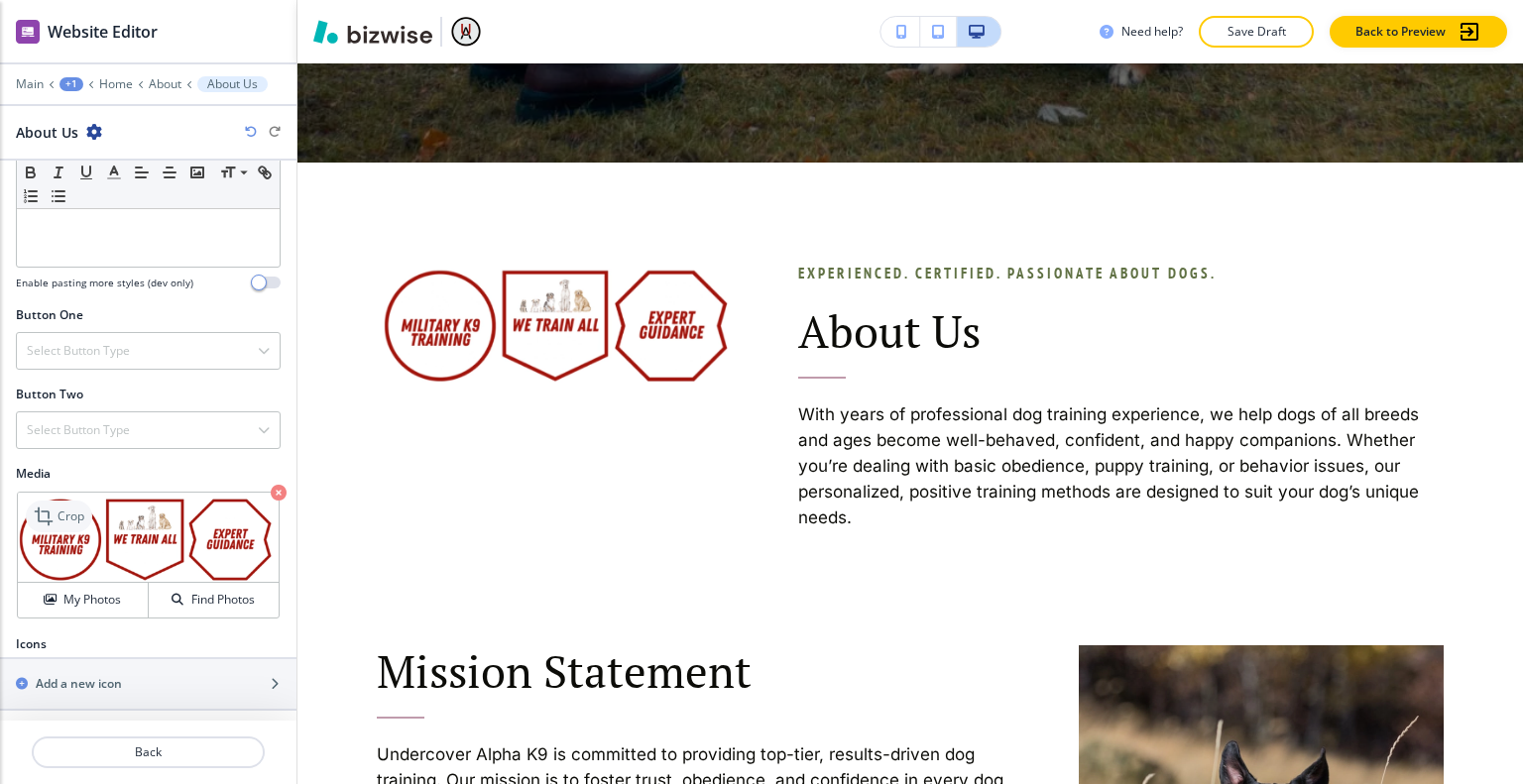 click on "Crop" at bounding box center (70, 516) 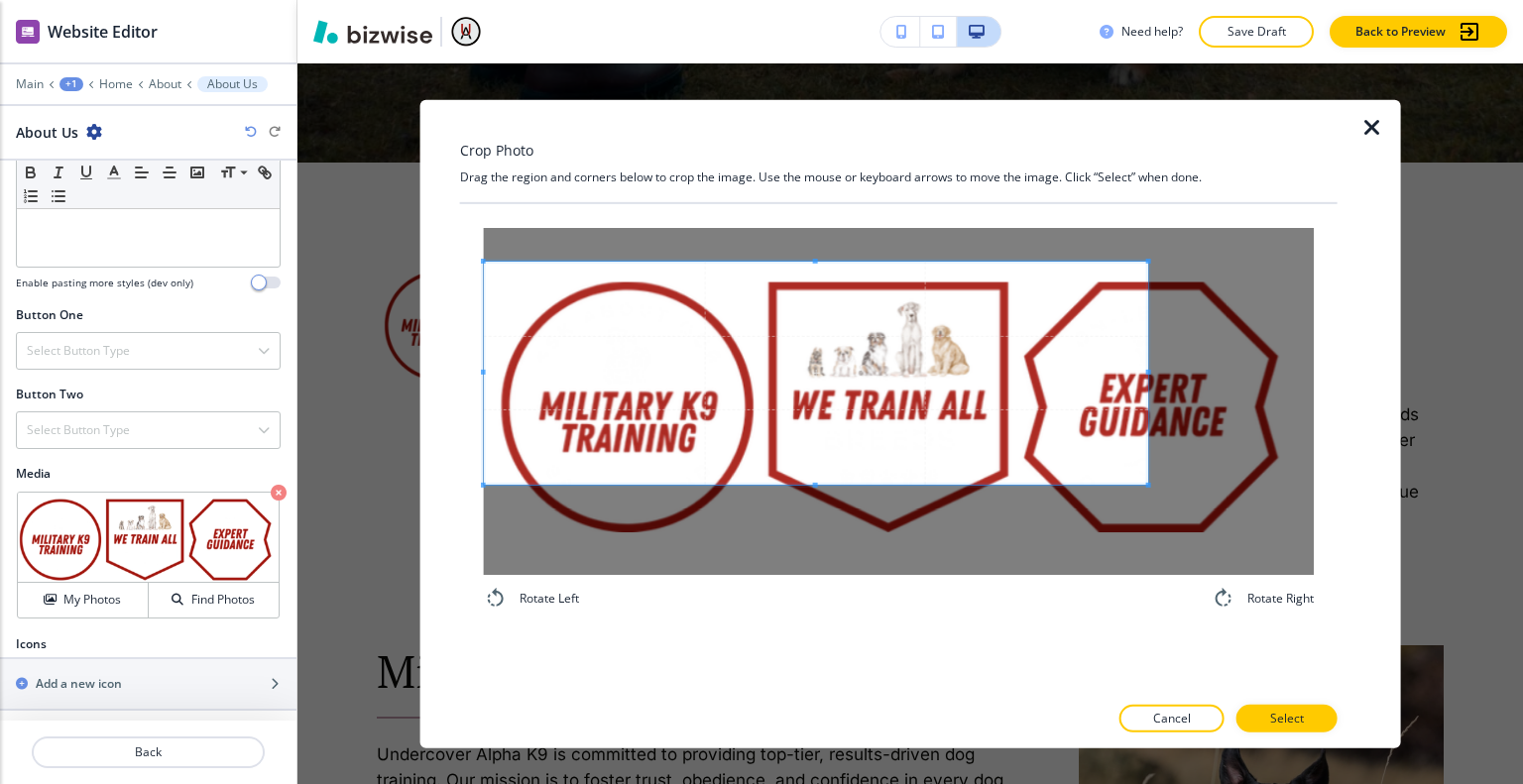 click at bounding box center [816, 373] 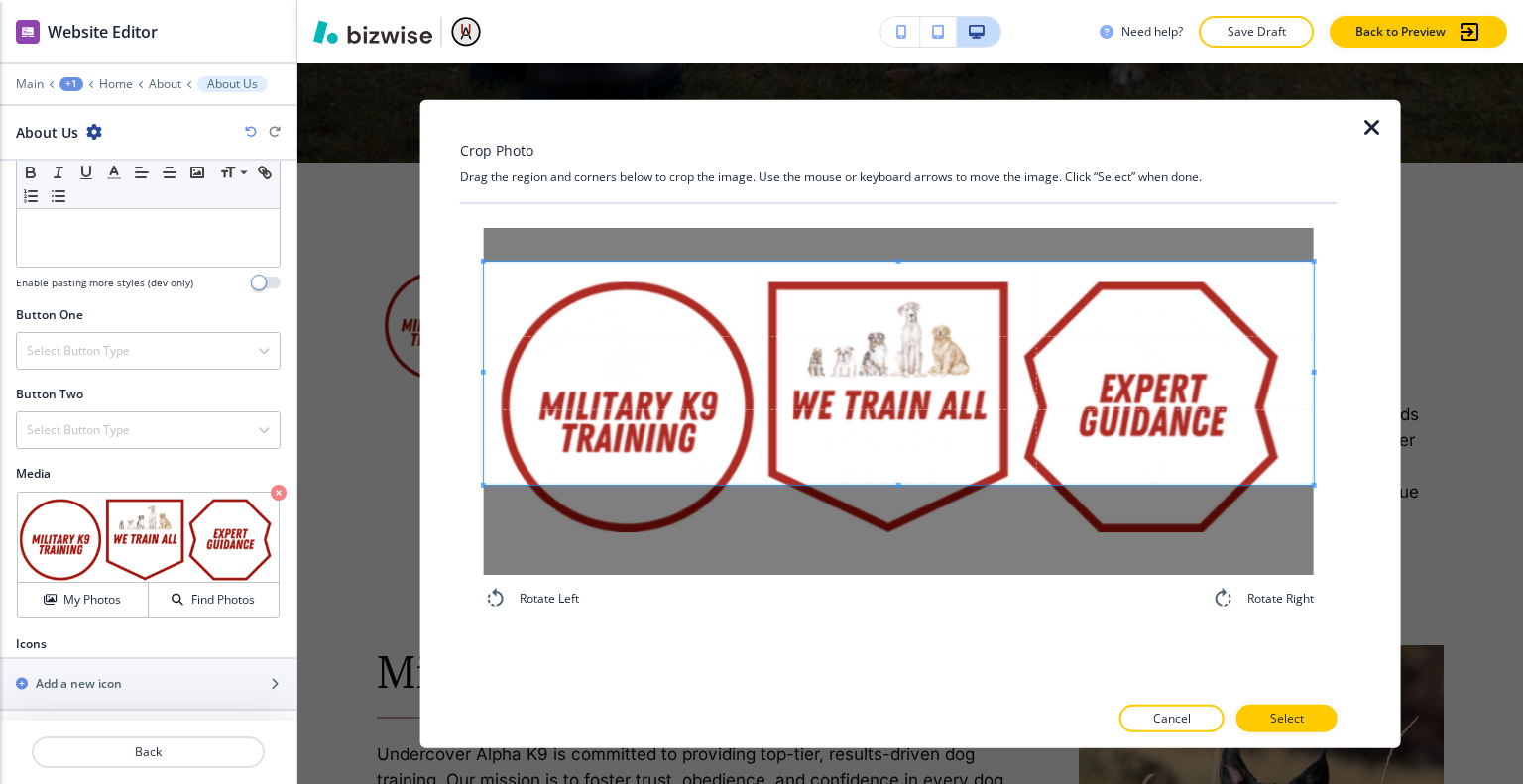 click on "Crop Photo Drag the region and corners below to crop the image. Use the mouse or keyboard arrows to move the image. Click “Select” when done. Rotate Left Rotate Right Cancel Select" at bounding box center [910, 423] 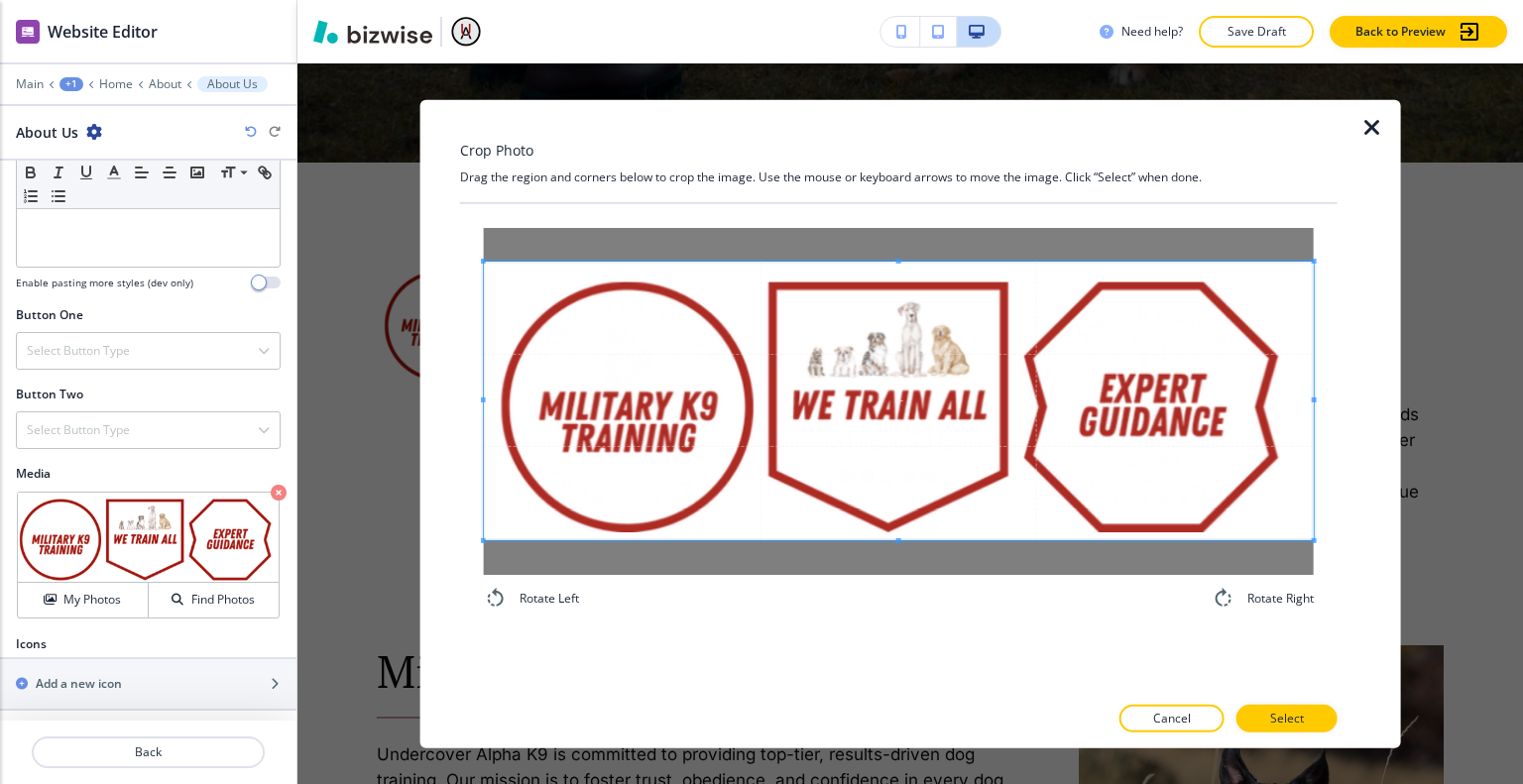 click on "Rotate Left Rotate Right" at bounding box center (898, 418) 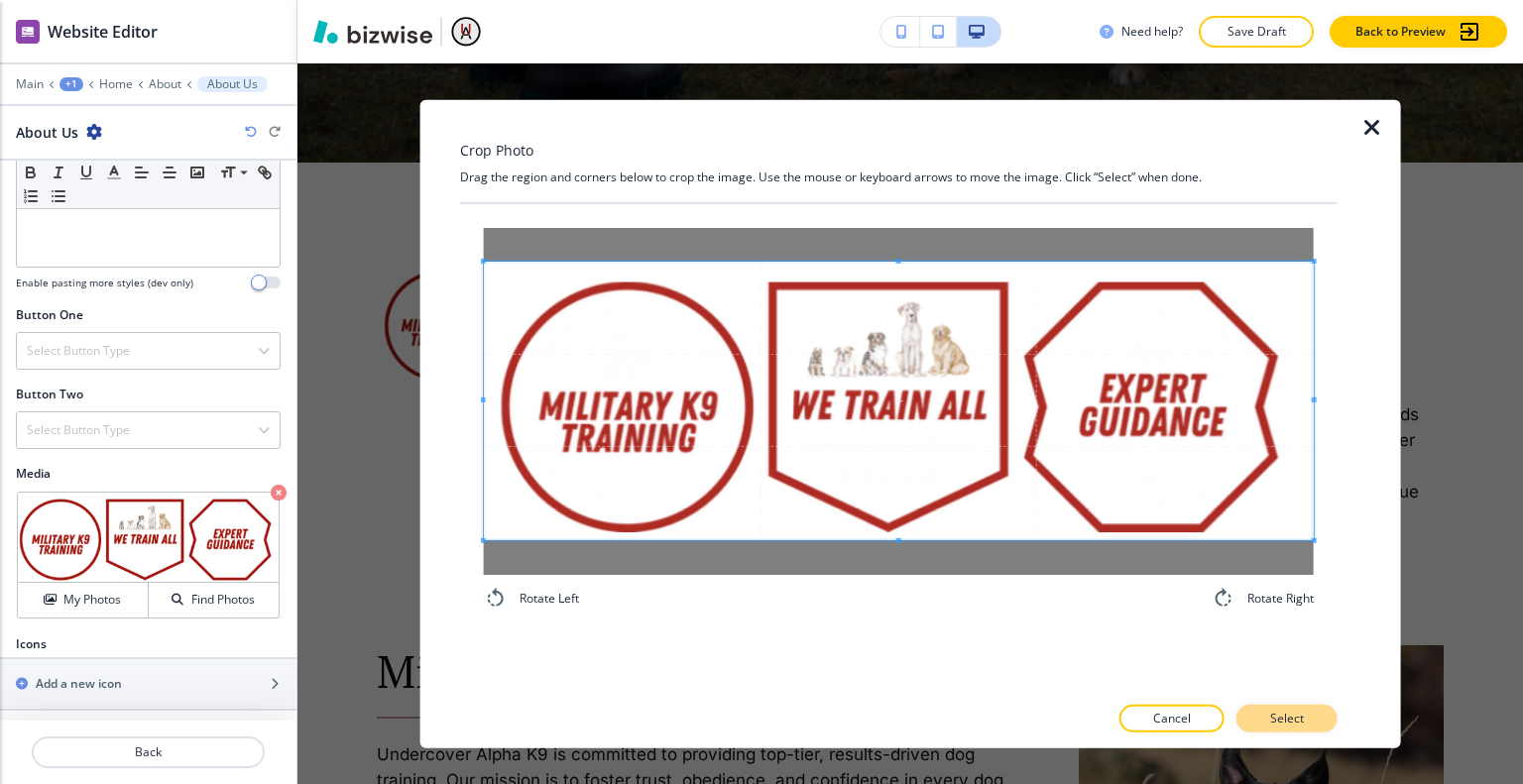 click on "Select" at bounding box center (1287, 719) 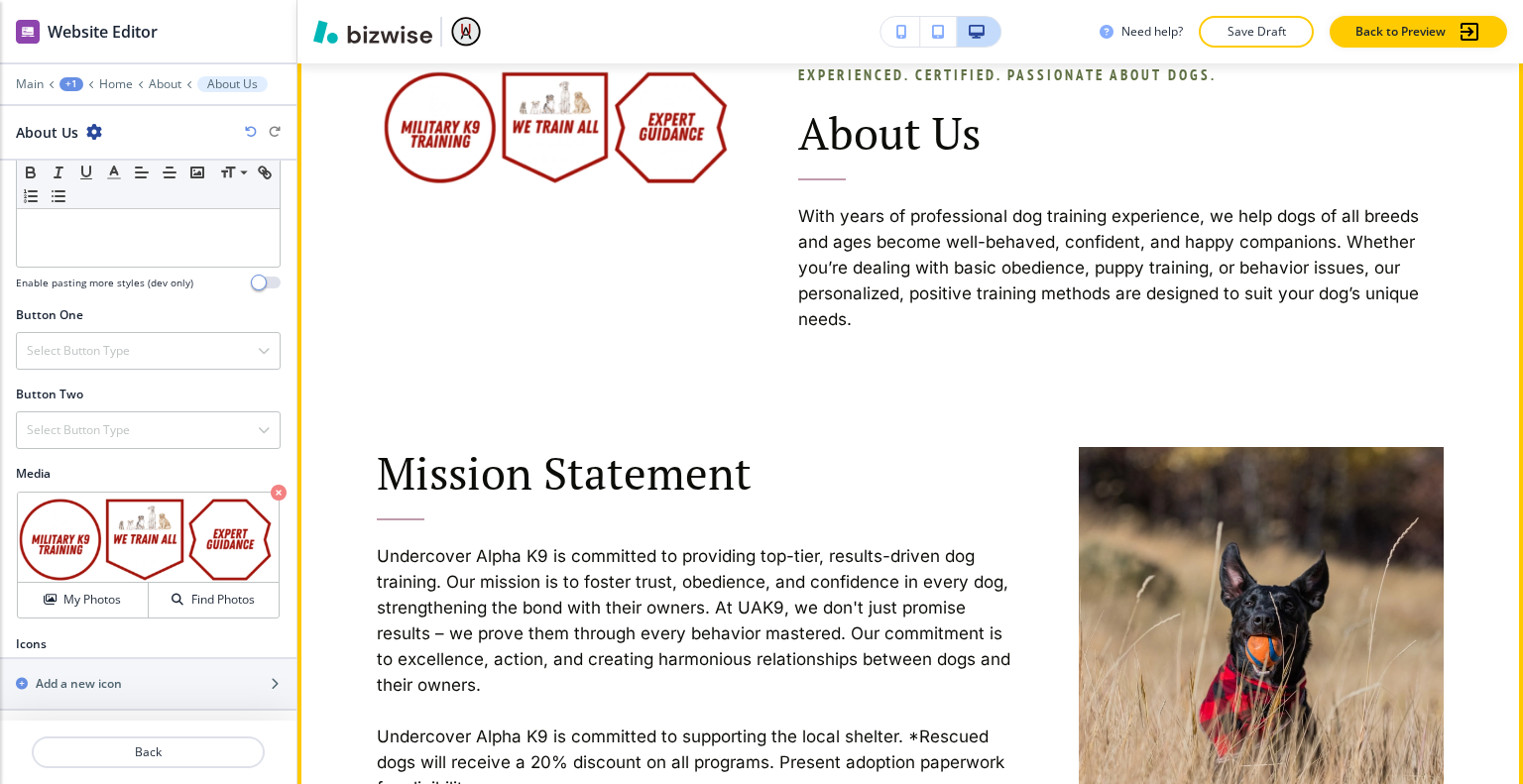 scroll, scrollTop: 759, scrollLeft: 0, axis: vertical 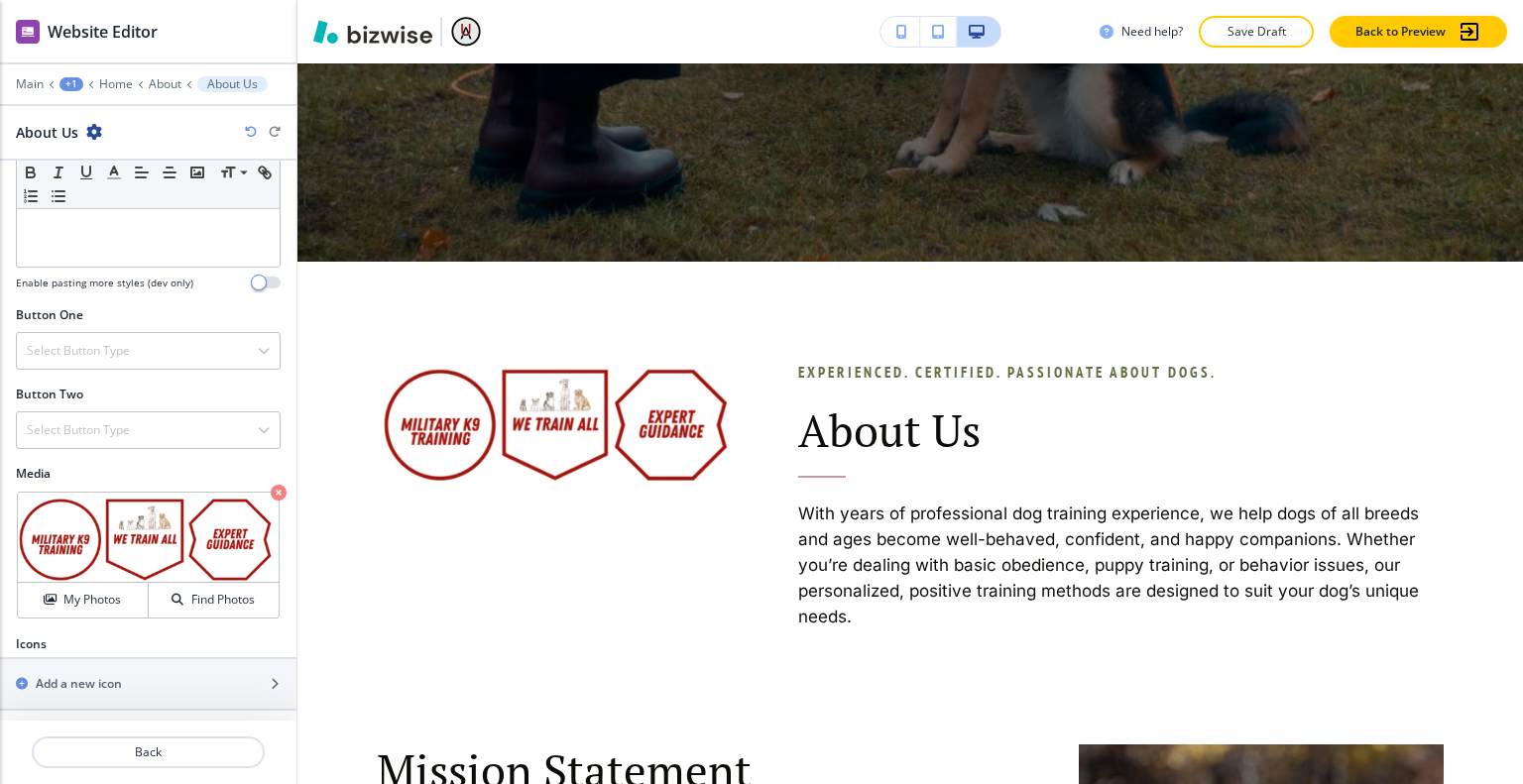 click at bounding box center [251, 132] 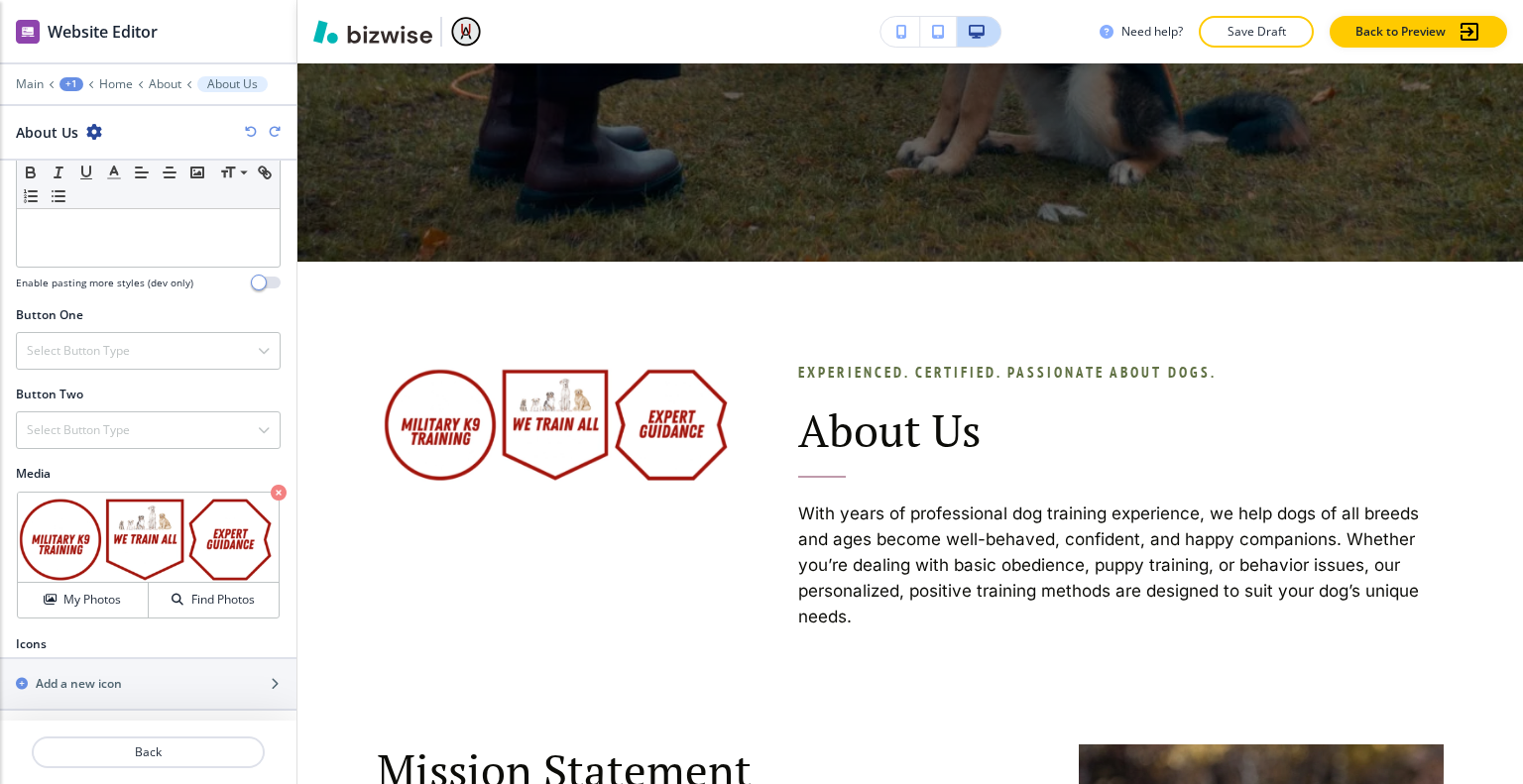 click at bounding box center [251, 132] 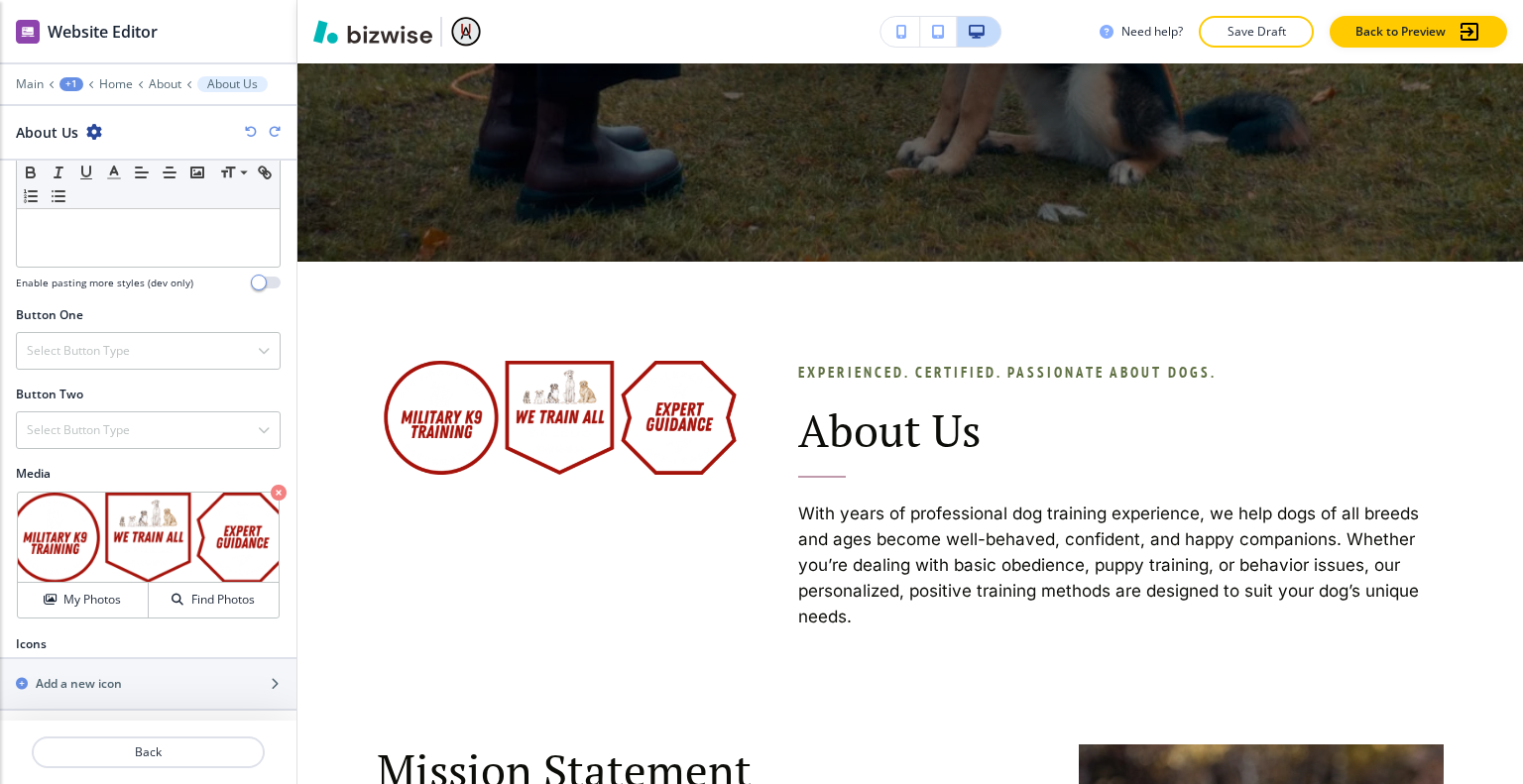 click at bounding box center [251, 132] 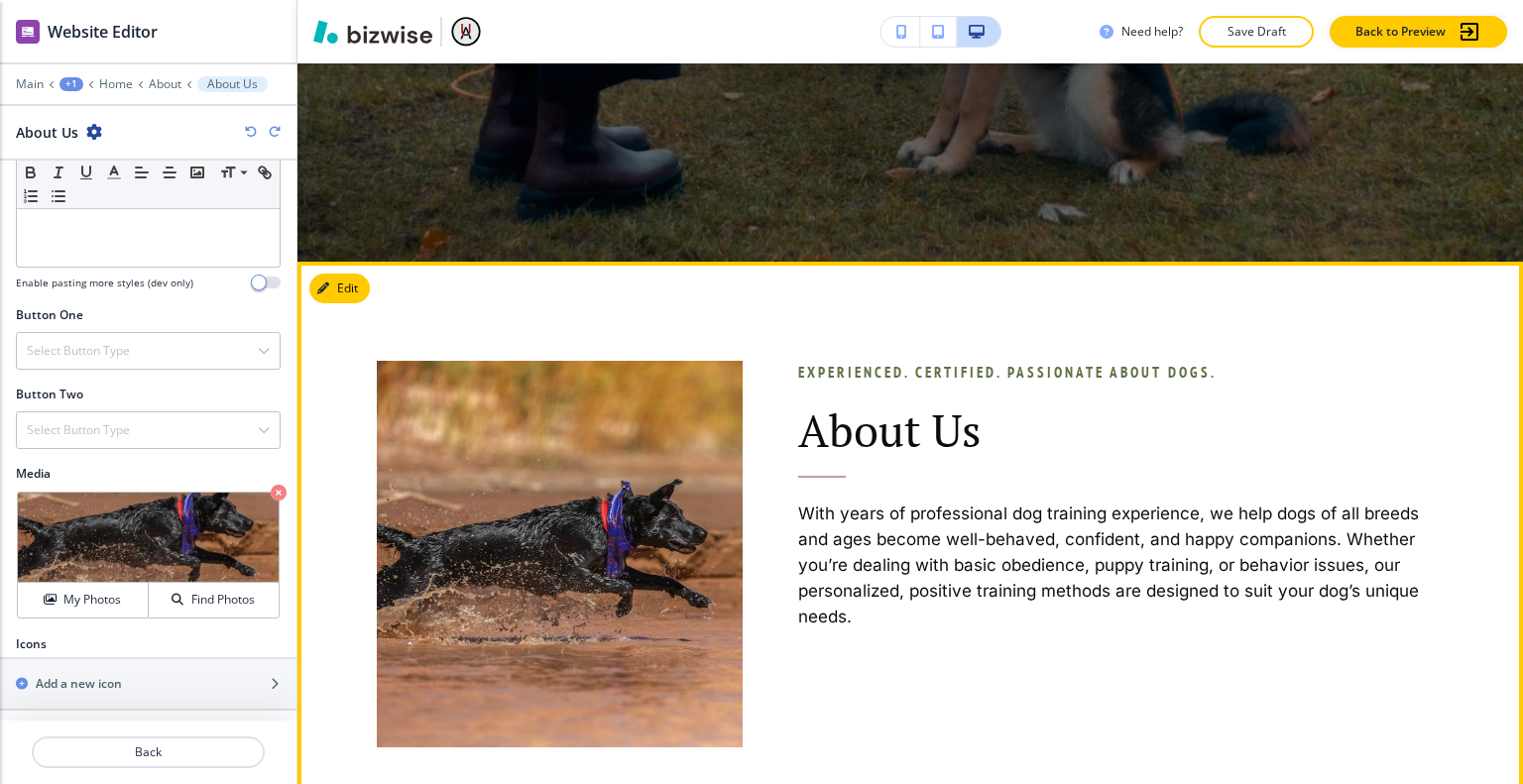 scroll, scrollTop: 1156, scrollLeft: 0, axis: vertical 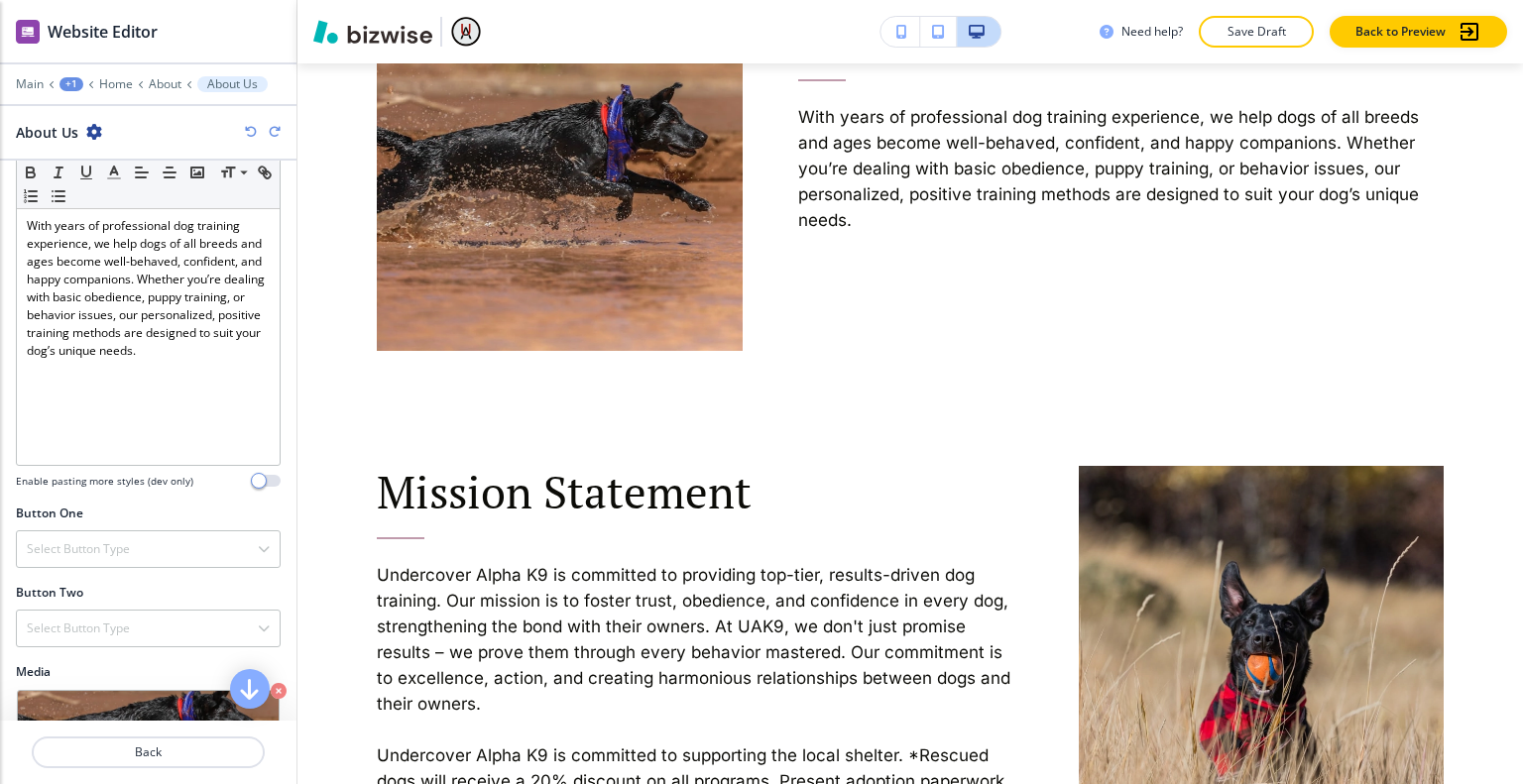 click on "Main +1 Home About About Us" at bounding box center (148, 84) 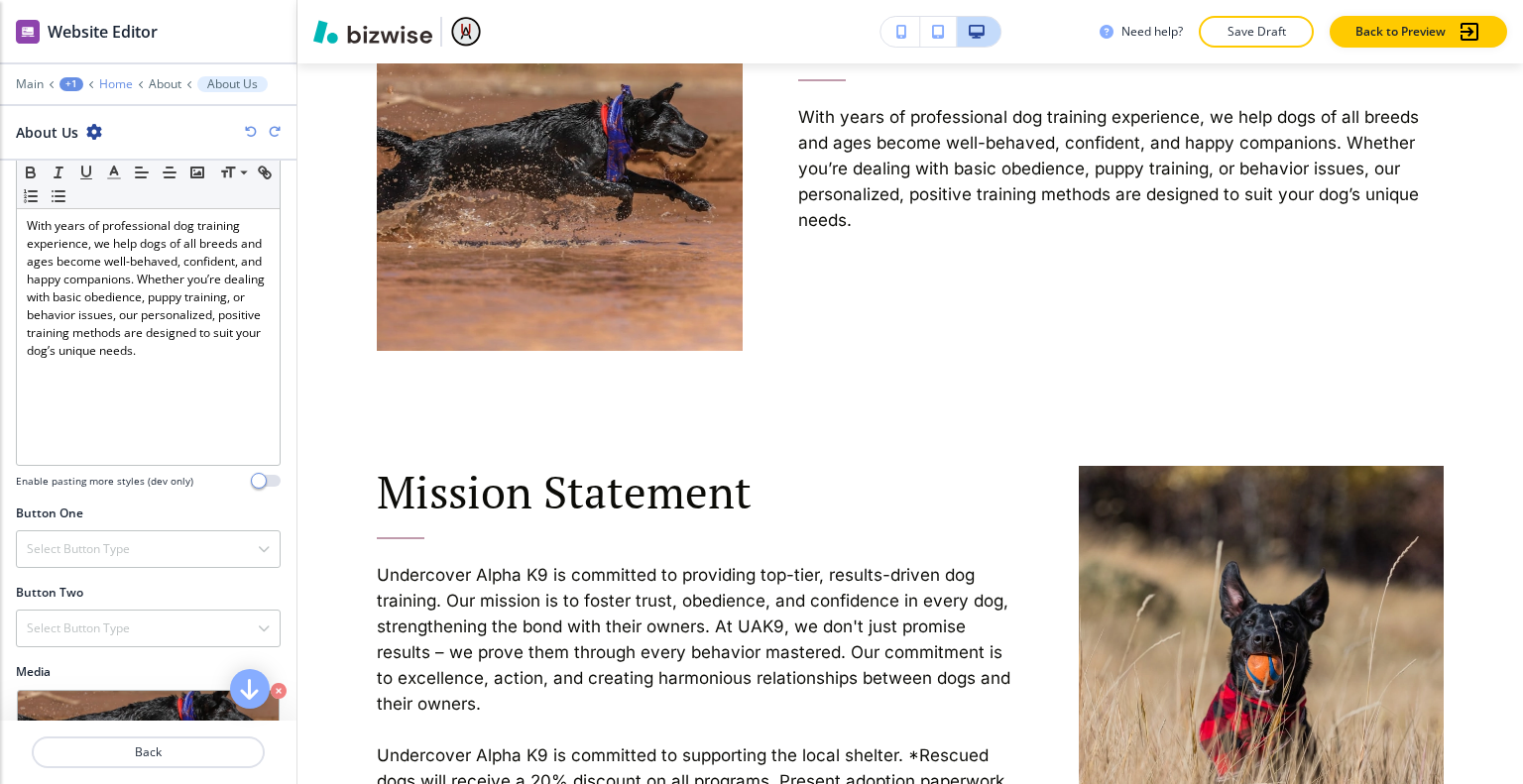 click on "Home" at bounding box center (116, 84) 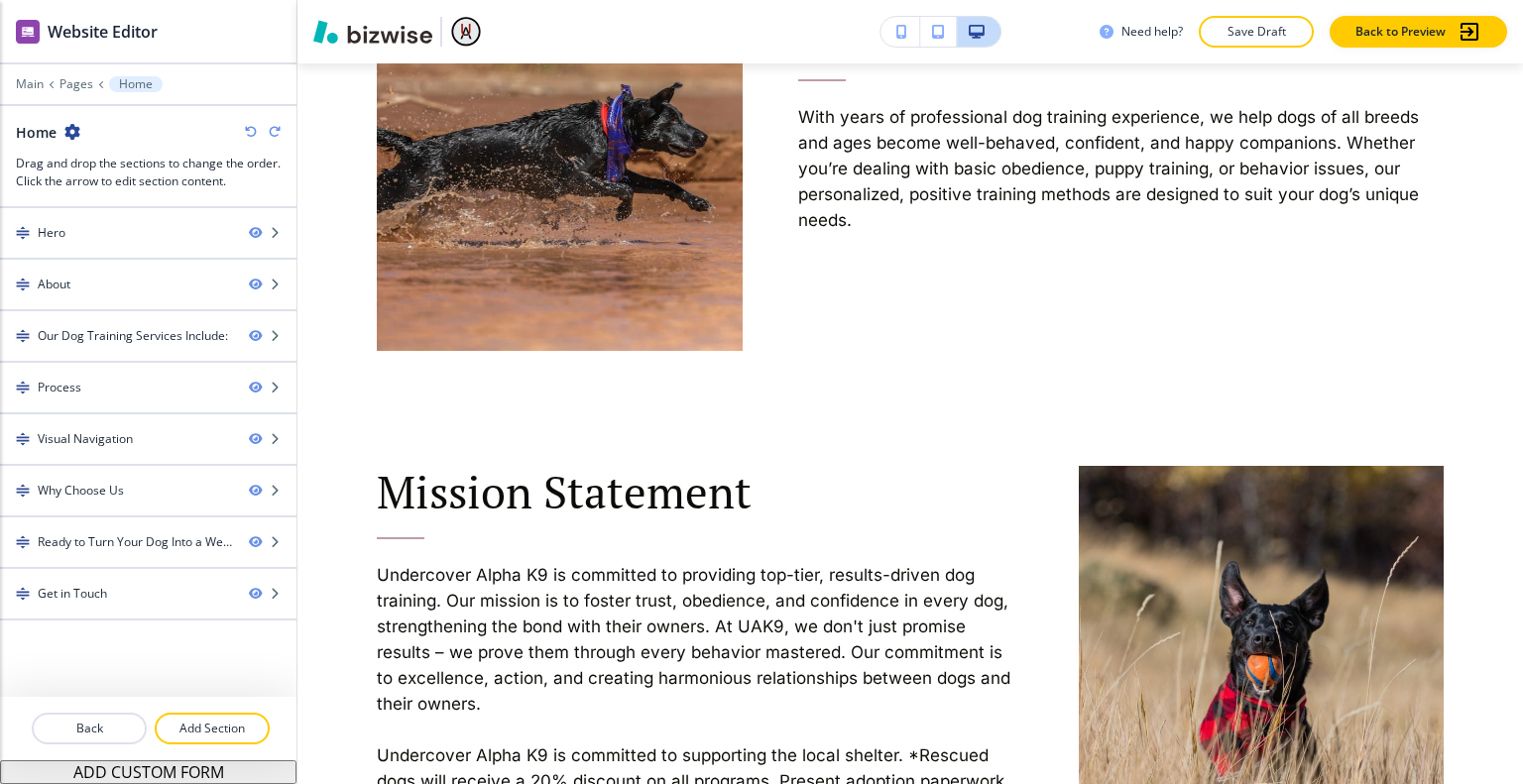 drag, startPoint x: 216, startPoint y: 728, endPoint x: 262, endPoint y: 712, distance: 48.7032 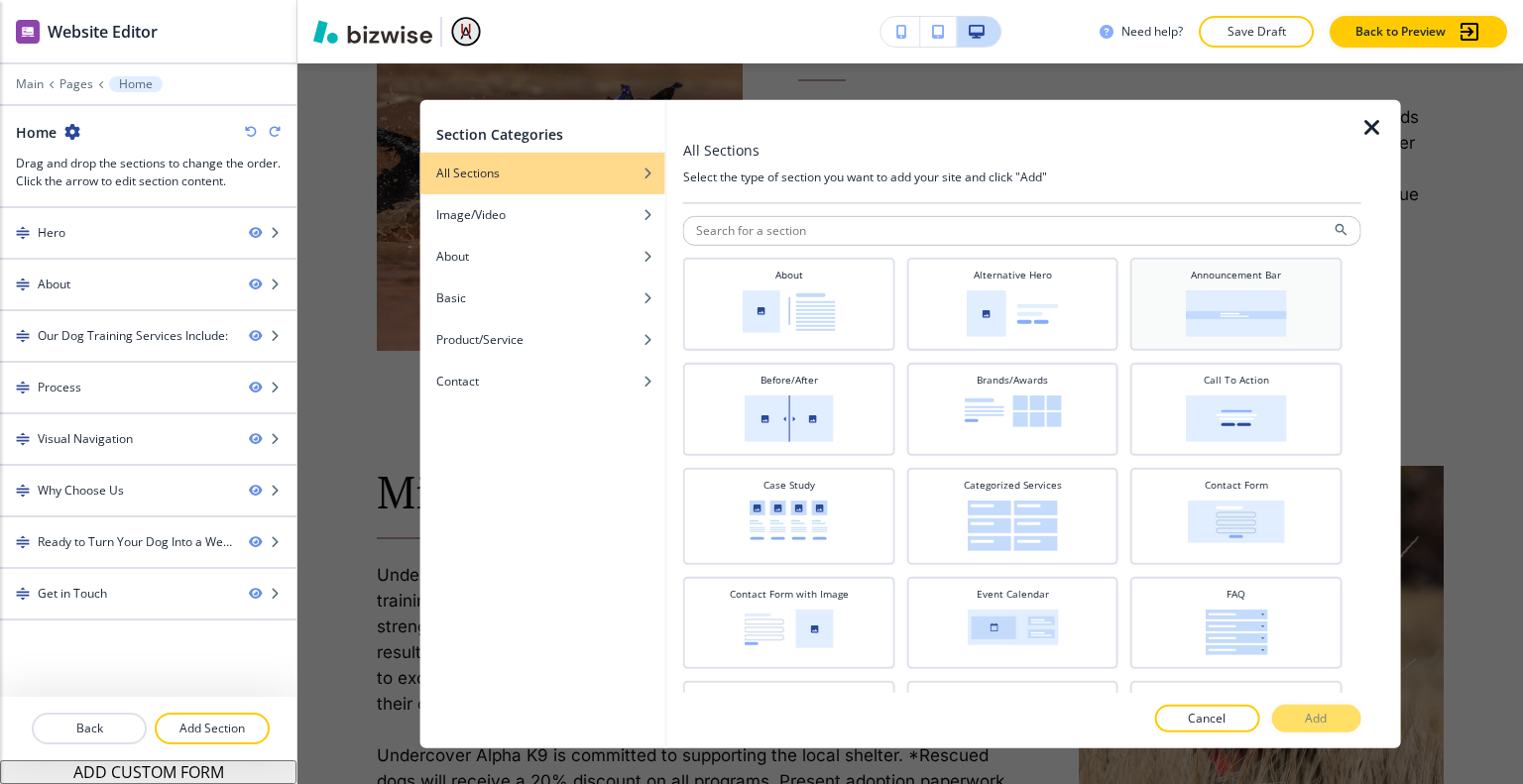 click at bounding box center [1236, 312] 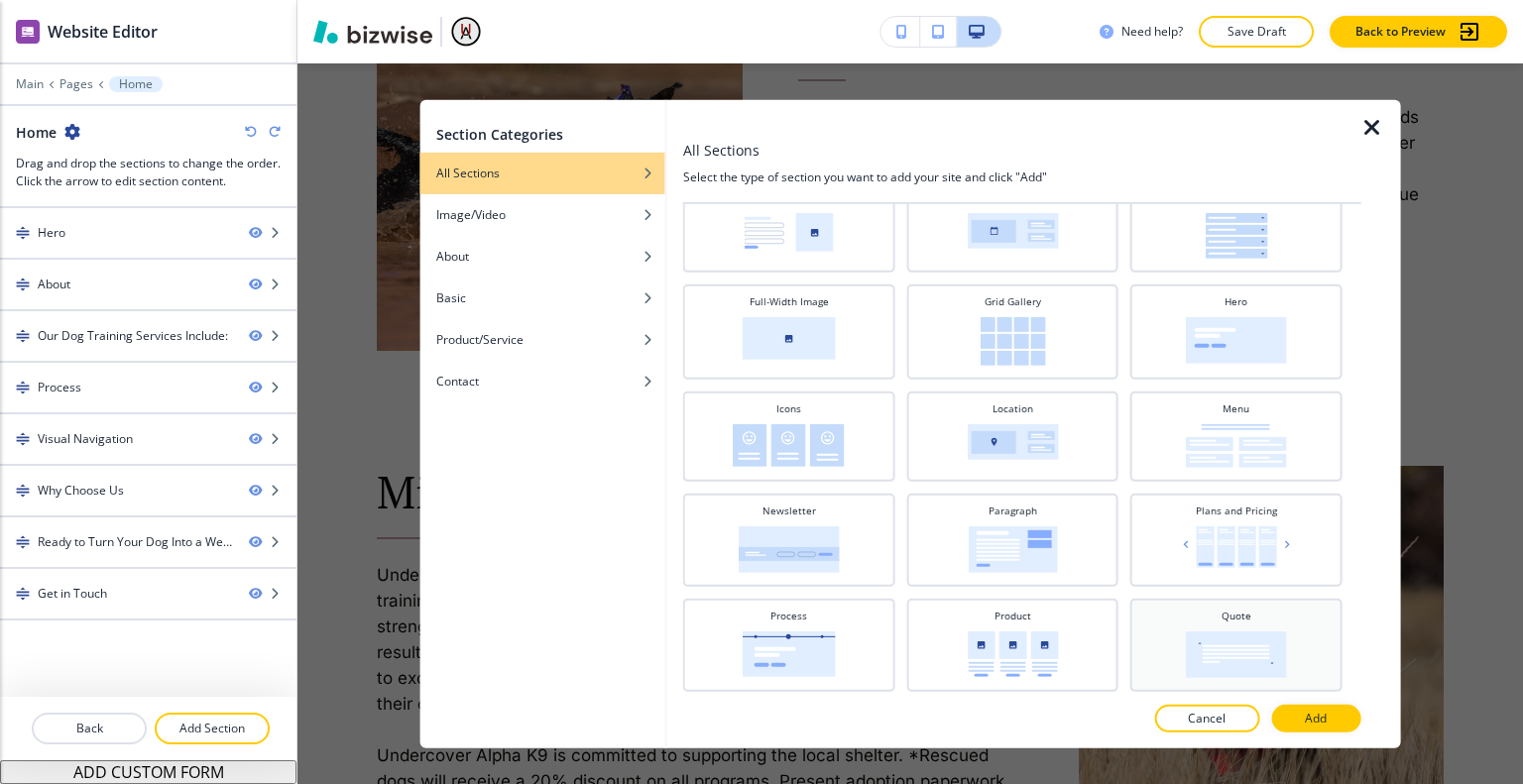scroll, scrollTop: 793, scrollLeft: 0, axis: vertical 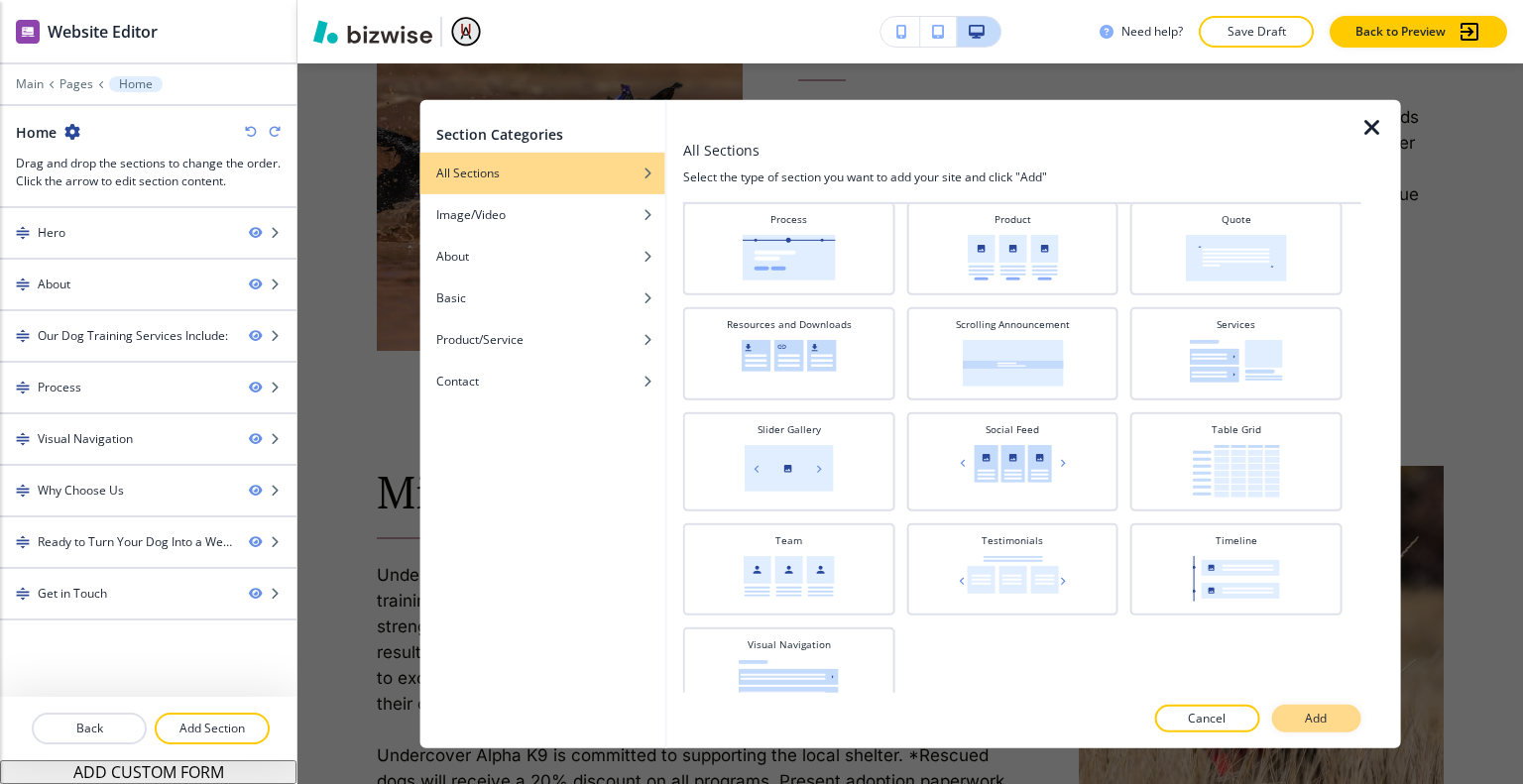 click on "Add" at bounding box center (1316, 719) 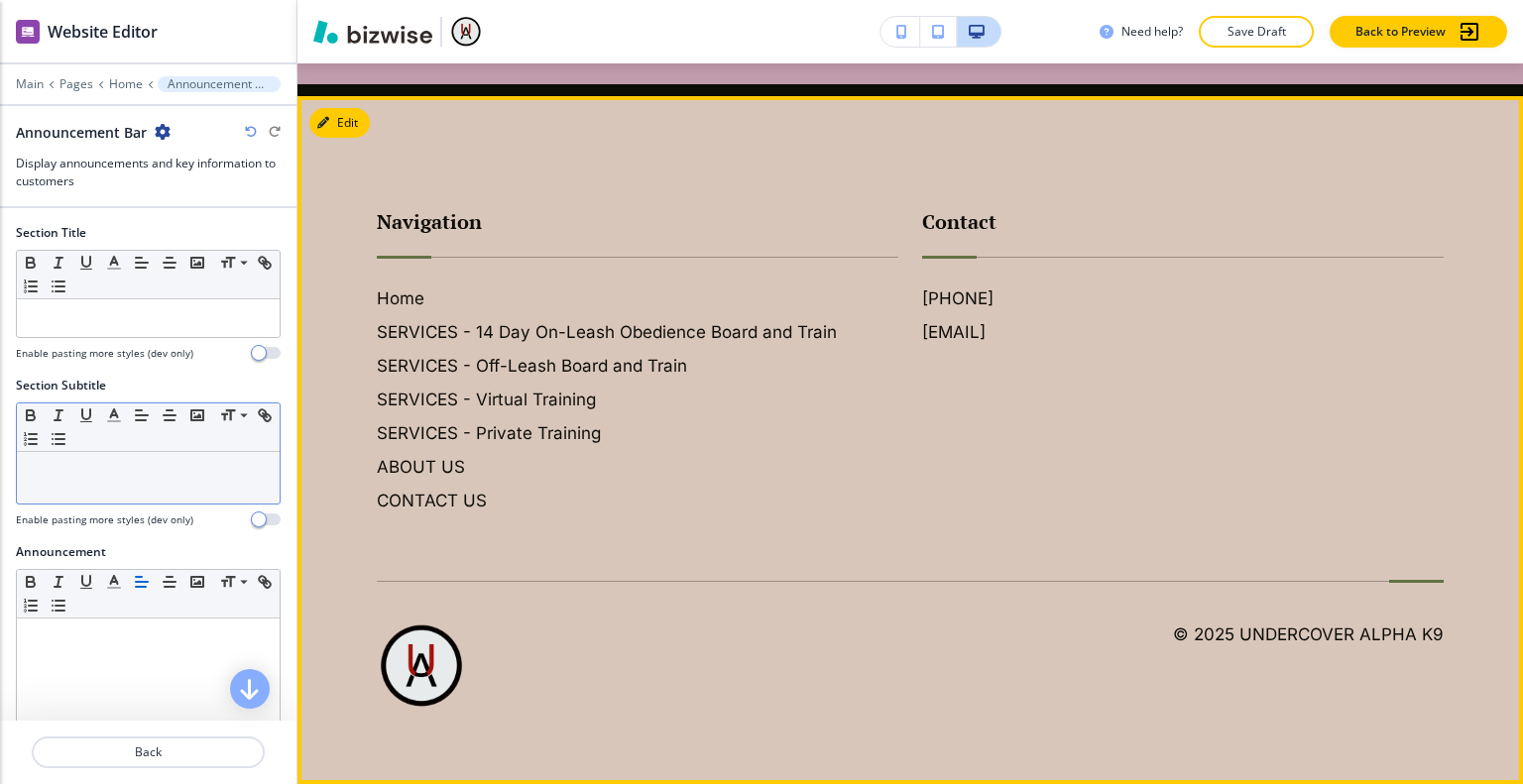 scroll, scrollTop: 6267, scrollLeft: 0, axis: vertical 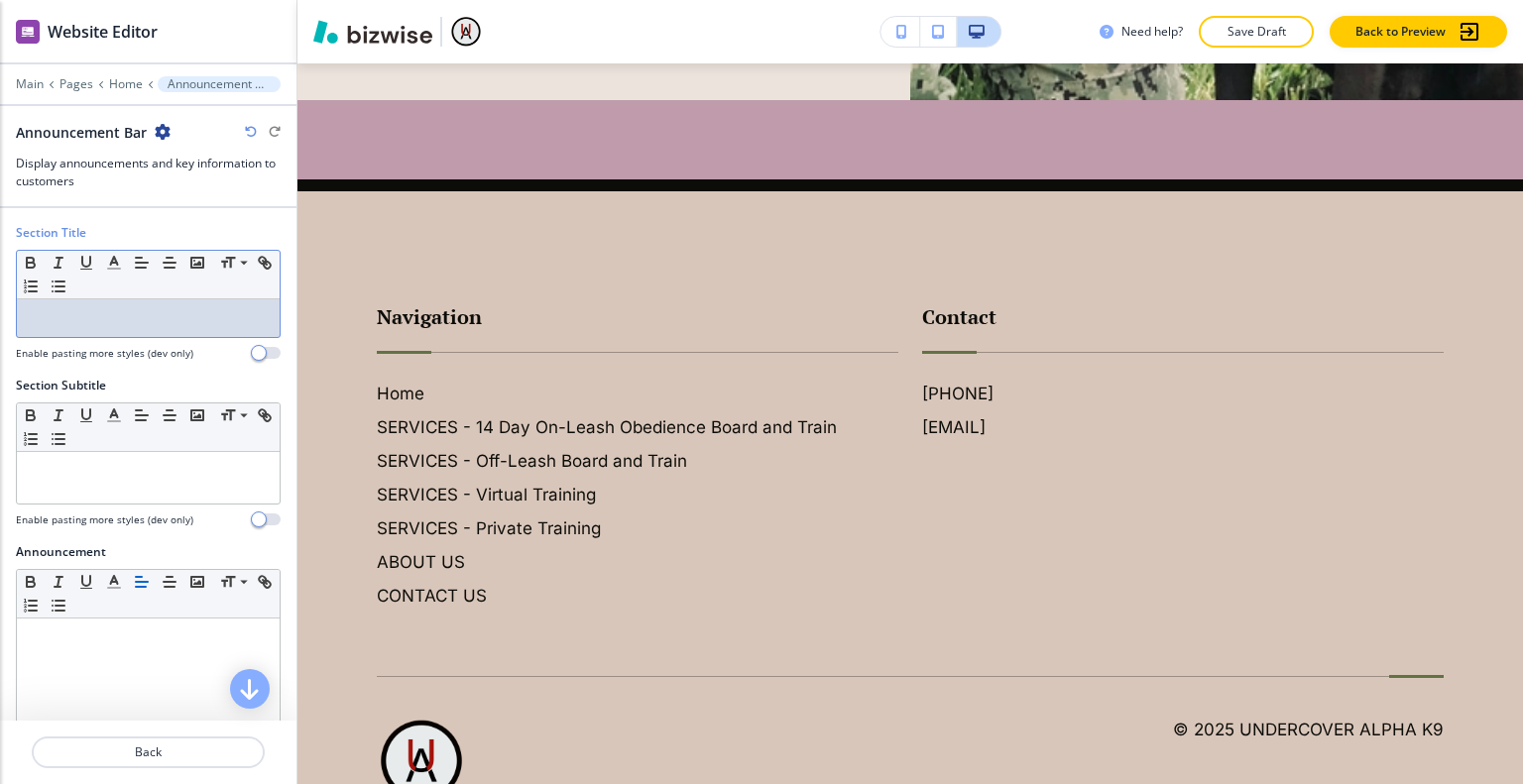 click at bounding box center [148, 318] 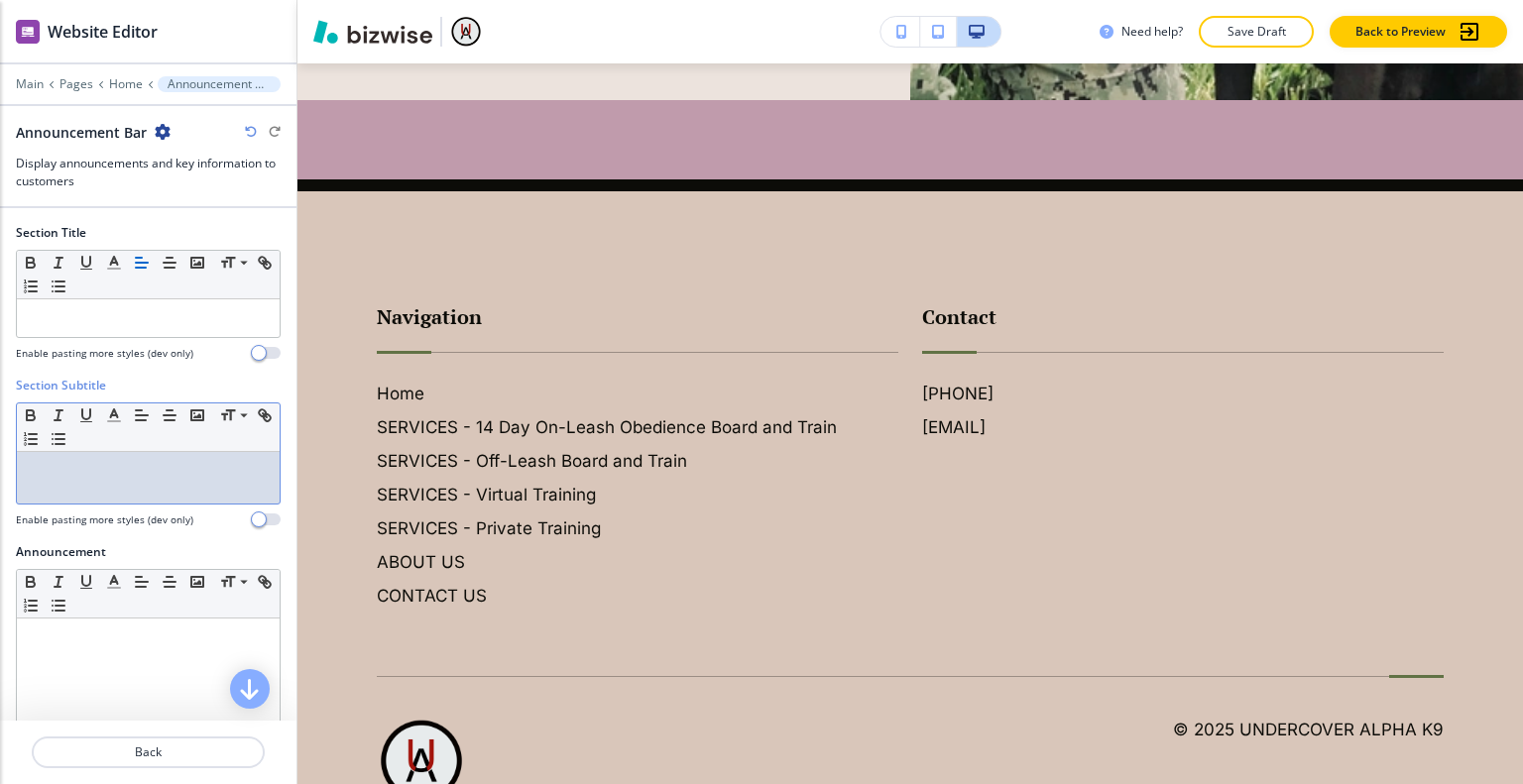click at bounding box center (148, 471) 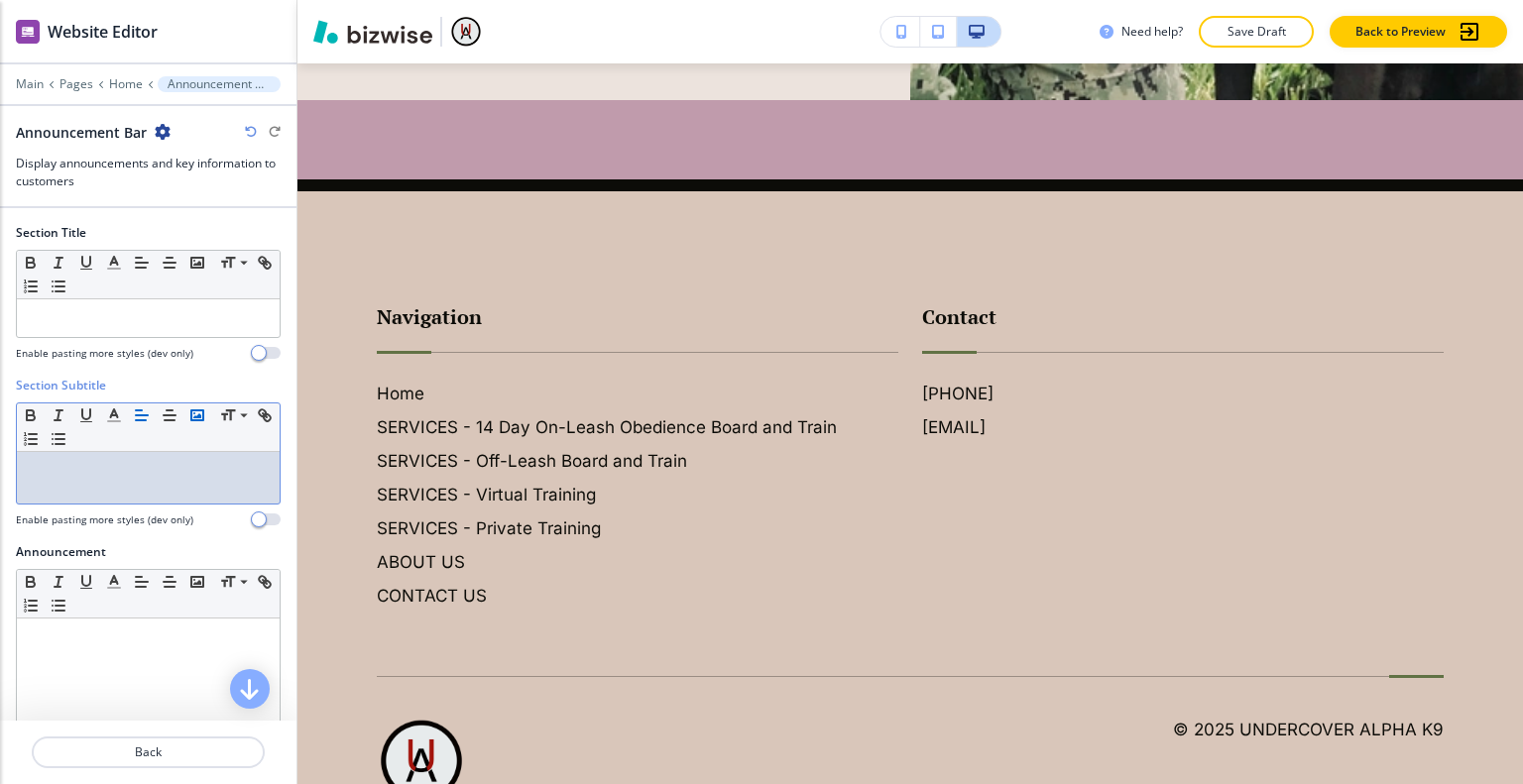 click 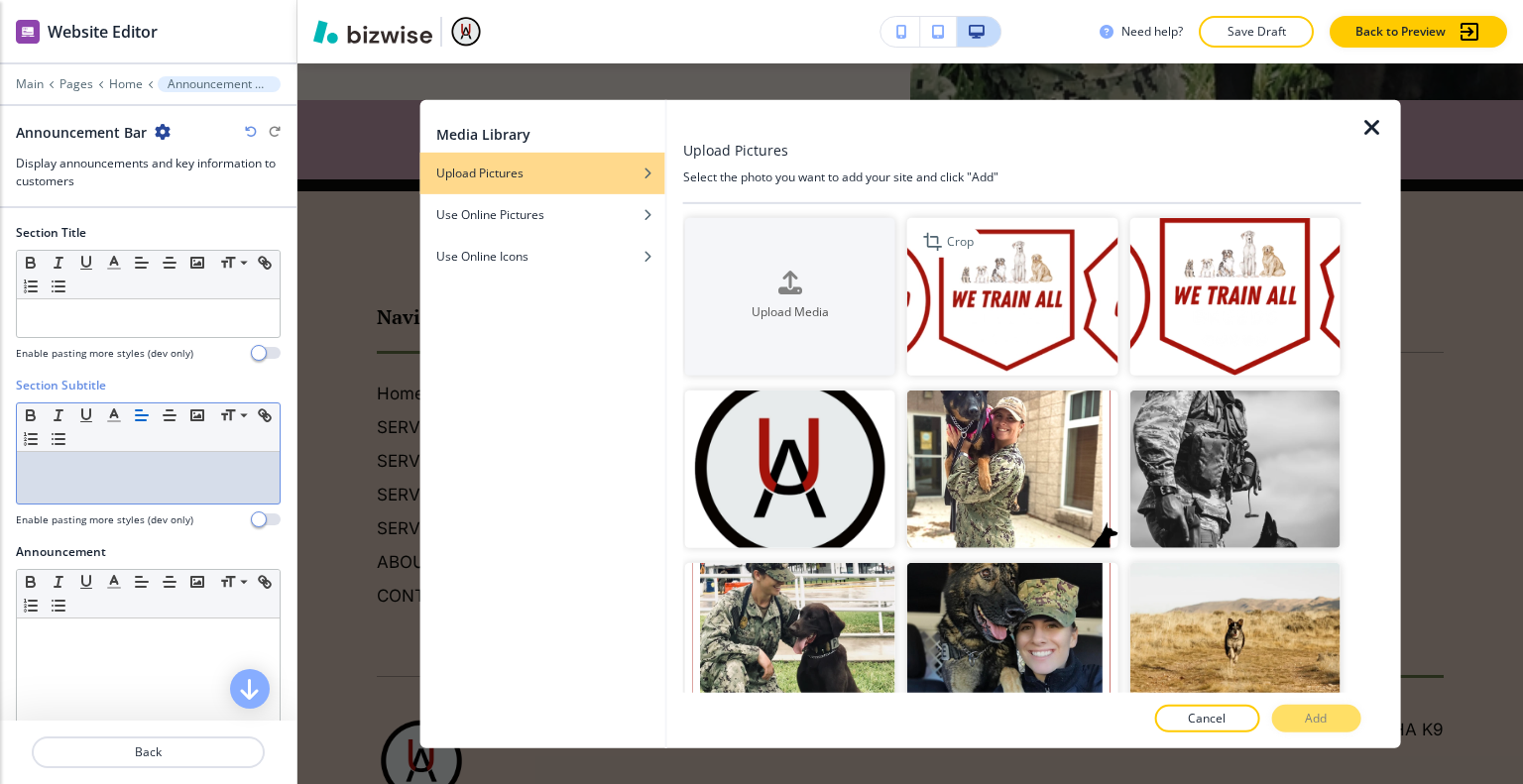 click at bounding box center [1012, 295] 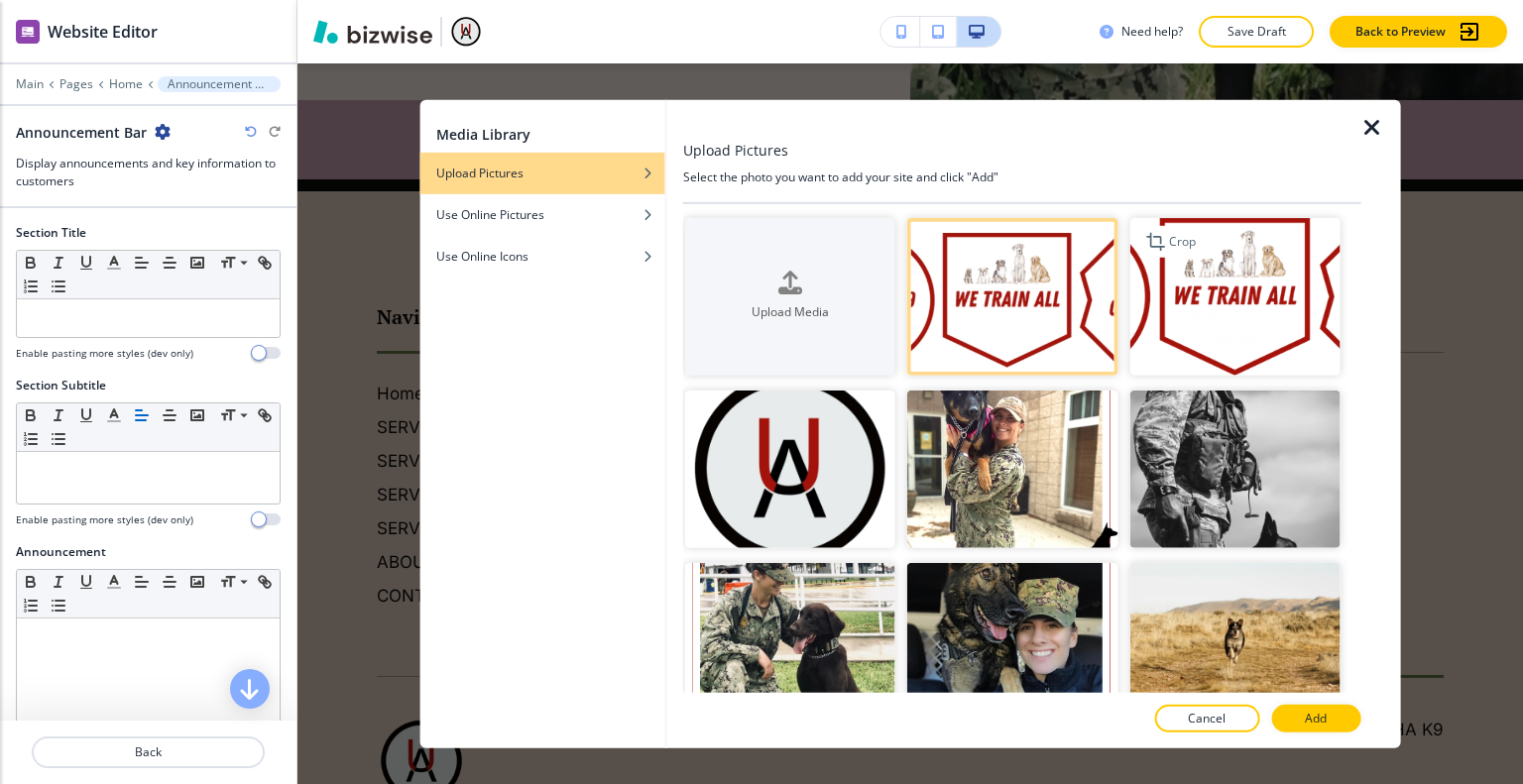 click at bounding box center (1234, 295) 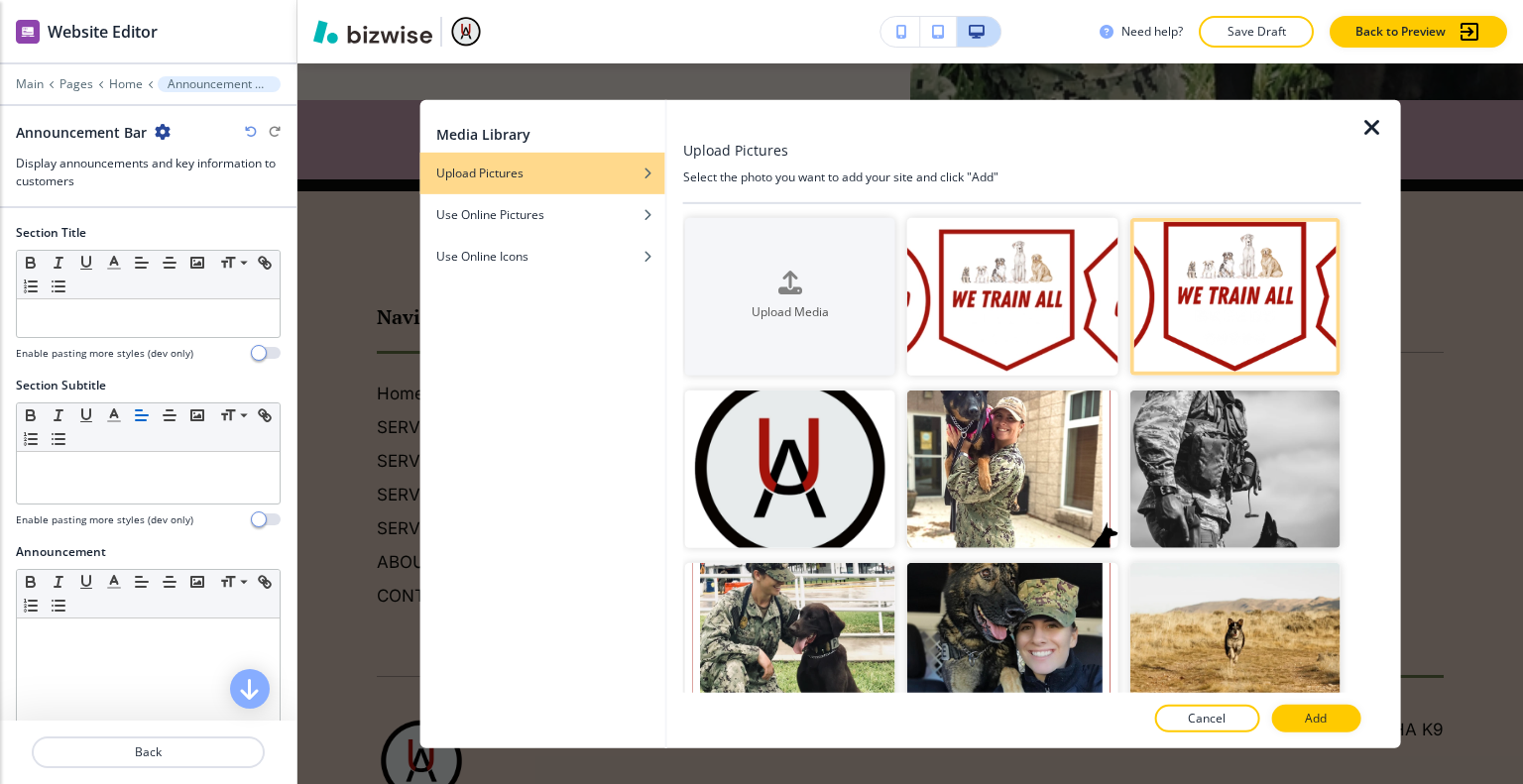 click on "Add" at bounding box center [1316, 719] 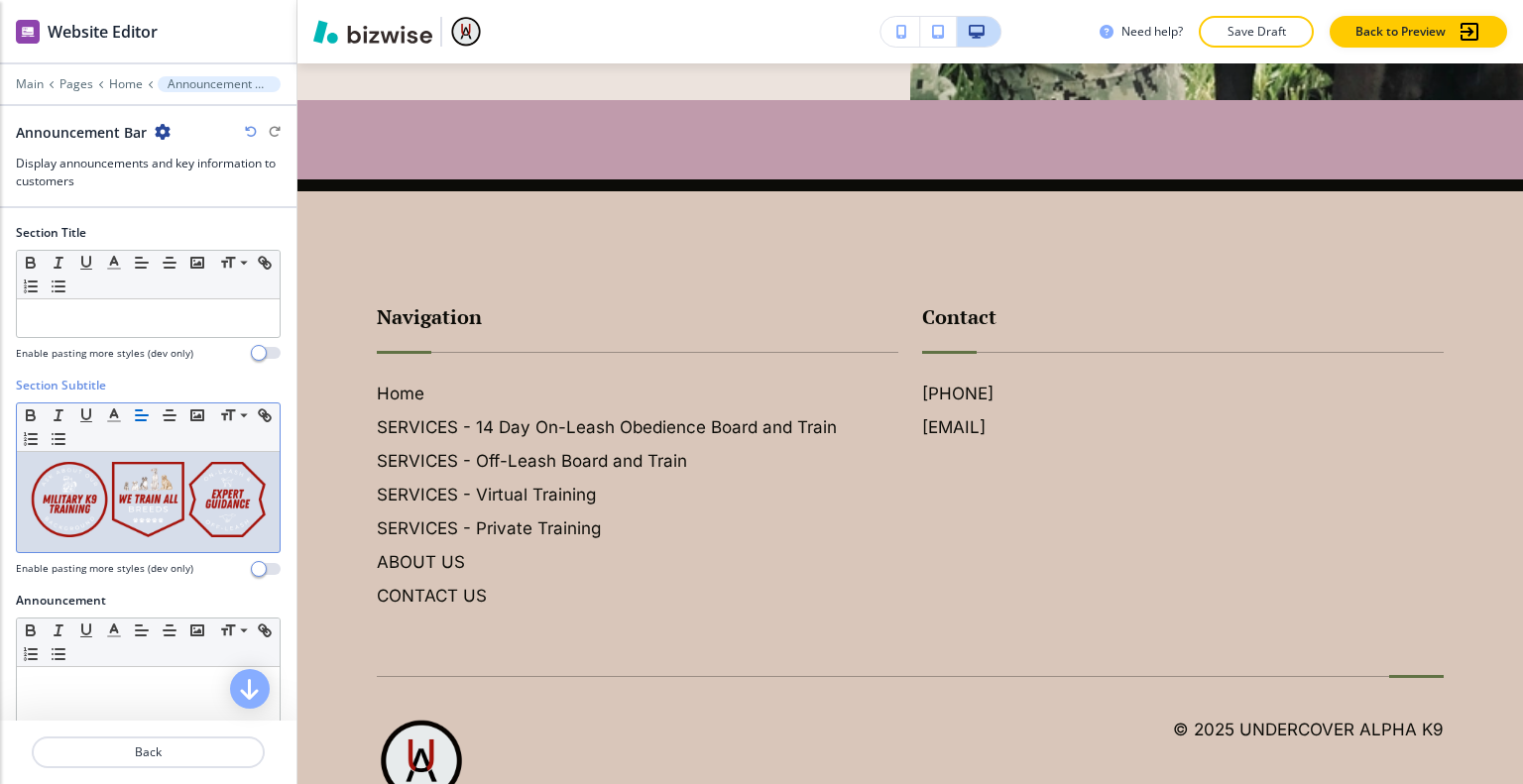 click at bounding box center (148, 500) 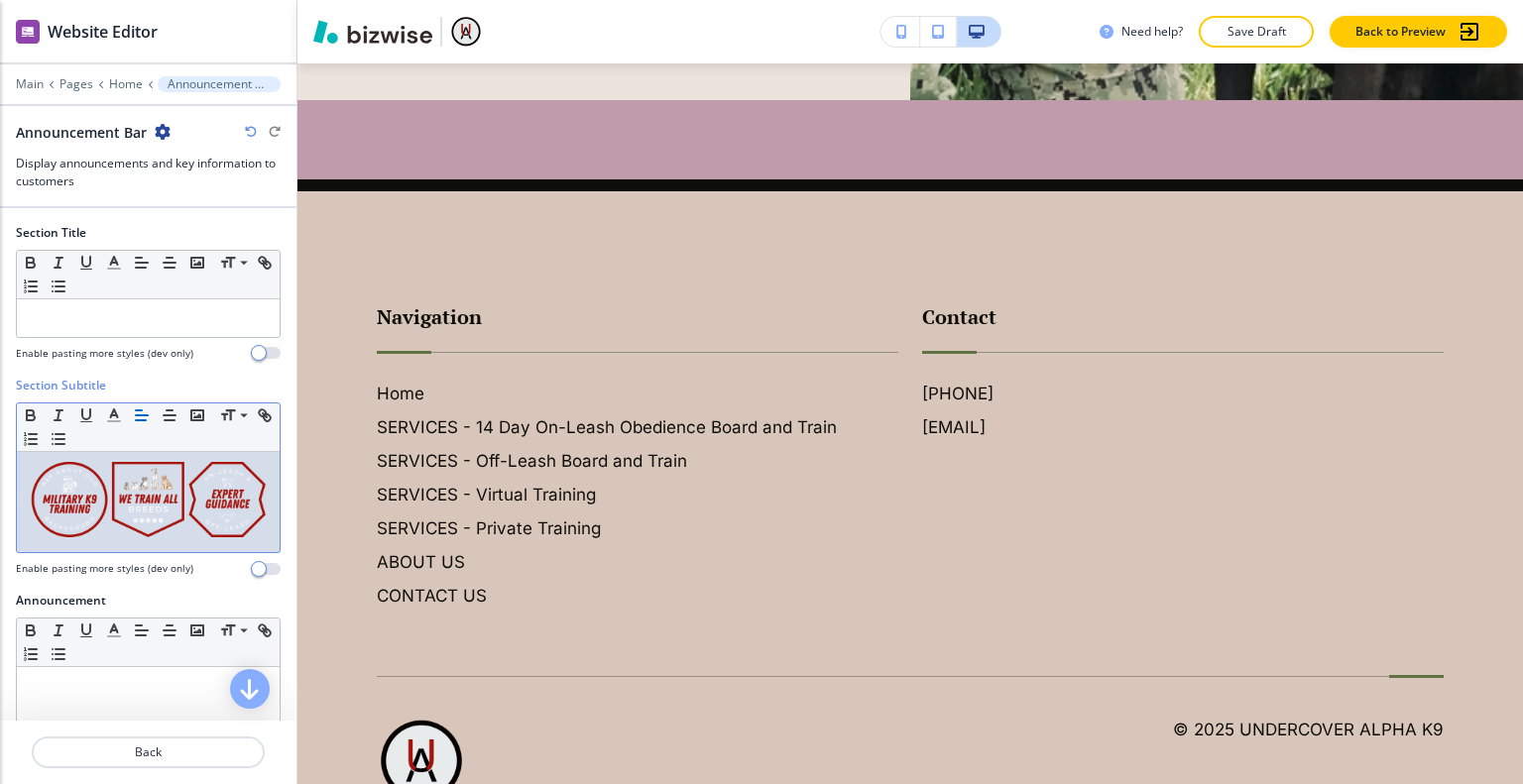 click at bounding box center (148, 502) 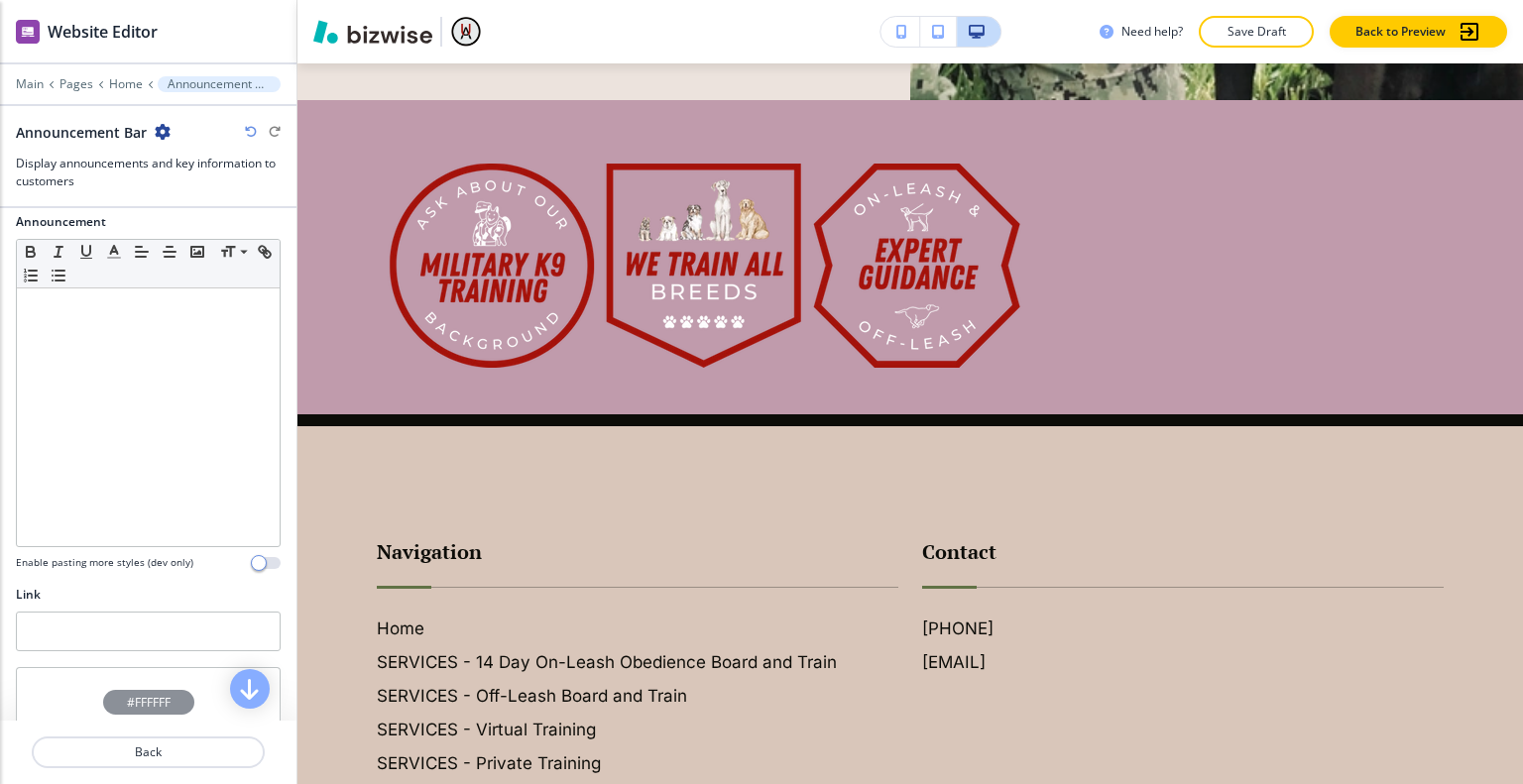 scroll, scrollTop: 0, scrollLeft: 0, axis: both 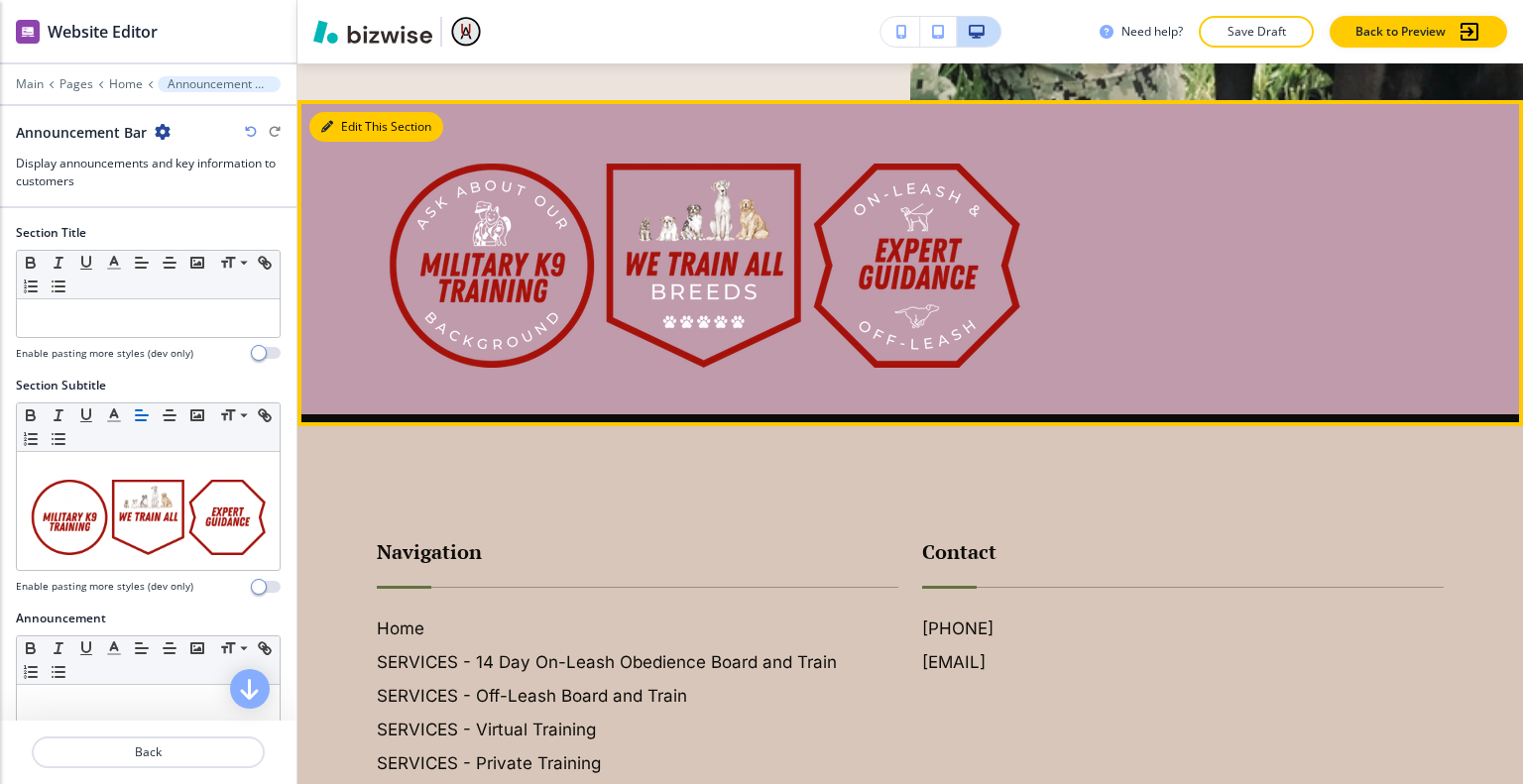 click on "Edit This Section" at bounding box center (376, 127) 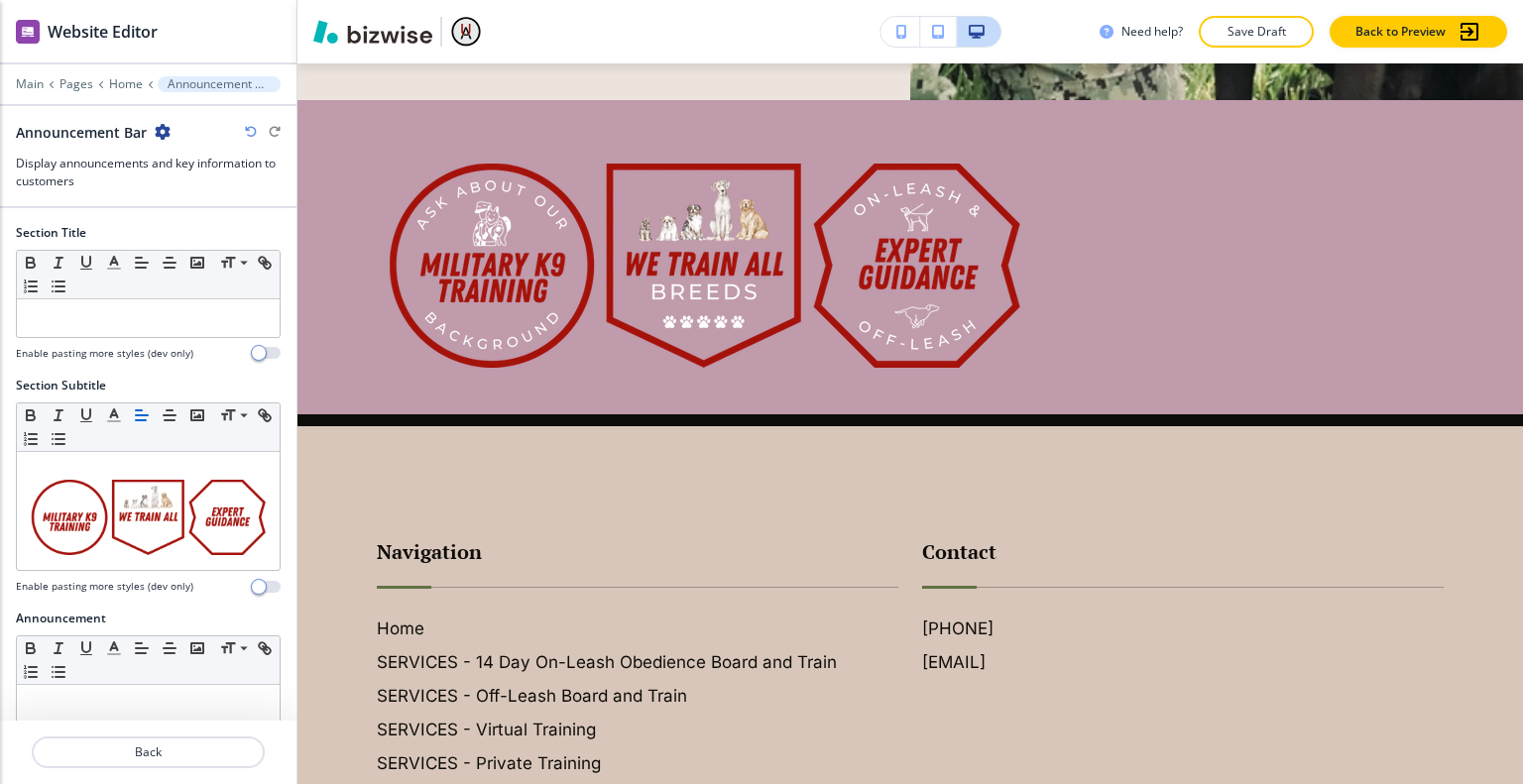 scroll, scrollTop: 519, scrollLeft: 0, axis: vertical 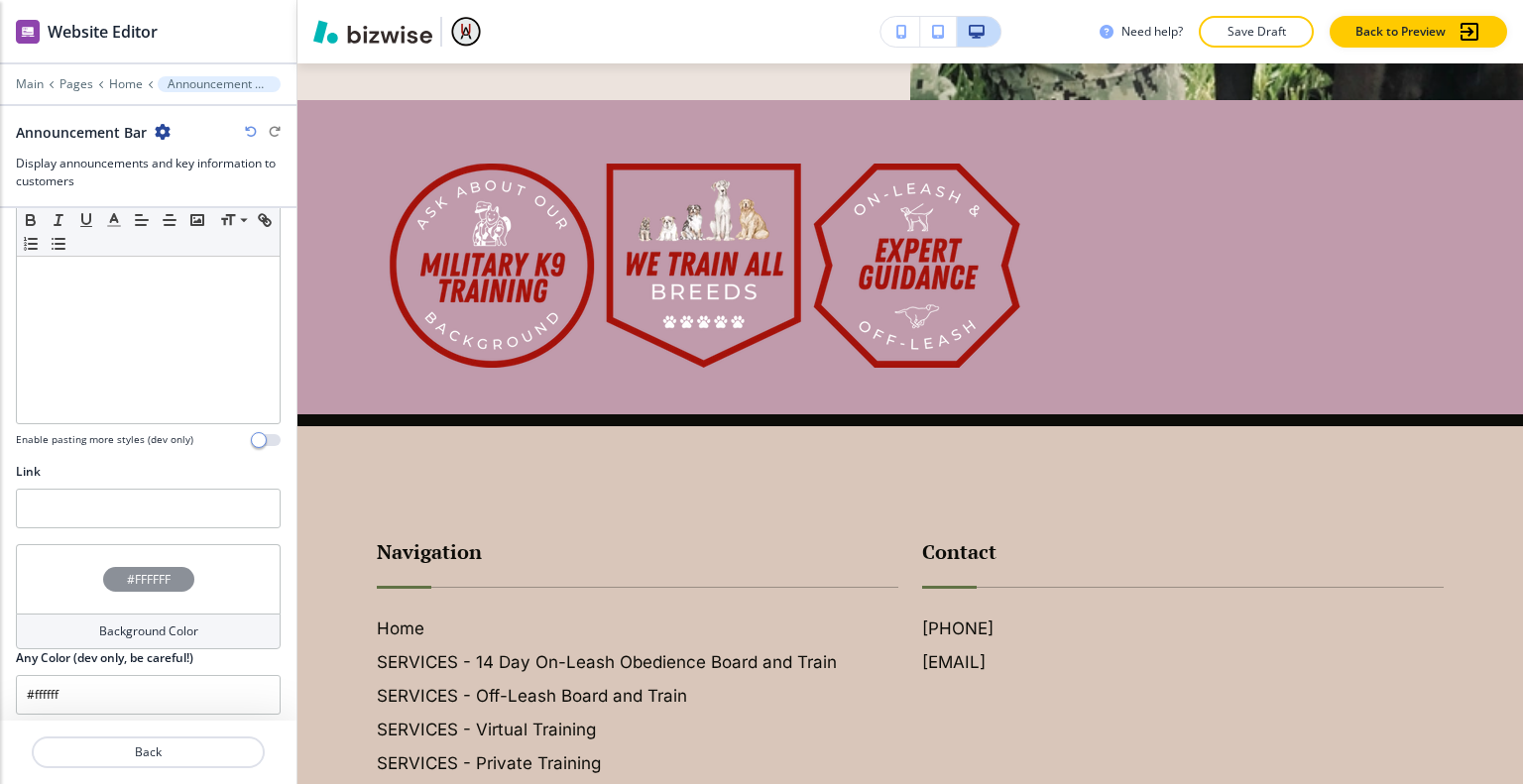 click on "#FFFFFF" at bounding box center (148, 579) 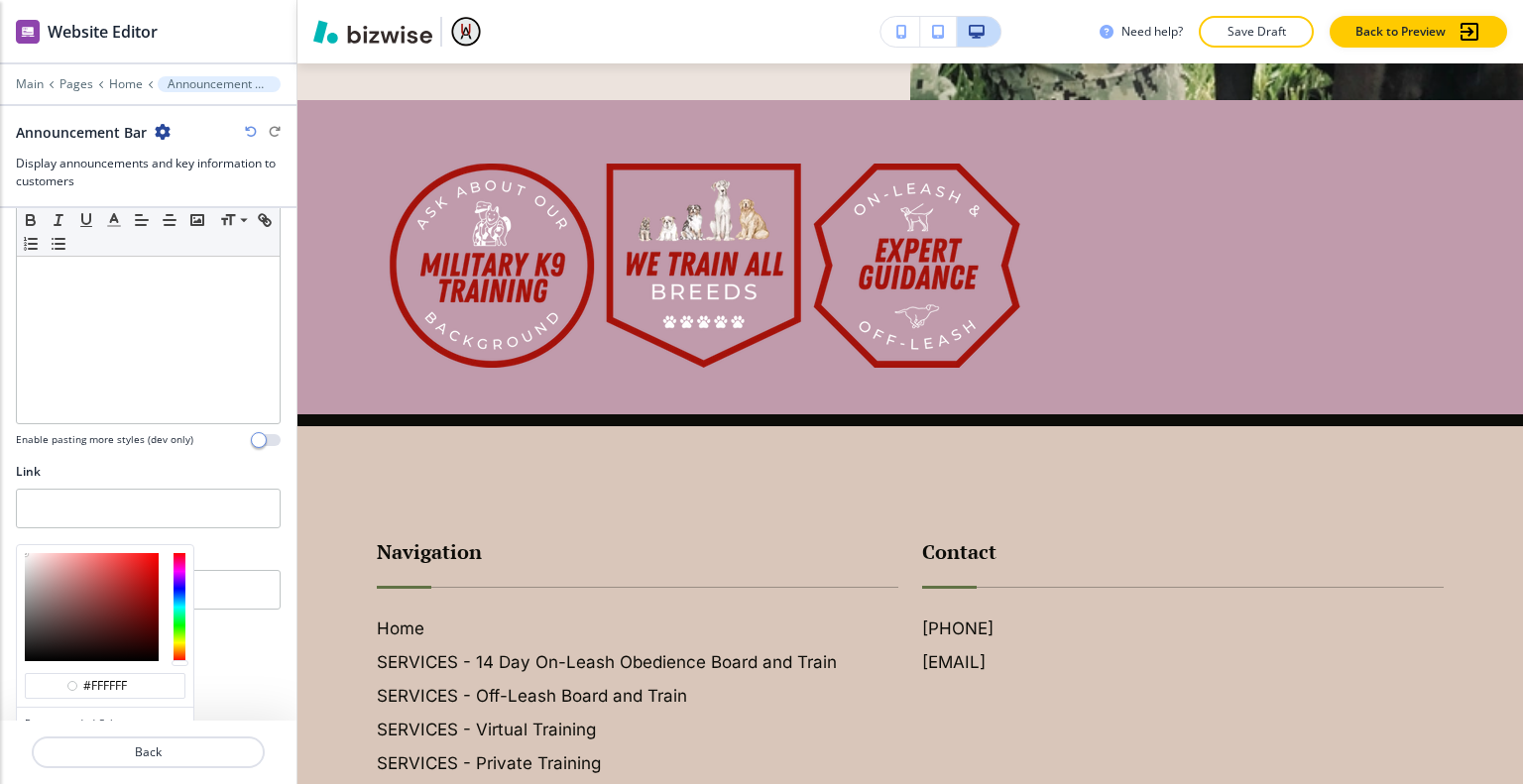 scroll, scrollTop: 615, scrollLeft: 0, axis: vertical 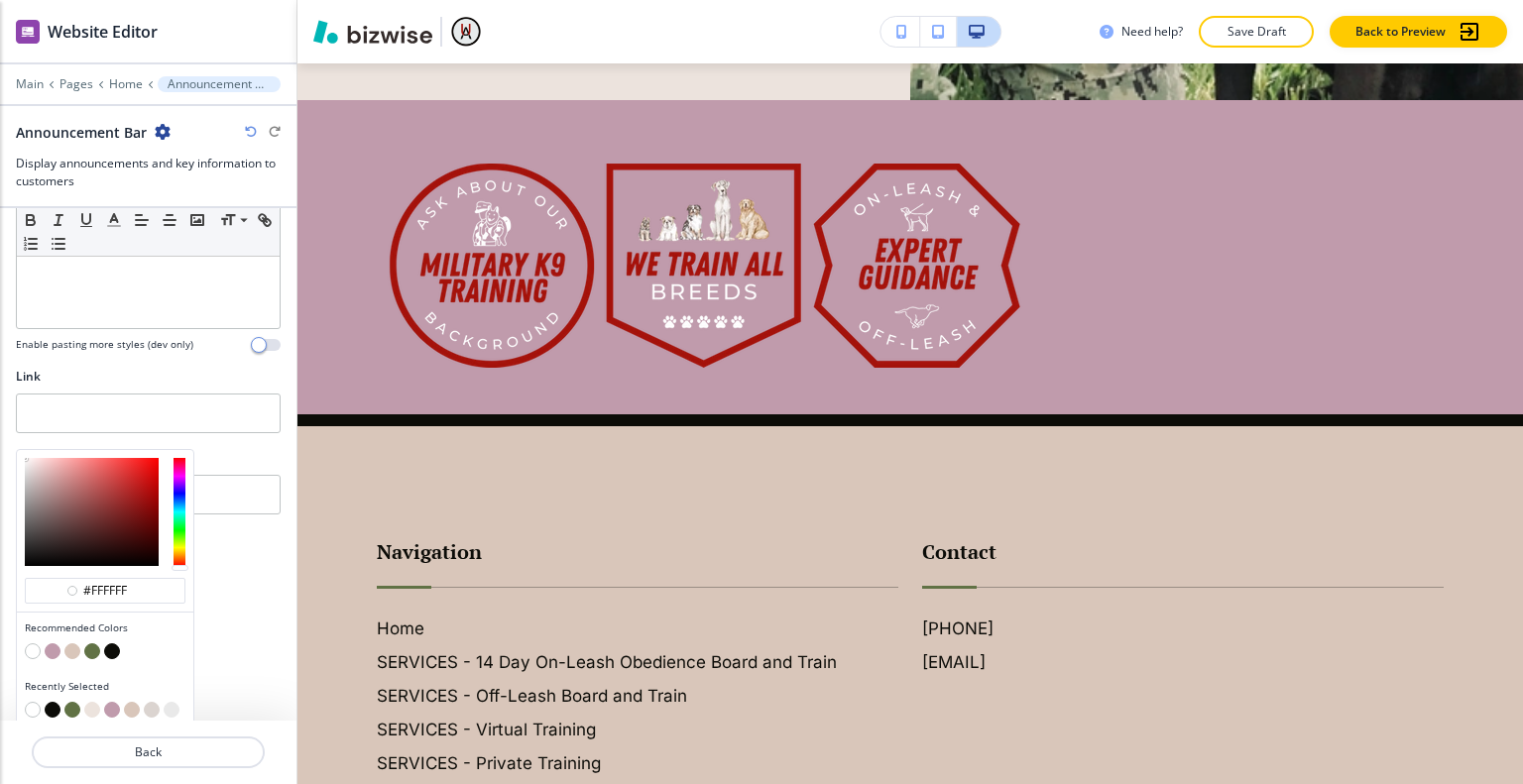 click at bounding box center [33, 651] 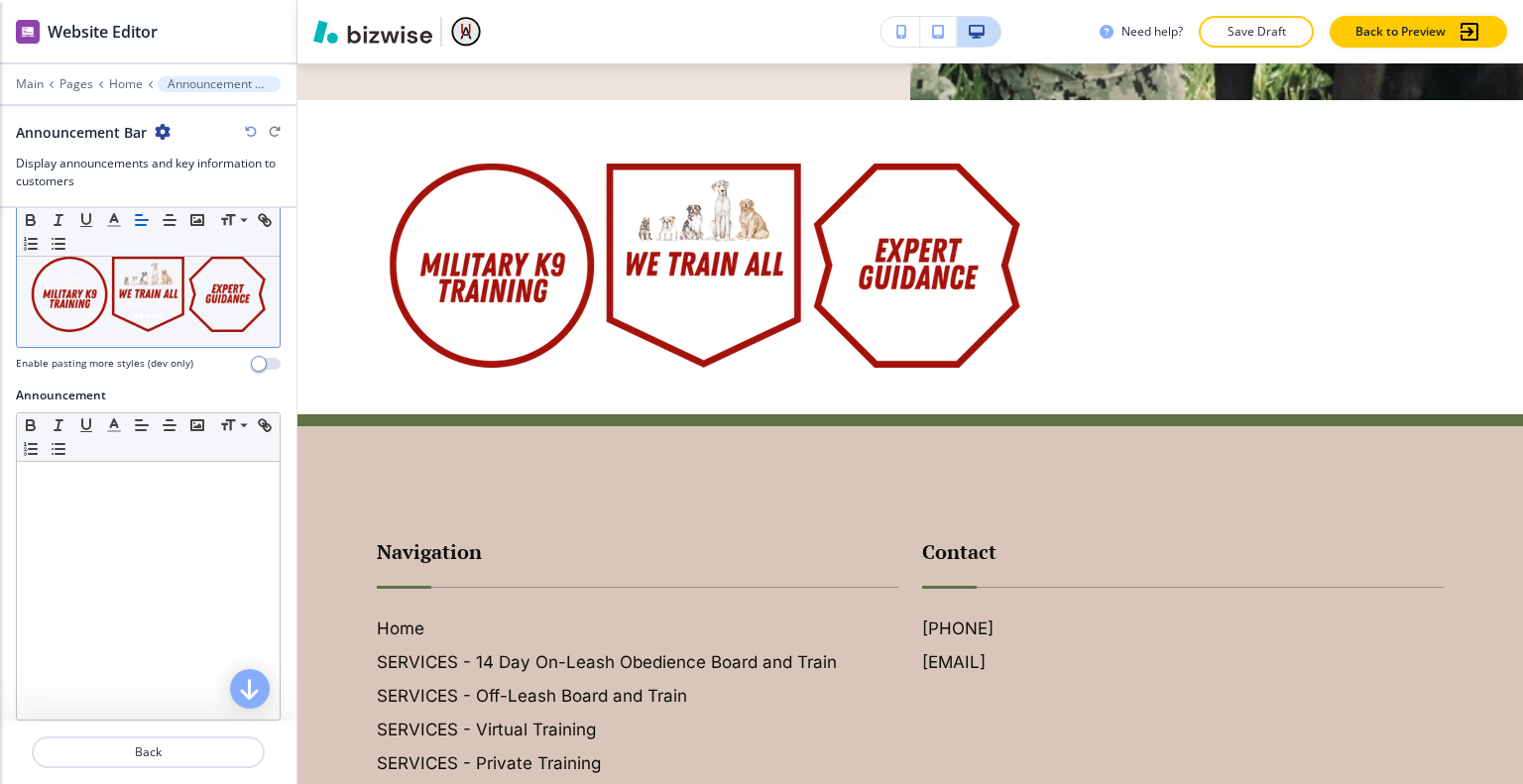 scroll, scrollTop: 0, scrollLeft: 0, axis: both 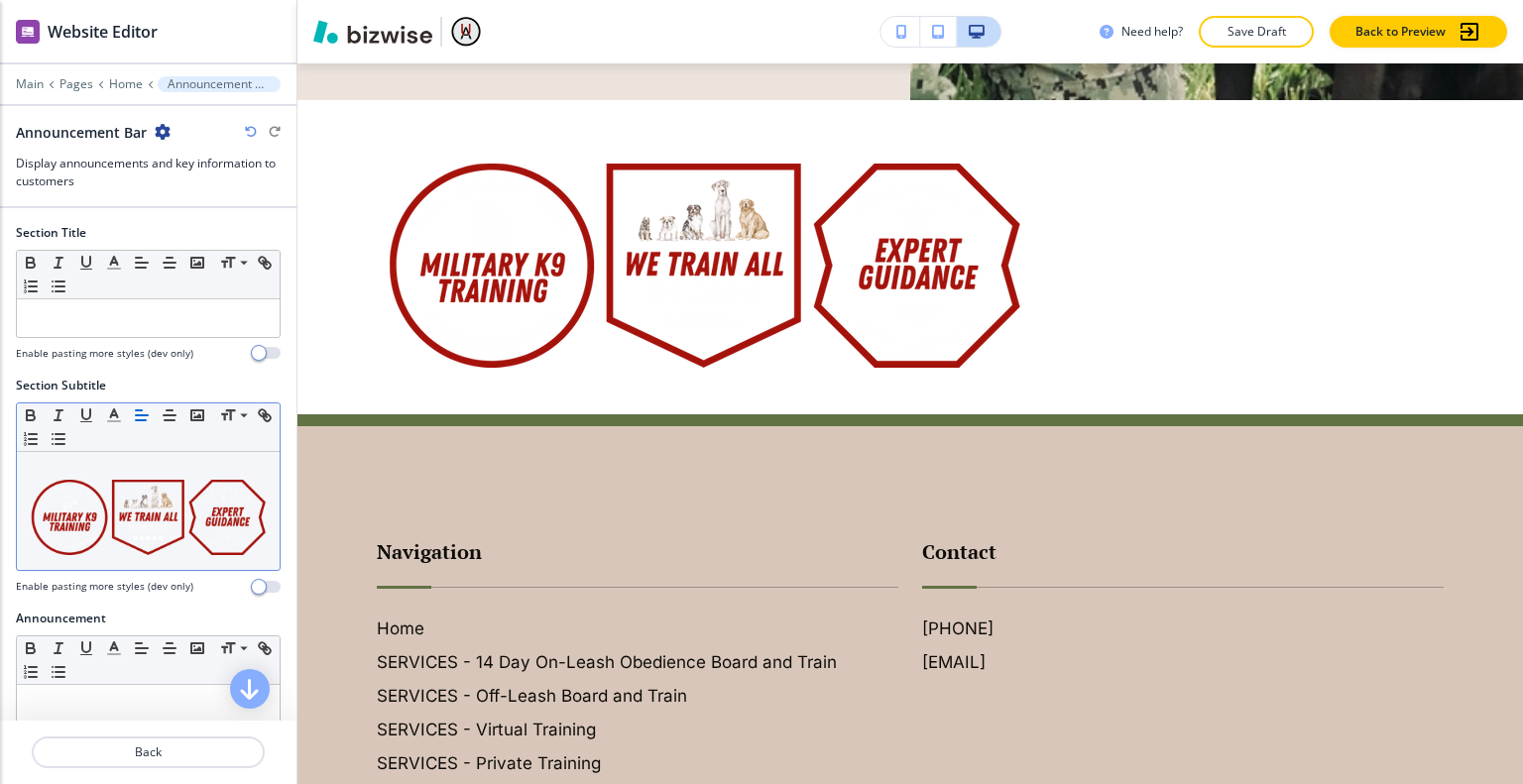 click at bounding box center (148, 517) 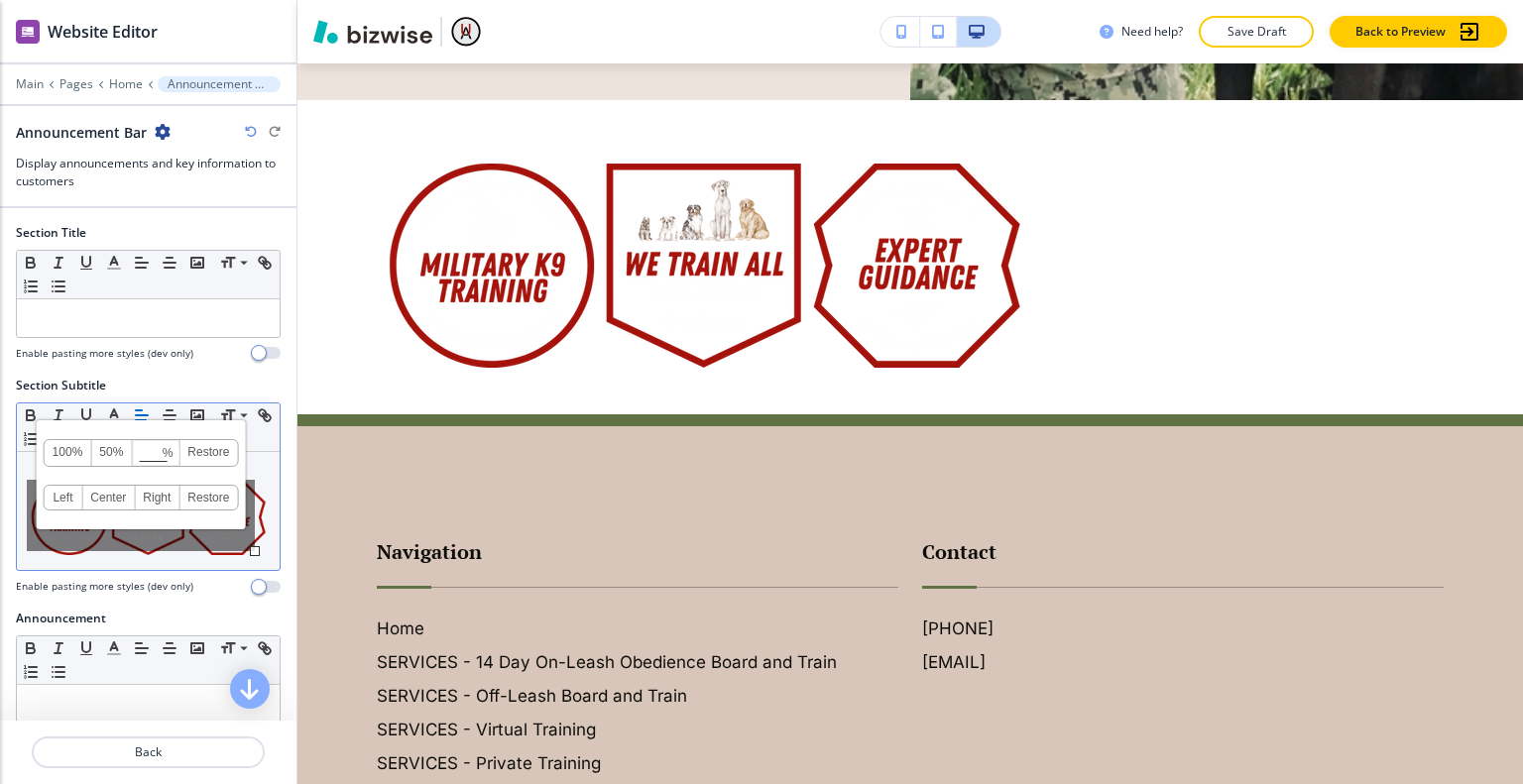 click on "Center" at bounding box center [108, 498] 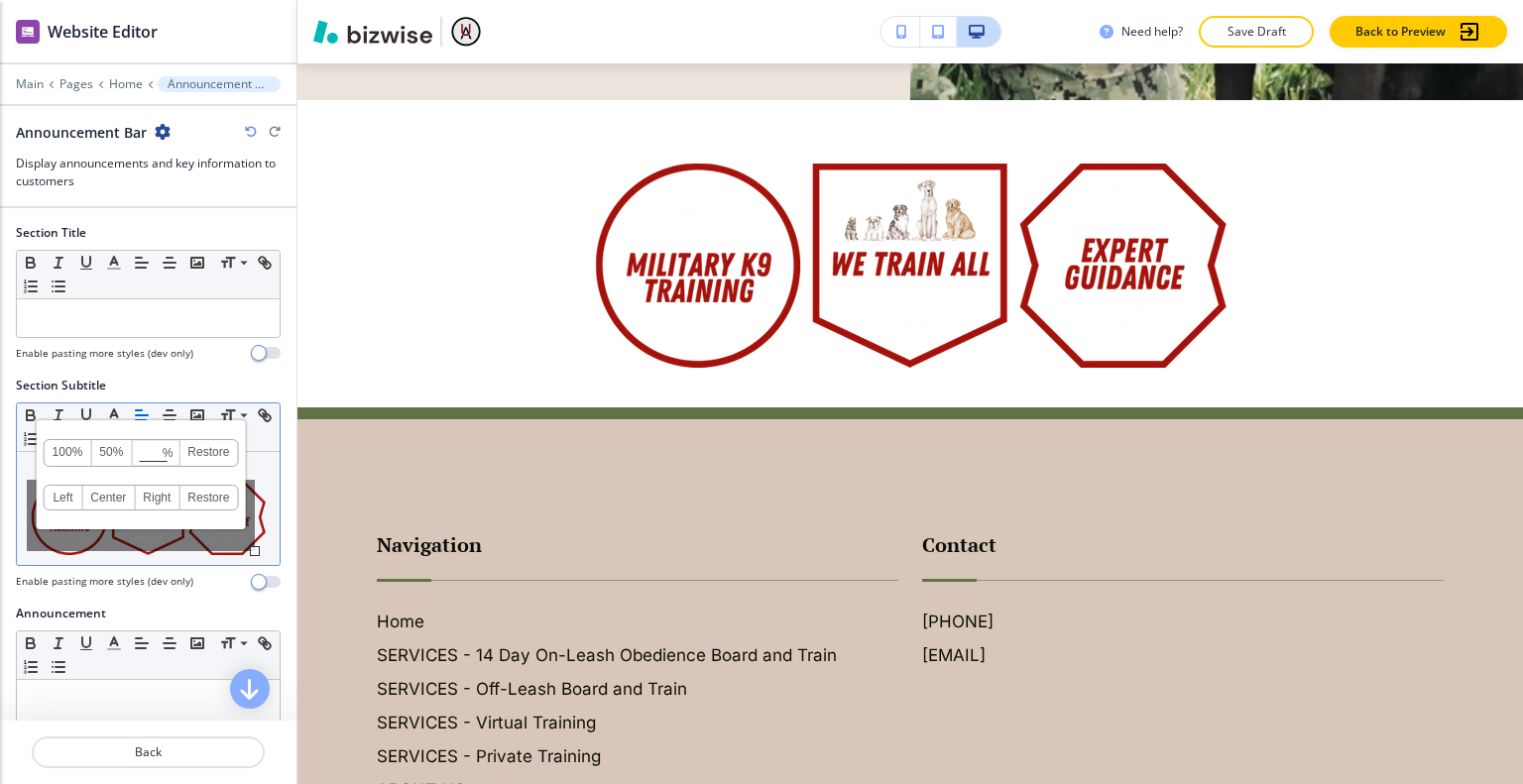 click on "50%" at bounding box center (111, 453) 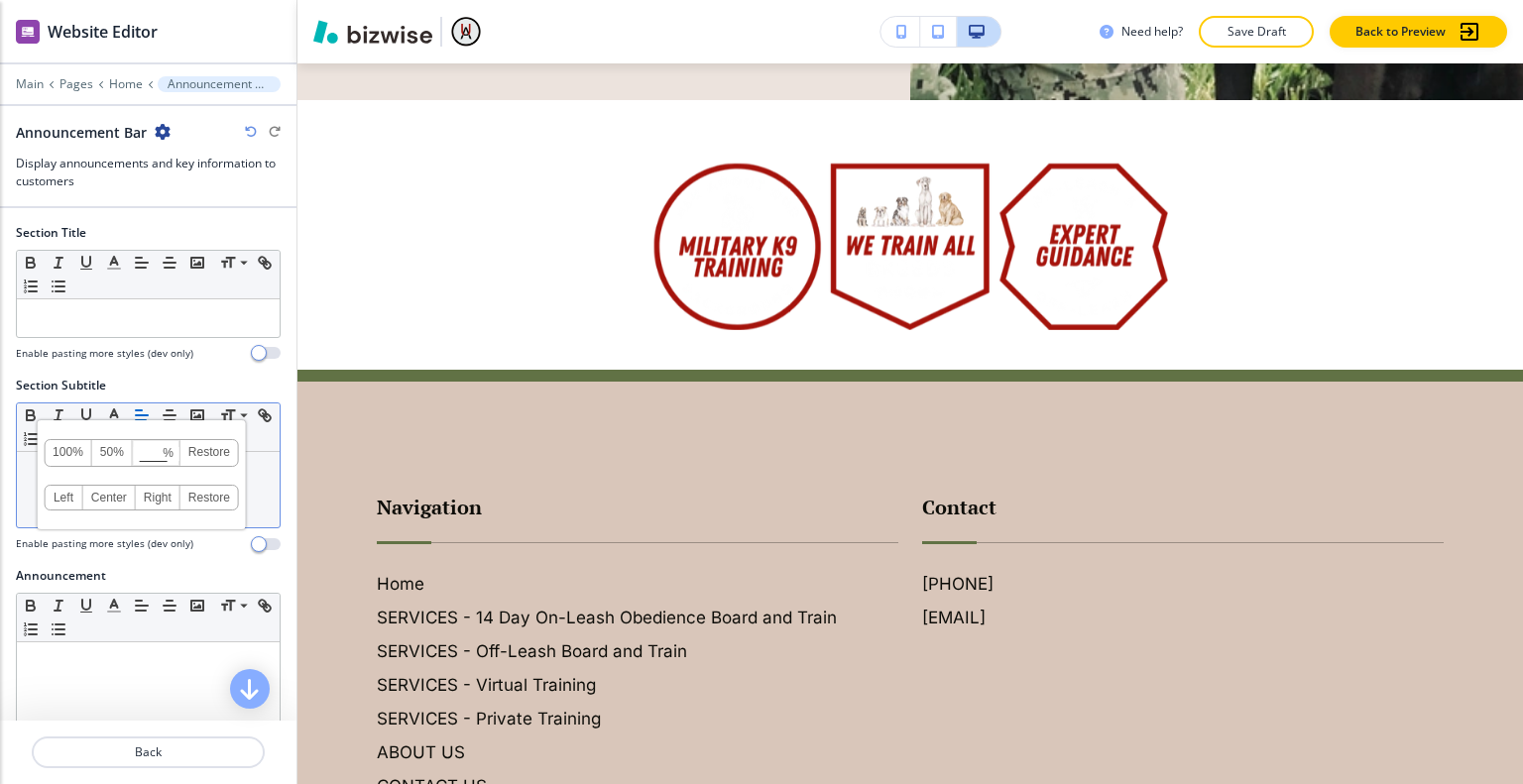click on "50%" at bounding box center [112, 453] 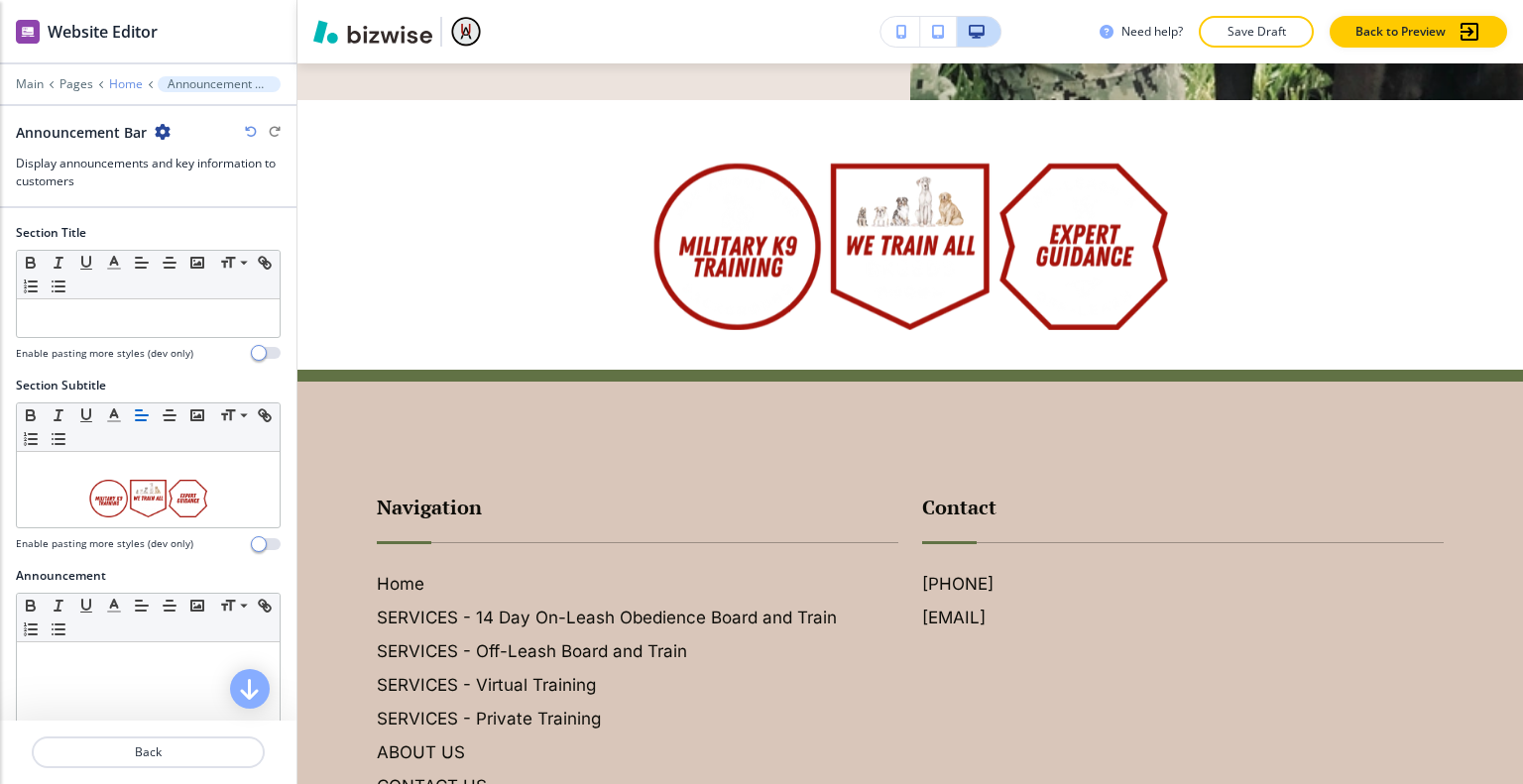 click on "Home" at bounding box center [126, 84] 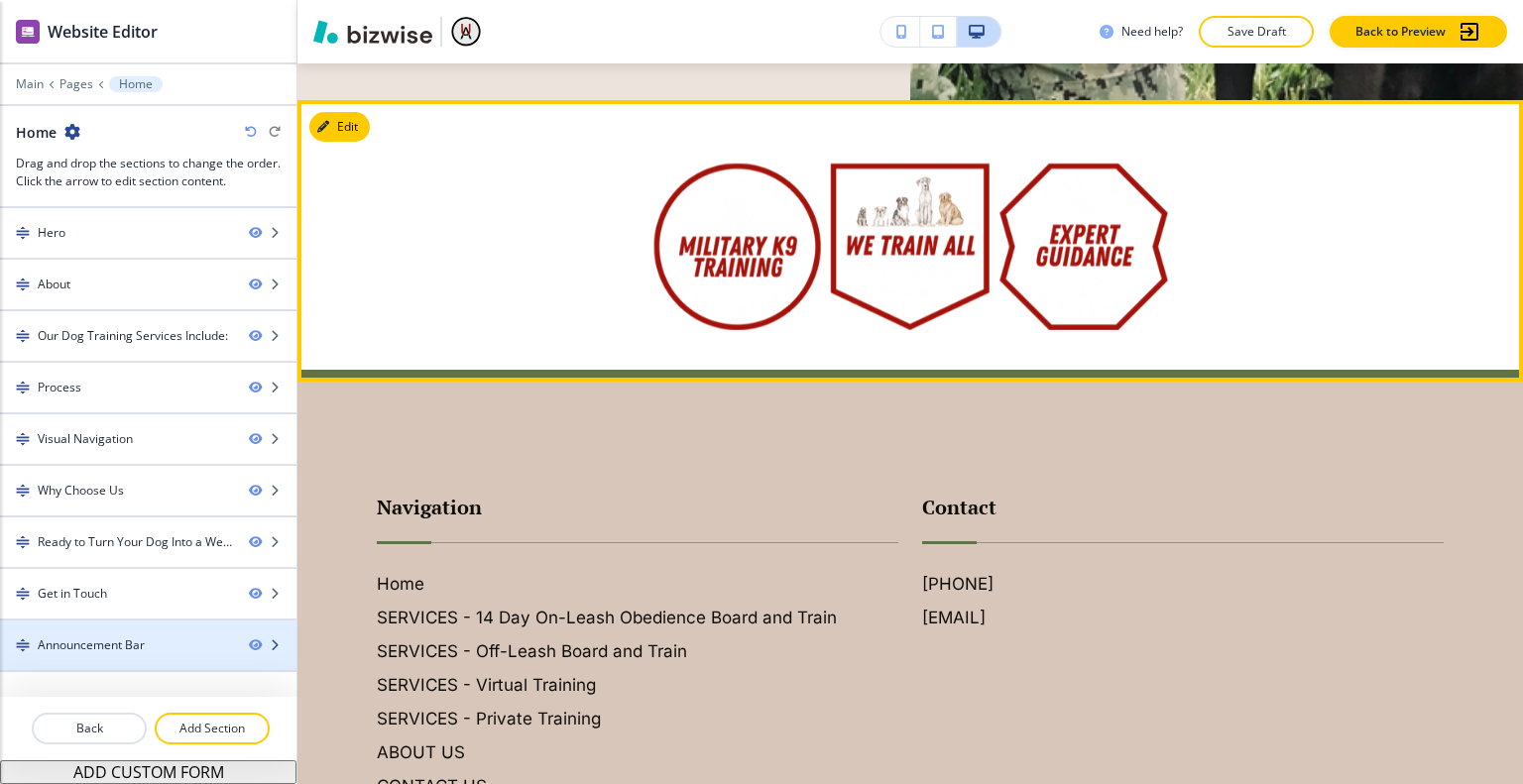 type 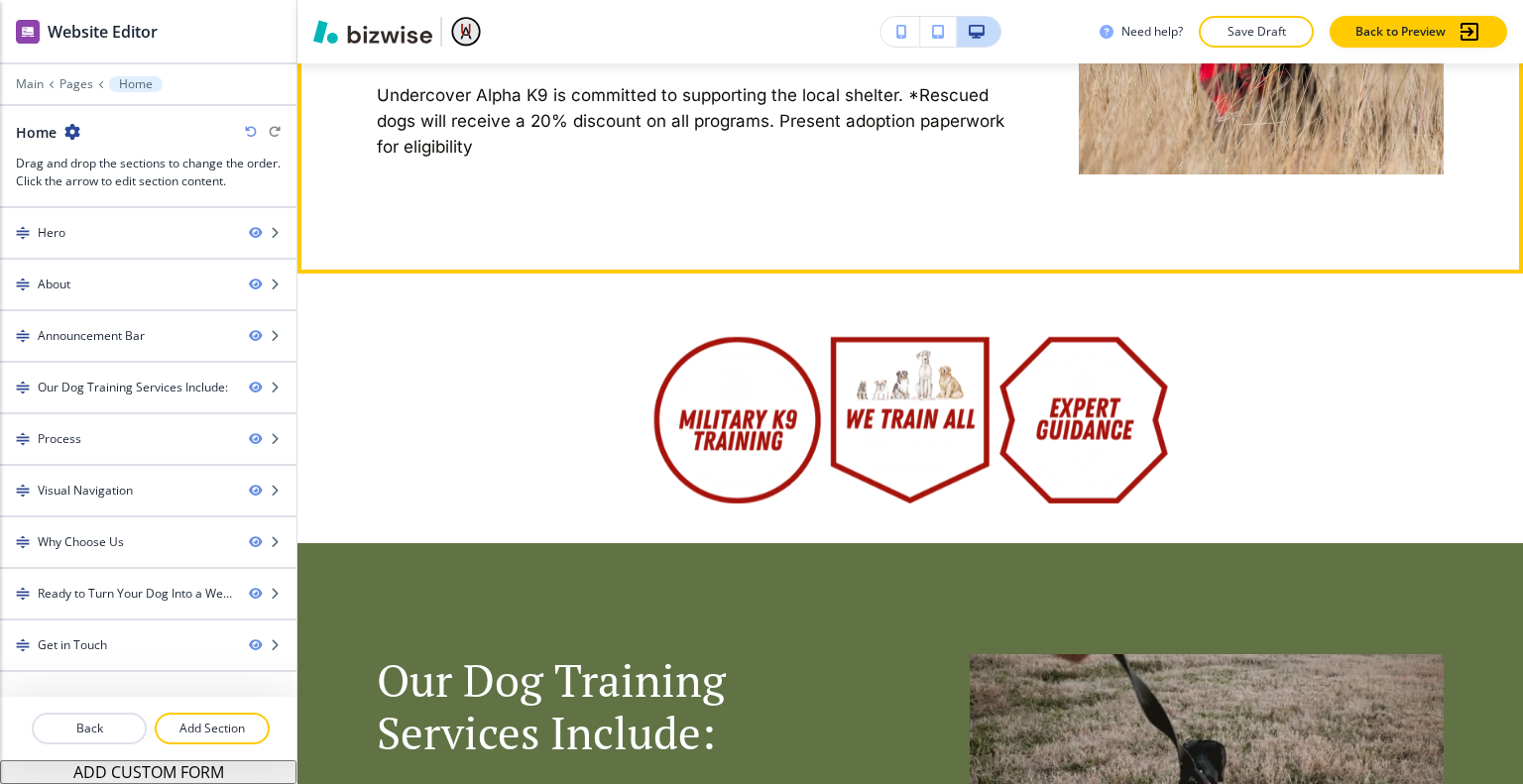 scroll, scrollTop: 1618, scrollLeft: 0, axis: vertical 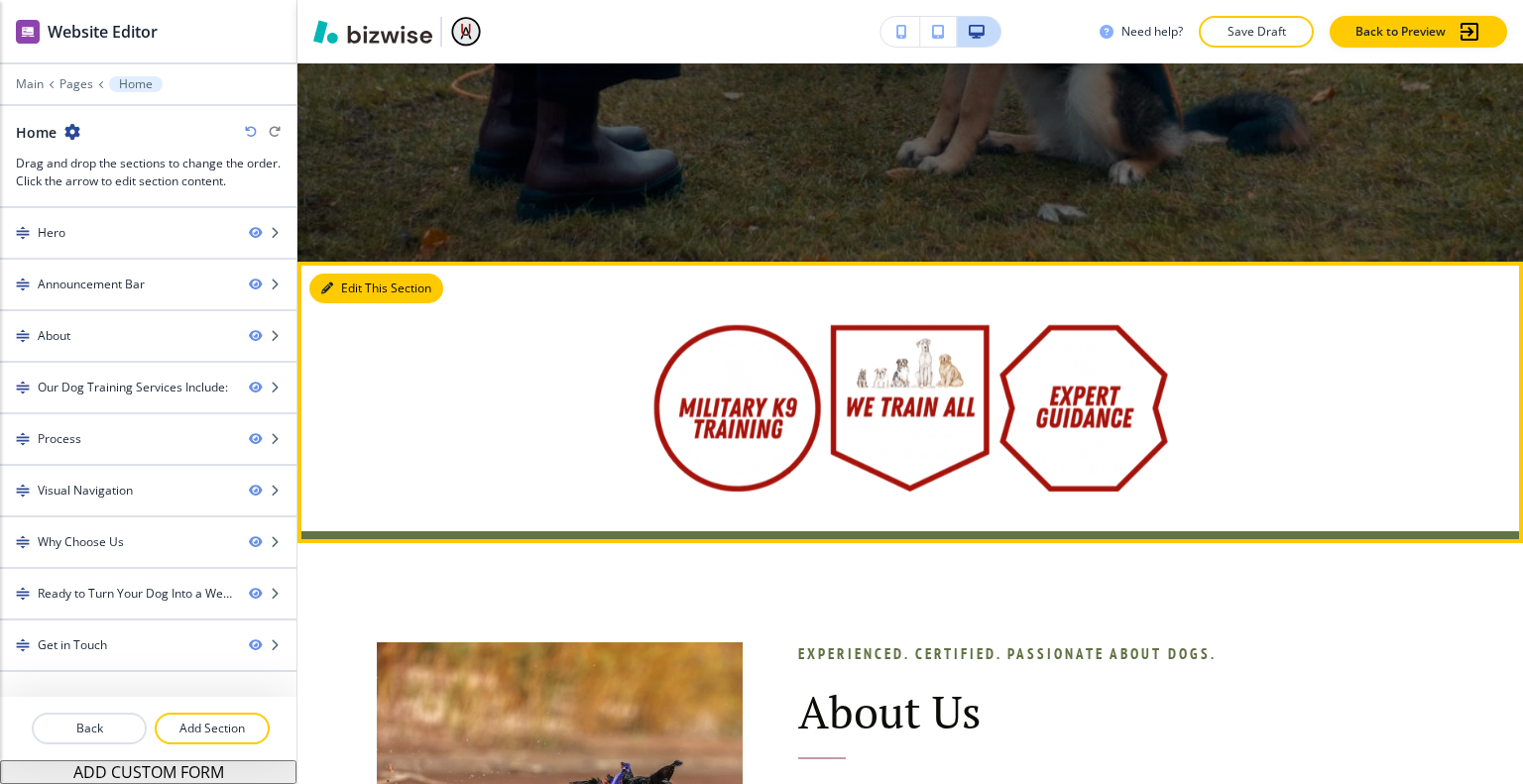 click on "Edit This Section" at bounding box center [376, 288] 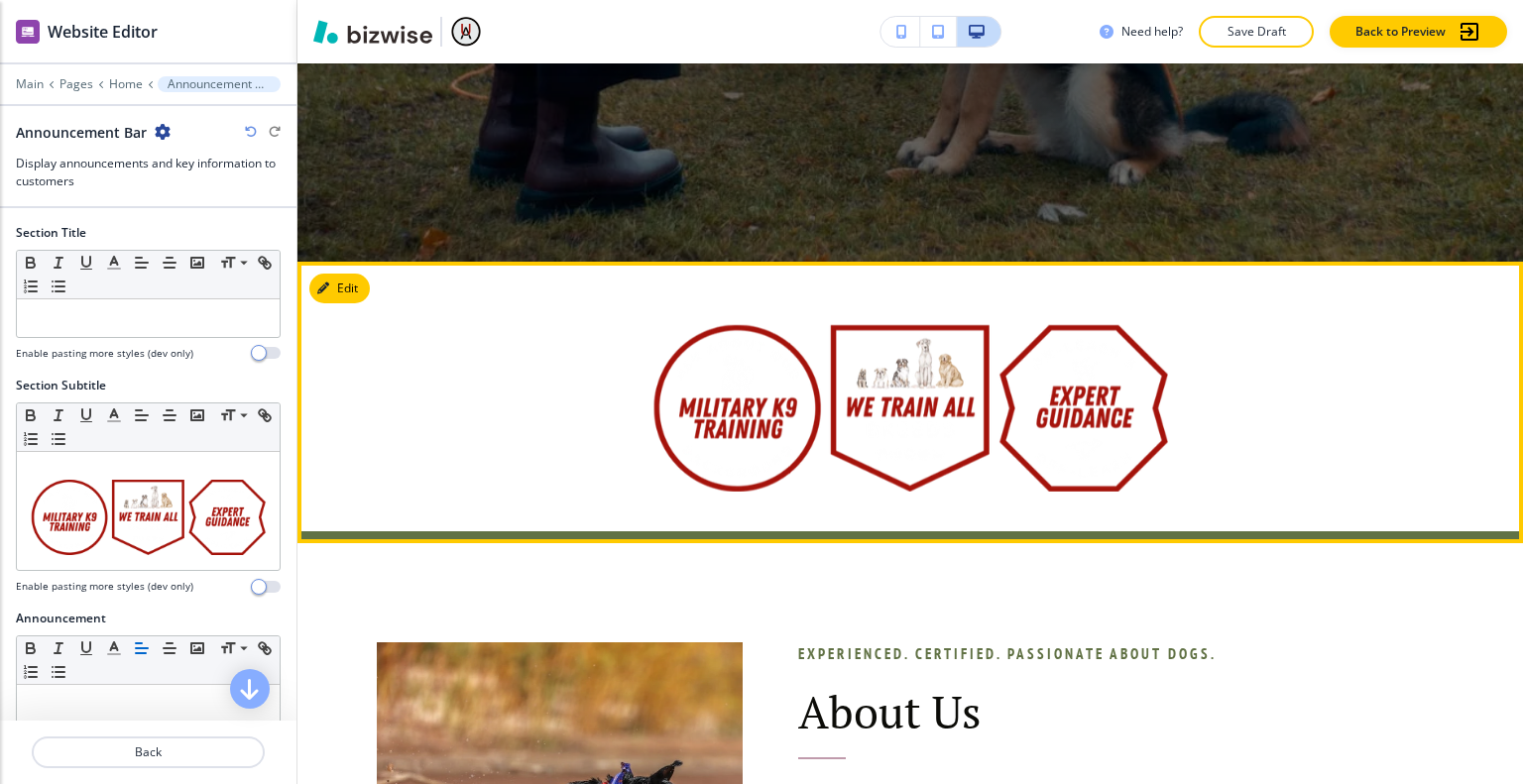 scroll, scrollTop: 957, scrollLeft: 0, axis: vertical 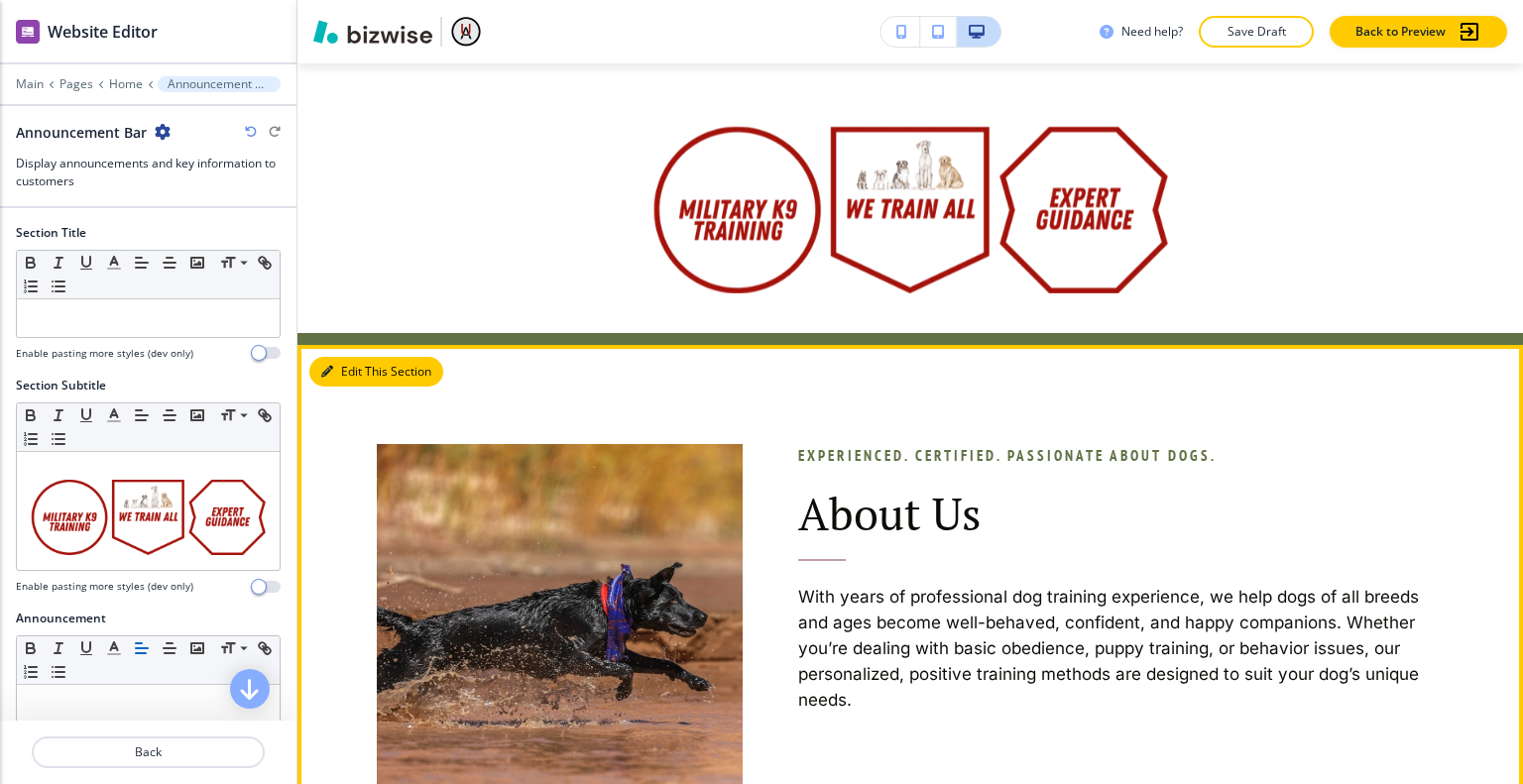 click on "Edit This Section" at bounding box center [376, 372] 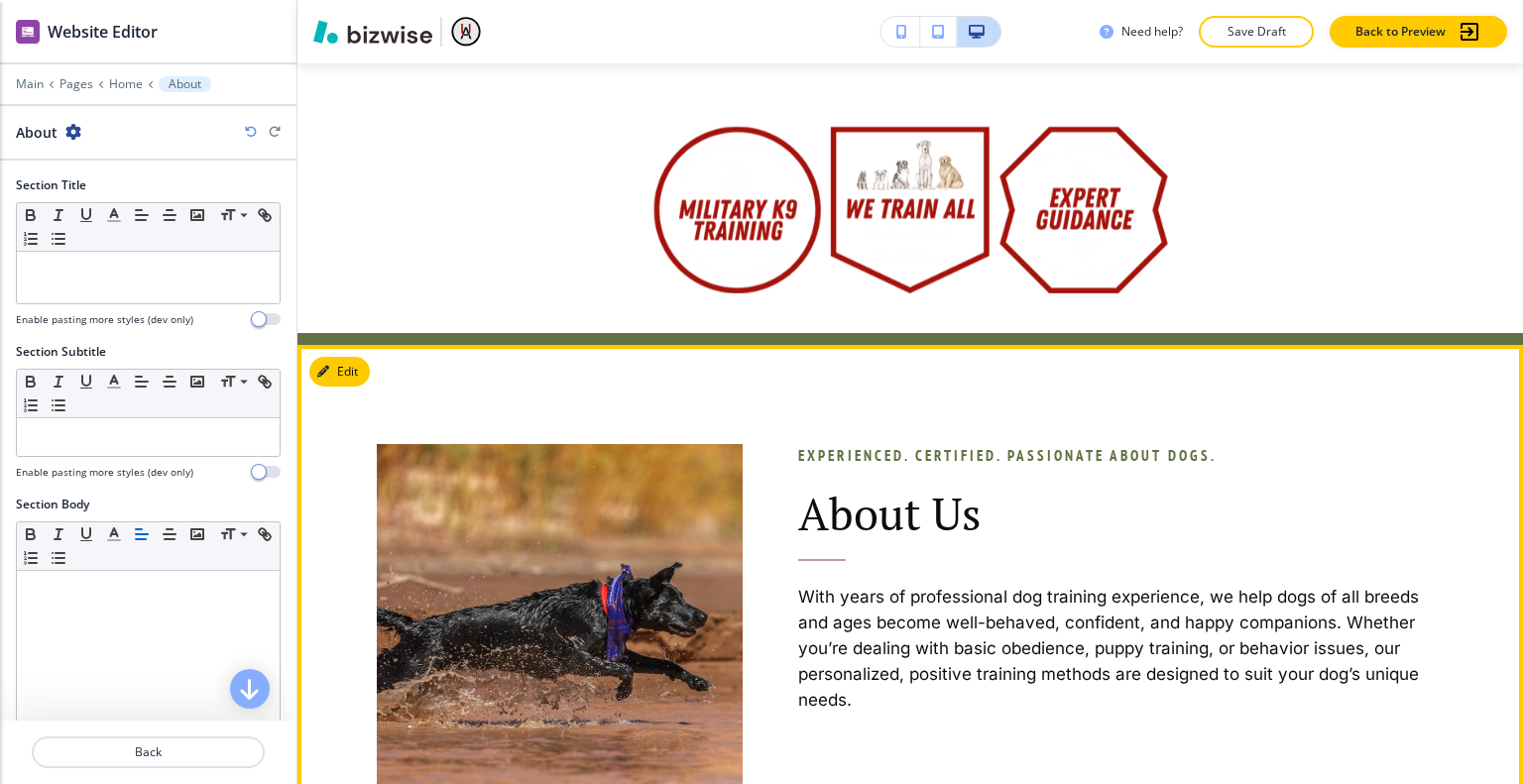 scroll, scrollTop: 1236, scrollLeft: 0, axis: vertical 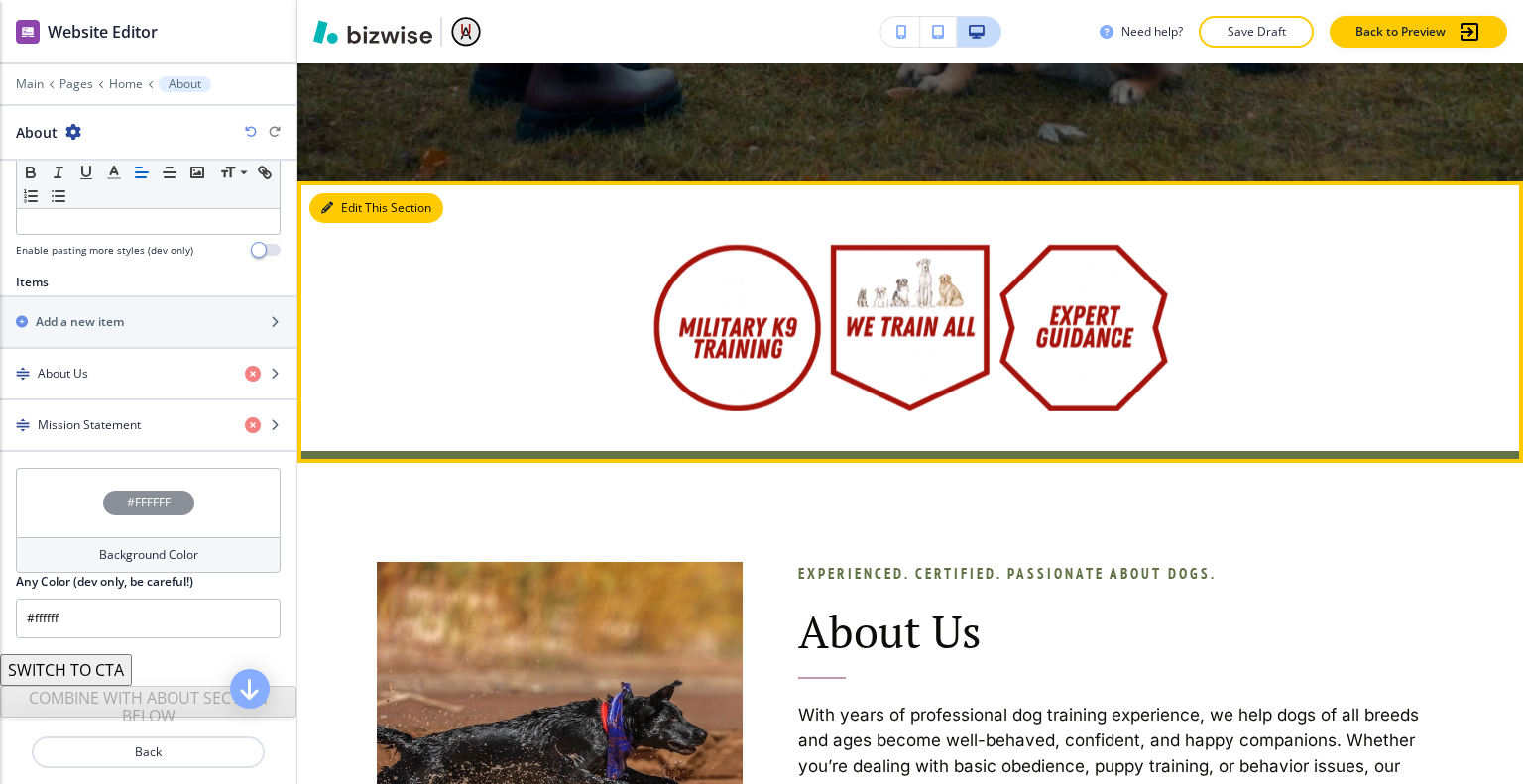 click on "Edit This Section" at bounding box center (376, 208) 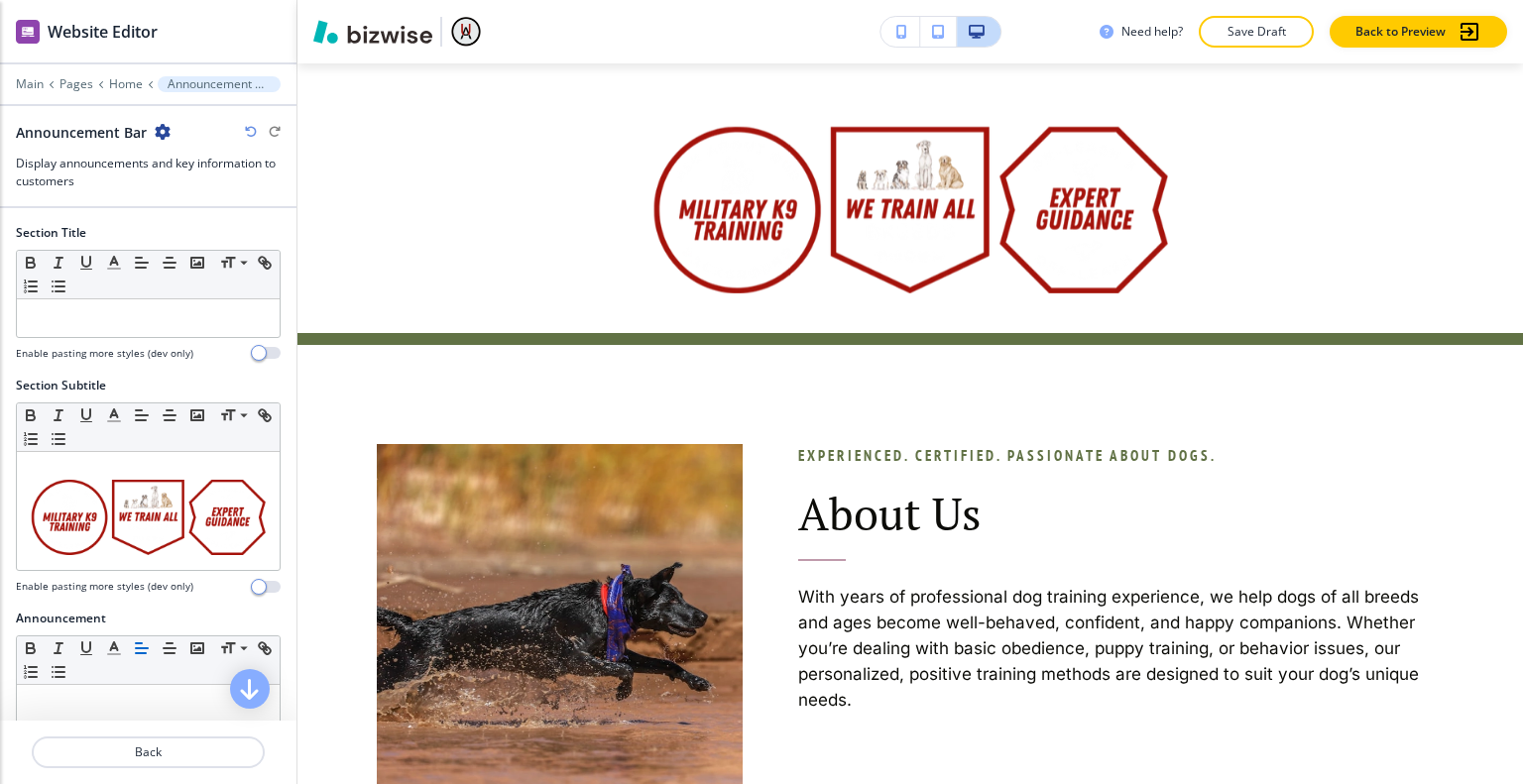 scroll, scrollTop: 519, scrollLeft: 0, axis: vertical 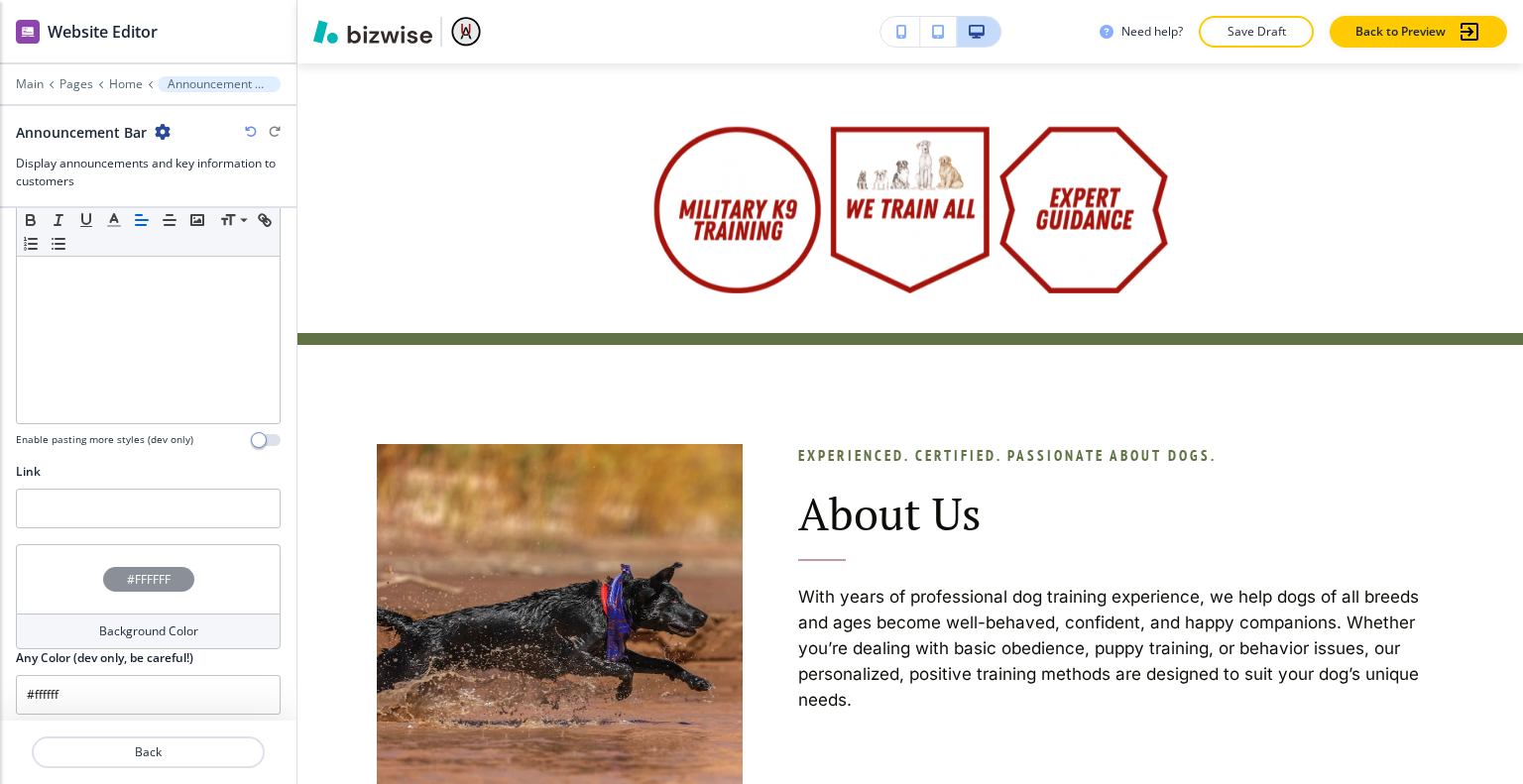 click on "#FFFFFF" at bounding box center [148, 579] 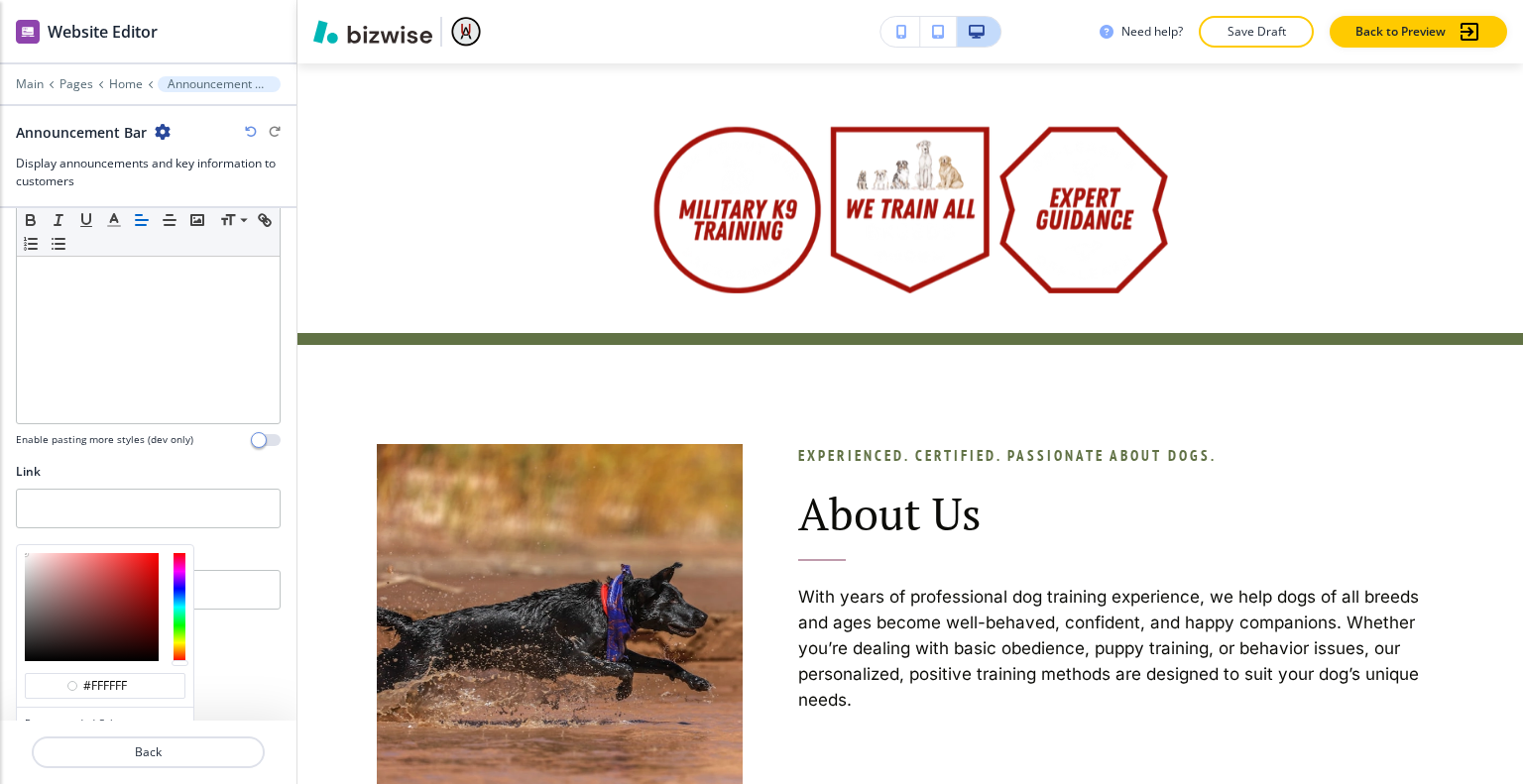 scroll, scrollTop: 615, scrollLeft: 0, axis: vertical 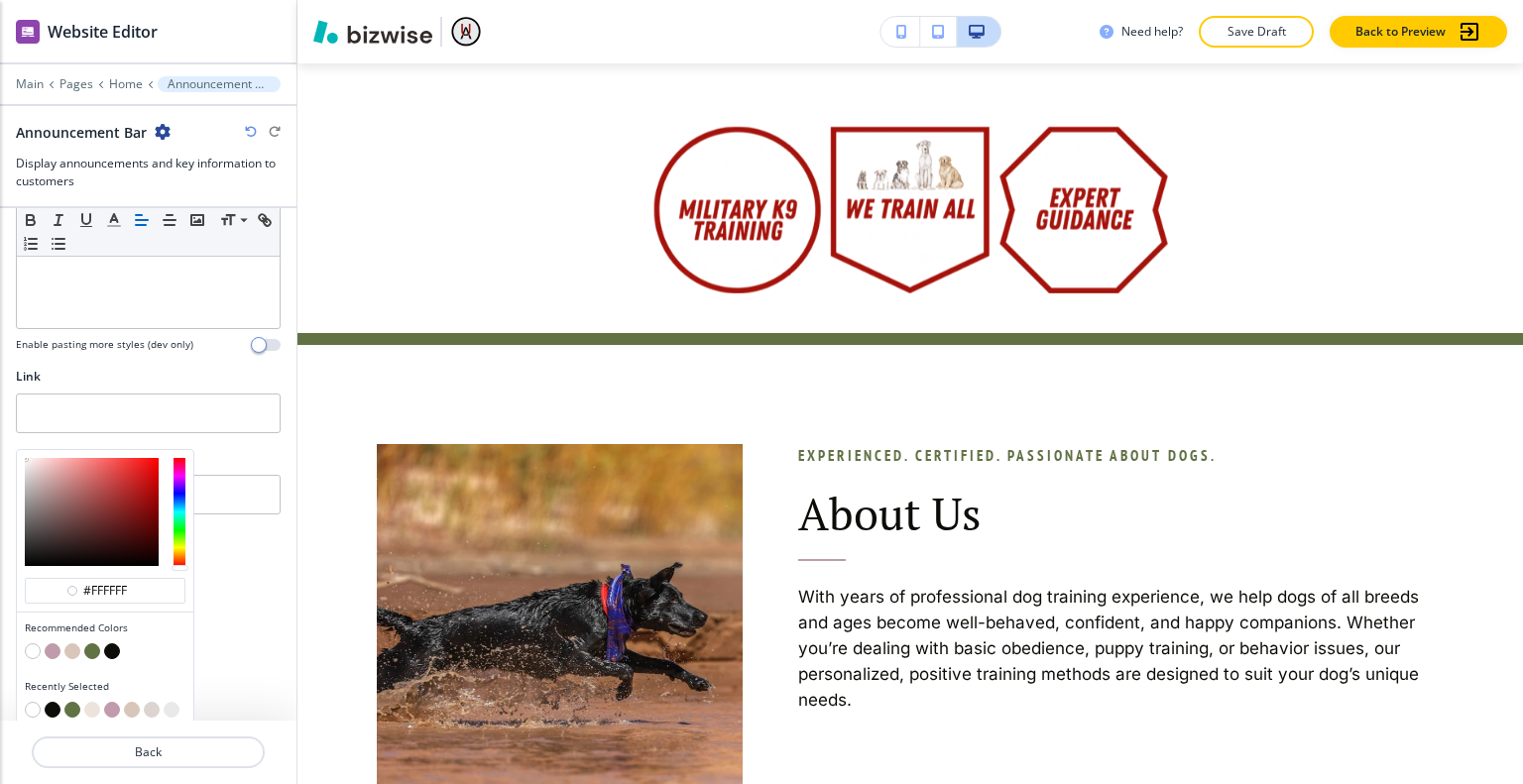 click at bounding box center (92, 651) 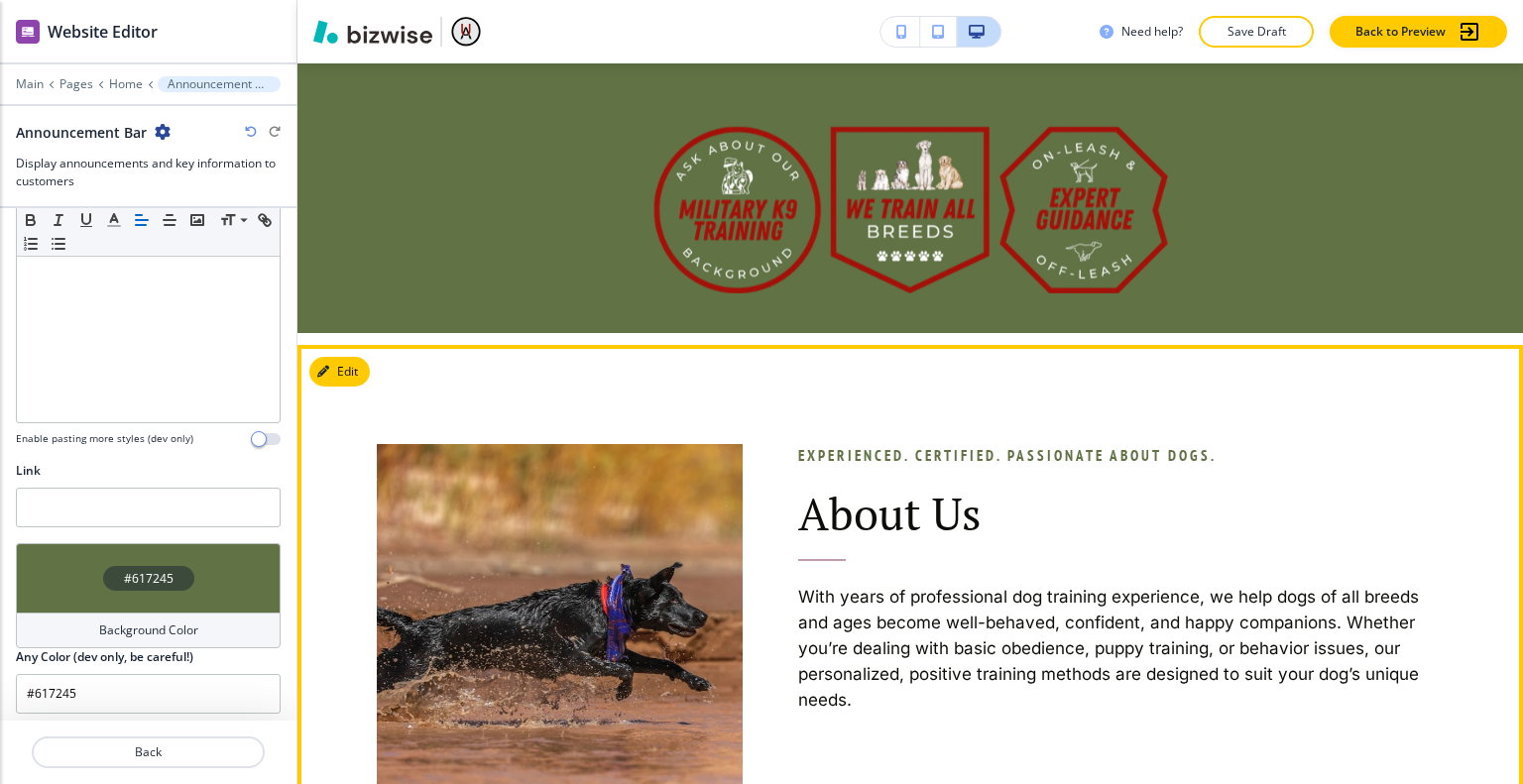 scroll, scrollTop: 759, scrollLeft: 0, axis: vertical 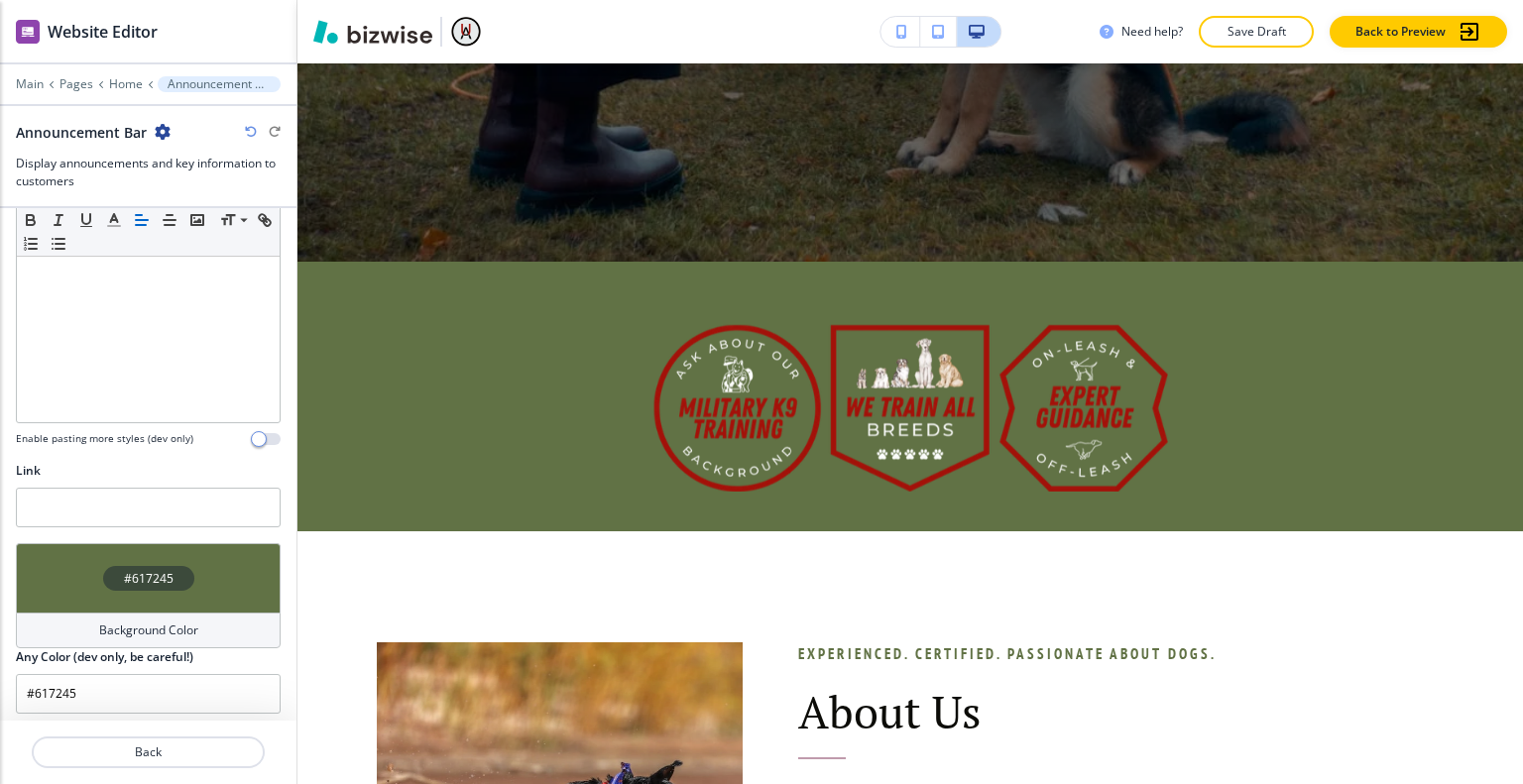 click on "#617245" at bounding box center (148, 578) 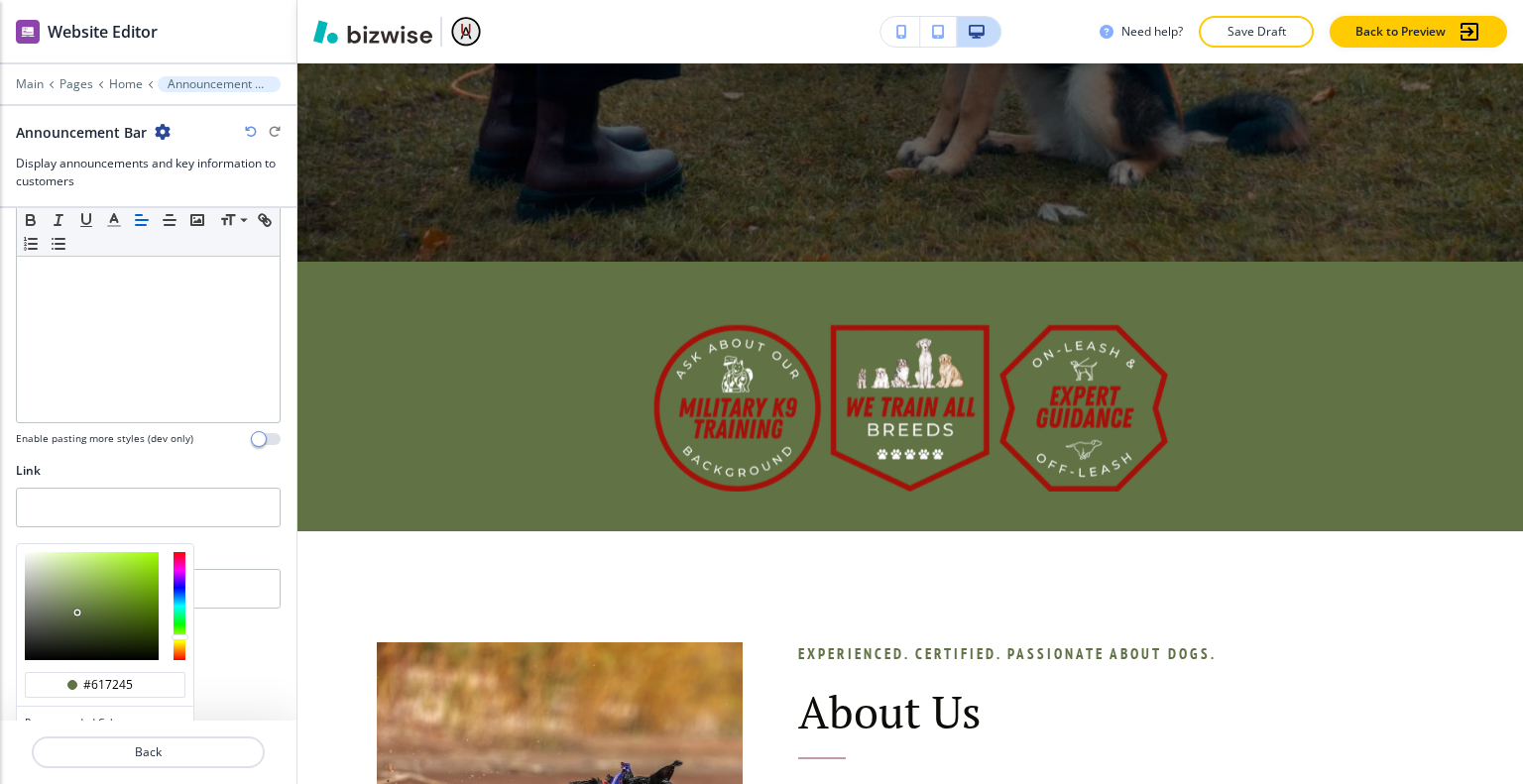 type on "#dbe0d3" 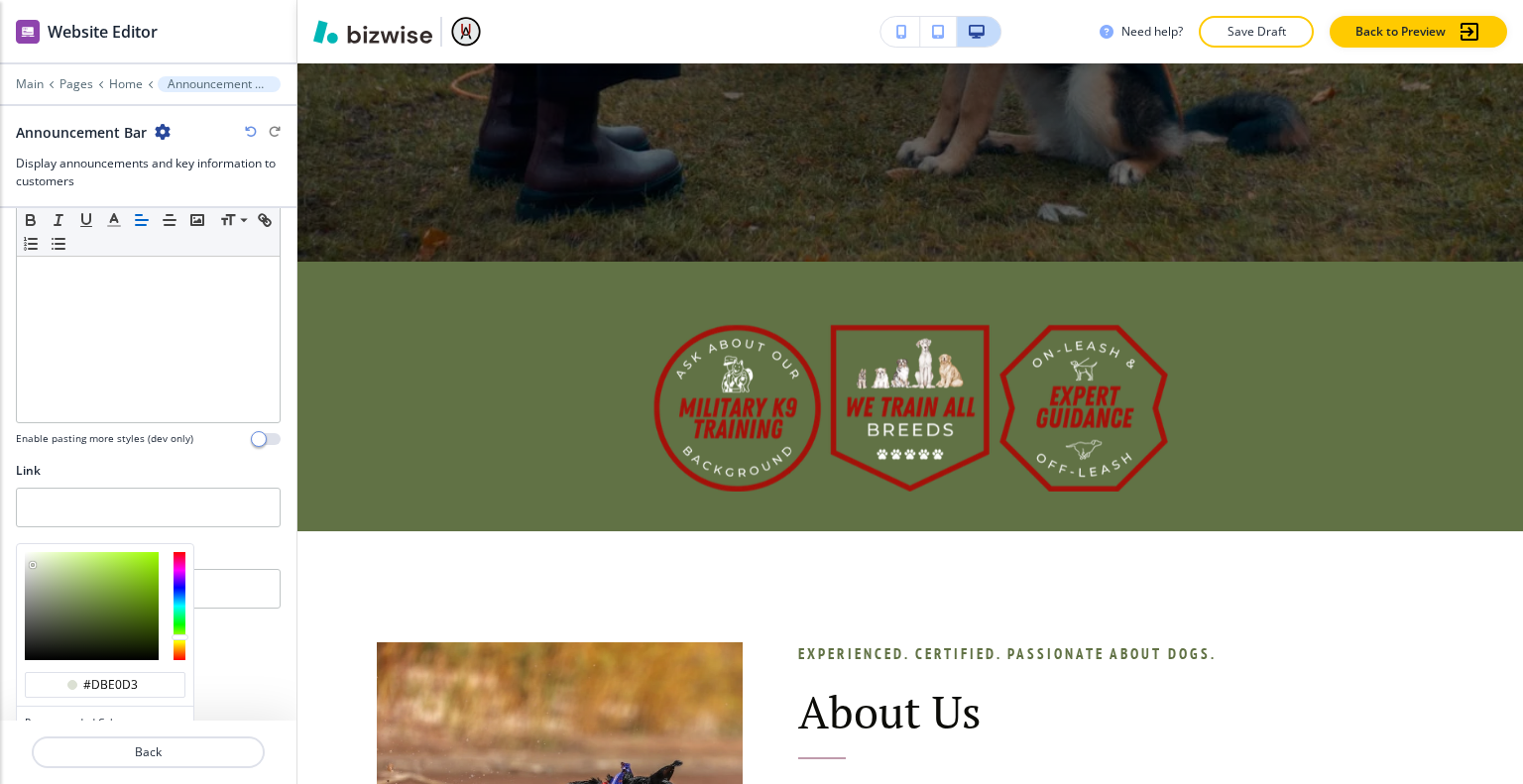 click at bounding box center [91, 606] 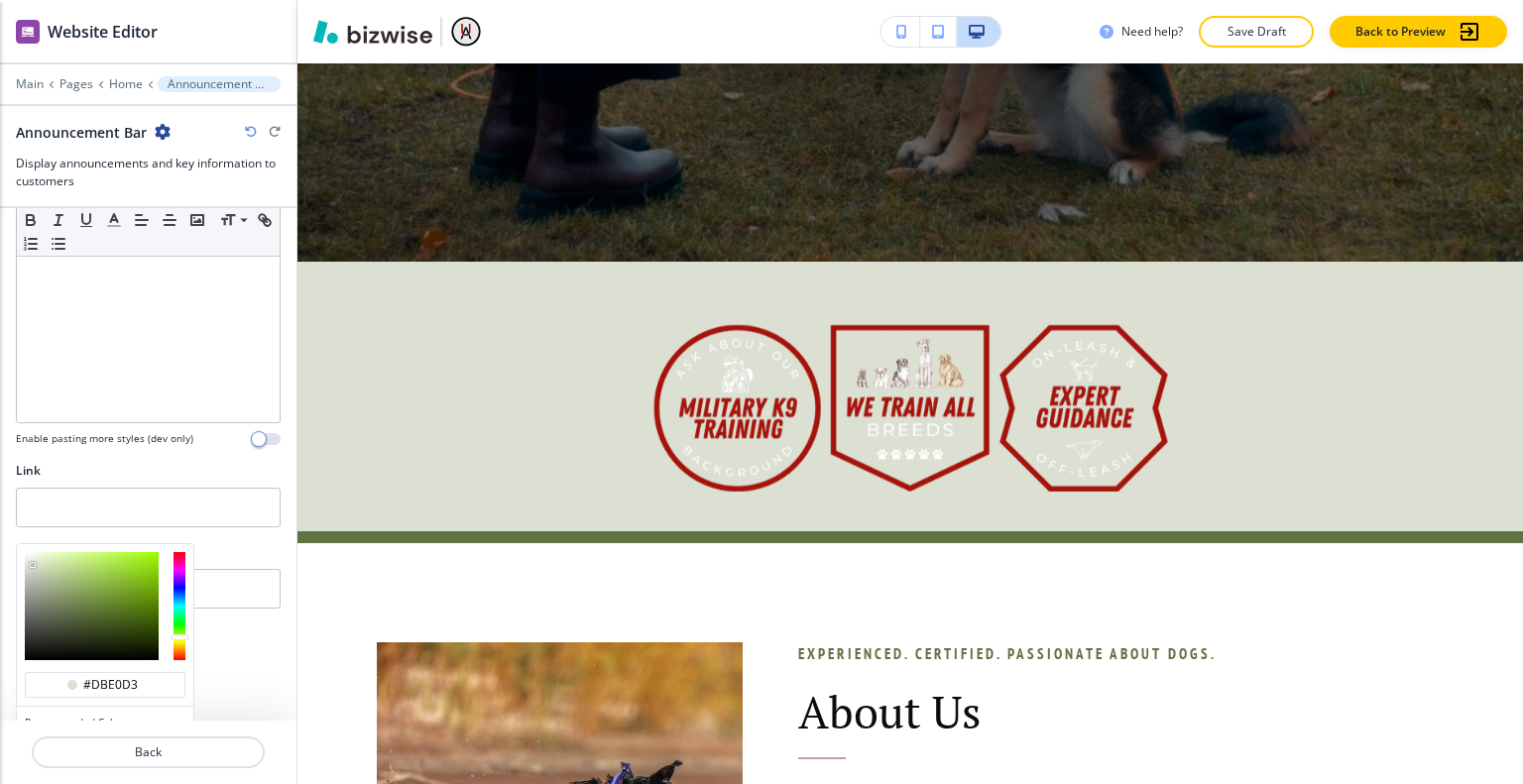 type on "#e9ece5" 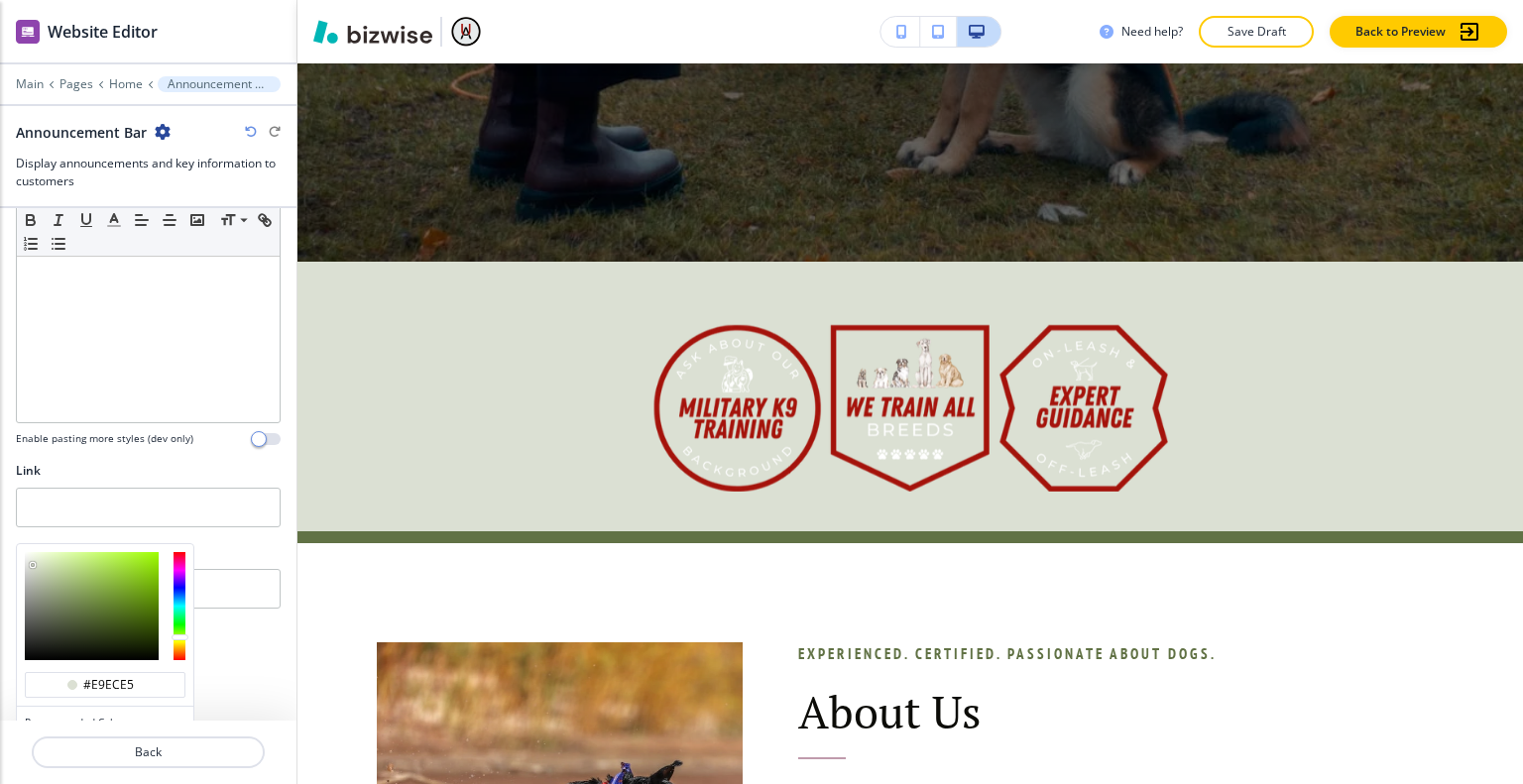 click at bounding box center (91, 606) 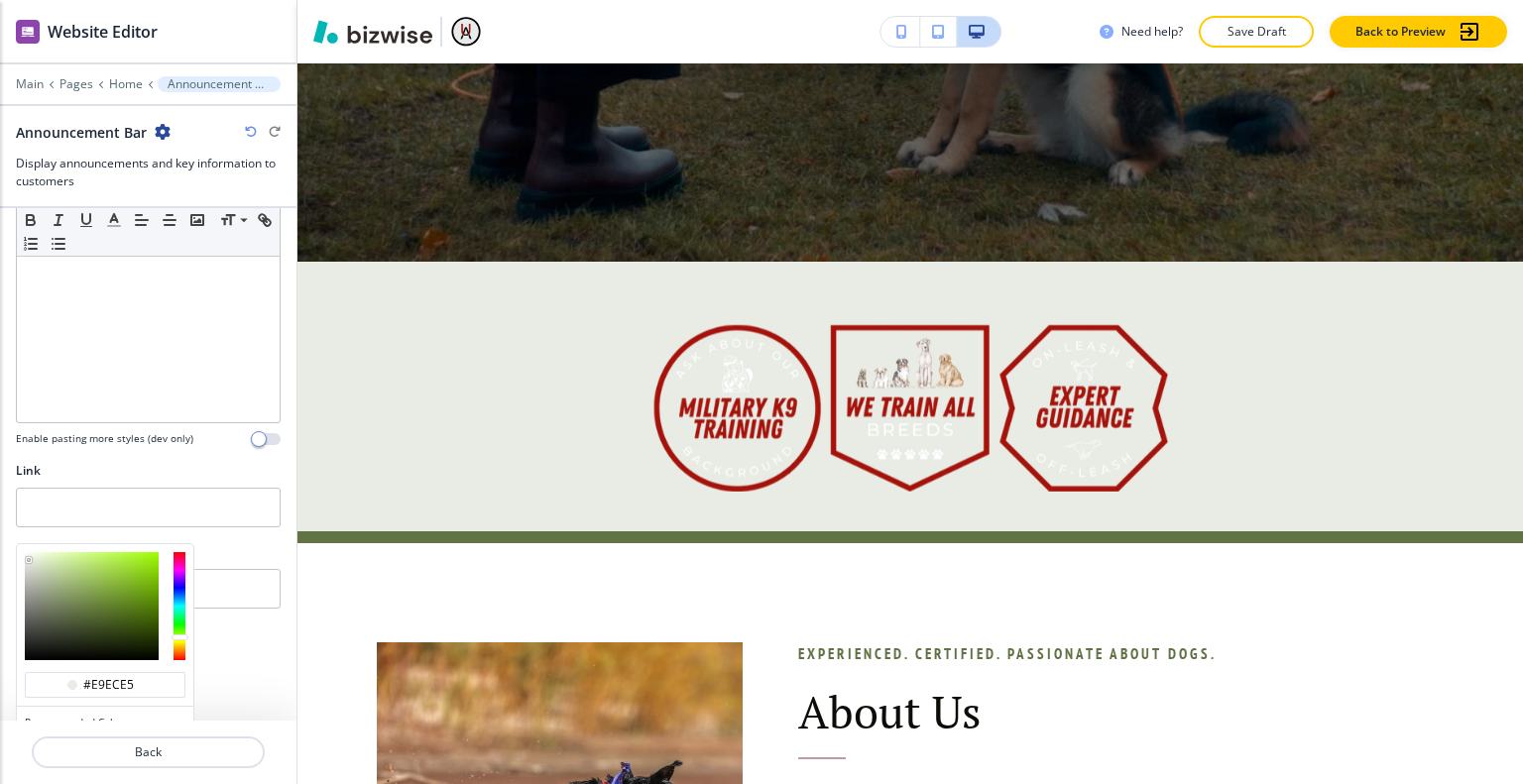 type on "#b0b4a9" 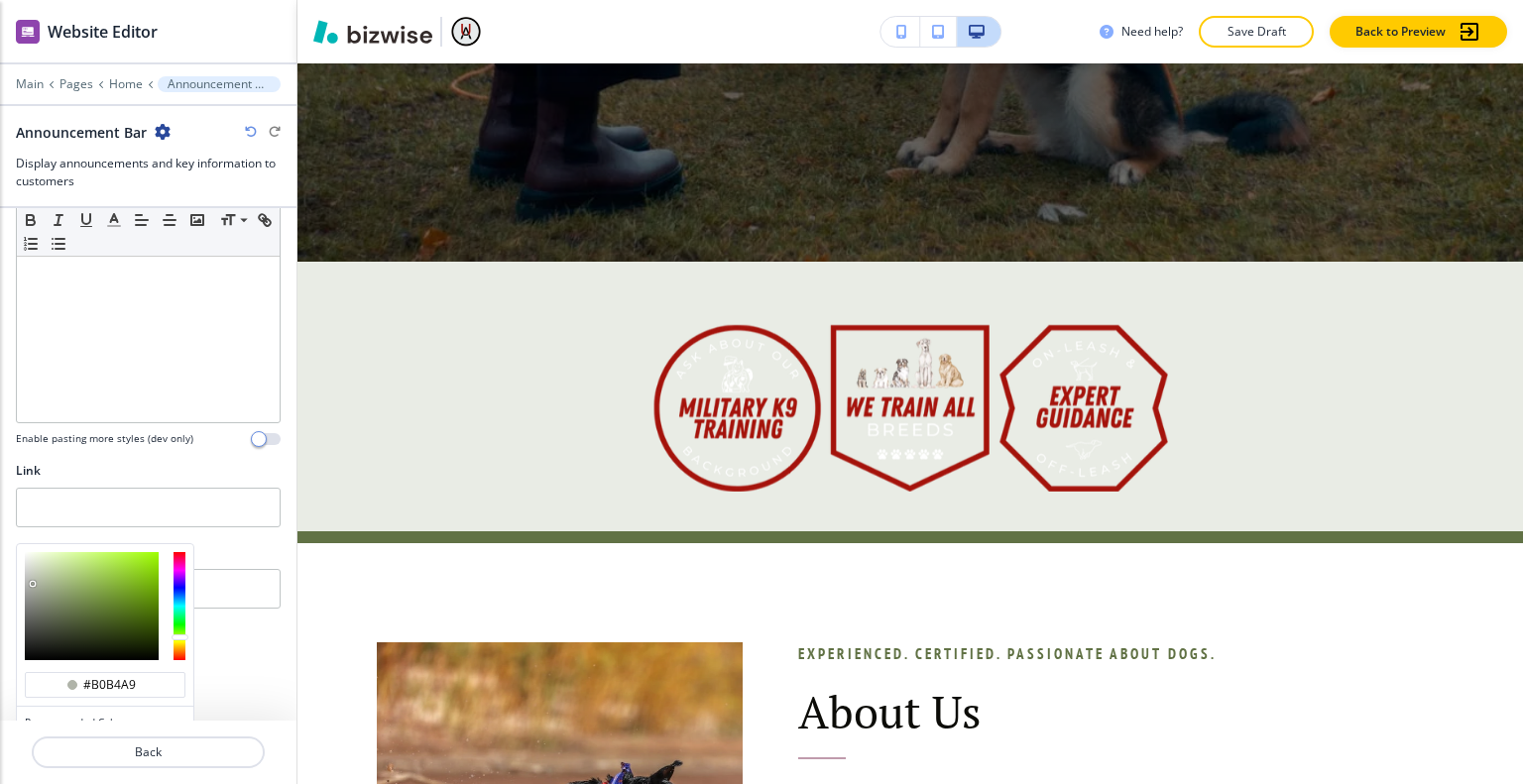 click at bounding box center (91, 606) 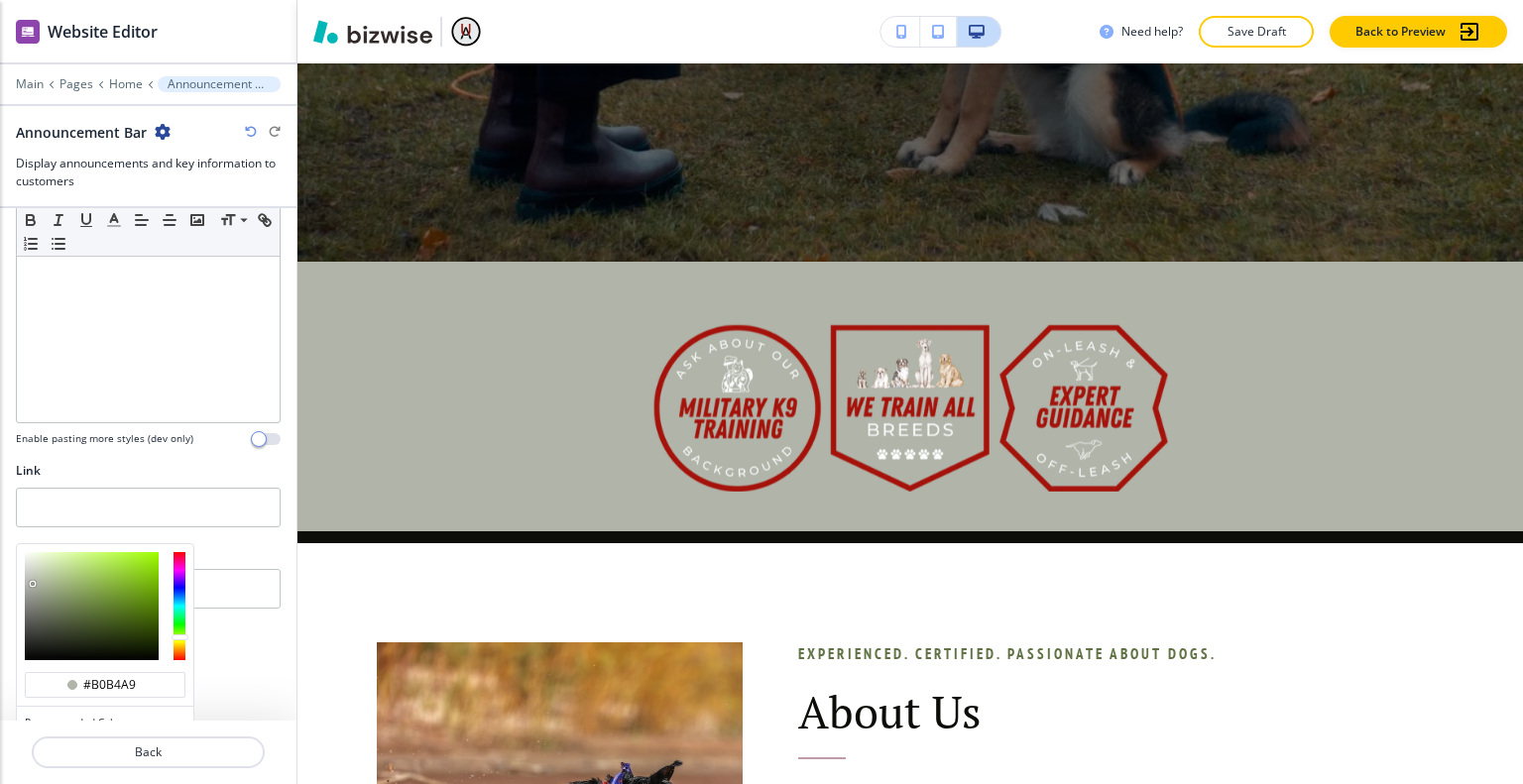 click at bounding box center [105, 606] 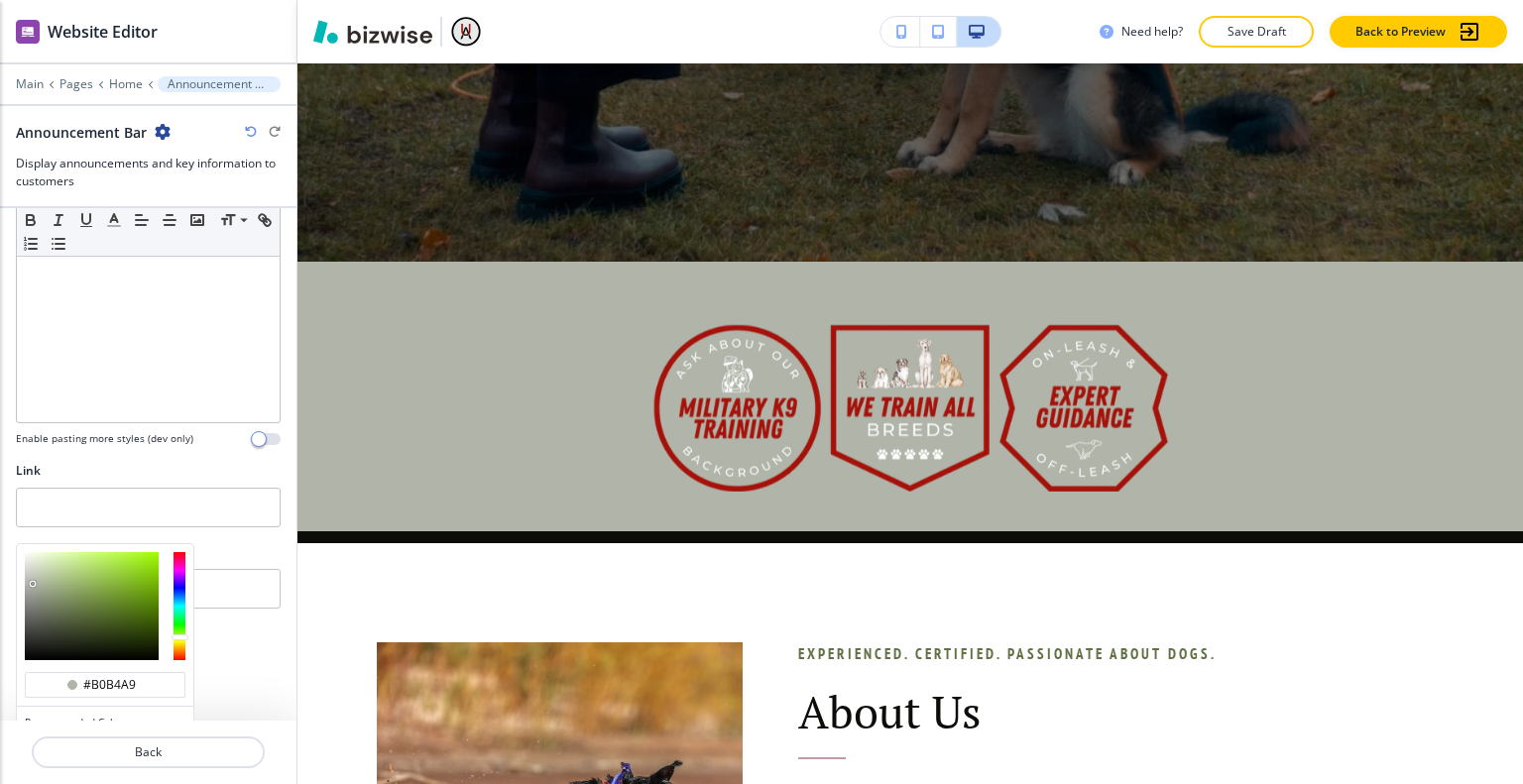 type on "#32480d" 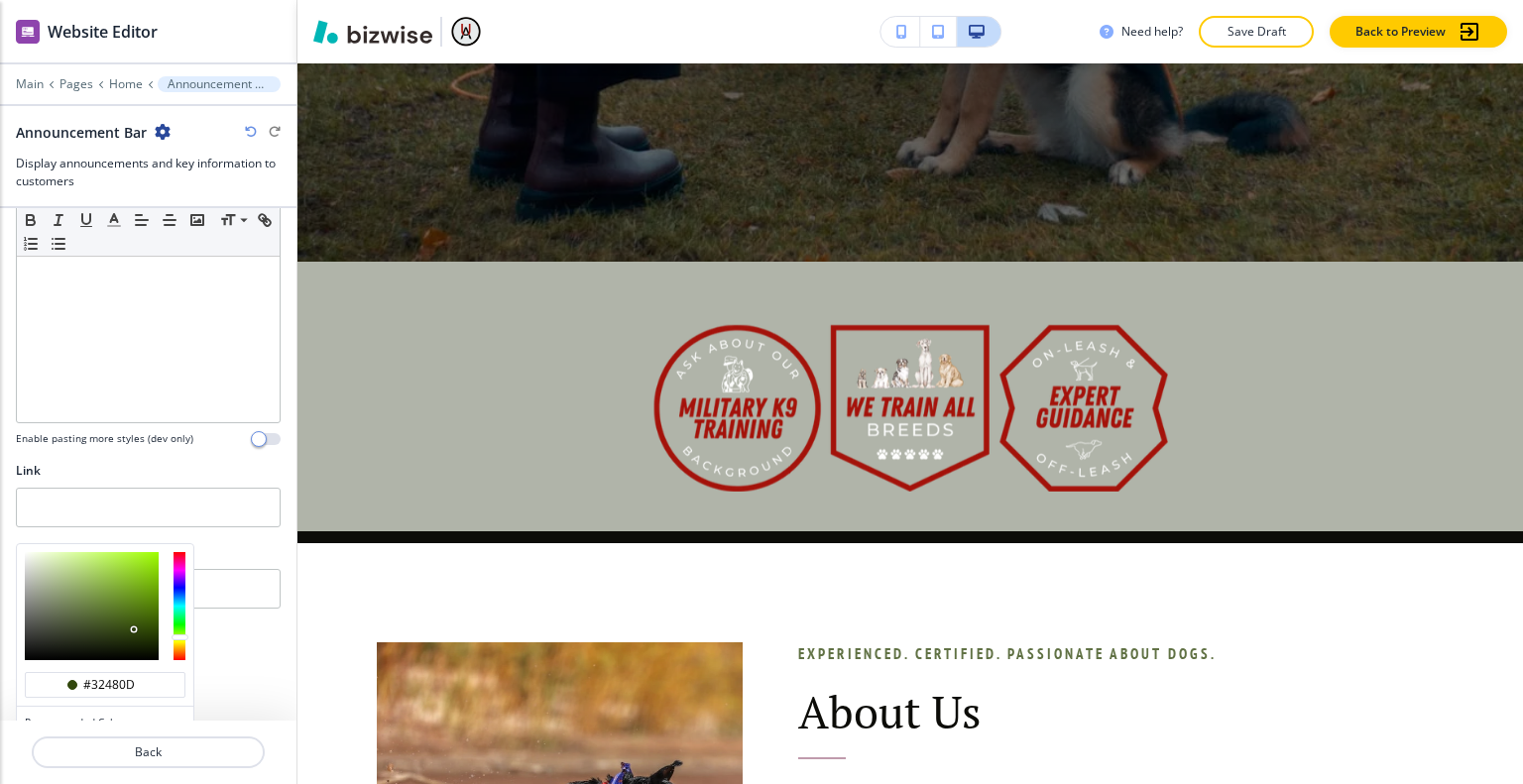 click at bounding box center [91, 606] 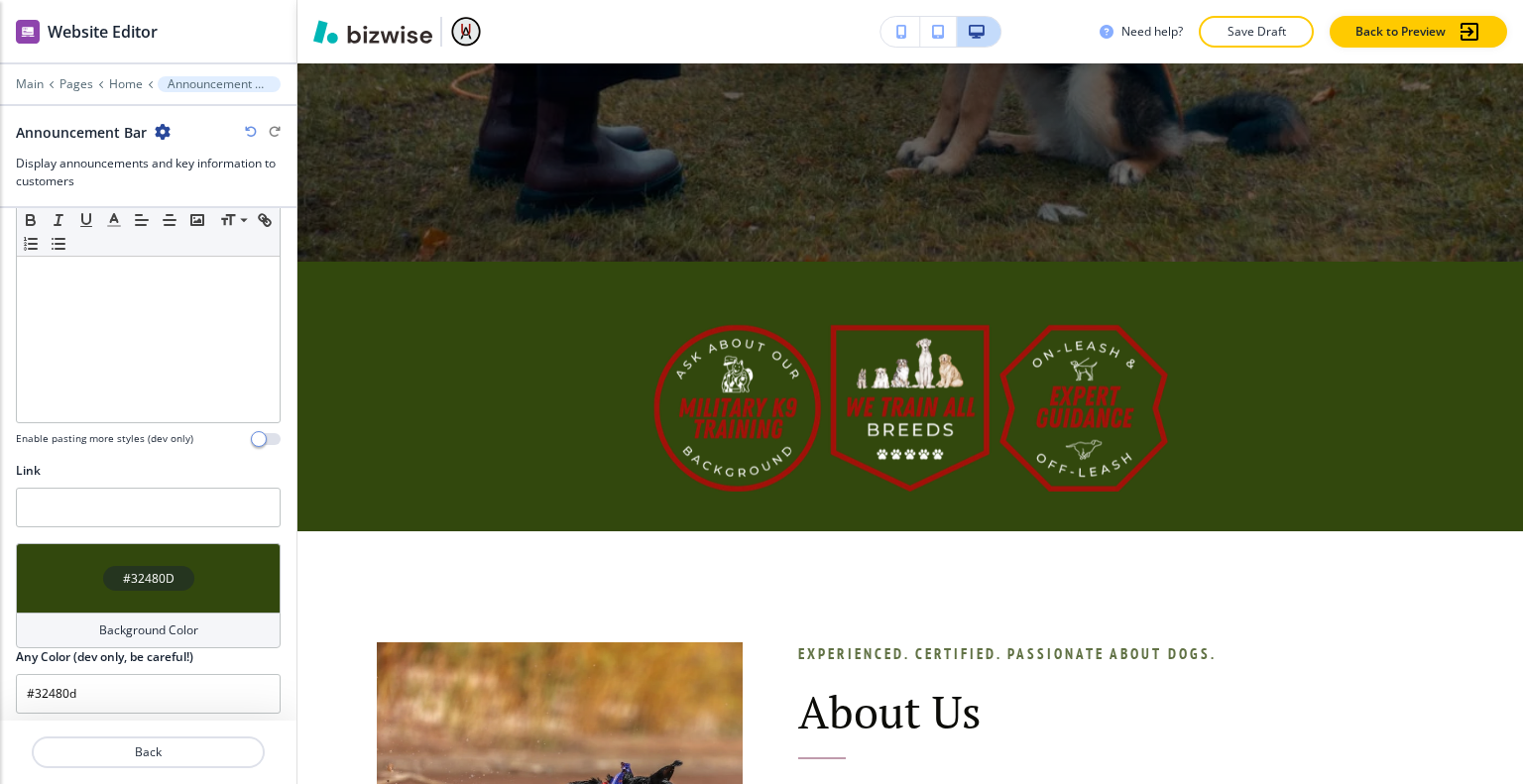click at bounding box center [251, 132] 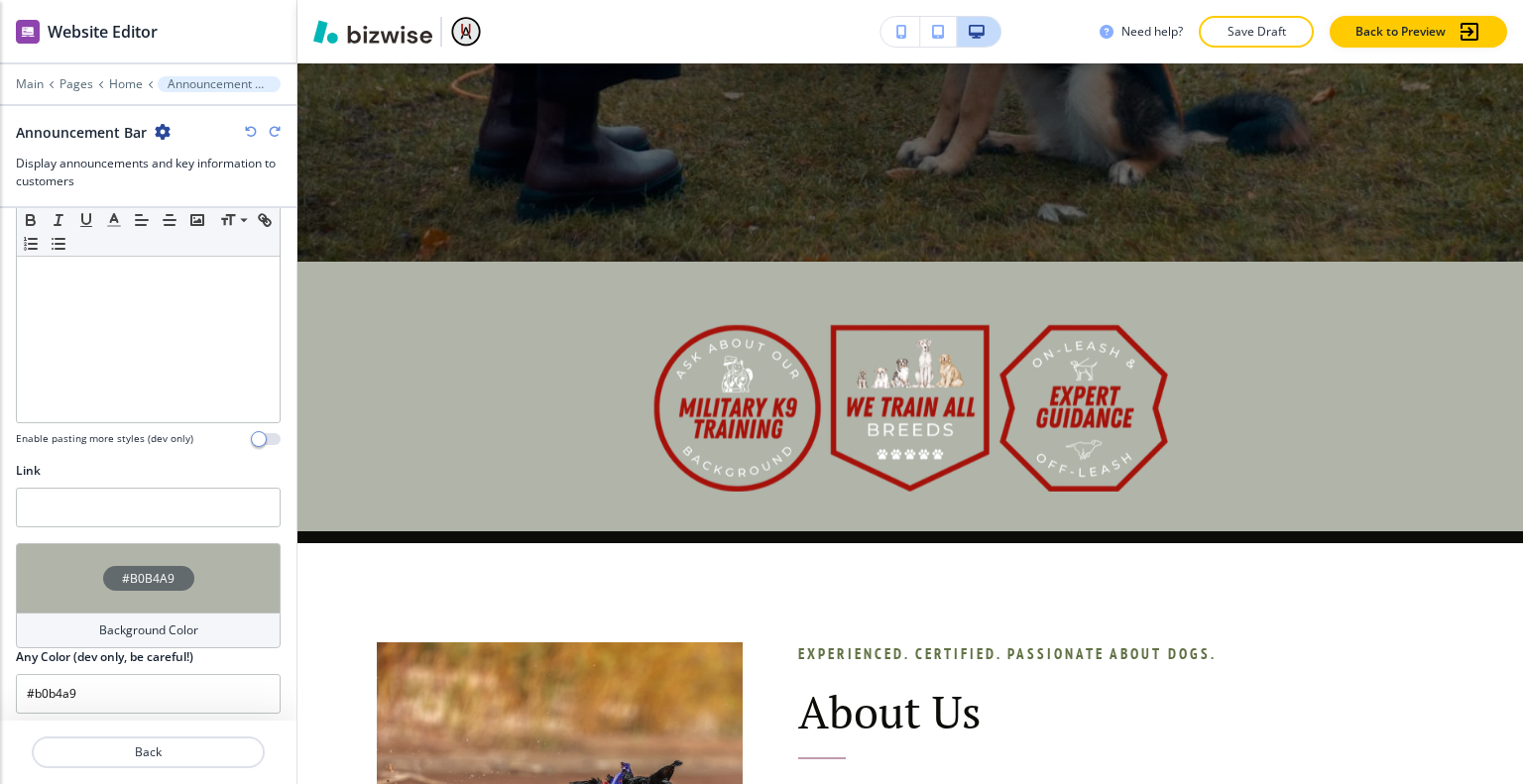 click at bounding box center (251, 132) 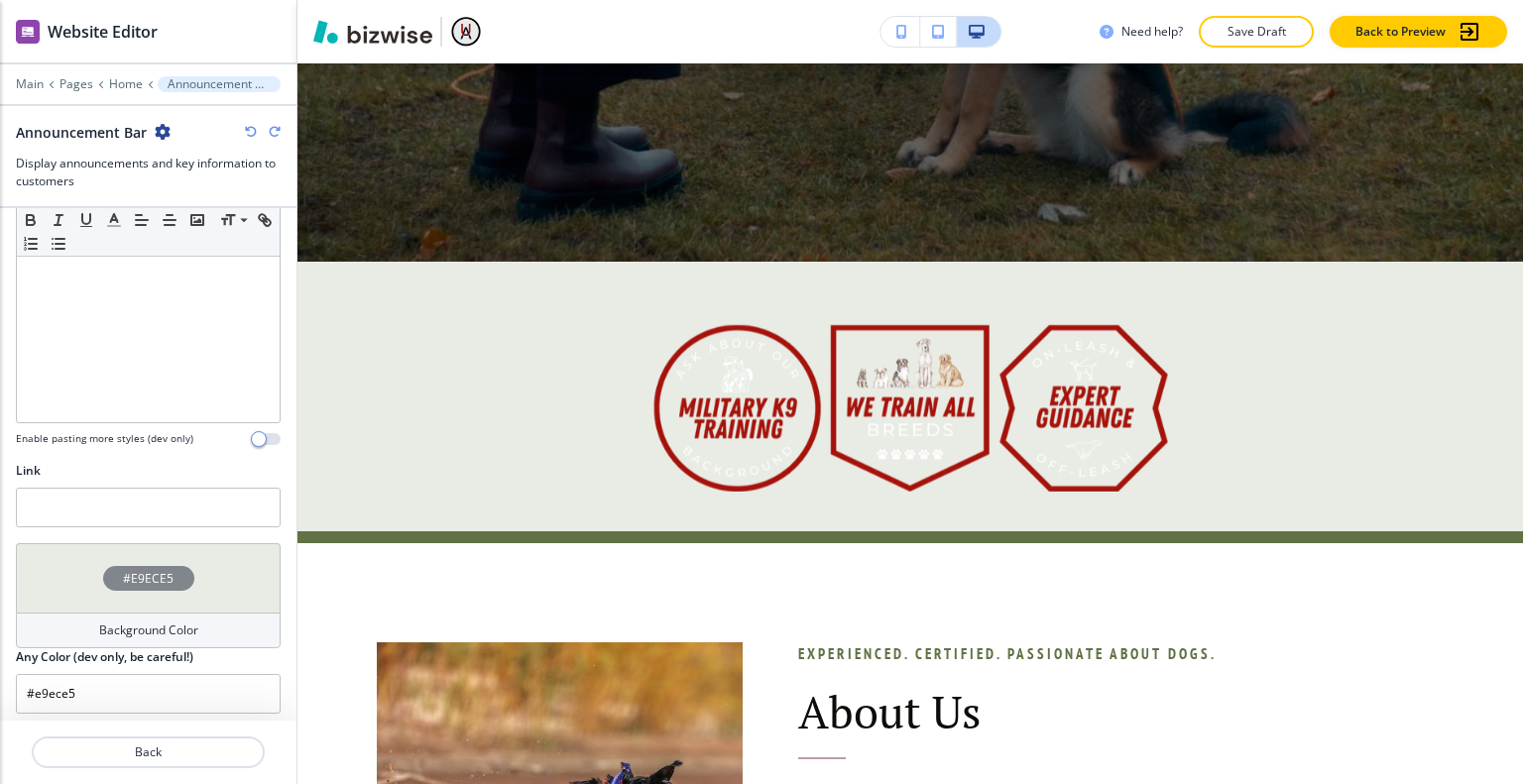 click at bounding box center [251, 132] 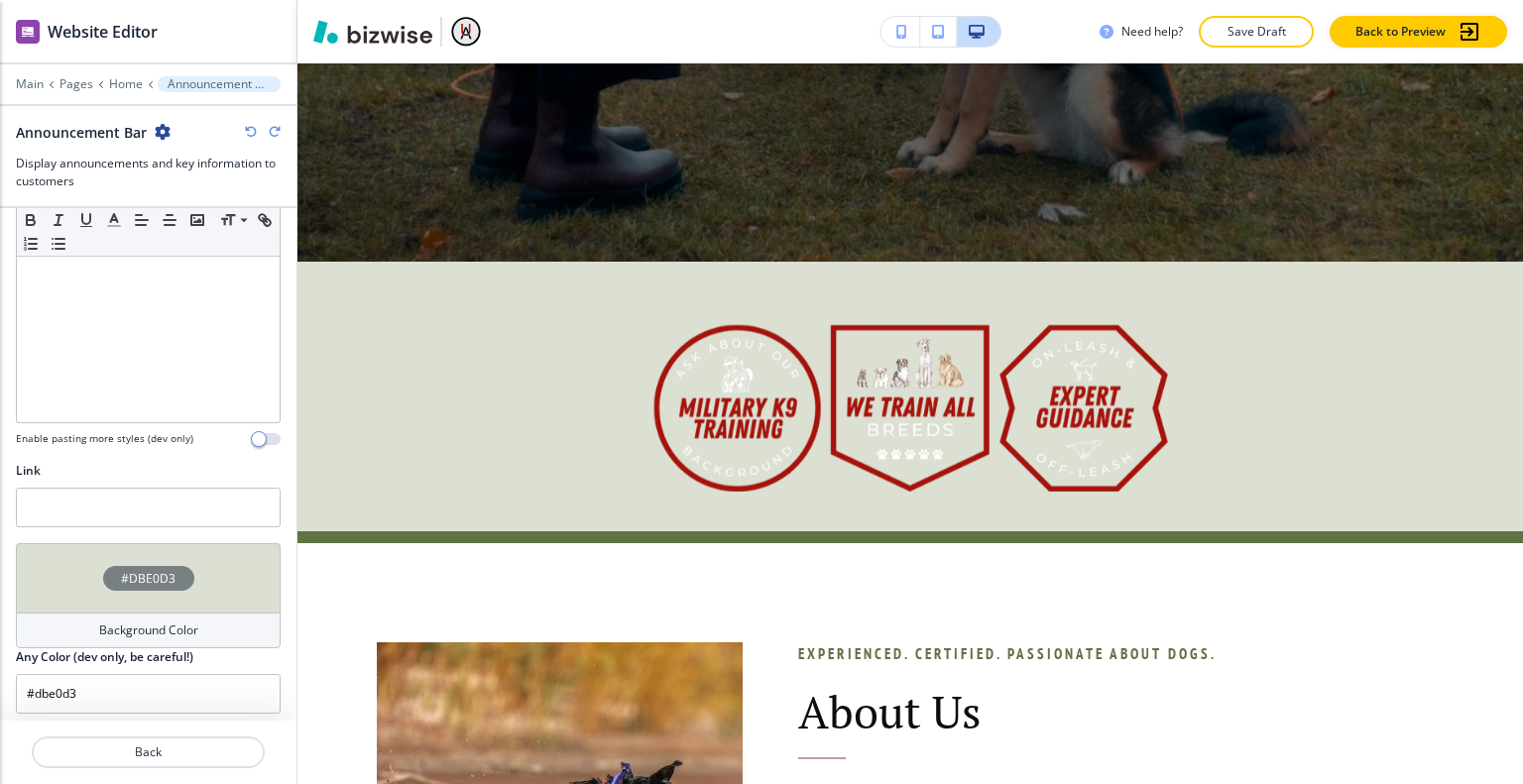 click at bounding box center [251, 132] 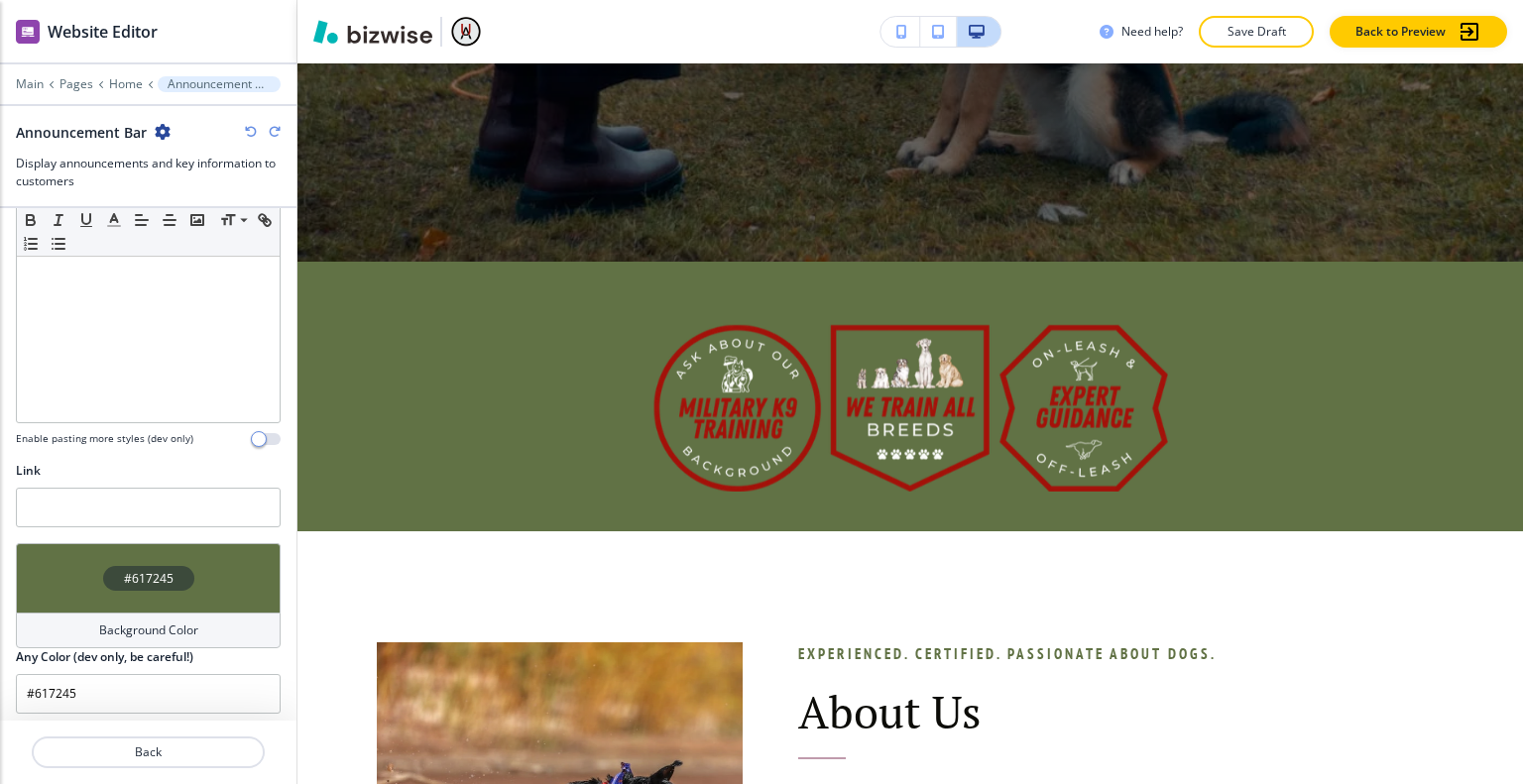 click at bounding box center [251, 132] 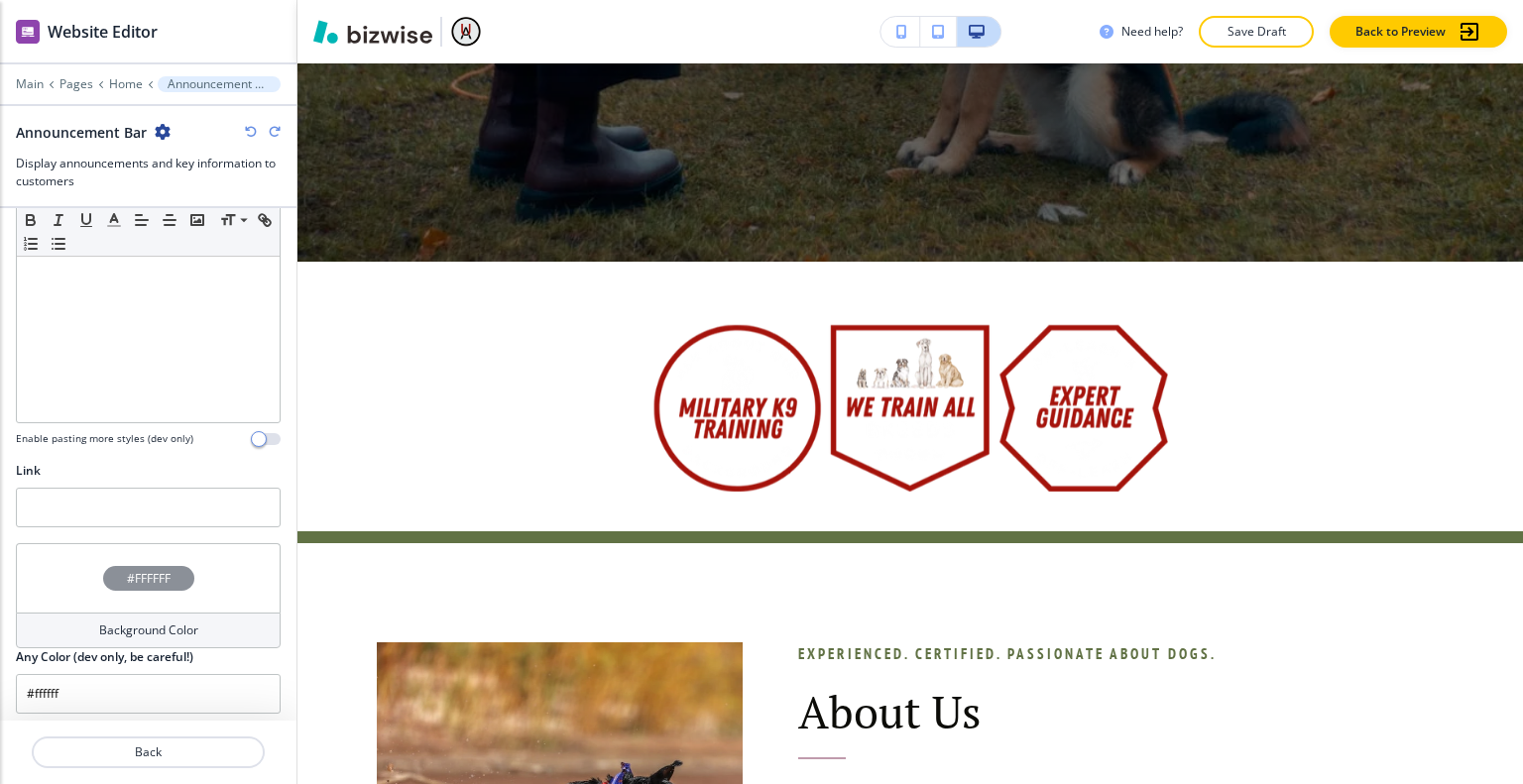 click at bounding box center [251, 132] 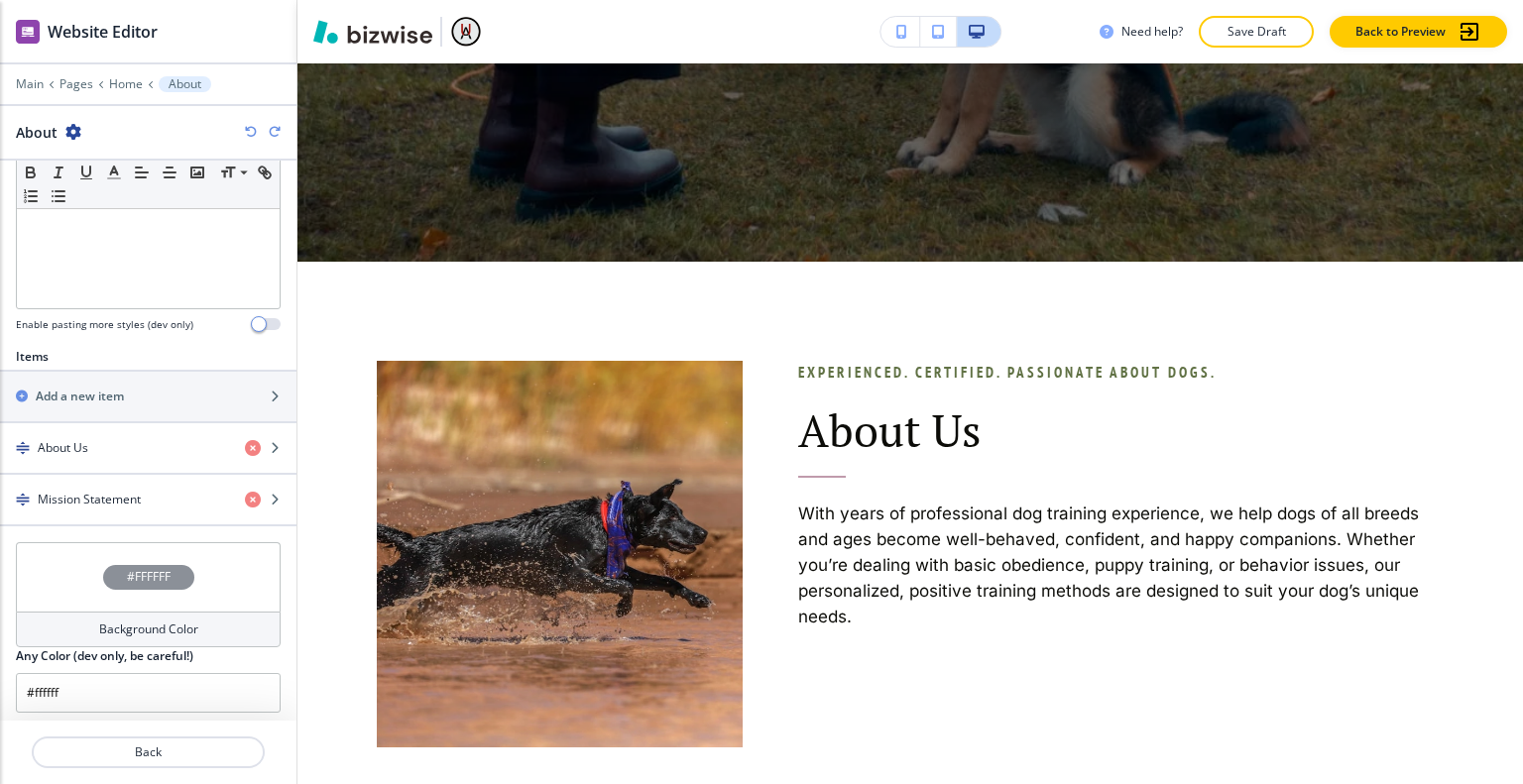 scroll, scrollTop: 460, scrollLeft: 0, axis: vertical 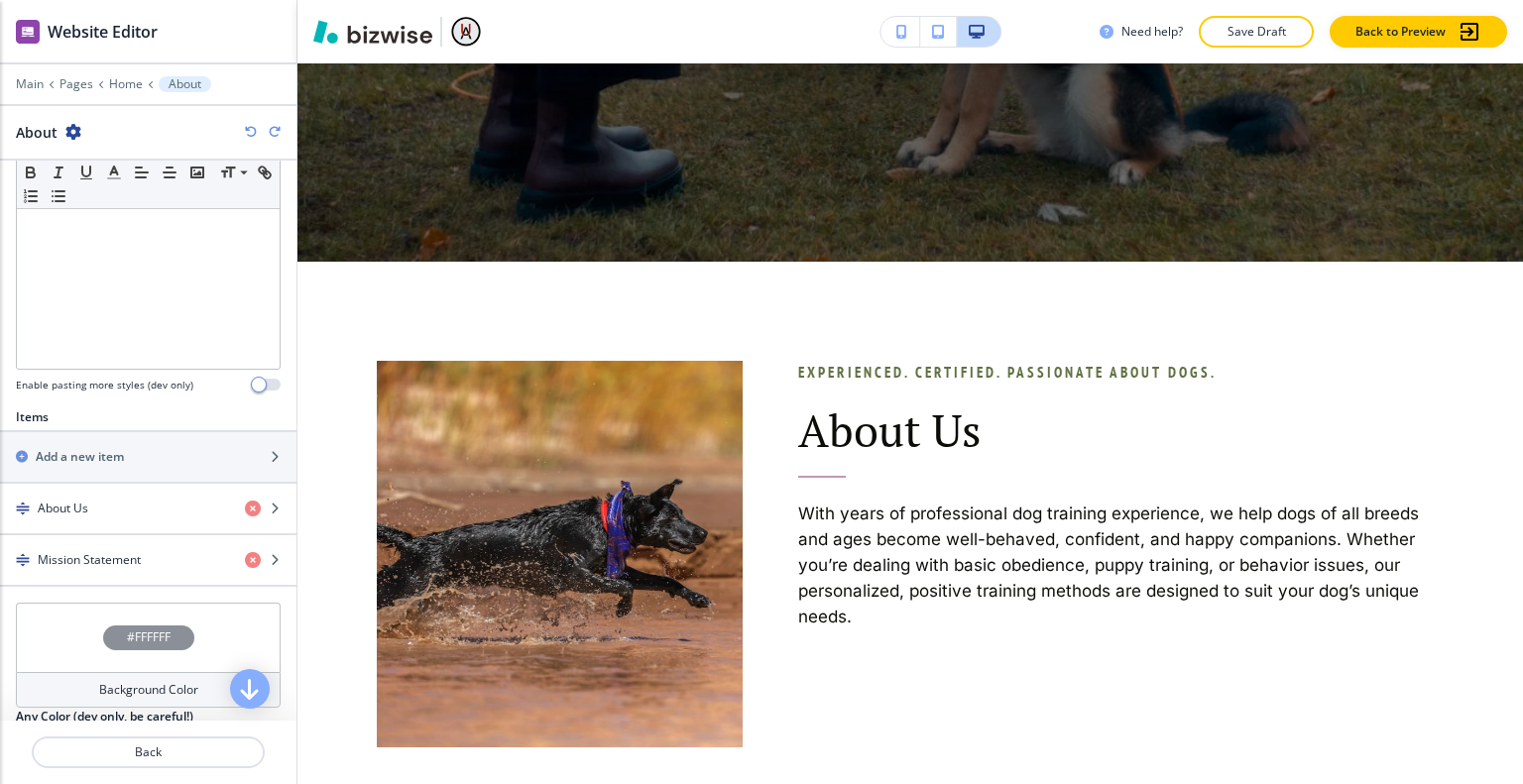click at bounding box center [275, 132] 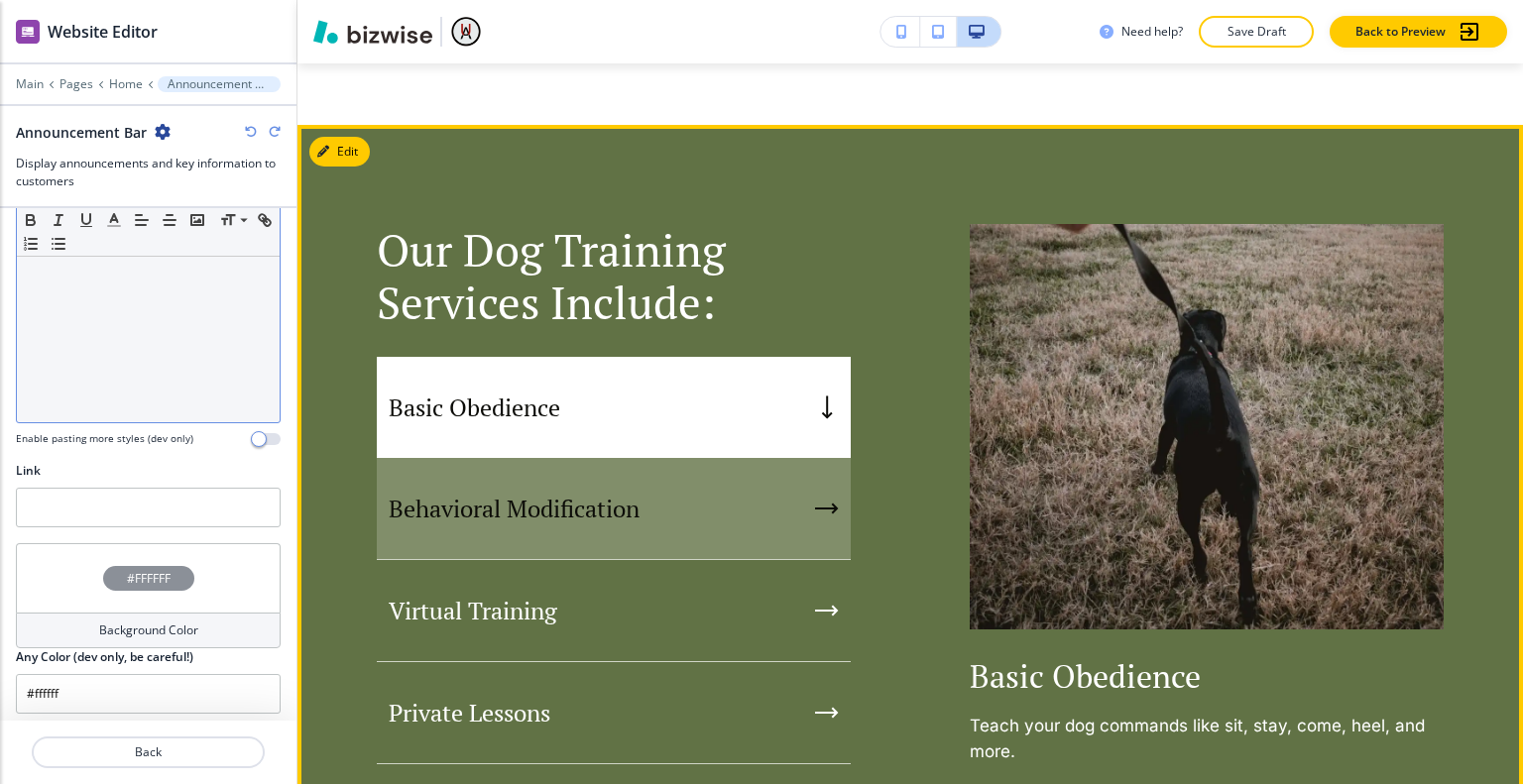 scroll, scrollTop: 2147, scrollLeft: 0, axis: vertical 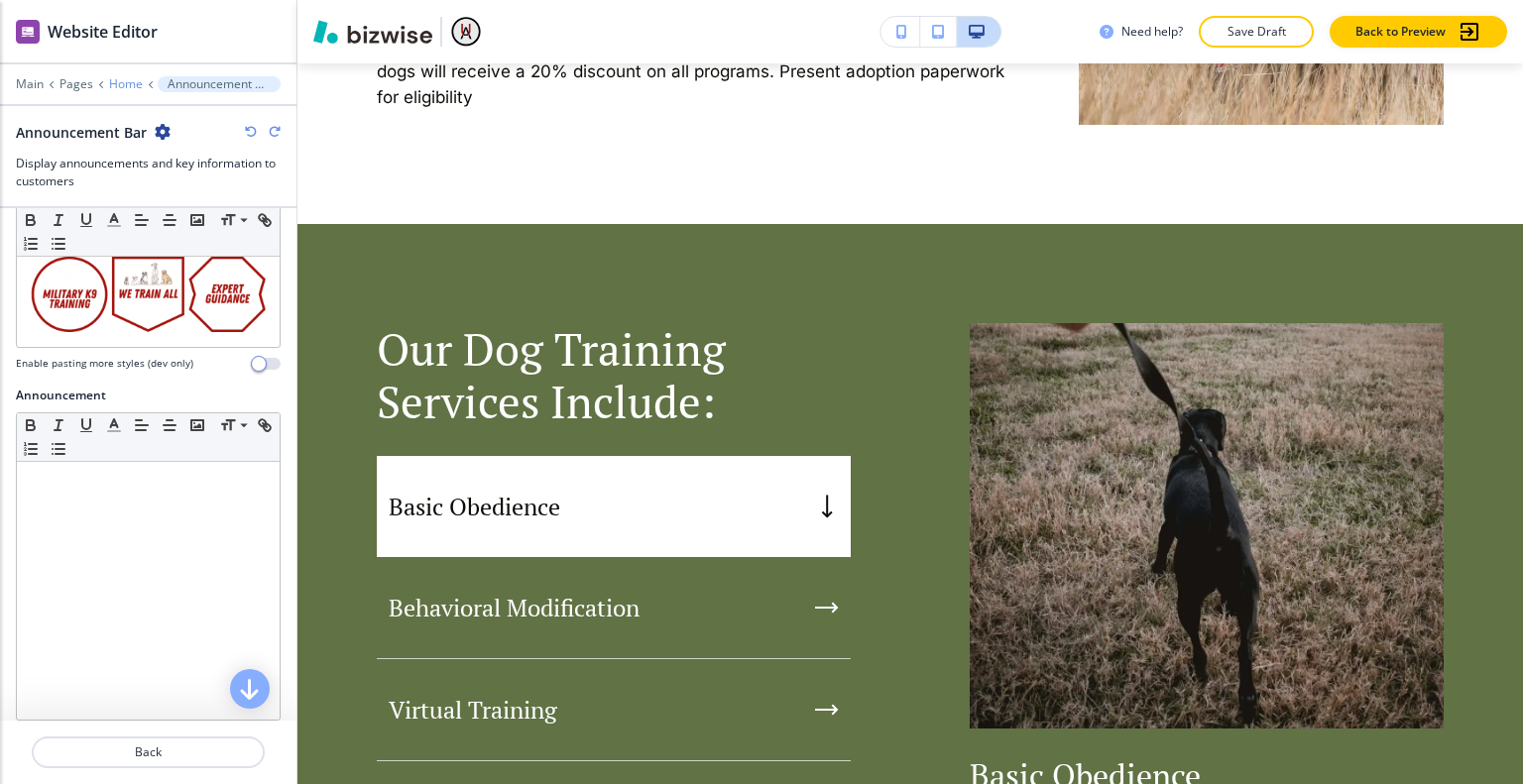 click on "Home" at bounding box center [126, 84] 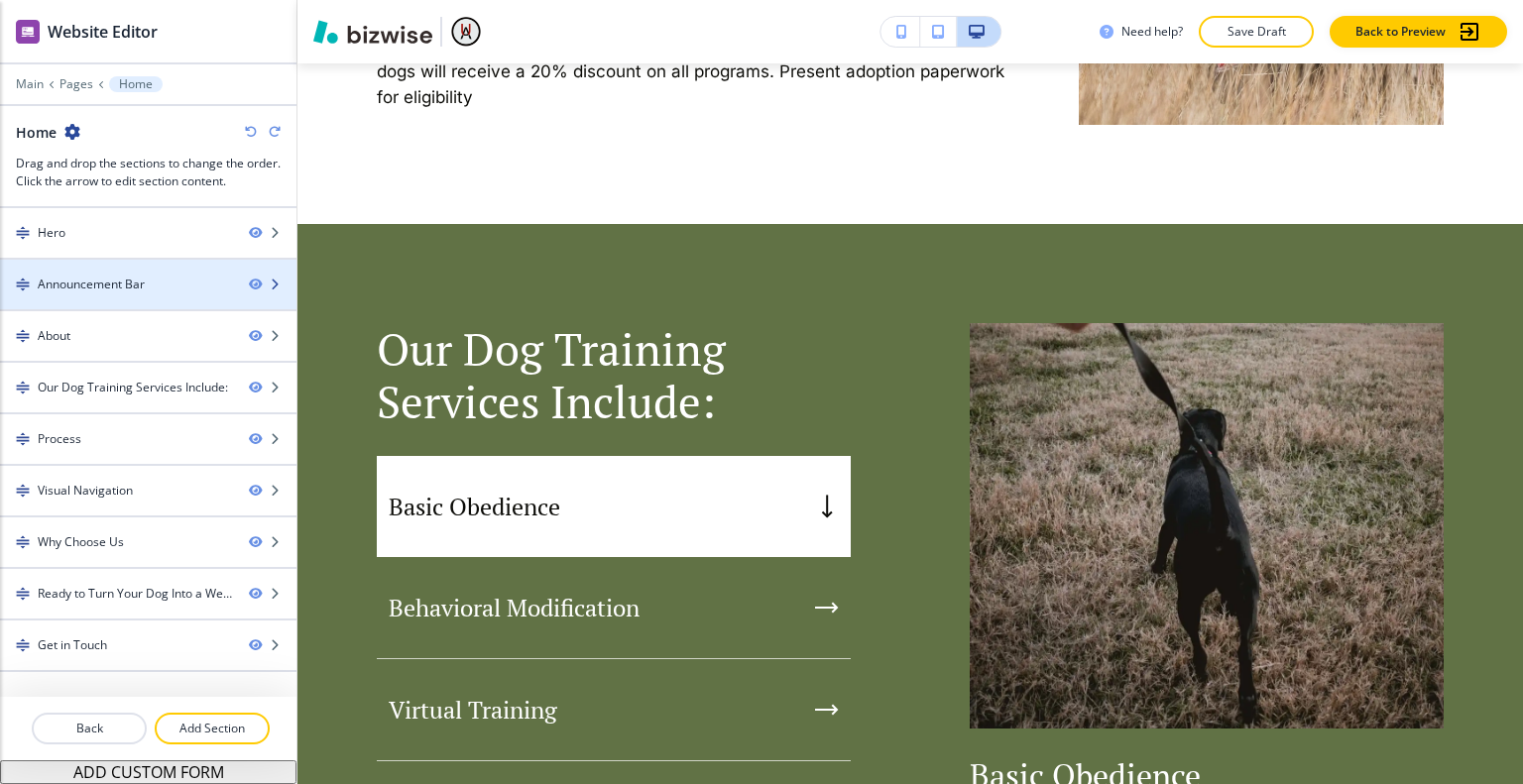 type 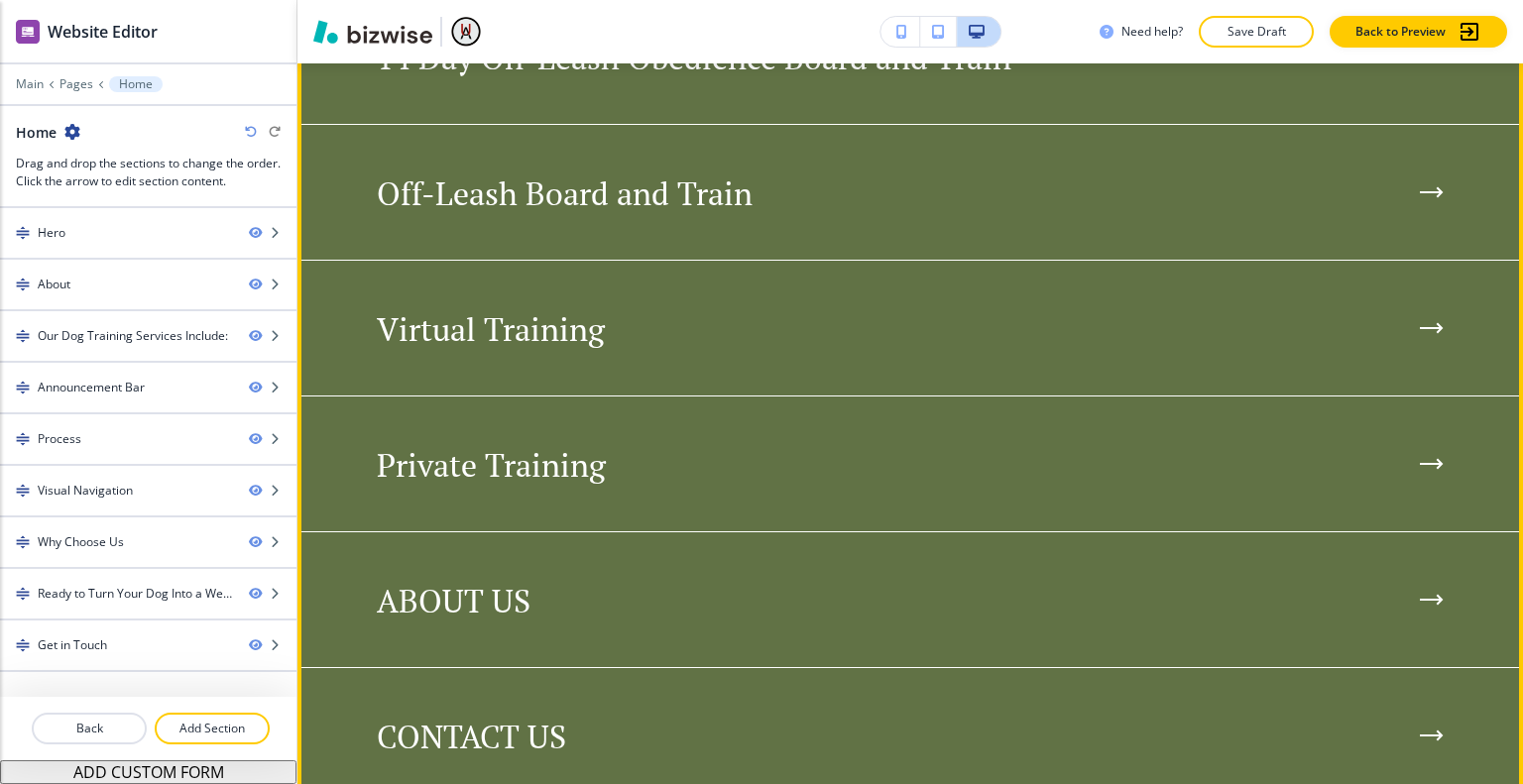 scroll, scrollTop: 3128, scrollLeft: 0, axis: vertical 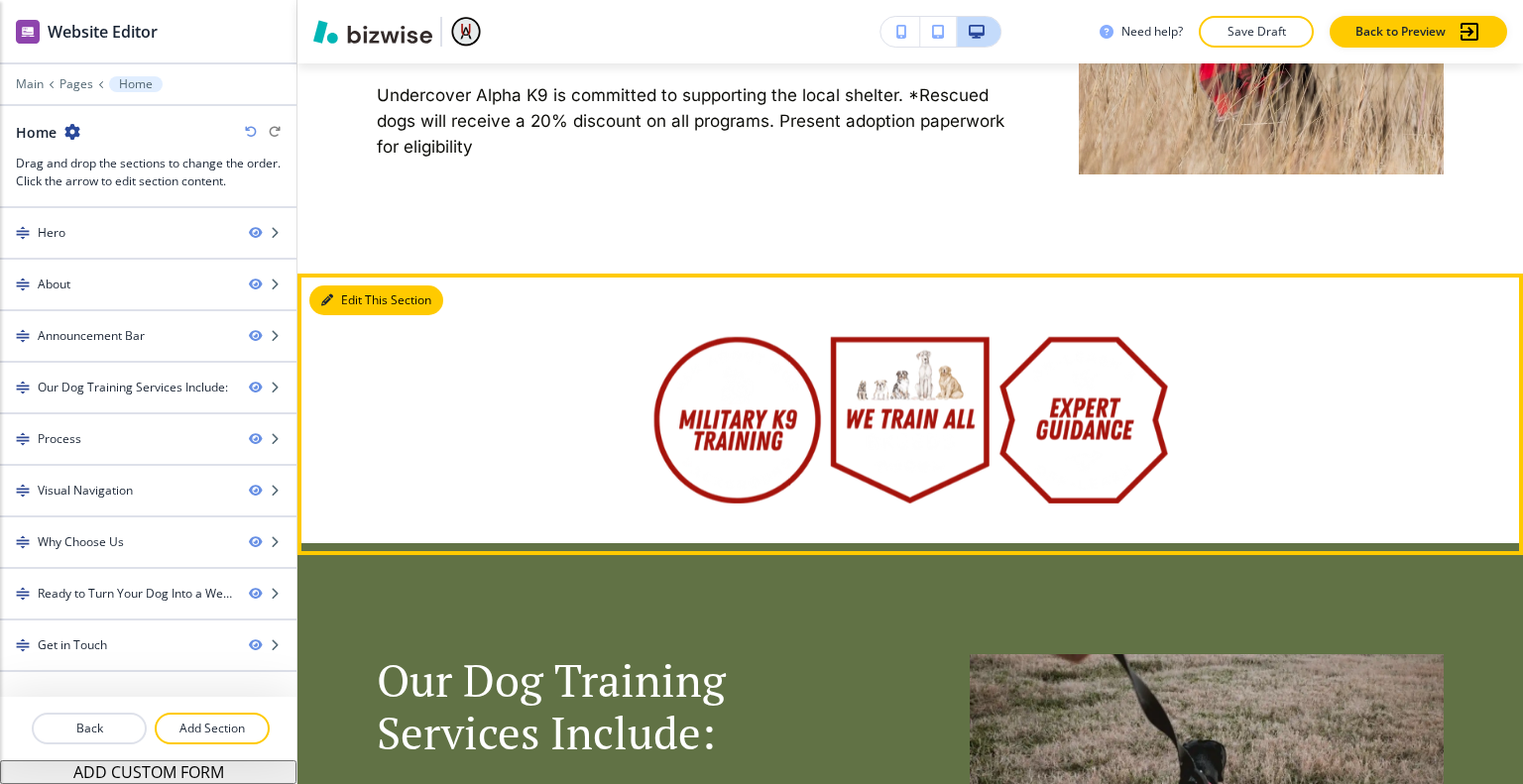 click on "Edit This Section" at bounding box center (376, 300) 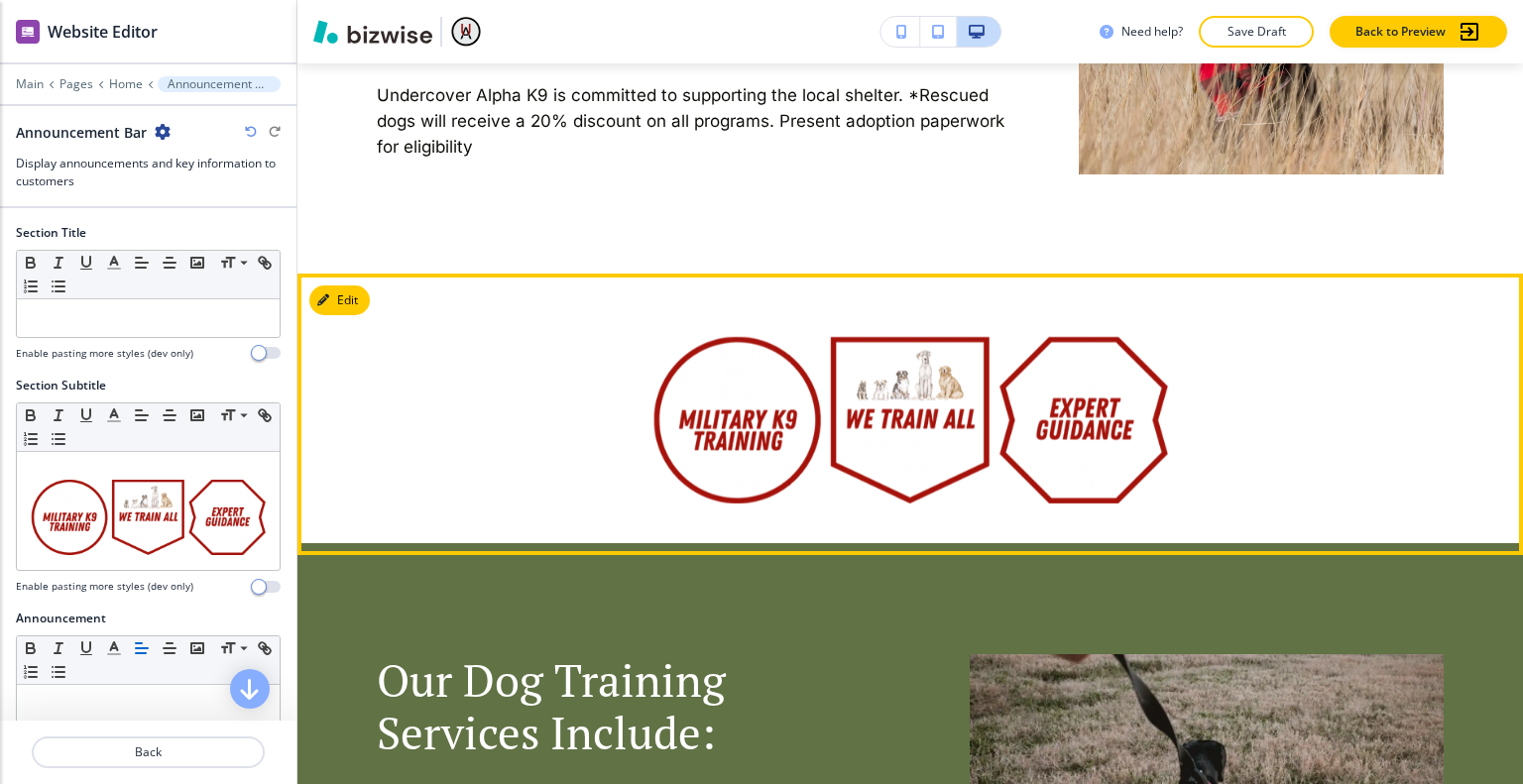 scroll, scrollTop: 2014, scrollLeft: 0, axis: vertical 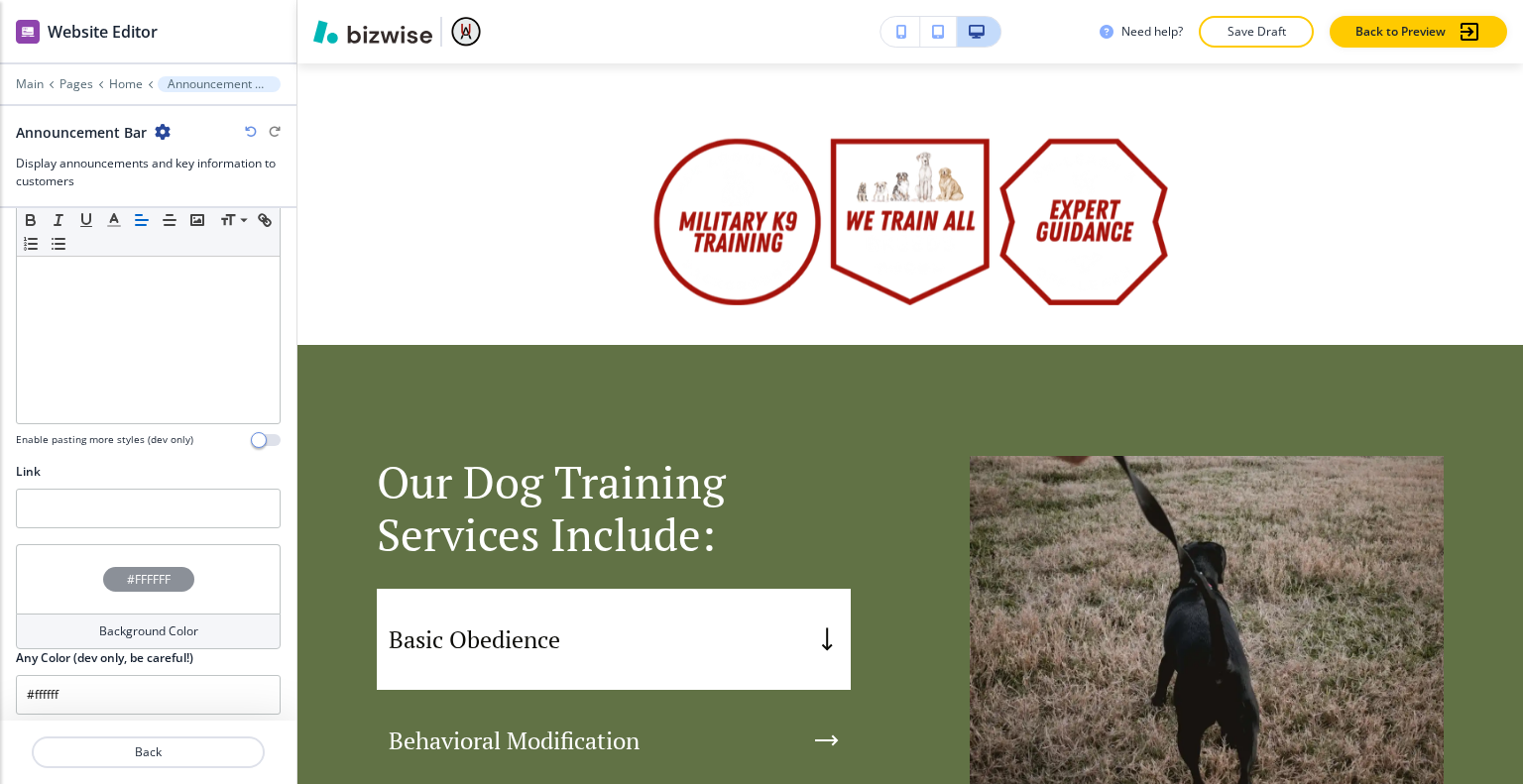 click on "Link" at bounding box center (148, 504) 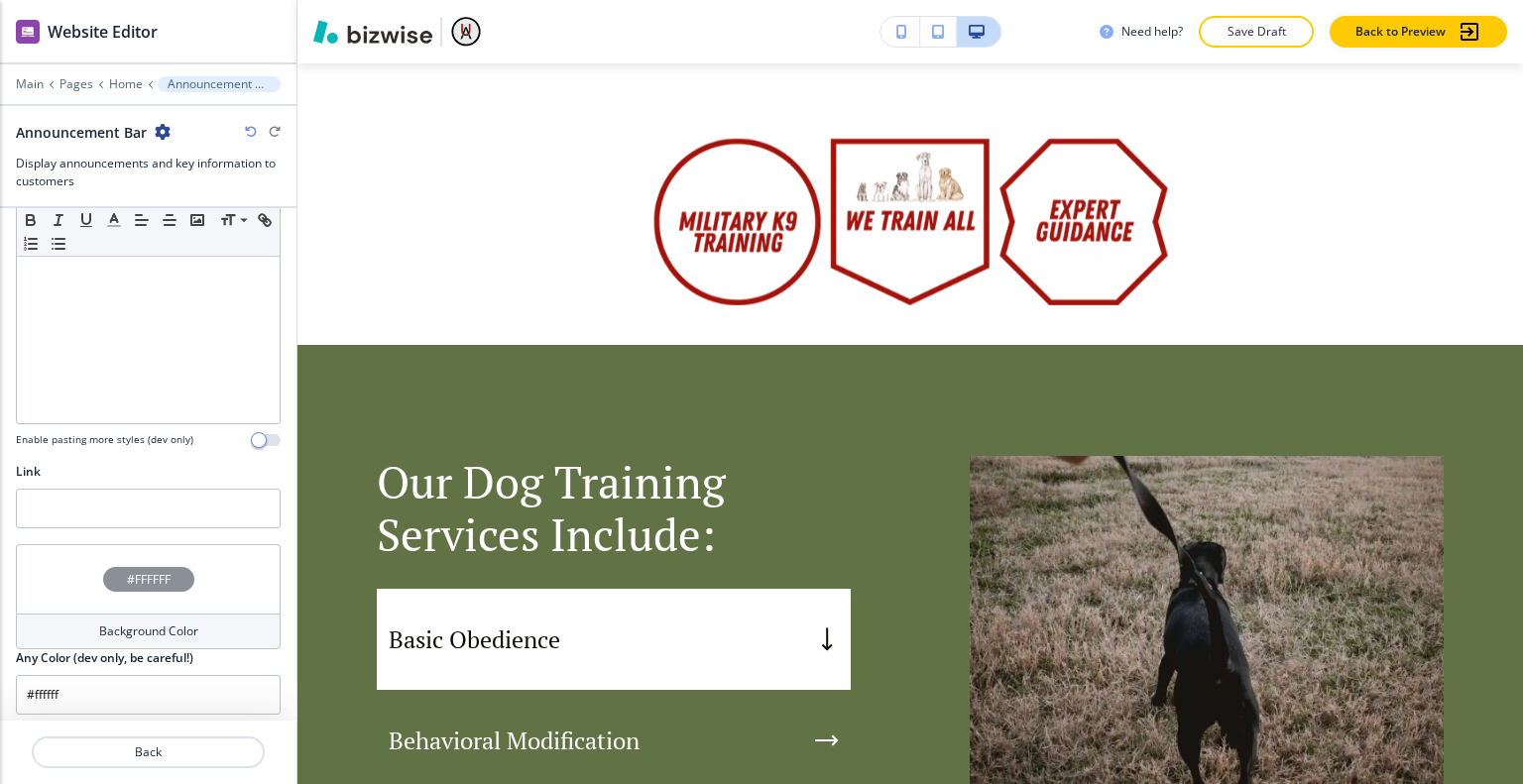 click on "#FFFFFF" at bounding box center (148, 579) 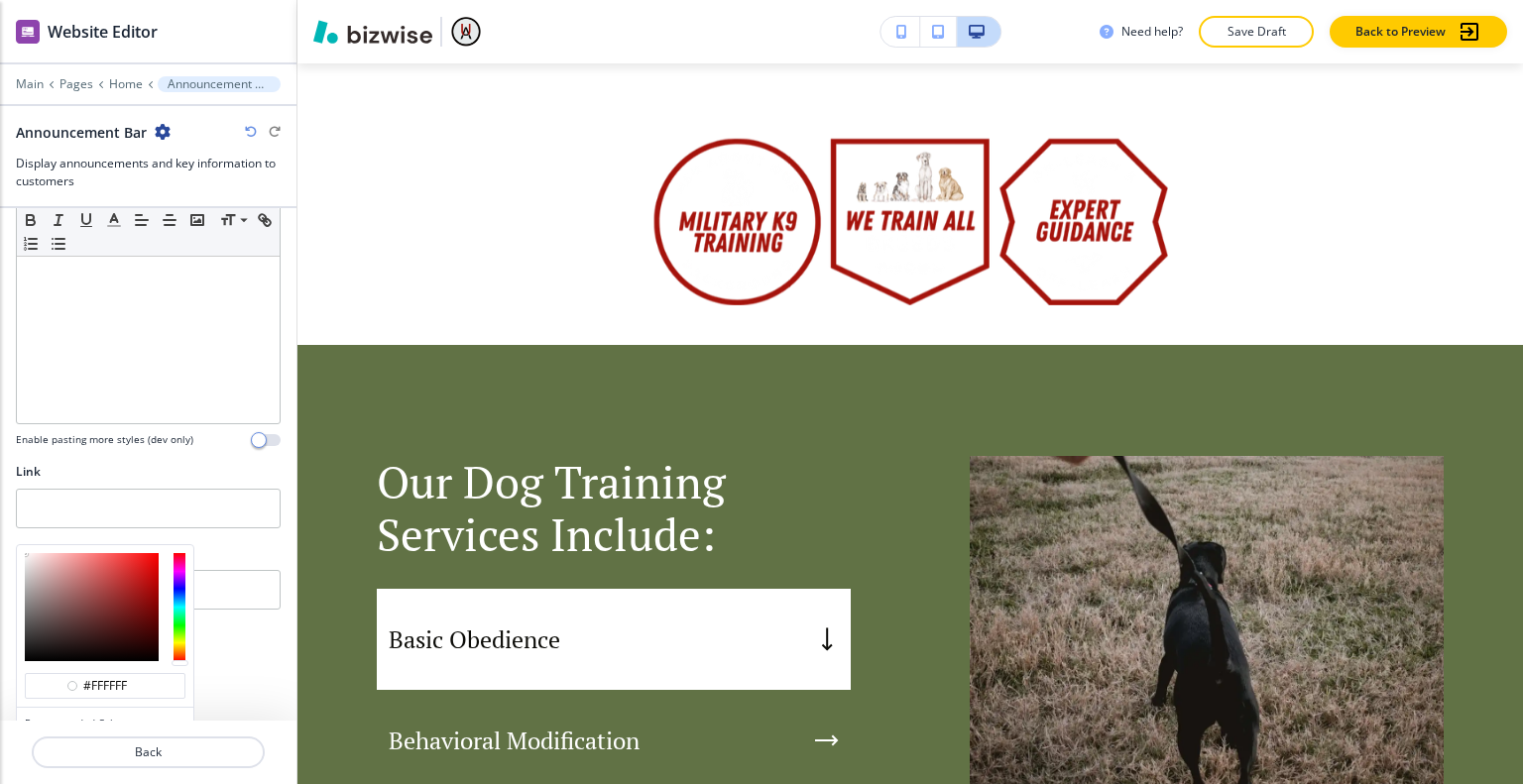 scroll, scrollTop: 615, scrollLeft: 0, axis: vertical 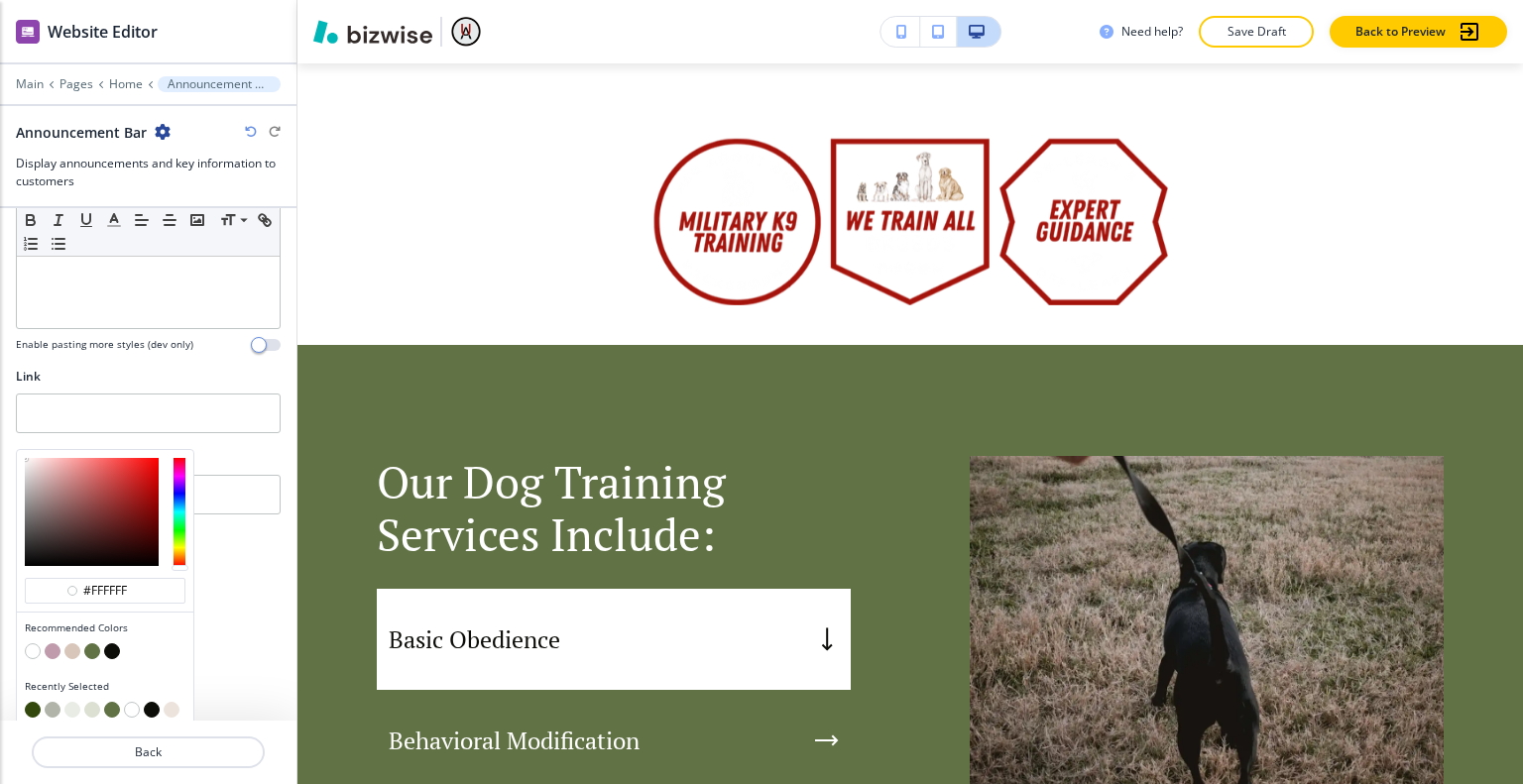 click at bounding box center [72, 710] 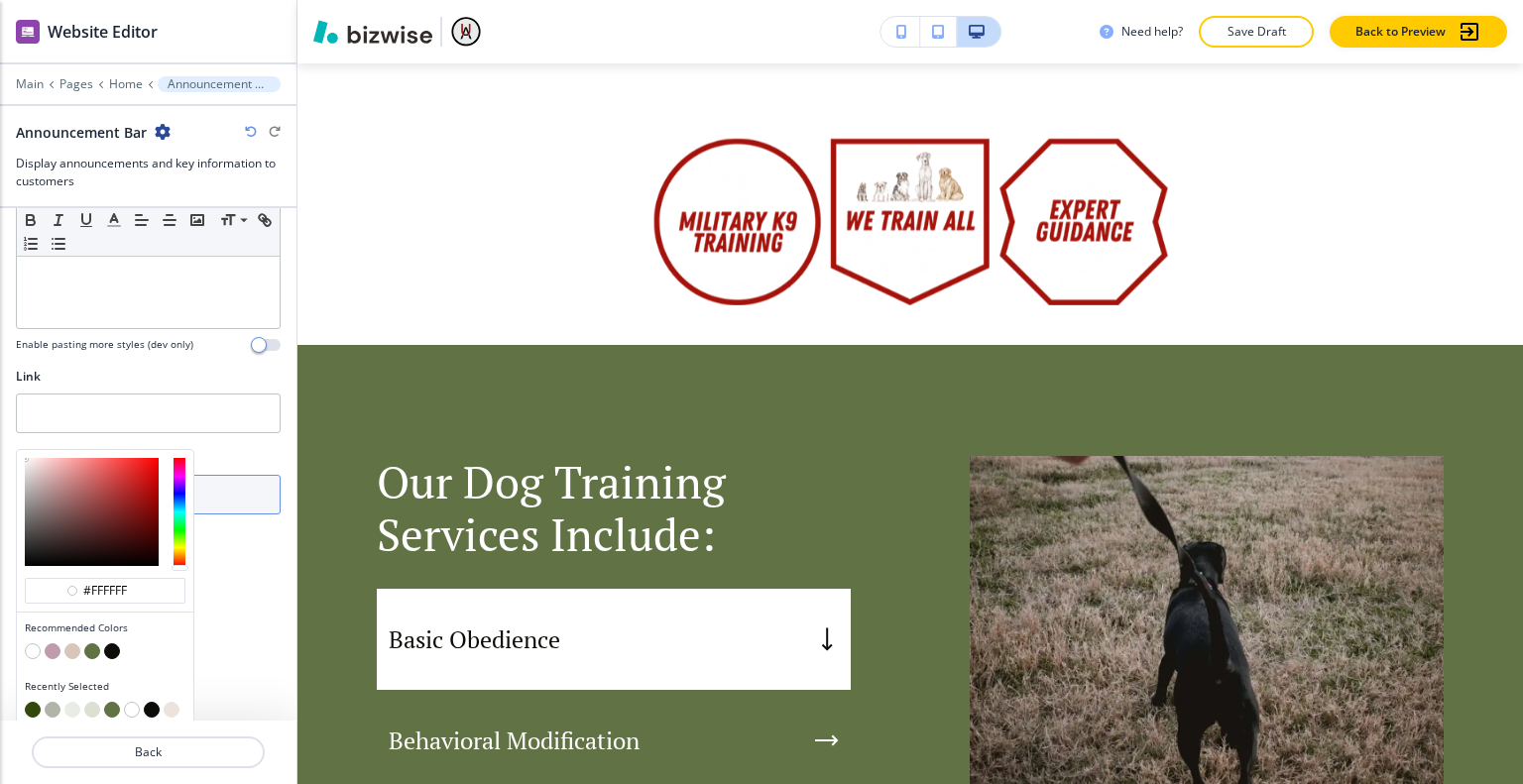 scroll, scrollTop: 520, scrollLeft: 0, axis: vertical 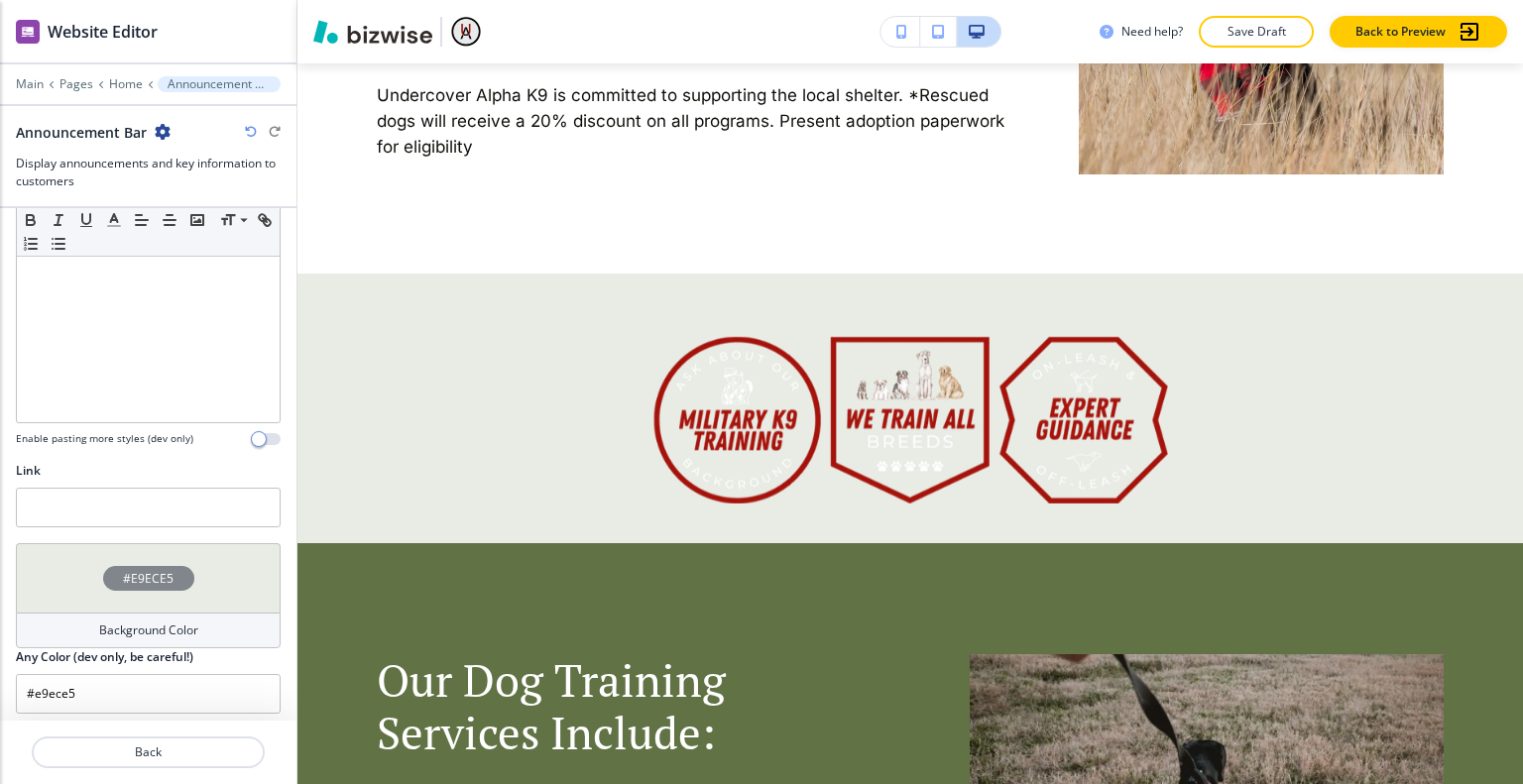 click at bounding box center [251, 132] 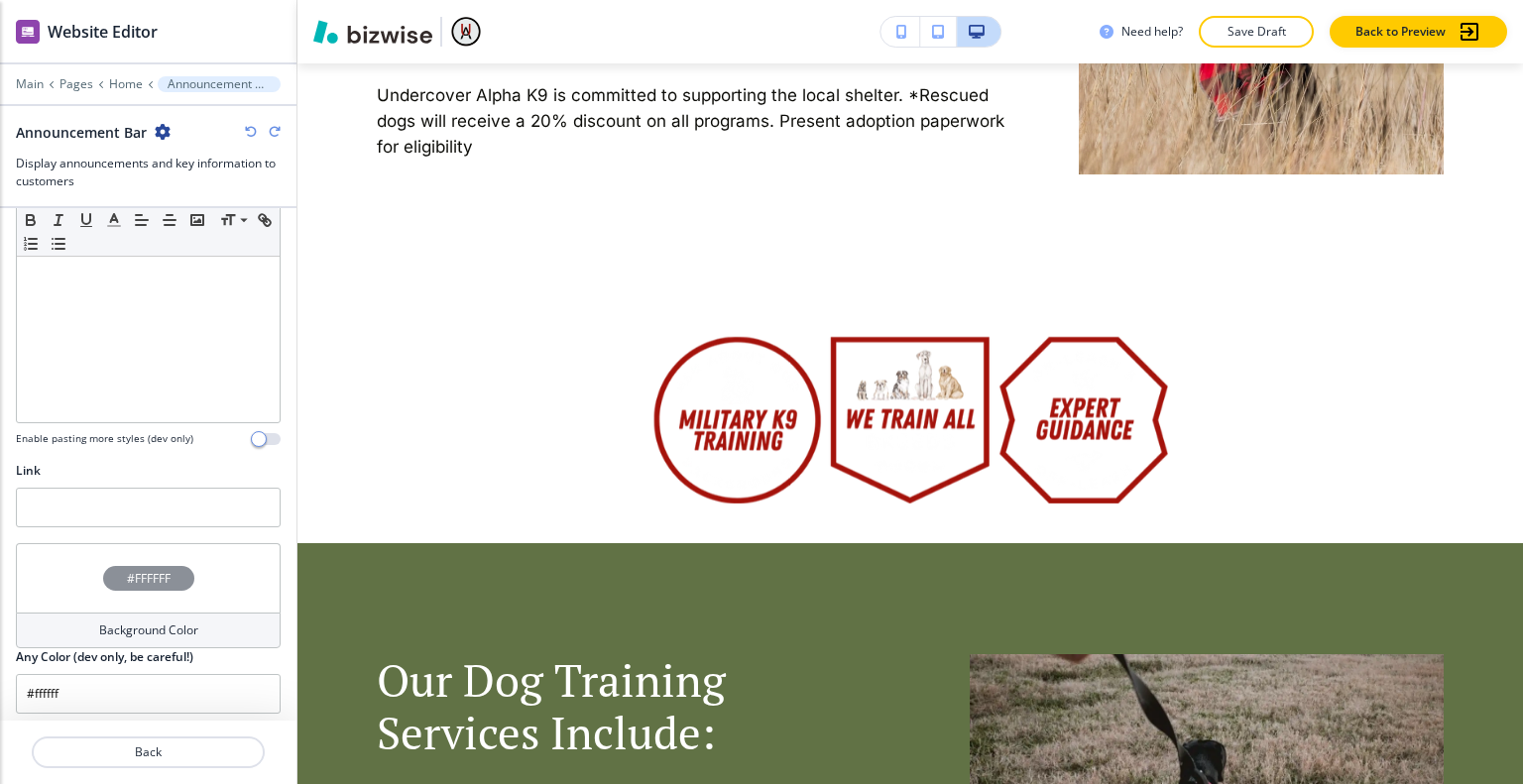 click on "#FFFFFF" at bounding box center (148, 578) 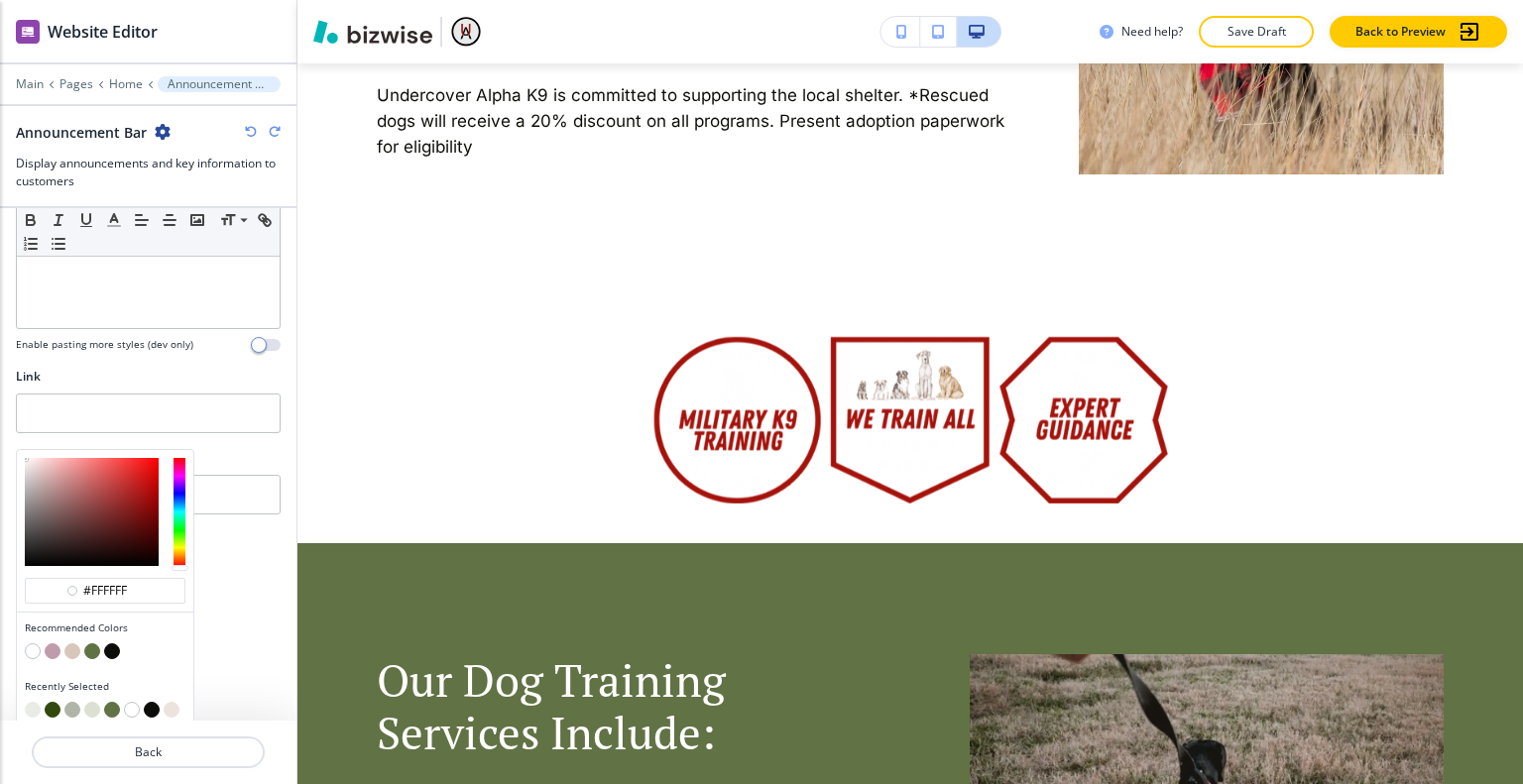 click at bounding box center [92, 651] 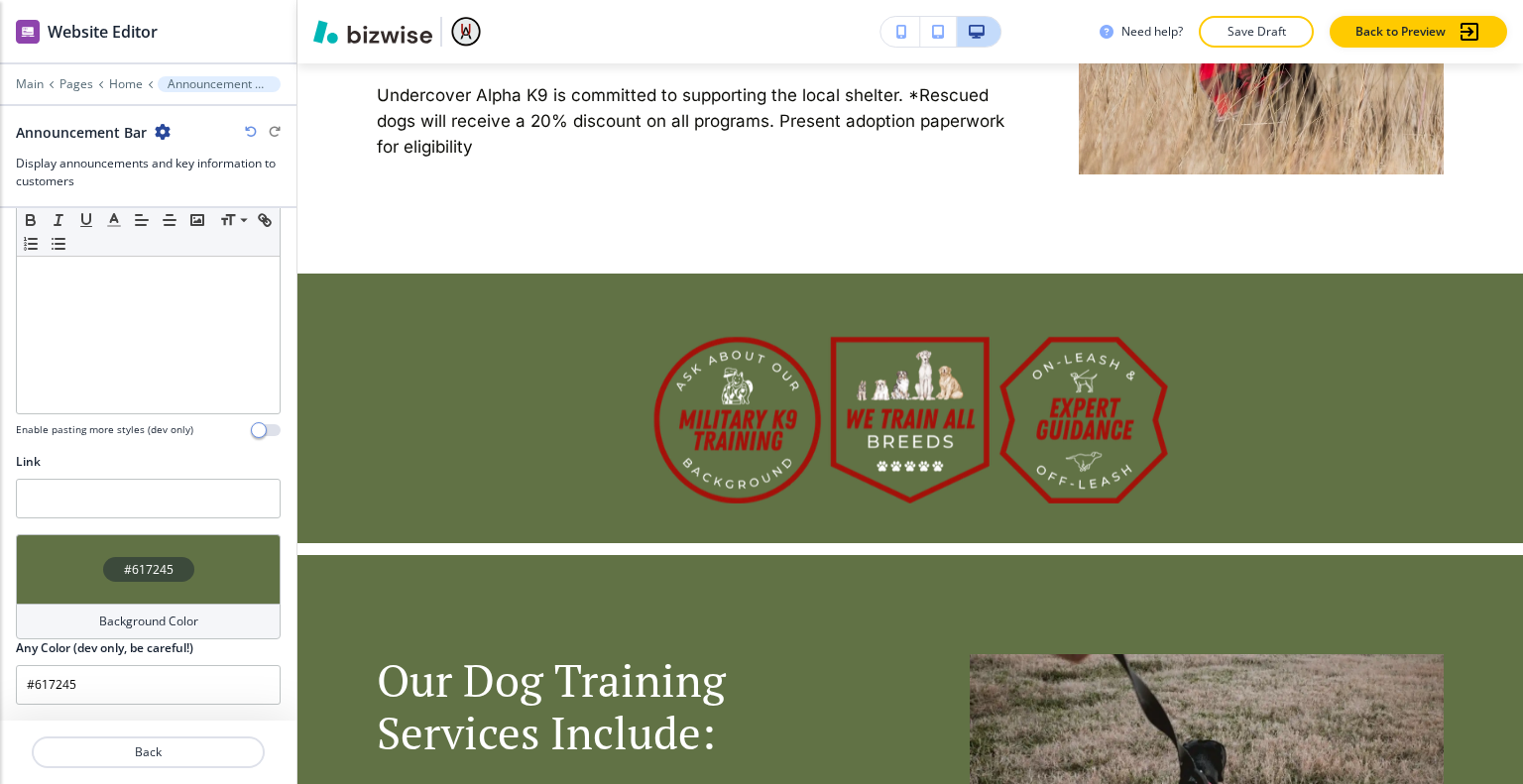 scroll, scrollTop: 520, scrollLeft: 0, axis: vertical 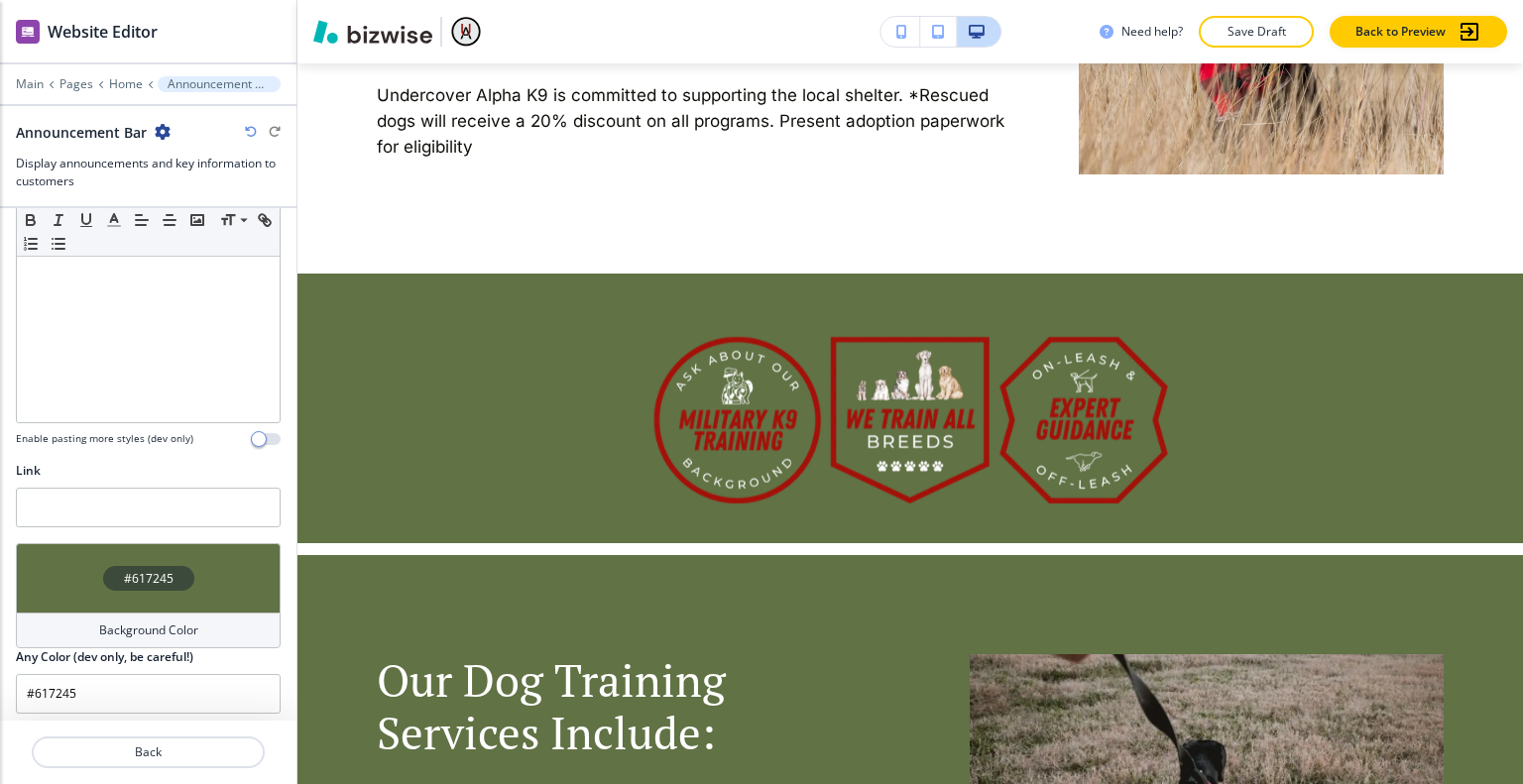 click on "#617245" at bounding box center [148, 578] 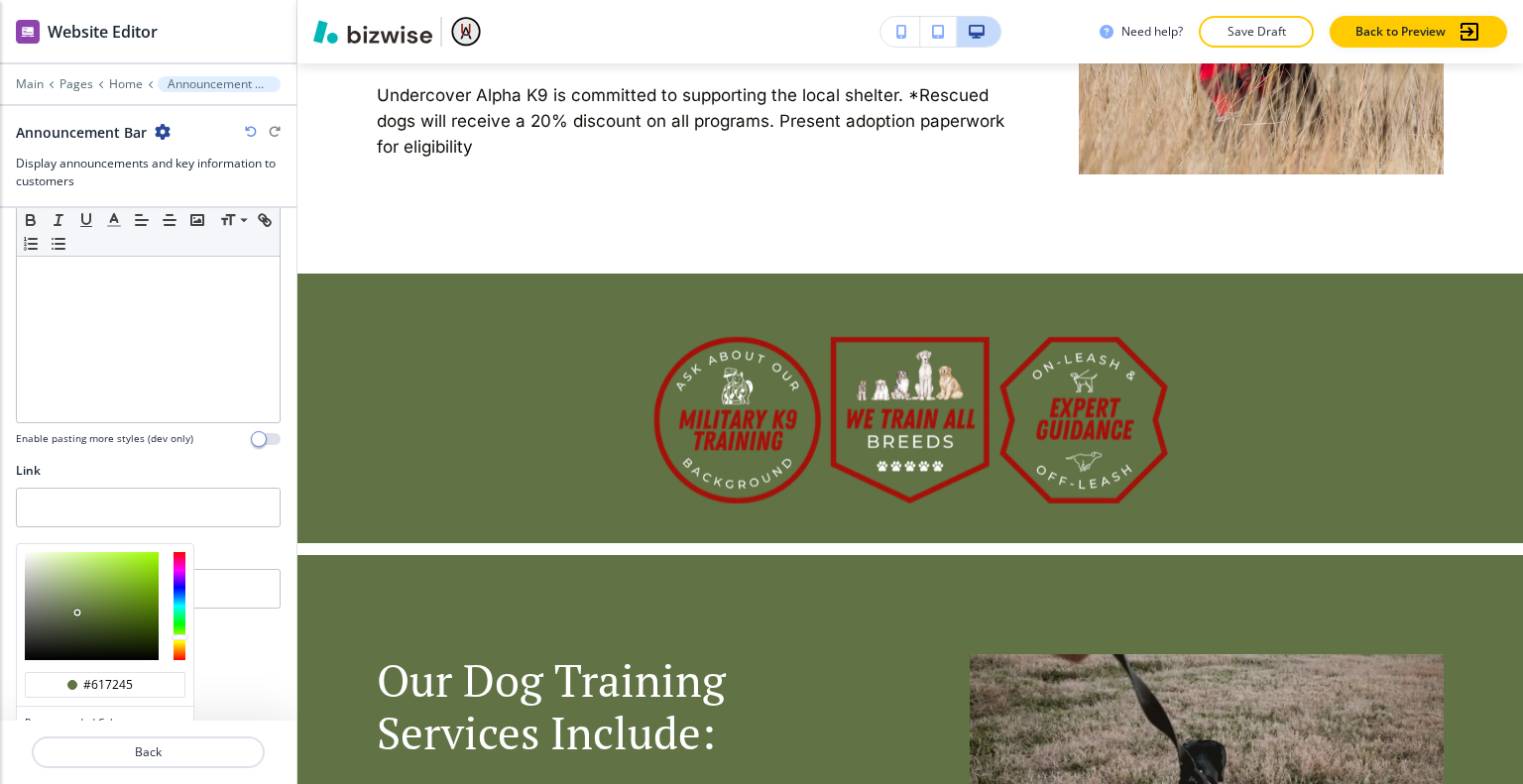 scroll, scrollTop: 615, scrollLeft: 0, axis: vertical 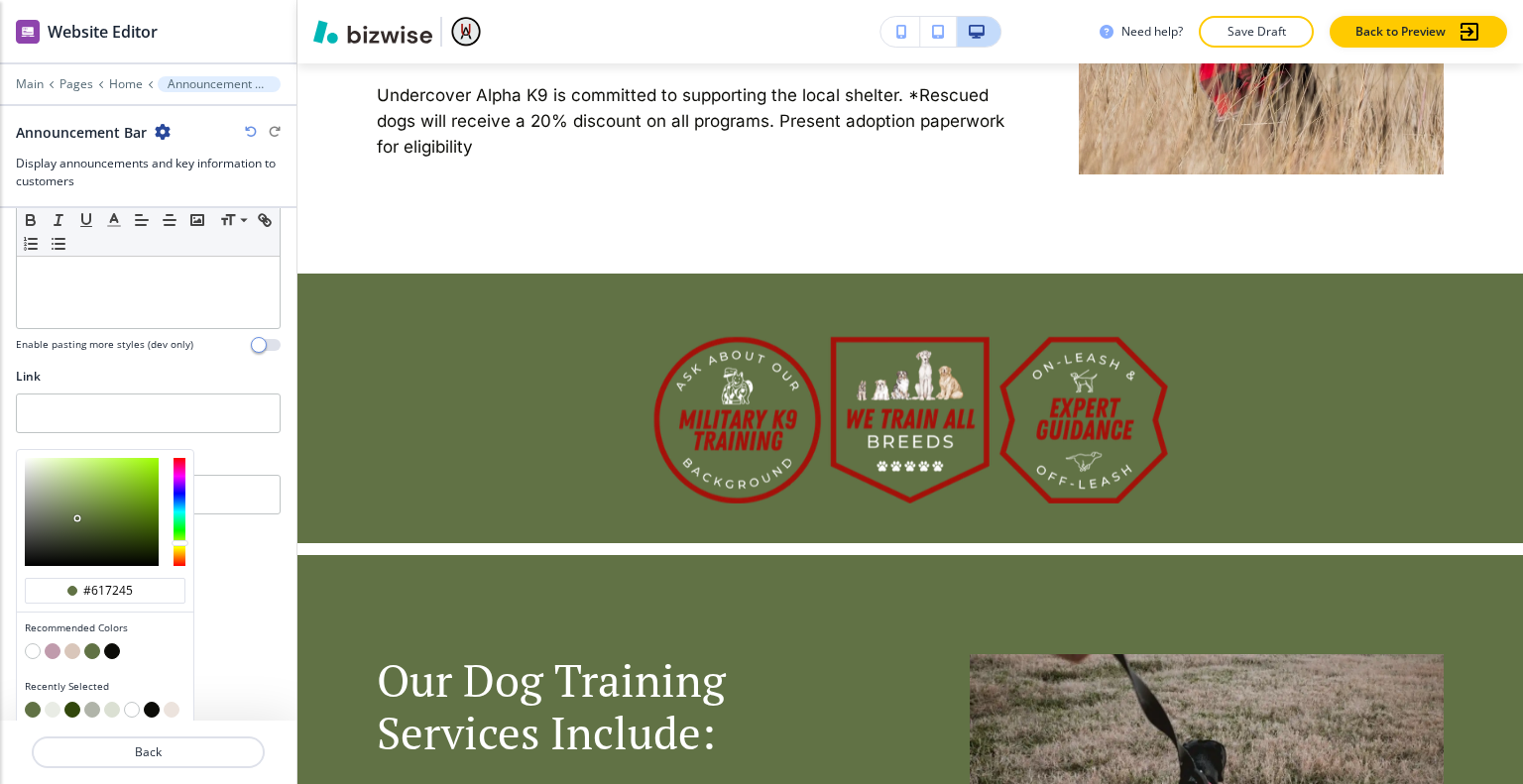 click at bounding box center (112, 651) 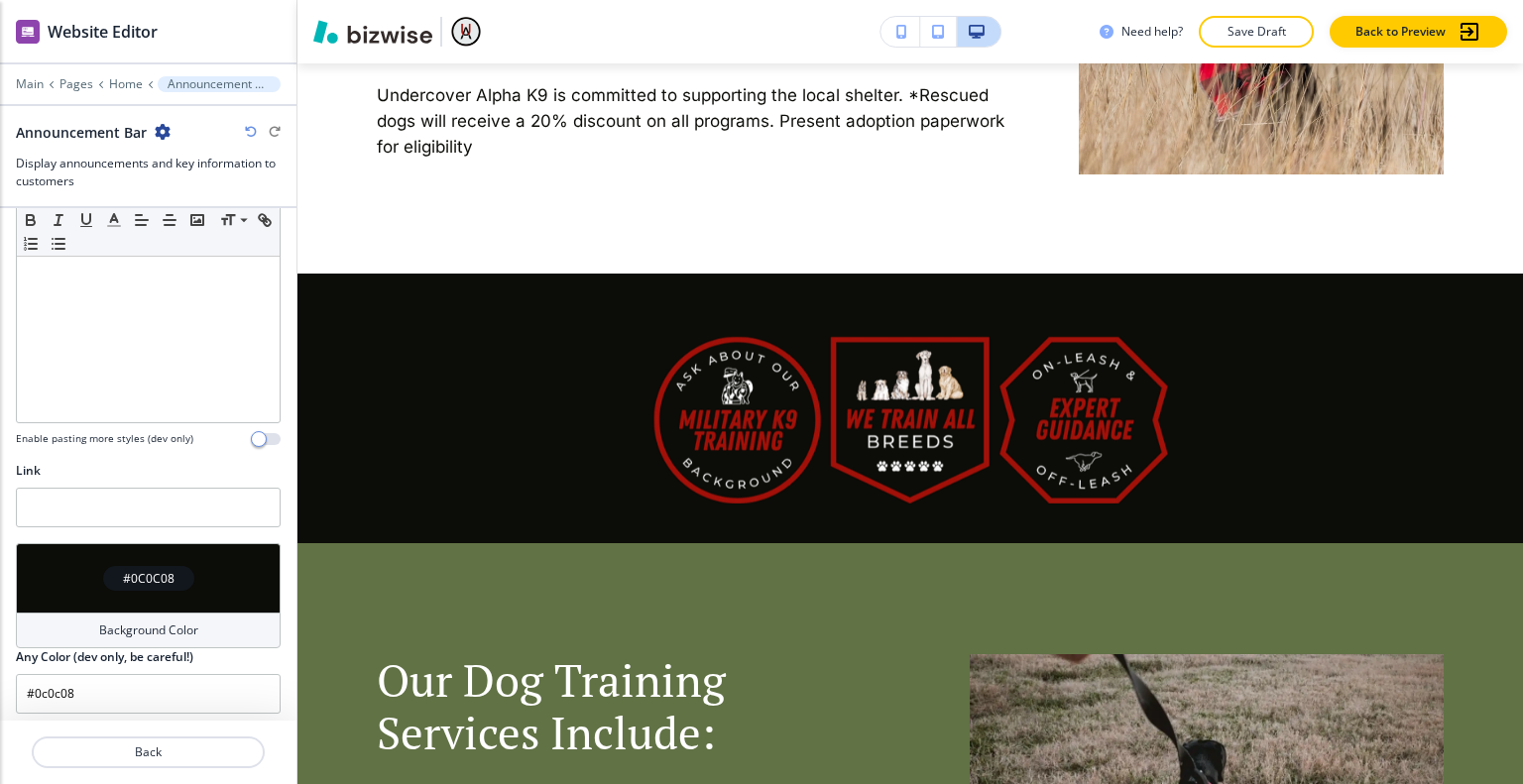 click on "#0C0C08" at bounding box center [148, 578] 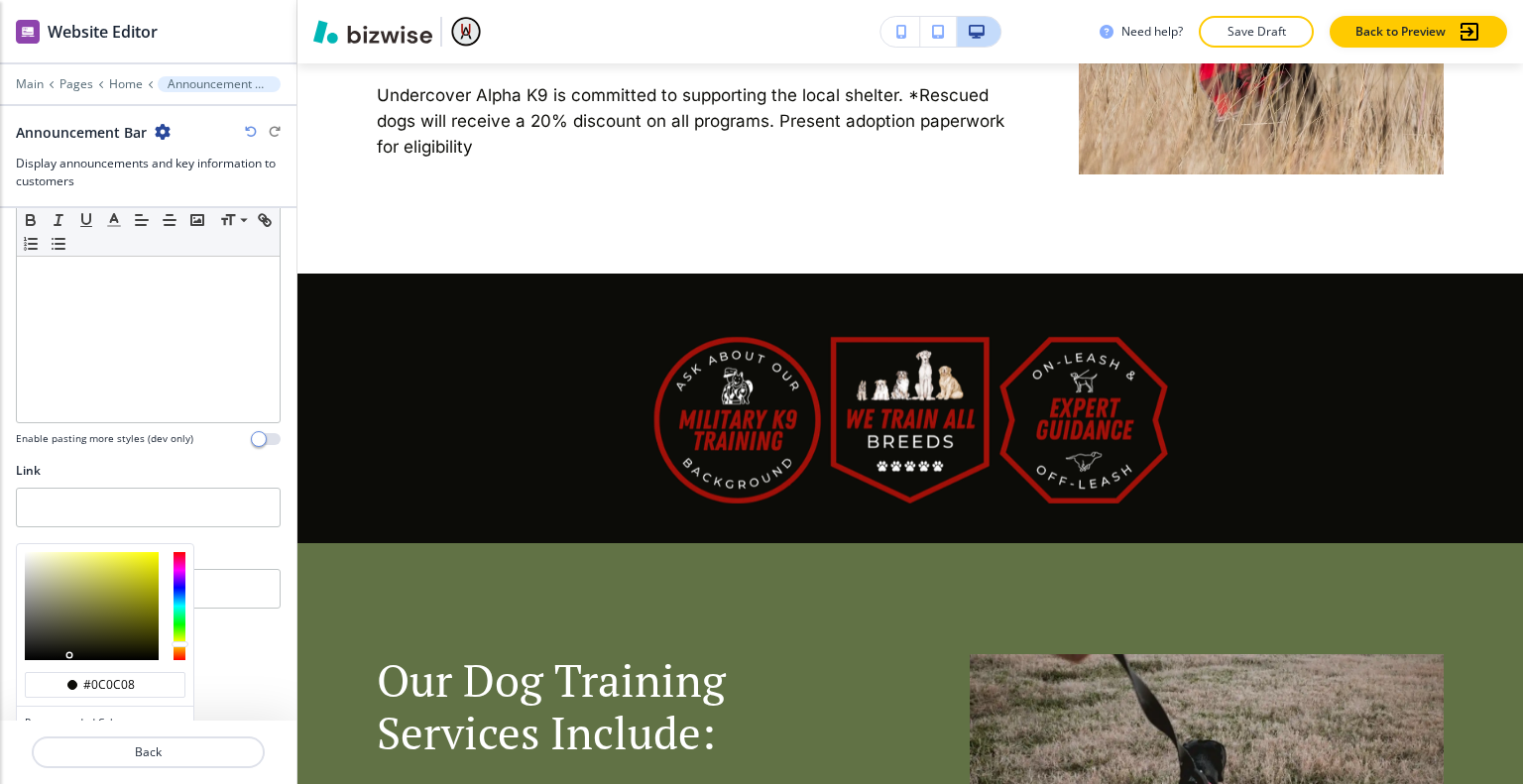 scroll, scrollTop: 615, scrollLeft: 0, axis: vertical 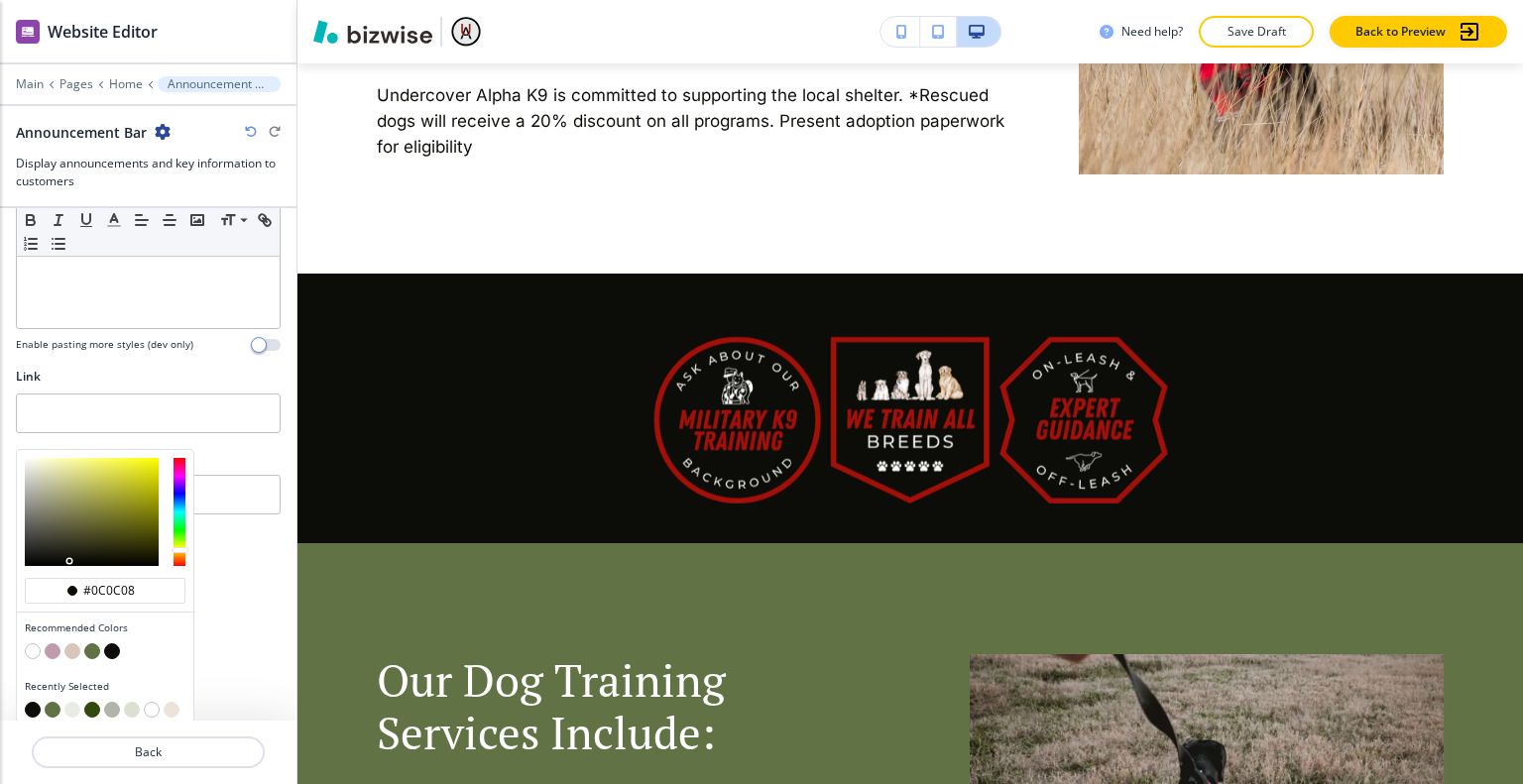 click at bounding box center [53, 651] 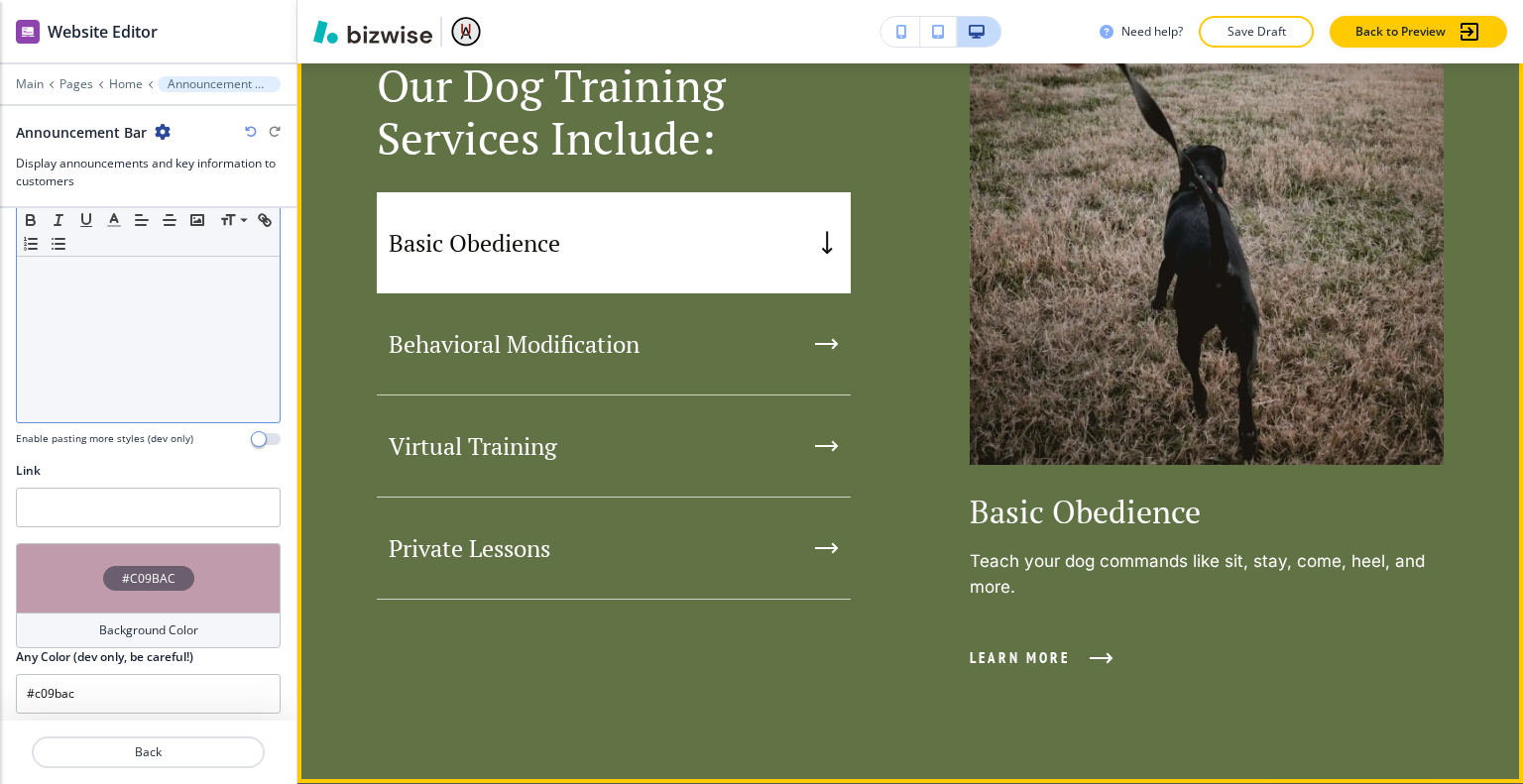 scroll, scrollTop: 1915, scrollLeft: 0, axis: vertical 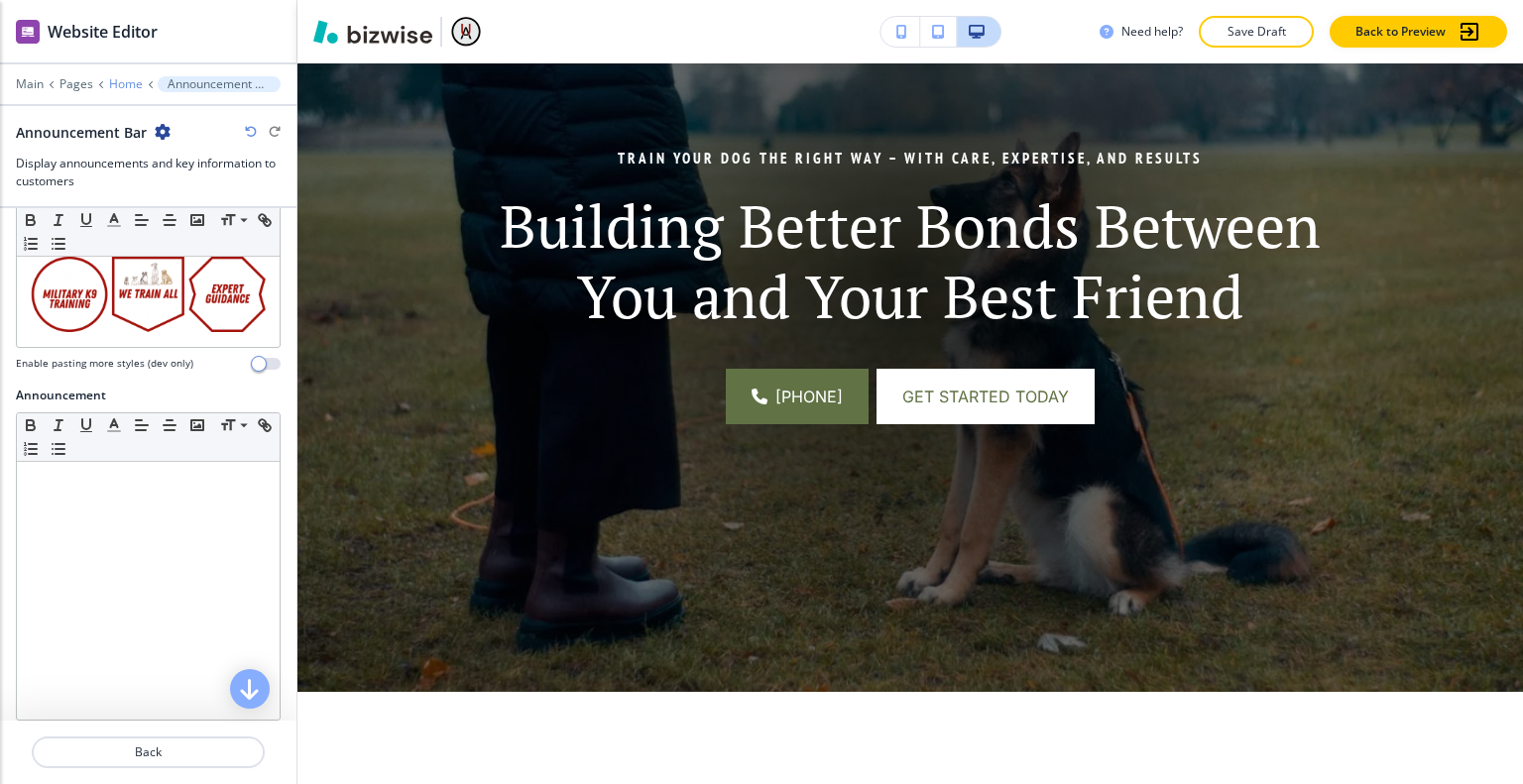 click on "Home" at bounding box center [126, 84] 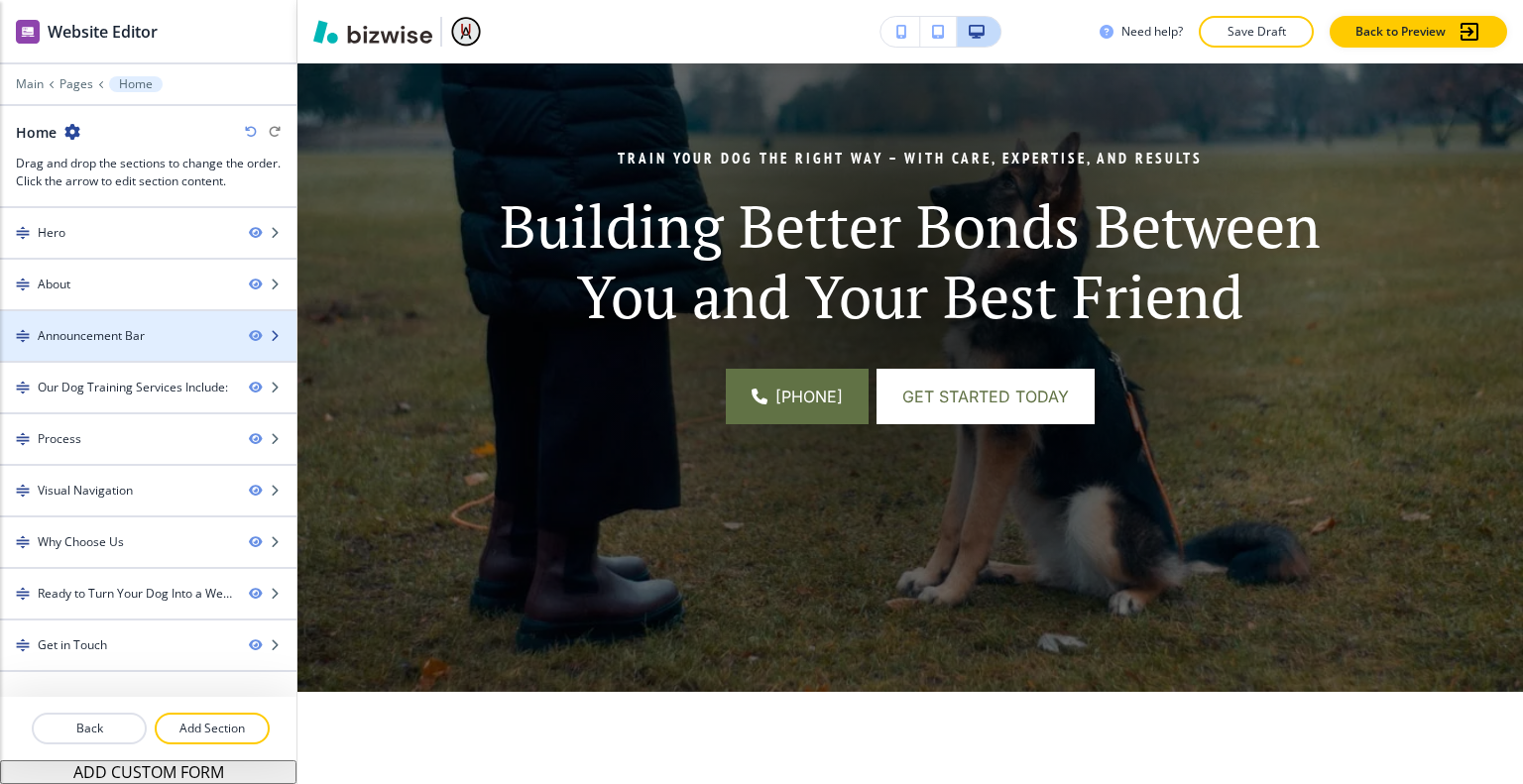 type 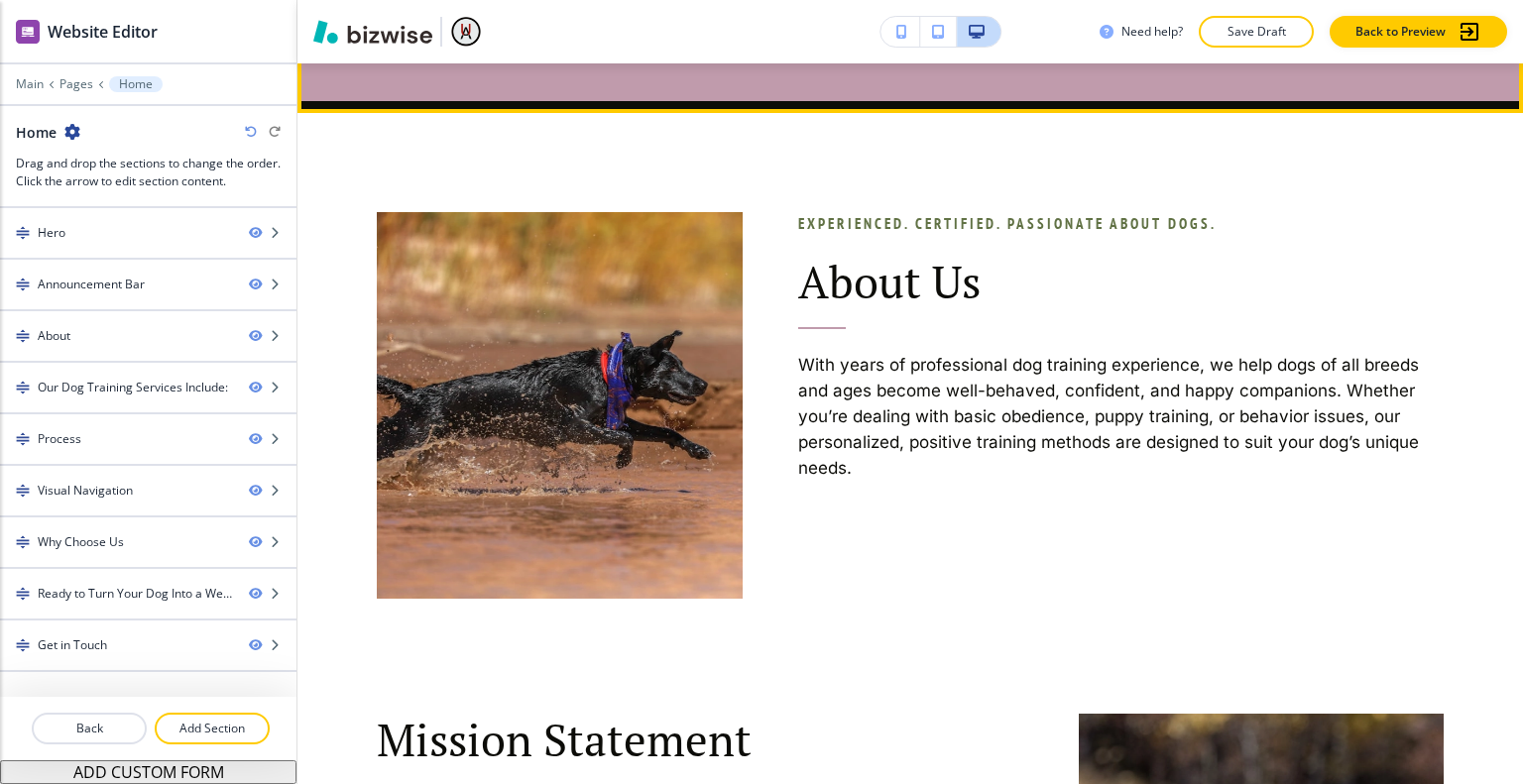 scroll, scrollTop: 694, scrollLeft: 0, axis: vertical 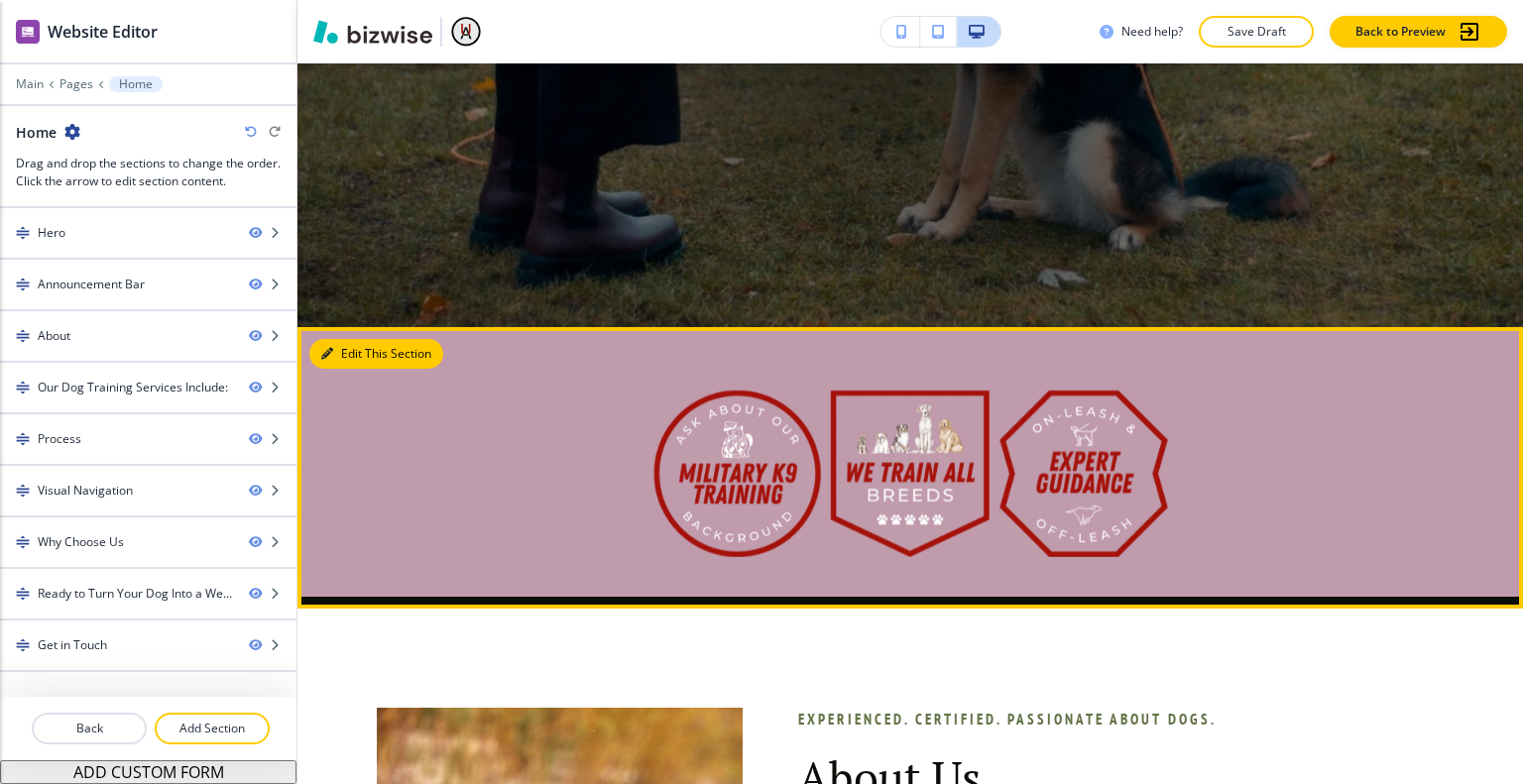 click on "Edit This Section" at bounding box center [376, 354] 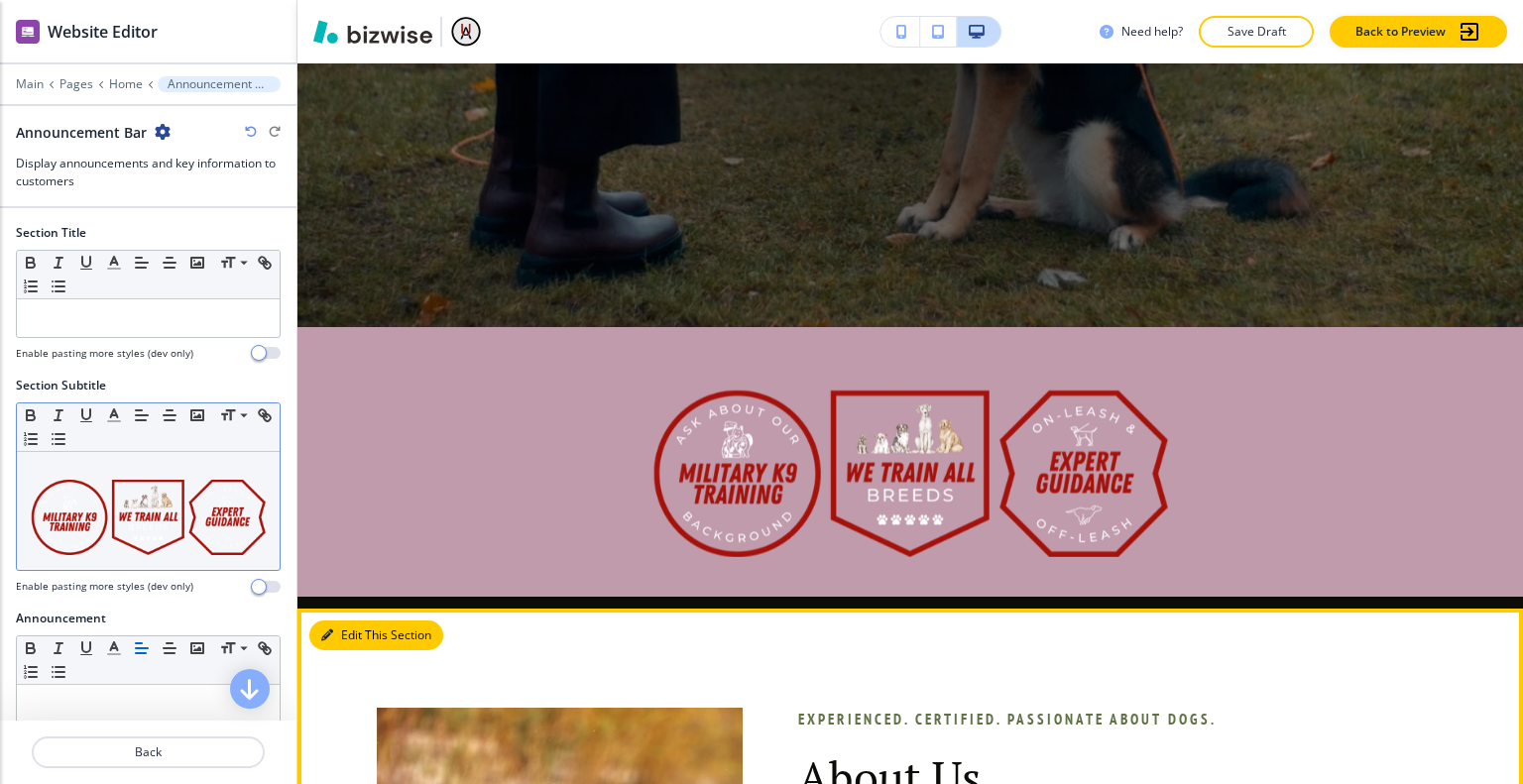 scroll, scrollTop: 957, scrollLeft: 0, axis: vertical 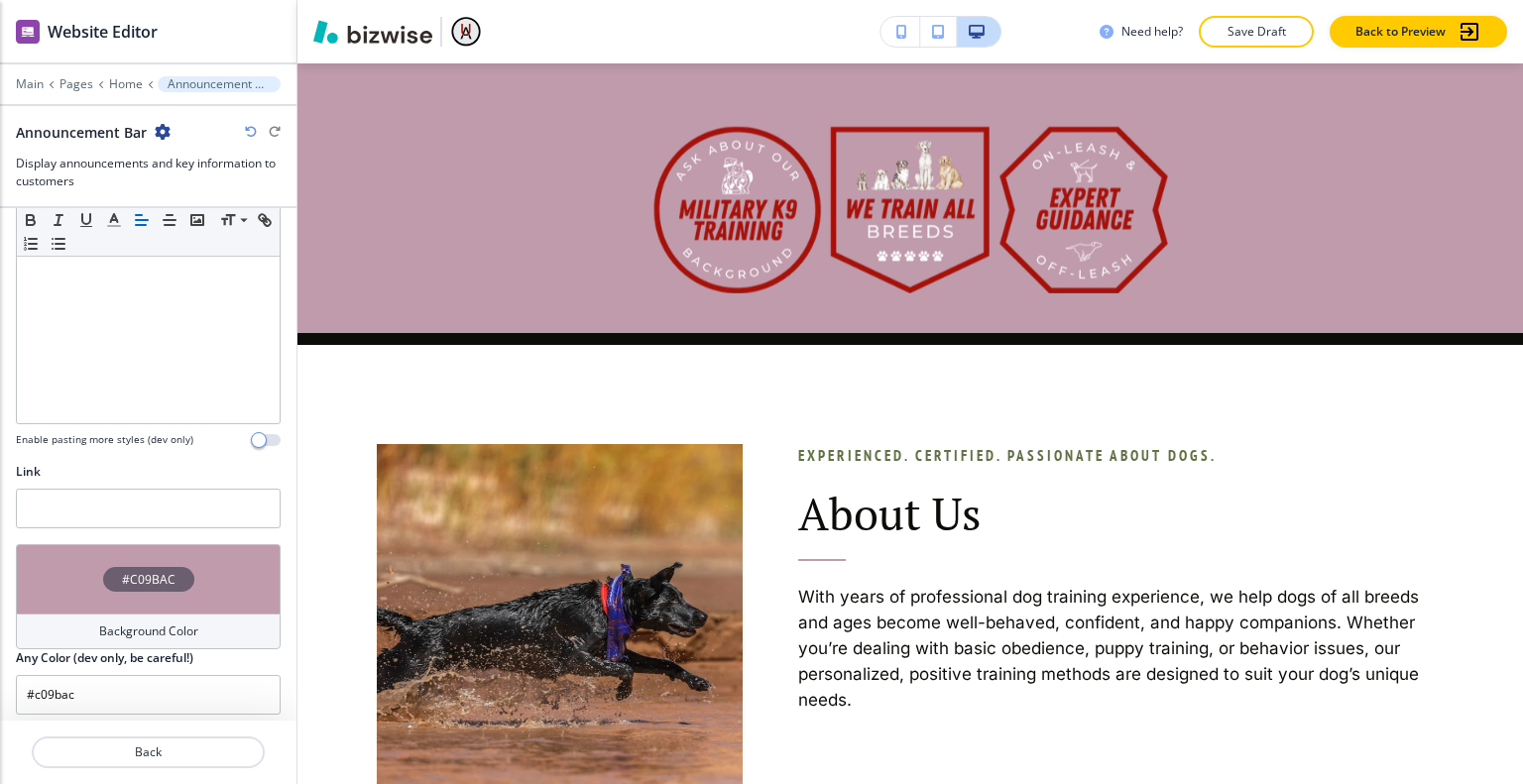 click on "#C09BAC" at bounding box center [148, 579] 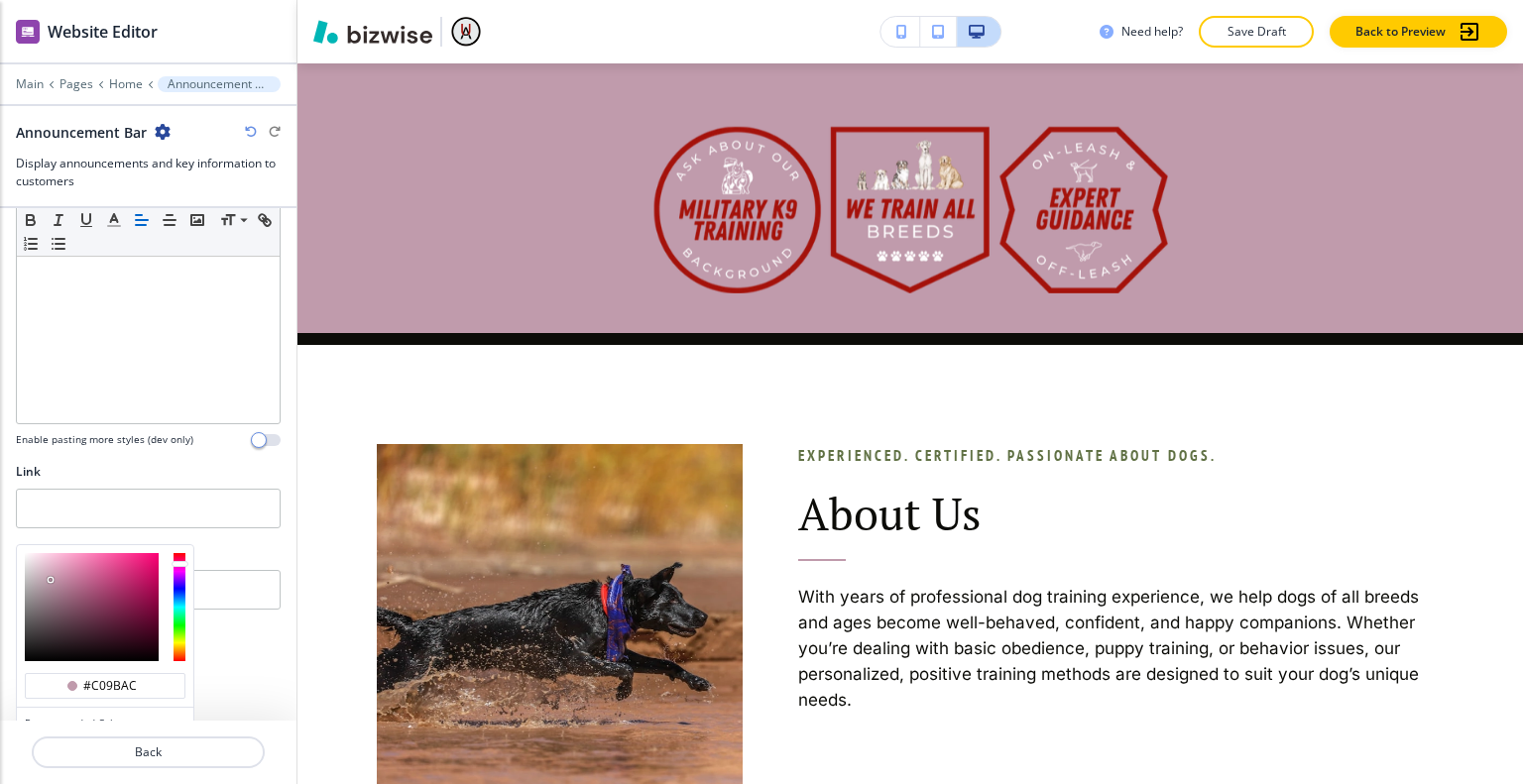 scroll, scrollTop: 615, scrollLeft: 0, axis: vertical 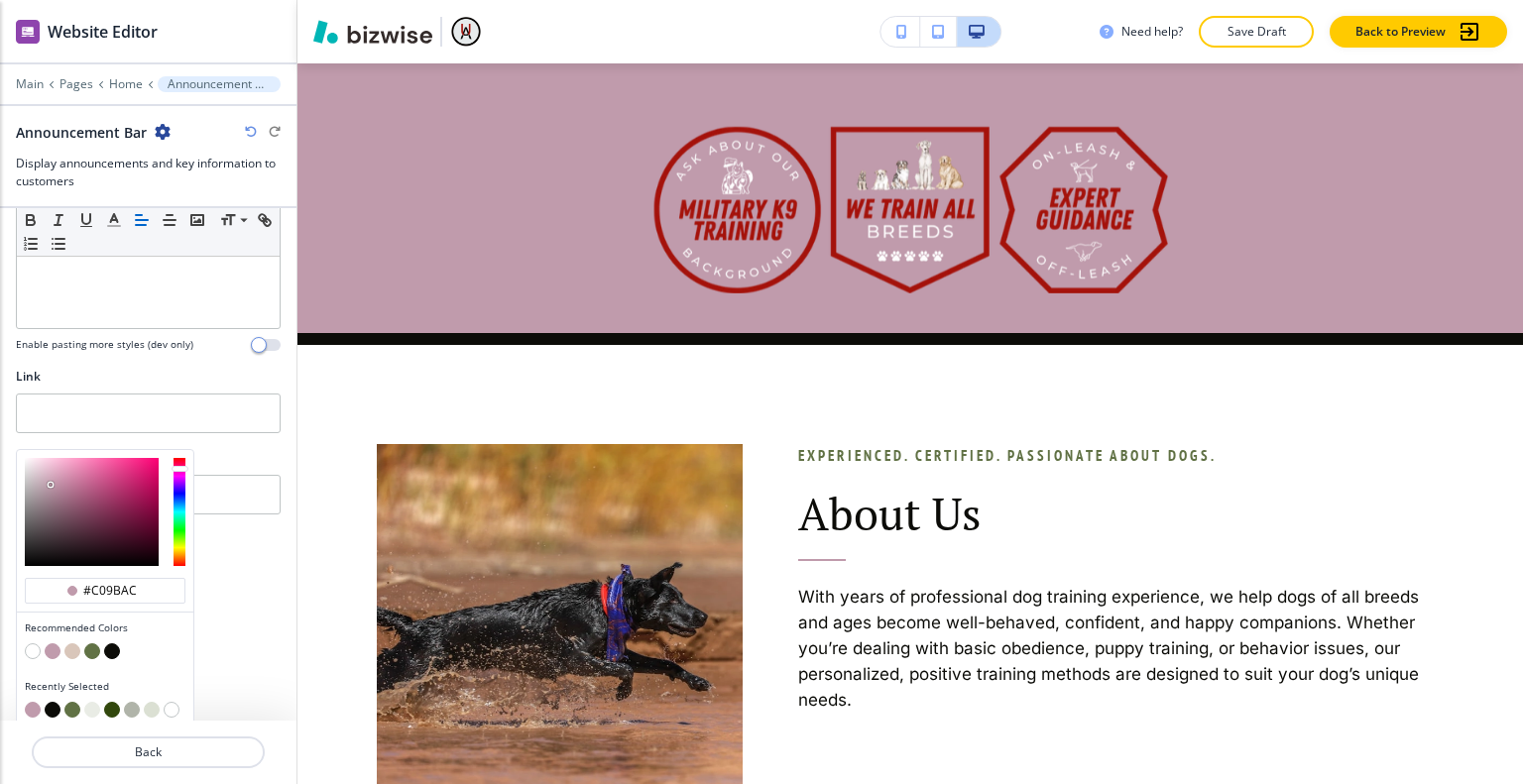 click at bounding box center [72, 651] 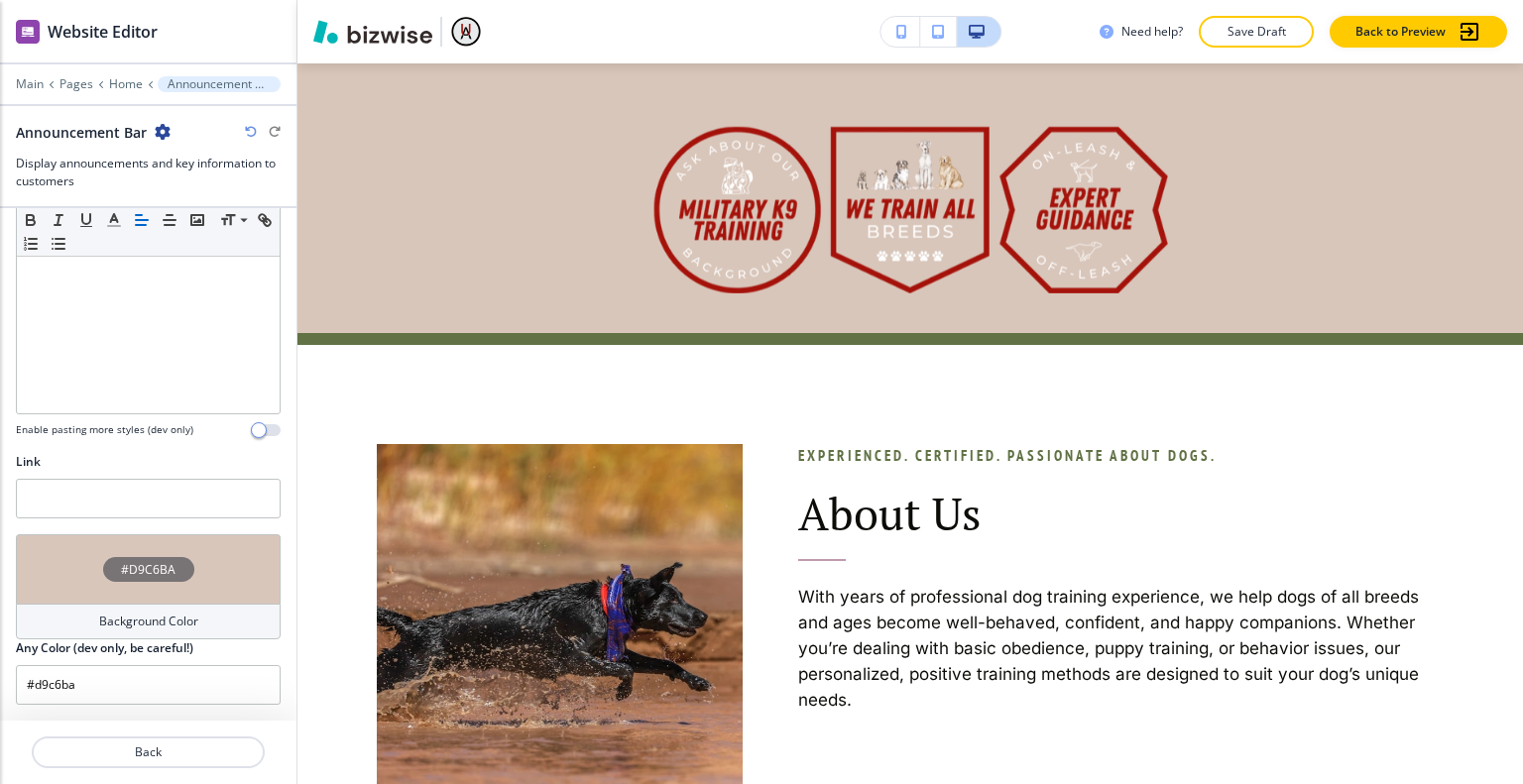 scroll, scrollTop: 520, scrollLeft: 0, axis: vertical 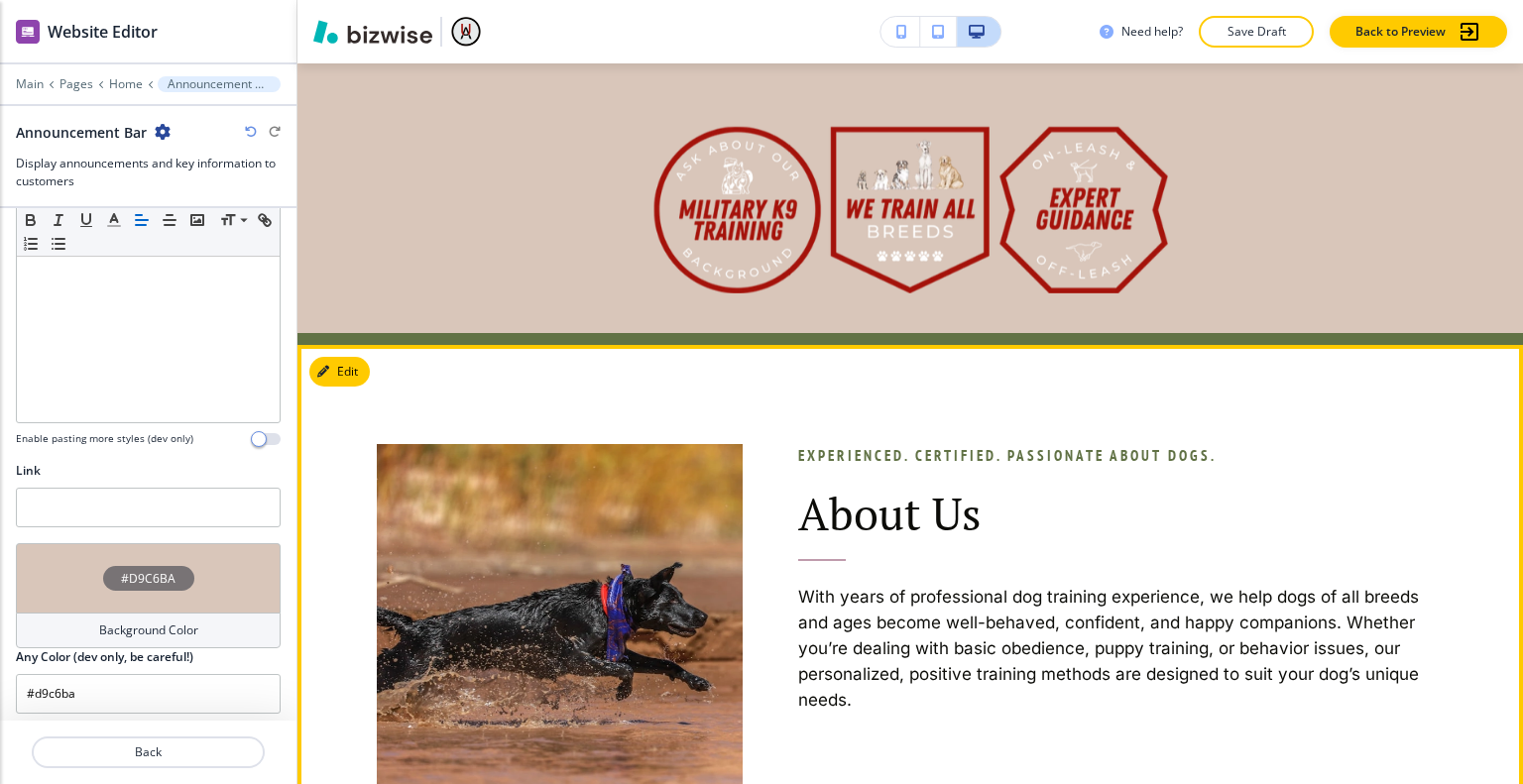 click on "Experienced. Certified. Passionate About Dogs. About Us With years of professional dog training experience, we help dogs of all breeds and ages become well-behaved, confident, and happy companions. Whether you’re dealing with basic obedience, puppy training, or behavior issues, our personalized, positive training methods are designed to suit your dog’s unique needs." at bounding box center (1094, 588) 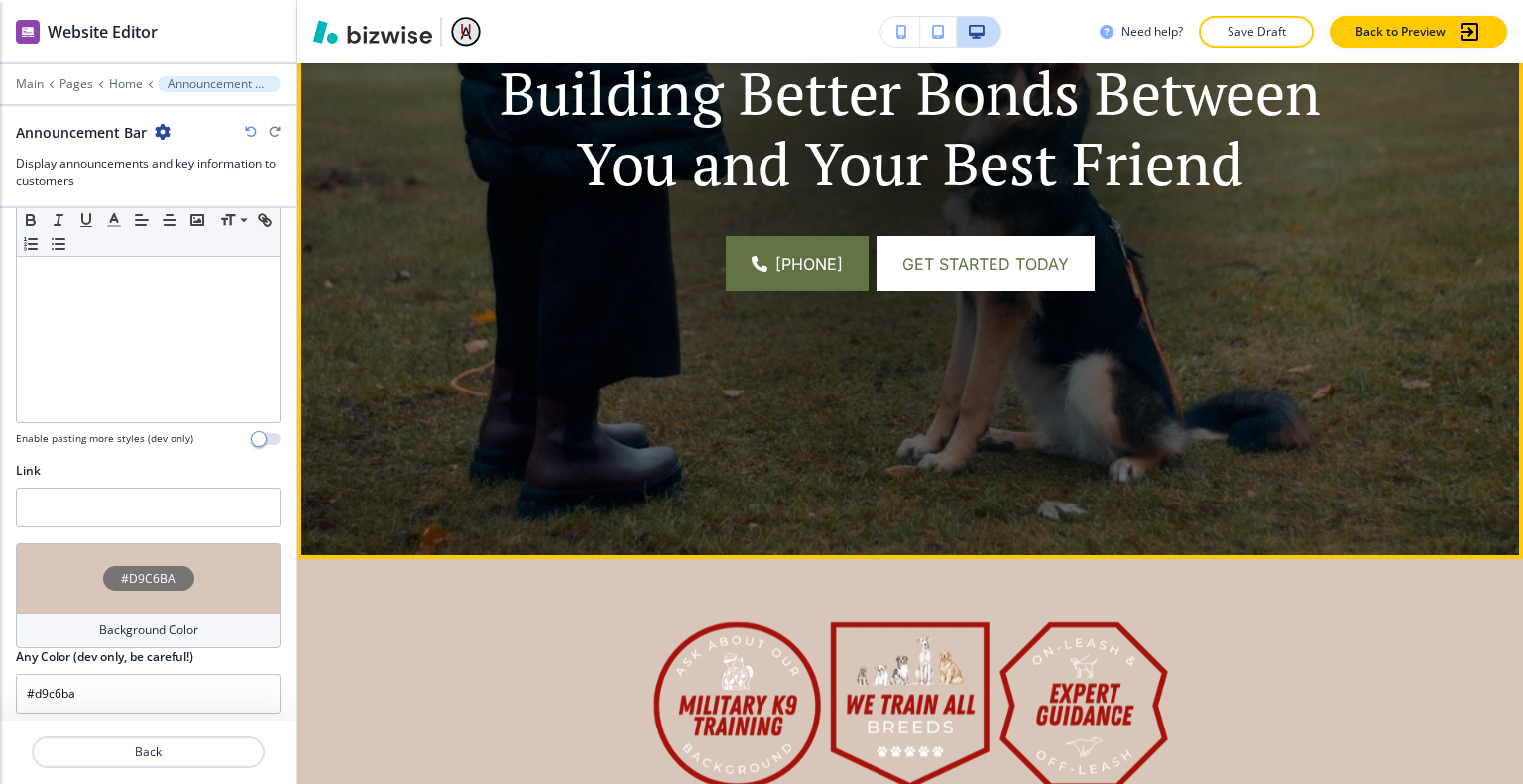 scroll, scrollTop: 65, scrollLeft: 0, axis: vertical 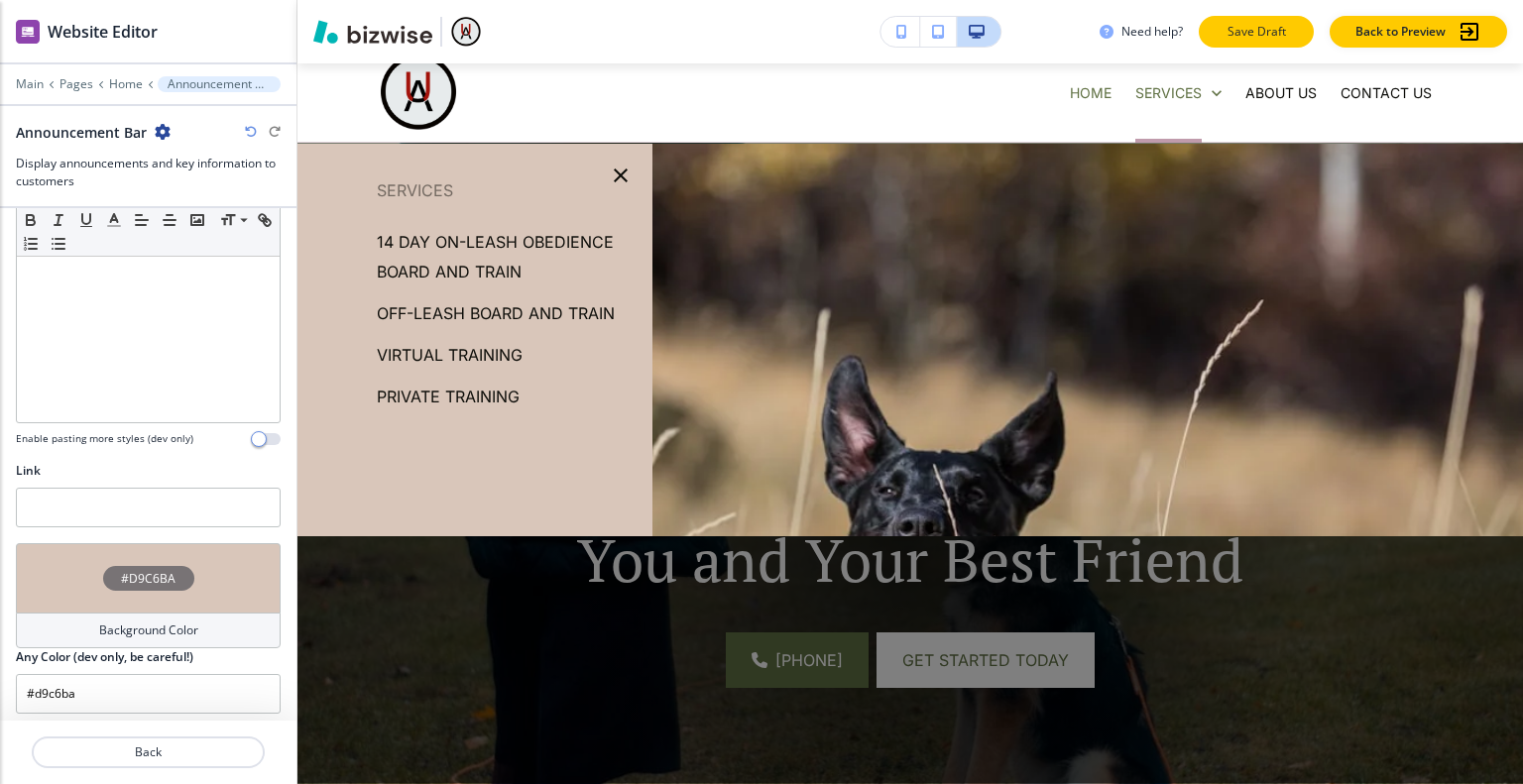 click on "Save Draft" at bounding box center (1256, 32) 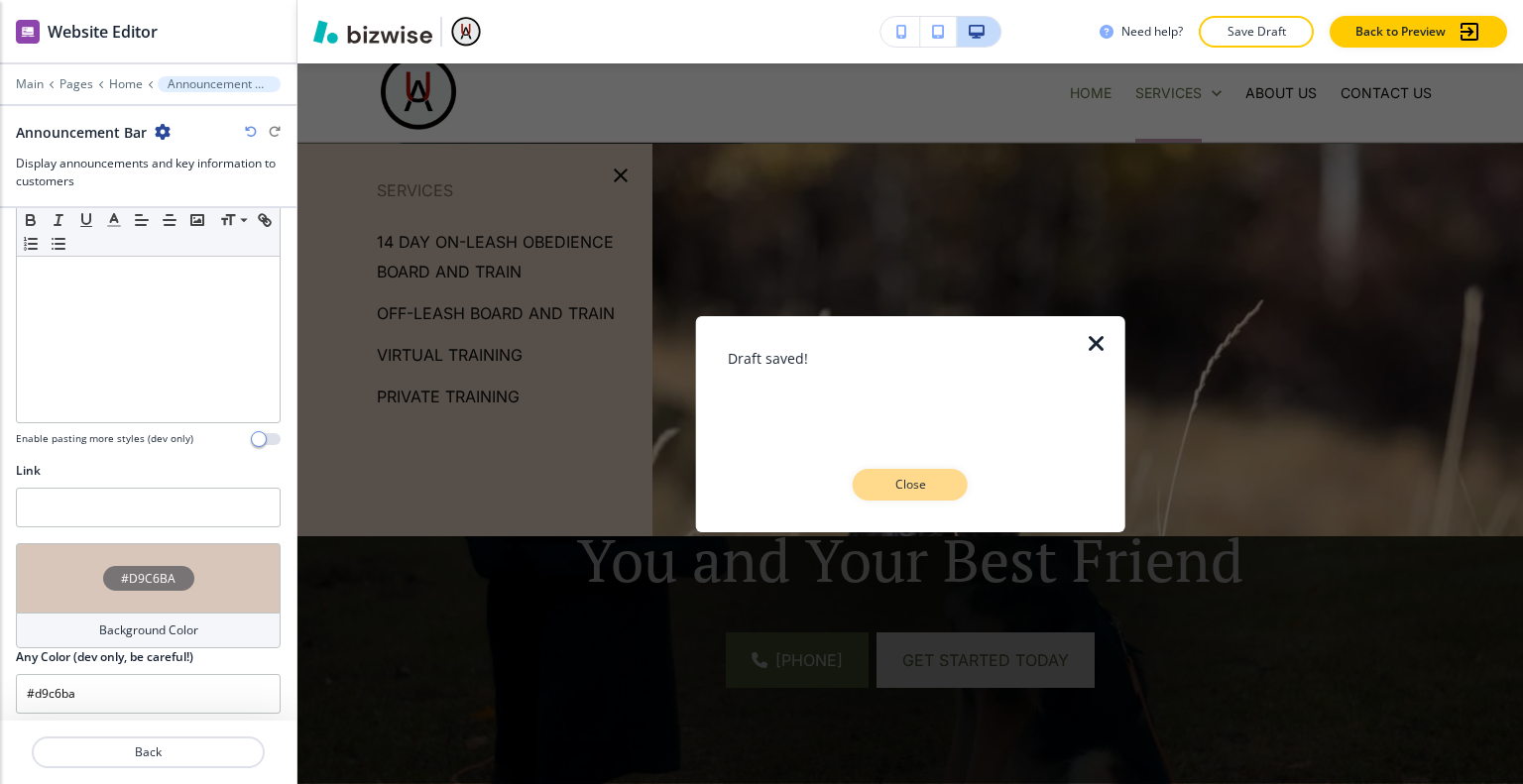 click on "Close" at bounding box center (910, 485) 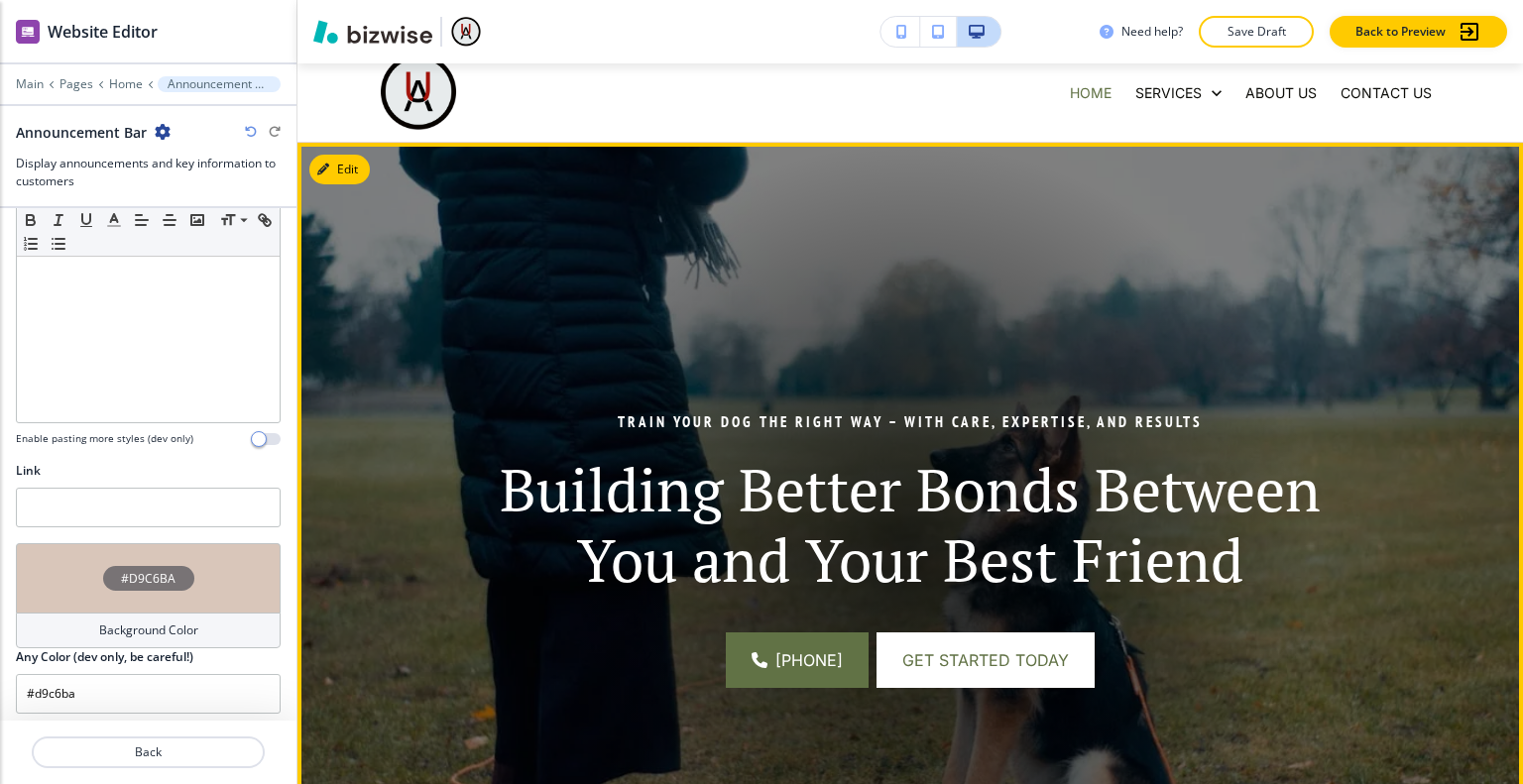 scroll, scrollTop: 0, scrollLeft: 0, axis: both 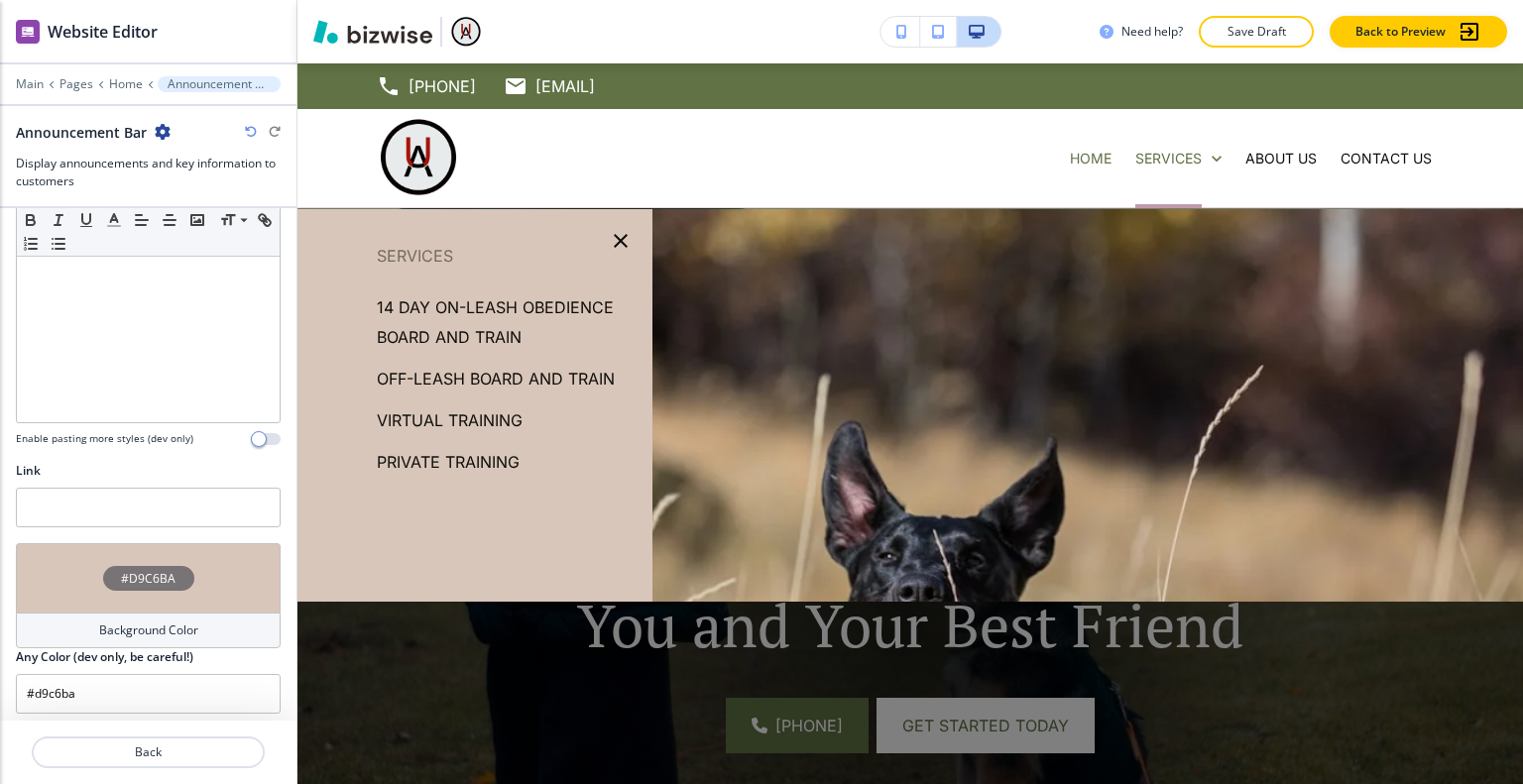 click on "Off-Leash Board and Train" at bounding box center [496, 379] 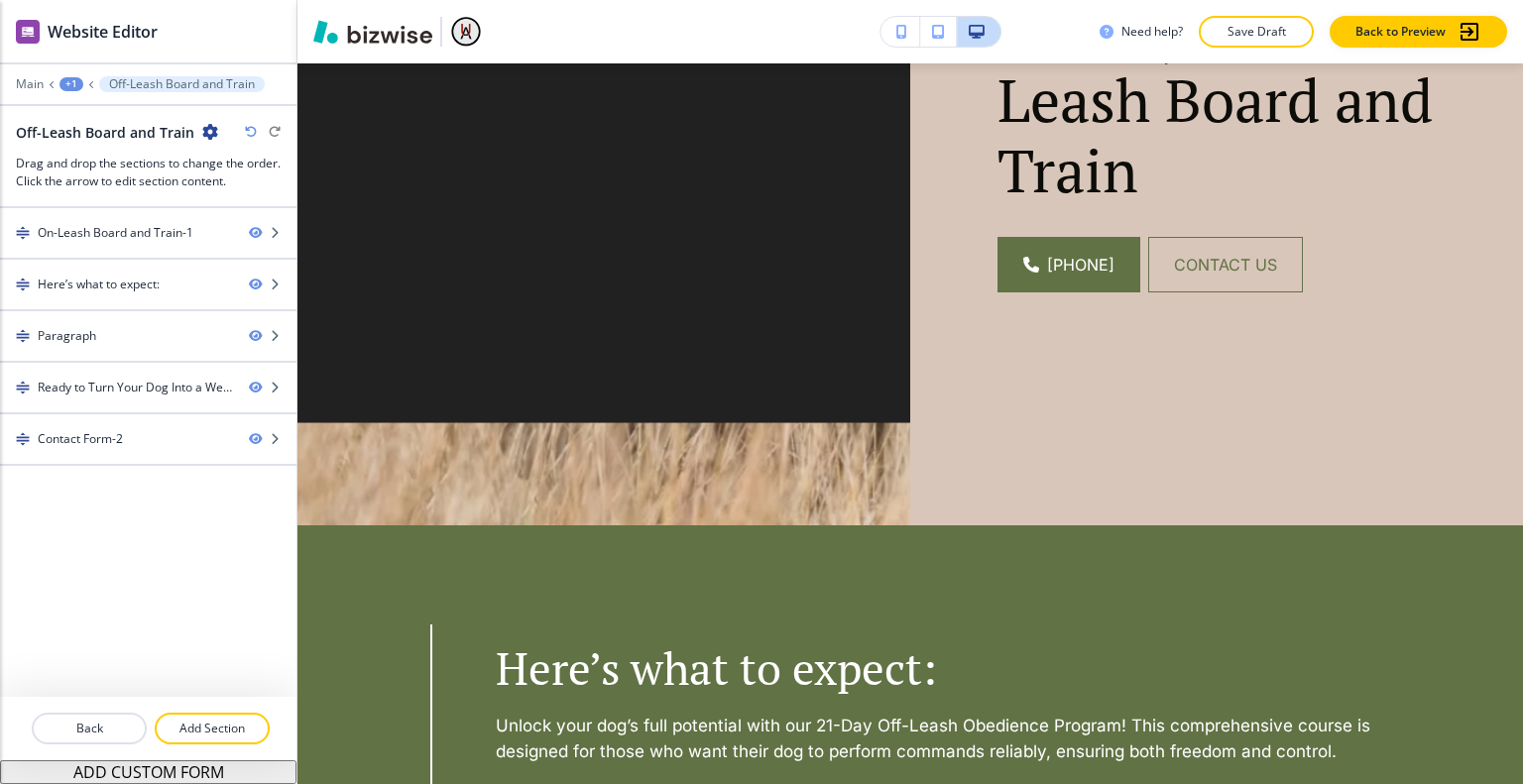 scroll, scrollTop: 0, scrollLeft: 0, axis: both 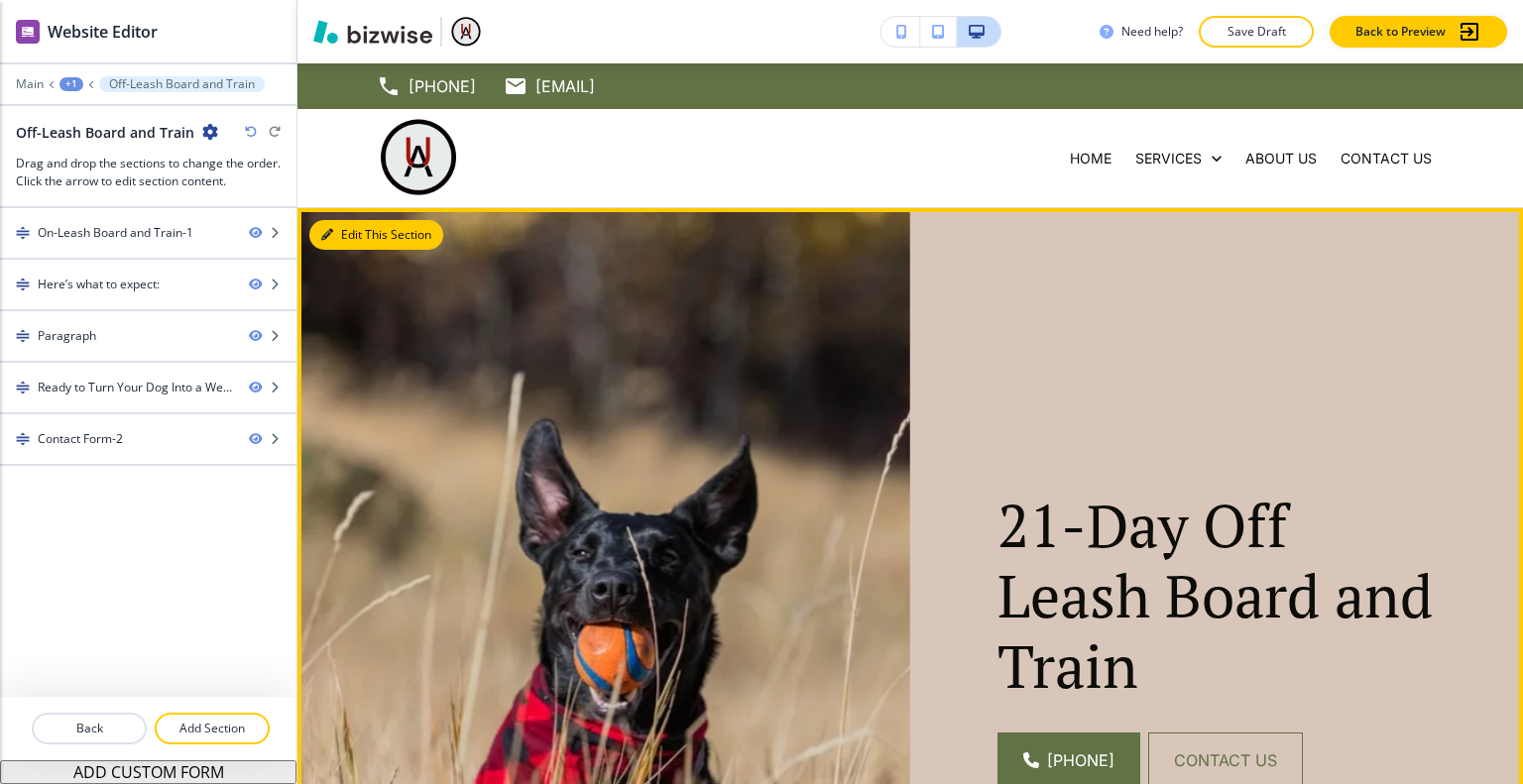 click at bounding box center [327, 235] 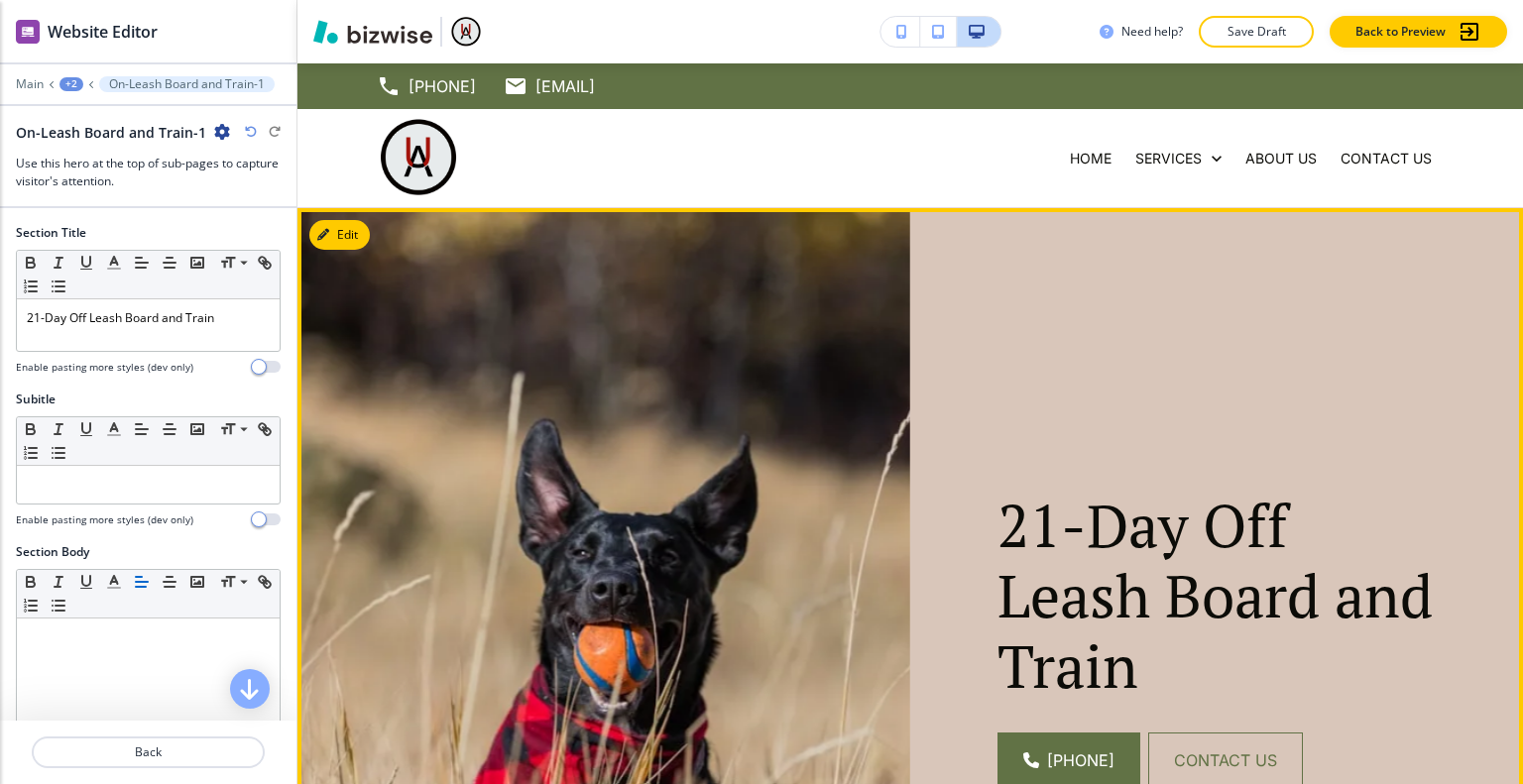 scroll, scrollTop: 145, scrollLeft: 0, axis: vertical 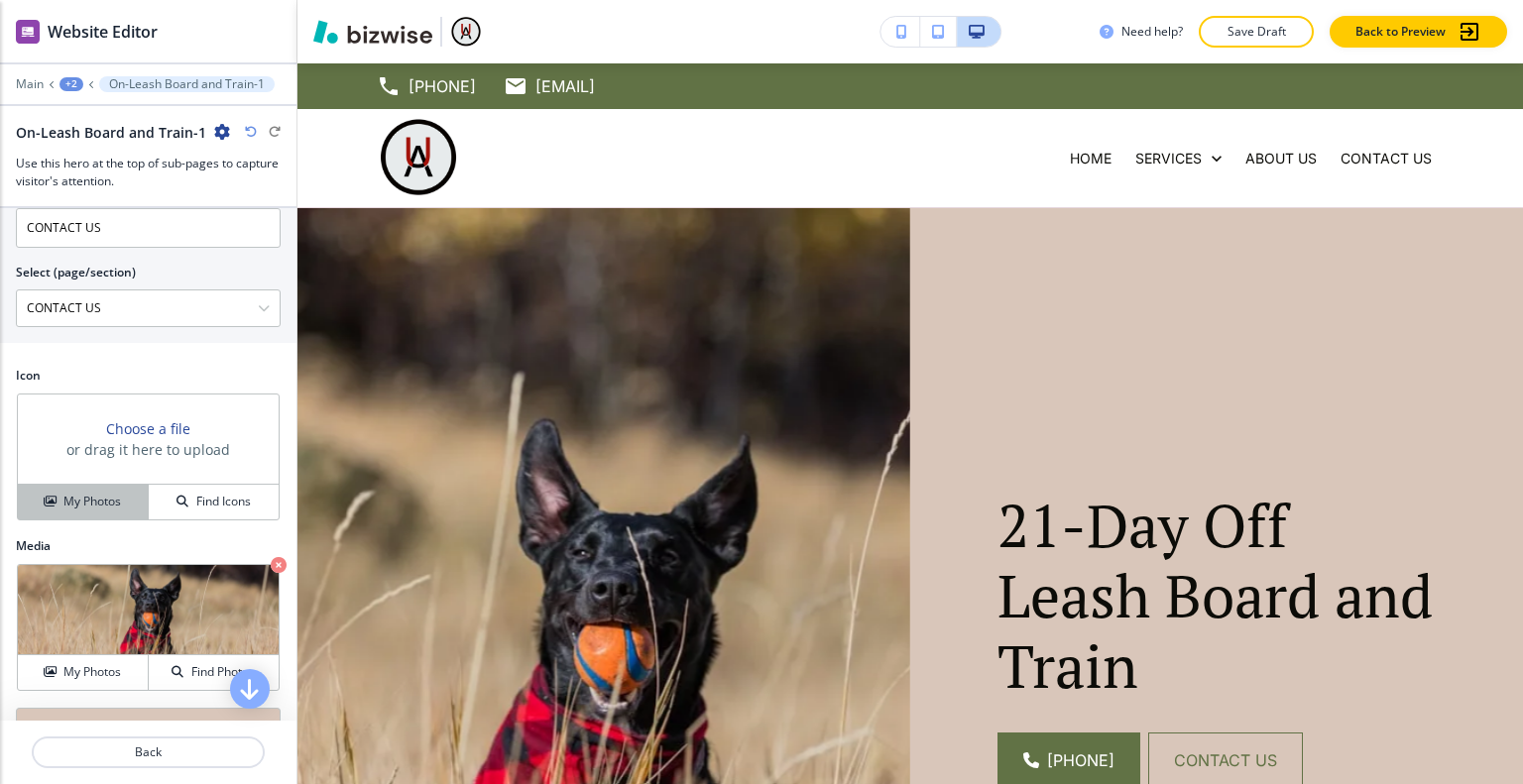 click on "My Photos" at bounding box center (92, 502) 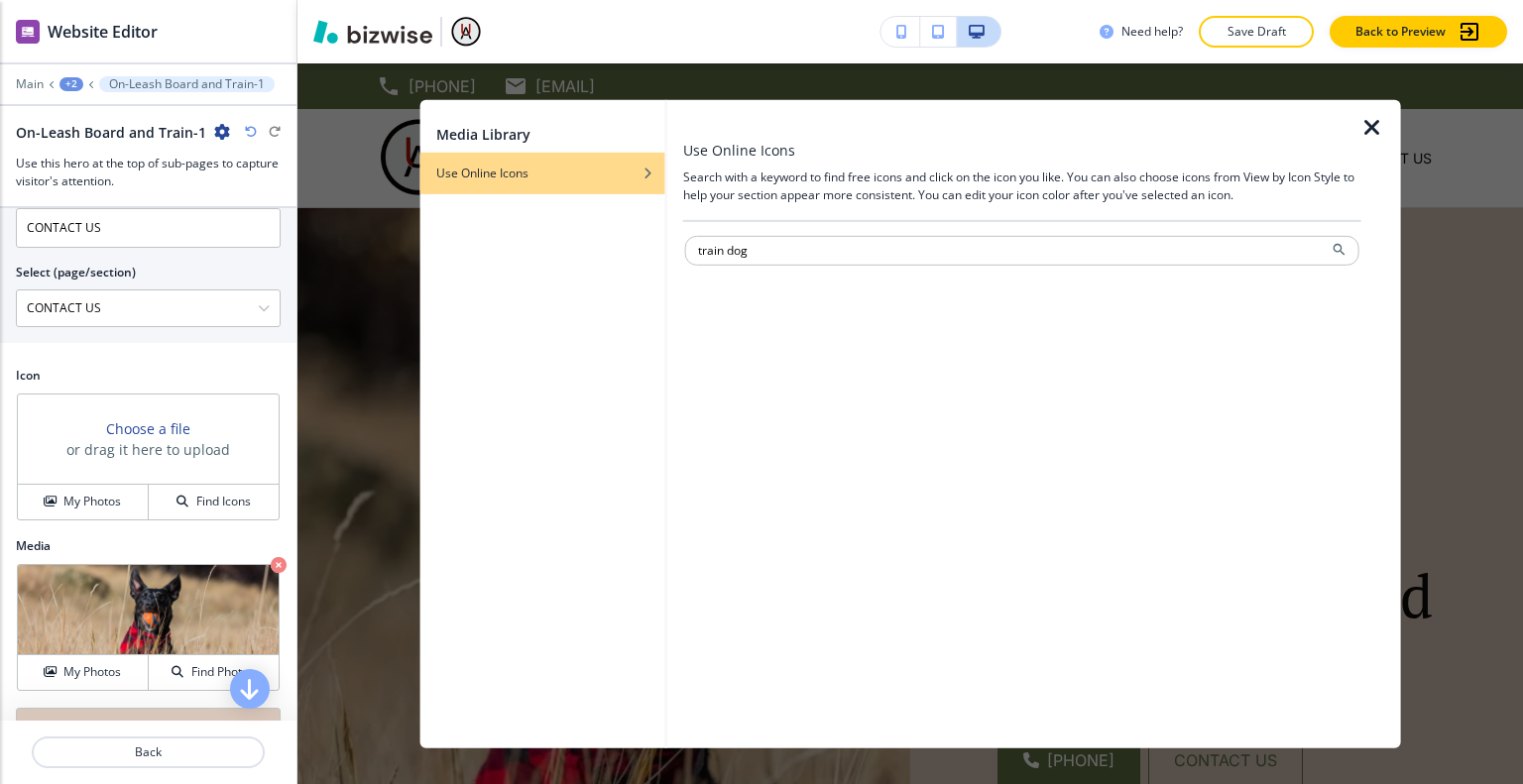 type on "train dog" 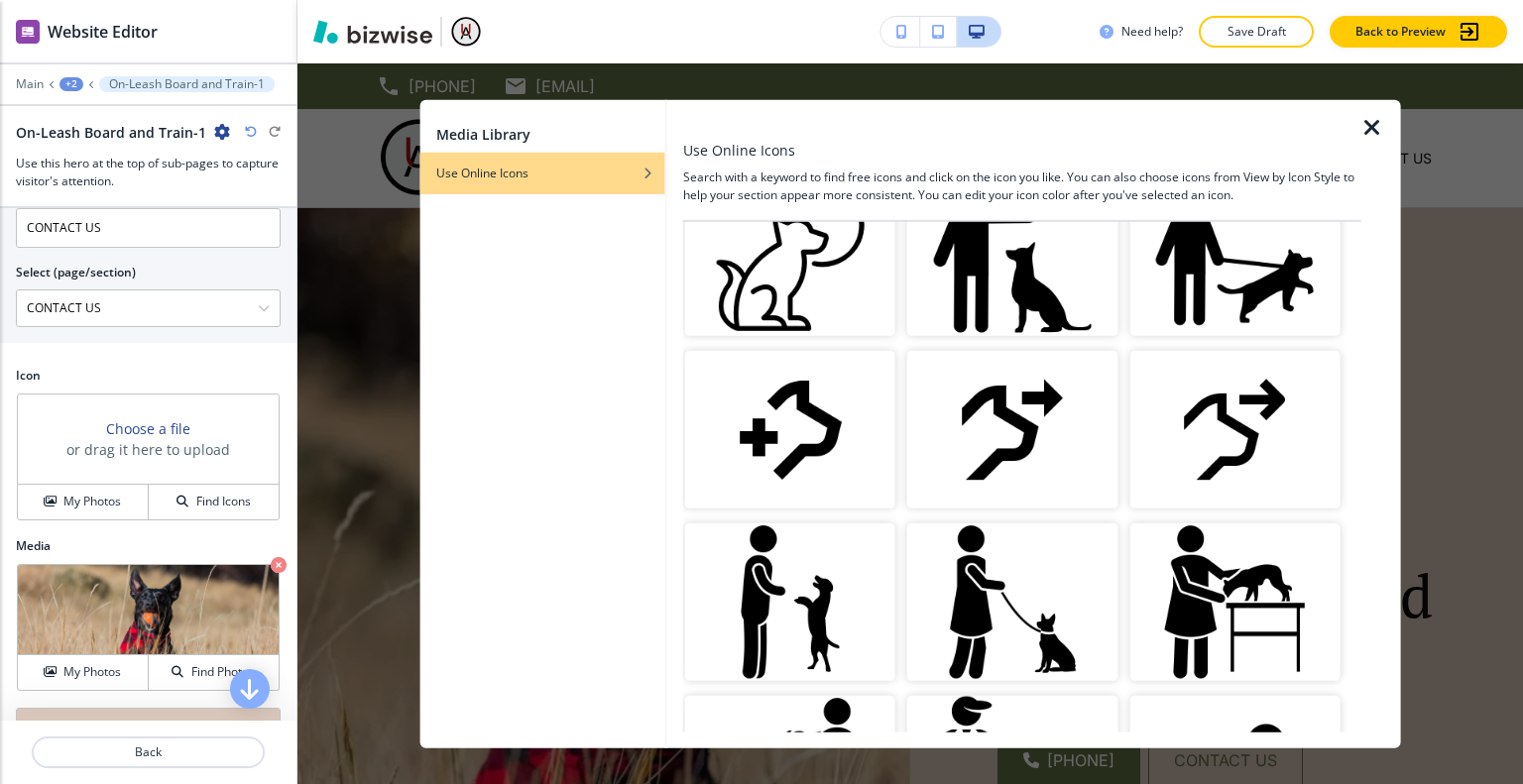 scroll, scrollTop: 0, scrollLeft: 0, axis: both 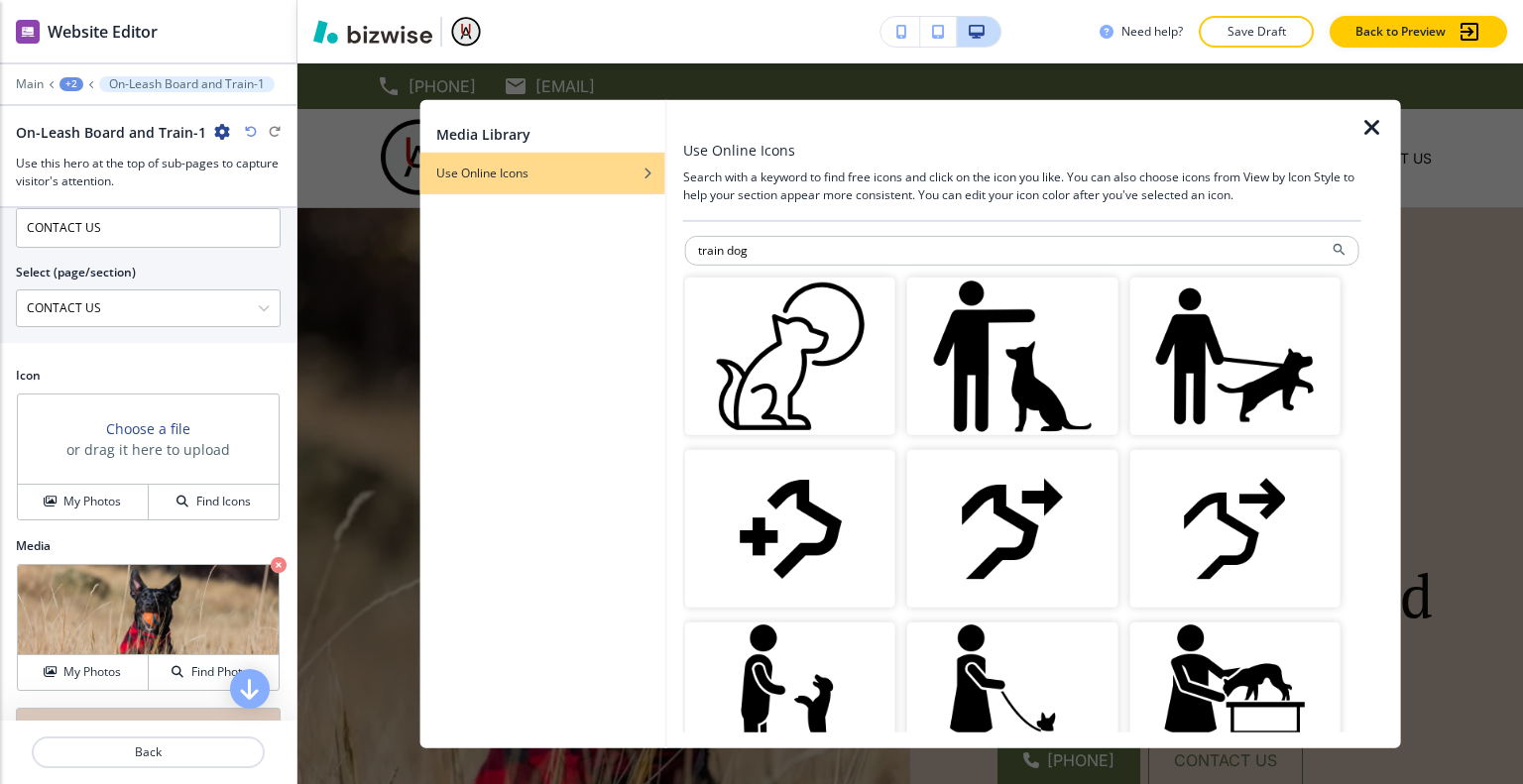 click at bounding box center (1012, 355) 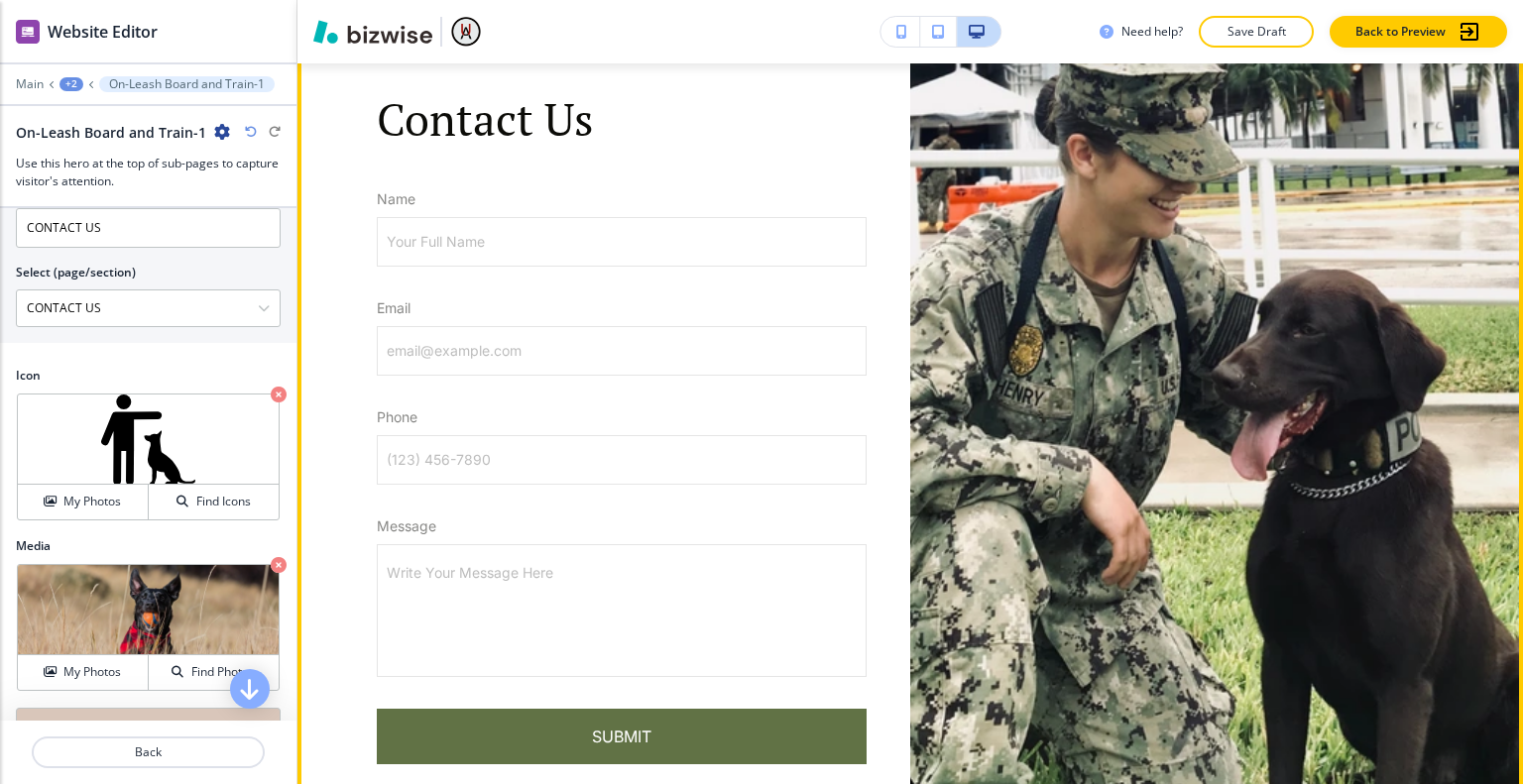 scroll, scrollTop: 5650, scrollLeft: 0, axis: vertical 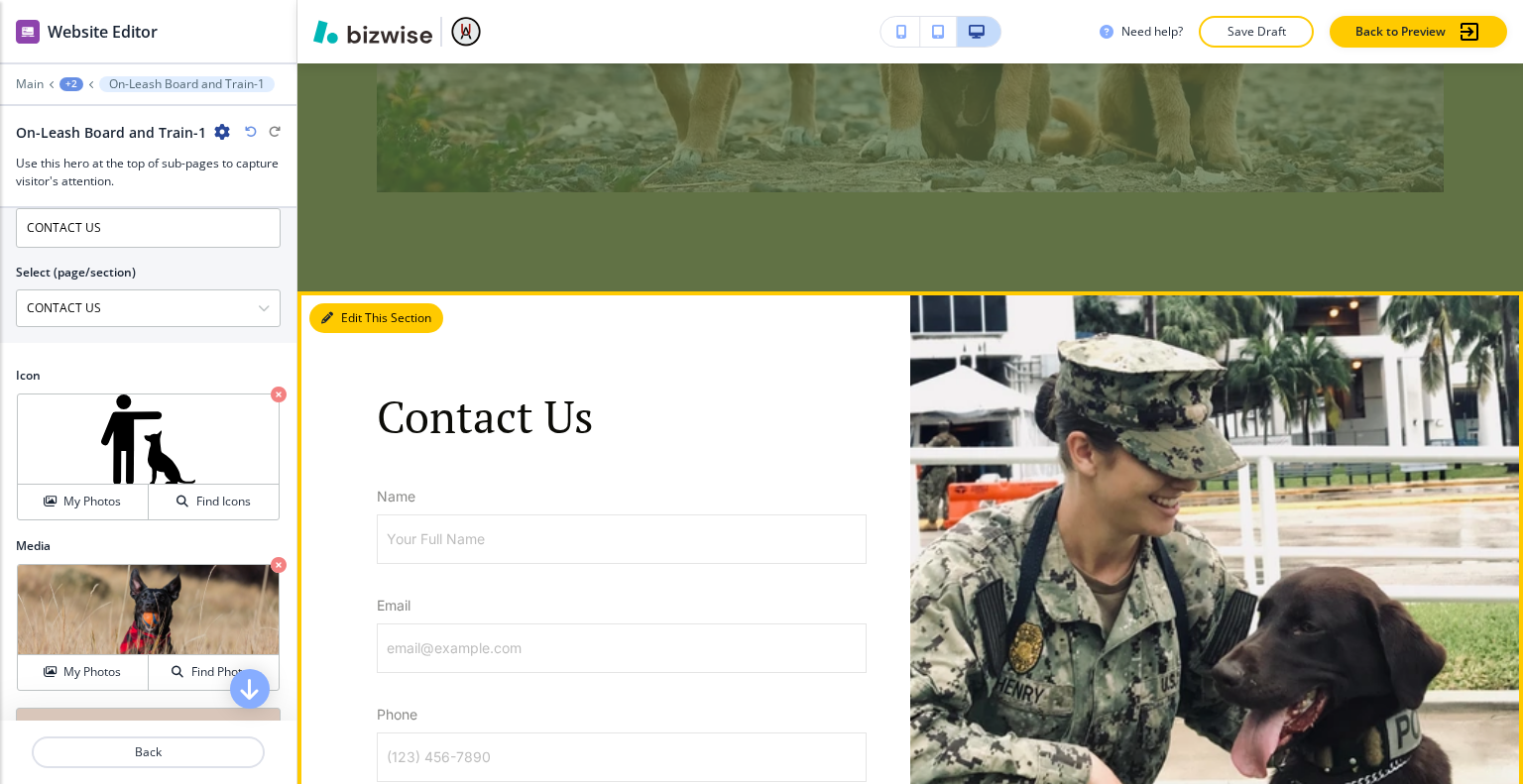 click on "Edit This Section" at bounding box center [376, 318] 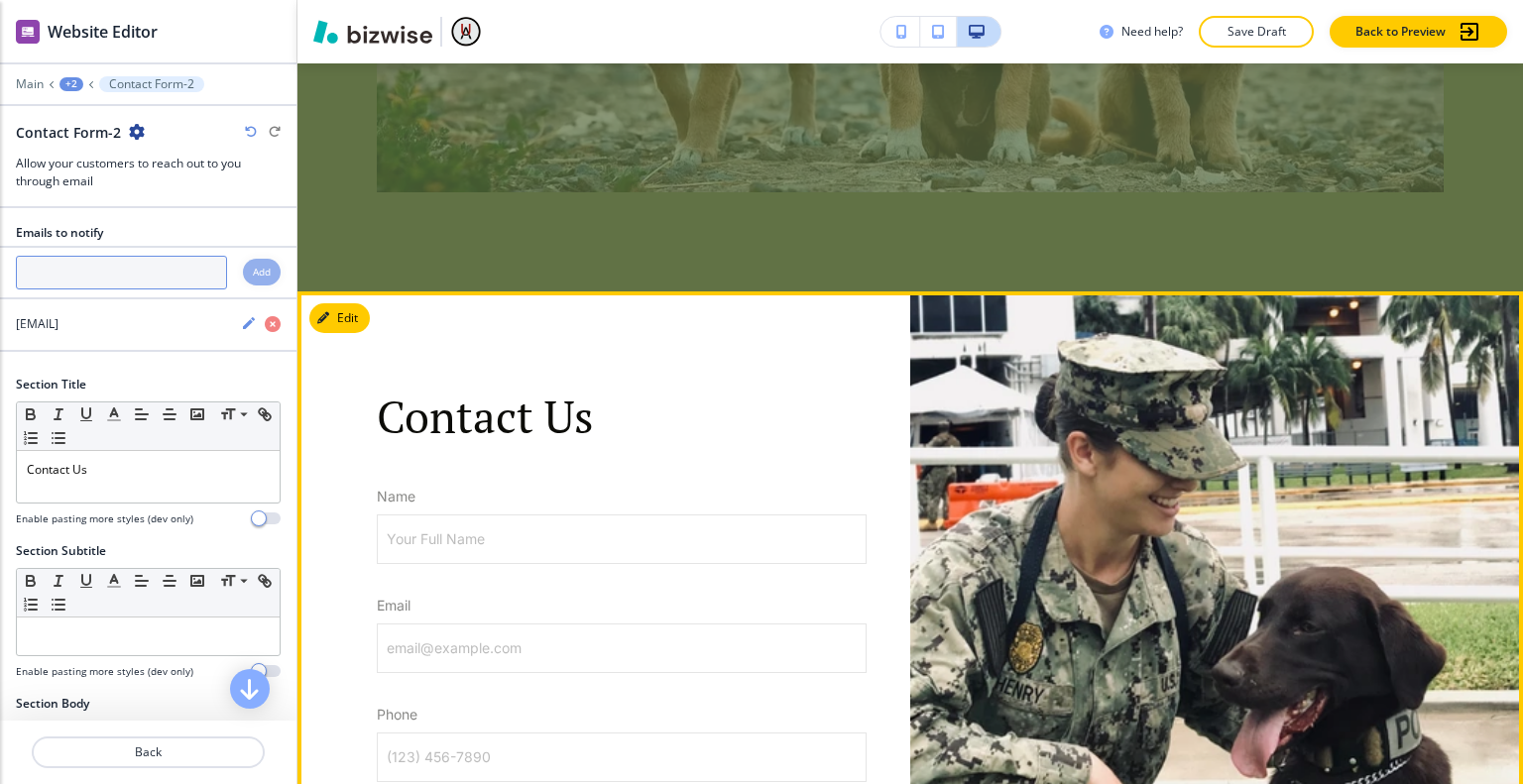 scroll, scrollTop: 5903, scrollLeft: 0, axis: vertical 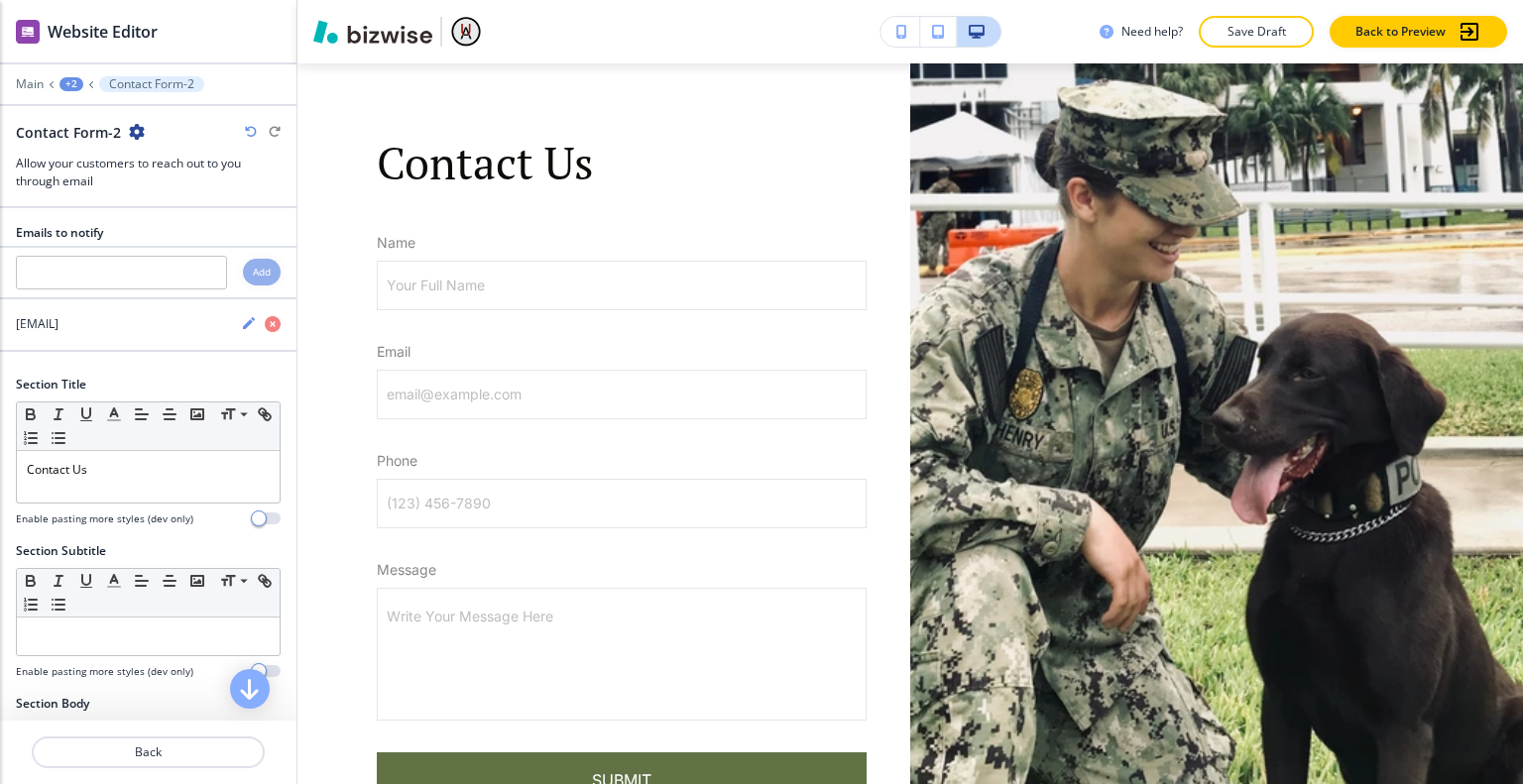 click at bounding box center [137, 132] 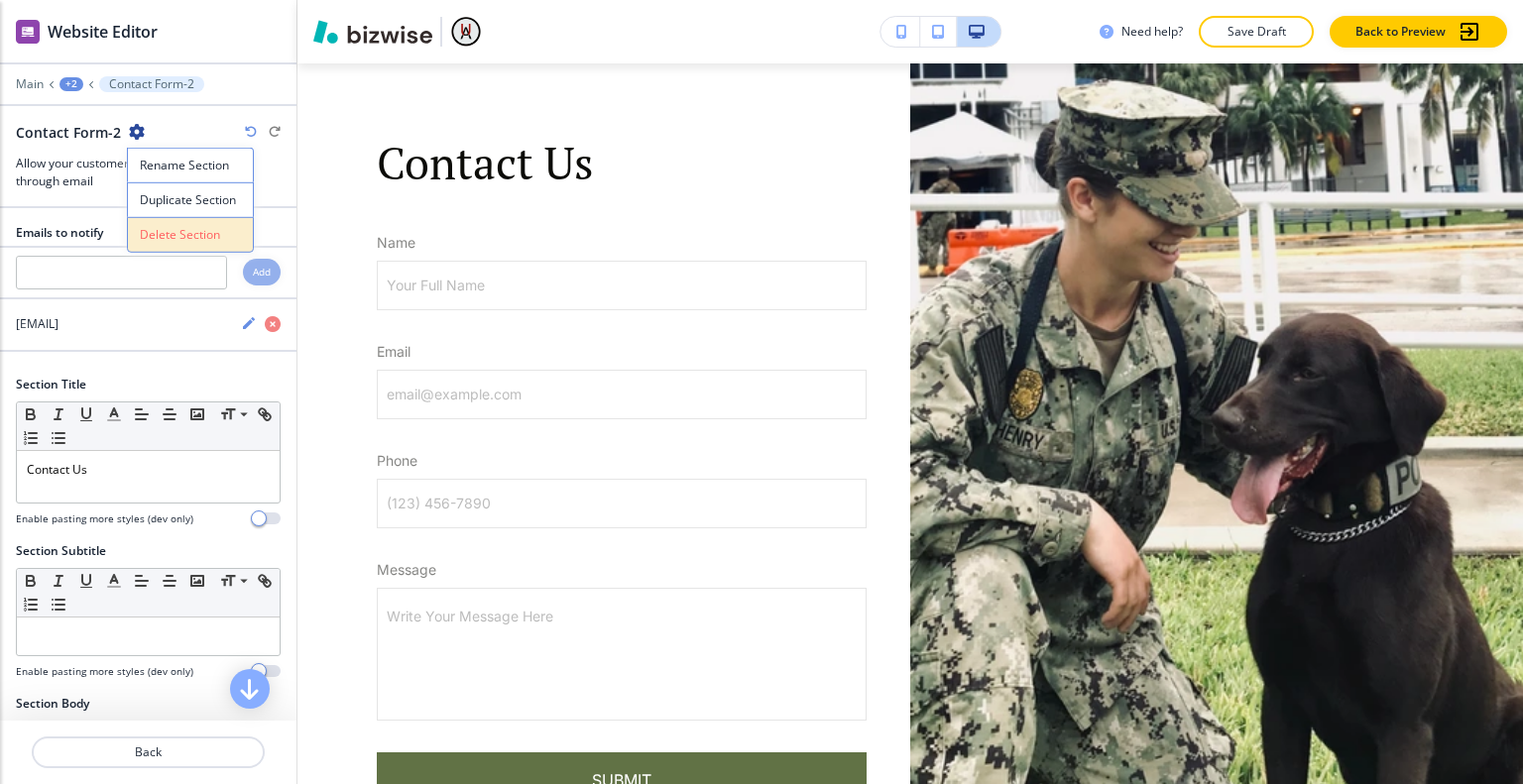 click on "Delete Section" at bounding box center (190, 235) 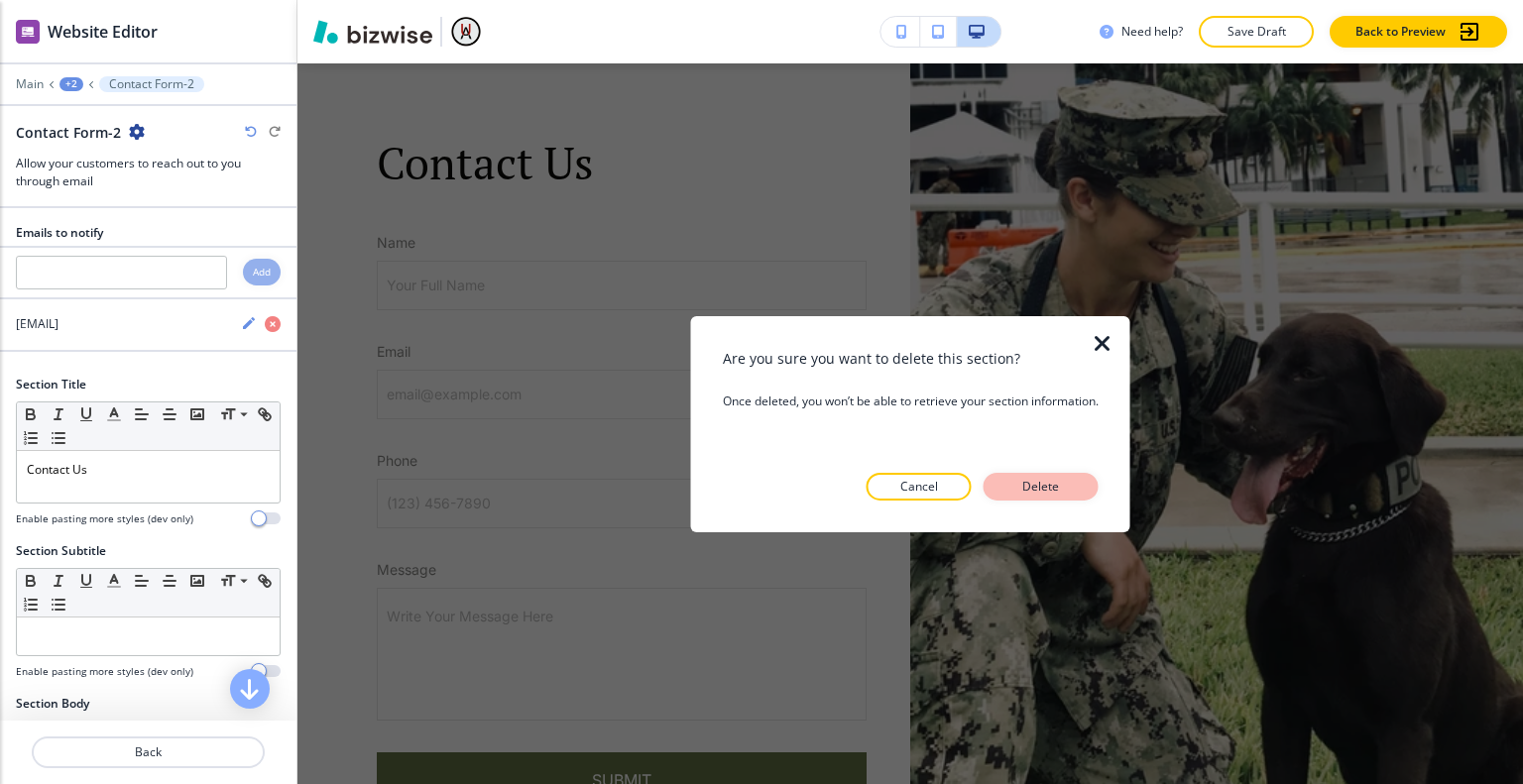 click on "Delete" at bounding box center (1041, 487) 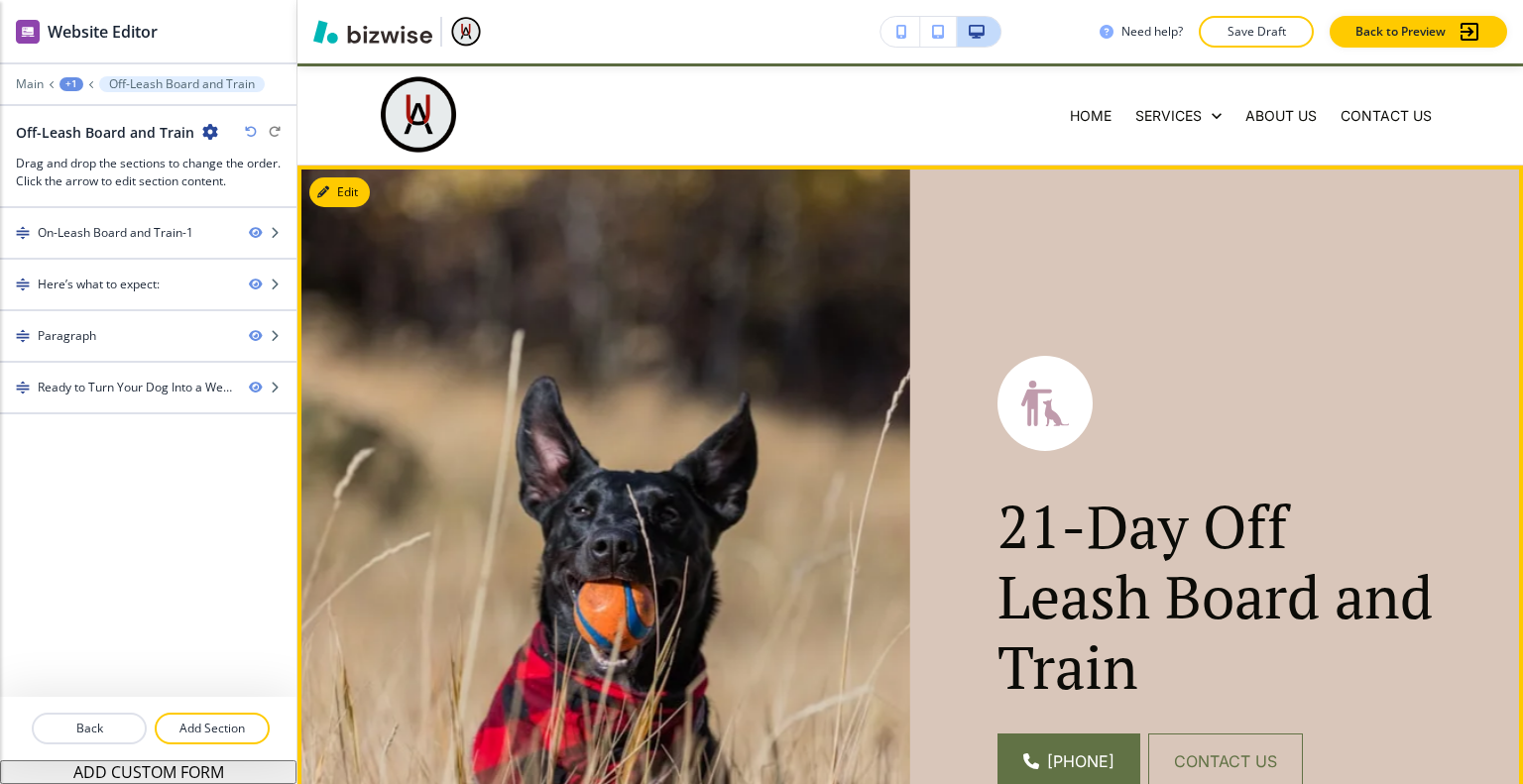 scroll, scrollTop: 0, scrollLeft: 0, axis: both 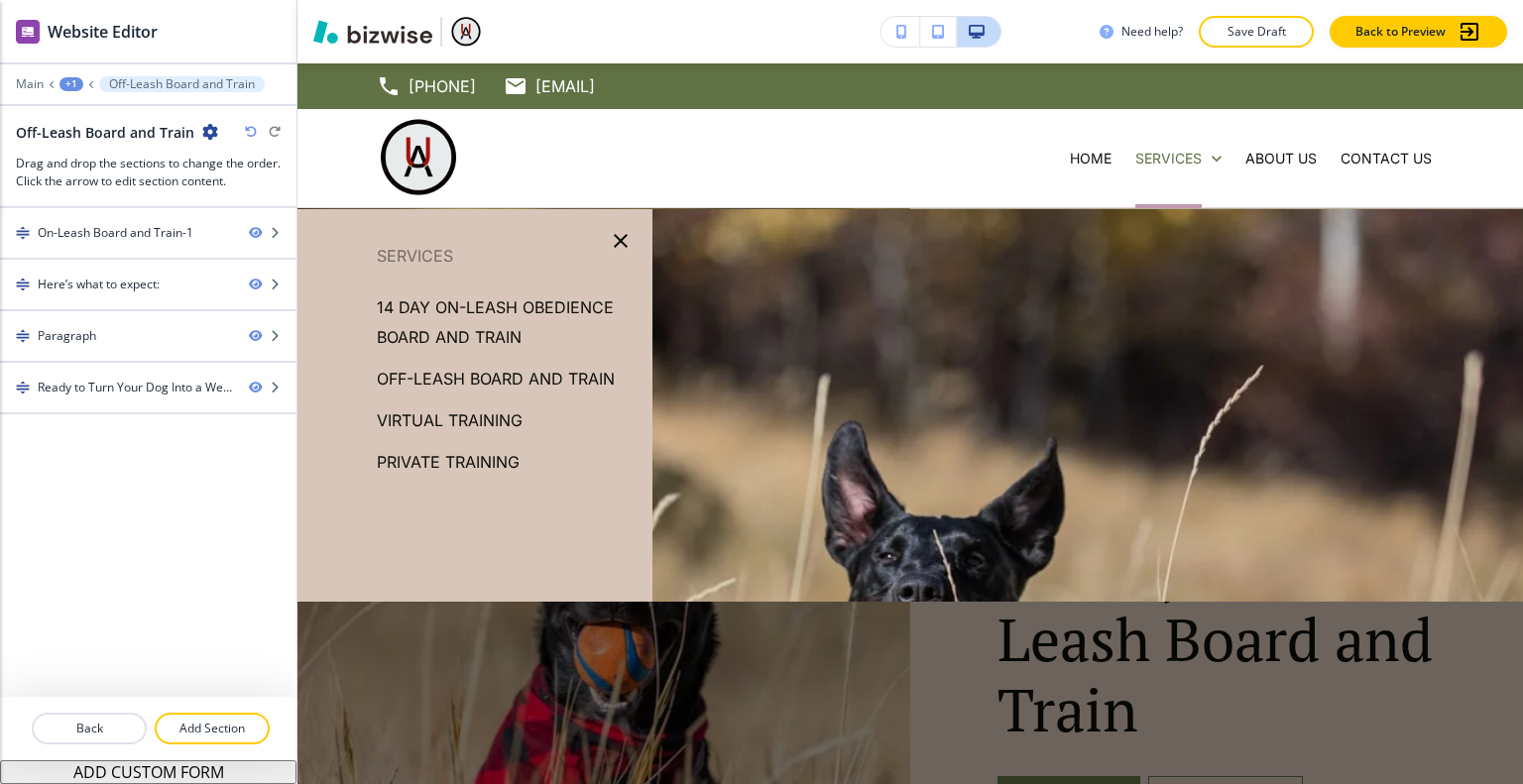 click on "Virtual Training" at bounding box center (449, 420) 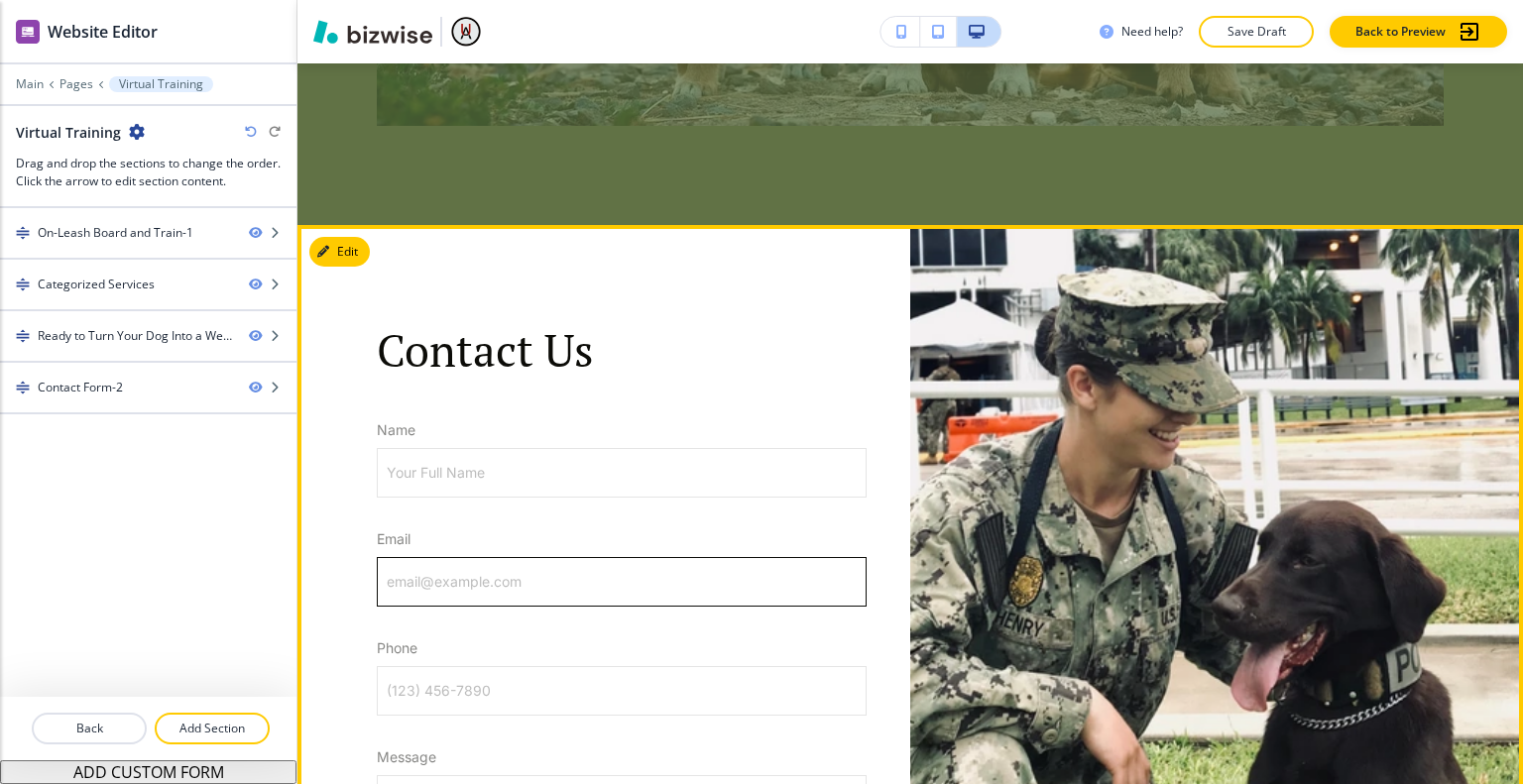 scroll, scrollTop: 2676, scrollLeft: 0, axis: vertical 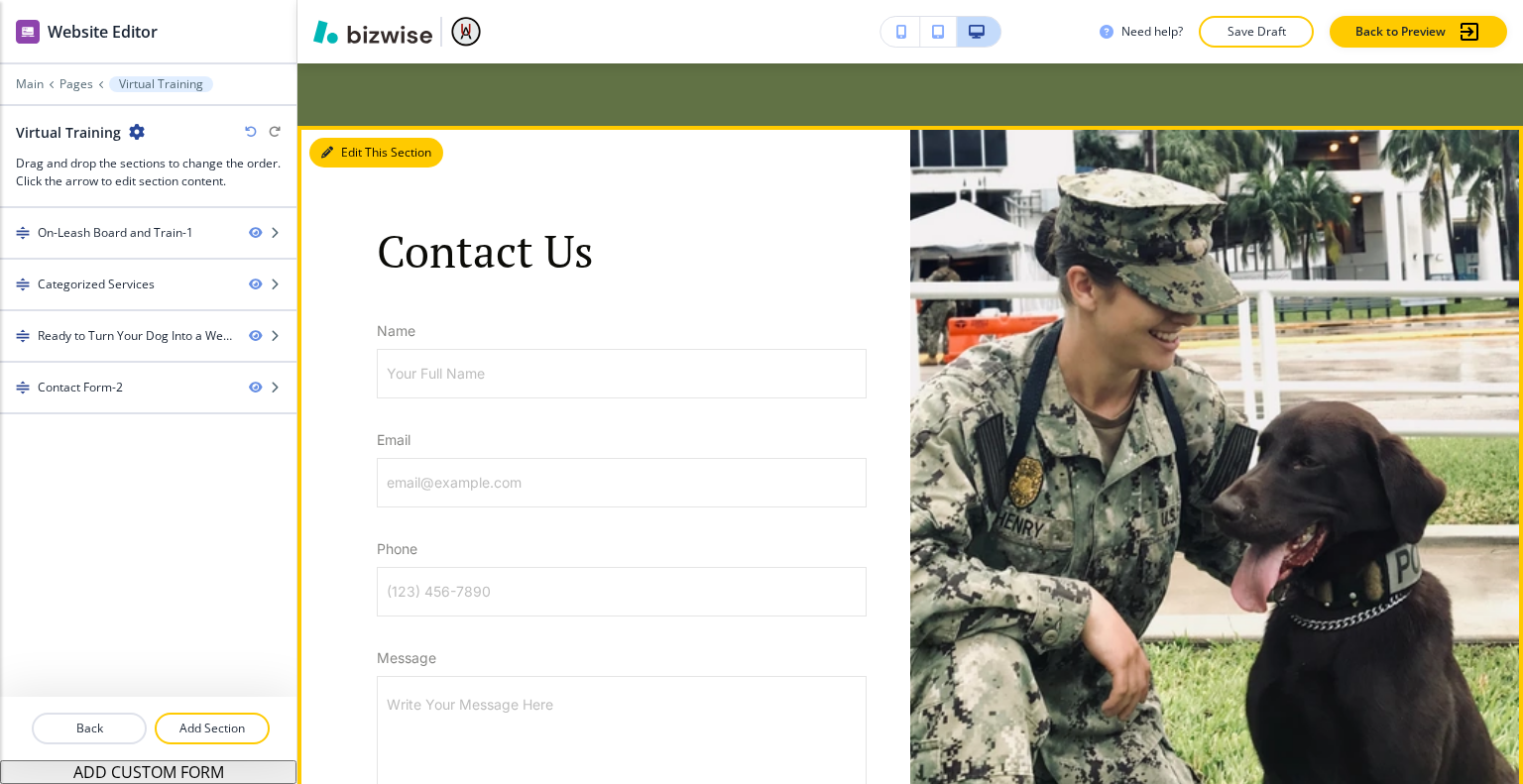 click on "Edit This Section" at bounding box center [376, 153] 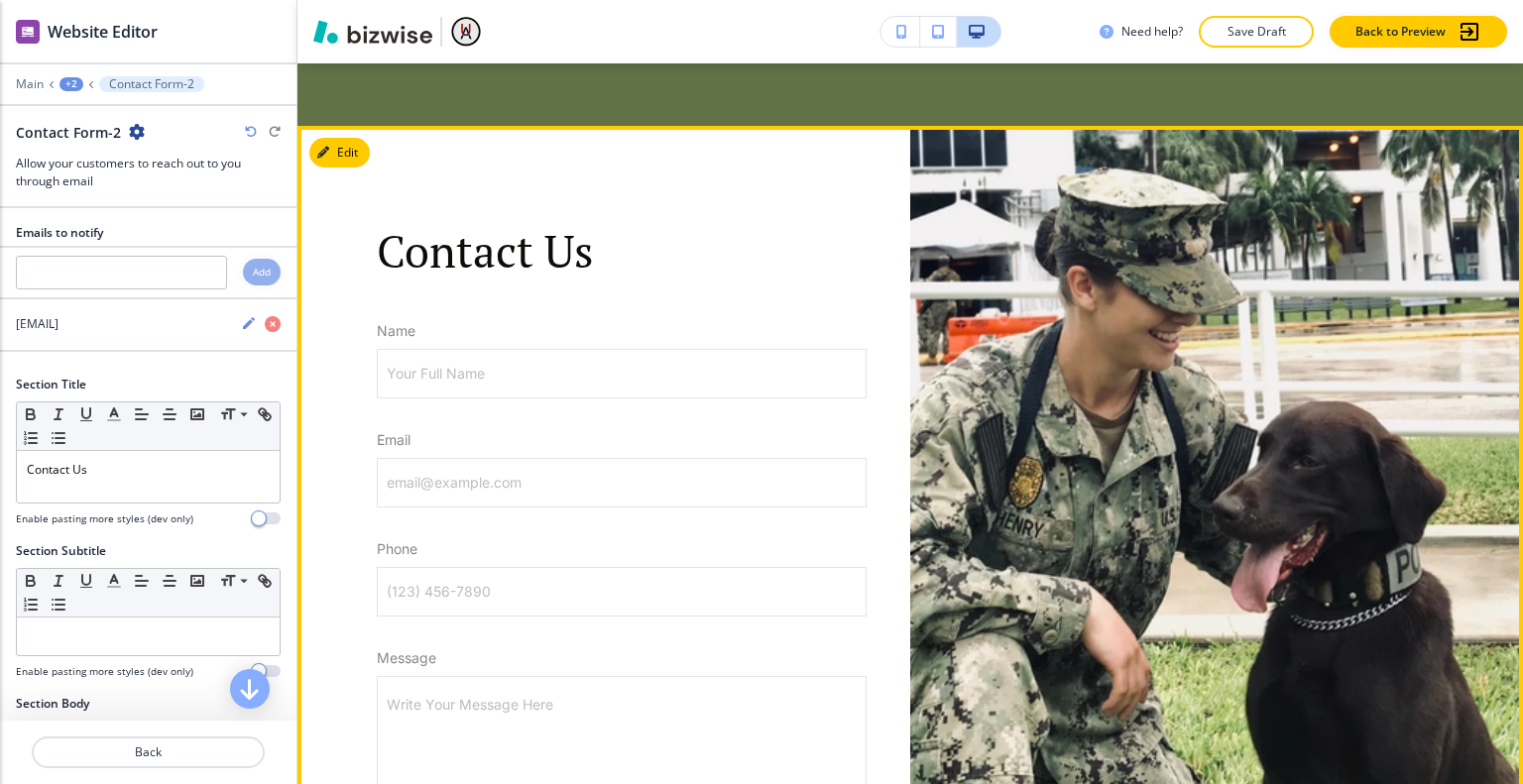 scroll, scrollTop: 2737, scrollLeft: 0, axis: vertical 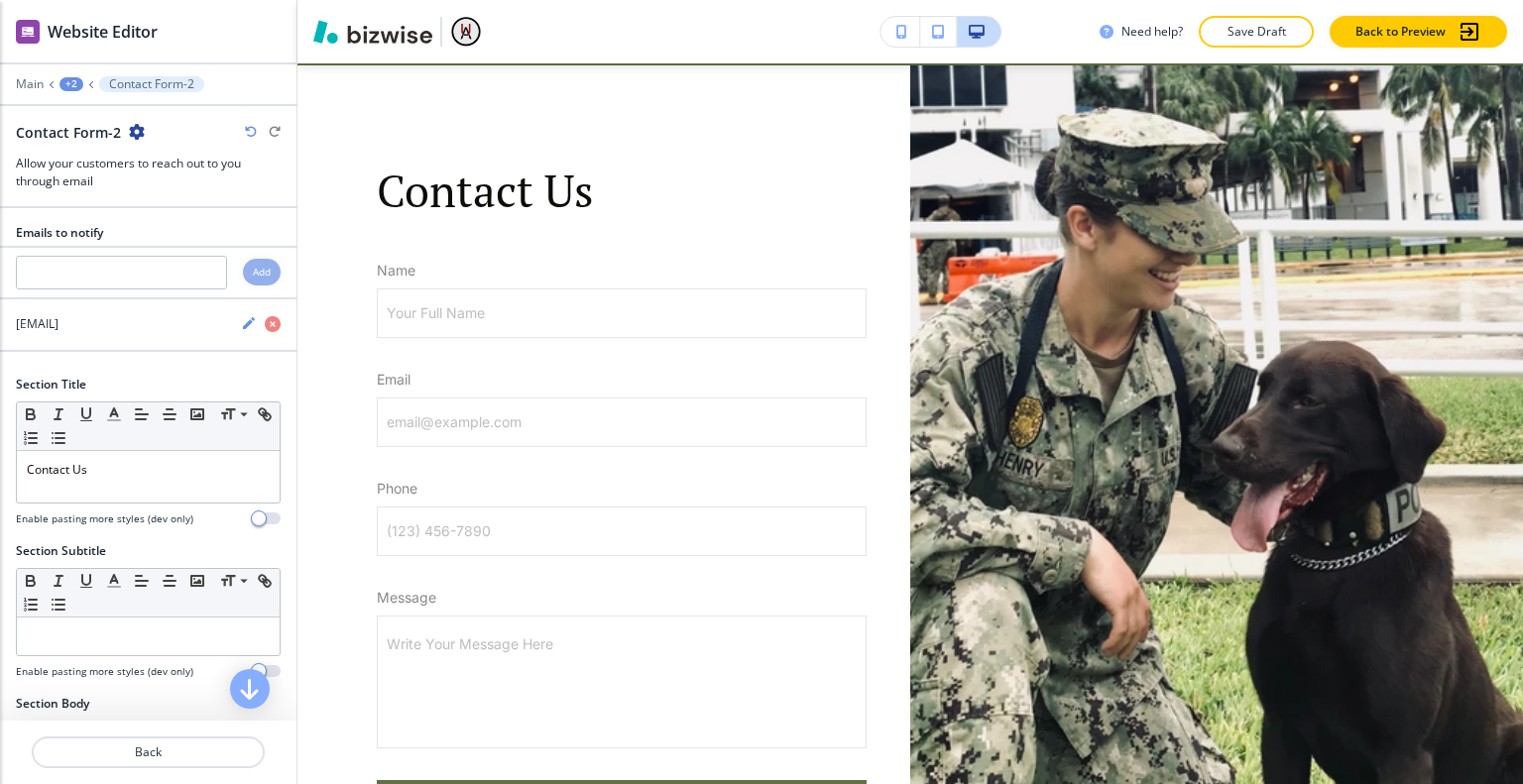 click at bounding box center [137, 132] 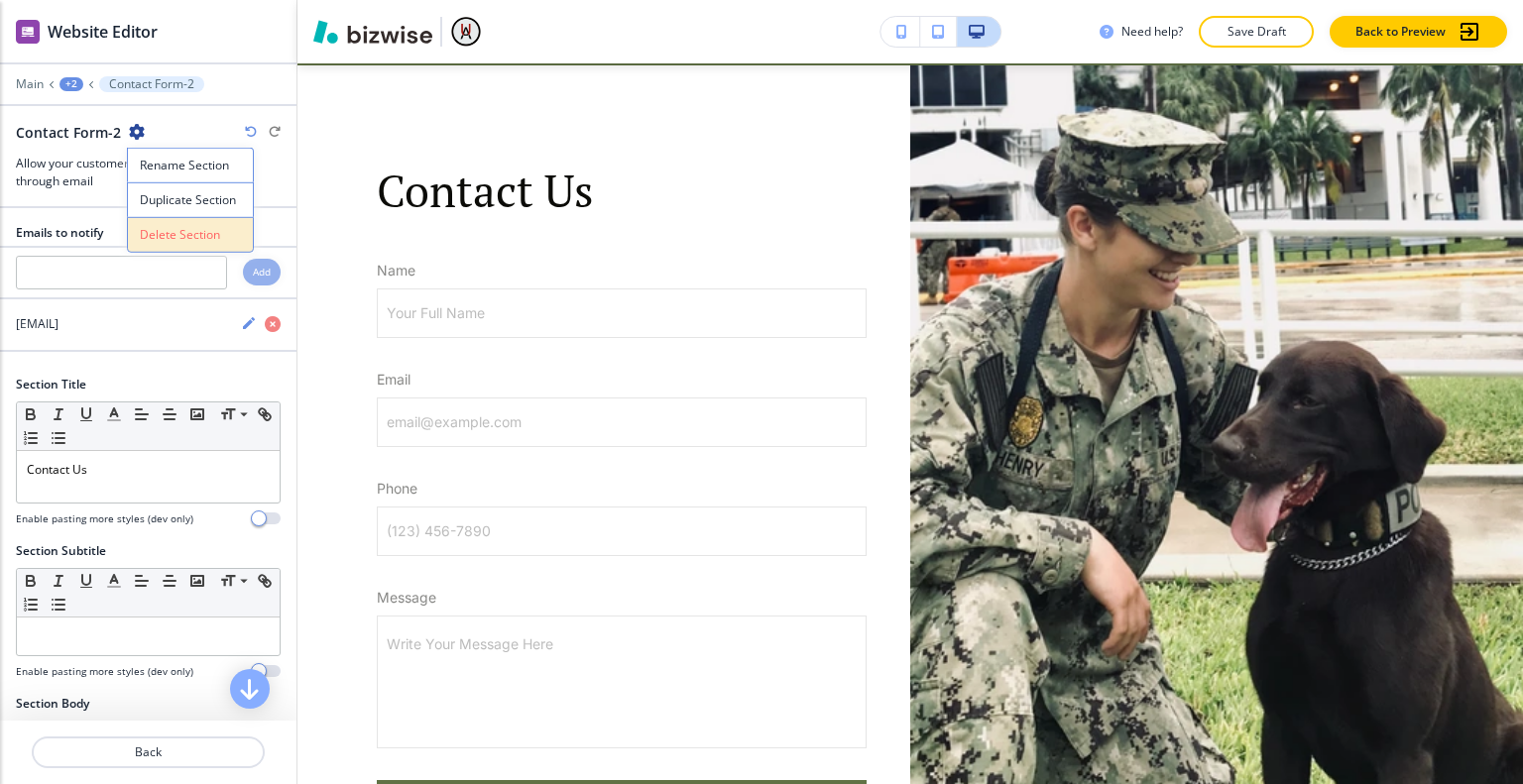 click on "Delete Section" at bounding box center (190, 235) 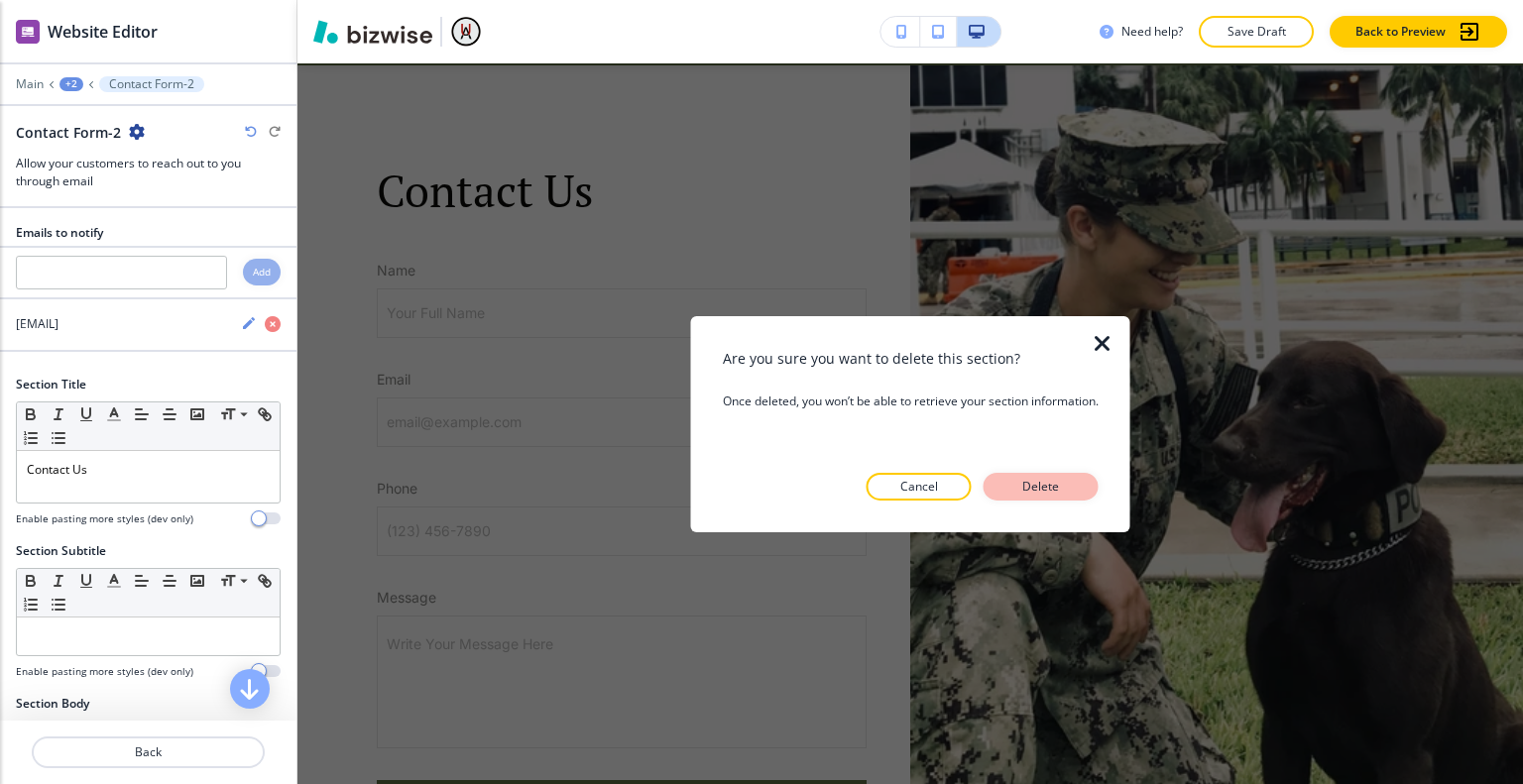 click on "Delete" at bounding box center [1041, 487] 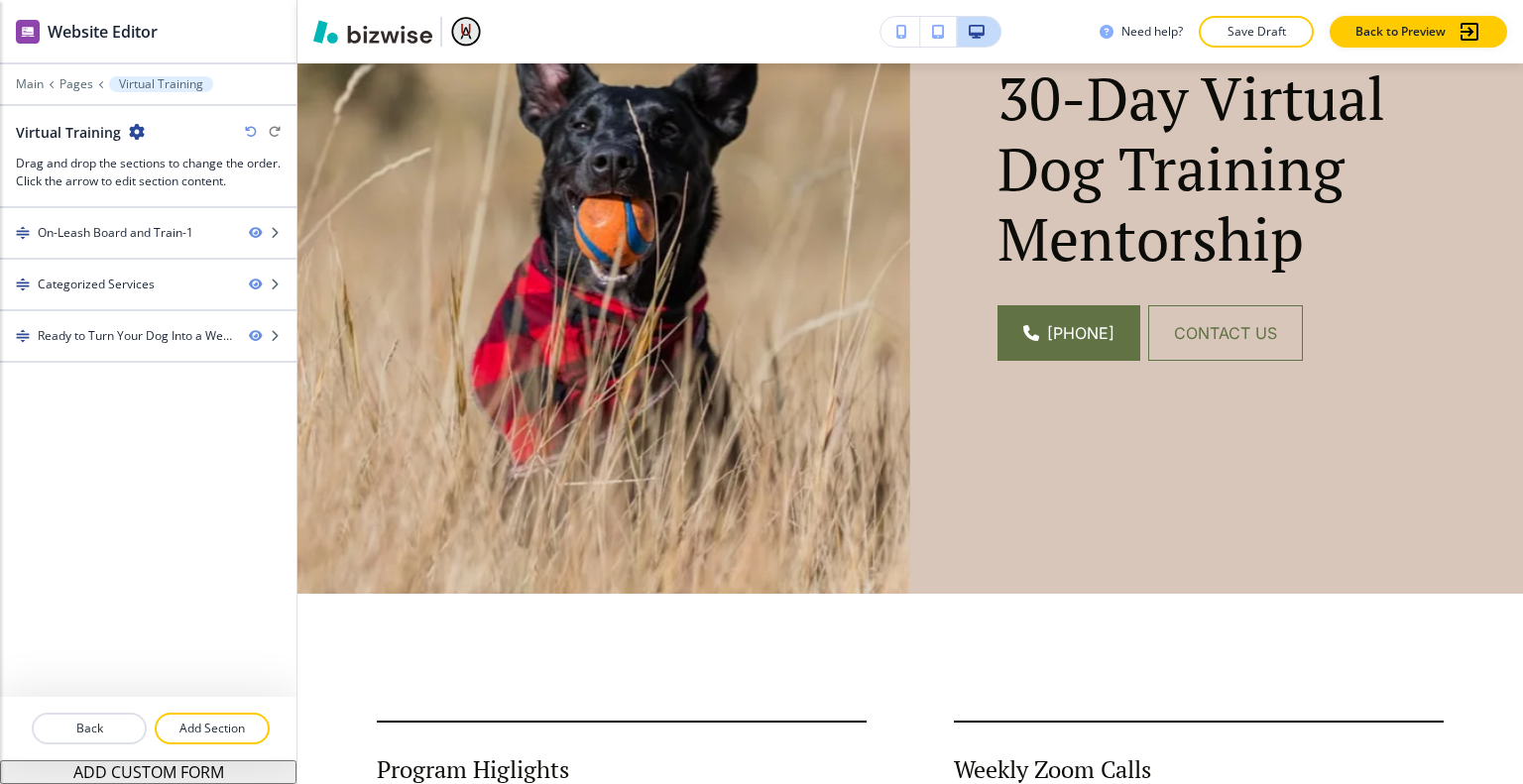 scroll, scrollTop: 0, scrollLeft: 0, axis: both 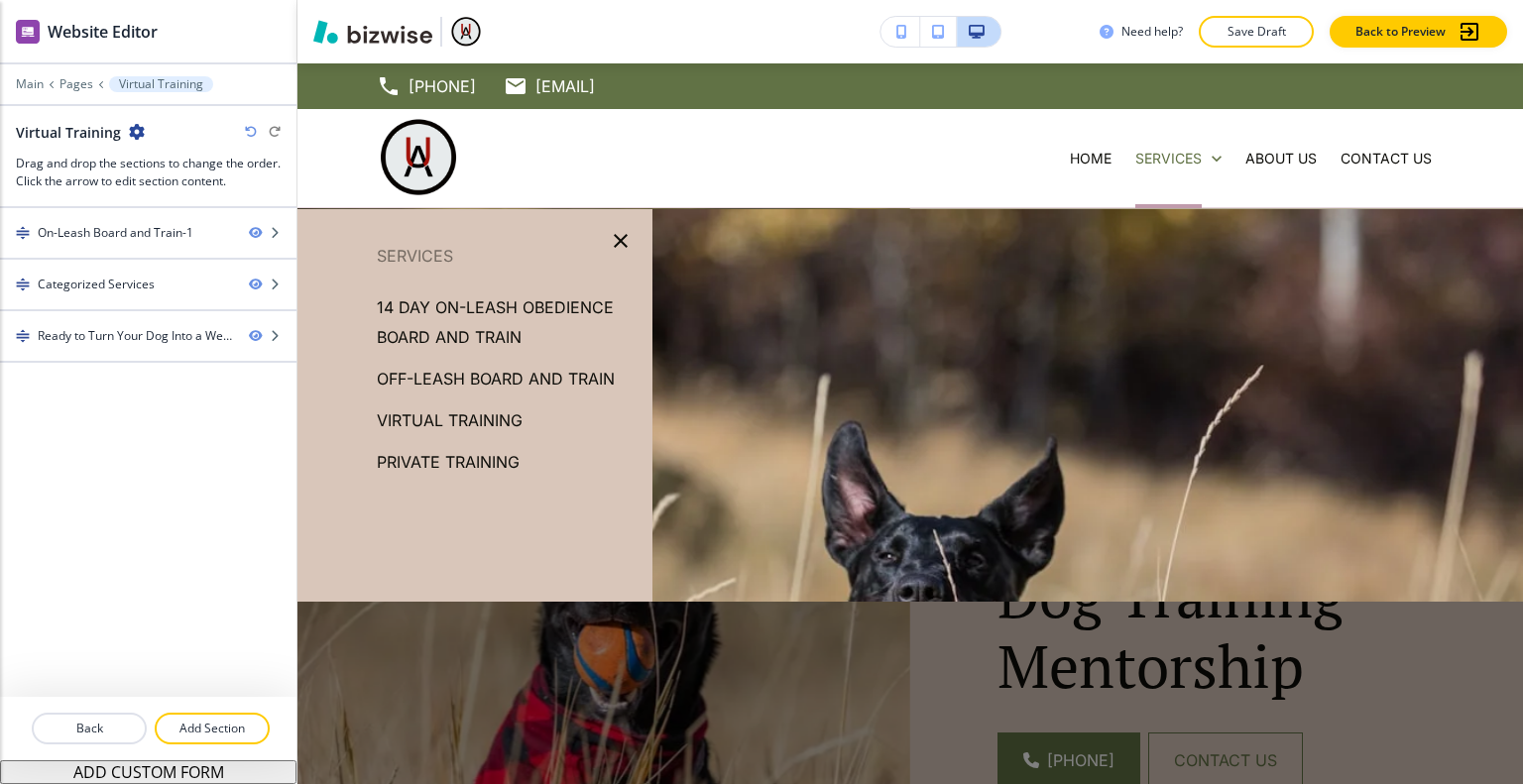 click on "Virtual Training" at bounding box center [449, 420] 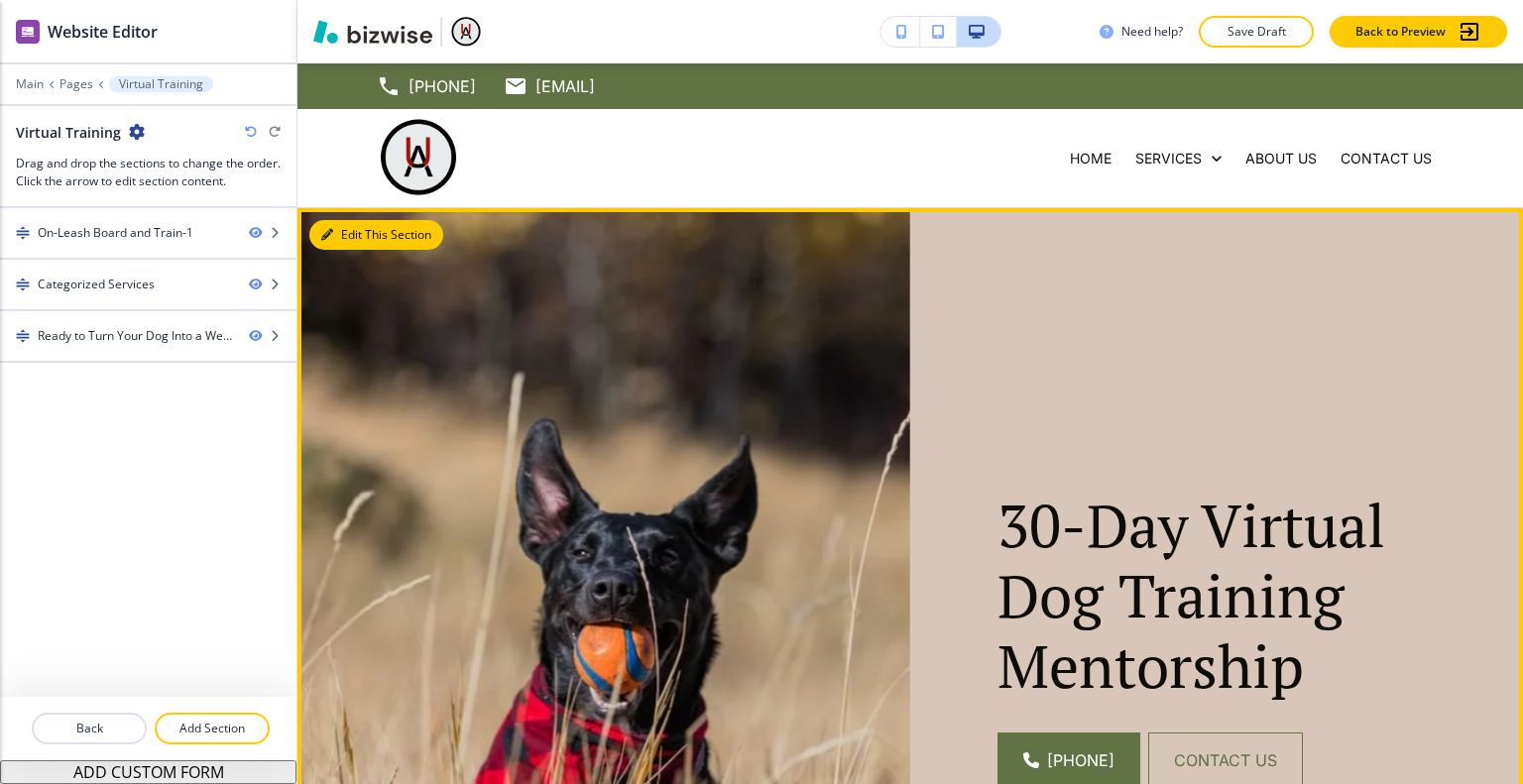 click on "Edit This Section" at bounding box center [376, 235] 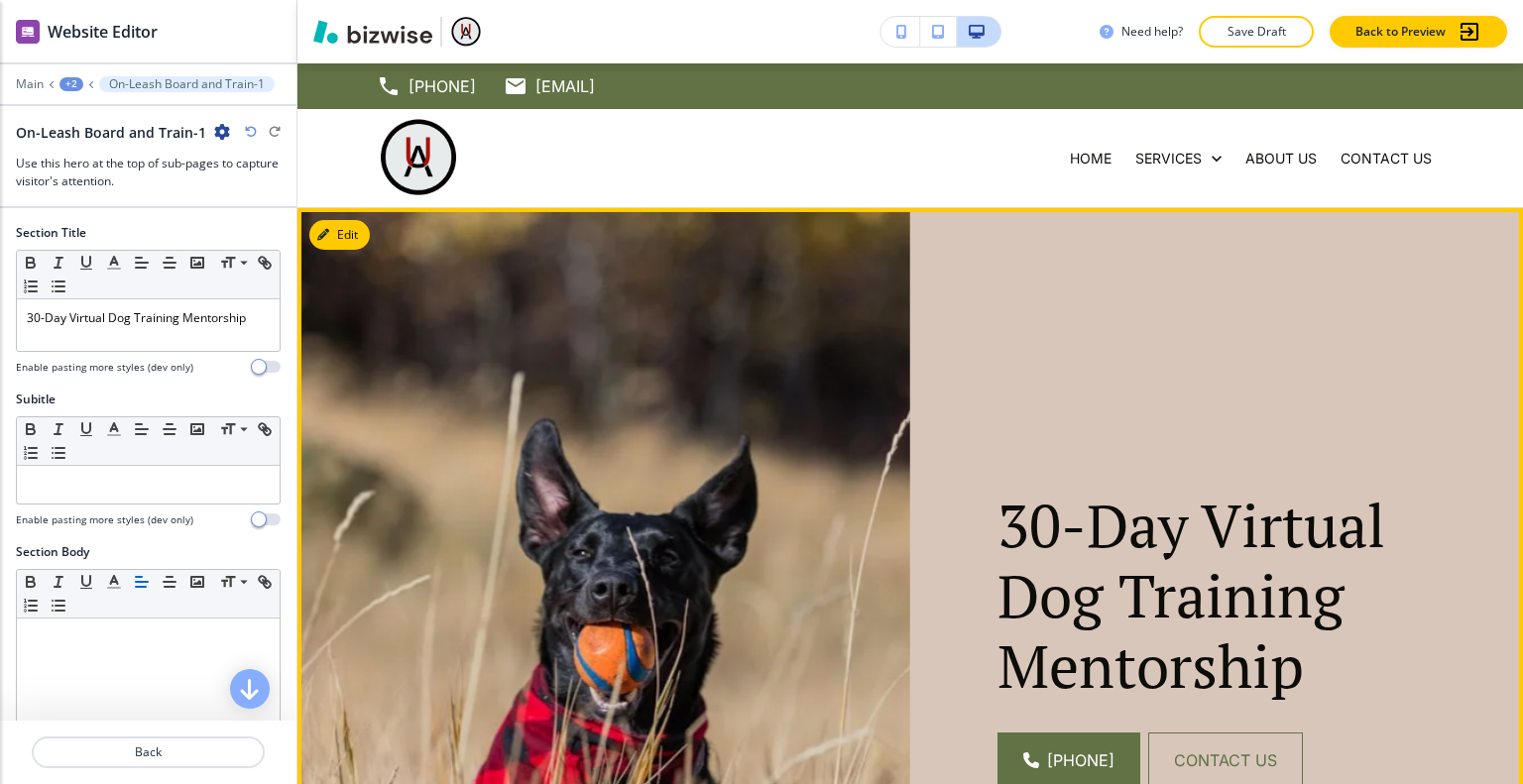 scroll, scrollTop: 145, scrollLeft: 0, axis: vertical 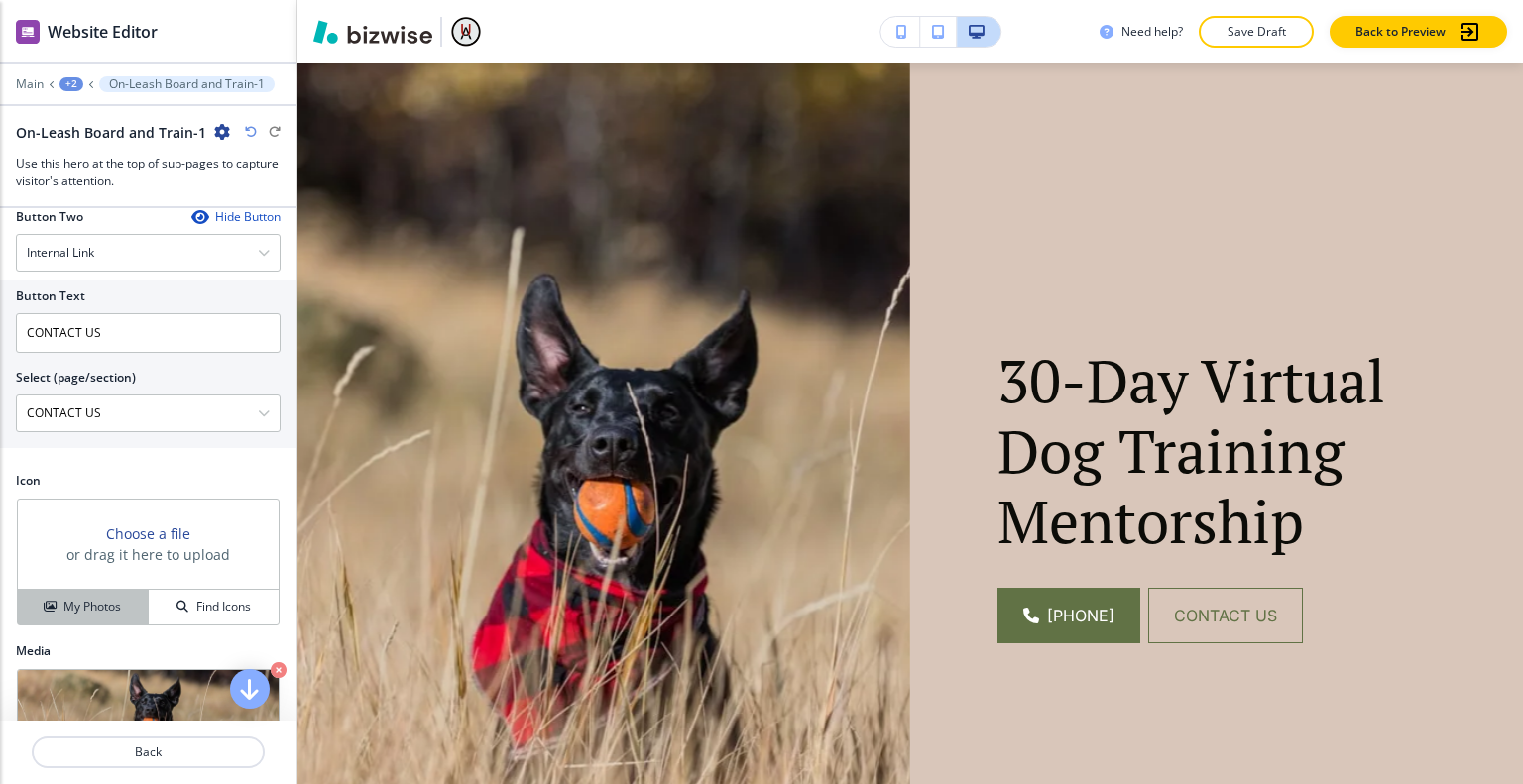 click on "My Photos" at bounding box center [92, 607] 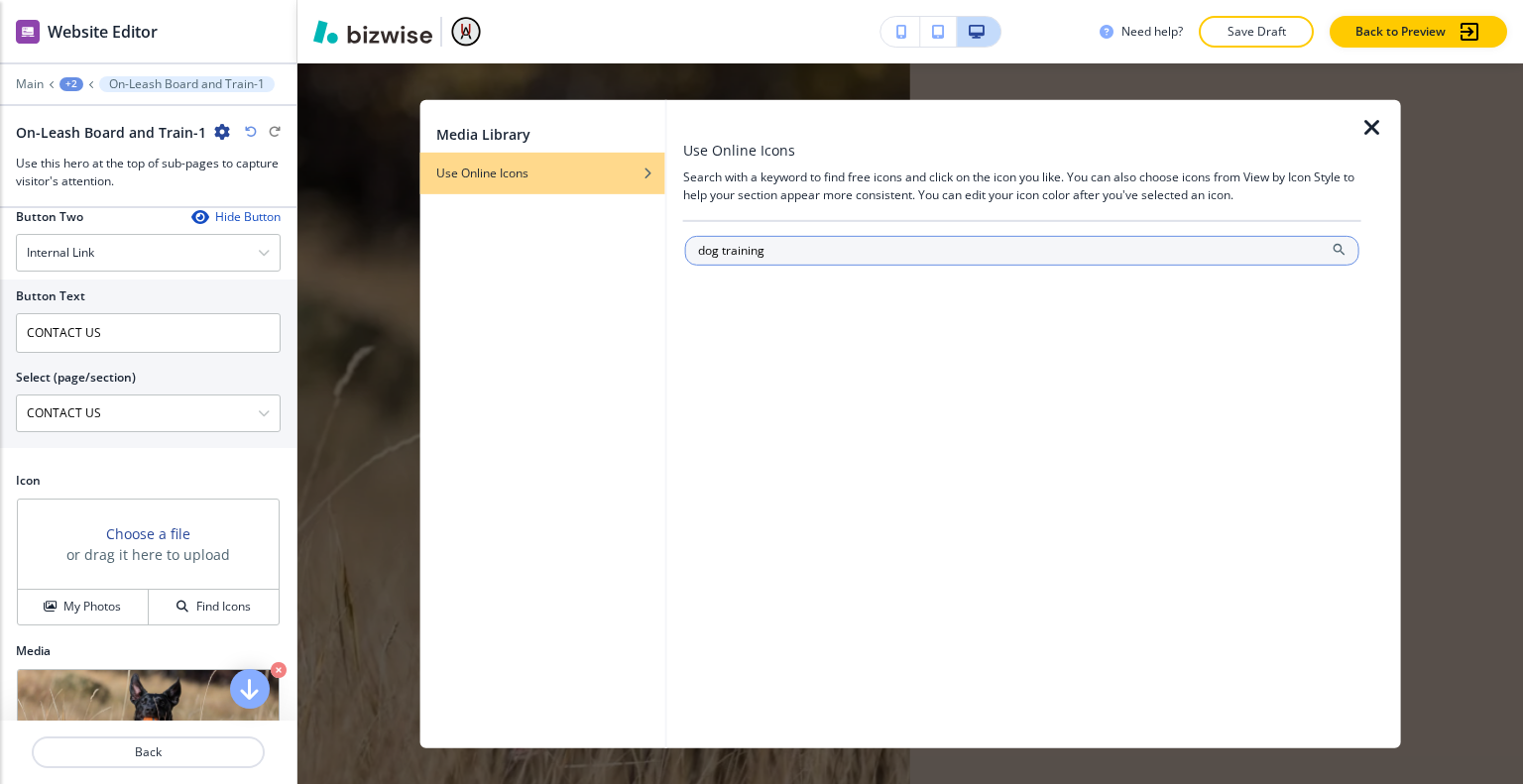 type on "dog training" 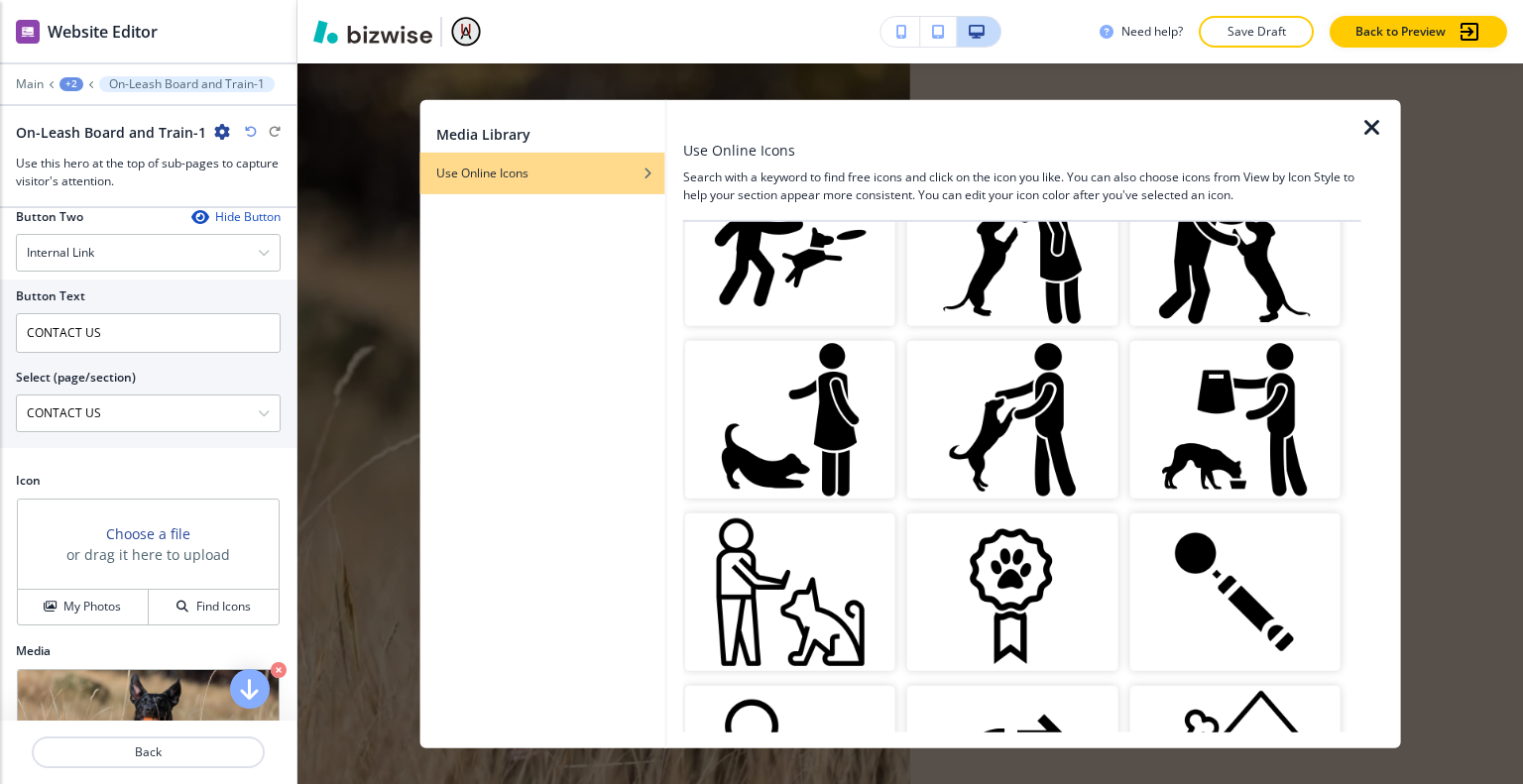 scroll, scrollTop: 1784, scrollLeft: 0, axis: vertical 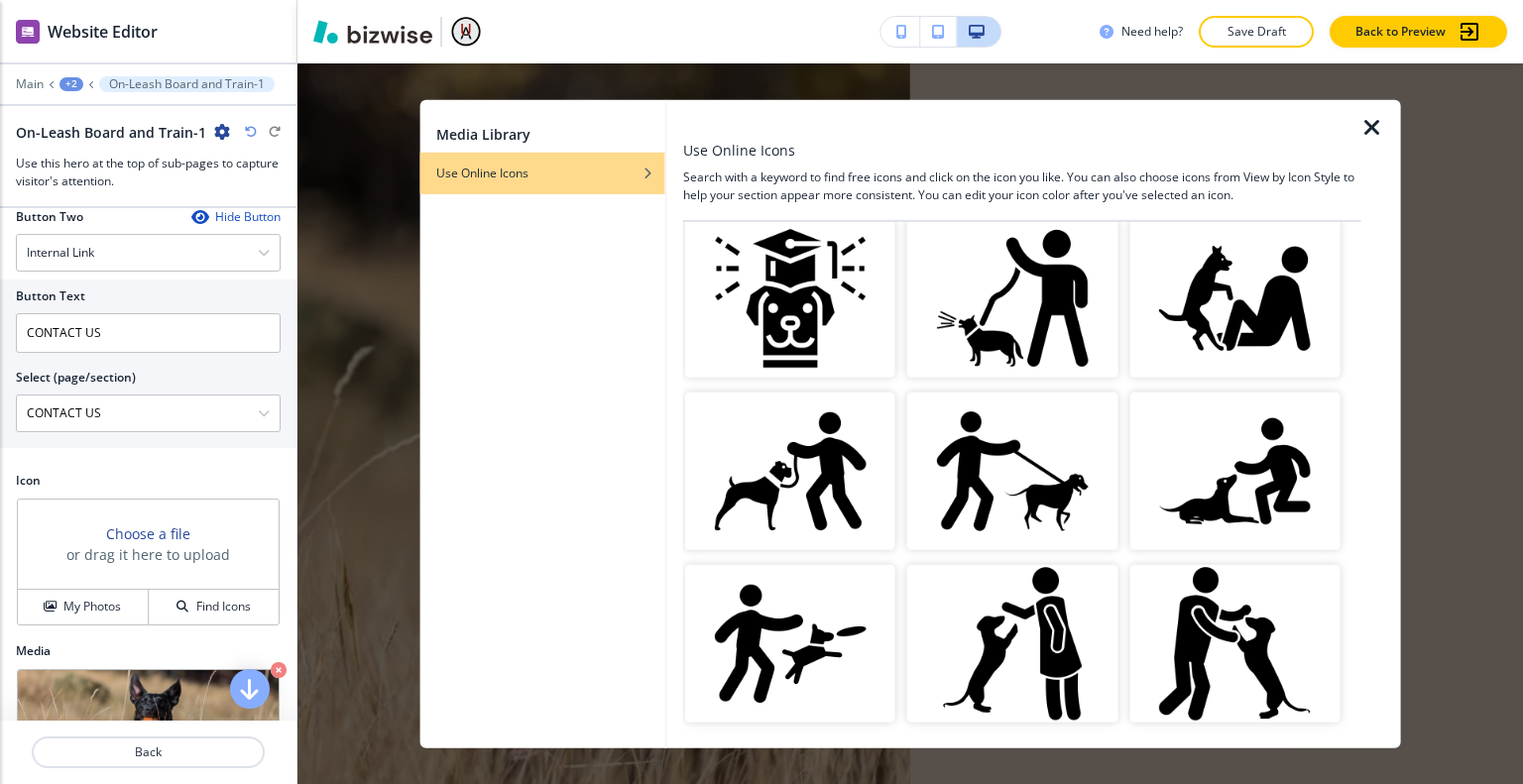 click at bounding box center [1234, 470] 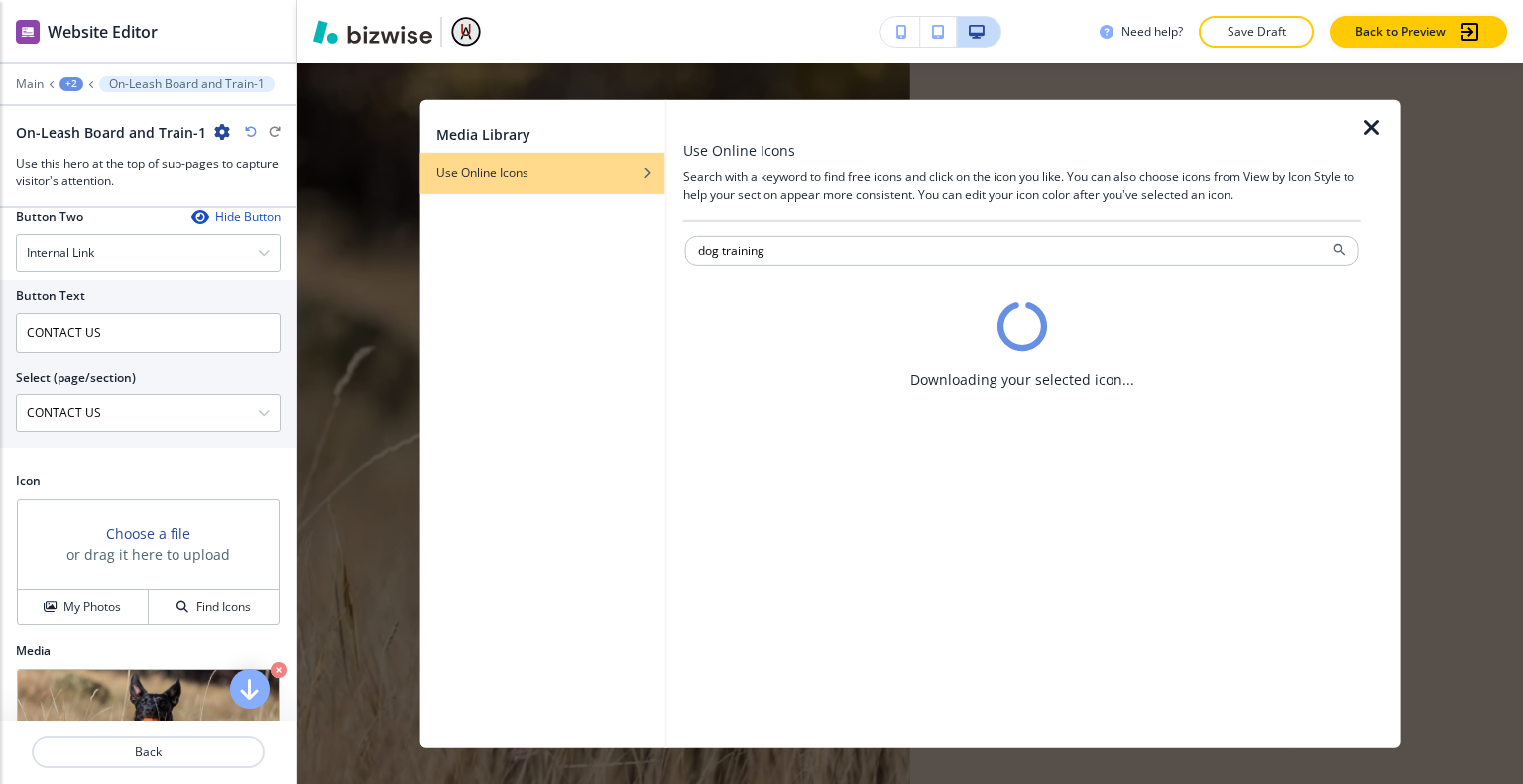 scroll, scrollTop: 0, scrollLeft: 0, axis: both 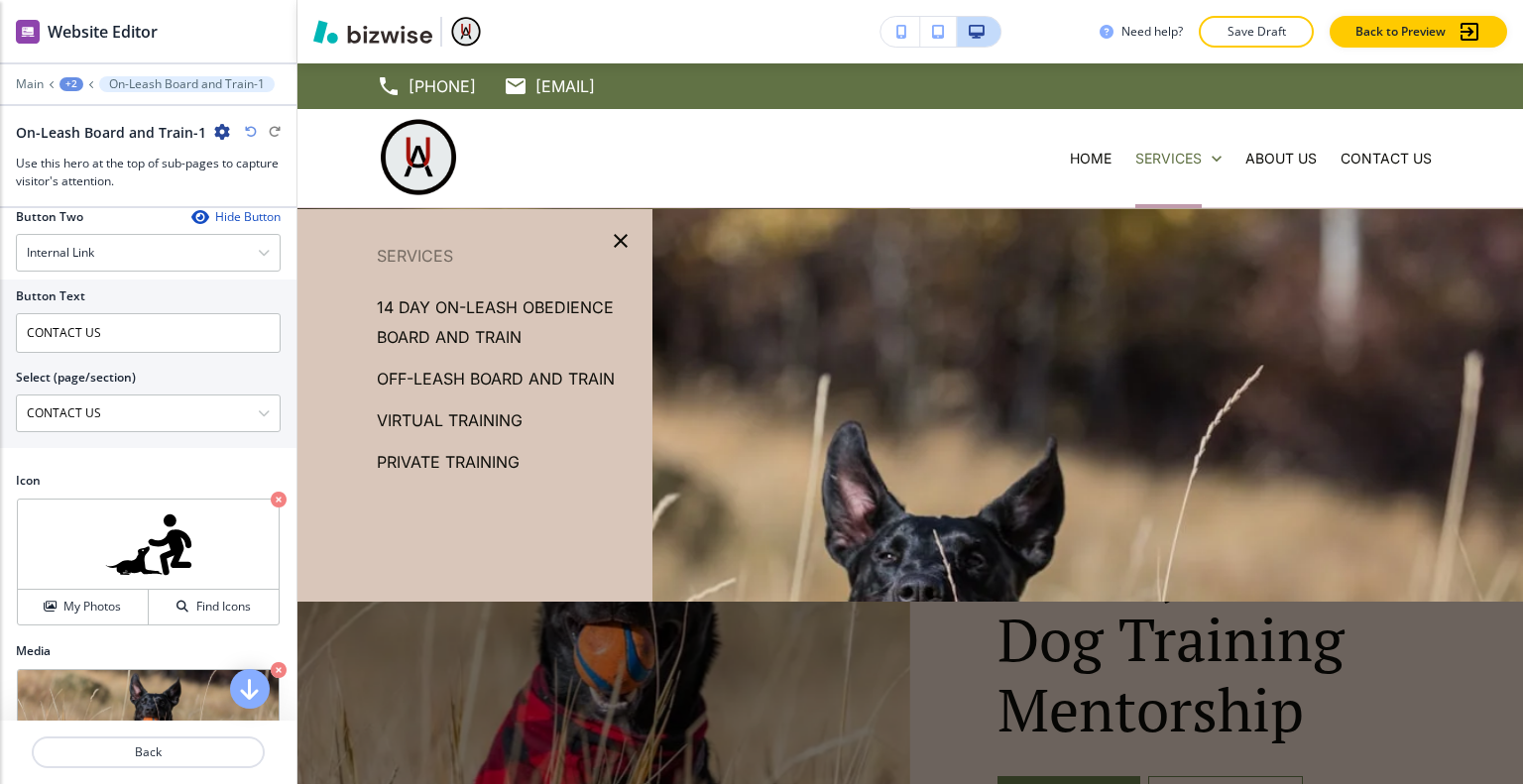 click on "Private Training" at bounding box center [448, 462] 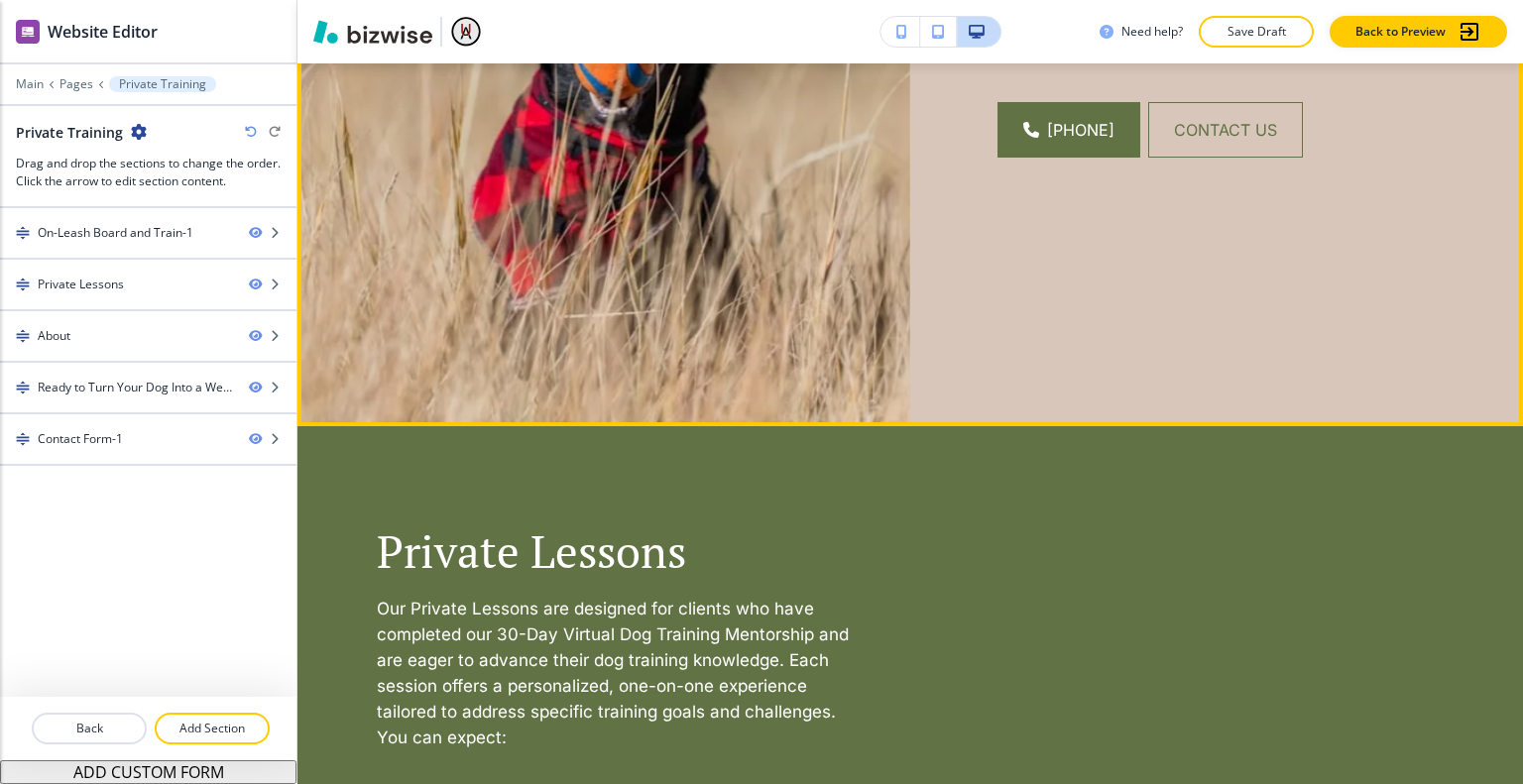 scroll, scrollTop: 0, scrollLeft: 0, axis: both 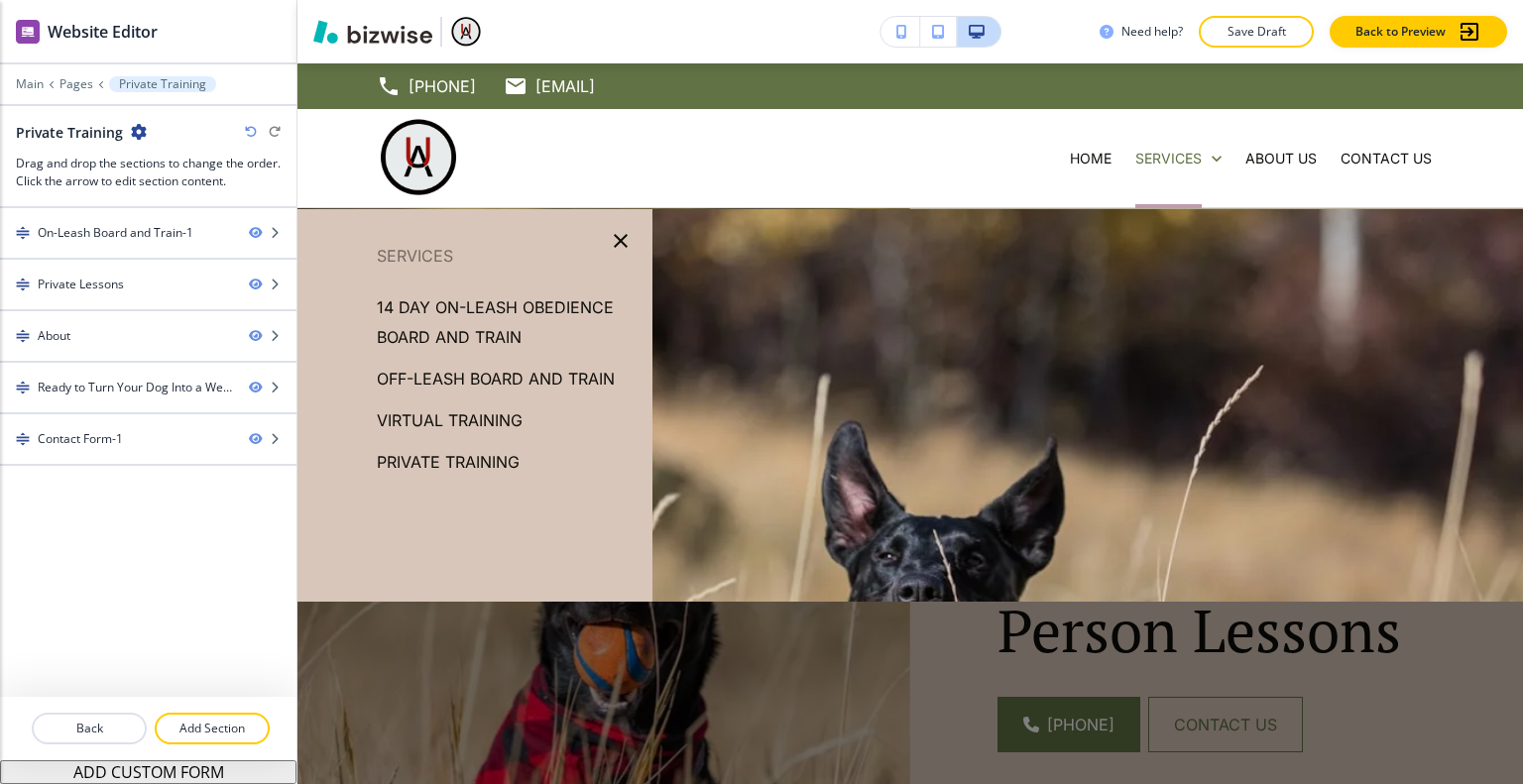 click on "Virtual Training" at bounding box center [449, 420] 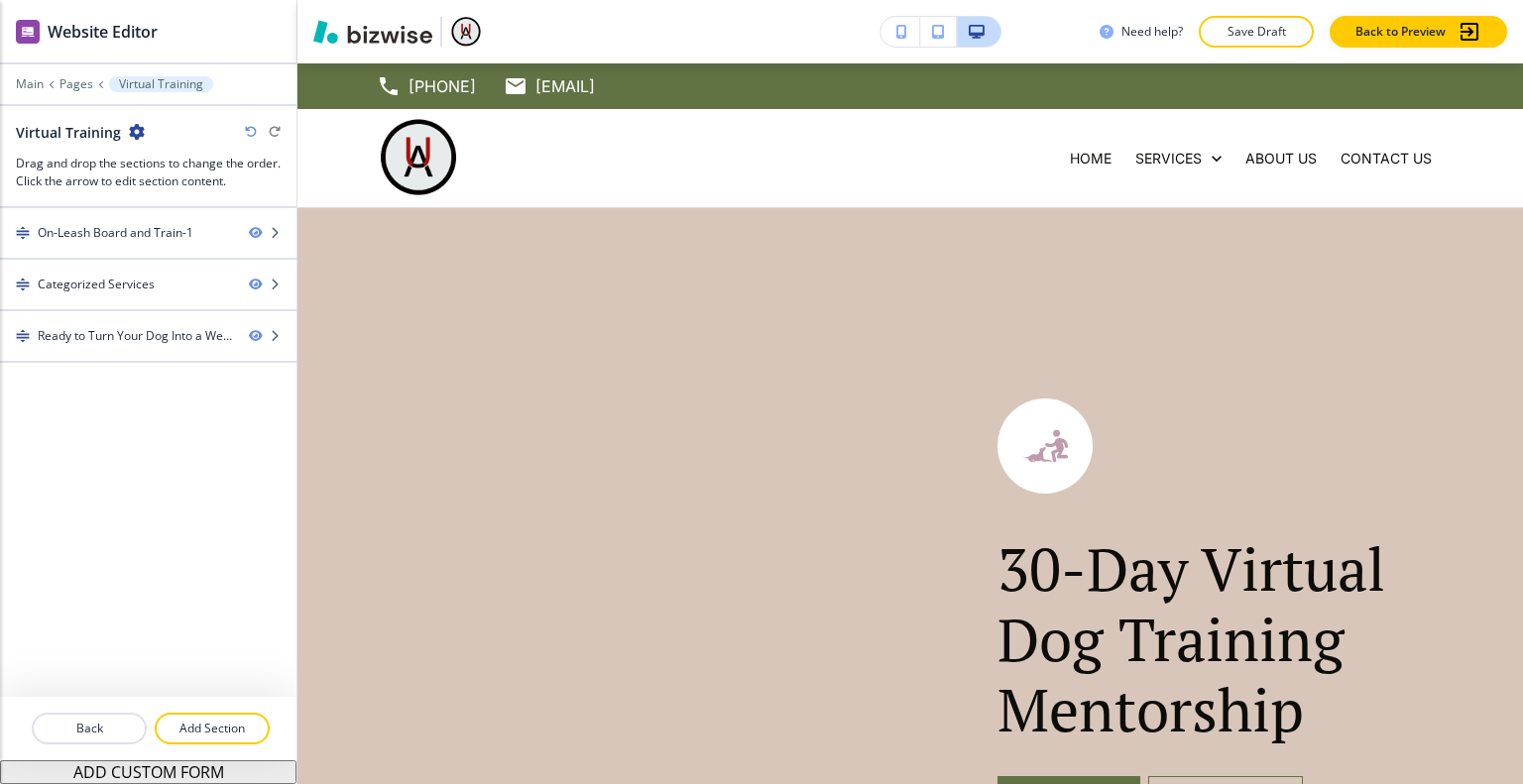 scroll, scrollTop: 793, scrollLeft: 0, axis: vertical 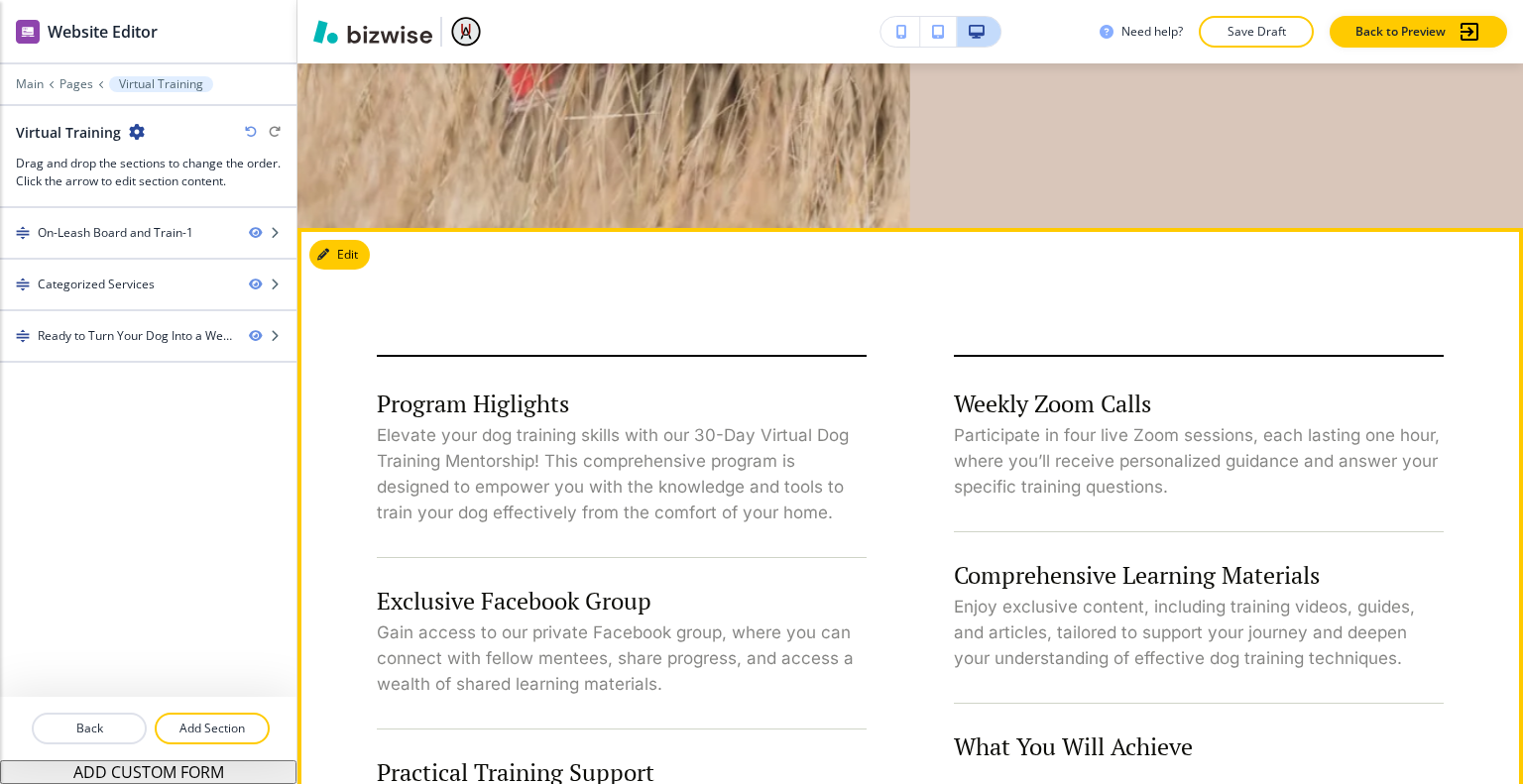 click on "Edit" at bounding box center (339, 255) 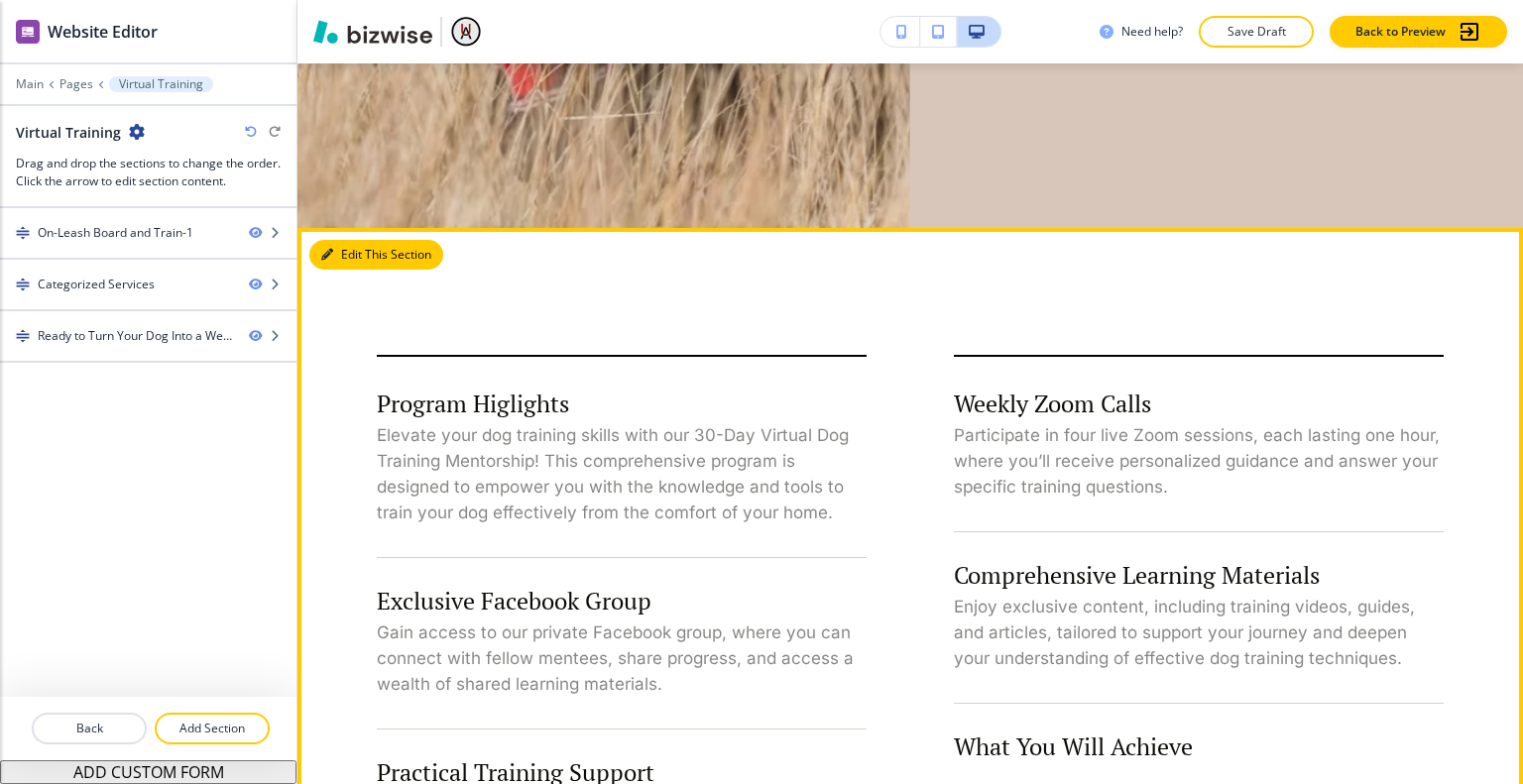 scroll, scrollTop: 957, scrollLeft: 0, axis: vertical 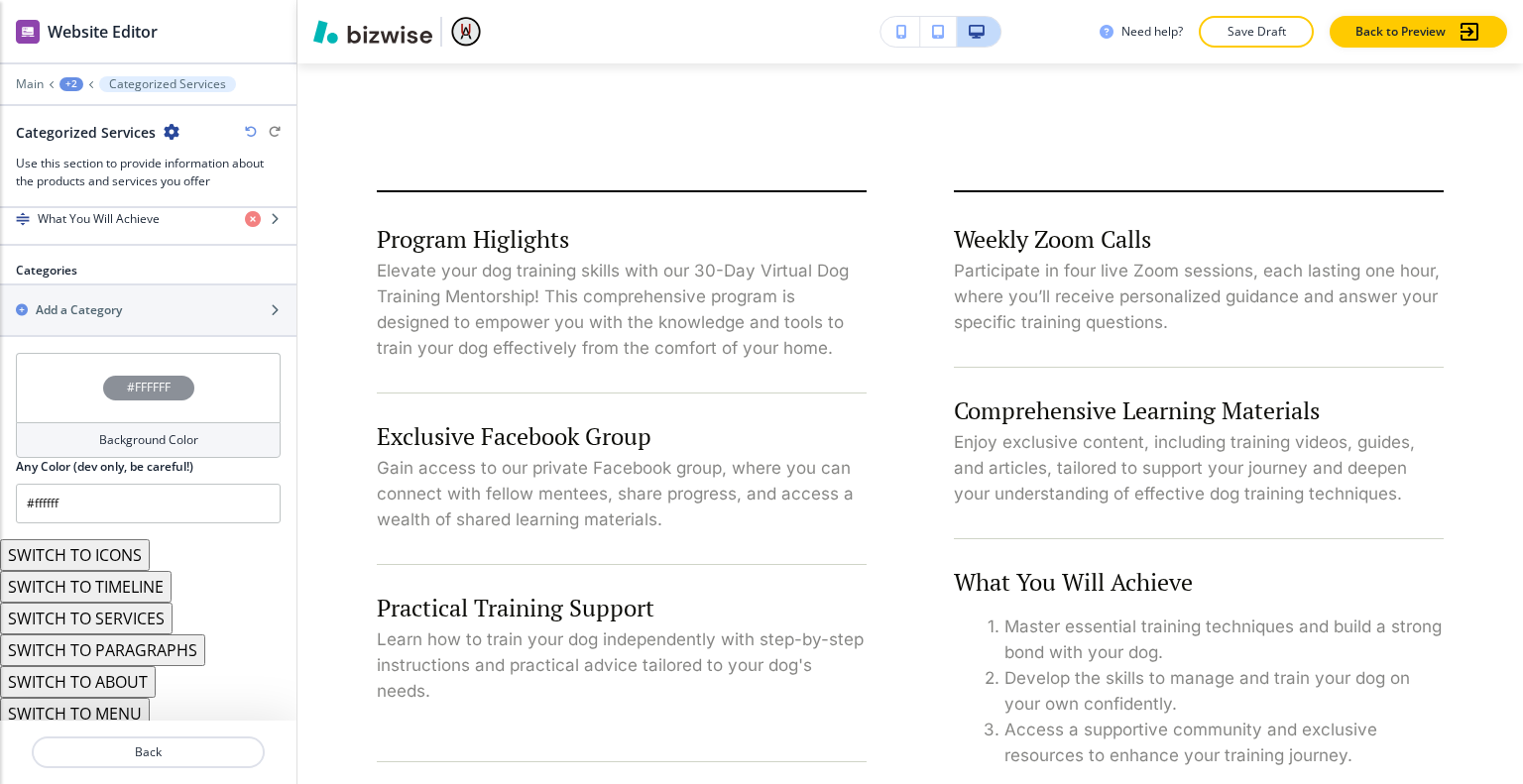 click on "#FFFFFF" at bounding box center [148, 388] 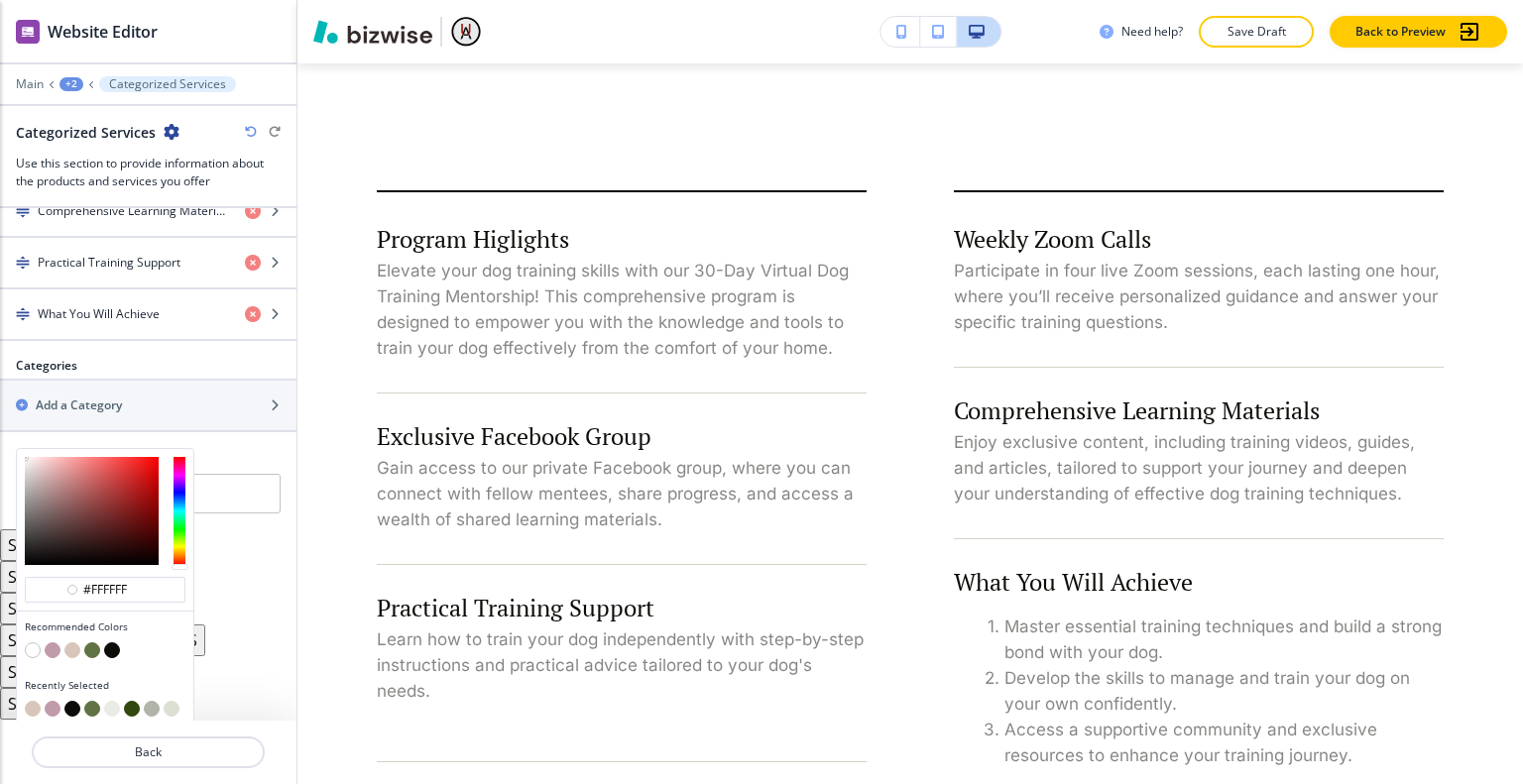 click at bounding box center [92, 650] 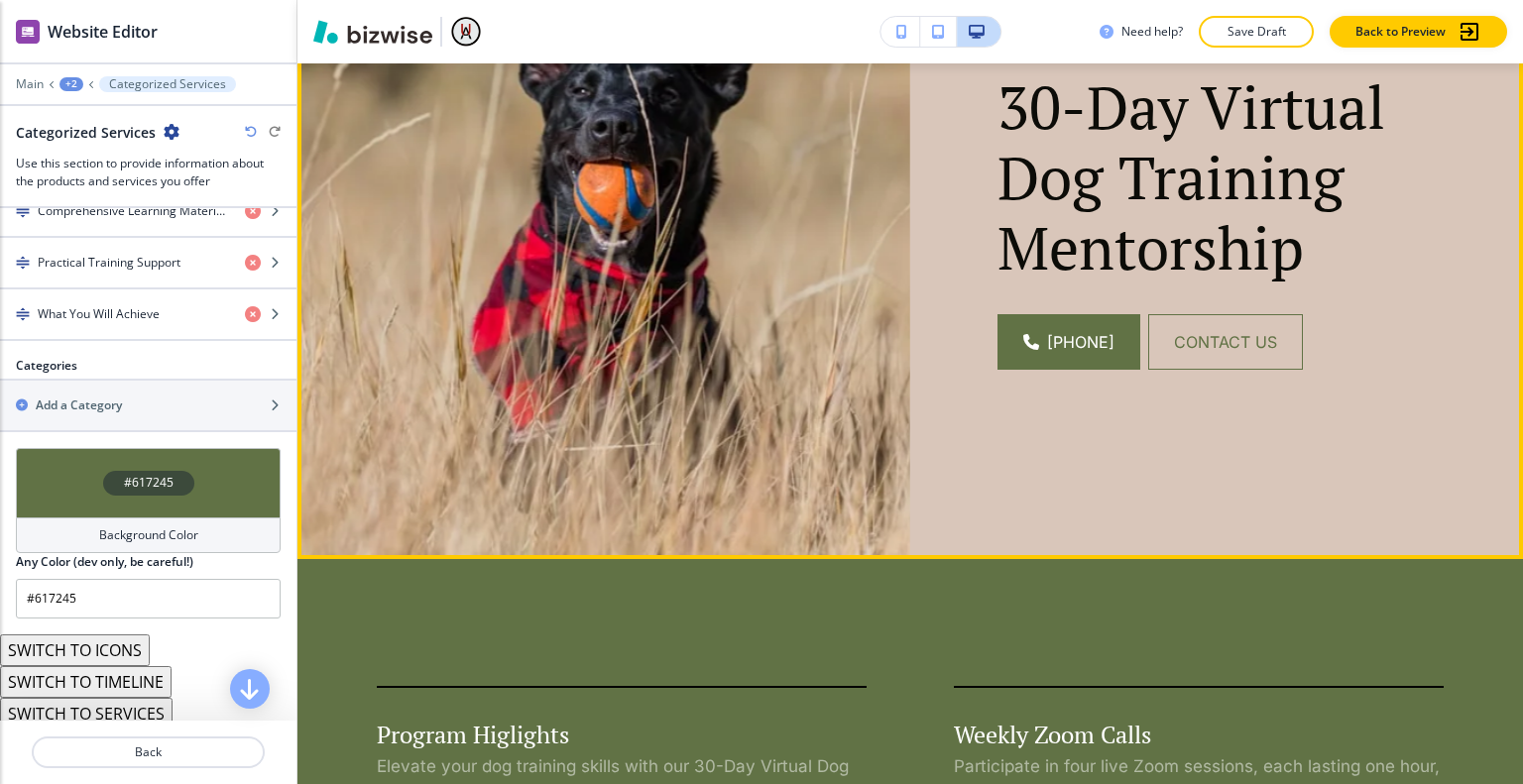 scroll, scrollTop: 0, scrollLeft: 0, axis: both 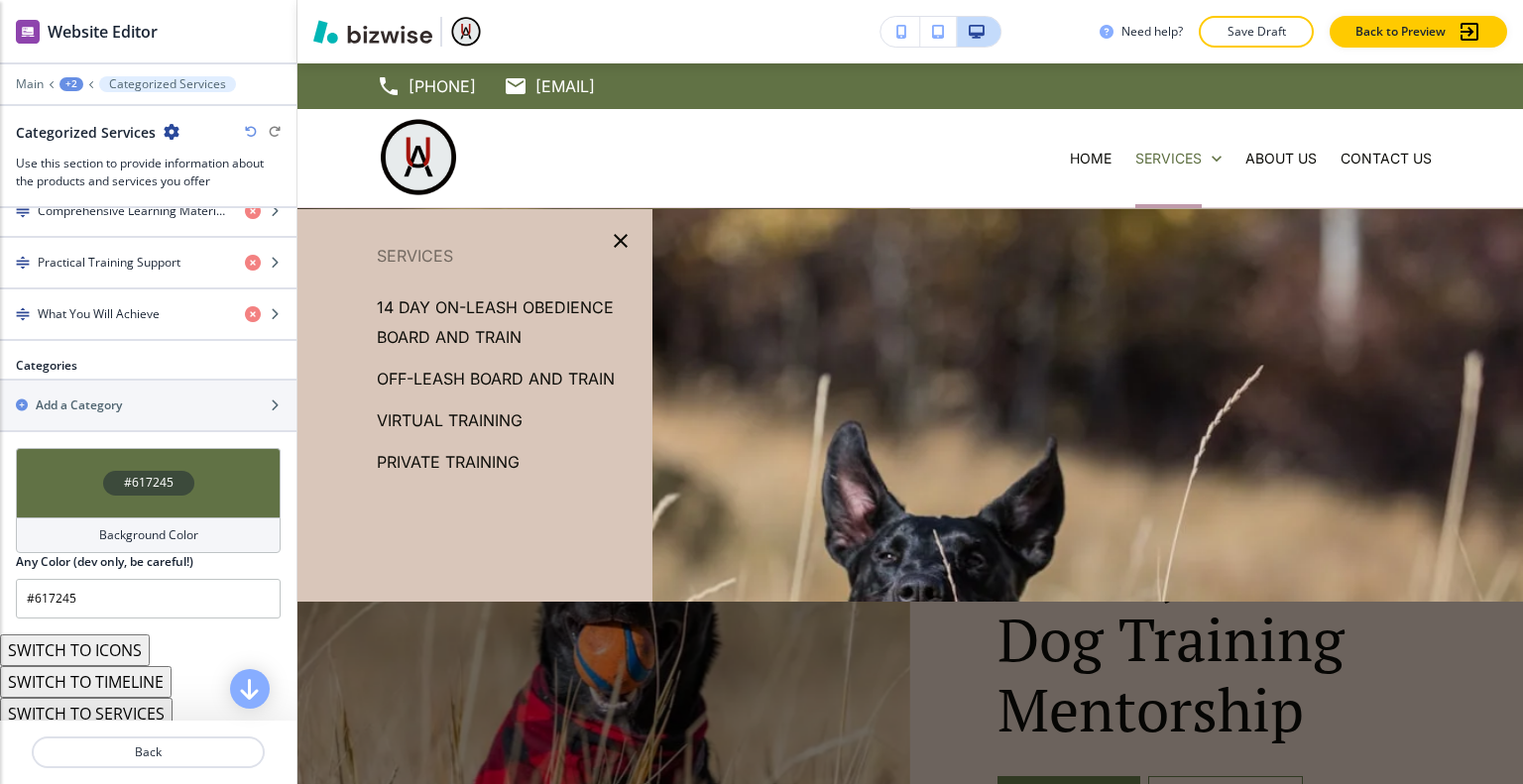 click on "Private Training" at bounding box center (448, 462) 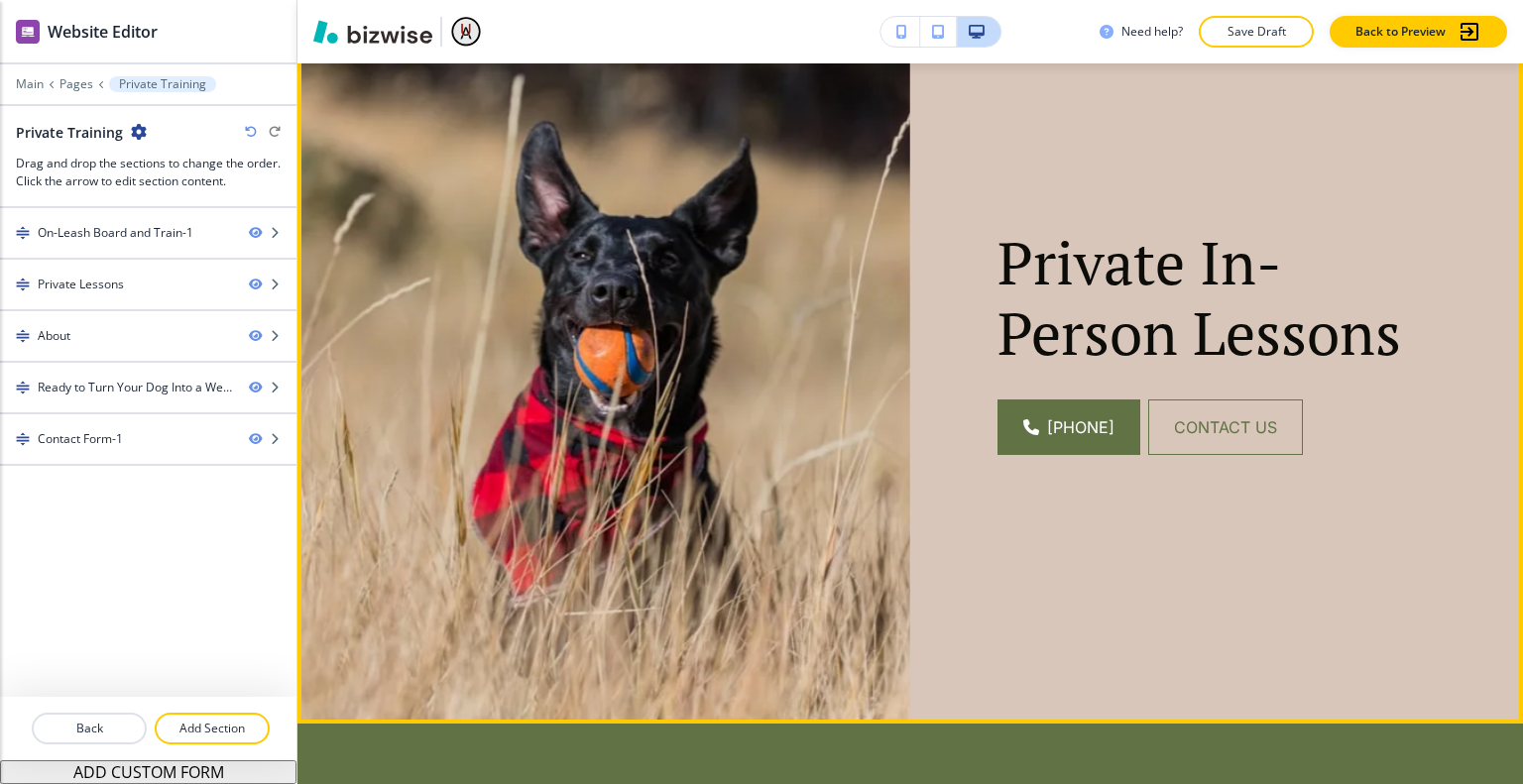 scroll, scrollTop: 0, scrollLeft: 0, axis: both 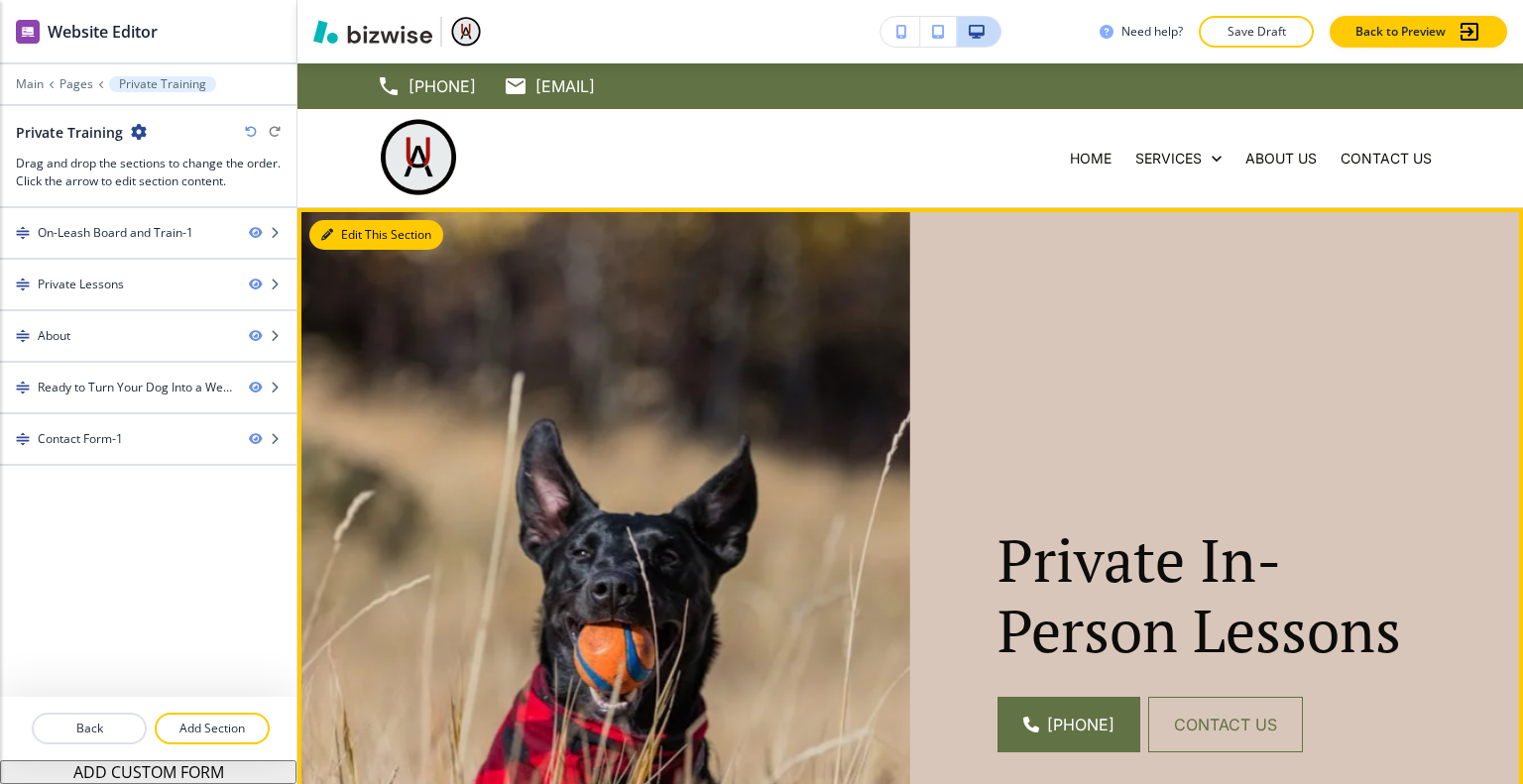click on "Edit This Section" at bounding box center [376, 235] 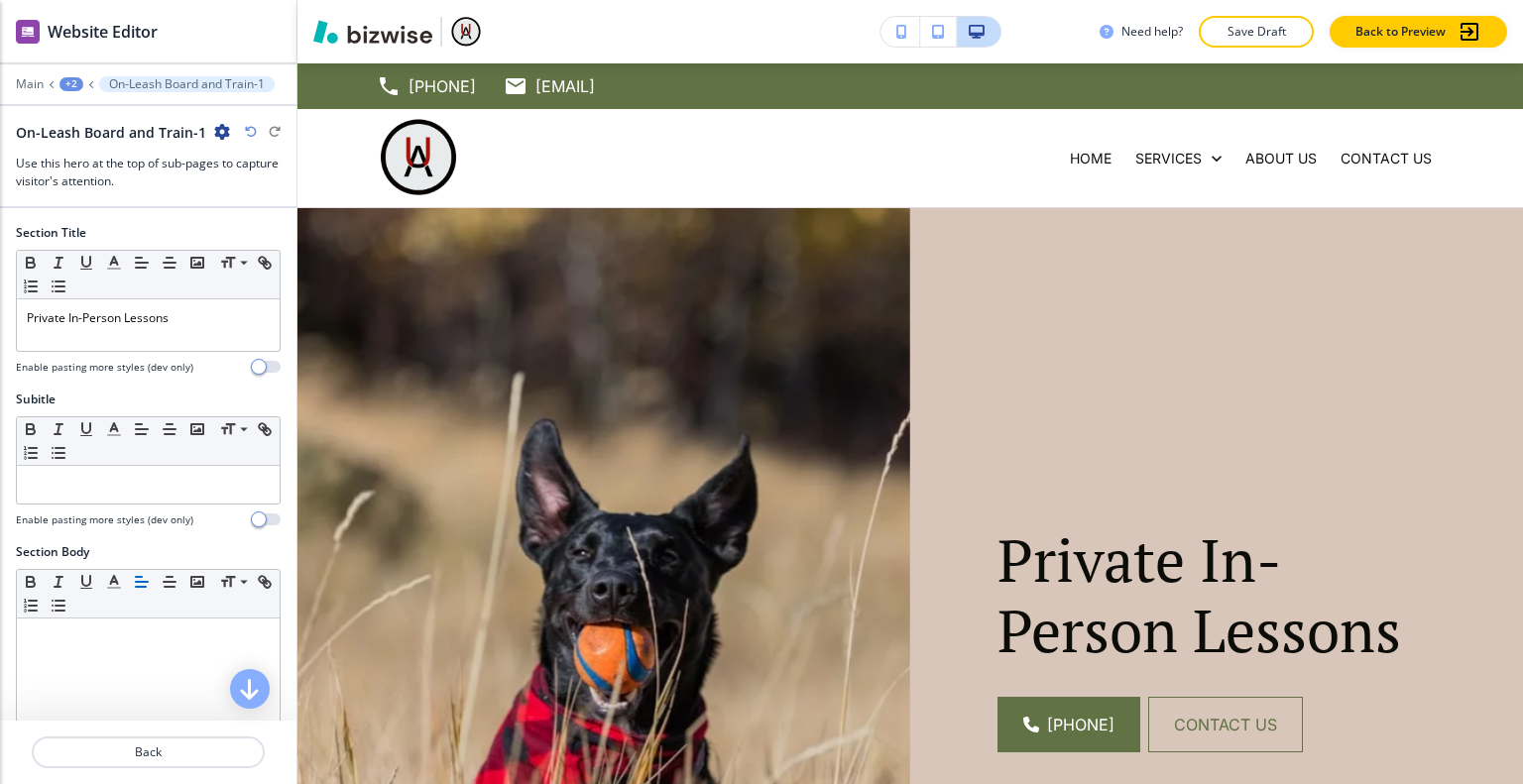 scroll, scrollTop: 145, scrollLeft: 0, axis: vertical 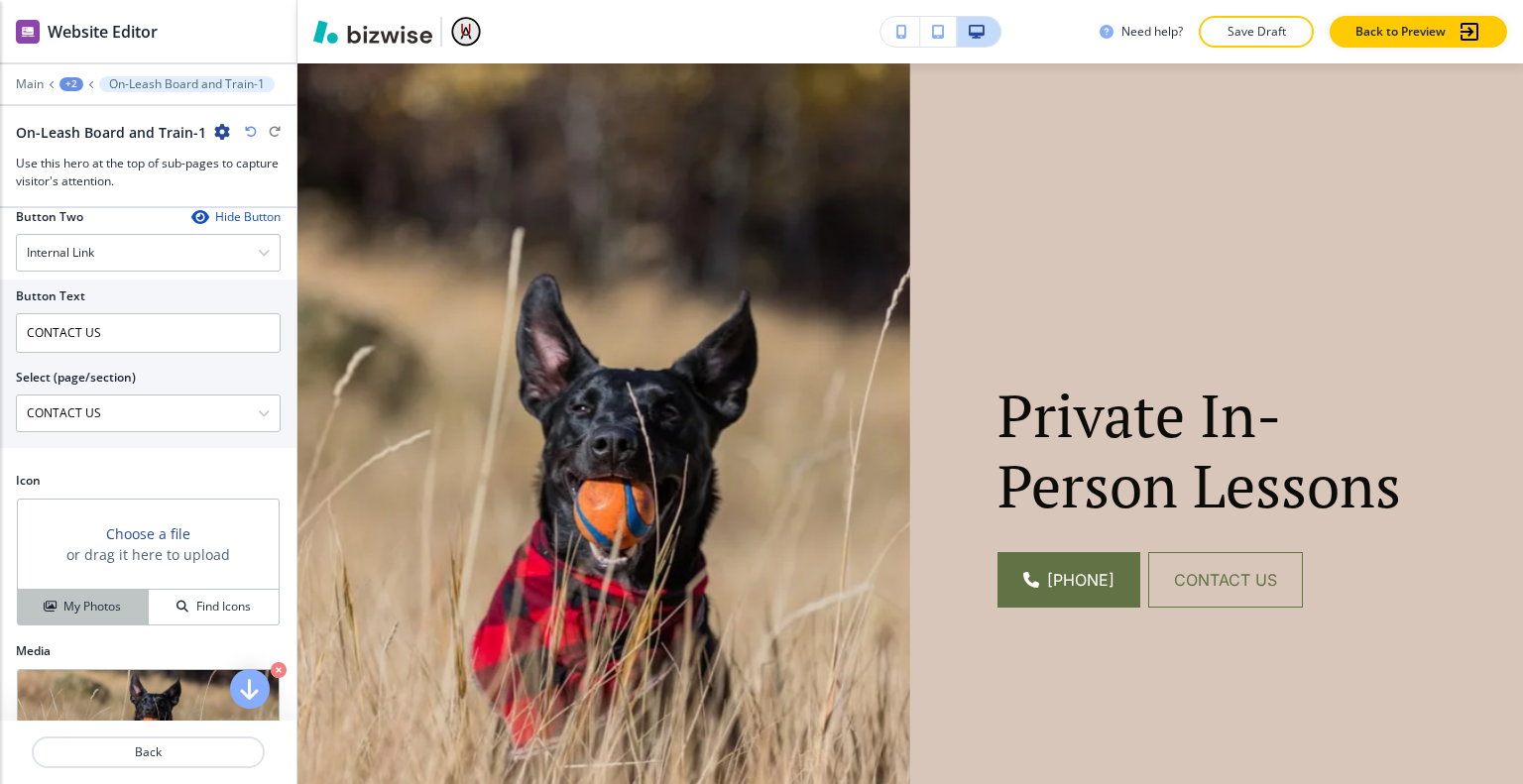 click on "My Photos" at bounding box center [92, 607] 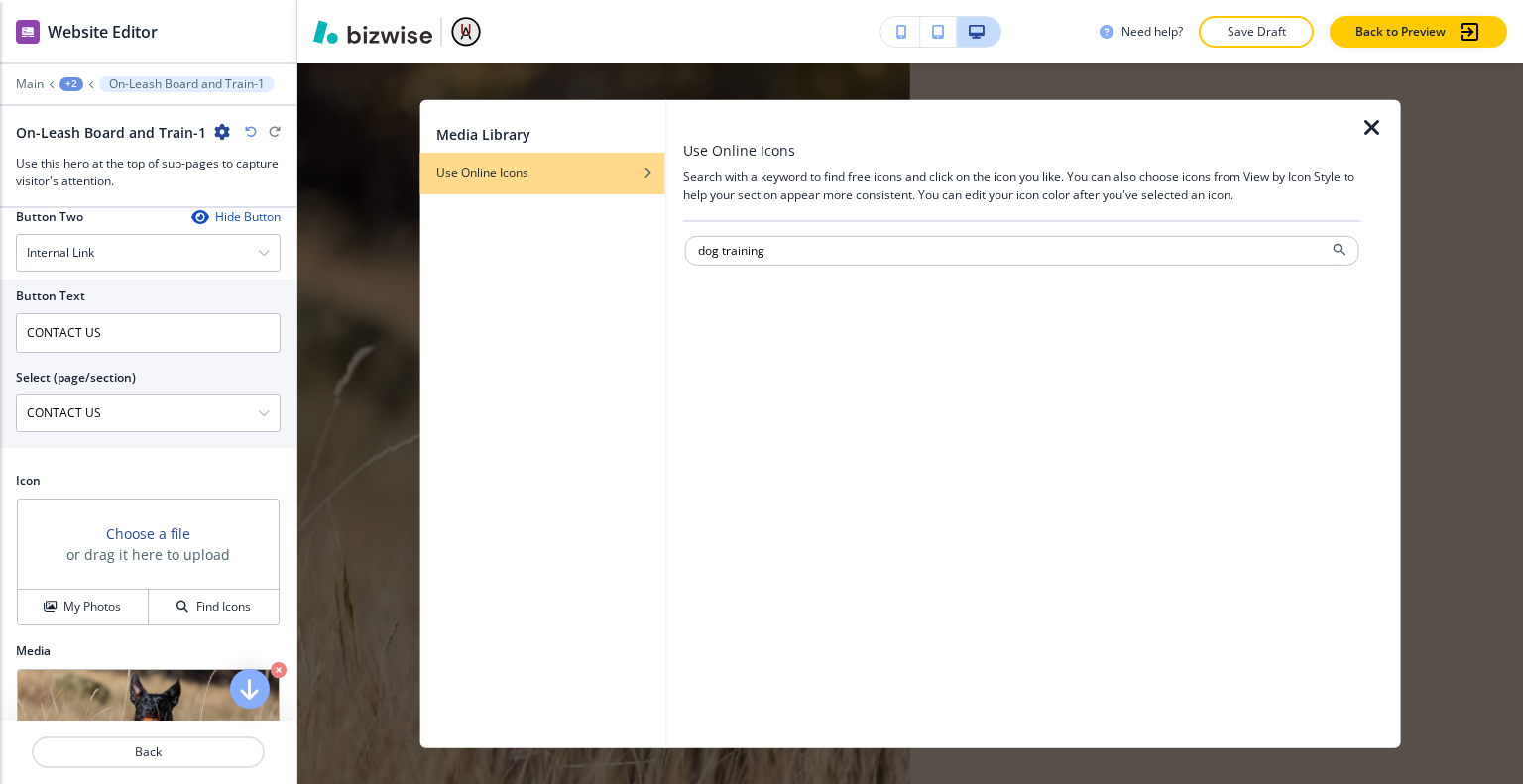 type on "dog training" 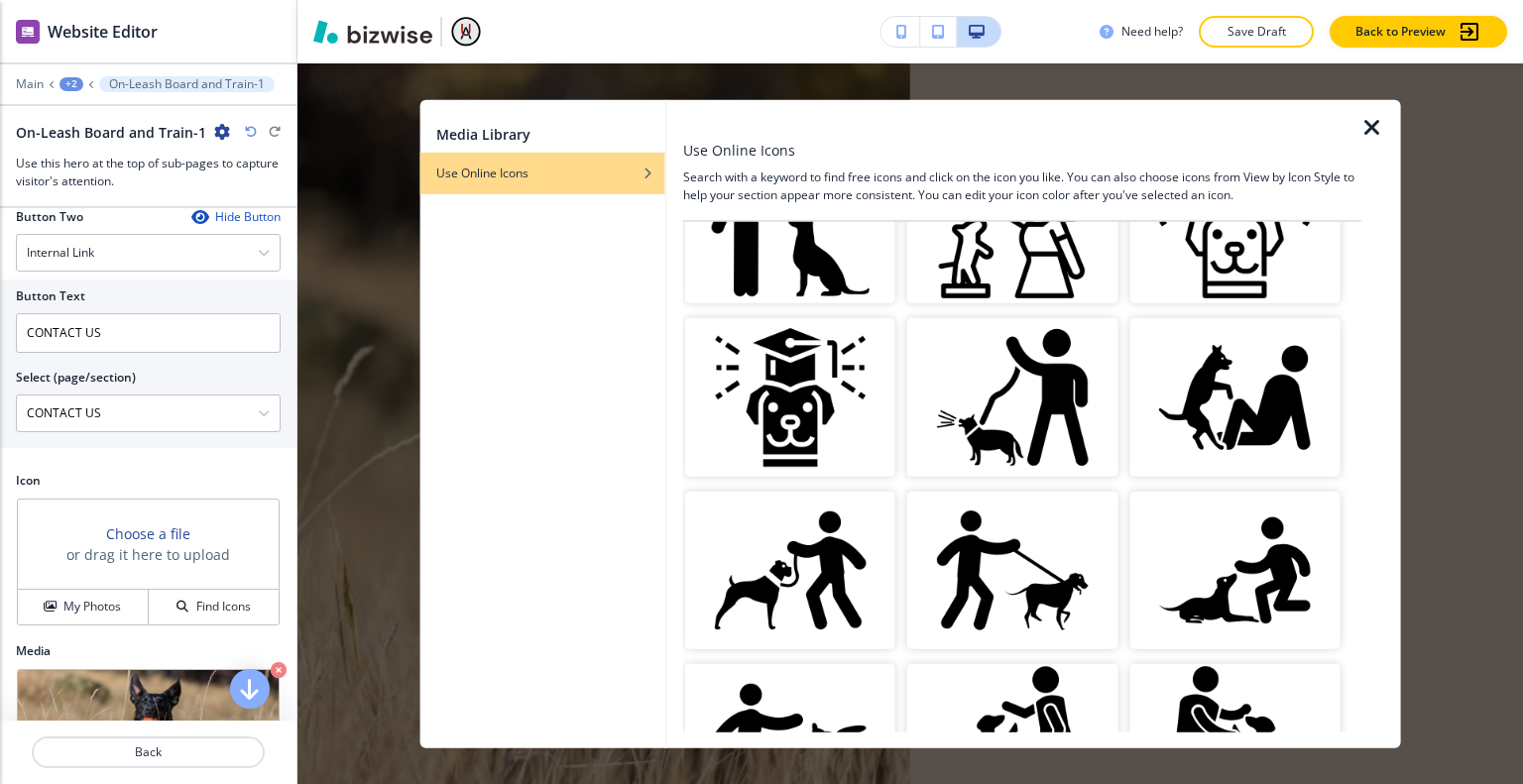 scroll, scrollTop: 1784, scrollLeft: 0, axis: vertical 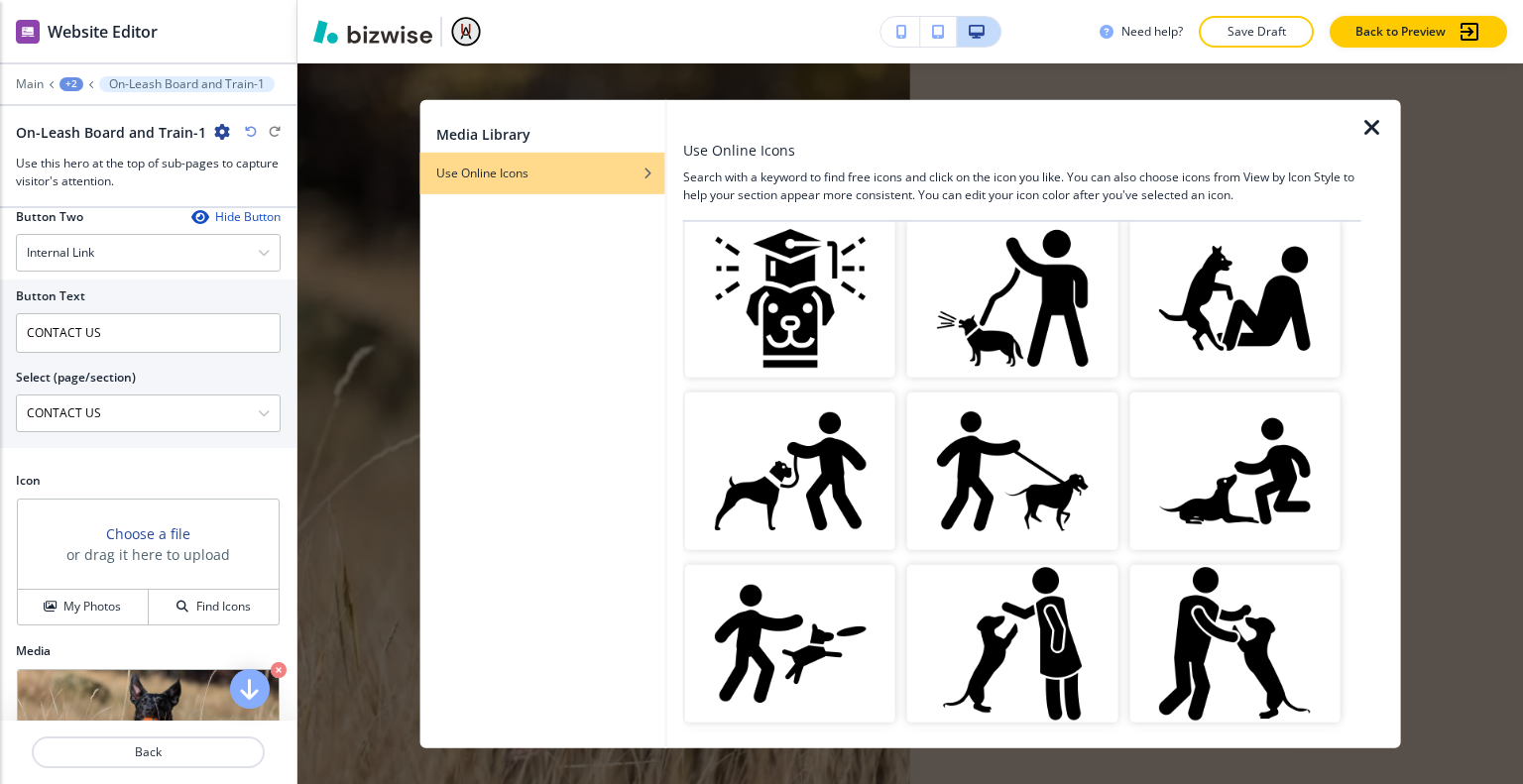 click at bounding box center [790, 643] 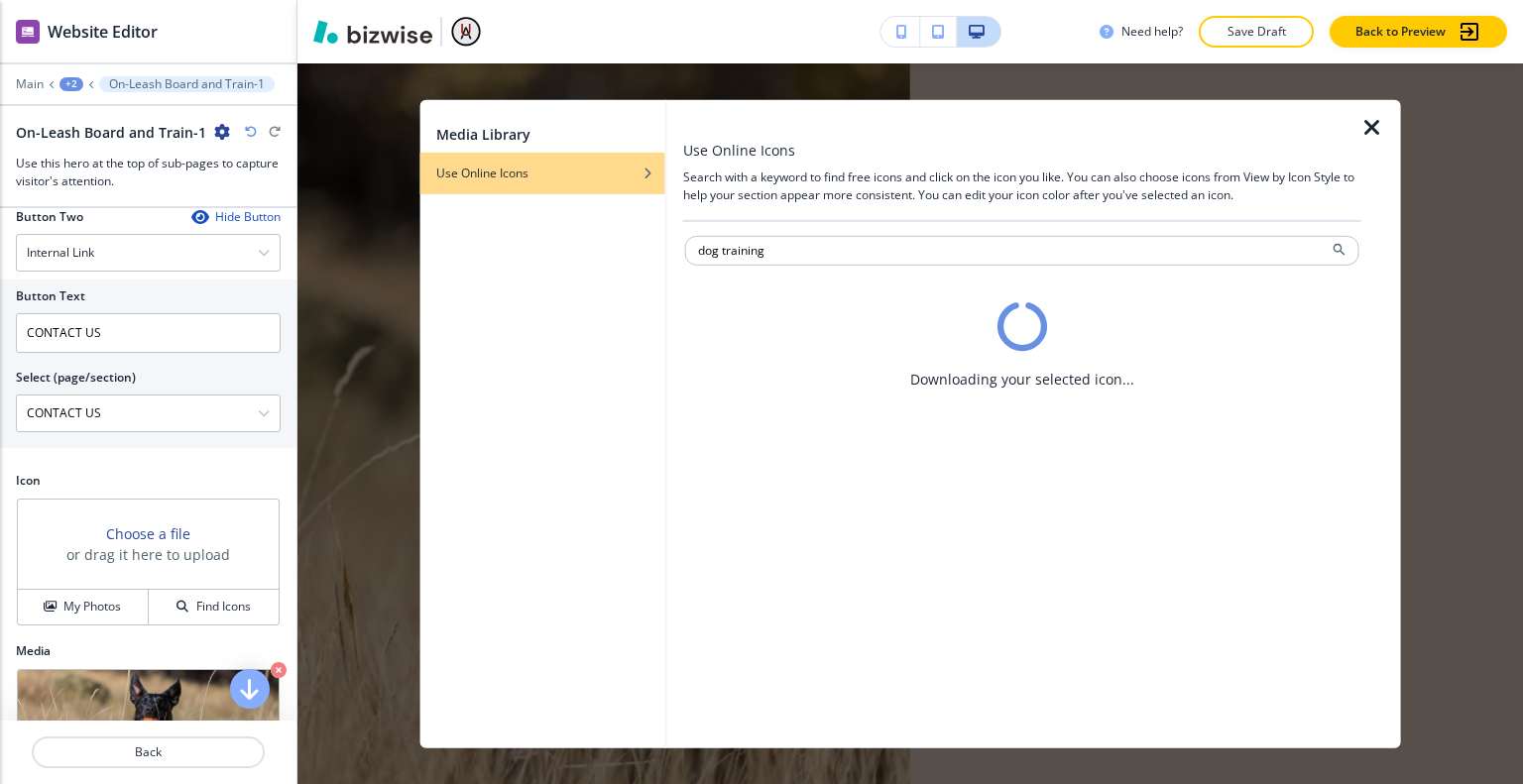 scroll, scrollTop: 0, scrollLeft: 0, axis: both 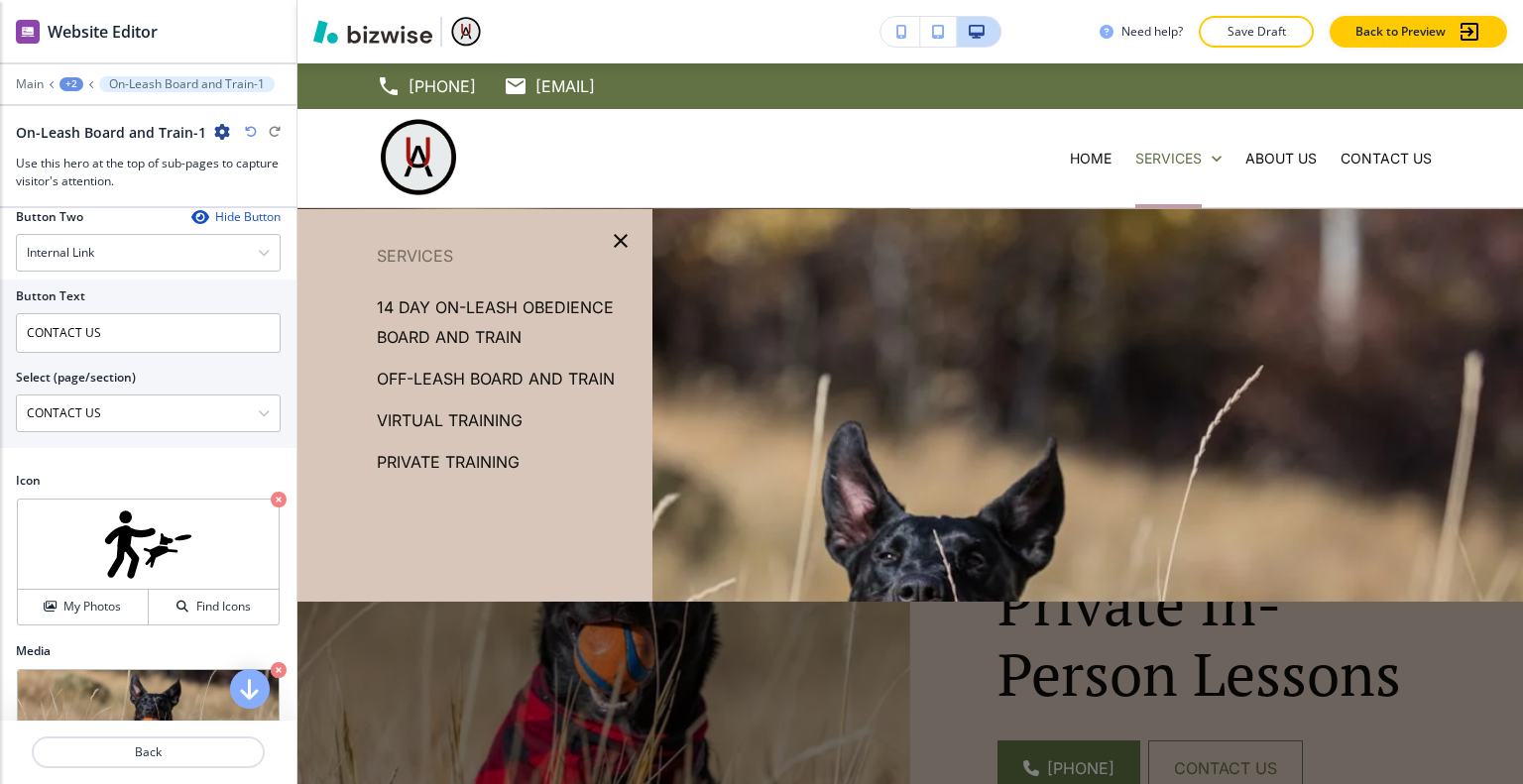 click on "Virtual Training" at bounding box center (449, 420) 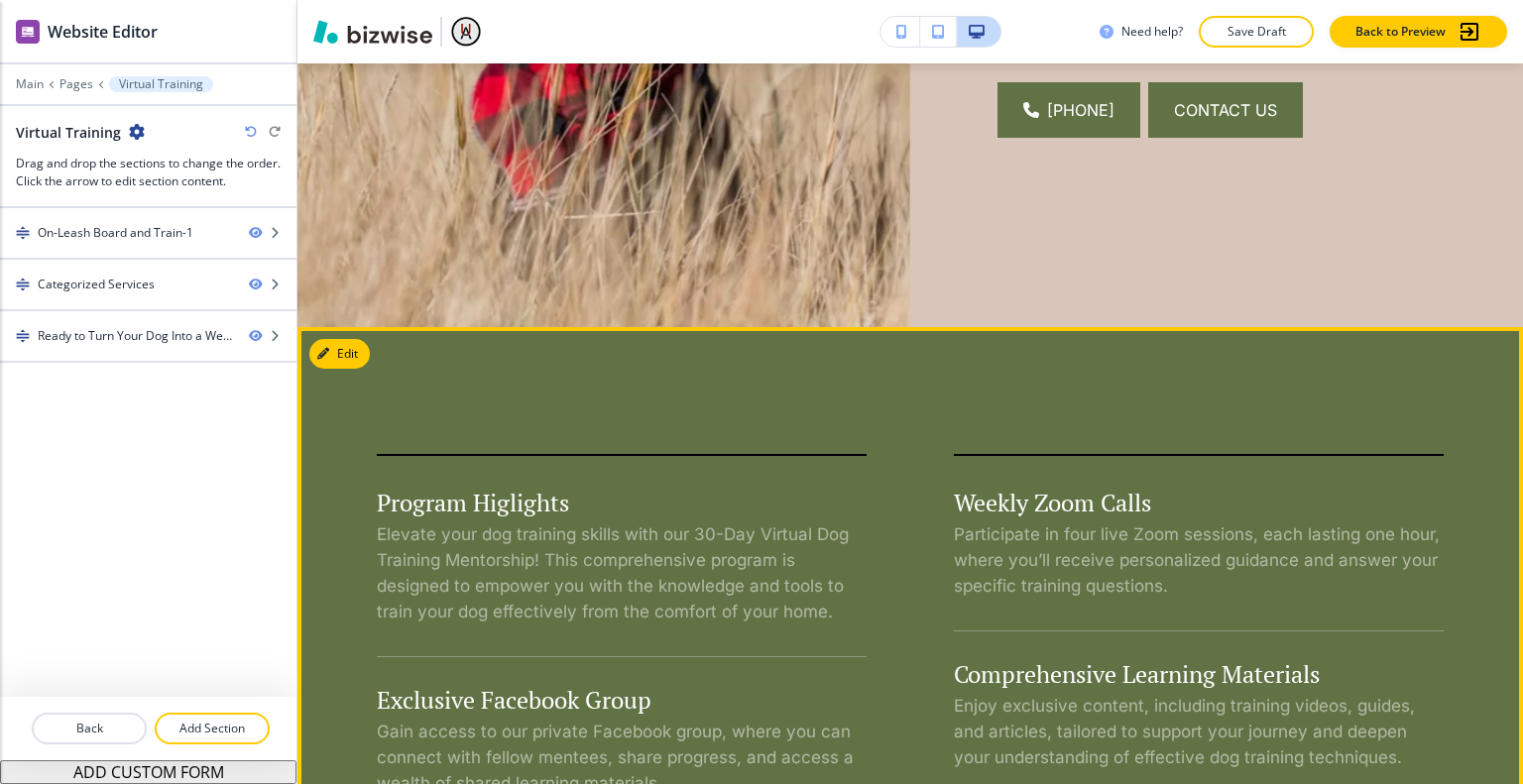 scroll, scrollTop: 396, scrollLeft: 0, axis: vertical 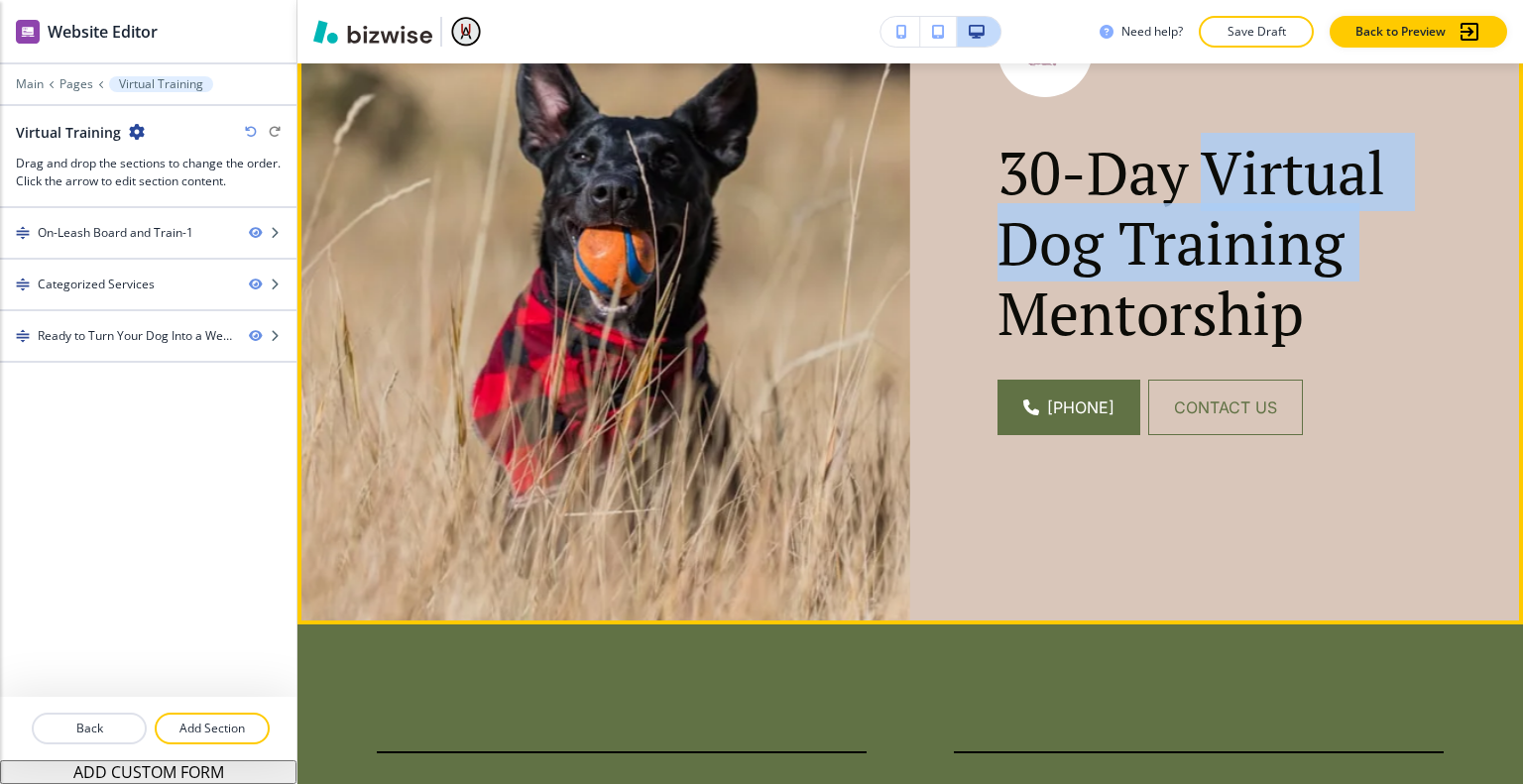 drag, startPoint x: 1359, startPoint y: 253, endPoint x: 1211, endPoint y: 181, distance: 164.5843 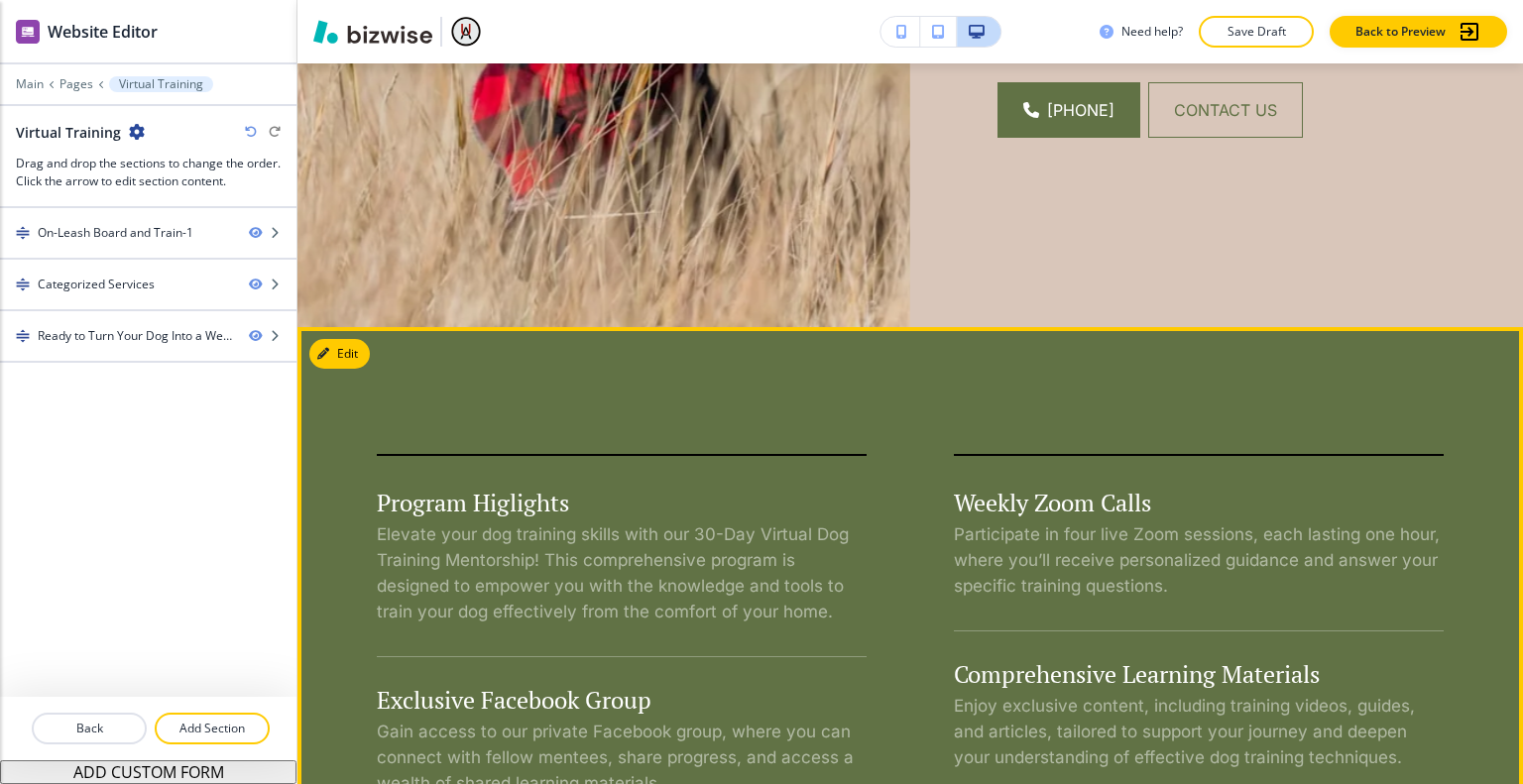 click on "Program Higlights Elevate your dog training skills with our 30-Day Virtual Dog Training Mentorship! This comprehensive program is designed to empower you with the knowledge and tools to train your dog effectively from the comfort of your home. Exclusive Facebook Group Gain access to our private Facebook group, where you can connect with fellow mentees, share progress, and access a wealth of shared learning materials. Practical Training Support Learn how to train your dog independently with step-by-step instructions and practical advice tailored to your dog's needs. Weekly Zoom Calls Participate in four live Zoom sessions, each lasting one hour, where you’ll receive personalized guidance and answer your specific training questions. Comprehensive Learning Materials Enjoy exclusive content, including training videos, guides, and articles, tailored to support your journey and deepen your understanding of effective dog training techniques. What You Will Achieve The cost:" at bounding box center [910, 806] 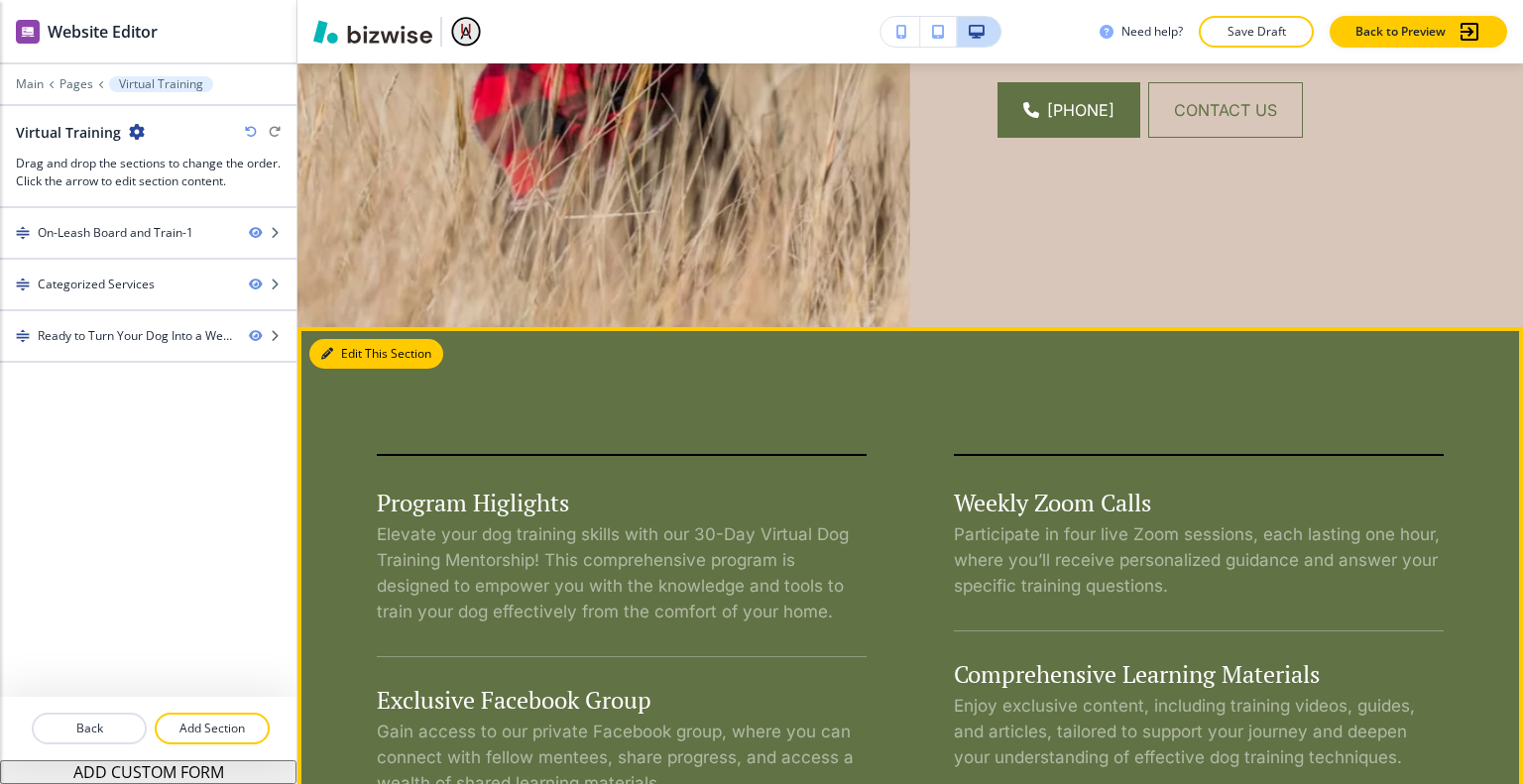 click on "Edit This Section" at bounding box center (376, 354) 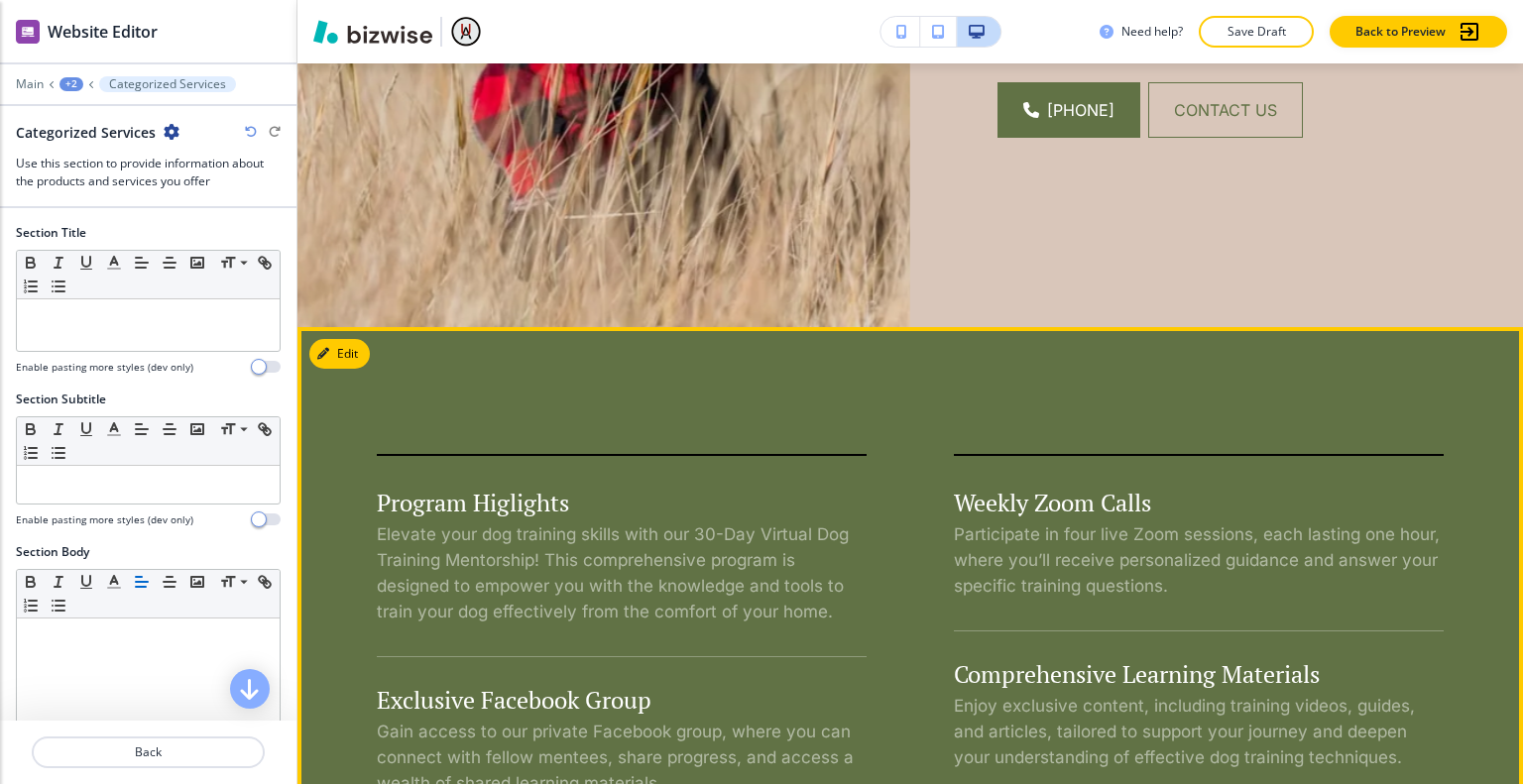 scroll, scrollTop: 957, scrollLeft: 0, axis: vertical 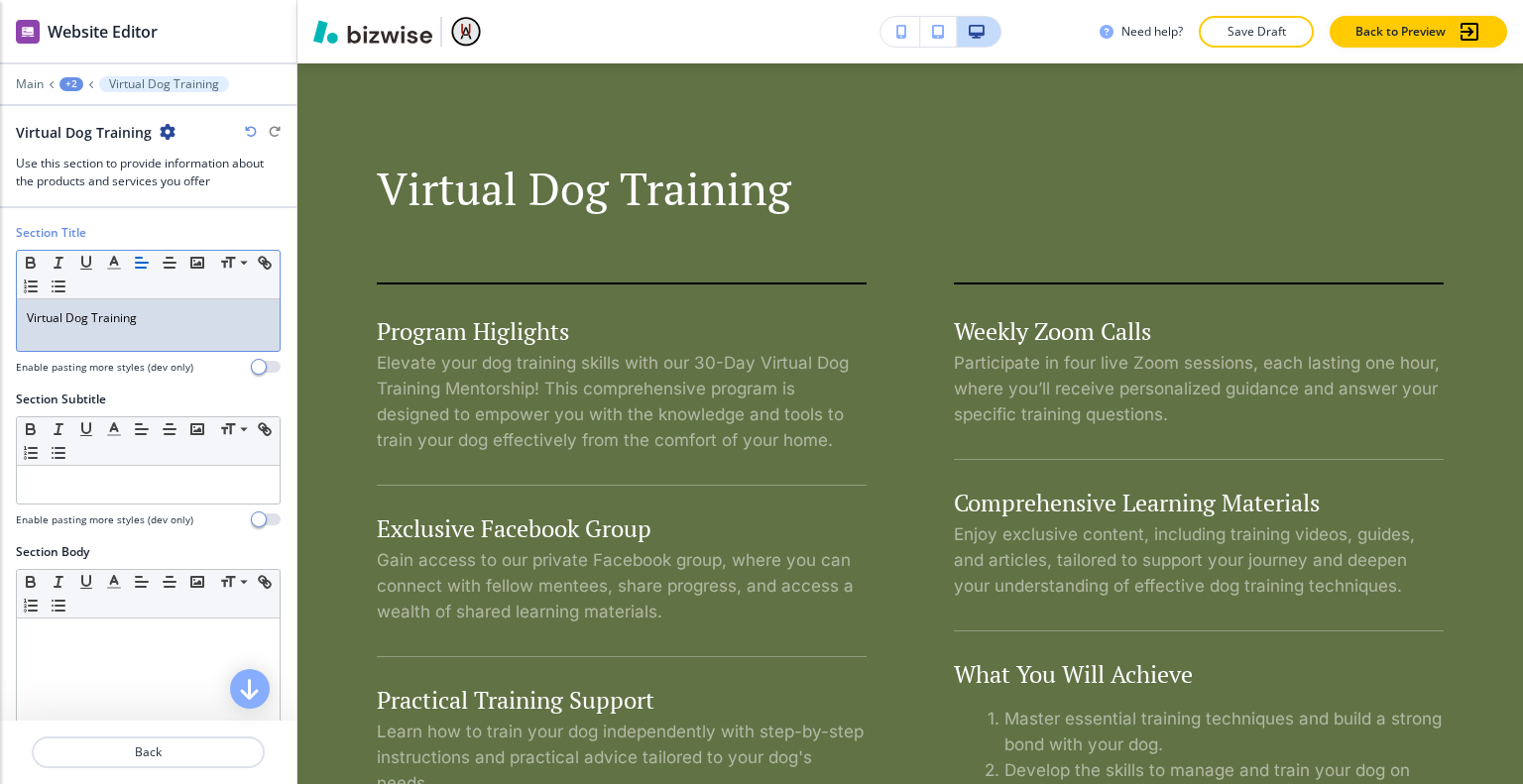 type 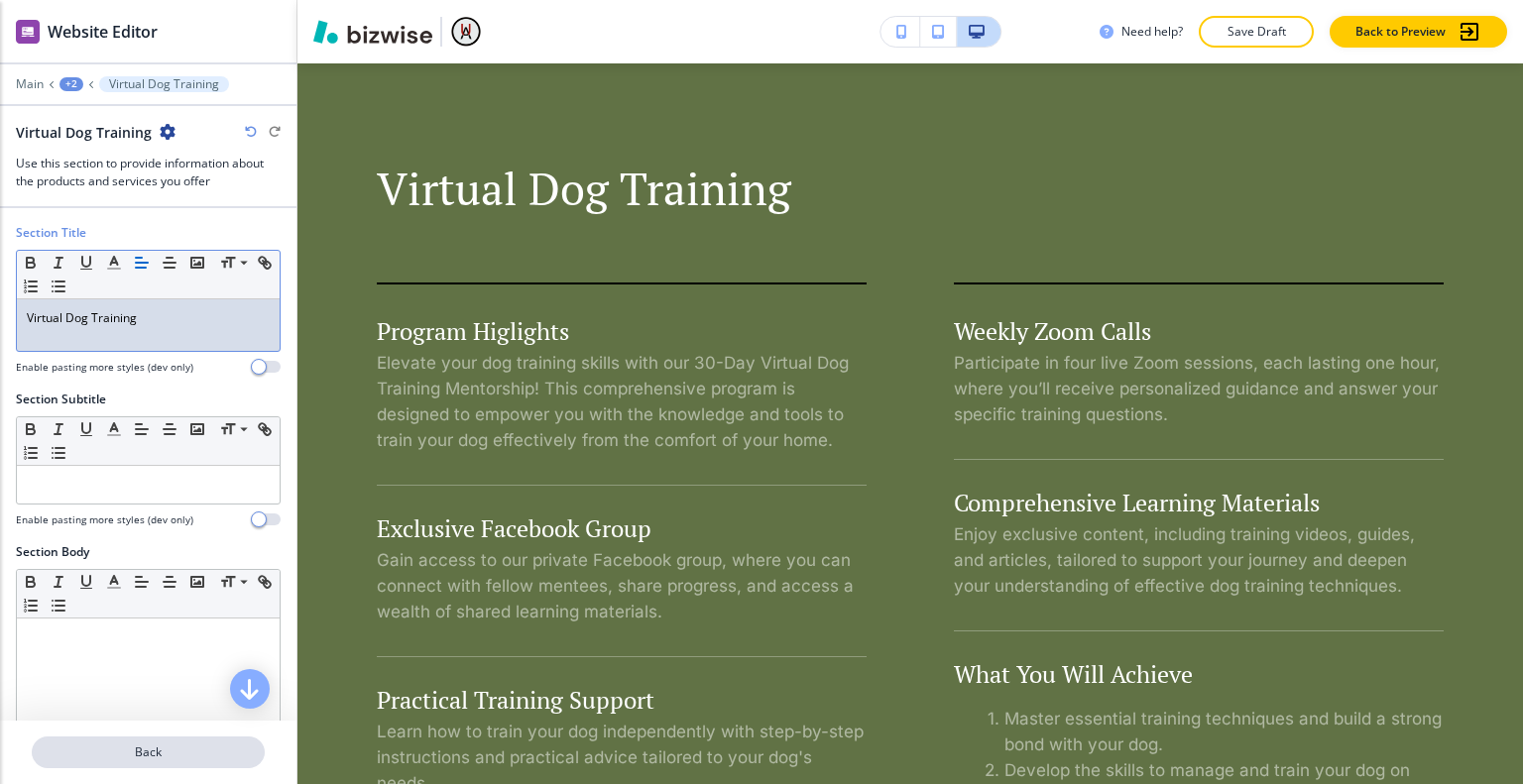 click on "Back" at bounding box center (148, 752) 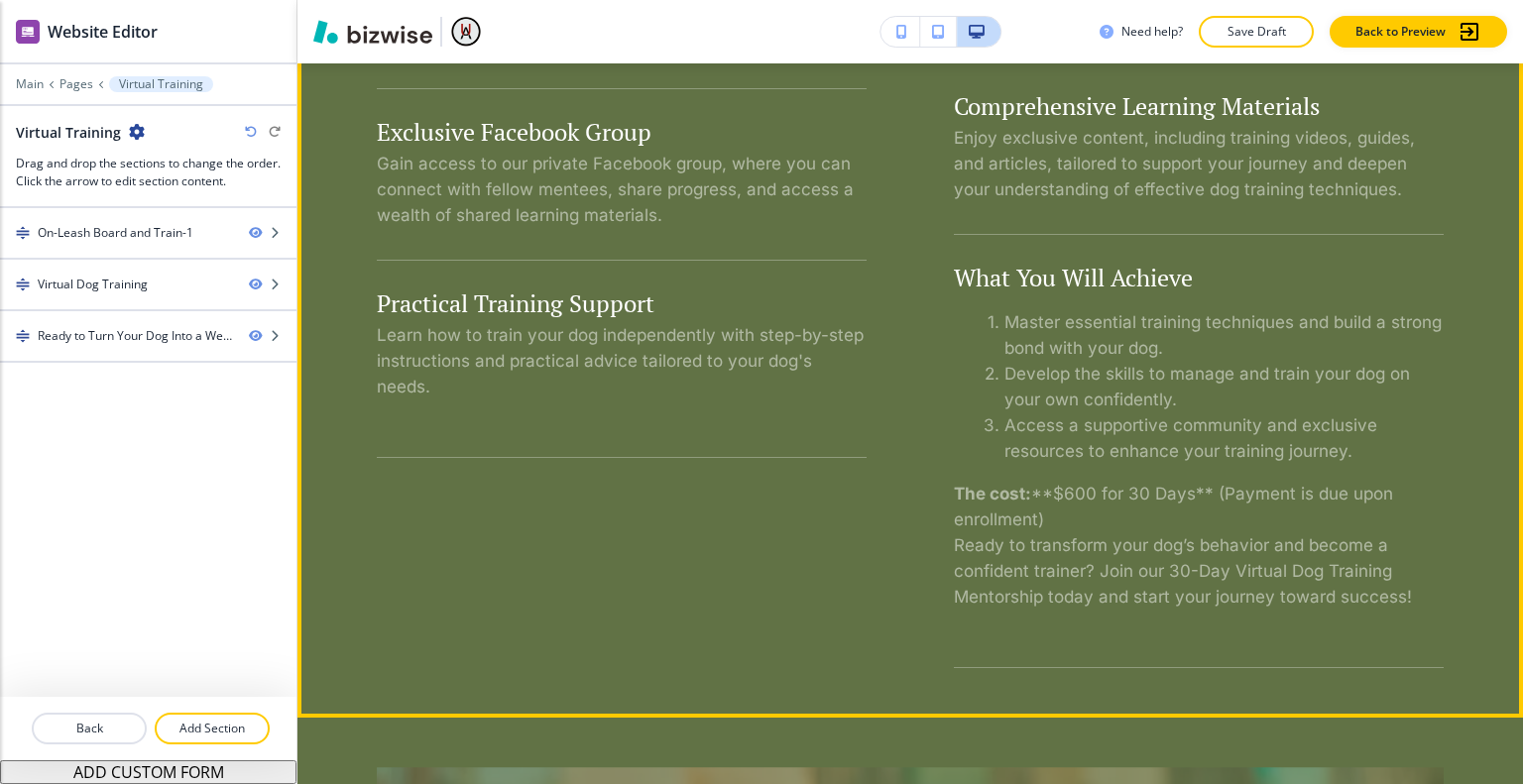 scroll, scrollTop: 858, scrollLeft: 0, axis: vertical 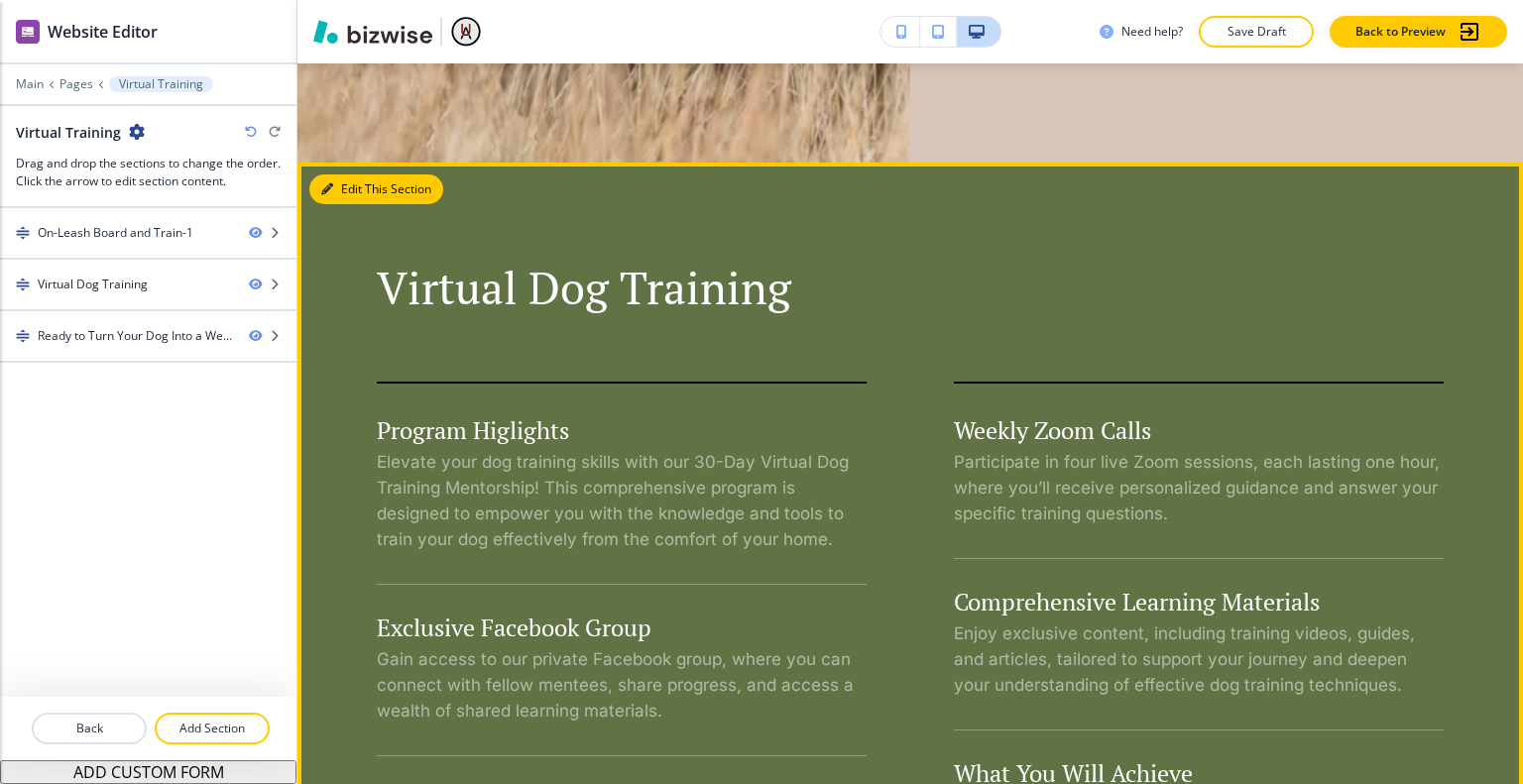 click on "Edit This Section" at bounding box center (376, 189) 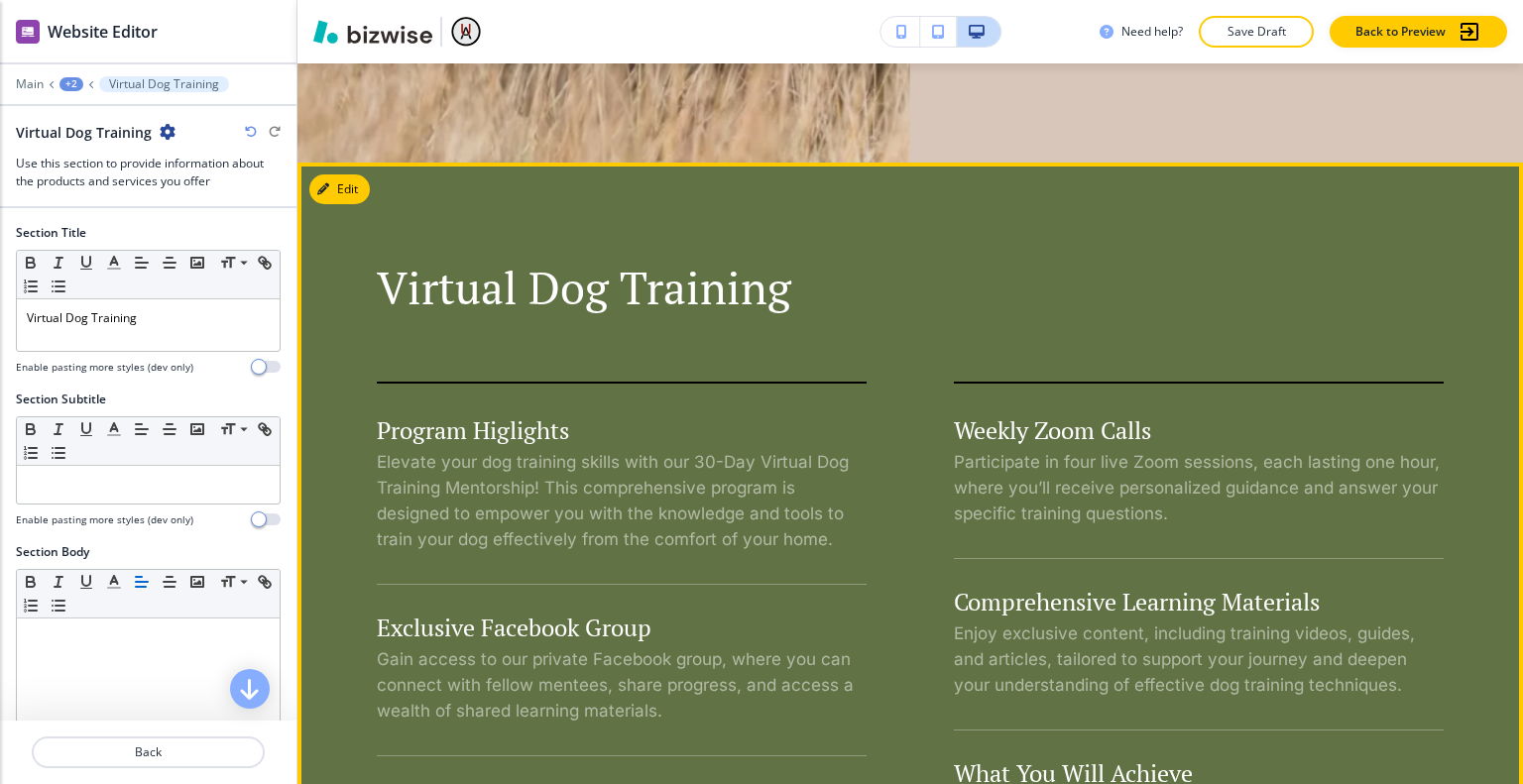 scroll, scrollTop: 957, scrollLeft: 0, axis: vertical 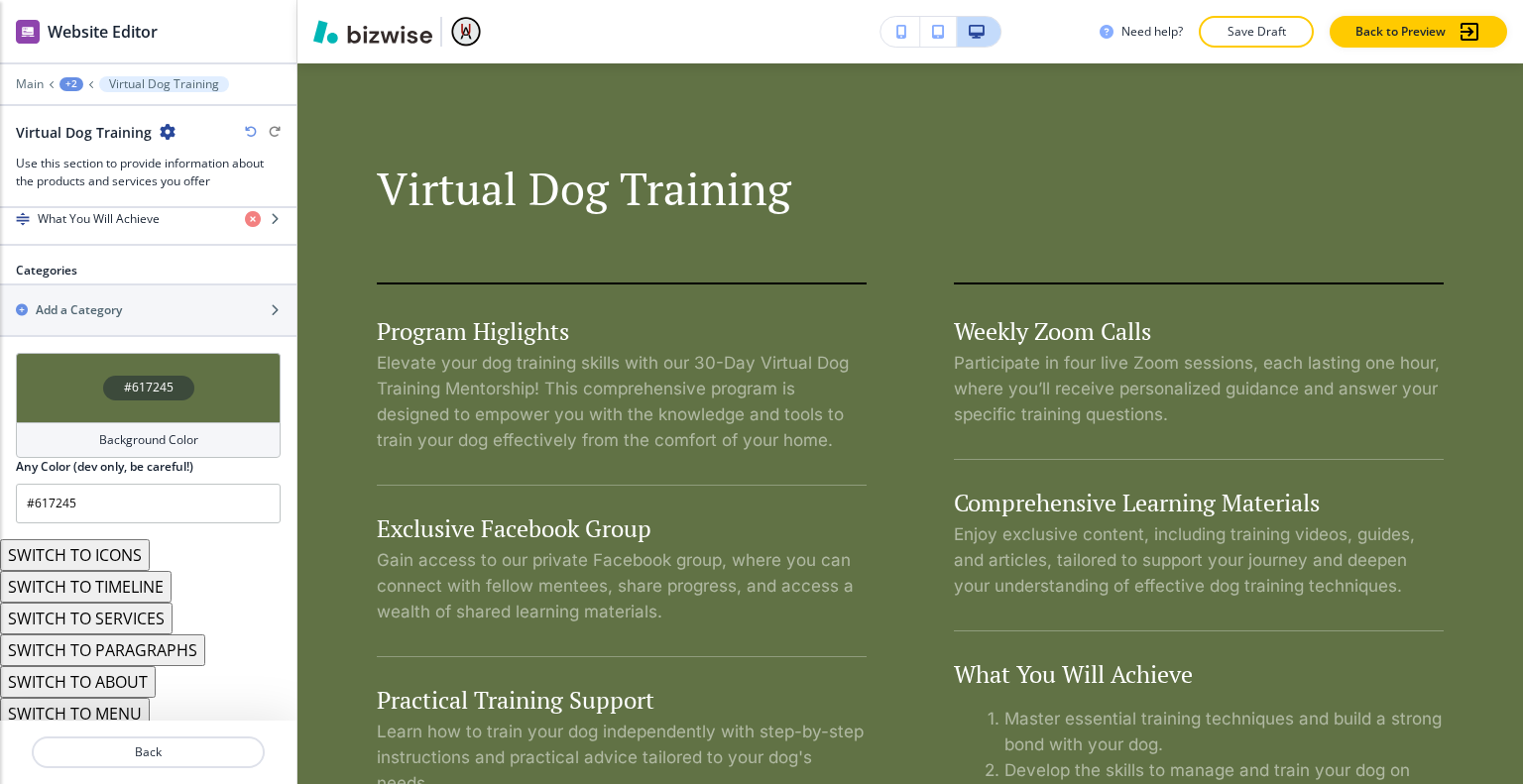 click on "#617245 Background Color Any Color (dev only, be careful!) #617245" at bounding box center [148, 446] 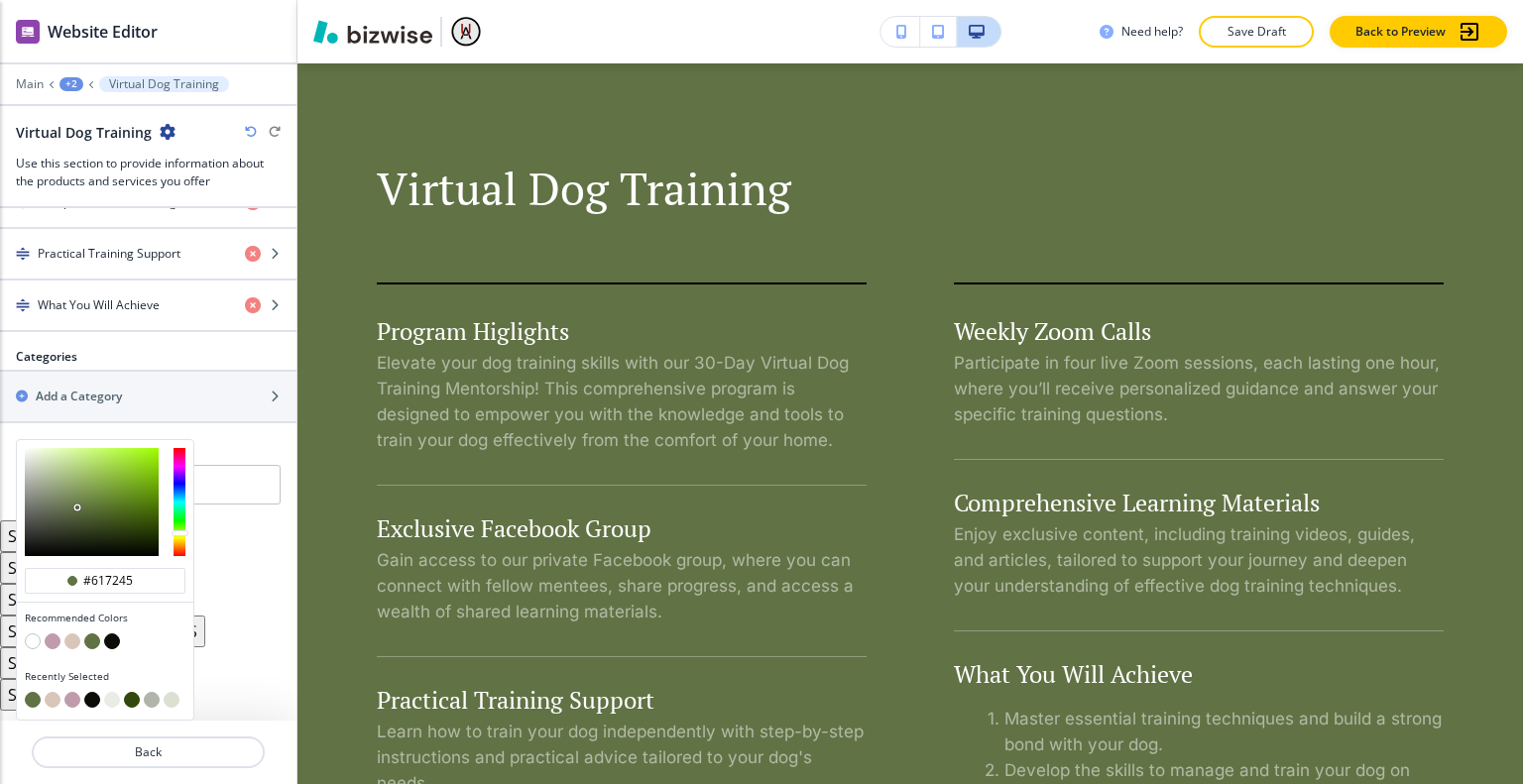 scroll, scrollTop: 1039, scrollLeft: 0, axis: vertical 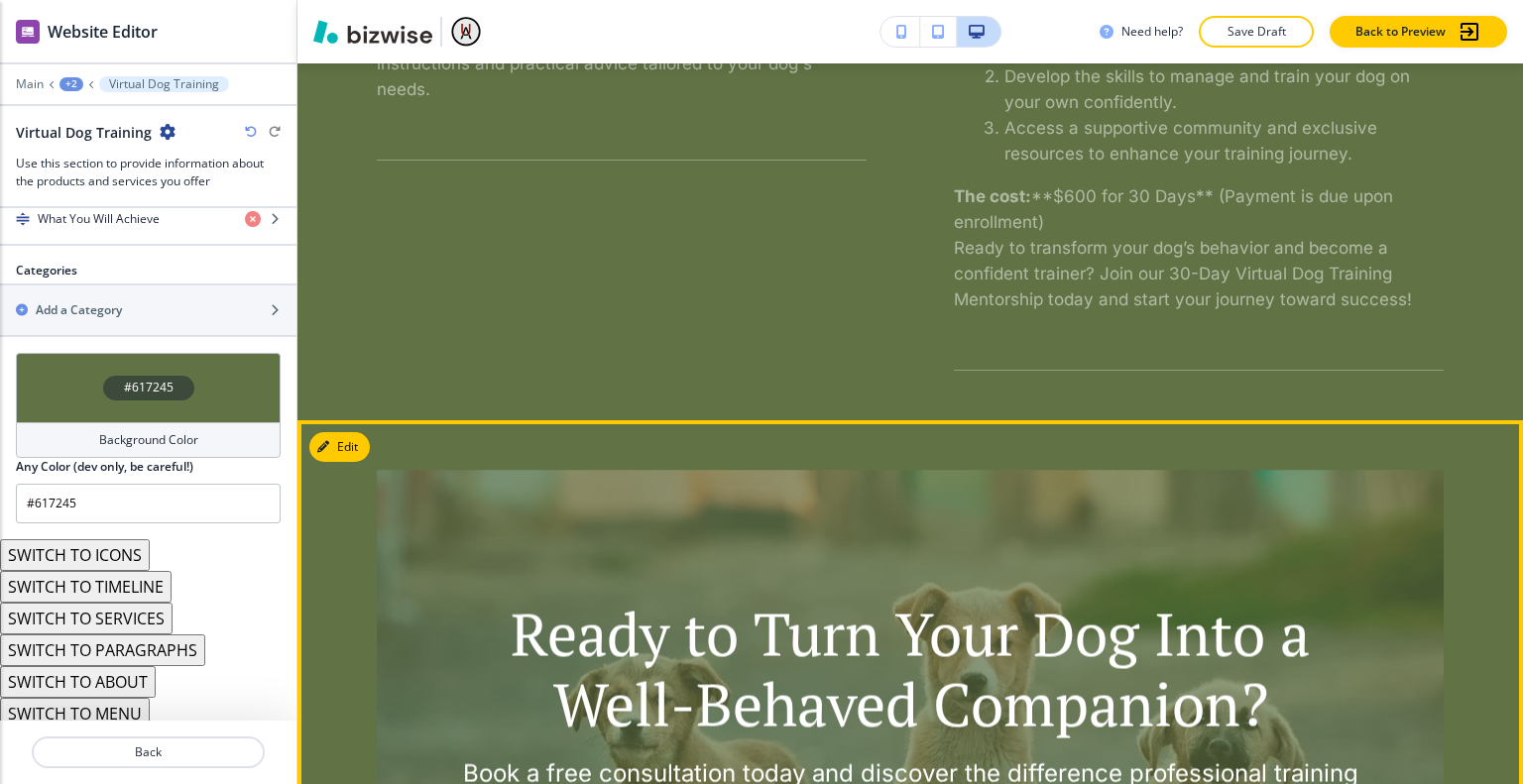 click on "Ready to Turn Your Dog Into a Well-Behaved Companion? Book a free consultation today and discover the difference professional training can make. Learn More About Us CONTACT US" at bounding box center (910, 782) 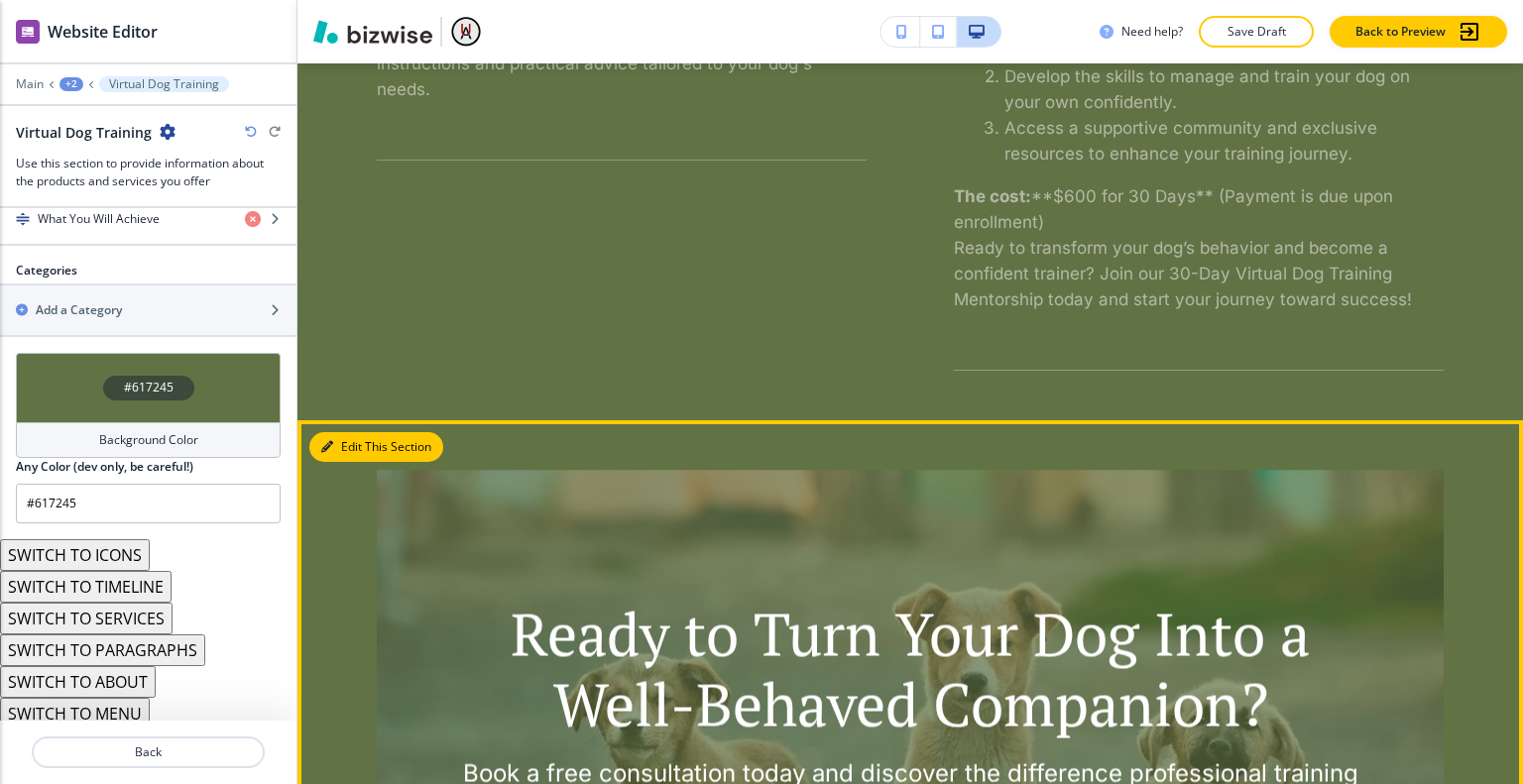 click on "Edit This Section" at bounding box center (376, 447) 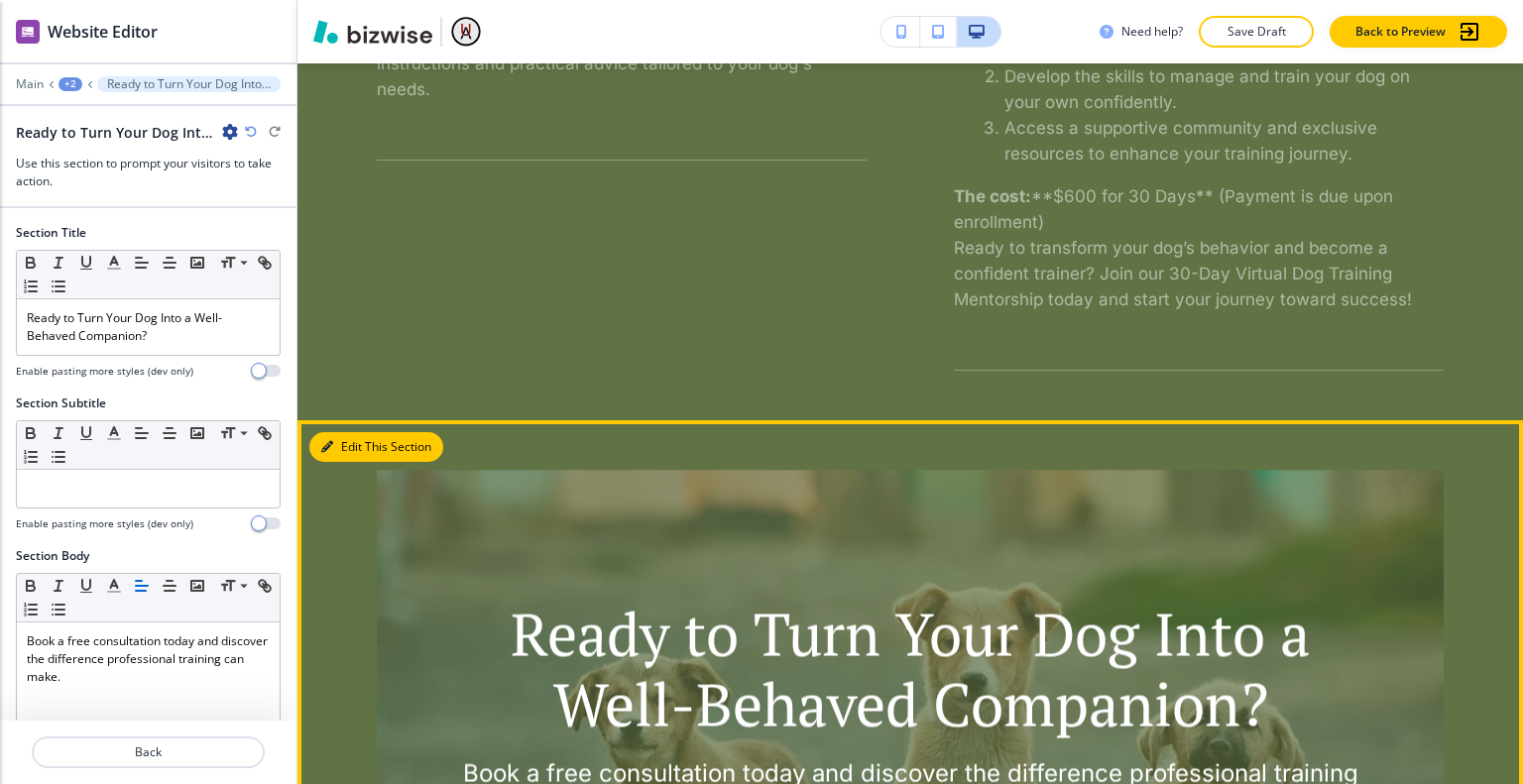 scroll, scrollTop: 2006, scrollLeft: 0, axis: vertical 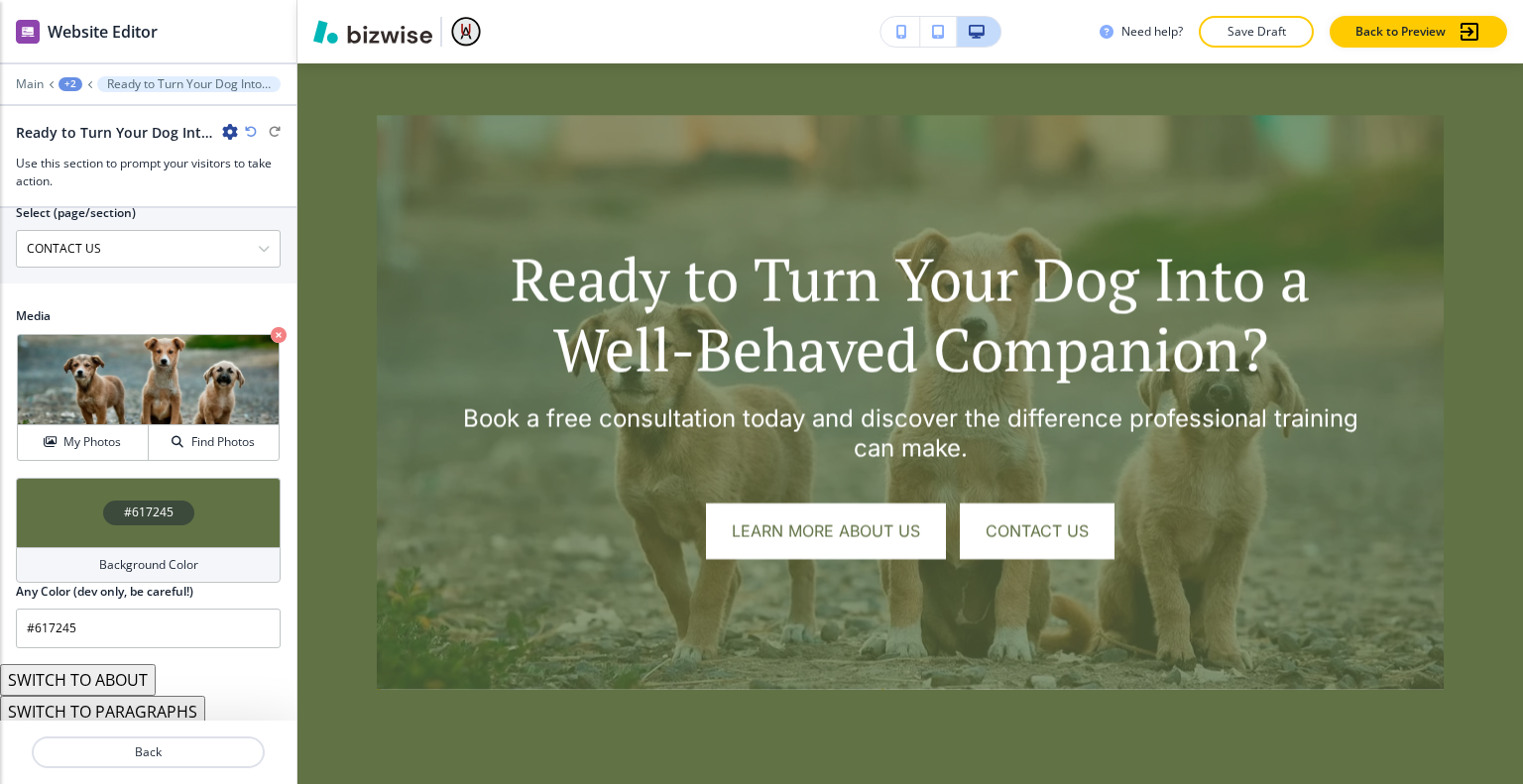 click on "#617245" at bounding box center (148, 512) 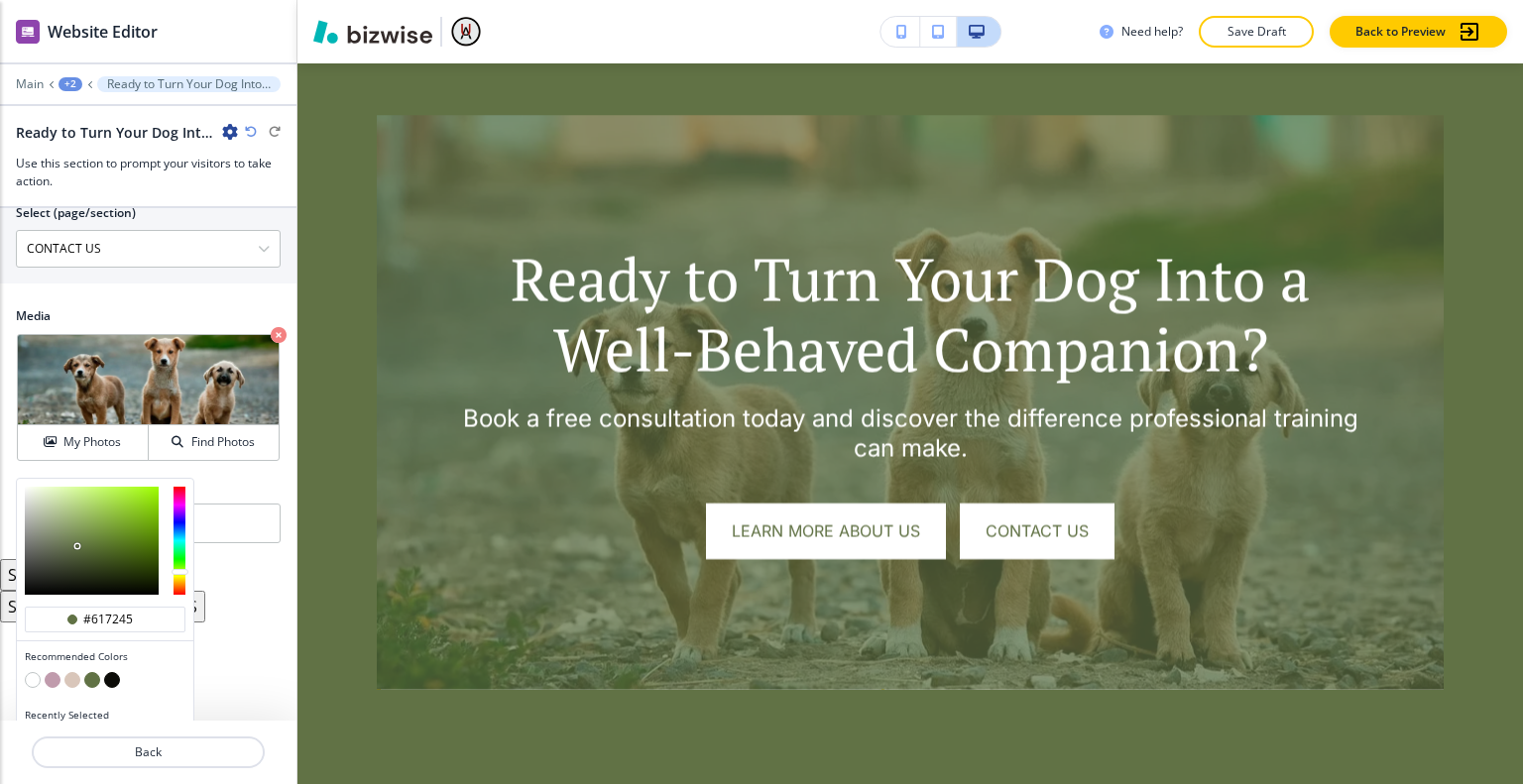 scroll, scrollTop: 1171, scrollLeft: 0, axis: vertical 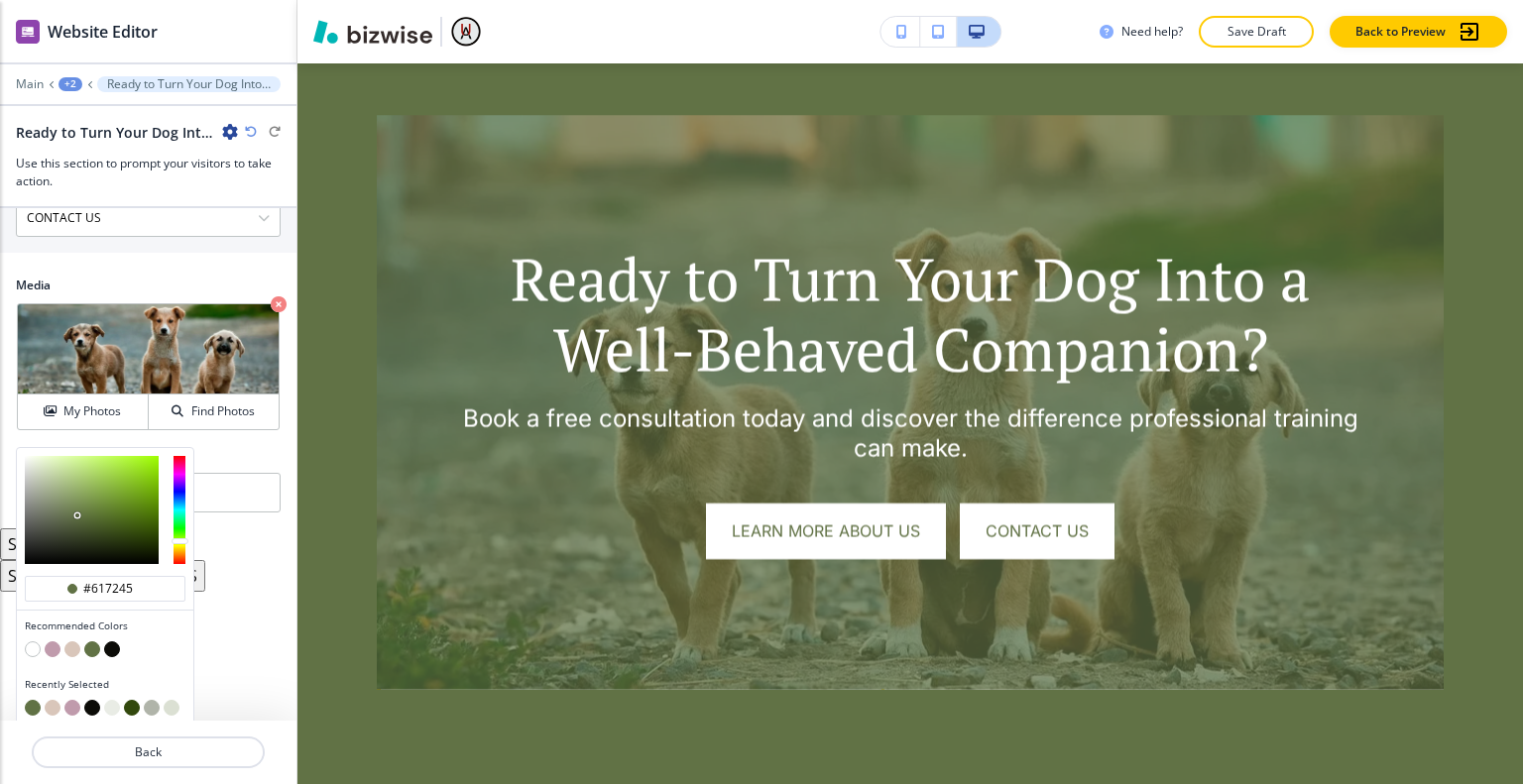 click at bounding box center (53, 649) 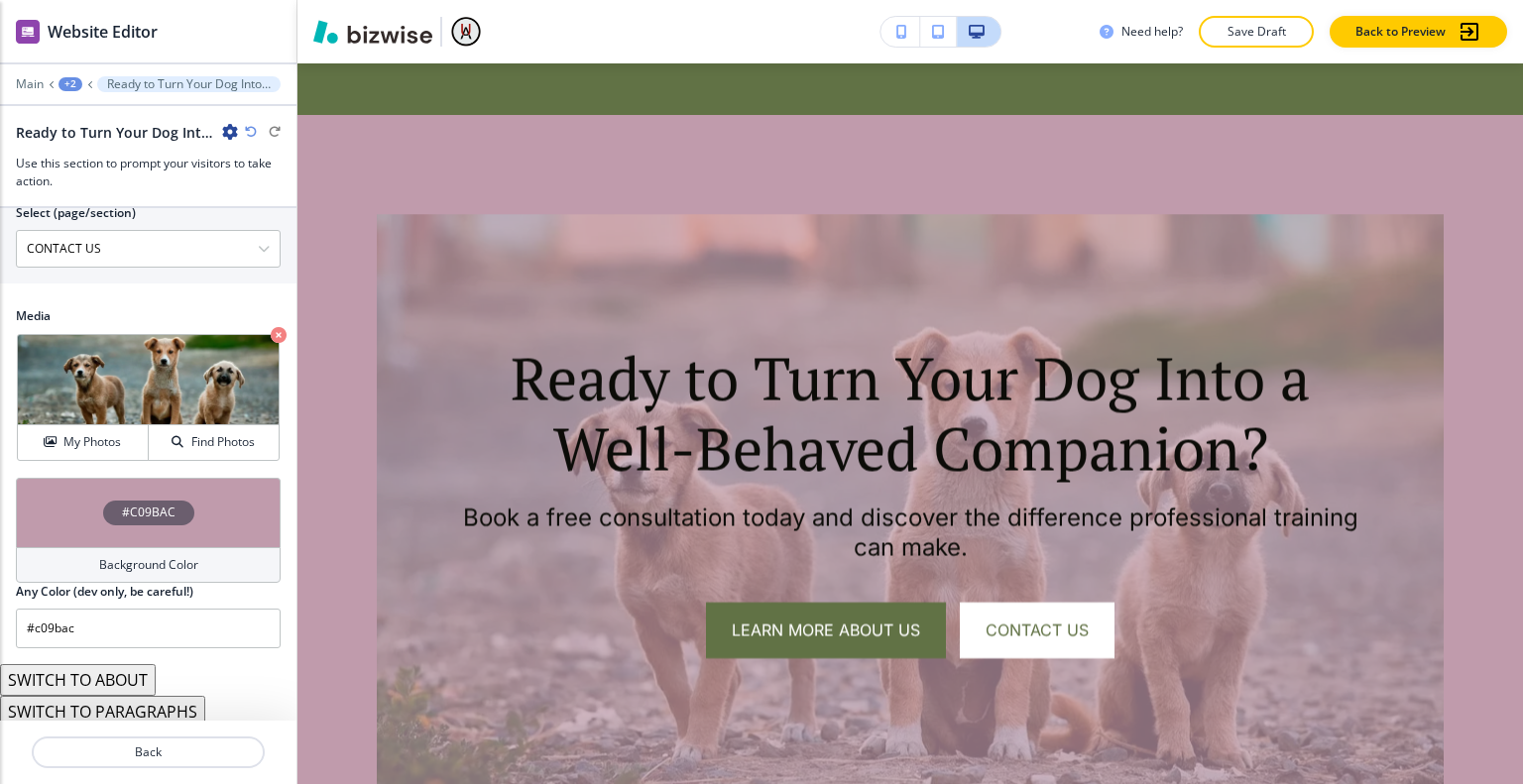 click on "#C09BAC" at bounding box center (148, 512) 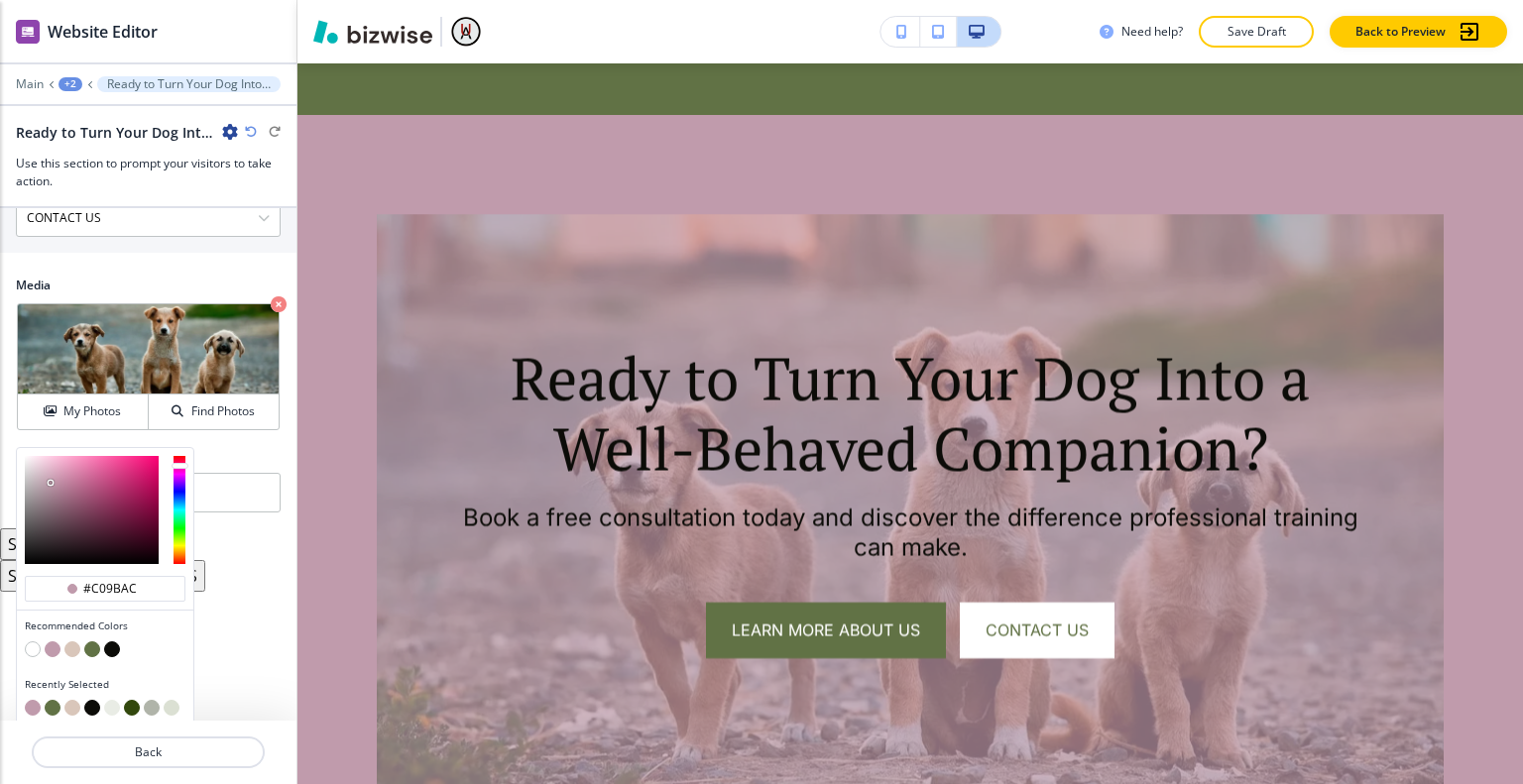 click at bounding box center (72, 649) 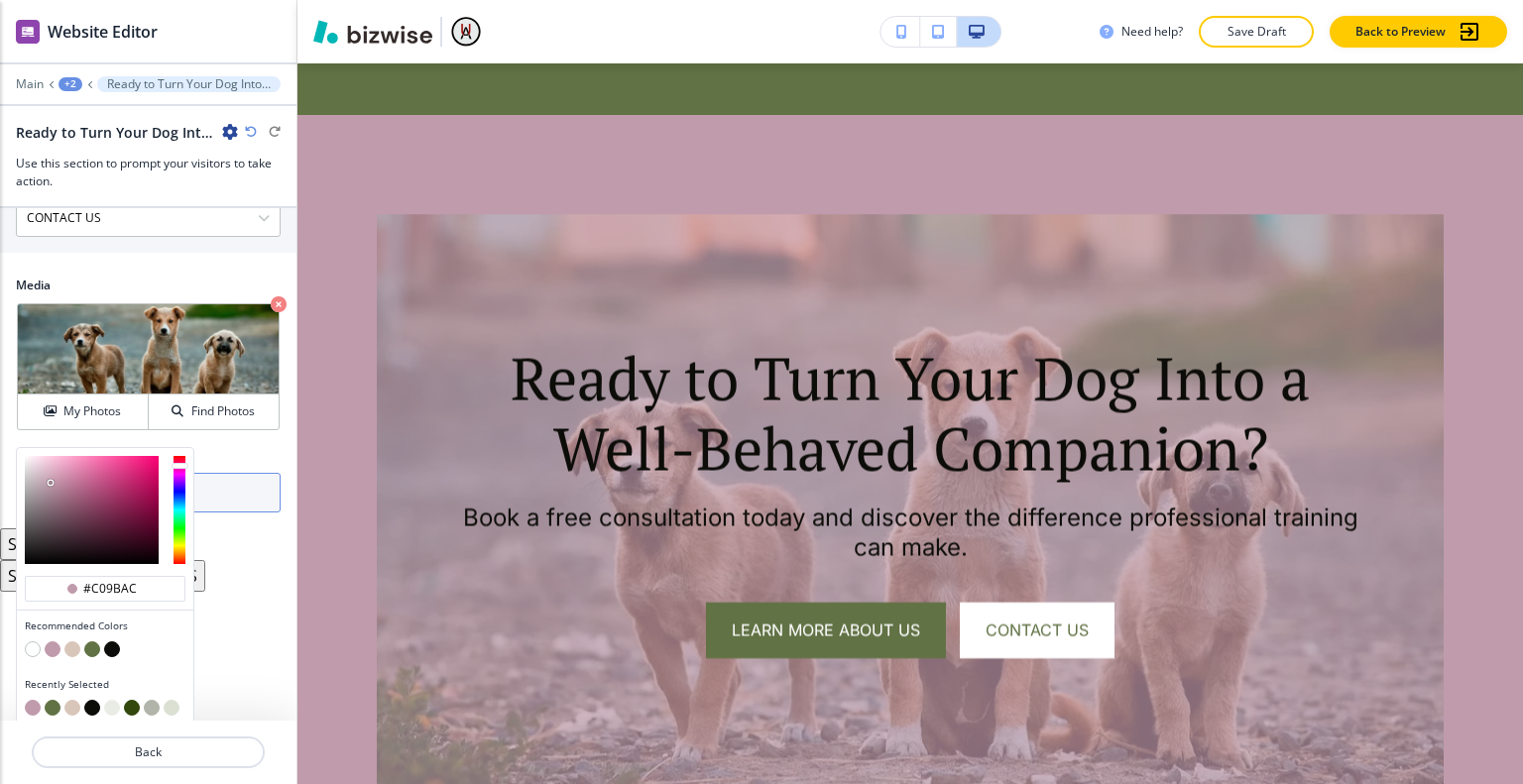 scroll, scrollTop: 1140, scrollLeft: 0, axis: vertical 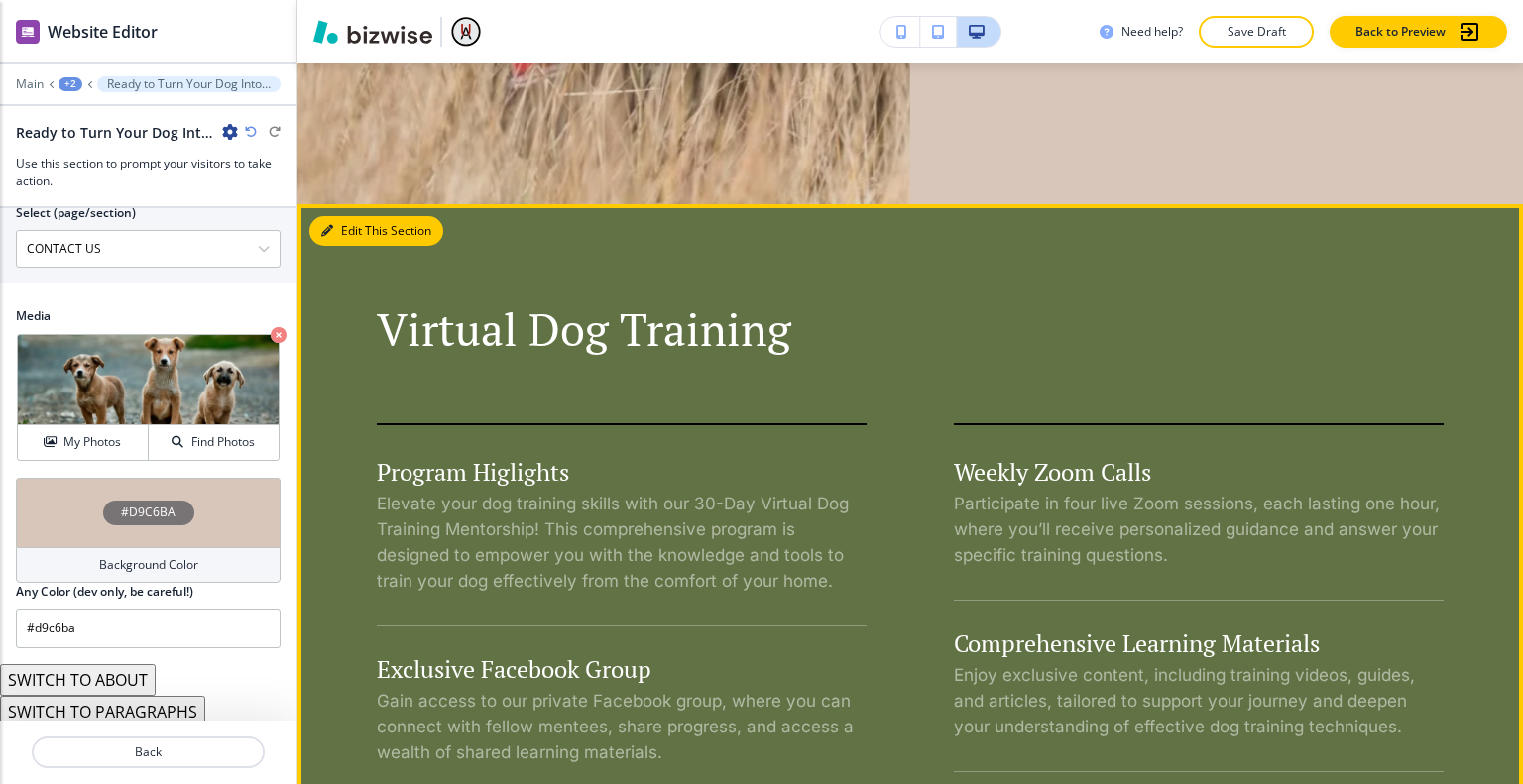 click on "Edit This Section" at bounding box center (376, 231) 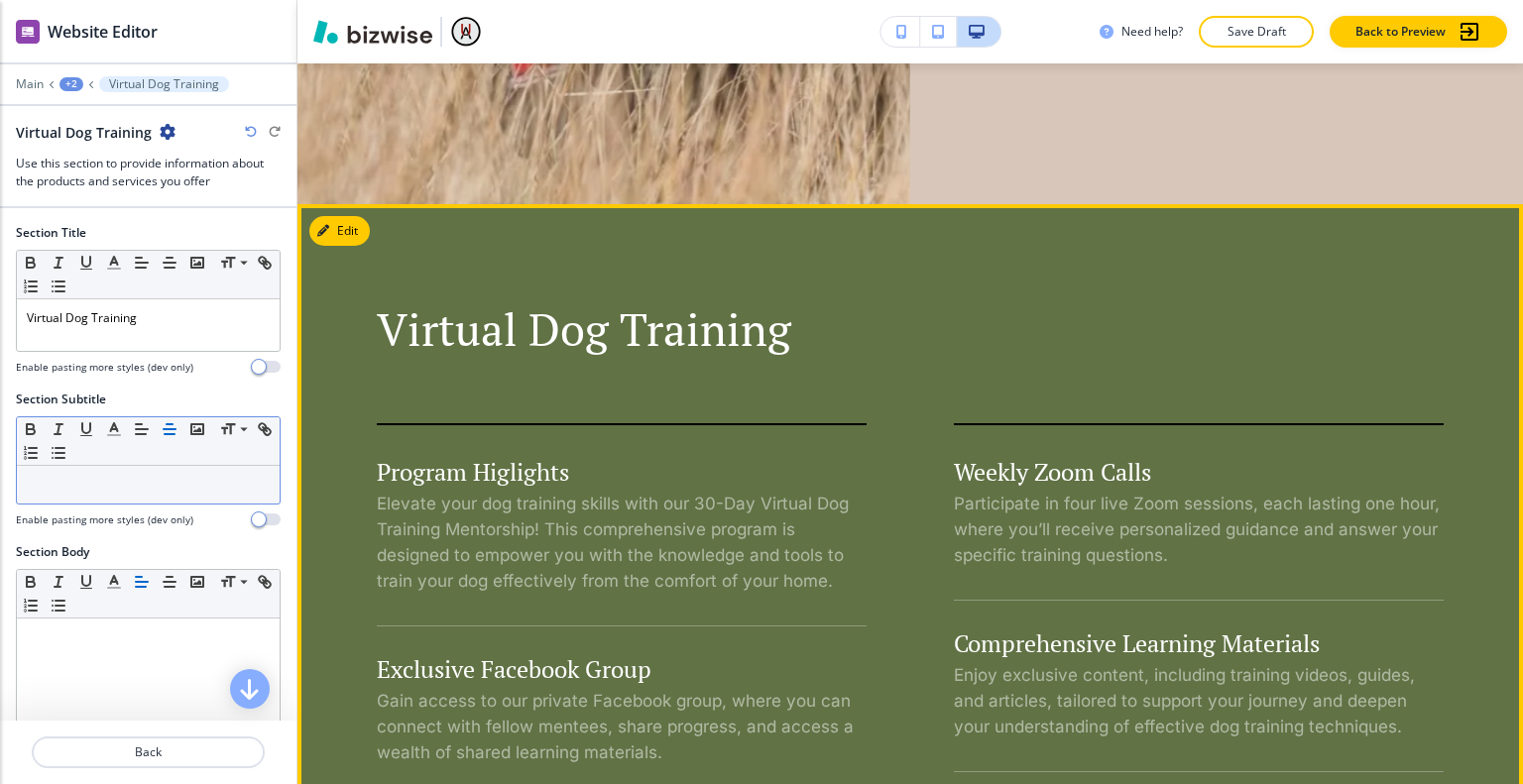 scroll, scrollTop: 957, scrollLeft: 0, axis: vertical 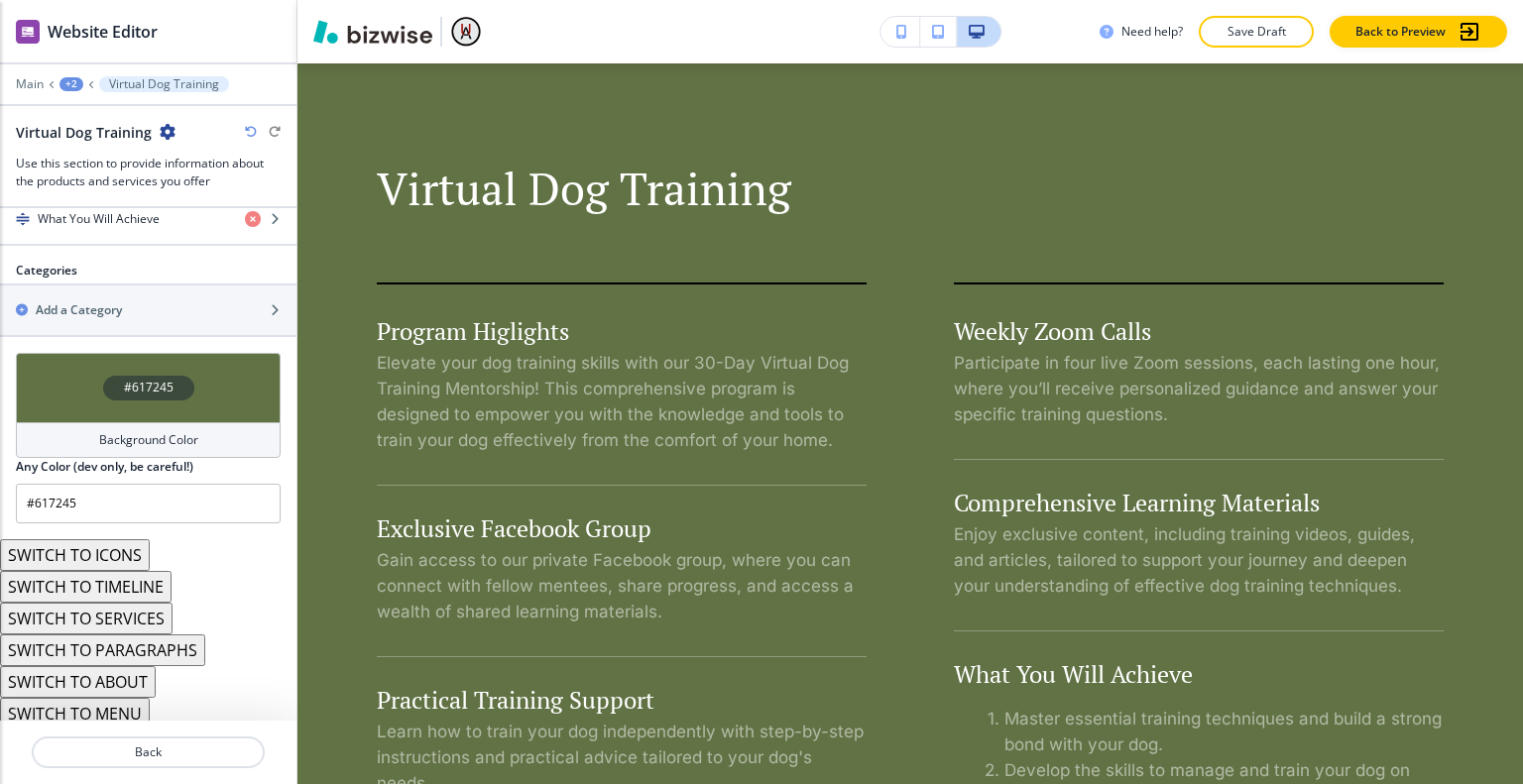 click on "#617245" at bounding box center [148, 388] 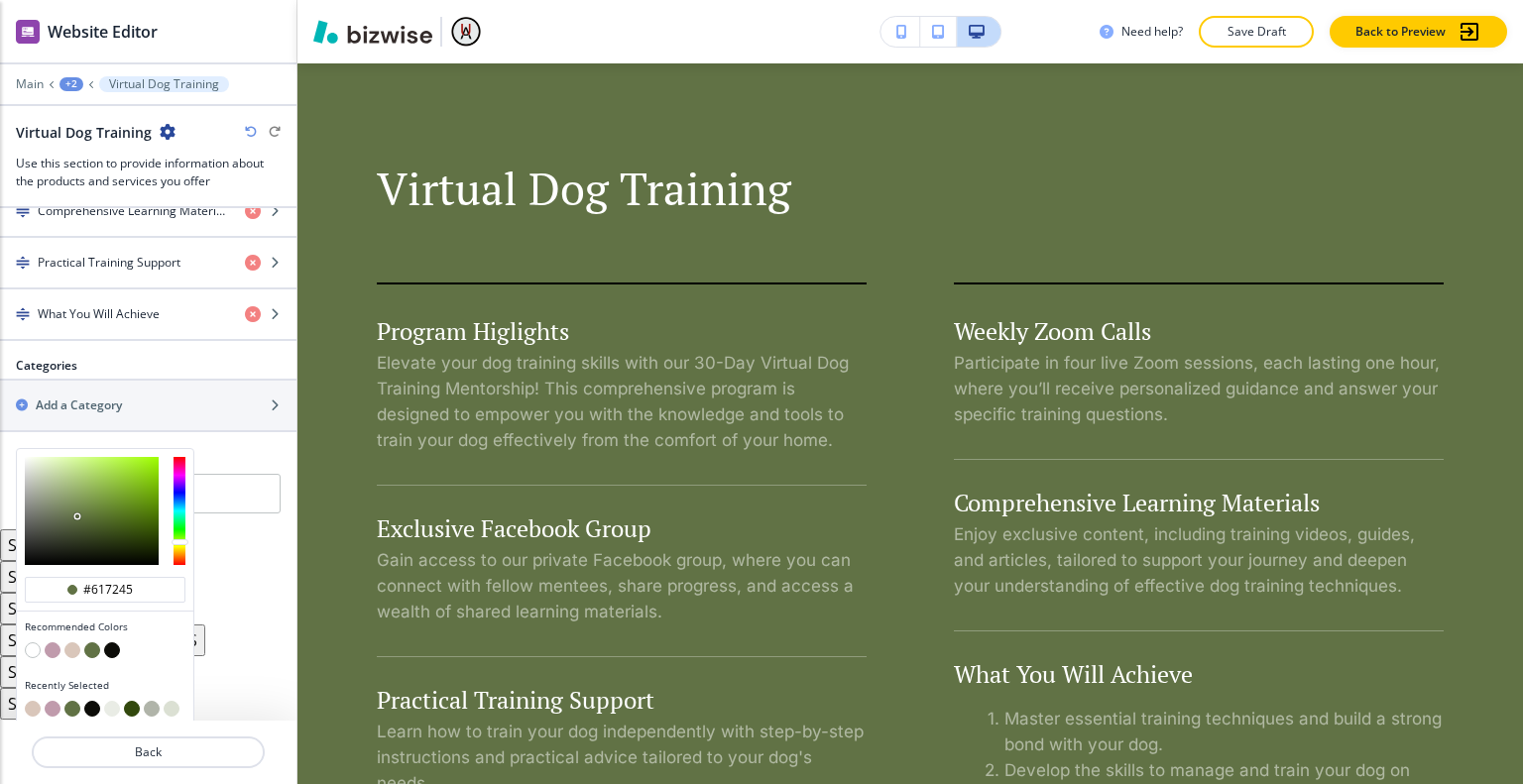 click at bounding box center [33, 709] 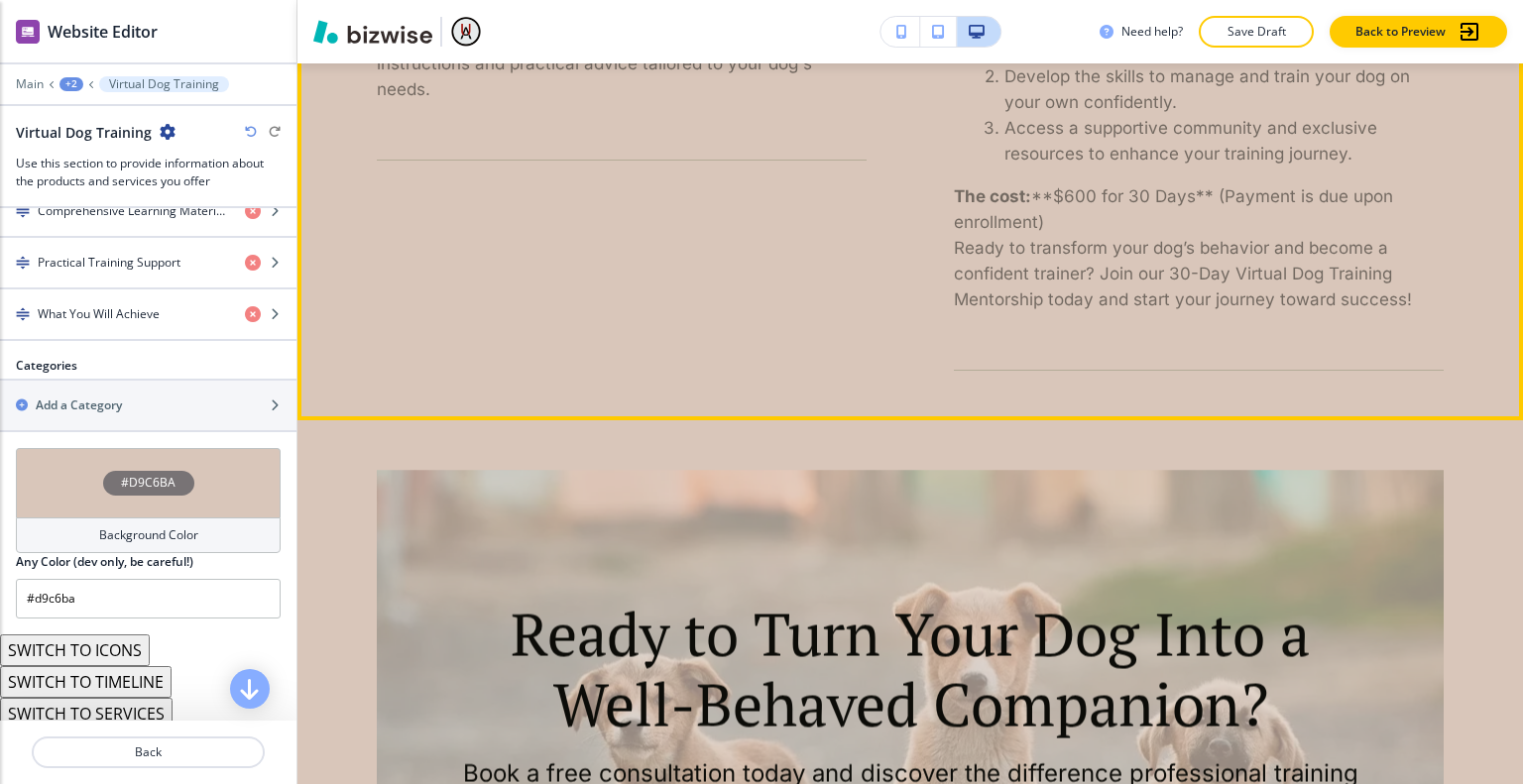 scroll, scrollTop: 1750, scrollLeft: 0, axis: vertical 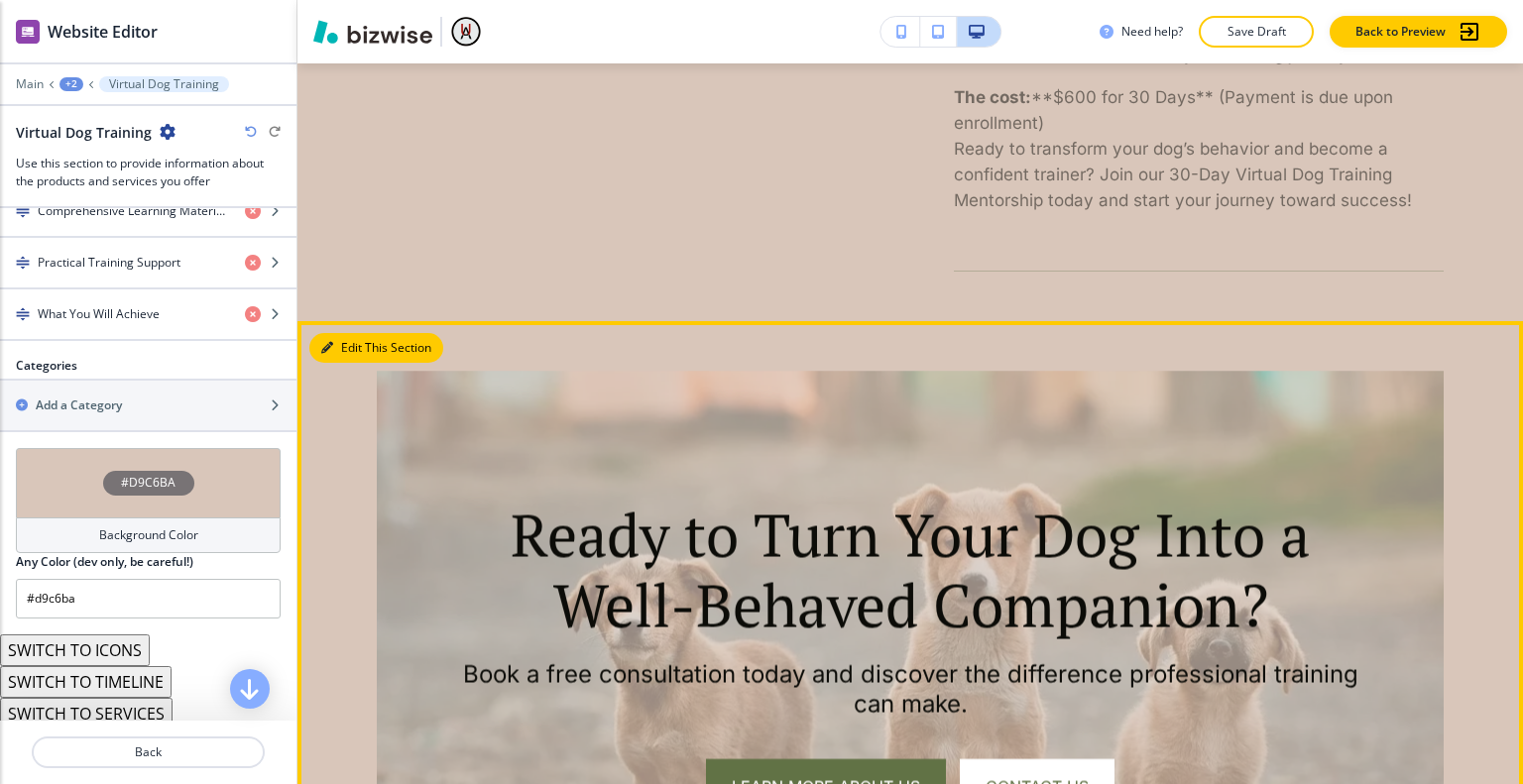 click on "Edit This Section" at bounding box center (376, 348) 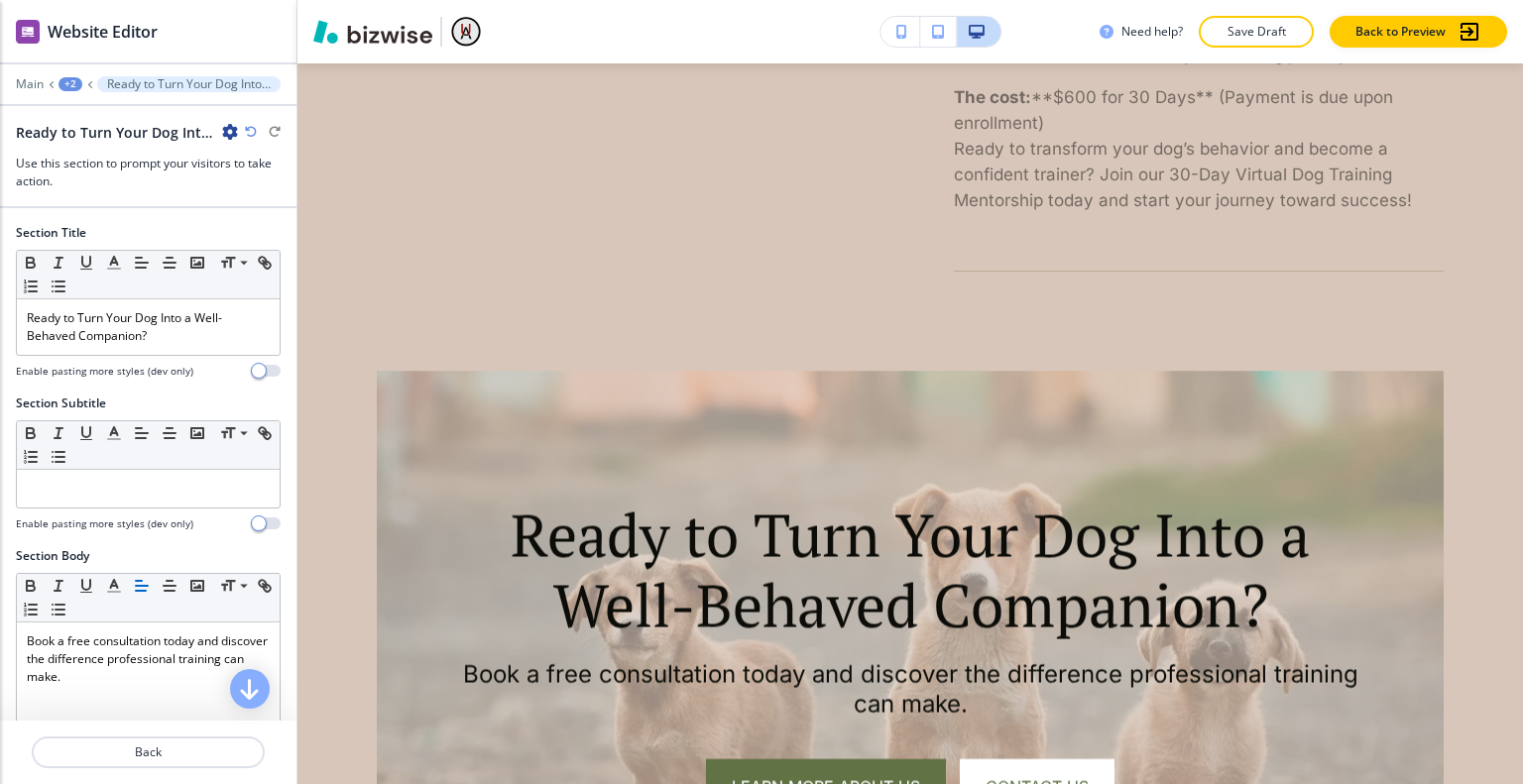 scroll, scrollTop: 2006, scrollLeft: 0, axis: vertical 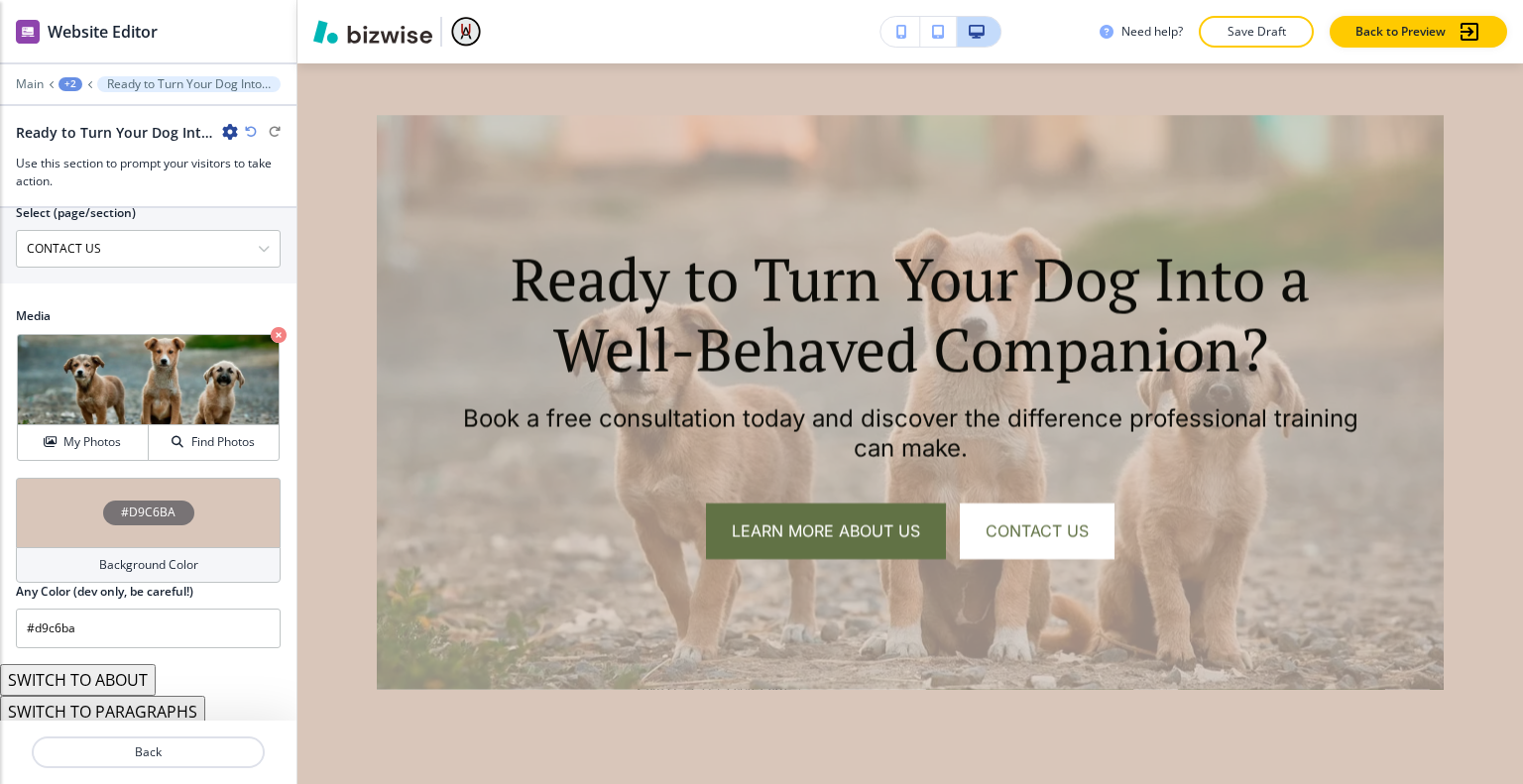 click on "#D9C6BA" at bounding box center (148, 512) 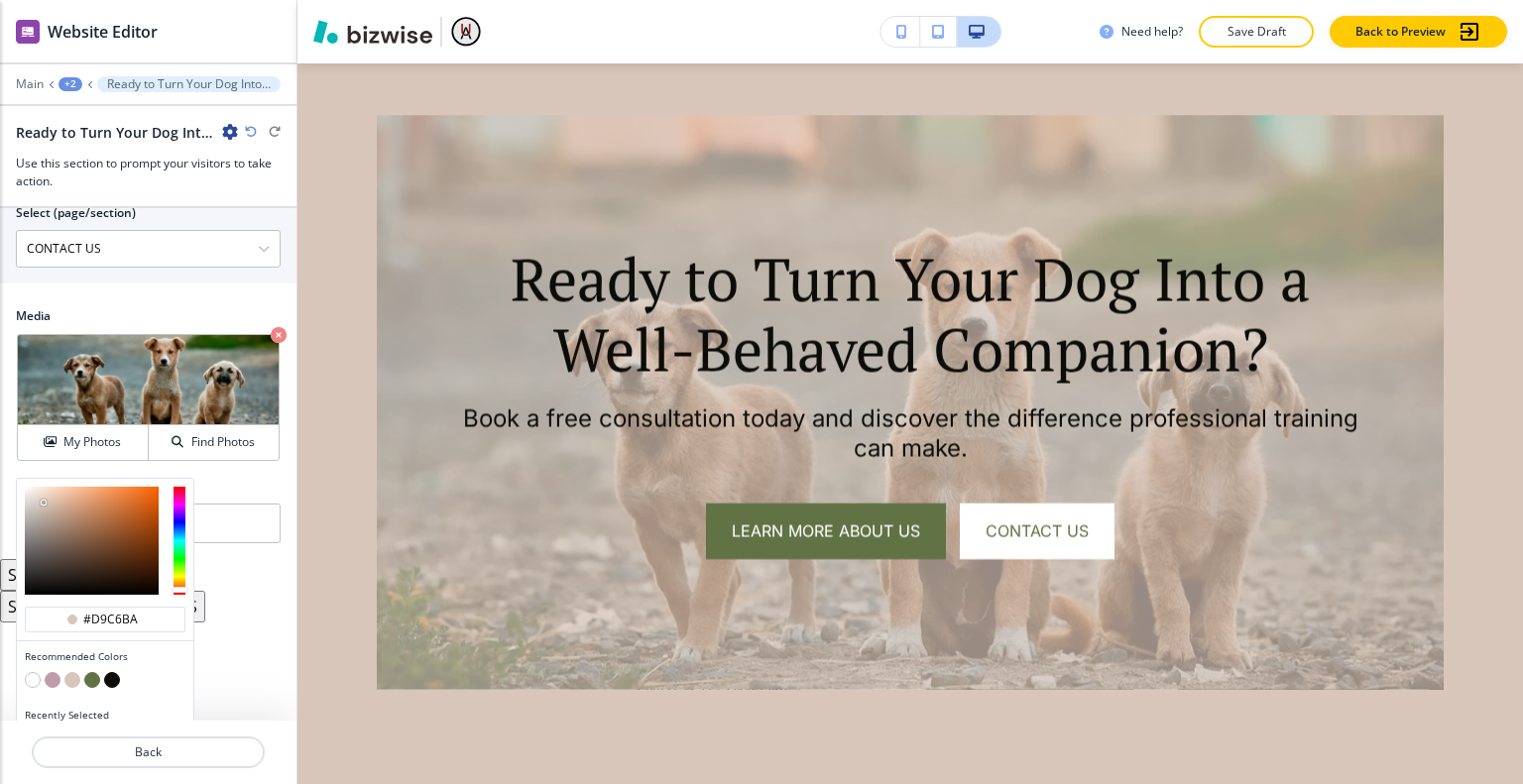 scroll, scrollTop: 1171, scrollLeft: 0, axis: vertical 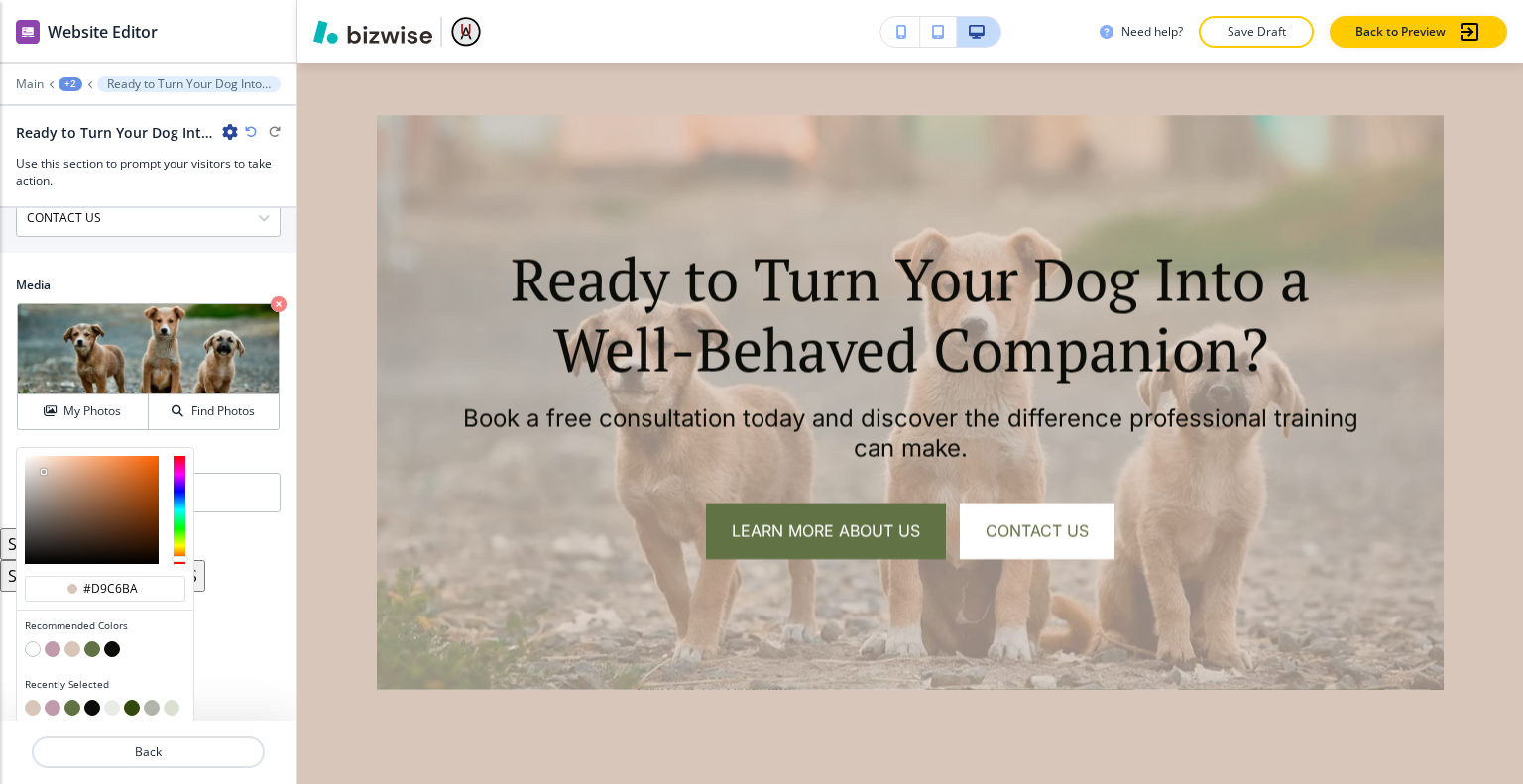 click at bounding box center (92, 649) 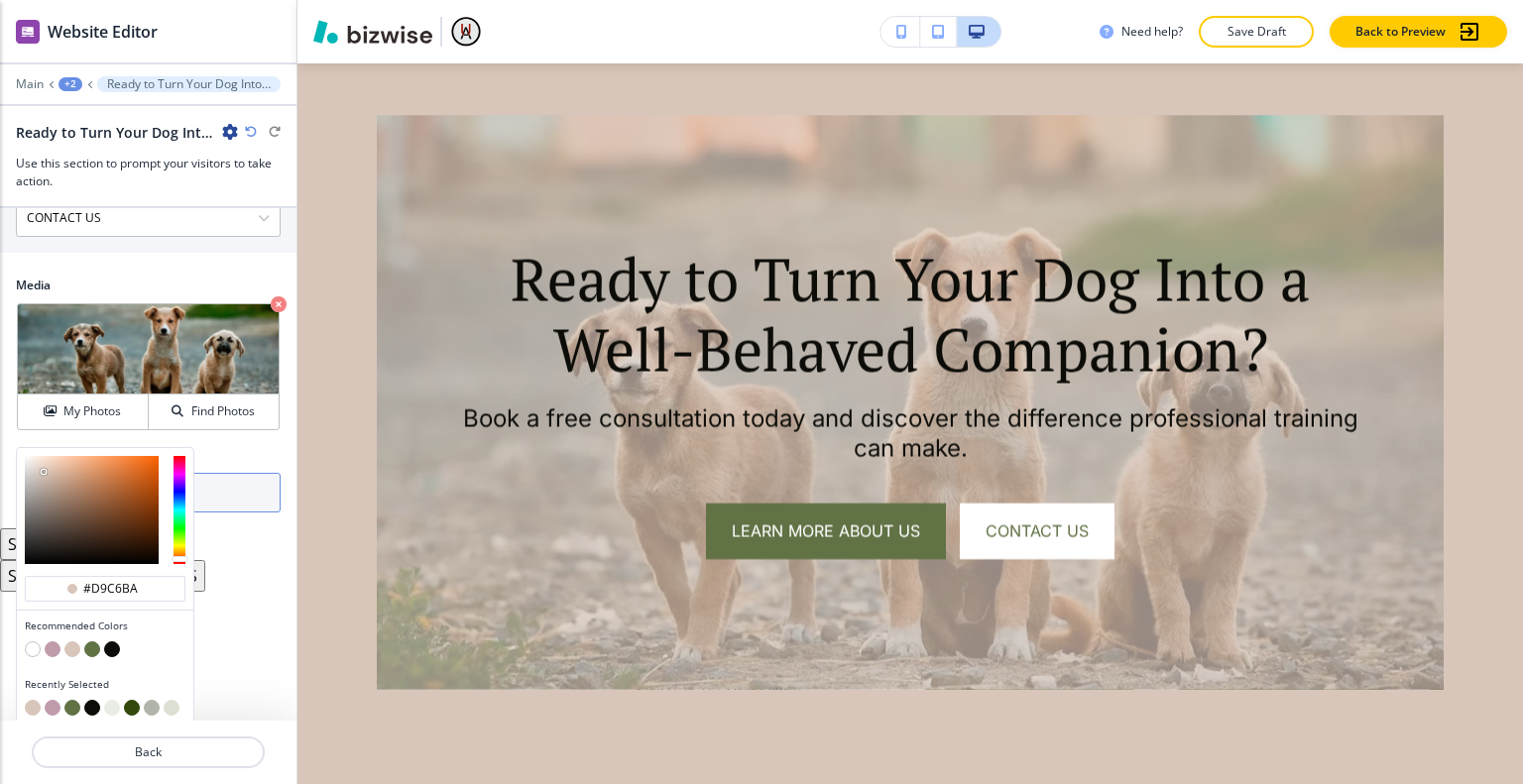 type on "#617245" 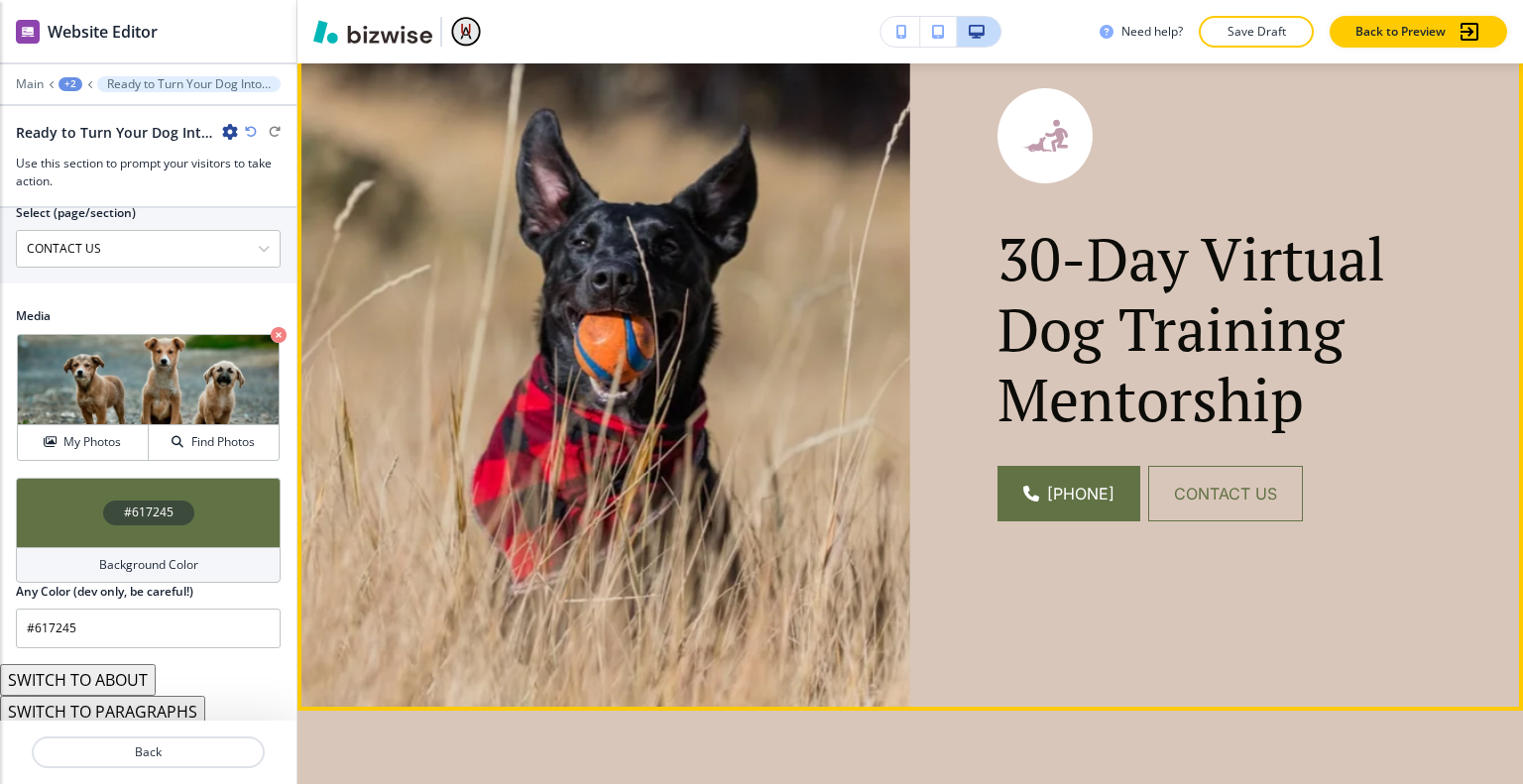 scroll, scrollTop: 0, scrollLeft: 0, axis: both 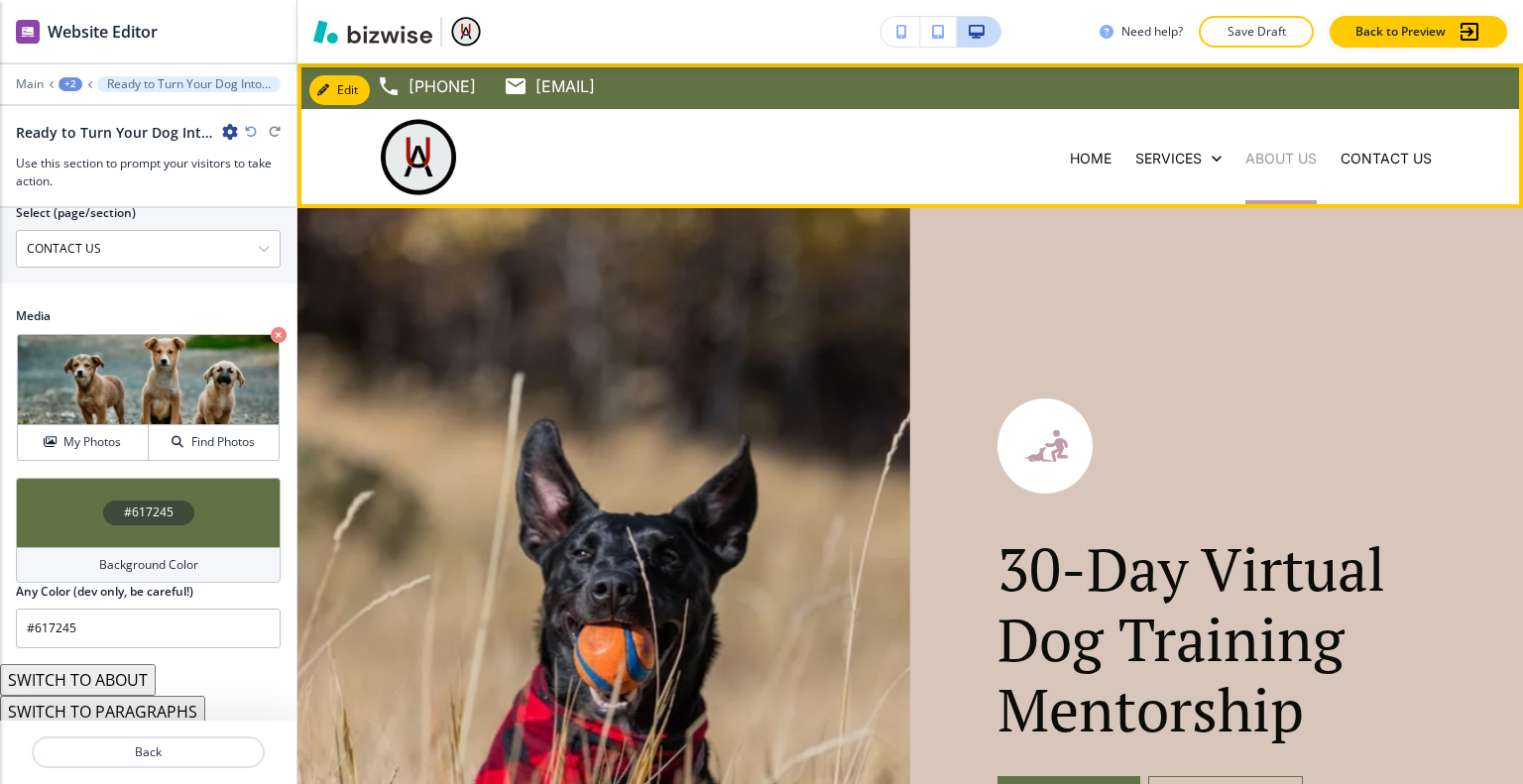 click on "ABOUT US" at bounding box center (1281, 159) 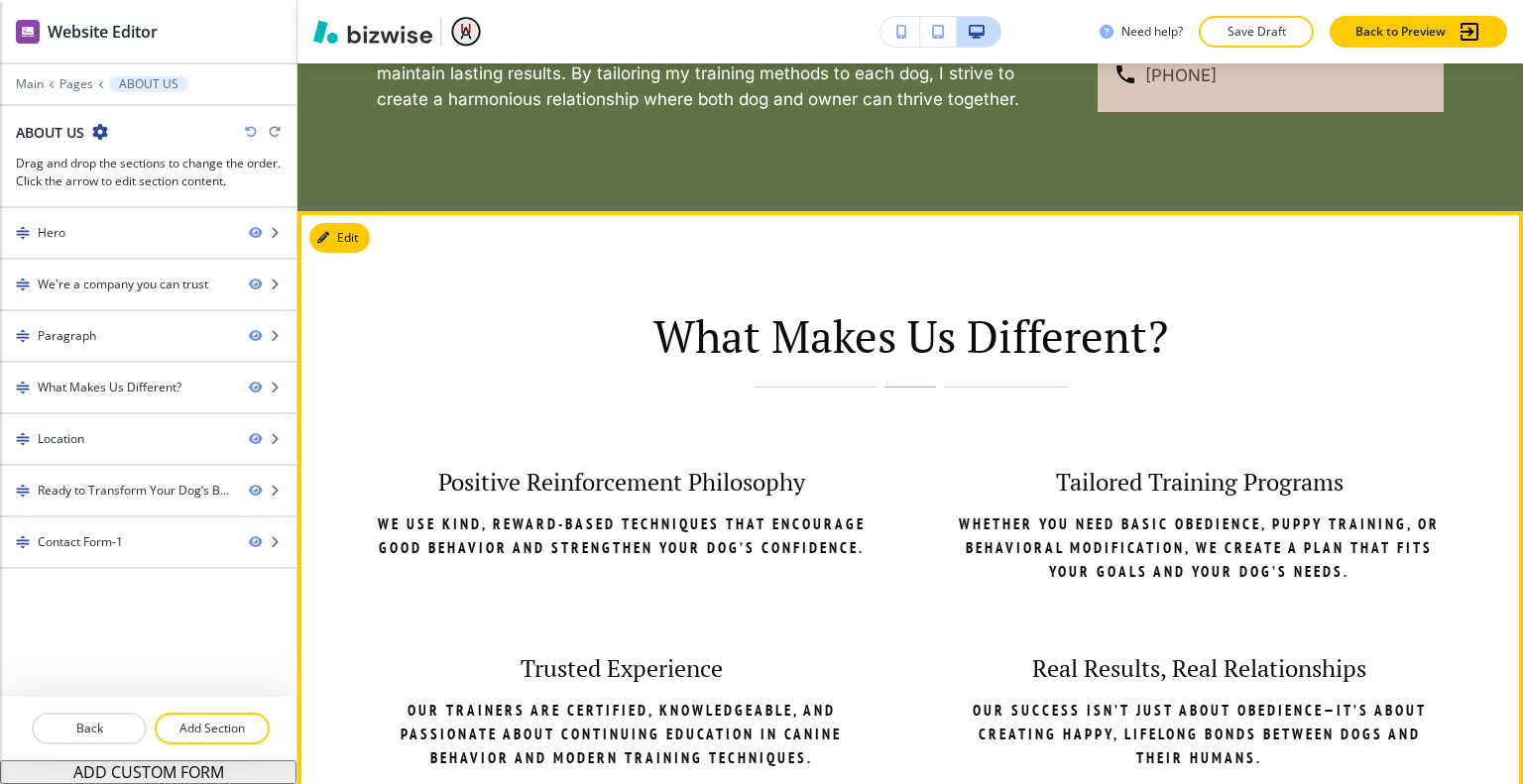 scroll, scrollTop: 3965, scrollLeft: 0, axis: vertical 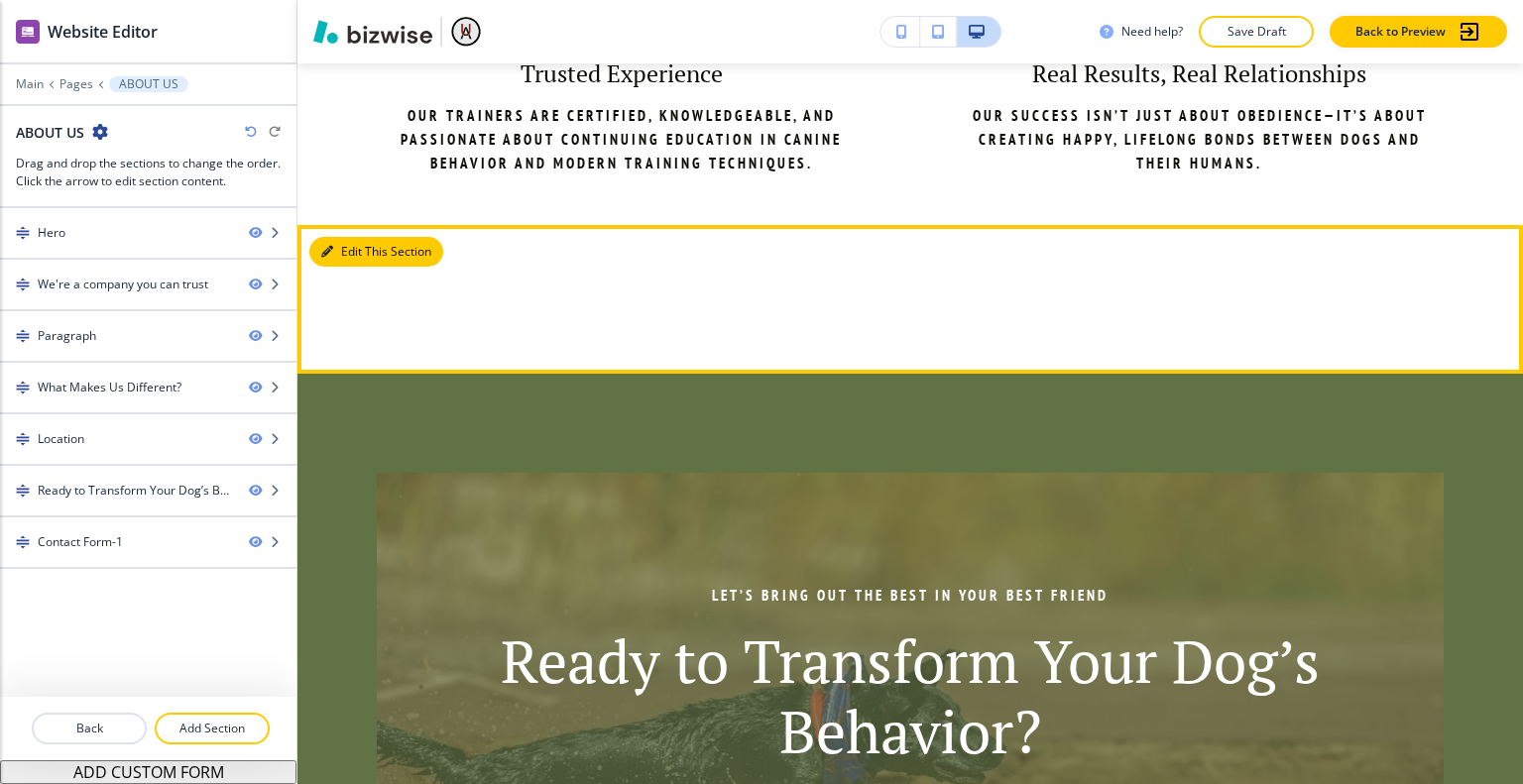 click on "Edit This Section" at bounding box center (376, 252) 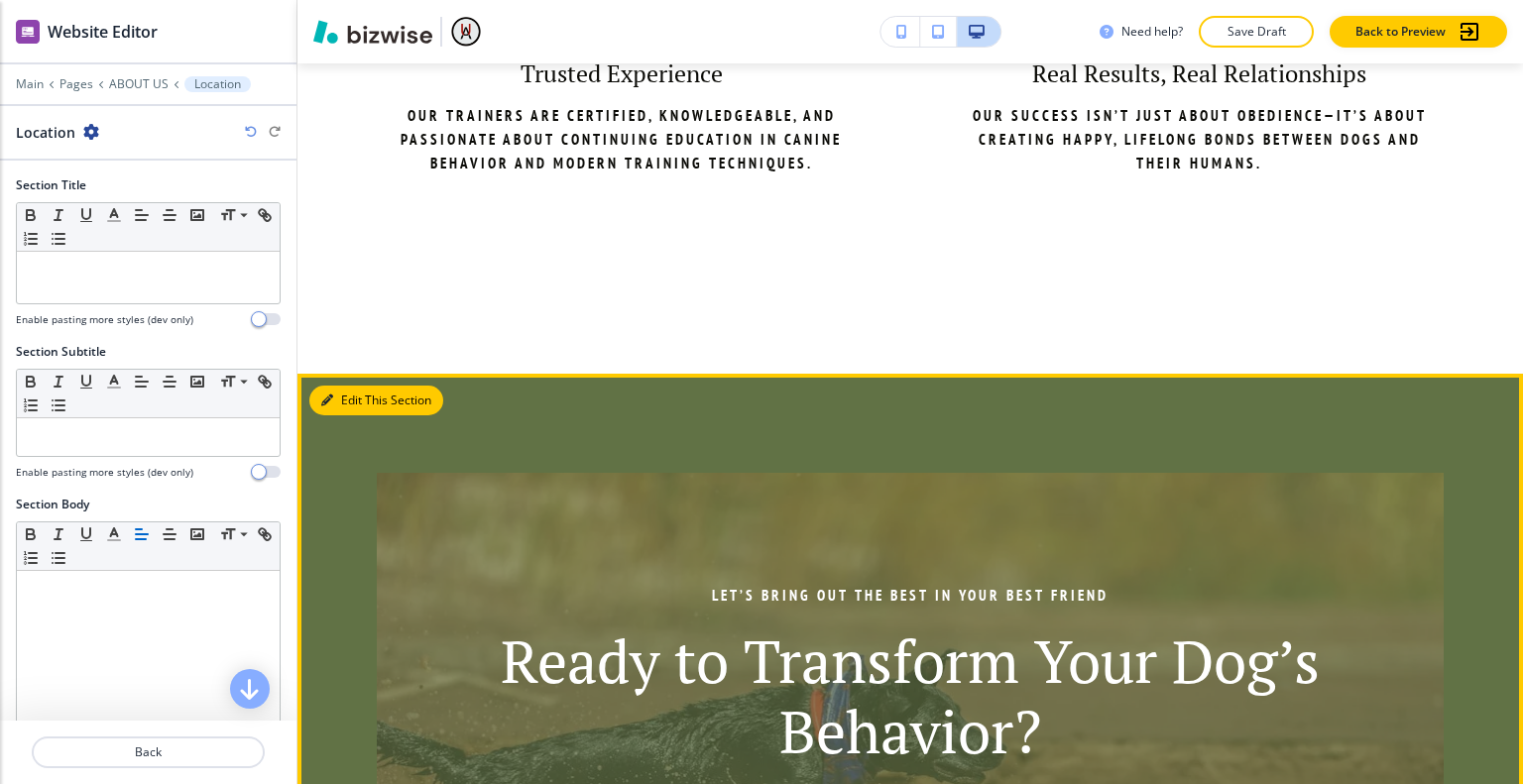 scroll, scrollTop: 4126, scrollLeft: 0, axis: vertical 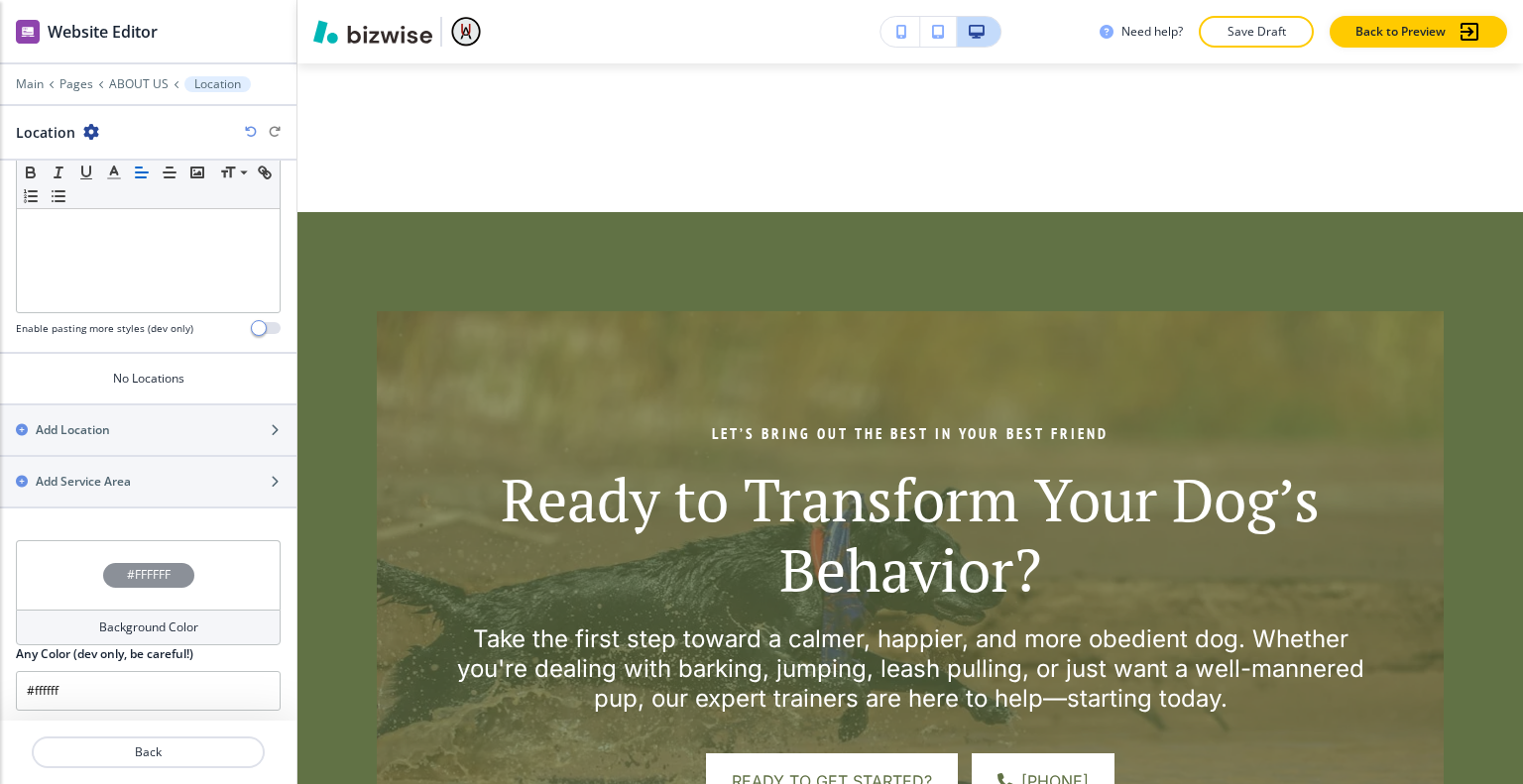 click at bounding box center [91, 132] 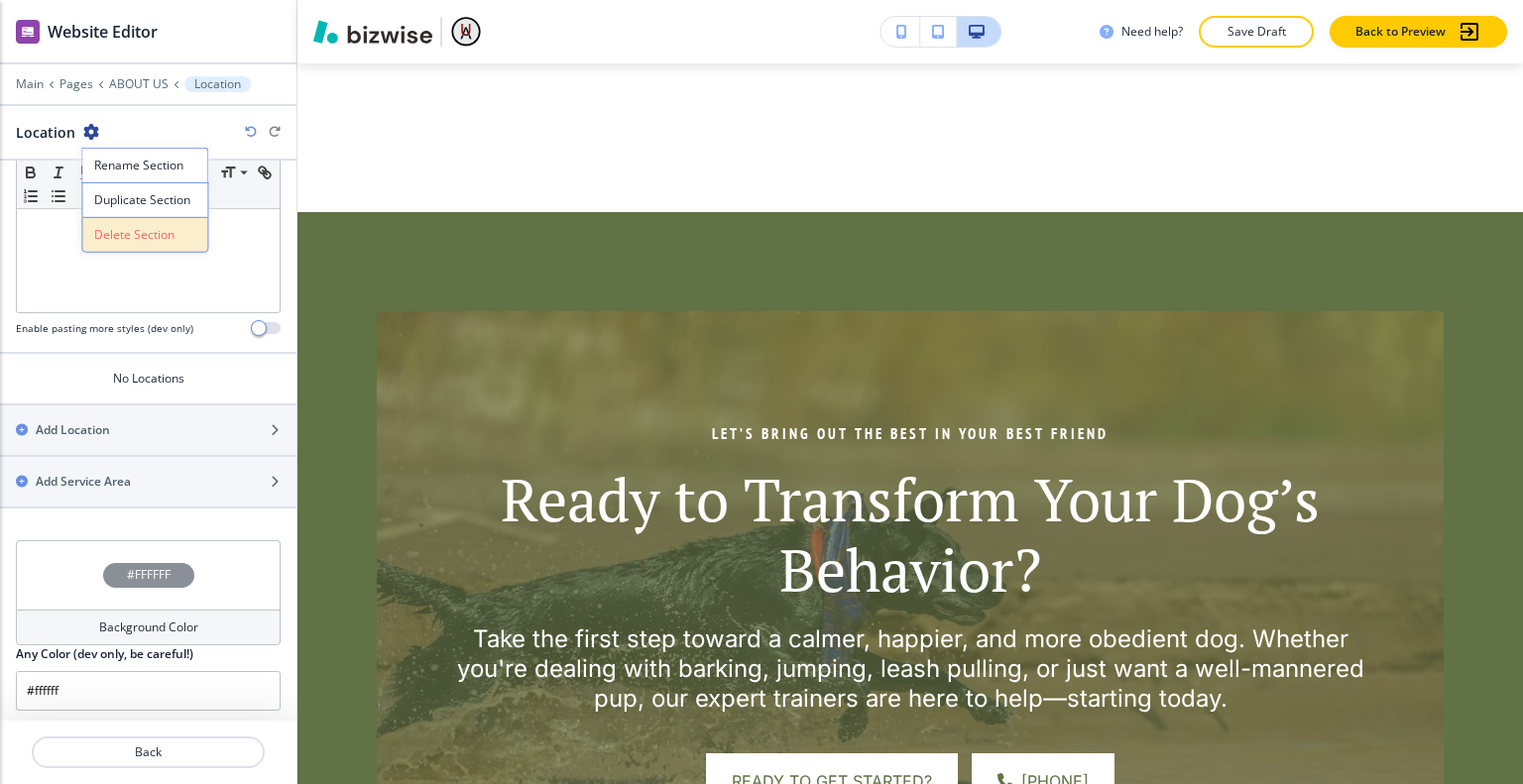 click on "Delete Section" at bounding box center (145, 235) 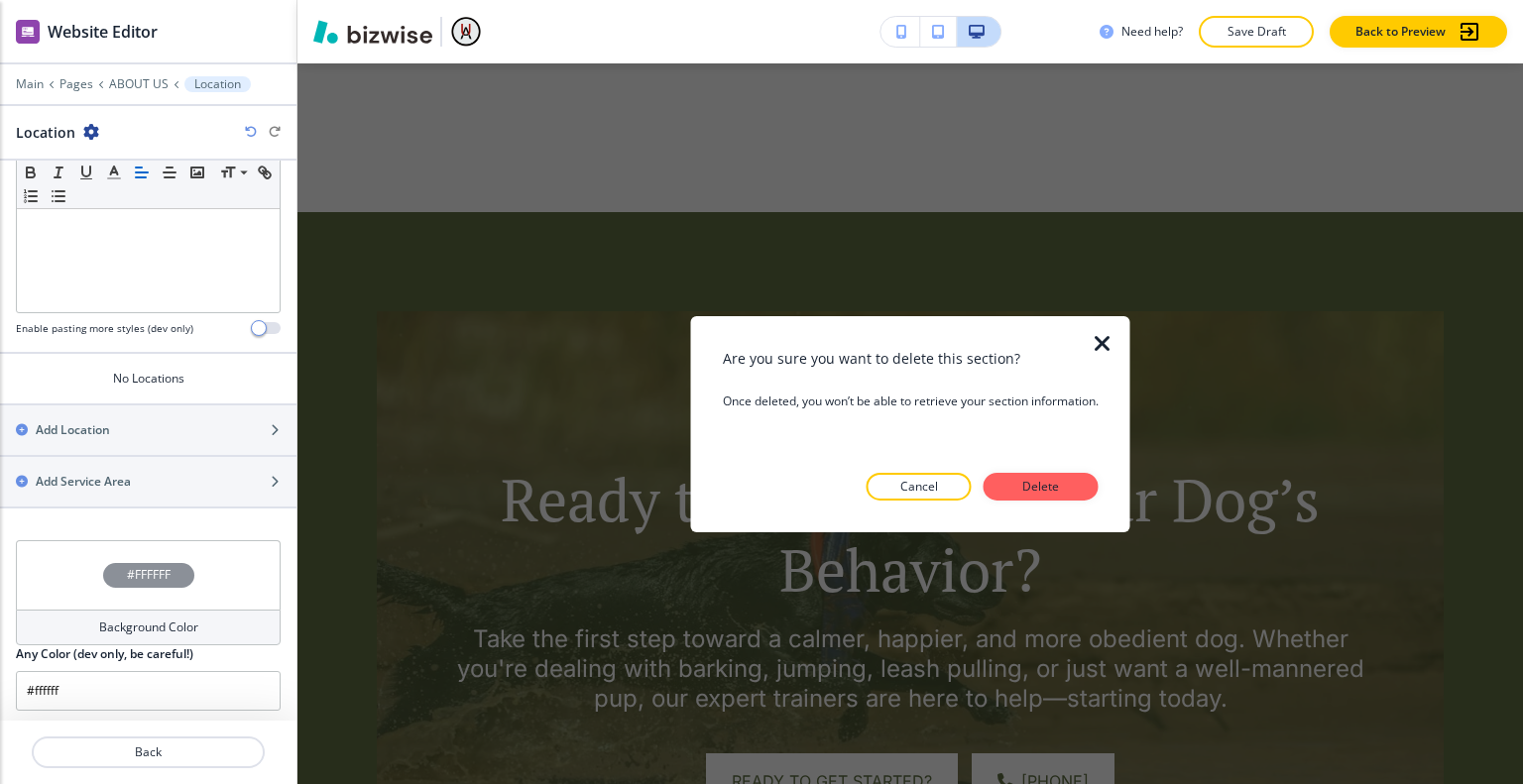 click on "Delete" at bounding box center (1041, 487) 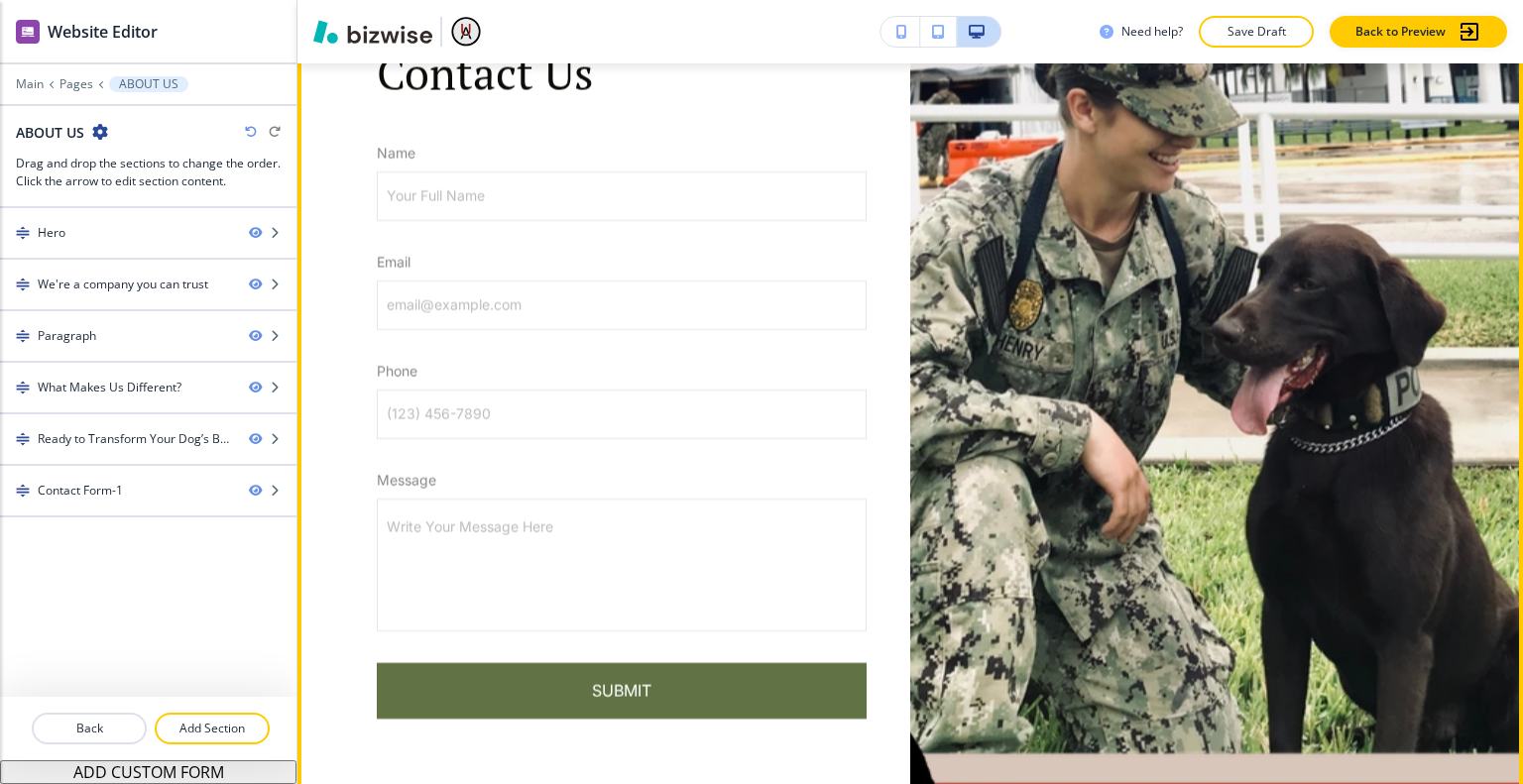 scroll, scrollTop: 5018, scrollLeft: 0, axis: vertical 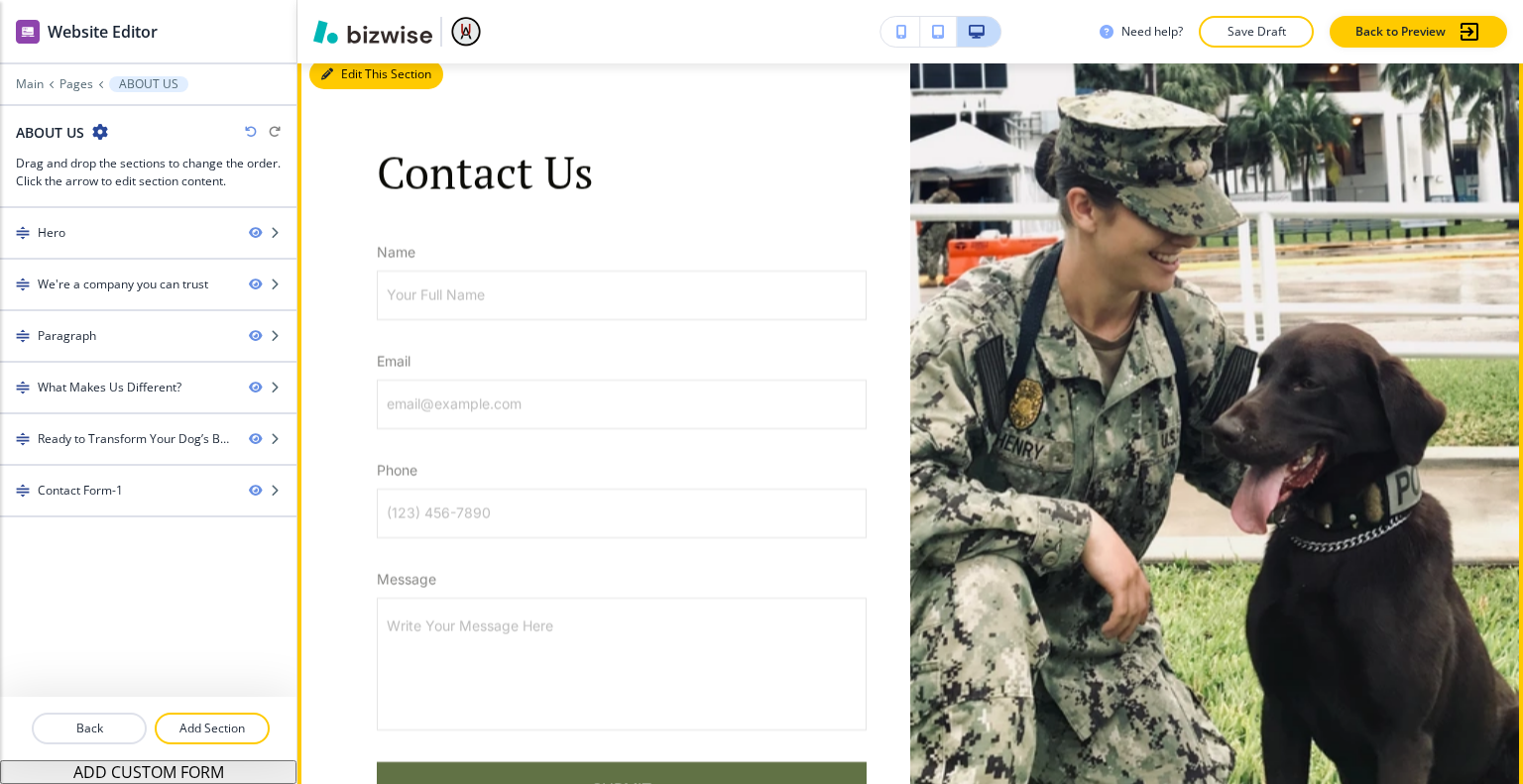 click on "Edit This Section" at bounding box center (376, 74) 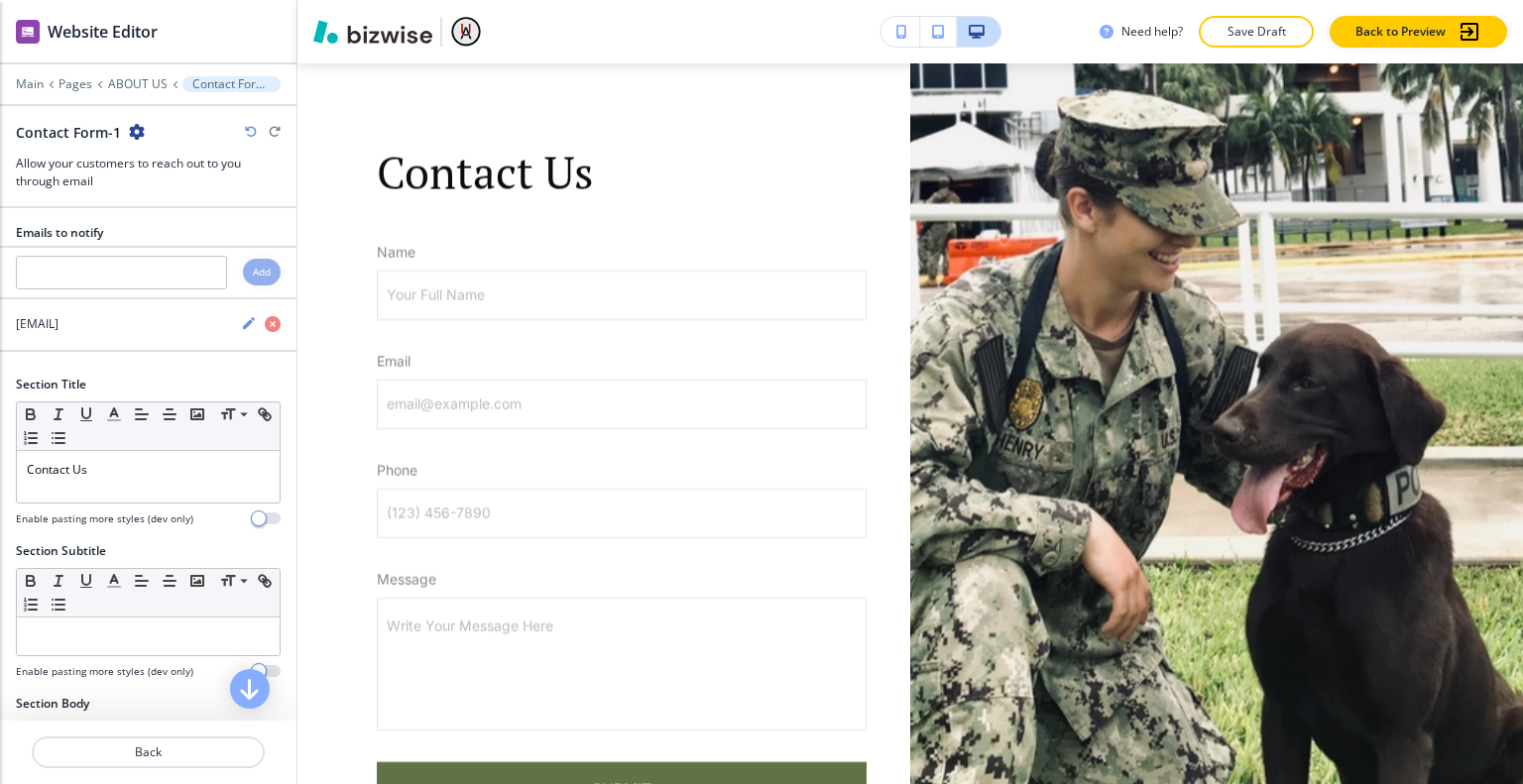 scroll, scrollTop: 5001, scrollLeft: 0, axis: vertical 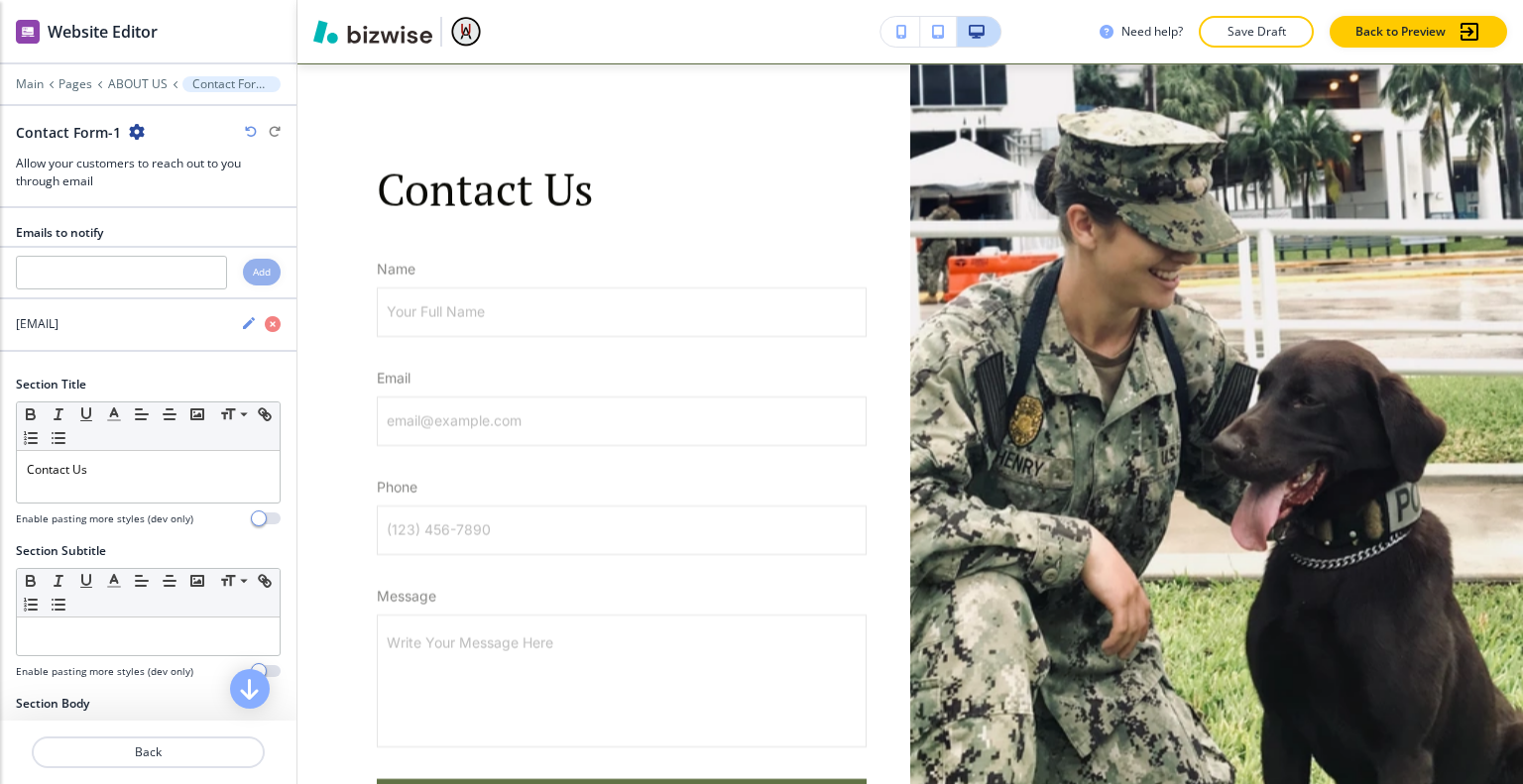 click at bounding box center [137, 132] 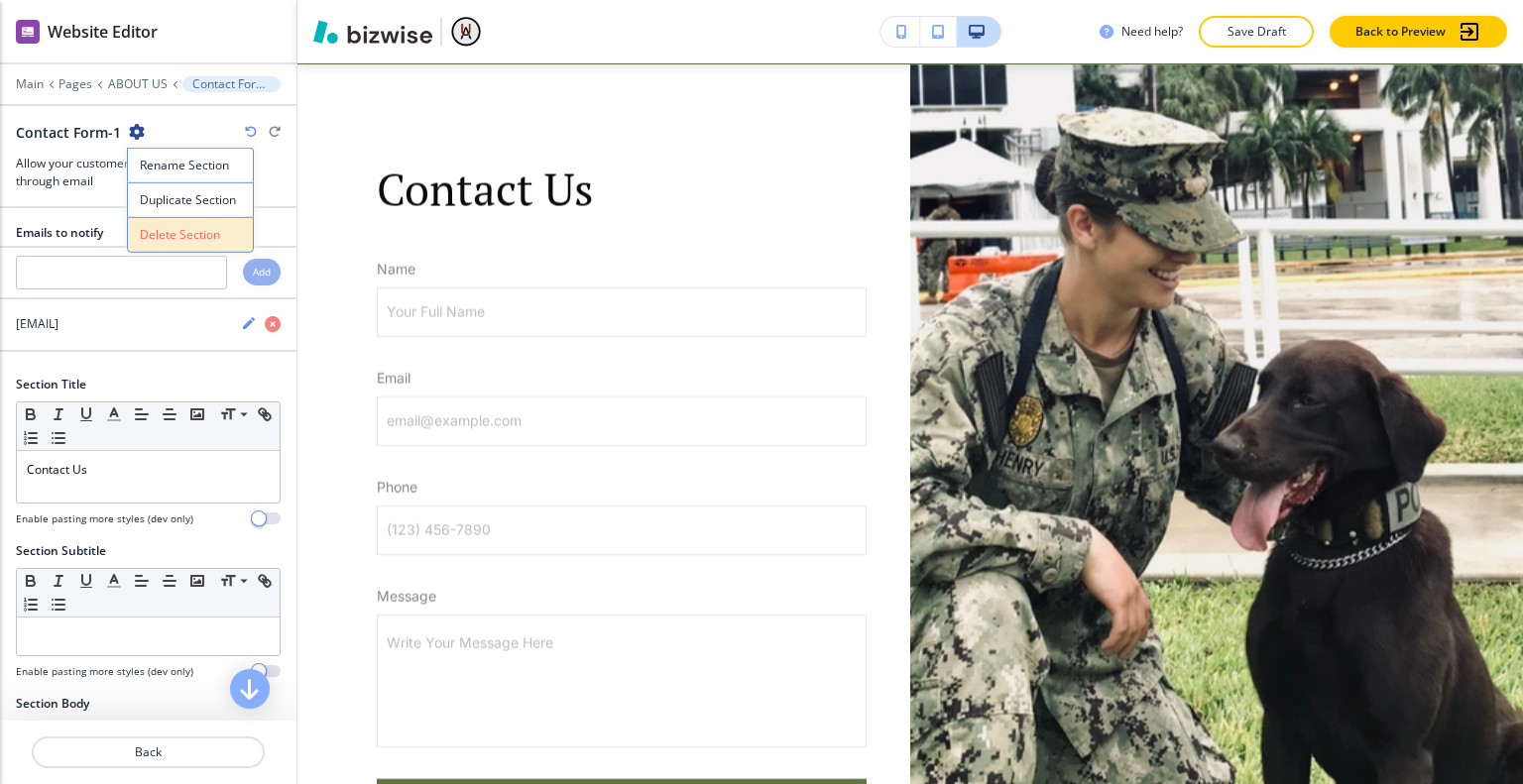 click on "Delete Section" at bounding box center (190, 235) 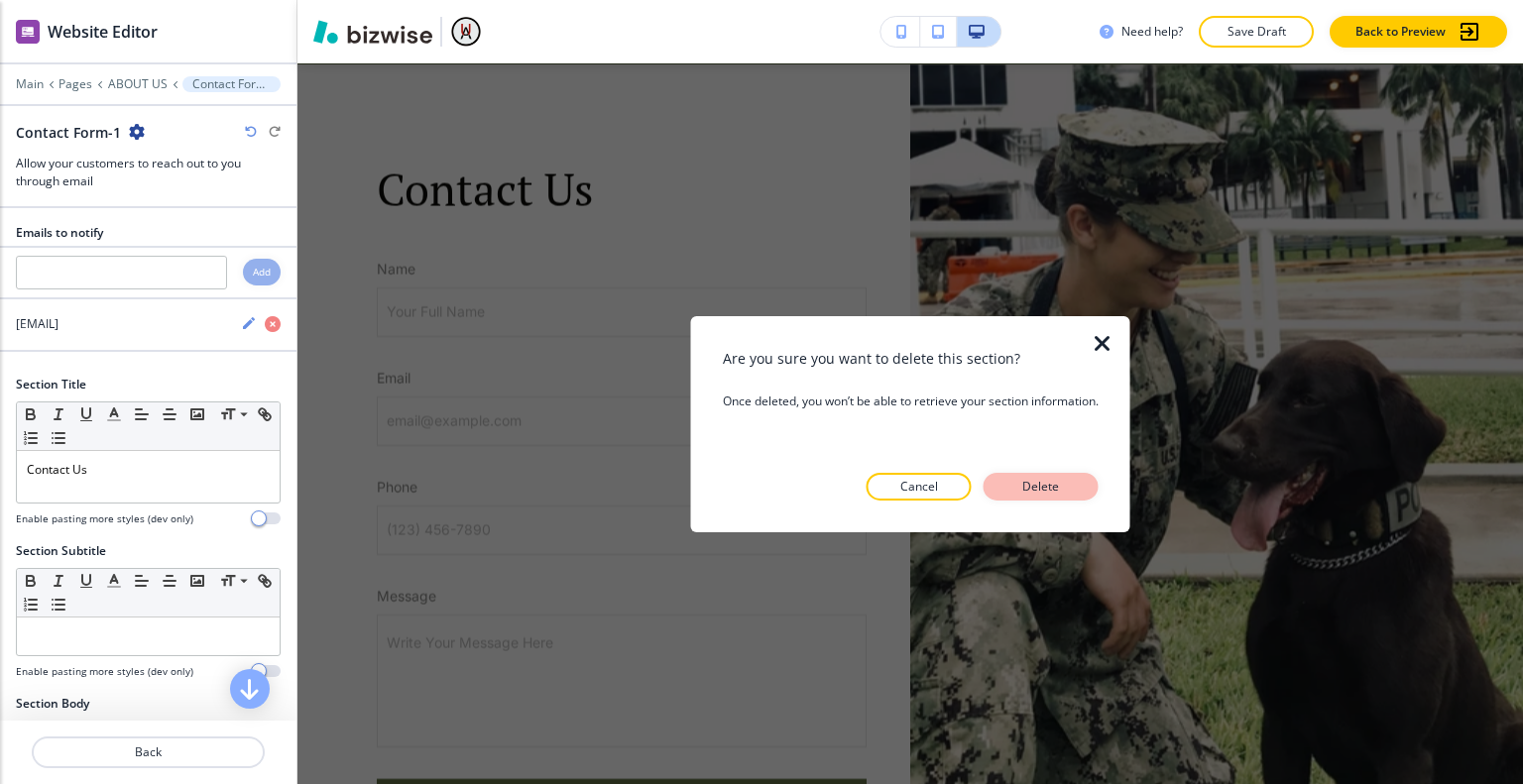 click on "Delete" at bounding box center [1041, 487] 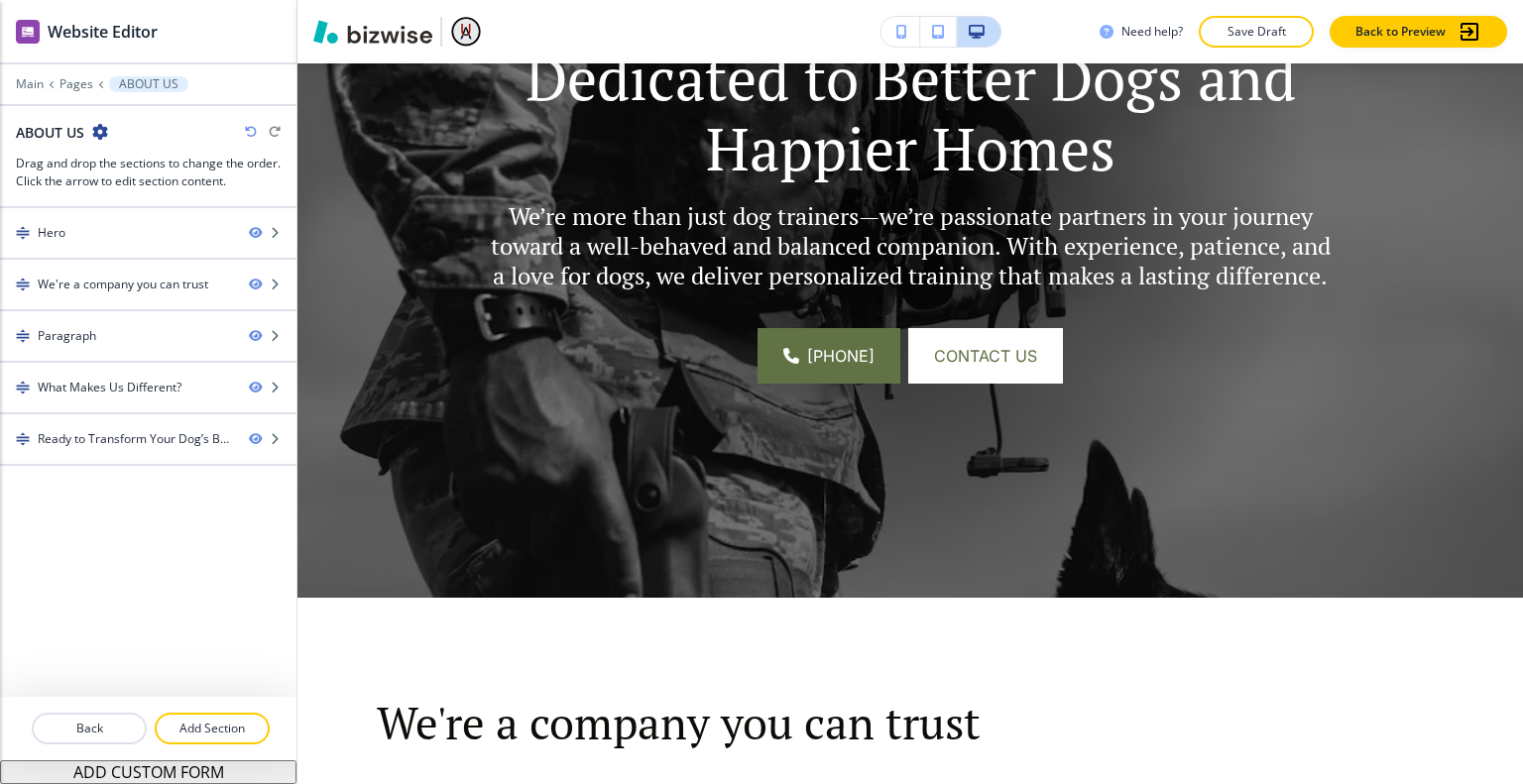 scroll, scrollTop: 297, scrollLeft: 0, axis: vertical 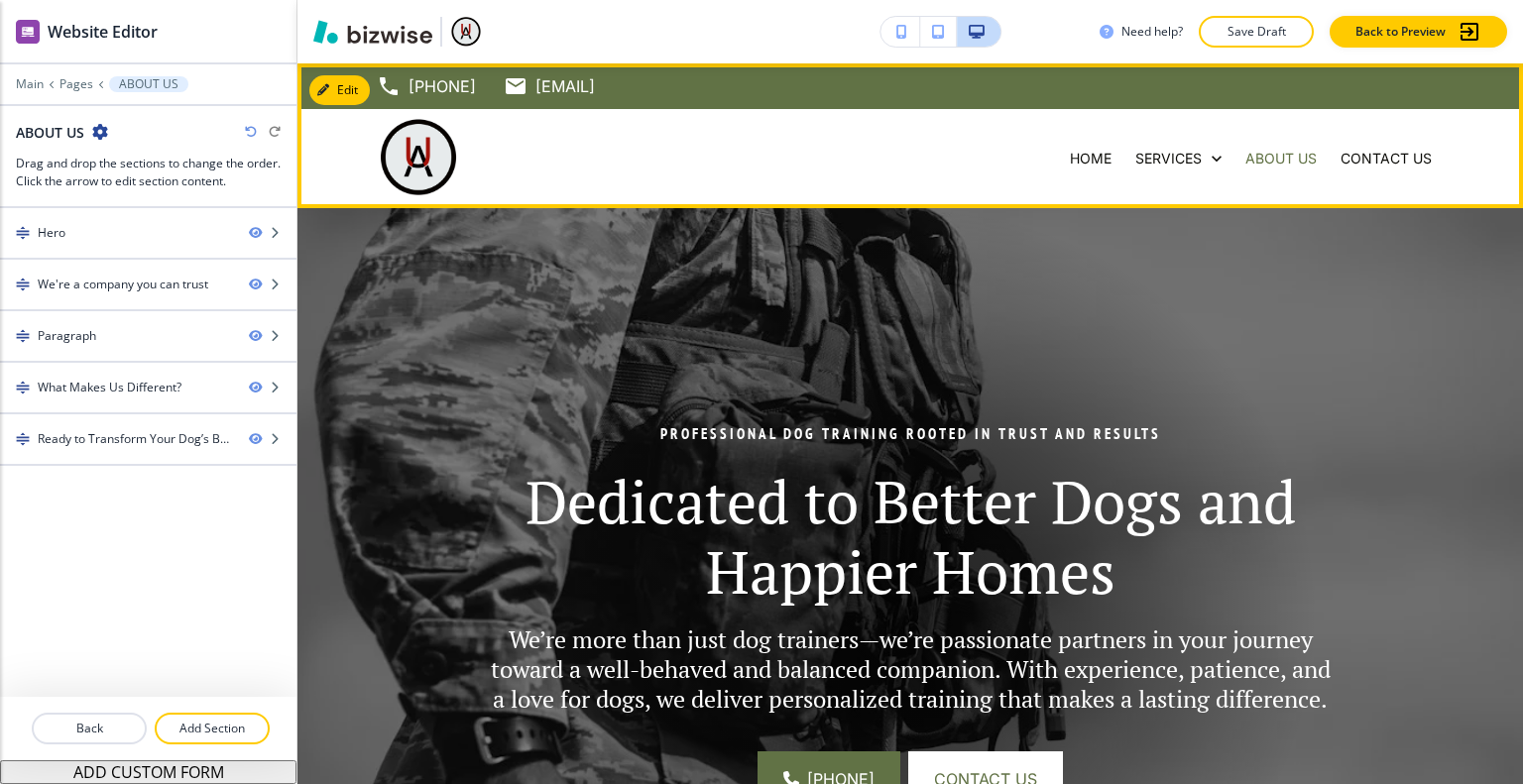 click on "ABOUT US" at bounding box center [1281, 159] 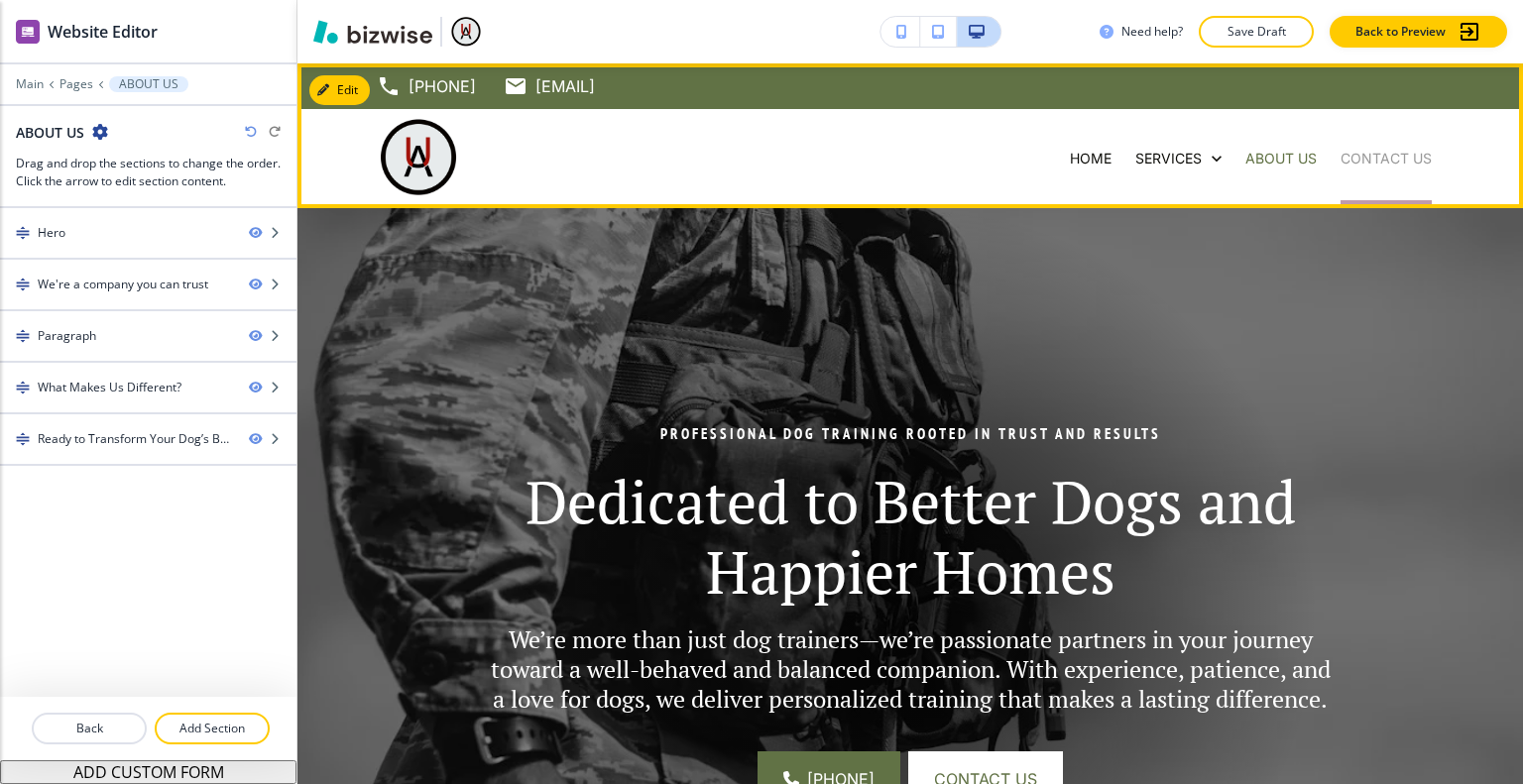 click on "CONTACT US" at bounding box center [1386, 159] 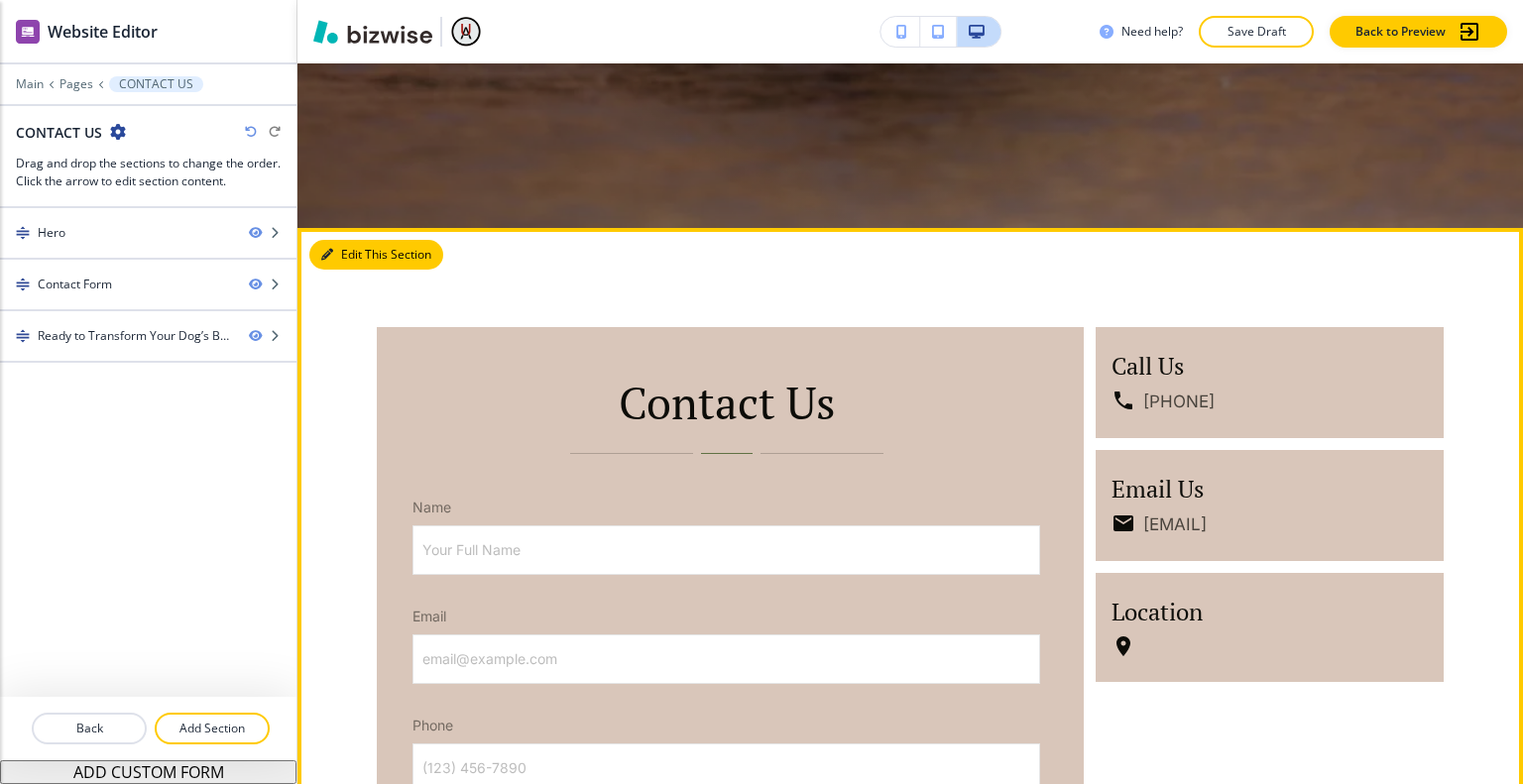 click on "Edit This Section" at bounding box center [376, 255] 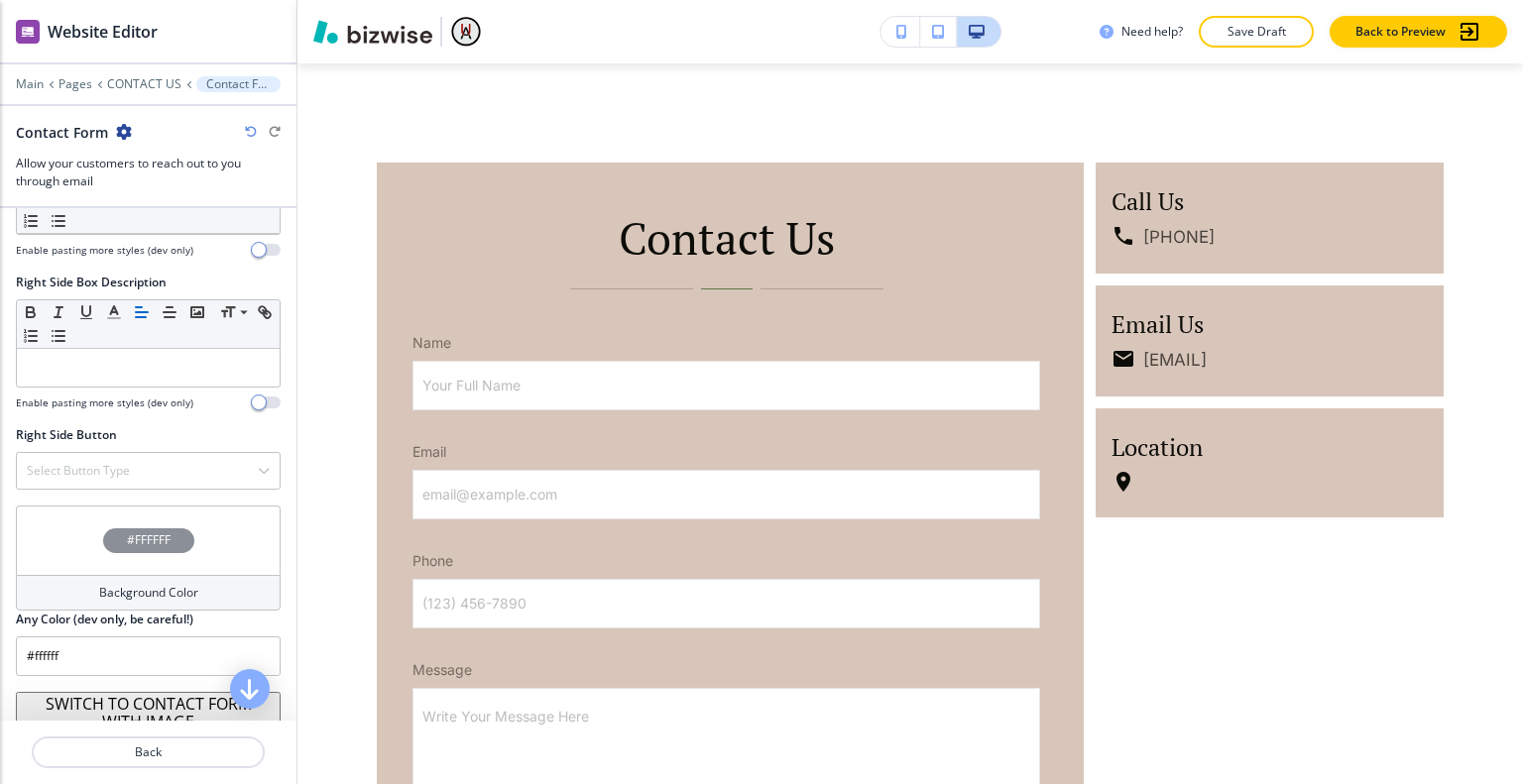 click on "#FFFFFF" at bounding box center (148, 540) 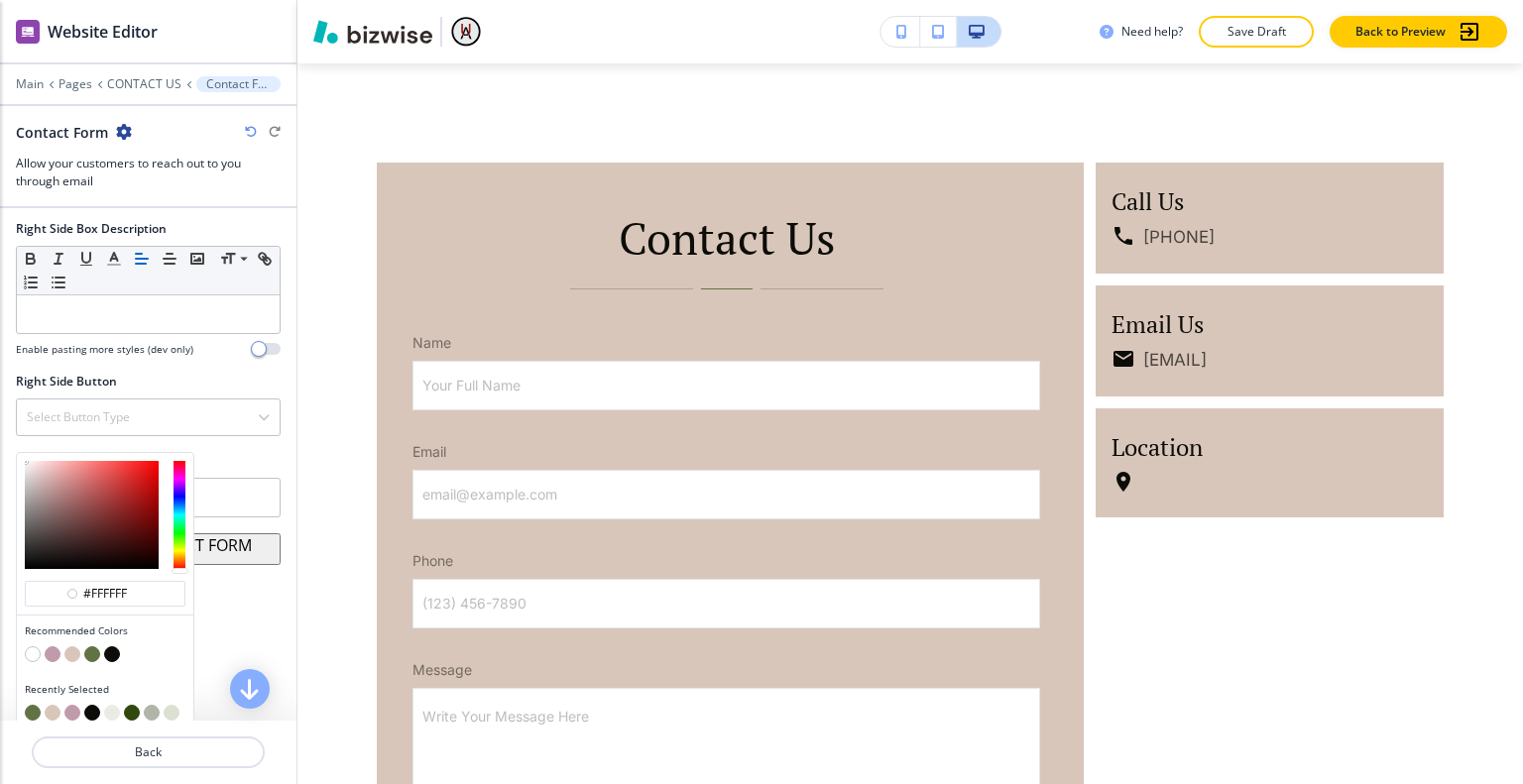 click at bounding box center (72, 654) 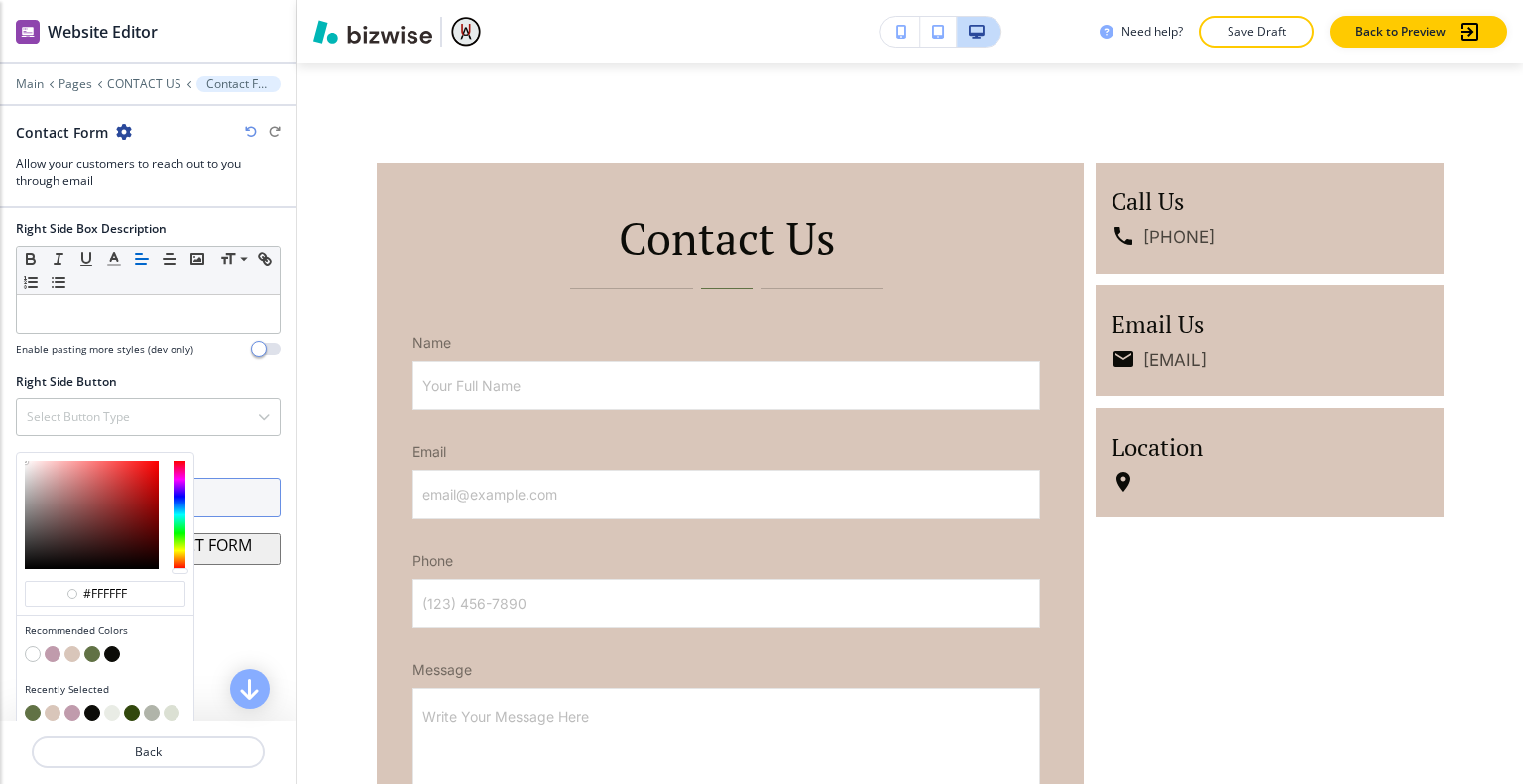 type on "#d9c6ba" 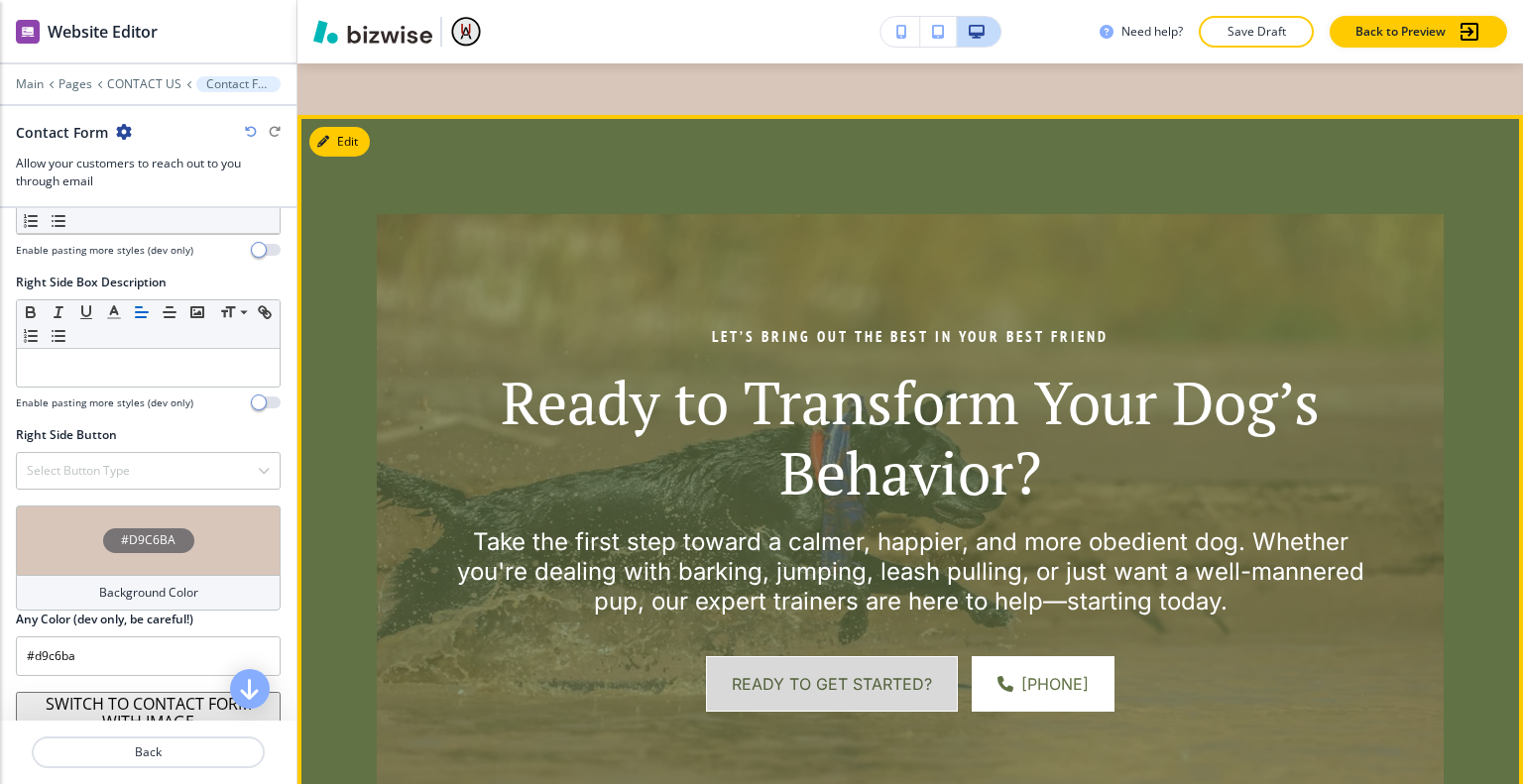 click on "Ready to get started?" at bounding box center (832, 684) 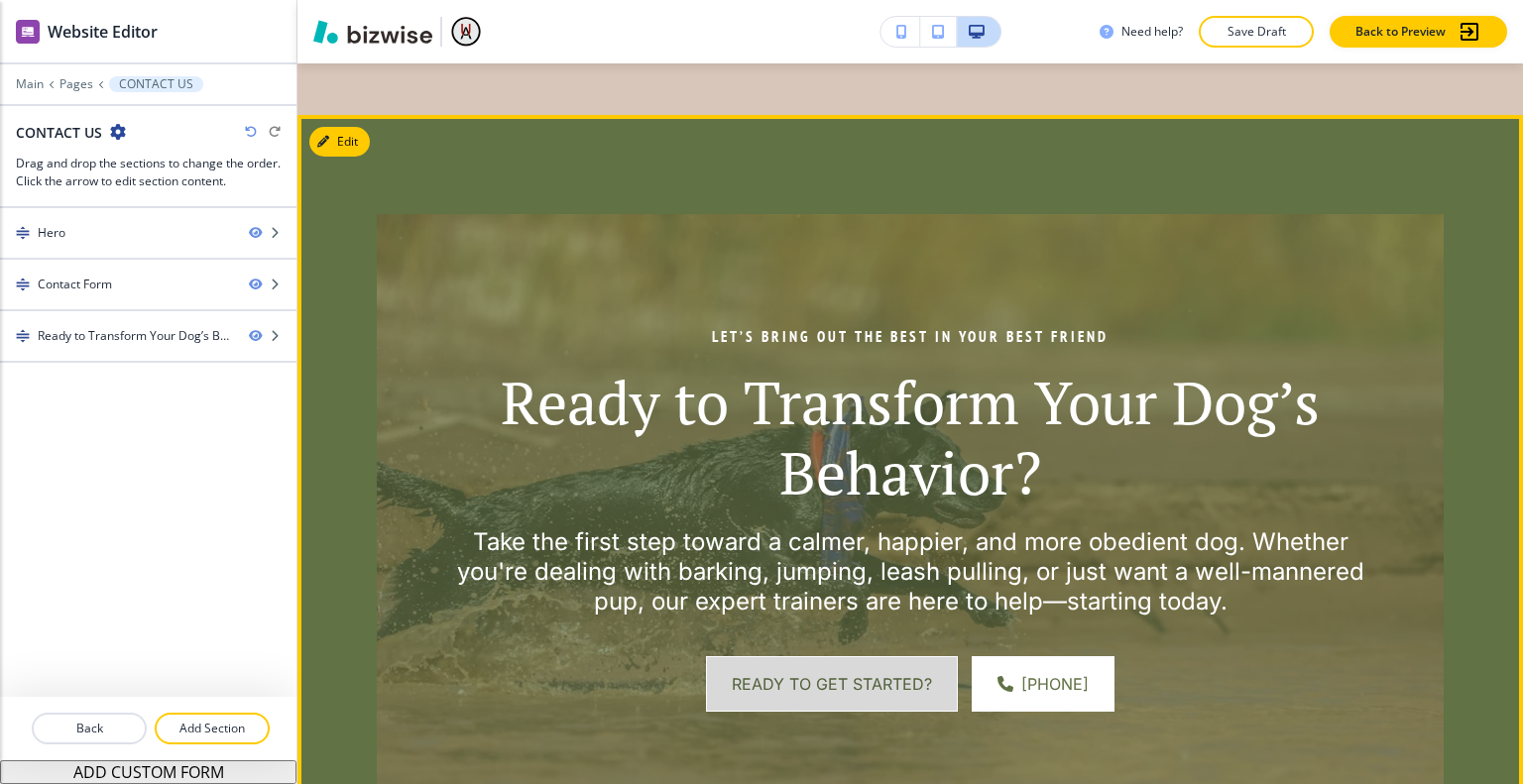 click on "Ready to get started?" at bounding box center (832, 684) 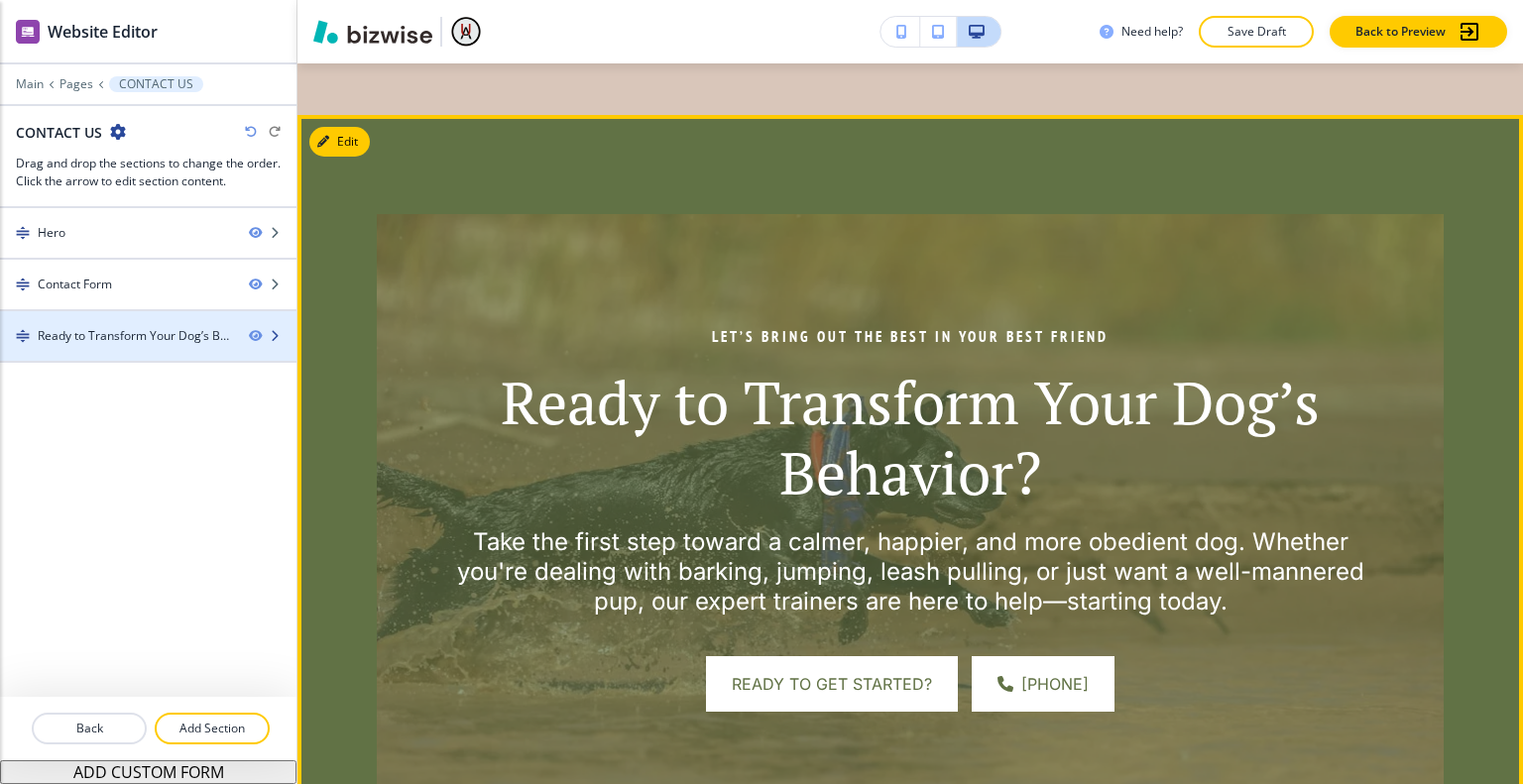 click on "Ready to Transform Your Dog’s Behavior?-1" at bounding box center (135, 336) 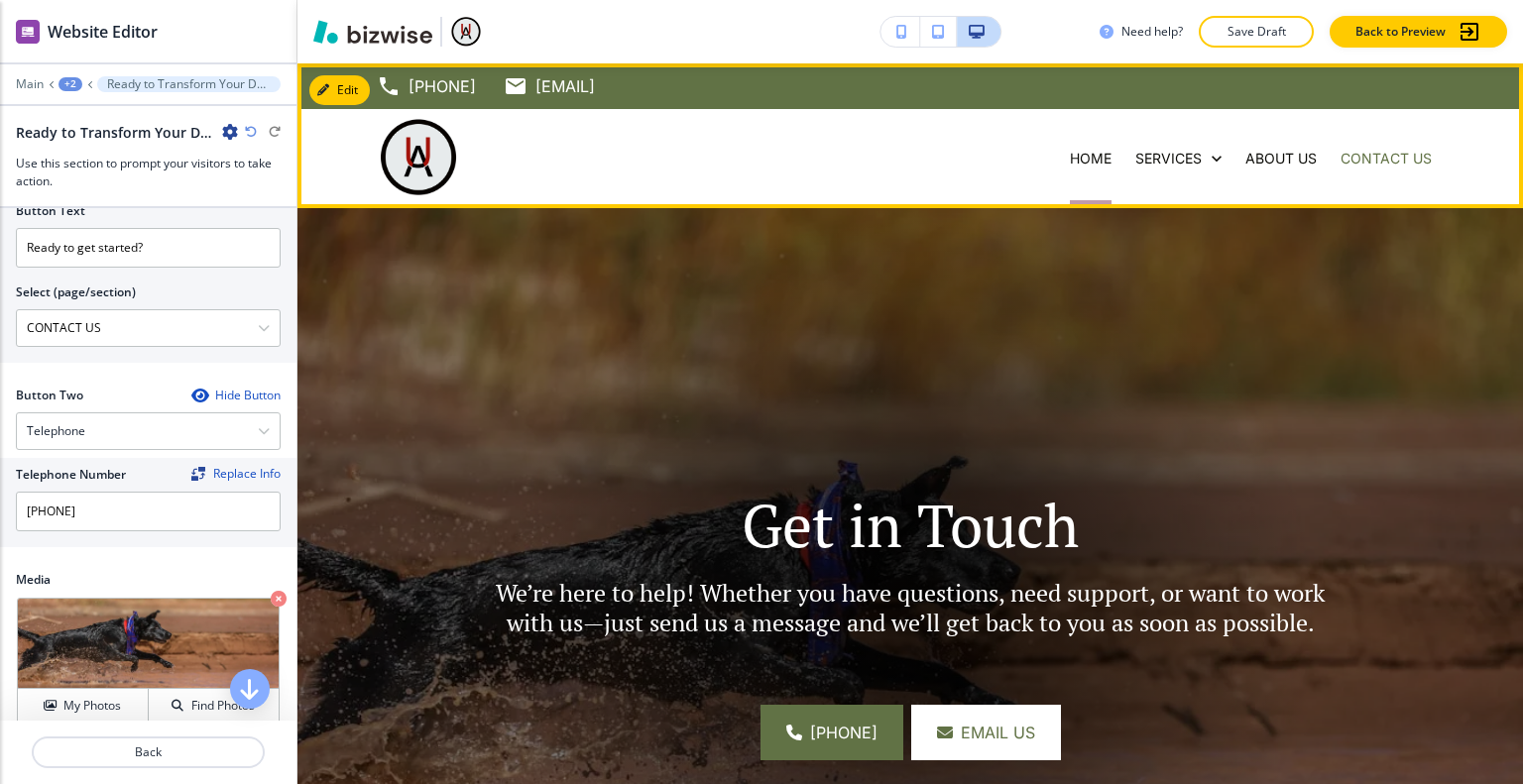 click on "Home" at bounding box center [1091, 159] 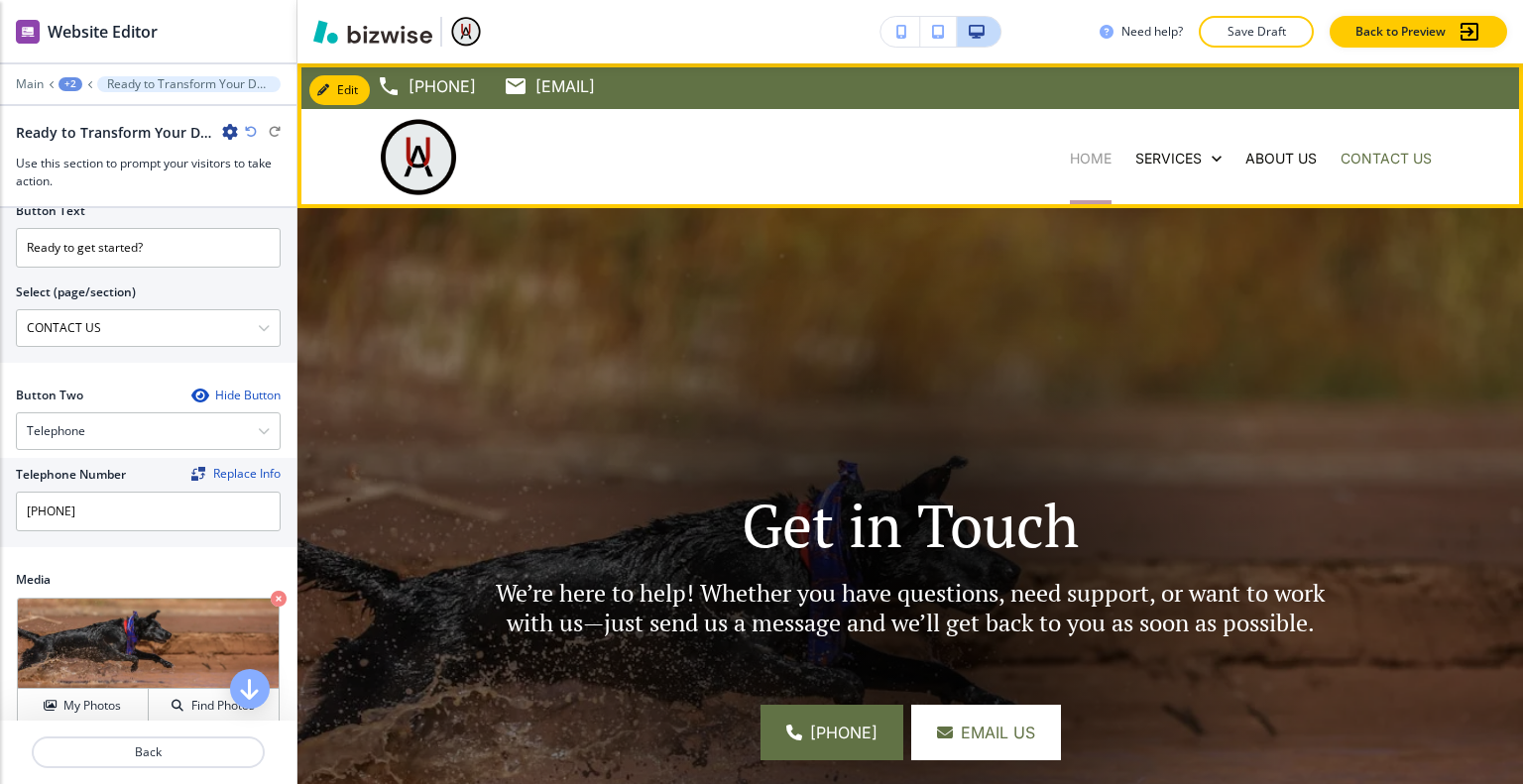 click on "Home" at bounding box center [1091, 159] 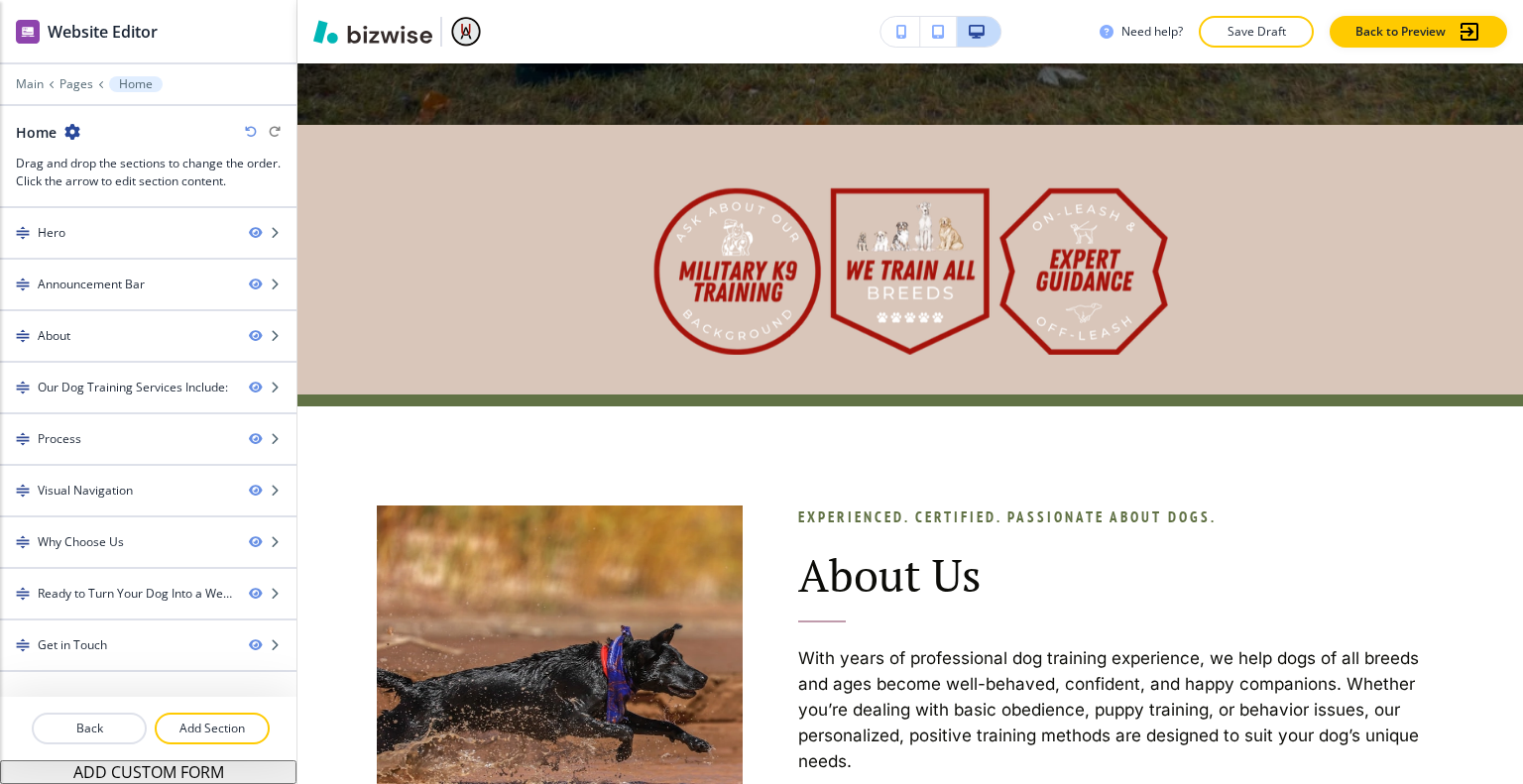 scroll, scrollTop: 0, scrollLeft: 0, axis: both 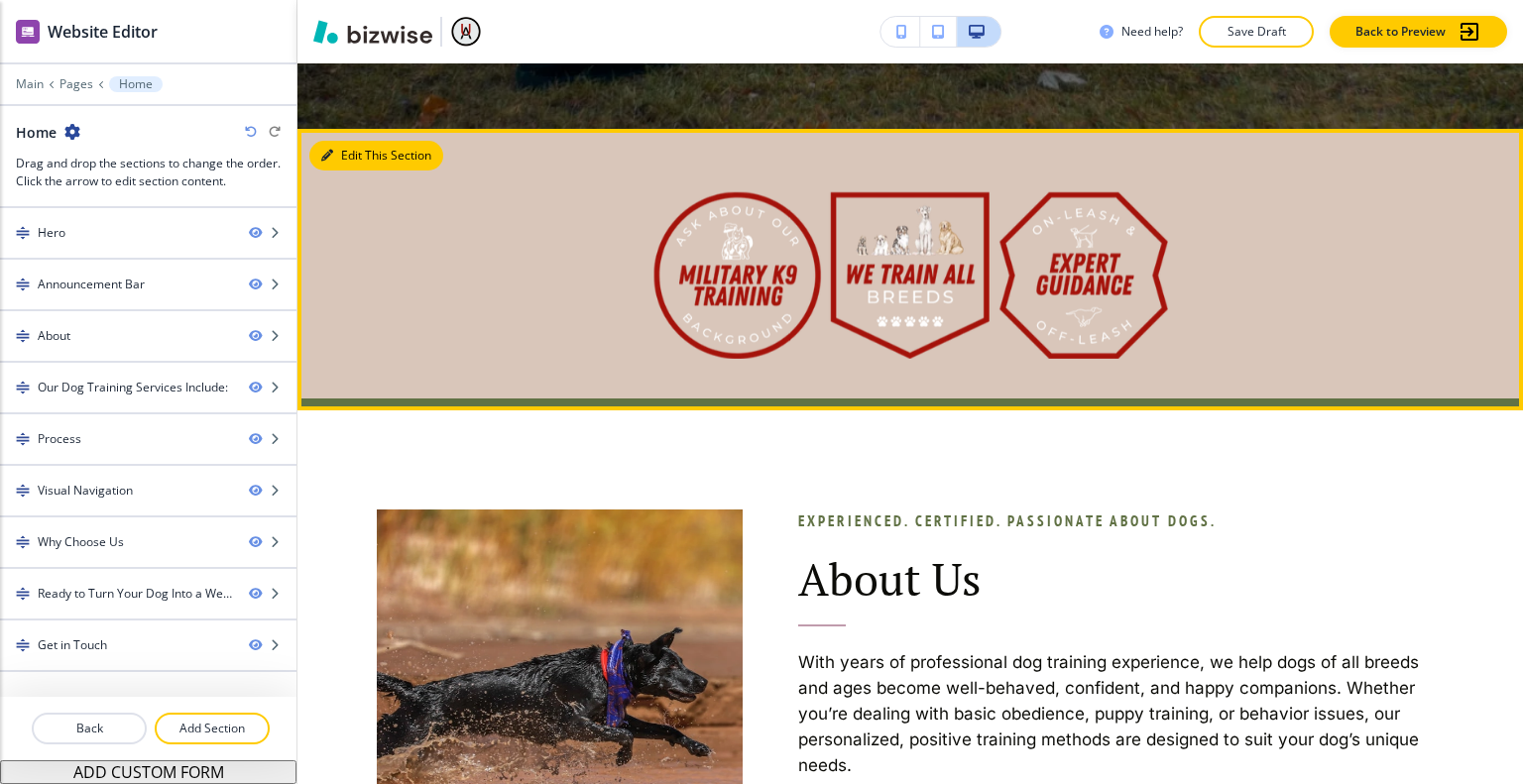 click on "Edit This Section" at bounding box center [376, 156] 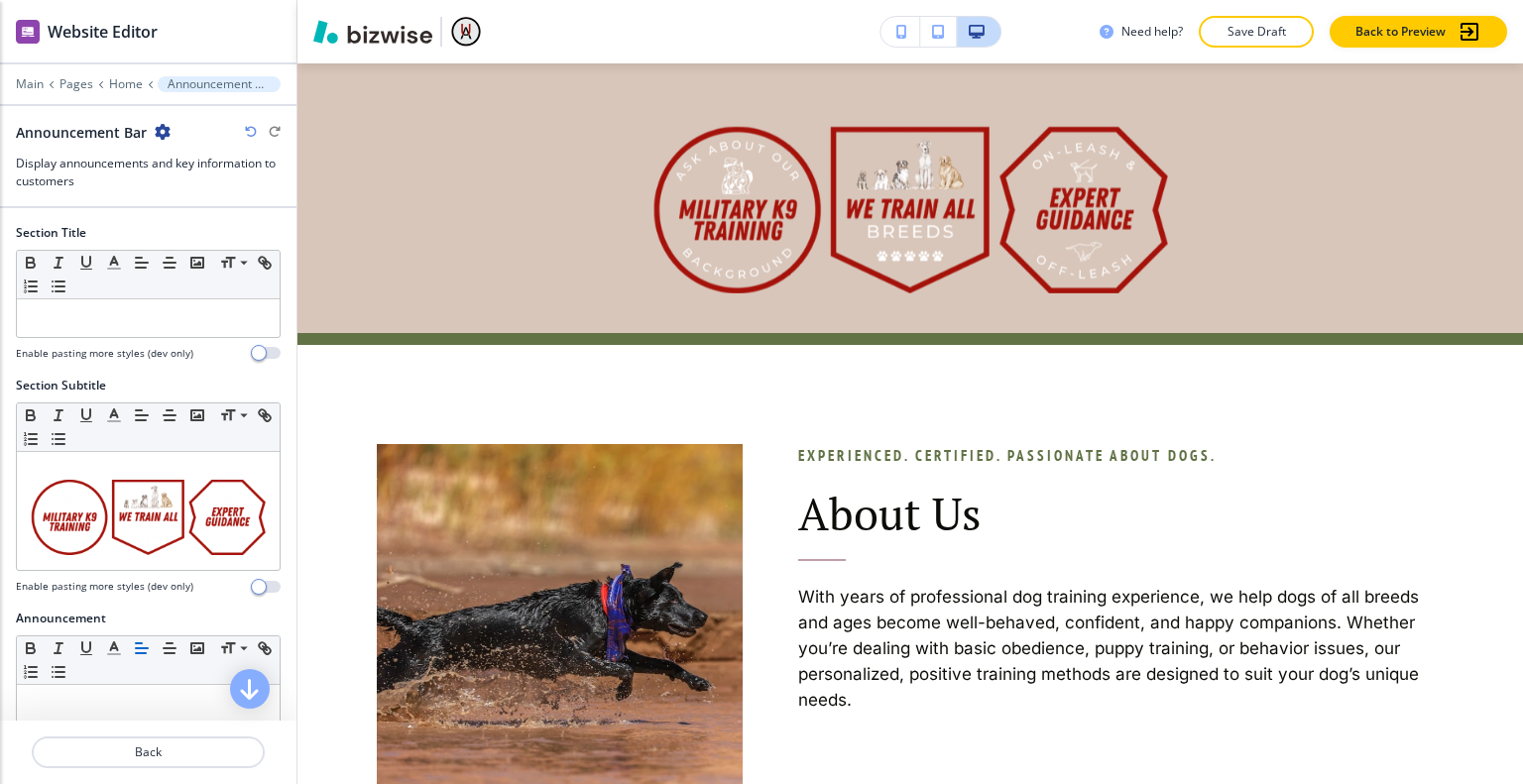 click at bounding box center (163, 132) 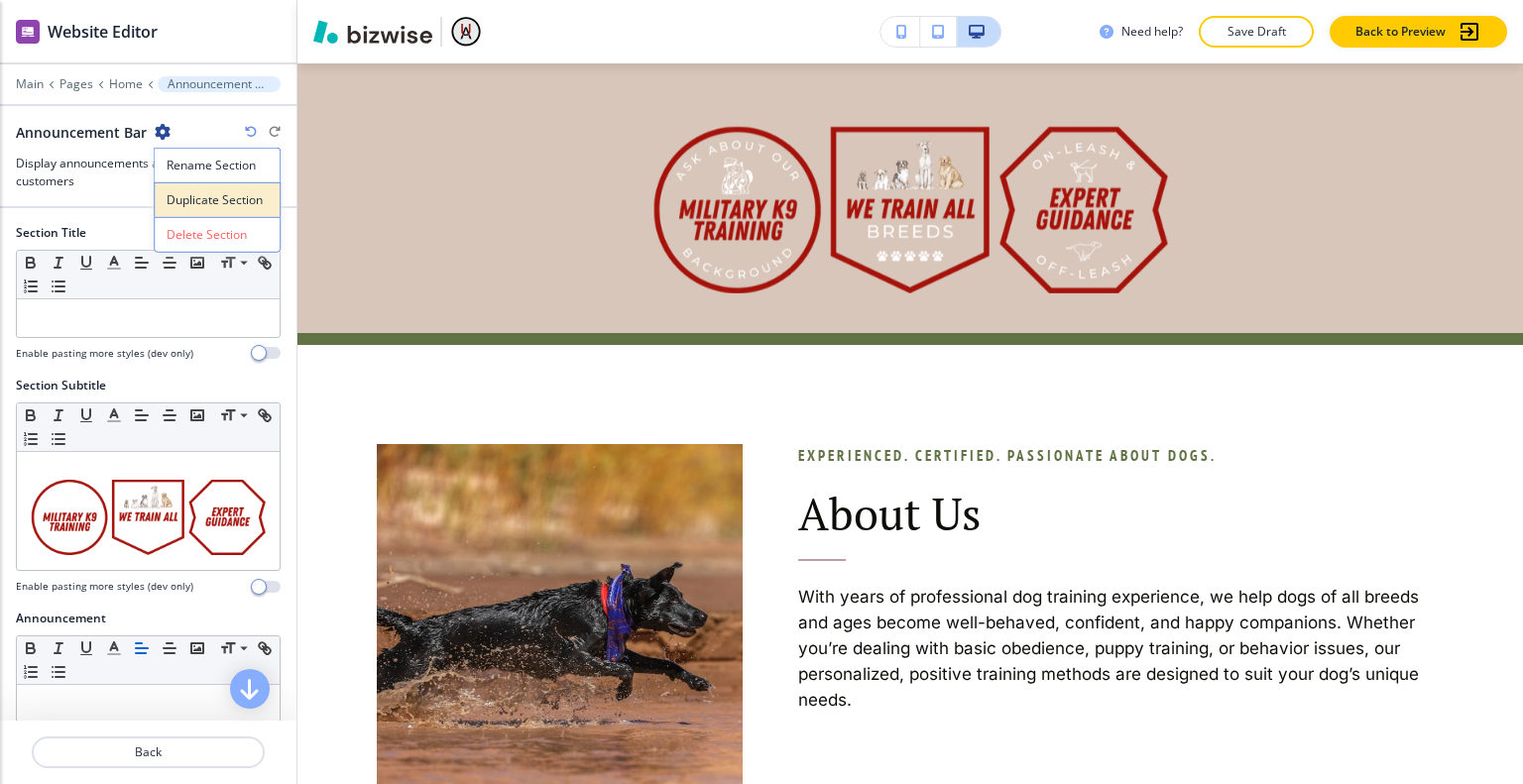 click on "Duplicate Section" at bounding box center [217, 200] 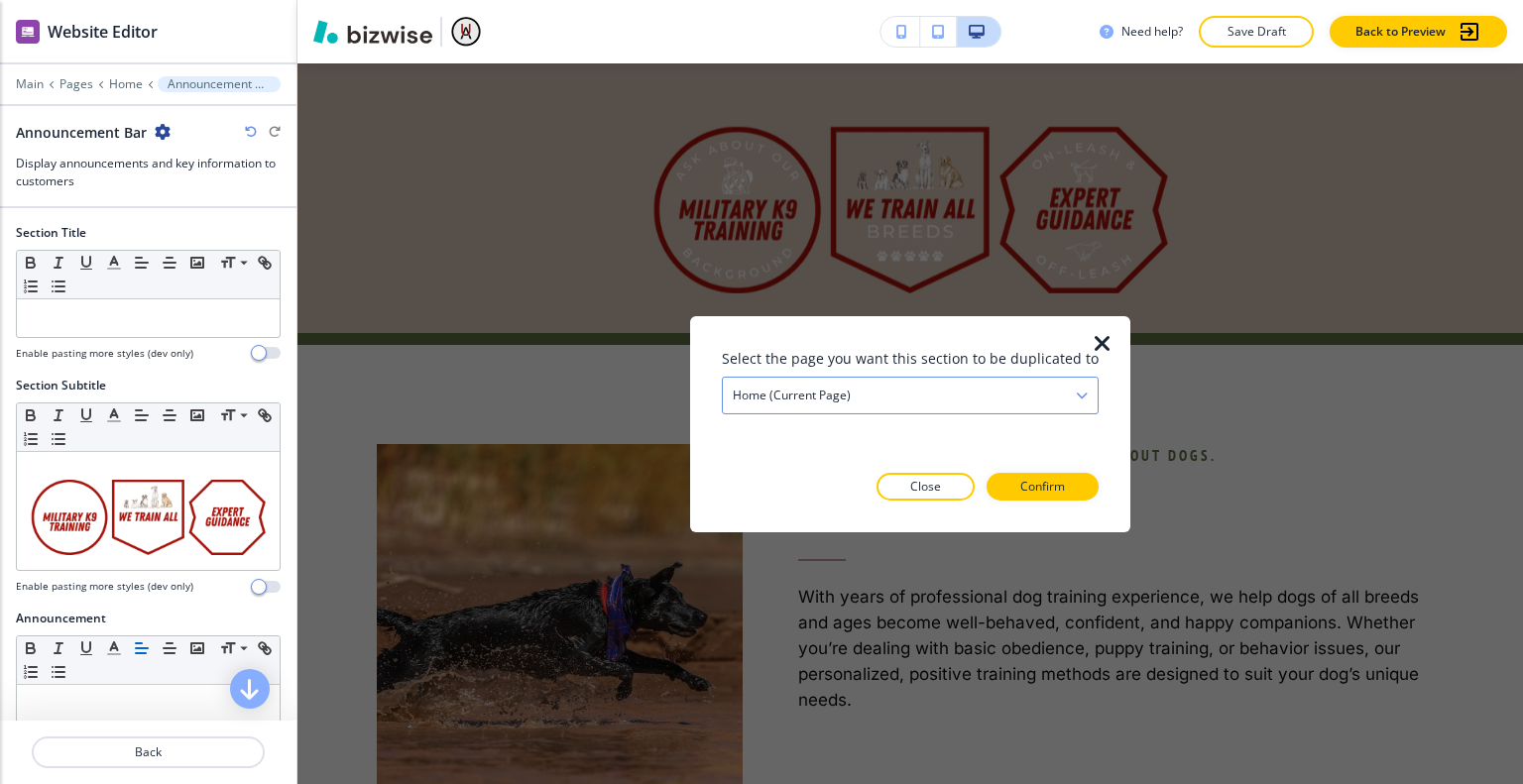 click on "Home (current page)" at bounding box center (910, 394) 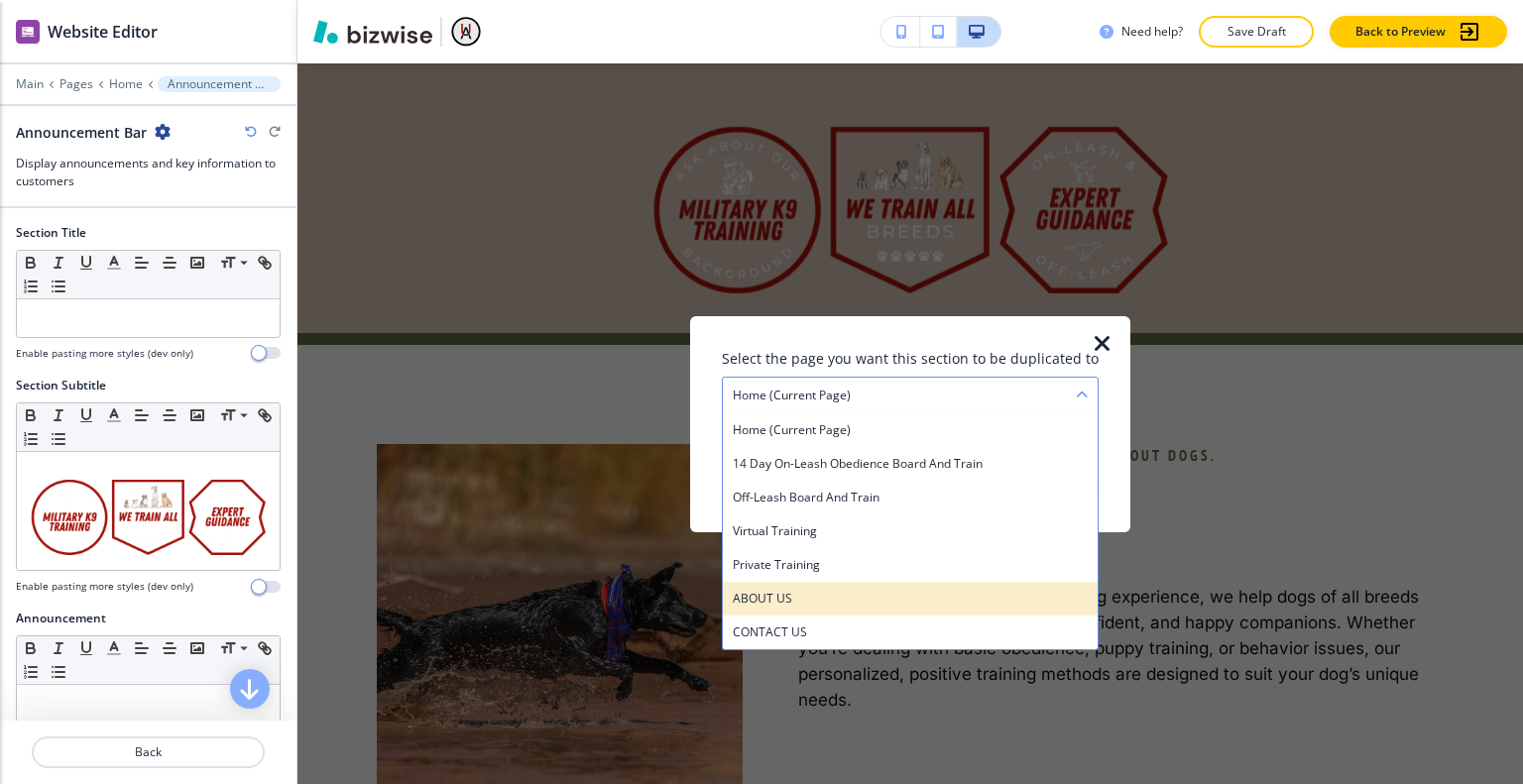 click on "ABOUT US" at bounding box center [910, 598] 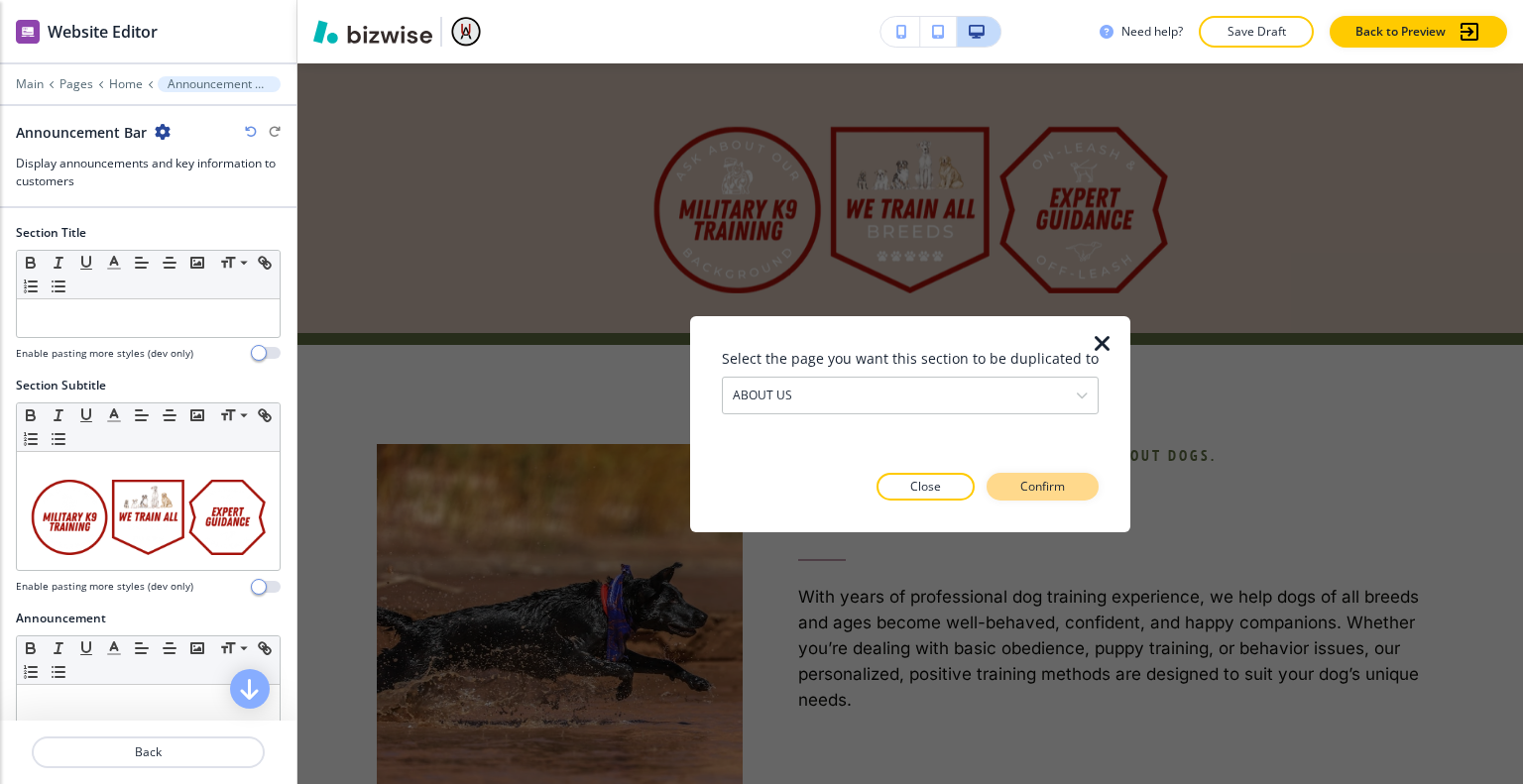 click on "Confirm" at bounding box center (1042, 487) 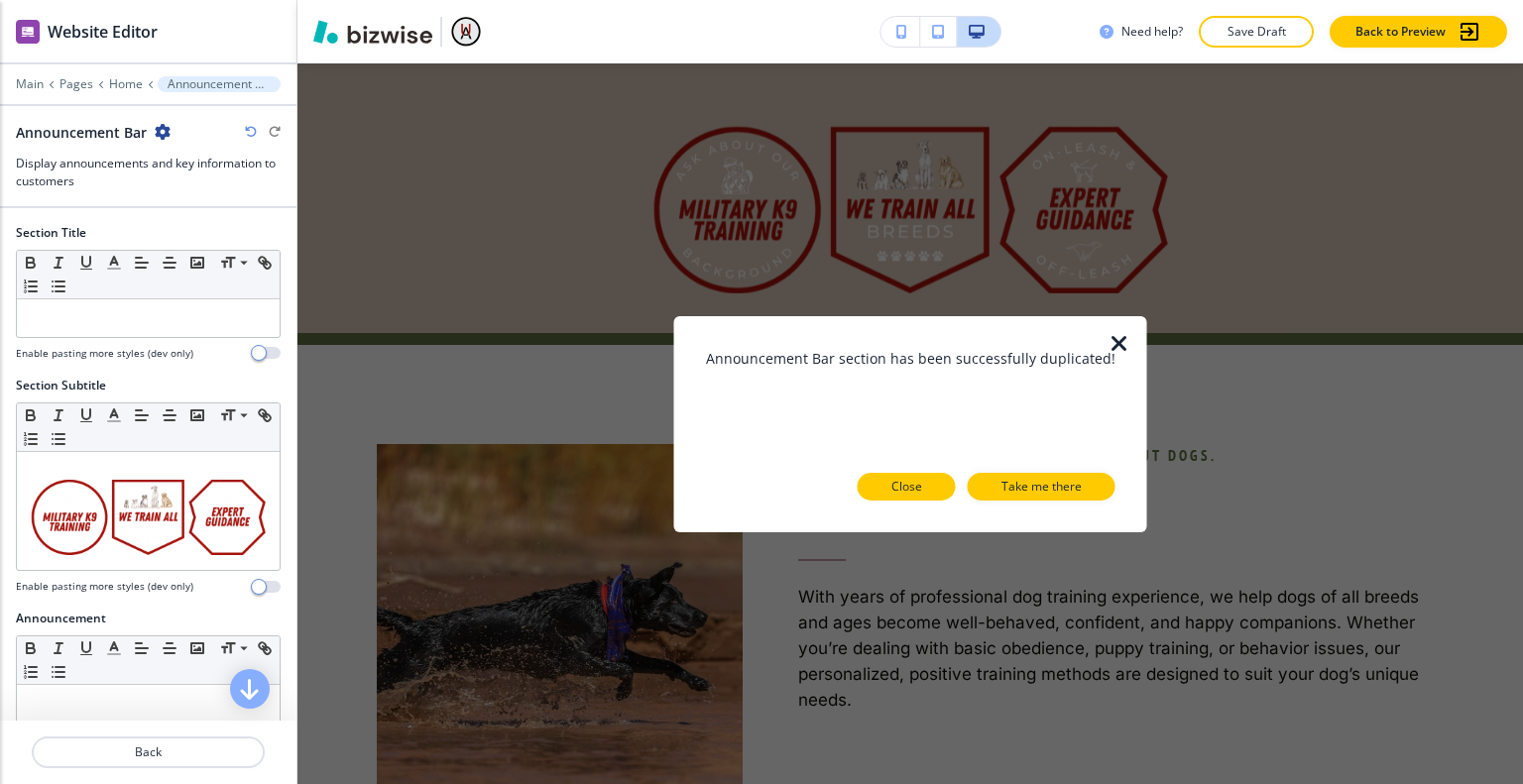 click on "Close" at bounding box center (906, 487) 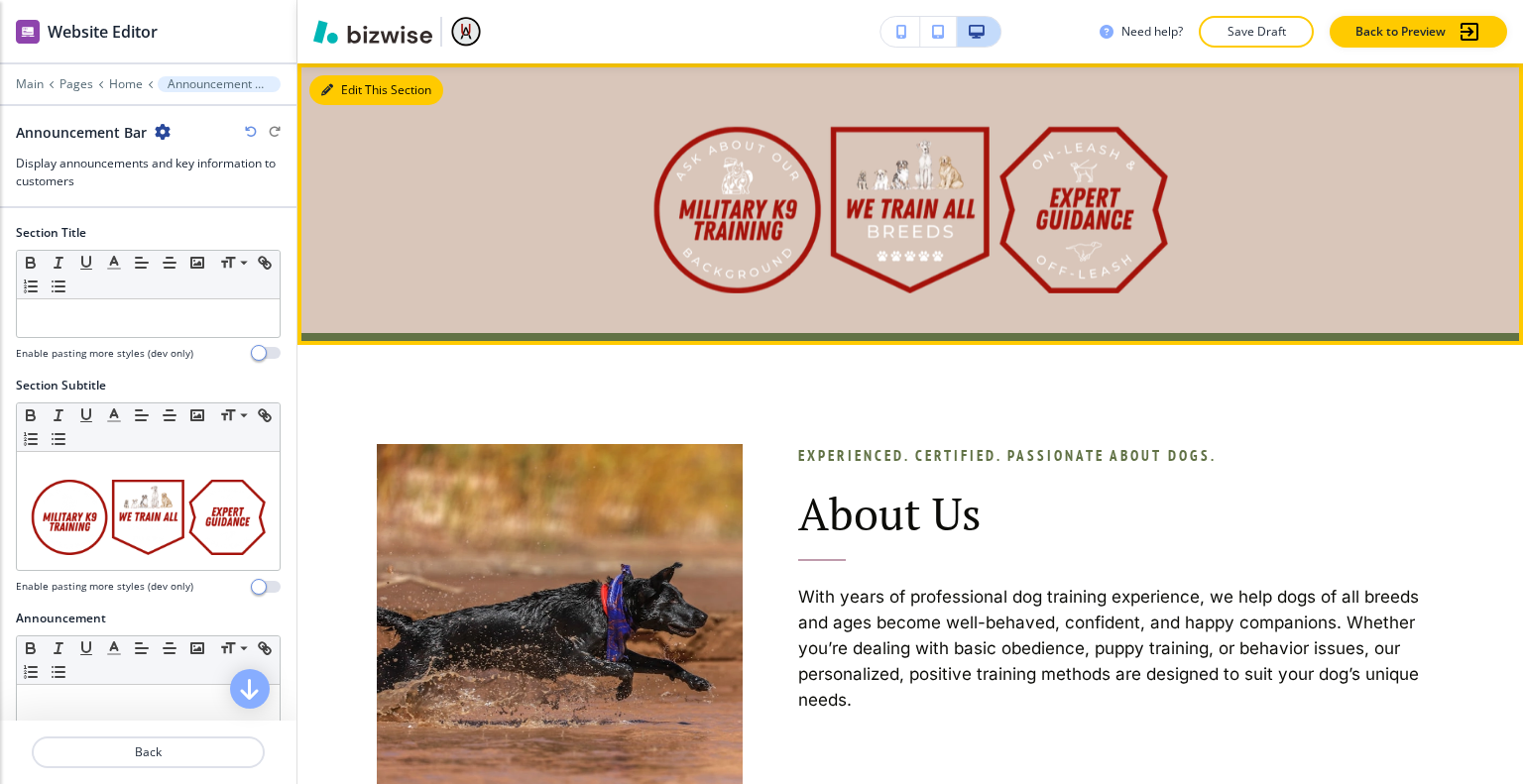 click on "Edit This Section" at bounding box center (376, 90) 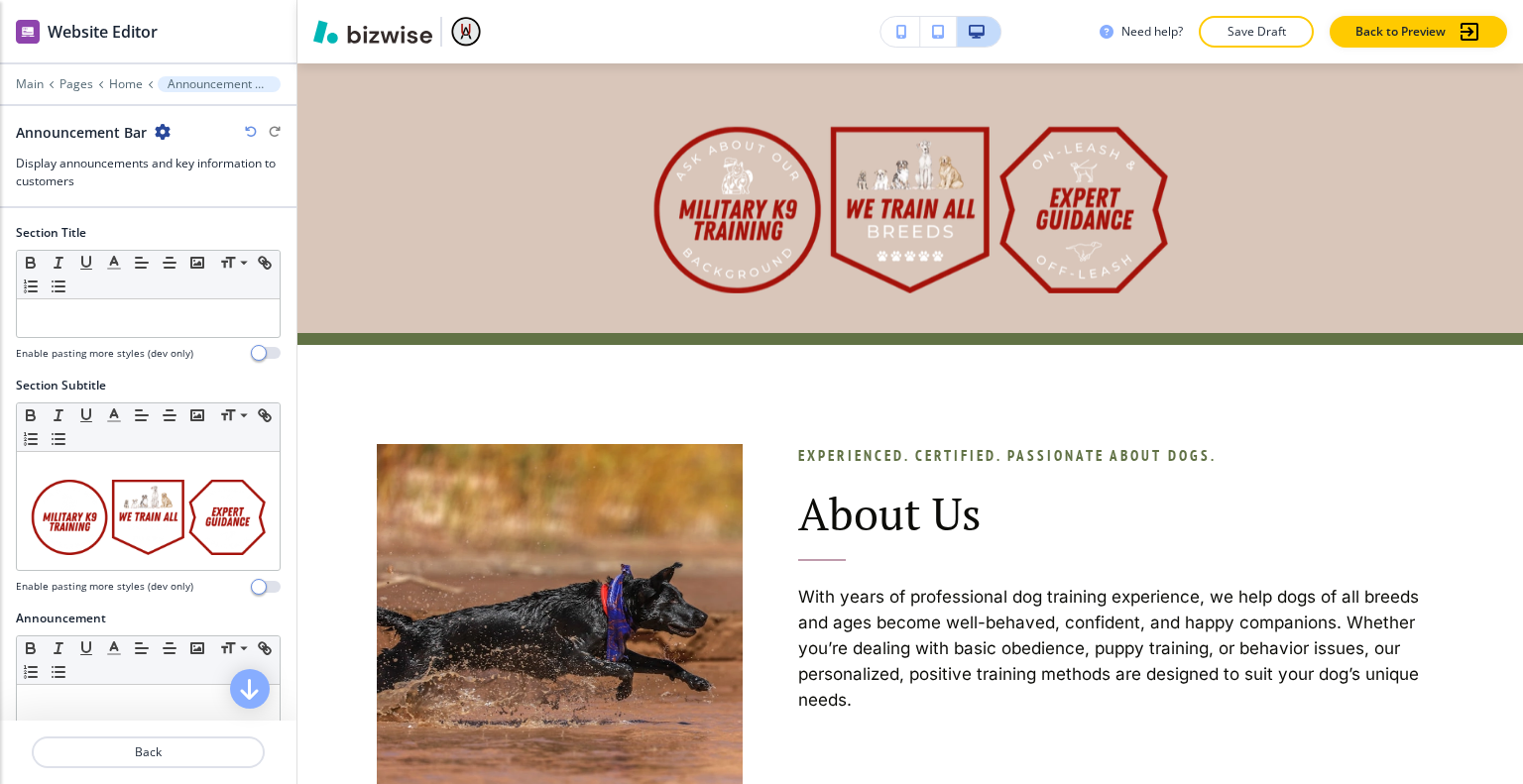 click at bounding box center (163, 132) 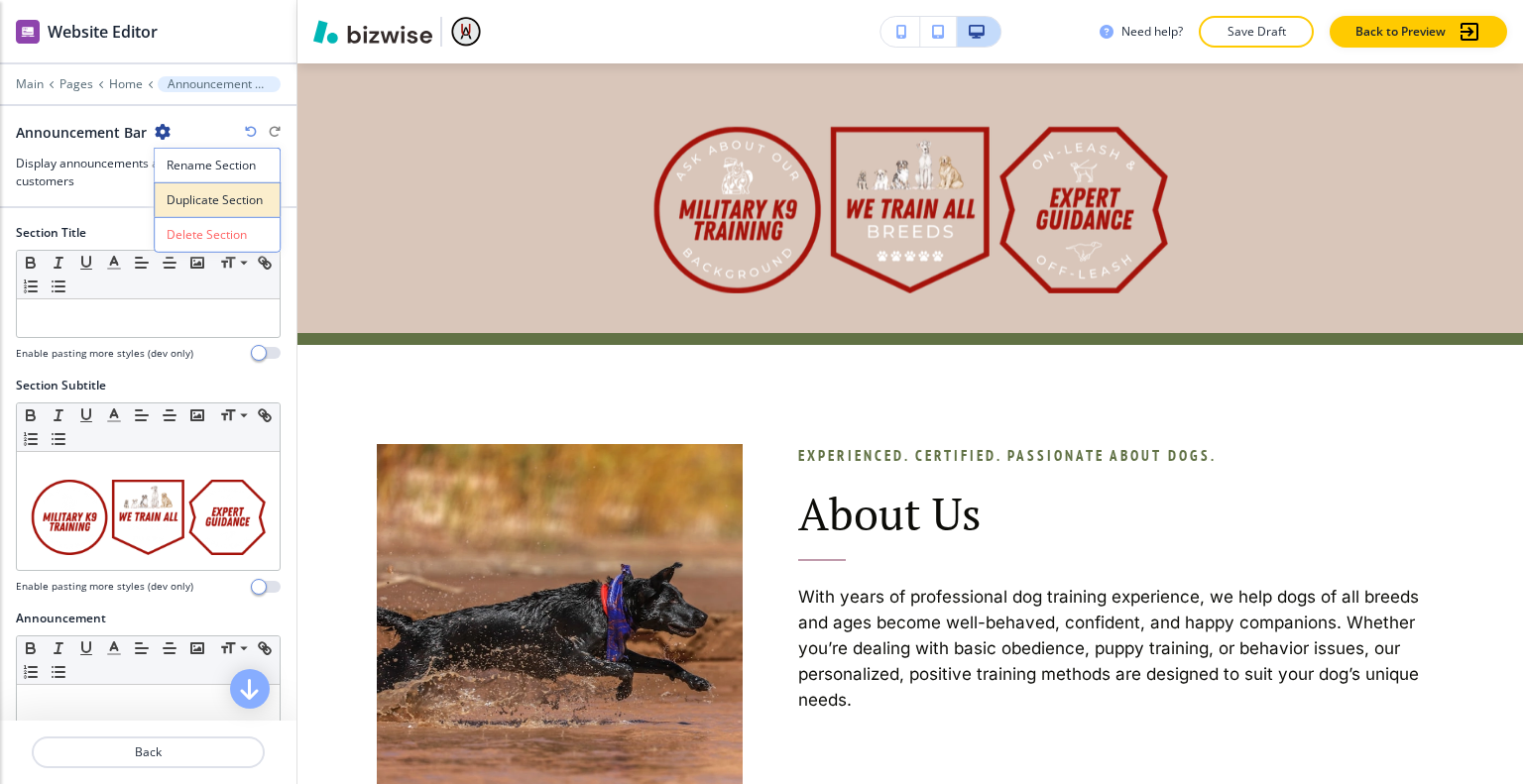 click on "Duplicate Section" at bounding box center [217, 200] 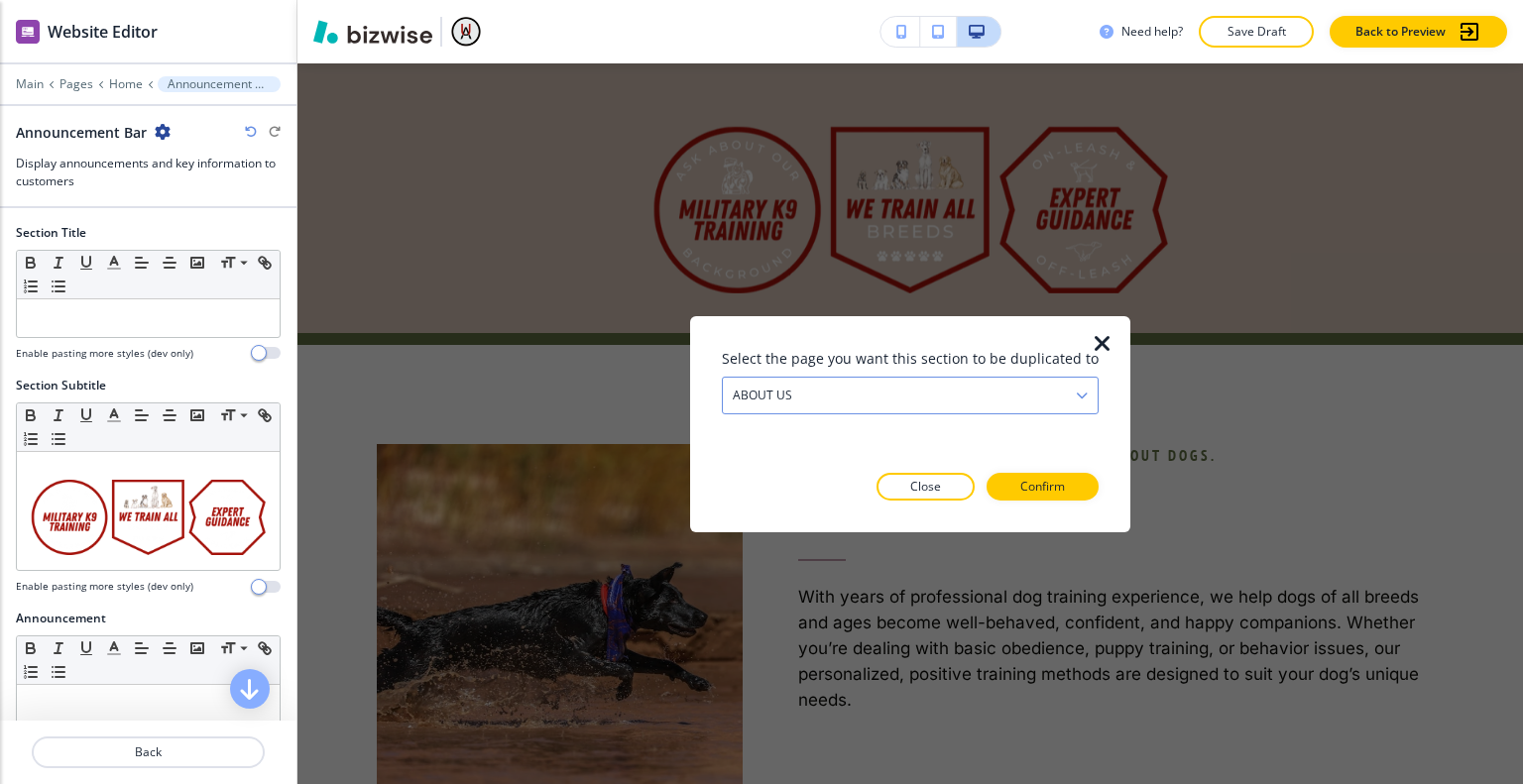 click on "ABOUT US" at bounding box center [910, 394] 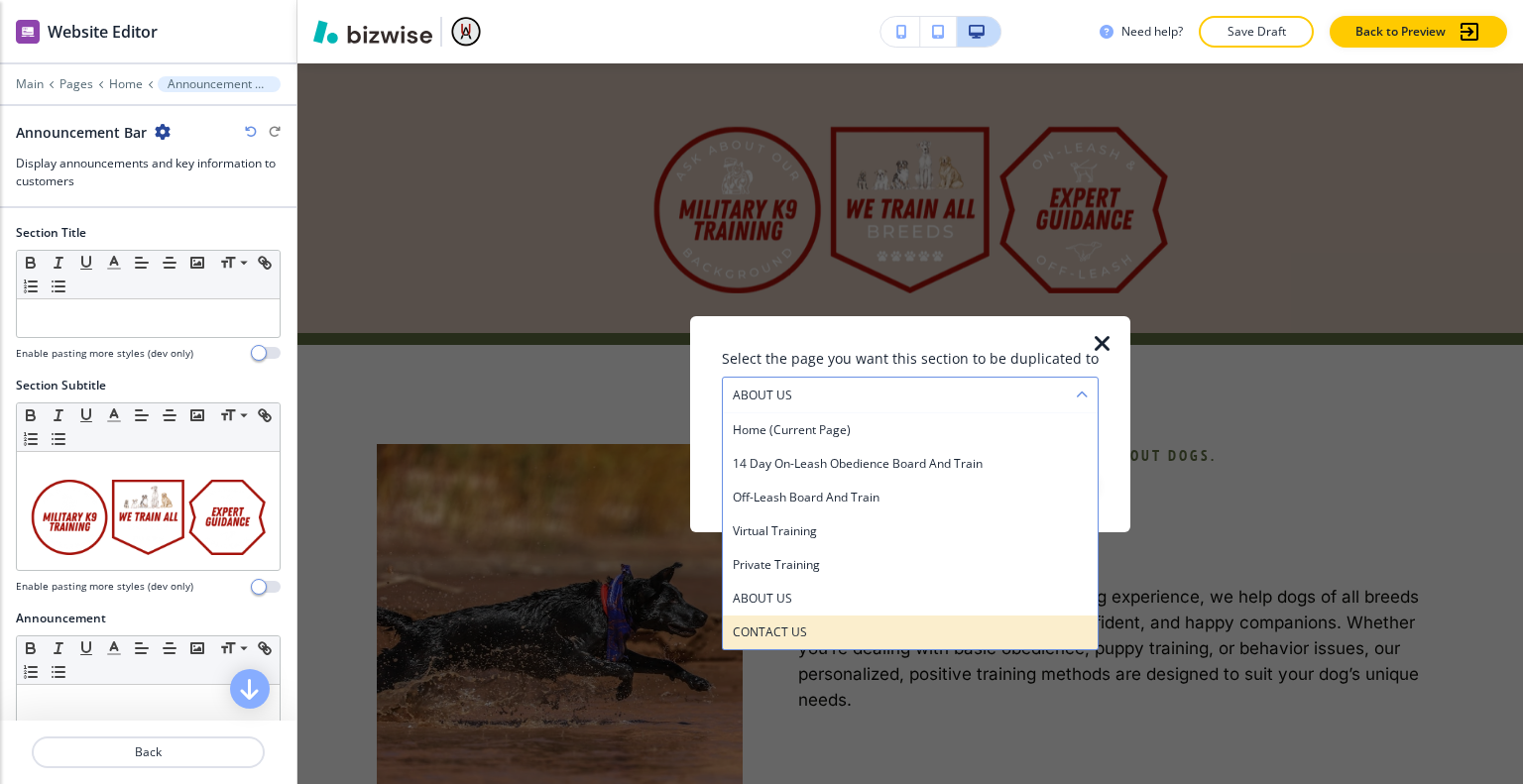 click on "CONTACT US" at bounding box center [910, 631] 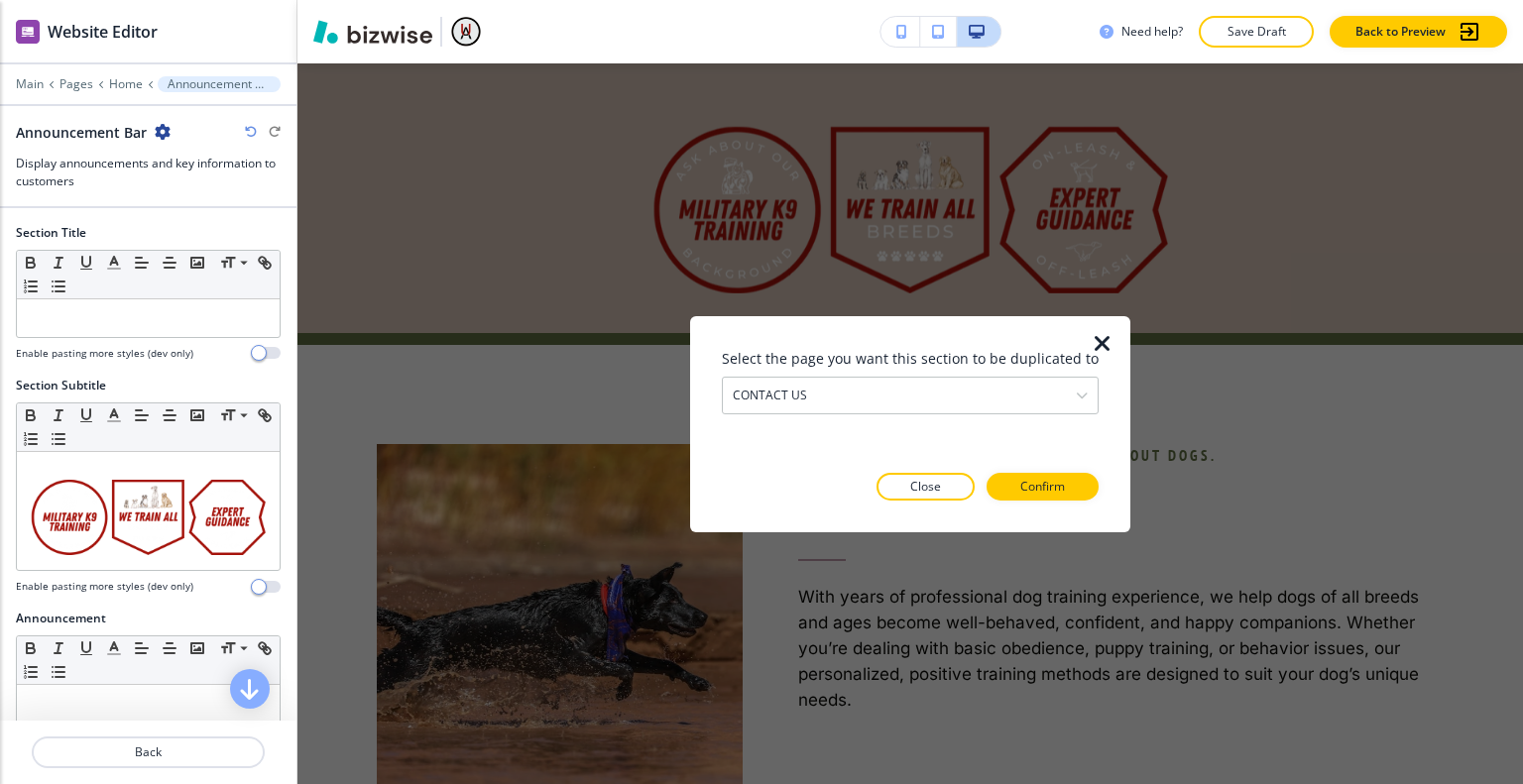 click at bounding box center (910, 516) 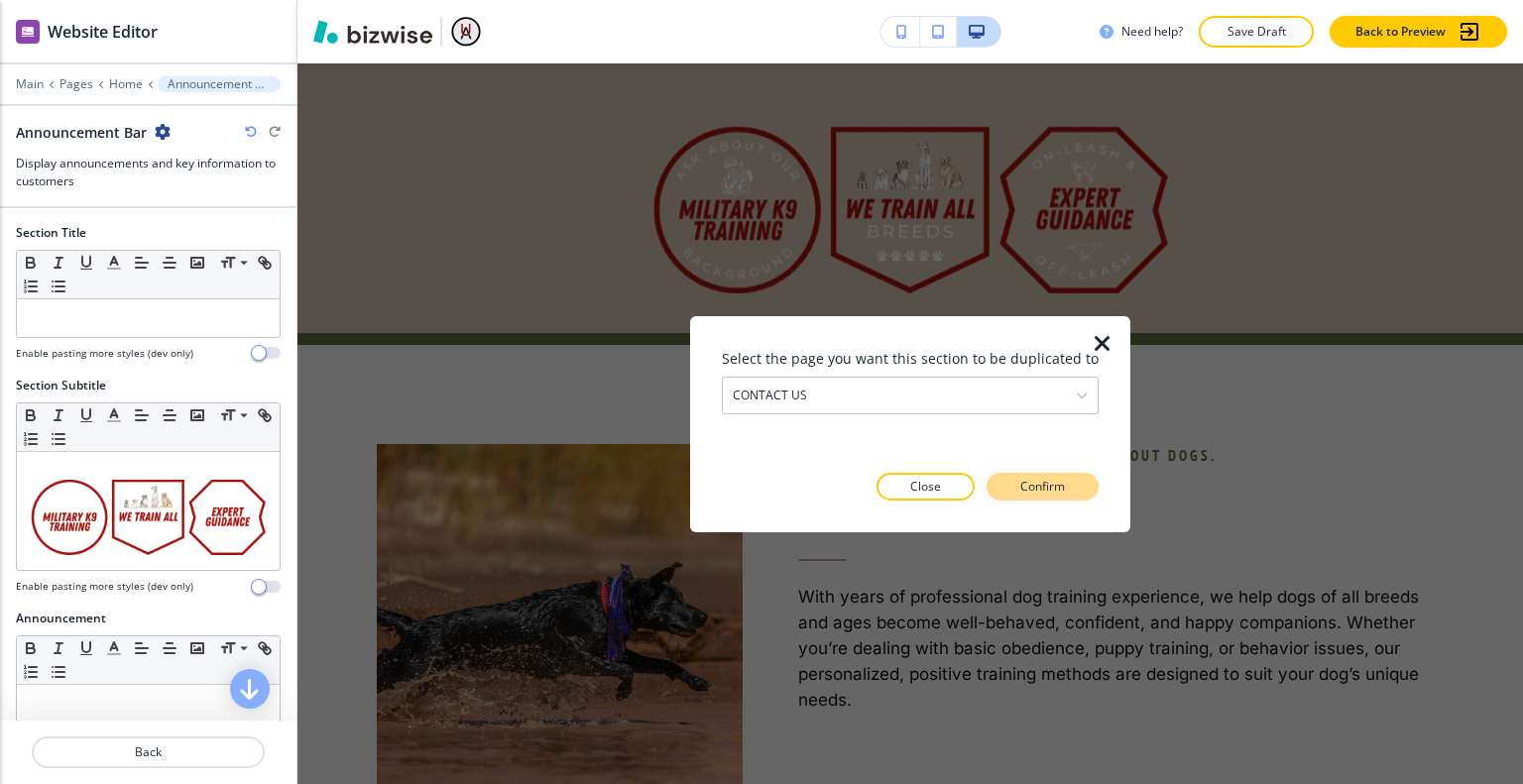 click on "Confirm" at bounding box center [1042, 487] 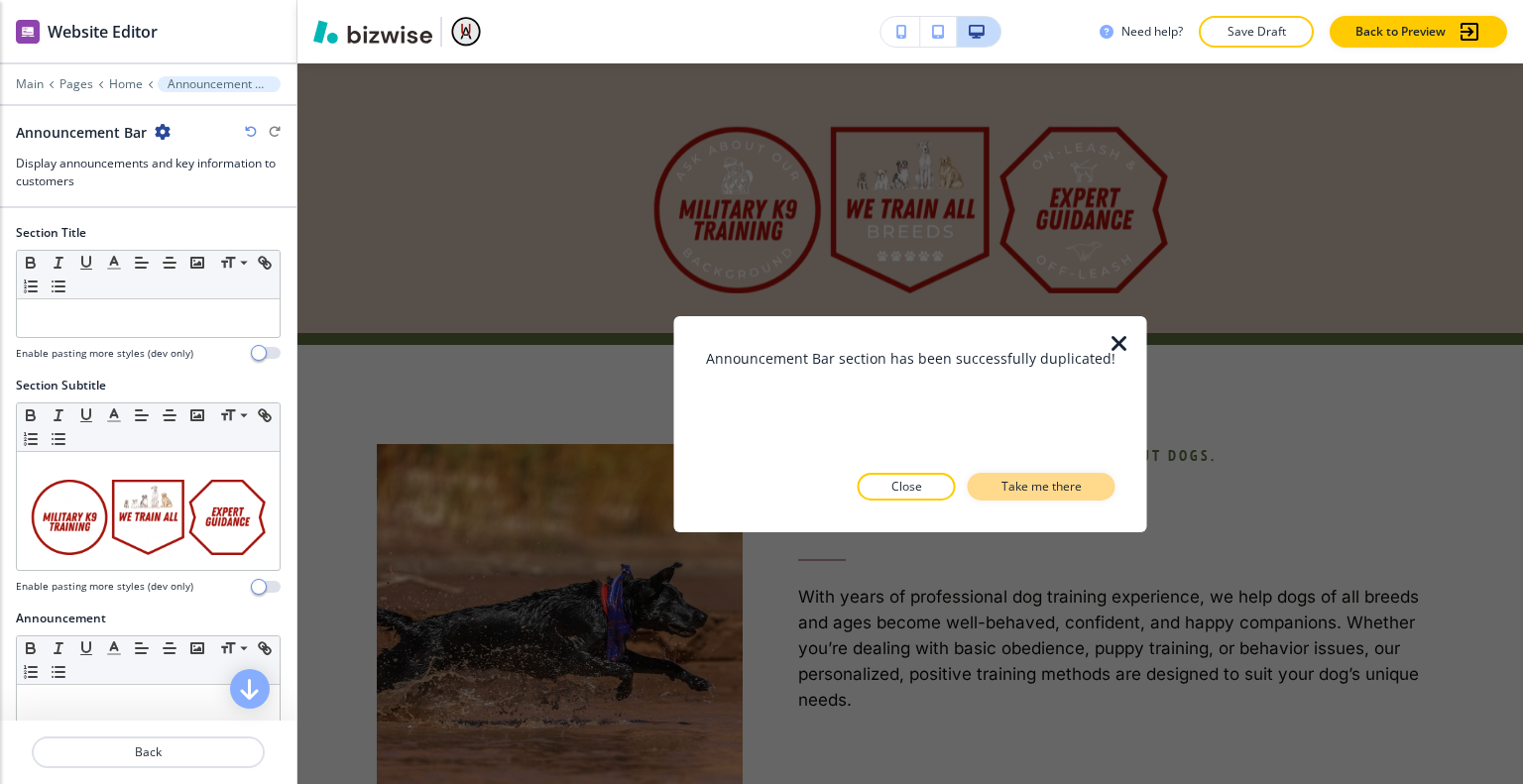 click on "Take me there" at bounding box center [1041, 487] 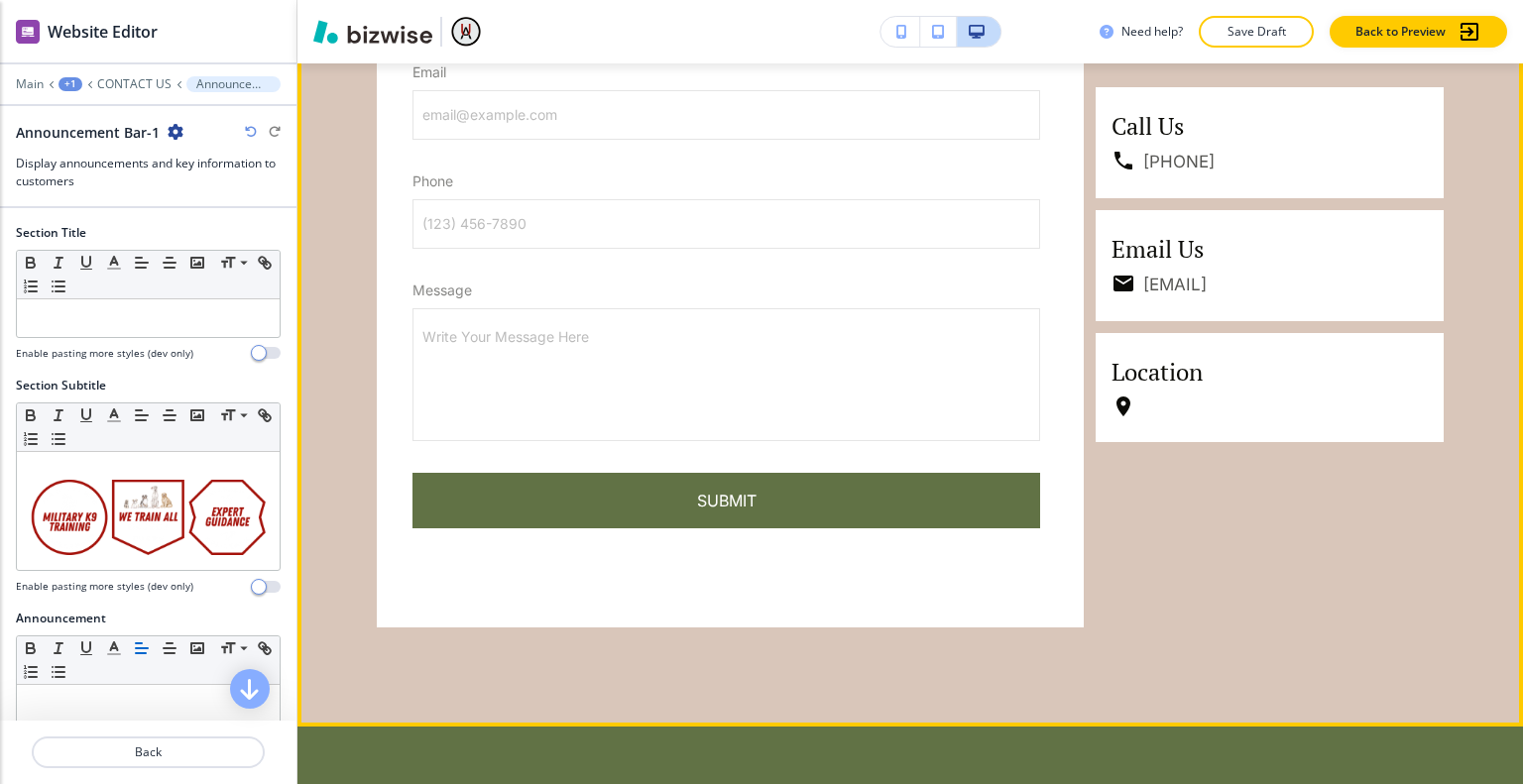 scroll, scrollTop: 742, scrollLeft: 0, axis: vertical 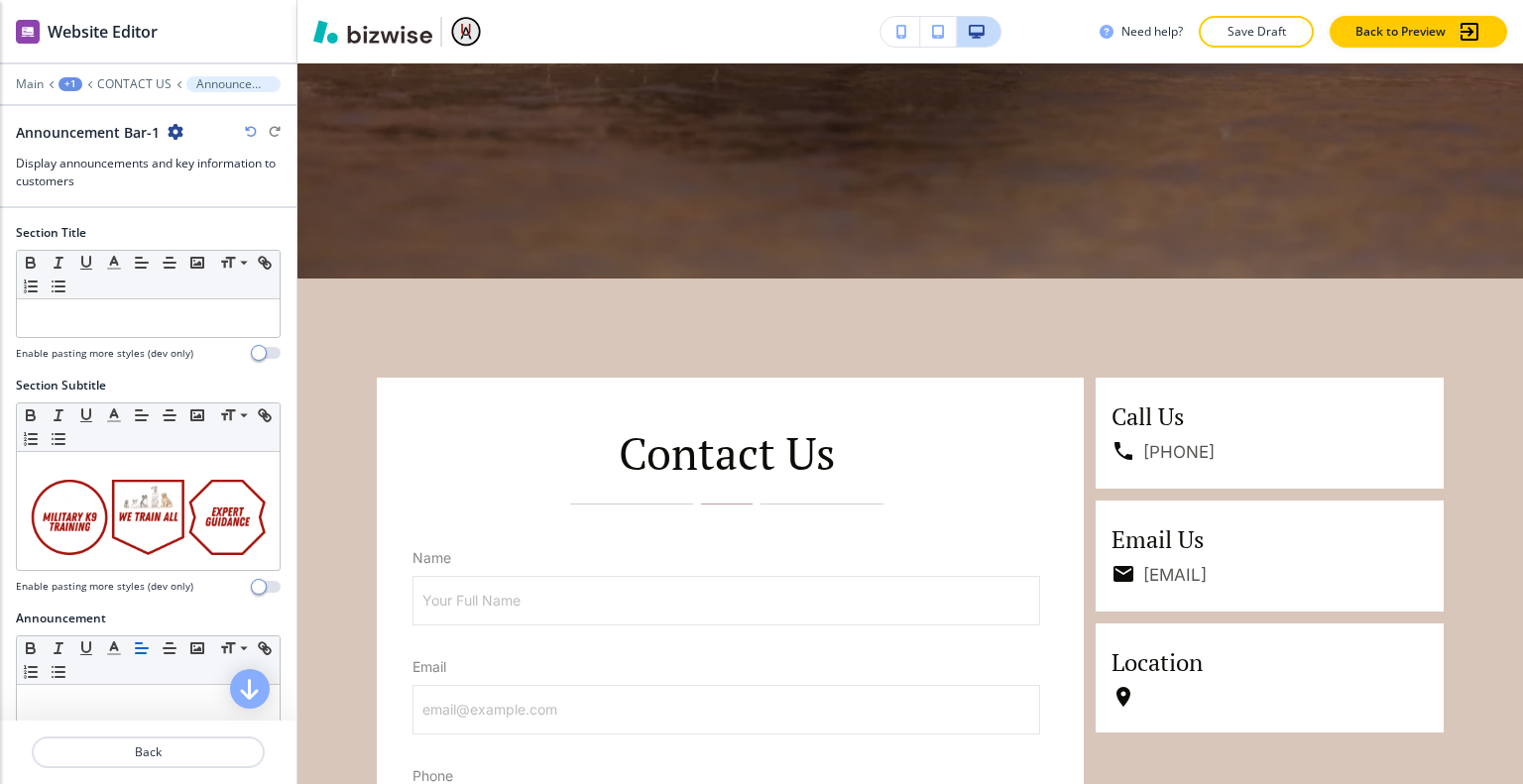 click at bounding box center [148, 98] 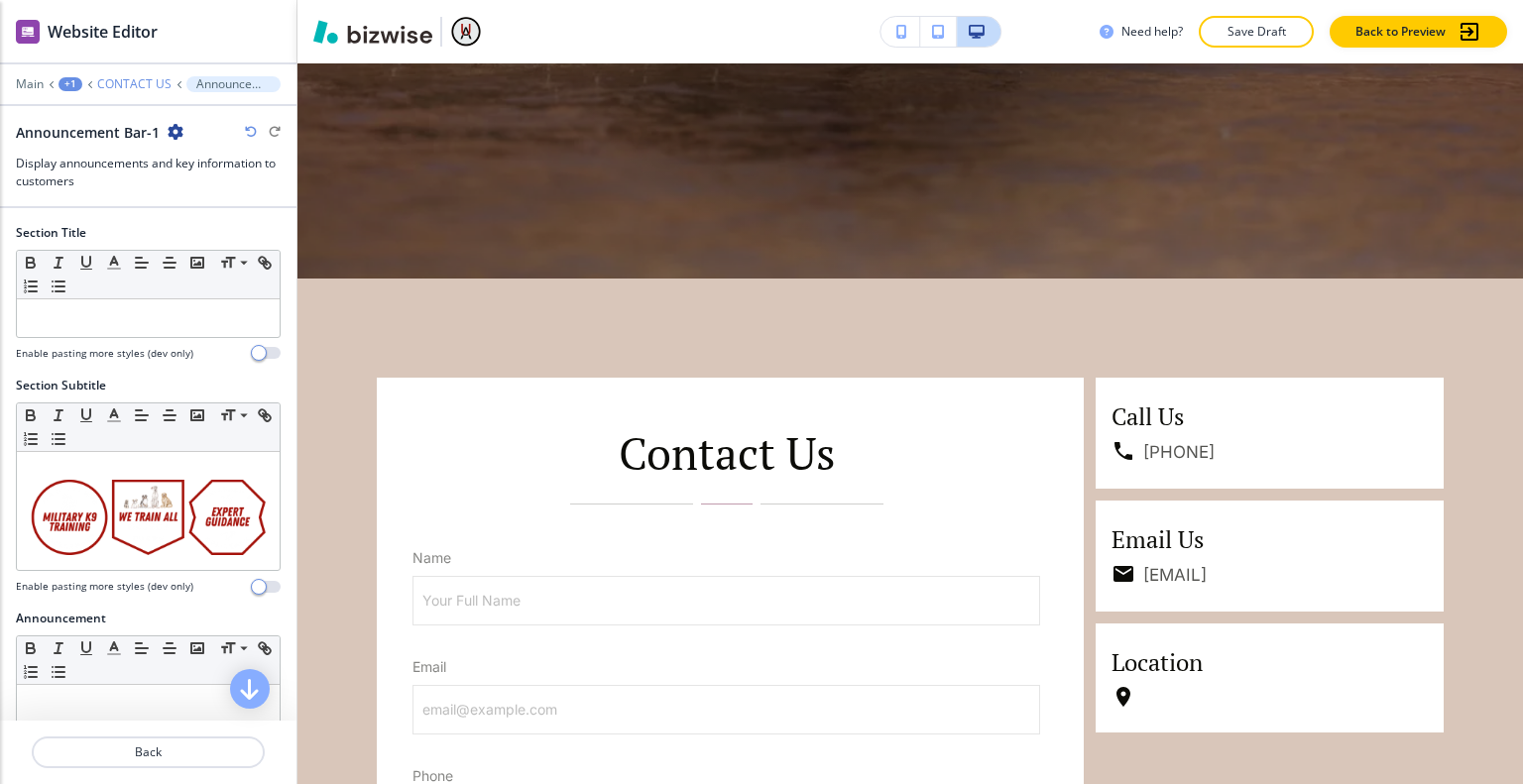 click on "CONTACT US" at bounding box center (134, 84) 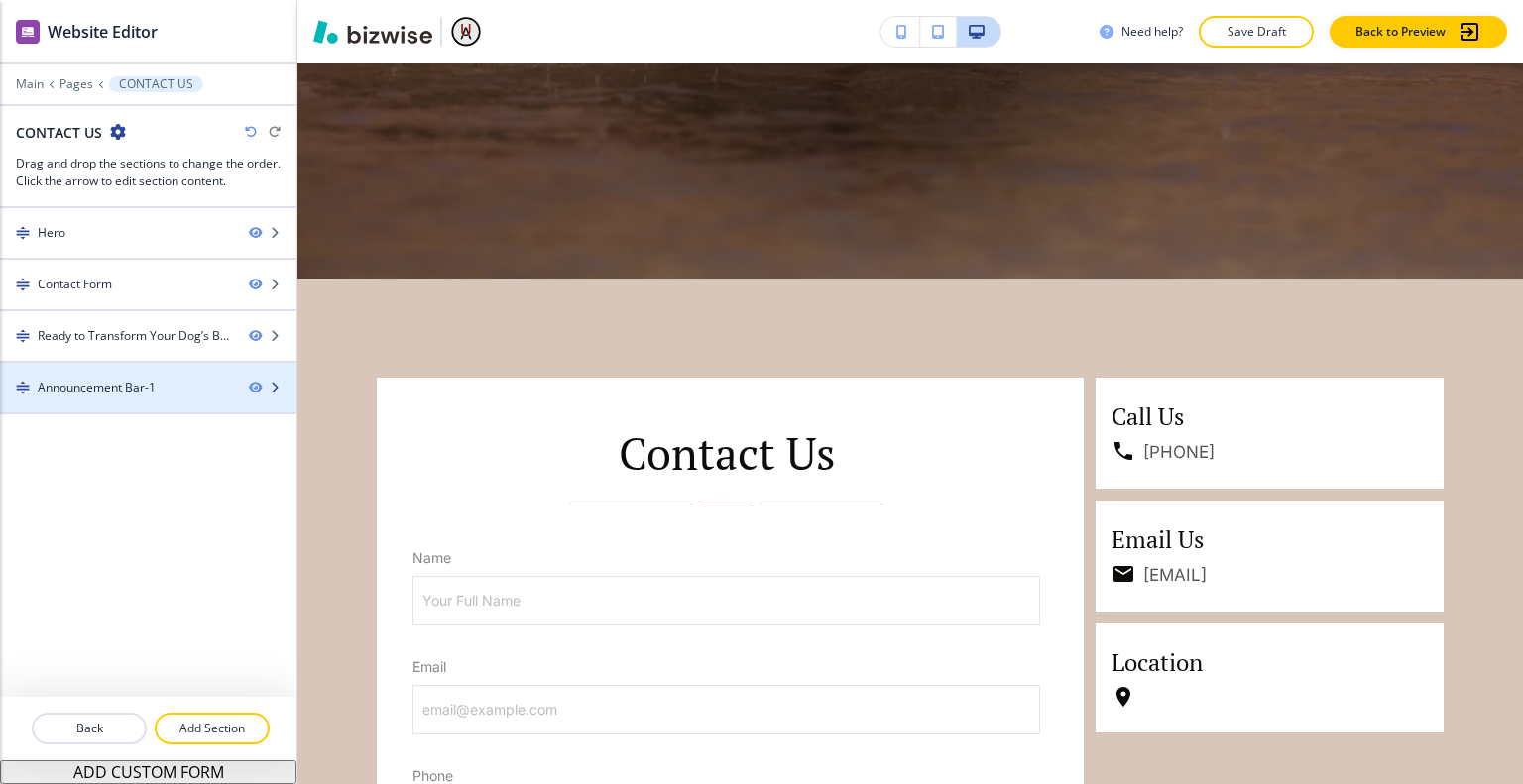 type 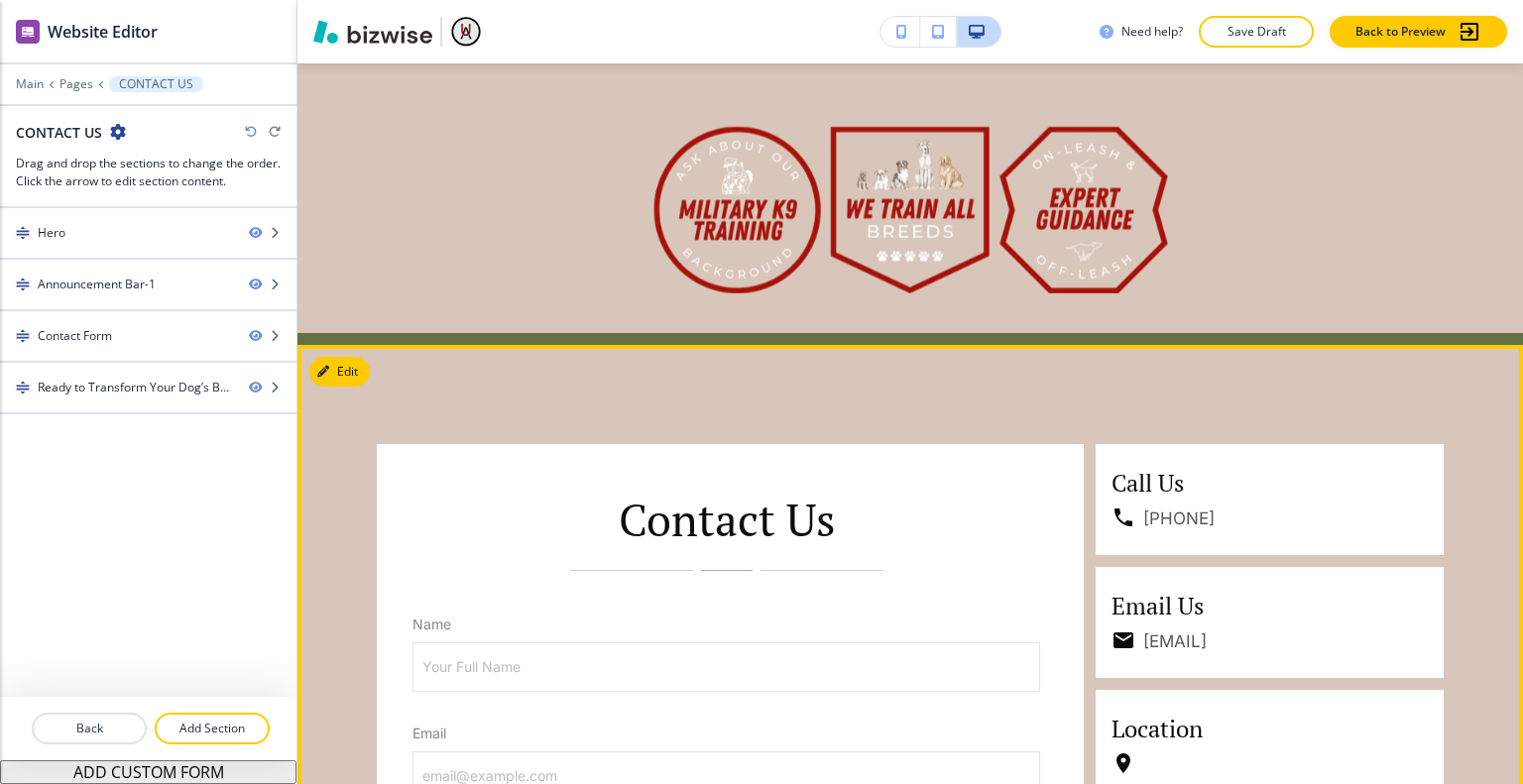 scroll, scrollTop: 660, scrollLeft: 0, axis: vertical 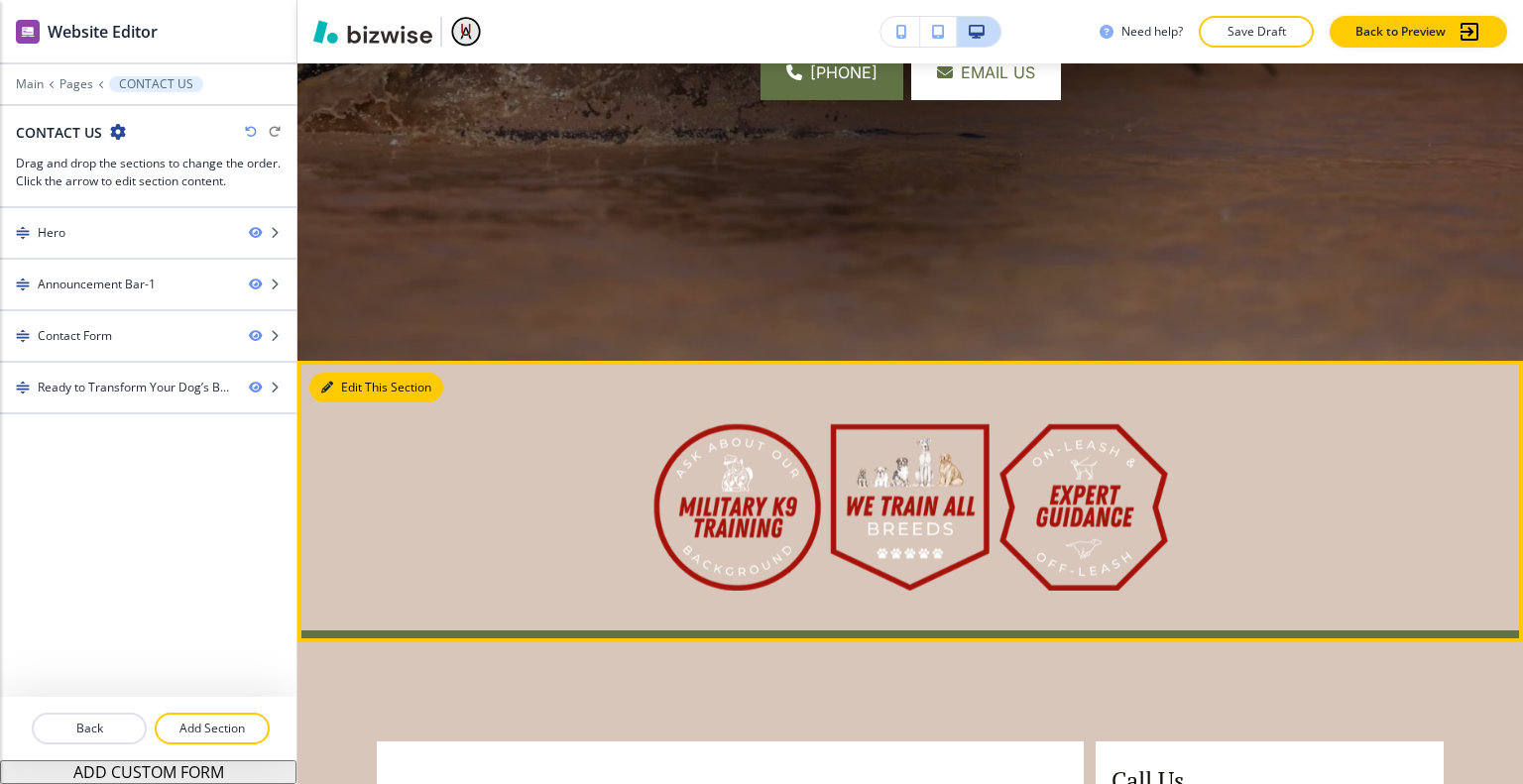 click on "Edit This Section" at bounding box center (376, 388) 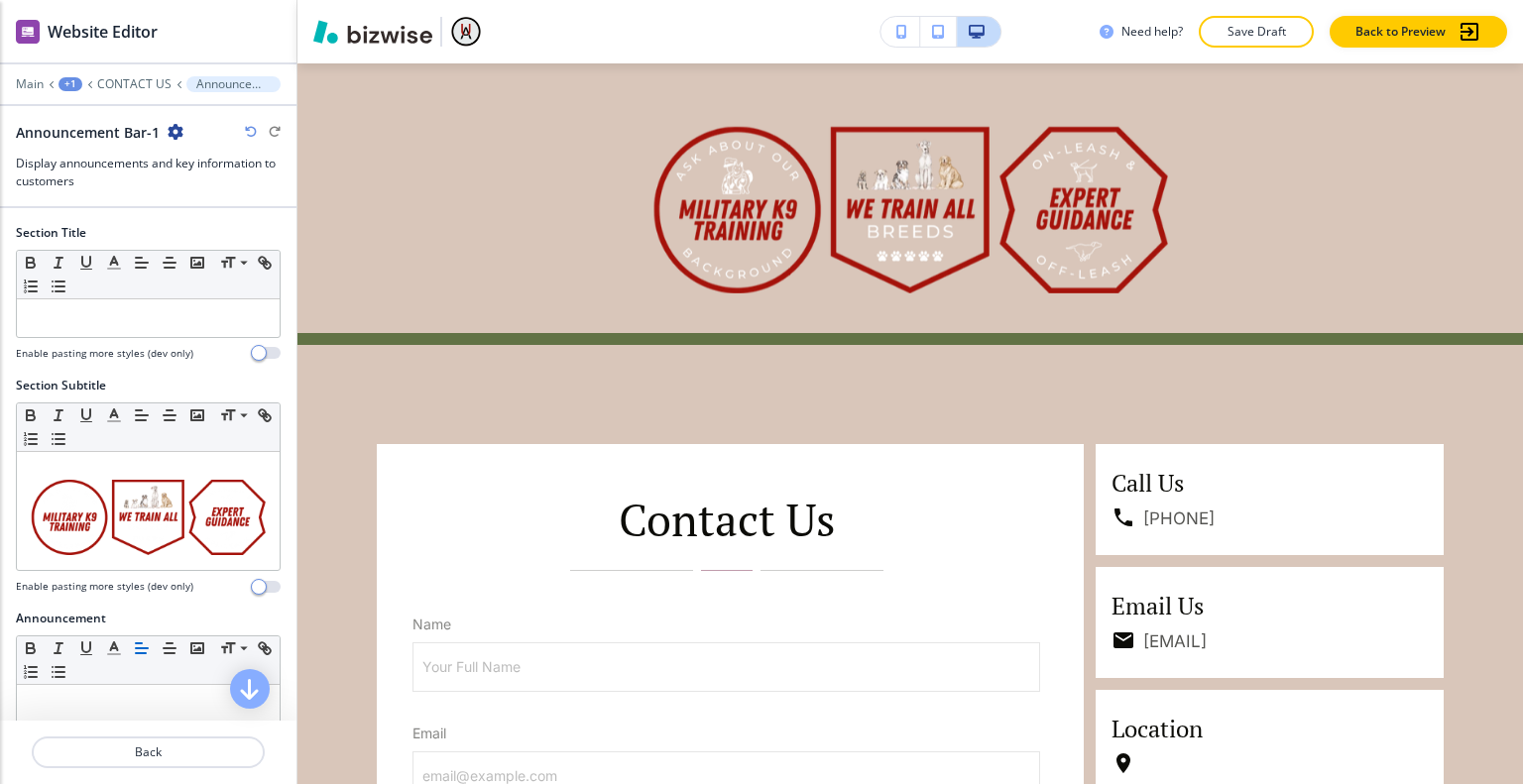 scroll, scrollTop: 519, scrollLeft: 0, axis: vertical 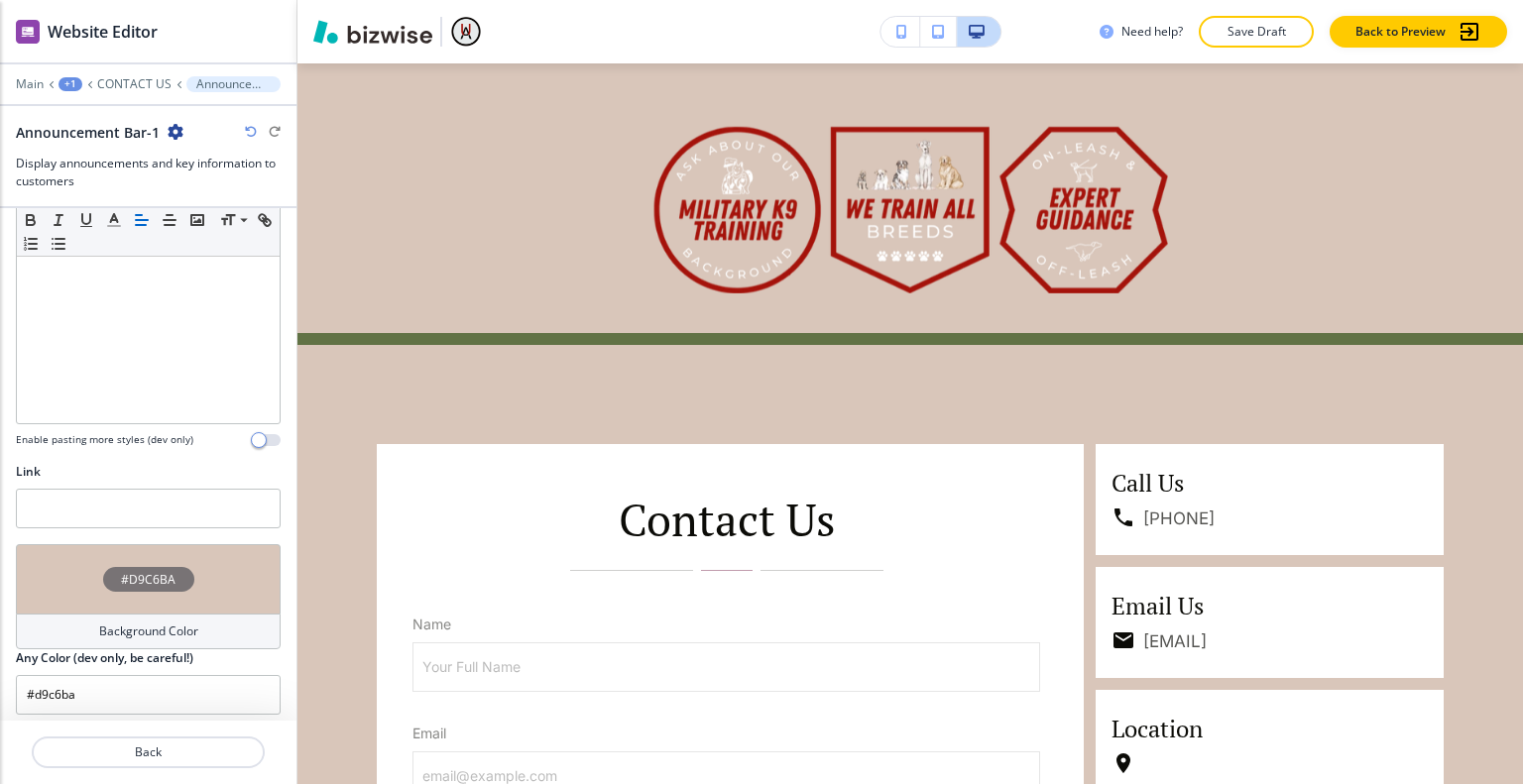 click on "#D9C6BA" at bounding box center (148, 579) 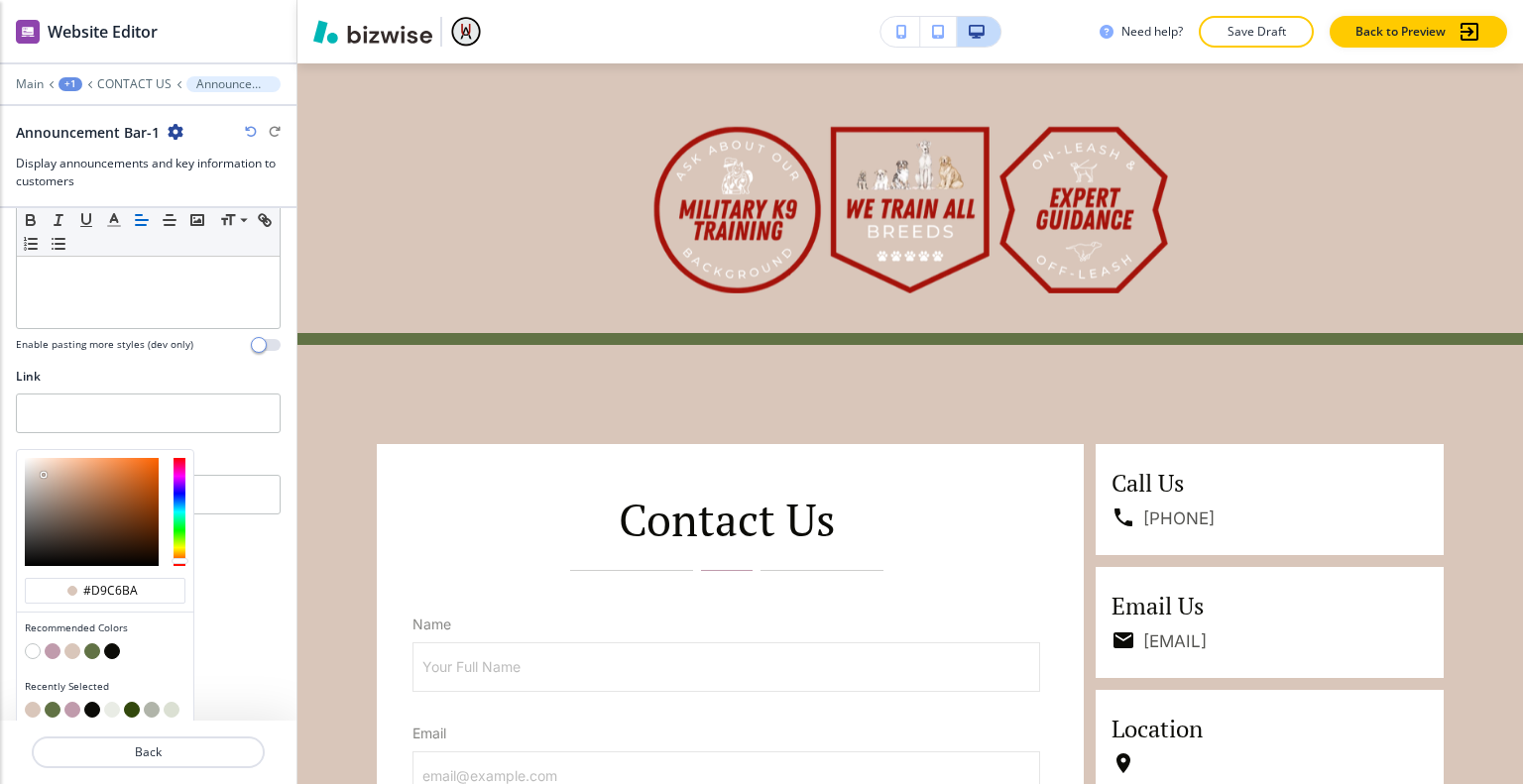 click at bounding box center [92, 651] 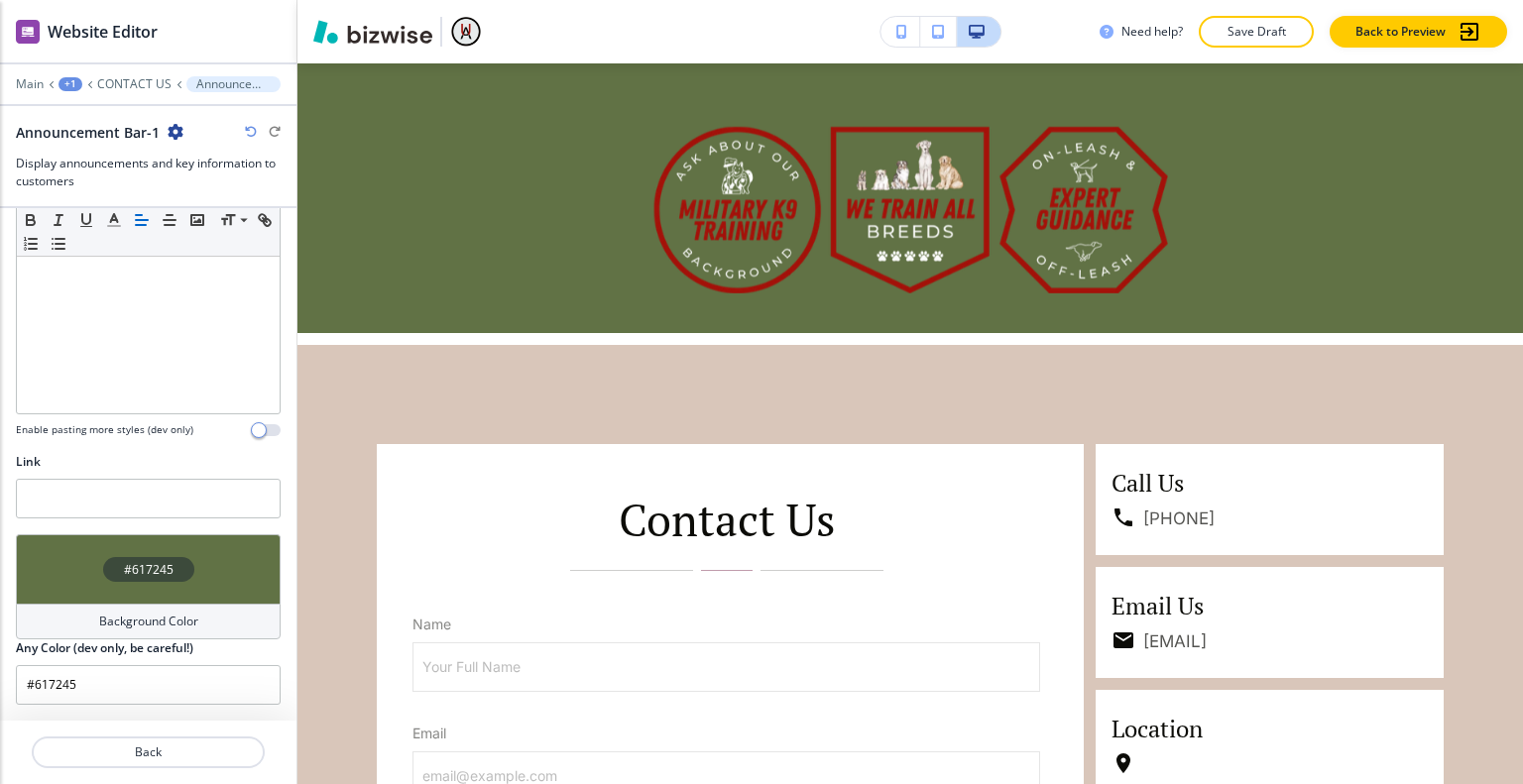 scroll, scrollTop: 520, scrollLeft: 0, axis: vertical 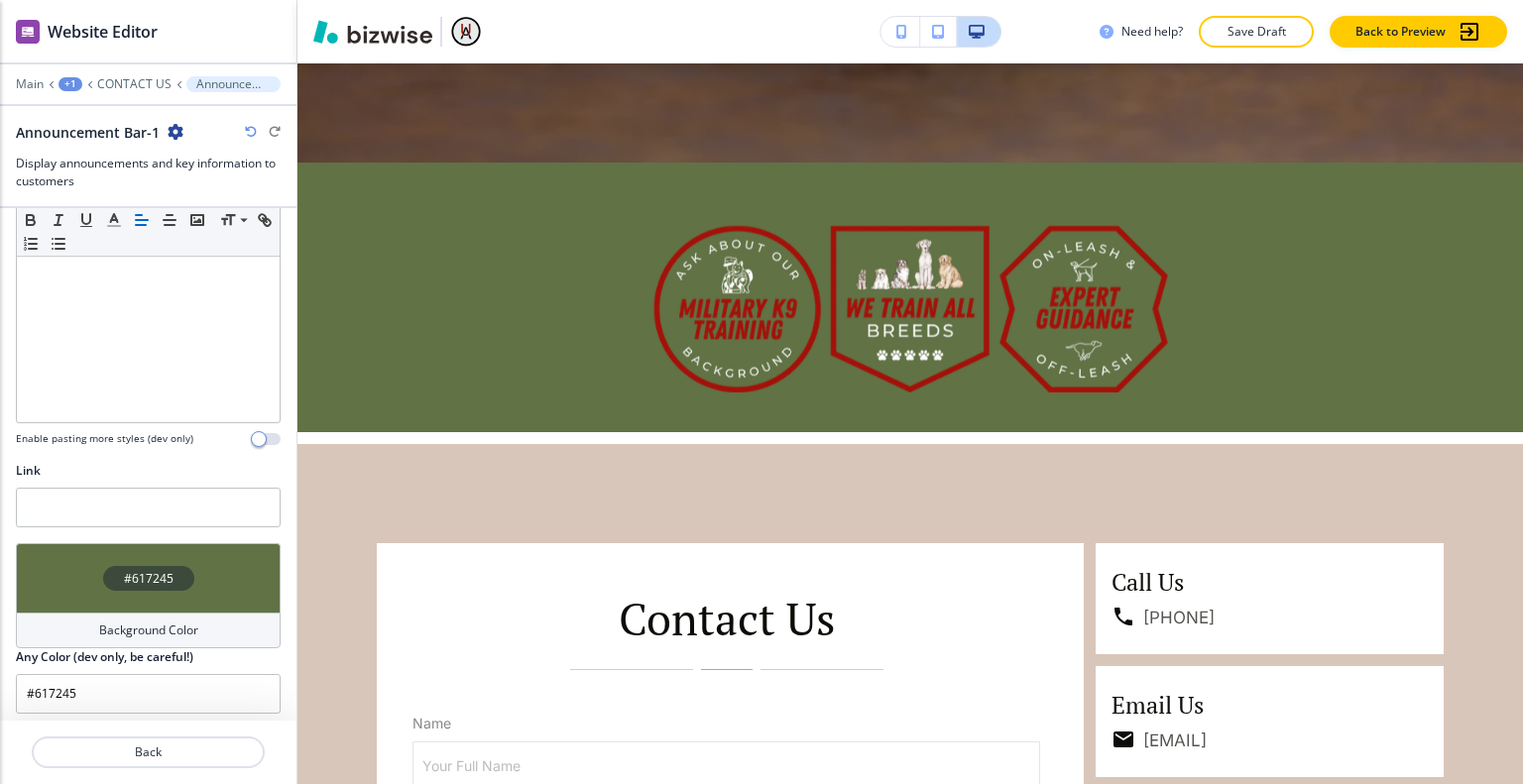click on "#617245" at bounding box center (148, 578) 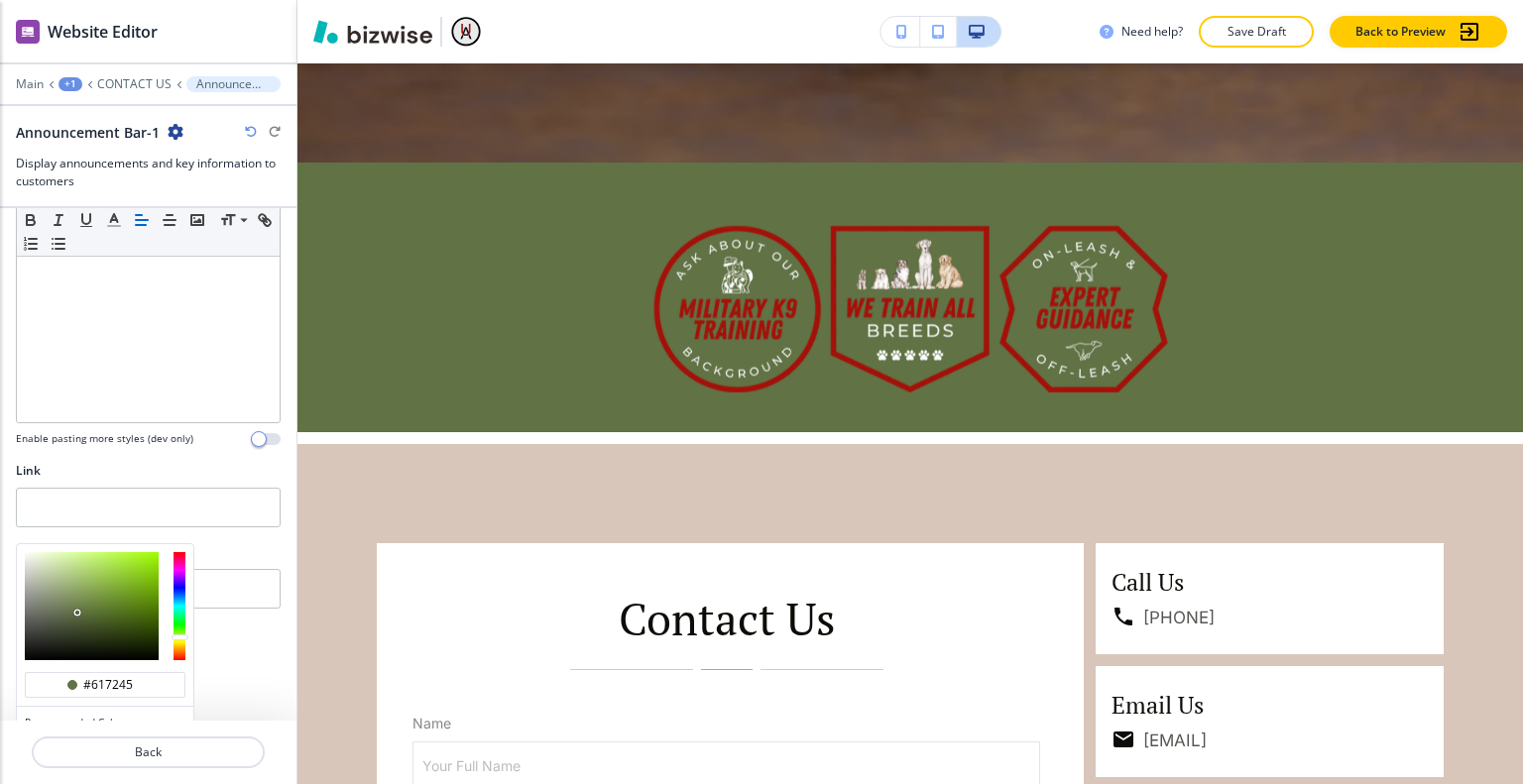 type on "#88917a" 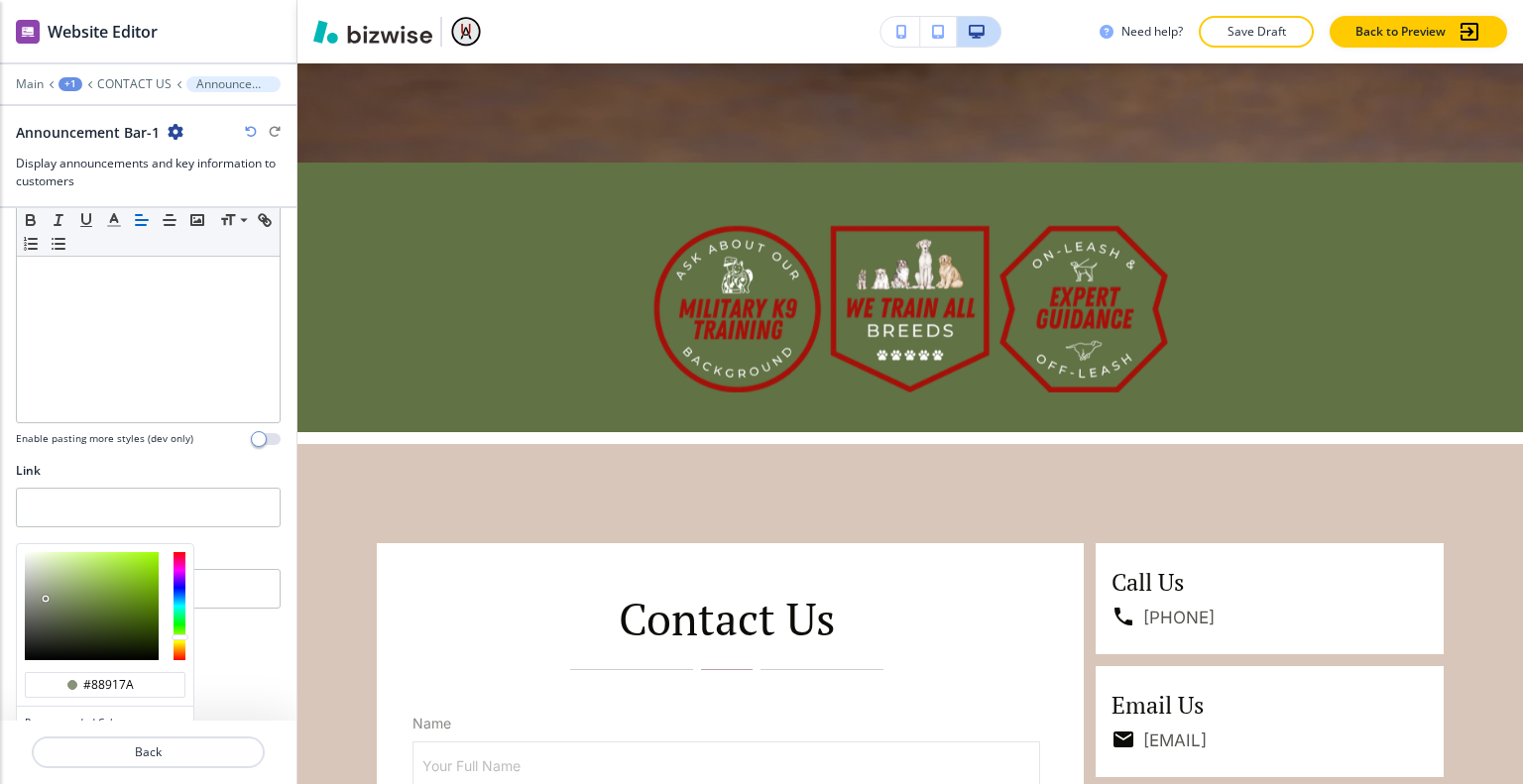 click at bounding box center [91, 606] 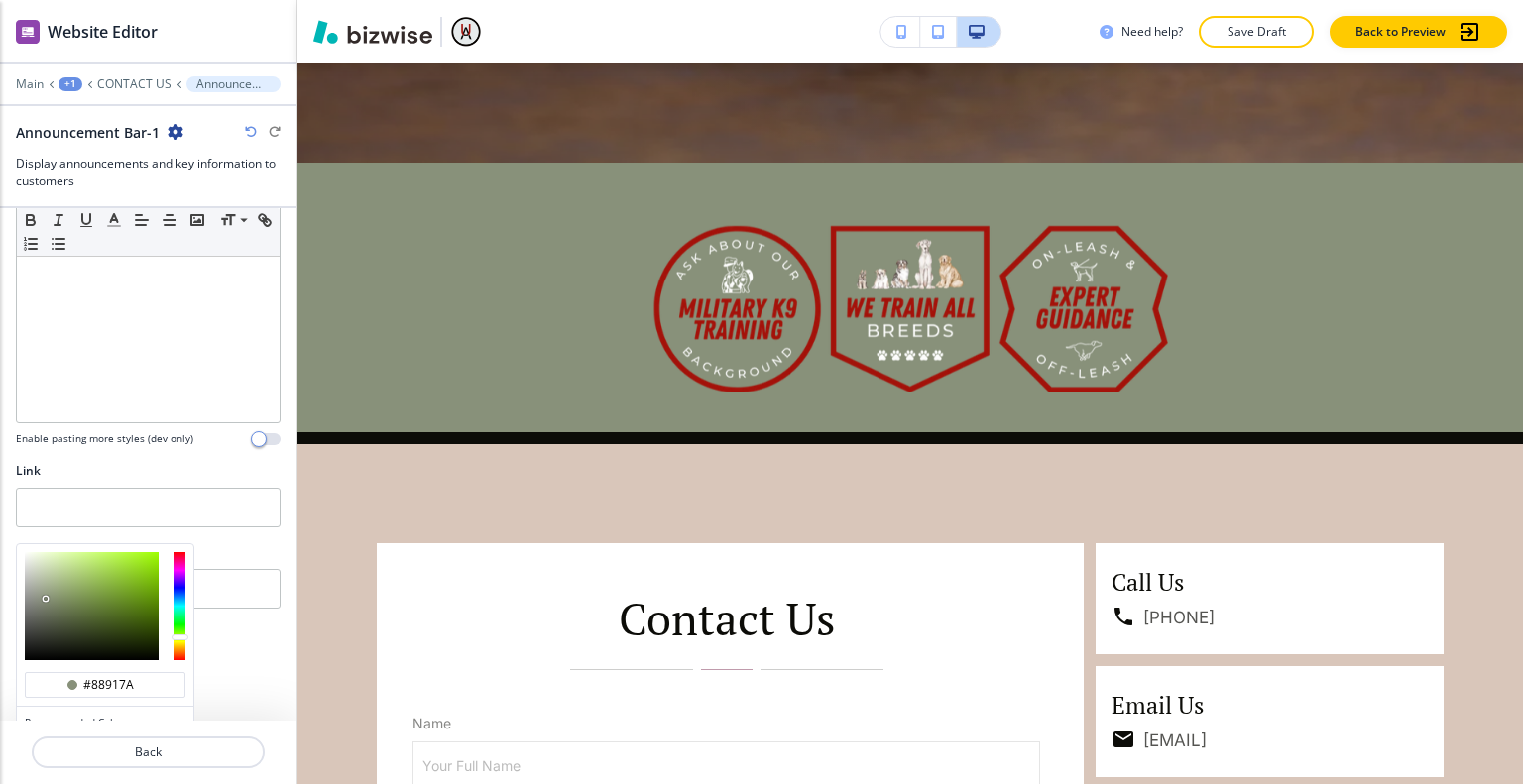 type on "#a9b694" 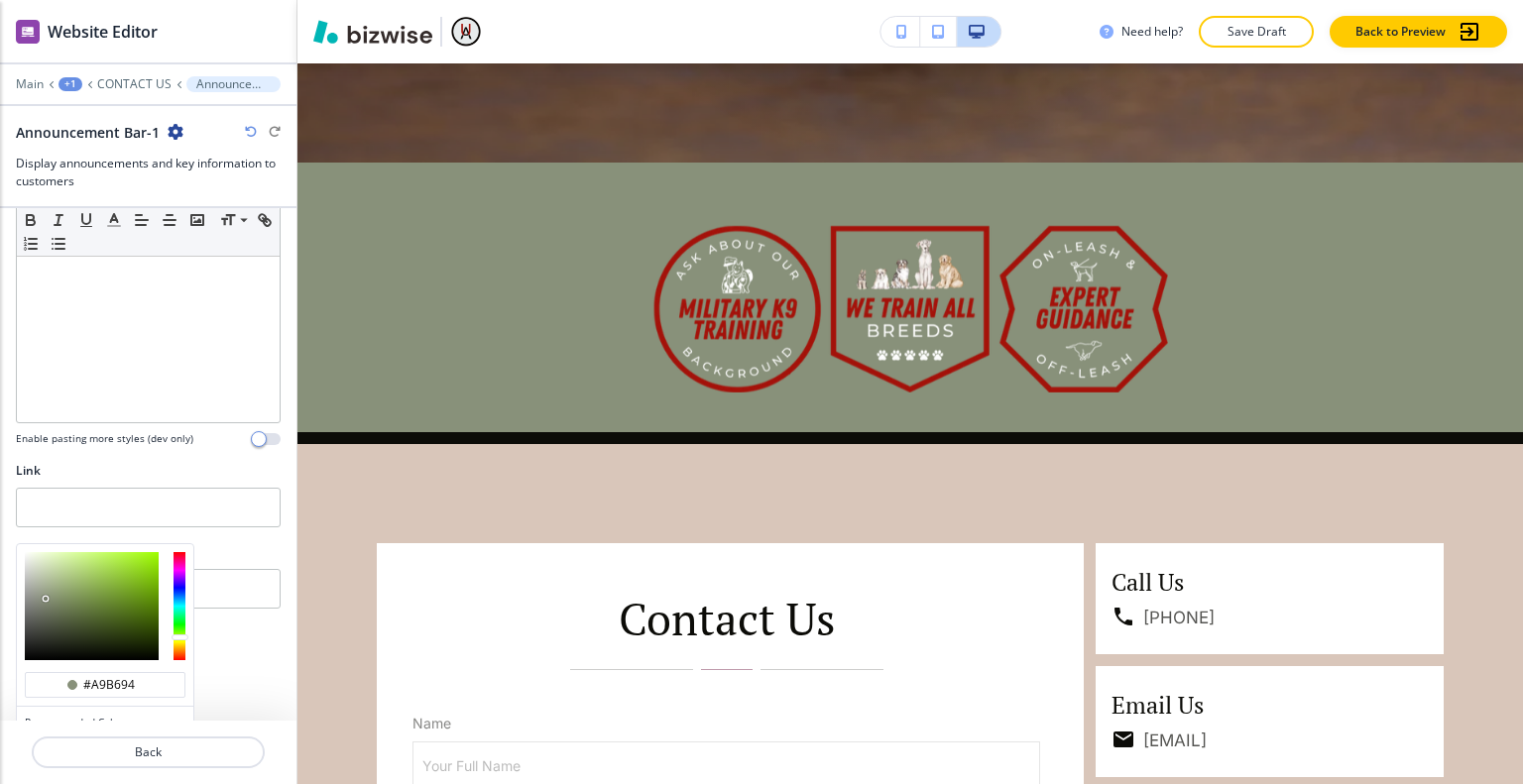 click at bounding box center (91, 606) 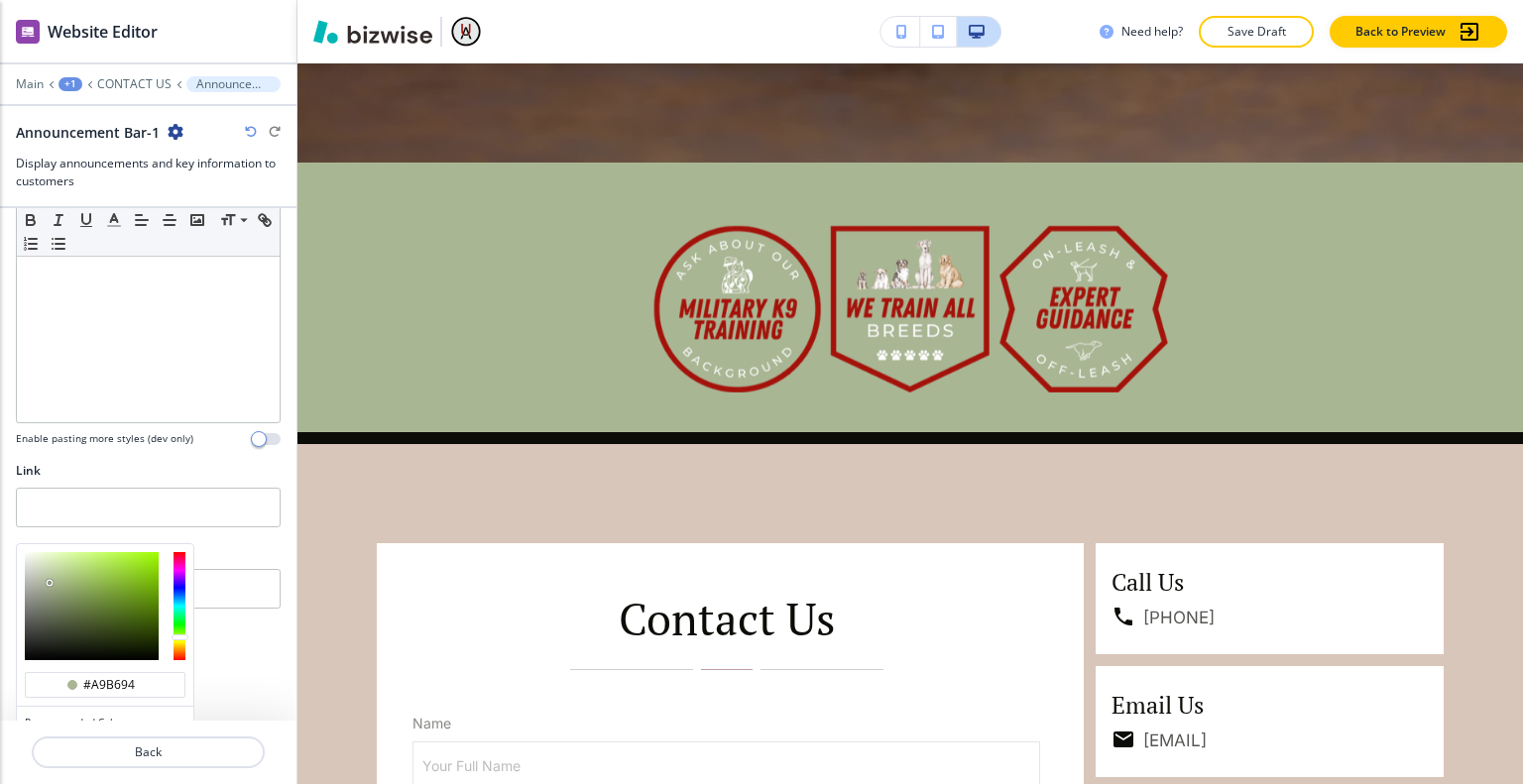 type on "#939a87" 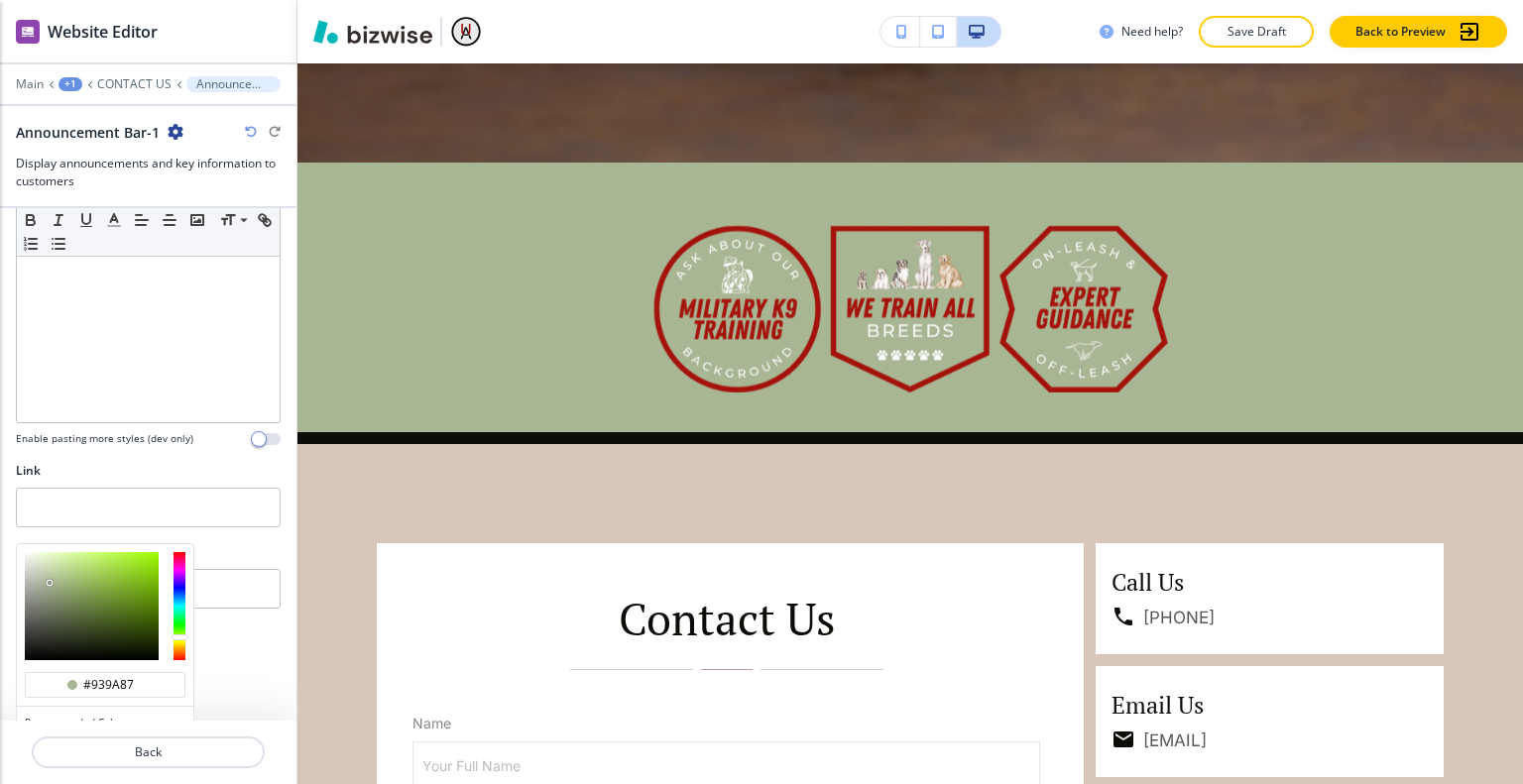 click at bounding box center (91, 606) 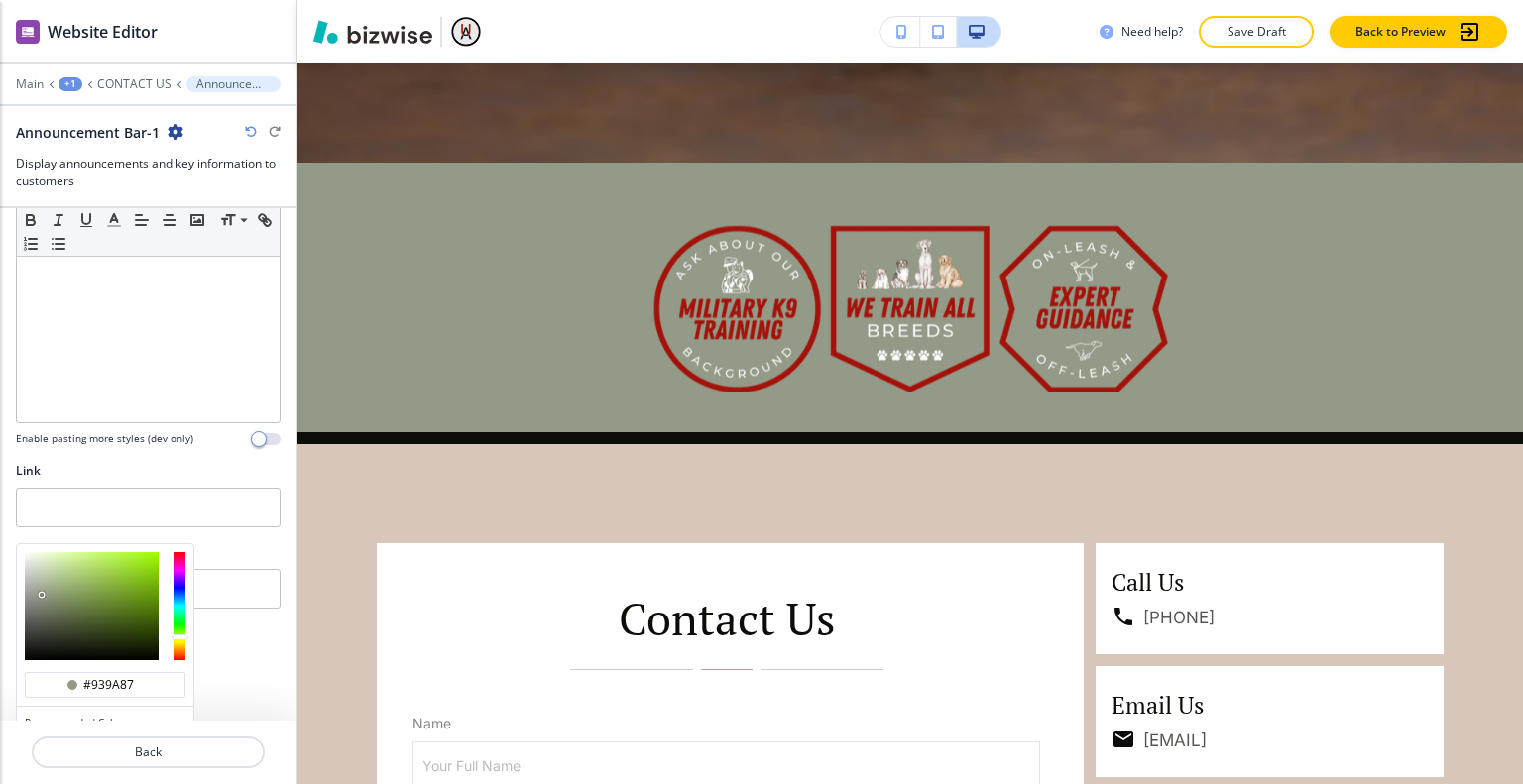 type on "#abb49c" 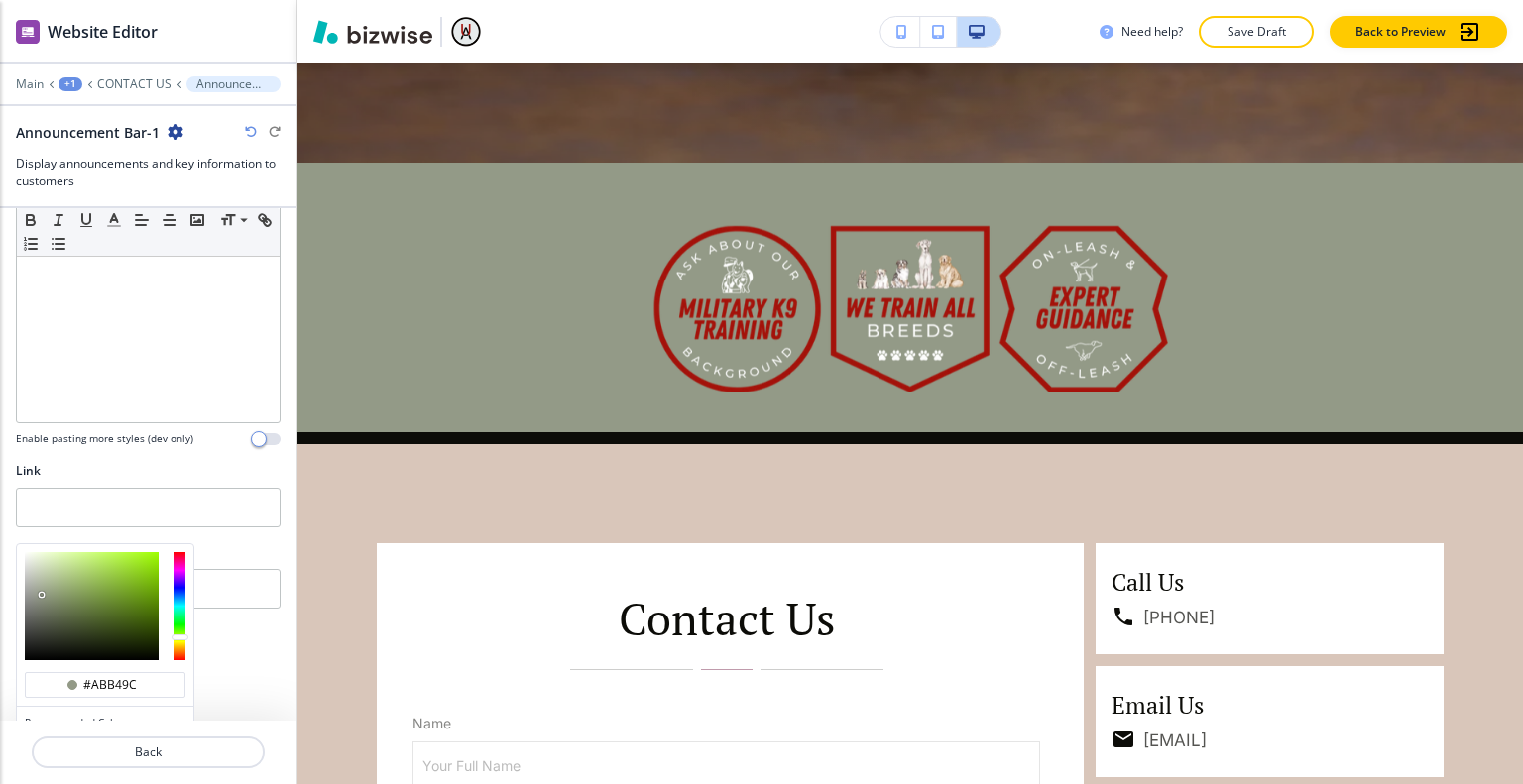 click at bounding box center [91, 606] 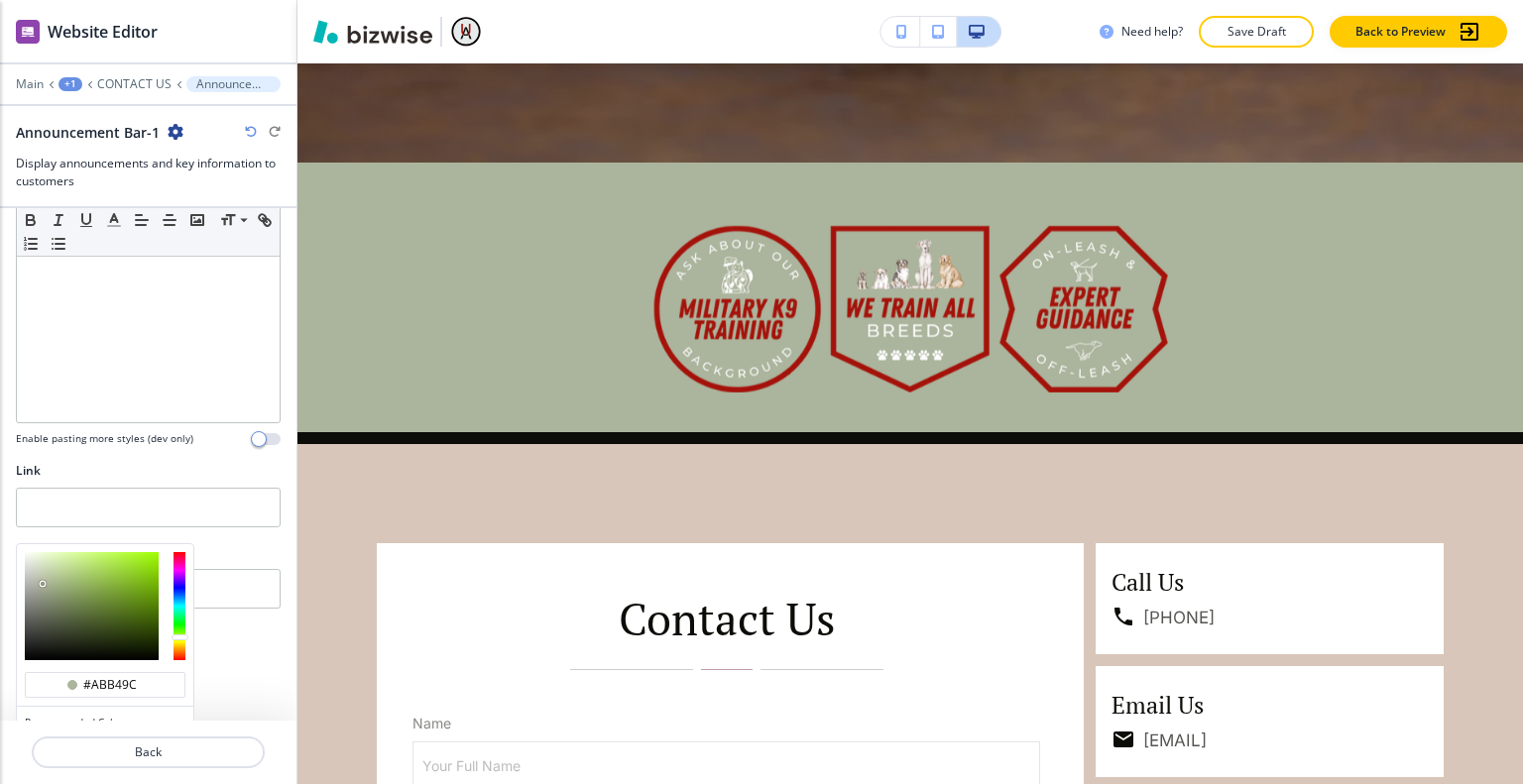 type on "#c7cebb" 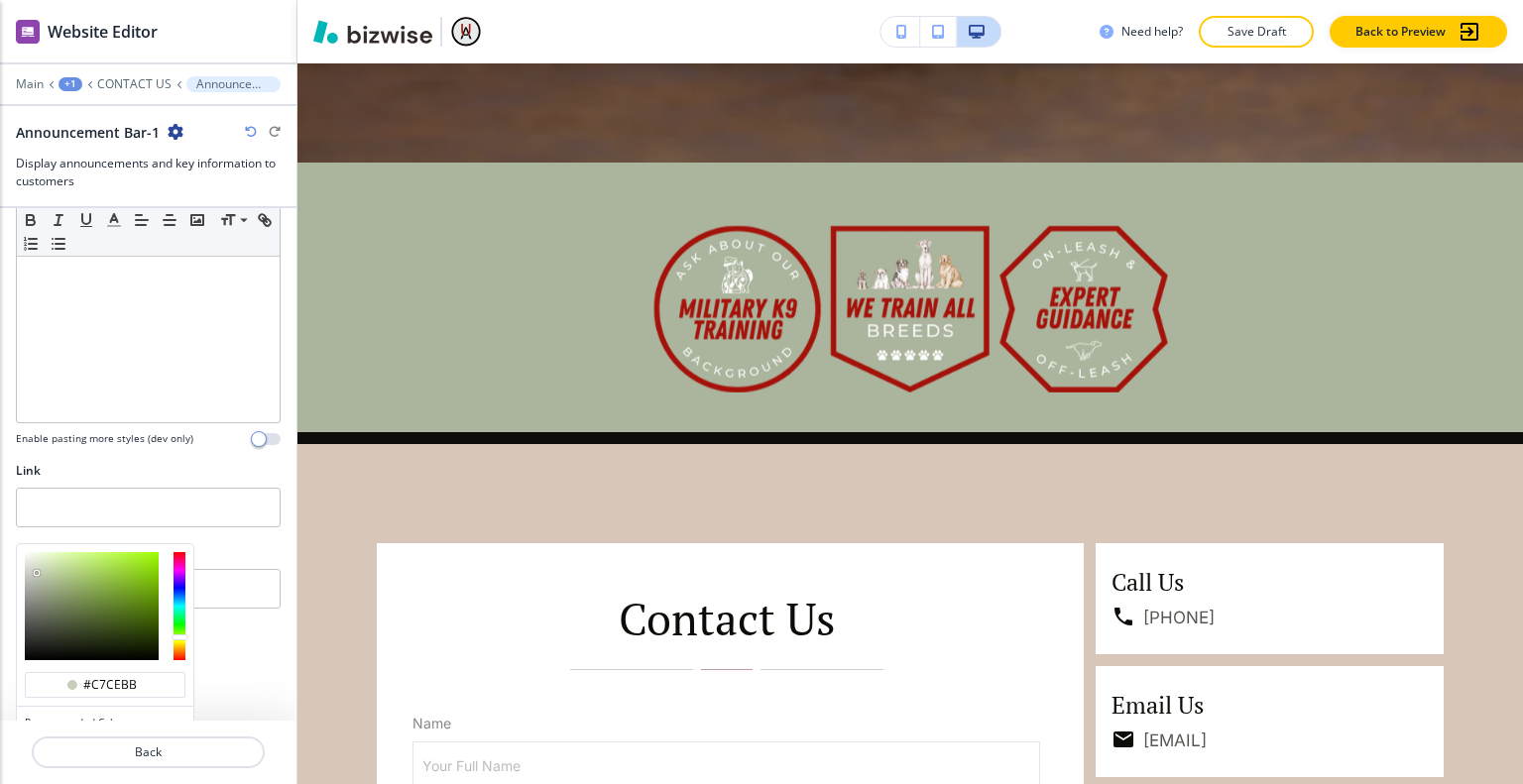 click at bounding box center (91, 606) 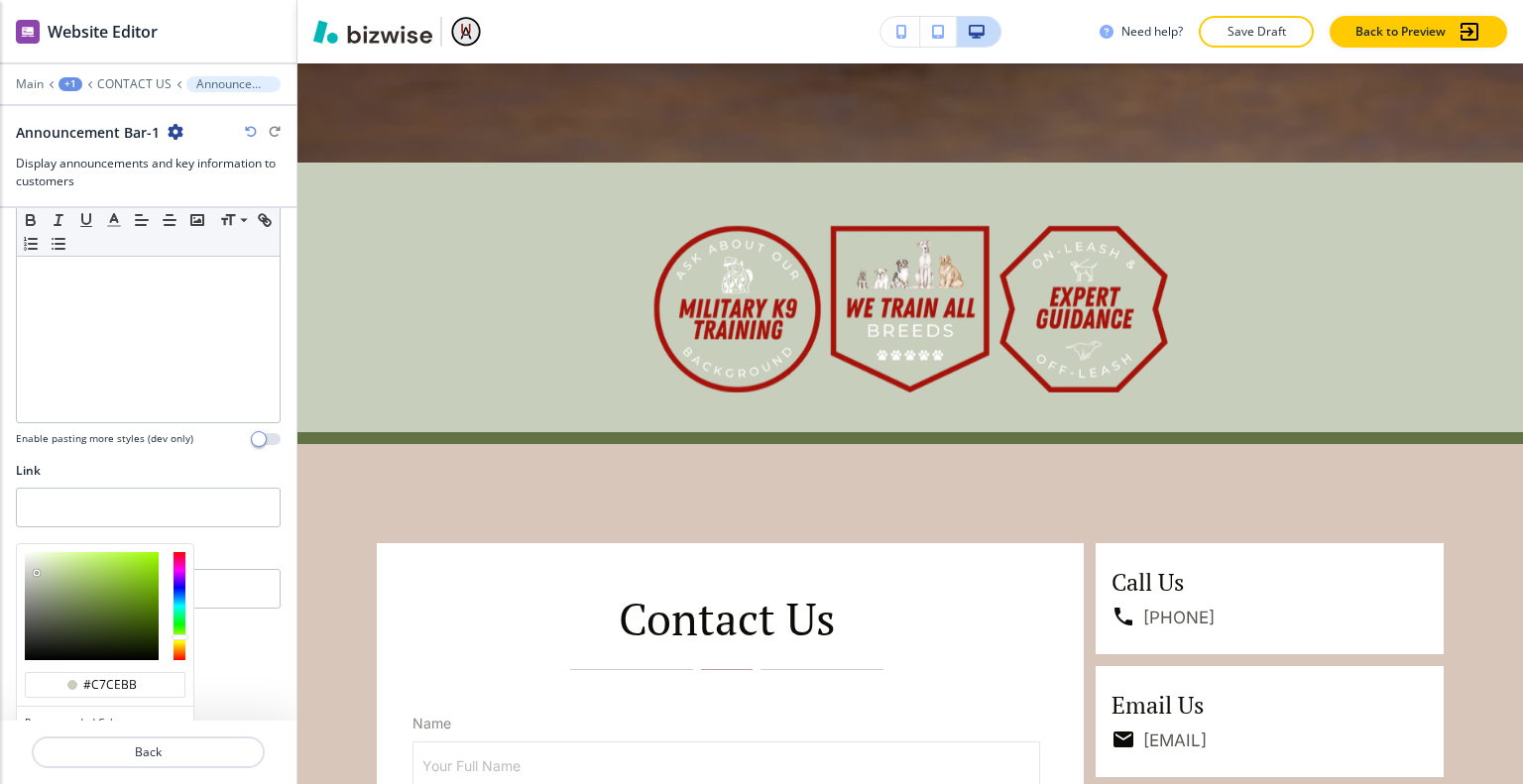 type on "#8c9184" 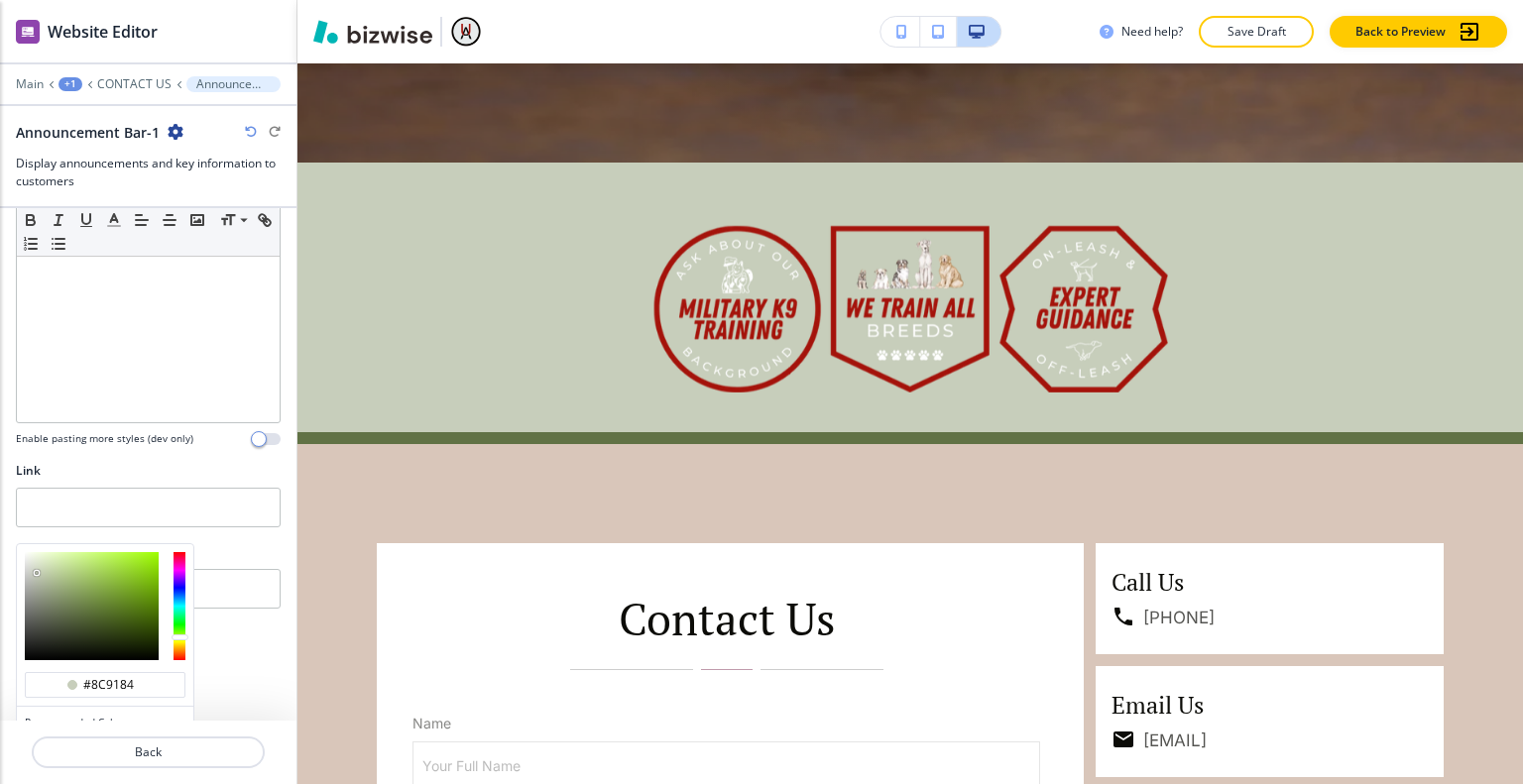click at bounding box center [91, 606] 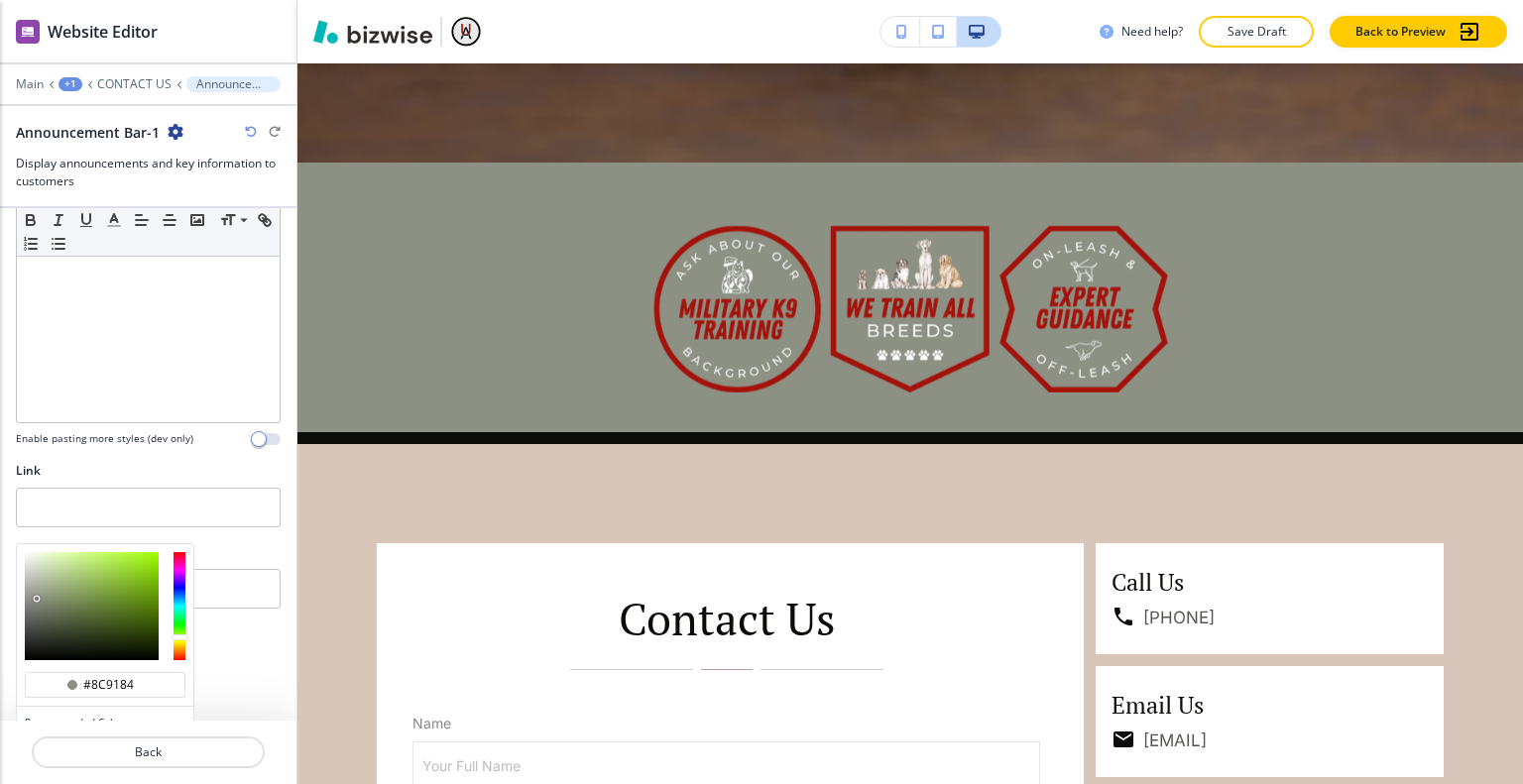 type on "#61645c" 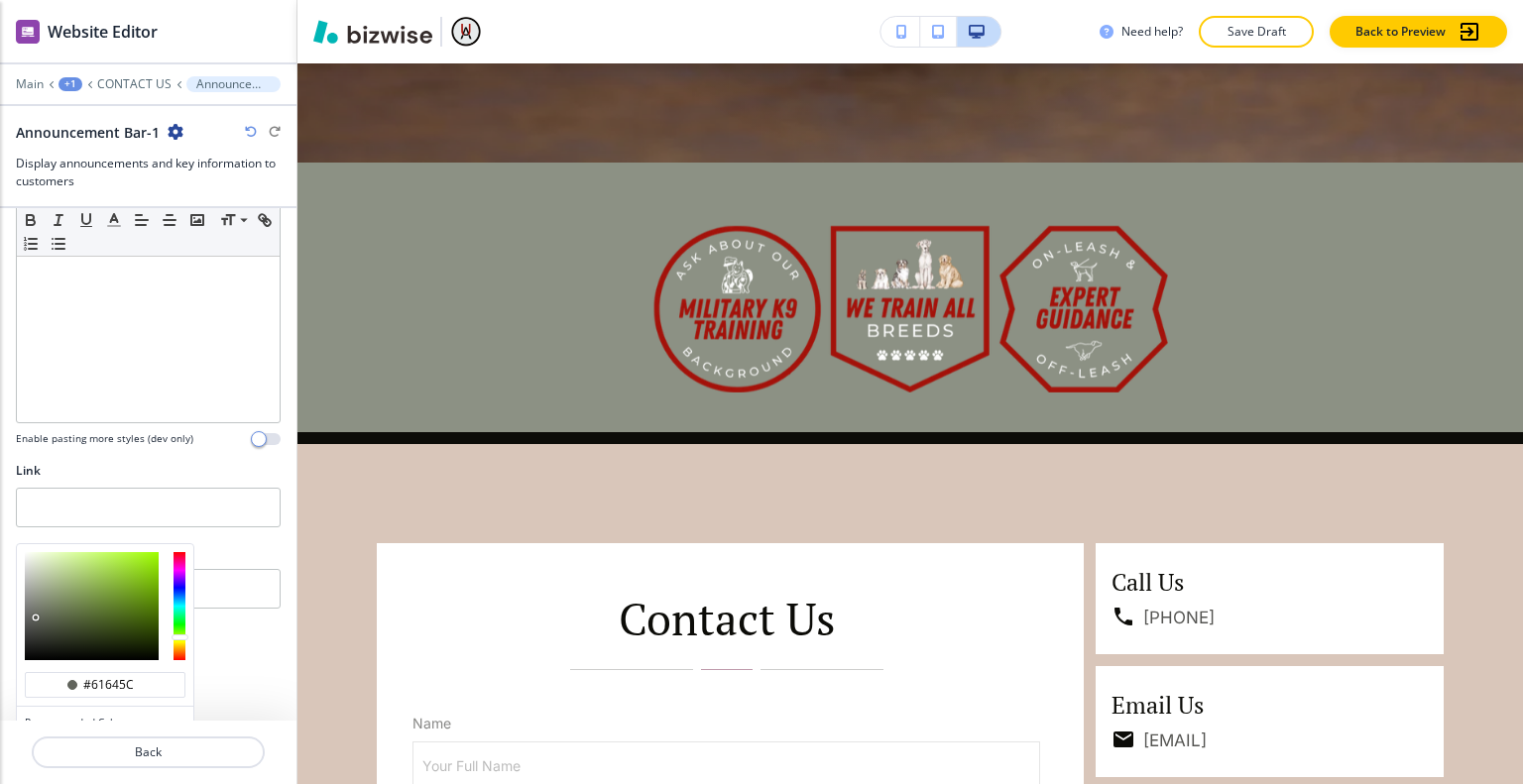 click at bounding box center (91, 606) 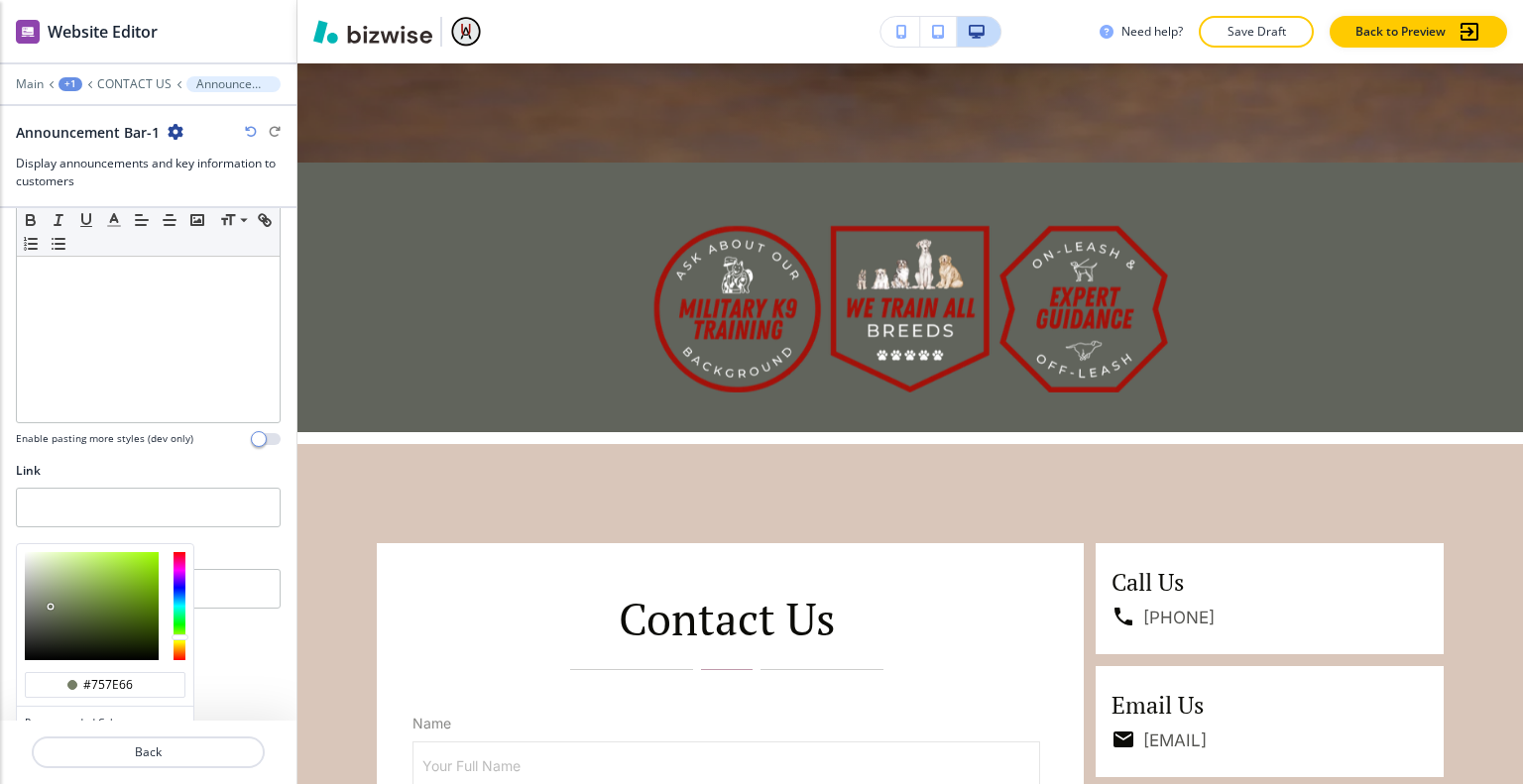 type on "#737c64" 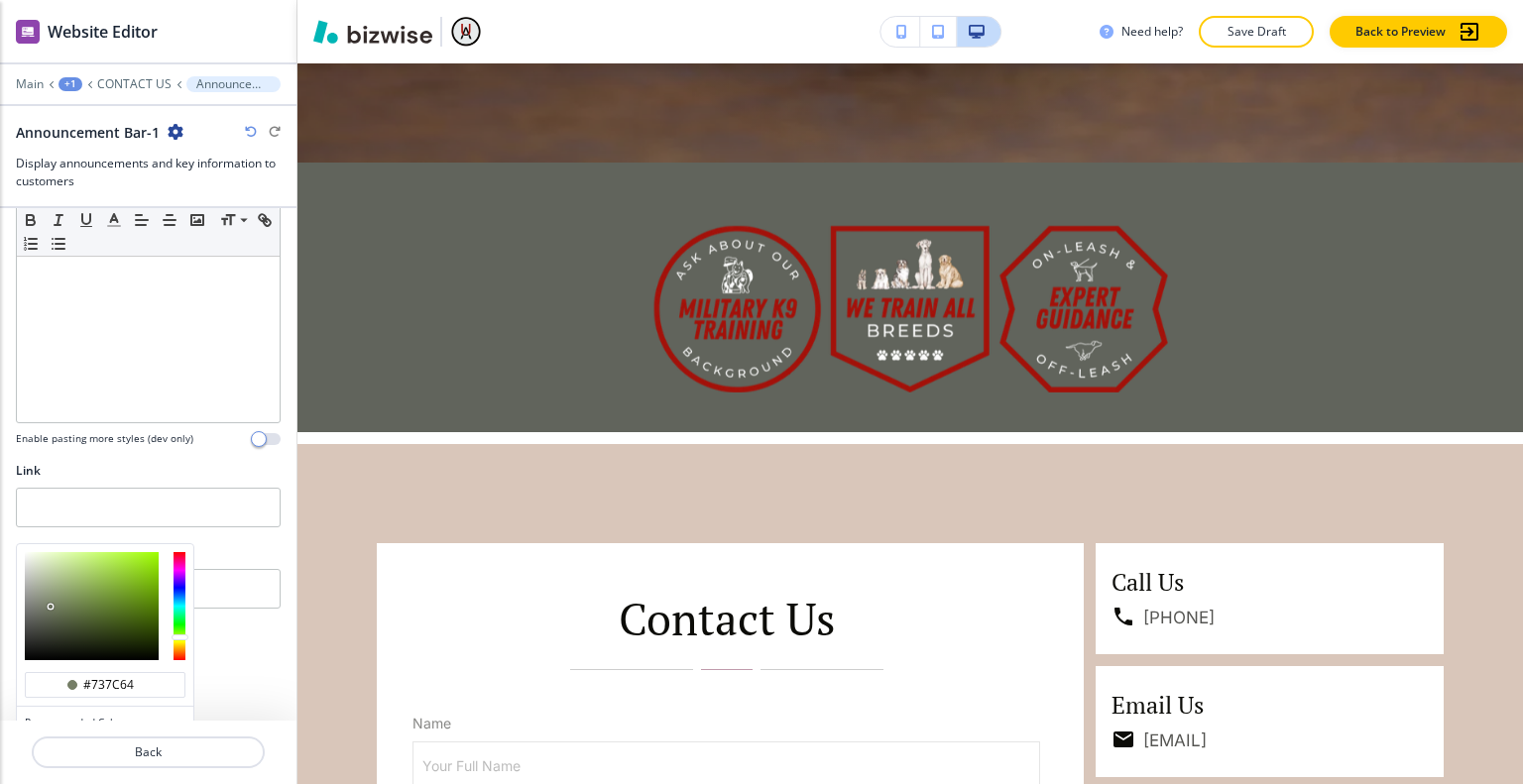 click at bounding box center [91, 606] 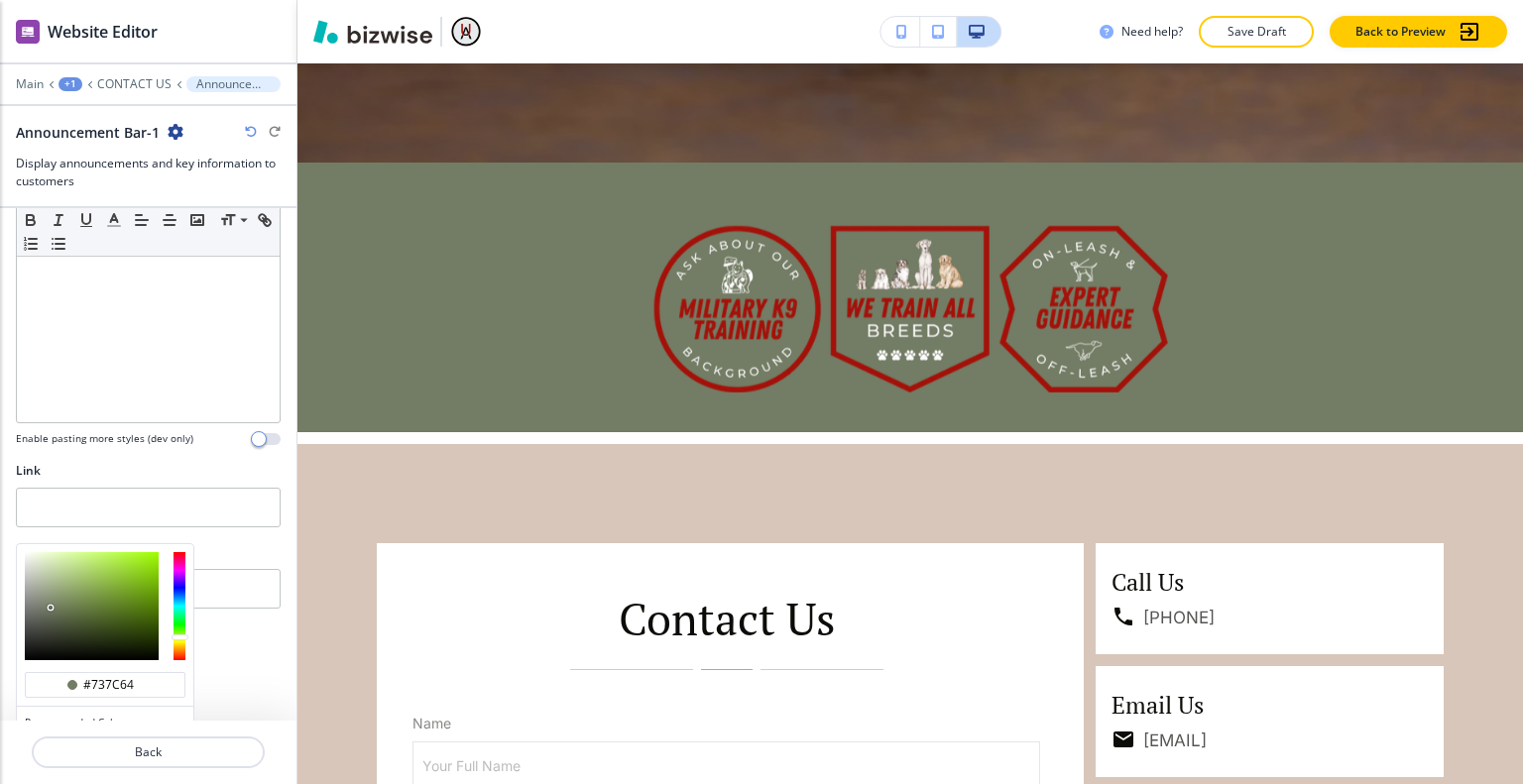 type on "#626e4e" 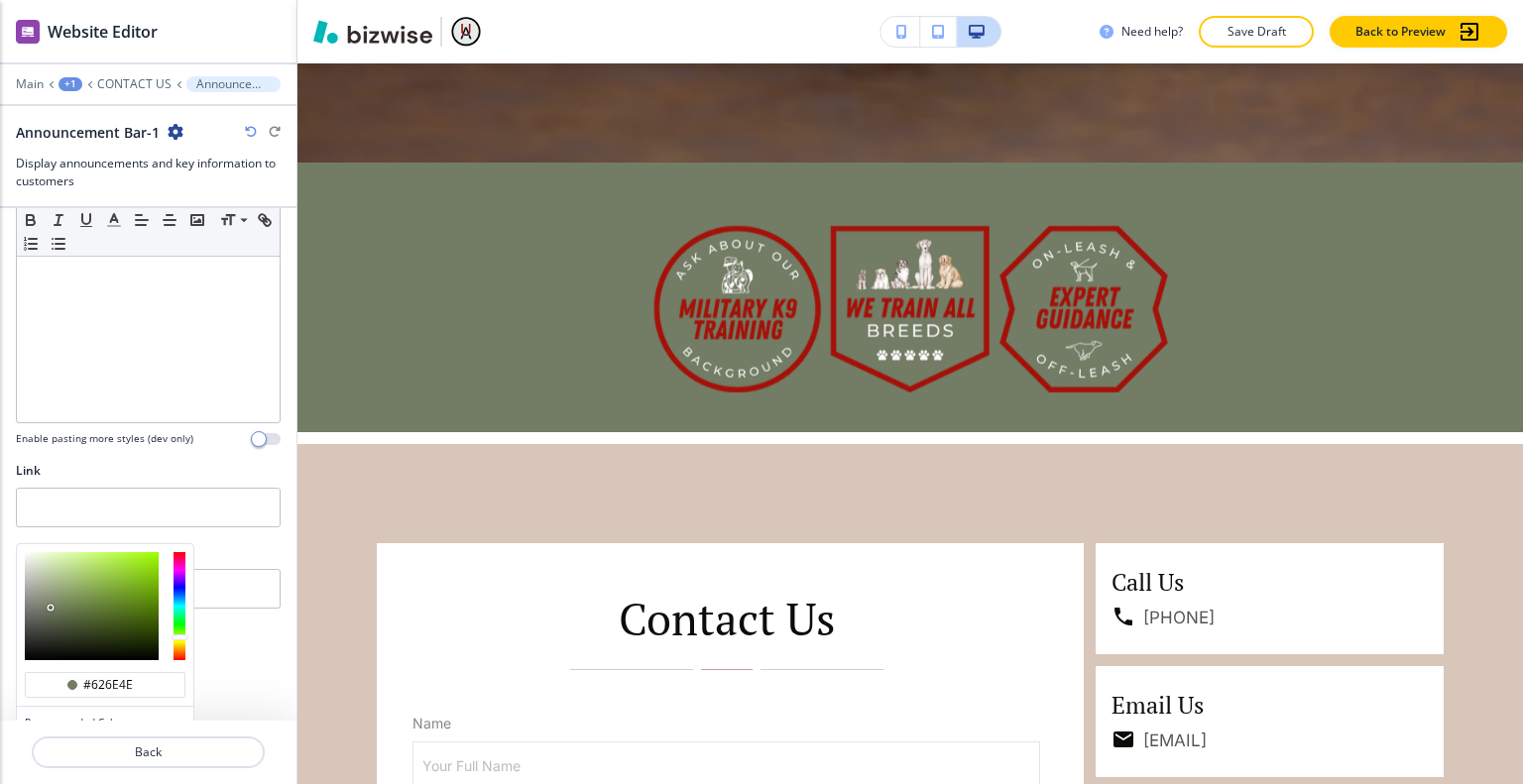 click at bounding box center (91, 606) 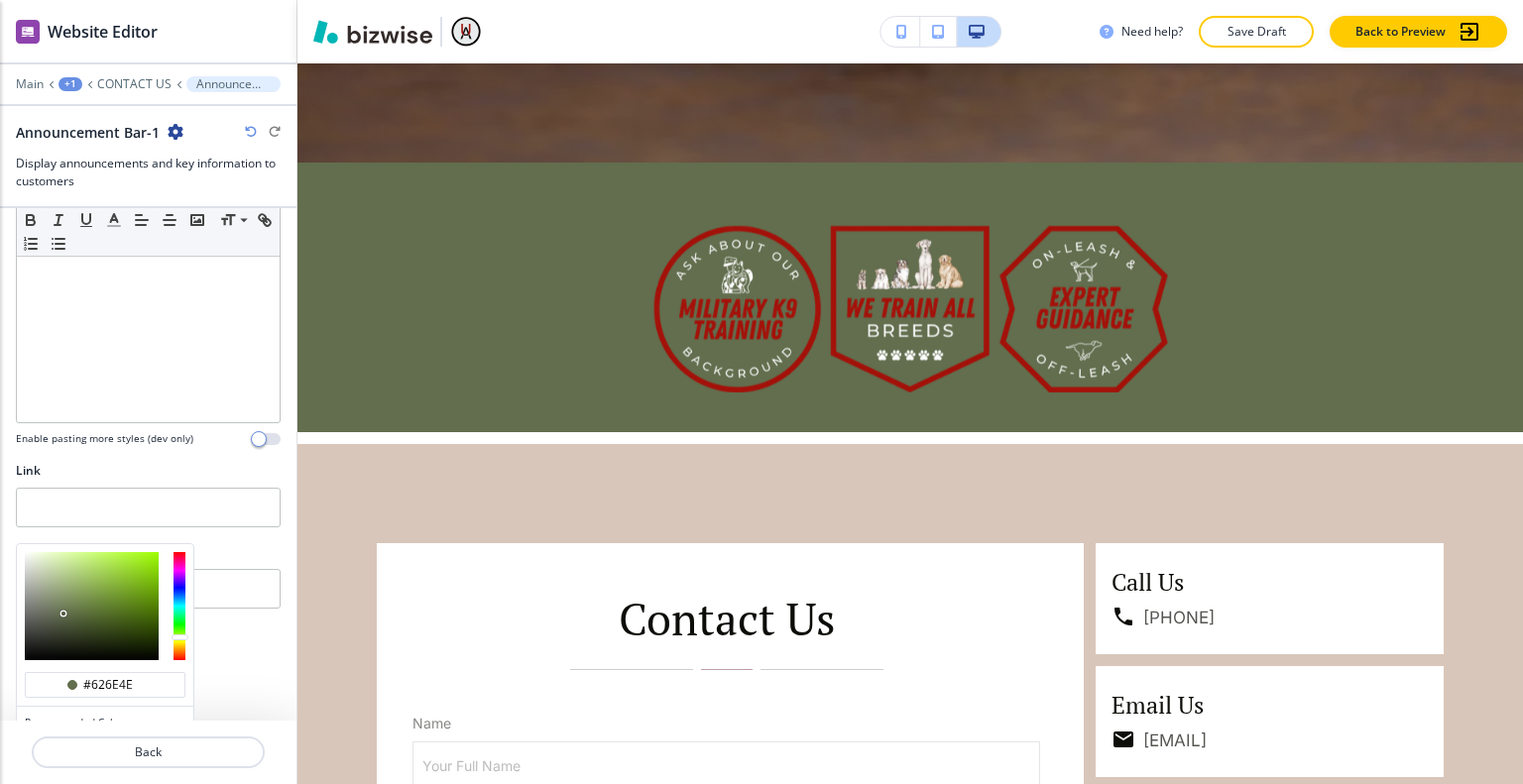 type on "#7f8c69" 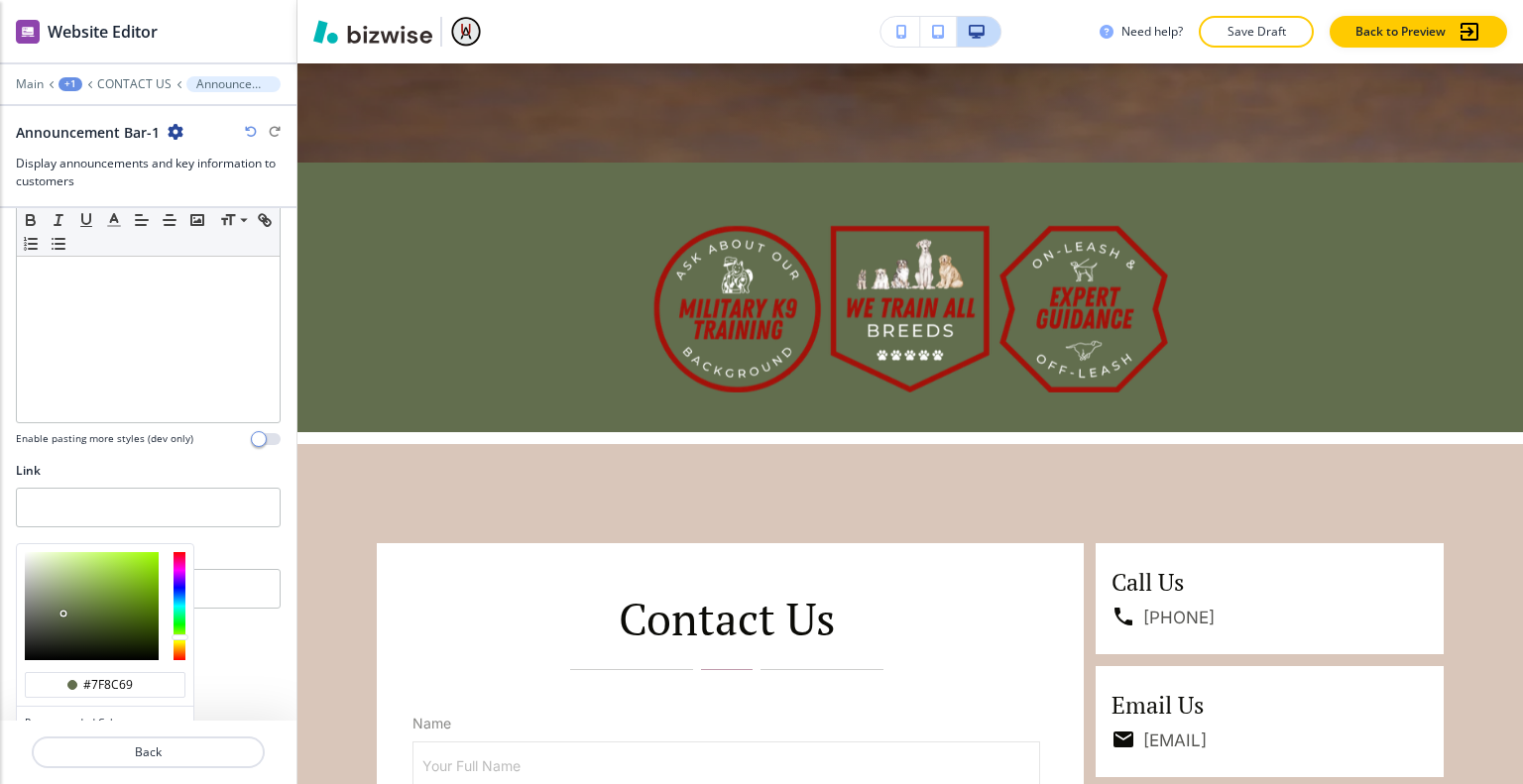 click at bounding box center (91, 606) 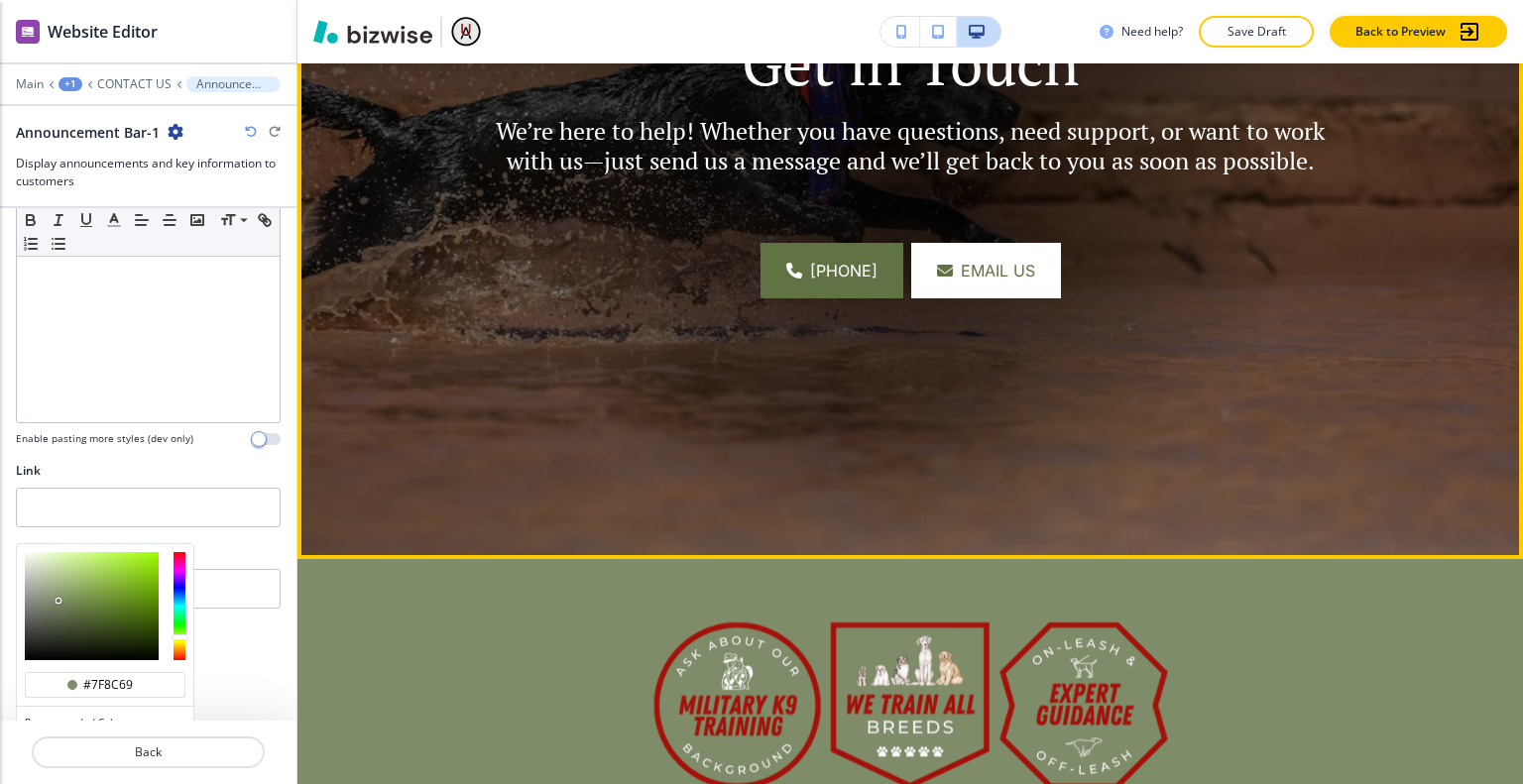 scroll, scrollTop: 0, scrollLeft: 0, axis: both 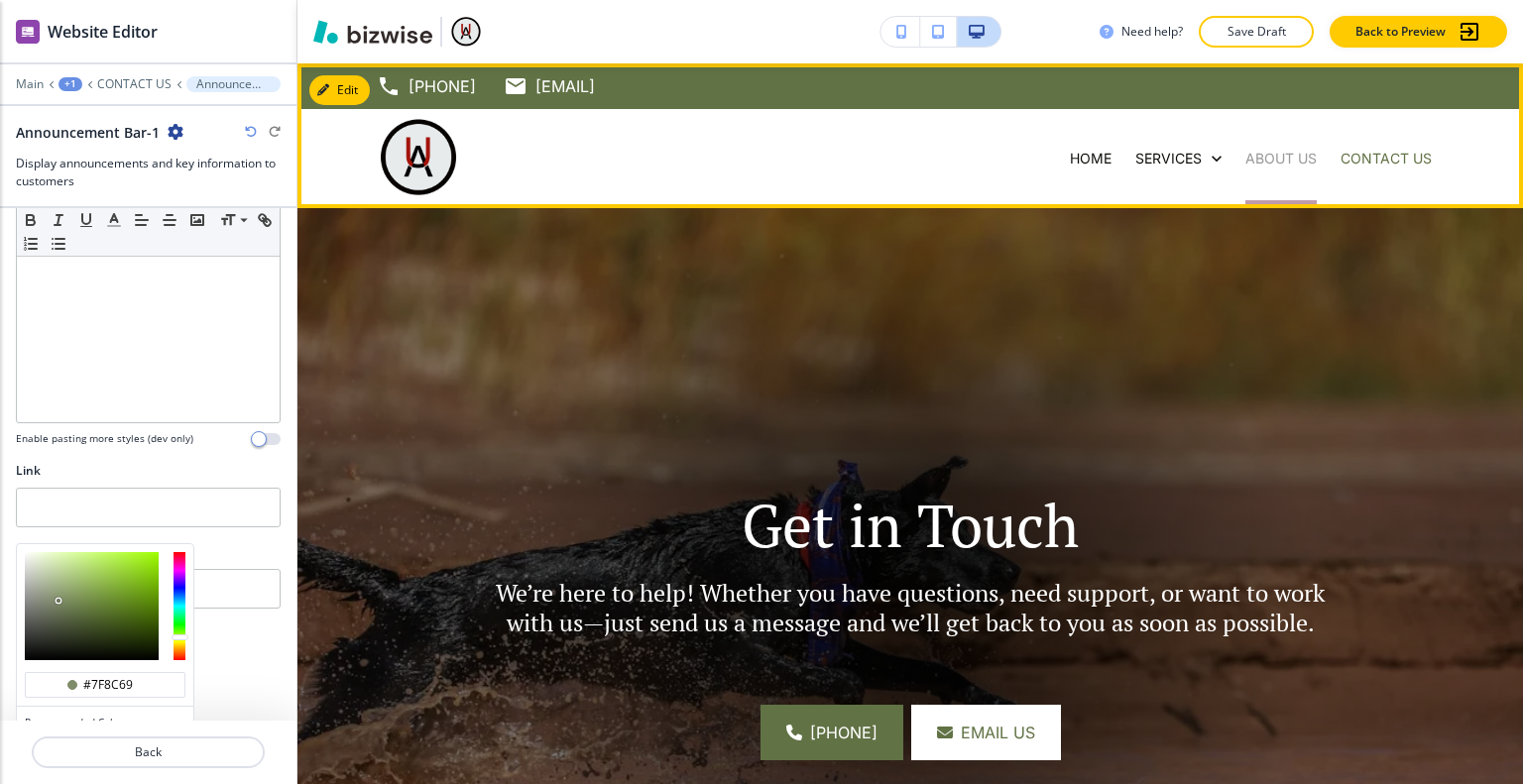 click on "ABOUT US" at bounding box center (1281, 159) 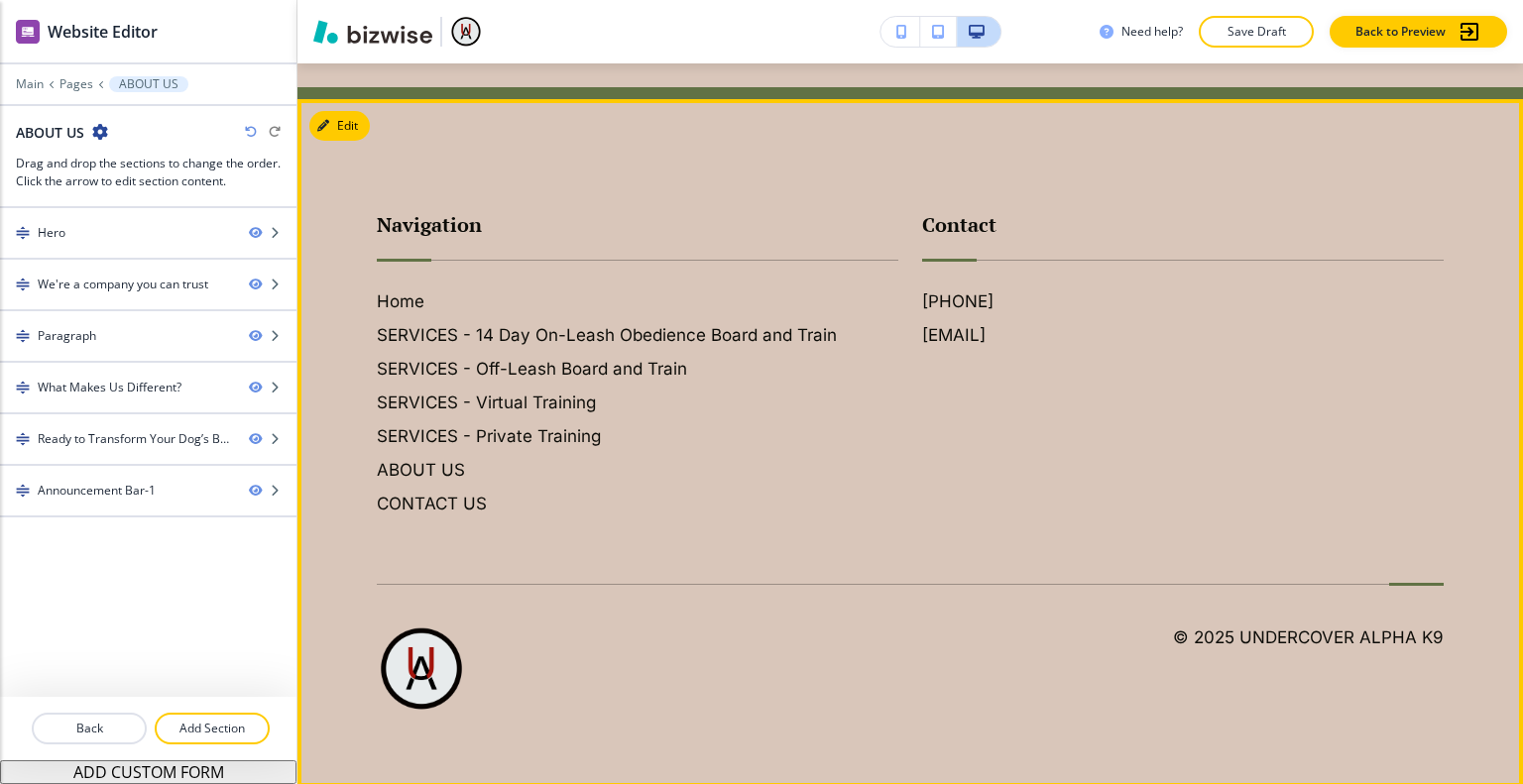 scroll, scrollTop: 4852, scrollLeft: 0, axis: vertical 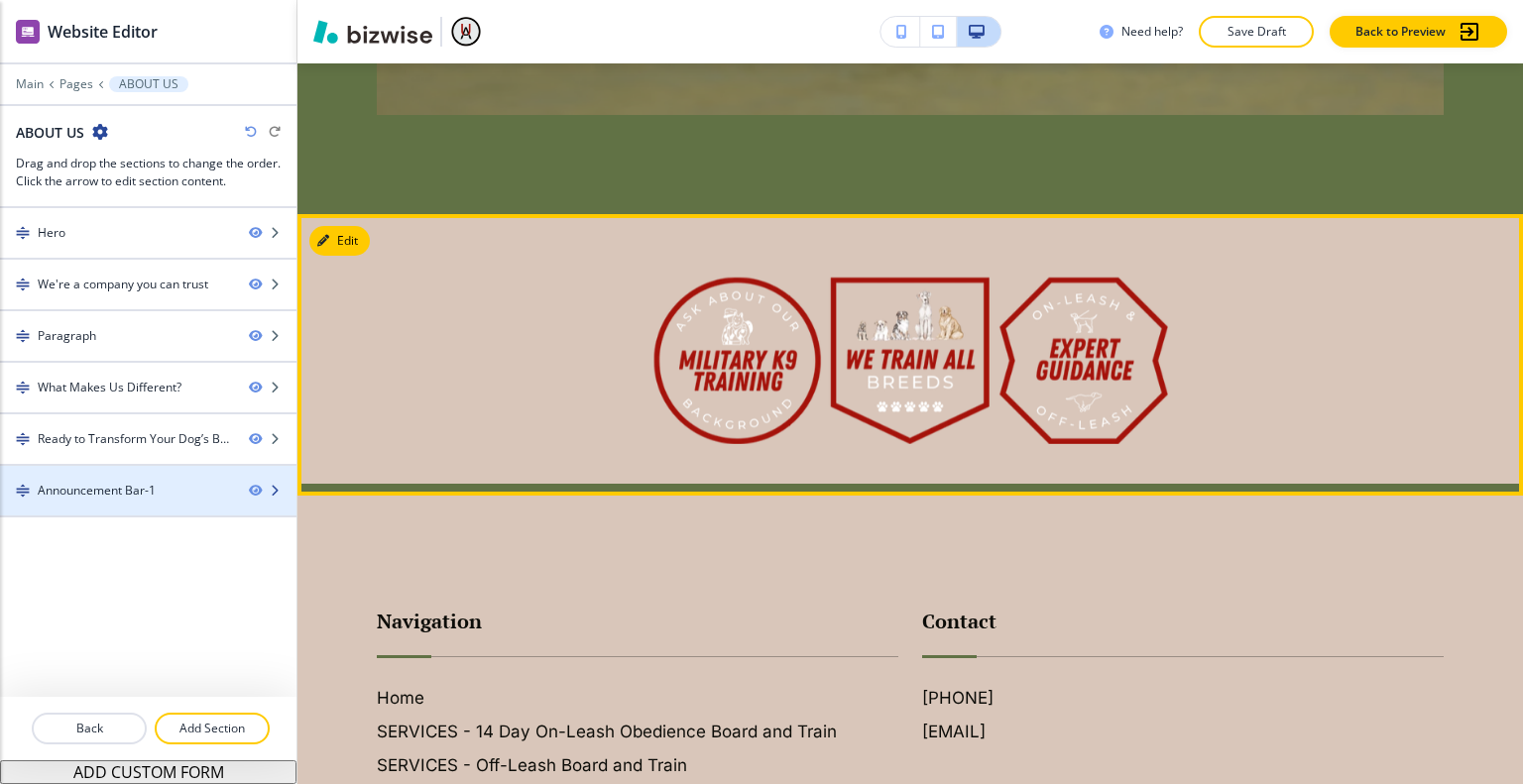 type 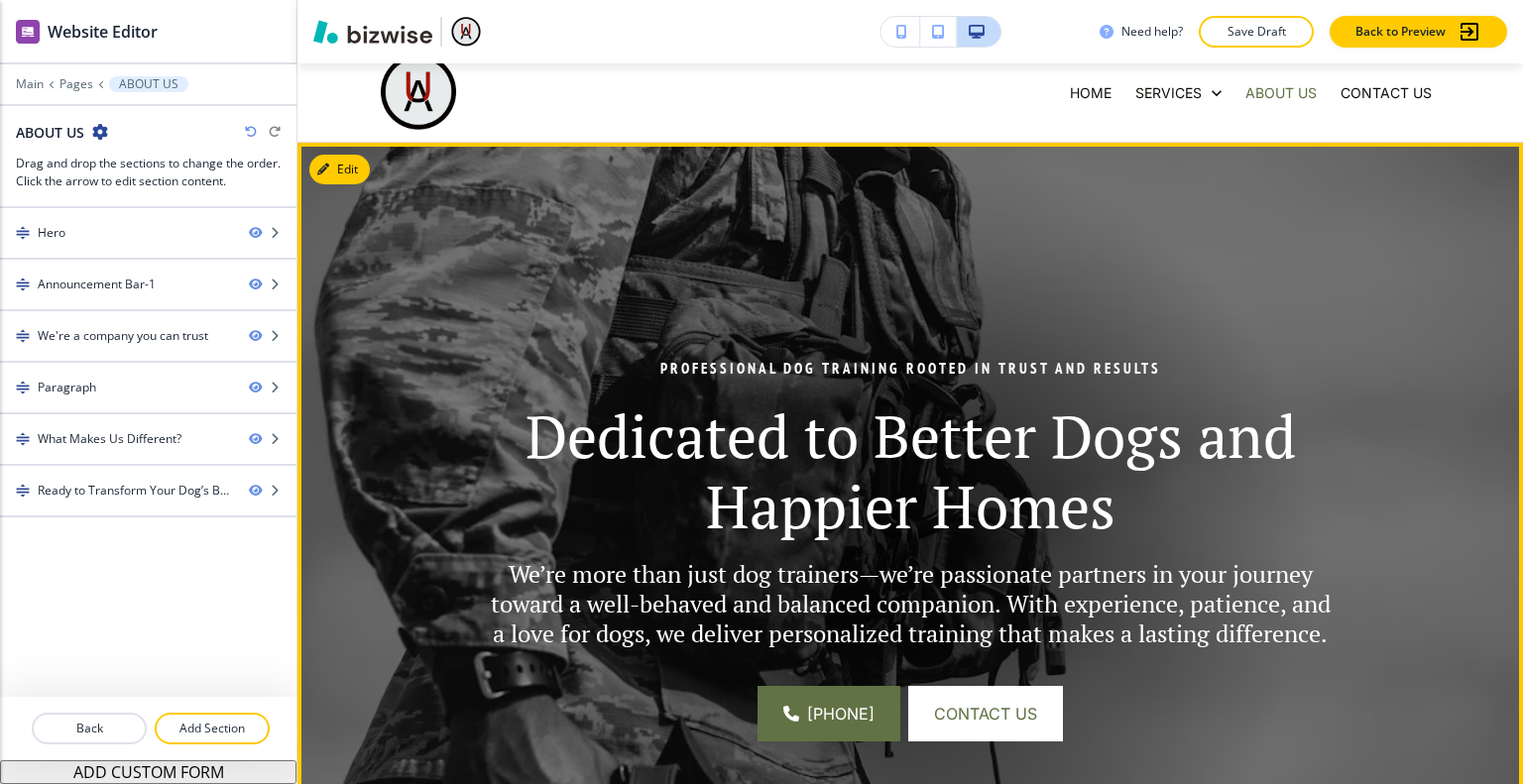 scroll, scrollTop: 0, scrollLeft: 0, axis: both 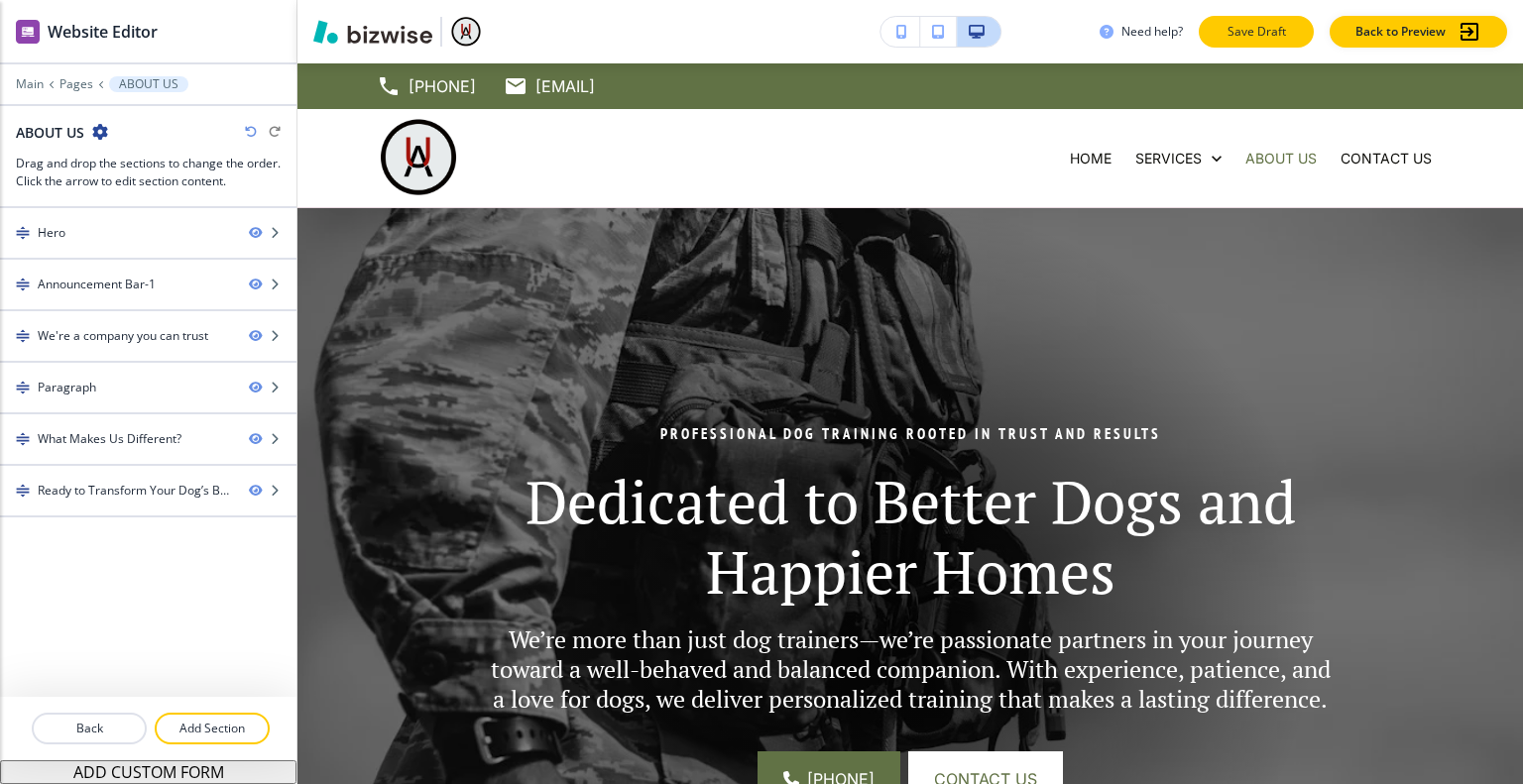 click on "Save Draft" at bounding box center [1256, 32] 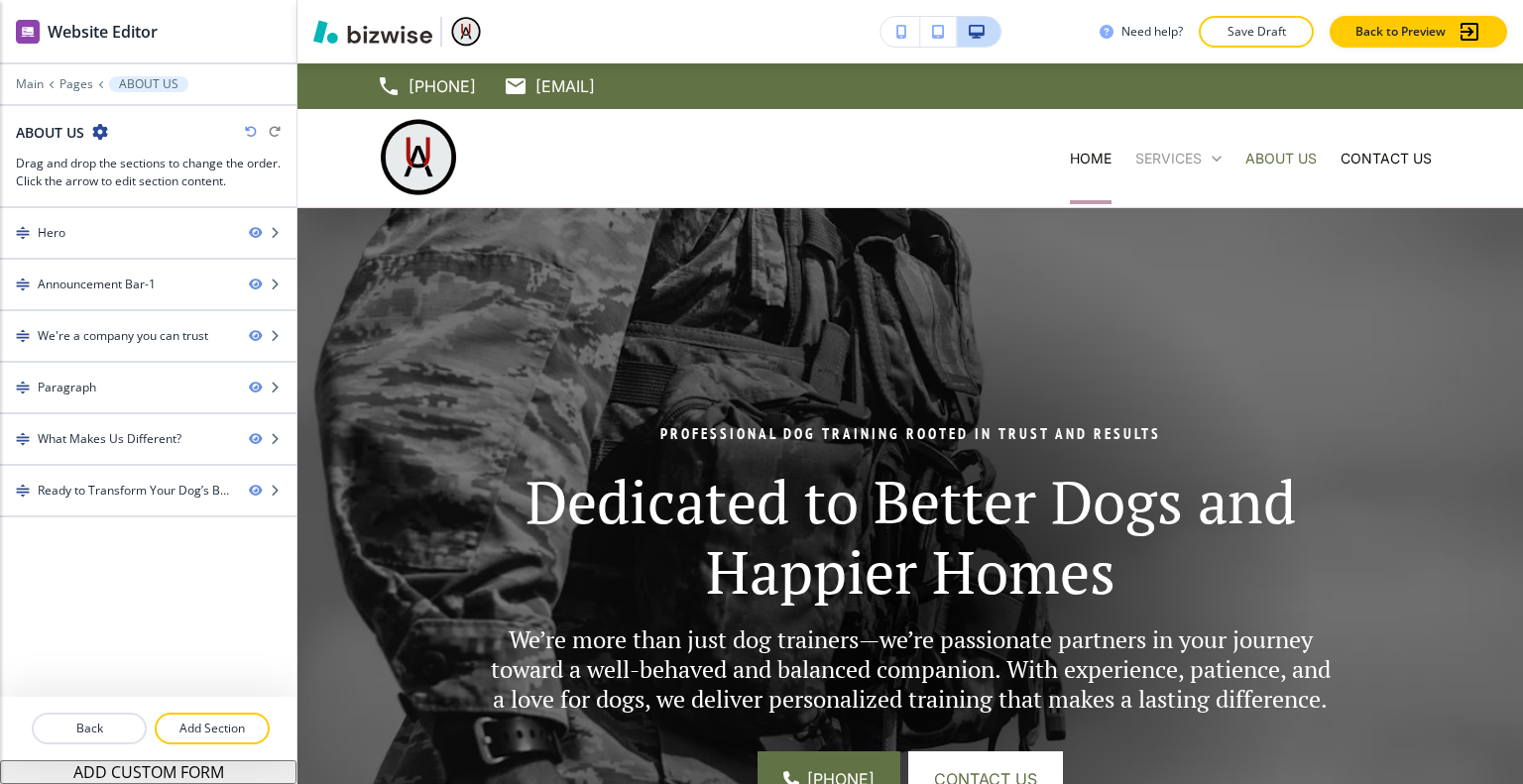 click on "Home" at bounding box center [1091, 159] 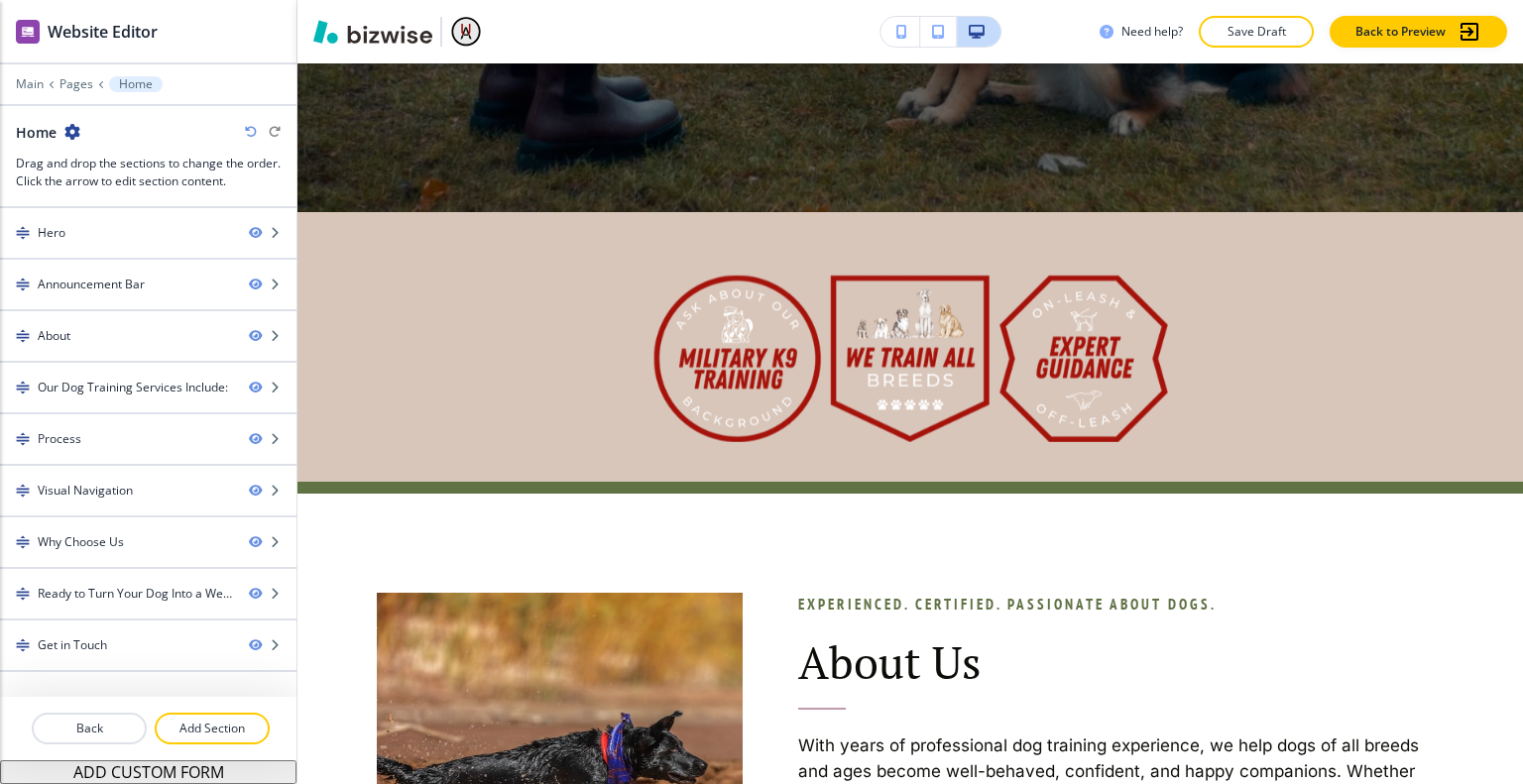 scroll, scrollTop: 801, scrollLeft: 0, axis: vertical 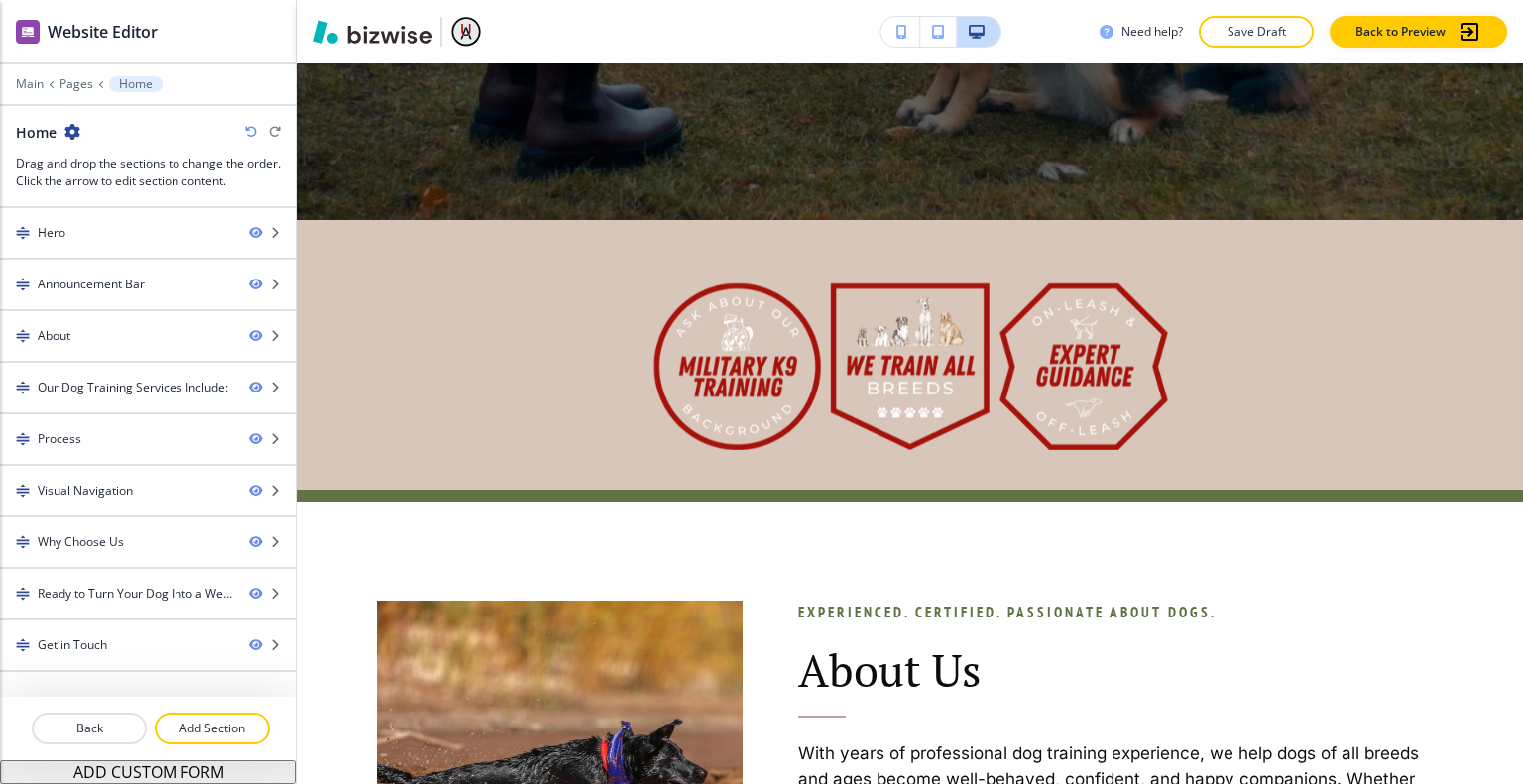 click on "Main Pages Home" at bounding box center (148, 84) 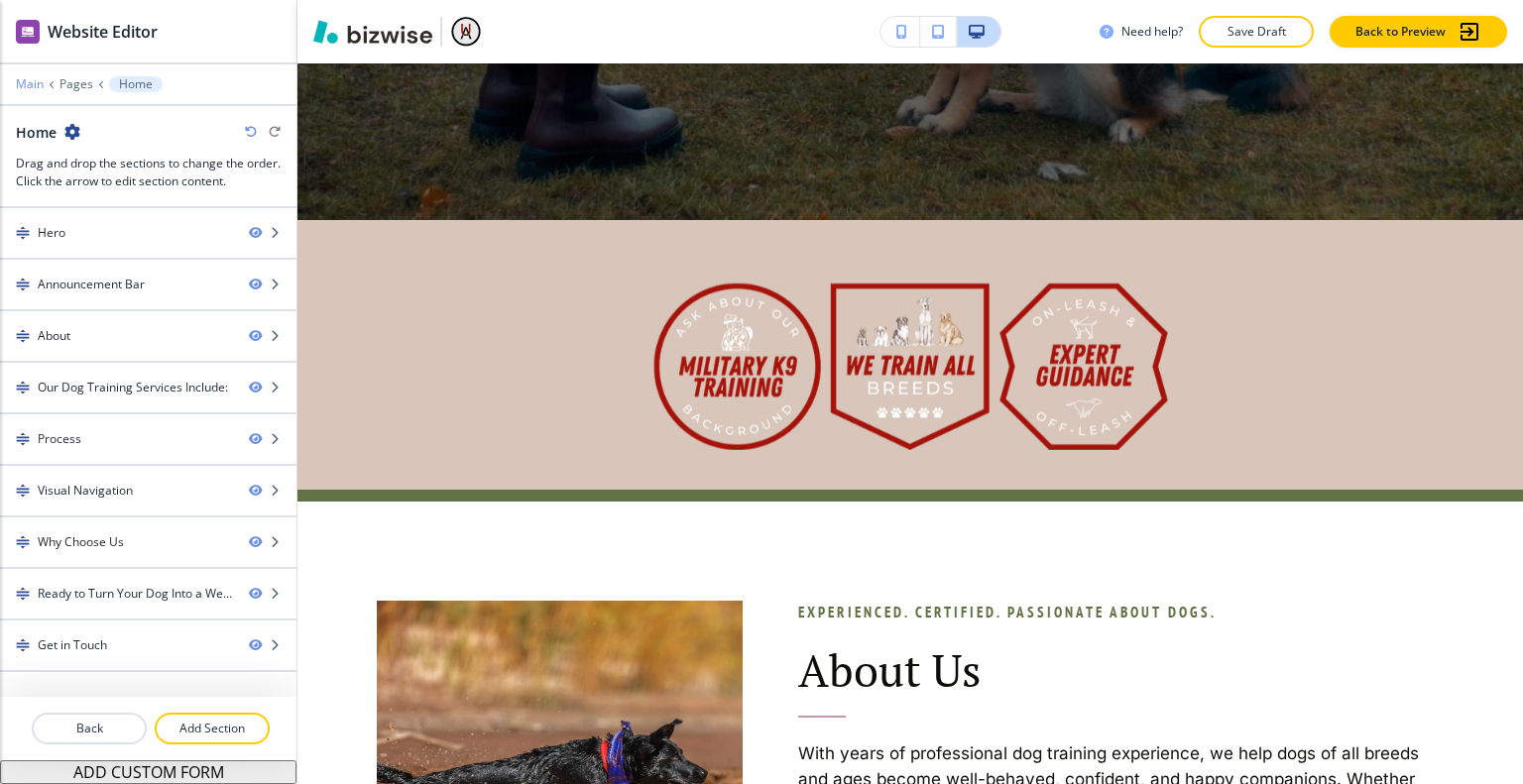 click on "Main" at bounding box center (30, 84) 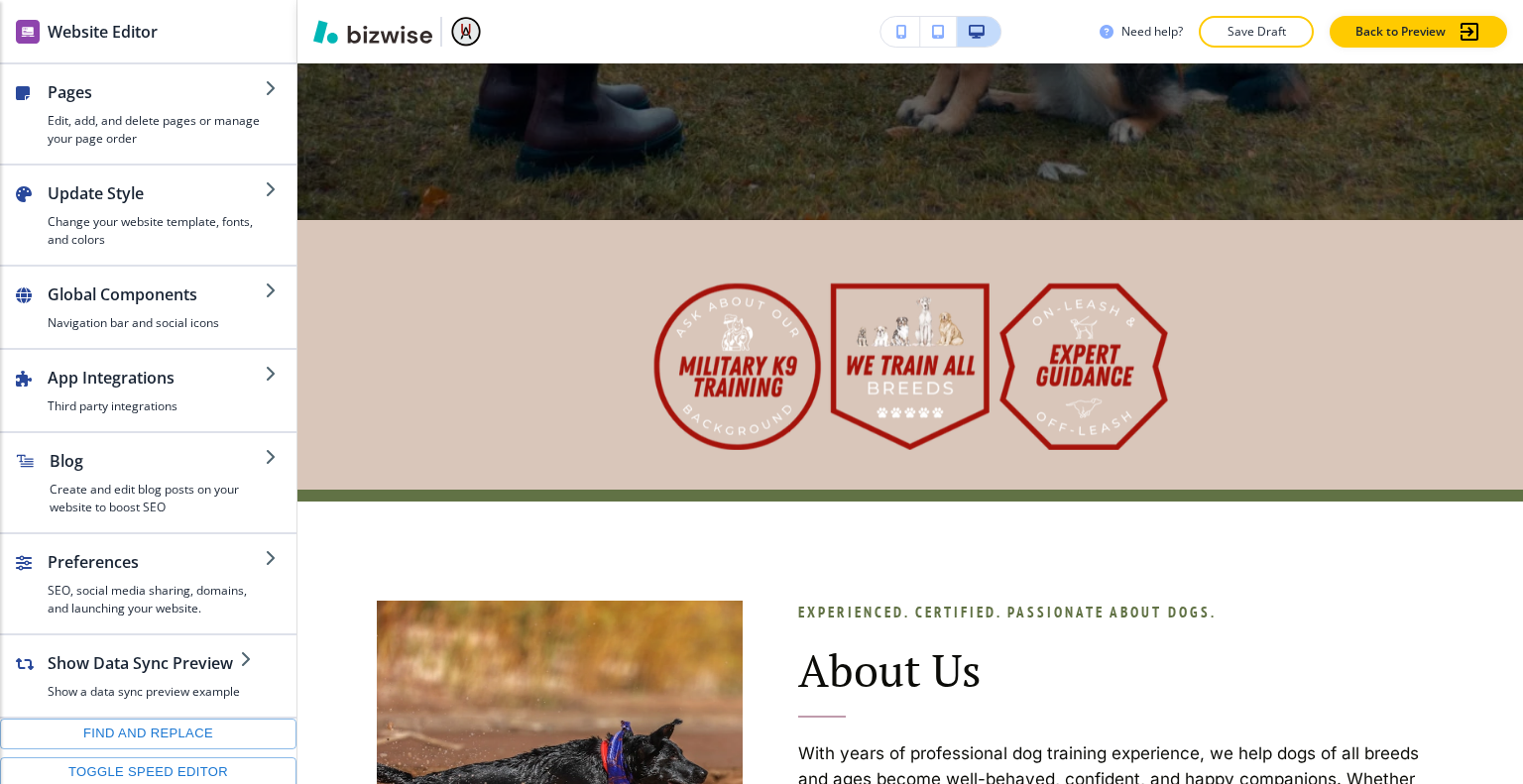 scroll, scrollTop: 266, scrollLeft: 0, axis: vertical 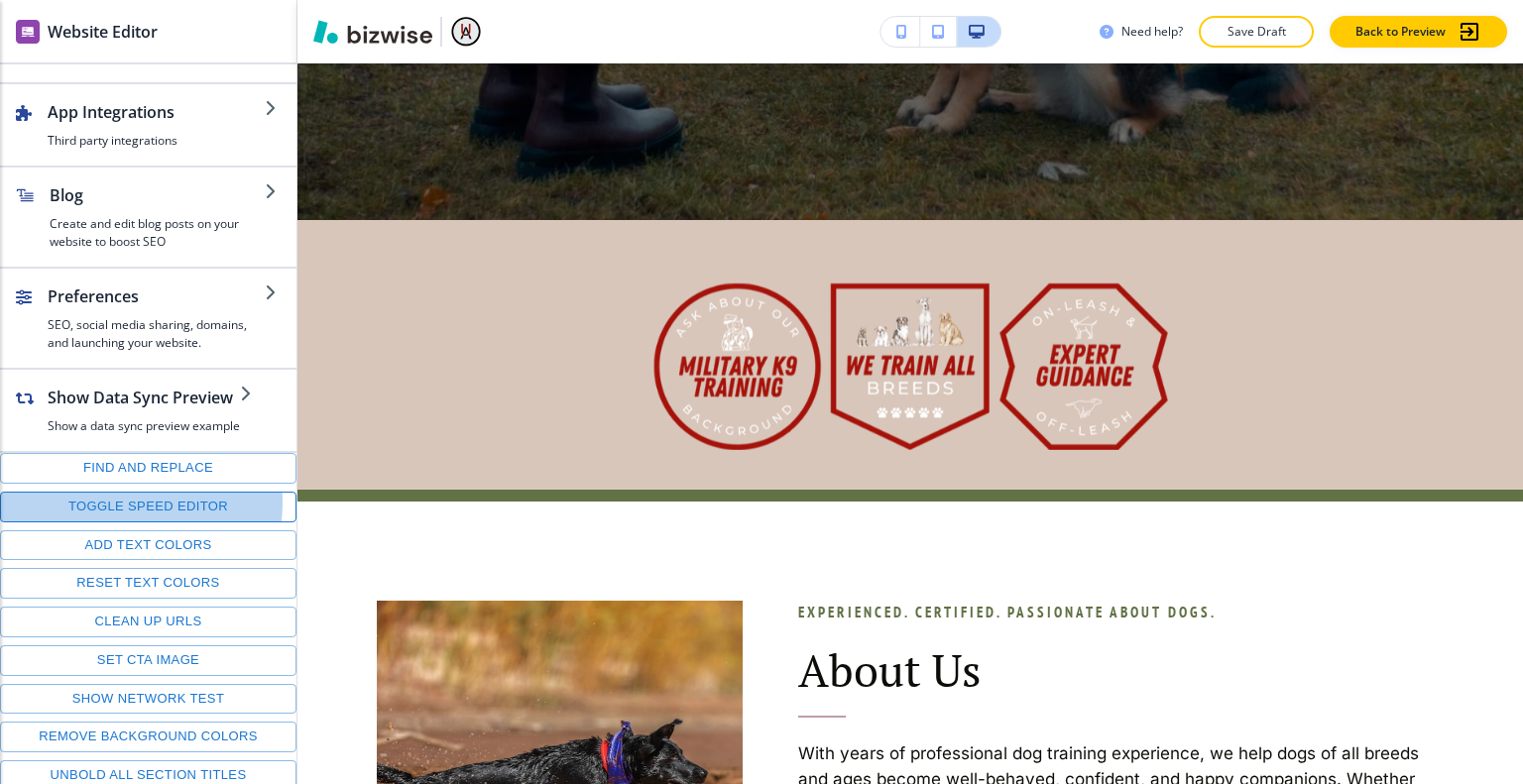 click on "Toggle speed editor" at bounding box center (148, 506) 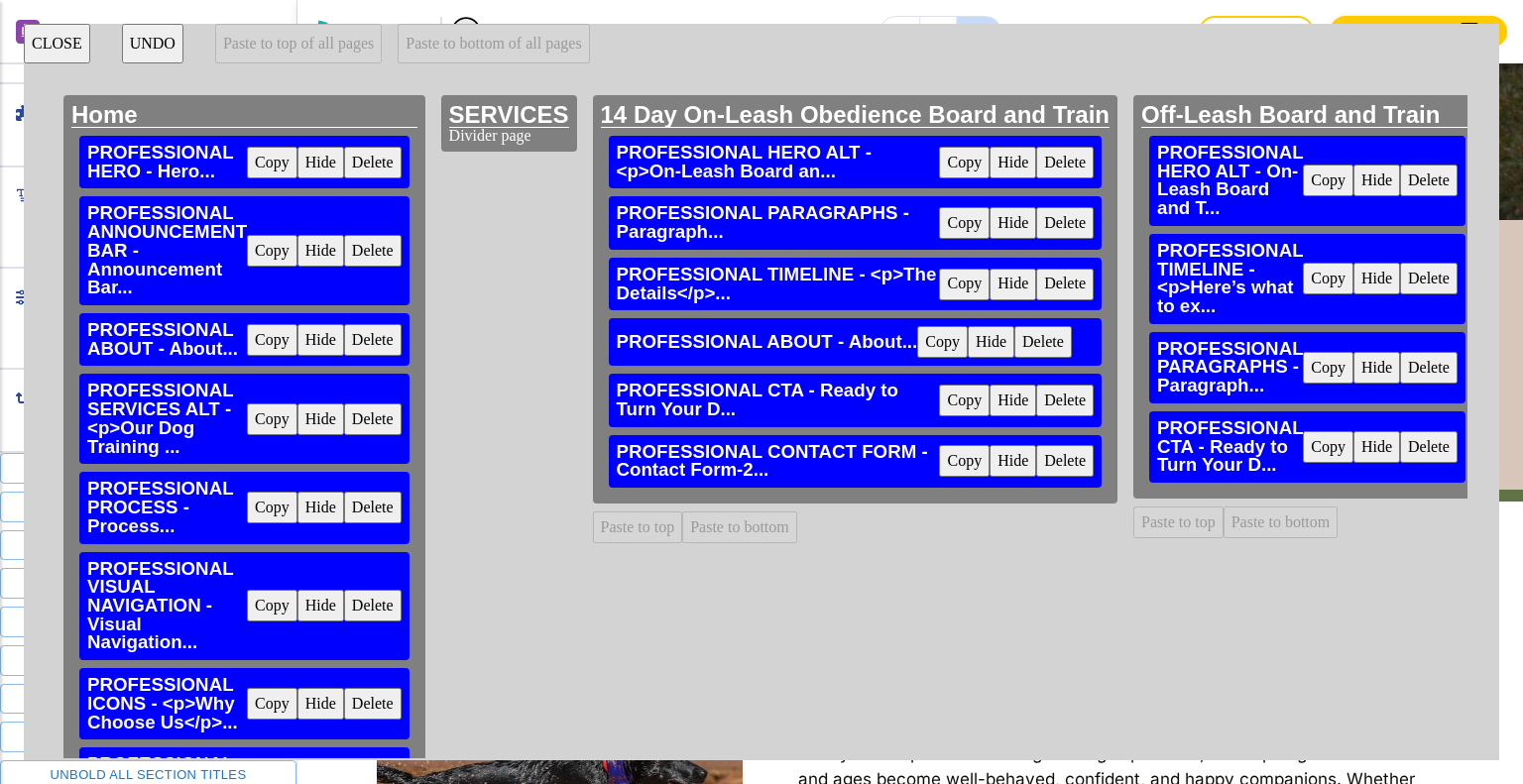 scroll, scrollTop: 230, scrollLeft: 0, axis: vertical 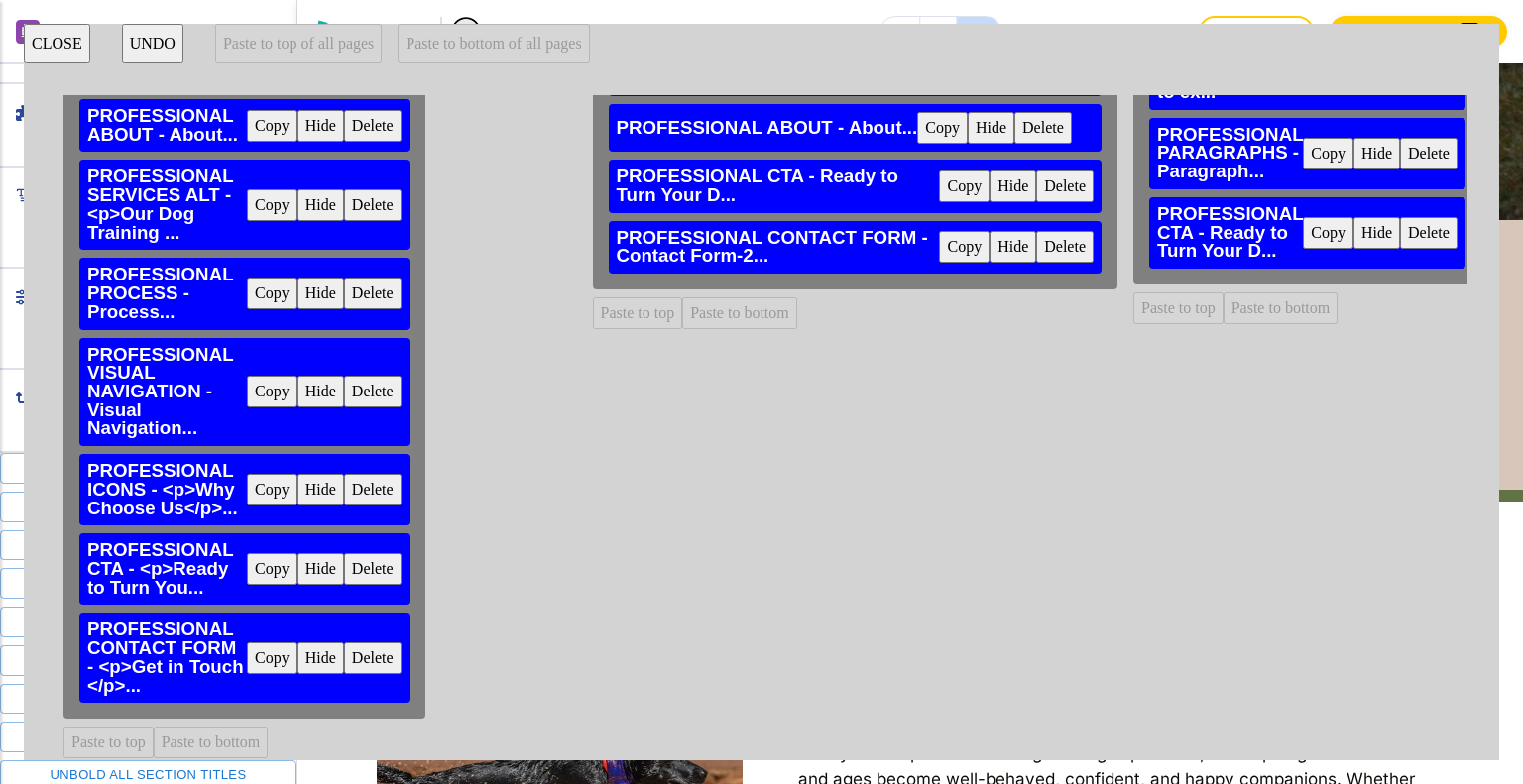 click on "Copy" at bounding box center (272, 658) 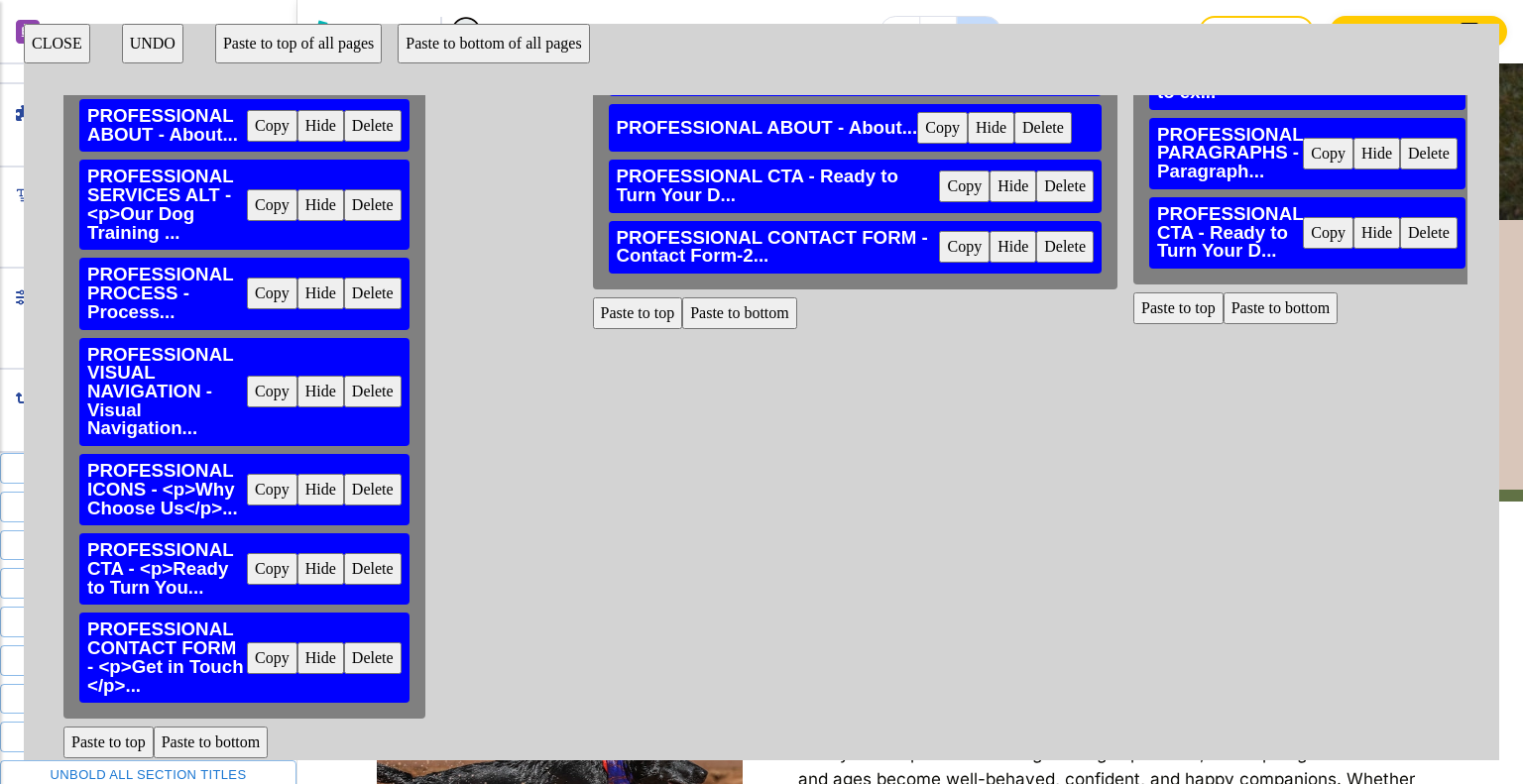 scroll, scrollTop: 0, scrollLeft: 0, axis: both 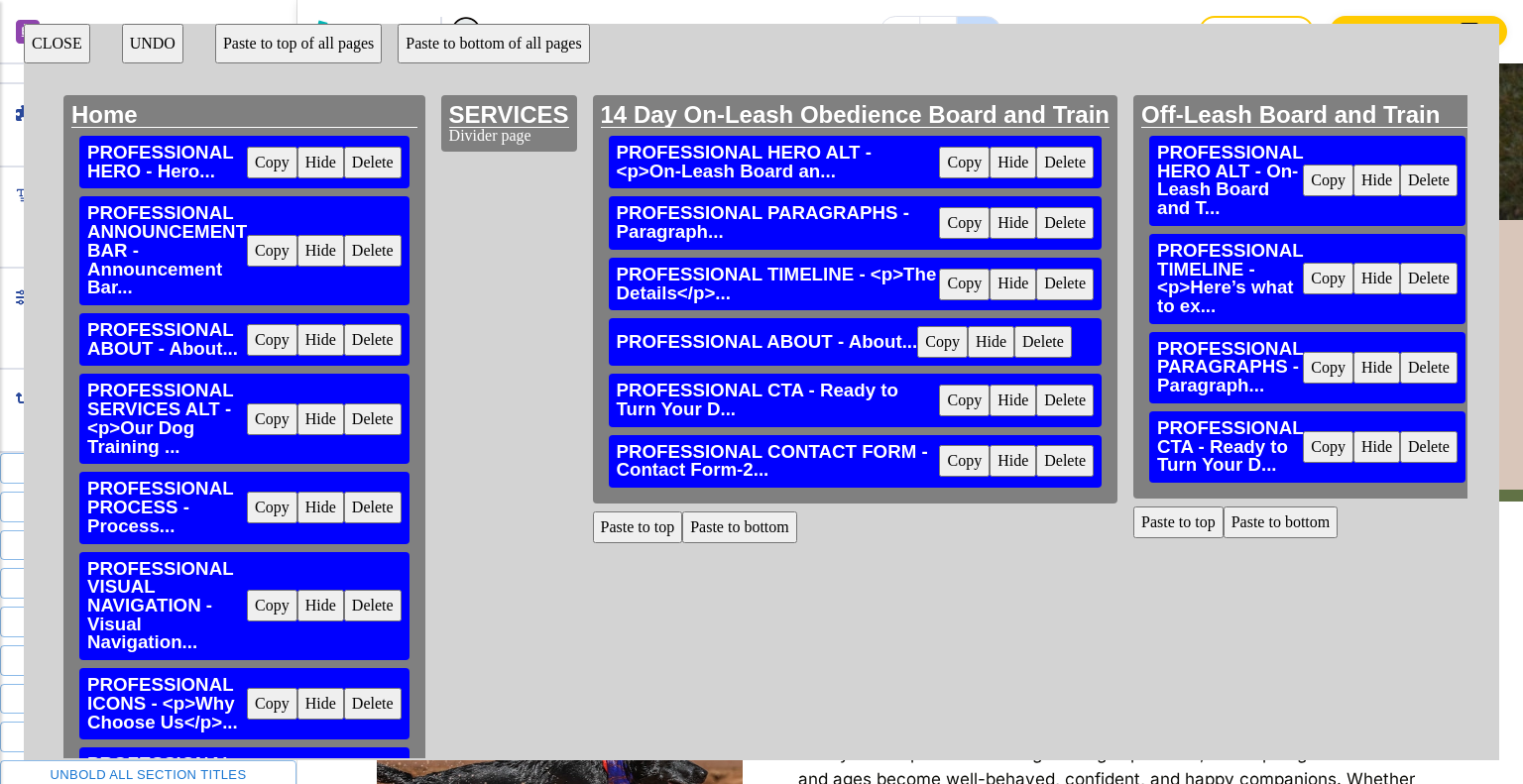 click on "Paste to bottom of all pages" at bounding box center [493, 44] 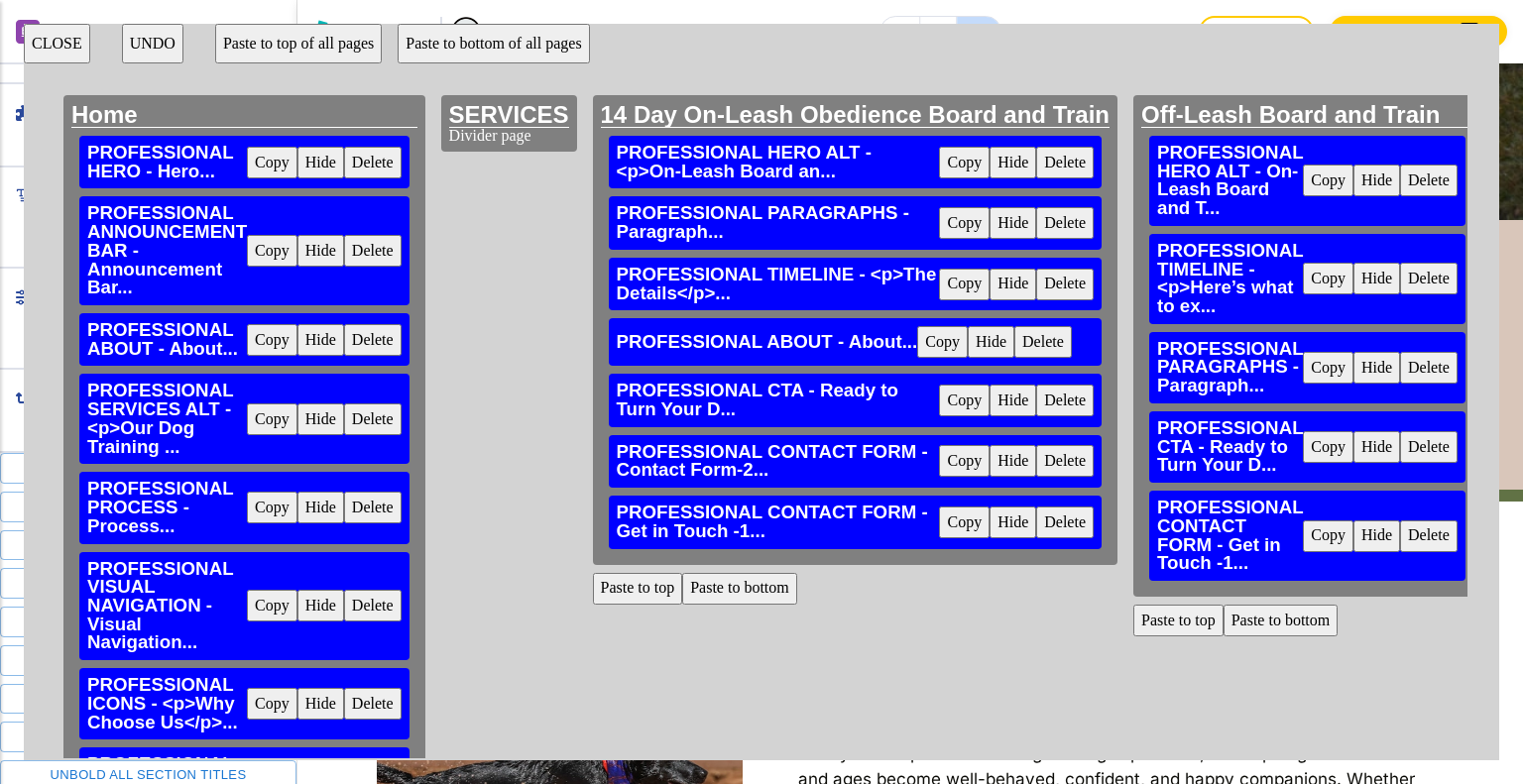 click on "CLOSE" at bounding box center (57, 44) 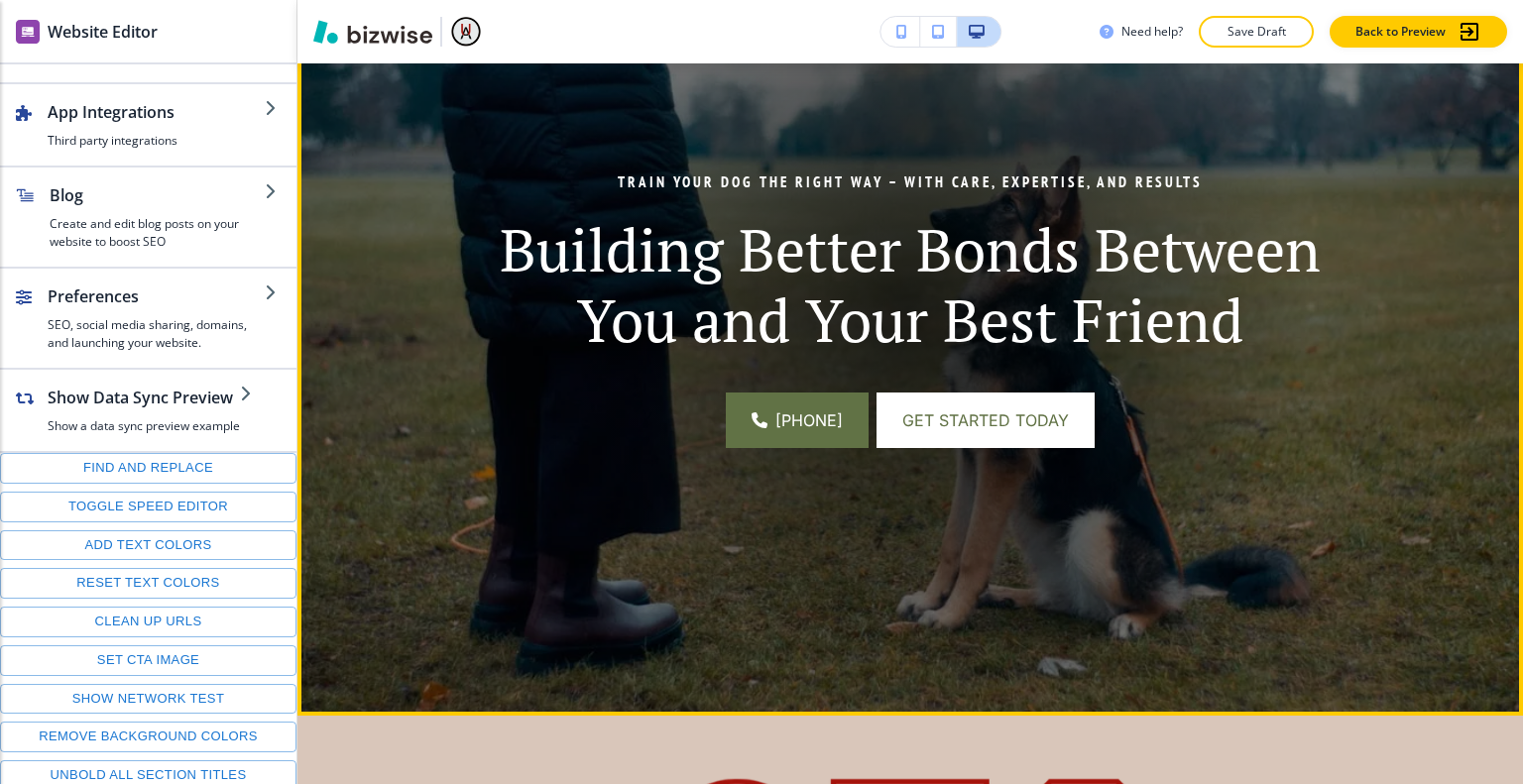 scroll, scrollTop: 0, scrollLeft: 0, axis: both 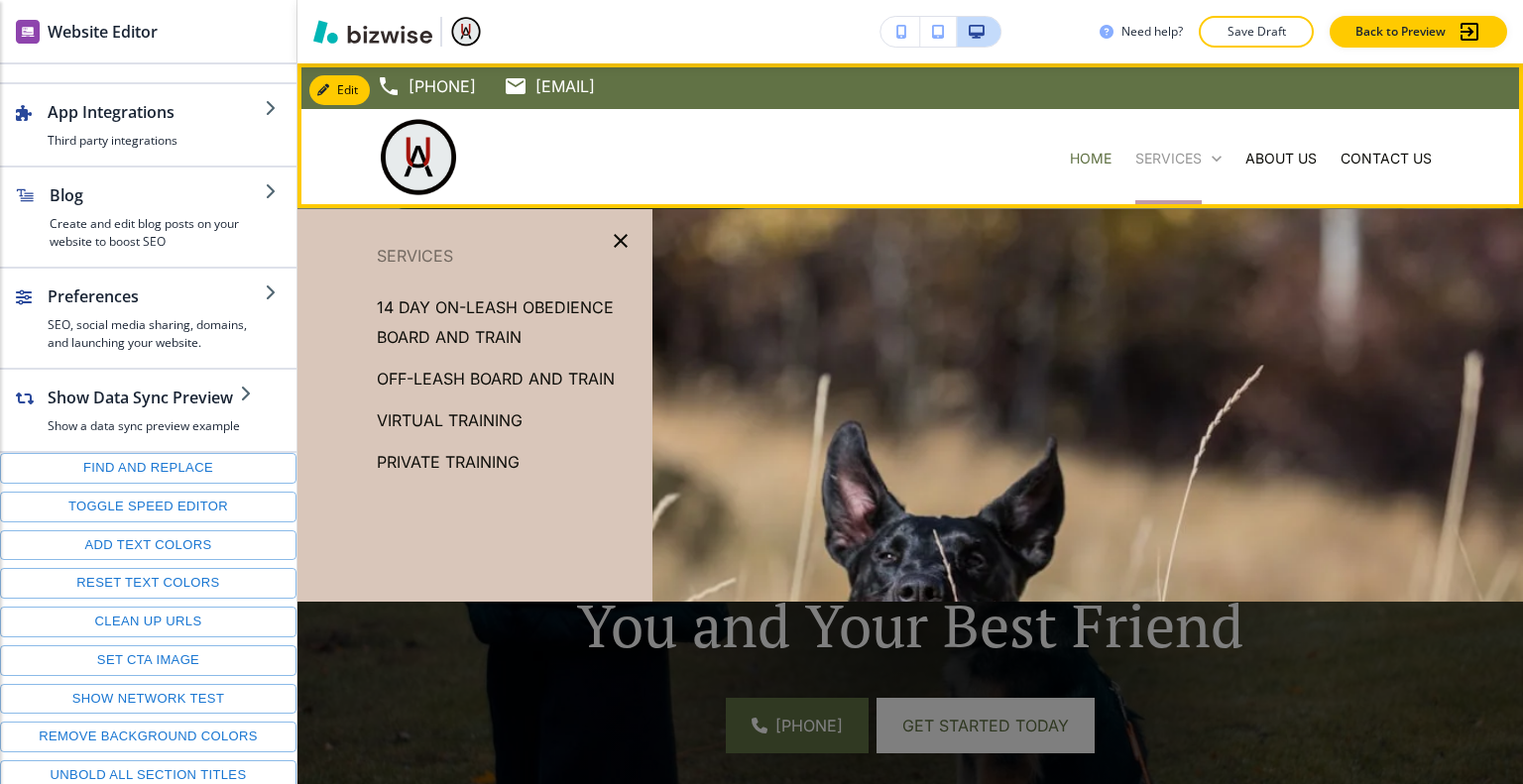 click on "SERVICES" at bounding box center [1168, 159] 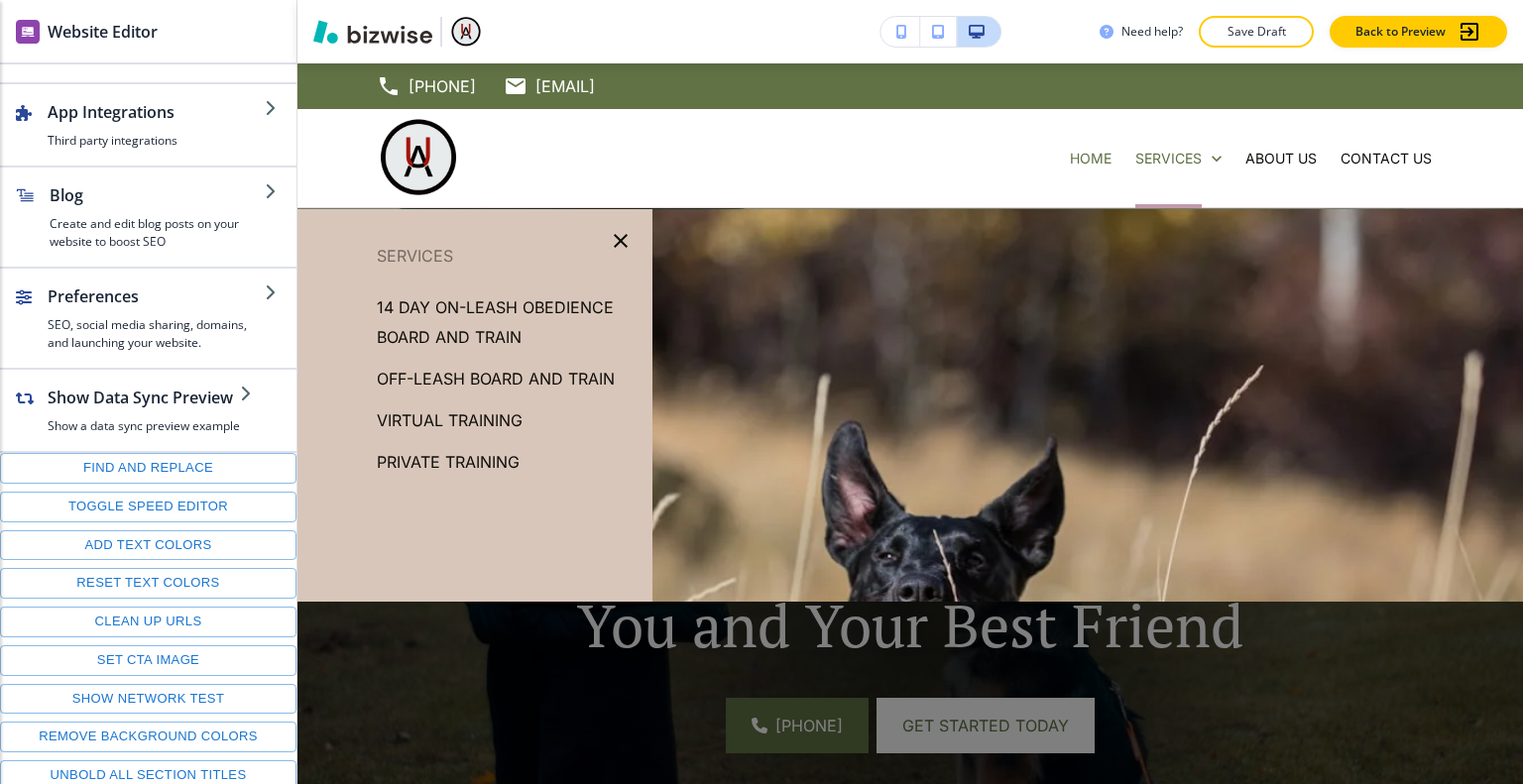 click on "14 Day On-Leash Obedience Board and Train" at bounding box center (507, 322) 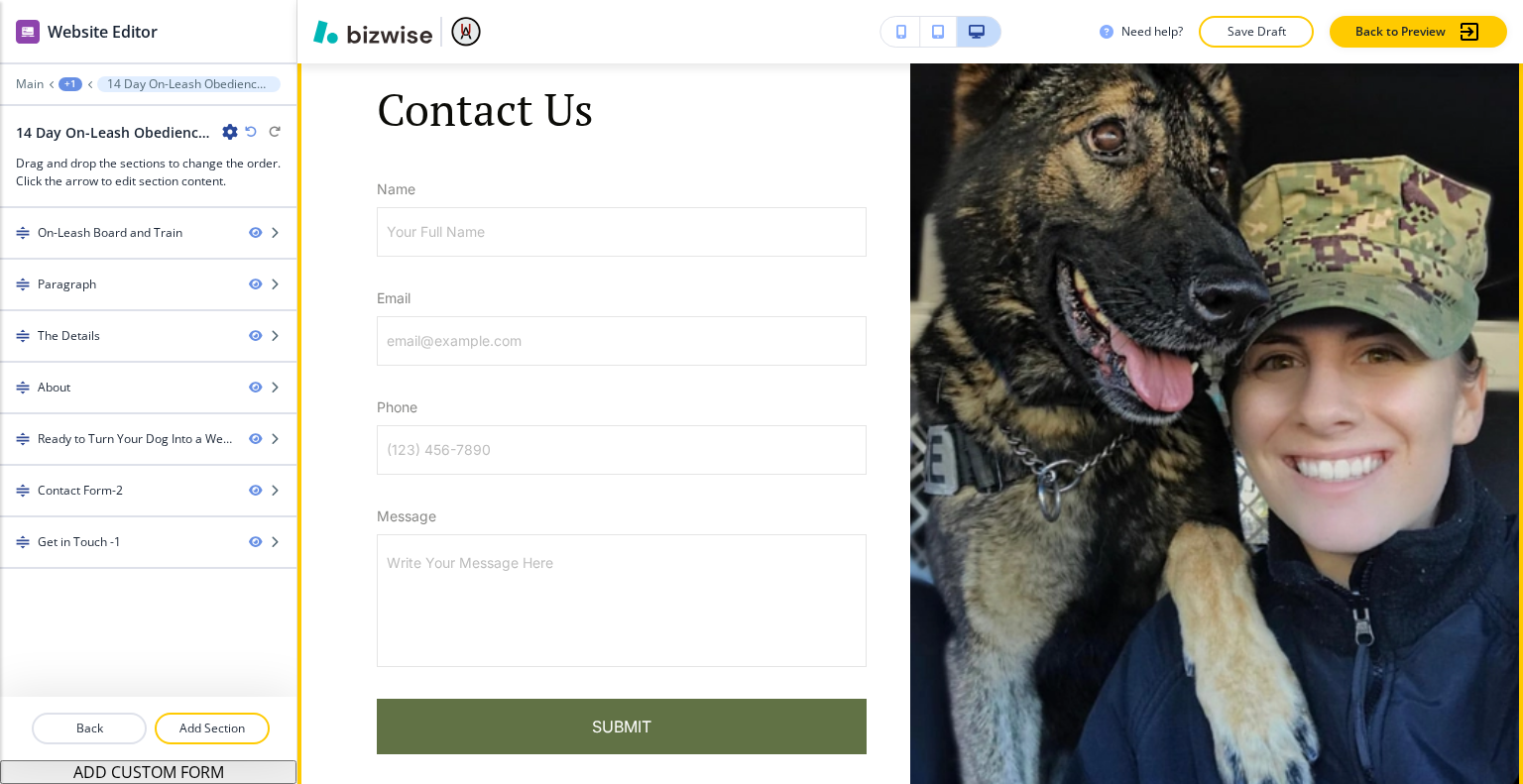 scroll, scrollTop: 5657, scrollLeft: 0, axis: vertical 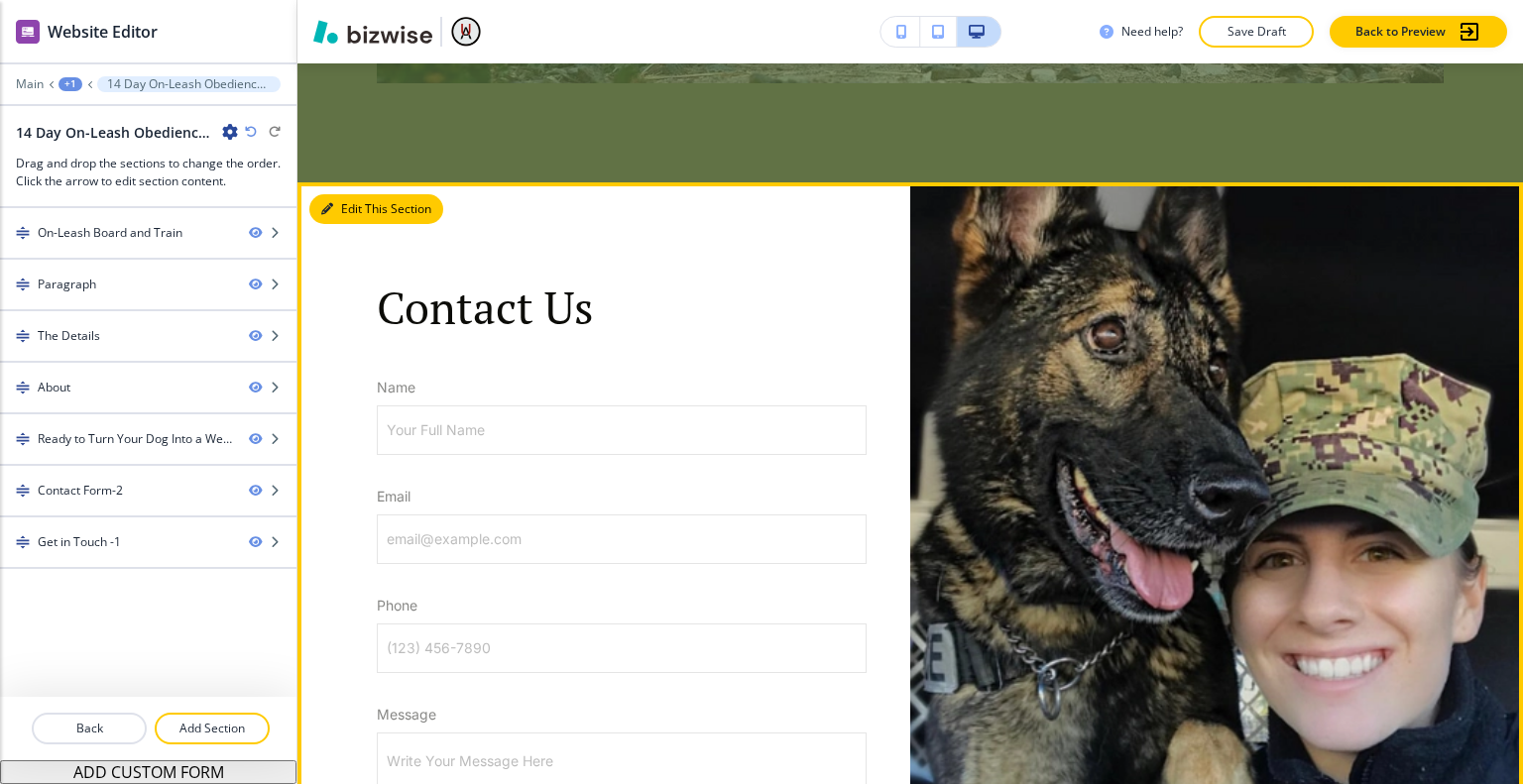 click on "Edit This Section" at bounding box center (376, 209) 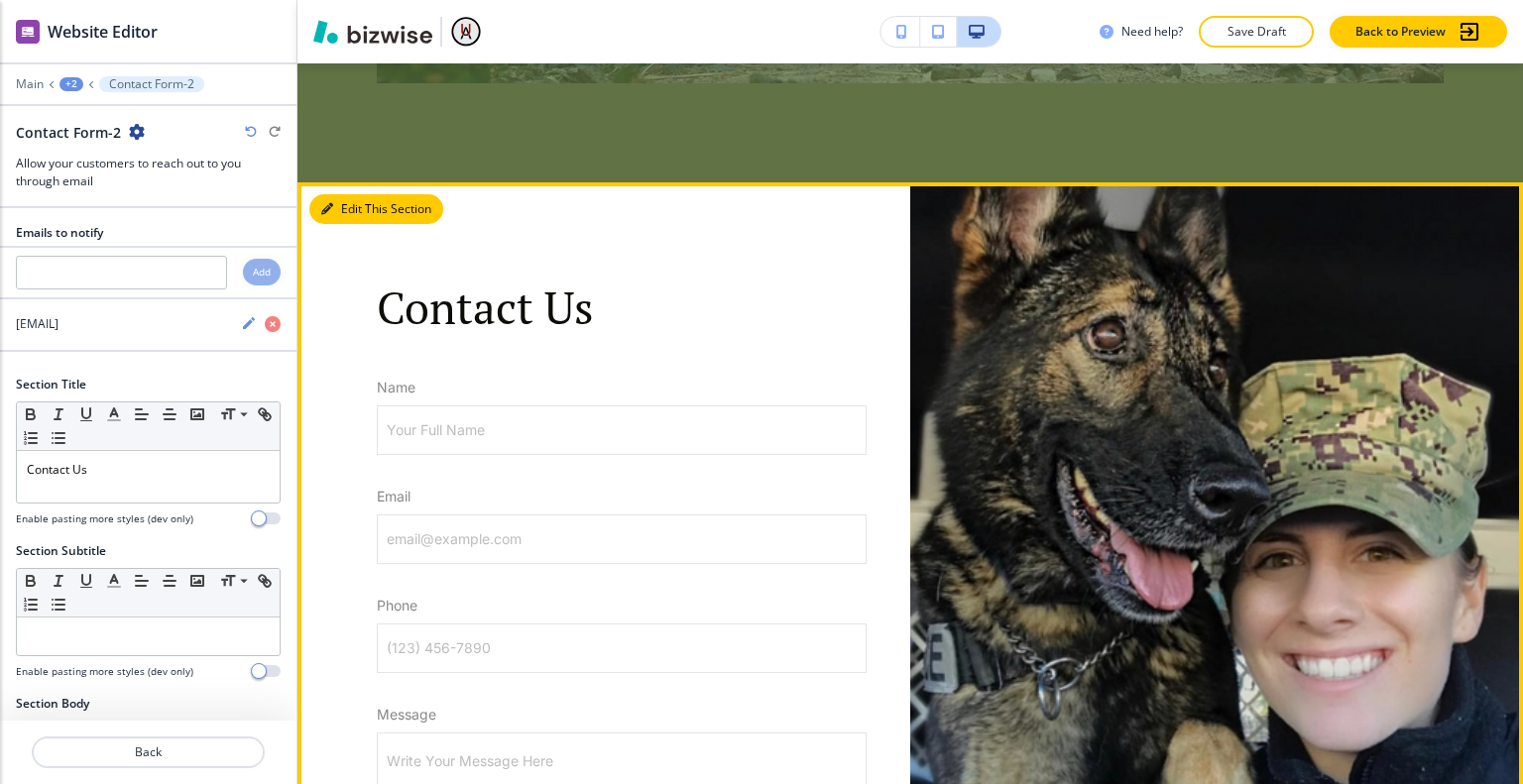 scroll, scrollTop: 5776, scrollLeft: 0, axis: vertical 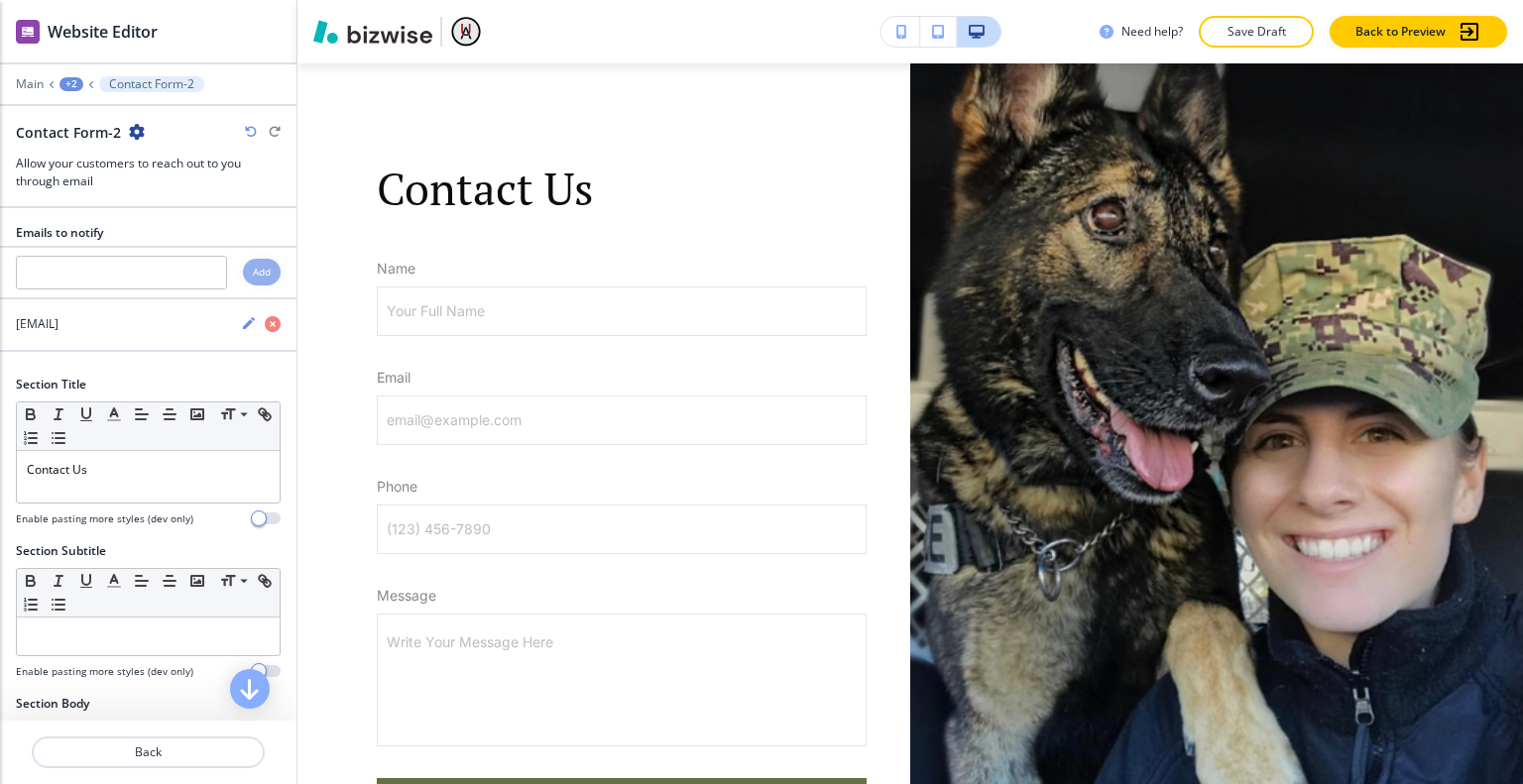 click at bounding box center (137, 132) 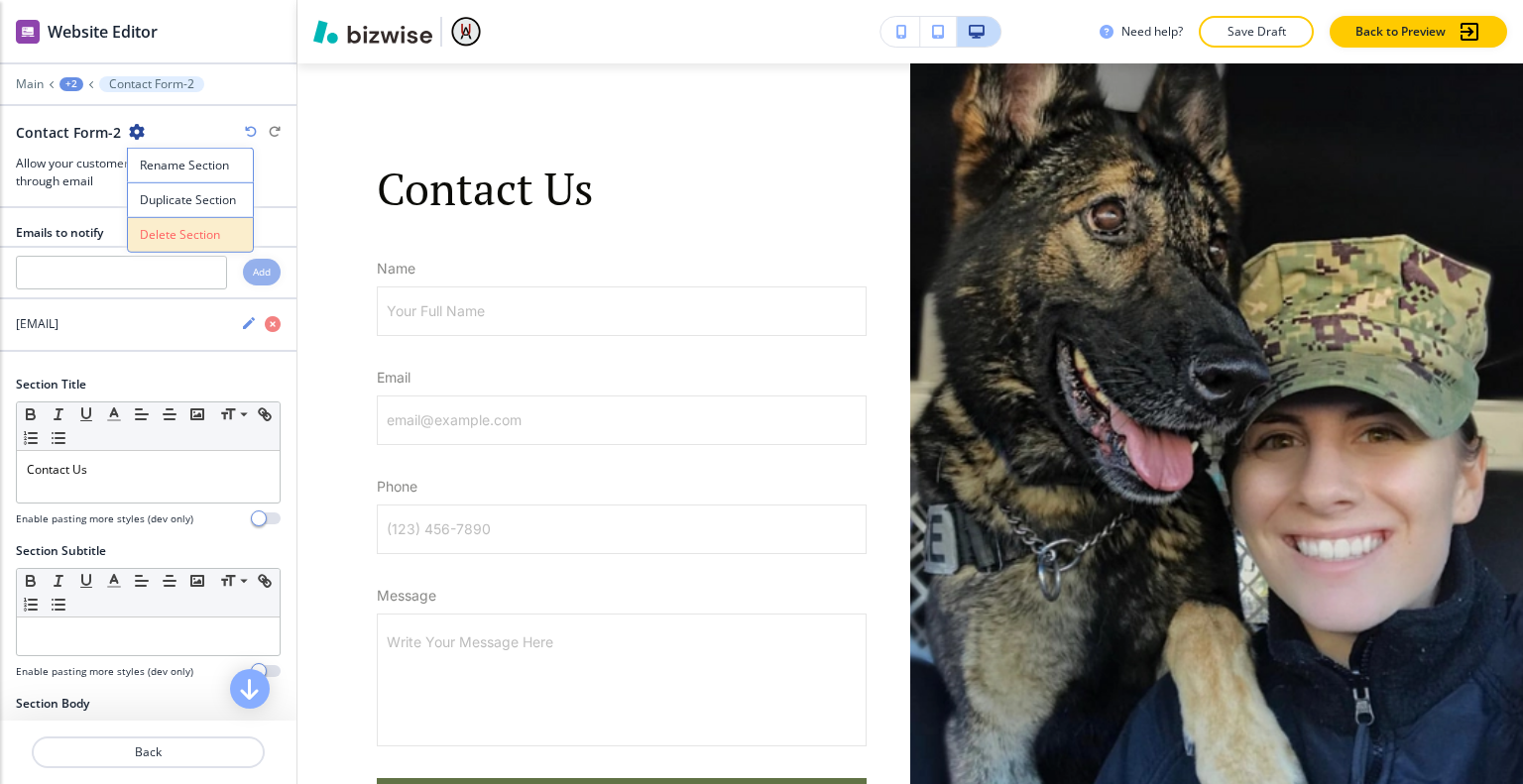 click on "Delete Section" at bounding box center (190, 235) 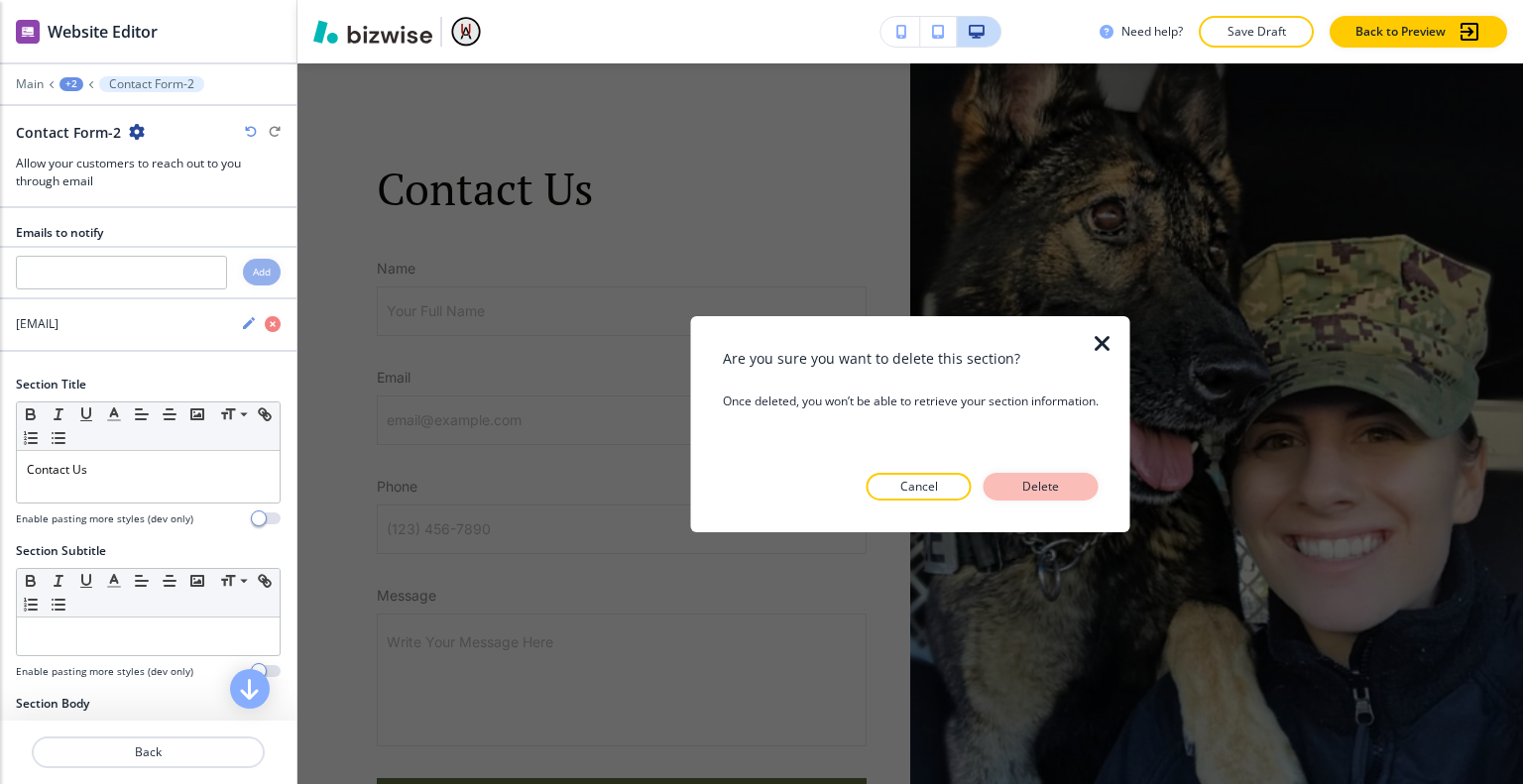 click on "Delete" at bounding box center (1041, 487) 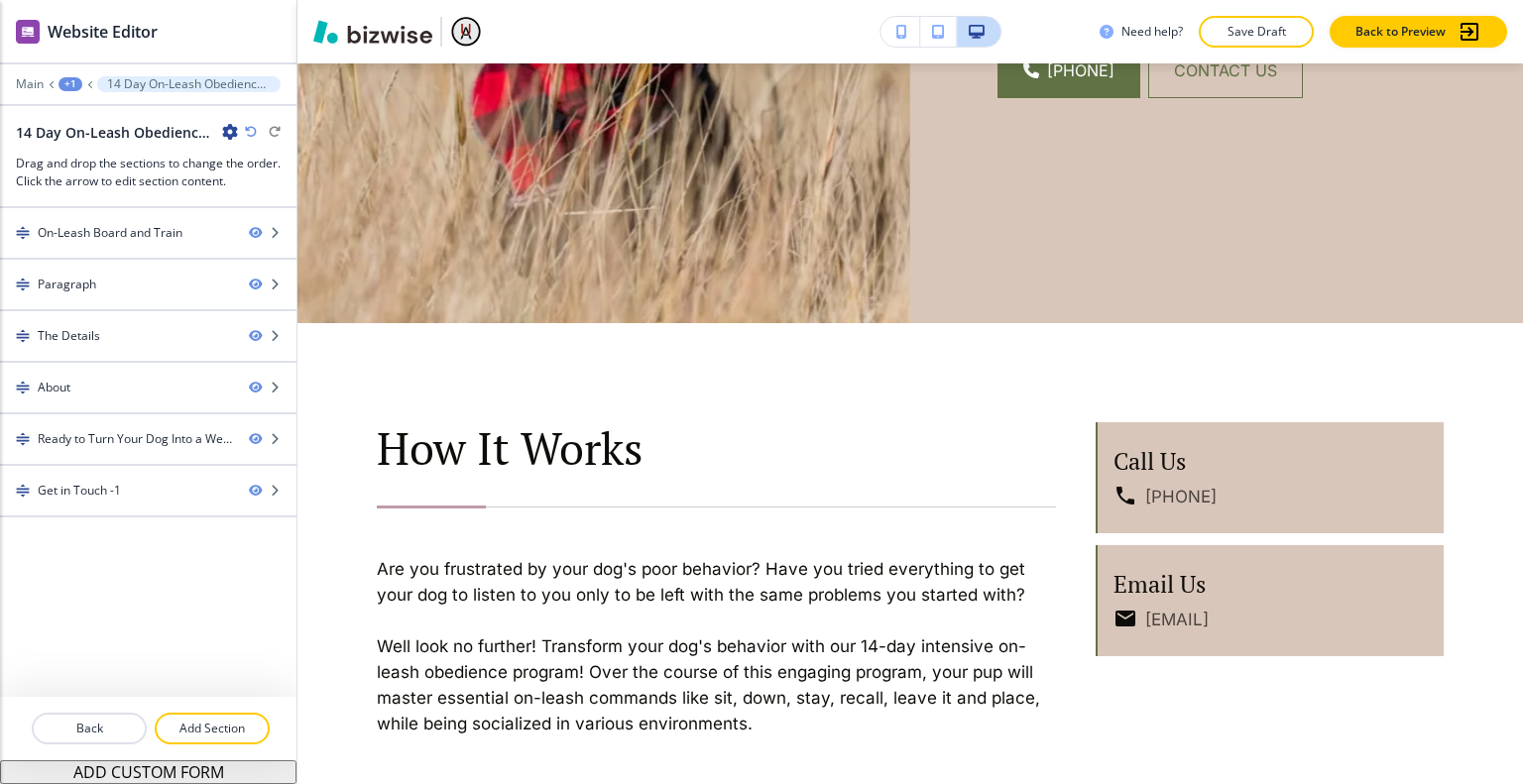 scroll, scrollTop: 0, scrollLeft: 0, axis: both 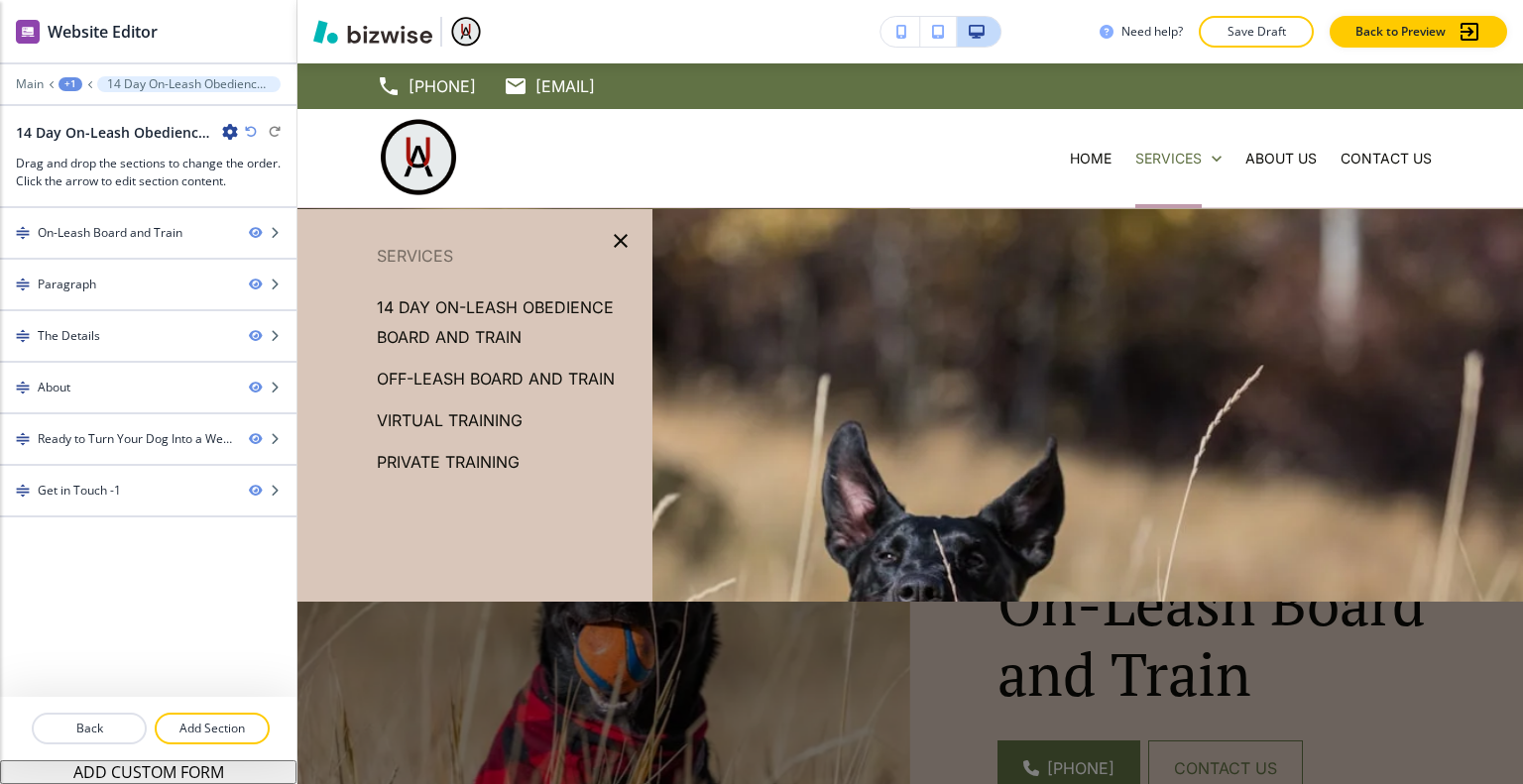 click on "Off-Leash Board and Train" at bounding box center (496, 379) 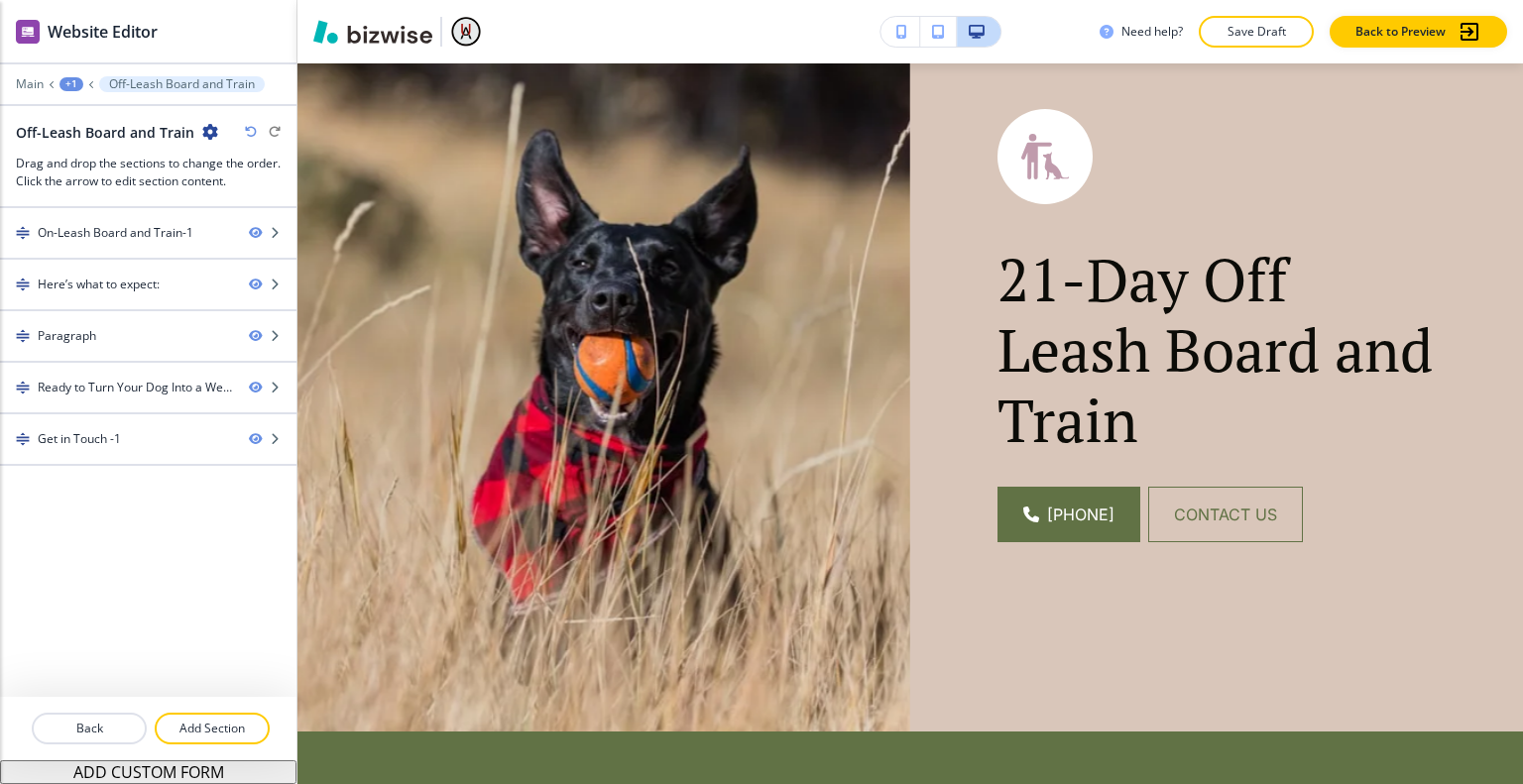 scroll, scrollTop: 0, scrollLeft: 0, axis: both 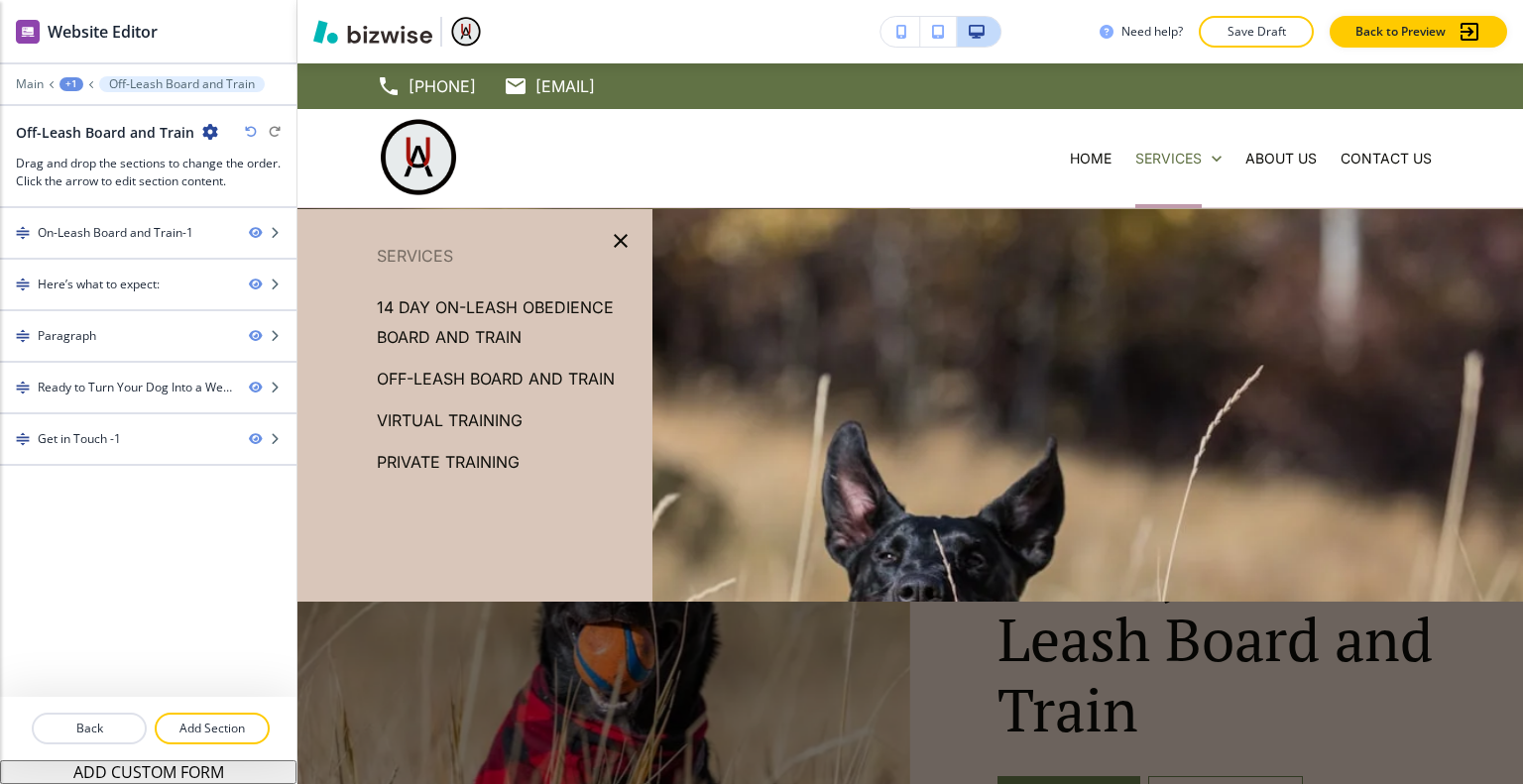 click on "Virtual Training" at bounding box center (449, 420) 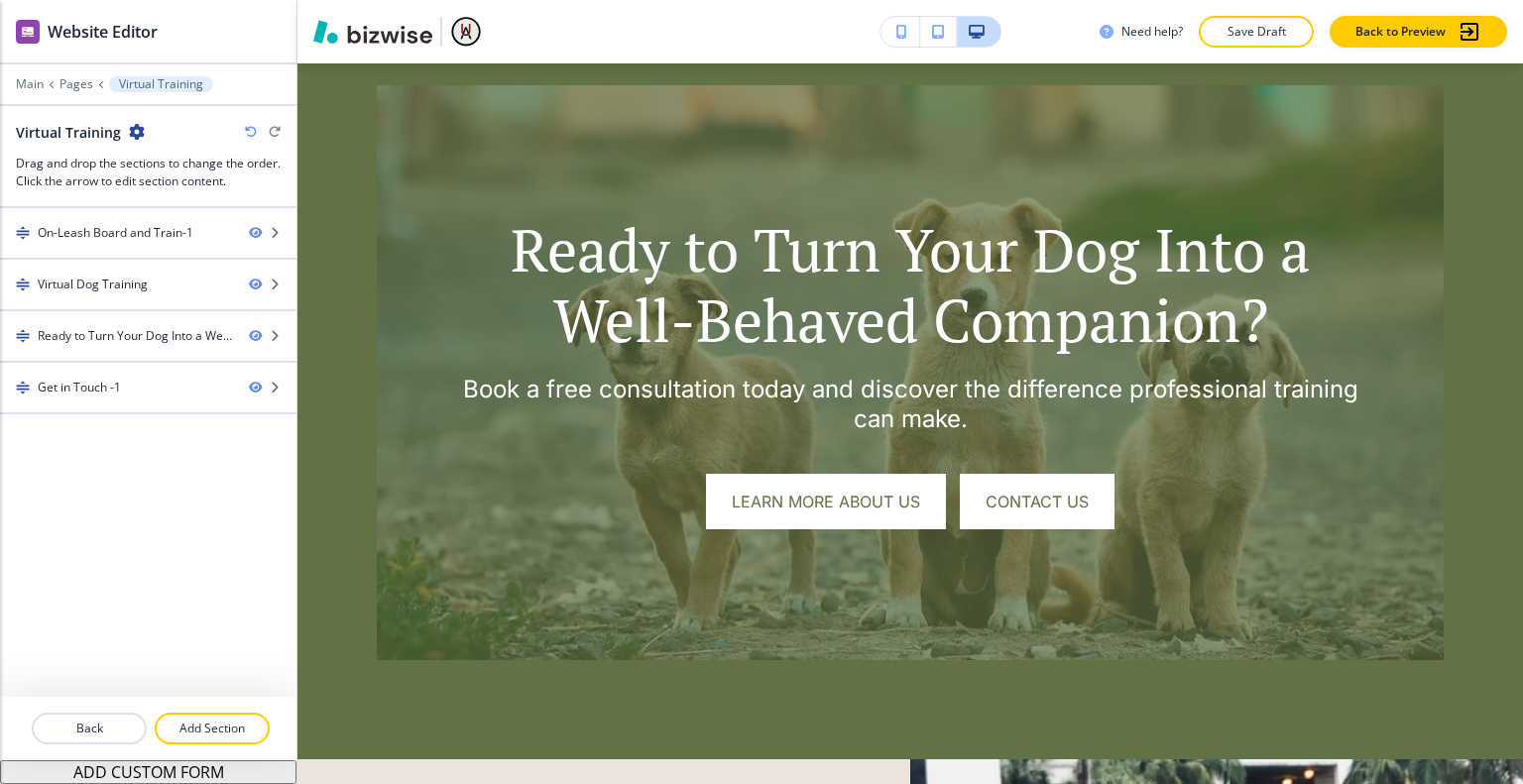 scroll, scrollTop: 0, scrollLeft: 0, axis: both 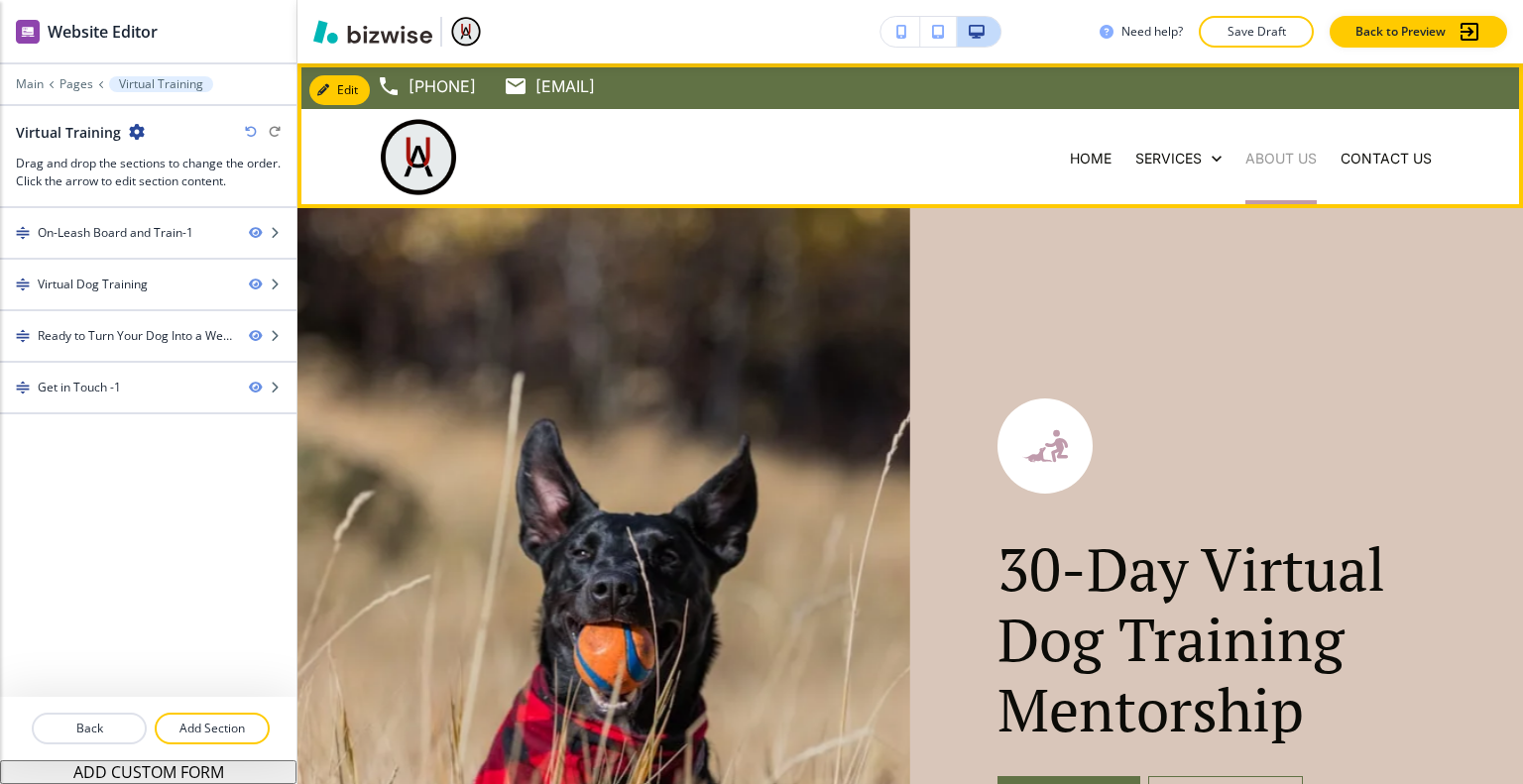 click on "ABOUT US" at bounding box center [1281, 159] 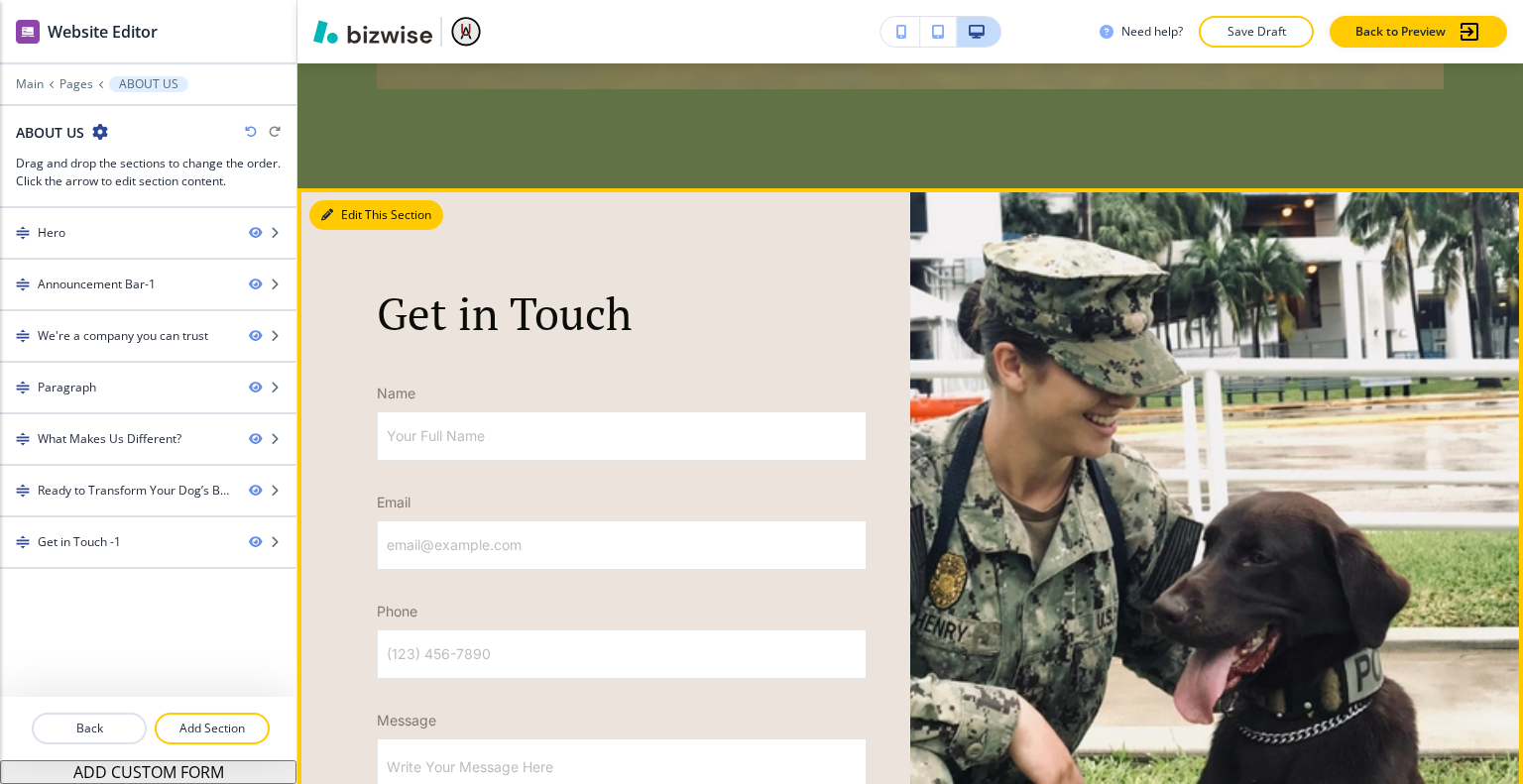 click on "Edit This Section" at bounding box center (376, 215) 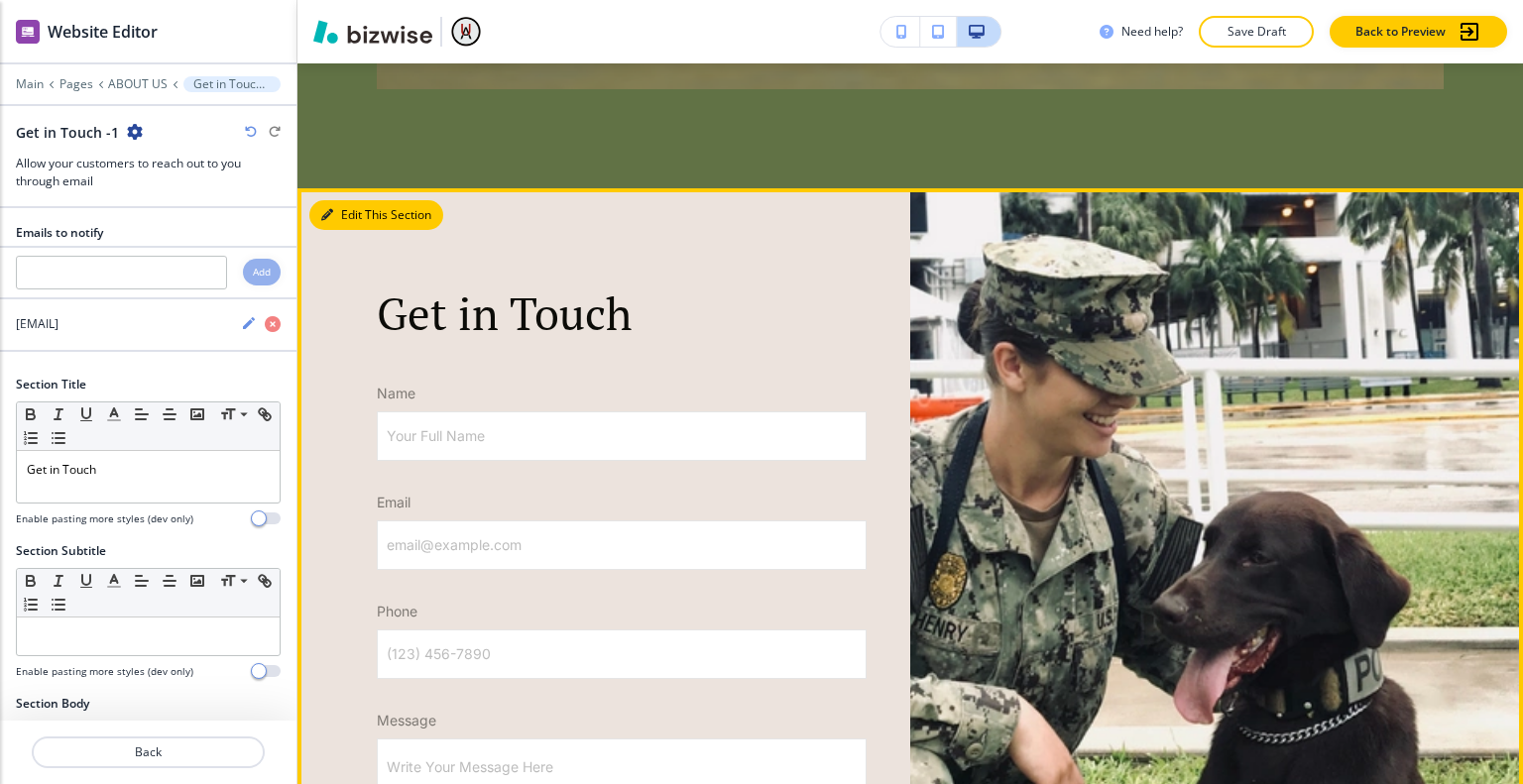 scroll, scrollTop: 5281, scrollLeft: 0, axis: vertical 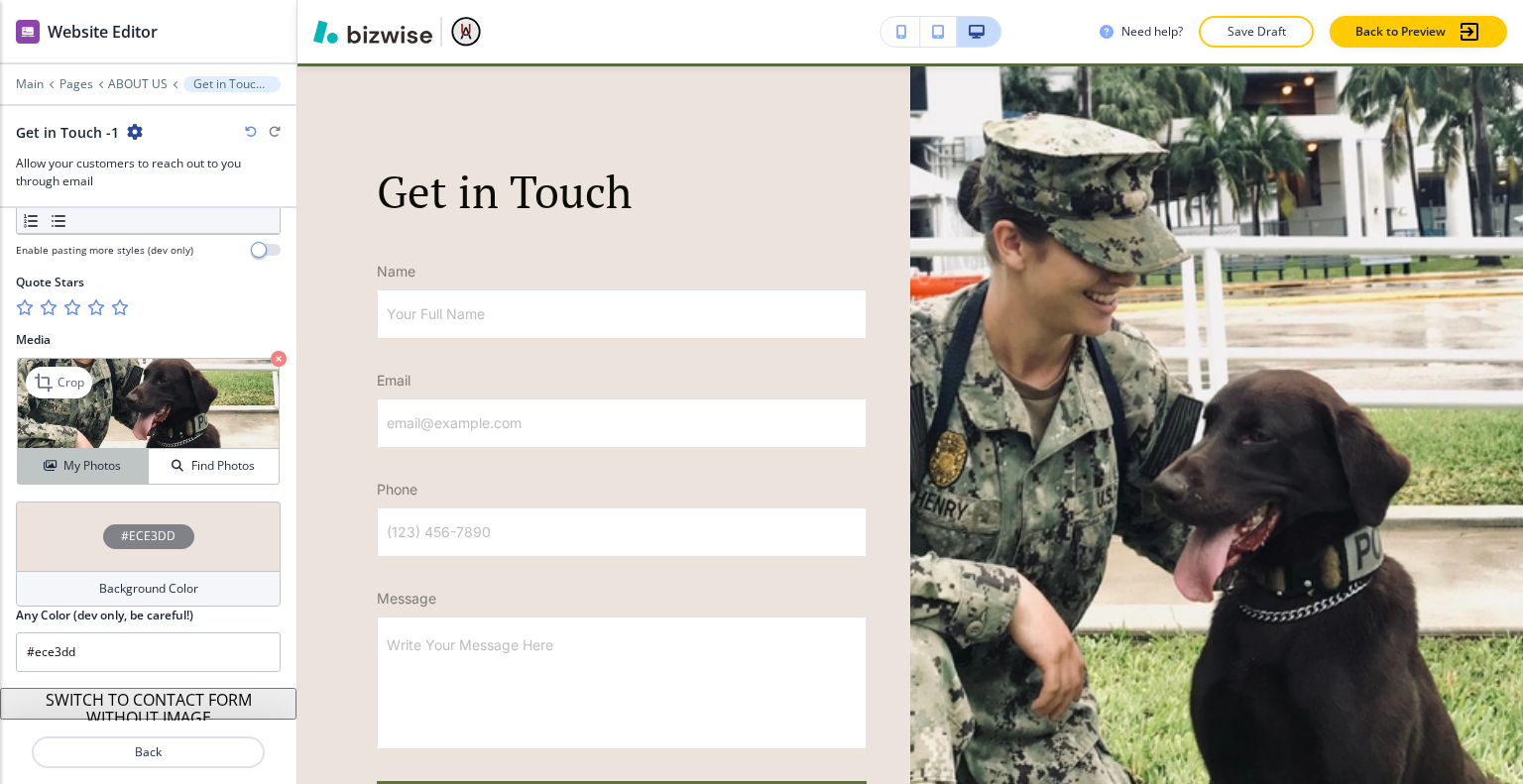 click on "My Photos" at bounding box center [92, 466] 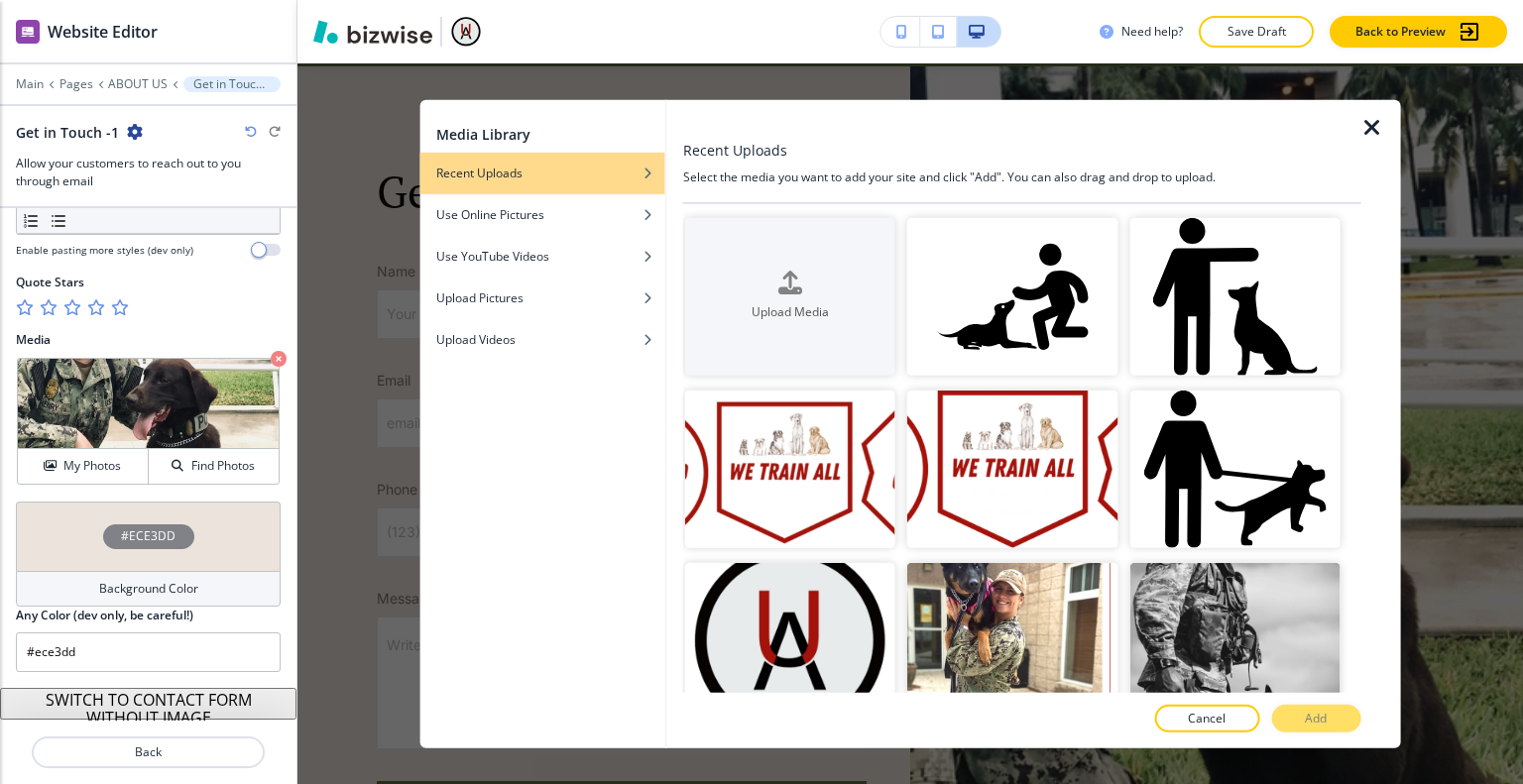 scroll, scrollTop: 496, scrollLeft: 0, axis: vertical 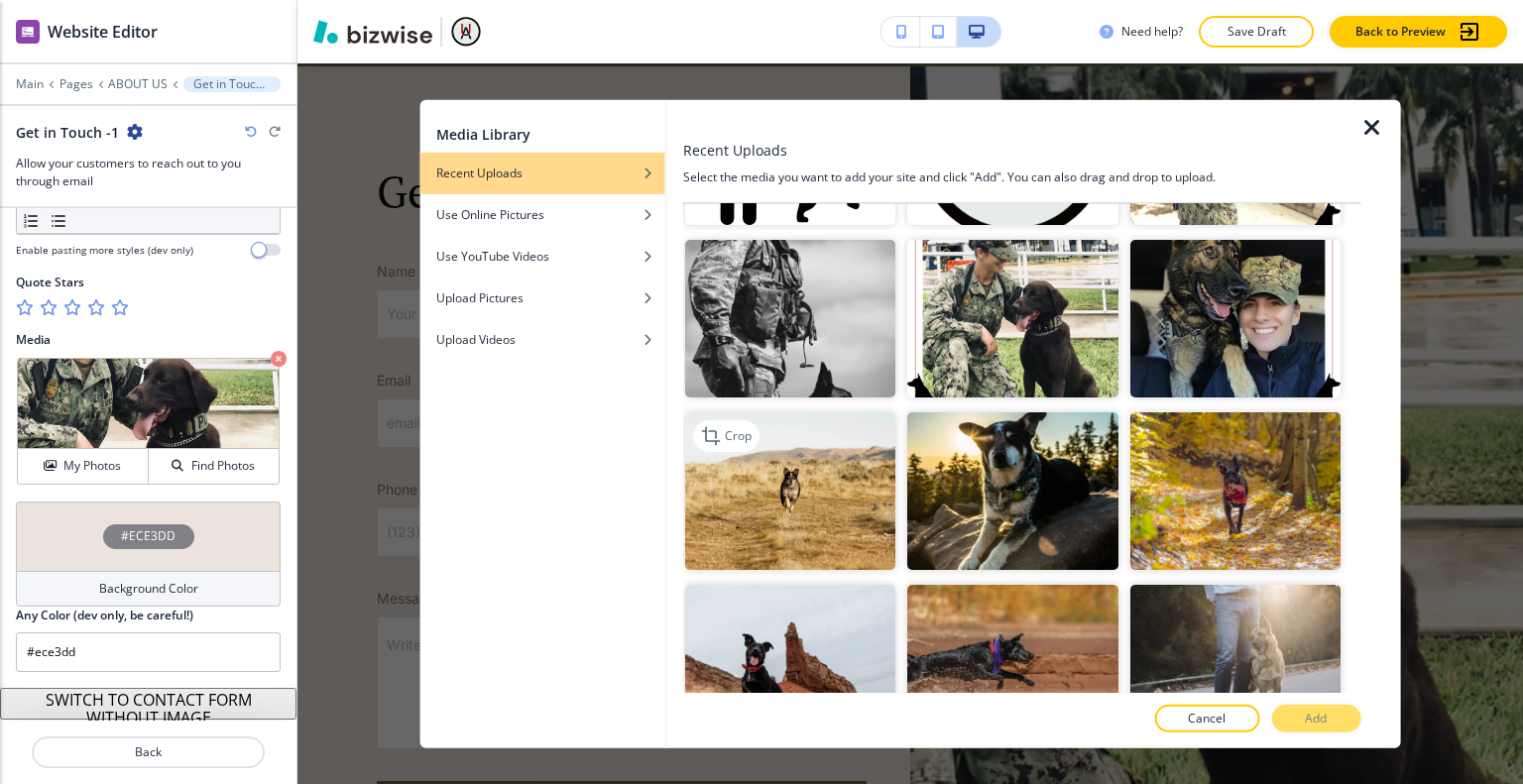 click at bounding box center (790, 491) 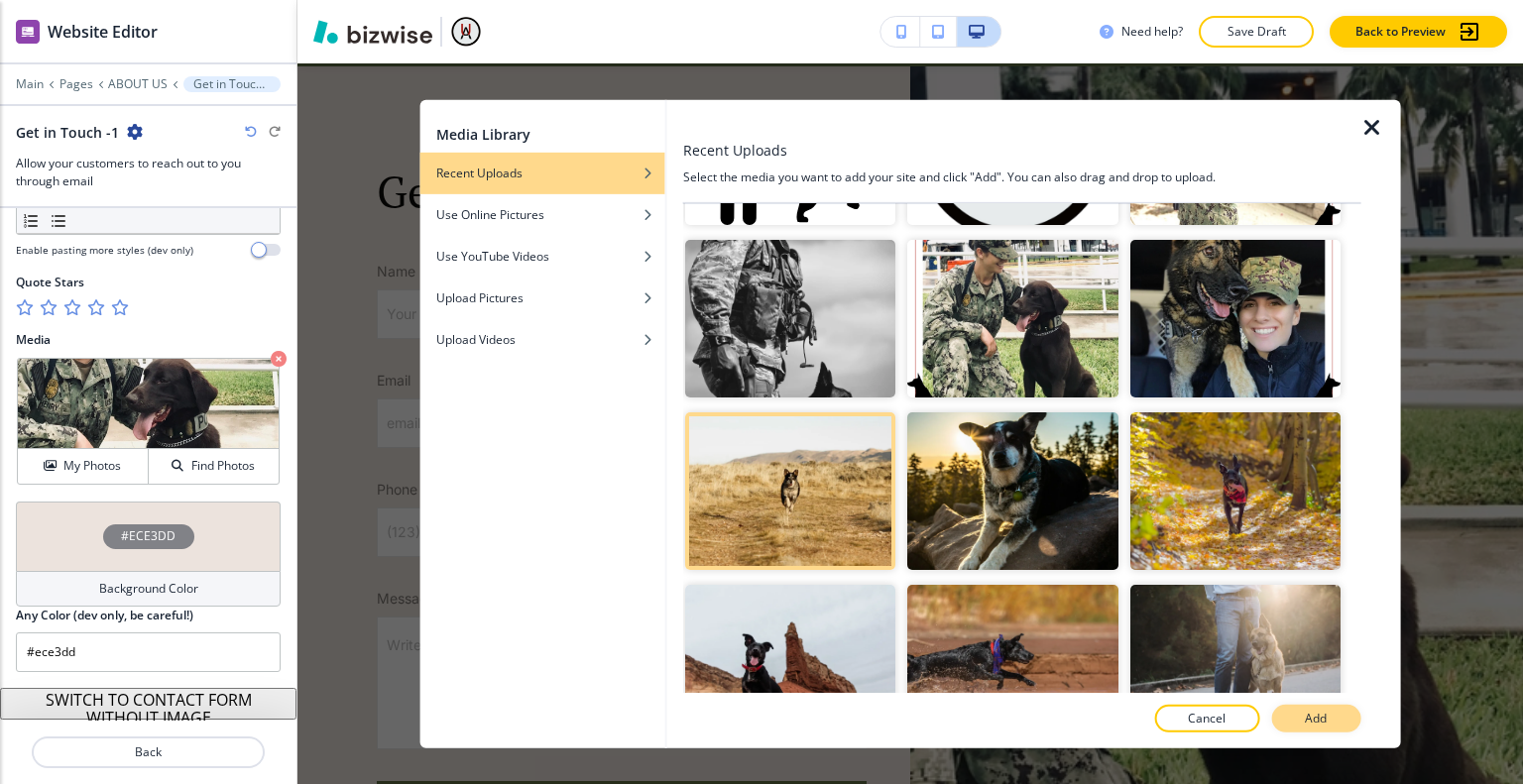 click on "Add" at bounding box center (1316, 719) 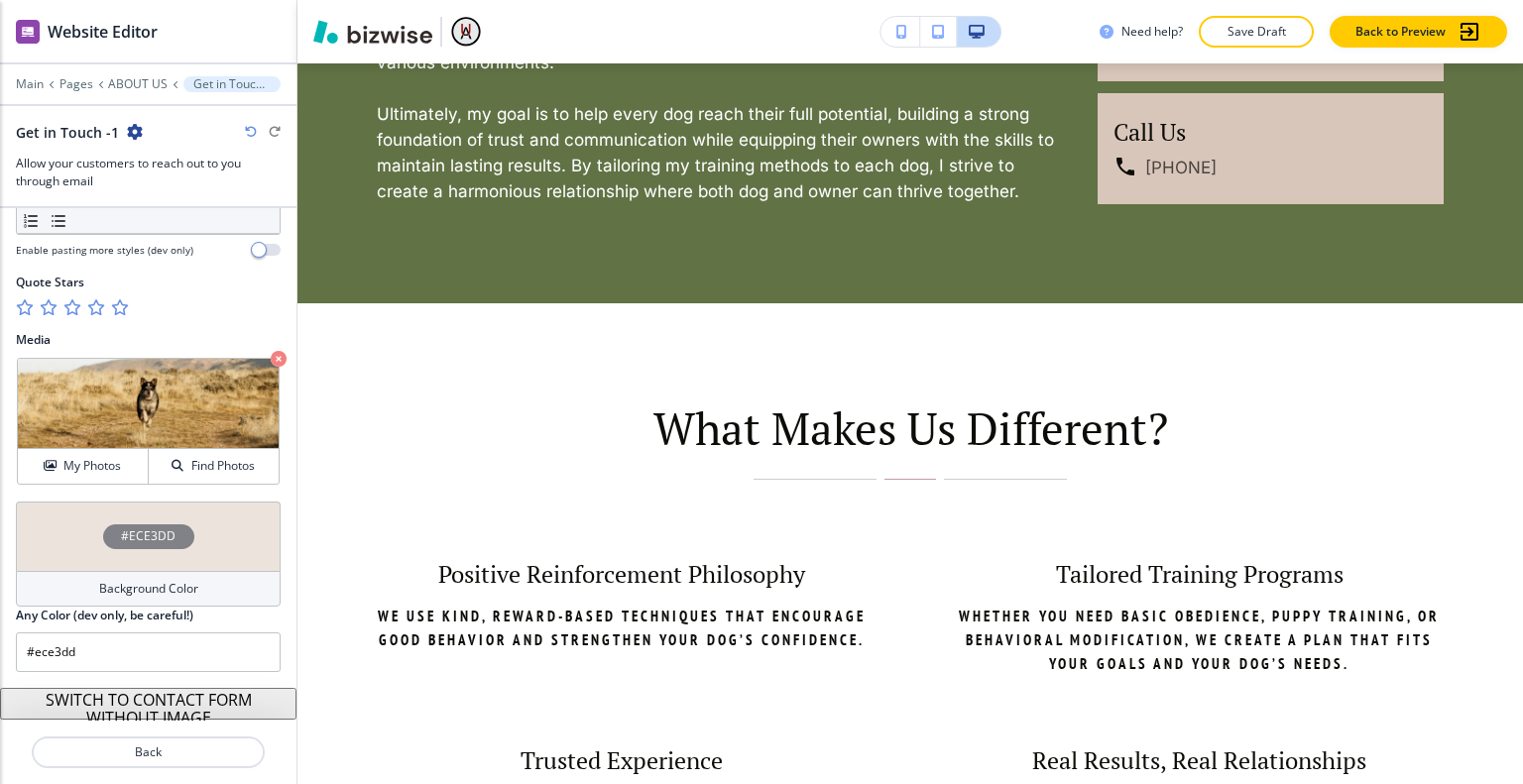 scroll, scrollTop: 0, scrollLeft: 0, axis: both 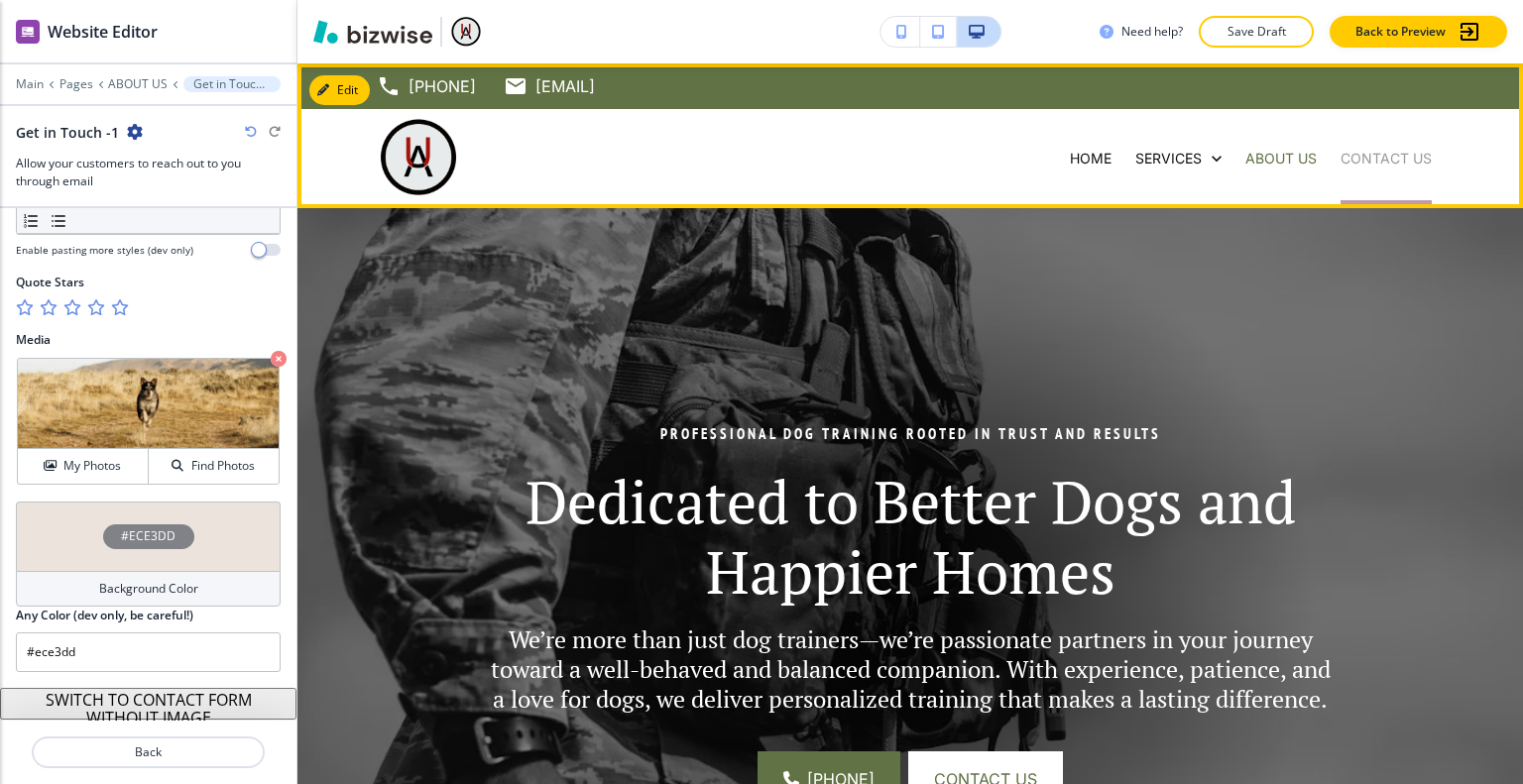 click on "CONTACT US" at bounding box center [1386, 159] 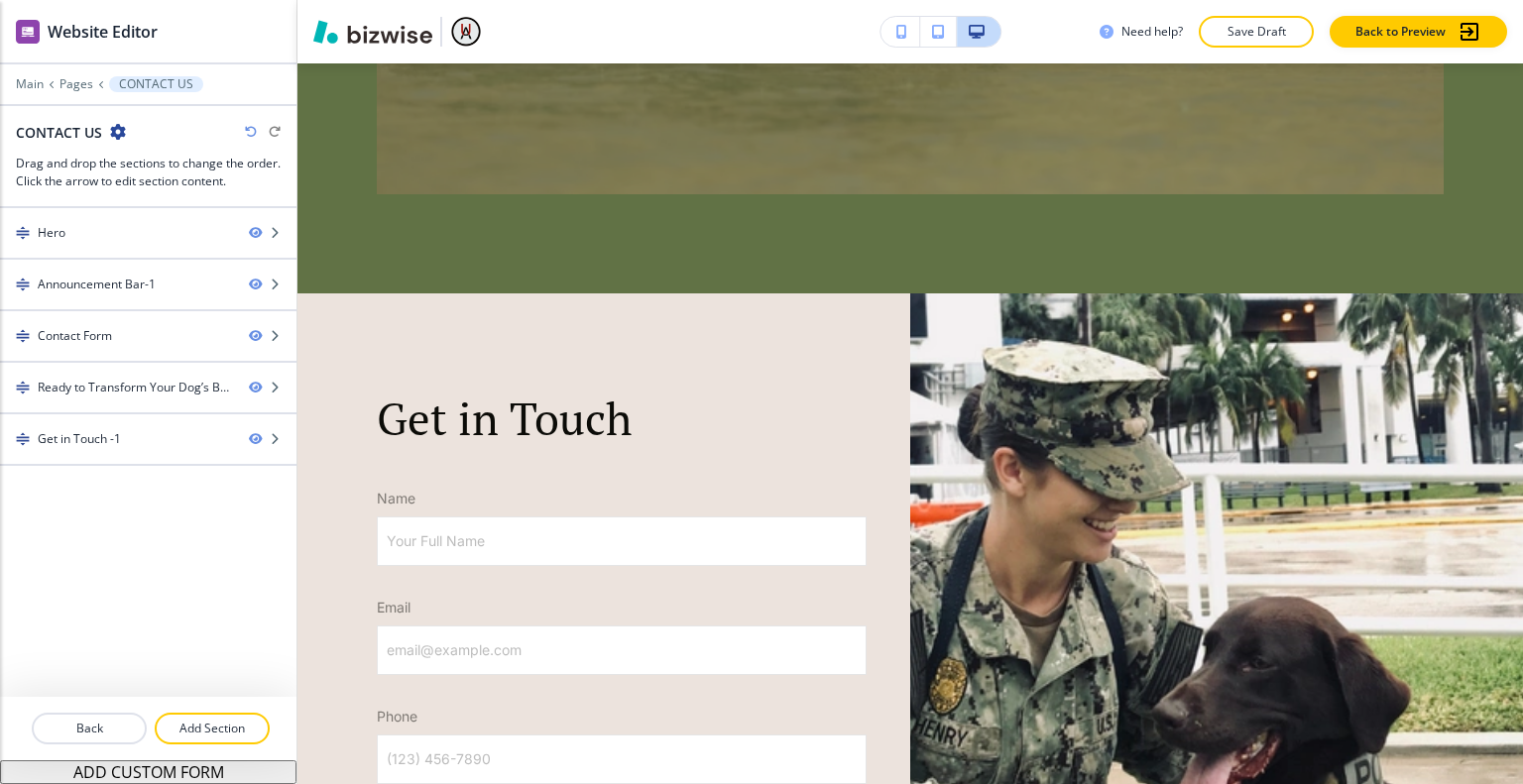 scroll, scrollTop: 2944, scrollLeft: 0, axis: vertical 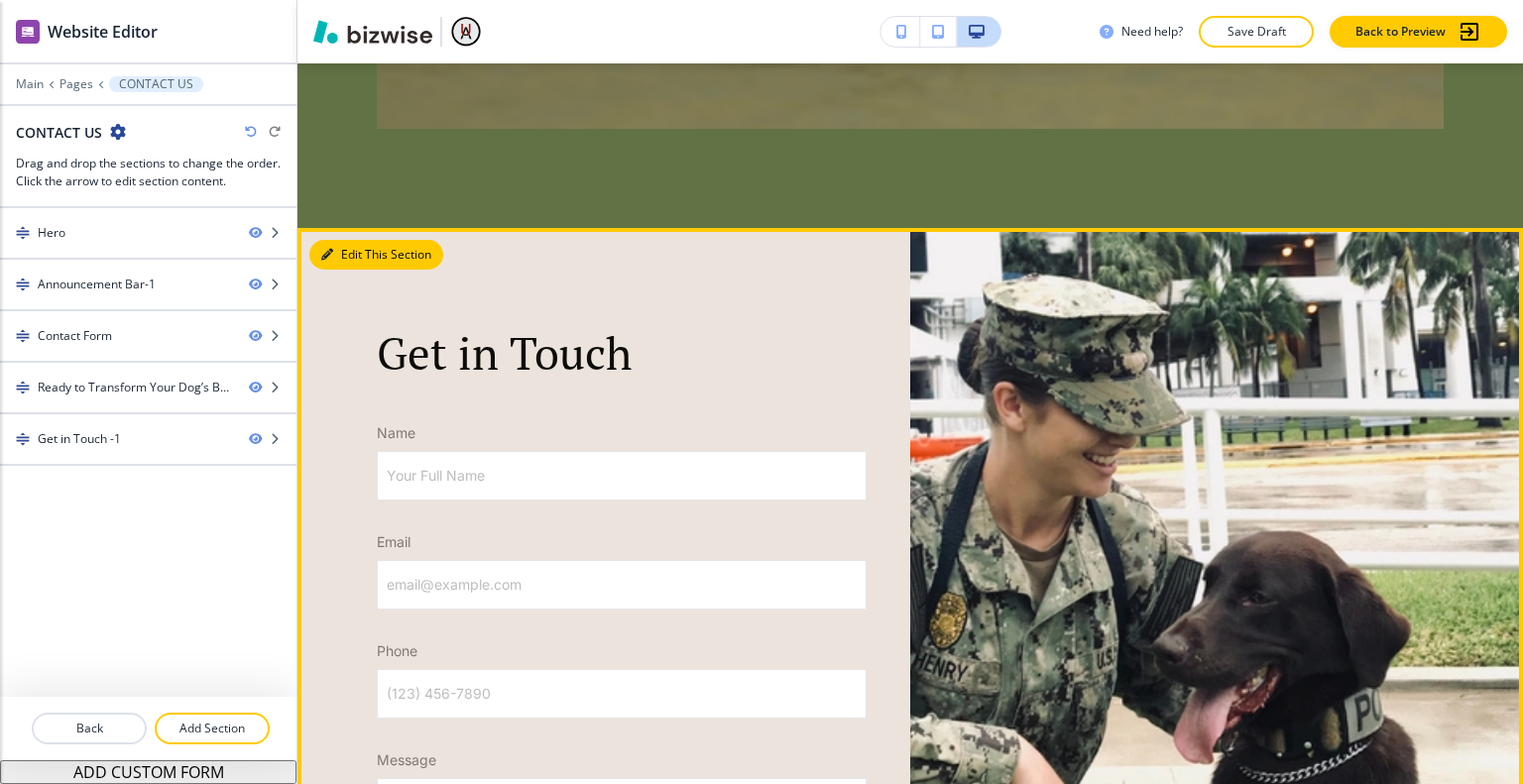 click on "Edit This Section" at bounding box center [376, 255] 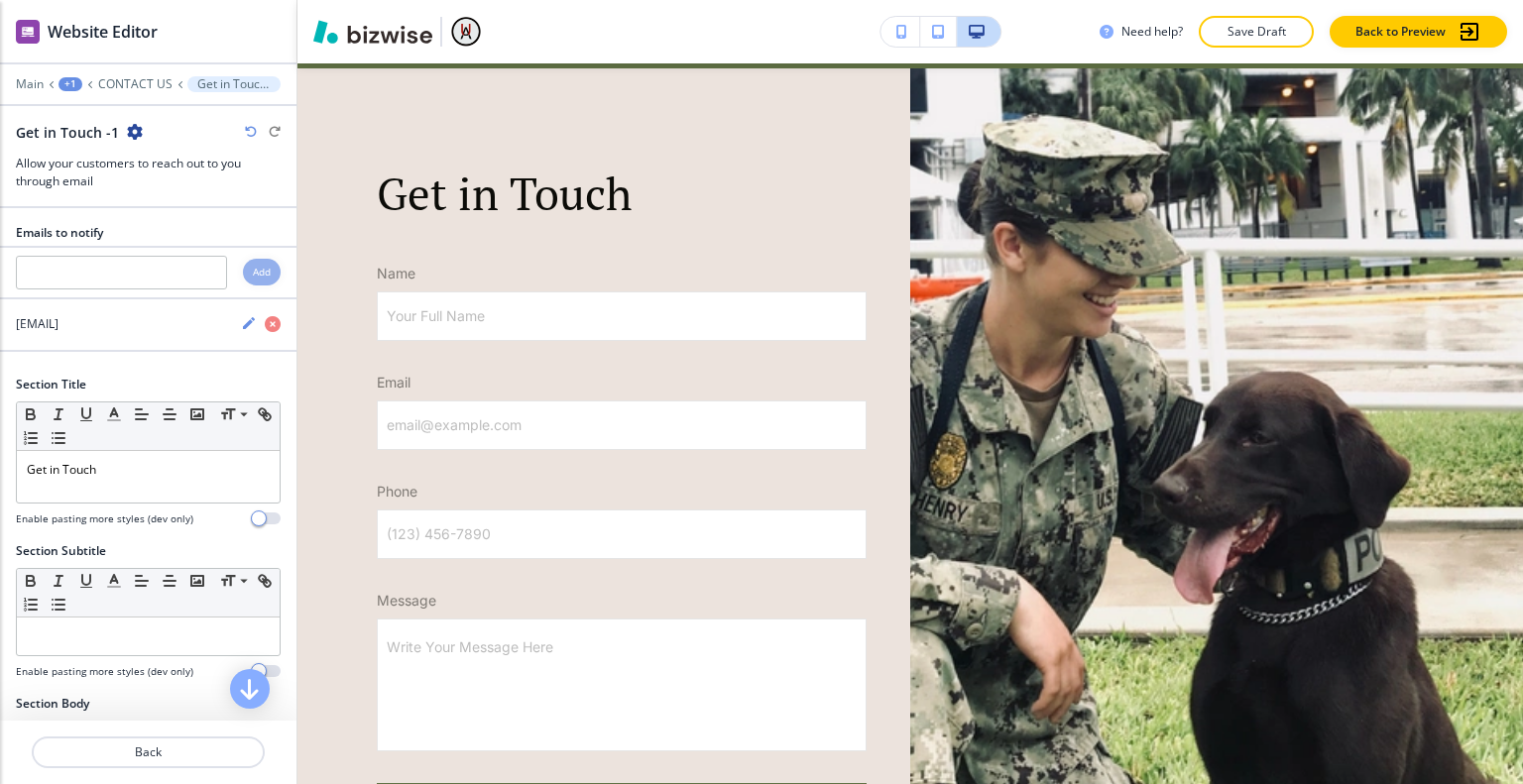 click at bounding box center (135, 132) 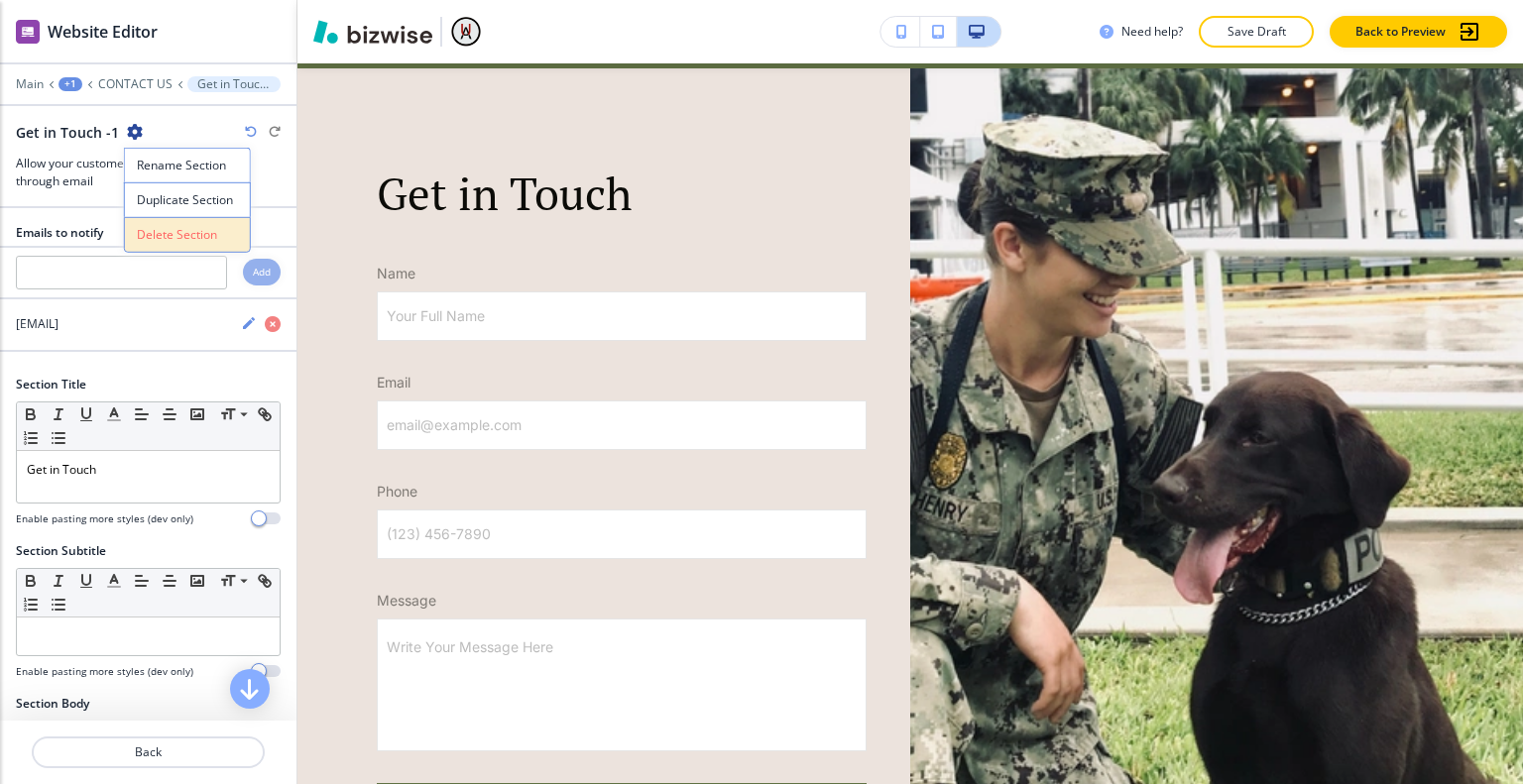 click on "Delete Section" at bounding box center [187, 235] 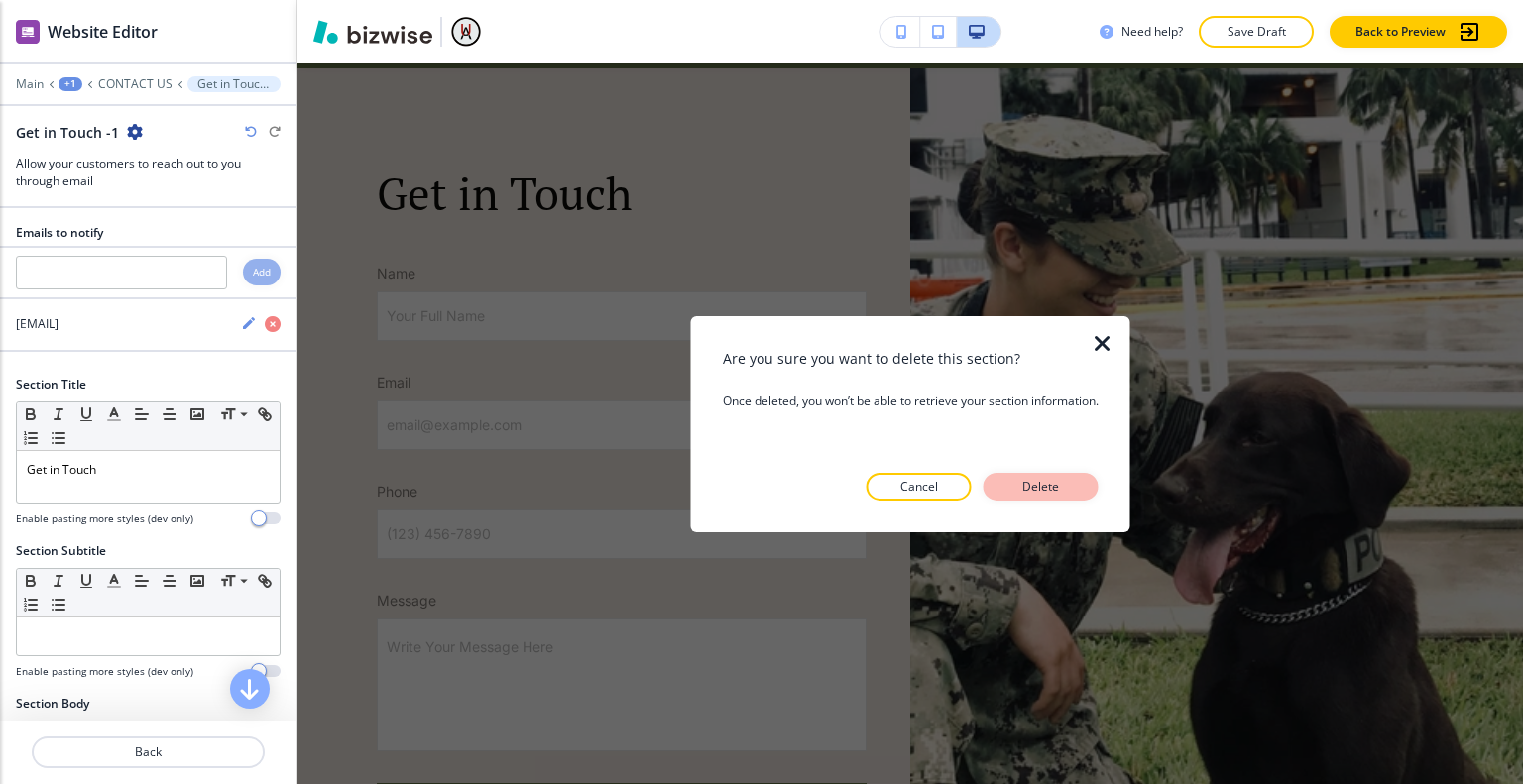 click on "Delete" at bounding box center (1041, 487) 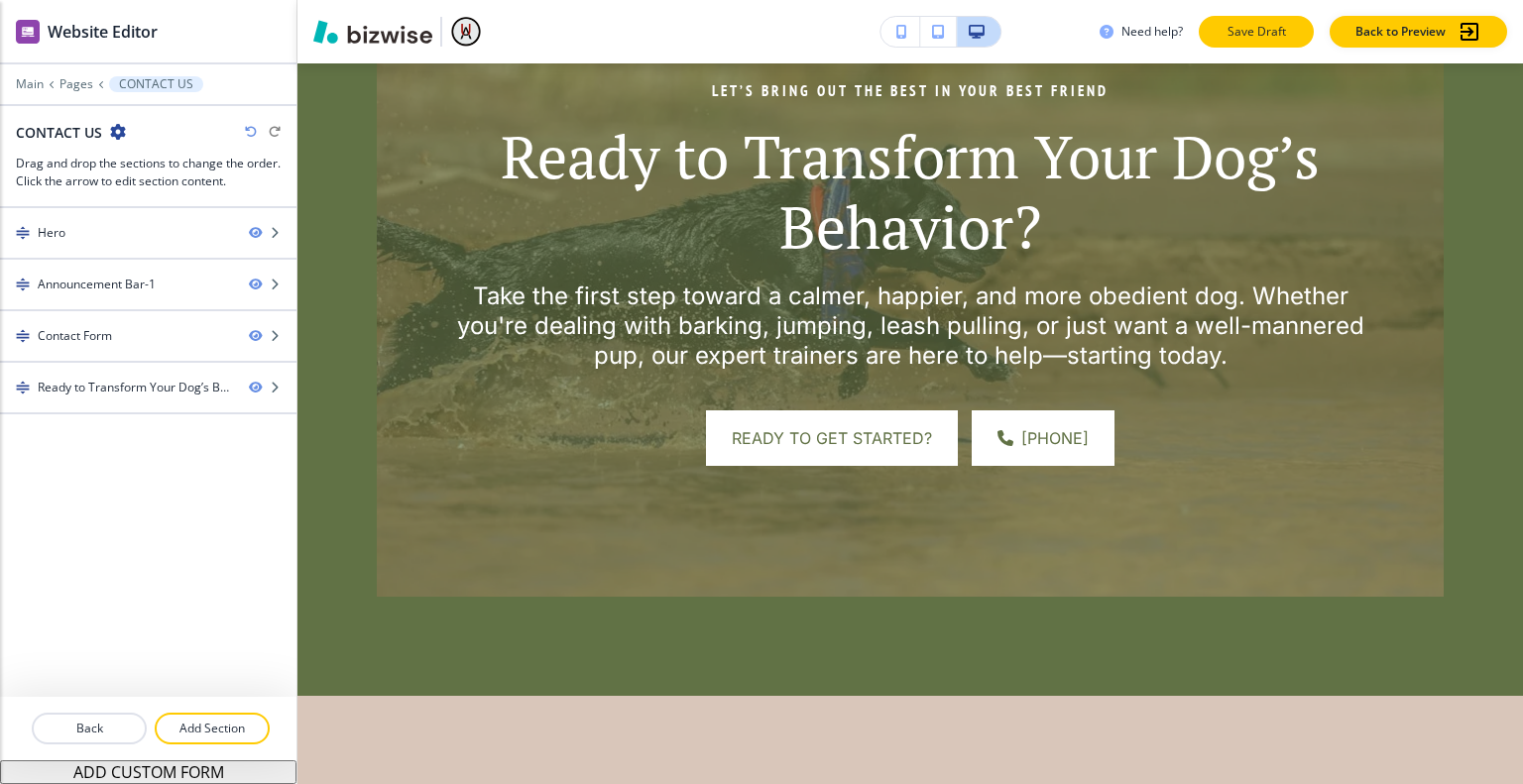 click on "Save Draft" at bounding box center [1256, 32] 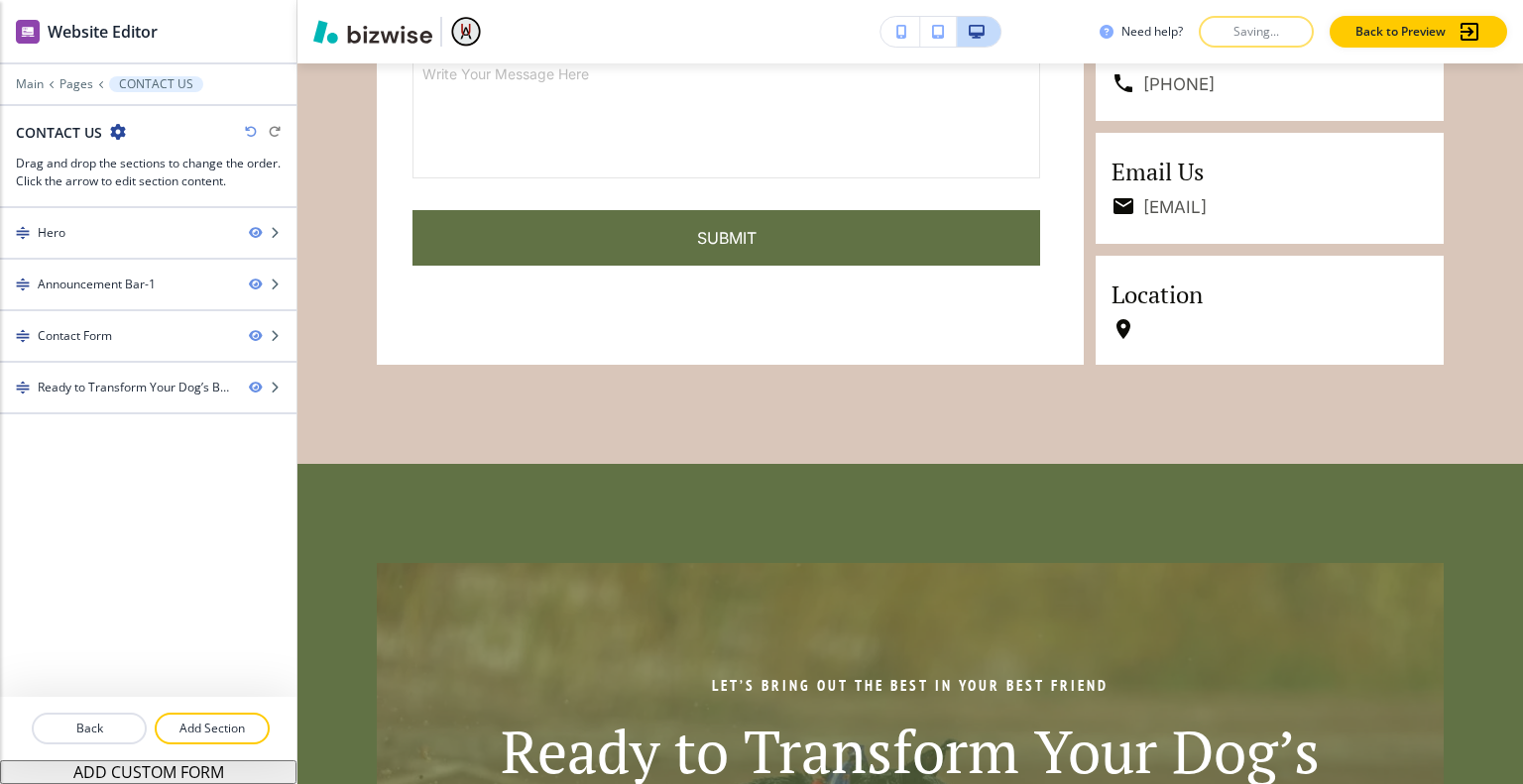scroll, scrollTop: 1386, scrollLeft: 0, axis: vertical 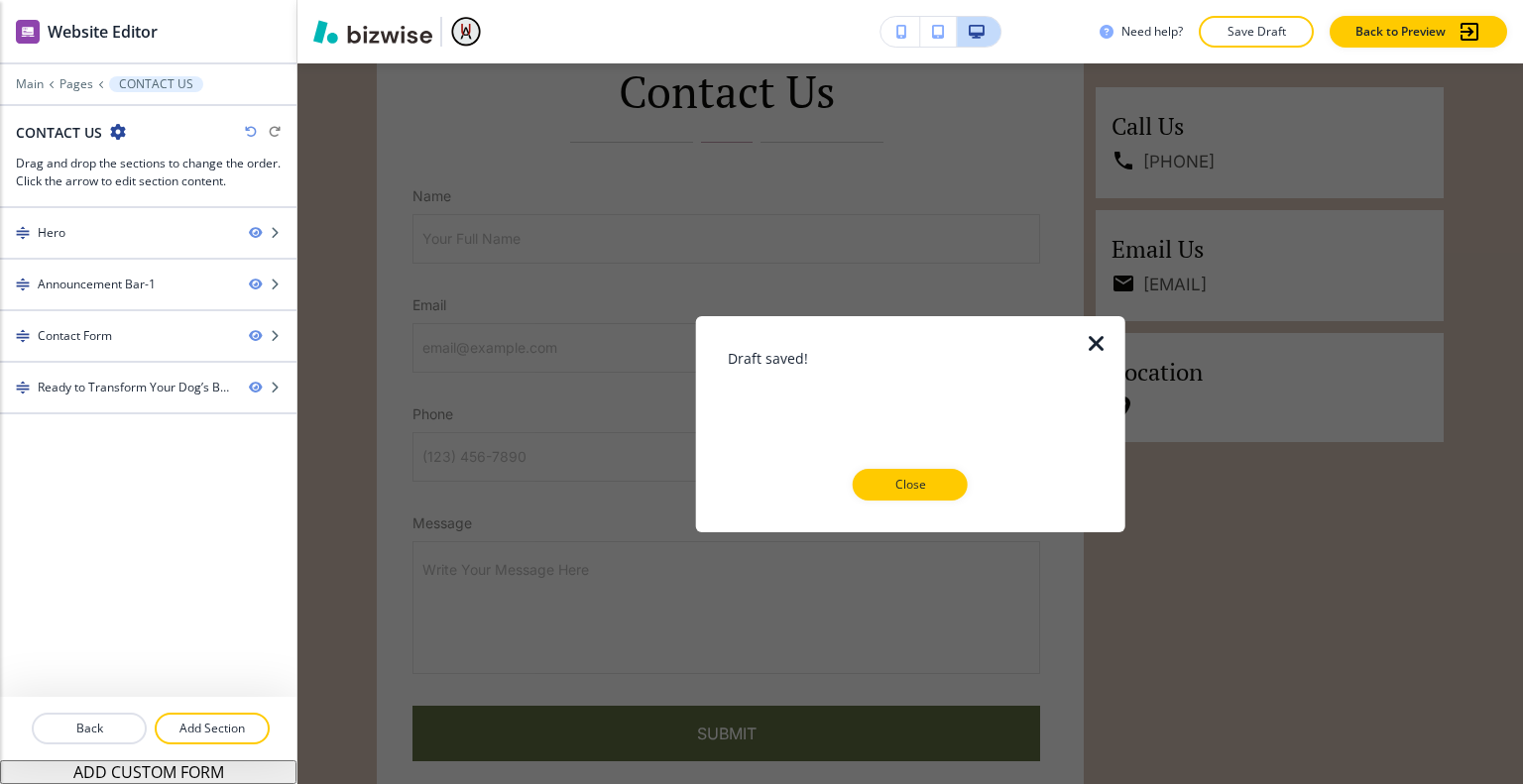 click on "Close" at bounding box center [910, 485] 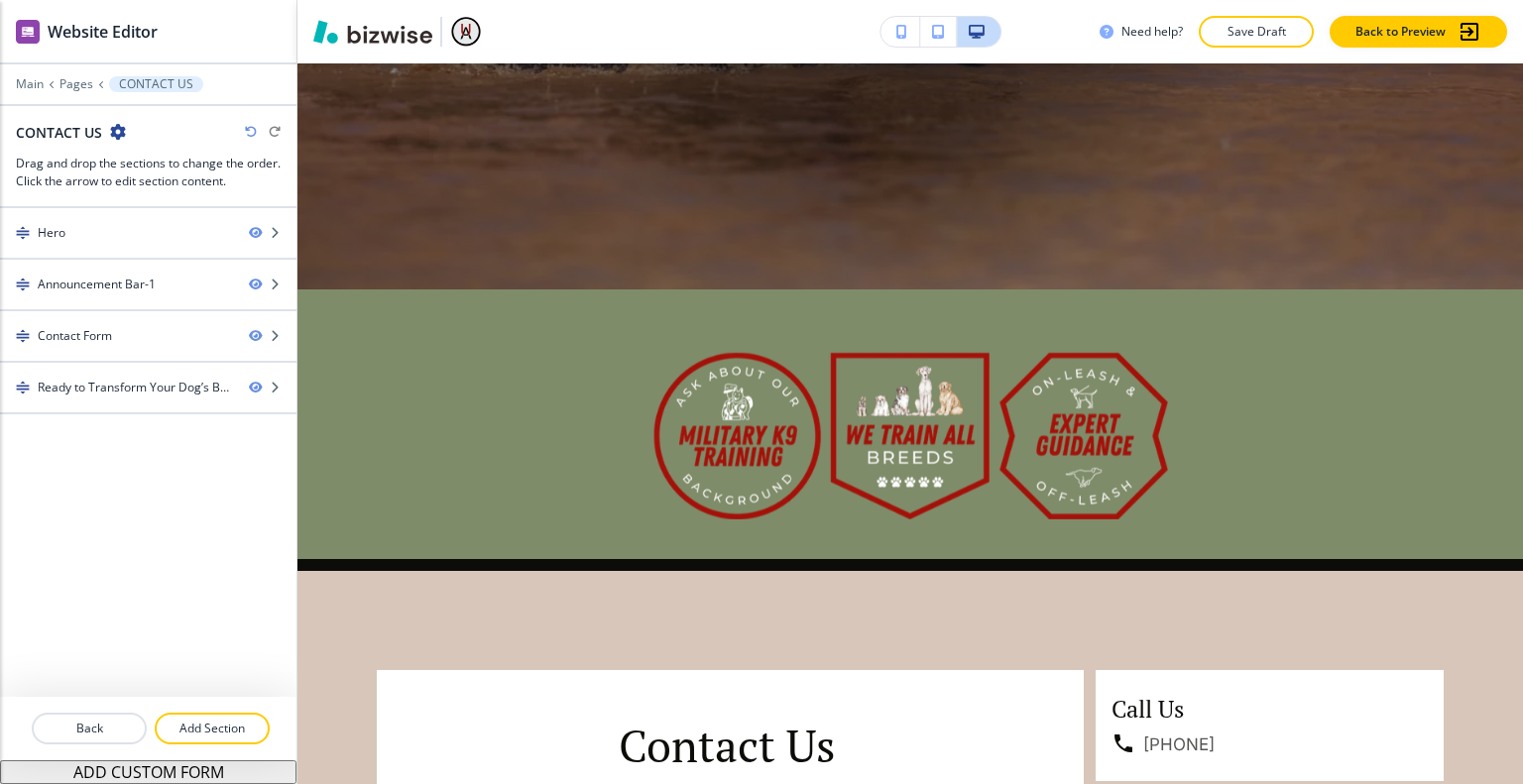 scroll, scrollTop: 0, scrollLeft: 0, axis: both 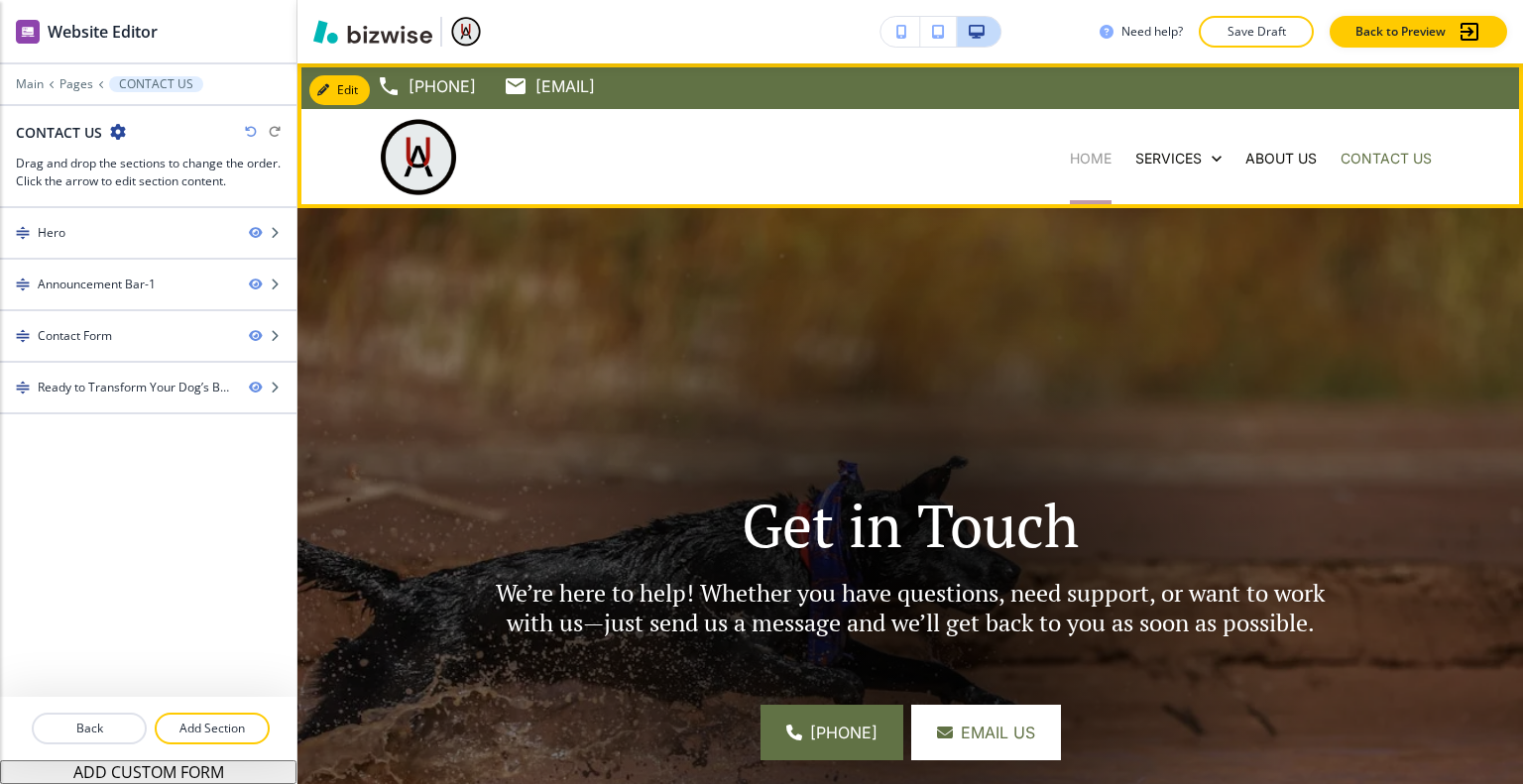 click on "Home" at bounding box center (1091, 159) 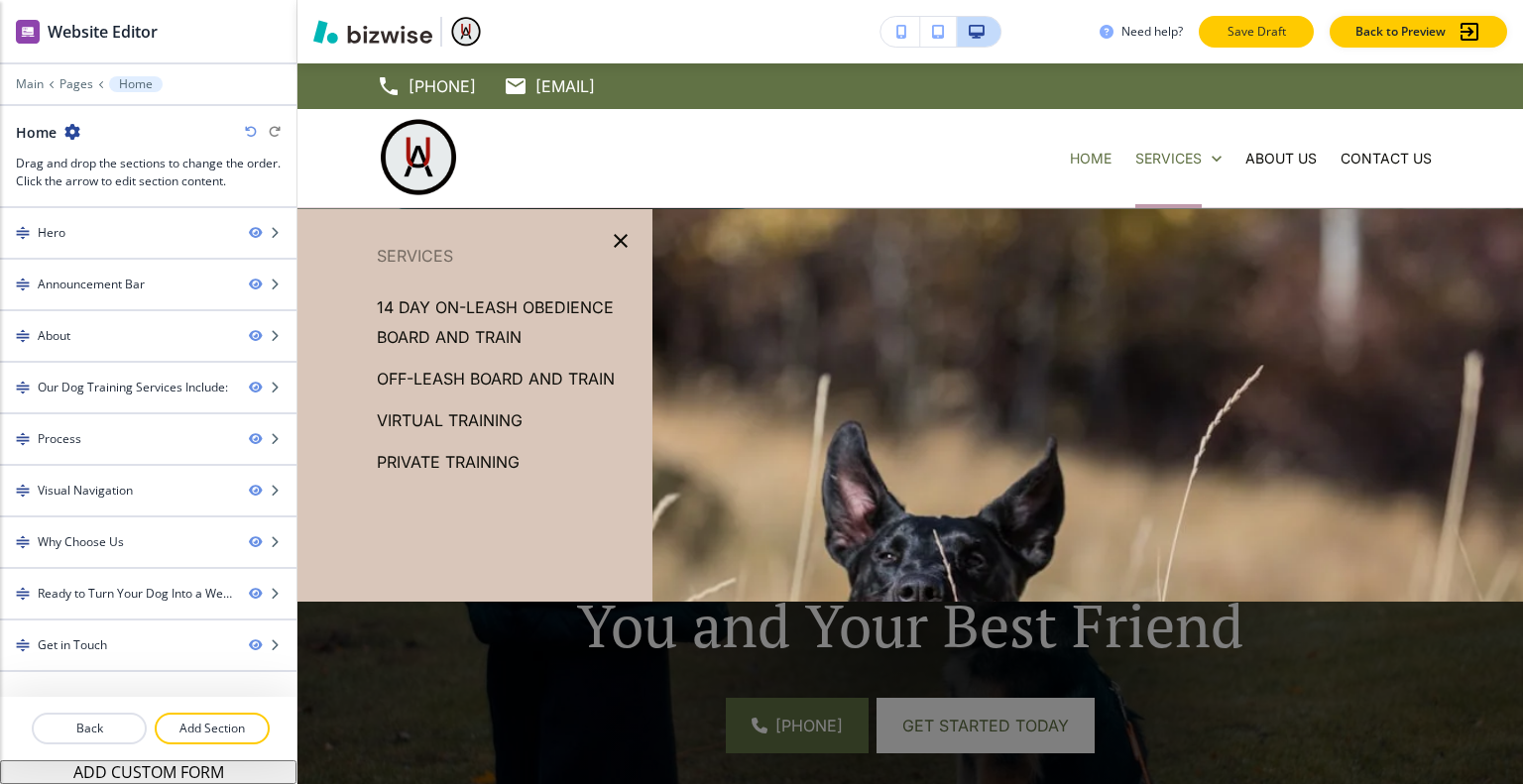 click on "Save Draft" at bounding box center (1256, 32) 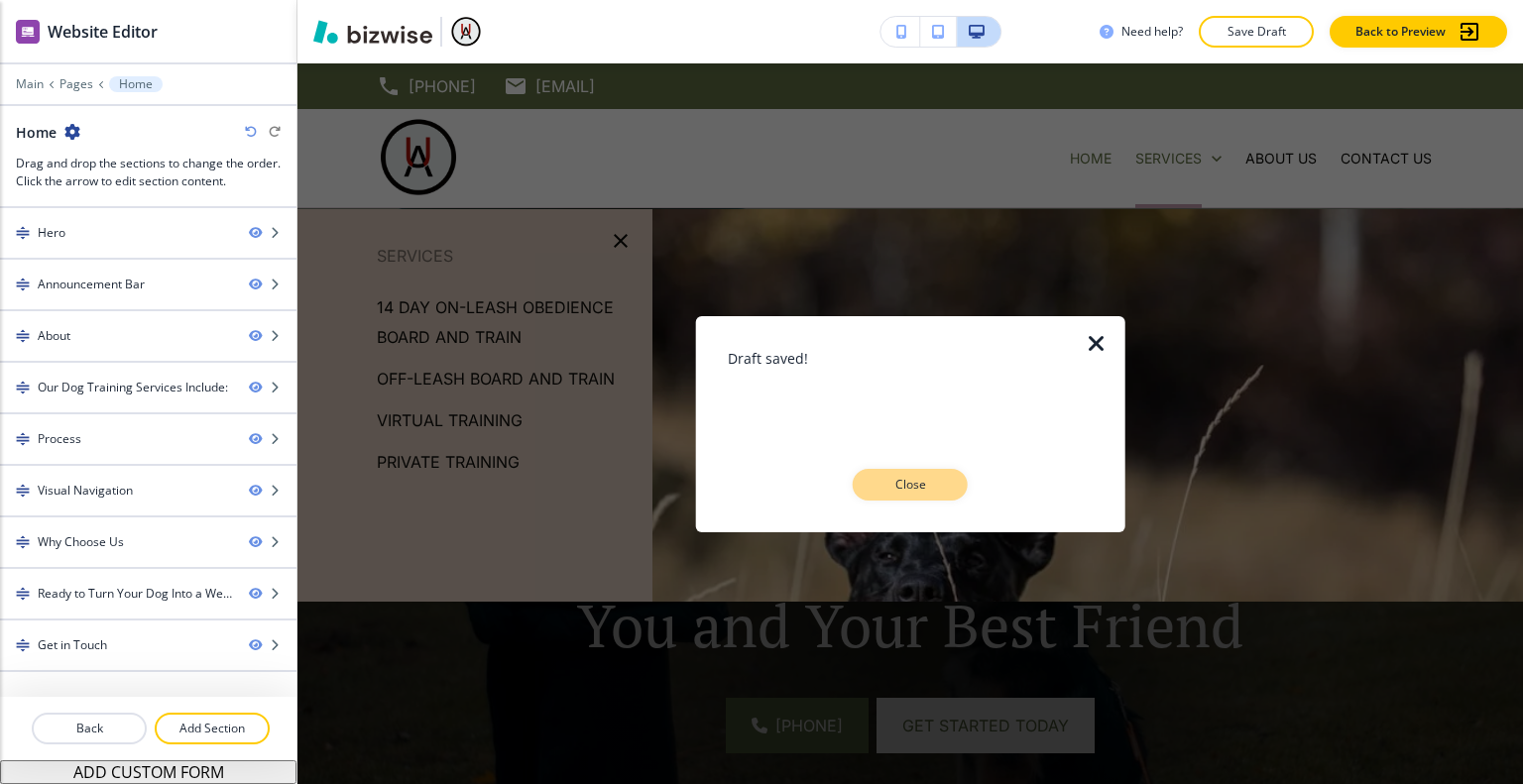 click on "Close" at bounding box center [910, 485] 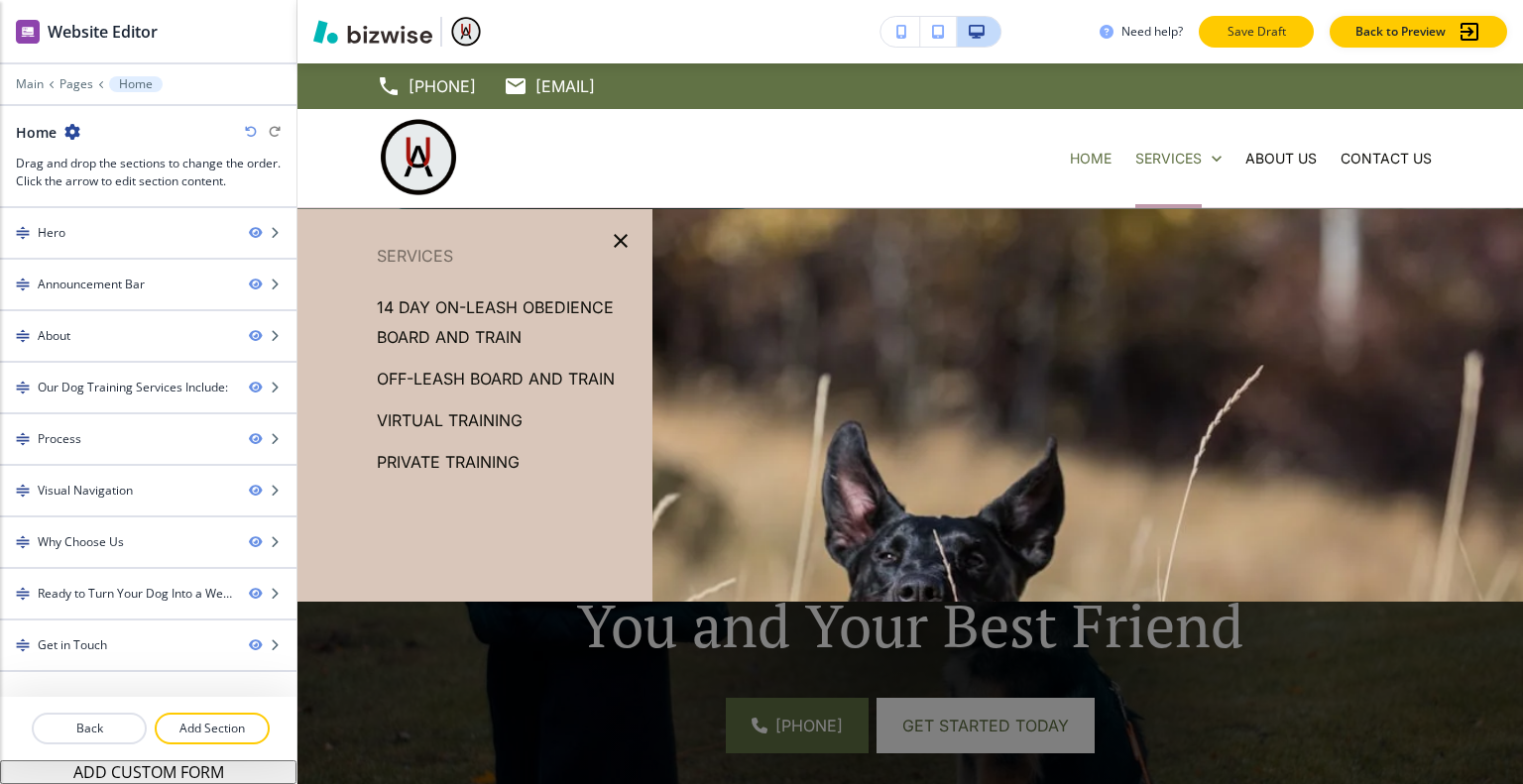 click on "Save Draft" at bounding box center (1256, 32) 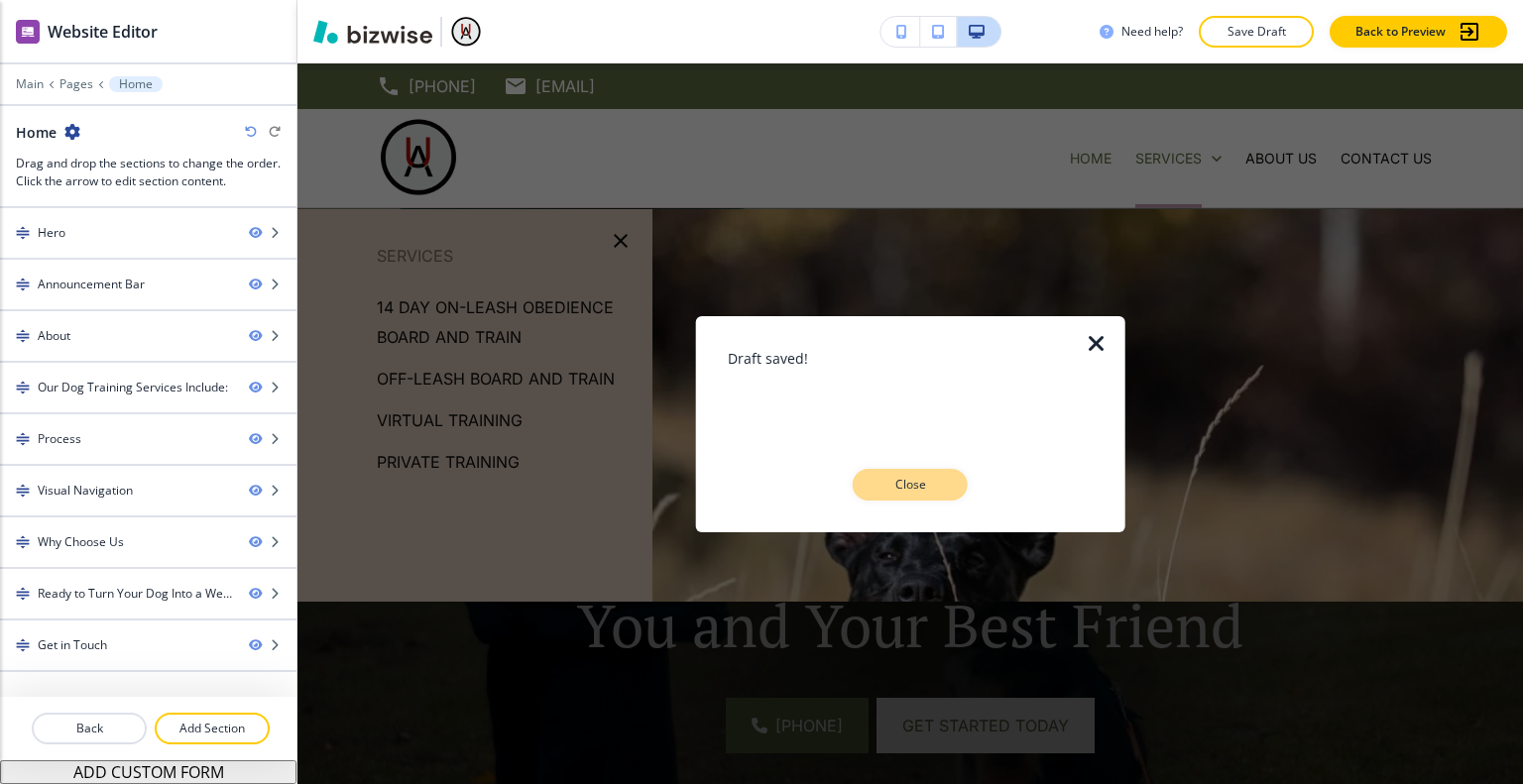 click on "Close" at bounding box center [910, 485] 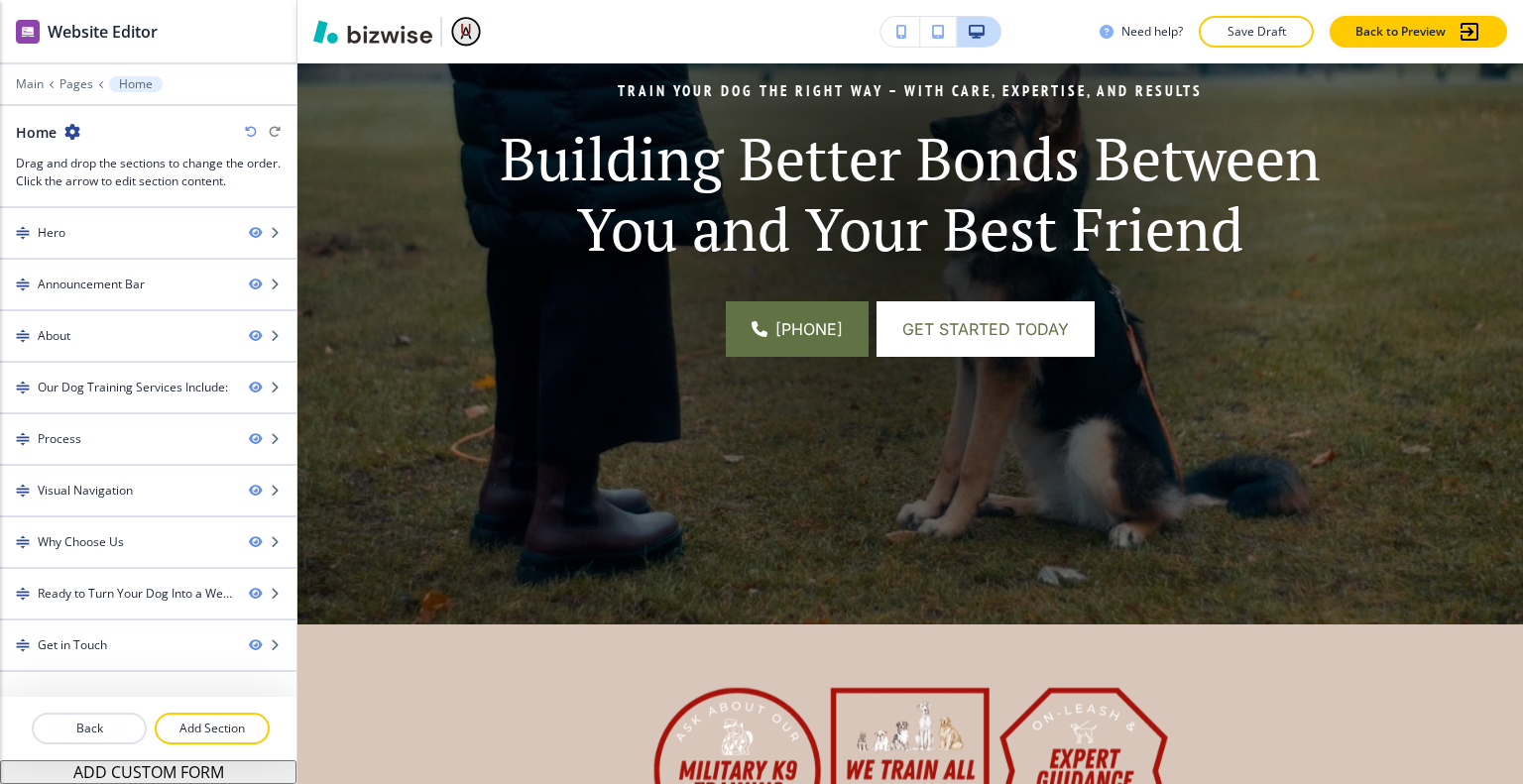 scroll, scrollTop: 496, scrollLeft: 0, axis: vertical 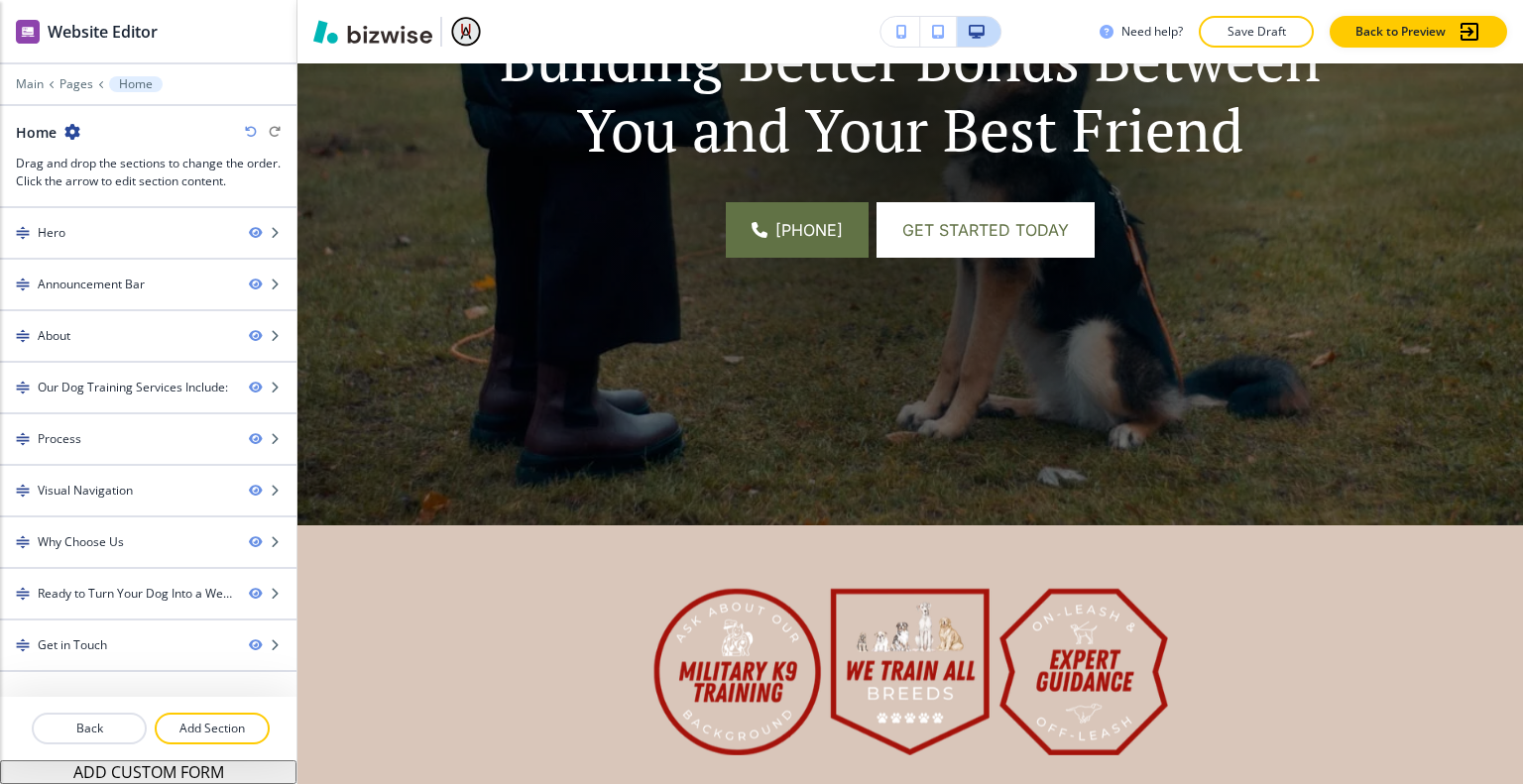 click on "Save Draft" at bounding box center [1256, 32] 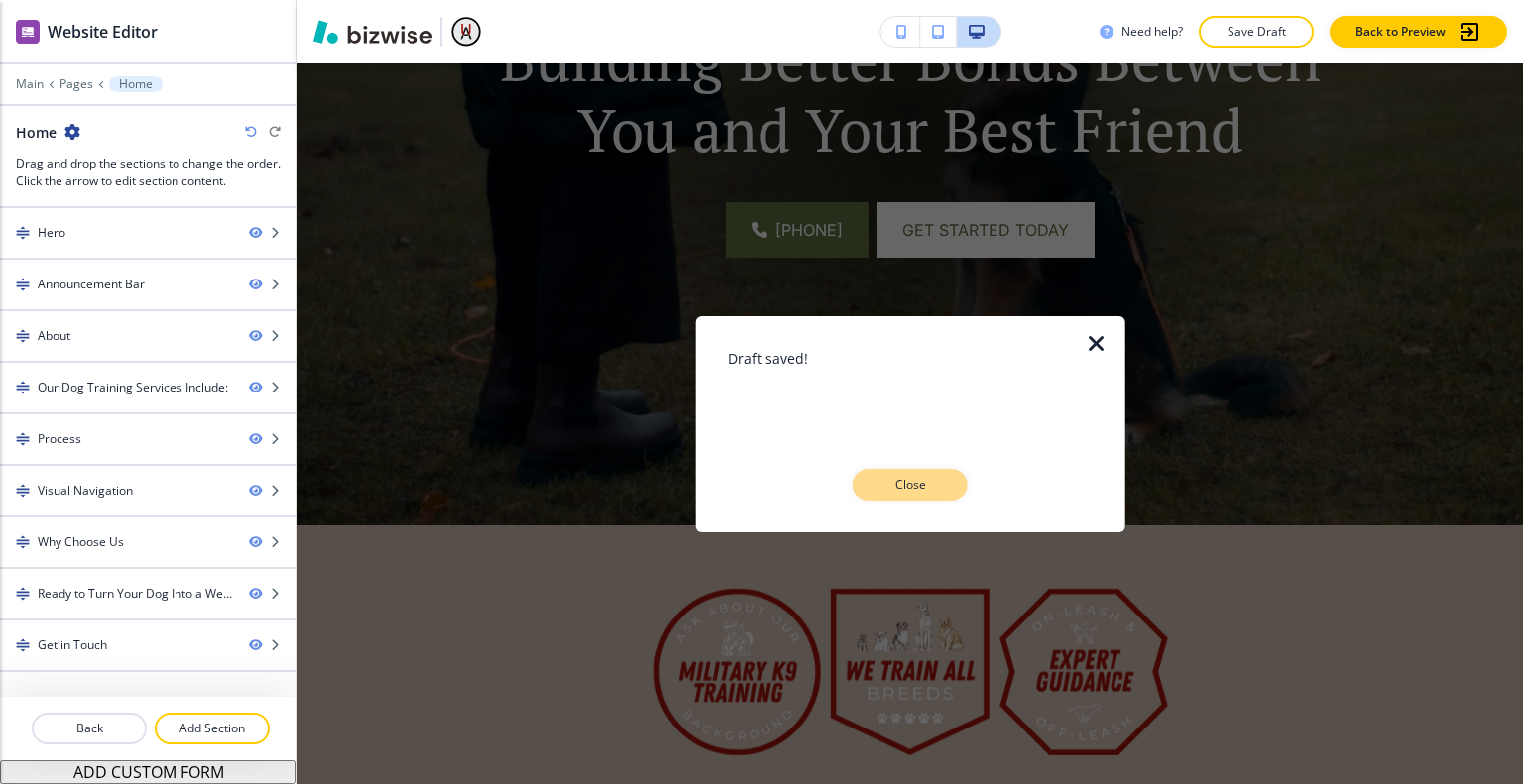 click on "Close" at bounding box center (910, 485) 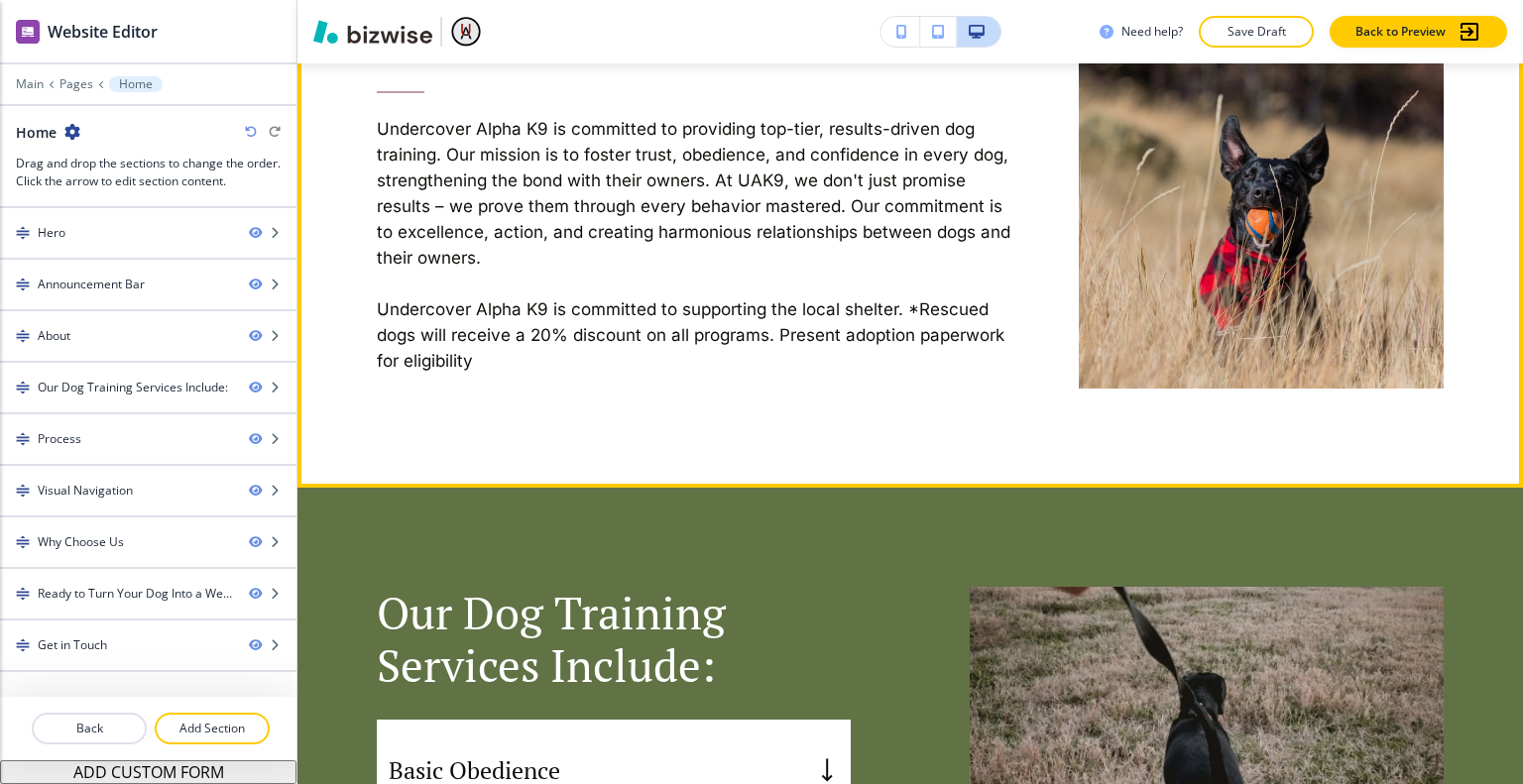 scroll, scrollTop: 2379, scrollLeft: 0, axis: vertical 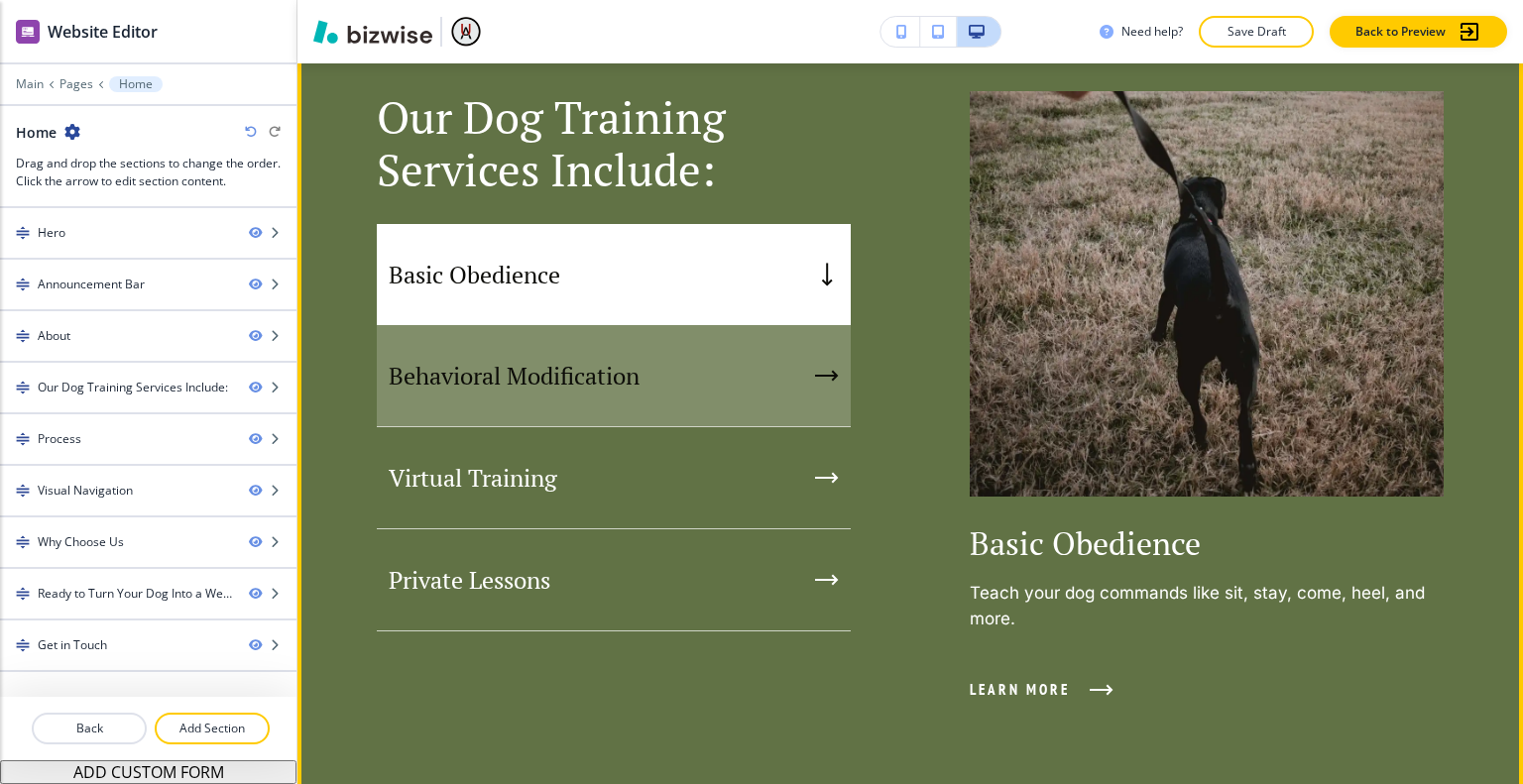 click on "Behavioral Modification" at bounding box center [614, 376] 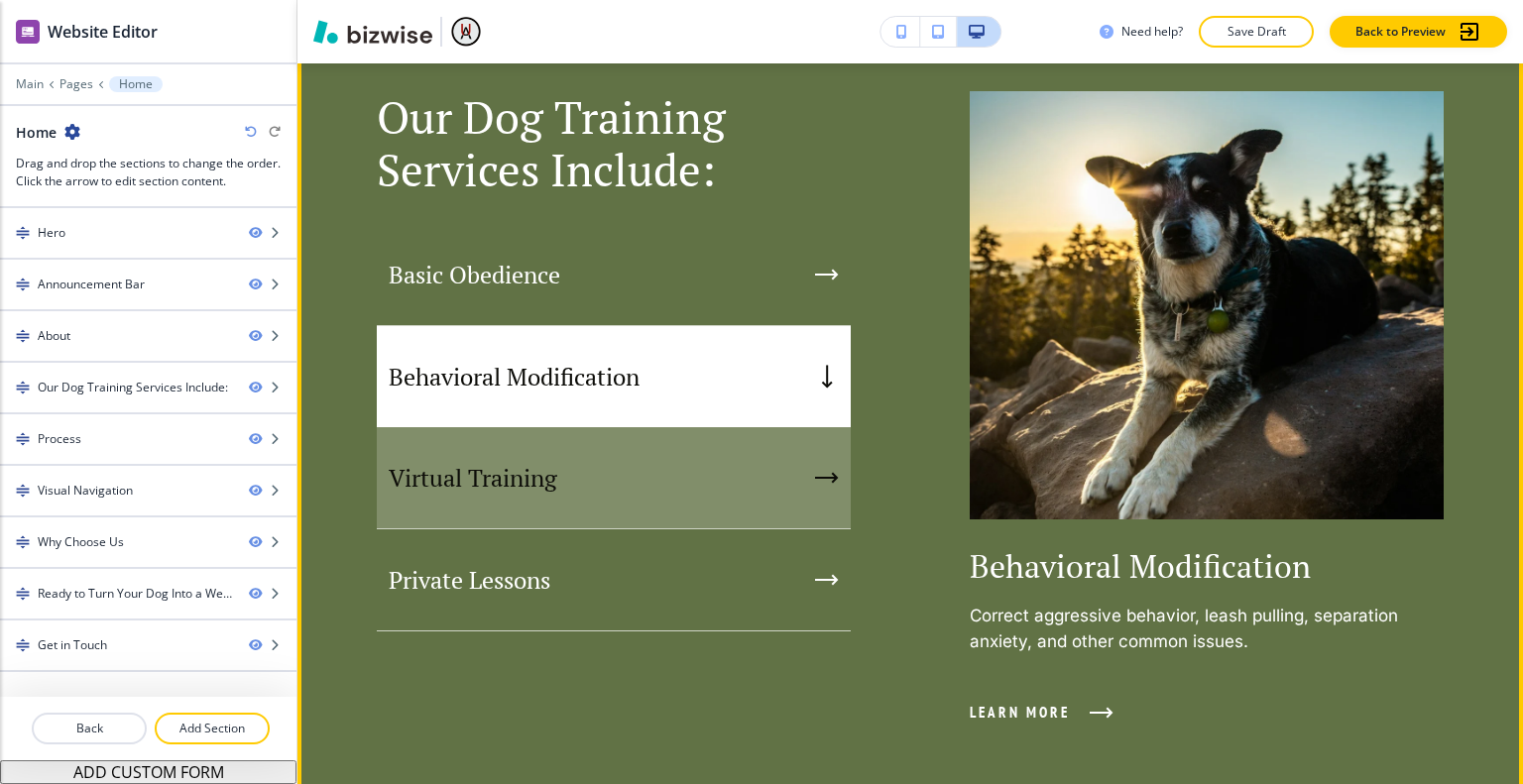 click on "Virtual Training" at bounding box center (614, 478) 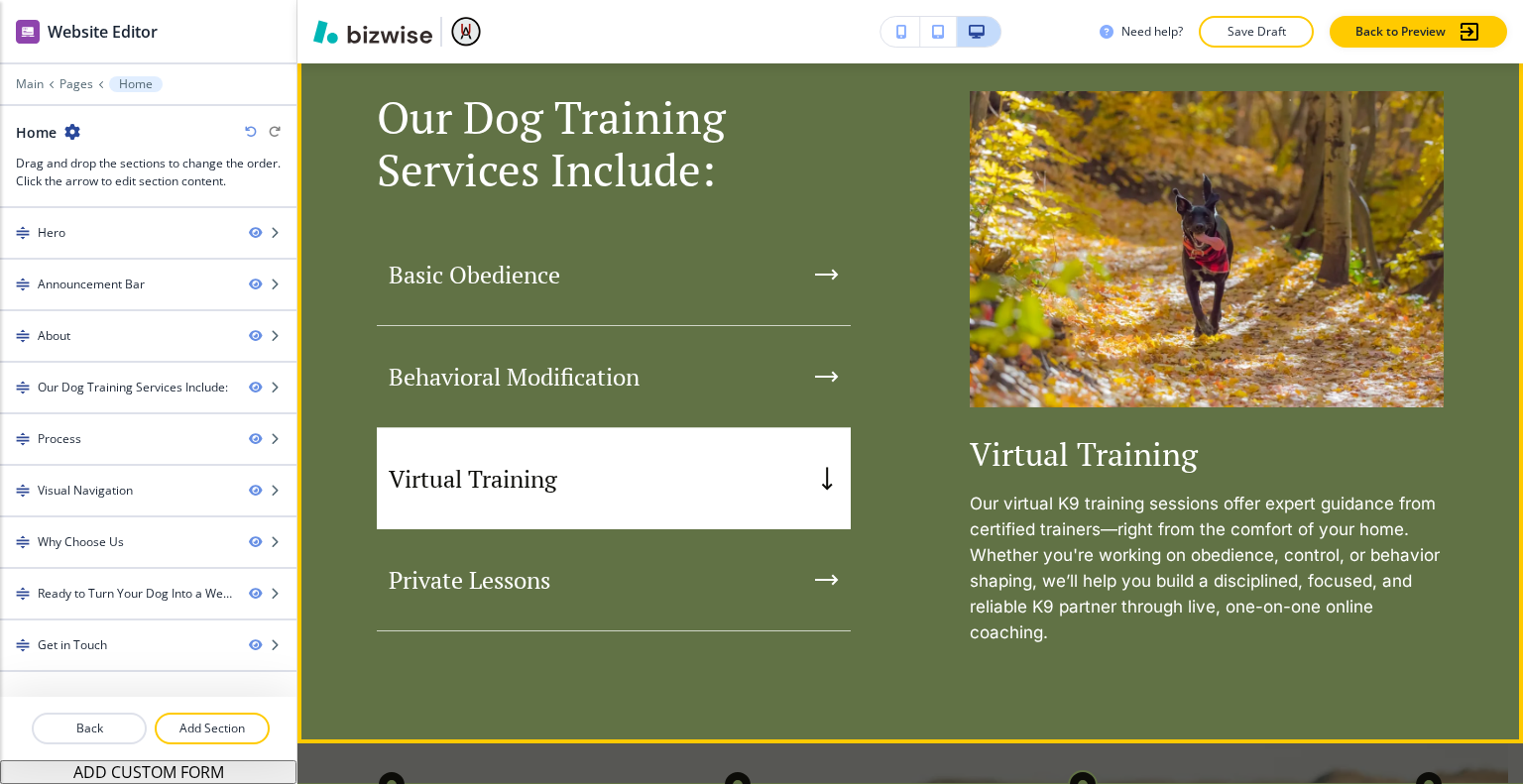 click on "Virtual Training" at bounding box center [614, 479] 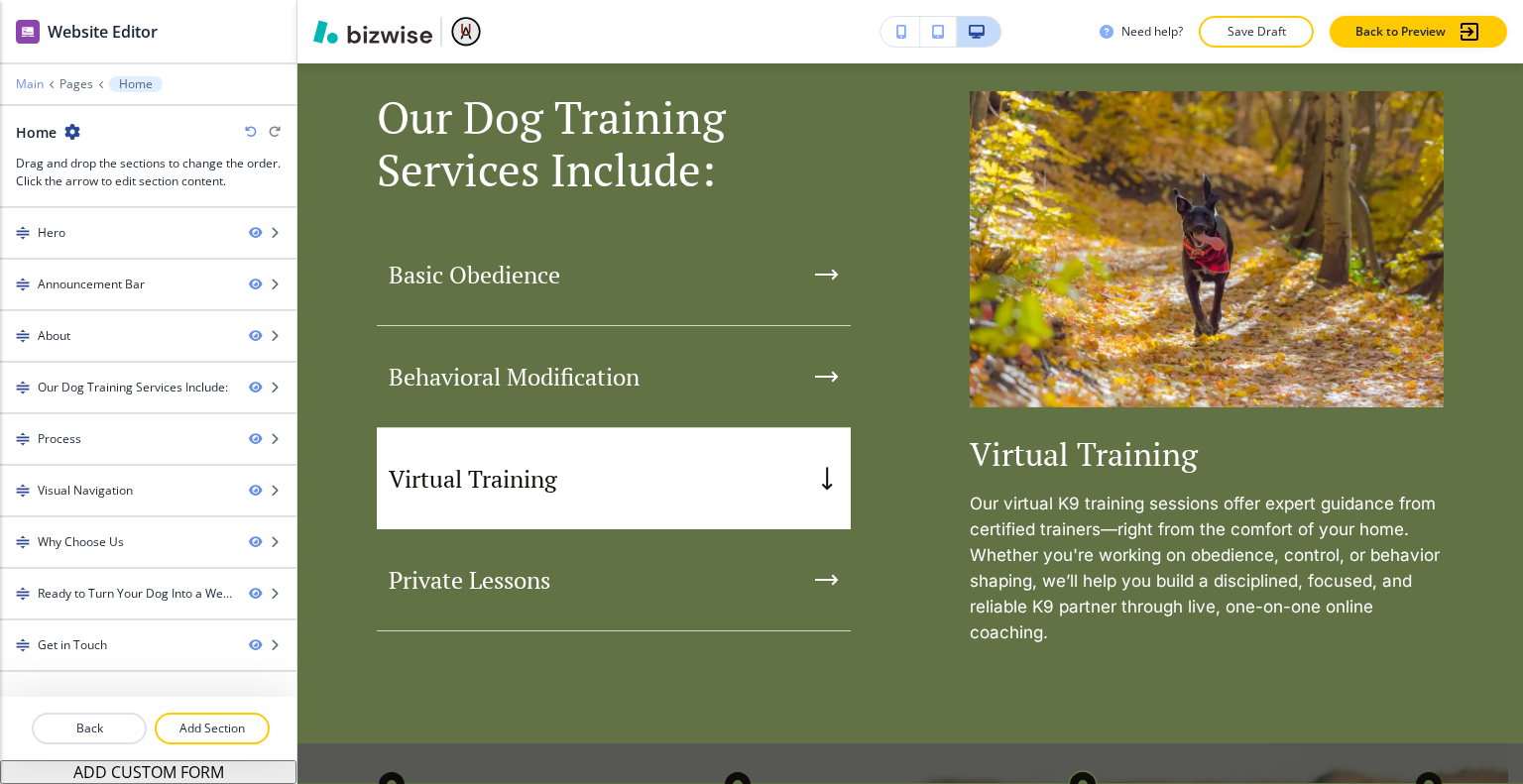 click on "Main" at bounding box center [30, 84] 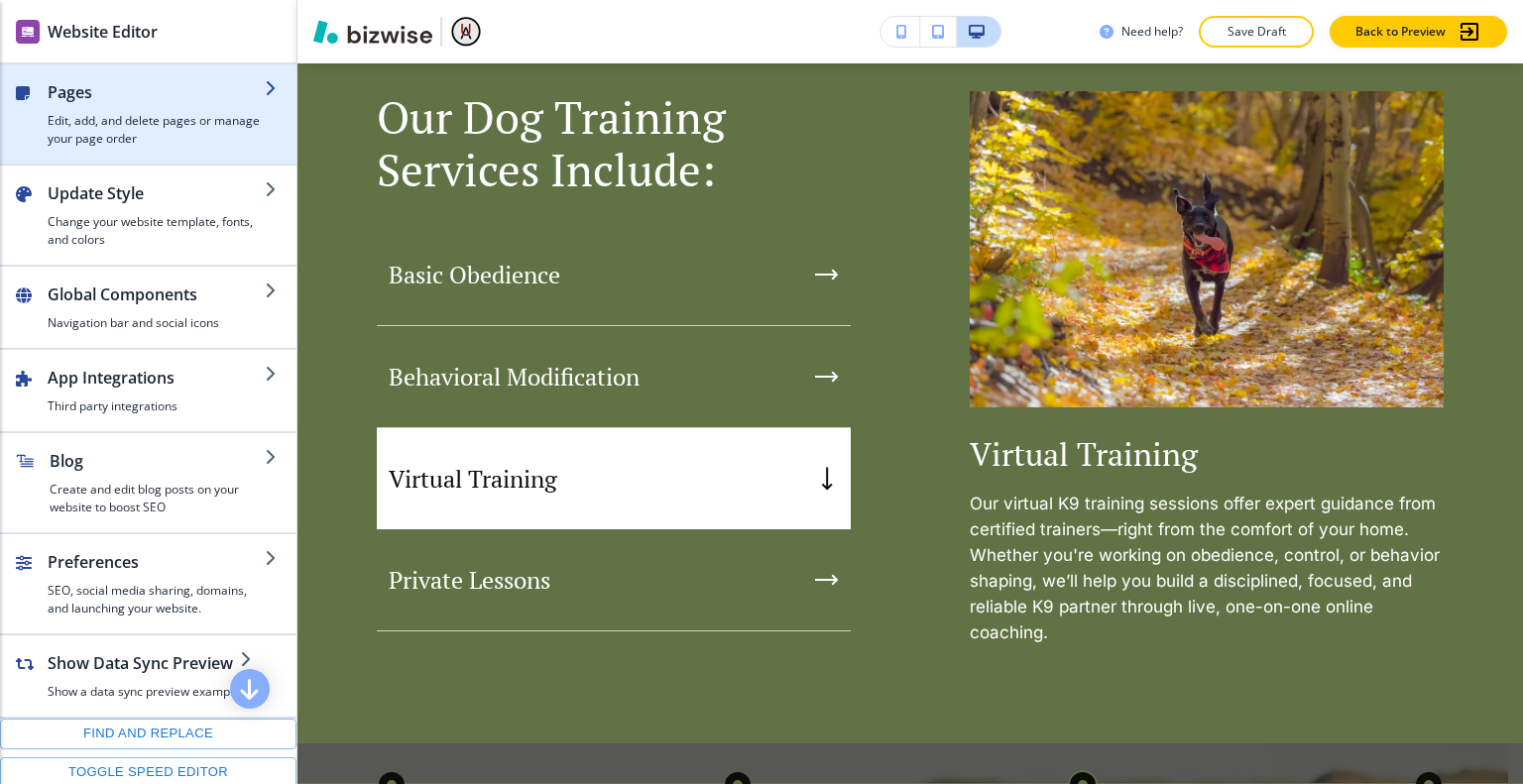 click on "Pages" at bounding box center [156, 92] 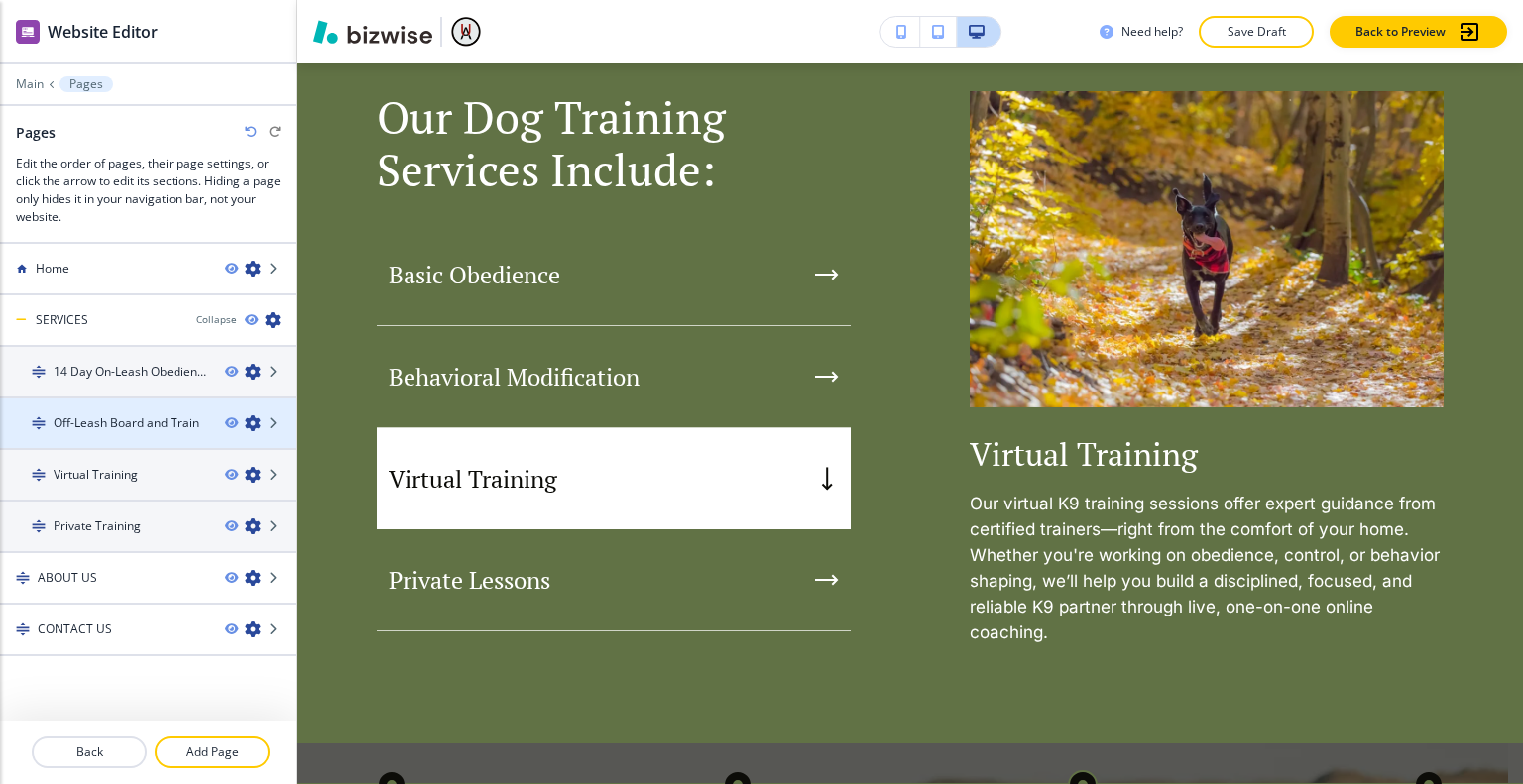 scroll, scrollTop: 24, scrollLeft: 0, axis: vertical 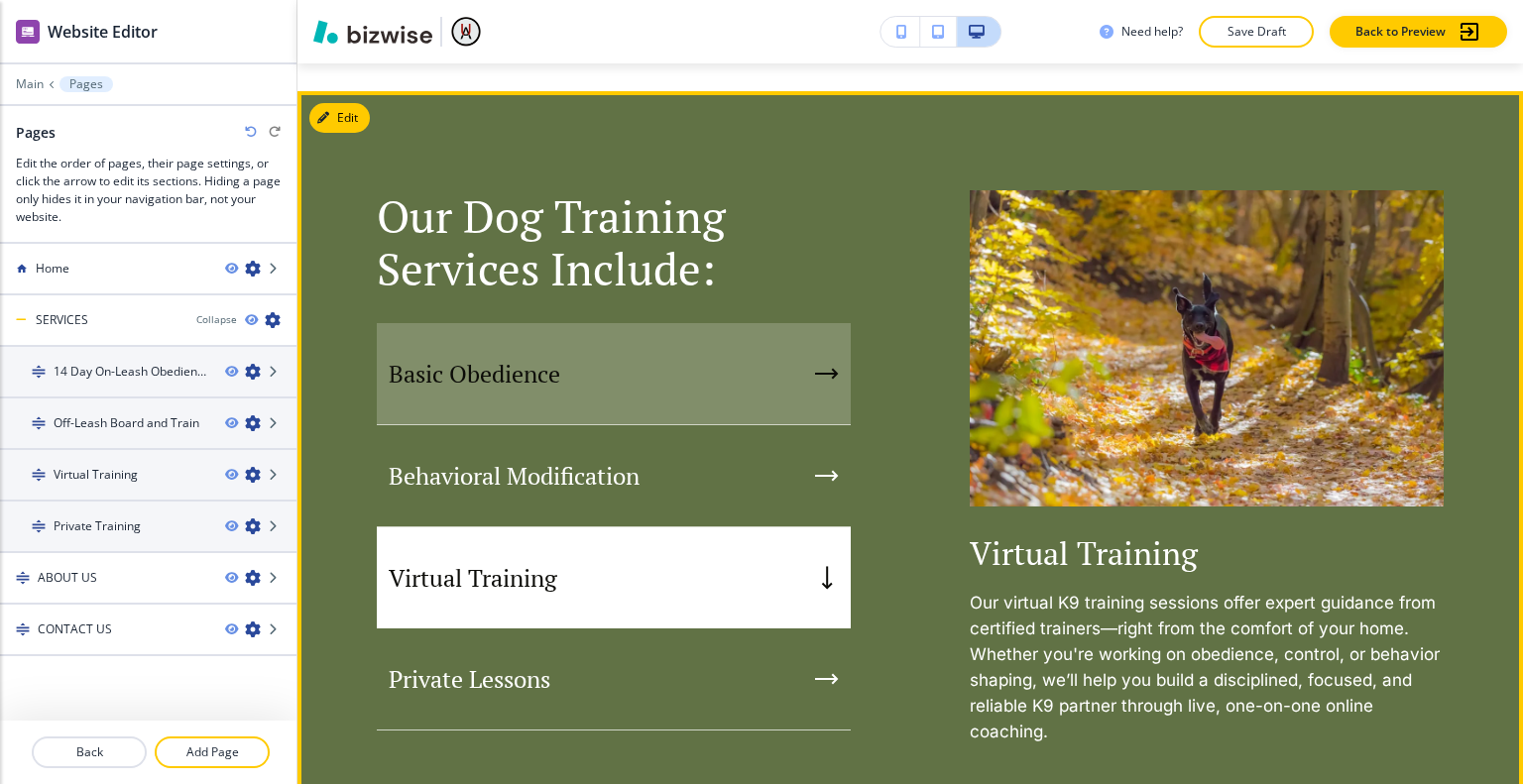 click on "Basic Obedience" at bounding box center [614, 374] 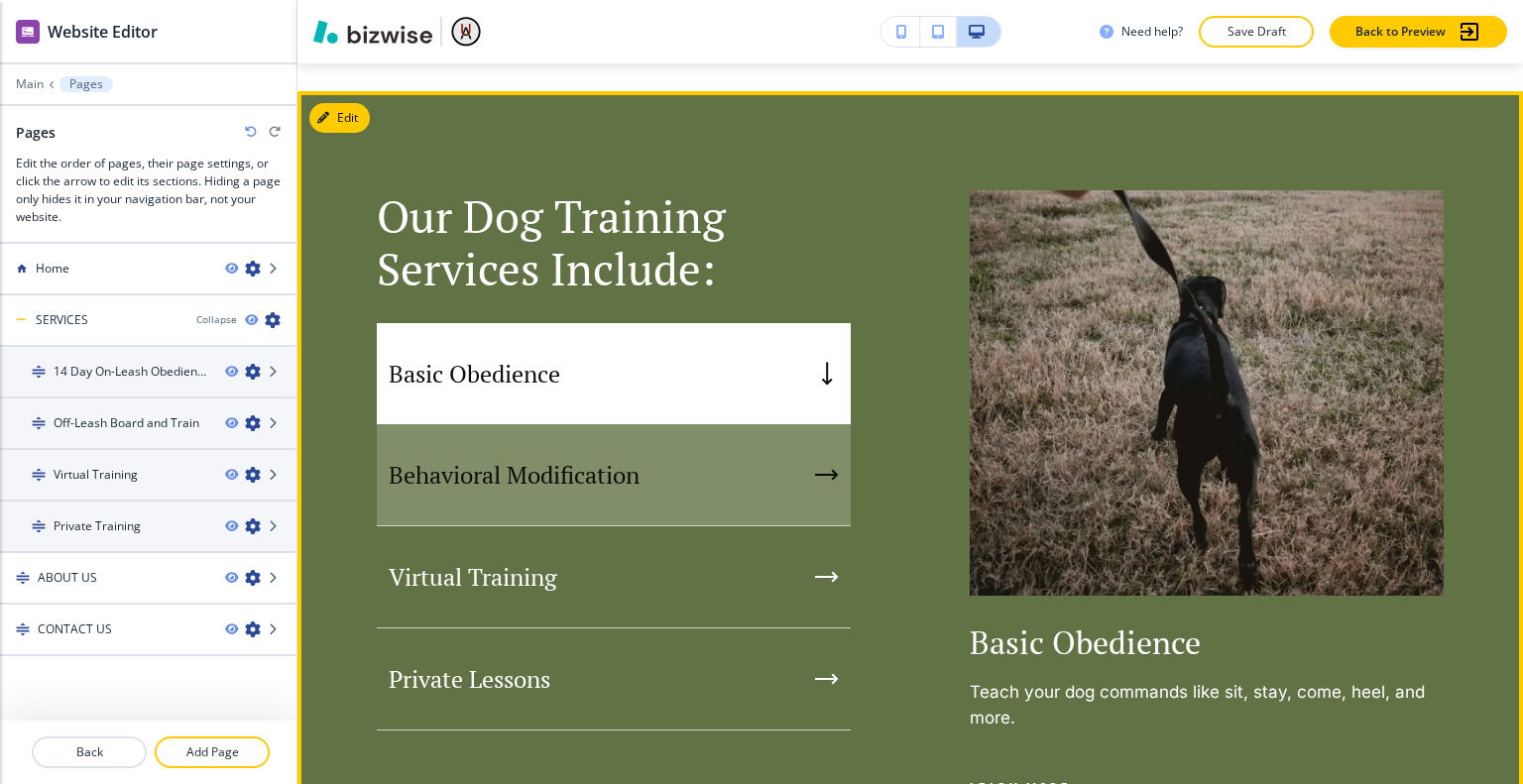 click on "Behavioral Modification" at bounding box center (614, 475) 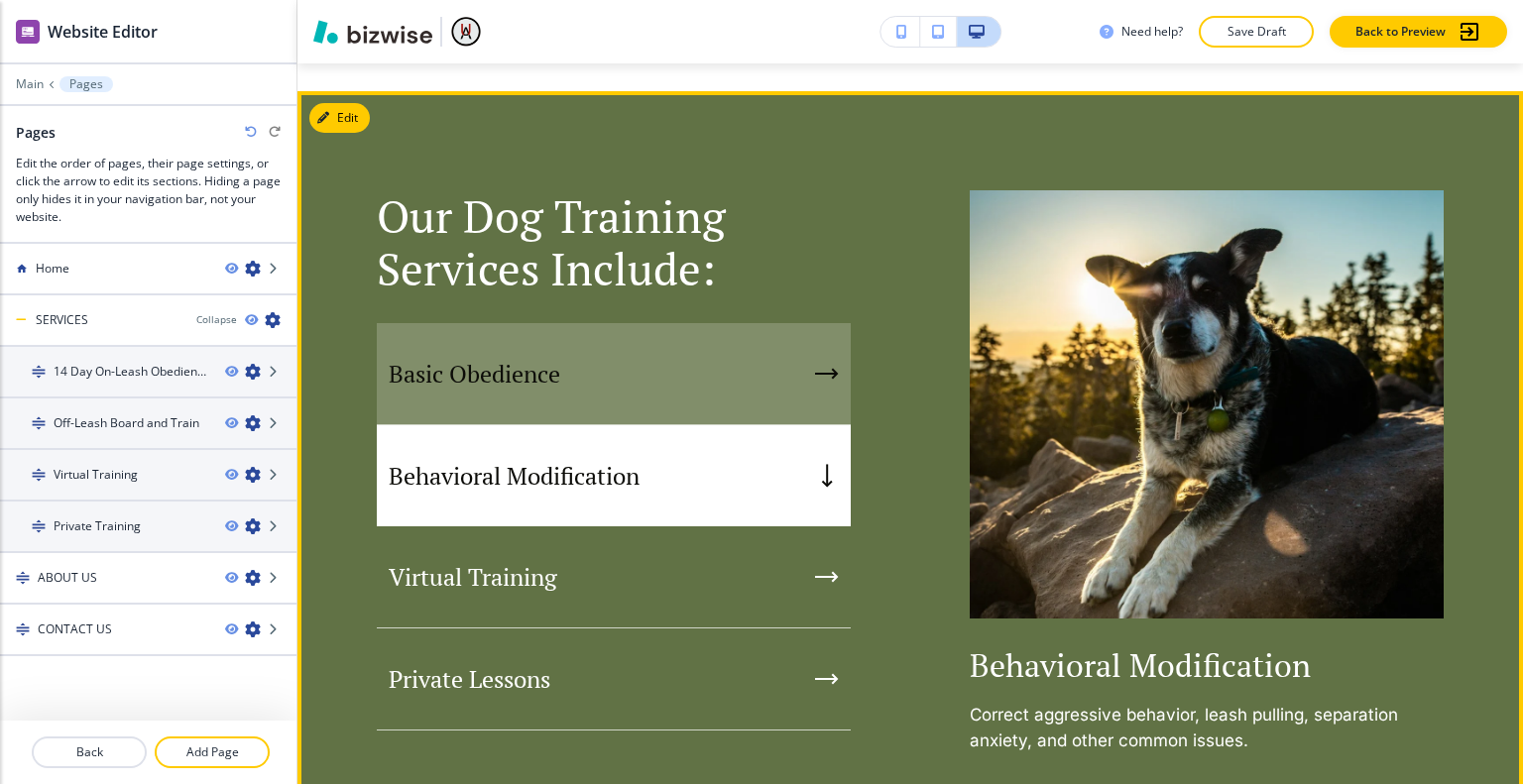 click on "Basic Obedience" at bounding box center (614, 374) 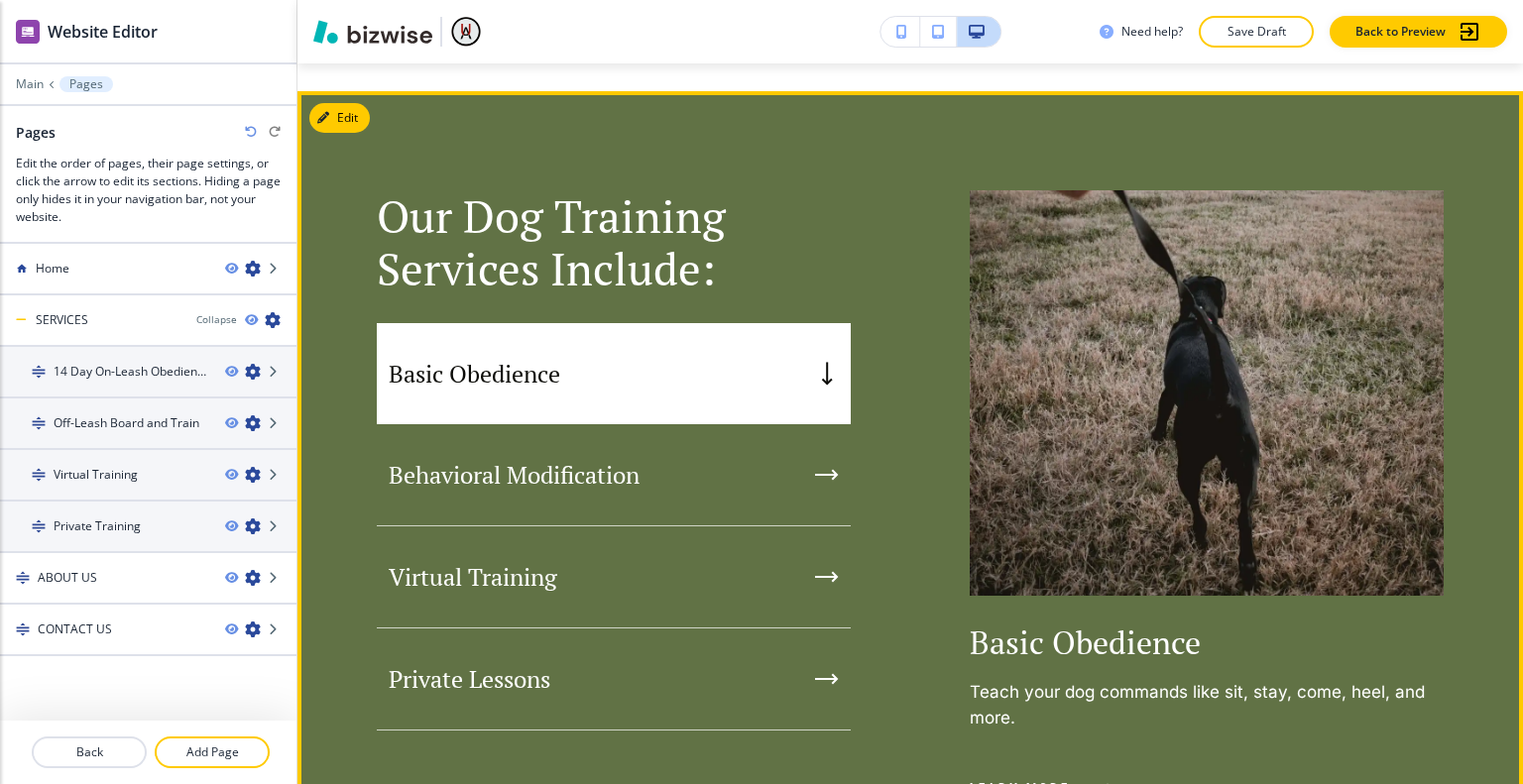 scroll, scrollTop: 2478, scrollLeft: 0, axis: vertical 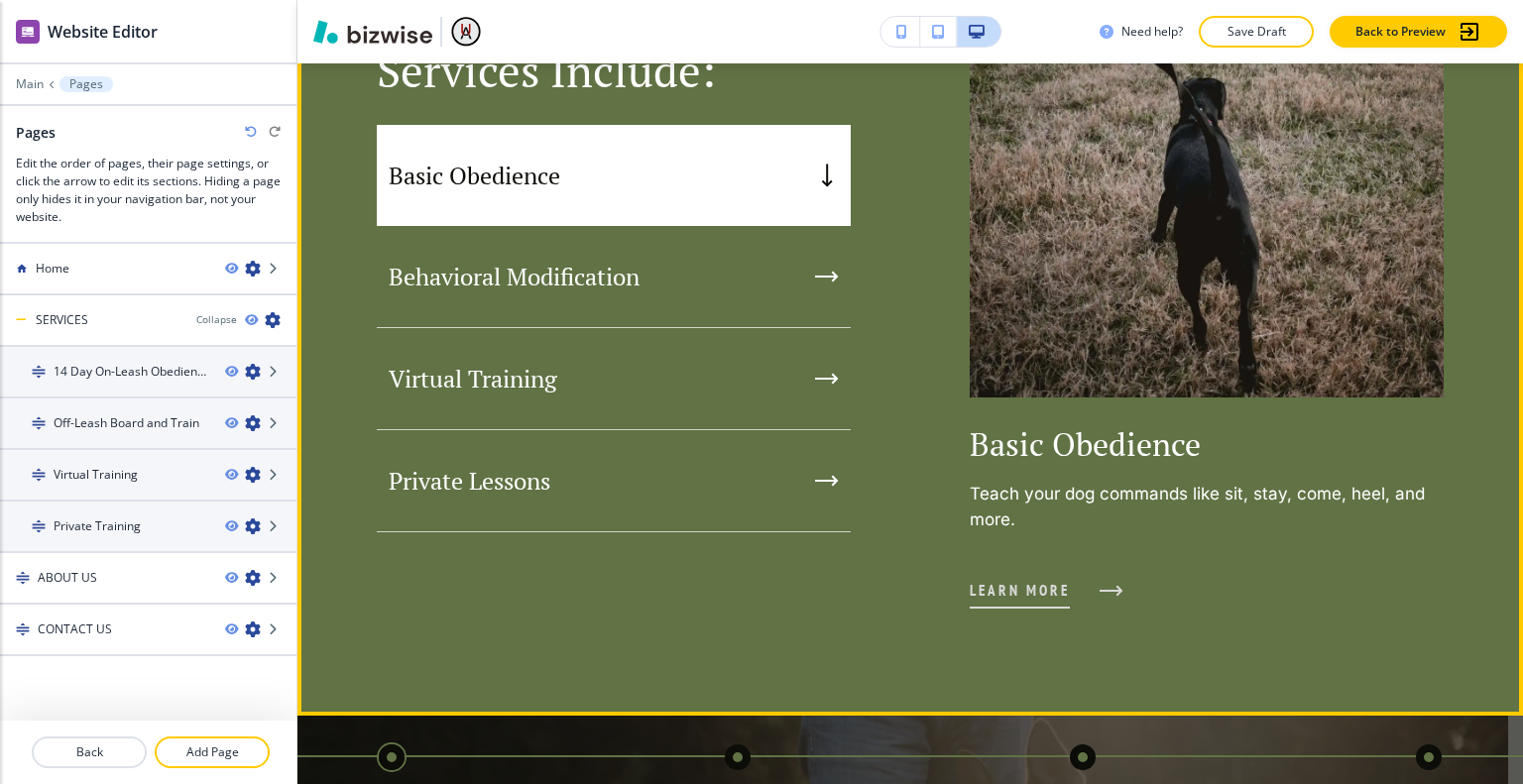 click on "Learn More" at bounding box center [1019, 590] 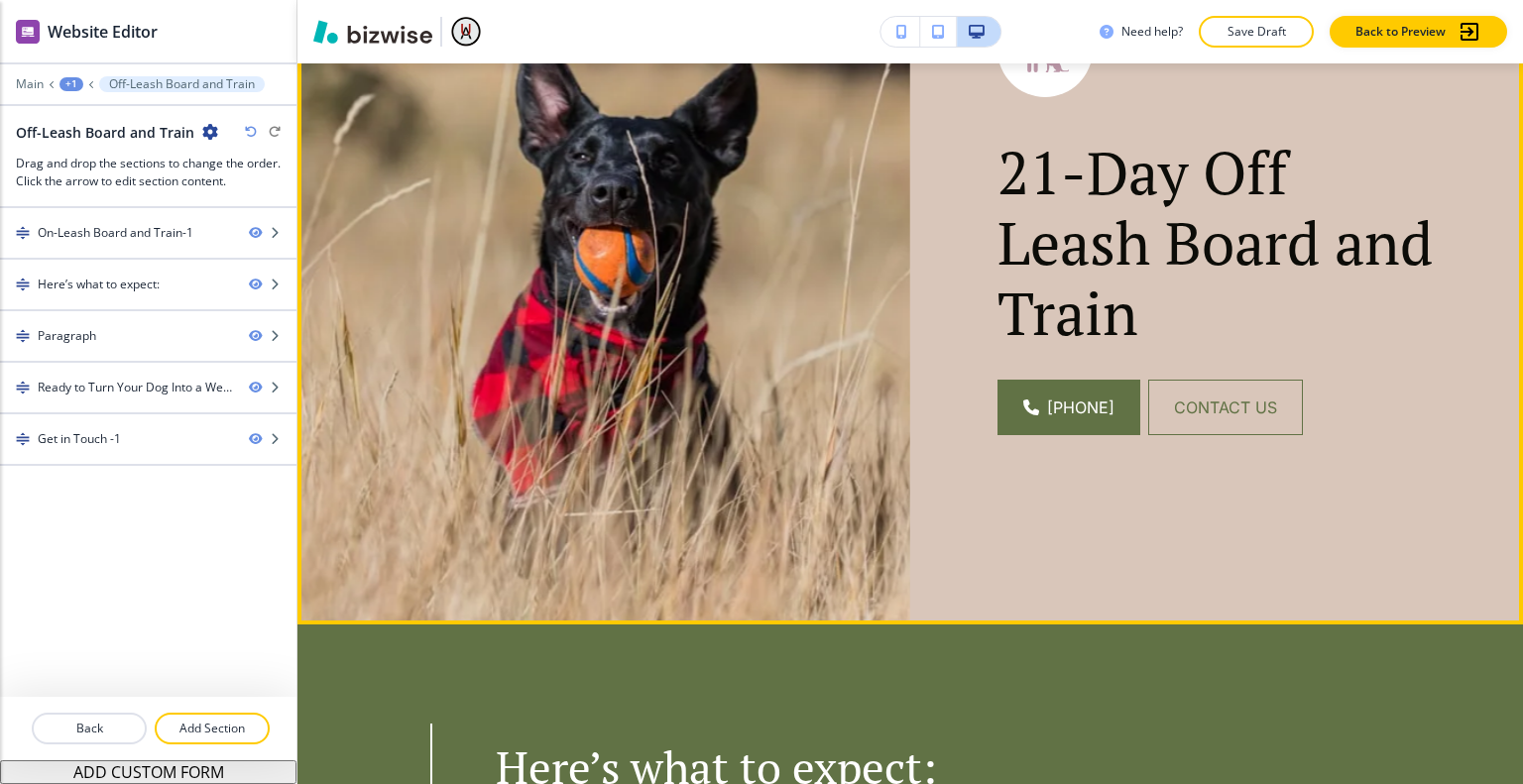 scroll, scrollTop: 0, scrollLeft: 0, axis: both 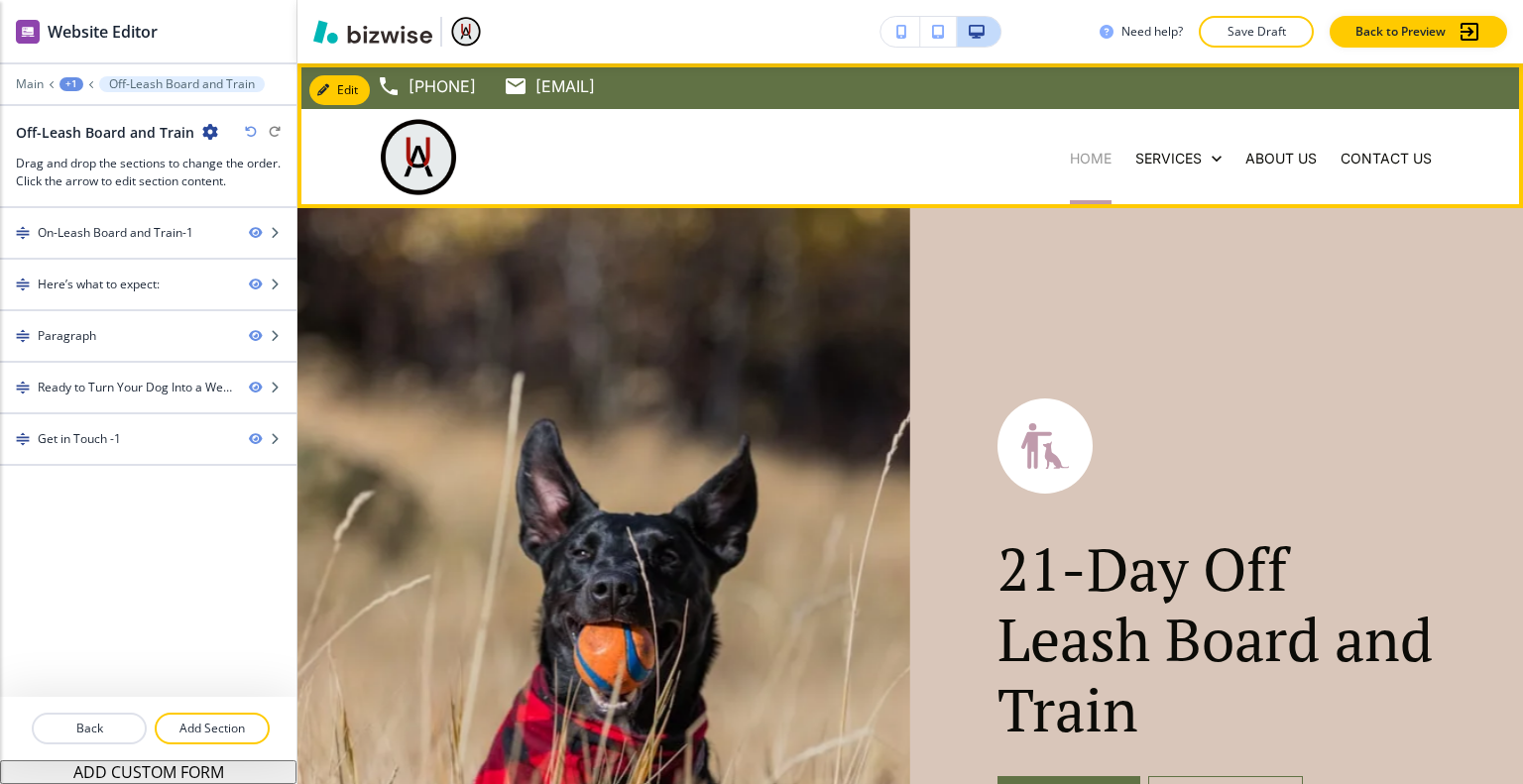 click on "Home" at bounding box center [1091, 159] 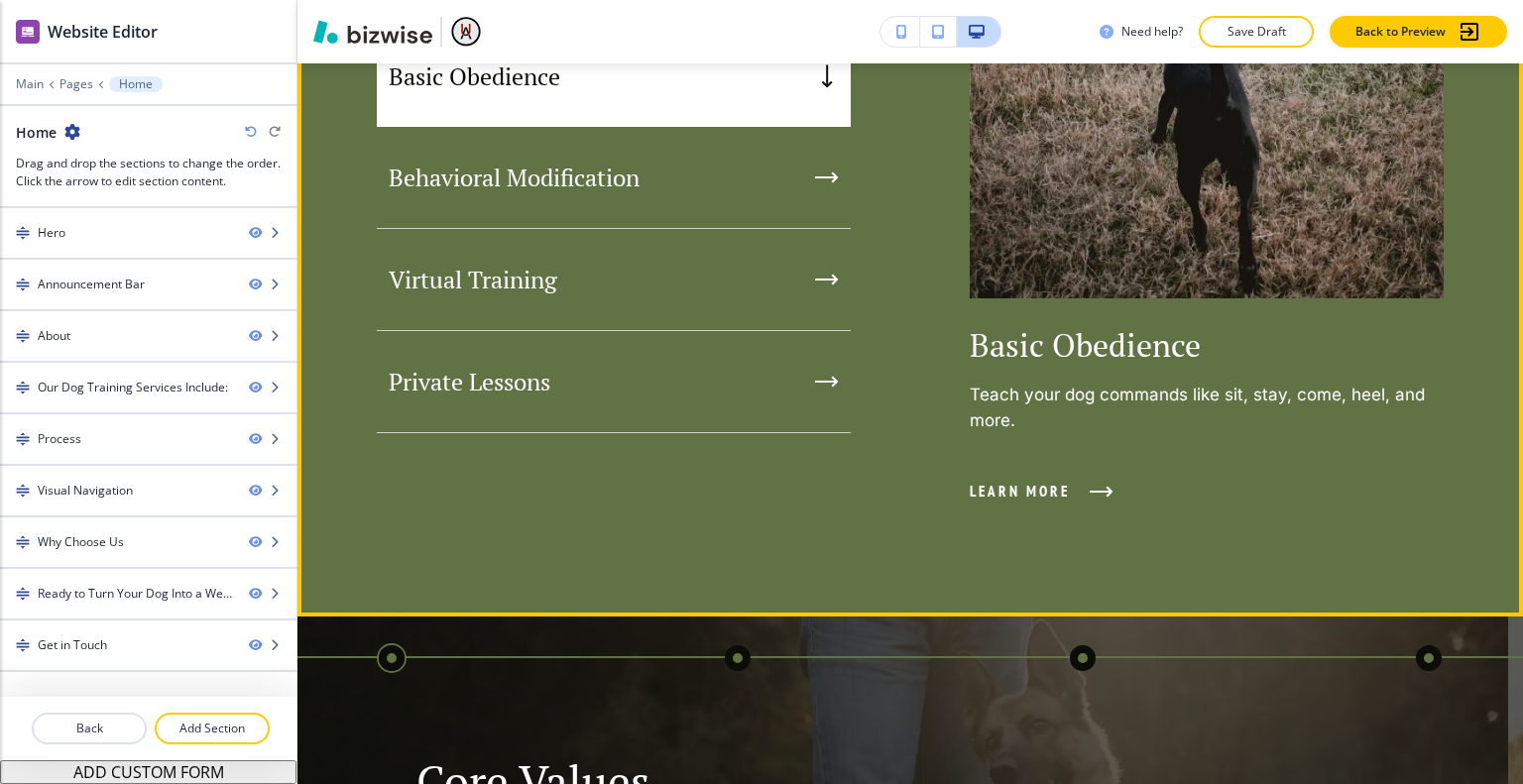 scroll, scrollTop: 2379, scrollLeft: 0, axis: vertical 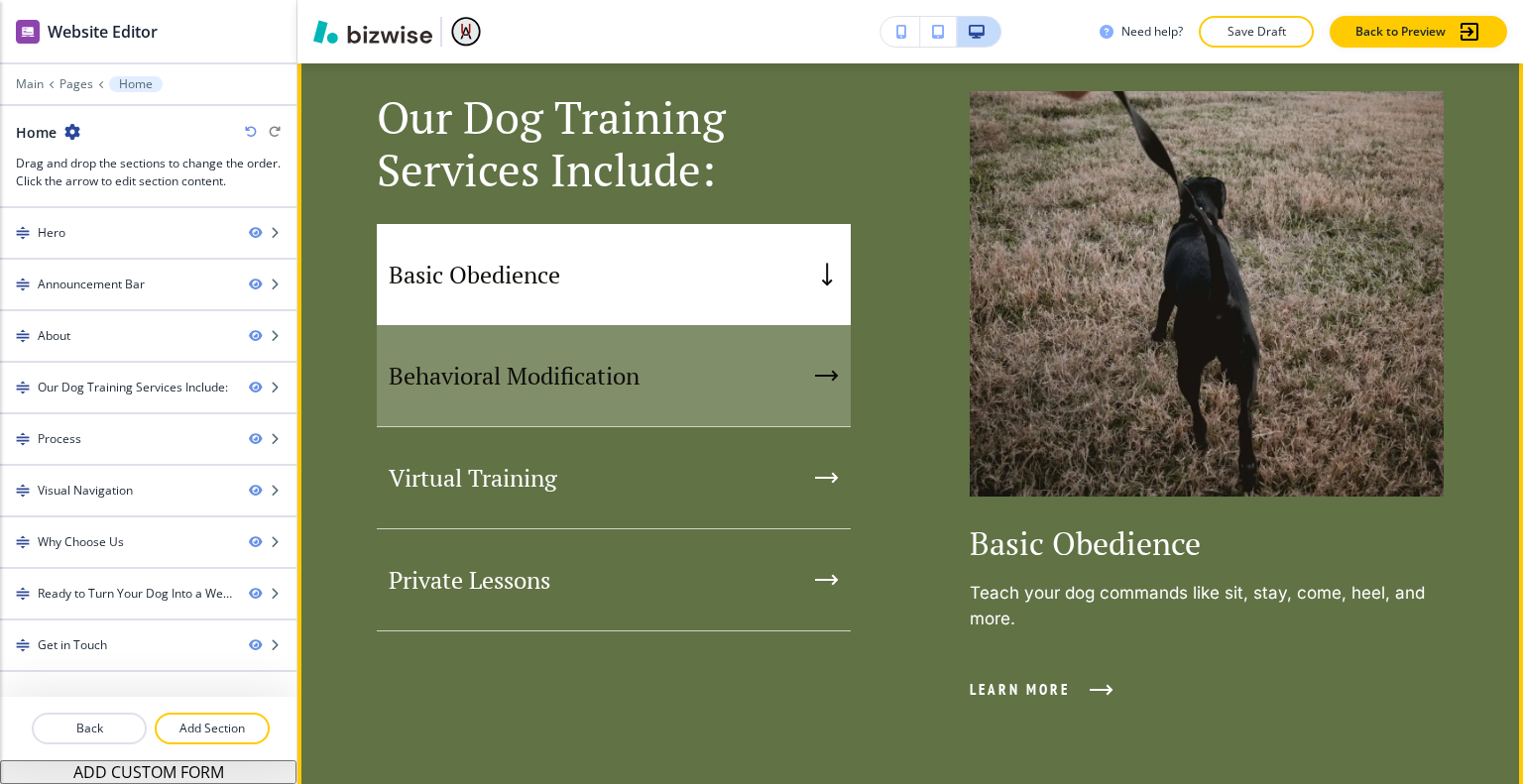 click on "Behavioral Modification" at bounding box center [614, 376] 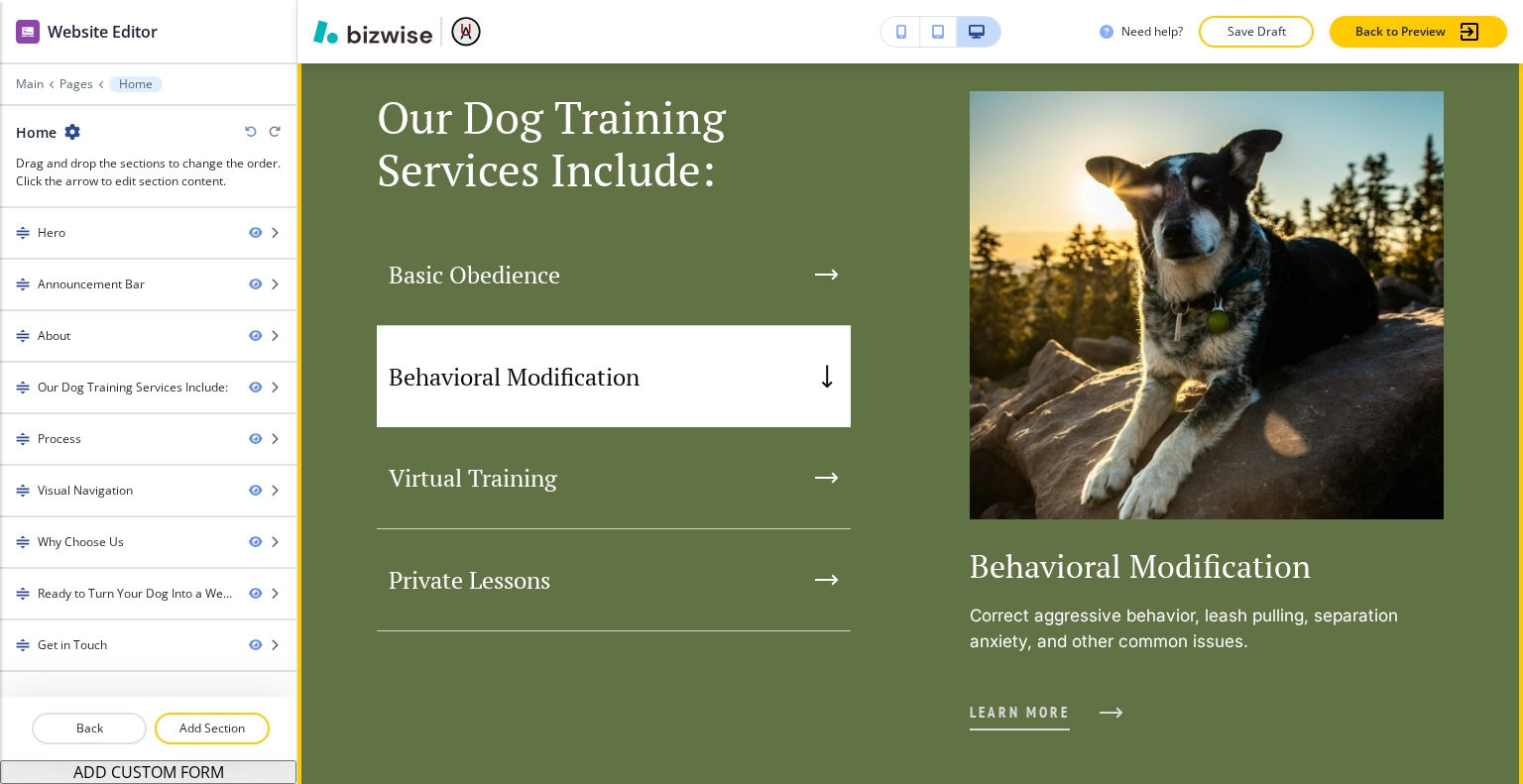 click on "Learn More" at bounding box center (1019, 713) 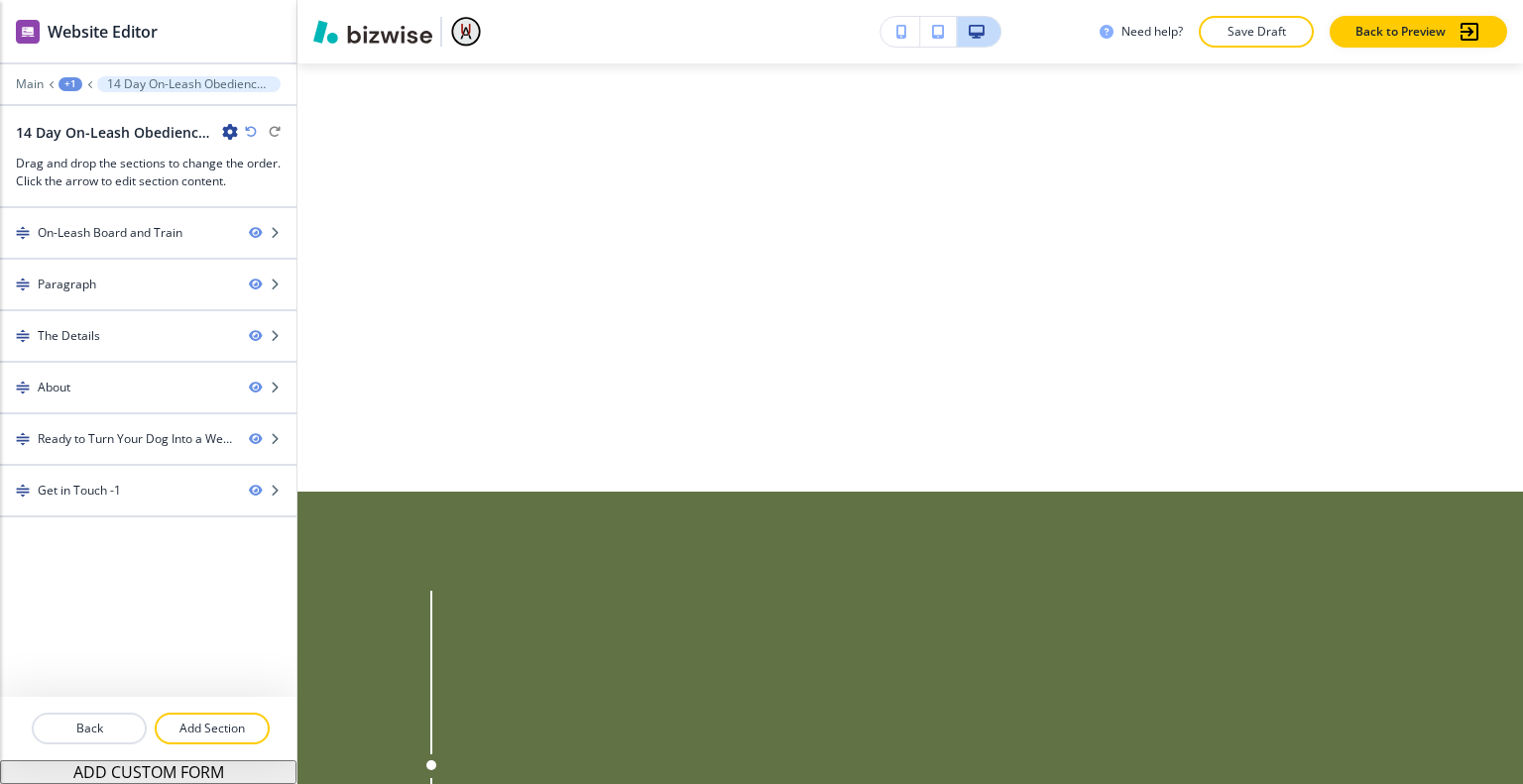 scroll, scrollTop: 0, scrollLeft: 0, axis: both 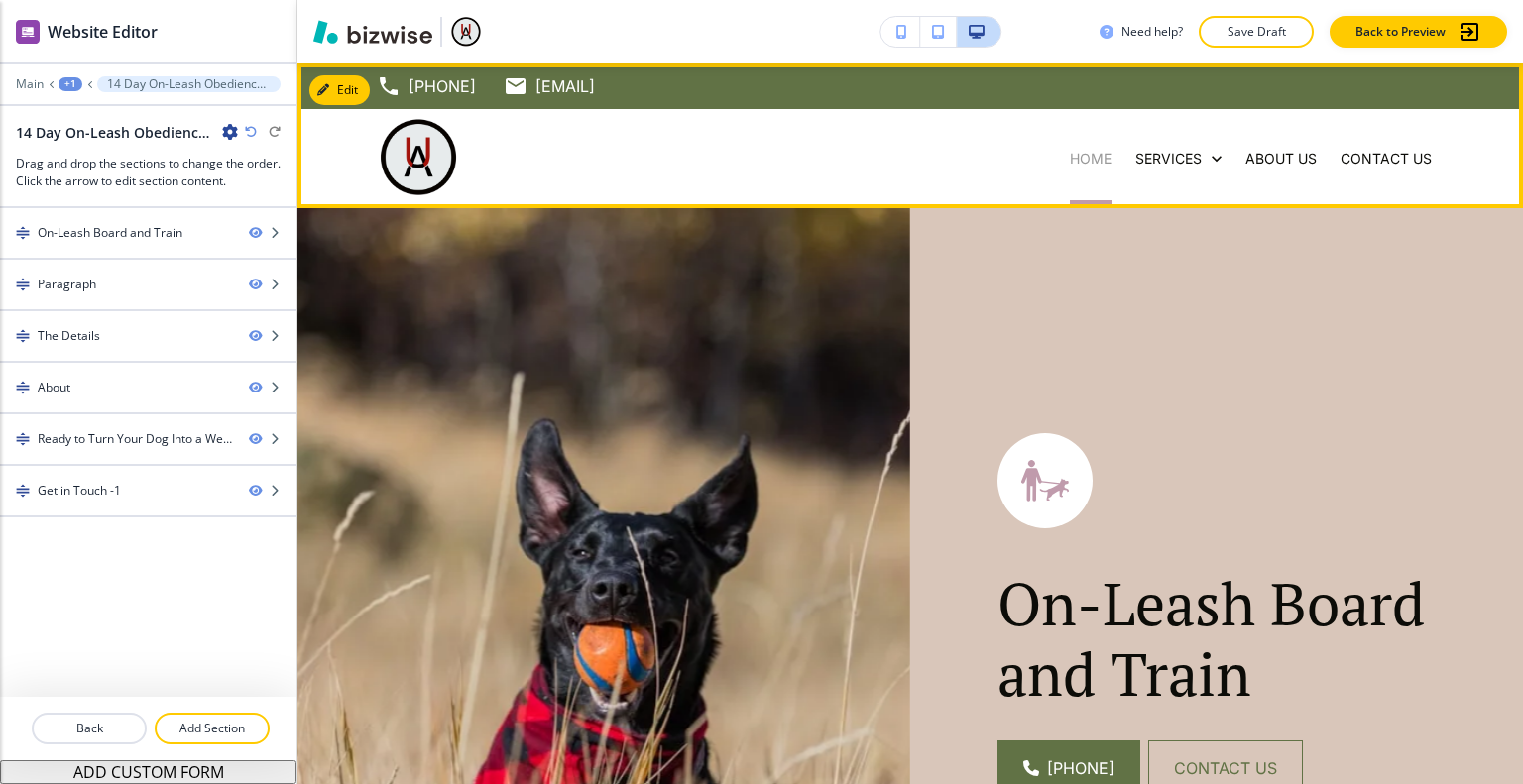 click on "Home" at bounding box center (1091, 159) 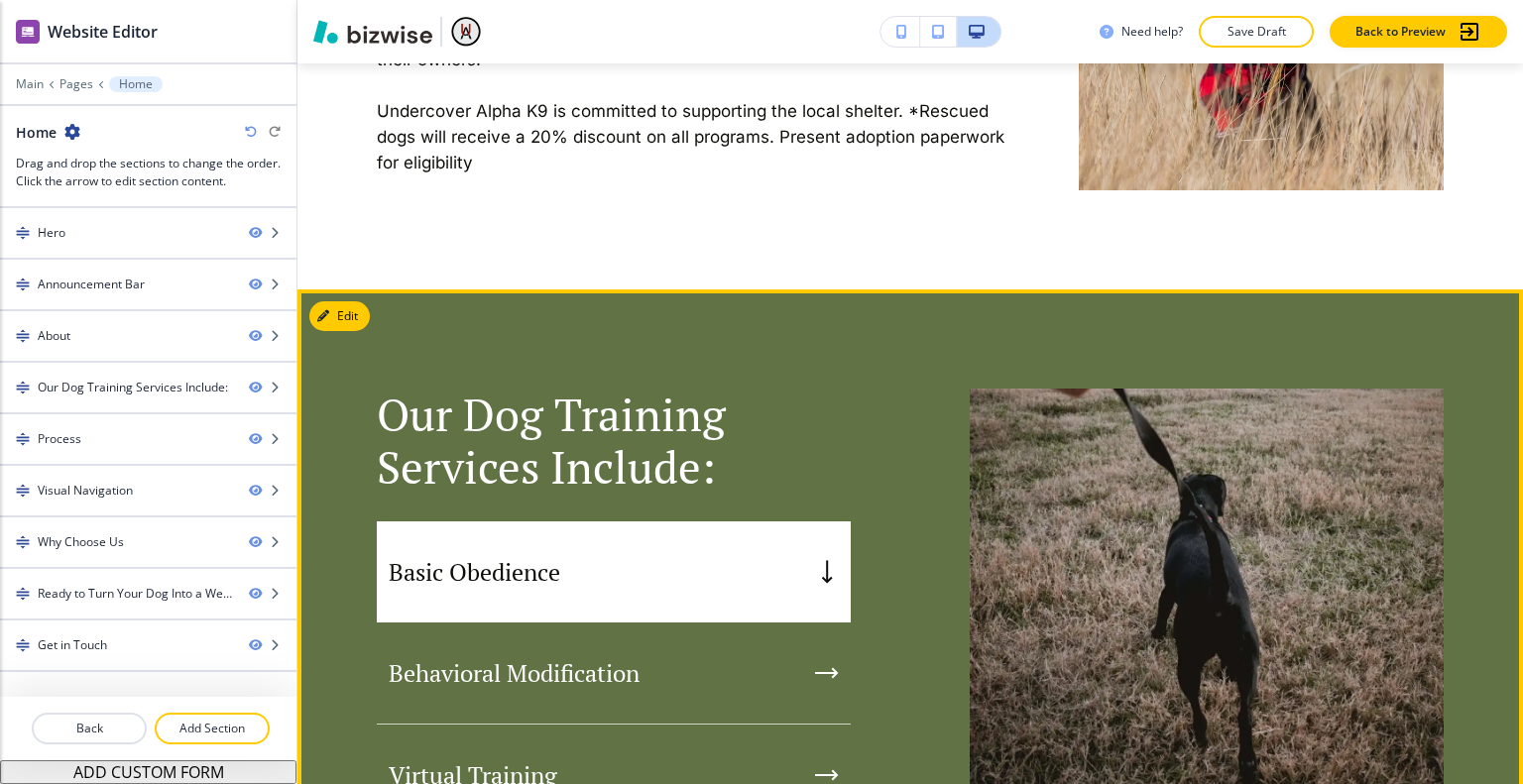 scroll, scrollTop: 2577, scrollLeft: 0, axis: vertical 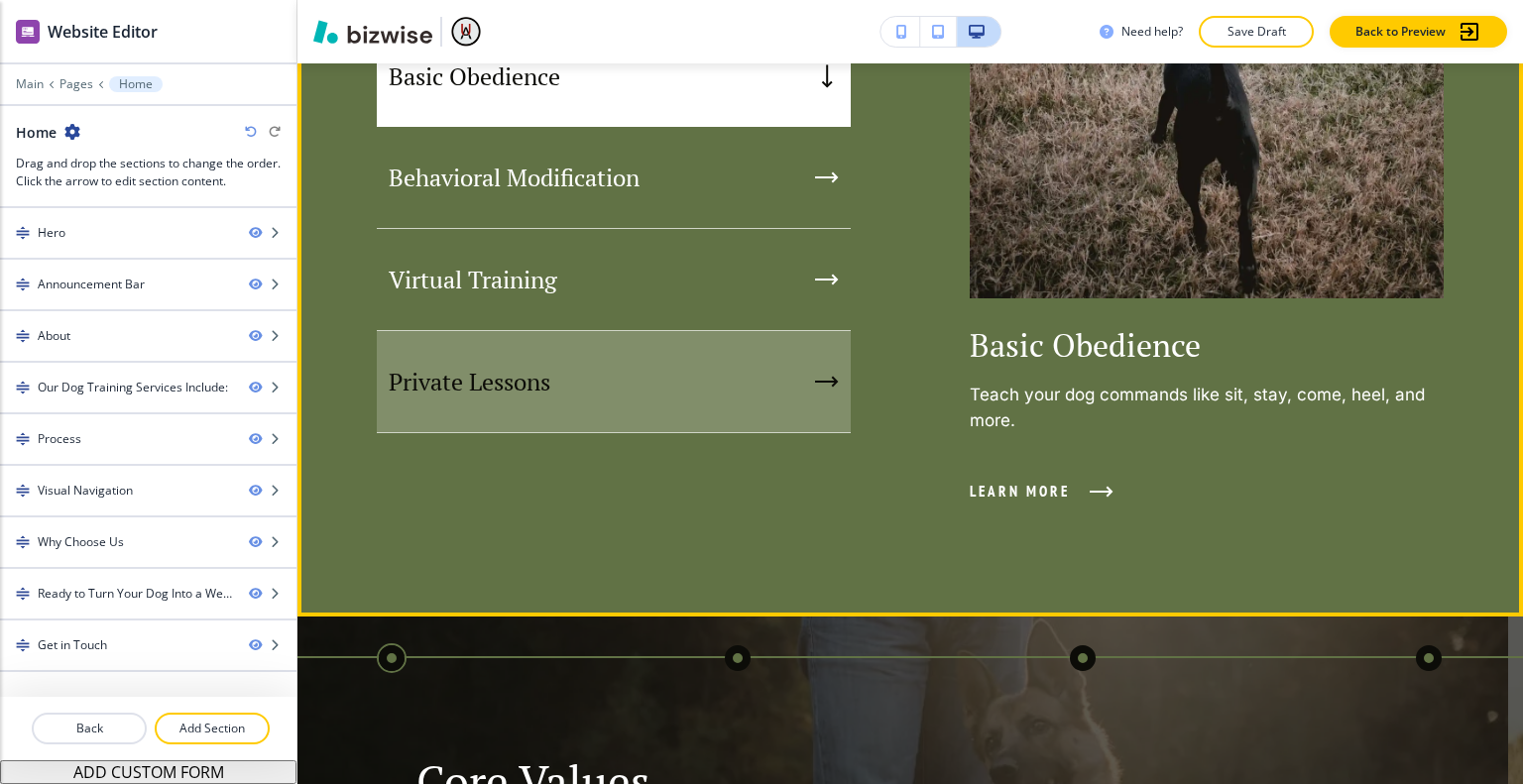 click on "Private Lessons" at bounding box center (614, 382) 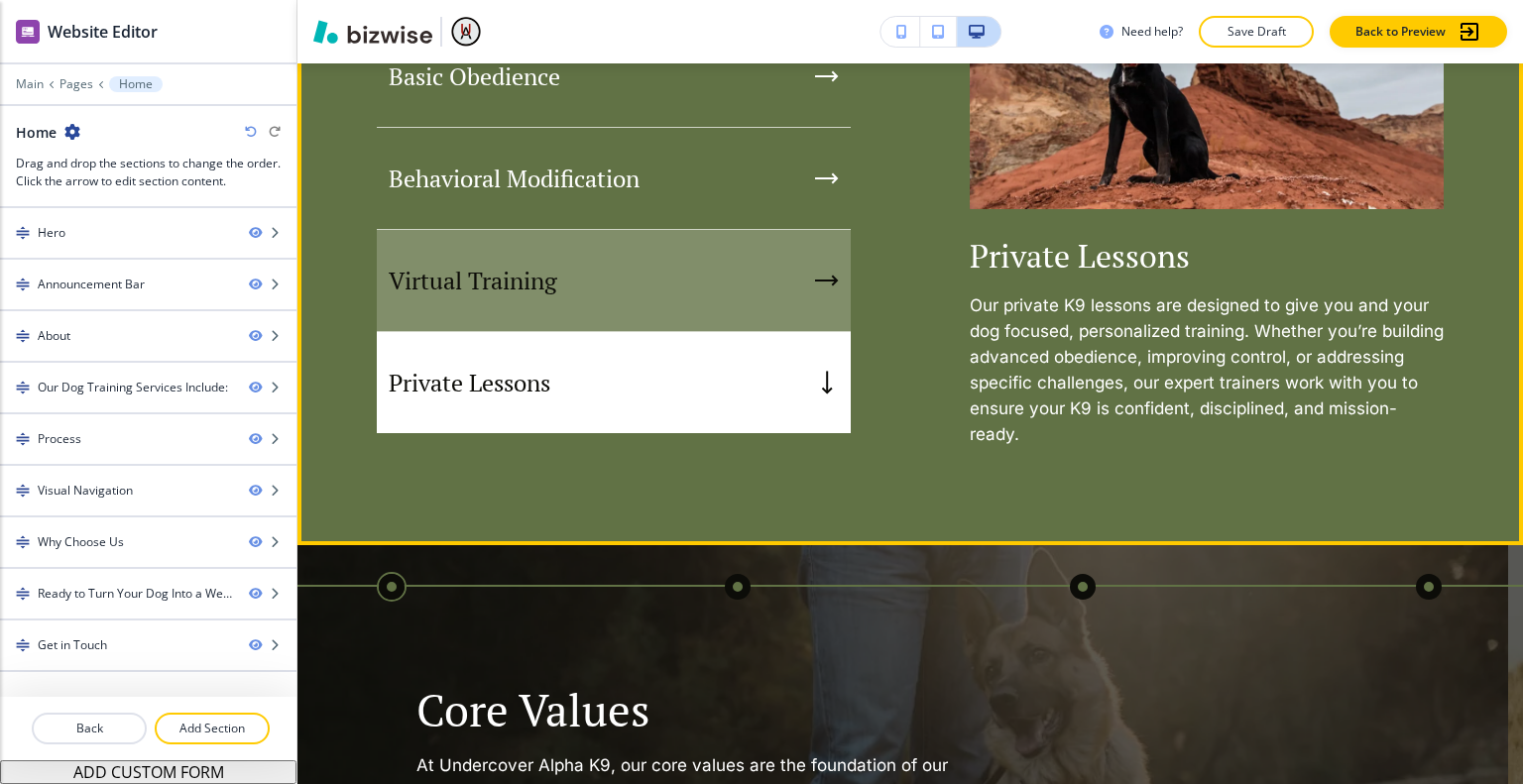 click on "Virtual Training" at bounding box center [614, 280] 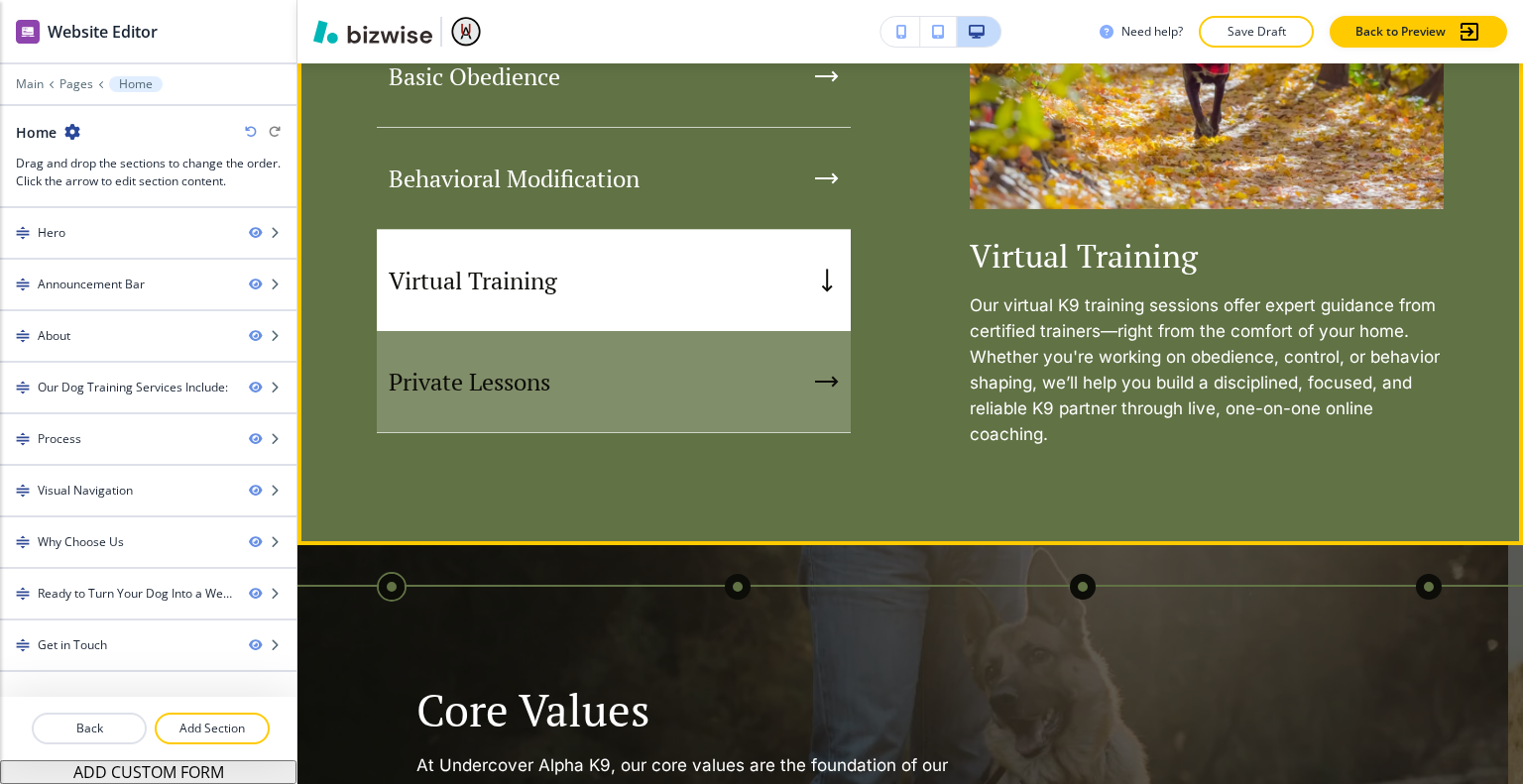 click on "Private Lessons" at bounding box center [614, 382] 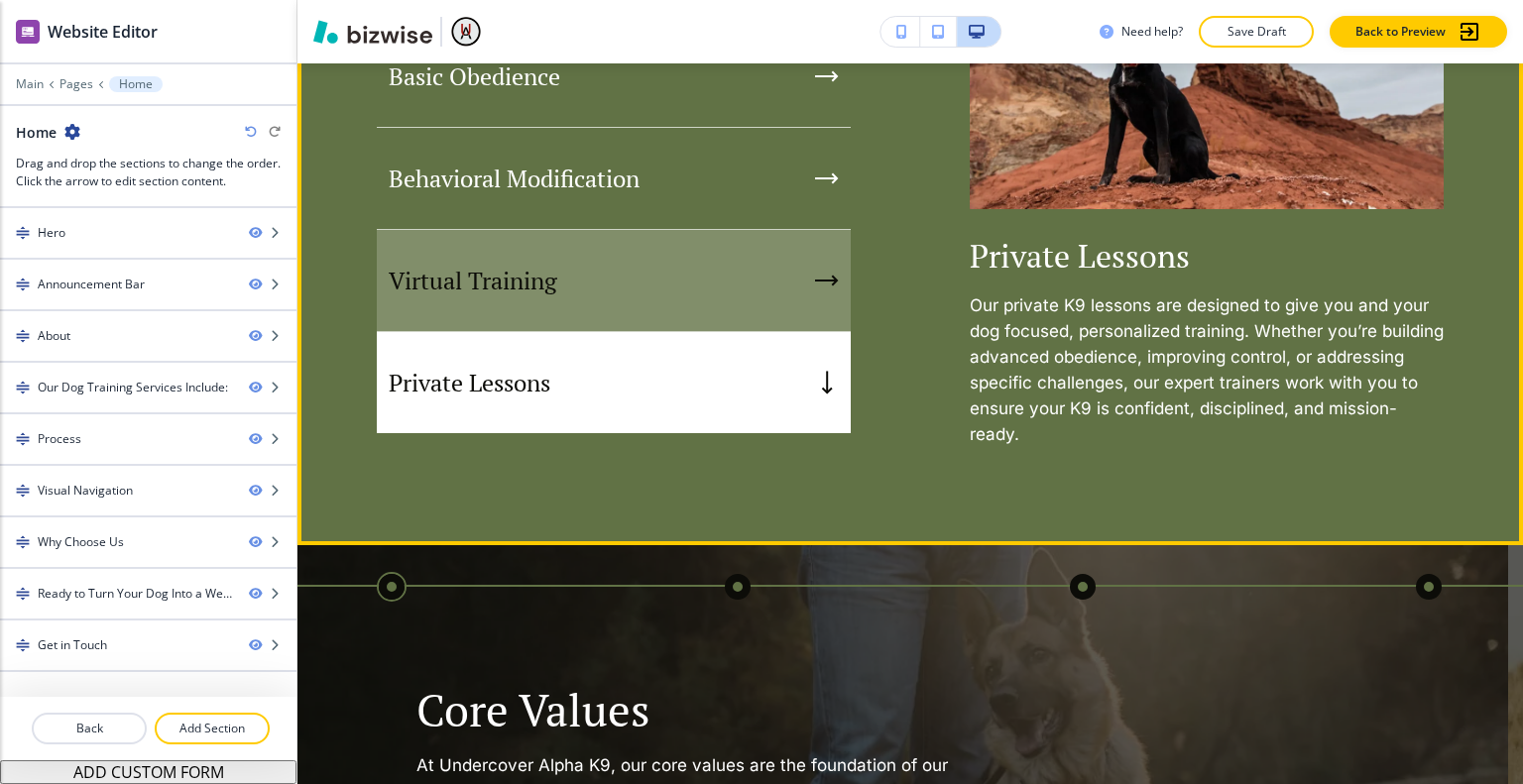 click on "Virtual Training" at bounding box center [614, 280] 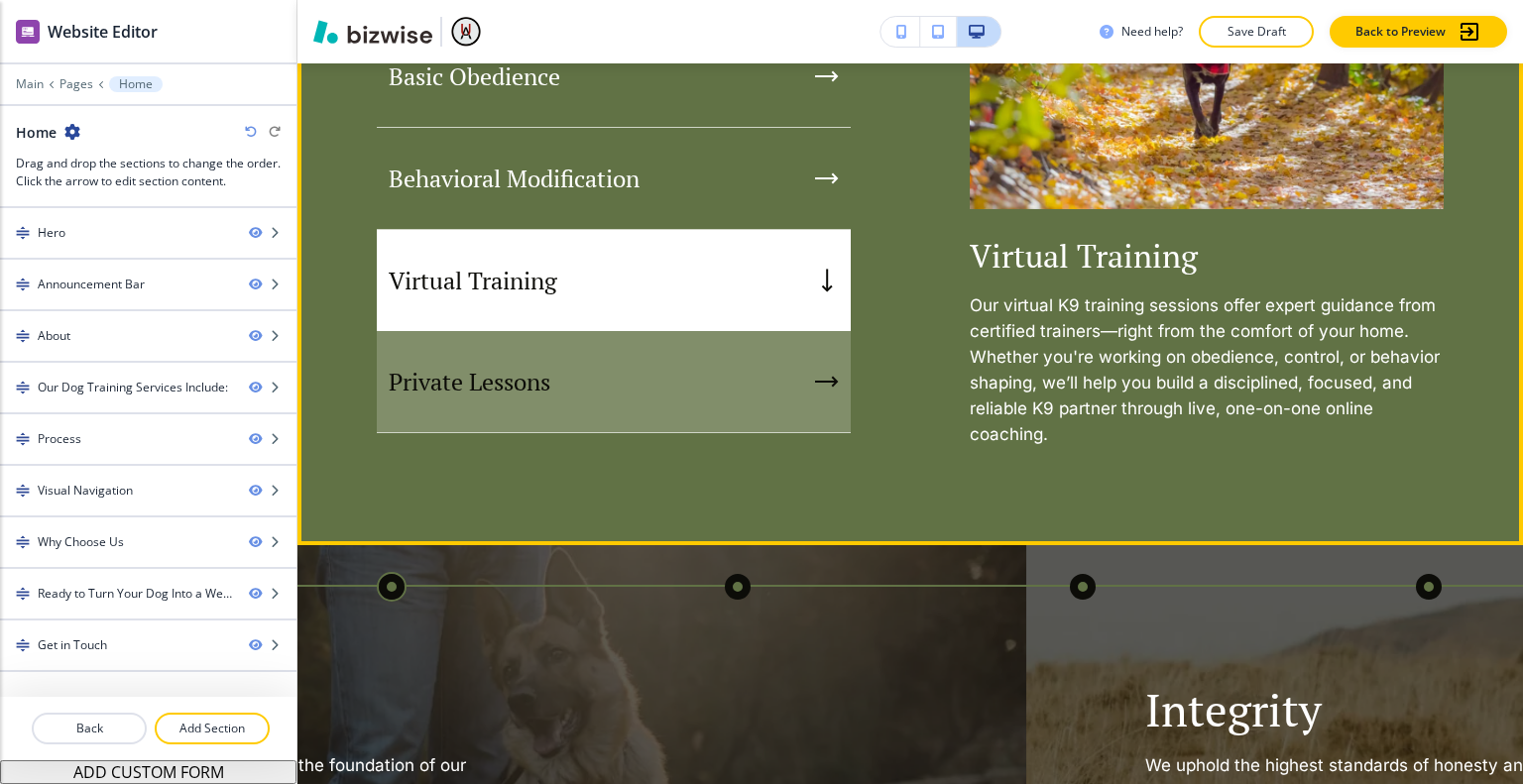 scroll, scrollTop: 2280, scrollLeft: 0, axis: vertical 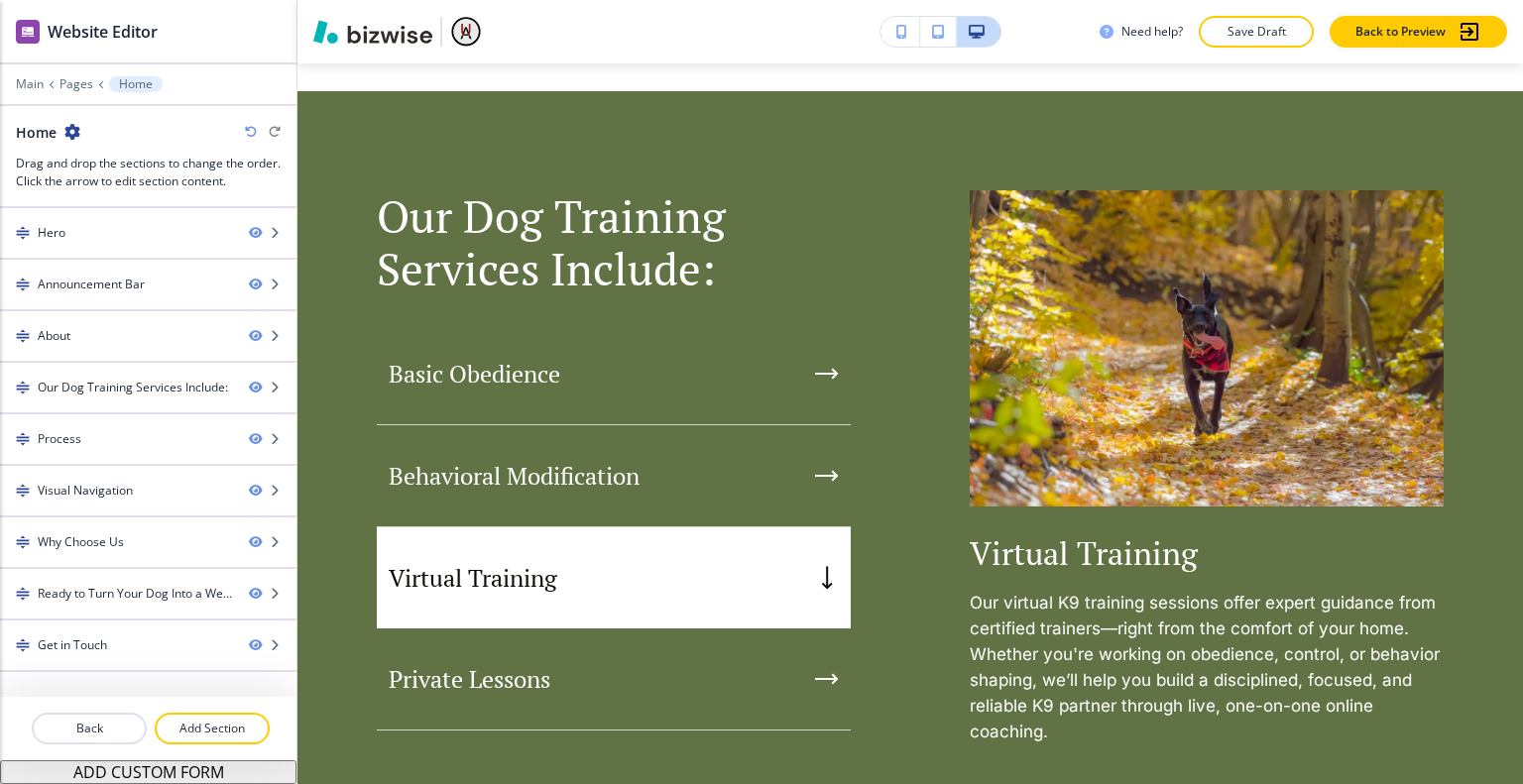 click on "Edit Our Dog Training Services Include: Basic Obedience Behavioral Modification Virtual Training Private Lessons Virtual Training Our virtual K9 training sessions offer expert guidance from certified trainers—right from the comfort of your home. Whether you're working on obedience, control, or behavior shaping, we’ll help you build a disciplined, focused, and reliable K9 partner through live, one-on-one online coaching." at bounding box center [910, 467] 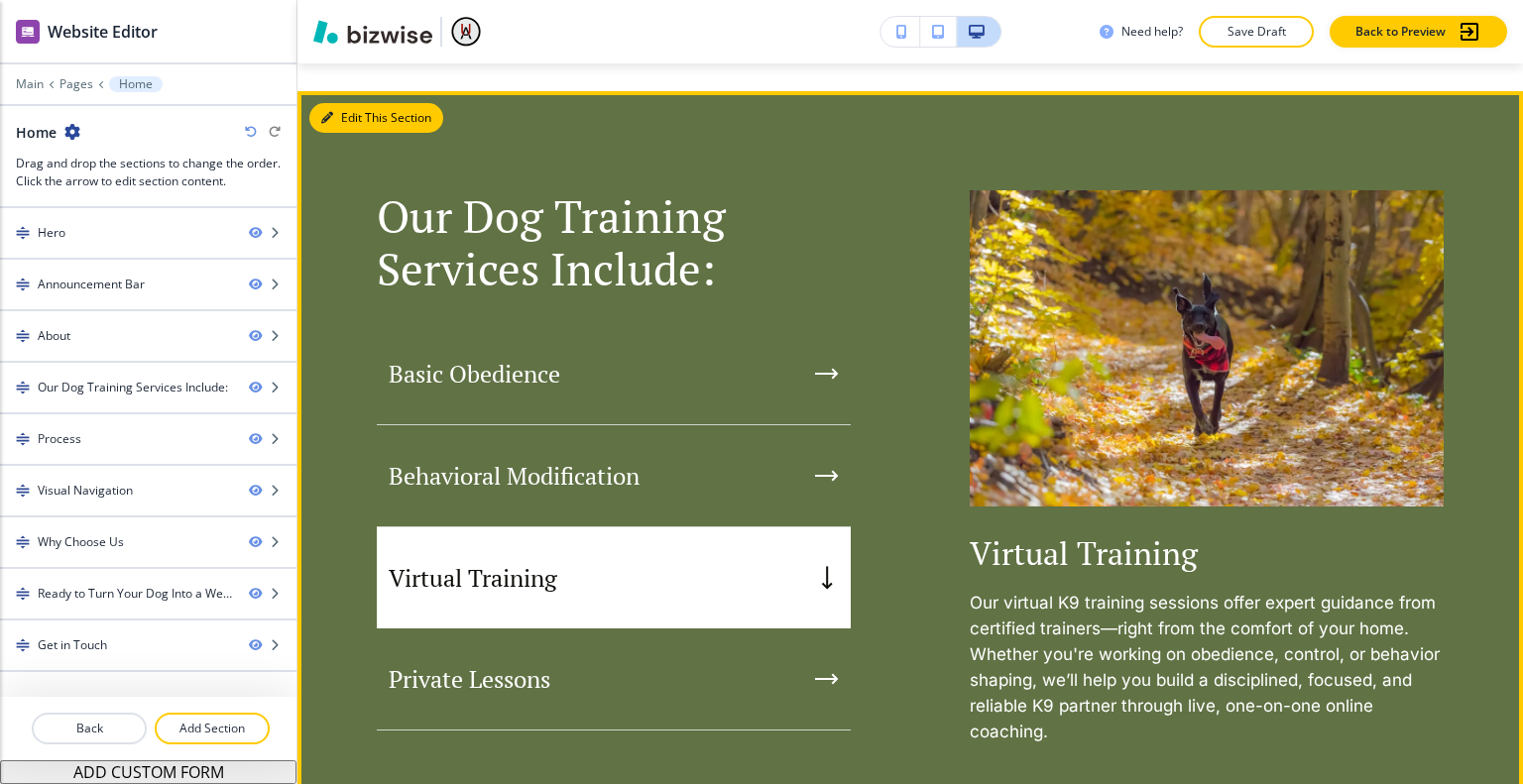 click on "Edit This Section" at bounding box center (376, 118) 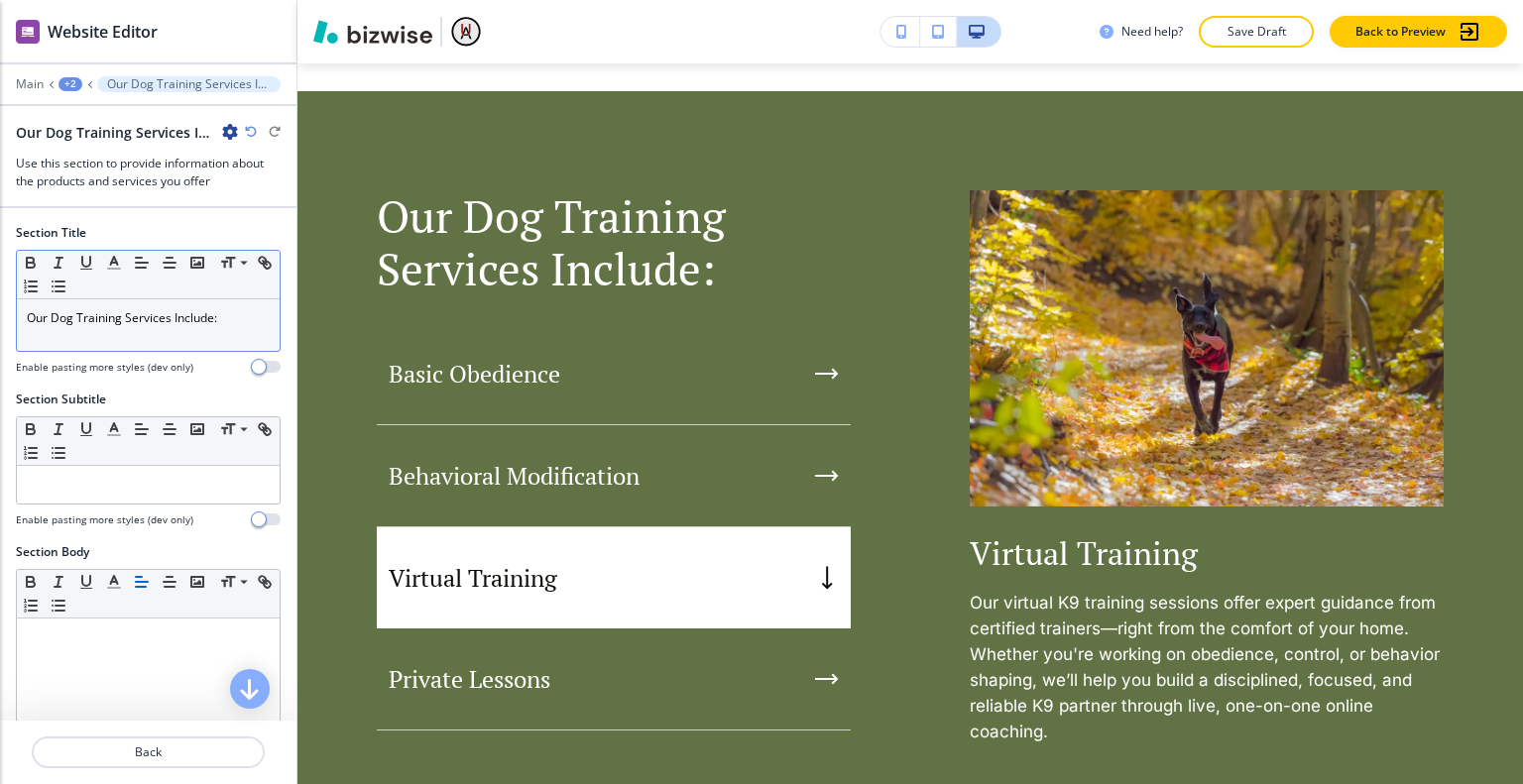 scroll, scrollTop: 2293, scrollLeft: 0, axis: vertical 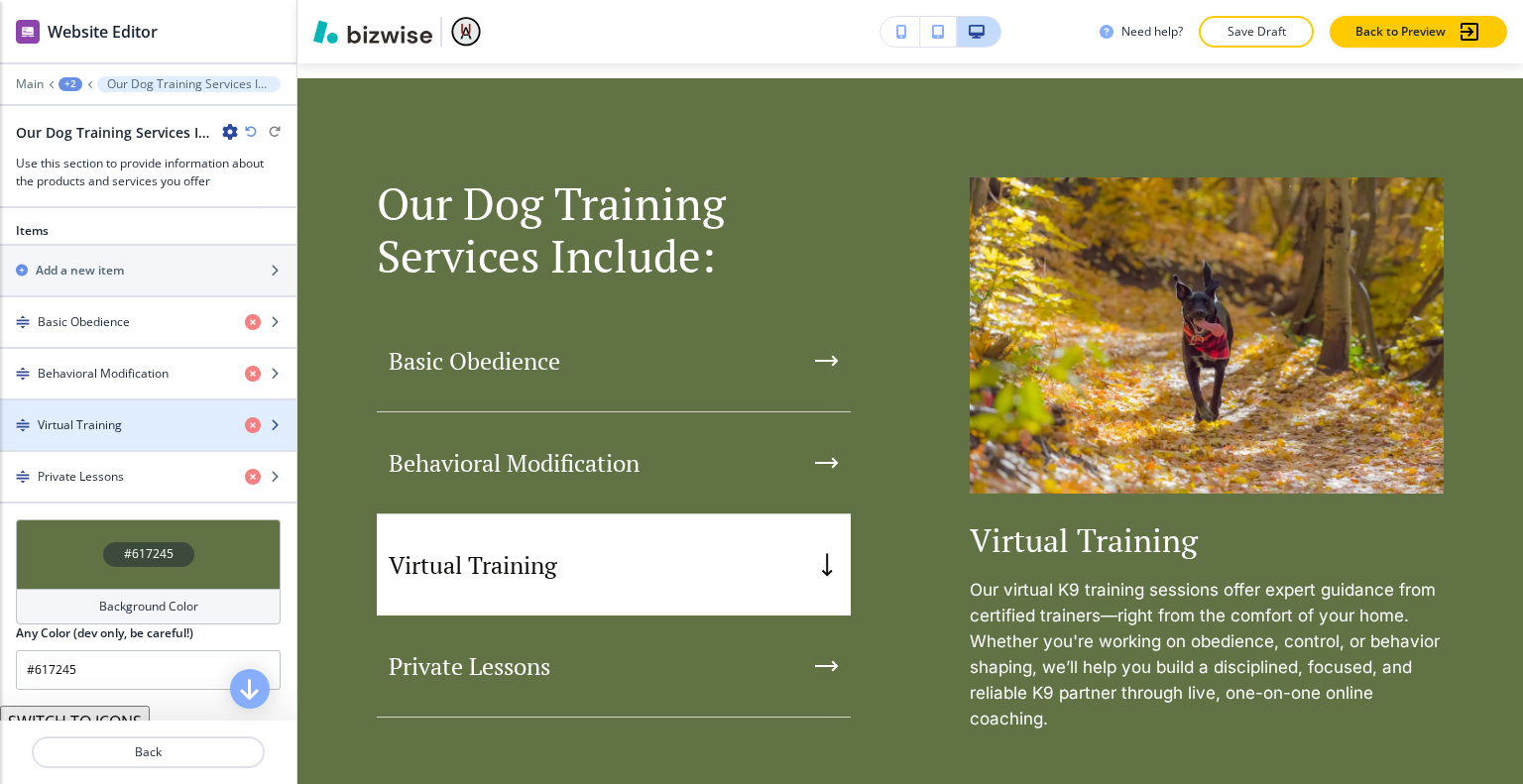 click at bounding box center (148, 408) 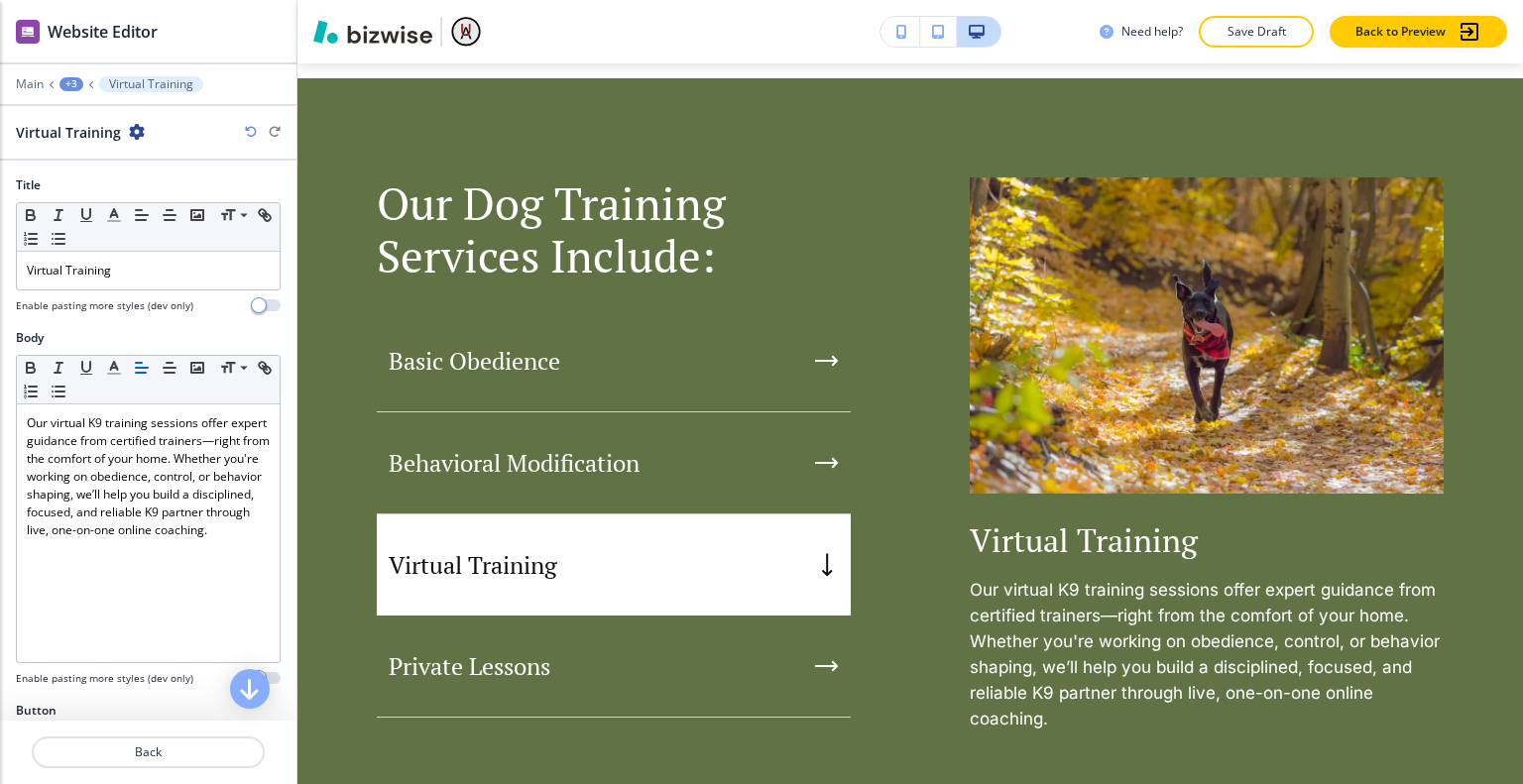 scroll, scrollTop: 2392, scrollLeft: 0, axis: vertical 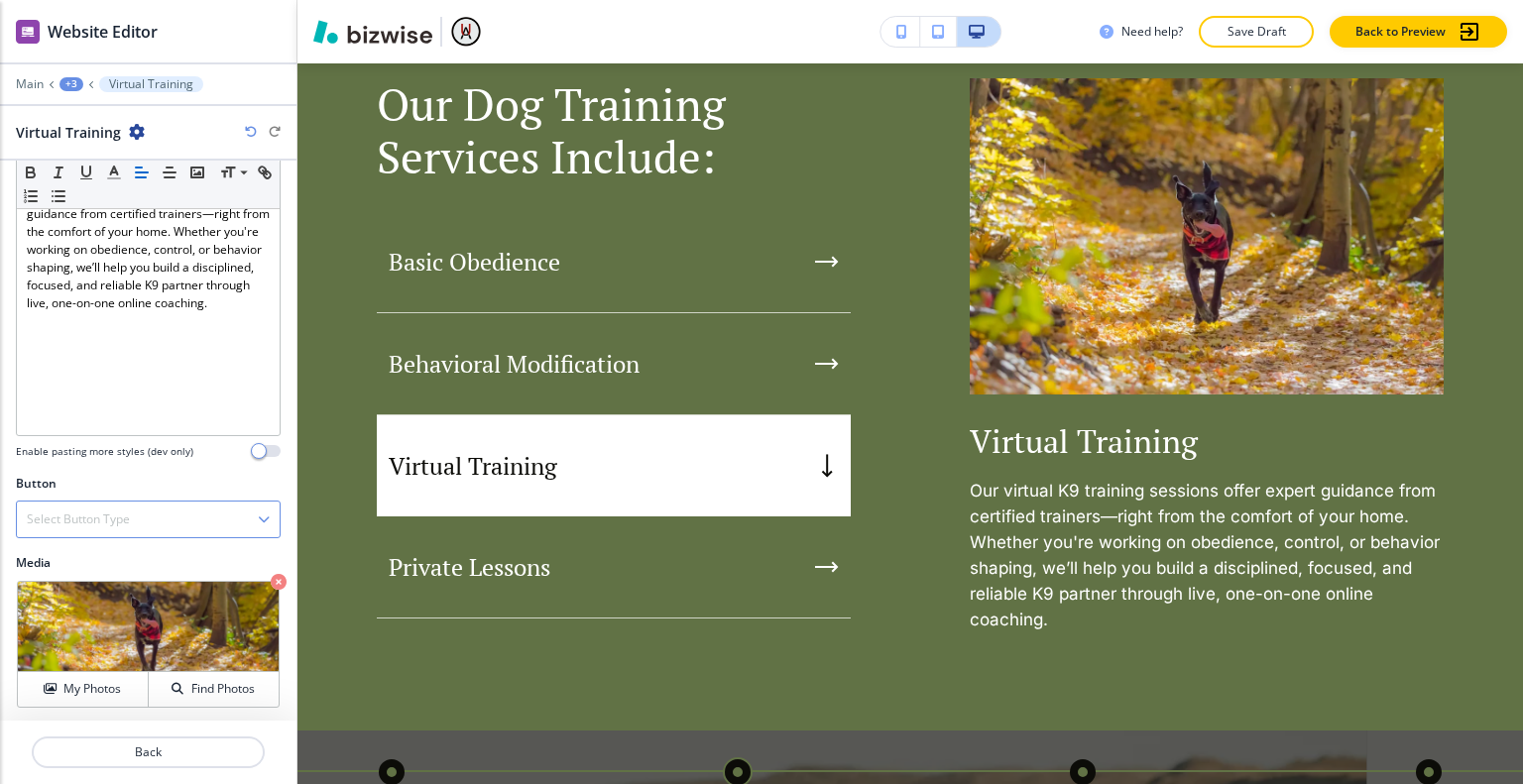 click on "Select Button Type" at bounding box center (78, 519) 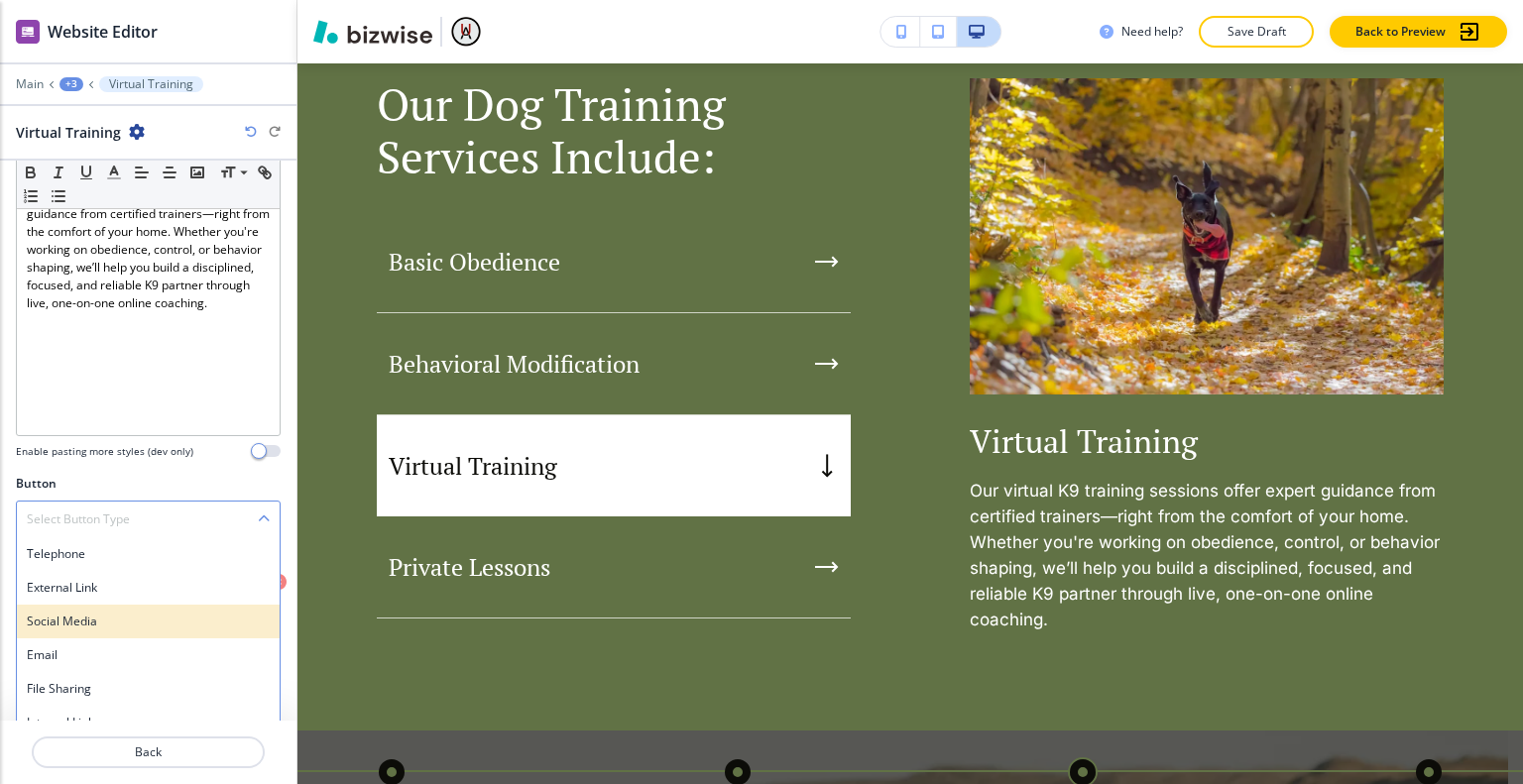 scroll, scrollTop: 243, scrollLeft: 0, axis: vertical 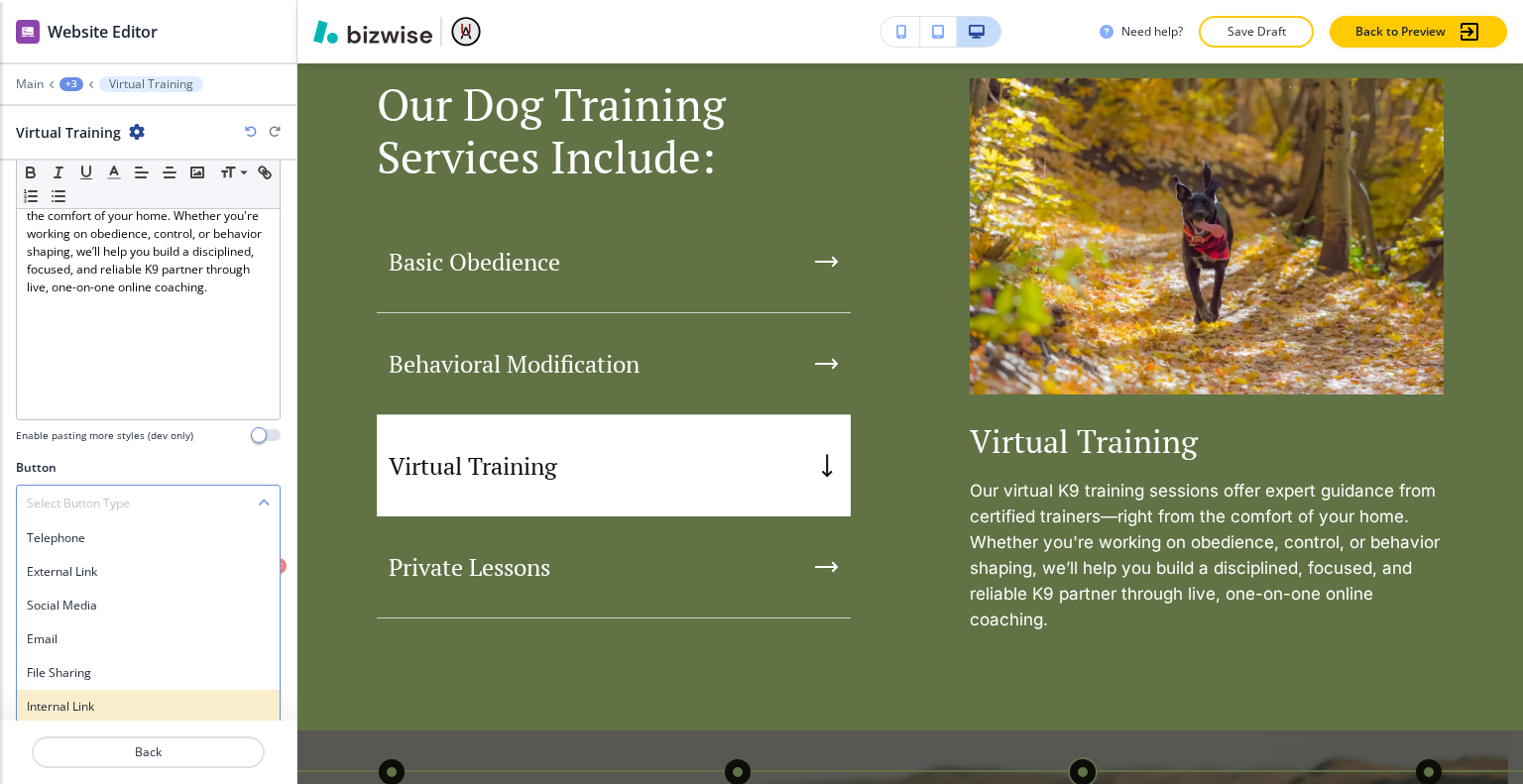 click on "Internal Link" at bounding box center (148, 707) 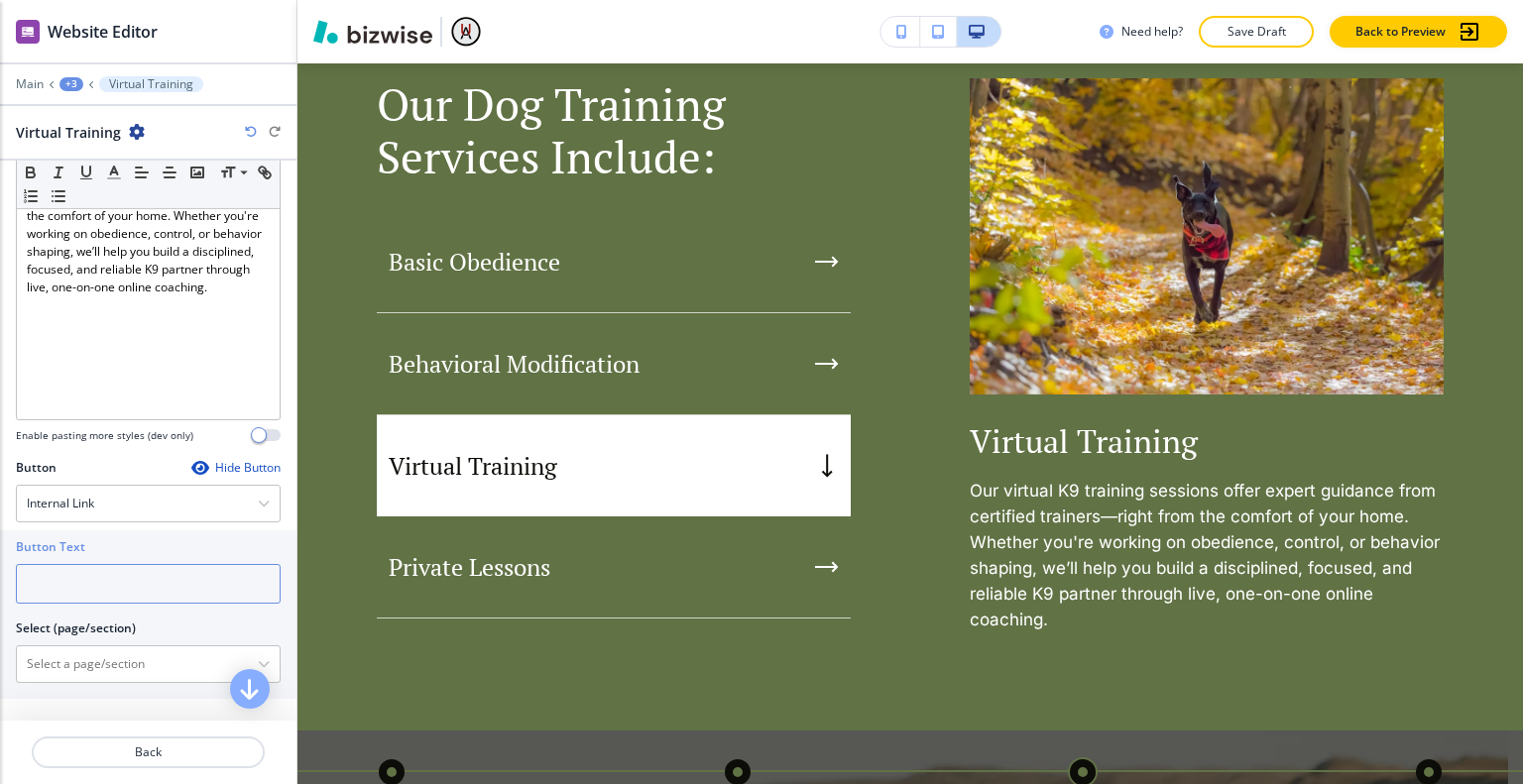 click at bounding box center [148, 584] 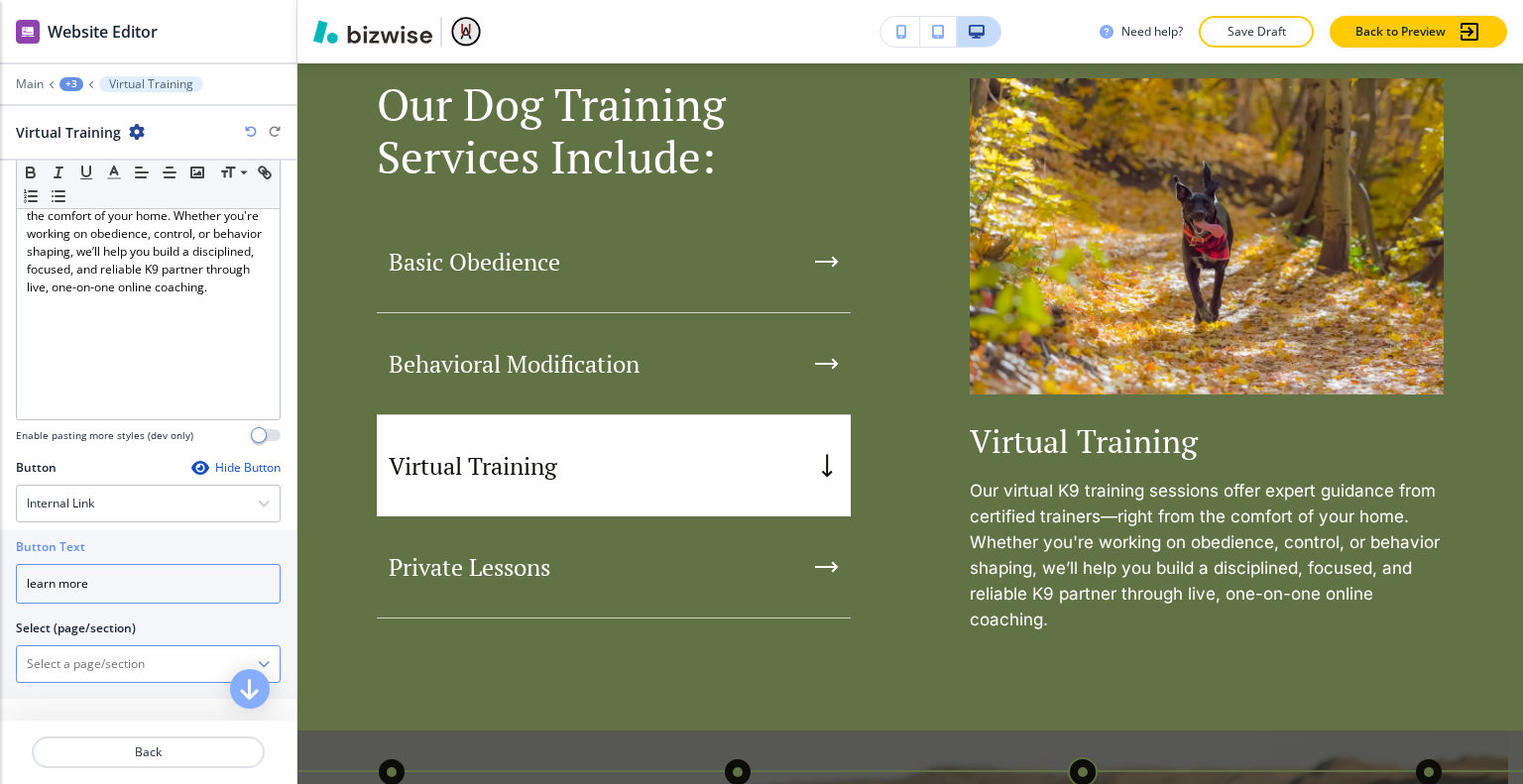 type on "learn more" 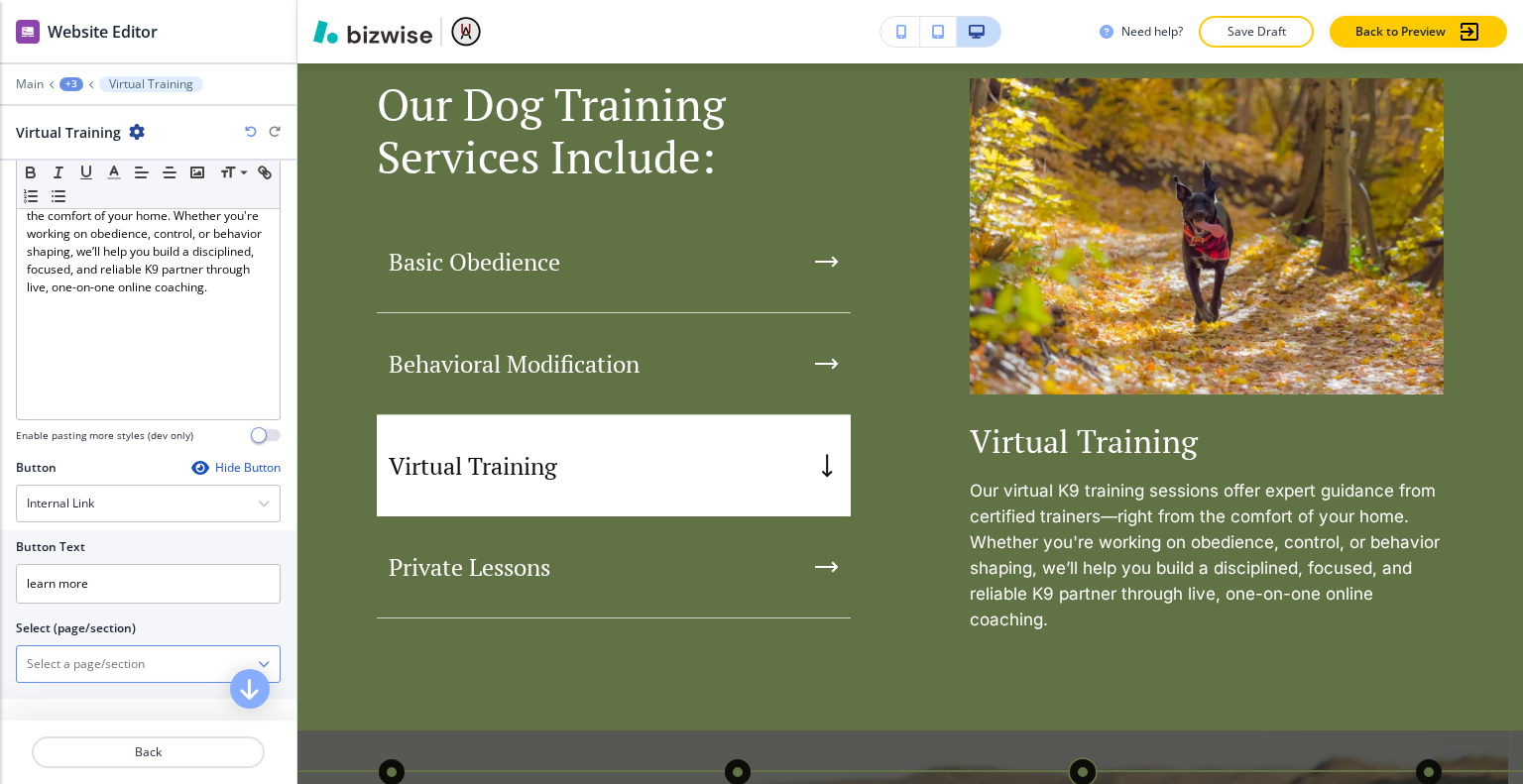 click at bounding box center [137, 664] 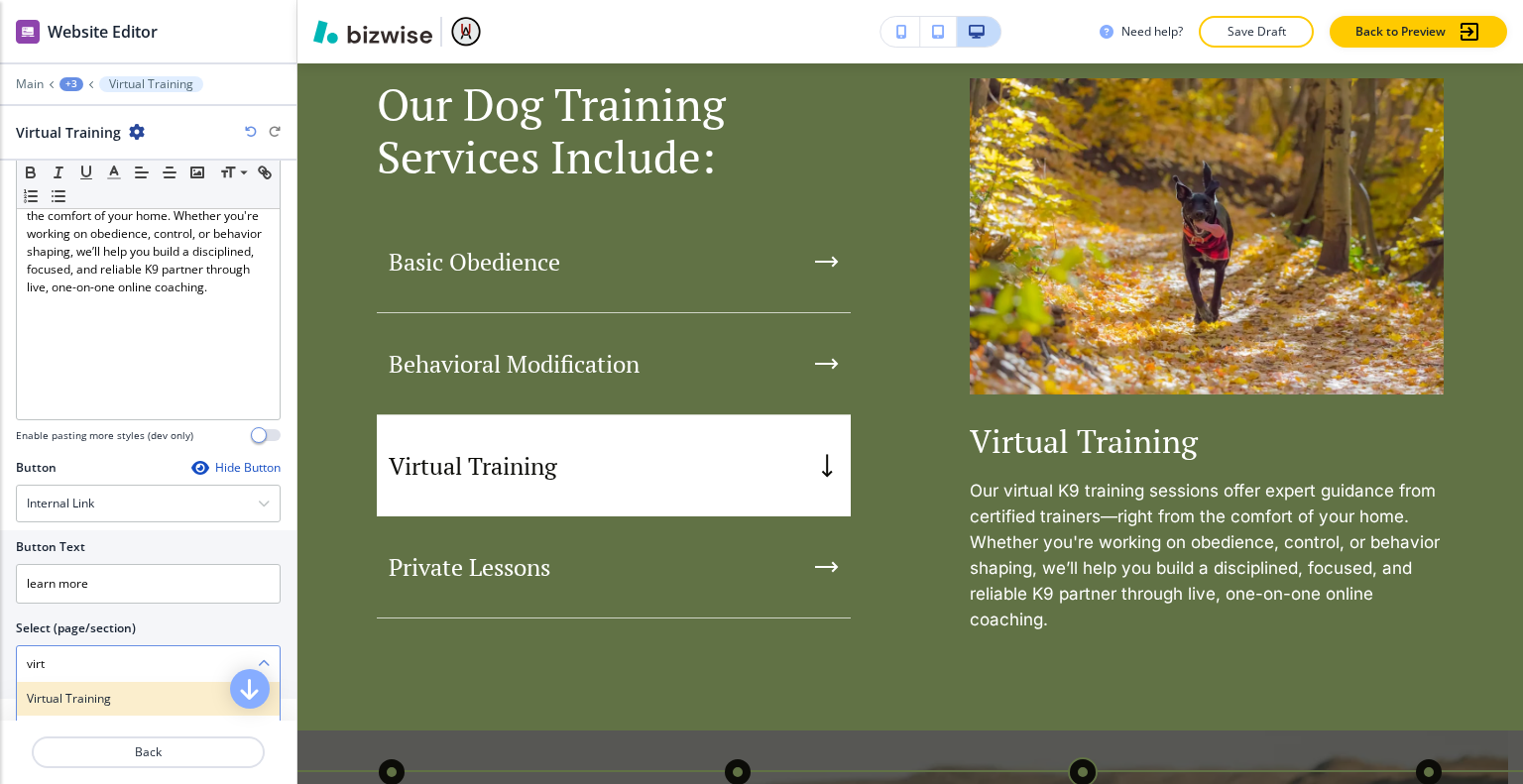 click on "Virtual Training" at bounding box center [148, 699] 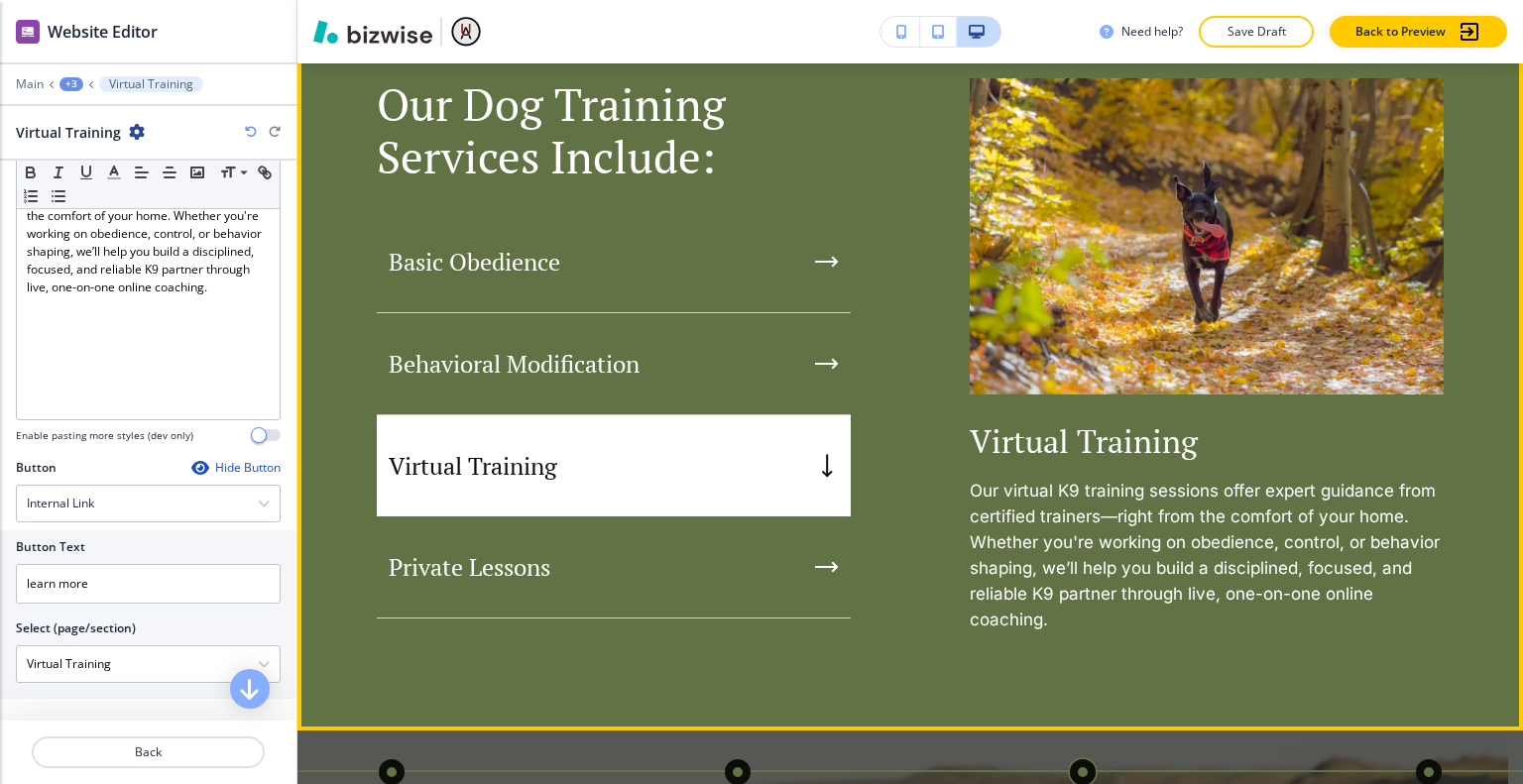 click on "Virtual Training" at bounding box center [614, 466] 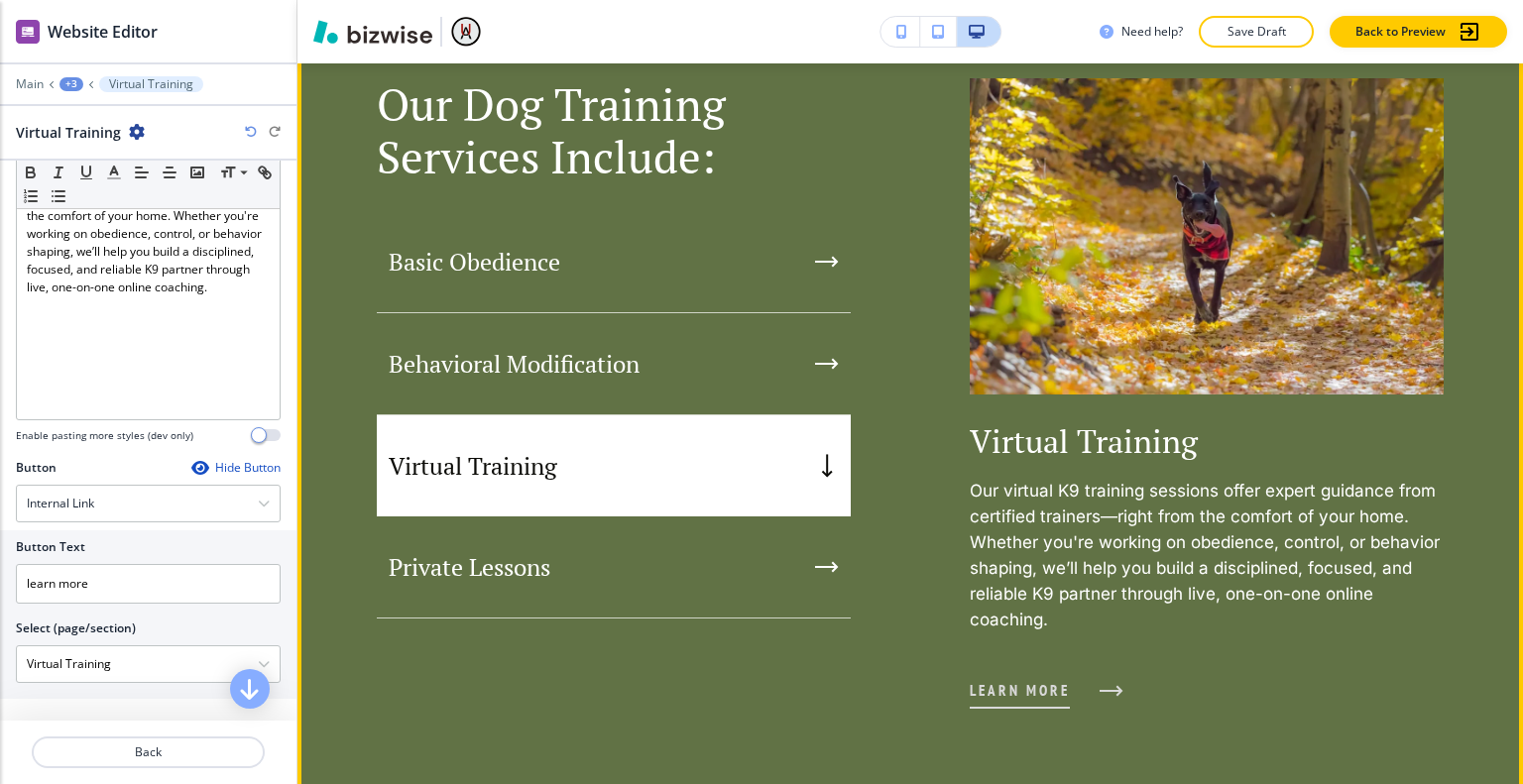 click on "learn more" at bounding box center [1019, 690] 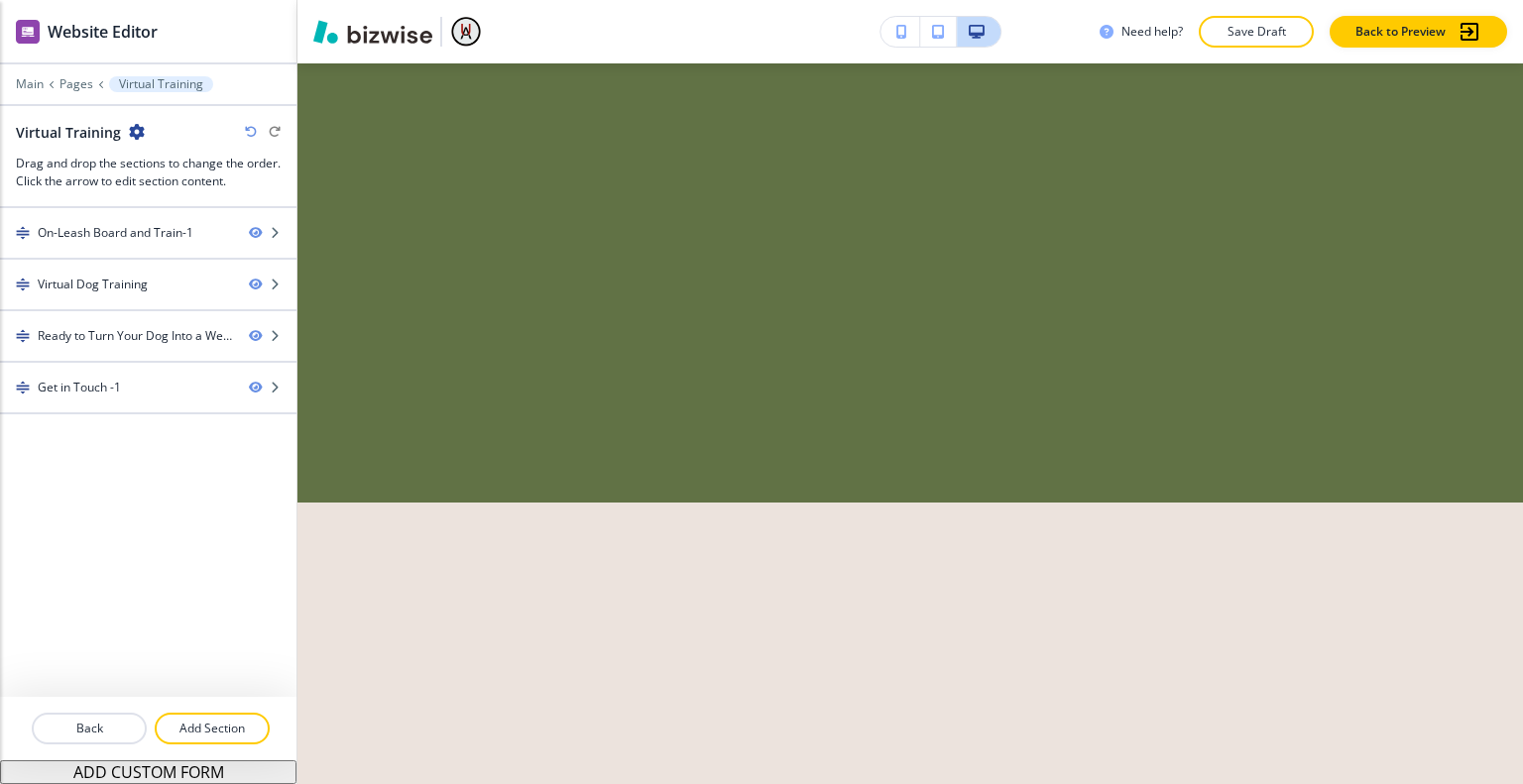 scroll, scrollTop: 0, scrollLeft: 0, axis: both 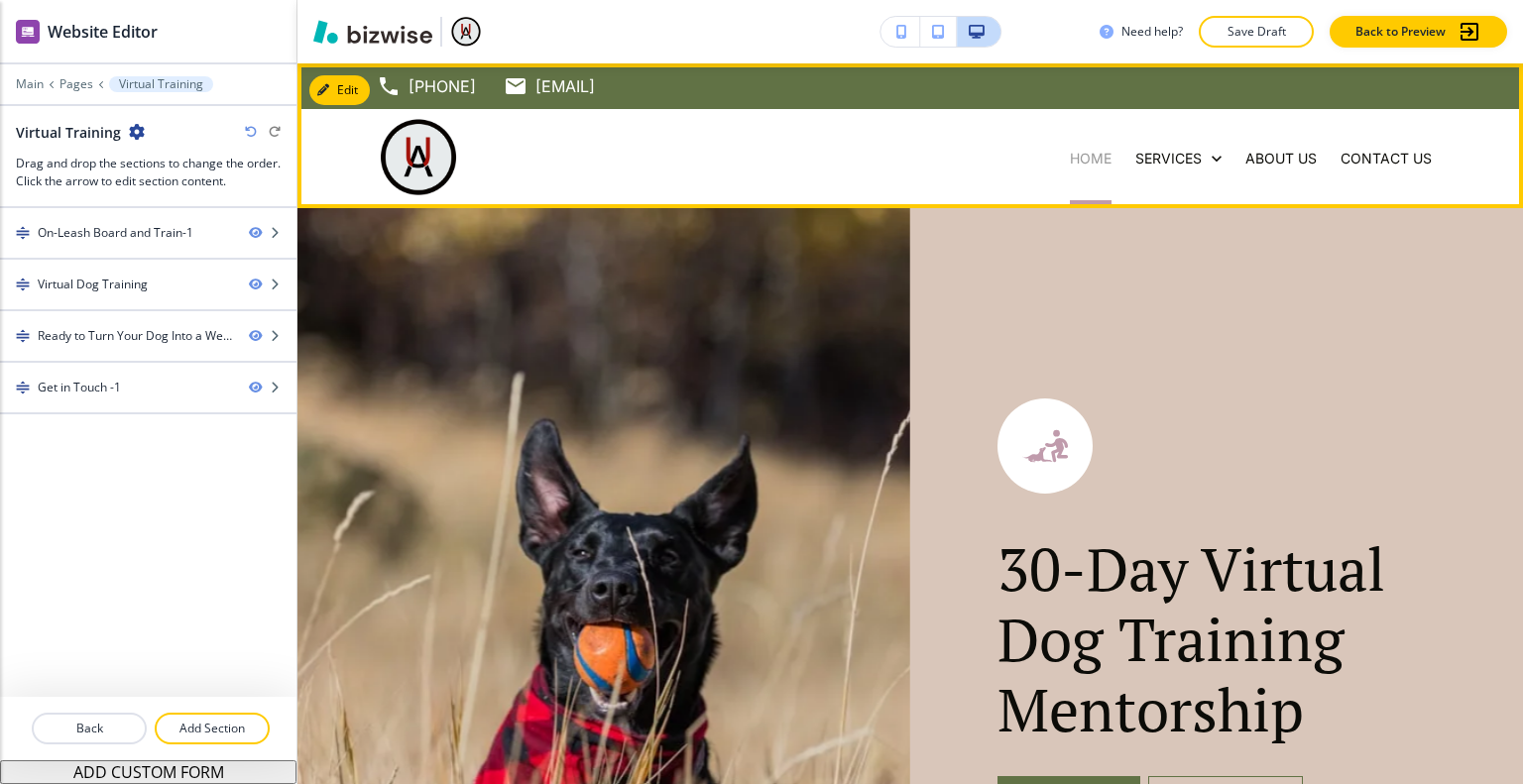 click on "Home" at bounding box center [1091, 159] 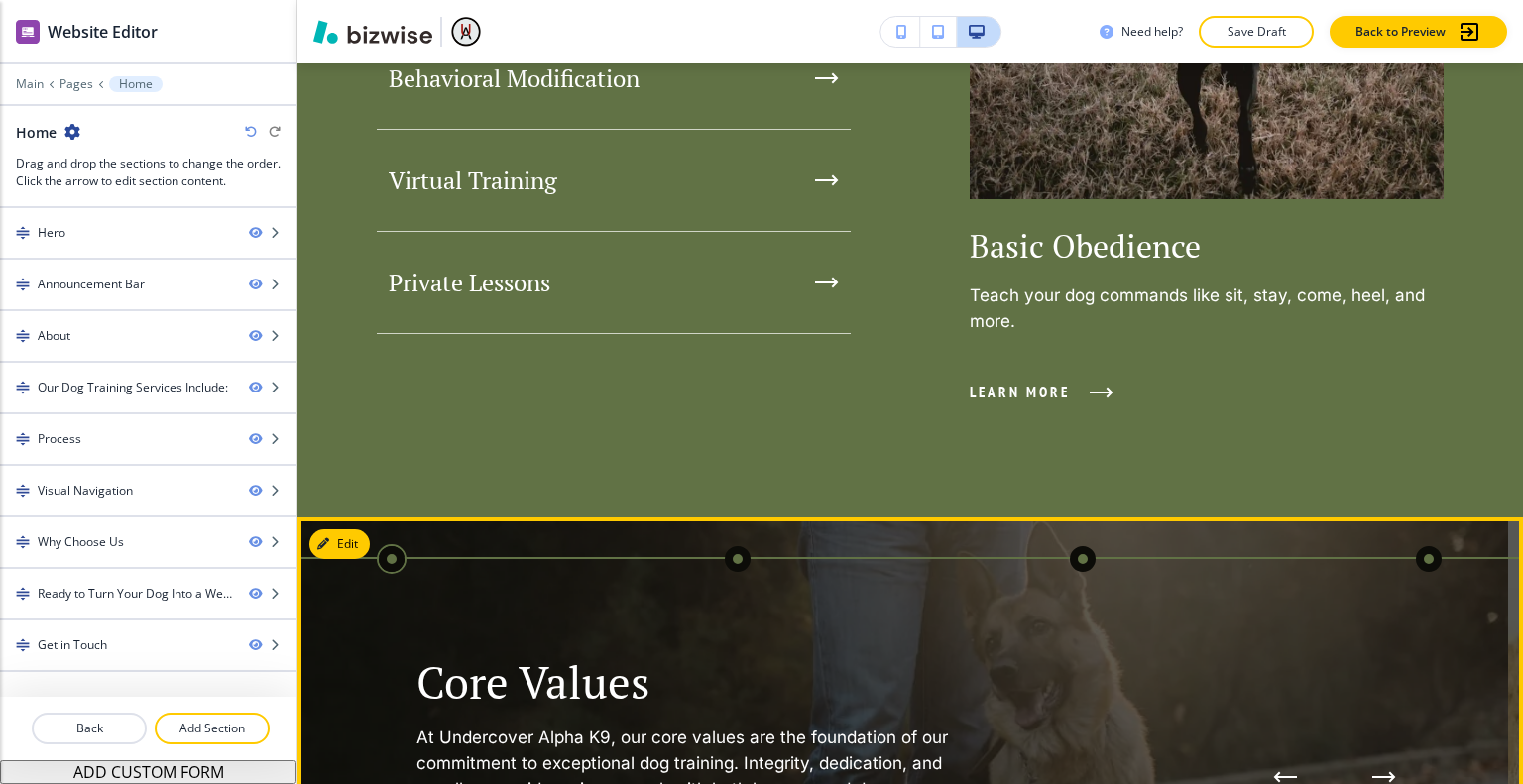 scroll, scrollTop: 2478, scrollLeft: 0, axis: vertical 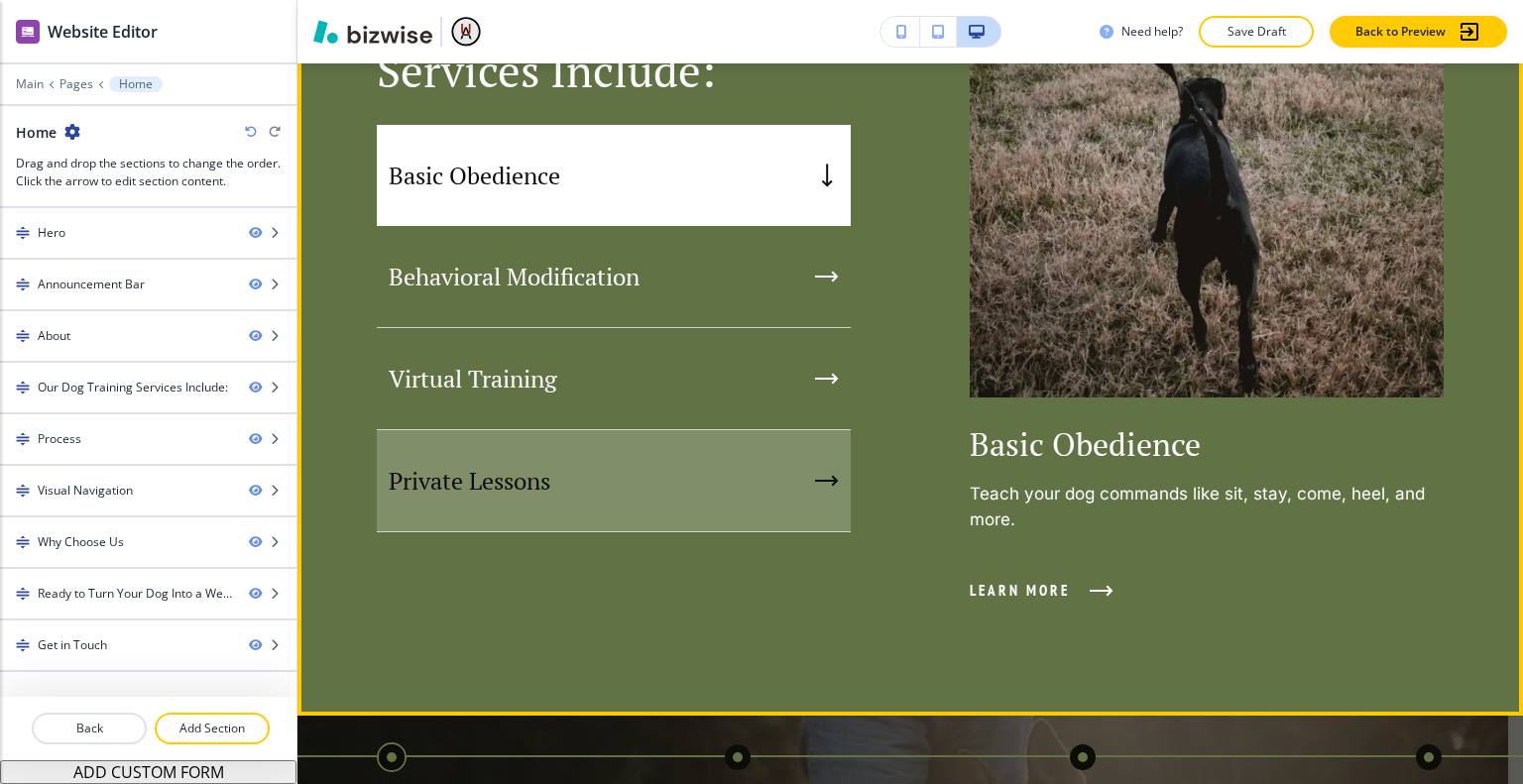 click on "Private Lessons" at bounding box center [614, 481] 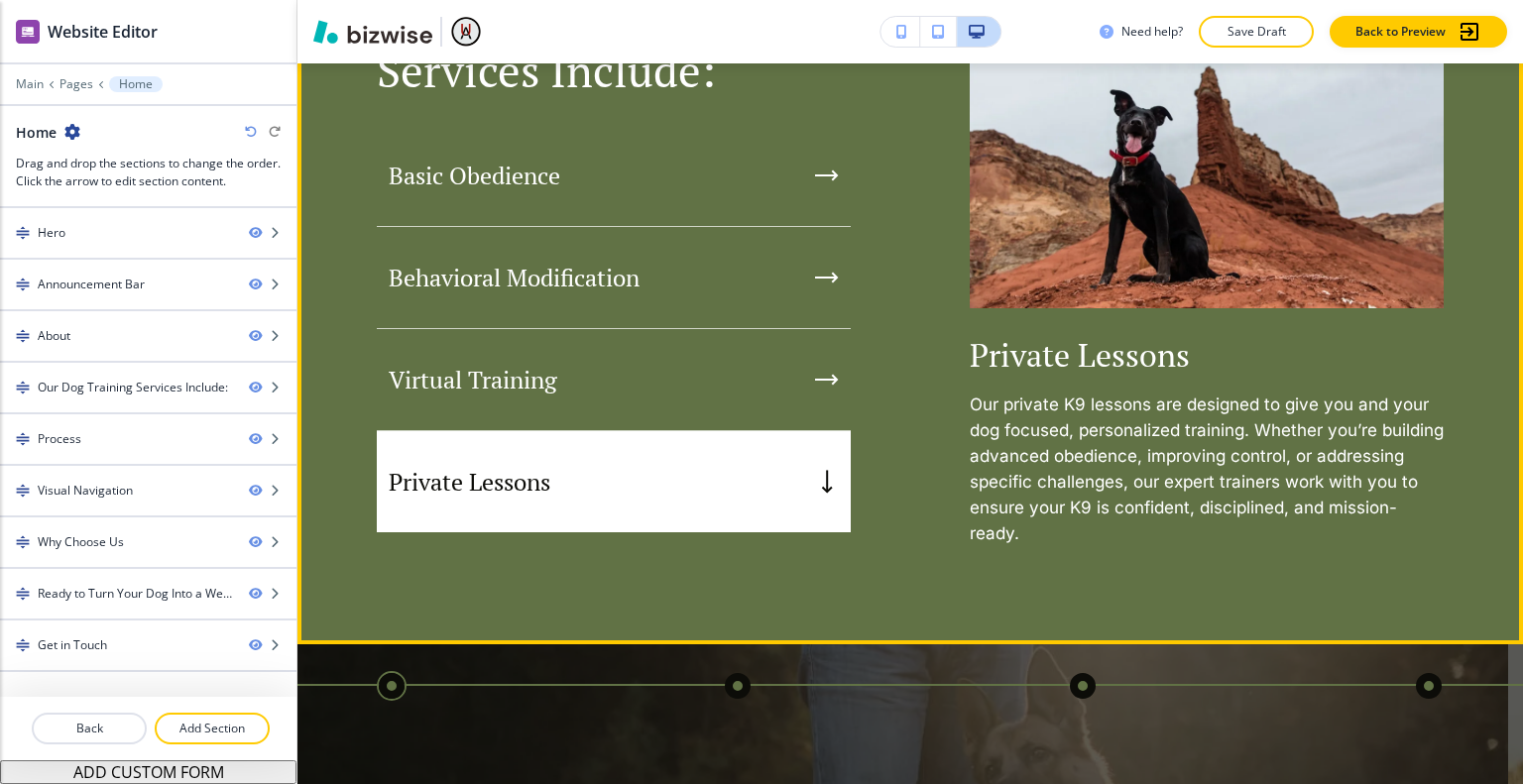 scroll, scrollTop: 2181, scrollLeft: 0, axis: vertical 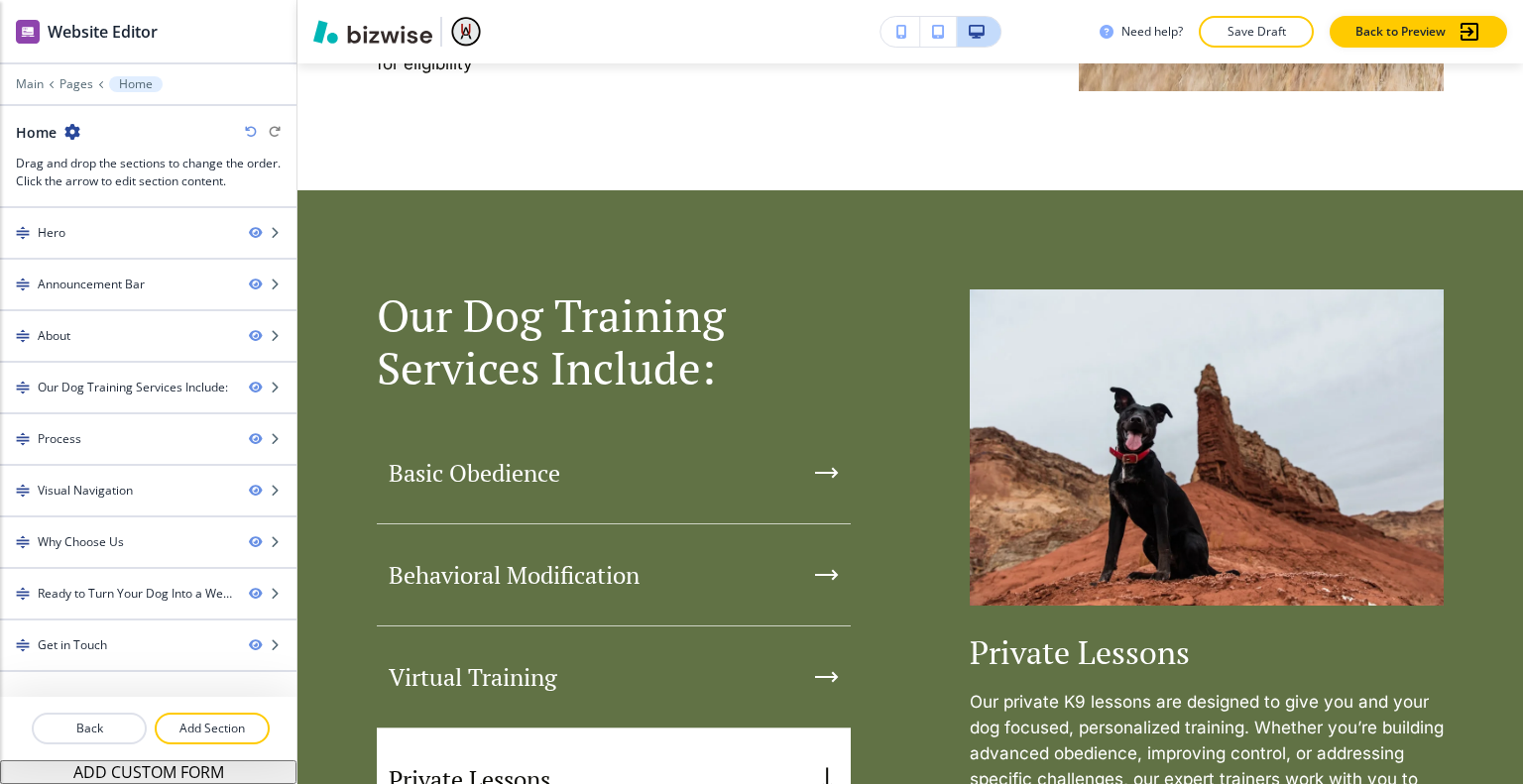 click on "Edit Our Dog Training Services Include: Basic Obedience Behavioral Modification Virtual Training Private Lessons Private Lessons Our private K9 lessons are designed to give you and your dog focused, personalized training. Whether you’re building advanced obedience, improving control, or addressing specific challenges, our expert trainers work with you to ensure your K9 is confident, disciplined, and mission-ready." at bounding box center (910, 566) 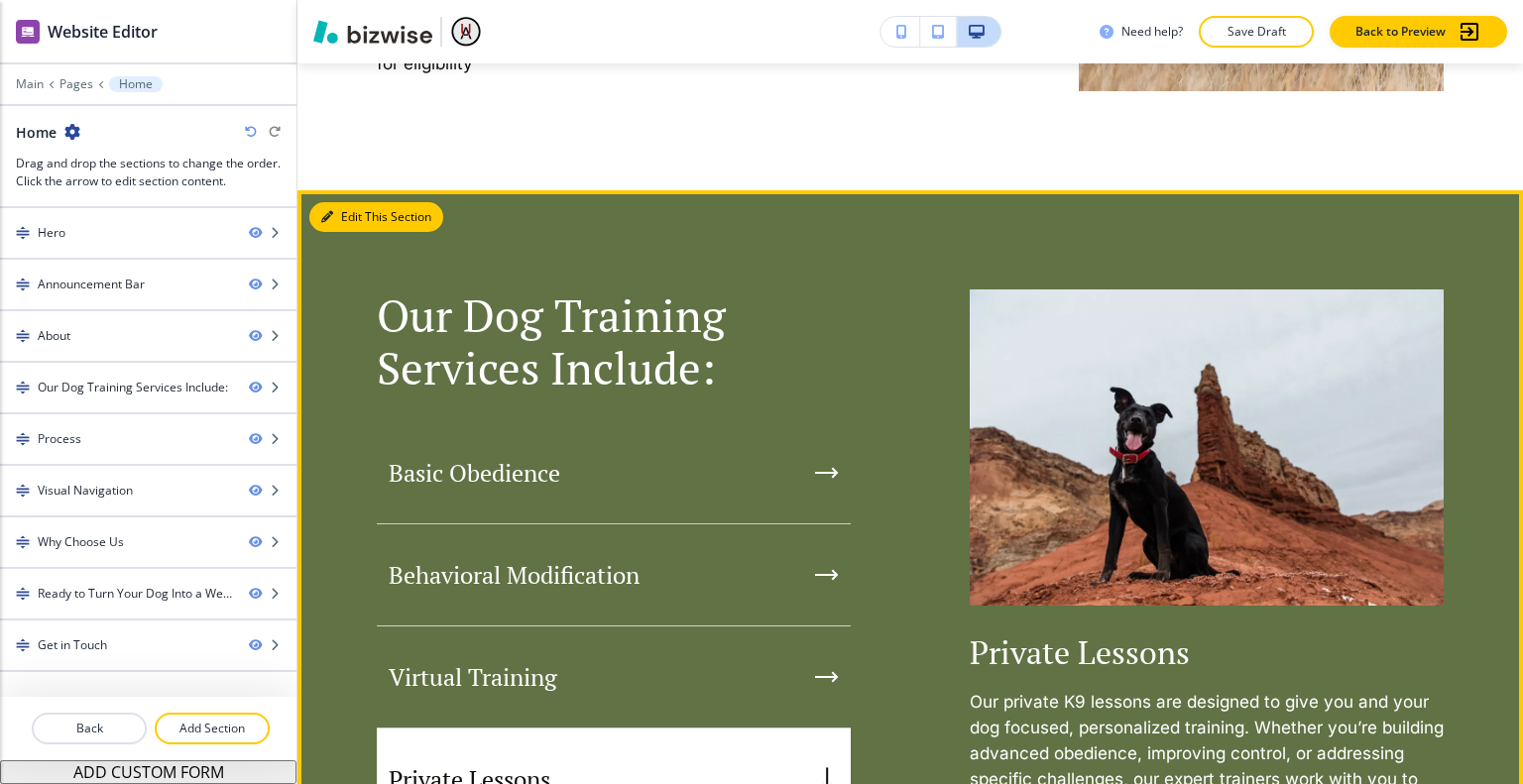 click on "Edit This Section" at bounding box center (376, 217) 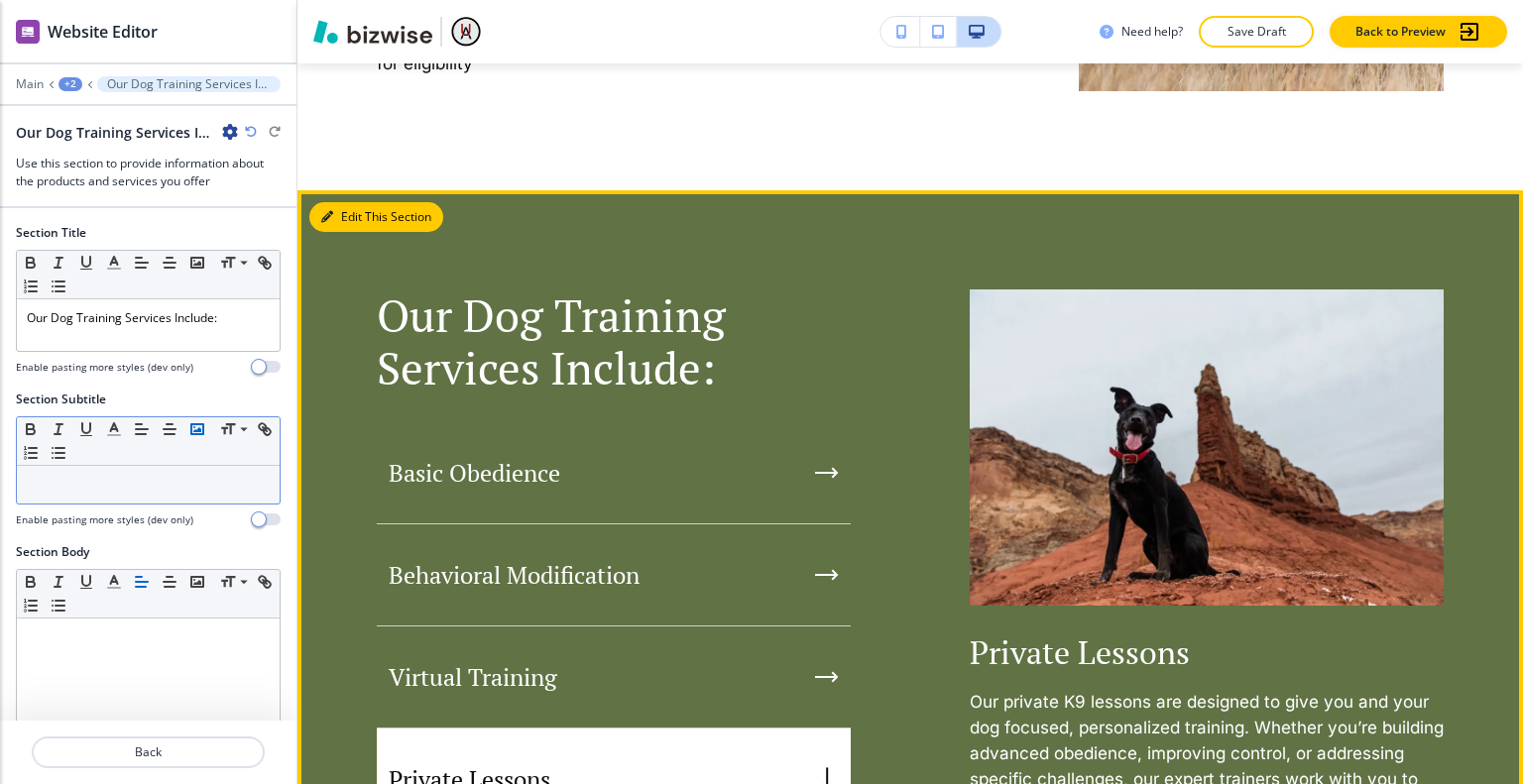 scroll, scrollTop: 2293, scrollLeft: 0, axis: vertical 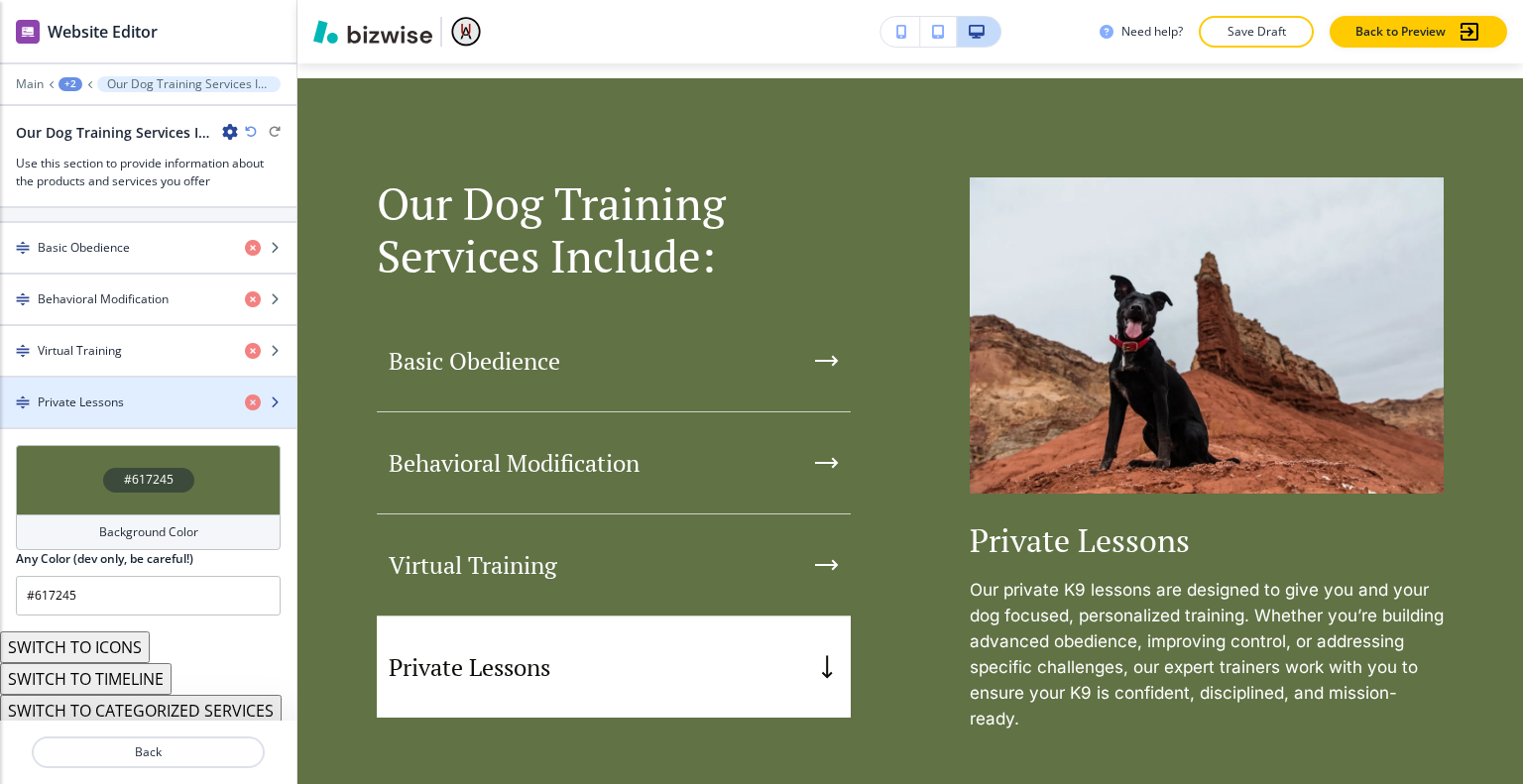 click on "Private Lessons" at bounding box center [114, 402] 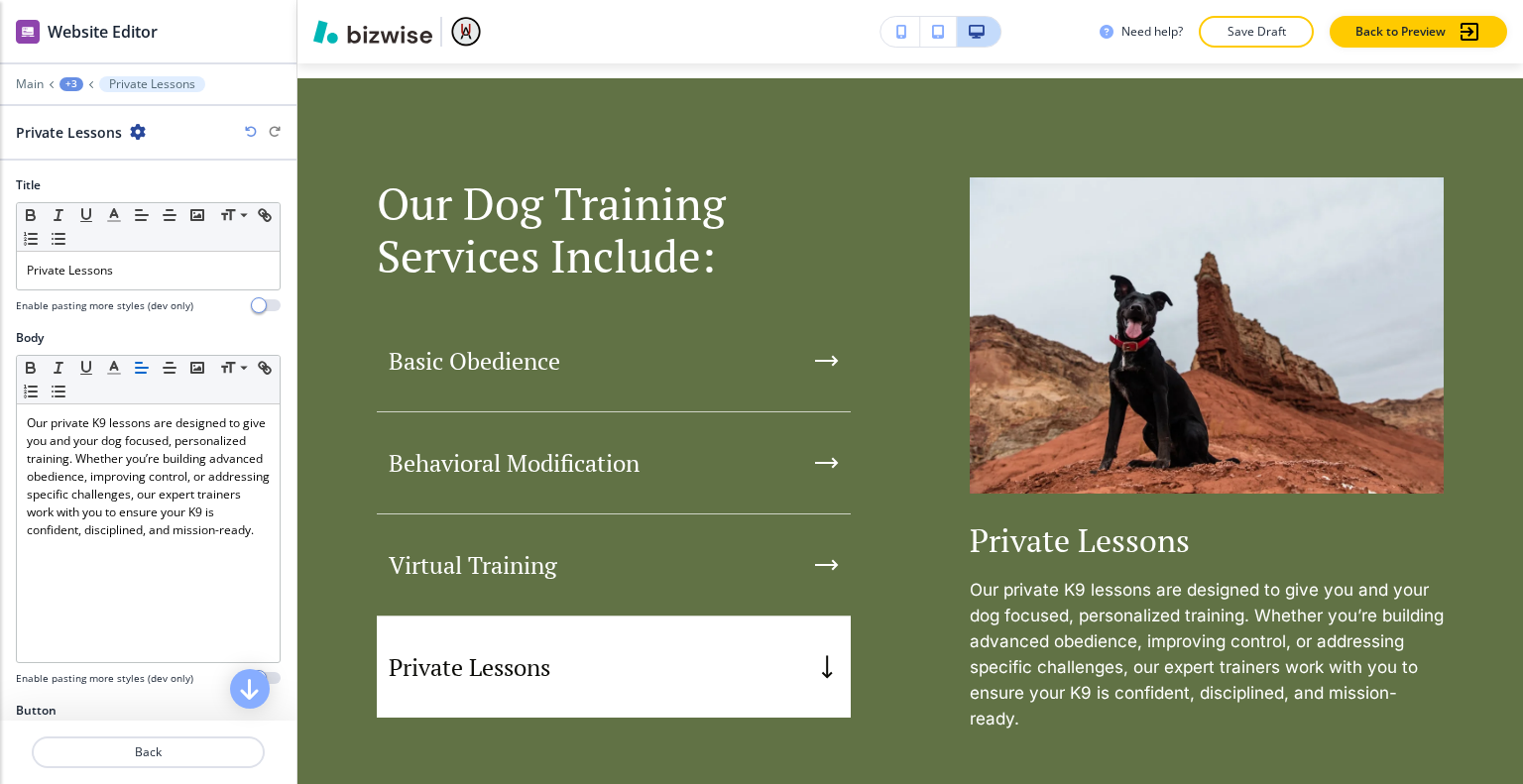 scroll, scrollTop: 2392, scrollLeft: 0, axis: vertical 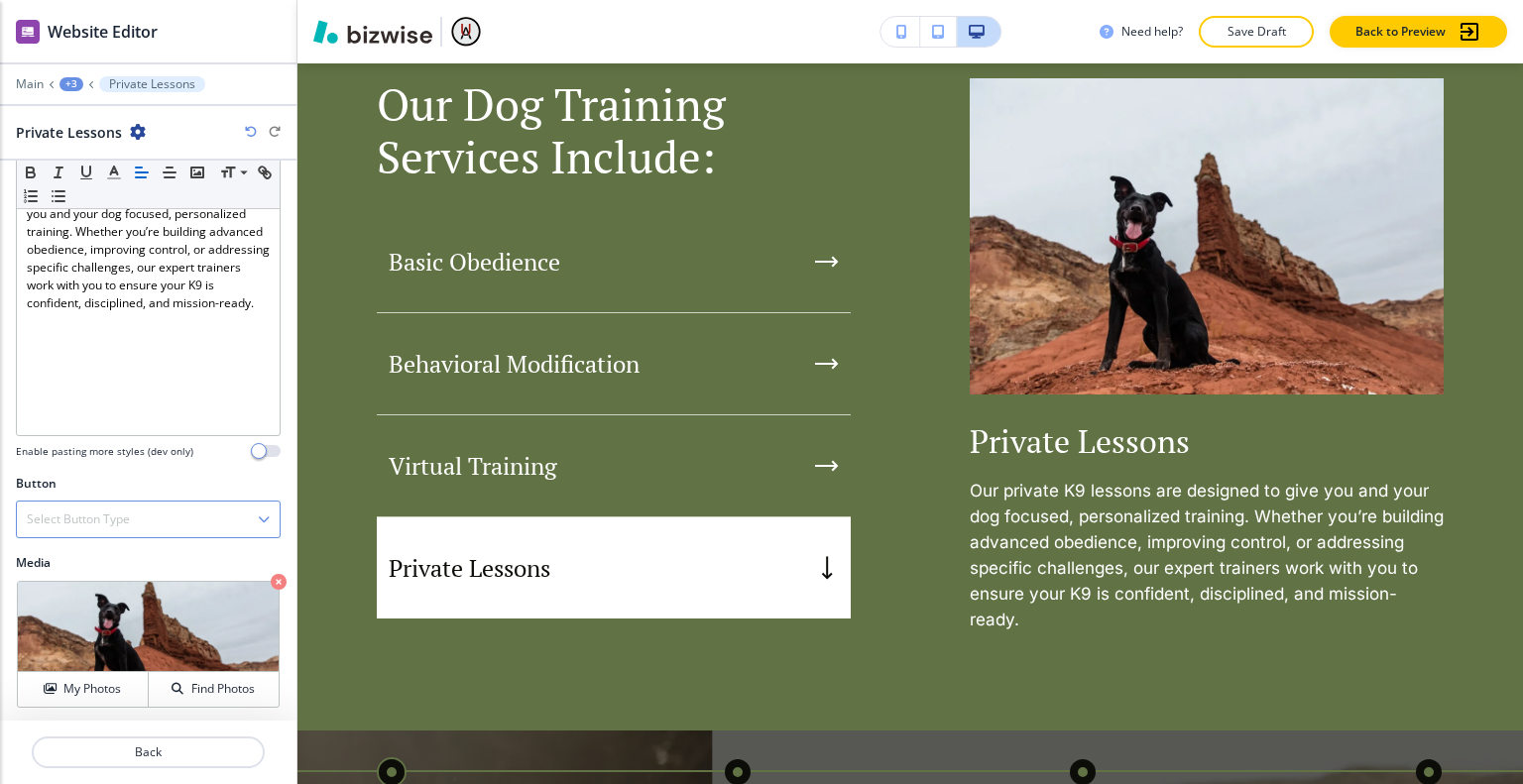 click on "Select Button Type" at bounding box center [148, 519] 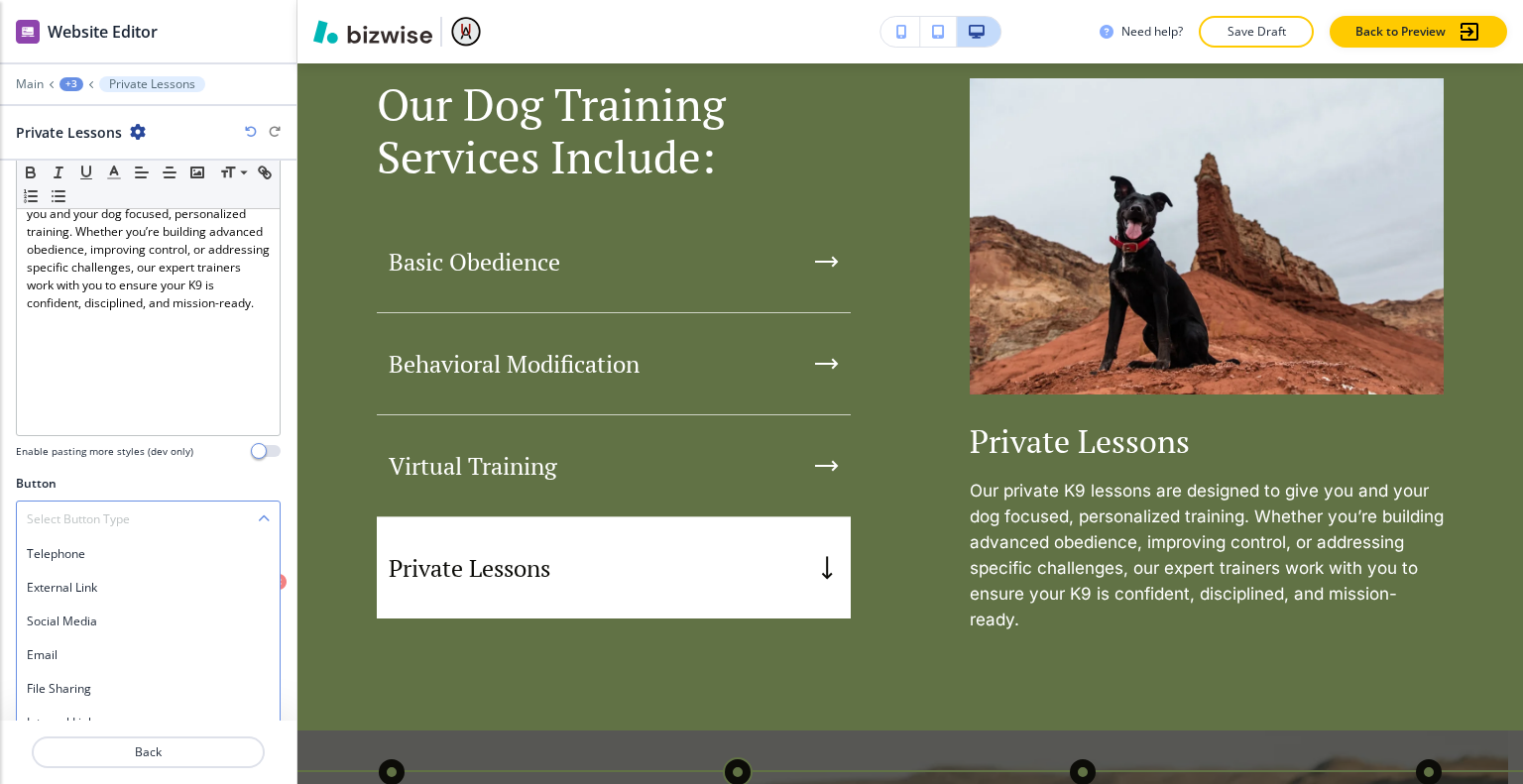 click on "Select Button Type" at bounding box center (148, 519) 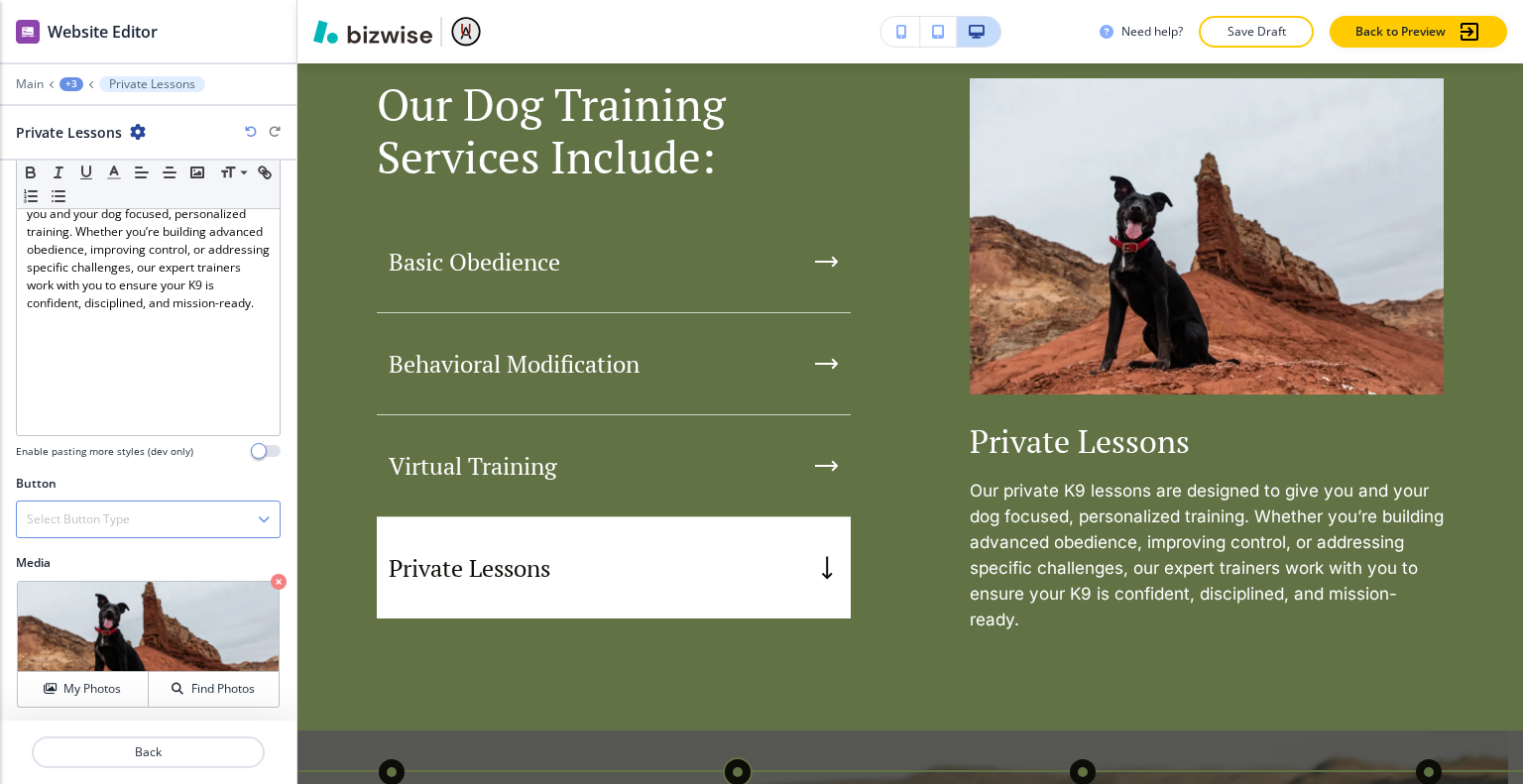 click on "Select Button Type" at bounding box center (148, 519) 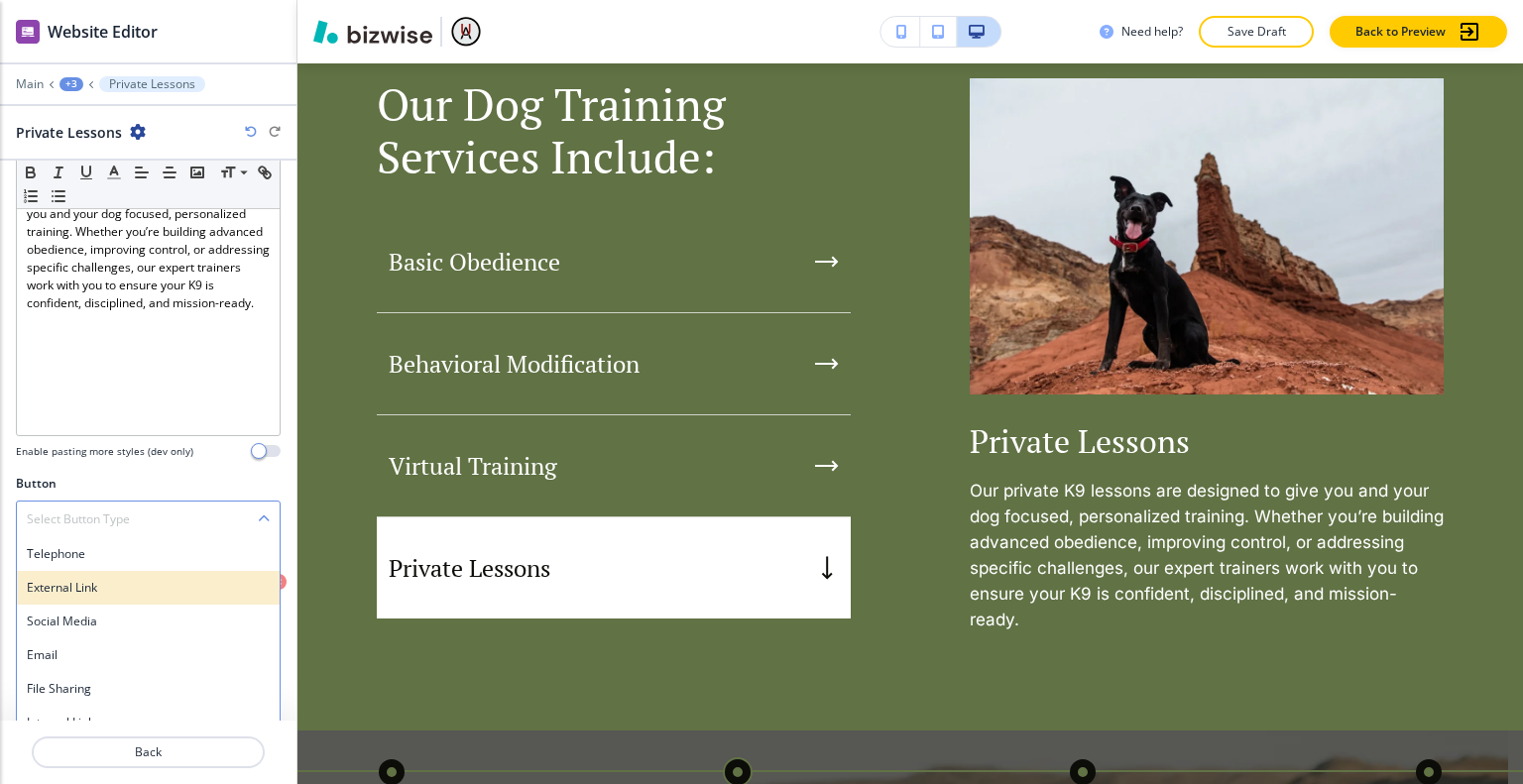 scroll, scrollTop: 243, scrollLeft: 0, axis: vertical 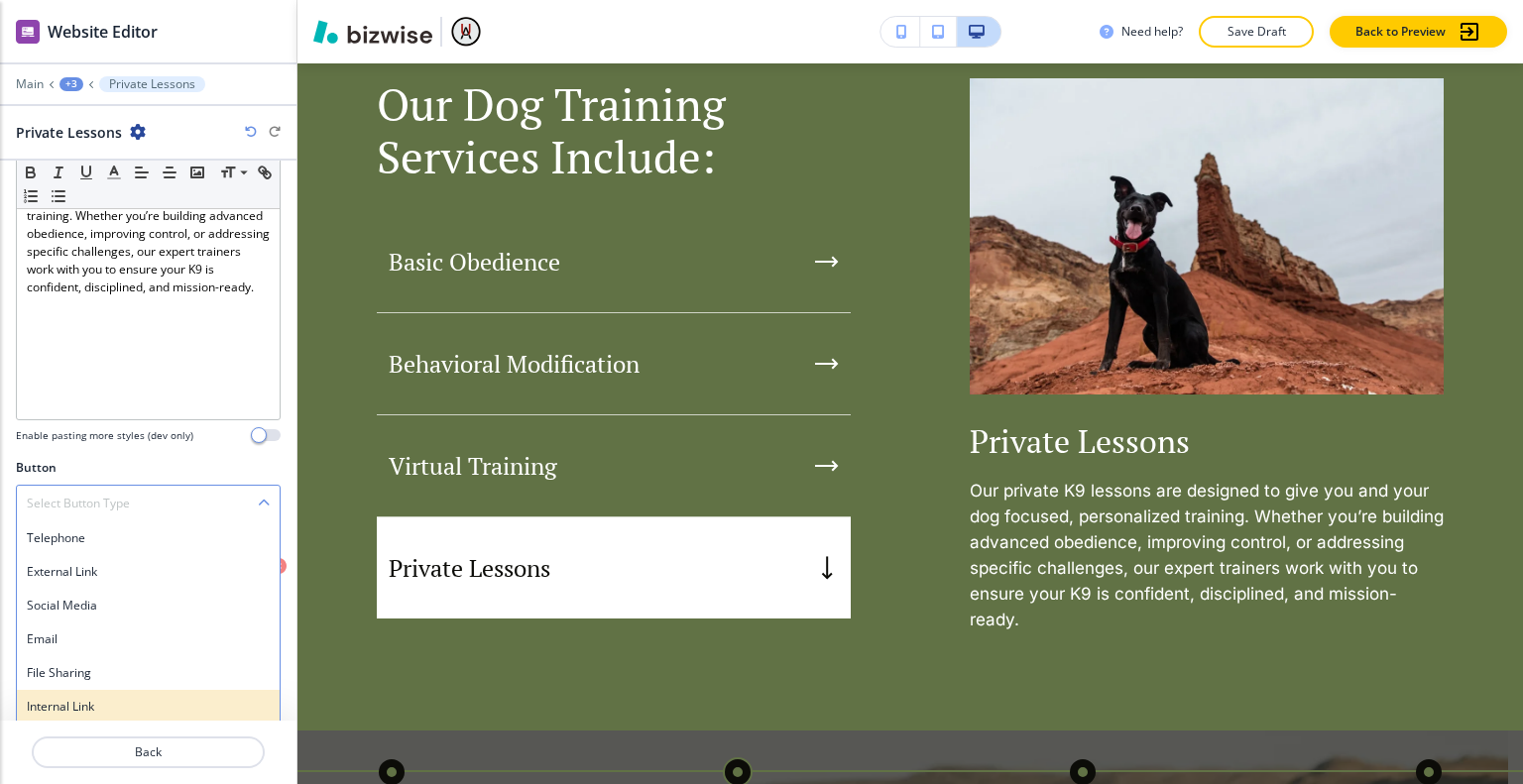 click on "Internal Link" at bounding box center (148, 707) 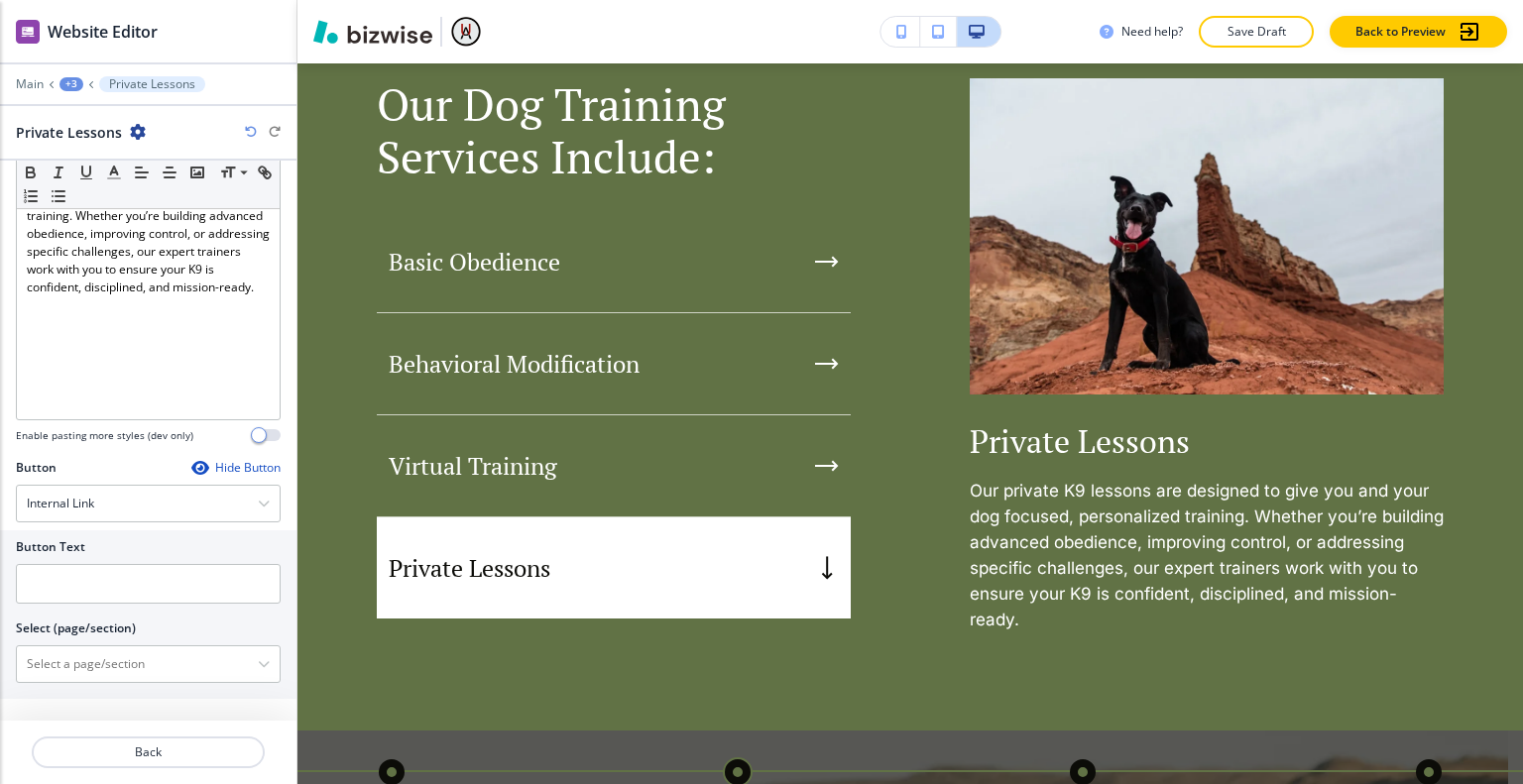scroll, scrollTop: 410, scrollLeft: 0, axis: vertical 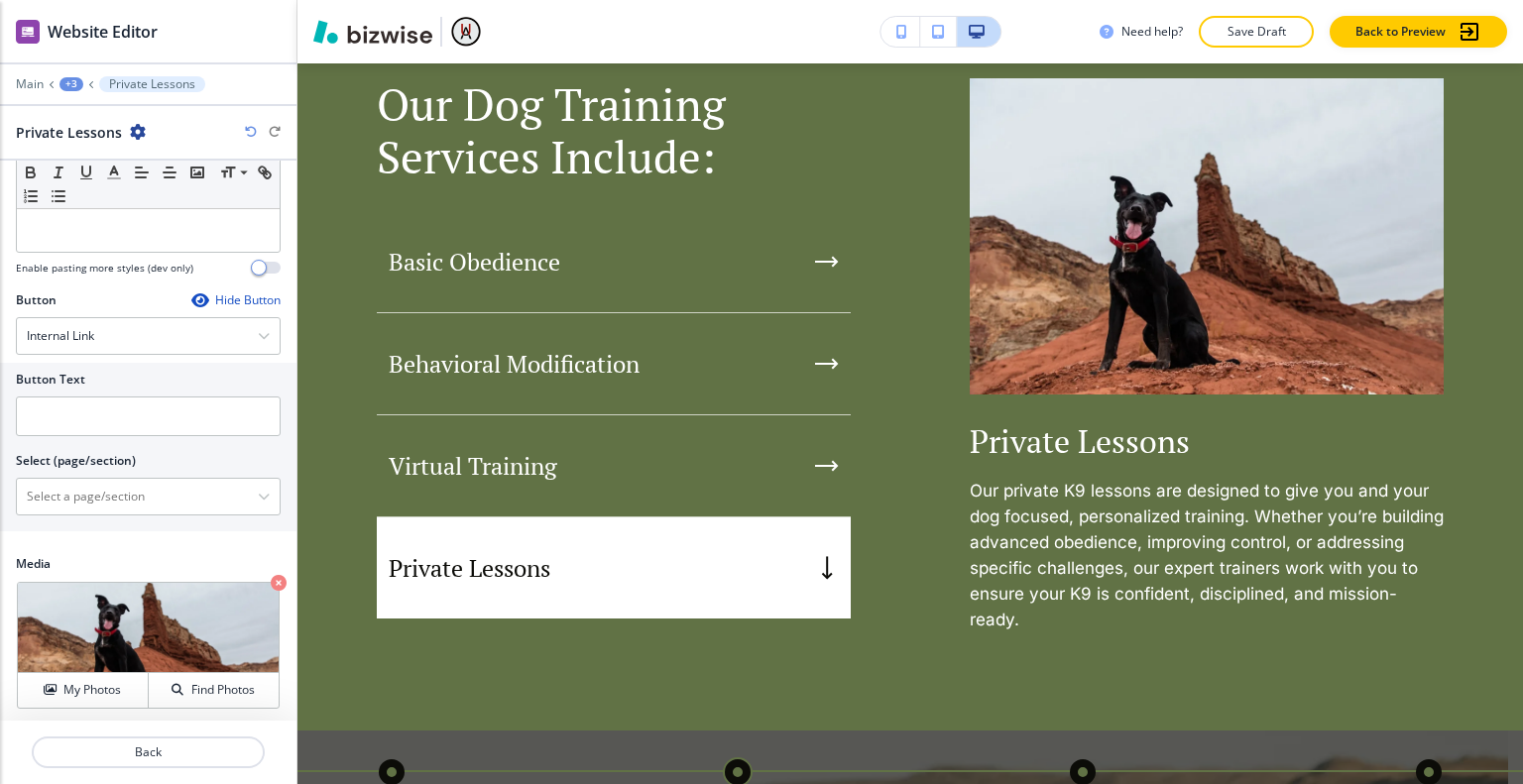 click at bounding box center (148, 444) 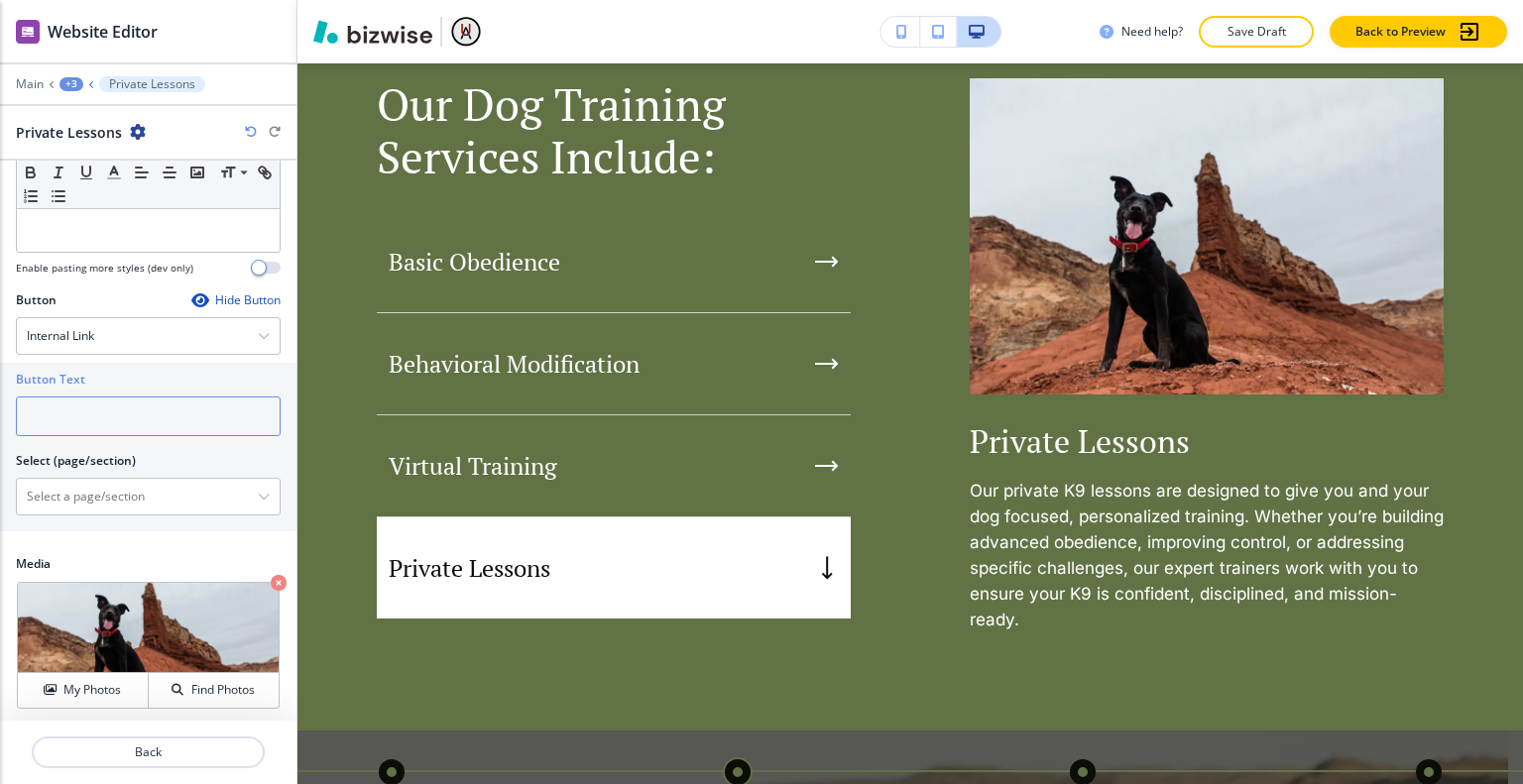 click at bounding box center [148, 416] 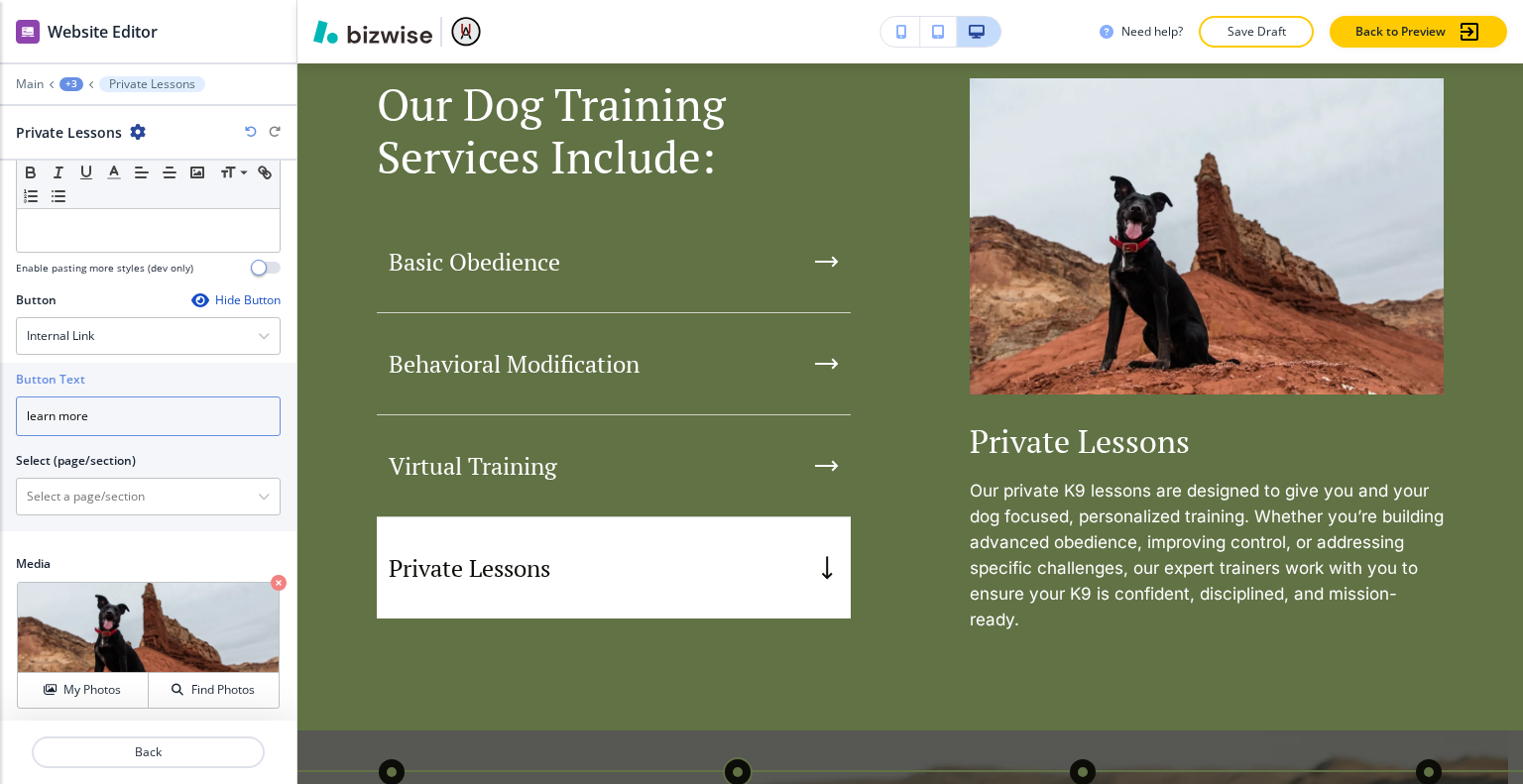 type on "learn more" 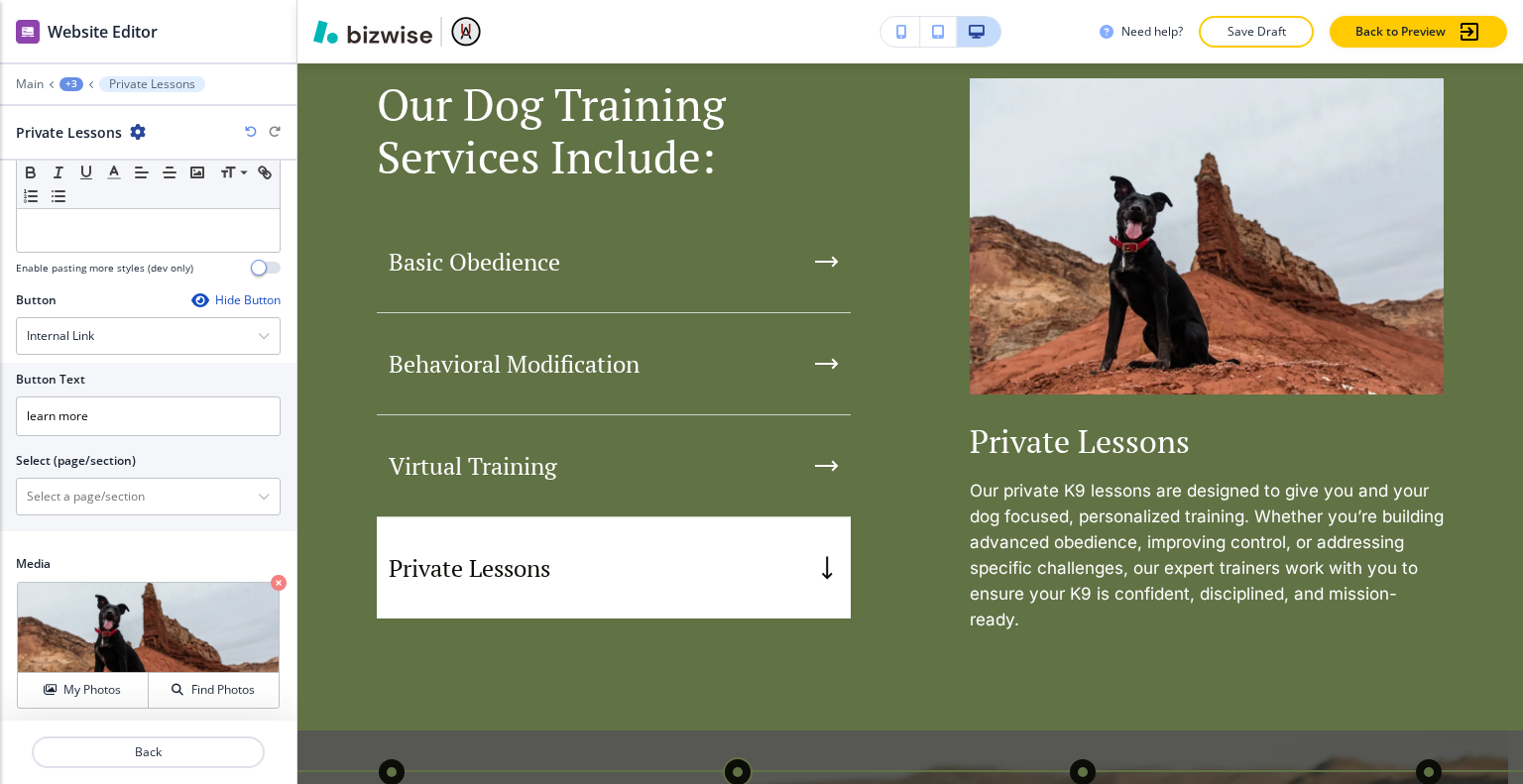 click on "Button Text learn more Select (page/section) Home Home | Hero Home | Announcement Bar Home | About Home | Our Dog Training Services Include: Home | Process Home | Visual Navigation Home | Why Choose Us Home | Ready to Turn Your Dog Into a Well-Behaved Companion? Home | Get in Touch  14 Day On-Leash Obedience Board and Train 14 Day On-Leash Obedience Board and Train | On-Leash Board and Train 14 Day On-Leash Obedience Board and Train | Paragraph 14 Day On-Leash Obedience Board and Train | The Details 14 Day On-Leash Obedience Board and Train | About 14 Day On-Leash Obedience Board and Train | Ready to Turn Your Dog Into a Well-Behaved Companion?-1 14 Day On-Leash Obedience Board and Train | Contact Form-2 Off-Leash Board and Train Off-Leash Board and Train | On-Leash Board and Train-1 Off-Leash Board and Train | Here’s what to expect: Off-Leash Board and Train | Paragraph Off-Leash Board and Train | Ready to Turn Your Dog Into a Well-Behaved Companion?-2 Off-Leash Board and Train | Contact Form-2 ABOUT US" at bounding box center (148, 447) 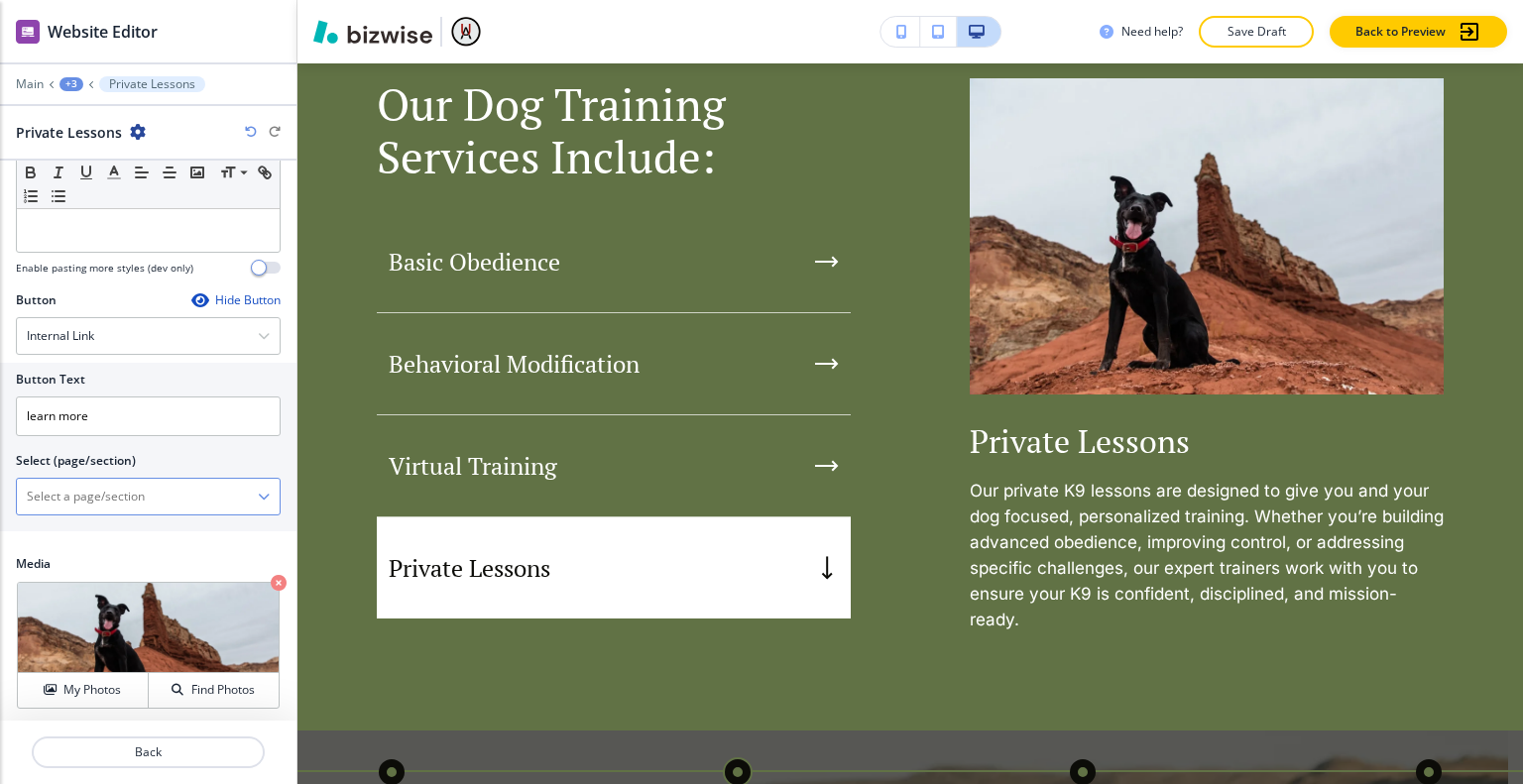click at bounding box center (137, 497) 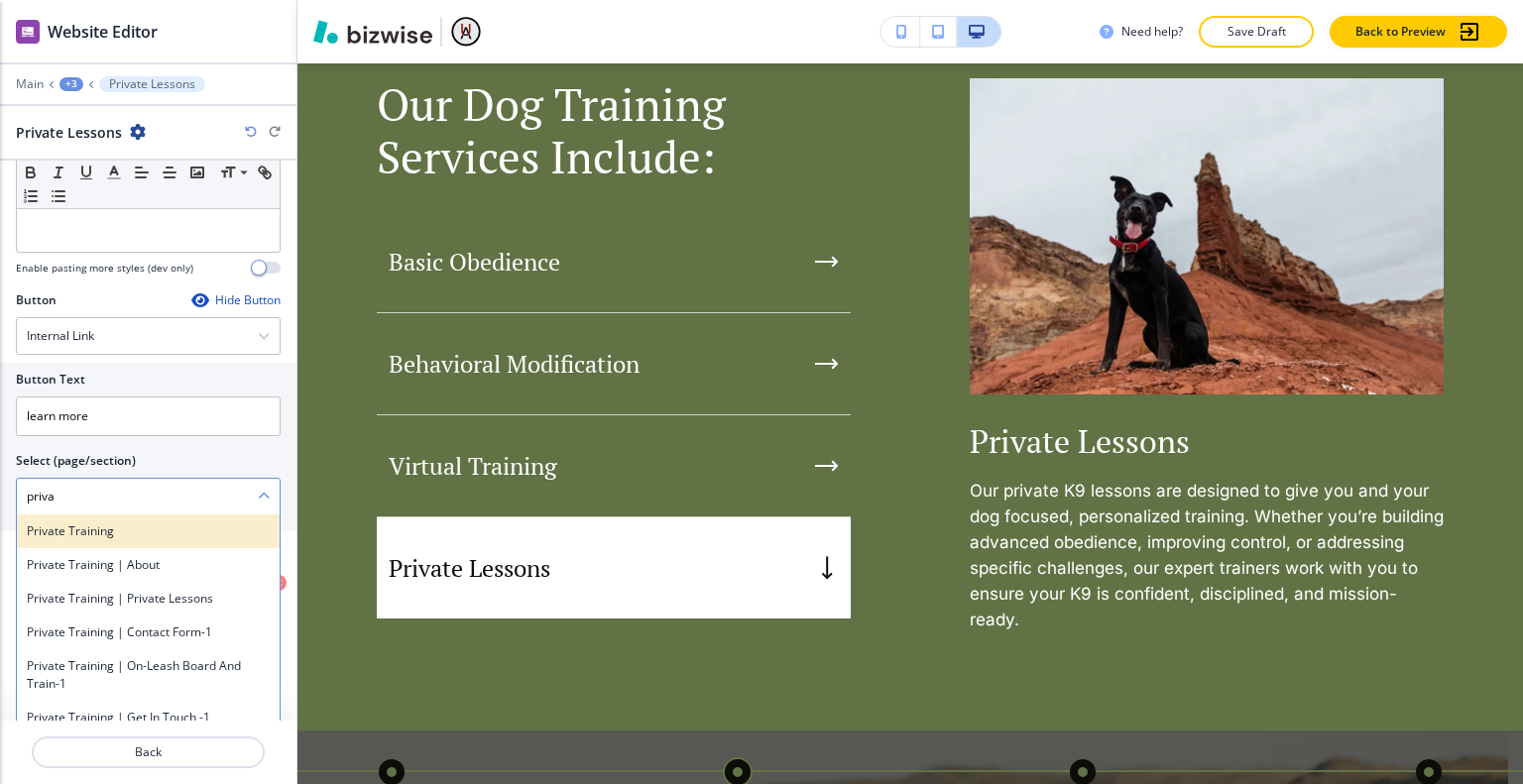 click on "Private Training" at bounding box center [148, 531] 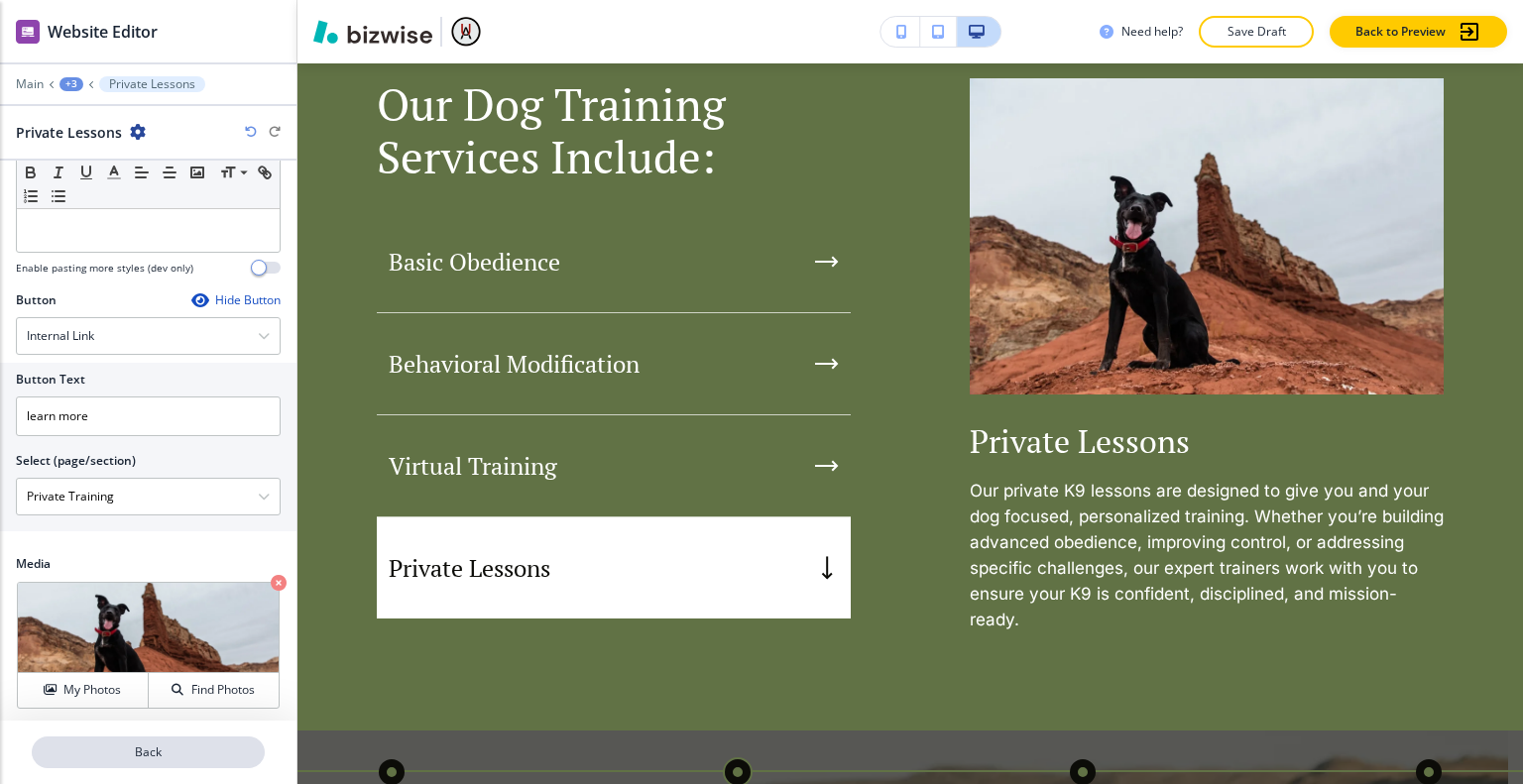 click on "Back" at bounding box center (148, 752) 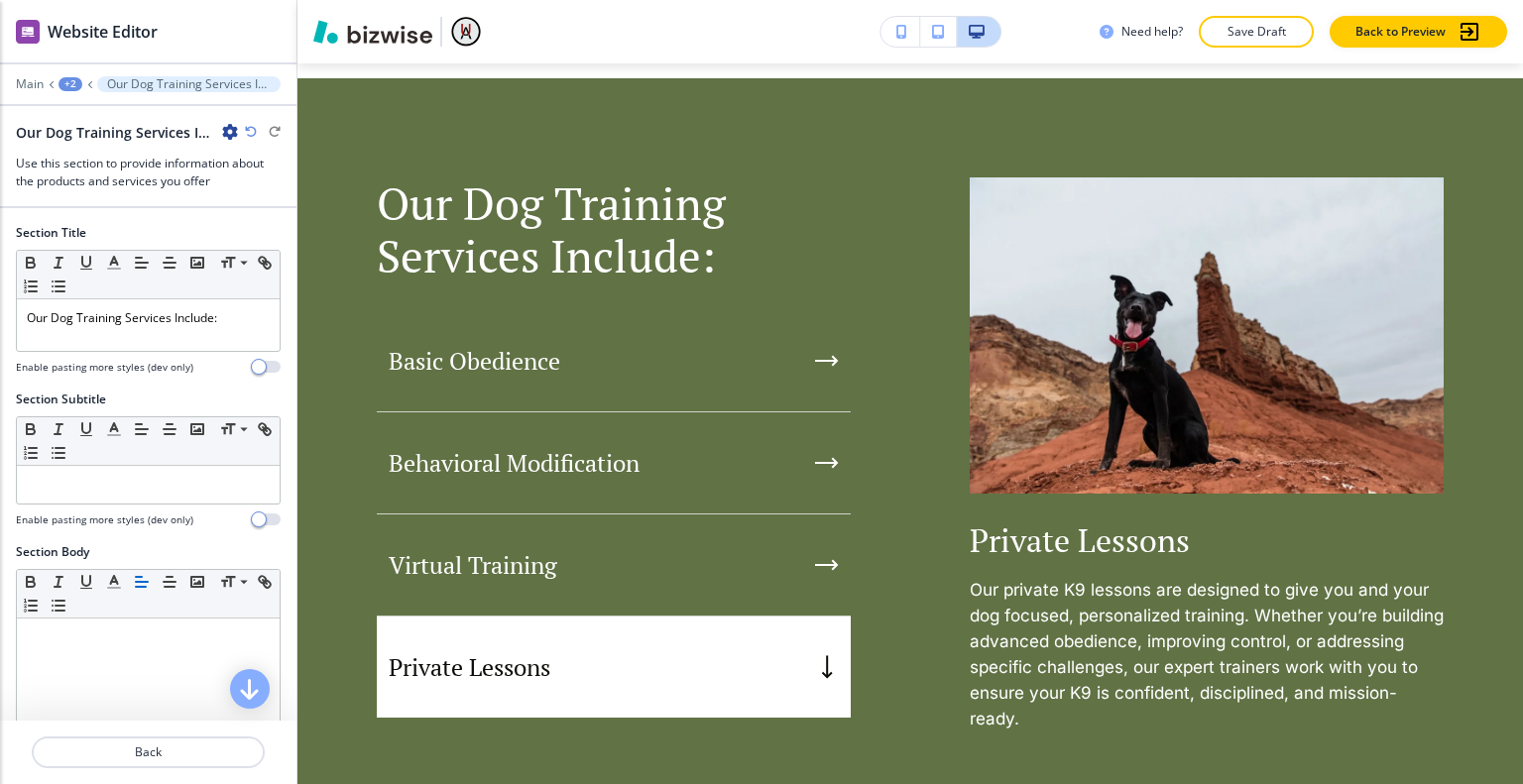 scroll, scrollTop: 2590, scrollLeft: 0, axis: vertical 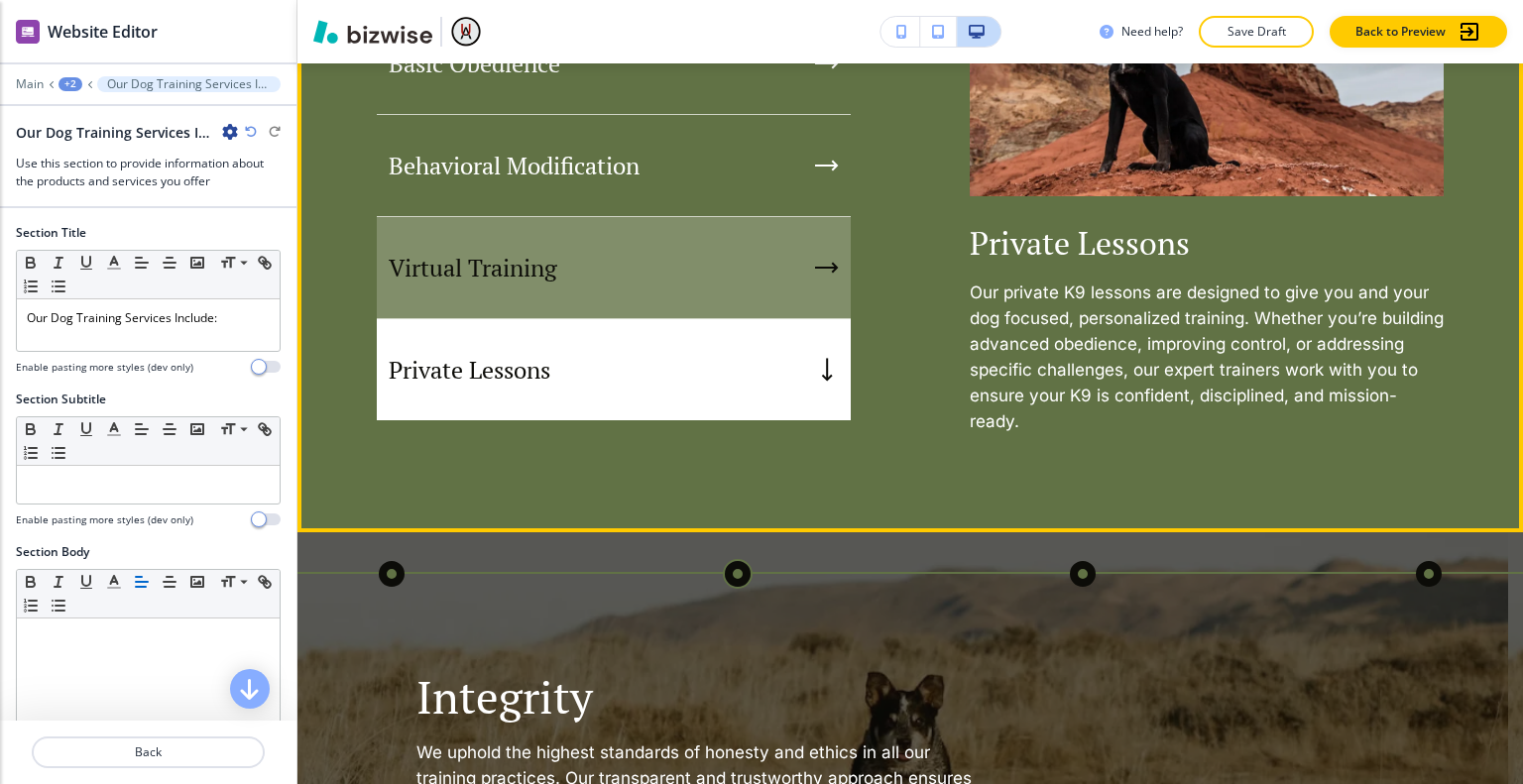 click on "Virtual Training" at bounding box center [614, 268] 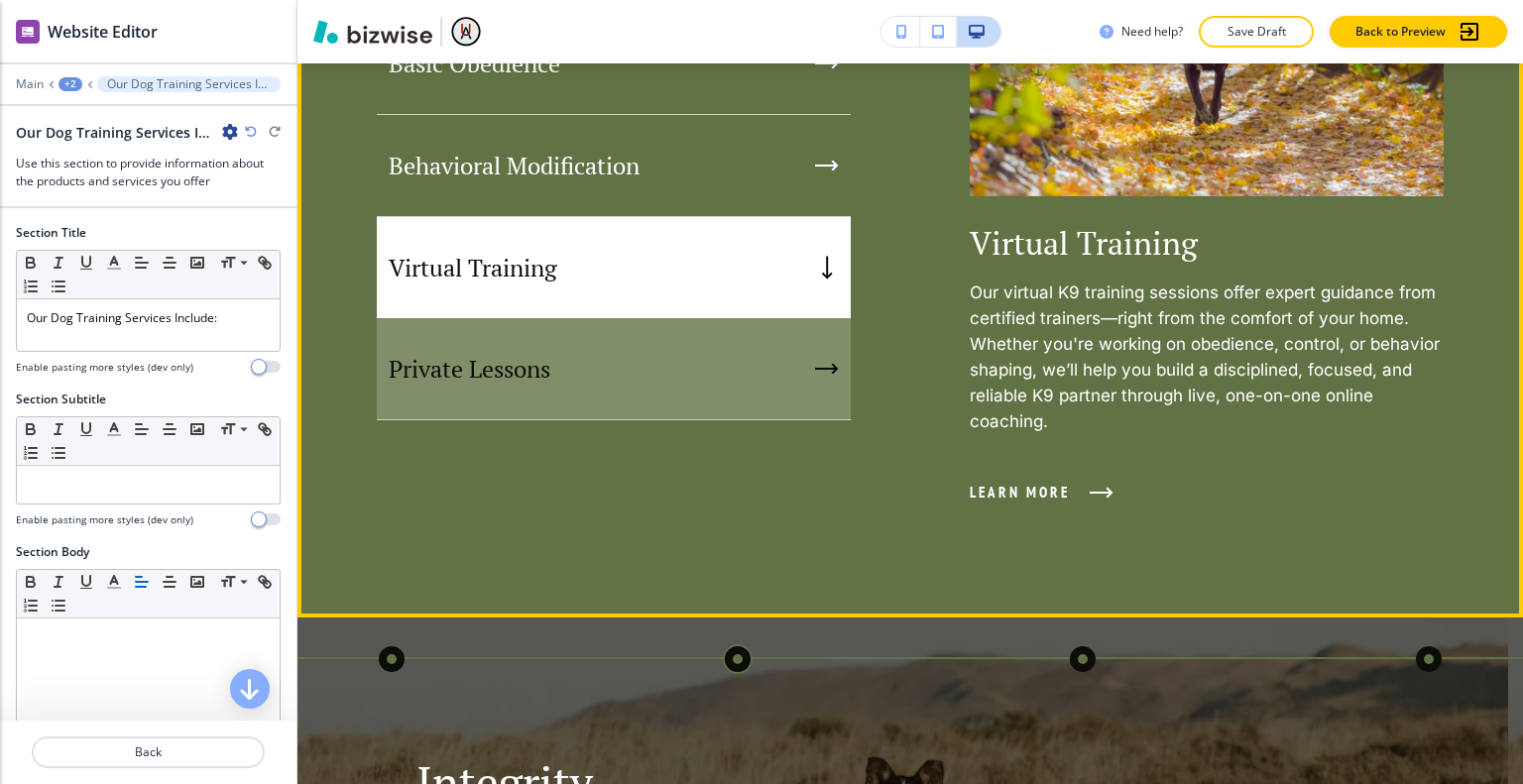 click on "Private Lessons" at bounding box center [614, 369] 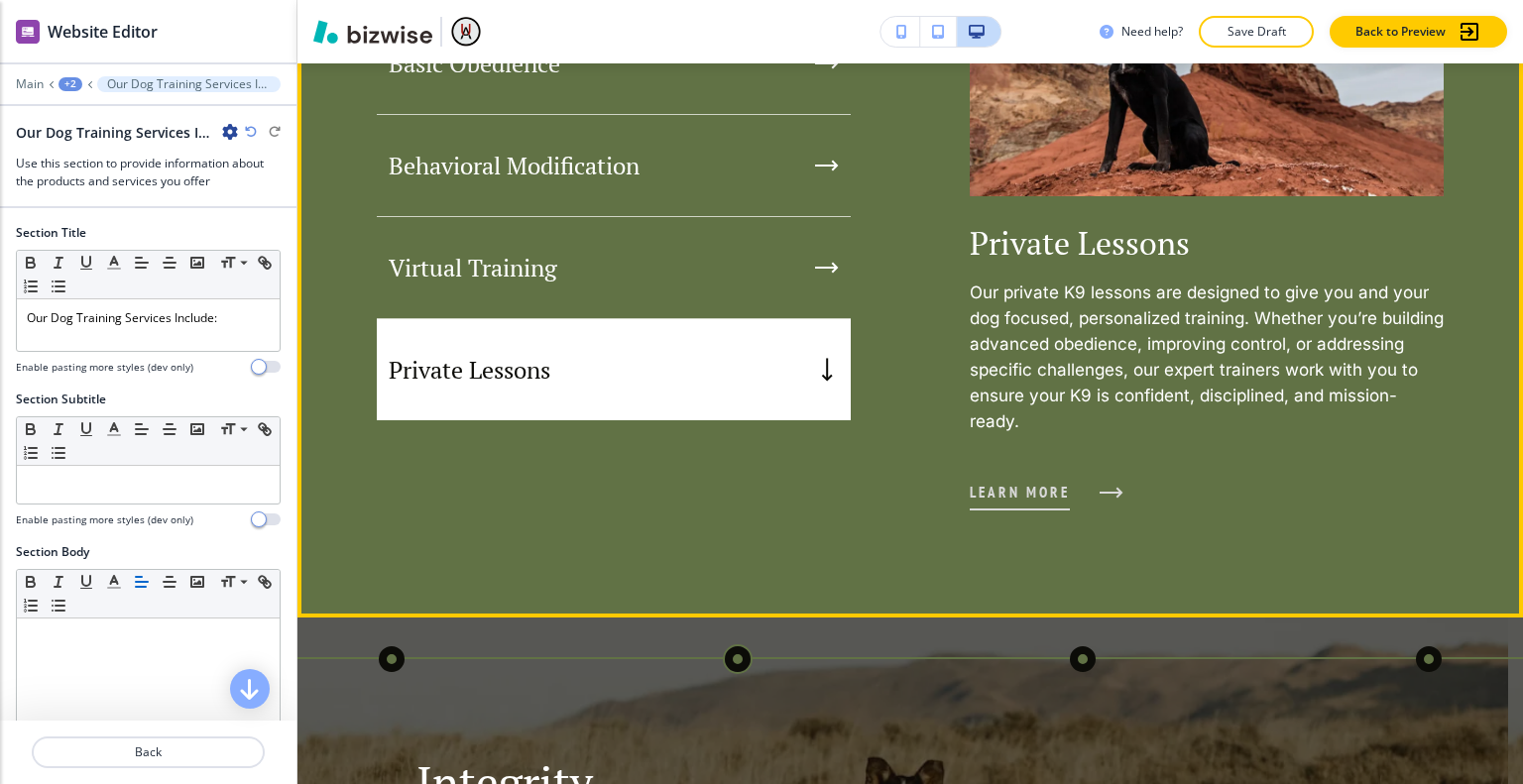 click on "learn more" at bounding box center [1019, 492] 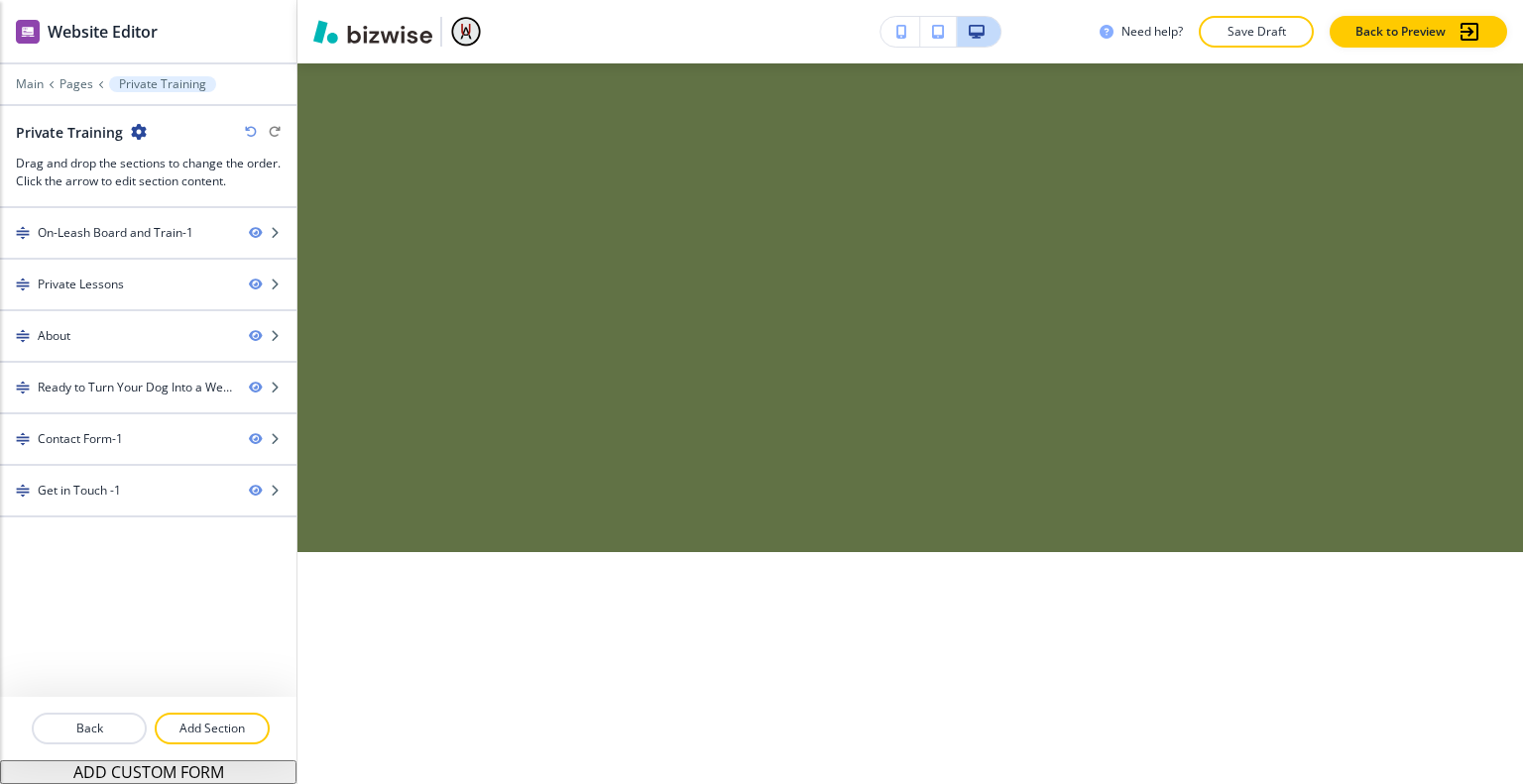 scroll, scrollTop: 0, scrollLeft: 0, axis: both 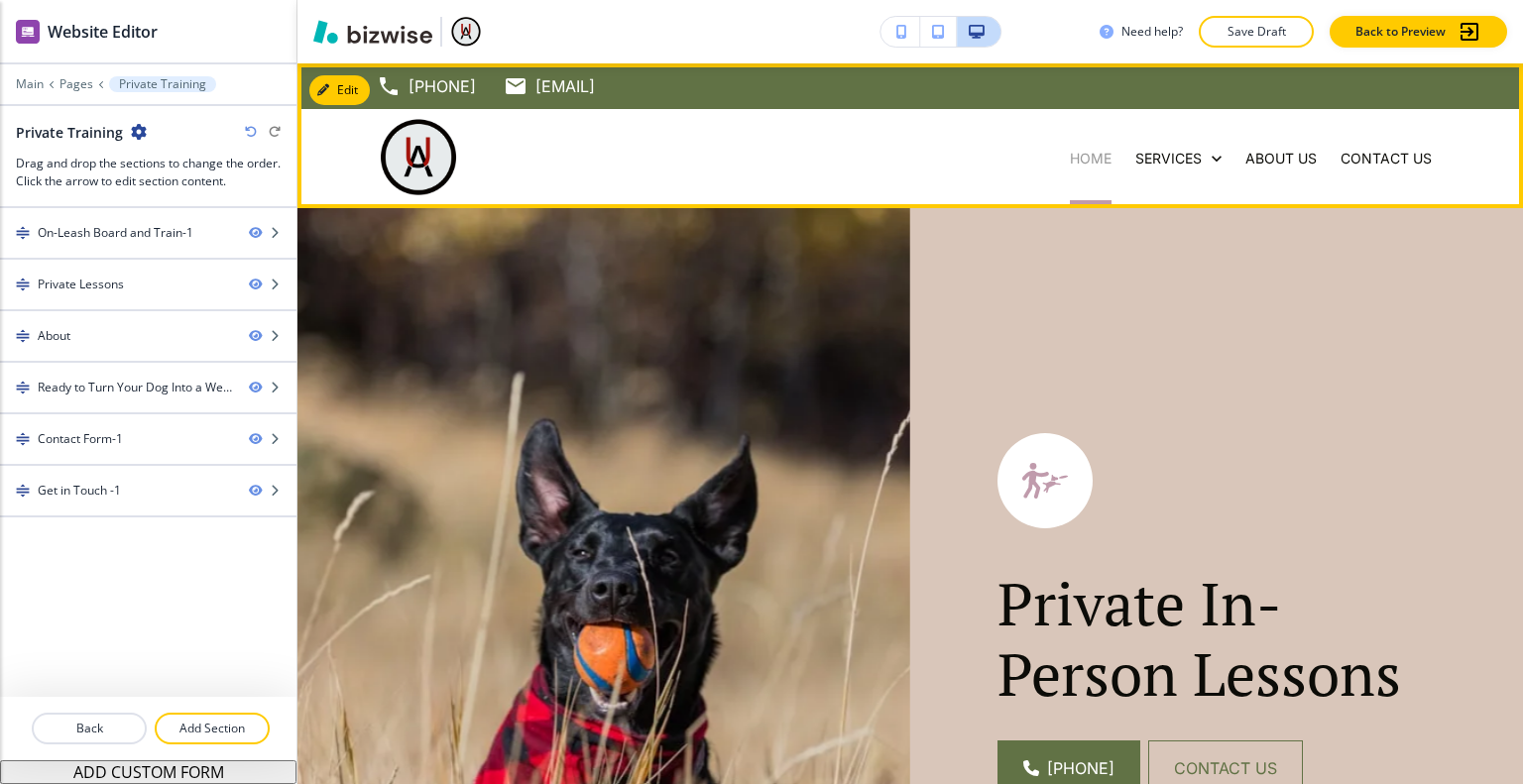 drag, startPoint x: 1102, startPoint y: 154, endPoint x: 1075, endPoint y: 157, distance: 27.166155 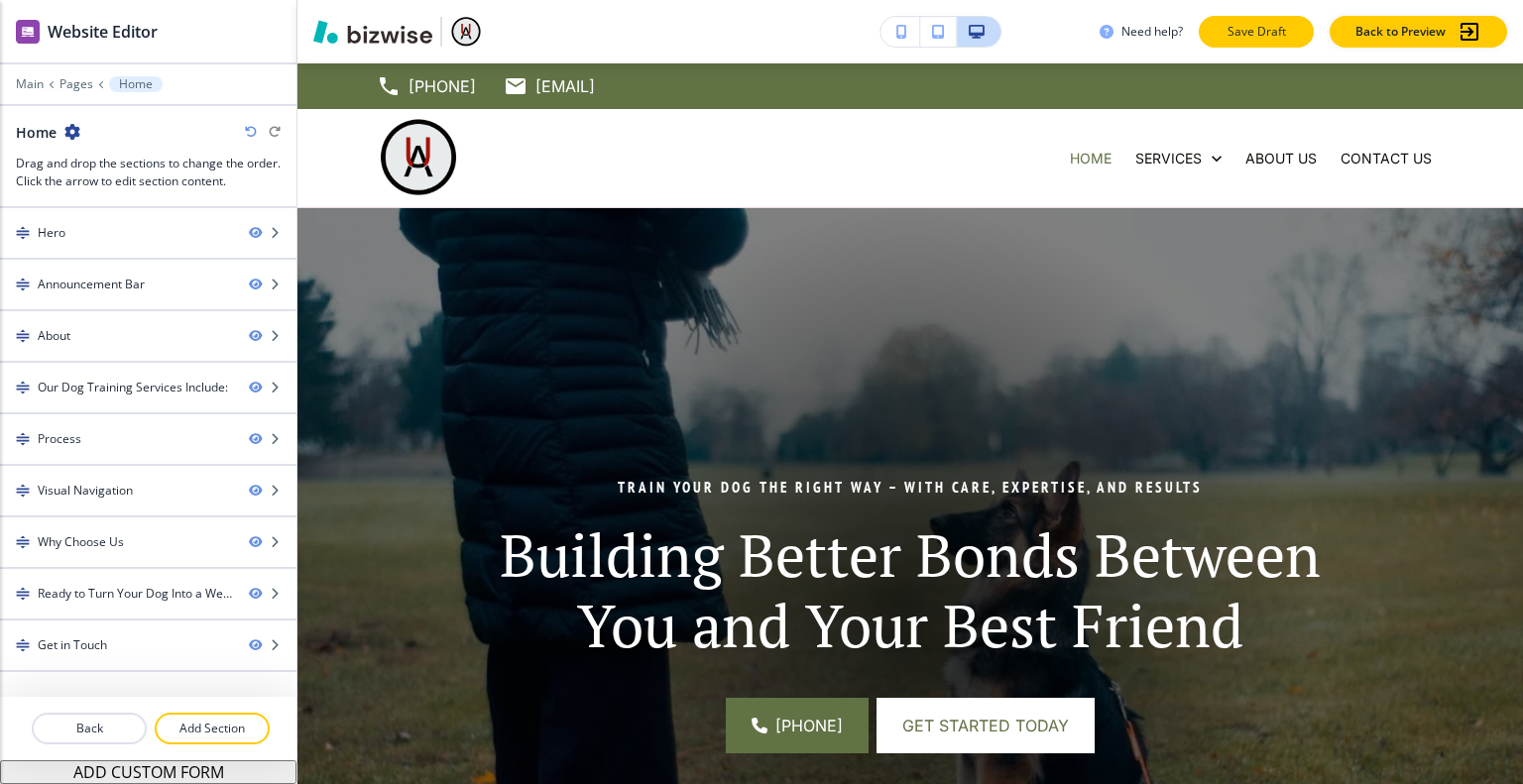click on "Save Draft" at bounding box center (1256, 32) 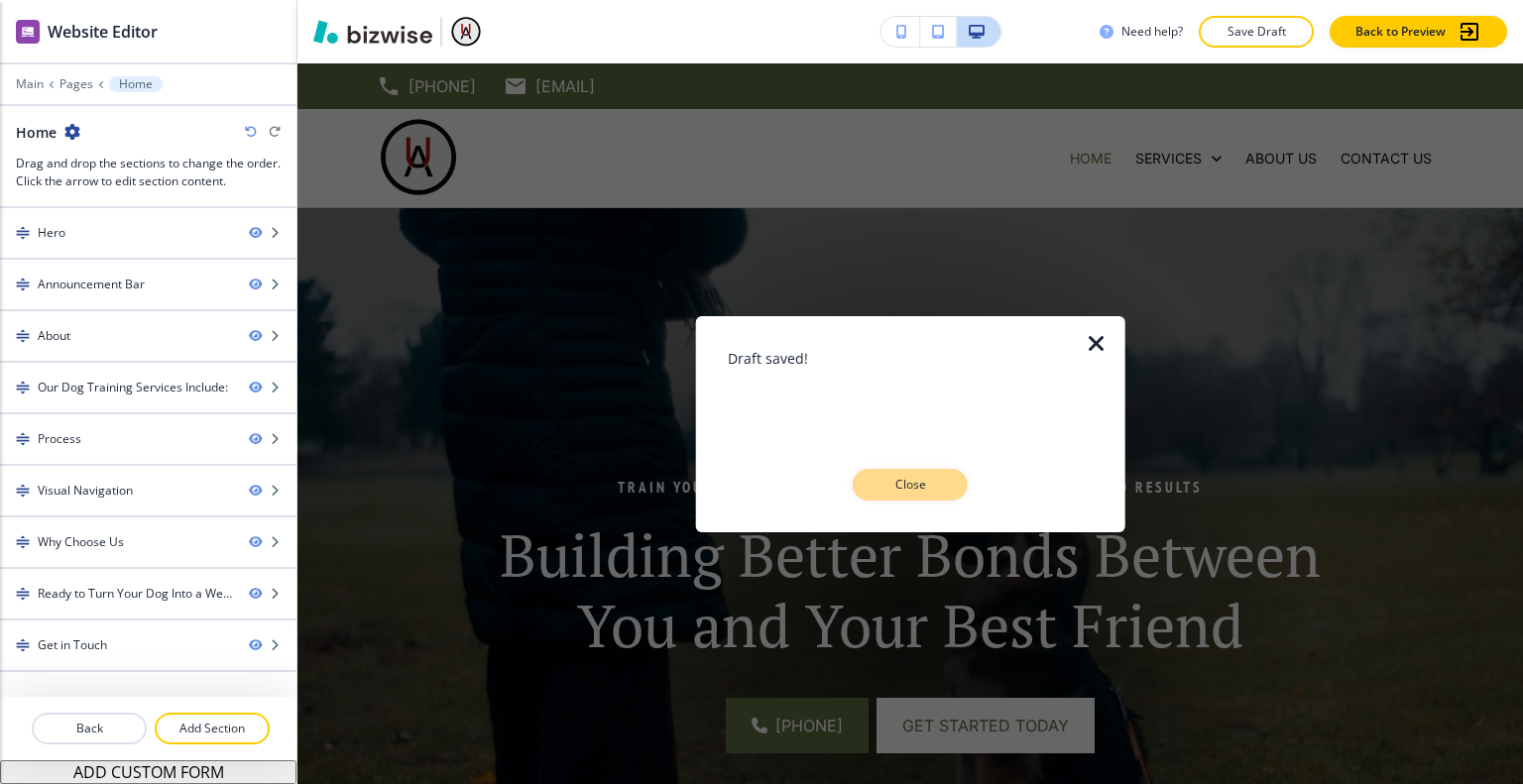 click on "Close" at bounding box center (910, 485) 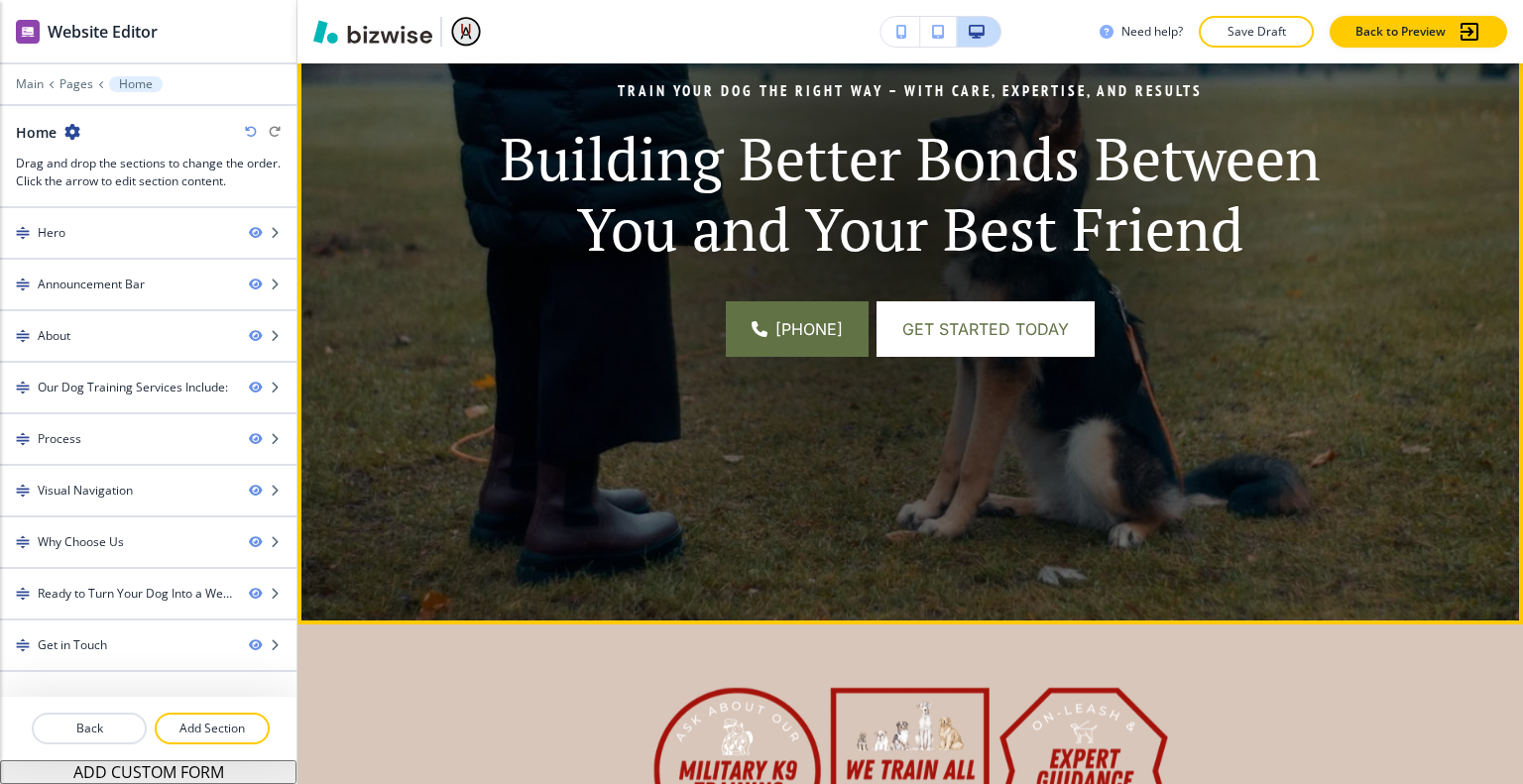 scroll, scrollTop: 793, scrollLeft: 0, axis: vertical 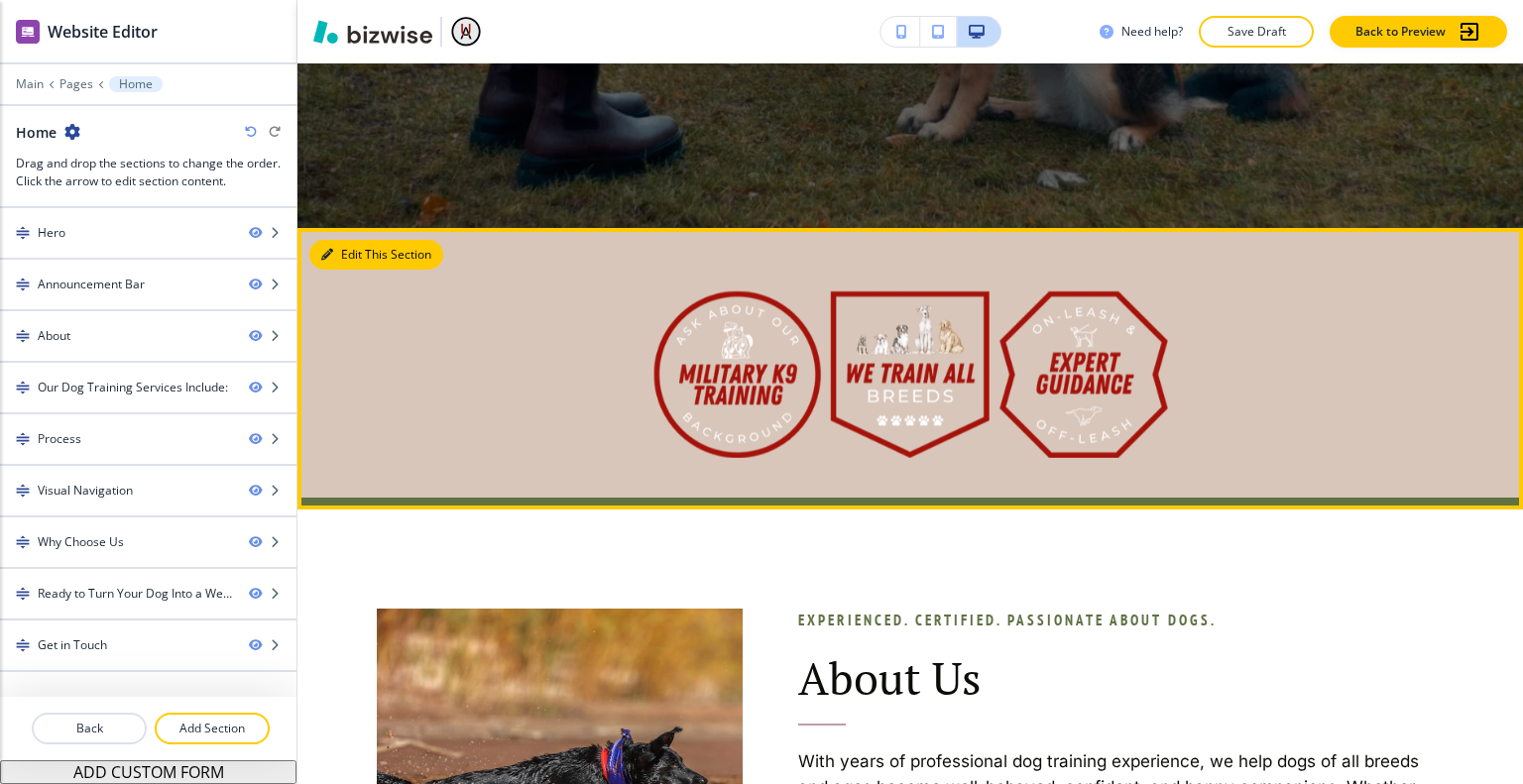 click on "Edit This Section" at bounding box center [376, 255] 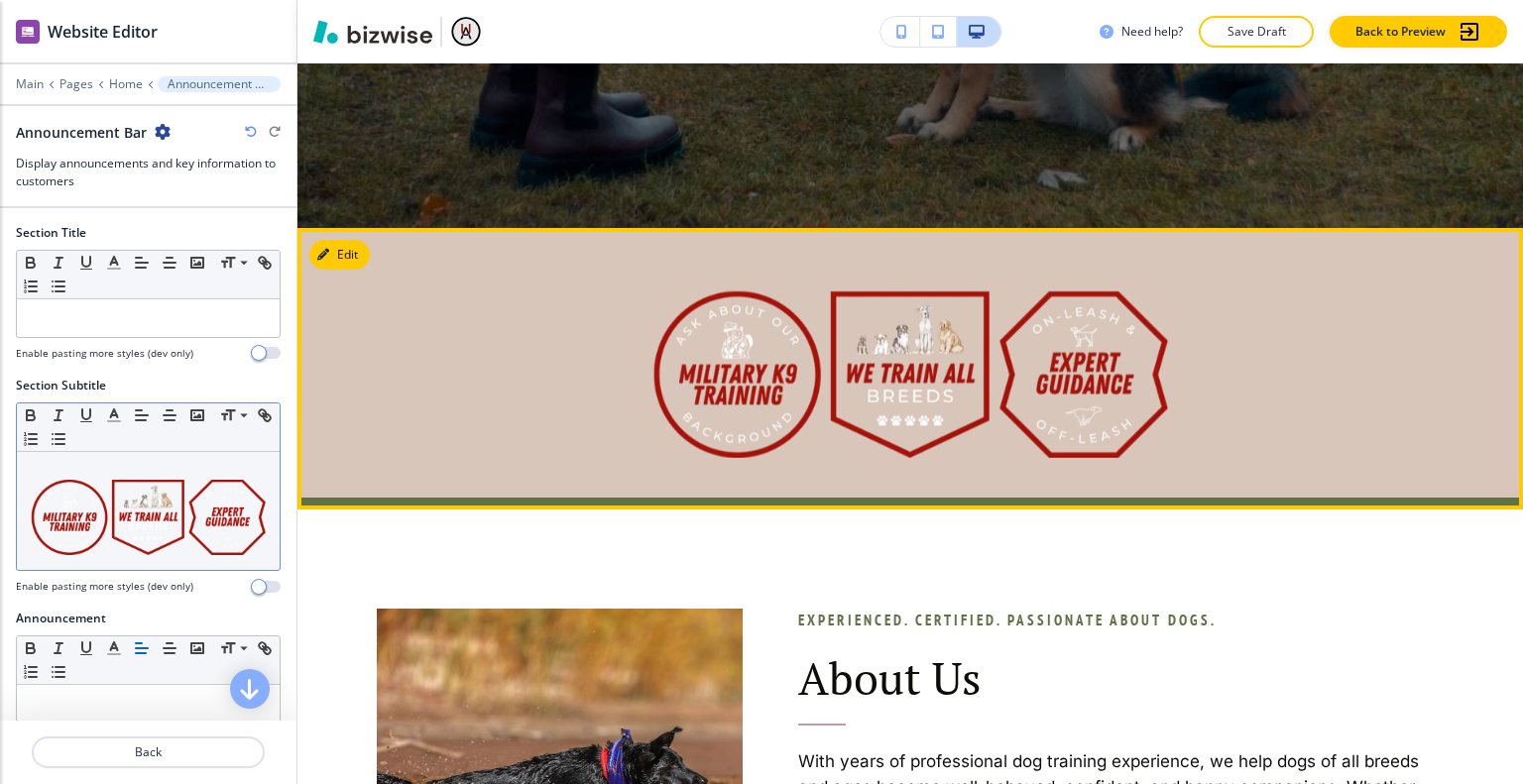 scroll, scrollTop: 957, scrollLeft: 0, axis: vertical 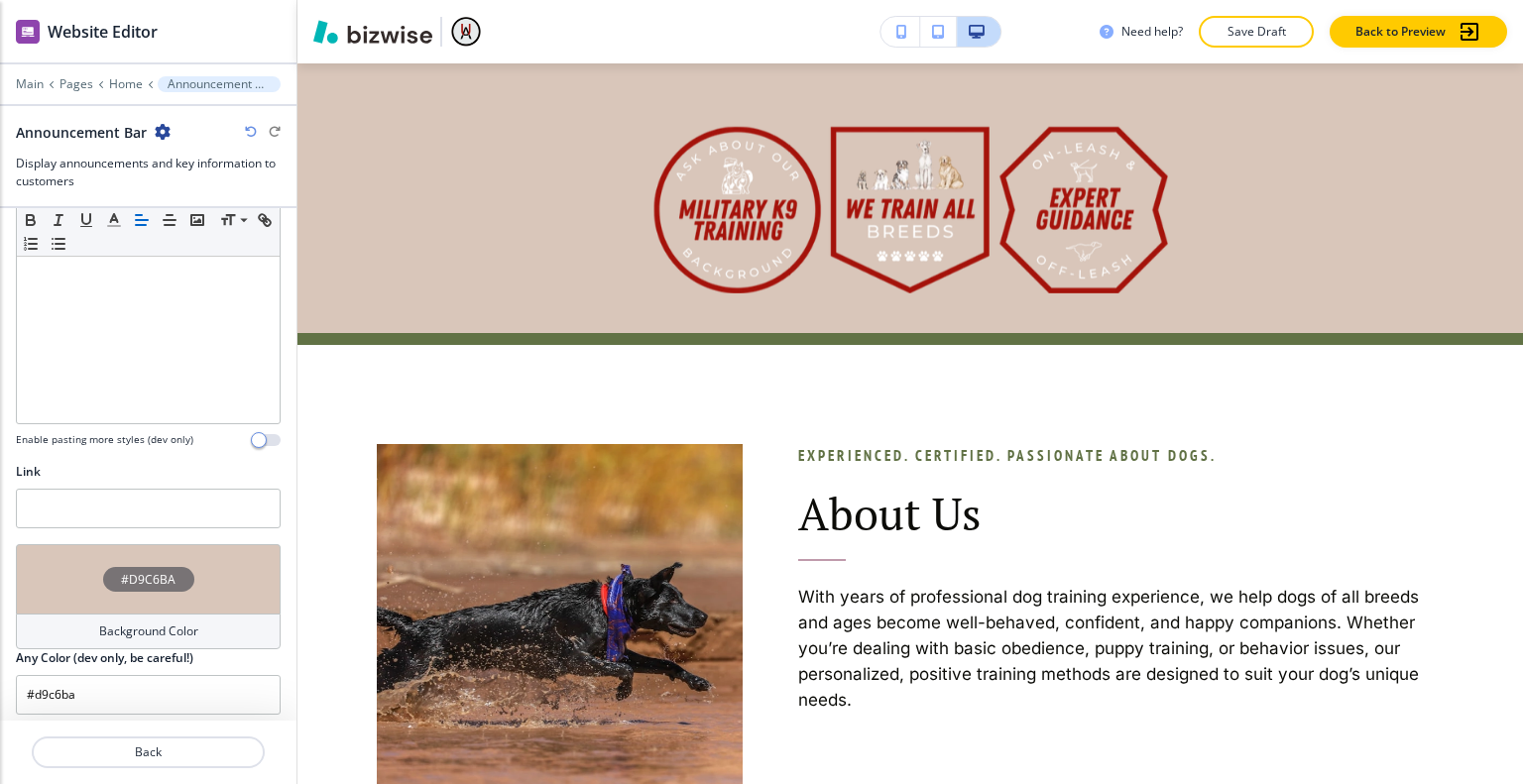click on "#D9C6BA" at bounding box center (148, 579) 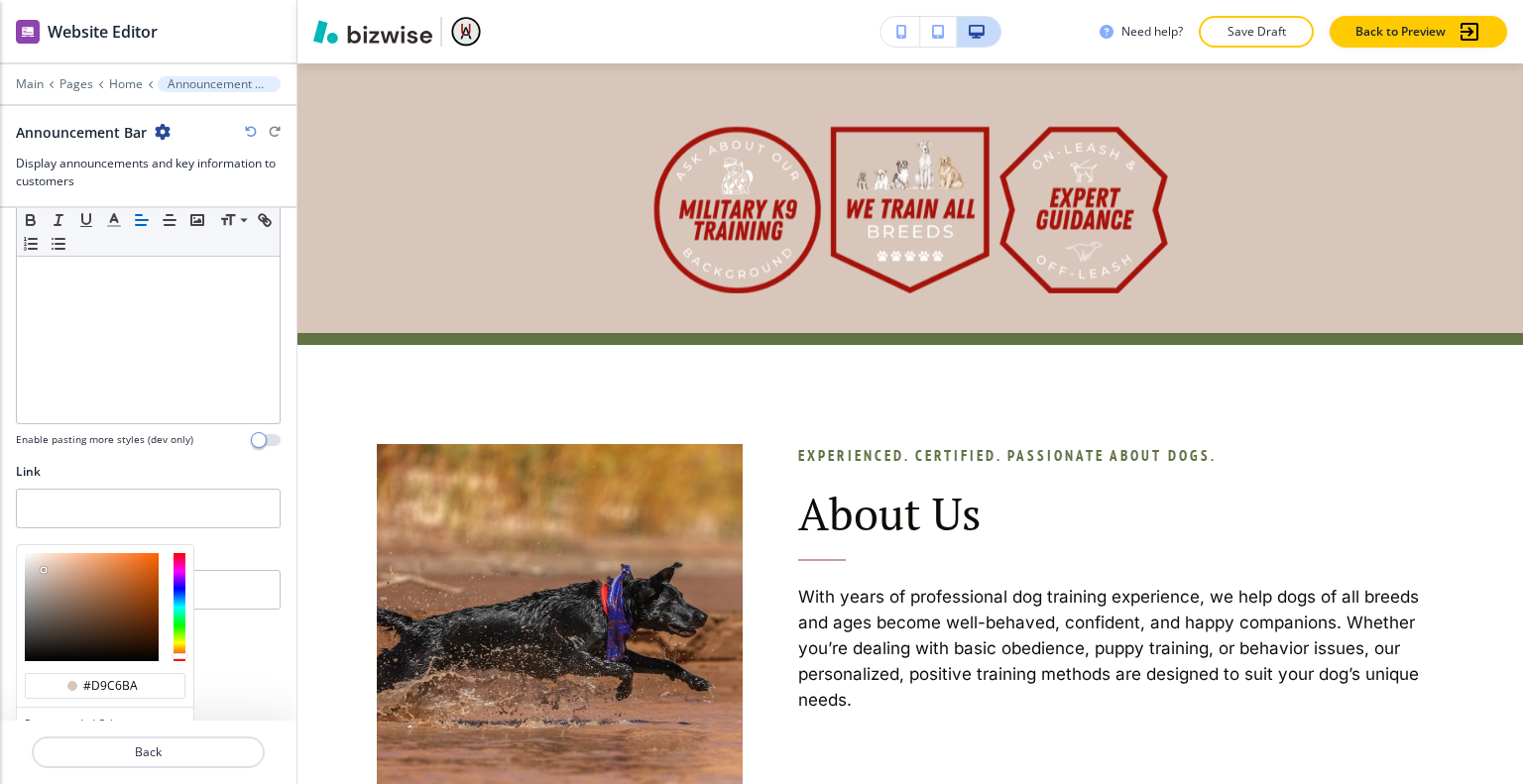 scroll, scrollTop: 615, scrollLeft: 0, axis: vertical 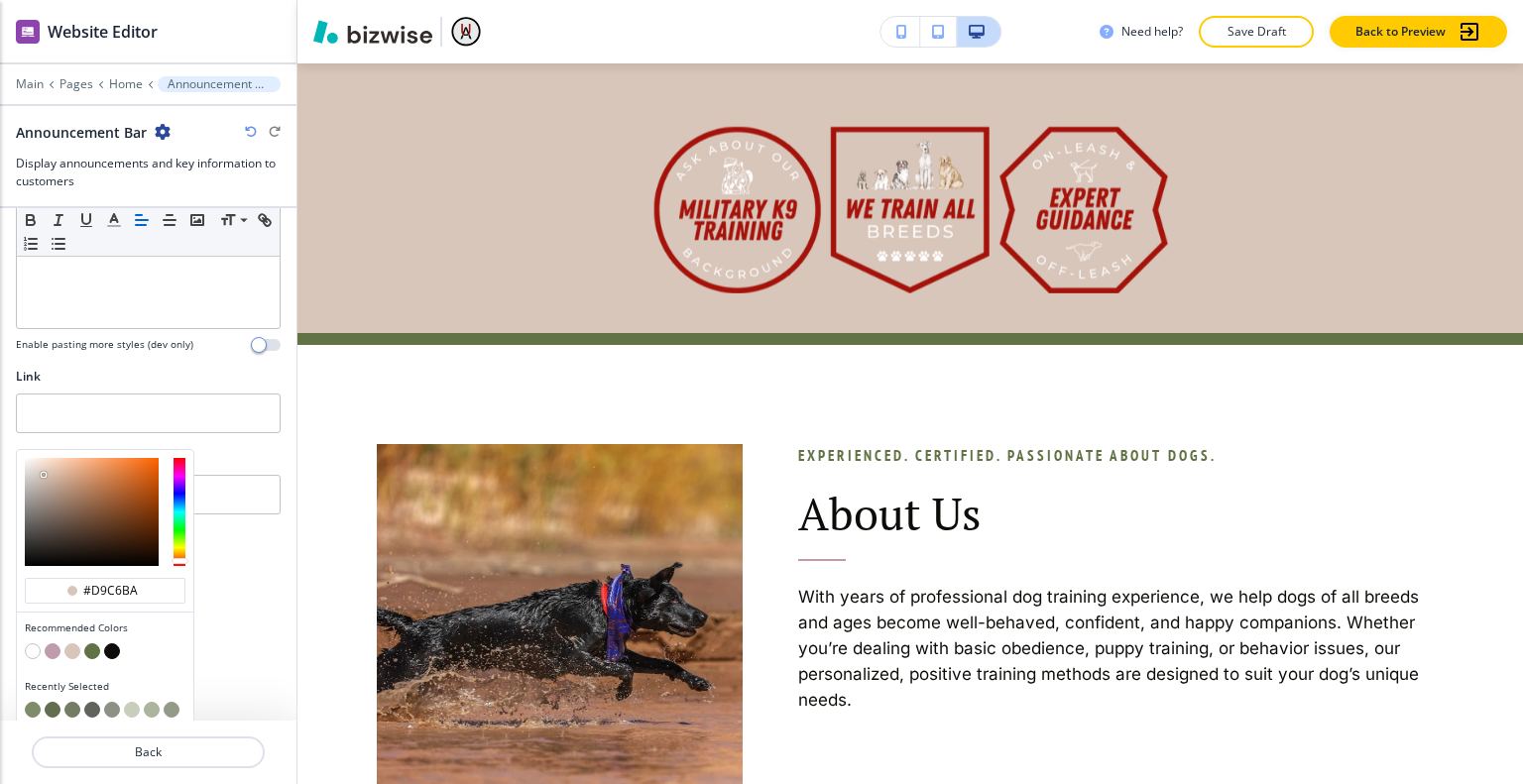 click at bounding box center (53, 651) 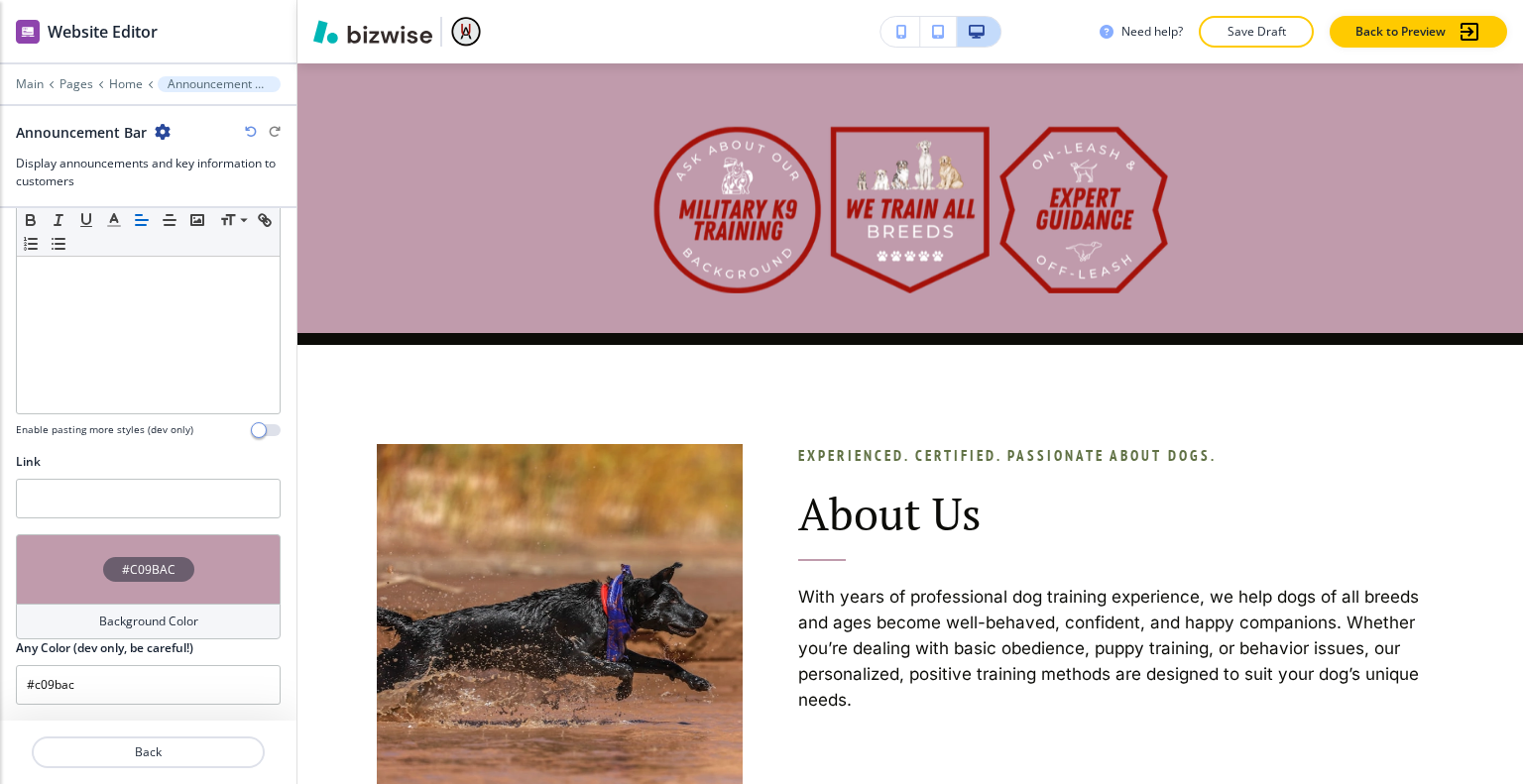 scroll, scrollTop: 520, scrollLeft: 0, axis: vertical 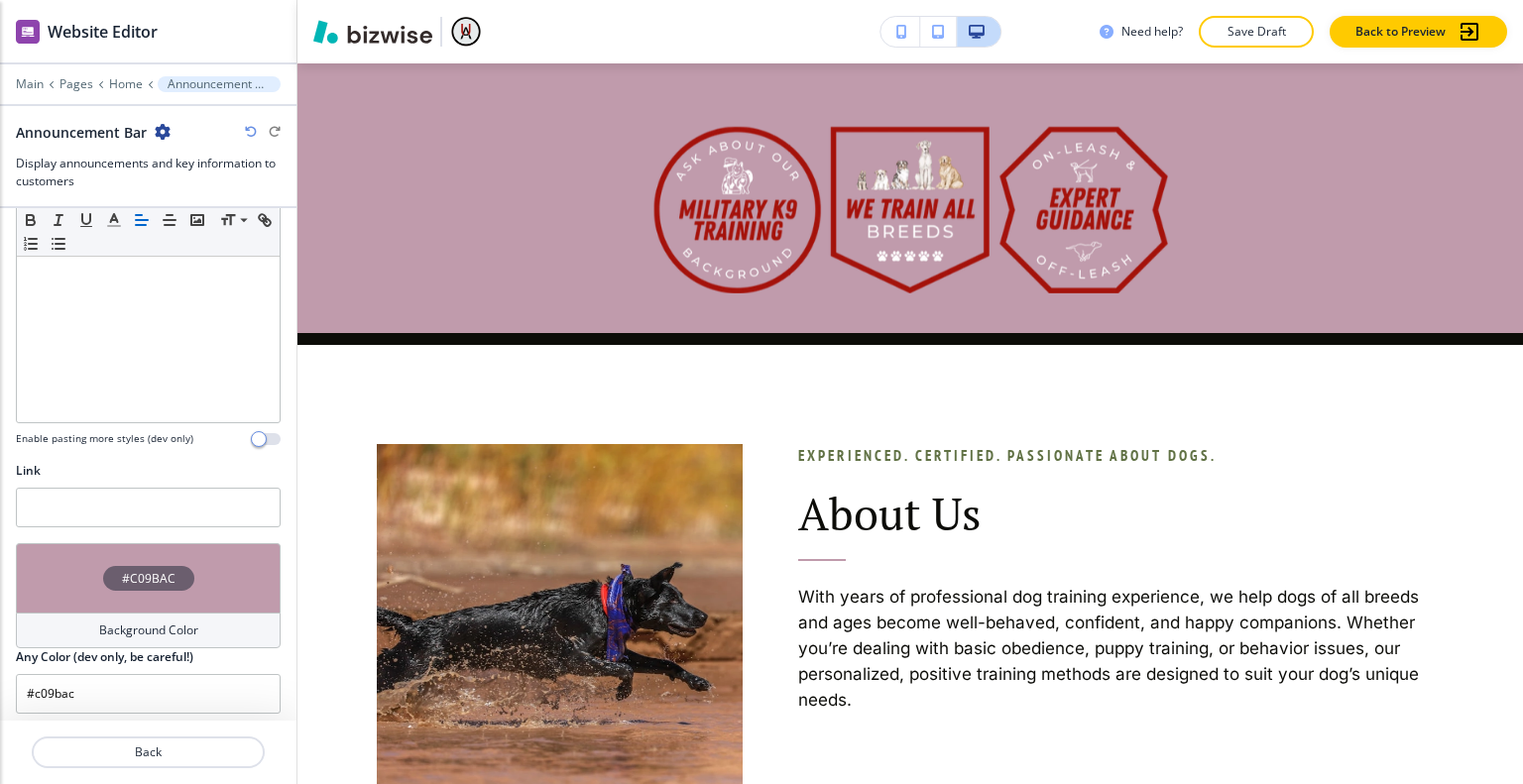 click on "#C09BAC" at bounding box center [148, 578] 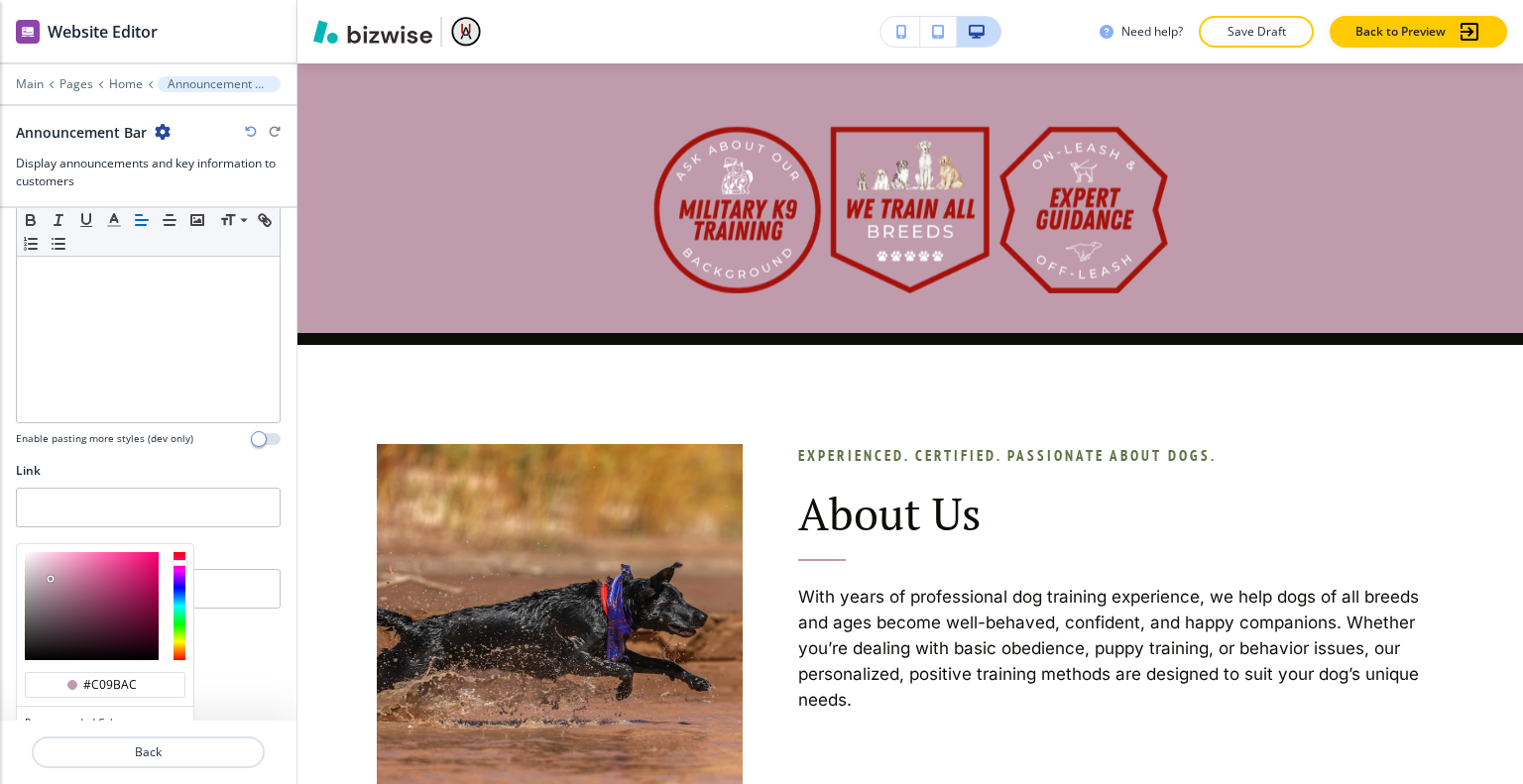 scroll, scrollTop: 615, scrollLeft: 0, axis: vertical 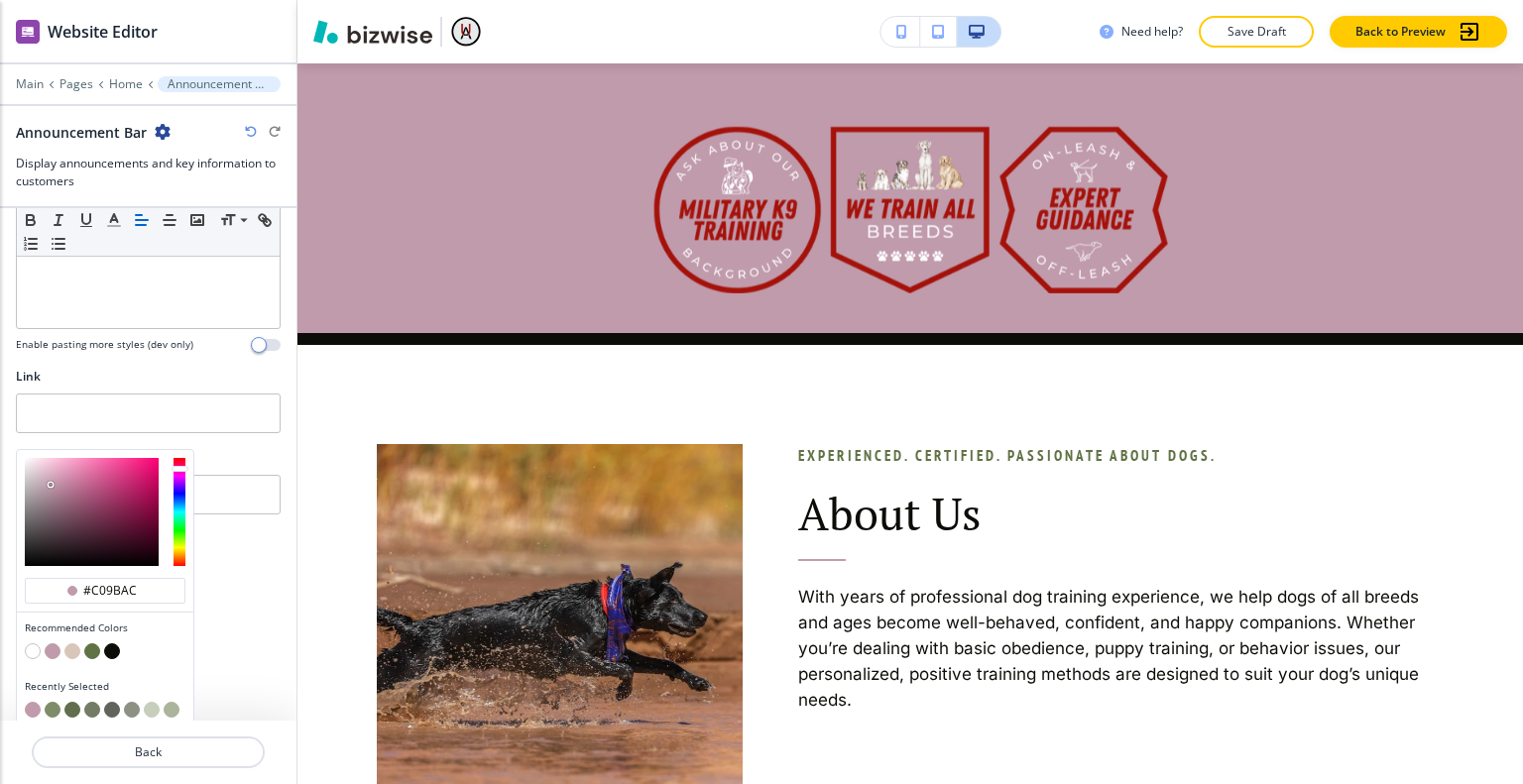 click at bounding box center (72, 651) 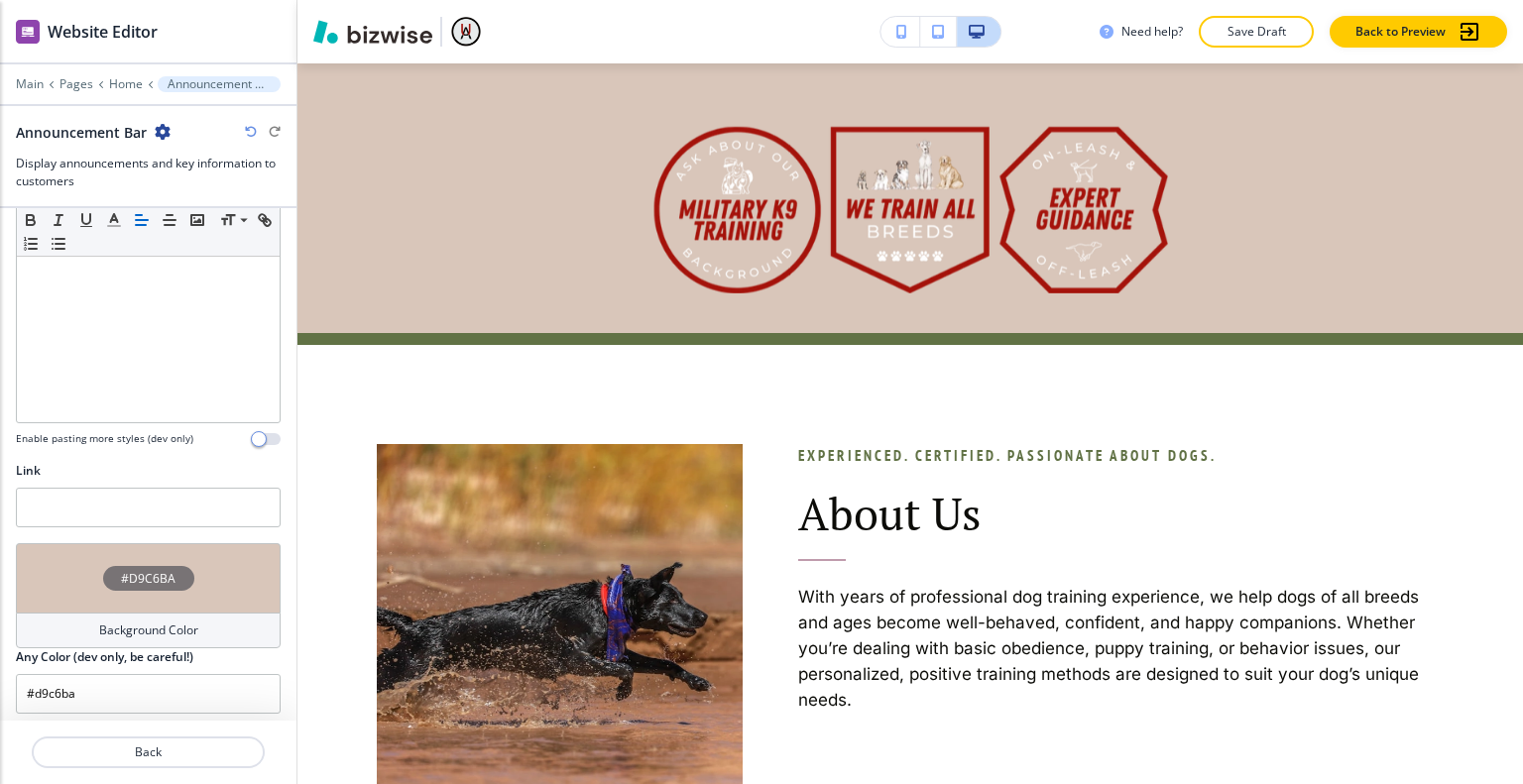 click on "#D9C6BA" at bounding box center (148, 578) 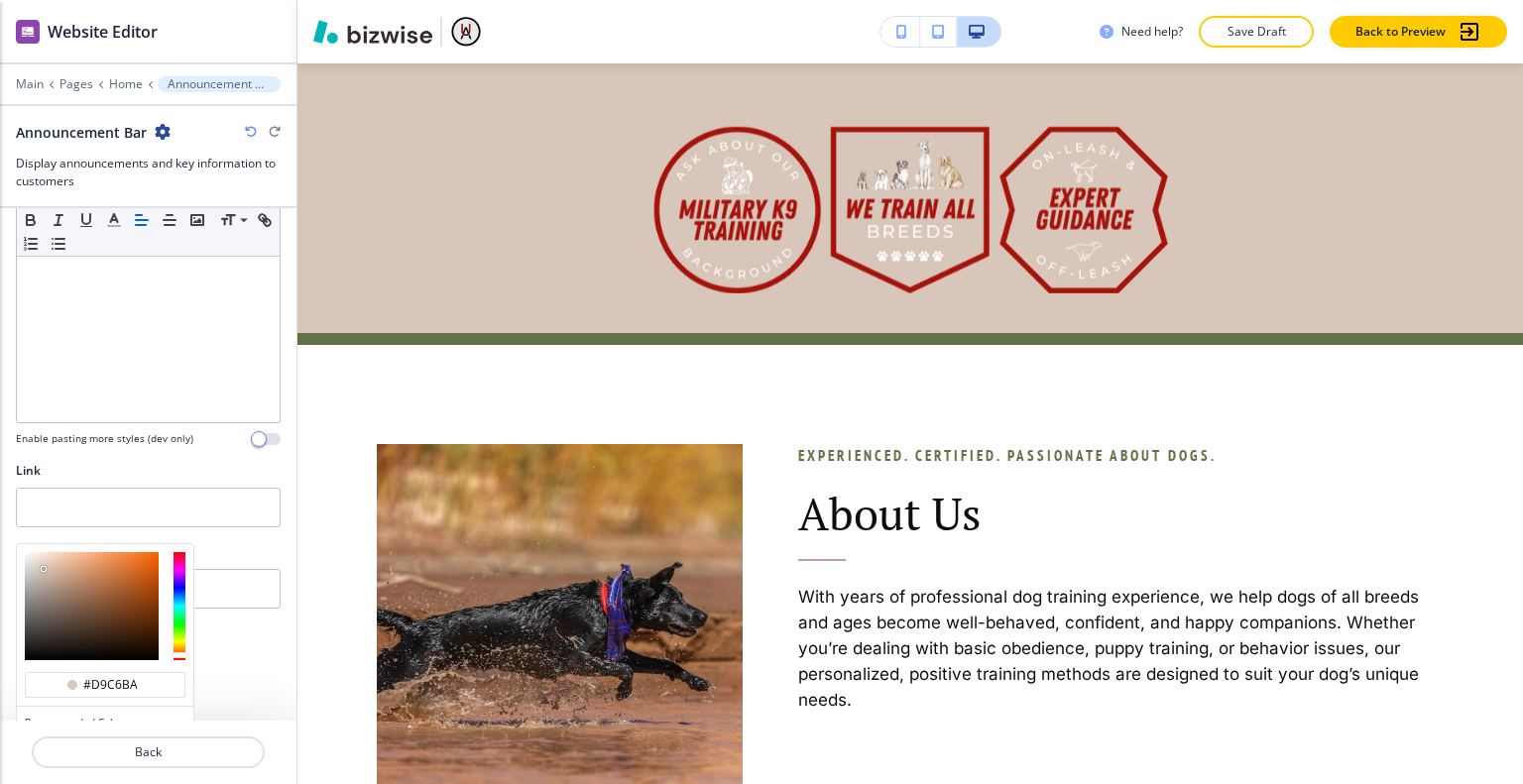 type on "#e7cab7" 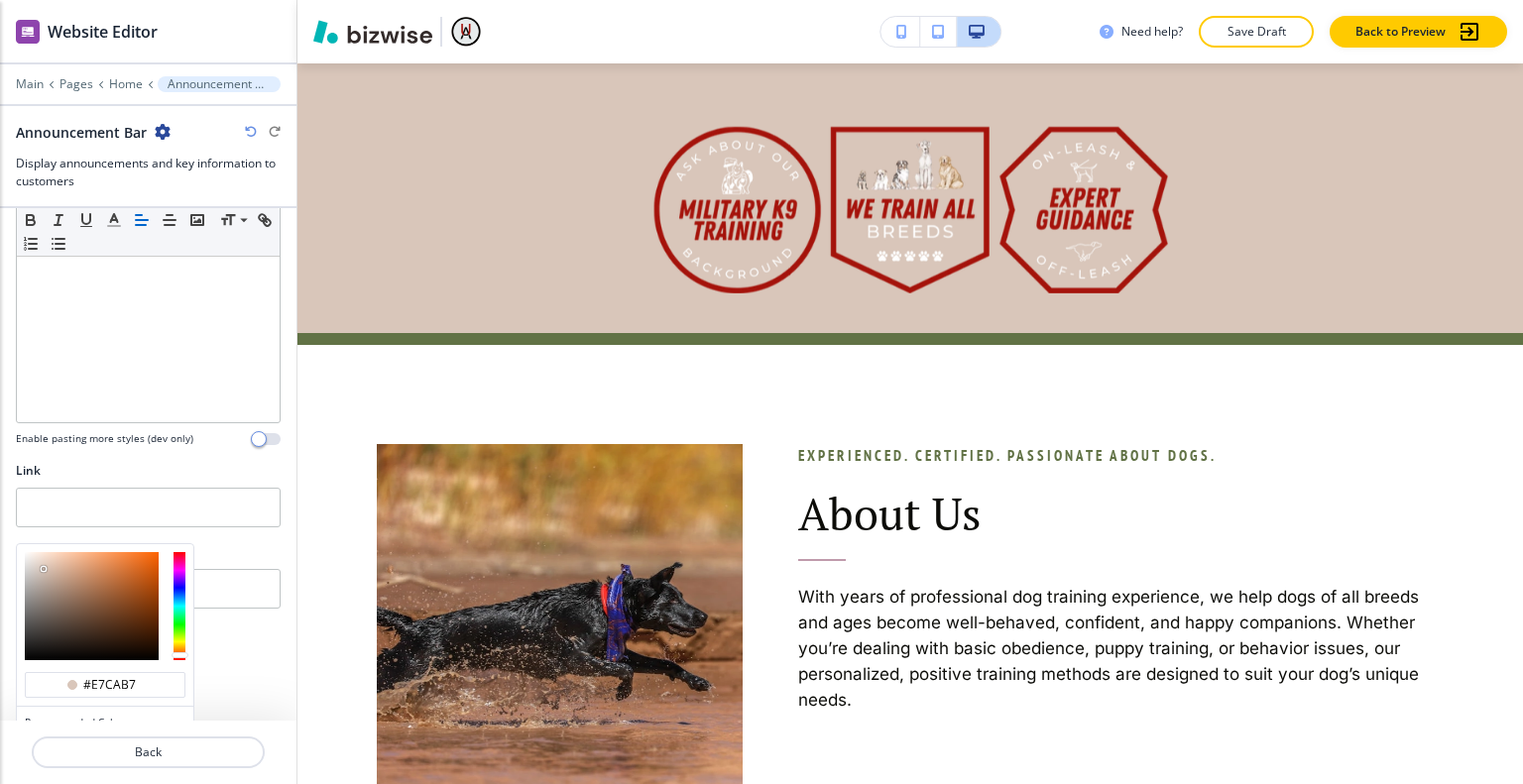 click at bounding box center [91, 606] 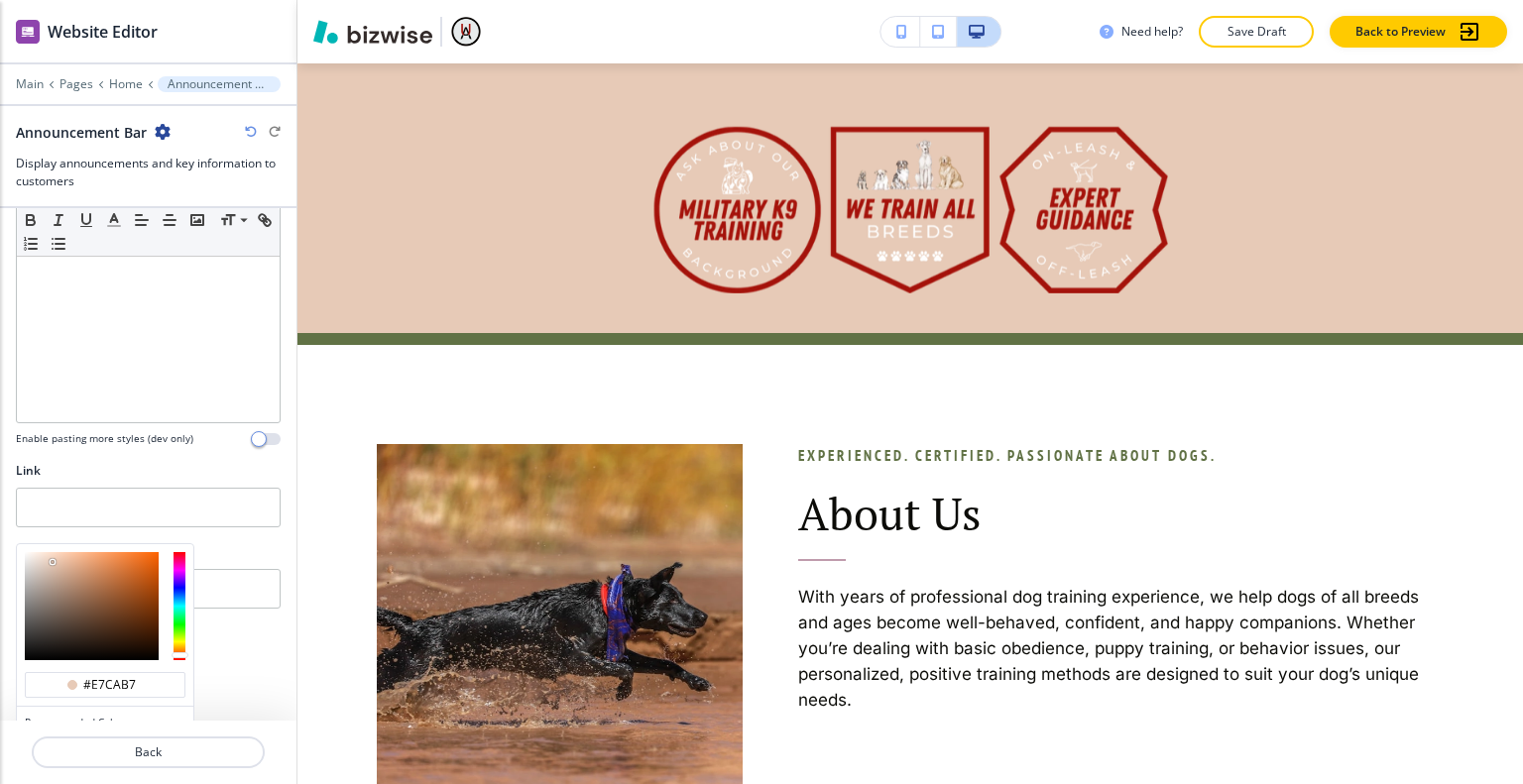 type on "#fad8c2" 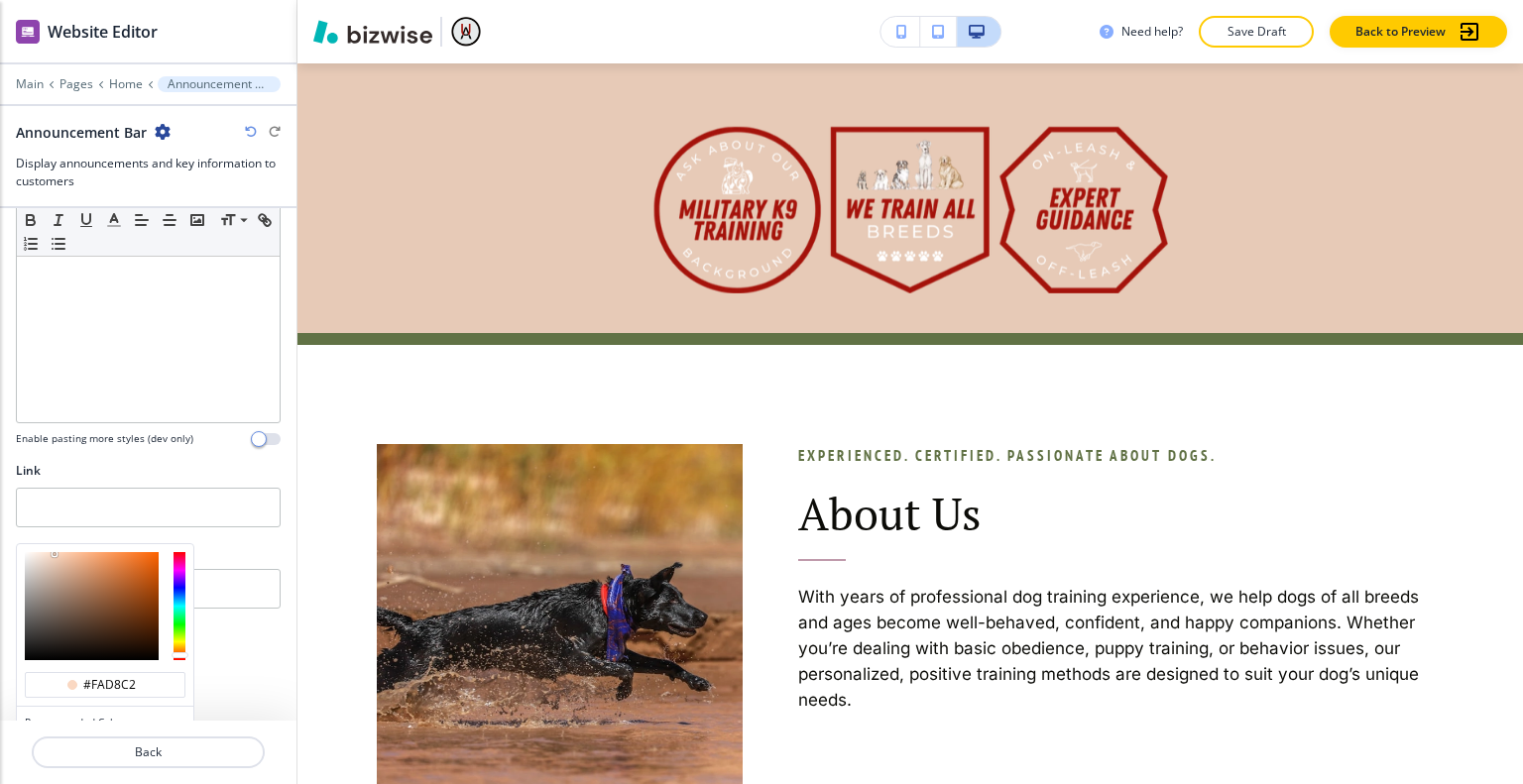 click at bounding box center [91, 606] 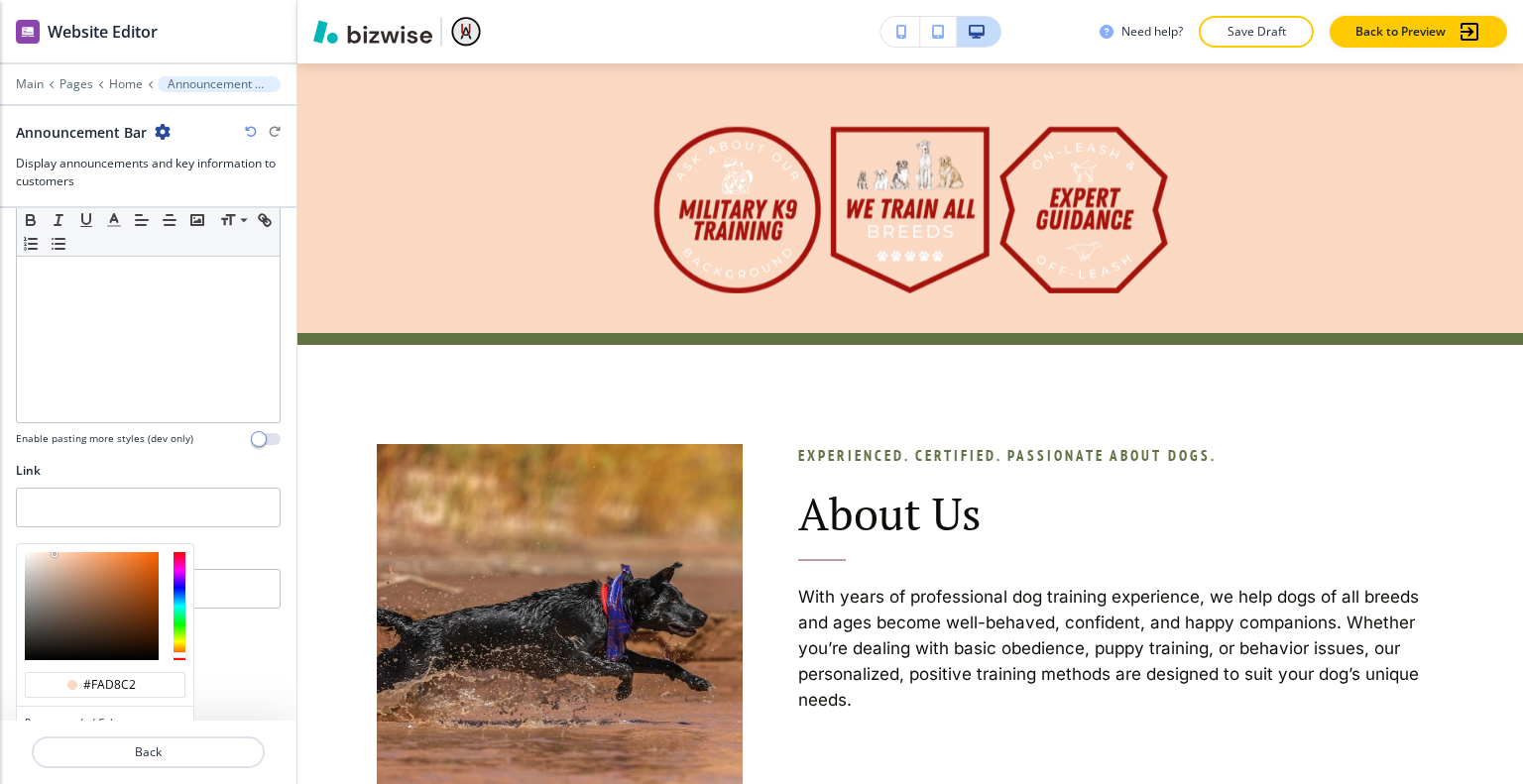 type on "#d28655" 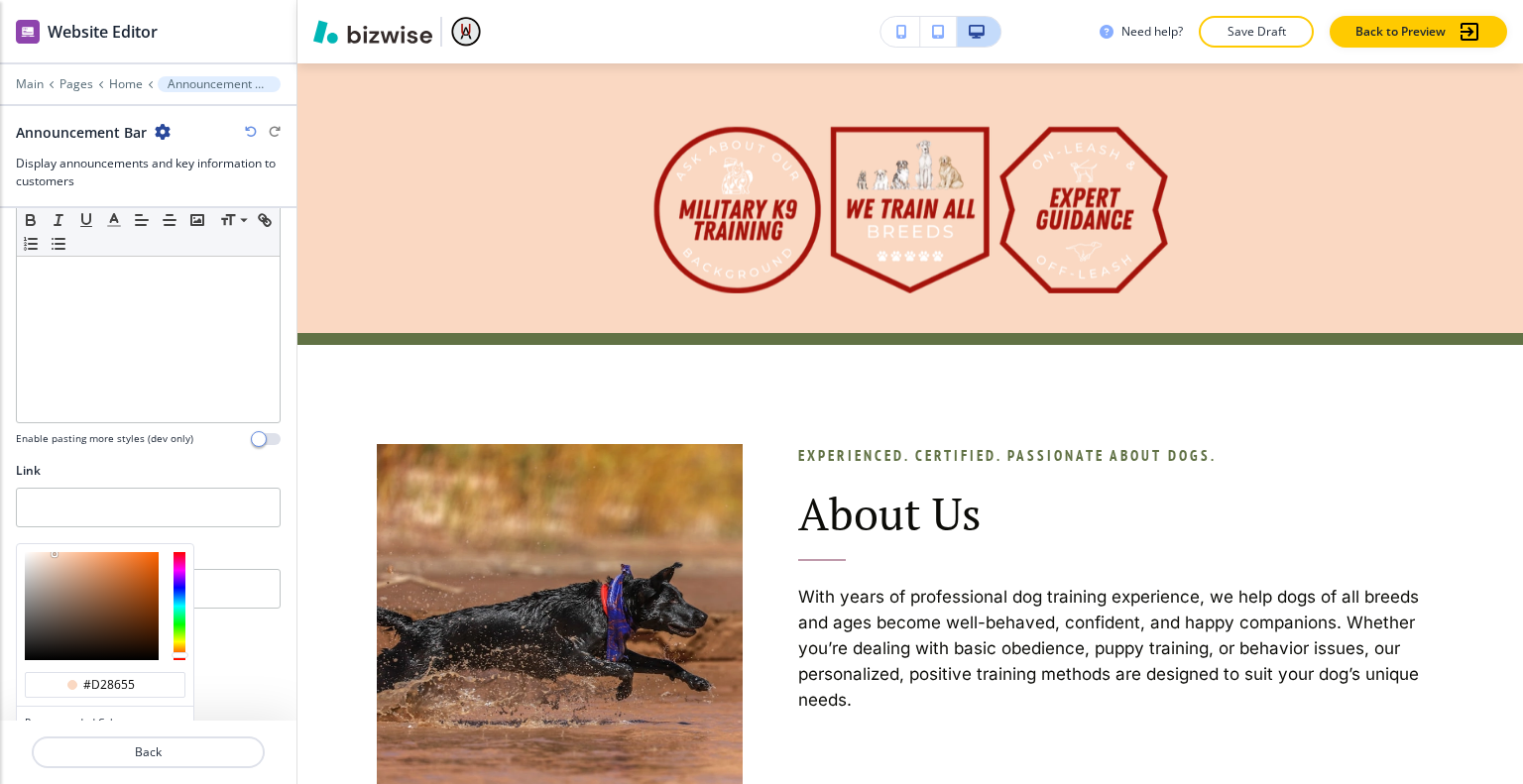 click at bounding box center [91, 606] 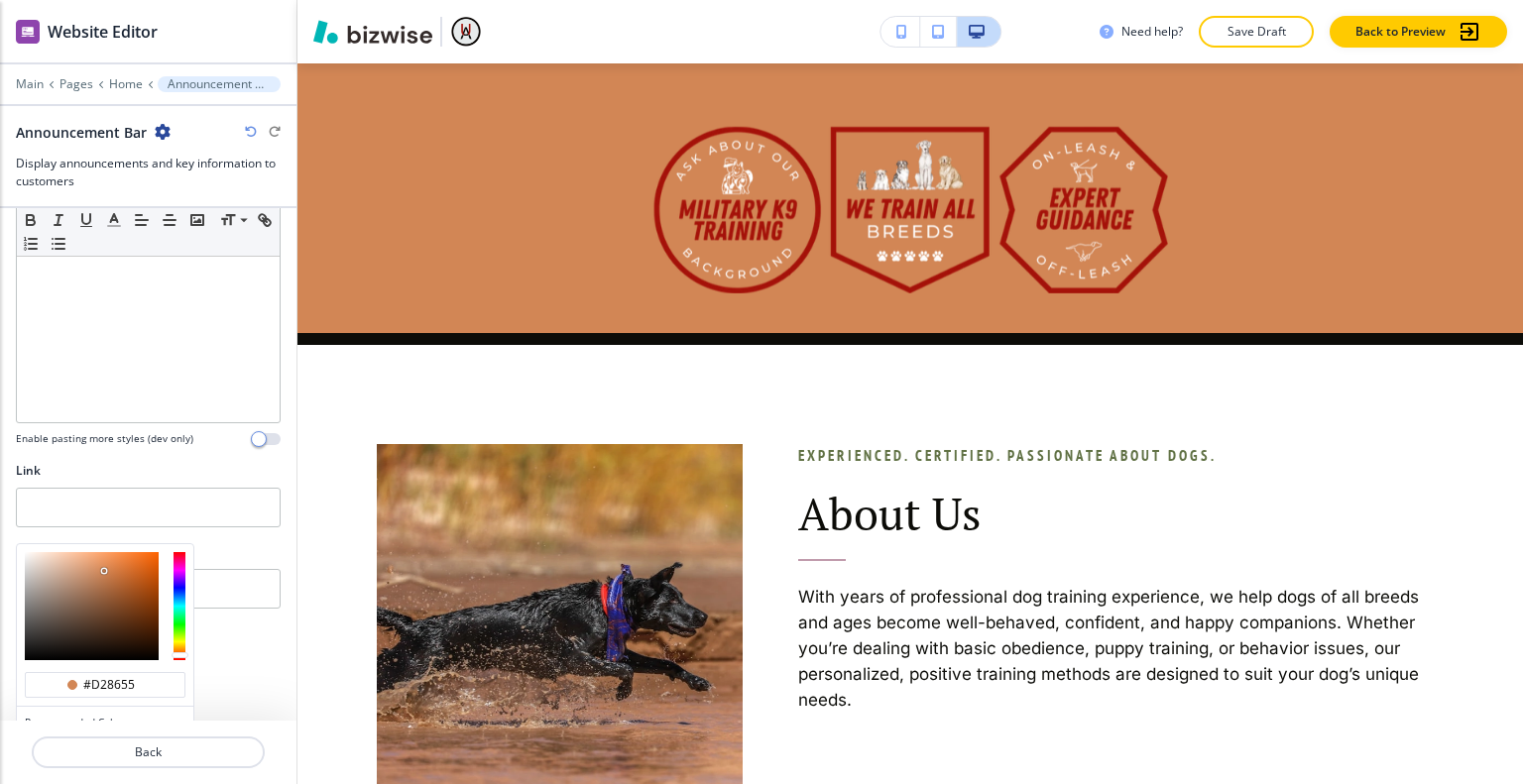 type on "#170b03" 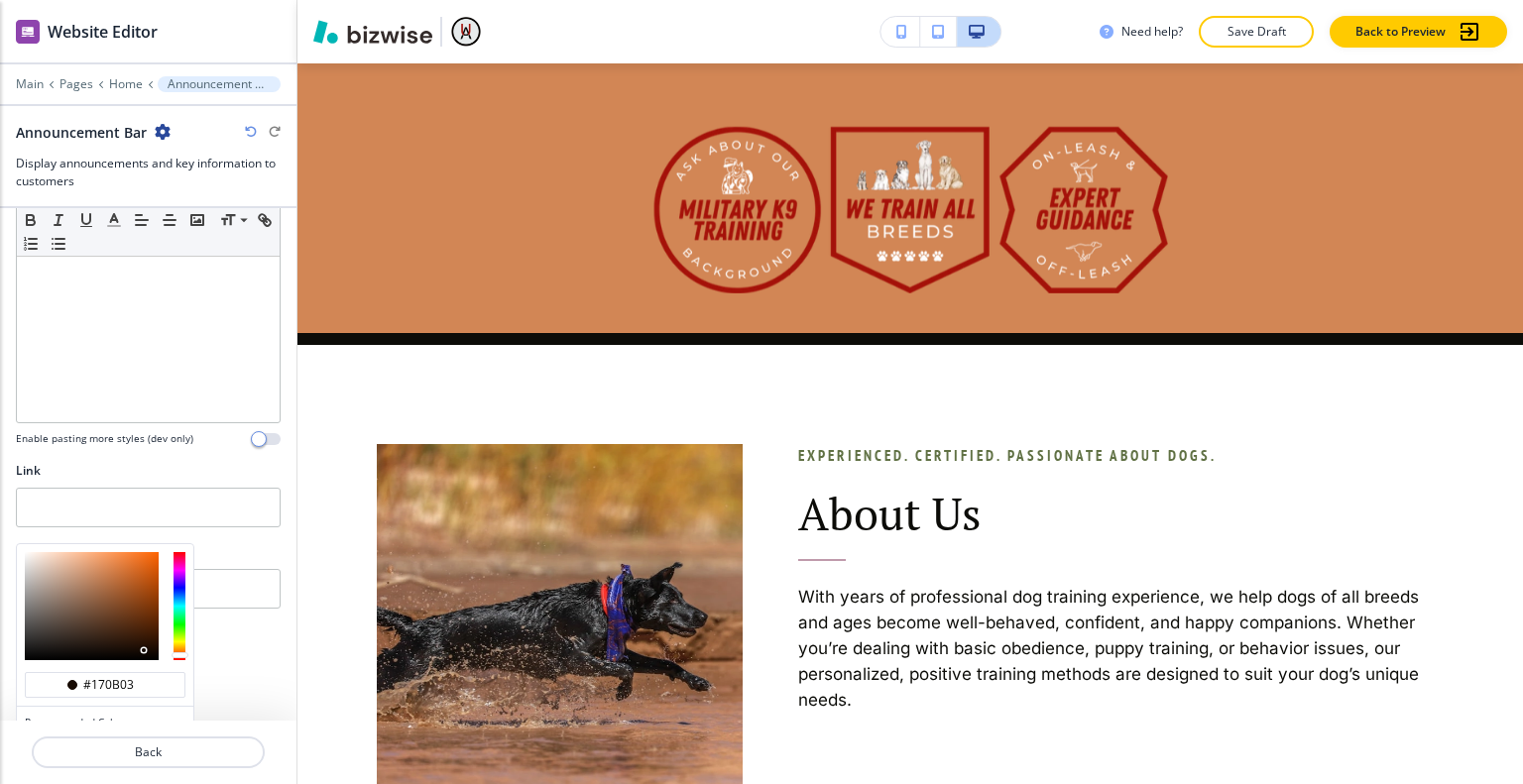 click at bounding box center [91, 606] 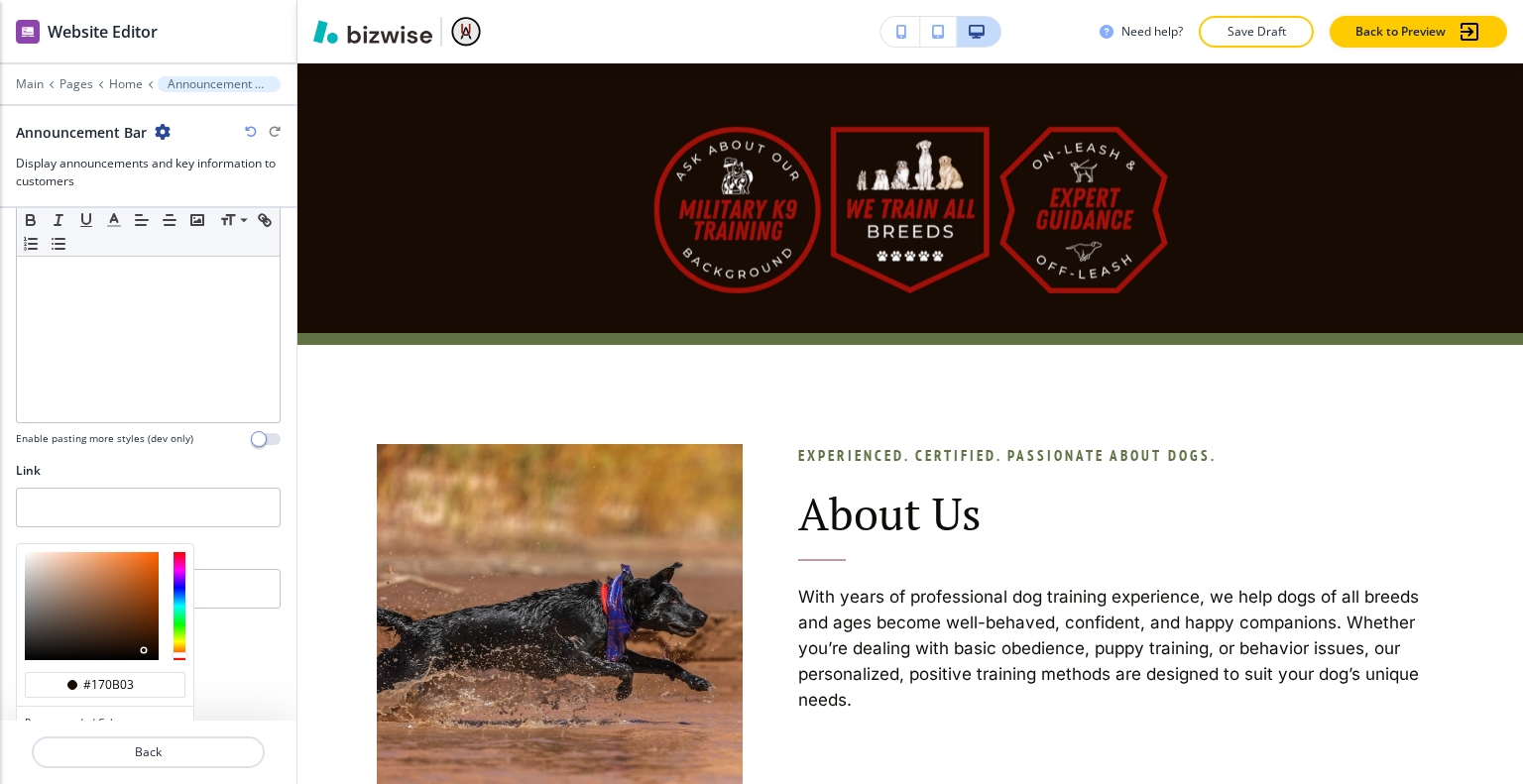 type on "#331b0c" 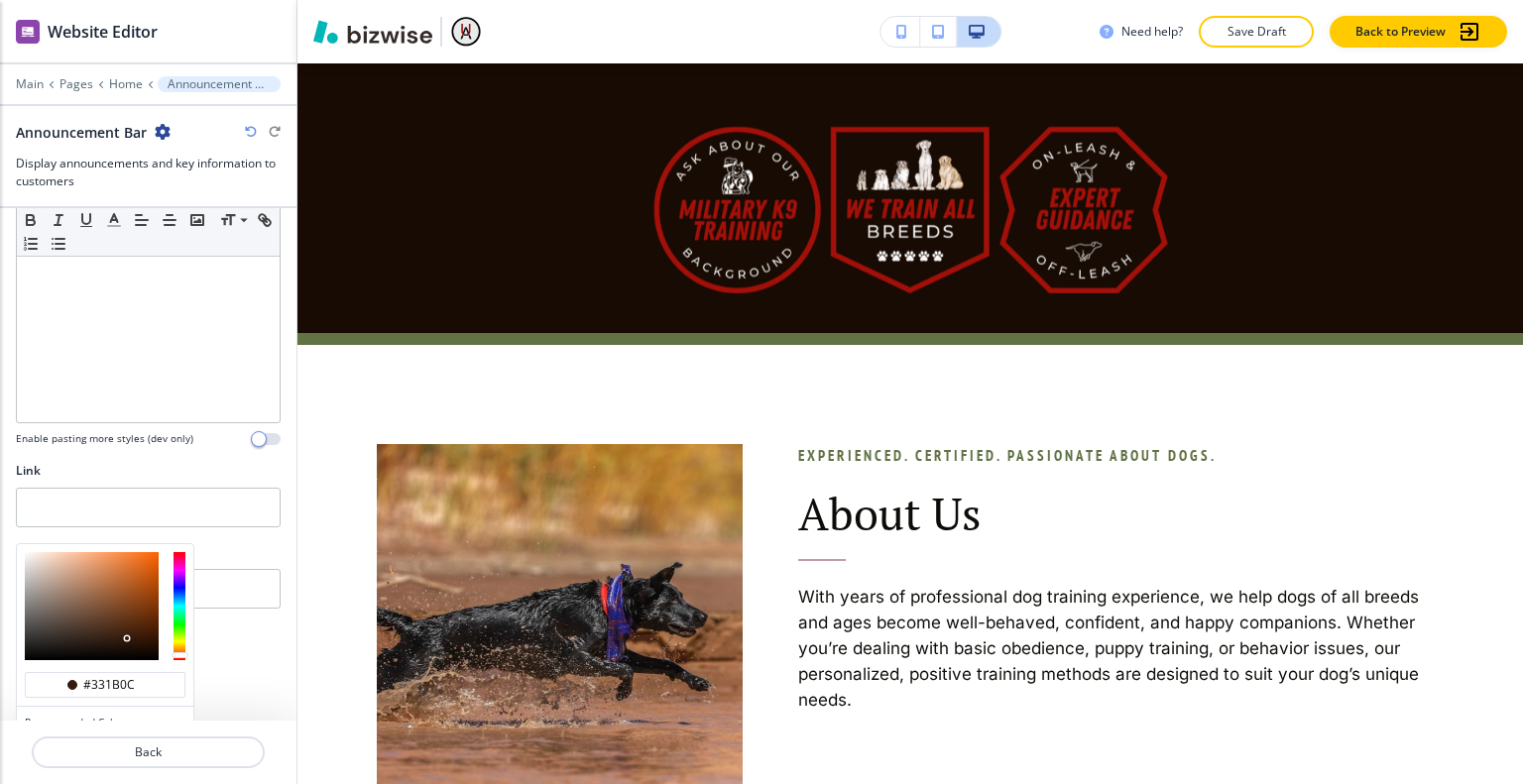 click at bounding box center [91, 606] 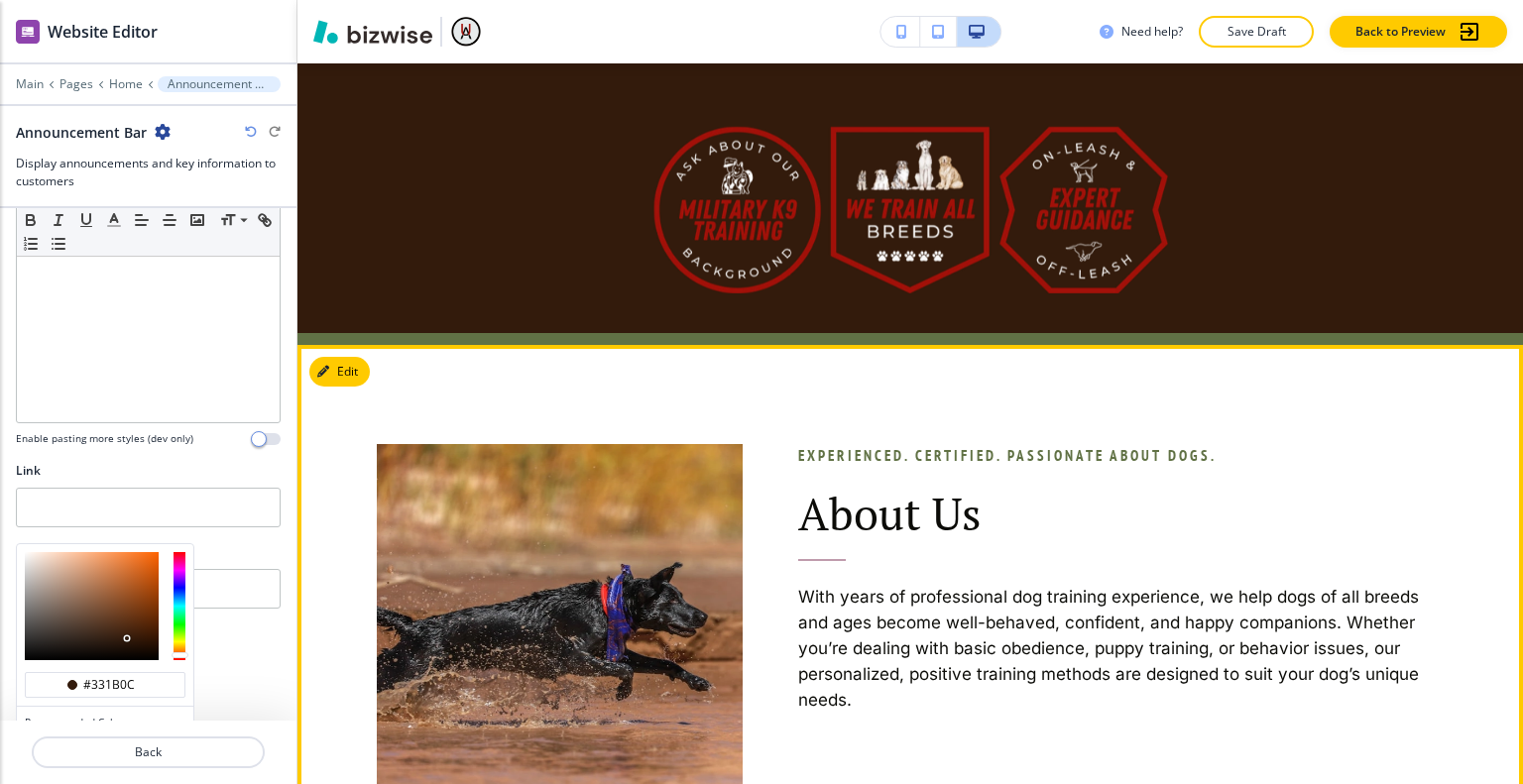 scroll, scrollTop: 660, scrollLeft: 0, axis: vertical 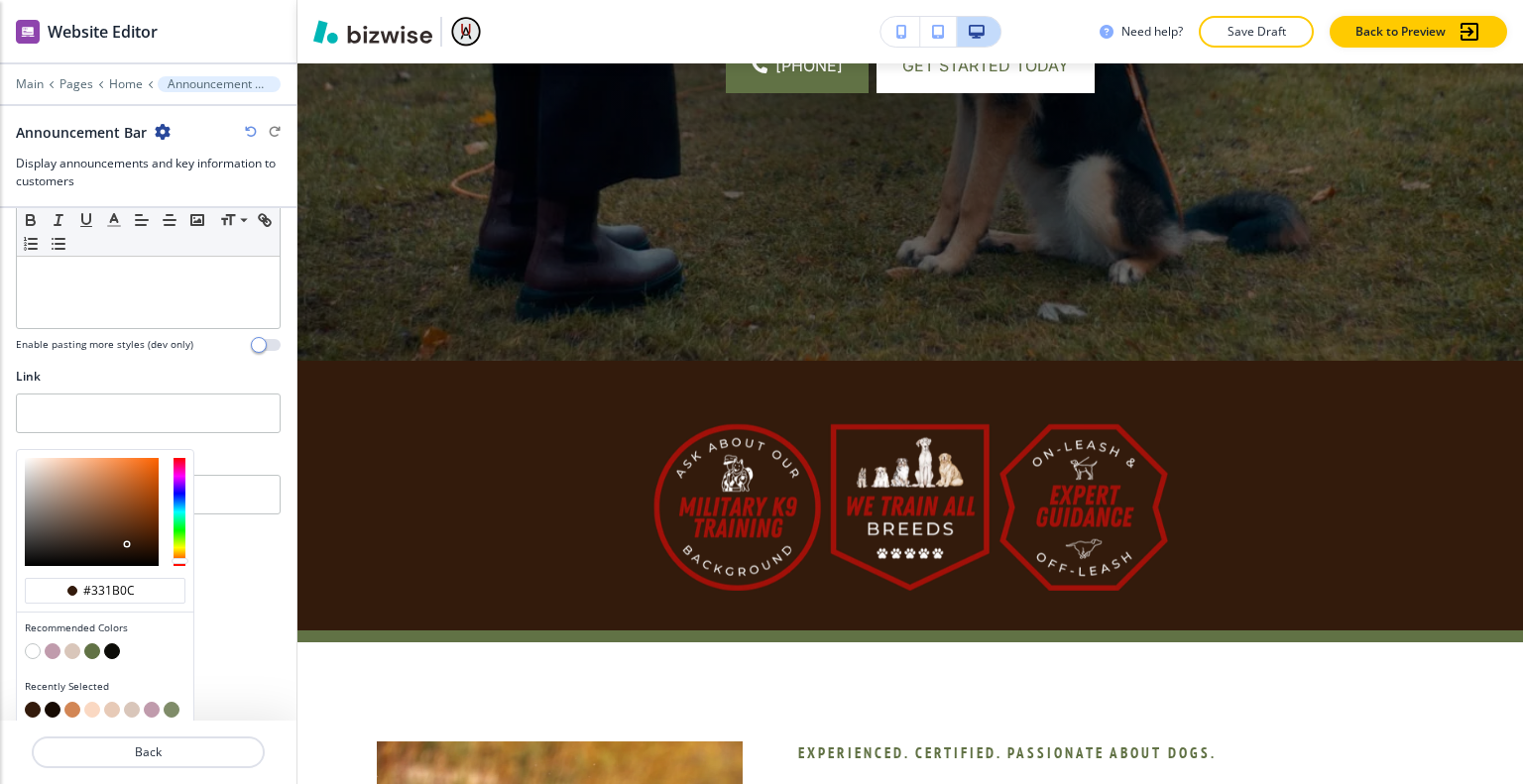 type on "#473428" 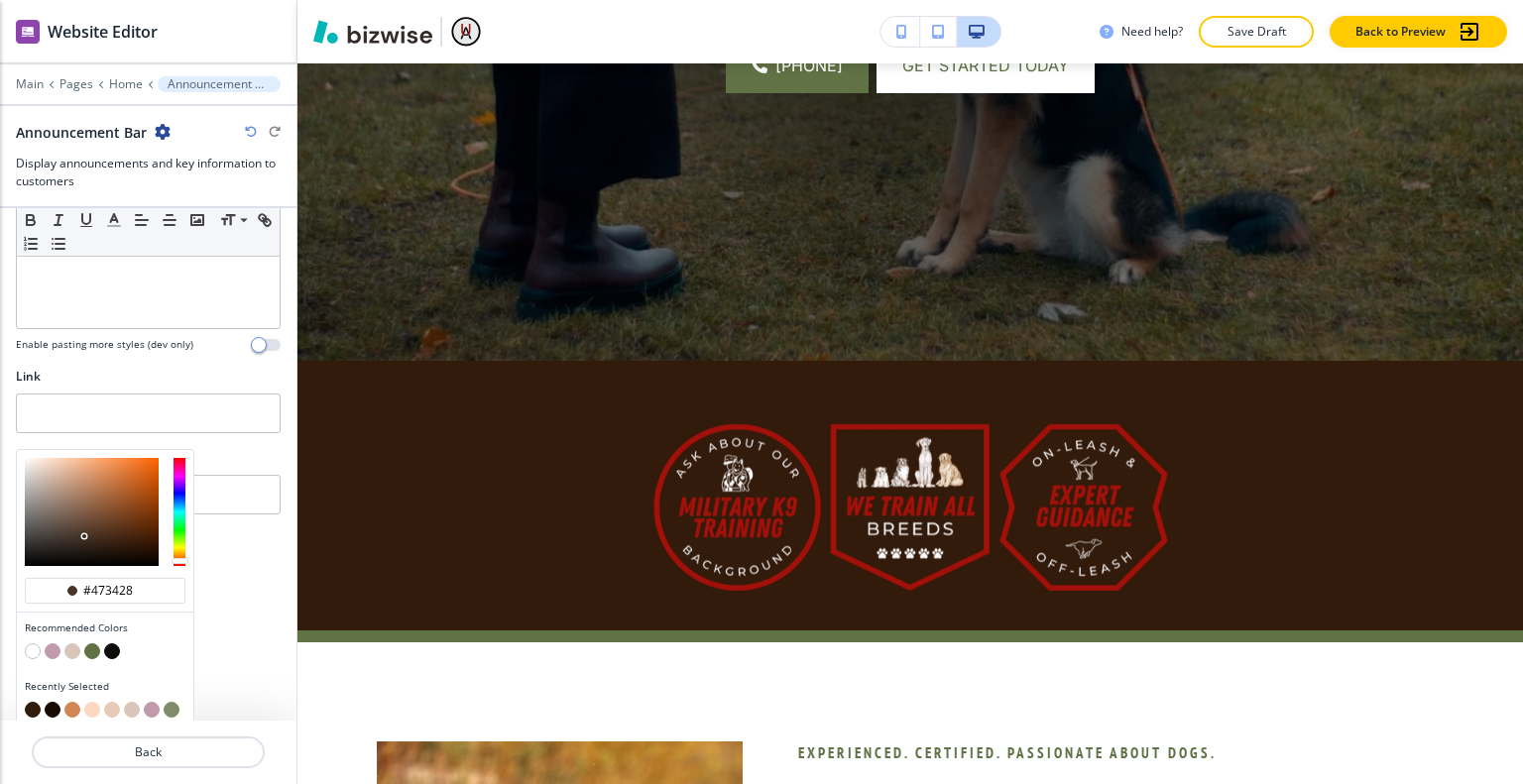 click at bounding box center (91, 511) 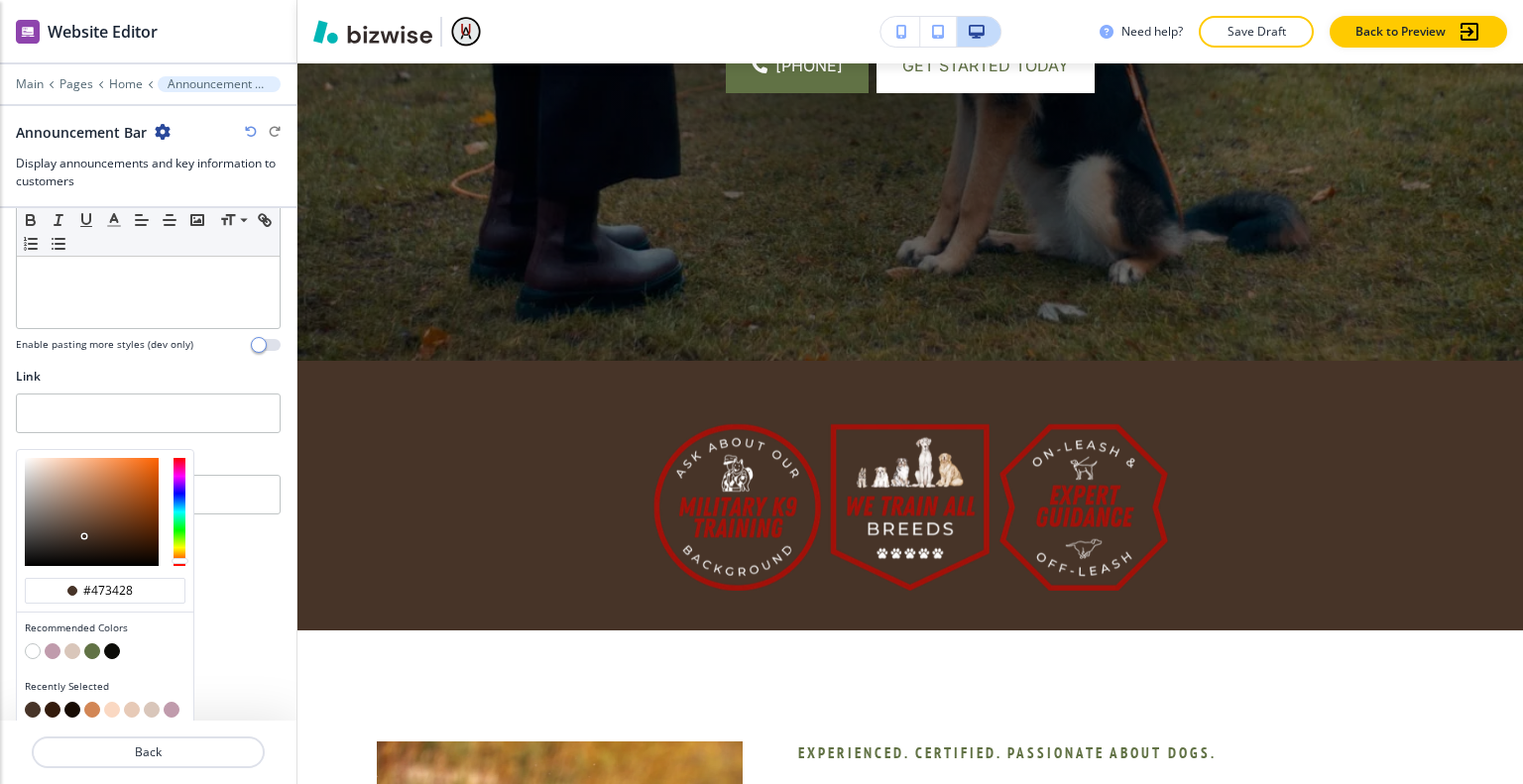 type on "#665245" 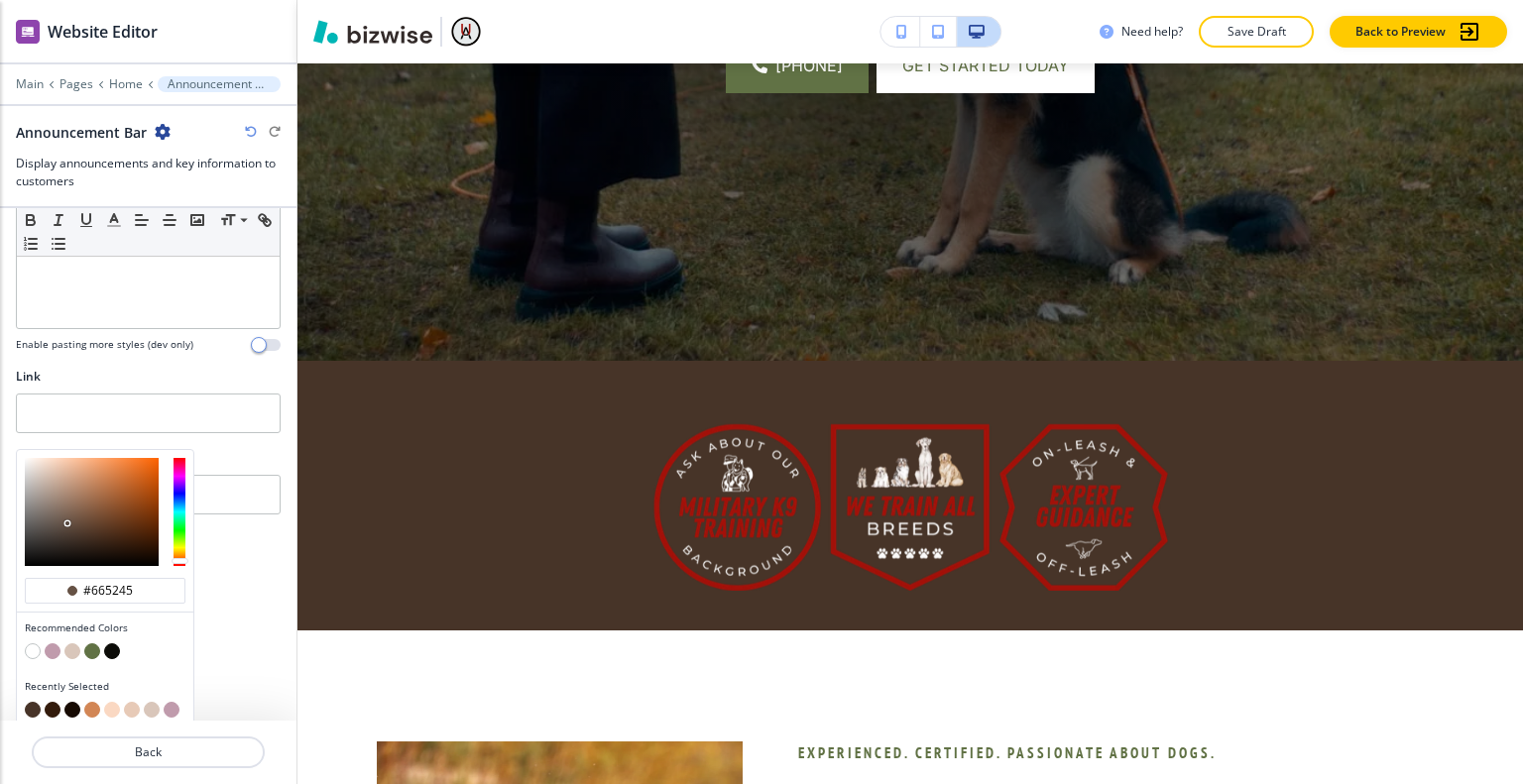 click at bounding box center [91, 511] 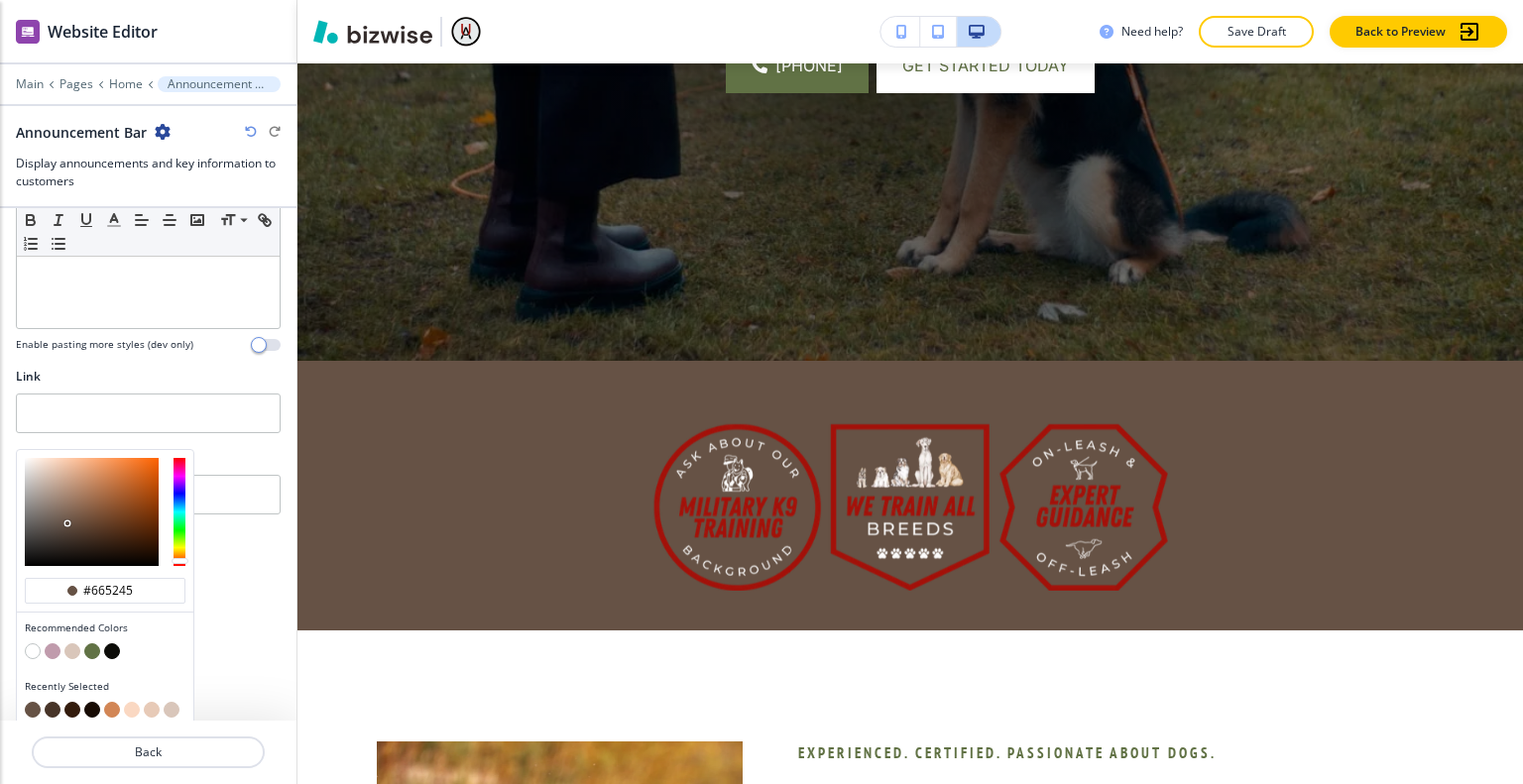 type on "#2e2824" 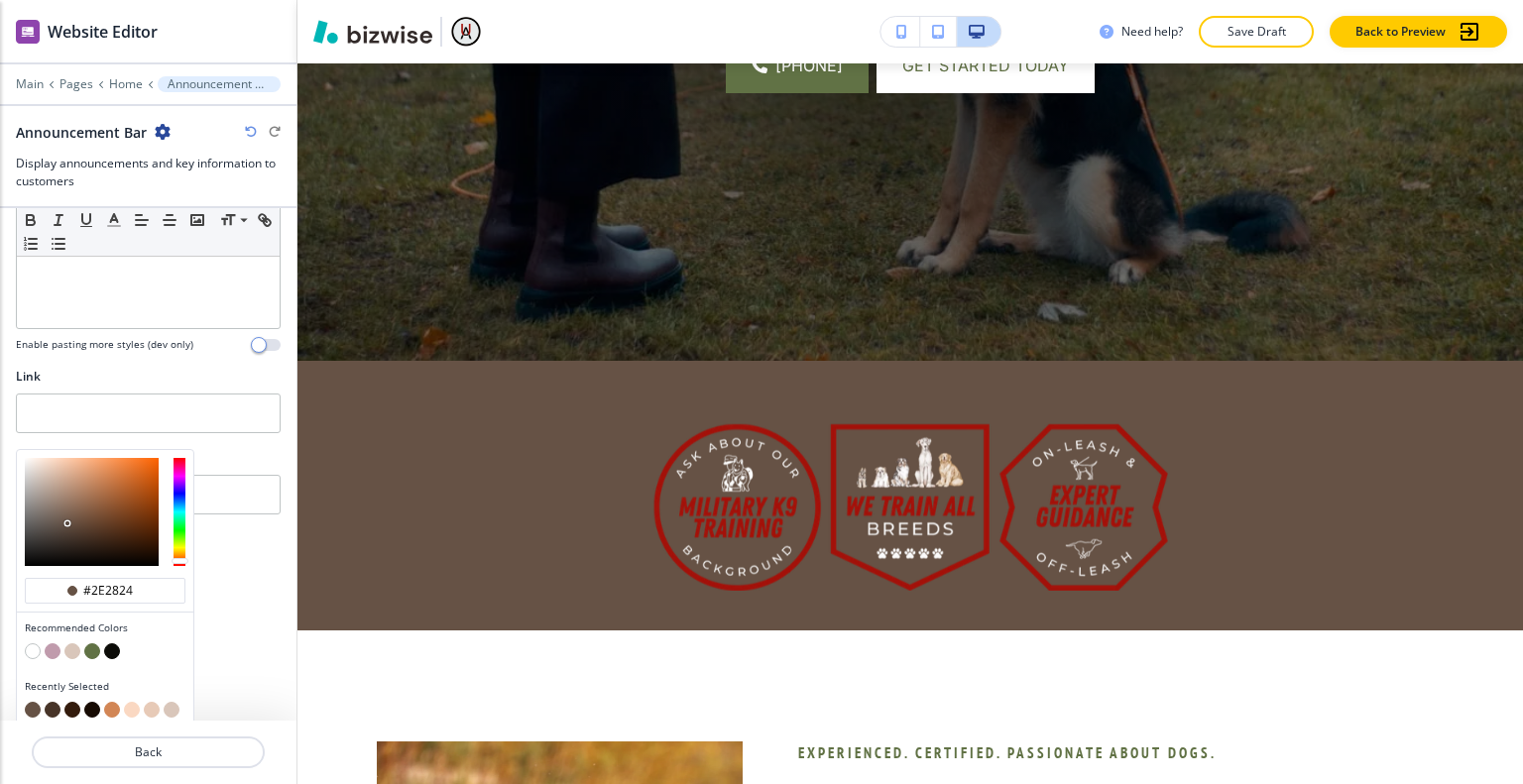 click at bounding box center [91, 511] 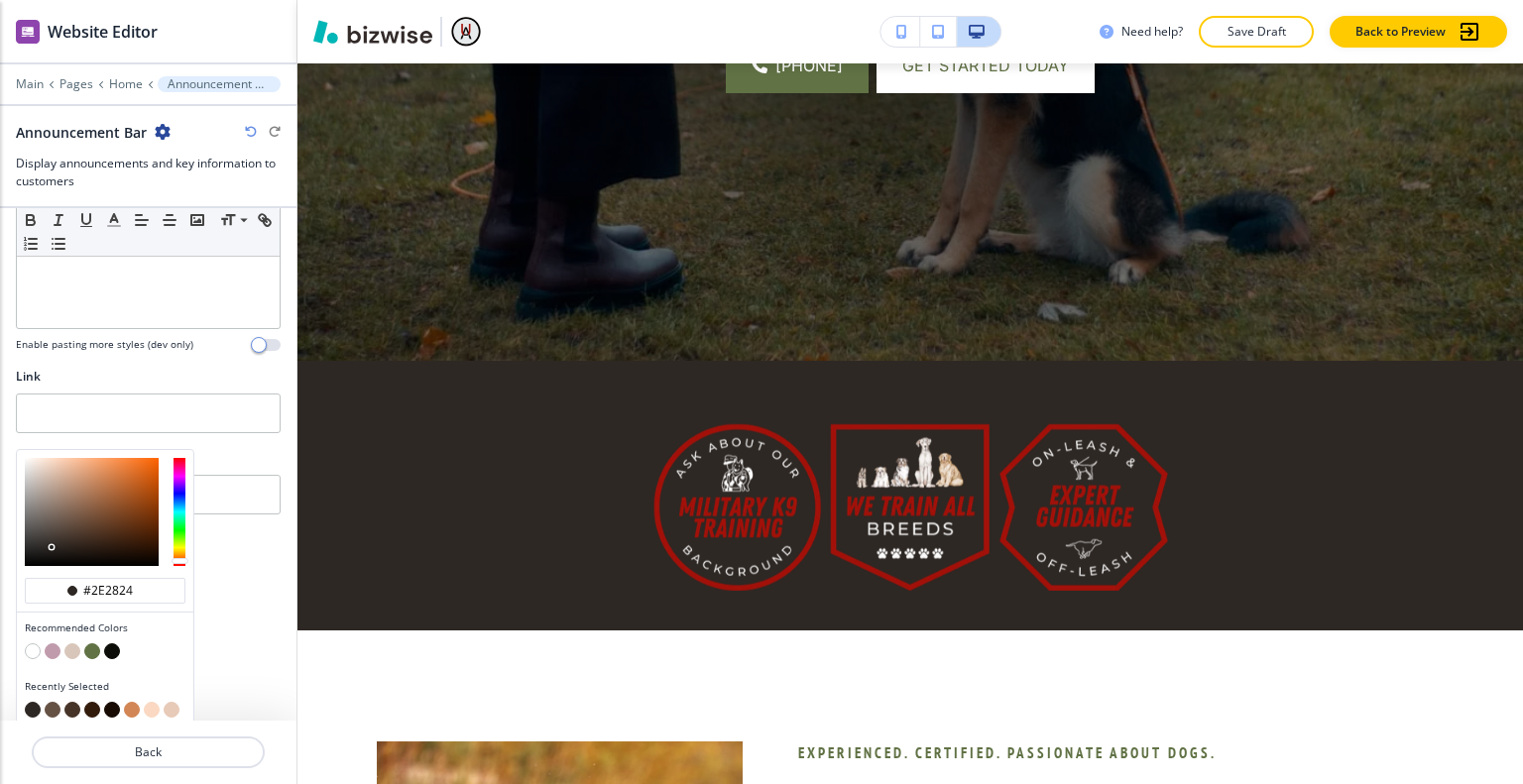 type on "#584d46" 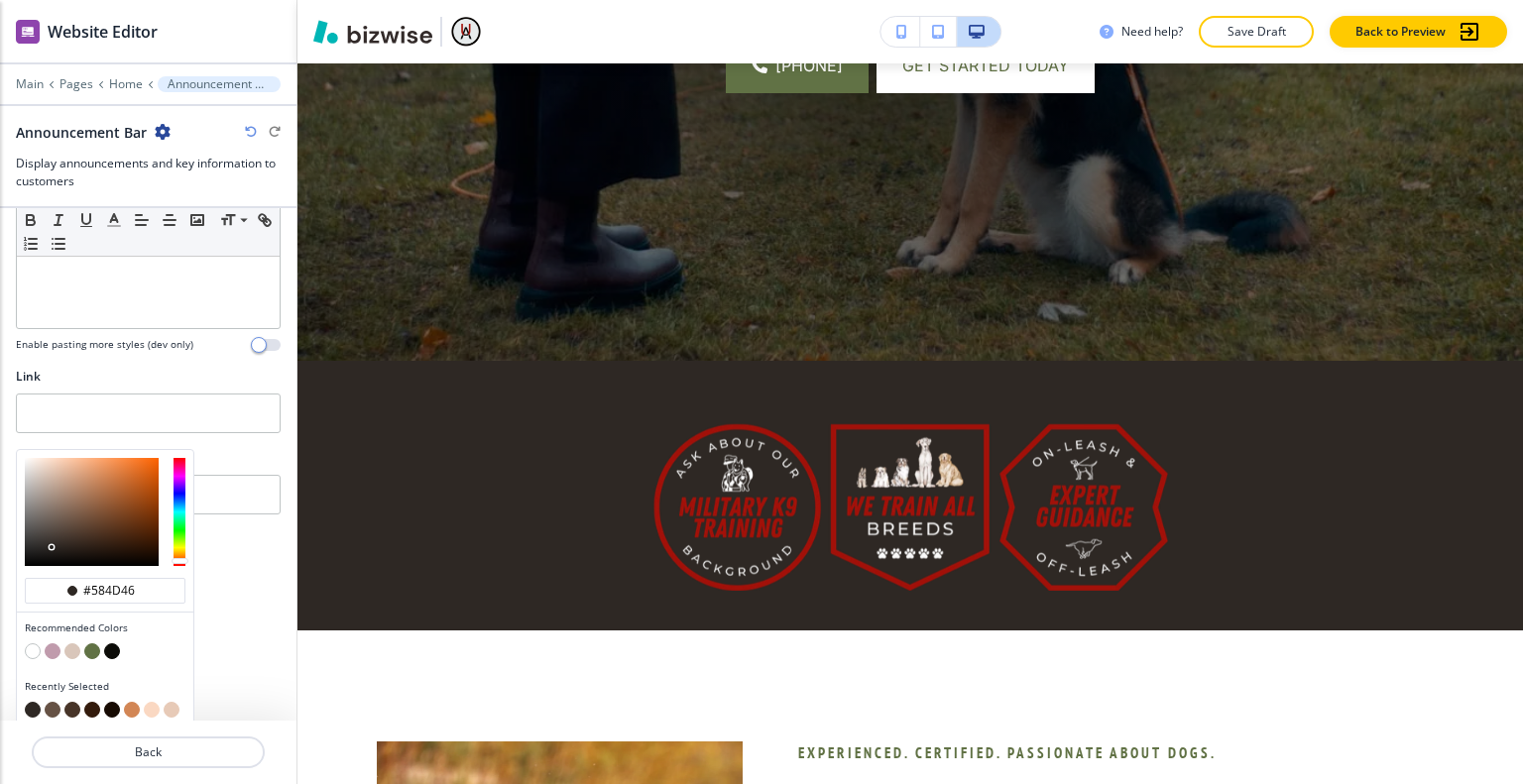 click at bounding box center [91, 511] 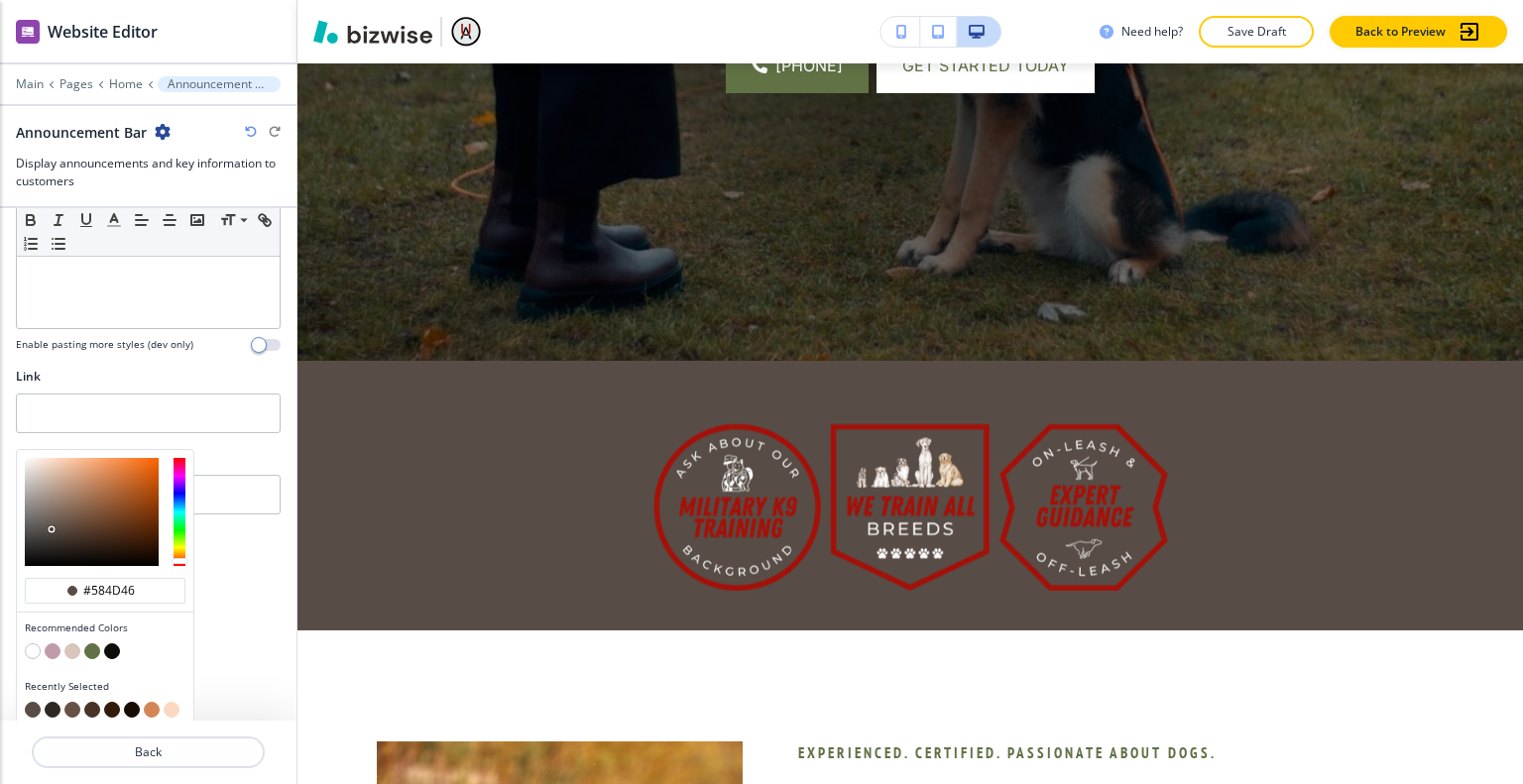 type on "#63432e" 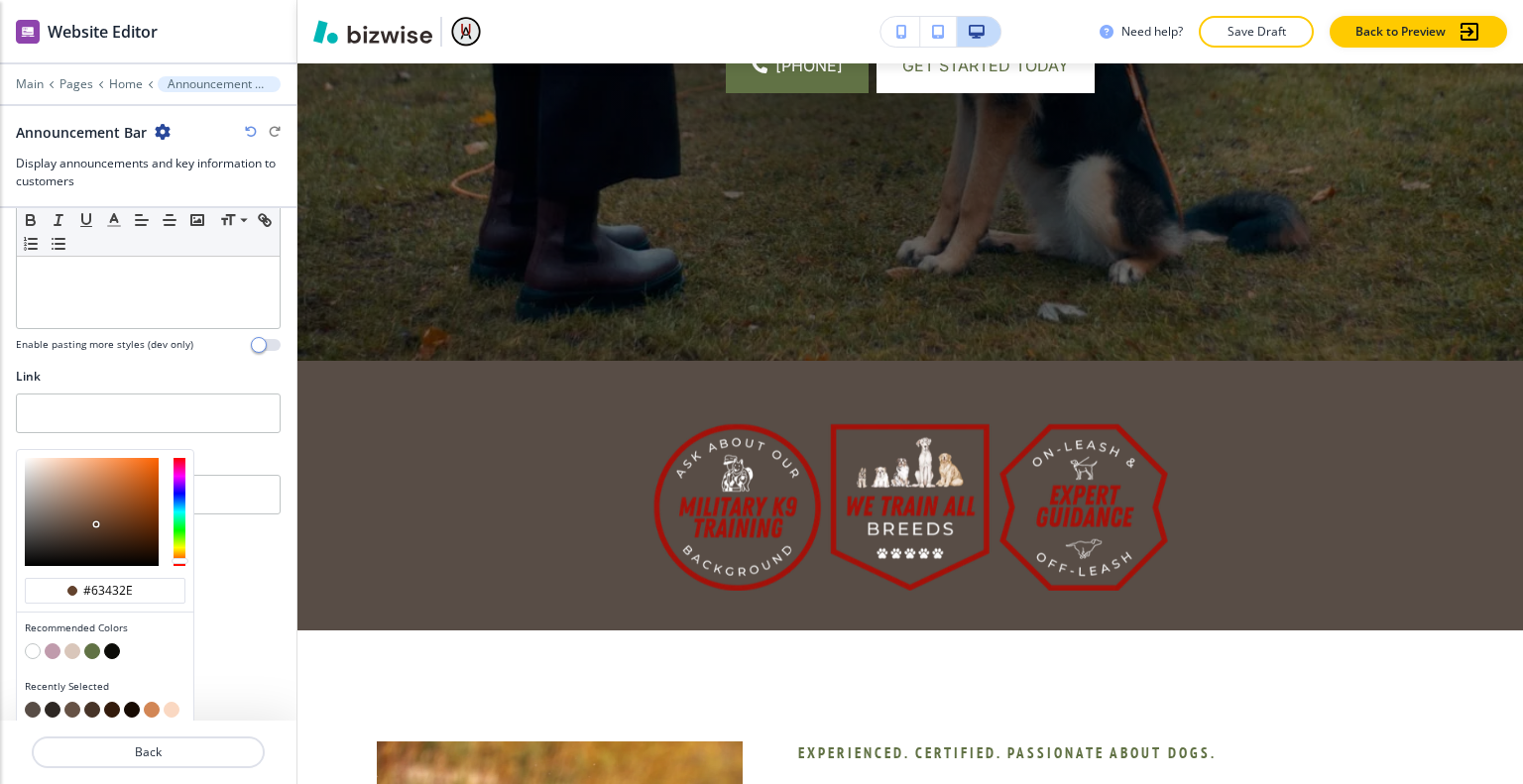click at bounding box center [91, 511] 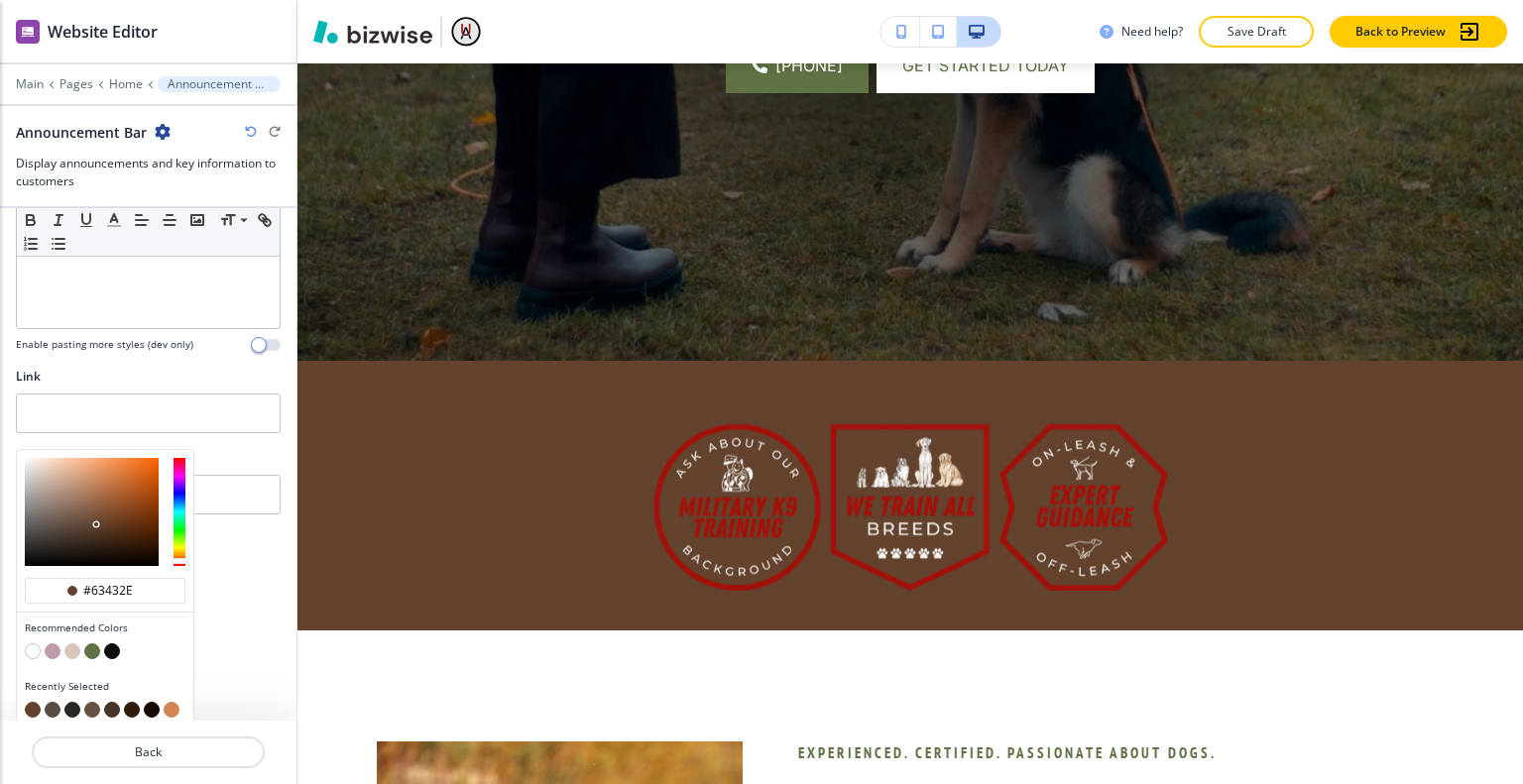 type on "#cdc1ba" 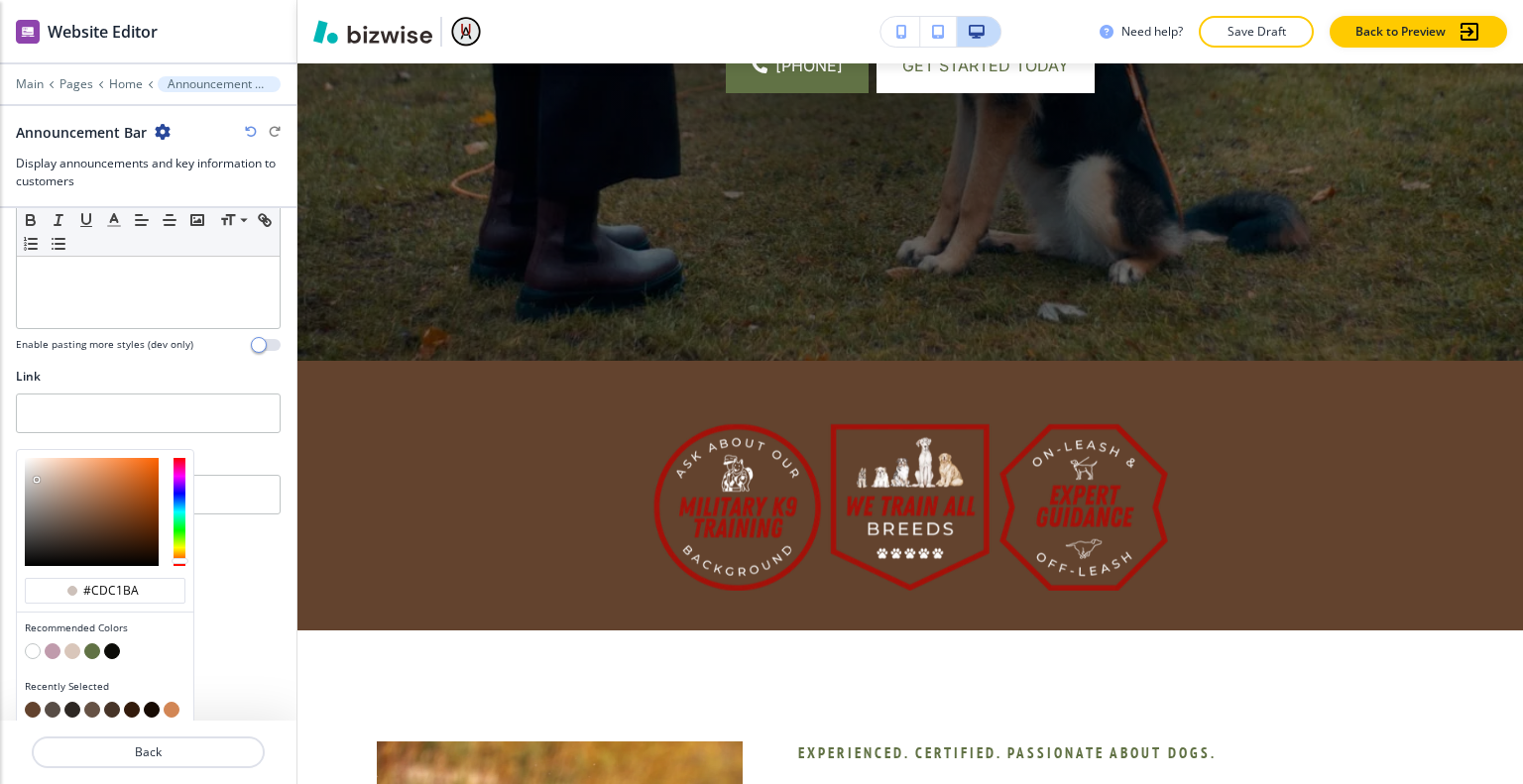 click at bounding box center [91, 511] 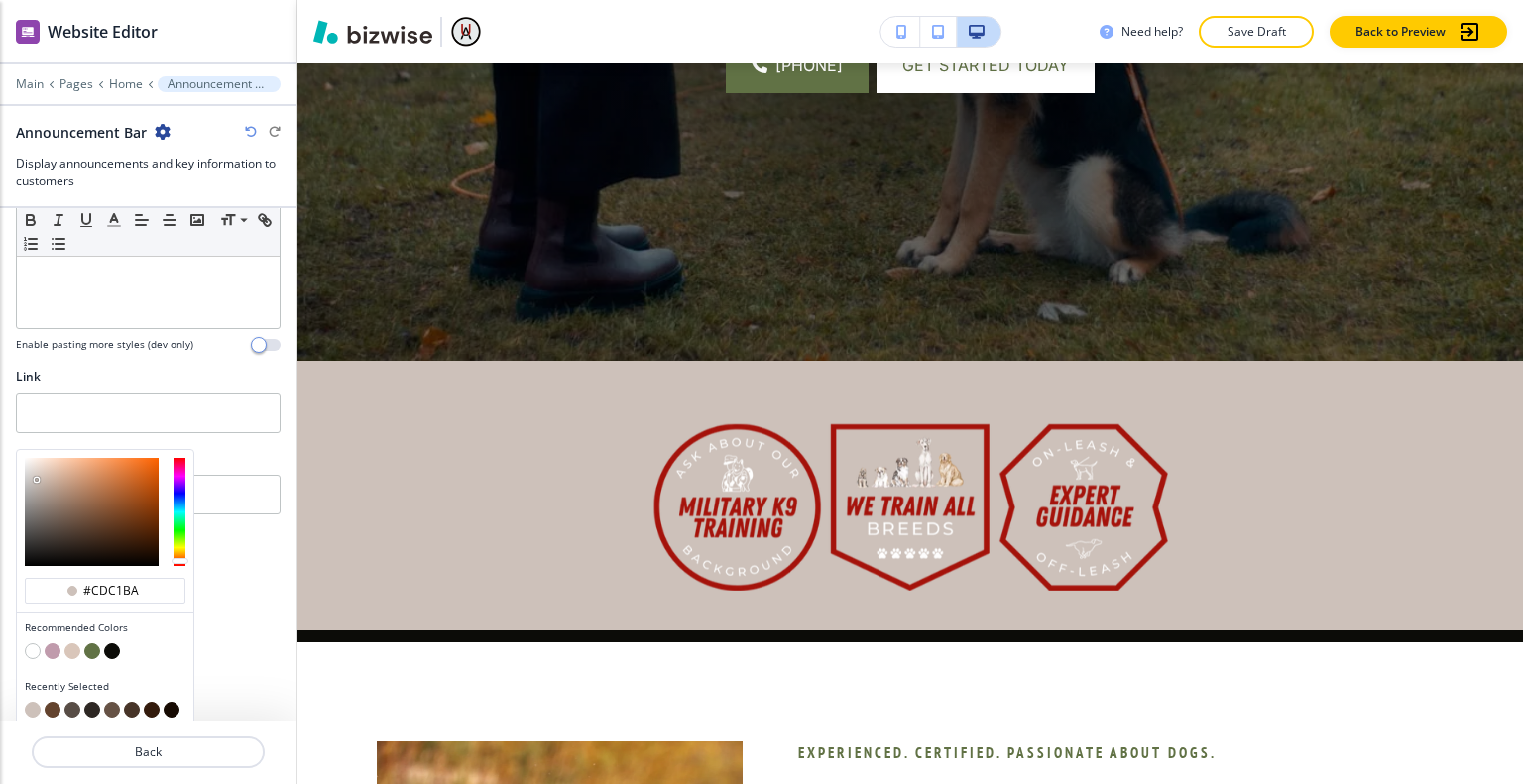 type on "#dfdcda" 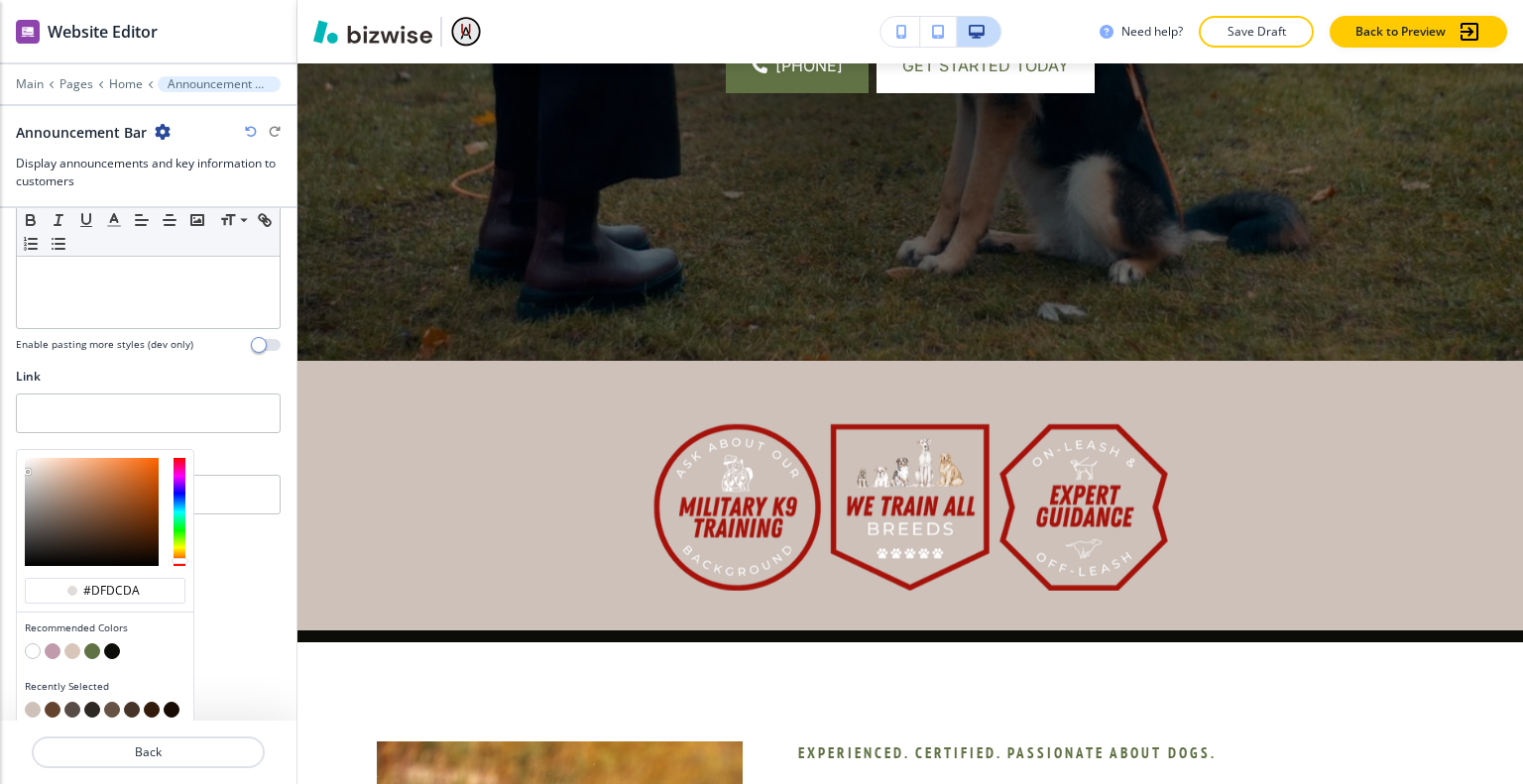 click at bounding box center [91, 511] 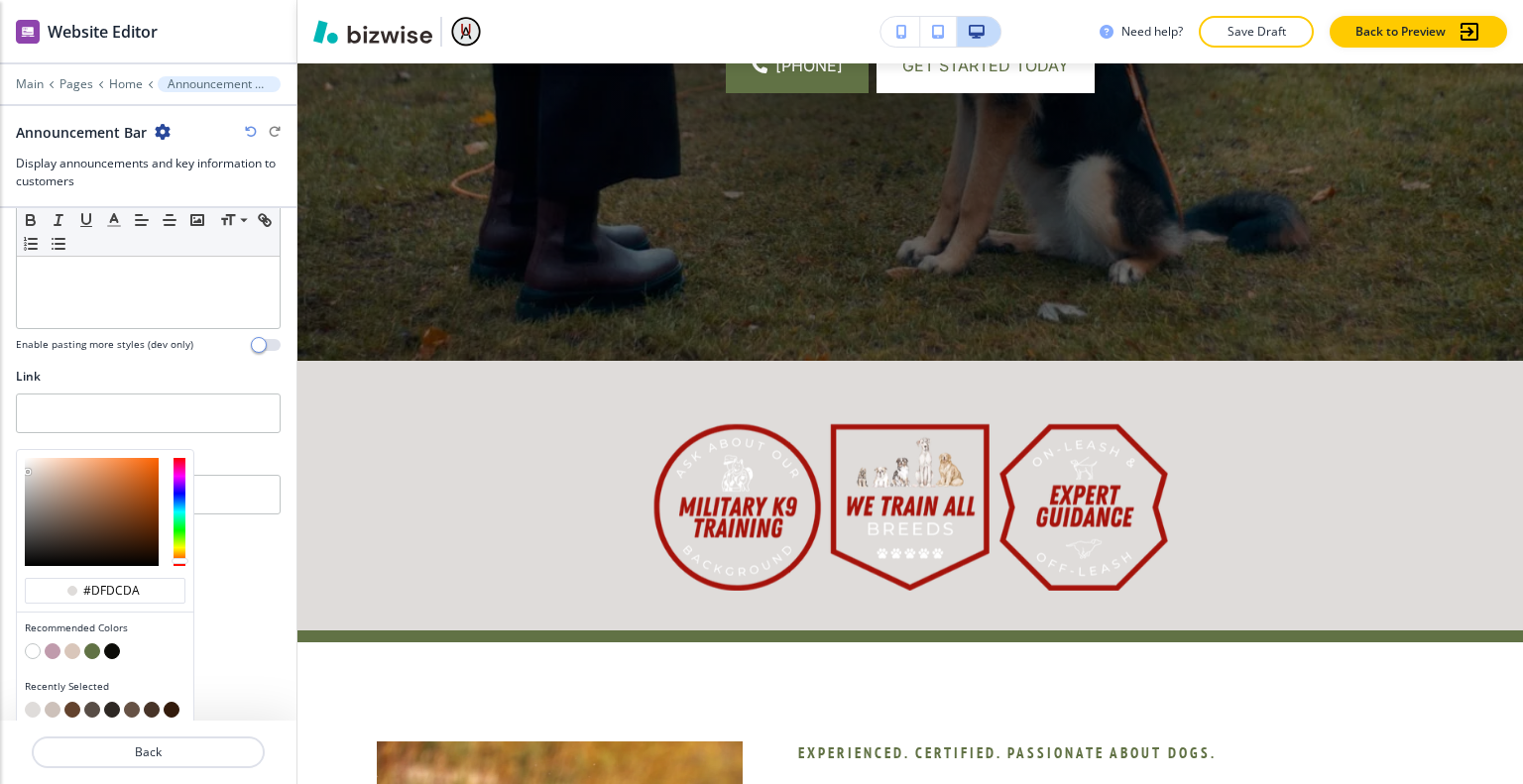 type on "#79523a" 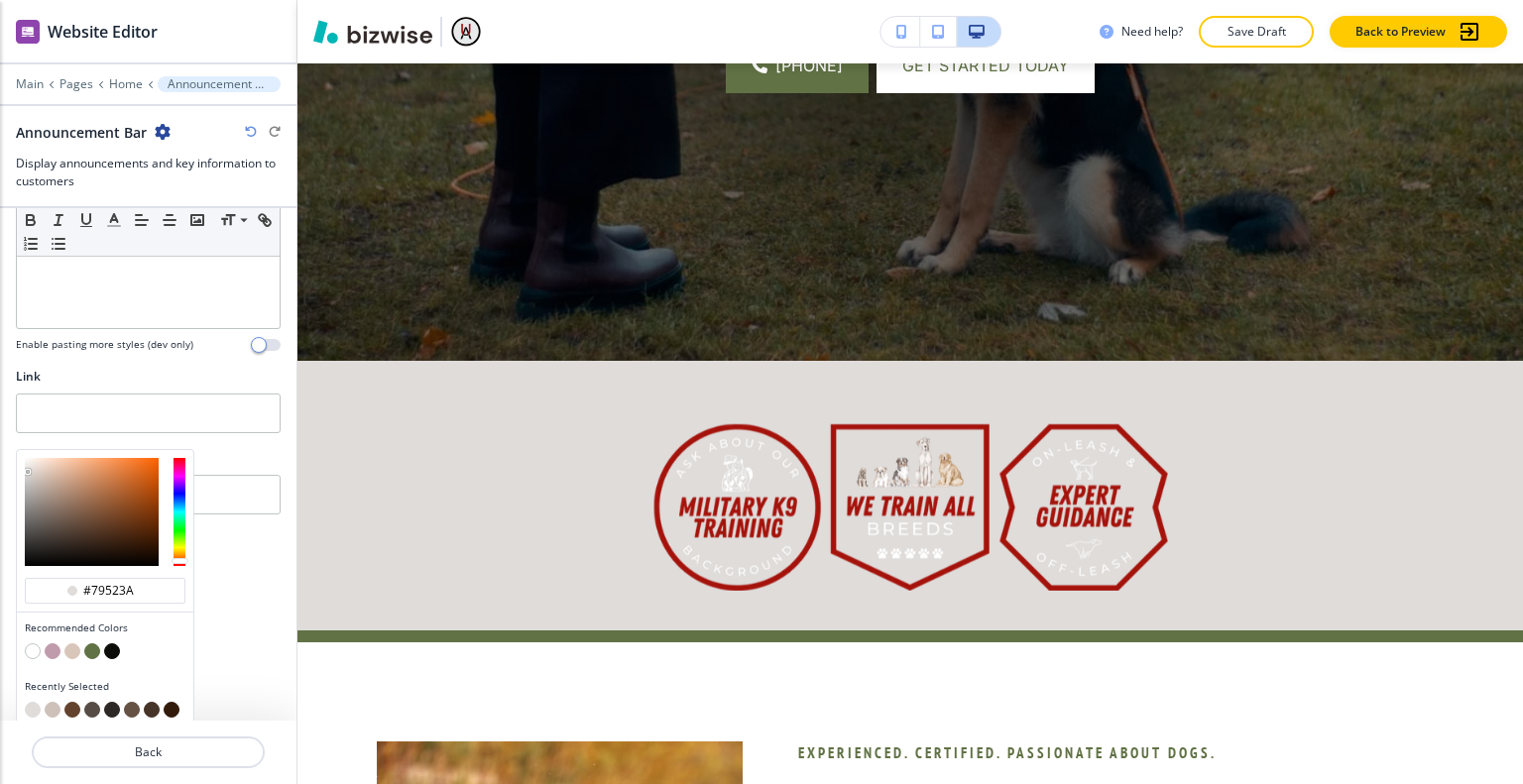 click at bounding box center (91, 511) 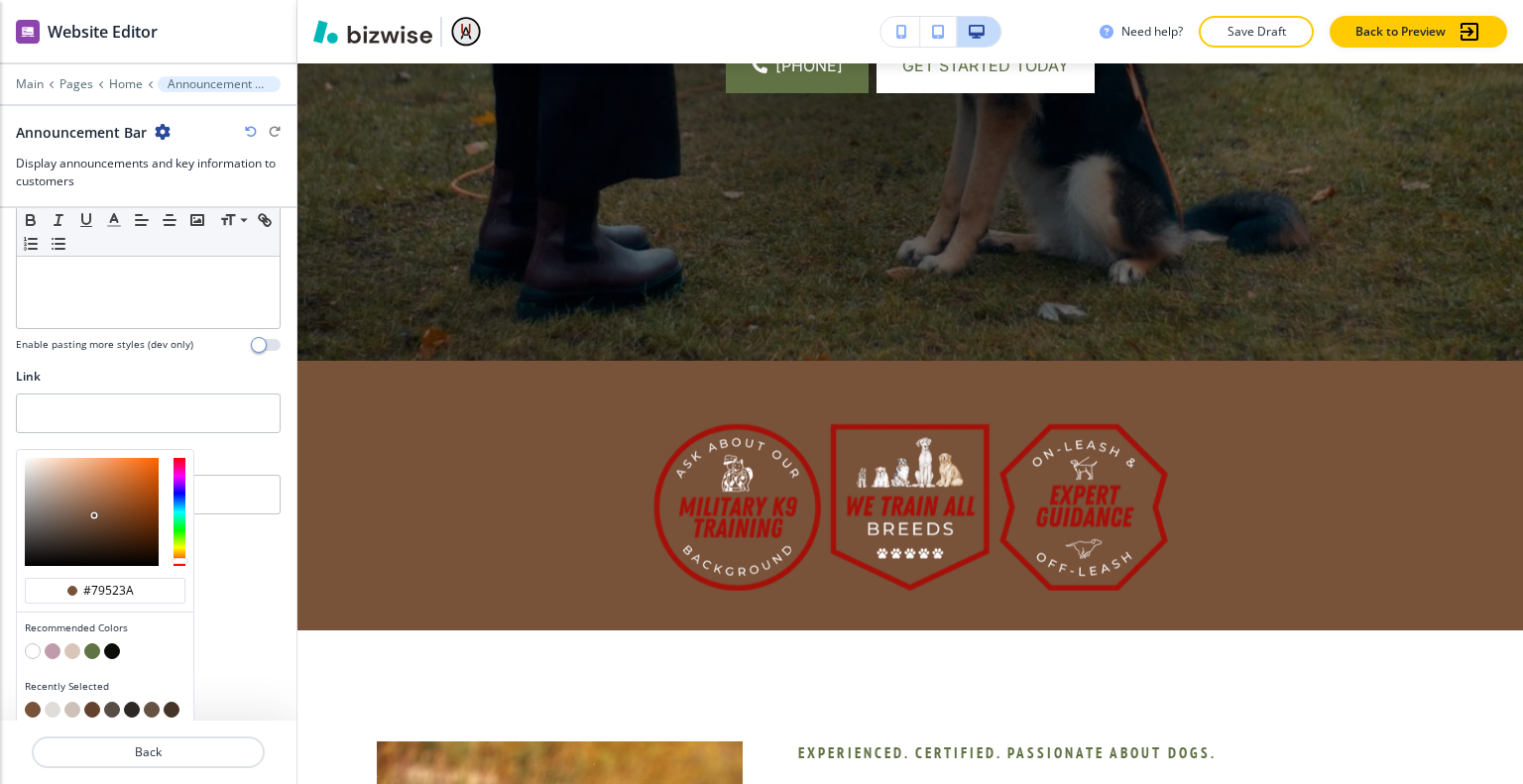 click at bounding box center (92, 651) 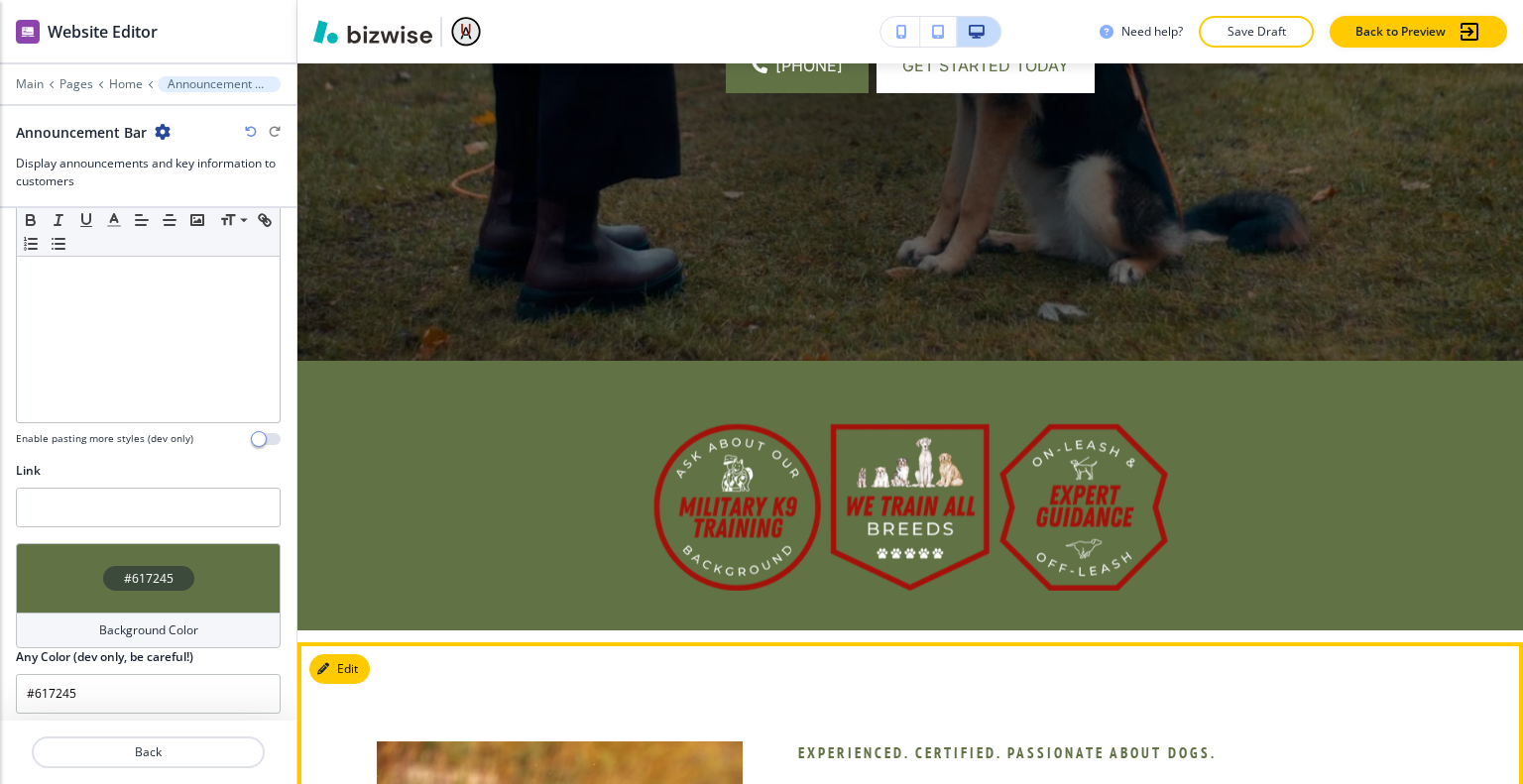 click at bounding box center (531, 885) 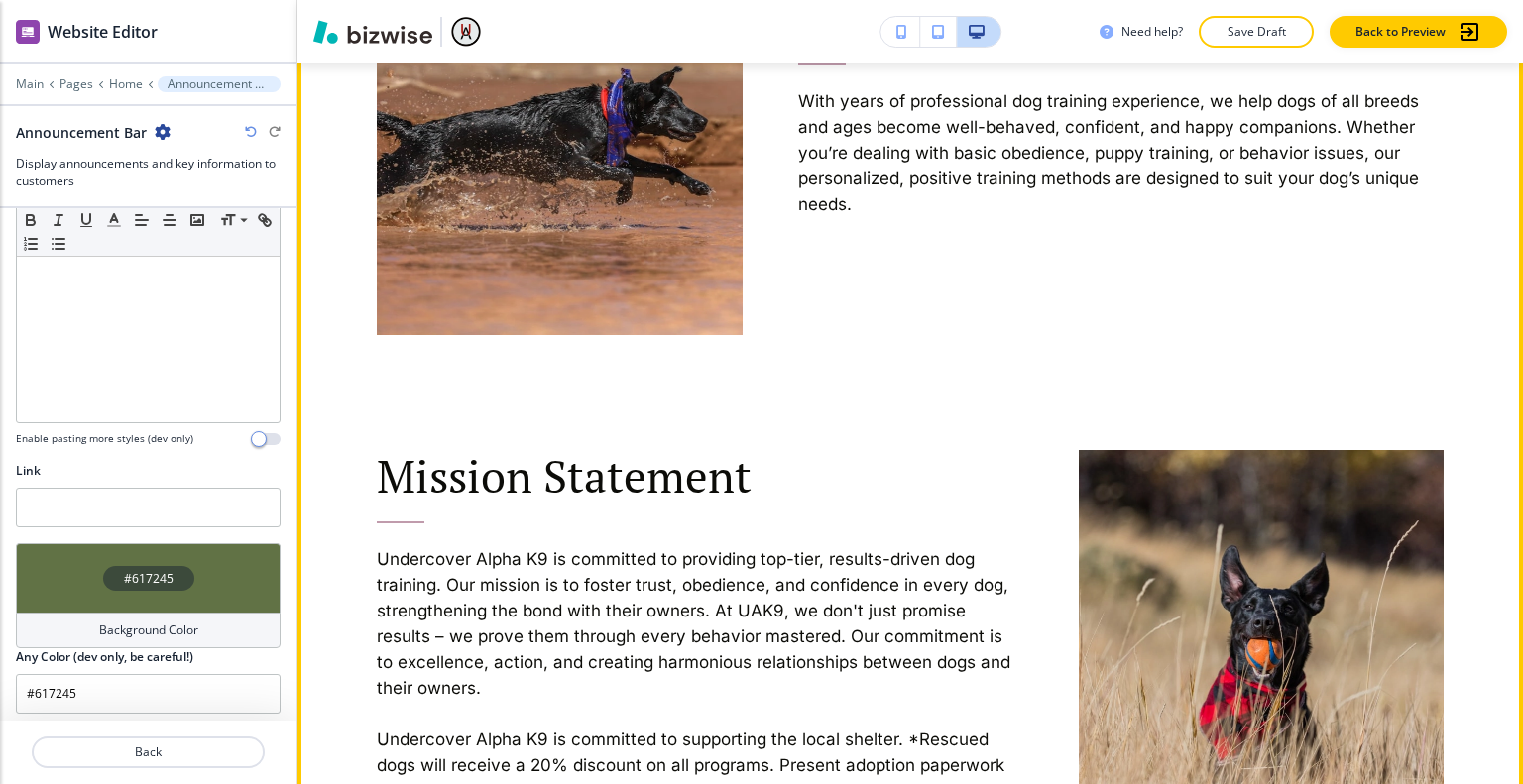 scroll, scrollTop: 1057, scrollLeft: 0, axis: vertical 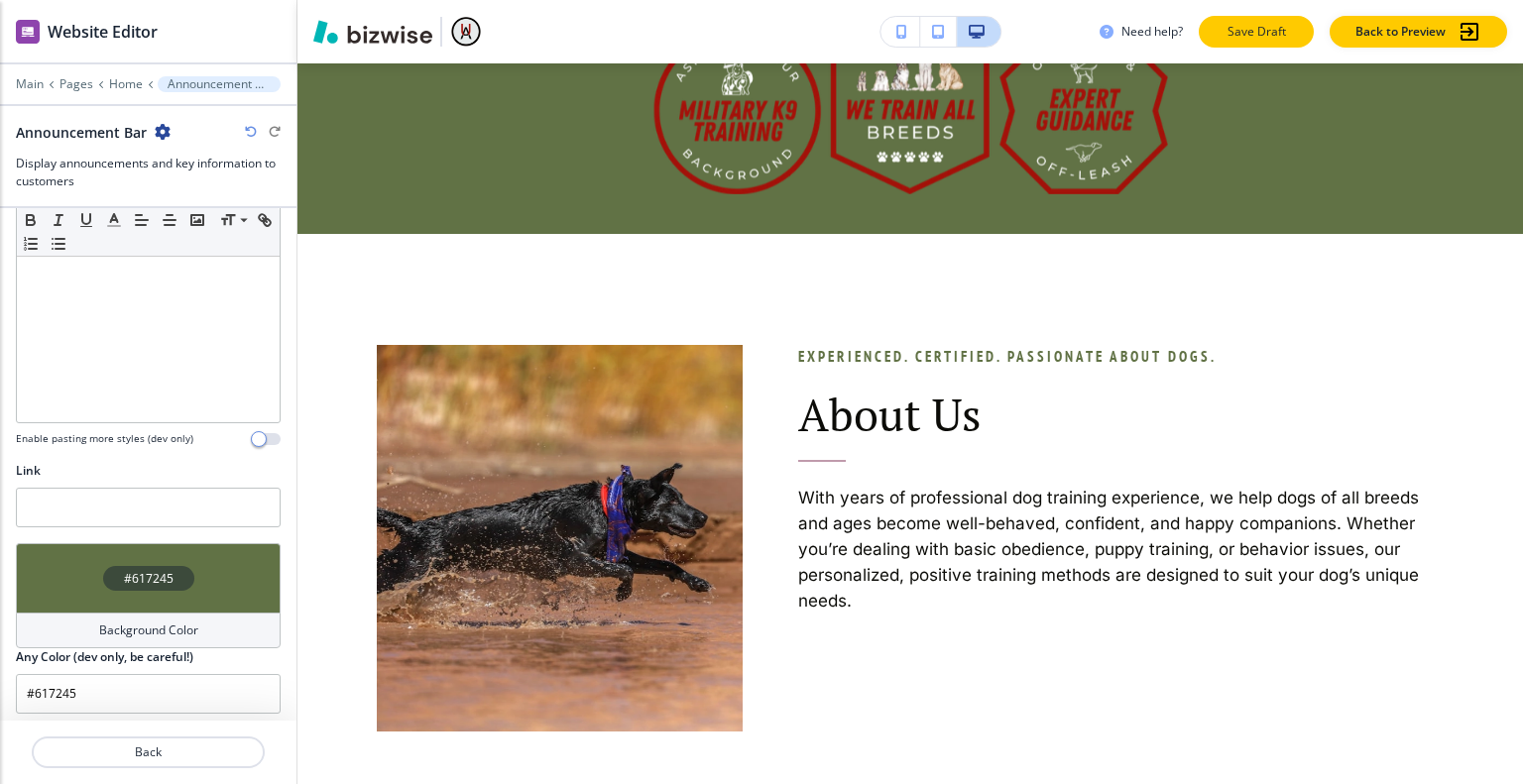 click on "Save Draft" at bounding box center (1256, 32) 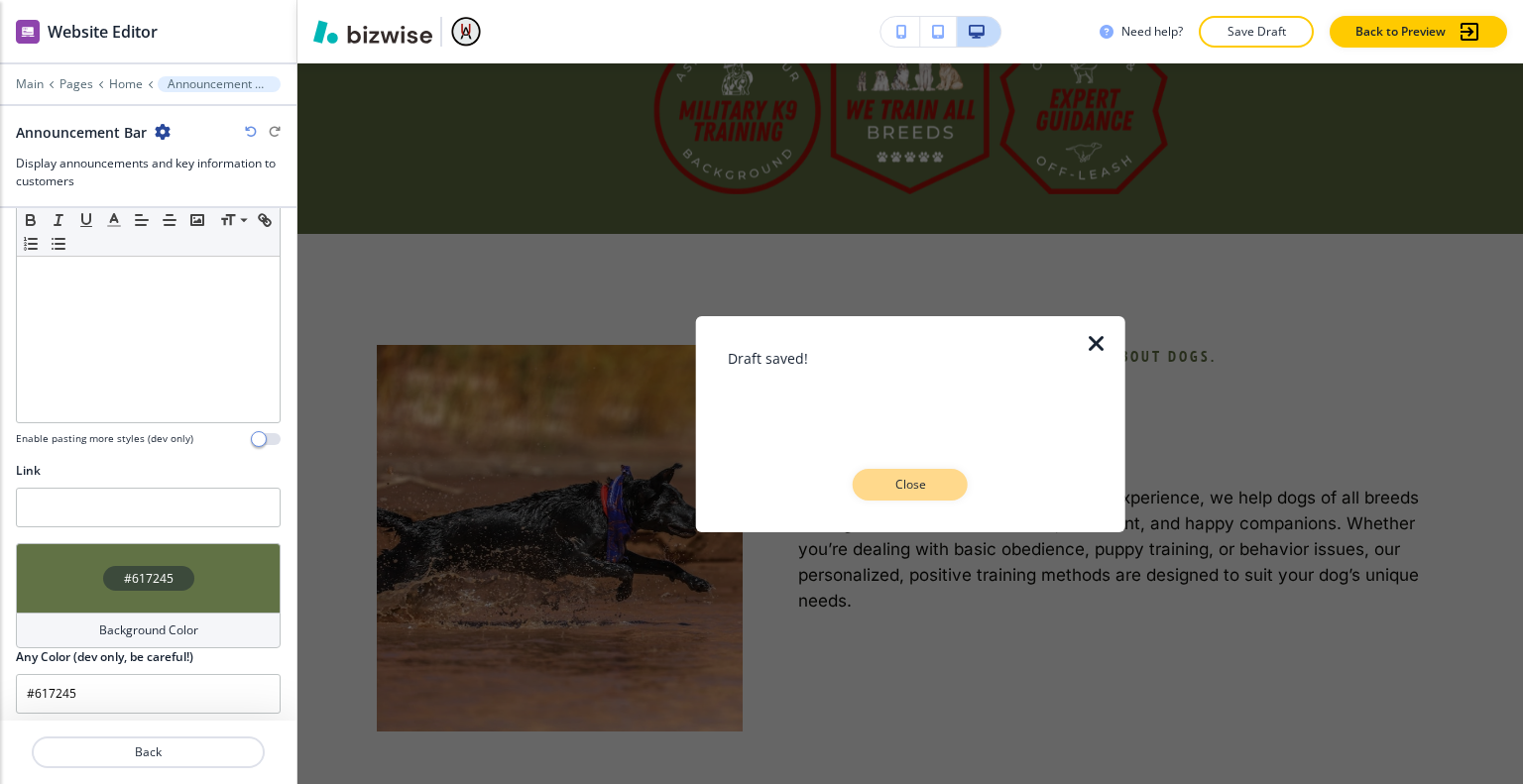 click on "Close" at bounding box center [910, 485] 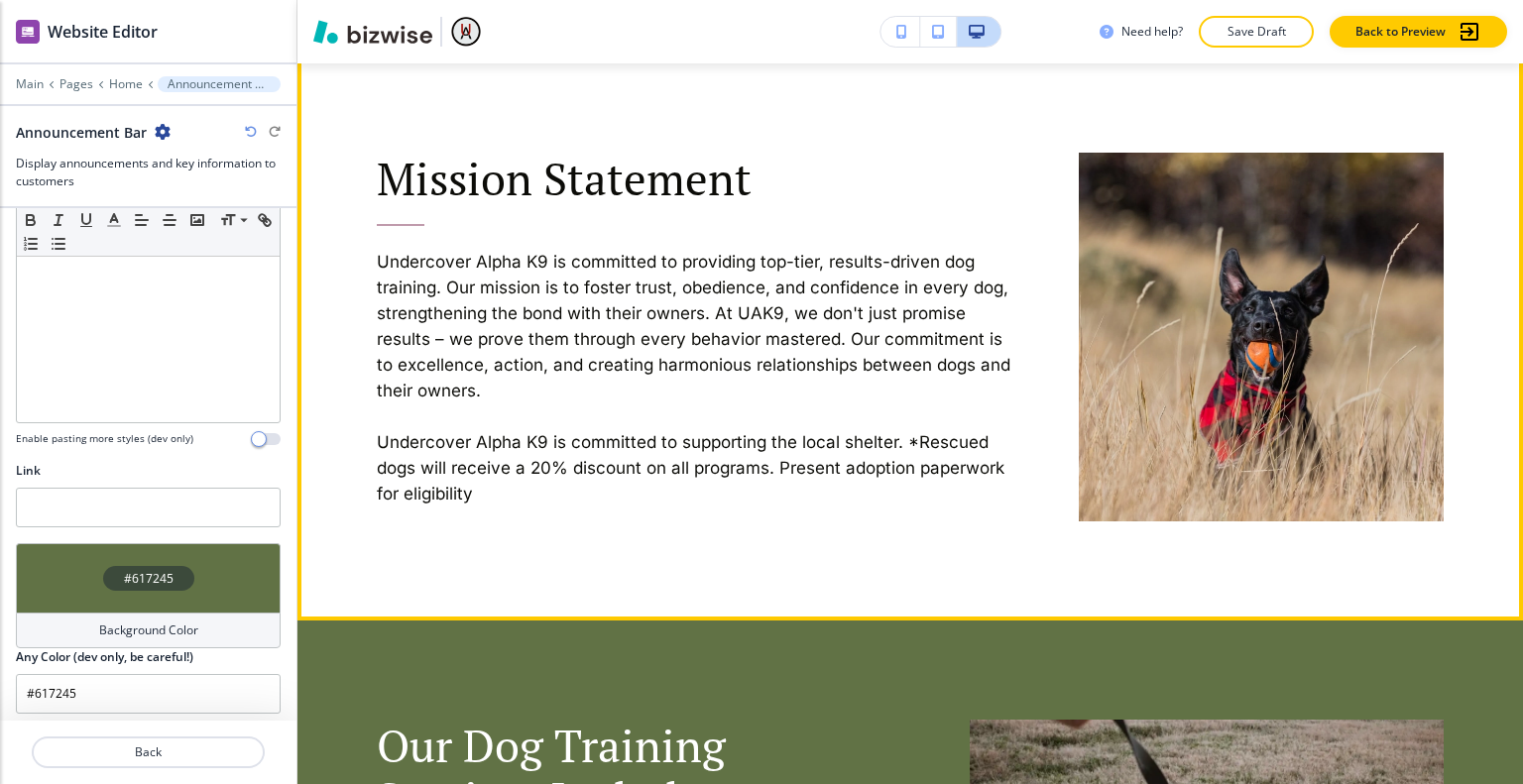 scroll, scrollTop: 2444, scrollLeft: 0, axis: vertical 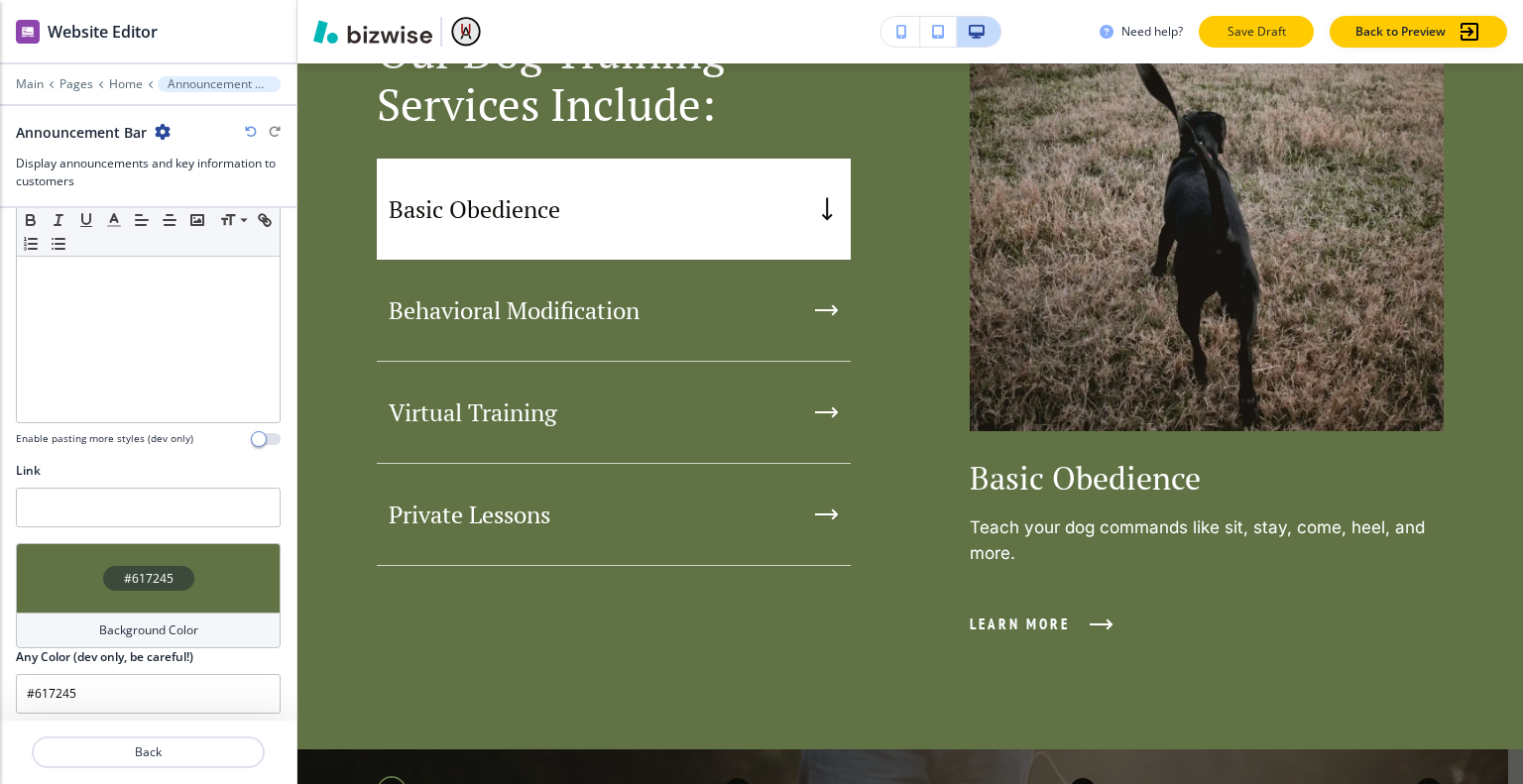 click on "Save Draft" at bounding box center (1256, 32) 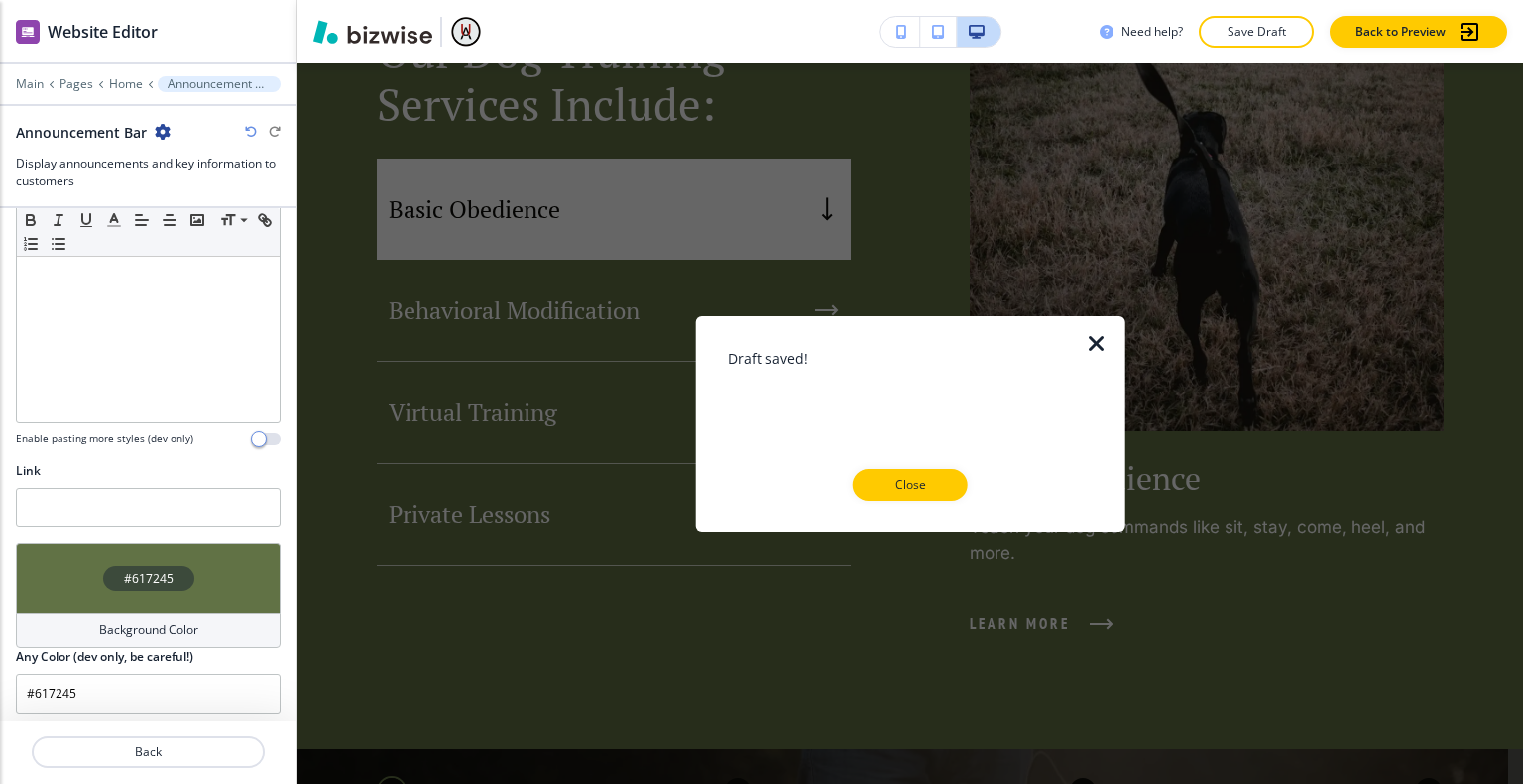click at bounding box center (1097, 343) 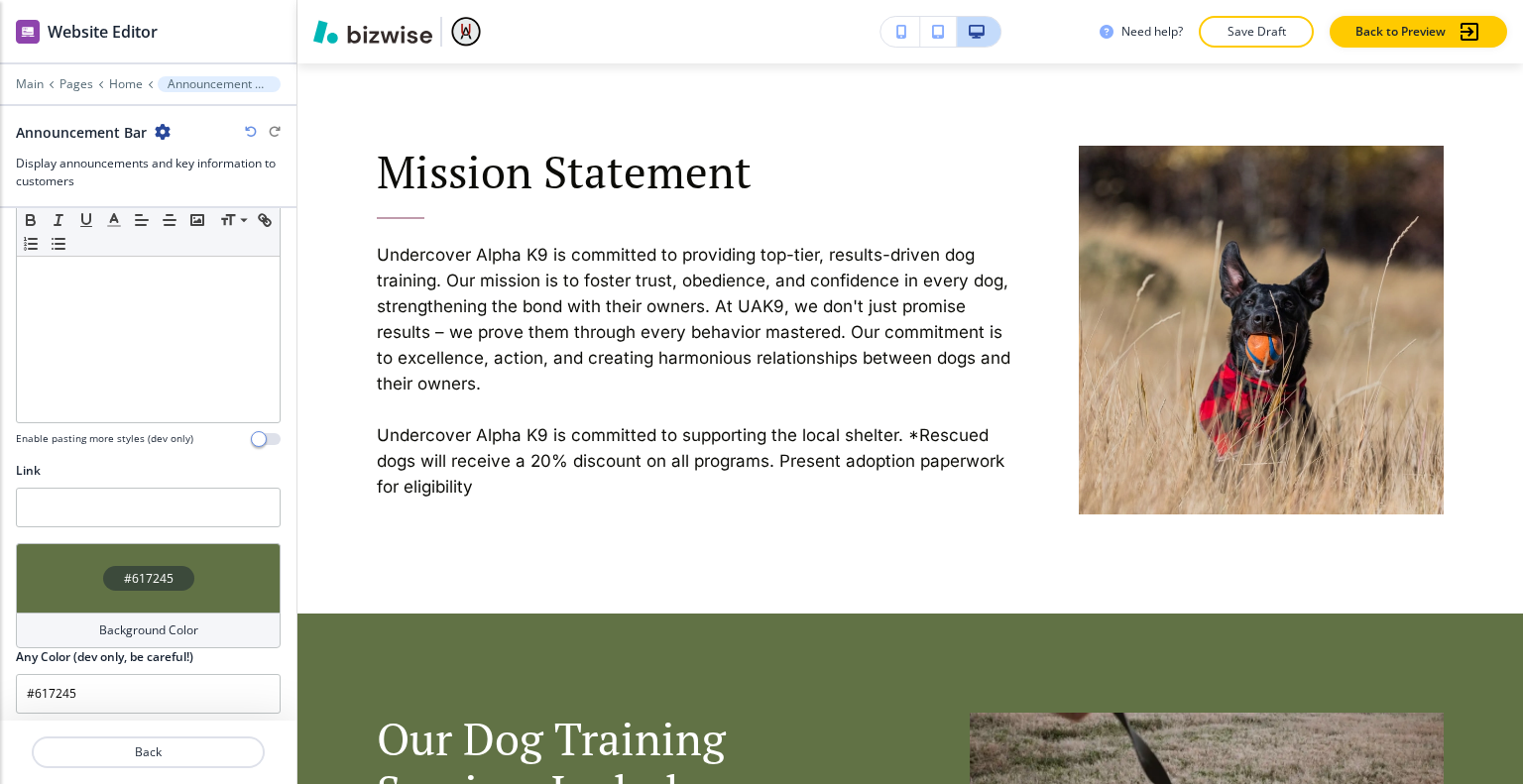 scroll, scrollTop: 0, scrollLeft: 0, axis: both 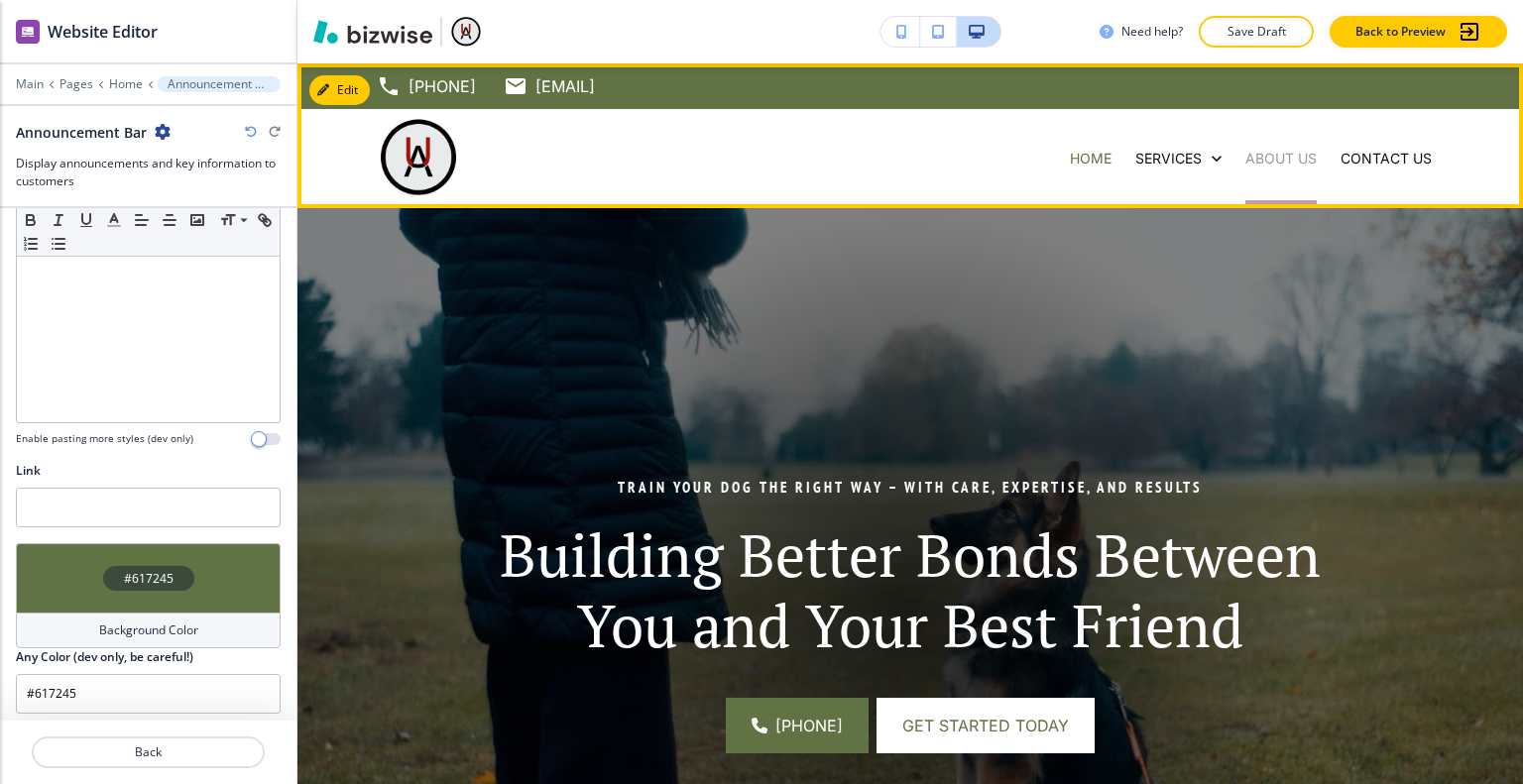 click on "ABOUT US" at bounding box center (1281, 159) 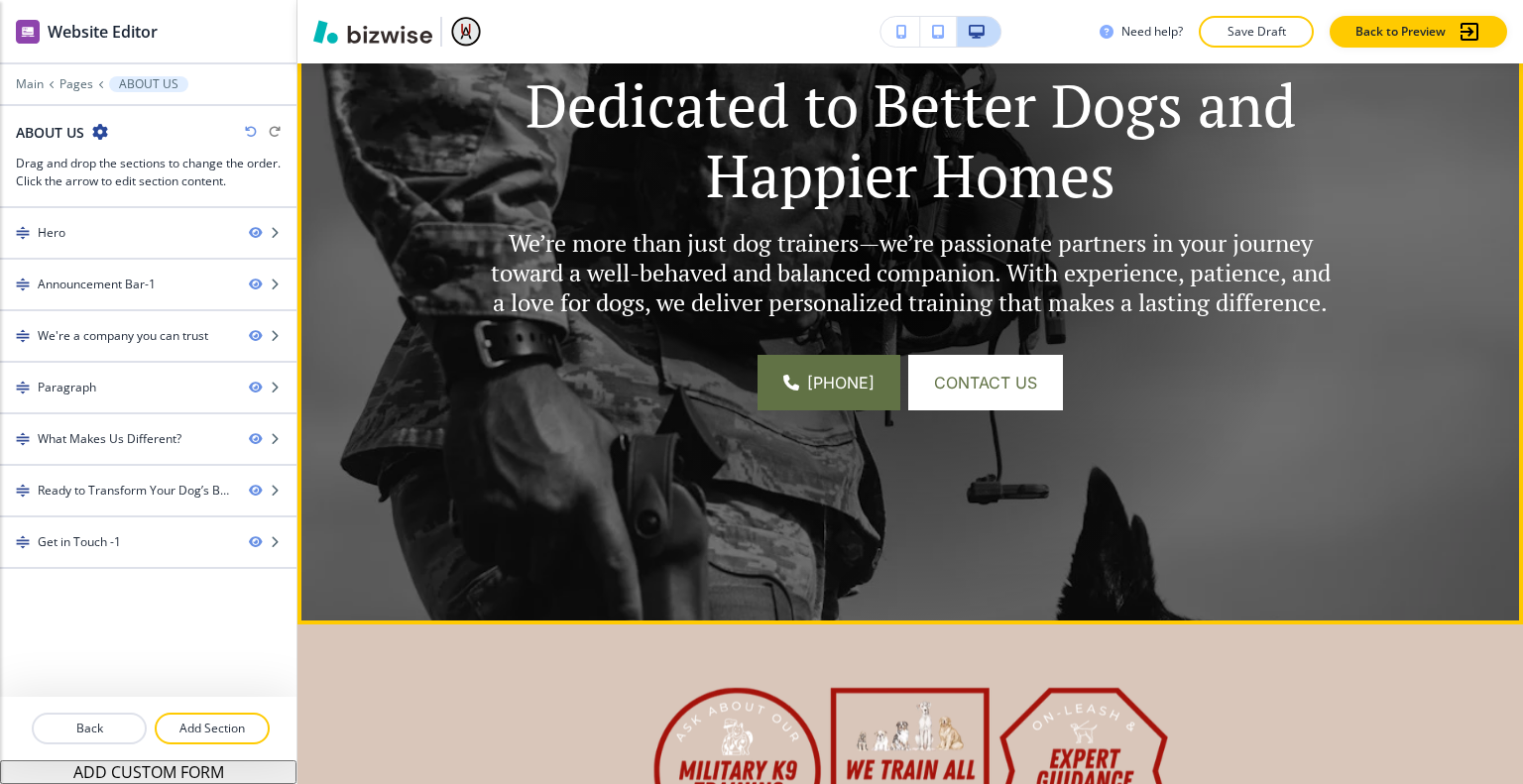 scroll, scrollTop: 892, scrollLeft: 0, axis: vertical 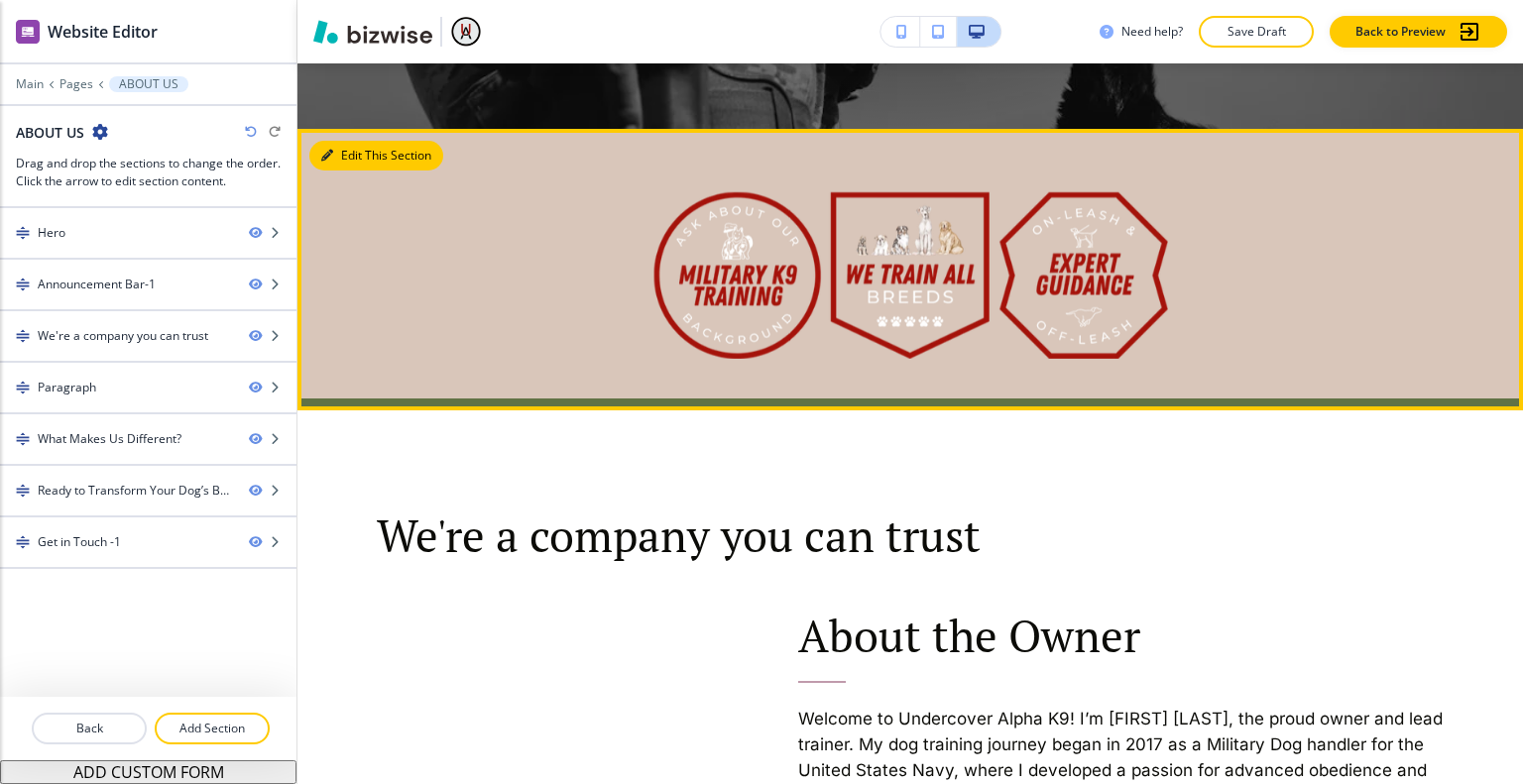click on "Edit This Section" at bounding box center [376, 156] 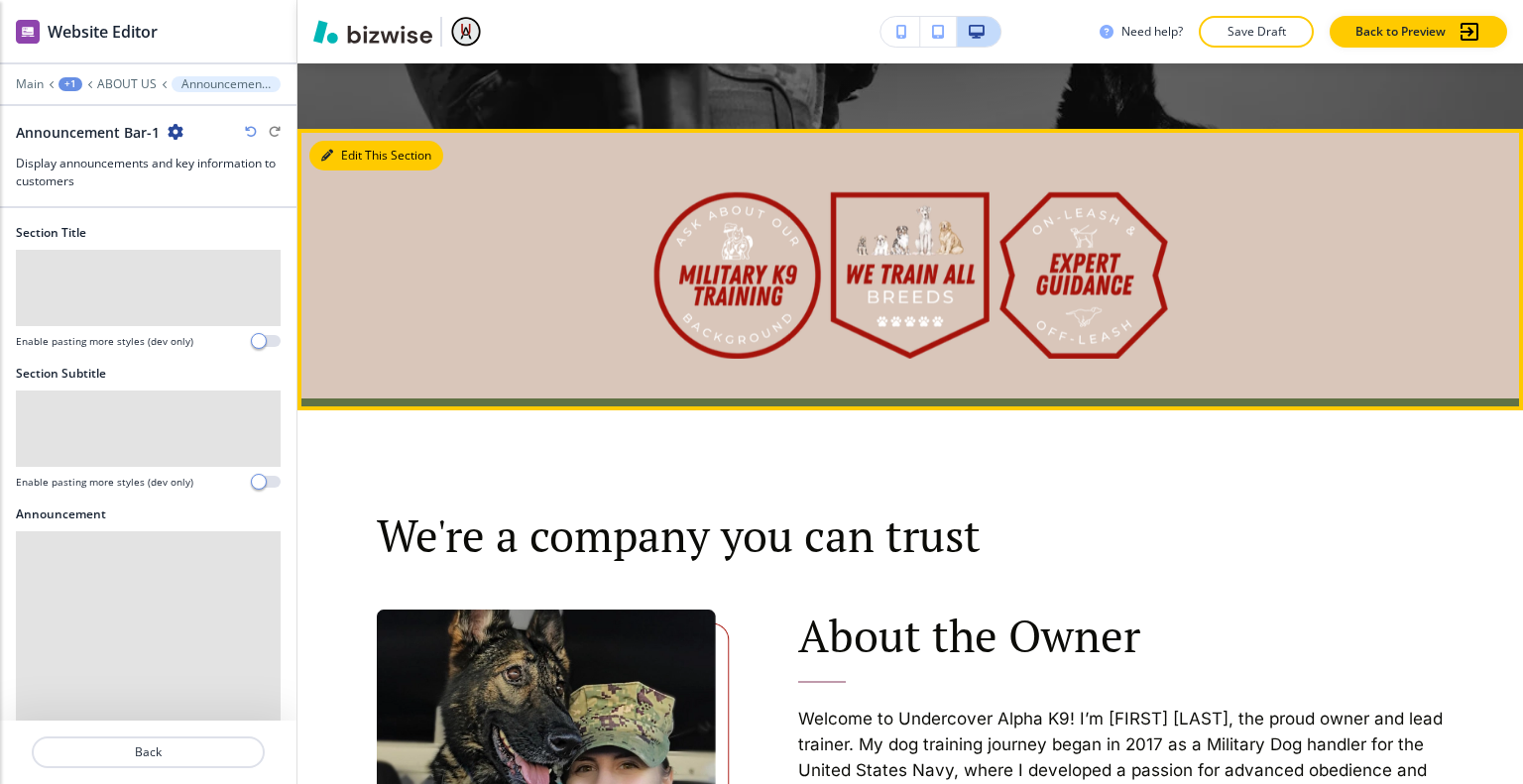 scroll, scrollTop: 957, scrollLeft: 0, axis: vertical 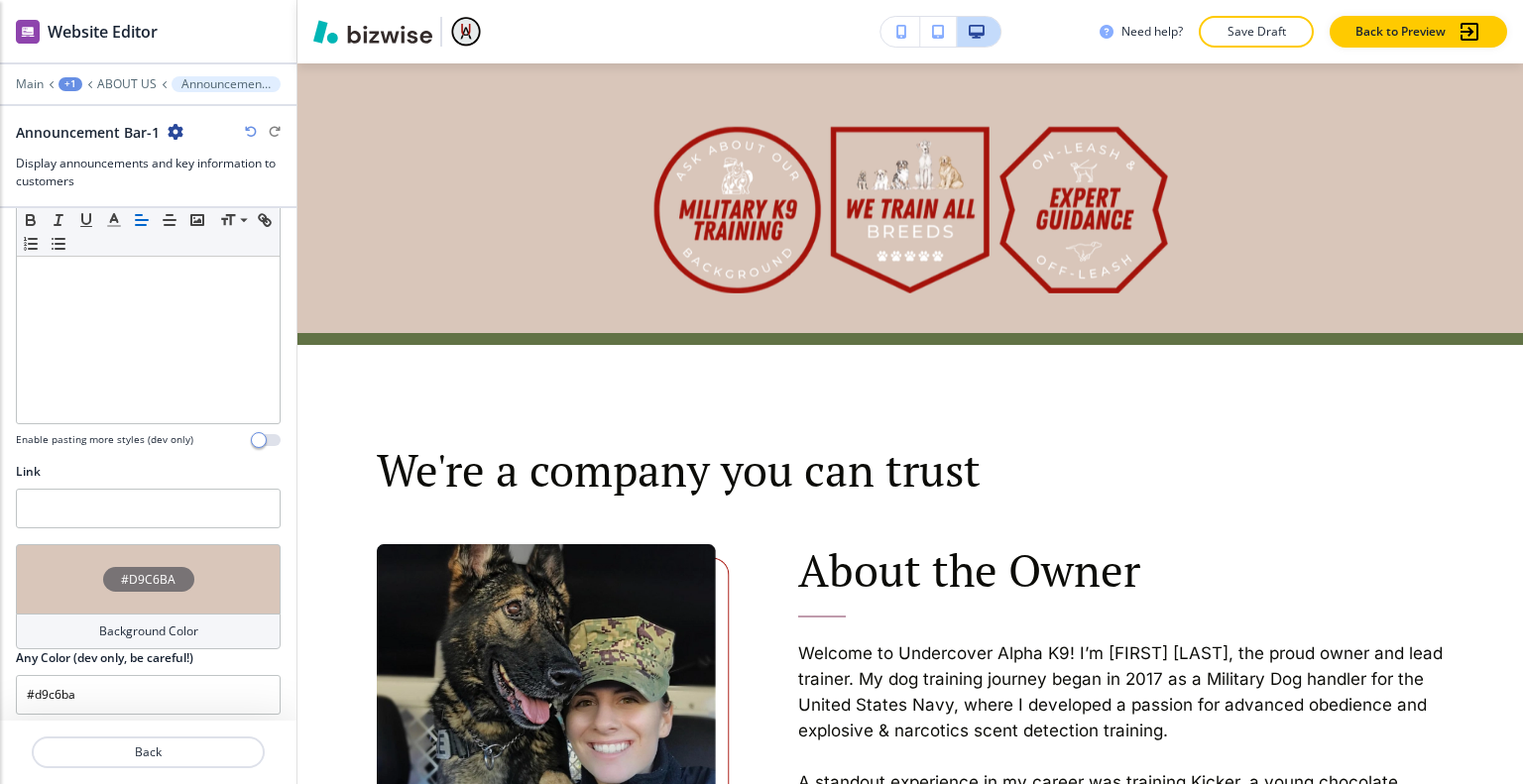 click on "#D9C6BA" at bounding box center (148, 579) 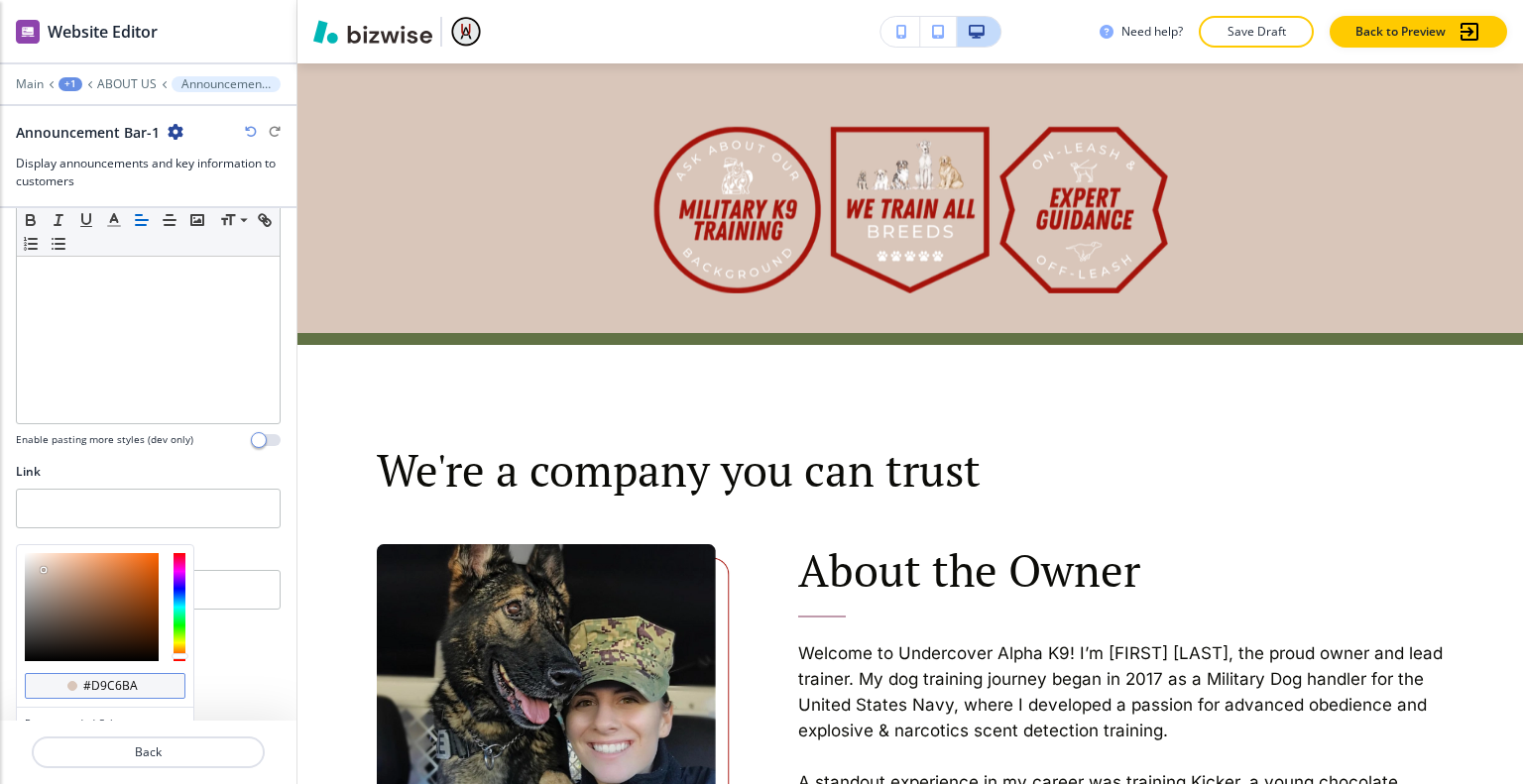 scroll, scrollTop: 615, scrollLeft: 0, axis: vertical 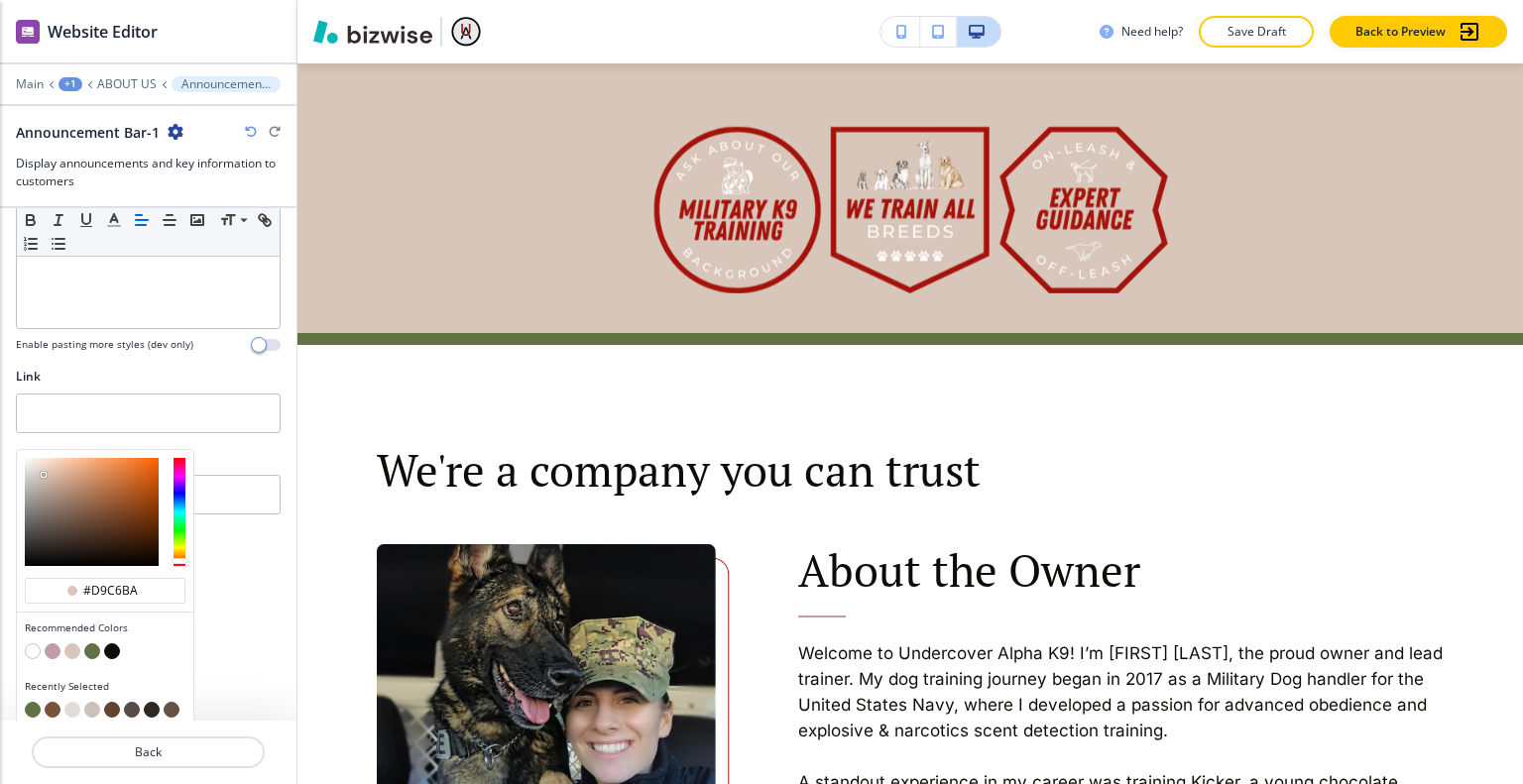 click at bounding box center (92, 651) 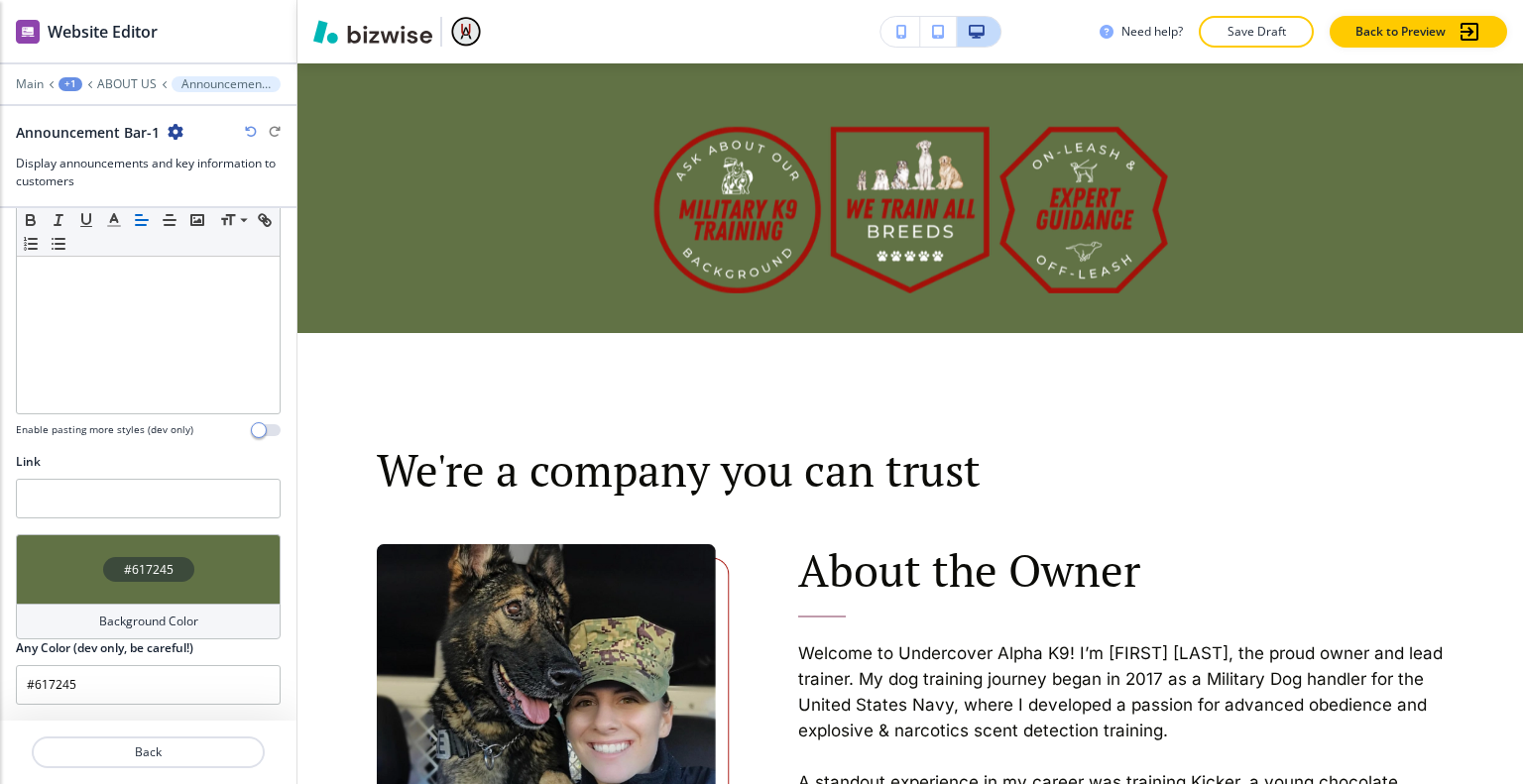 scroll, scrollTop: 520, scrollLeft: 0, axis: vertical 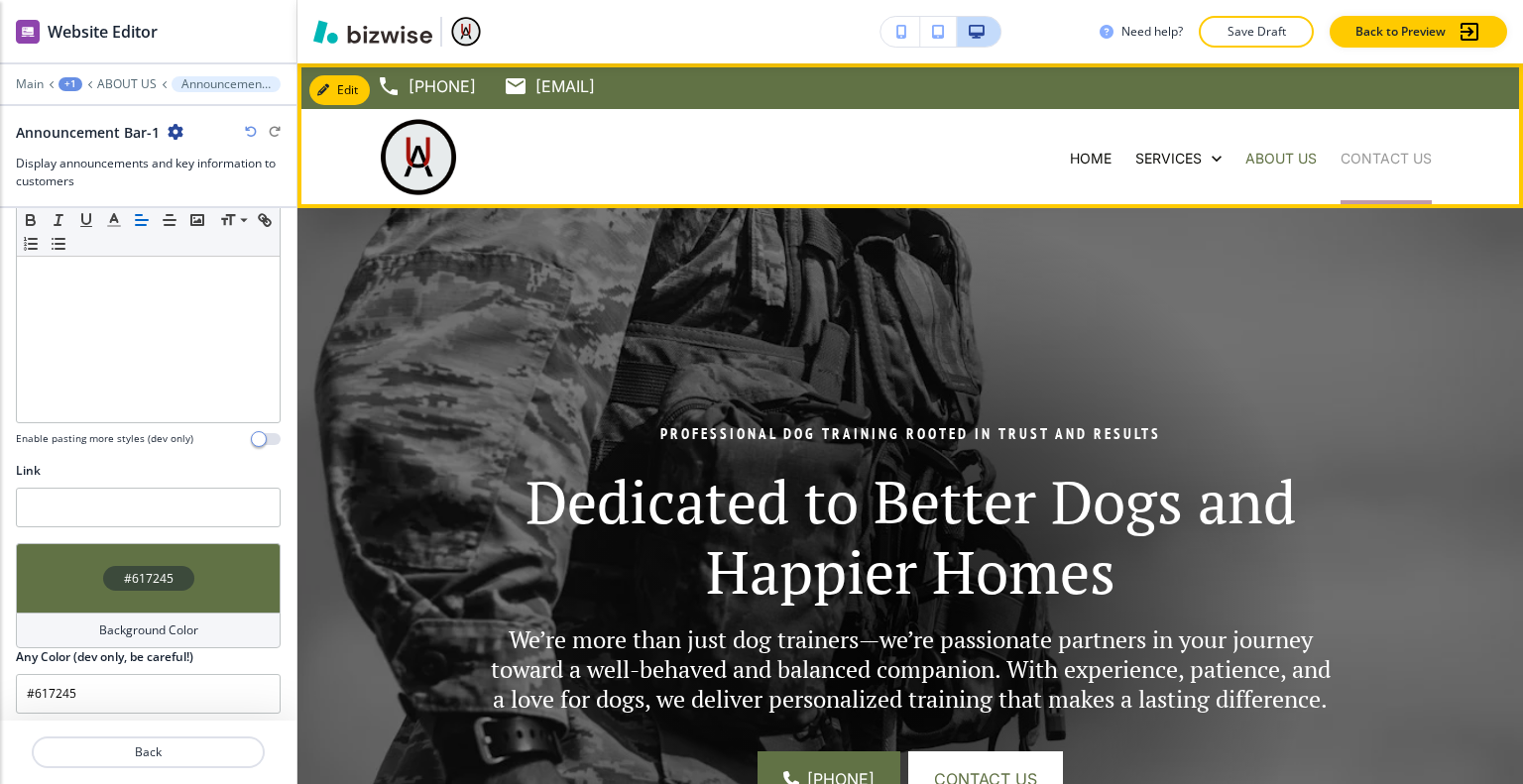click on "CONTACT US" at bounding box center (1386, 159) 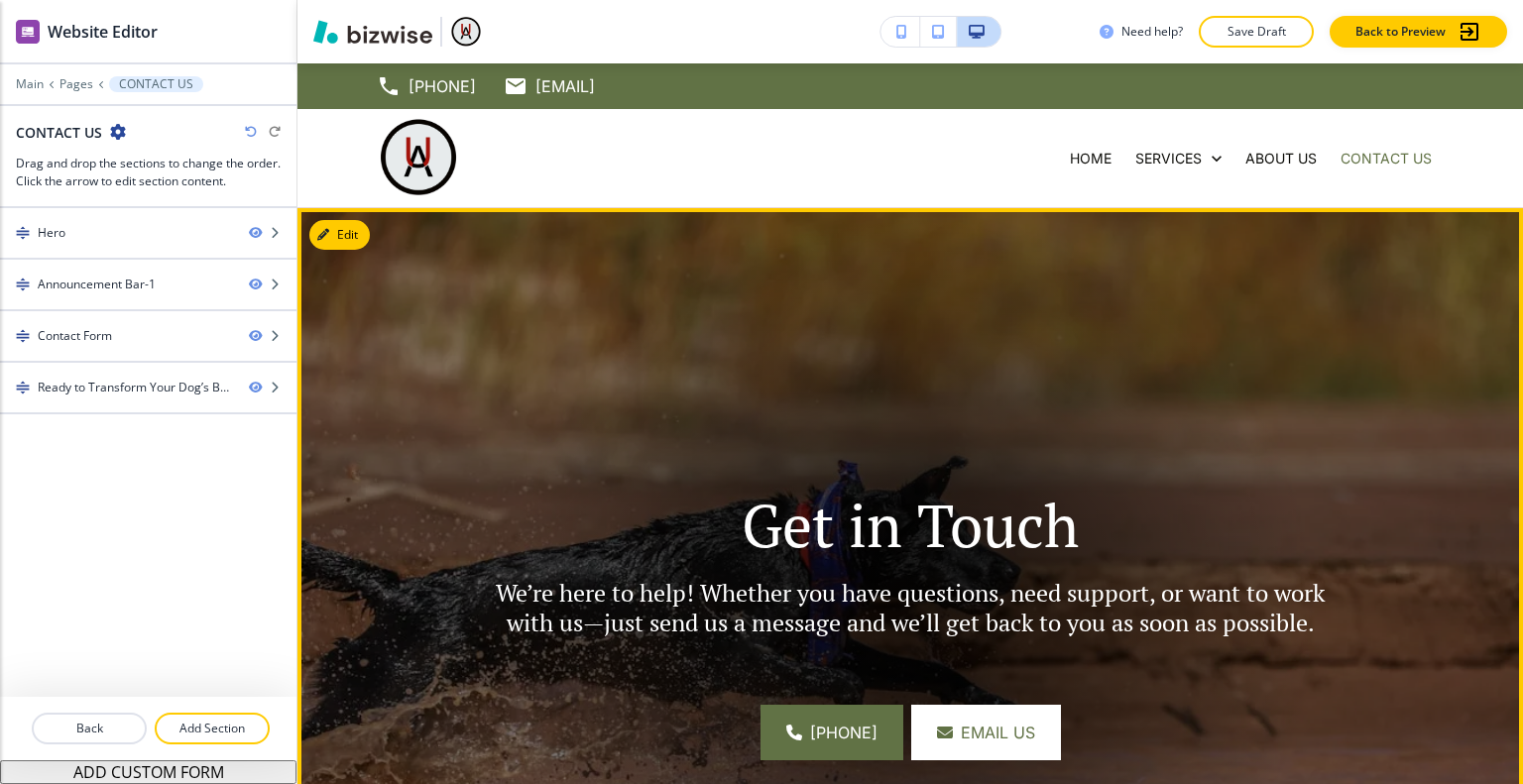 scroll, scrollTop: 595, scrollLeft: 0, axis: vertical 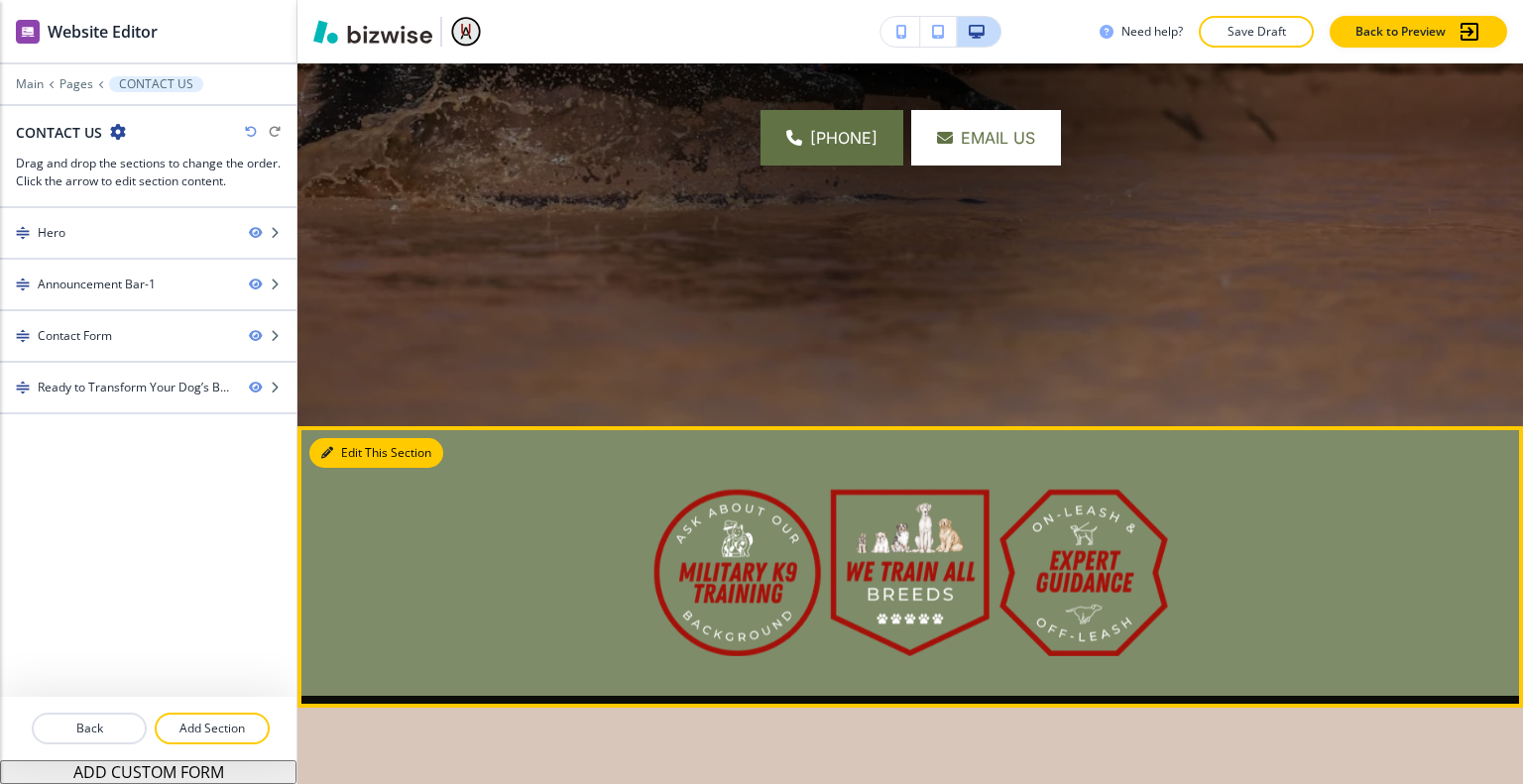 click on "Edit This Section" at bounding box center (376, 453) 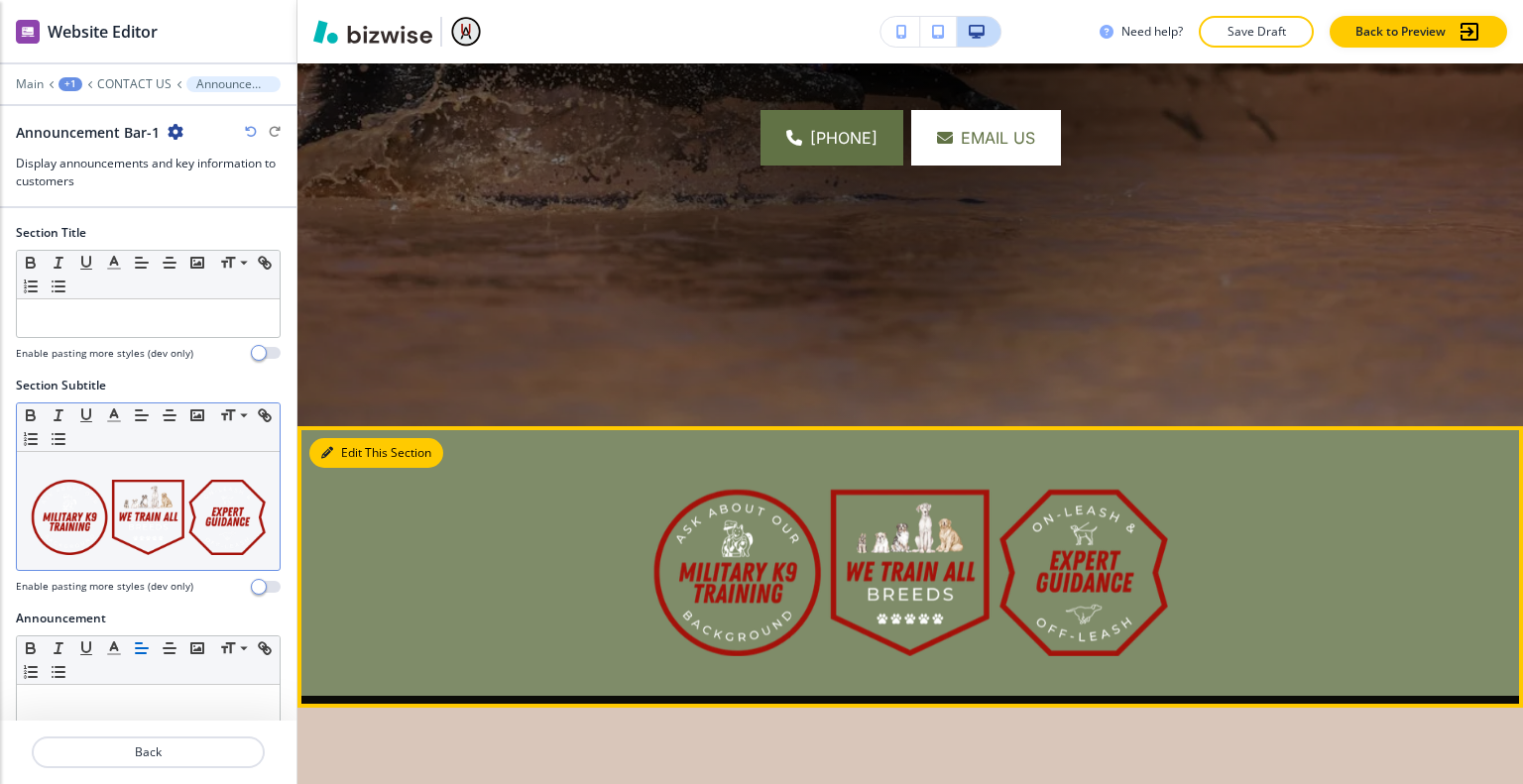 scroll, scrollTop: 957, scrollLeft: 0, axis: vertical 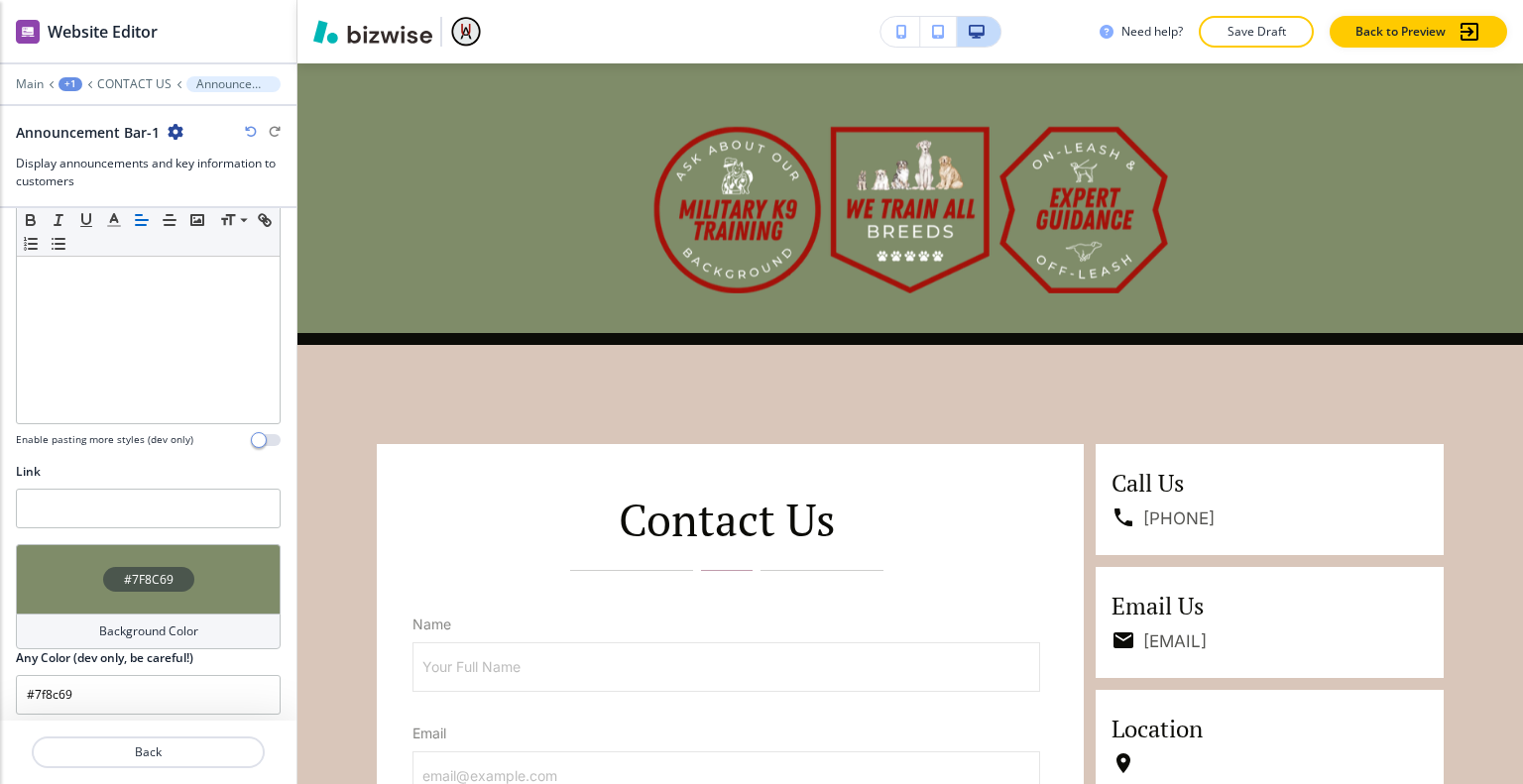 click on "#7F8C69" at bounding box center [148, 579] 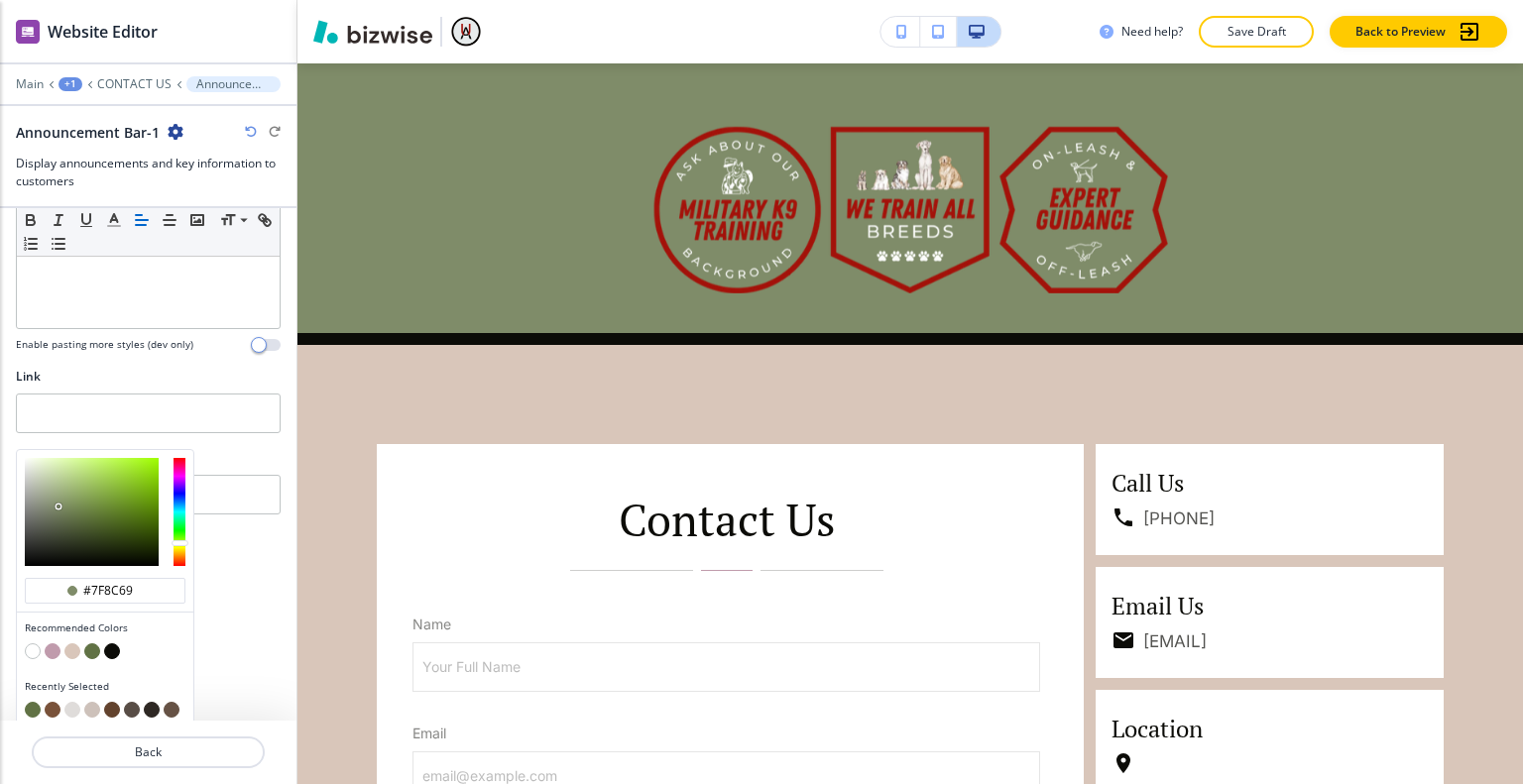 click at bounding box center (92, 651) 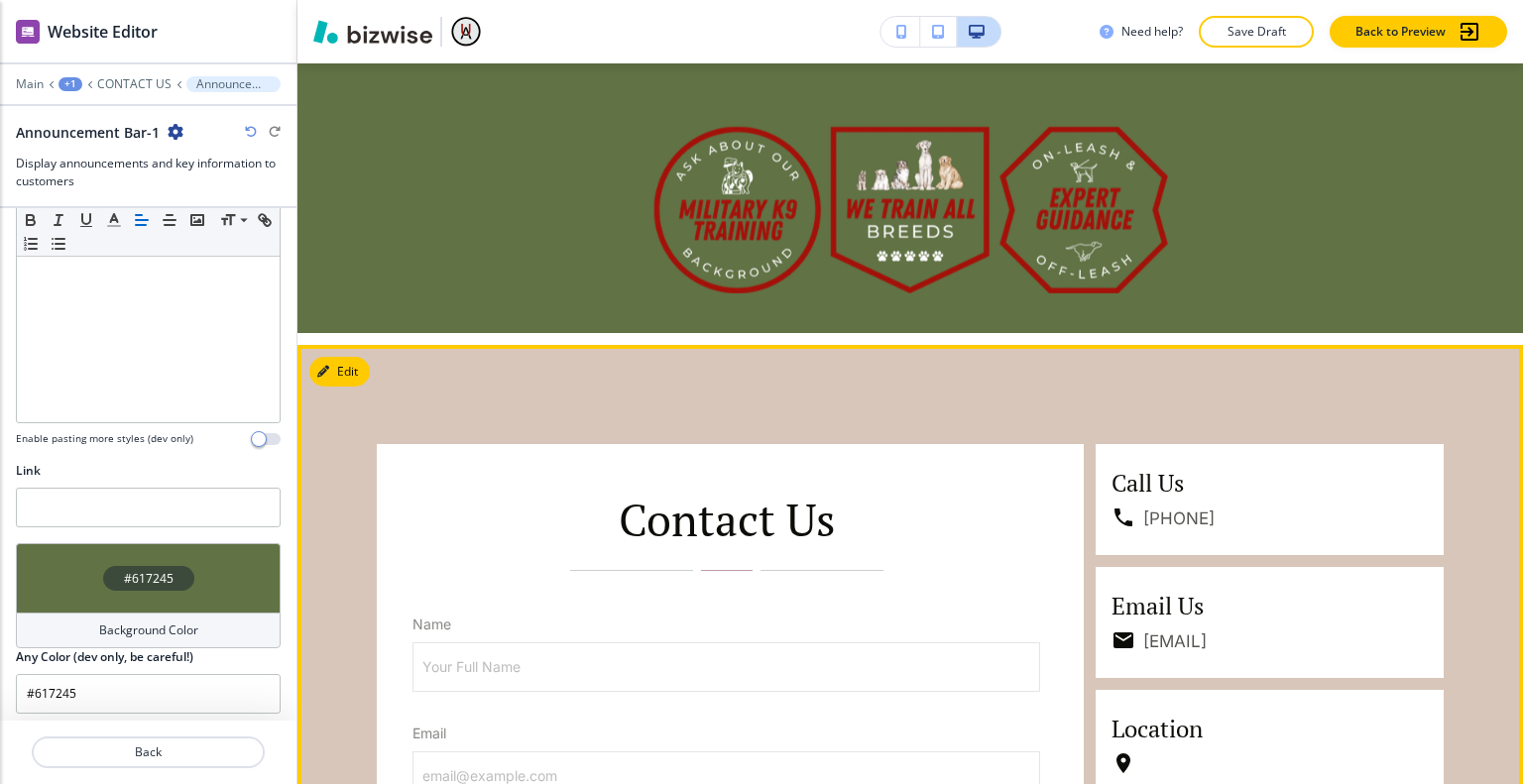 drag, startPoint x: 619, startPoint y: 446, endPoint x: 637, endPoint y: 449, distance: 18.248288 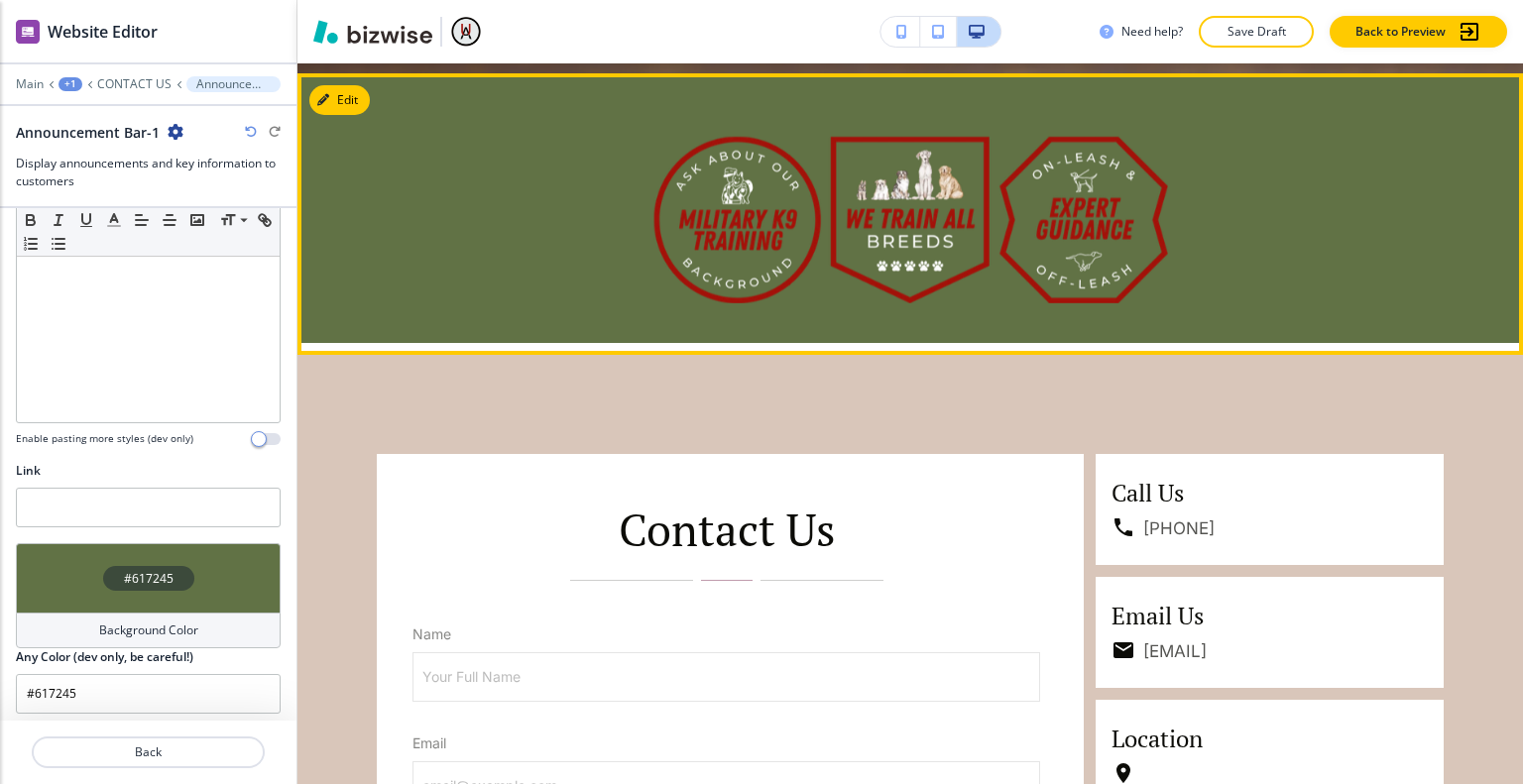 scroll, scrollTop: 551, scrollLeft: 0, axis: vertical 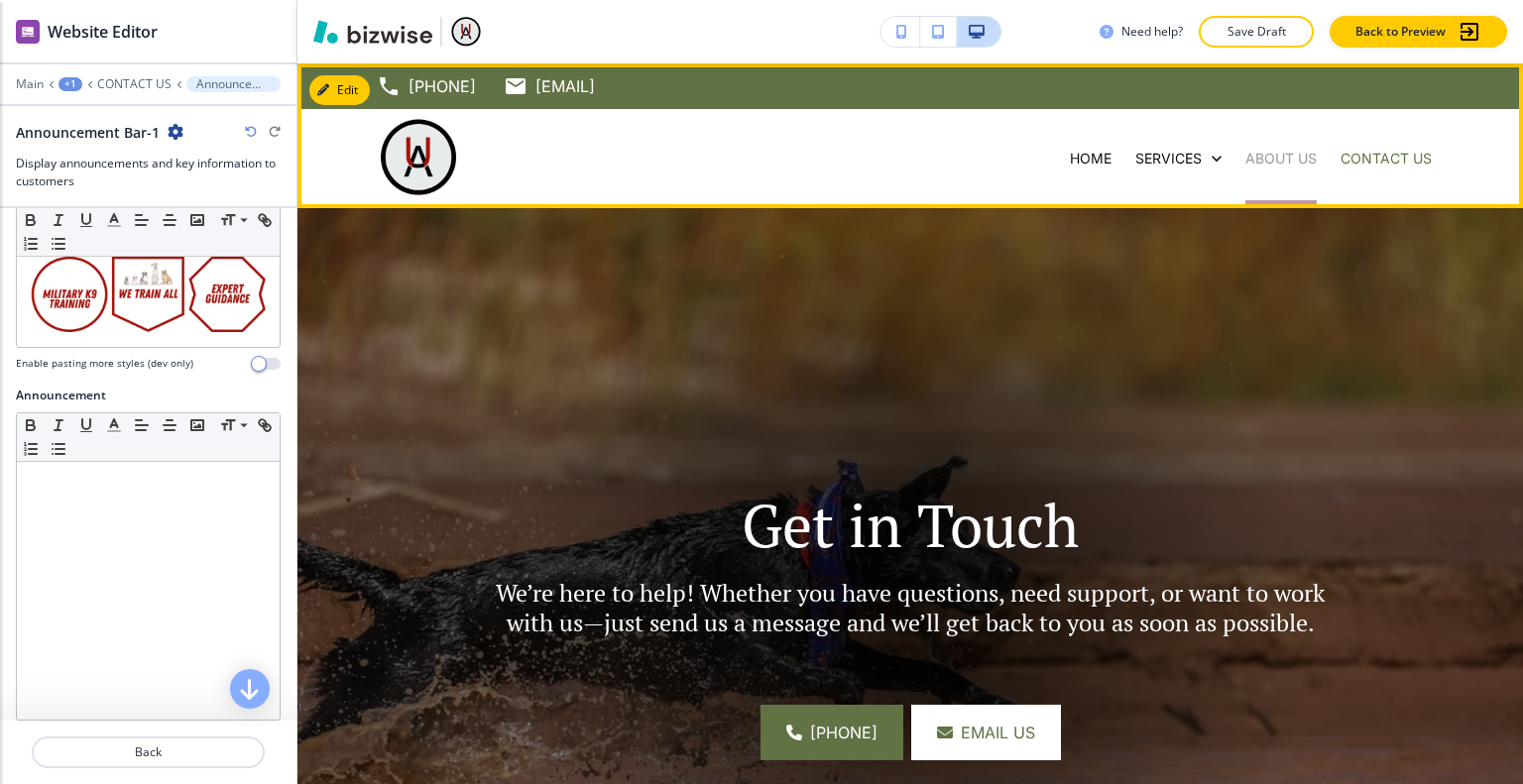 click on "ABOUT US" at bounding box center (1281, 159) 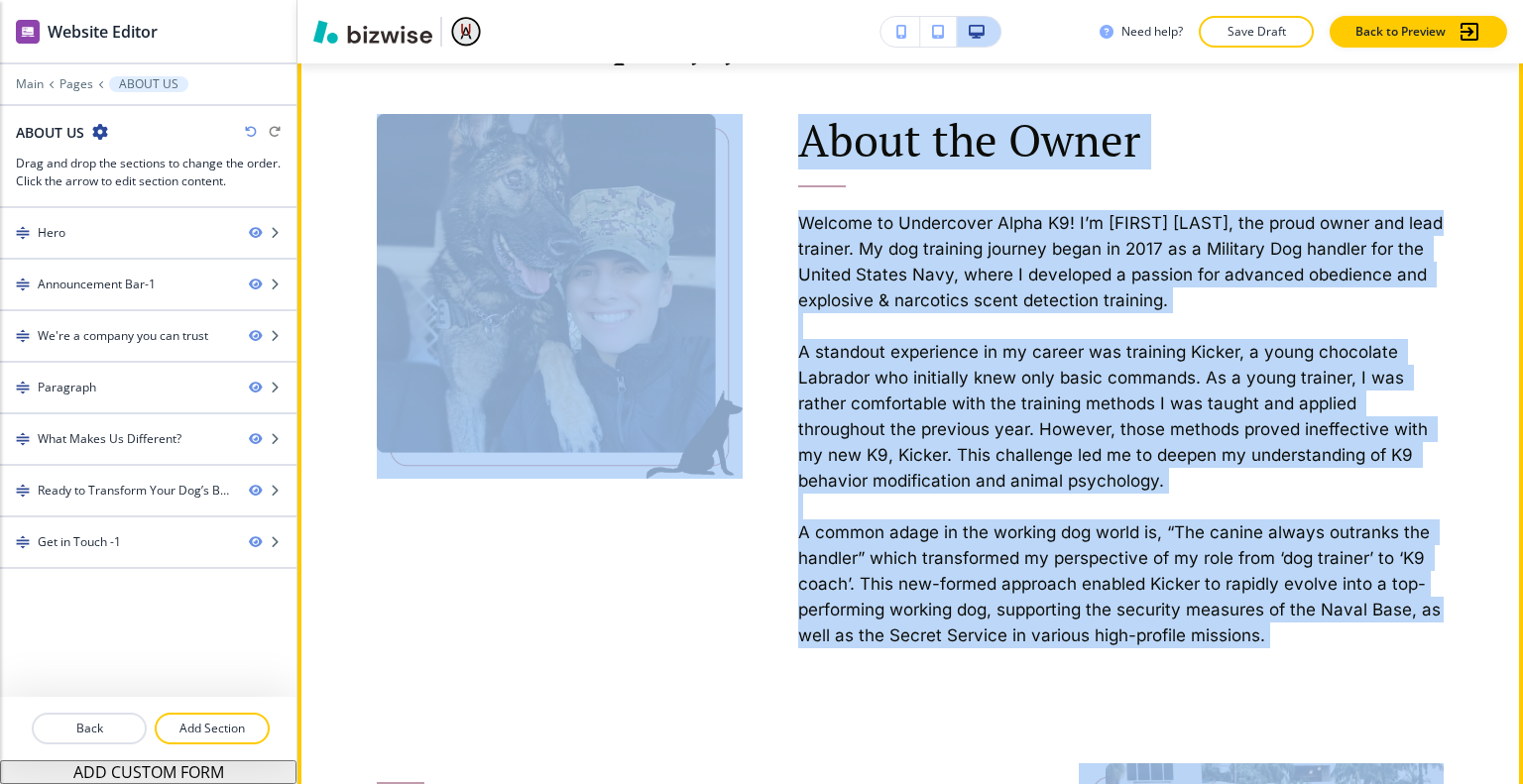 scroll, scrollTop: 1090, scrollLeft: 0, axis: vertical 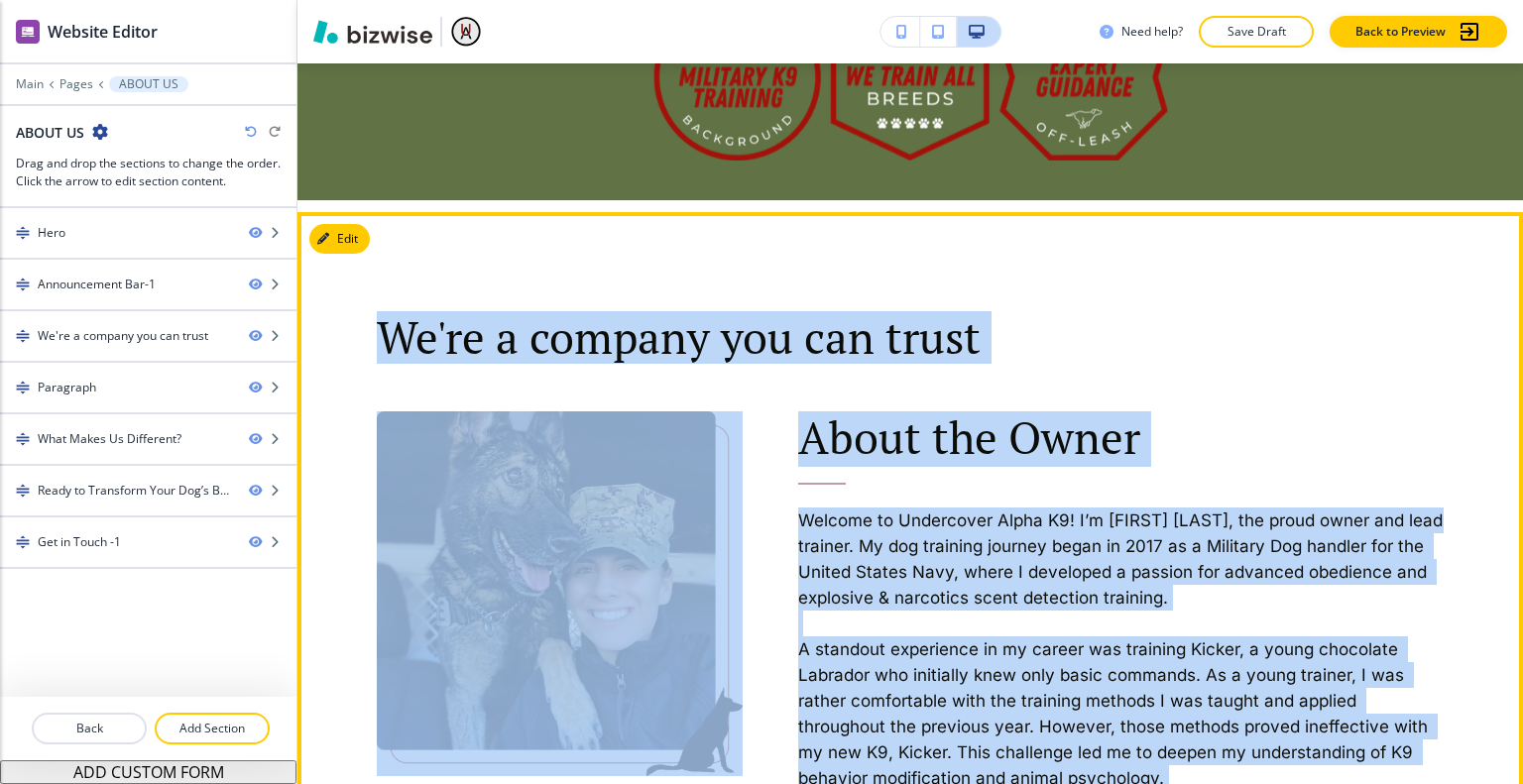 drag, startPoint x: 1034, startPoint y: 673, endPoint x: 385, endPoint y: 330, distance: 734.06403 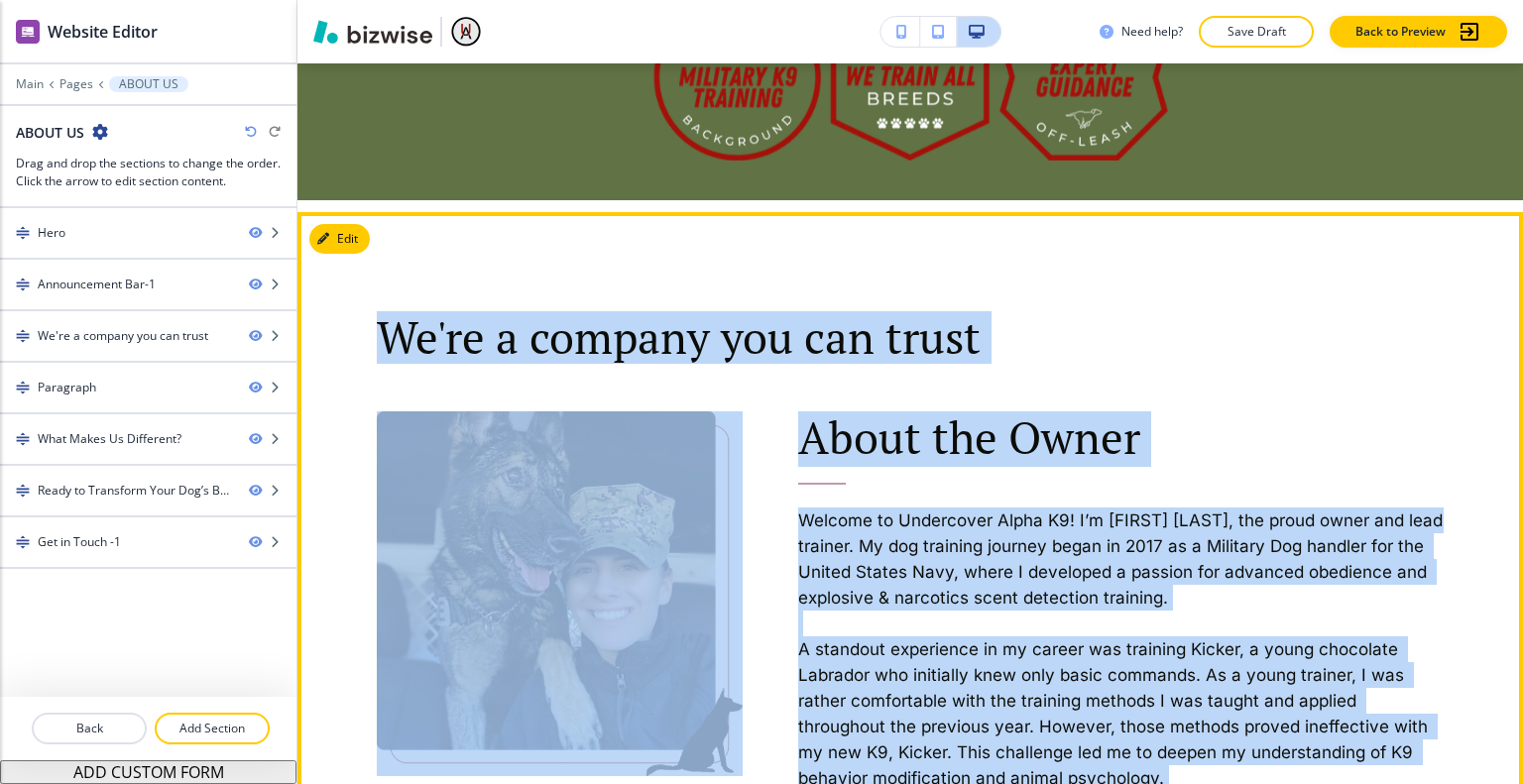 copy on "We're a company you can trust About the Owner Welcome to Undercover Alpha K9! I’m Lauren Henry, the proud owner and lead trainer. My dog training journey began in 2017 as a Military Dog handler for the United States Navy, where I developed a passion for advanced obedience and explosive & narcotics scent detection training. A standout experience in my career was training Kicker, a young chocolate Labrador who initially knew only basic commands. As a young trainer, I was rather comfortable with the training methods I was taught and applied throughout the previous year. However, those methods proved ineffective with my new K9, Kicker. This challenge led me to deepen my understanding of K9 behavior modification and animal psychology. A common adage in the working dog world is, “The canine always outranks the handler” which transformed my perspective of my role from ‘dog trainer’ to ‘K9 coach’. This new-formed approach enabled Kicker to rapidly evolve into a top-performing working dog, supporting the security m..." 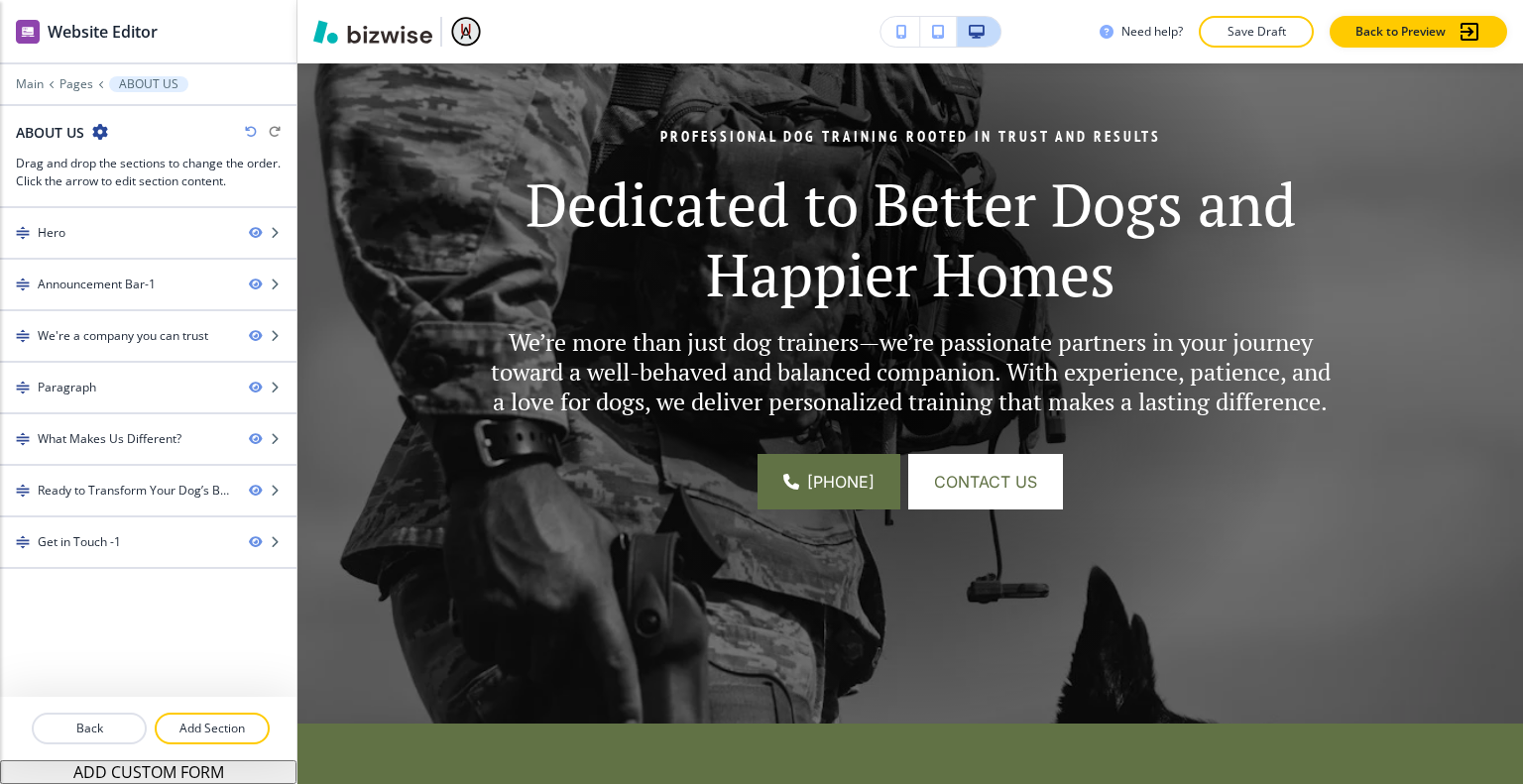 scroll, scrollTop: 0, scrollLeft: 0, axis: both 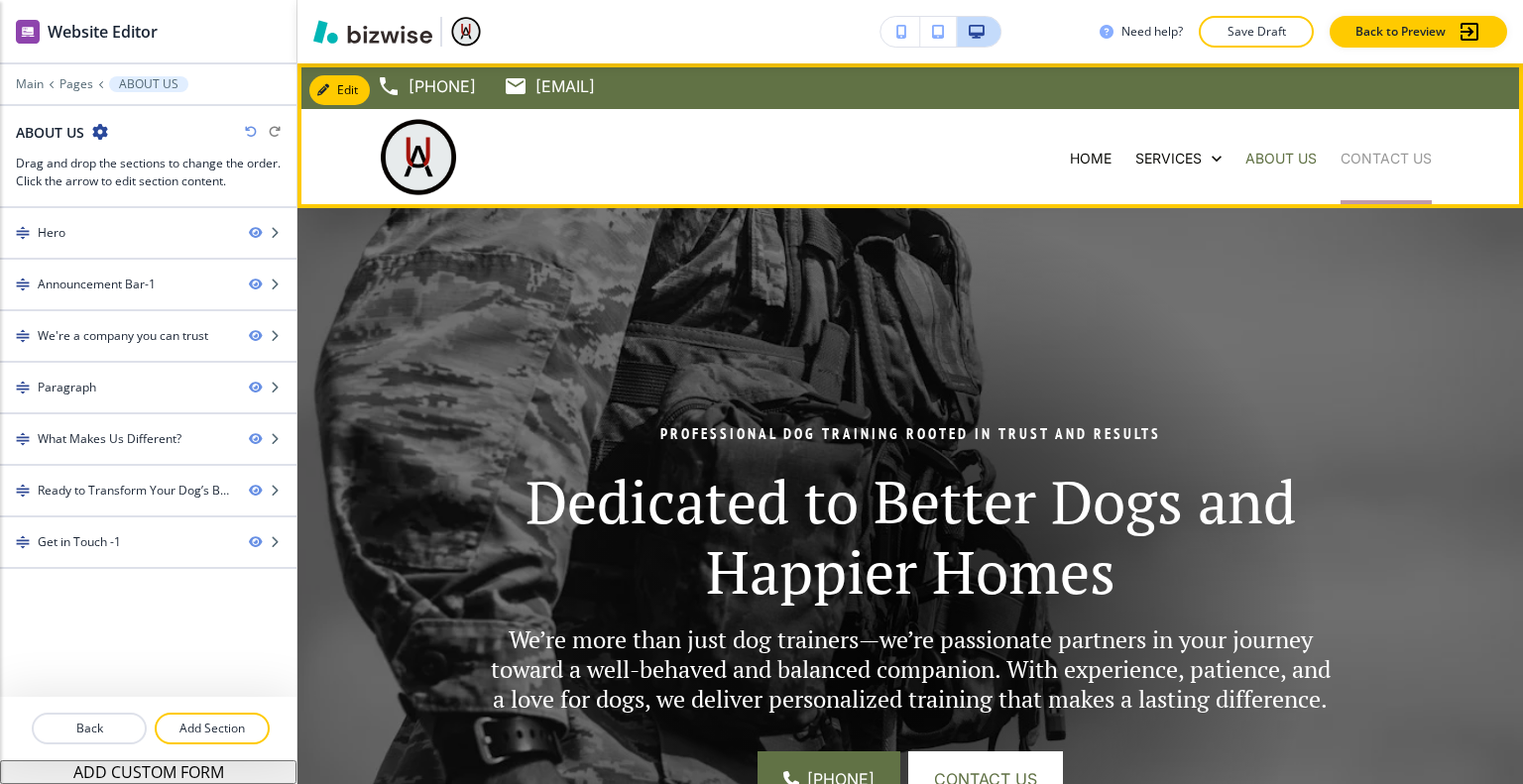 click on "CONTACT US" at bounding box center [1386, 159] 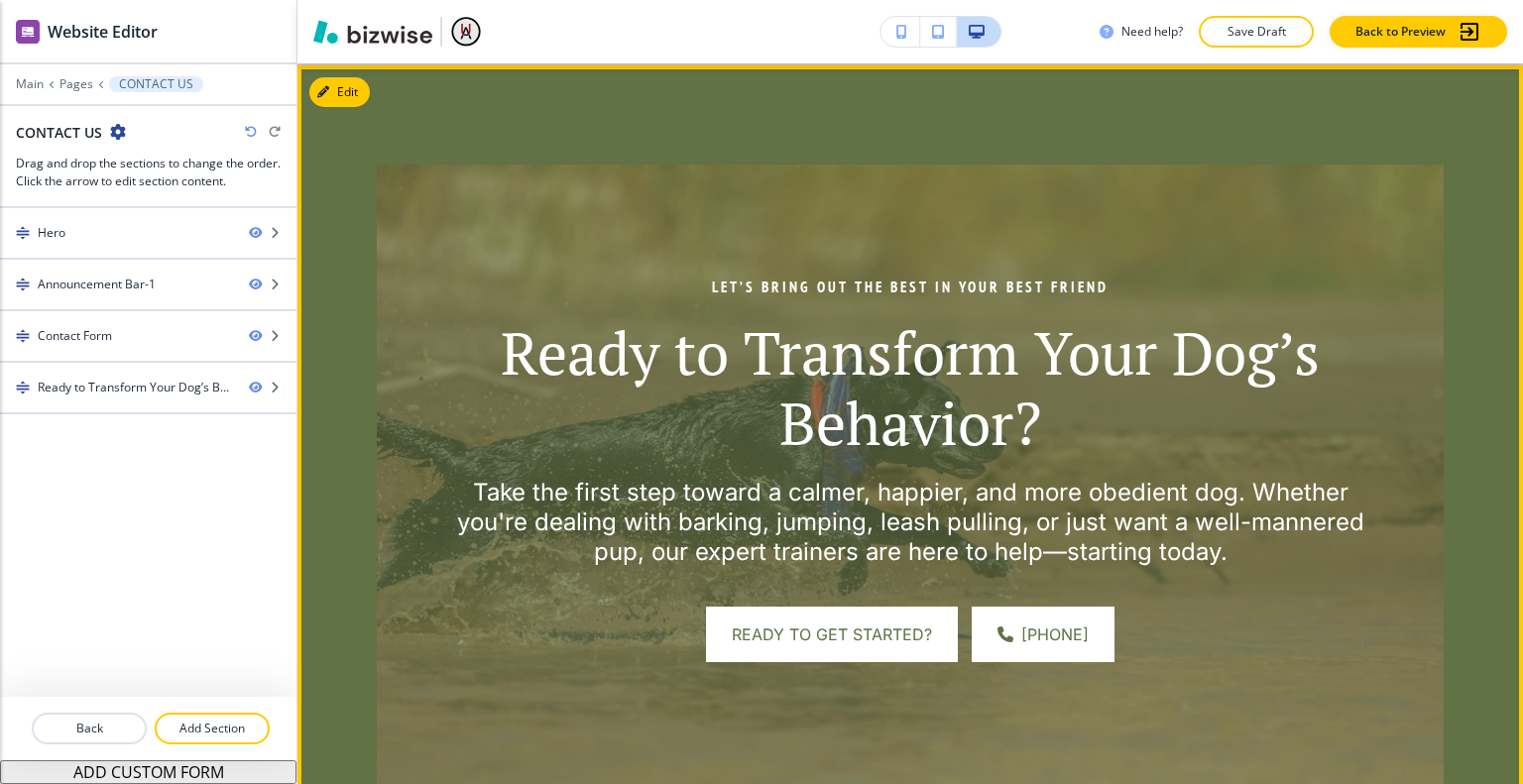 scroll, scrollTop: 2973, scrollLeft: 0, axis: vertical 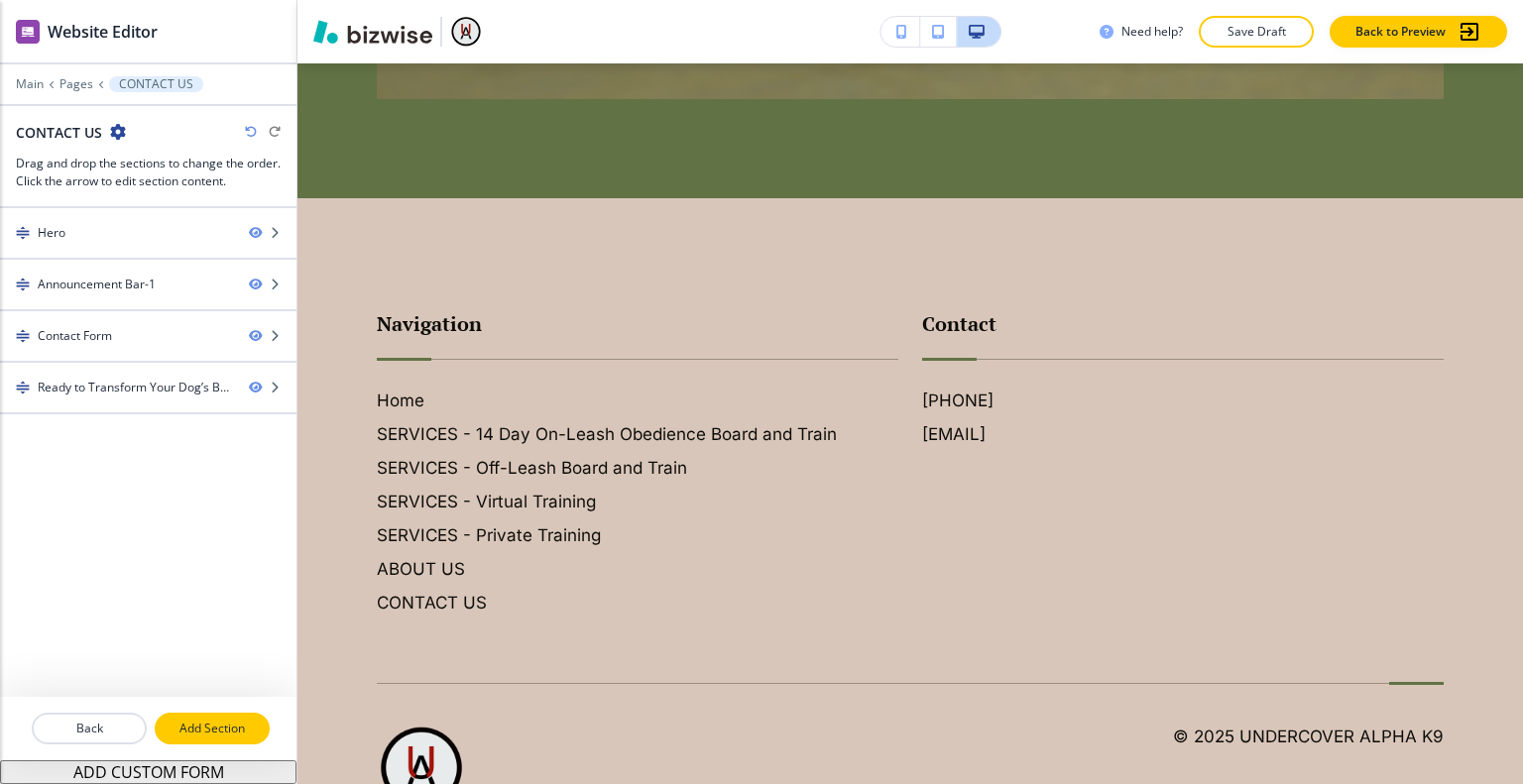 click on "Add Section" at bounding box center (212, 728) 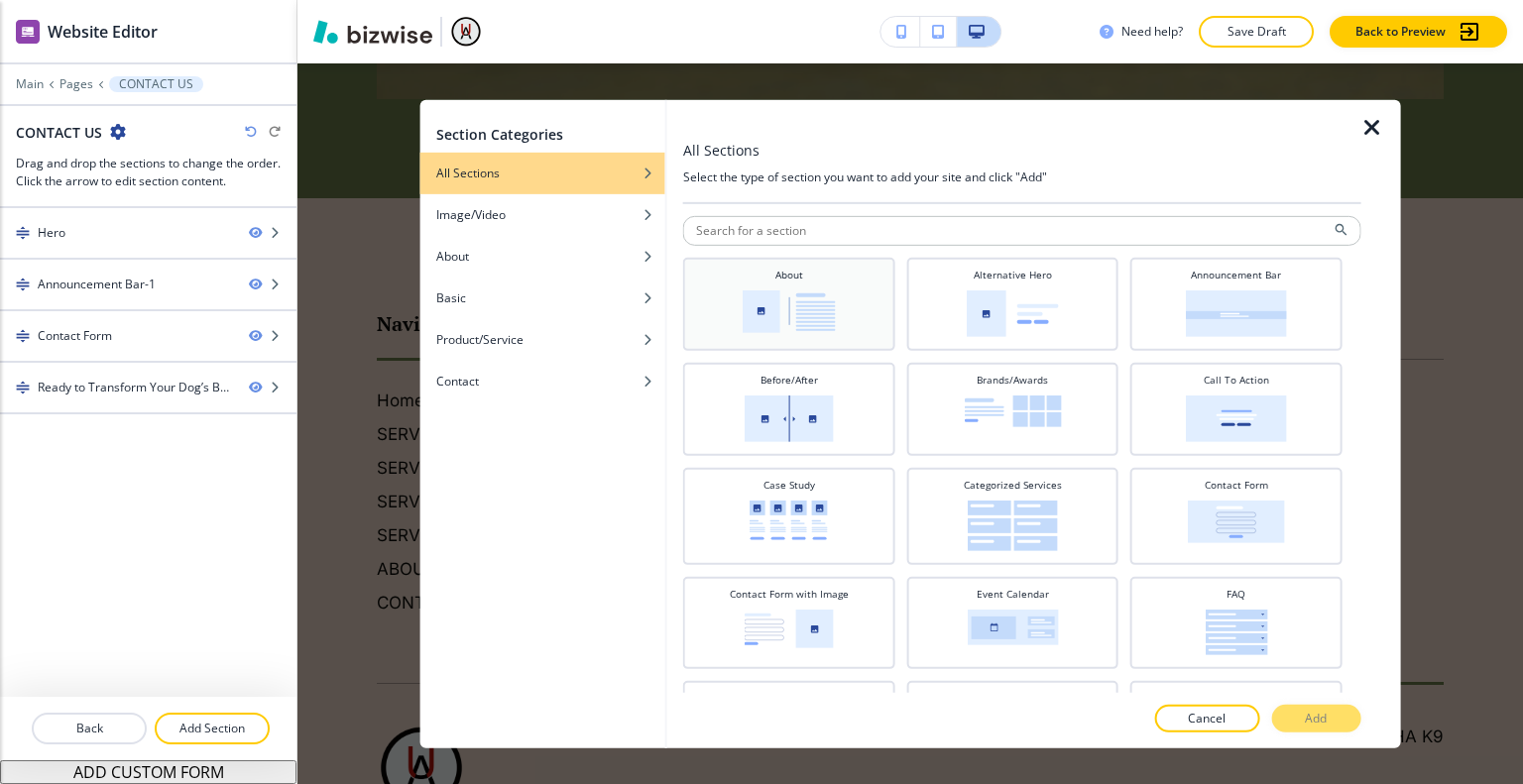 click at bounding box center [789, 310] 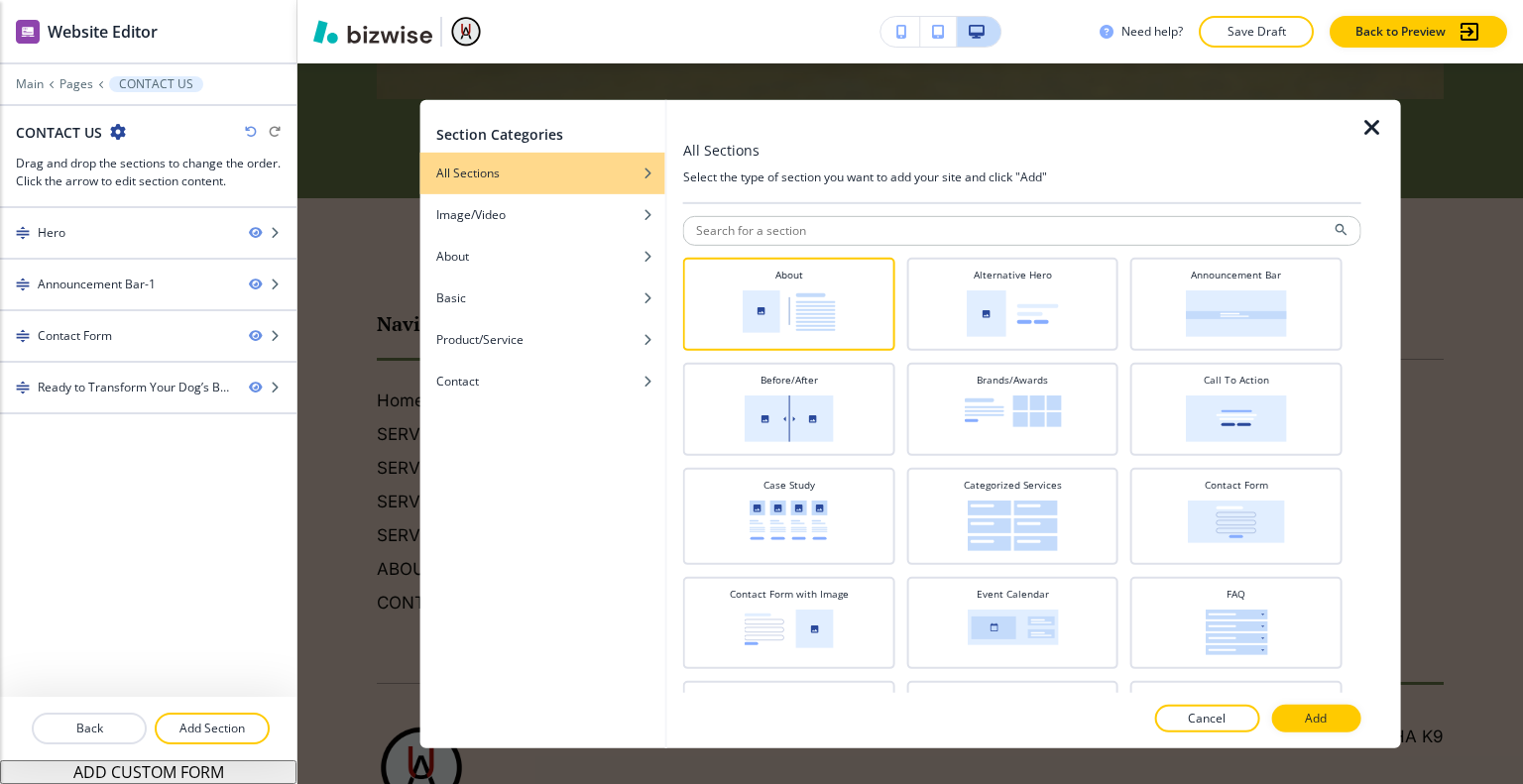 click at bounding box center [1022, 740] 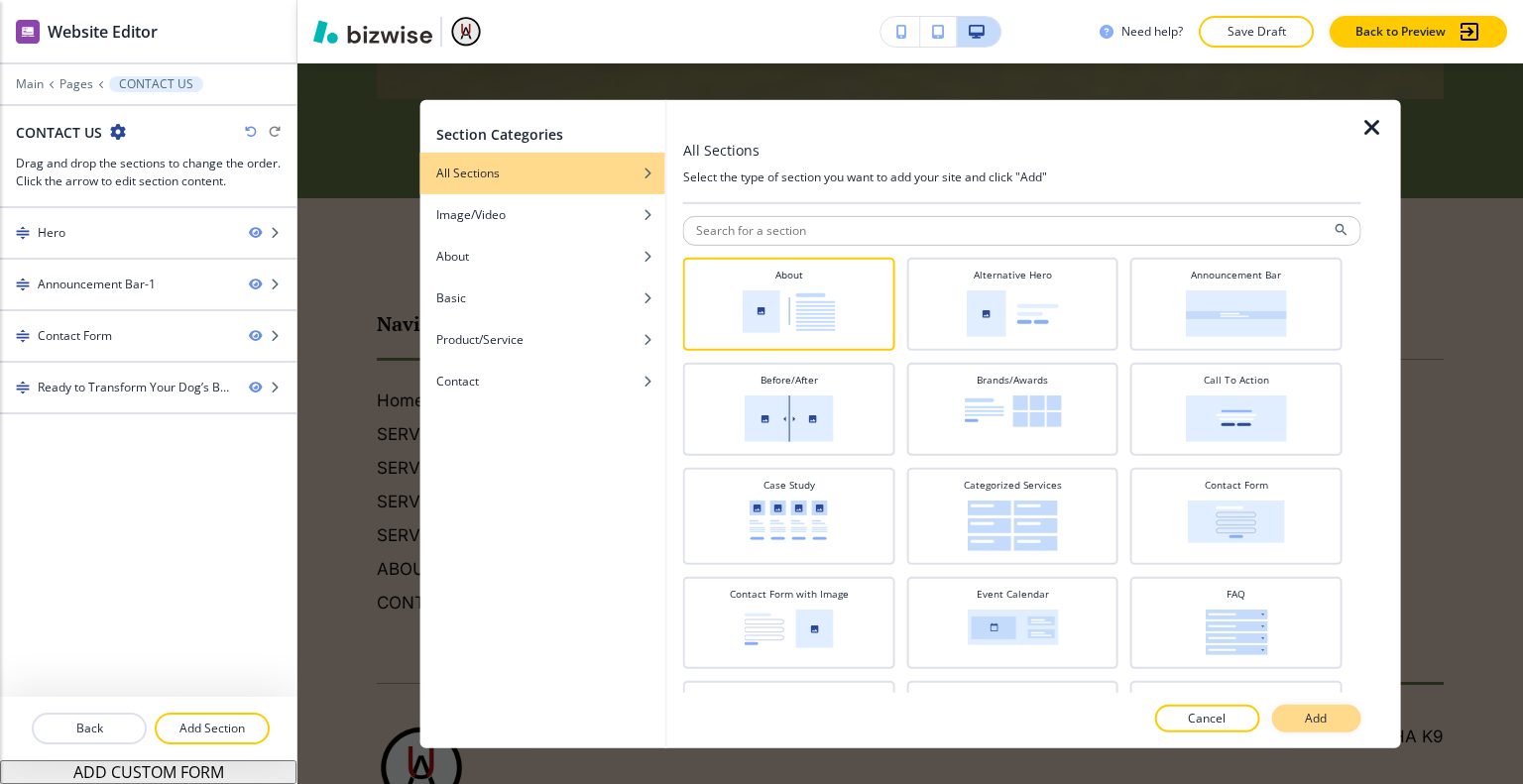 click on "Add" at bounding box center [1316, 719] 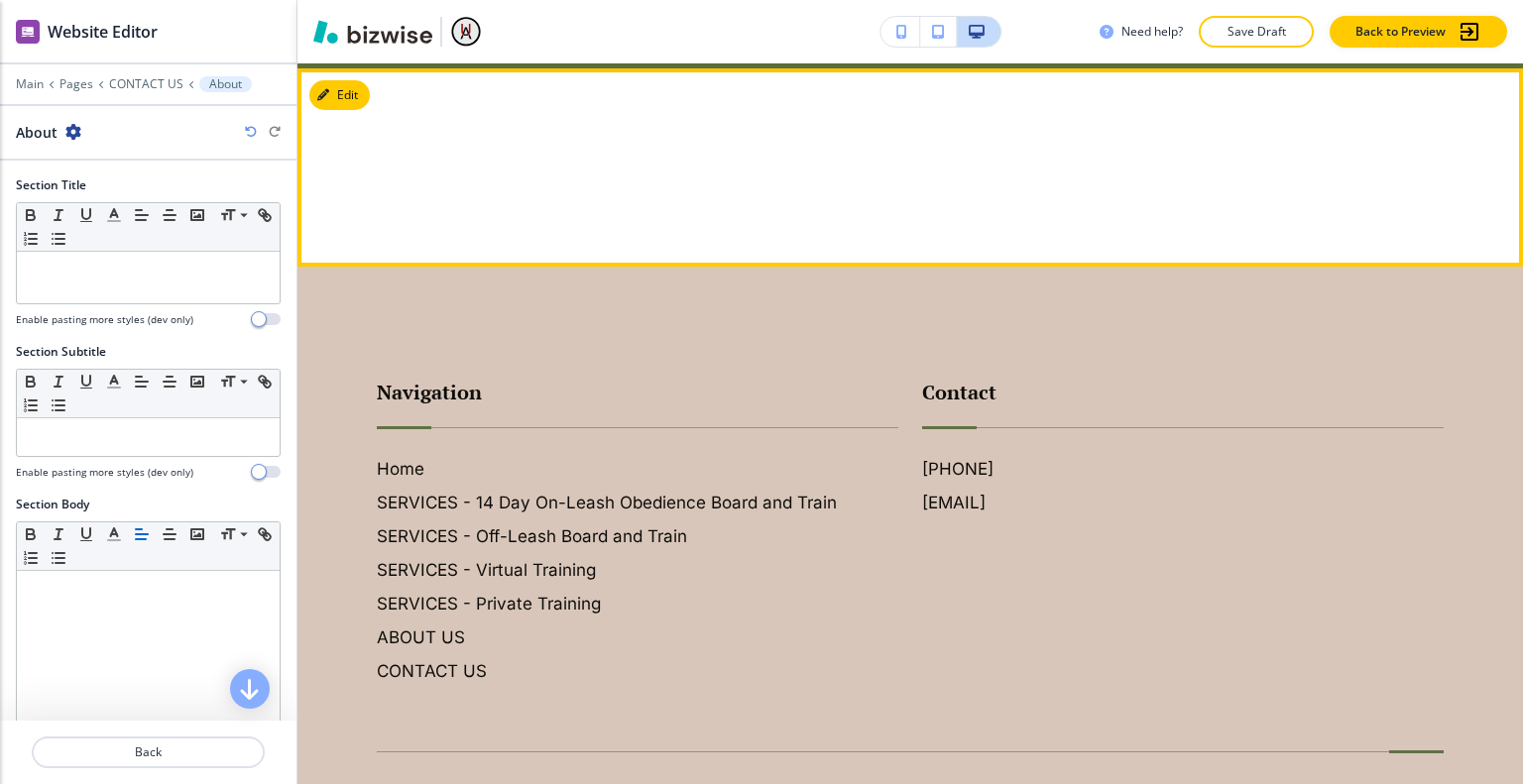 scroll, scrollTop: 2806, scrollLeft: 0, axis: vertical 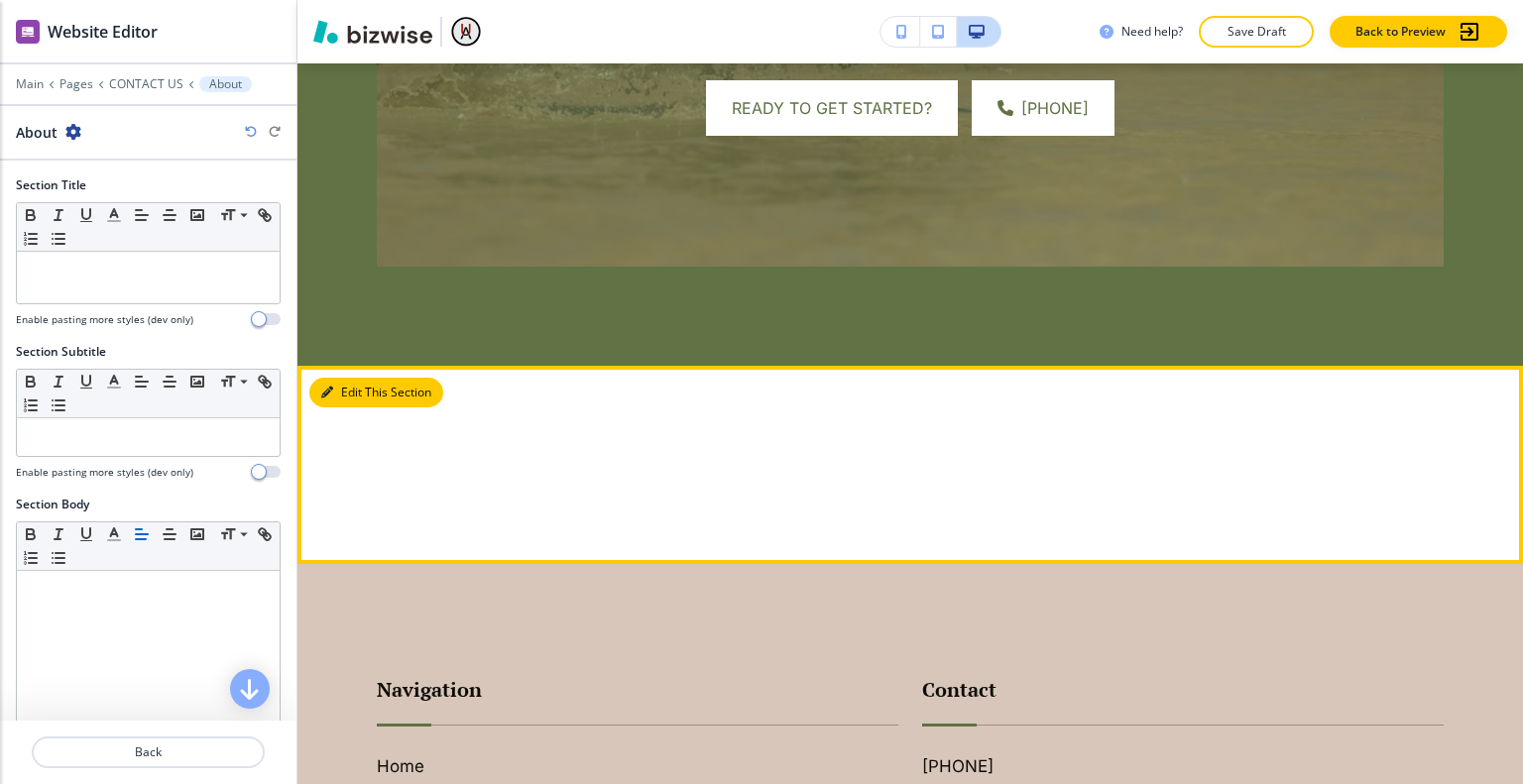 click on "Edit This Section" at bounding box center (376, 392) 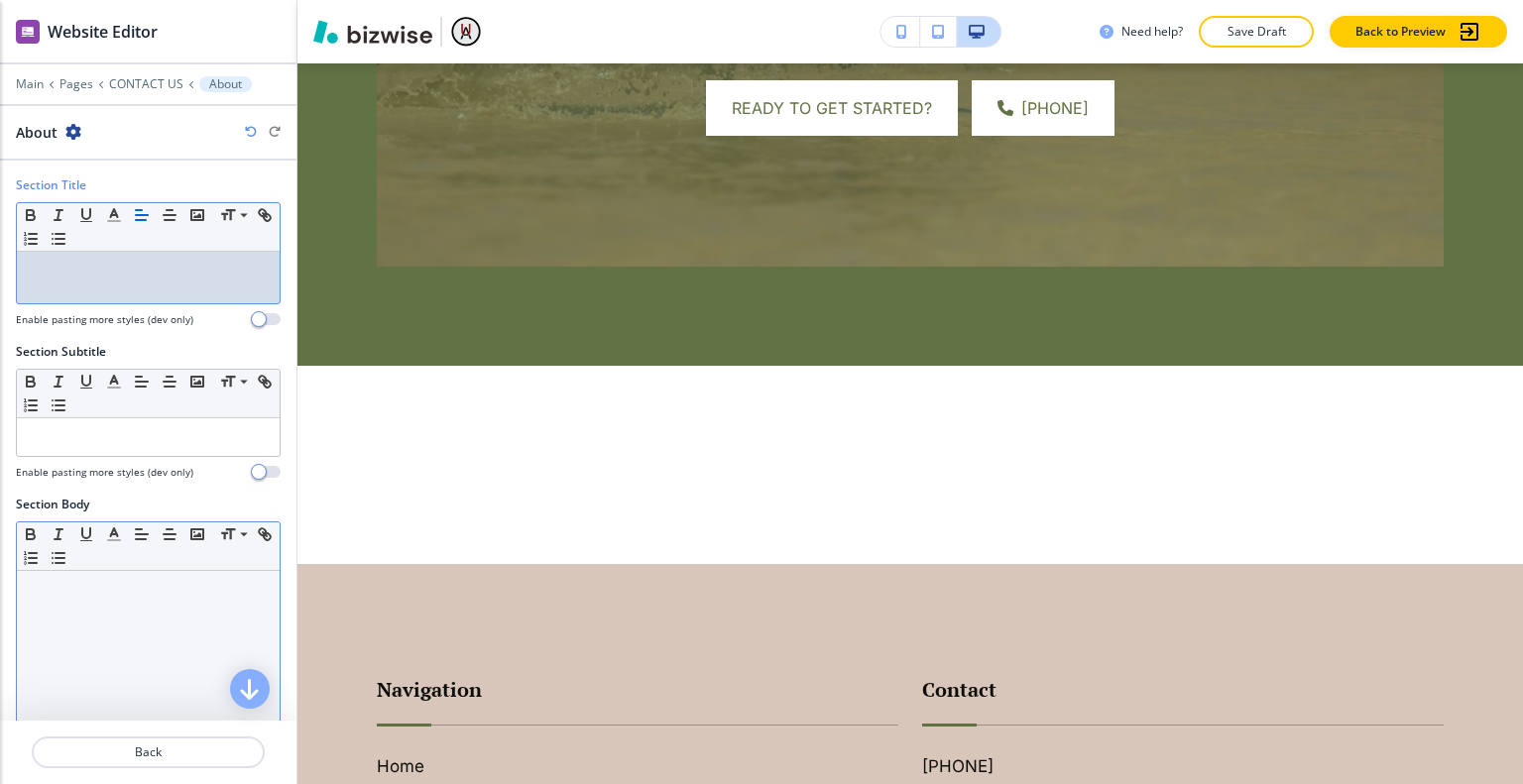 scroll, scrollTop: 99, scrollLeft: 0, axis: vertical 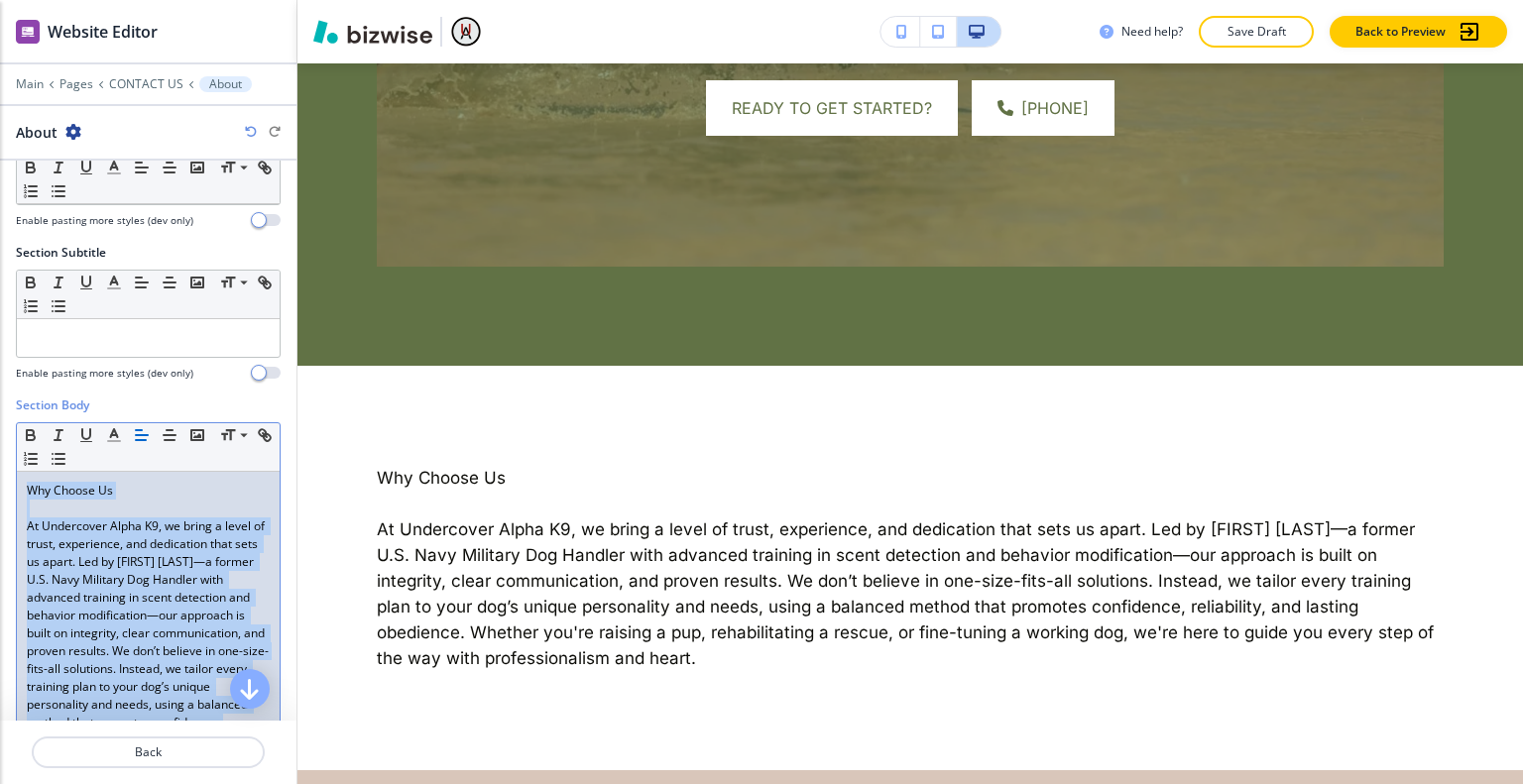 drag, startPoint x: 199, startPoint y: 633, endPoint x: 0, endPoint y: 362, distance: 336.21719 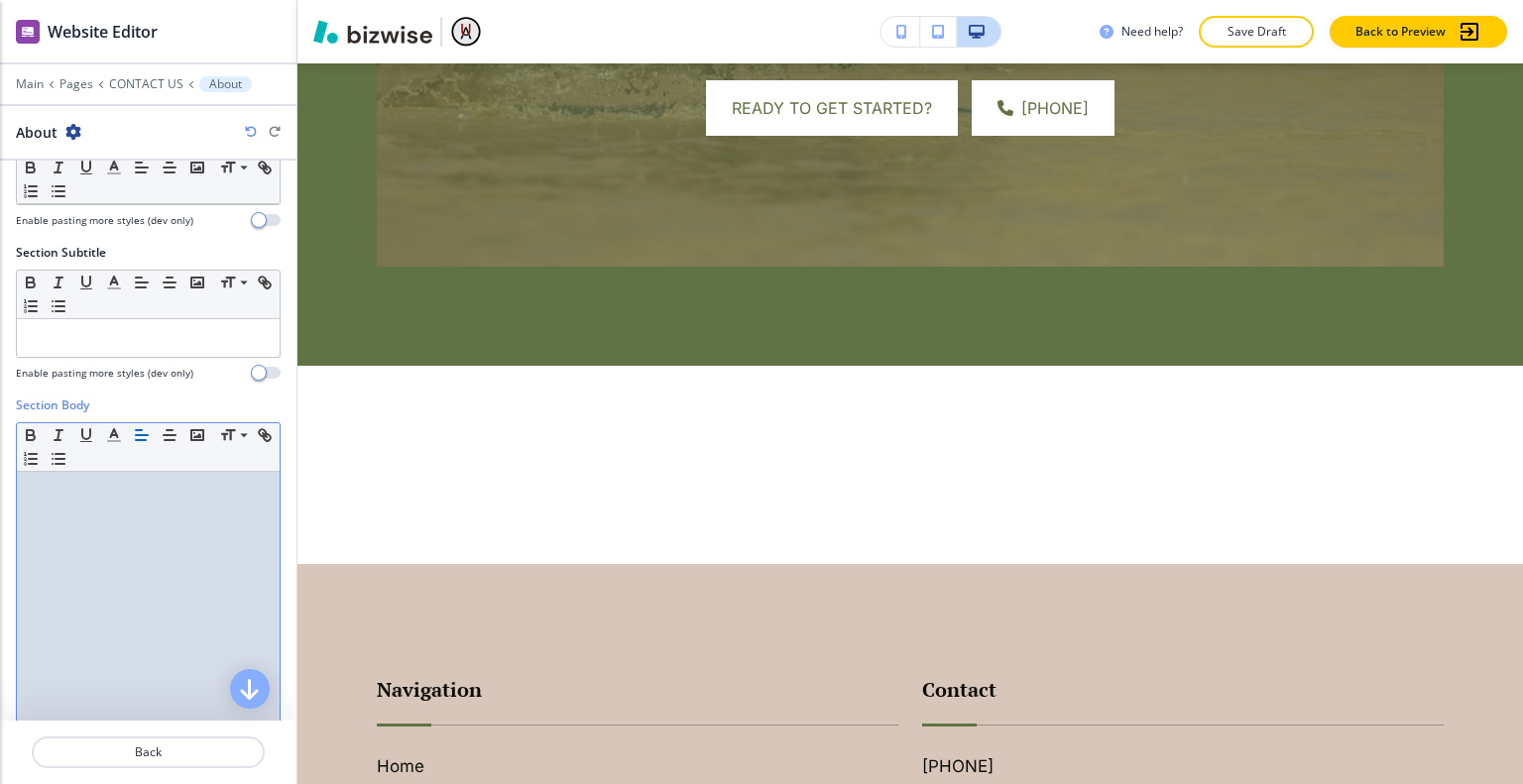 scroll, scrollTop: 496, scrollLeft: 0, axis: vertical 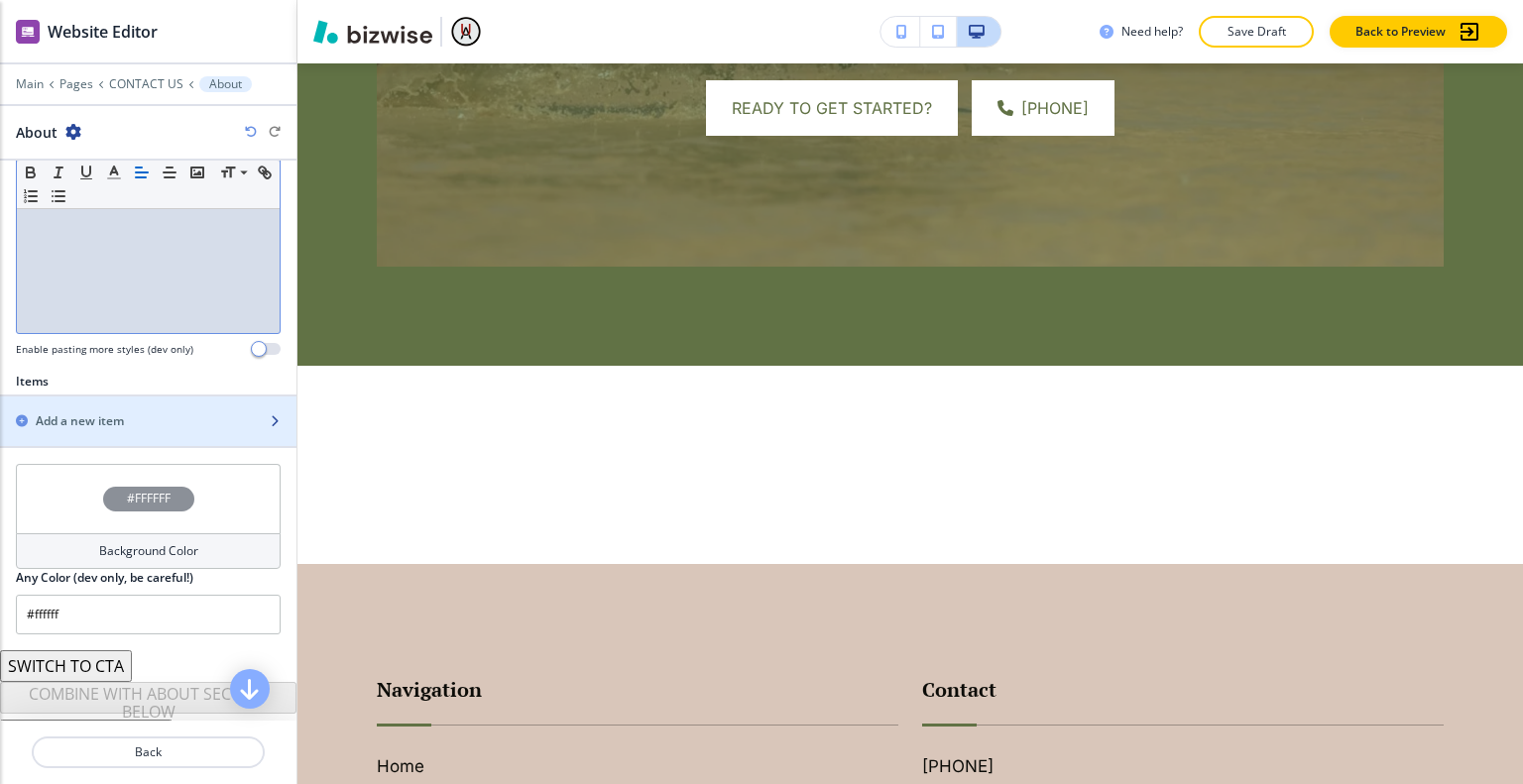 click on "Add a new item" at bounding box center [79, 421] 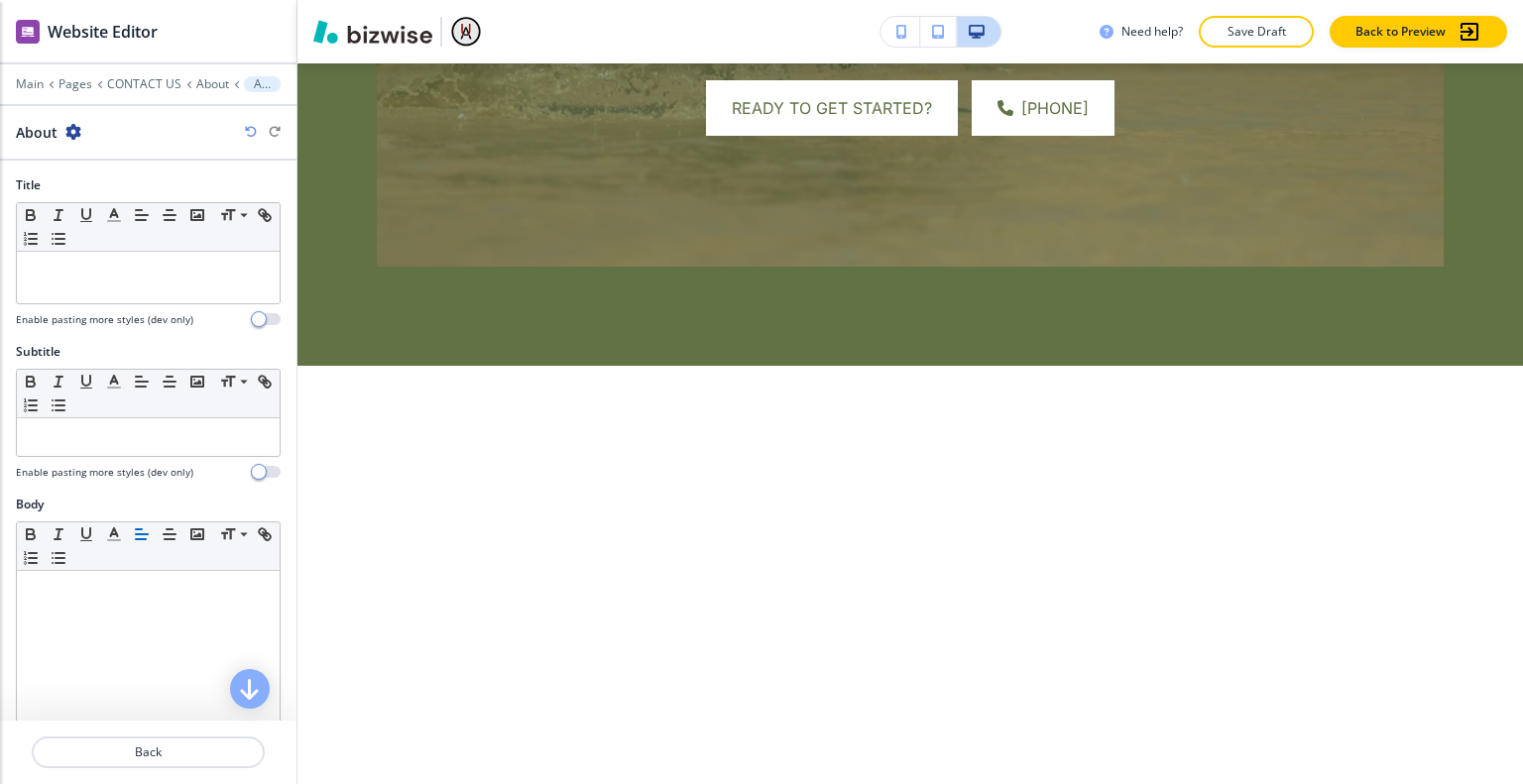 scroll, scrollTop: 3103, scrollLeft: 0, axis: vertical 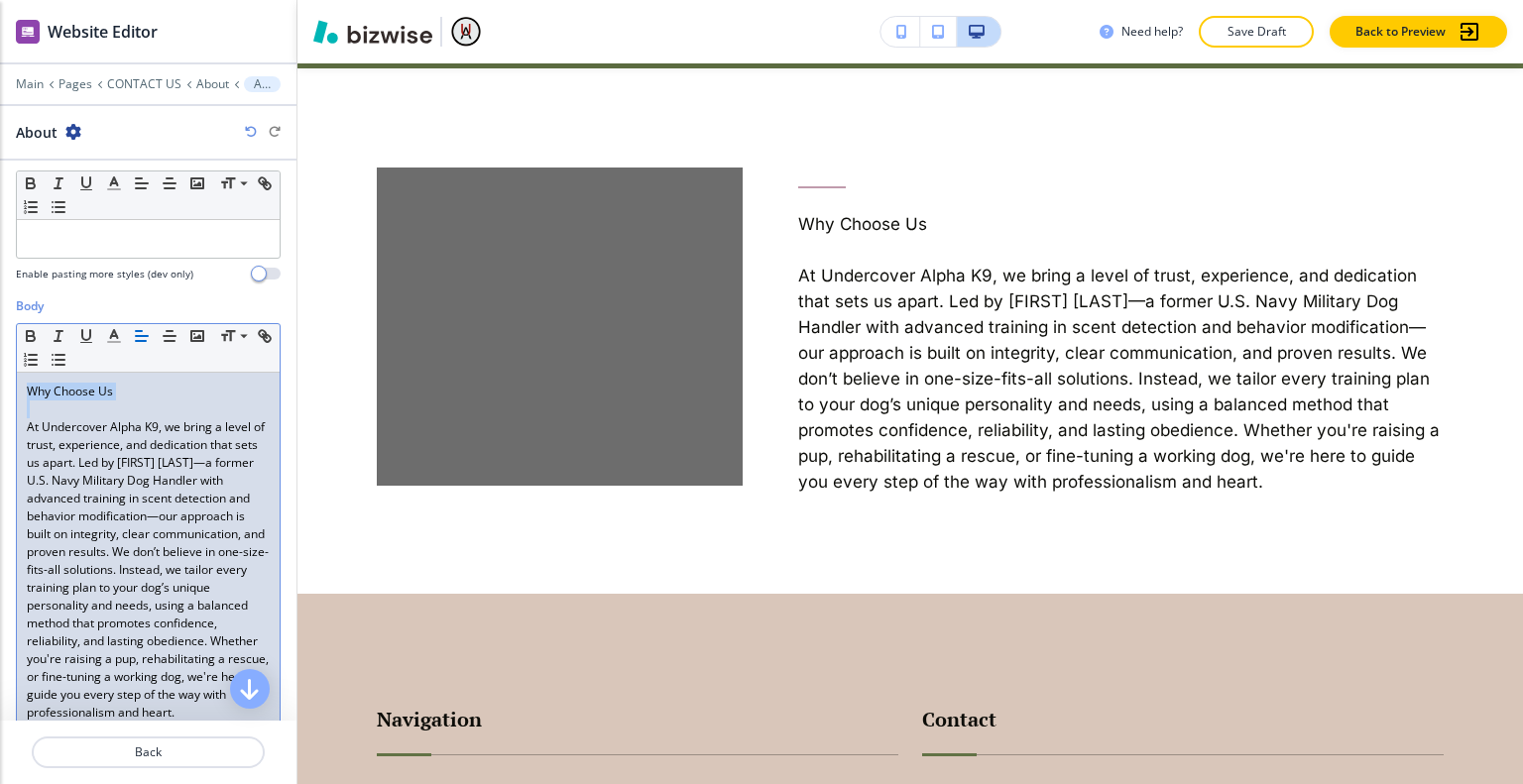 drag, startPoint x: 141, startPoint y: 403, endPoint x: 4, endPoint y: 394, distance: 137.2953 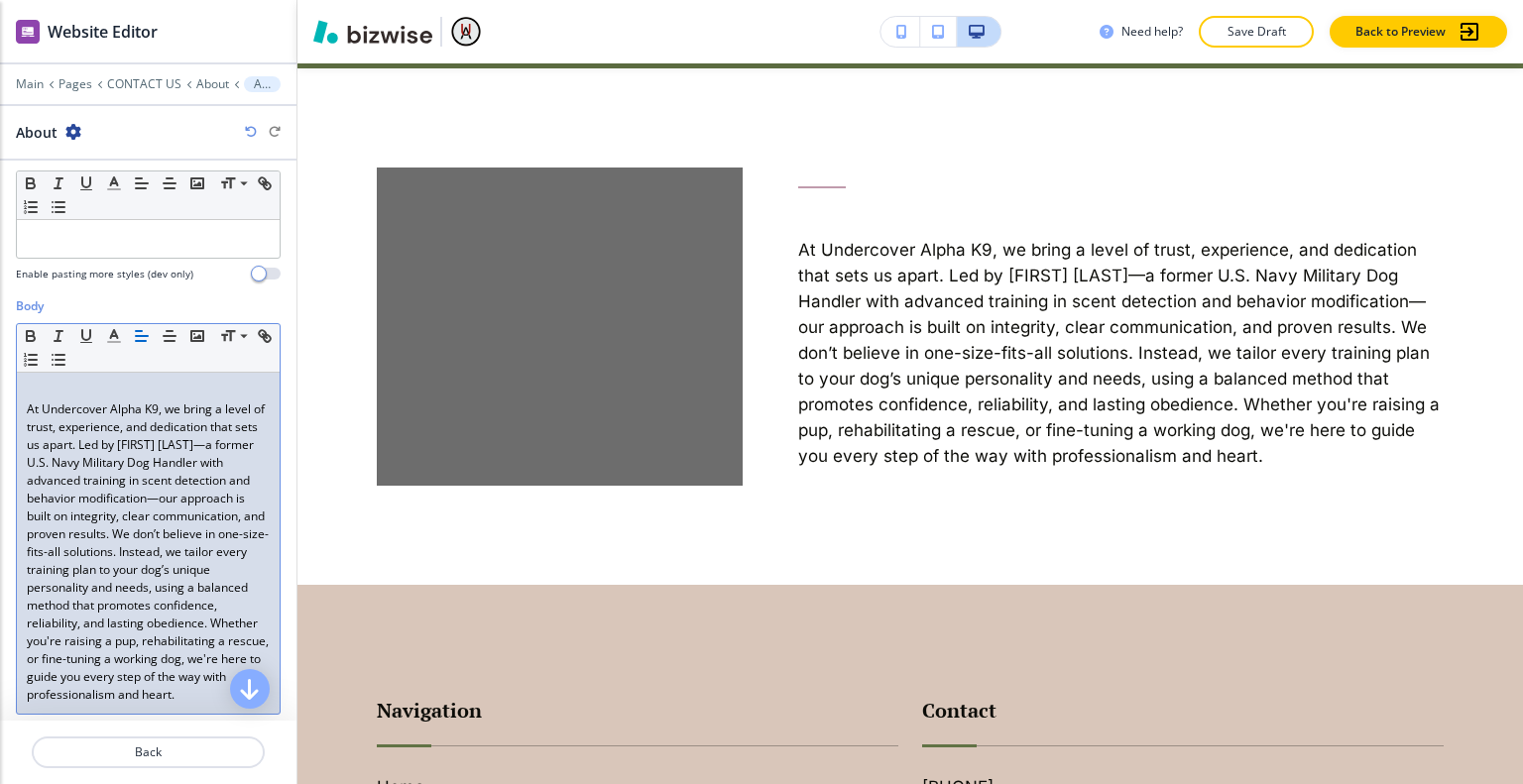 click on "Body                                                   Small Normal Large Huge                                       At Undercover Alpha K9, we bring a level of trust, experience, and dedication that sets us apart. Led by Lauren Henry—a former U.S. Navy Military Dog Handler with advanced training in scent detection and behavior modification—our approach is built on integrity, clear communication, and proven results. We don’t believe in one-size-fits-all solutions. Instead, we tailor every training plan to your dog’s unique personality and needs, using a balanced method that promotes confidence, reliability, and lasting obedience. Whether you're raising a pup, rehabilitating a rescue, or fine-tuning a working dog, we're here to guide you every step of the way with professionalism and heart. Enable pasting more styles (dev only)" at bounding box center (148, 525) 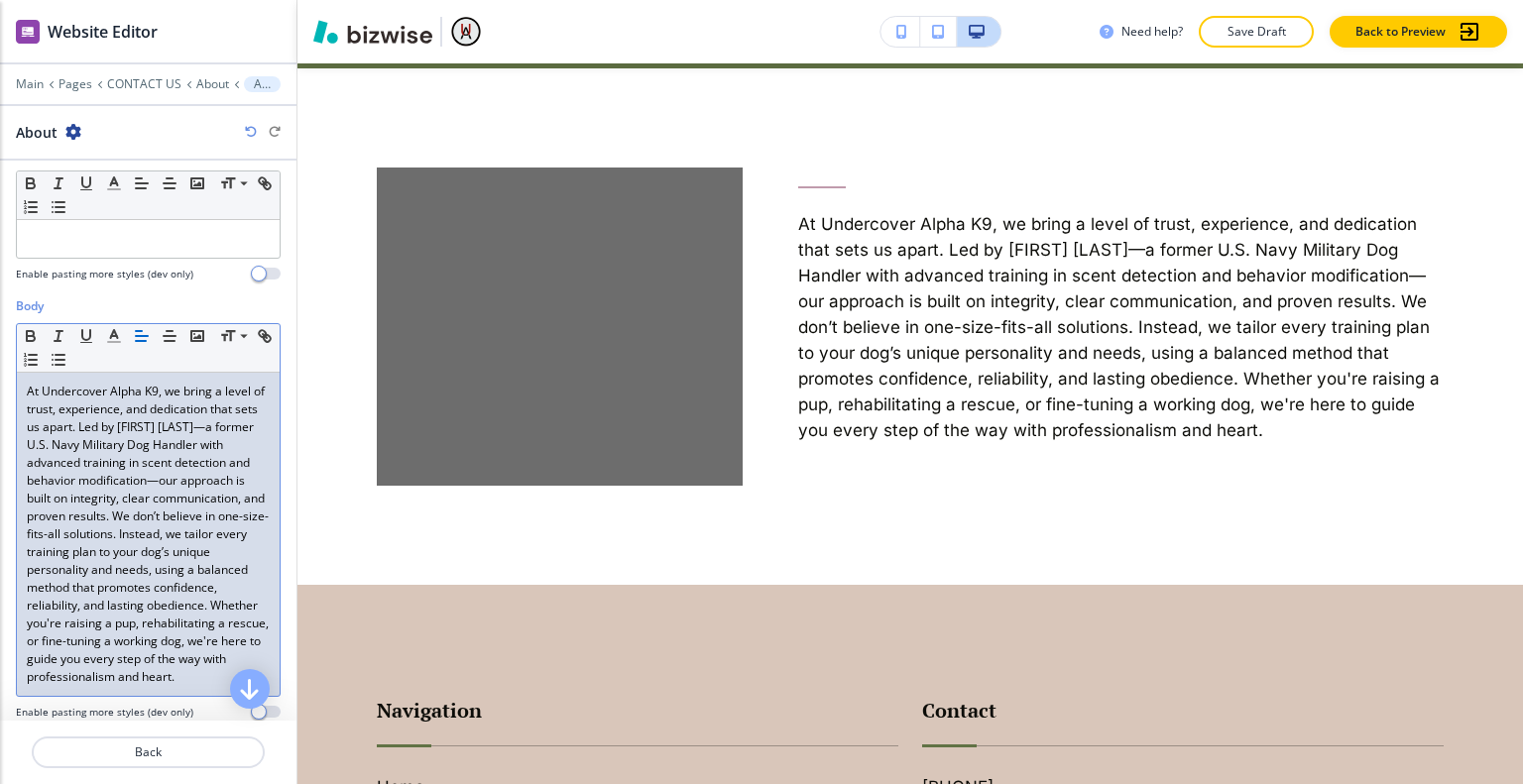 scroll, scrollTop: 0, scrollLeft: 0, axis: both 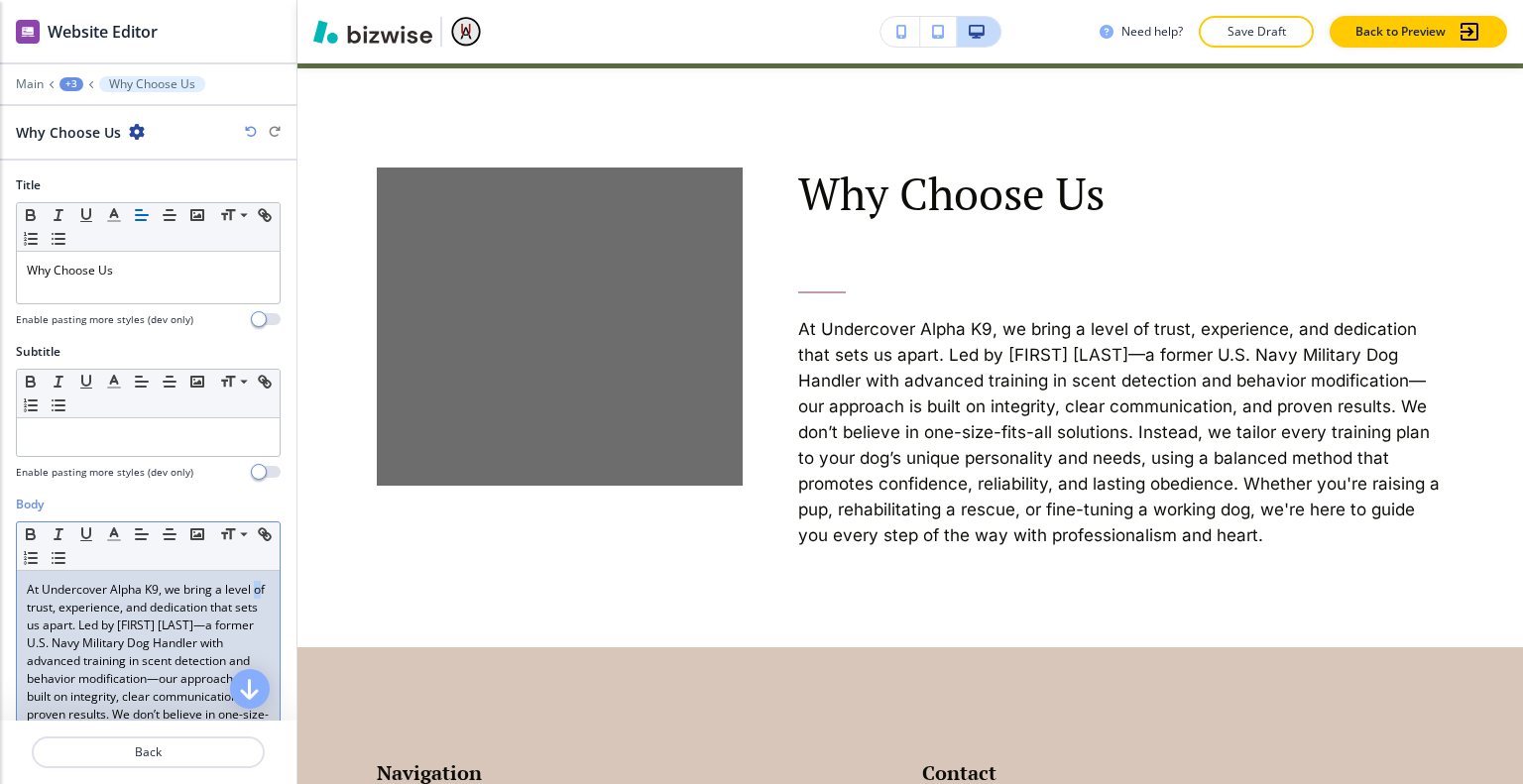 click on "At Undercover Alpha K9, we bring a level of trust, experience, and dedication that sets us apart. Led by Lauren Henry—a former U.S. Navy Military Dog Handler with advanced training in scent detection and behavior modification—our approach is built on integrity, clear communication, and proven results. We don’t believe in one-size-fits-all solutions. Instead, we tailor every training plan to your dog’s unique personality and needs, using a balanced method that promotes confidence, reliability, and lasting obedience. Whether you're raising a pup, rehabilitating a rescue, or fine-tuning a working dog, we're here to guide you every step of the way with professionalism and heart." at bounding box center [148, 732] 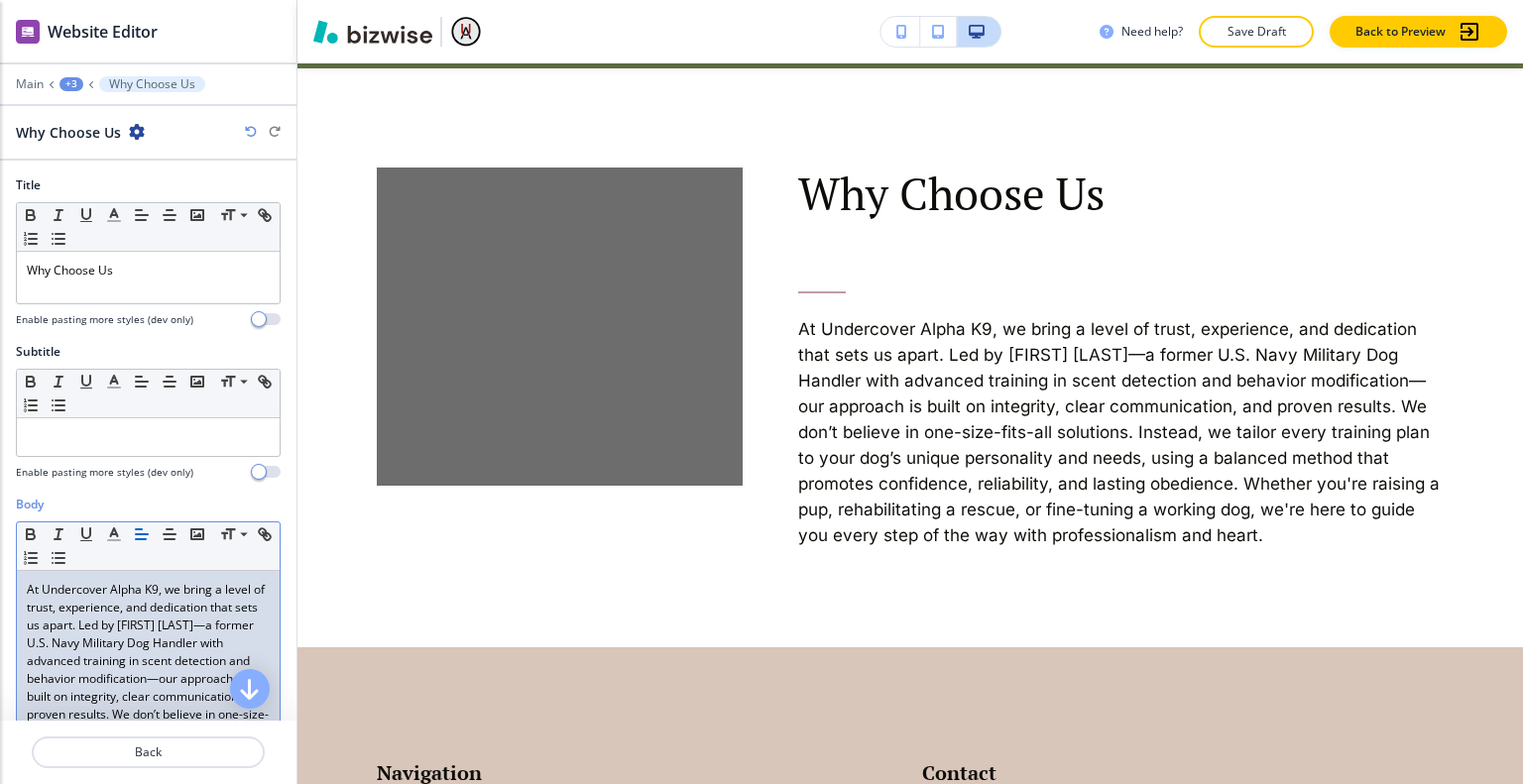 click on "At Undercover Alpha K9, we bring a level of trust, experience, and dedication that sets us apart. Led by Lauren Henry—a former U.S. Navy Military Dog Handler with advanced training in scent detection and behavior modification—our approach is built on integrity, clear communication, and proven results. We don’t believe in one-size-fits-all solutions. Instead, we tailor every training plan to your dog’s unique personality and needs, using a balanced method that promotes confidence, reliability, and lasting obedience. Whether you're raising a pup, rehabilitating a rescue, or fine-tuning a working dog, we're here to guide you every step of the way with professionalism and heart." at bounding box center [148, 732] 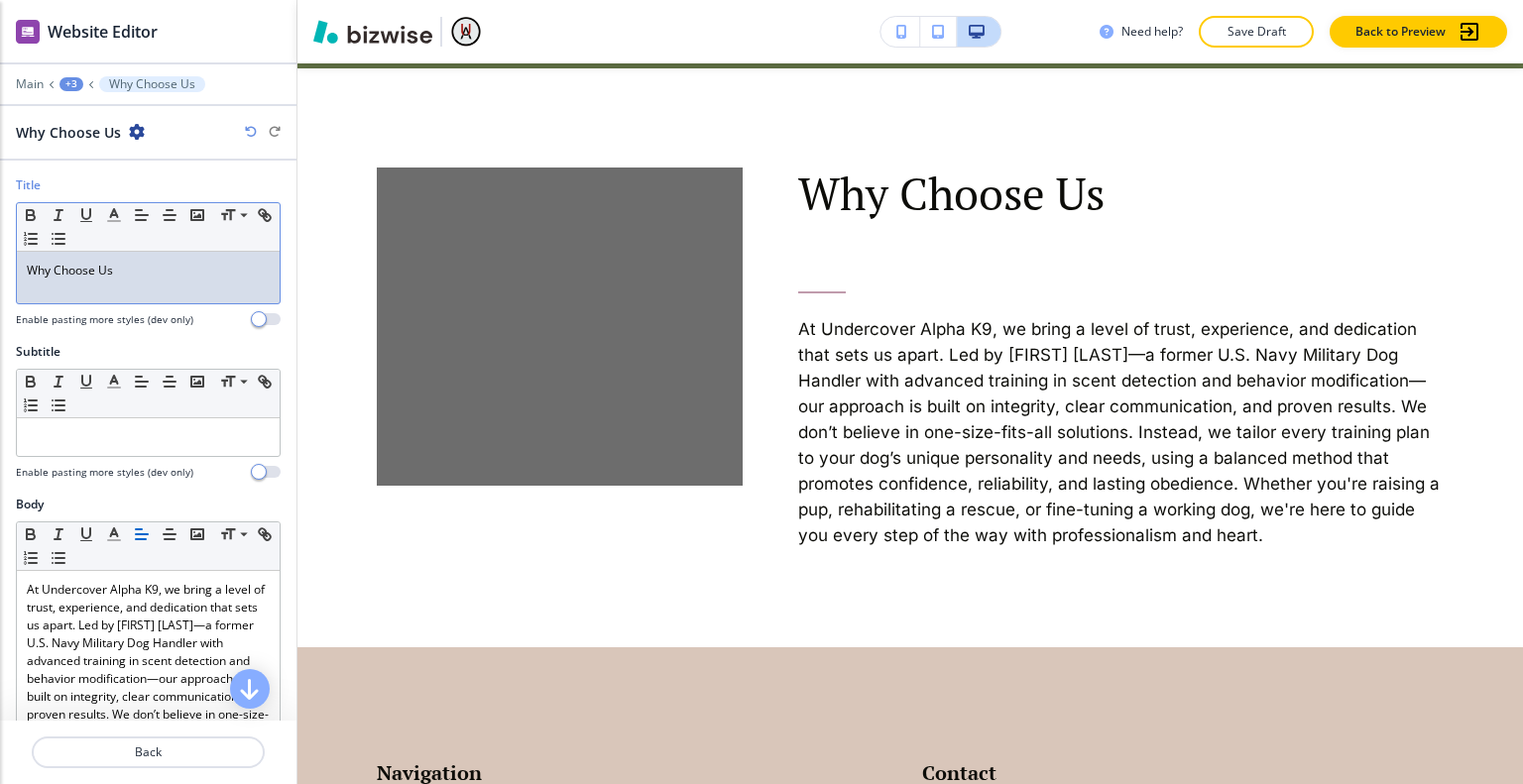 click on "Why Choose Us" at bounding box center (148, 278) 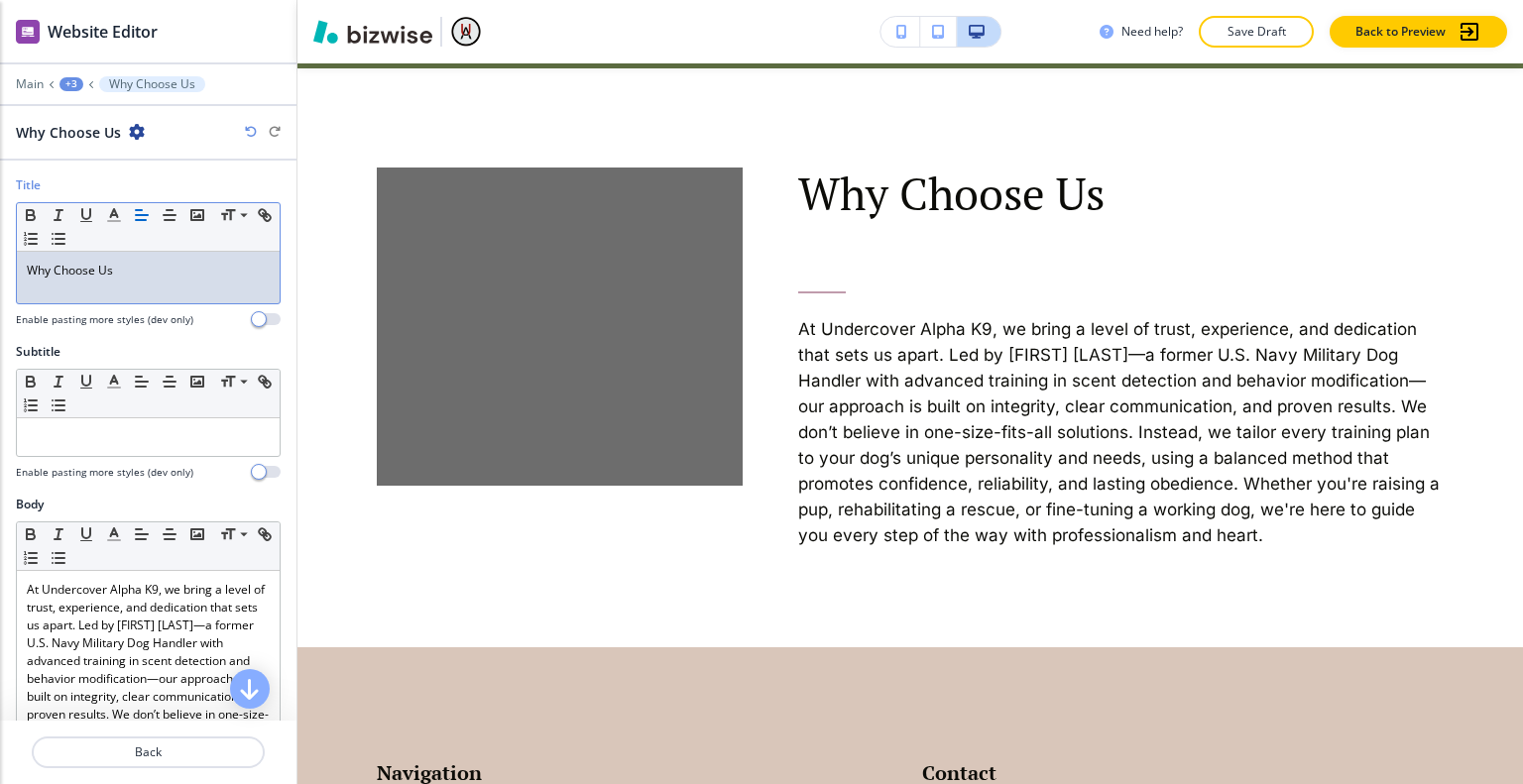 type 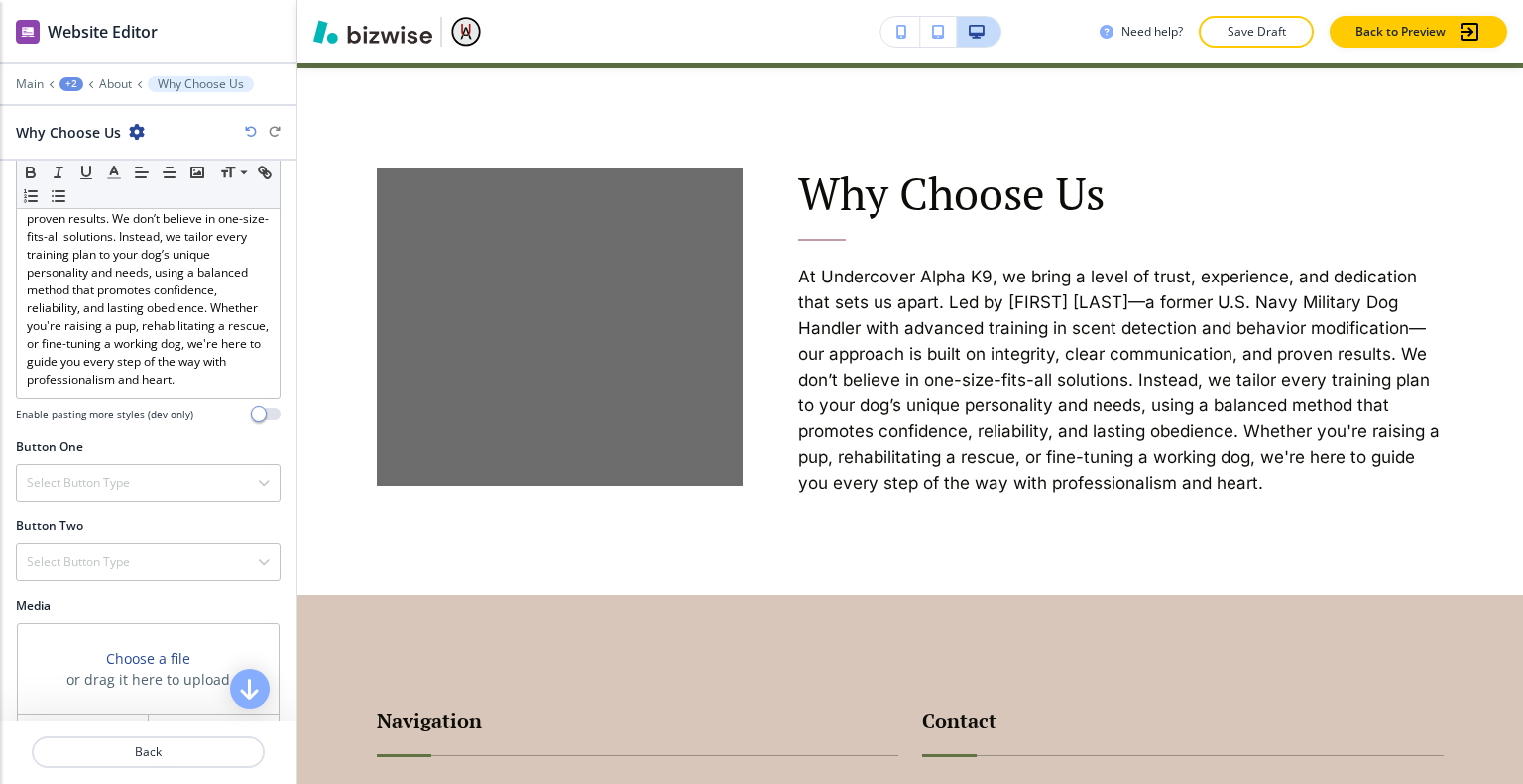 scroll, scrollTop: 595, scrollLeft: 0, axis: vertical 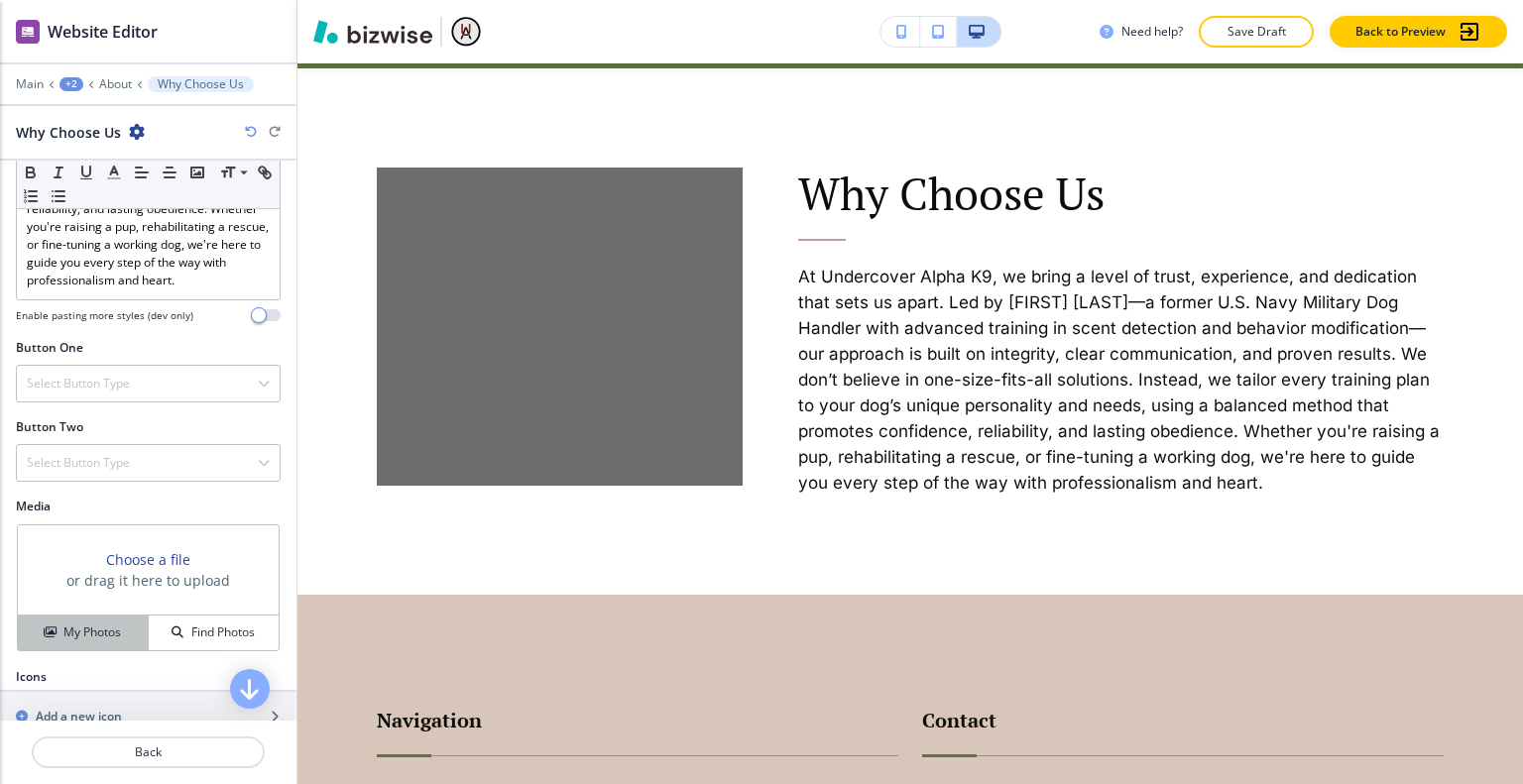 click on "My Photos" at bounding box center [82, 632] 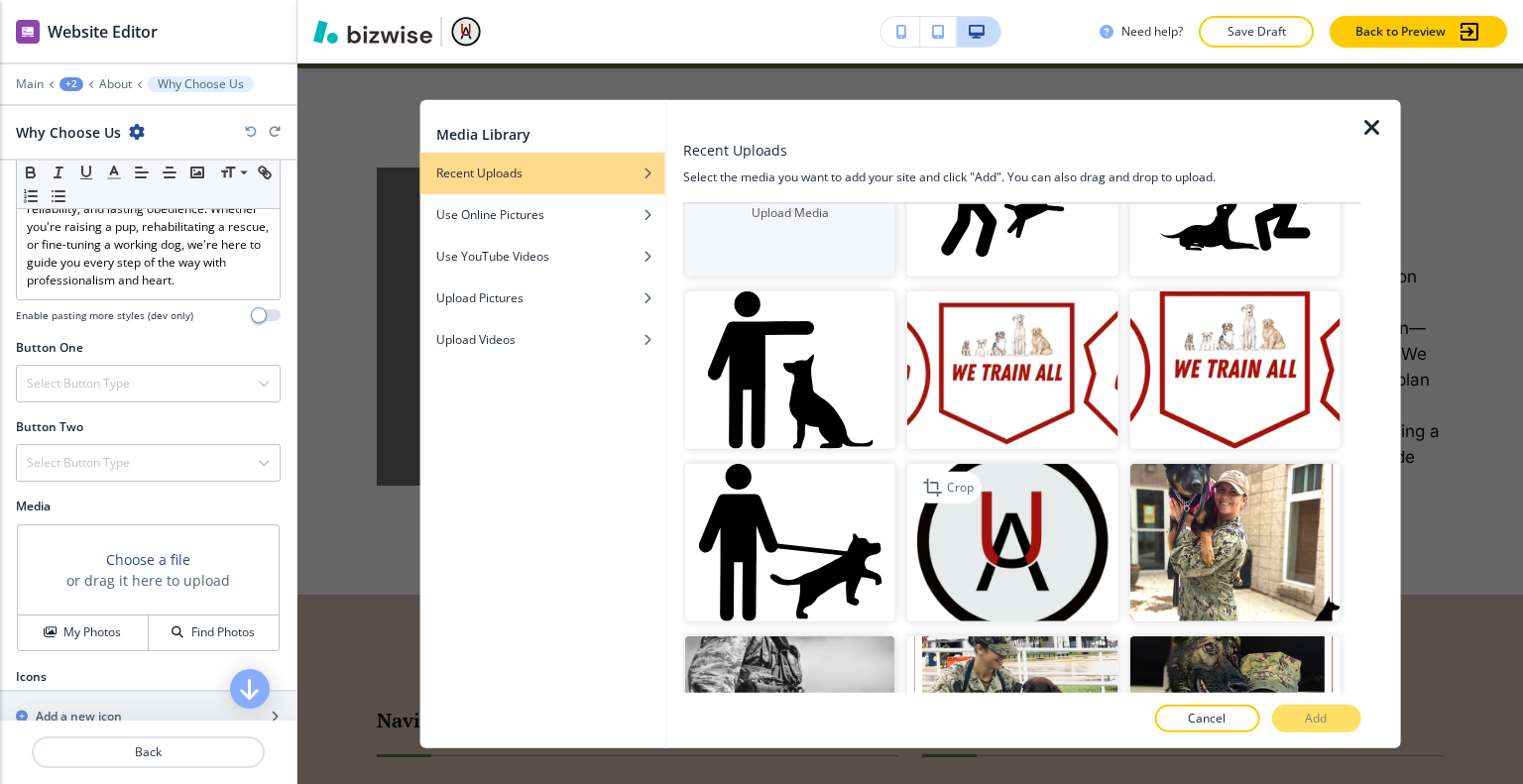scroll, scrollTop: 198, scrollLeft: 0, axis: vertical 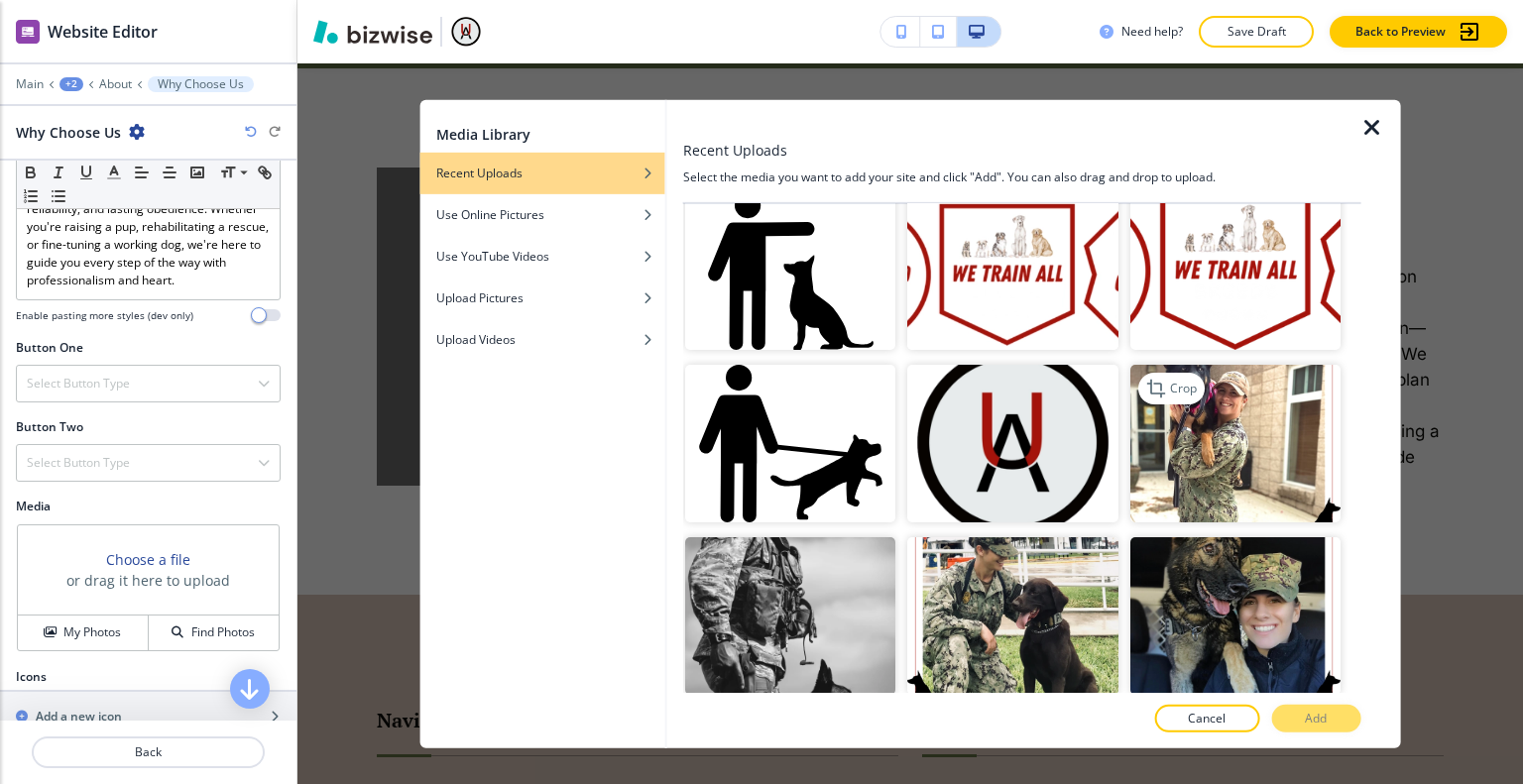 click at bounding box center (1234, 443) 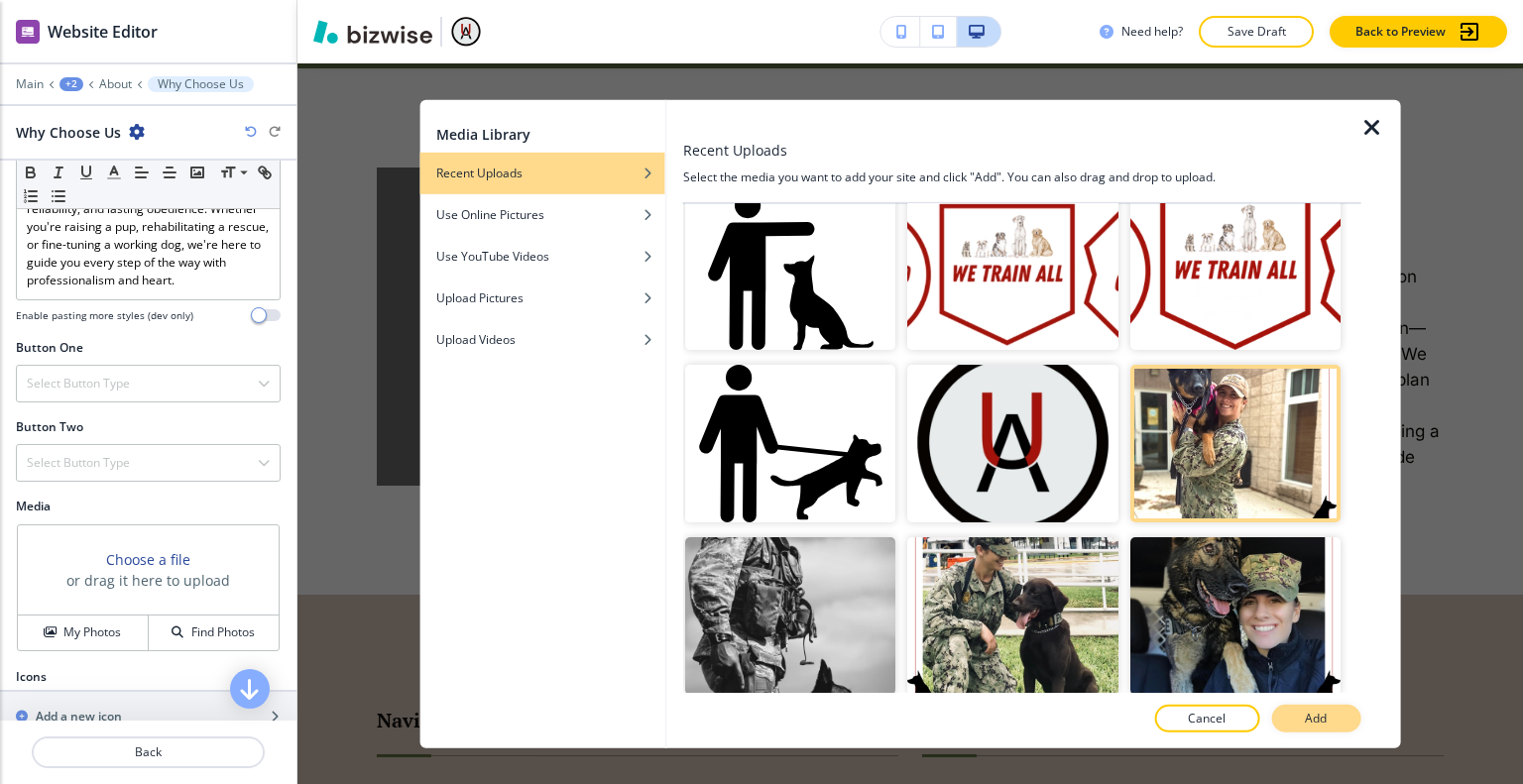 click on "Add" at bounding box center (1316, 719) 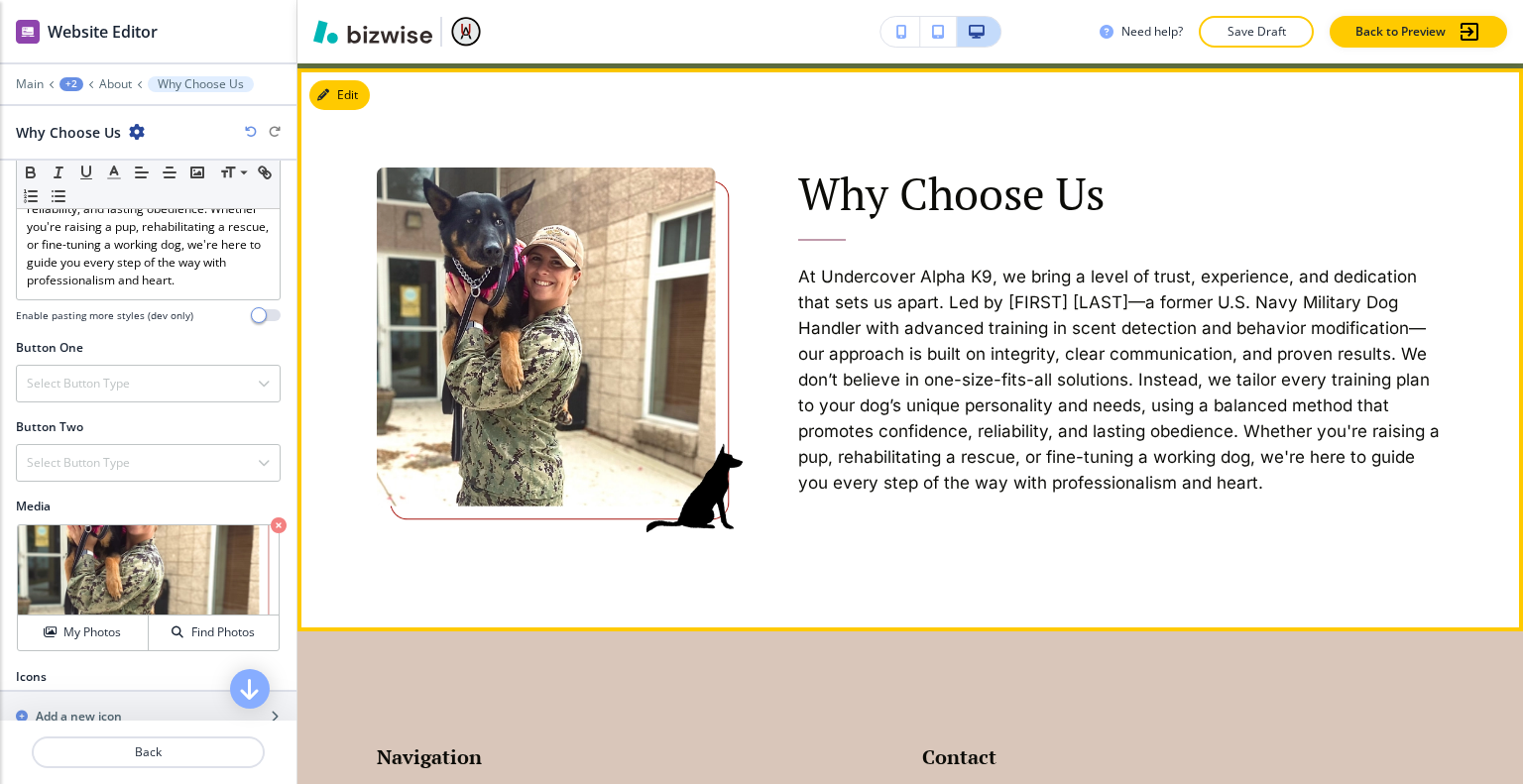 scroll, scrollTop: 2905, scrollLeft: 0, axis: vertical 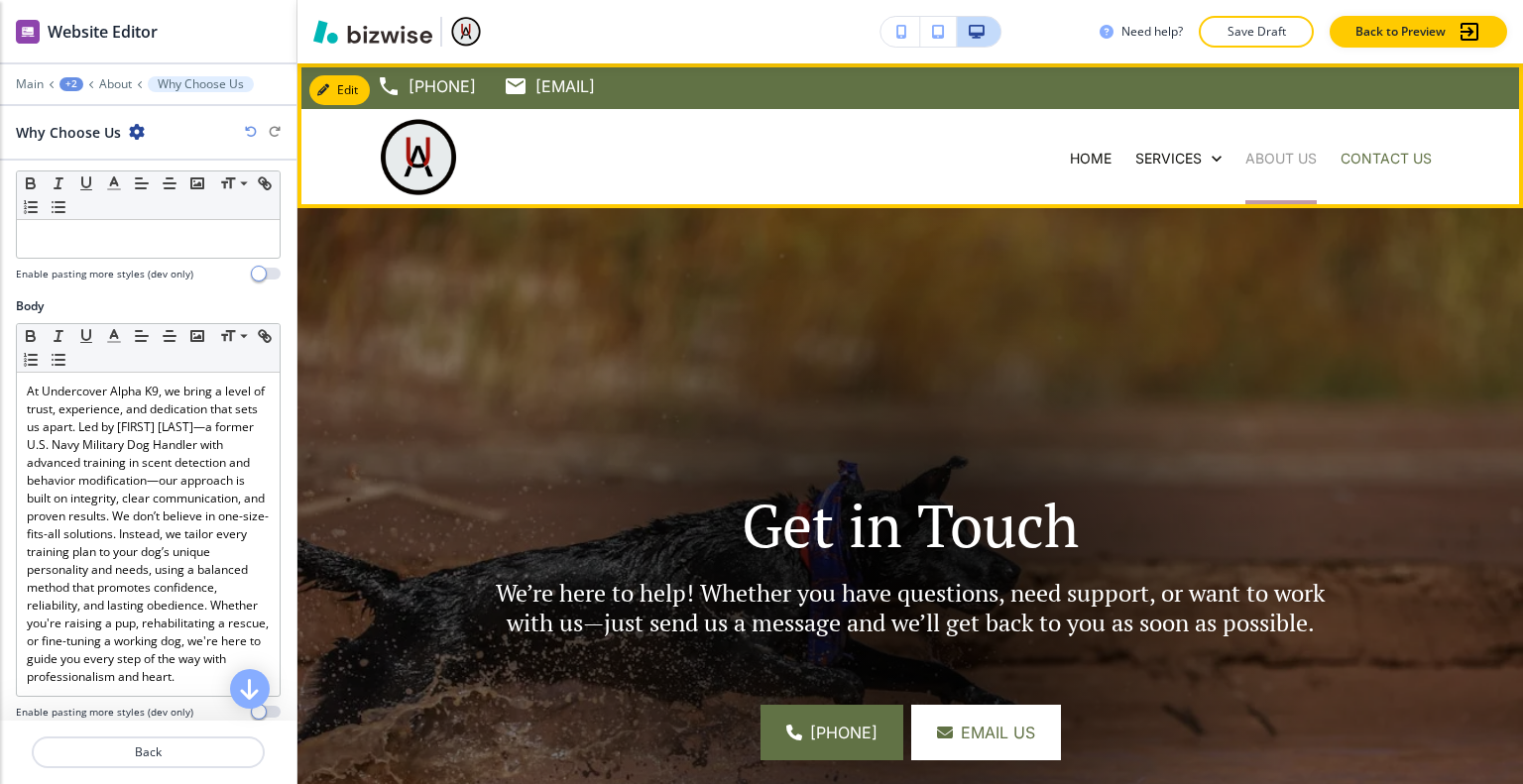 click on "ABOUT US" at bounding box center [1281, 159] 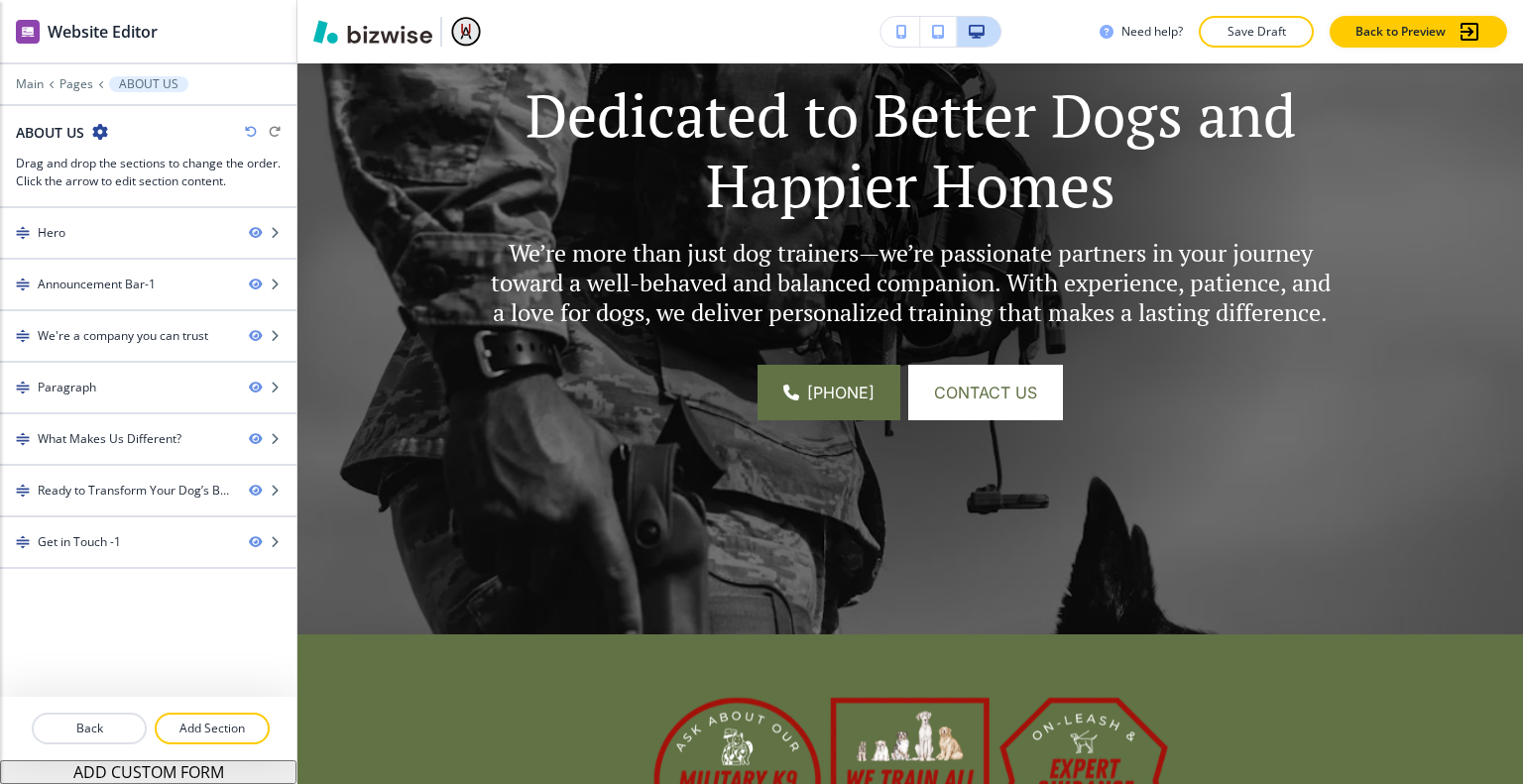 scroll, scrollTop: 0, scrollLeft: 0, axis: both 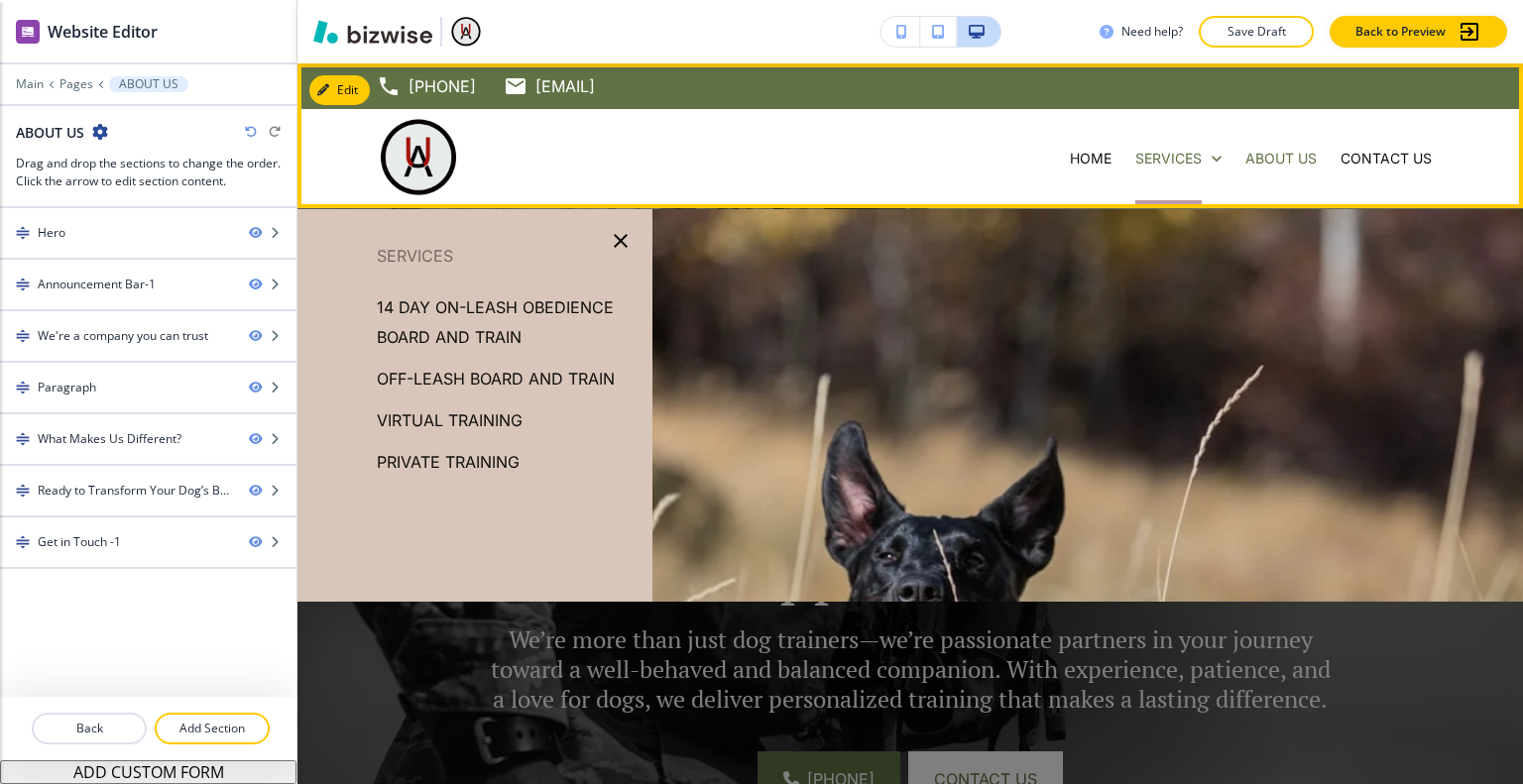 click on "SERVICES" at bounding box center (1178, 159) 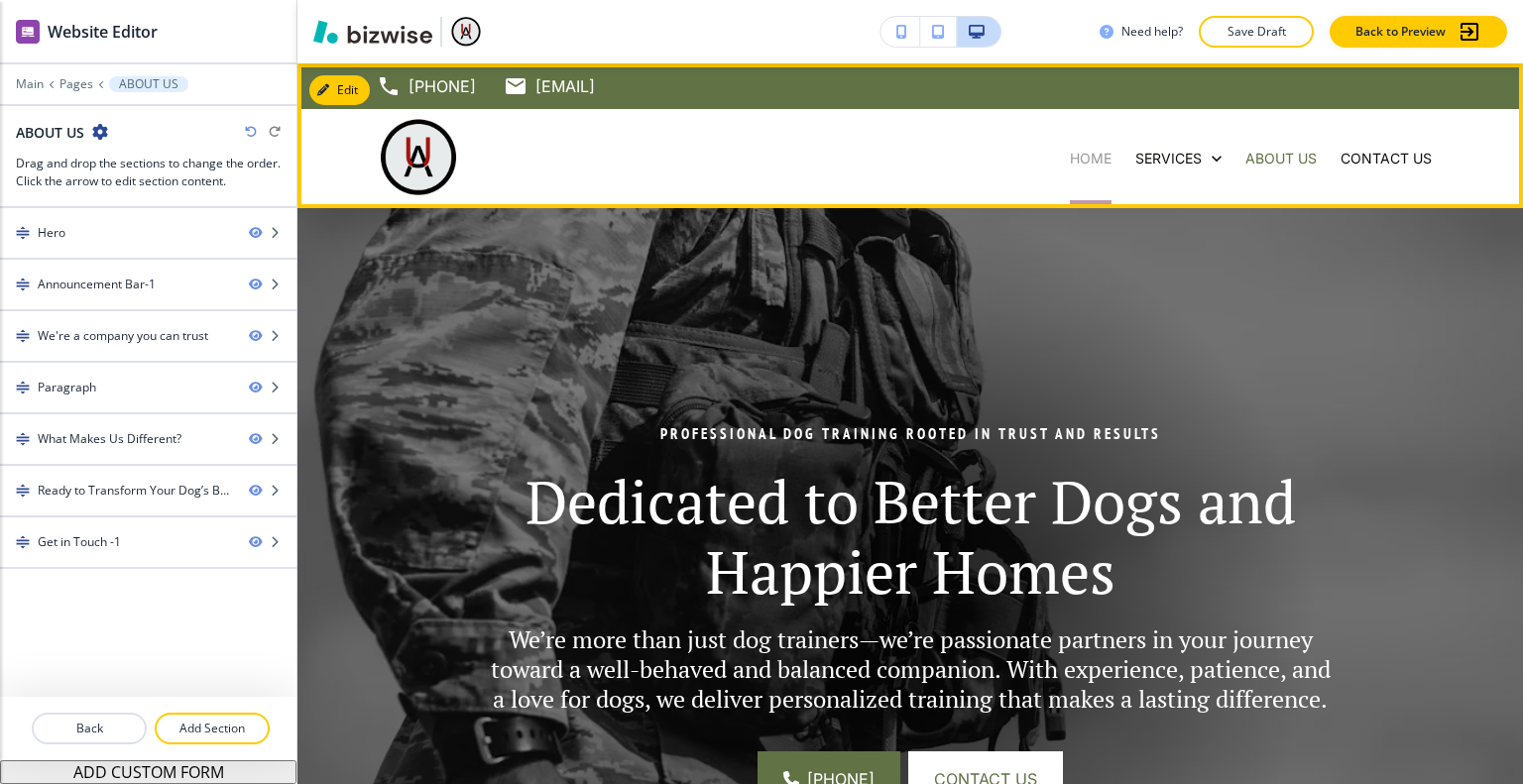 click on "Home" at bounding box center [1091, 159] 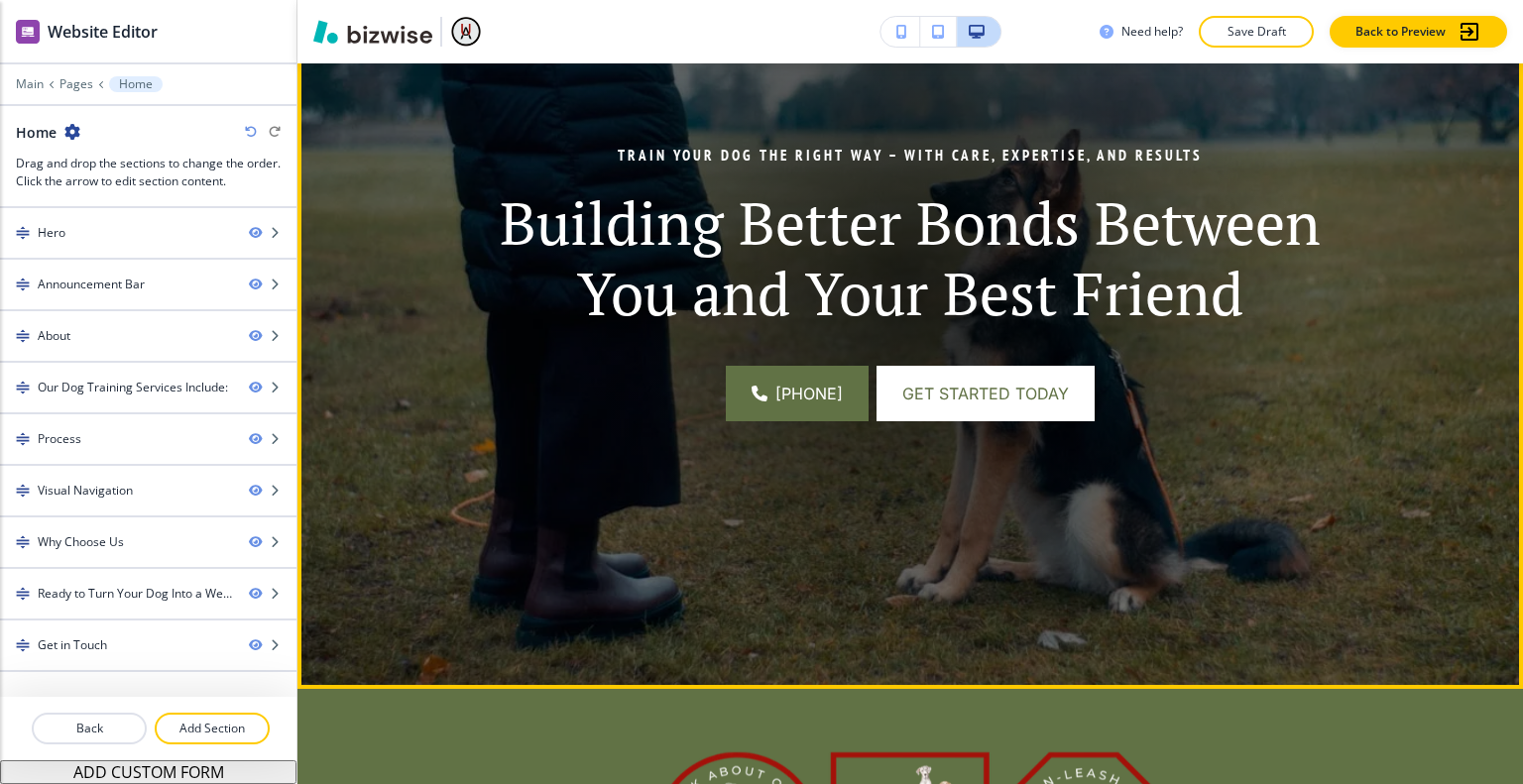 scroll, scrollTop: 0, scrollLeft: 0, axis: both 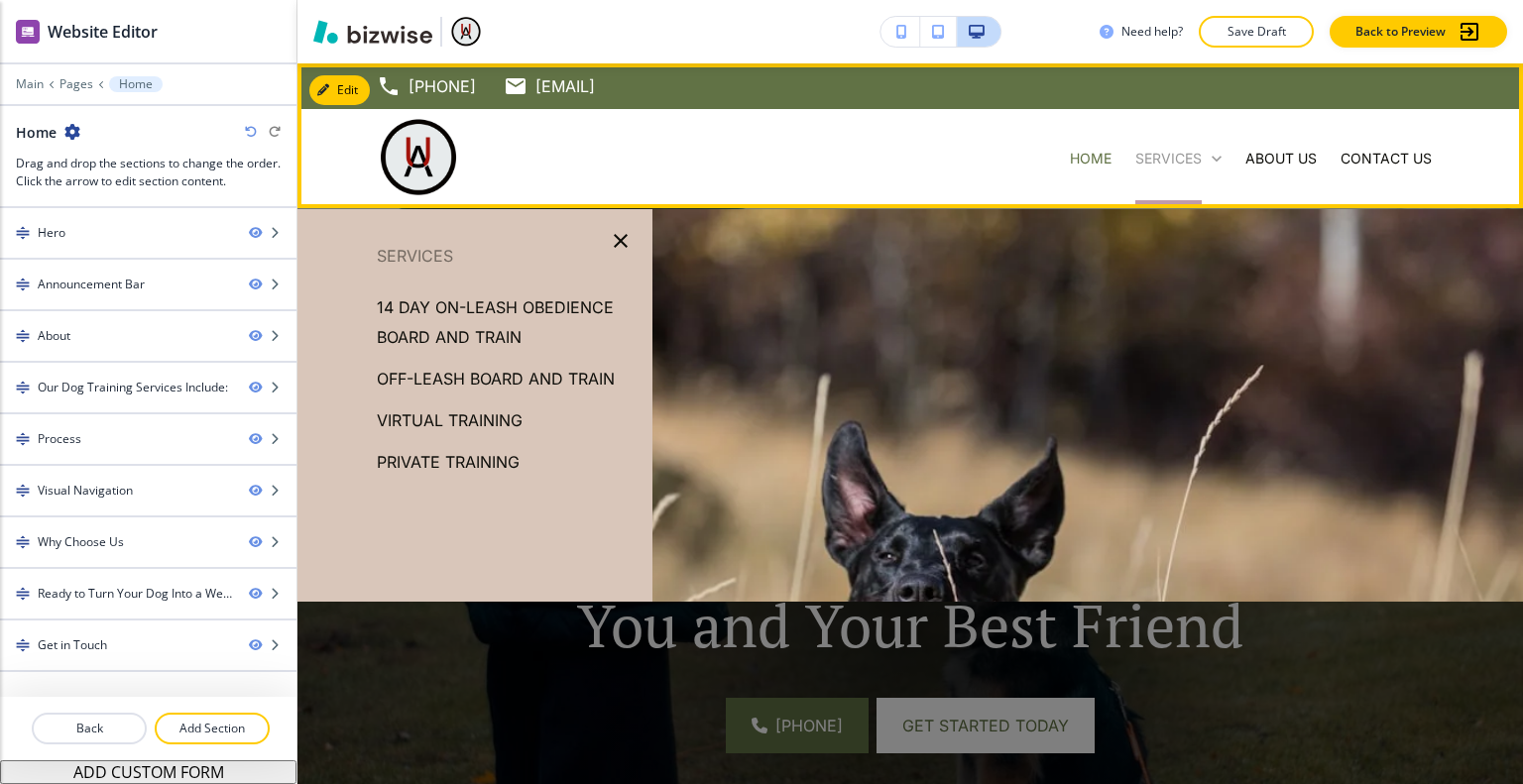 click on "SERVICES" at bounding box center (1168, 159) 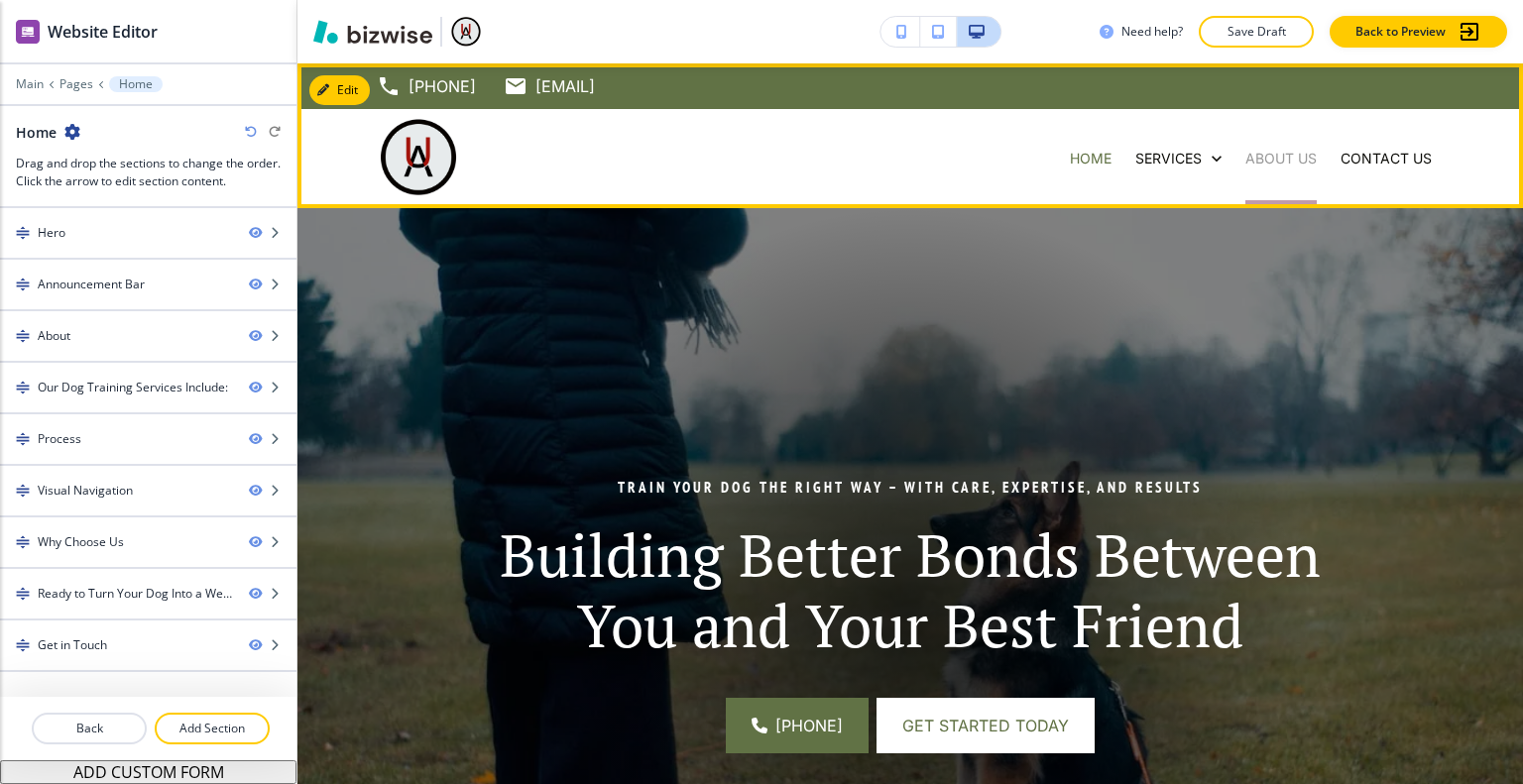 click on "ABOUT US" at bounding box center [1281, 159] 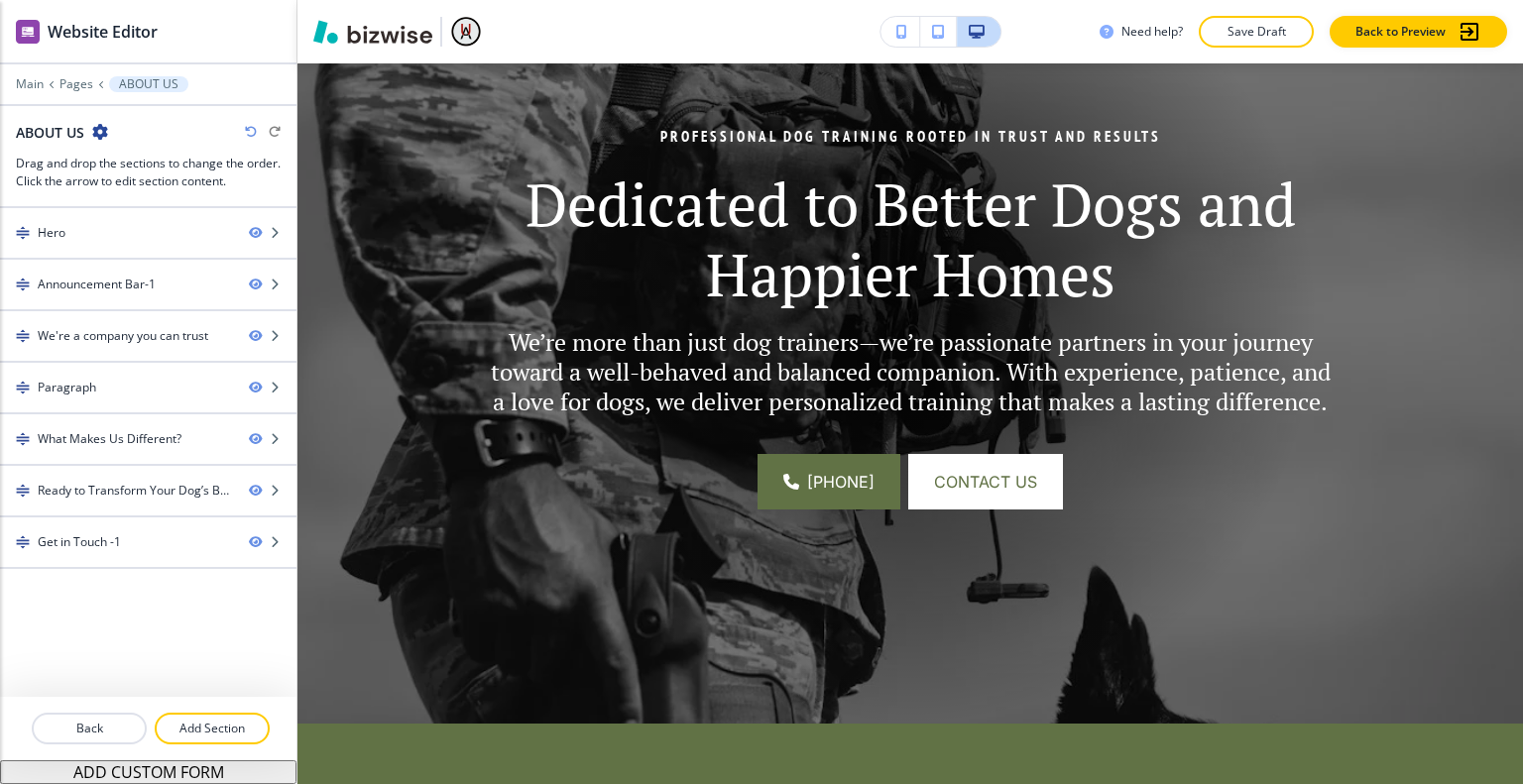 scroll, scrollTop: 0, scrollLeft: 0, axis: both 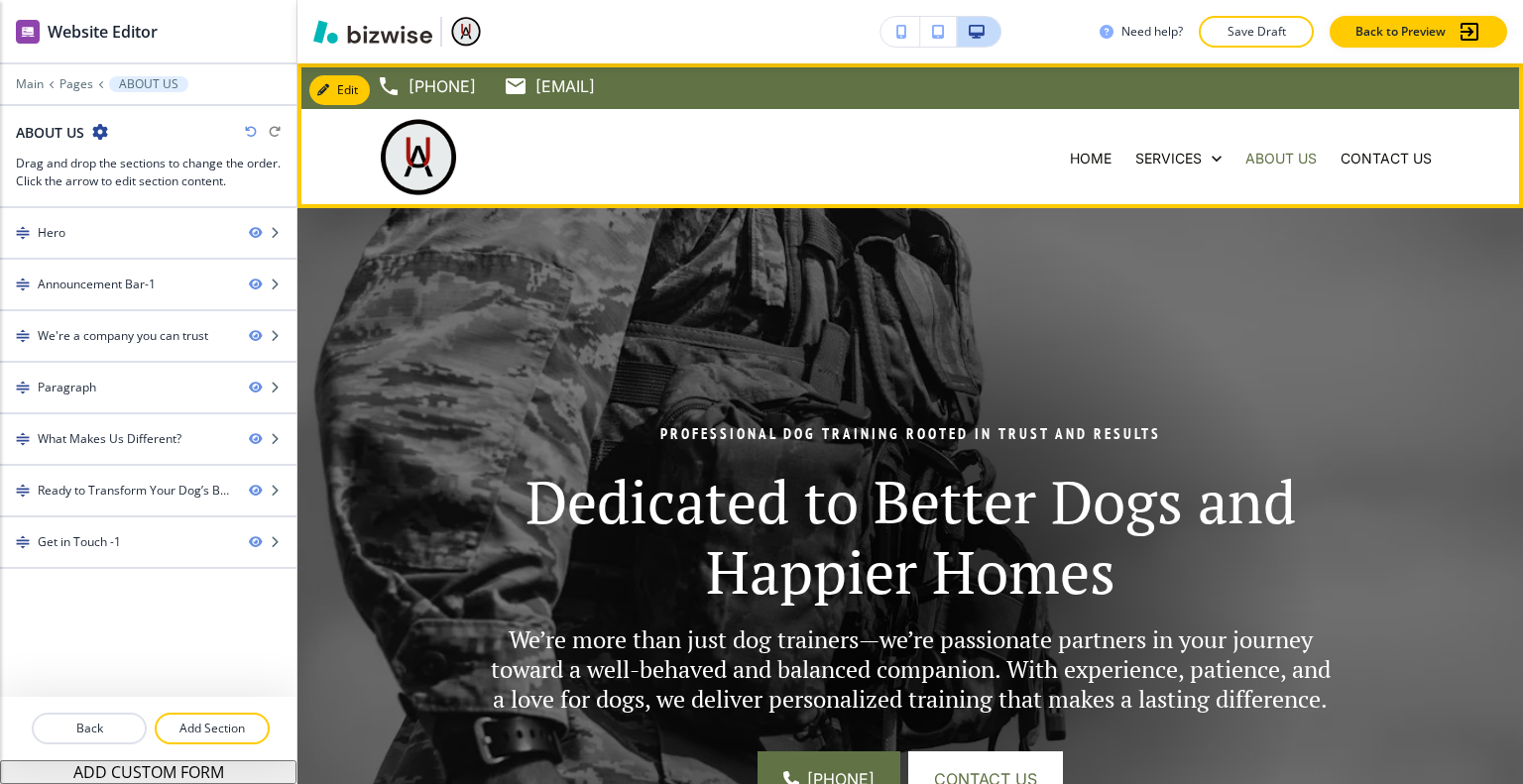 click on "CONTACT US" at bounding box center (1386, 159) 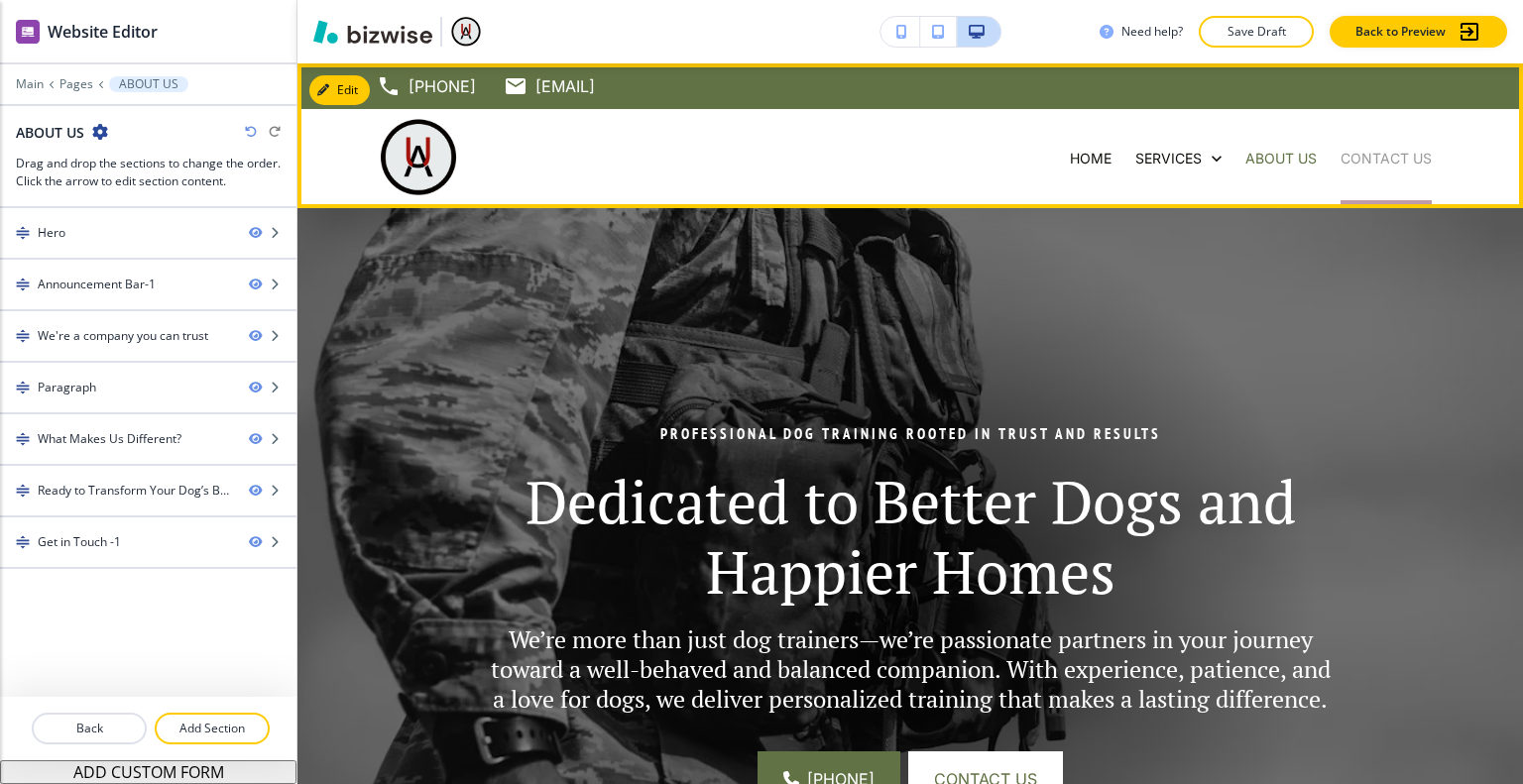 click on "CONTACT US" at bounding box center [1386, 159] 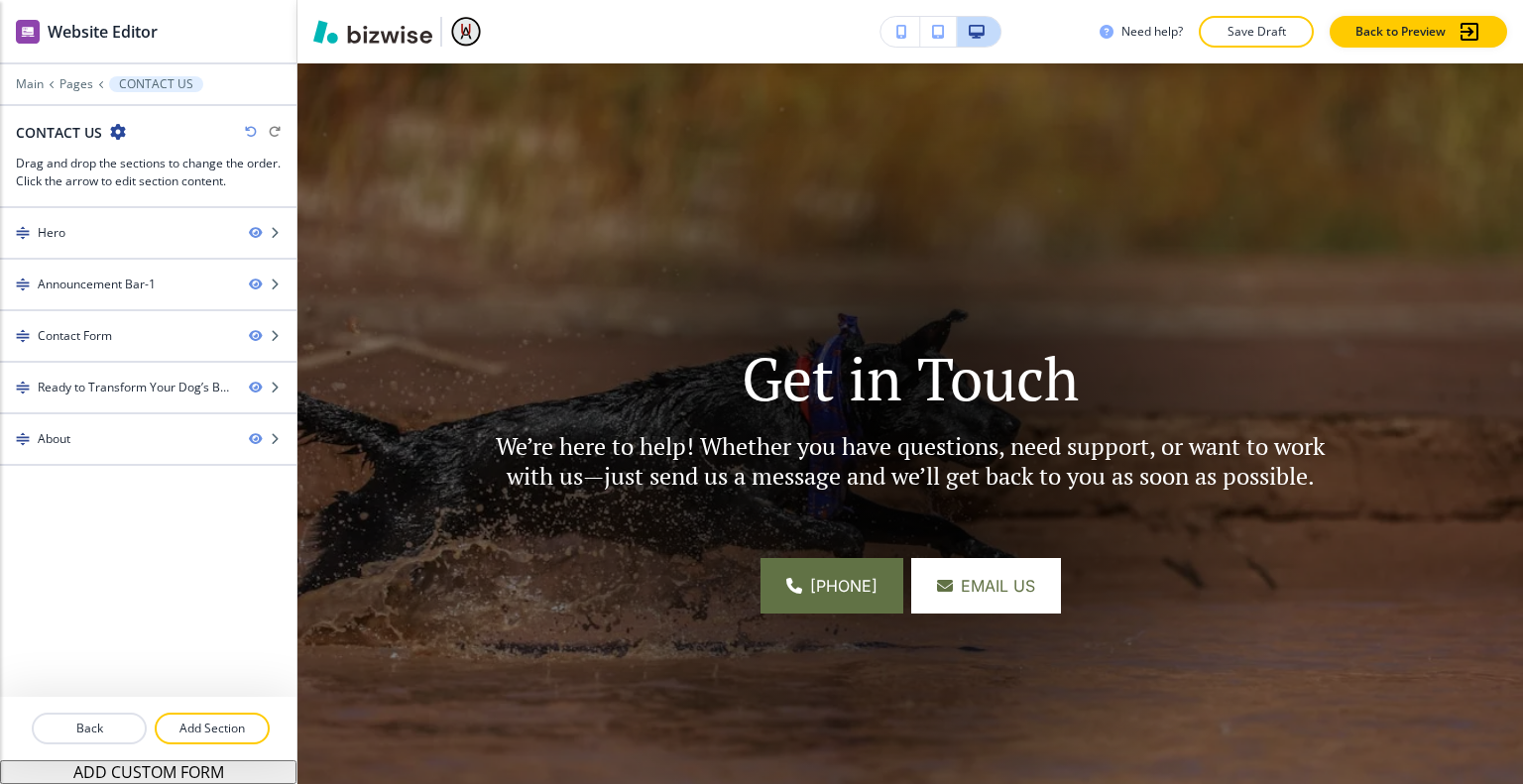 scroll, scrollTop: 0, scrollLeft: 0, axis: both 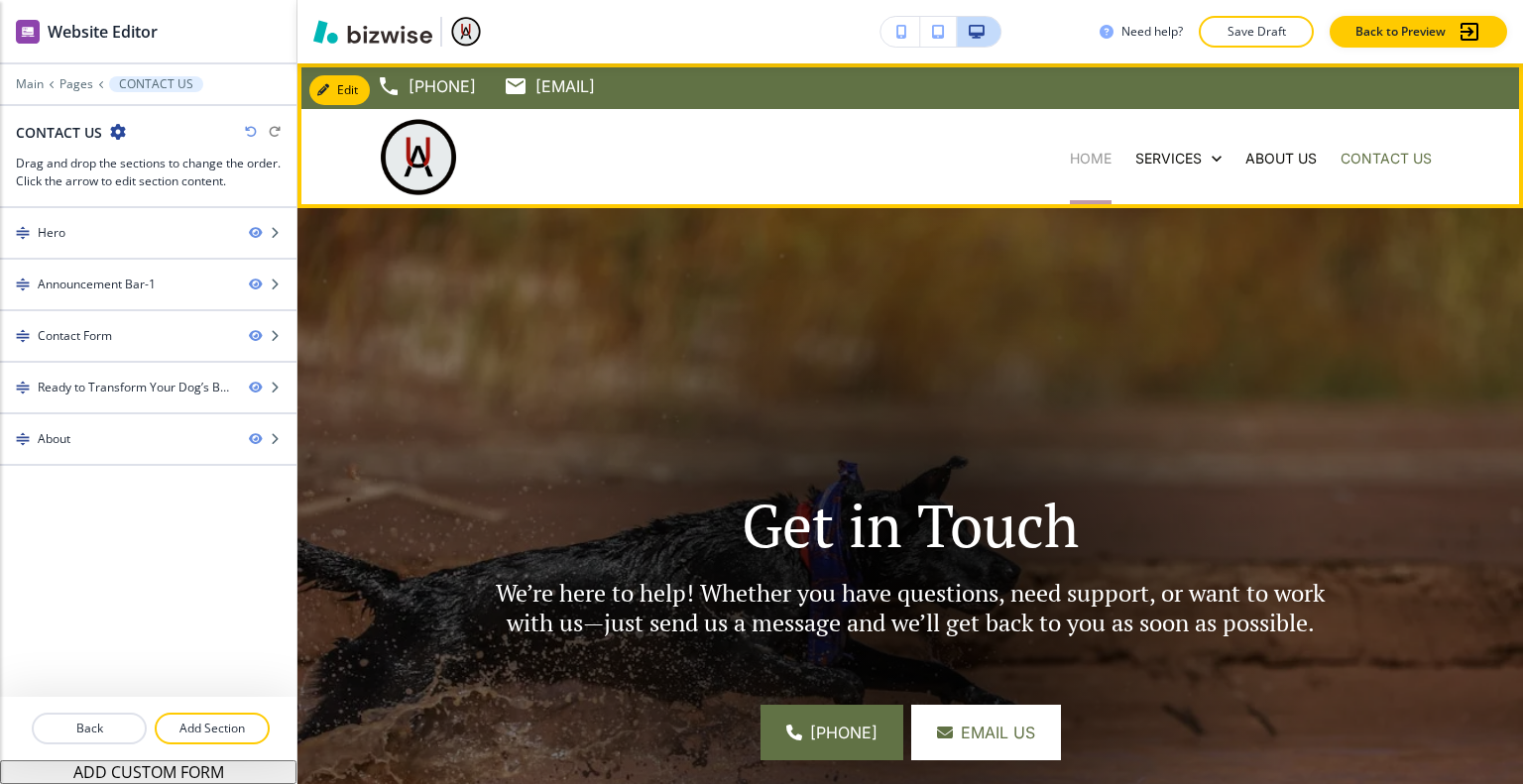 click on "Home" at bounding box center [1091, 159] 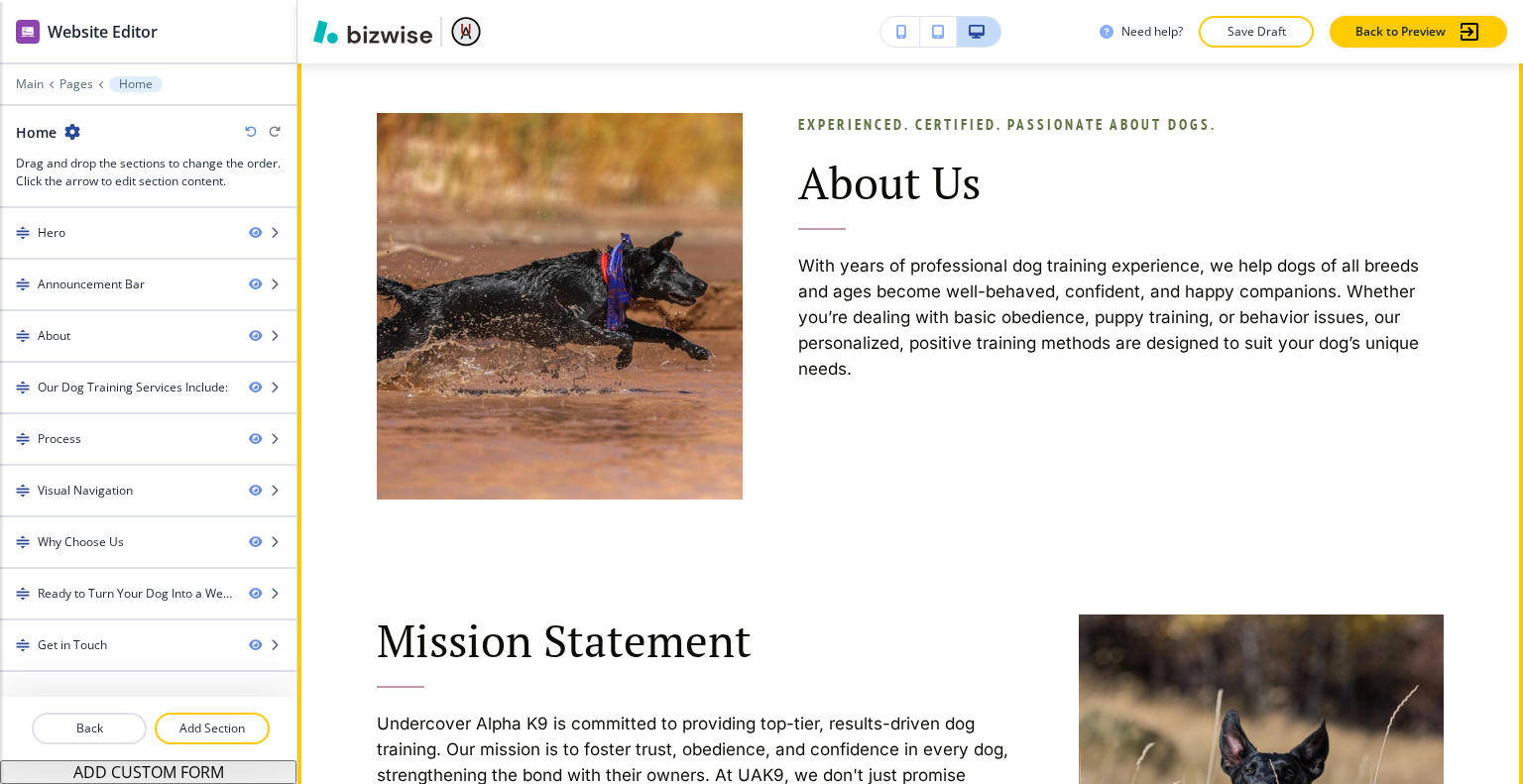 scroll, scrollTop: 1189, scrollLeft: 0, axis: vertical 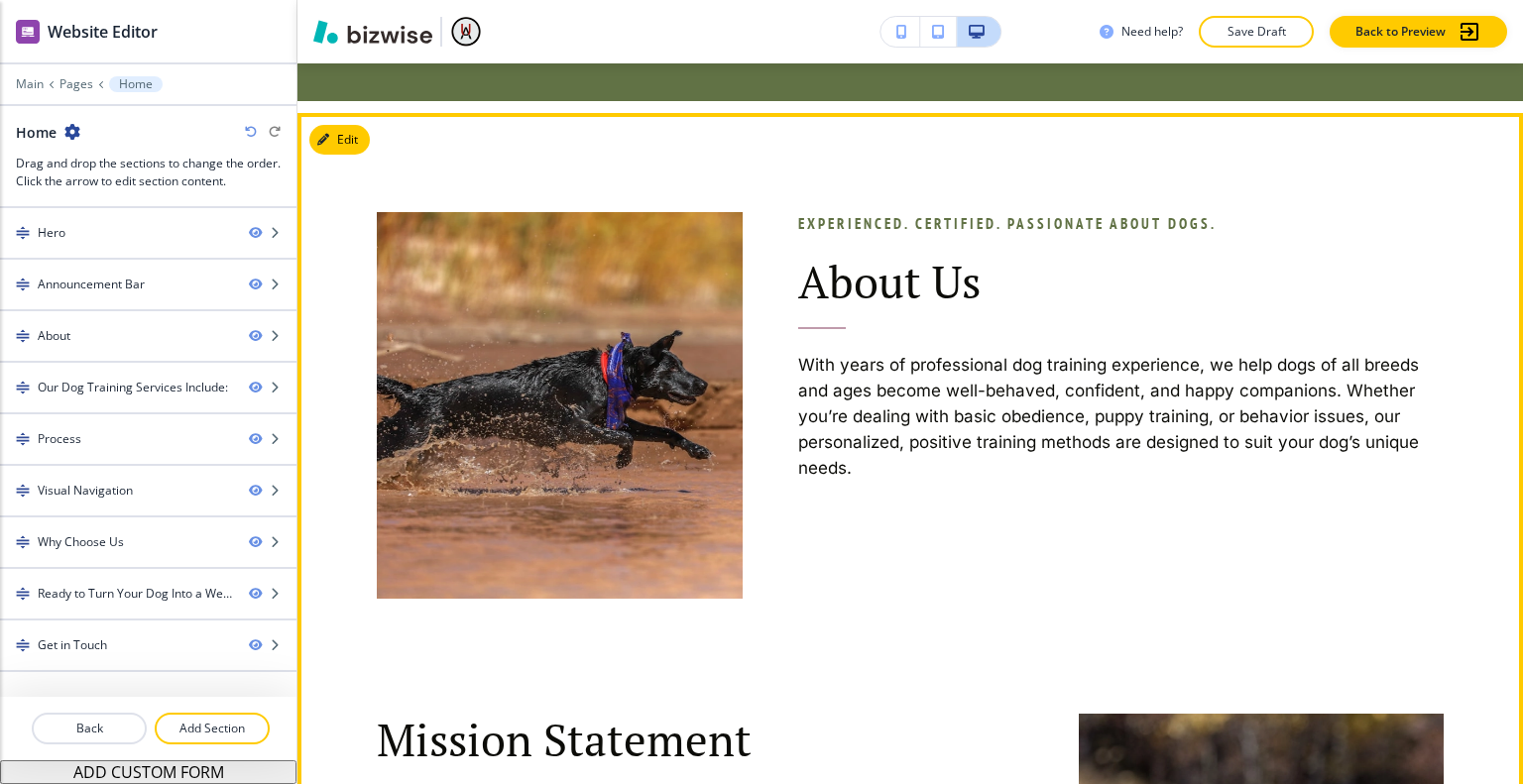 click at bounding box center (531, 356) 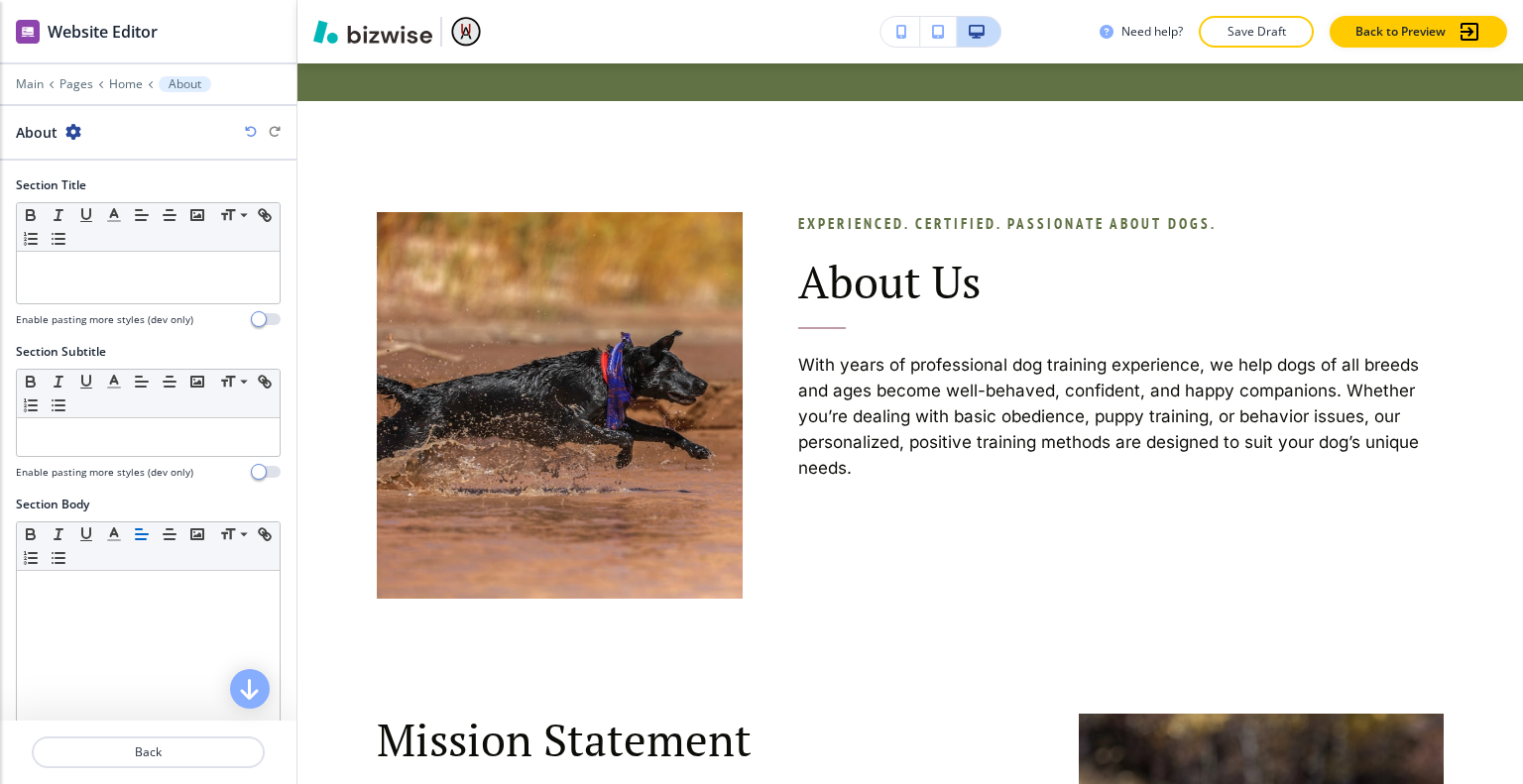 scroll, scrollTop: 1236, scrollLeft: 0, axis: vertical 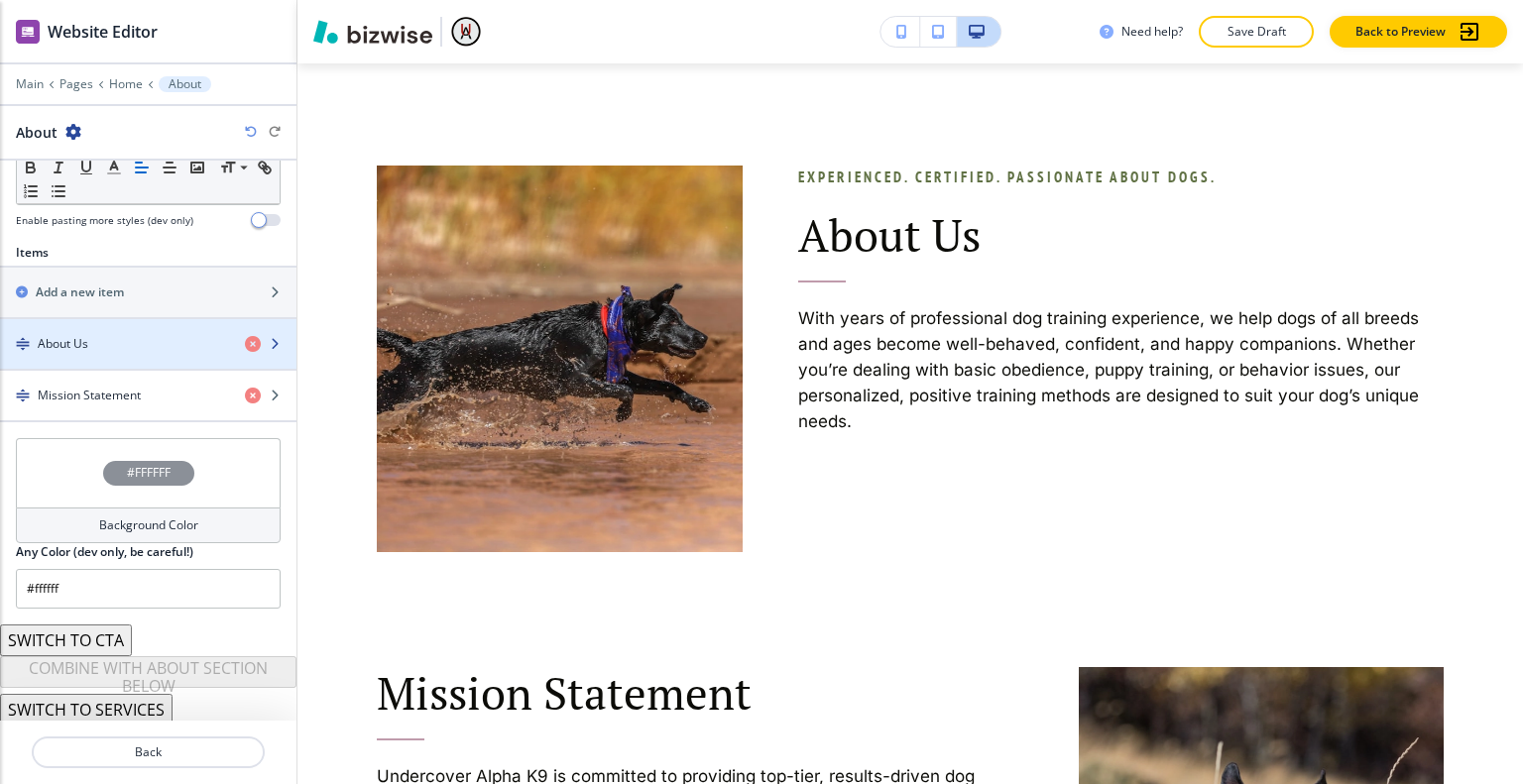 click at bounding box center [148, 327] 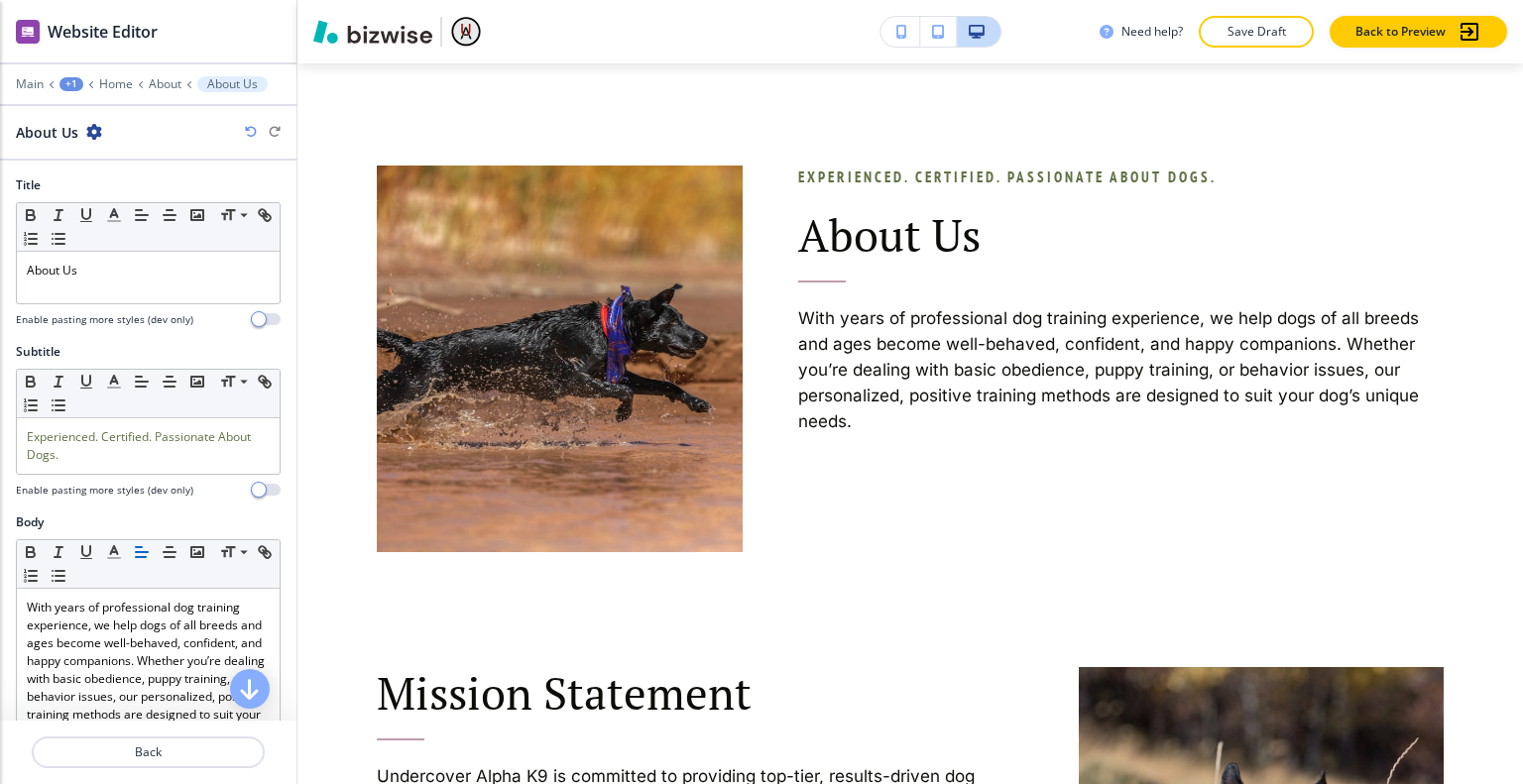 scroll, scrollTop: 580, scrollLeft: 0, axis: vertical 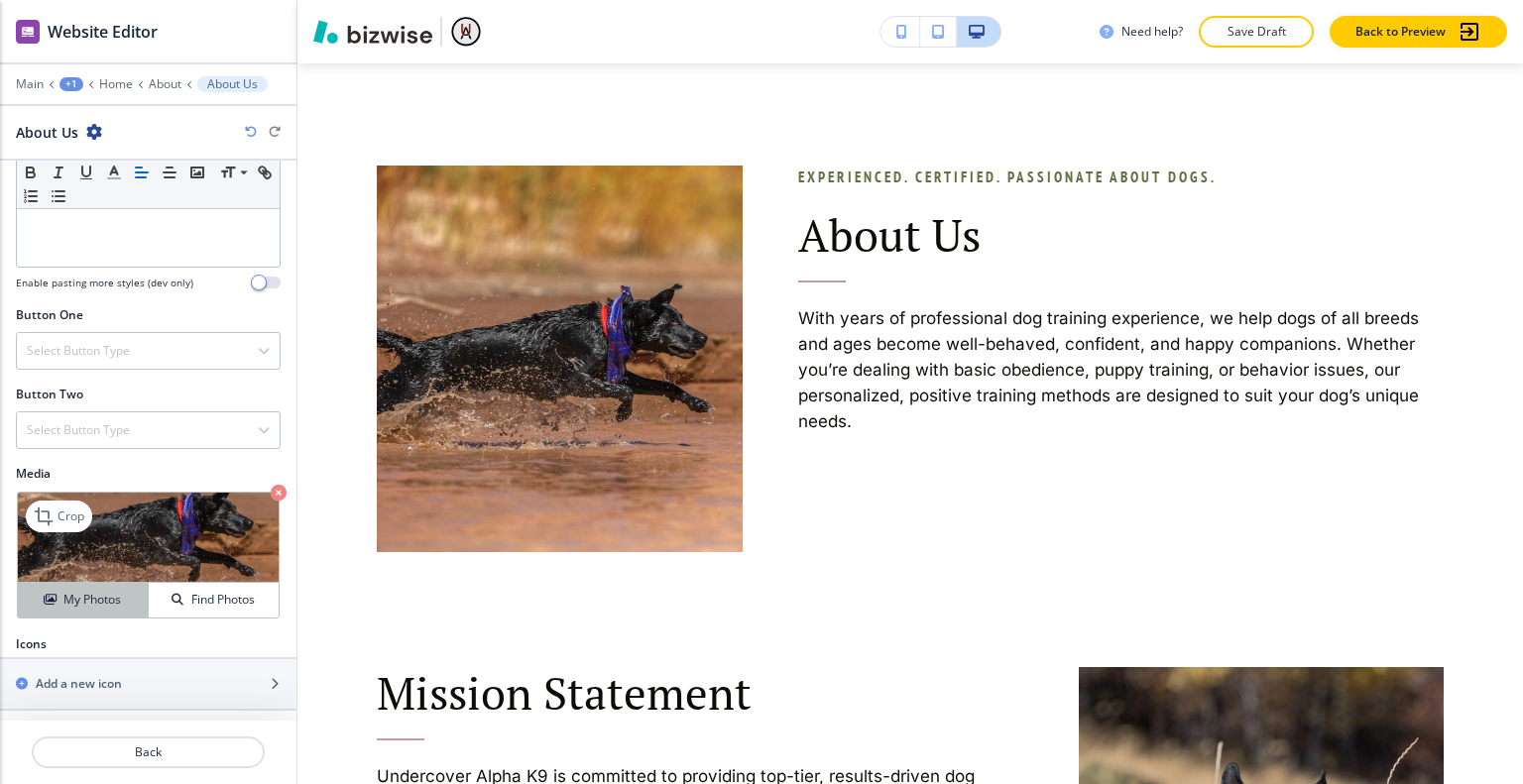 click on "My Photos" at bounding box center [83, 600] 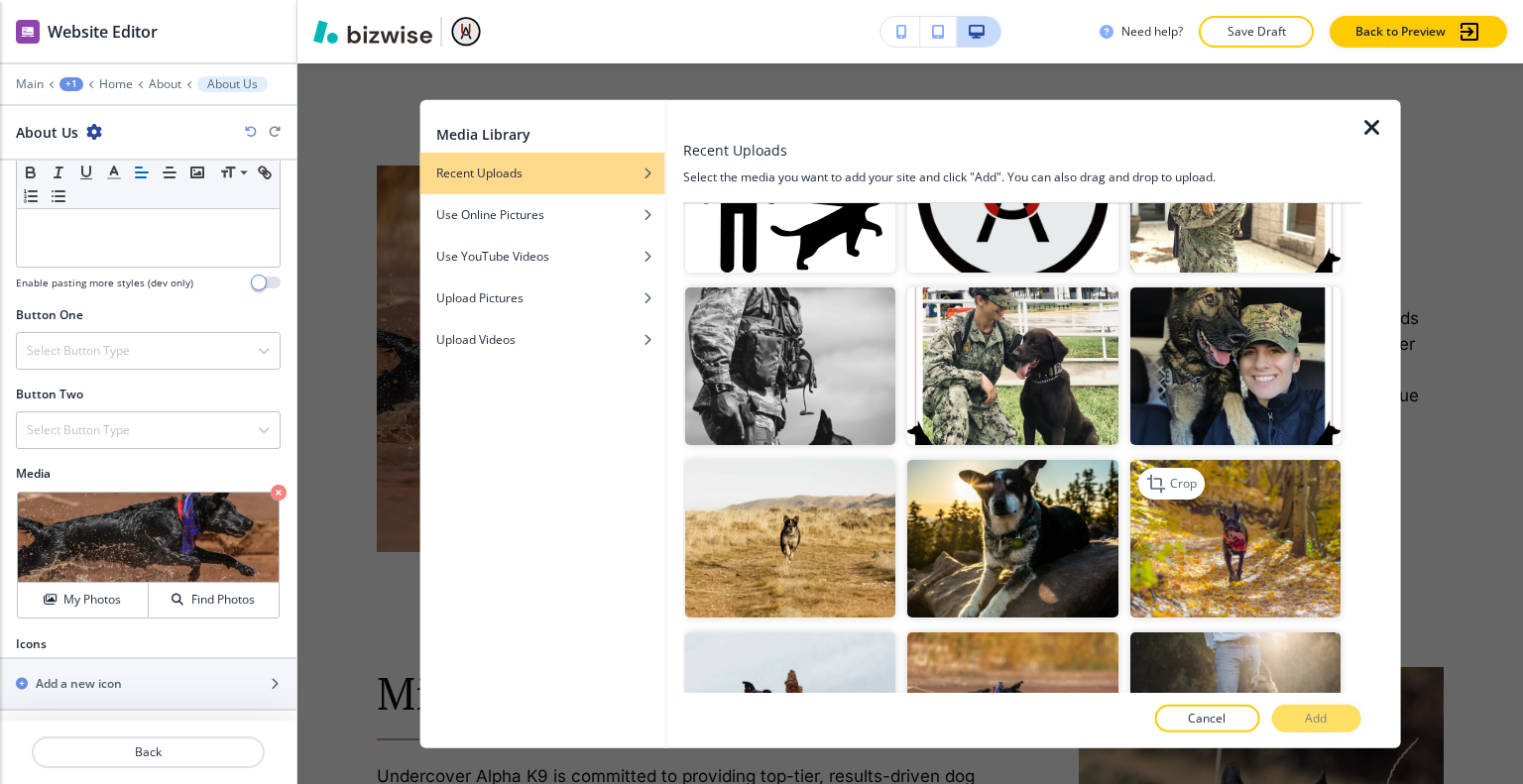 scroll, scrollTop: 52, scrollLeft: 0, axis: vertical 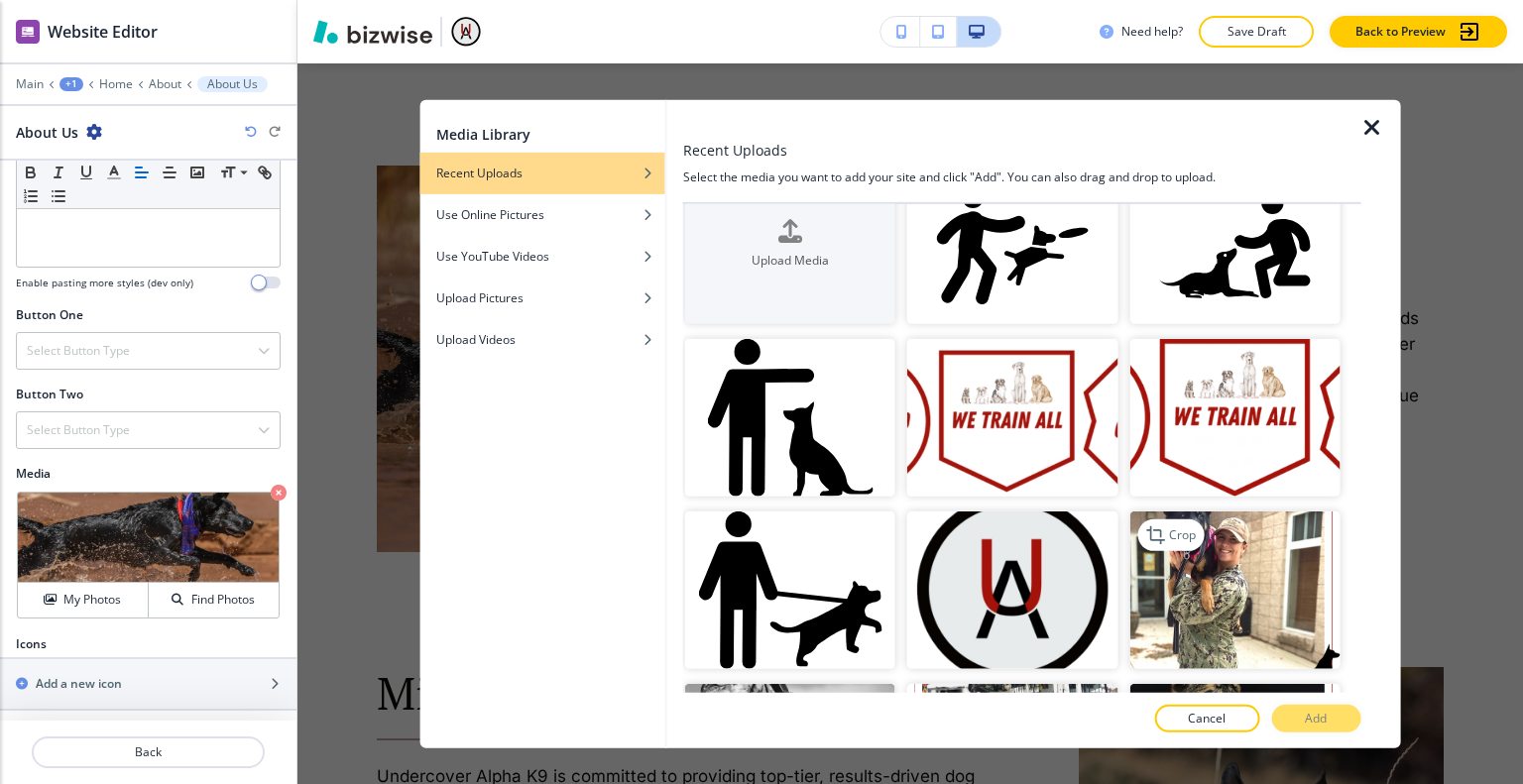 click at bounding box center [1234, 590] 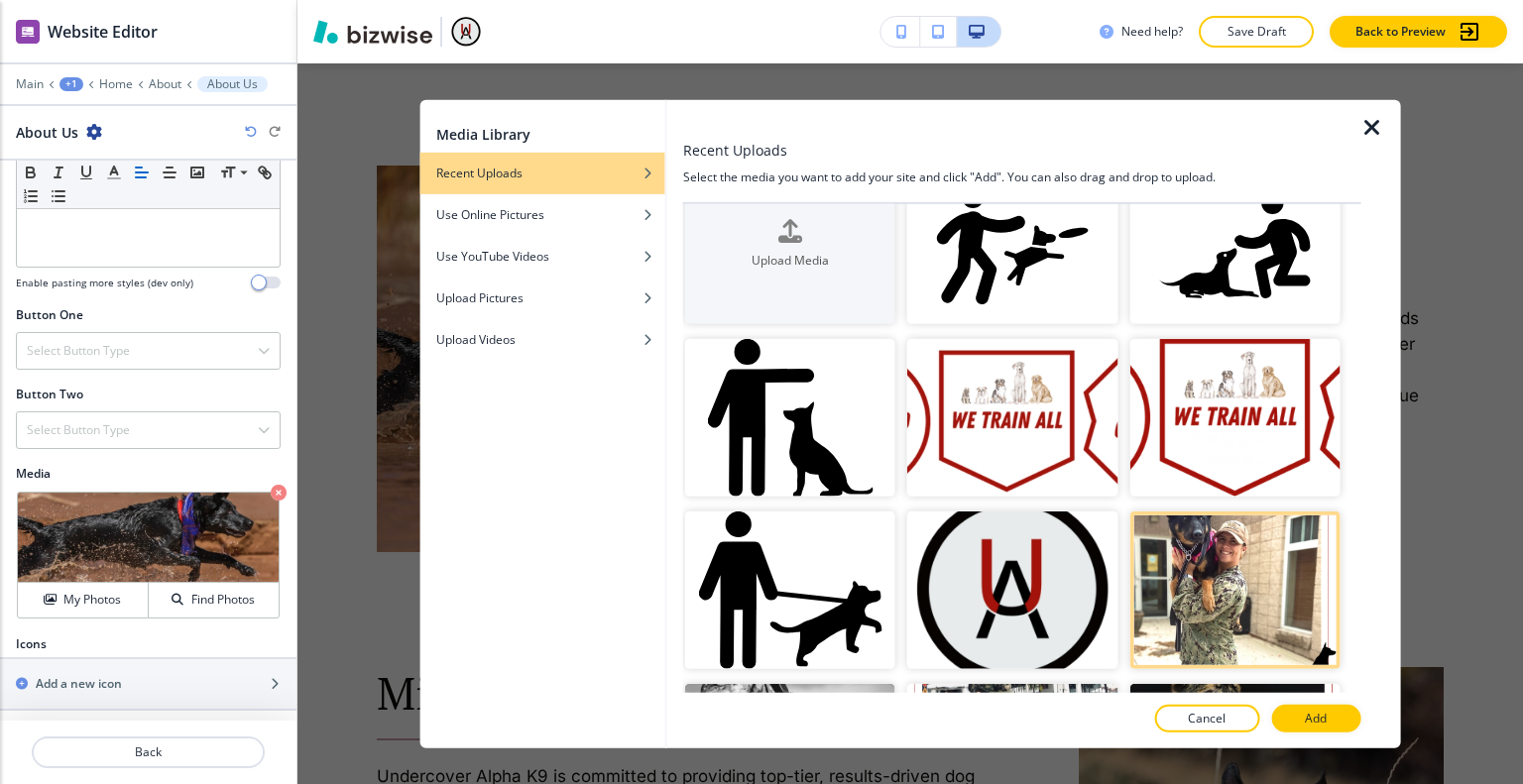 click on "Add" at bounding box center [1316, 719] 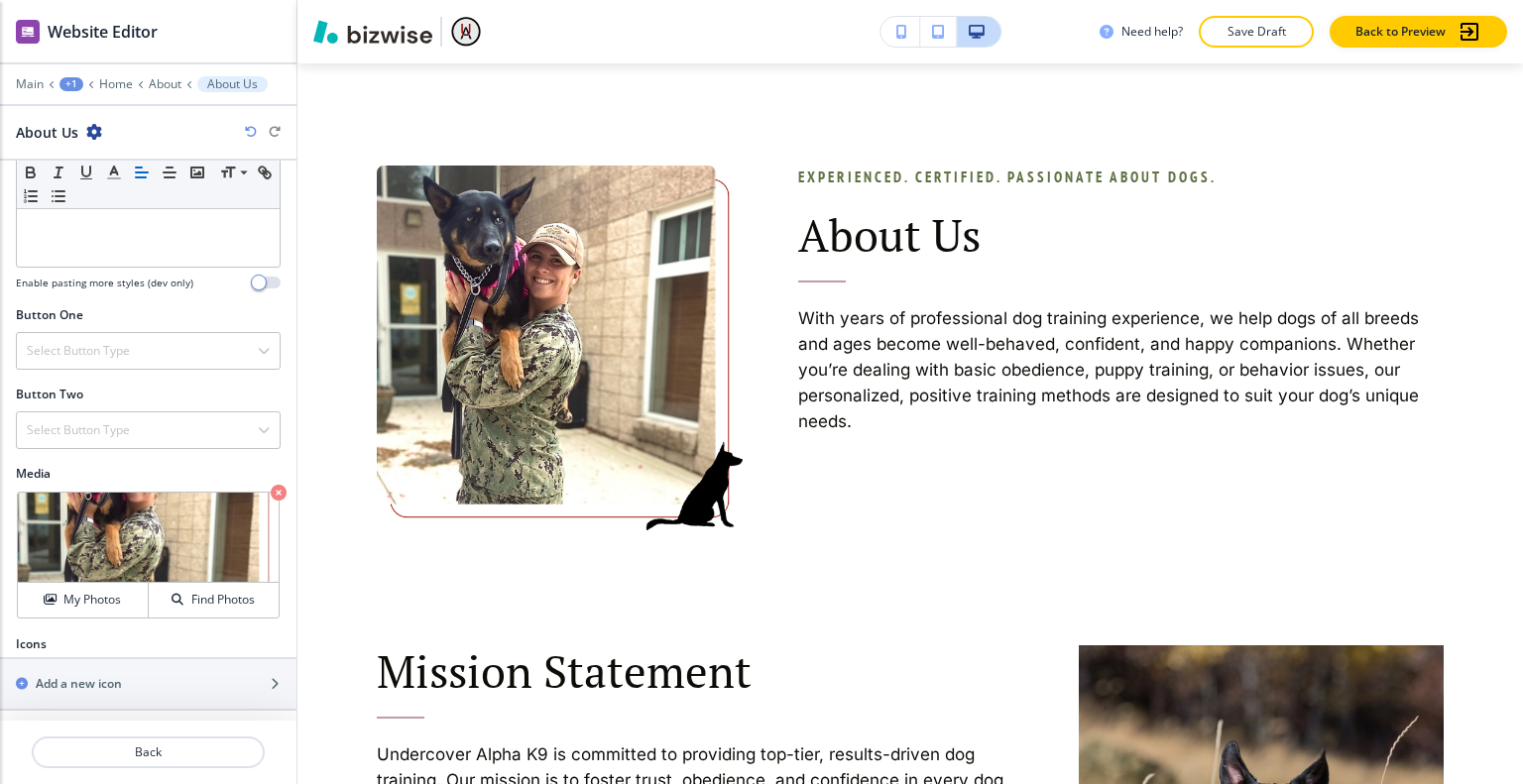 click on "Experienced. Certified. Passionate About Dogs. About Us With years of professional dog training experience, we help dogs of all breeds and ages become well-behaved, confident, and happy companions. Whether you’re dealing with basic obedience, puppy training, or behavior issues, our personalized, positive training methods are designed to suit your dog’s unique needs. Mission Statement Undercover Alpha K9 is committed to providing top-tier, results-driven dog training. Our mission is to foster trust, obedience, and confidence in every dog, strengthening the bond with their owners. At UAK9, we don't just promise results – we prove them through every behavior mastered. Our commitment is to excellence, action, and creating harmonious relationships between dogs and their owners. Undercover Alpha K9 is committed to supporting the local shelter. *Rescued dogs will receive a 20% discount on all programs. Present adoption paperwork for eligibility" 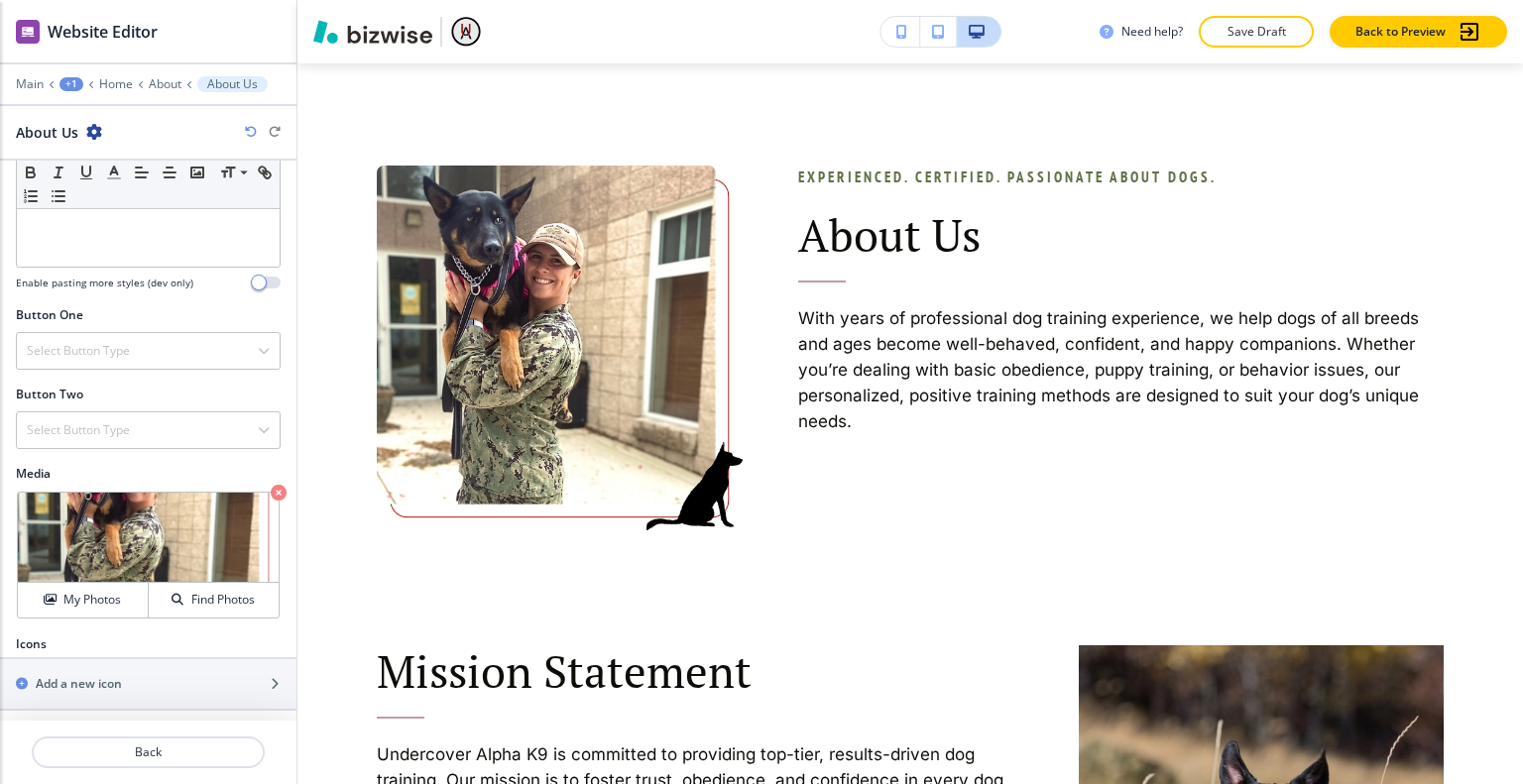 scroll, scrollTop: 840, scrollLeft: 0, axis: vertical 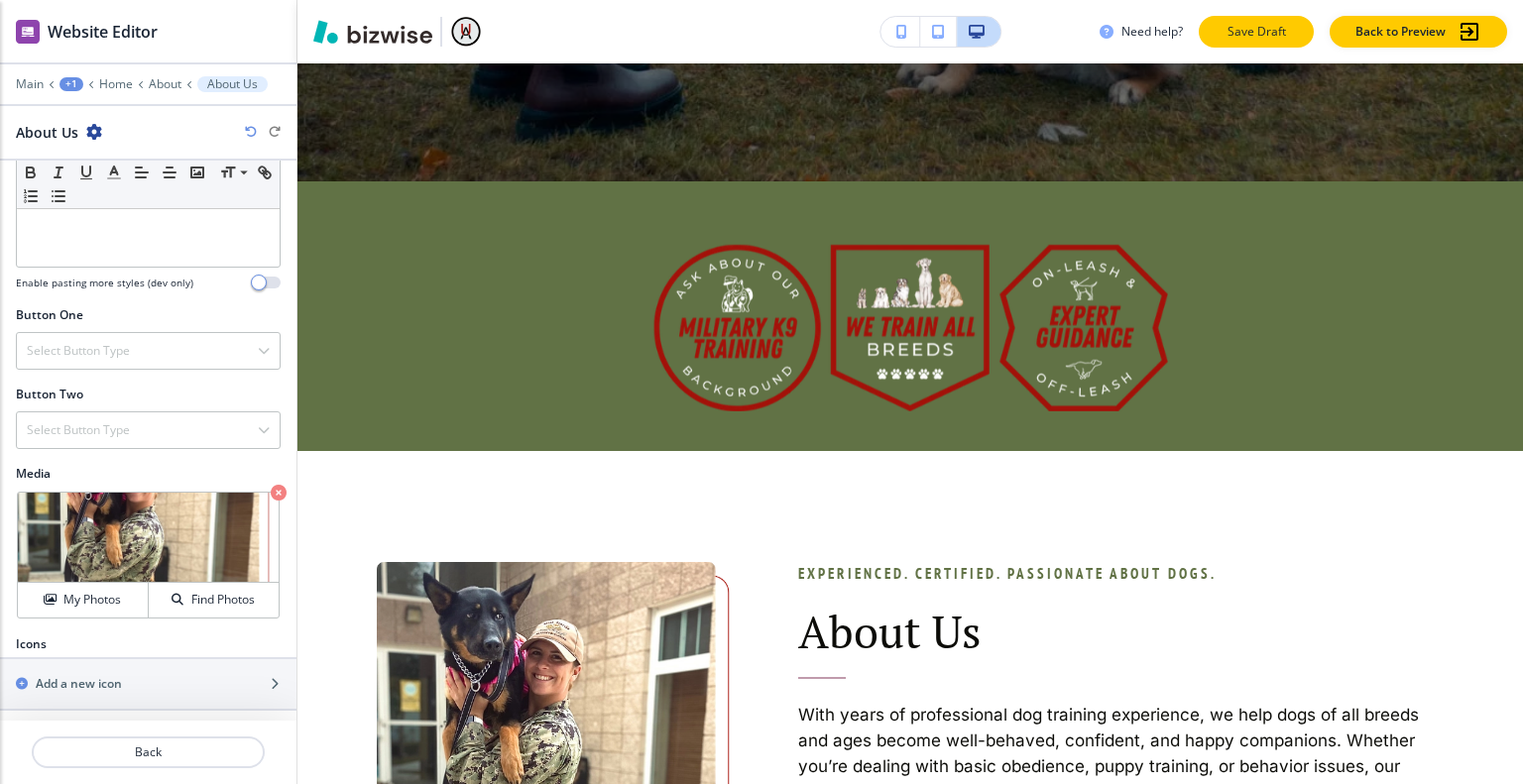 click on "Save Draft" at bounding box center (1256, 32) 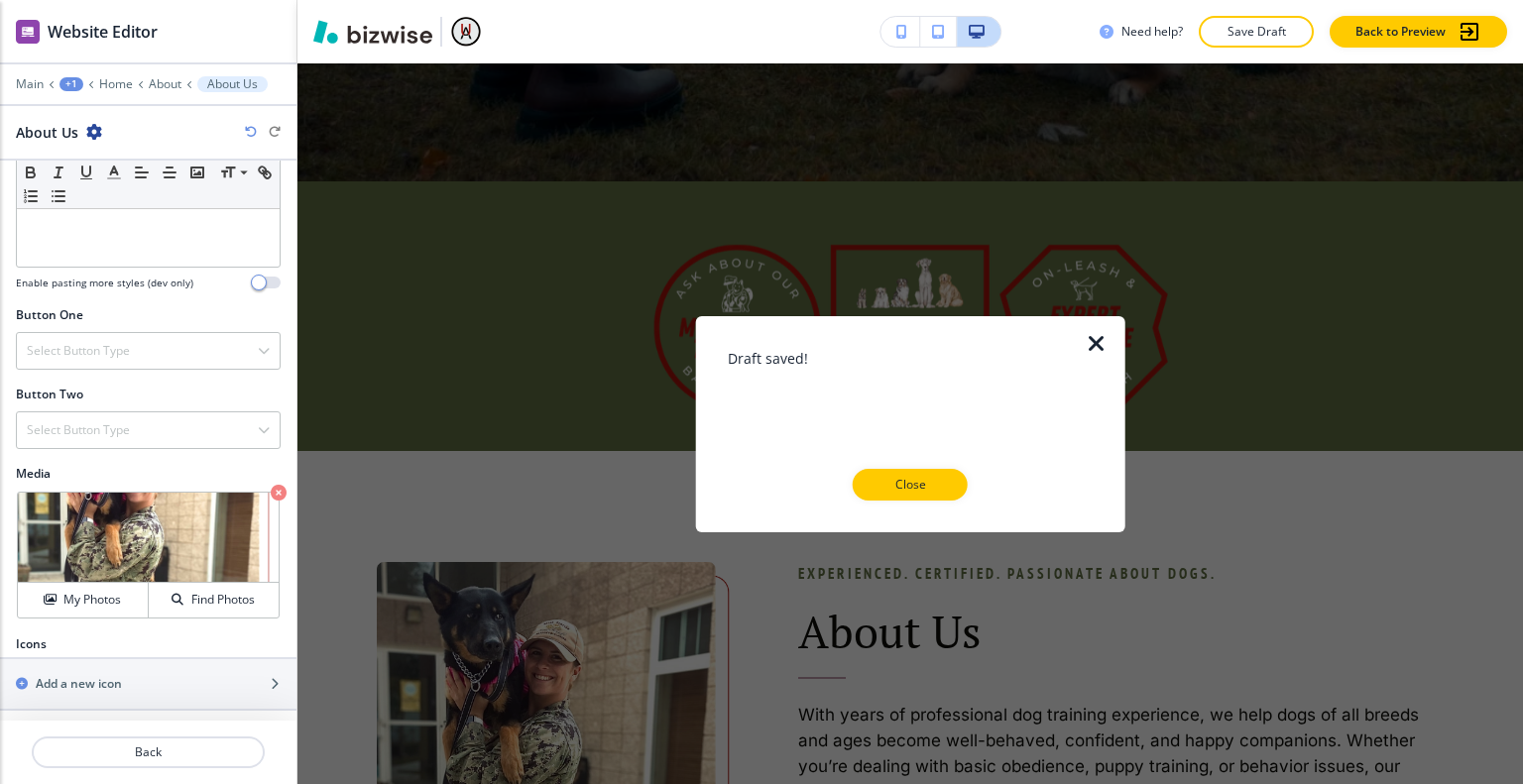 click on "Close" at bounding box center (910, 485) 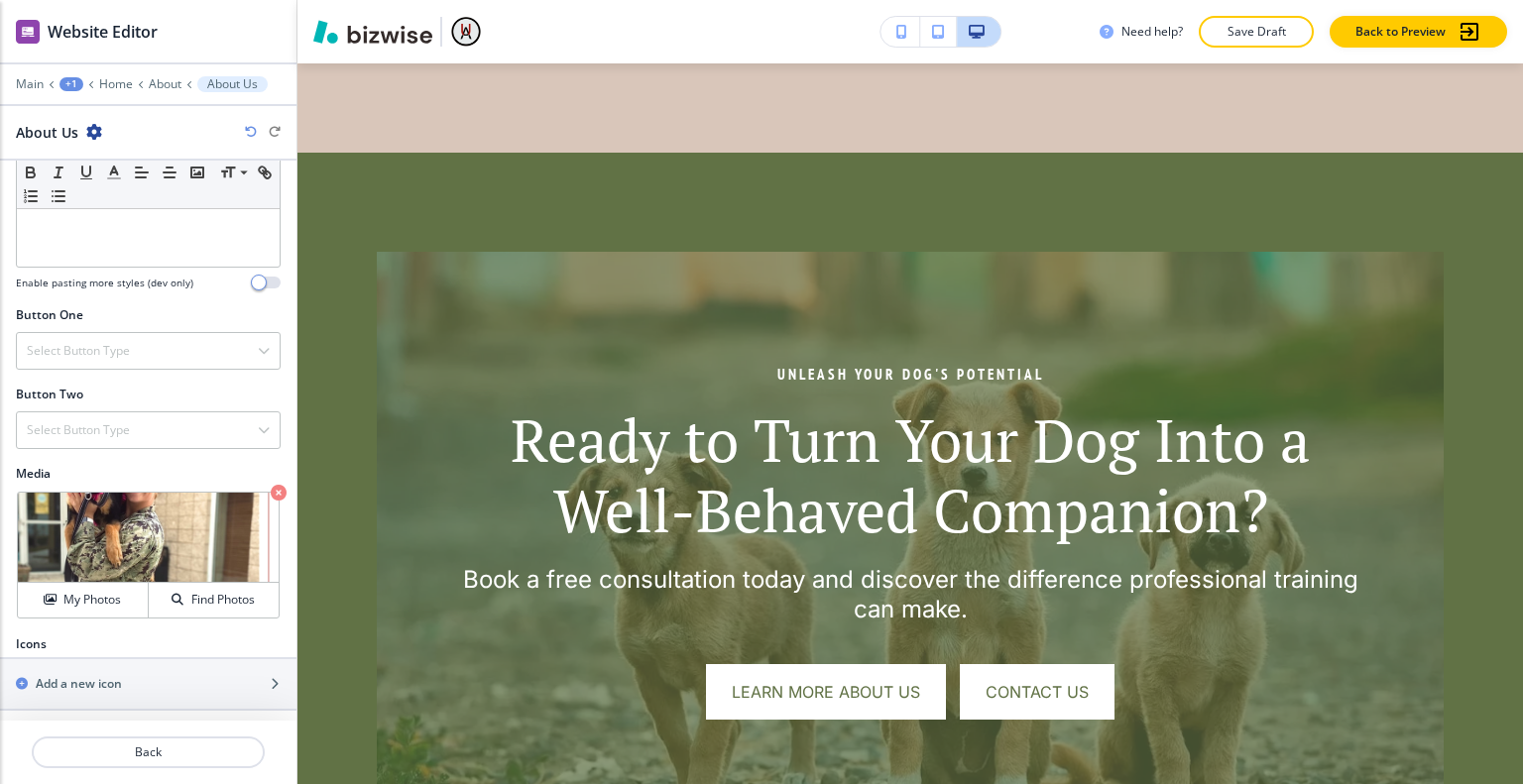 scroll, scrollTop: 4953, scrollLeft: 0, axis: vertical 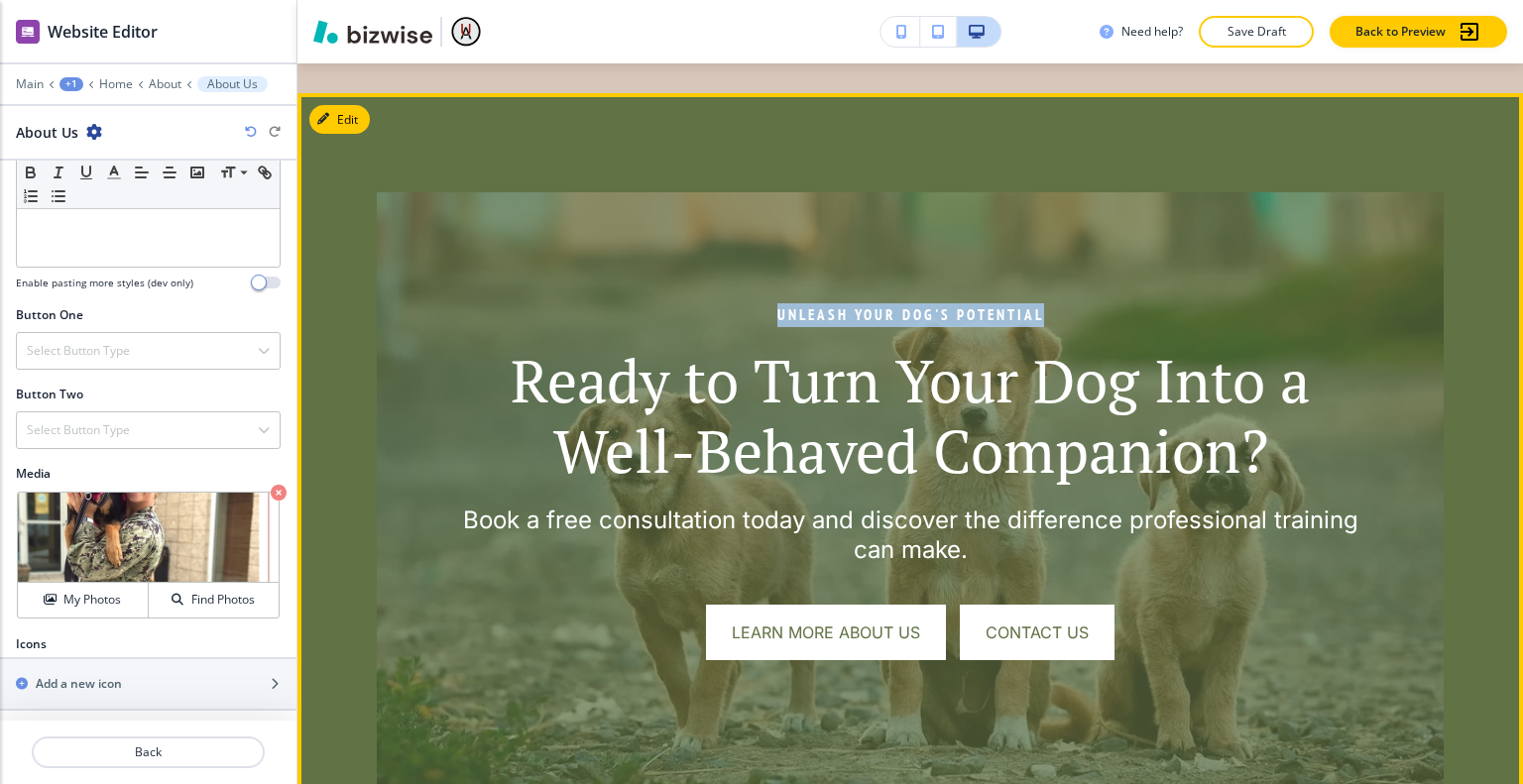 drag, startPoint x: 1042, startPoint y: 286, endPoint x: 757, endPoint y: 292, distance: 285.0632 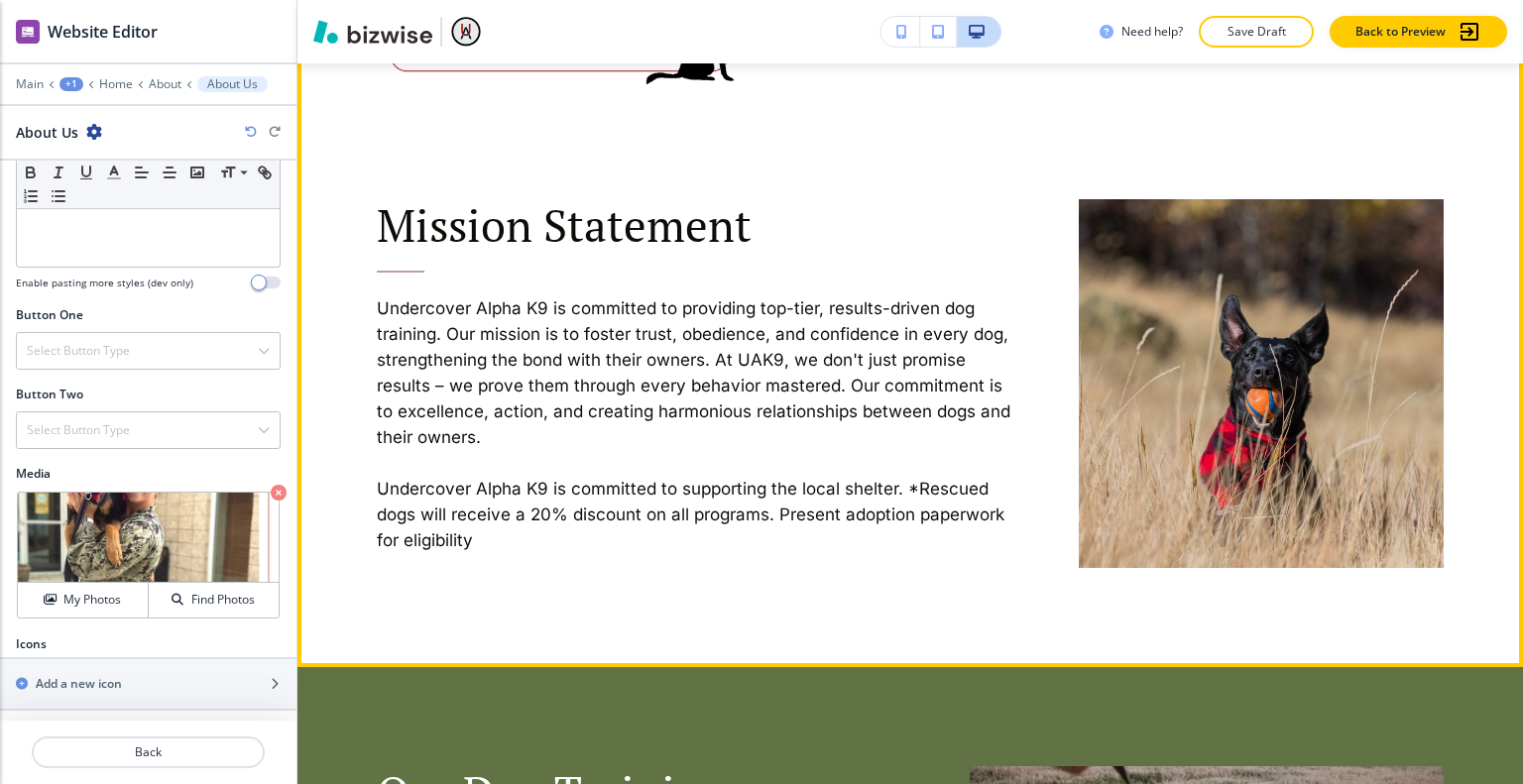 scroll, scrollTop: 1186, scrollLeft: 0, axis: vertical 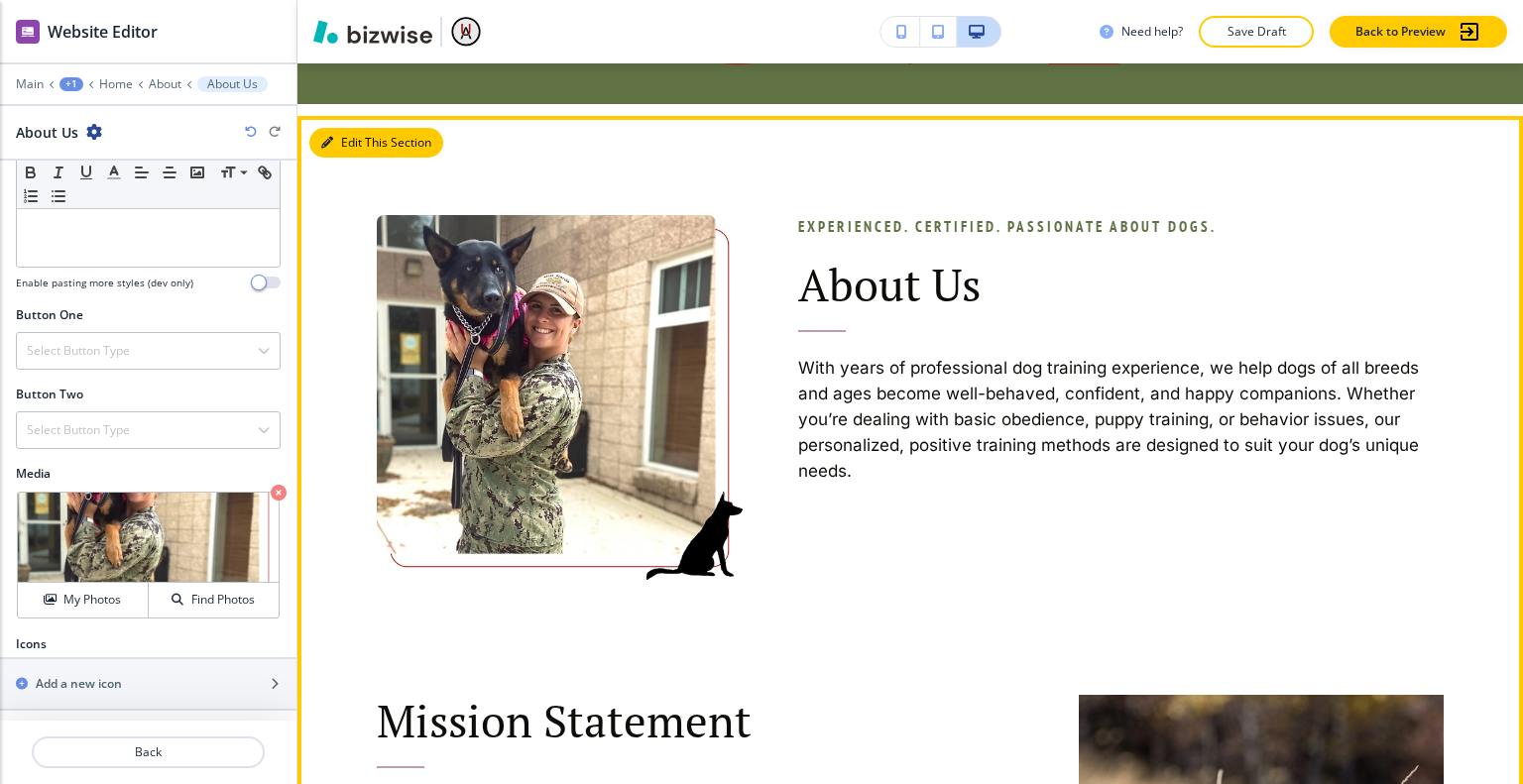 click on "Edit This Section" at bounding box center (376, 143) 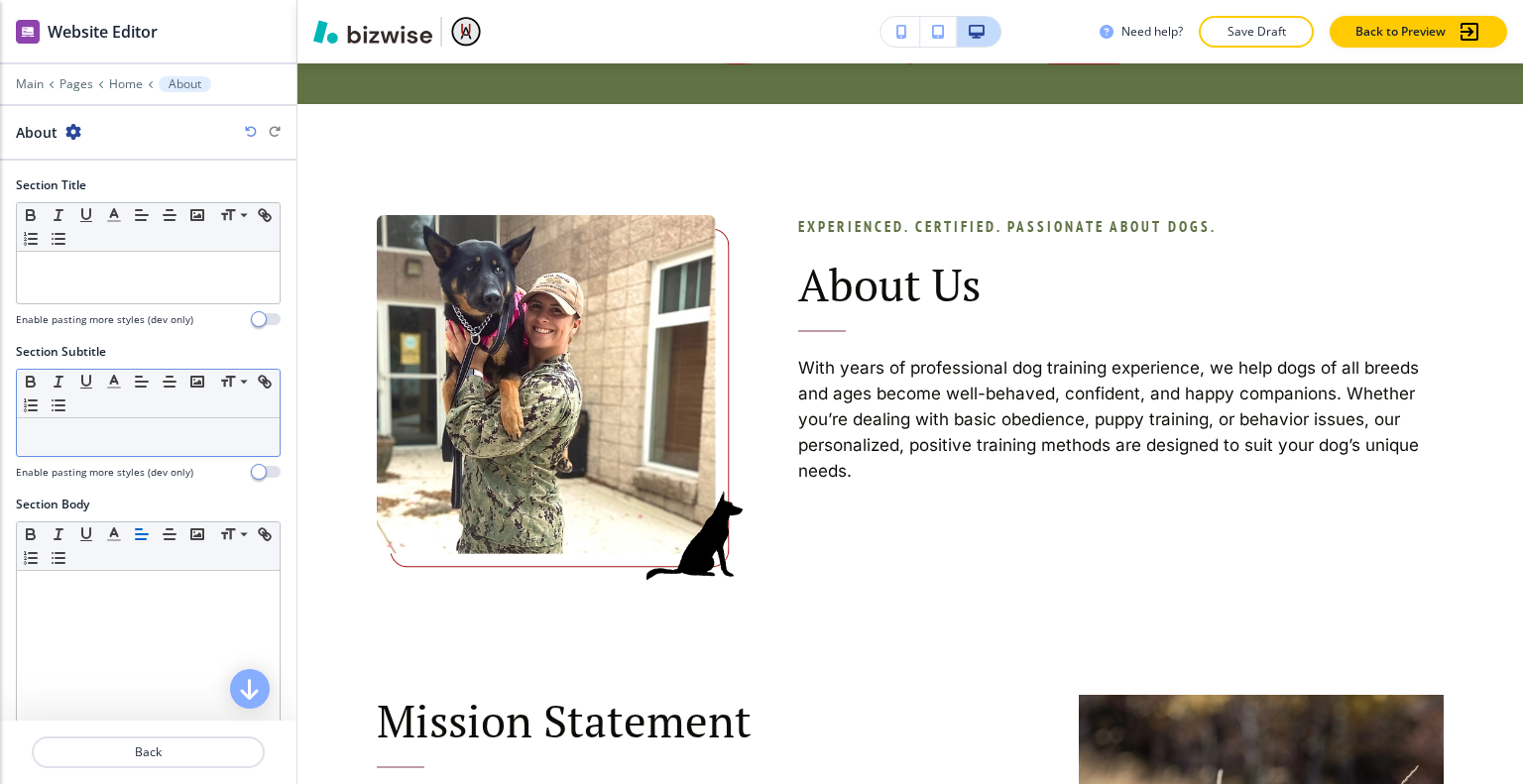 scroll, scrollTop: 1236, scrollLeft: 0, axis: vertical 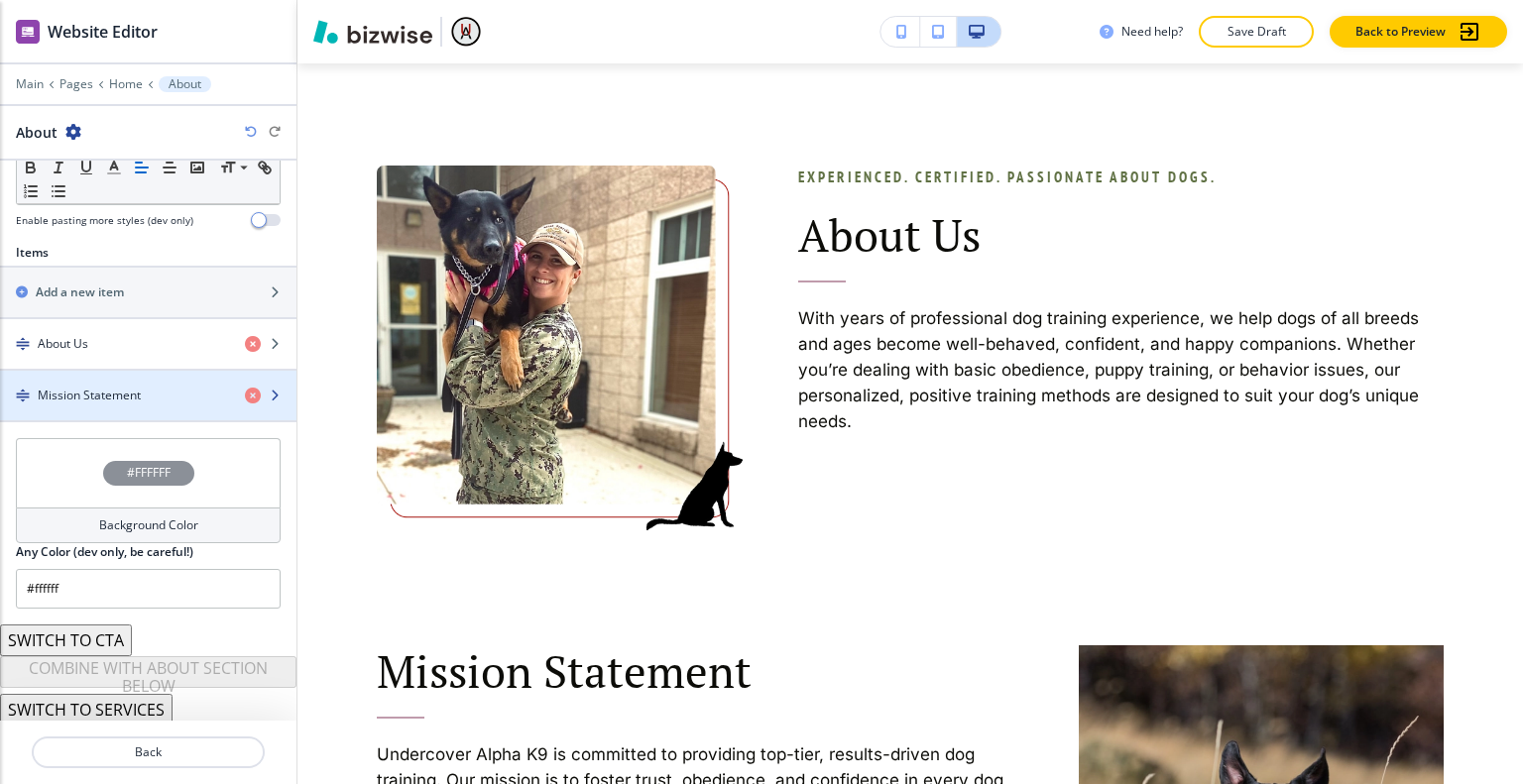 click on "Mission Statement" at bounding box center [89, 395] 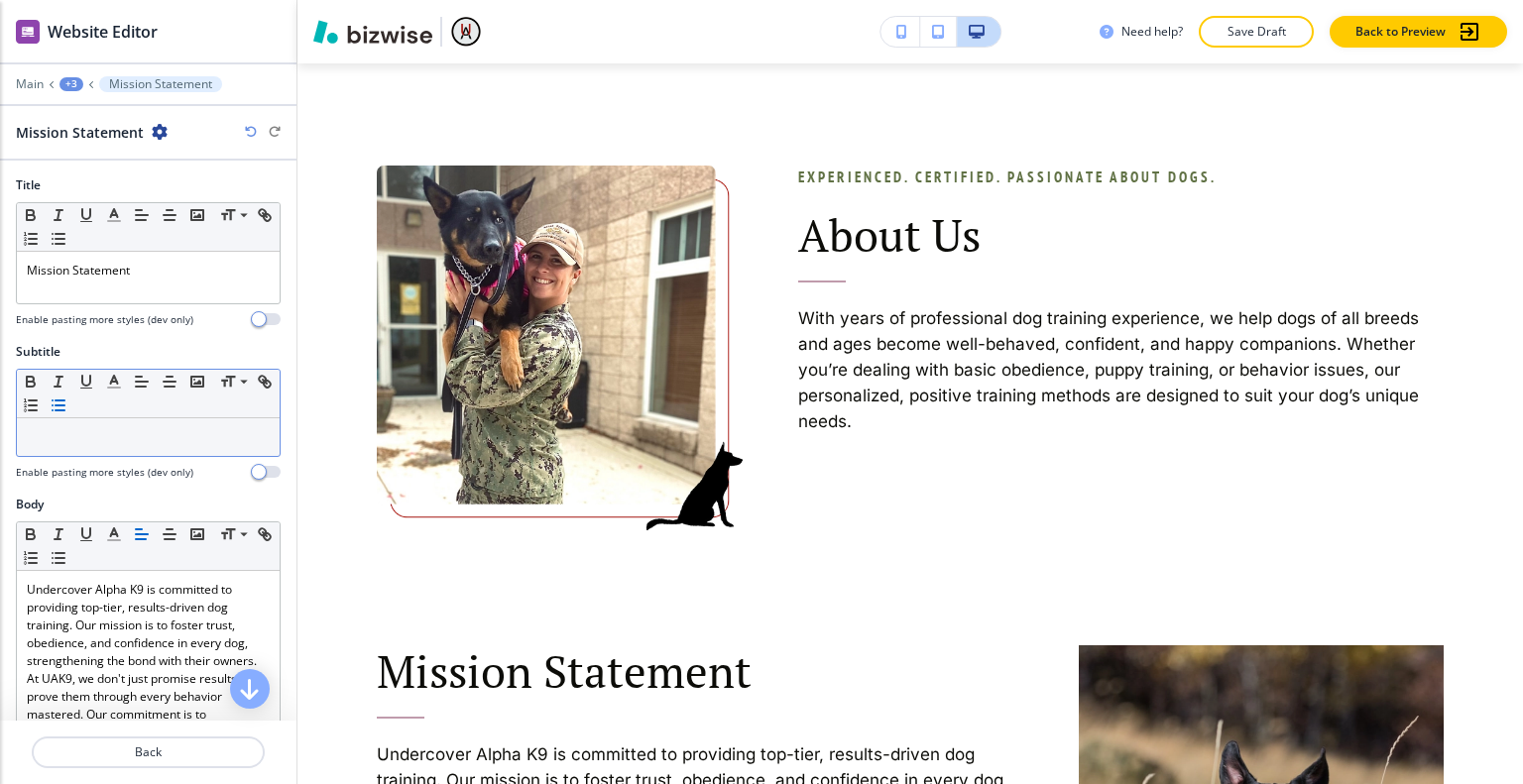 scroll, scrollTop: 1711, scrollLeft: 0, axis: vertical 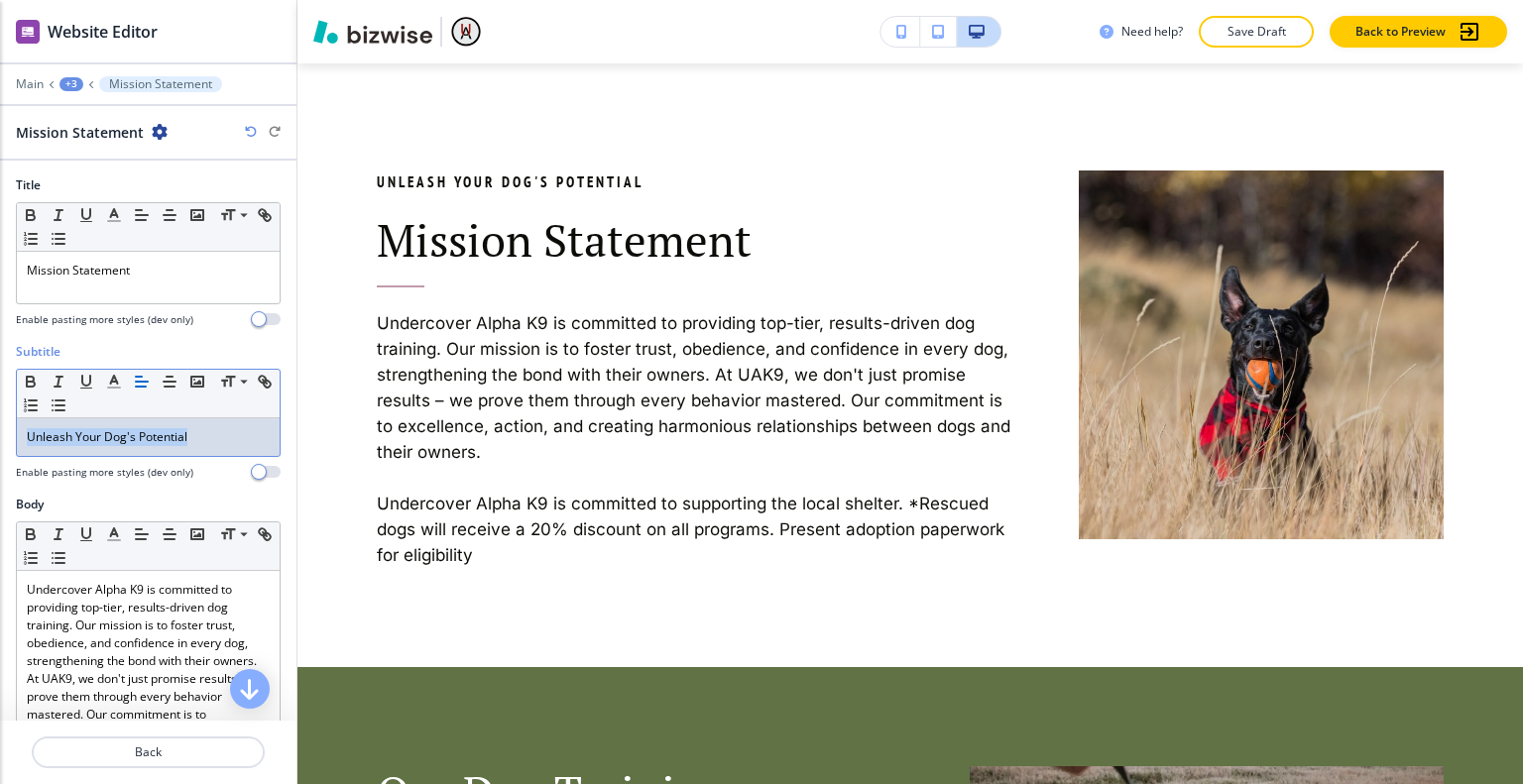 drag, startPoint x: 219, startPoint y: 439, endPoint x: 15, endPoint y: 422, distance: 204.70711 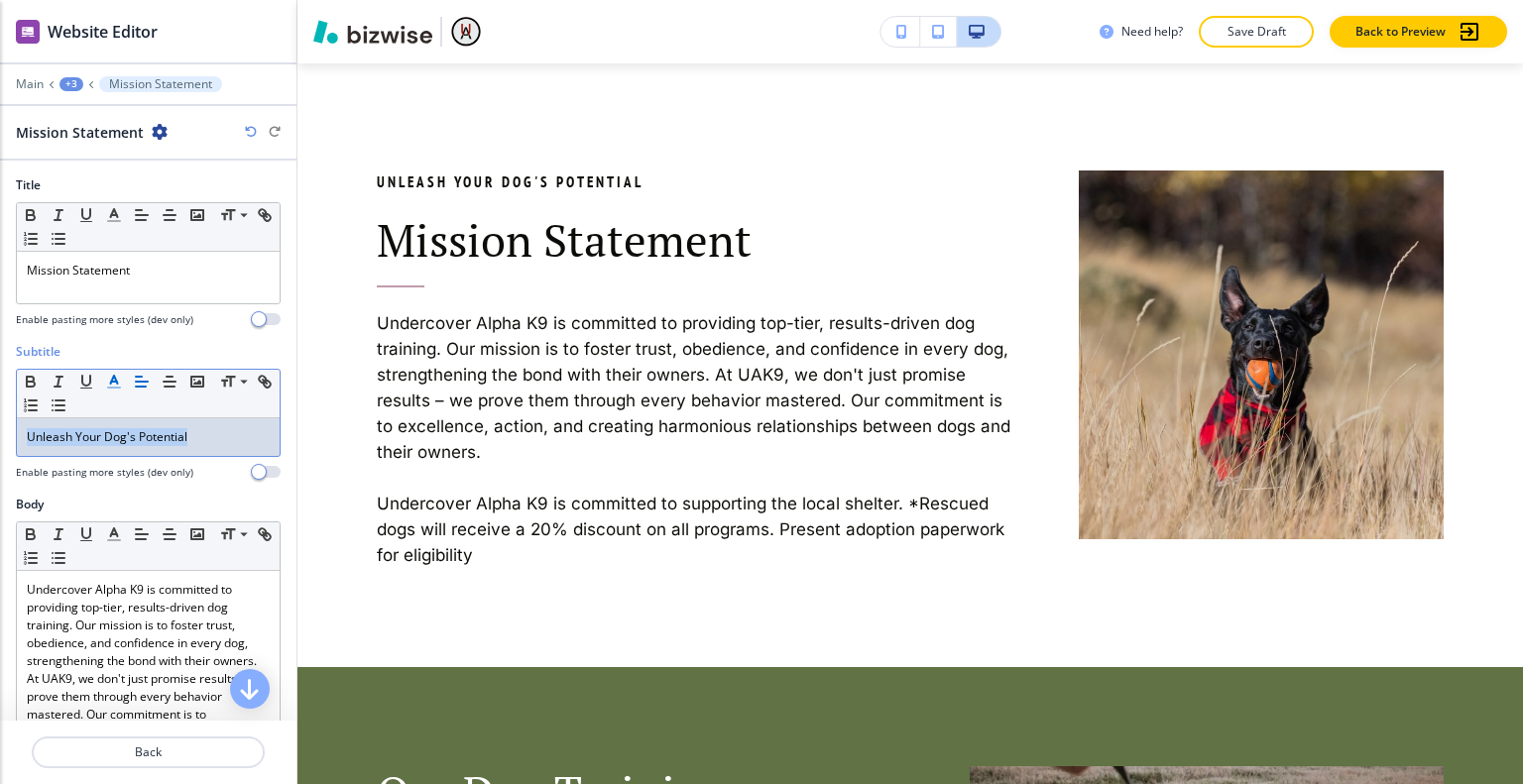 click 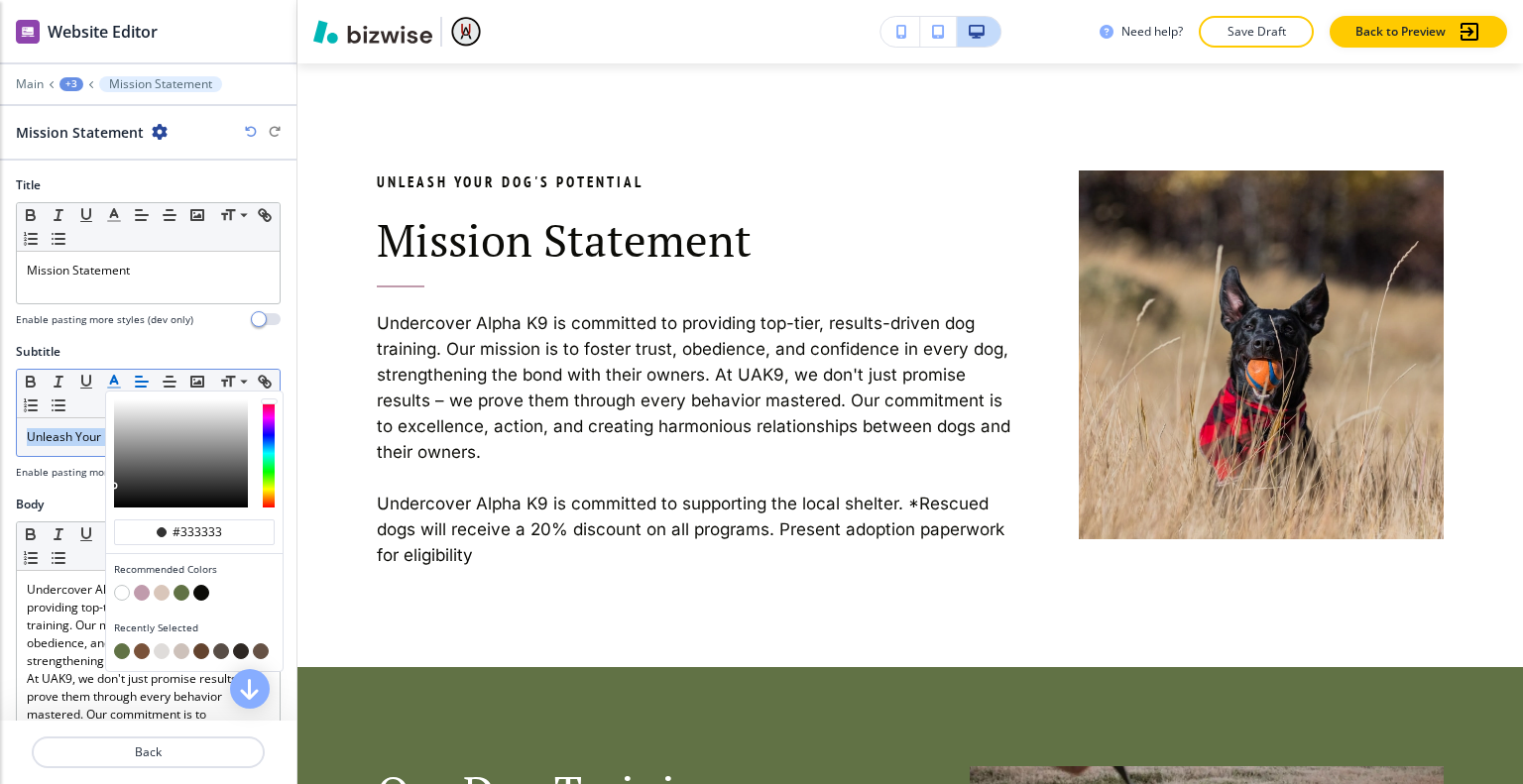 click at bounding box center [181, 593] 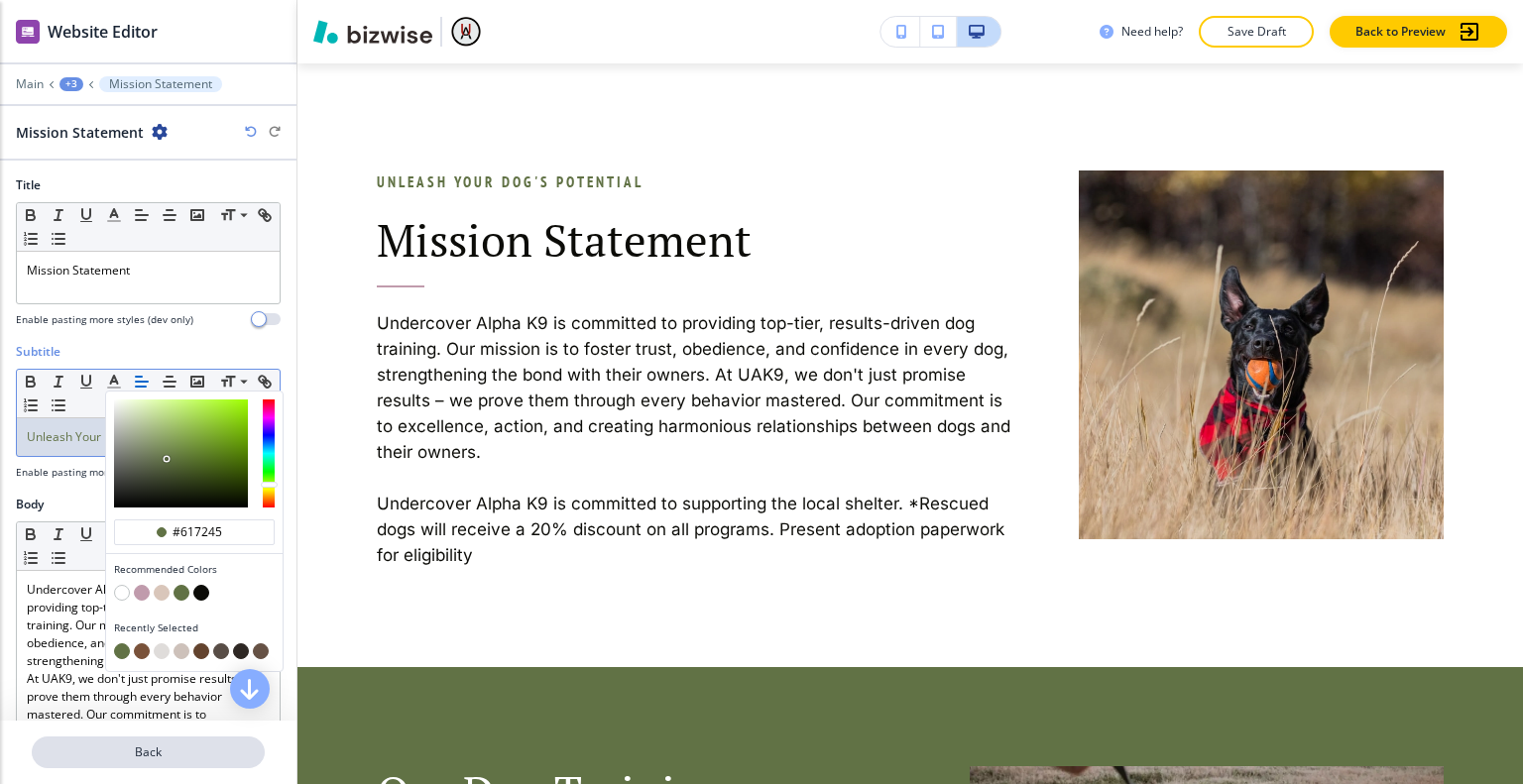 click on "Back" at bounding box center [148, 752] 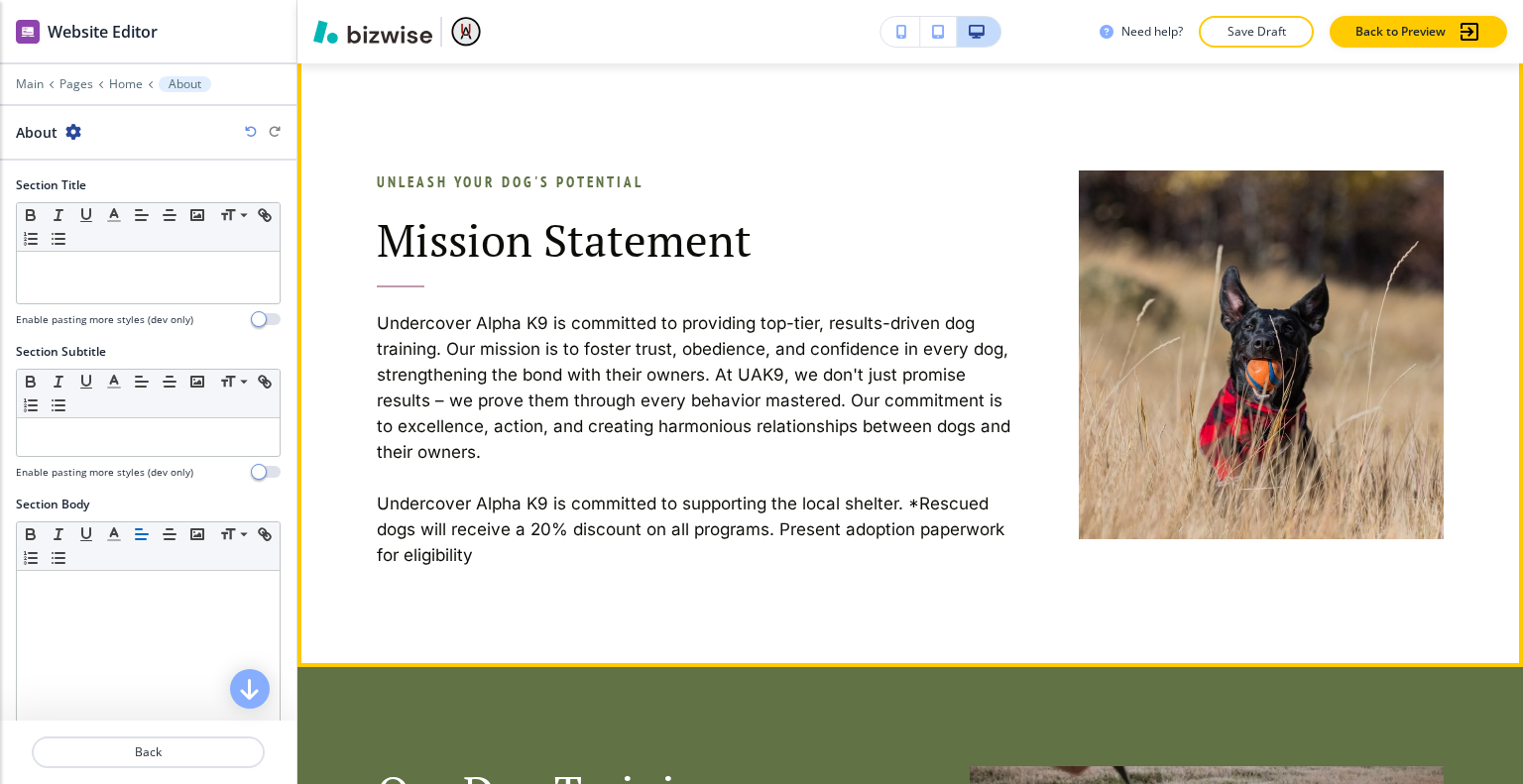 scroll, scrollTop: 1236, scrollLeft: 0, axis: vertical 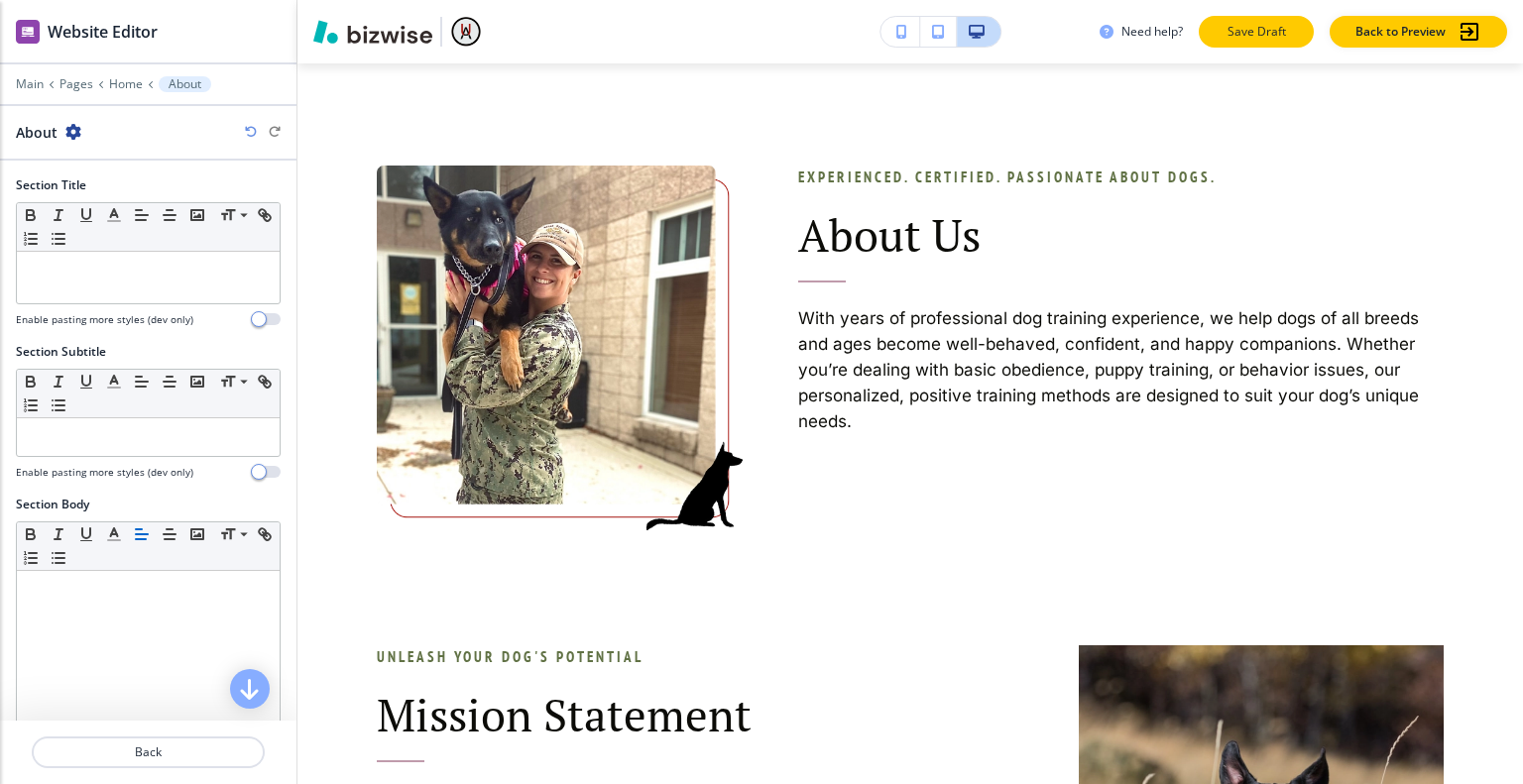 click on "Save Draft" at bounding box center (1256, 32) 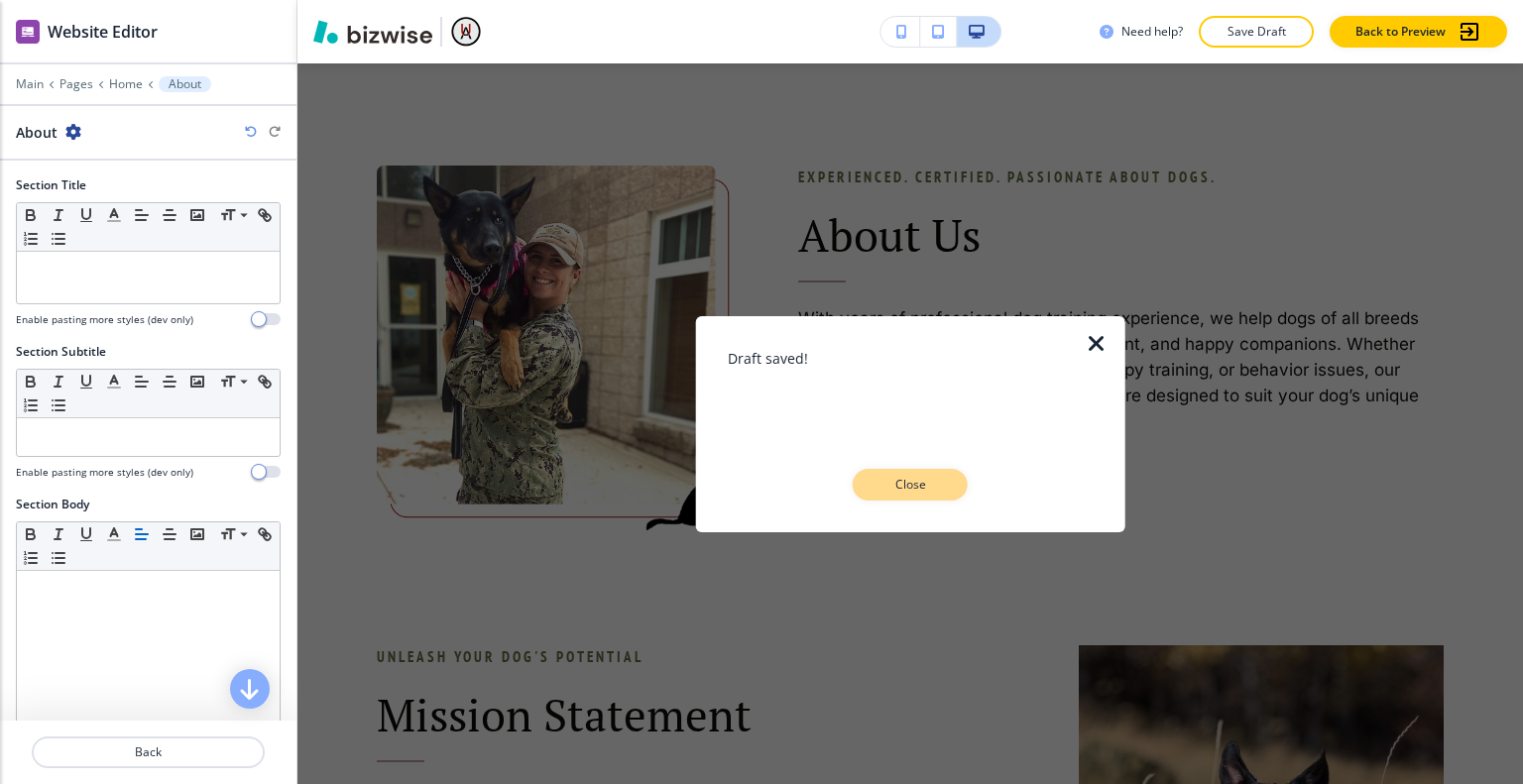 click on "Close" at bounding box center [910, 485] 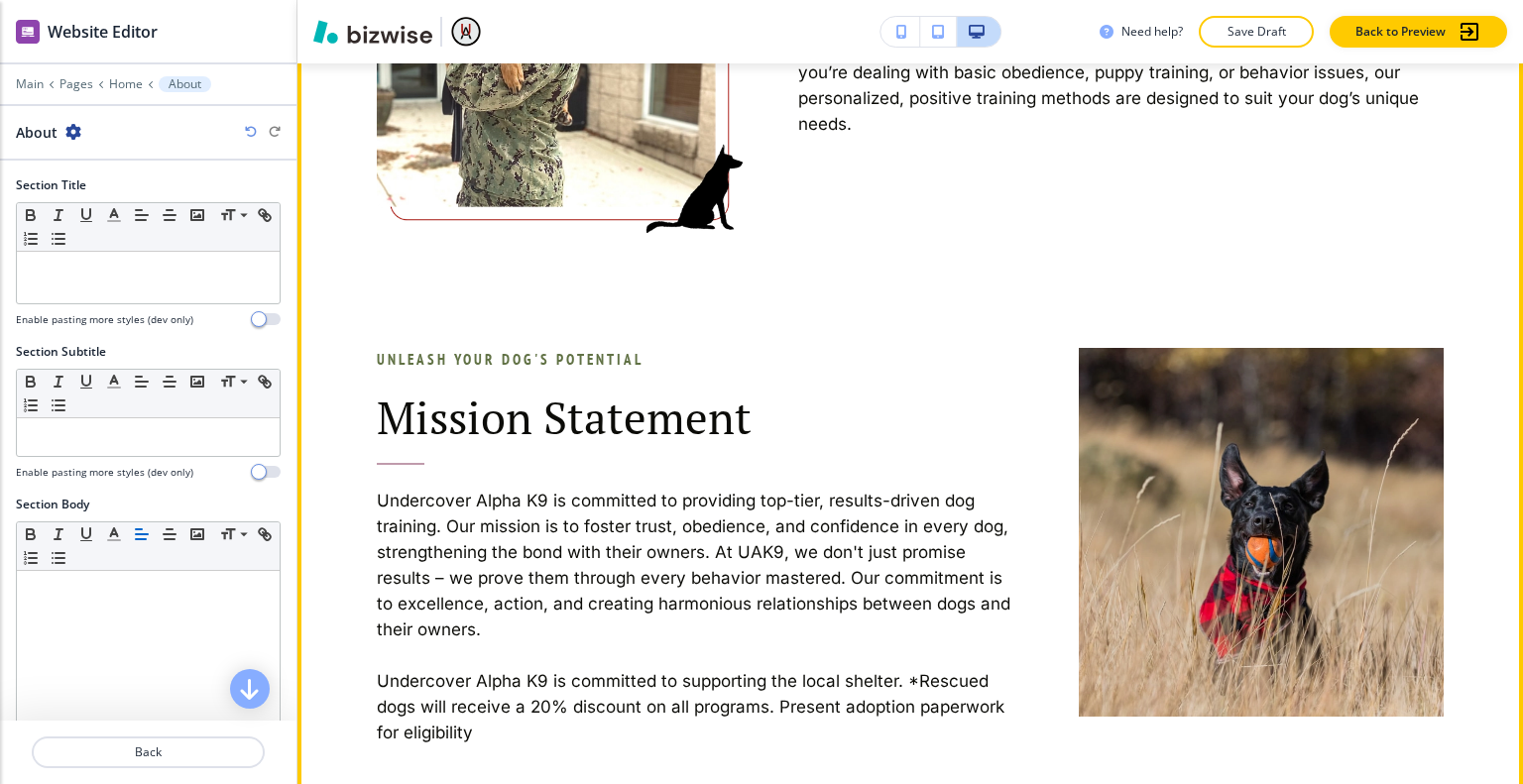 scroll, scrollTop: 1236, scrollLeft: 0, axis: vertical 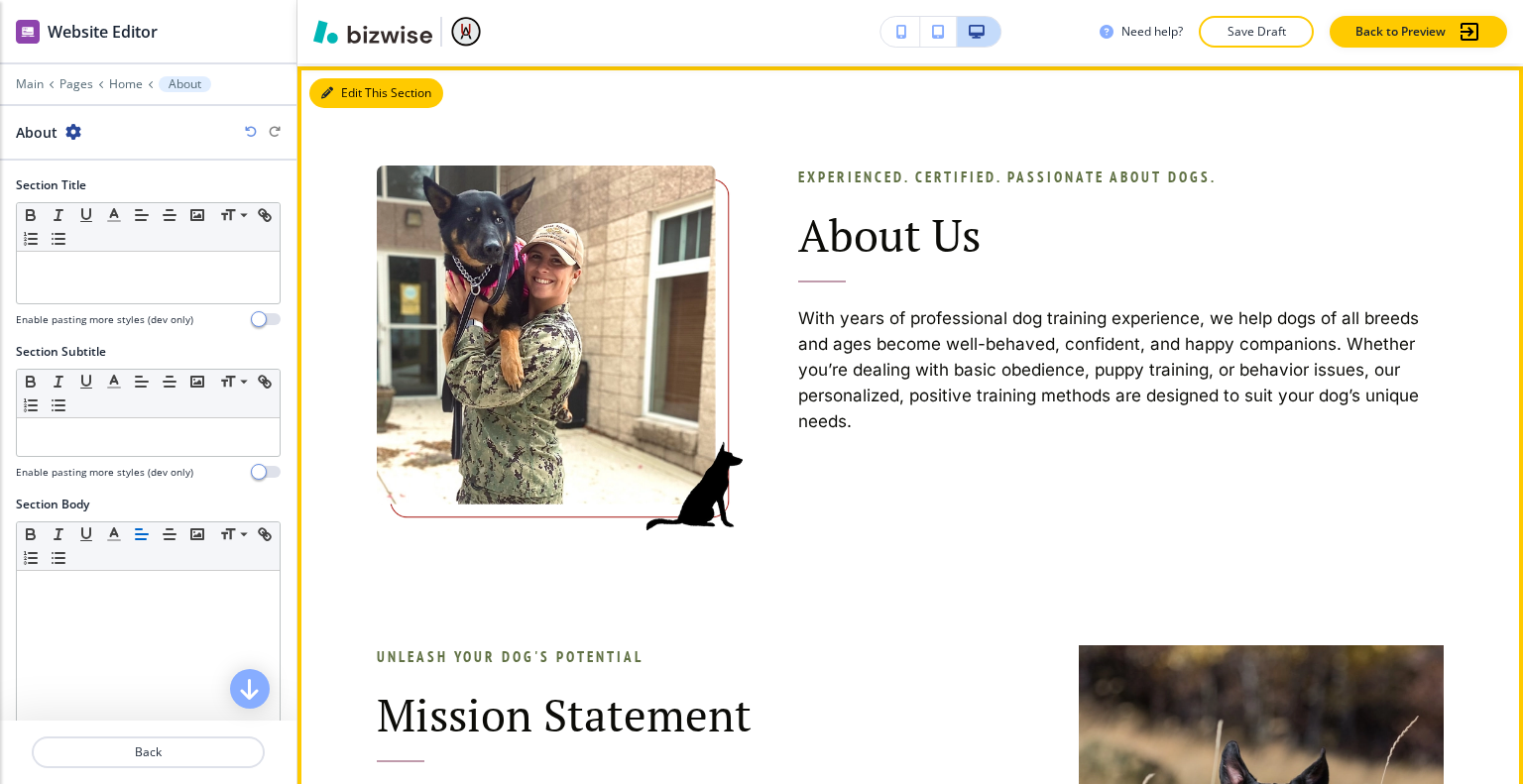 click on "Edit This Section" at bounding box center (376, 93) 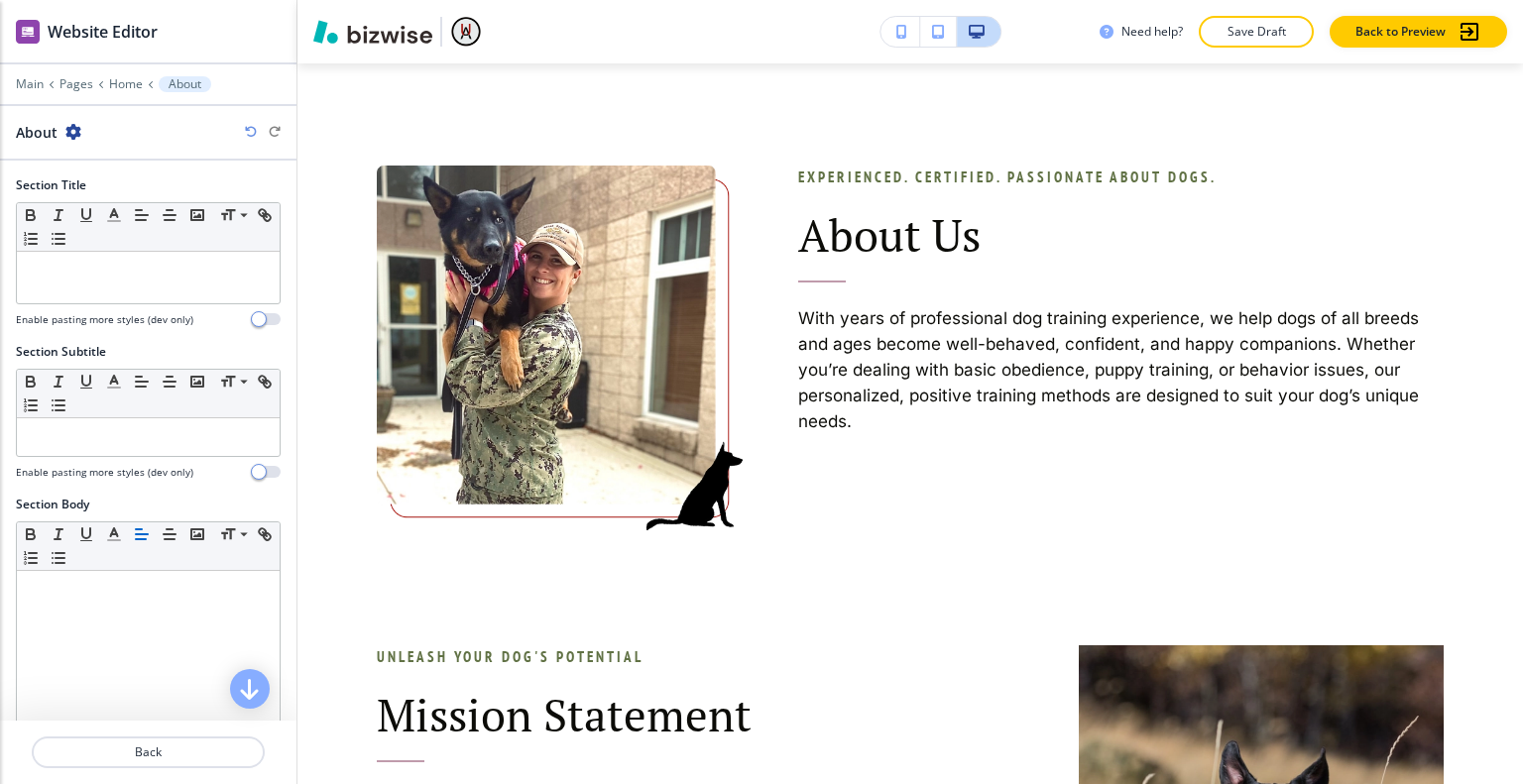 scroll, scrollTop: 624, scrollLeft: 0, axis: vertical 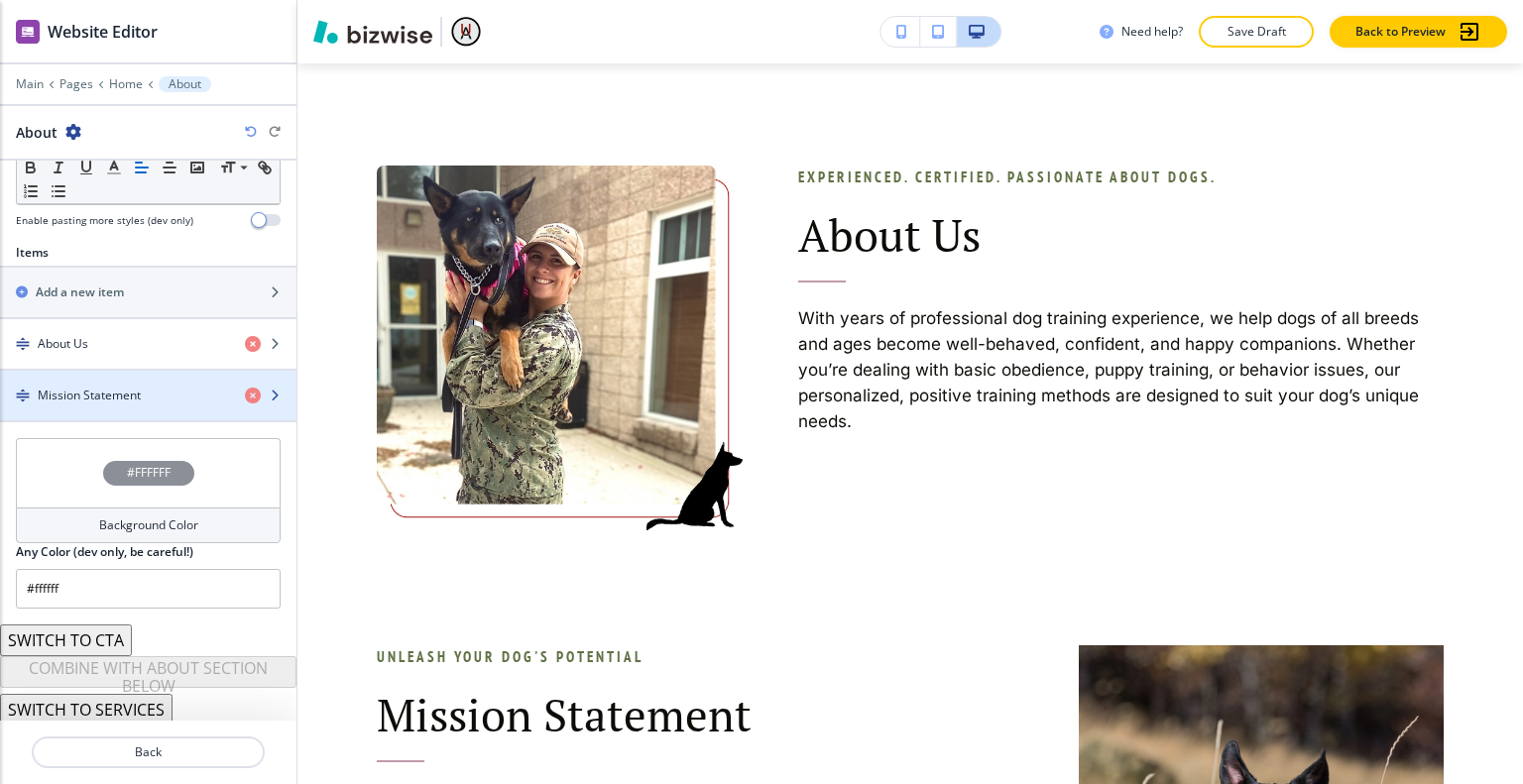 click on "Mission Statement" at bounding box center [89, 395] 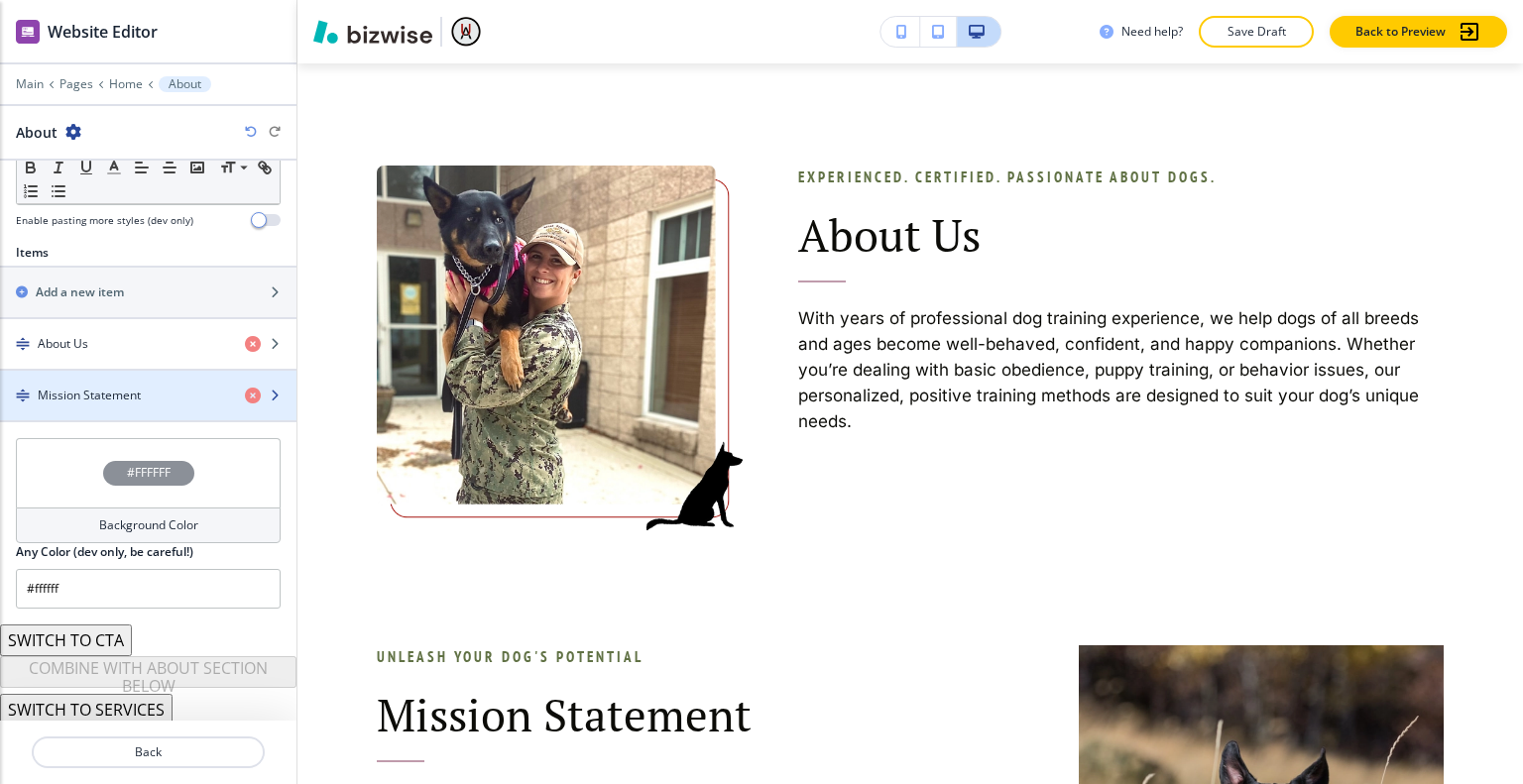 click at bounding box center [148, 412] 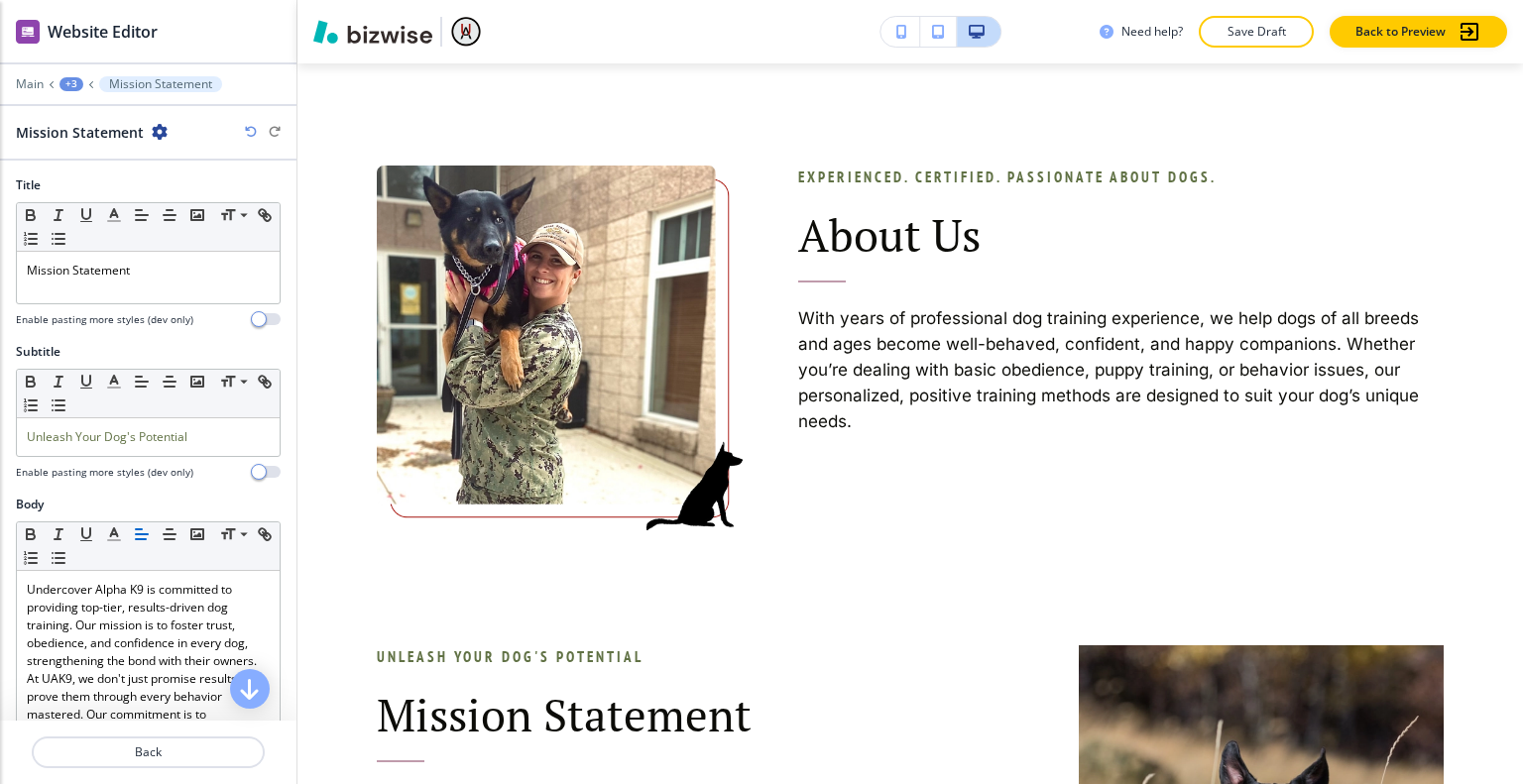 scroll, scrollTop: 1711, scrollLeft: 0, axis: vertical 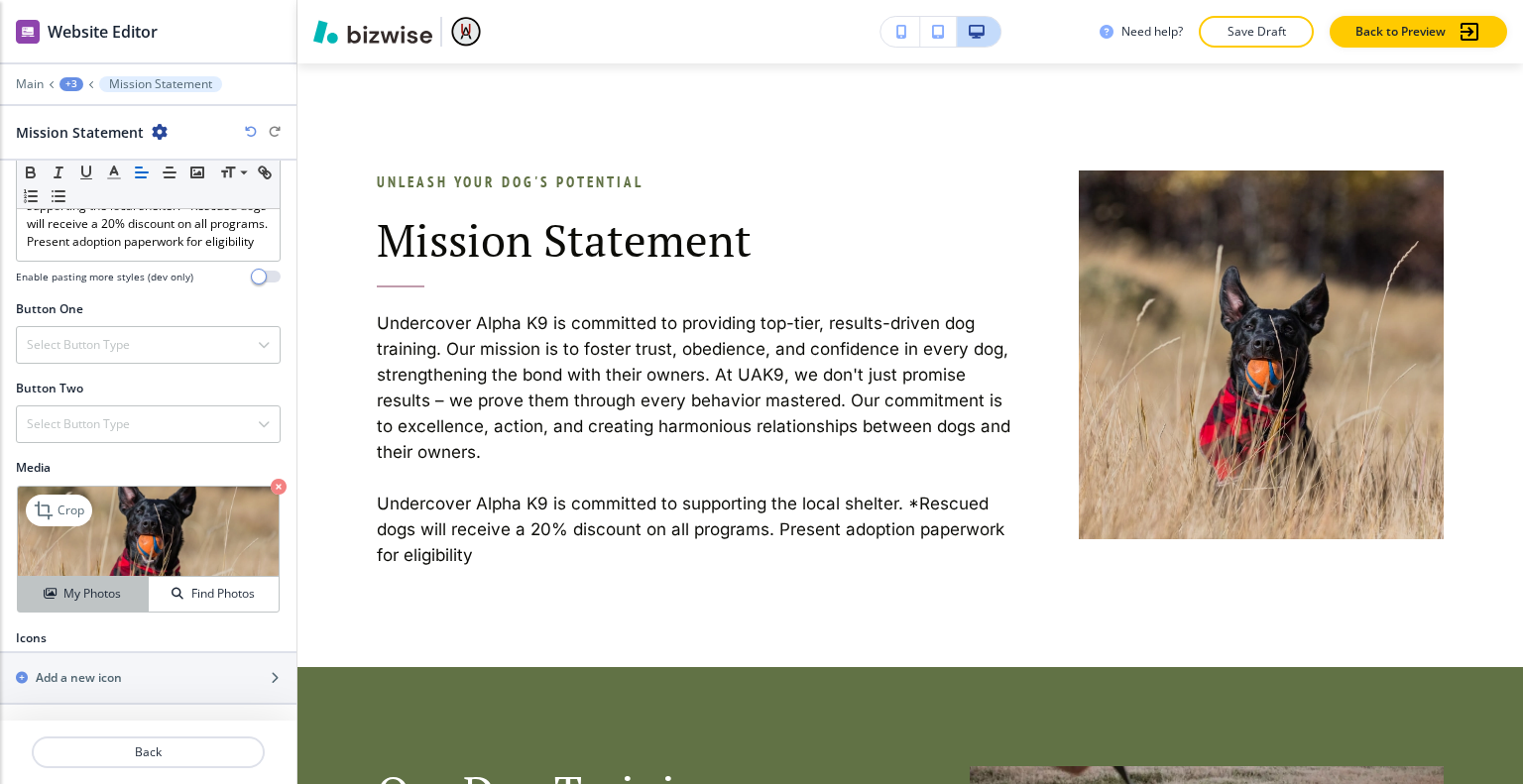 click on "My Photos" at bounding box center (92, 594) 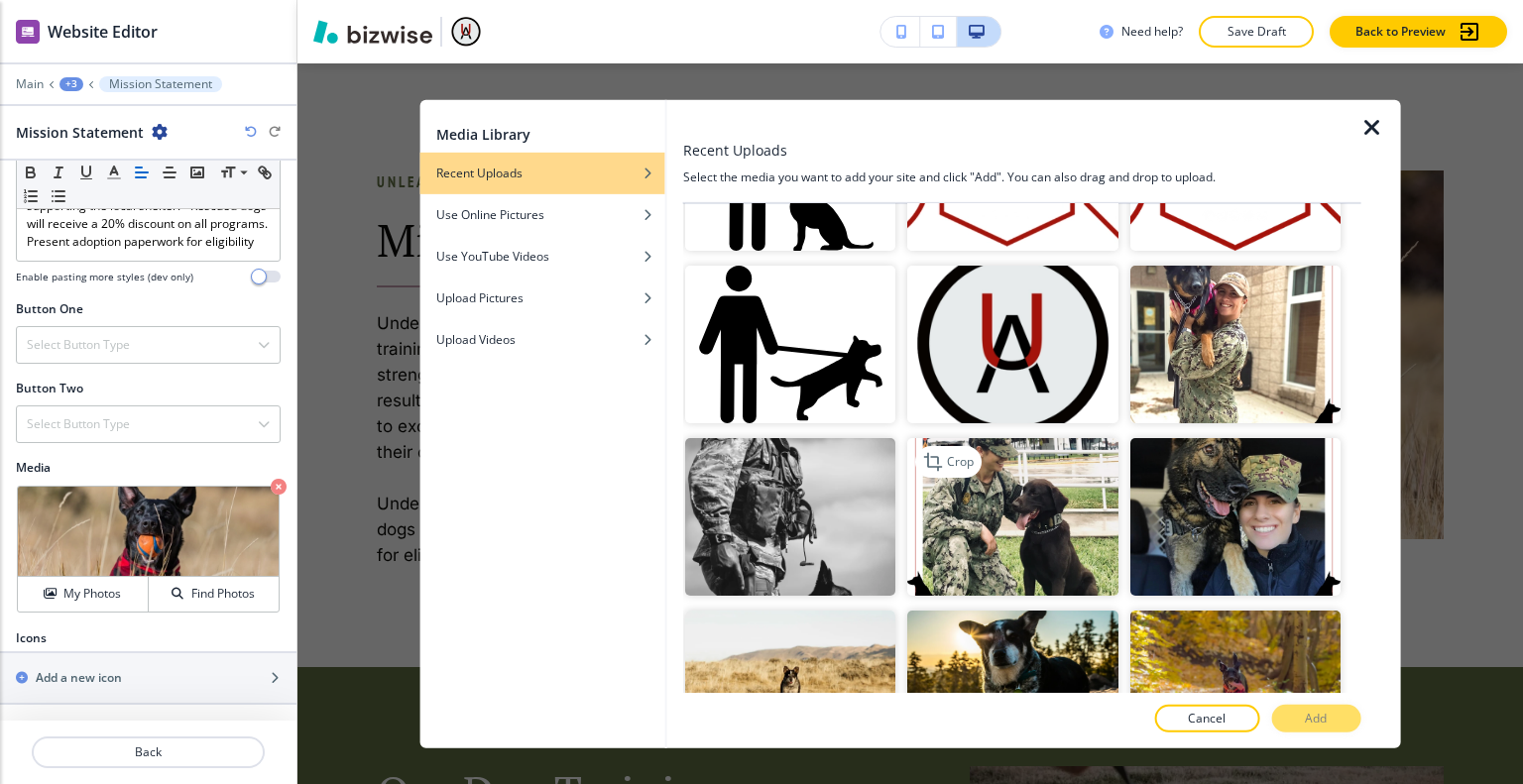 scroll, scrollTop: 396, scrollLeft: 0, axis: vertical 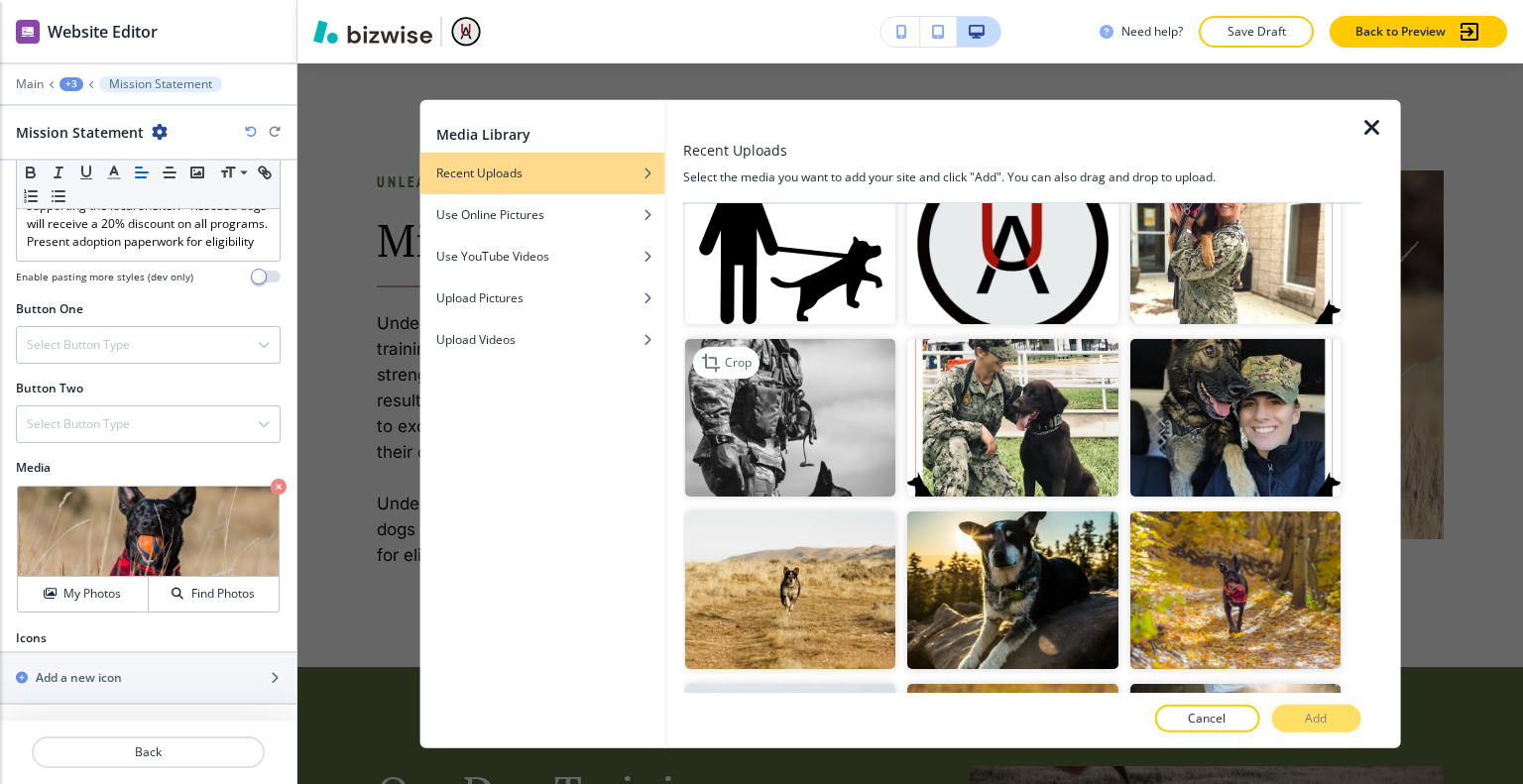 click at bounding box center [790, 417] 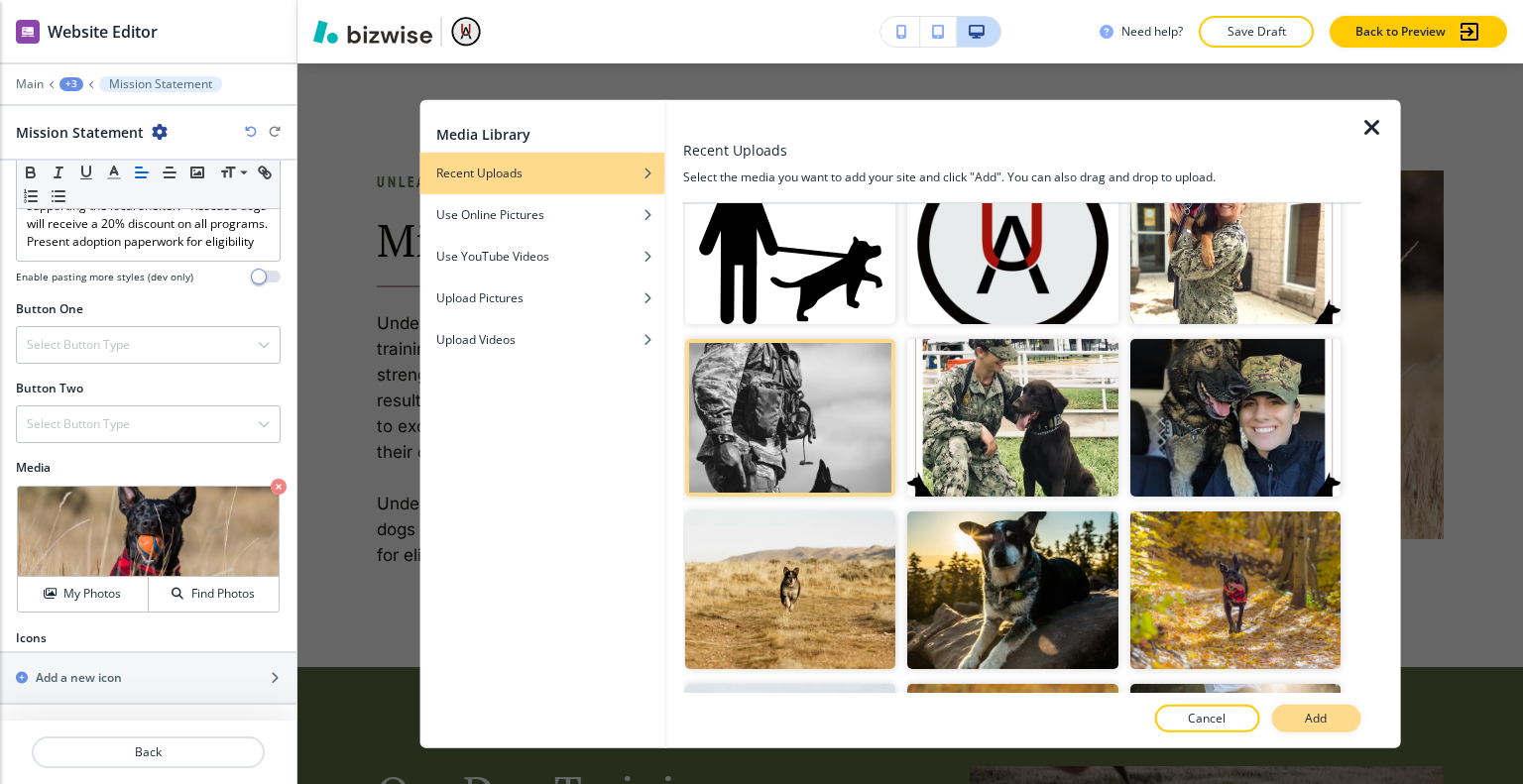 click on "Add" at bounding box center (1316, 719) 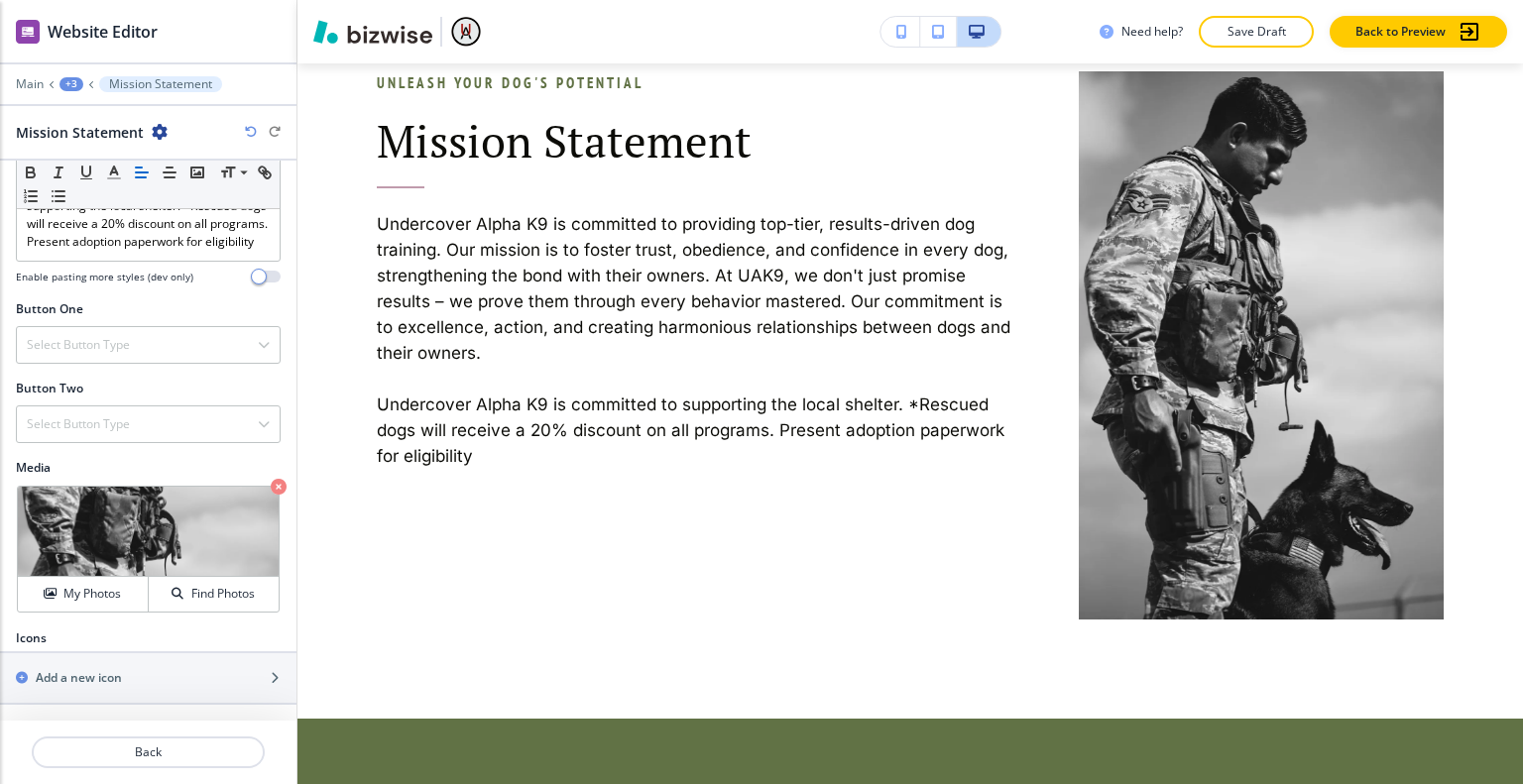 scroll, scrollTop: 1711, scrollLeft: 0, axis: vertical 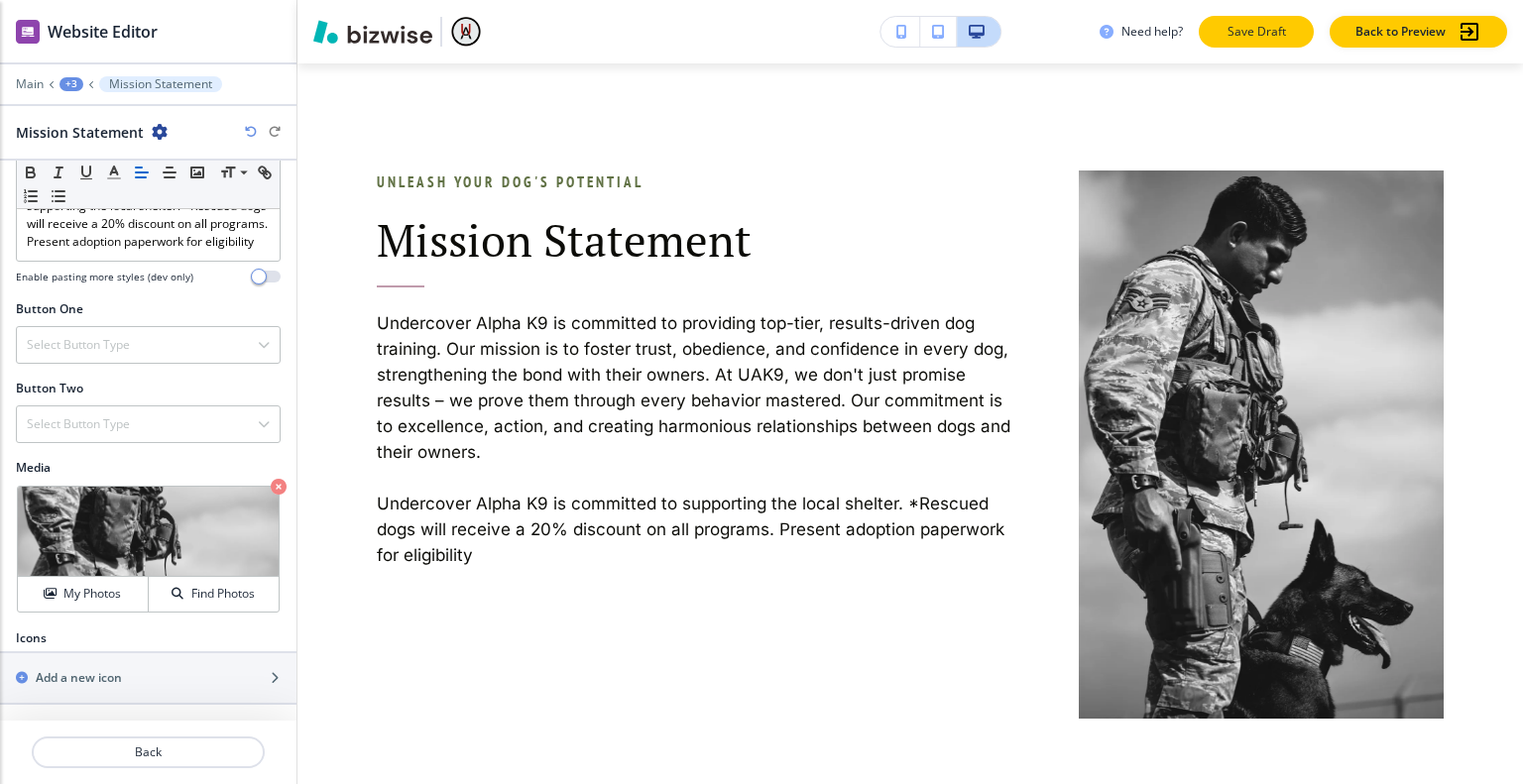 click on "Save Draft" at bounding box center (1256, 32) 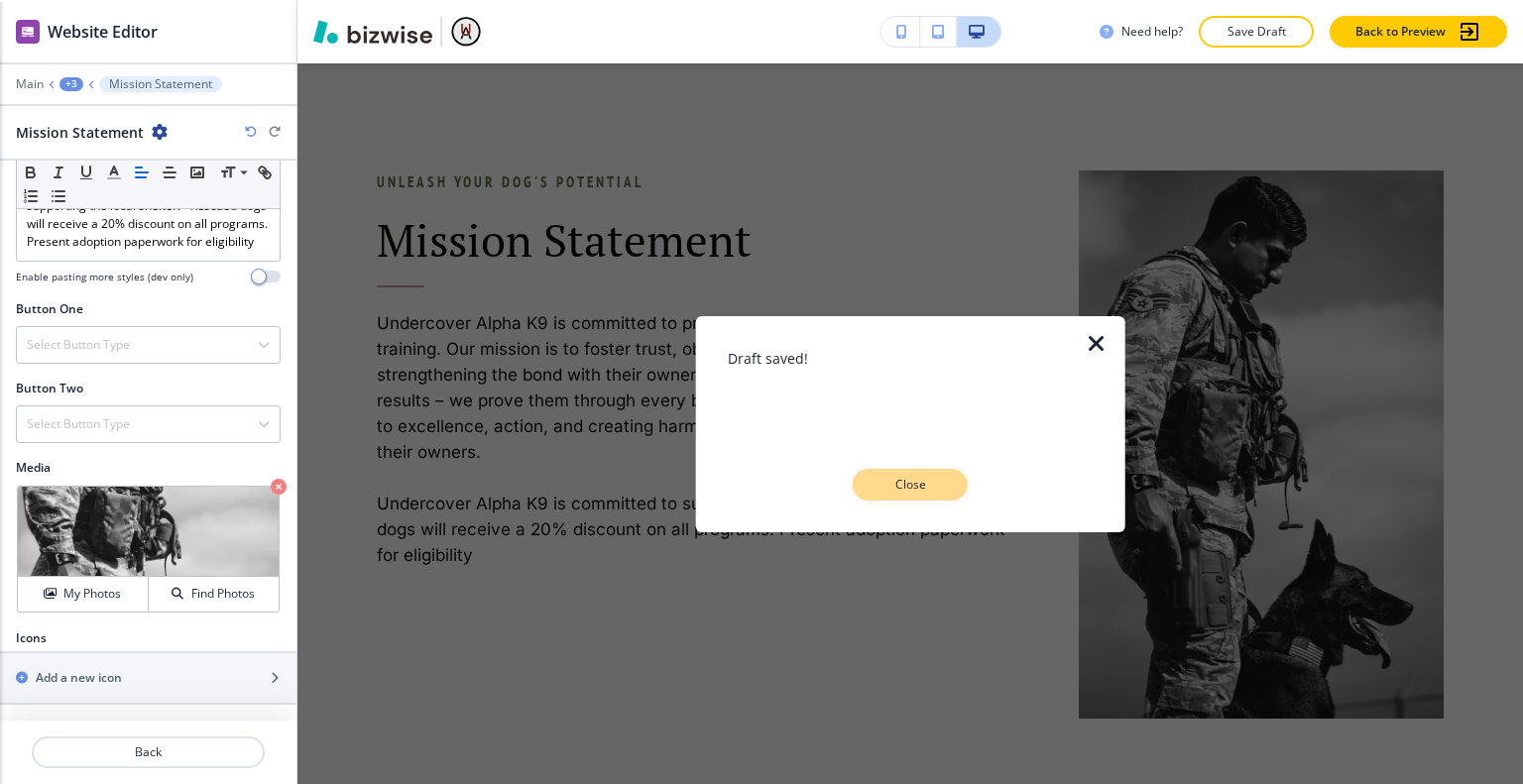 click on "Close" at bounding box center [910, 485] 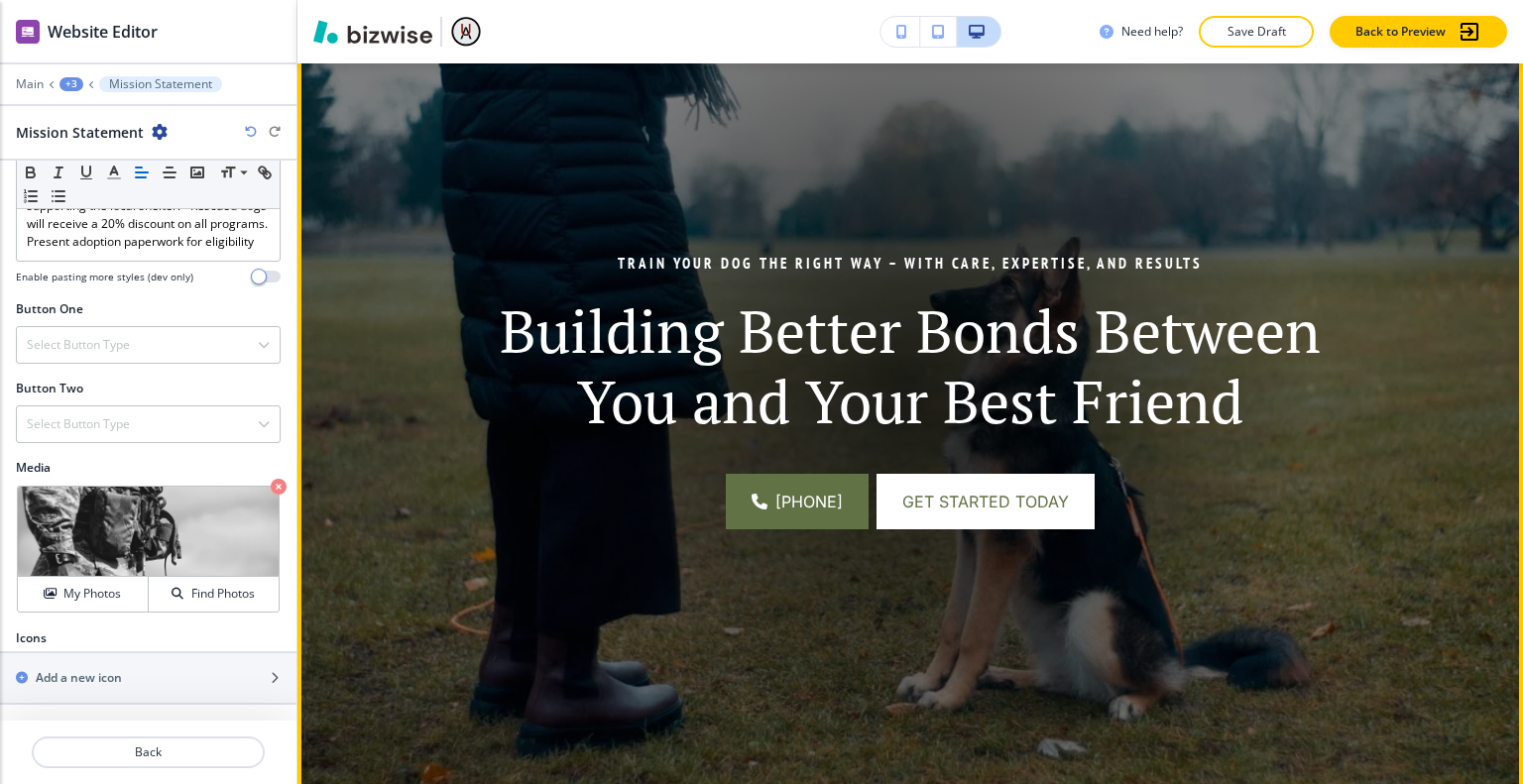 scroll, scrollTop: 125, scrollLeft: 0, axis: vertical 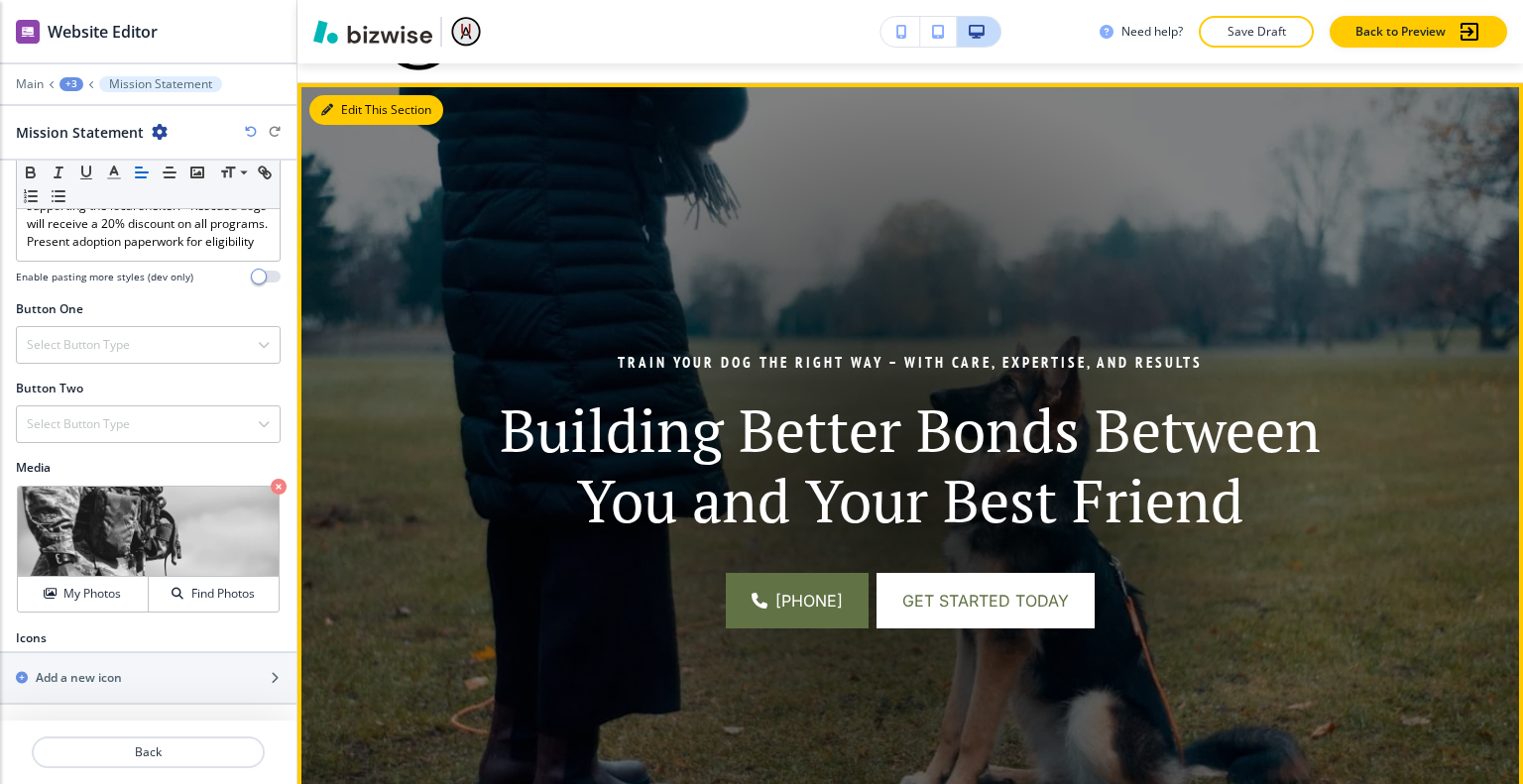 click on "Edit This Section" at bounding box center [376, 110] 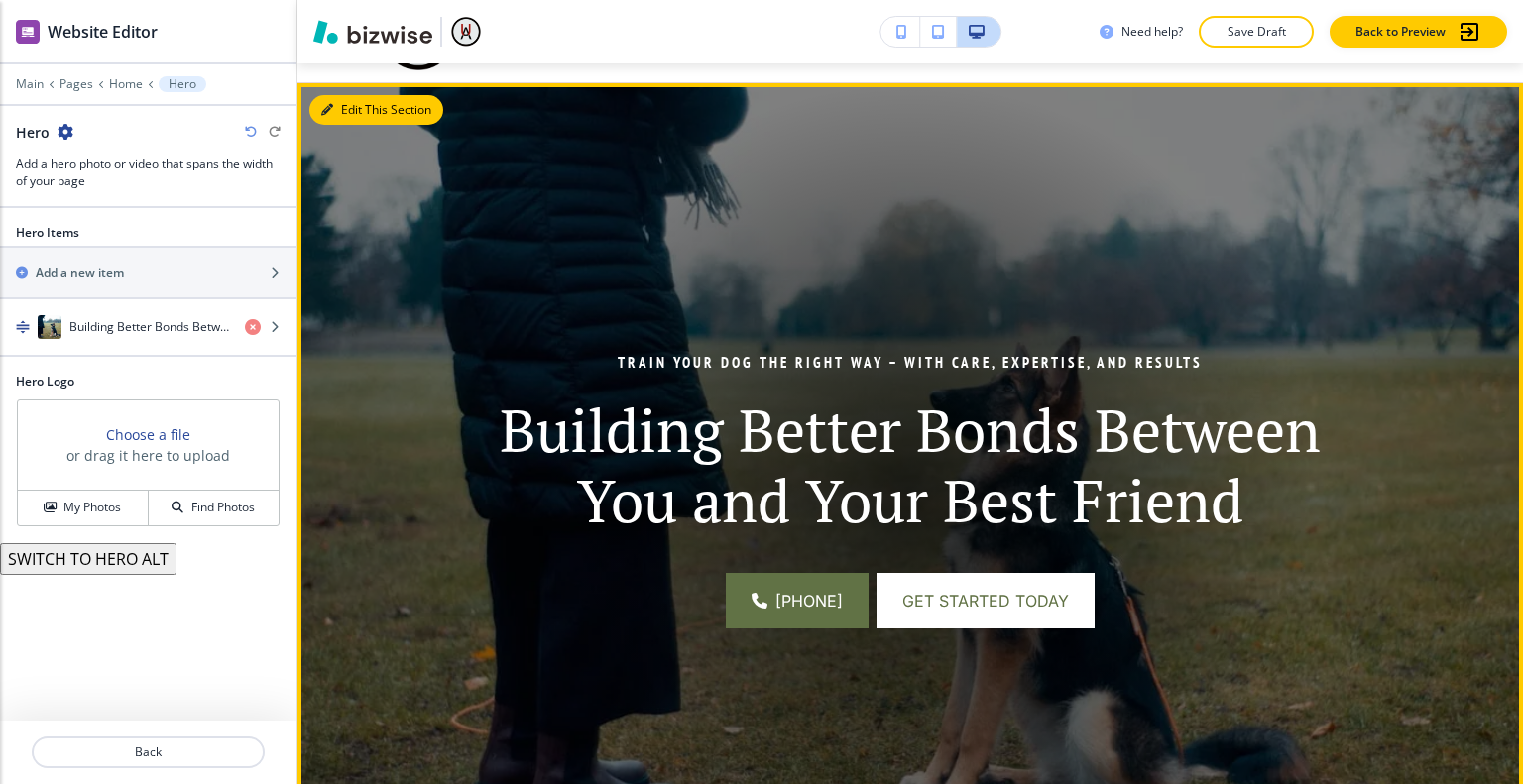 scroll, scrollTop: 145, scrollLeft: 0, axis: vertical 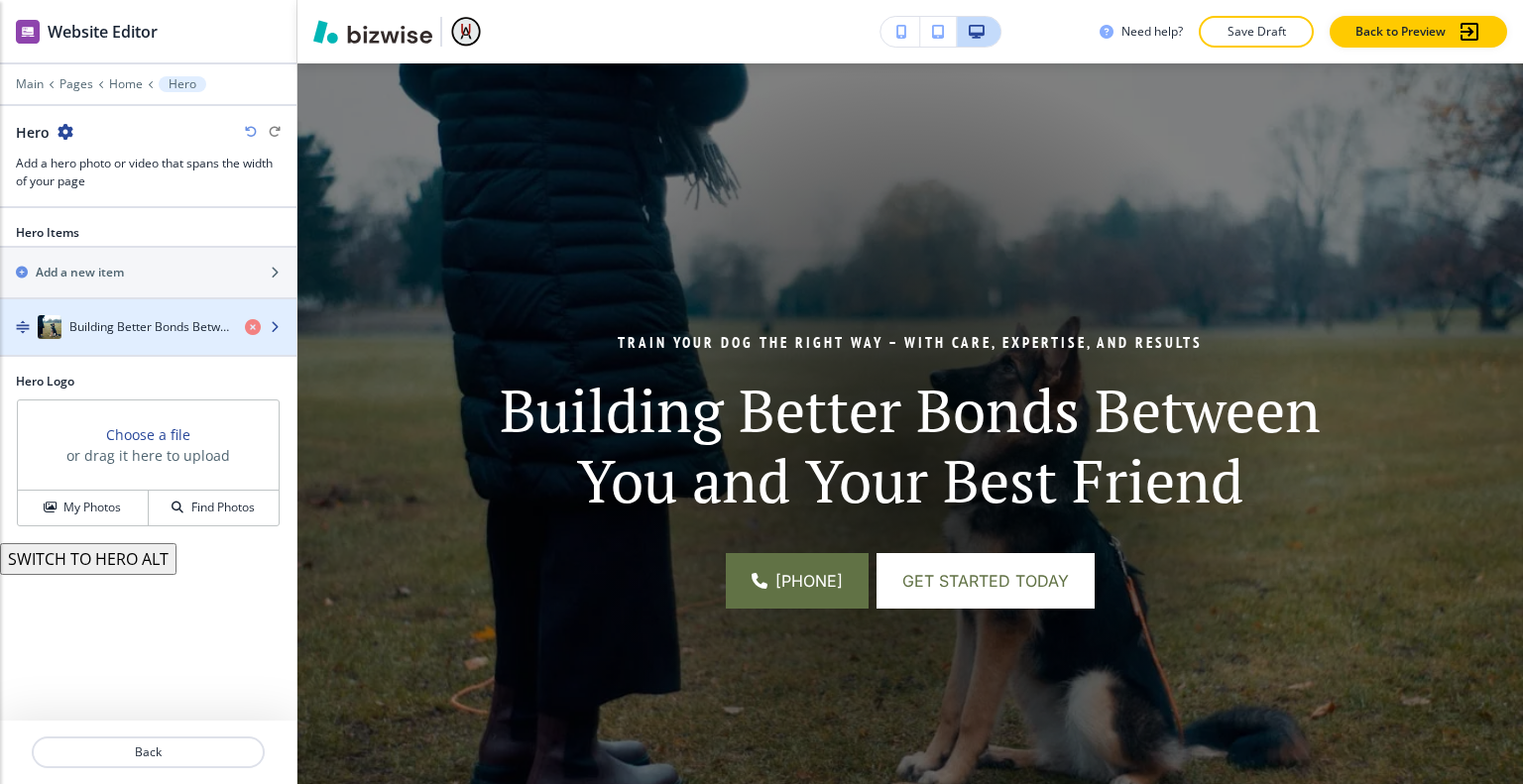 click at bounding box center (148, 347) 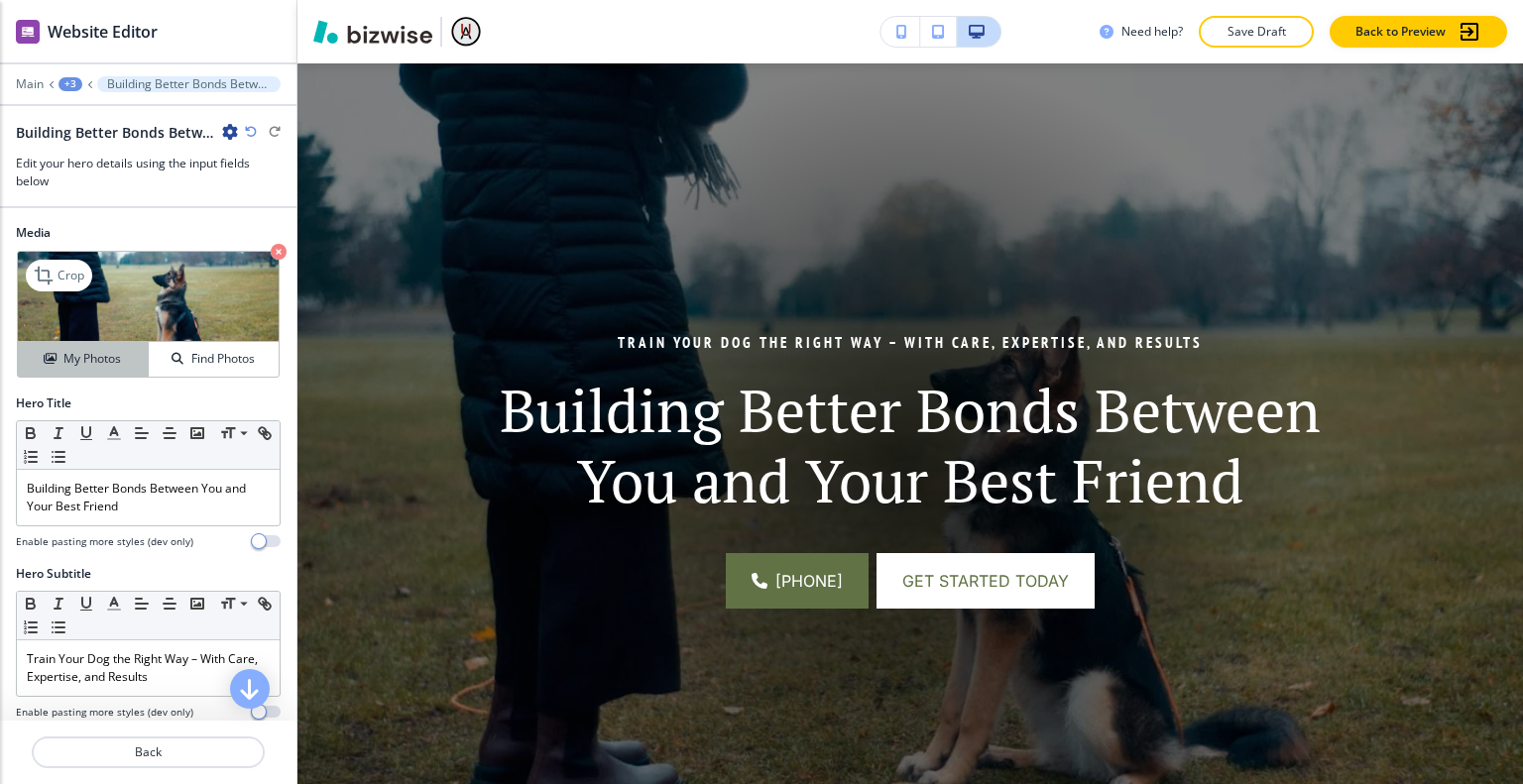 click on "My Photos" at bounding box center [92, 359] 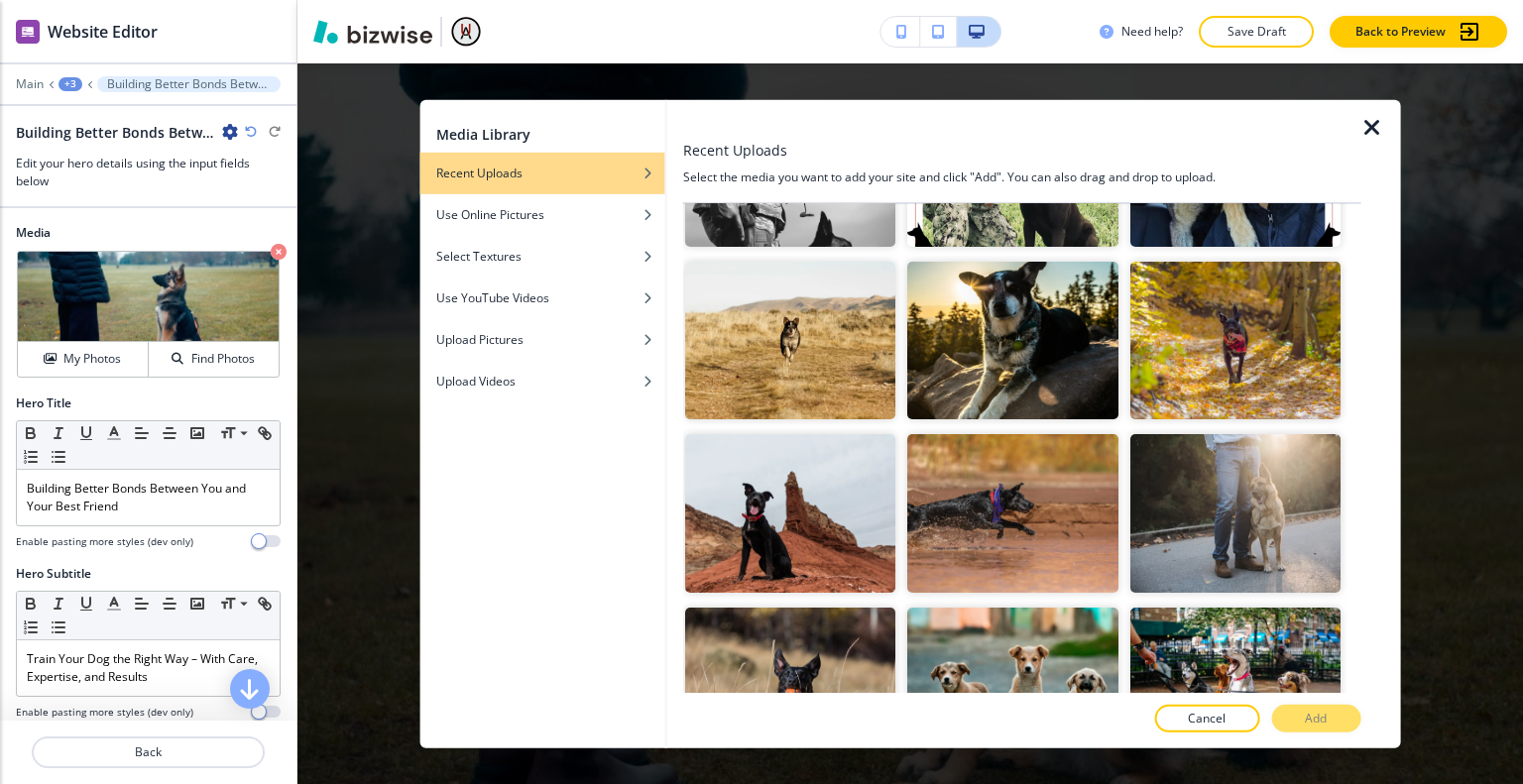 scroll, scrollTop: 349, scrollLeft: 0, axis: vertical 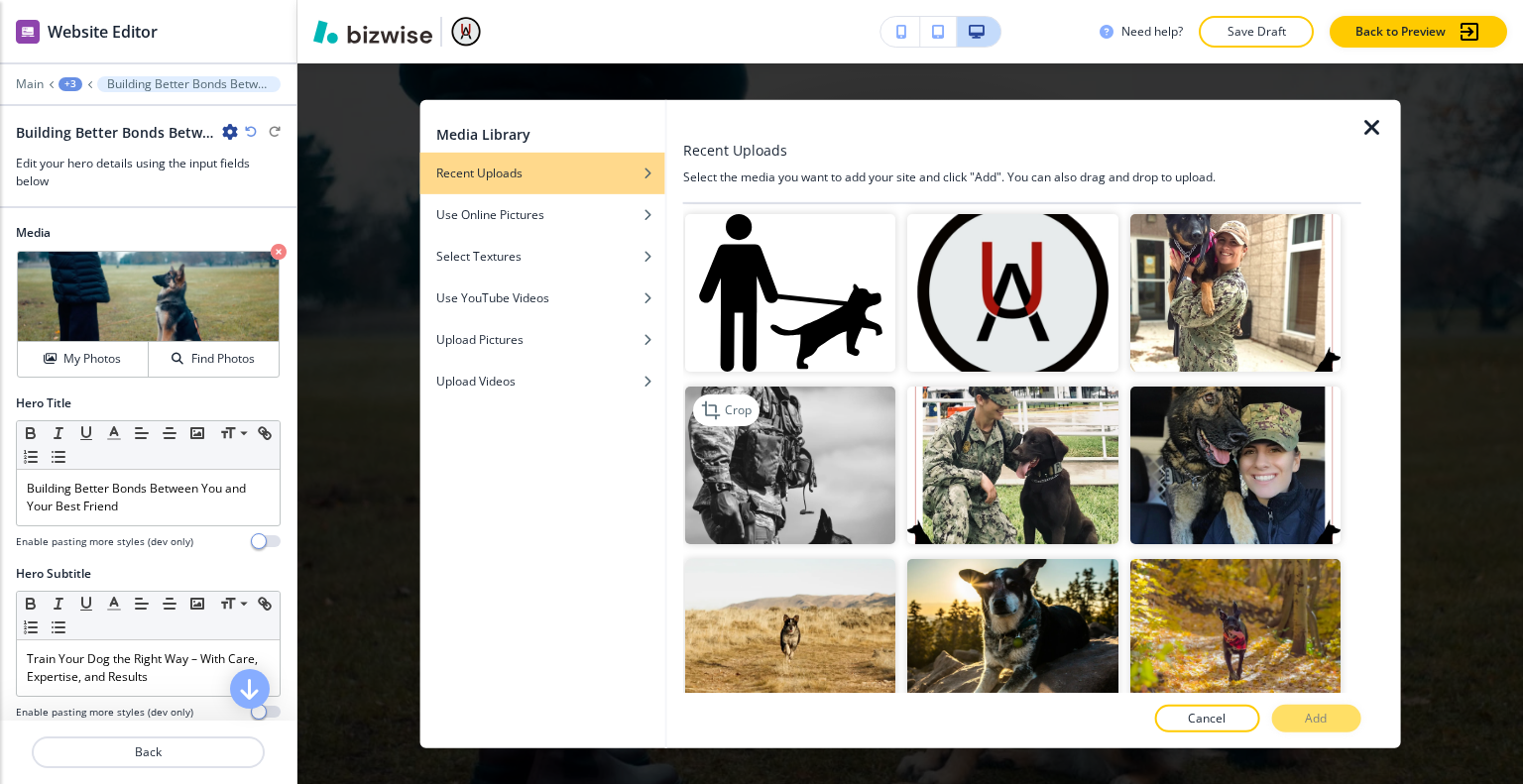 click at bounding box center [790, 465] 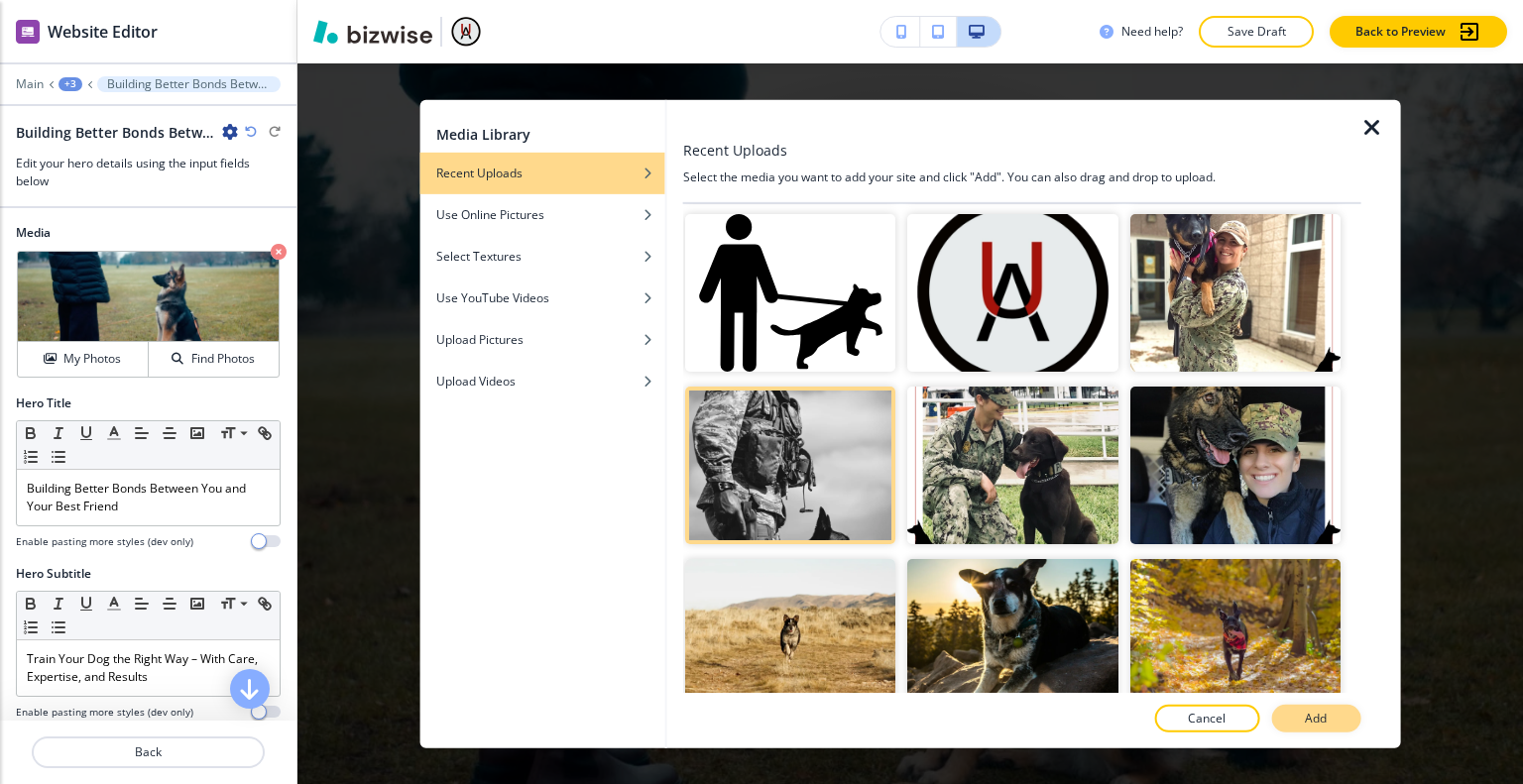 click on "Add" at bounding box center (1316, 719) 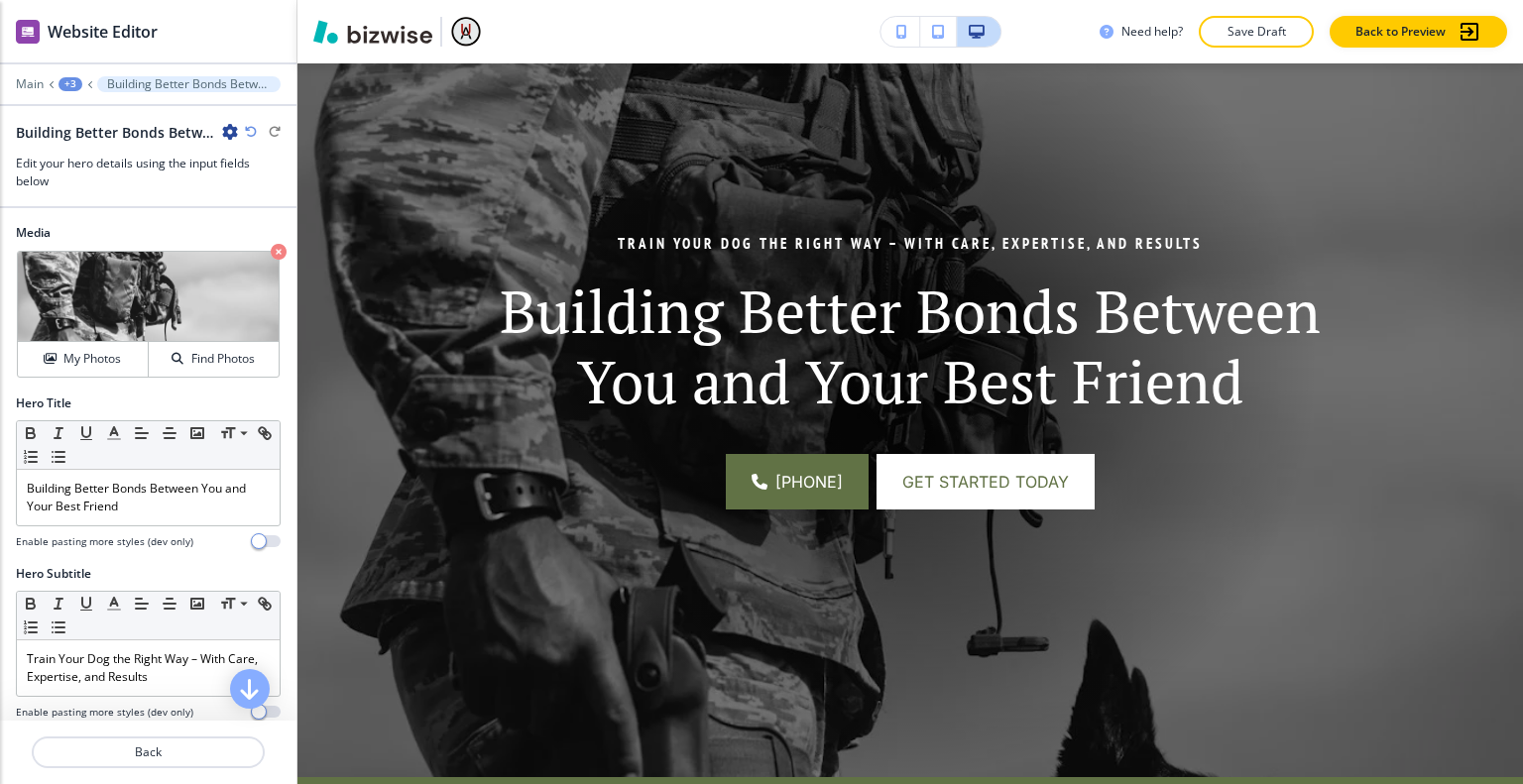 scroll, scrollTop: 442, scrollLeft: 0, axis: vertical 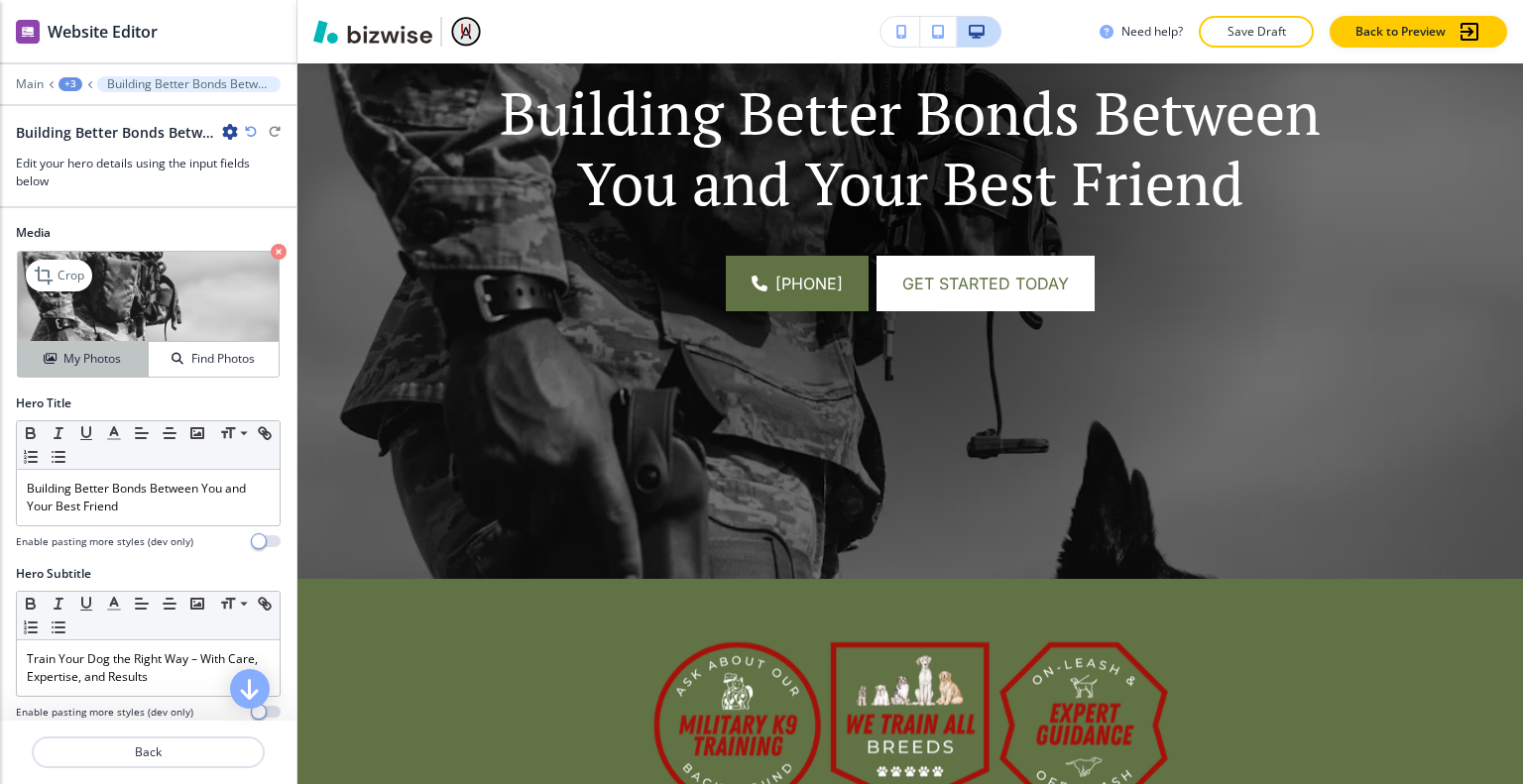 click on "My Photos" at bounding box center (82, 359) 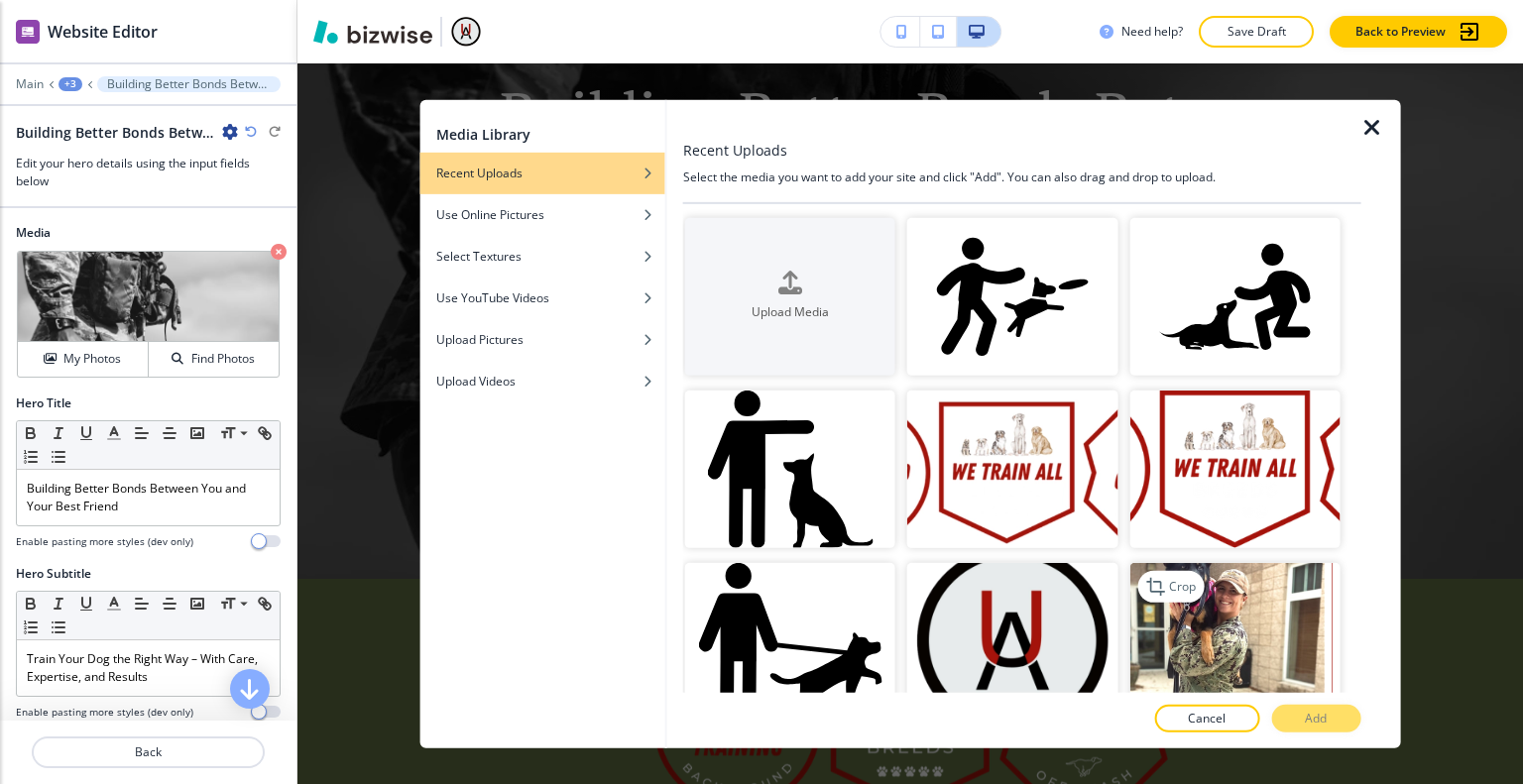 scroll, scrollTop: 297, scrollLeft: 0, axis: vertical 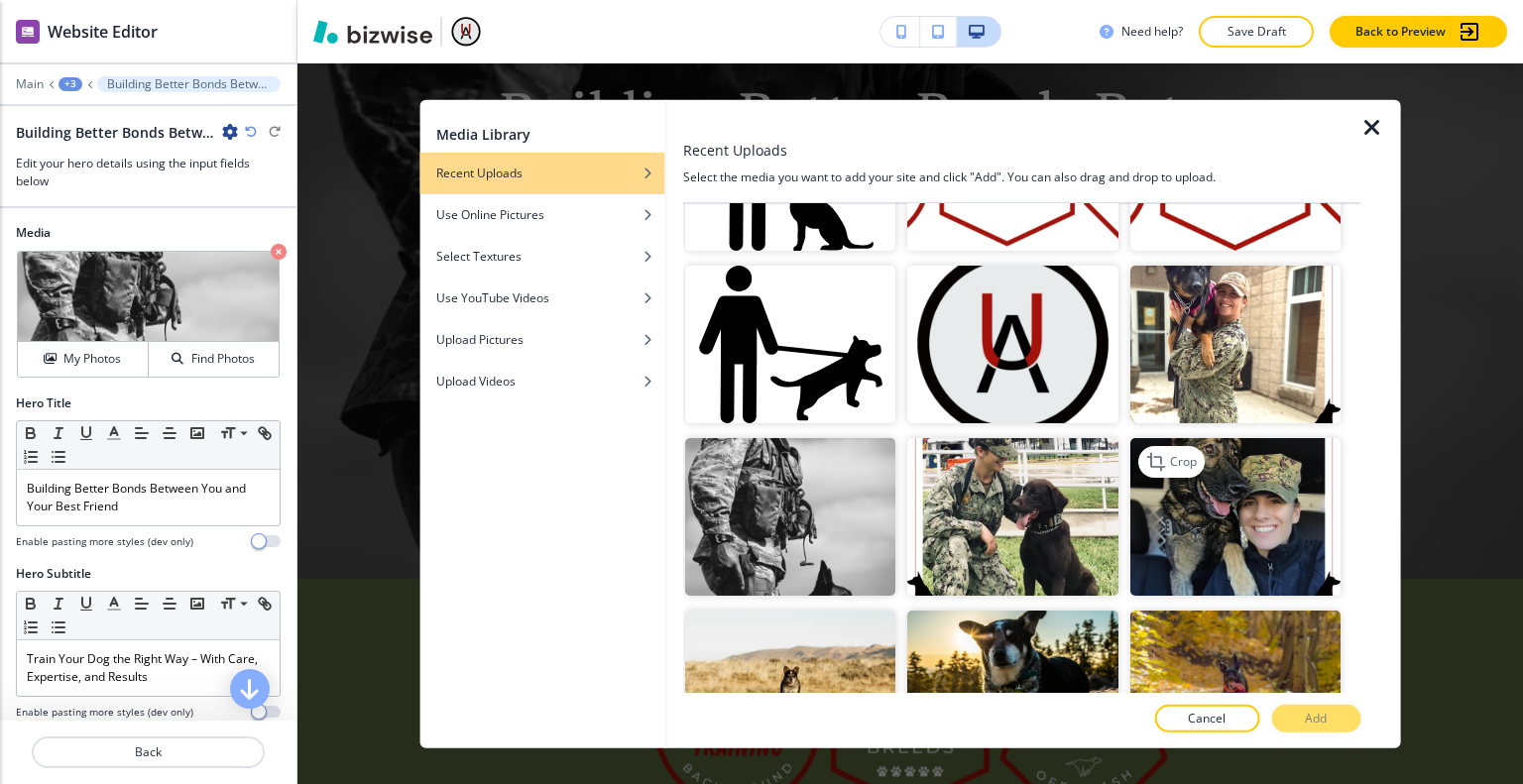 click at bounding box center [1234, 516] 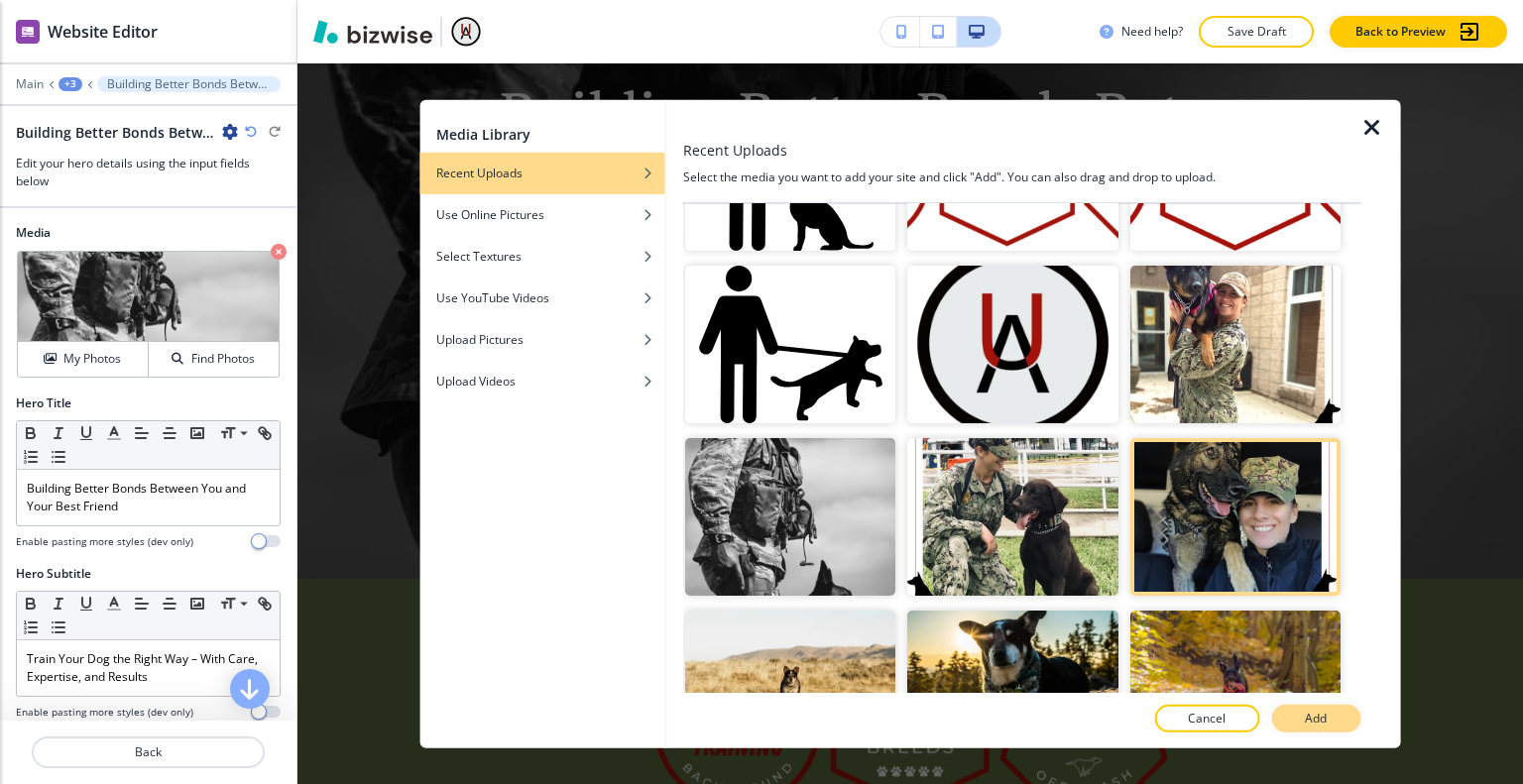 click on "Add" at bounding box center [1316, 719] 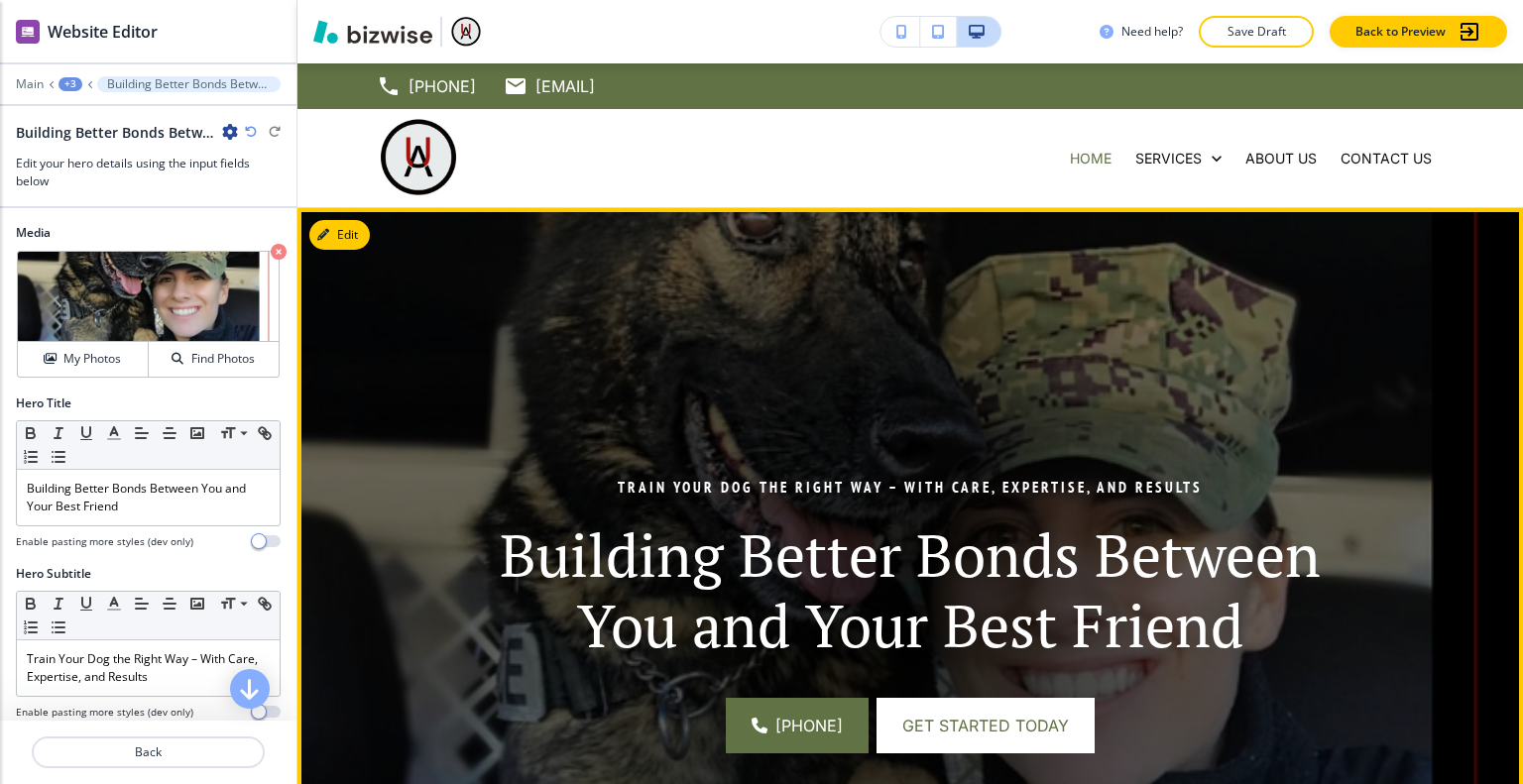 scroll, scrollTop: 99, scrollLeft: 0, axis: vertical 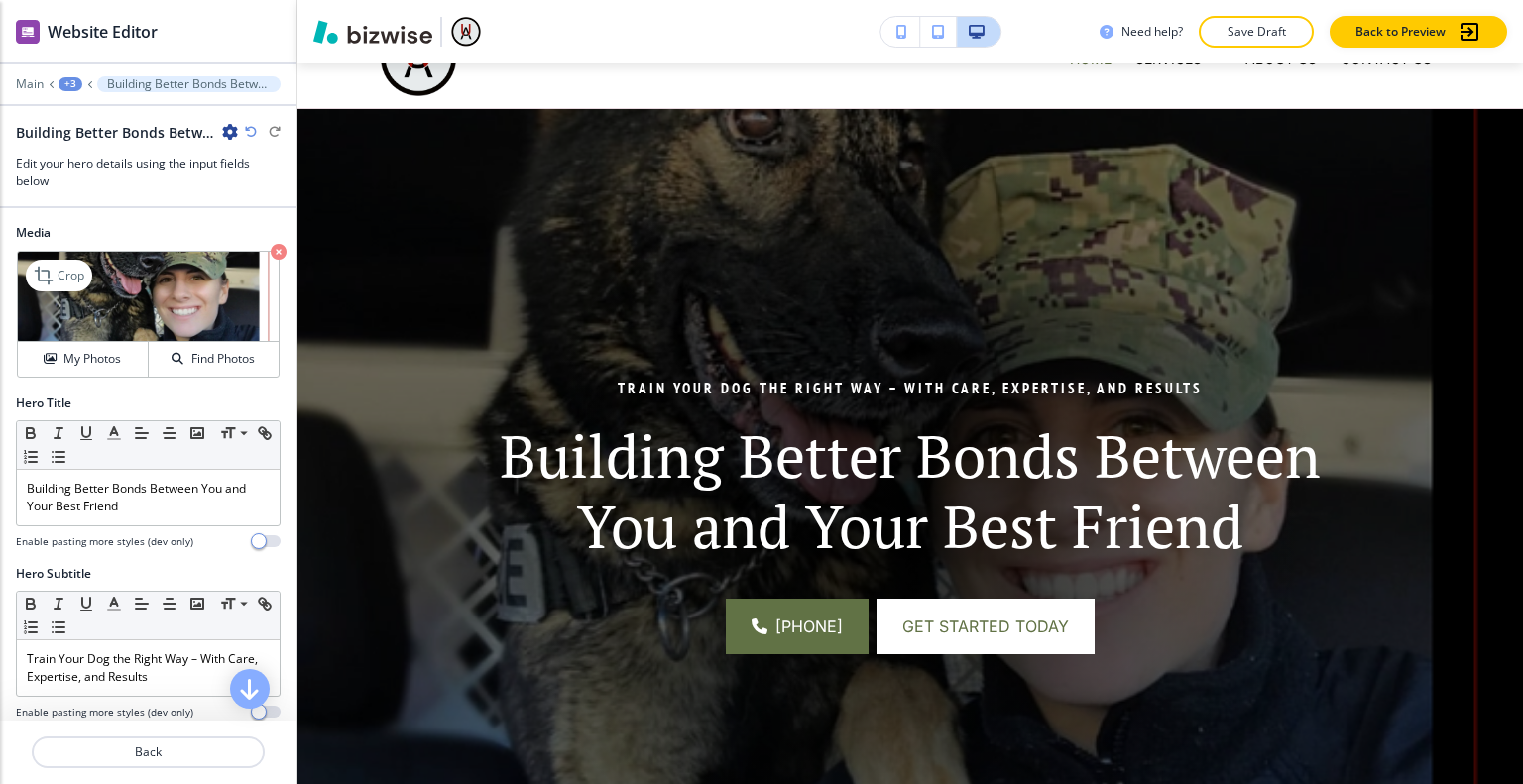 click at bounding box center [148, 296] 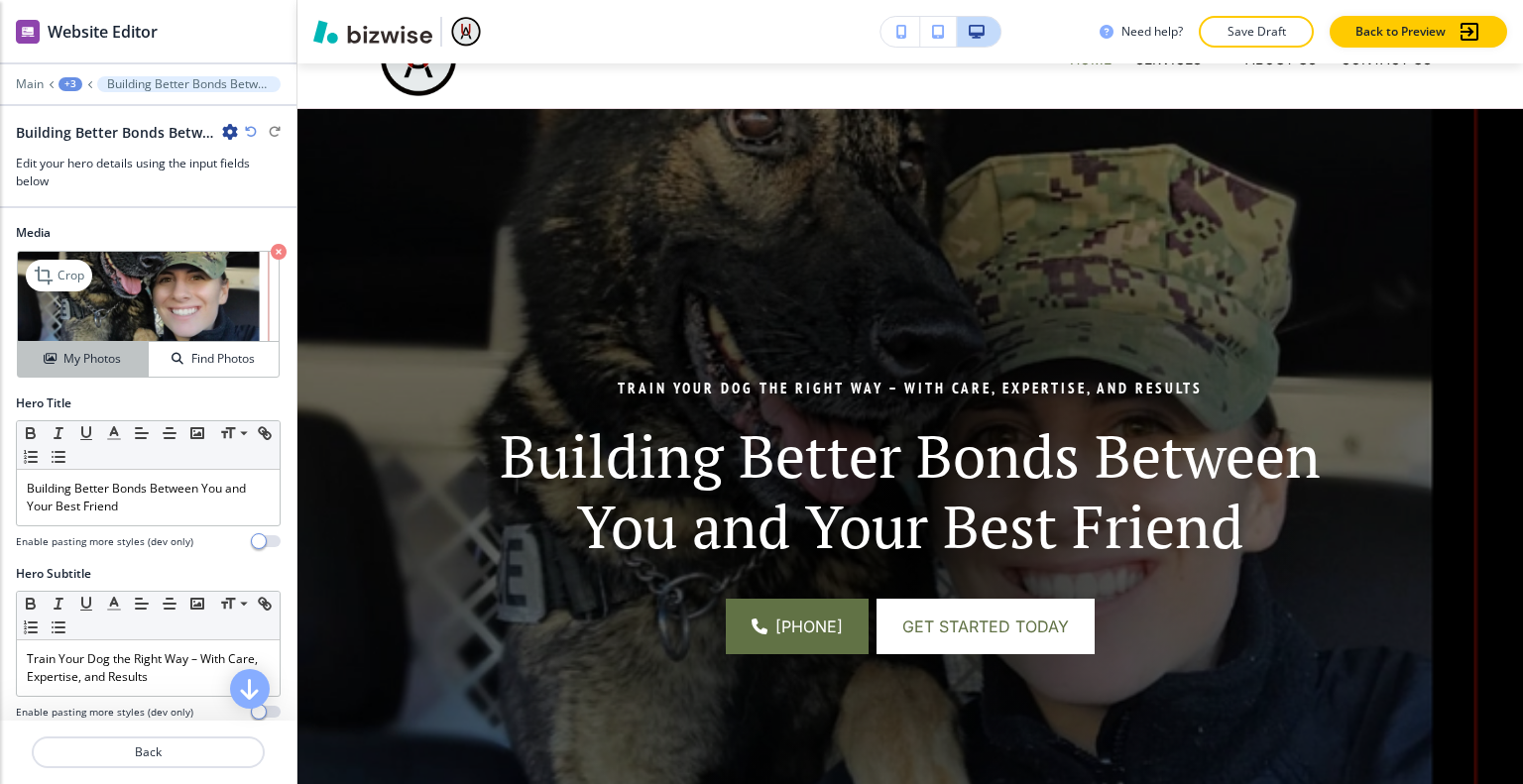 click on "My Photos" at bounding box center (92, 359) 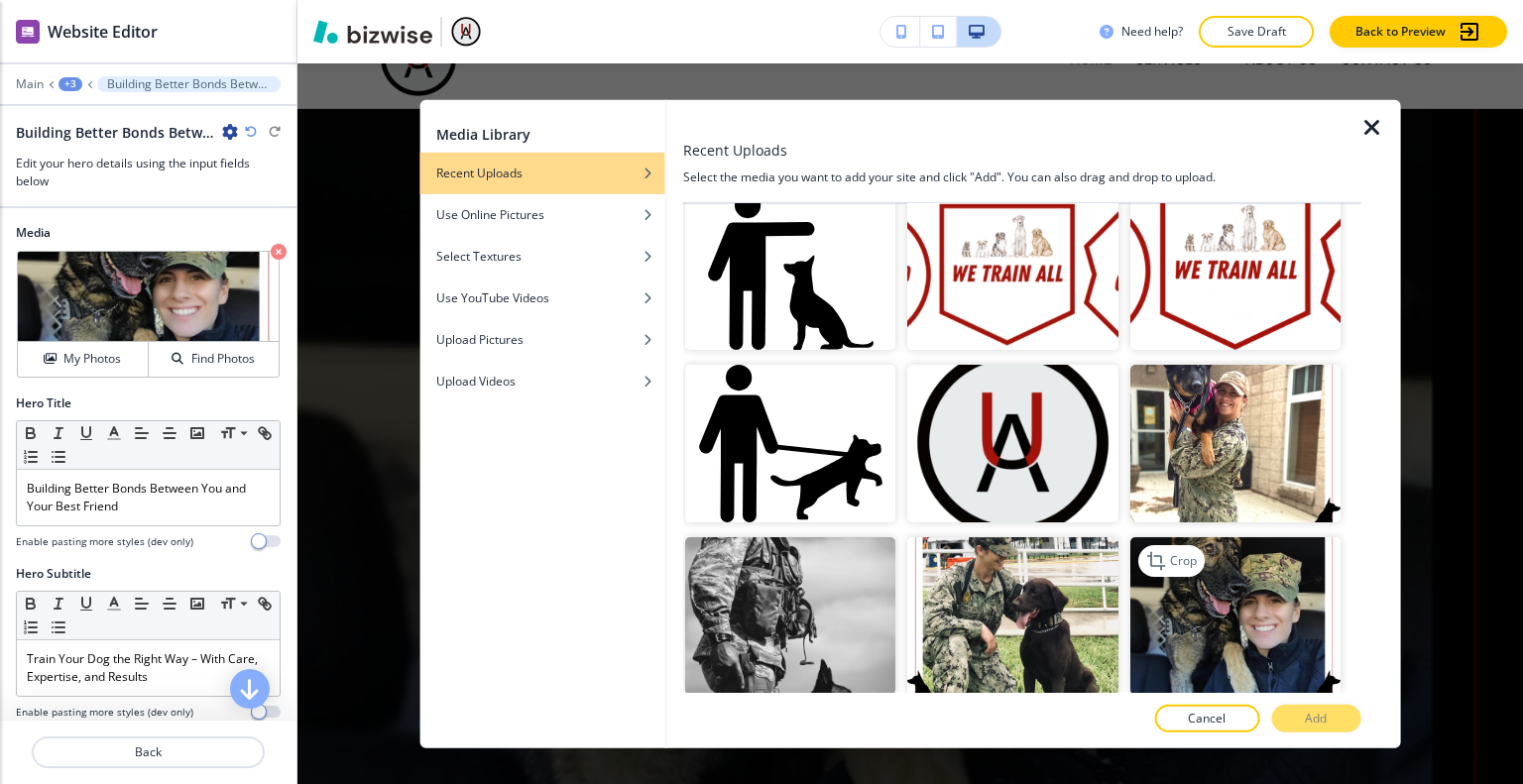 scroll, scrollTop: 297, scrollLeft: 0, axis: vertical 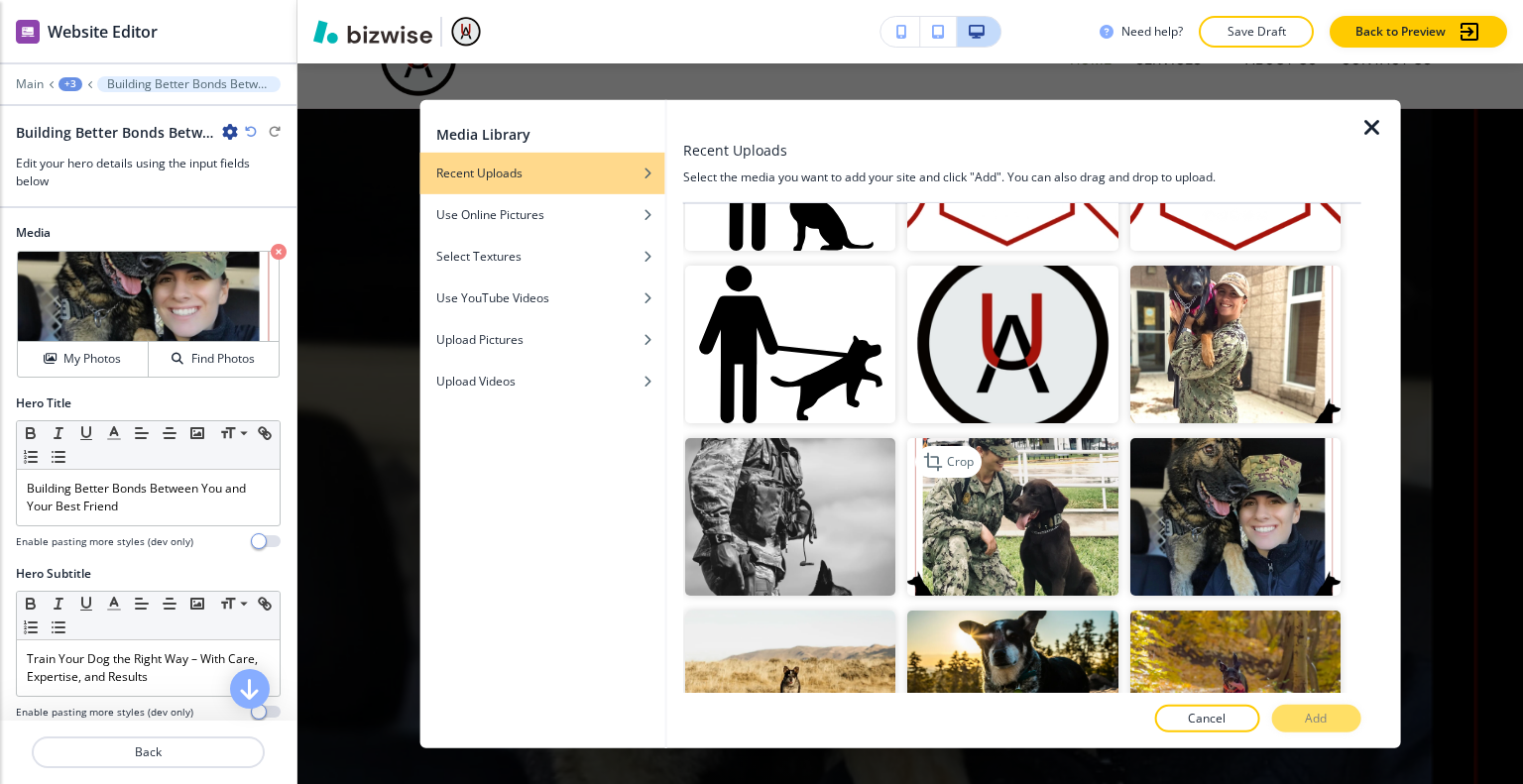 click at bounding box center [1012, 516] 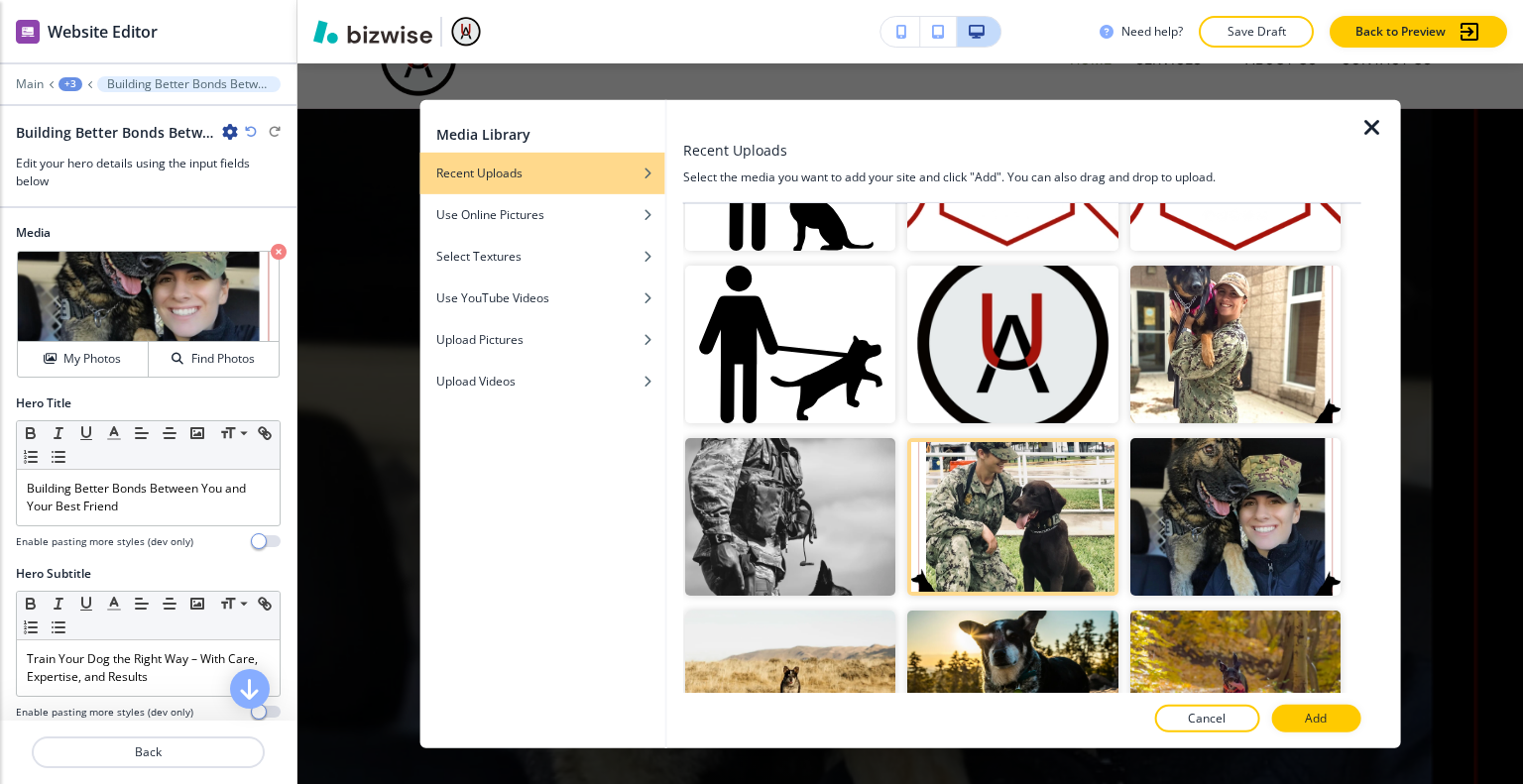 scroll, scrollTop: 396, scrollLeft: 0, axis: vertical 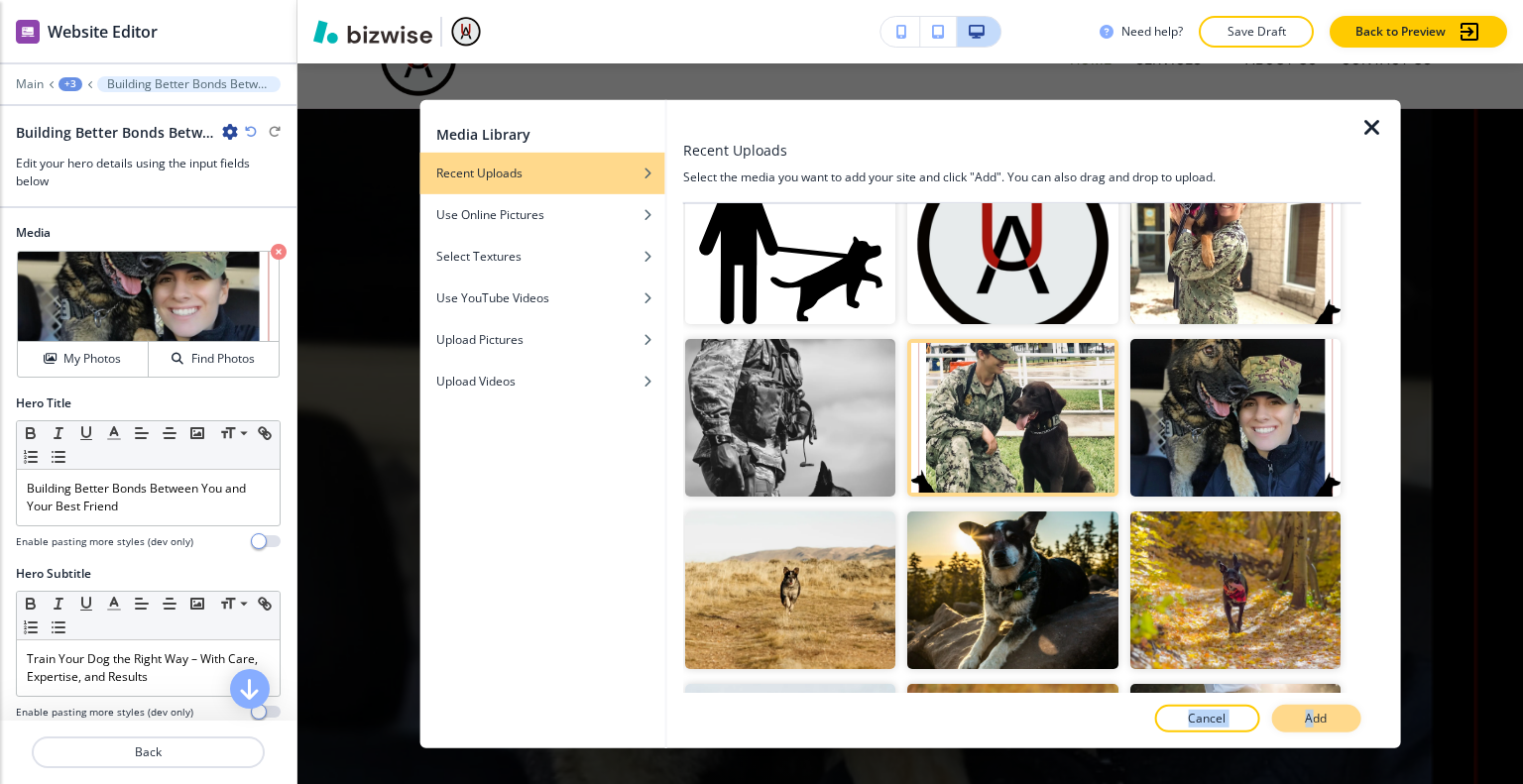click on "Recent Uploads Select the media you want to add your site and click "Add". You can also drag and drop to upload. Upload Media Crop Crop Crop Crop Crop Crop Crop Crop Crop Crop Crop Crop Crop Crop Crop Crop Crop Crop Crop Crop Crop Crop Crop Crop Crop Crop Cancel Add" at bounding box center (1022, 423) 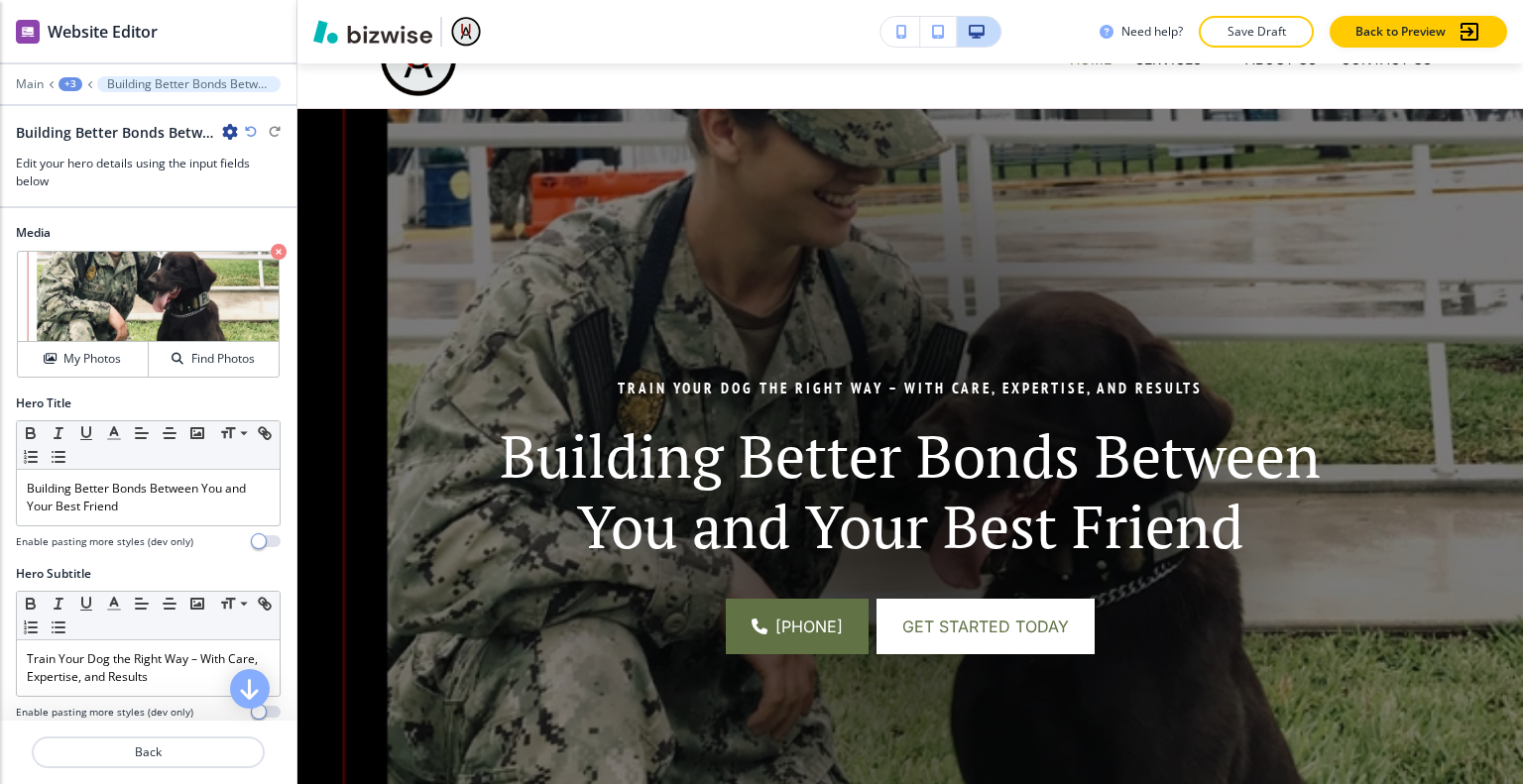 scroll, scrollTop: 0, scrollLeft: 0, axis: both 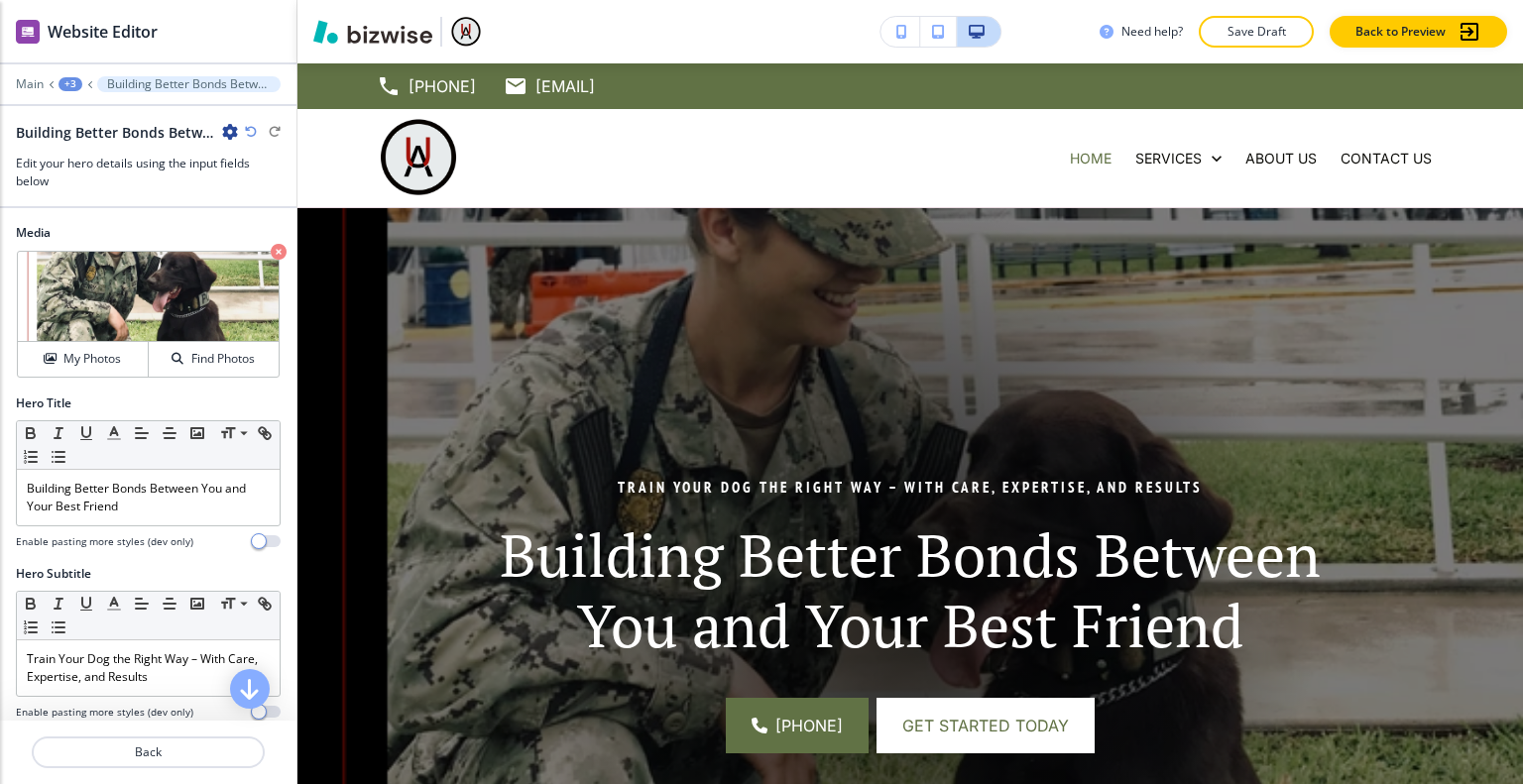 click at bounding box center [251, 132] 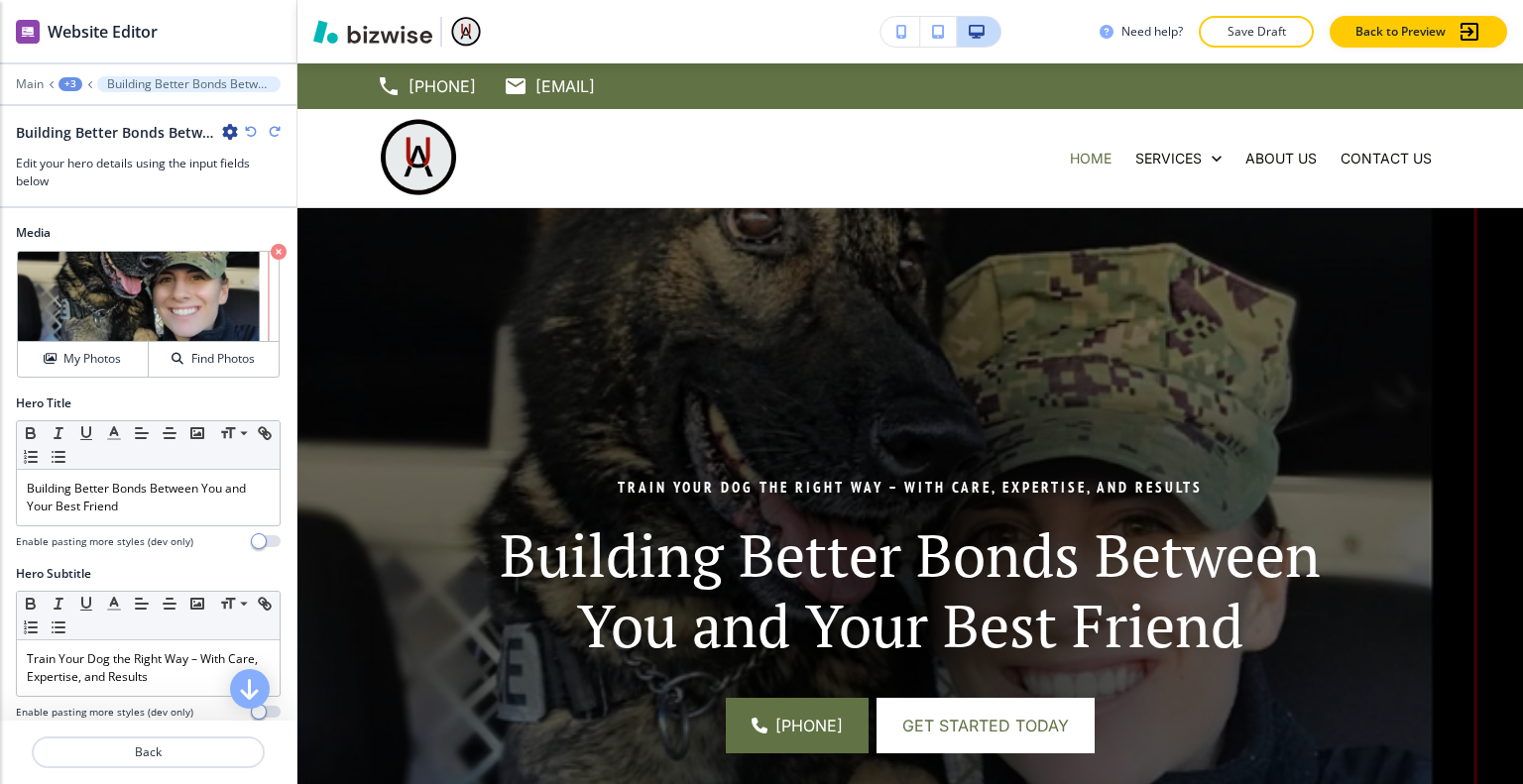 click at bounding box center (251, 132) 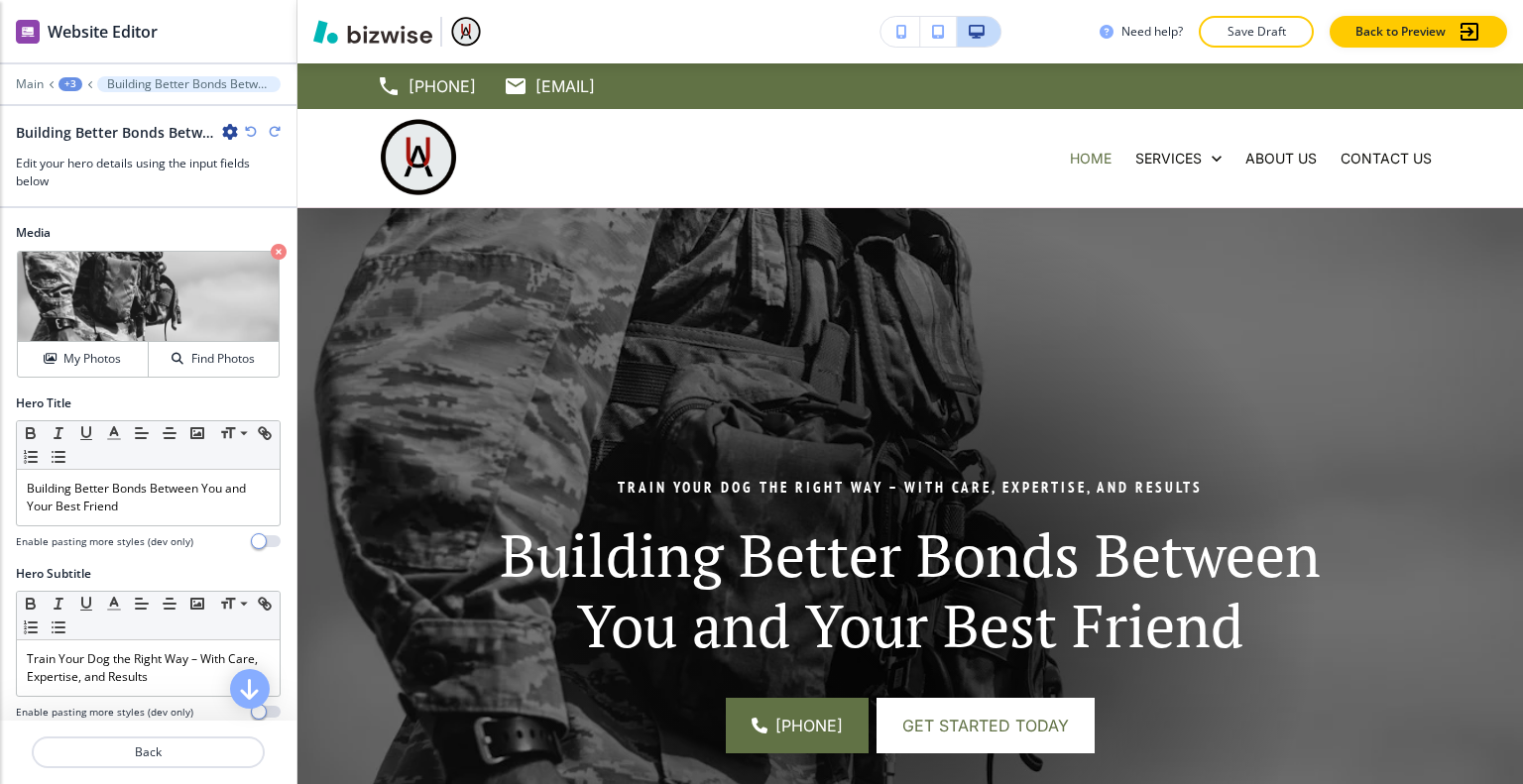 click at bounding box center [251, 132] 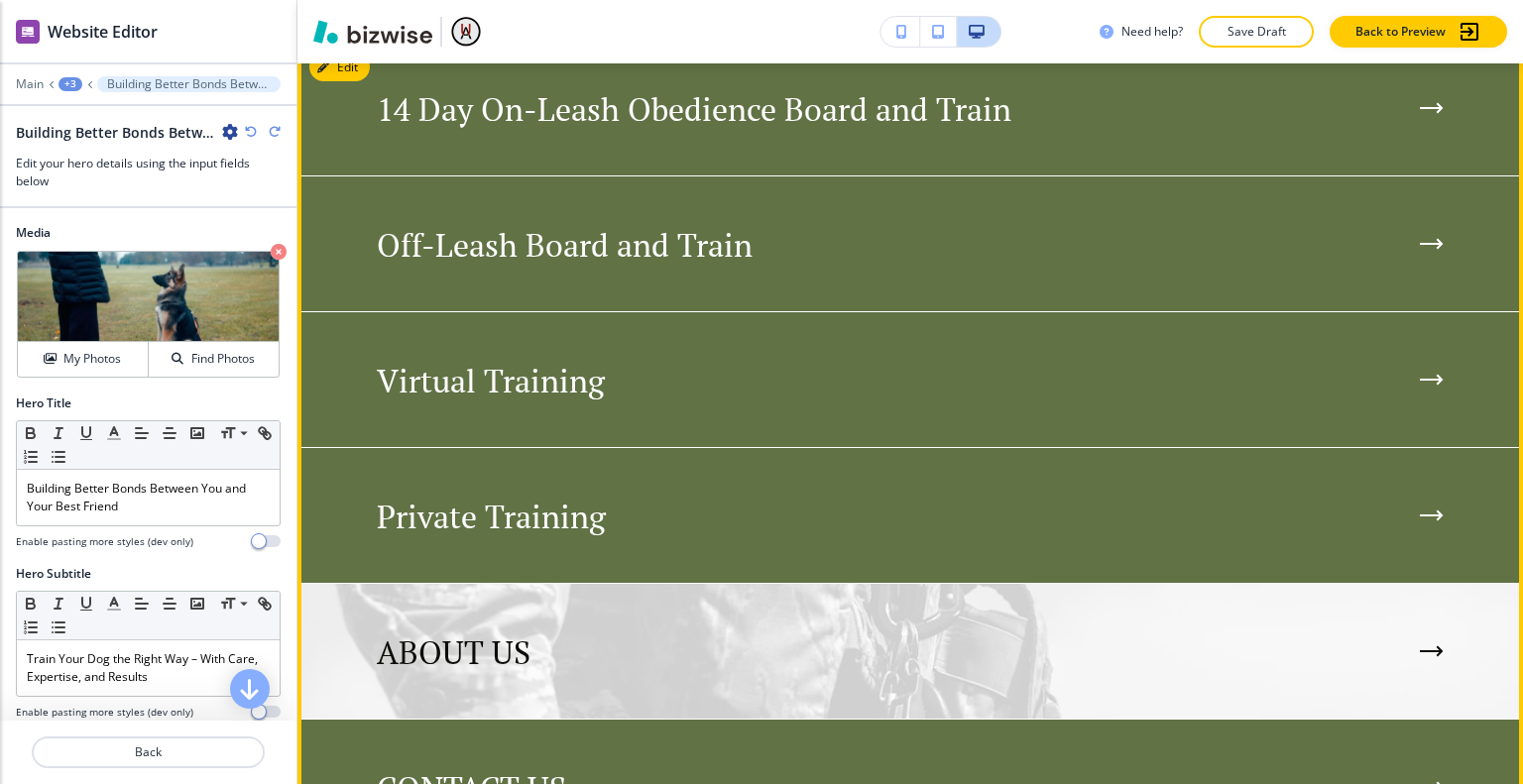 scroll, scrollTop: 4028, scrollLeft: 0, axis: vertical 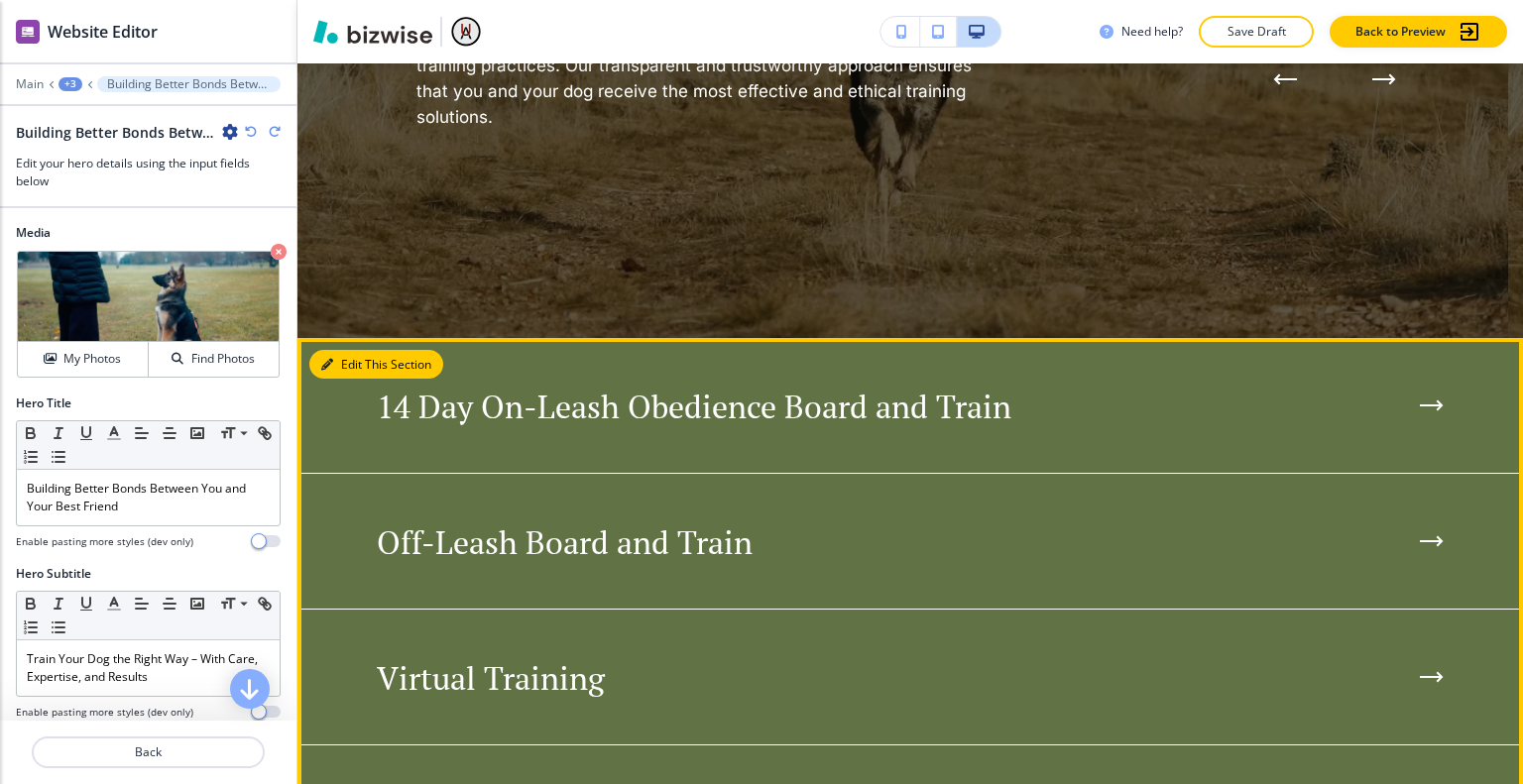 click on "Edit This Section" at bounding box center (376, 365) 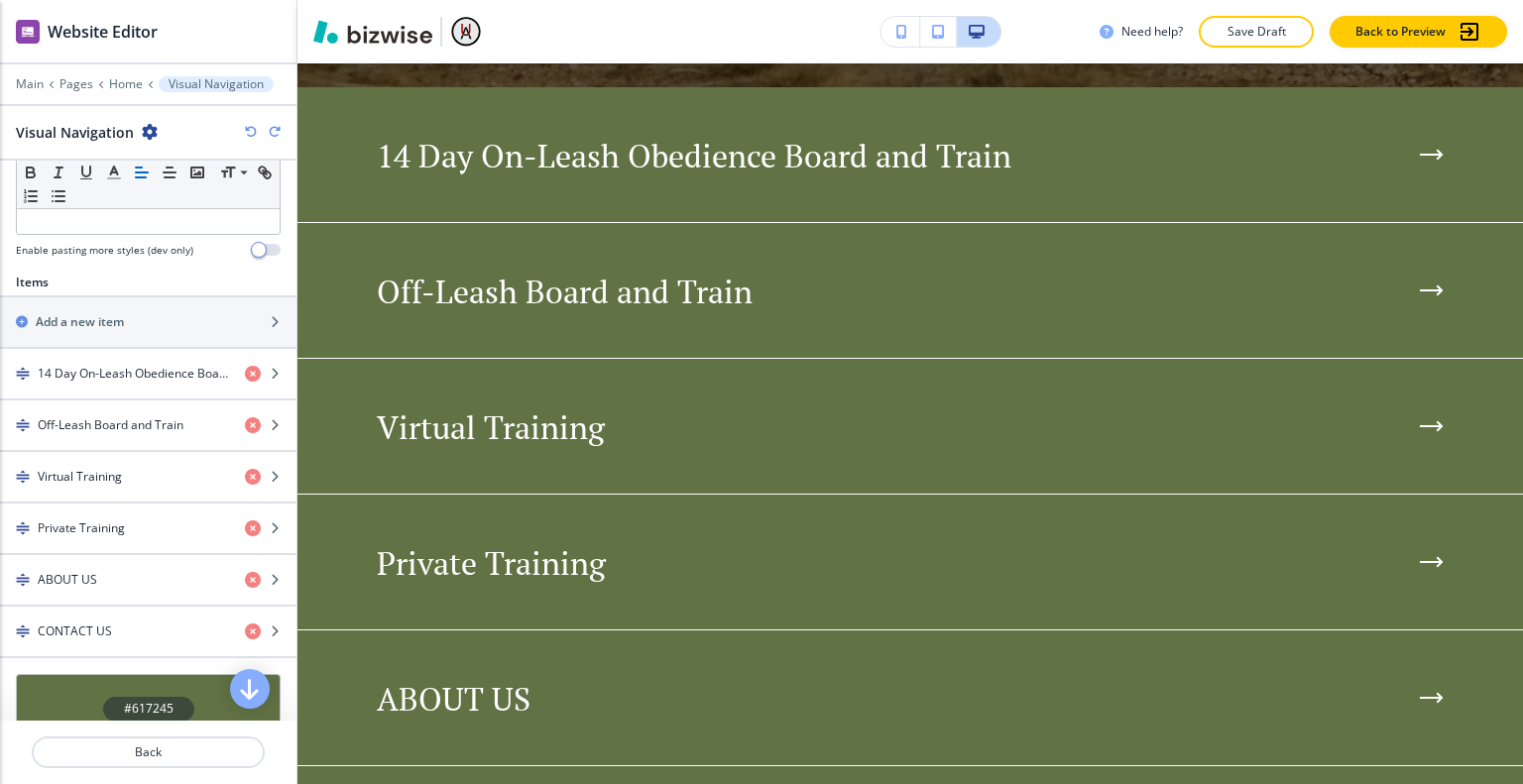 scroll, scrollTop: 782, scrollLeft: 0, axis: vertical 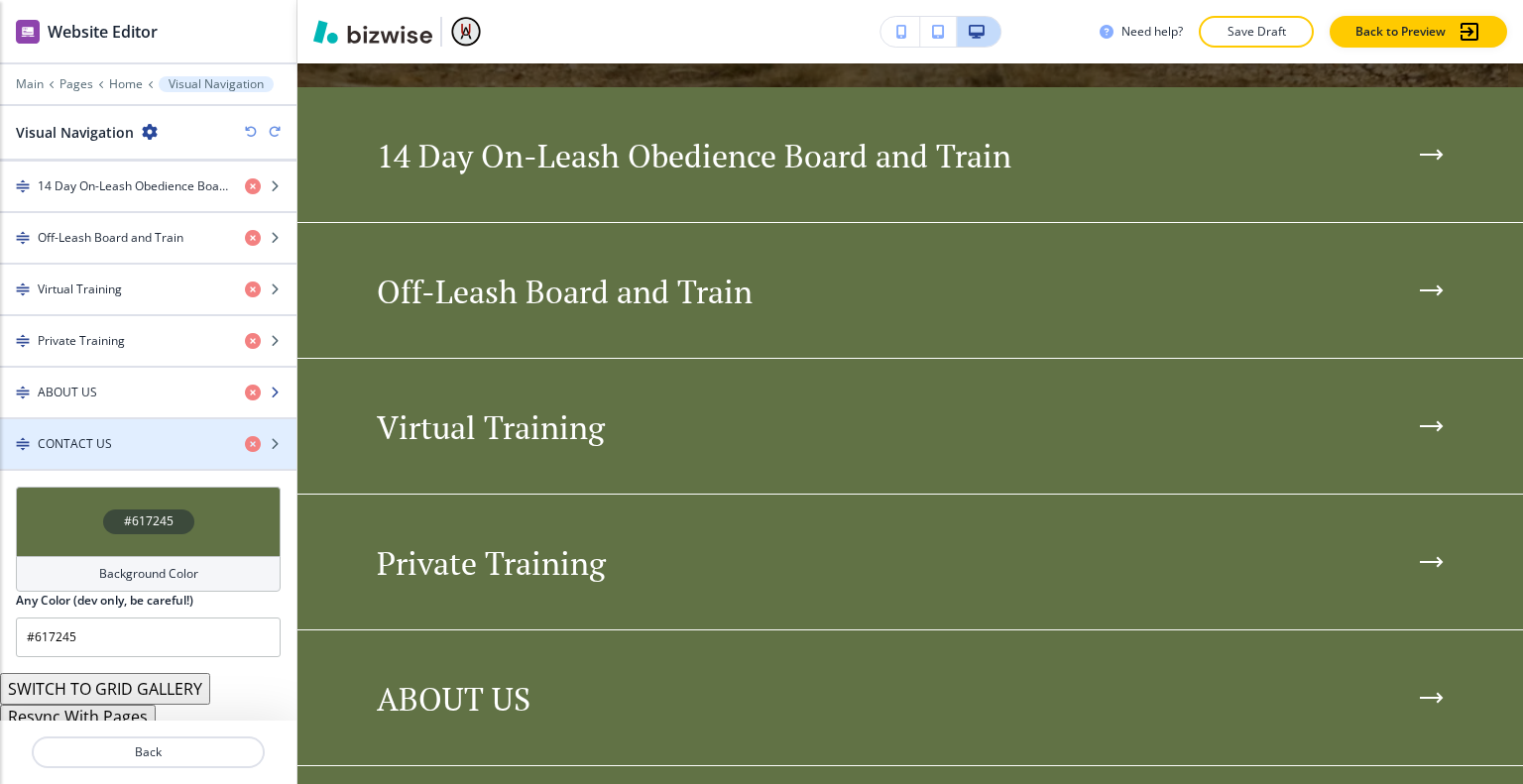 click at bounding box center [148, 409] 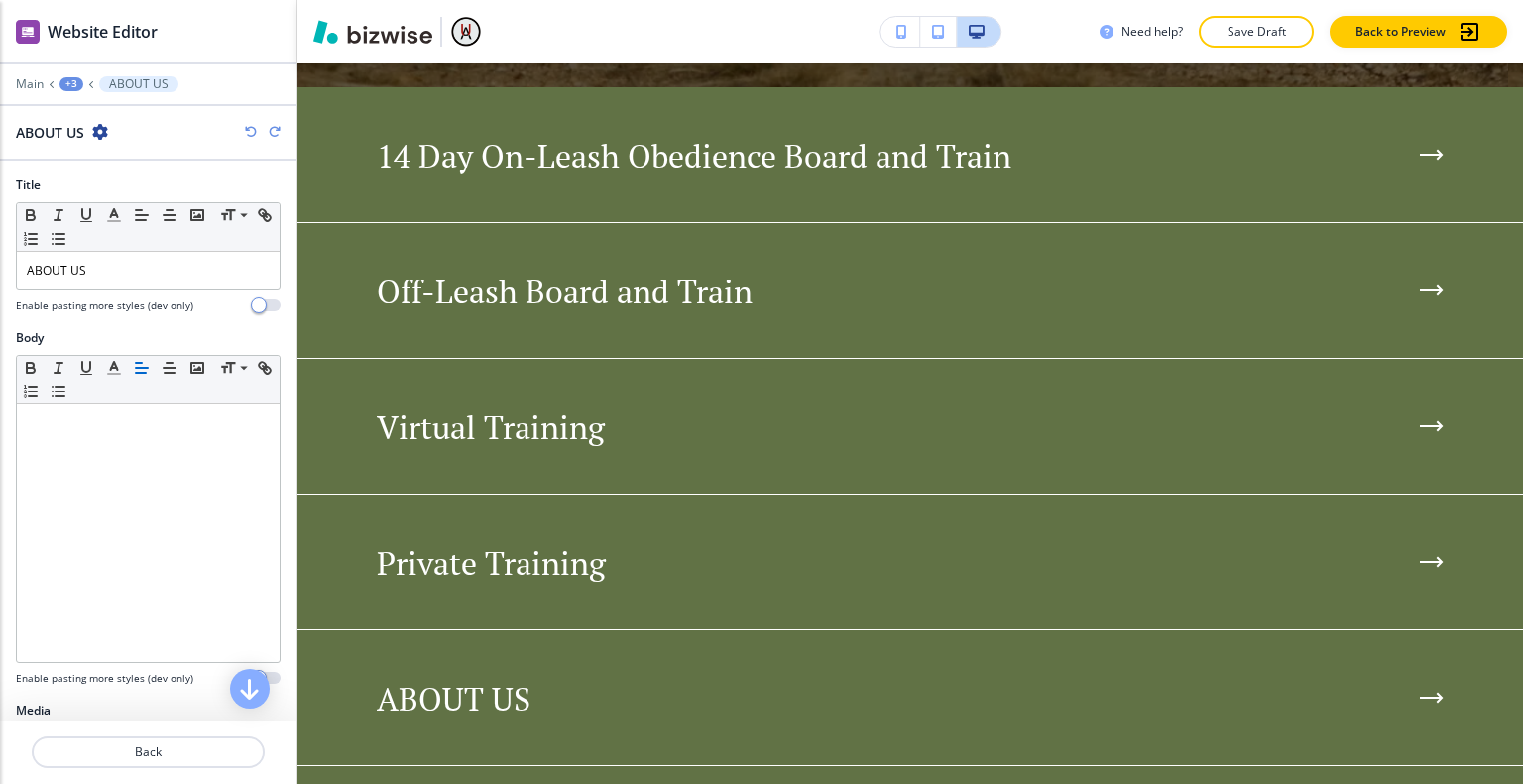 scroll, scrollTop: 4325, scrollLeft: 0, axis: vertical 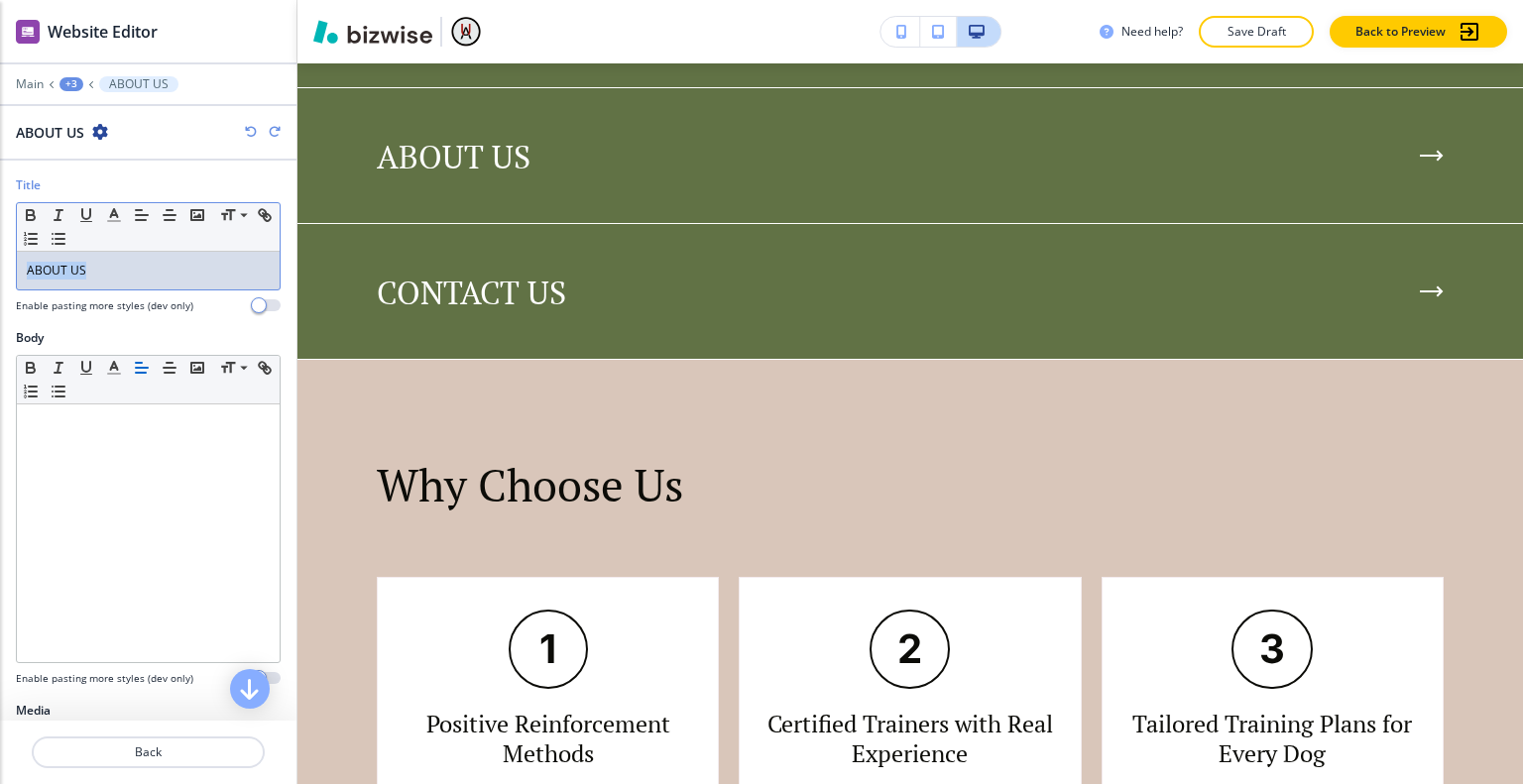 drag, startPoint x: 99, startPoint y: 277, endPoint x: 0, endPoint y: 290, distance: 99.84989 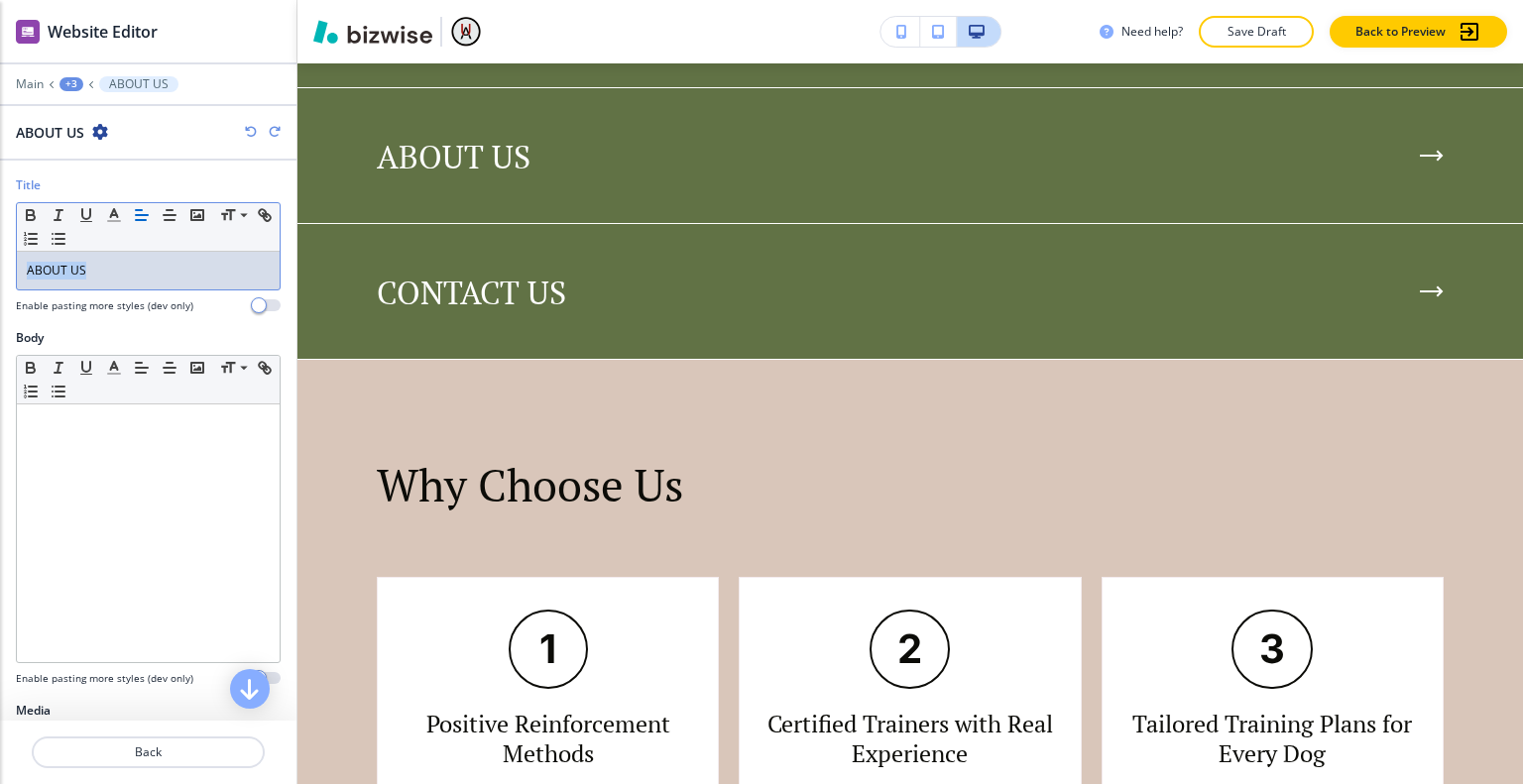 type 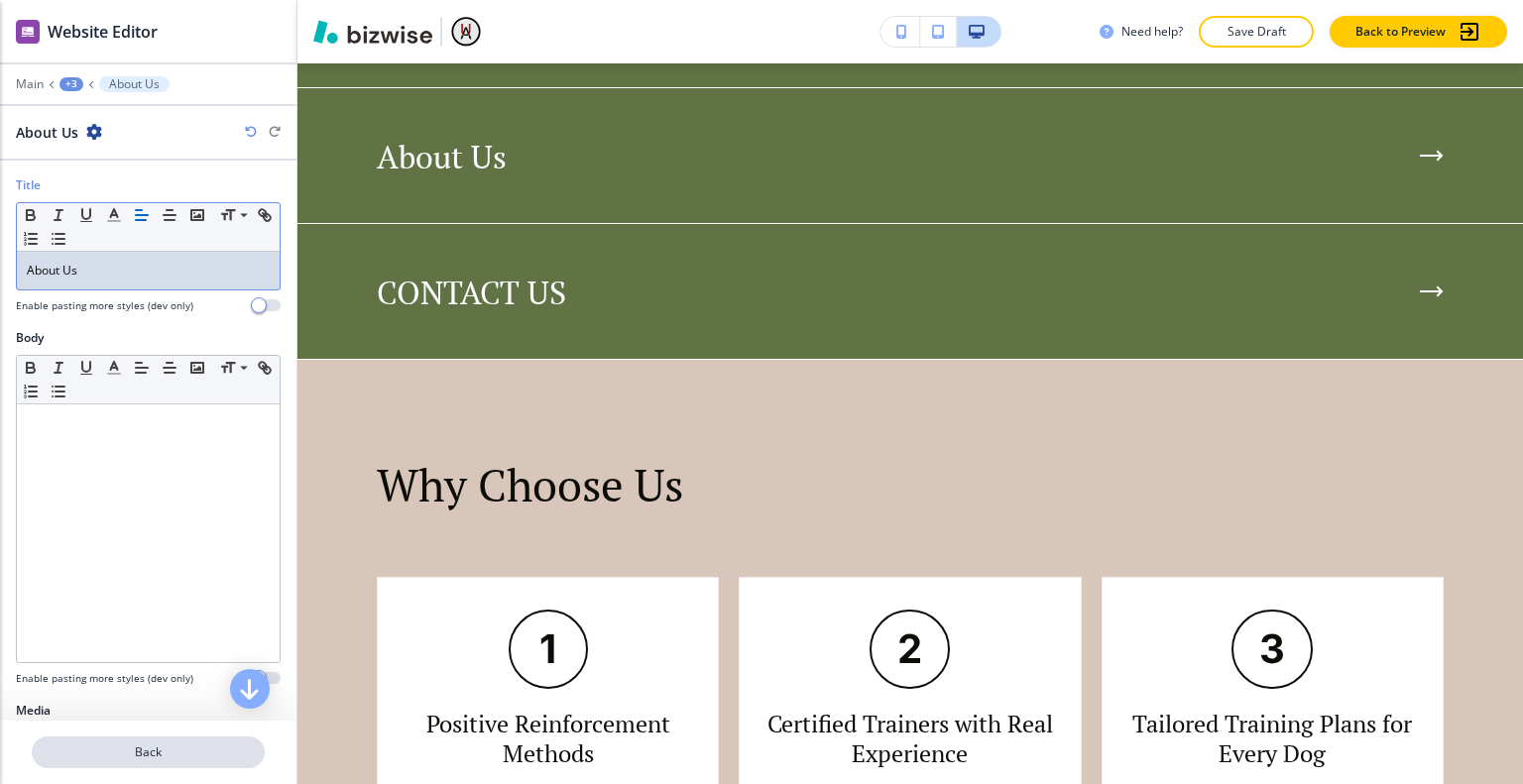 click on "Back" at bounding box center [148, 752] 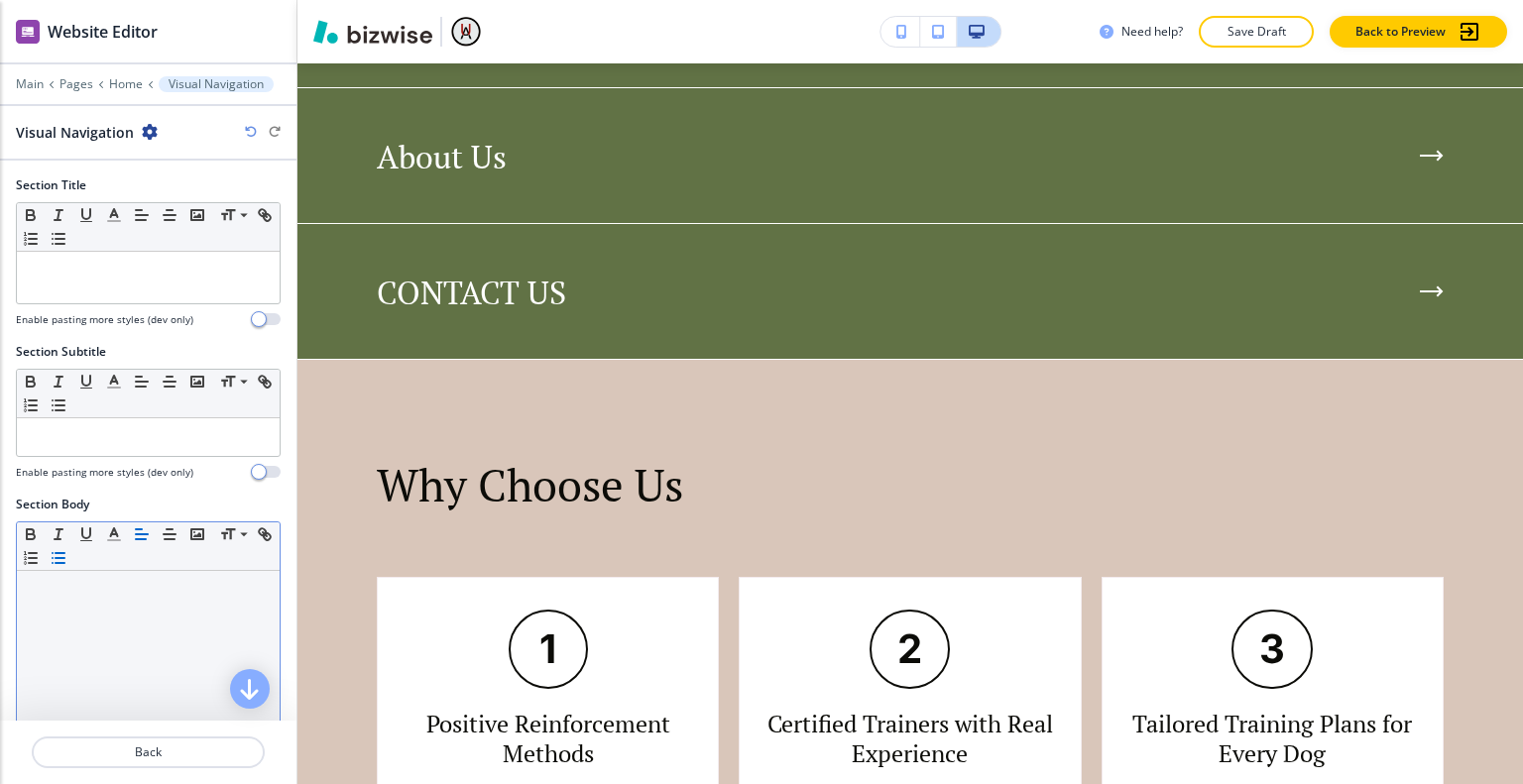 scroll, scrollTop: 3783, scrollLeft: 0, axis: vertical 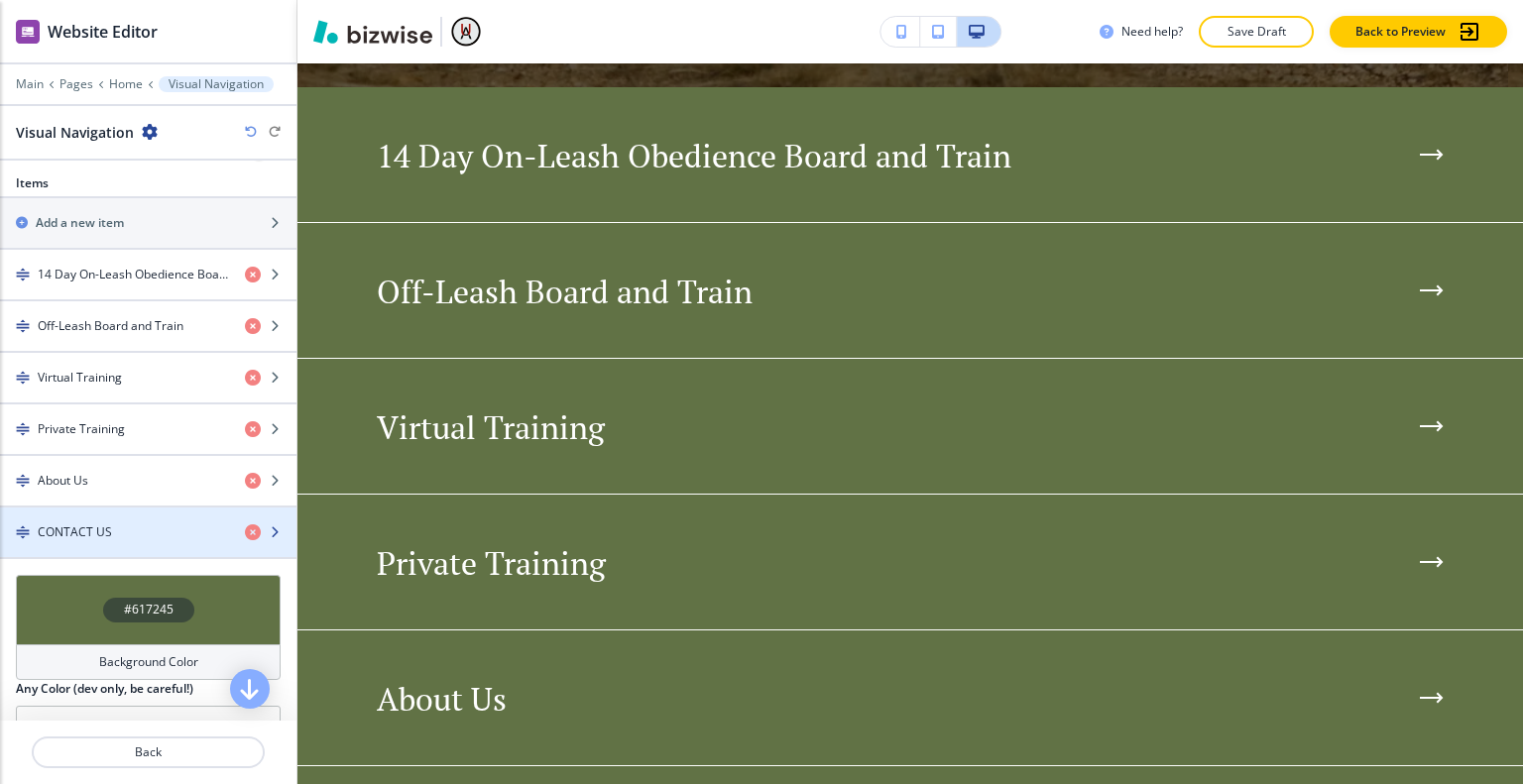 click at bounding box center [148, 549] 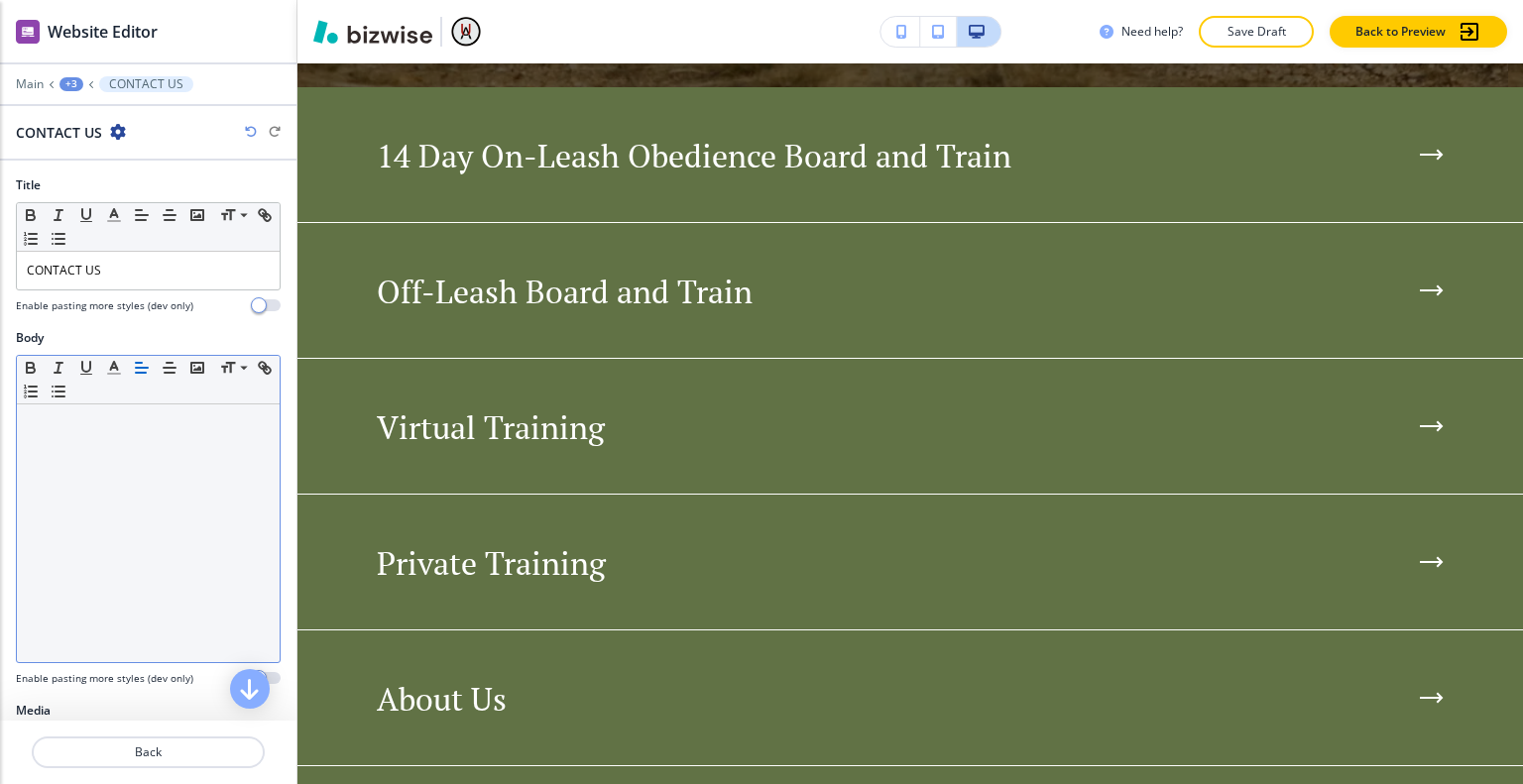 scroll, scrollTop: 4461, scrollLeft: 0, axis: vertical 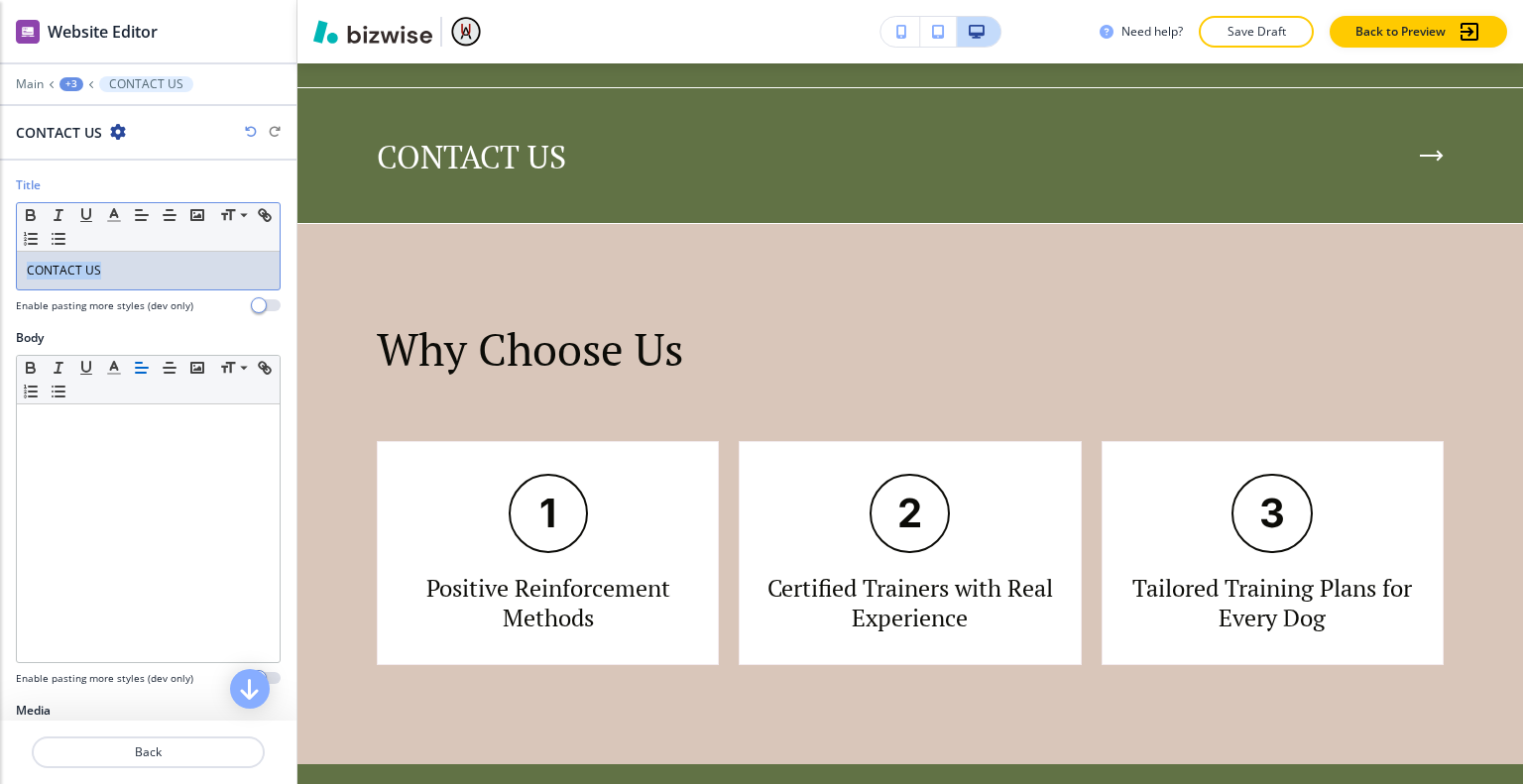 click on "Title                                                   Small Normal Large Huge                                       CONTACT US Enable pasting more styles (dev only)" at bounding box center (148, 253) 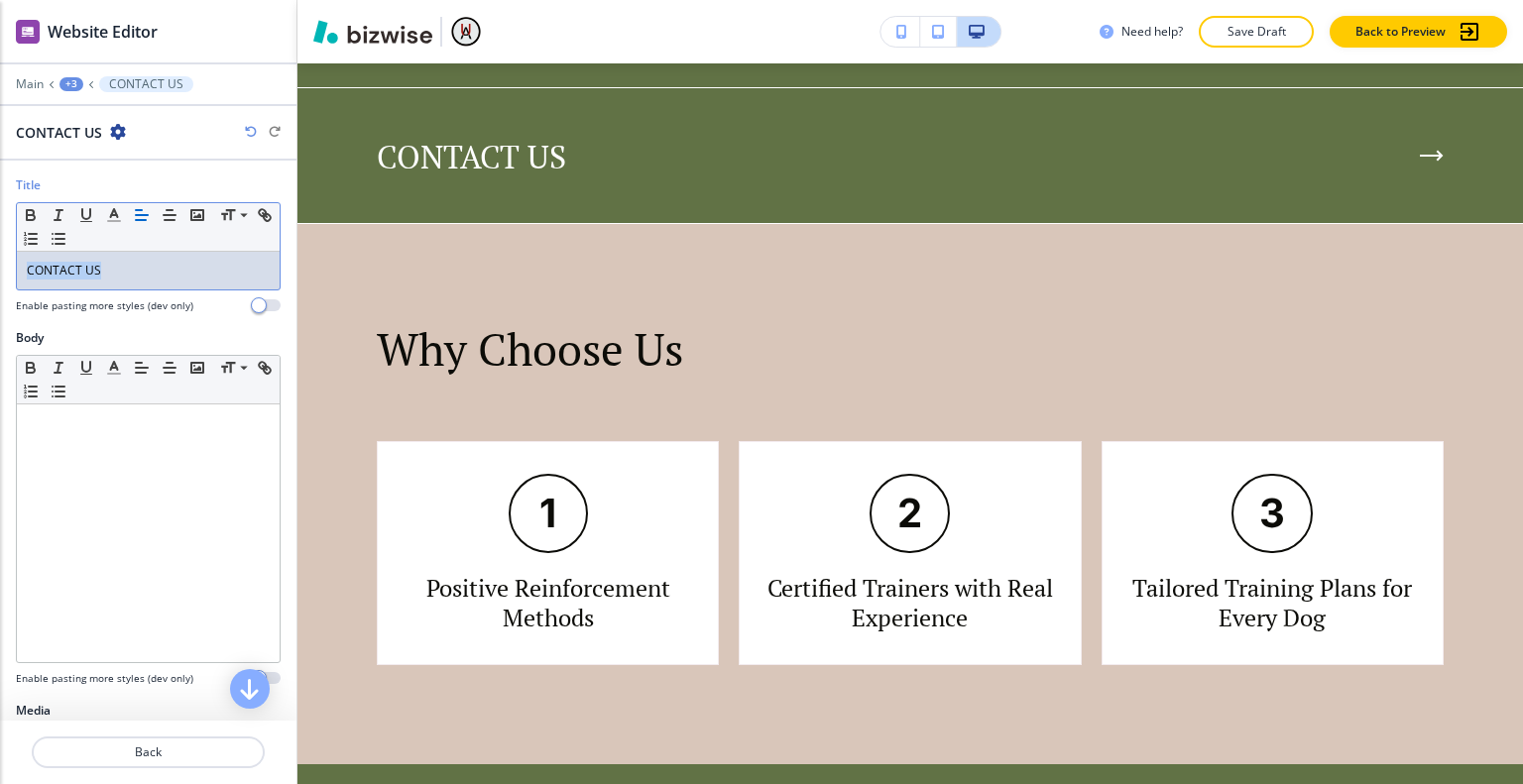 type 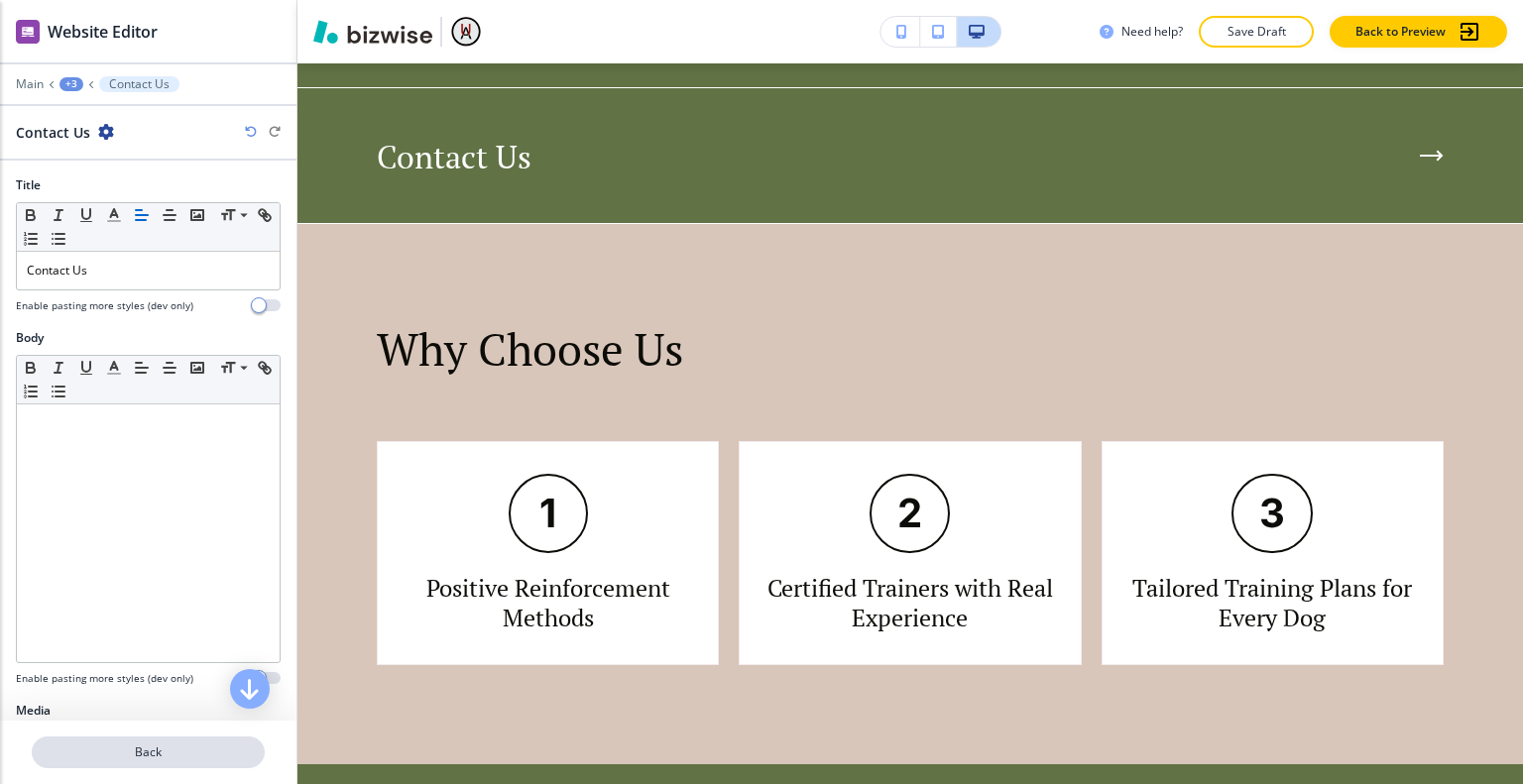 click on "Back" at bounding box center (148, 752) 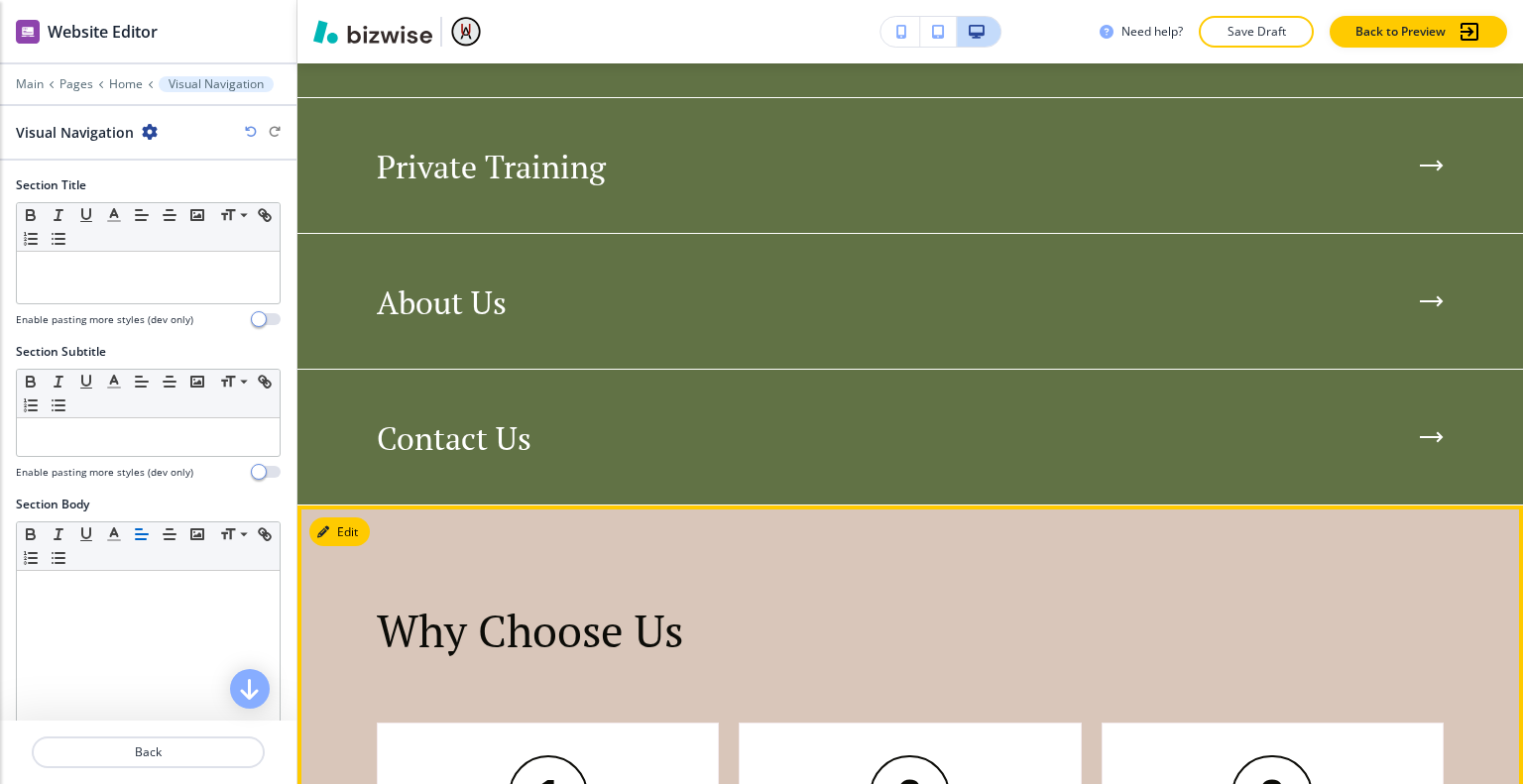 scroll, scrollTop: 4279, scrollLeft: 0, axis: vertical 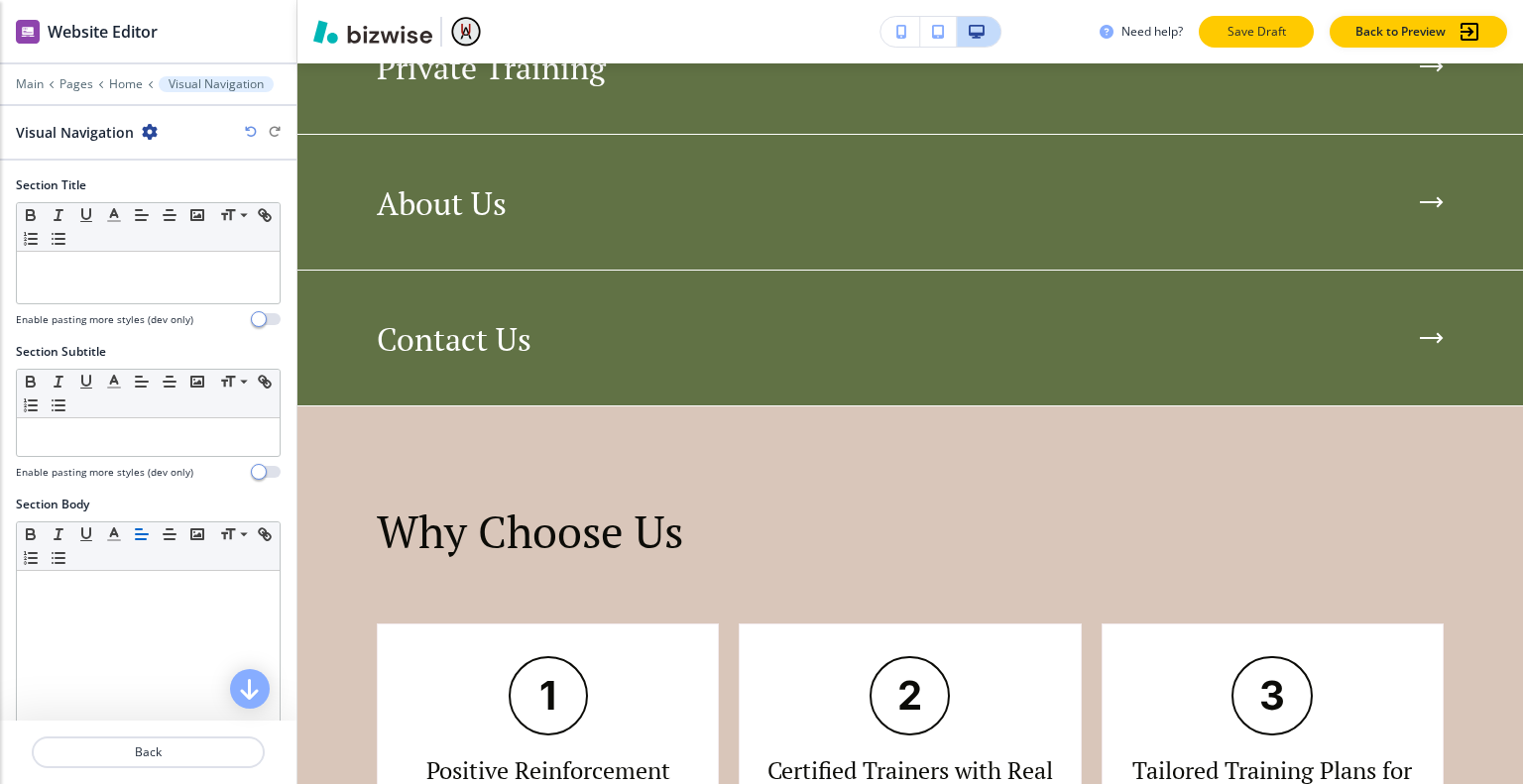 click on "Save Draft" at bounding box center [1256, 32] 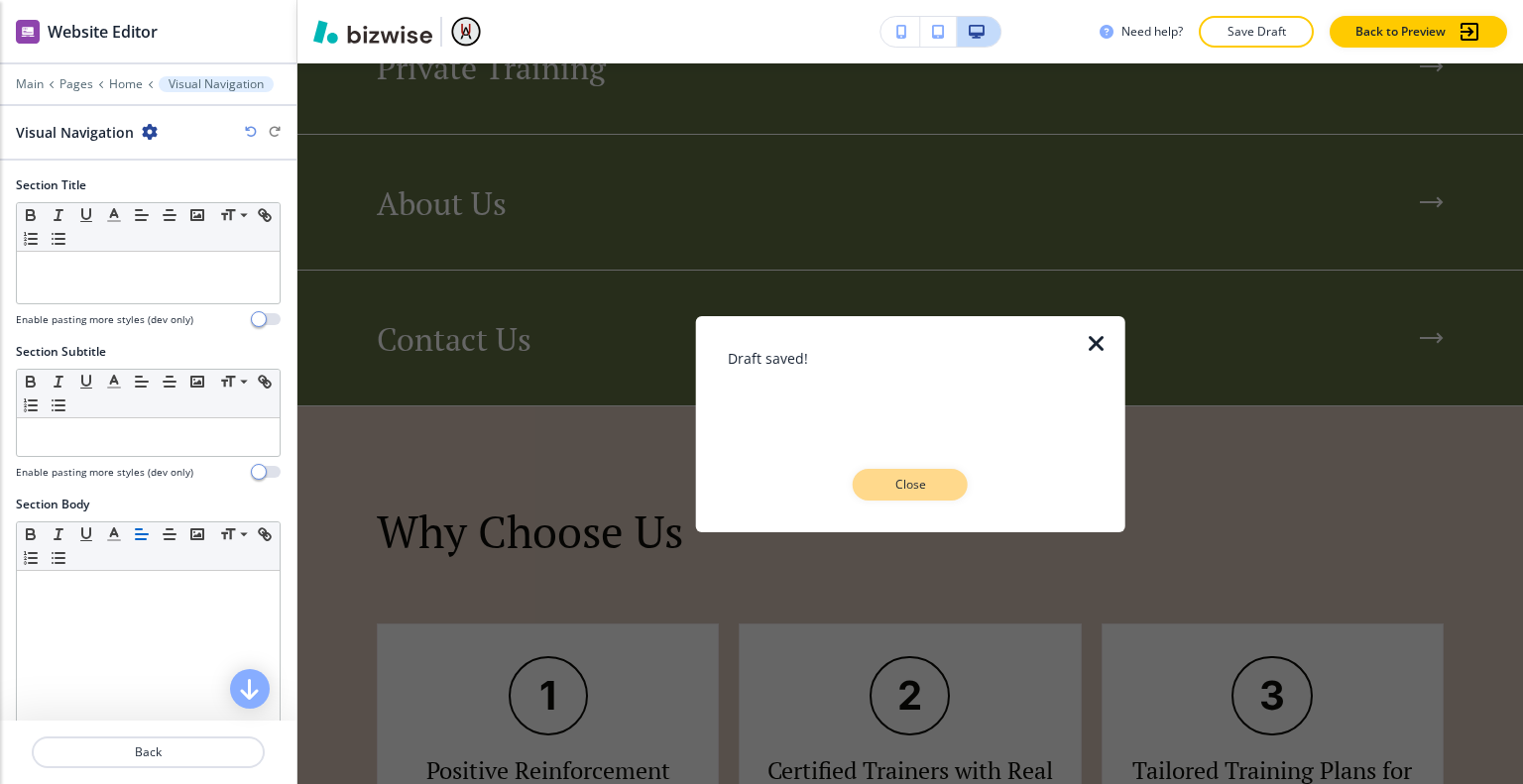 click on "Close" at bounding box center (910, 485) 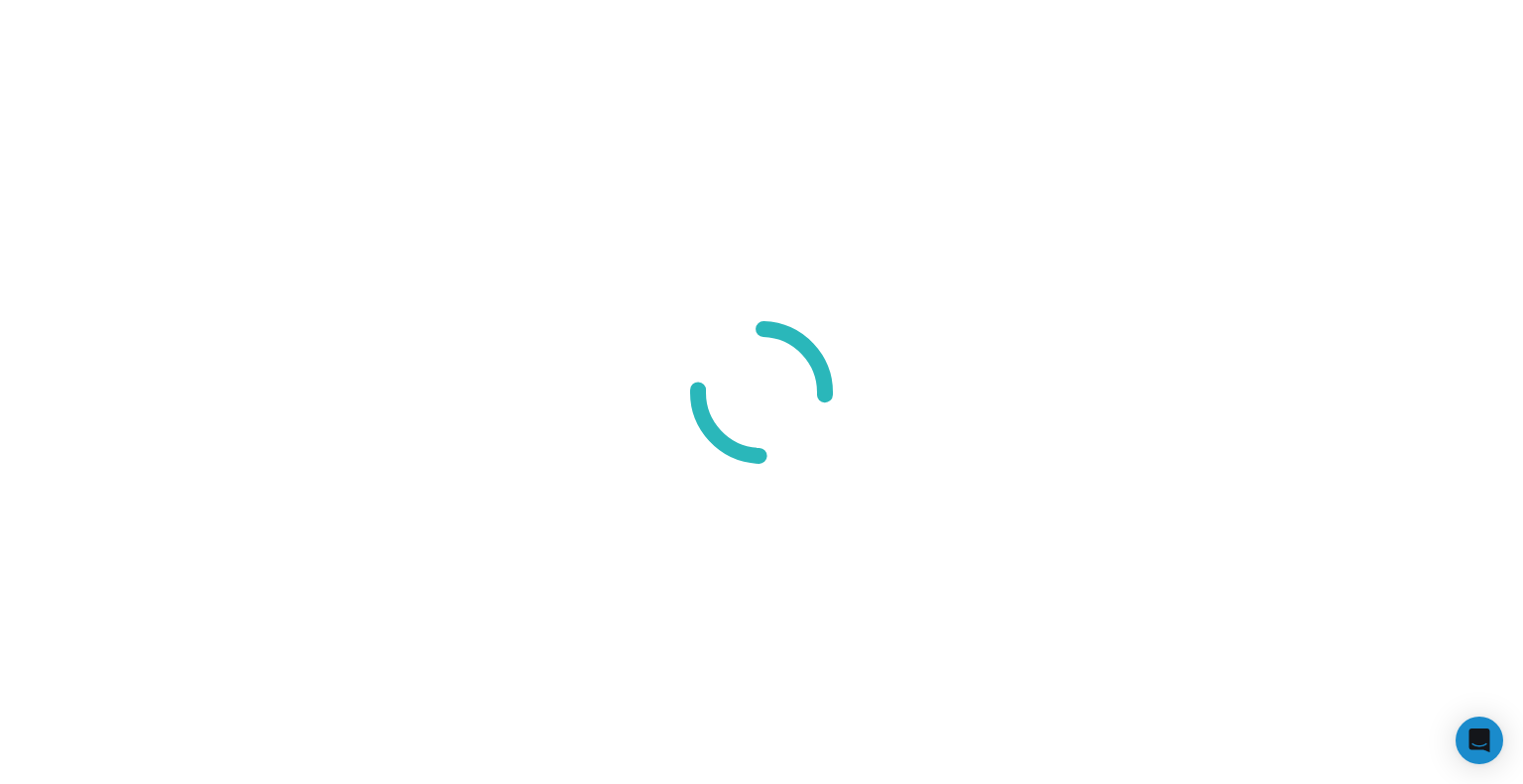 scroll, scrollTop: 0, scrollLeft: 0, axis: both 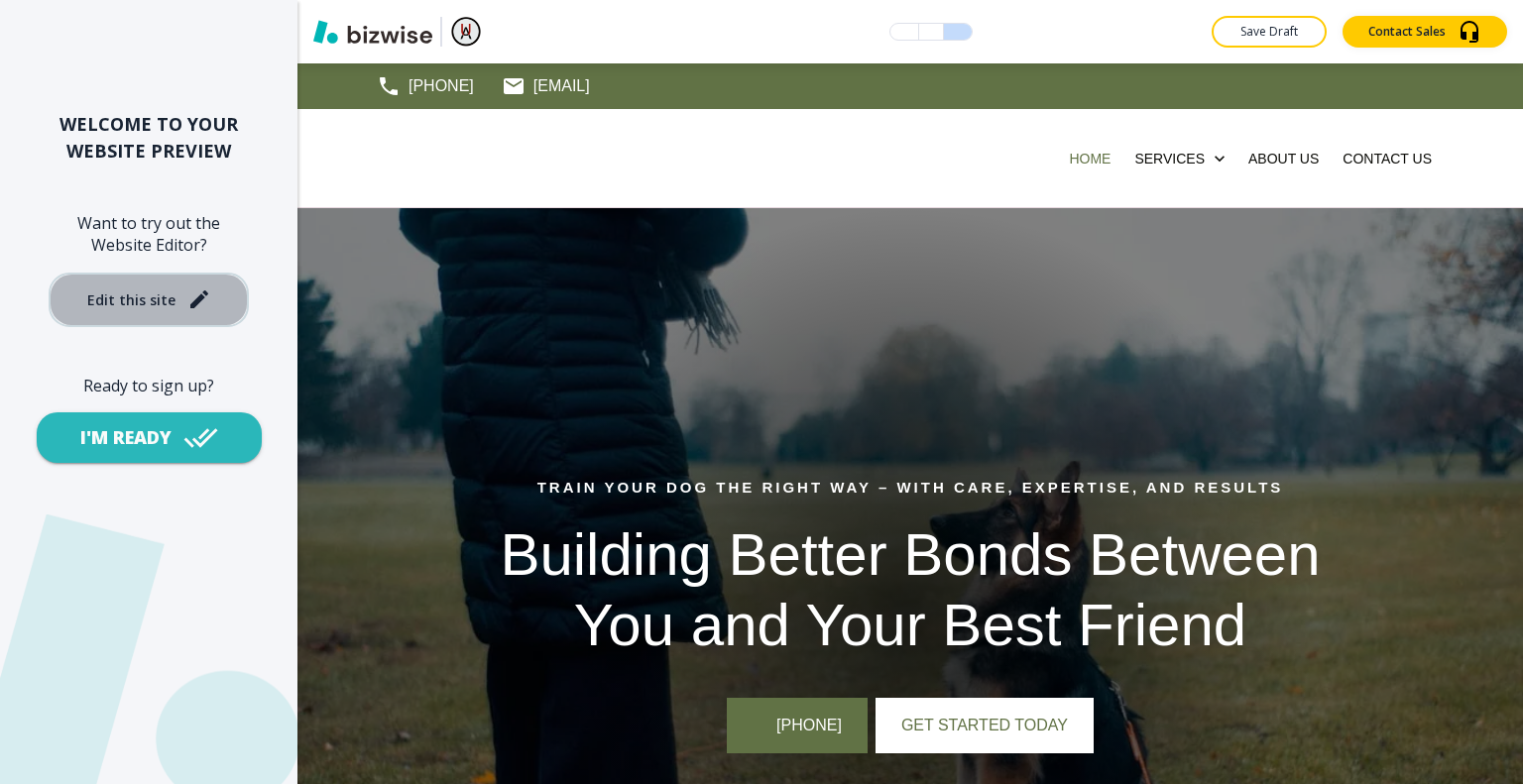 click on "Edit this site" at bounding box center (149, 299) 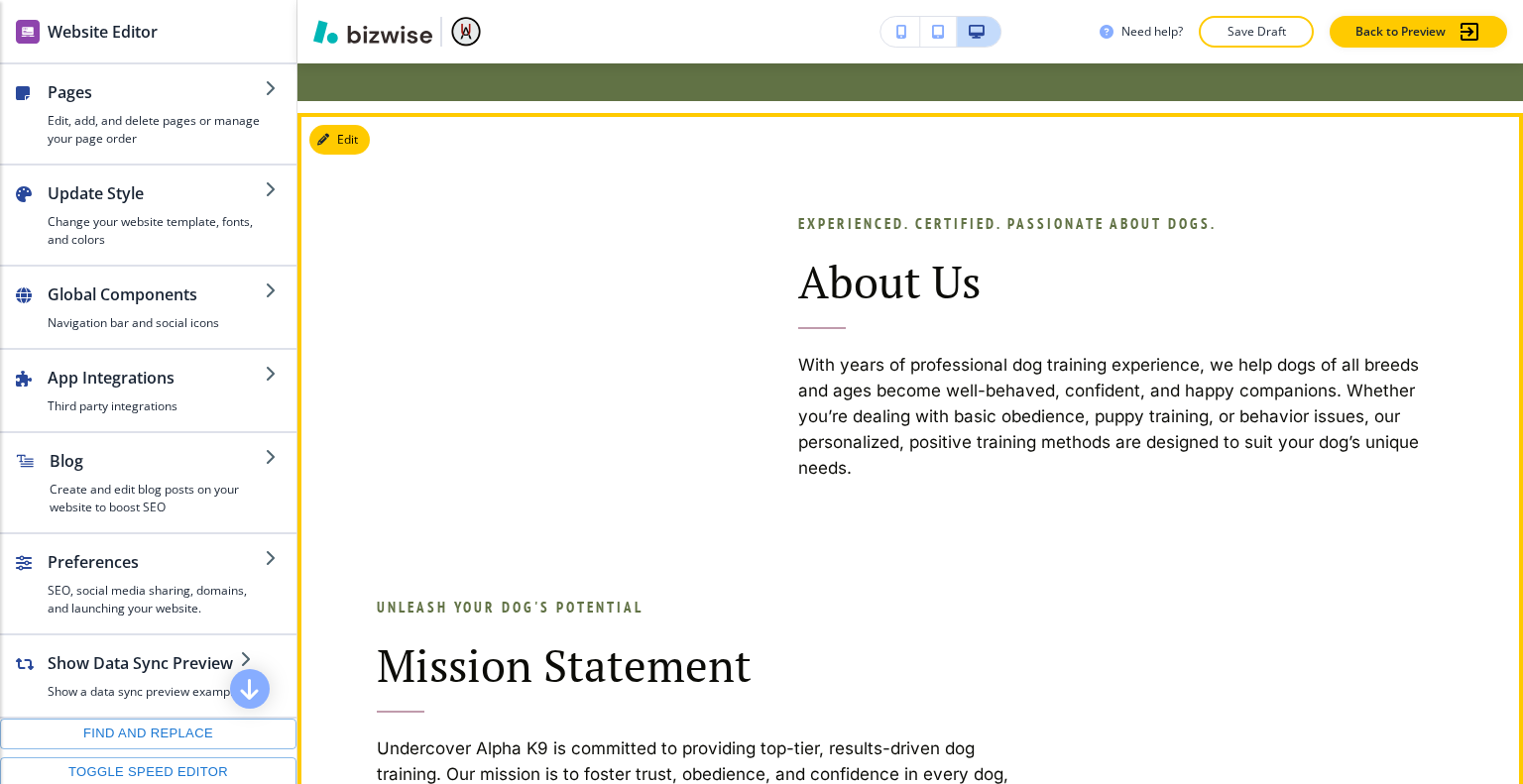 scroll, scrollTop: 1784, scrollLeft: 0, axis: vertical 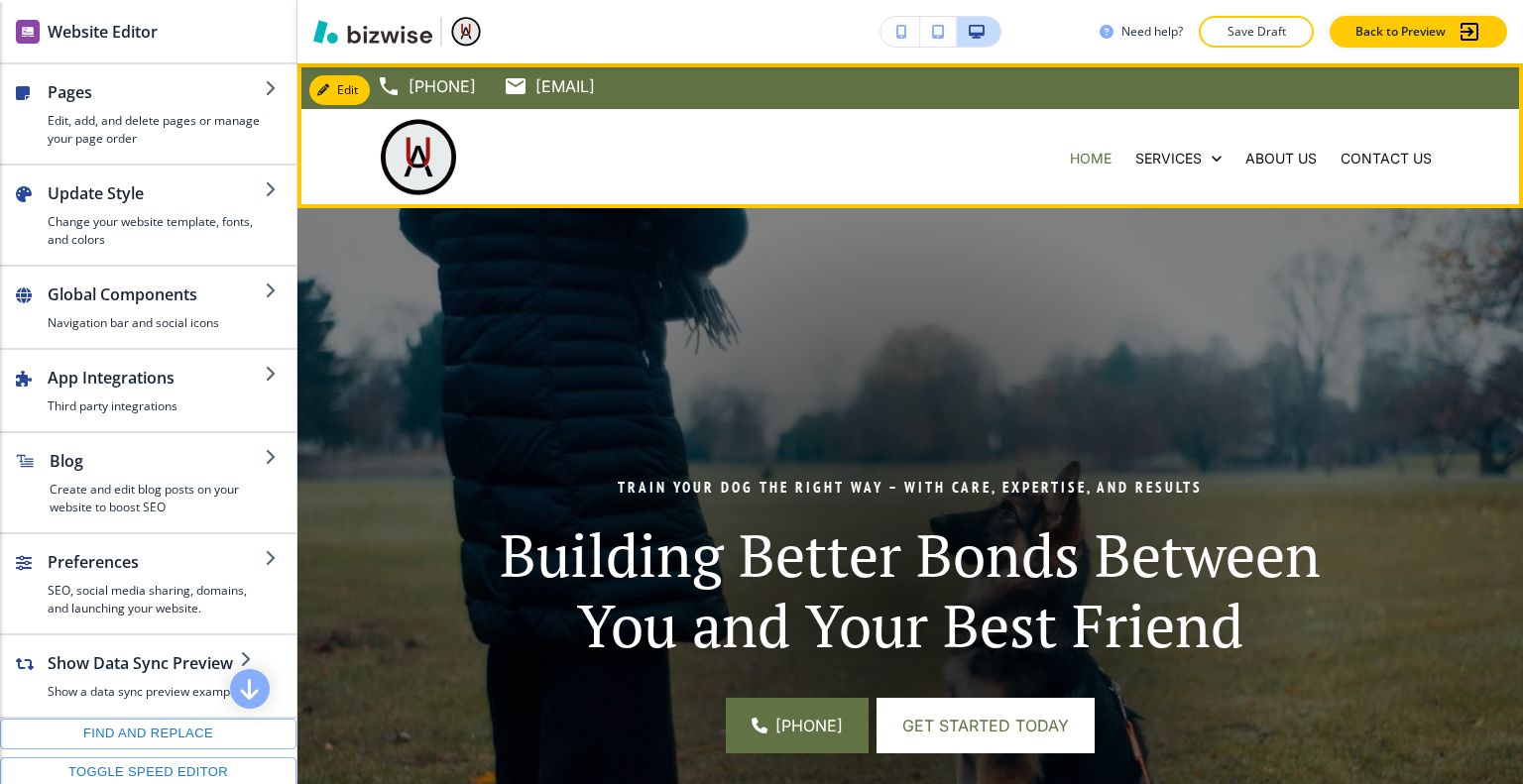 click on "CONTACT US" at bounding box center [1386, 159] 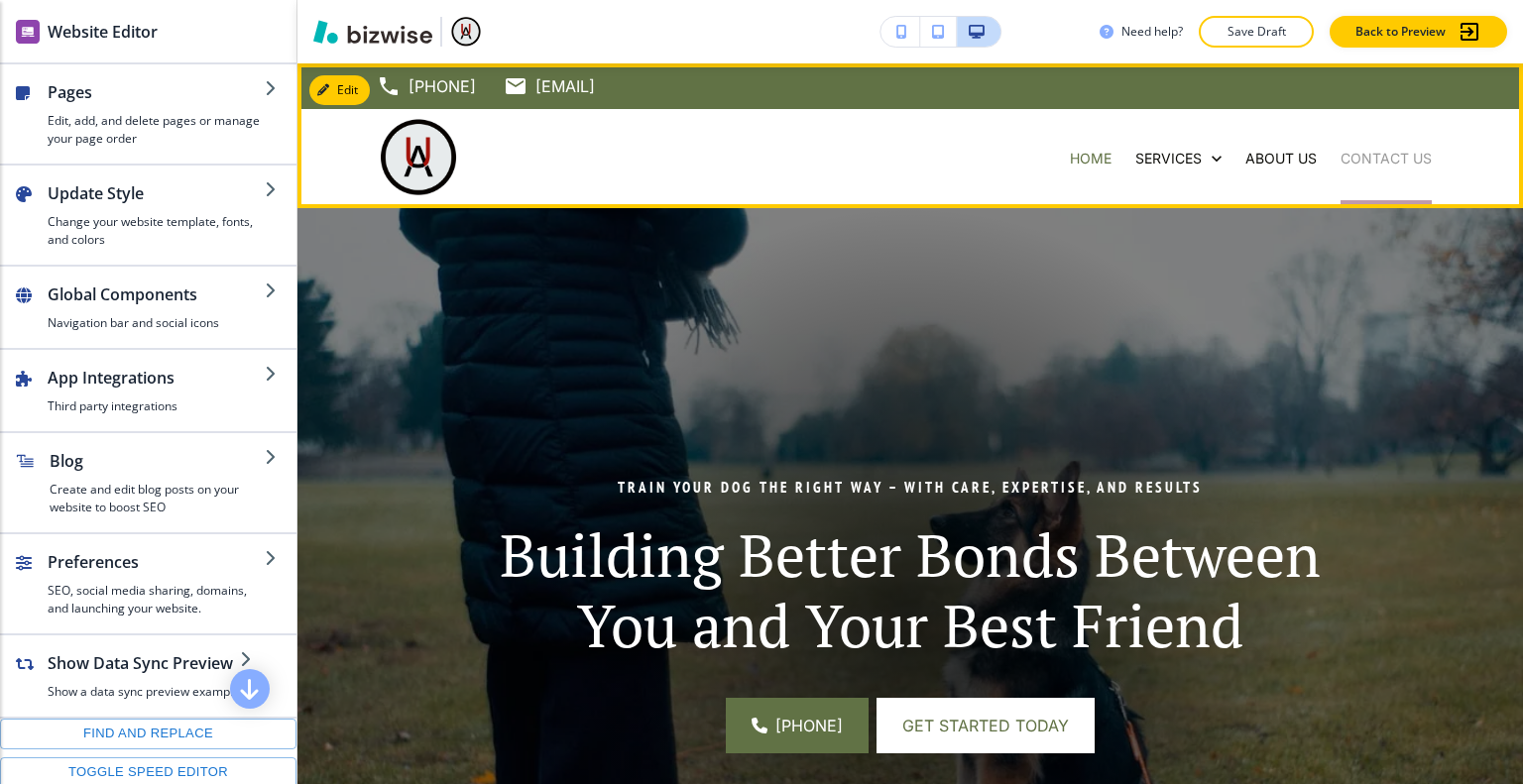 click on "CONTACT US" at bounding box center [1386, 159] 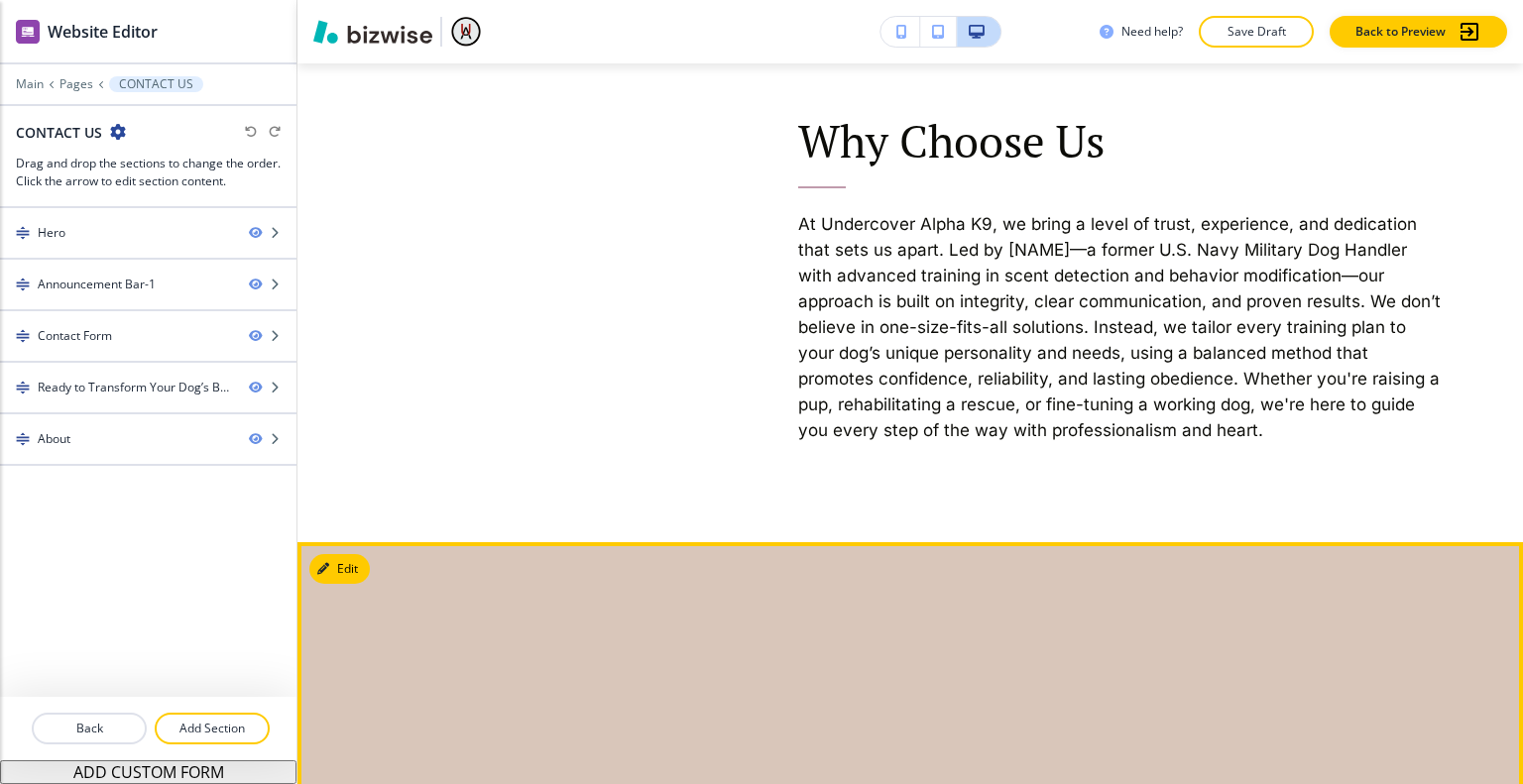 scroll, scrollTop: 2858, scrollLeft: 0, axis: vertical 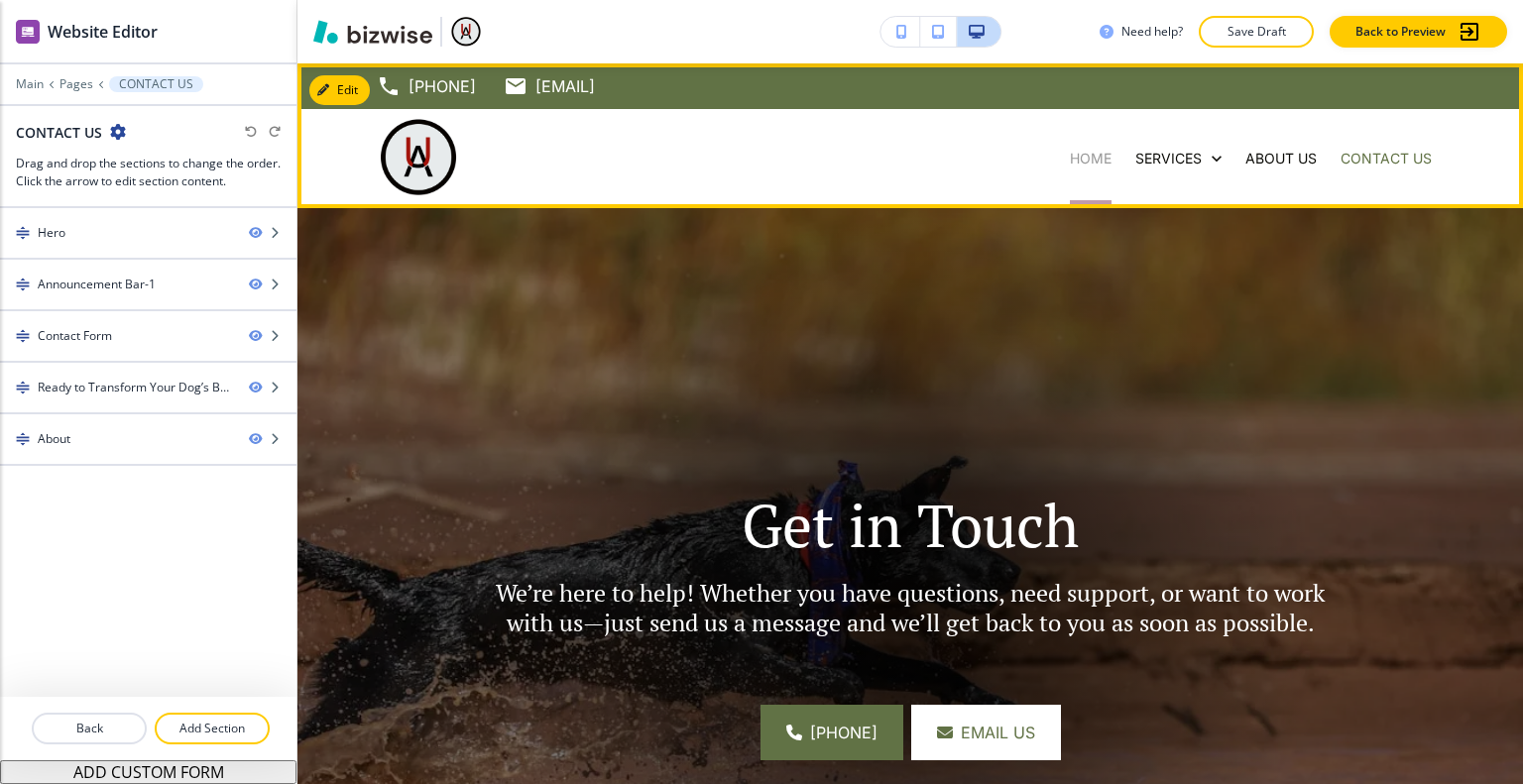 click on "Home" at bounding box center (1091, 159) 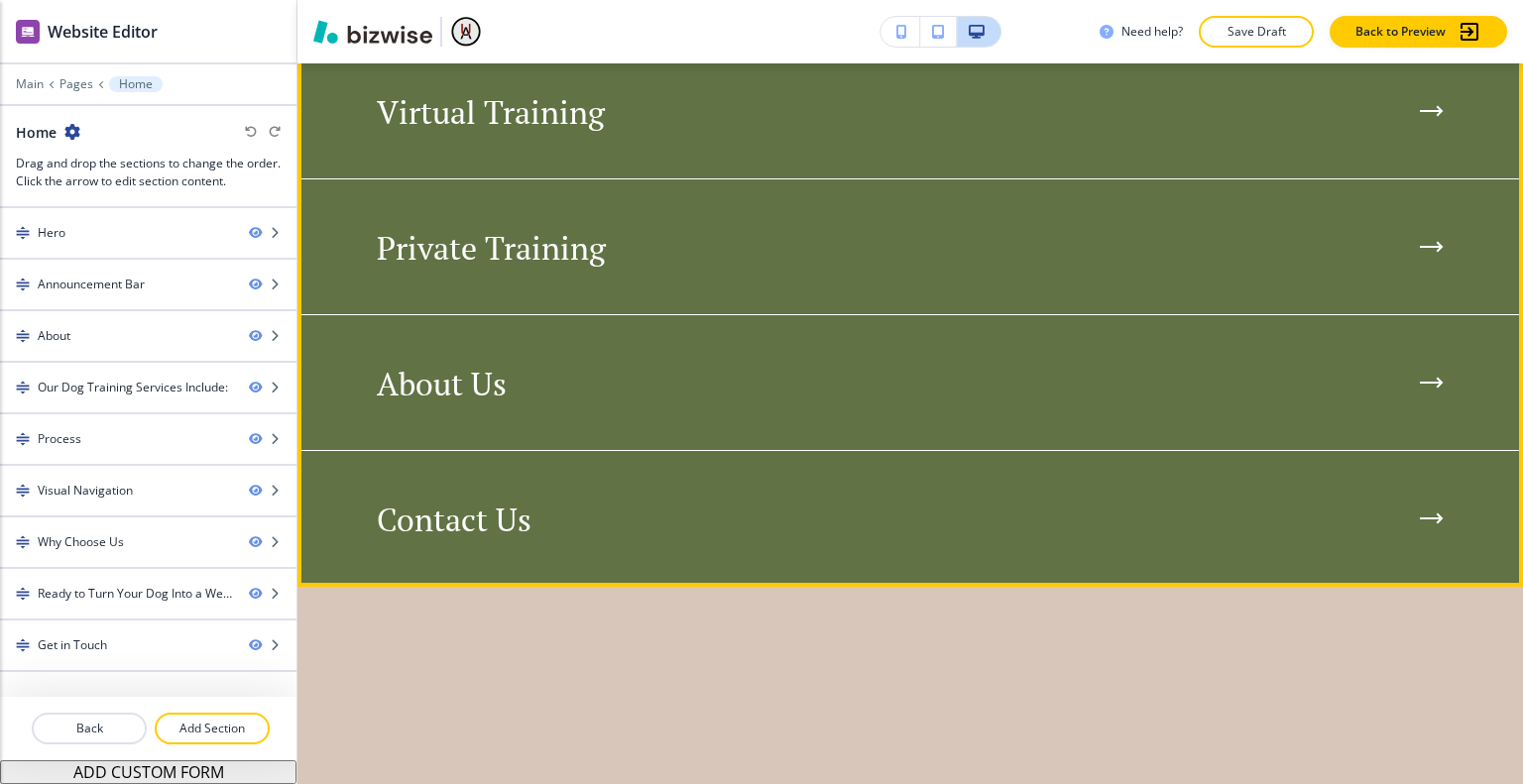 scroll, scrollTop: 3568, scrollLeft: 0, axis: vertical 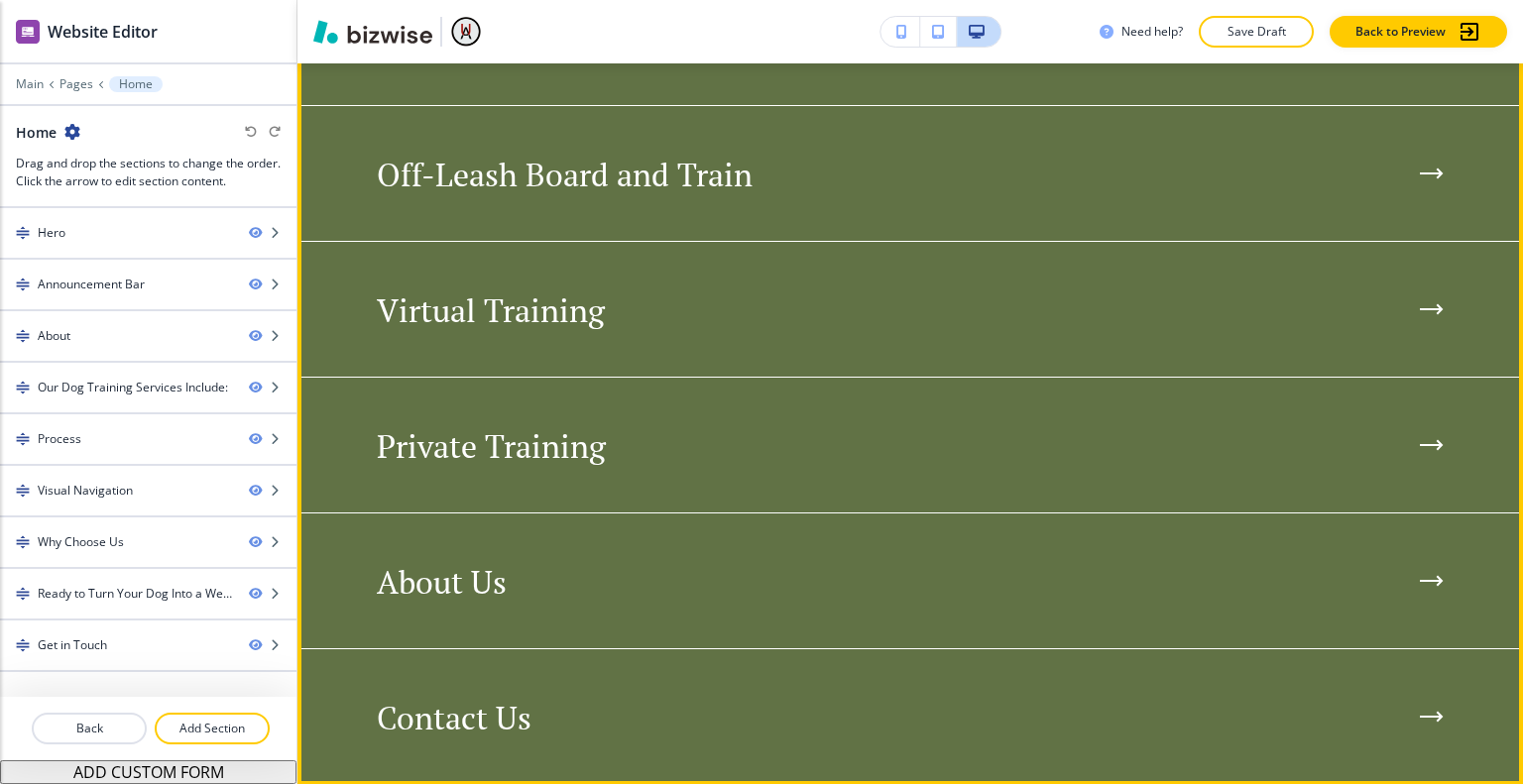 click on "Edit This Section" at bounding box center (376, -3) 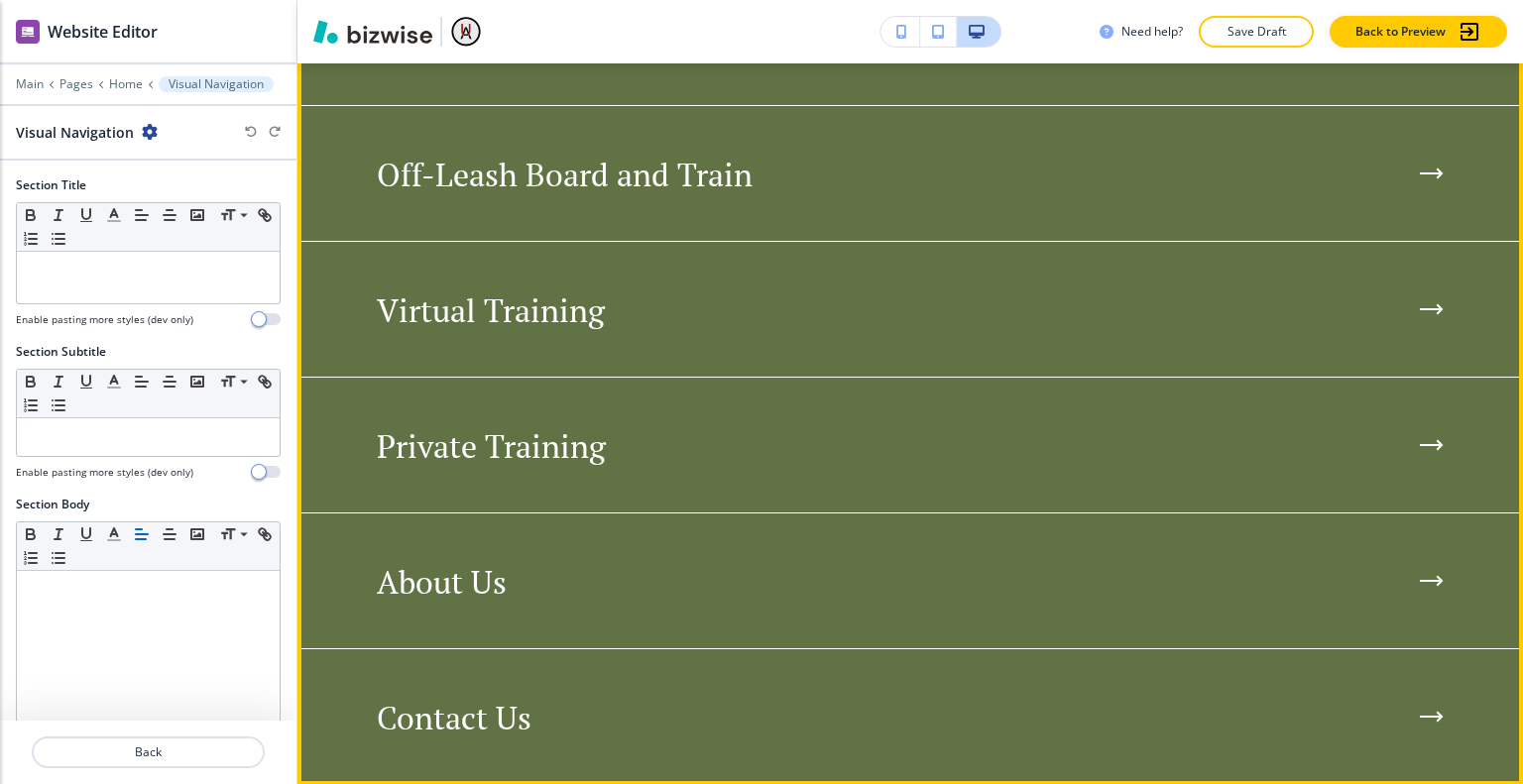 scroll, scrollTop: 3783, scrollLeft: 0, axis: vertical 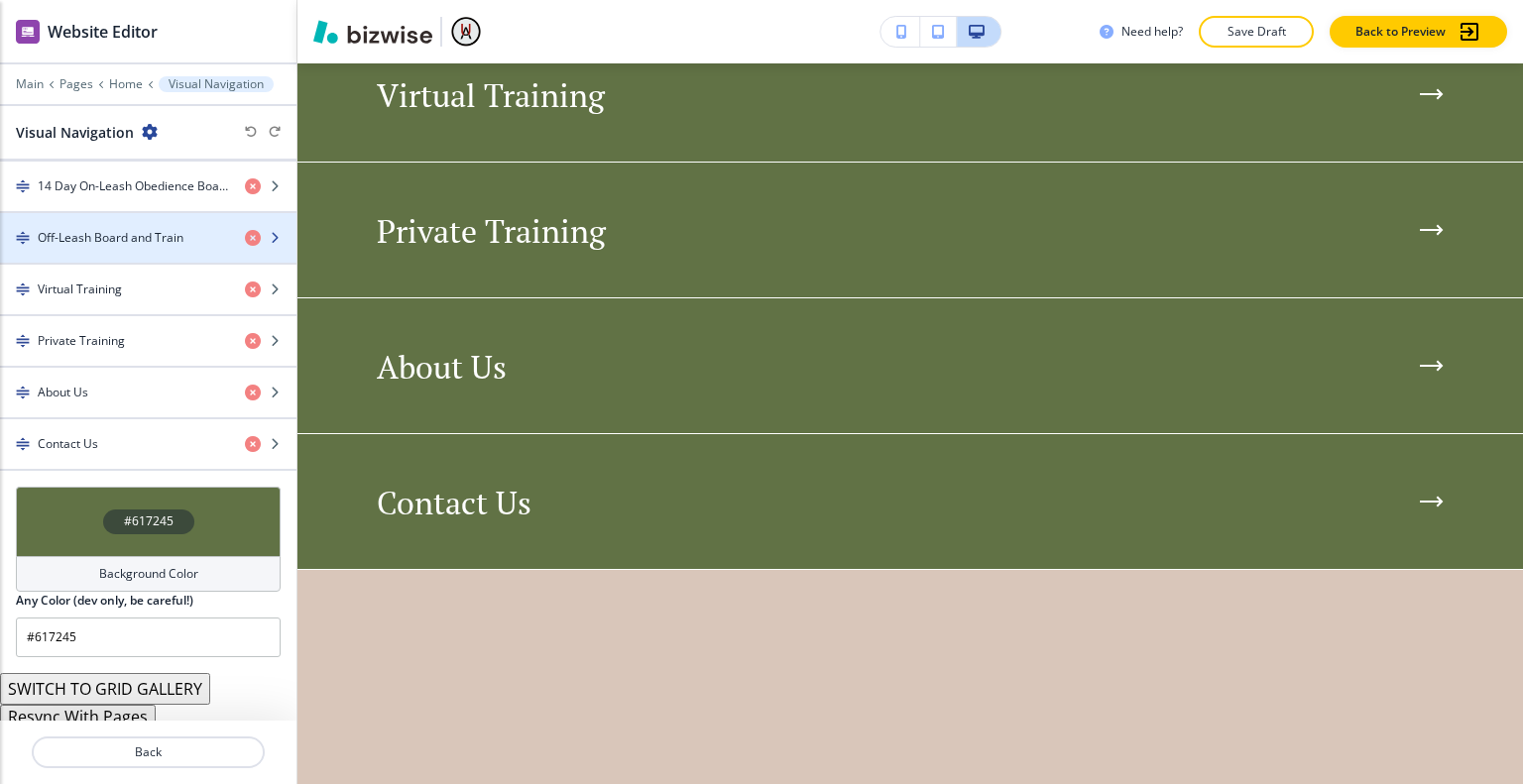 click on "Off-Leash Board and Train" at bounding box center (110, 238) 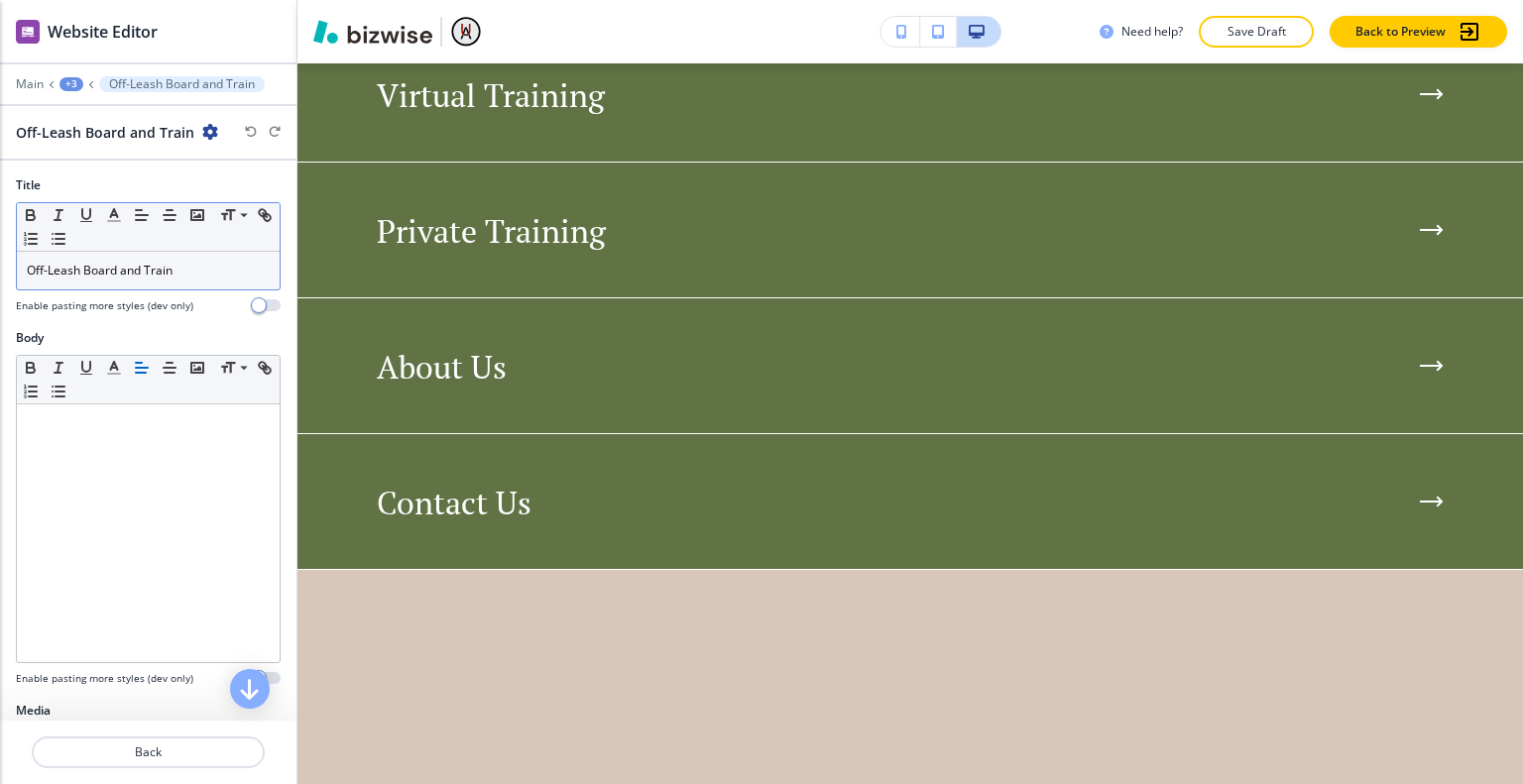 scroll, scrollTop: 3919, scrollLeft: 0, axis: vertical 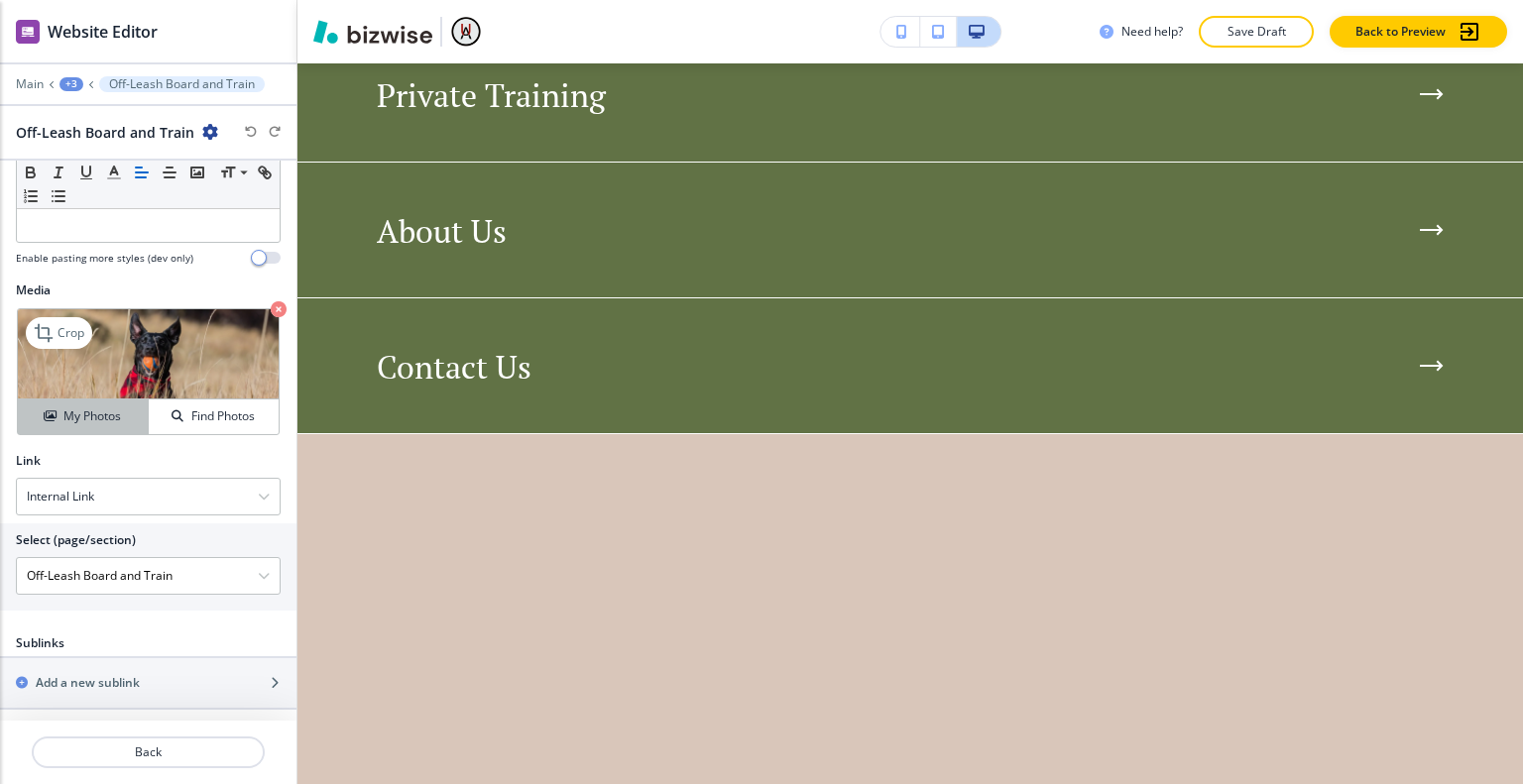 click on "My Photos" at bounding box center [92, 416] 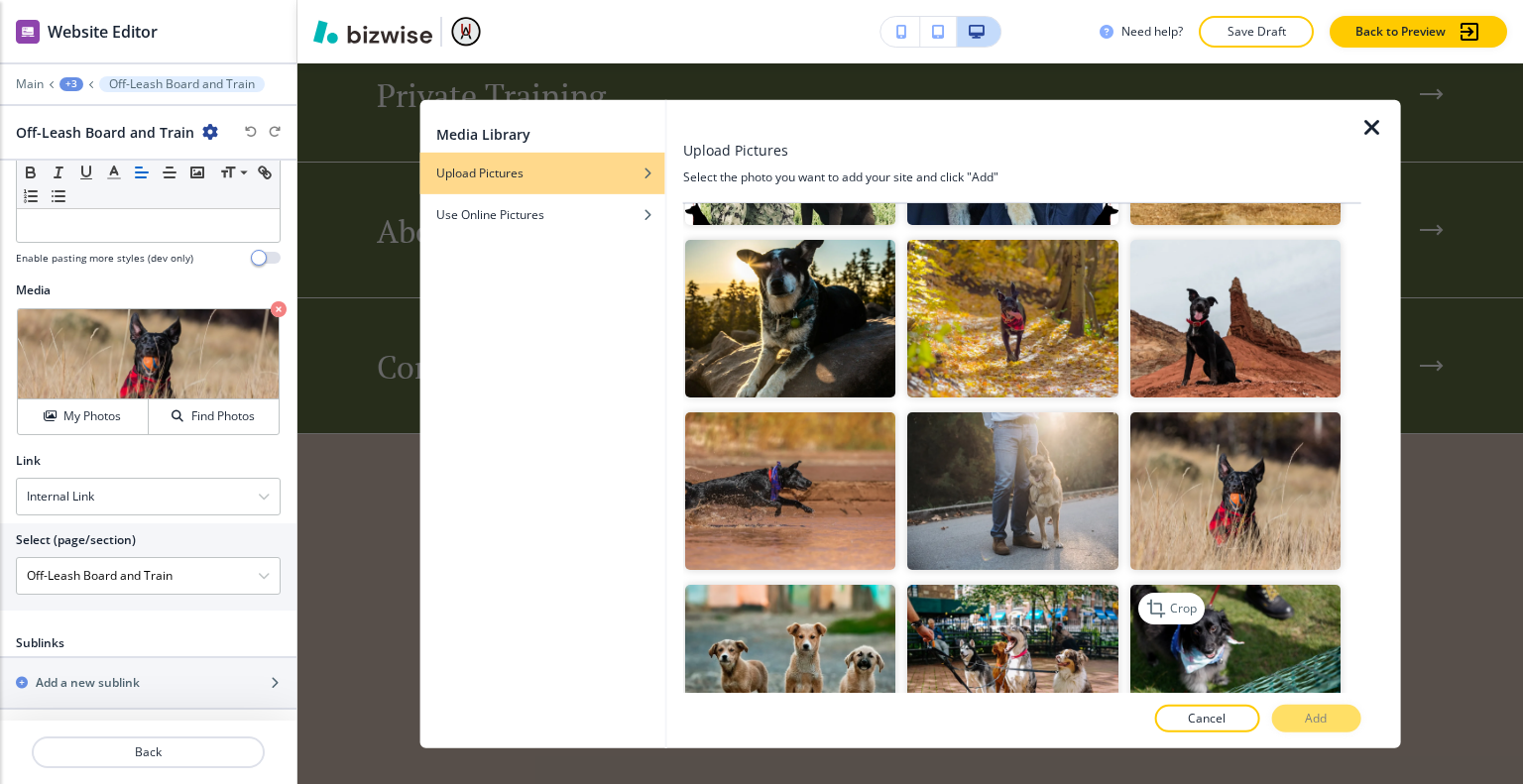 scroll, scrollTop: 595, scrollLeft: 0, axis: vertical 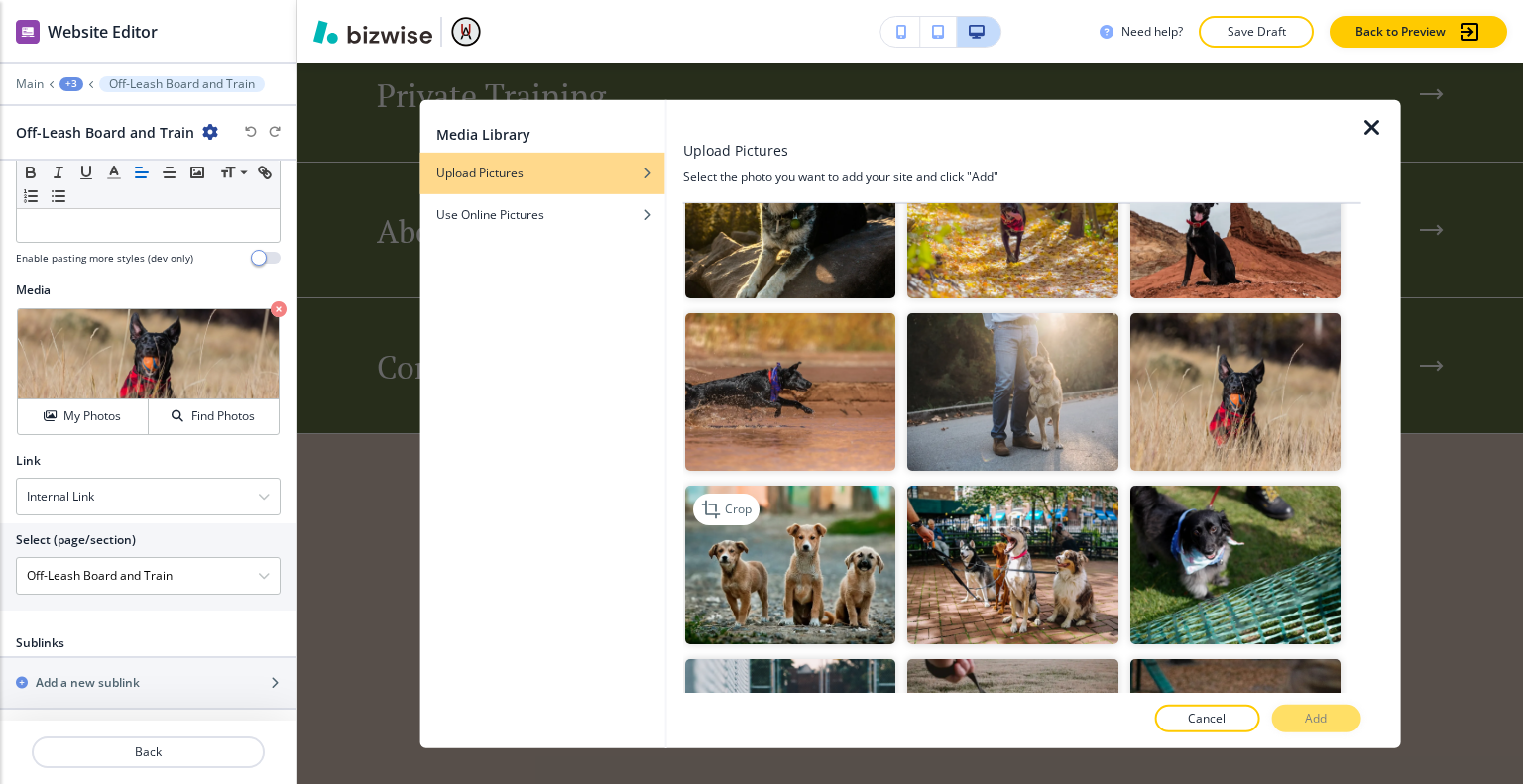 click at bounding box center (790, 564) 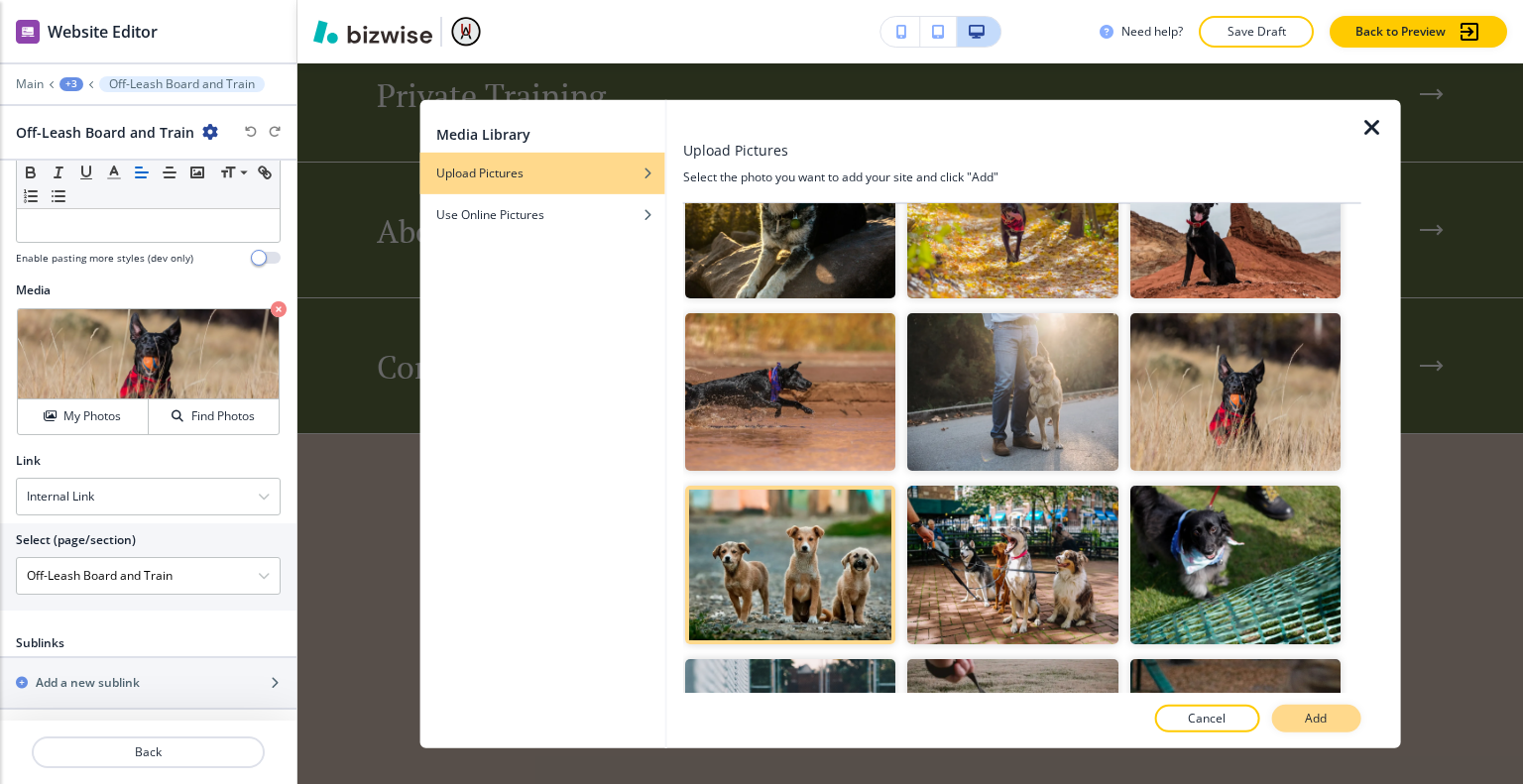 click on "Add" at bounding box center [1316, 719] 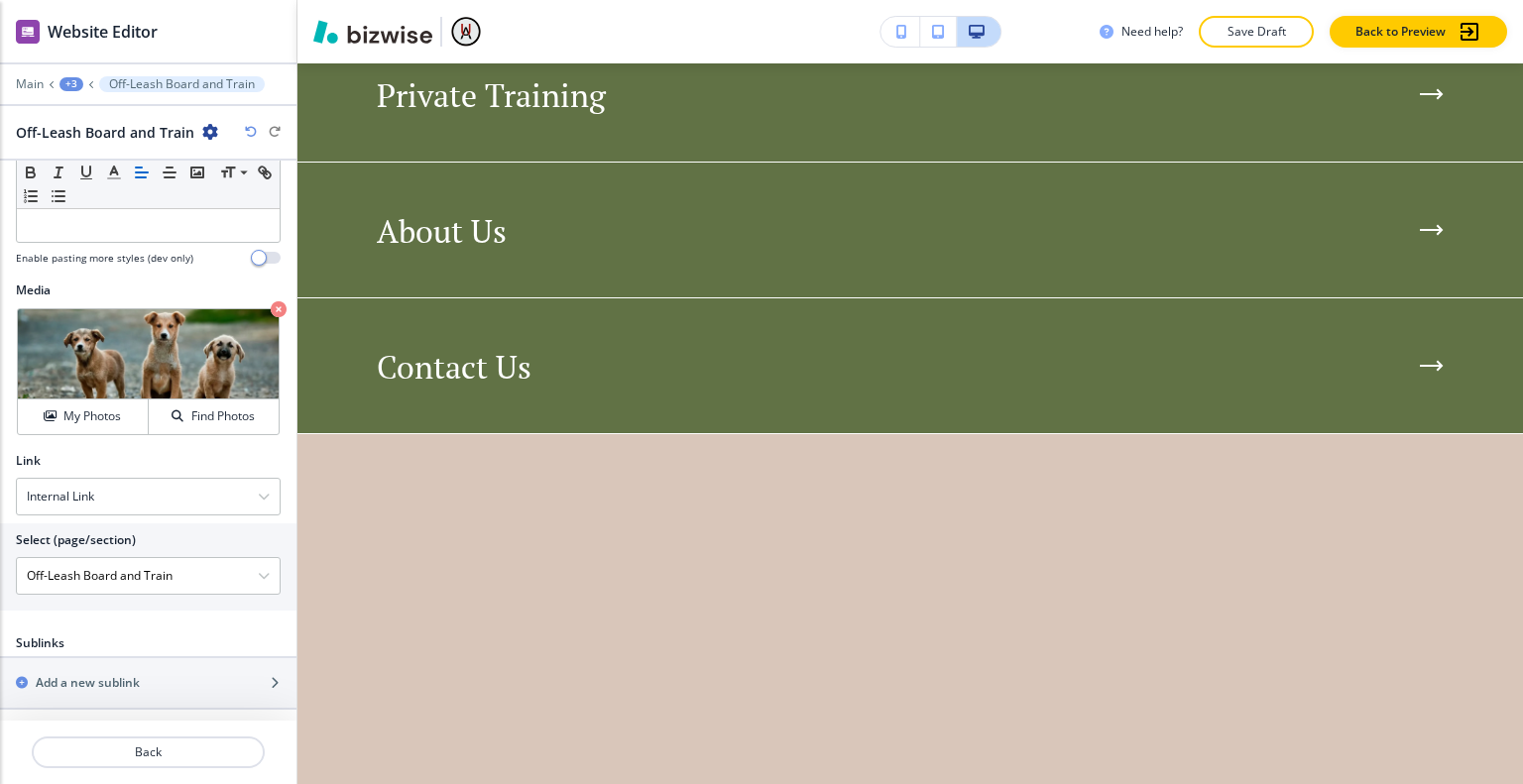 scroll, scrollTop: 3622, scrollLeft: 0, axis: vertical 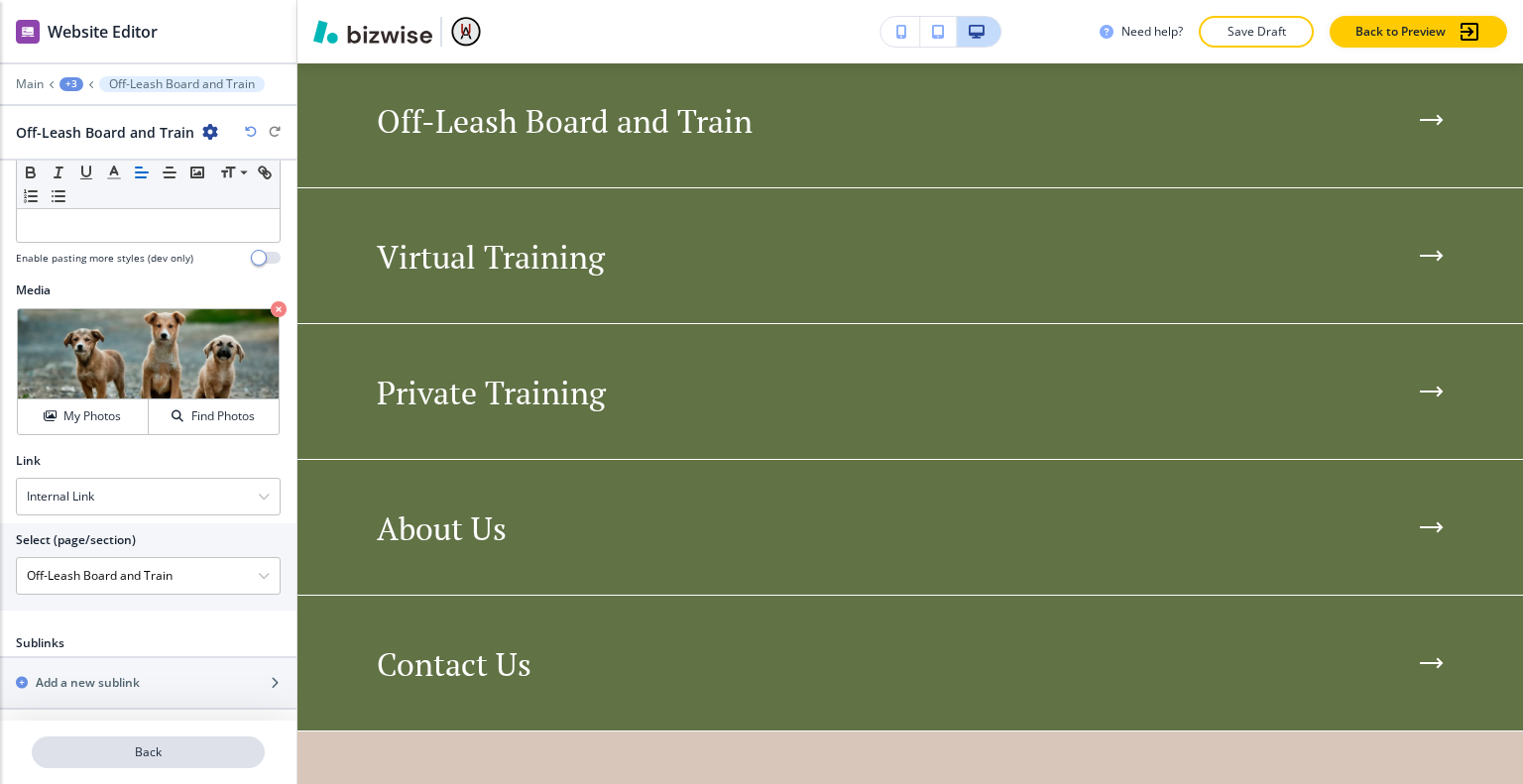 click on "Back" at bounding box center [148, 752] 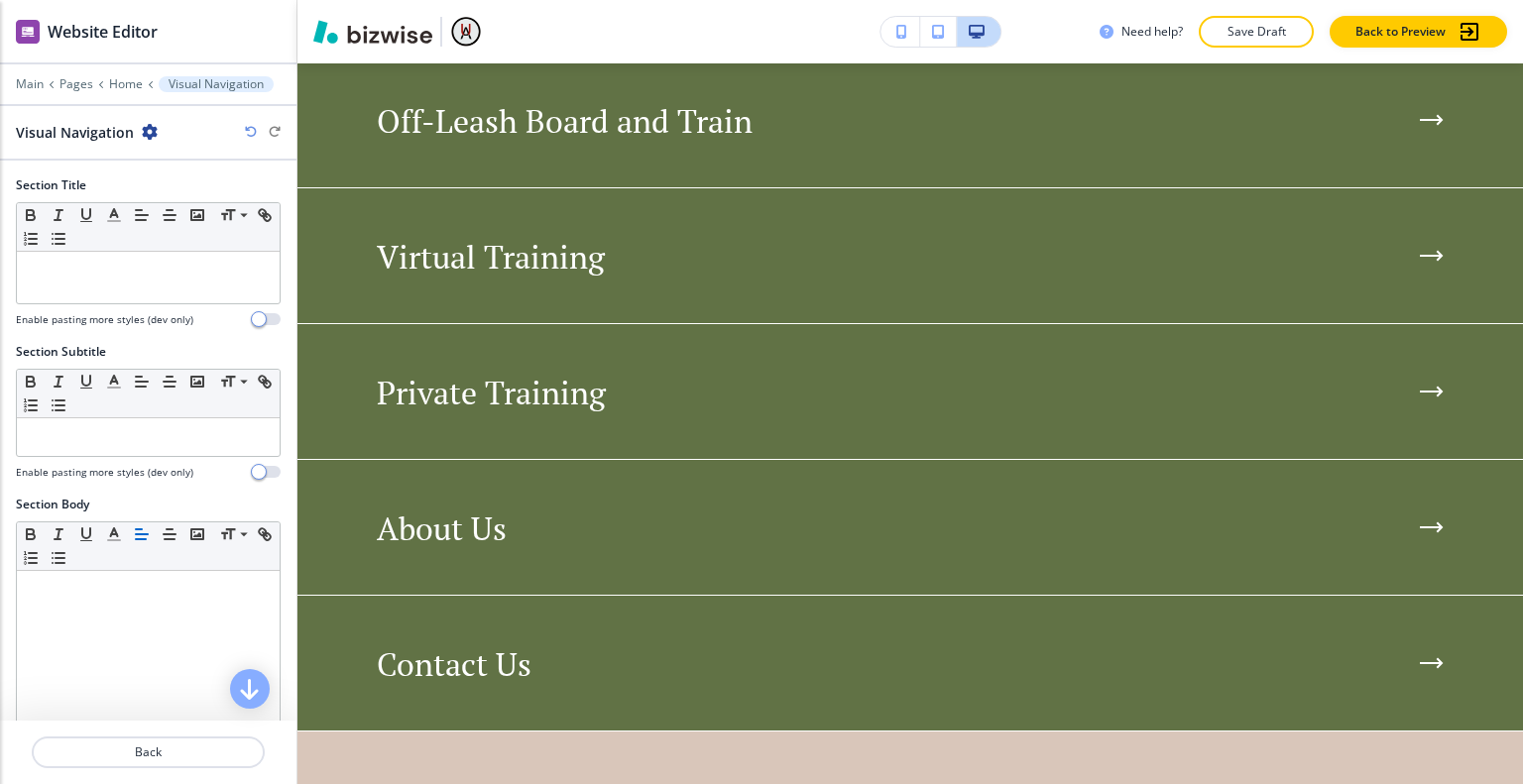scroll, scrollTop: 3783, scrollLeft: 0, axis: vertical 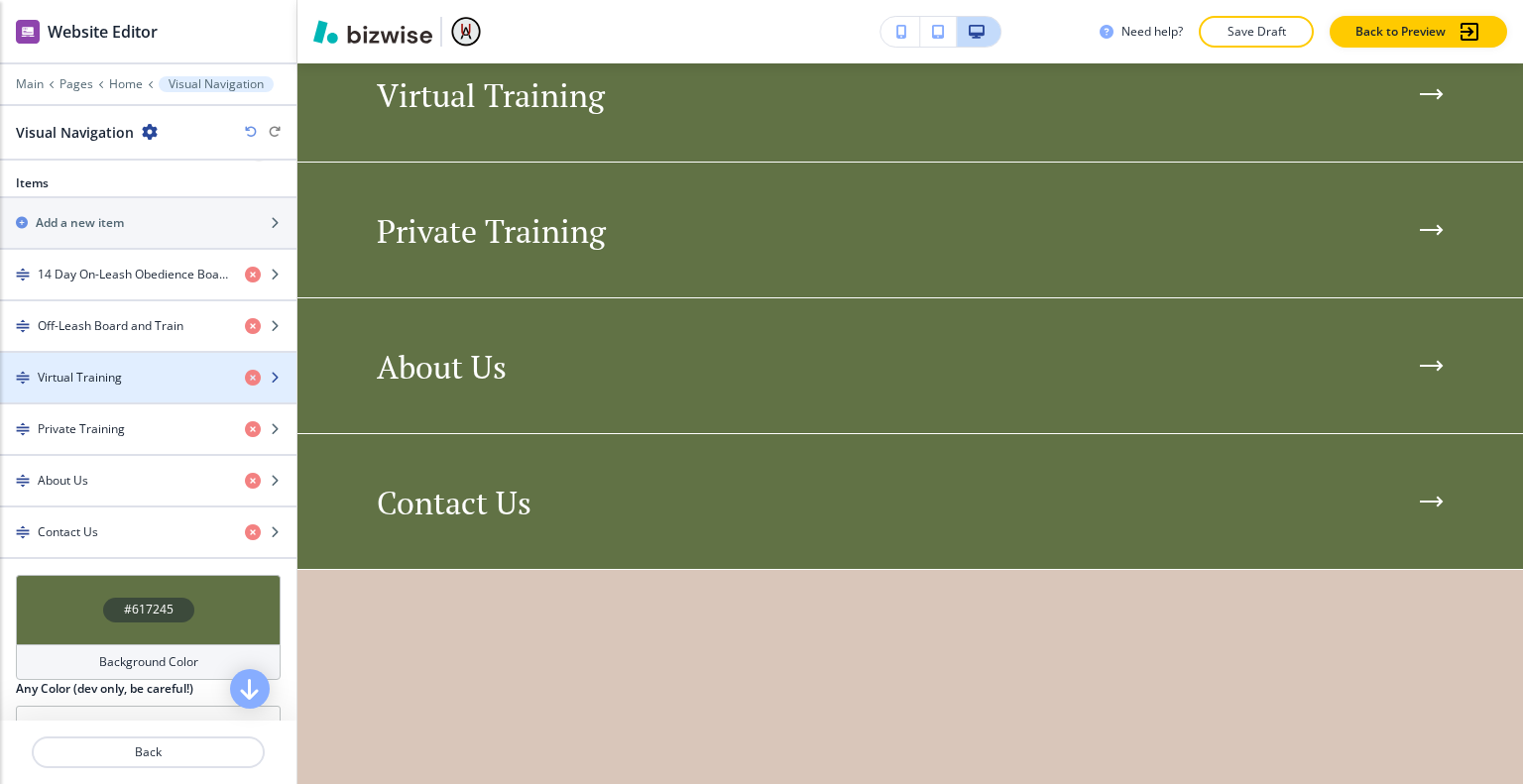 click on "Virtual Training" at bounding box center (79, 378) 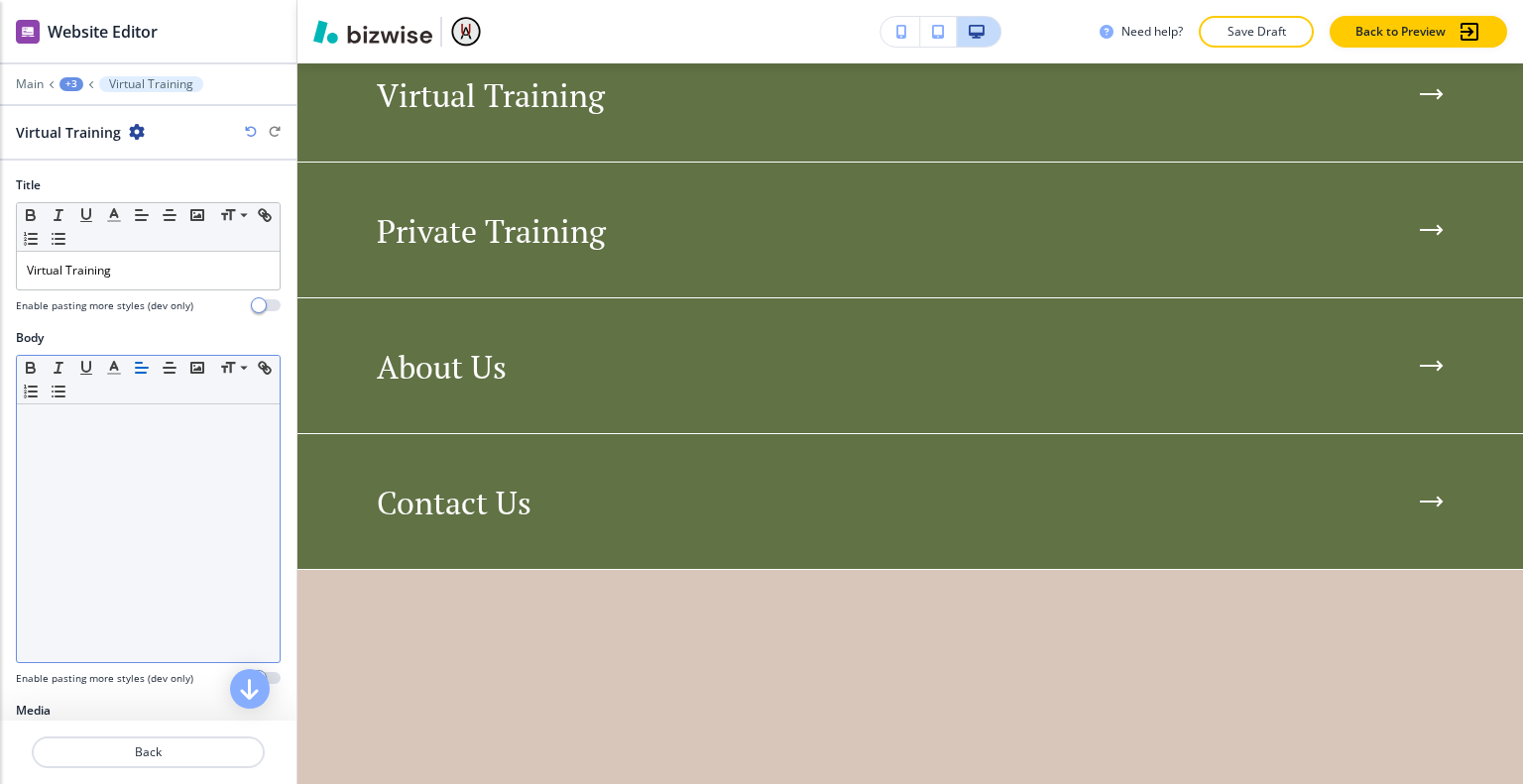 scroll, scrollTop: 4055, scrollLeft: 0, axis: vertical 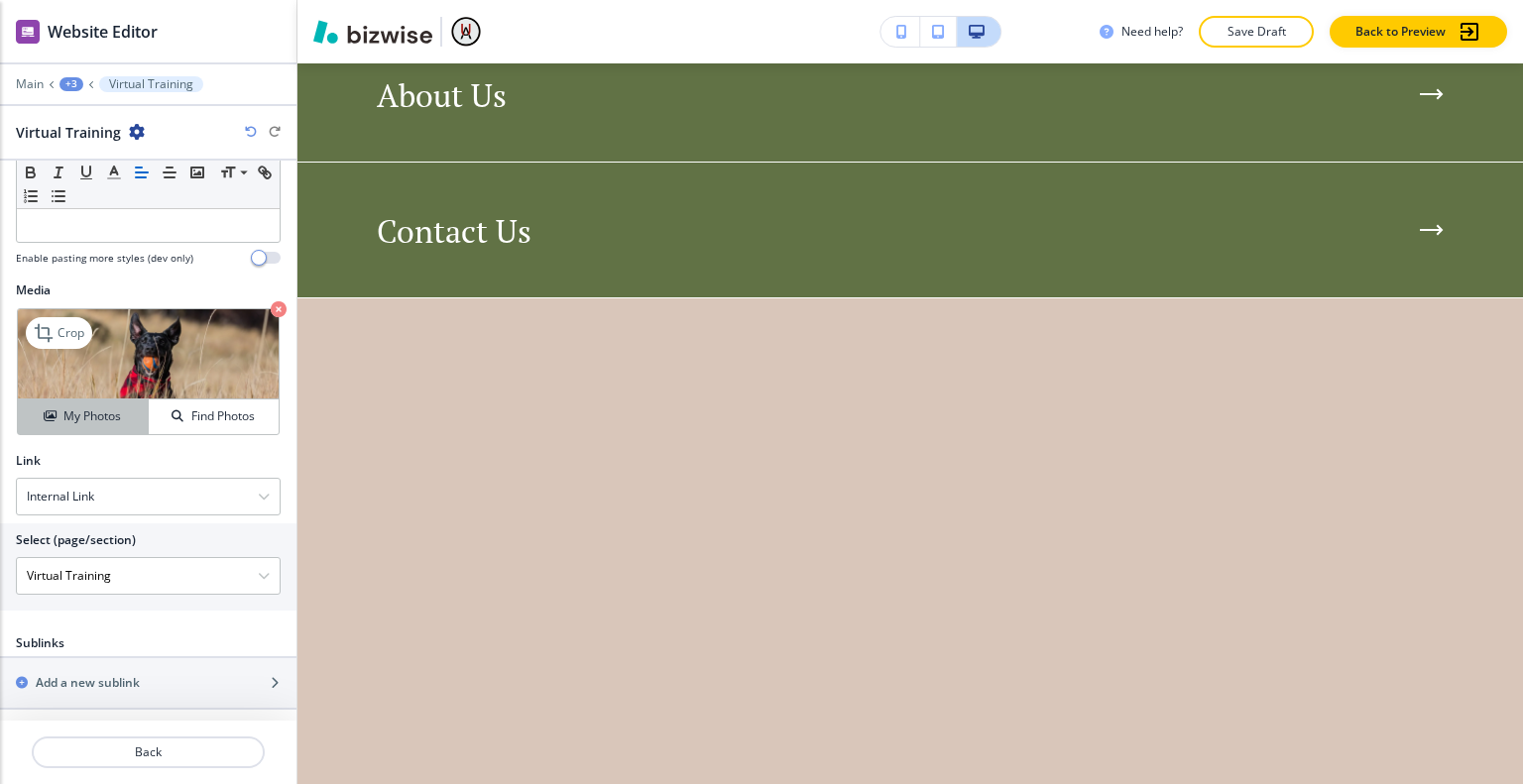 click on "My Photos" at bounding box center (92, 416) 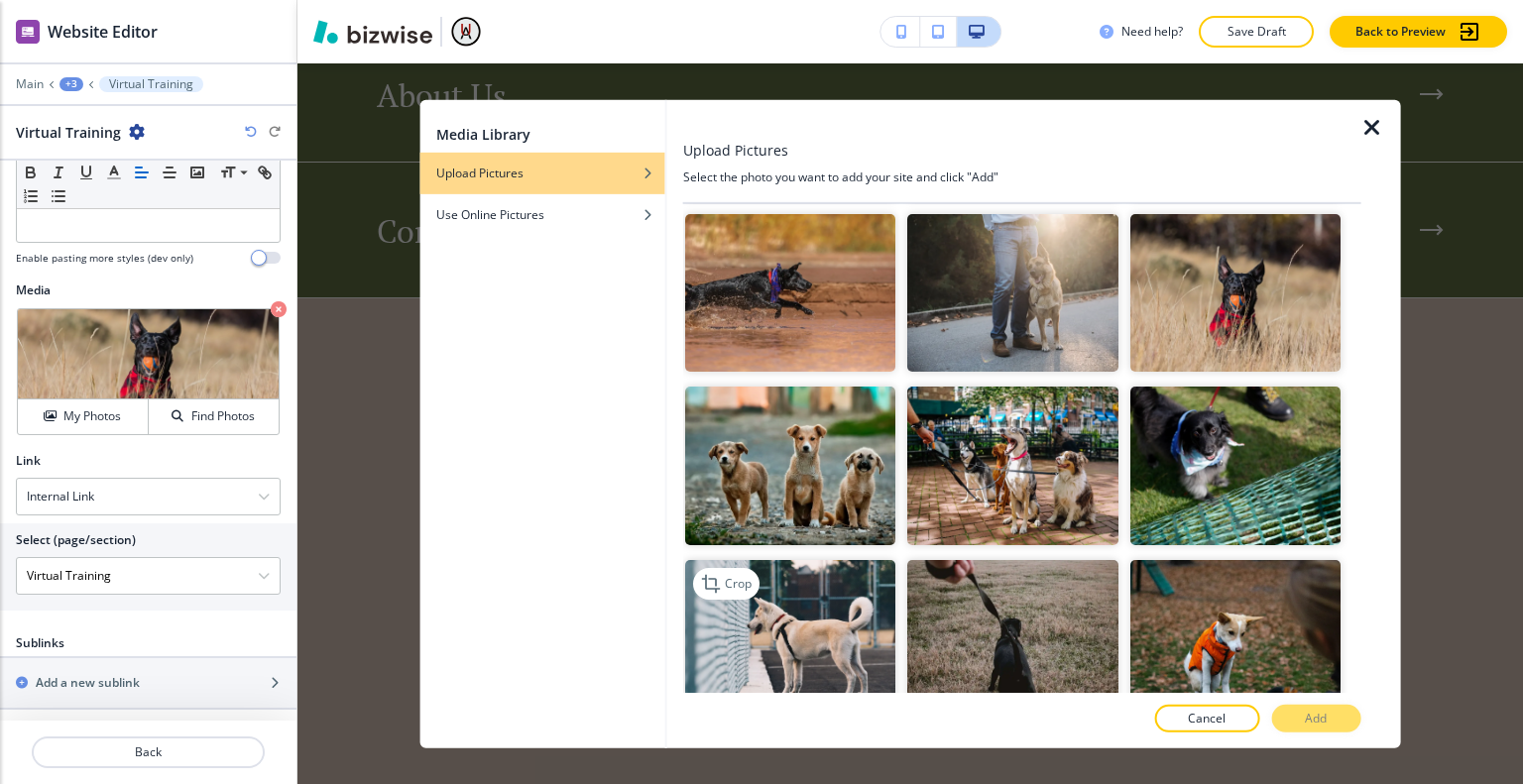scroll, scrollTop: 793, scrollLeft: 0, axis: vertical 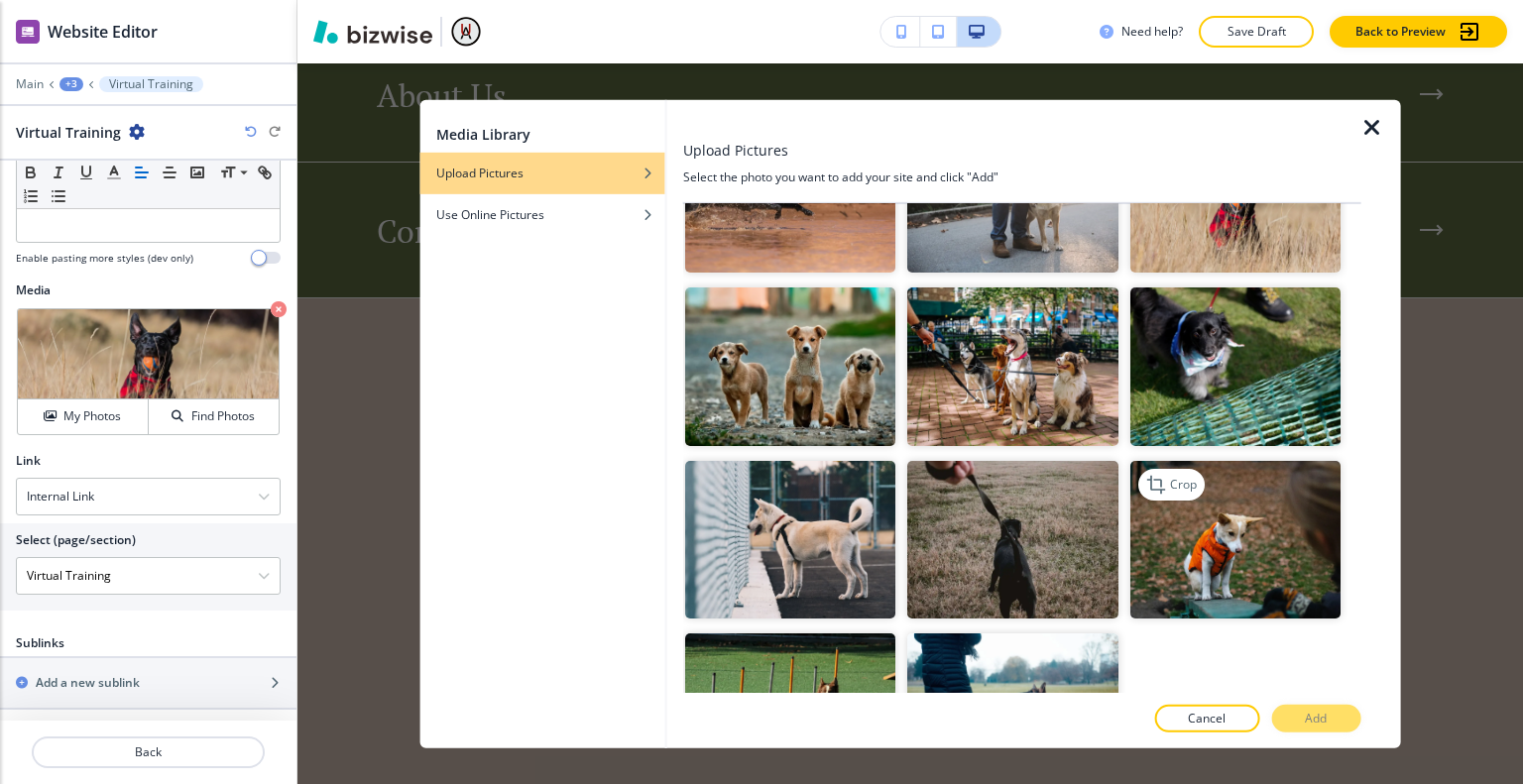 click at bounding box center [1234, 538] 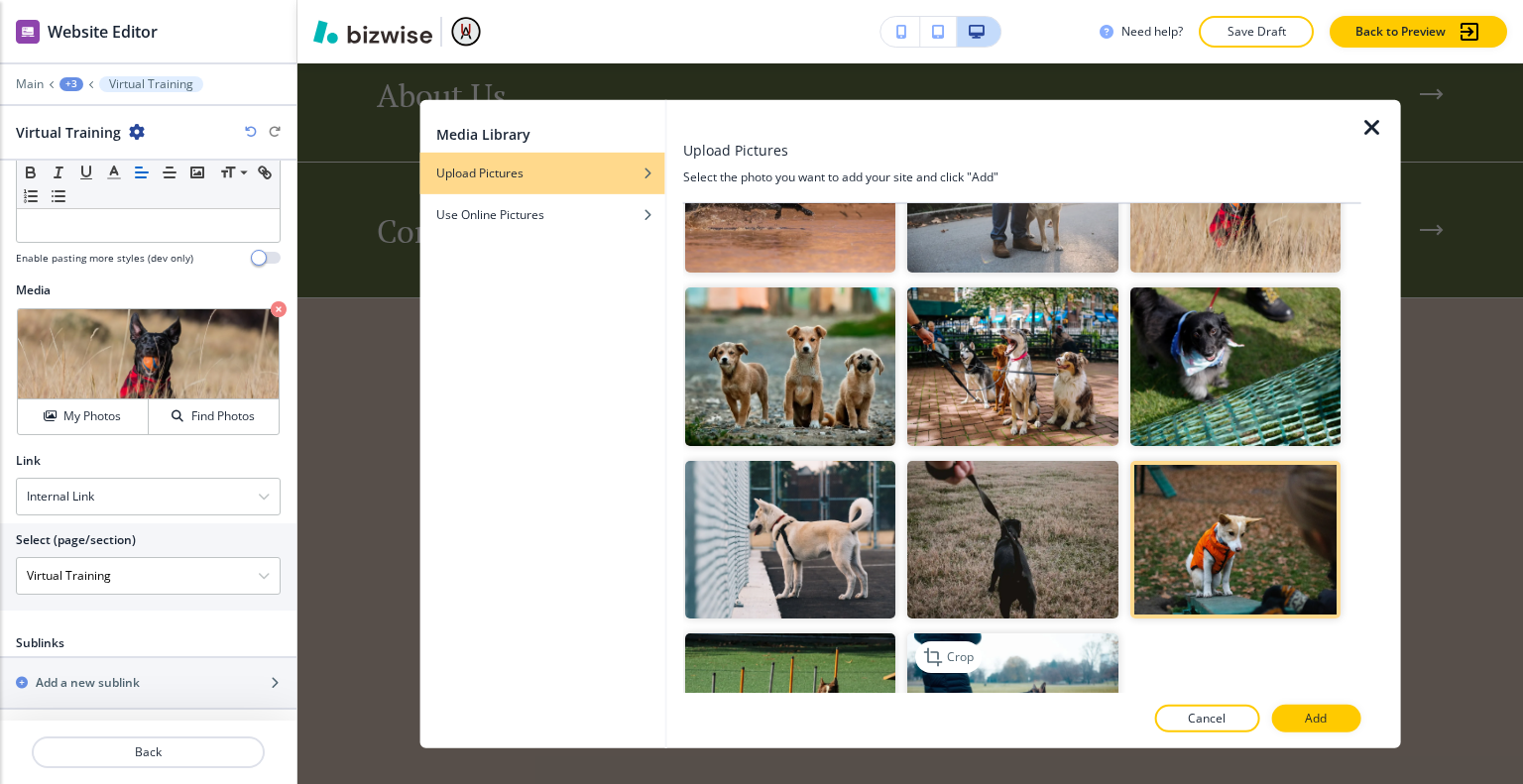 scroll, scrollTop: 874, scrollLeft: 0, axis: vertical 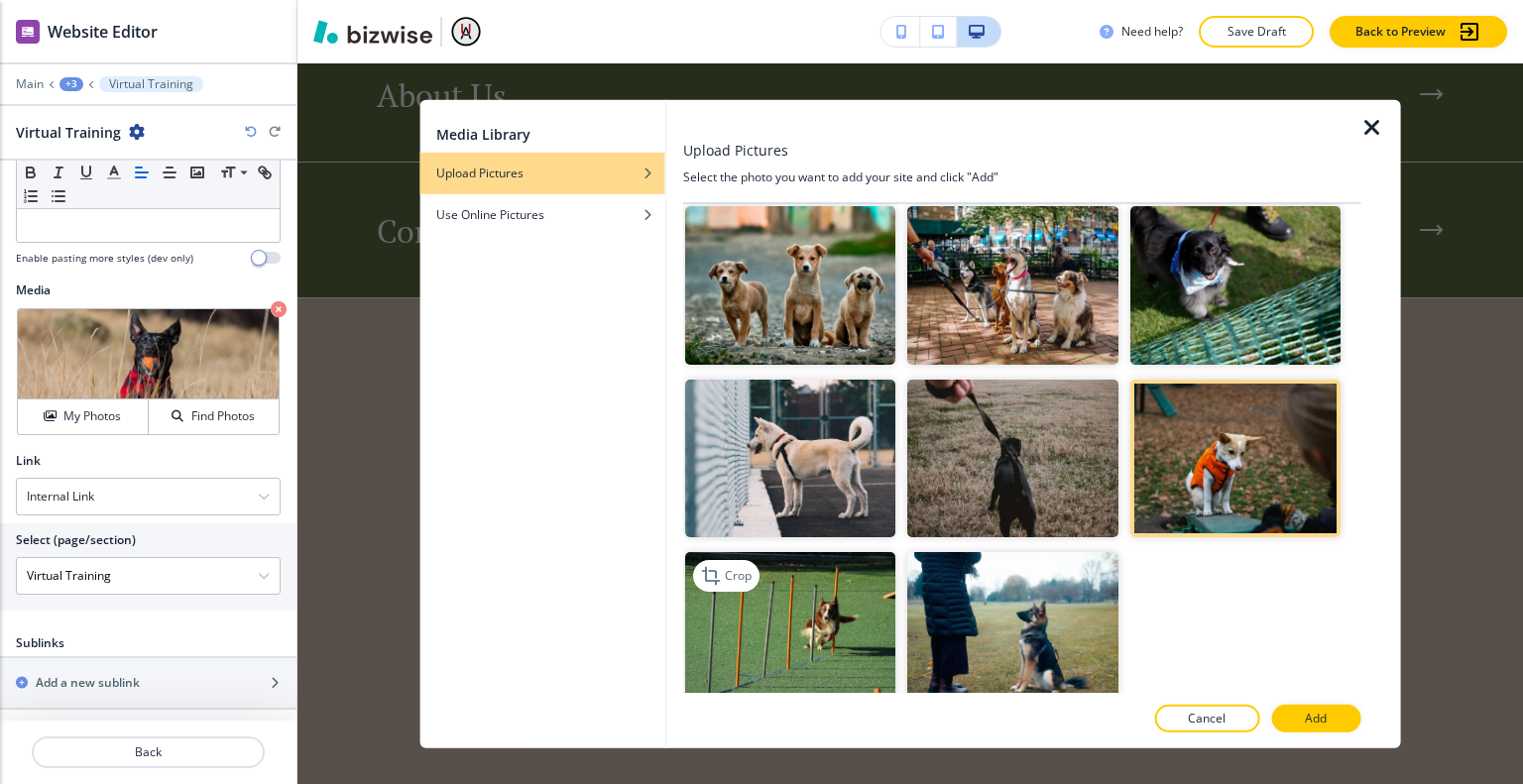 click at bounding box center [790, 630] 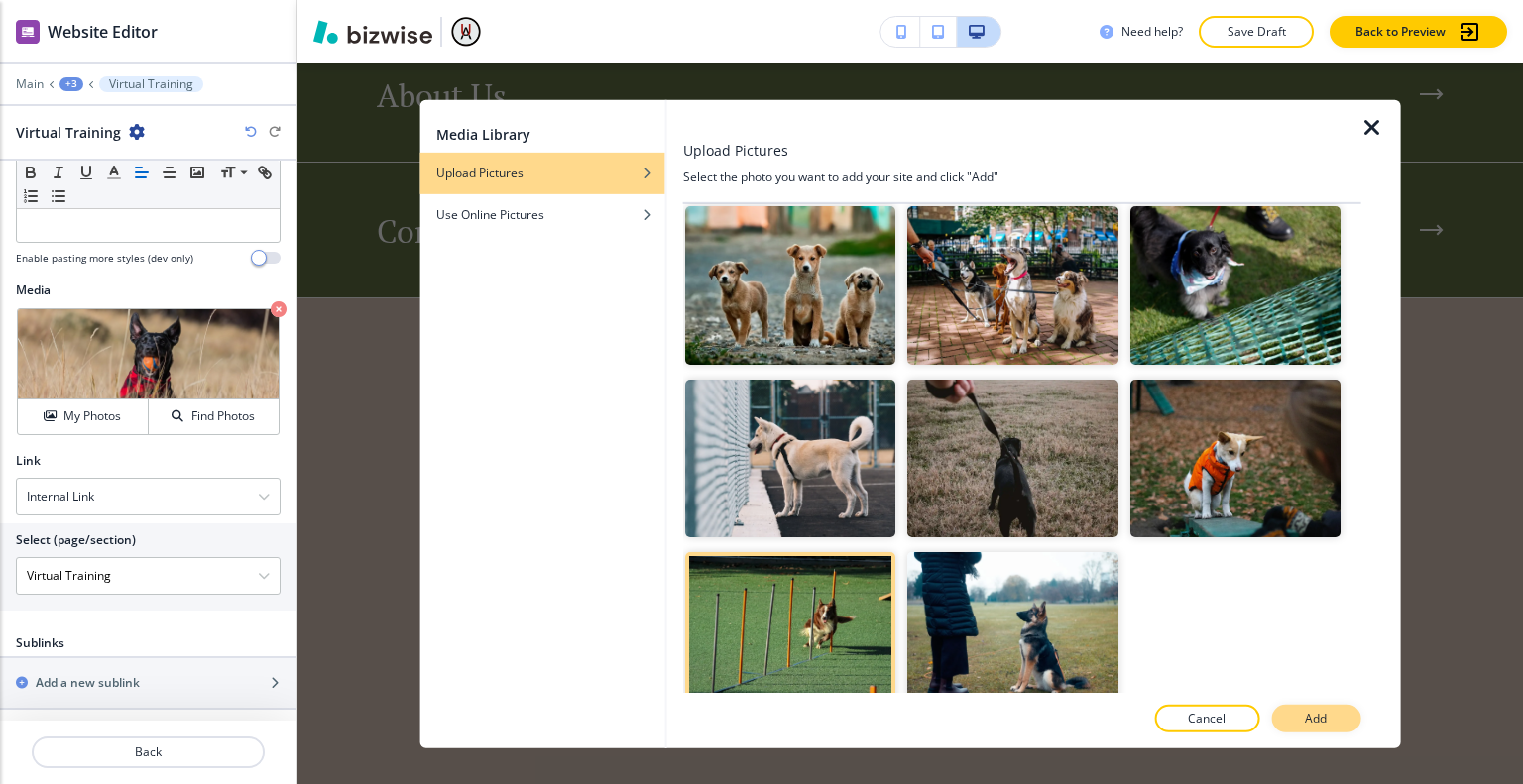 click on "Add" at bounding box center [1316, 719] 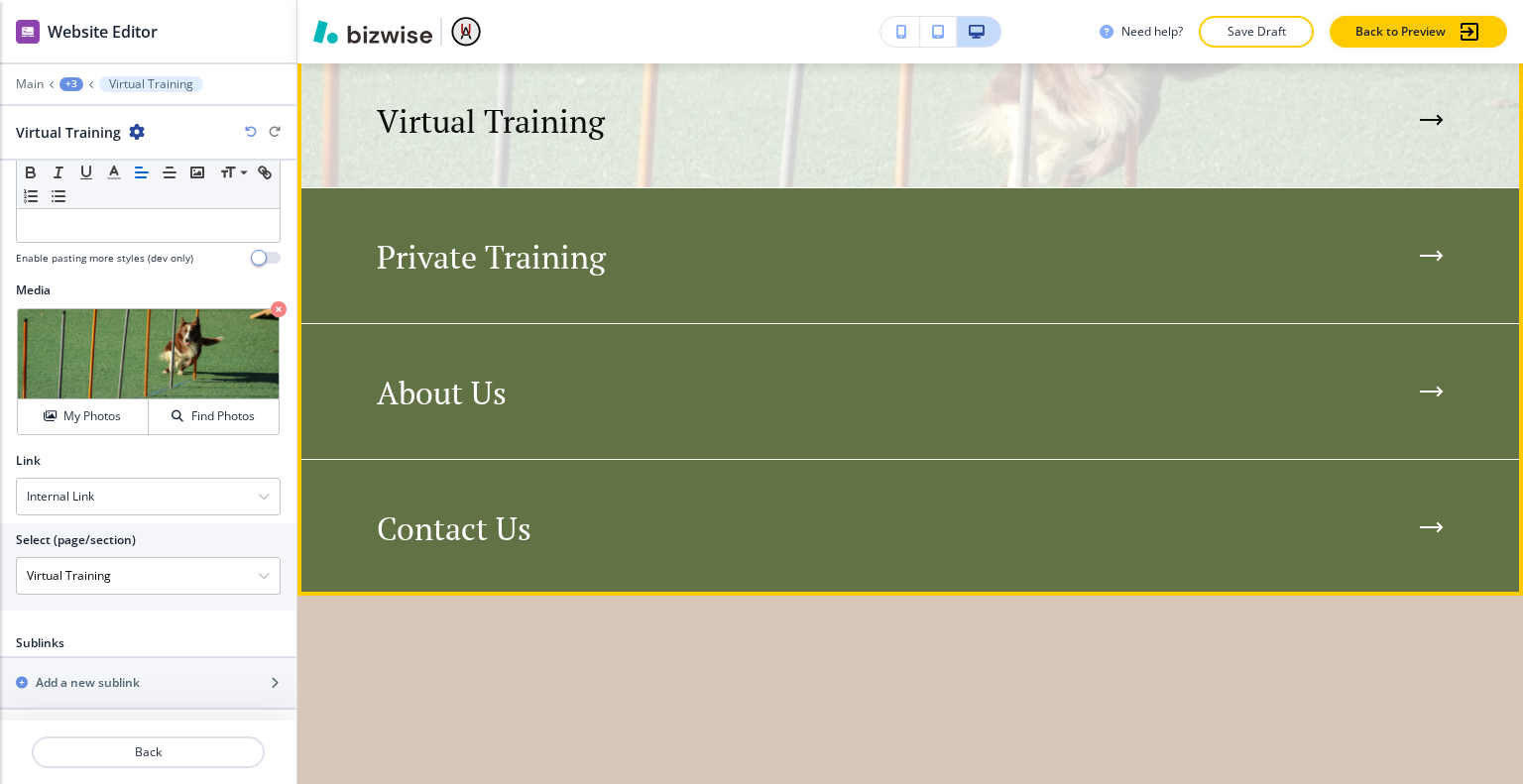 scroll, scrollTop: 3857, scrollLeft: 0, axis: vertical 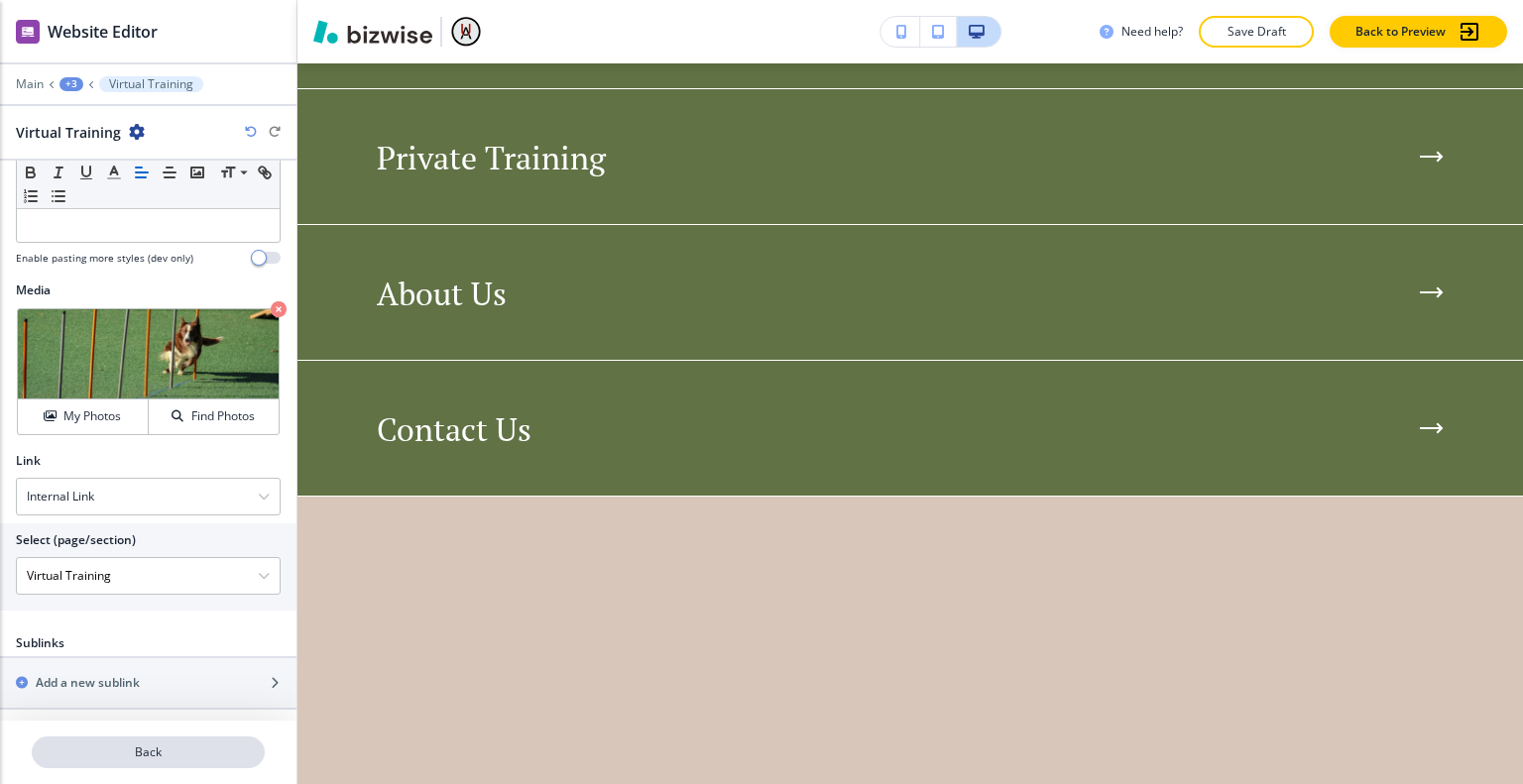 click on "Back" at bounding box center [148, 752] 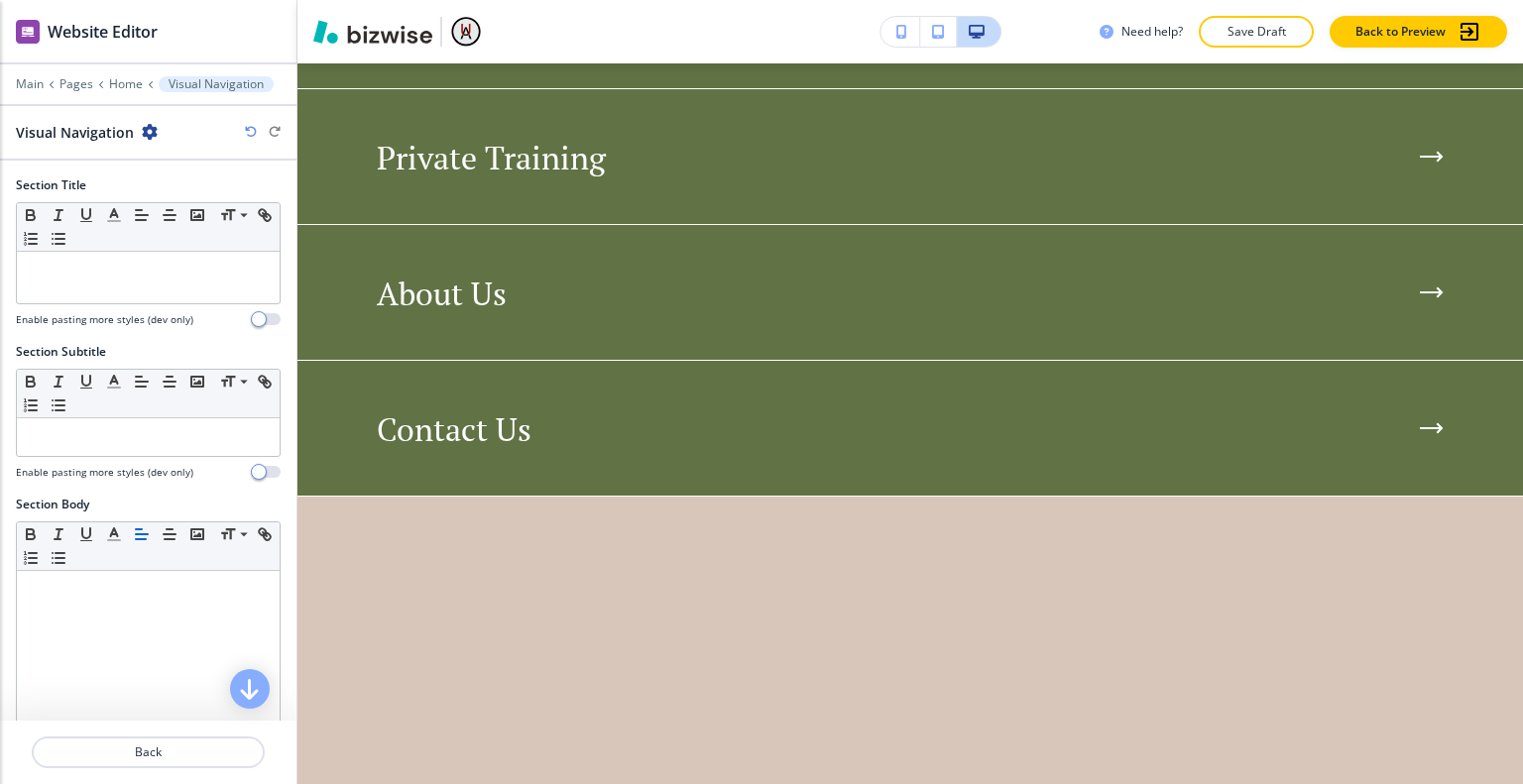 scroll, scrollTop: 3783, scrollLeft: 0, axis: vertical 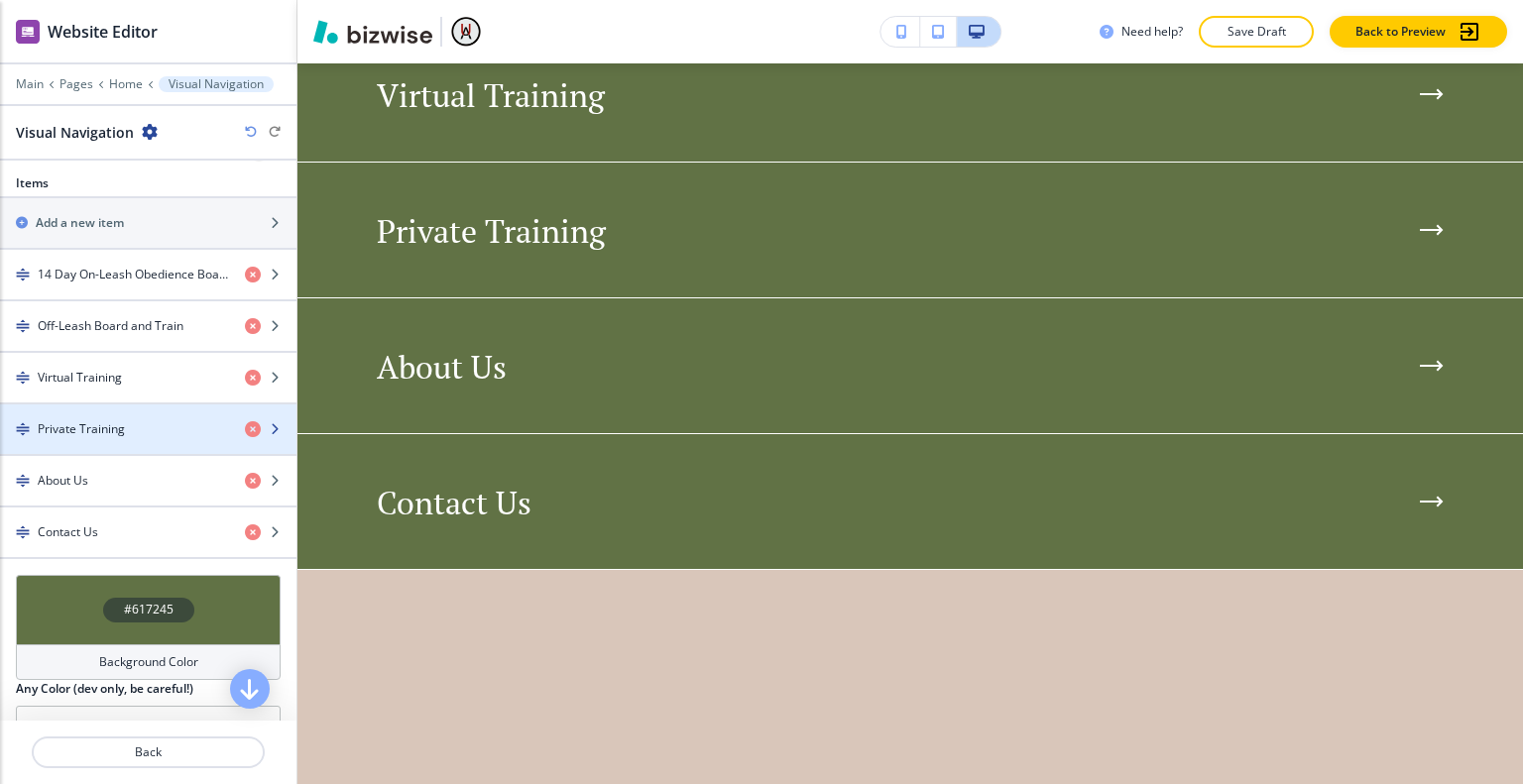 click at bounding box center [148, 446] 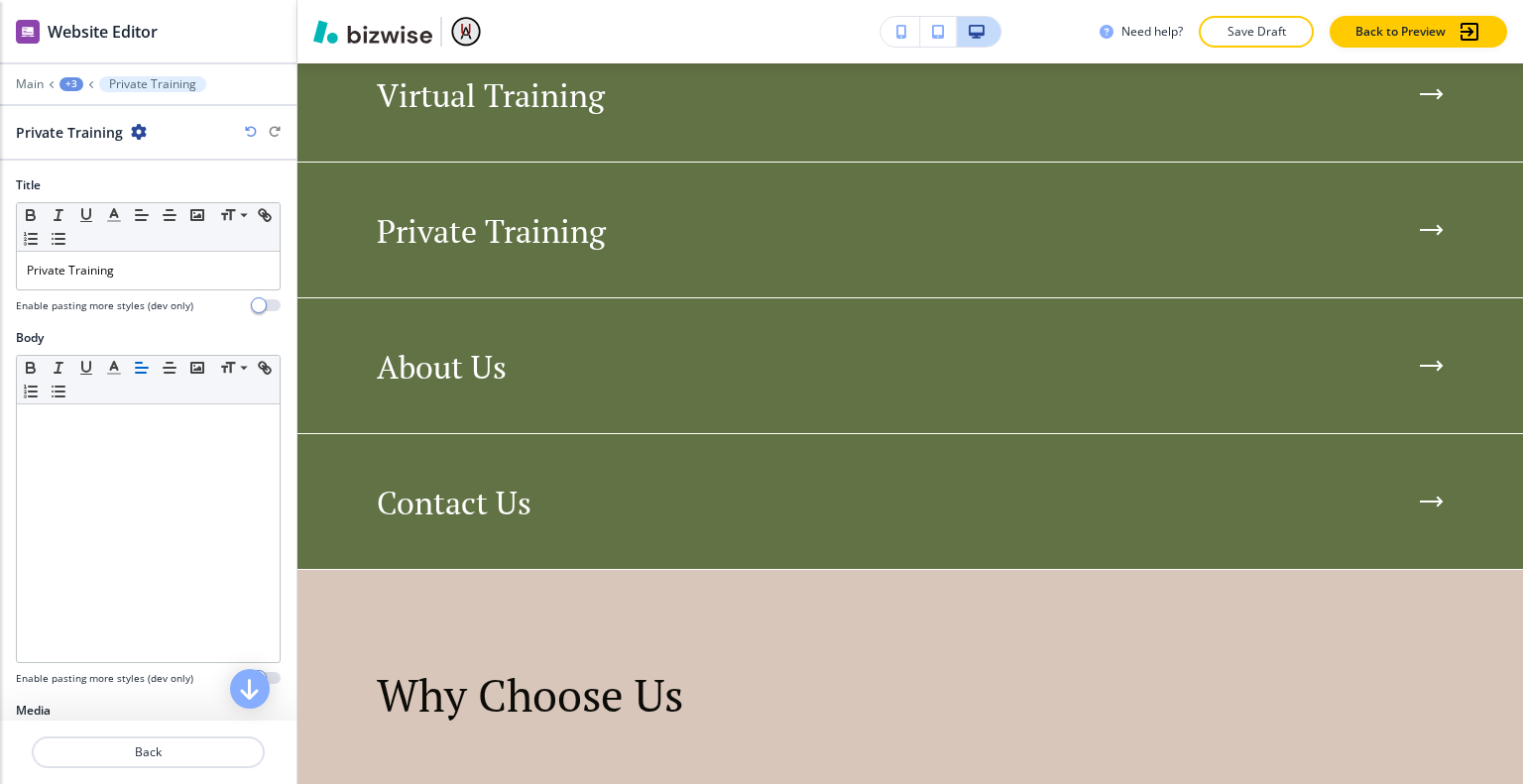 scroll, scrollTop: 4191, scrollLeft: 0, axis: vertical 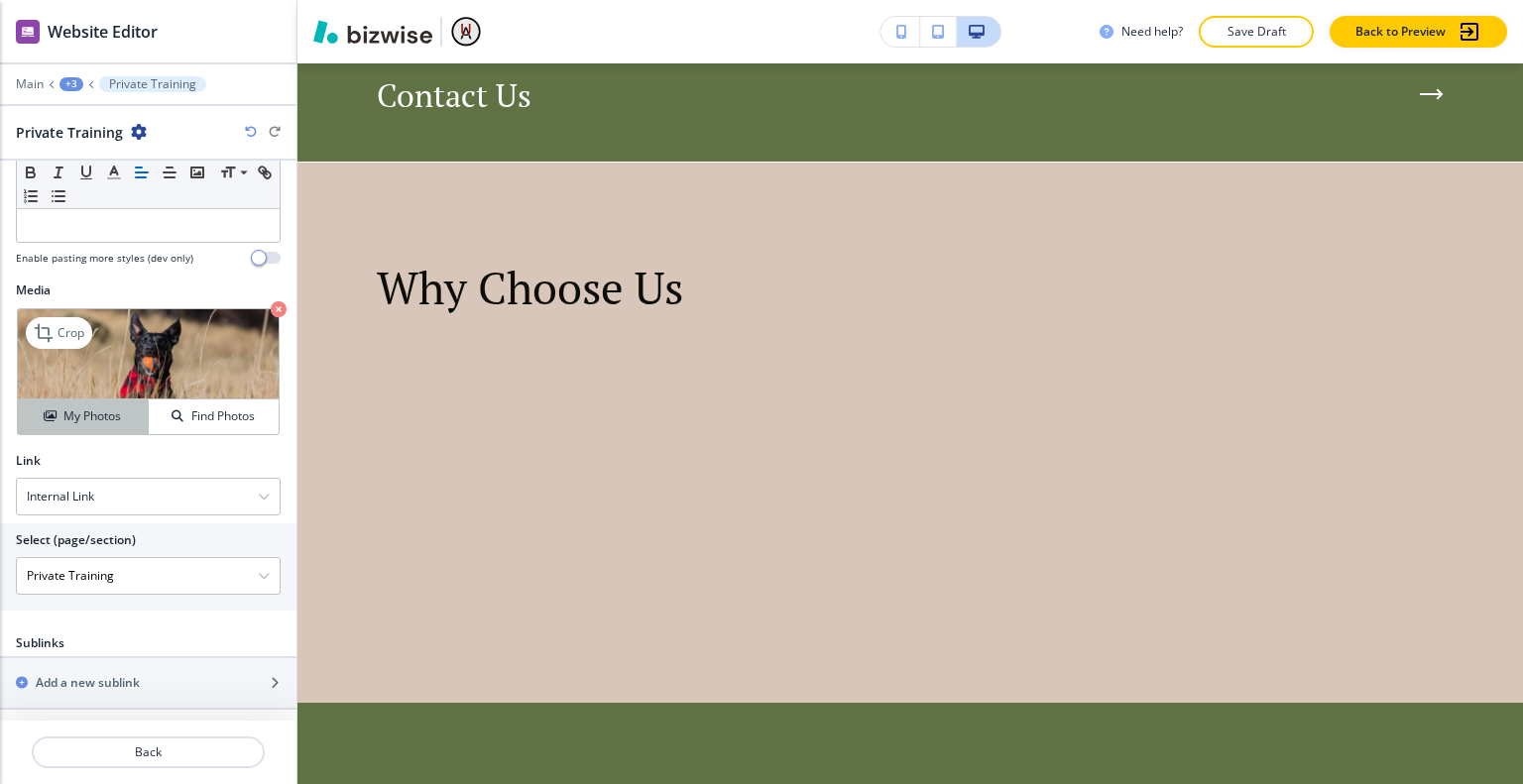 click on "My Photos" at bounding box center [92, 416] 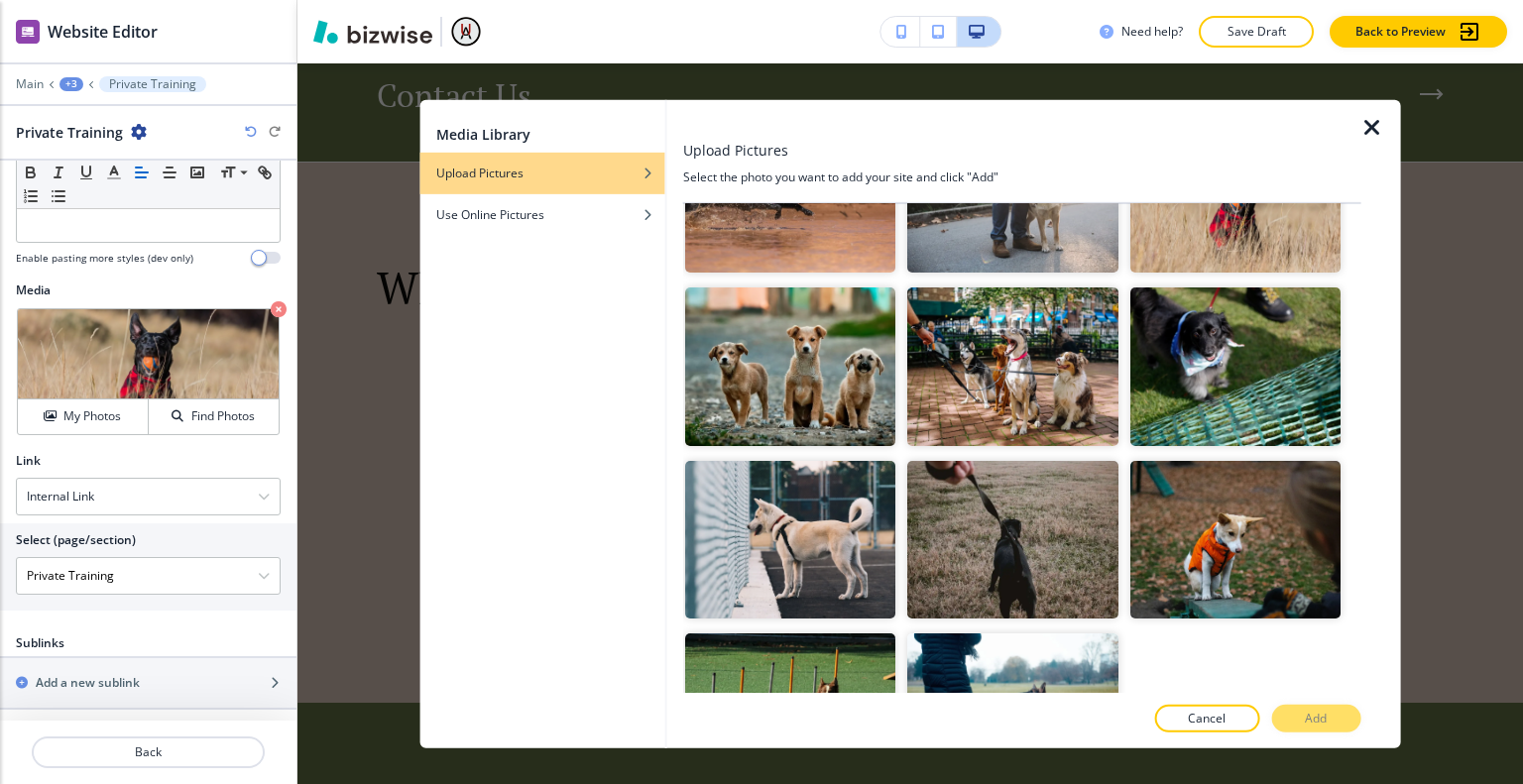 scroll, scrollTop: 874, scrollLeft: 0, axis: vertical 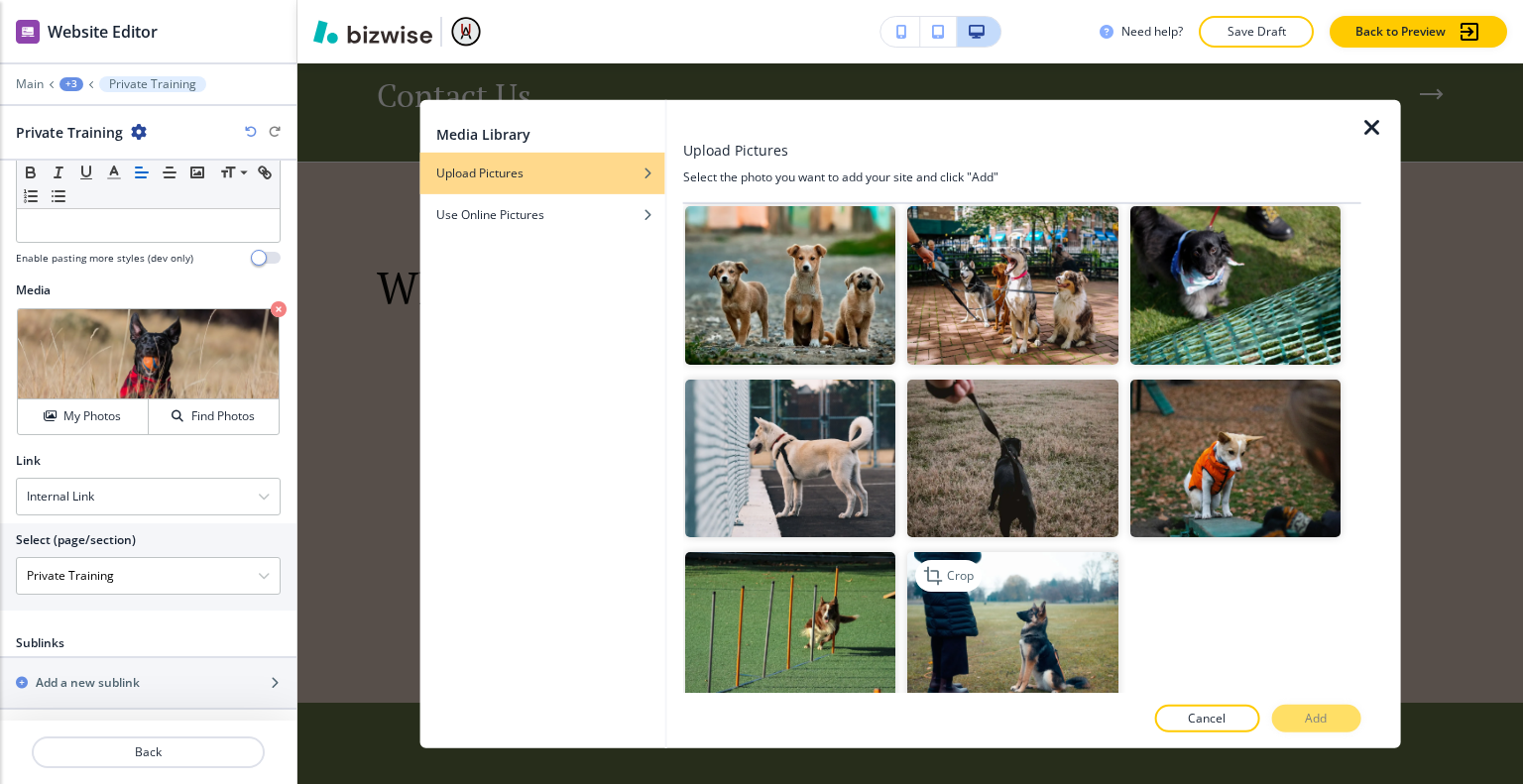 click at bounding box center [1012, 630] 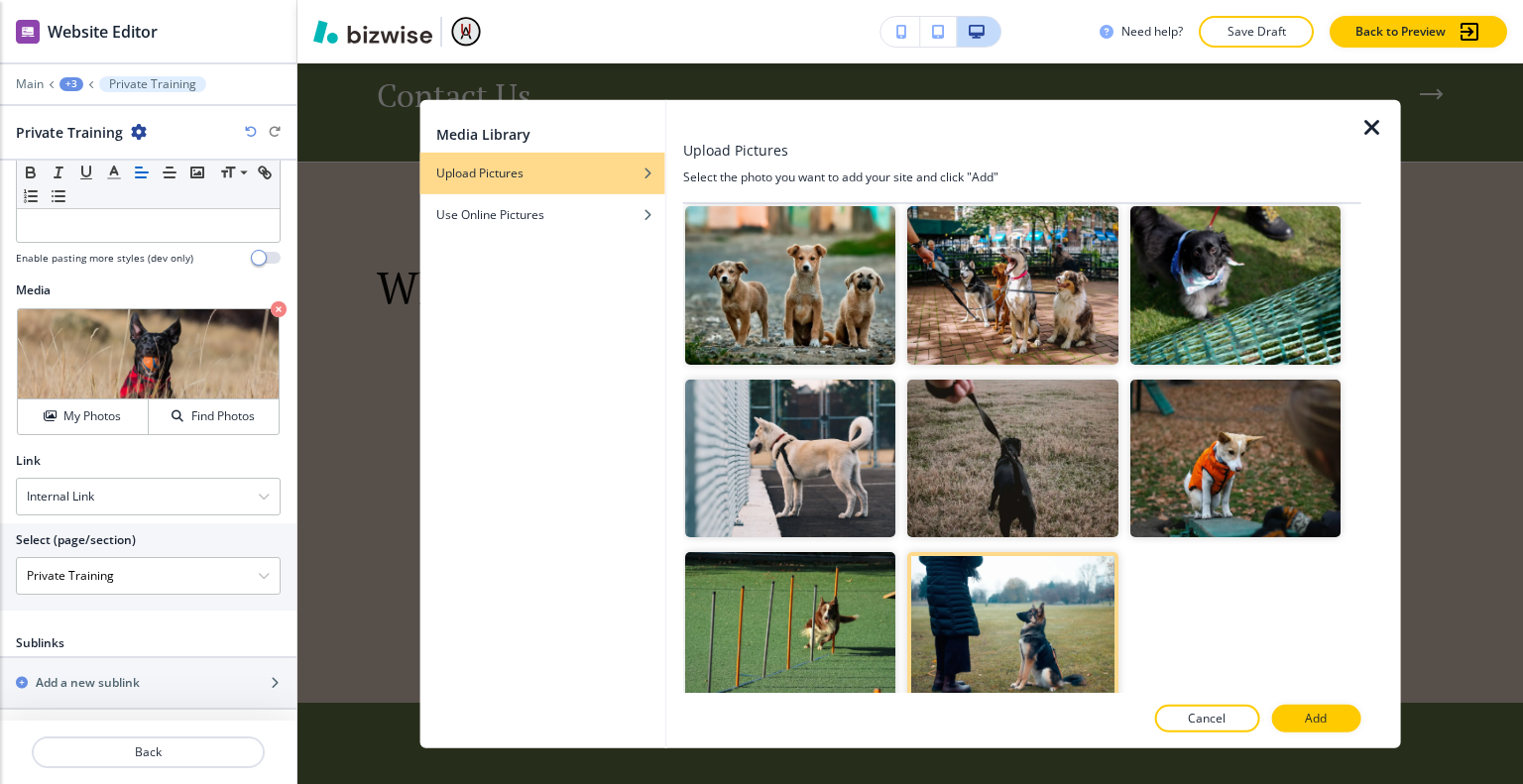 click on "Add" at bounding box center [1316, 719] 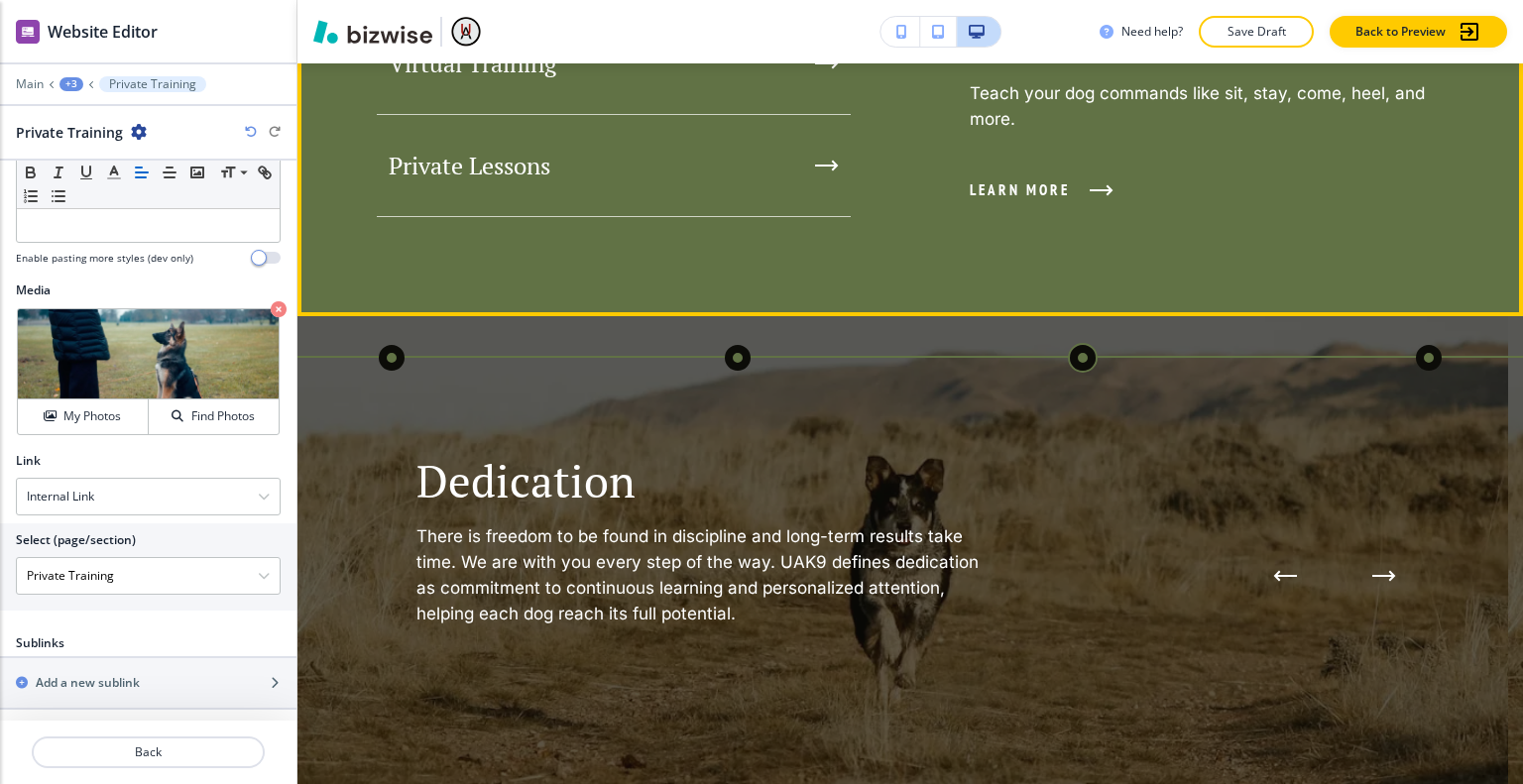 scroll, scrollTop: 2307, scrollLeft: 0, axis: vertical 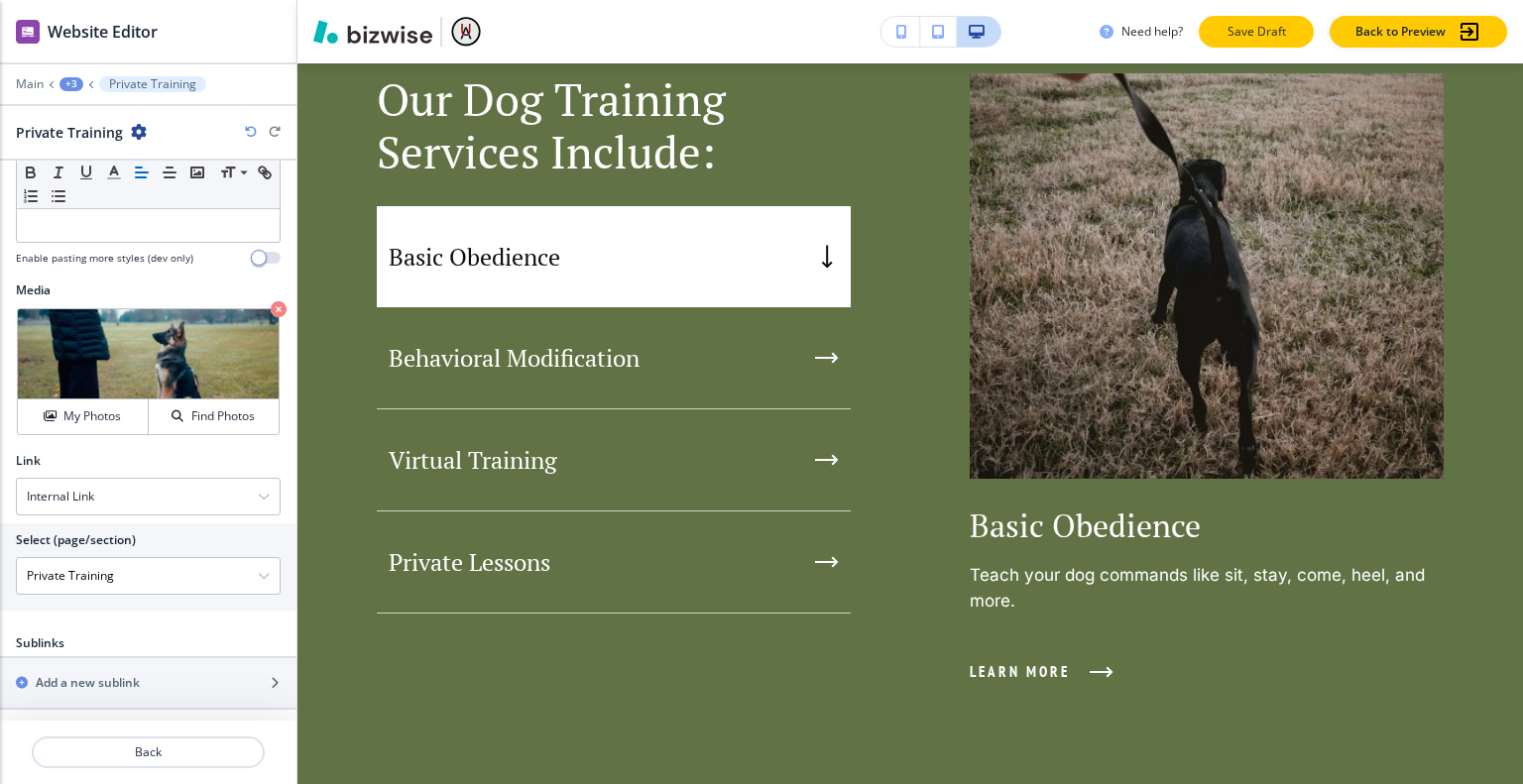 click on "Save Draft" at bounding box center (1256, 32) 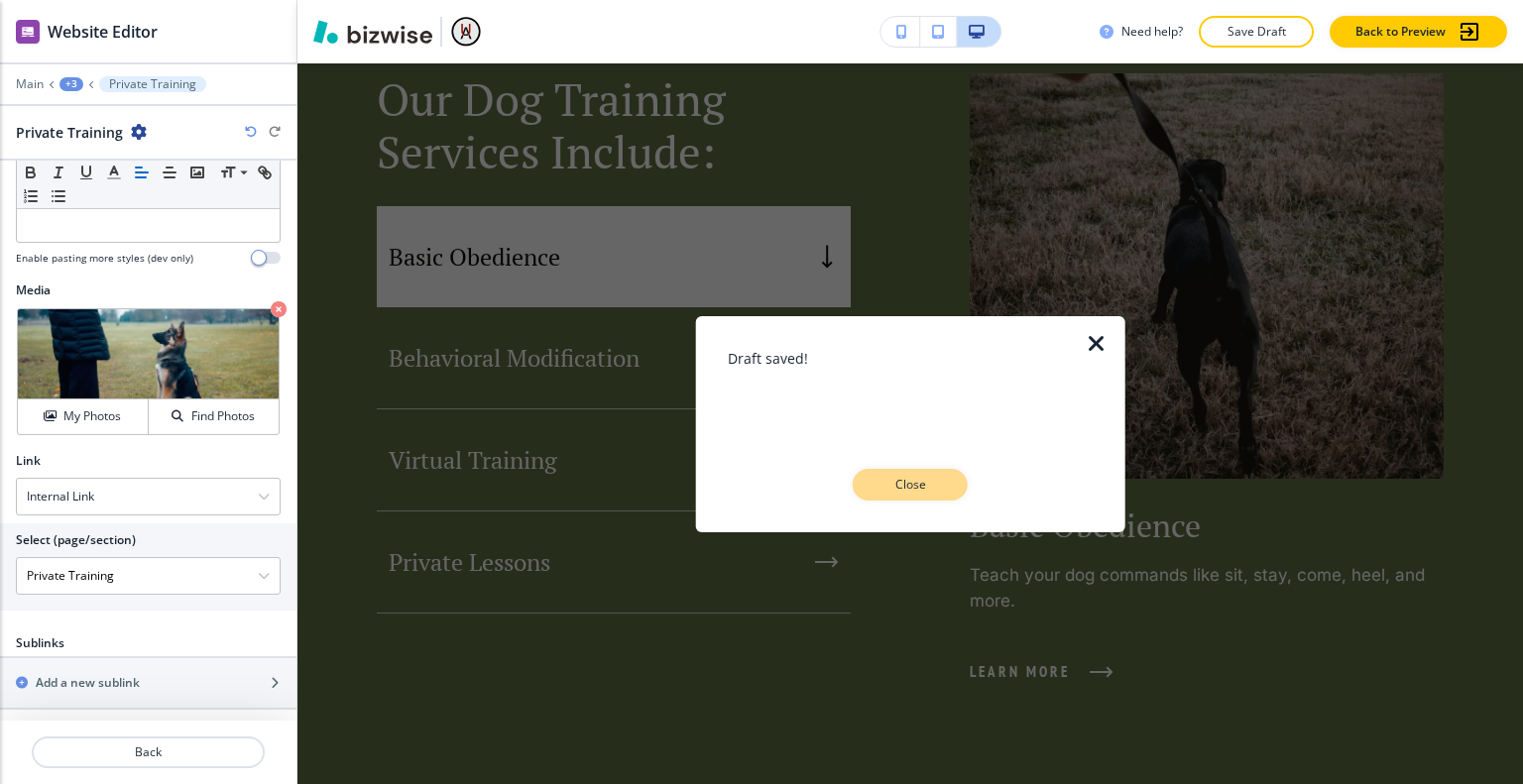 drag, startPoint x: 915, startPoint y: 484, endPoint x: 785, endPoint y: 342, distance: 192.52013 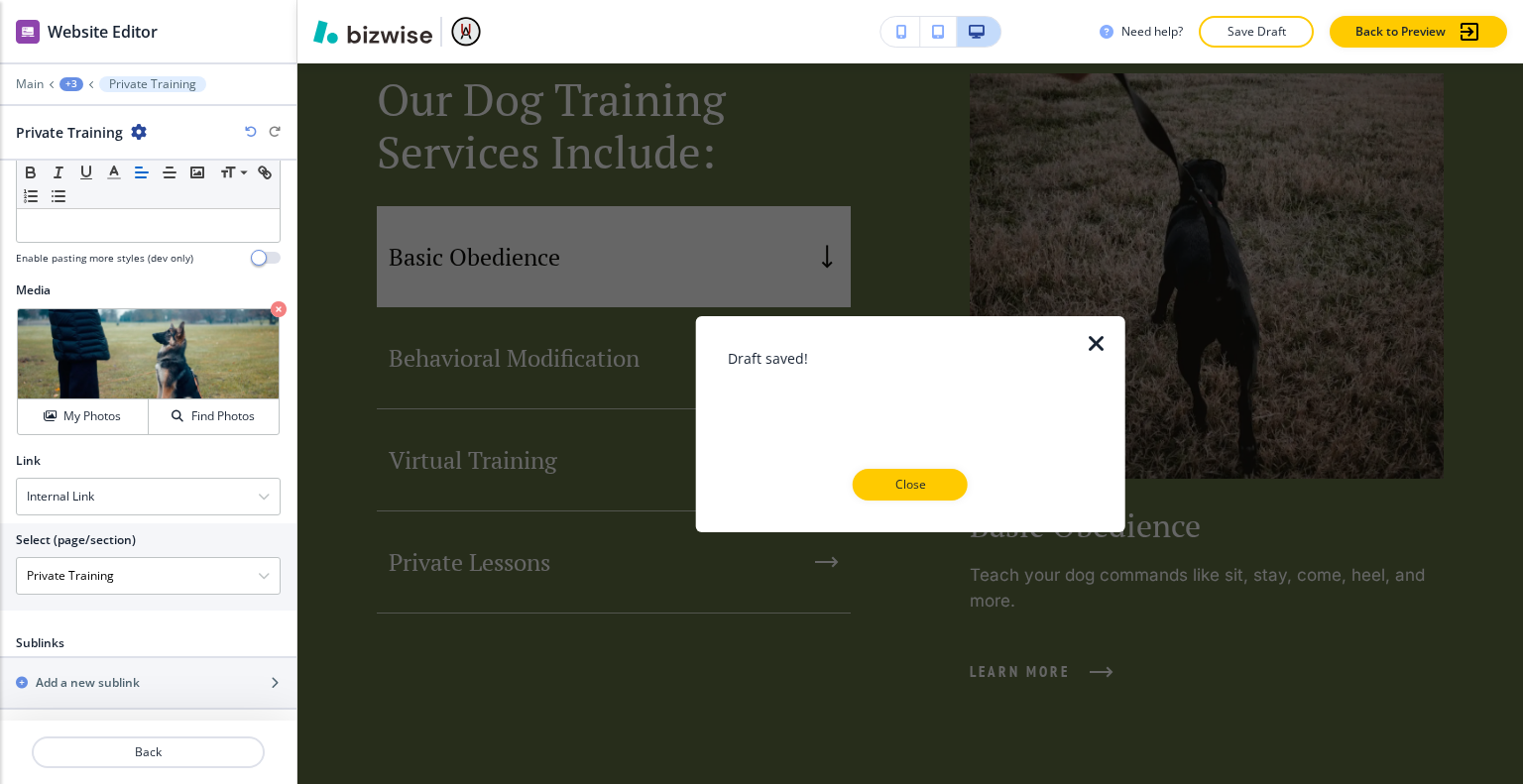 click on "Close" at bounding box center (910, 485) 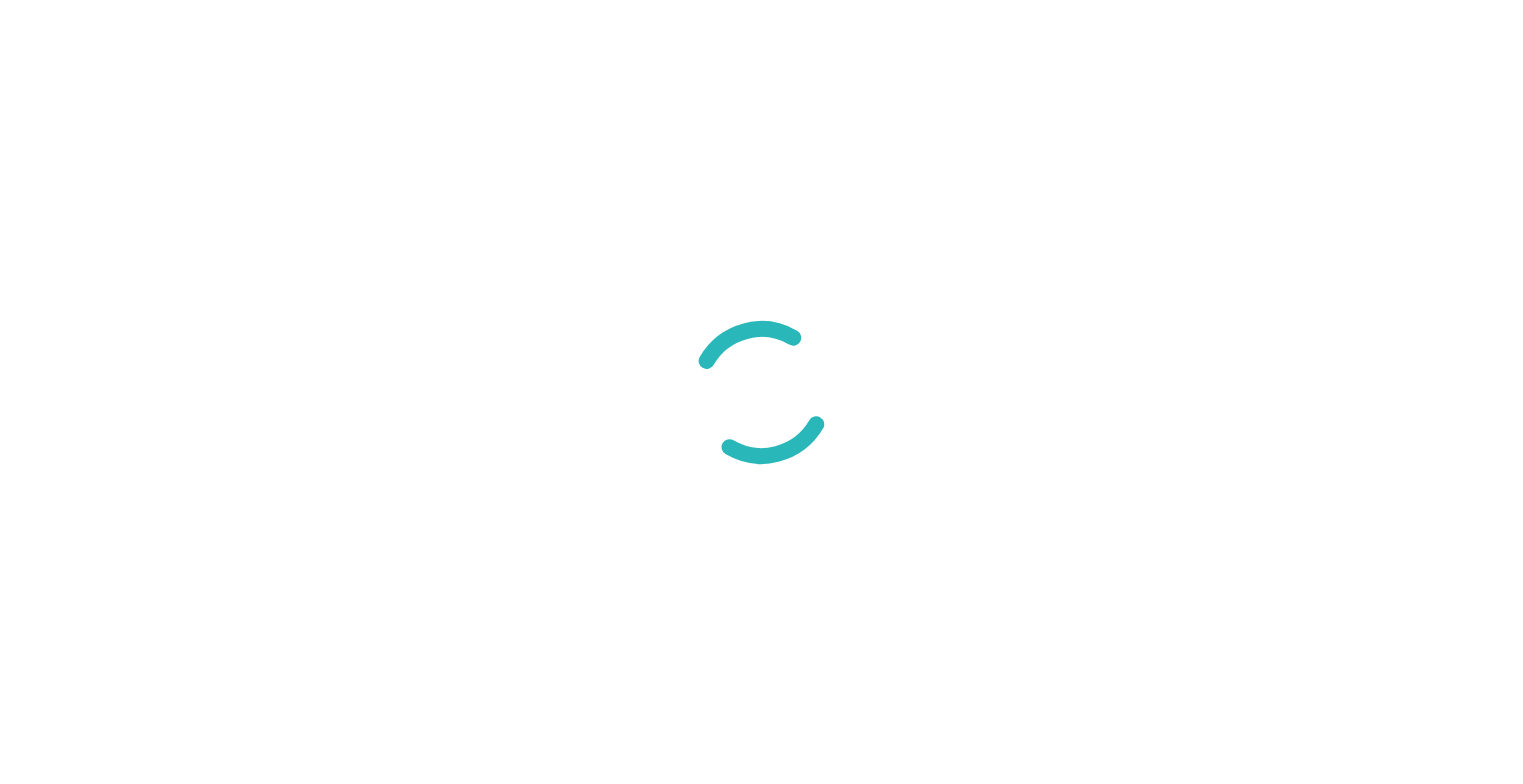 scroll, scrollTop: 0, scrollLeft: 0, axis: both 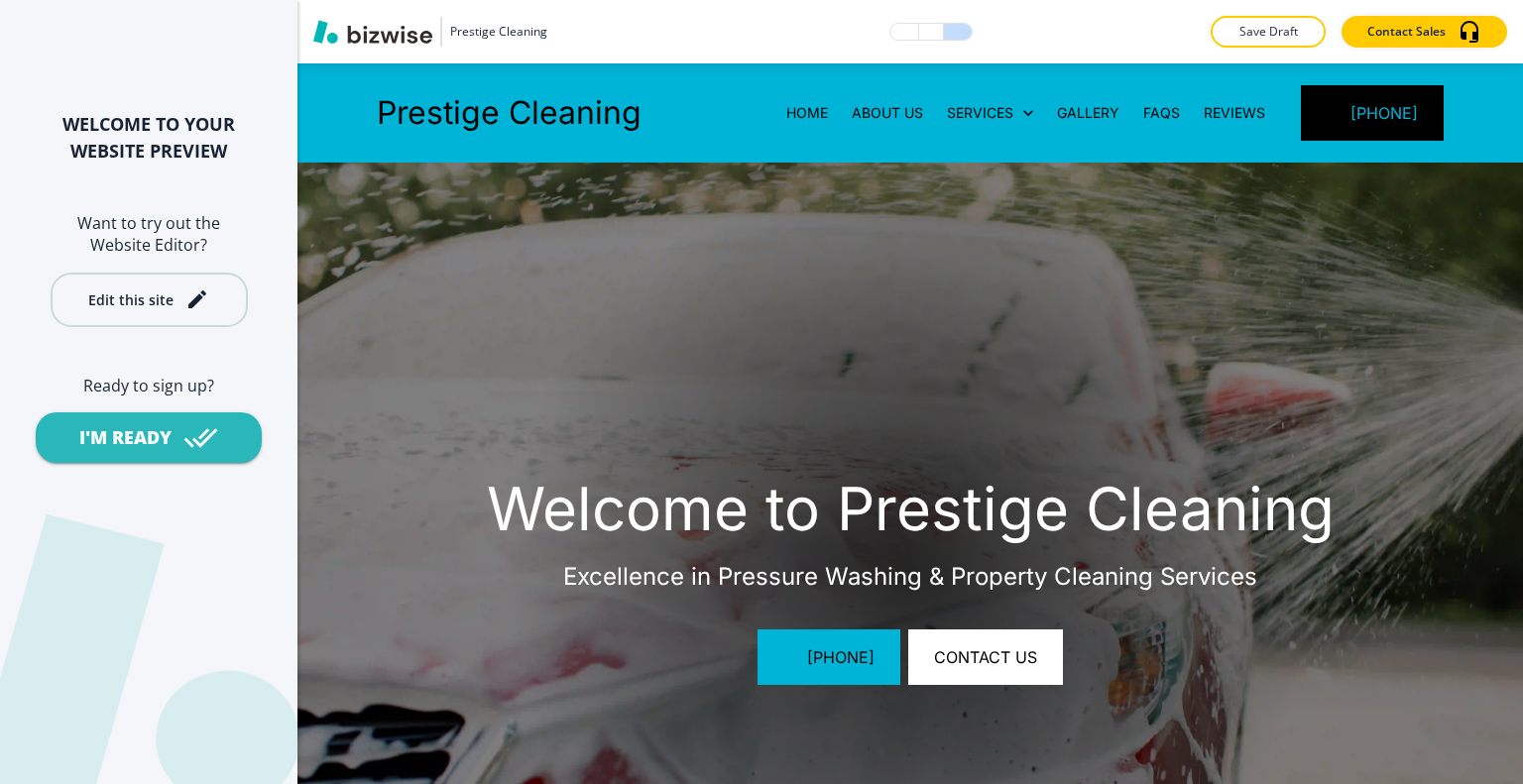 click on "Edit this site" at bounding box center (131, 299) 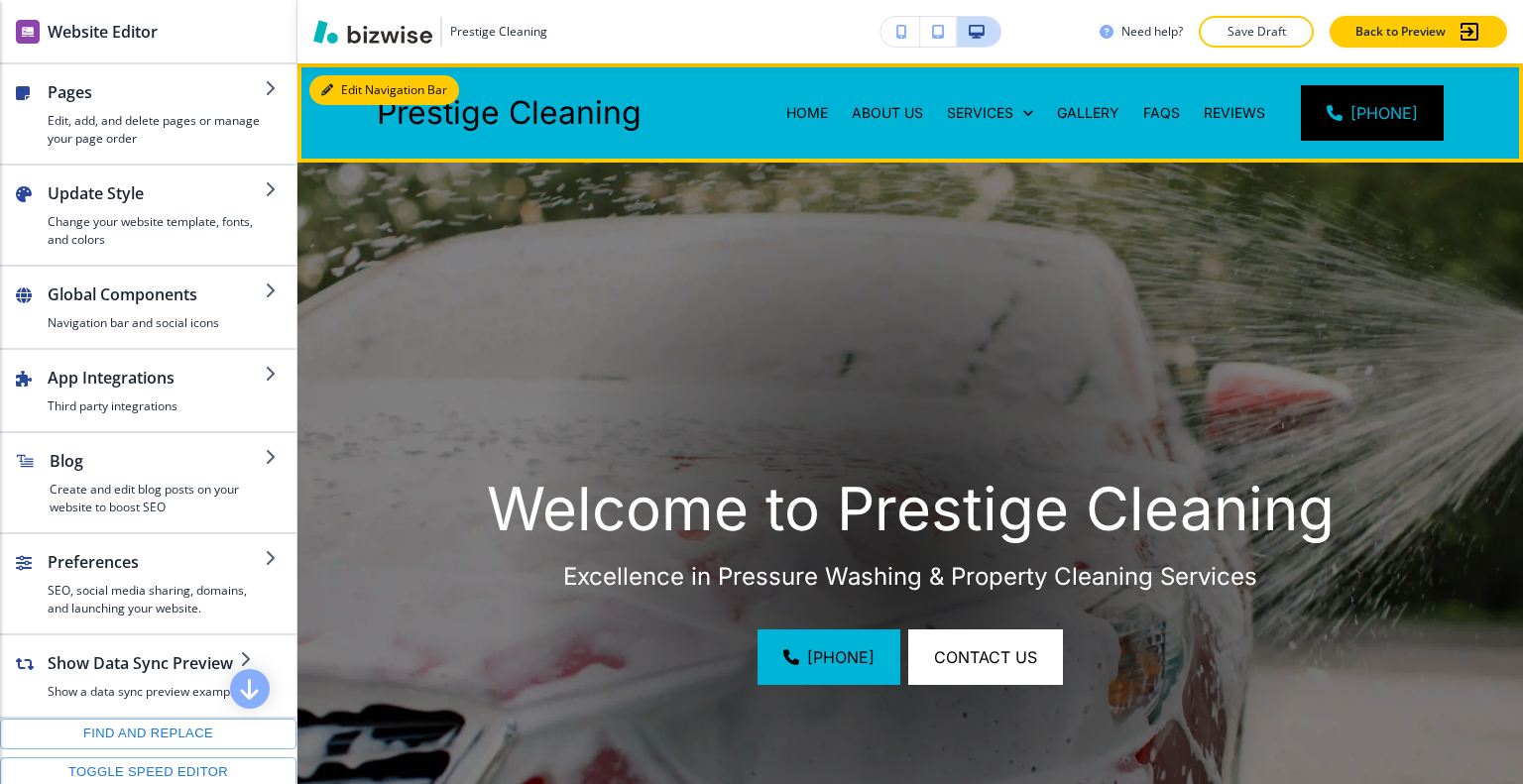 click on "Edit Navigation Bar" at bounding box center (384, 90) 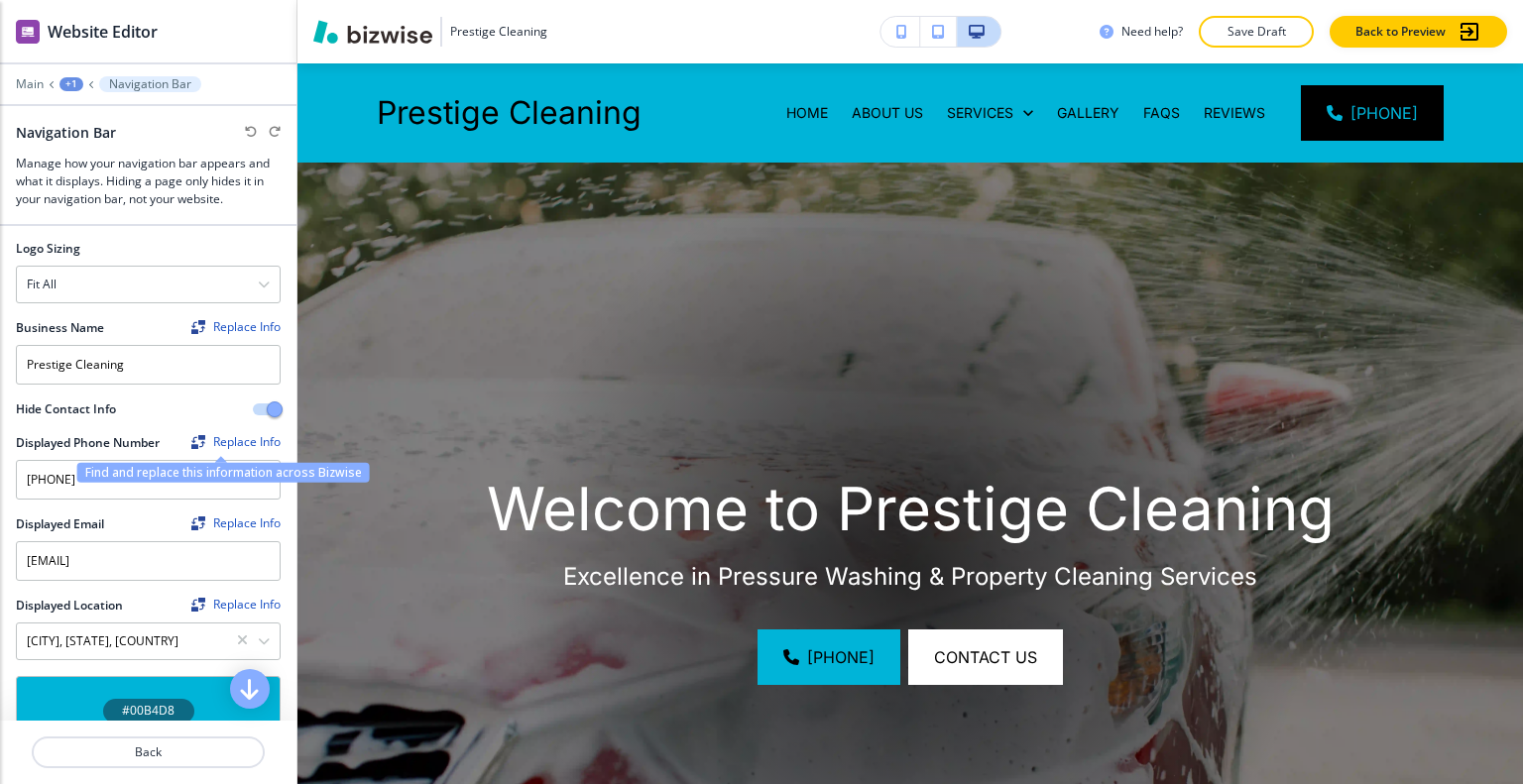 scroll, scrollTop: 198, scrollLeft: 0, axis: vertical 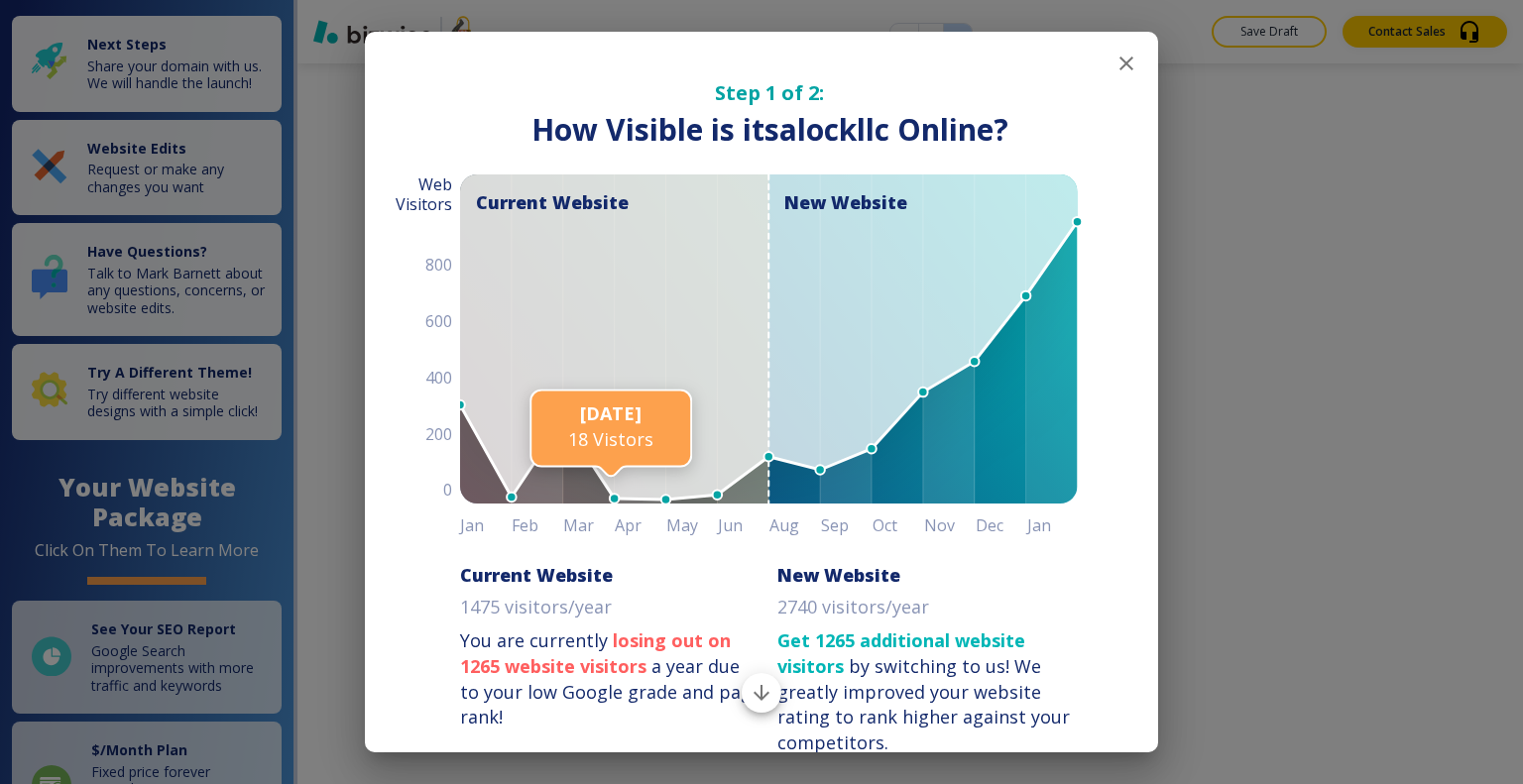 click 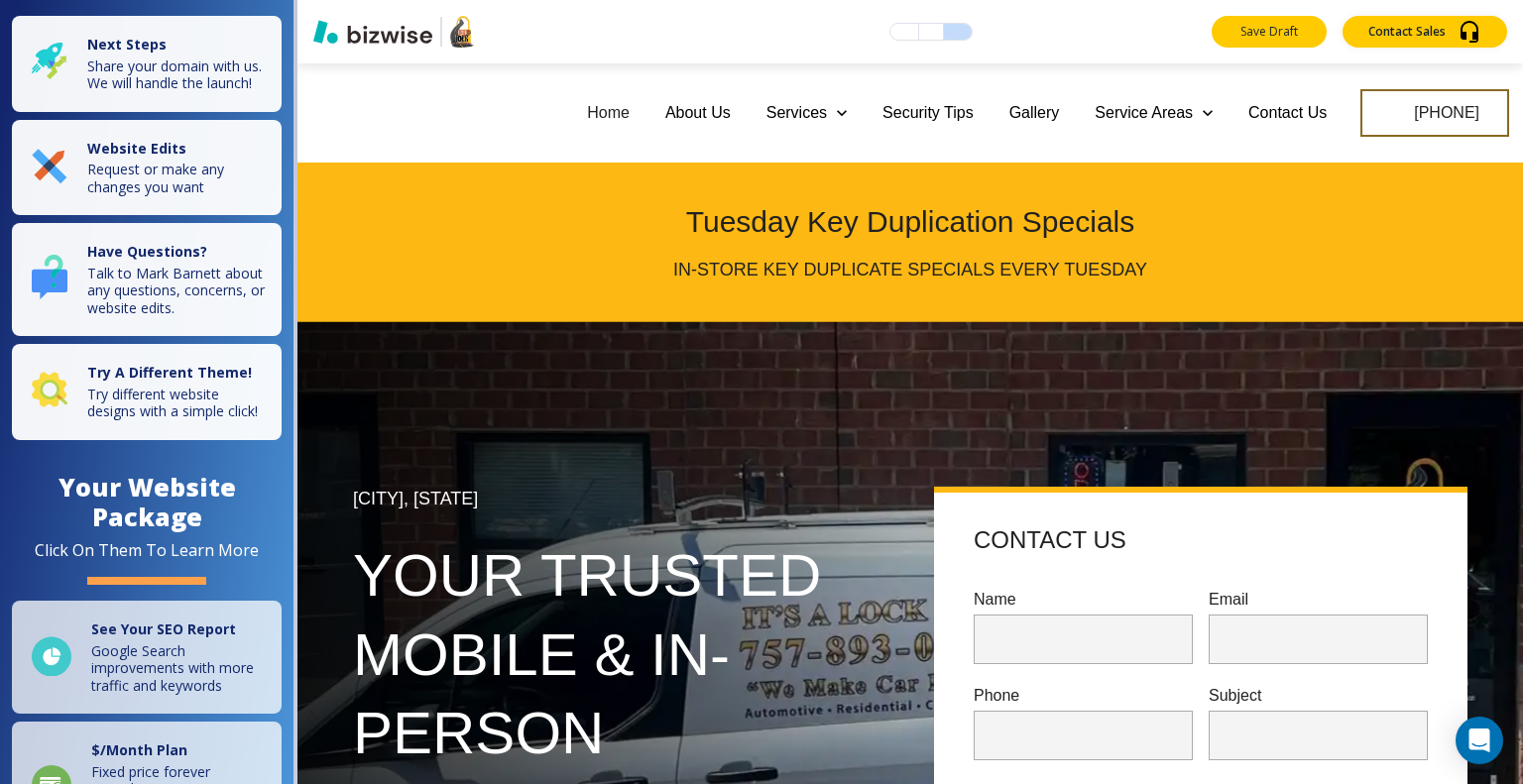 click on "Save Draft" at bounding box center [1269, 32] 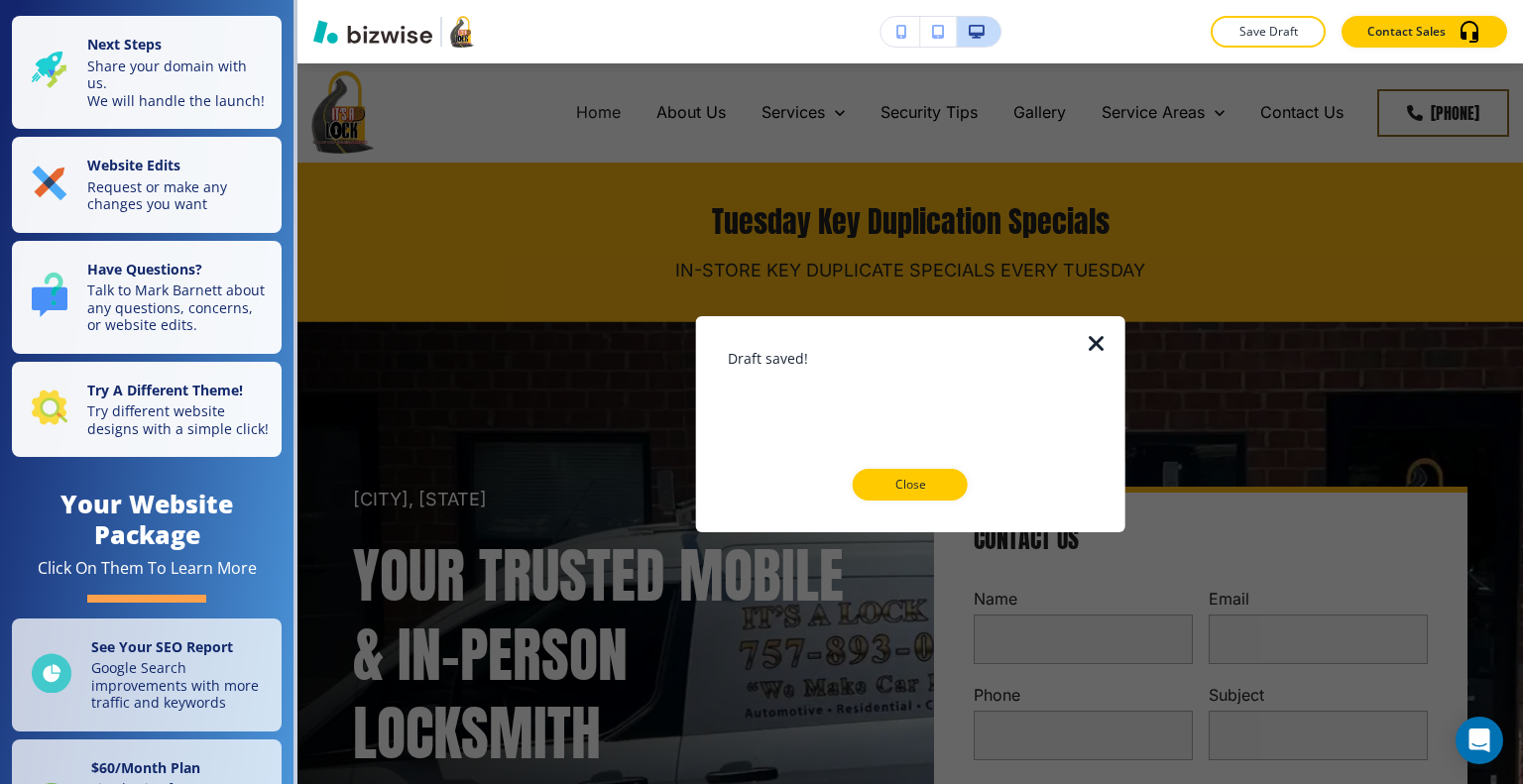 click on "Close" at bounding box center [910, 485] 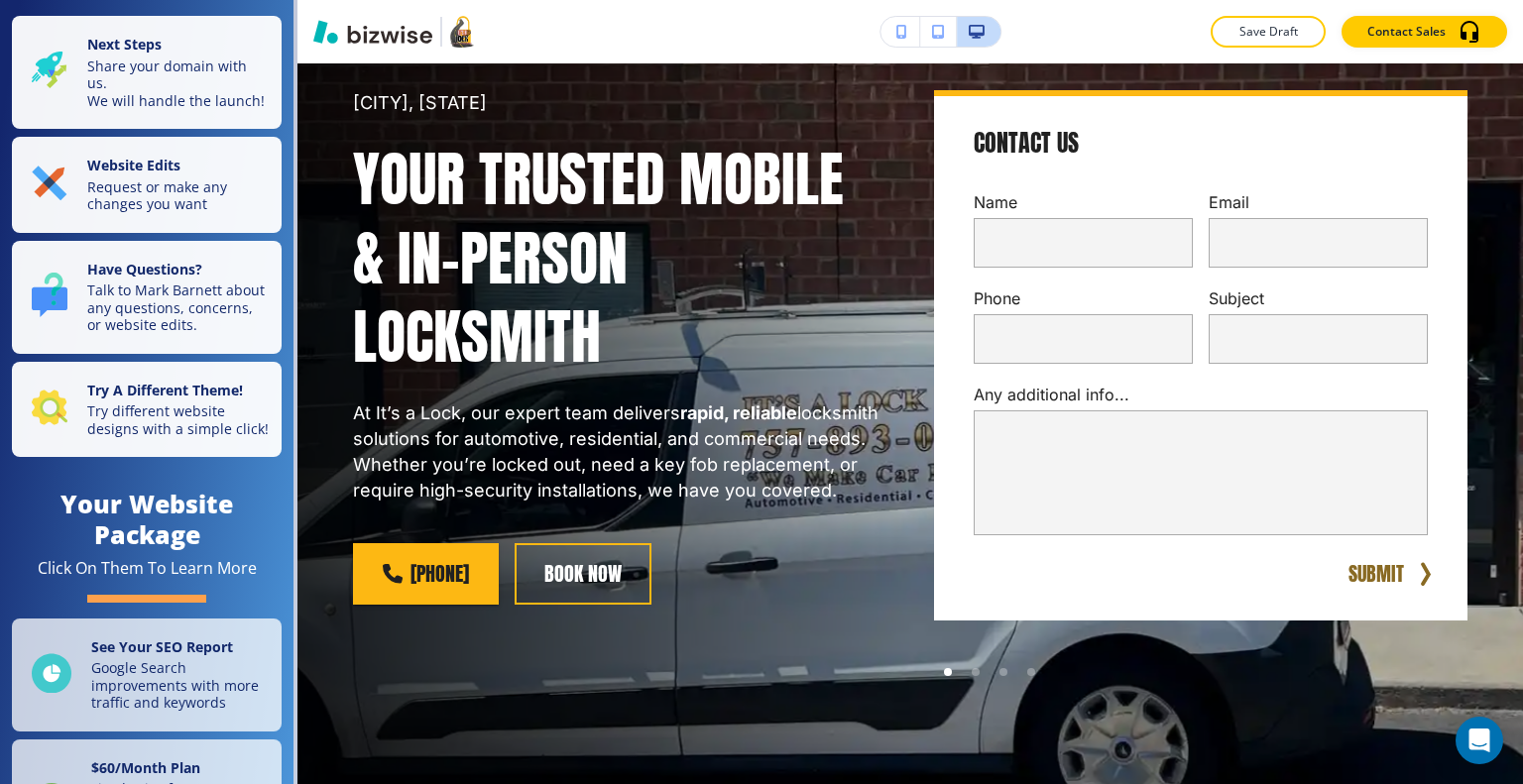 scroll, scrollTop: 694, scrollLeft: 0, axis: vertical 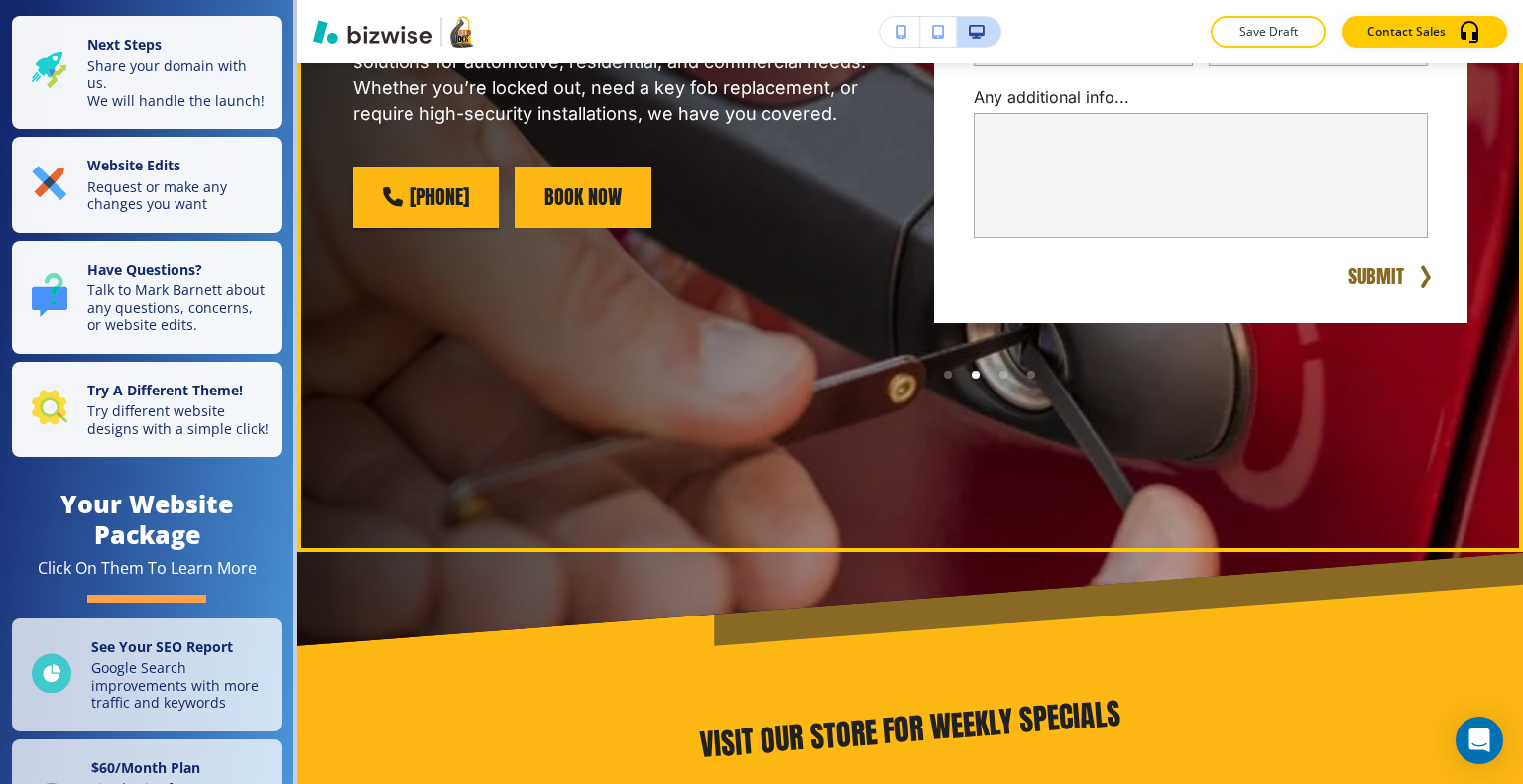 click on "Book Now" at bounding box center [583, 197] 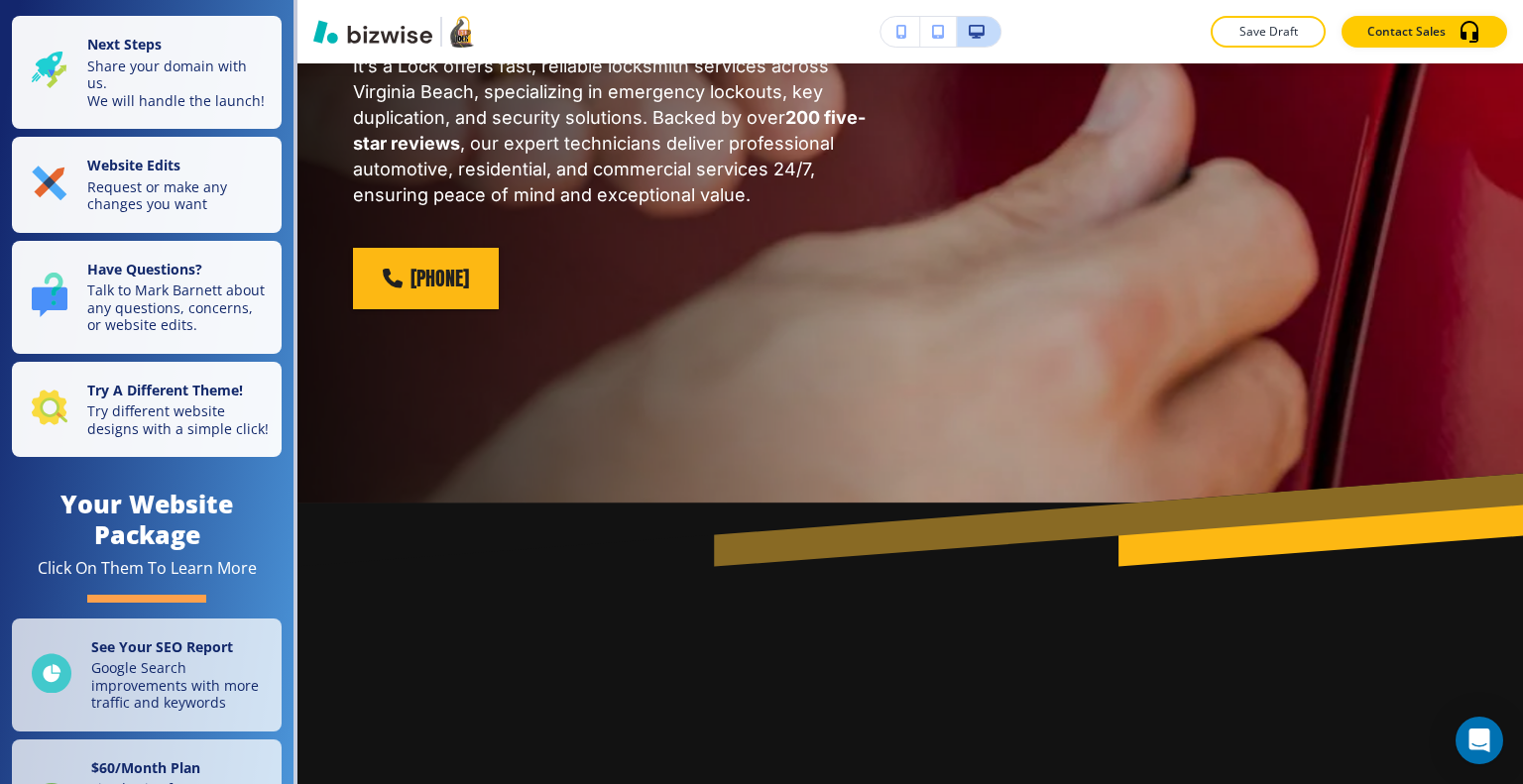 scroll, scrollTop: 0, scrollLeft: 0, axis: both 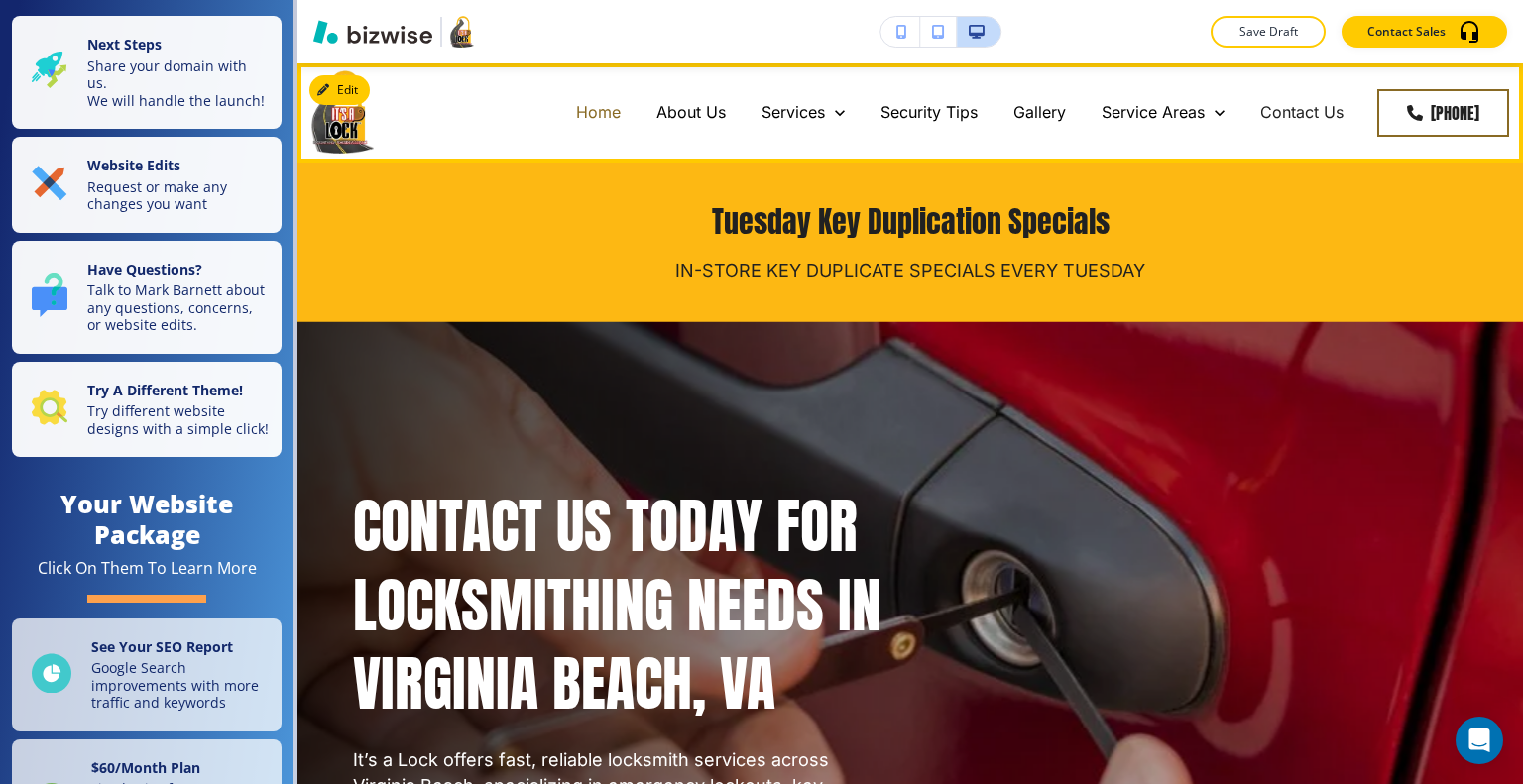 click on "Home" at bounding box center (598, 112) 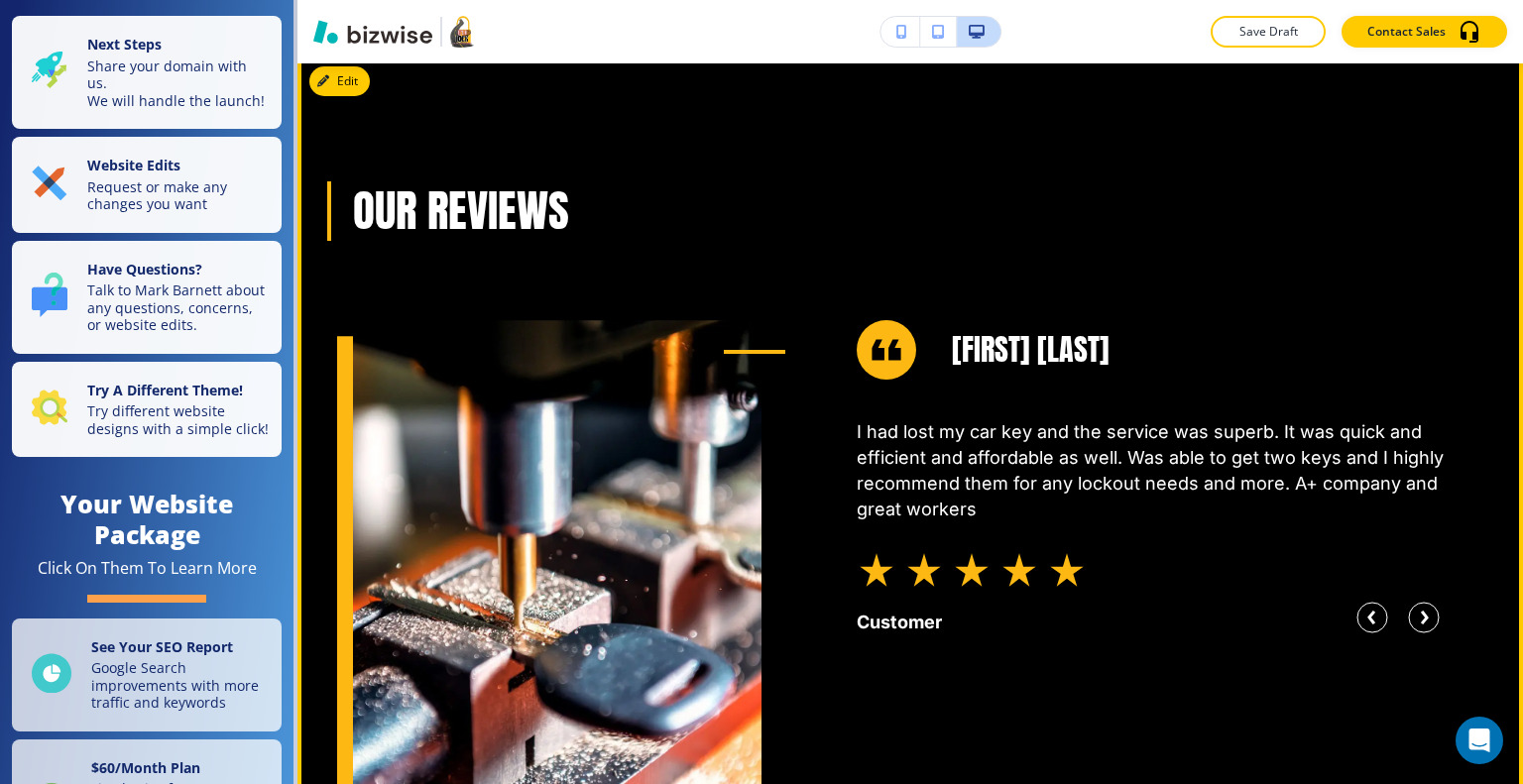 scroll, scrollTop: 6244, scrollLeft: 0, axis: vertical 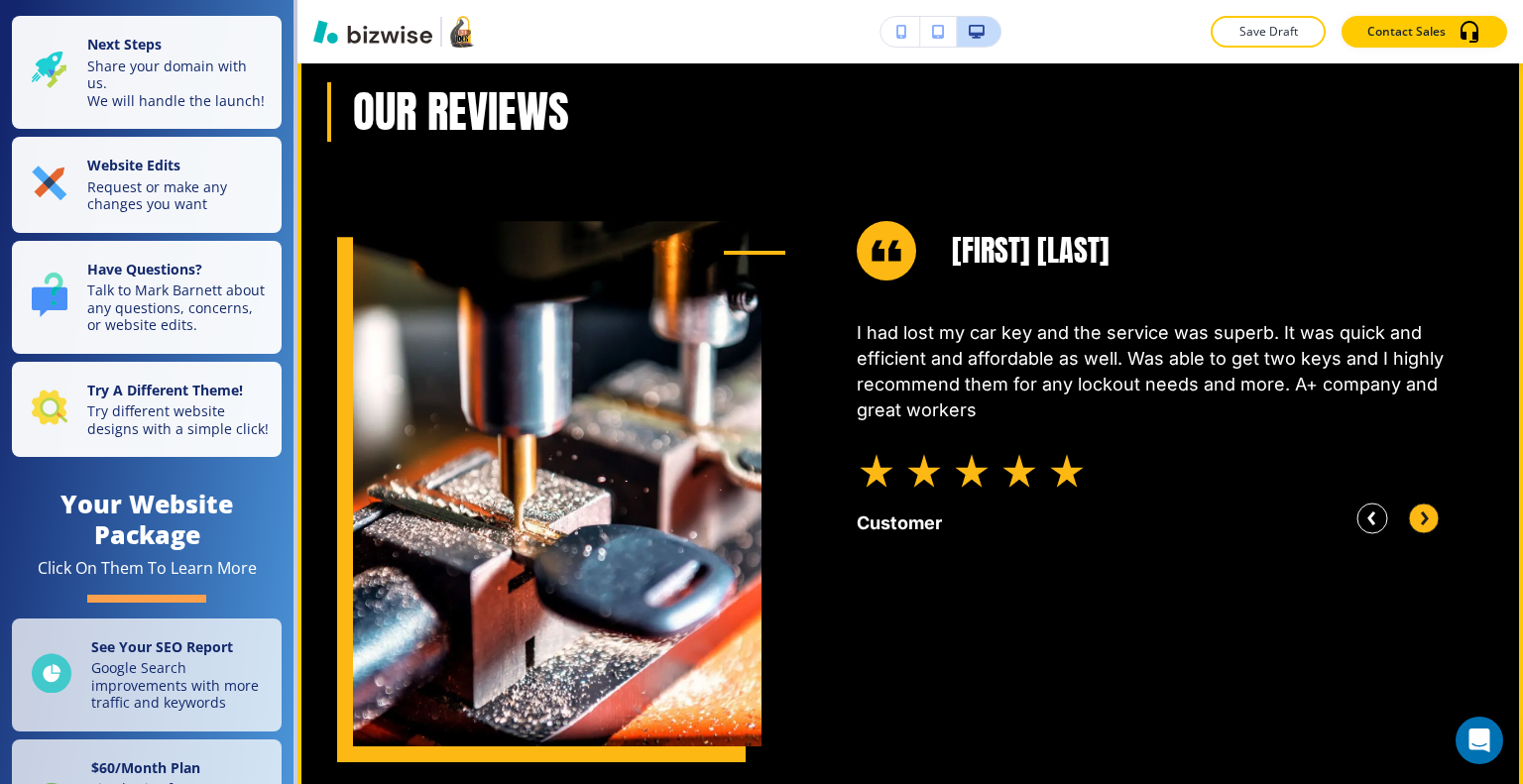 click 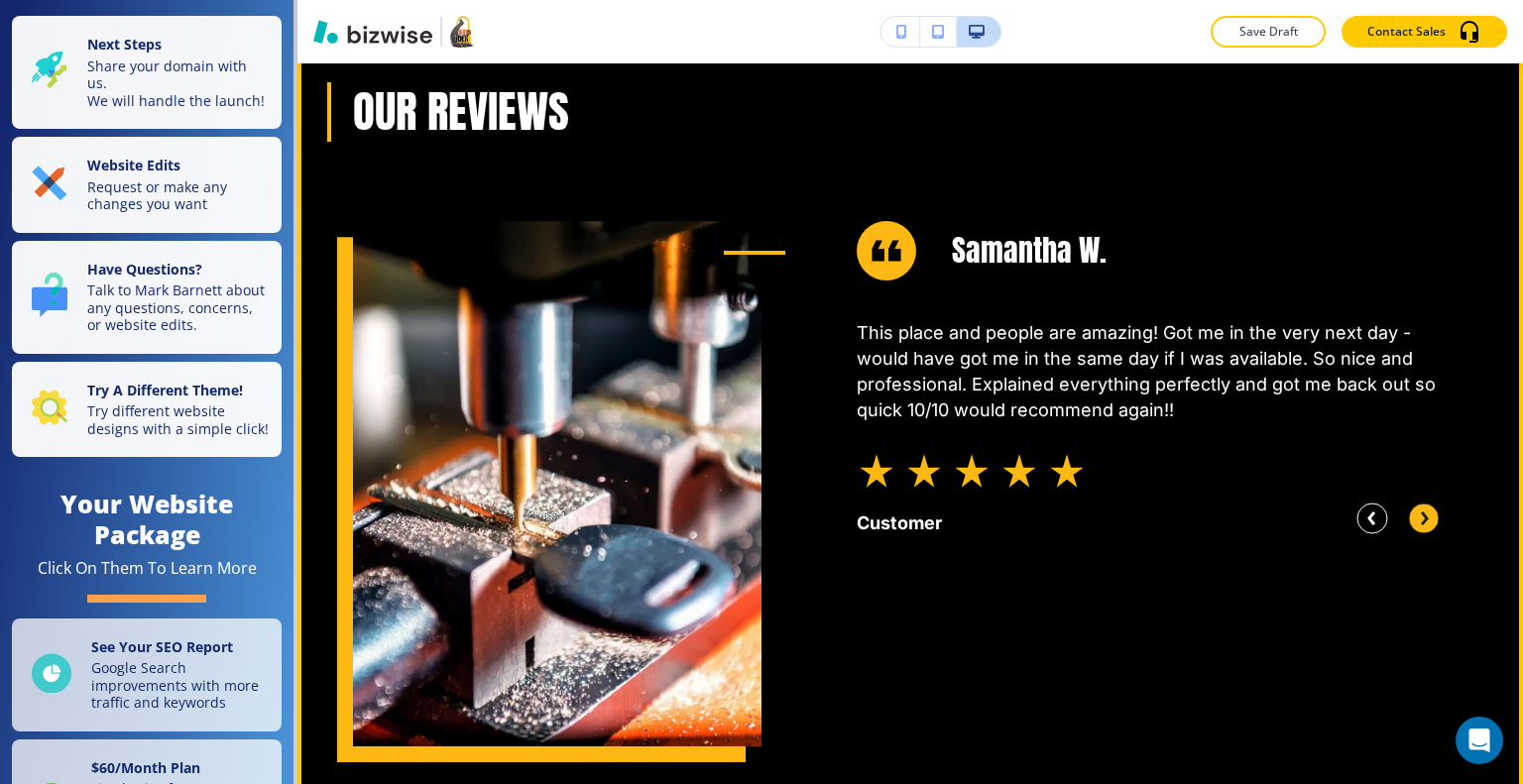click 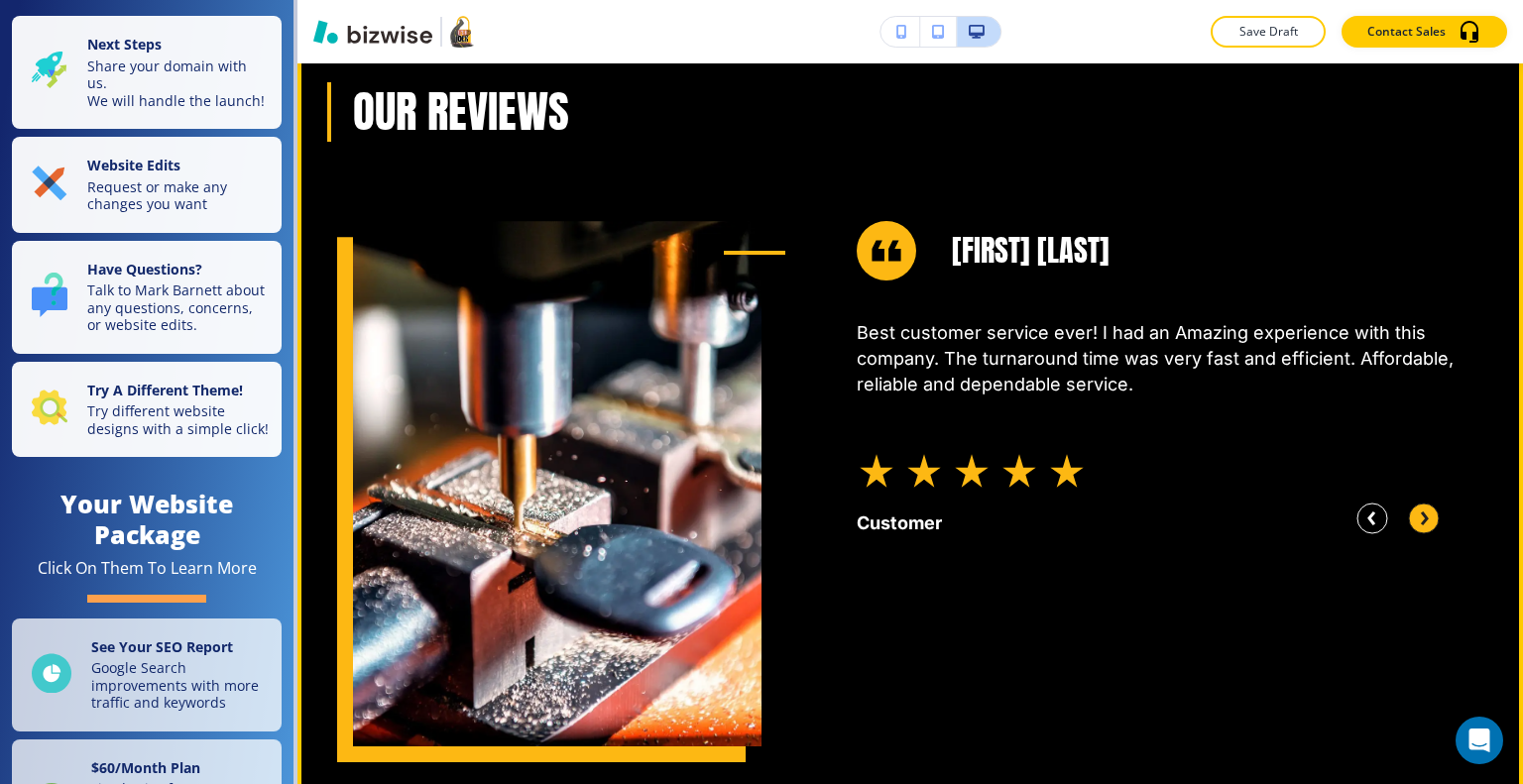 click 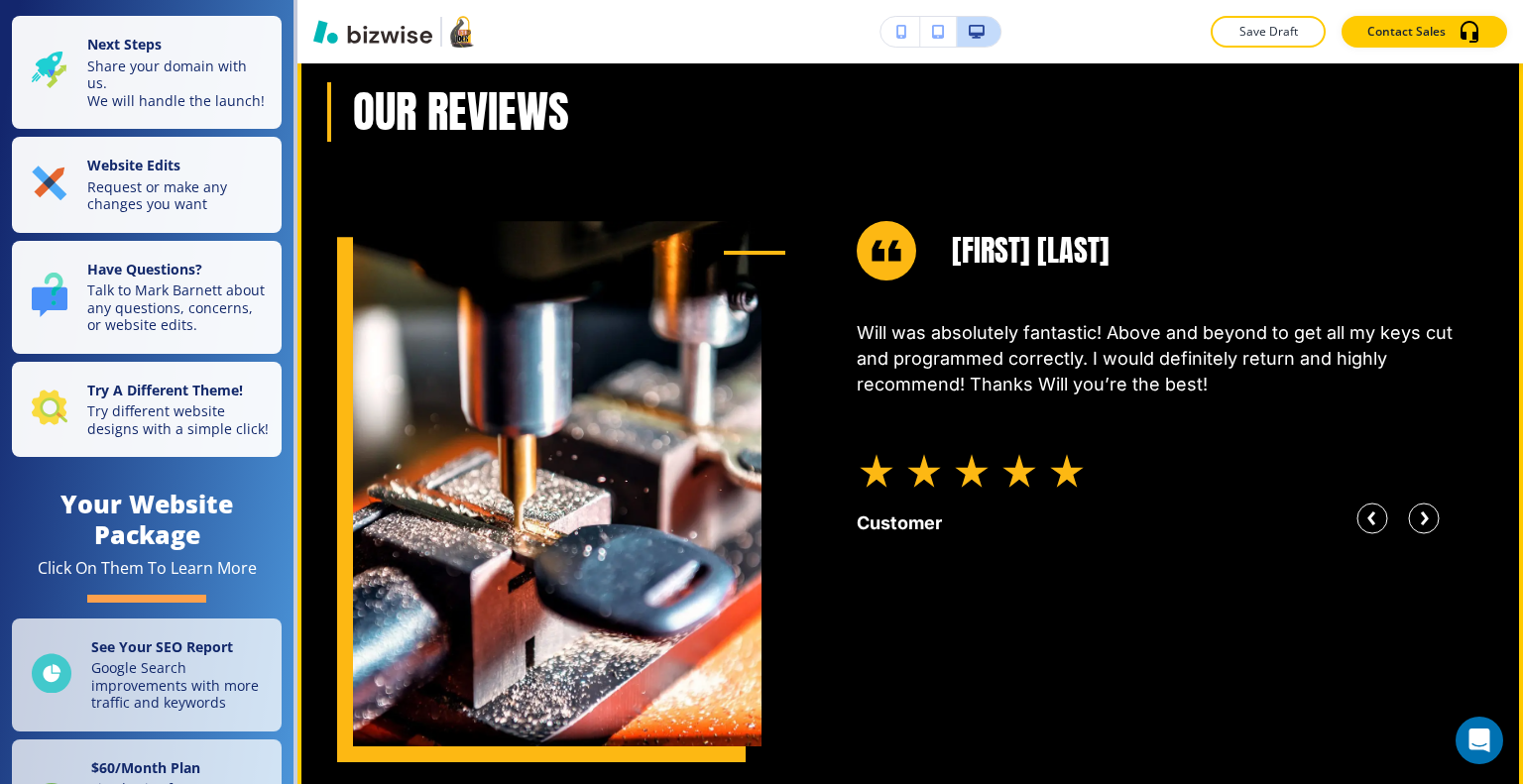 scroll, scrollTop: 5947, scrollLeft: 0, axis: vertical 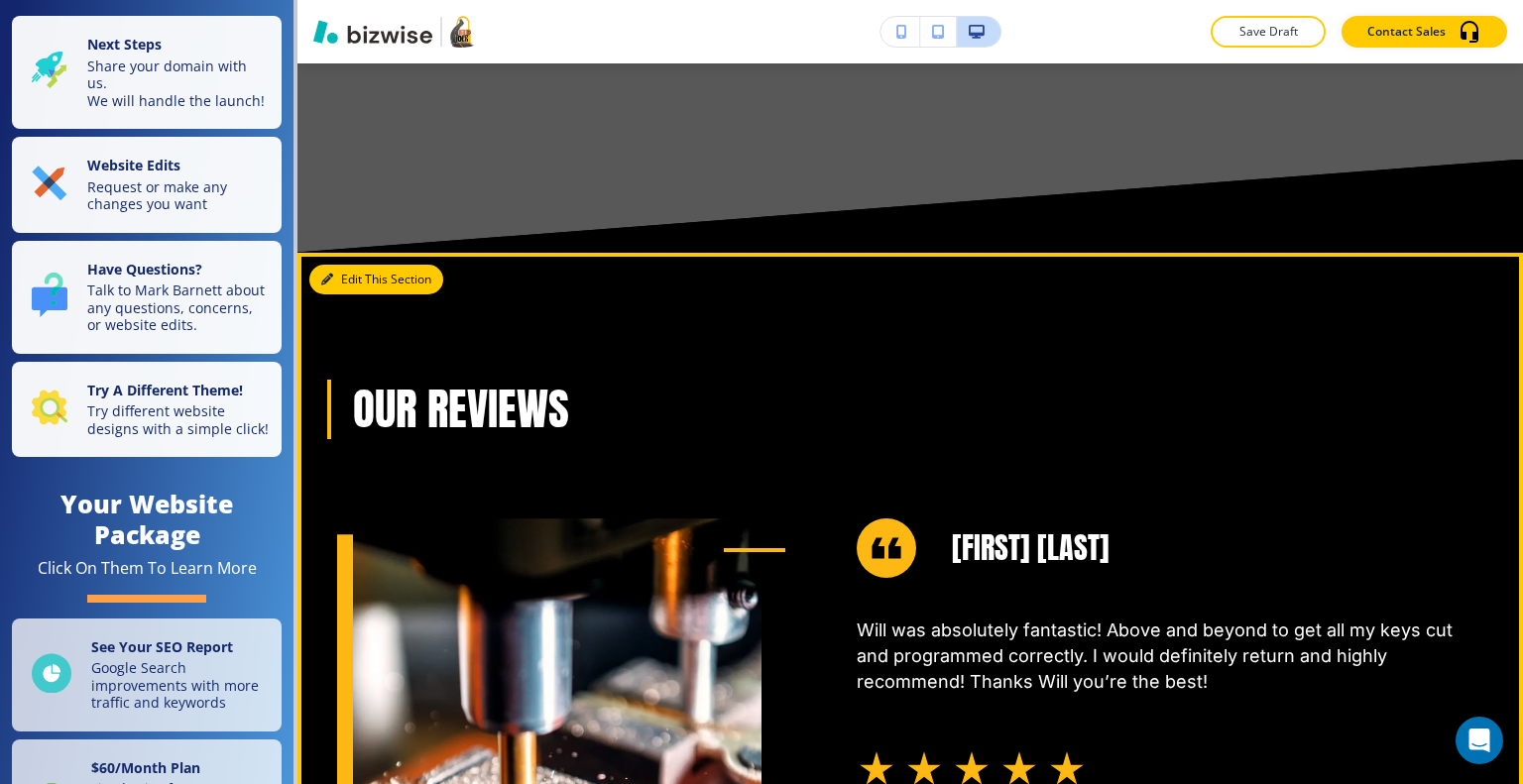 click on "Edit This Section Our reviews [FIRST] [LAST]. I had lost my car key and the service was superb. It was quick and efficient and affordable as well. Was able to get two keys and I highly recommend them for any lockout needs and more. A+ company and great workers Customer [LAST] [LAST]. This place and people are amazing! Got me in the very next day - would have got me in the same day if I was available. So nice and professional. Explained everything perfectly and got me back out so quick 10/10 would recommend again!! Customer [LAST] [LAST]. Best customer service ever! I had an Amazing experience with this company. The turnaround time was very fast and efficient. Affordable, reliable and dependable service. Customer [LAST] [LAST]. Will was absolutely fantastic! Above and beyond to get all my keys cut and programmed correctly. I would definitely return and highly recommend! Thanks Will you’re the best! Customer [FIRST] [LAST]. Customer" at bounding box center (910, 728) 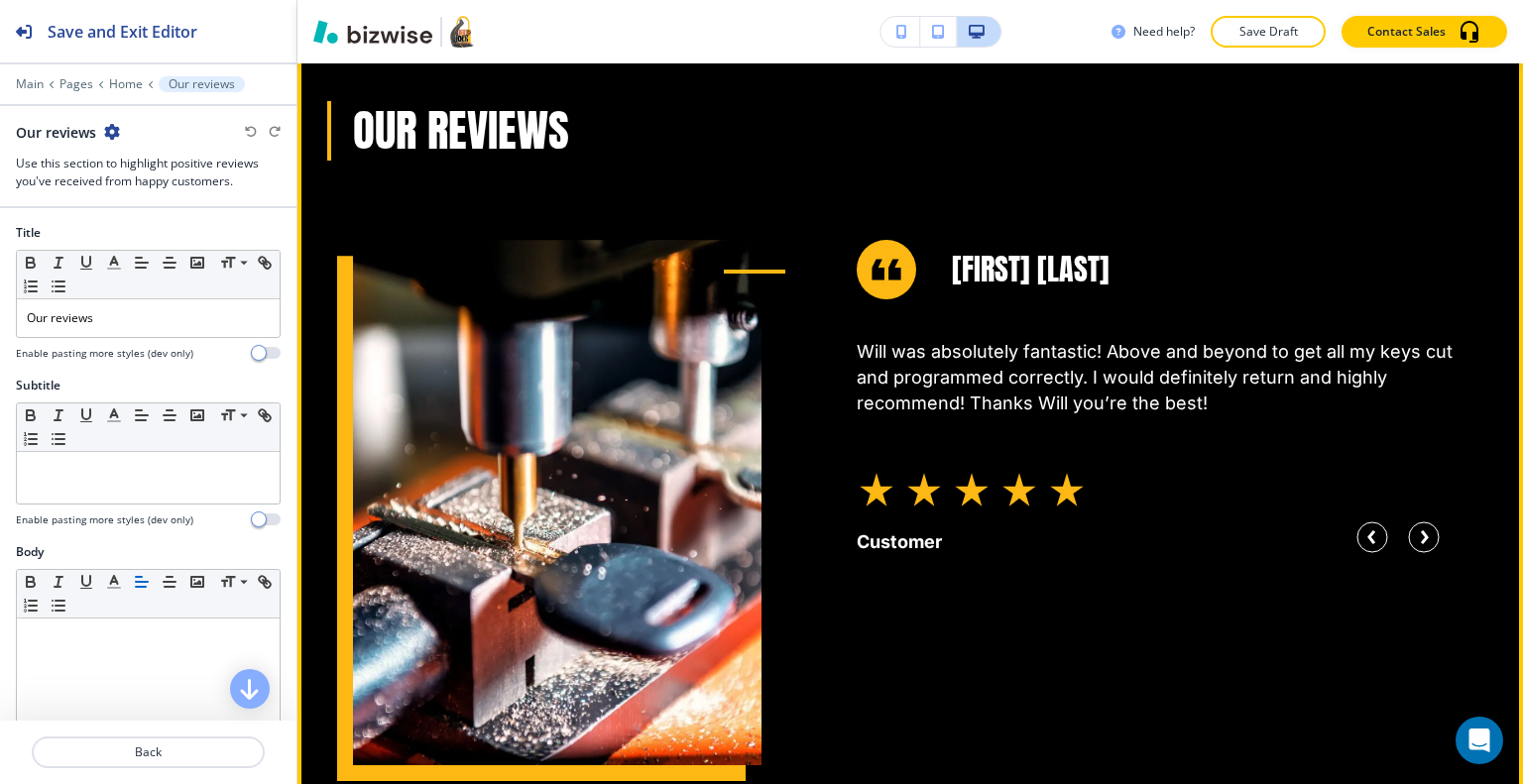 scroll, scrollTop: 6126, scrollLeft: 0, axis: vertical 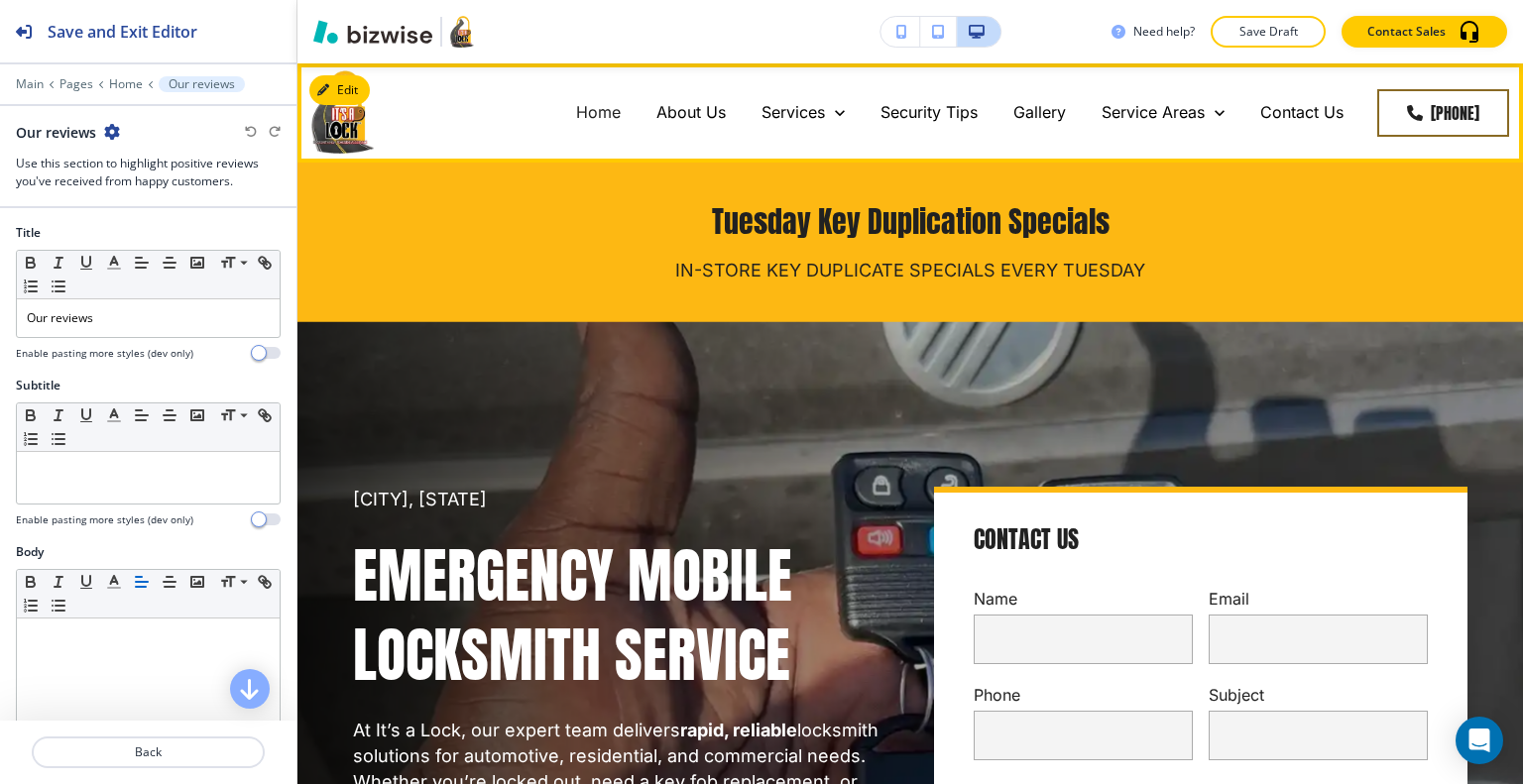 click on "About Us" at bounding box center (691, 113) 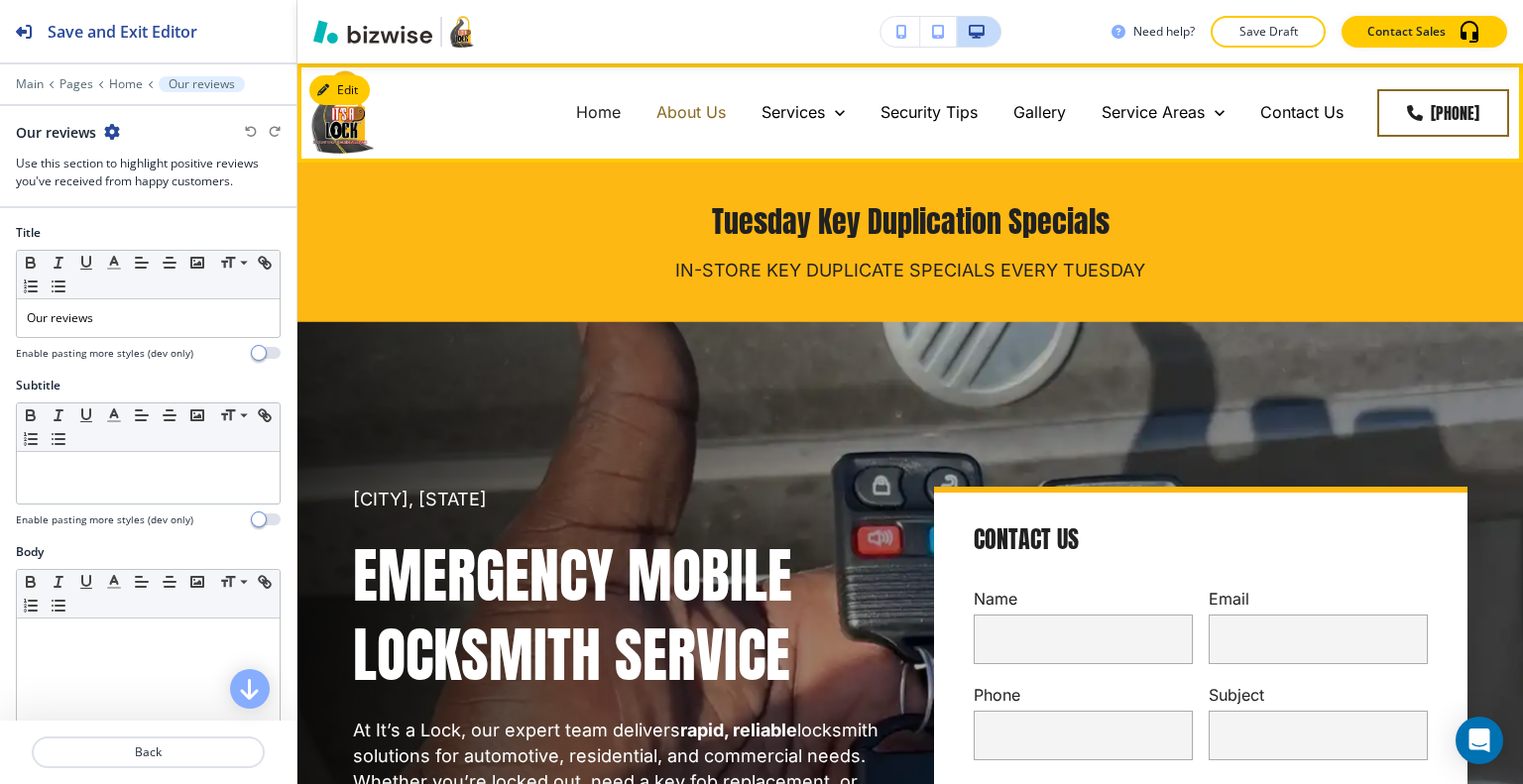 click on "About Us" at bounding box center [691, 112] 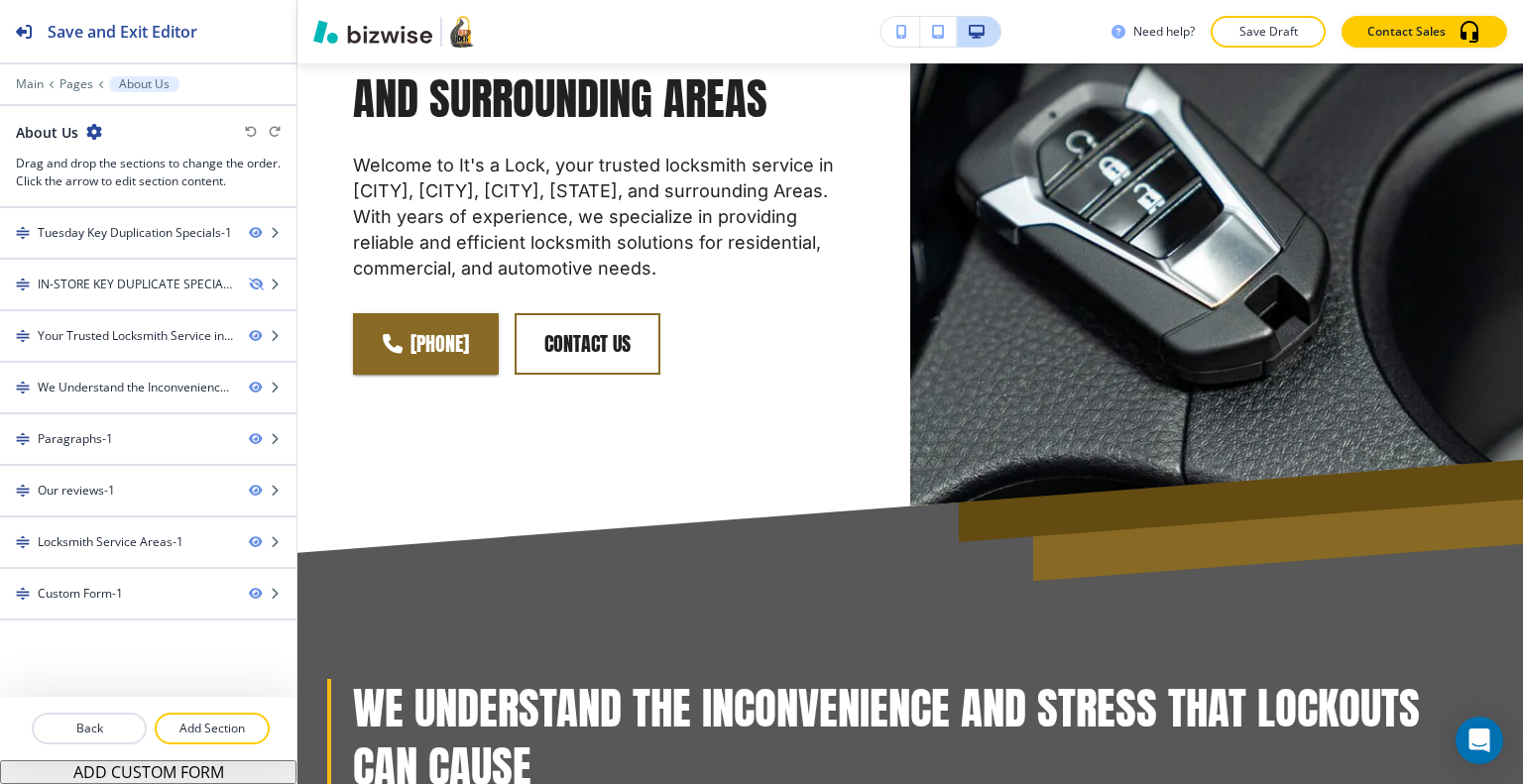 scroll, scrollTop: 0, scrollLeft: 0, axis: both 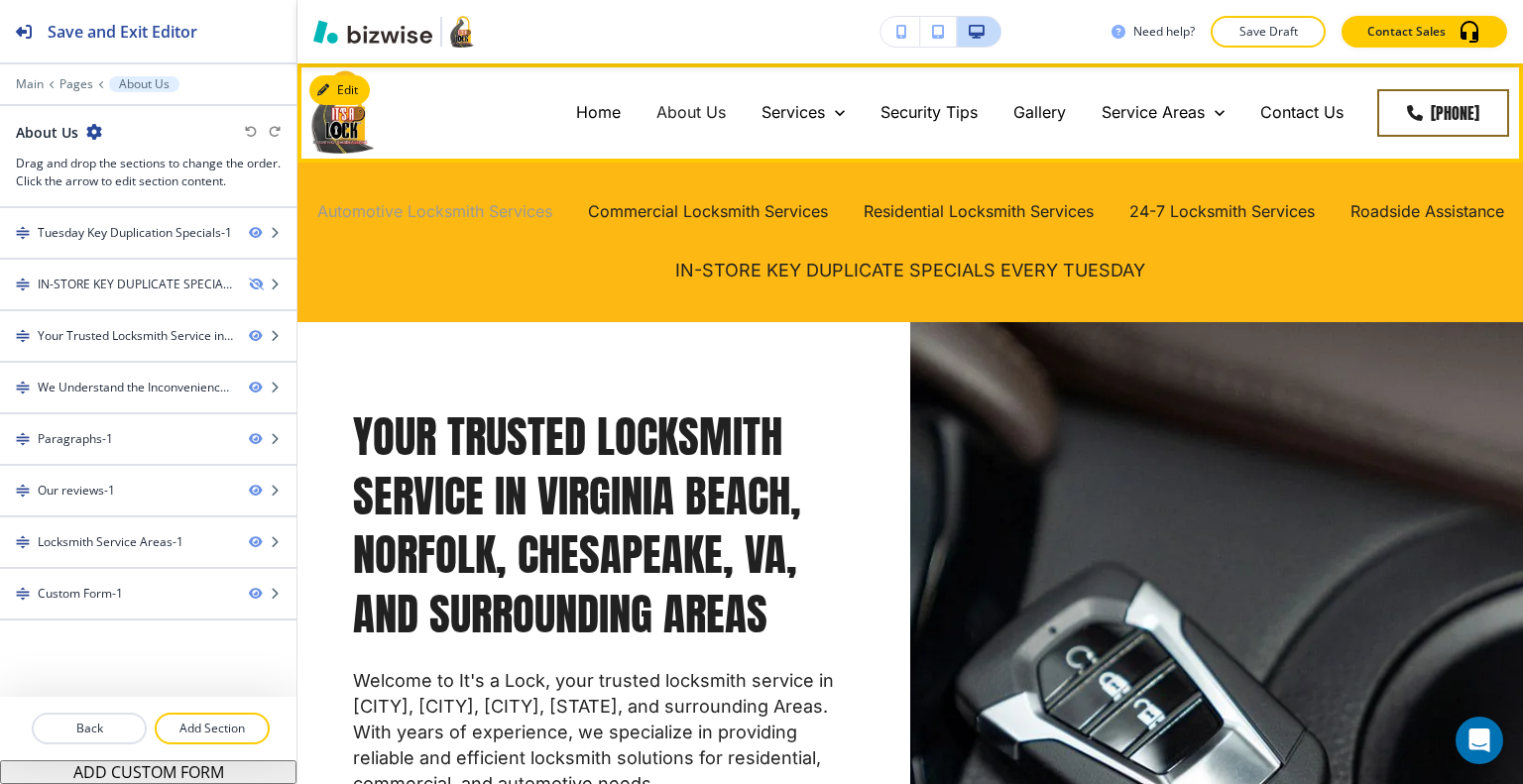 click on "Automotive Locksmith Services" at bounding box center (434, 211) 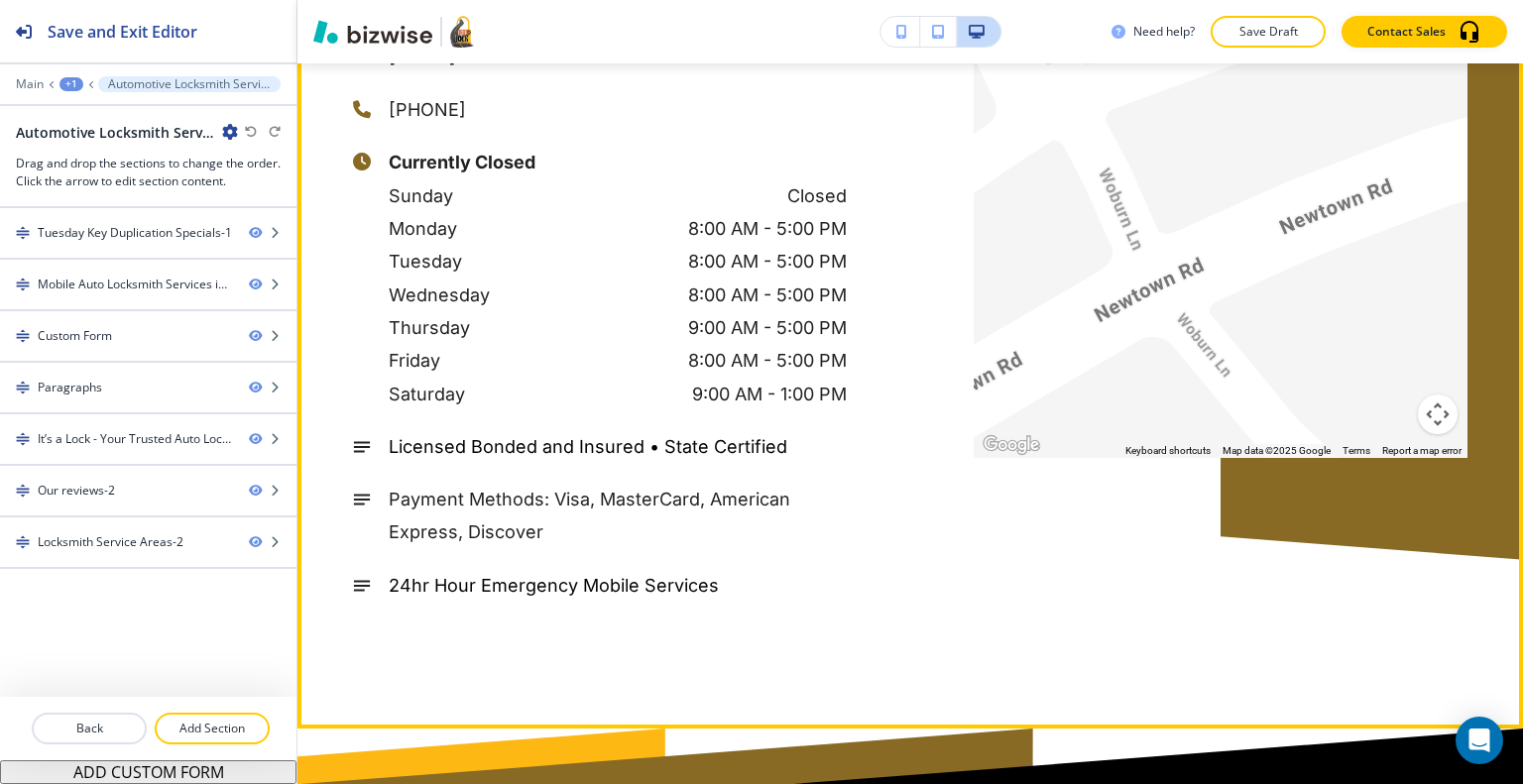 scroll, scrollTop: 6839, scrollLeft: 0, axis: vertical 